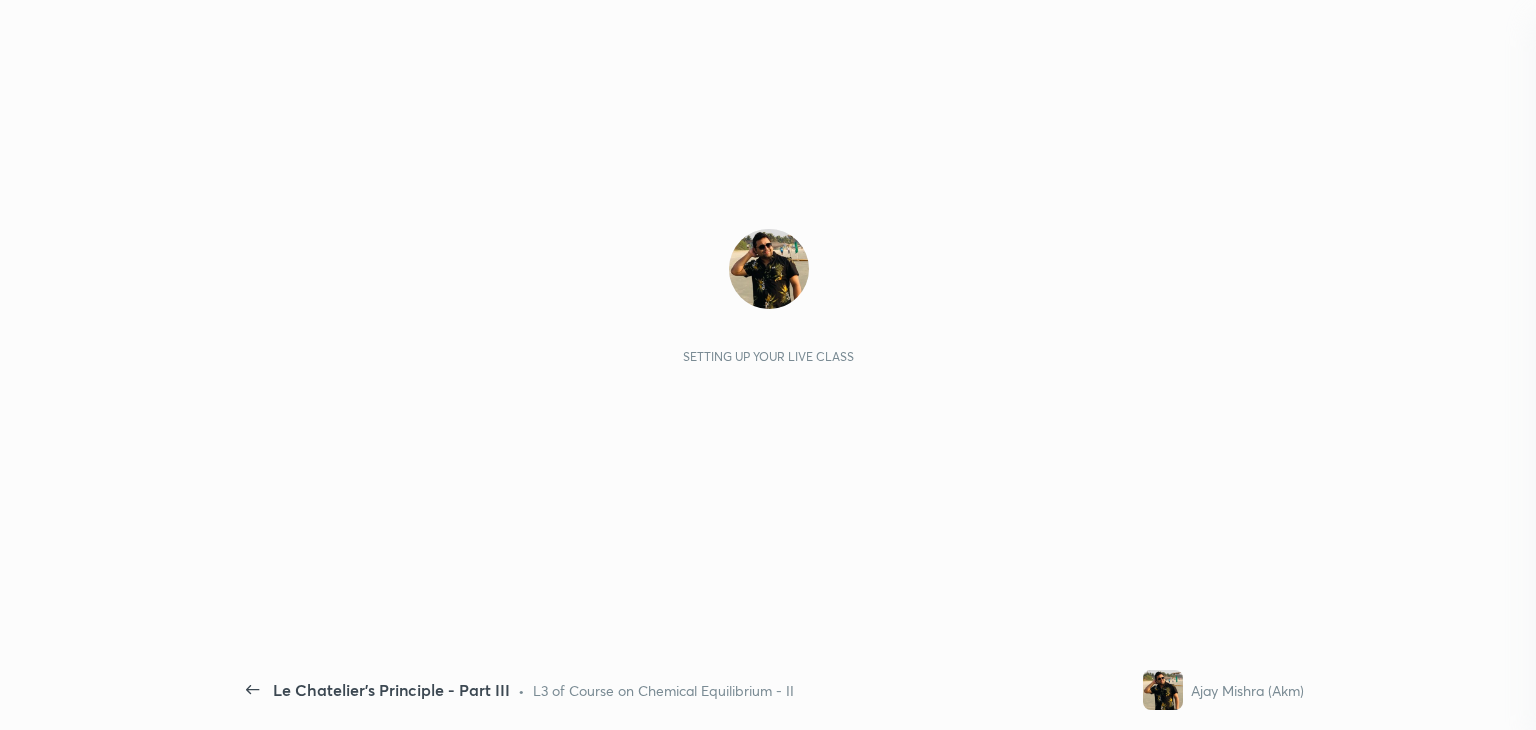 scroll, scrollTop: 0, scrollLeft: 0, axis: both 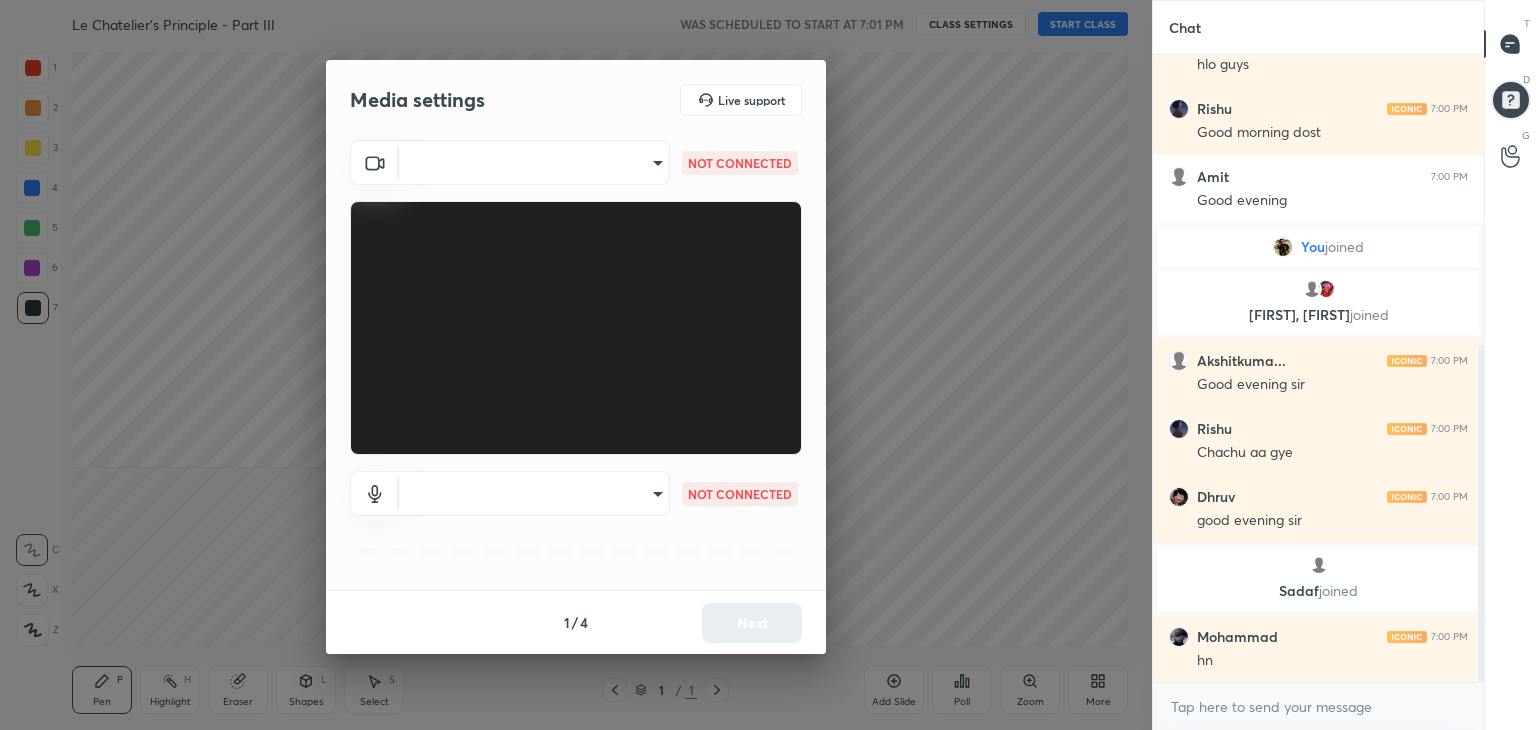 click on "[NAME] 6:59 PM Good evening friends 🙂 [NAME] 6:59 PM hlo guys [NAME] 7:00 PM Good morning dost [NAME] 7:00 PM Good evening You joined ishad, Sankalp joined [NAME] 7:00 PM Good evening sir [NAME] 7:00 PM Chachu aa gye [NAME] 7:00 PM good evening sir Sadaf joined [NAME] 7:00 PM hn JUMP TO LATEST Enable hand raising Enable raise hand to speak to learners. Once enabled, chat will be turned off temporarily. Enable x introducing Raise a hand with a doubt Now learners can raise their hand along with a doubt How it works? Doubts asked by learners will show up here Raise hand disabled Enable Can't raise hand Got it T Messages (T) D Doubts (D) G" at bounding box center (768, 365) 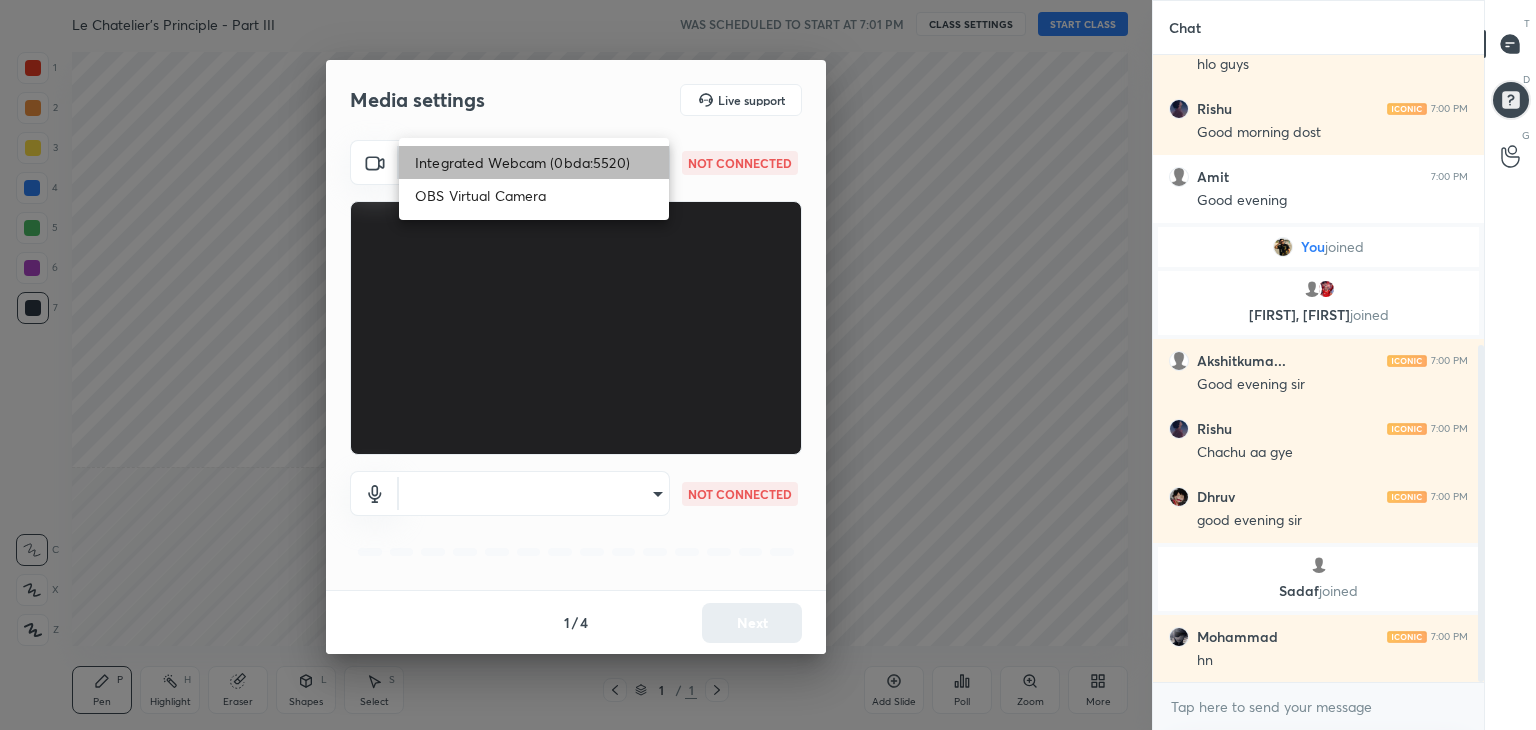 click on "Integrated Webcam (0bda:5520)" at bounding box center [534, 162] 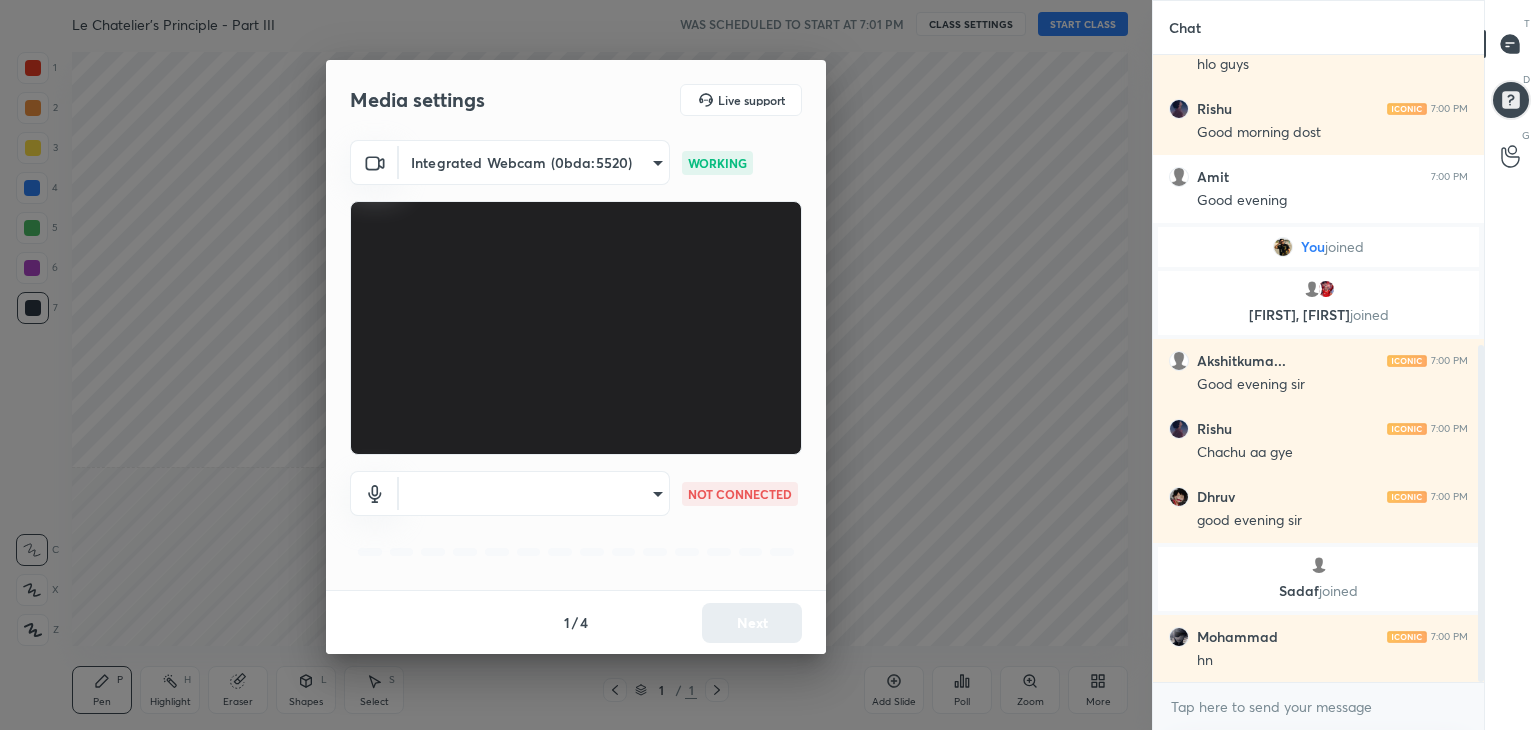 click on "[NAME] 6:59 PM Good evening friends 🙂 [NAME] 6:59 PM hlo guys [NAME] 7:00 PM Good morning dost [NAME] 7:00 PM Good evening You joined ishad, Sankalp joined [NAME] 7:00 PM Good evening sir [NAME] 7:00 PM Chachu aa gye [NAME] 7:00 PM good evening sir Sadaf joined [NAME] 7:00 PM hn JUMP TO LATEST Enable hand raising Enable raise hand to speak to learners. Once enabled, chat will be turned off temporarily. Enable x introducing Raise a hand with a doubt Now learners can raise their hand along with a doubt How it works? Doubts asked by learners will show up here Raise hand disabled Enable Can't raise hand Got it T Messages (T) D Doubts (D) G" at bounding box center [768, 365] 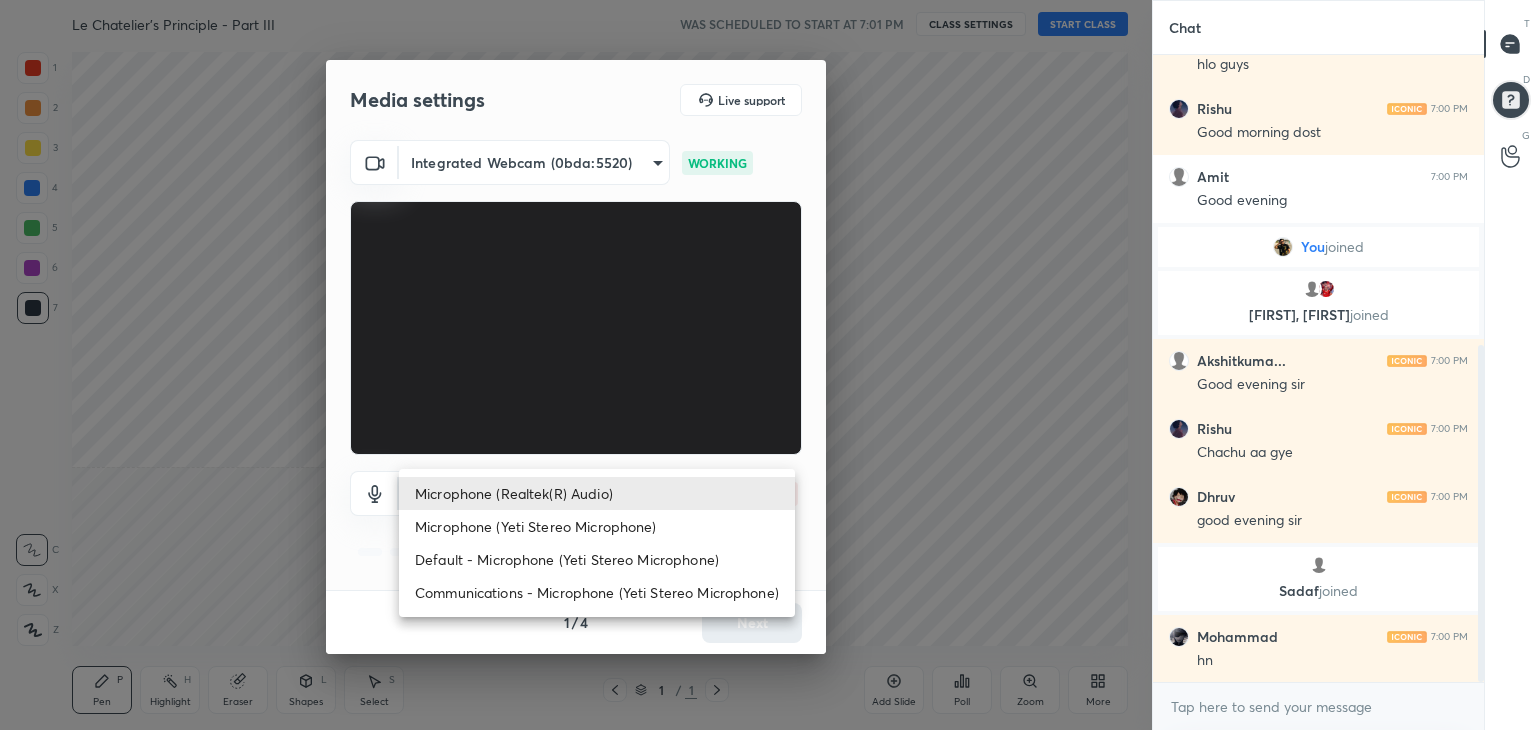 click on "Microphone (Yeti Stereo Microphone)" at bounding box center [597, 526] 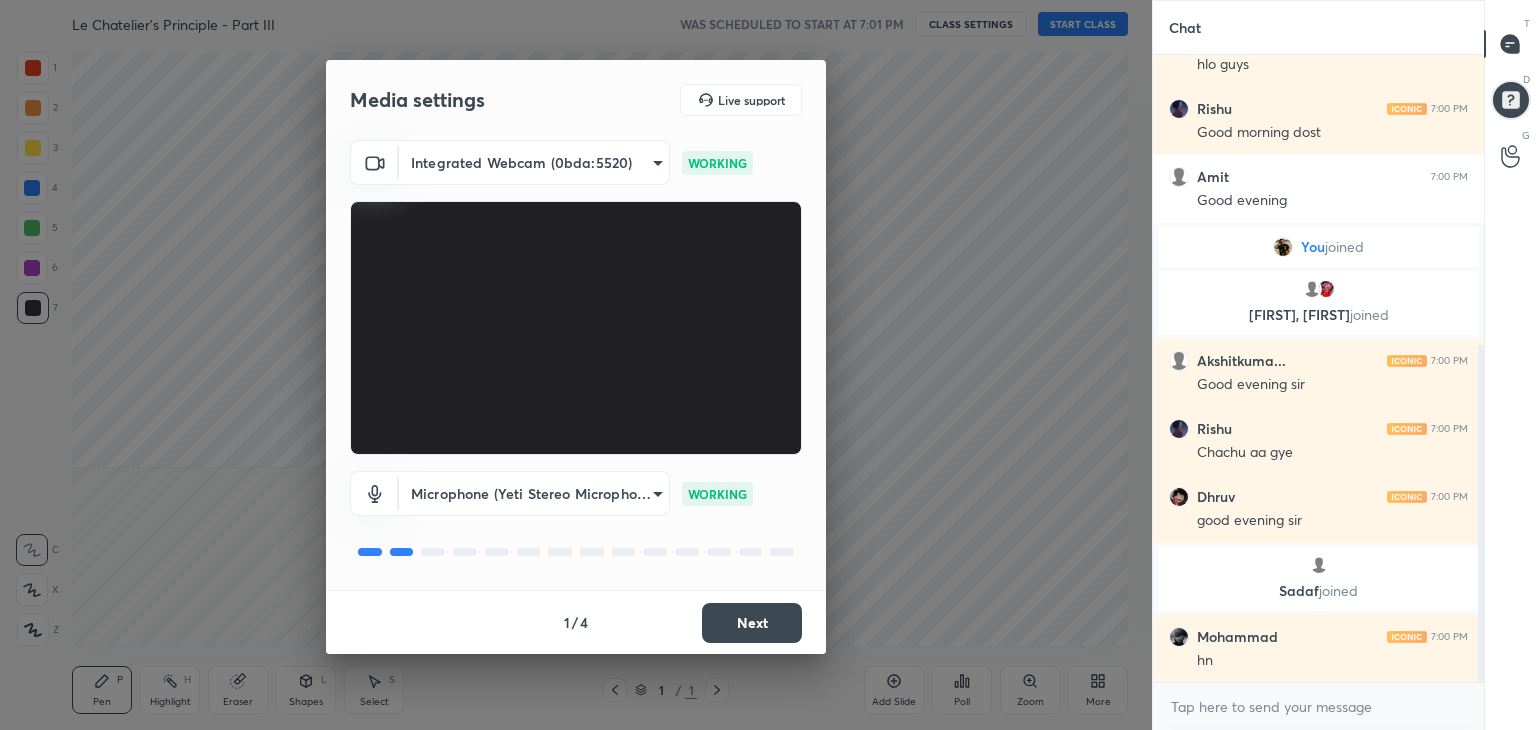 click on "Next" at bounding box center (752, 623) 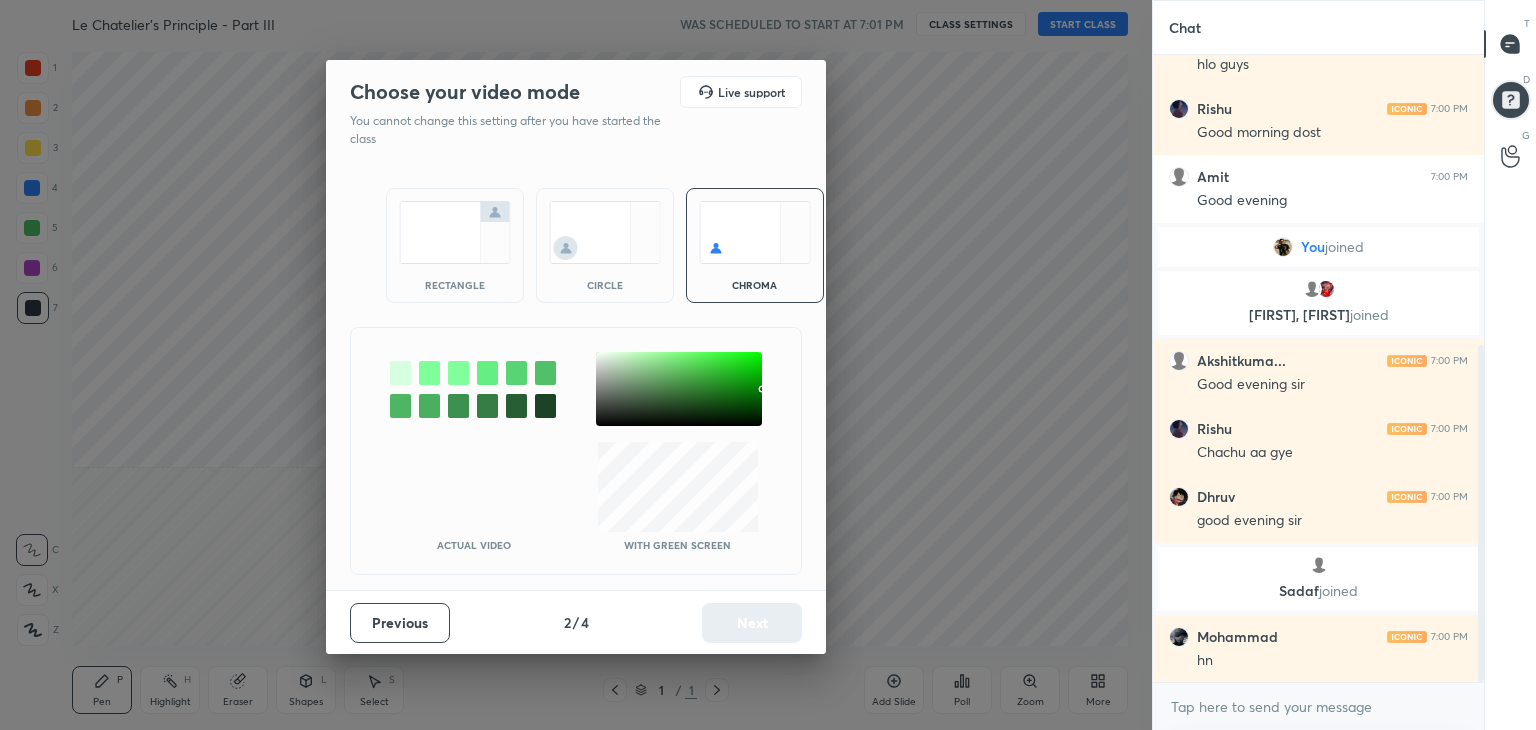 click on "rectangle" at bounding box center (455, 285) 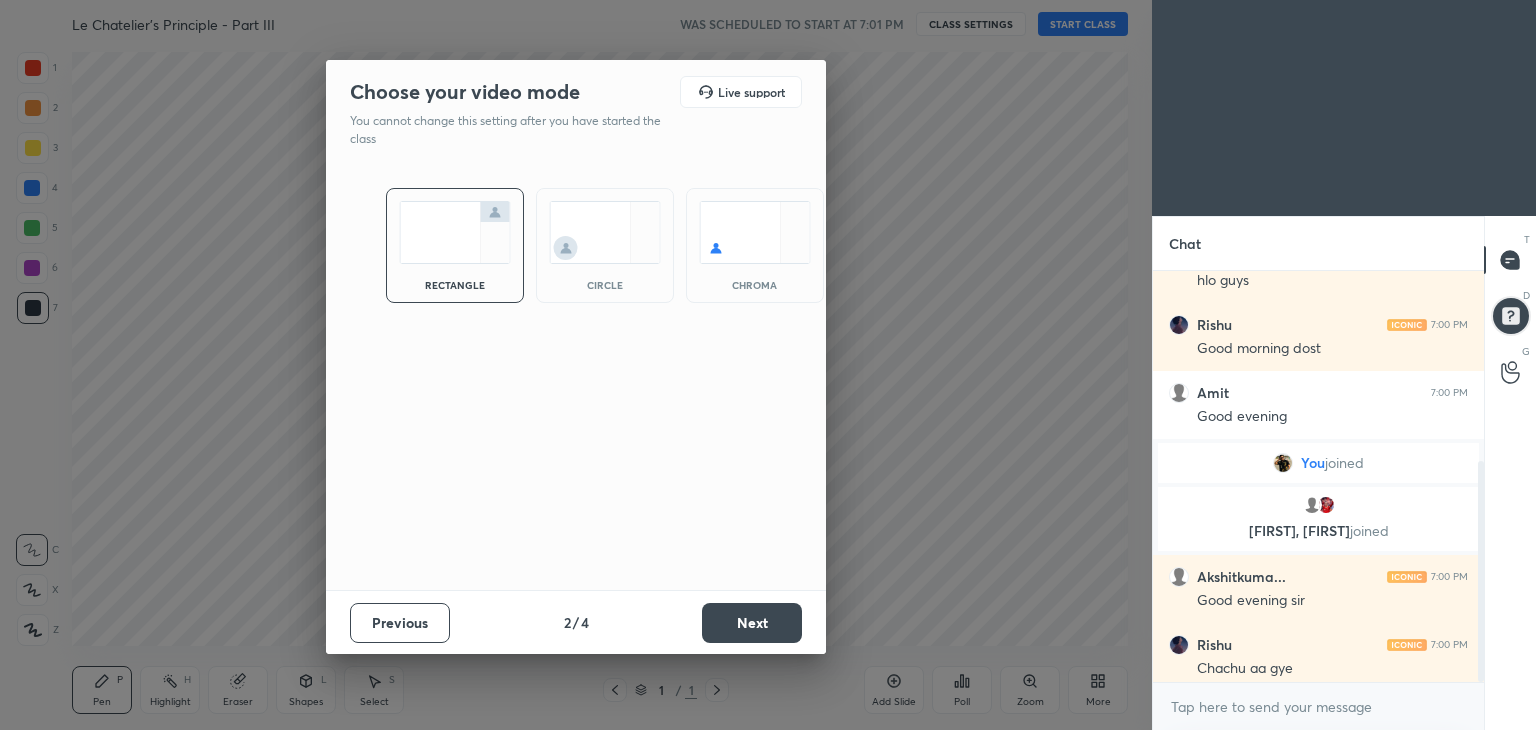 scroll, scrollTop: 405, scrollLeft: 325, axis: both 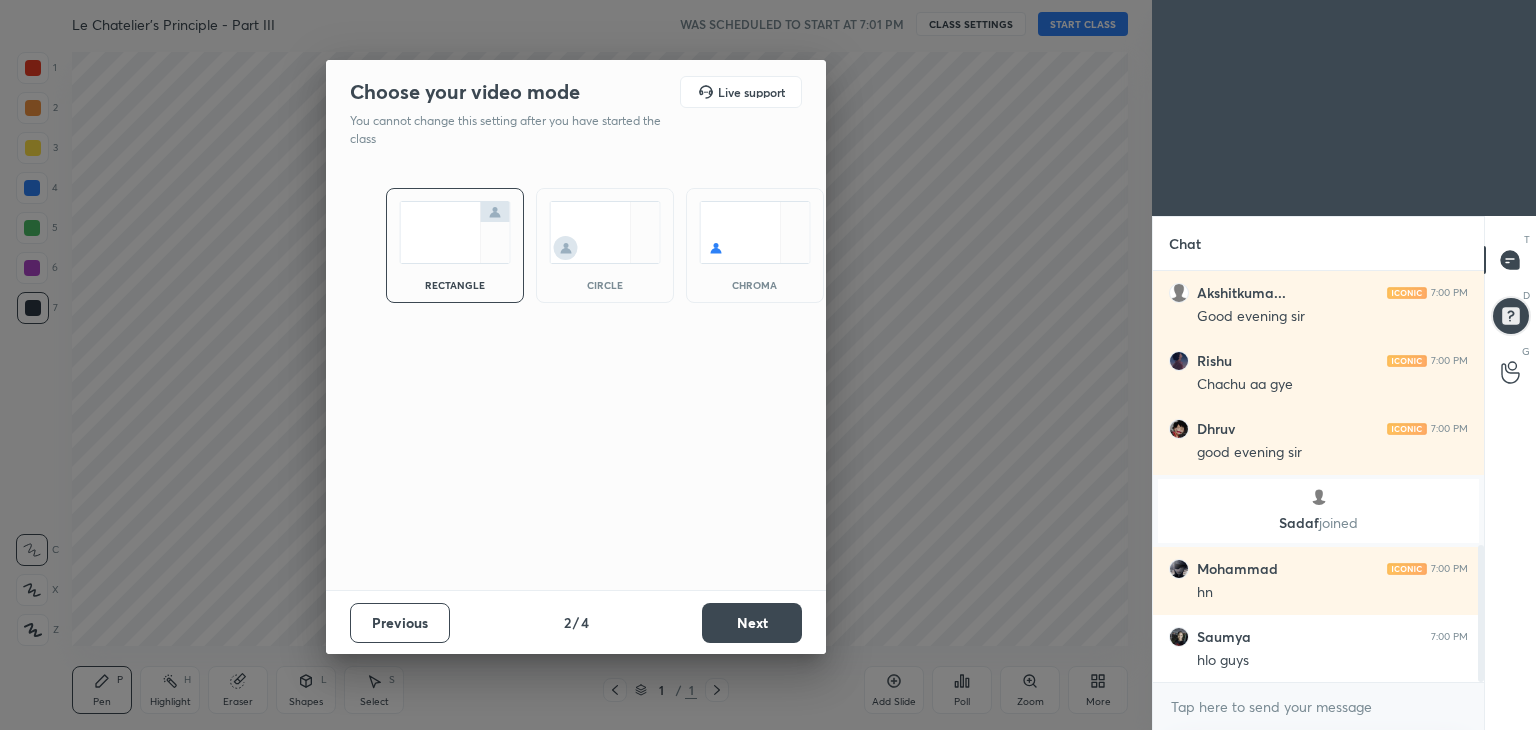 click on "Next" at bounding box center [752, 623] 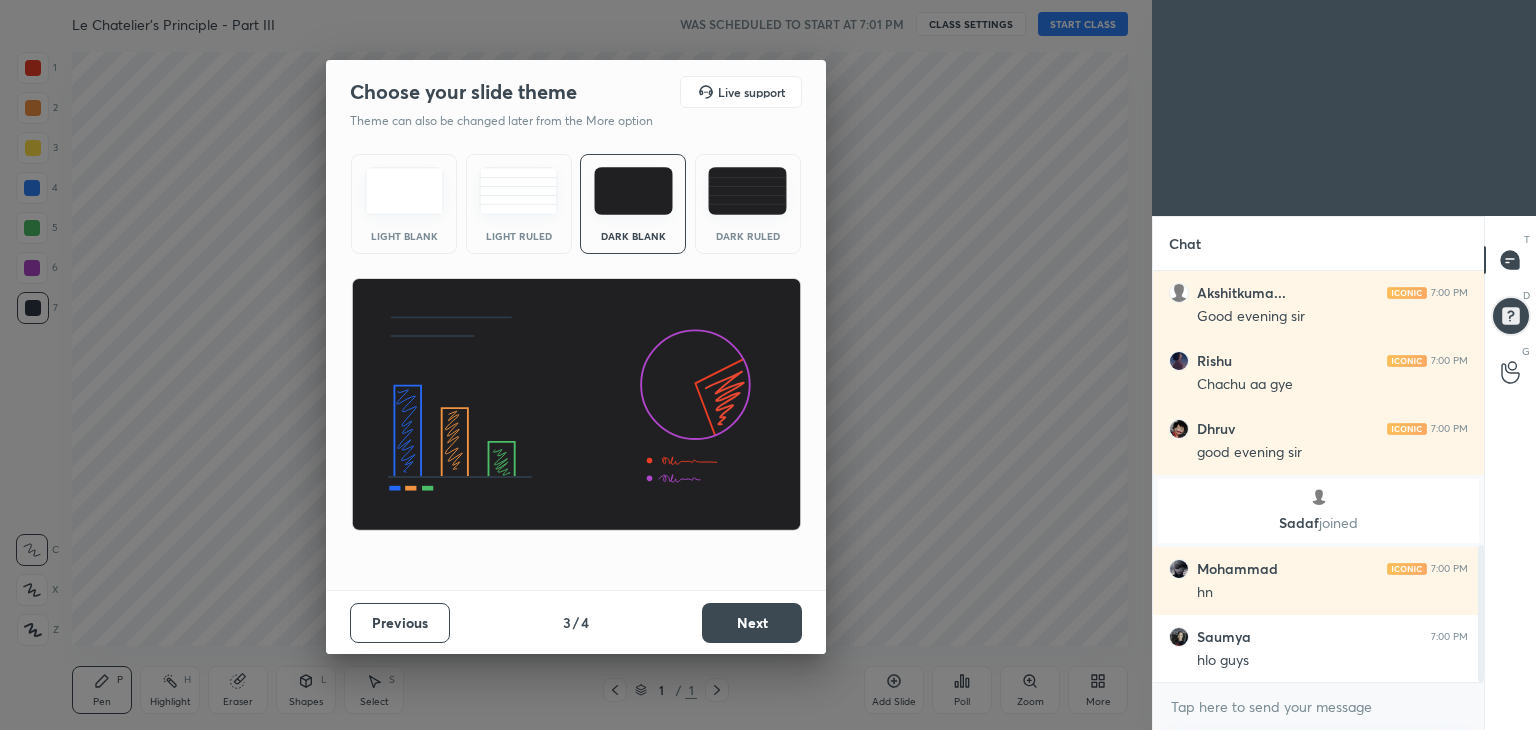 click on "Next" at bounding box center [752, 623] 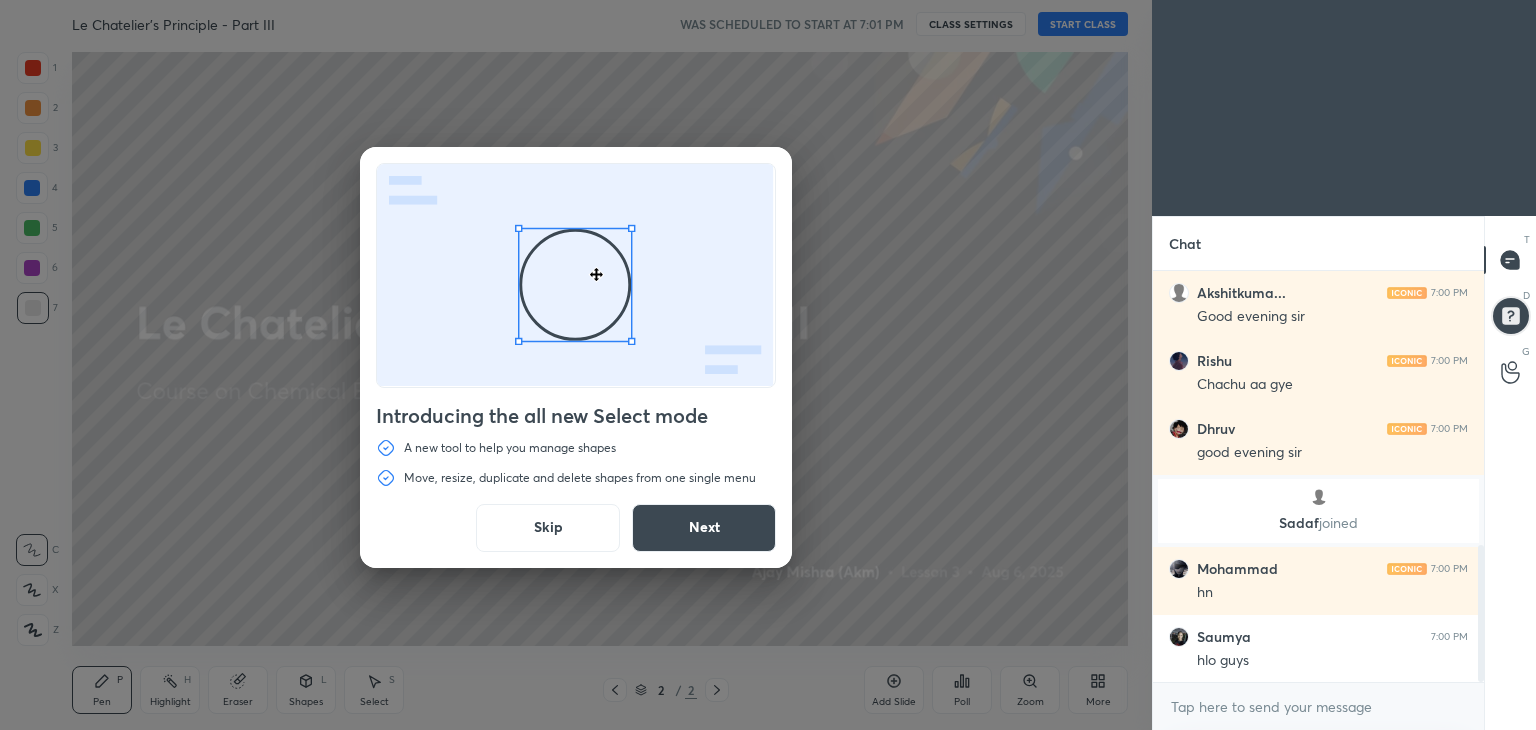 click on "Next" at bounding box center [704, 528] 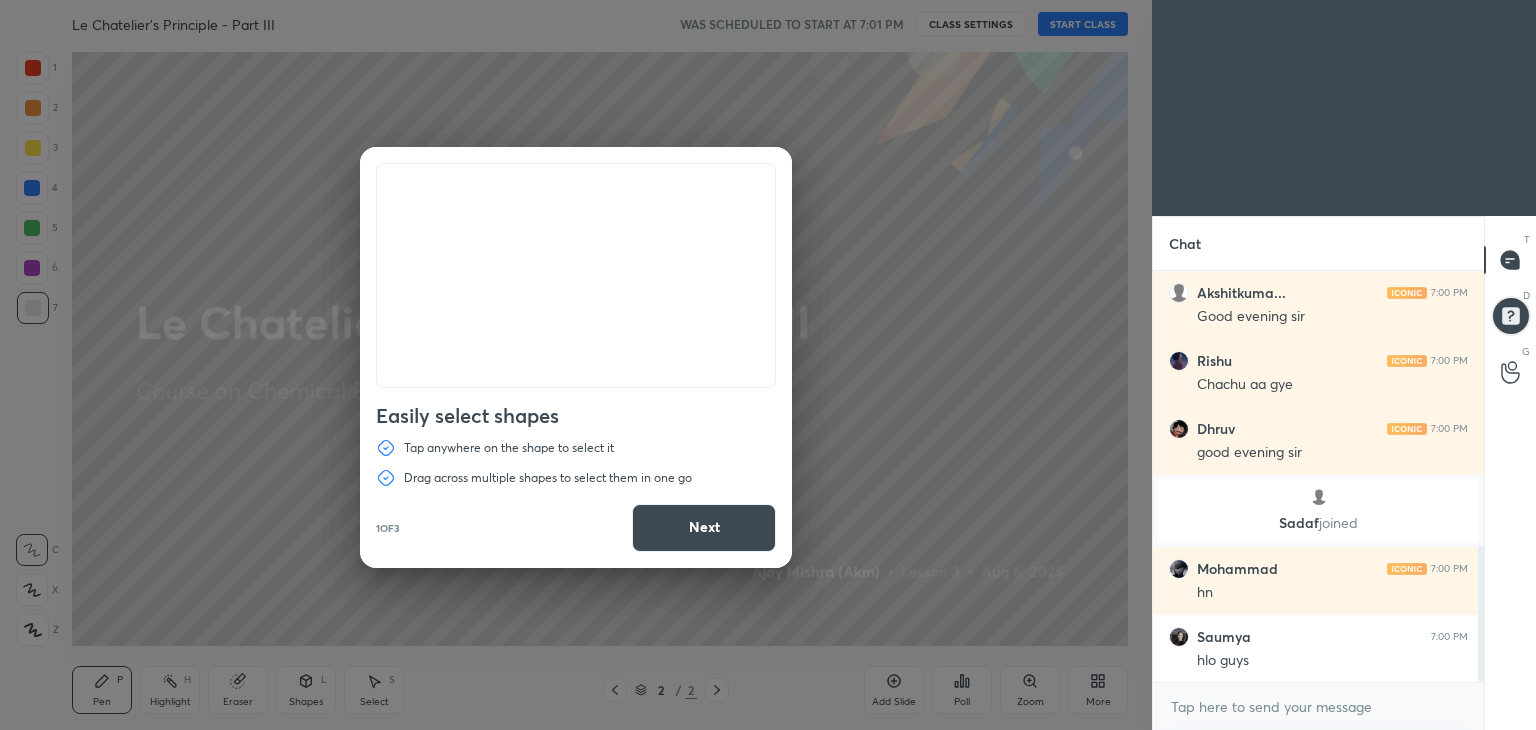 click on "Next" at bounding box center (704, 528) 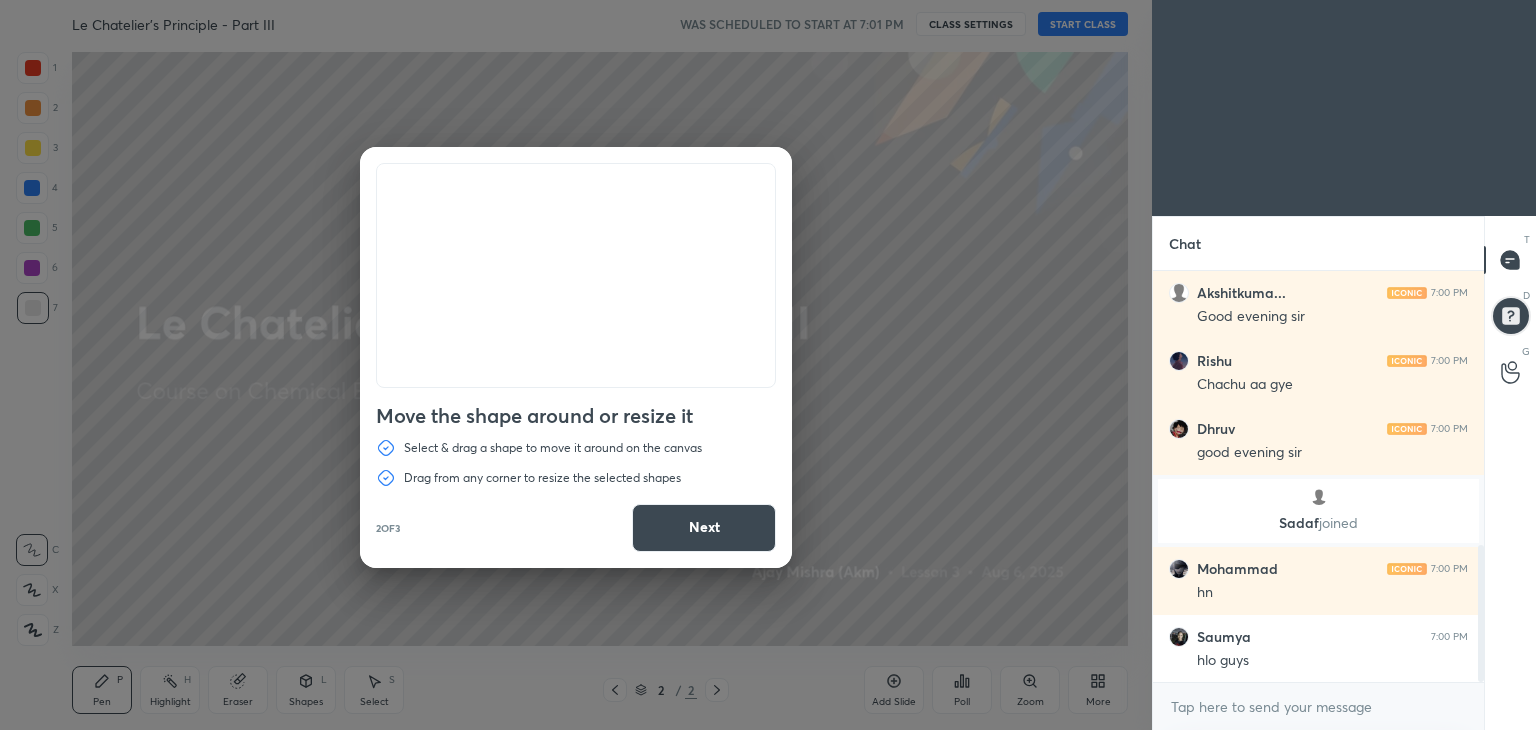click on "Next" at bounding box center [704, 528] 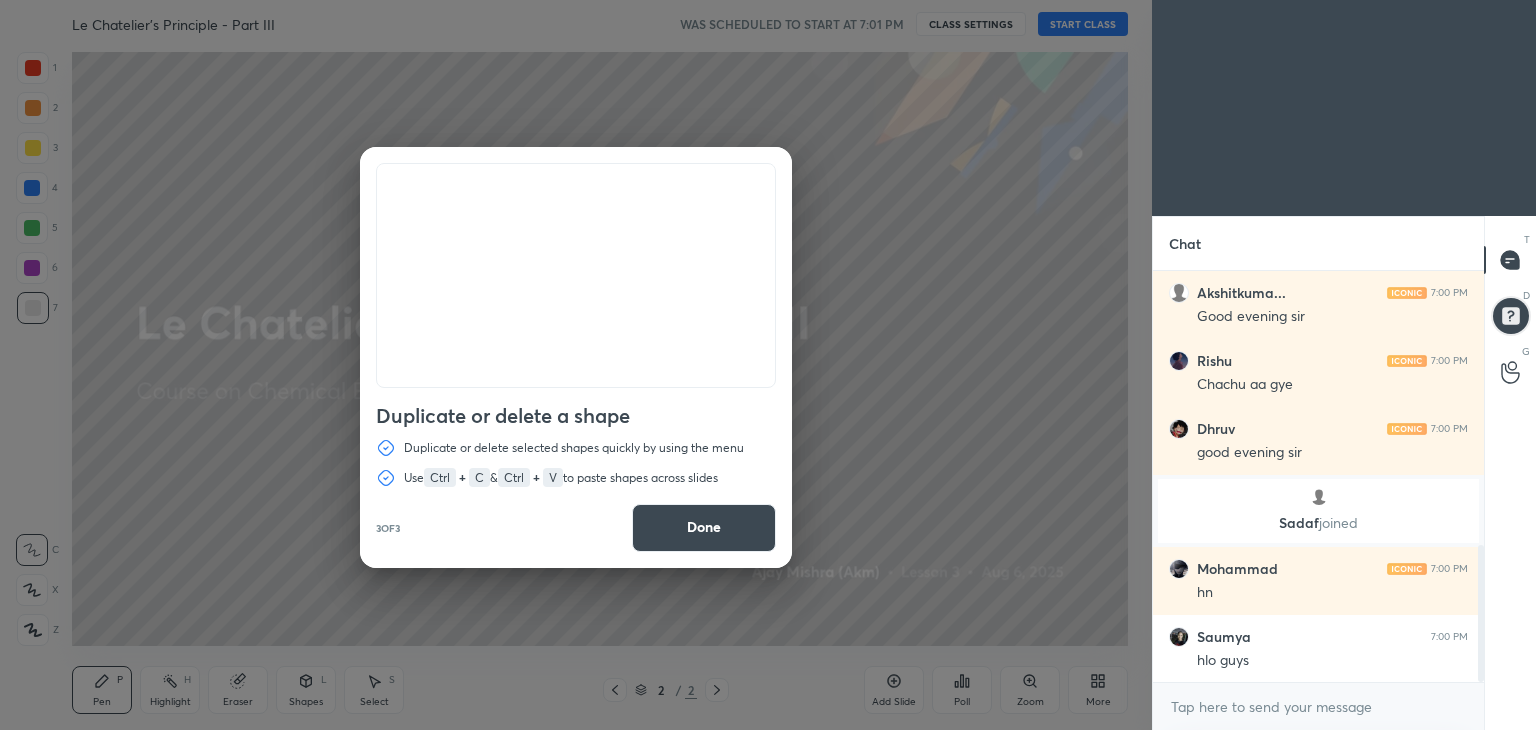 click on "Done" at bounding box center (704, 528) 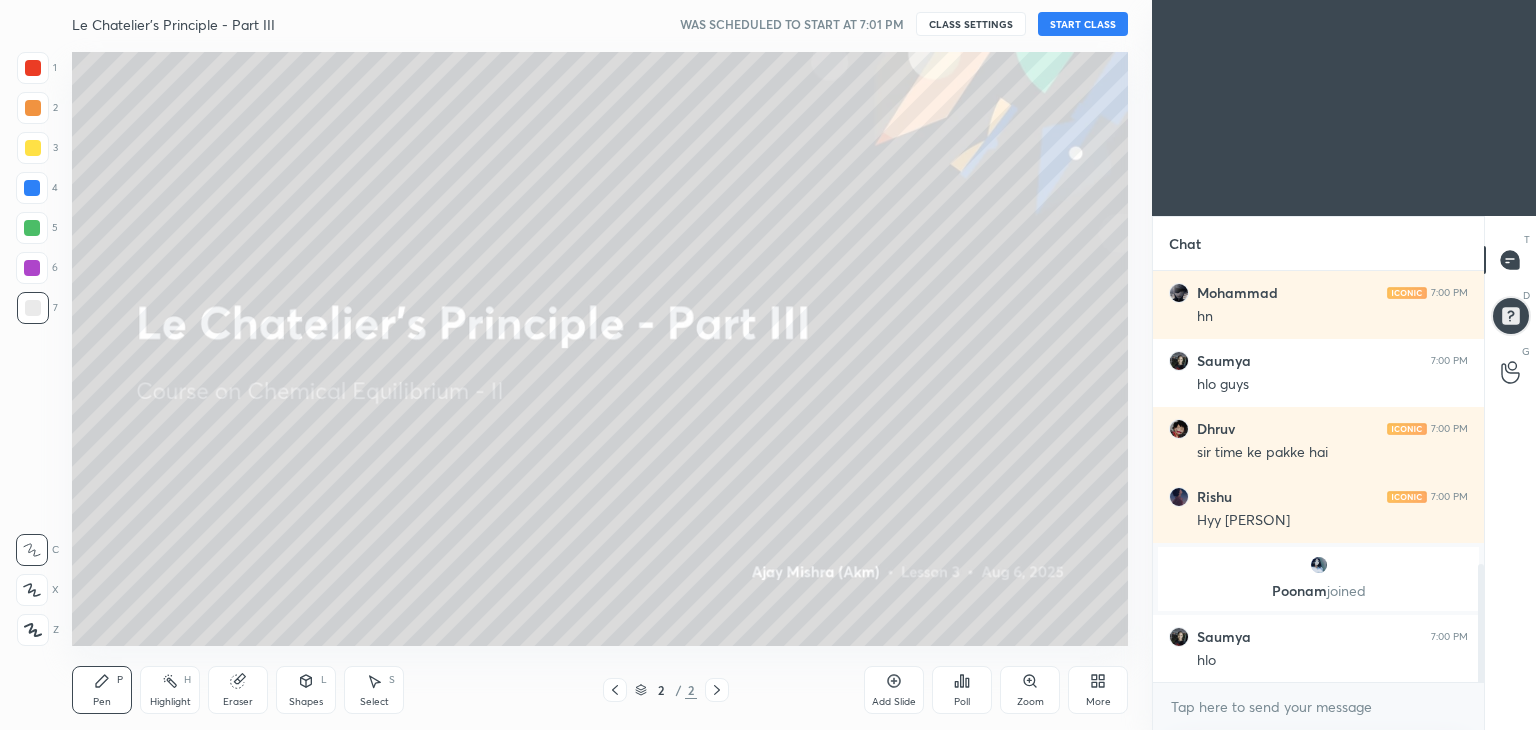 scroll, scrollTop: 1090, scrollLeft: 0, axis: vertical 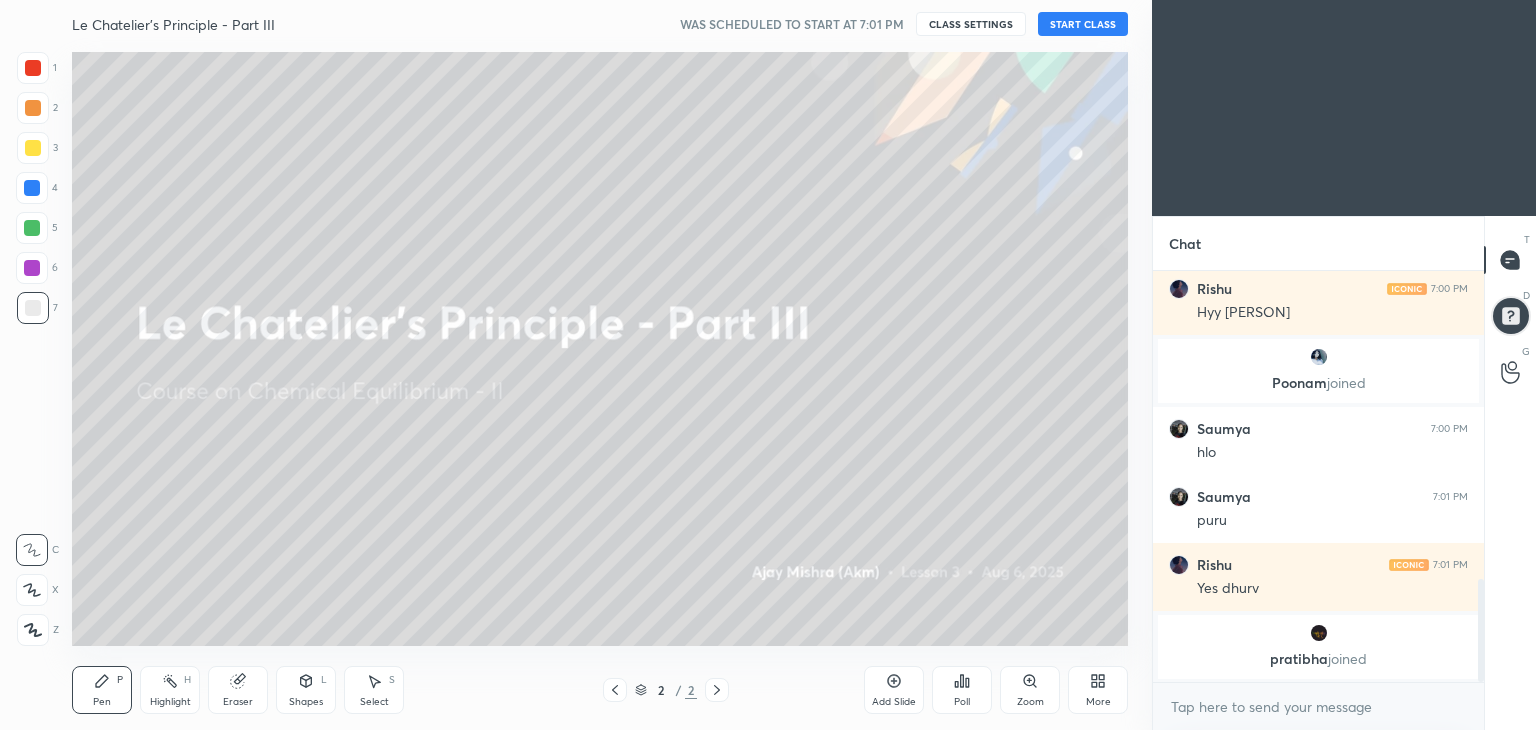 click on "START CLASS" at bounding box center (1083, 24) 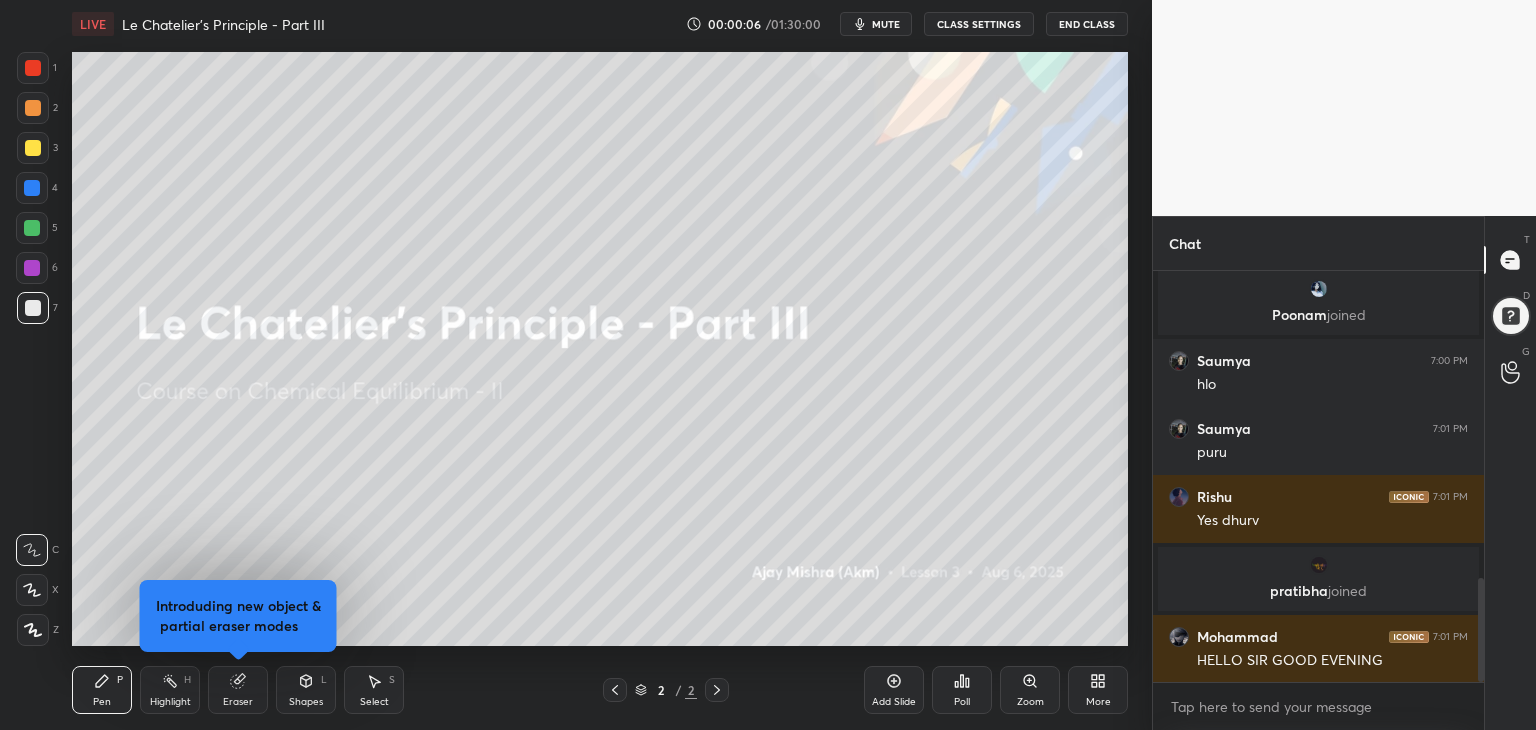 scroll, scrollTop: 1294, scrollLeft: 0, axis: vertical 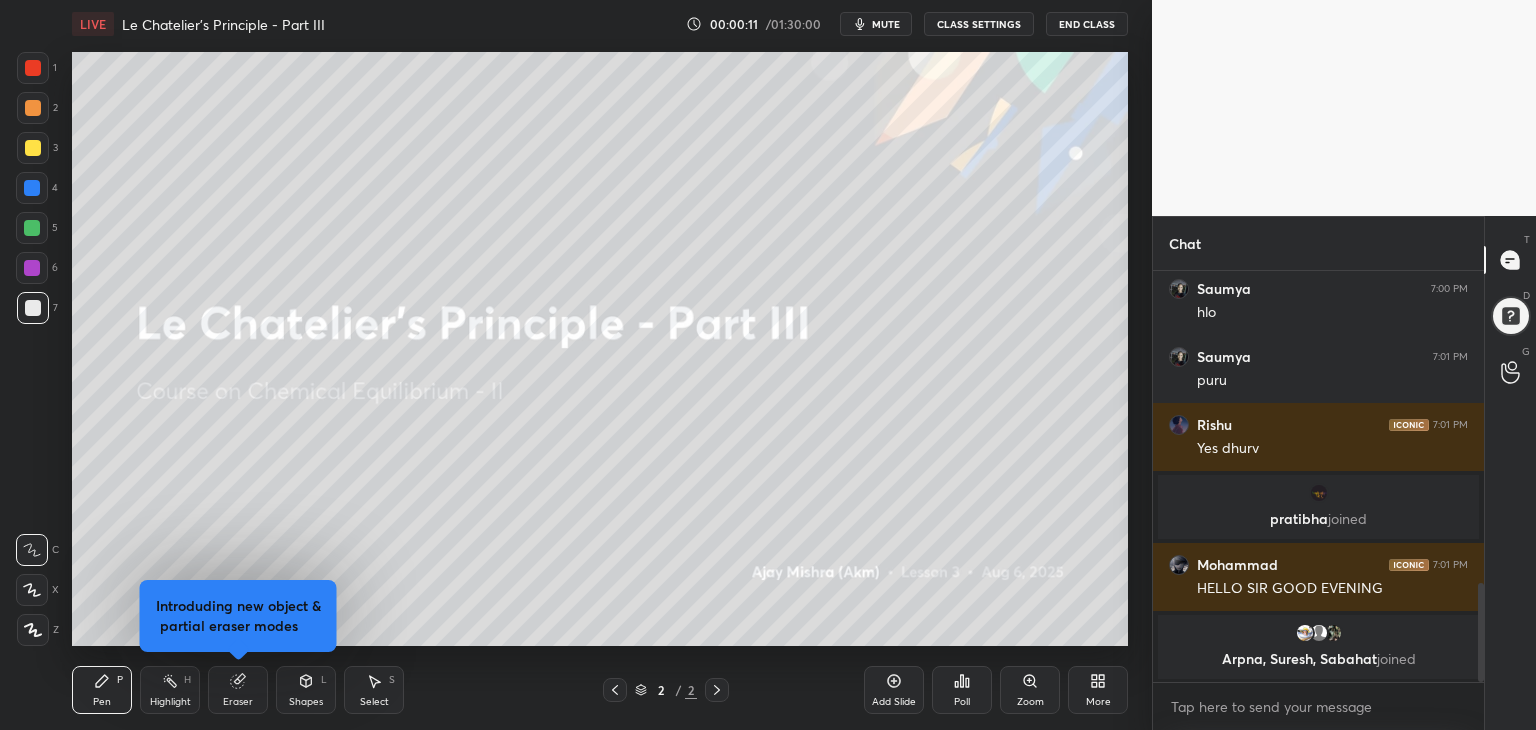 click 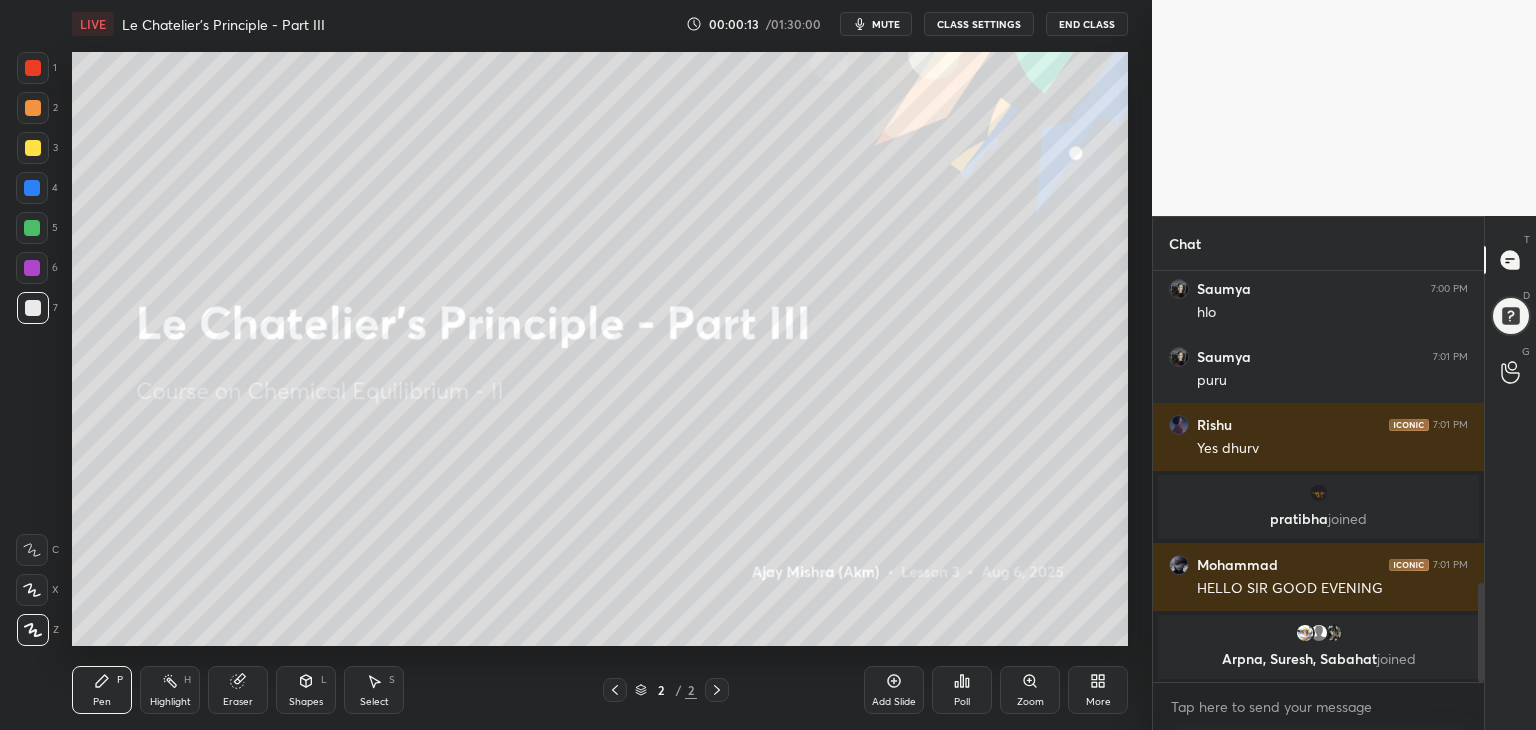 click 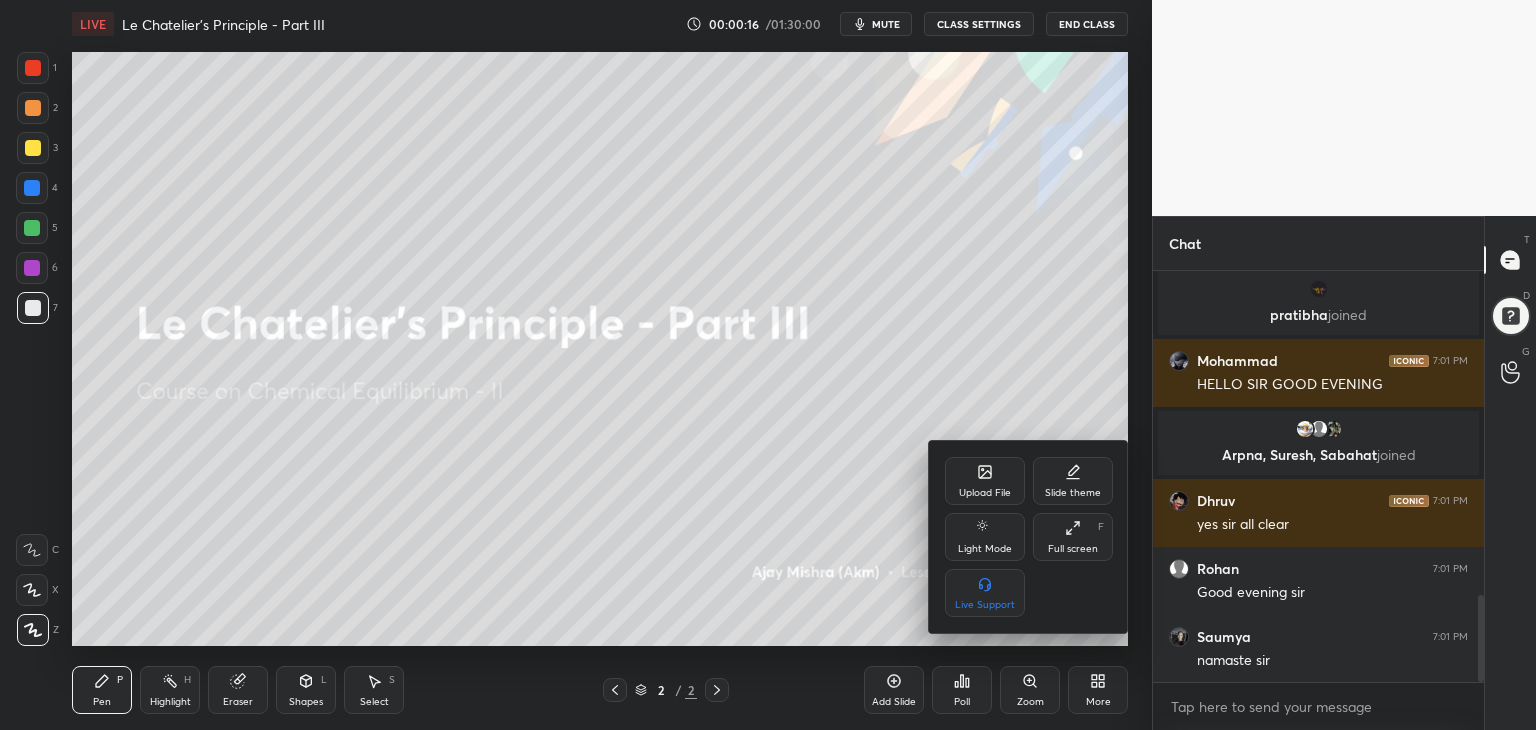 scroll, scrollTop: 1530, scrollLeft: 0, axis: vertical 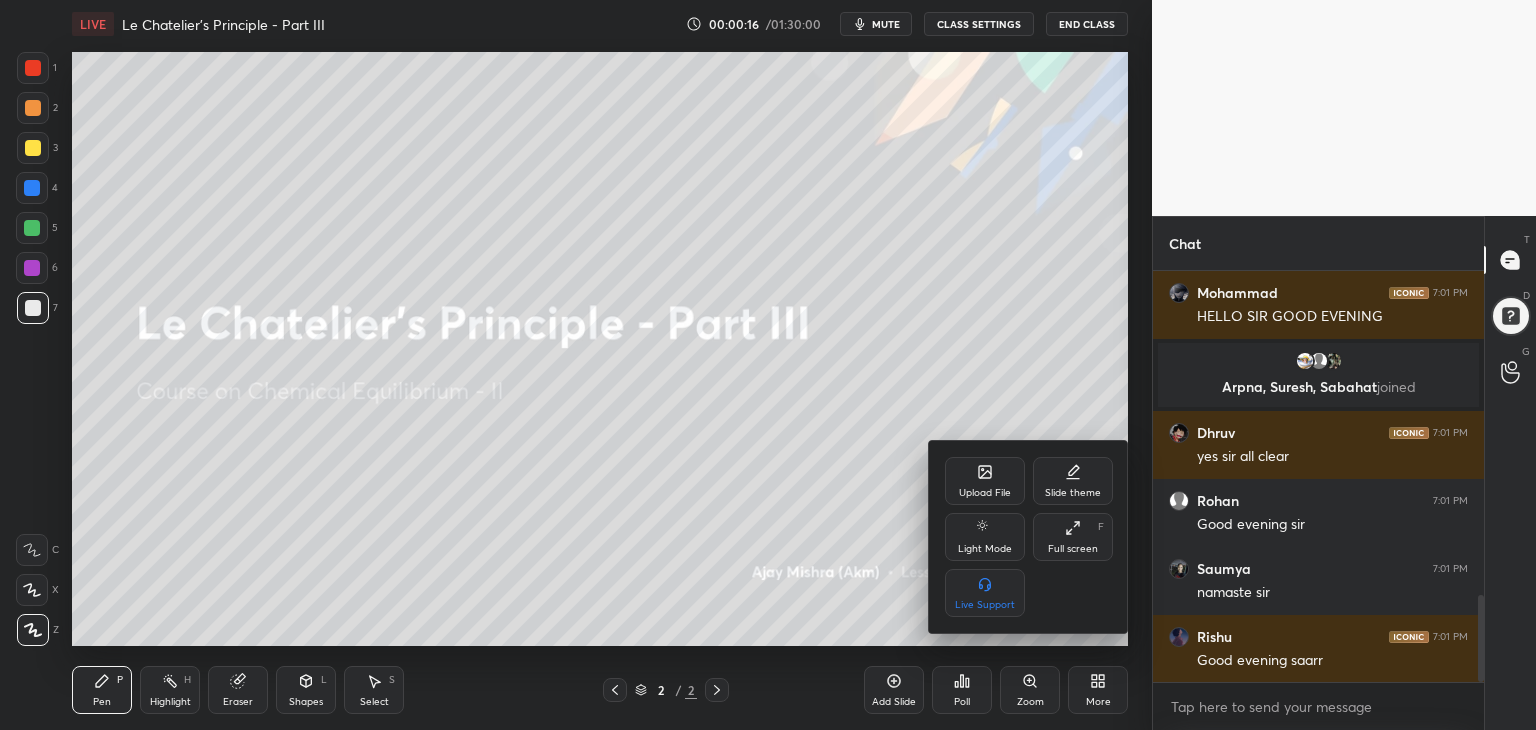 click 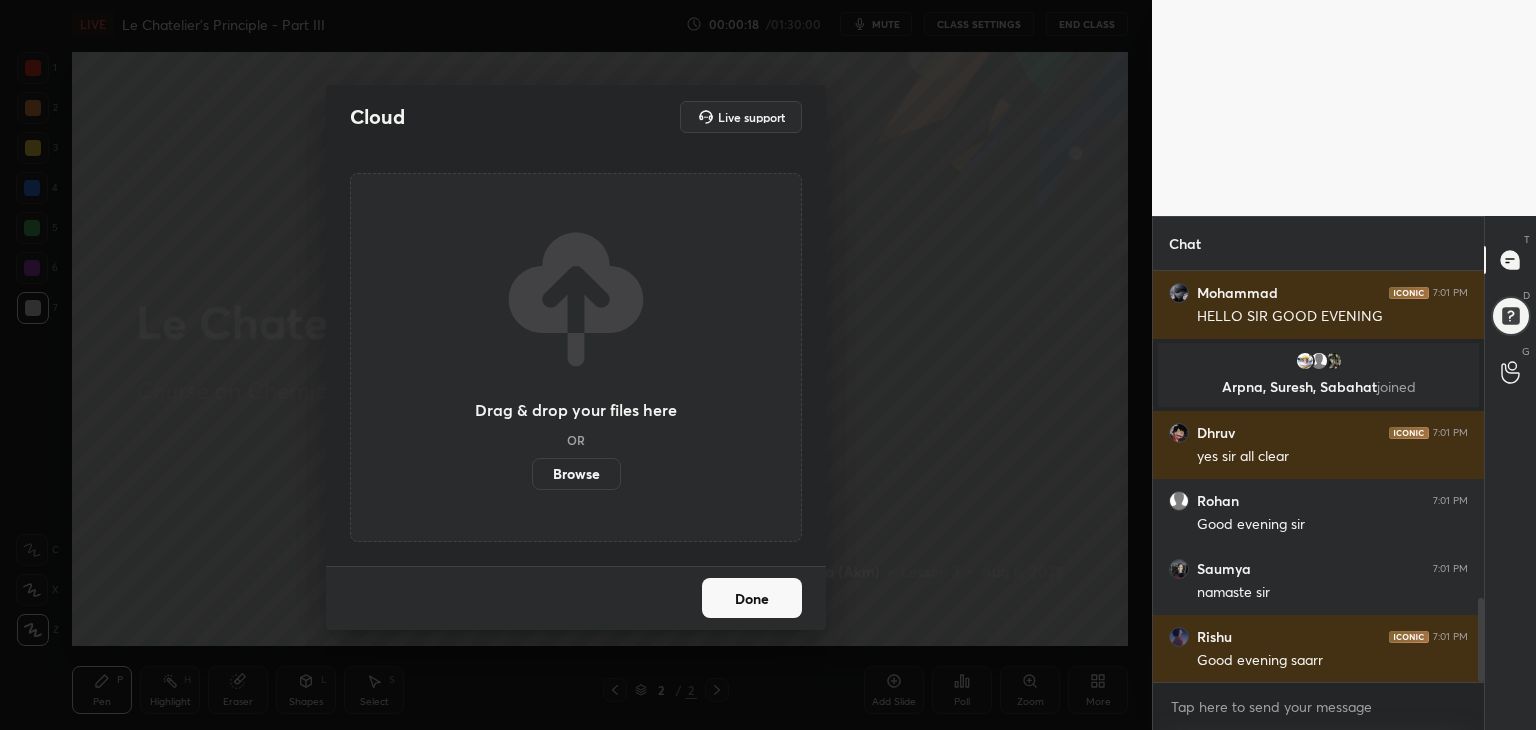 scroll, scrollTop: 1598, scrollLeft: 0, axis: vertical 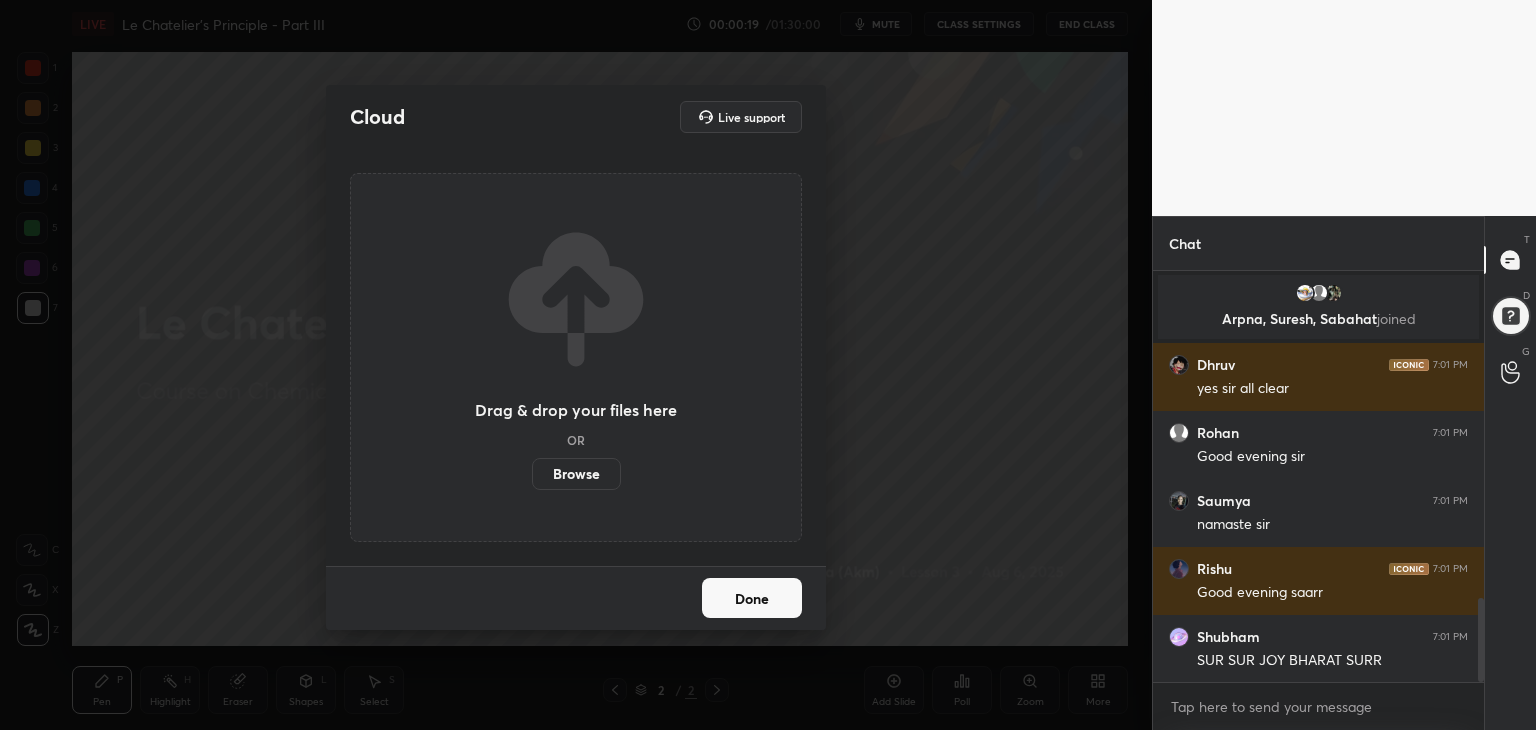 click on "Browse" at bounding box center (576, 474) 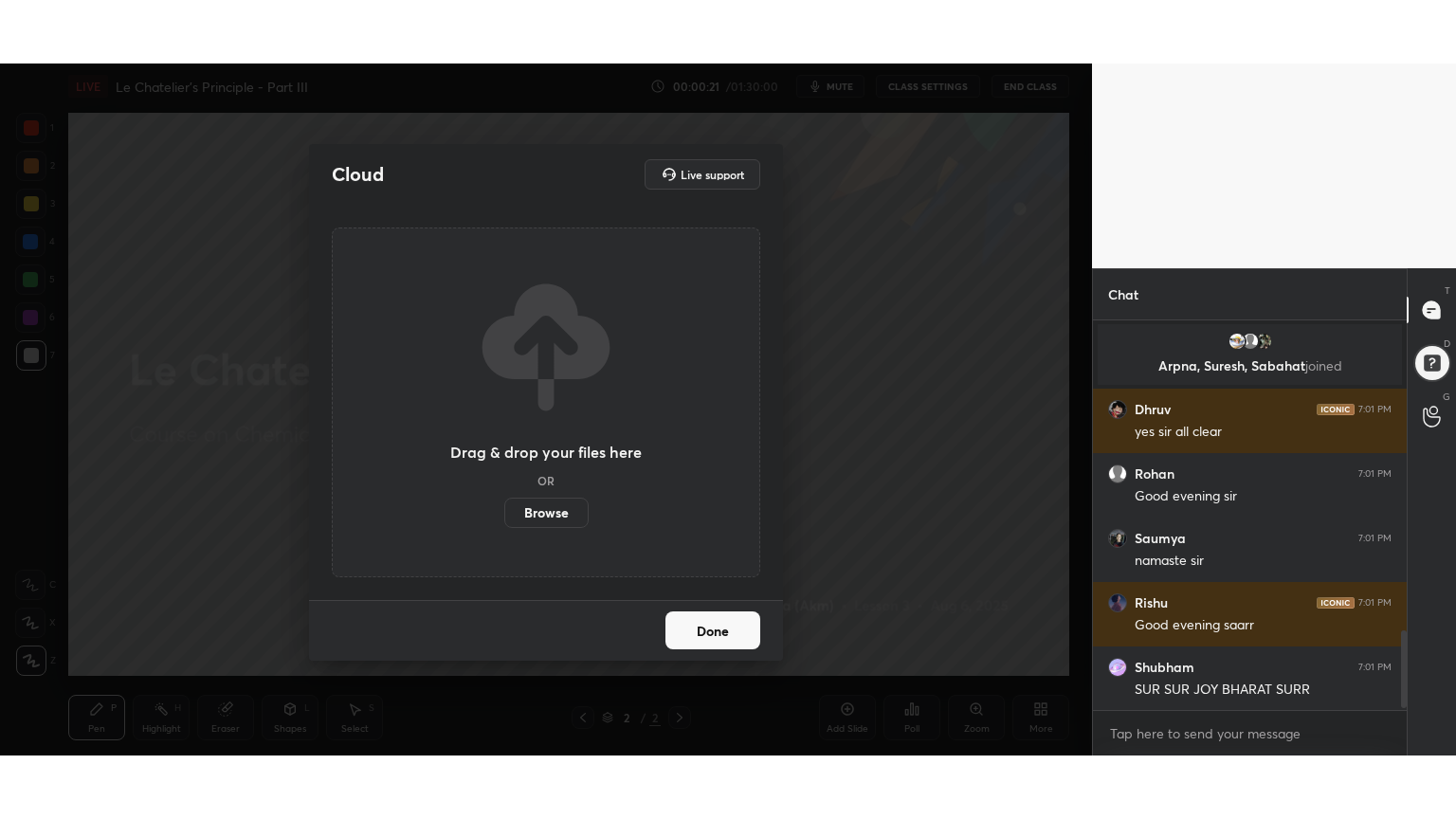 scroll, scrollTop: 1583, scrollLeft: 0, axis: vertical 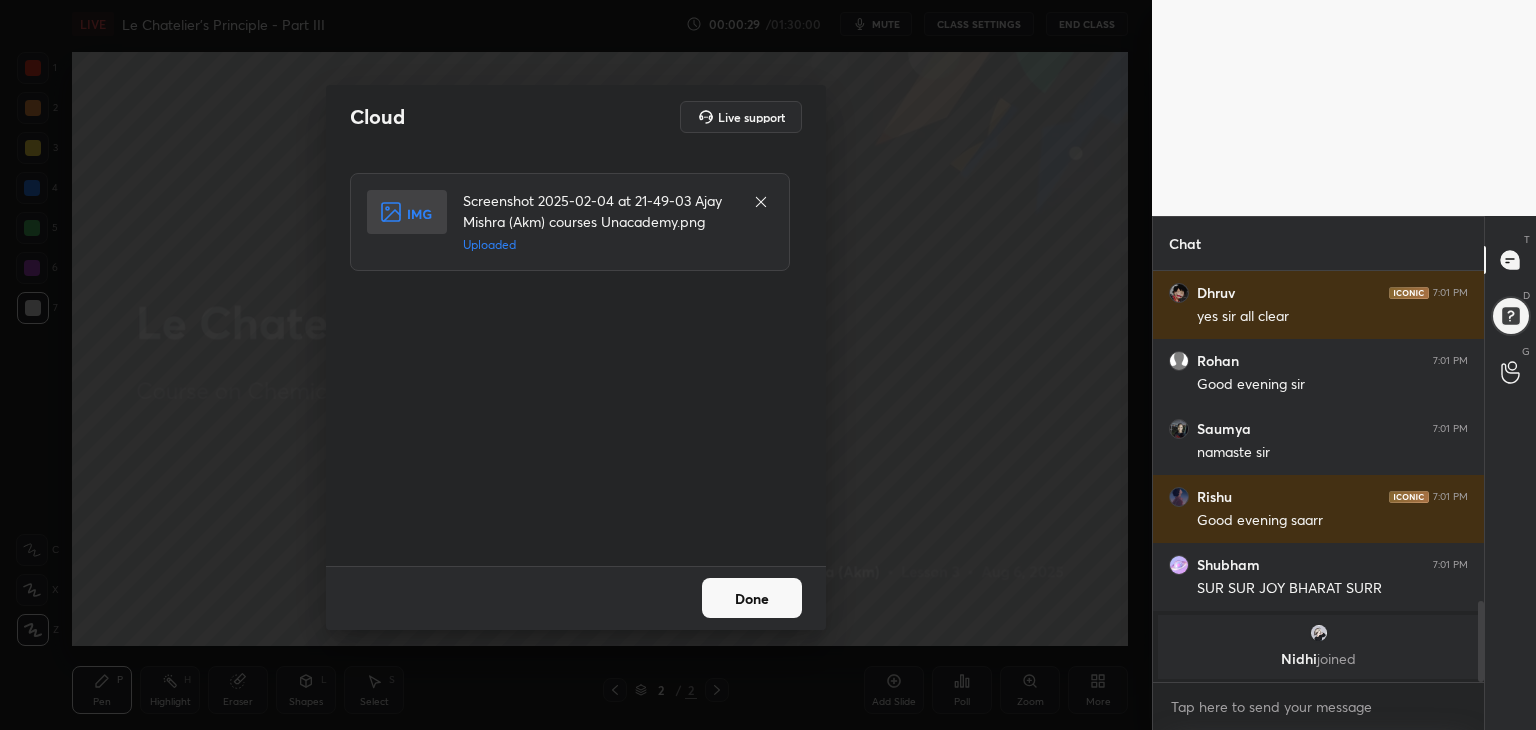 click on "Done" at bounding box center [752, 598] 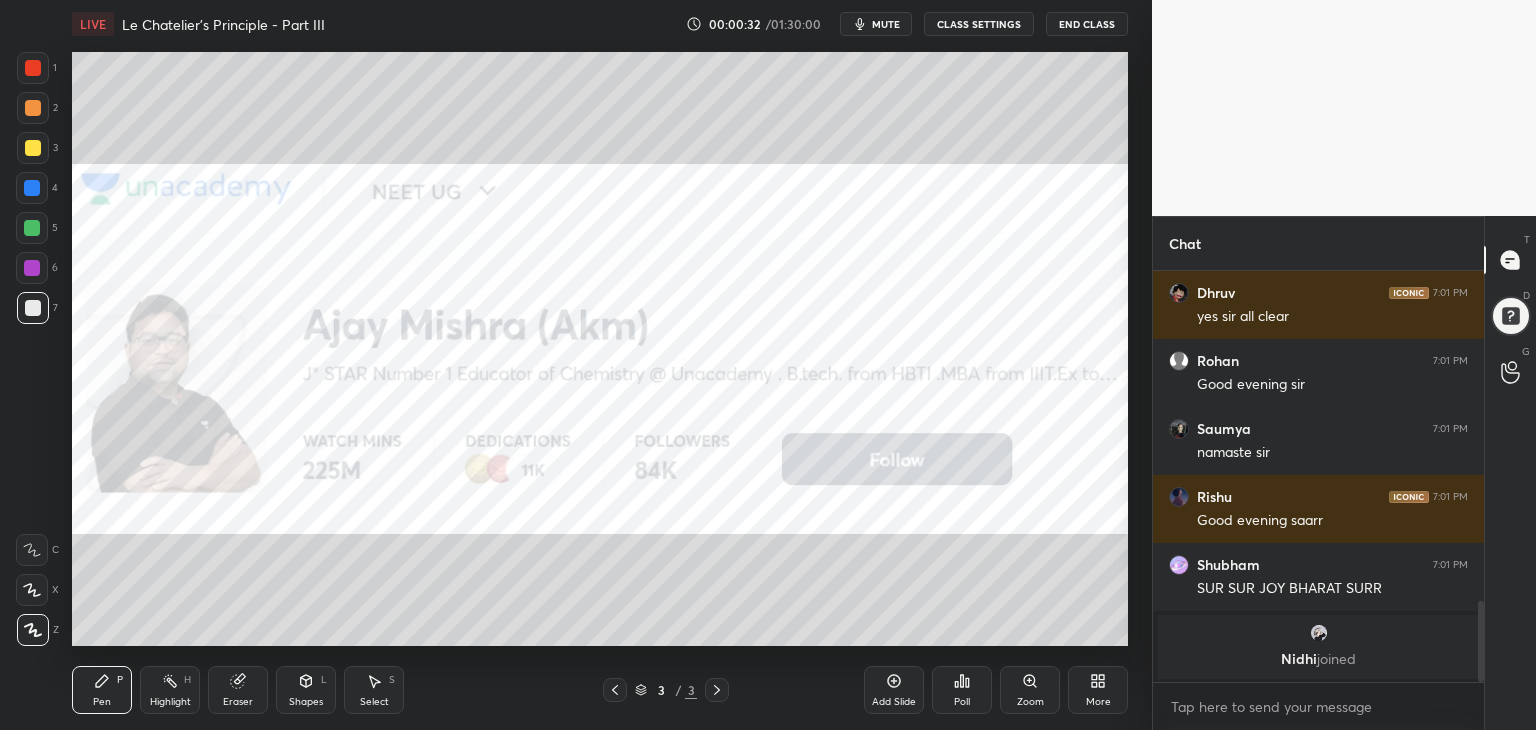 click 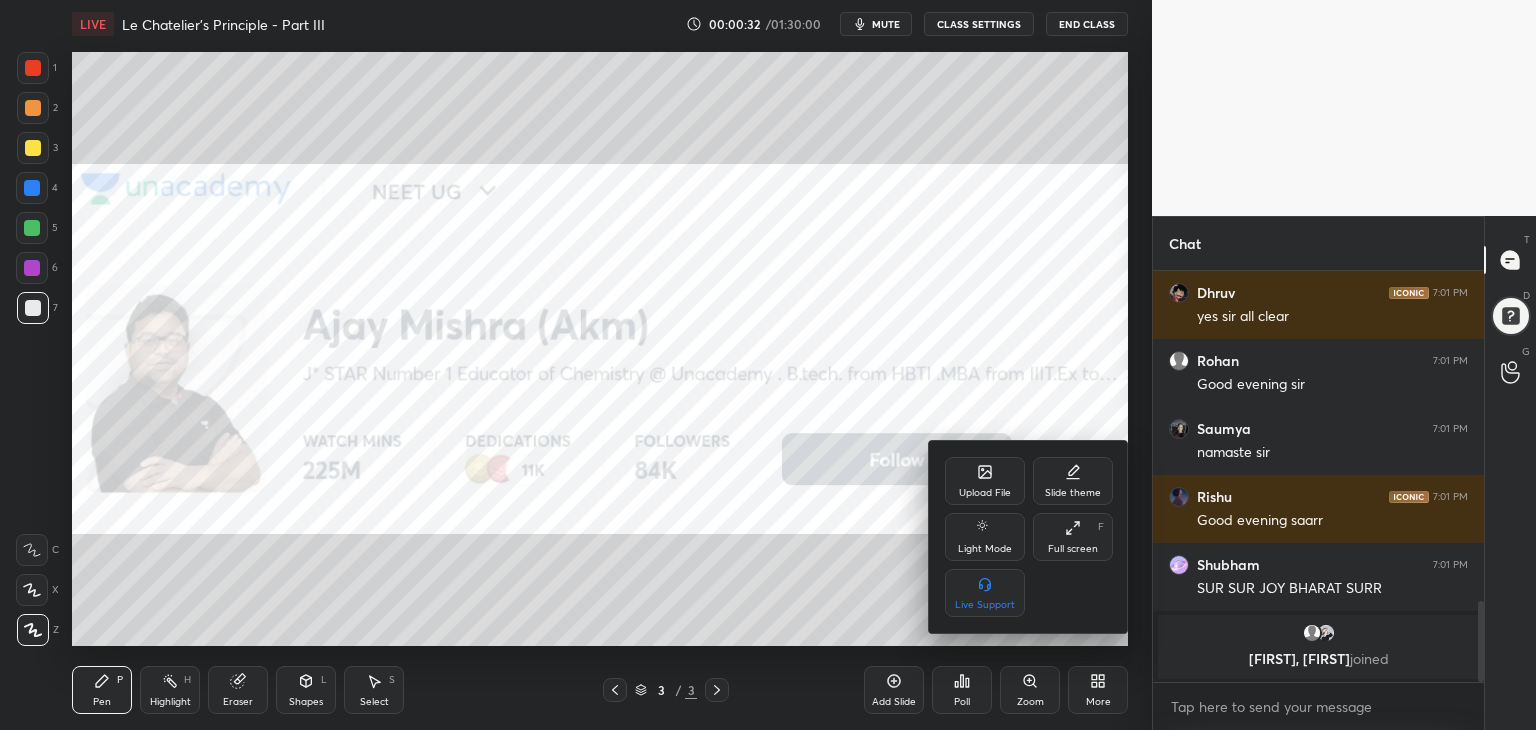 drag, startPoint x: 1078, startPoint y: 544, endPoint x: 1022, endPoint y: 616, distance: 91.214035 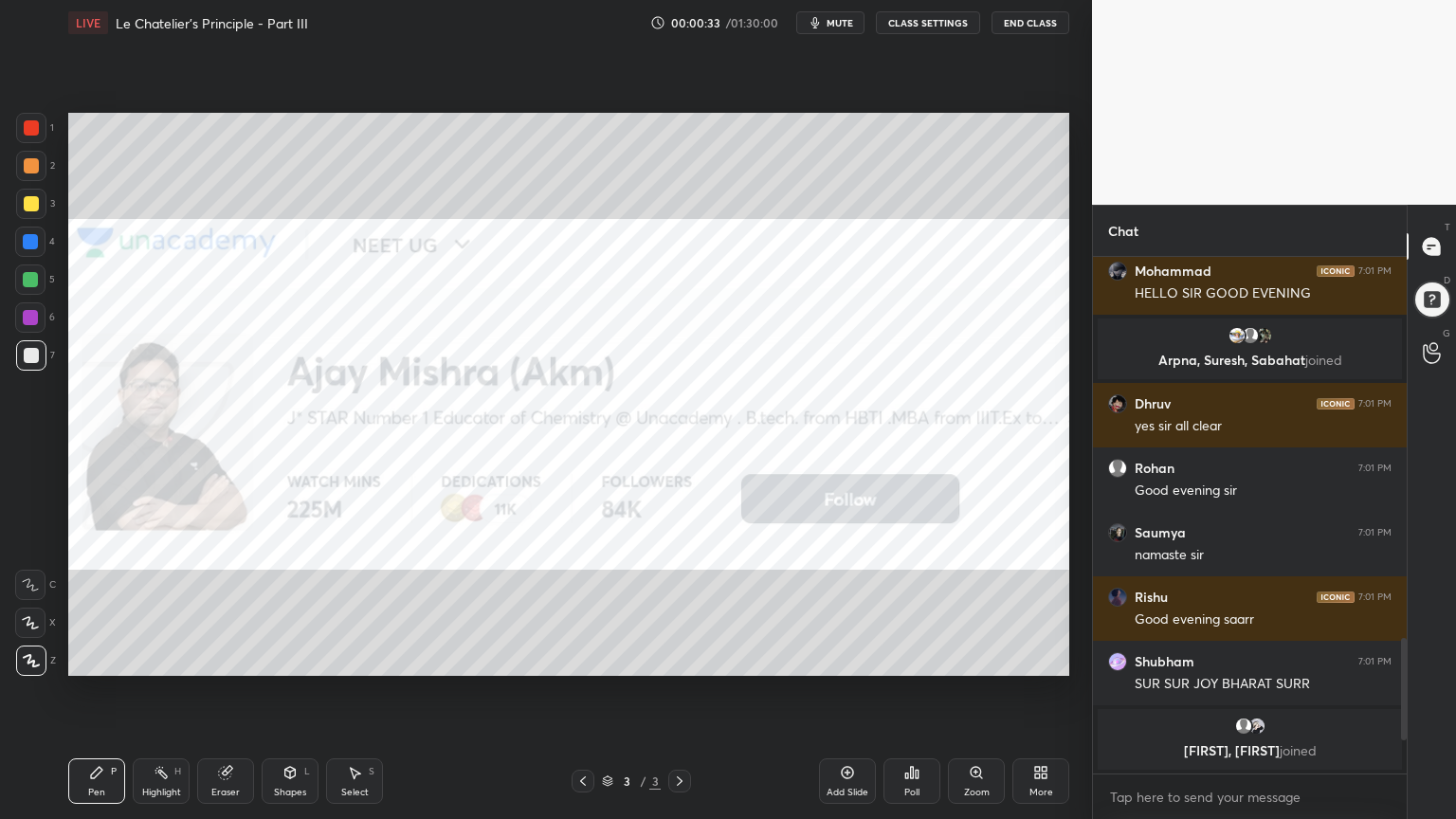 scroll, scrollTop: 94094, scrollLeft: 93776, axis: both 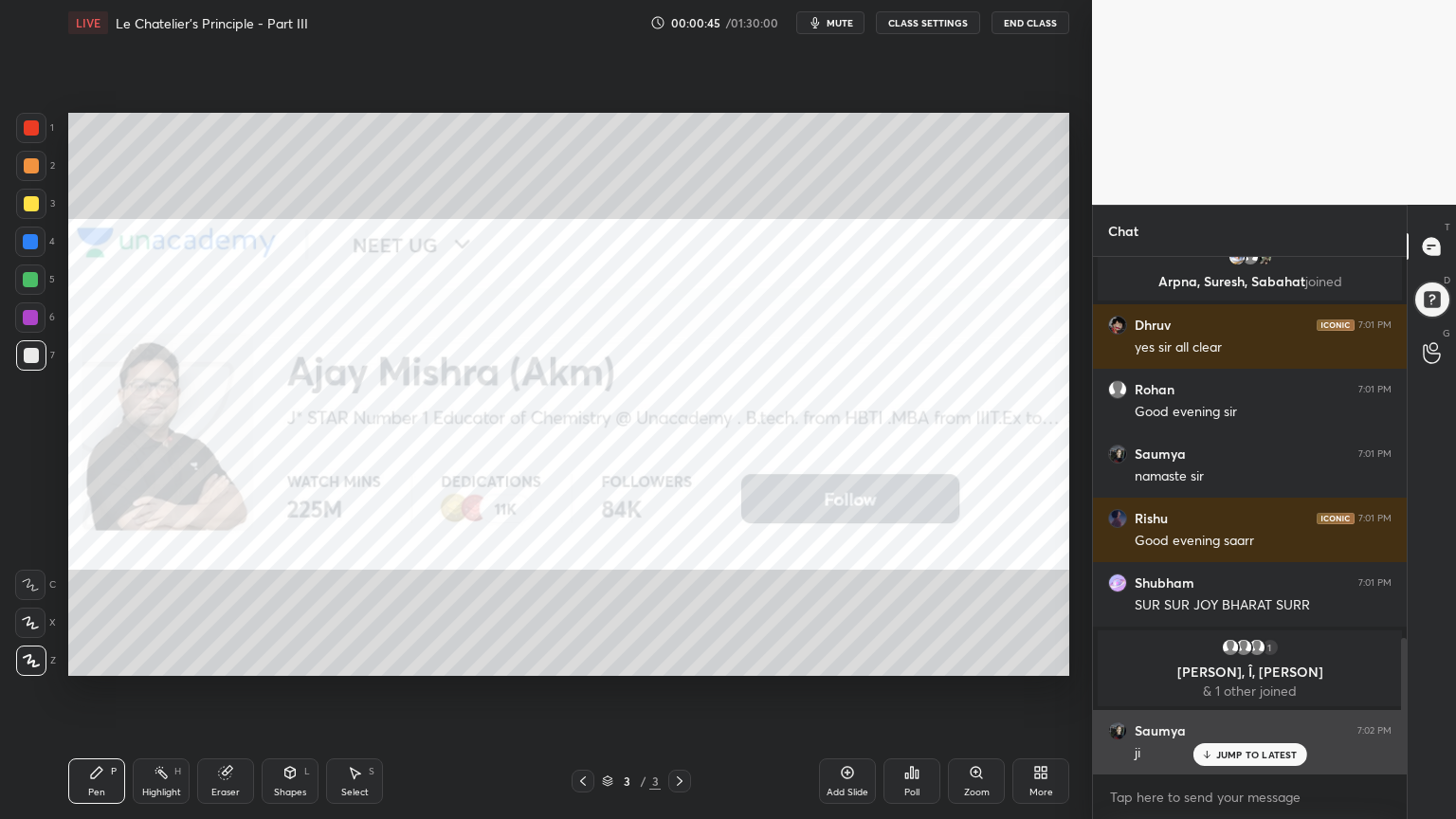 click at bounding box center [1118, 731] 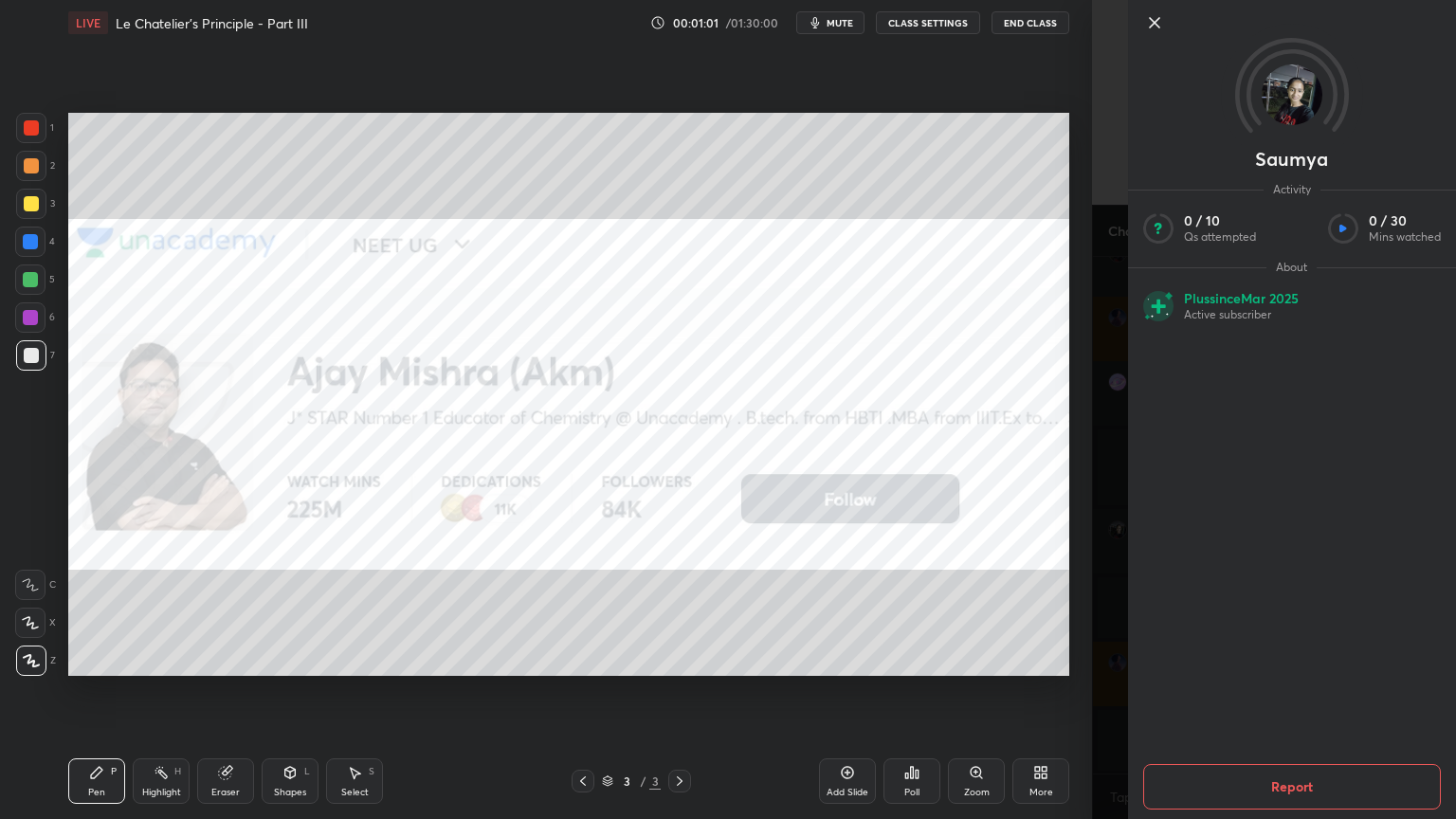 scroll, scrollTop: 1718, scrollLeft: 0, axis: vertical 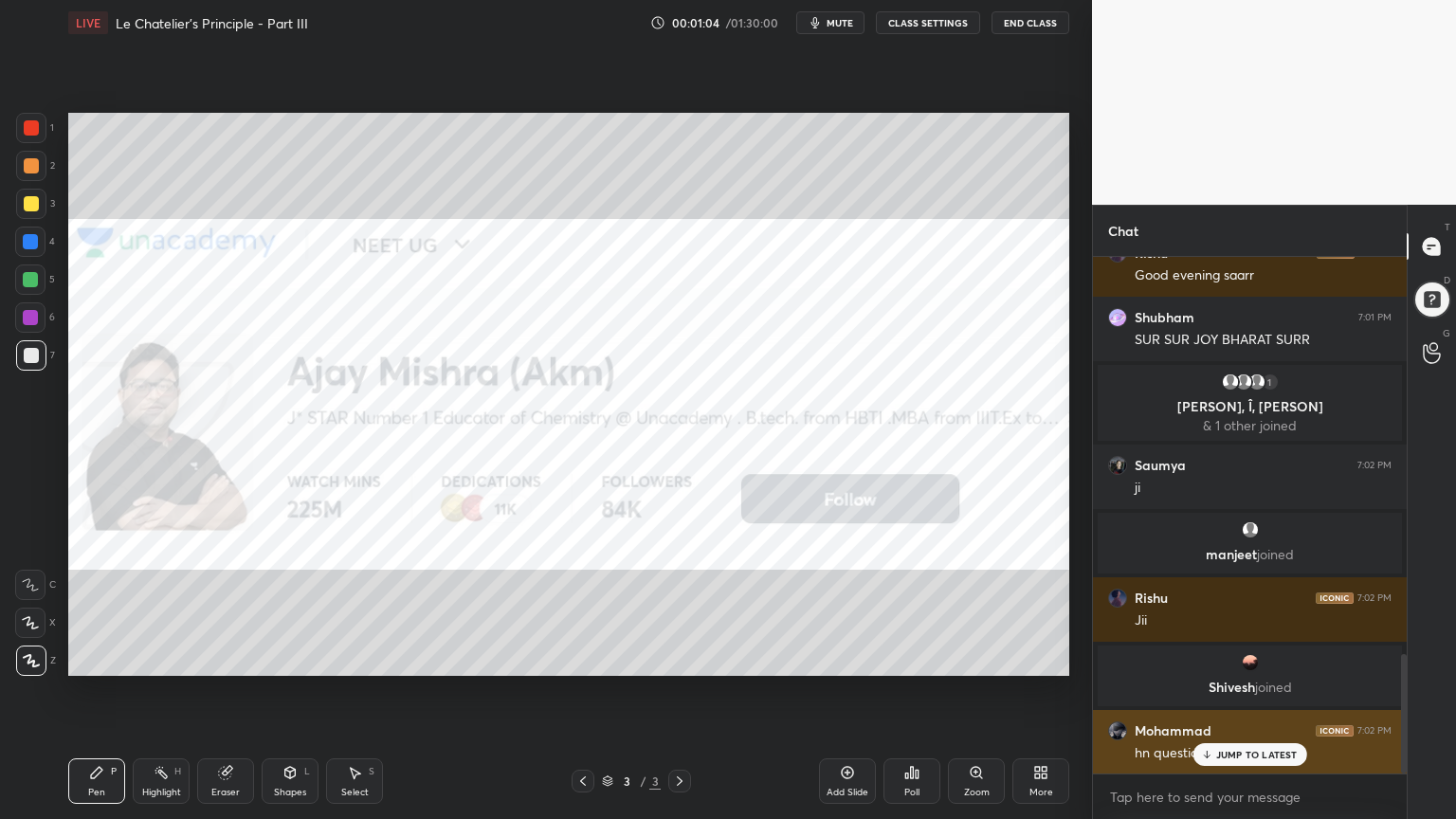 click on "JUMP TO LATEST" at bounding box center (1257, 755) 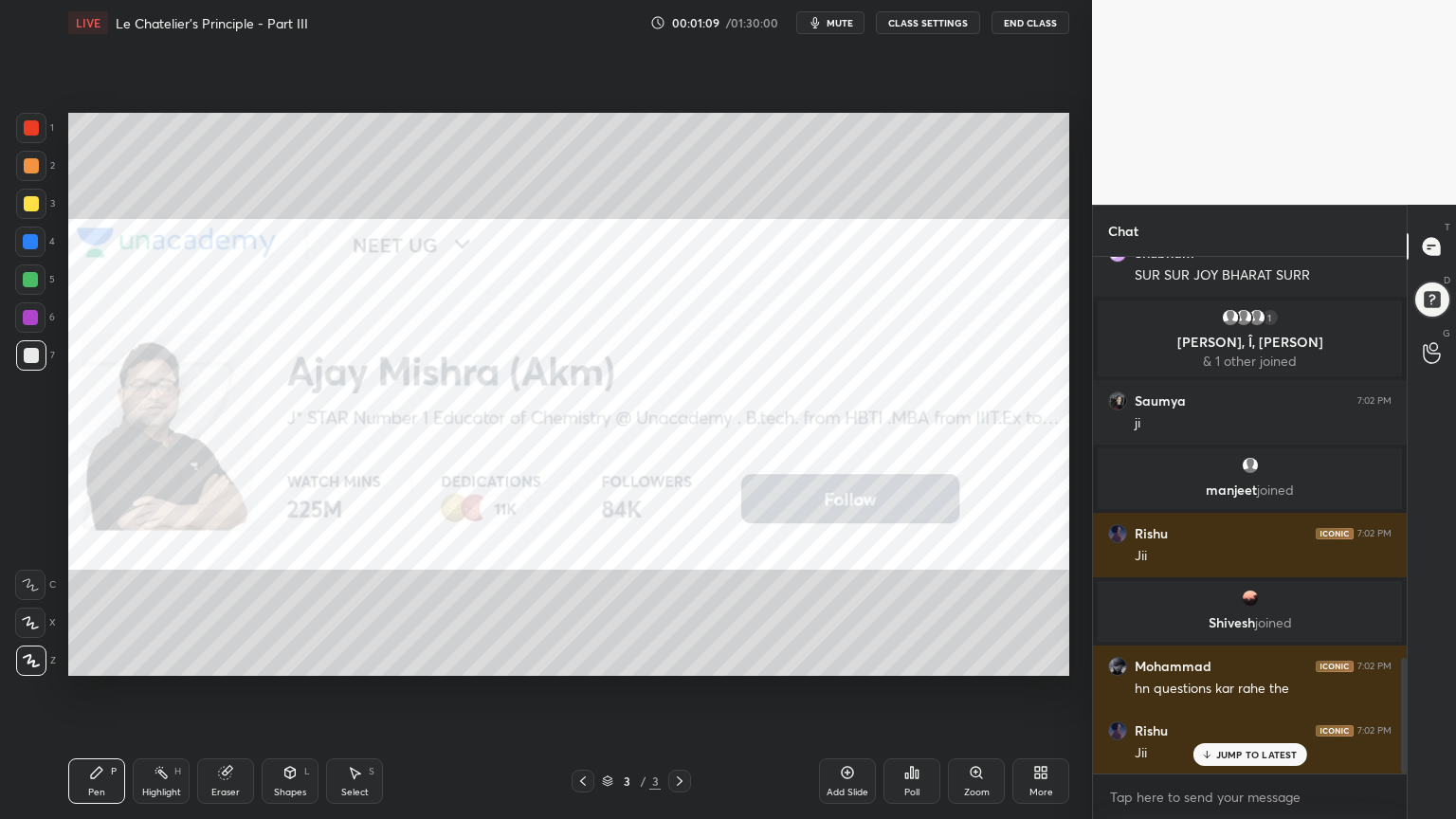 click on "Highlight H" at bounding box center (161, 781) 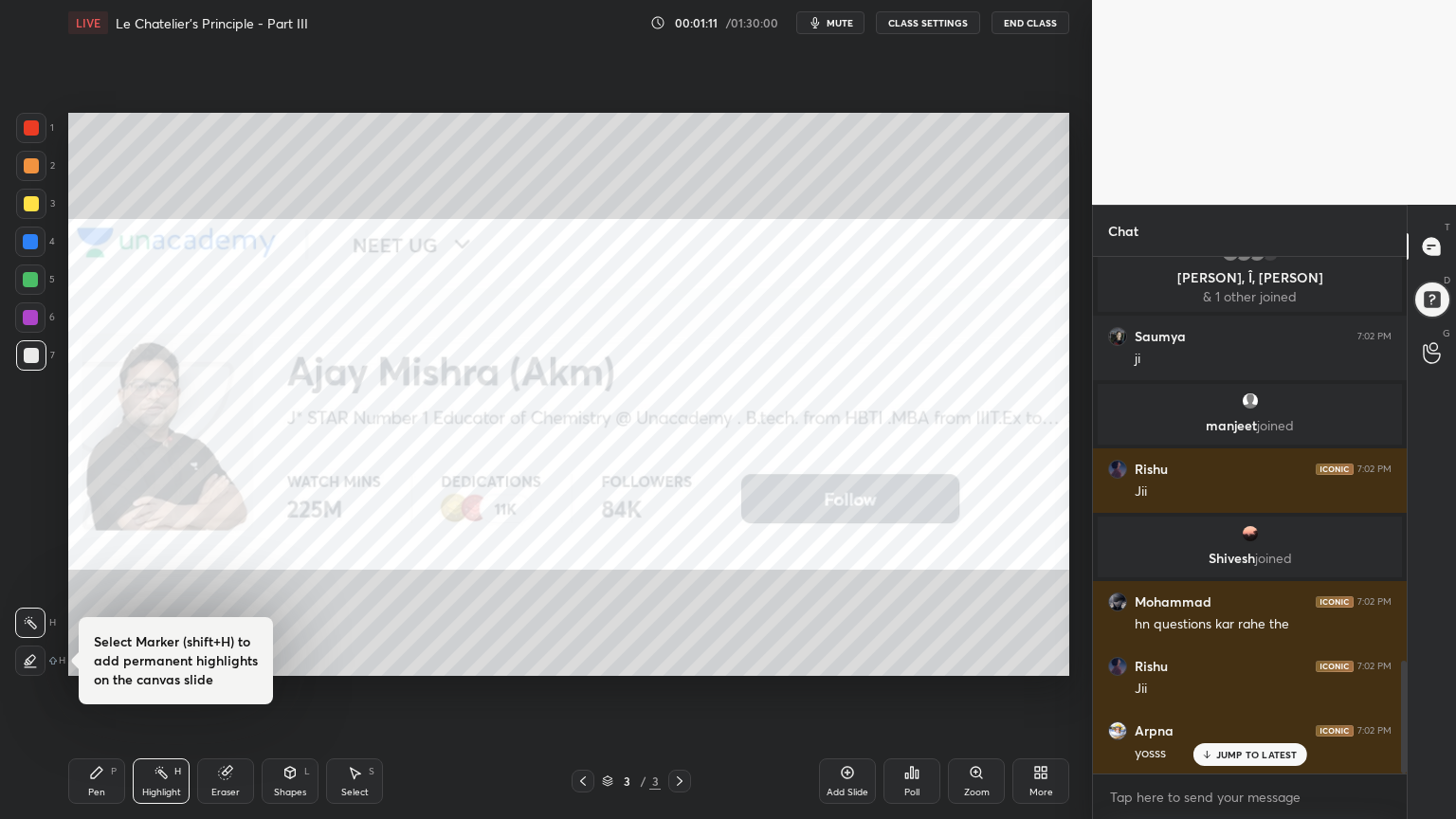 scroll, scrollTop: 1915, scrollLeft: 0, axis: vertical 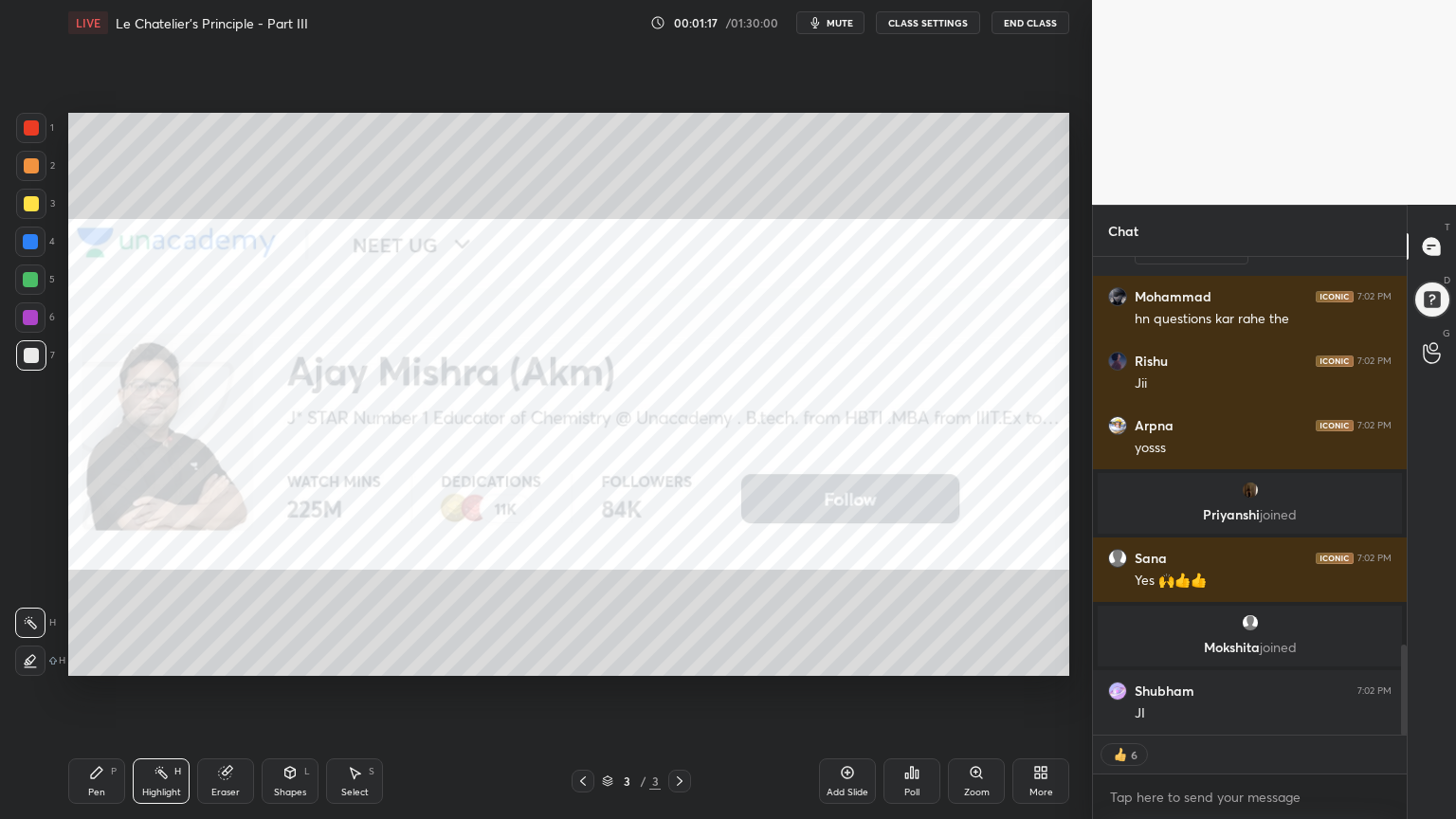 click on "Pen P" at bounding box center [97, 781] 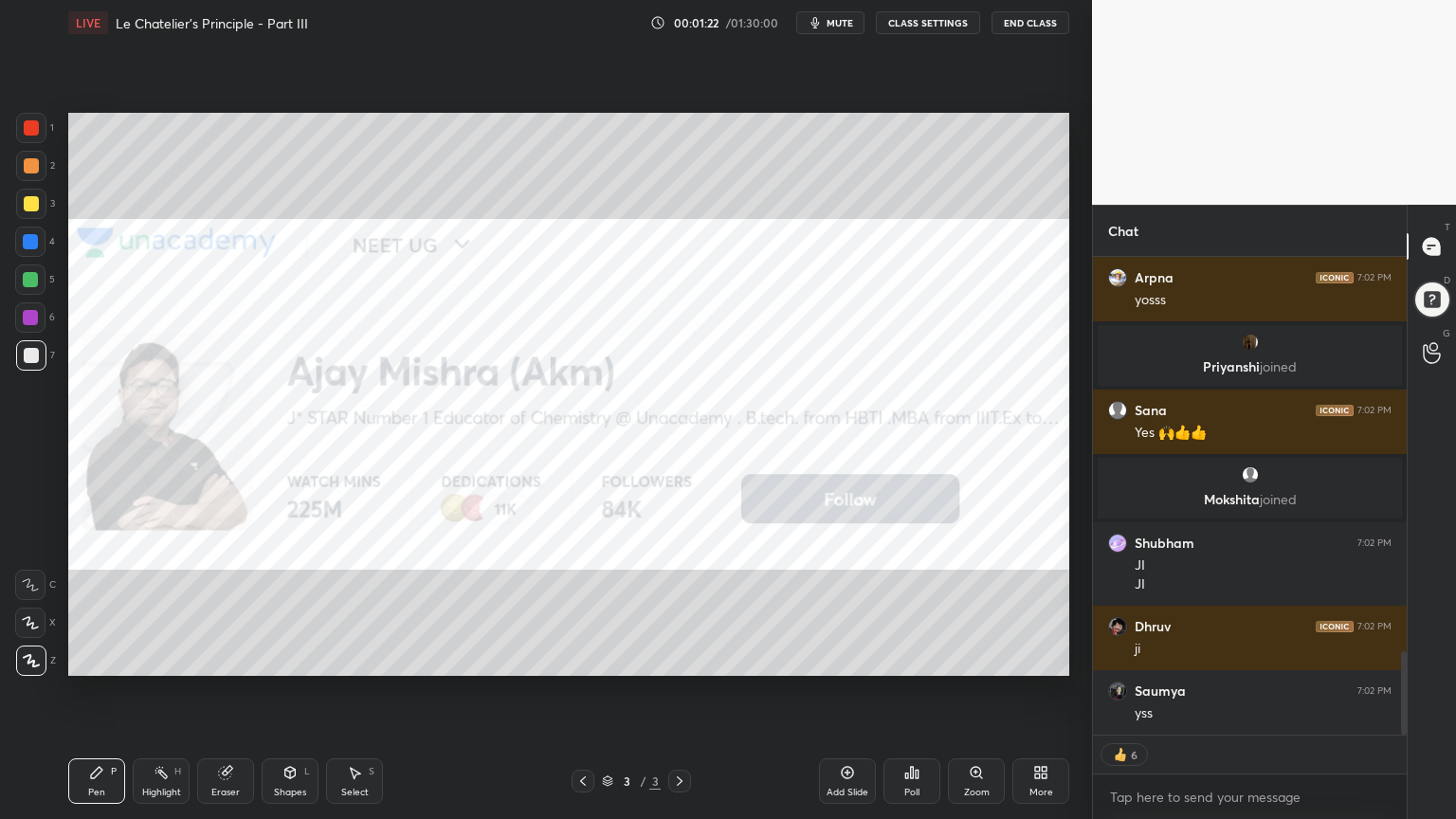 scroll, scrollTop: 2267, scrollLeft: 0, axis: vertical 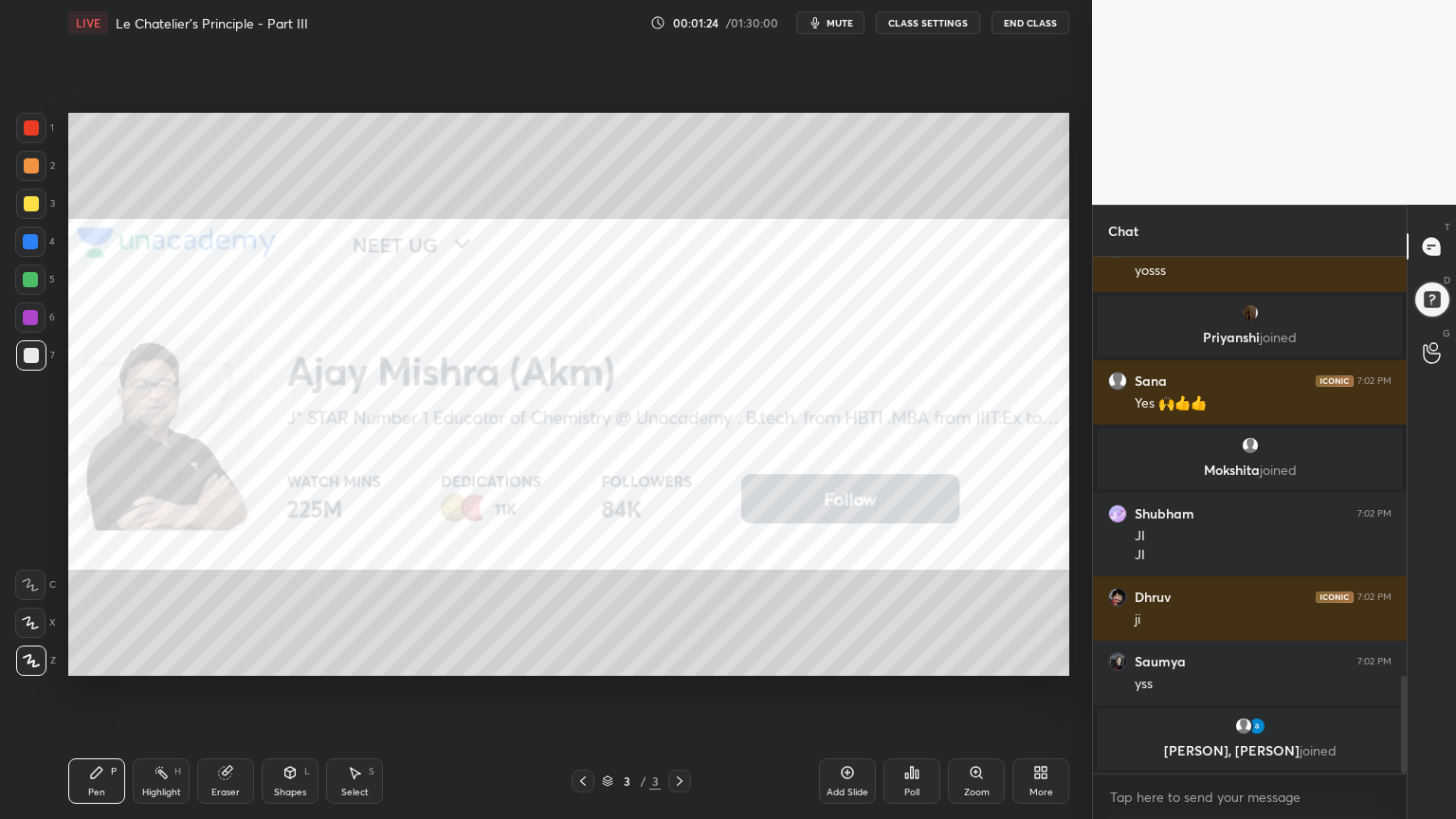 click on "More" at bounding box center [1041, 781] 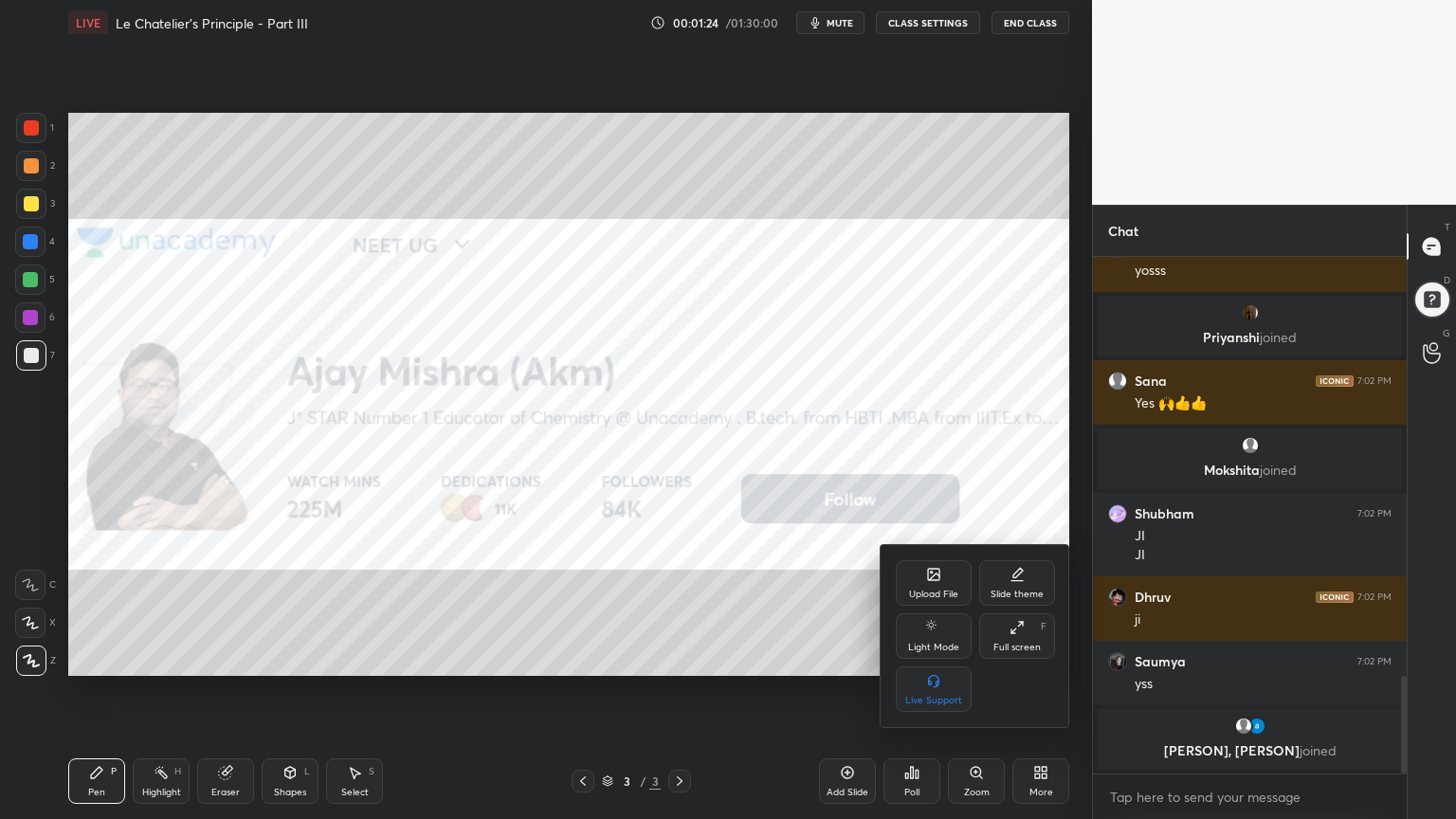 click on "Upload File" at bounding box center [934, 583] 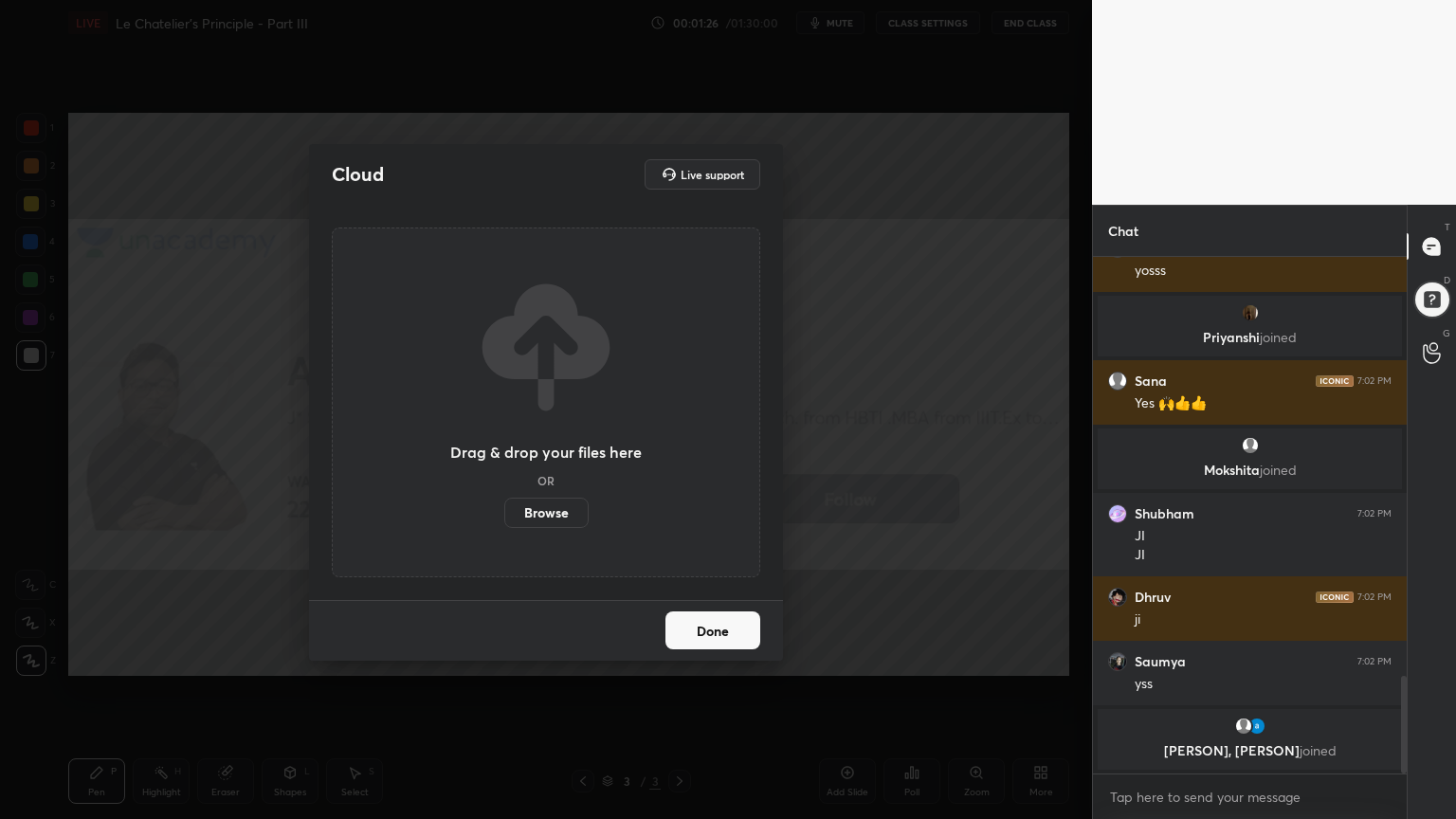 drag, startPoint x: 557, startPoint y: 516, endPoint x: 548, endPoint y: 431, distance: 85.475143 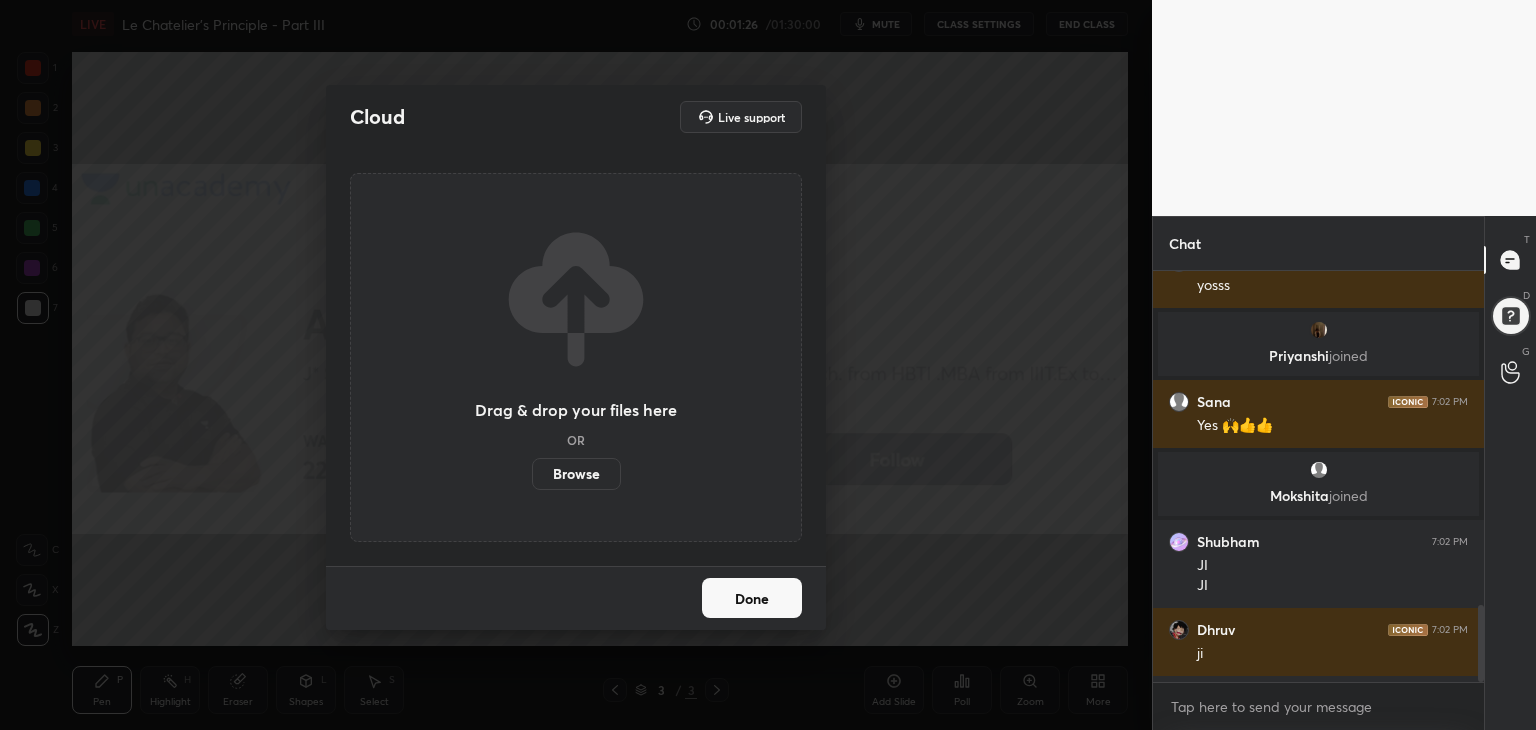 scroll, scrollTop: 602, scrollLeft: 1072, axis: both 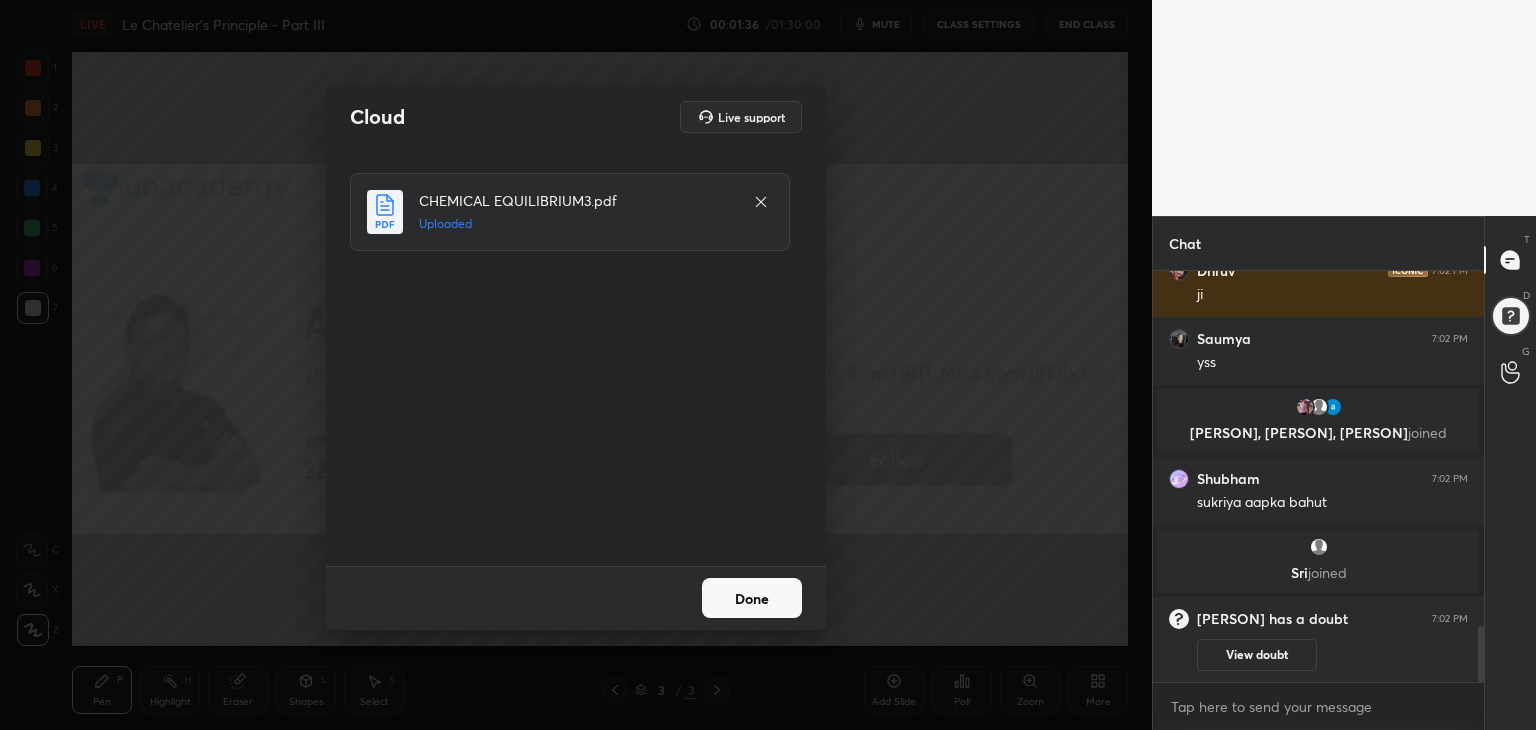 click on "Done" at bounding box center (752, 598) 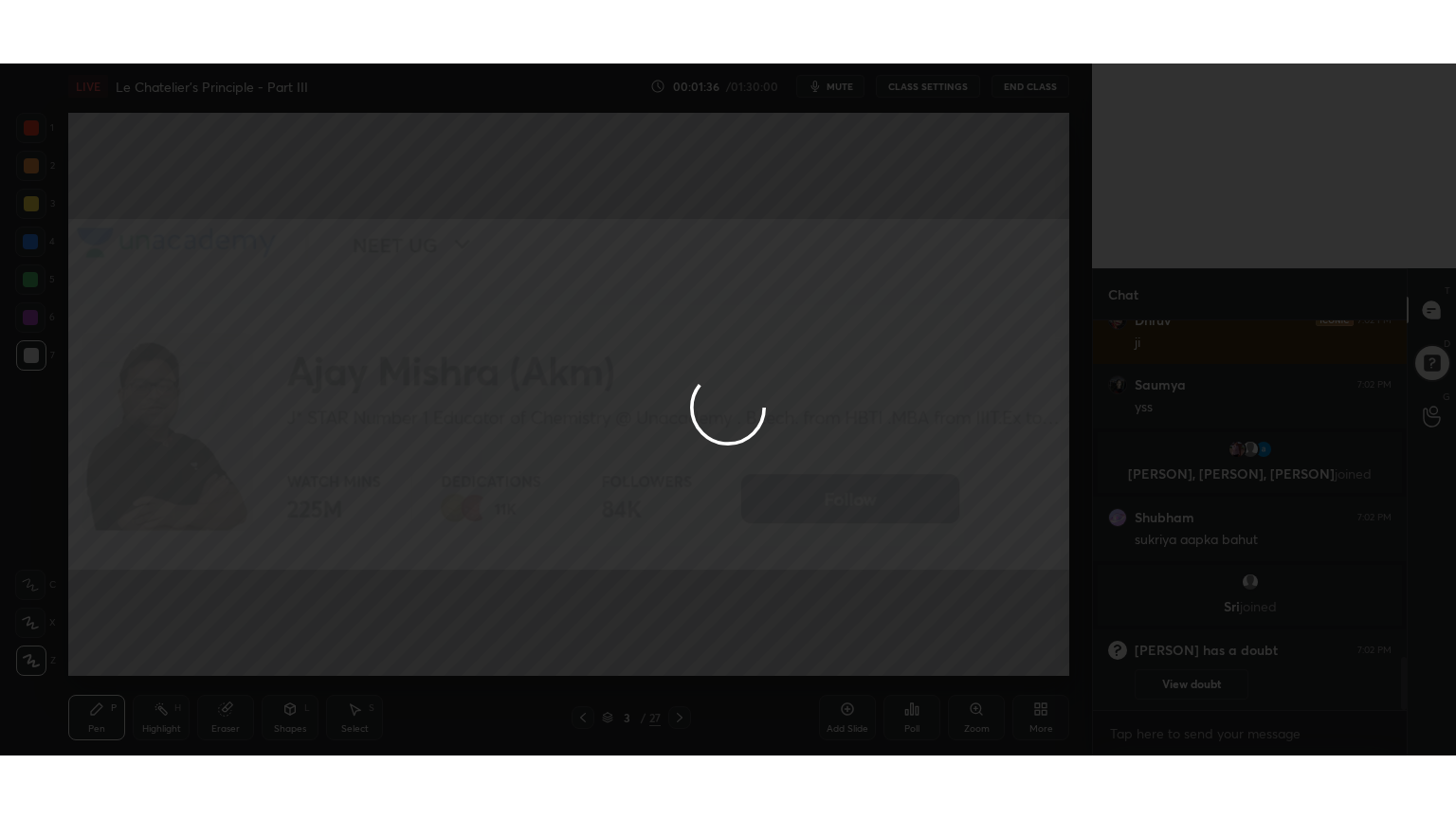 scroll, scrollTop: 2474, scrollLeft: 0, axis: vertical 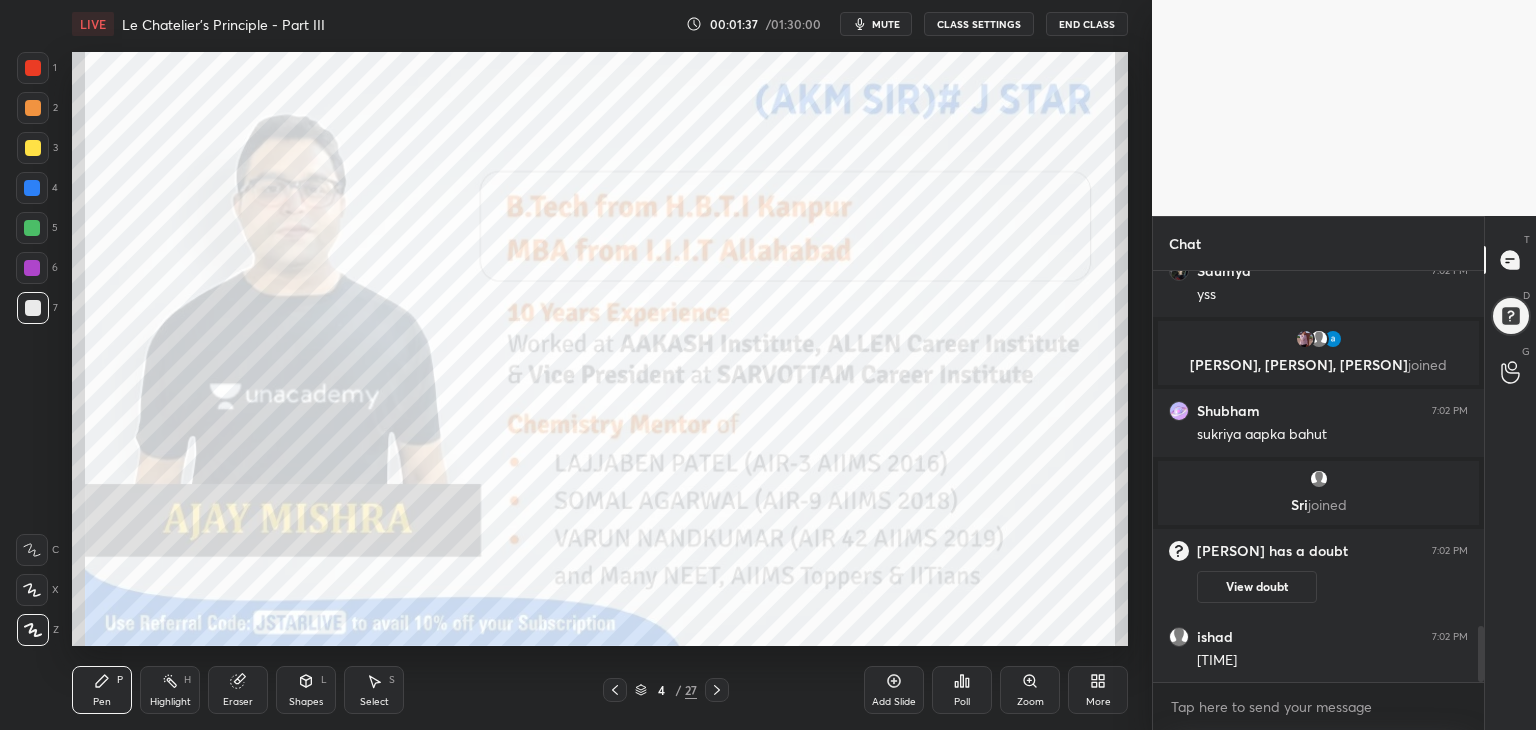 click 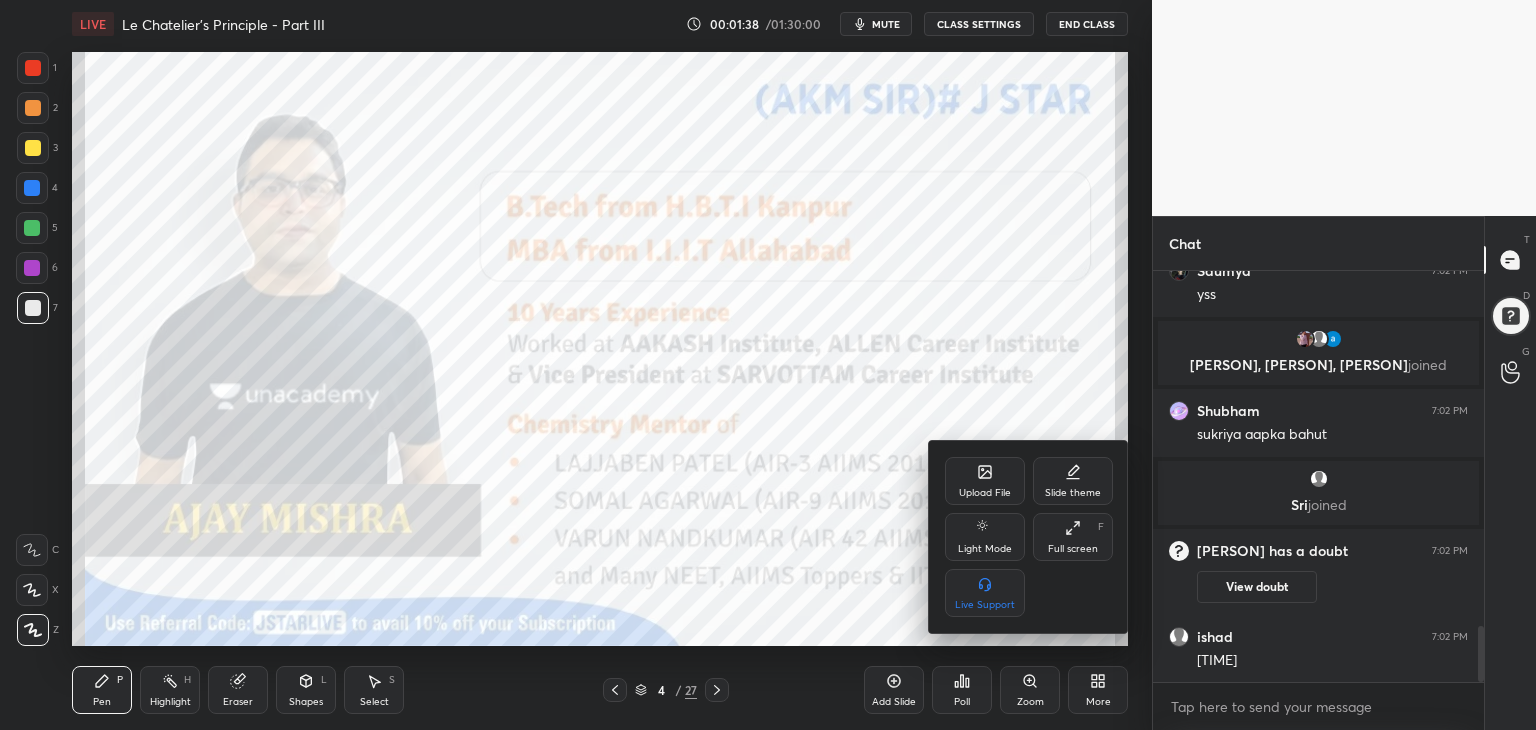 click on "Full screen F" at bounding box center [1073, 537] 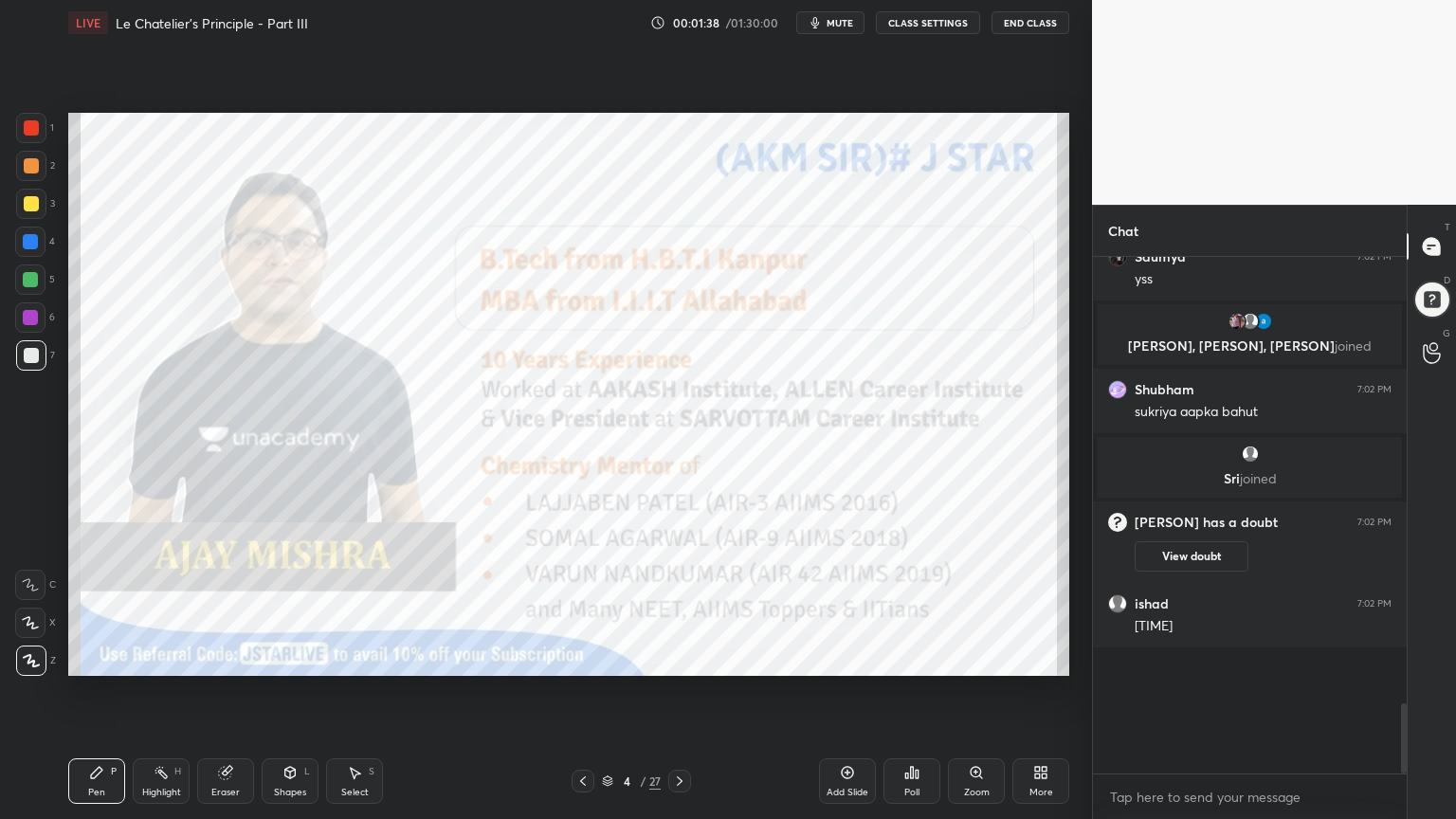 scroll, scrollTop: 94094, scrollLeft: 93776, axis: both 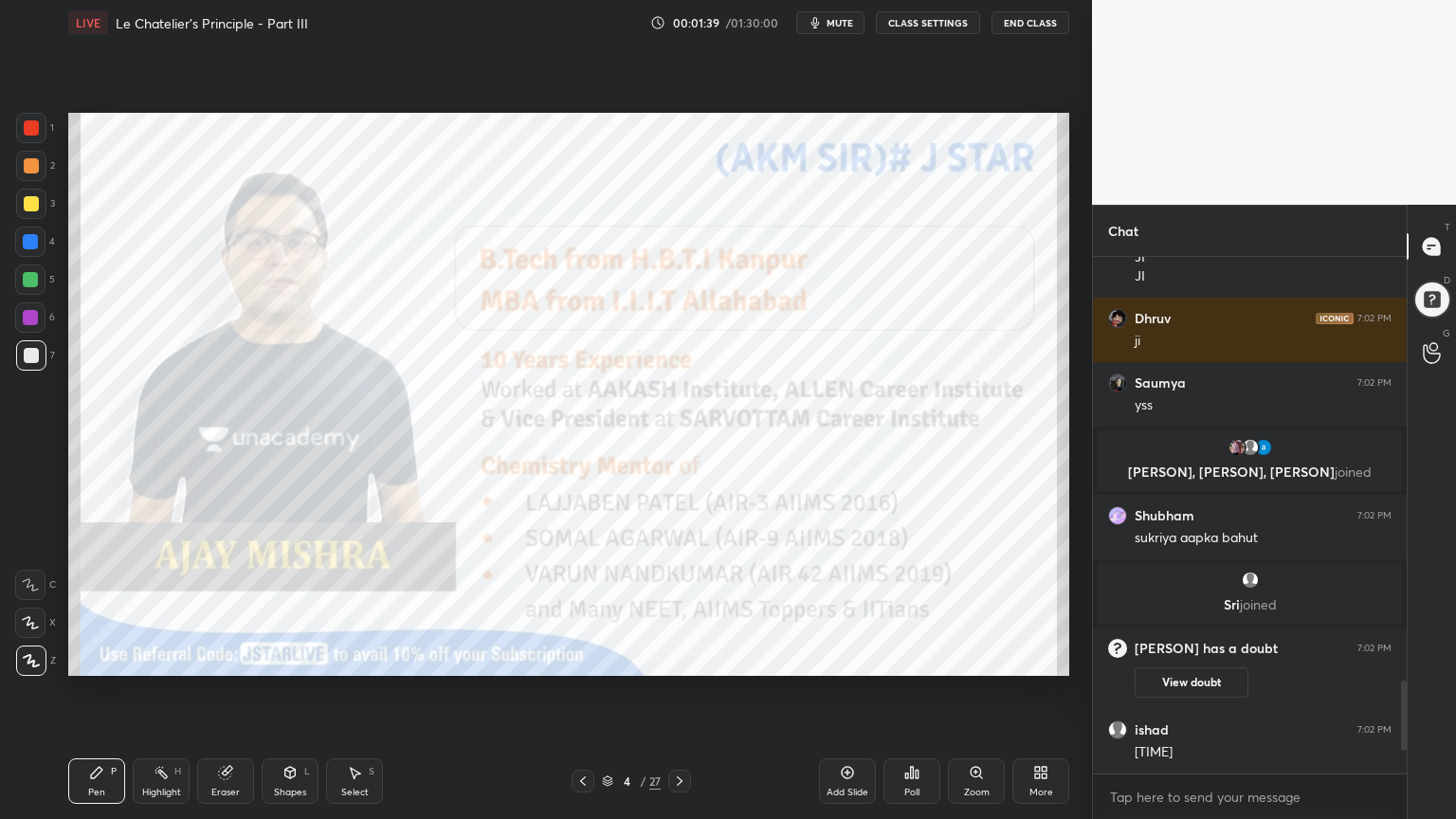 click on "Pen P" at bounding box center [97, 781] 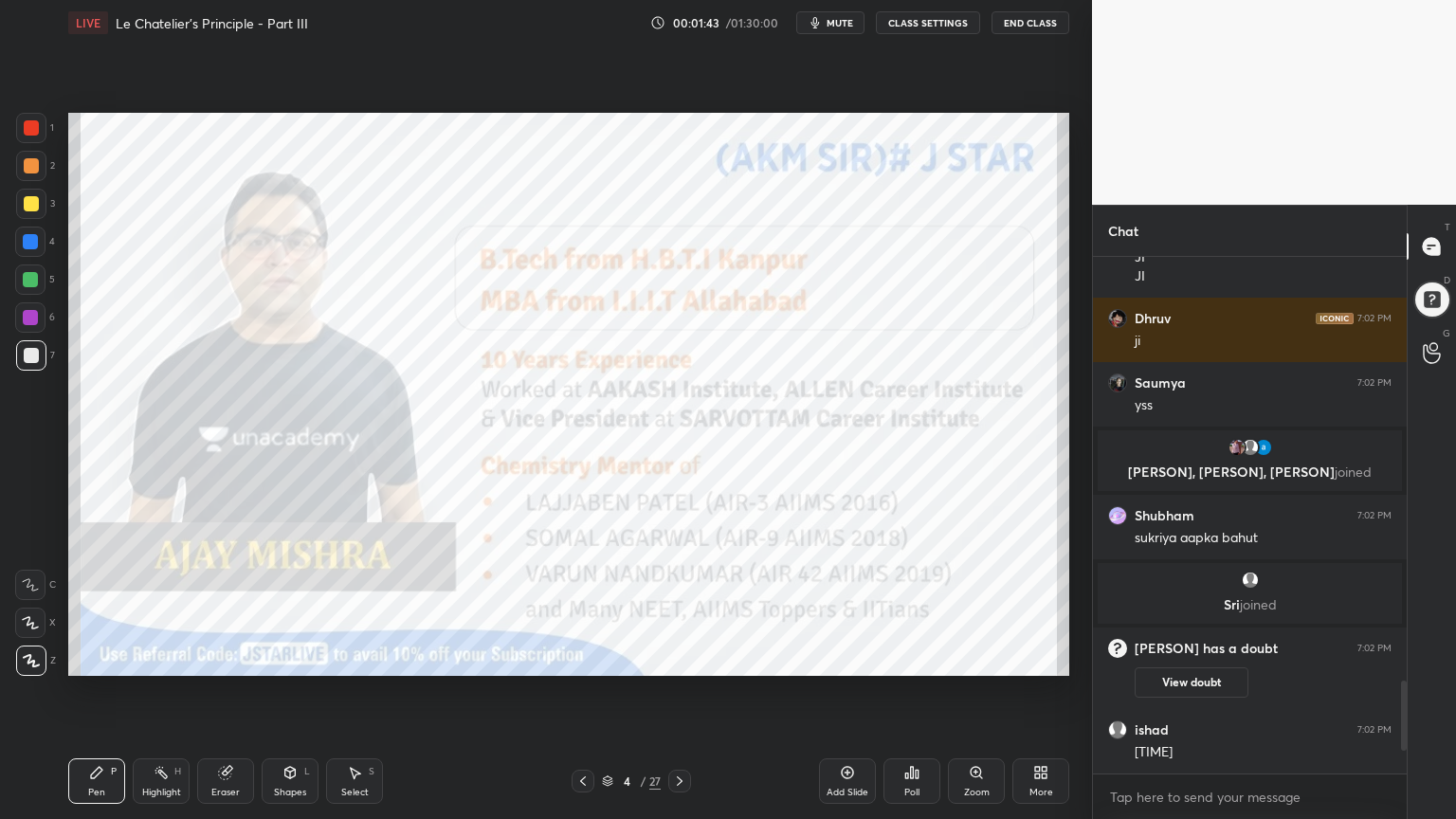 click at bounding box center [31, 128] 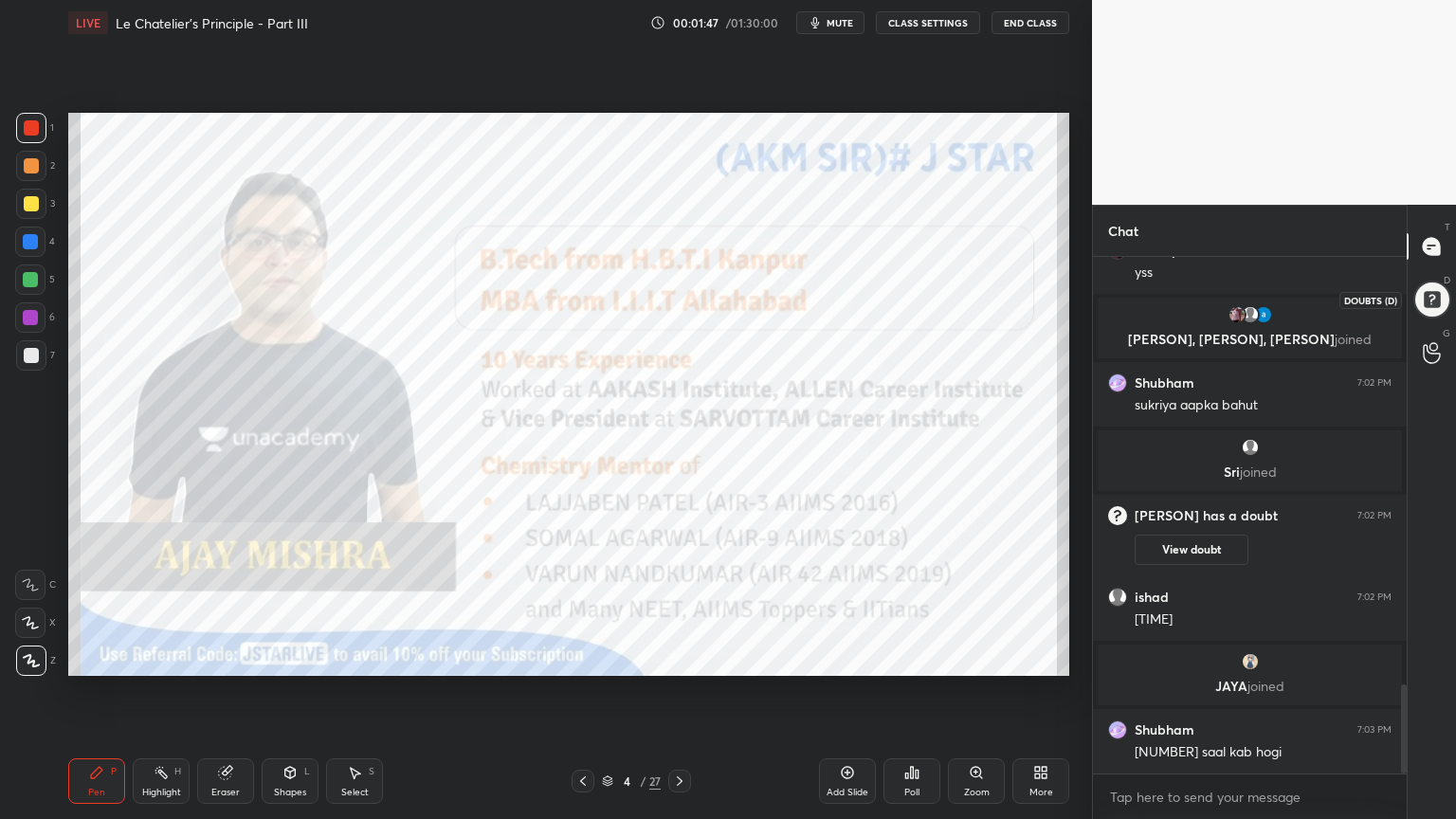 click at bounding box center (1431, 300) 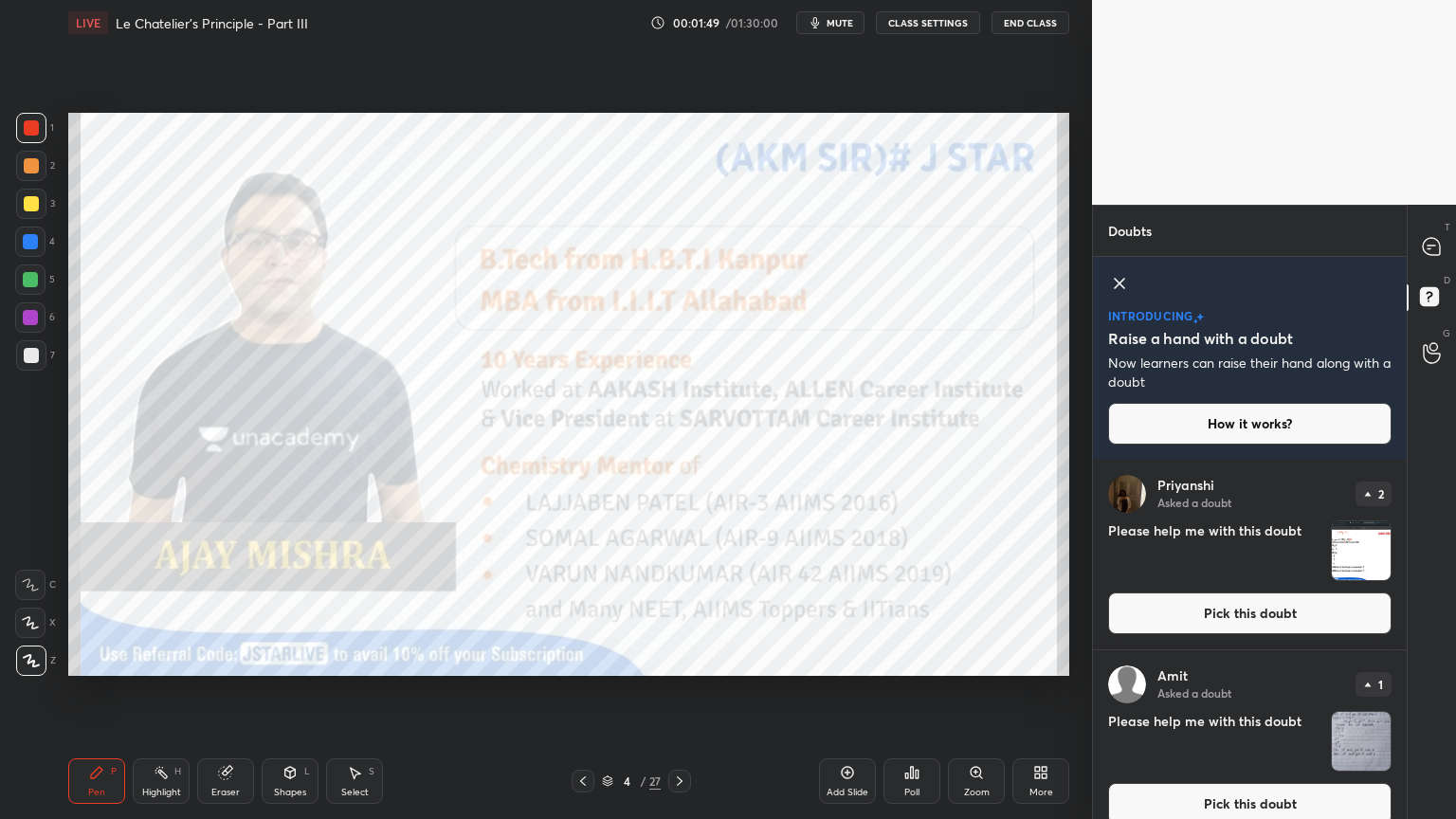 drag, startPoint x: 1117, startPoint y: 282, endPoint x: 1179, endPoint y: 285, distance: 62.0725 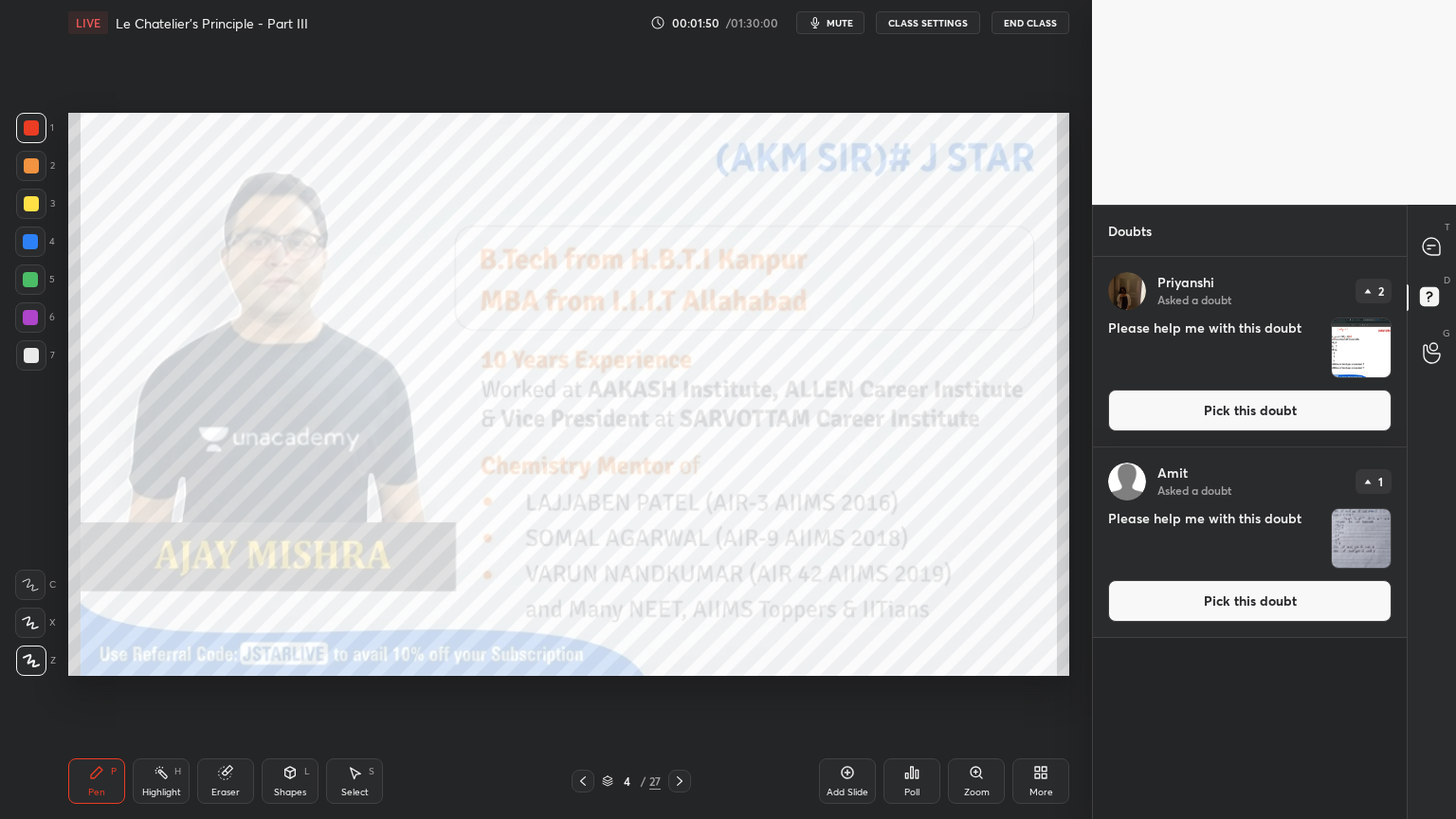click on "Pick this doubt" at bounding box center [1249, 601] 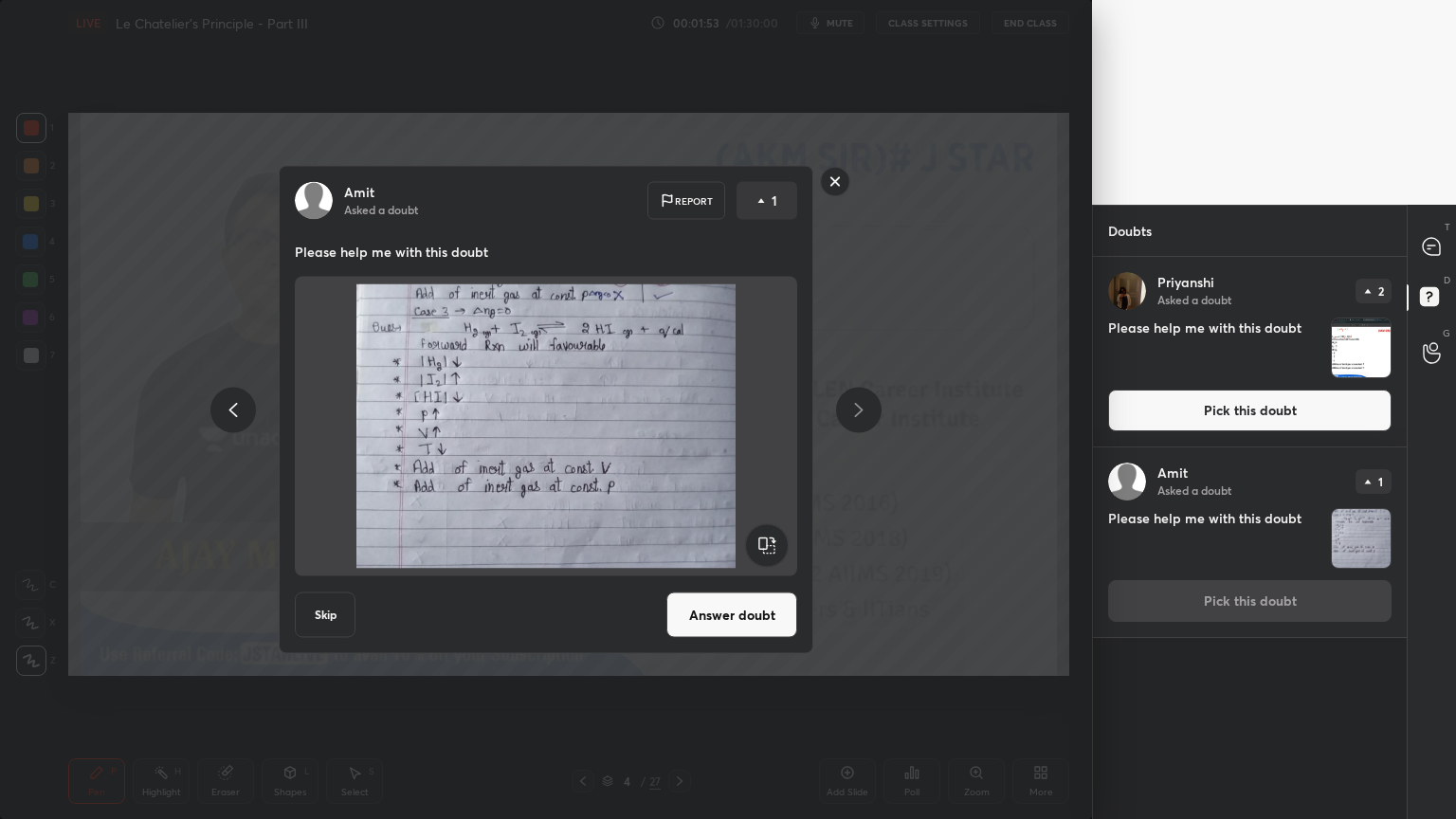 click on "Pick this doubt" at bounding box center [1249, 410] 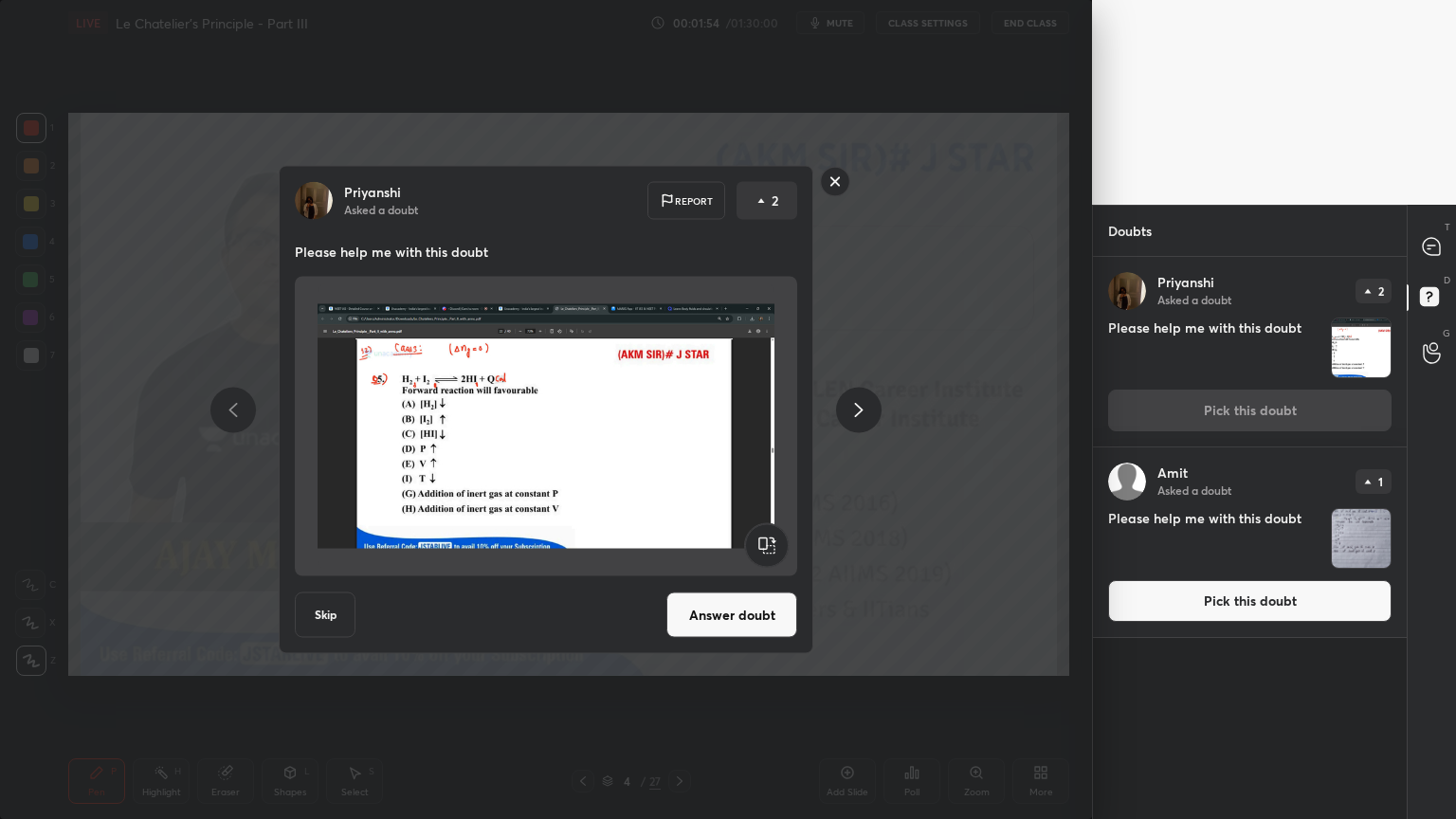 click on "Answer doubt" at bounding box center (732, 615) 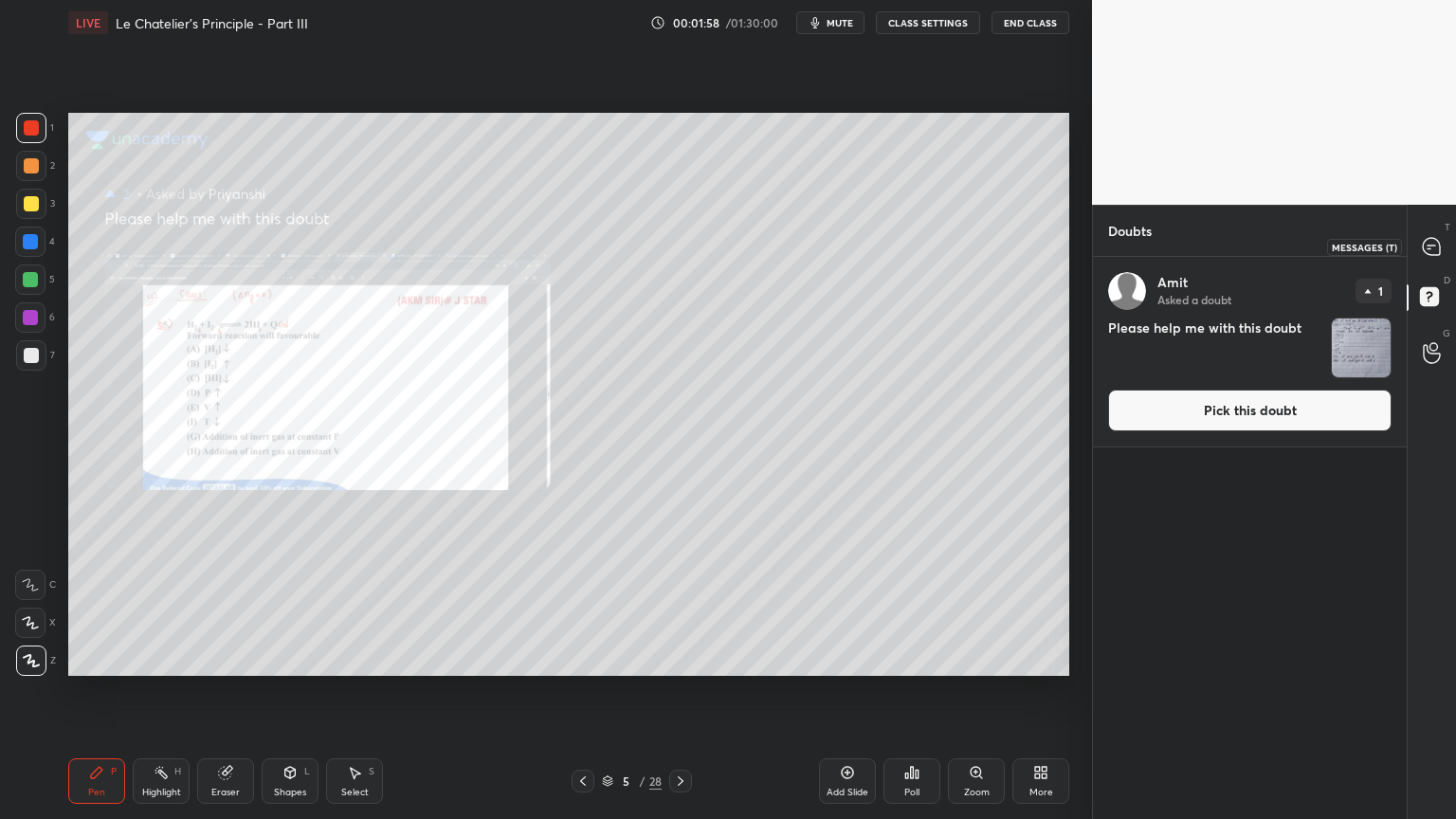 drag, startPoint x: 1443, startPoint y: 237, endPoint x: 1431, endPoint y: 254, distance: 20.808652 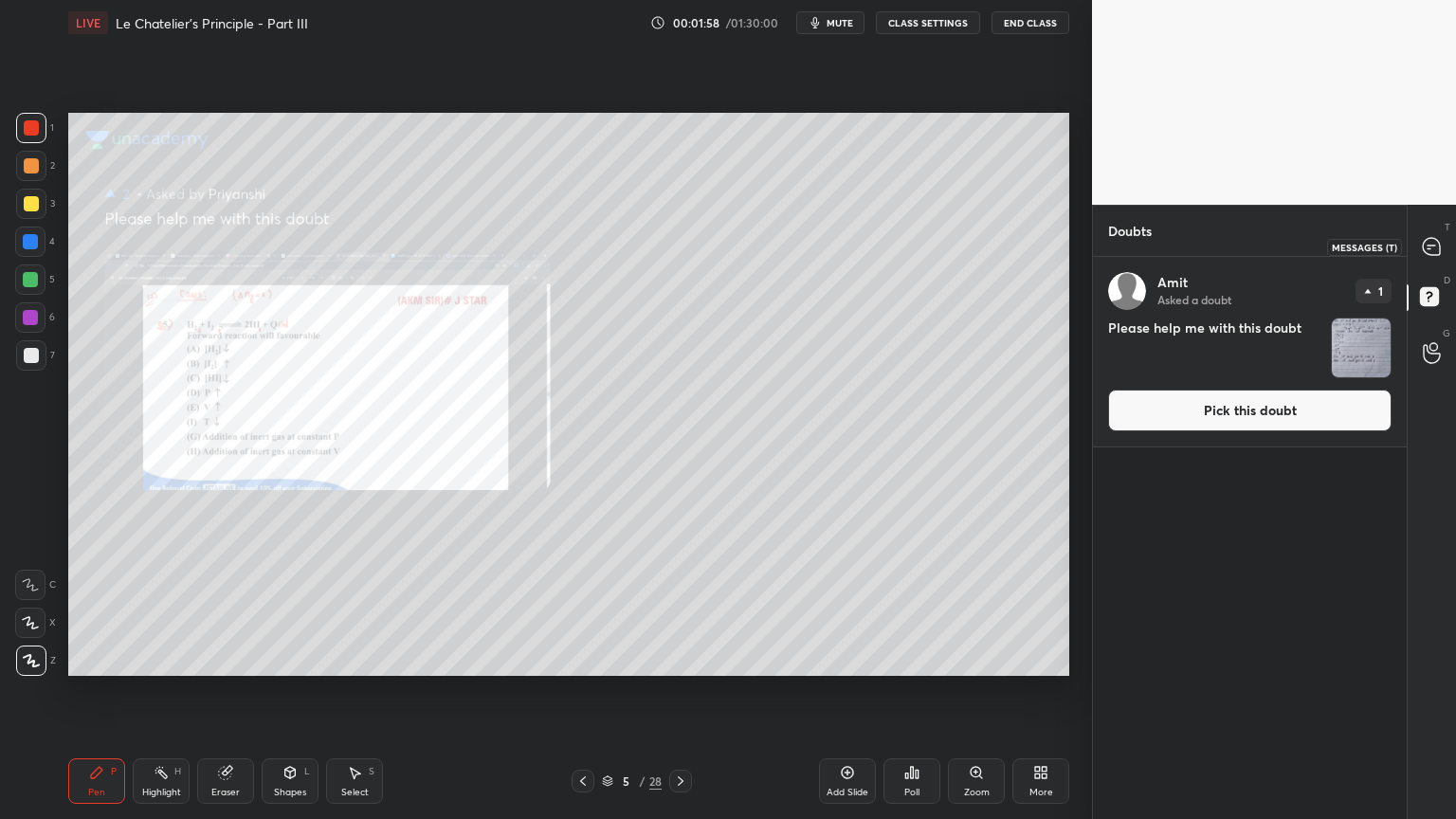click at bounding box center [1432, 246] 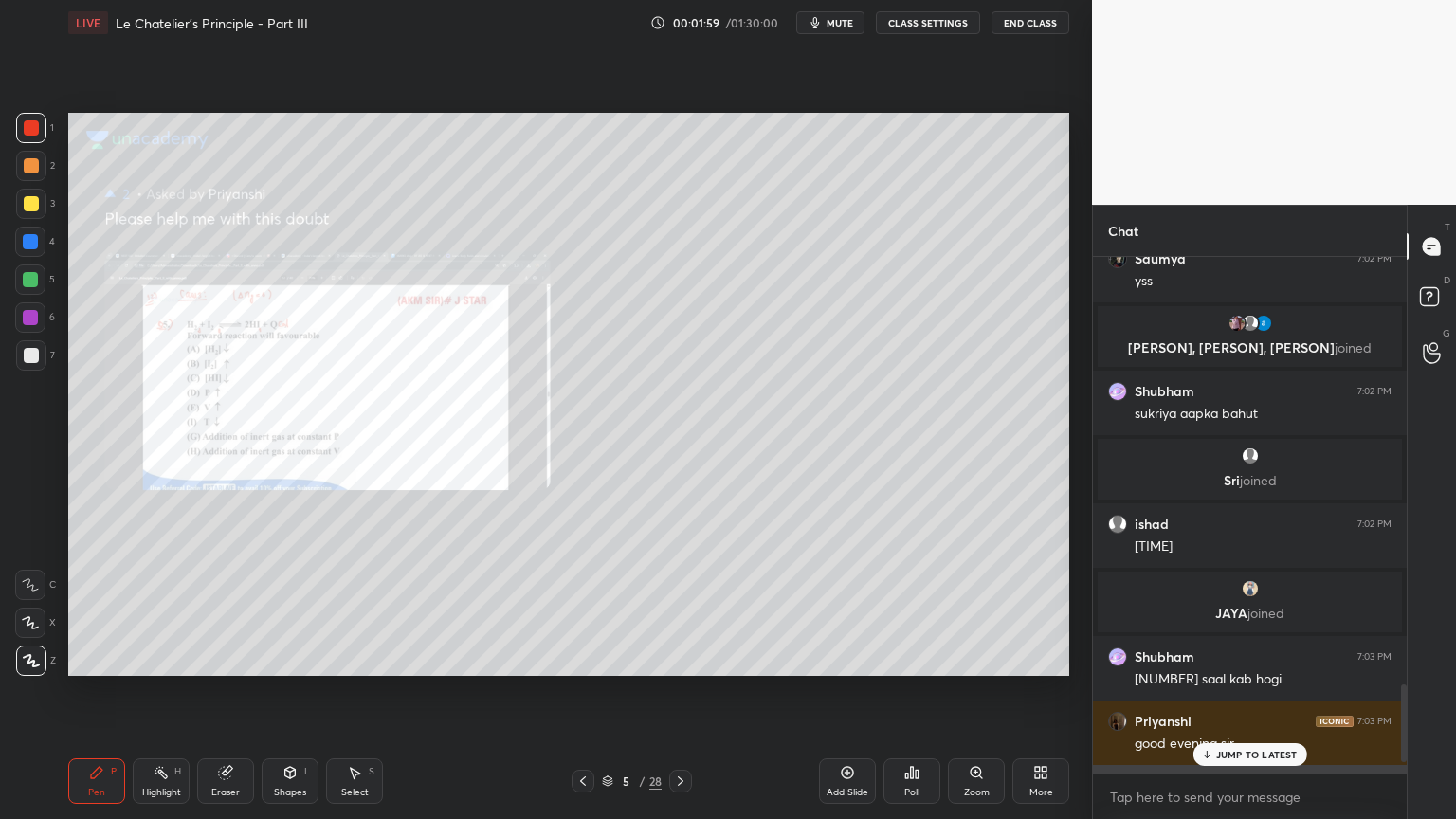 click on "JUMP TO LATEST" at bounding box center [1257, 755] 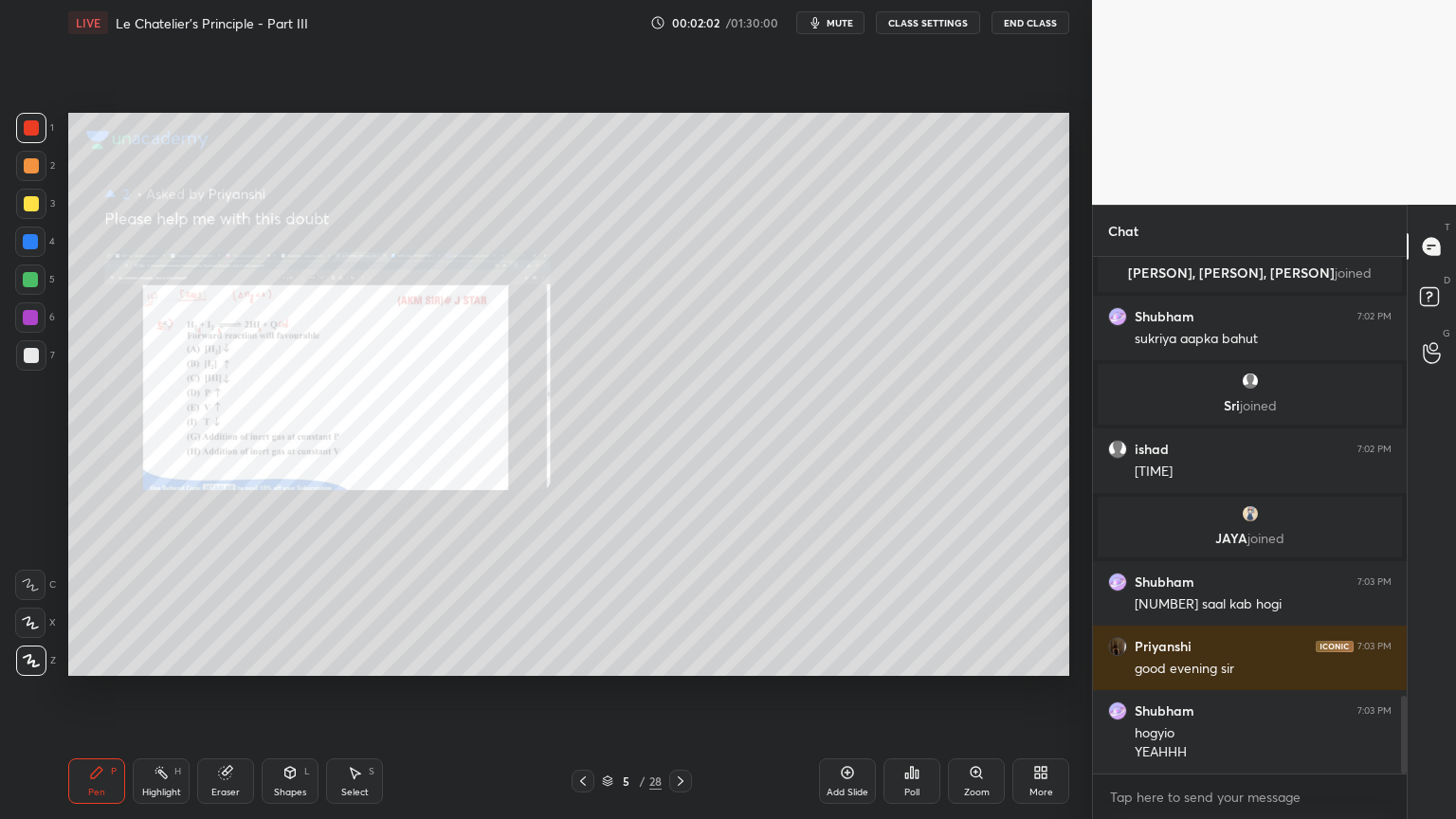 click 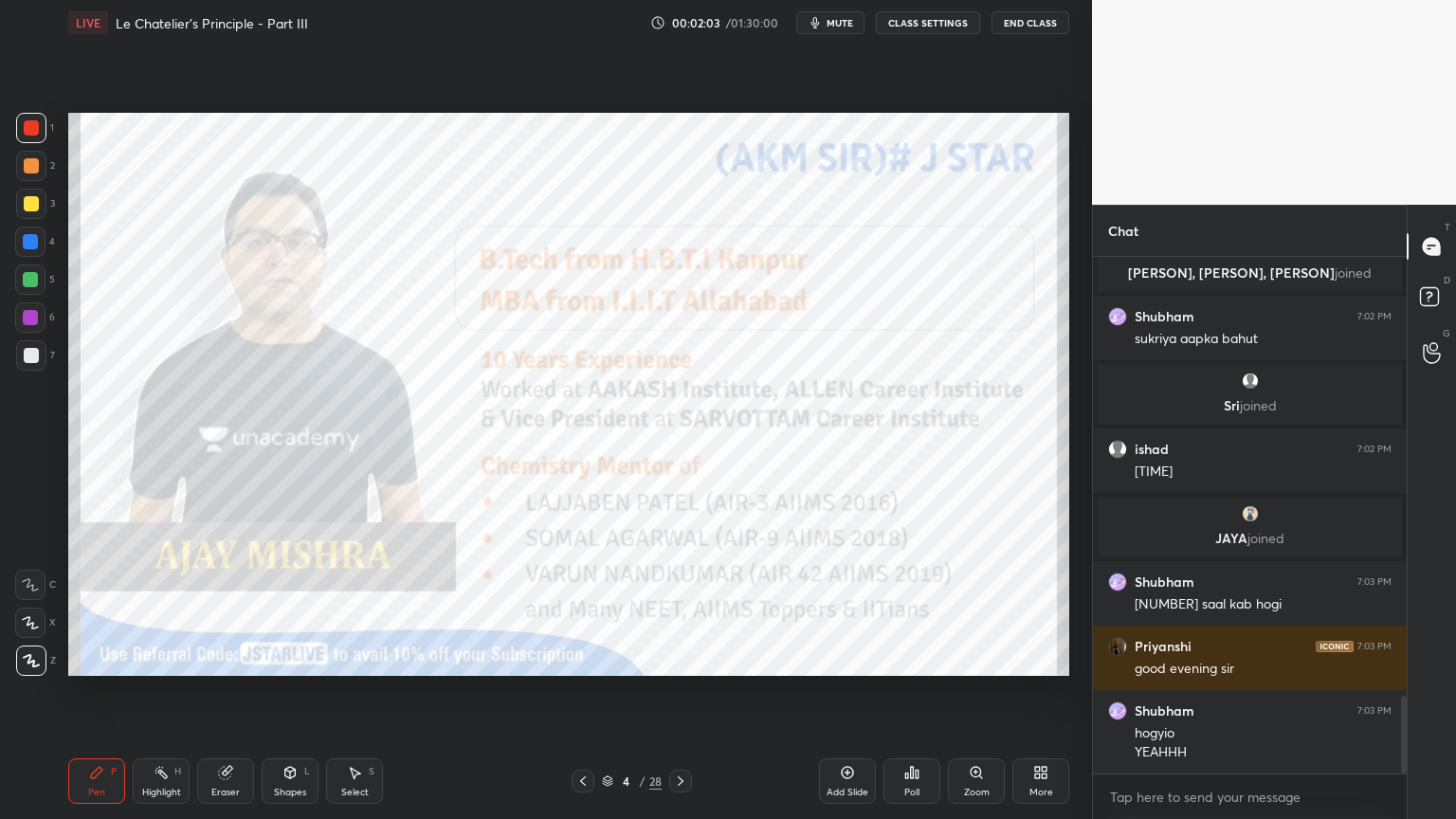 click 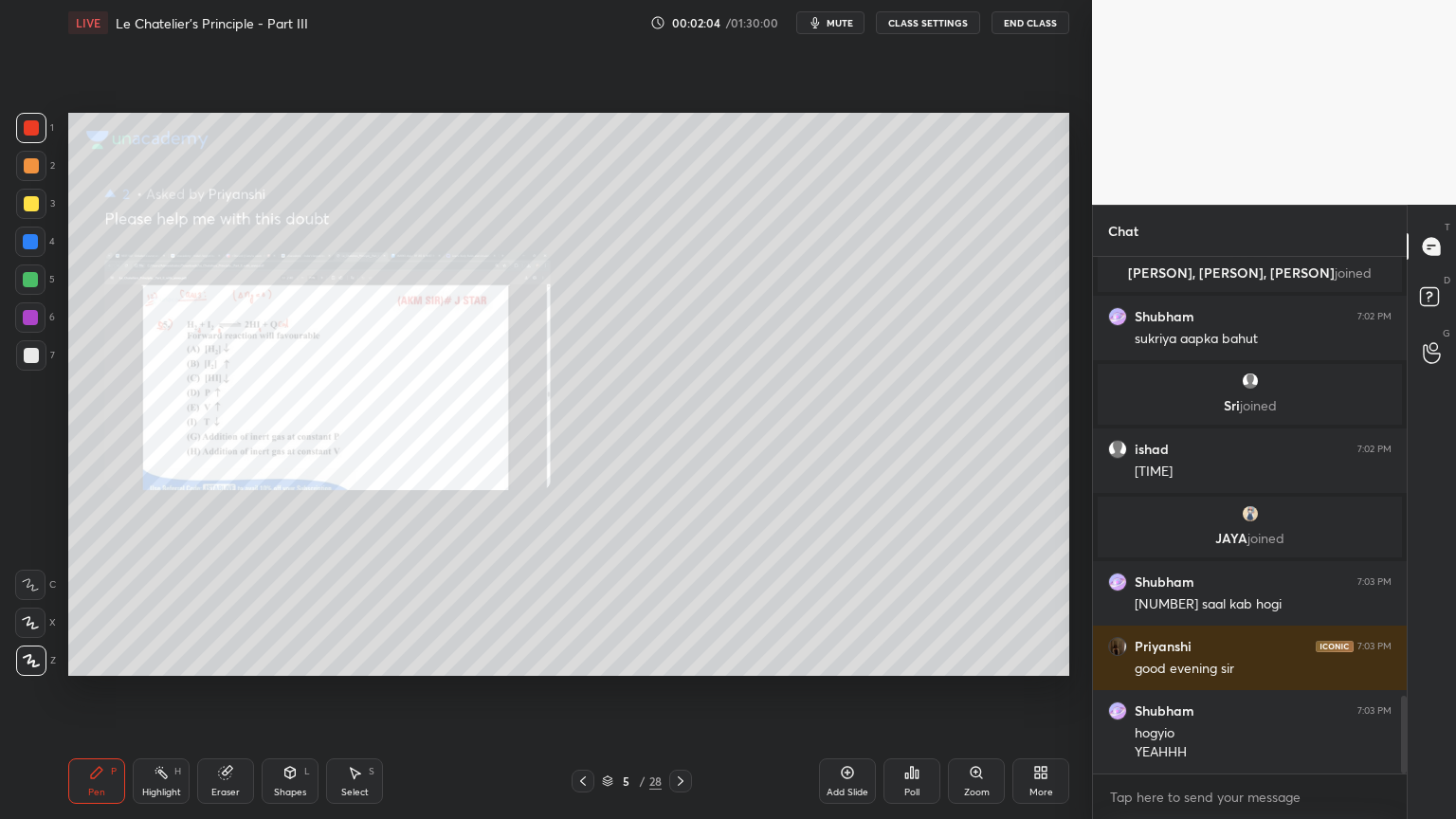 click 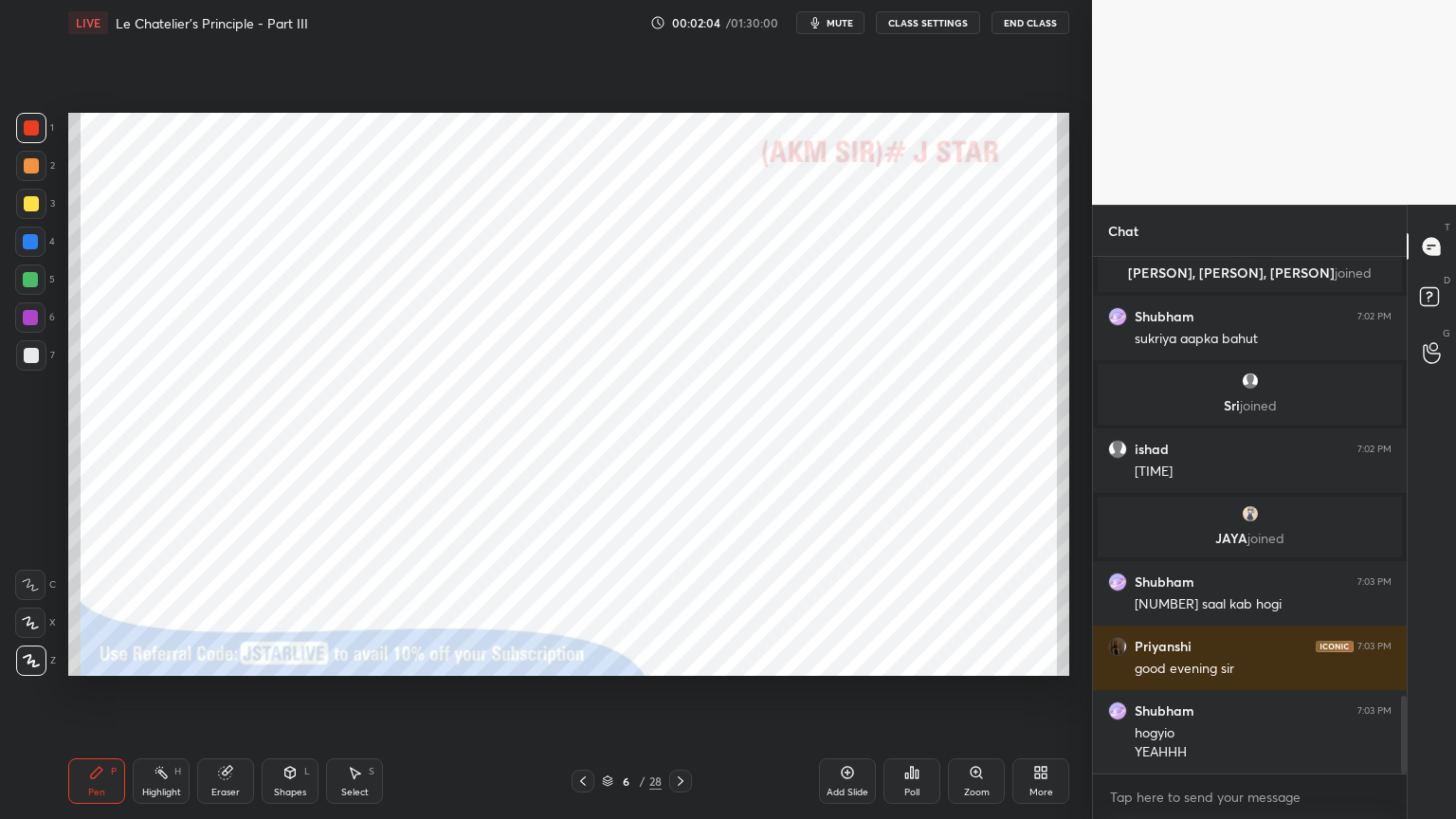 click 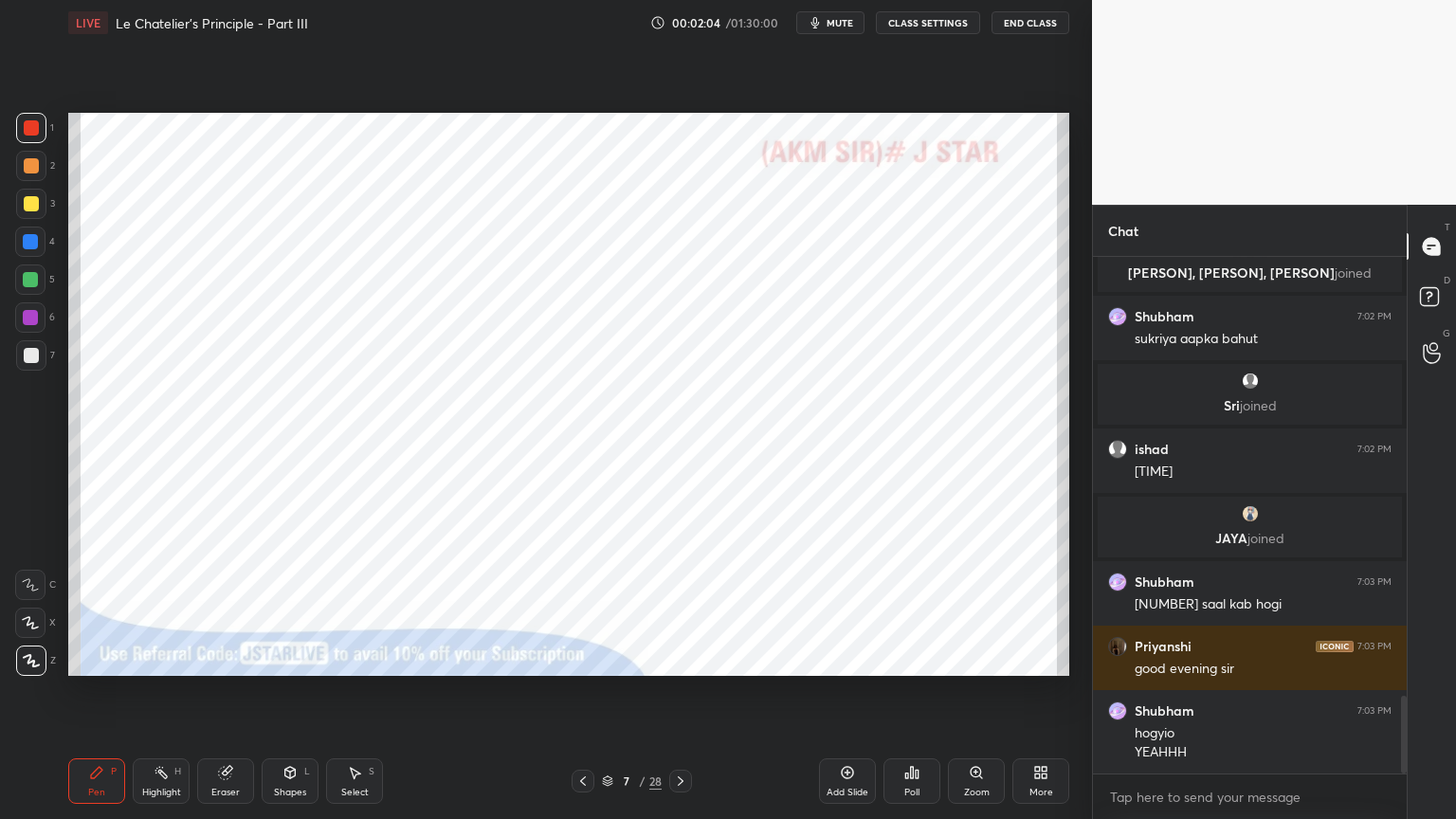 click 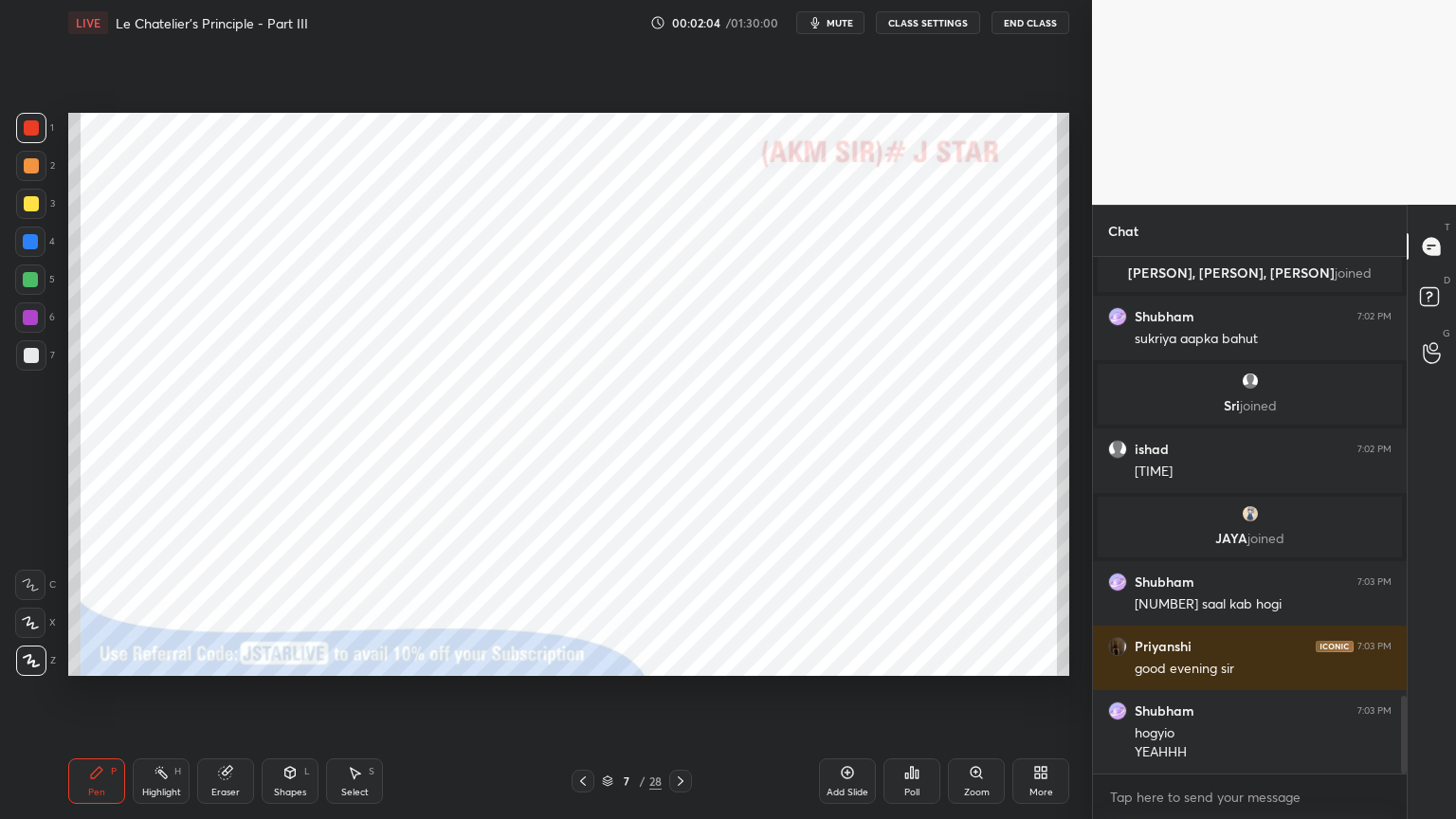 click 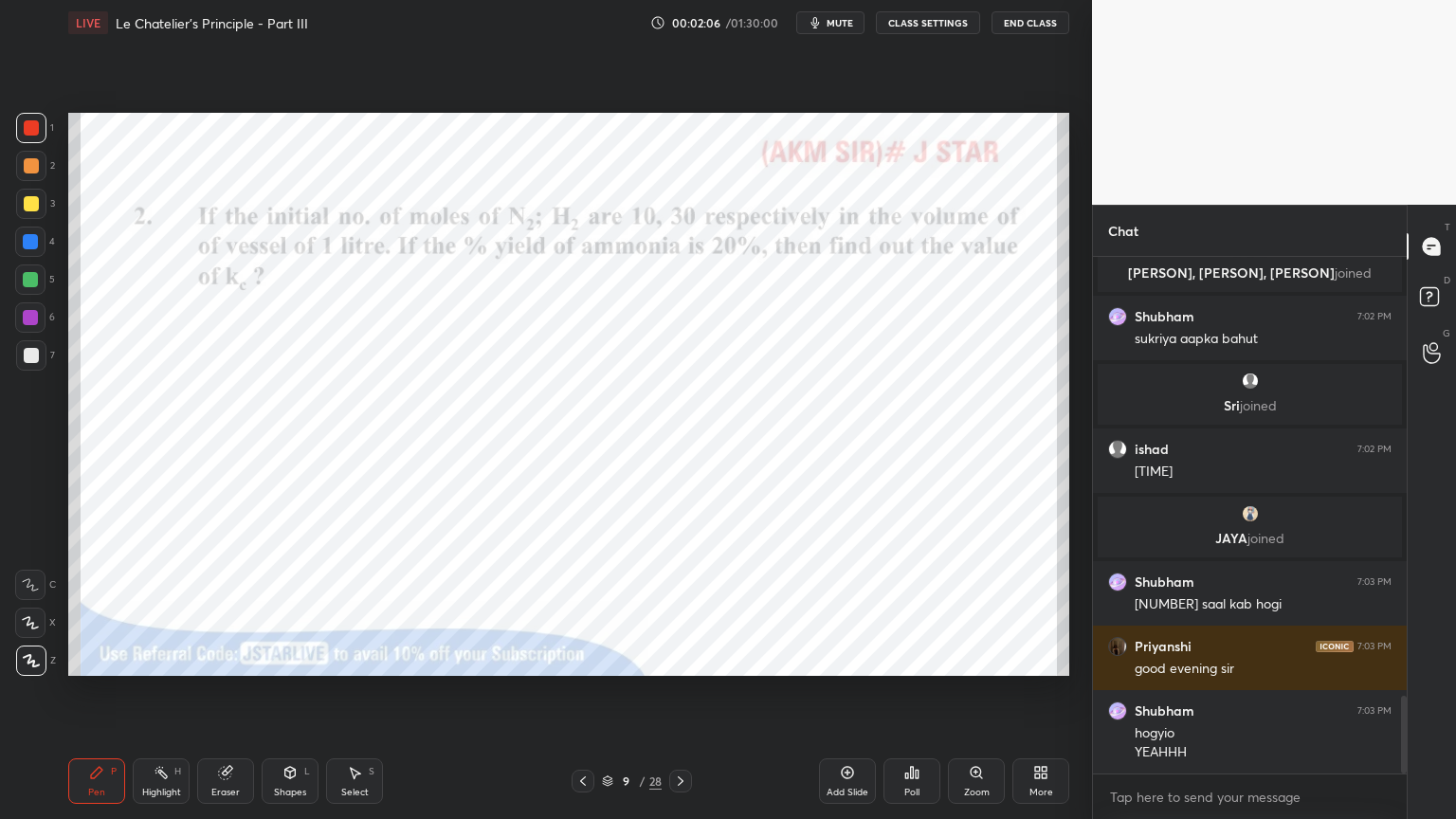 click at bounding box center (681, 781) 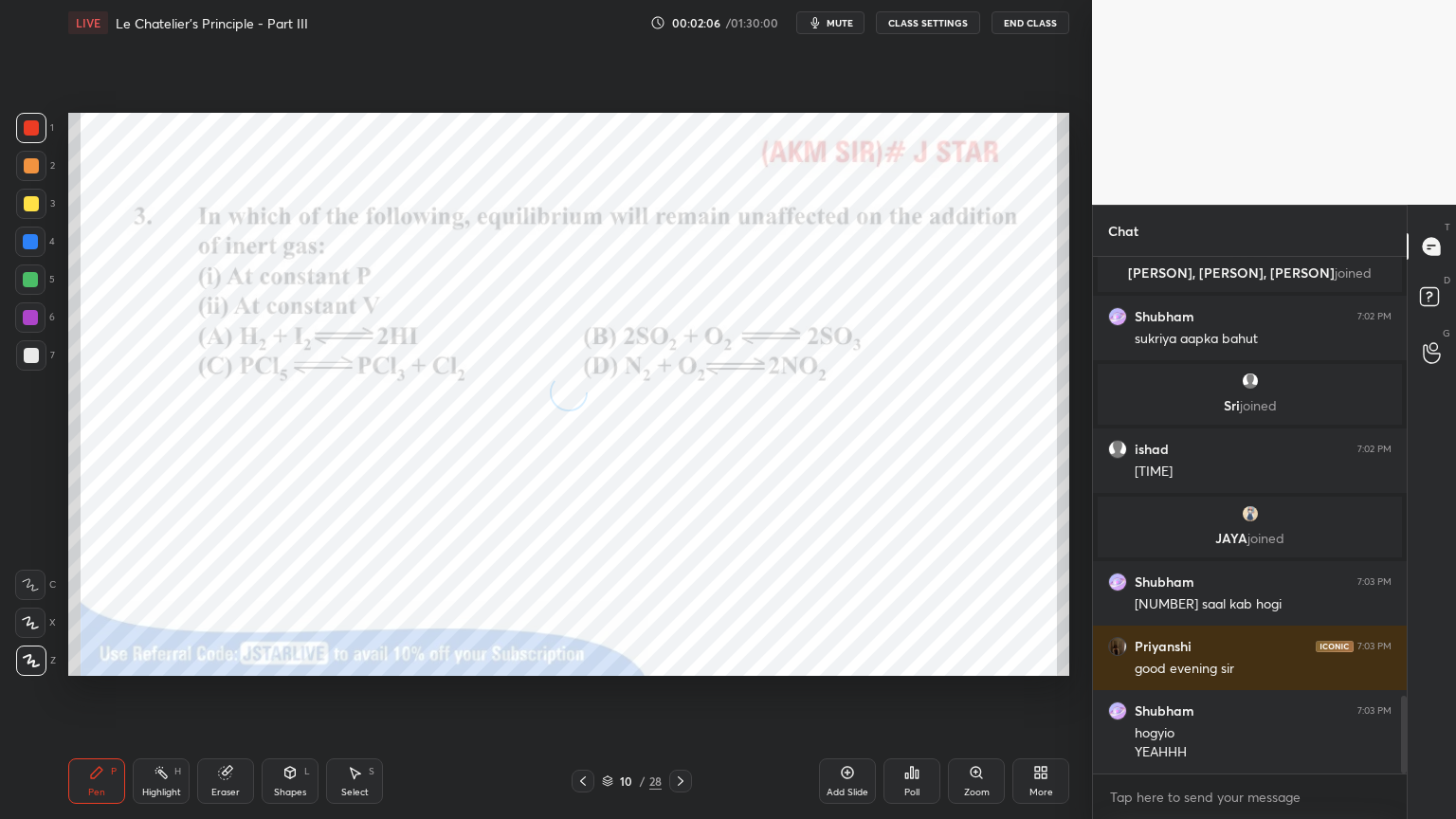 click at bounding box center (681, 781) 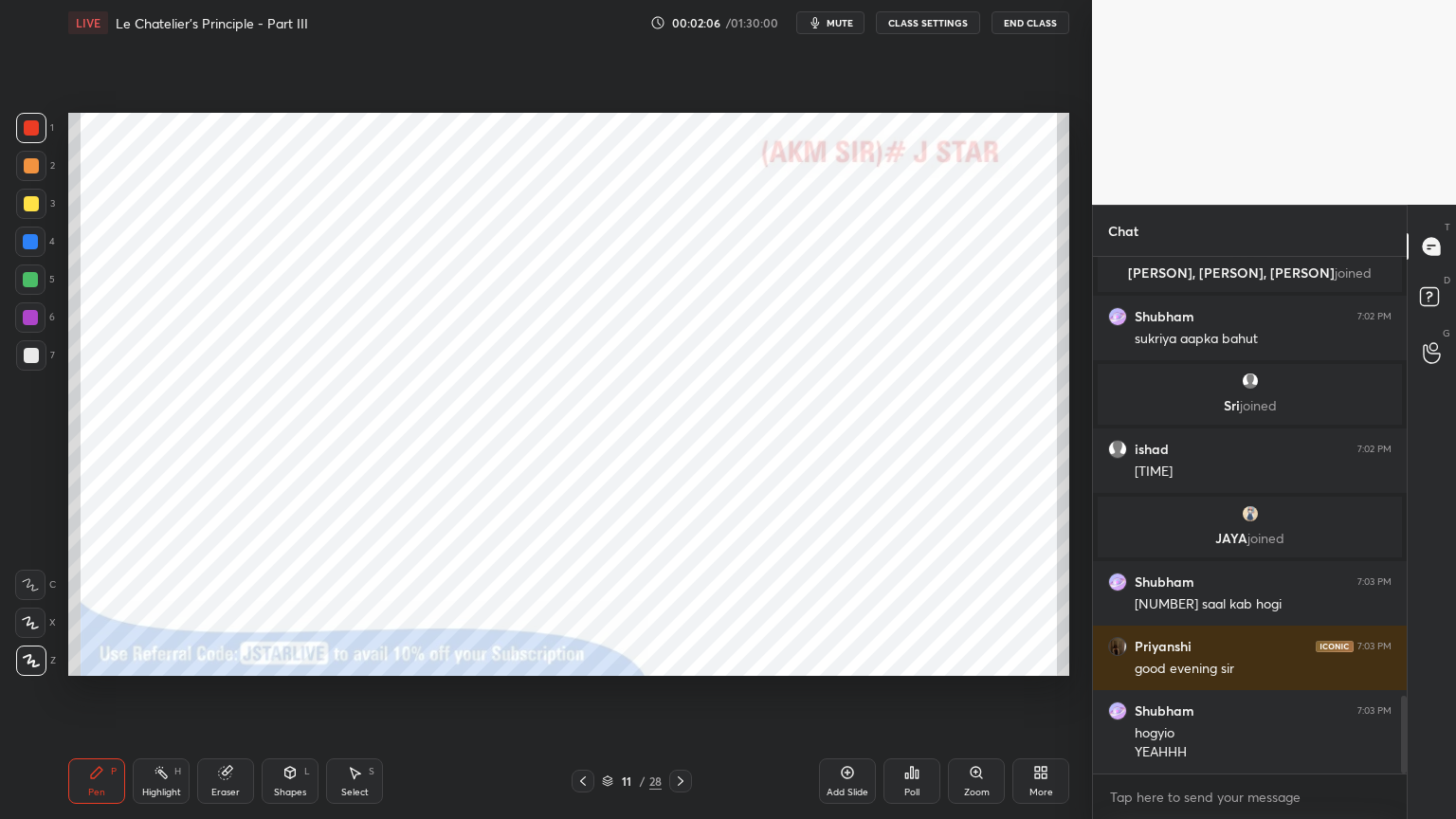 click 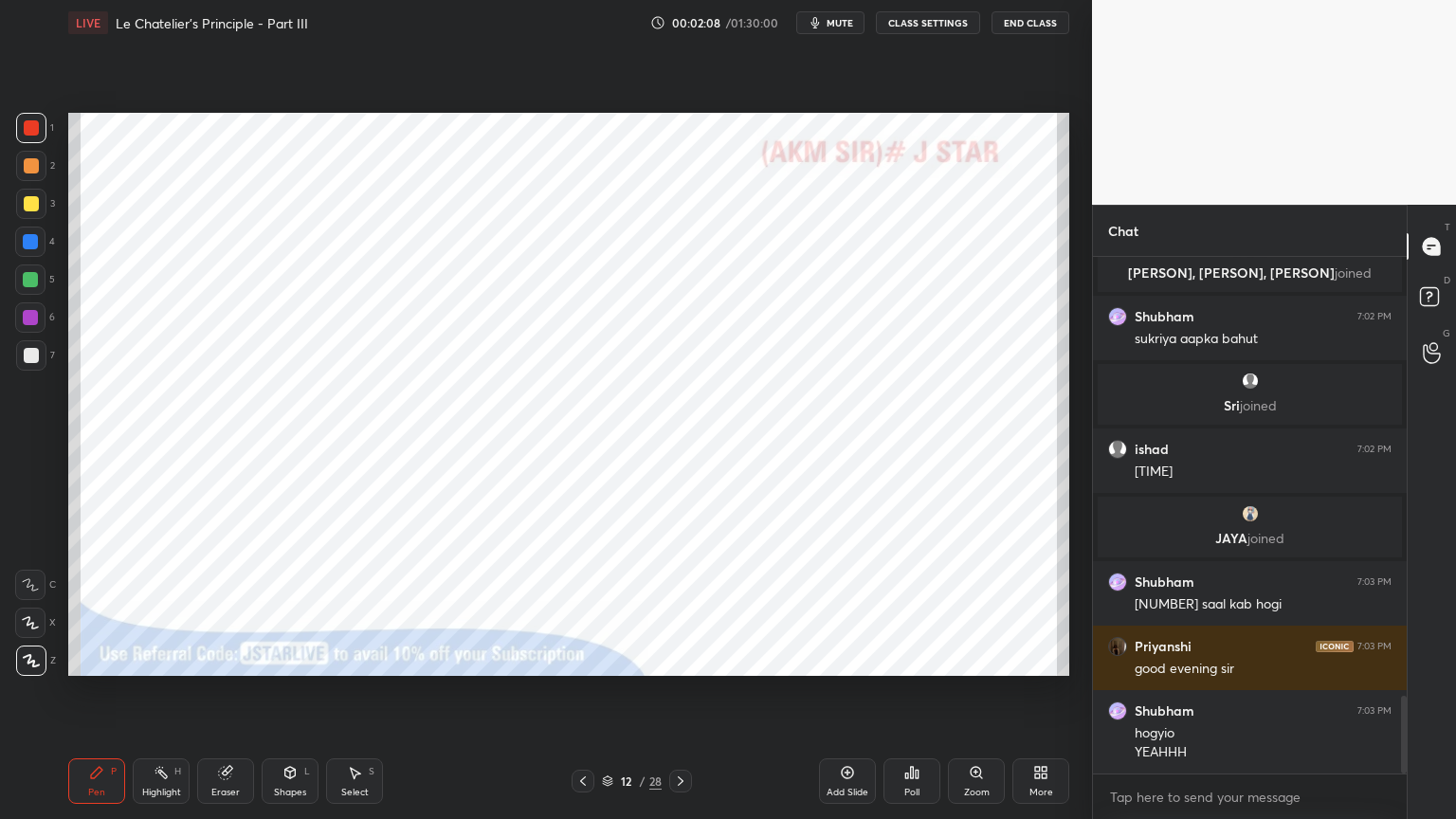 click at bounding box center (681, 781) 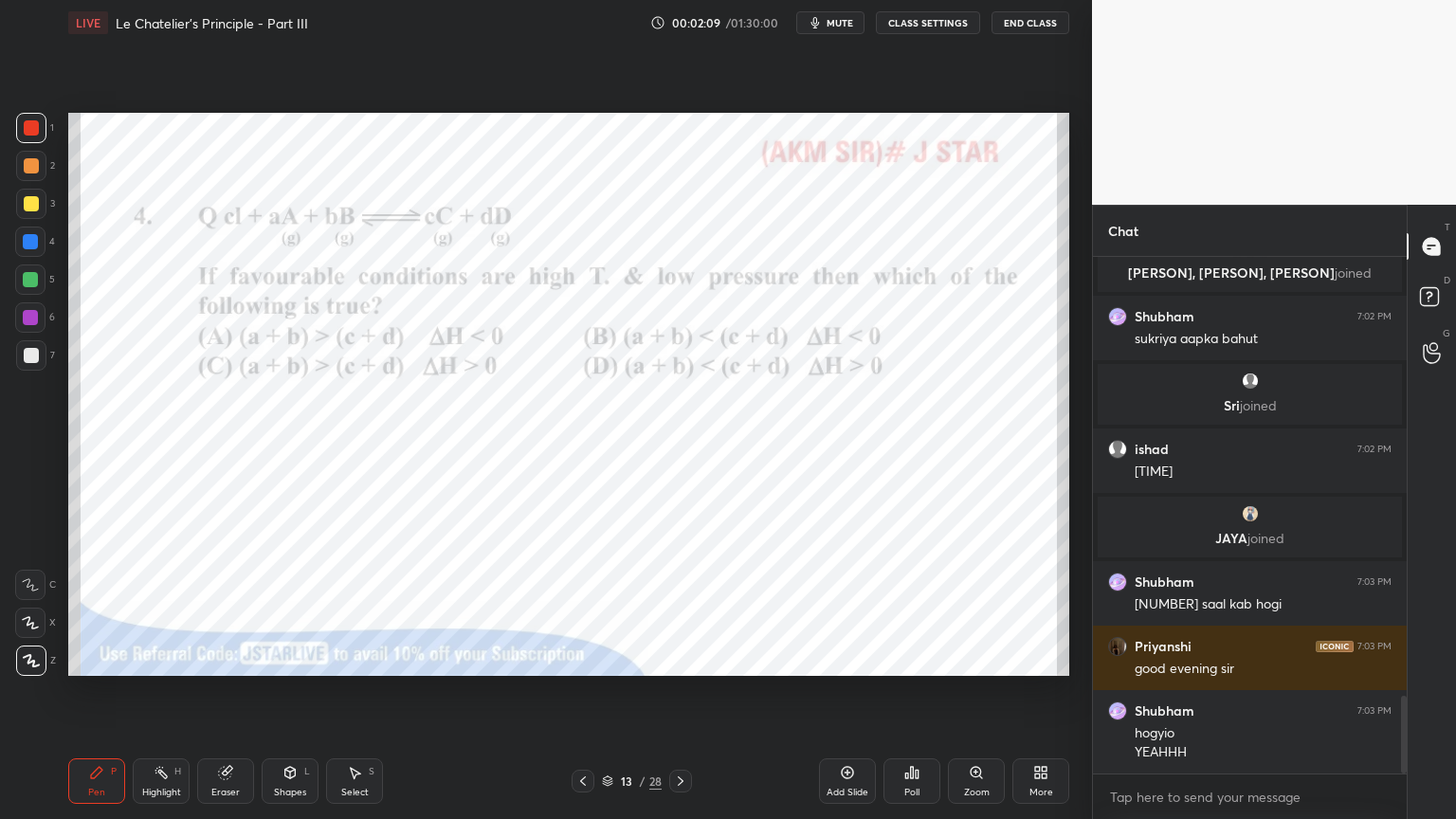click on "13 / 28" at bounding box center (631, 781) 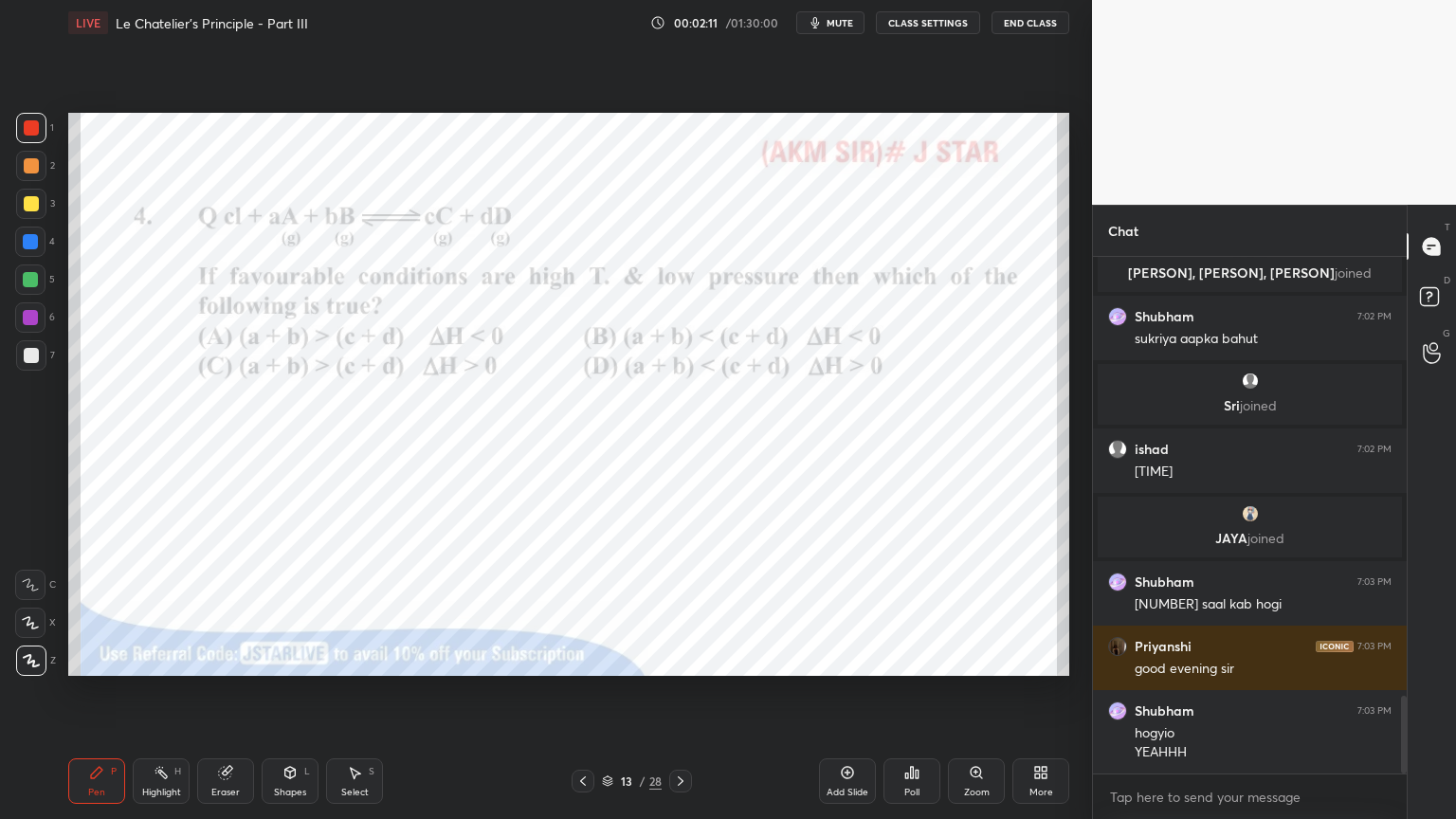 click 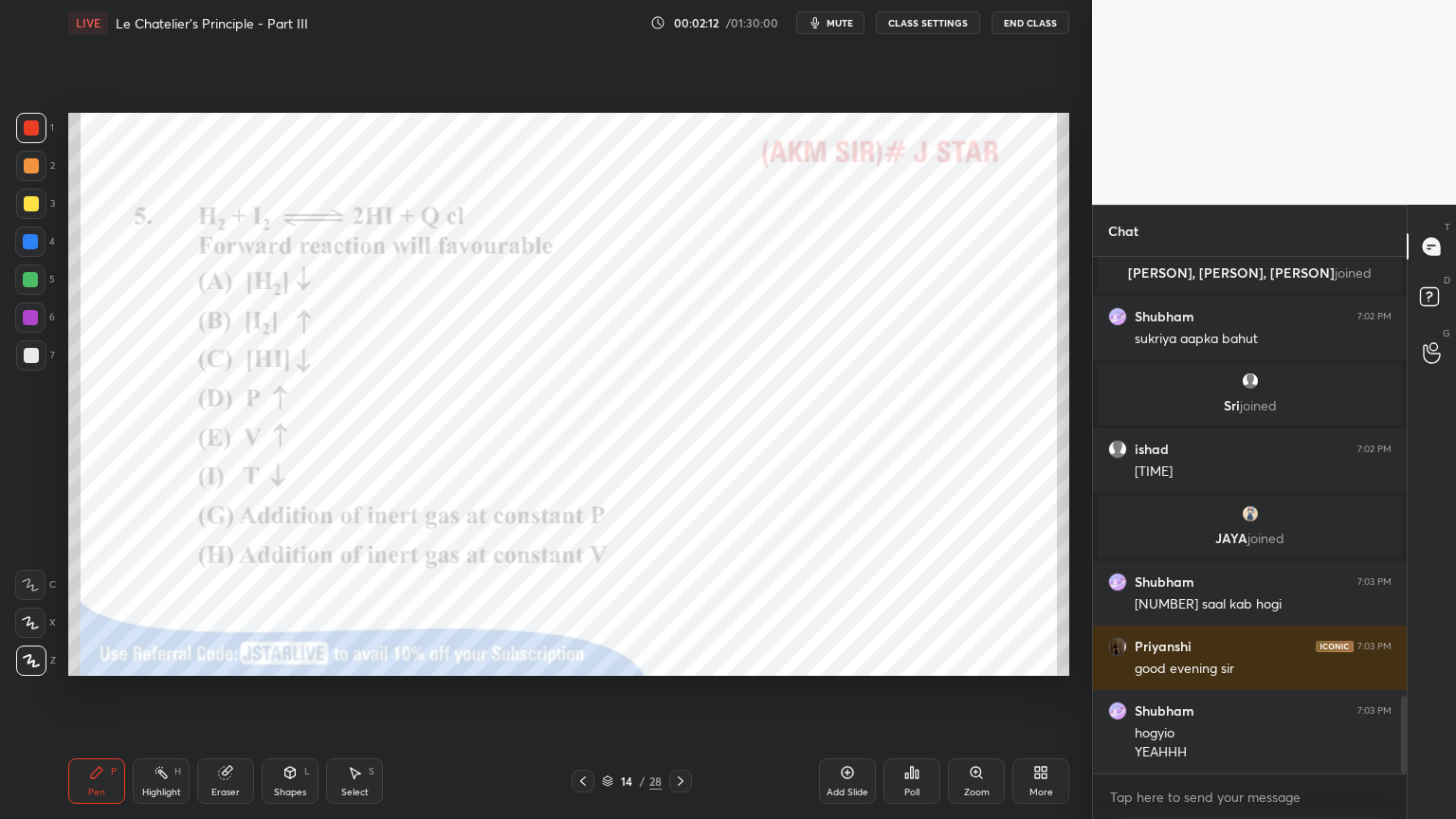 drag, startPoint x: 102, startPoint y: 785, endPoint x: 85, endPoint y: 720, distance: 67.18631 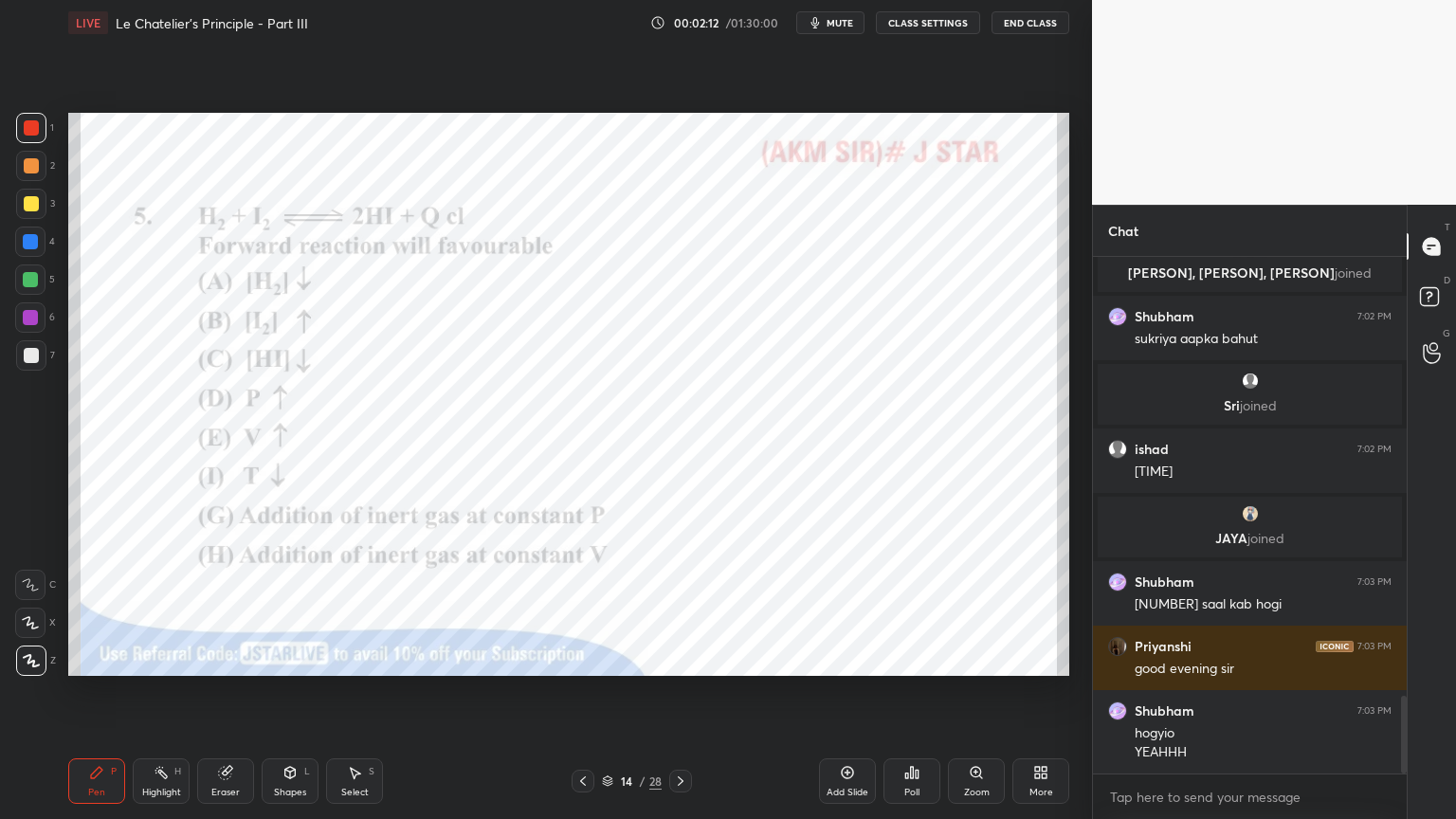 click on "Pen P" at bounding box center (97, 781) 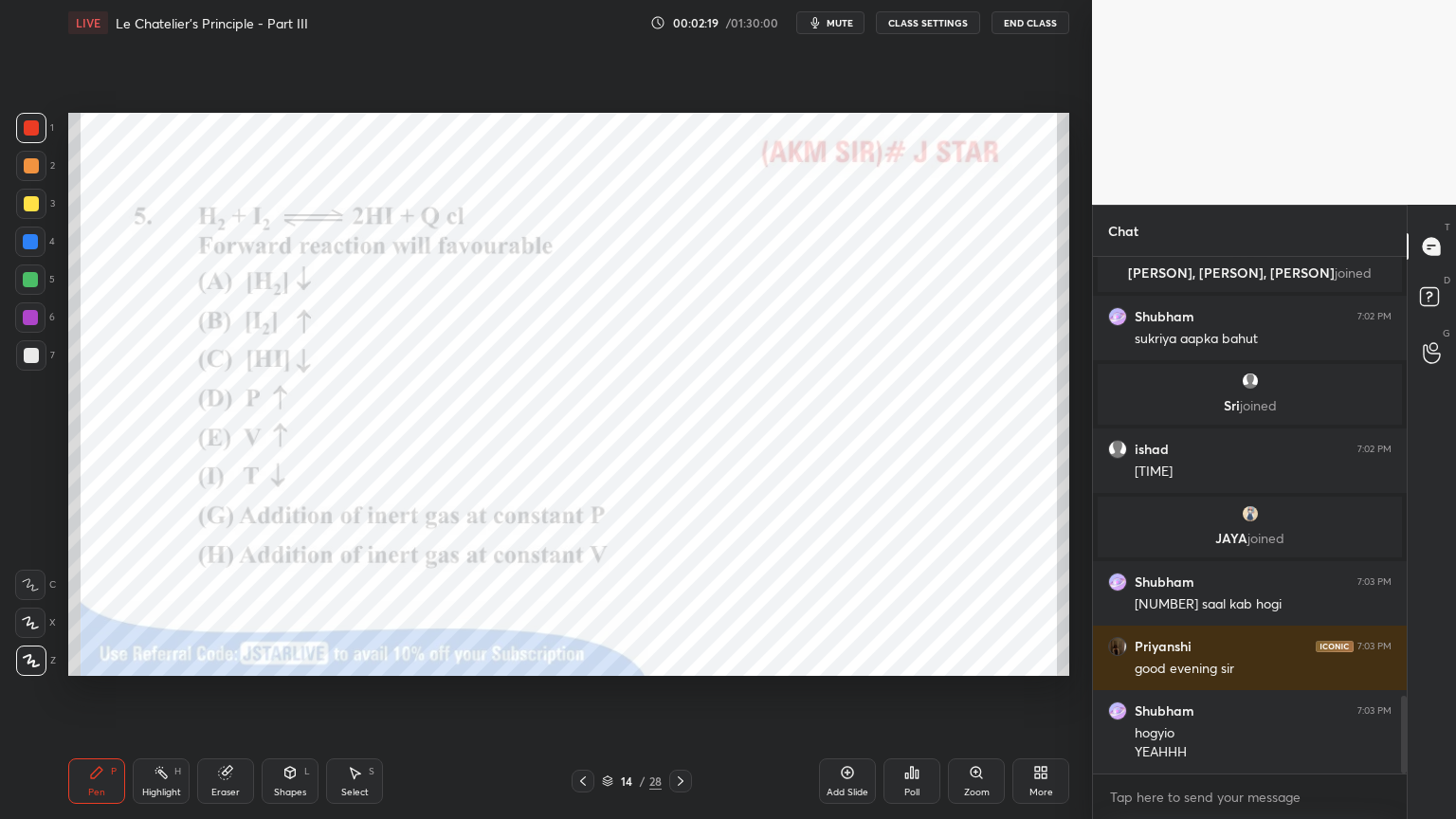 click at bounding box center (31, 355) 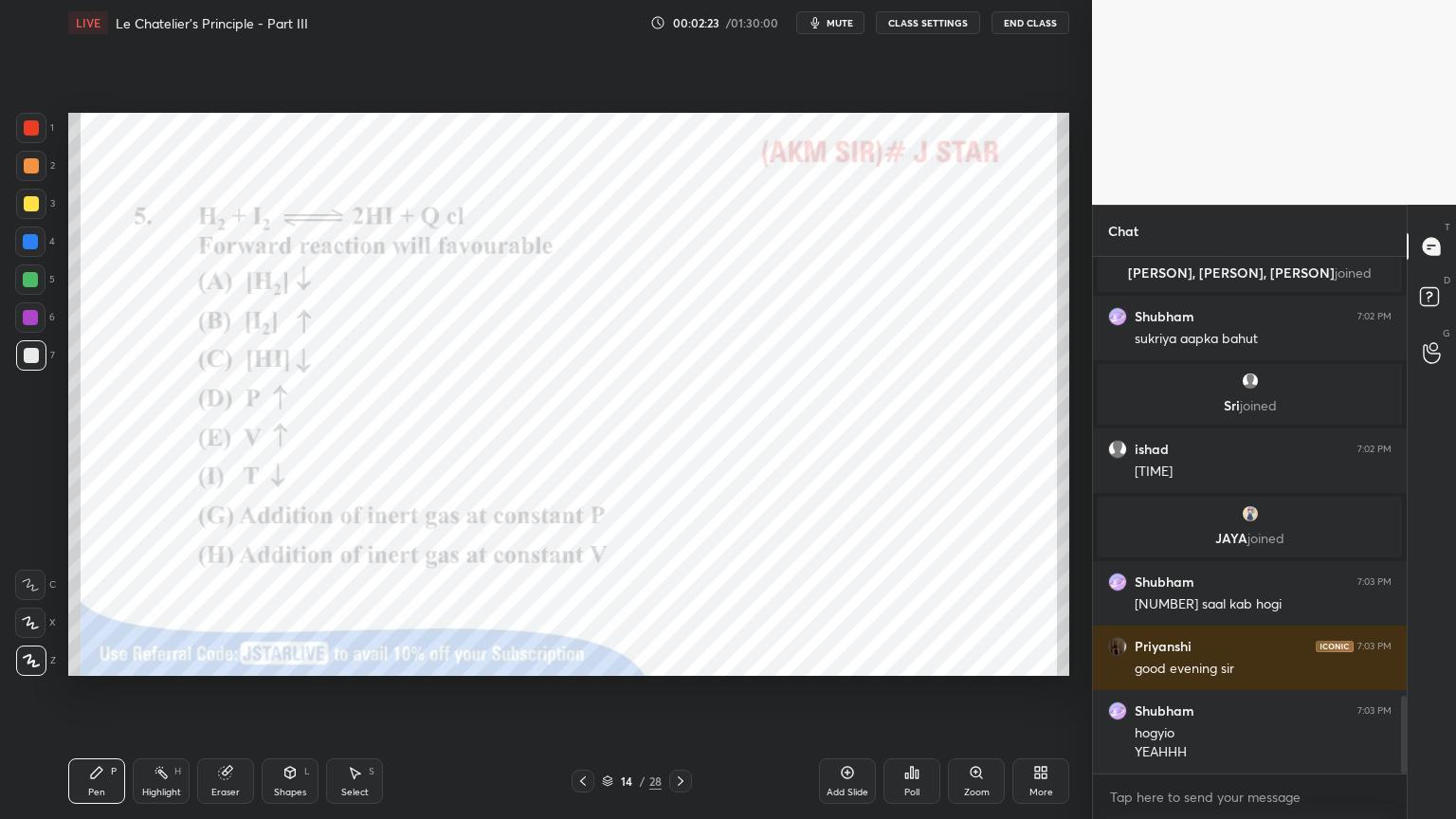 drag, startPoint x: 94, startPoint y: 785, endPoint x: 91, endPoint y: 690, distance: 95.04736 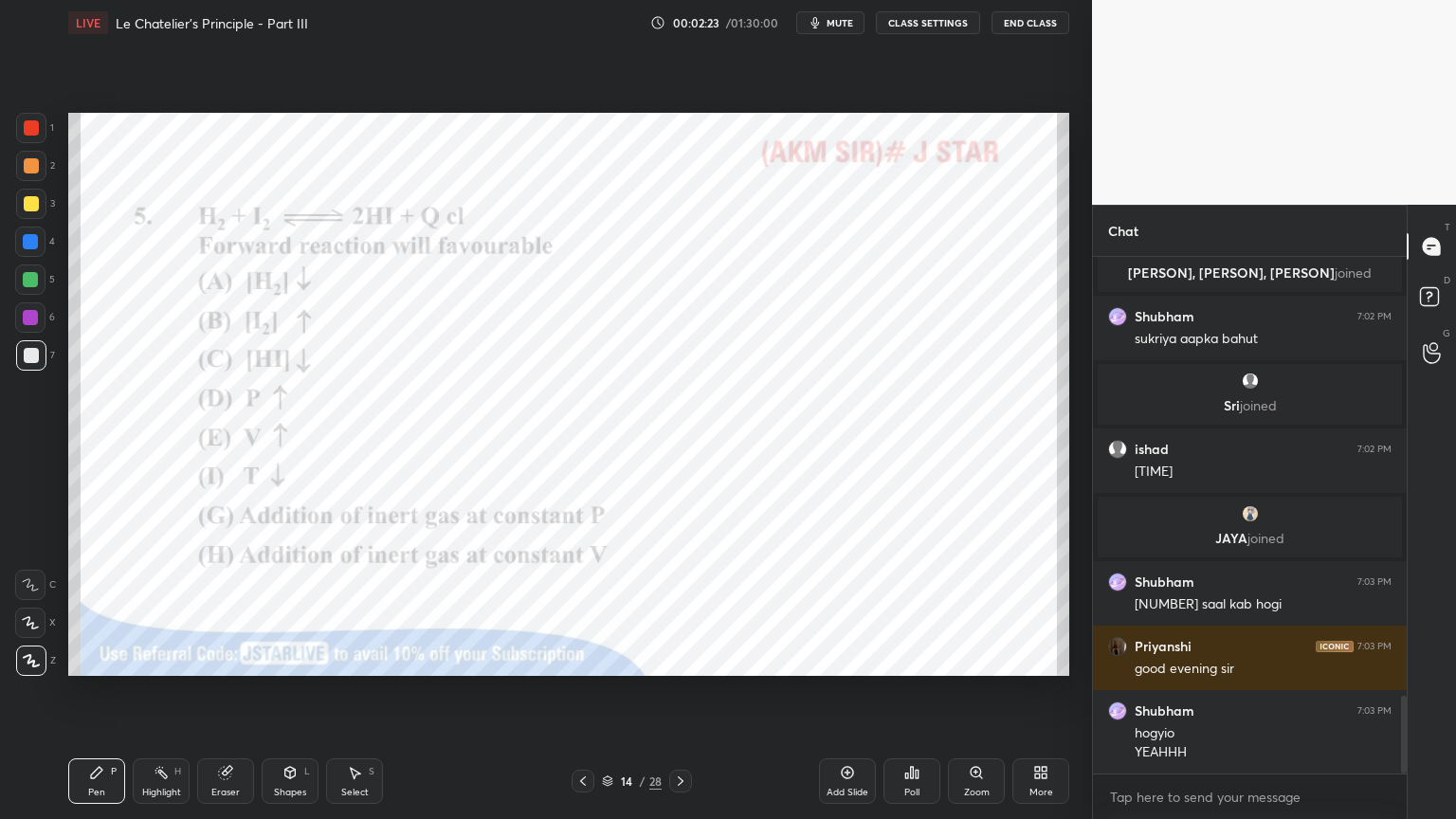 click on "Pen P" at bounding box center [97, 781] 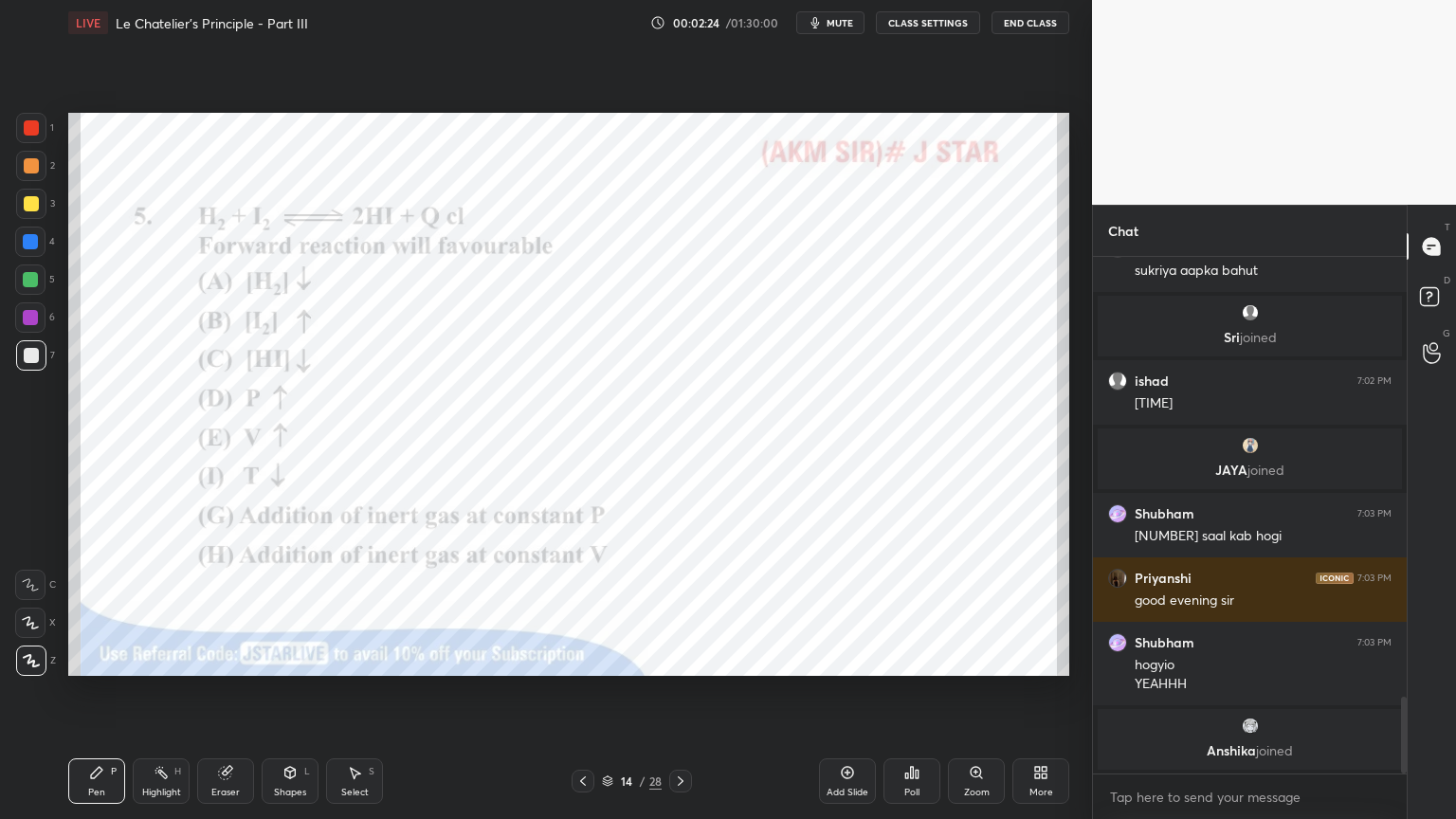 drag, startPoint x: 35, startPoint y: 136, endPoint x: 38, endPoint y: 146, distance: 10.440307 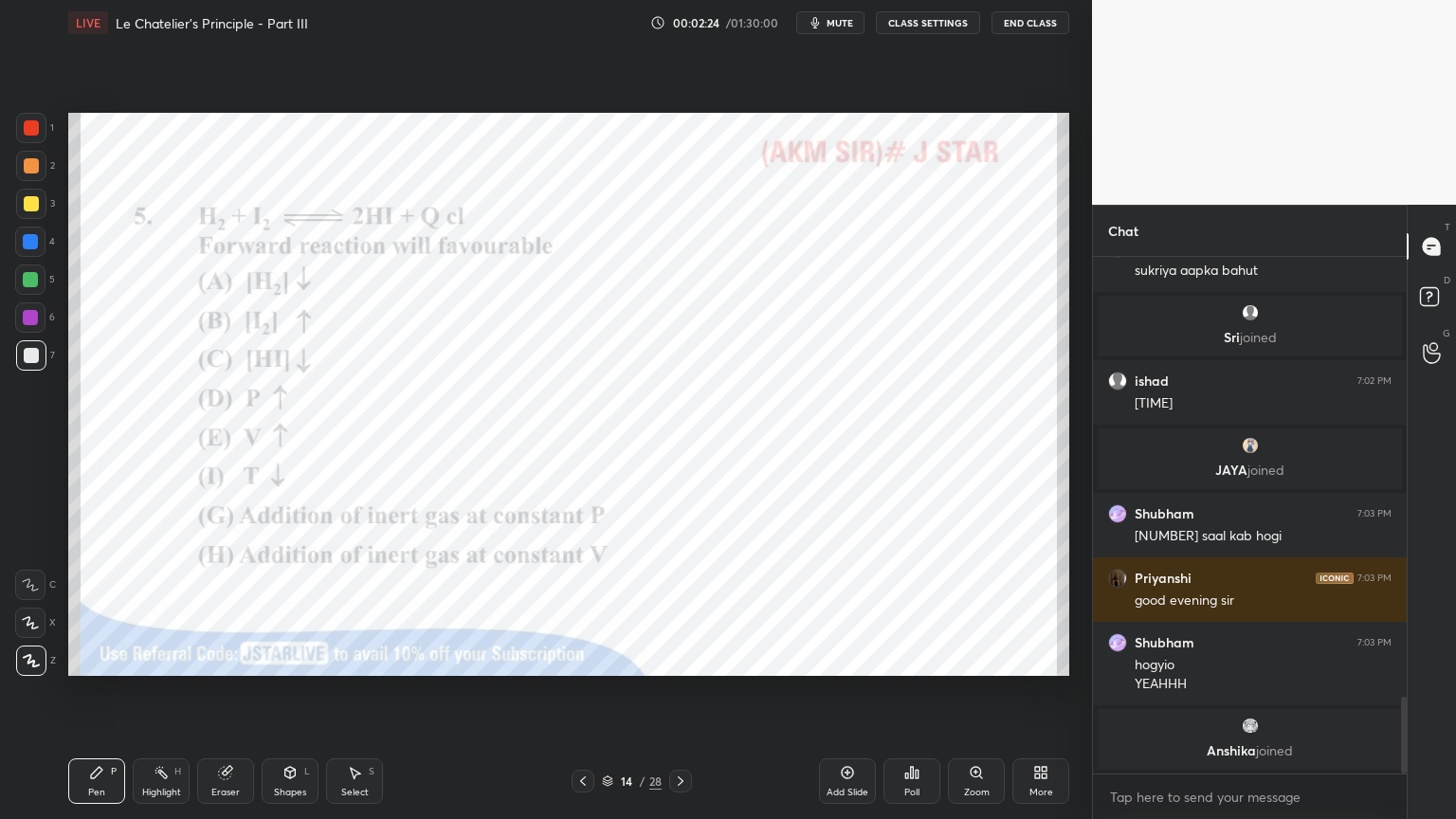 click at bounding box center [31, 128] 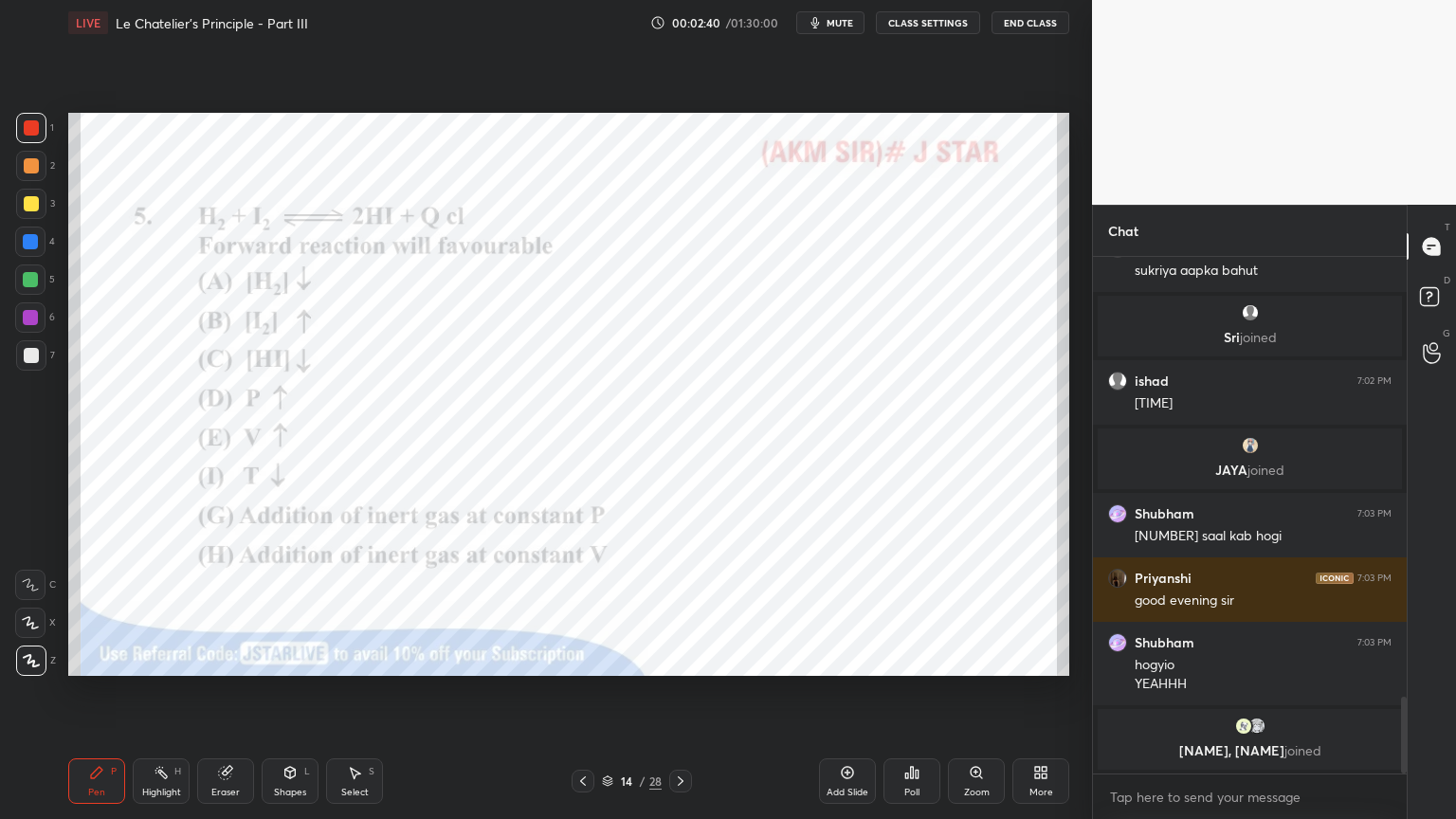 drag, startPoint x: 294, startPoint y: 802, endPoint x: 287, endPoint y: 789, distance: 14.764823 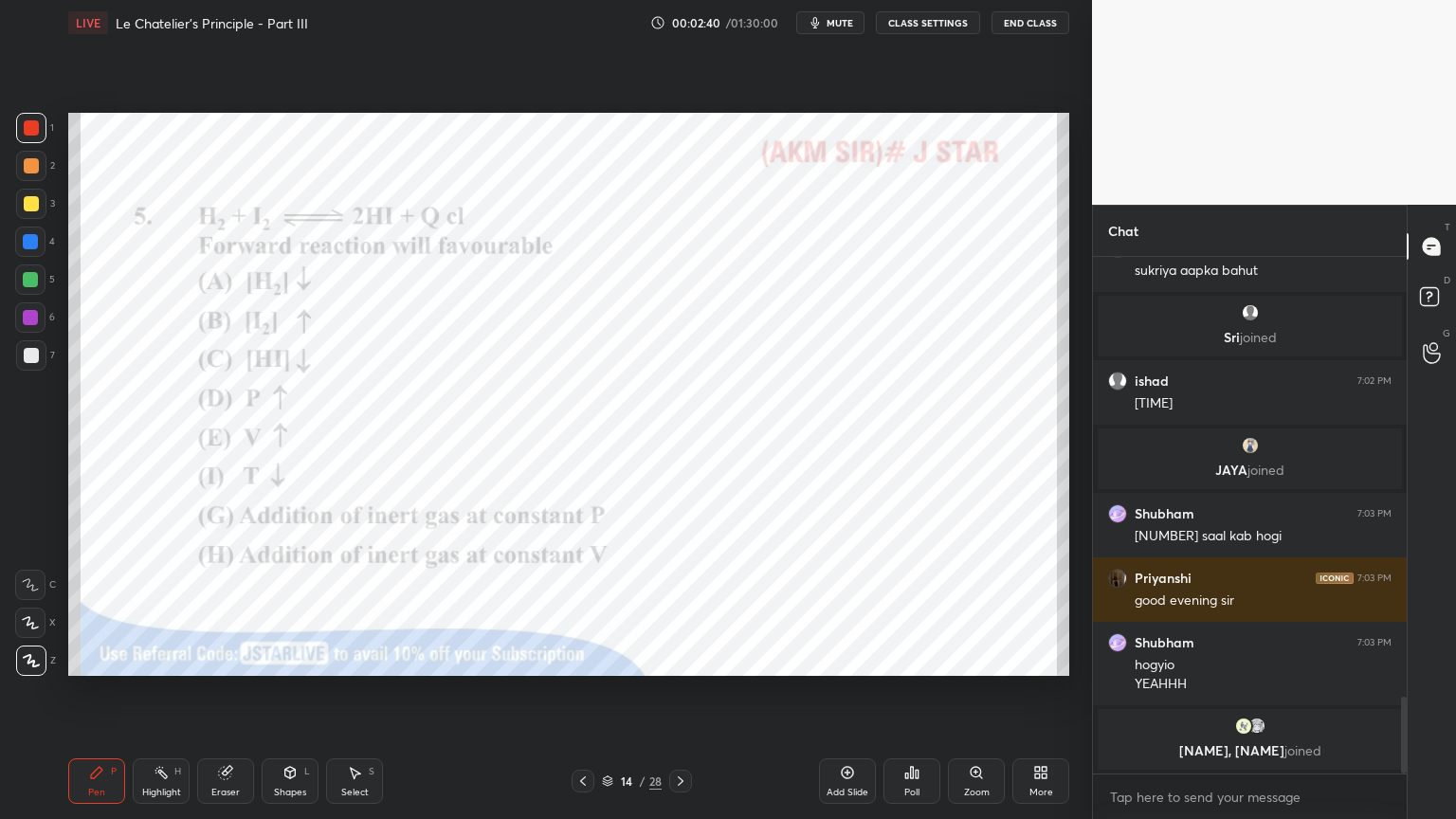 click on "Shapes L" at bounding box center [290, 781] 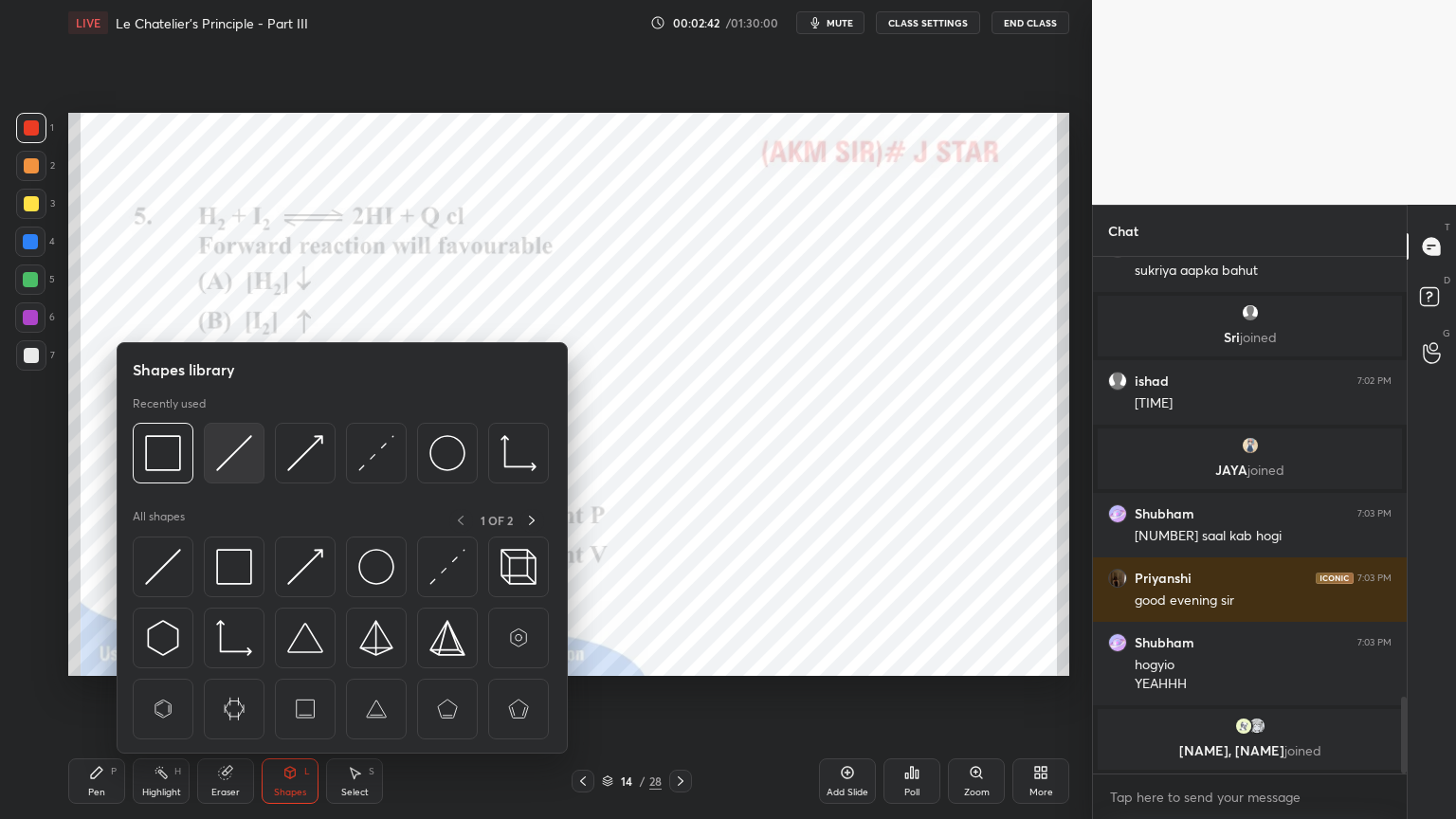 click at bounding box center (234, 453) 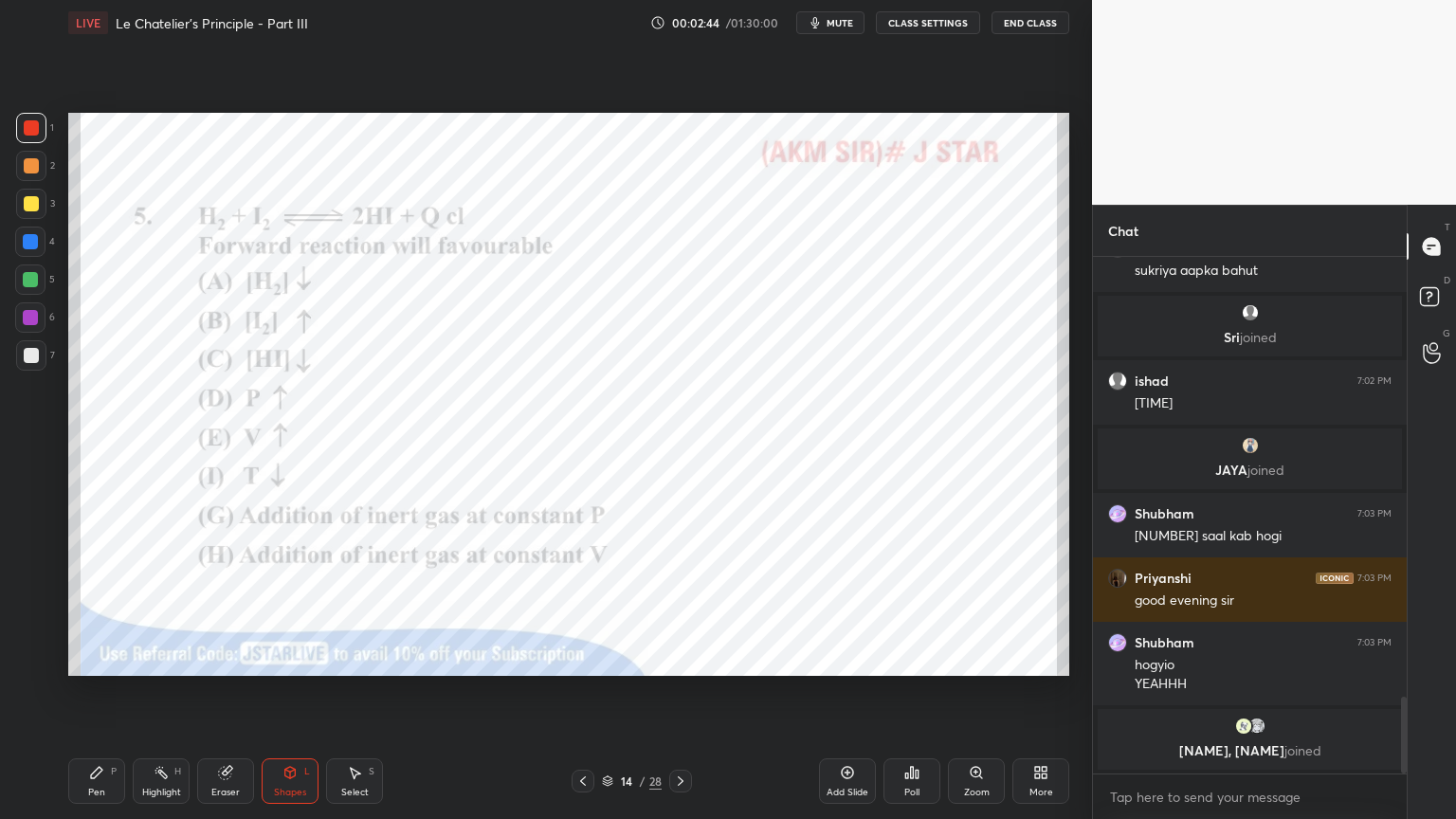 drag, startPoint x: 100, startPoint y: 788, endPoint x: 104, endPoint y: 774, distance: 14.56022 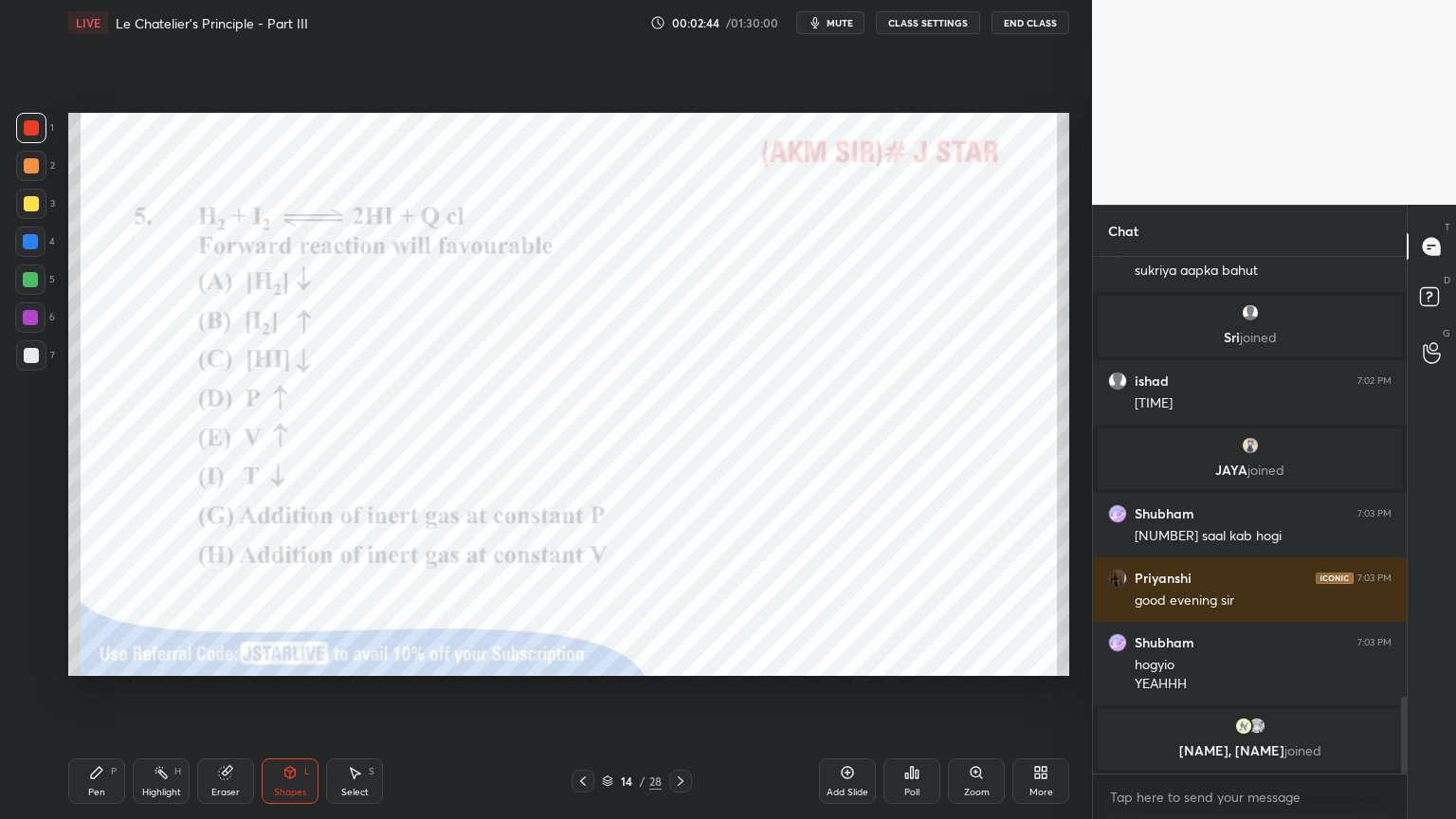 click on "Pen P" at bounding box center [97, 781] 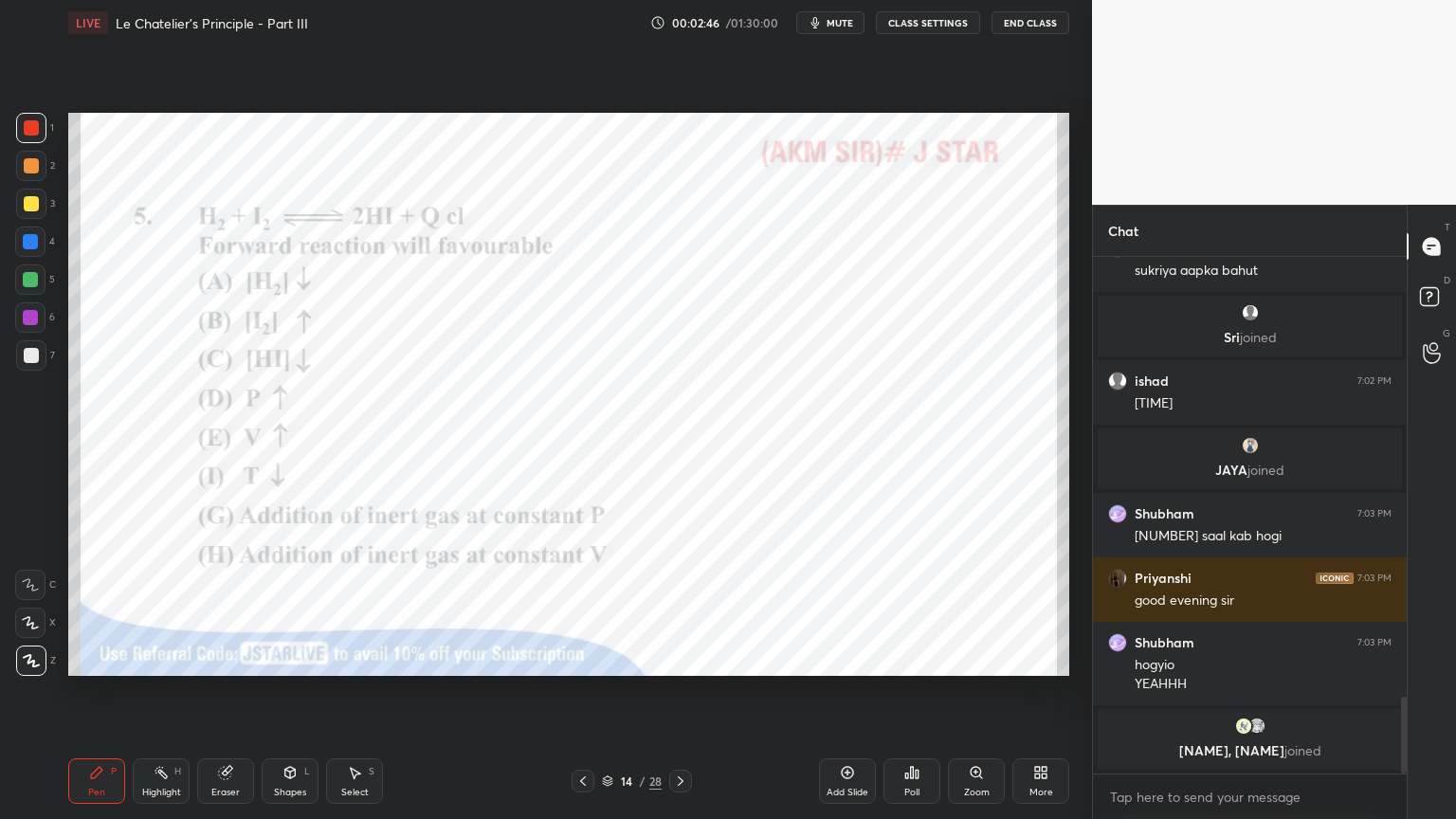 scroll, scrollTop: 2604, scrollLeft: 0, axis: vertical 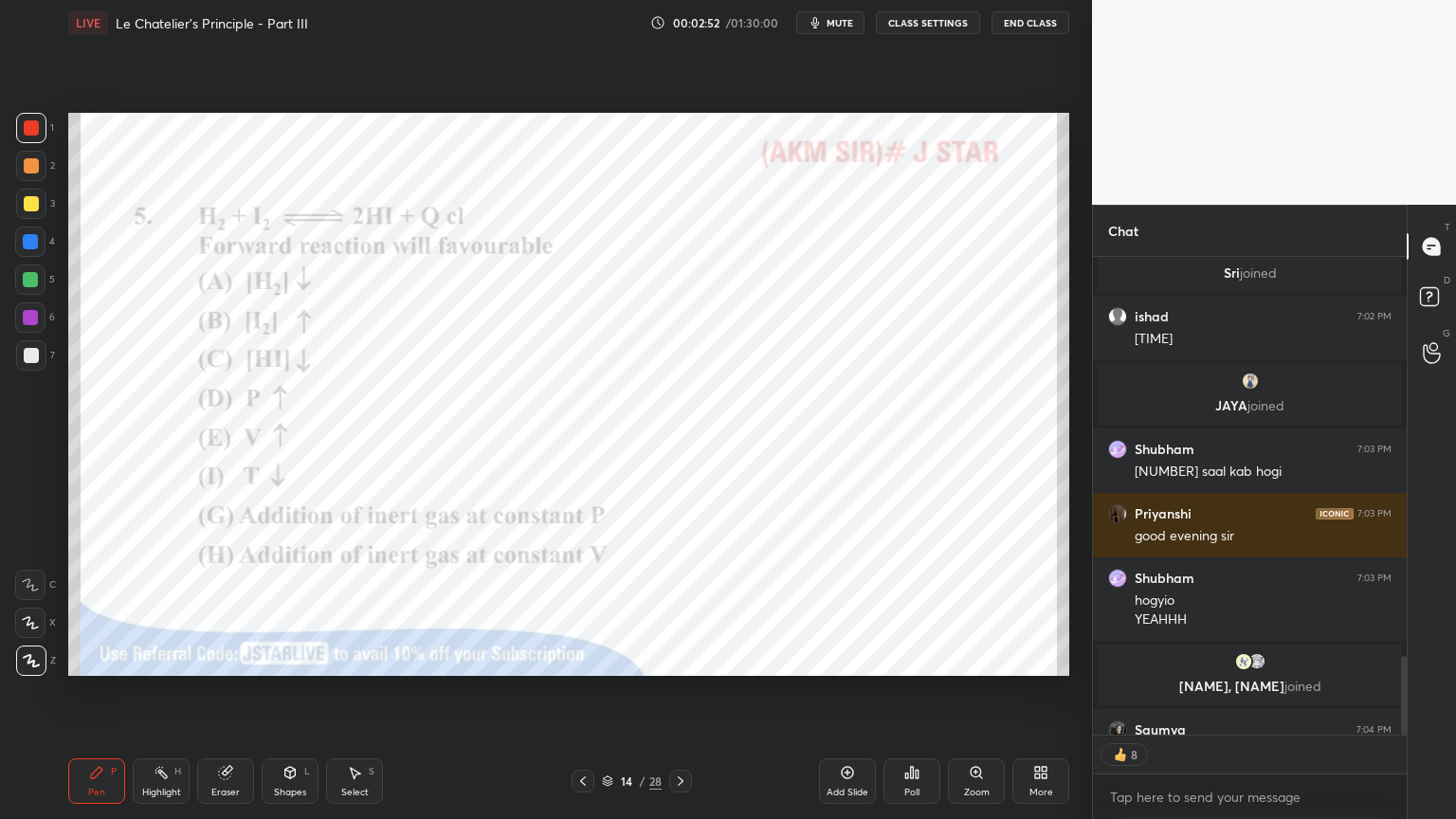 click on "Highlight" at bounding box center (161, 792) 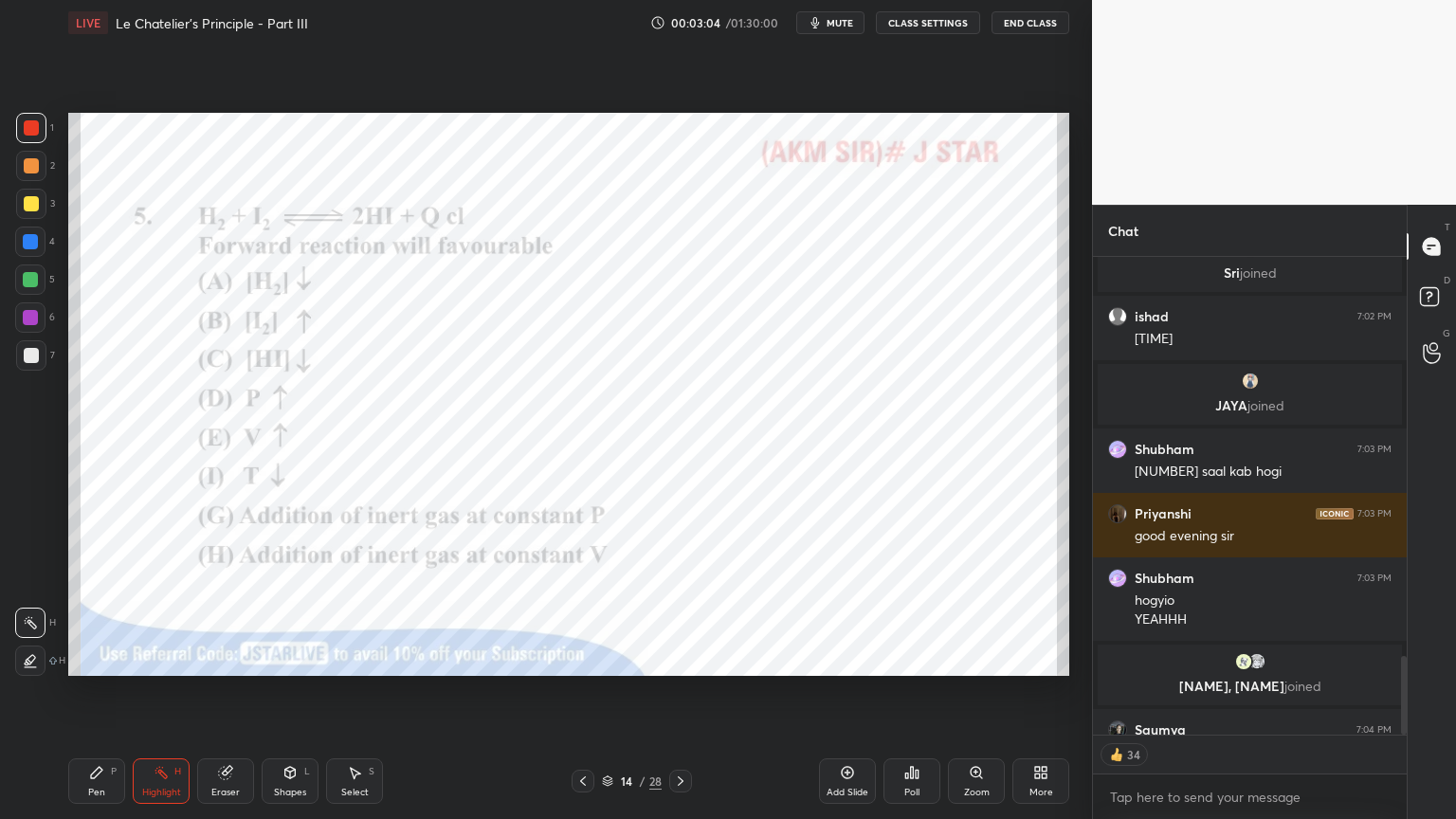 click on "Shapes L" at bounding box center [290, 781] 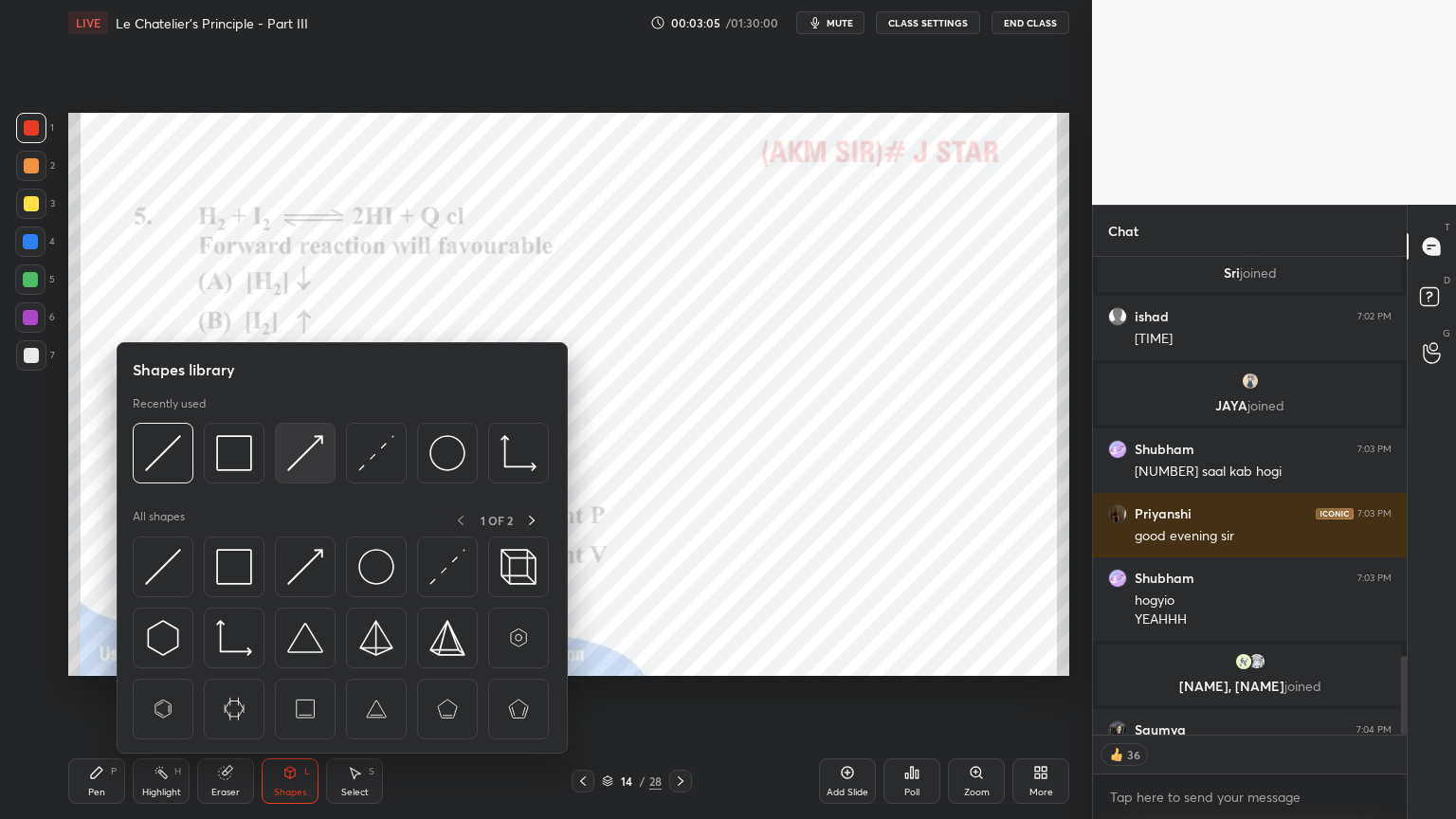 click at bounding box center [305, 453] 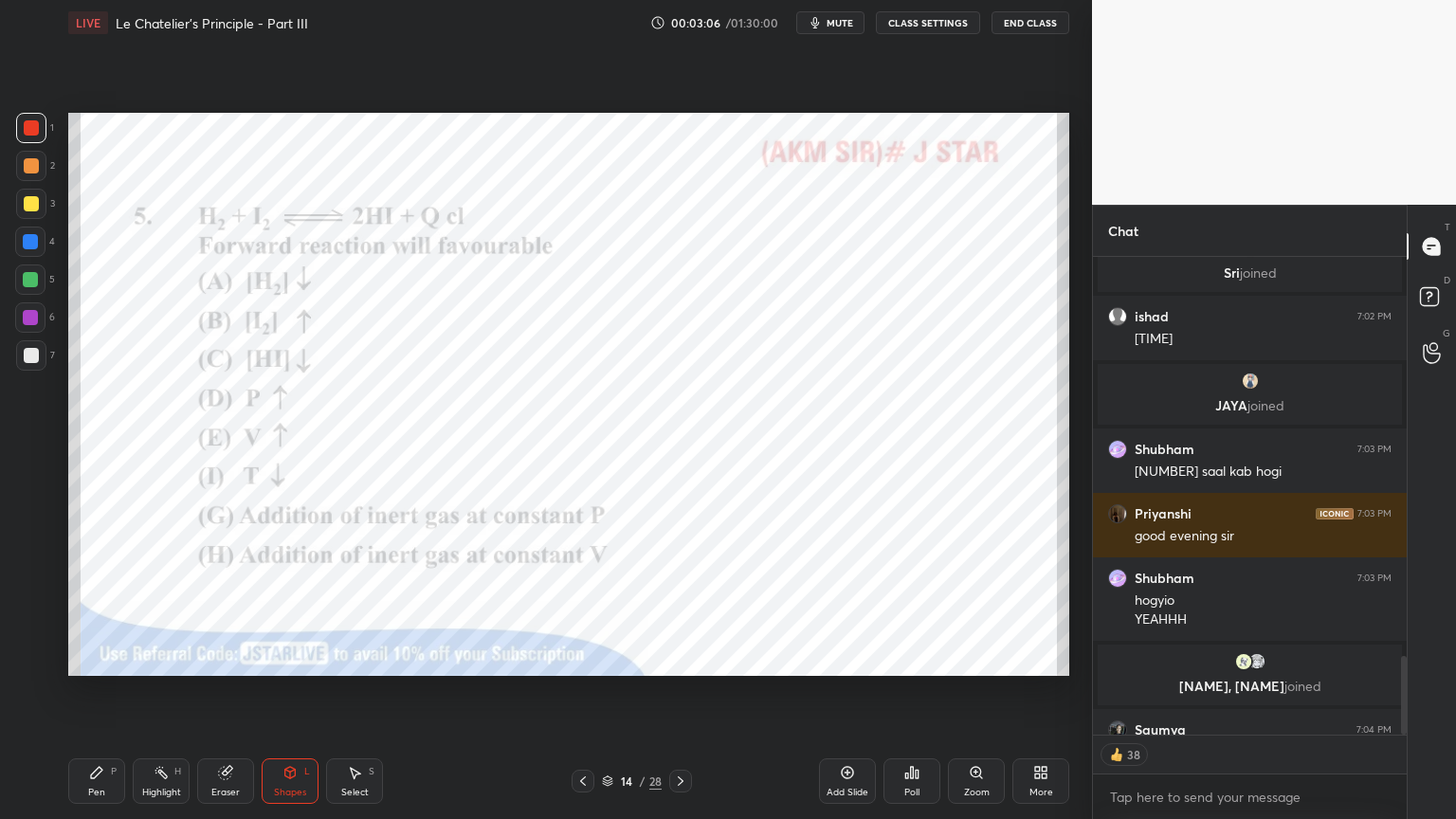click at bounding box center [30, 280] 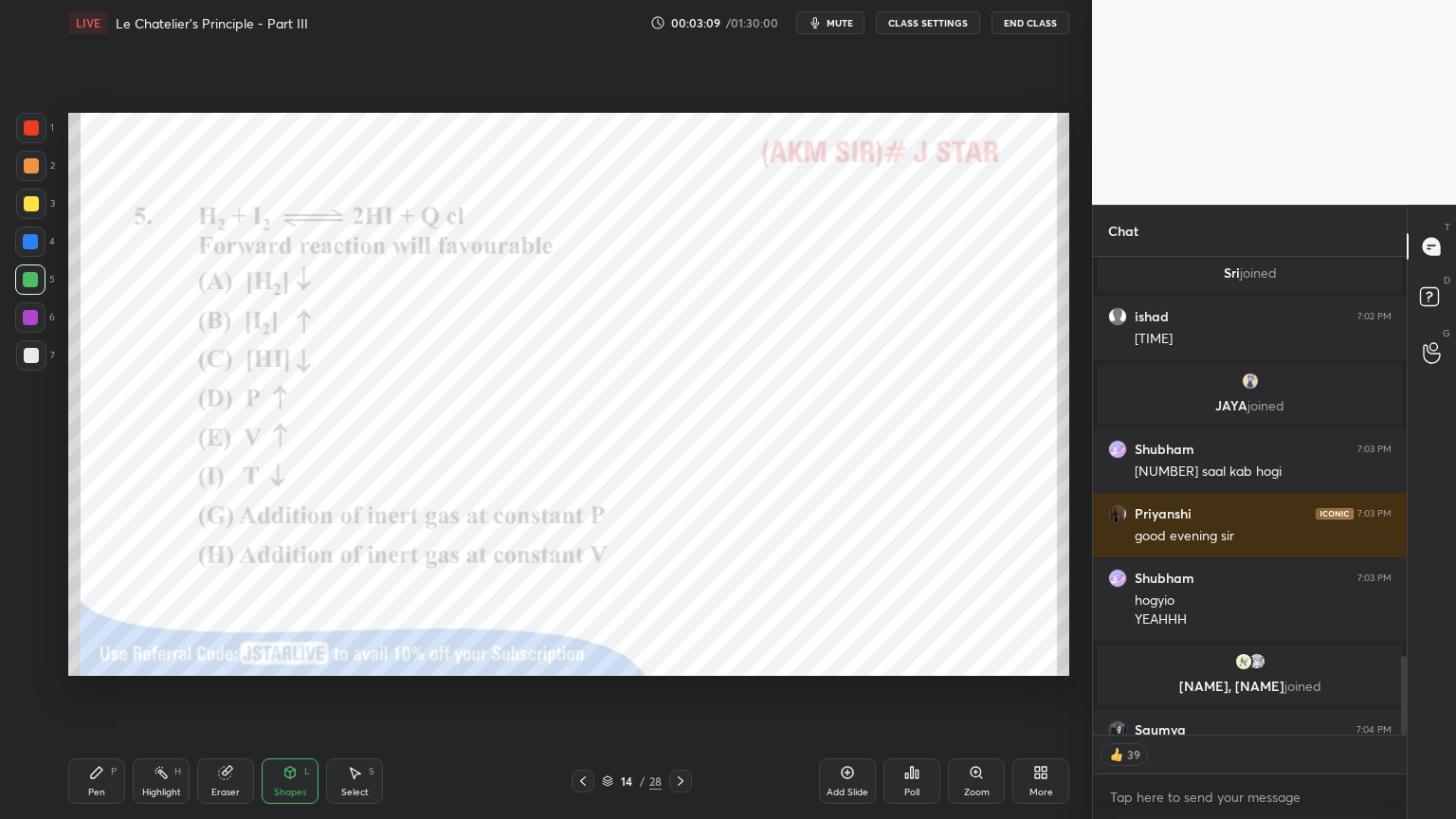 click on "Pen P" at bounding box center (97, 781) 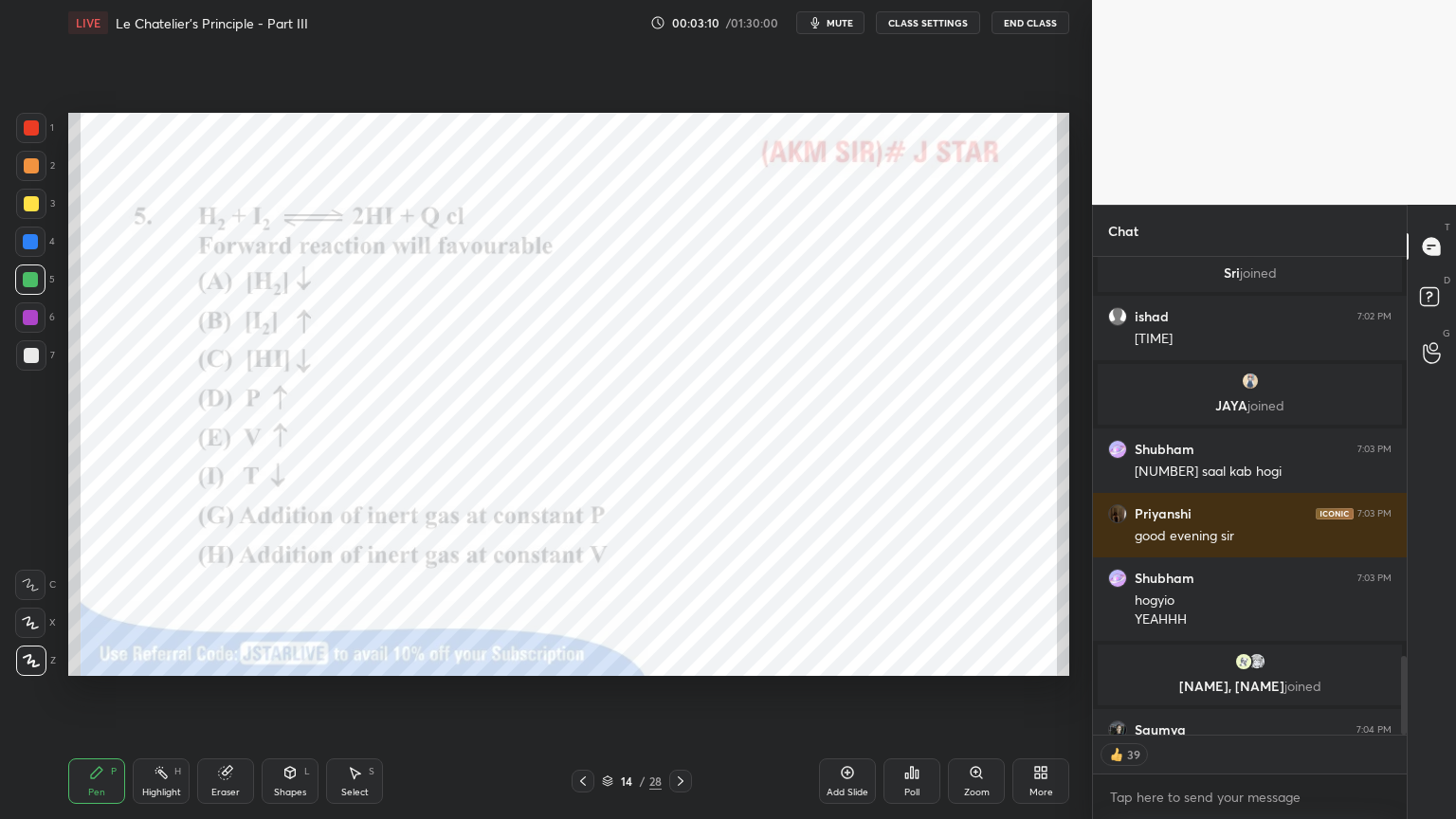scroll, scrollTop: 2711, scrollLeft: 0, axis: vertical 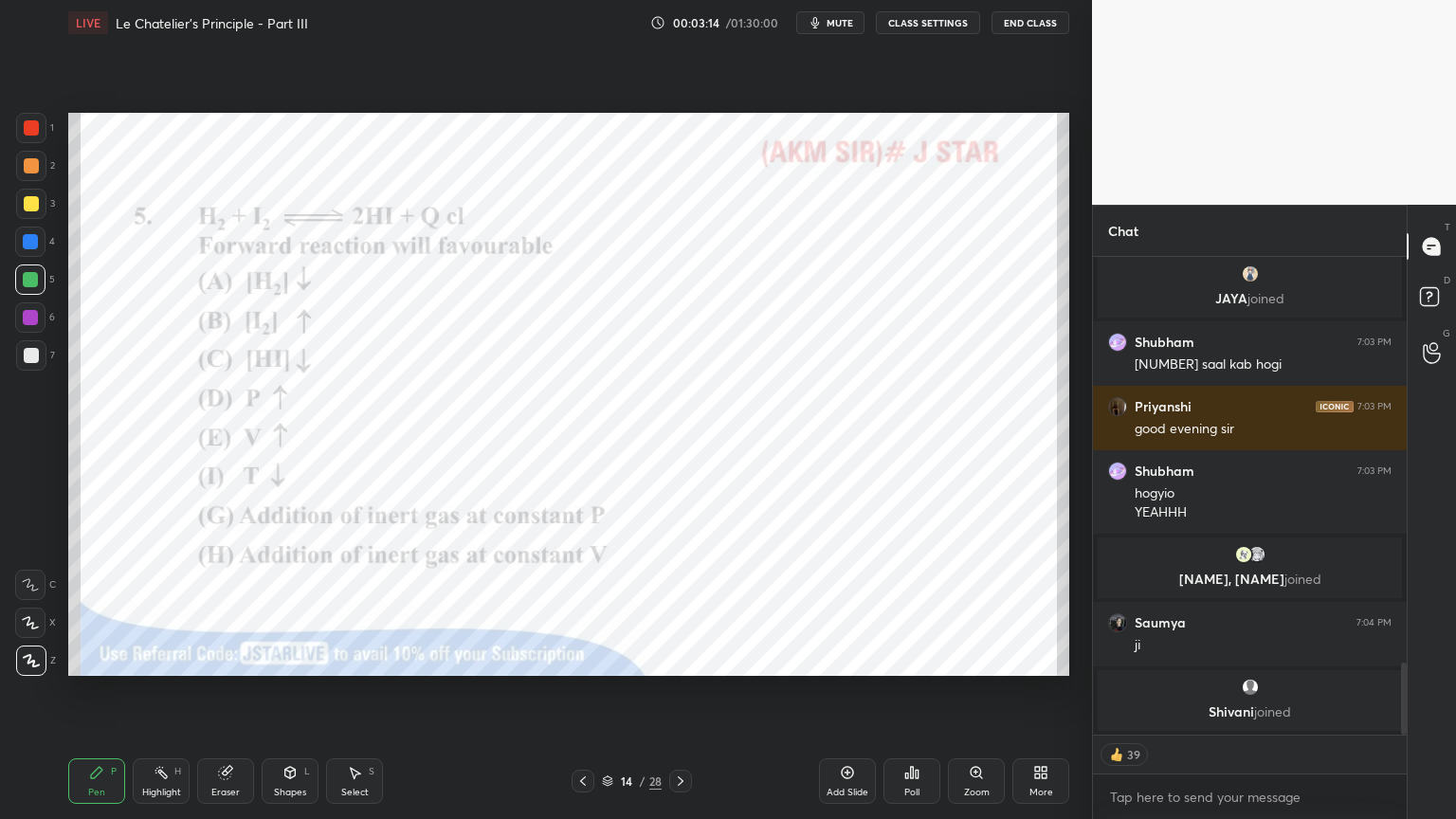 drag, startPoint x: 173, startPoint y: 789, endPoint x: 177, endPoint y: 773, distance: 16.492423 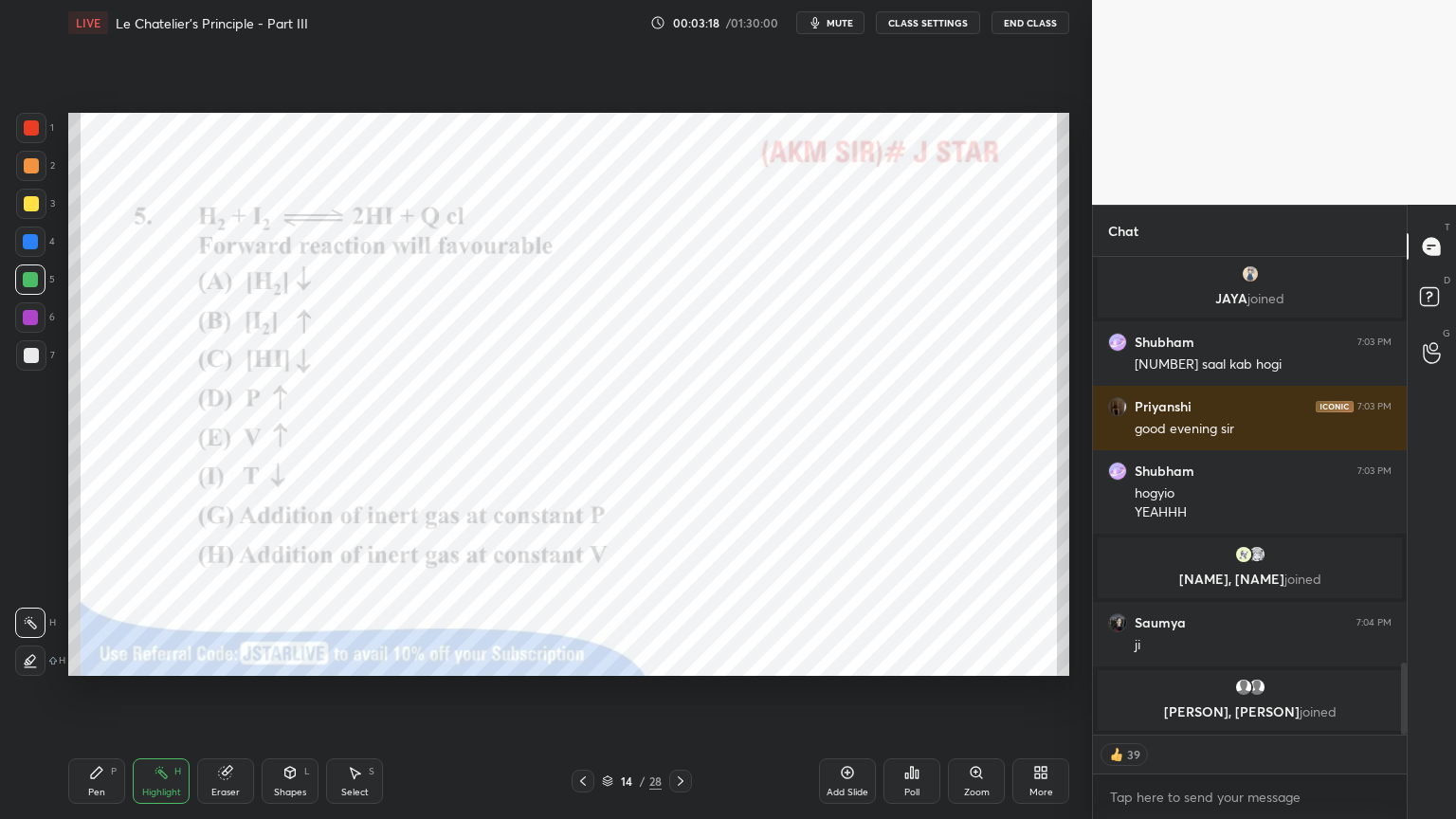scroll, scrollTop: 7, scrollLeft: 6, axis: both 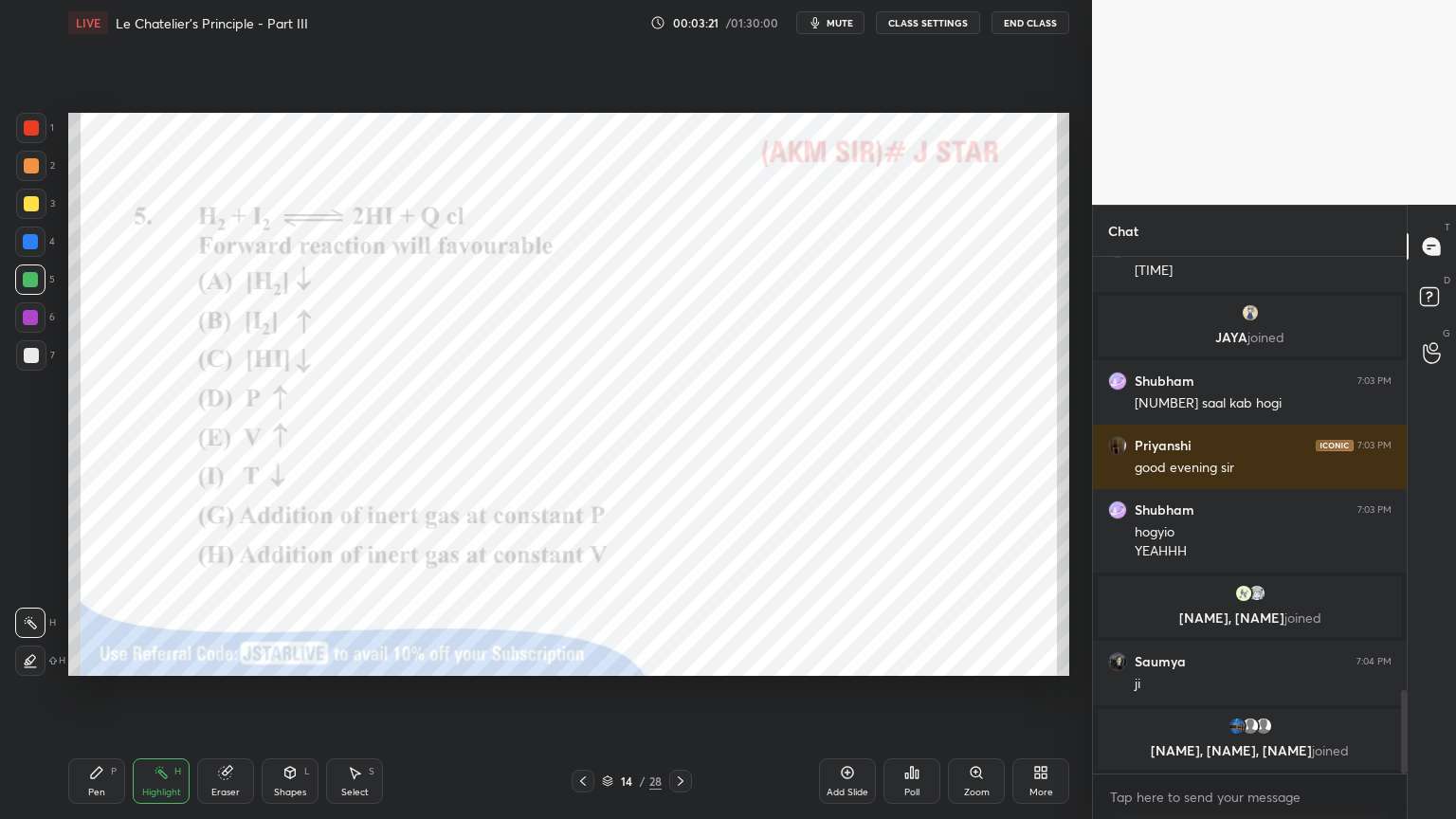 click on "Pen" at bounding box center (97, 792) 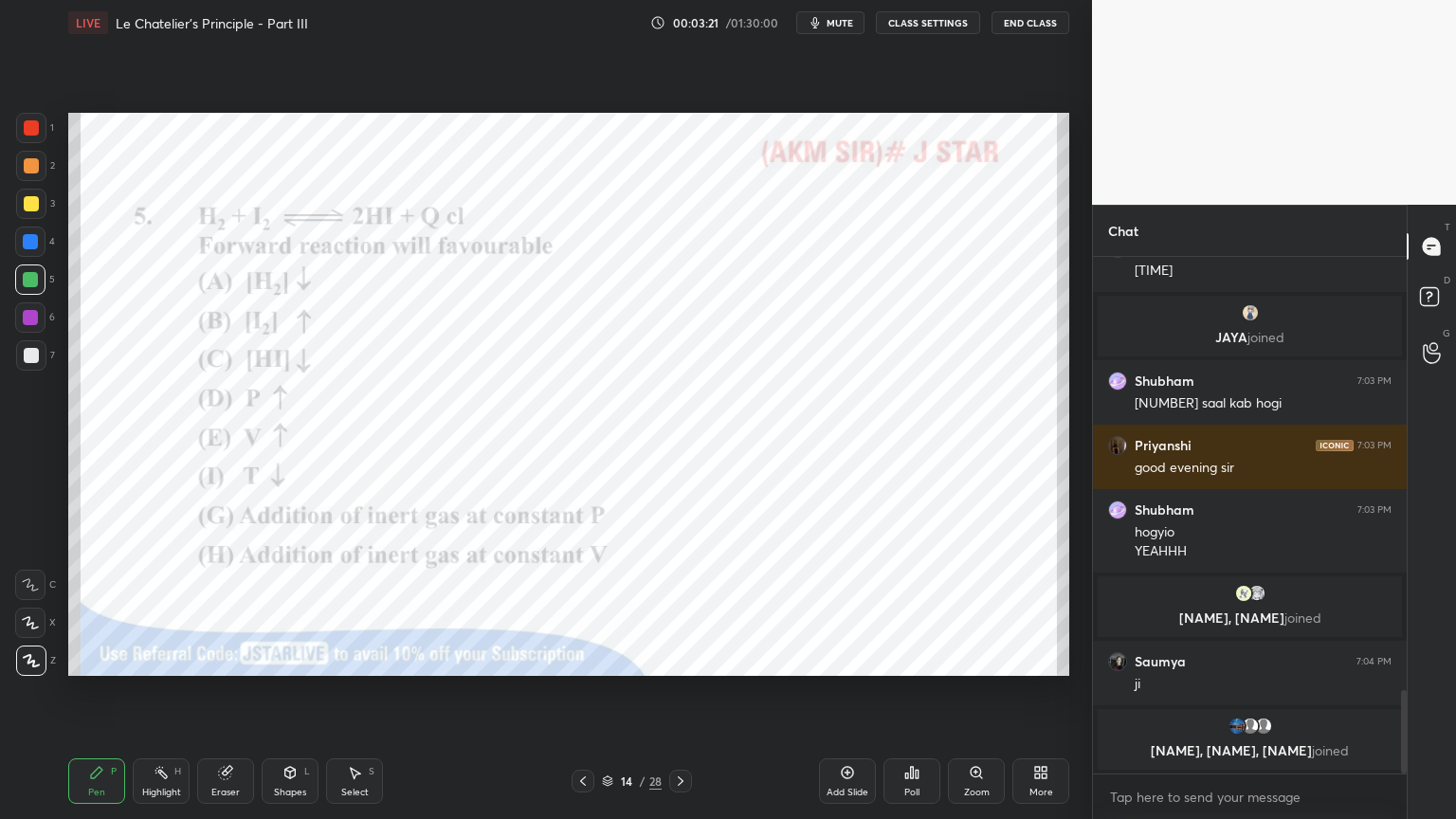 scroll, scrollTop: 2684, scrollLeft: 0, axis: vertical 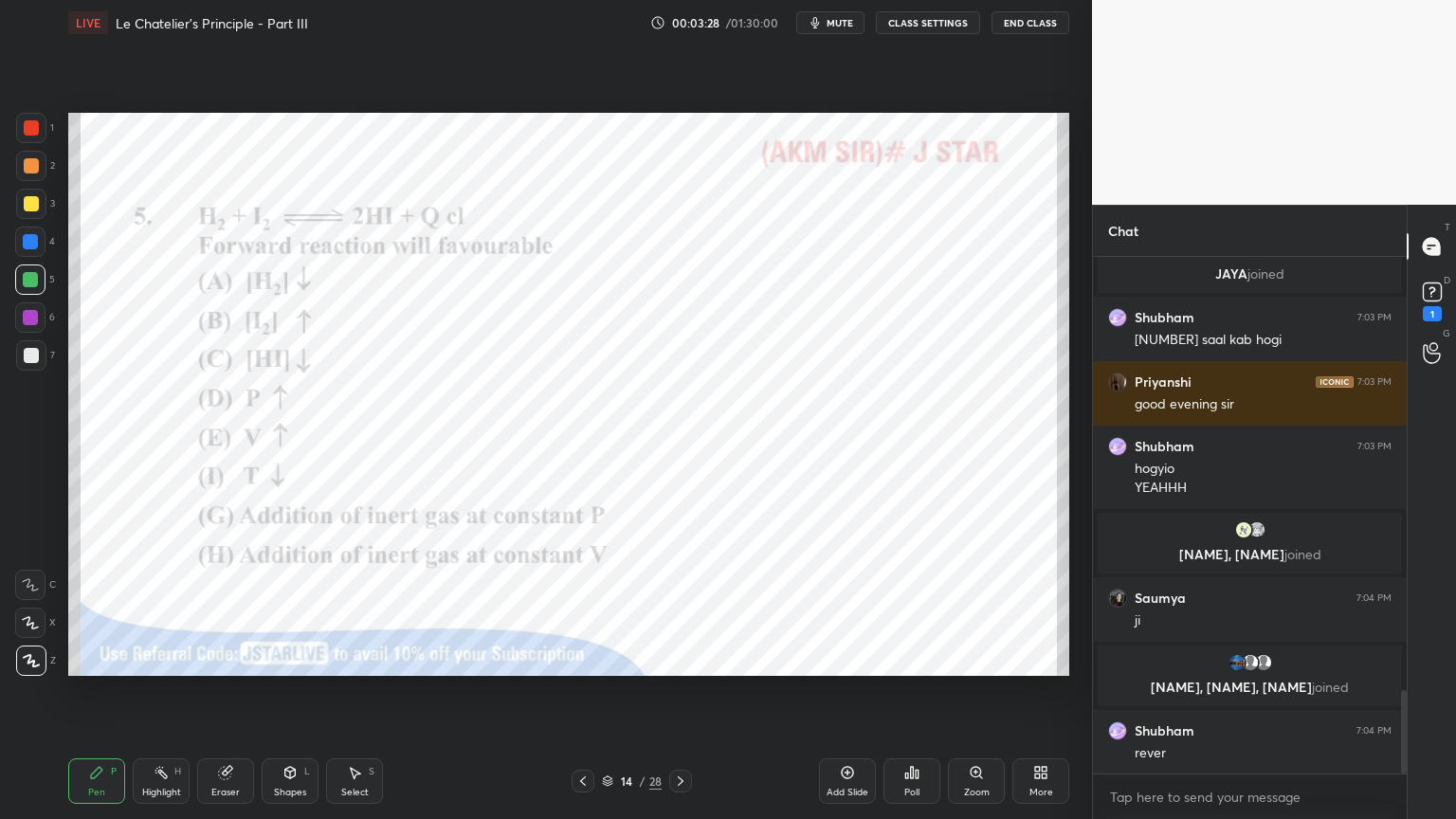 drag, startPoint x: 170, startPoint y: 789, endPoint x: 168, endPoint y: 682, distance: 107.0187 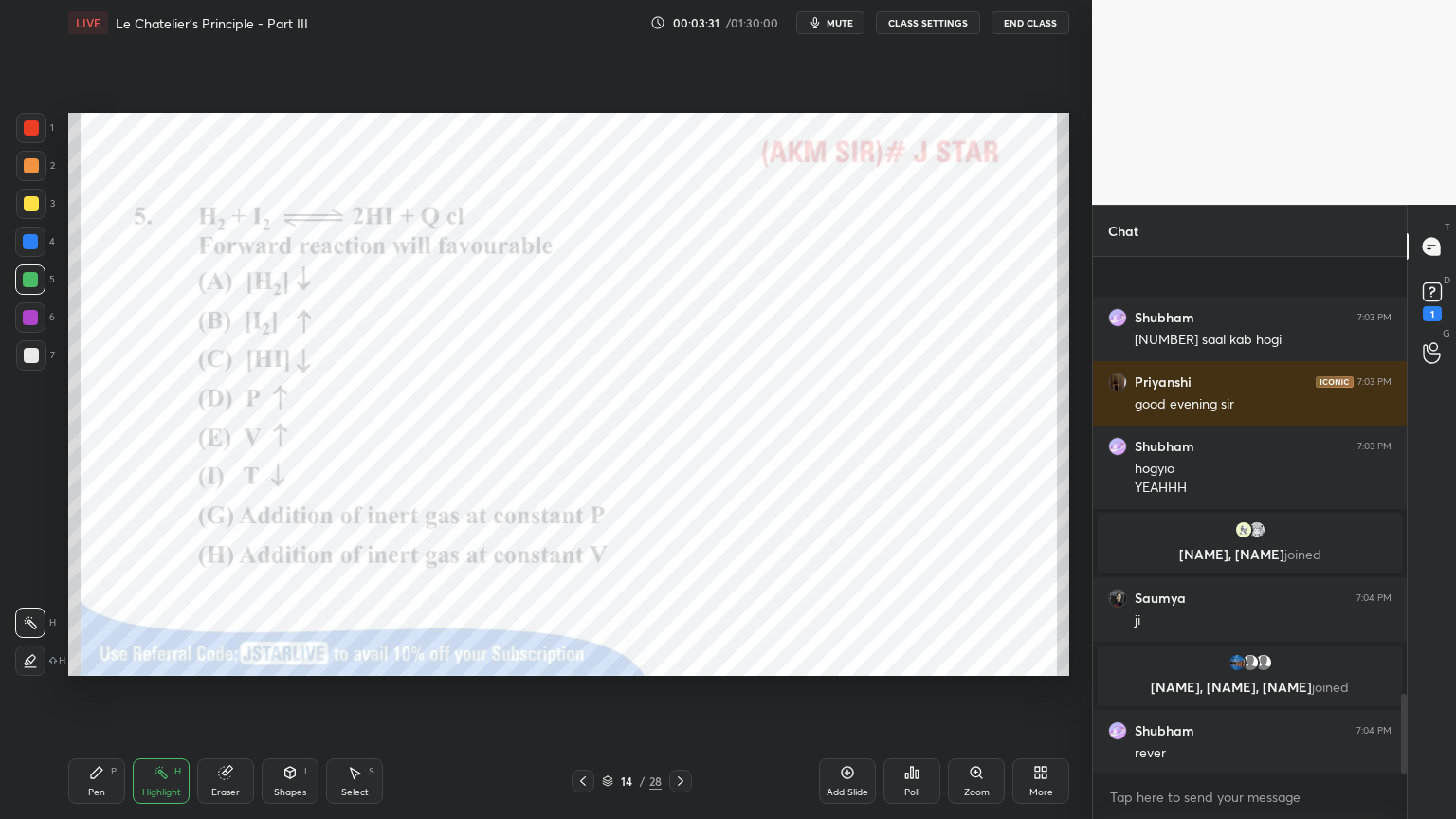 scroll, scrollTop: 2835, scrollLeft: 0, axis: vertical 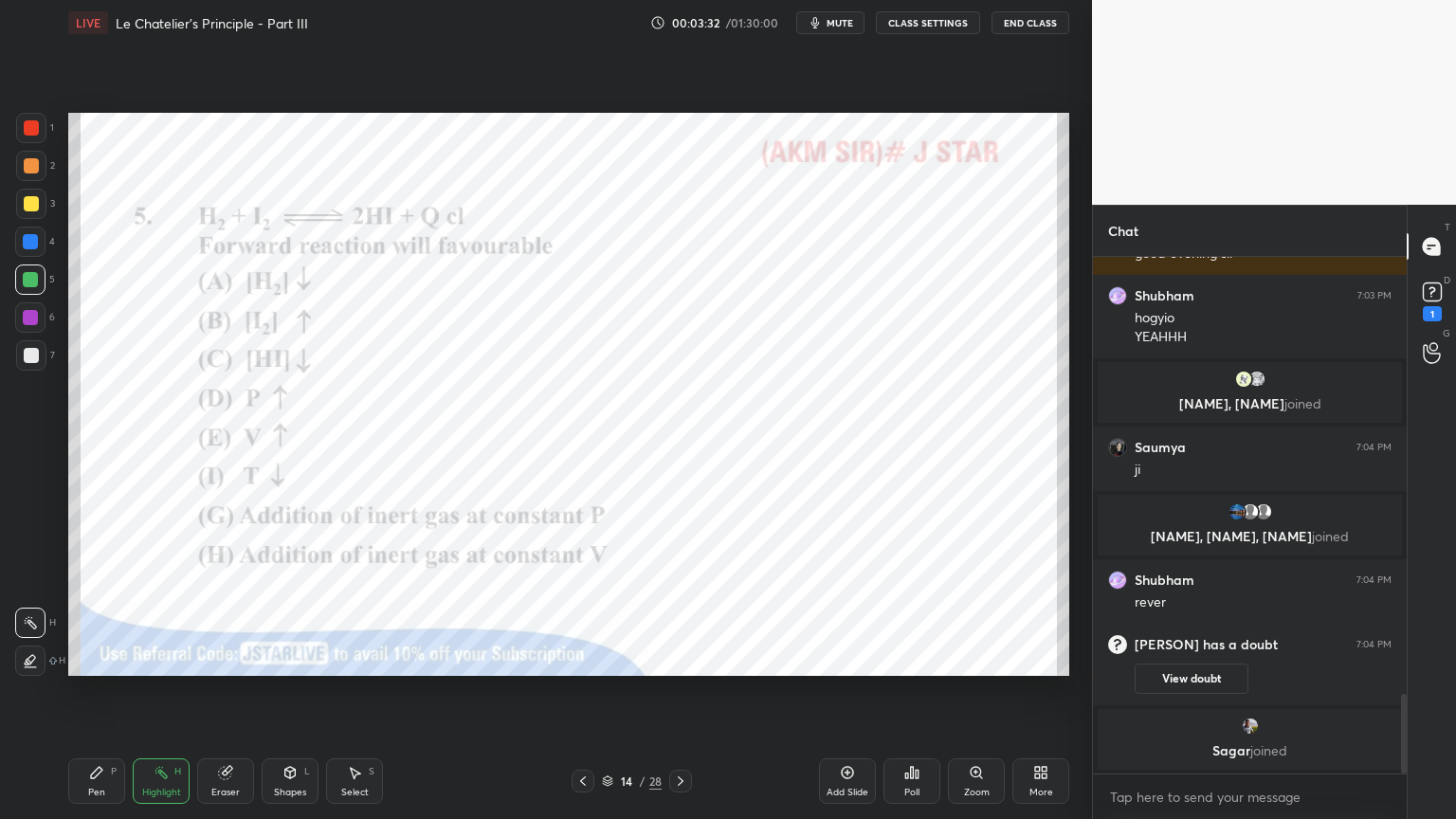 click on "Shapes" at bounding box center [290, 792] 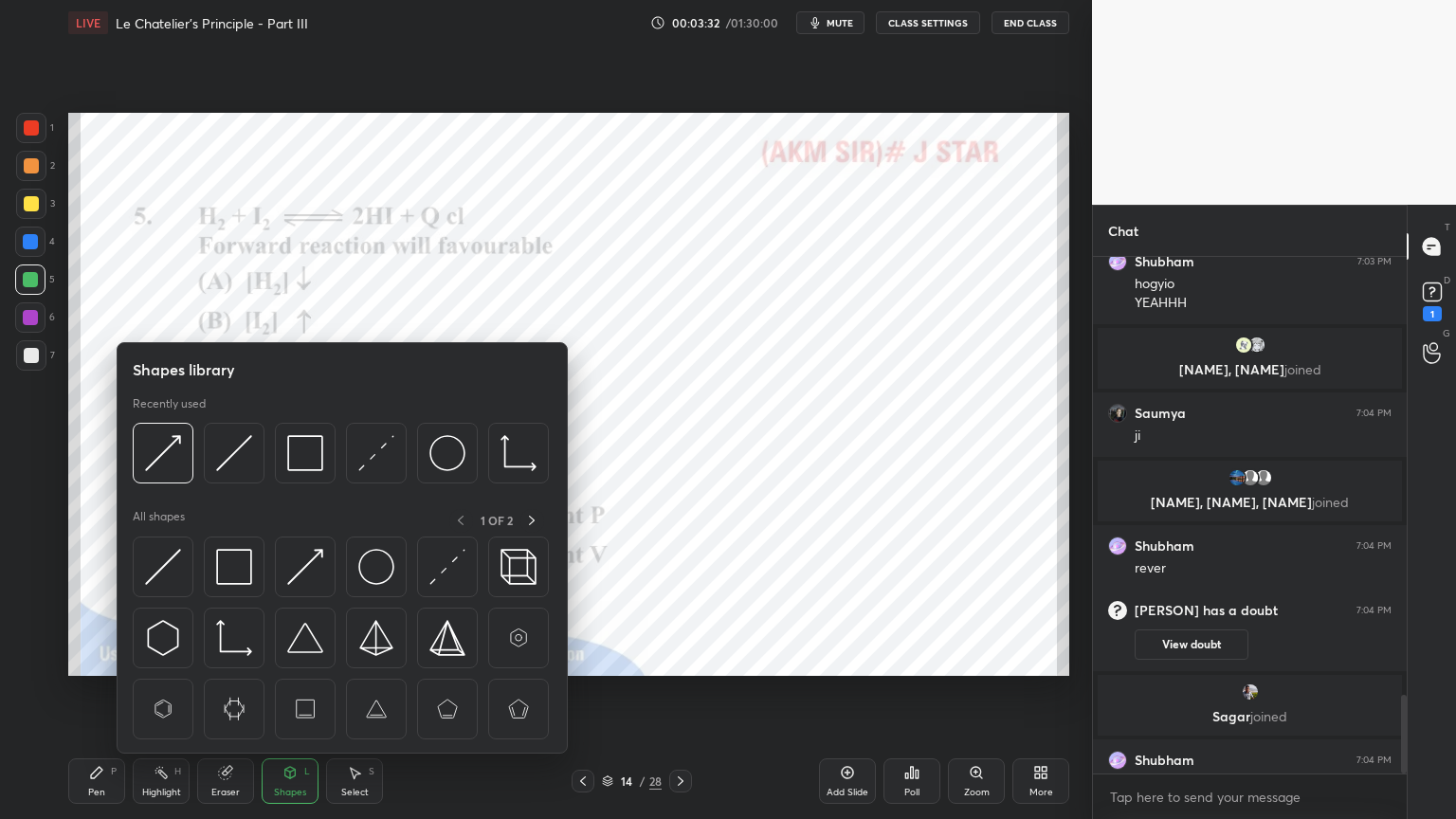 scroll, scrollTop: 2866, scrollLeft: 0, axis: vertical 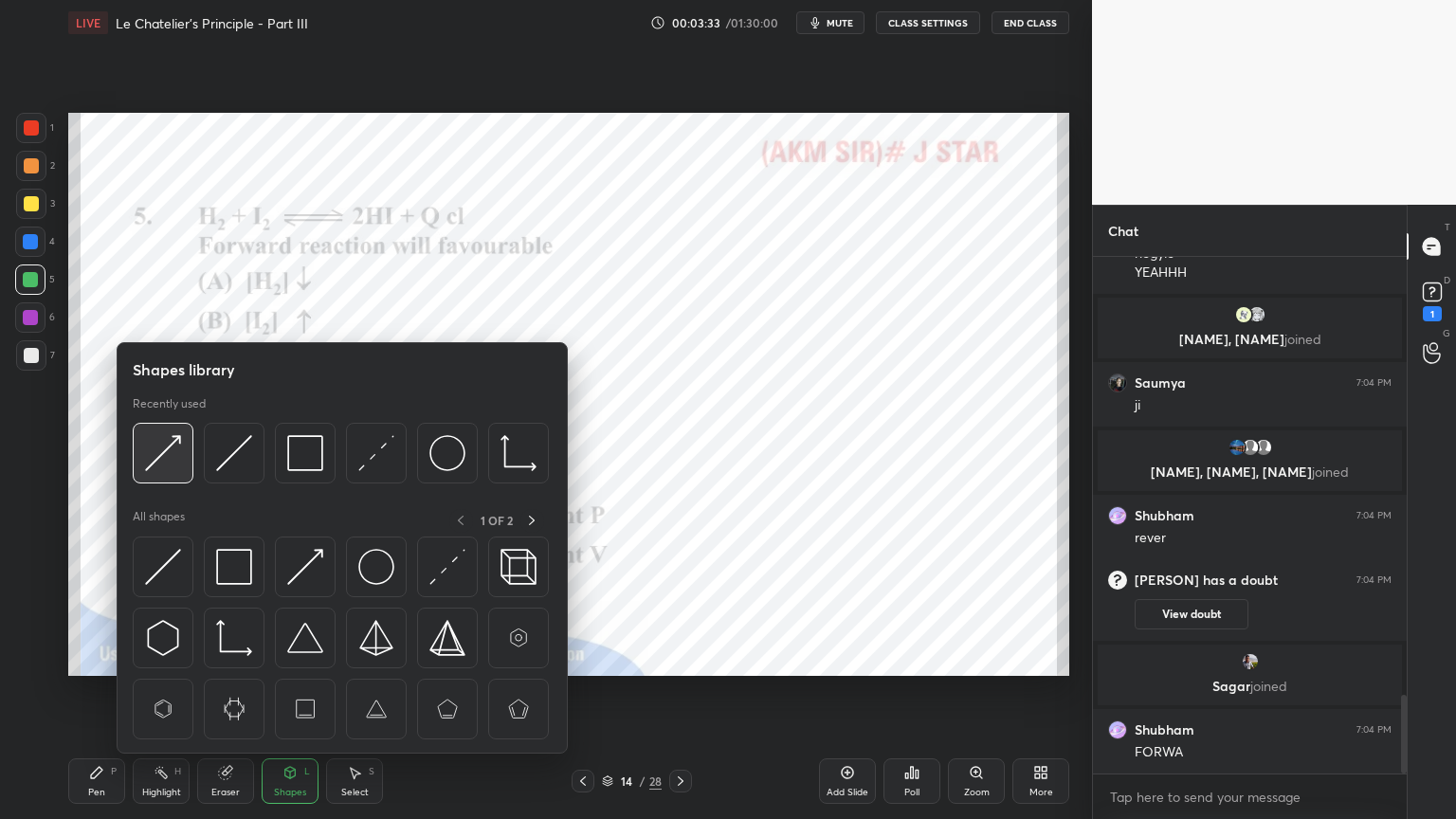 click at bounding box center [163, 453] 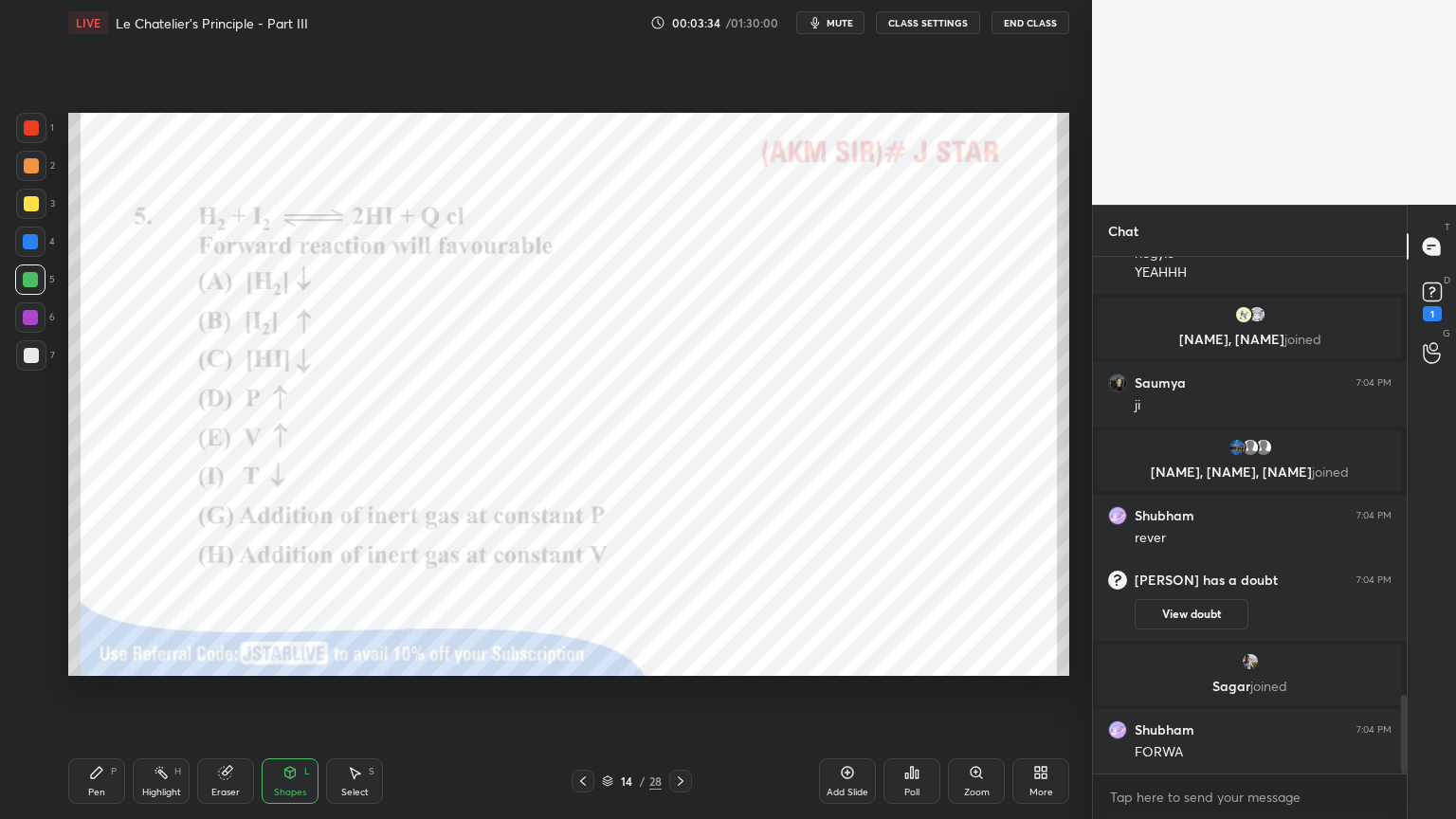 click at bounding box center (30, 242) 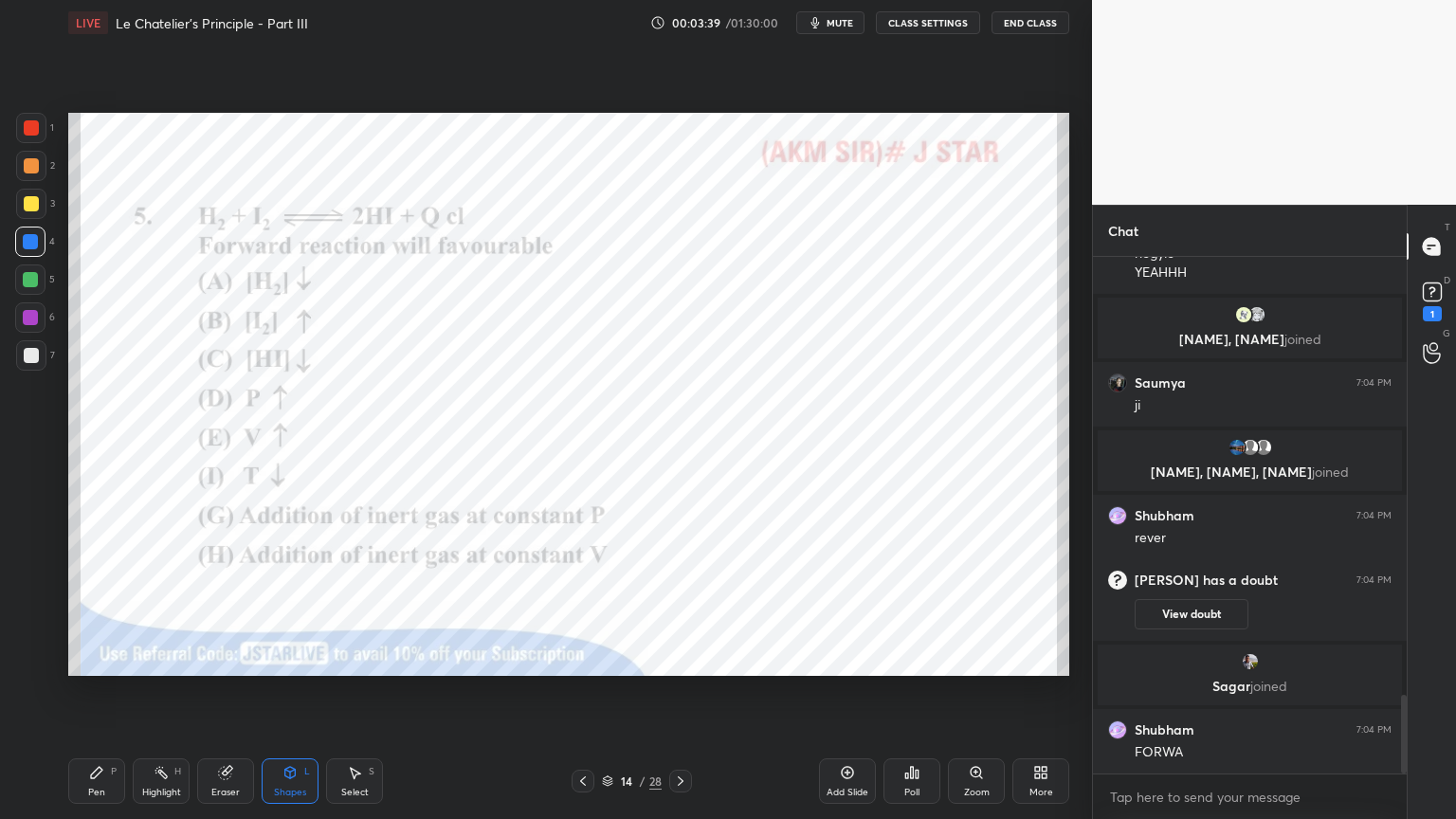 click on "Pen P" at bounding box center [97, 781] 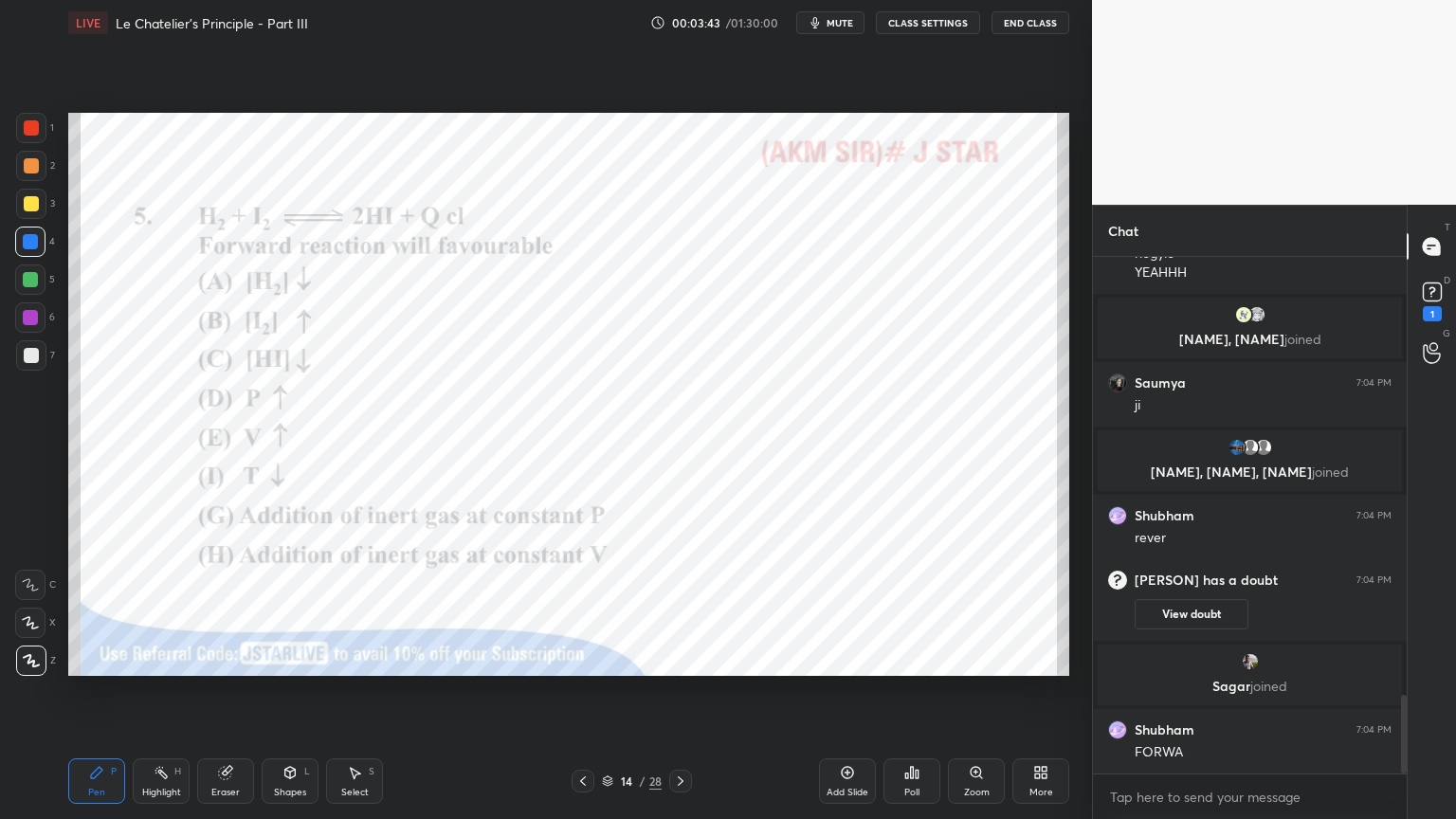 drag, startPoint x: 34, startPoint y: 281, endPoint x: 62, endPoint y: 300, distance: 33.837849 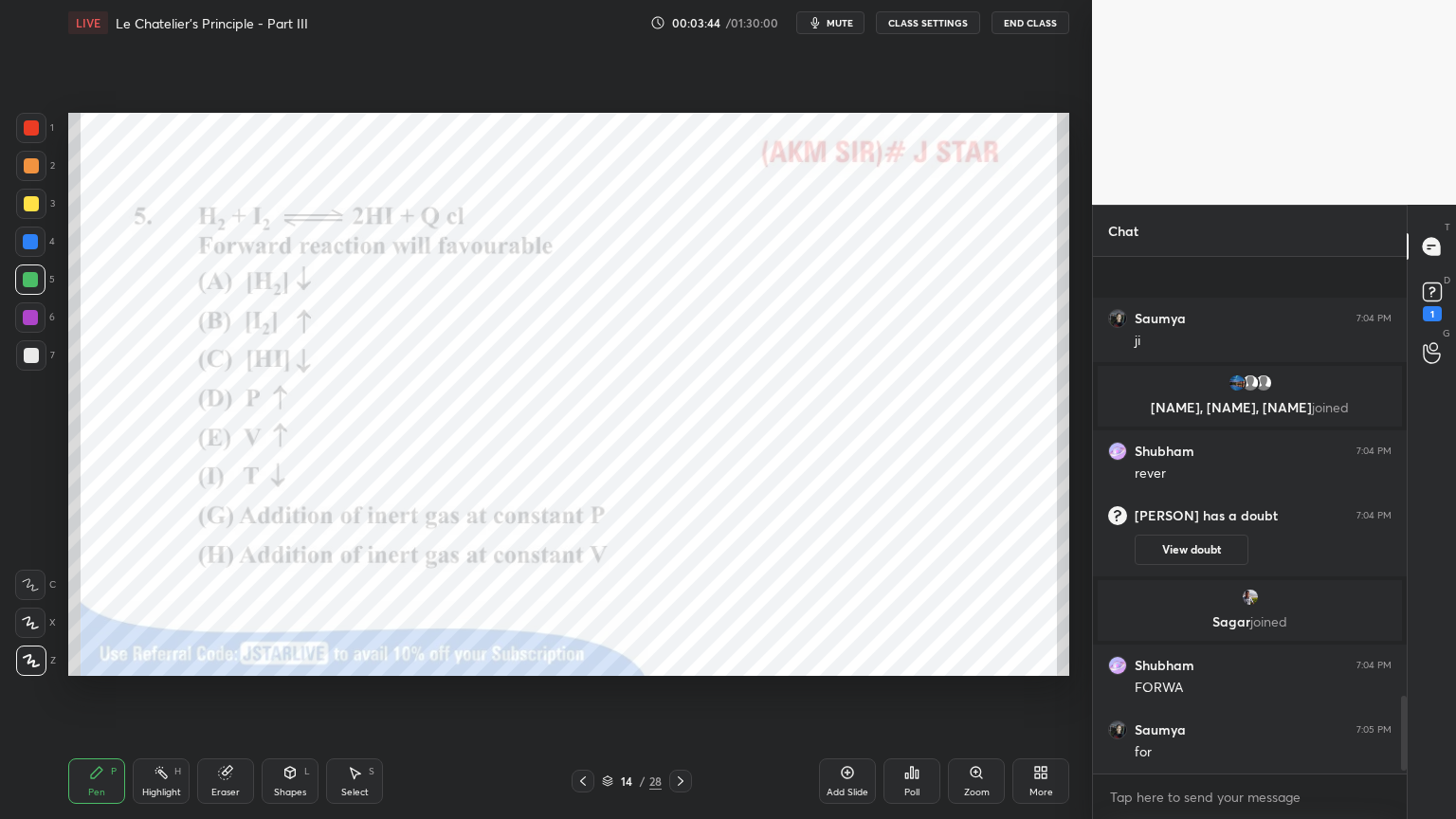 scroll, scrollTop: 3059, scrollLeft: 0, axis: vertical 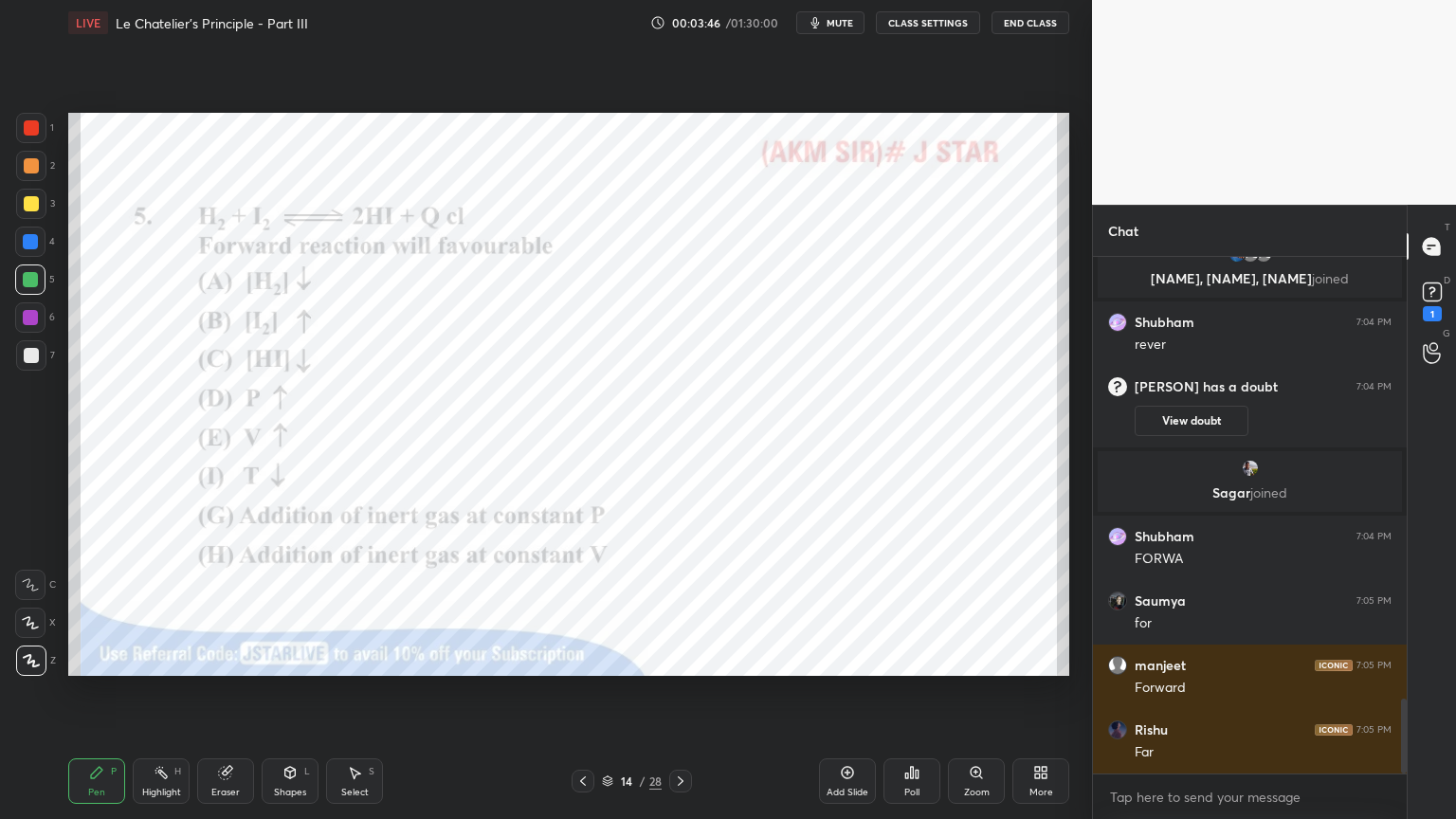 click on "Highlight" at bounding box center [161, 792] 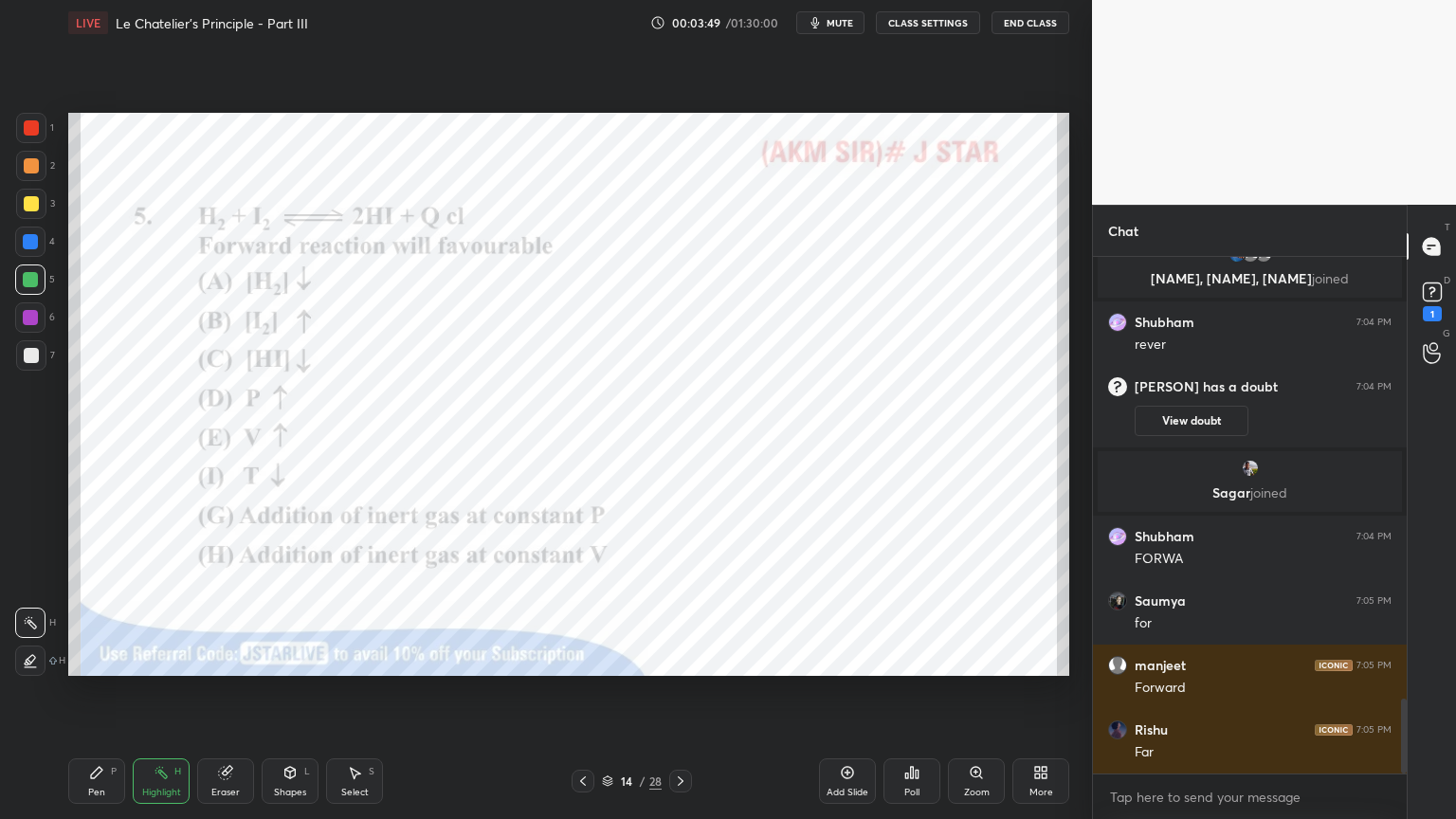 scroll, scrollTop: 3123, scrollLeft: 0, axis: vertical 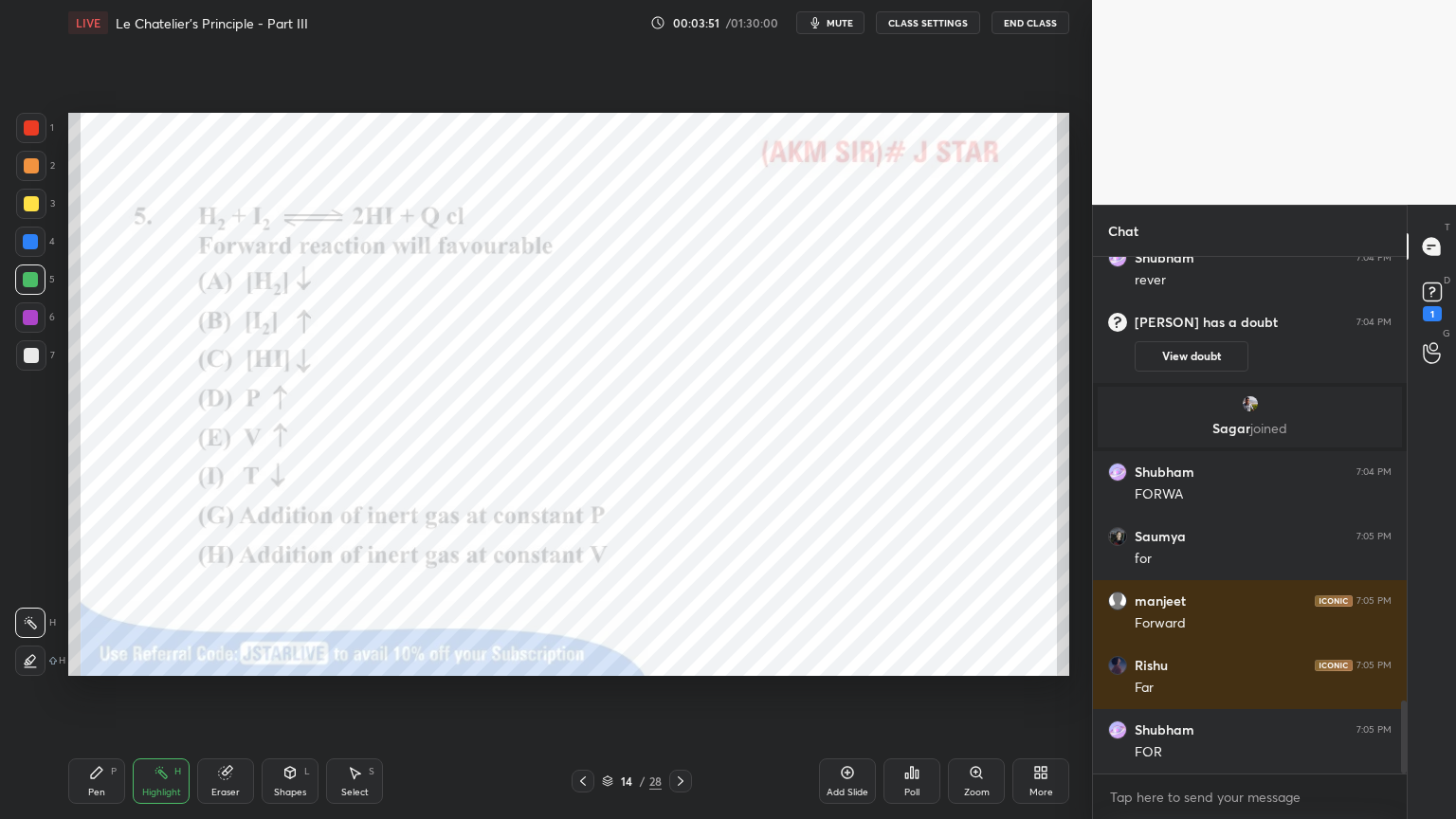 click on "Shapes L" at bounding box center (290, 781) 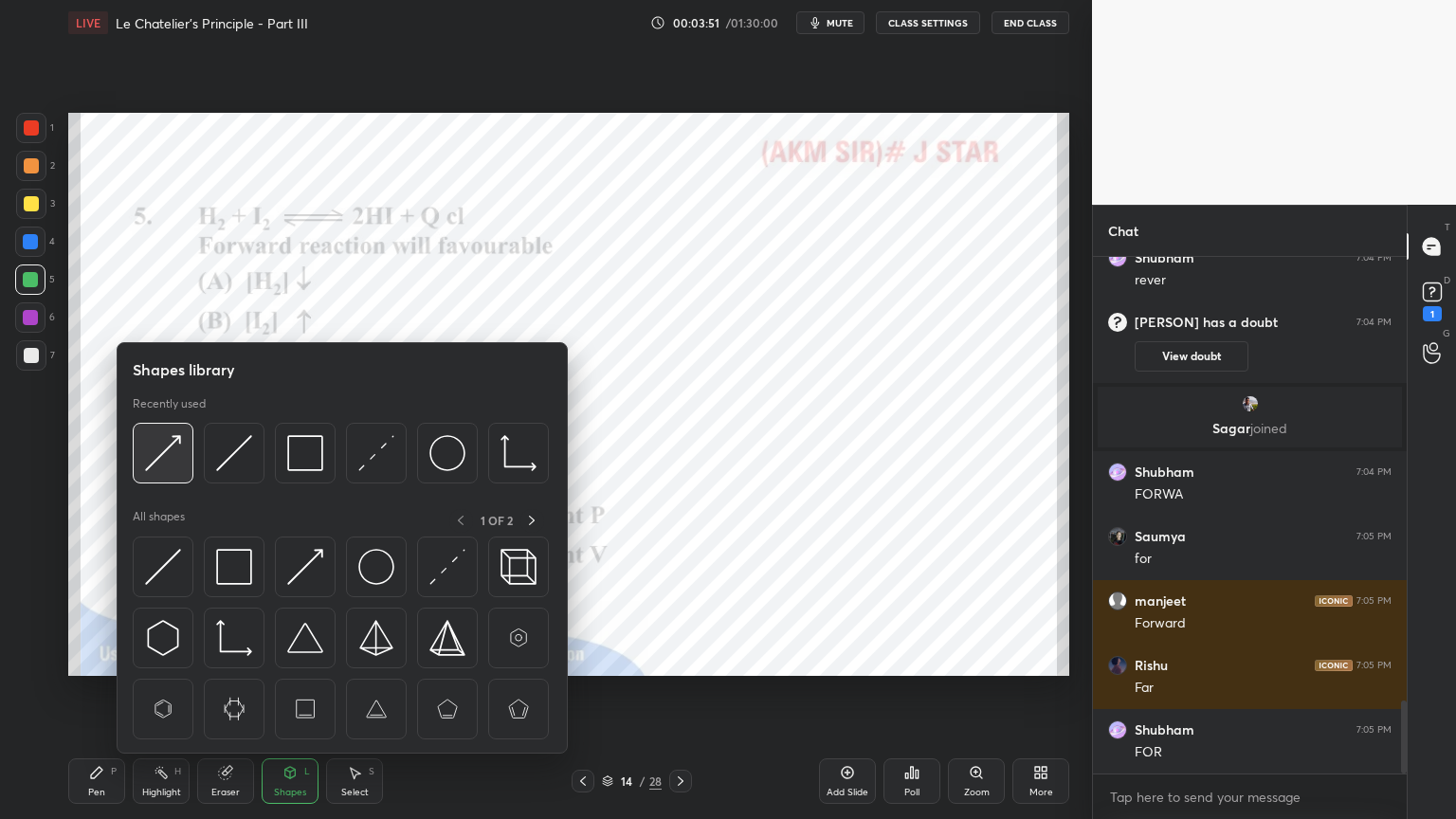 click at bounding box center [163, 453] 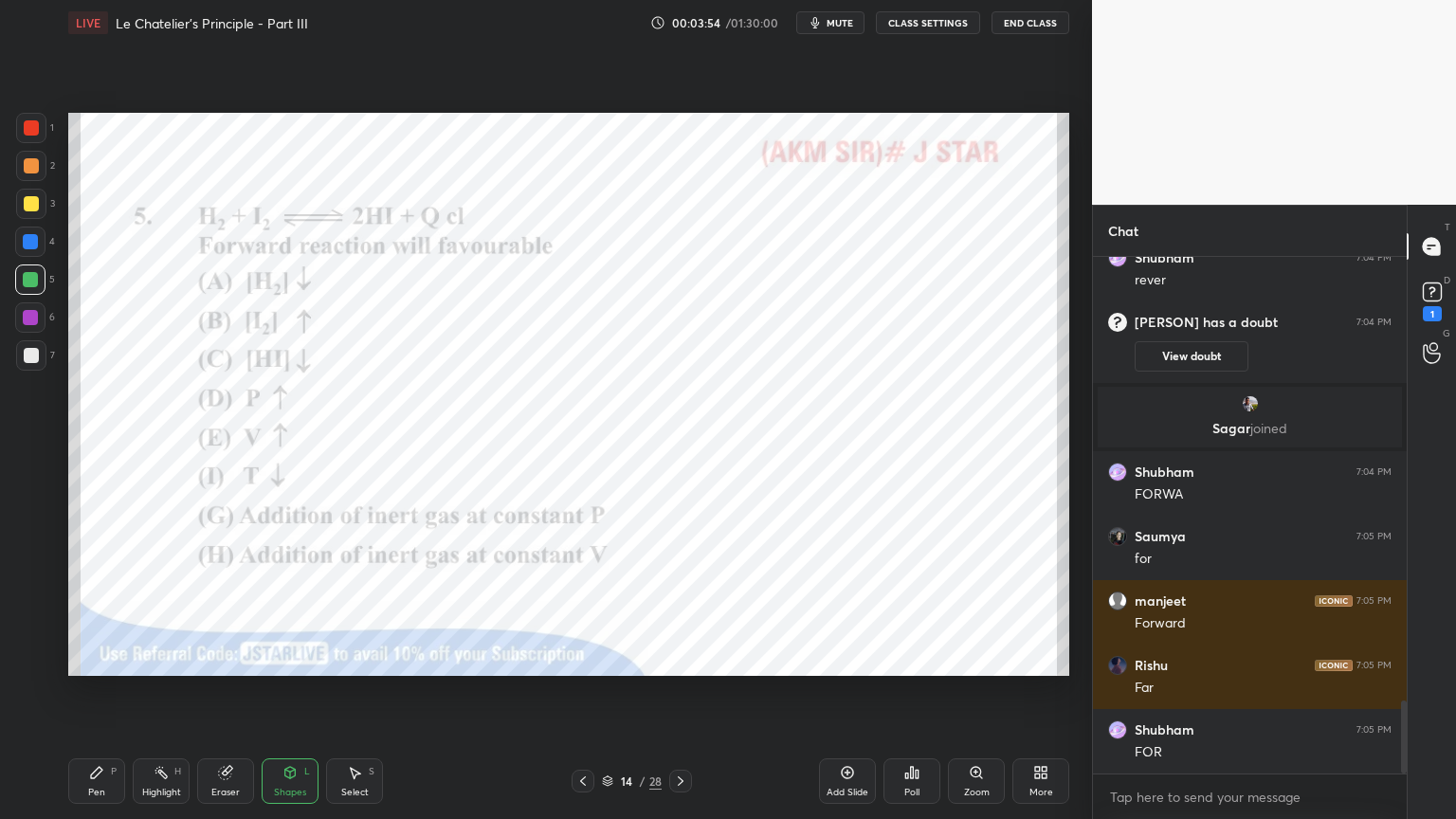 click on "Pen" at bounding box center [97, 792] 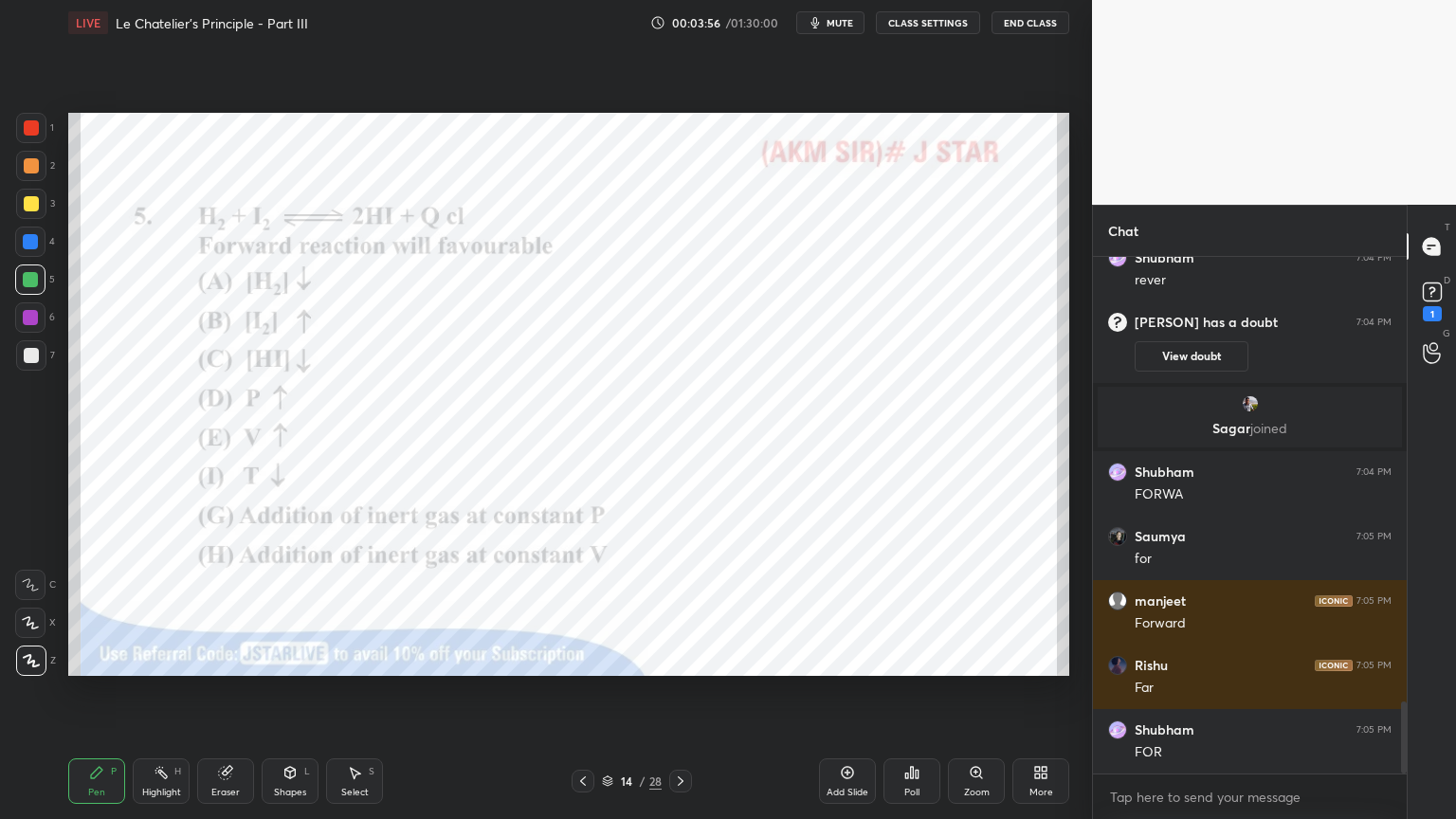 scroll, scrollTop: 3188, scrollLeft: 0, axis: vertical 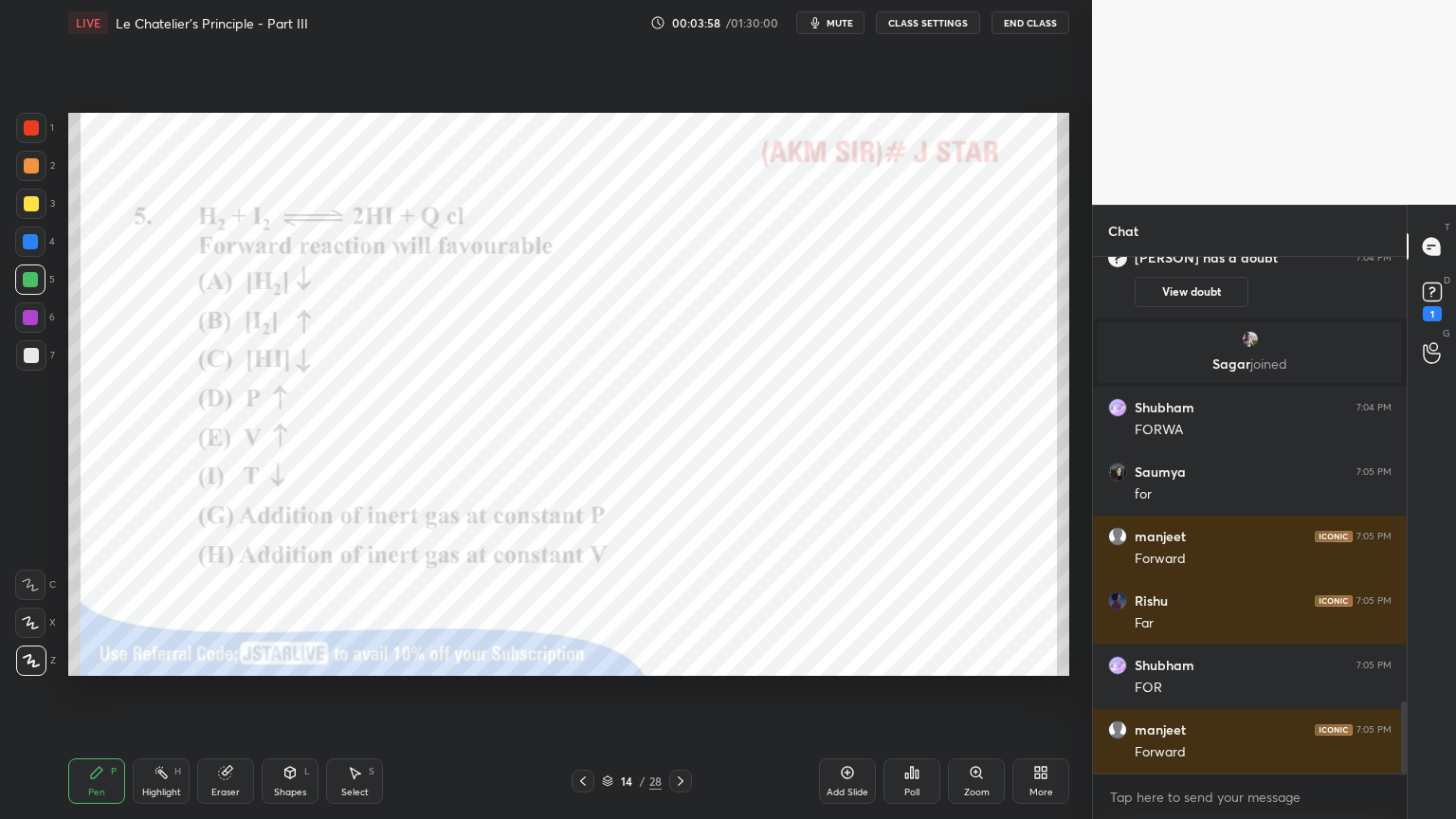 drag, startPoint x: 169, startPoint y: 791, endPoint x: 182, endPoint y: 733, distance: 59.43904 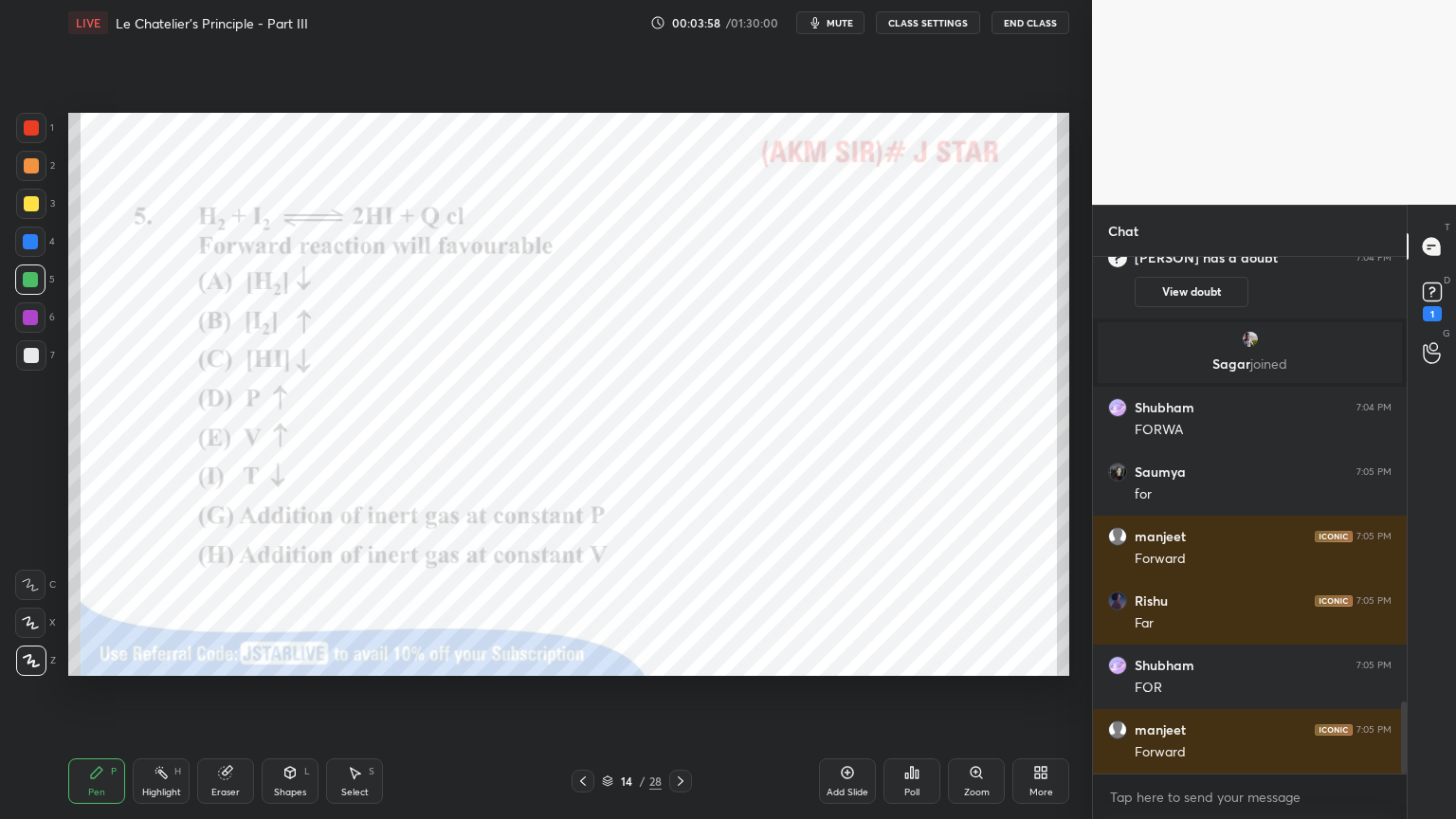 click on "Highlight H" at bounding box center (161, 781) 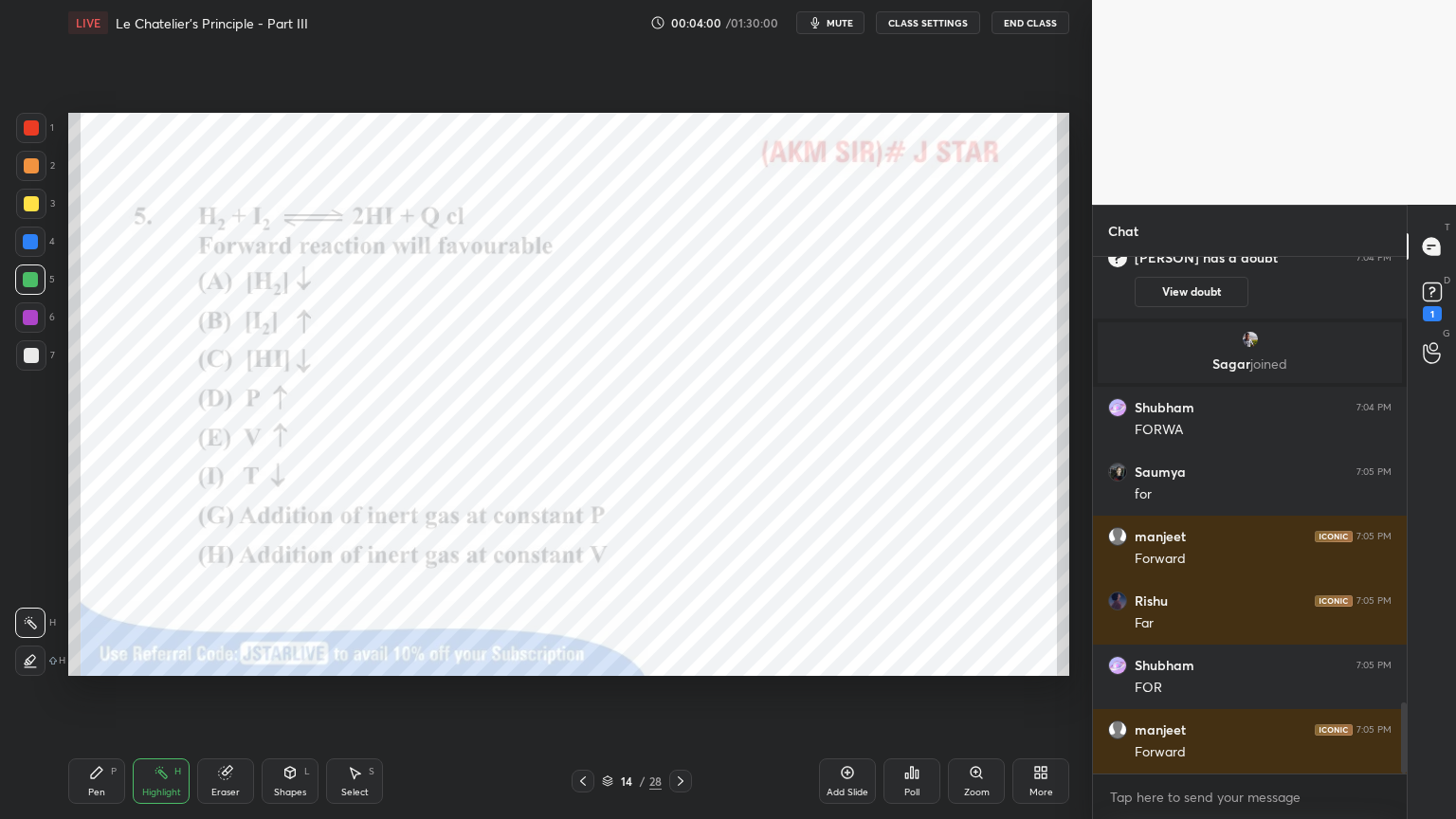 scroll, scrollTop: 3252, scrollLeft: 0, axis: vertical 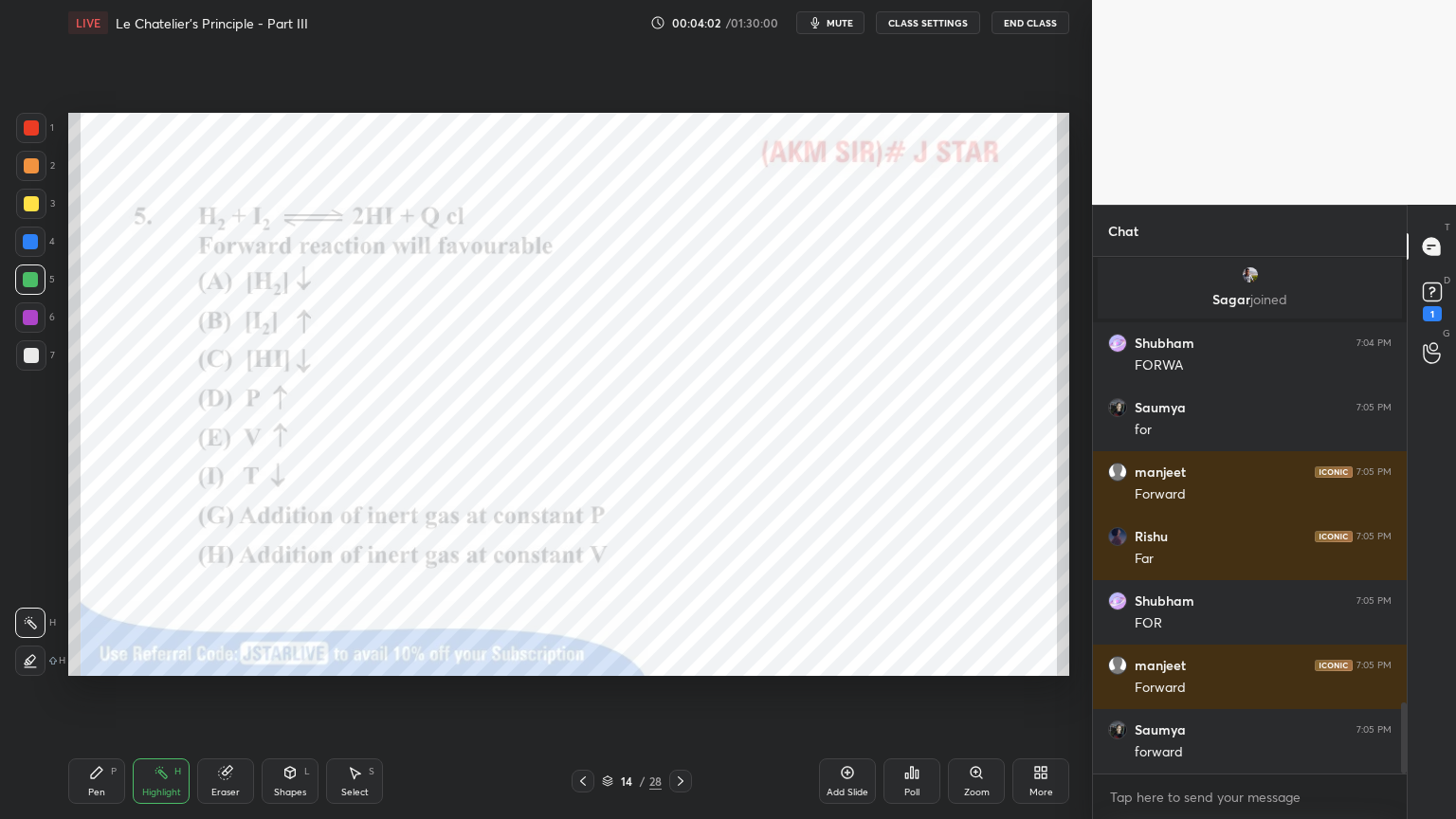 click on "Pen P" at bounding box center (97, 781) 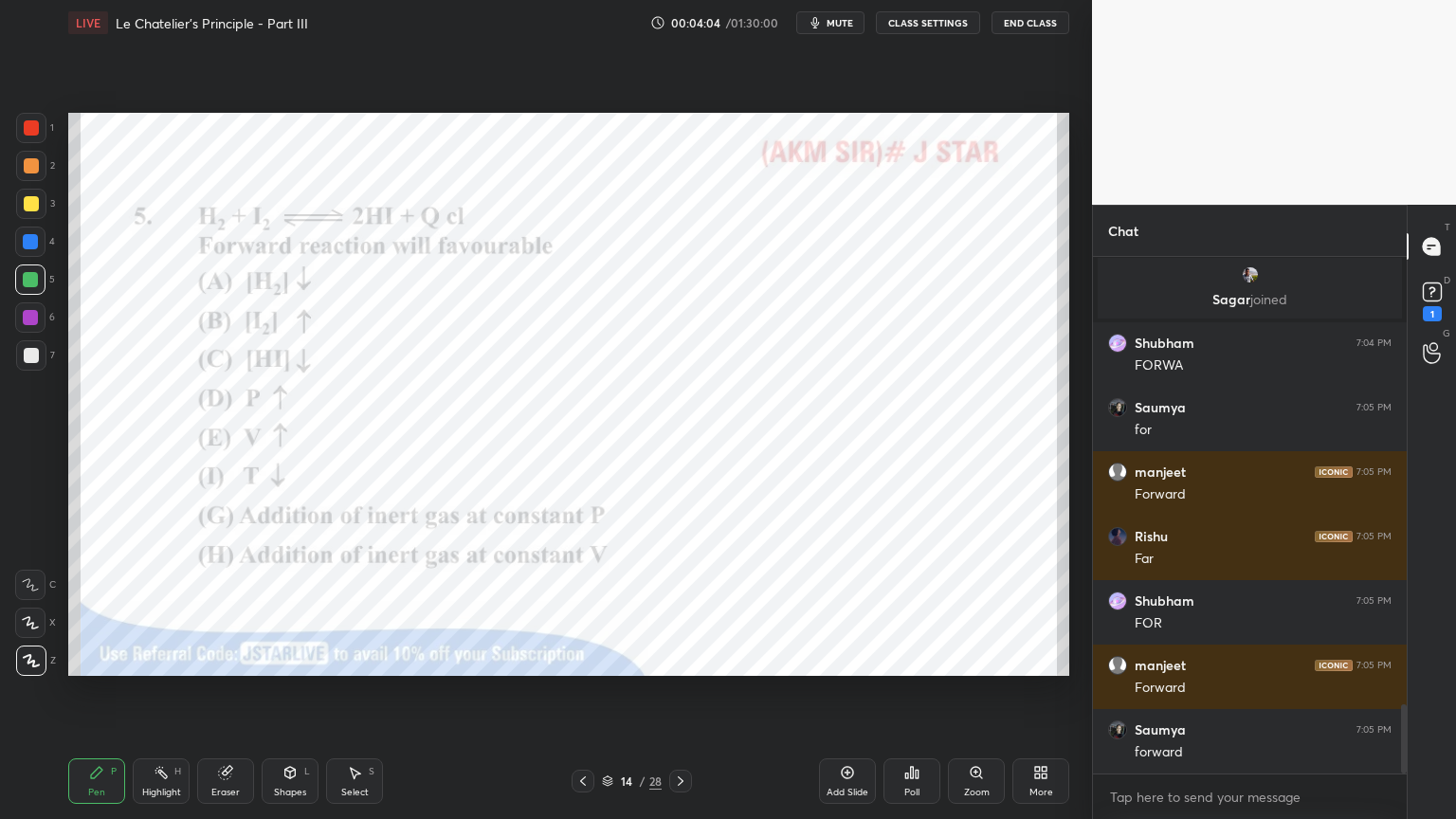scroll, scrollTop: 3317, scrollLeft: 0, axis: vertical 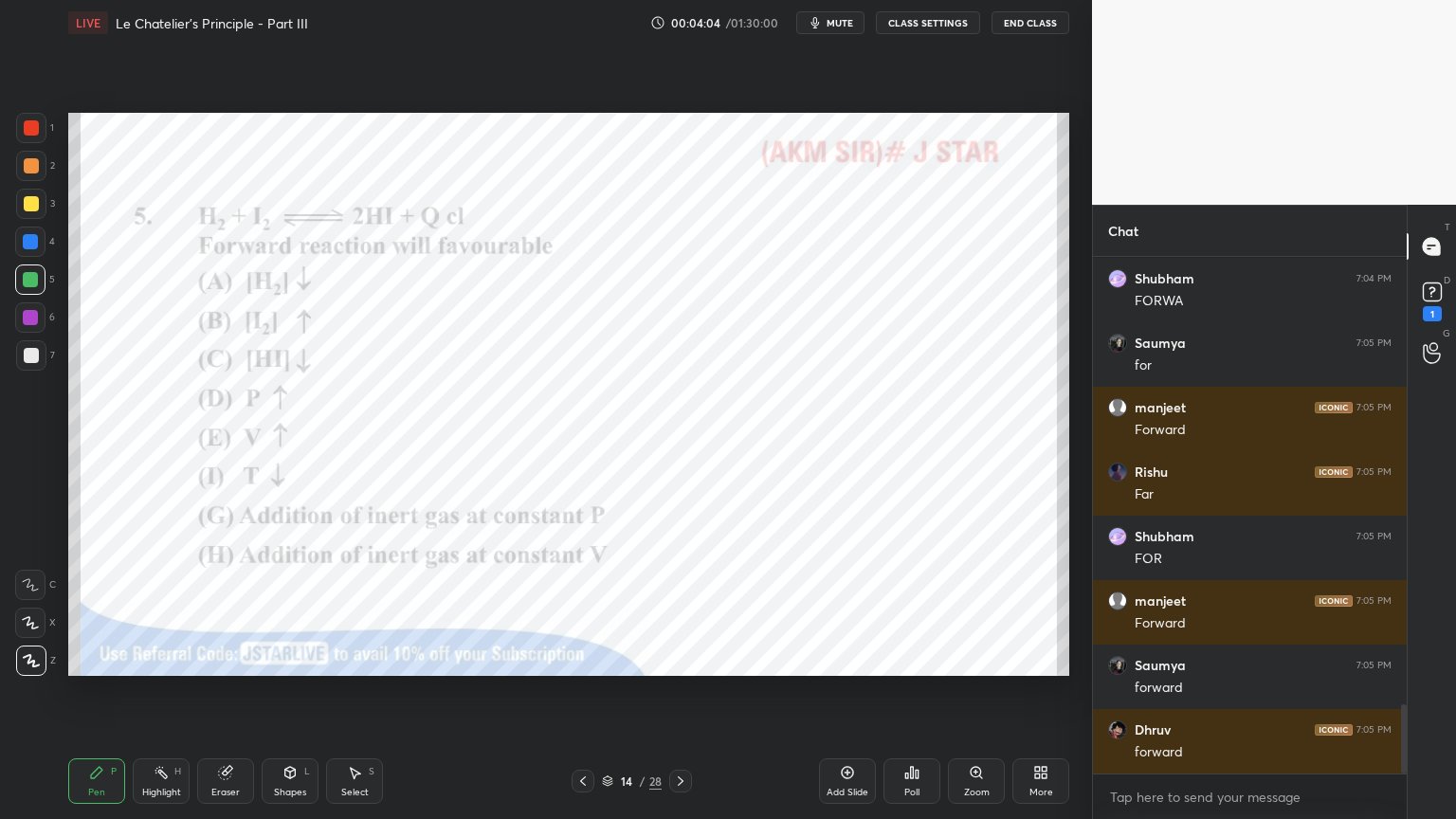 click on "Highlight H" at bounding box center (161, 781) 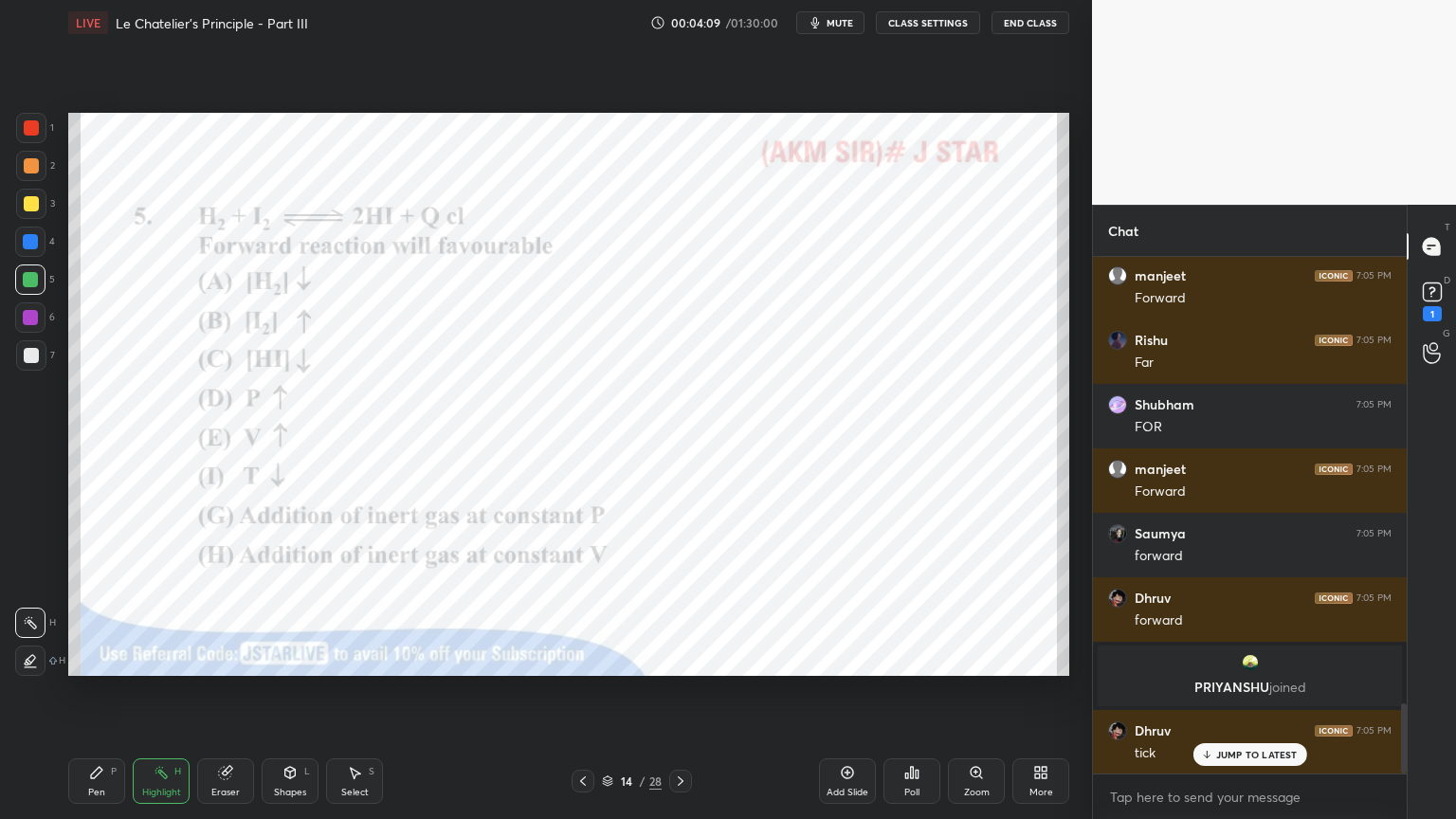 scroll, scrollTop: 3287, scrollLeft: 0, axis: vertical 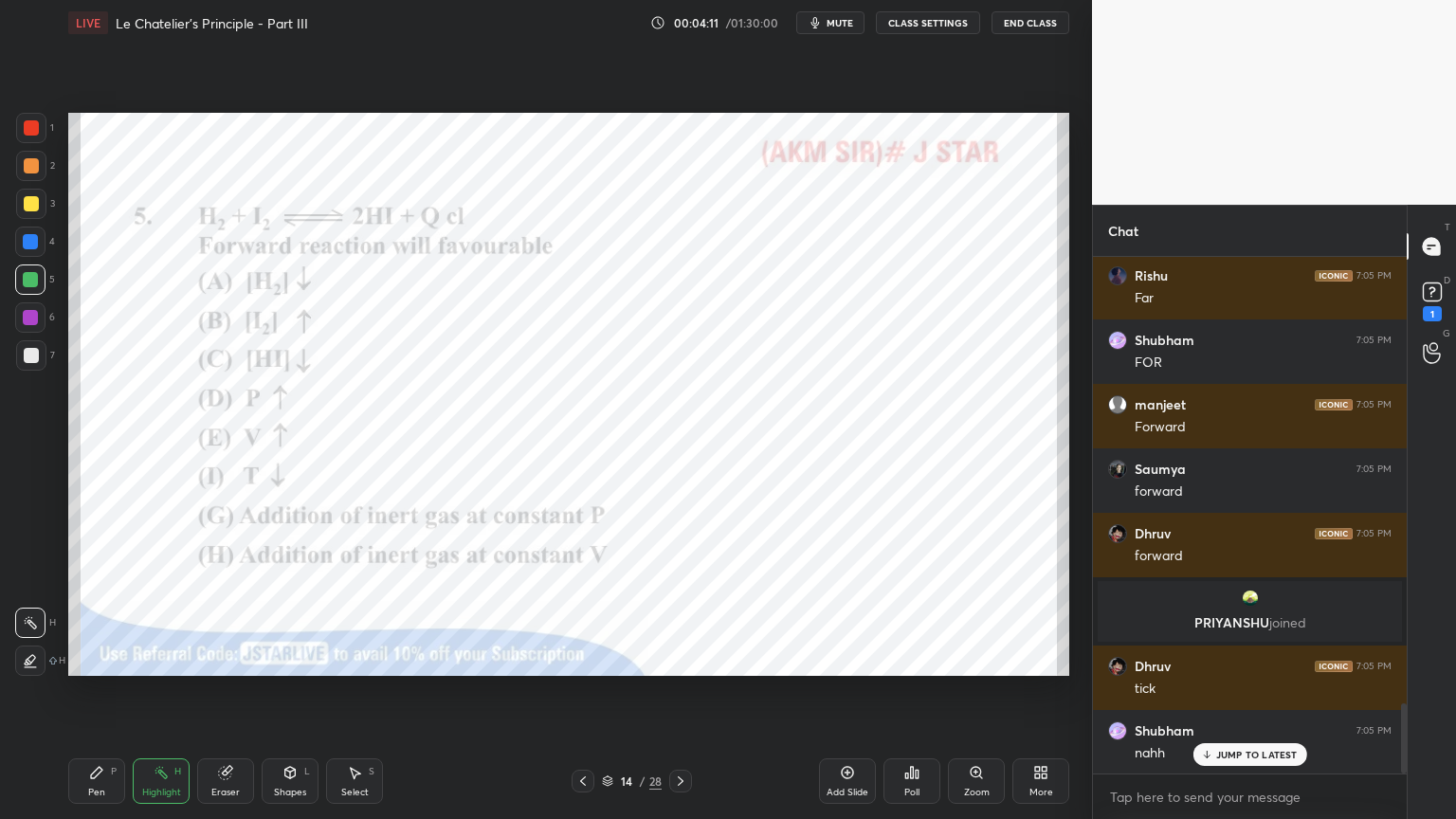 click on "Pen" at bounding box center (97, 792) 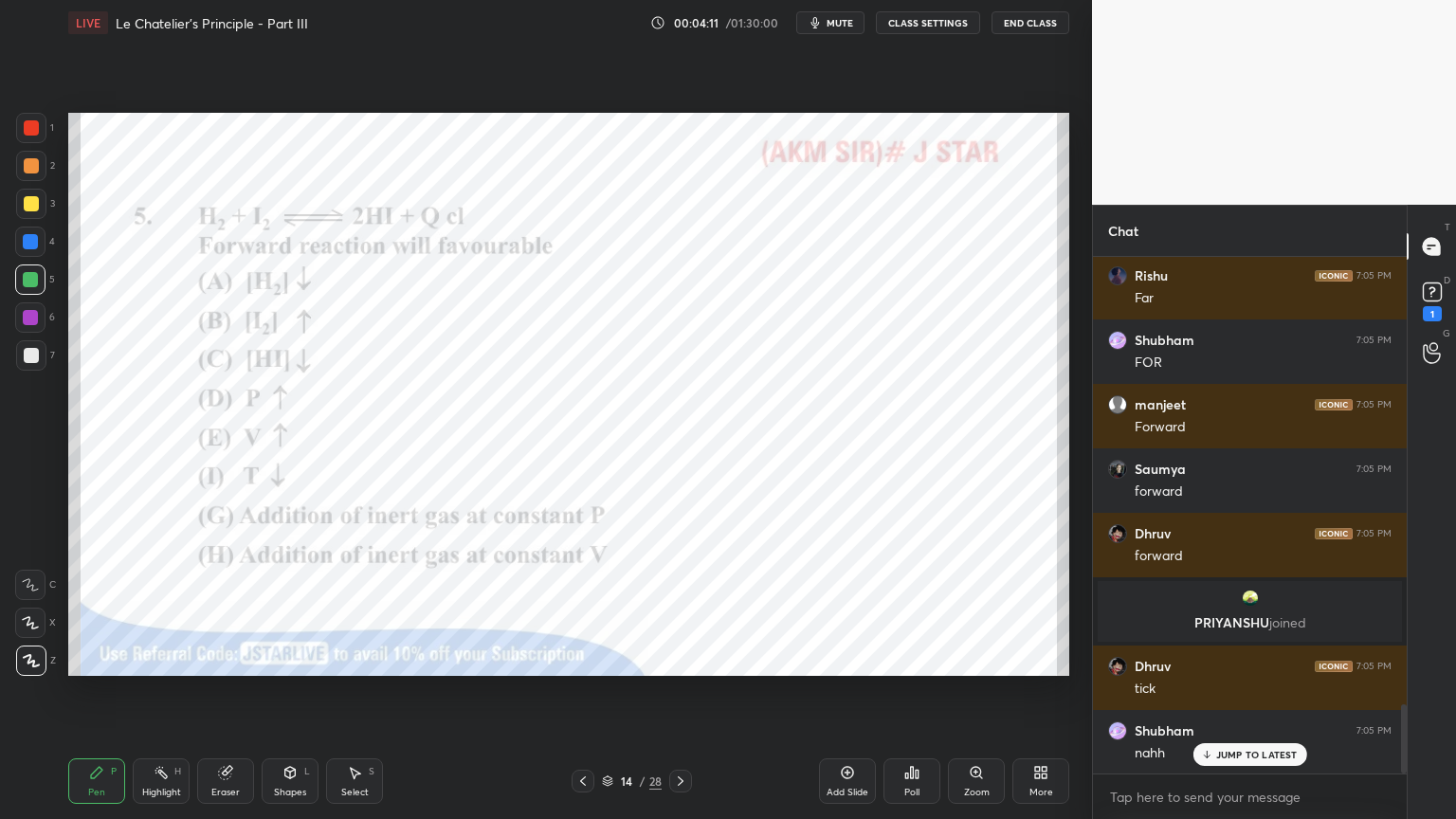 scroll, scrollTop: 3352, scrollLeft: 0, axis: vertical 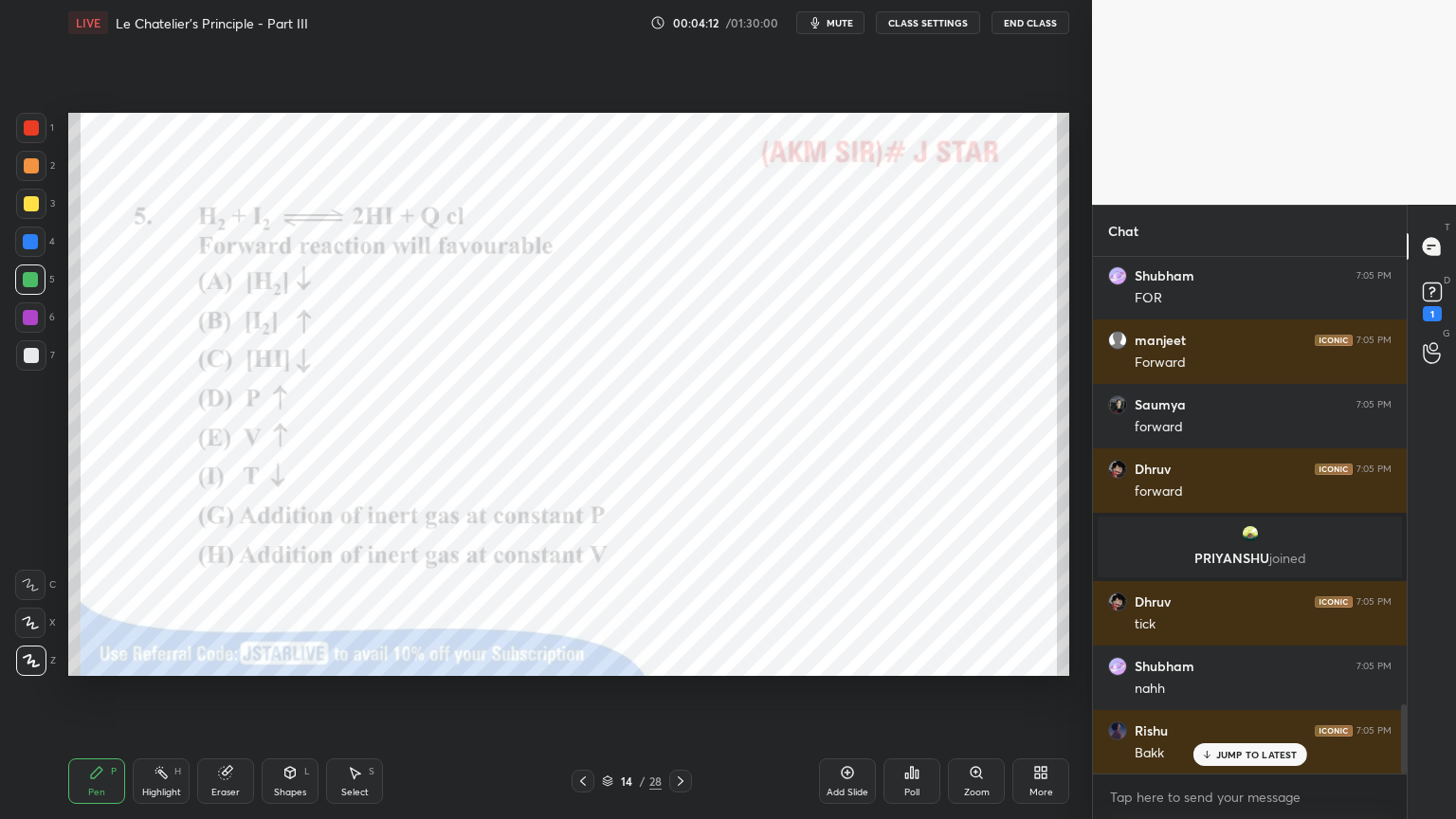 click at bounding box center [30, 318] 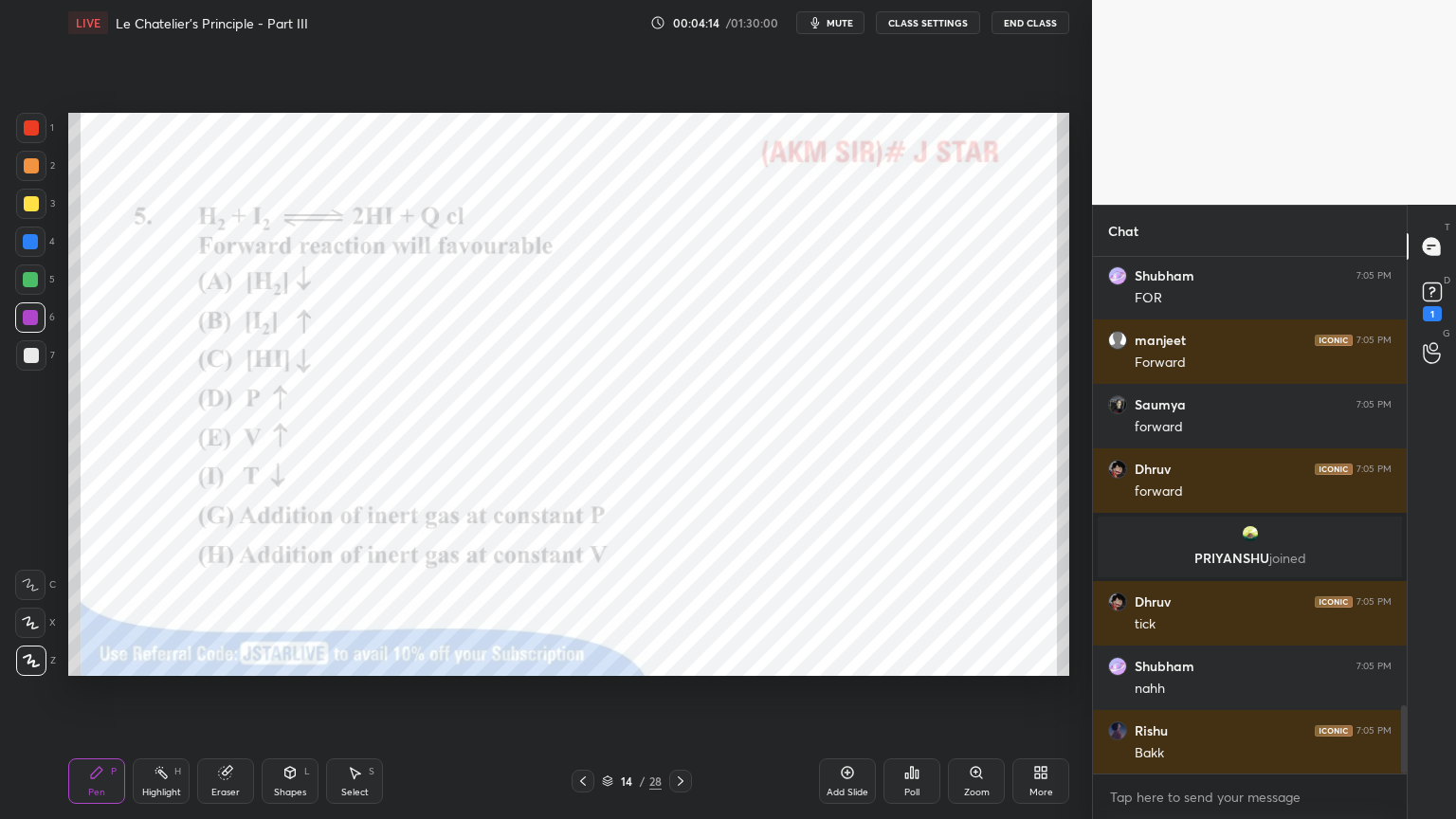 scroll, scrollTop: 3416, scrollLeft: 0, axis: vertical 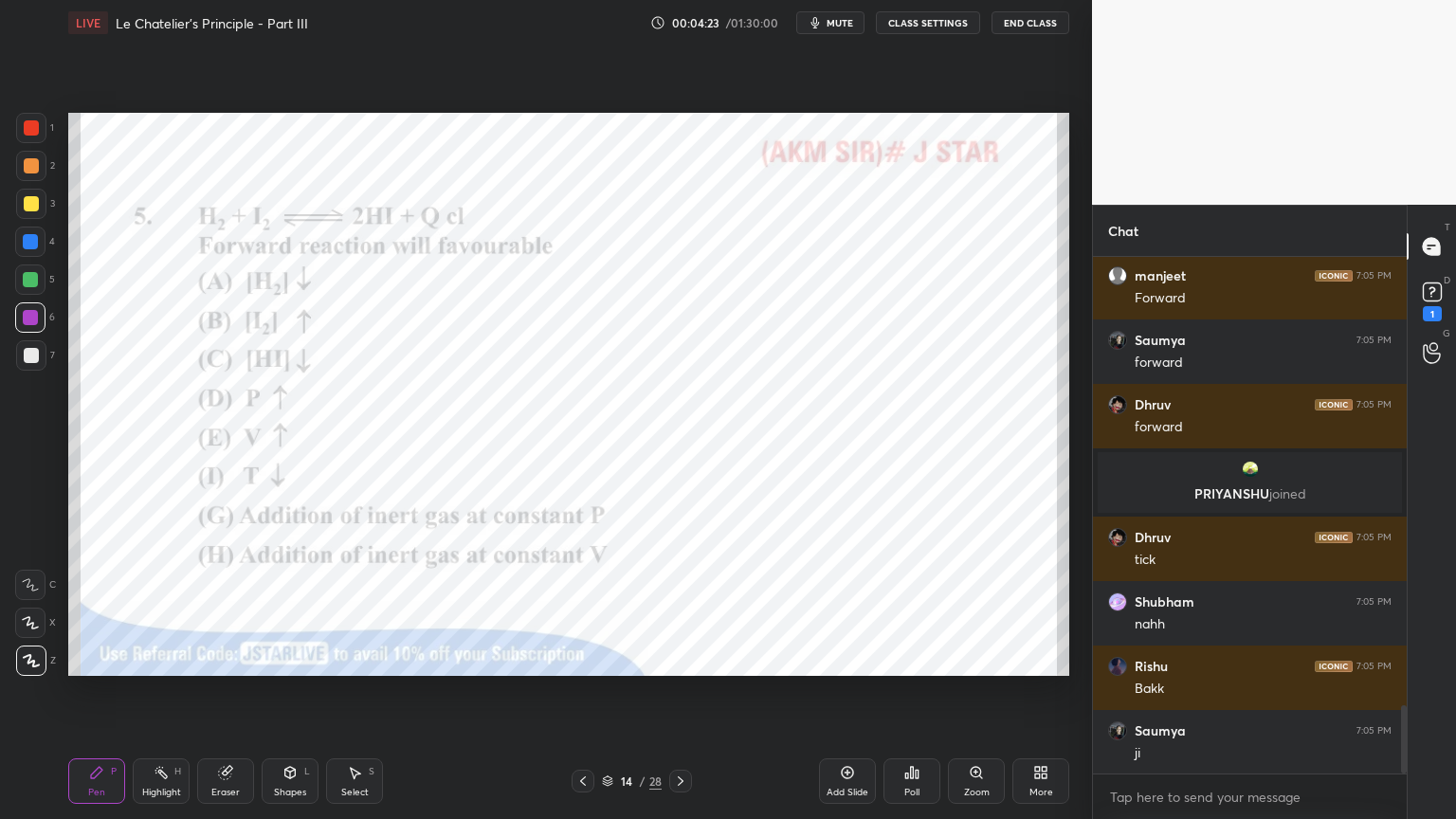 drag, startPoint x: 106, startPoint y: 780, endPoint x: 87, endPoint y: 686, distance: 96 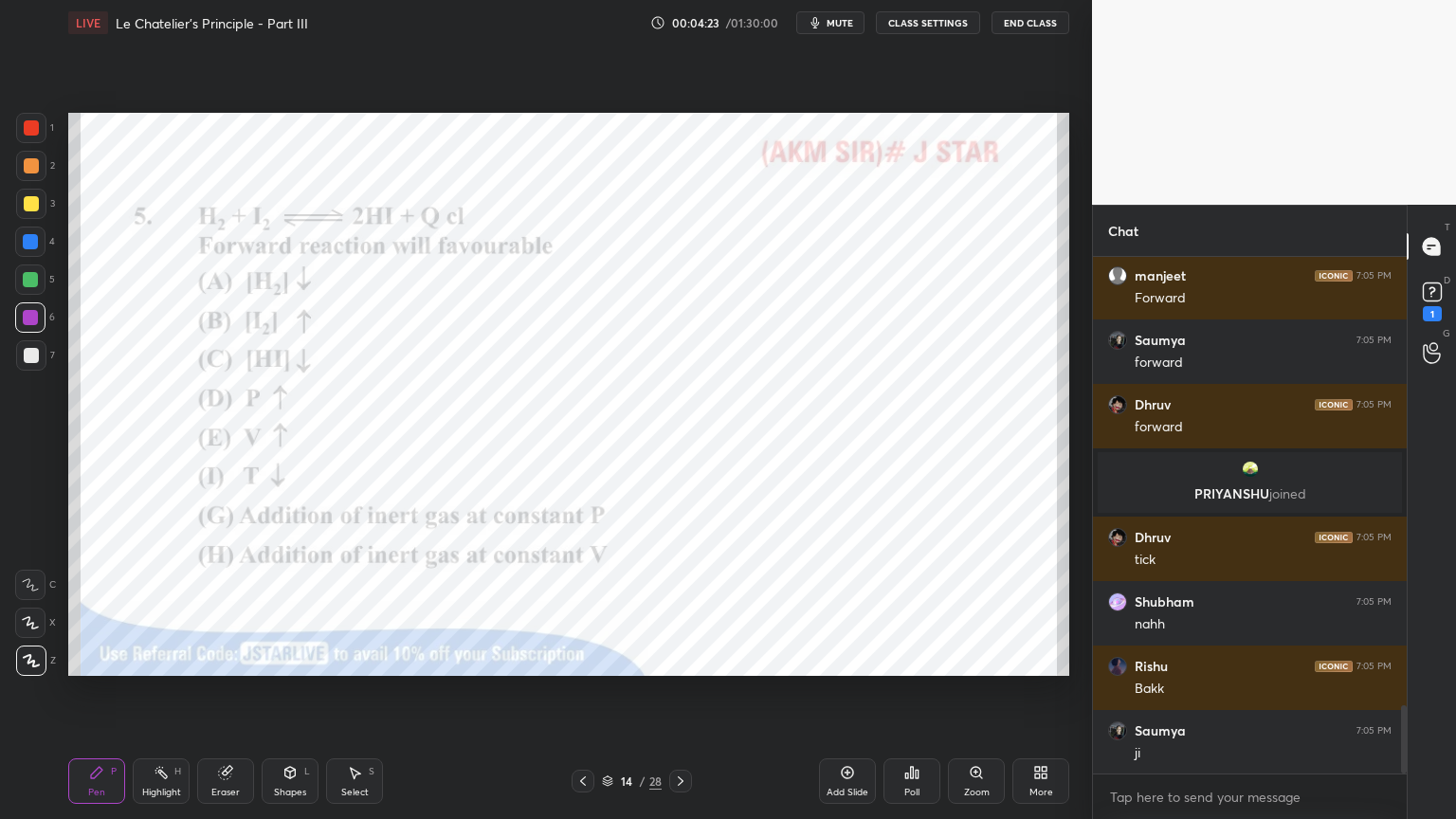 click on "Pen P" at bounding box center (97, 781) 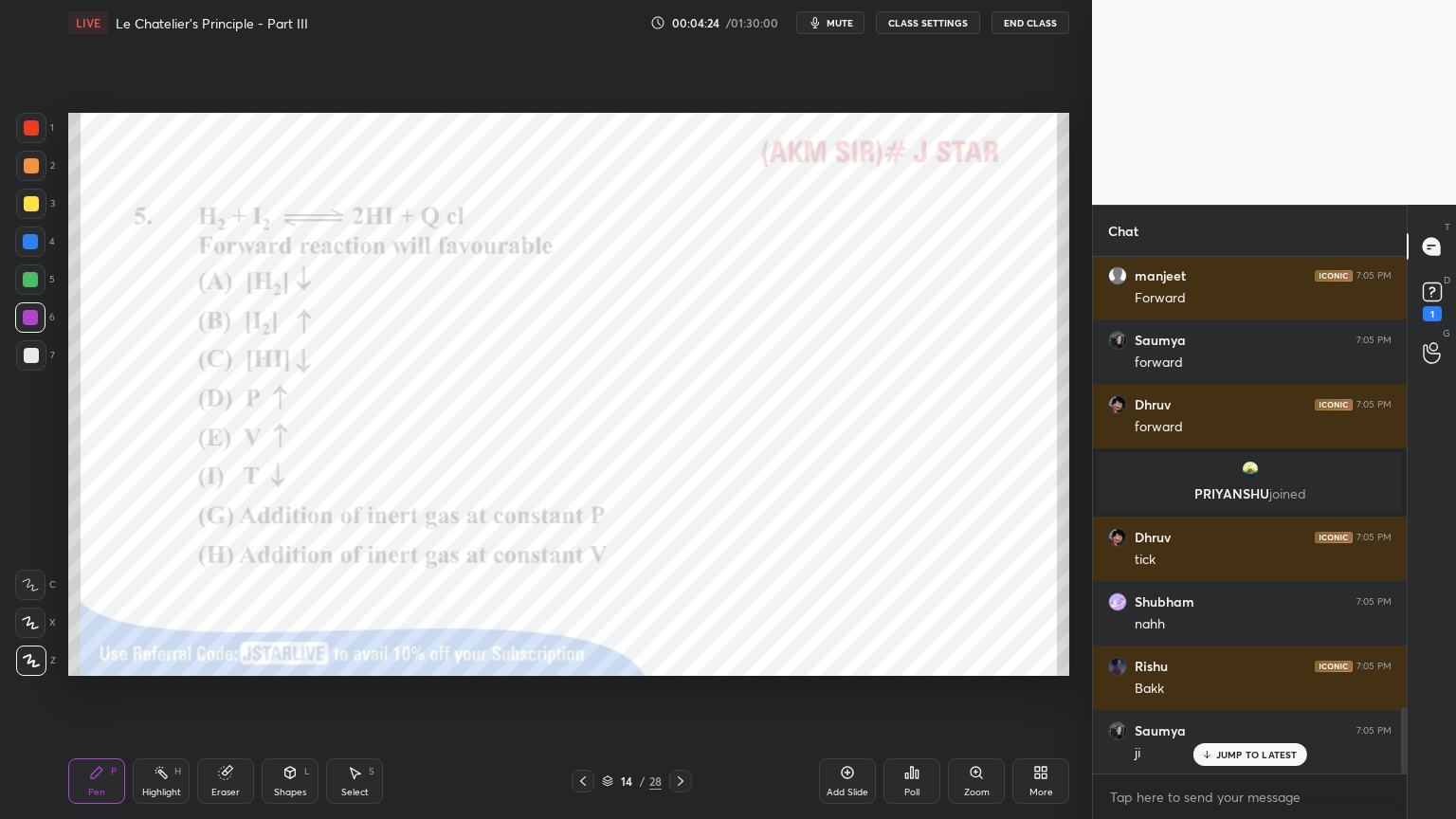 scroll, scrollTop: 3481, scrollLeft: 0, axis: vertical 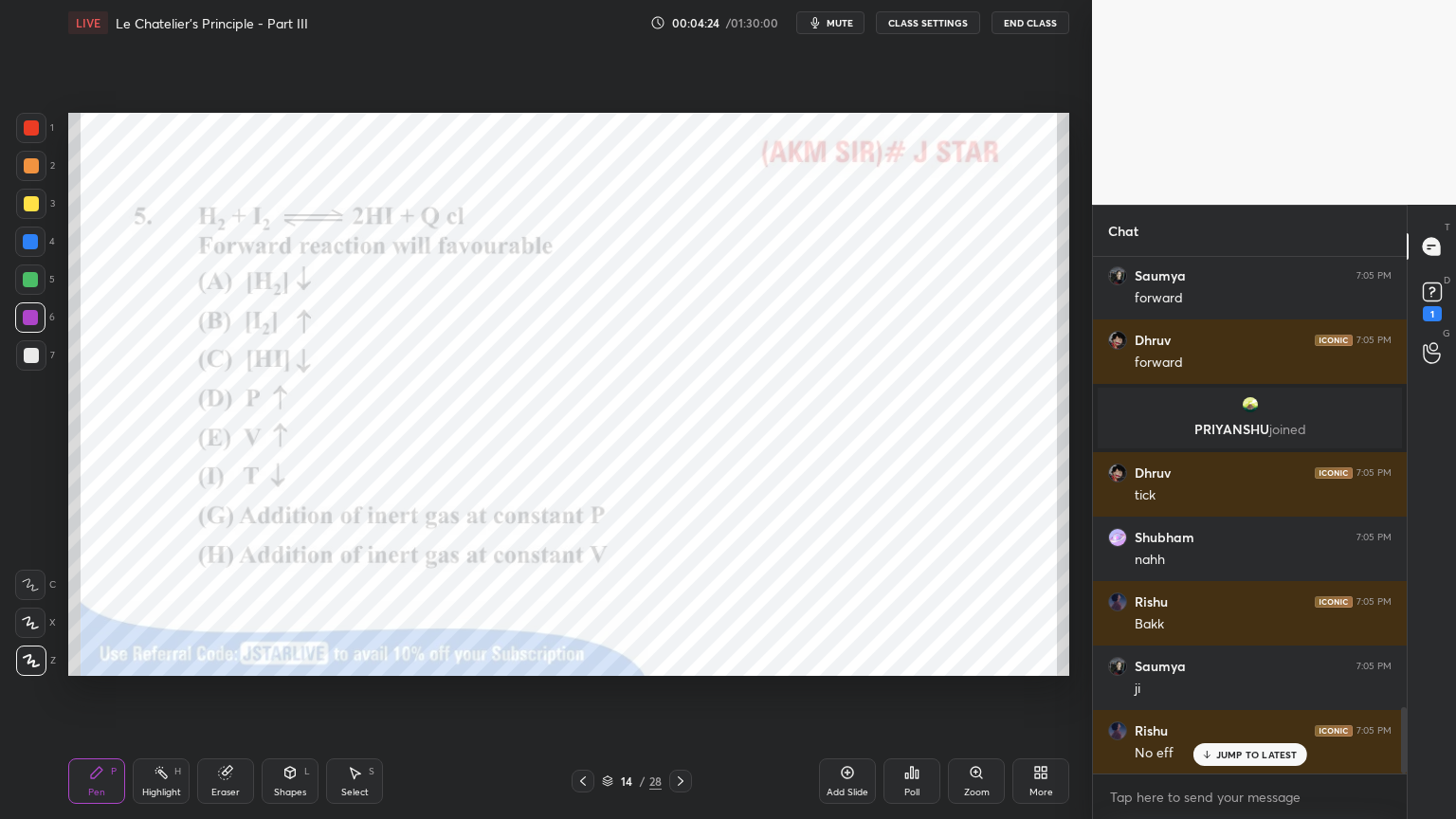 drag, startPoint x: 32, startPoint y: 279, endPoint x: 34, endPoint y: 296, distance: 17.117243 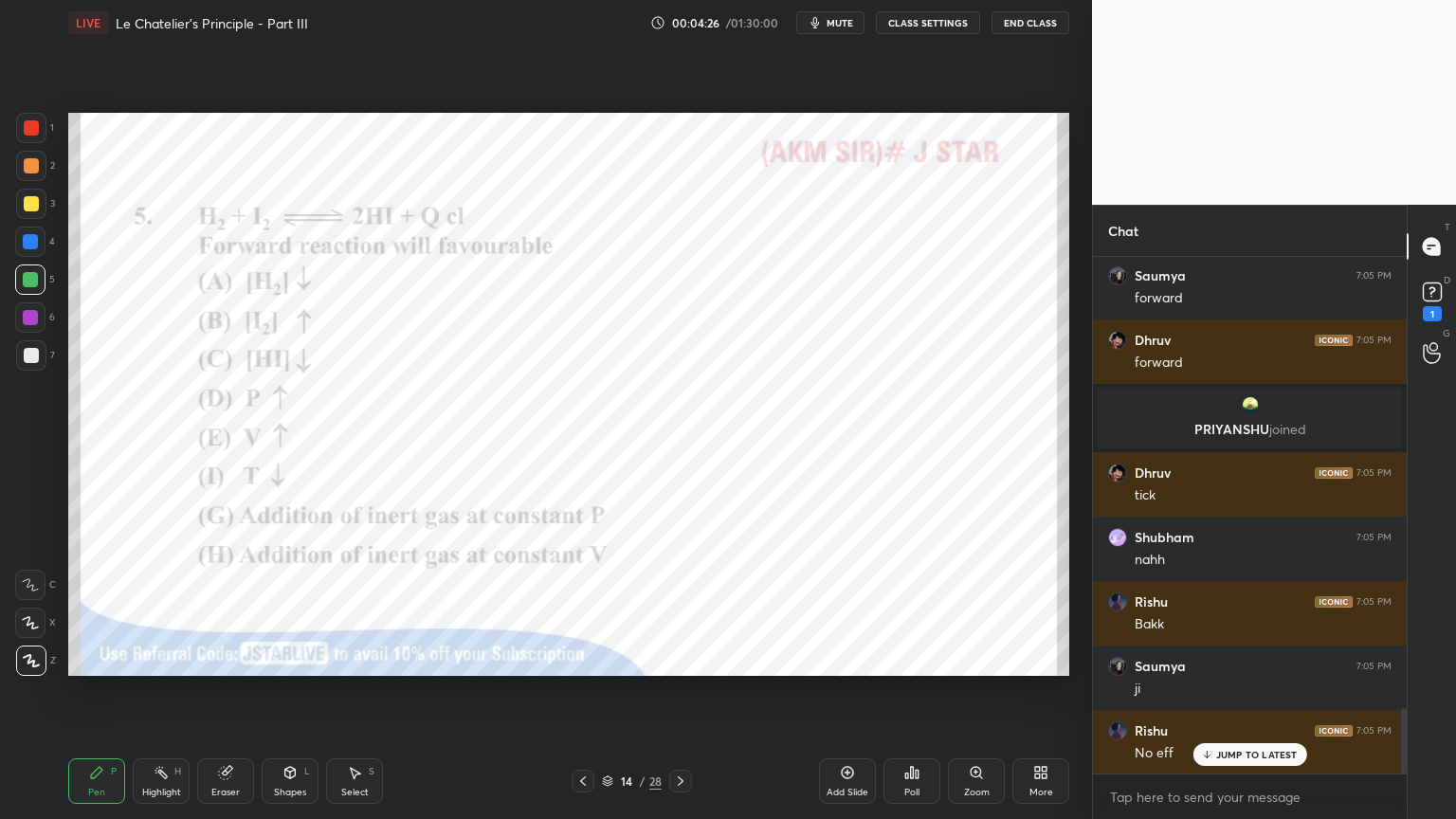 scroll, scrollTop: 3545, scrollLeft: 0, axis: vertical 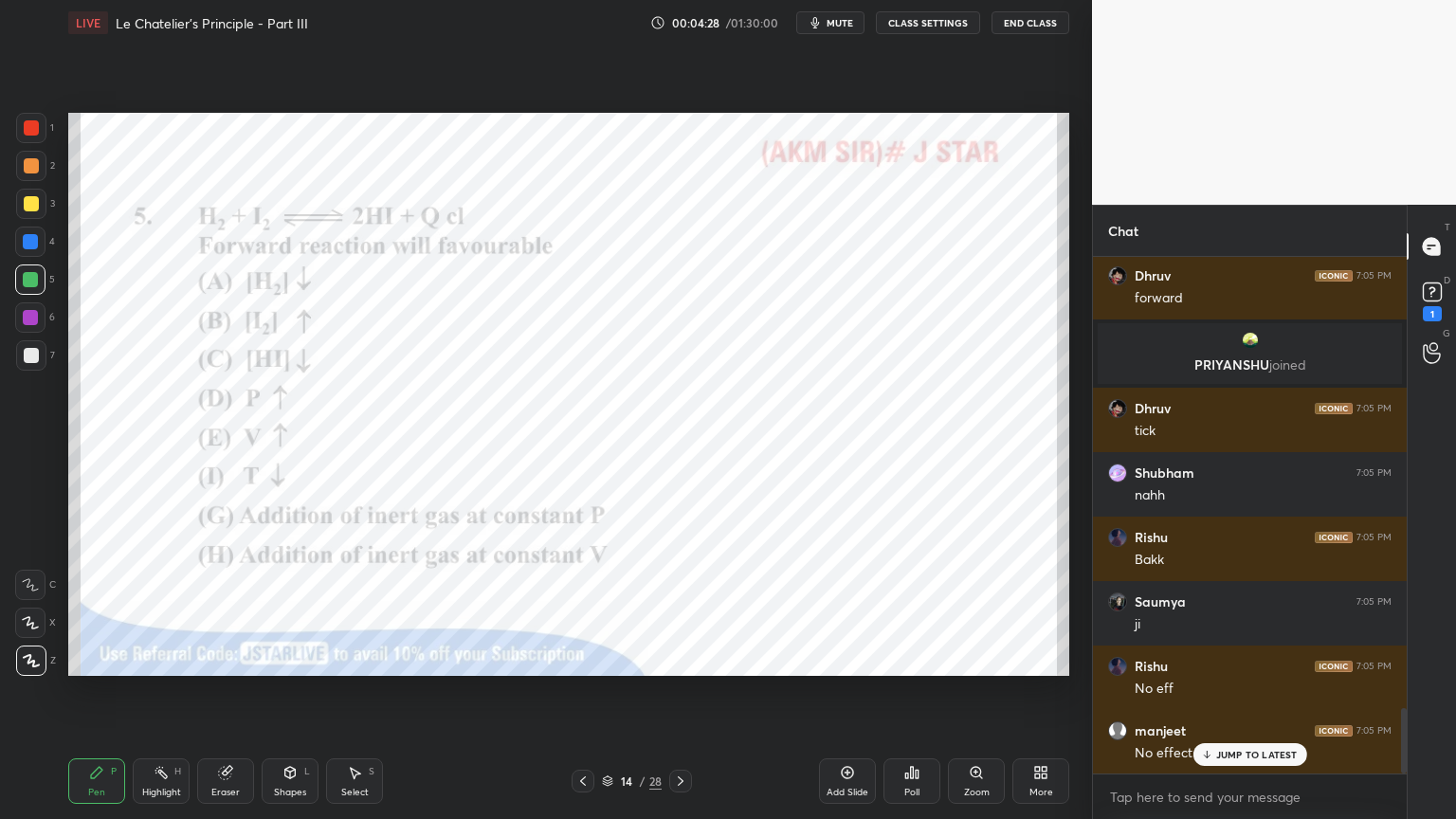 click on "Highlight" at bounding box center (161, 792) 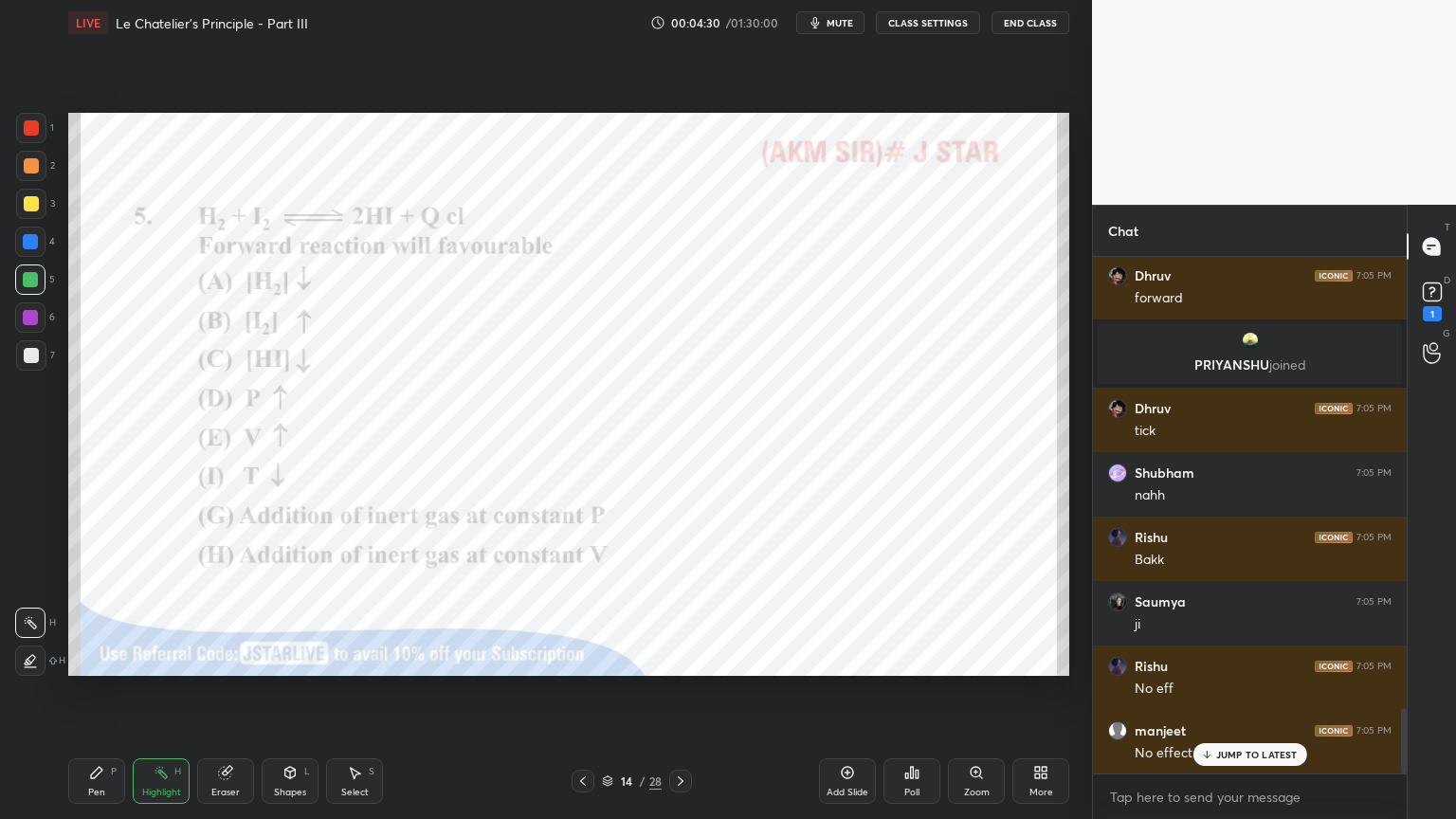 click 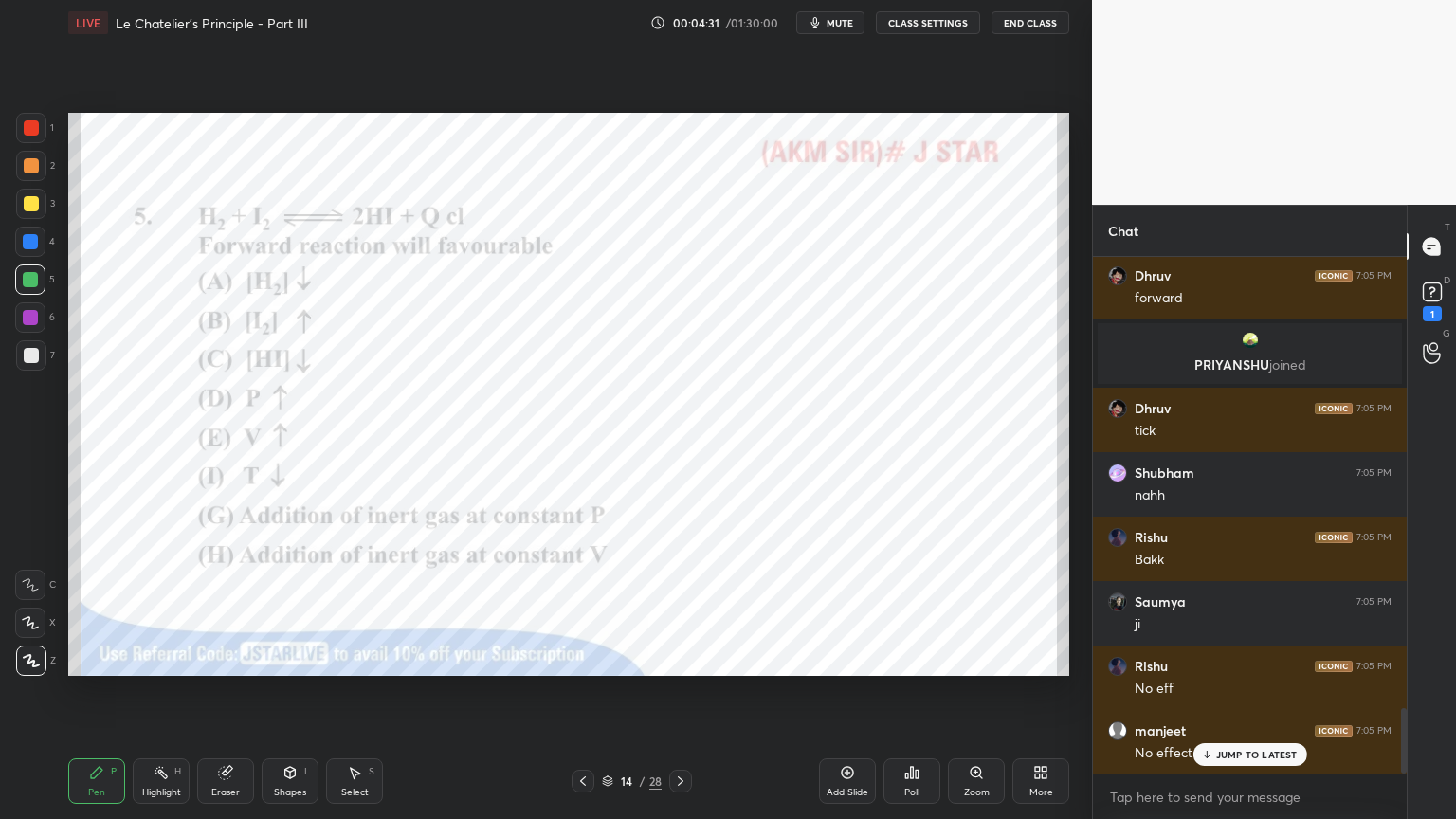 click at bounding box center [30, 318] 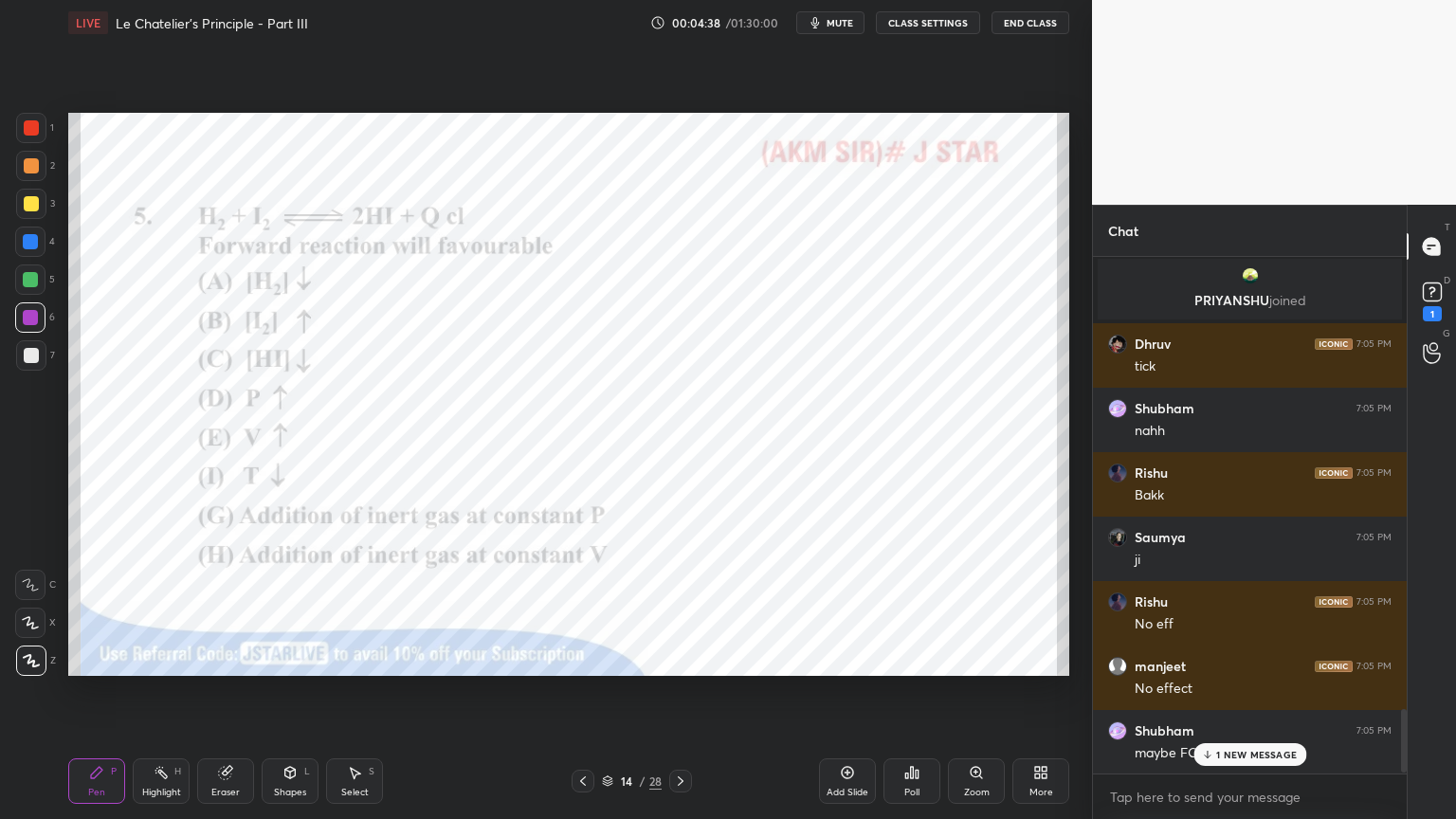 scroll, scrollTop: 3674, scrollLeft: 0, axis: vertical 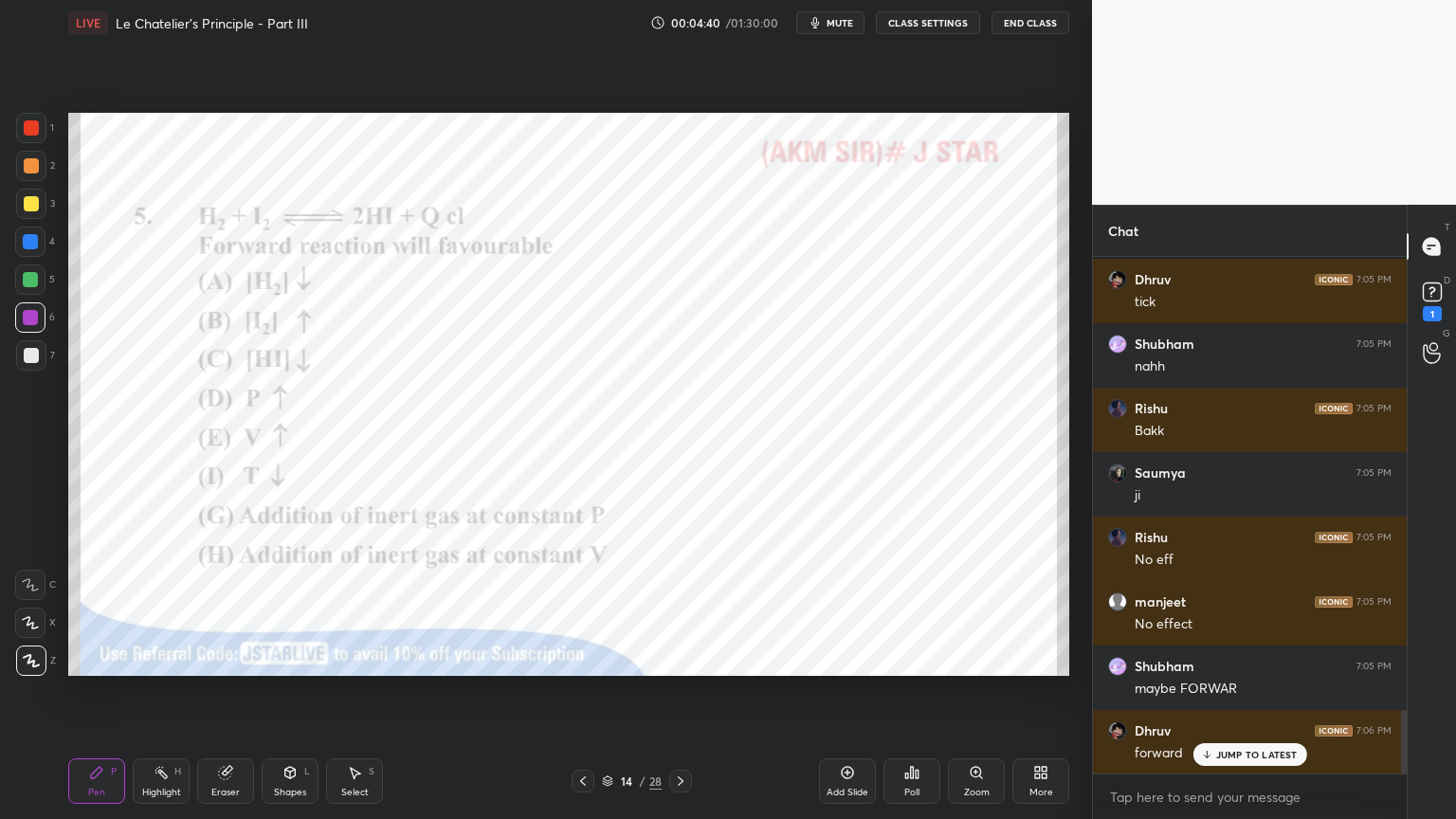 drag, startPoint x: 156, startPoint y: 790, endPoint x: 155, endPoint y: 677, distance: 113.0044 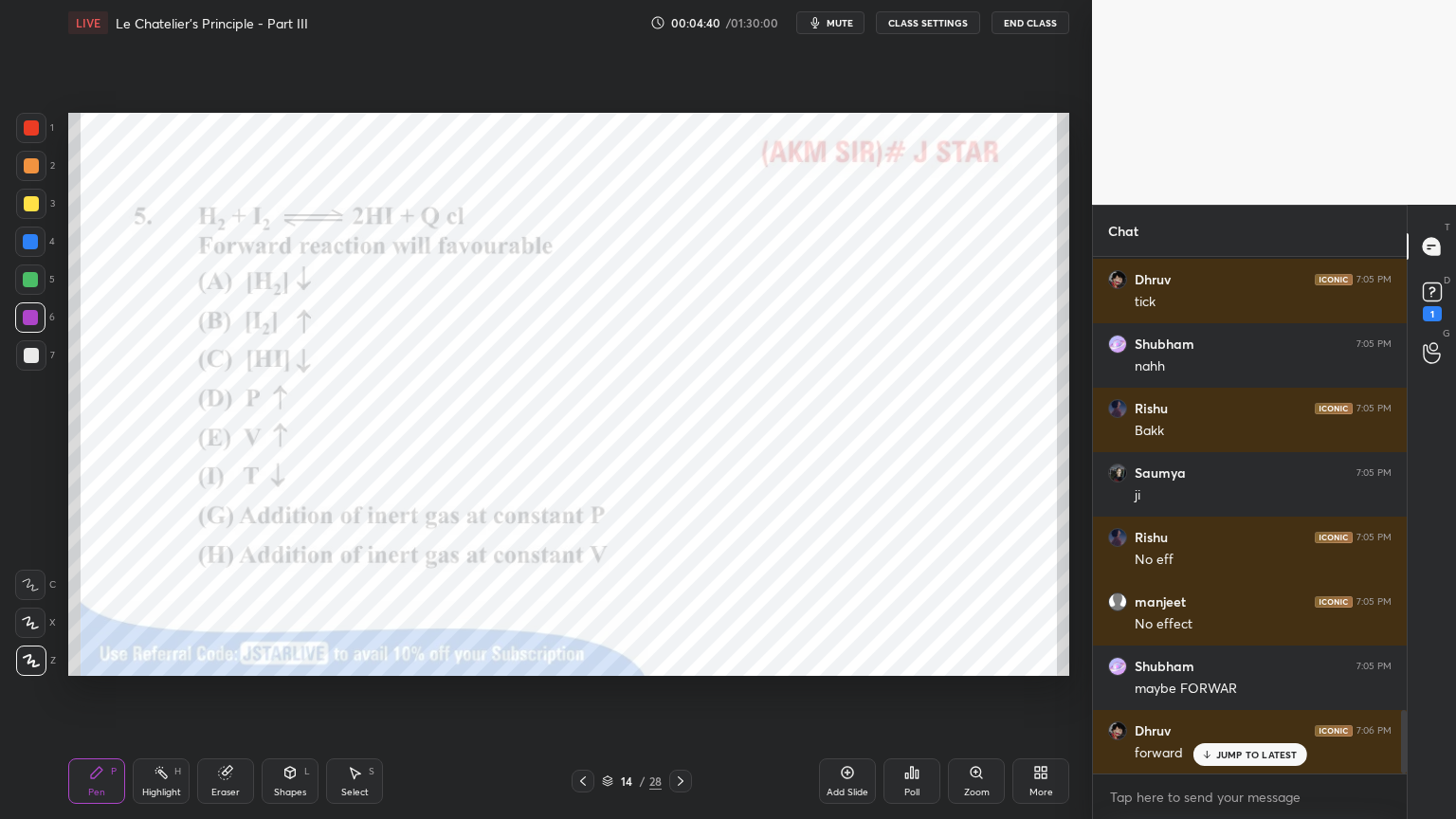 click on "Highlight" at bounding box center (161, 792) 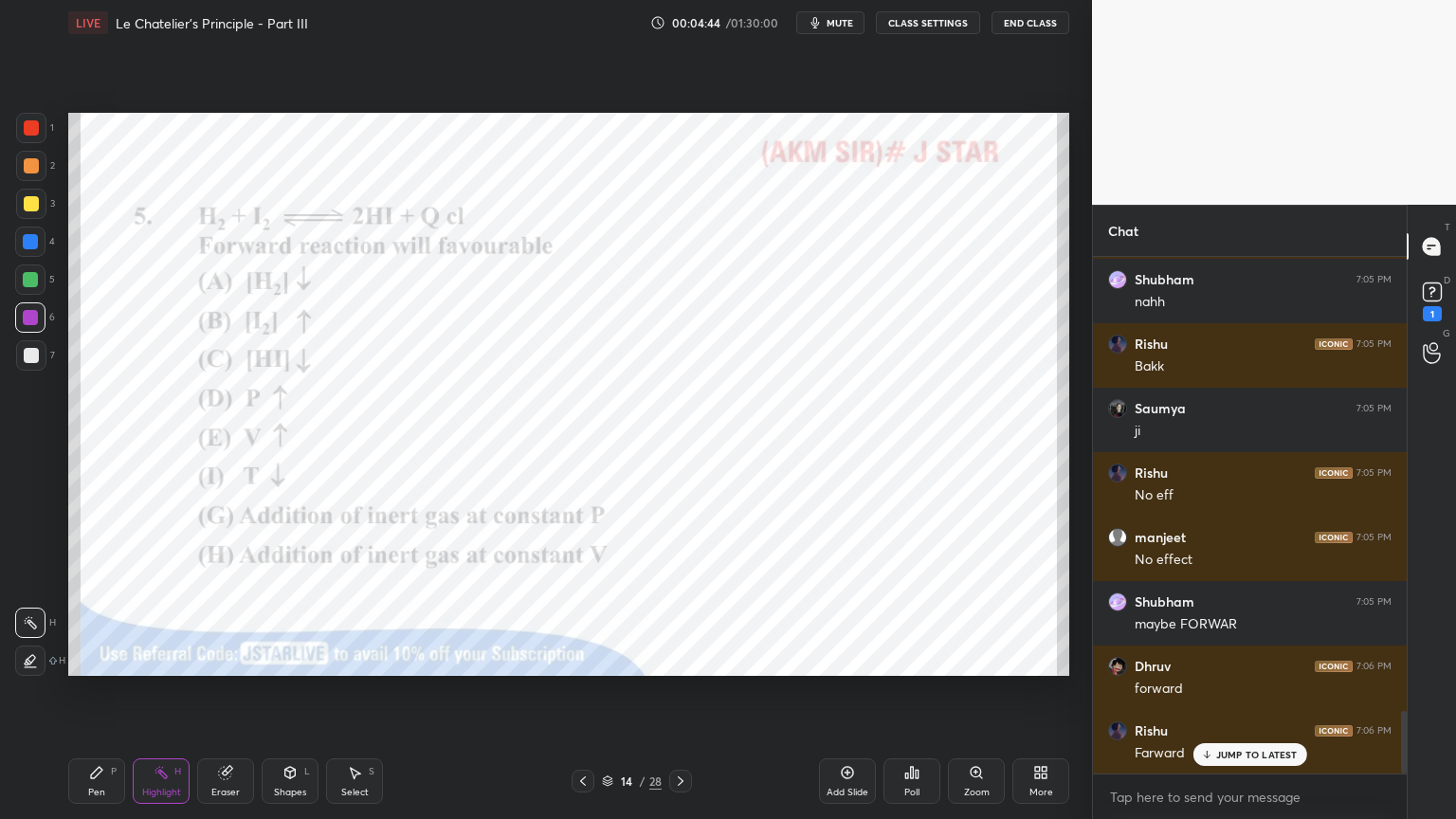 scroll, scrollTop: 3803, scrollLeft: 0, axis: vertical 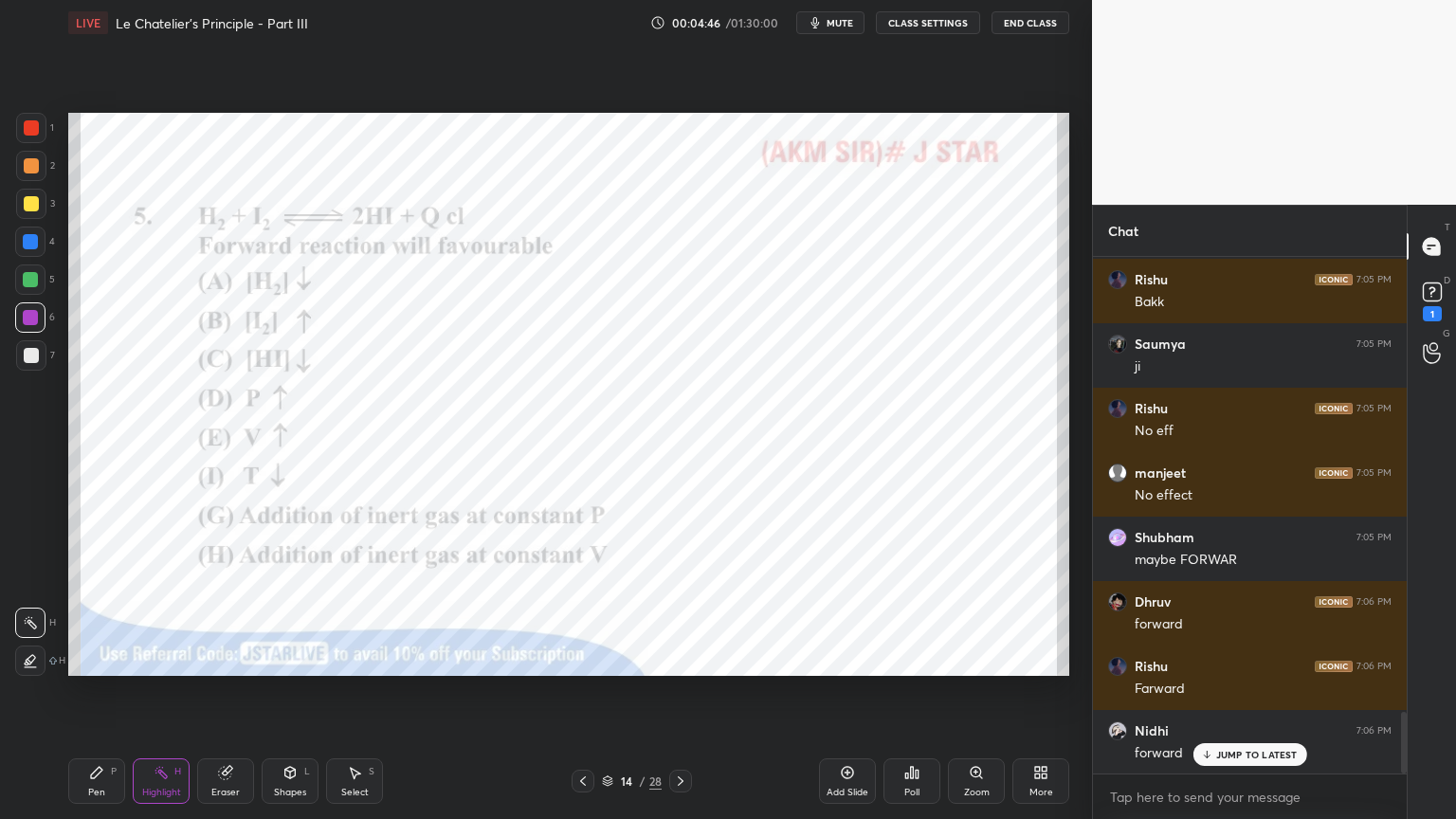 click on "Shapes L" at bounding box center (290, 781) 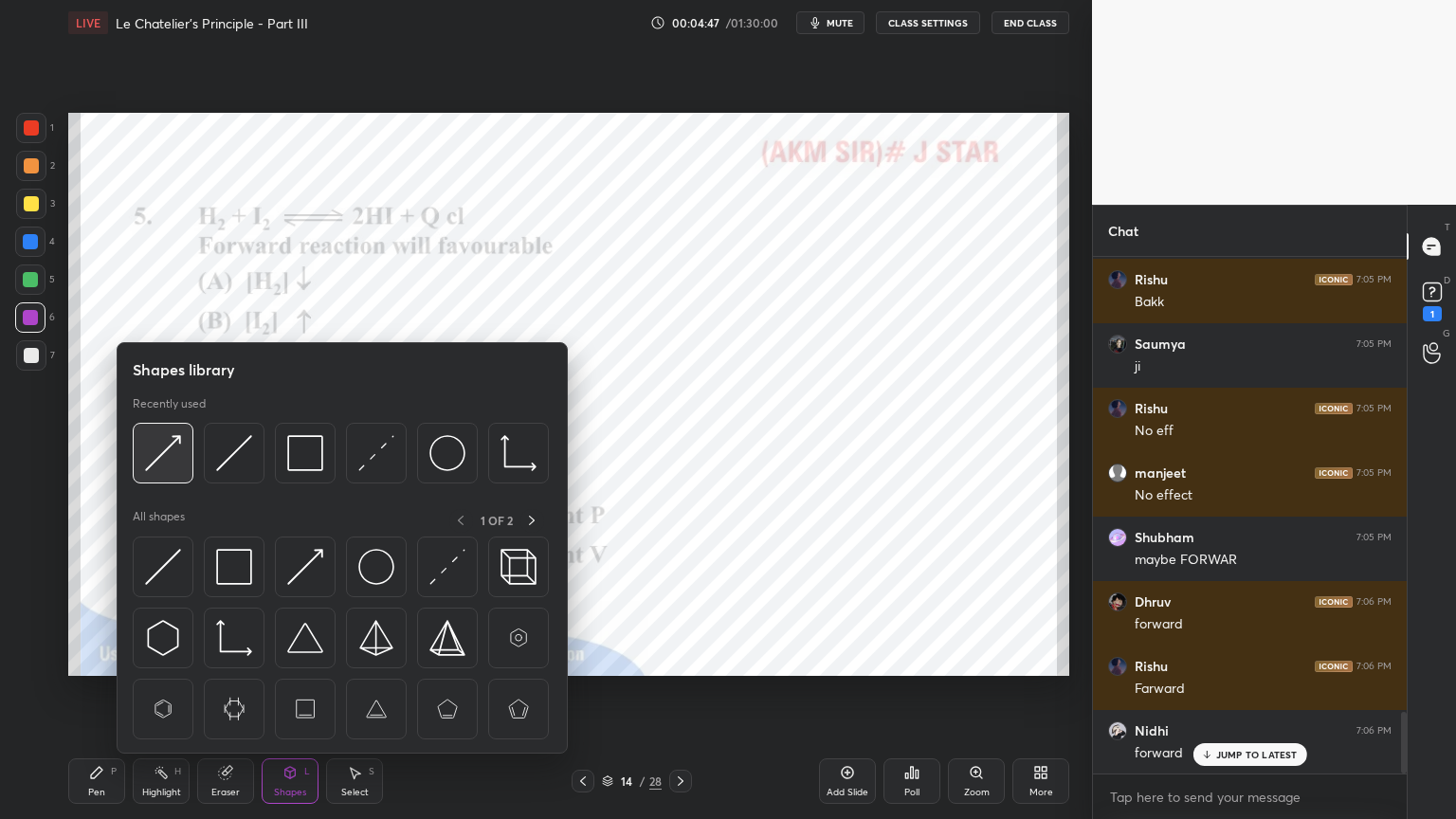 click at bounding box center [163, 453] 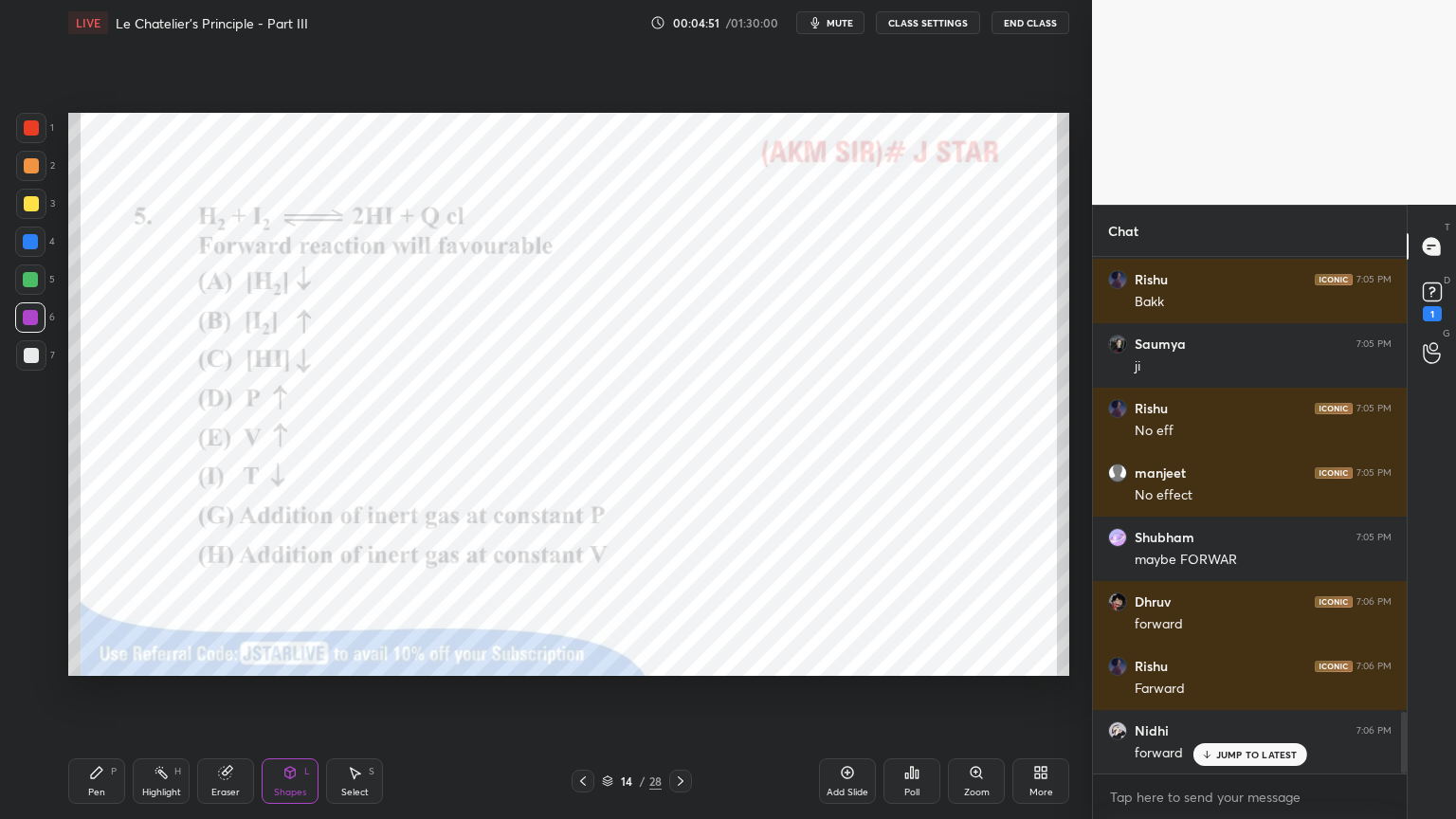 click on "Pen P" at bounding box center [97, 781] 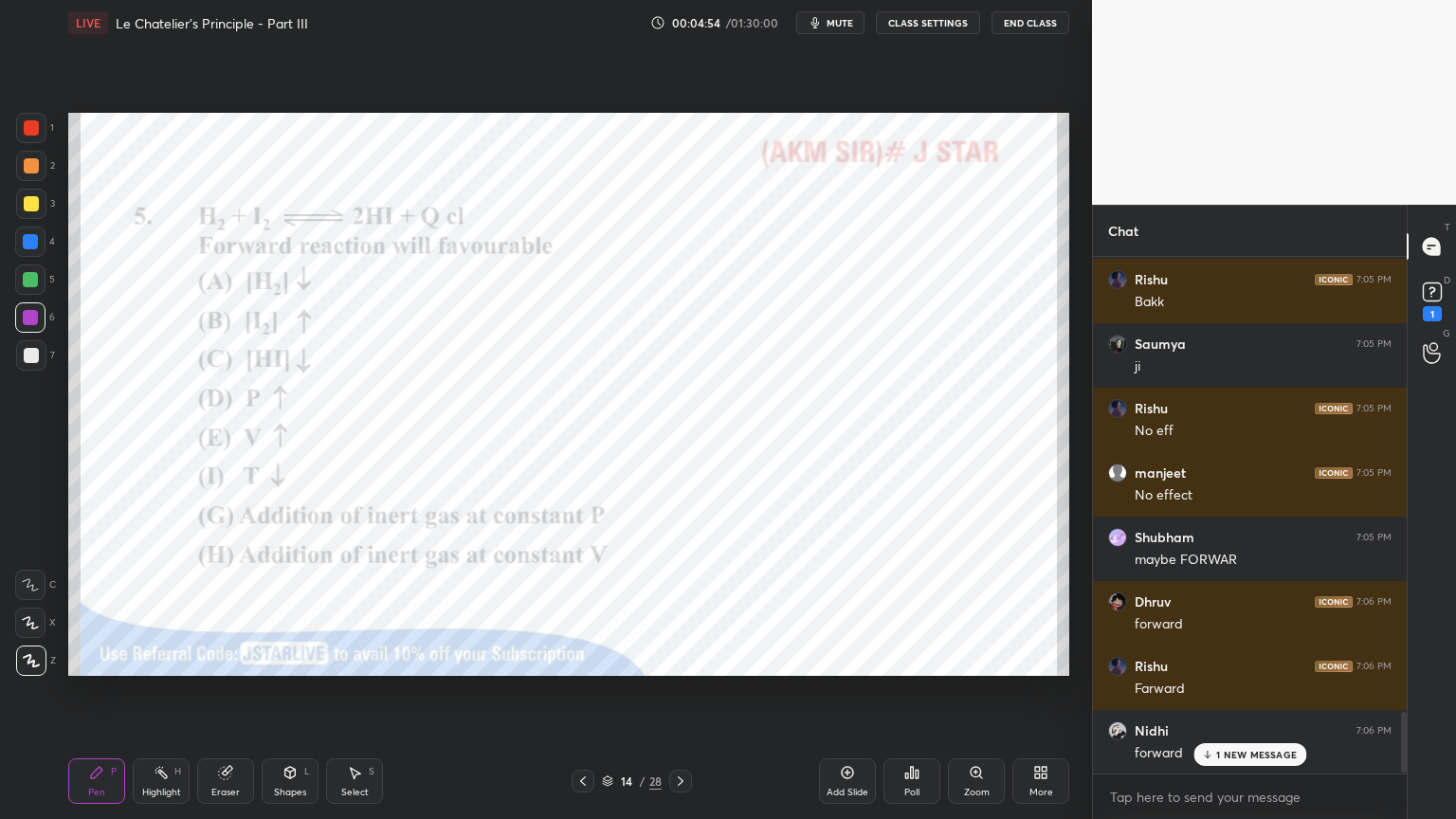 scroll, scrollTop: 3868, scrollLeft: 0, axis: vertical 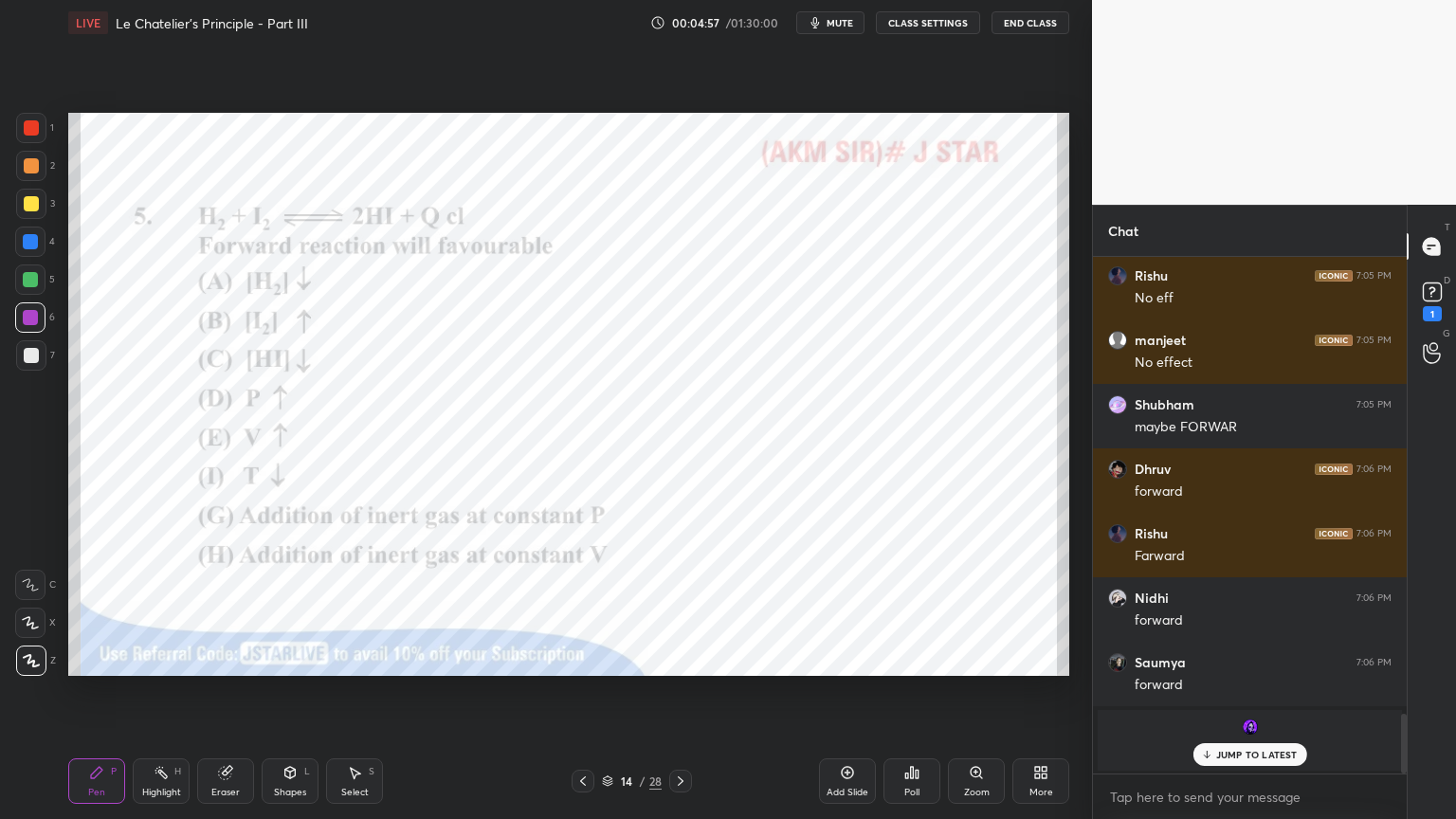 click on "Pen P Highlight H Eraser Shapes L Select S" at bounding box center (256, 781) 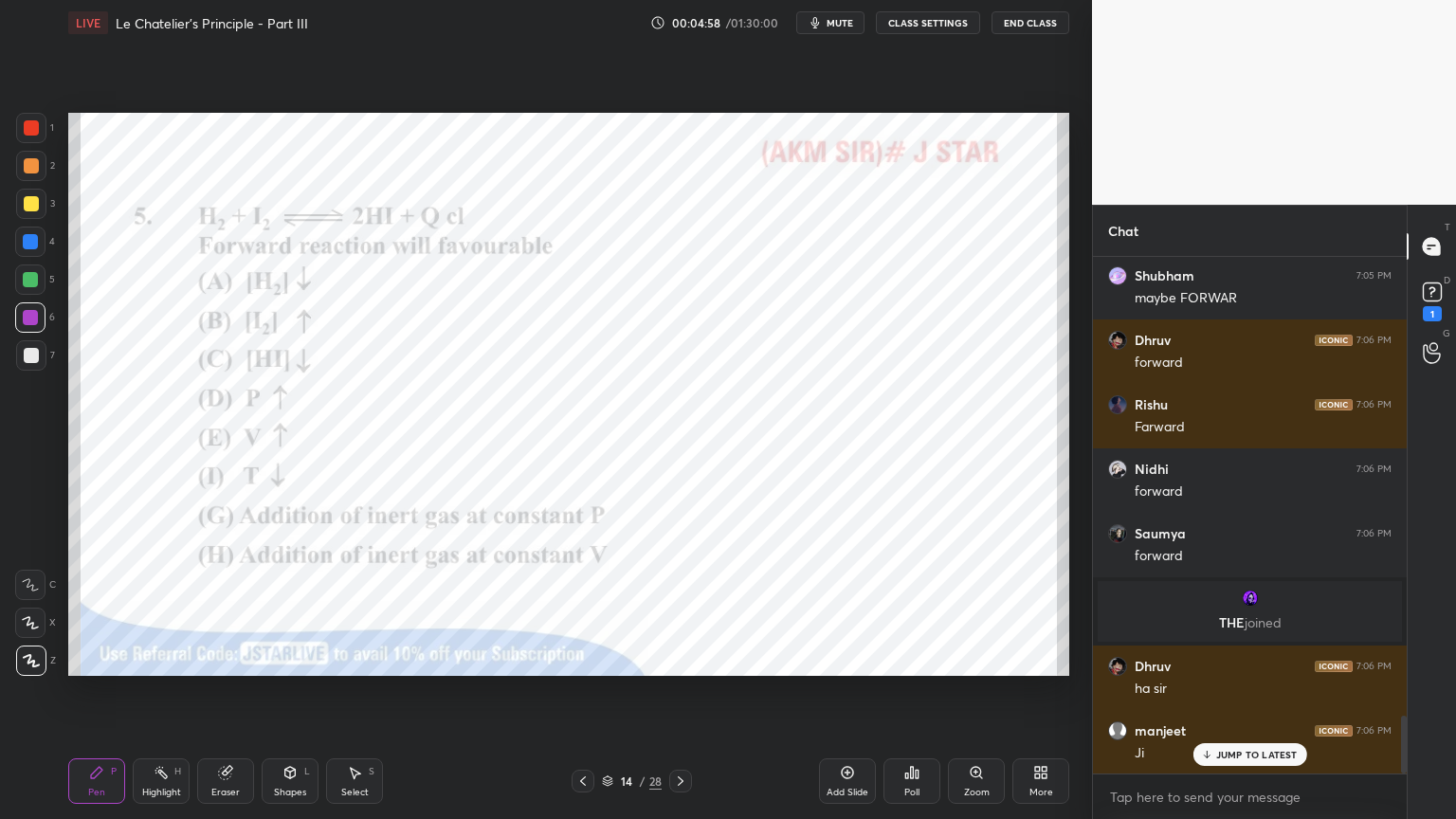 click on "Highlight" at bounding box center [161, 792] 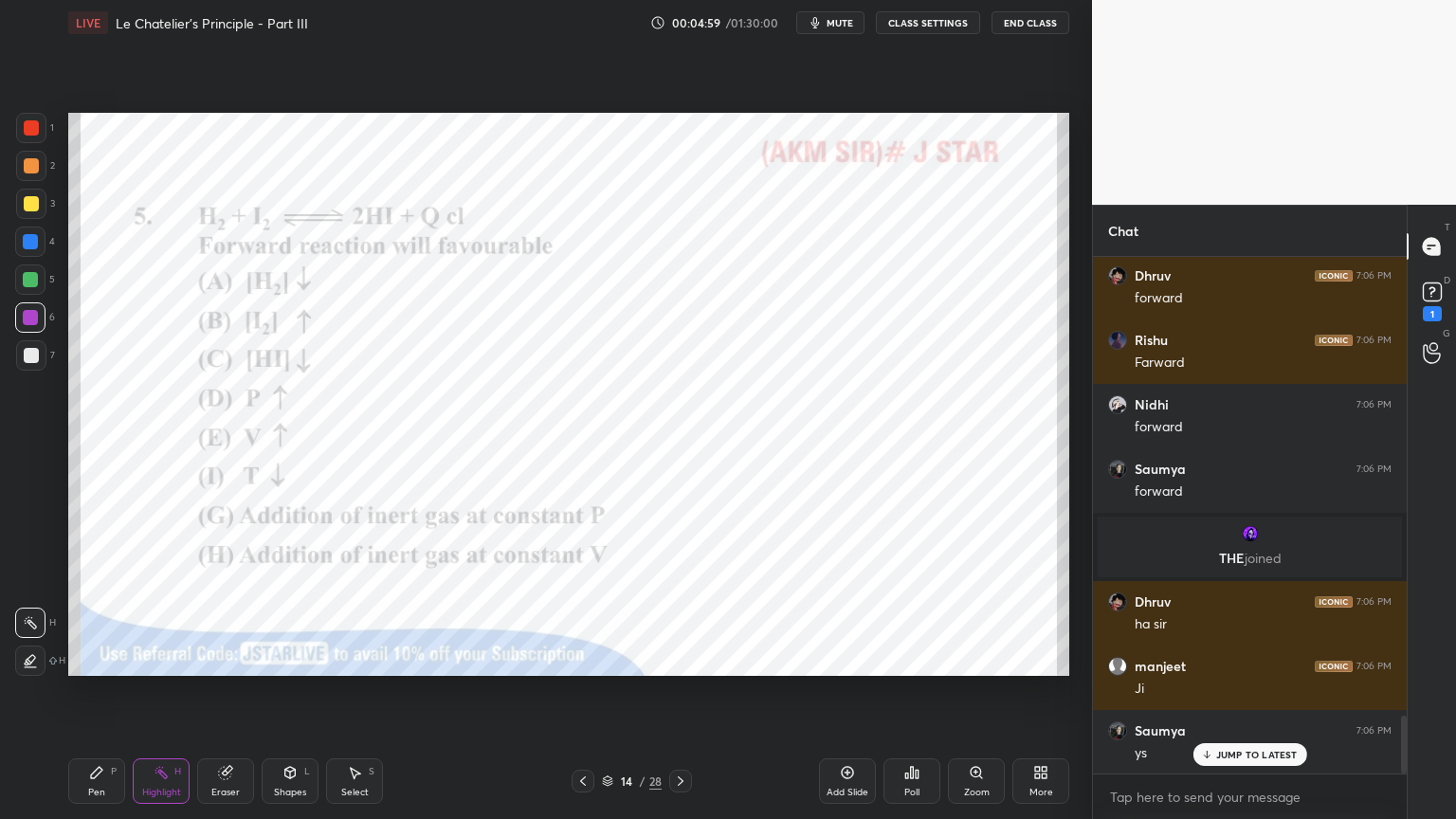 scroll, scrollTop: 4197, scrollLeft: 0, axis: vertical 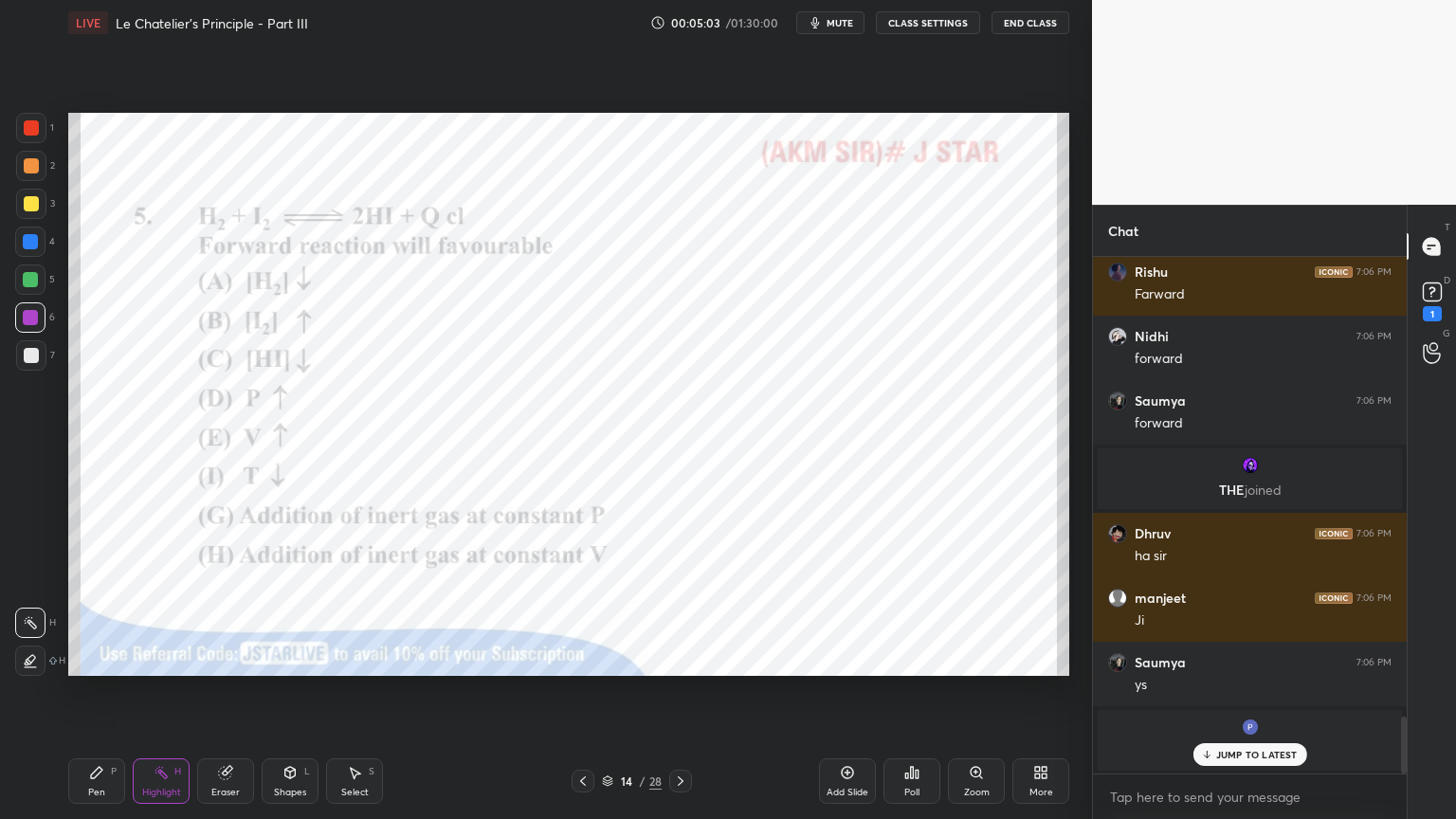 click 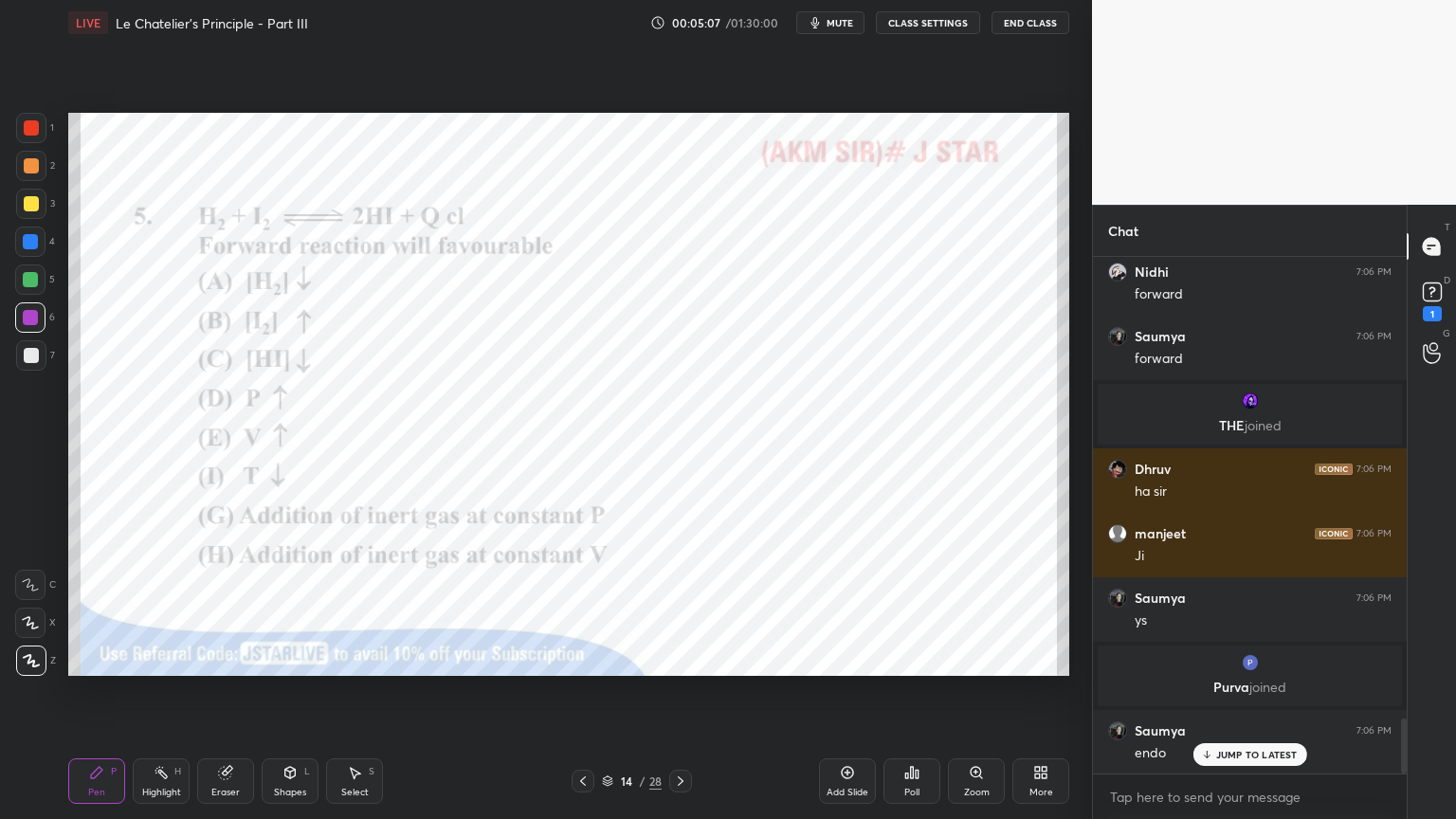 scroll, scrollTop: 4330, scrollLeft: 0, axis: vertical 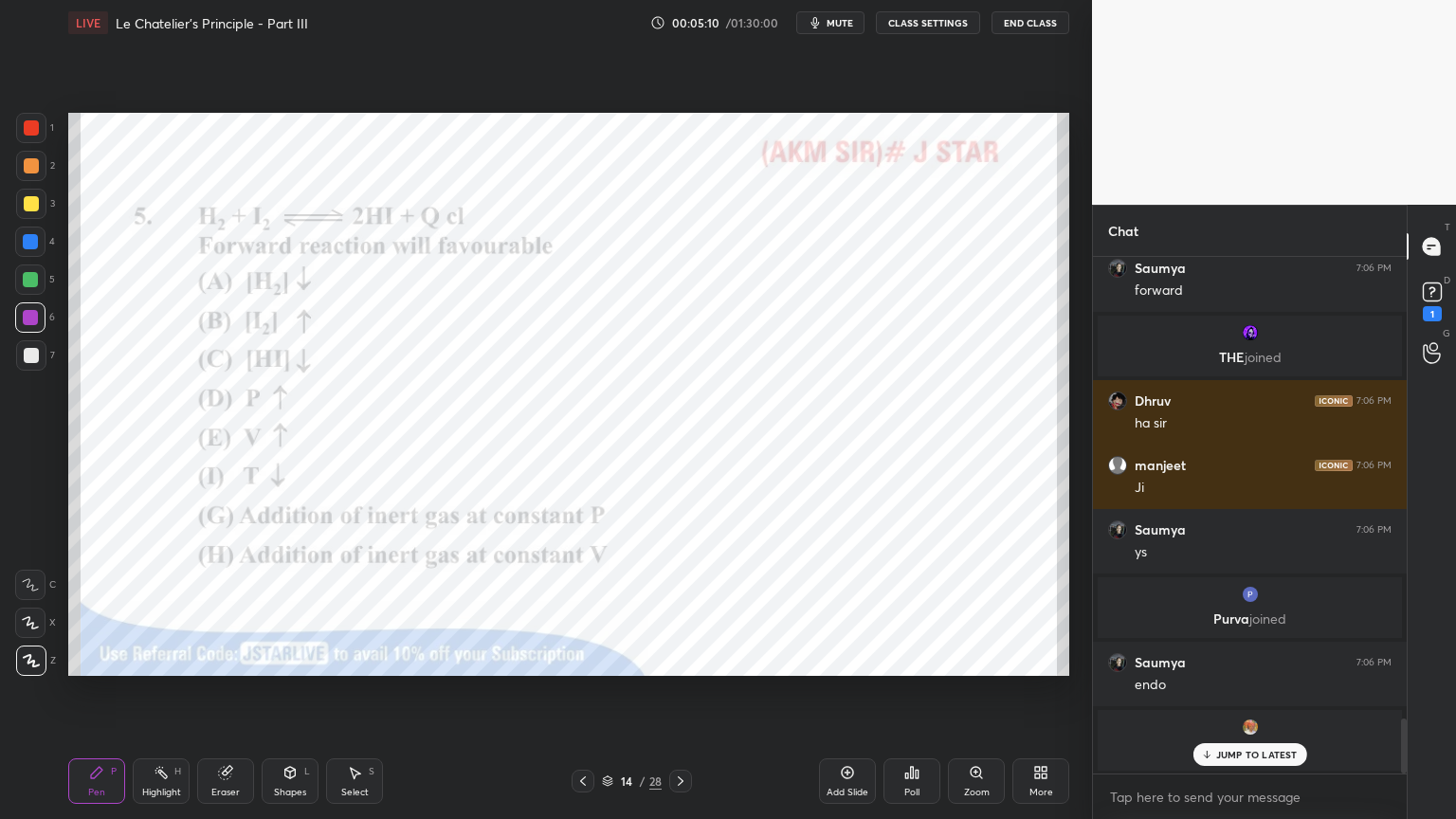 drag, startPoint x: 1229, startPoint y: 758, endPoint x: 1163, endPoint y: 758, distance: 66 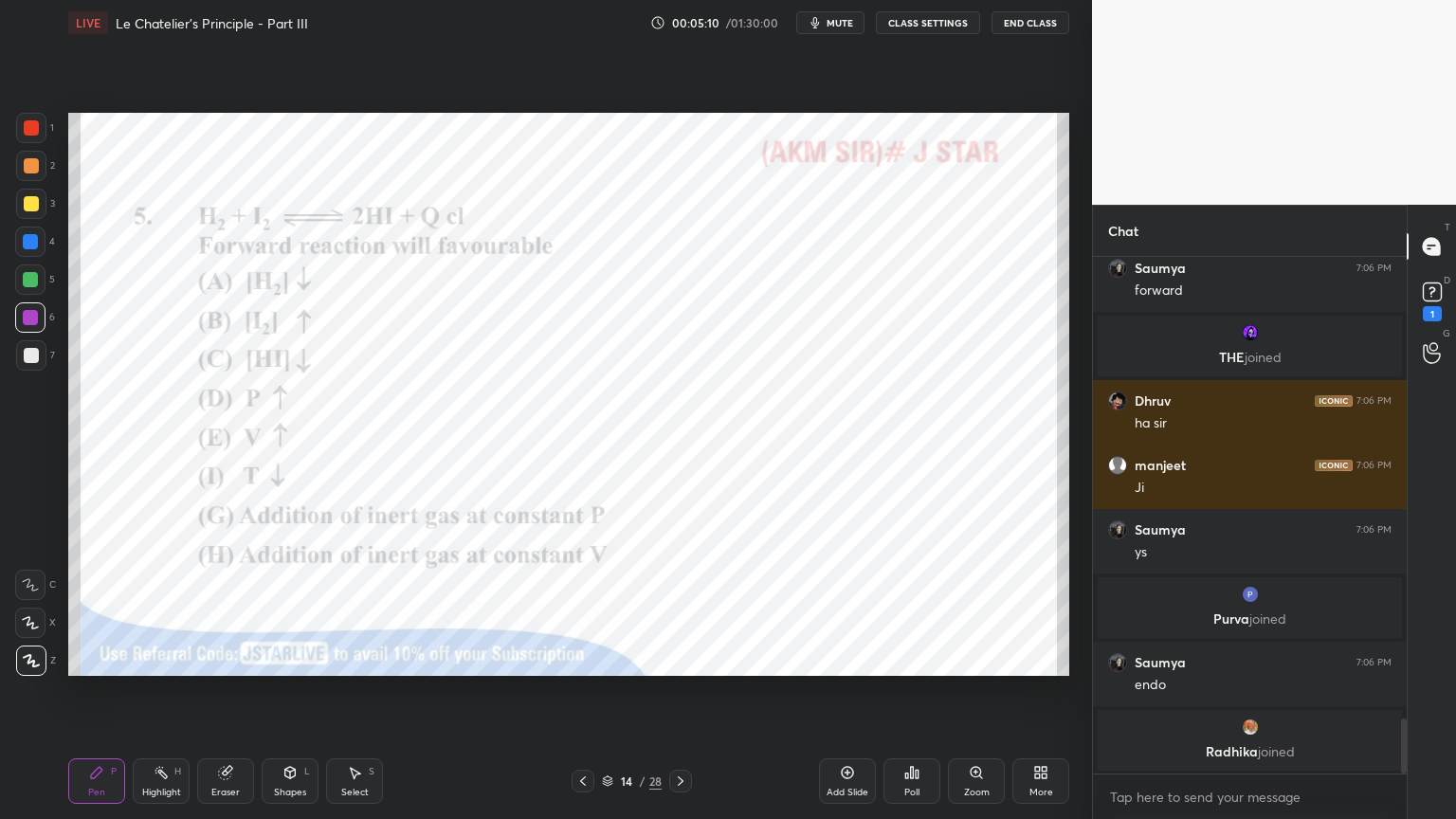 click on "Highlight" at bounding box center [161, 792] 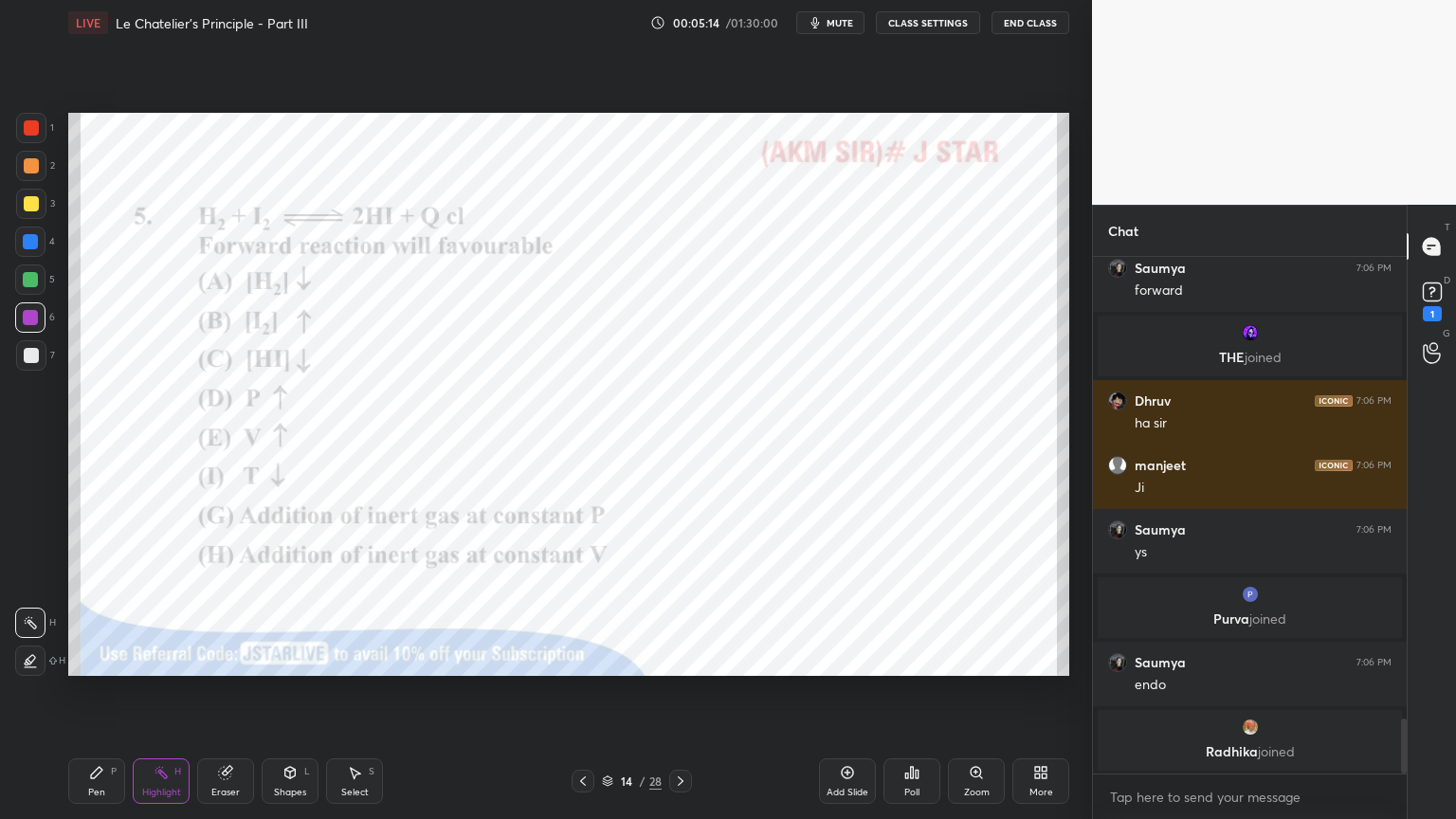 click on "Pen P" at bounding box center (97, 781) 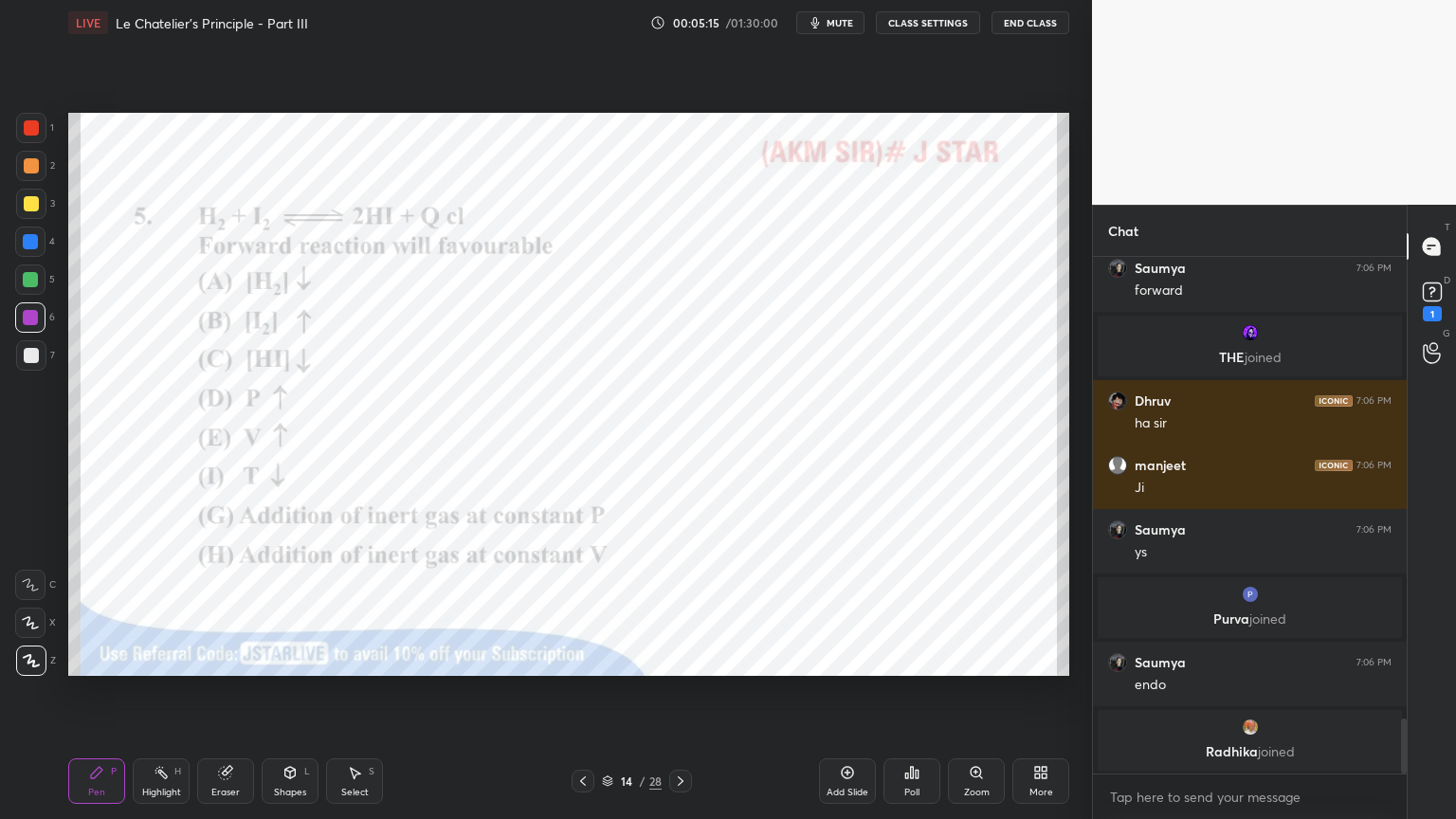 click at bounding box center [31, 128] 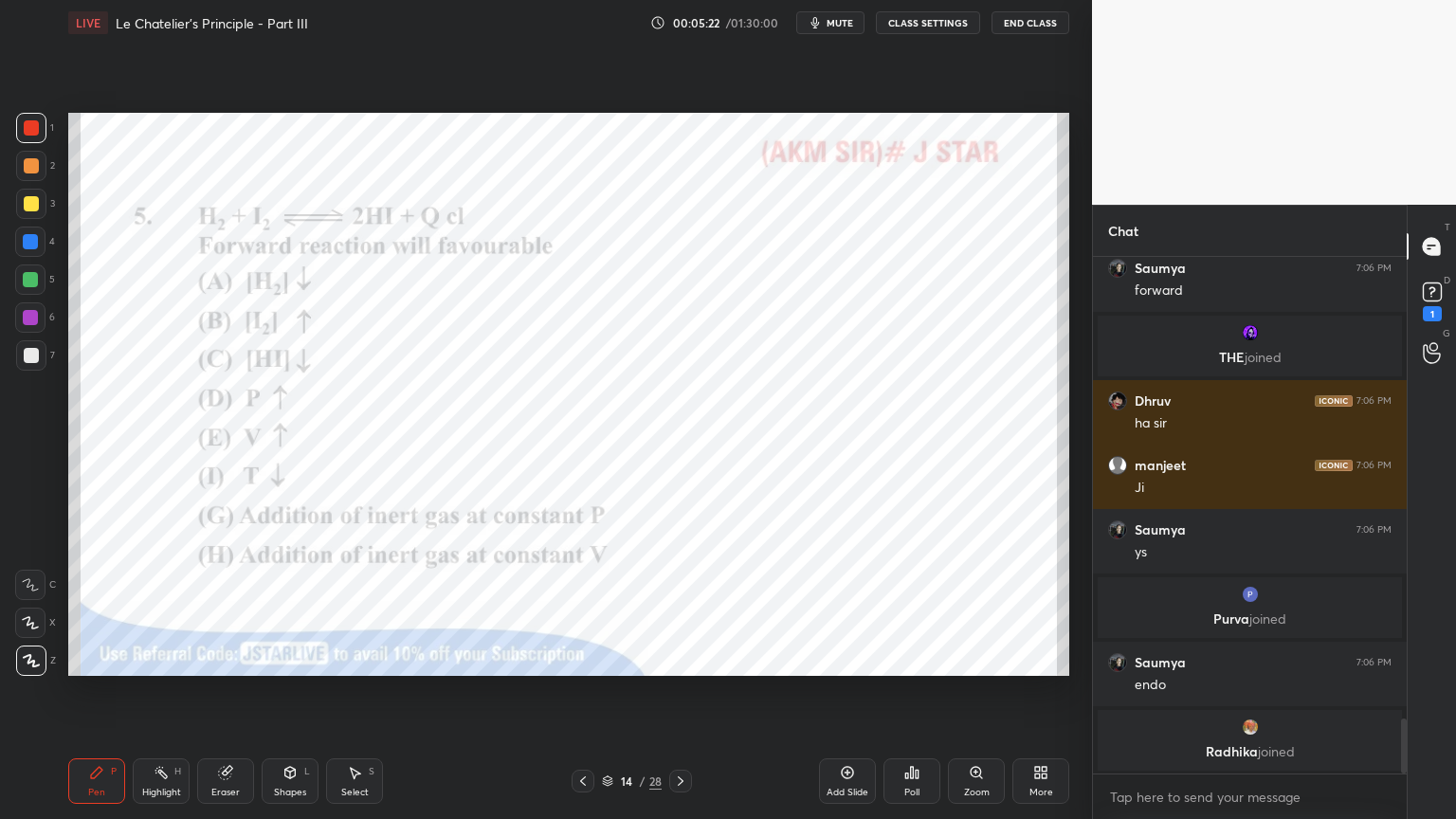 click on "Highlight H" at bounding box center [161, 781] 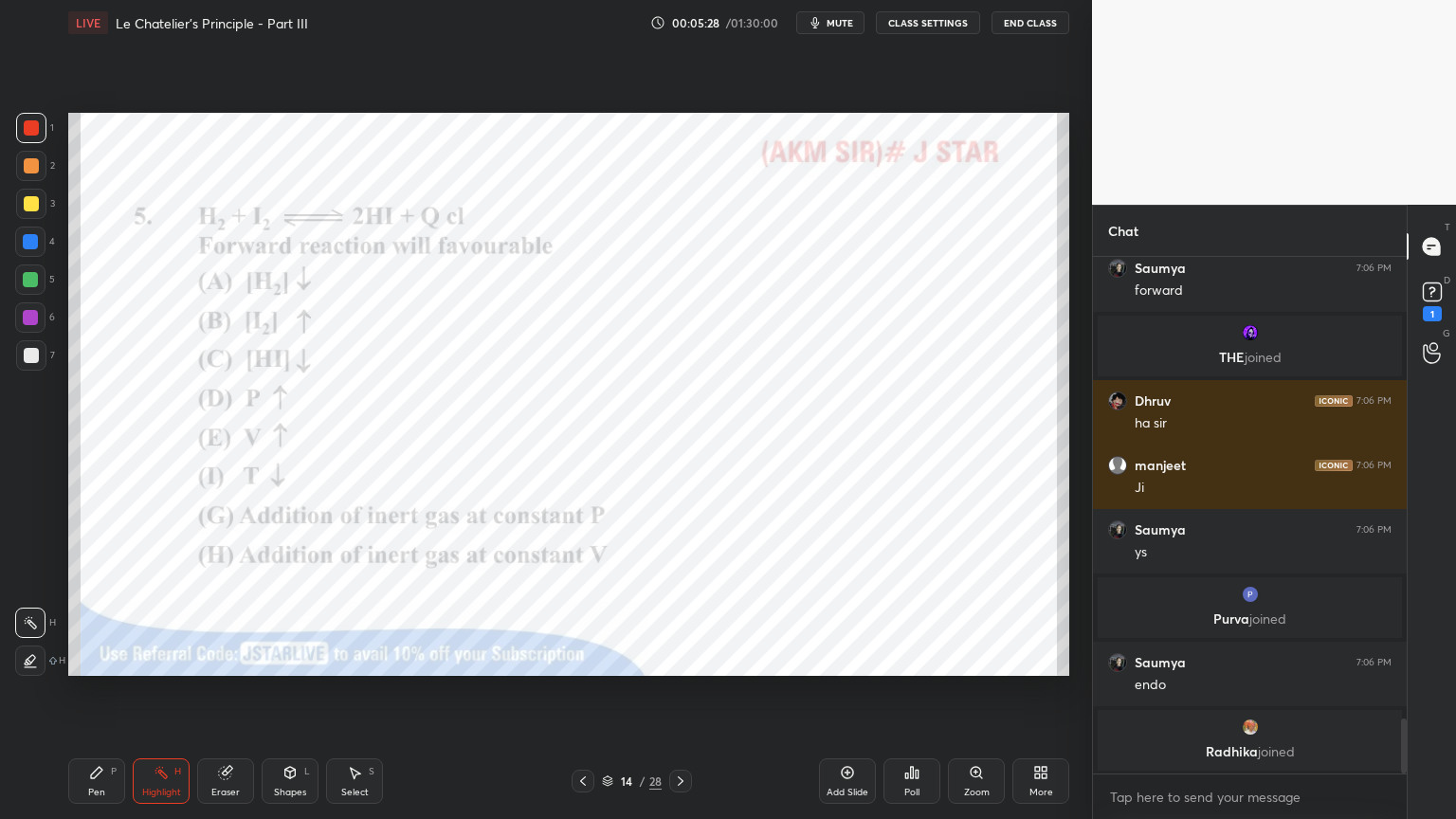 click on "Pen P" at bounding box center (97, 781) 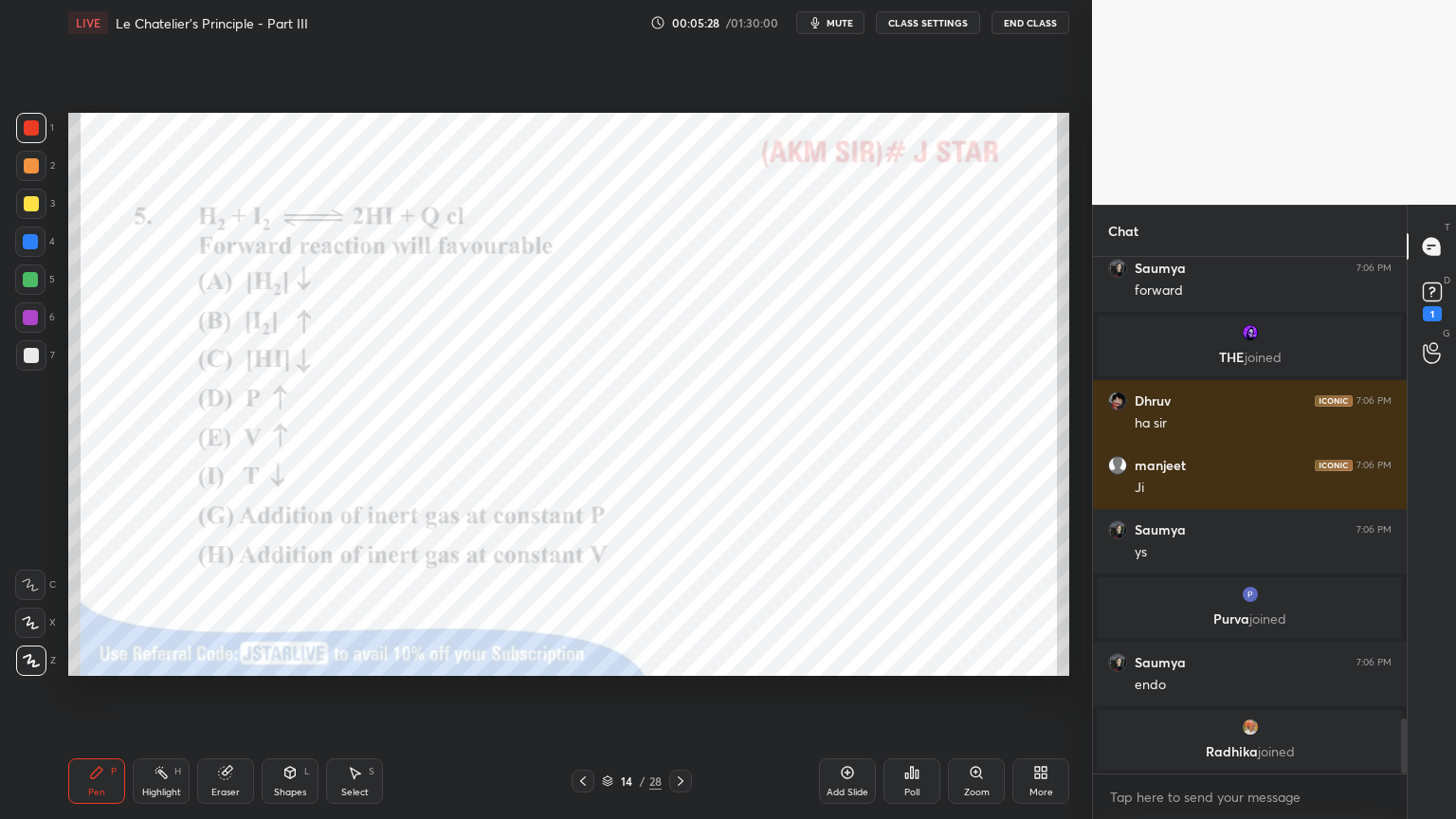 click at bounding box center [30, 280] 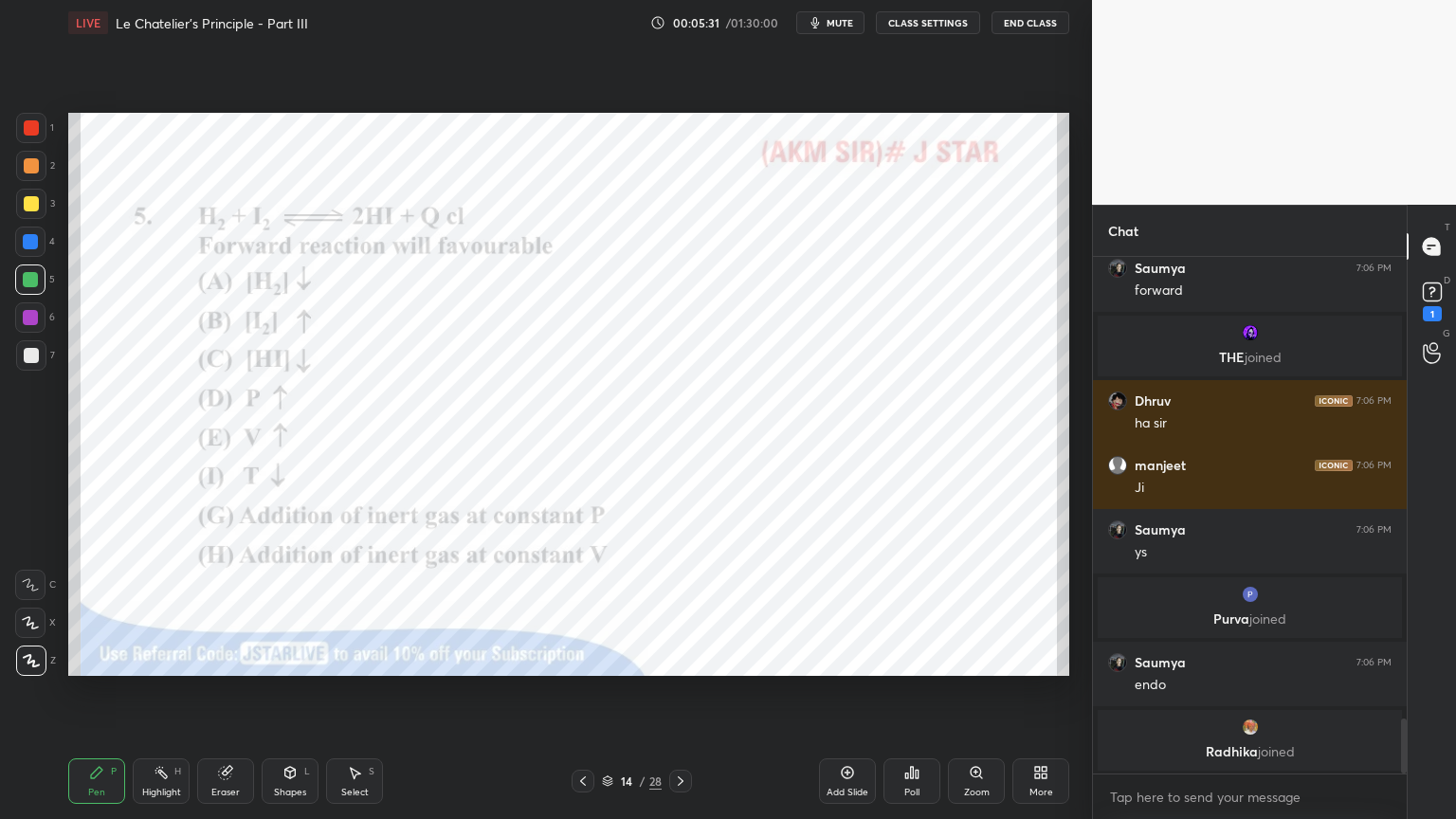 drag, startPoint x: 228, startPoint y: 781, endPoint x: 225, endPoint y: 703, distance: 78.0577 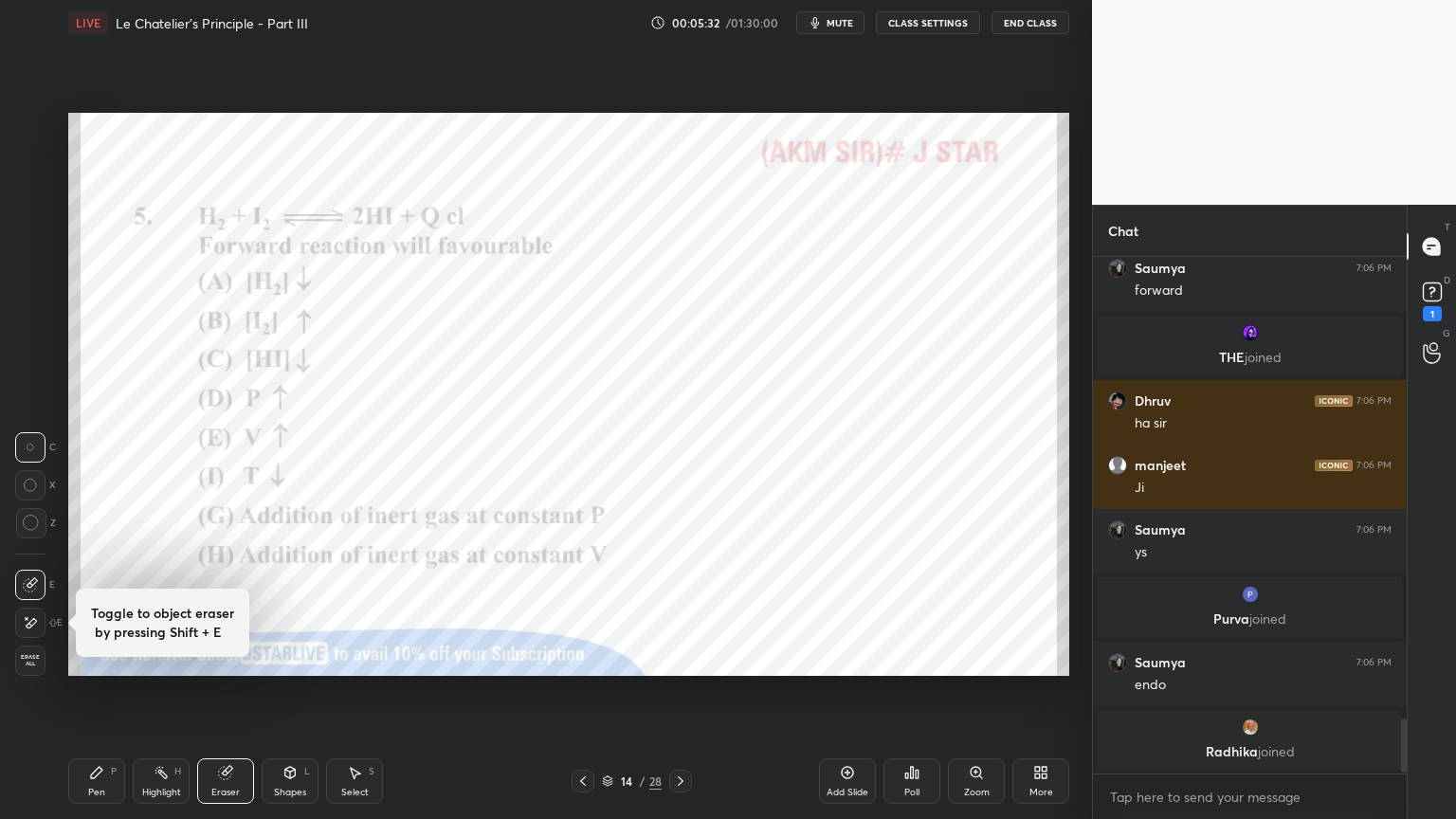 scroll, scrollTop: 4395, scrollLeft: 0, axis: vertical 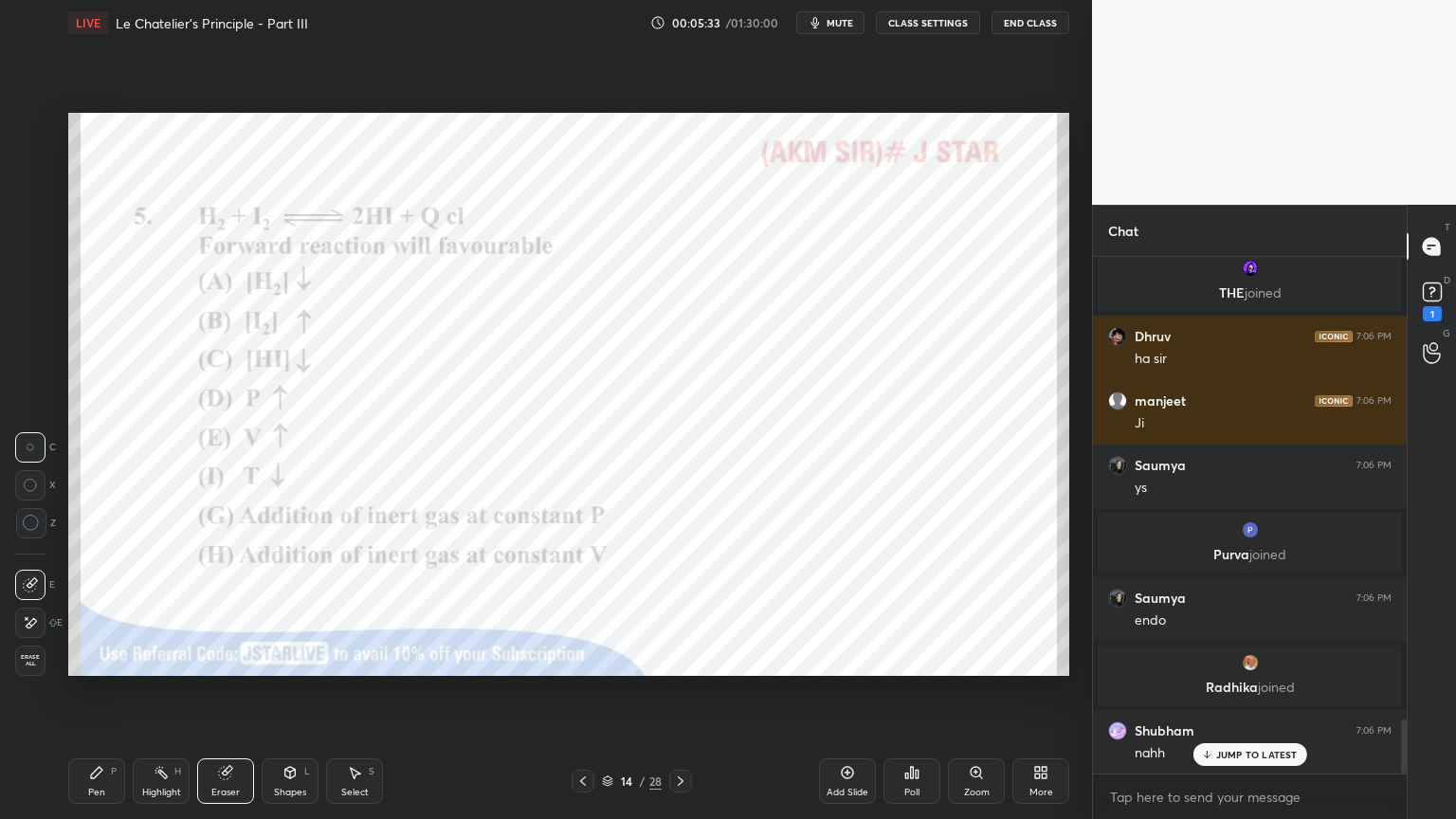click 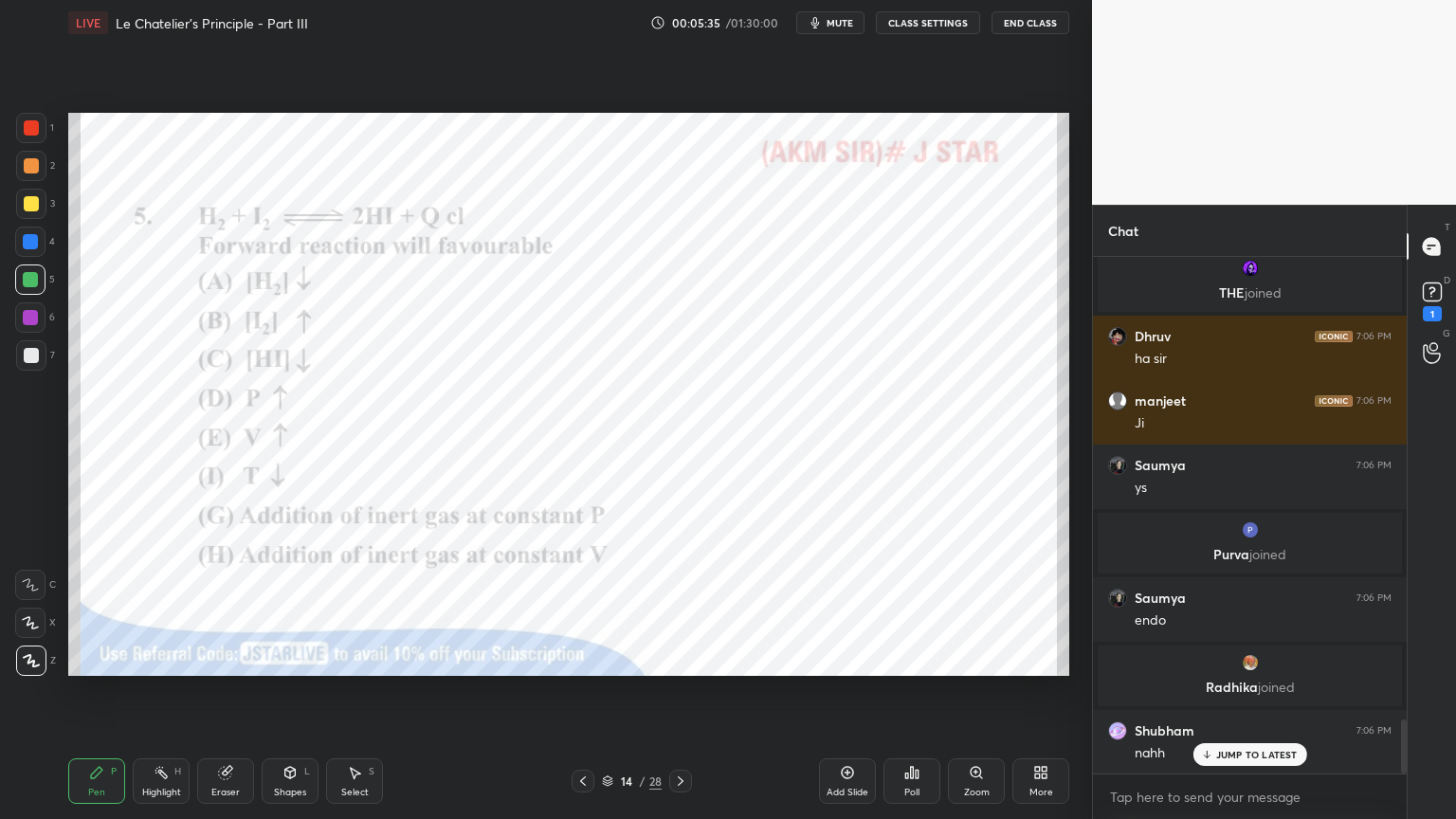 click on "Highlight H" at bounding box center [161, 781] 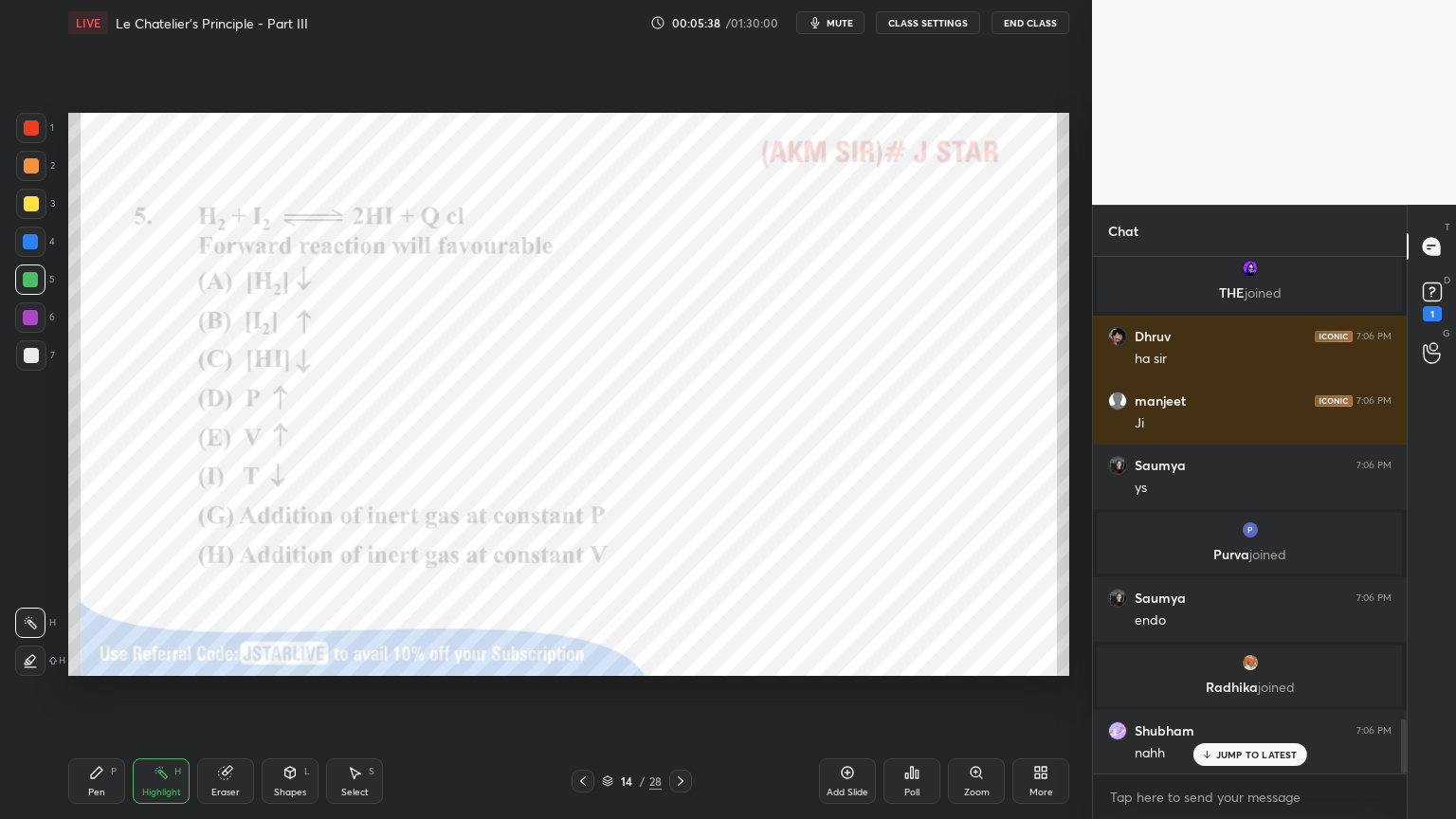 click on "Pen P" at bounding box center (97, 781) 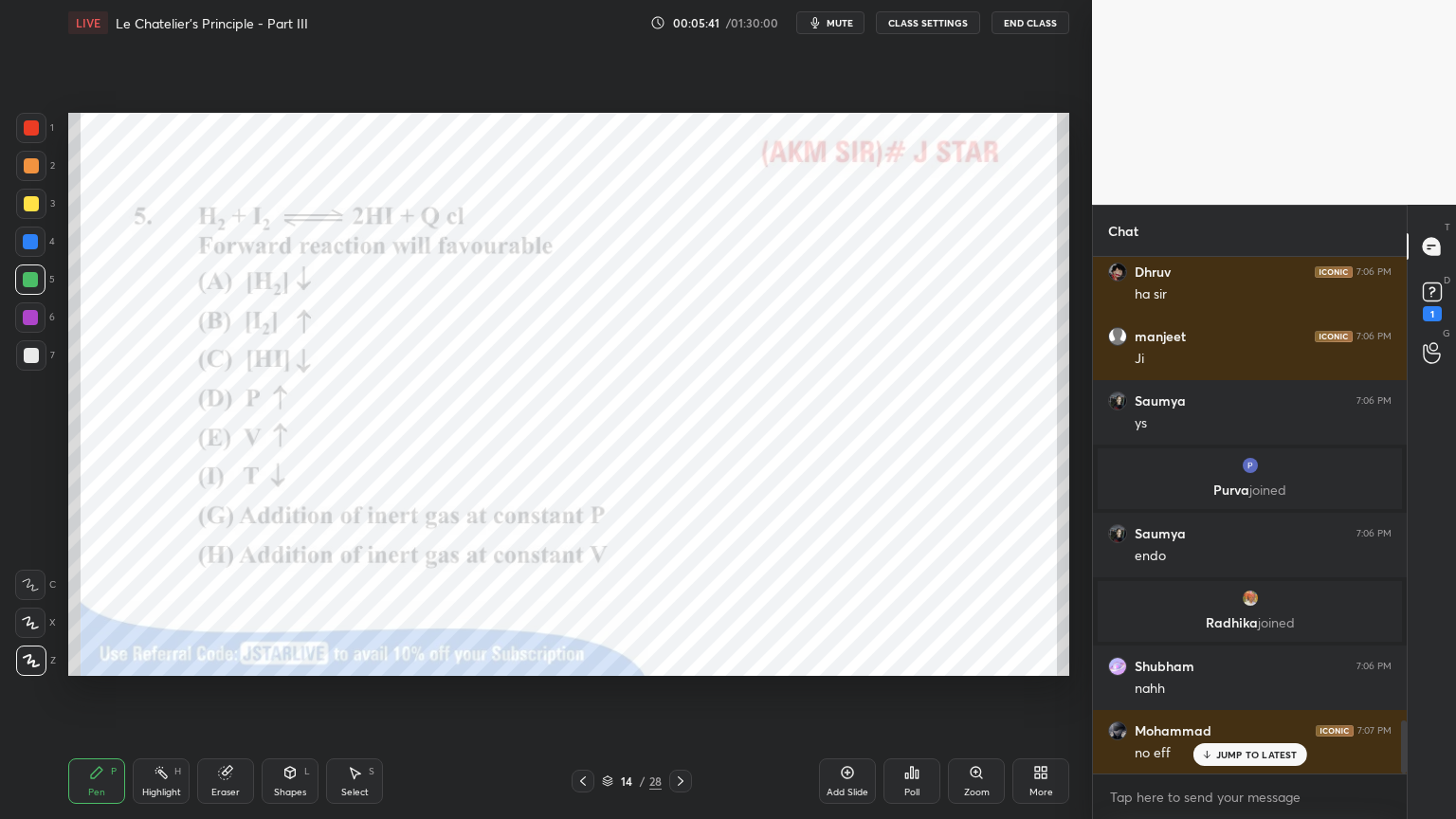 scroll, scrollTop: 4527, scrollLeft: 0, axis: vertical 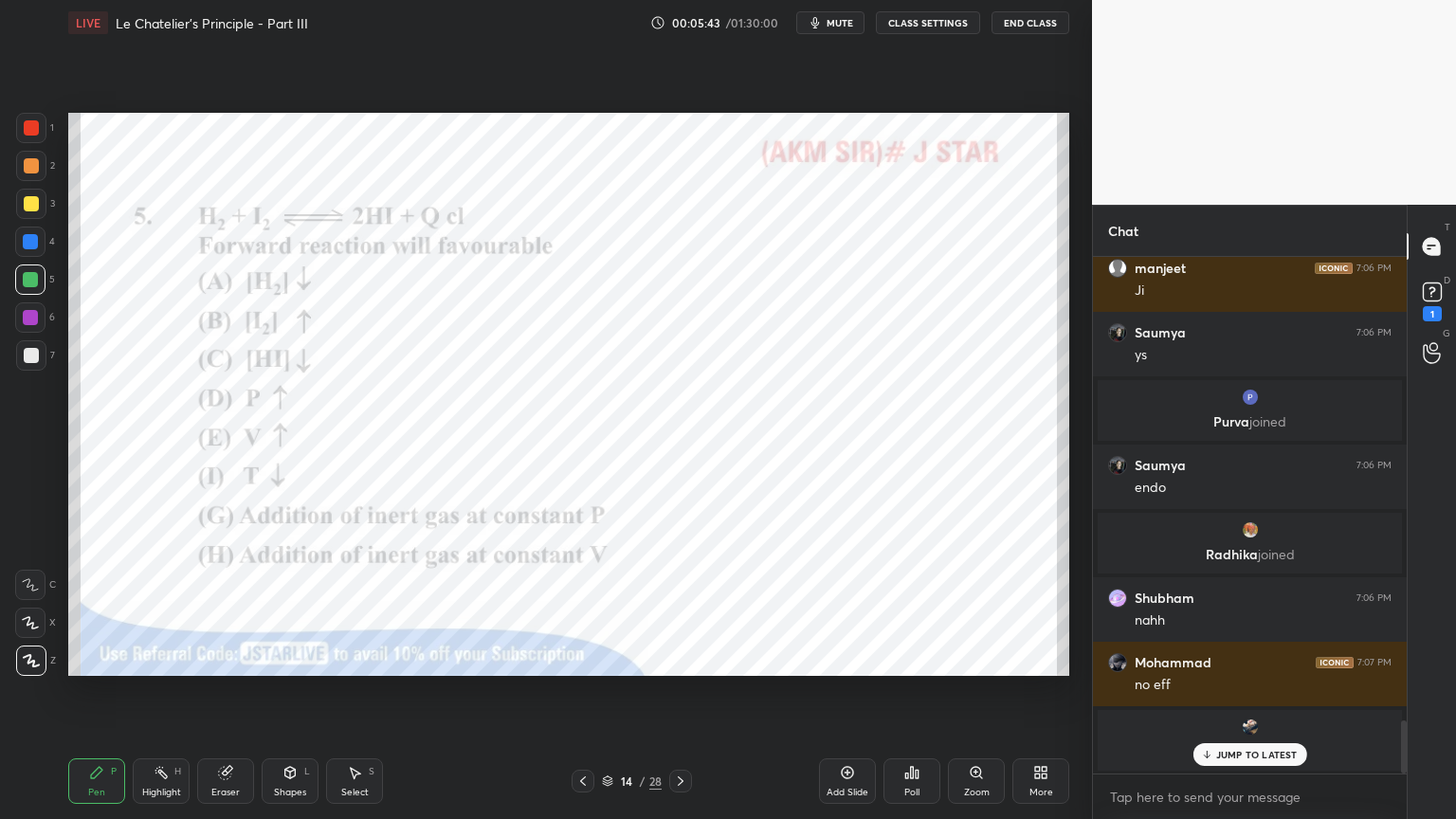 click at bounding box center (30, 318) 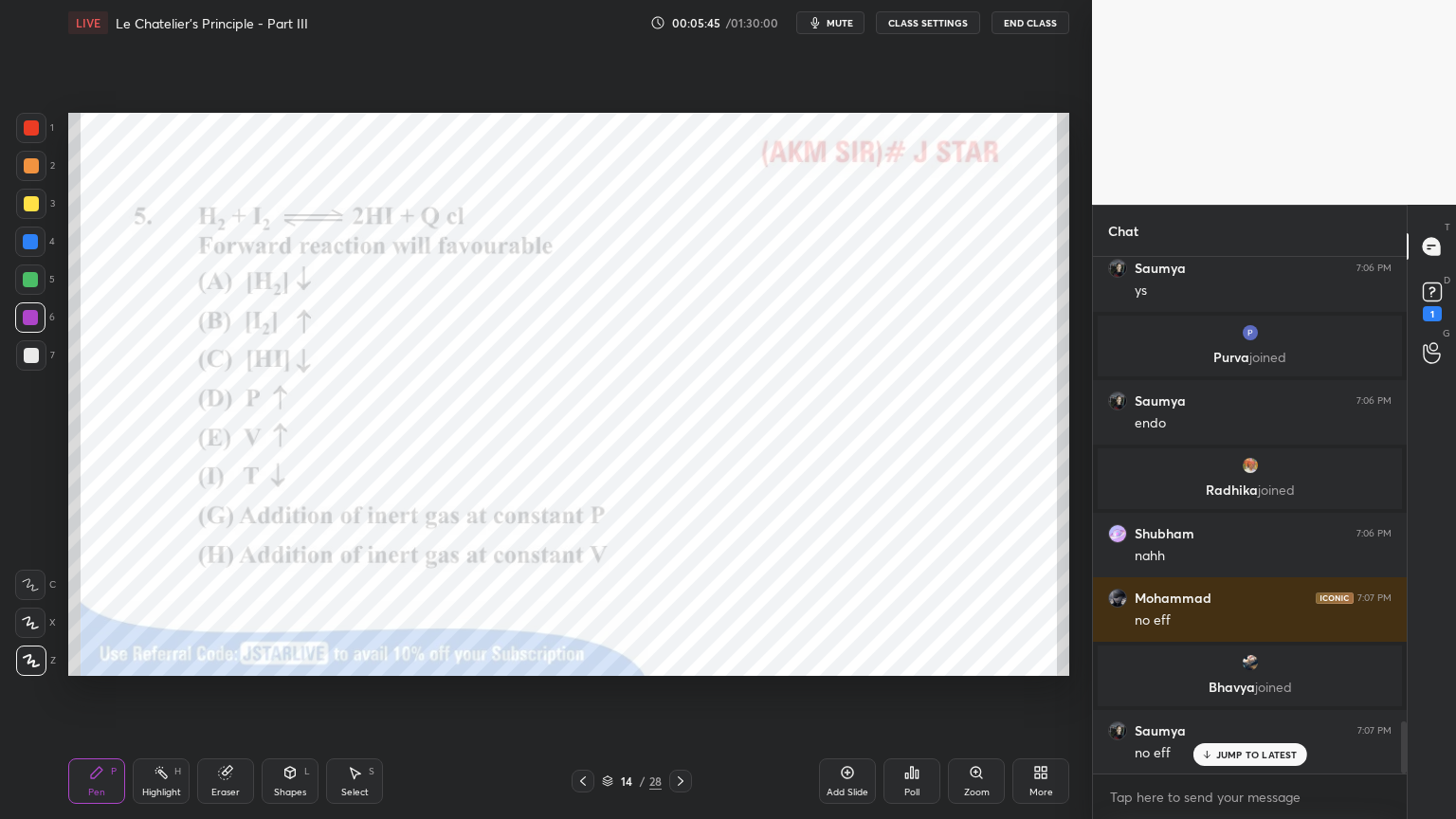 scroll, scrollTop: 4656, scrollLeft: 0, axis: vertical 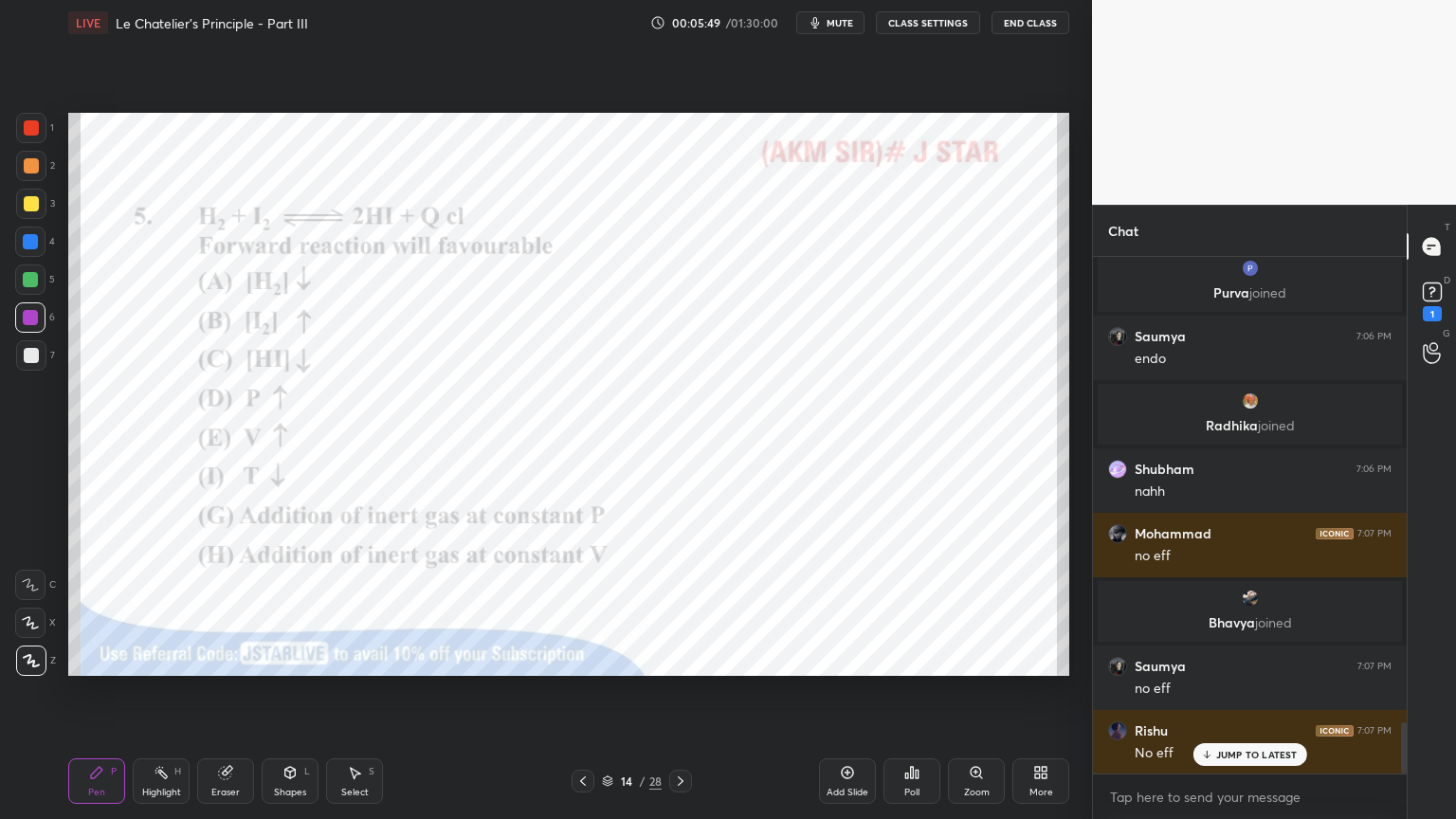 click at bounding box center (30, 280) 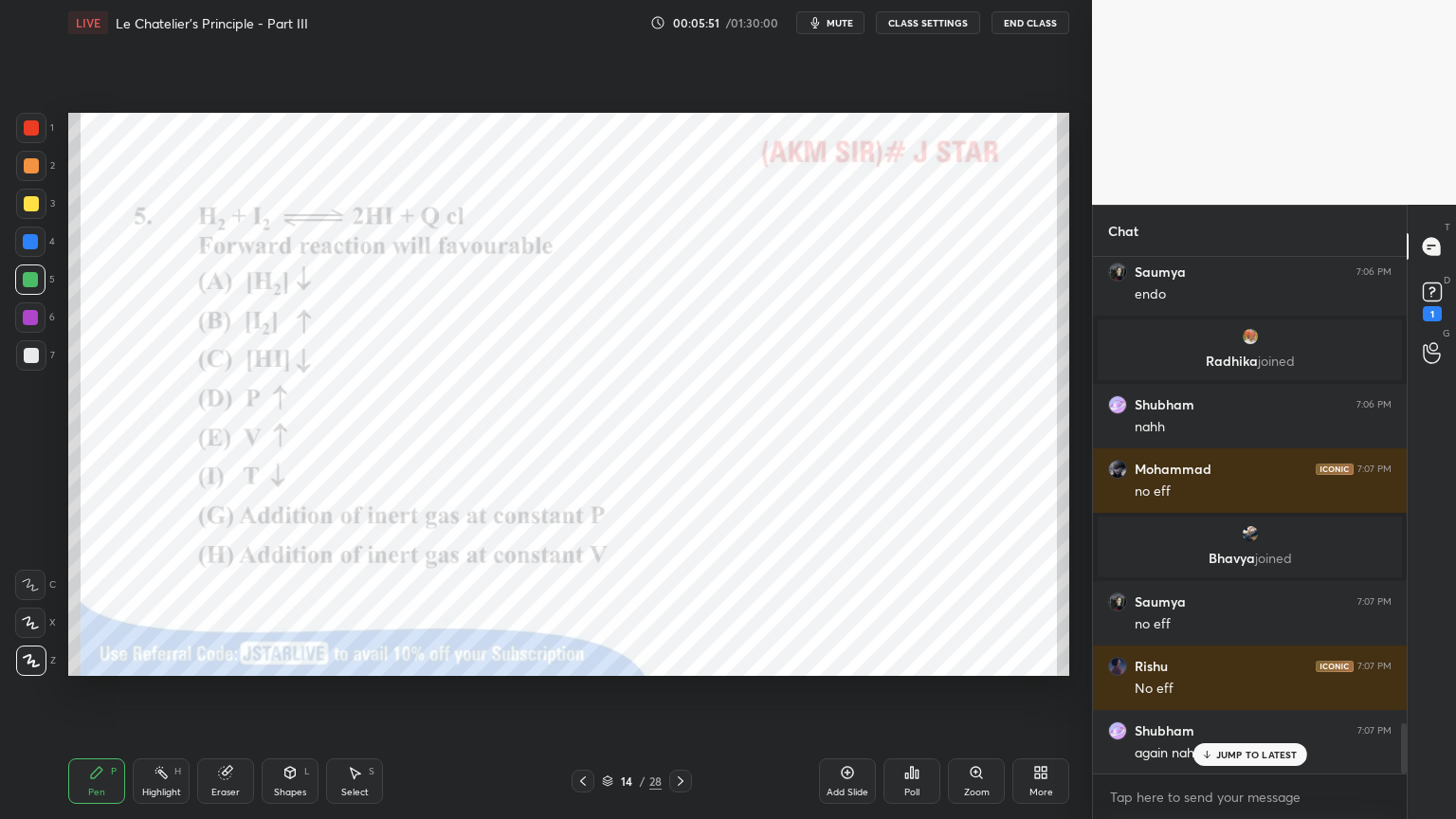 scroll, scrollTop: 4789, scrollLeft: 0, axis: vertical 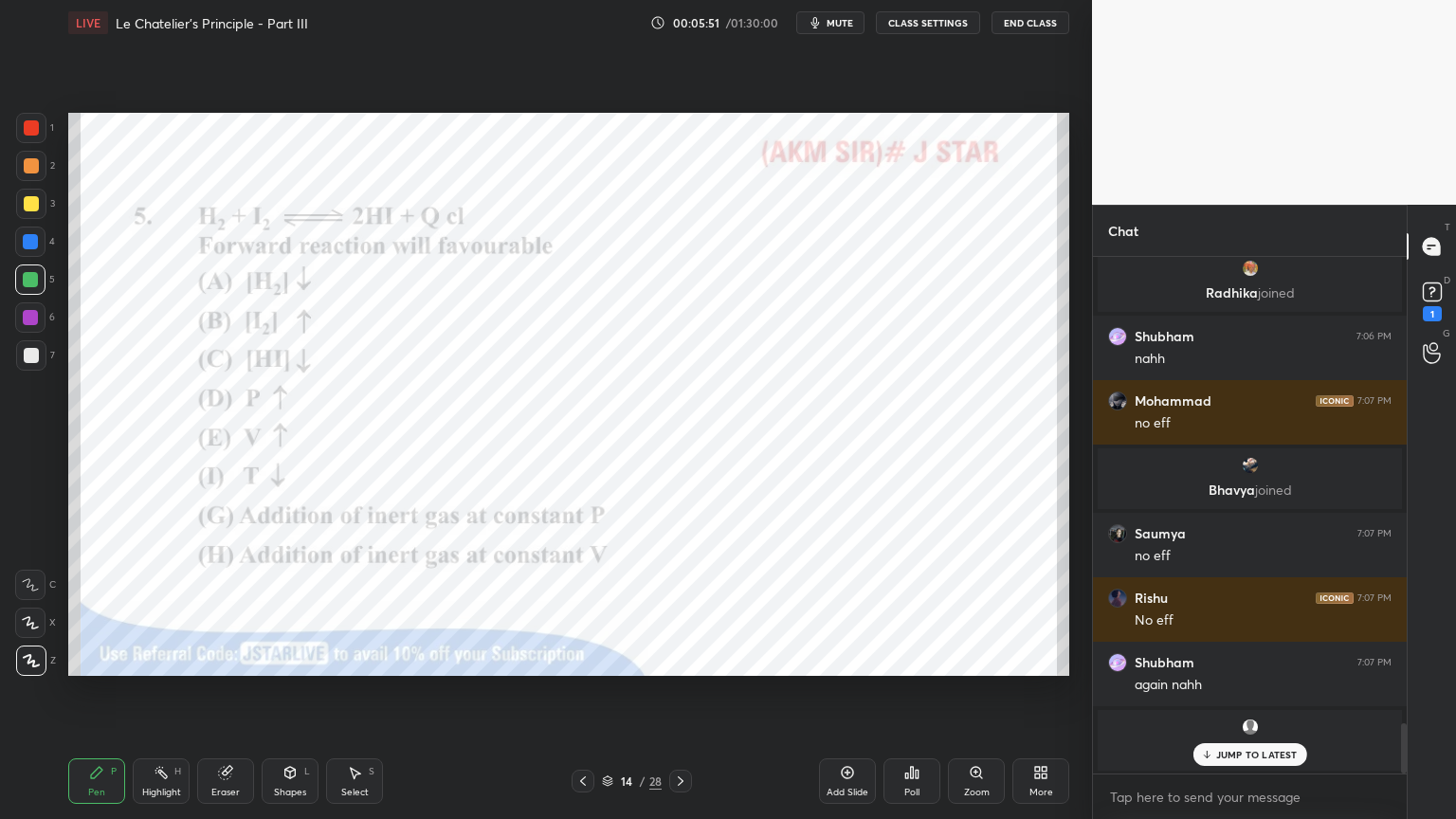 click on "Highlight H" at bounding box center [161, 781] 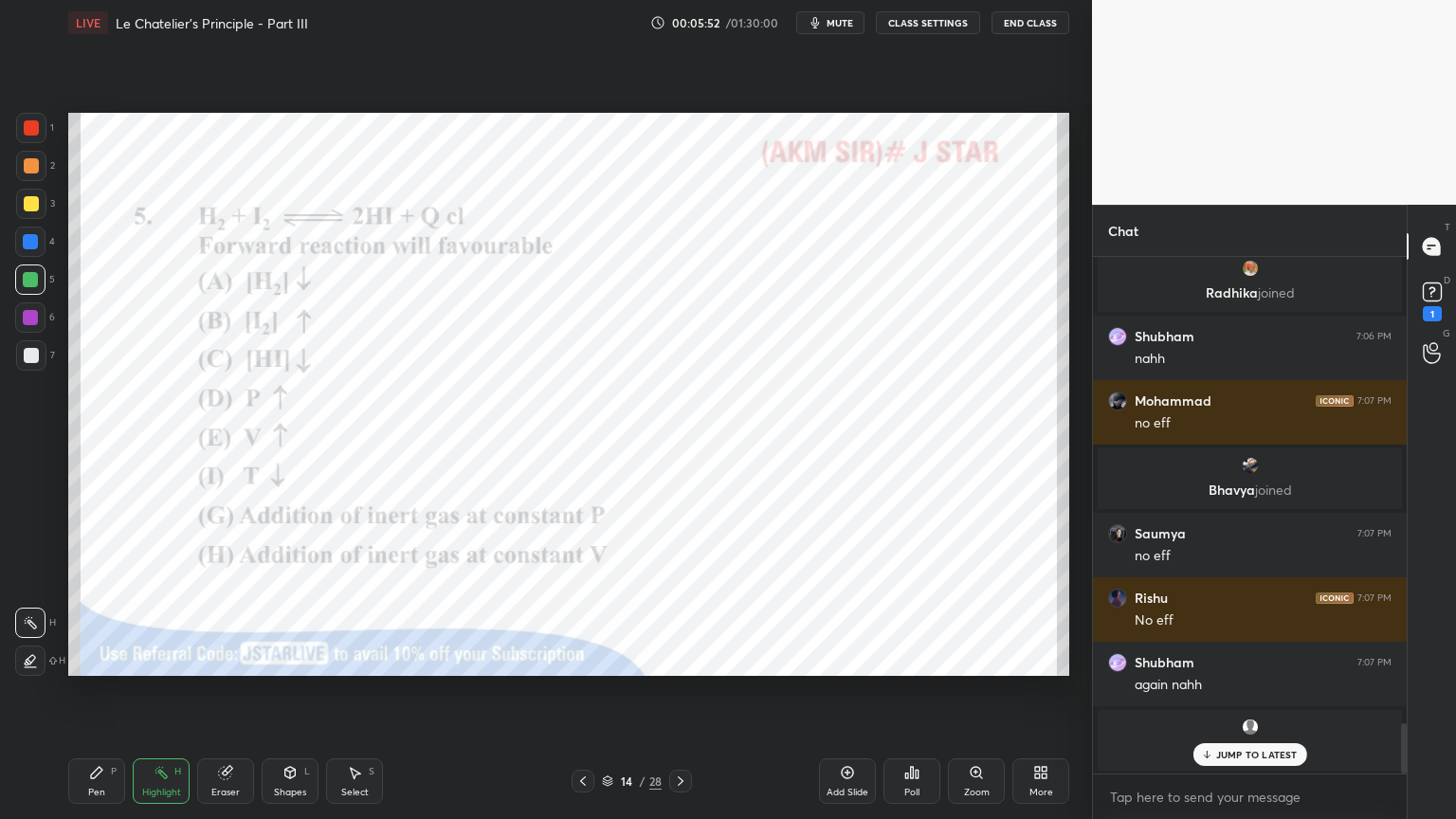 click at bounding box center (30, 318) 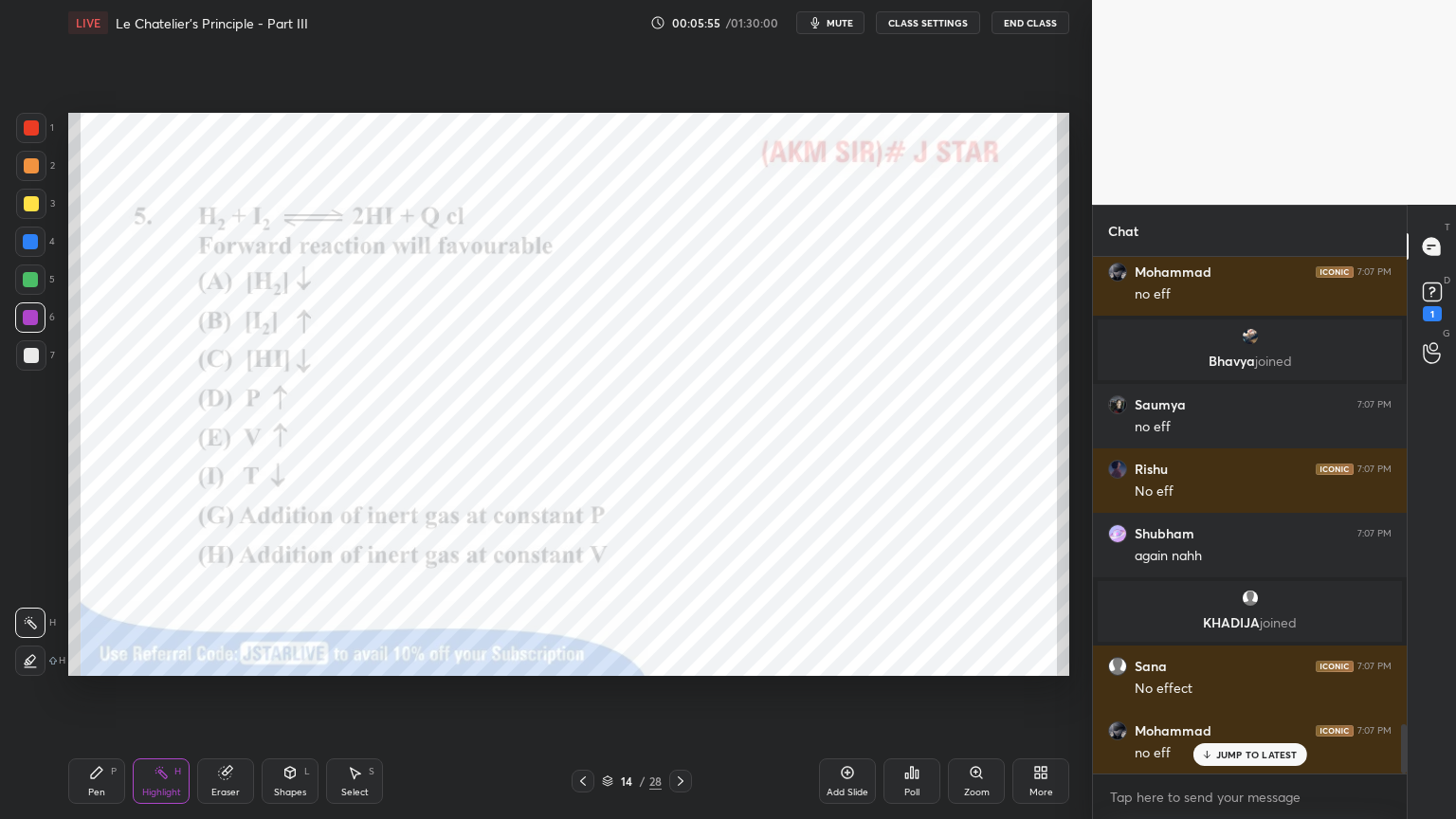 scroll, scrollTop: 4982, scrollLeft: 0, axis: vertical 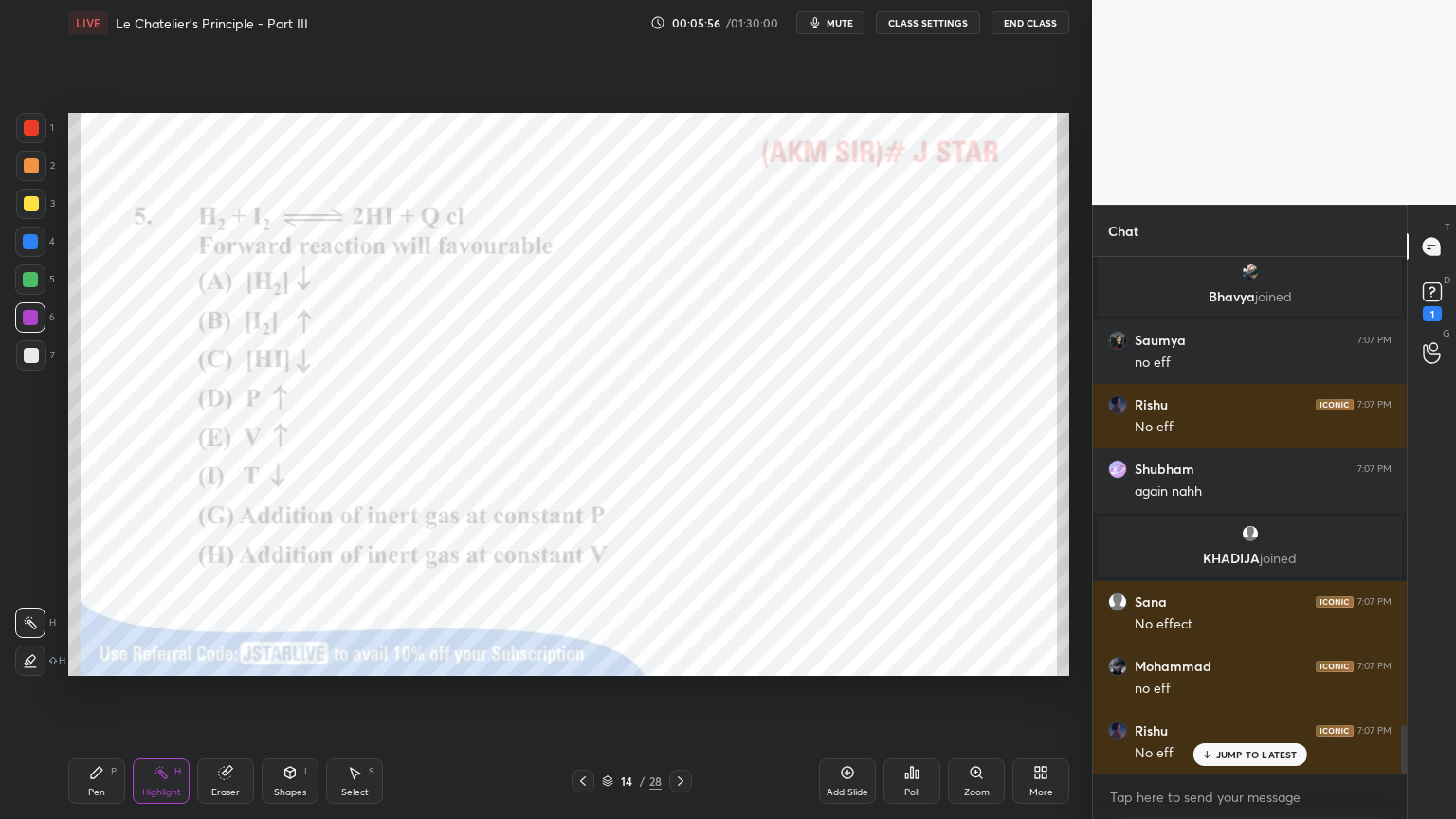 click on "Pen P" at bounding box center (97, 781) 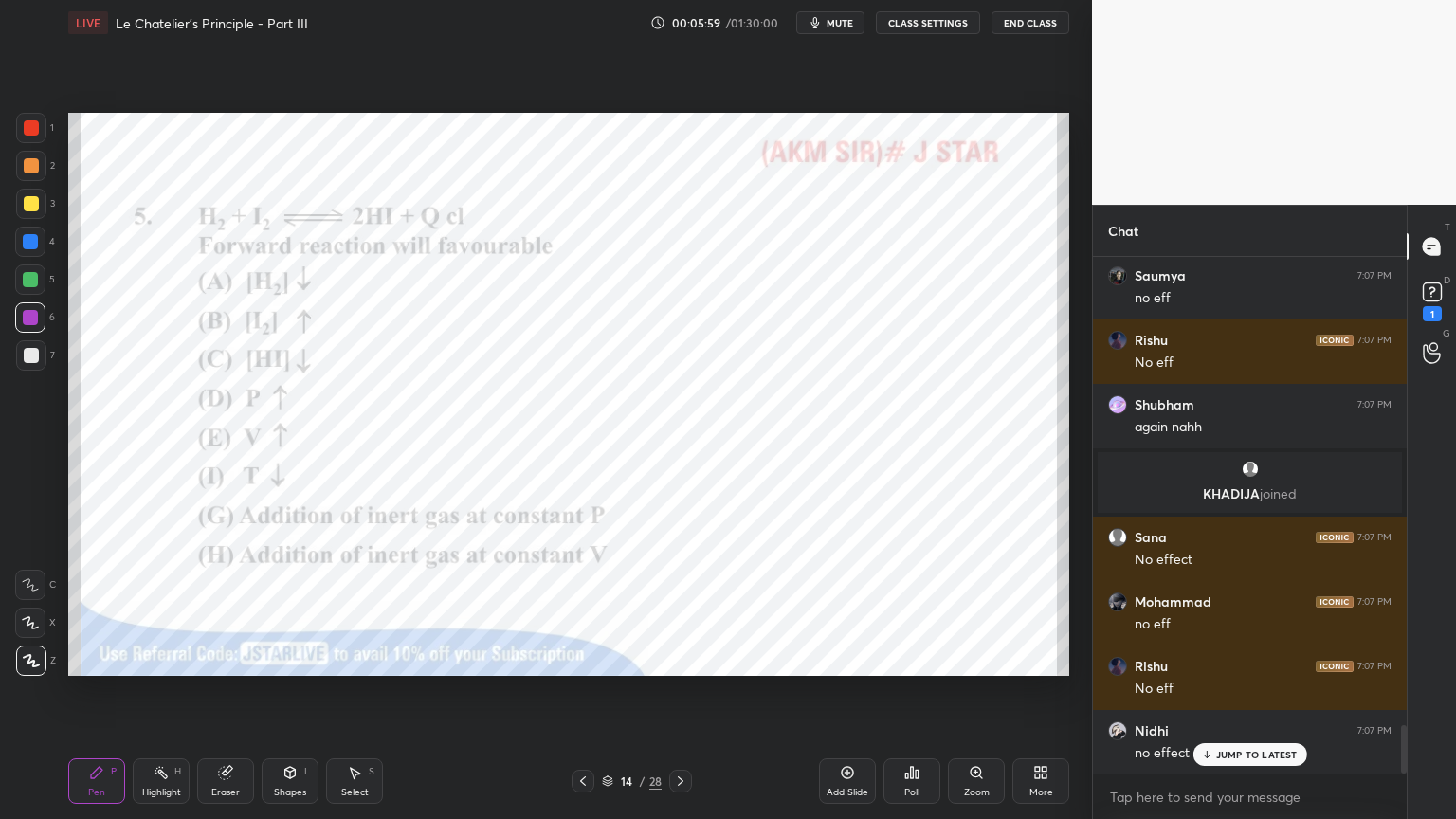 scroll, scrollTop: 5111, scrollLeft: 0, axis: vertical 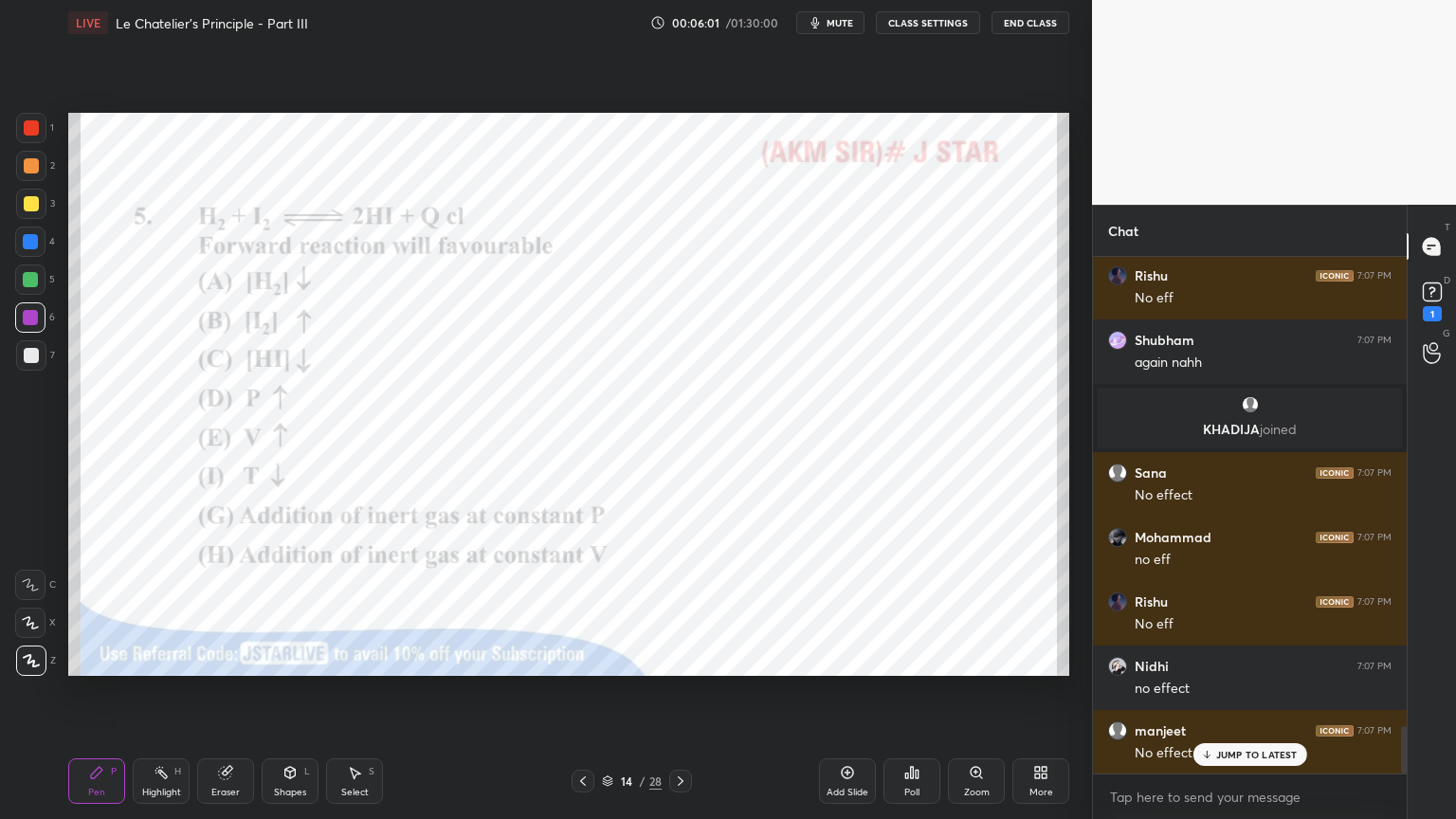 click on "Pen P" at bounding box center [97, 781] 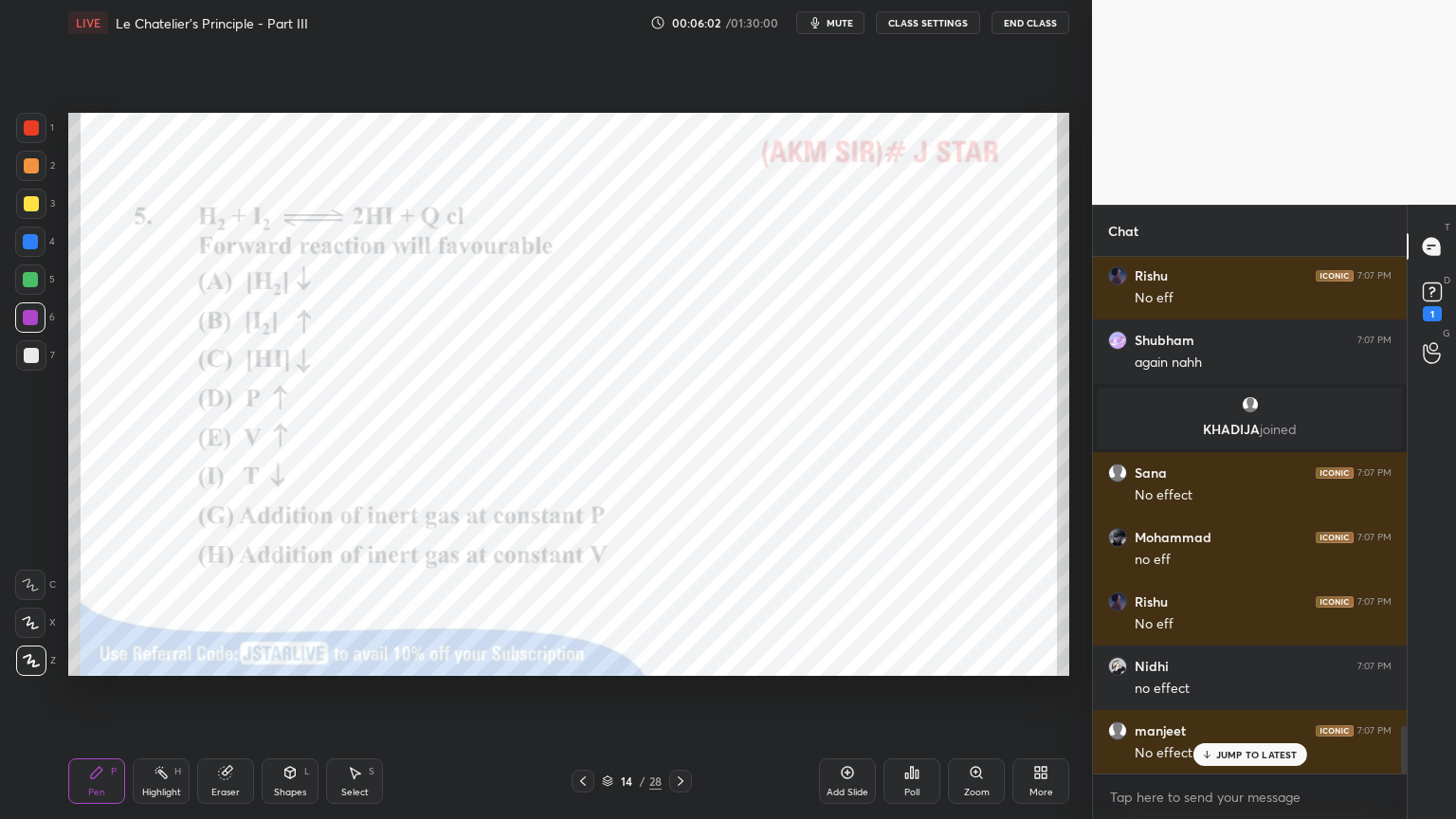scroll, scrollTop: 5176, scrollLeft: 0, axis: vertical 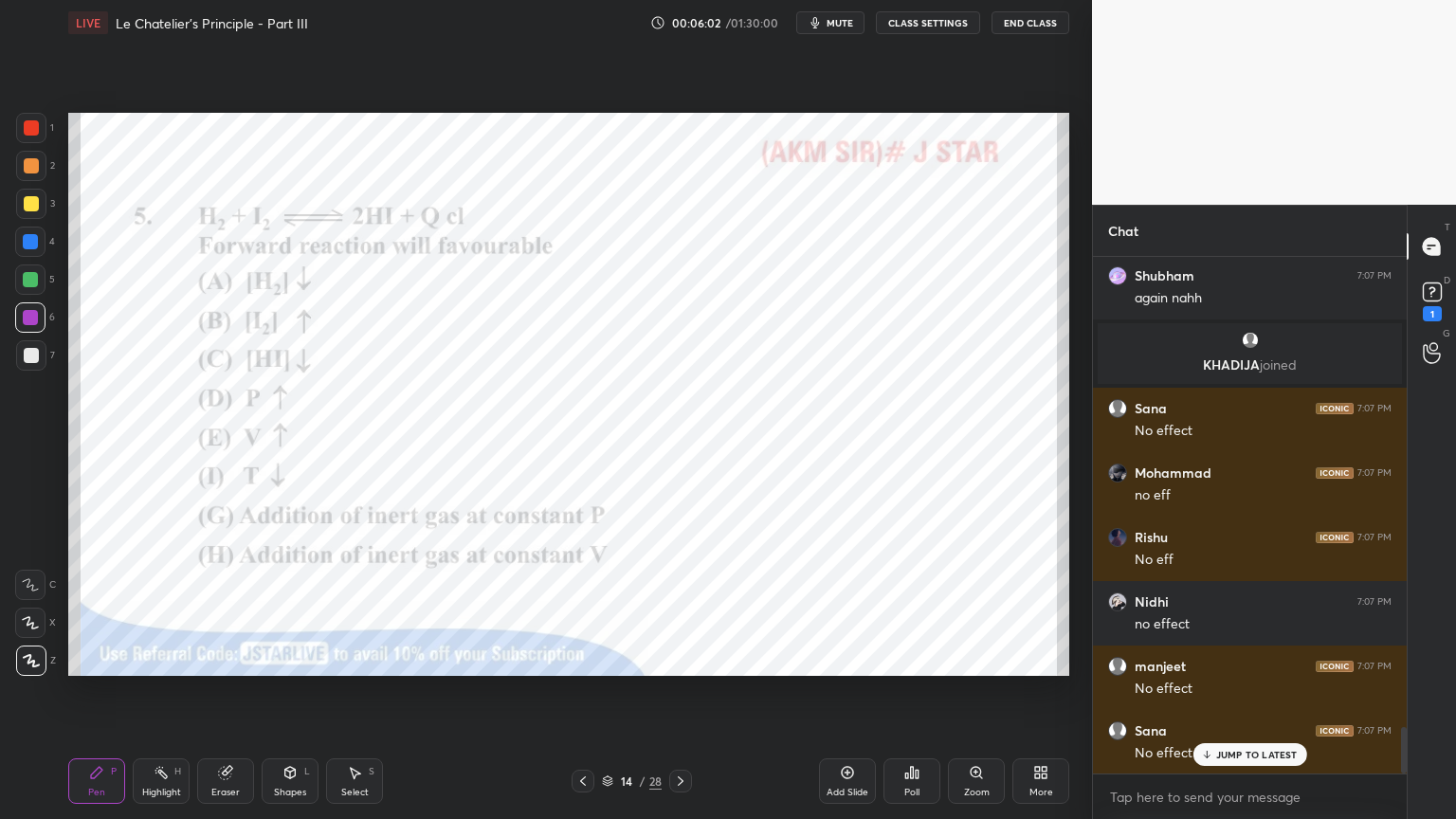 click at bounding box center [30, 280] 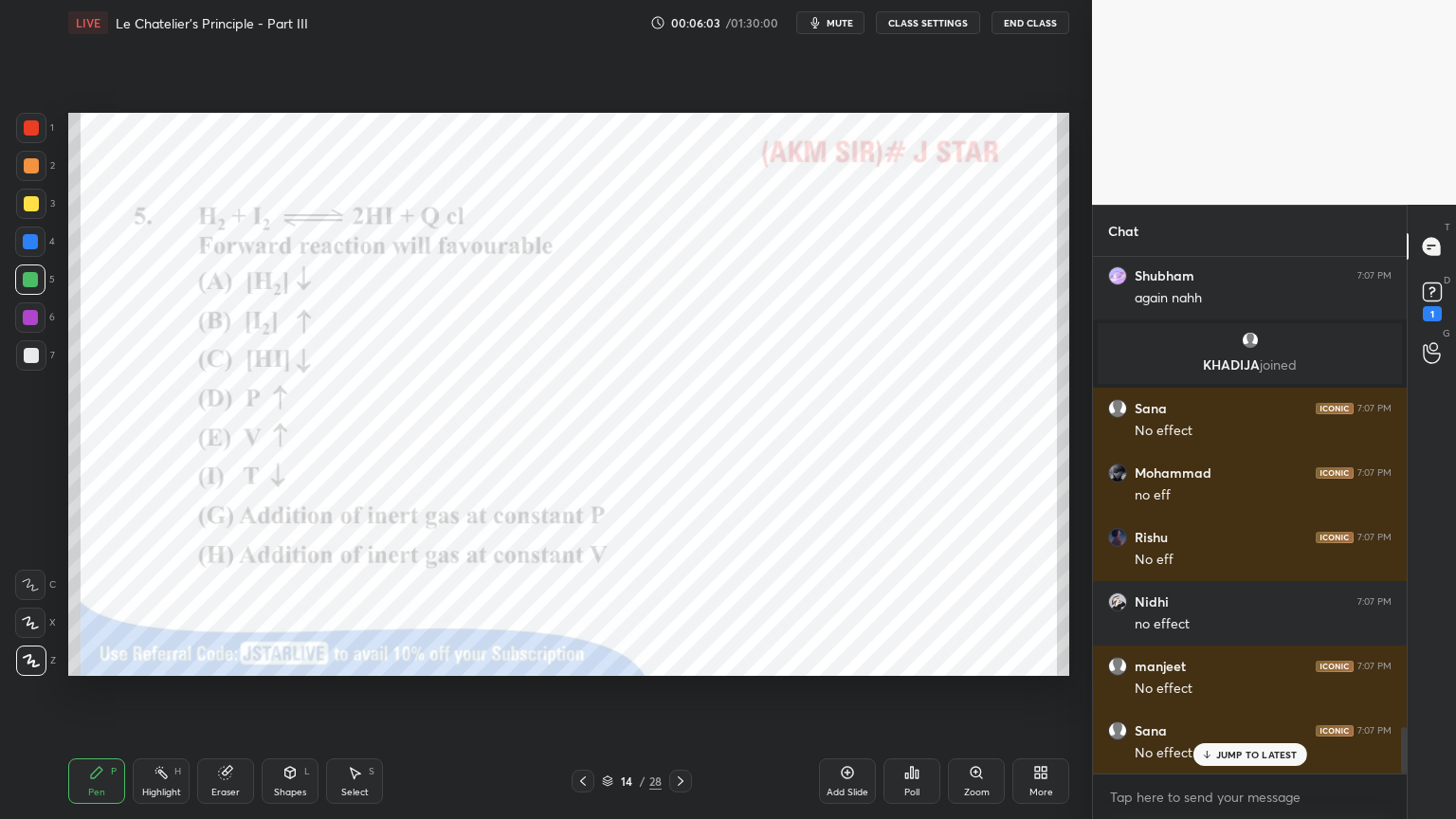 scroll, scrollTop: 5240, scrollLeft: 0, axis: vertical 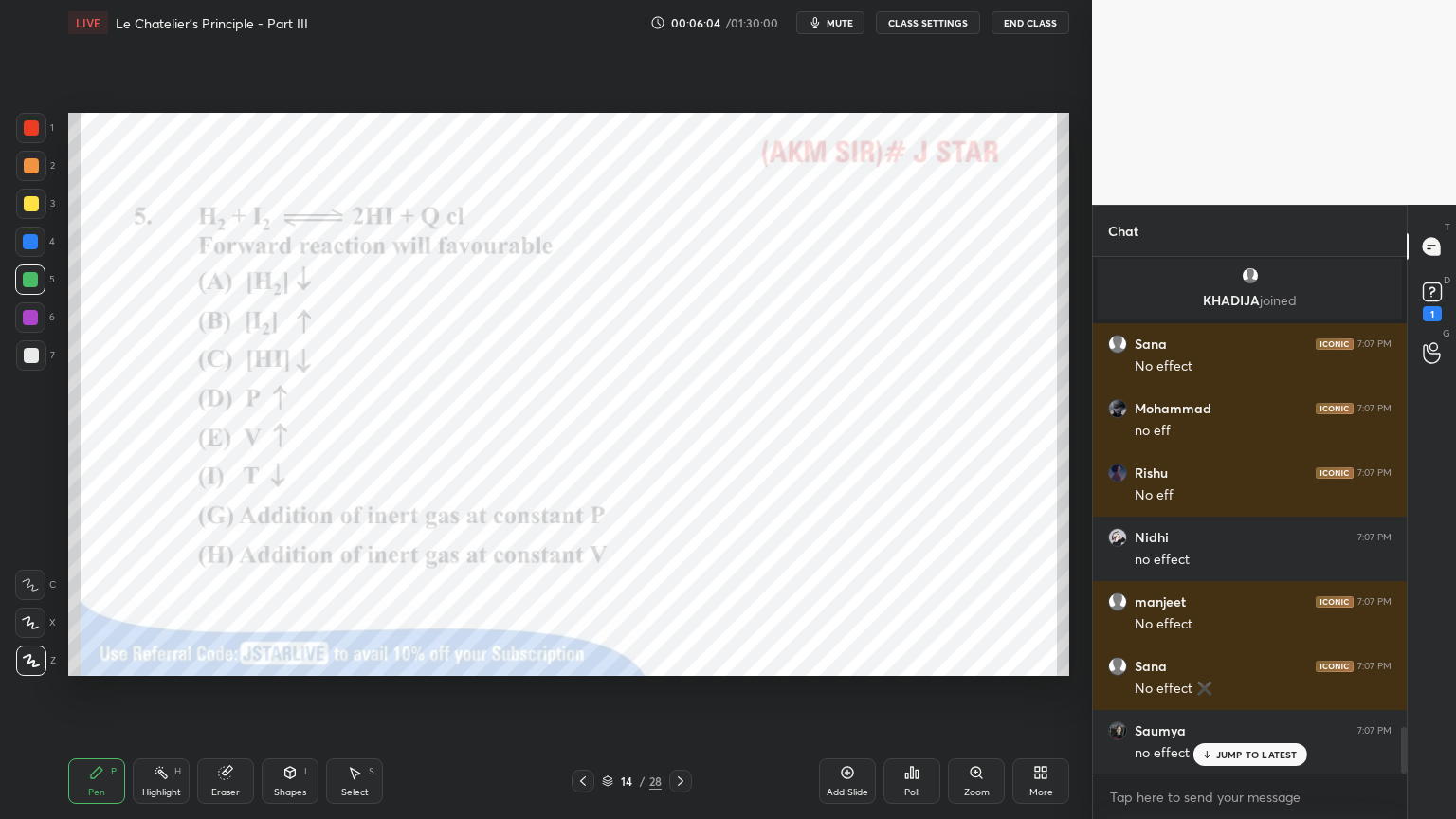 drag, startPoint x: 167, startPoint y: 786, endPoint x: 173, endPoint y: 695, distance: 91.19759 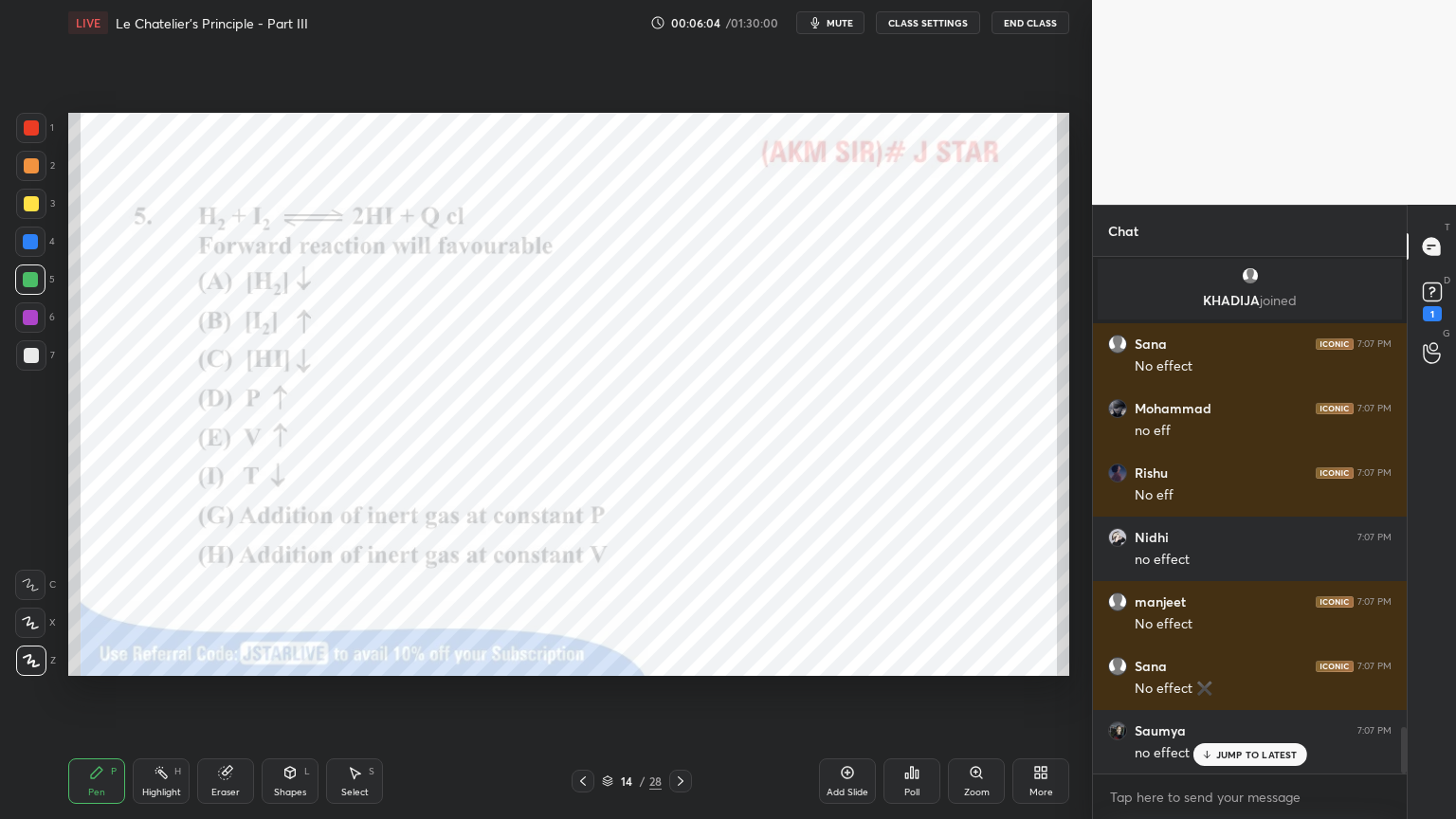 click on "Highlight H" at bounding box center [161, 781] 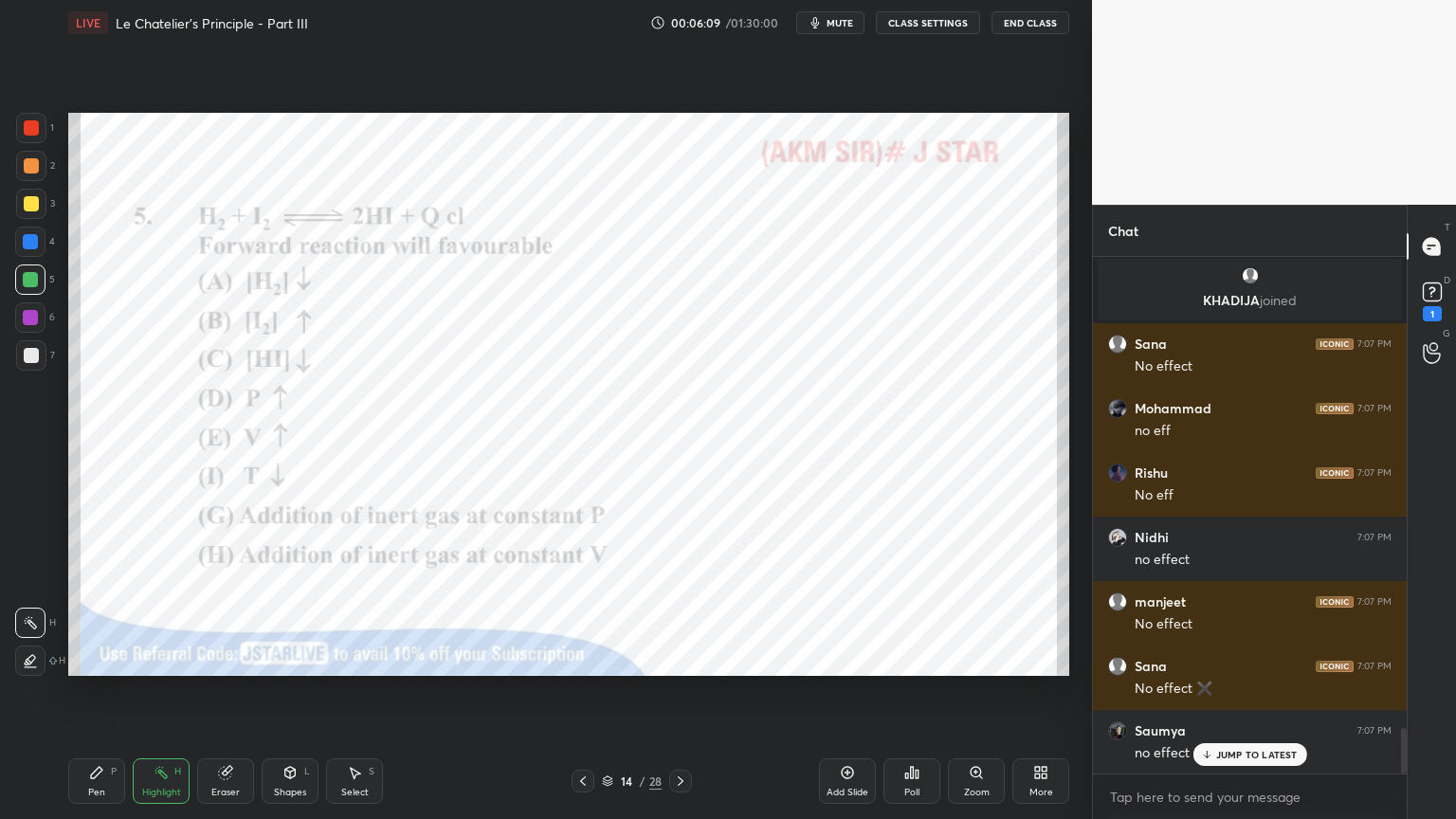 scroll, scrollTop: 5305, scrollLeft: 0, axis: vertical 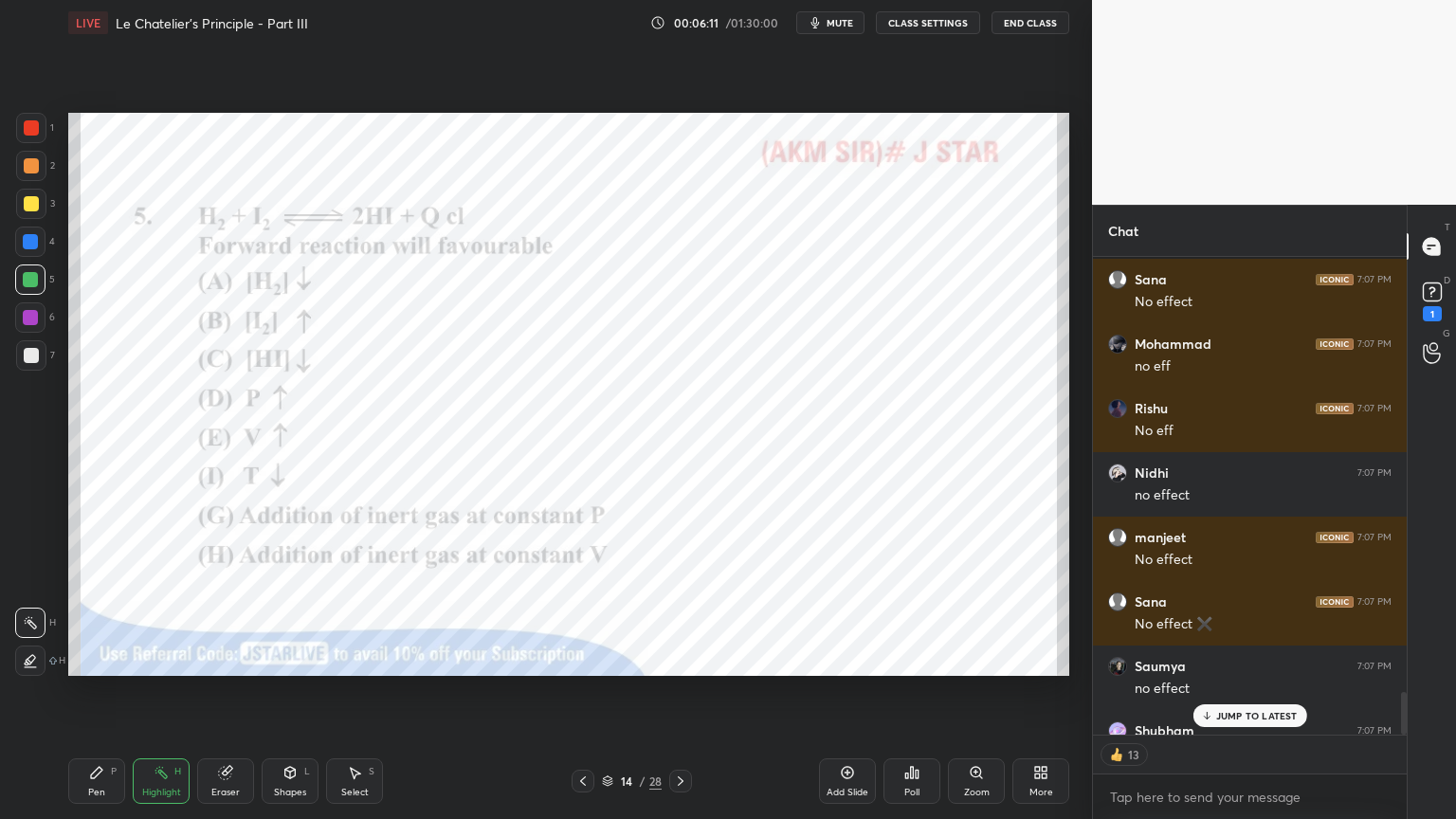 click on "JUMP TO LATEST" at bounding box center [1249, 716] 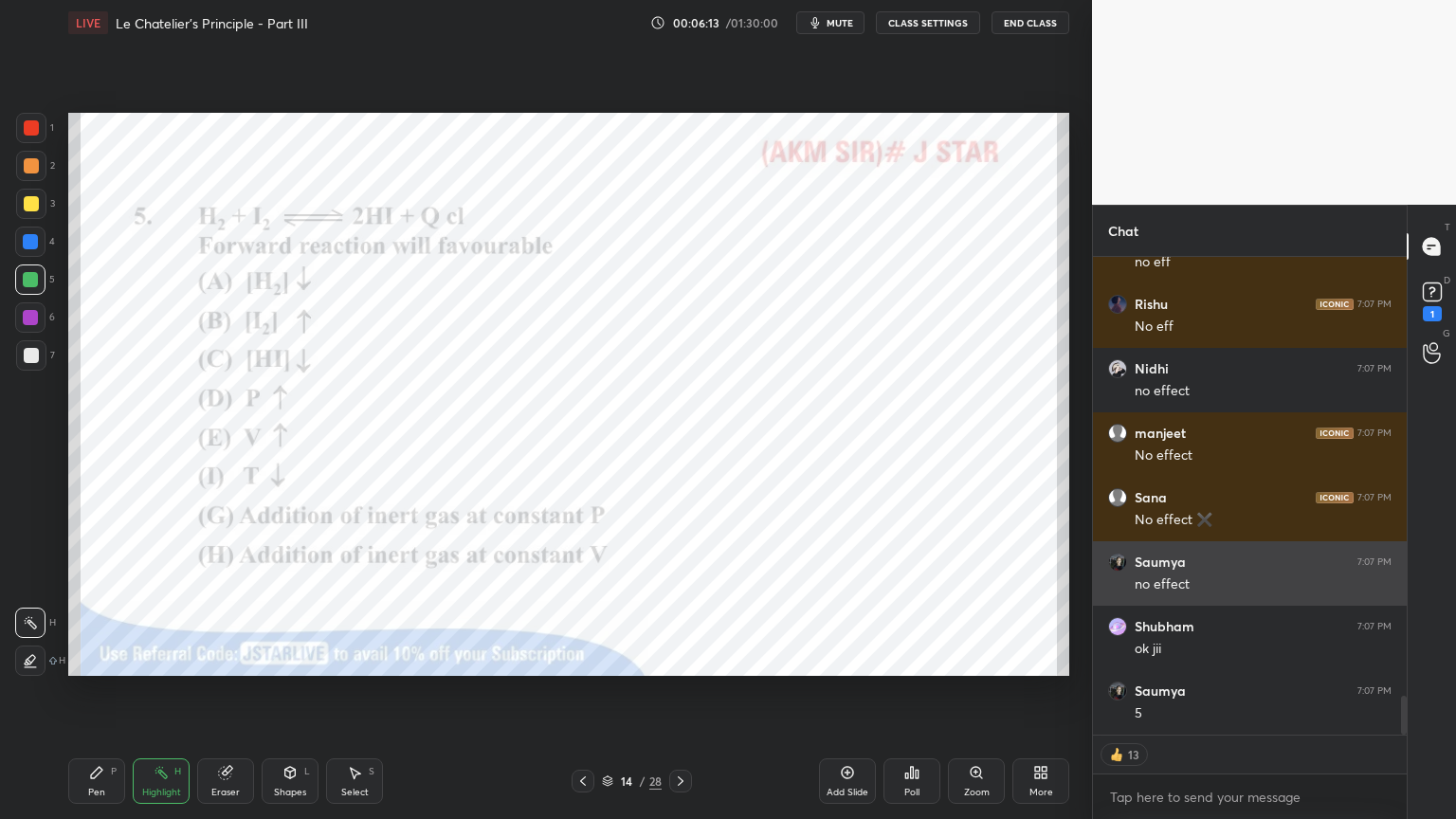 scroll, scrollTop: 5473, scrollLeft: 0, axis: vertical 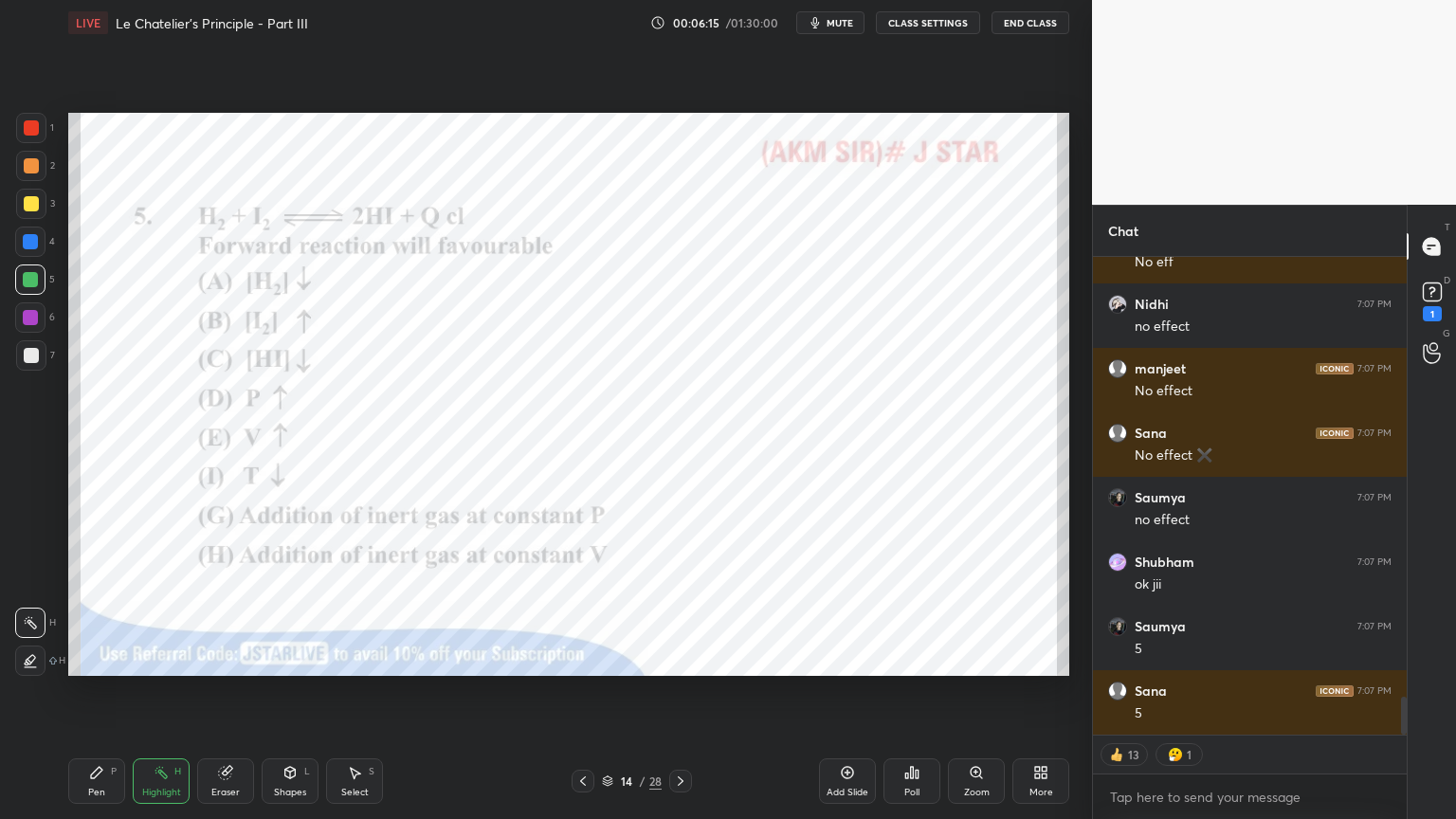 click on "Shapes" at bounding box center [290, 792] 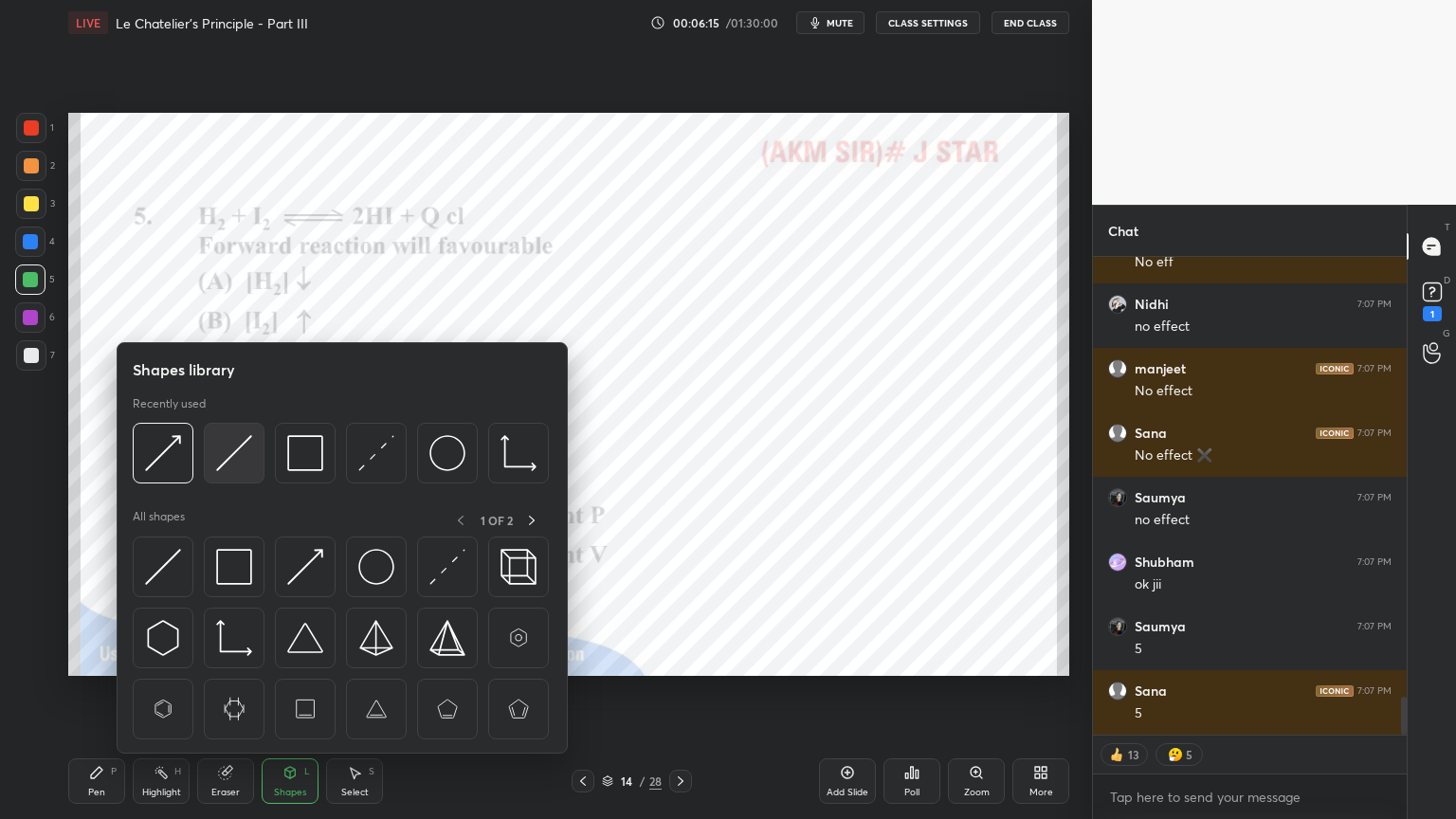 click at bounding box center [234, 453] 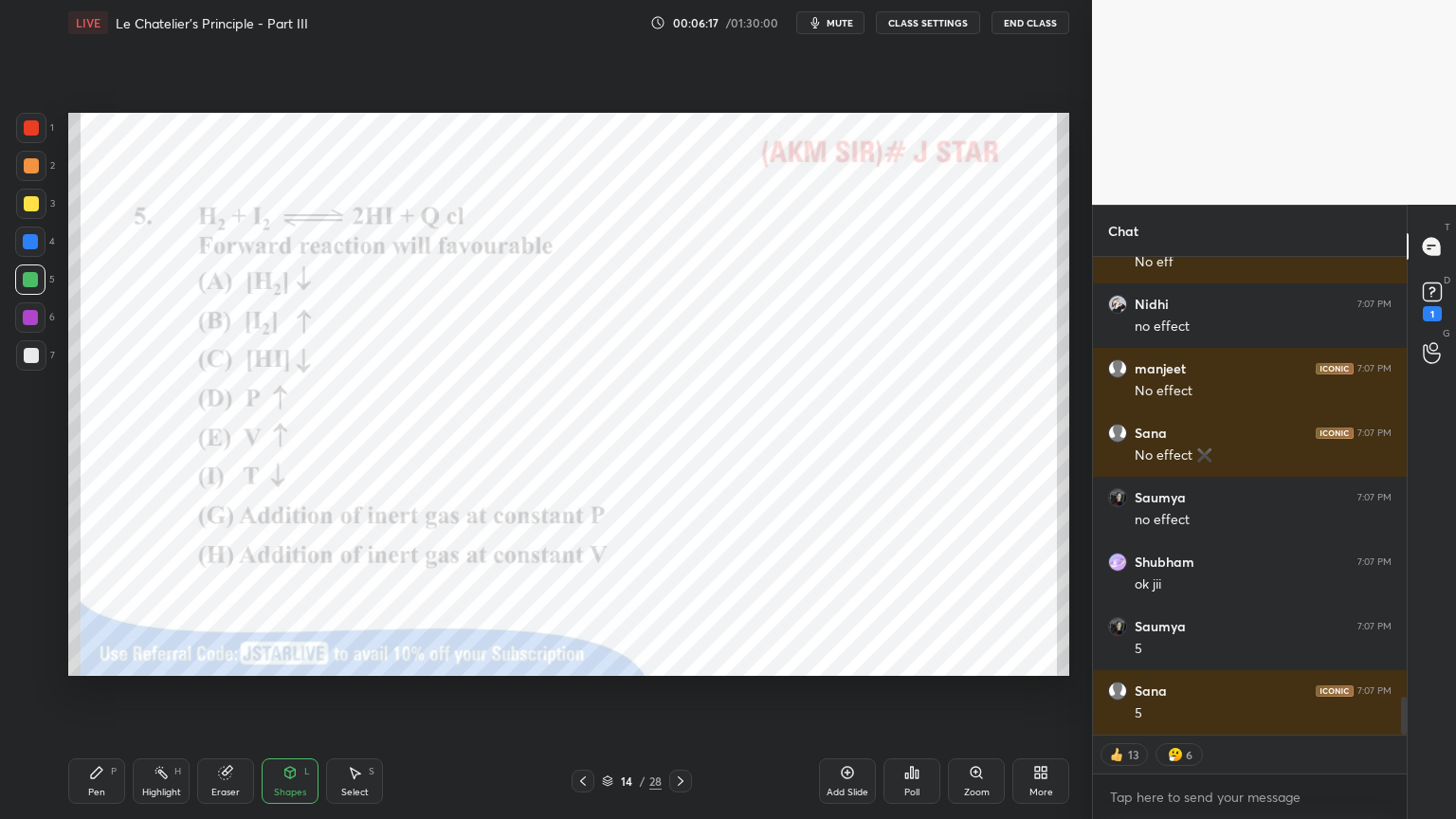 click at bounding box center (31, 166) 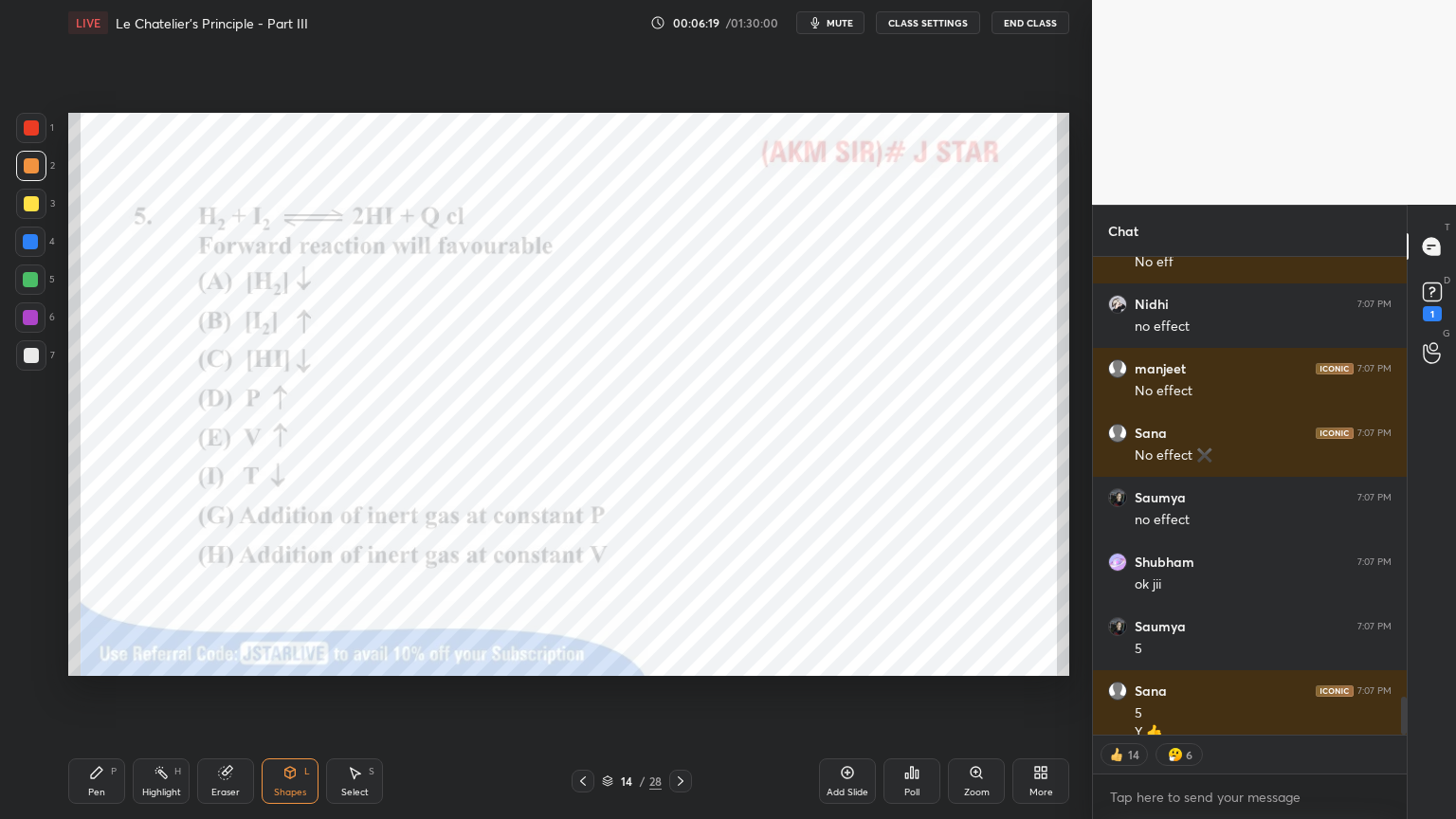 scroll, scrollTop: 5492, scrollLeft: 0, axis: vertical 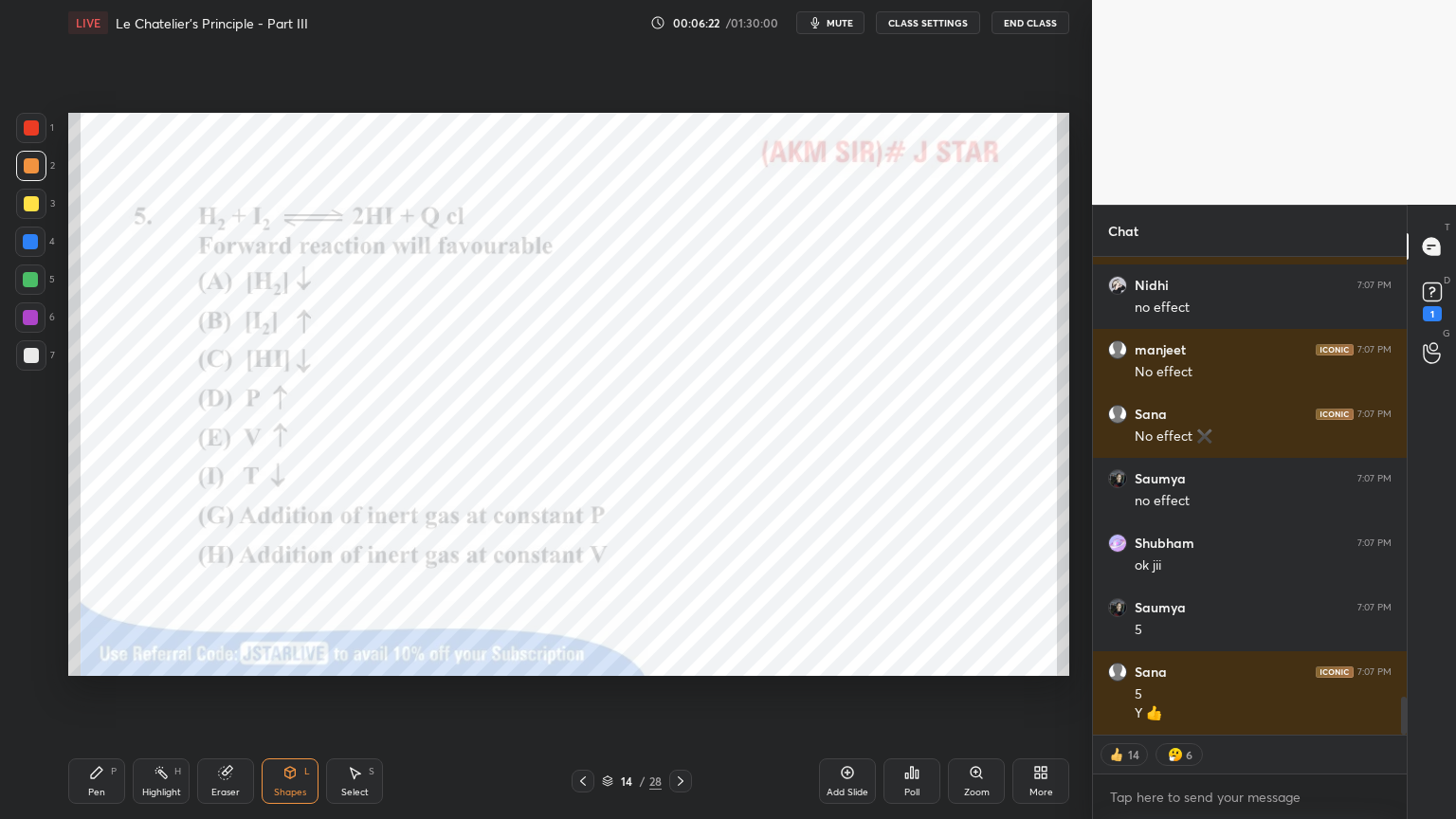 click on "Pen P" at bounding box center [97, 781] 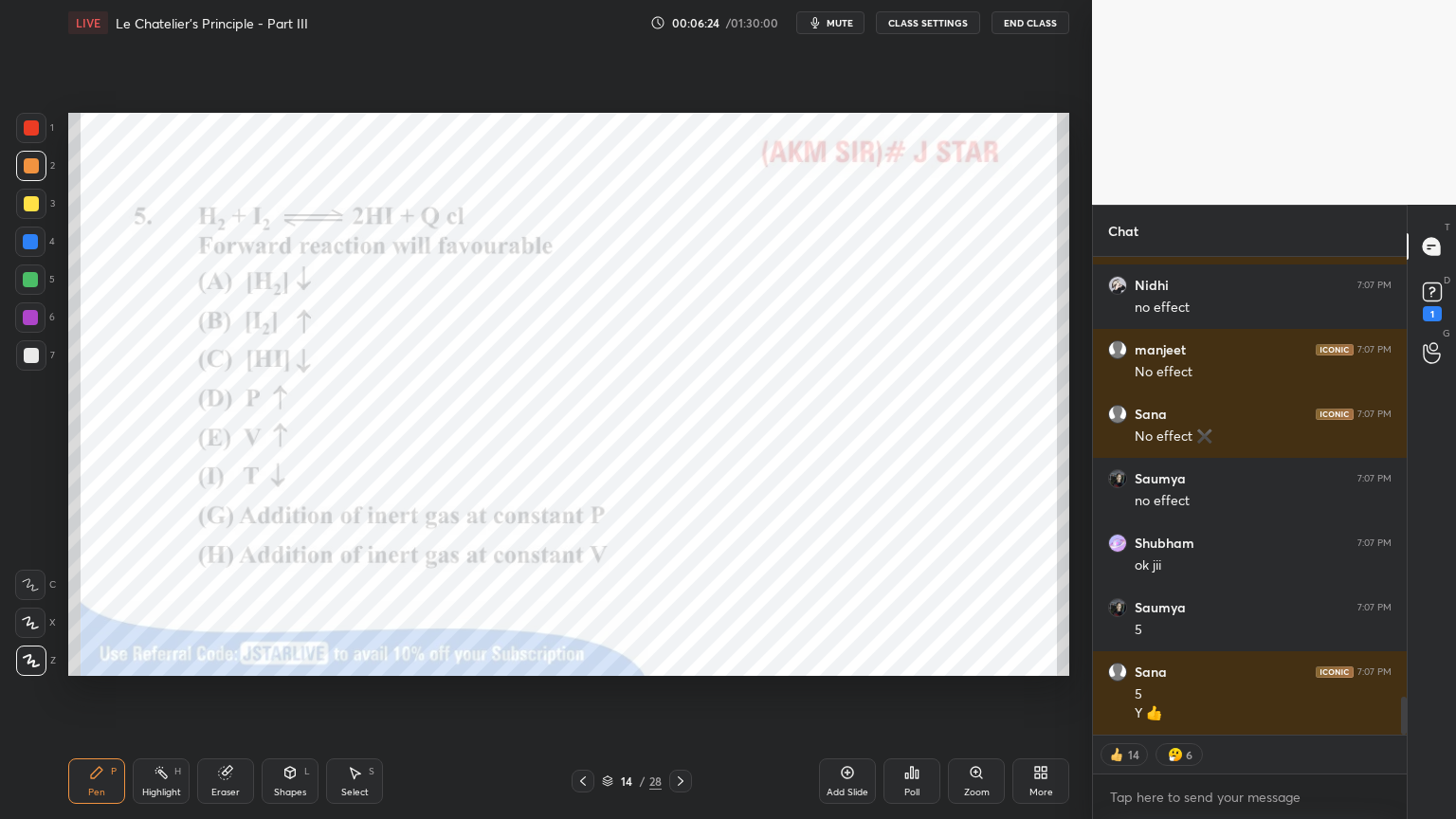 click at bounding box center [31, 128] 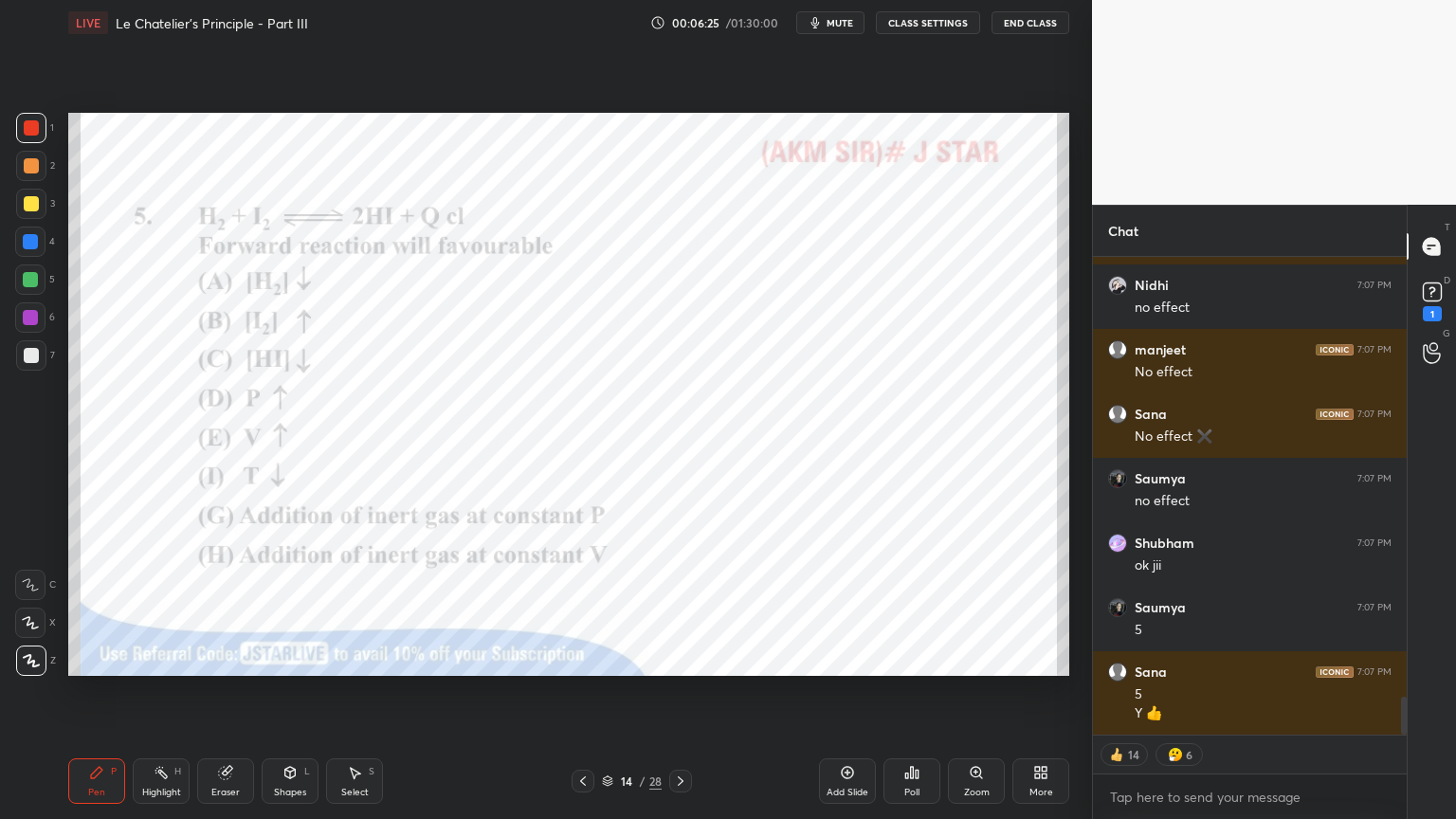 click at bounding box center (30, 318) 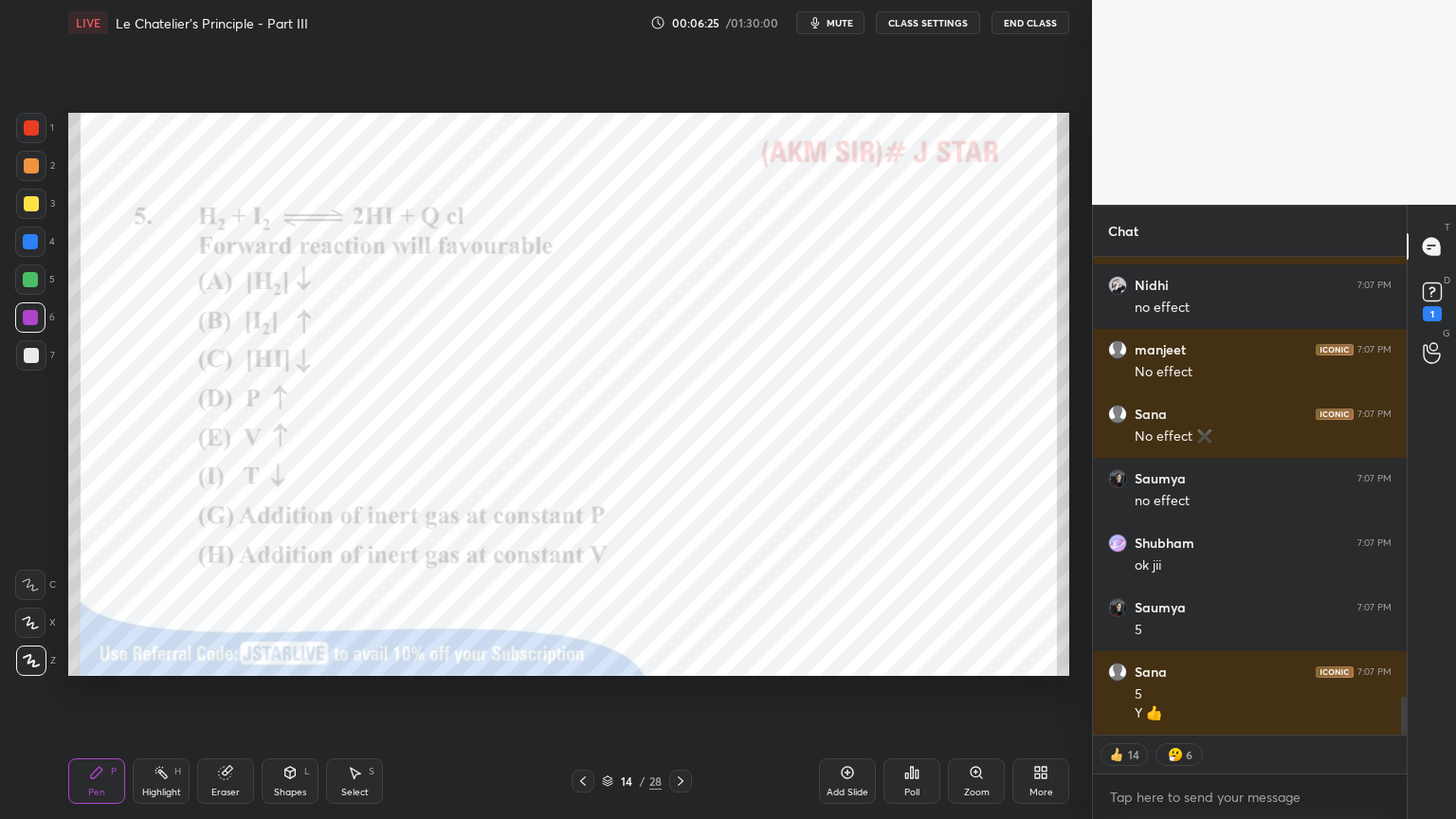 scroll, scrollTop: 5557, scrollLeft: 0, axis: vertical 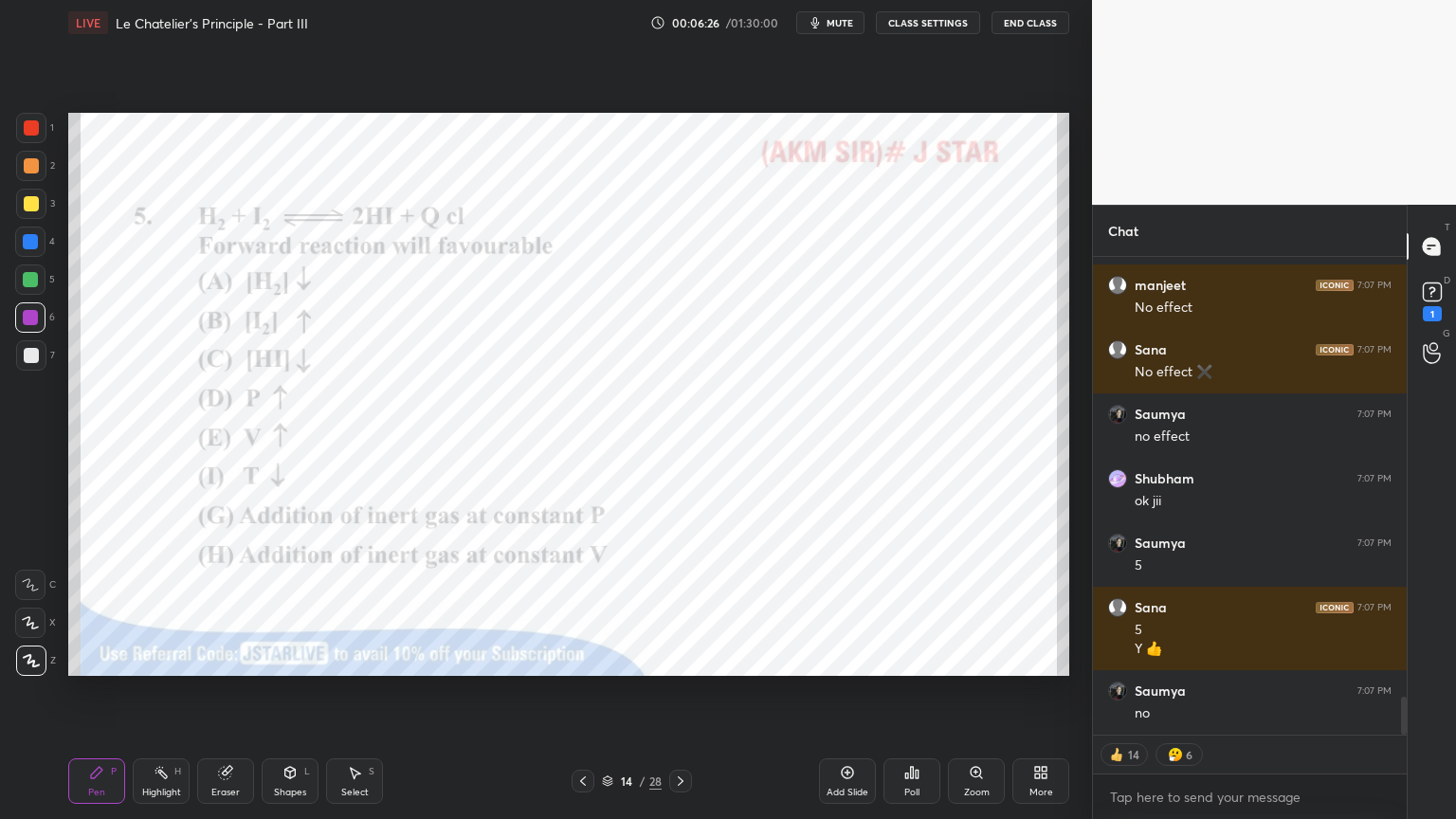 click at bounding box center [31, 128] 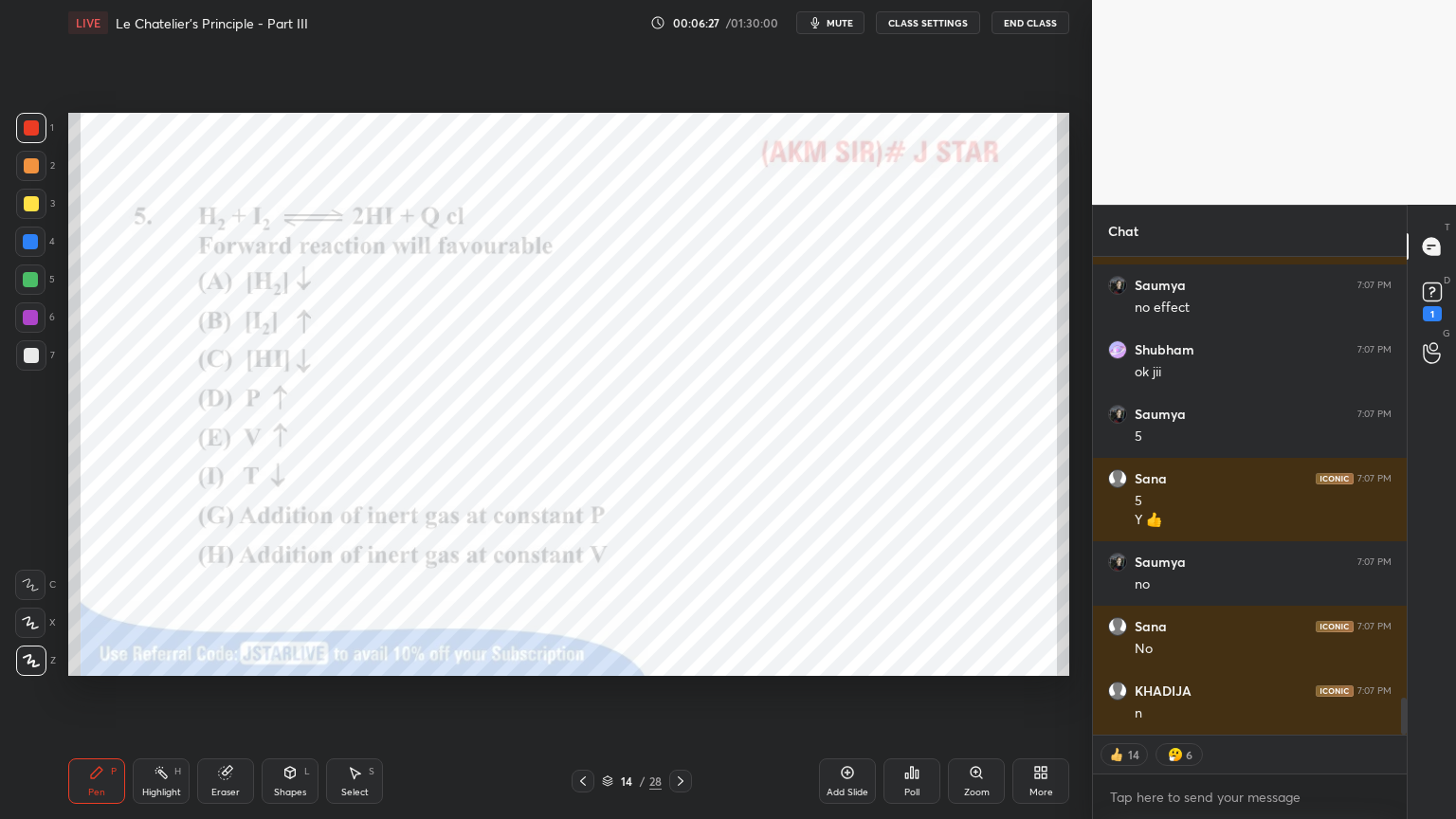 scroll, scrollTop: 5750, scrollLeft: 0, axis: vertical 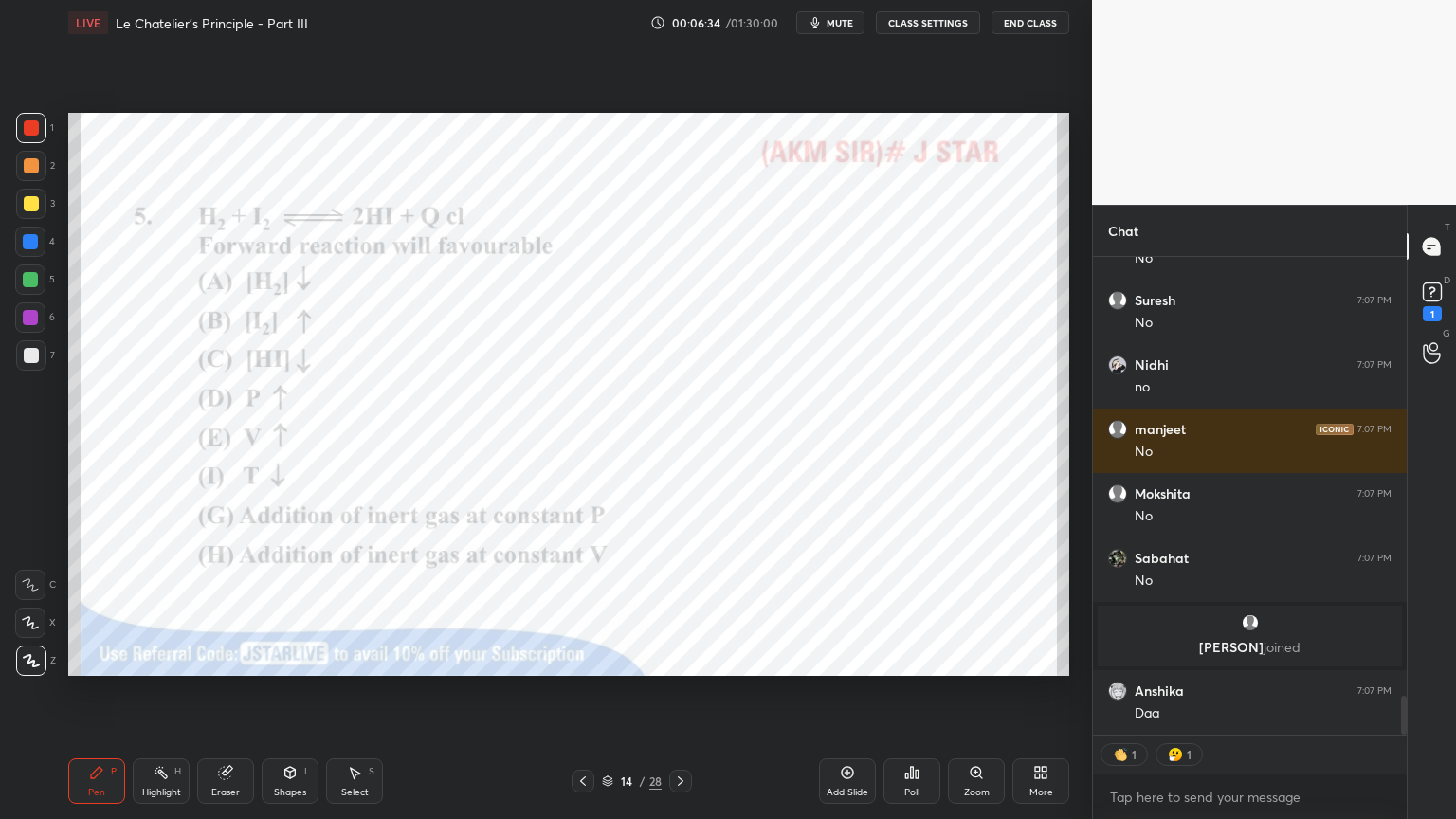 click on "Highlight" at bounding box center [161, 792] 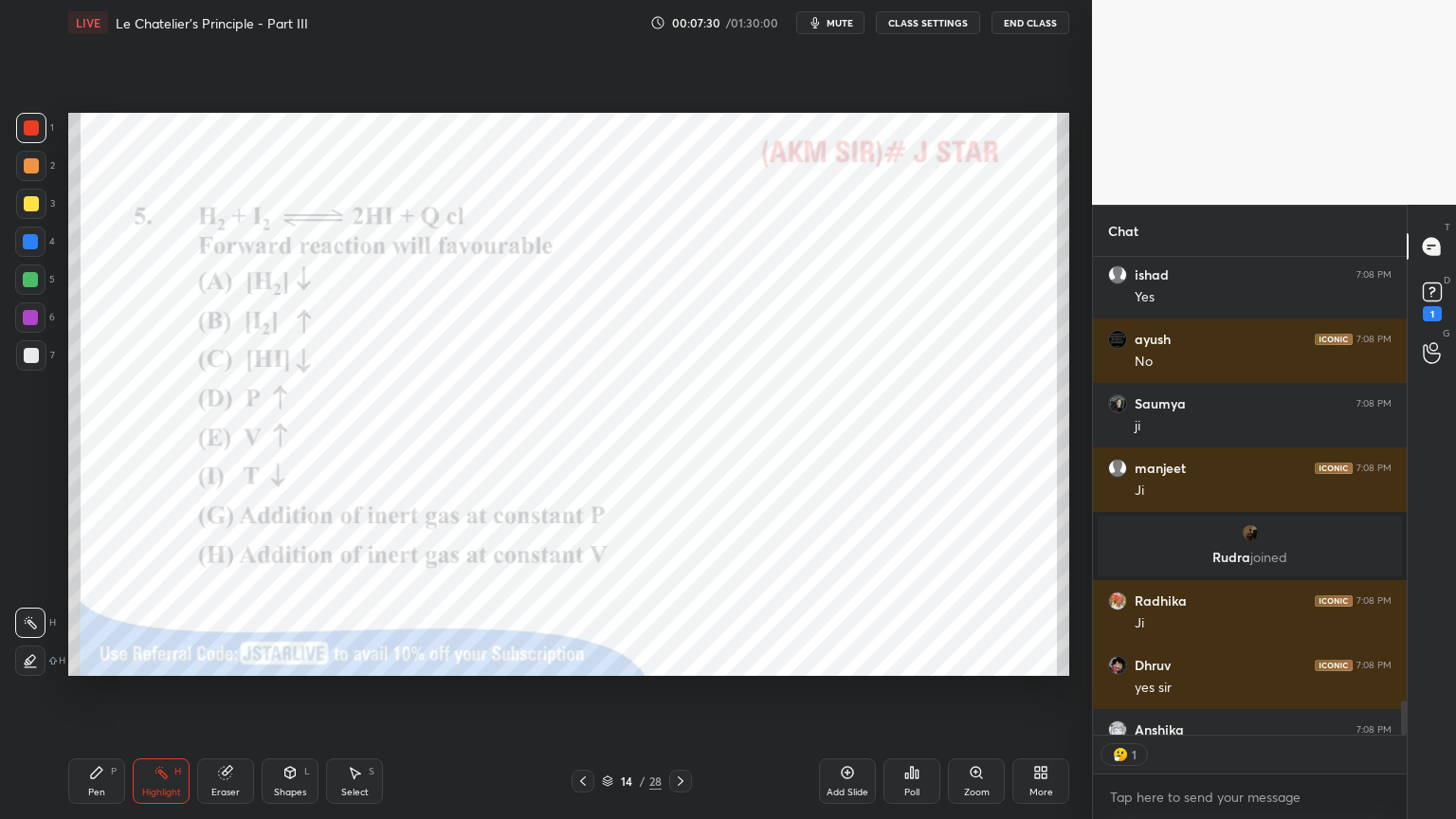scroll, scrollTop: 6, scrollLeft: 6, axis: both 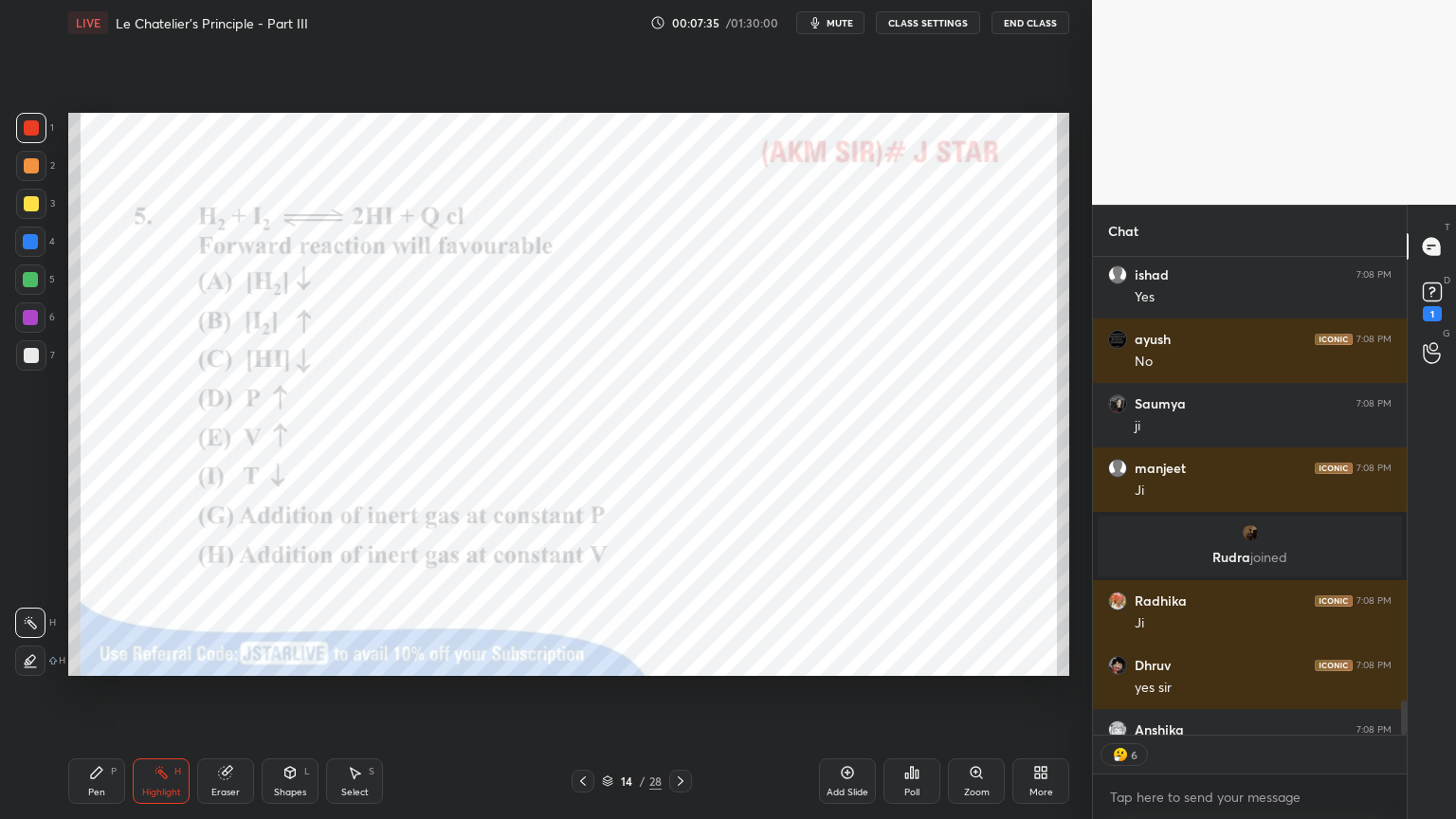 drag, startPoint x: 32, startPoint y: 318, endPoint x: 66, endPoint y: 317, distance: 34.0147 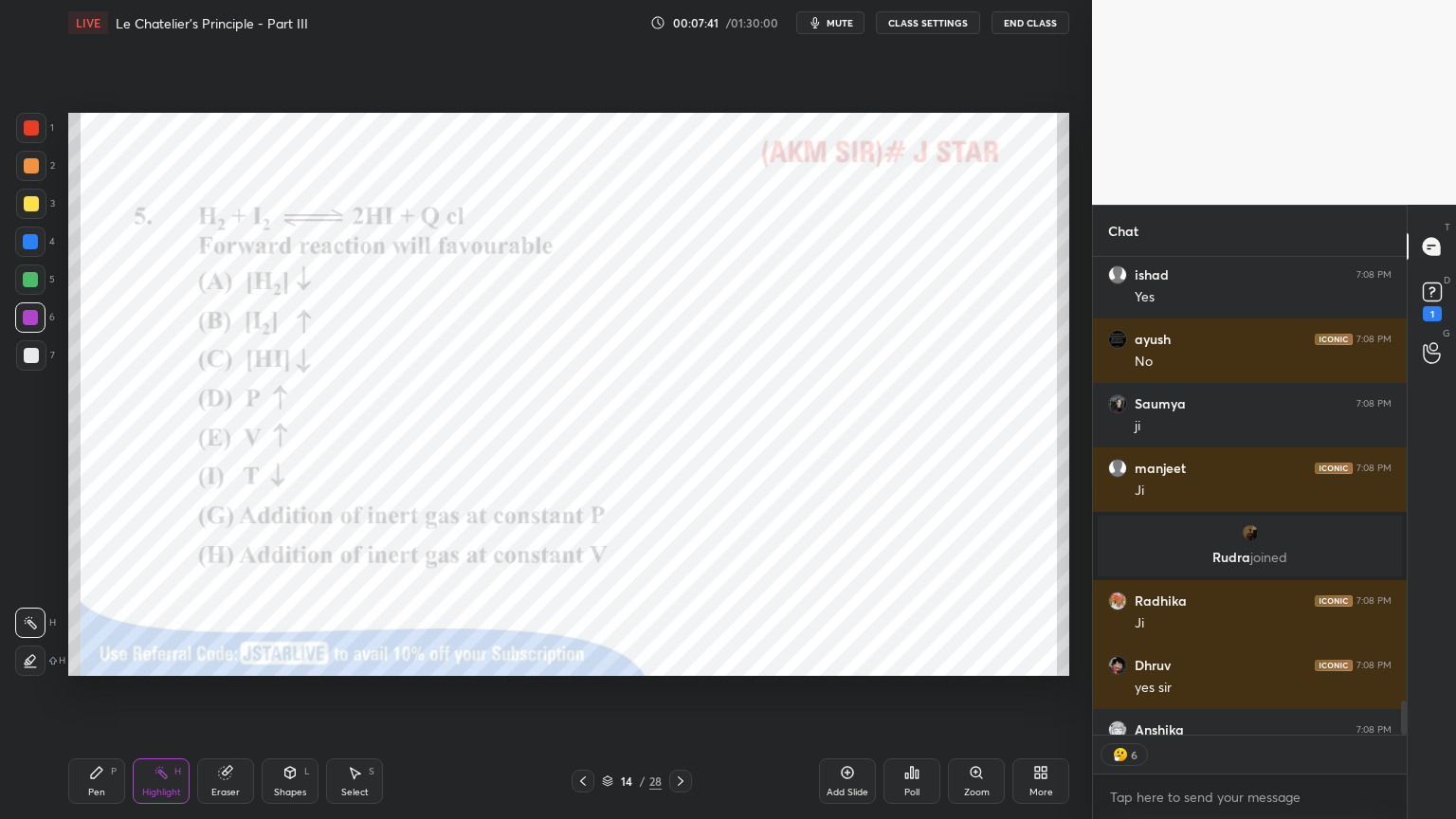 scroll, scrollTop: 0, scrollLeft: 0, axis: both 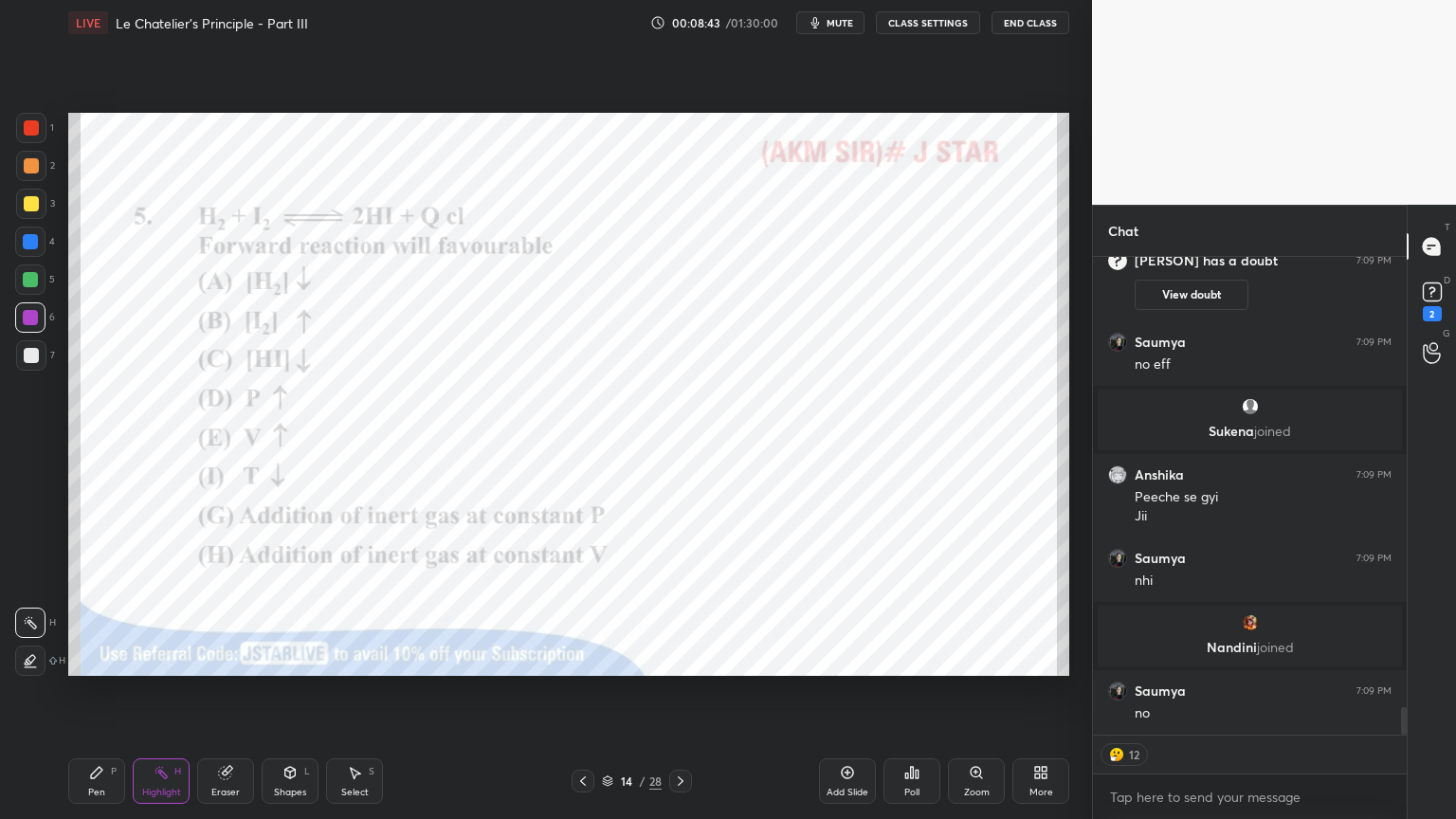 click on "Shapes L" at bounding box center [290, 781] 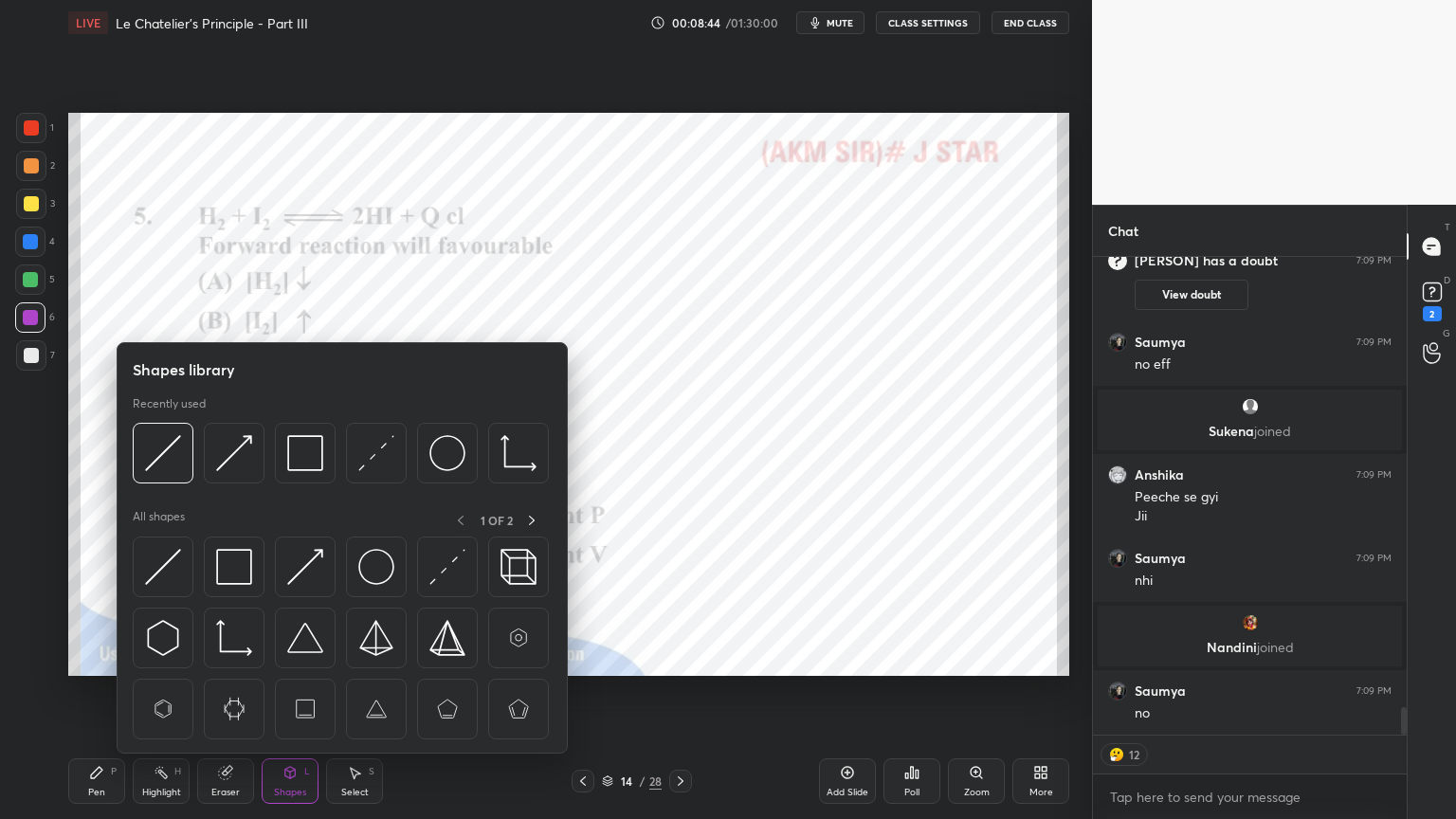 scroll, scrollTop: 7, scrollLeft: 6, axis: both 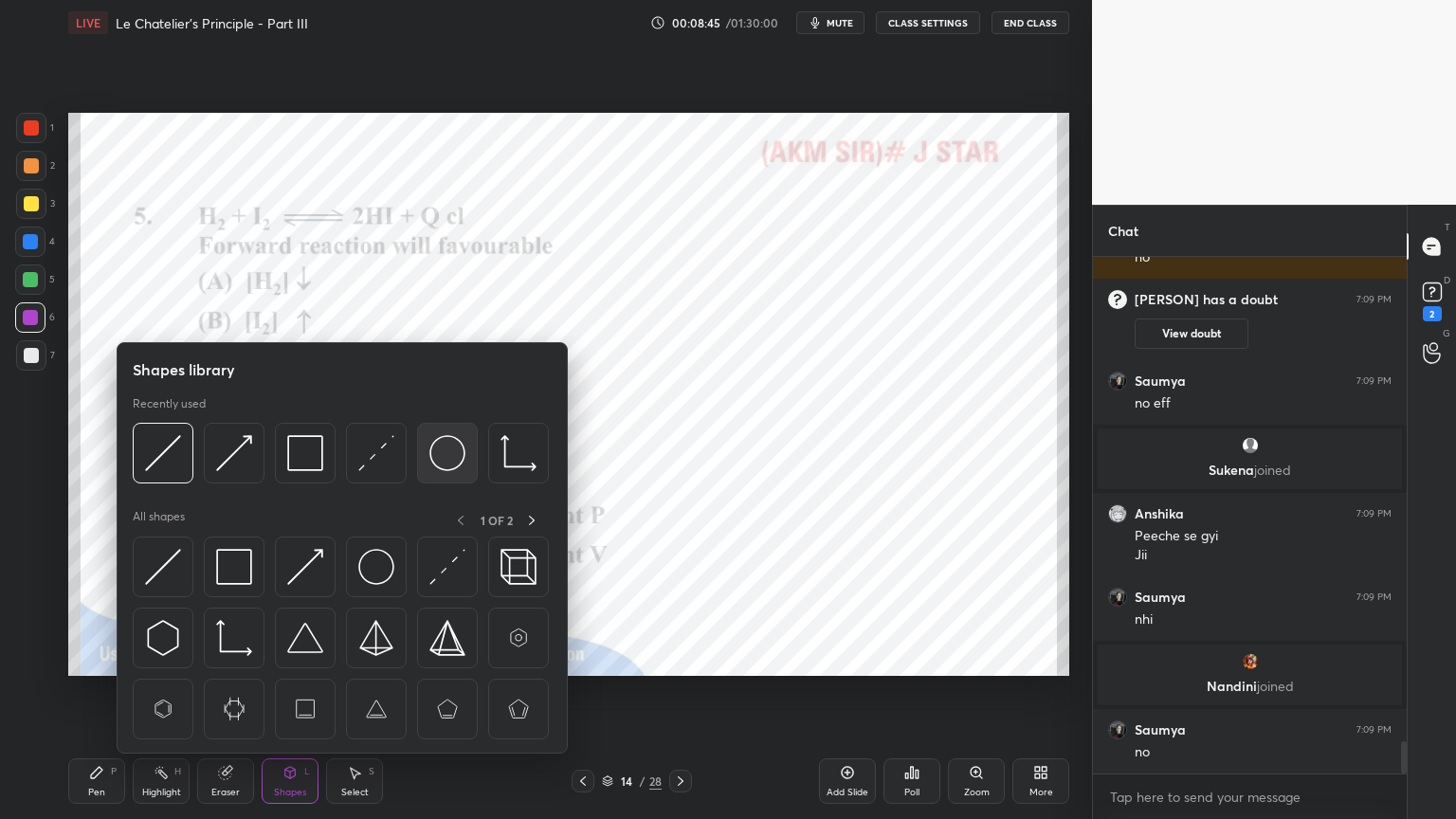 click at bounding box center (447, 453) 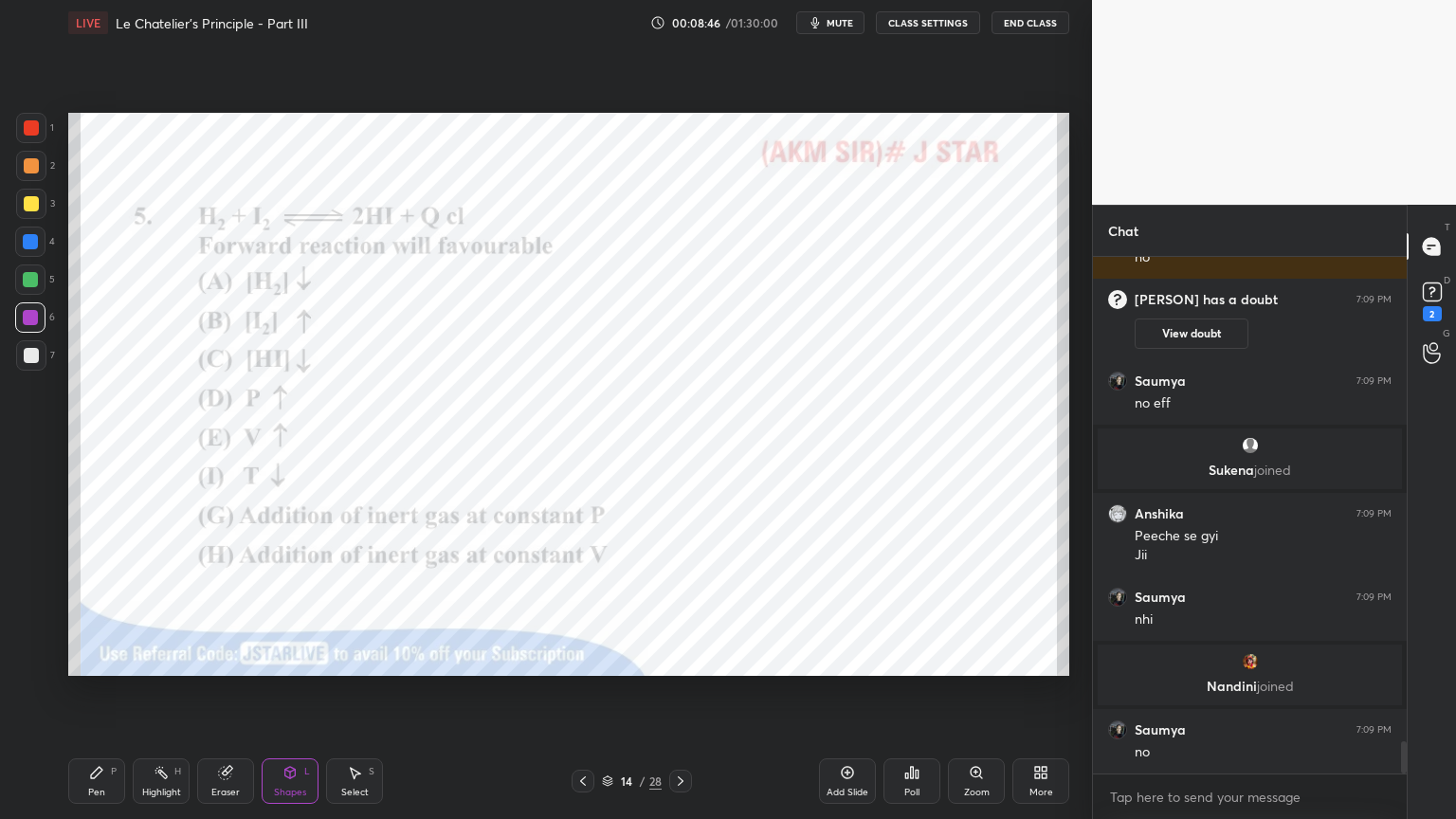 drag, startPoint x: 29, startPoint y: 130, endPoint x: 46, endPoint y: 174, distance: 47.169906 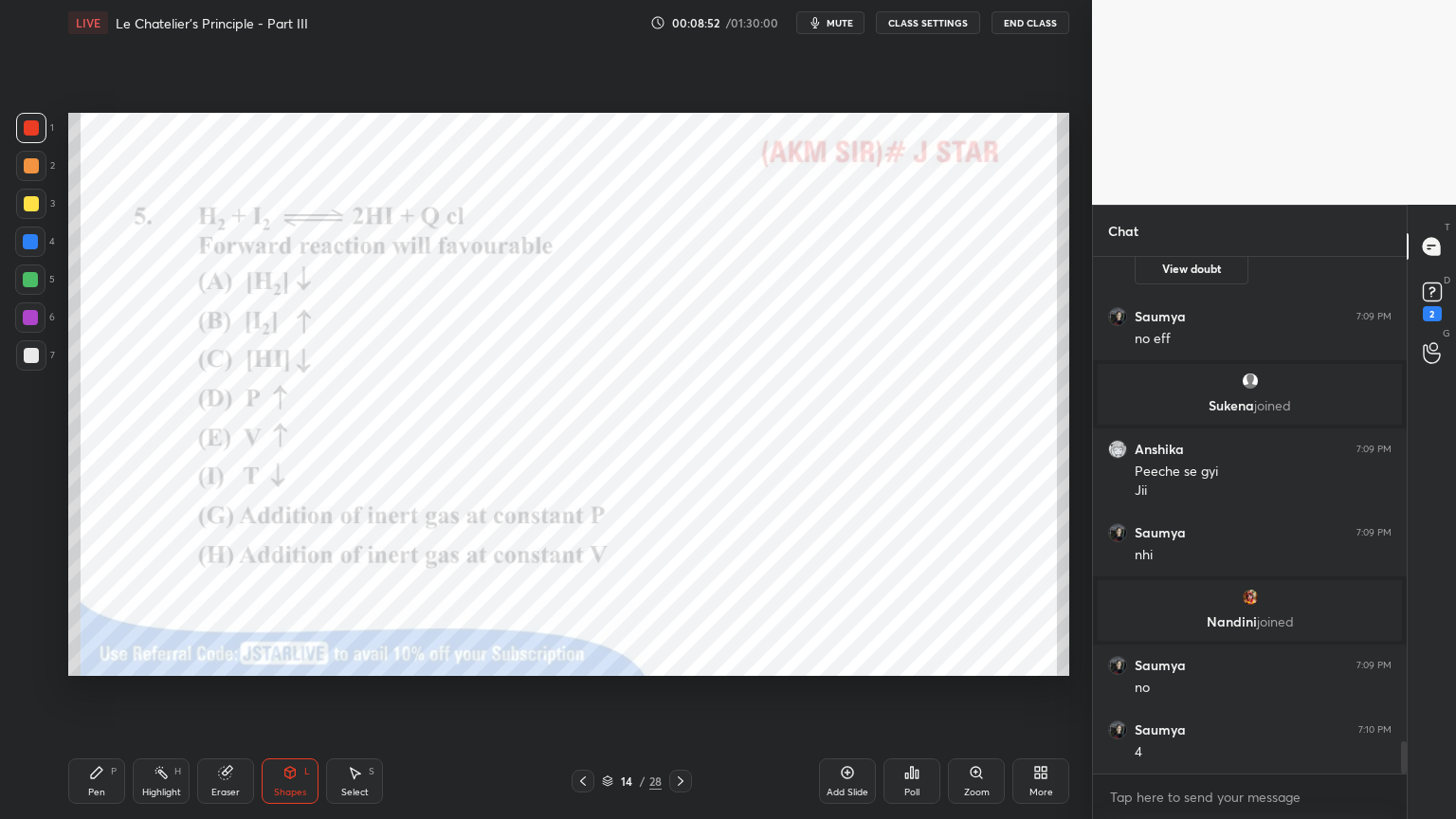 scroll, scrollTop: 7825, scrollLeft: 0, axis: vertical 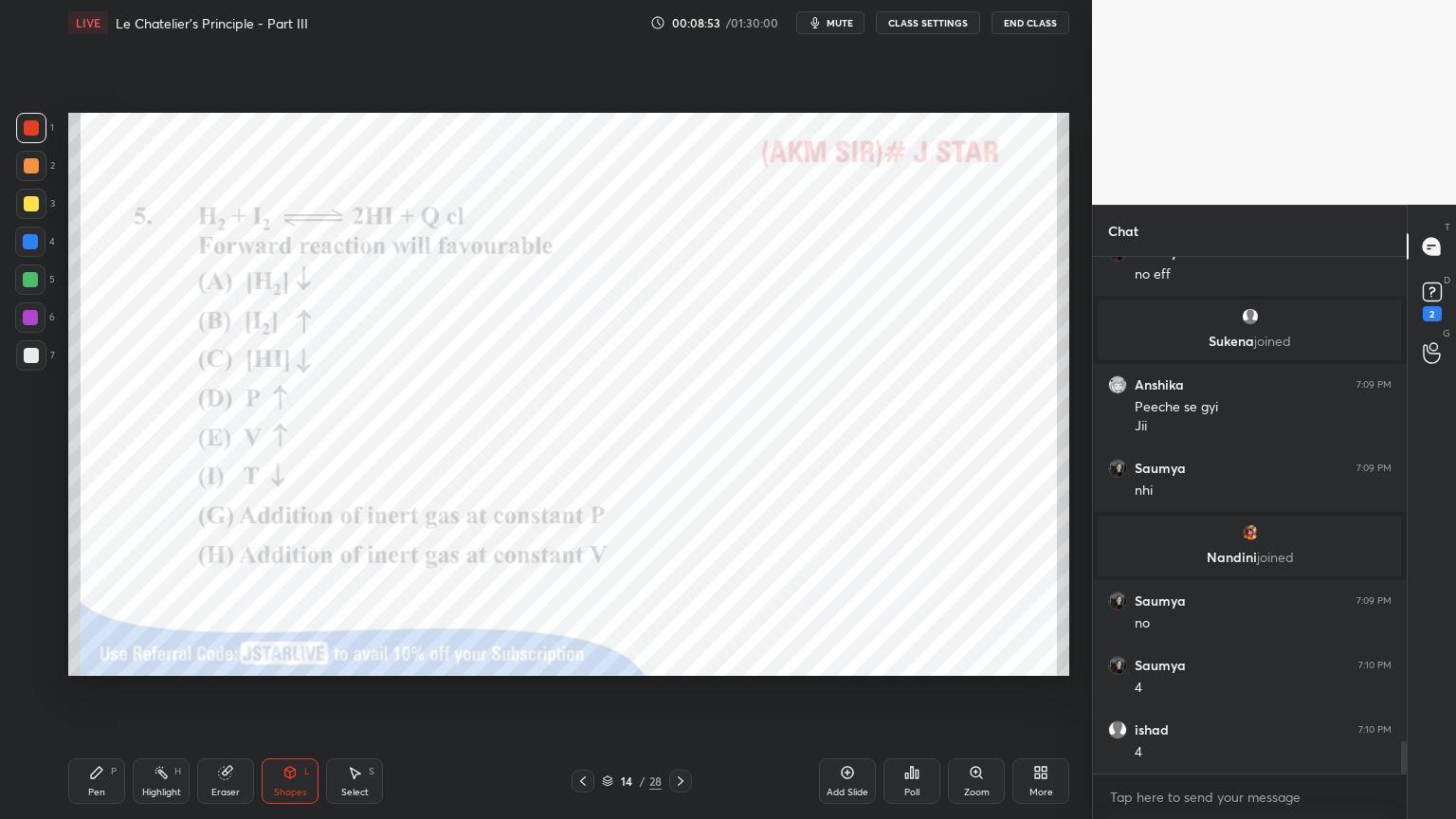 click on "Shapes L" at bounding box center [290, 781] 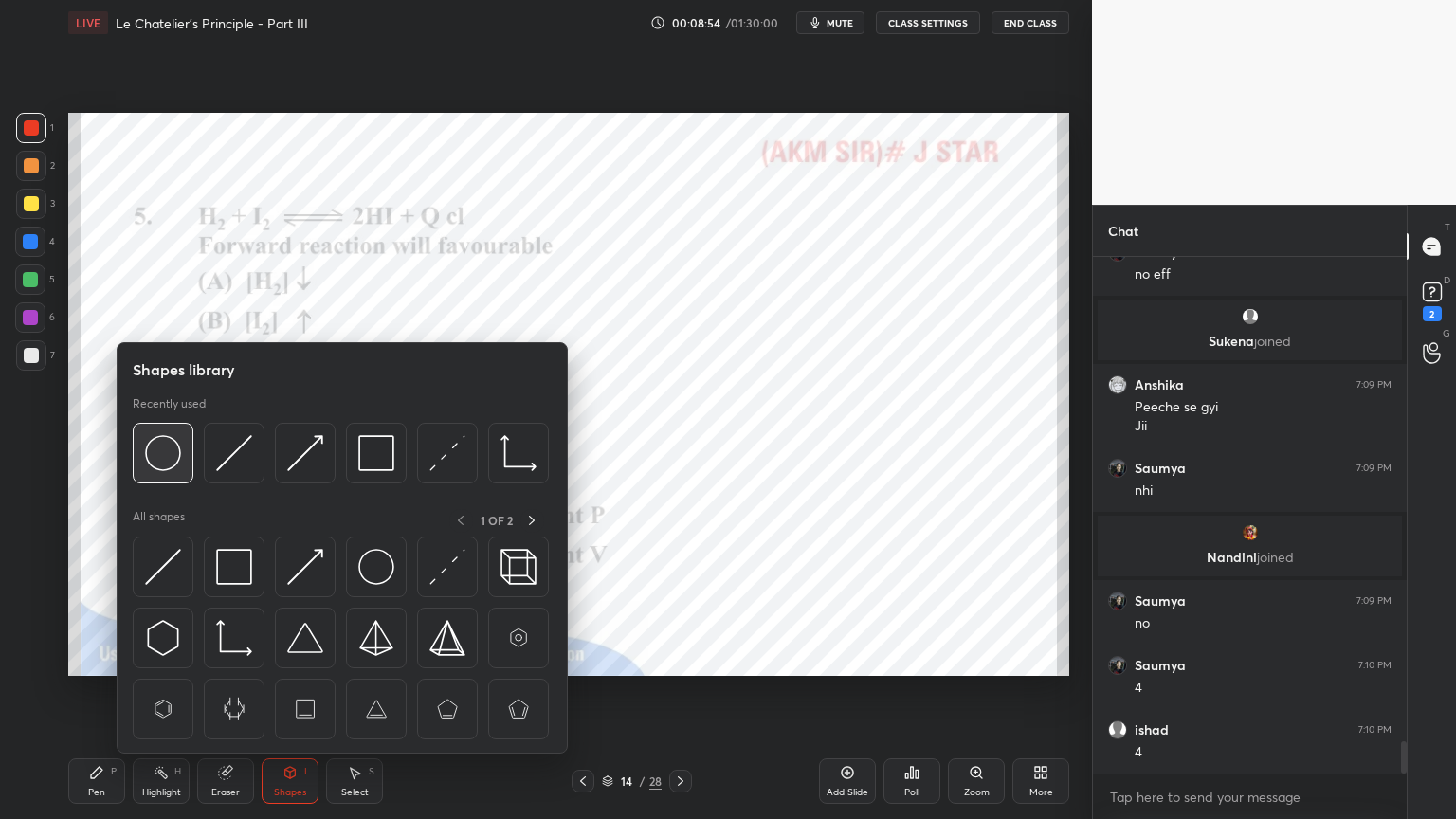 scroll, scrollTop: 7890, scrollLeft: 0, axis: vertical 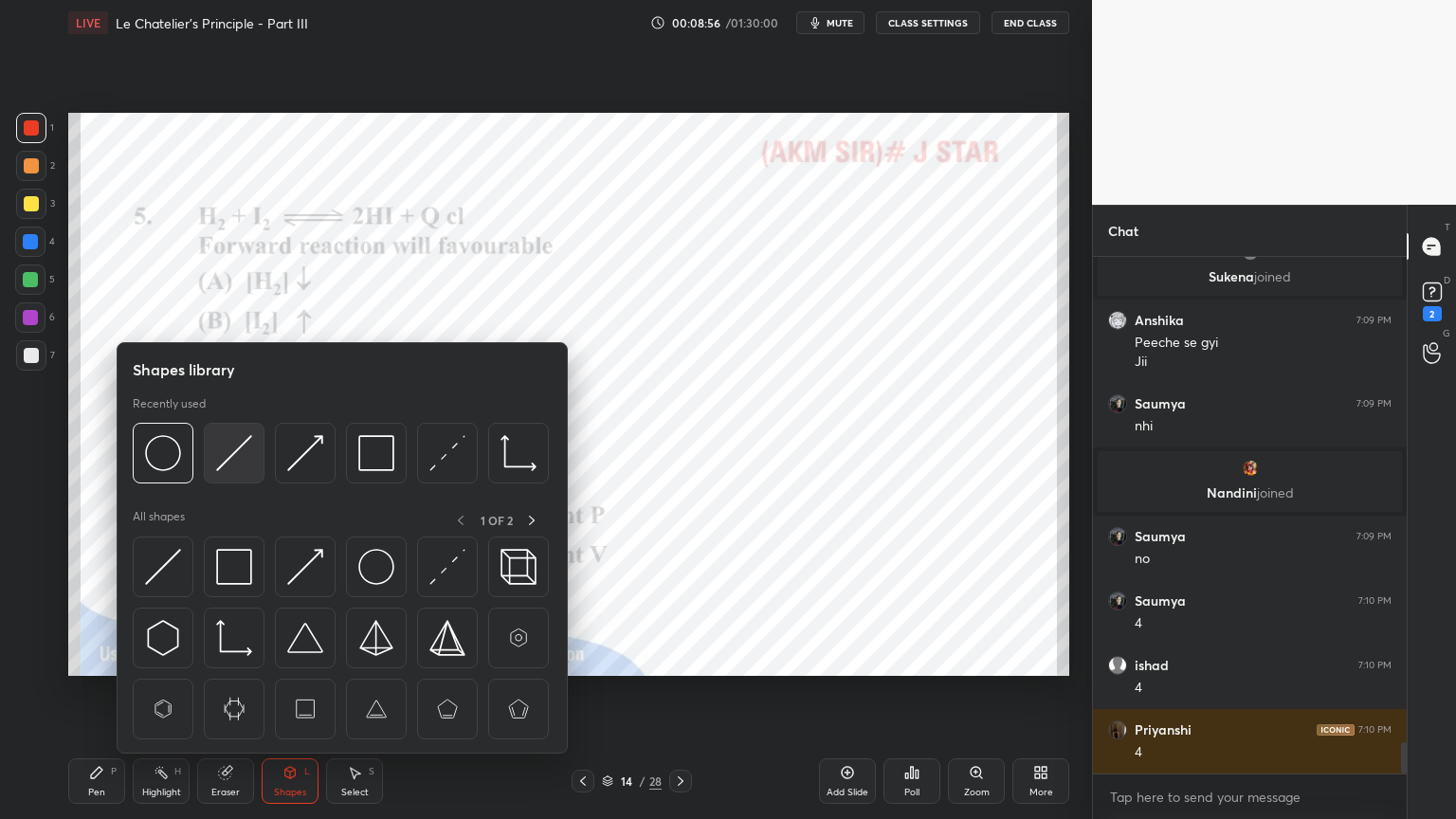click at bounding box center (234, 453) 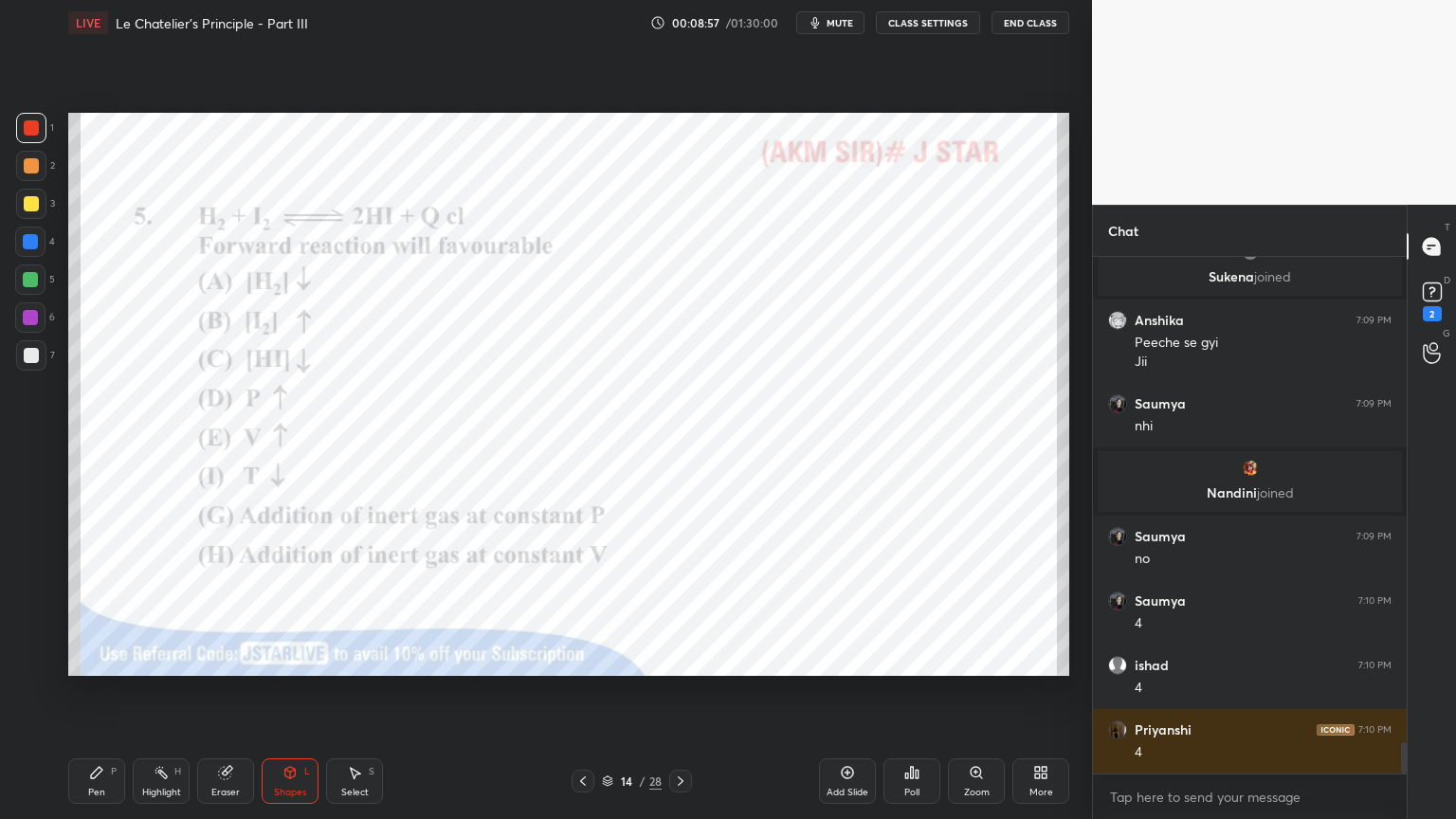 click on "Shapes" at bounding box center [290, 792] 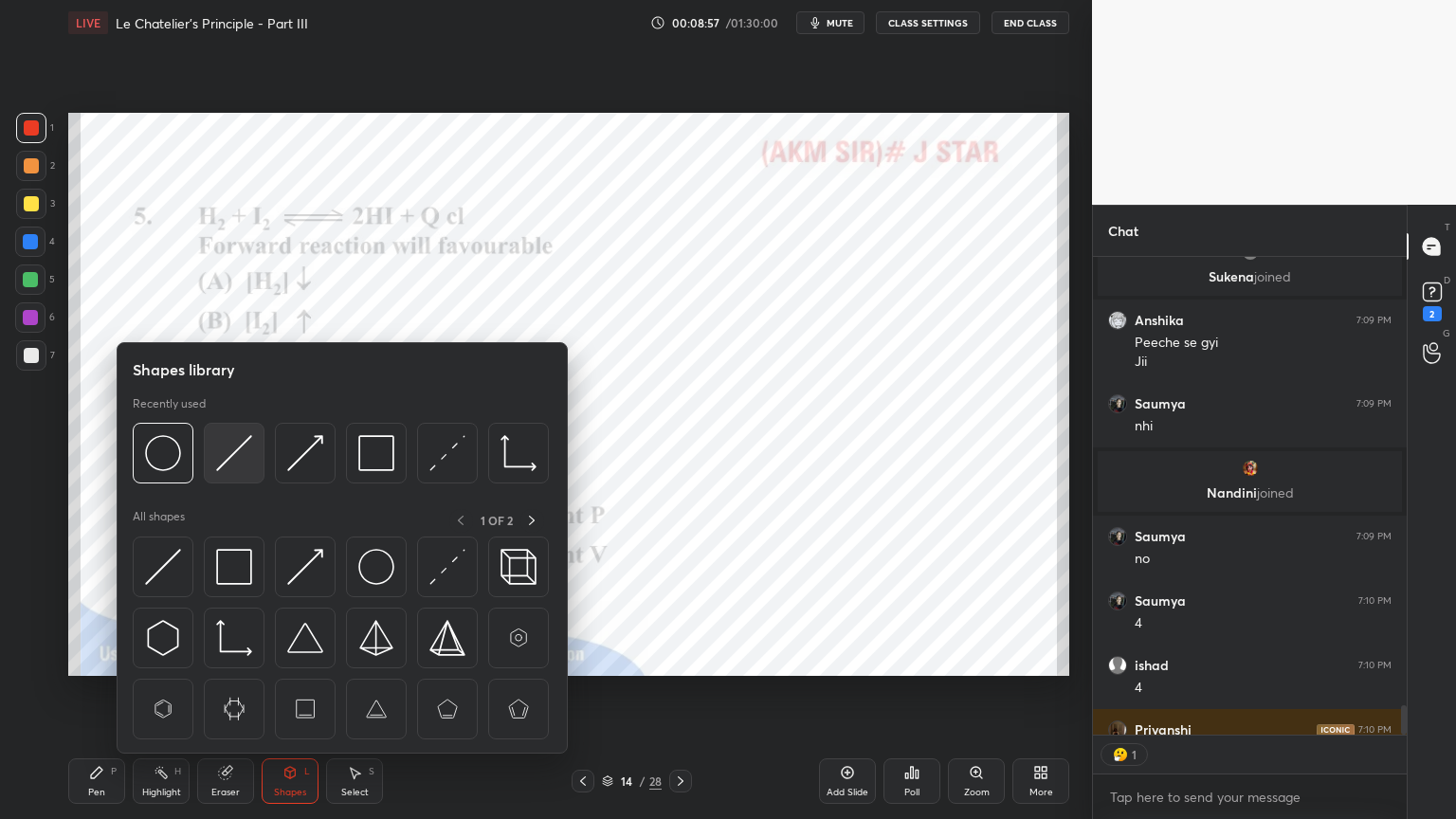 scroll, scrollTop: 6, scrollLeft: 6, axis: both 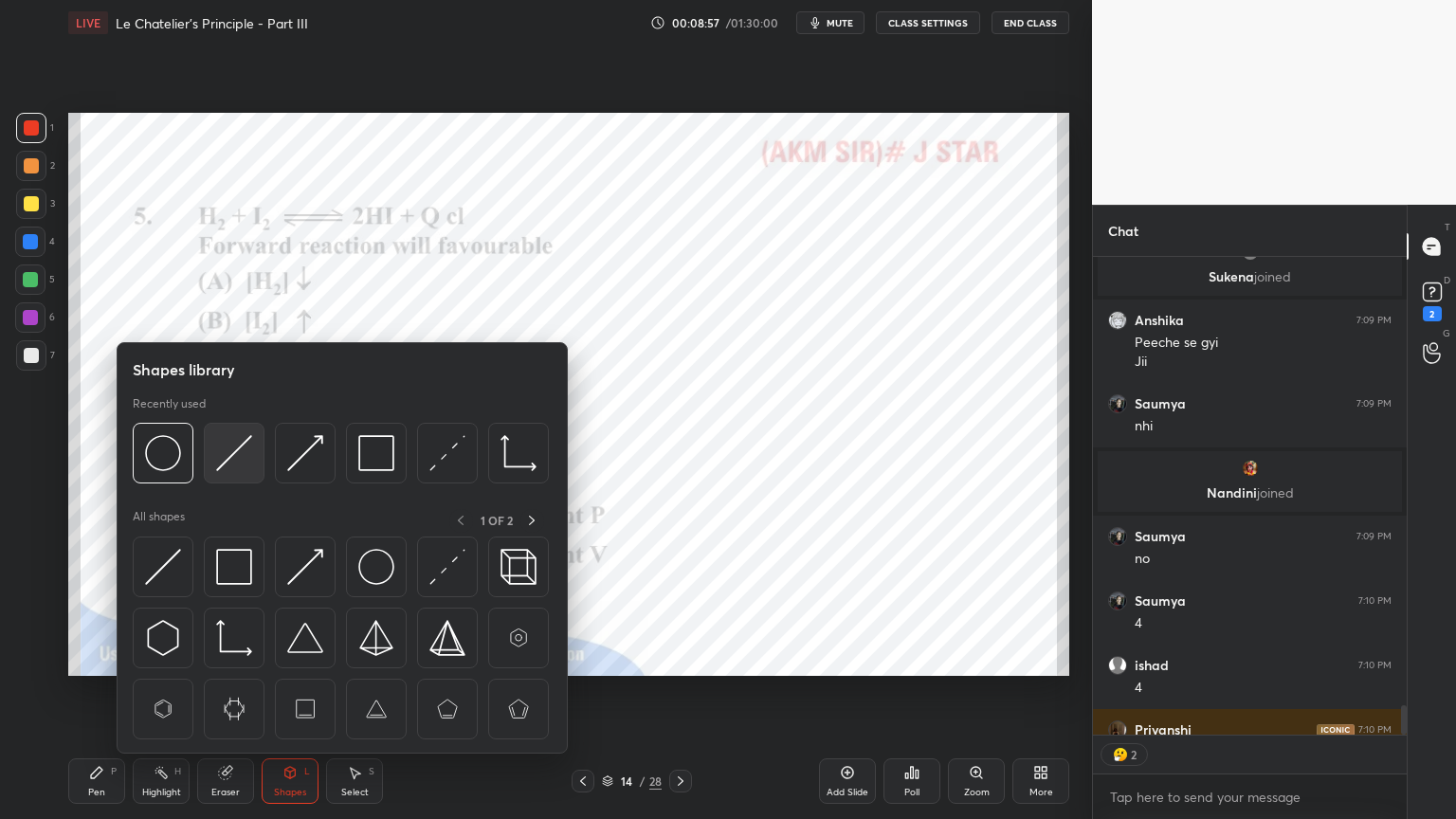 click at bounding box center [234, 453] 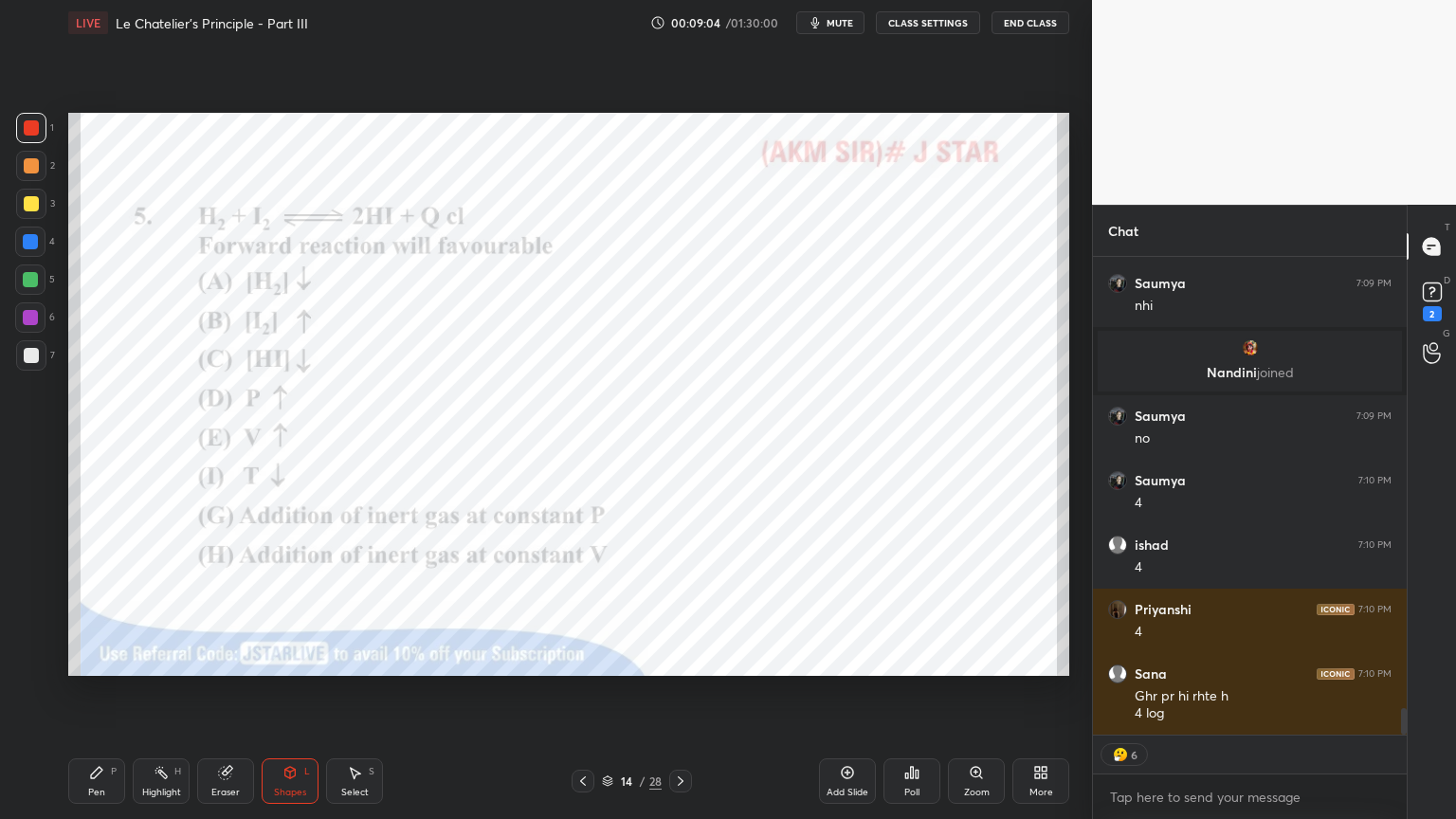 click on "Shapes L" at bounding box center (290, 781) 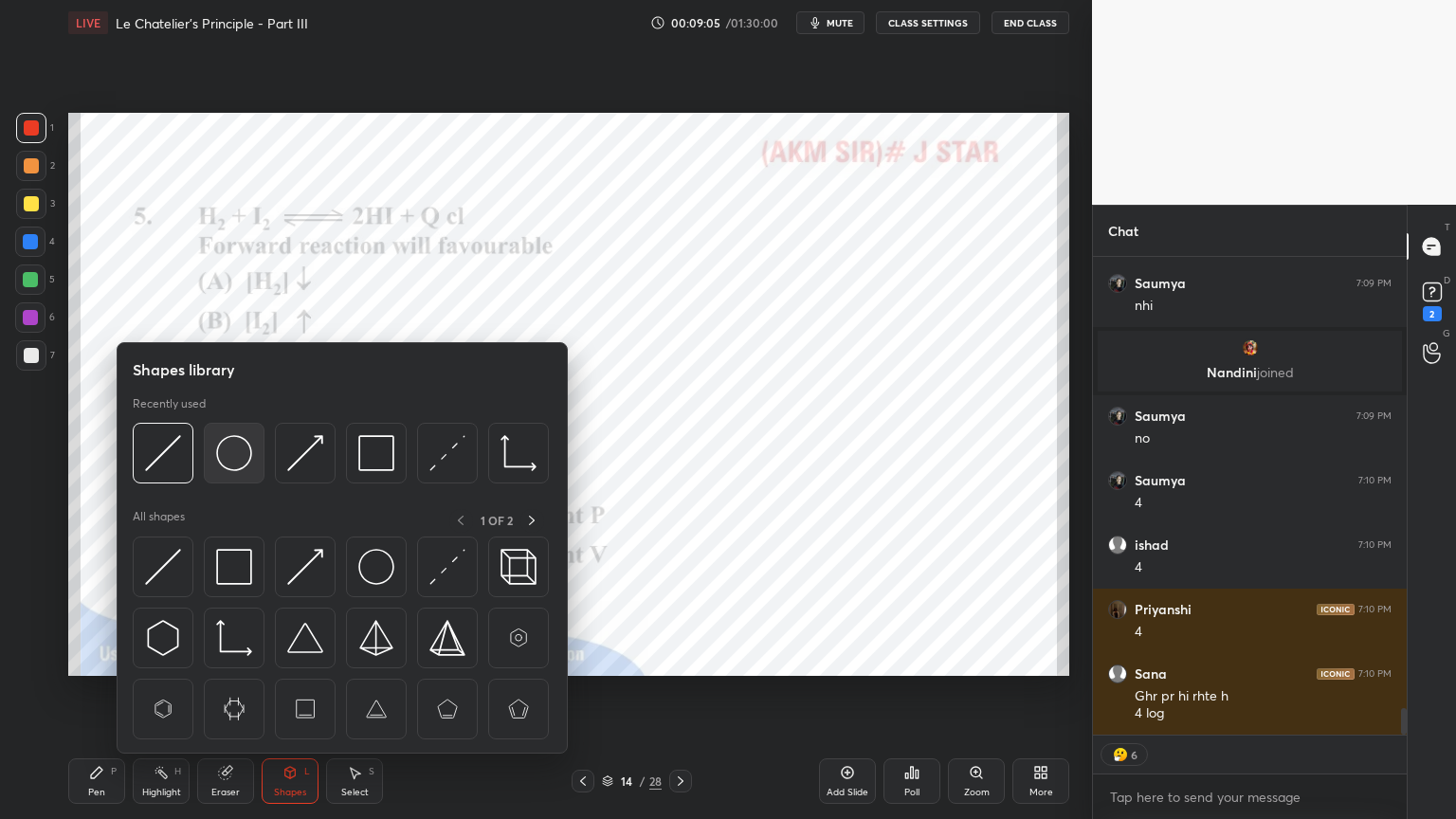 click at bounding box center (234, 453) 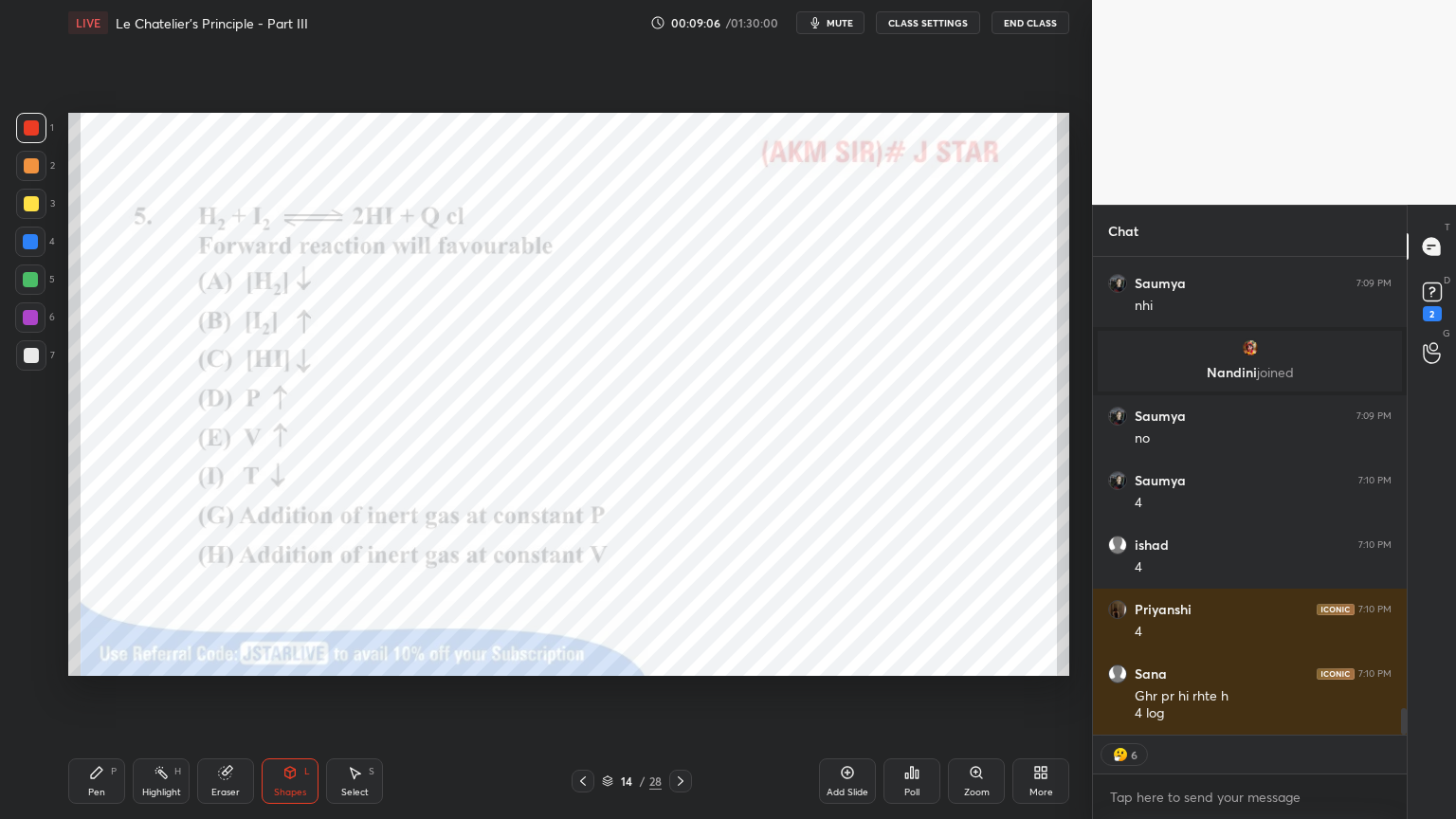 click at bounding box center [30, 318] 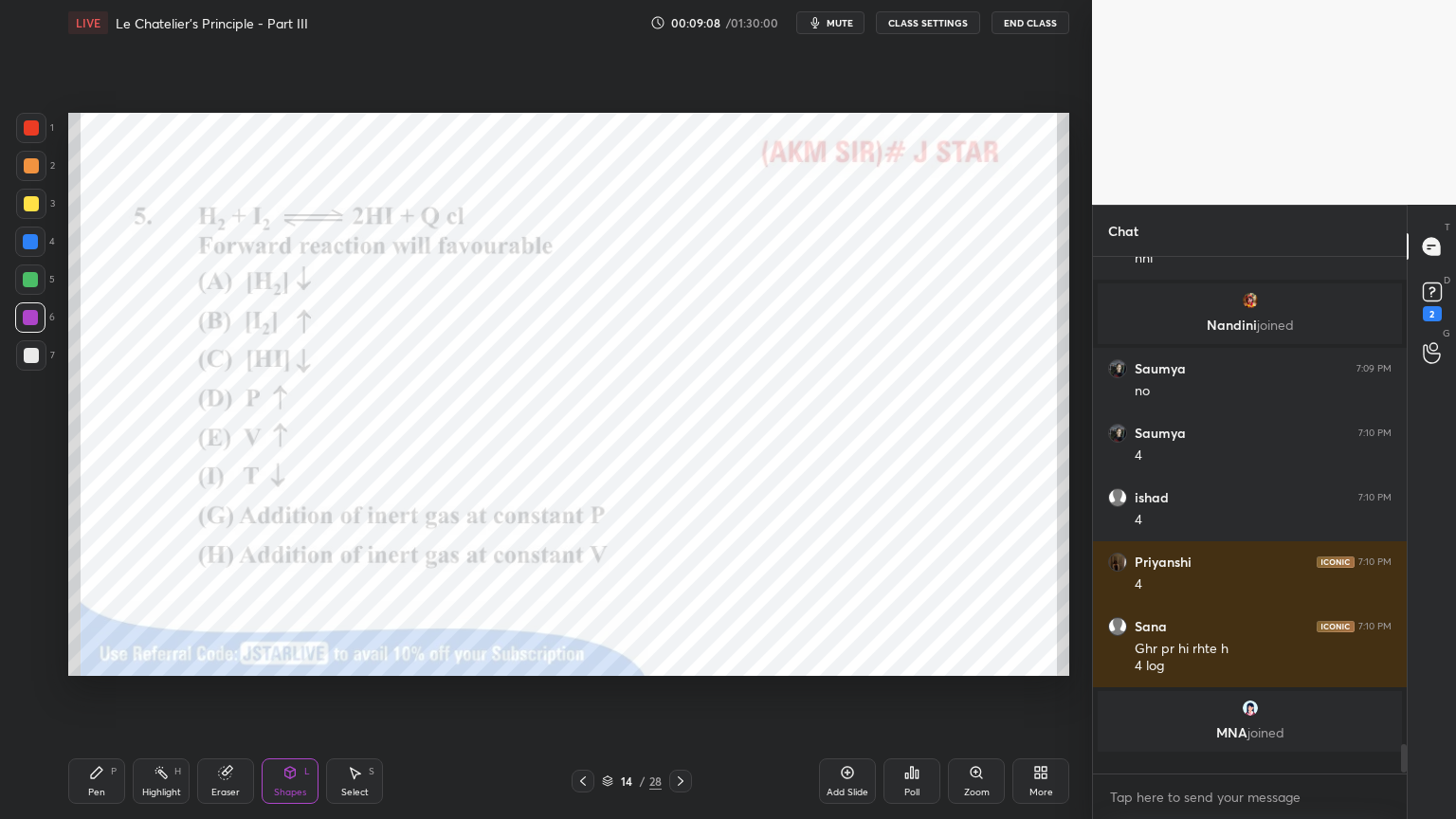 scroll, scrollTop: 6, scrollLeft: 6, axis: both 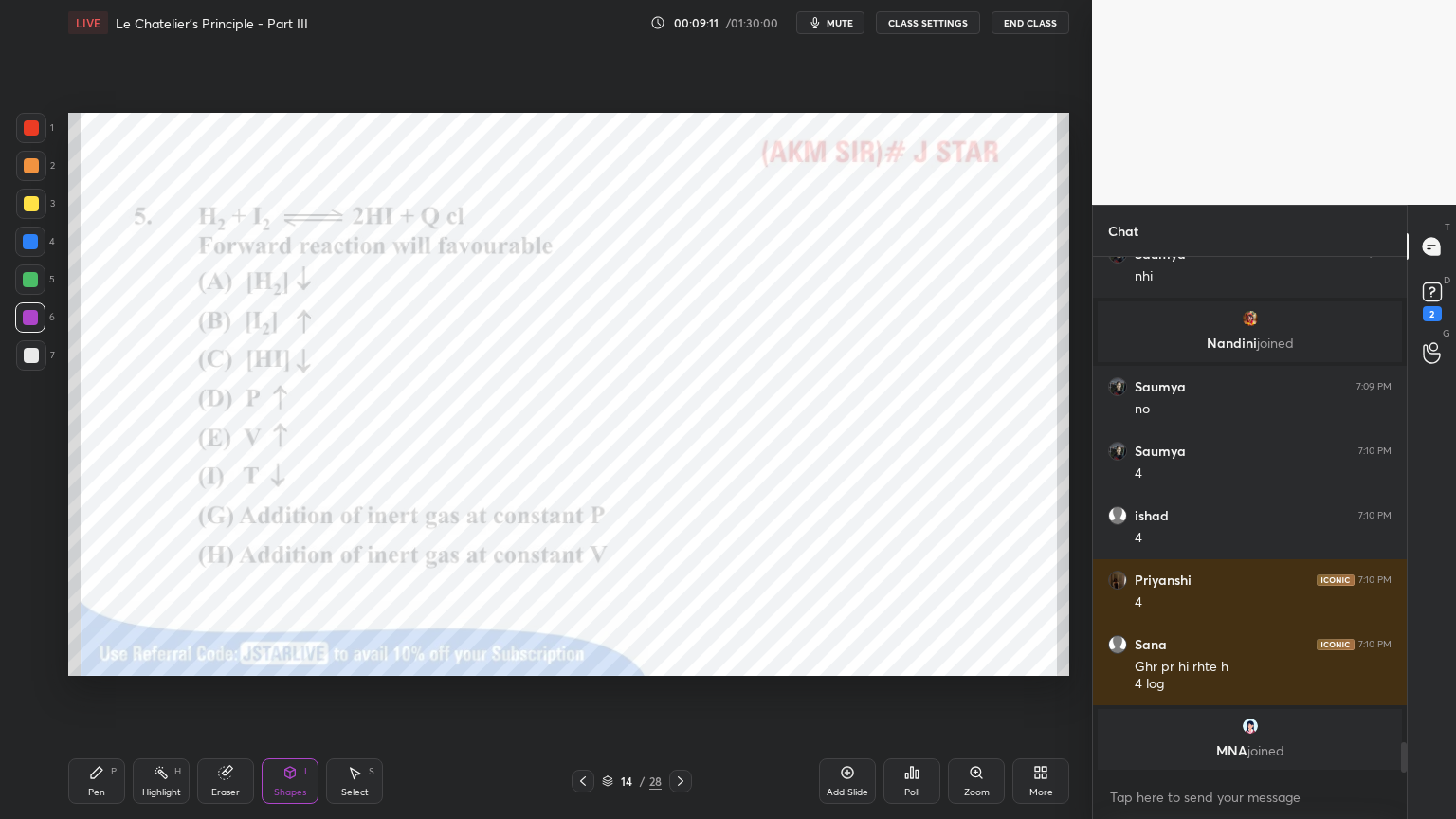 click on "Highlight" at bounding box center (161, 792) 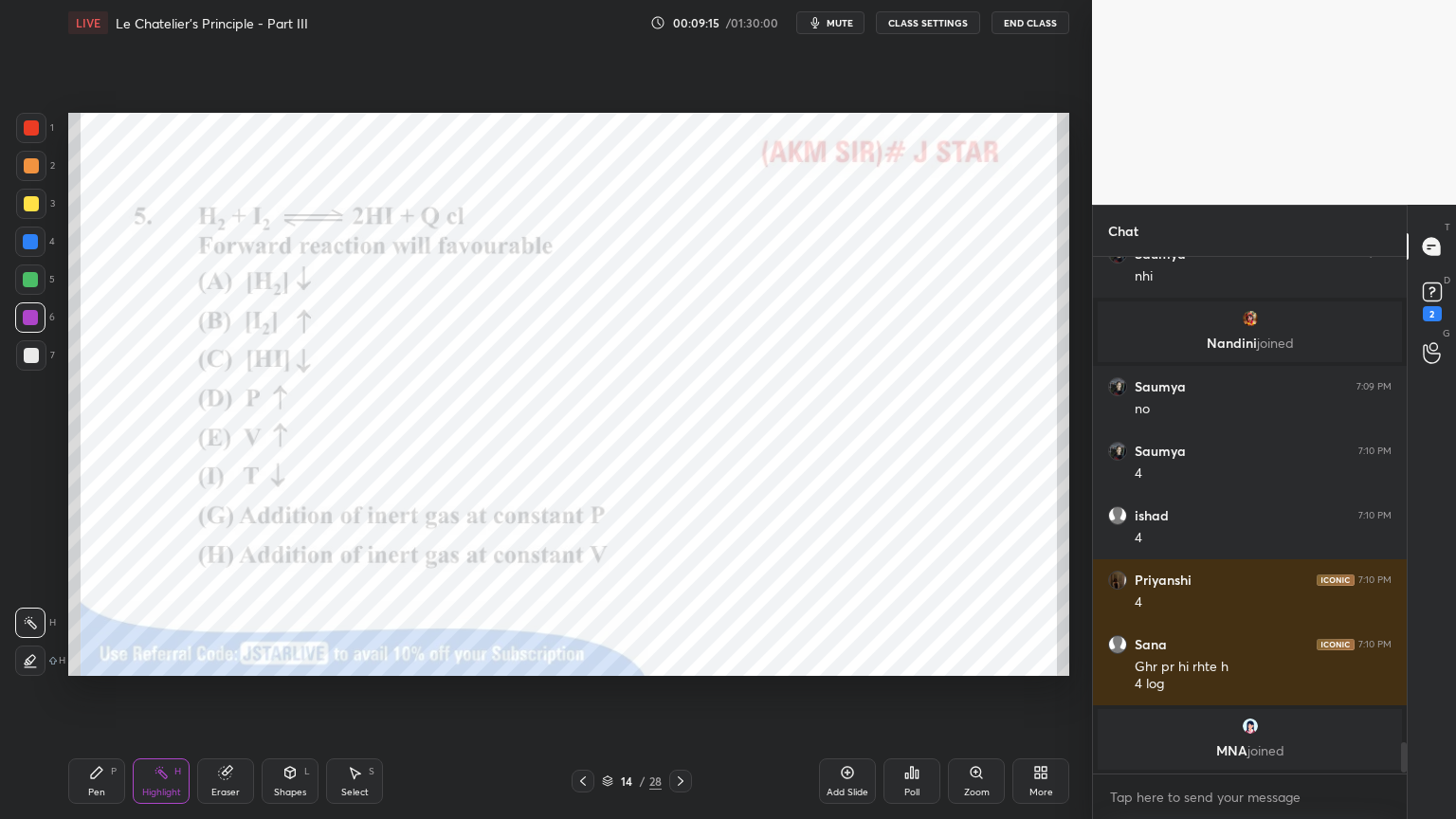 click on "Highlight H" at bounding box center (161, 781) 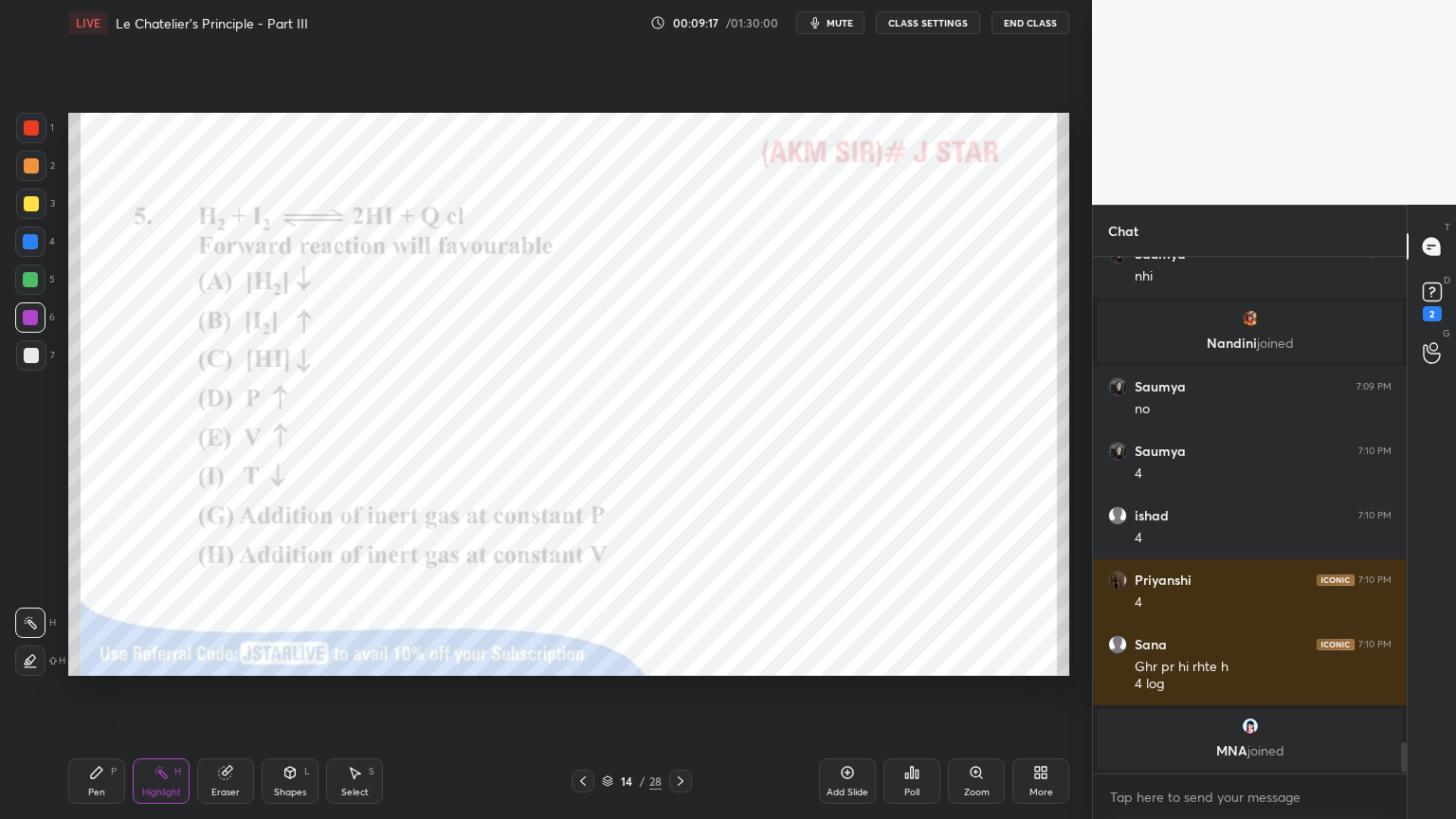 click on "Pen" at bounding box center (97, 792) 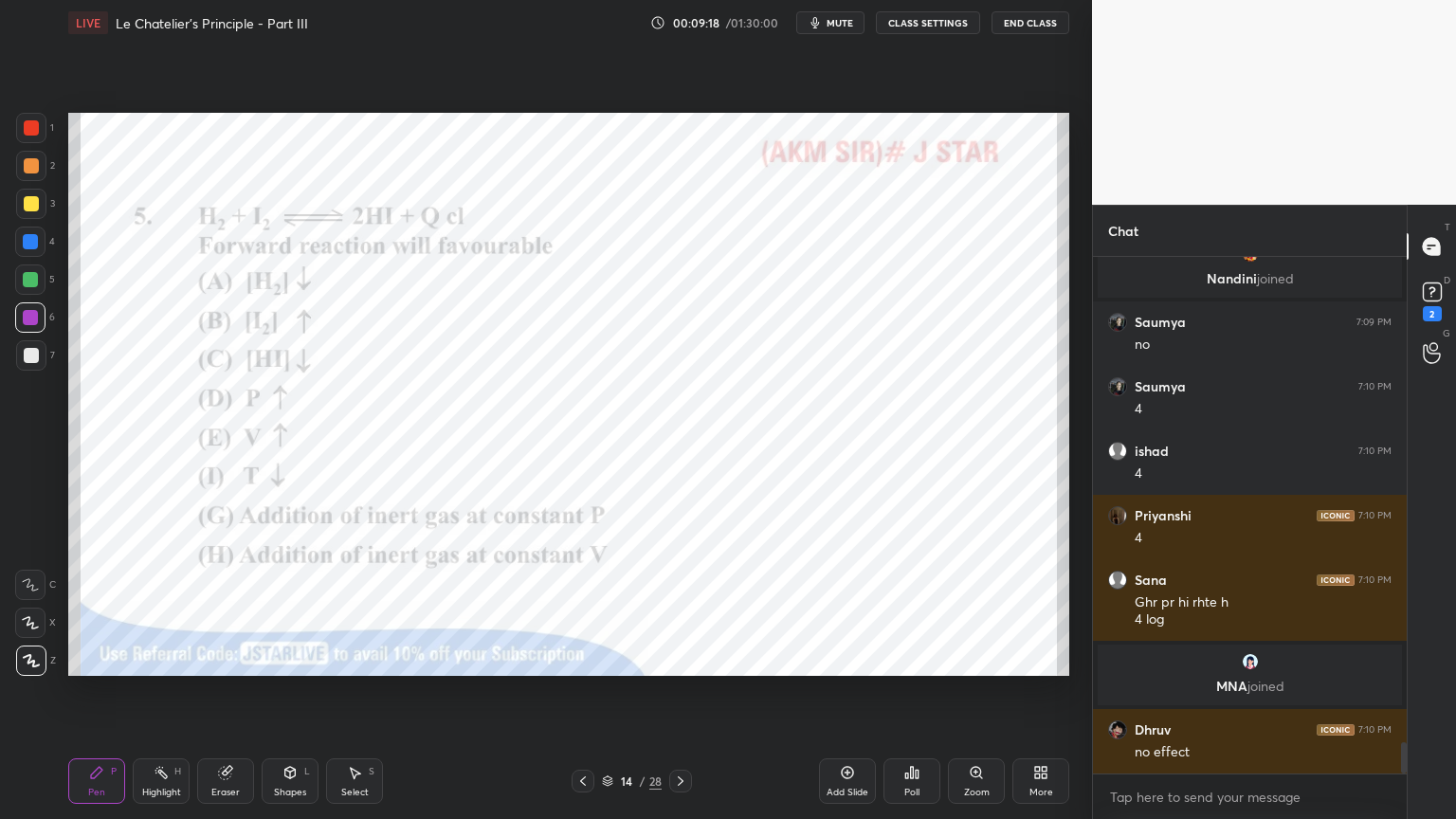 scroll, scrollTop: 8045, scrollLeft: 0, axis: vertical 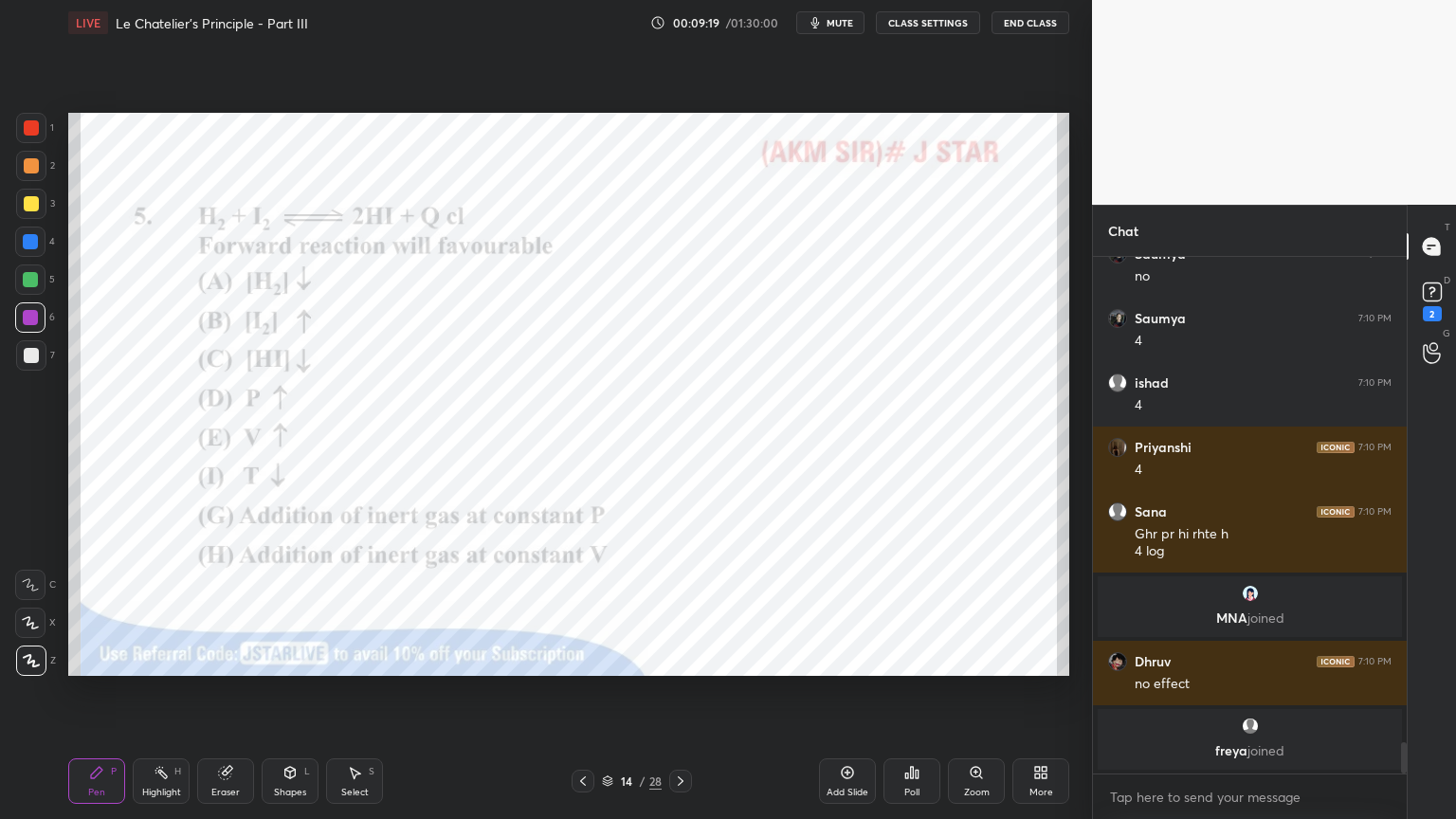 click at bounding box center [30, 242] 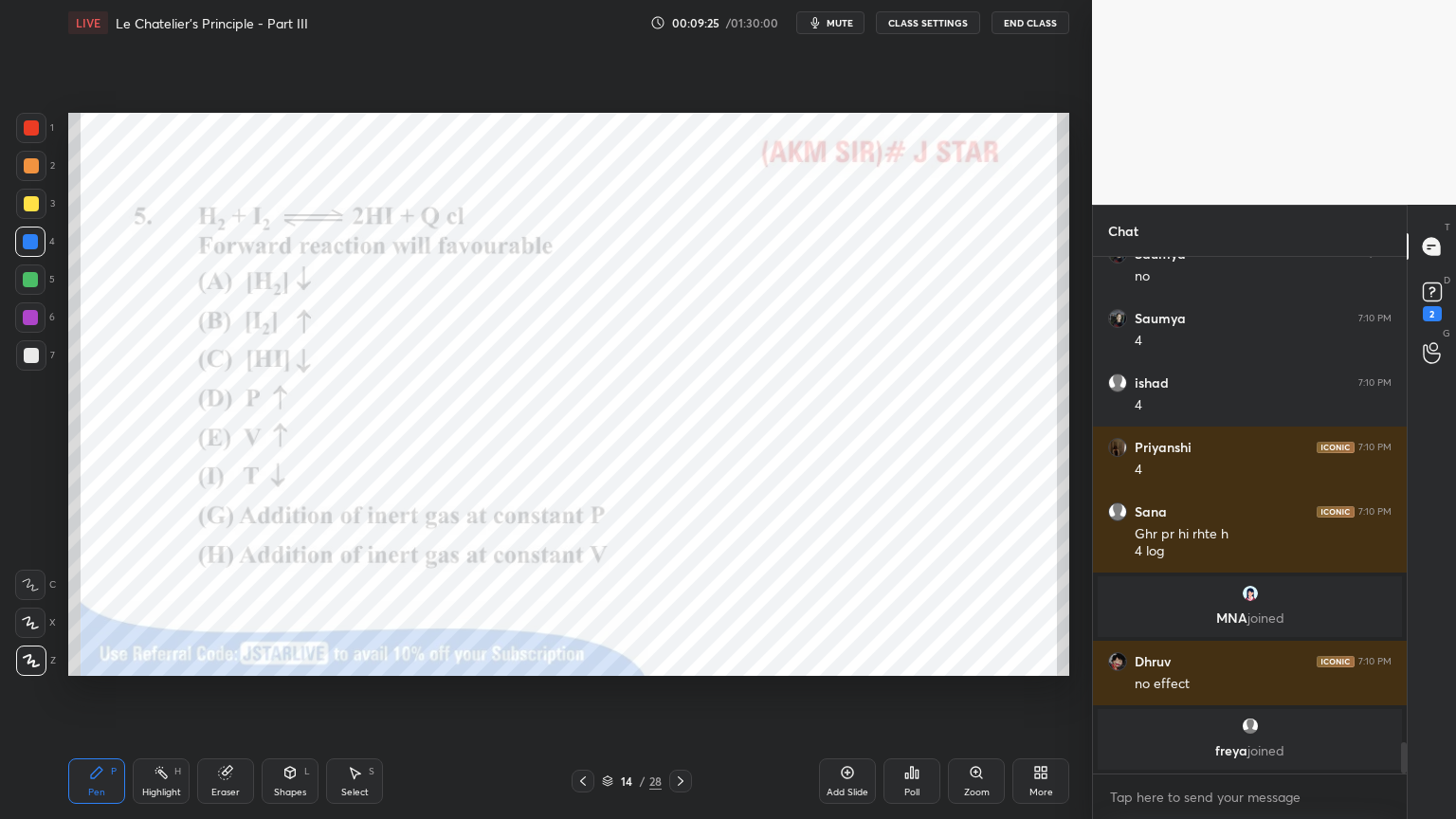 click on "Highlight" at bounding box center [161, 792] 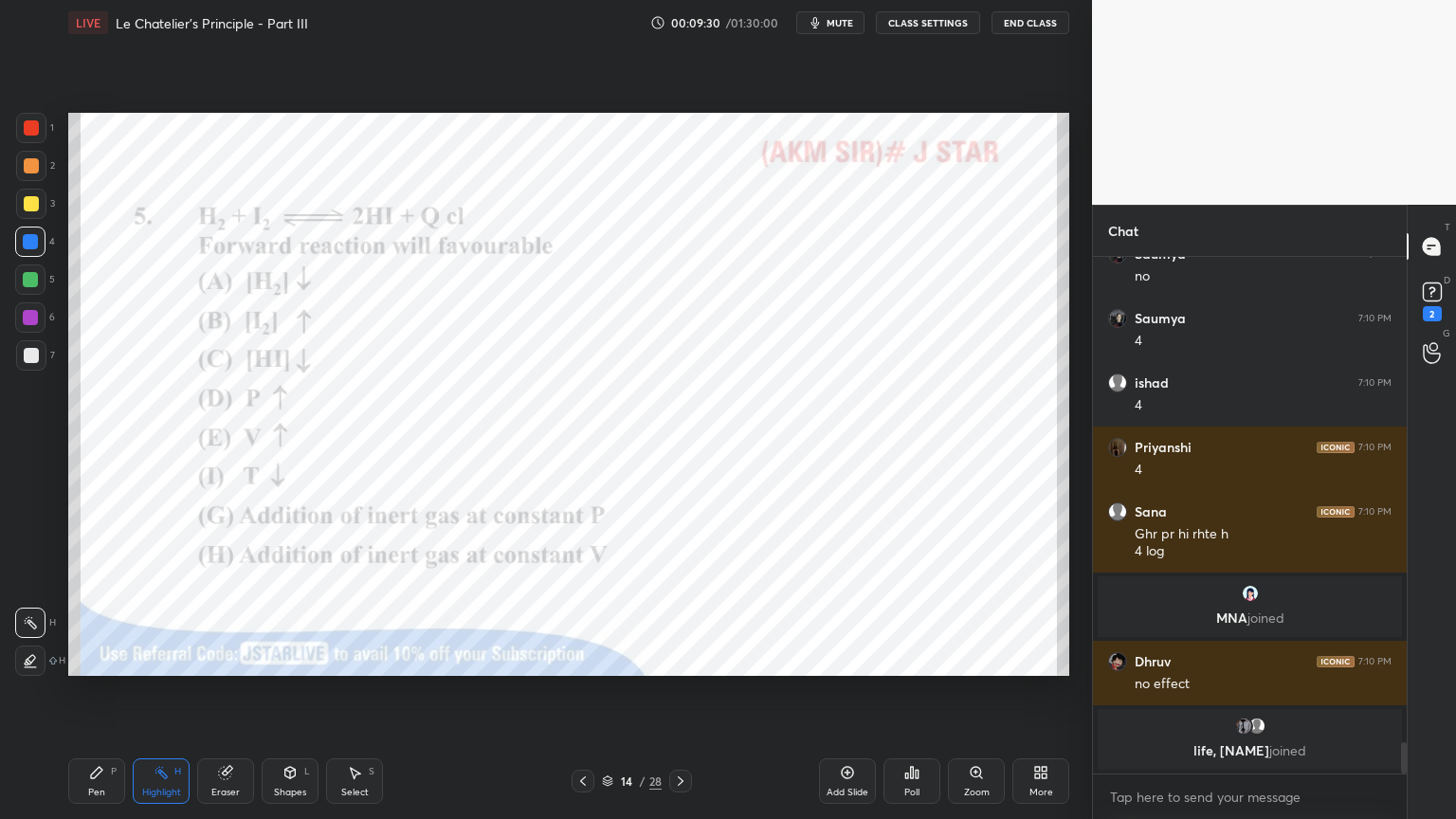scroll, scrollTop: 6, scrollLeft: 6, axis: both 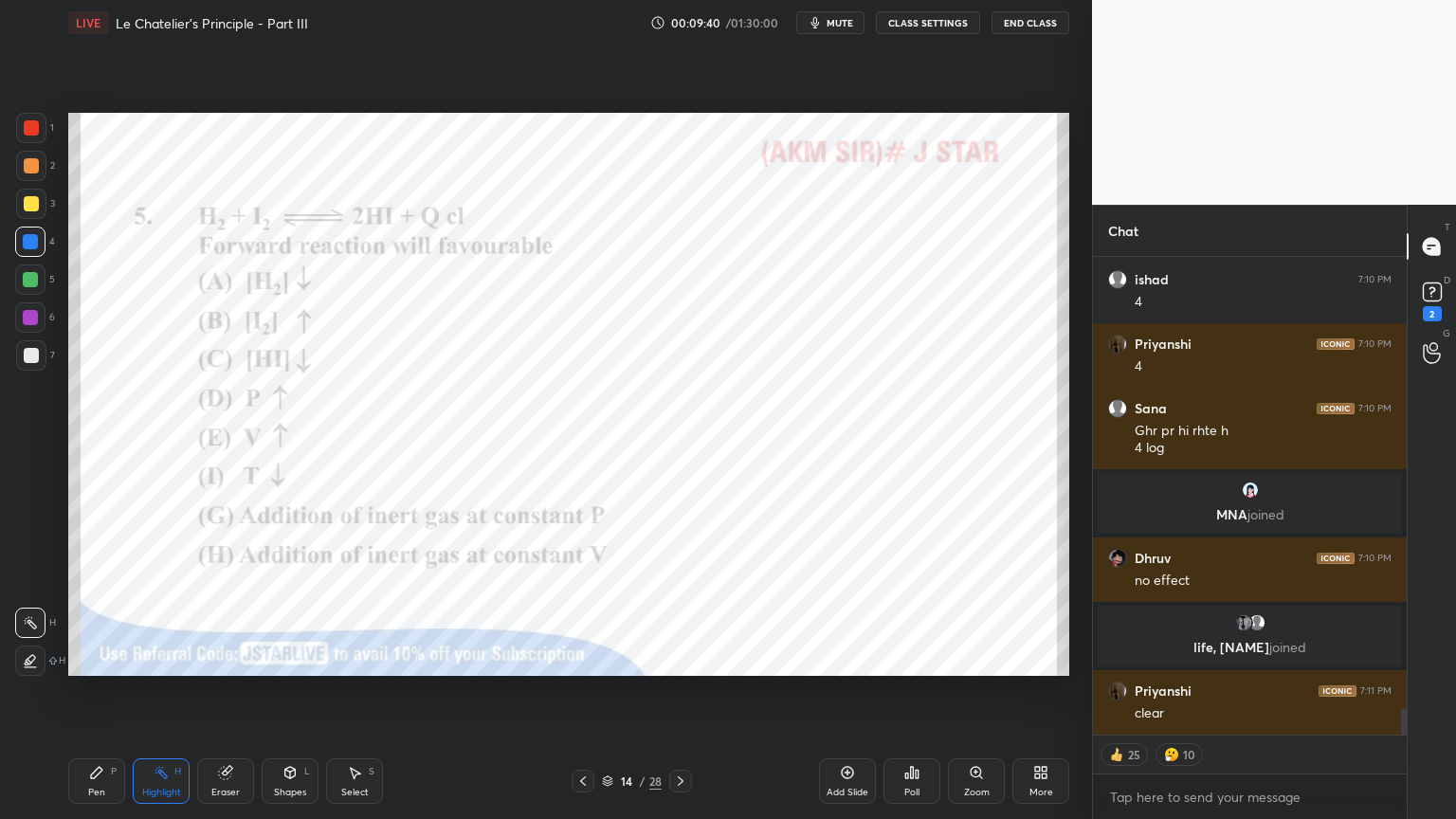 click at bounding box center [681, 781] 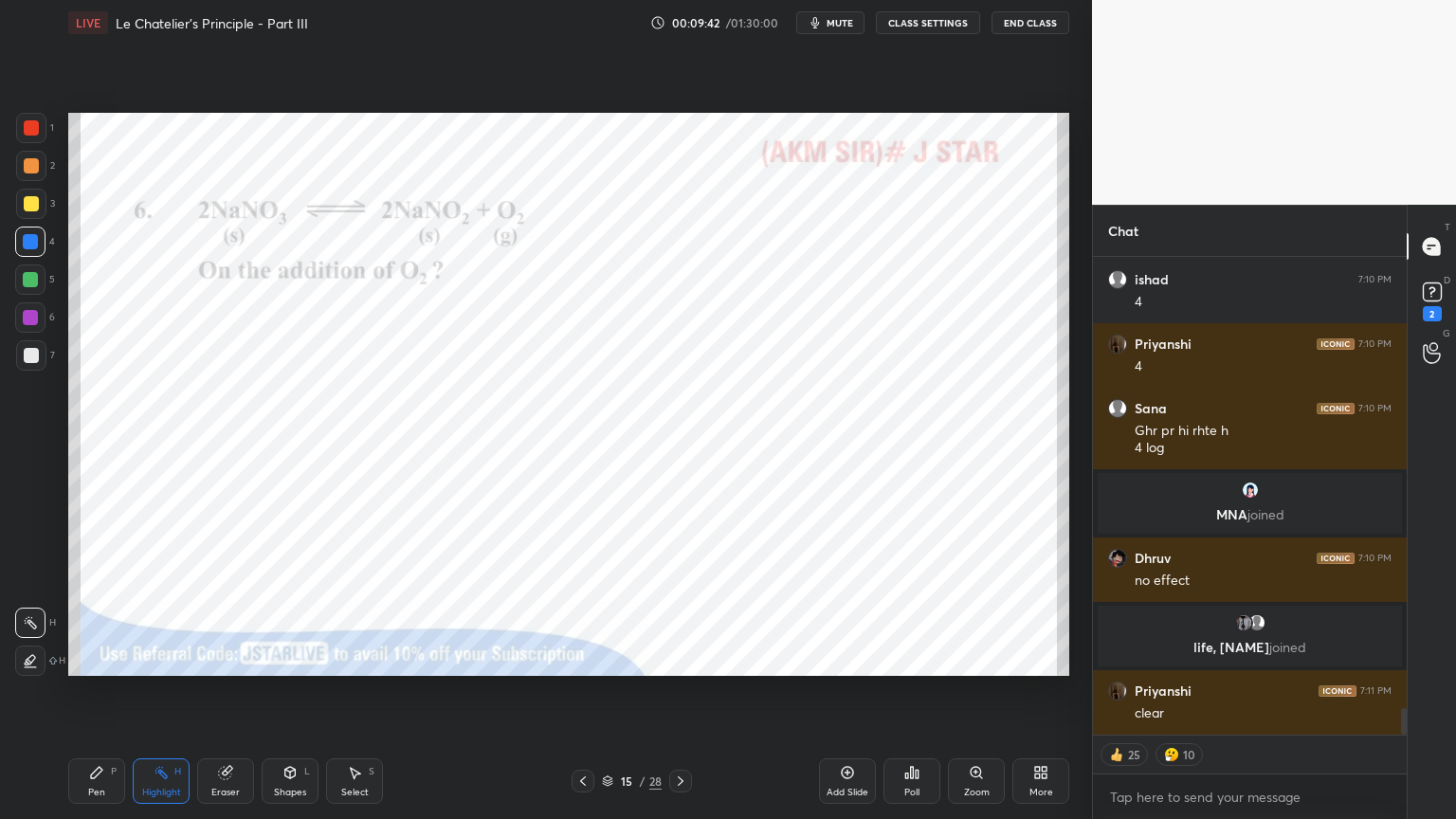 click 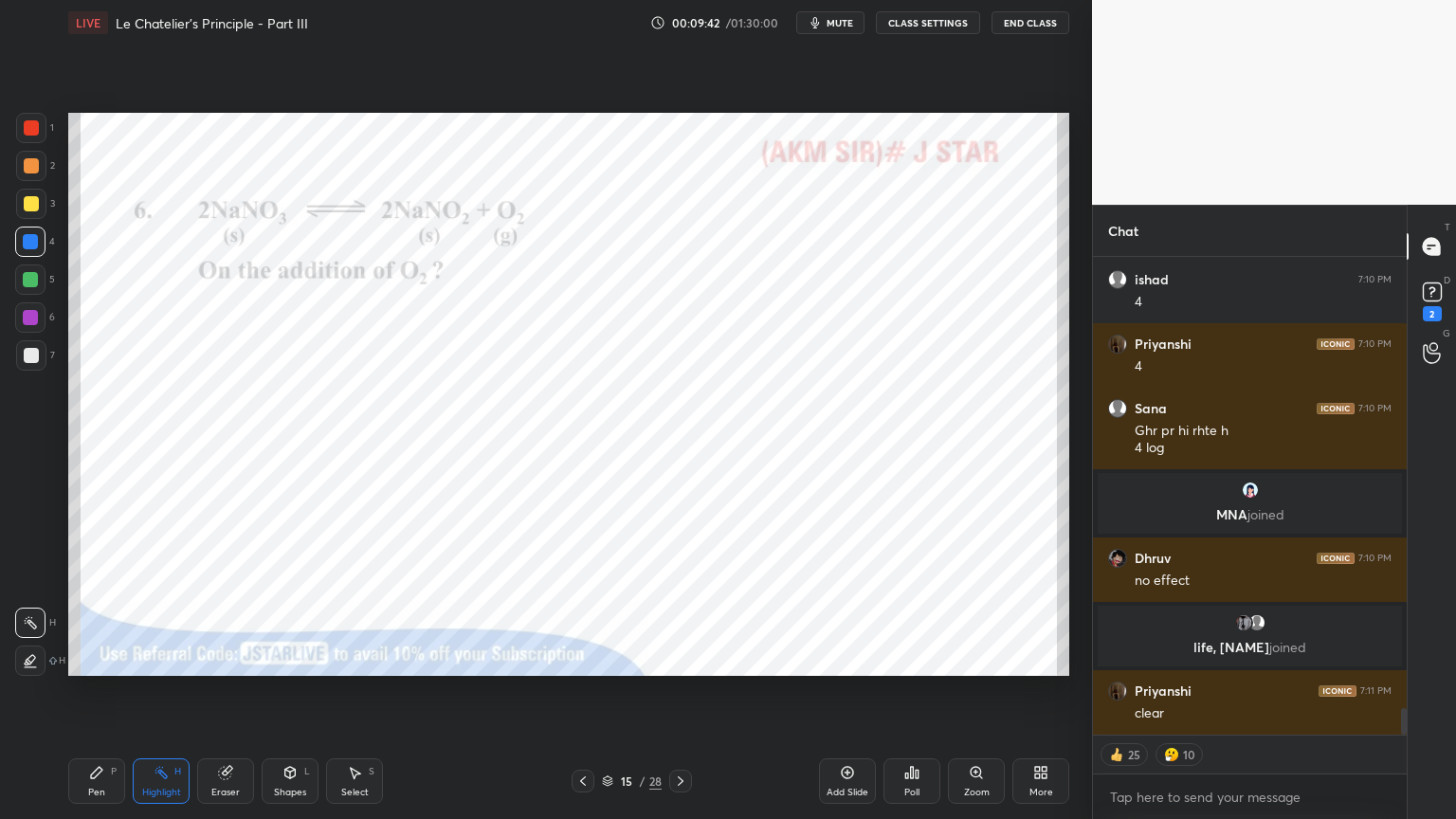 scroll, scrollTop: 8167, scrollLeft: 0, axis: vertical 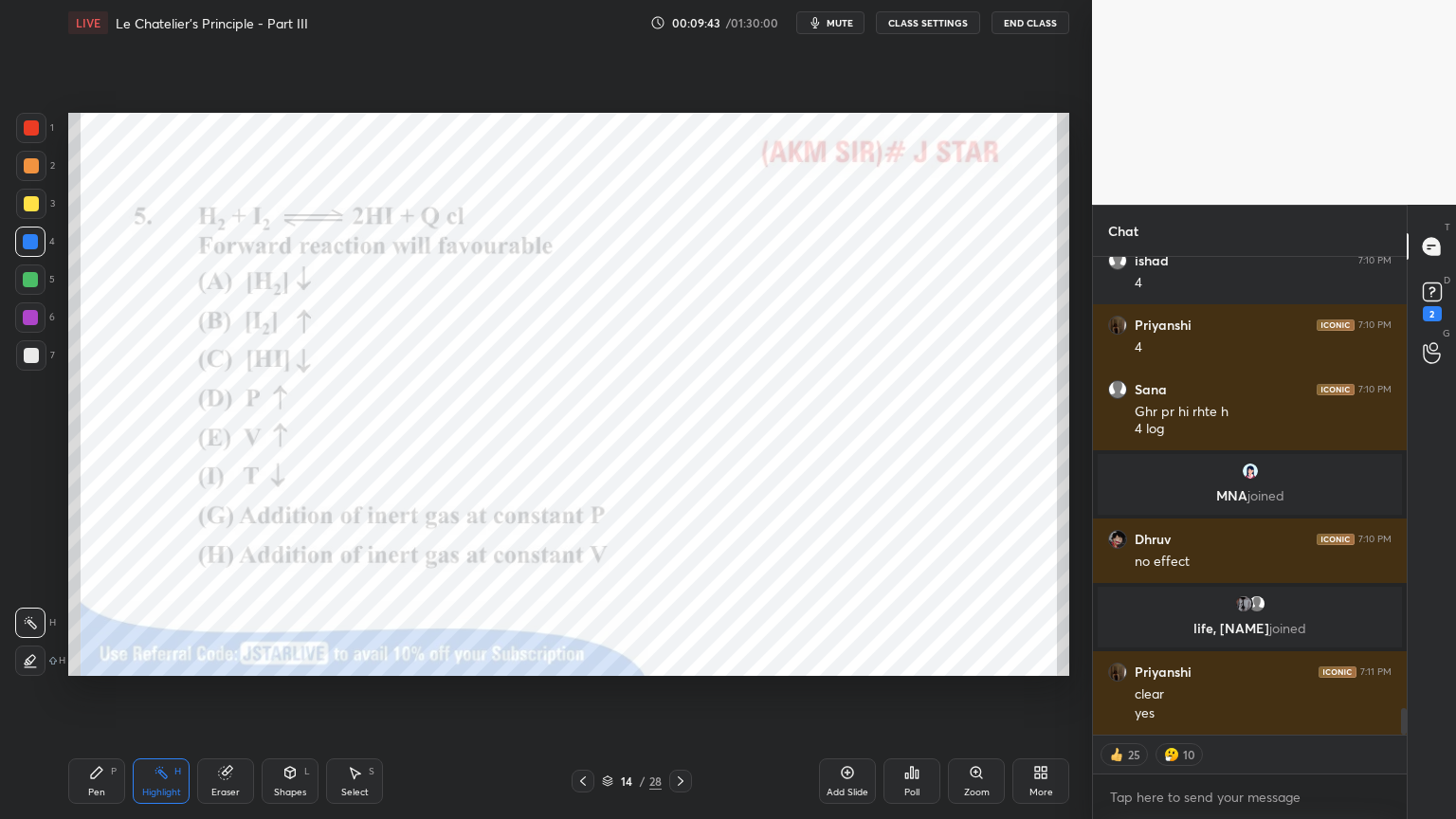 click at bounding box center (681, 781) 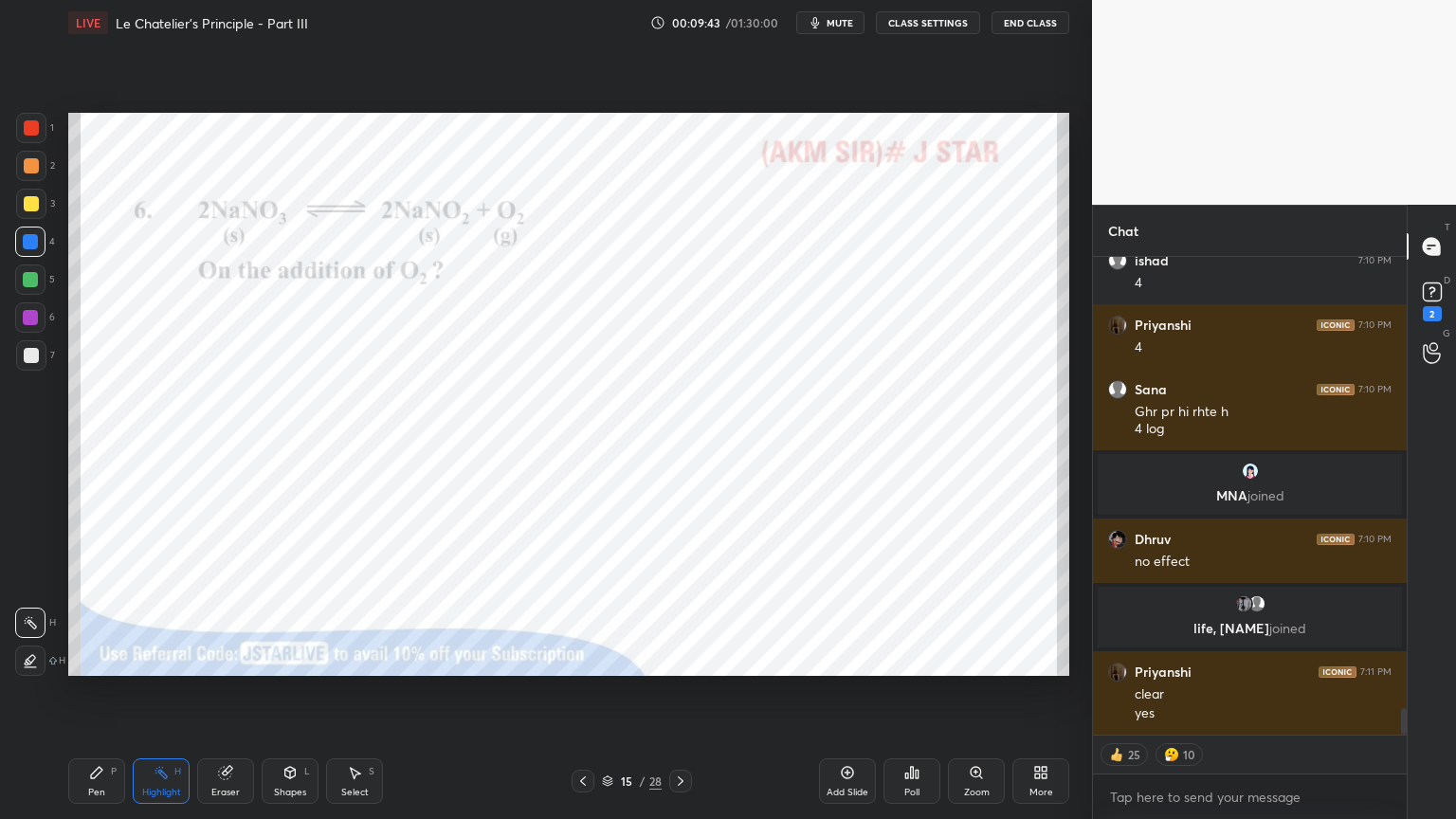 click 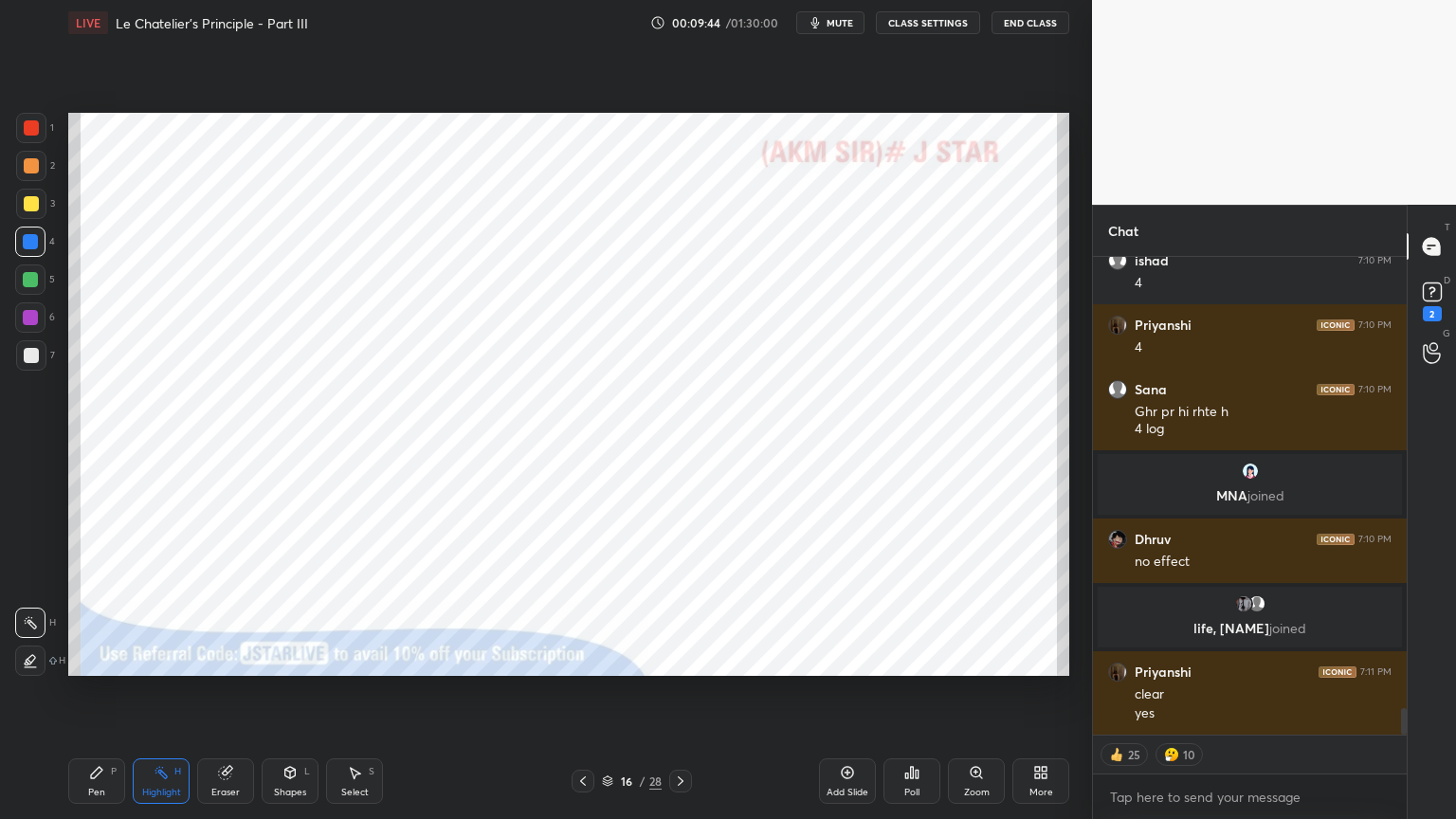 click at bounding box center (681, 781) 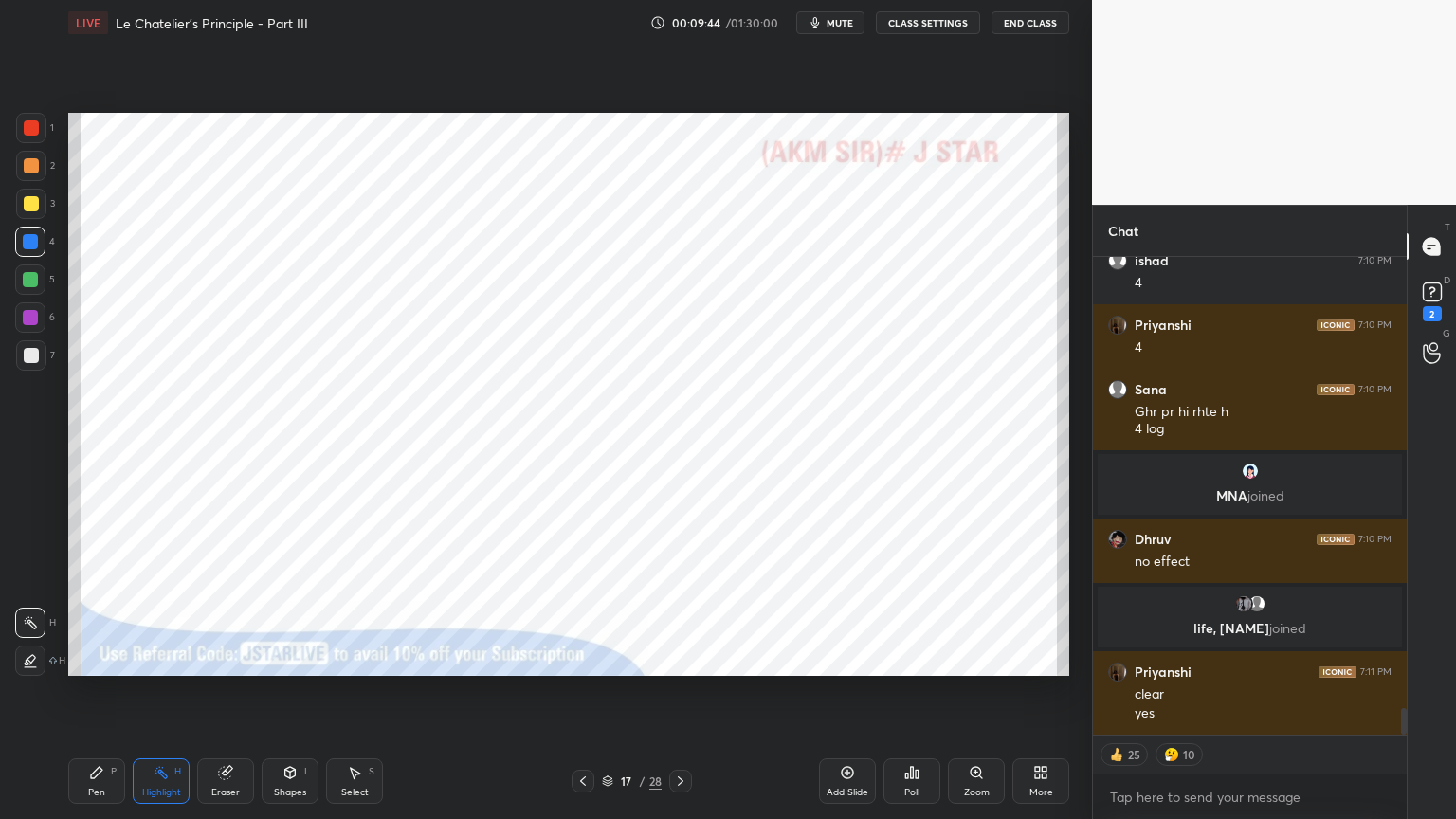 click 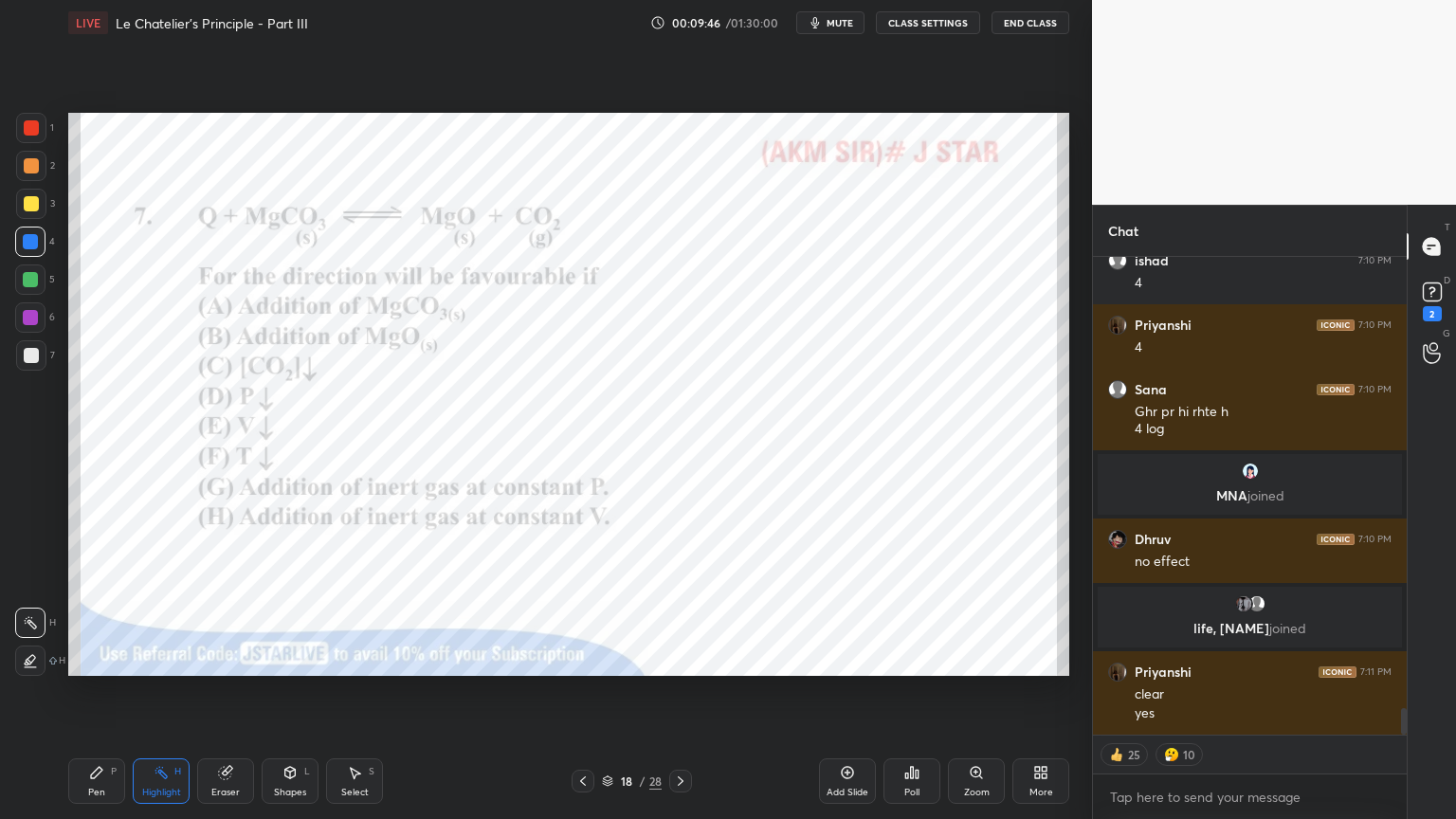 click on "Pen" at bounding box center (97, 792) 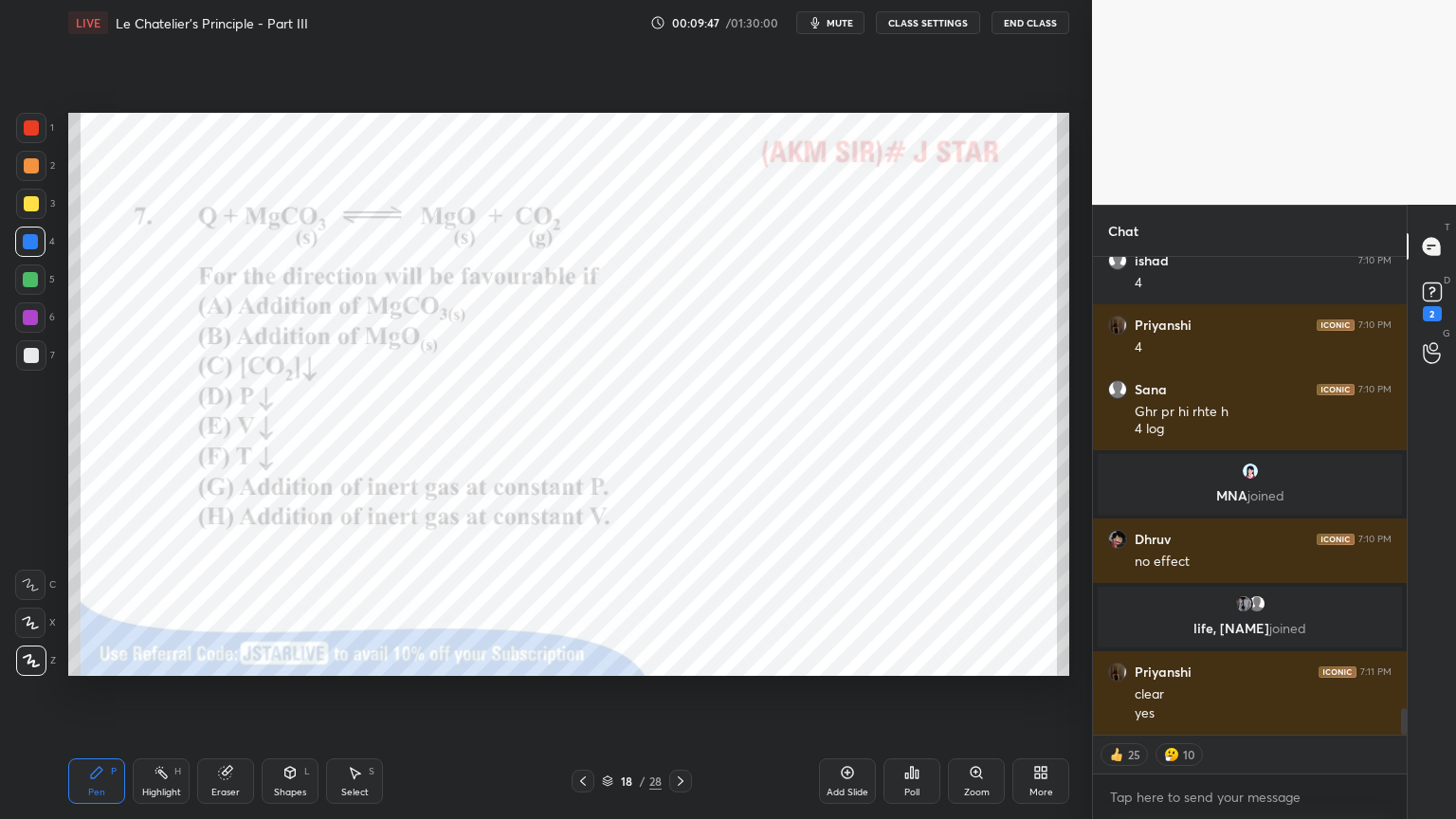 click at bounding box center [31, 128] 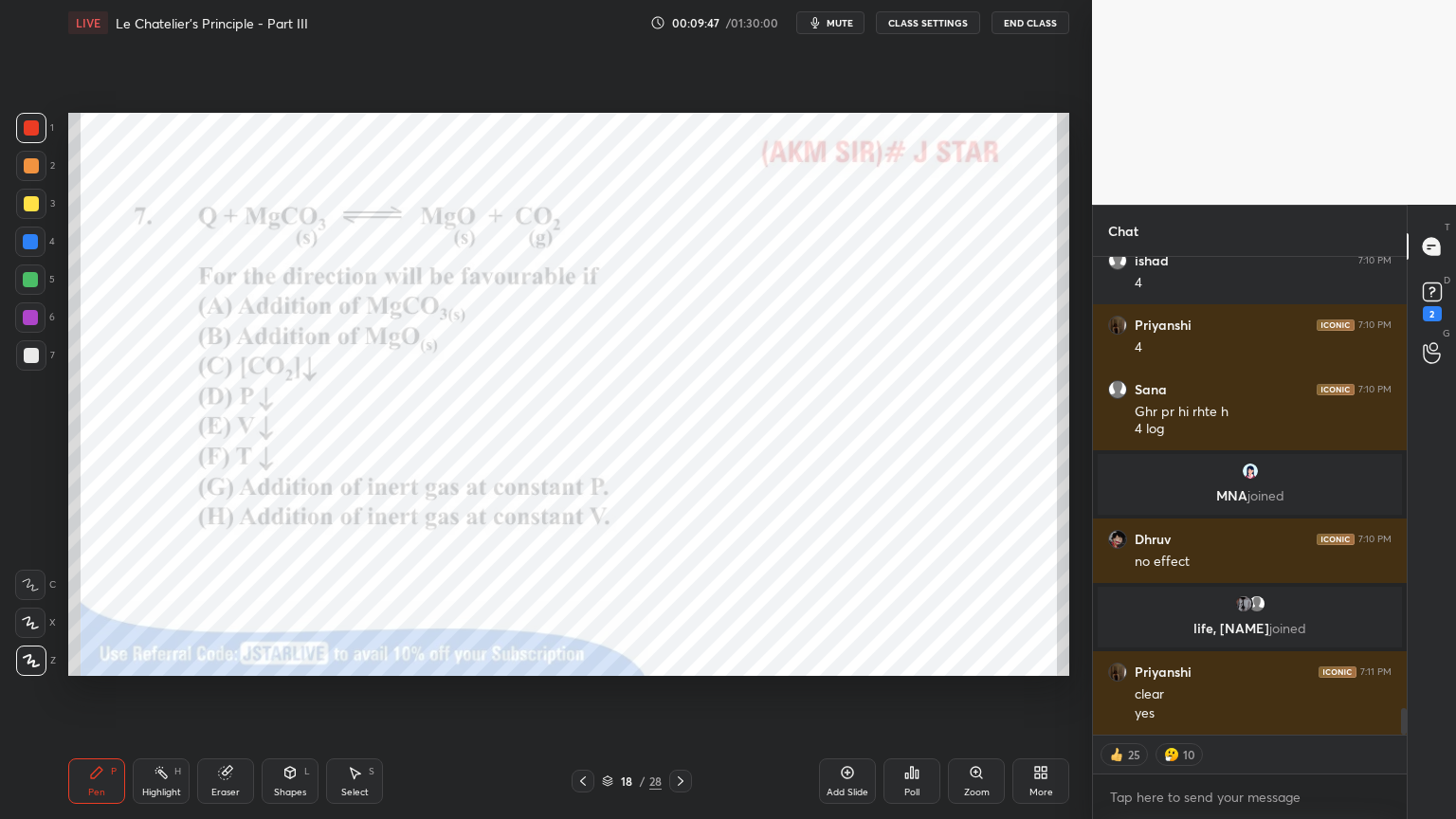 scroll, scrollTop: 8236, scrollLeft: 0, axis: vertical 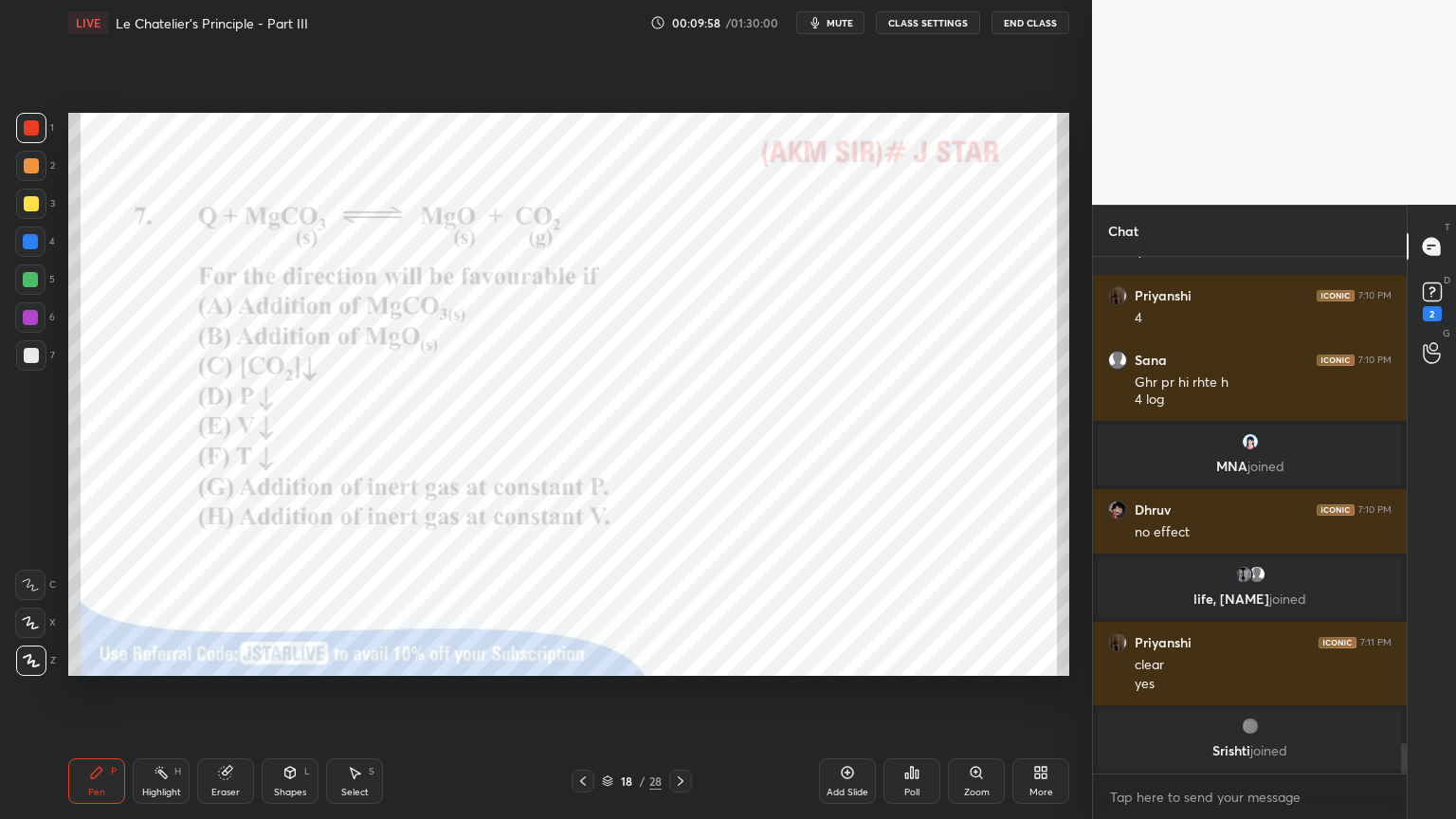 click on "Highlight" at bounding box center (161, 792) 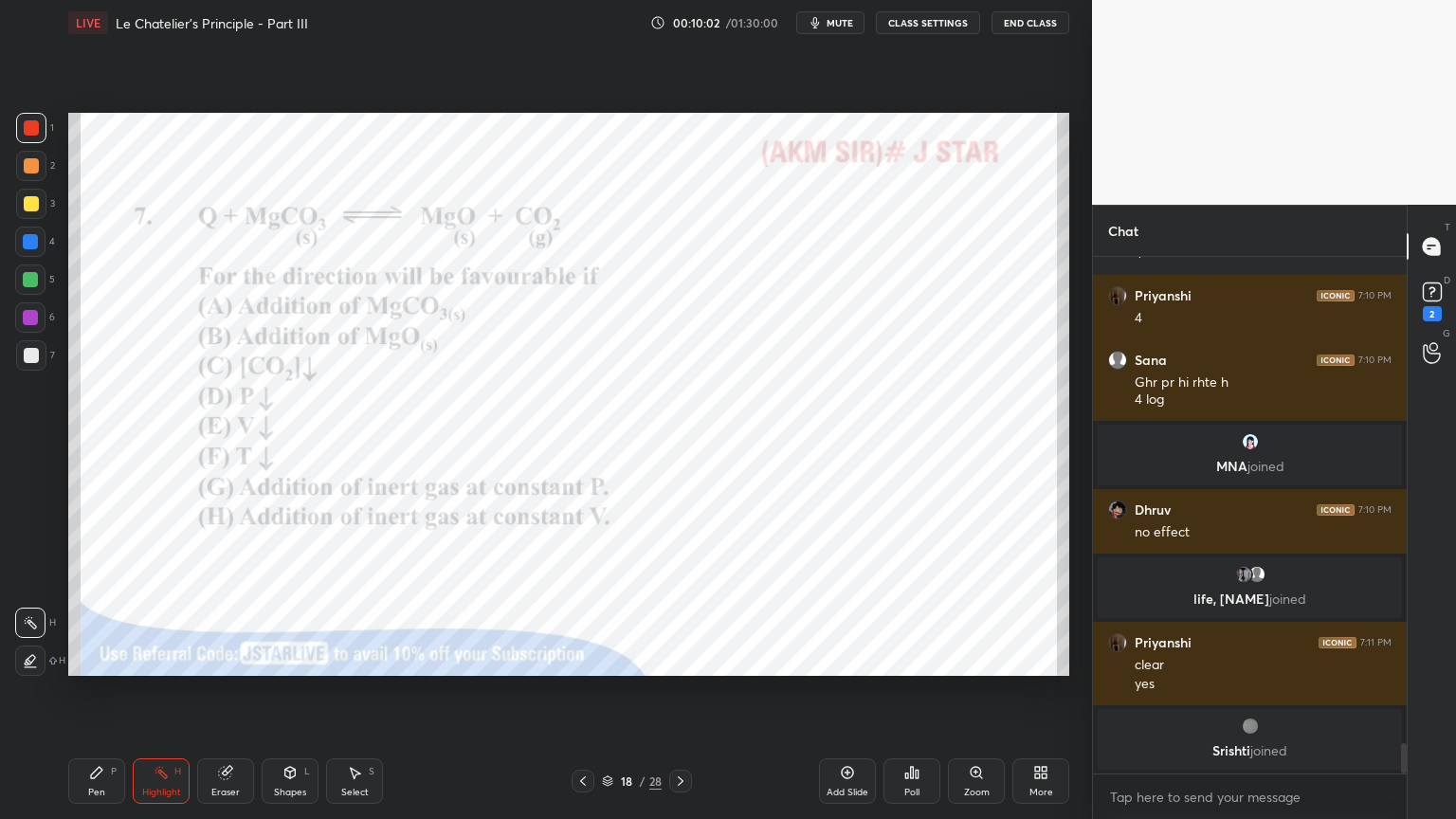 click on "Pen" at bounding box center [97, 792] 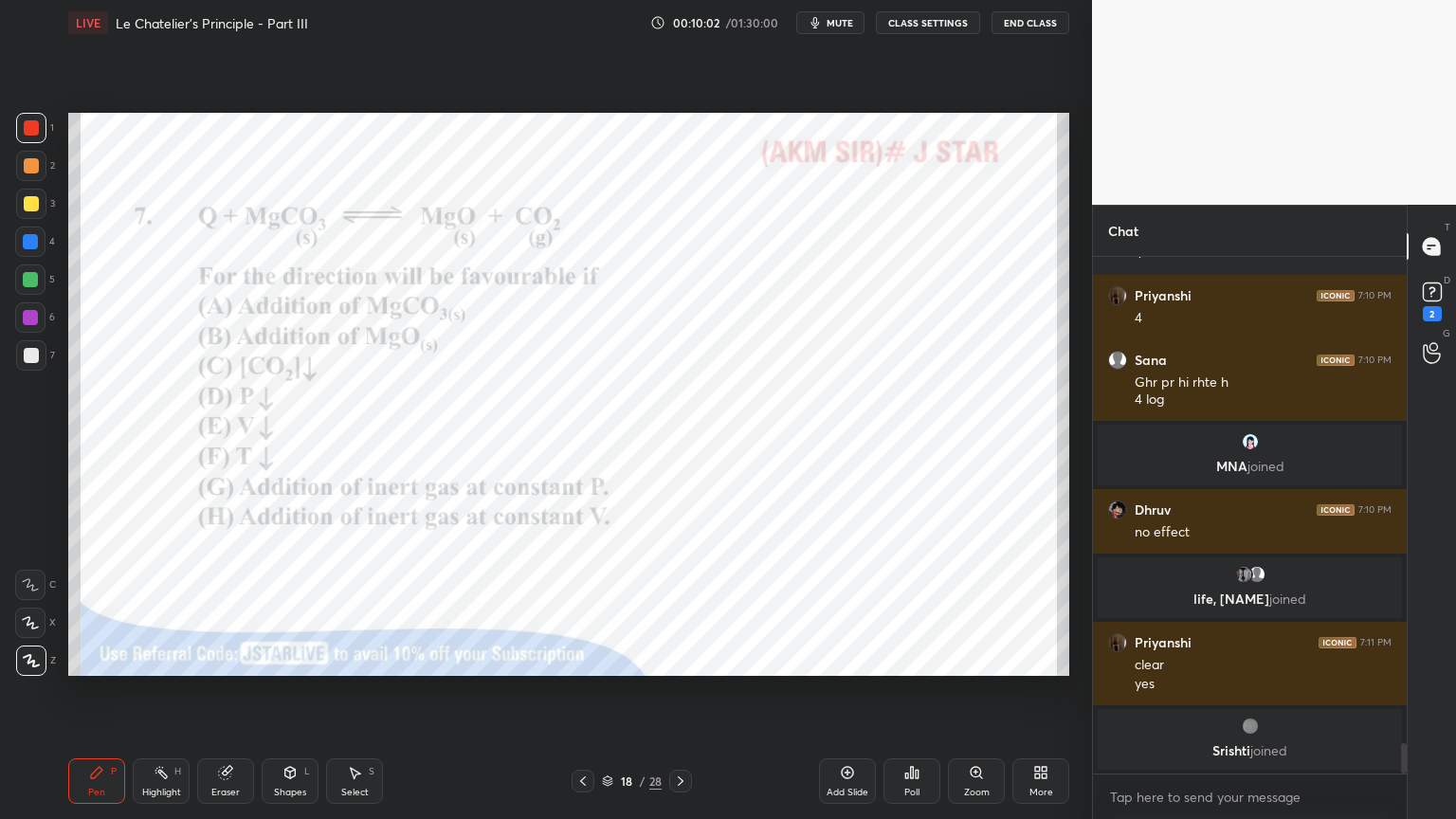 click at bounding box center (31, 355) 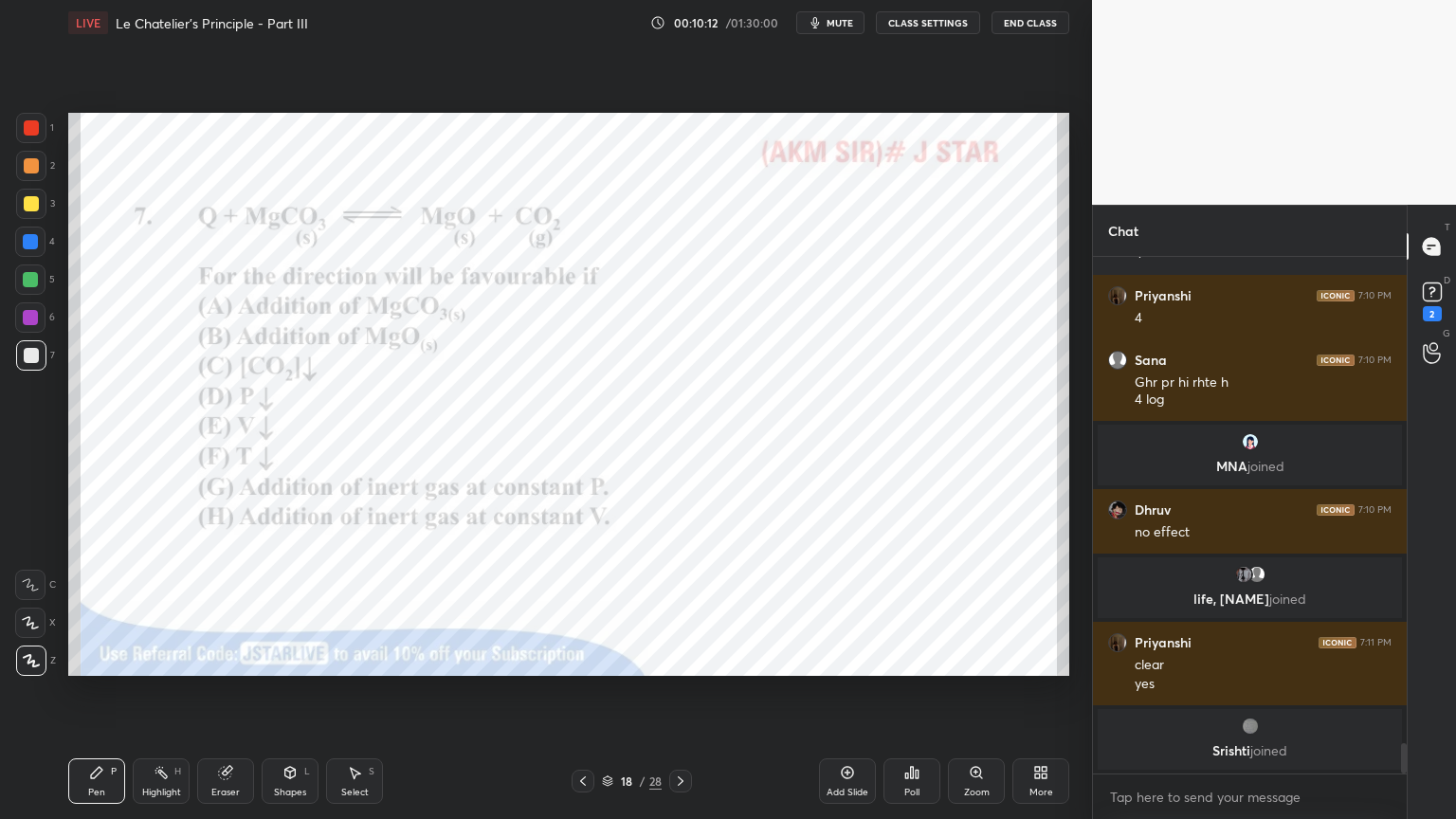 click at bounding box center [31, 128] 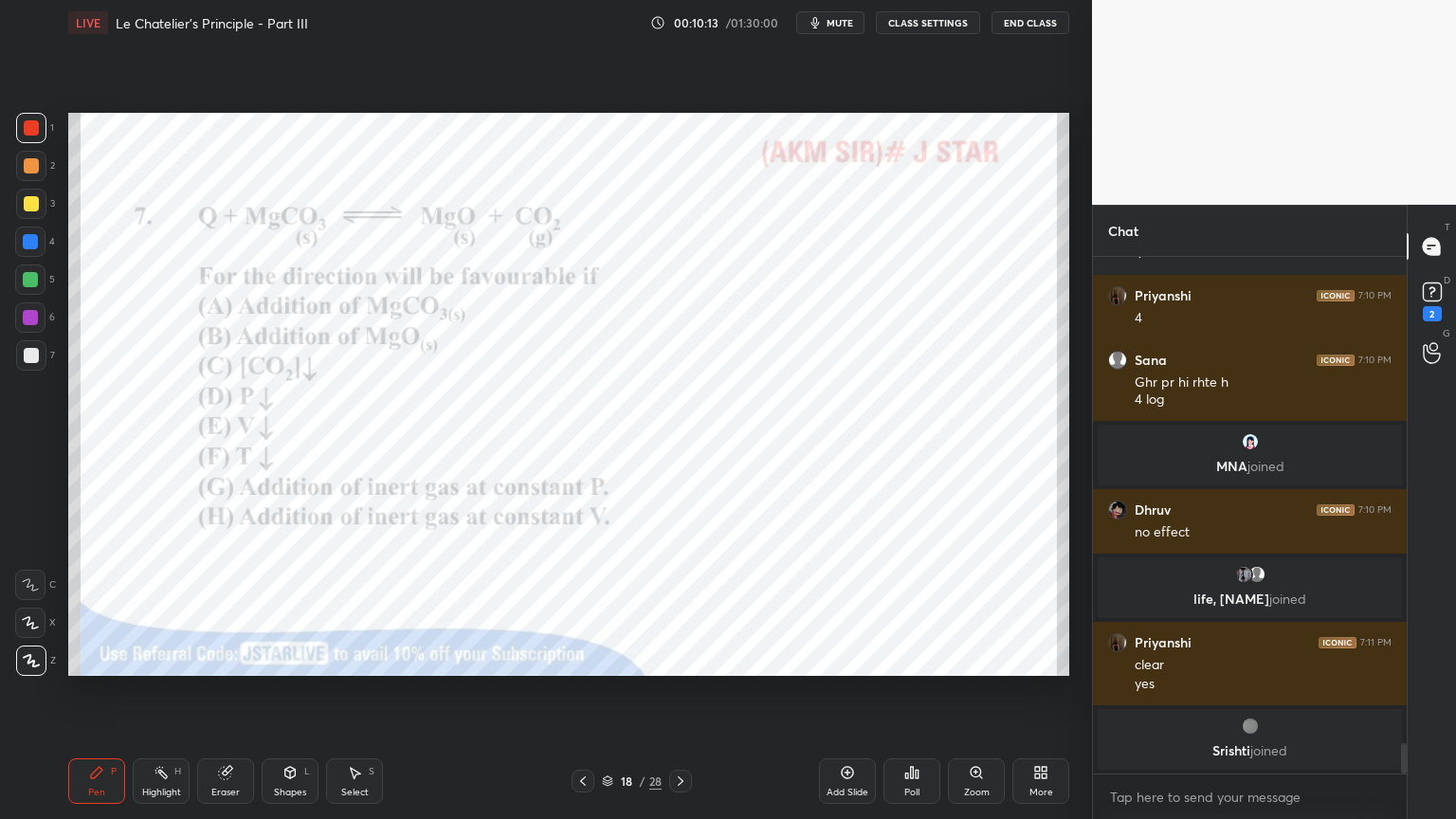 click at bounding box center [30, 242] 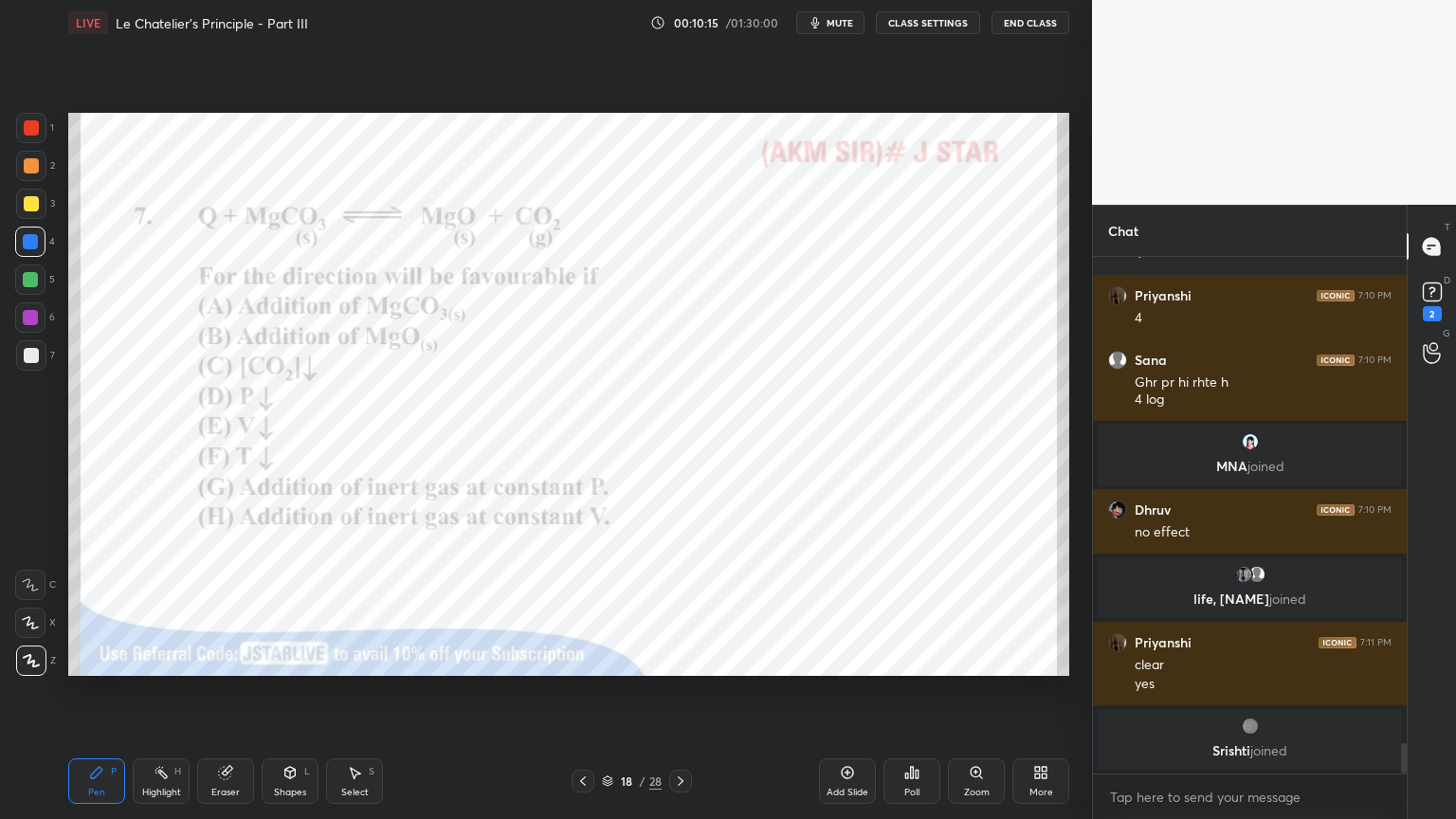 drag, startPoint x: 30, startPoint y: 350, endPoint x: 58, endPoint y: 331, distance: 33.83785 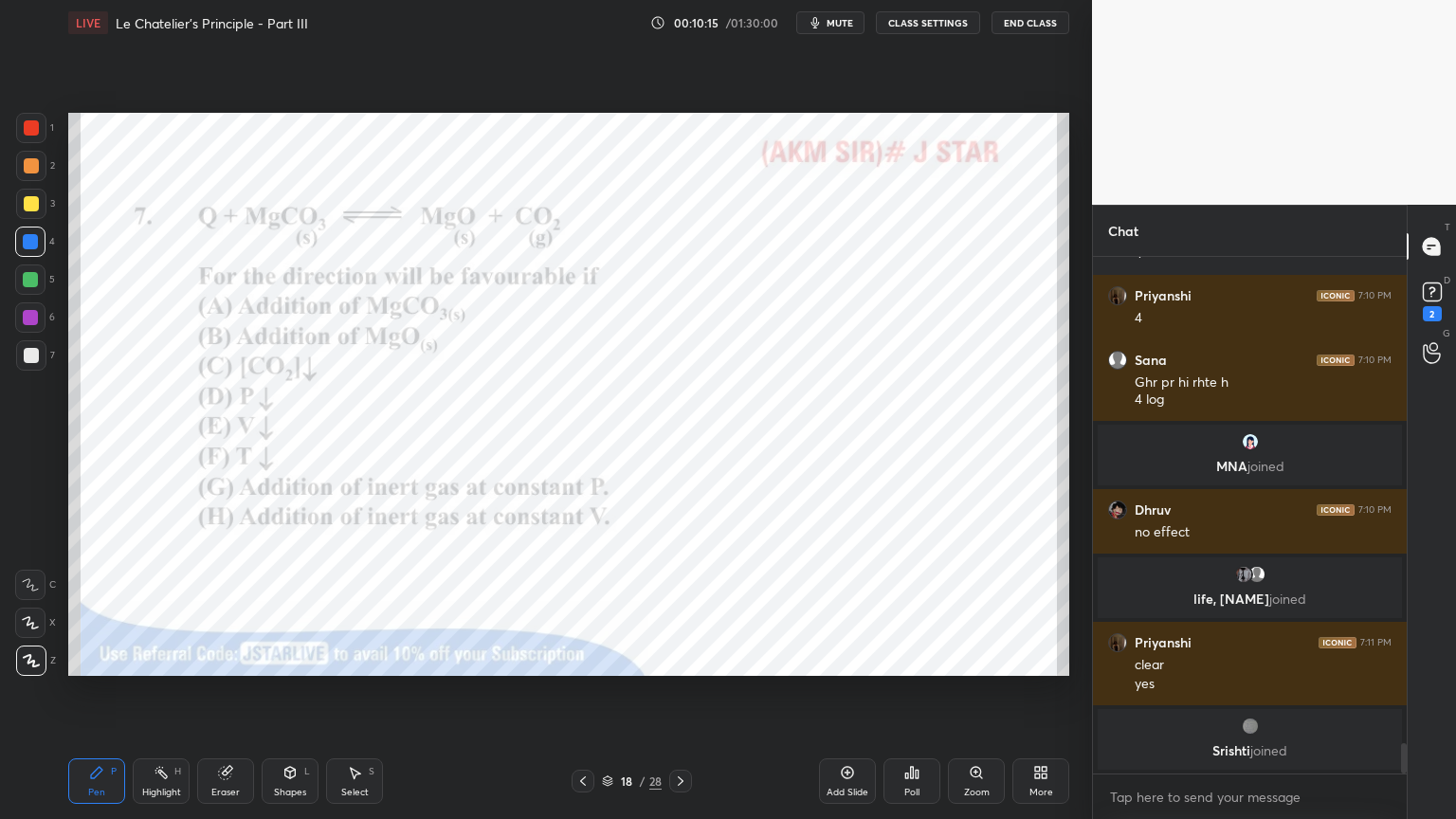 click at bounding box center [31, 355] 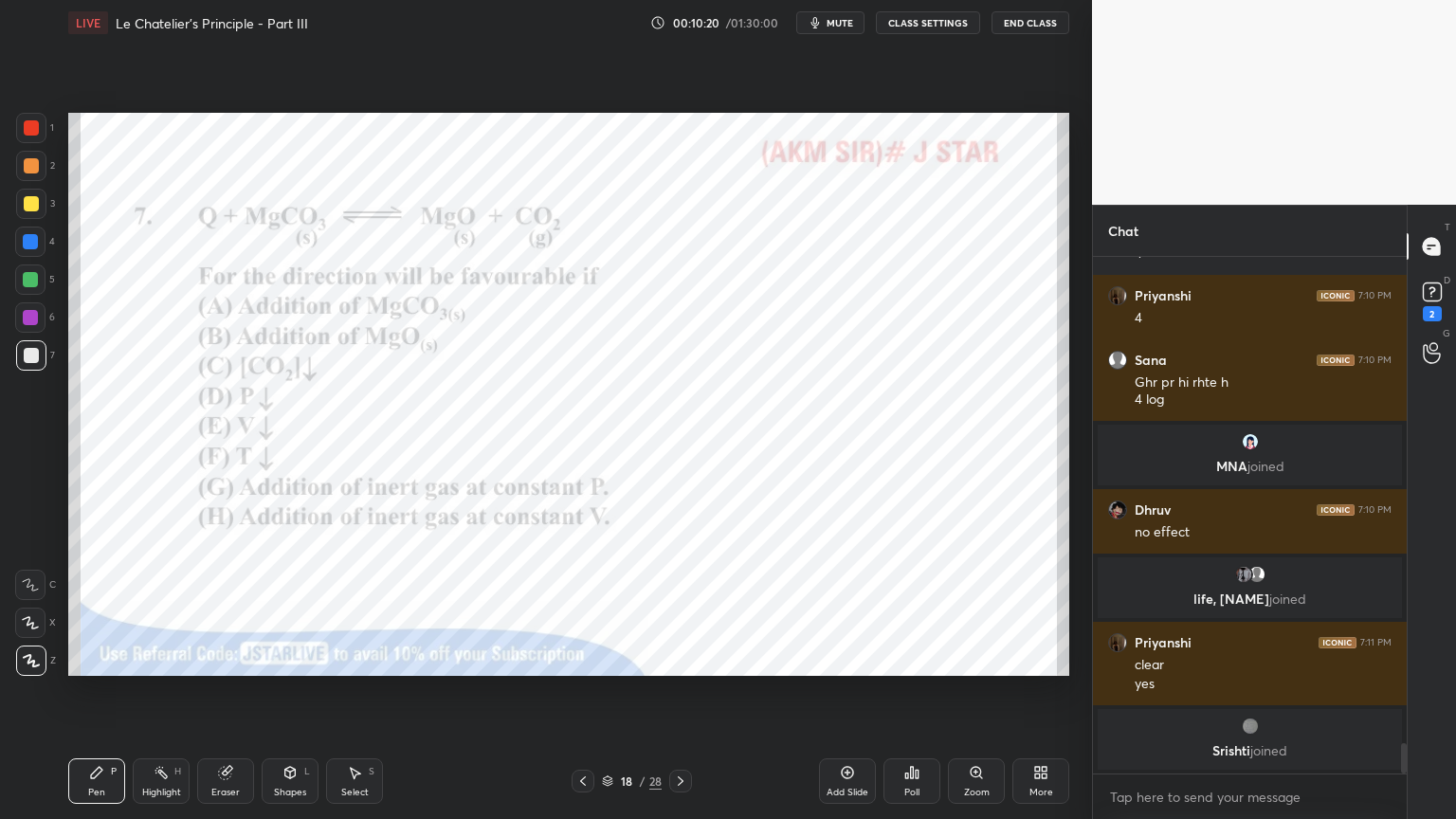click at bounding box center [30, 242] 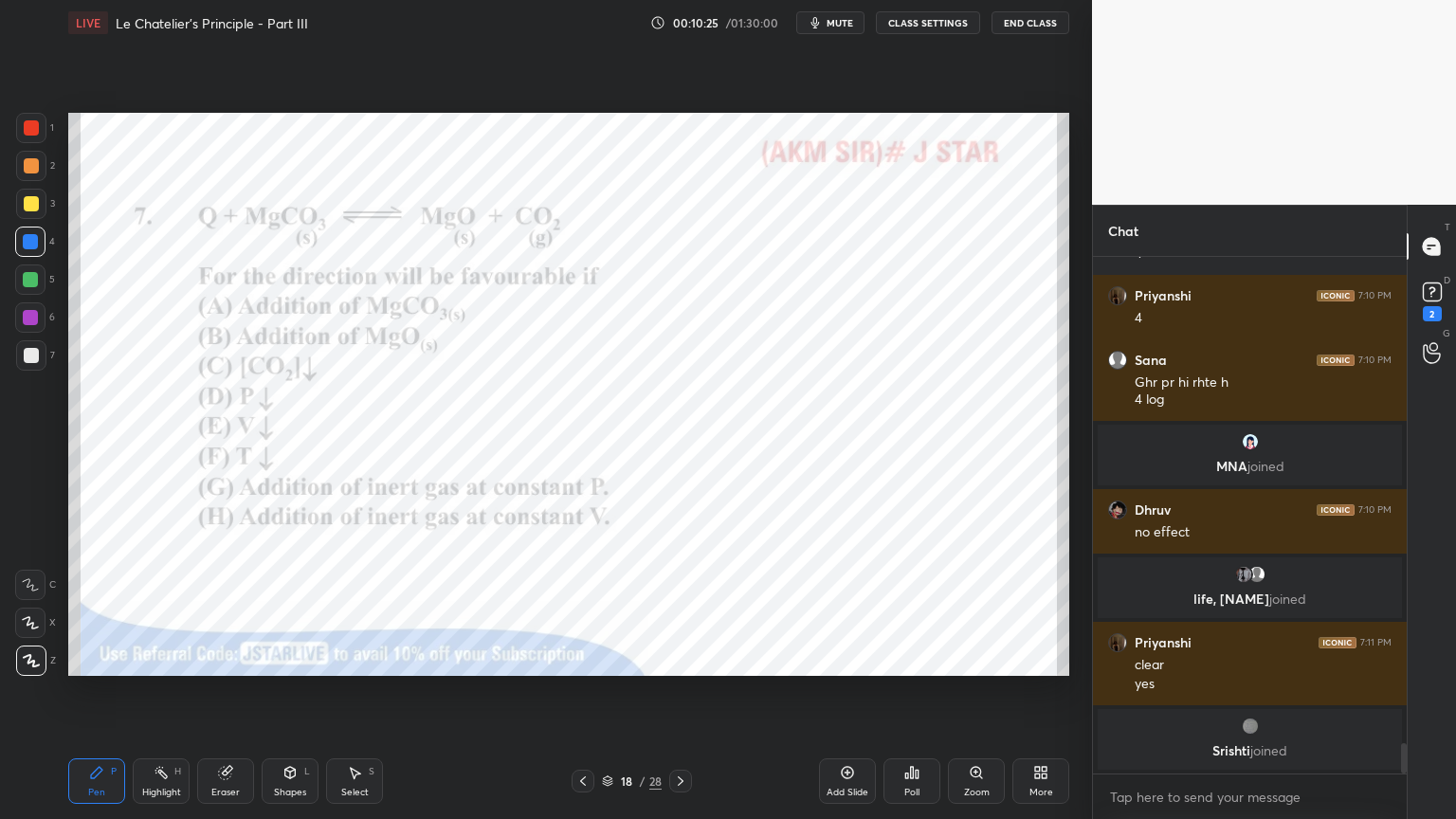 drag, startPoint x: 147, startPoint y: 787, endPoint x: 162, endPoint y: 784, distance: 15.29706 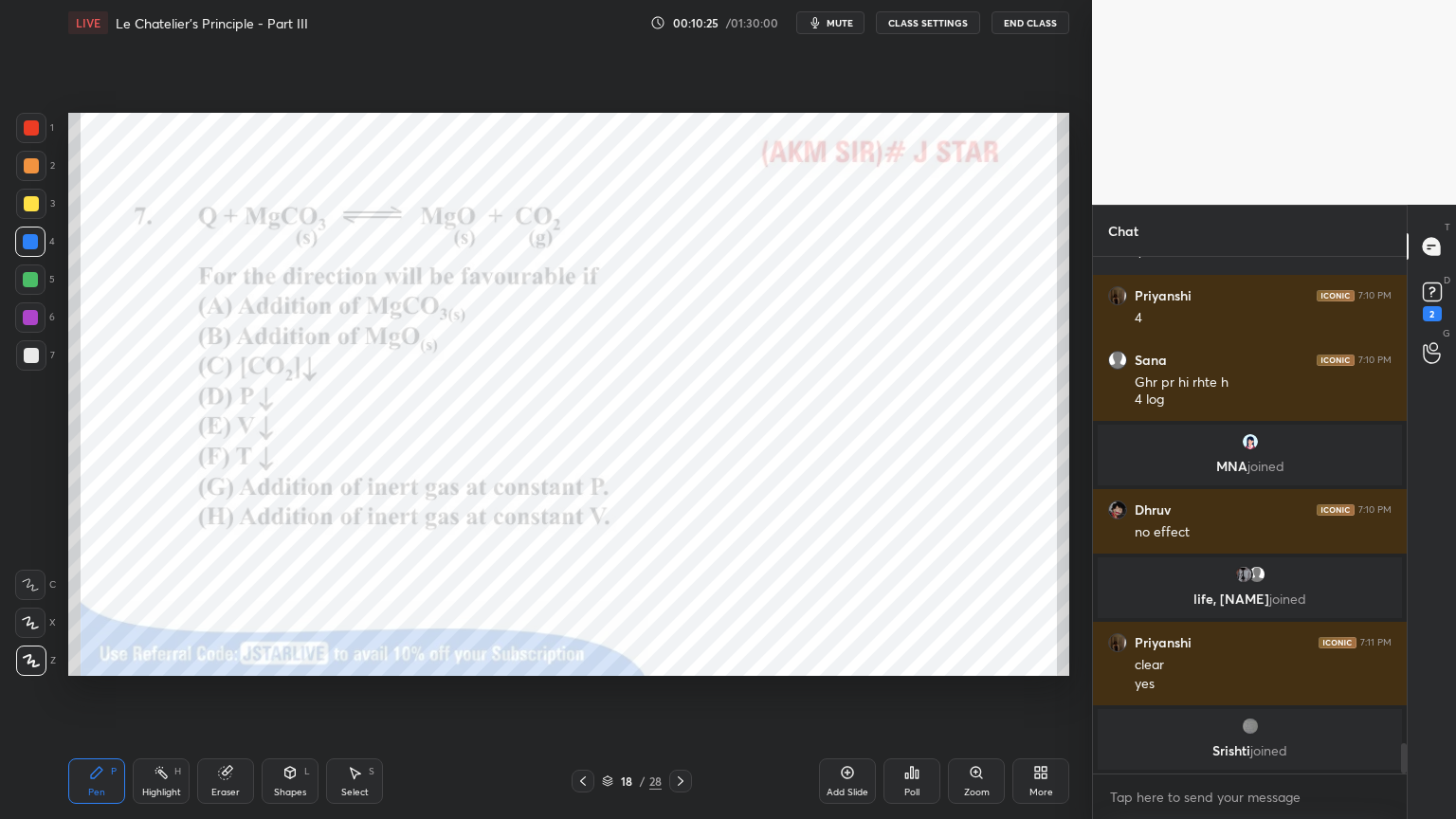click on "Highlight H" at bounding box center [161, 781] 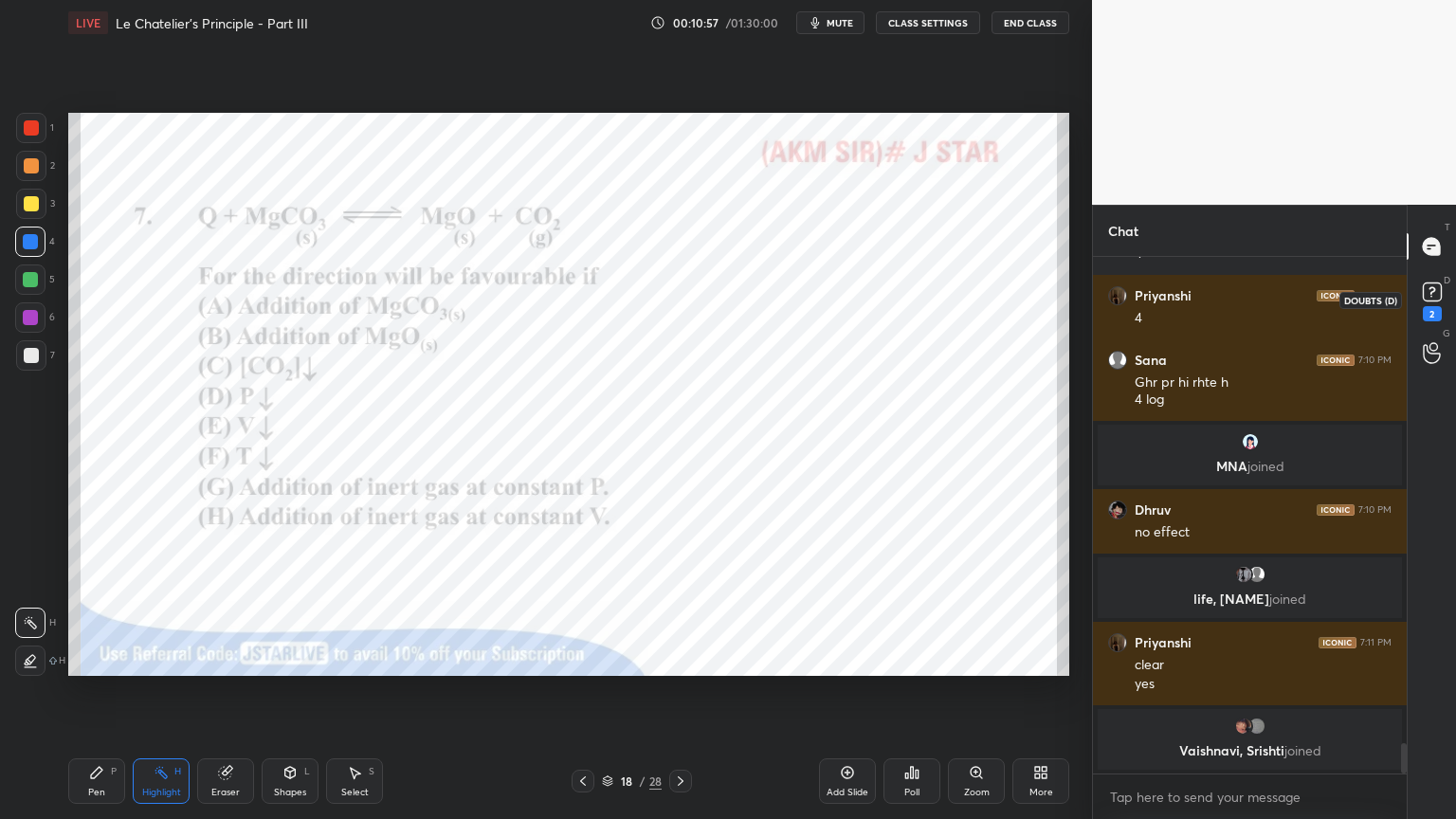 click on "2" at bounding box center [1432, 314] 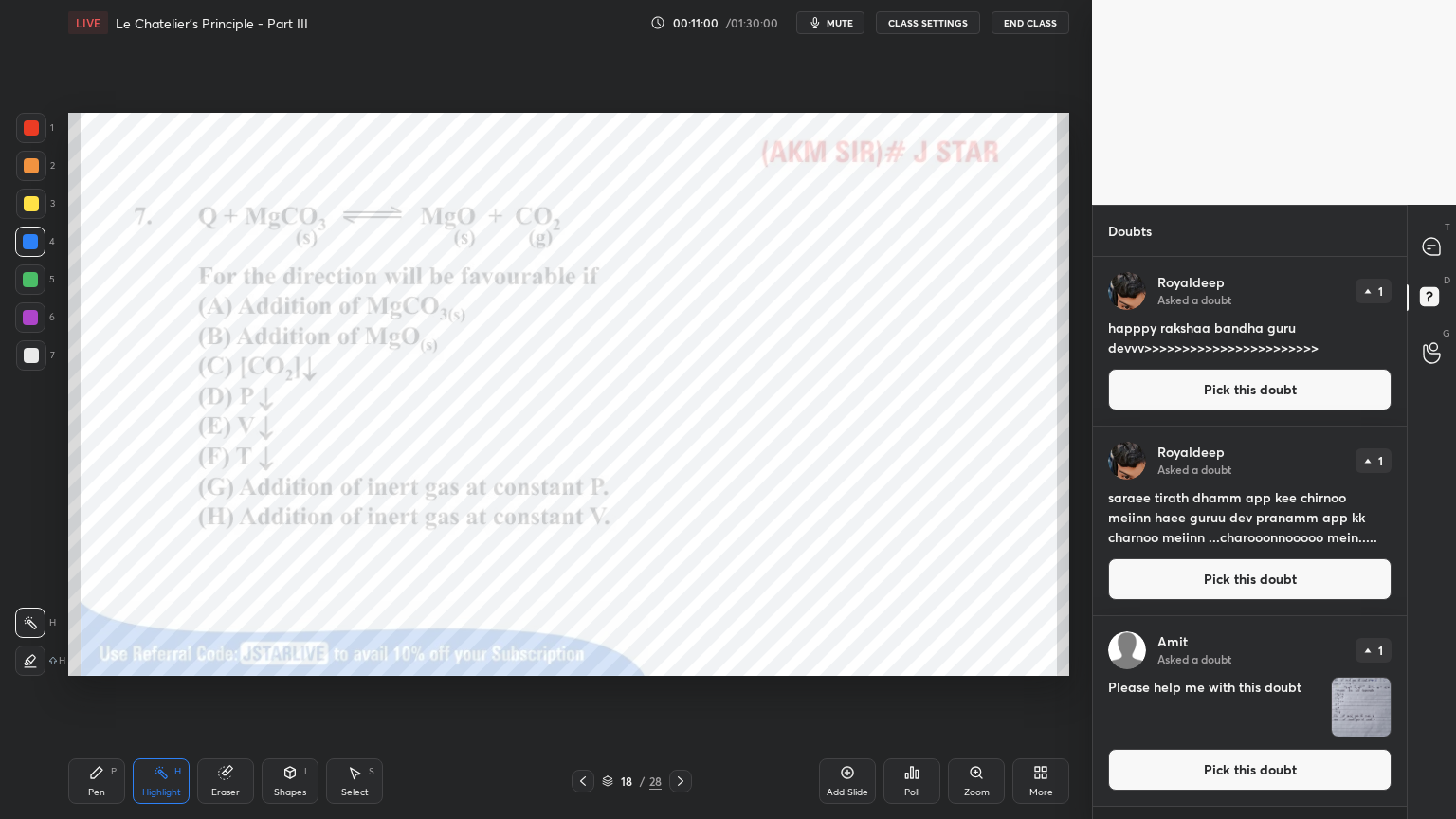 click on "Pick this doubt" at bounding box center (1249, 390) 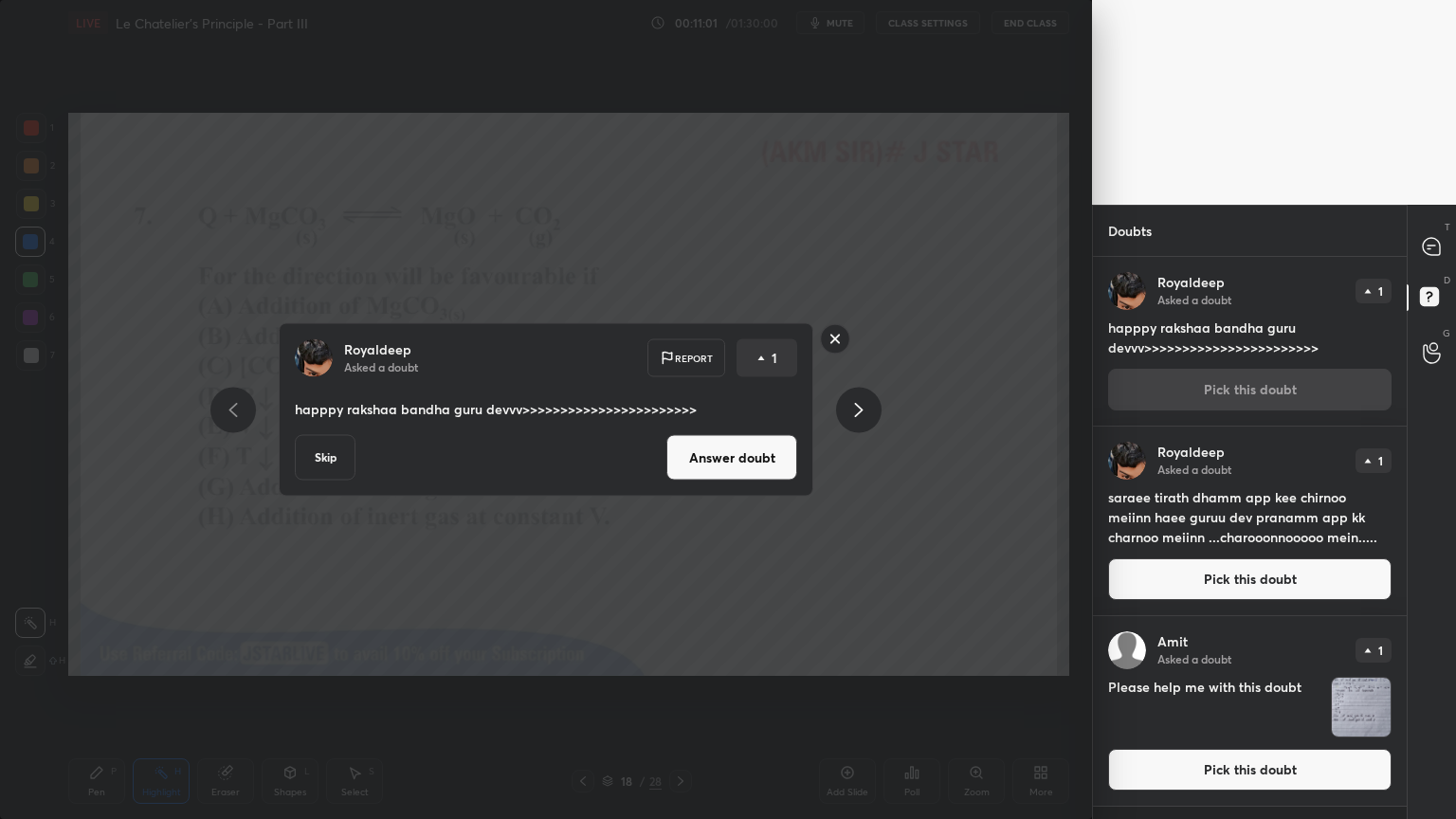click 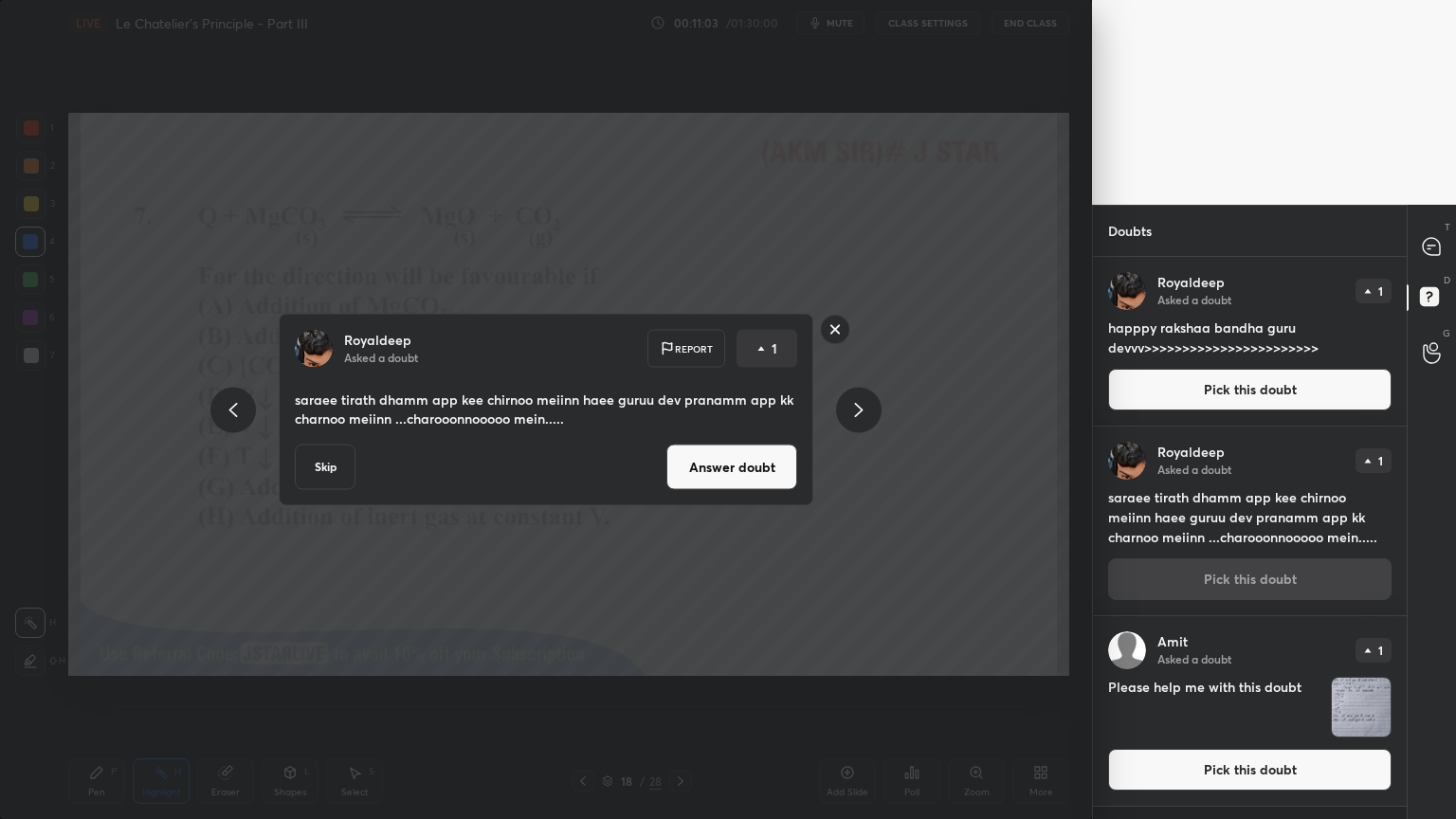 click at bounding box center [859, 410] 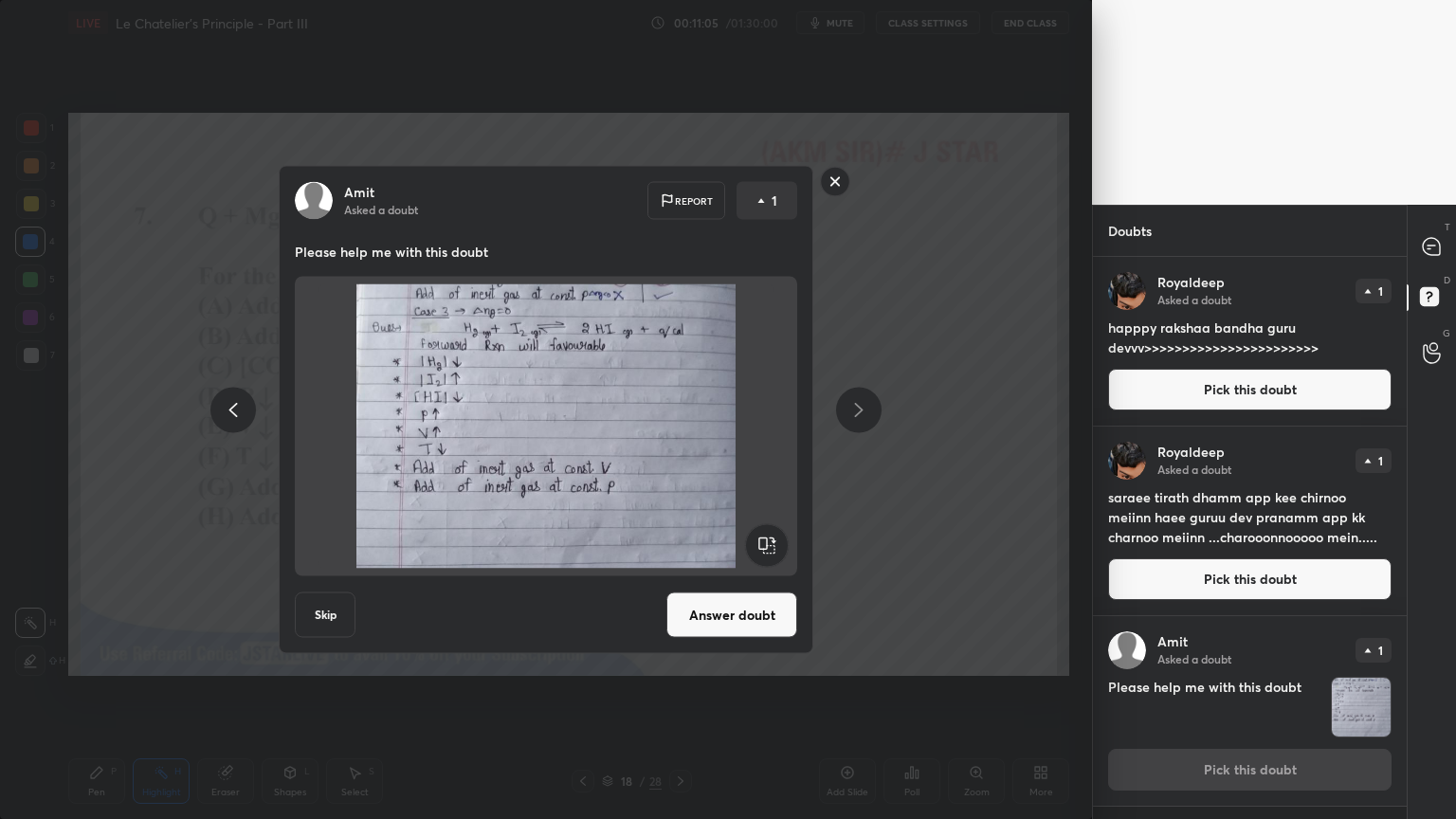 click at bounding box center [233, 410] 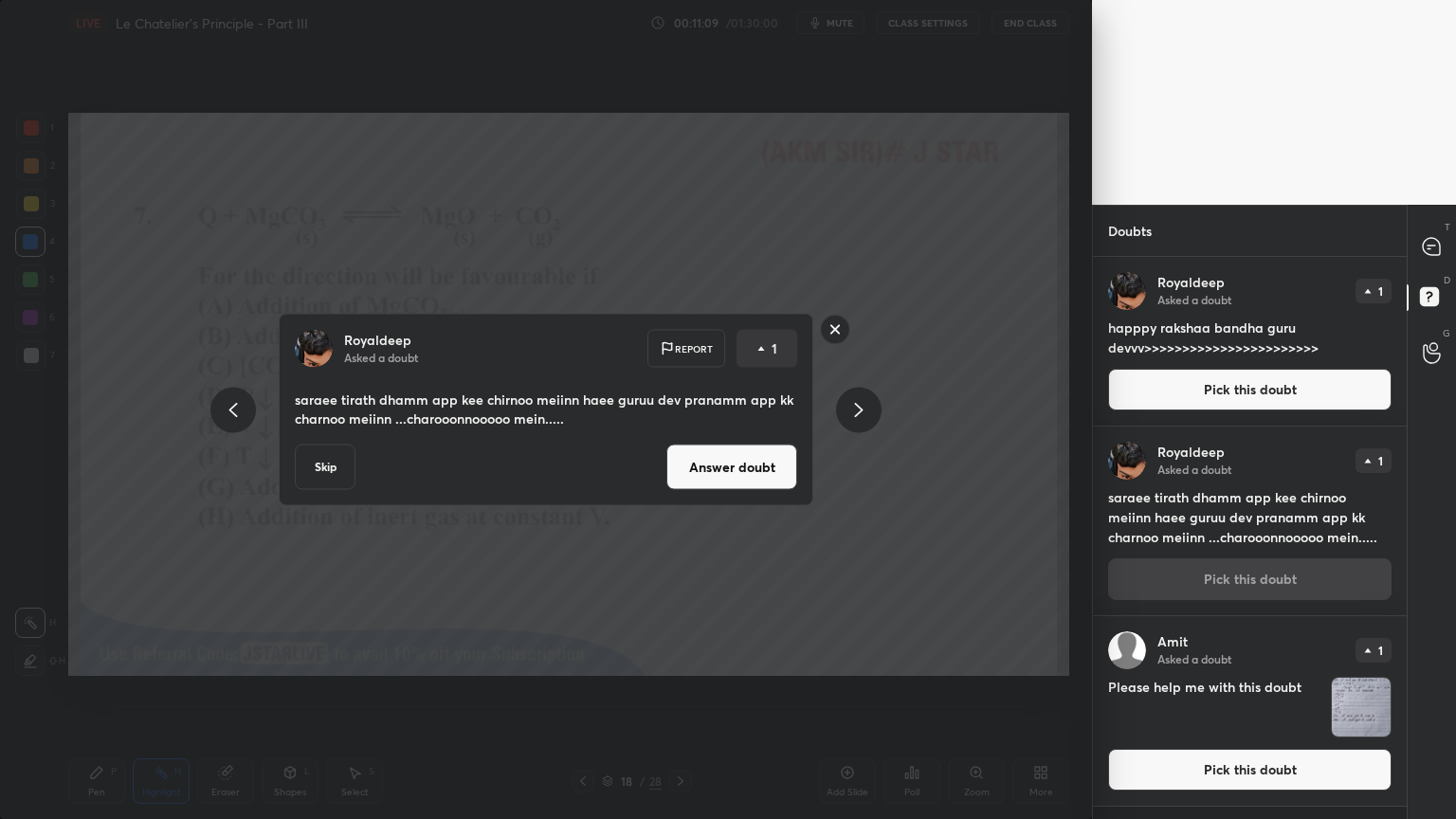 click 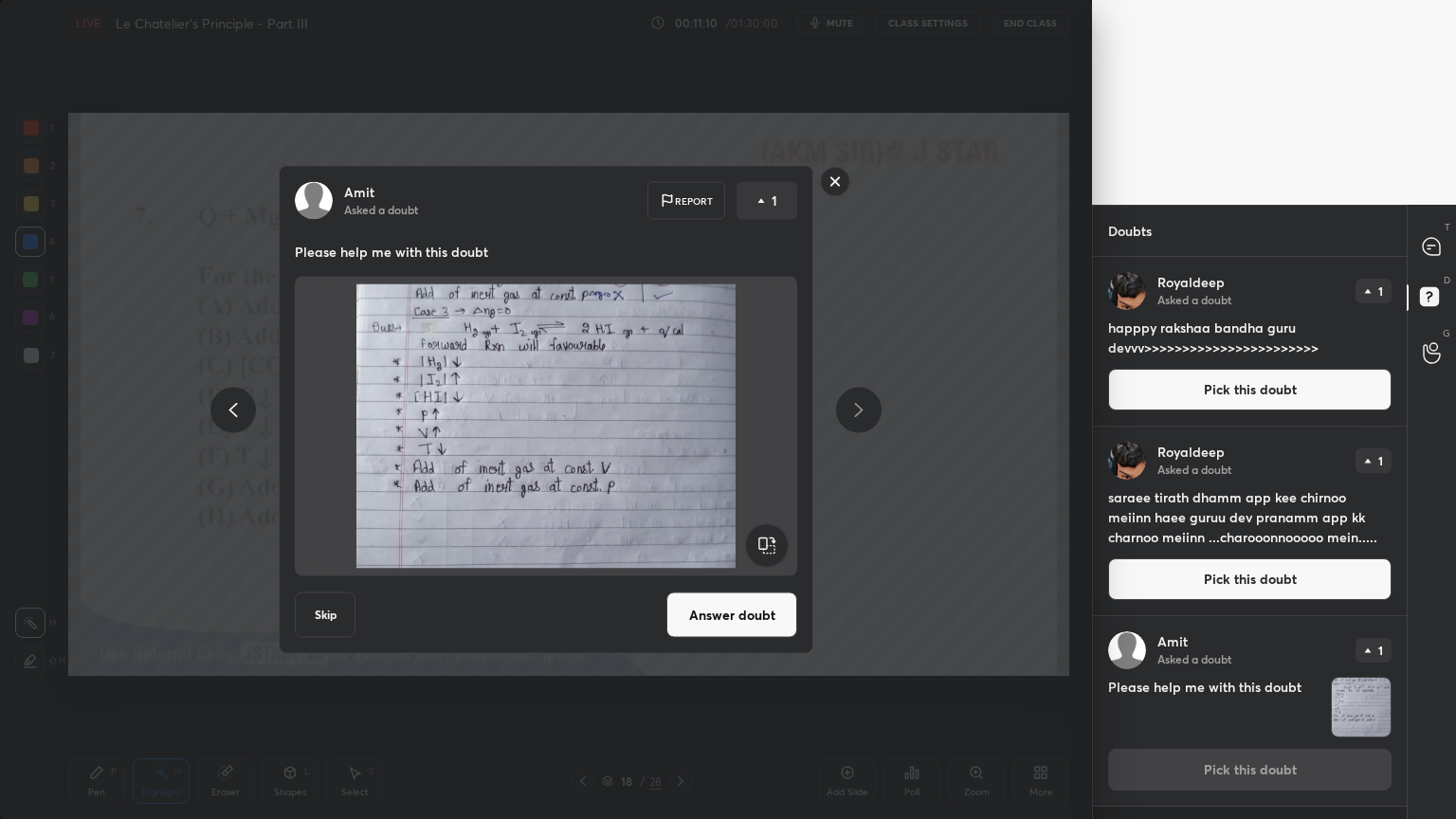 click 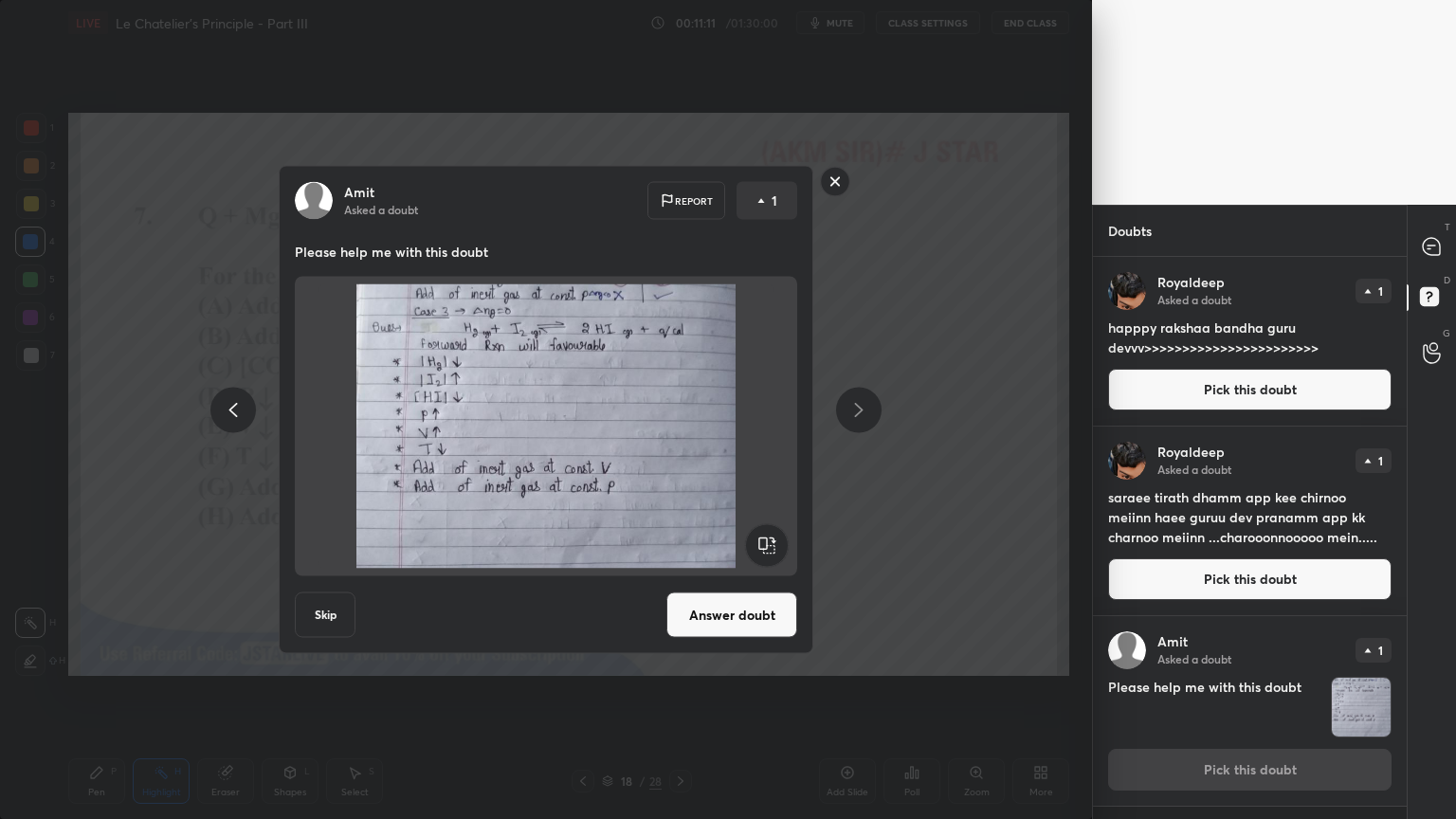 click 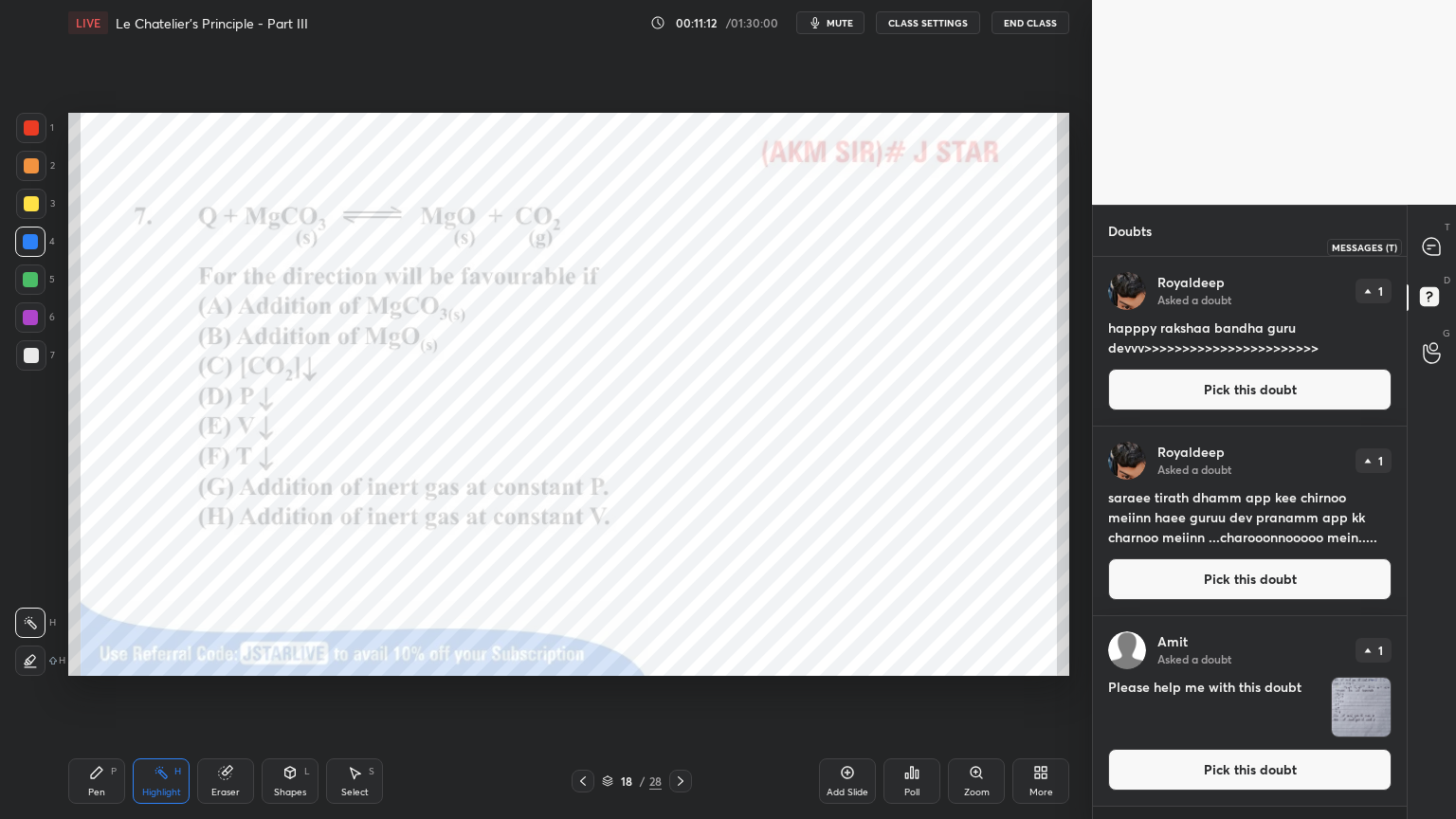 click 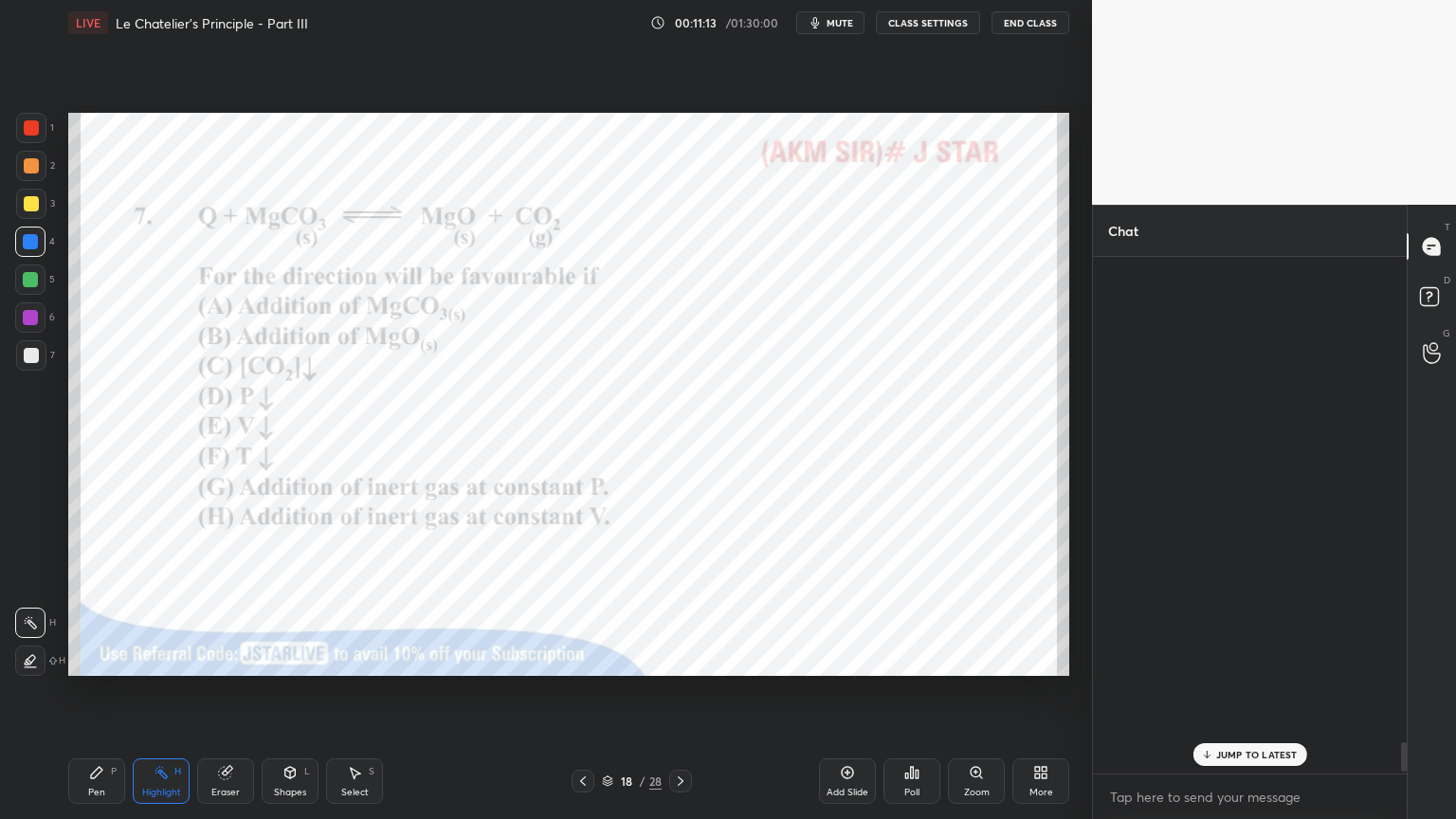 scroll, scrollTop: 8596, scrollLeft: 0, axis: vertical 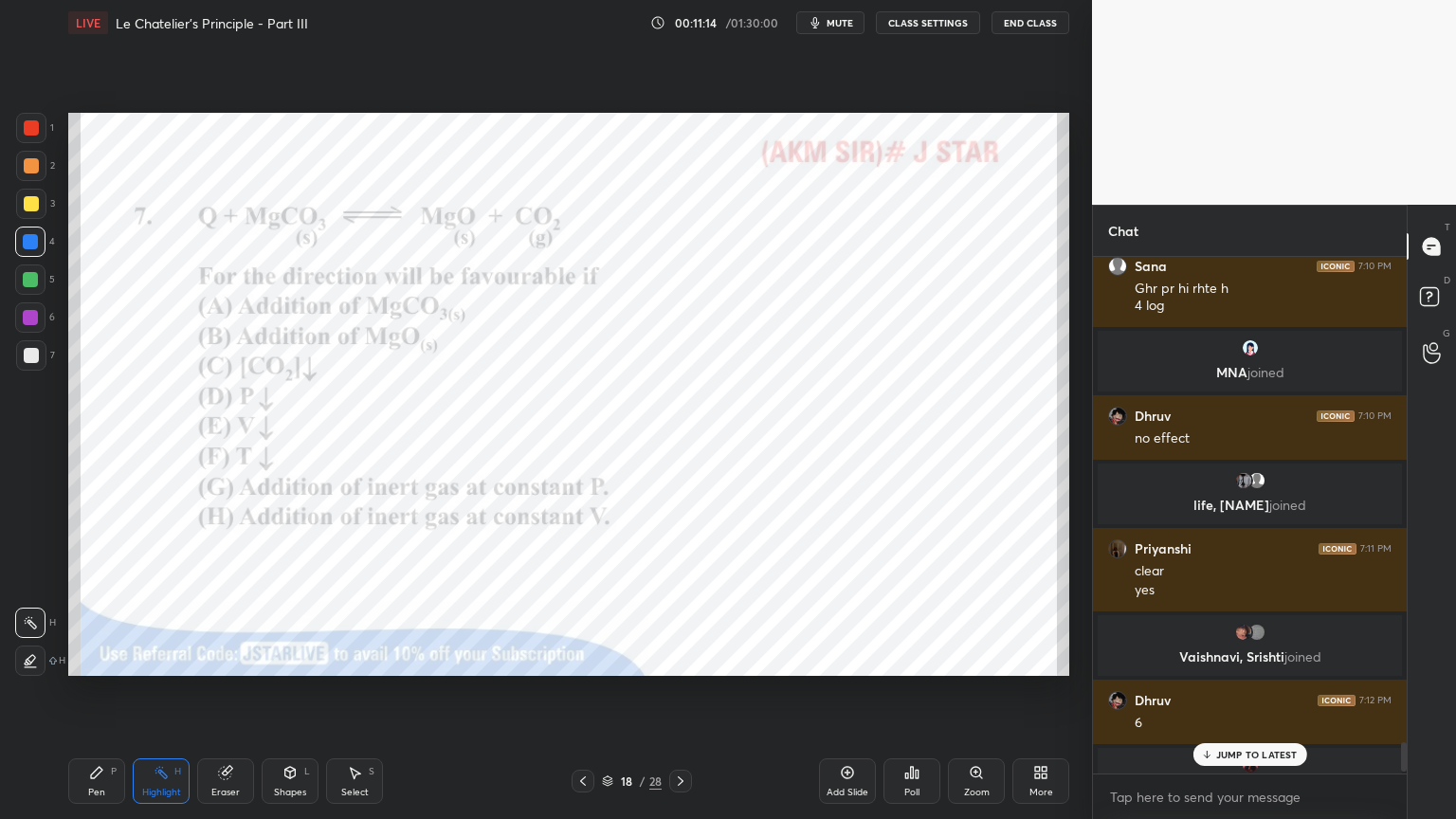 click on "JUMP TO LATEST" at bounding box center [1257, 755] 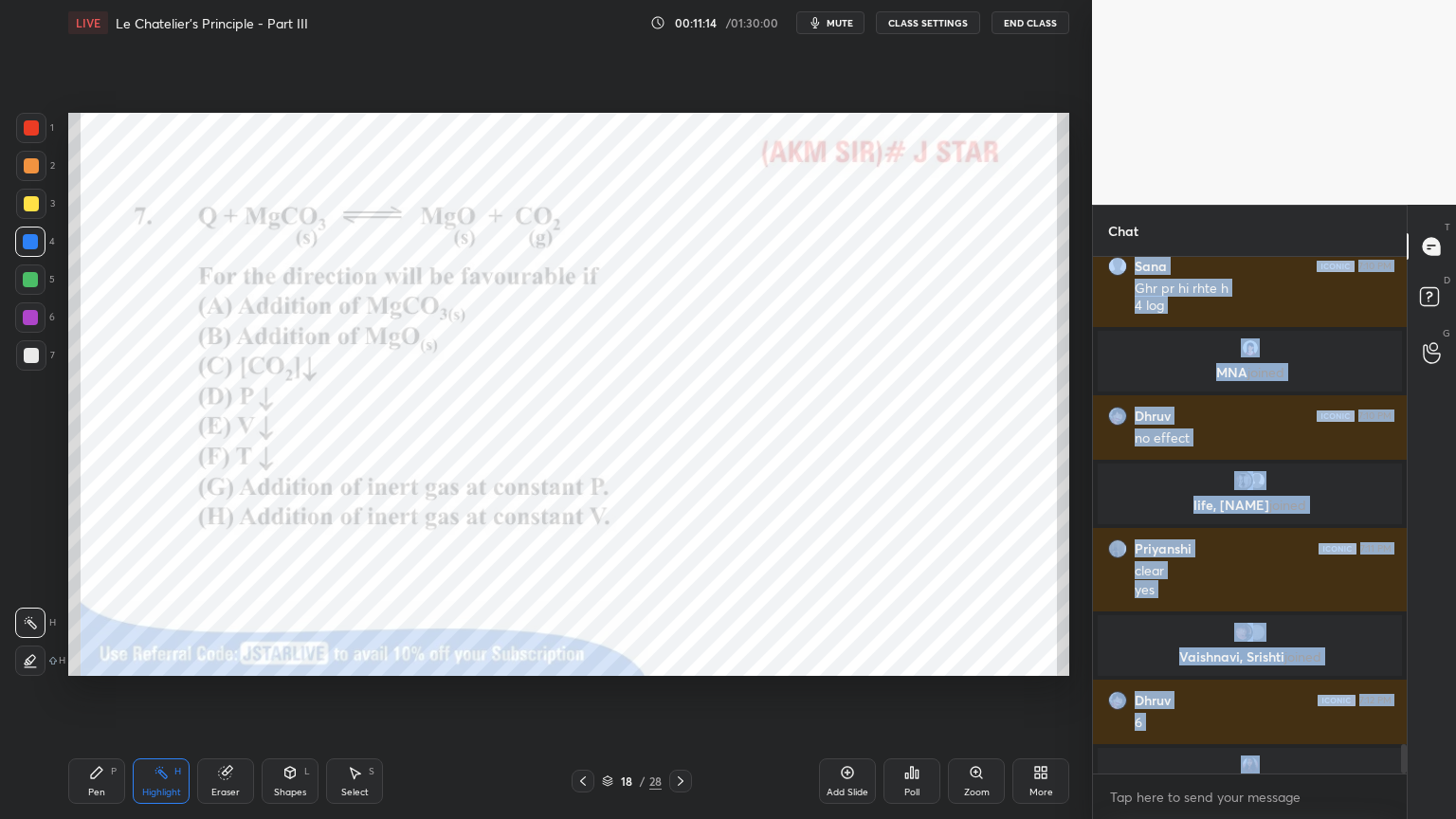 drag, startPoint x: 1273, startPoint y: 754, endPoint x: 1270, endPoint y: 738, distance: 16.27882 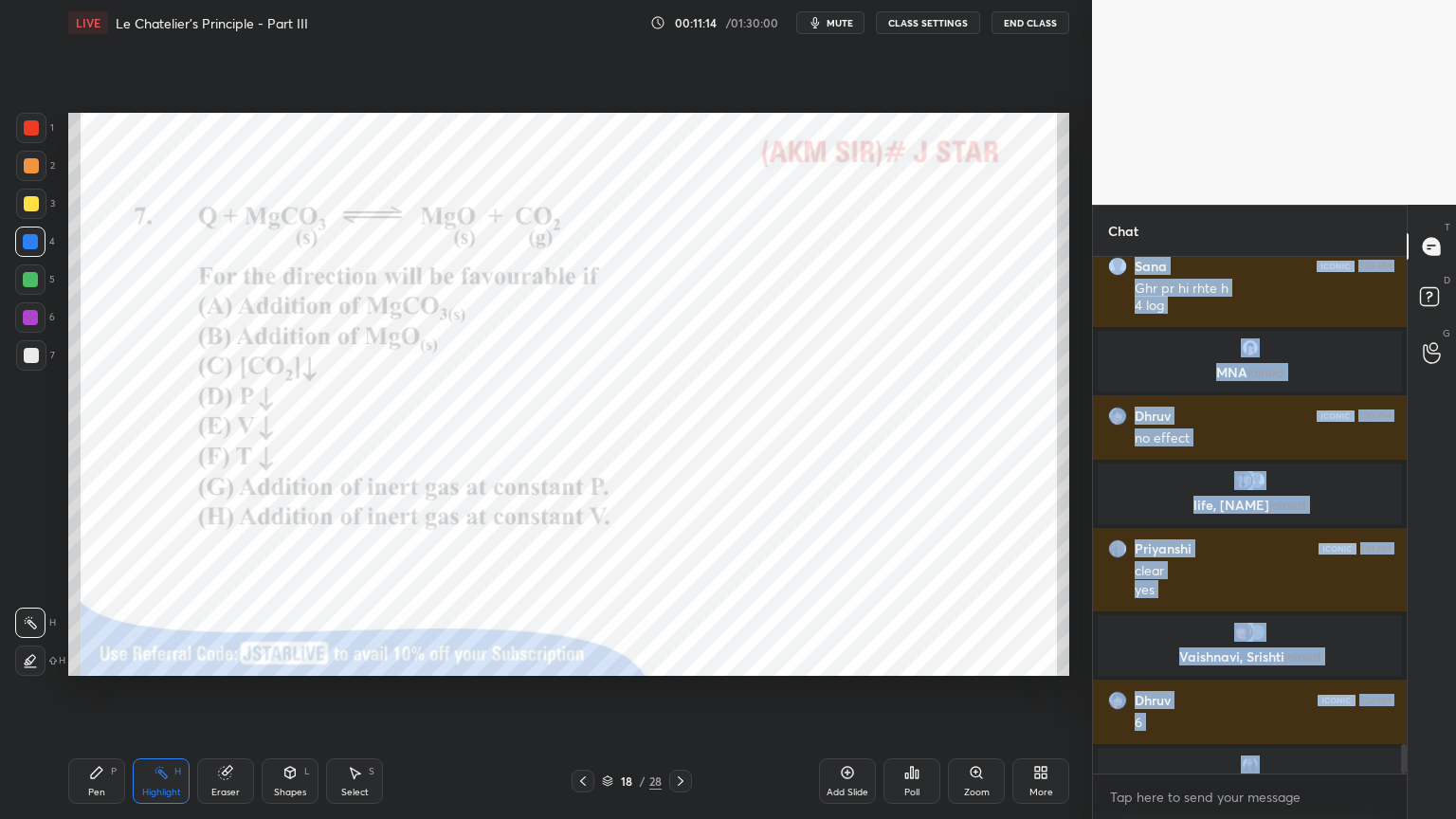 click on "[NAME] 7:10 PM 4 [NAME] 7:10 PM Ghr pr hi rhte h
4 log [NAME] joined [NAME] 7:10 PM no effect life, [NAME] joined [NAME] 7:11 PM clear yes [NAME], [NAME] joined [NAME] 7:12 PM 6 [NAME] joined JUMP TO LATEST" at bounding box center [1249, 515] 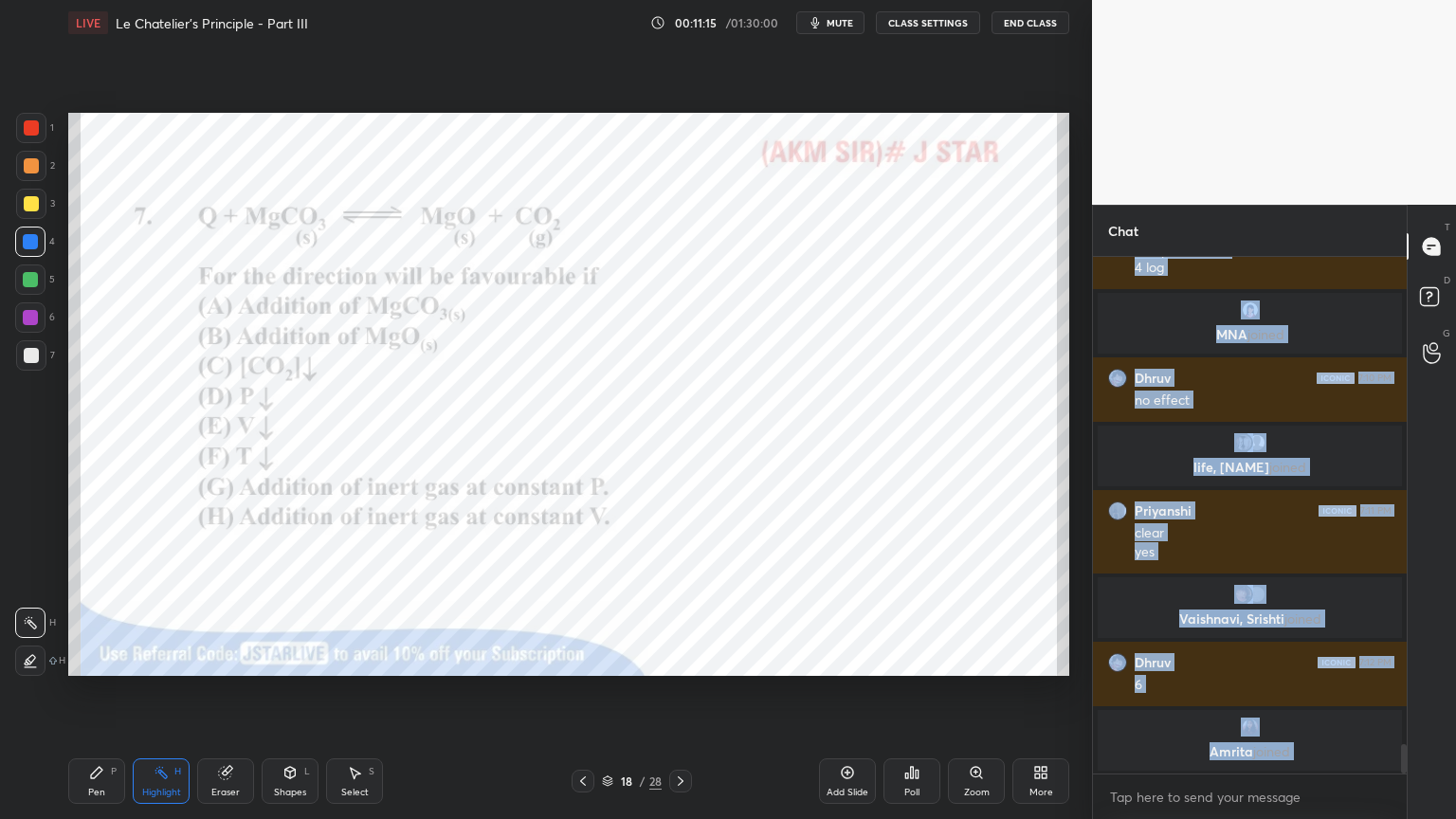 scroll, scrollTop: 8698, scrollLeft: 0, axis: vertical 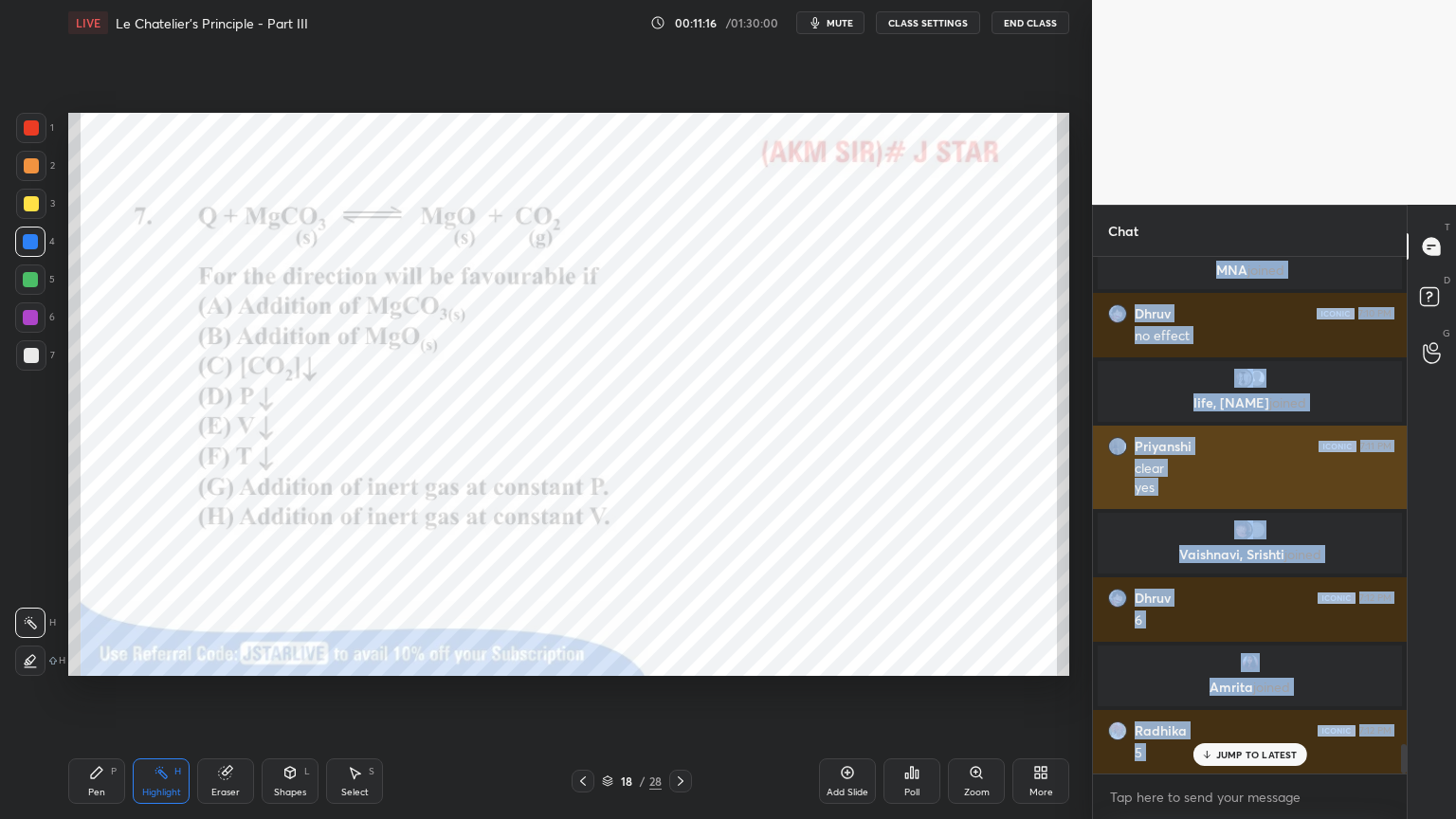 click on "clear yes" at bounding box center [1263, 477] 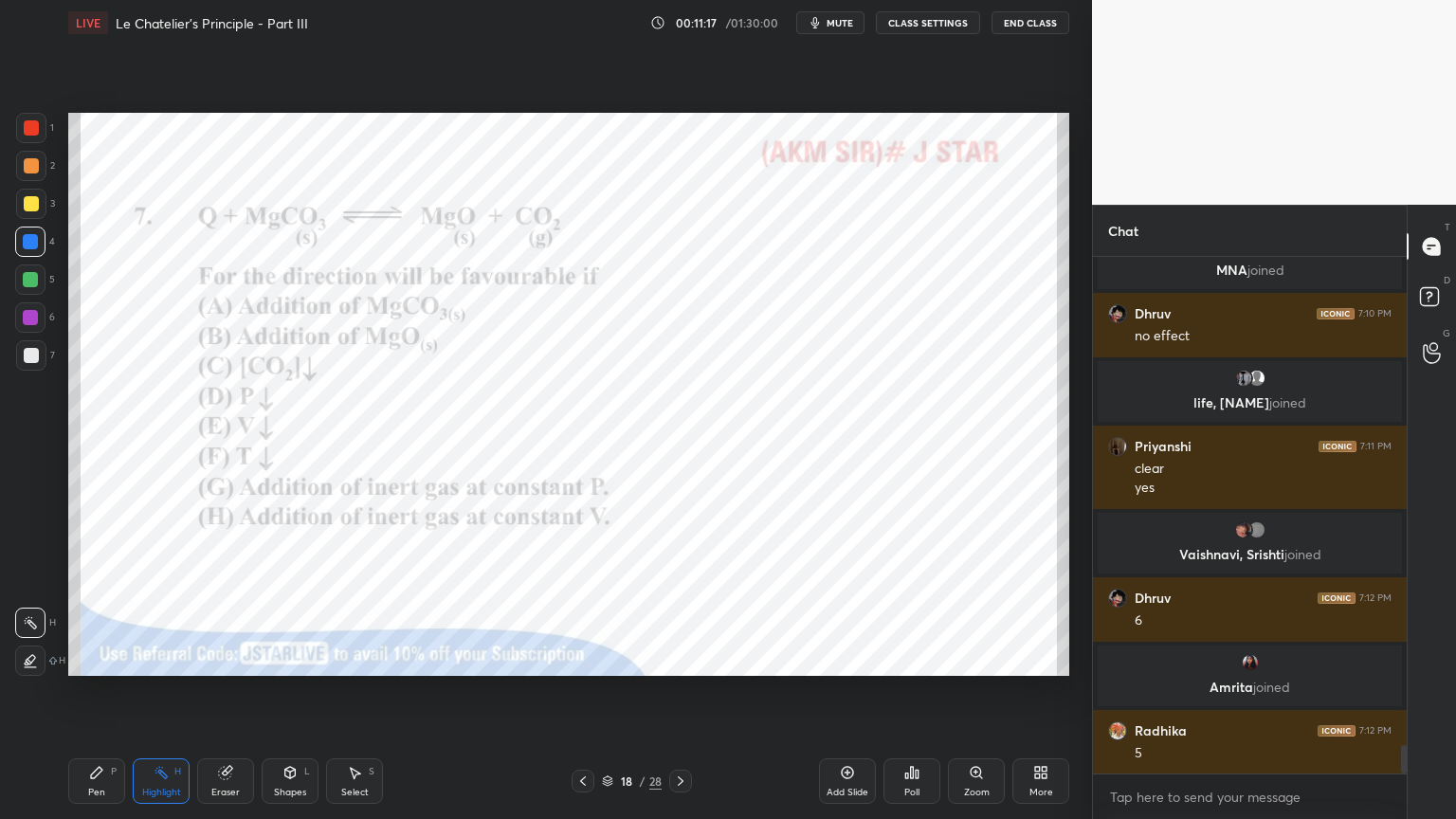 scroll, scrollTop: 8763, scrollLeft: 0, axis: vertical 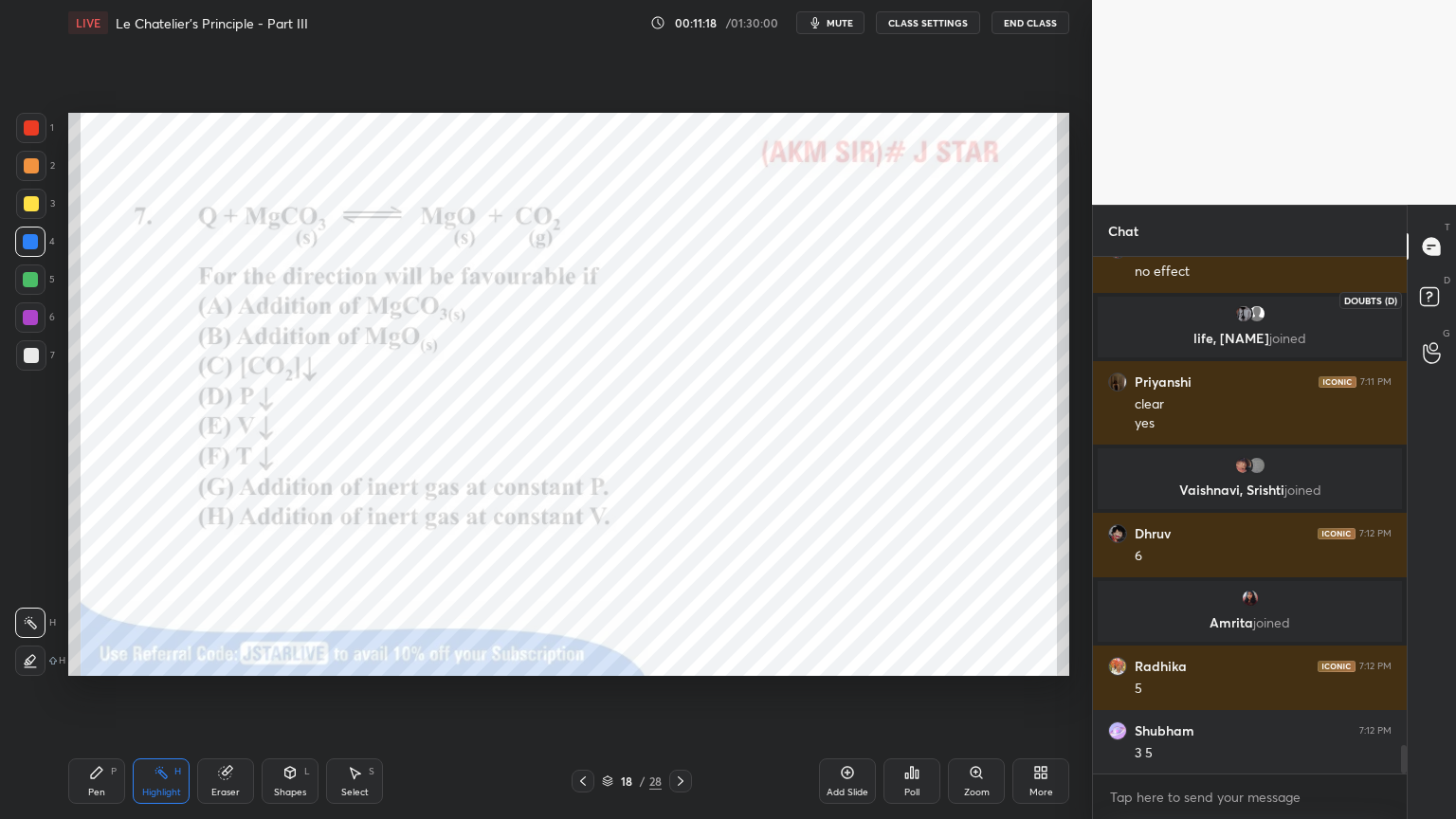 click 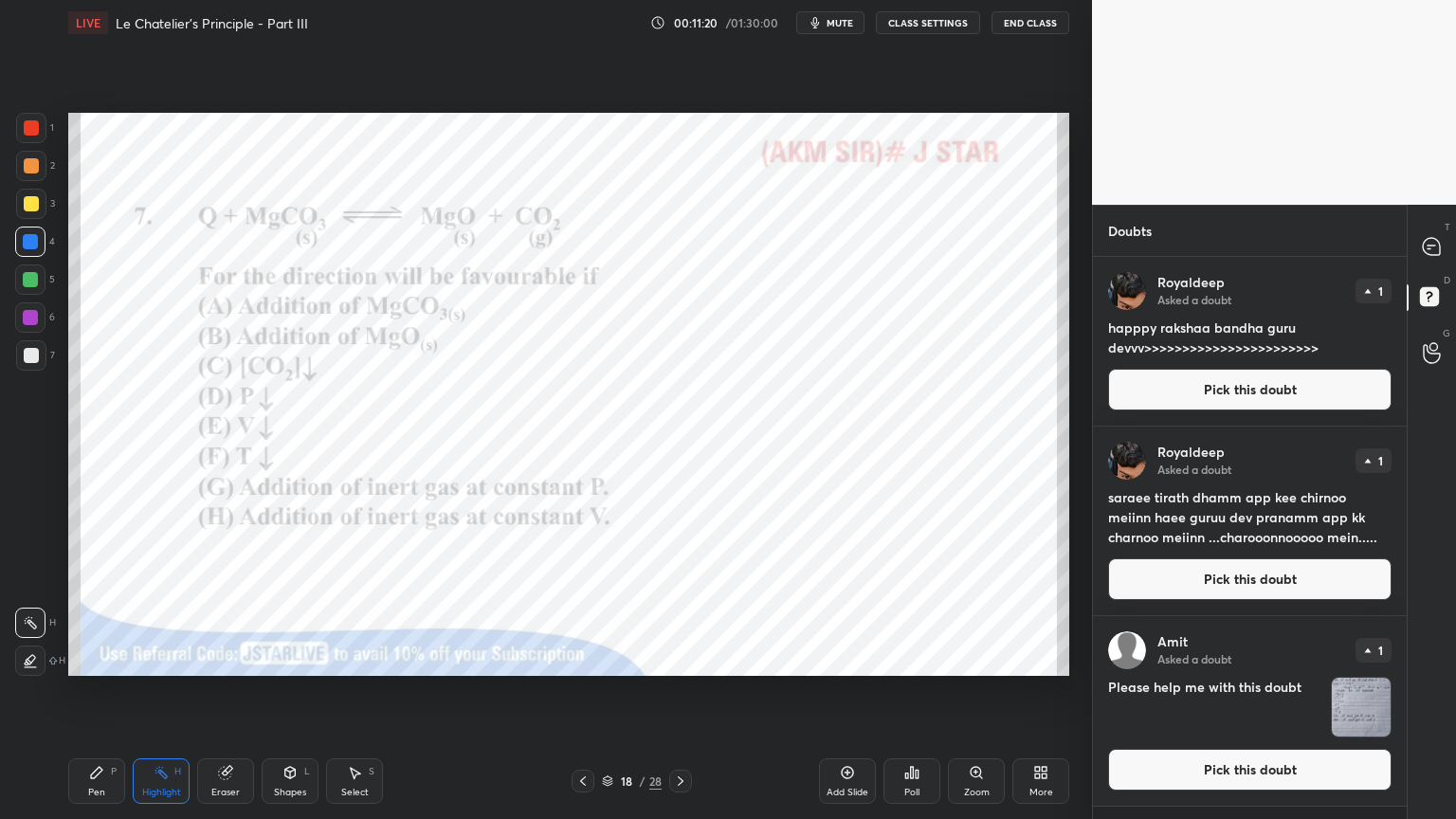 click on "Pick this doubt" at bounding box center (1249, 390) 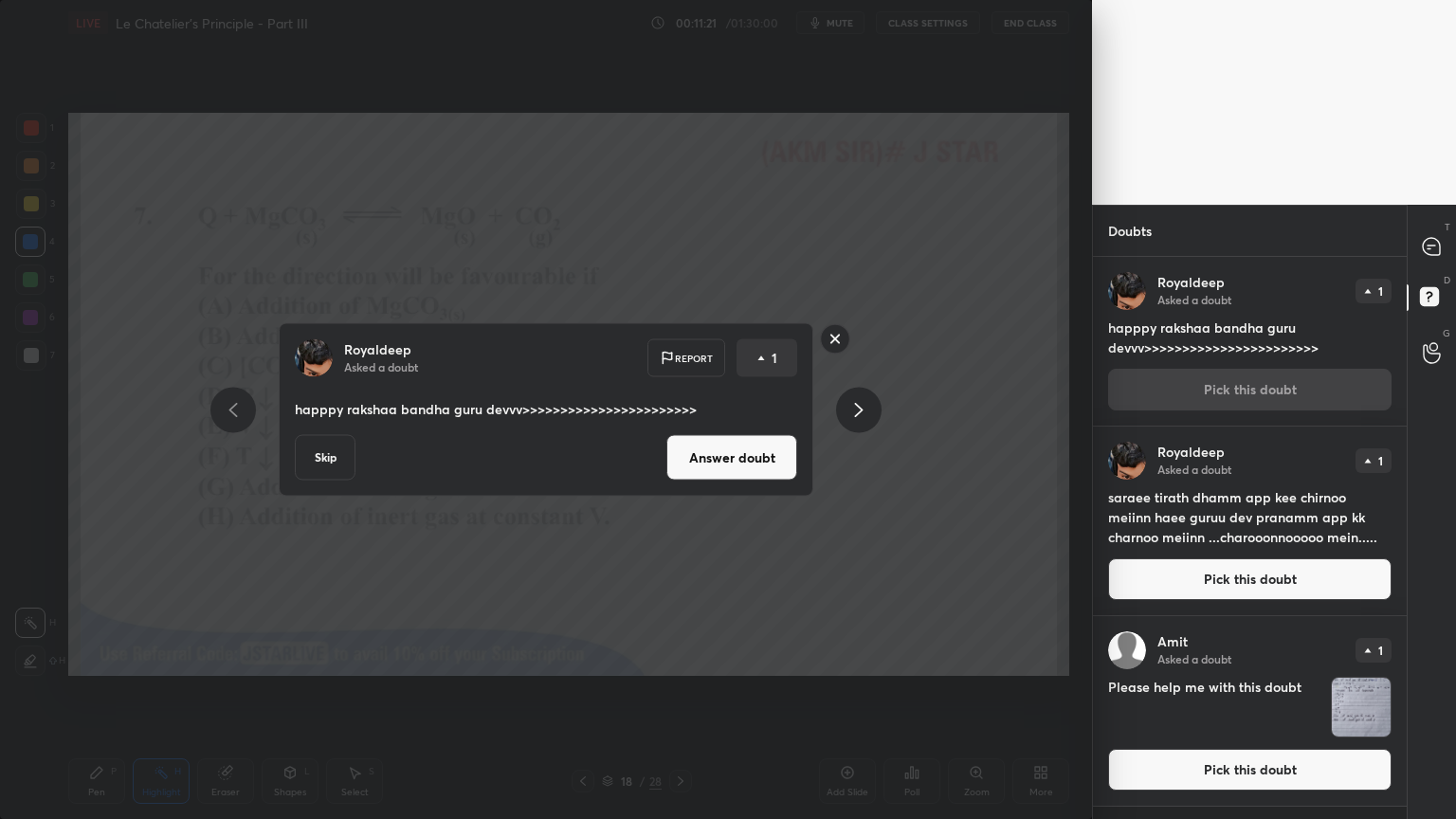 click on "Answer doubt" at bounding box center [732, 458] 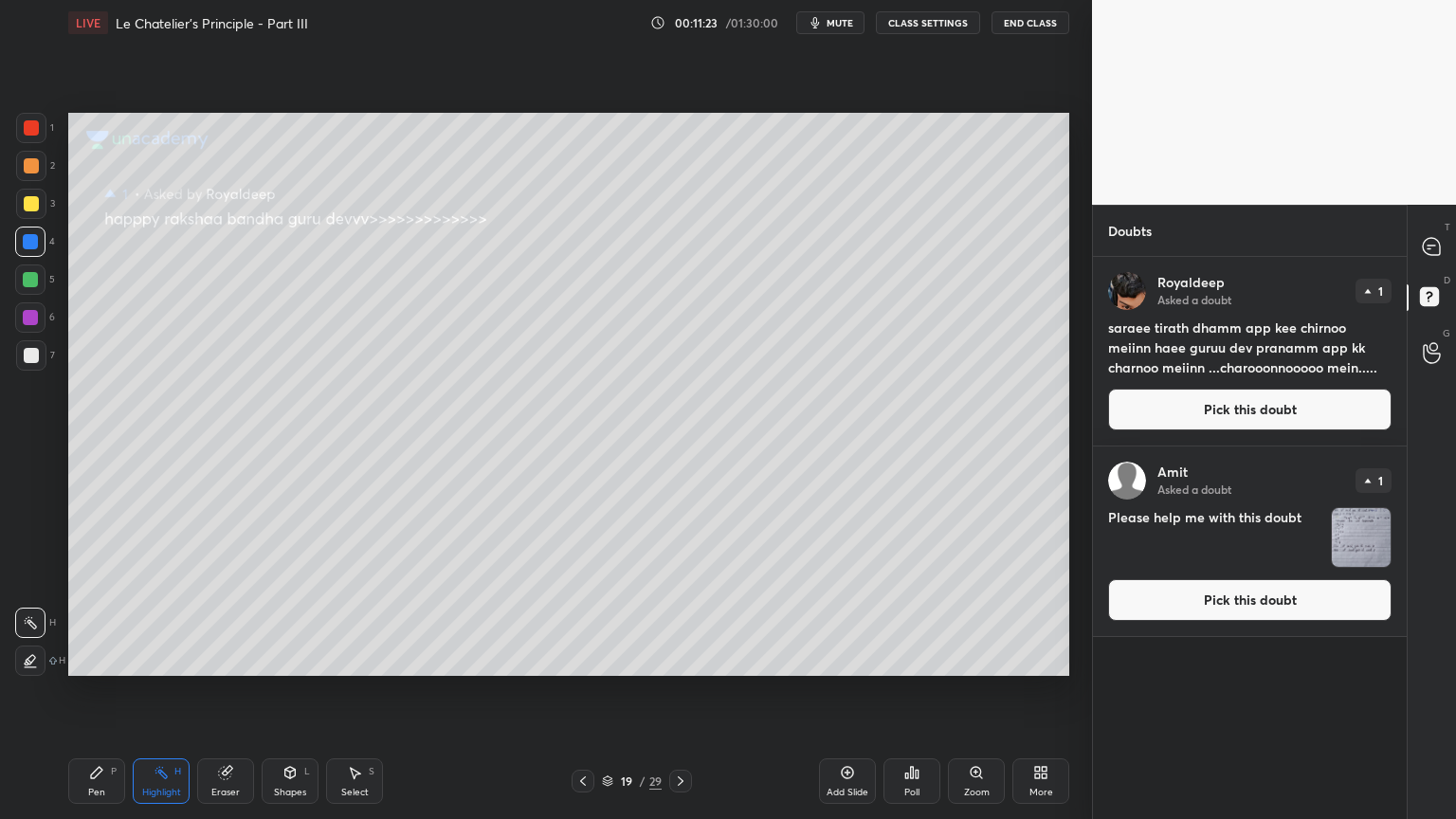 click on "Pick this doubt" at bounding box center (1249, 410) 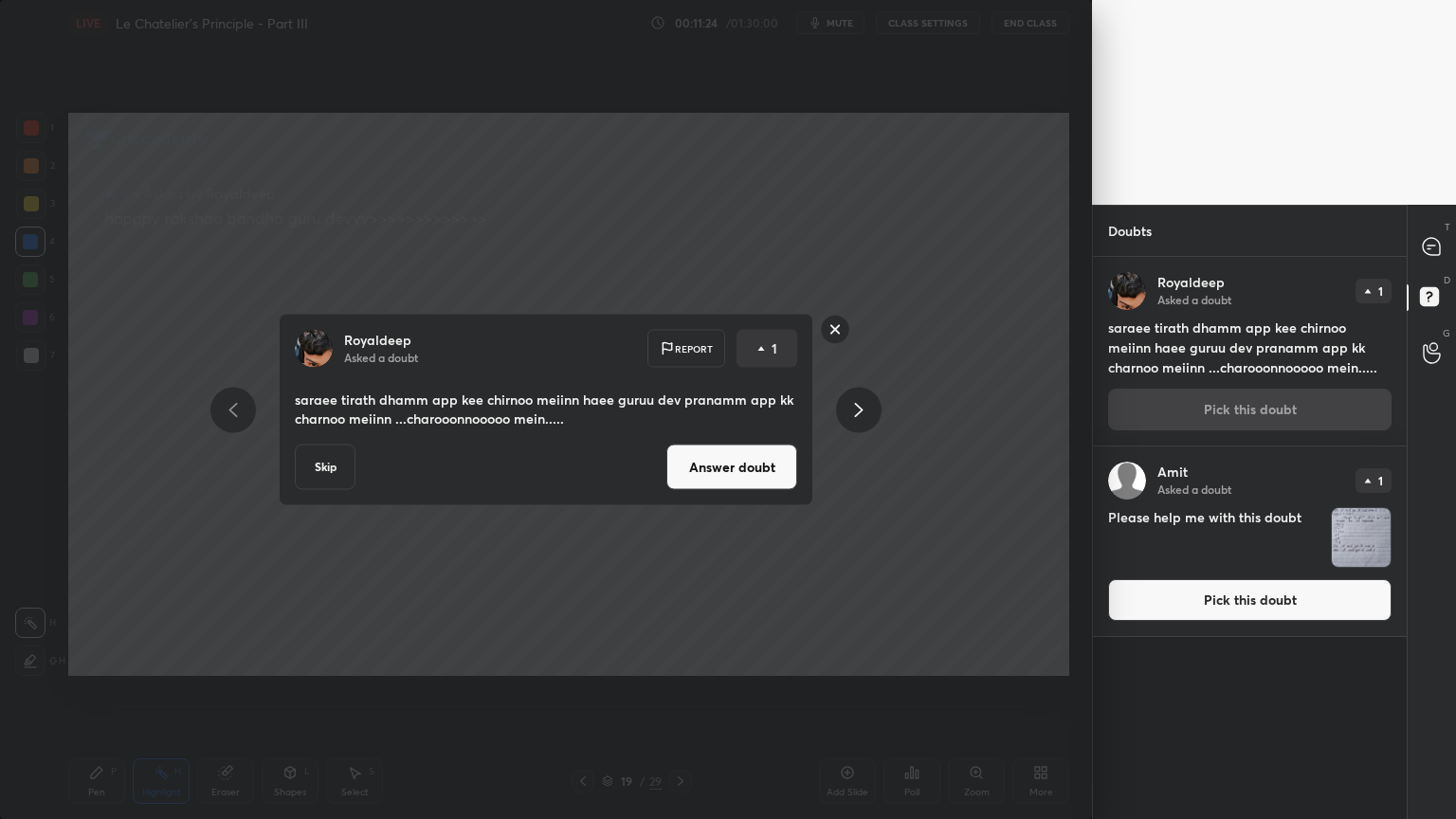 click on "Answer doubt" at bounding box center [732, 467] 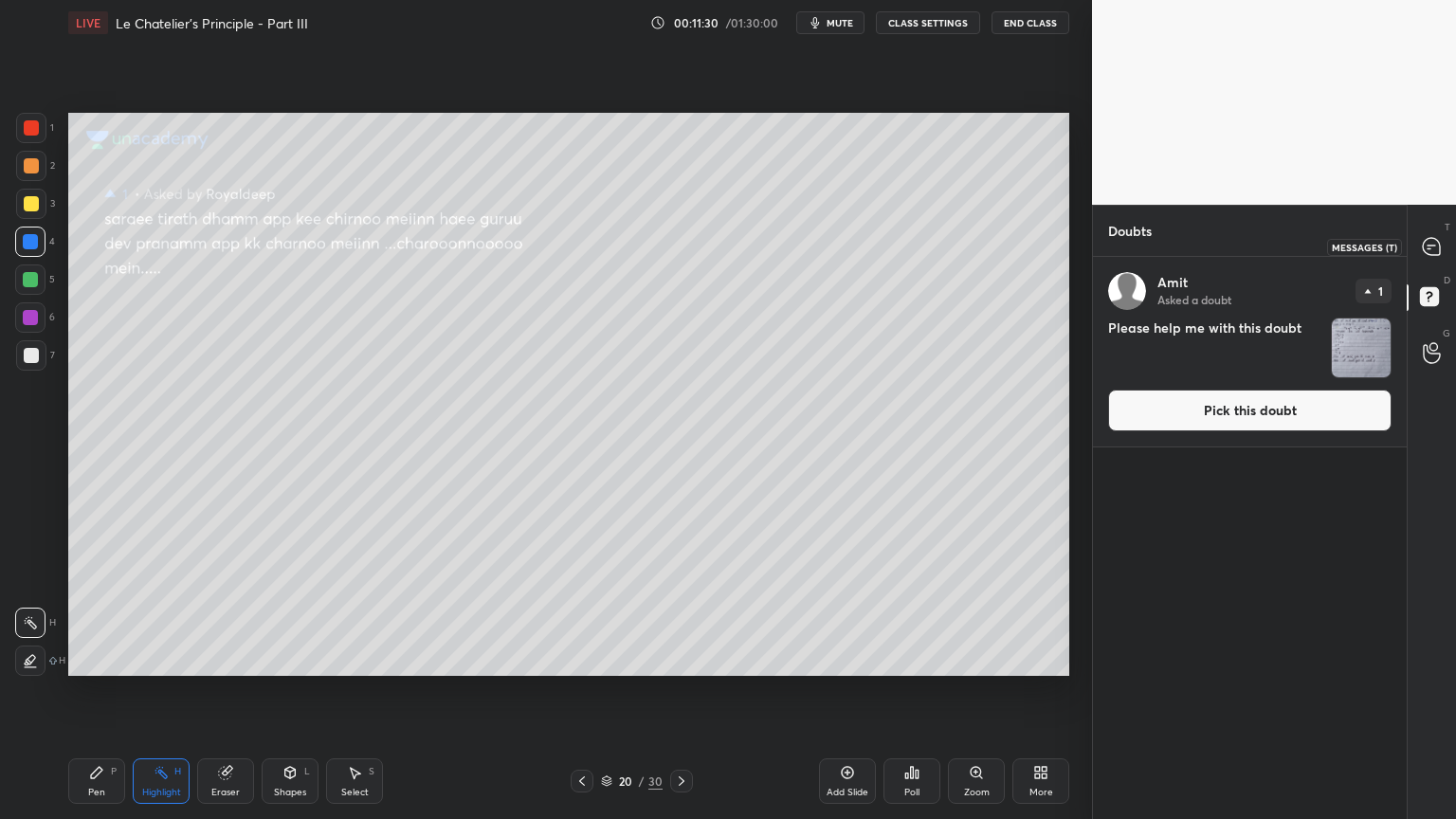 click 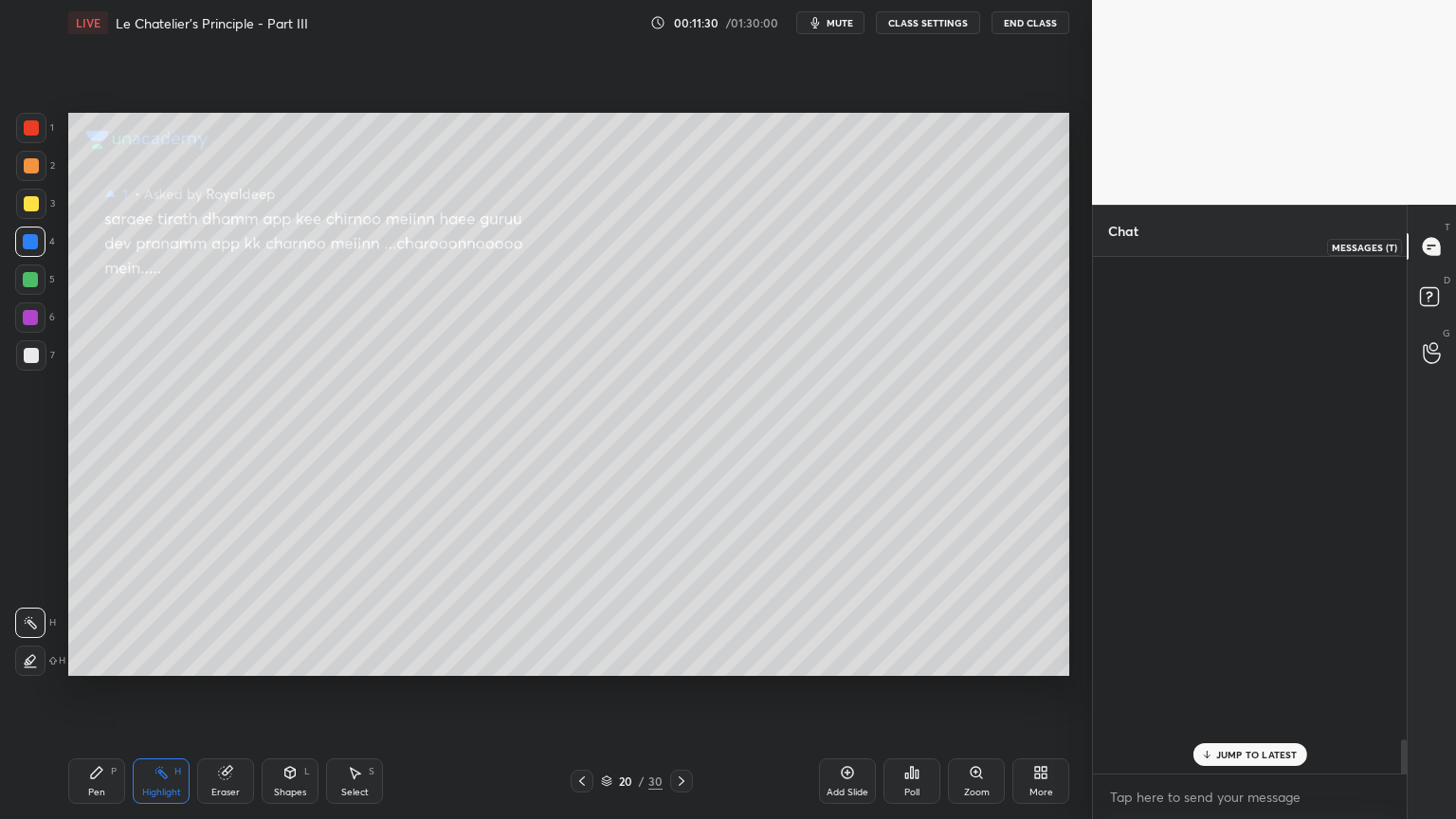 scroll, scrollTop: 8856, scrollLeft: 0, axis: vertical 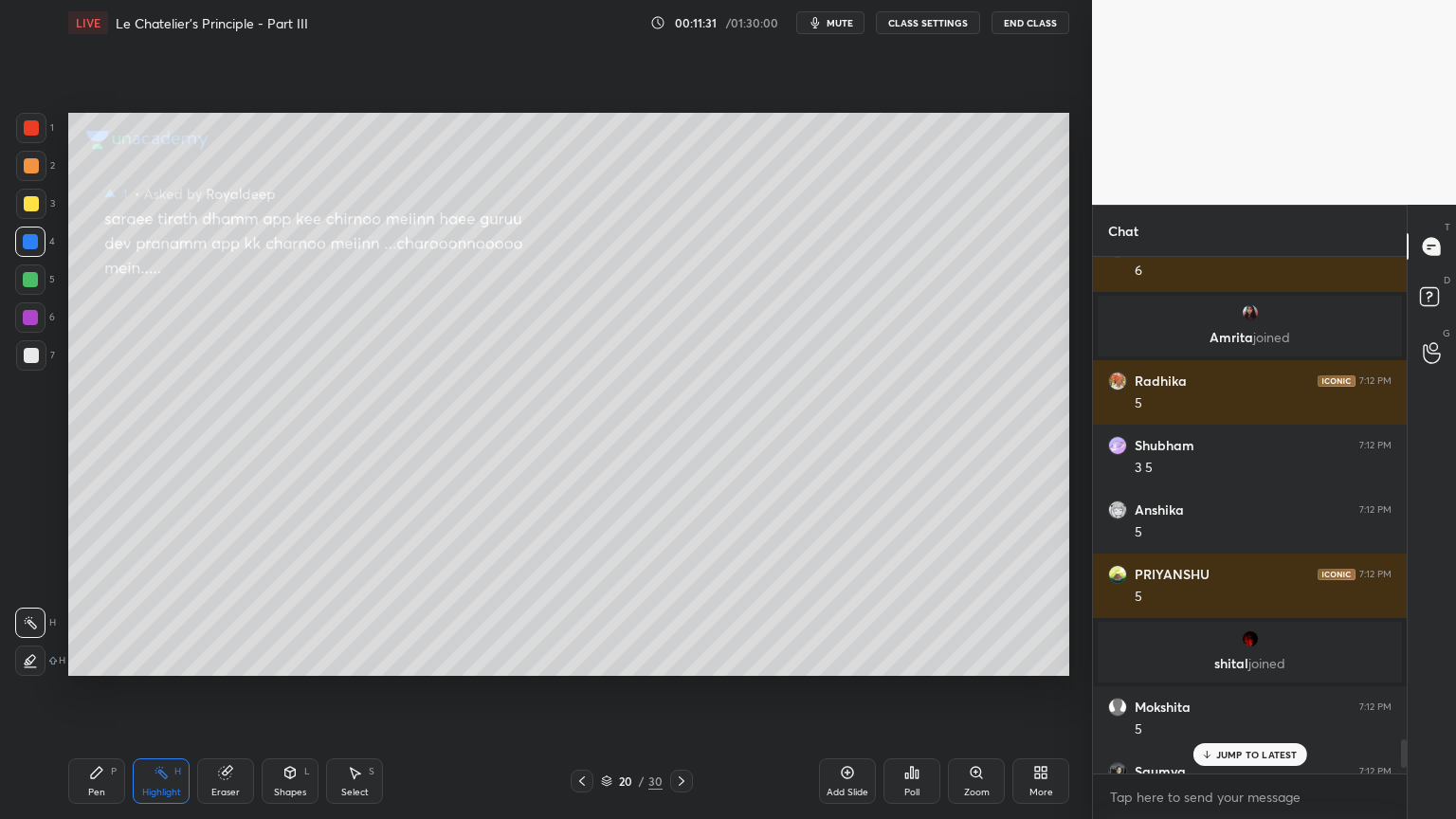click on "JUMP TO LATEST" at bounding box center [1257, 755] 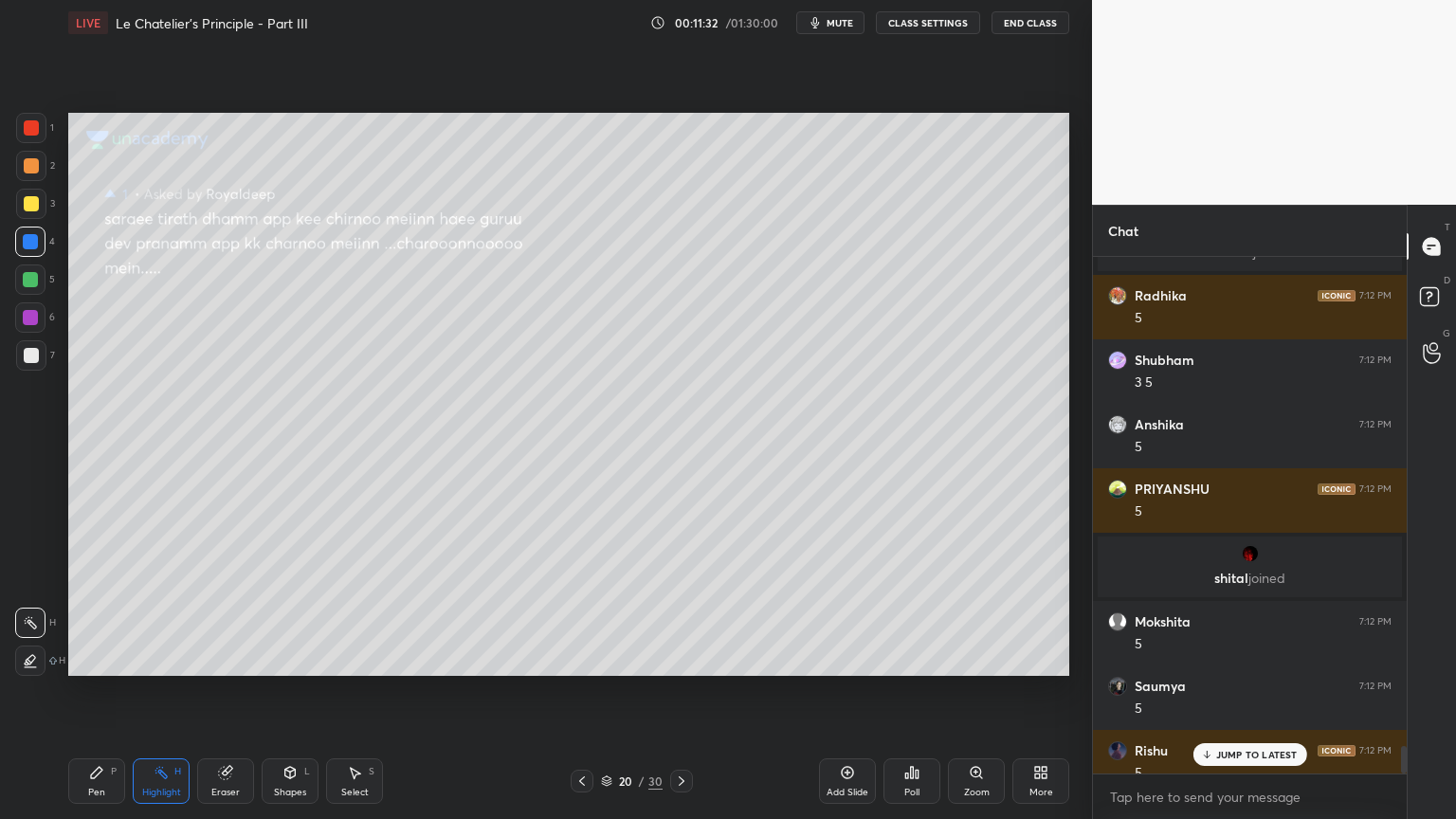 scroll, scrollTop: 9047, scrollLeft: 0, axis: vertical 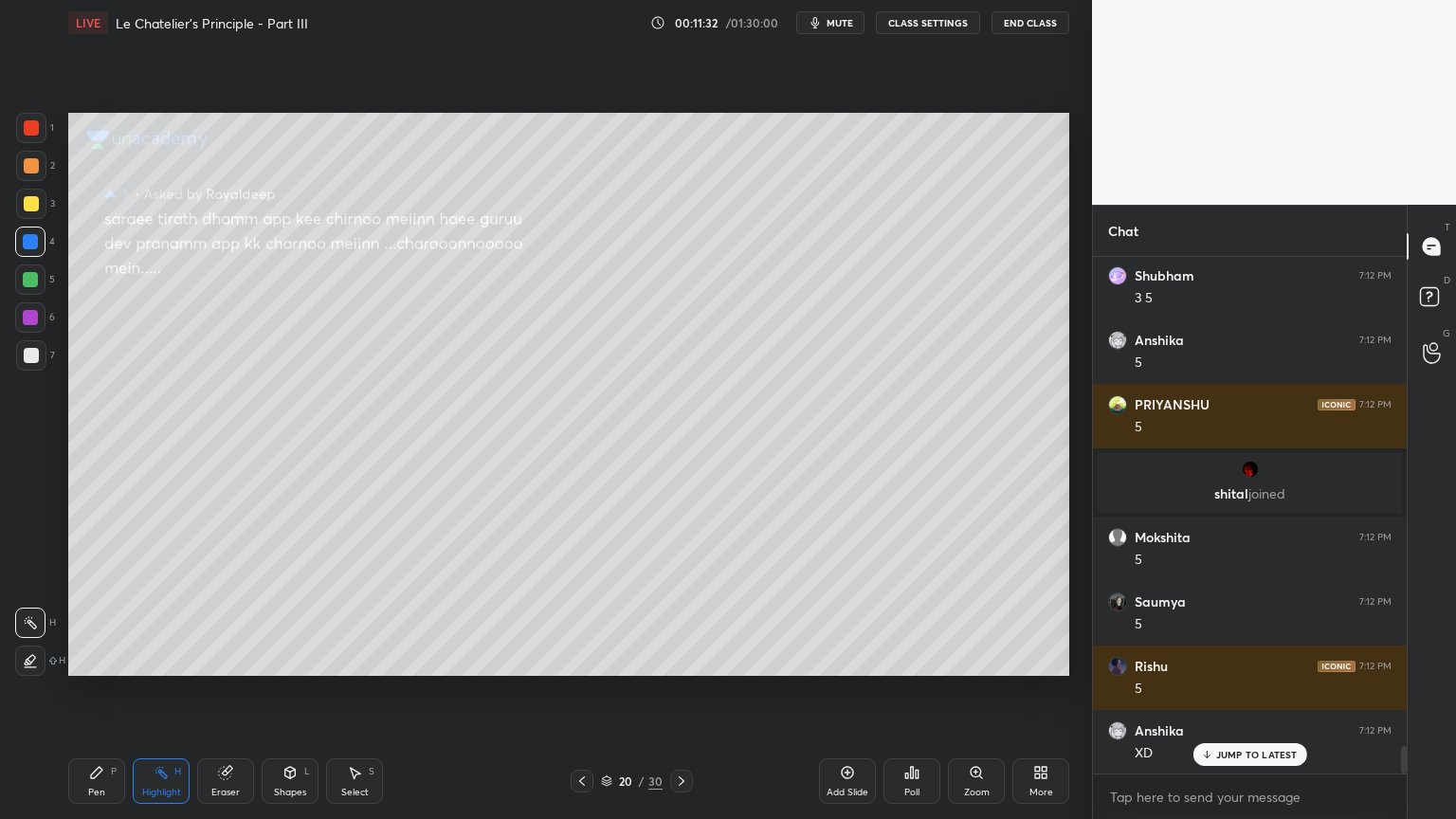 click 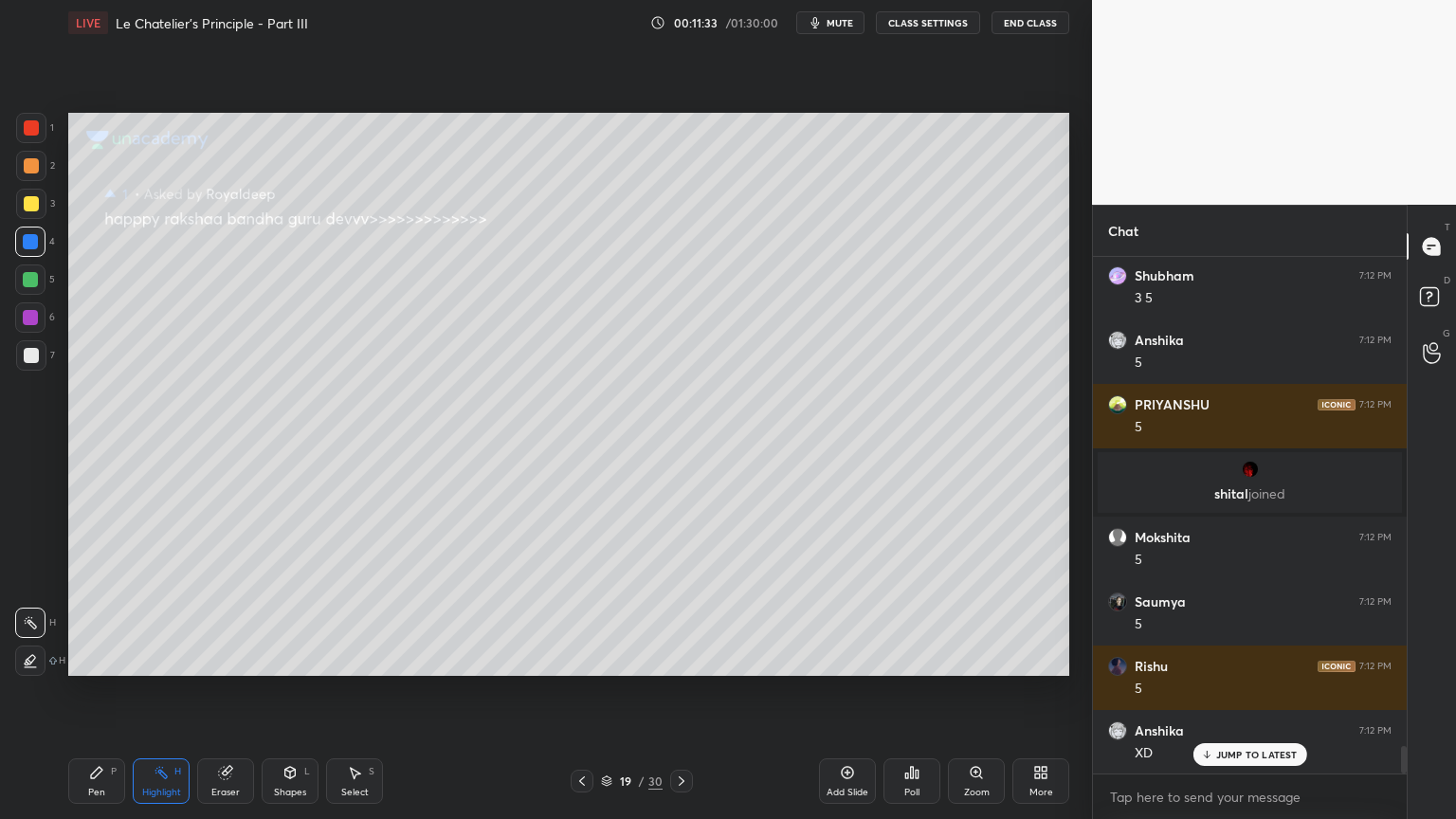 click 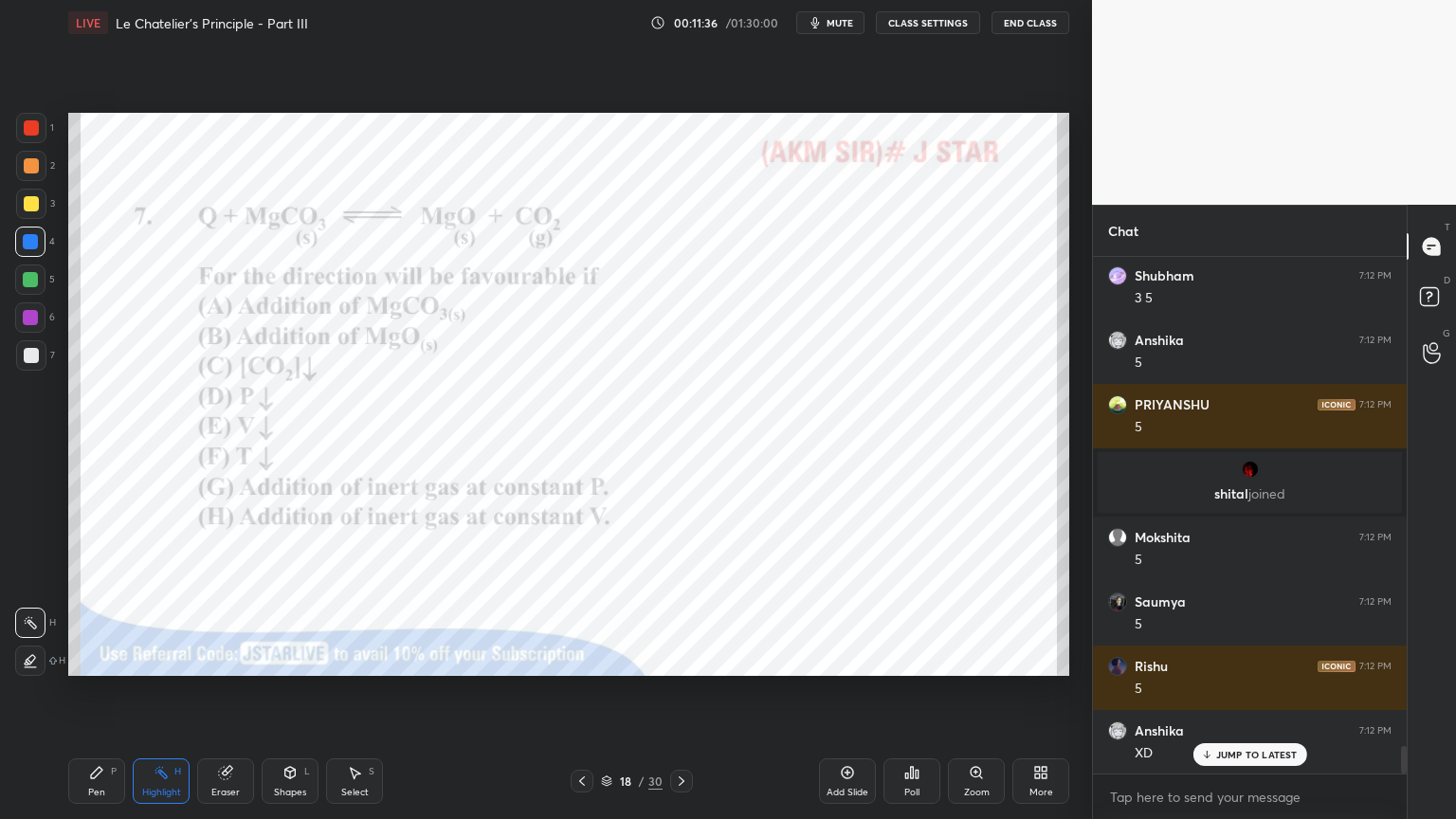 click on "Pen P Highlight H Eraser Shapes L Select S" at bounding box center (256, 781) 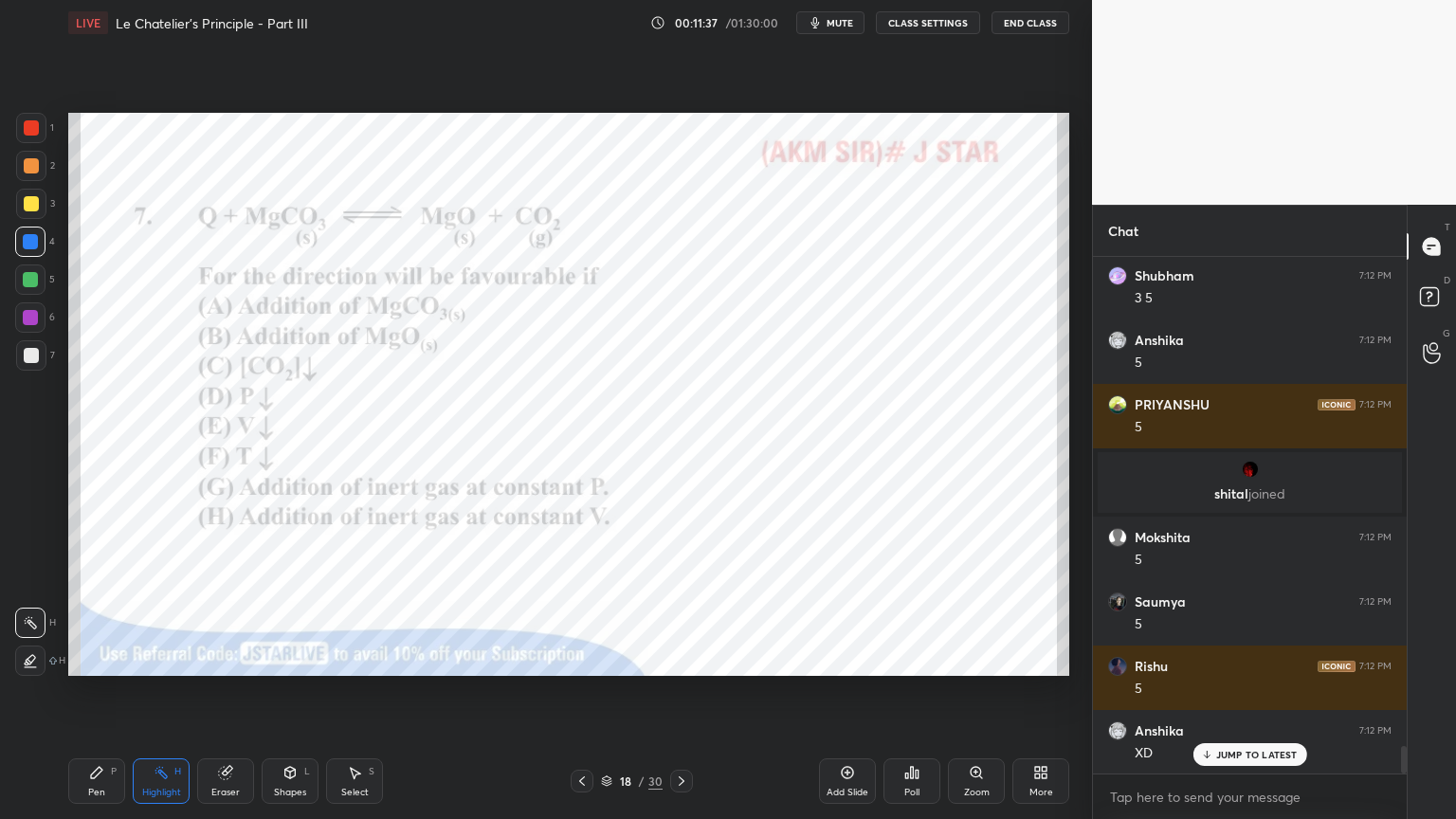 drag, startPoint x: 163, startPoint y: 803, endPoint x: 163, endPoint y: 784, distance: 19 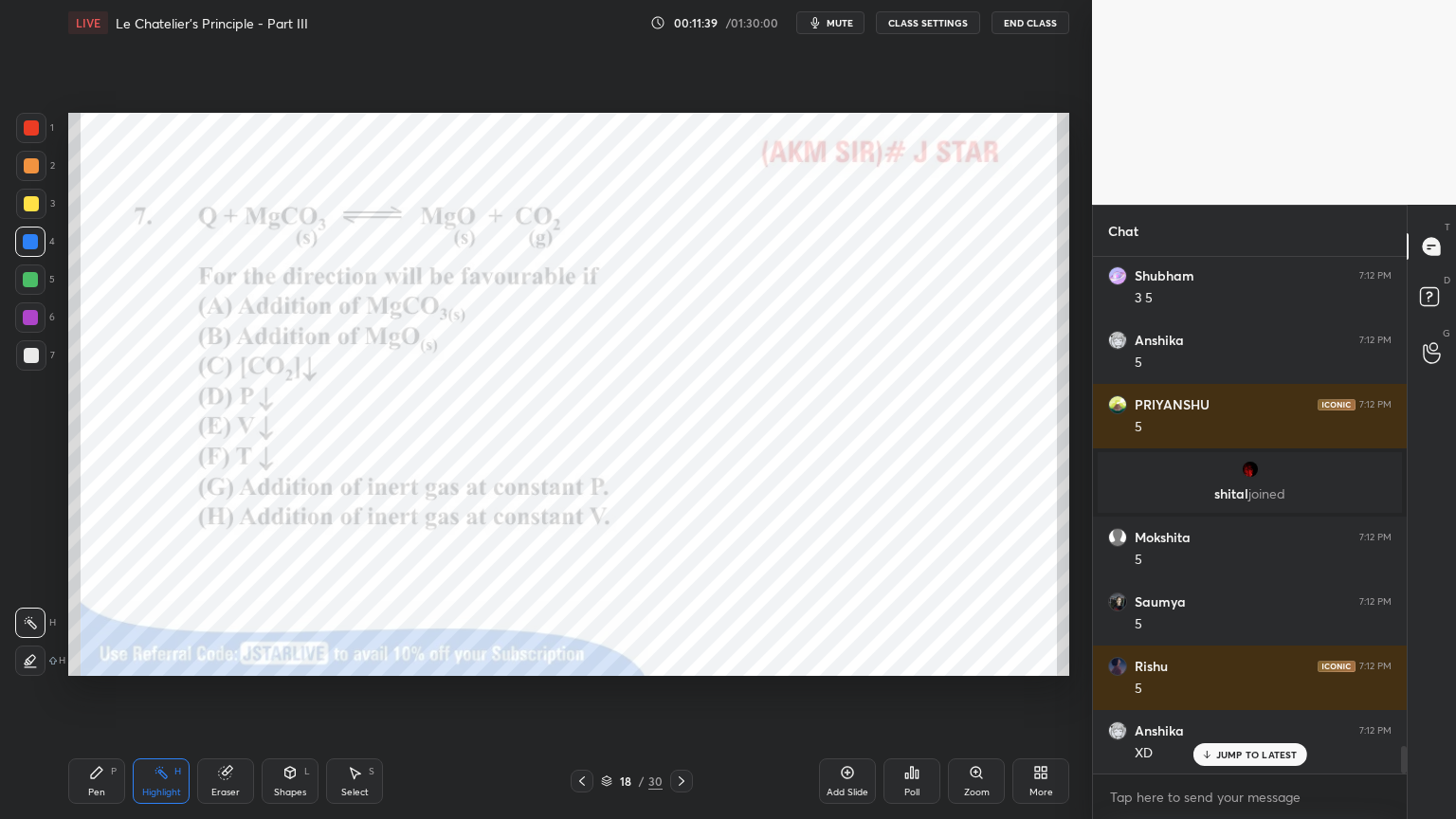drag, startPoint x: 167, startPoint y: 792, endPoint x: 173, endPoint y: 706, distance: 86.209048 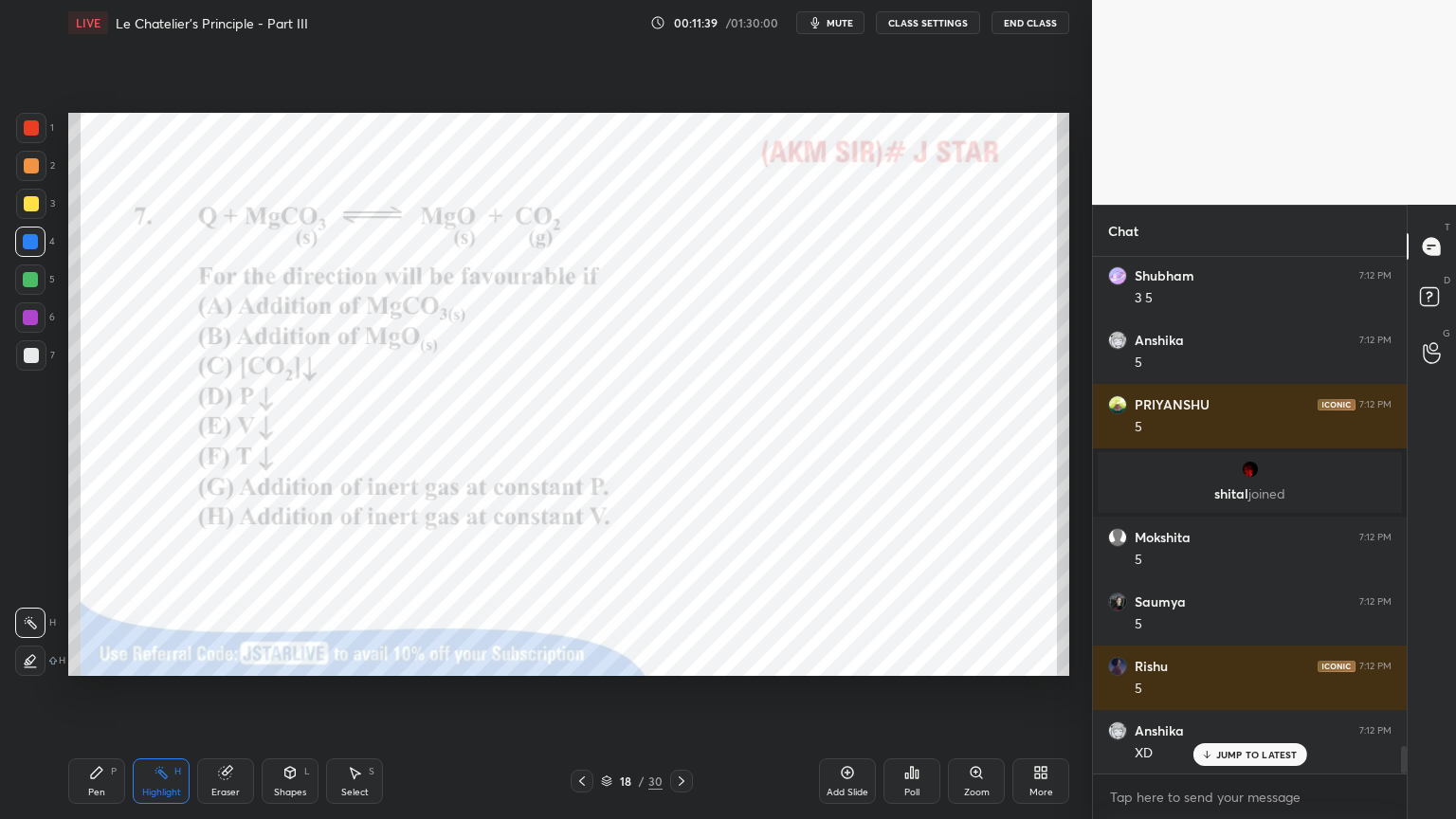 click on "Highlight" at bounding box center [161, 792] 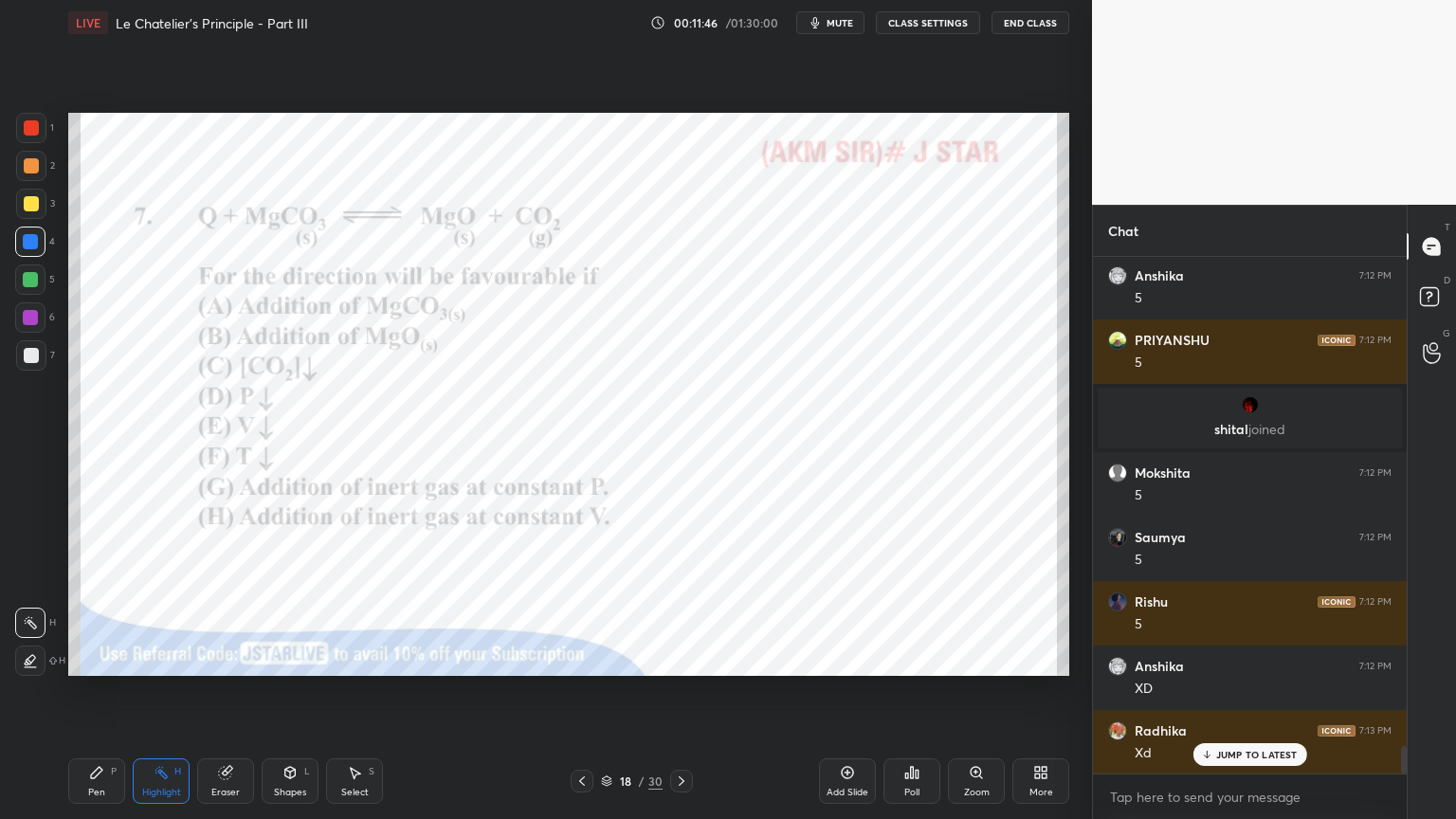 scroll, scrollTop: 9176, scrollLeft: 0, axis: vertical 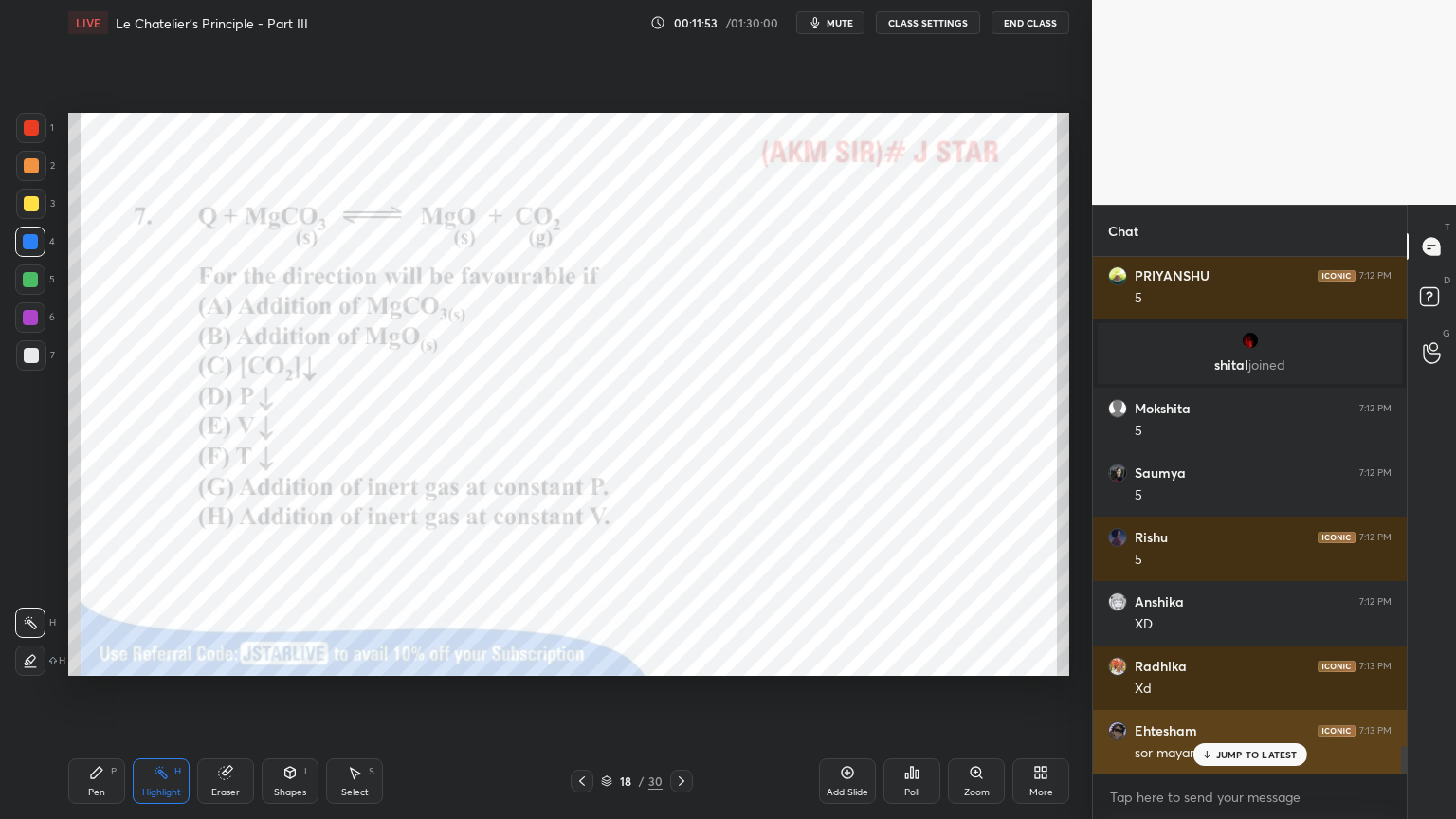 drag, startPoint x: 1230, startPoint y: 758, endPoint x: 1102, endPoint y: 757, distance: 128.00391 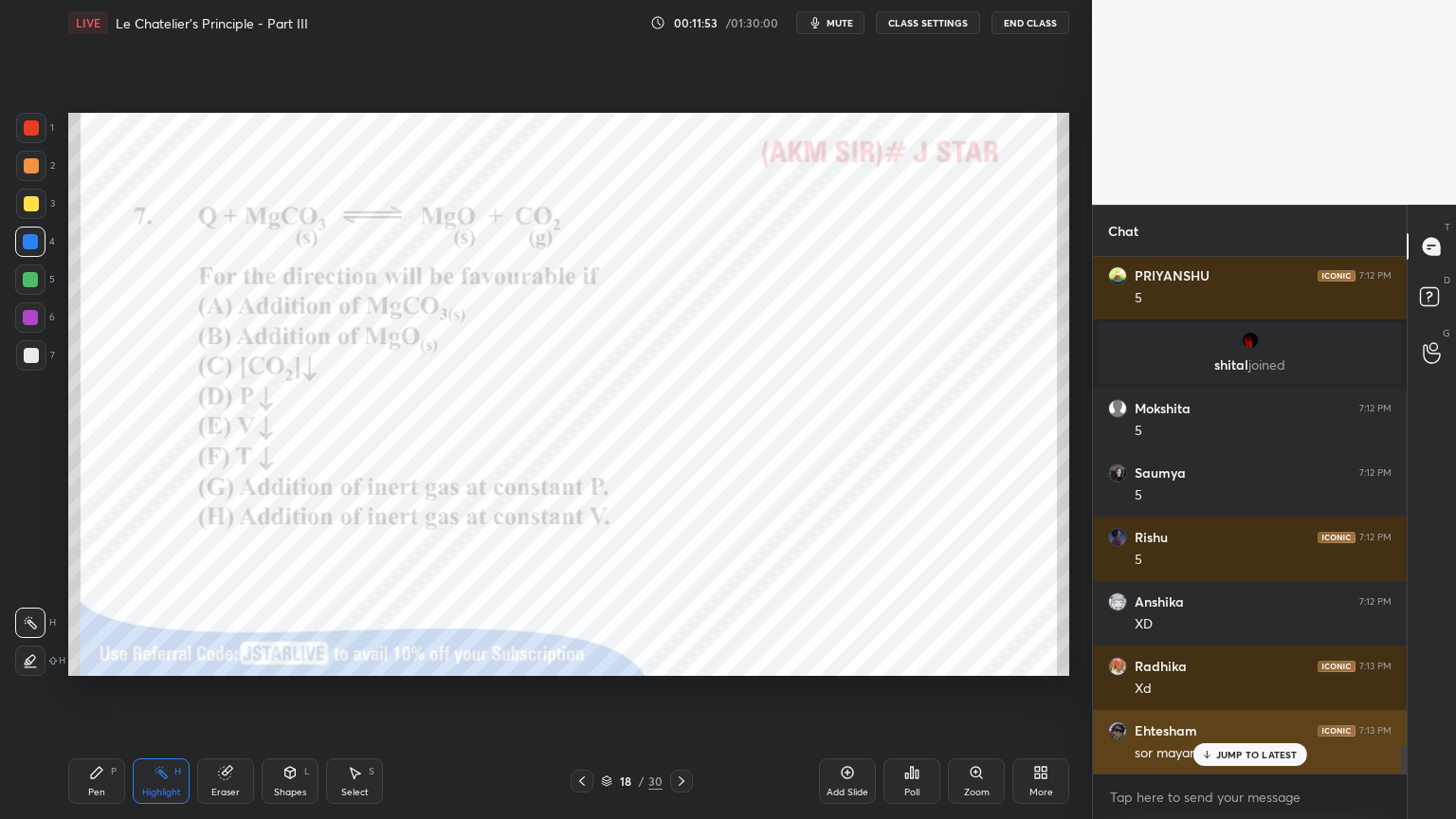 click on "JUMP TO LATEST" at bounding box center [1257, 755] 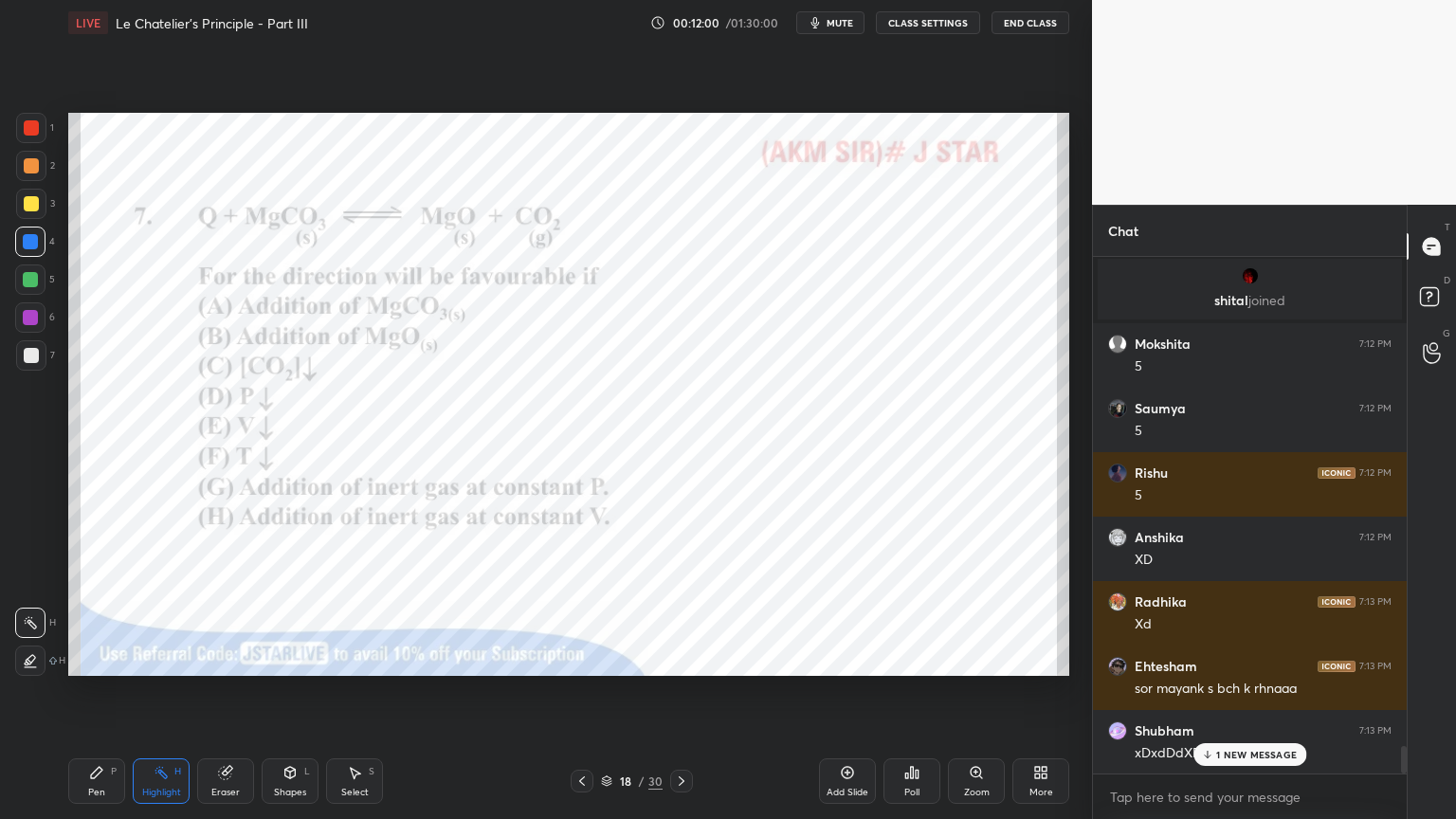scroll, scrollTop: 9305, scrollLeft: 0, axis: vertical 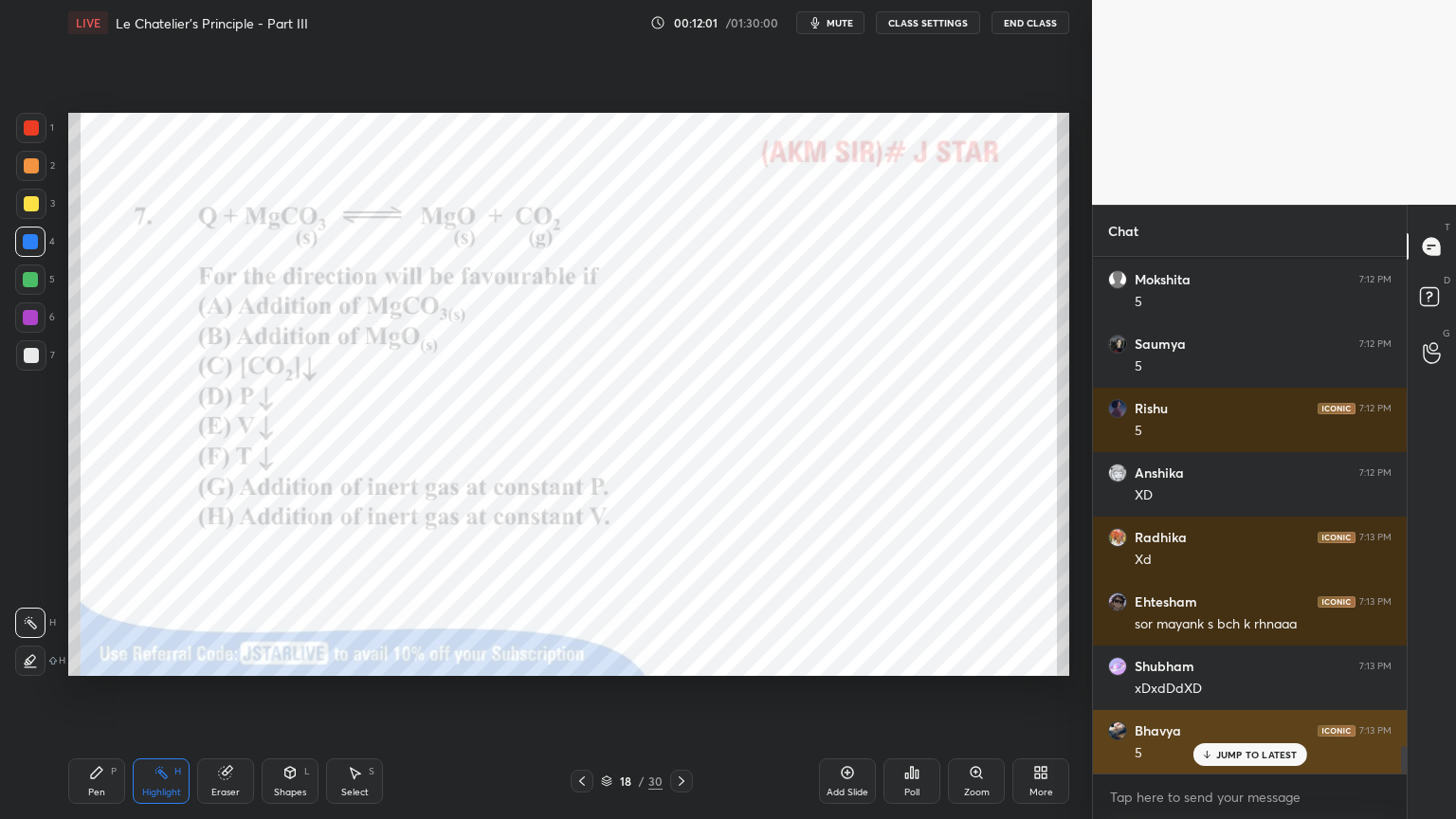 click on "JUMP TO LATEST" at bounding box center [1249, 755] 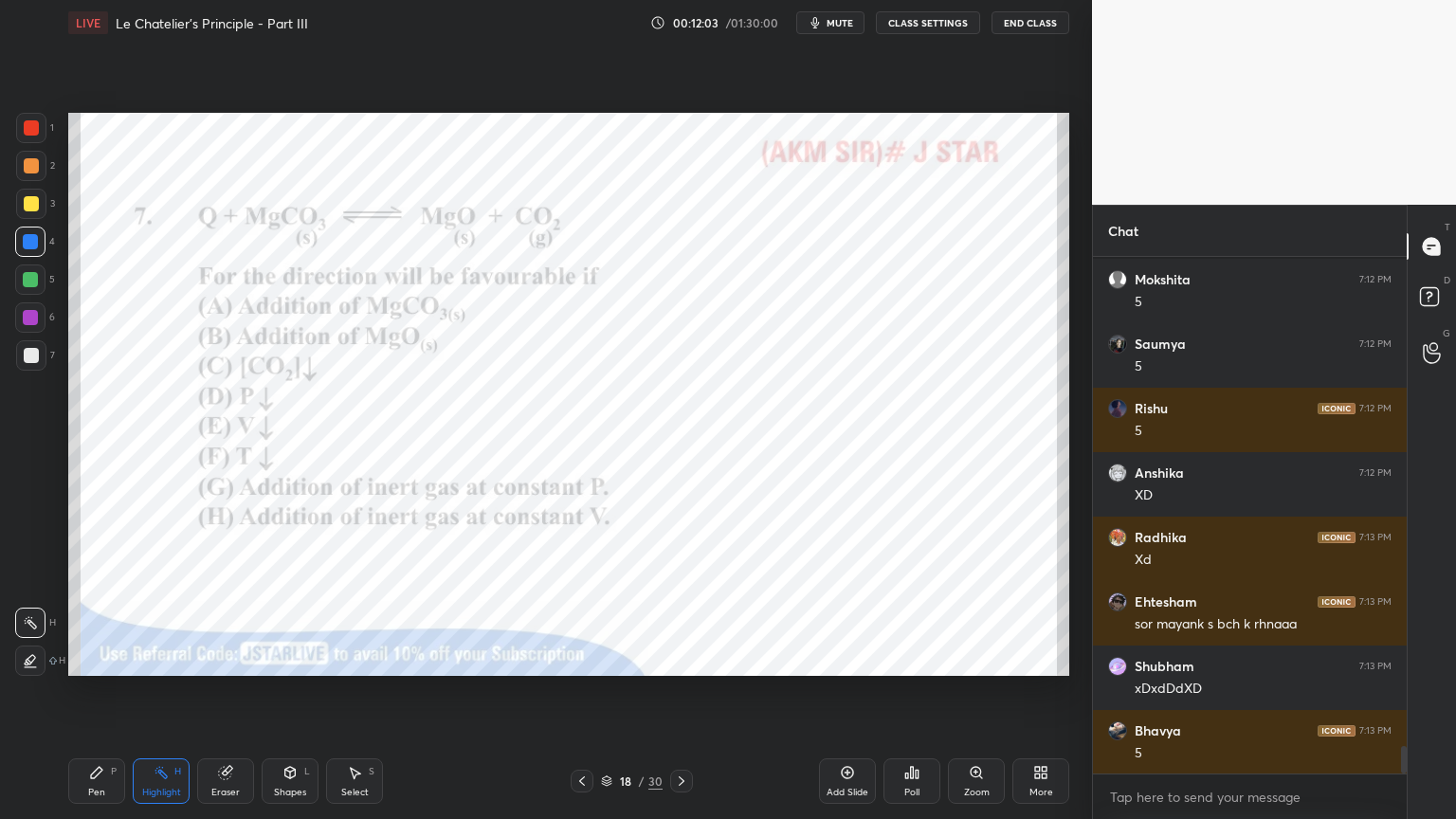 drag, startPoint x: 1408, startPoint y: 757, endPoint x: 1422, endPoint y: 751, distance: 15.231546 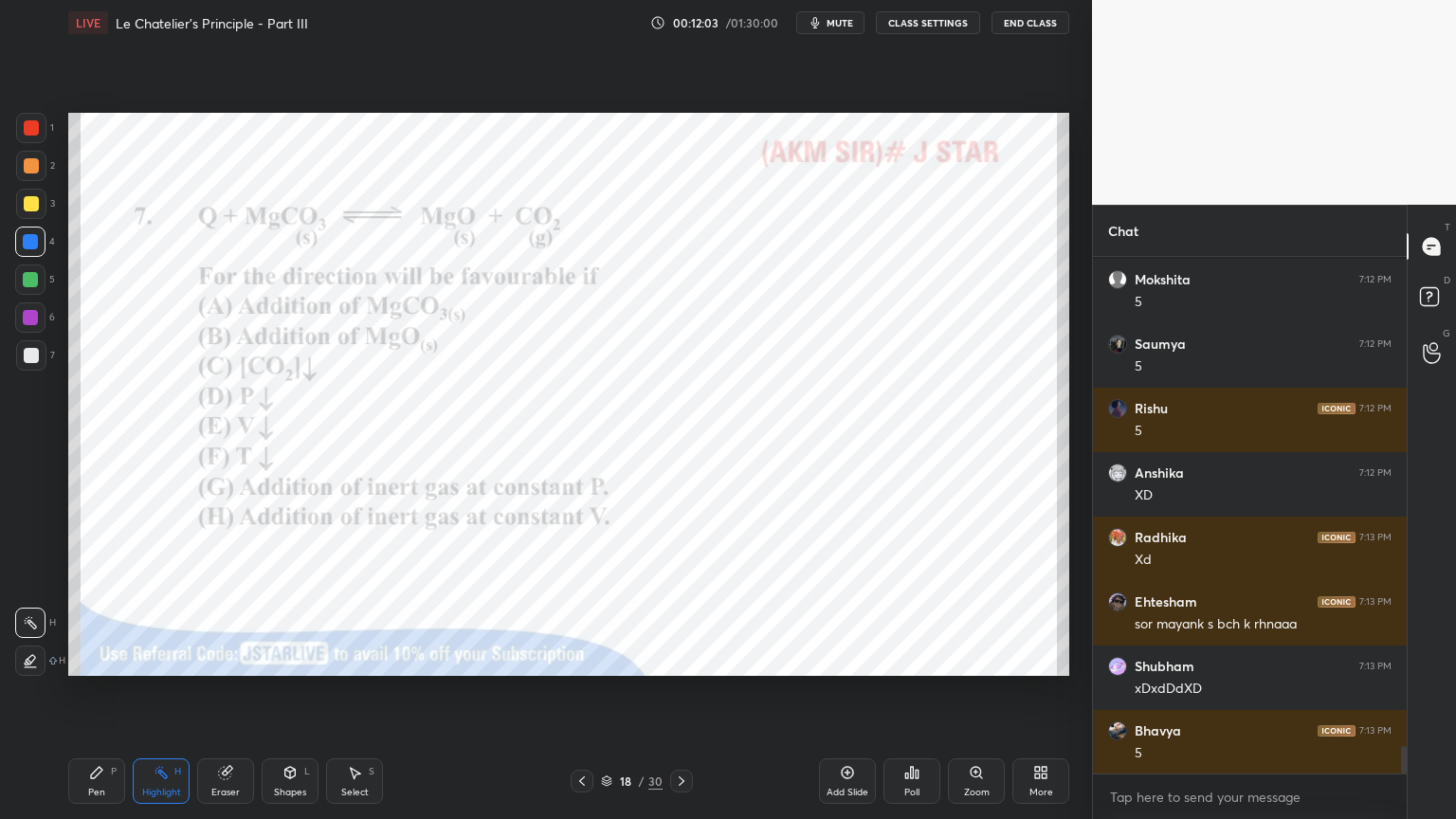 click on "T Messages (T) D Doubts (D) G Raise Hand (G)" at bounding box center (1431, 512) 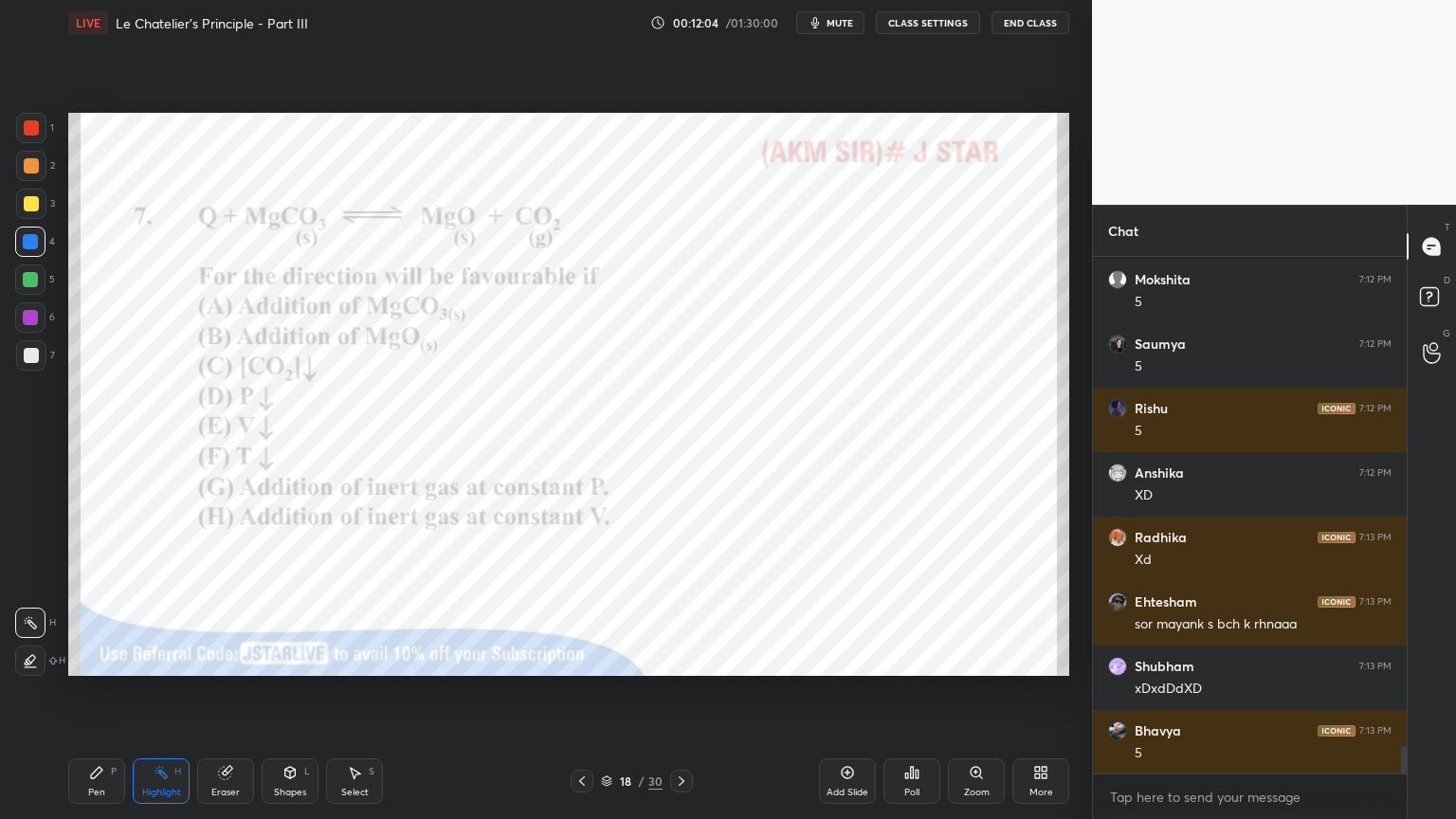click on "Chat [PERSON] 7:12 PM 5 [PERSON]  joined [PERSON] 7:12 PM 5 [PERSON] 7:12 PM 5 [PERSON] 7:12 PM 5 [PERSON] 7:12 PM XD [PERSON] 7:13 PM Xd [PERSON] 7:13 PM sor mayank s bch k rhnaaa [PERSON] 7:13 PM xDxdDdXD [PERSON] 7:13 PM 5 JUMP TO LATEST Enable hand raising Enable raise hand to speak to learners. Once enabled, chat will be turned off temporarily. Enable x   [PERSON] Asked a doubt 1 Please help me with this doubt Pick this doubt NEW DOUBTS ASKED No one has raised a hand yet Can't raise hand Looks like educator just invited you to speak. Please wait before you can raise your hand again. Got it T Messages (T) D Doubts (D) G Raise Hand (G)" at bounding box center [1274, 512] 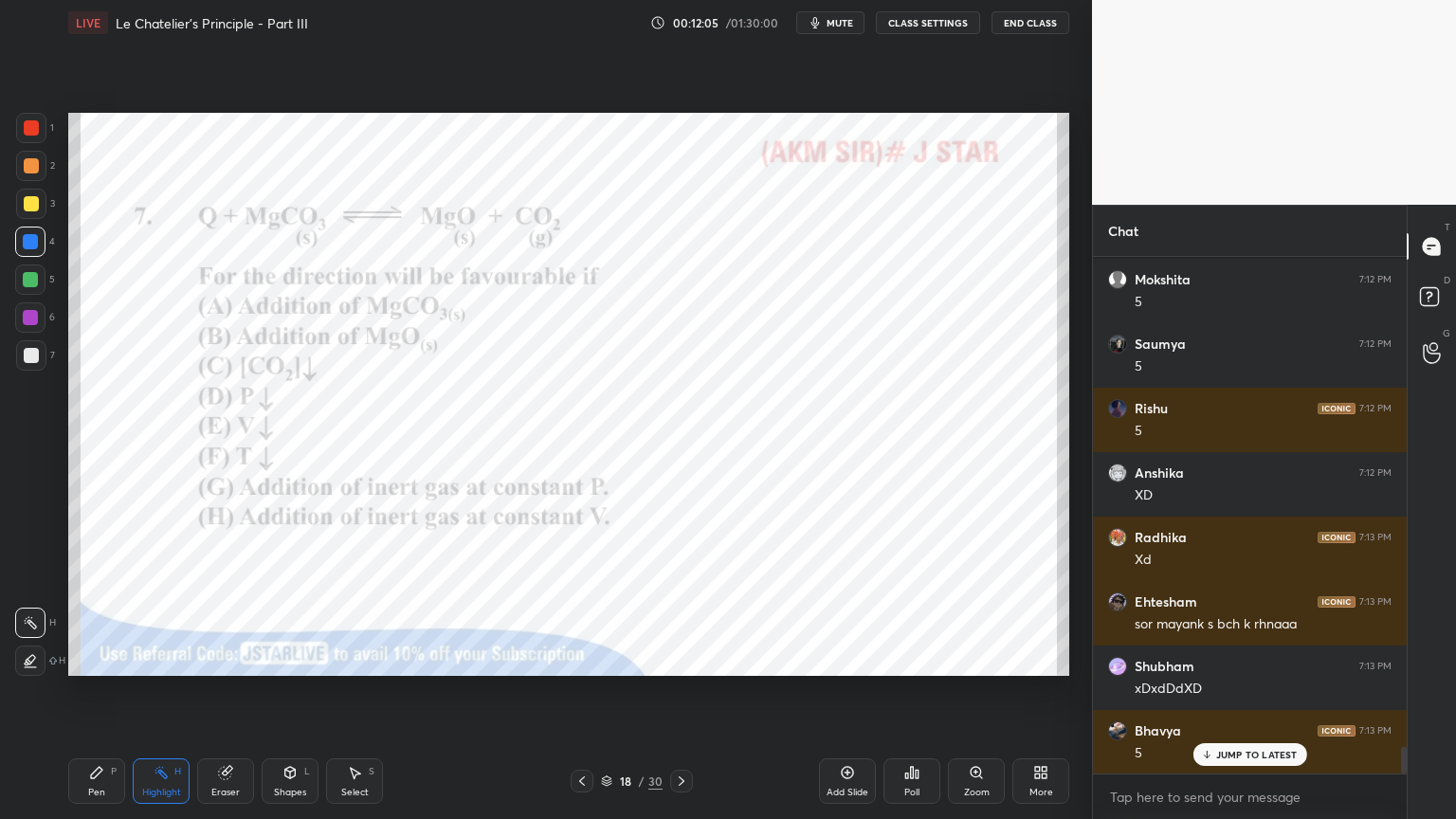scroll, scrollTop: 9373, scrollLeft: 0, axis: vertical 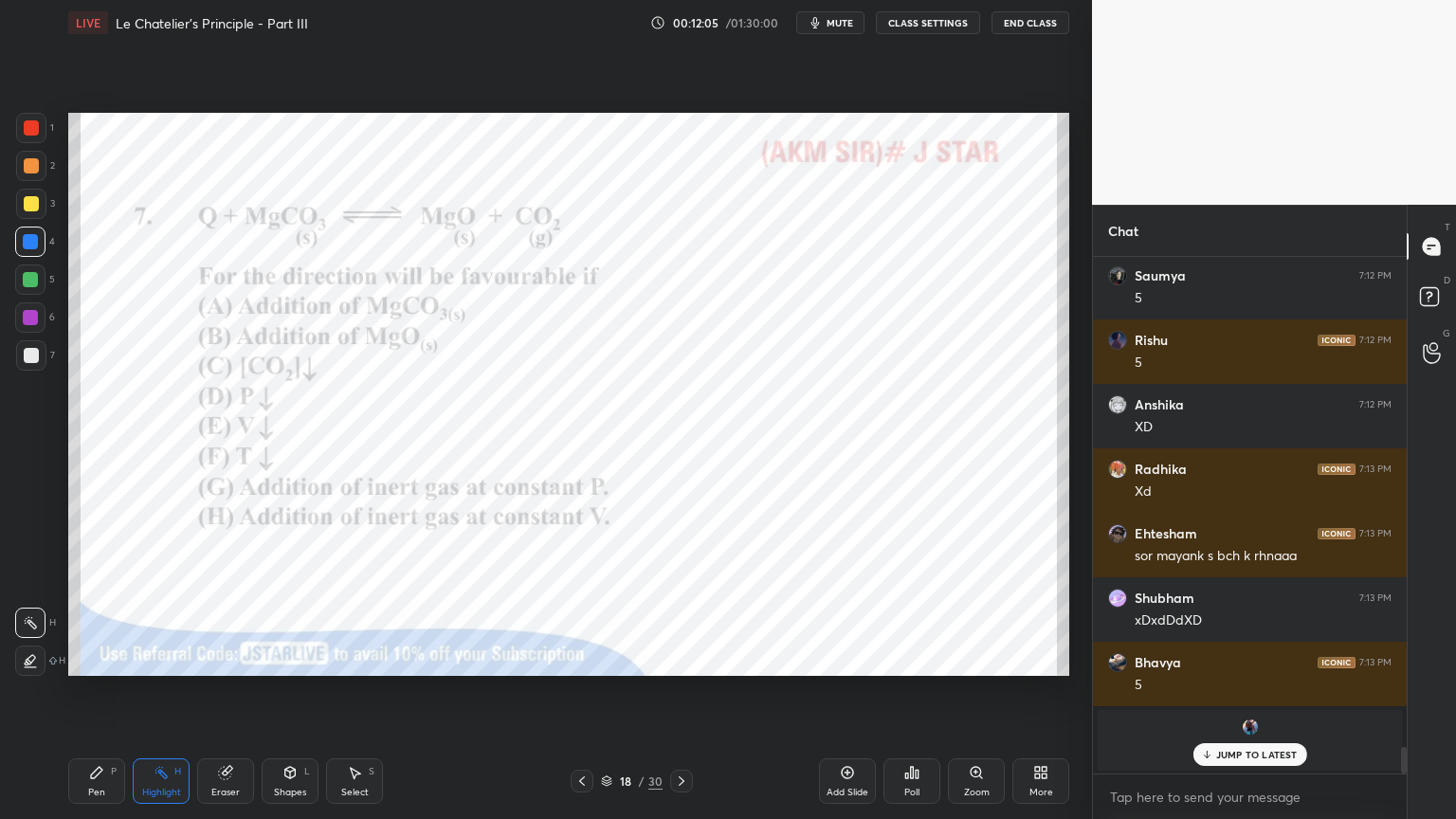 click on "T Messages (T) D Doubts (D) G Raise Hand (G)" at bounding box center (1431, 512) 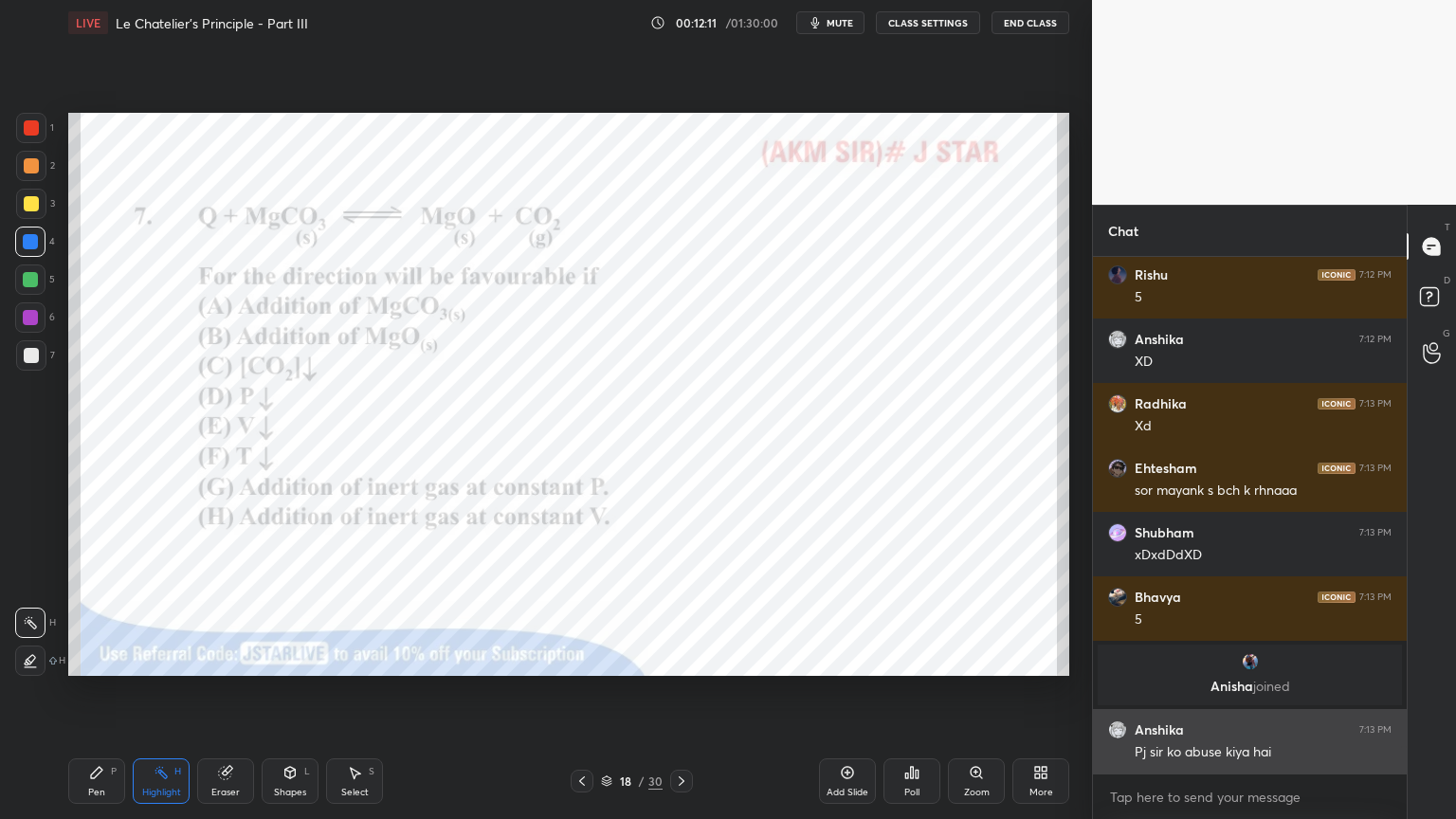 drag, startPoint x: 1404, startPoint y: 759, endPoint x: 1357, endPoint y: 755, distance: 47.169906 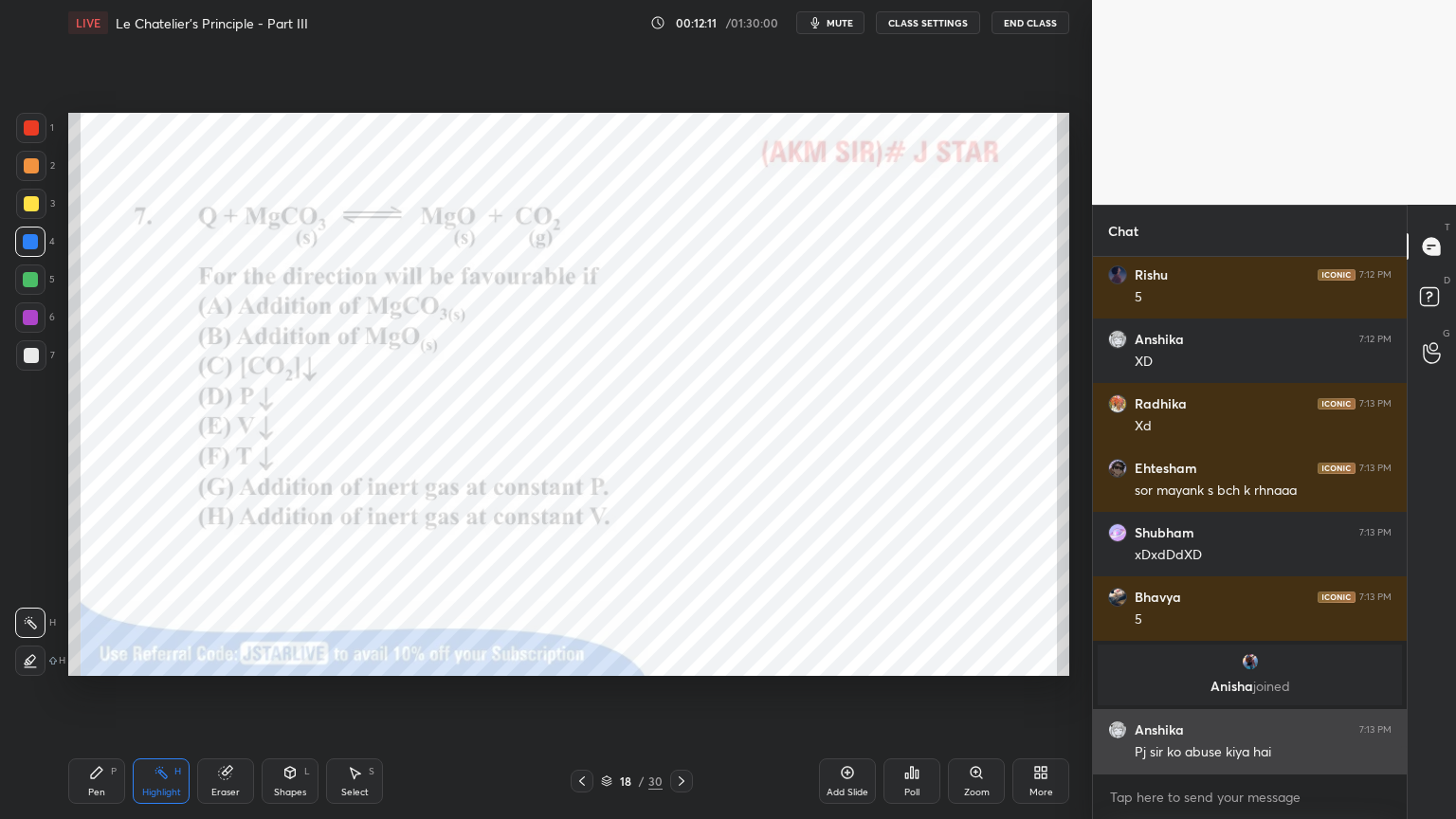 click on "[NAME] 7:12 PM 5 [NAME] 7:12 PM 5 [NAME] 7:12 PM XD [NAME] 7:13 PM Xd [NAME] 7:13 PM sor mayank s bch k rhnaaa [NAME] 7:13 PM xDxdDdXD [NAME] 7:13 PM 5 [NAME] joined [NAME] 7:13 PM Pj sir ko abuse kiya hai JUMP TO LATEST" at bounding box center [1249, 515] 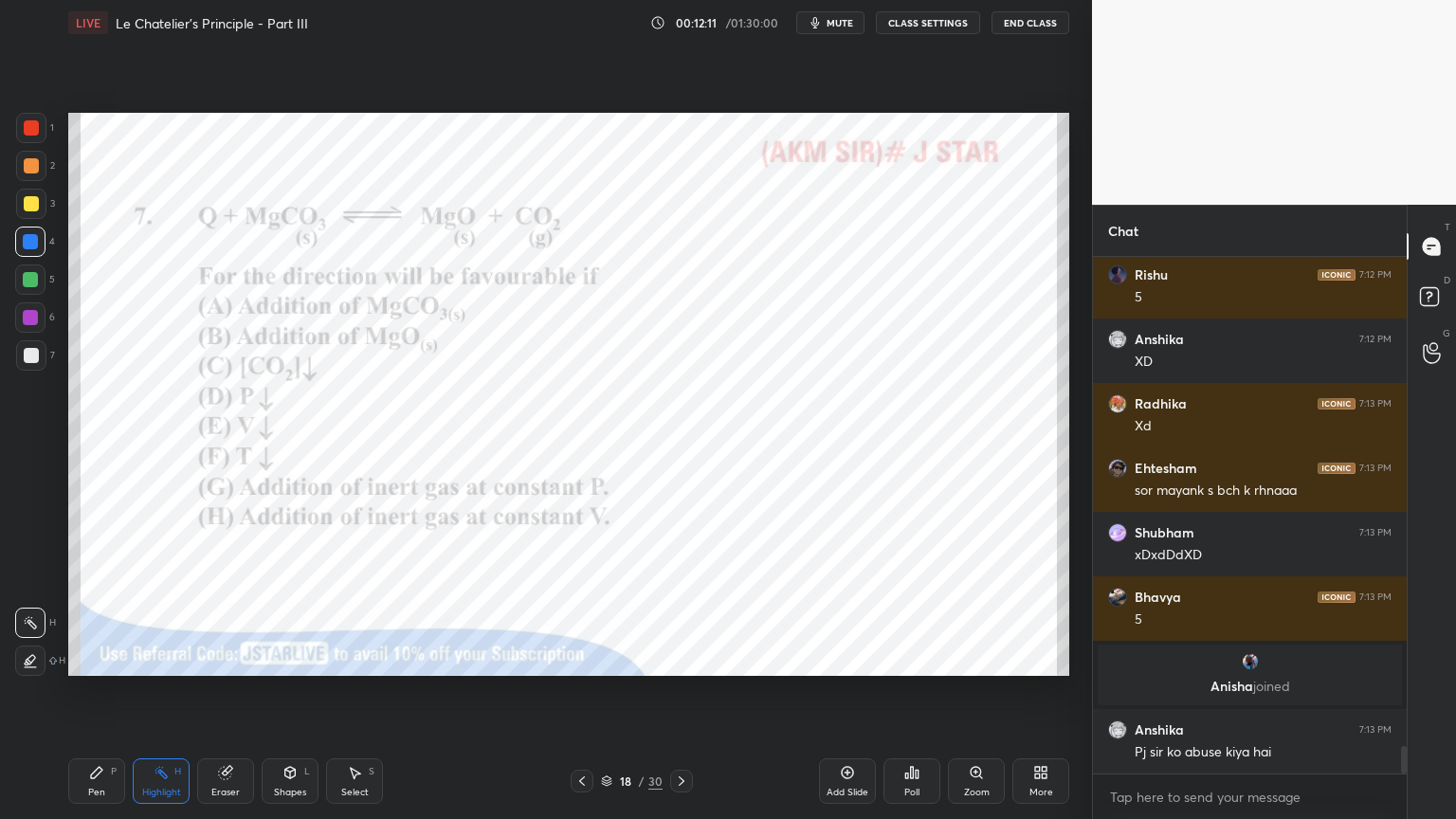 scroll, scrollTop: 9308, scrollLeft: 0, axis: vertical 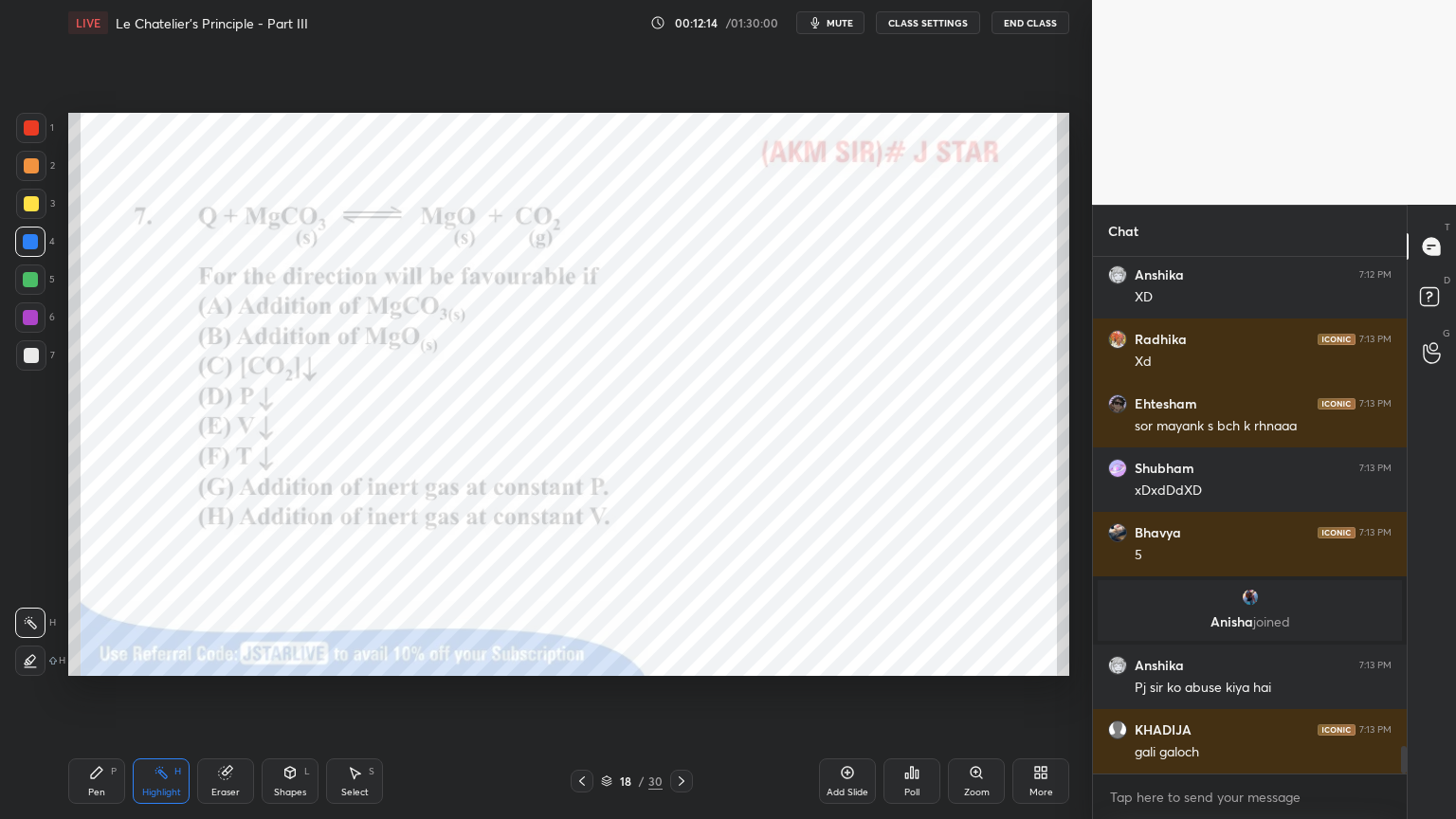 drag, startPoint x: 163, startPoint y: 790, endPoint x: 100, endPoint y: 784, distance: 63.28507 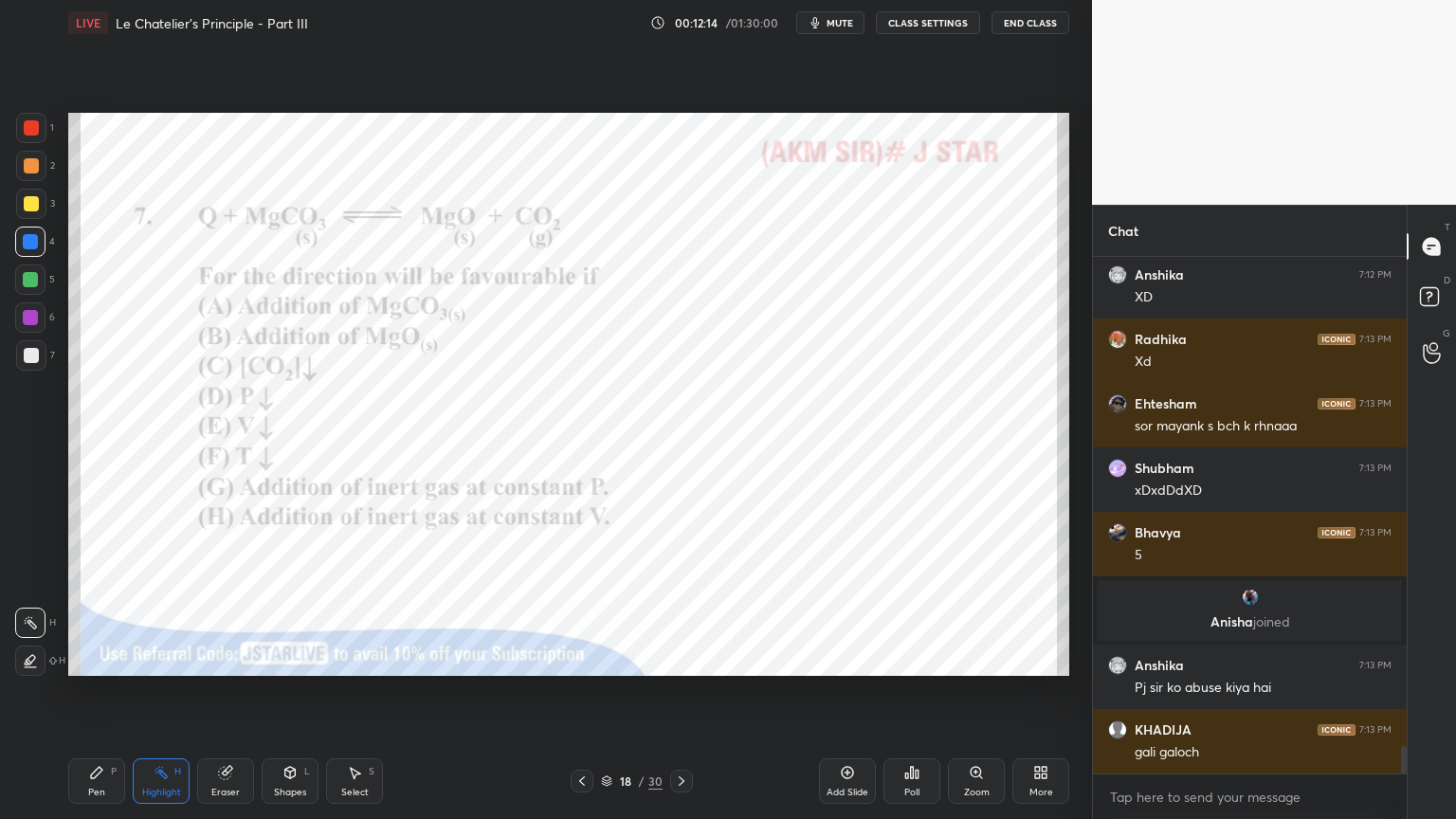 click on "Highlight" at bounding box center [161, 792] 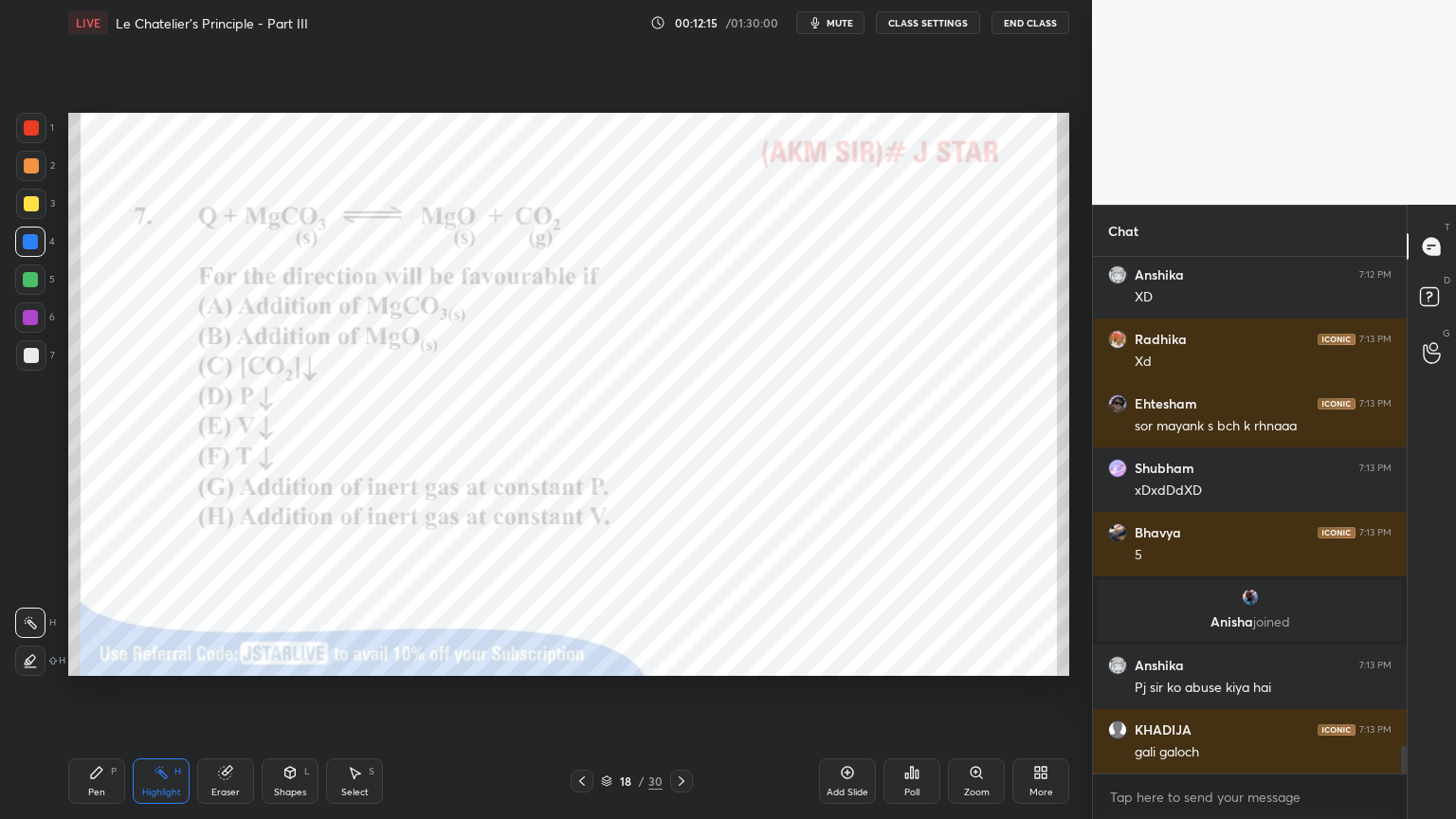 click on "Pen P" at bounding box center (97, 781) 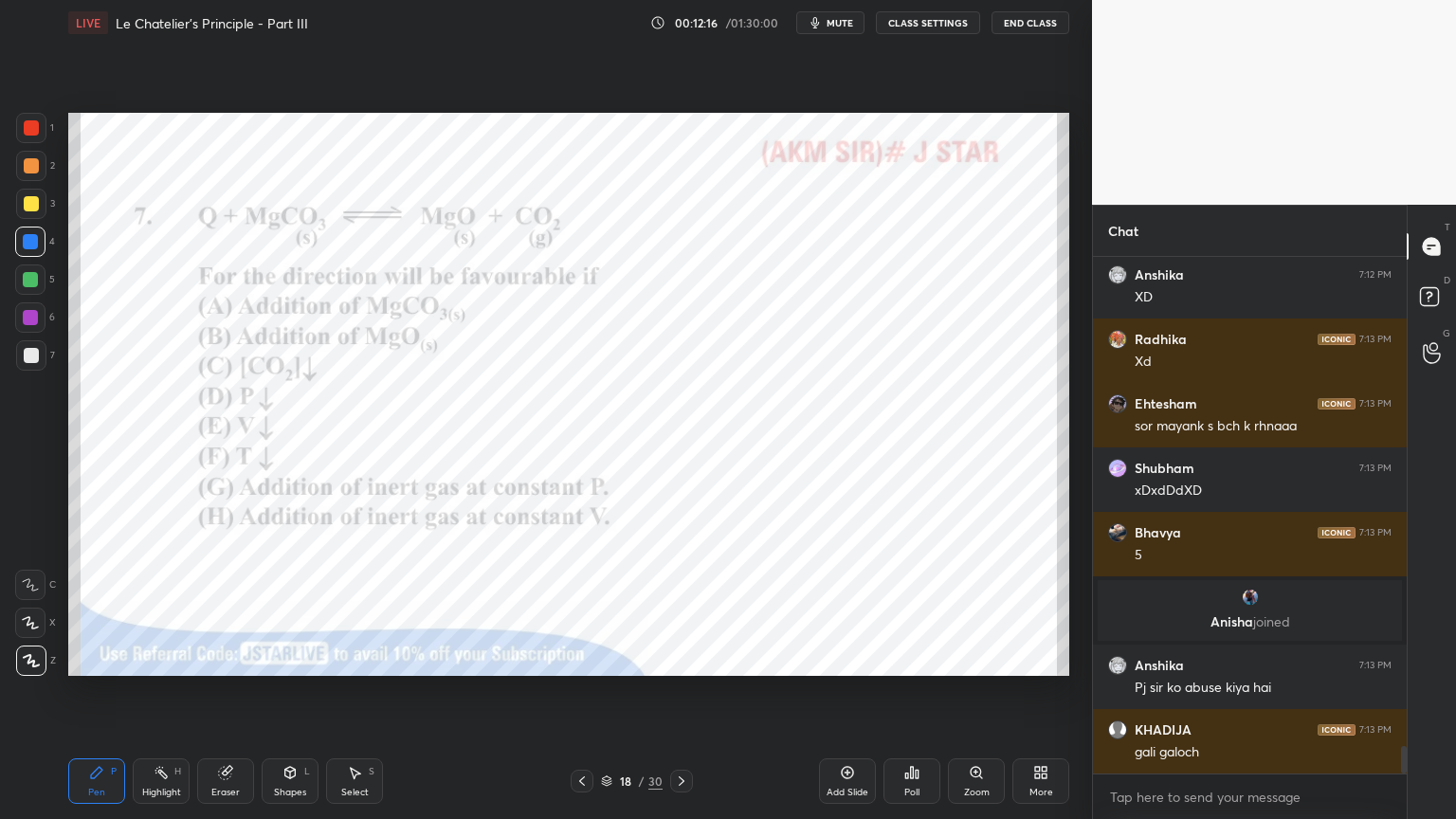 click on "Highlight" at bounding box center [161, 792] 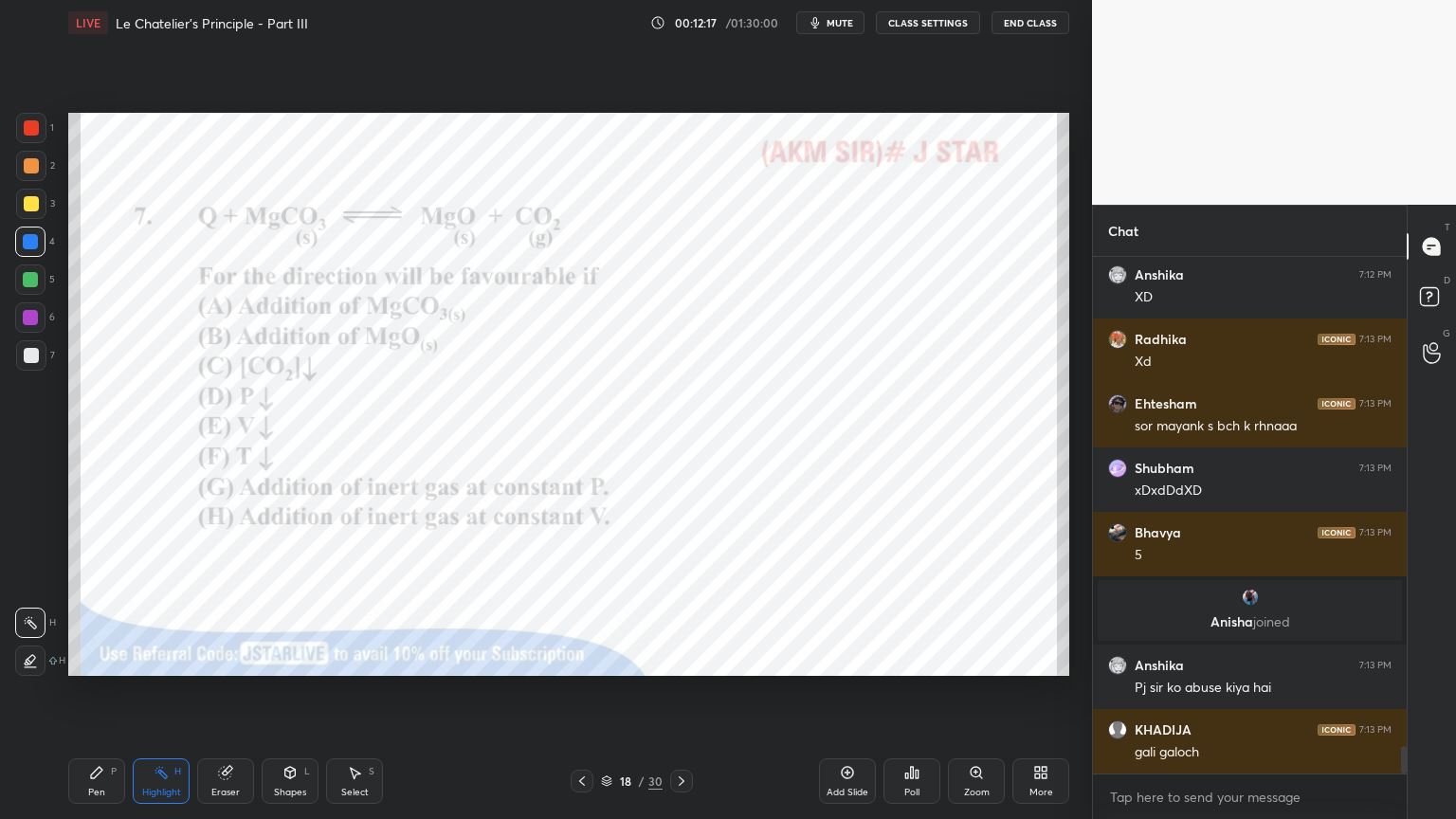 click on "Pen" at bounding box center (97, 792) 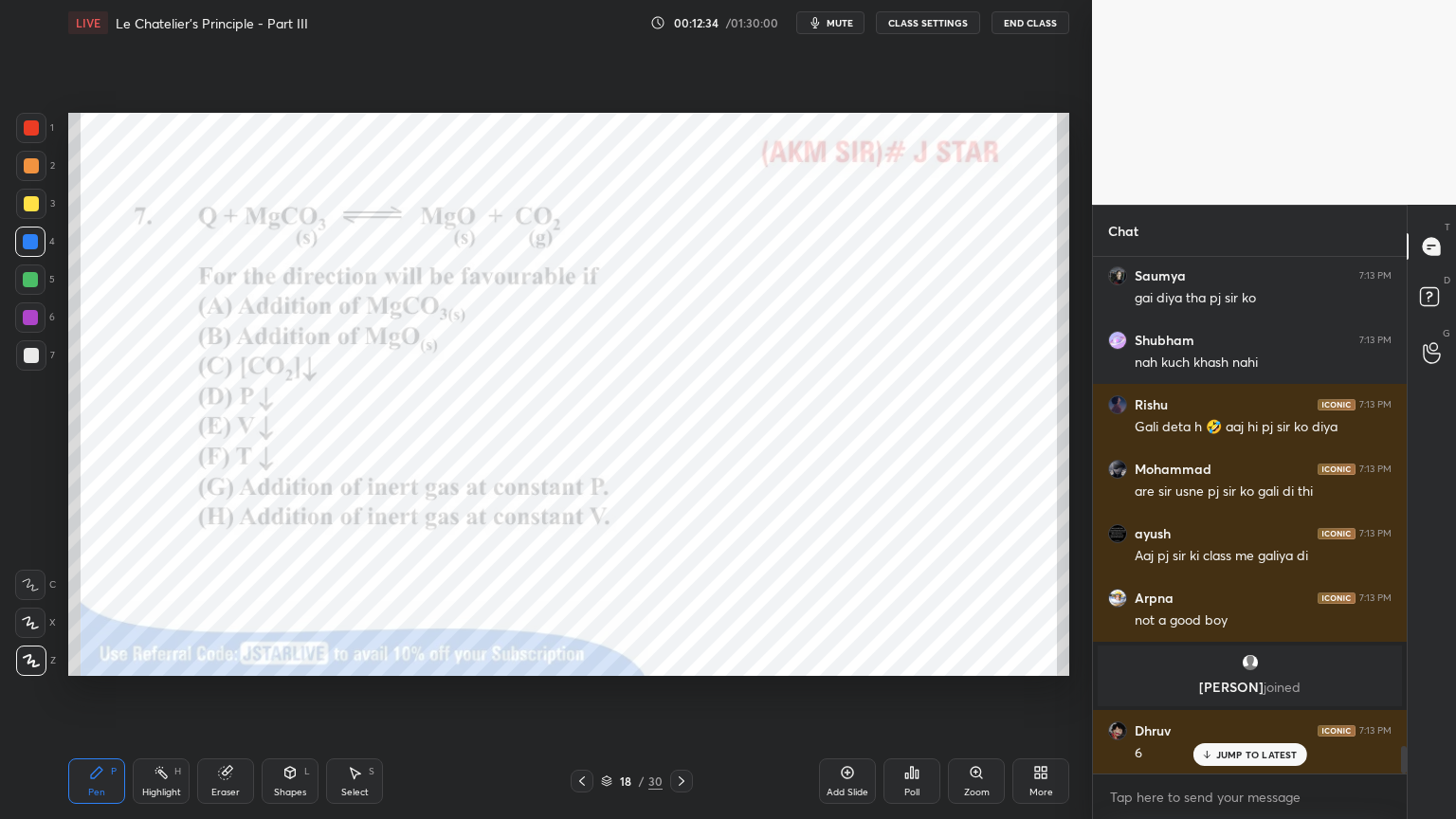scroll, scrollTop: 9324, scrollLeft: 0, axis: vertical 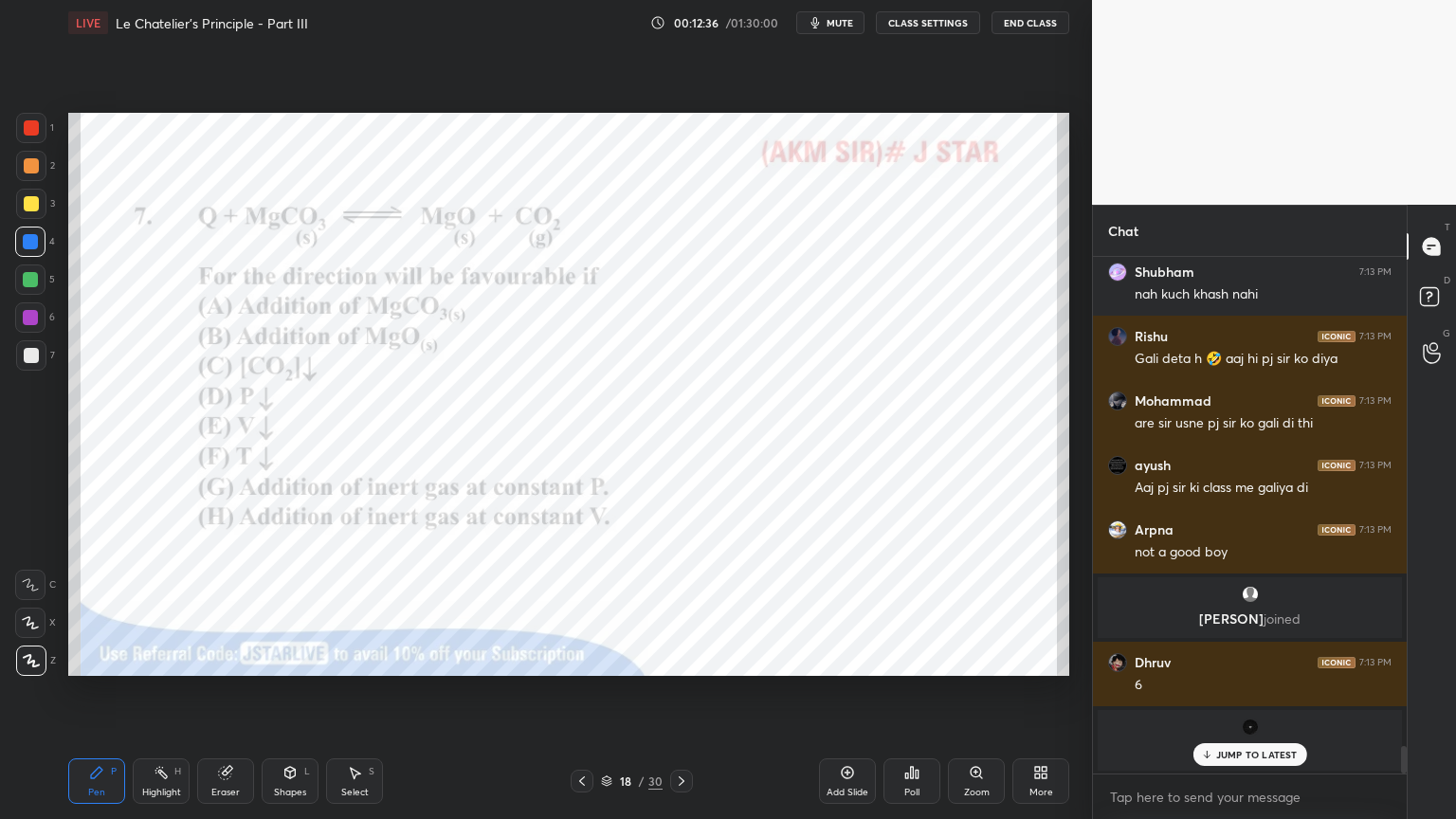 click at bounding box center [31, 128] 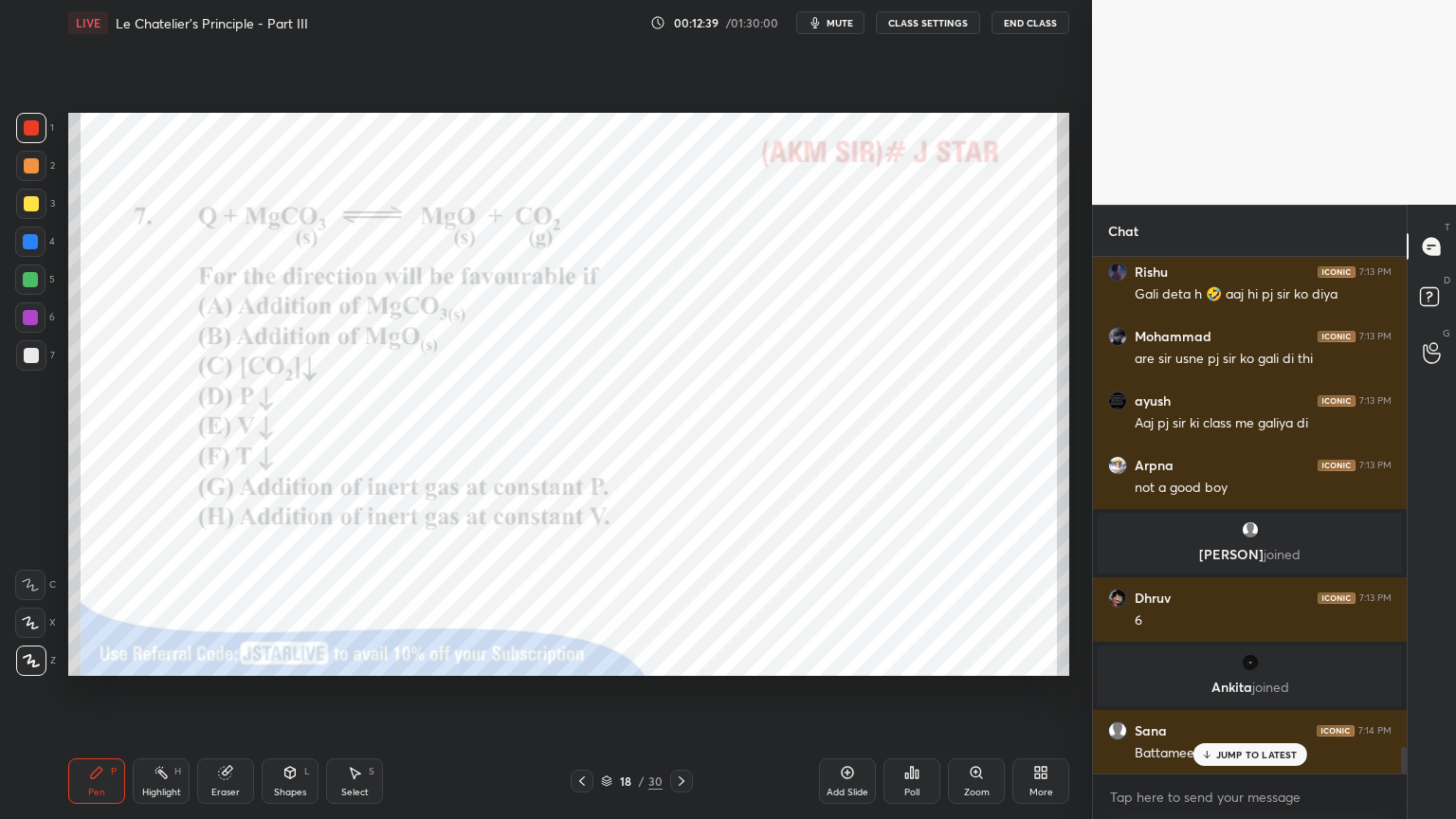 click on "JUMP TO LATEST" at bounding box center [1257, 755] 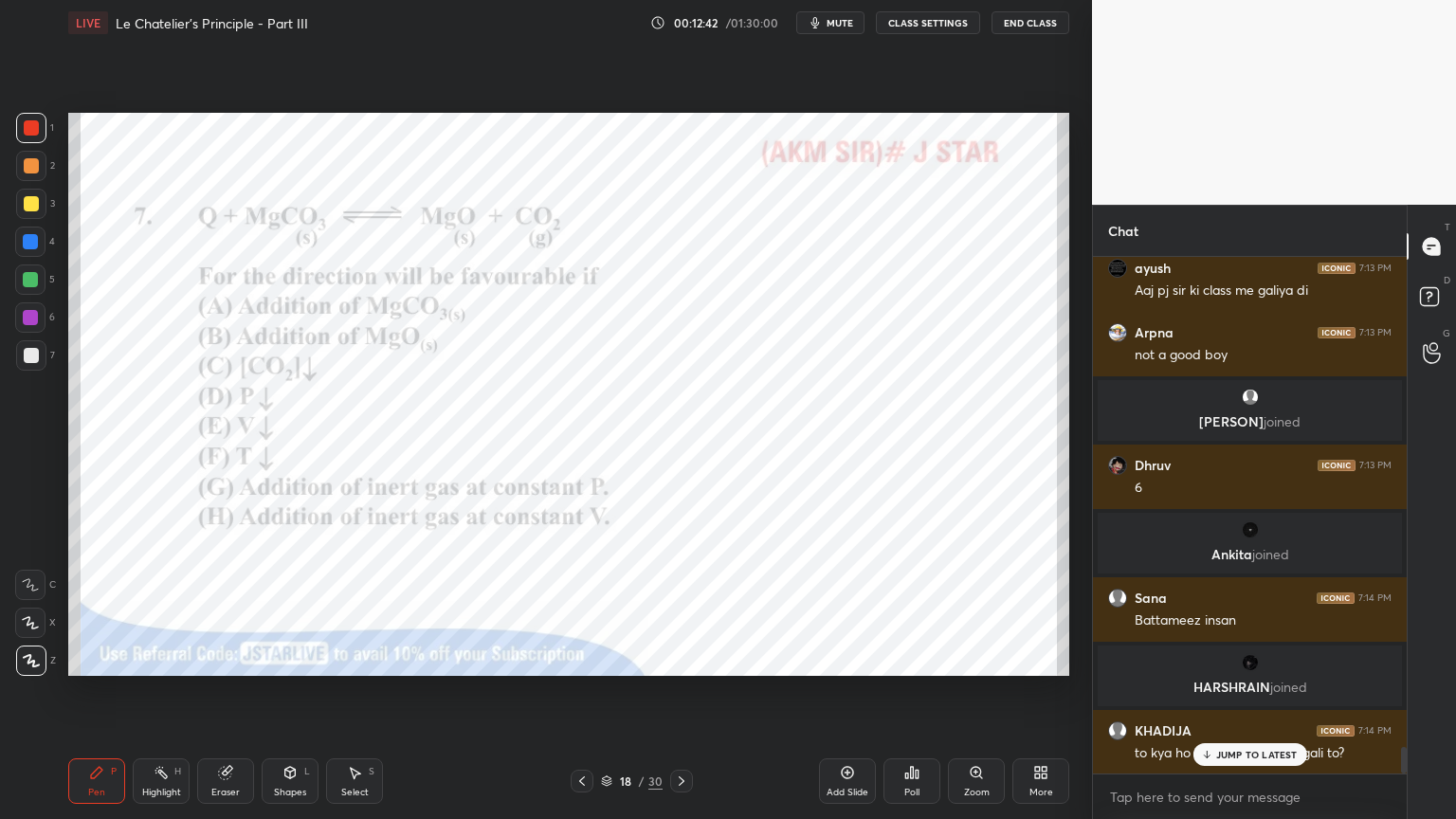 scroll, scrollTop: 9479, scrollLeft: 0, axis: vertical 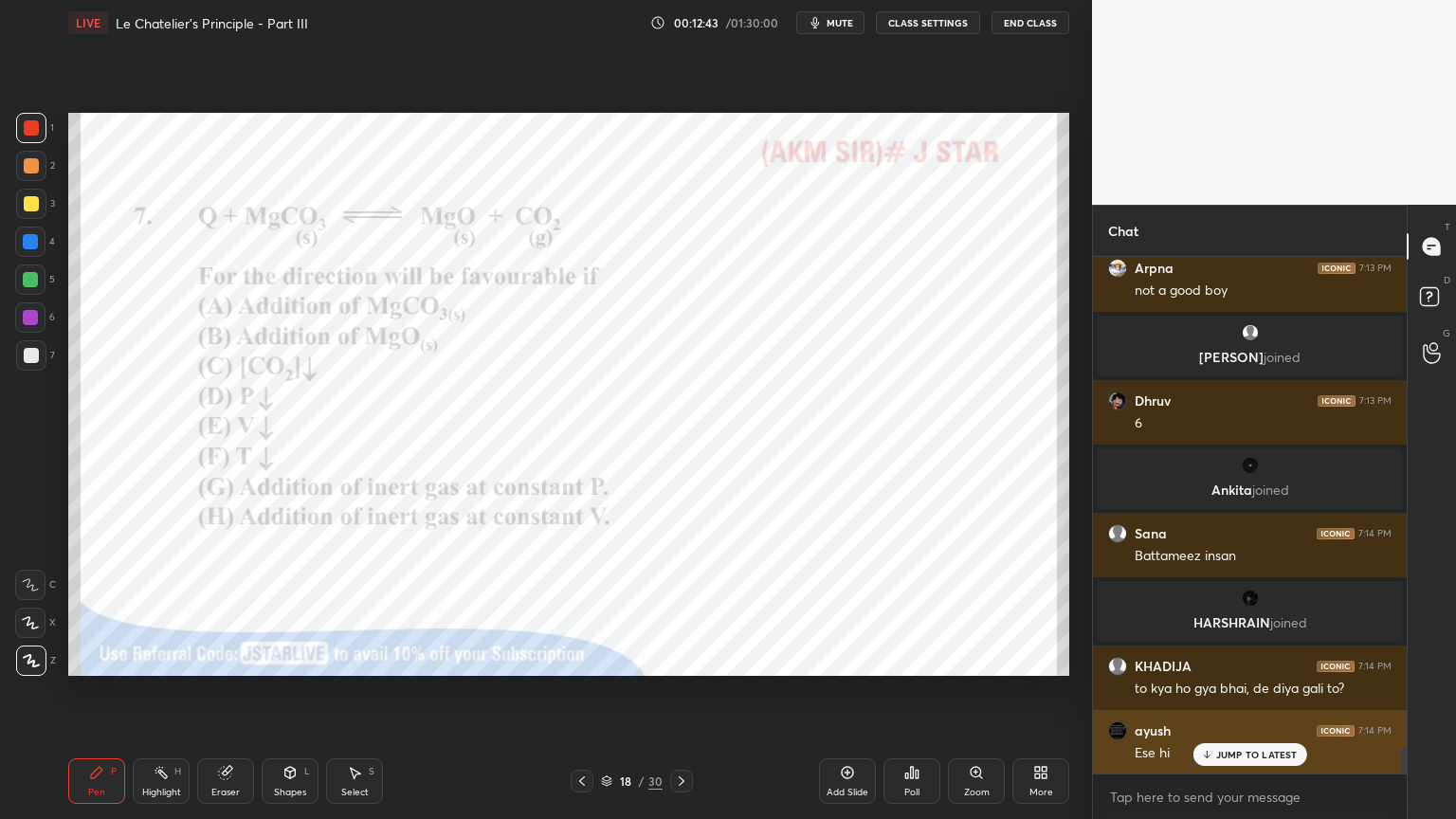 click on "JUMP TO LATEST" at bounding box center [1257, 755] 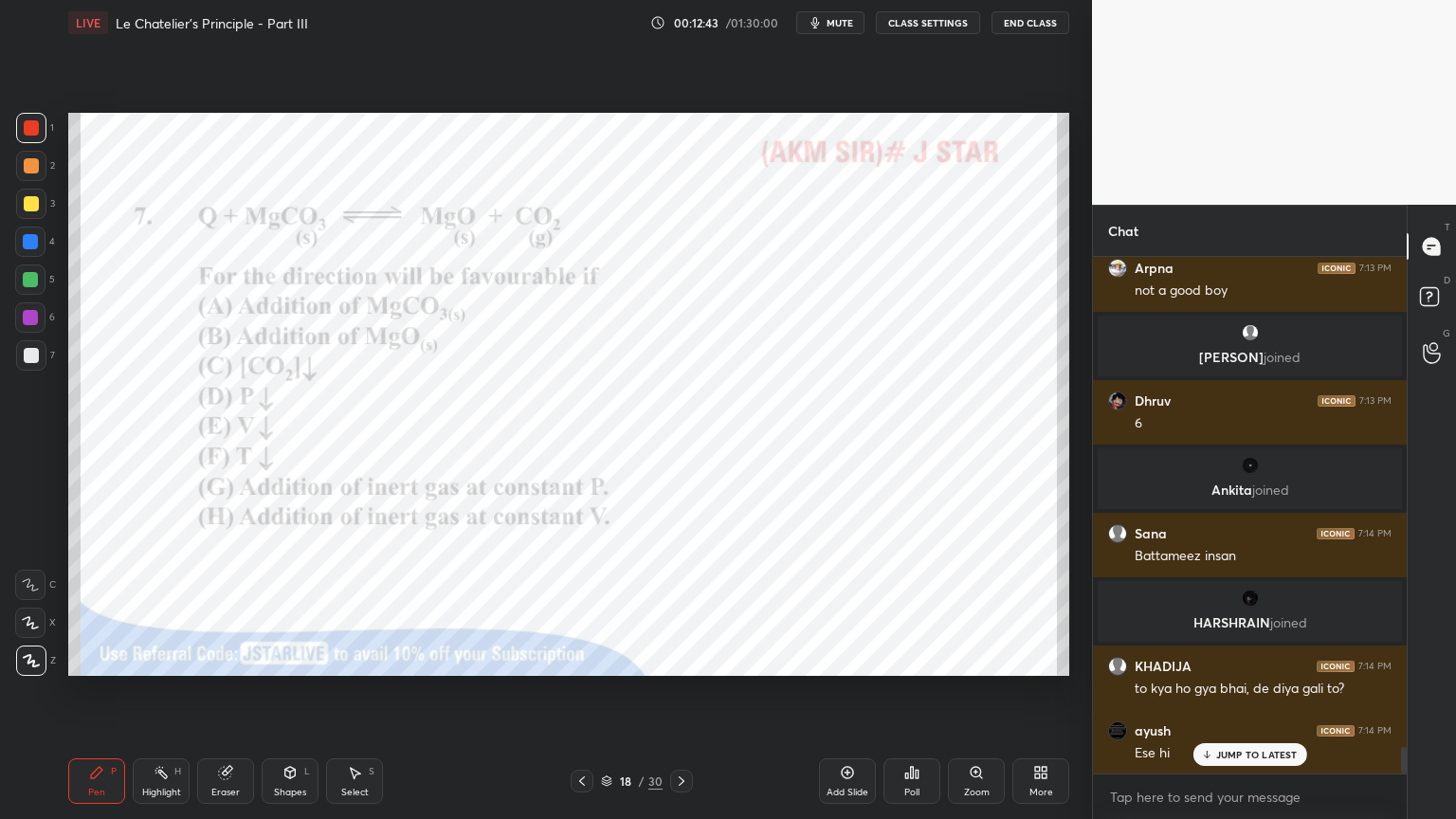scroll, scrollTop: 9608, scrollLeft: 0, axis: vertical 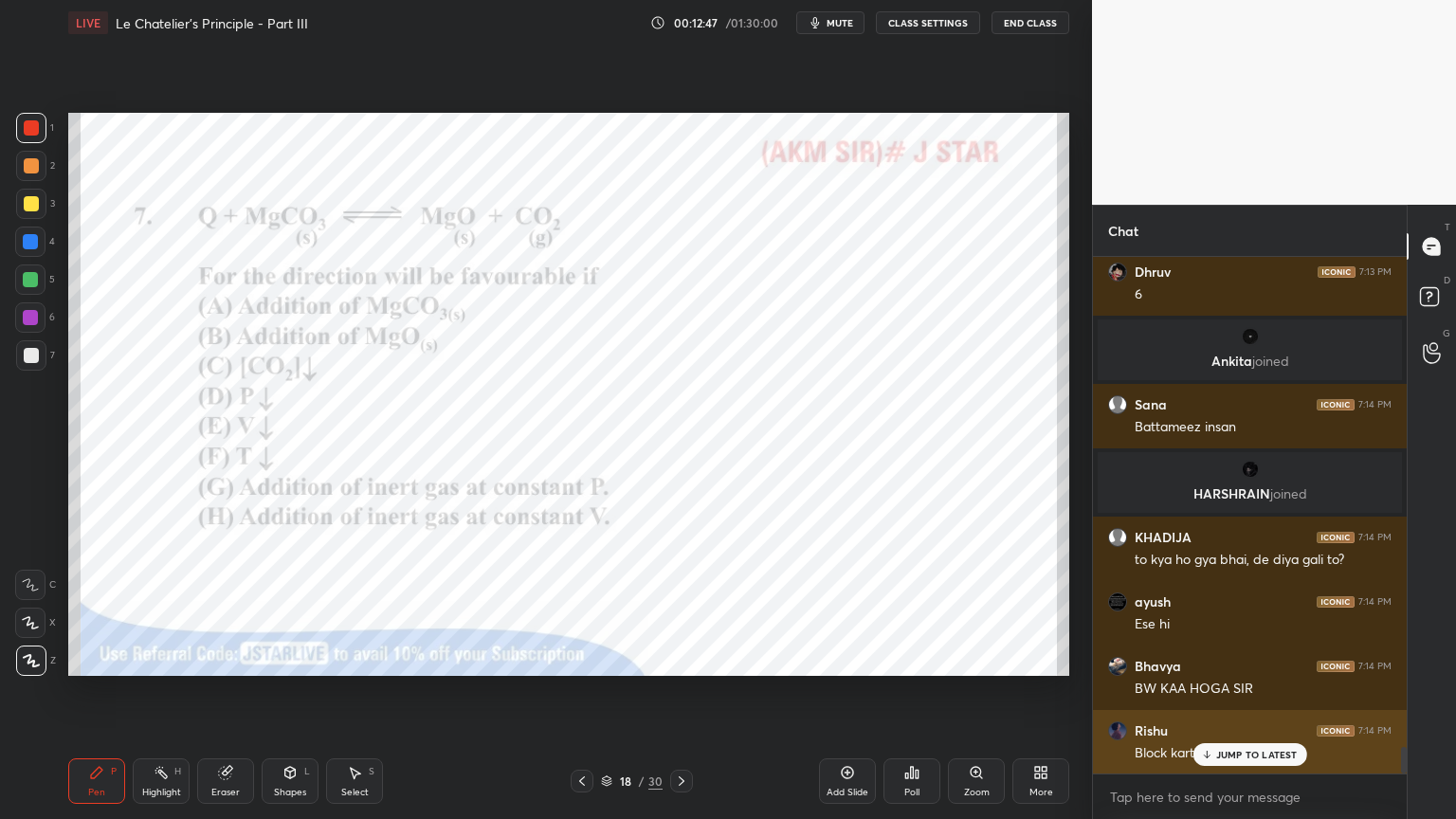 click on "JUMP TO LATEST" at bounding box center [1257, 755] 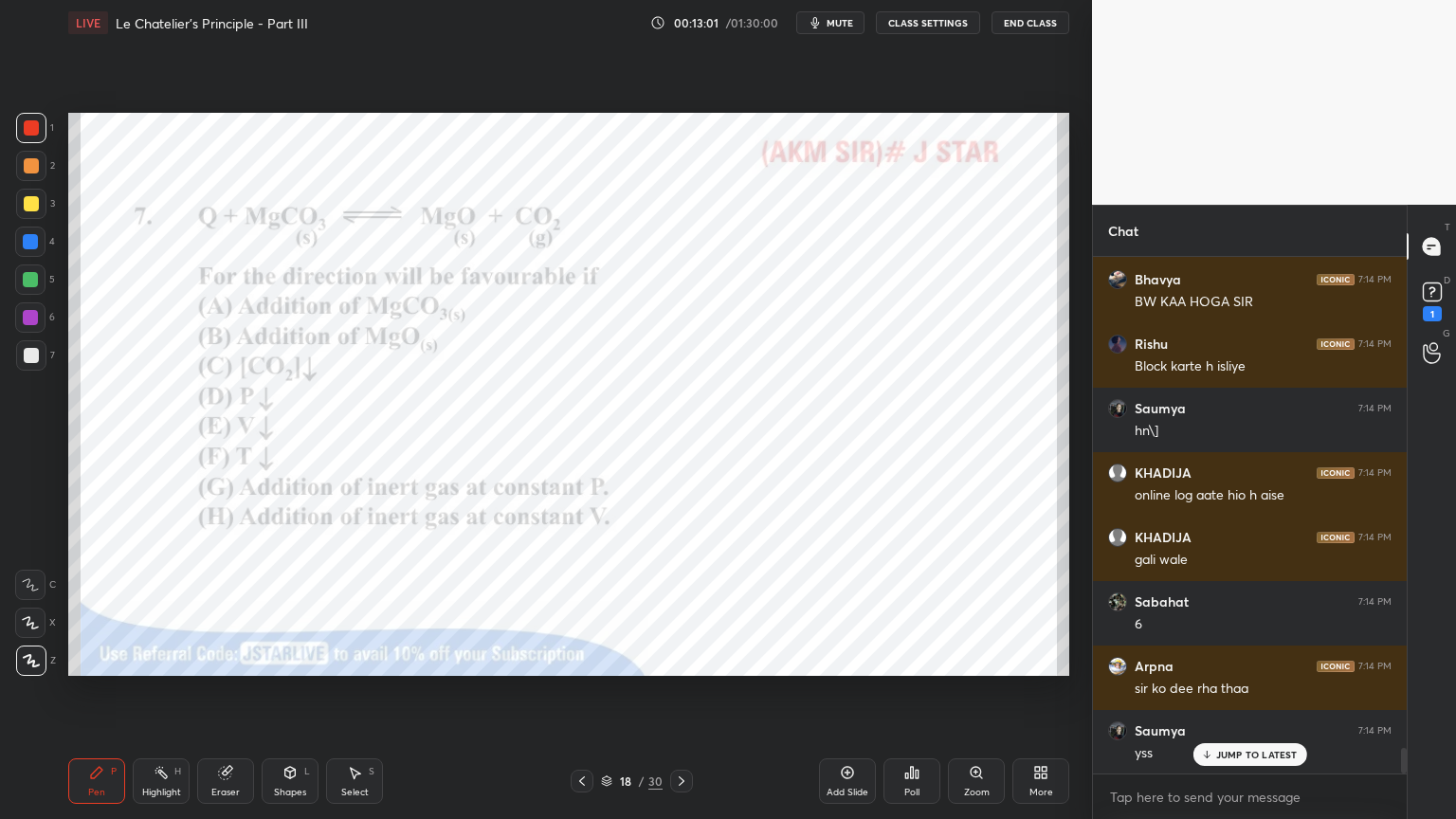 scroll, scrollTop: 10059, scrollLeft: 0, axis: vertical 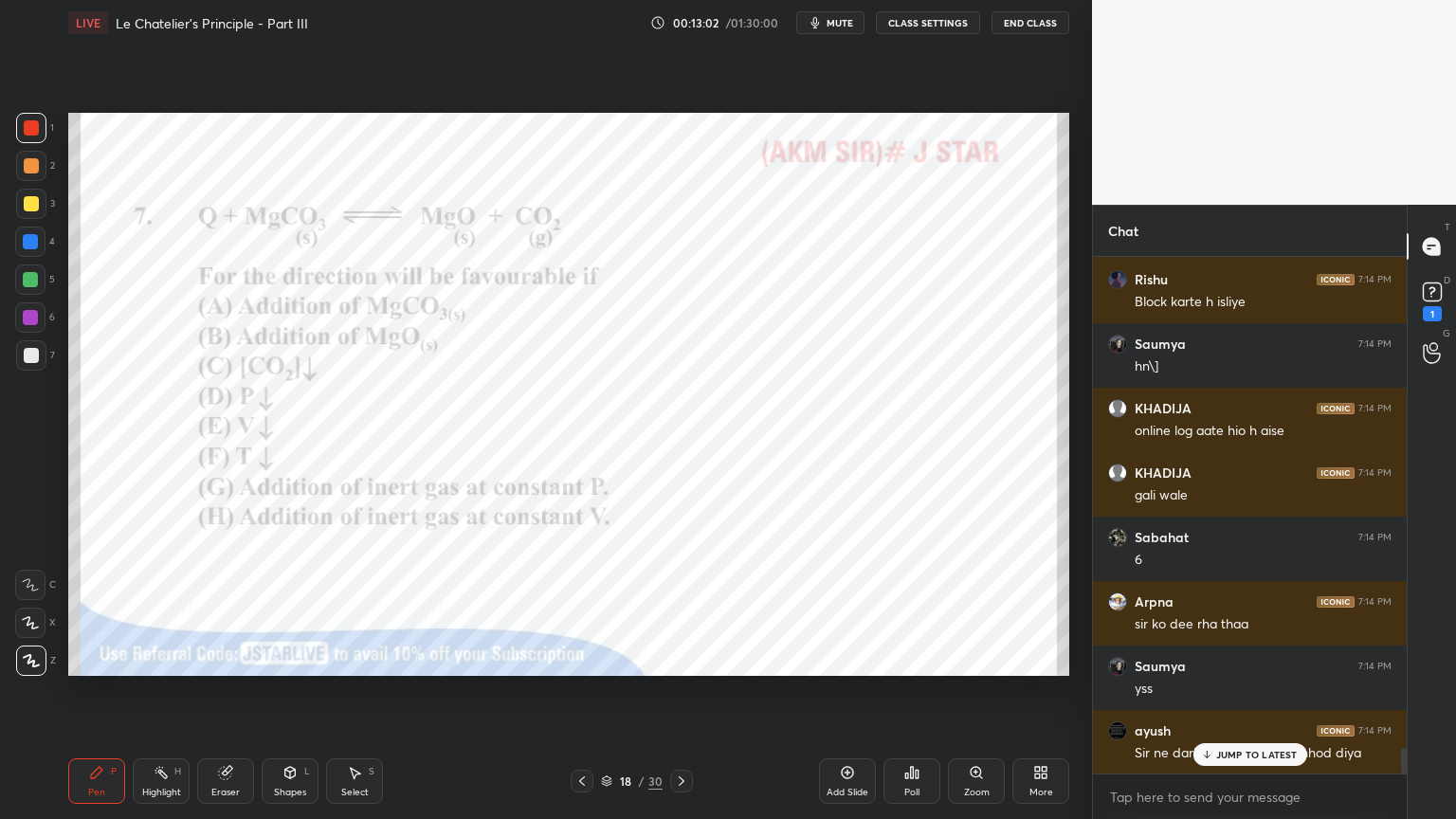 click on "JUMP TO LATEST" at bounding box center [1257, 755] 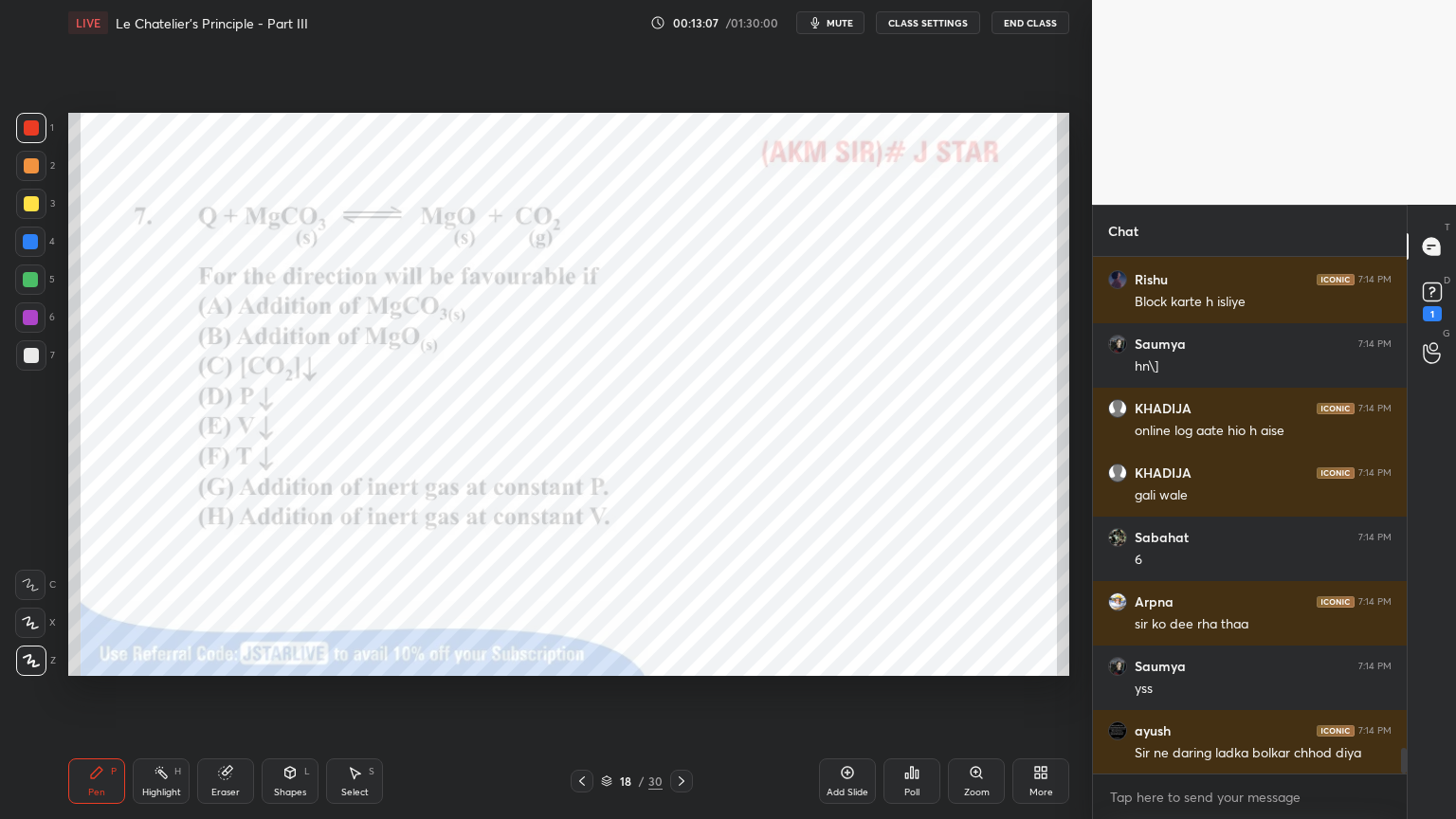 scroll, scrollTop: 10124, scrollLeft: 0, axis: vertical 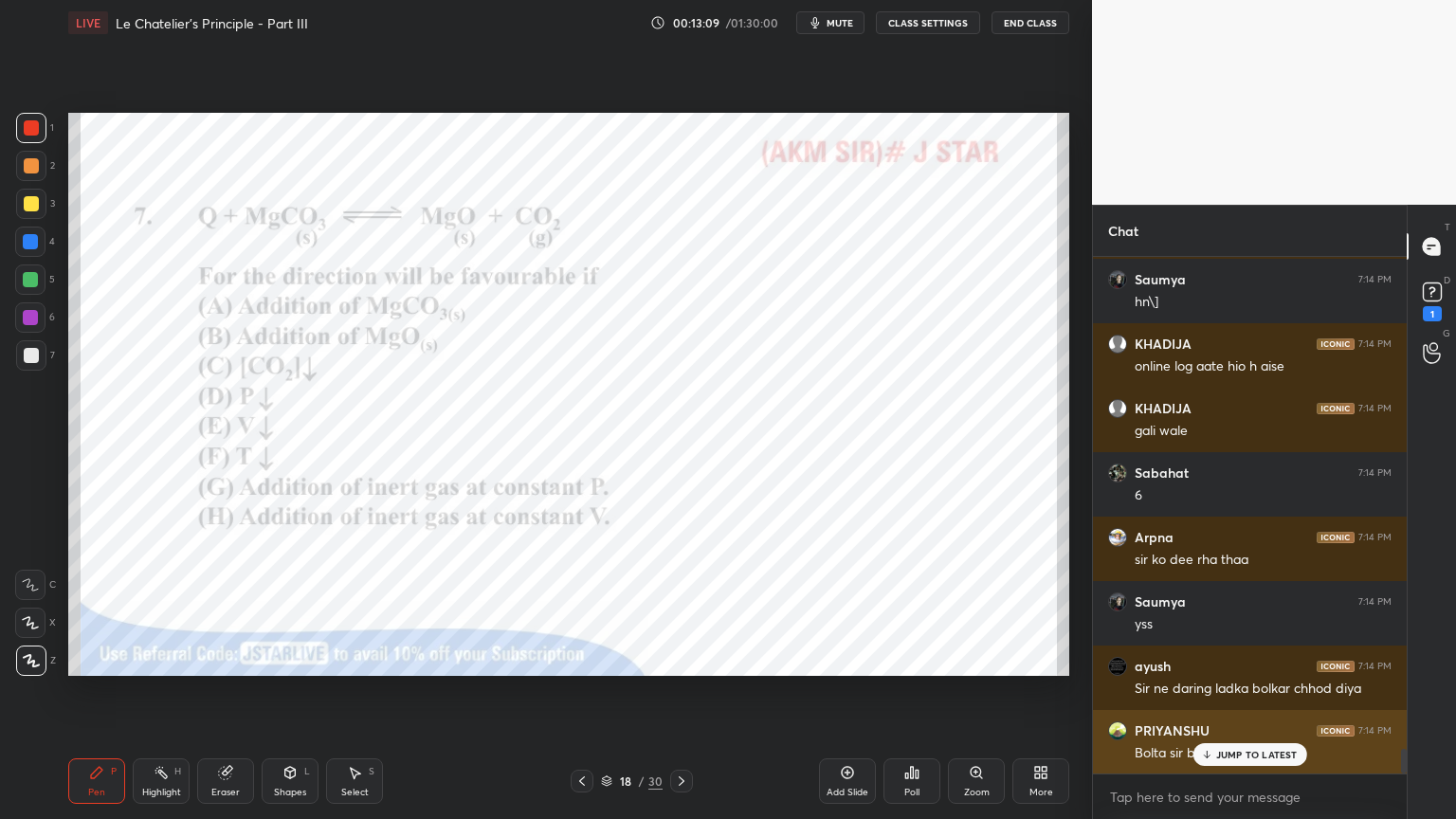 click 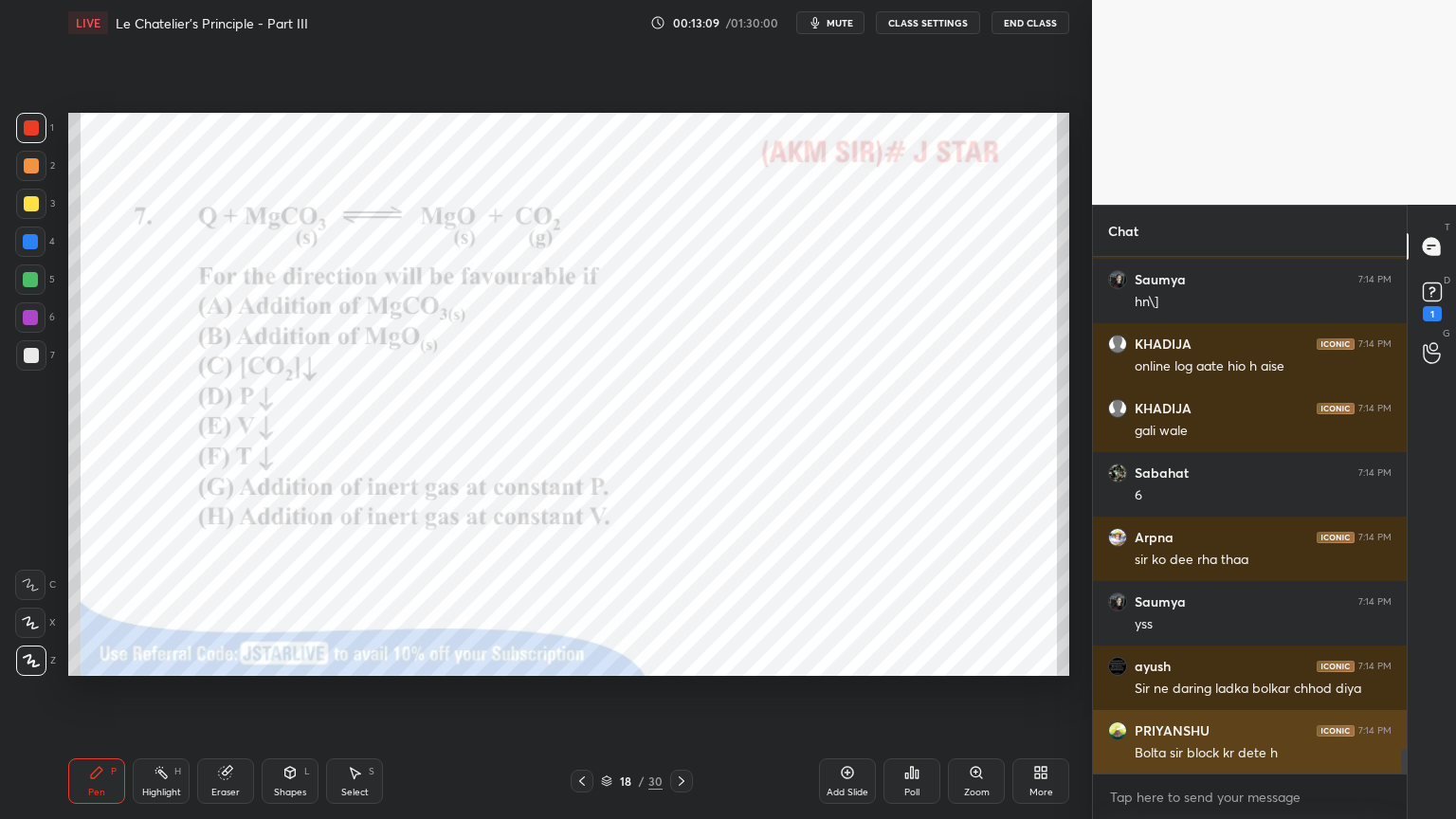 scroll, scrollTop: 10188, scrollLeft: 0, axis: vertical 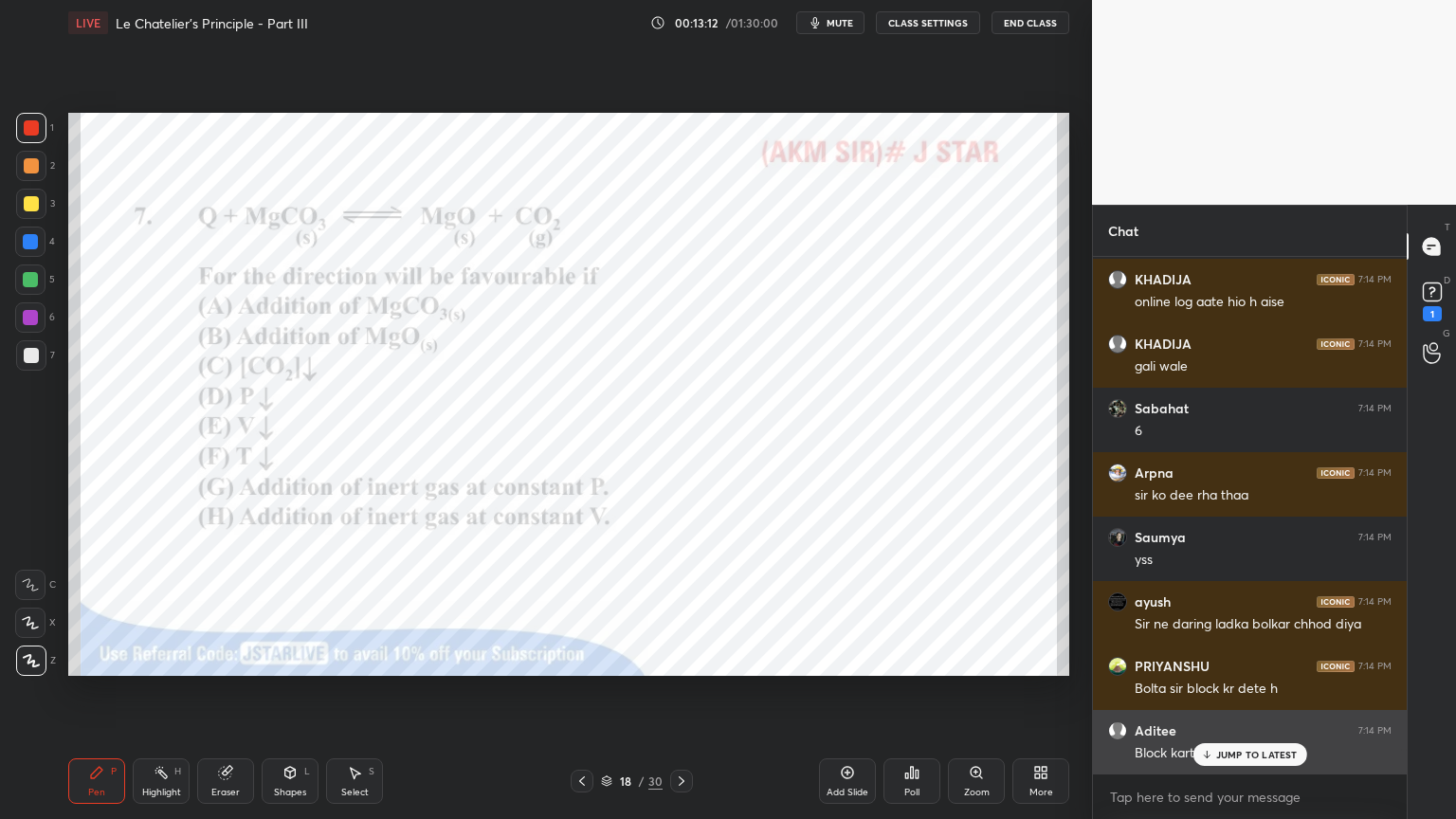 click on "JUMP TO LATEST" at bounding box center (1257, 755) 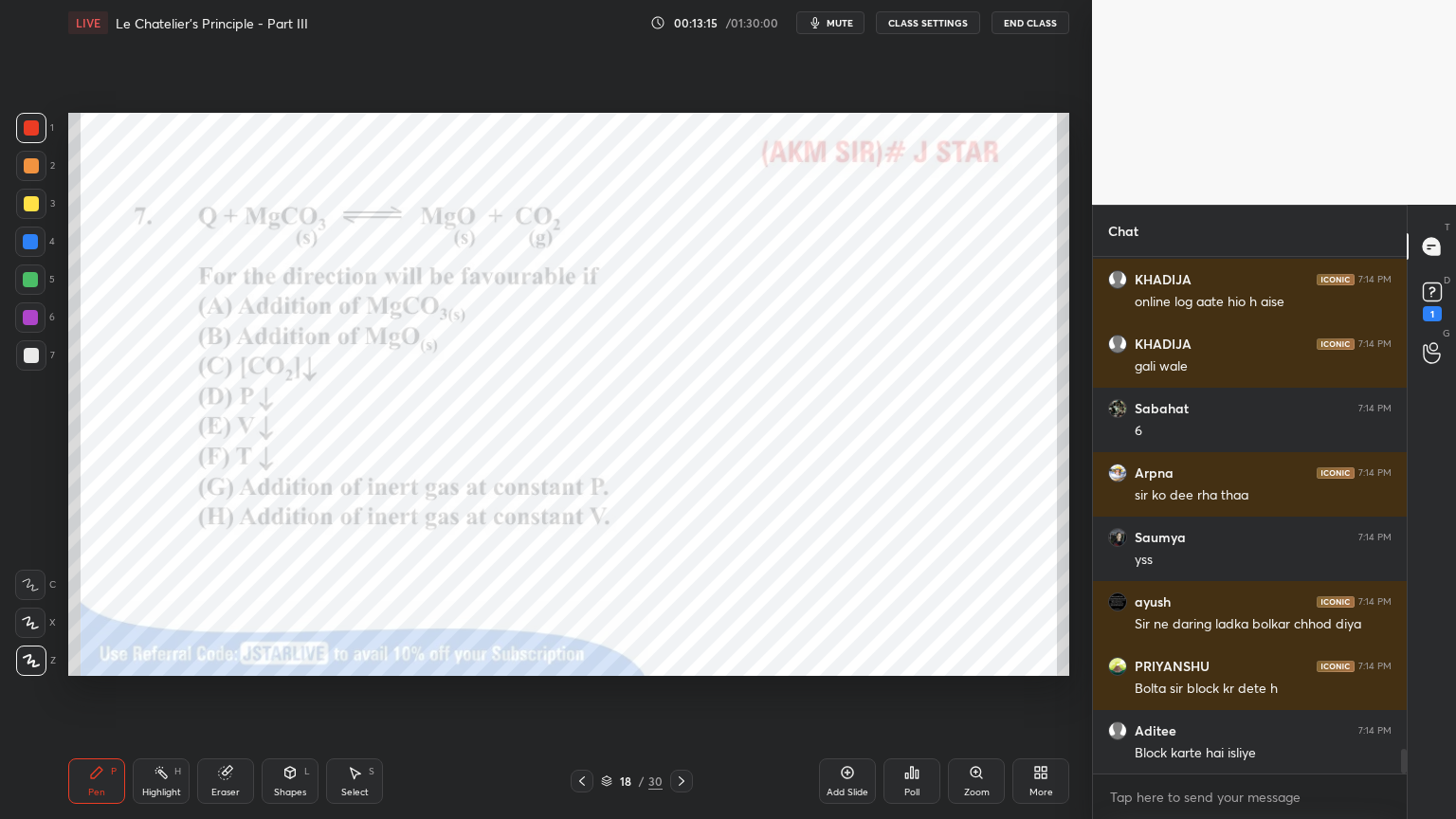 click on "CLASS SETTINGS" at bounding box center (928, 23) 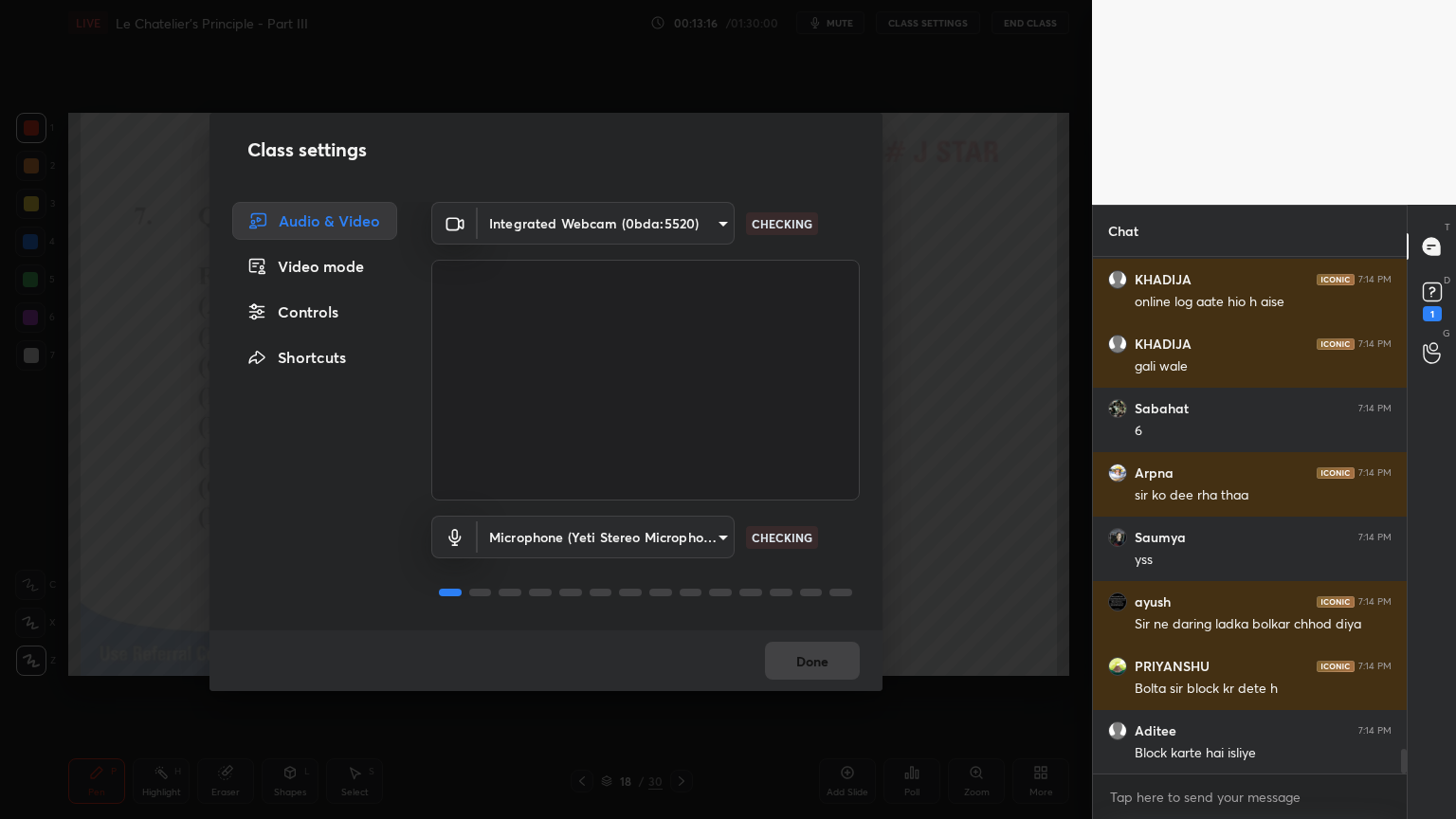 click on "Class settings Audio & Video Video mode Controls Shortcuts Integrated Webcam (0bda:5520) 27ff0a3c29b3be5b9752ab5bf4ce08d69f33184c37a103162cc31563566cc6cc CHECKING Microphone (Yeti Stereo Microphone) df50438c0f194a985c352604329d6ef3631cade63030a7dc0dcc9e3d28365dfd CHECKING Done" at bounding box center (546, 410) 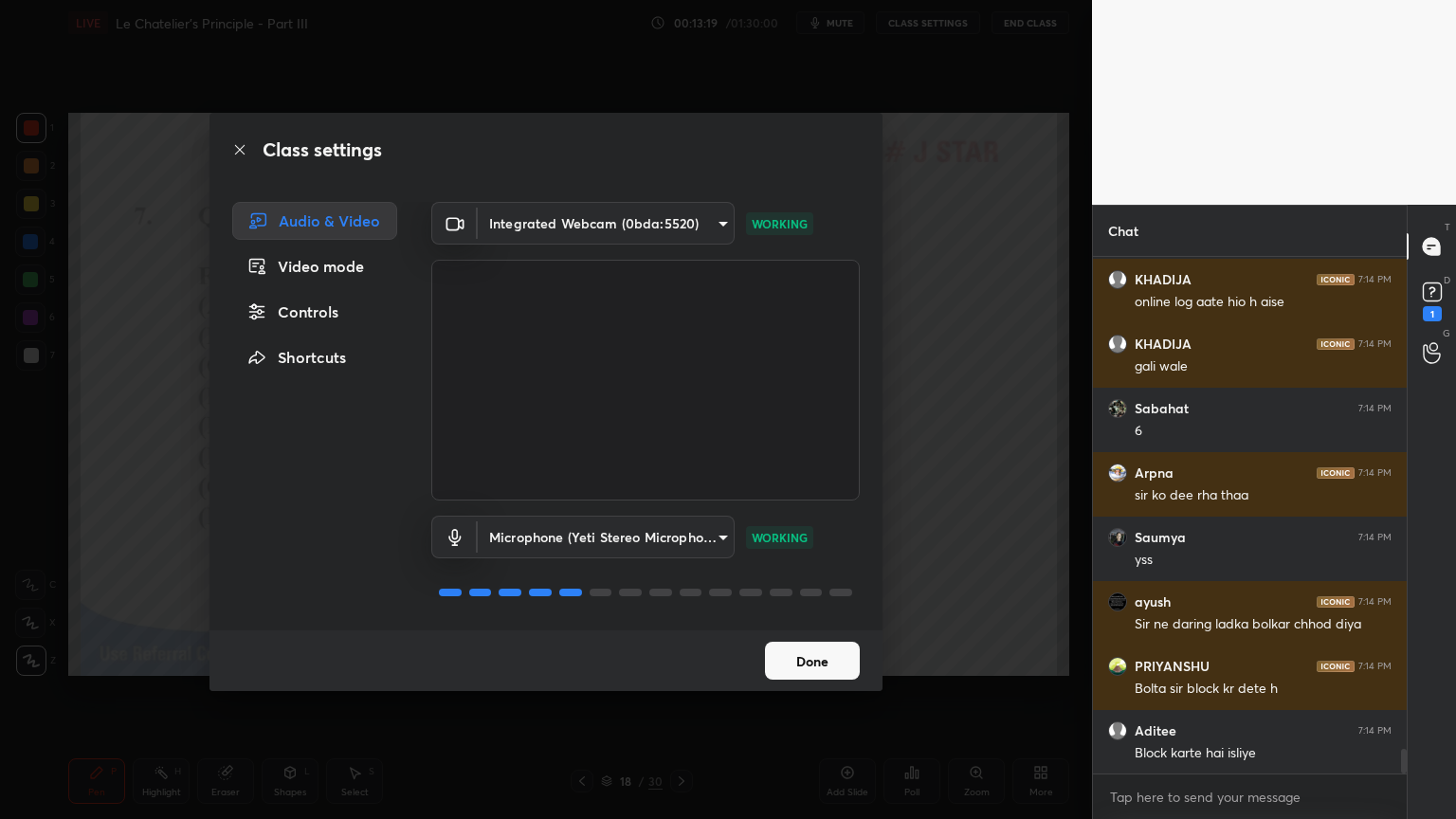 click on "Done" at bounding box center [812, 661] 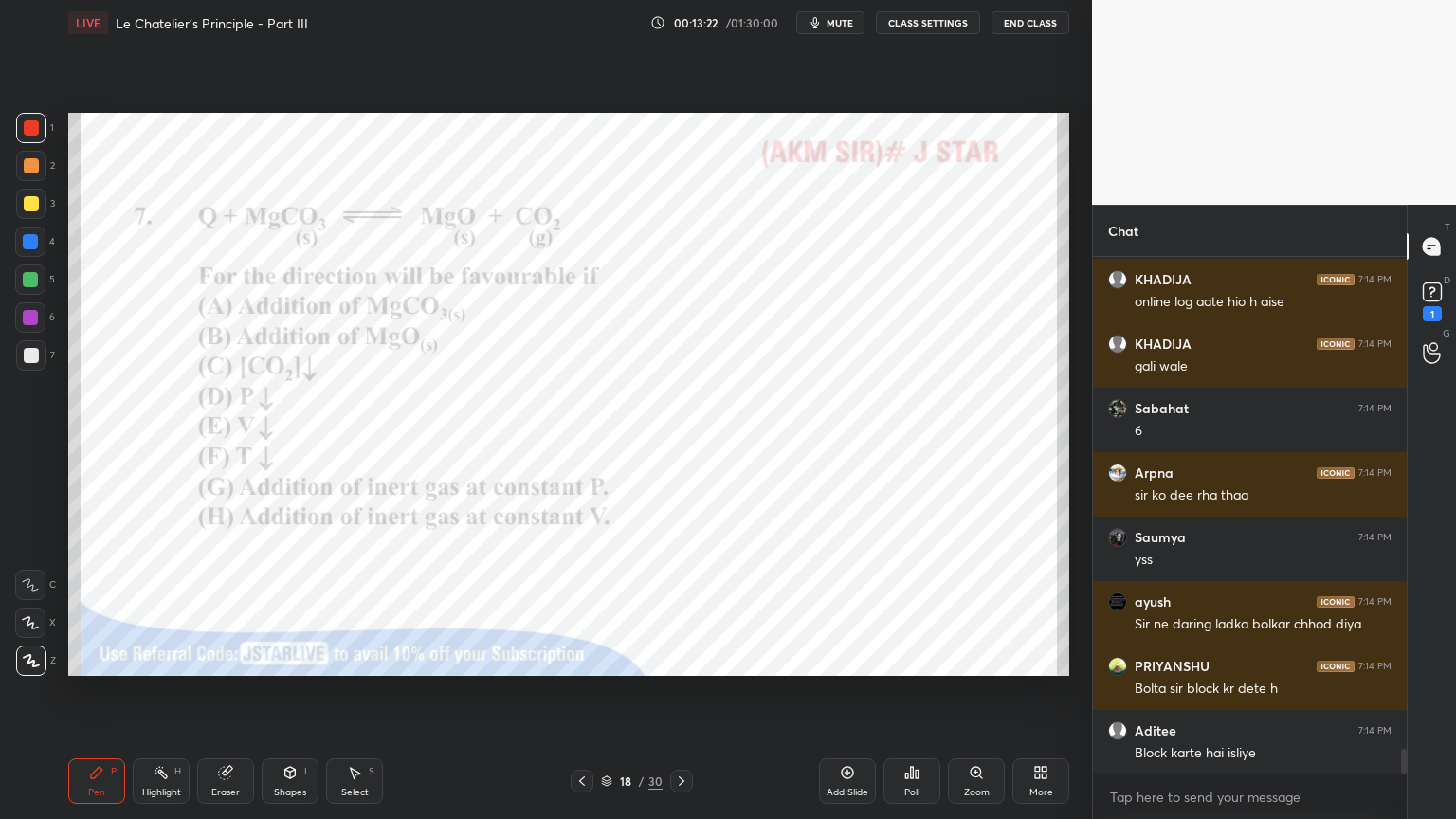 click on "Highlight H" at bounding box center [161, 781] 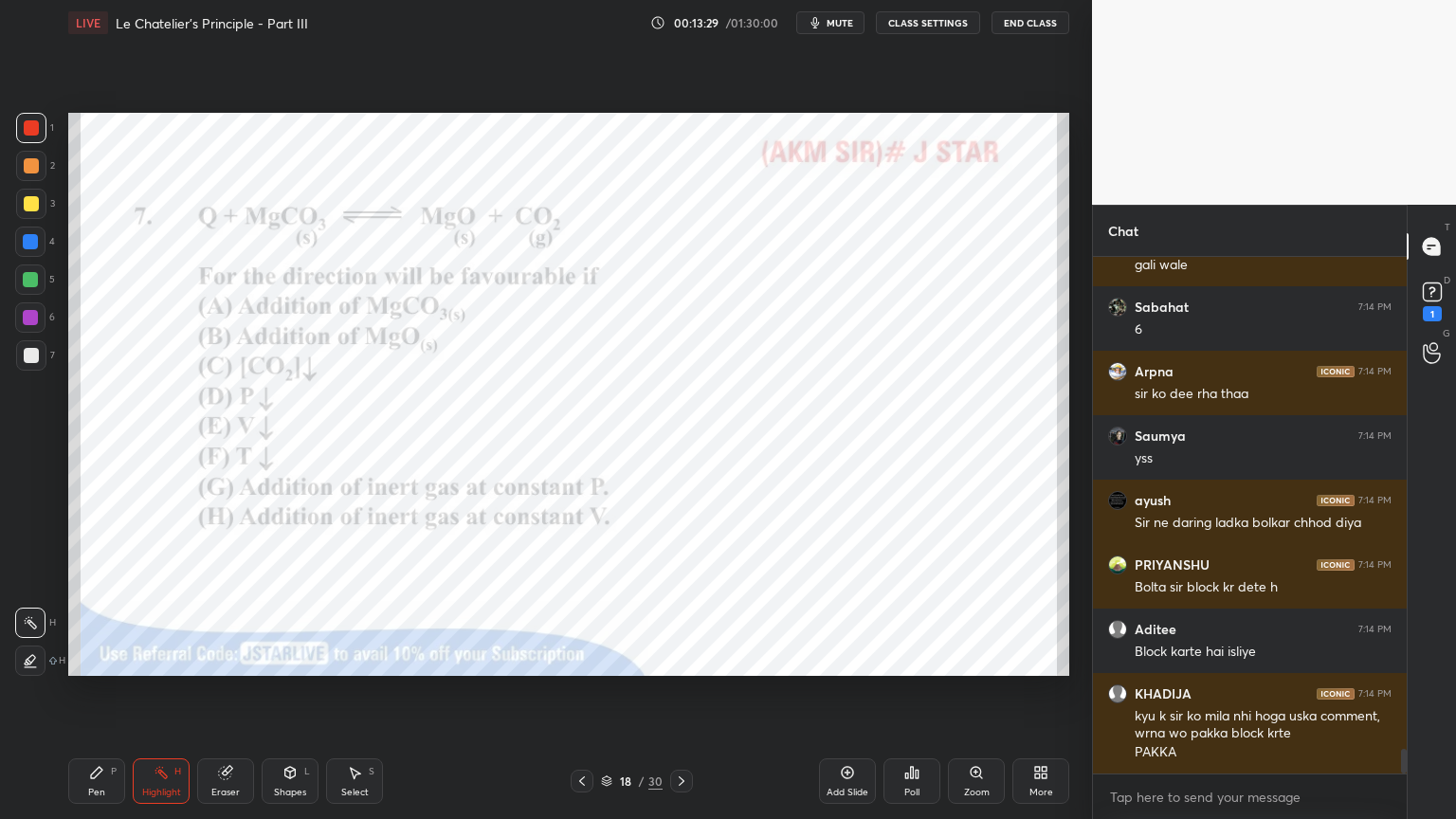 scroll, scrollTop: 10354, scrollLeft: 0, axis: vertical 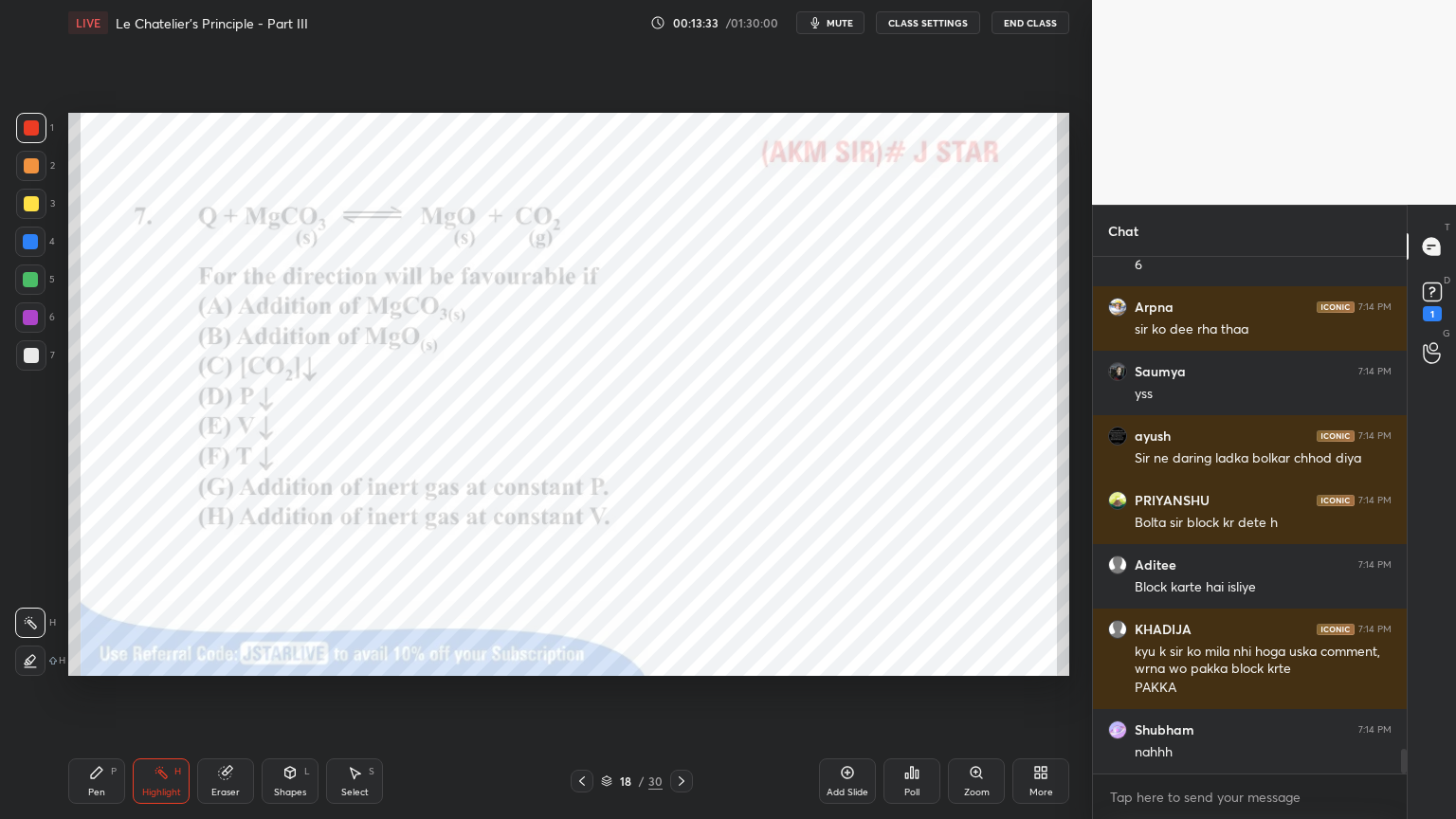 click on "Pen P" at bounding box center (97, 781) 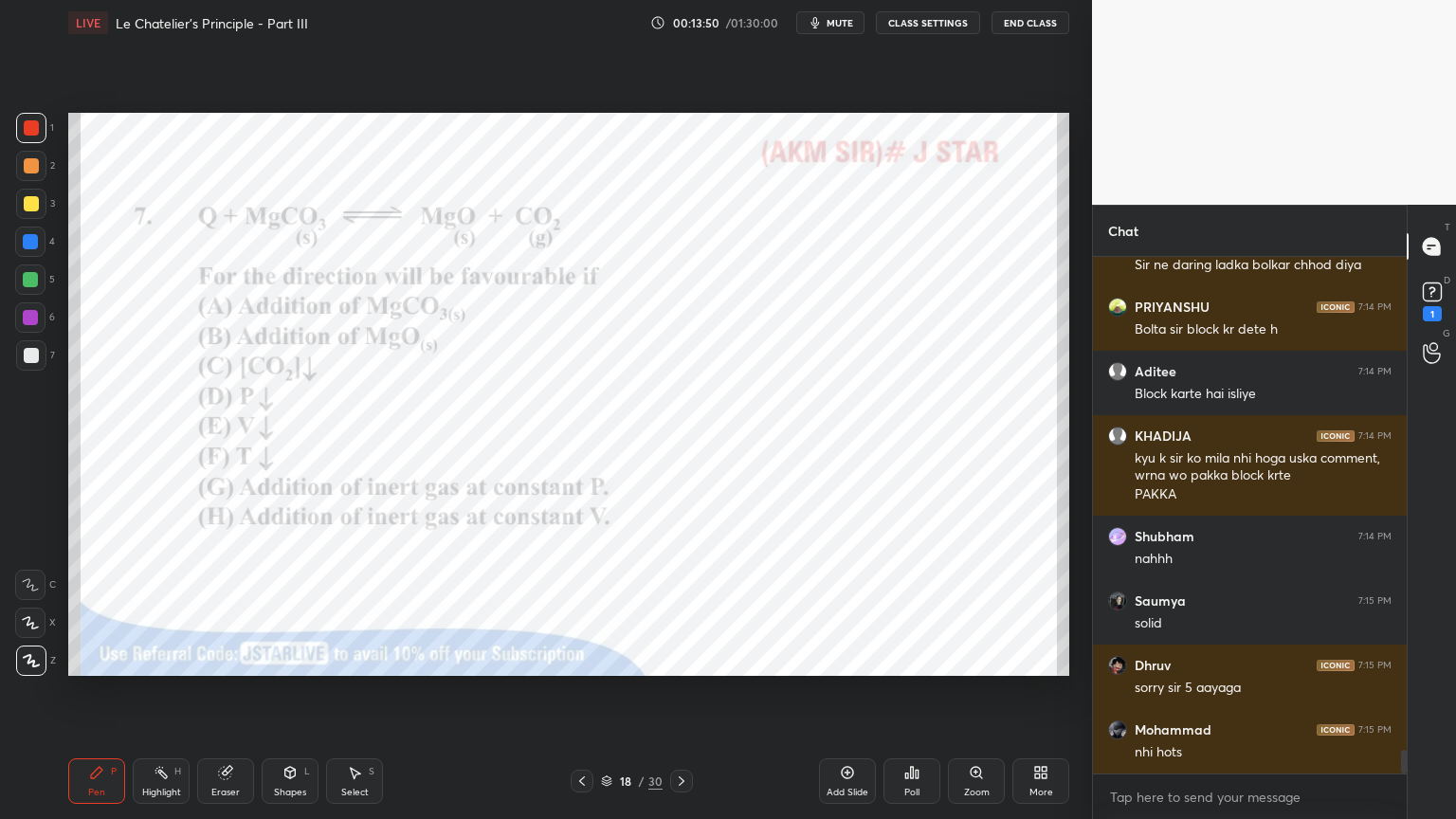 scroll, scrollTop: 10612, scrollLeft: 0, axis: vertical 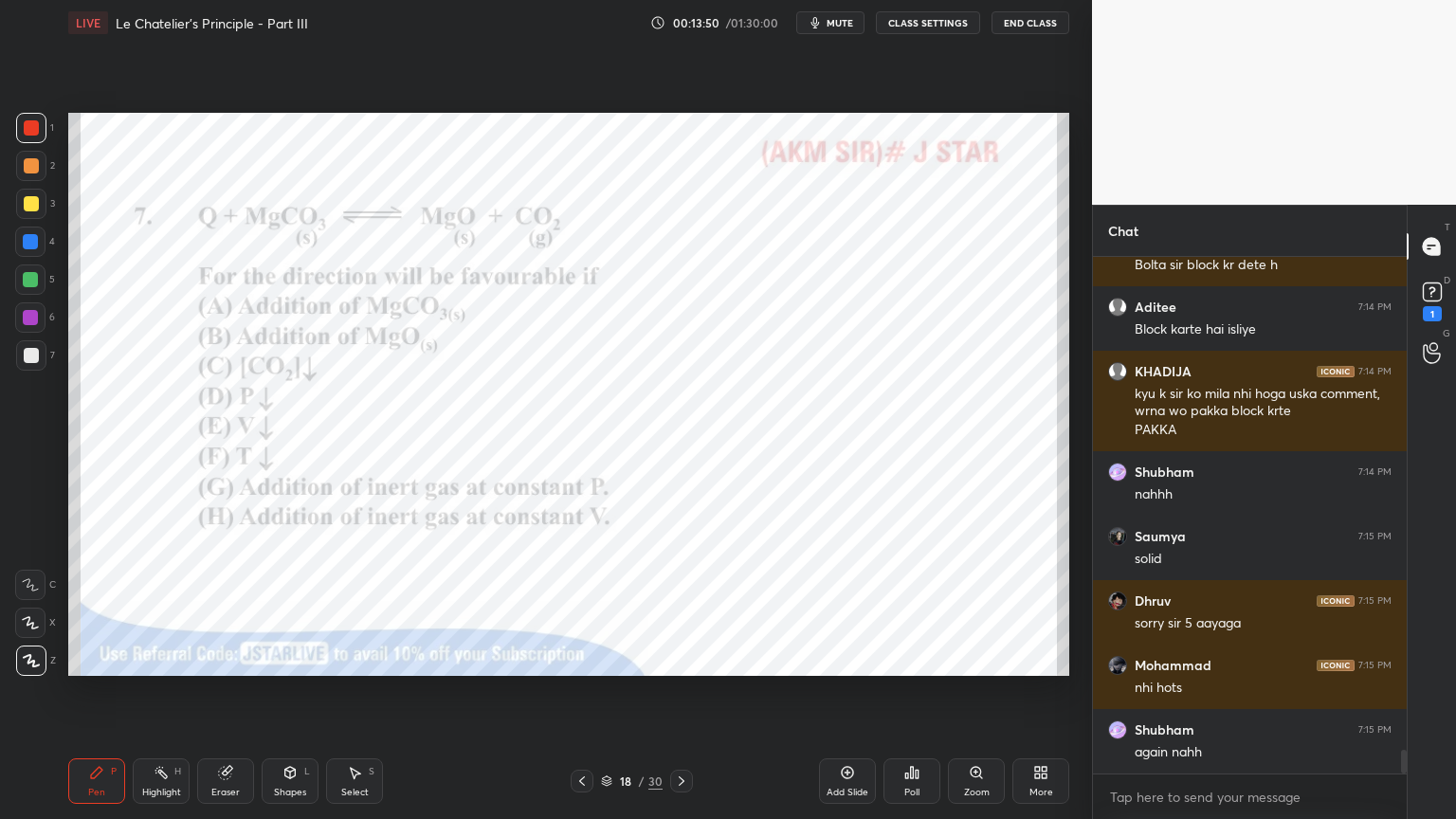 drag, startPoint x: 167, startPoint y: 781, endPoint x: 198, endPoint y: 688, distance: 98.03061 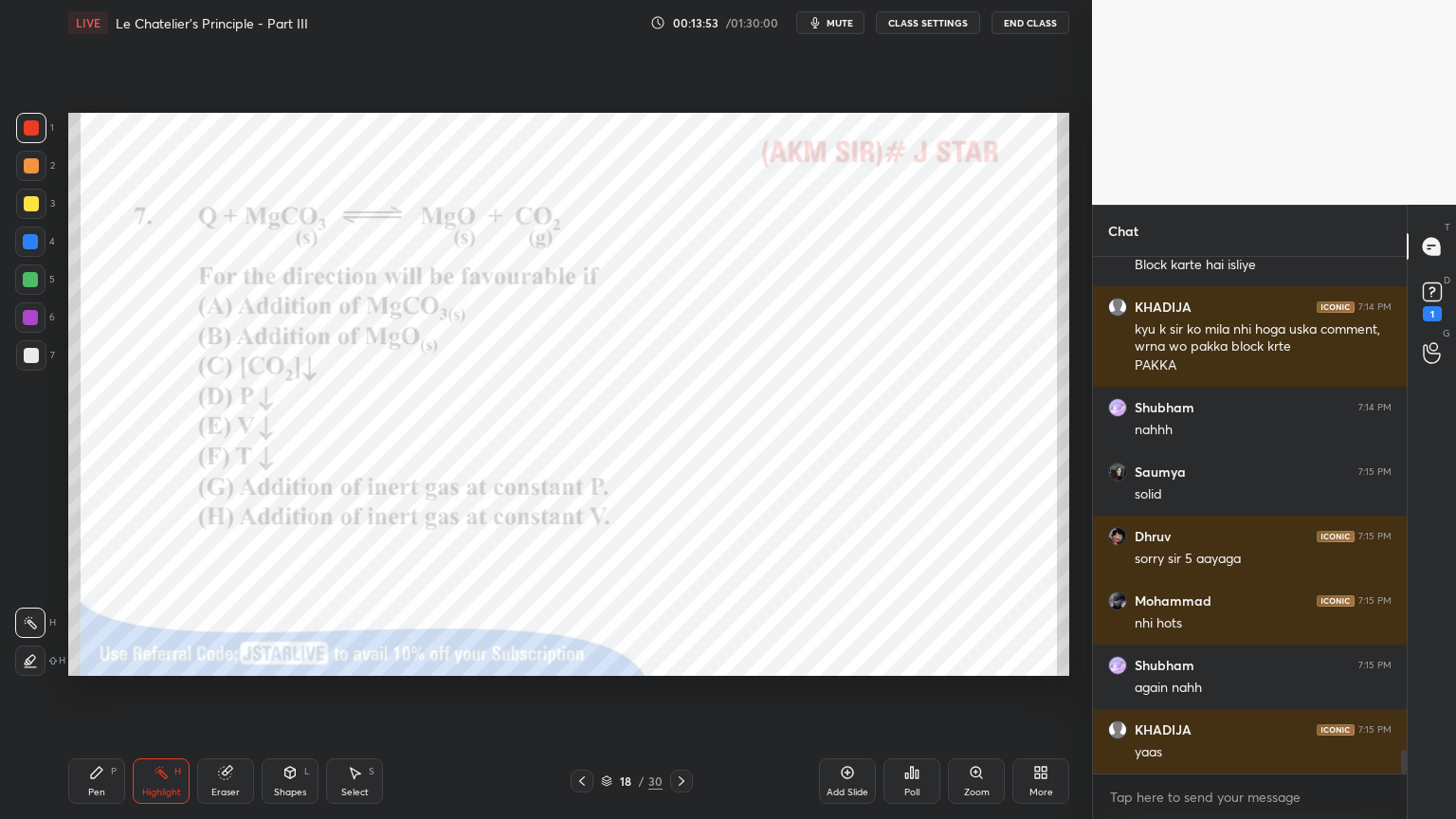 scroll, scrollTop: 10741, scrollLeft: 0, axis: vertical 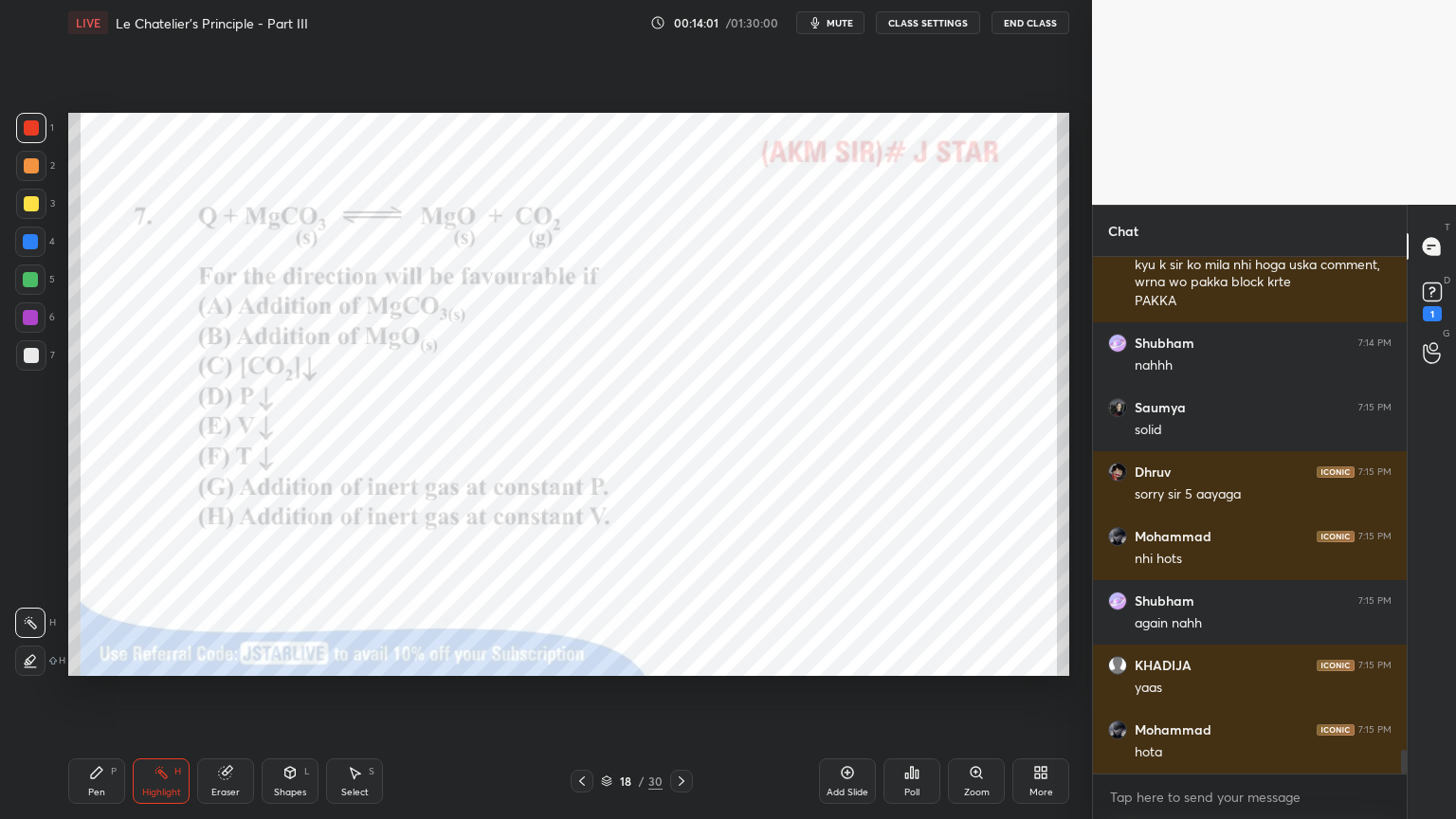 click on "Shapes L" at bounding box center (290, 781) 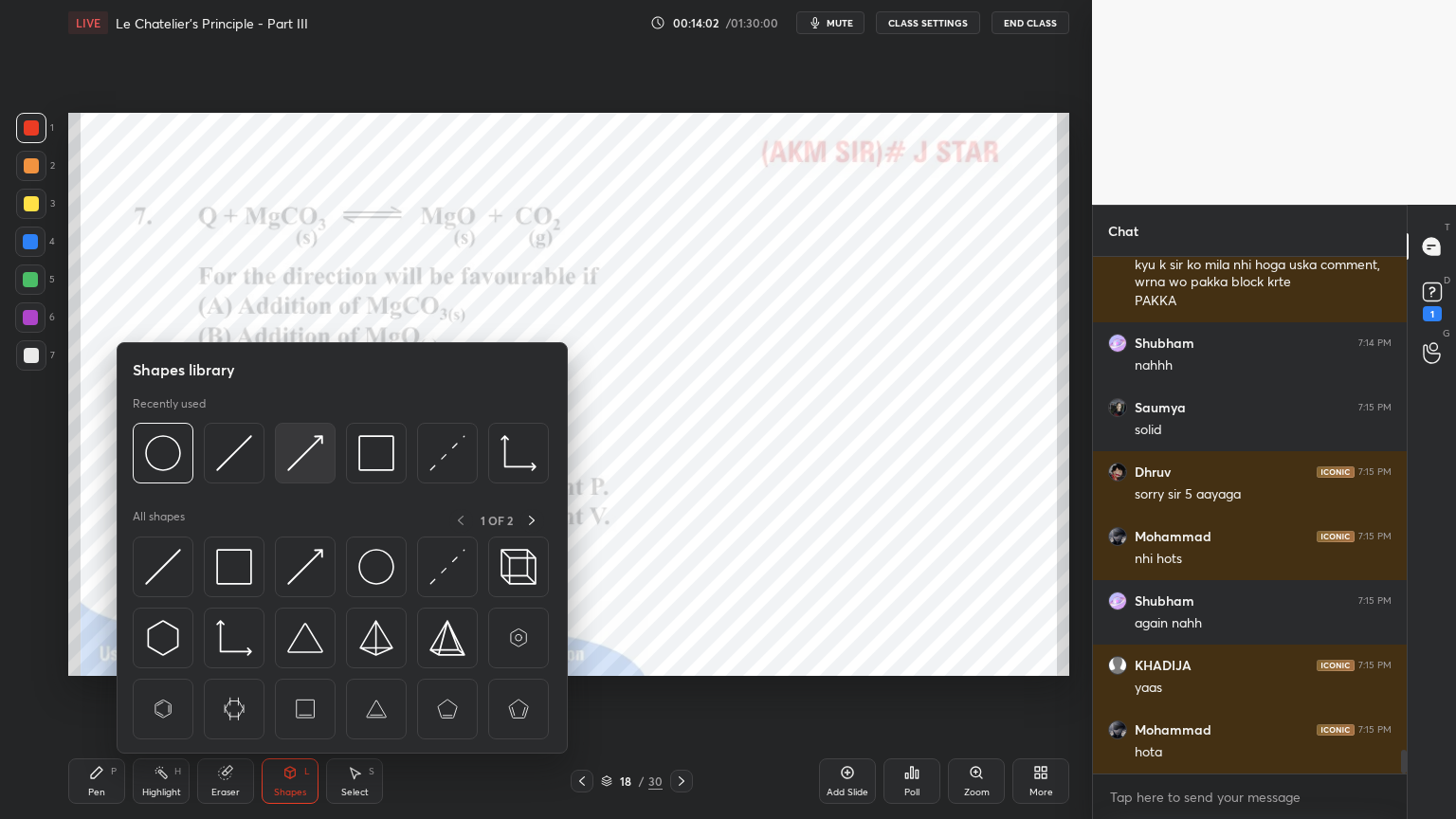 click at bounding box center [305, 453] 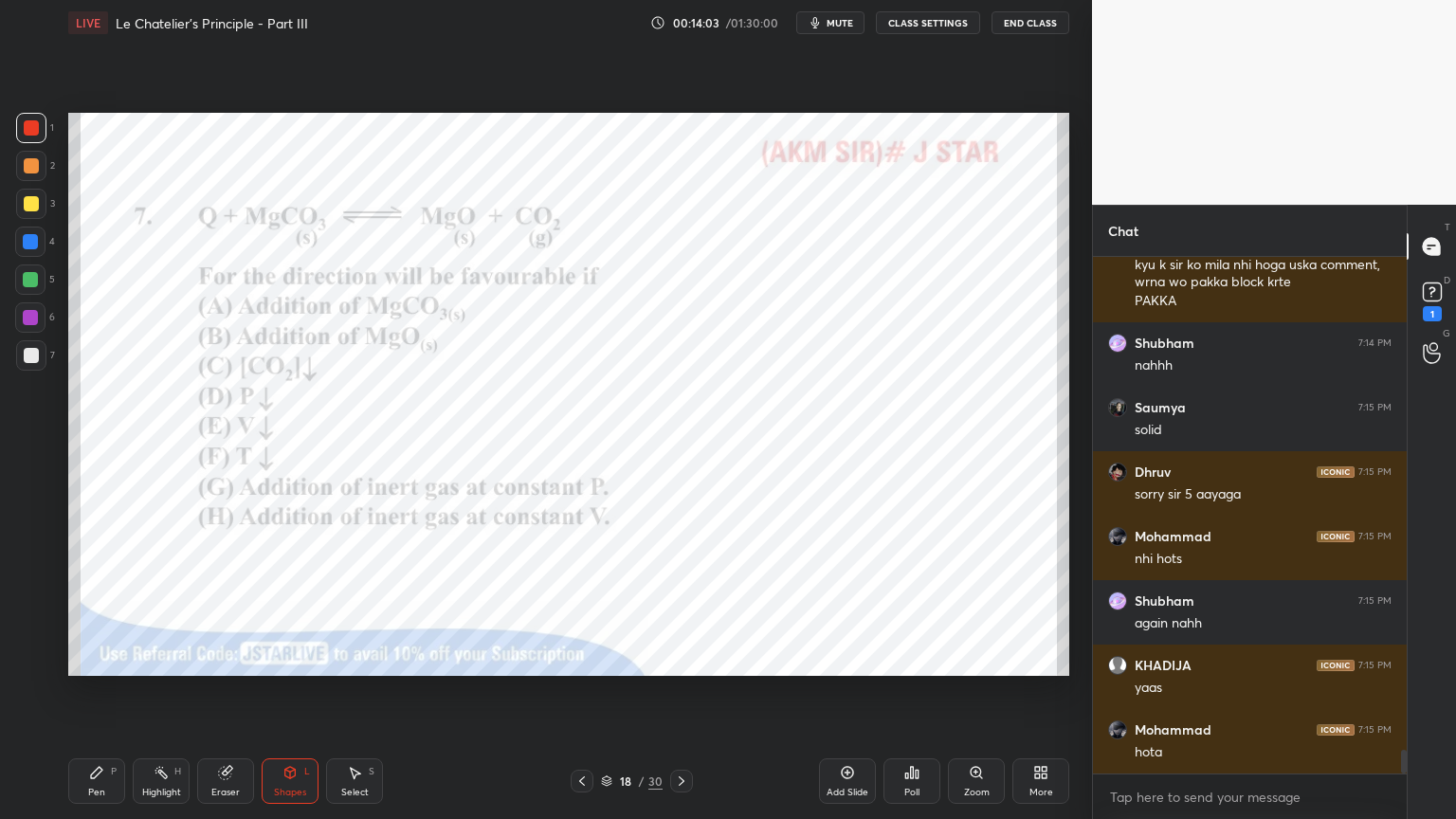 scroll, scrollTop: 10805, scrollLeft: 0, axis: vertical 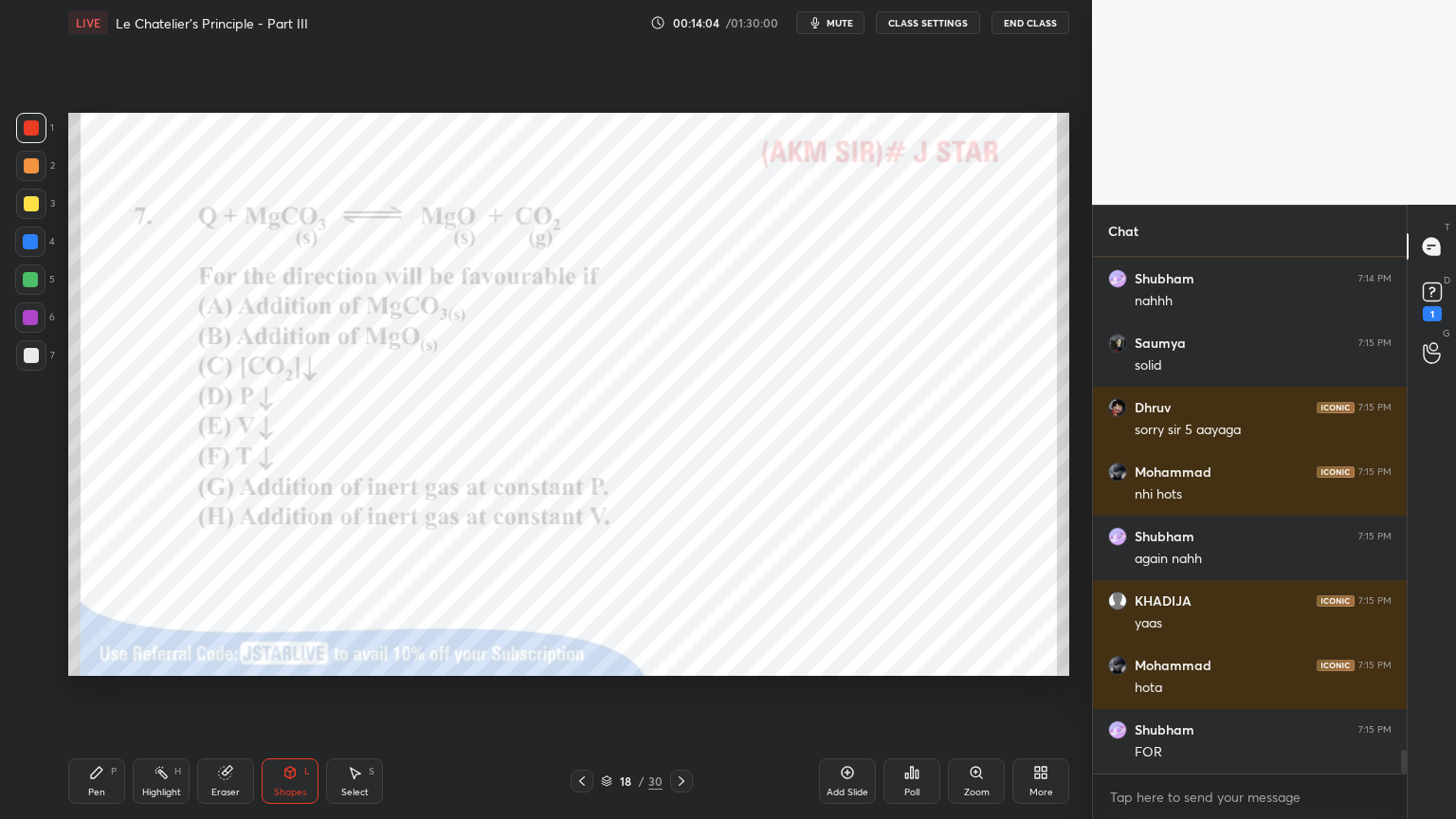 click on "Highlight" at bounding box center (161, 792) 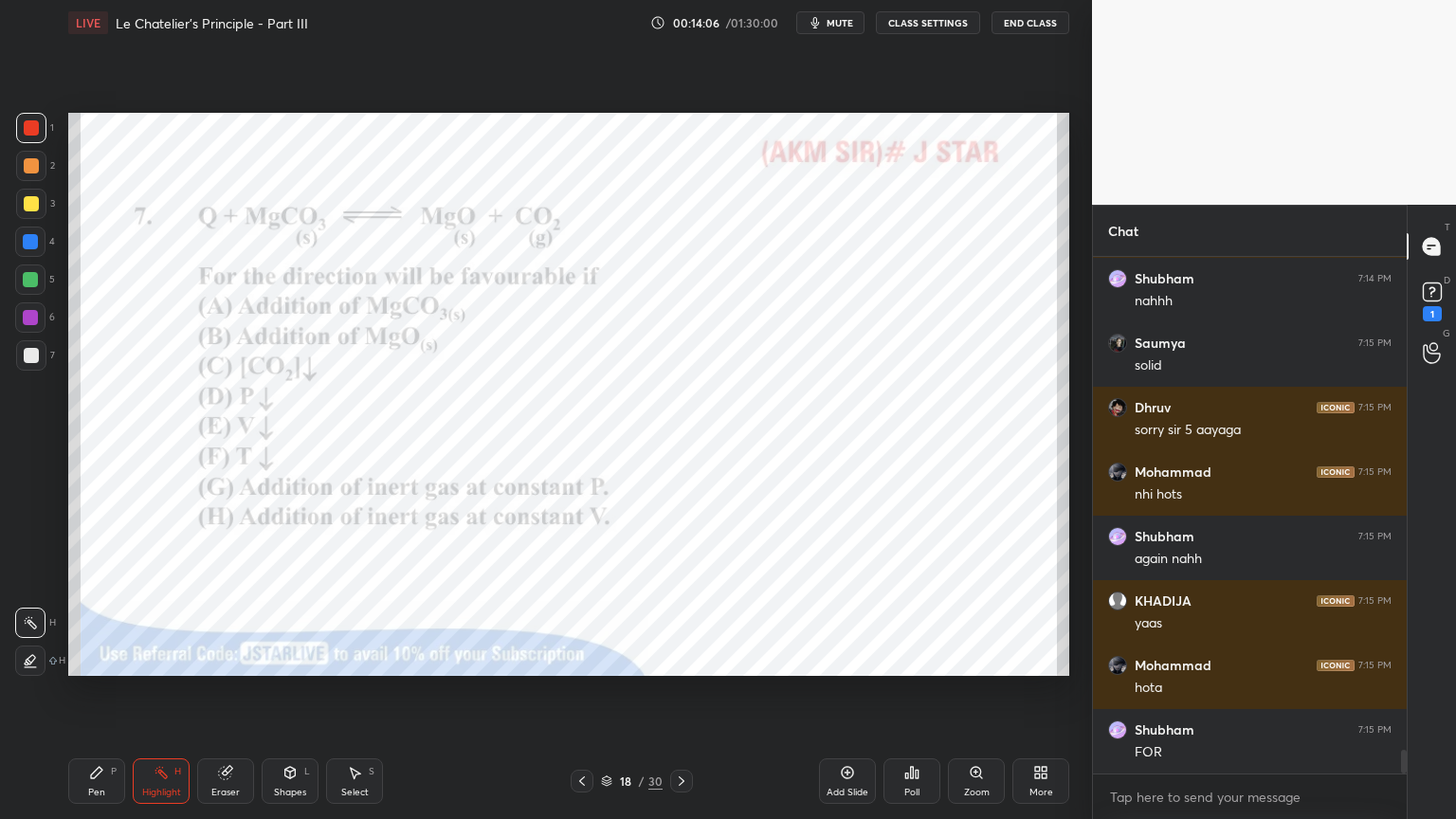 click 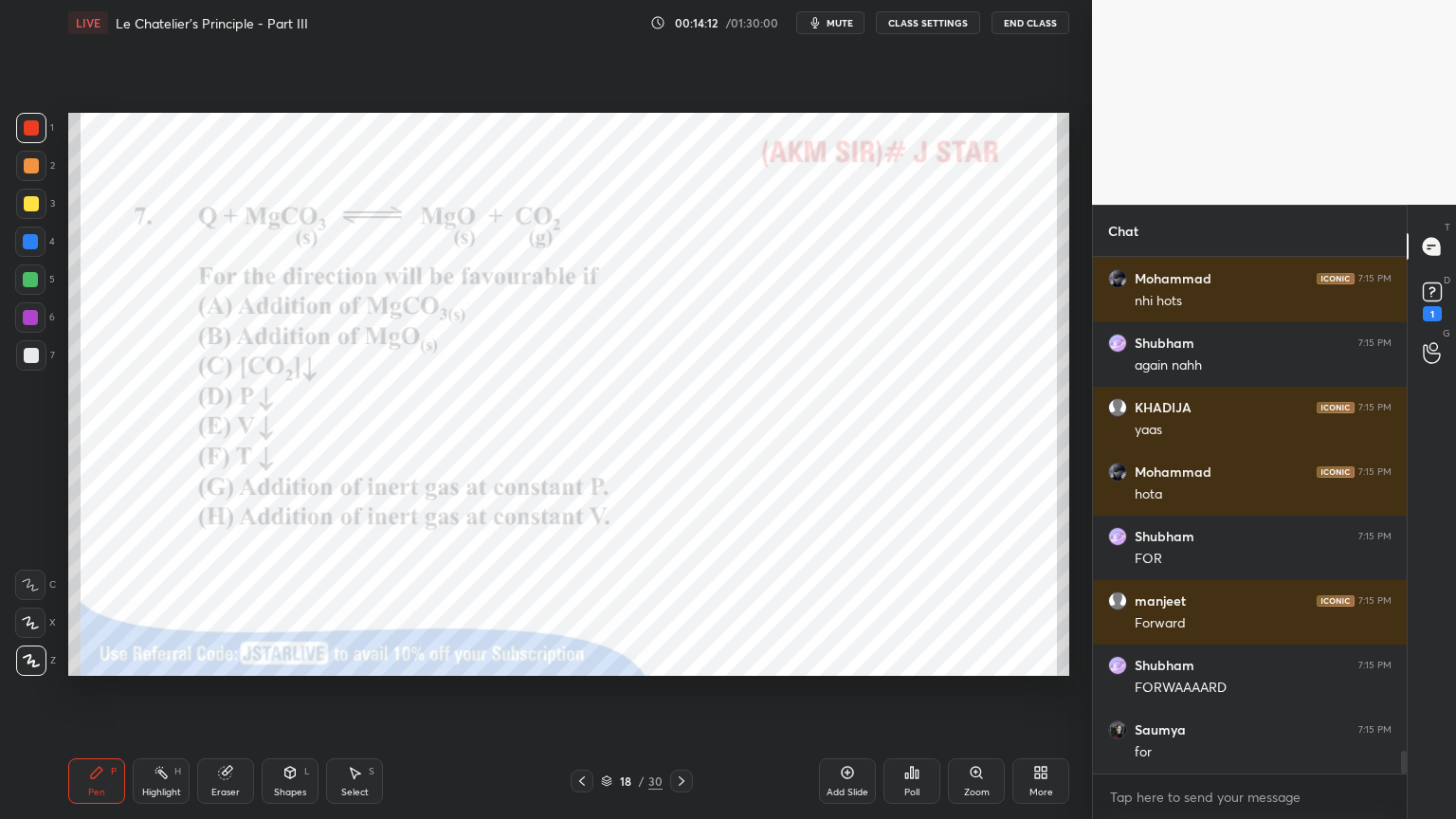 scroll, scrollTop: 11063, scrollLeft: 0, axis: vertical 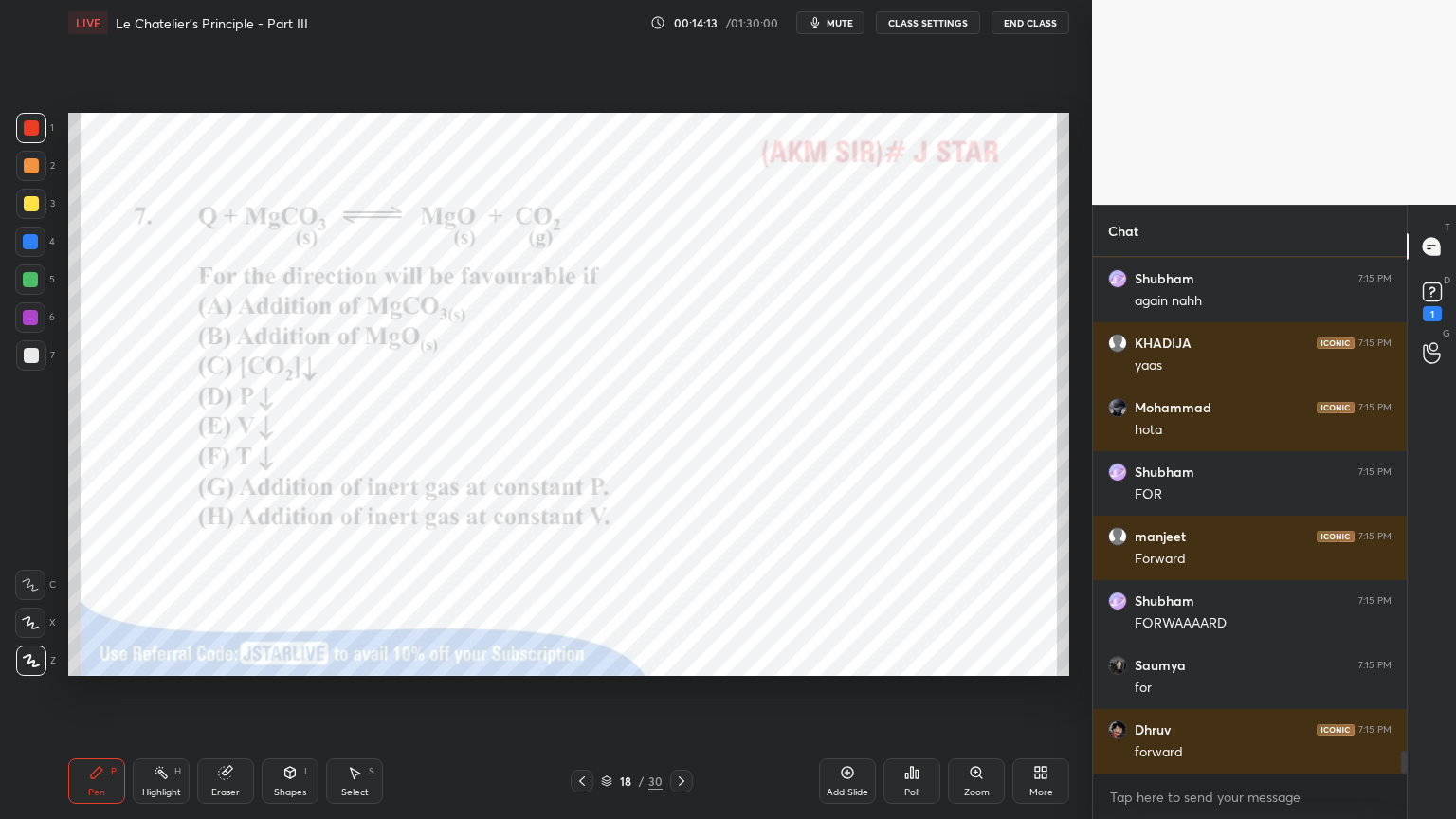 drag, startPoint x: 152, startPoint y: 783, endPoint x: 191, endPoint y: 696, distance: 95.34149 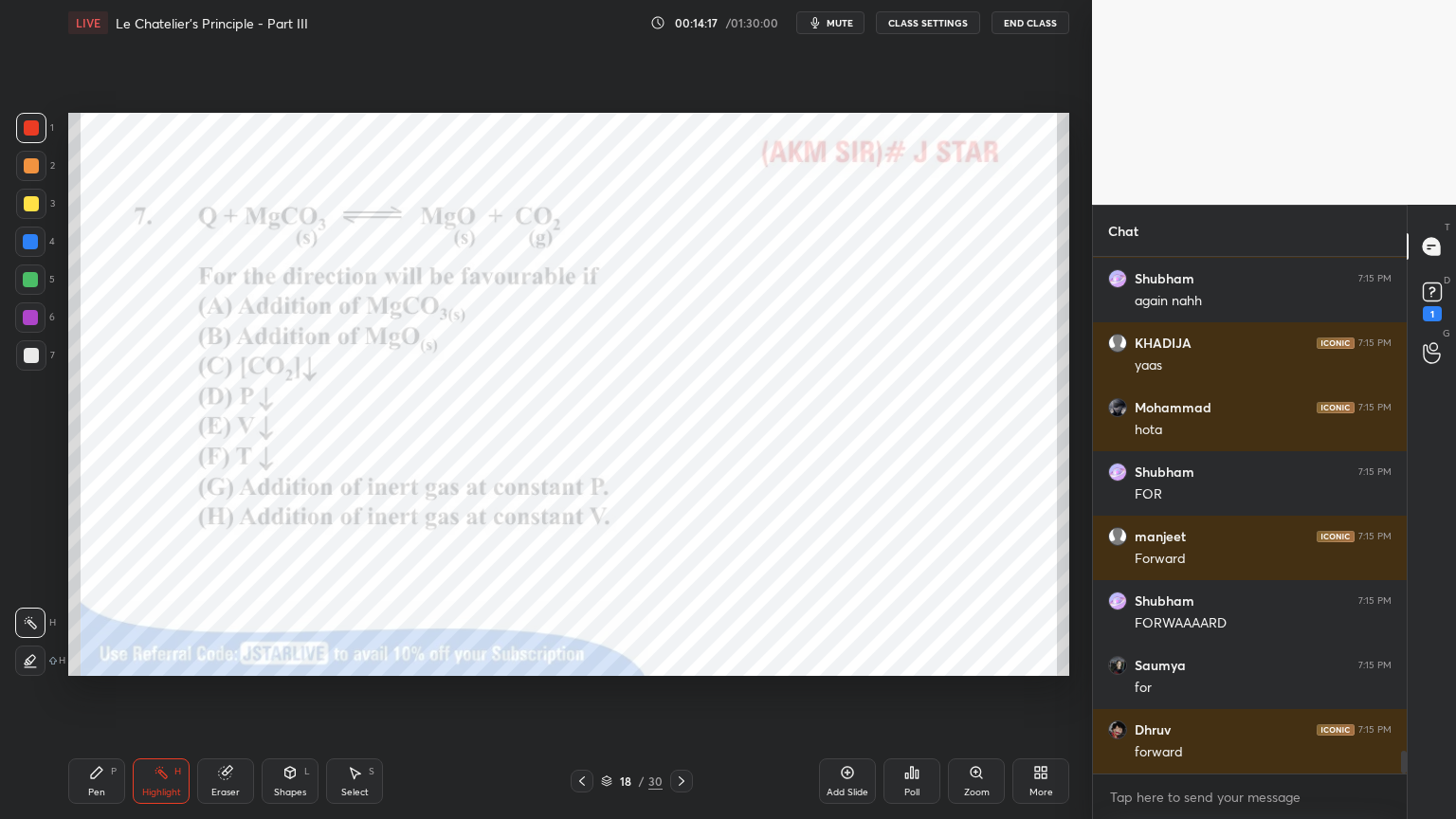 click on "Pen P" at bounding box center (97, 781) 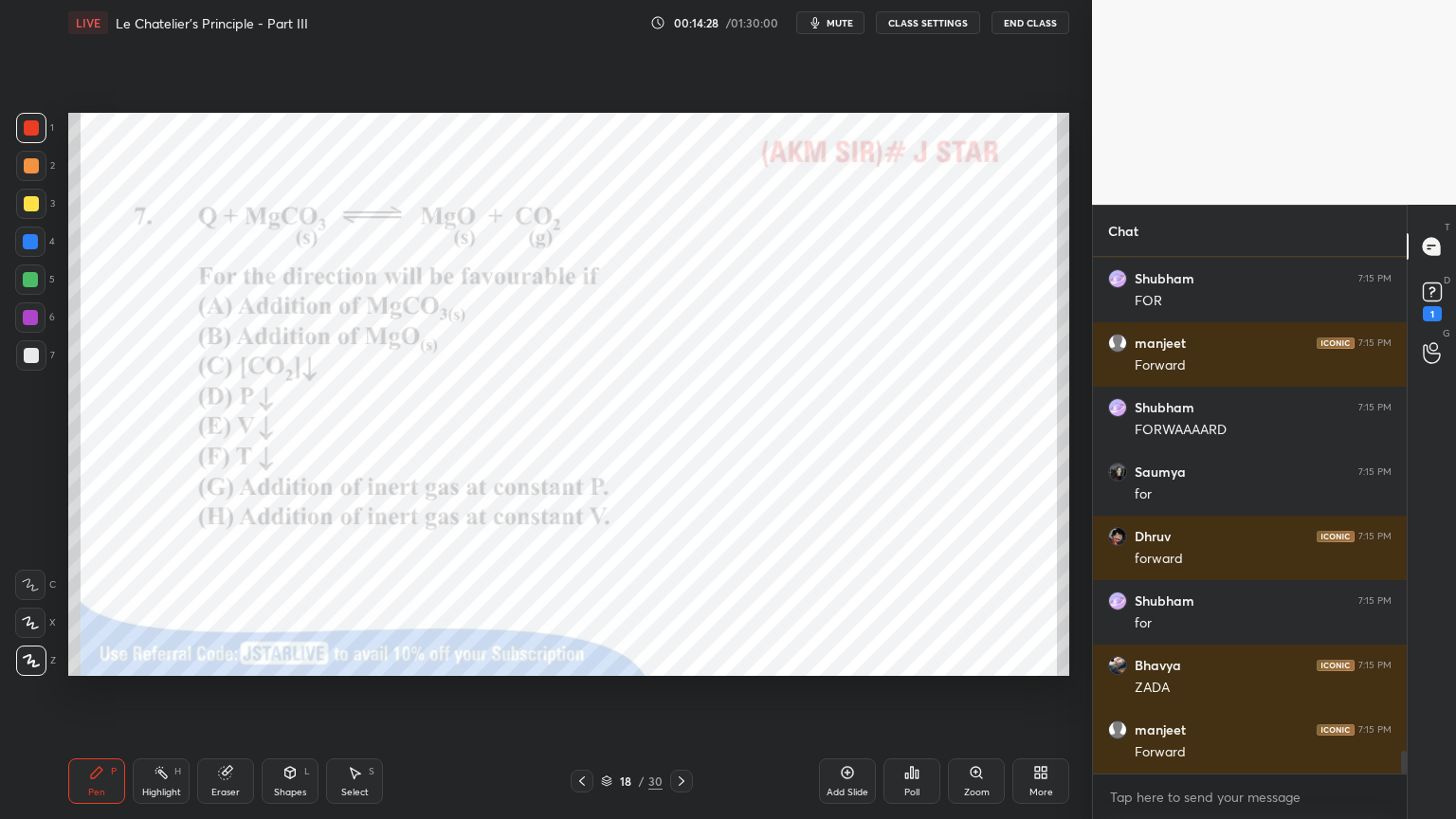 scroll, scrollTop: 11325, scrollLeft: 0, axis: vertical 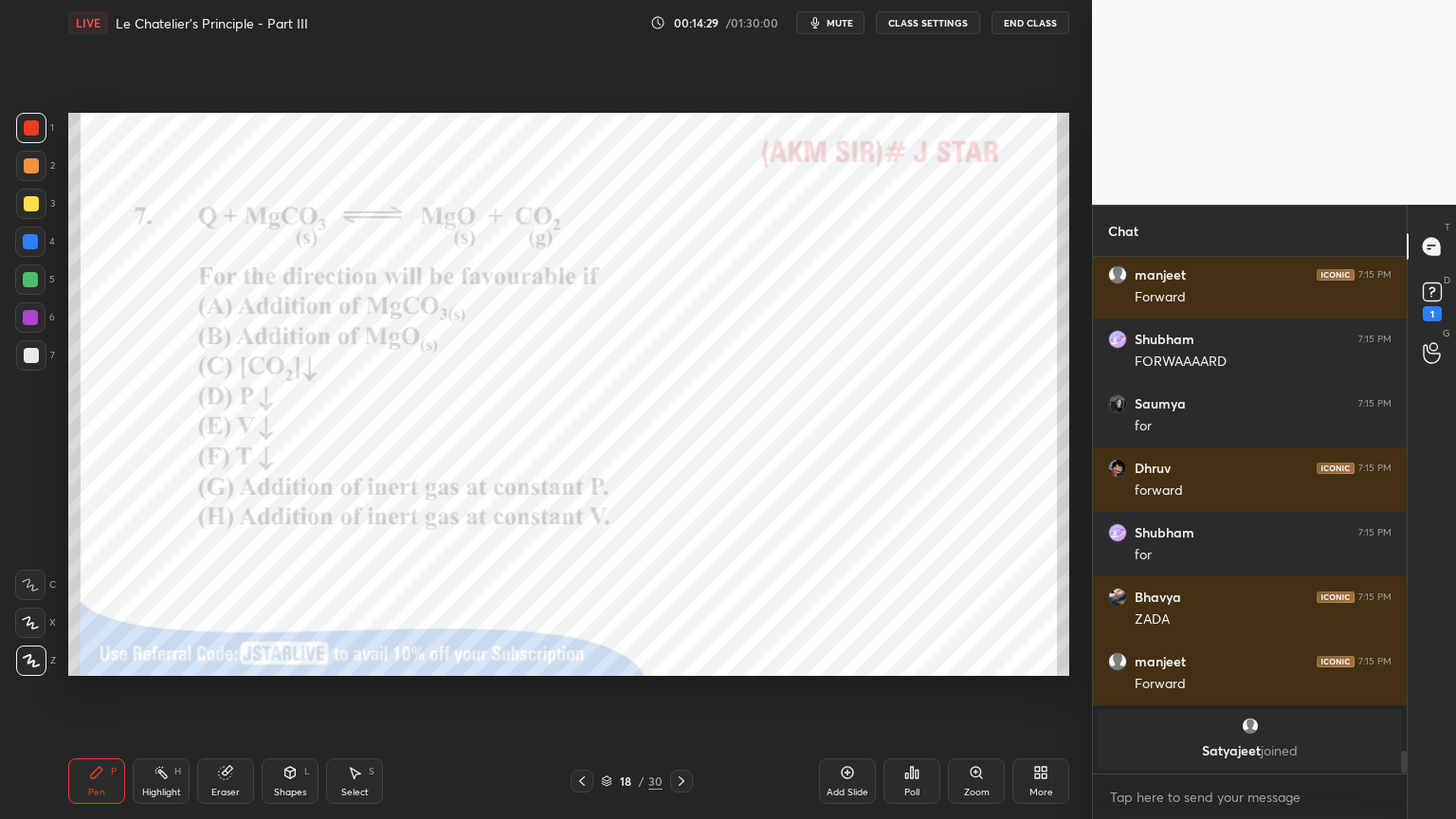 click on "Highlight" at bounding box center (161, 792) 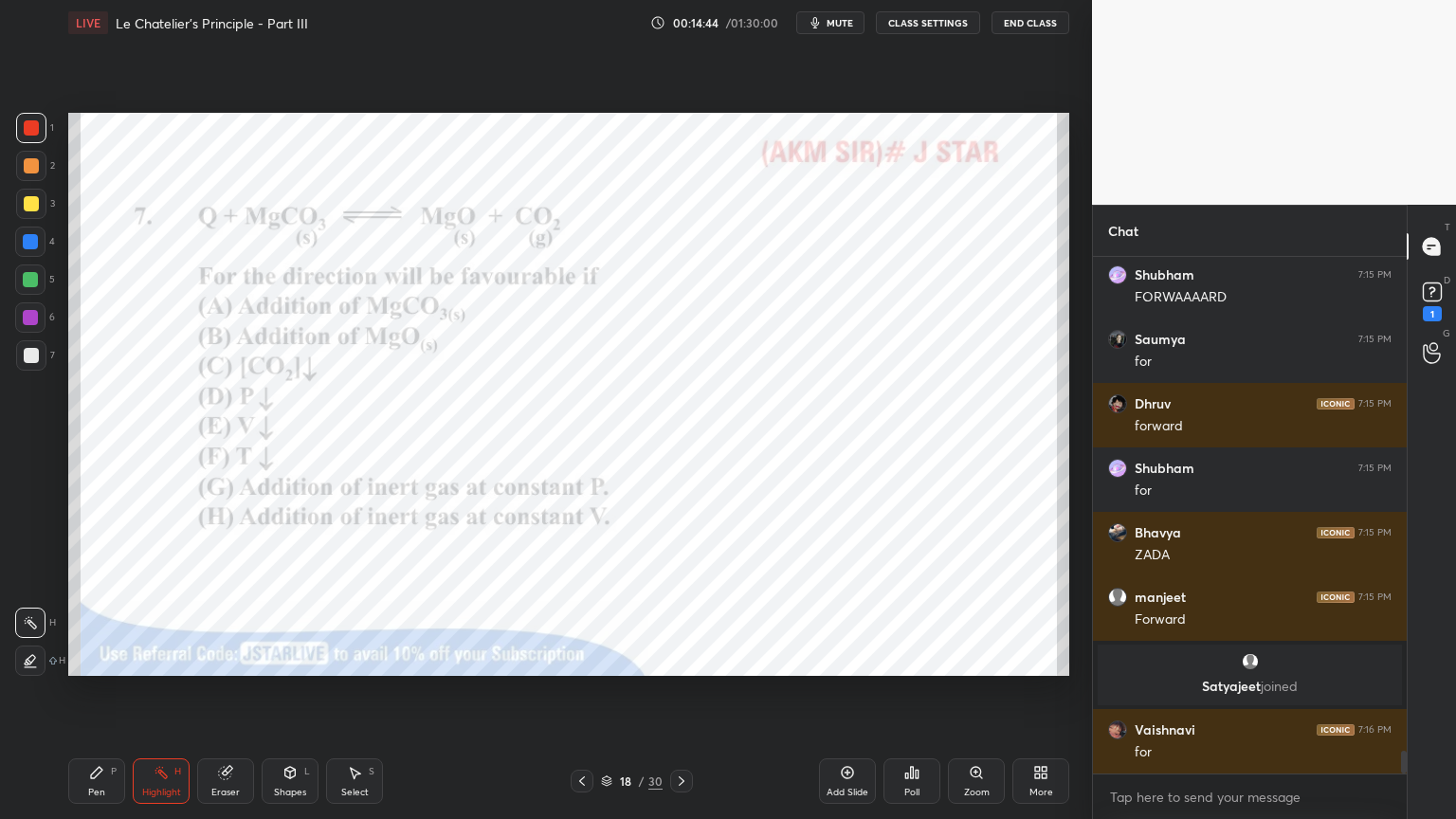 scroll, scrollTop: 11006, scrollLeft: 0, axis: vertical 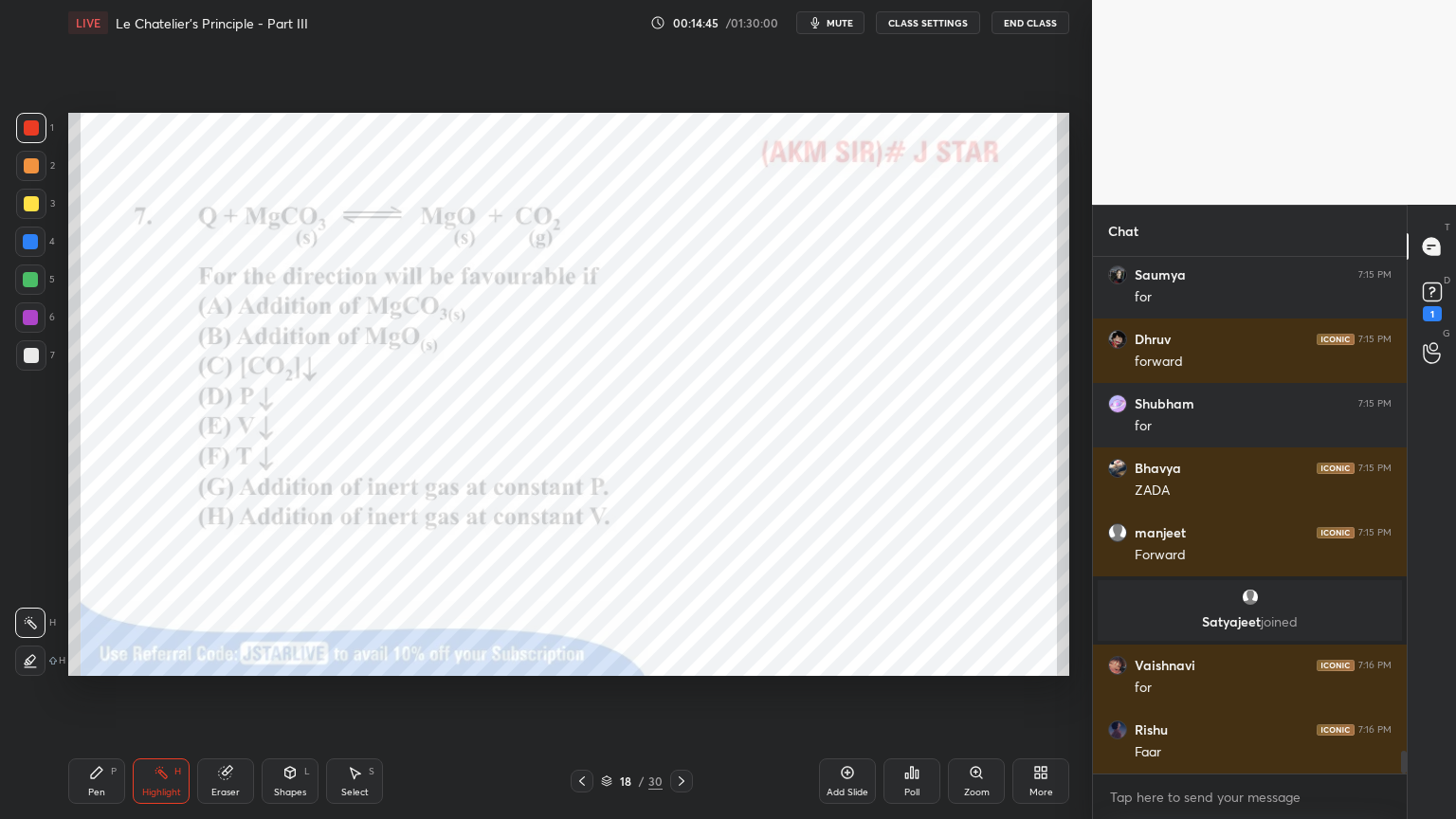 drag, startPoint x: 103, startPoint y: 778, endPoint x: 126, endPoint y: 693, distance: 88.0568 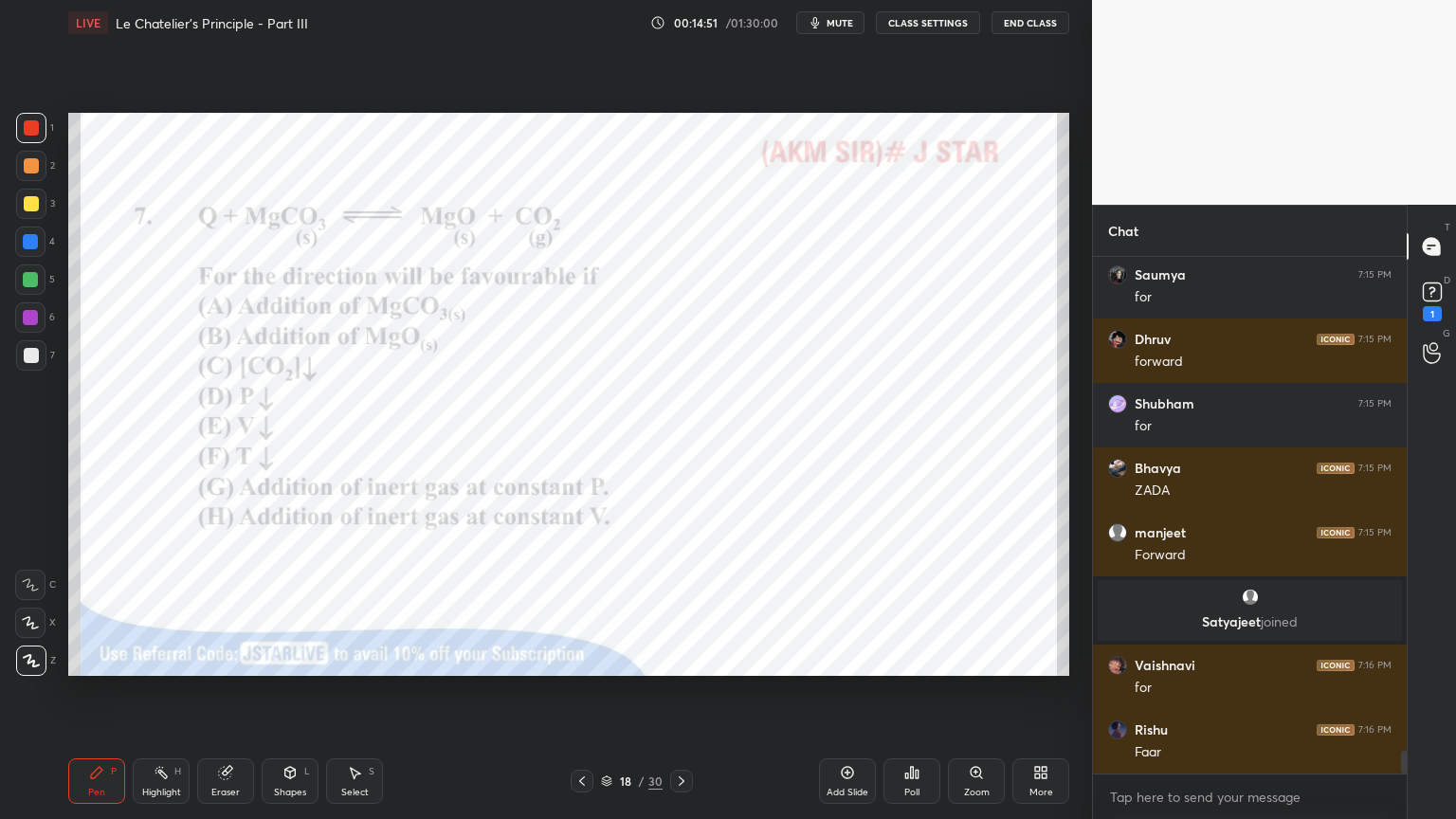 scroll, scrollTop: 11075, scrollLeft: 0, axis: vertical 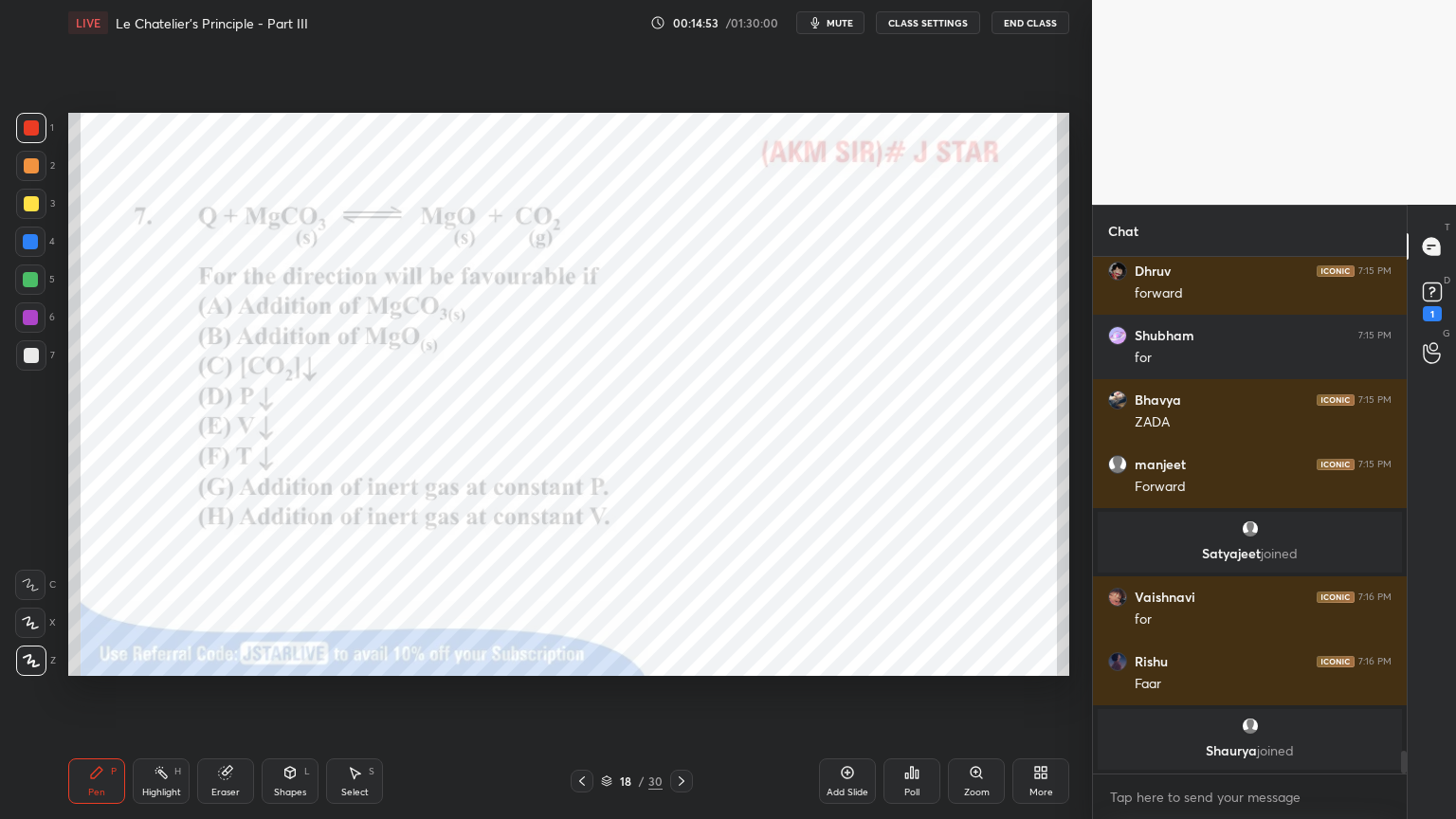 drag, startPoint x: 167, startPoint y: 781, endPoint x: 228, endPoint y: 713, distance: 91 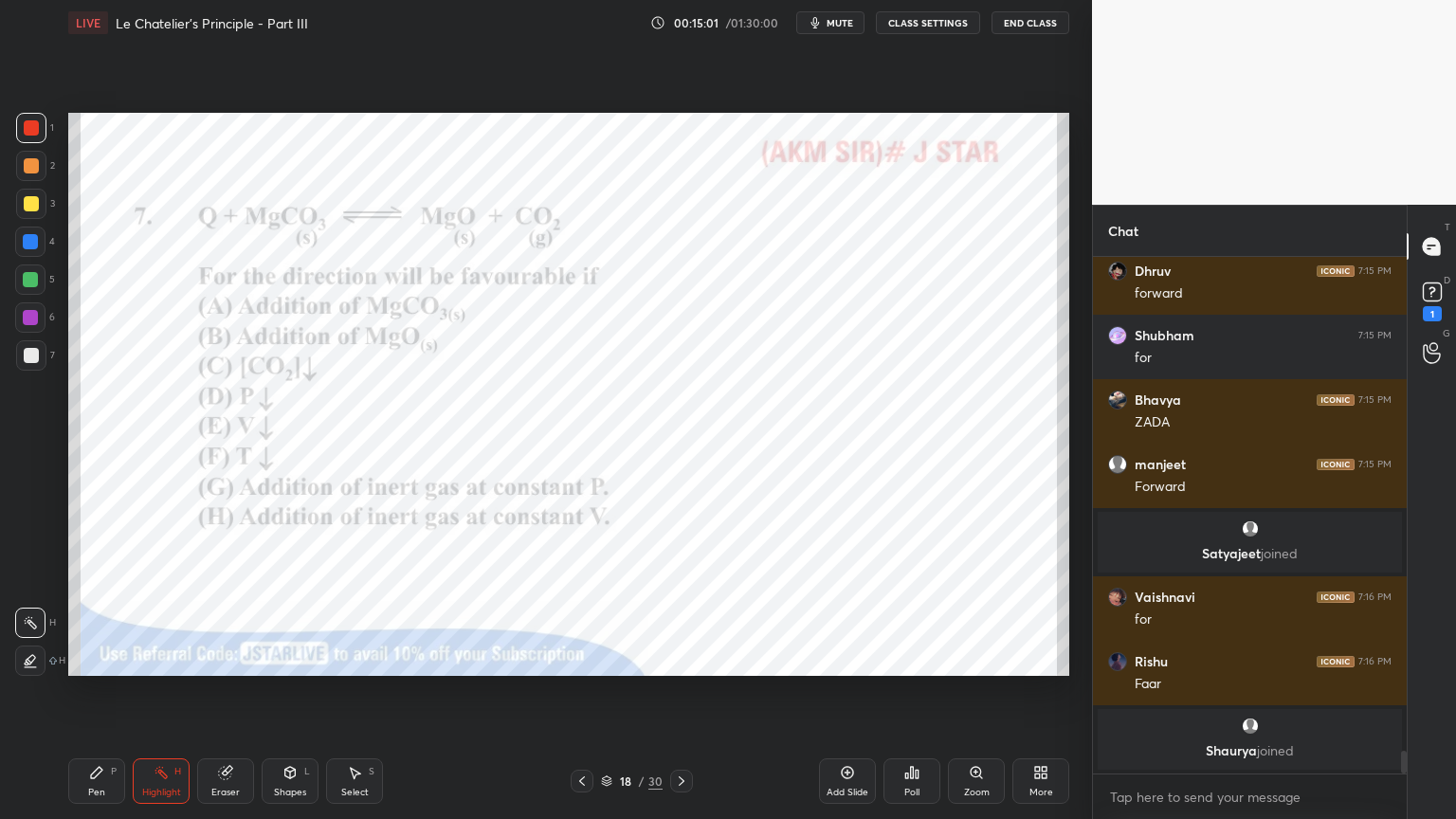 scroll, scrollTop: 11087, scrollLeft: 0, axis: vertical 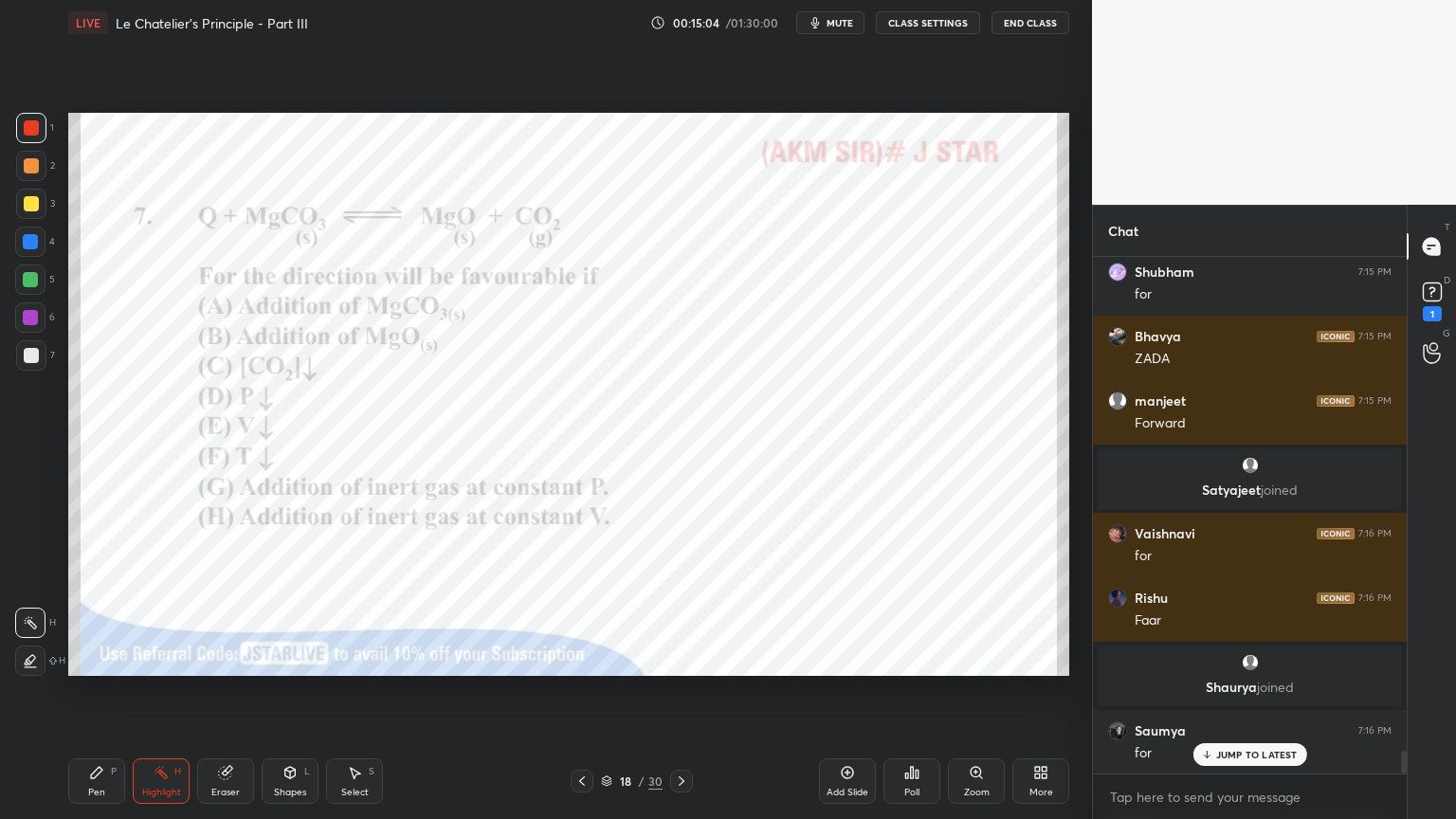 click on "Pen P" at bounding box center (97, 781) 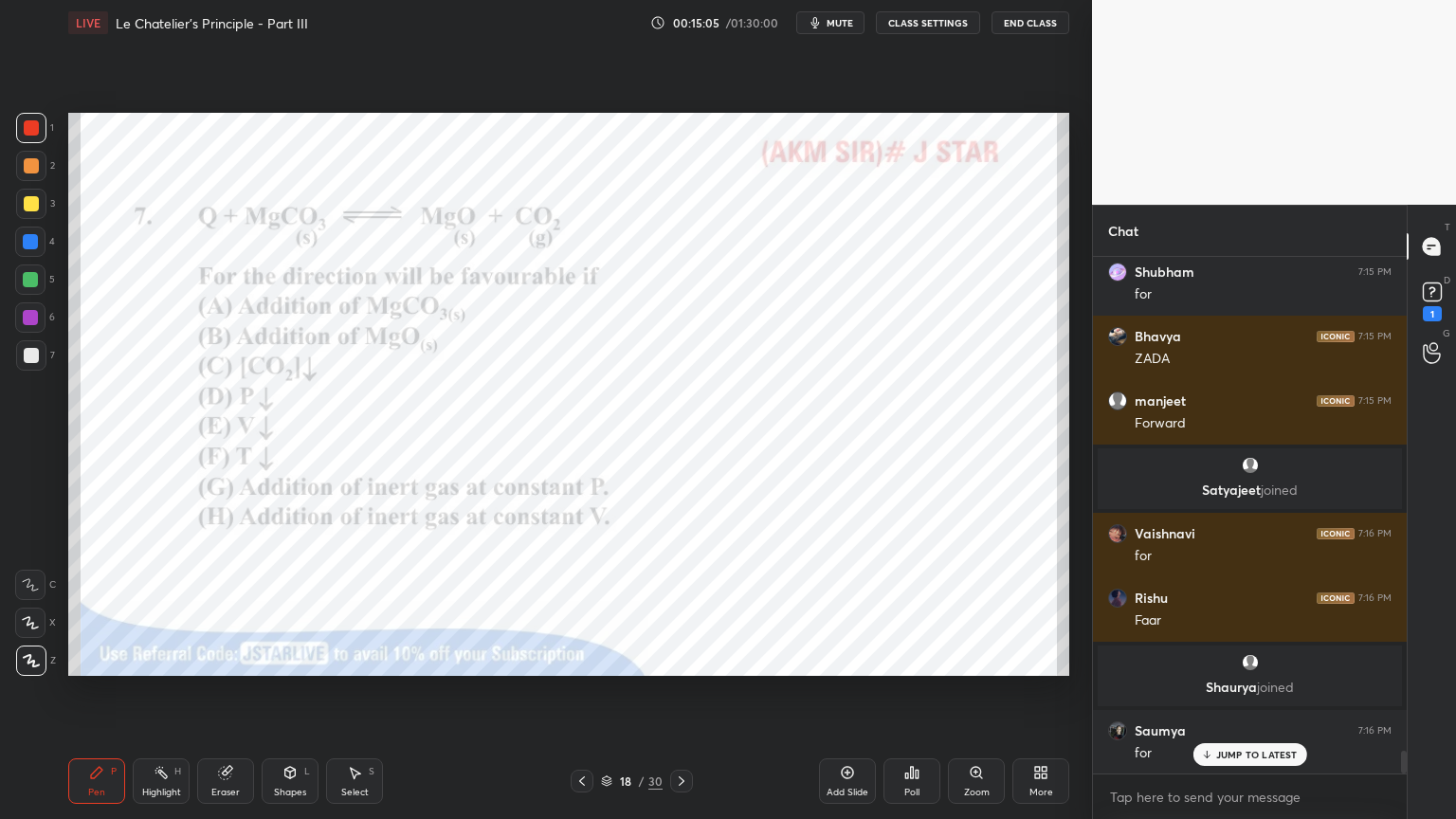 click on "Highlight H" at bounding box center [161, 781] 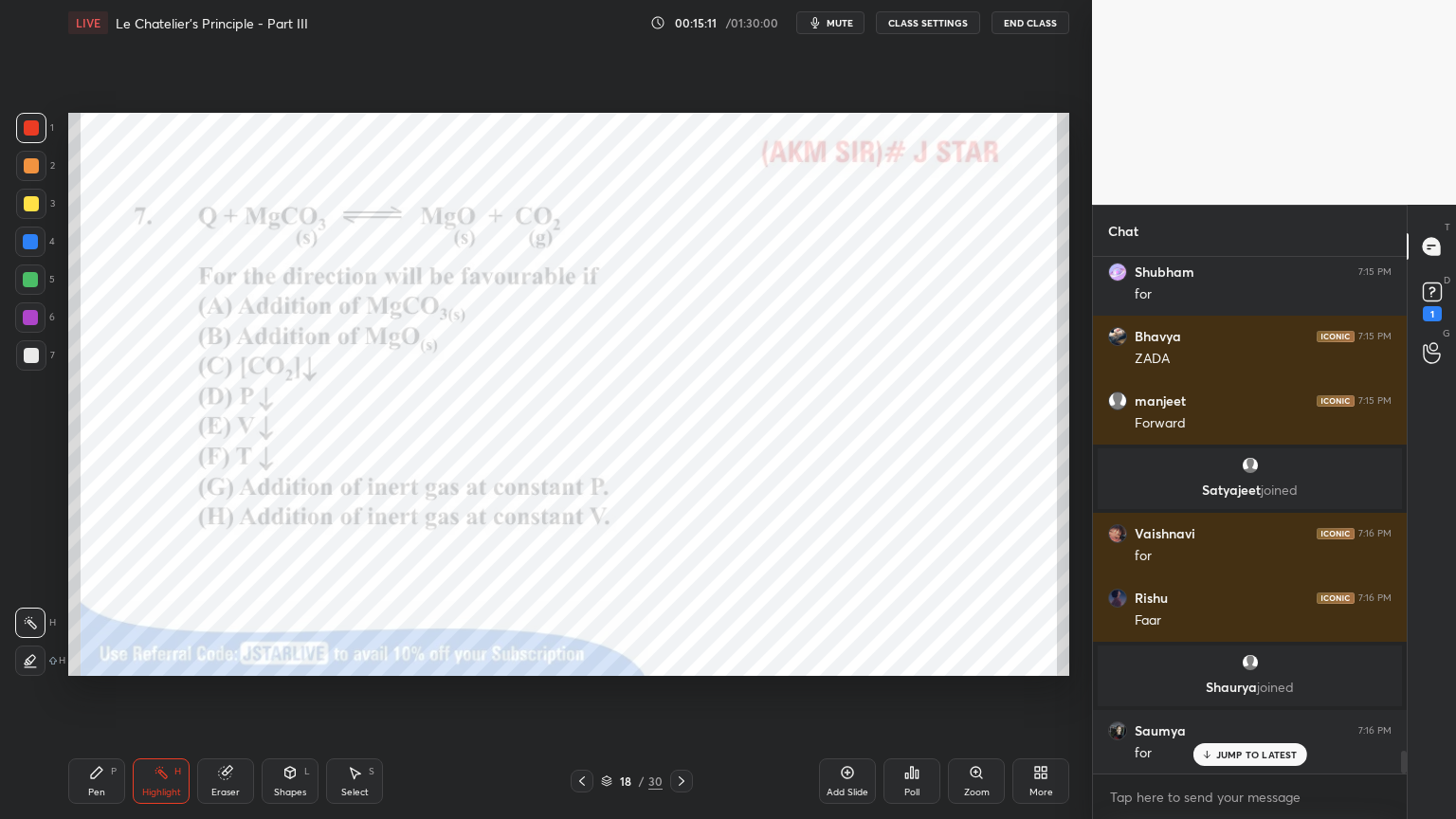 click on "Pen P" at bounding box center [97, 781] 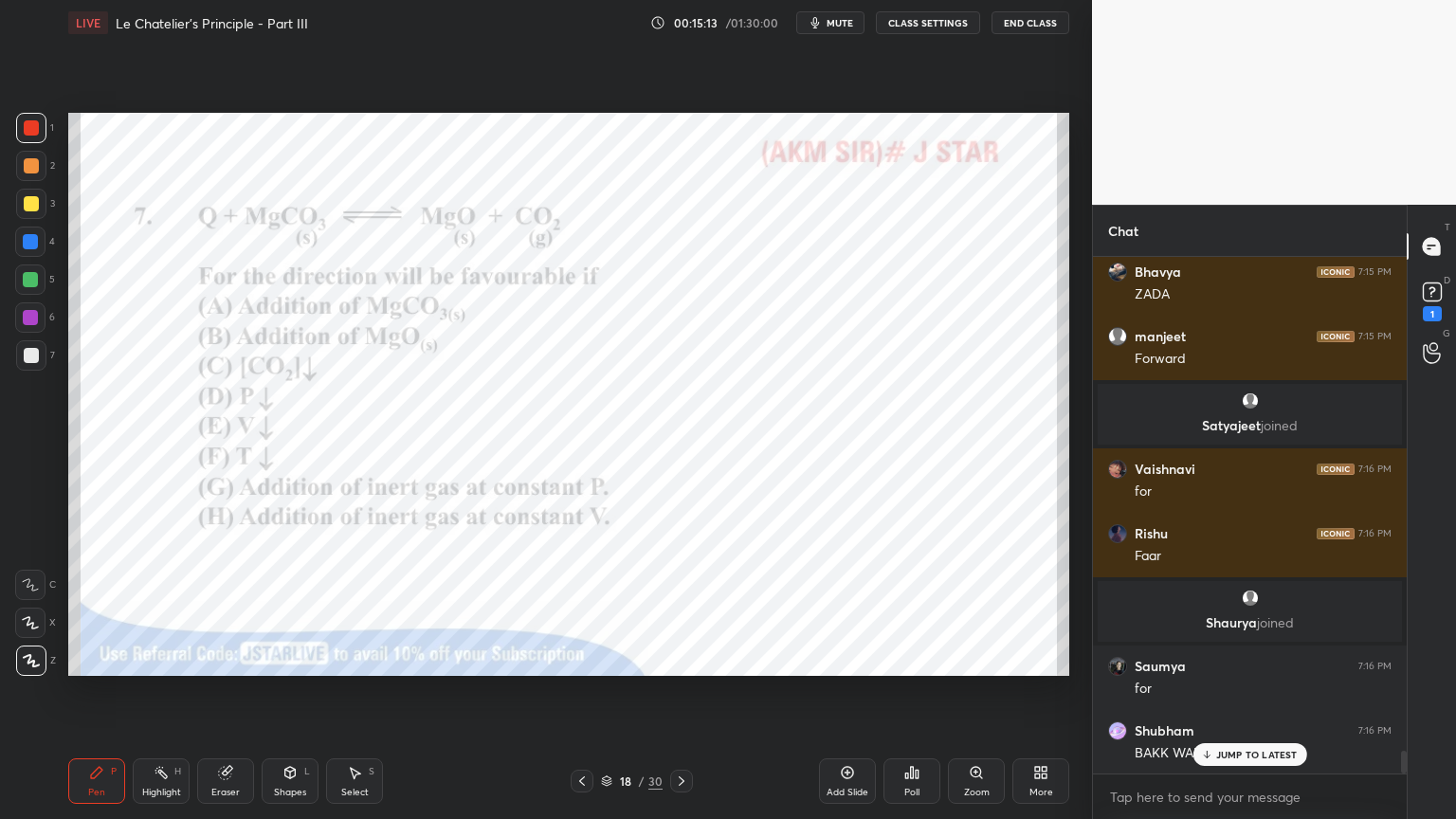 scroll, scrollTop: 11216, scrollLeft: 0, axis: vertical 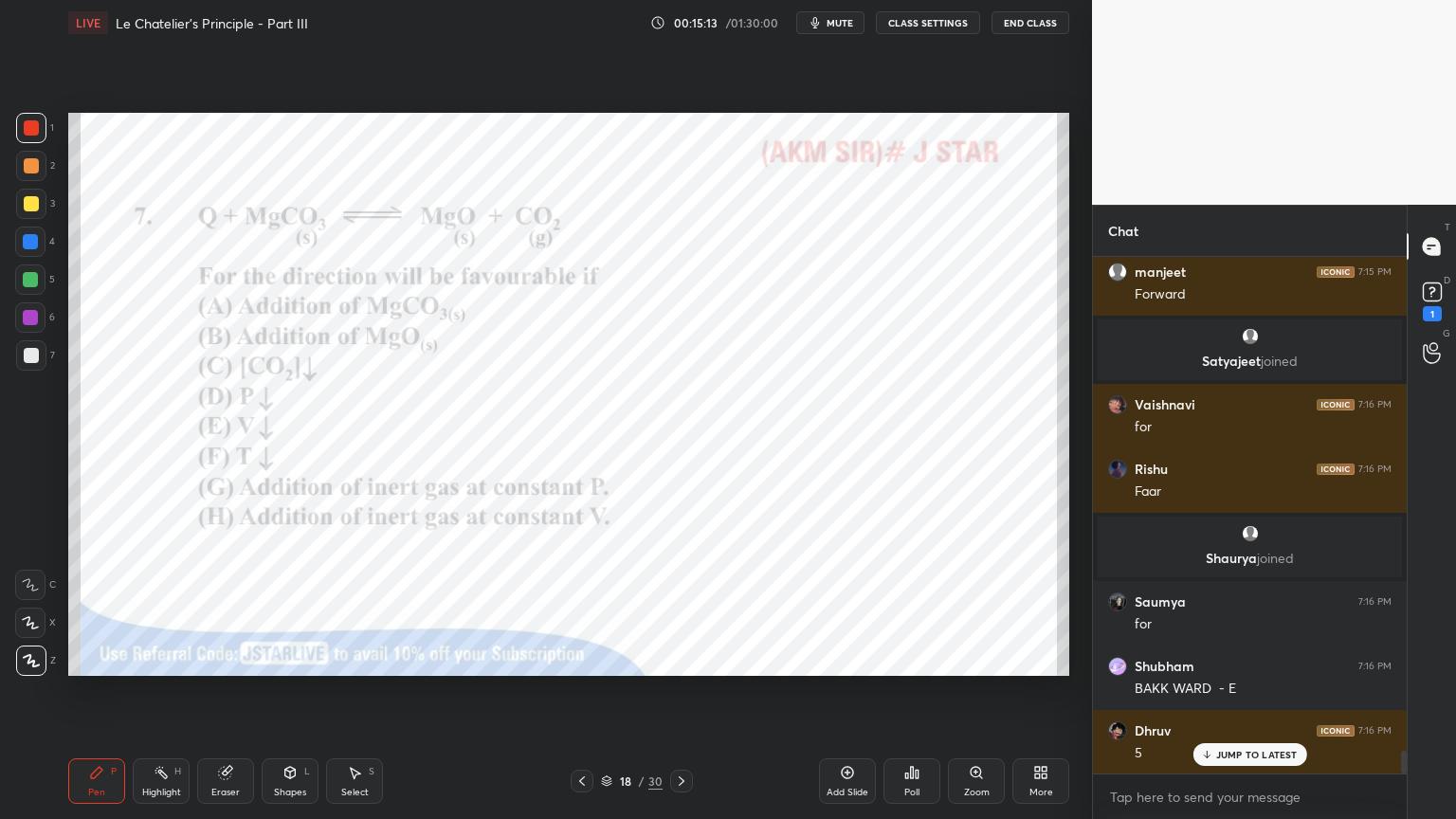click on "Highlight" at bounding box center (161, 792) 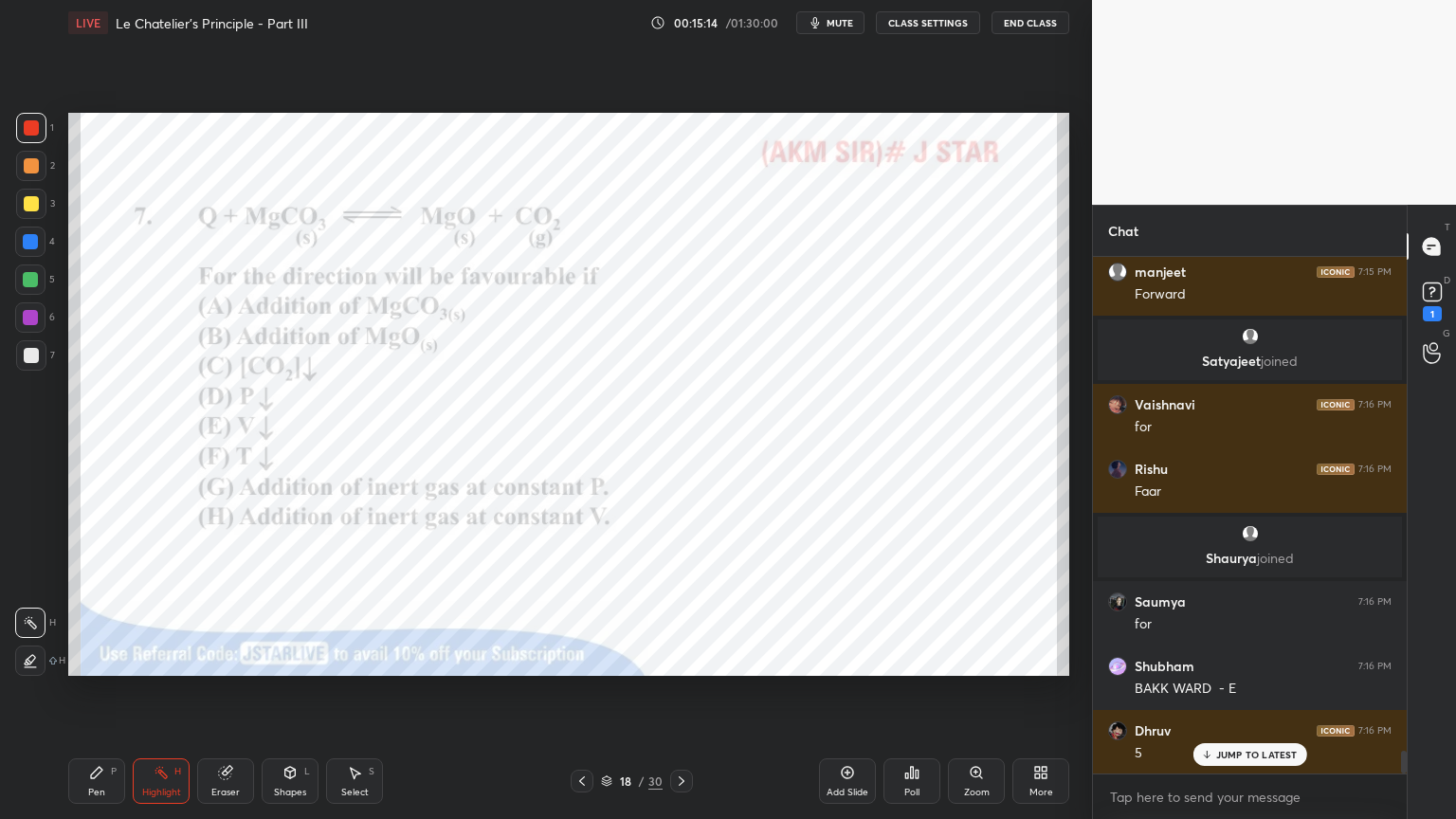 click on "Pen P" at bounding box center (97, 781) 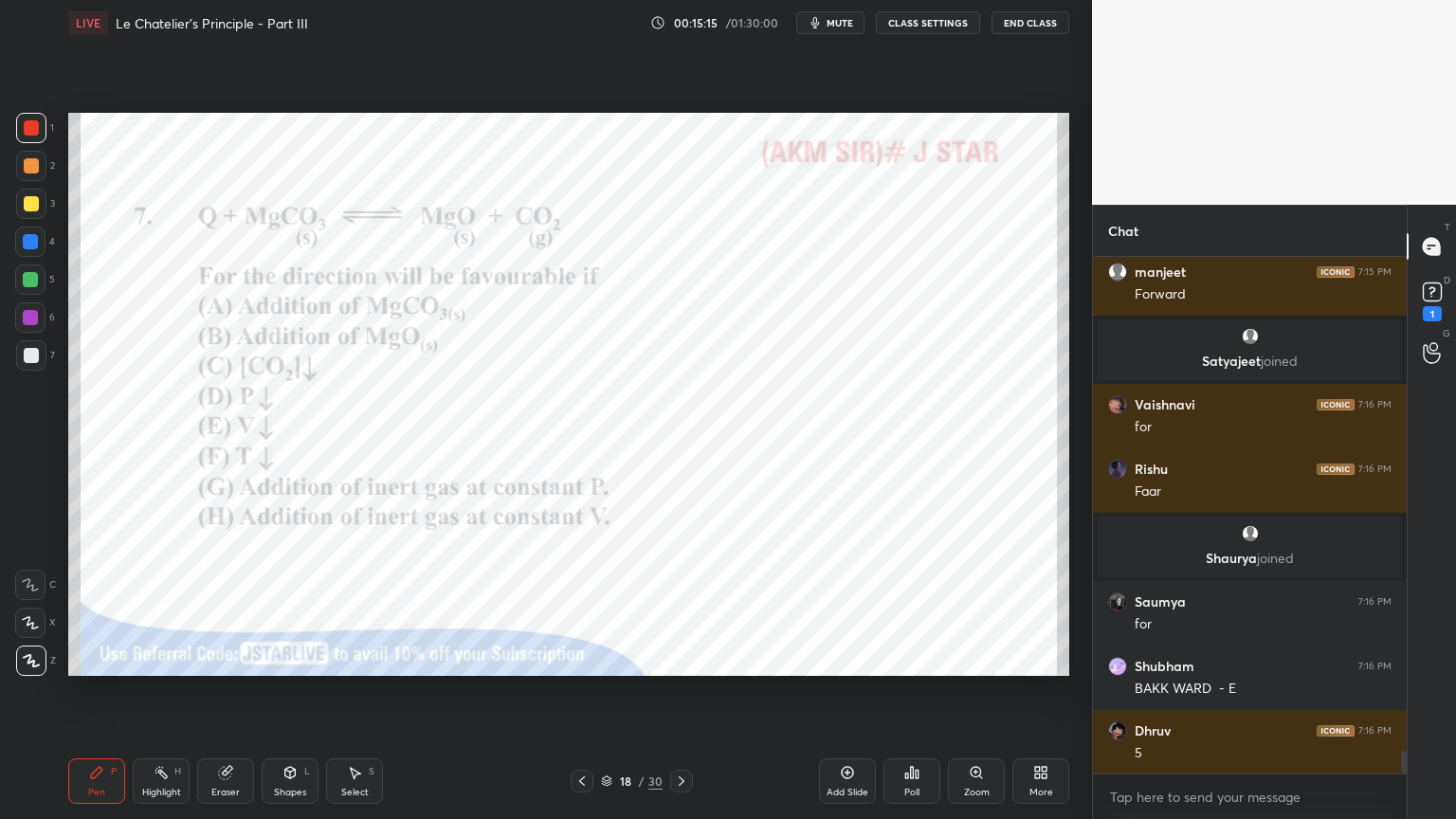 scroll, scrollTop: 11284, scrollLeft: 0, axis: vertical 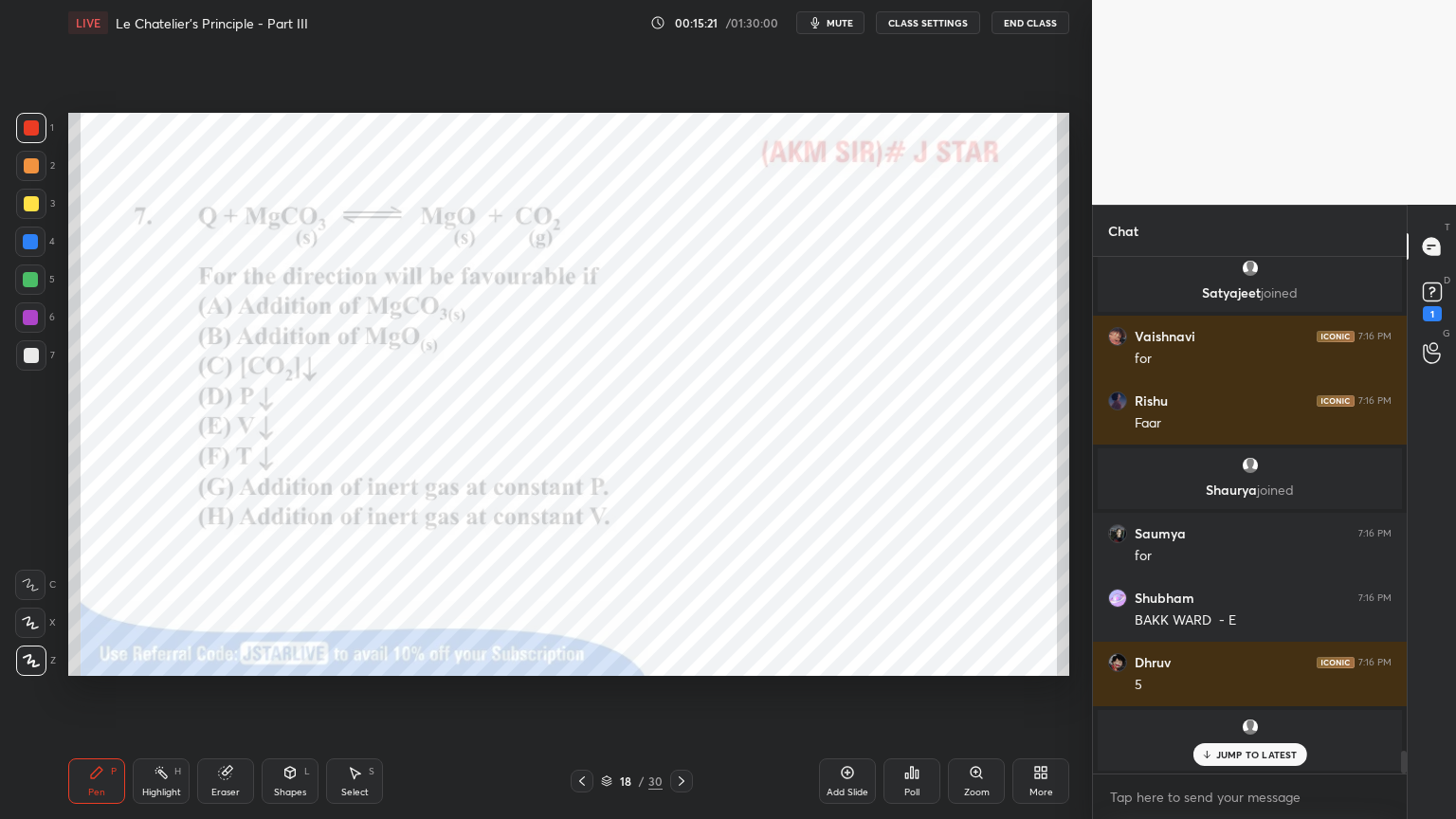click on "Highlight H" at bounding box center (161, 781) 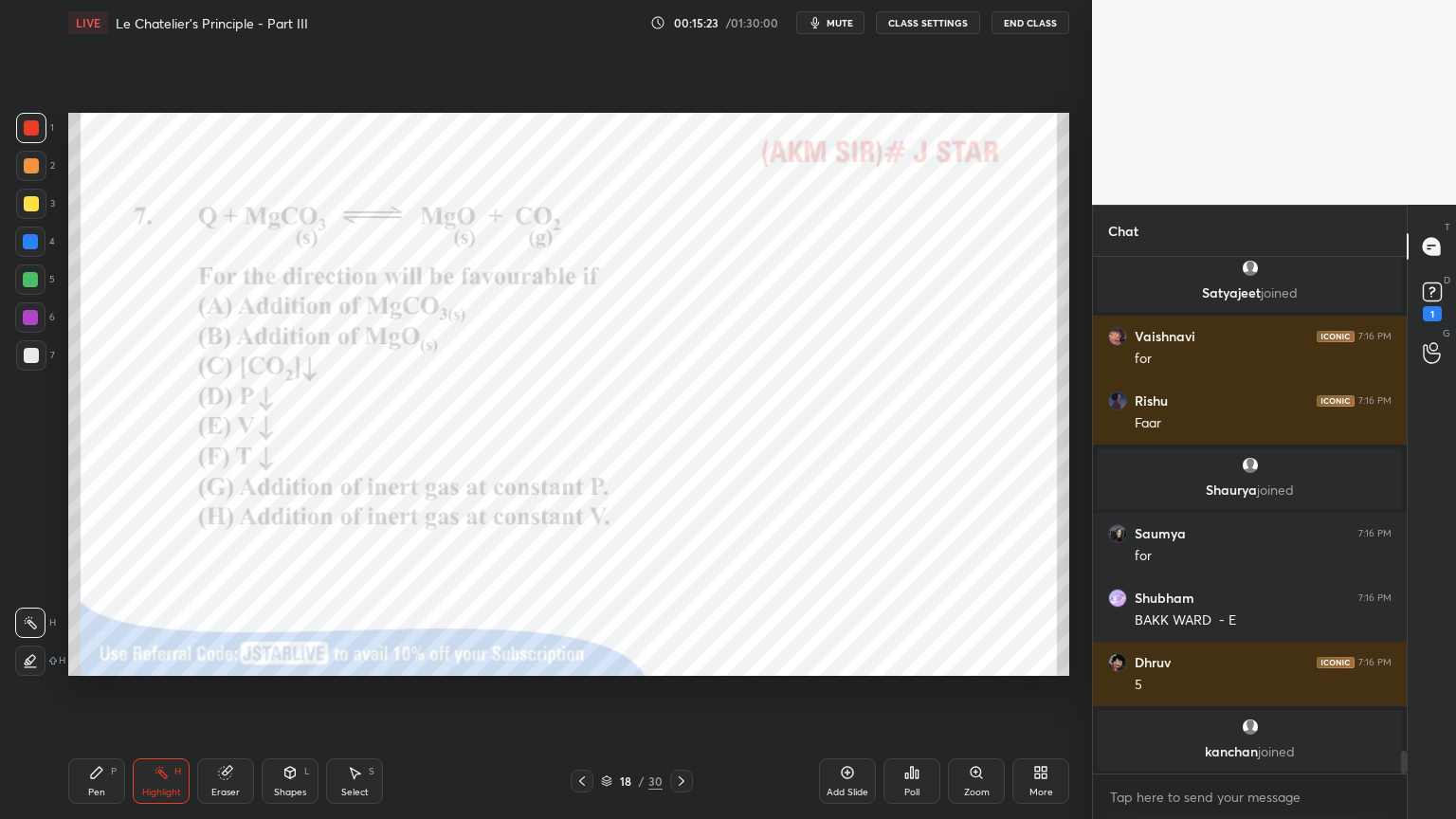 scroll, scrollTop: 11348, scrollLeft: 0, axis: vertical 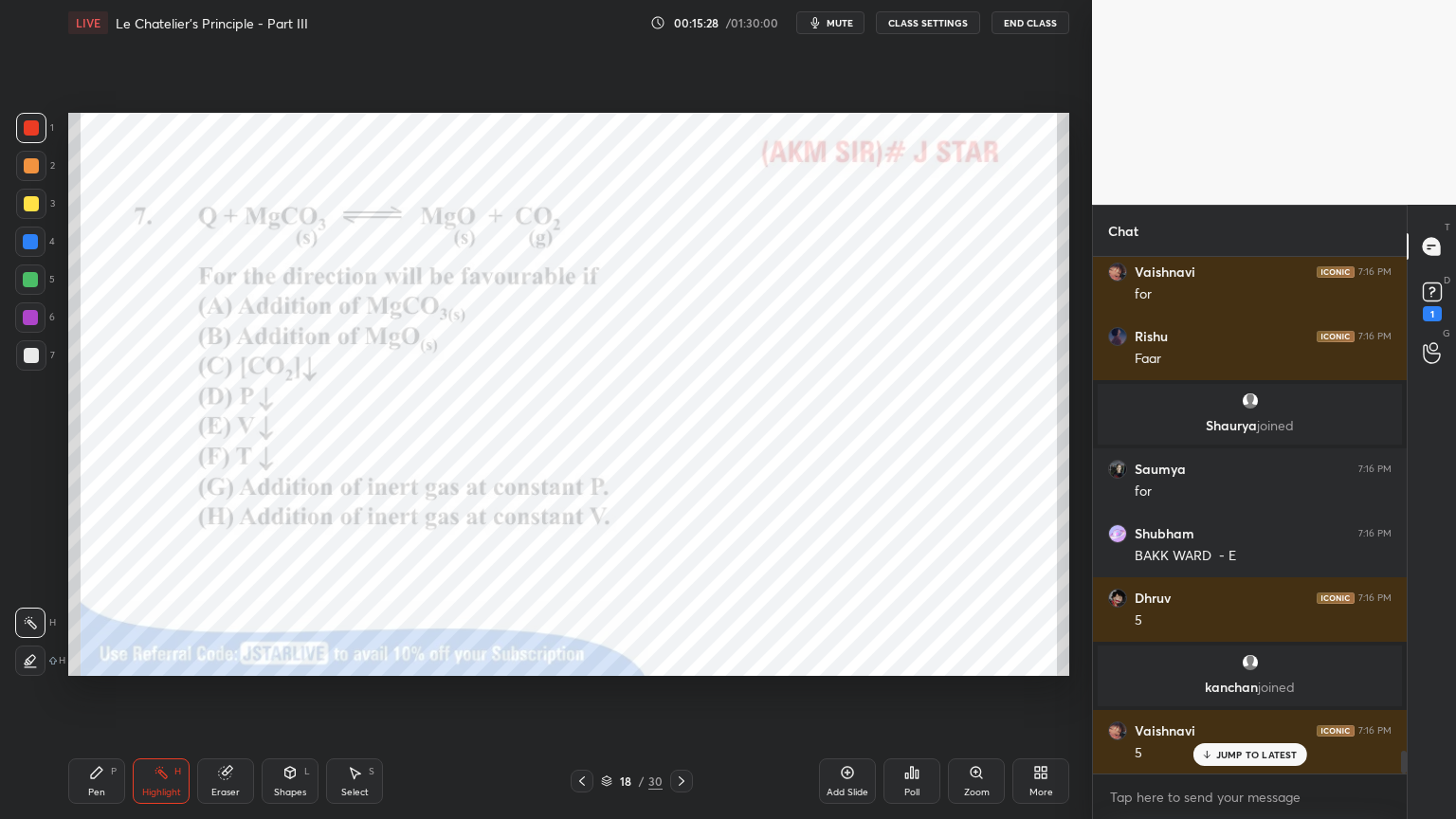 drag, startPoint x: 163, startPoint y: 787, endPoint x: 208, endPoint y: 691, distance: 106.02358 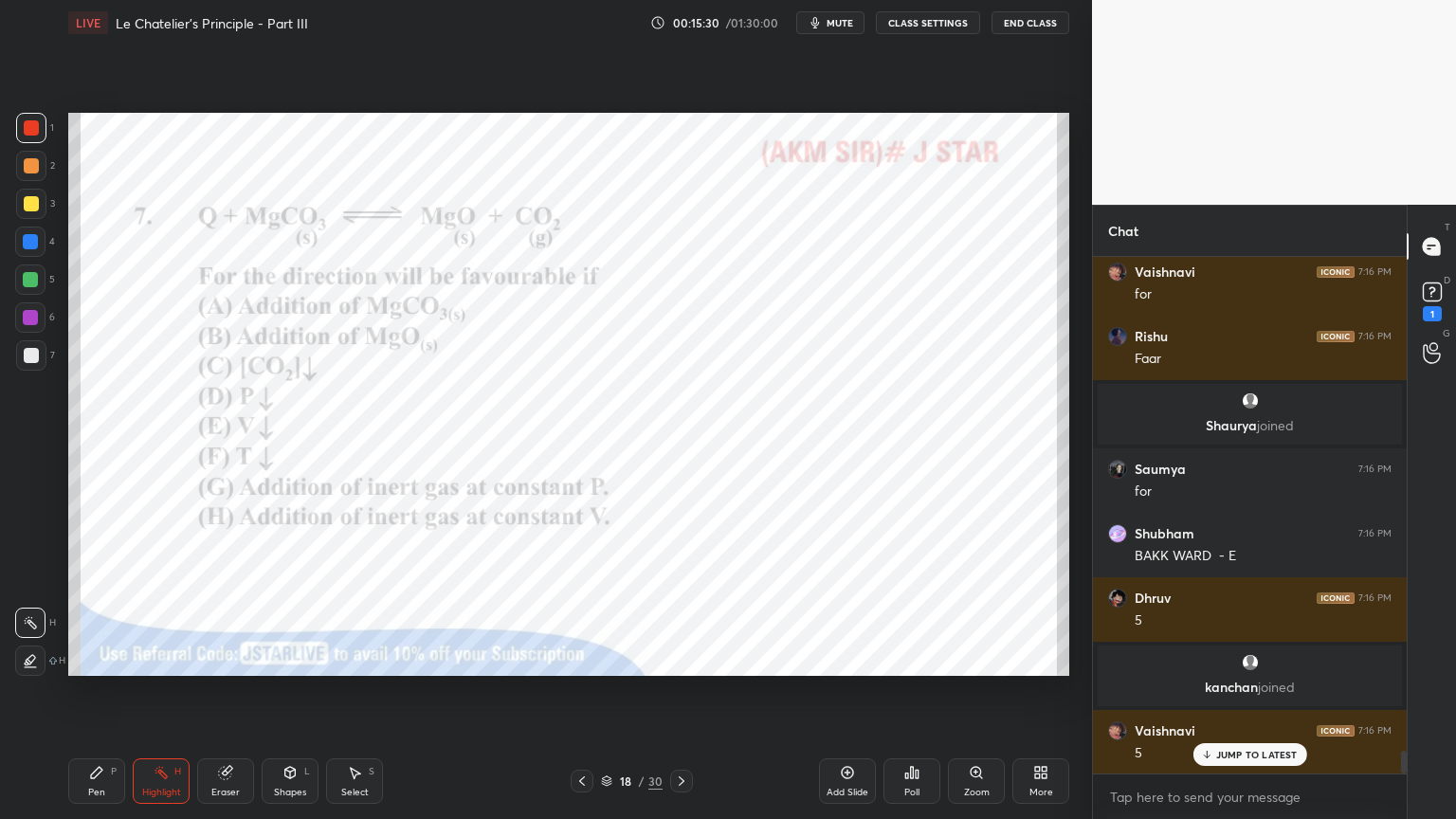 click on "Pen P" at bounding box center (97, 781) 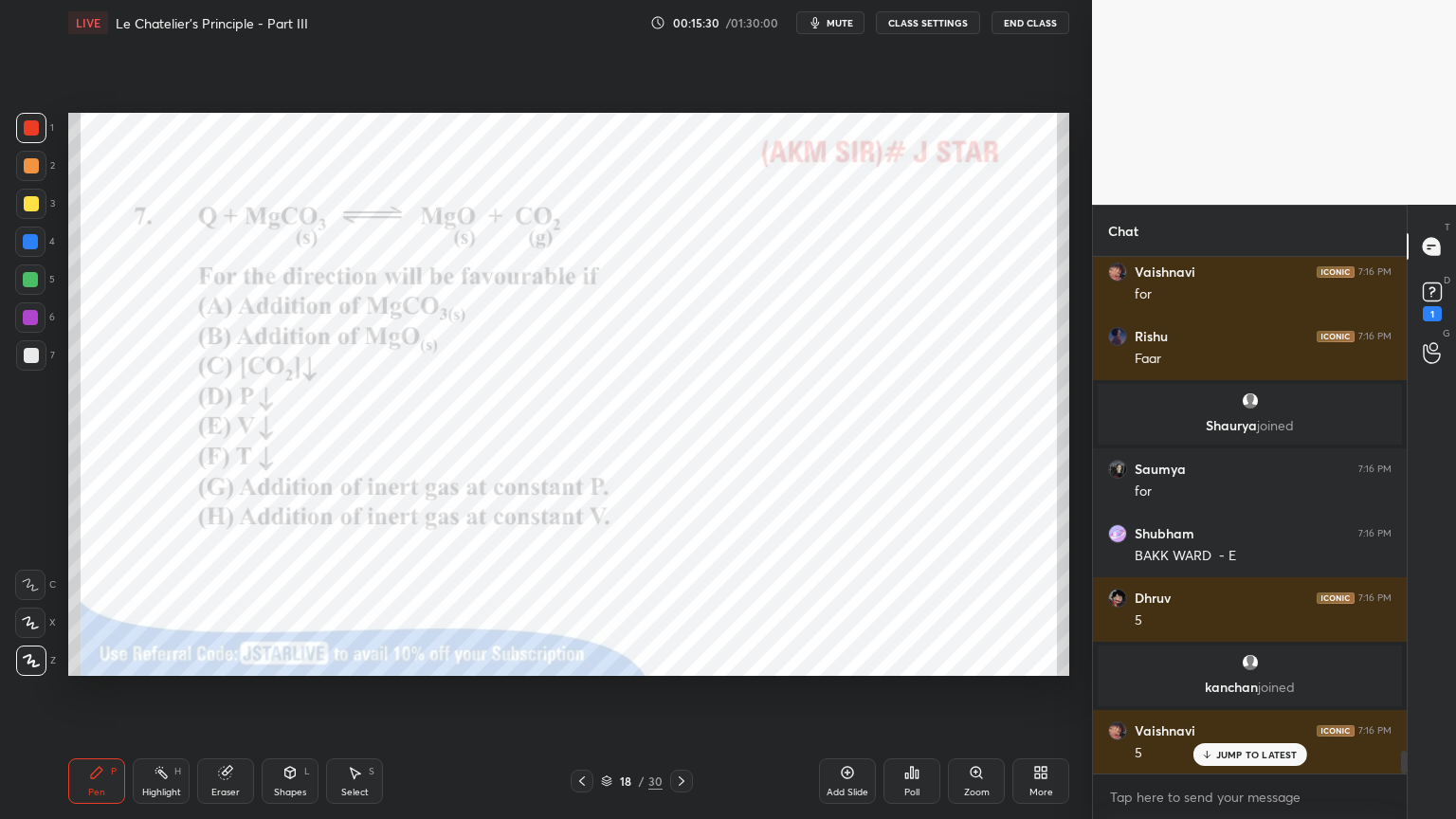 scroll, scrollTop: 11417, scrollLeft: 0, axis: vertical 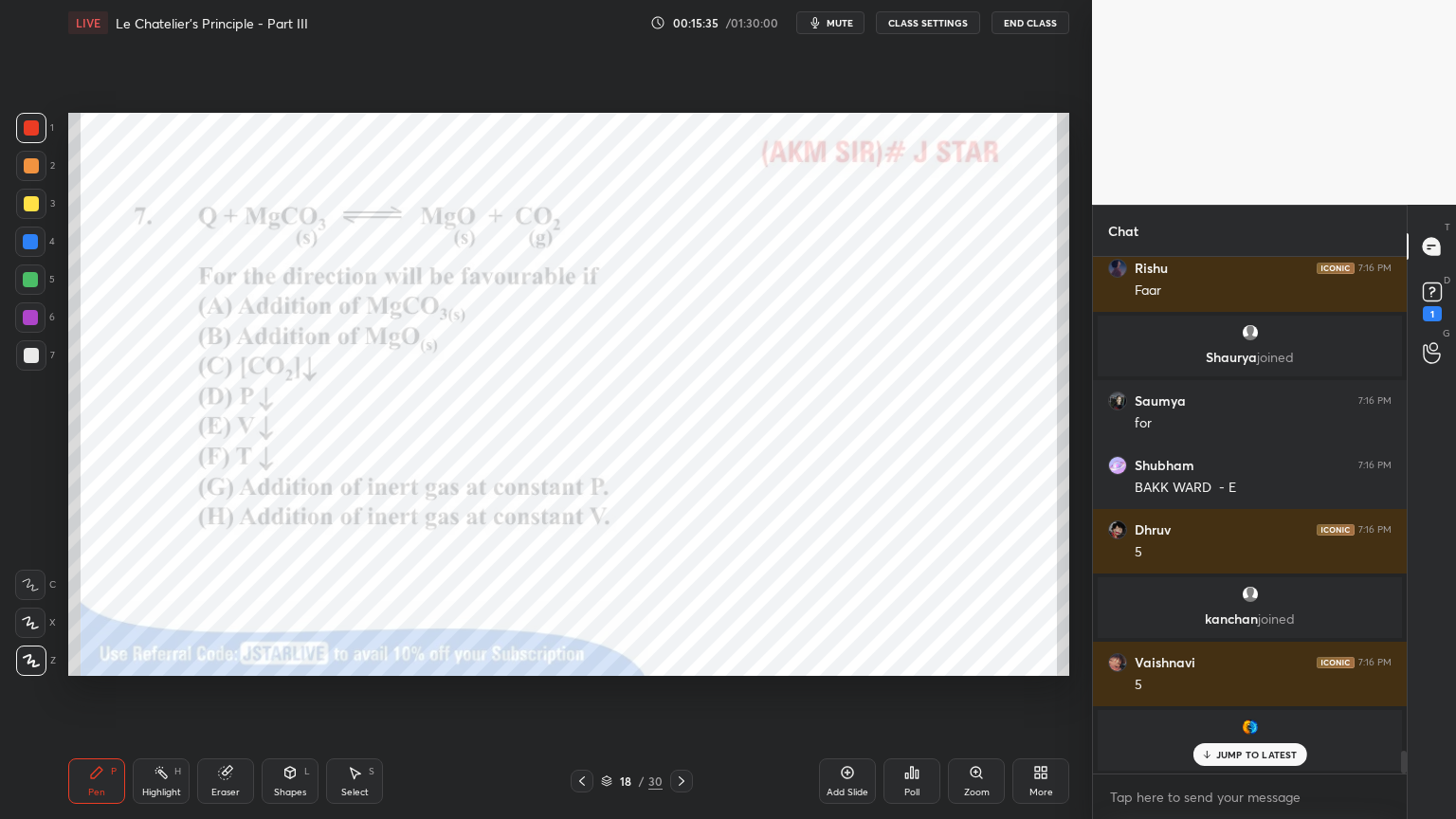 drag, startPoint x: 166, startPoint y: 781, endPoint x: 207, endPoint y: 705, distance: 86.353923 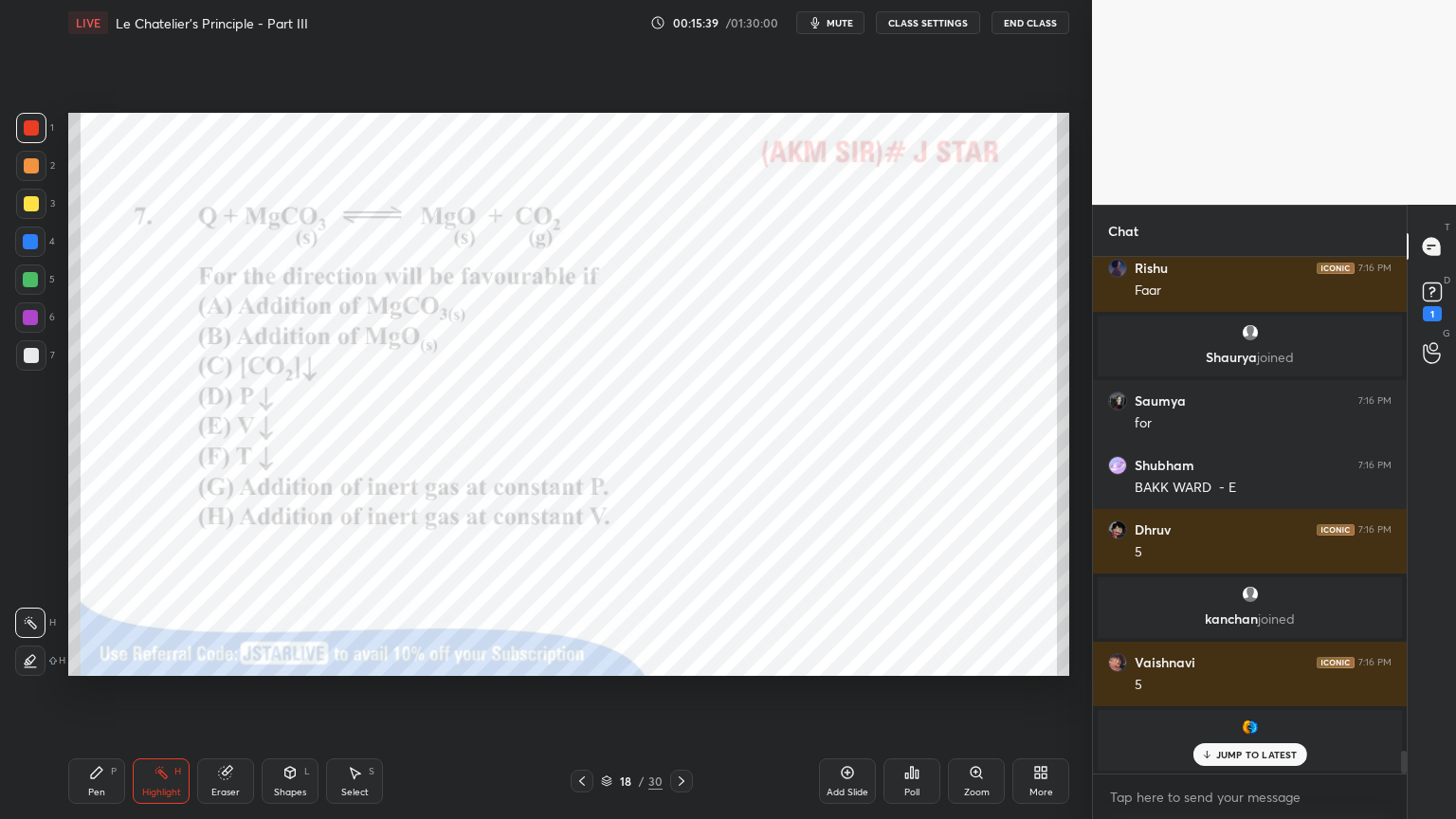 click on "Shapes" at bounding box center [290, 792] 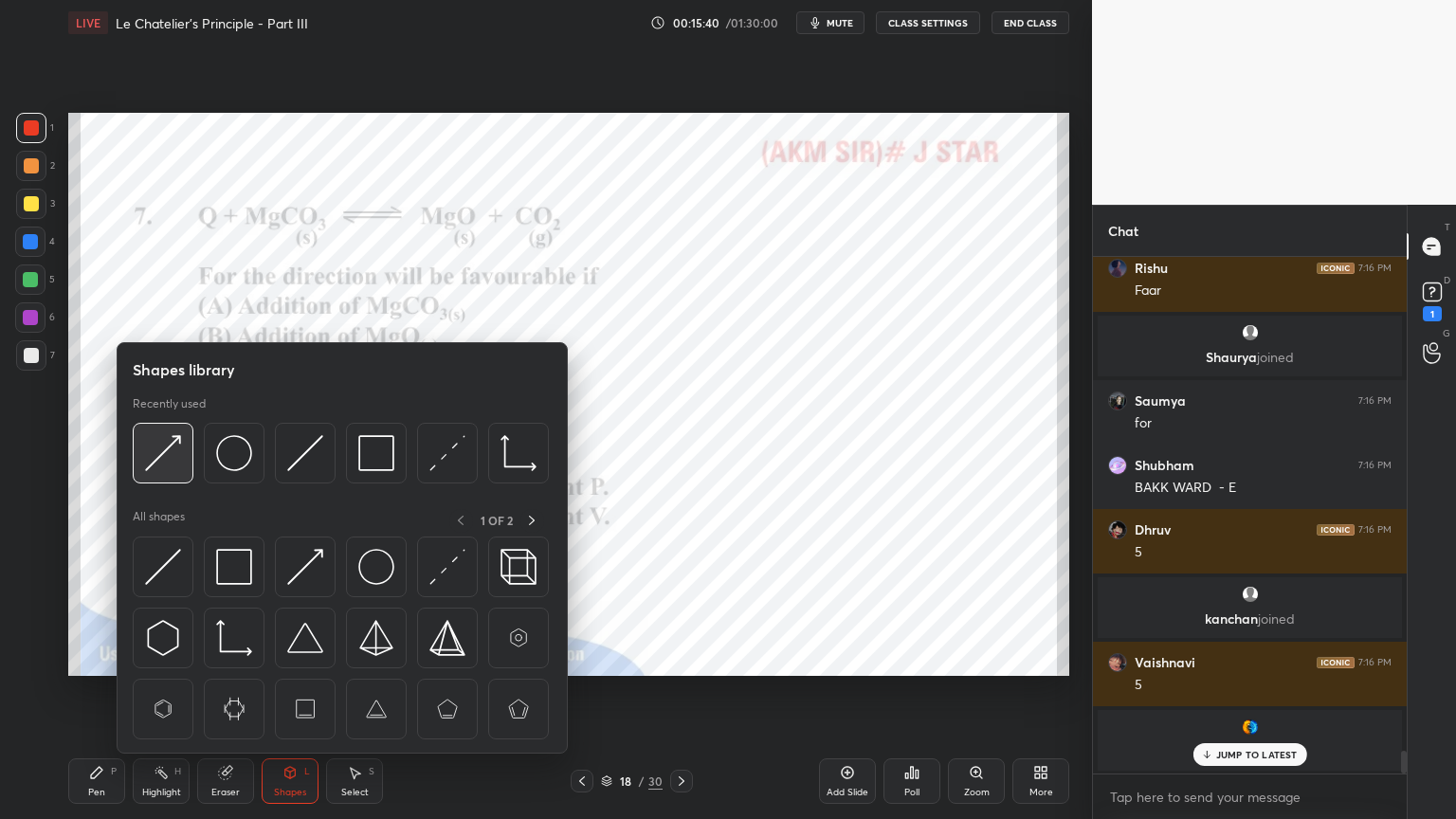click at bounding box center (163, 453) 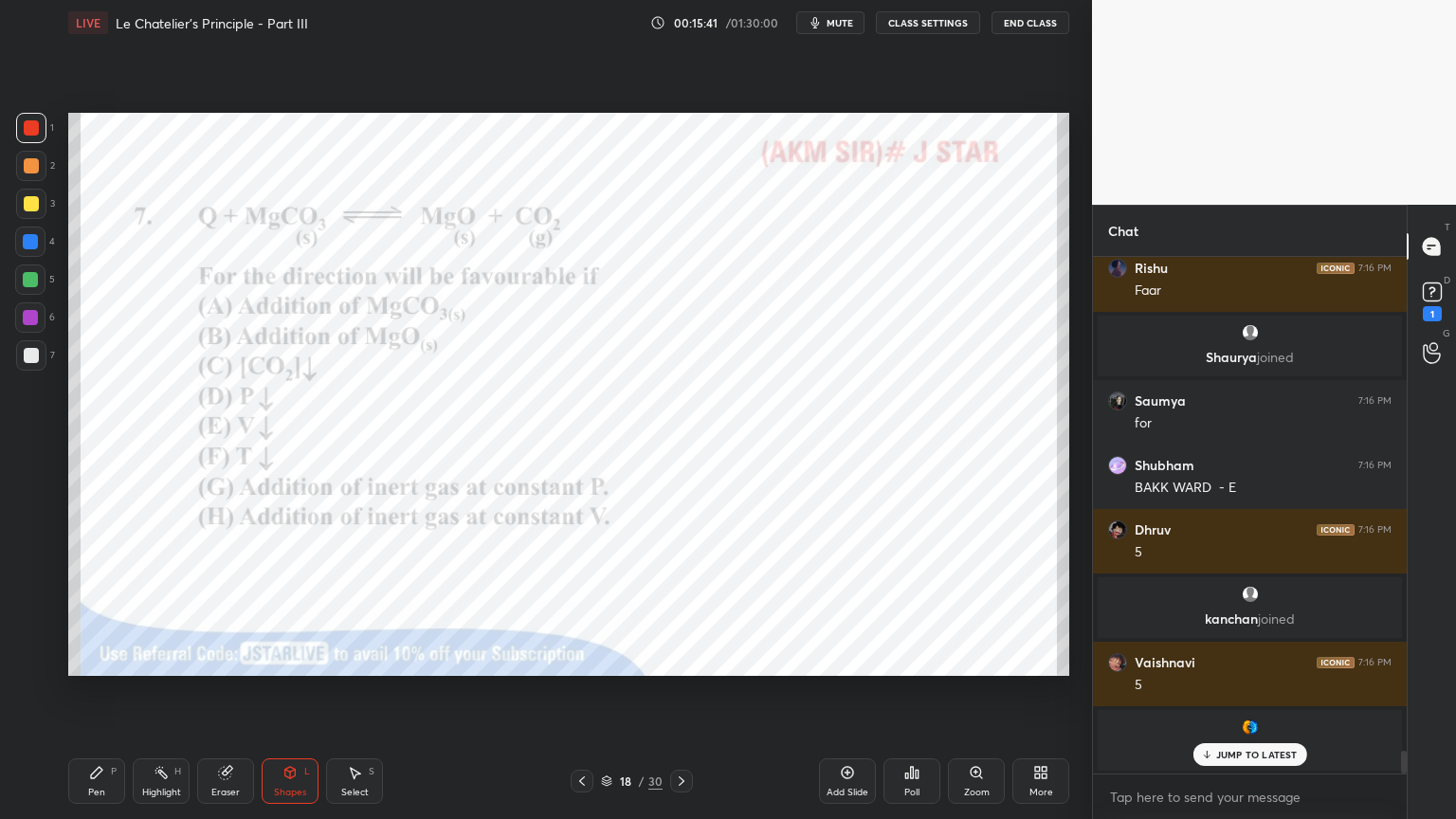click on "Highlight H" at bounding box center [161, 781] 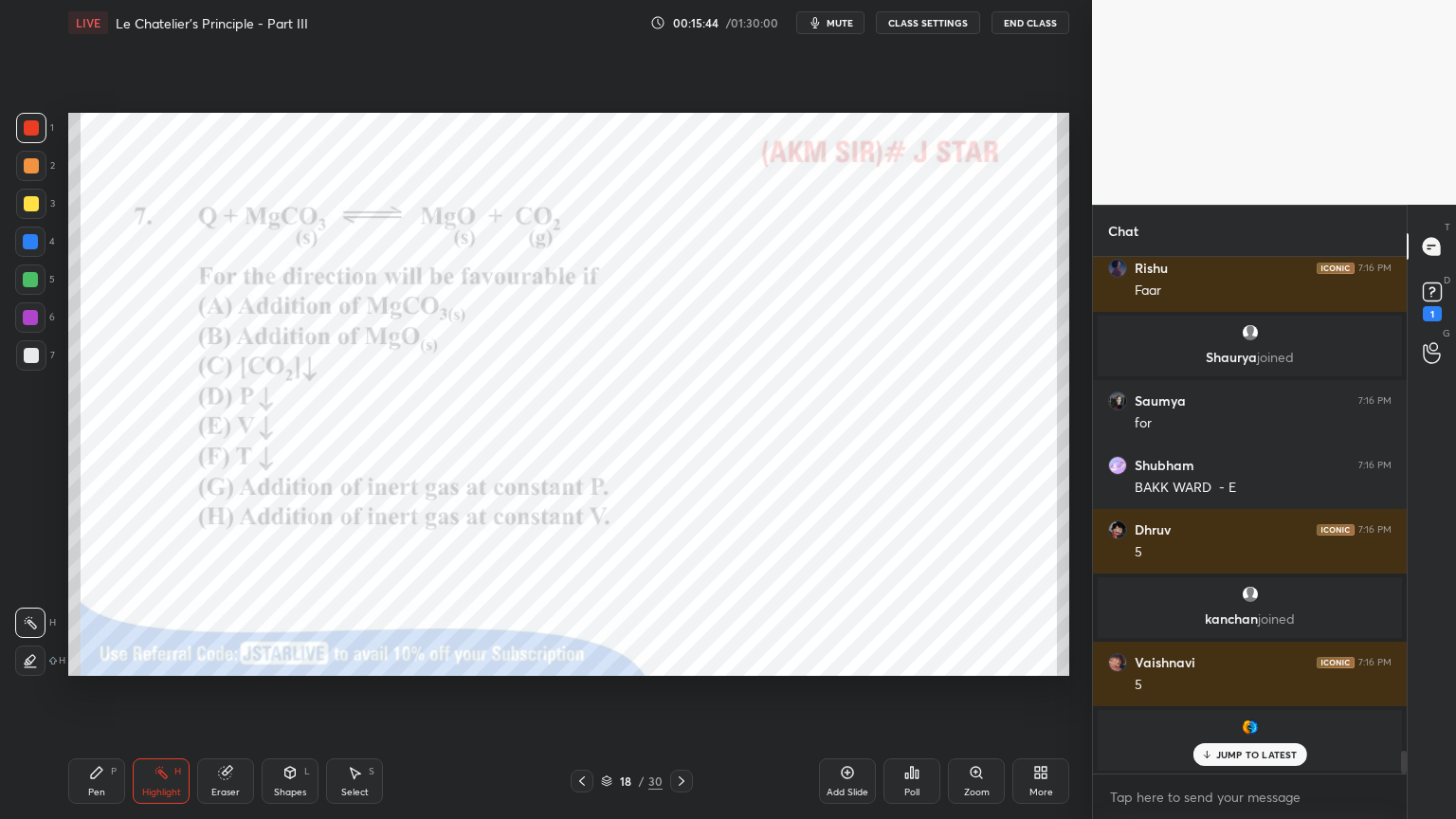 click on "Shapes" at bounding box center [290, 792] 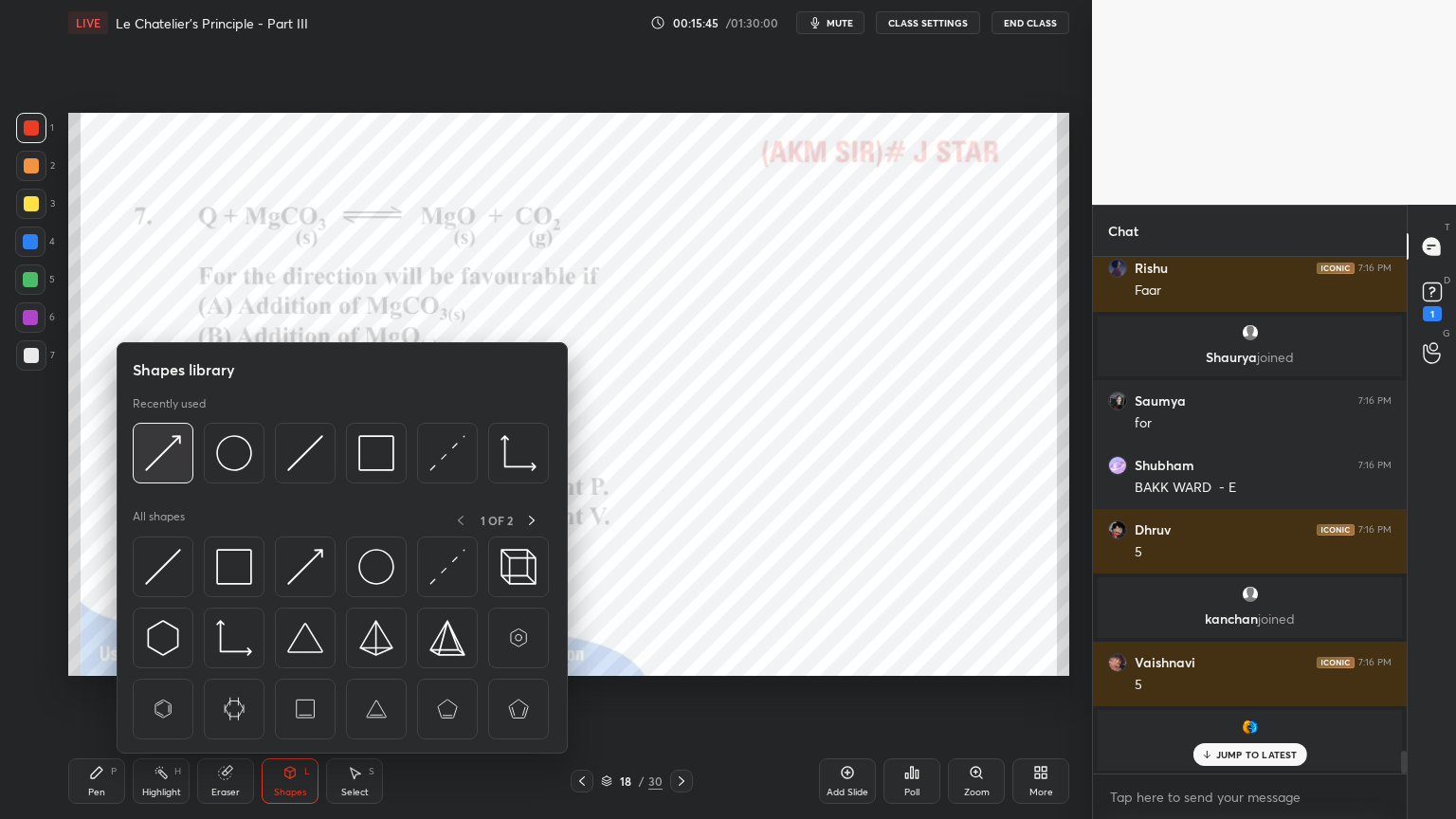 click at bounding box center [163, 453] 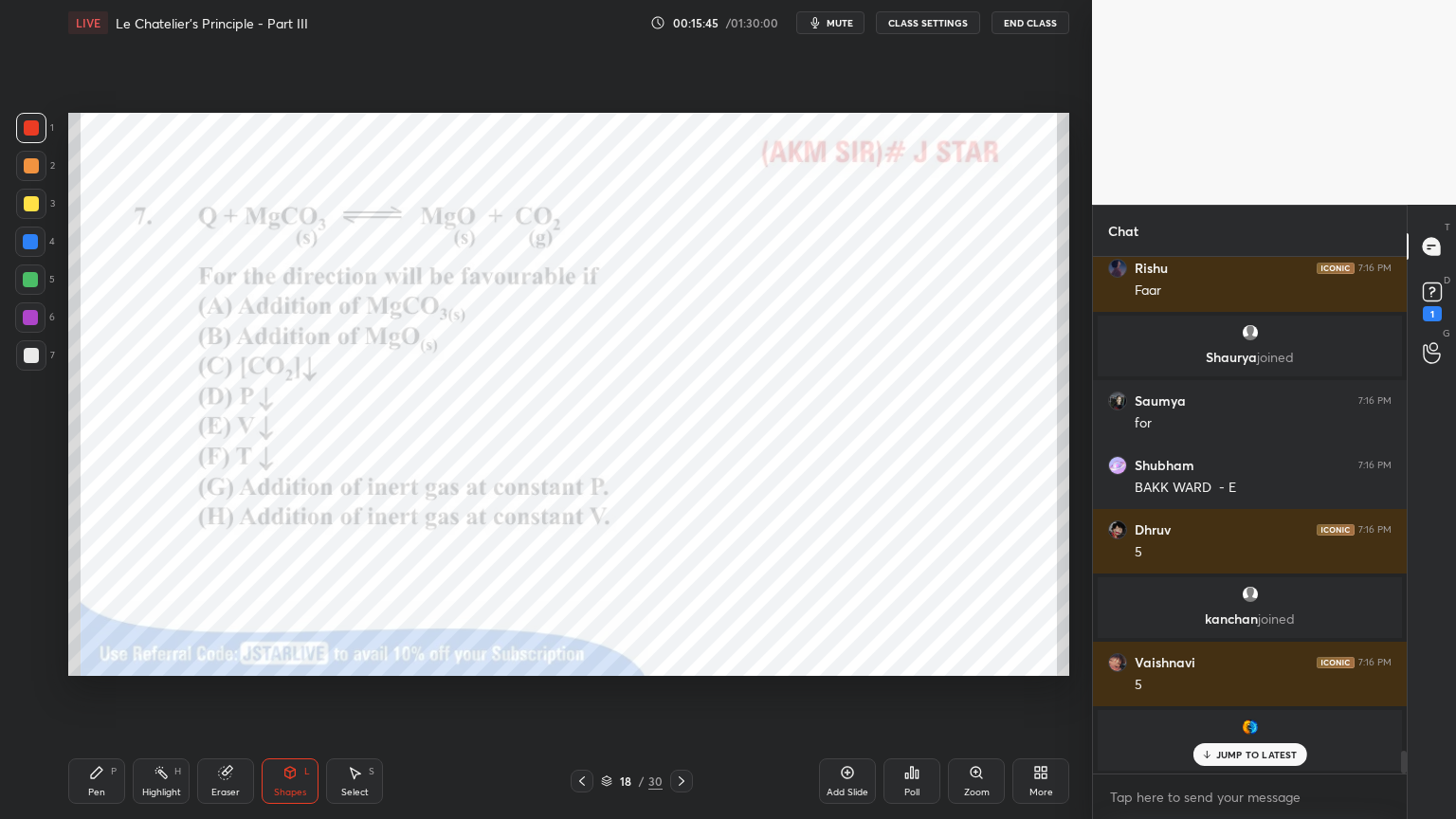 click at bounding box center (30, 318) 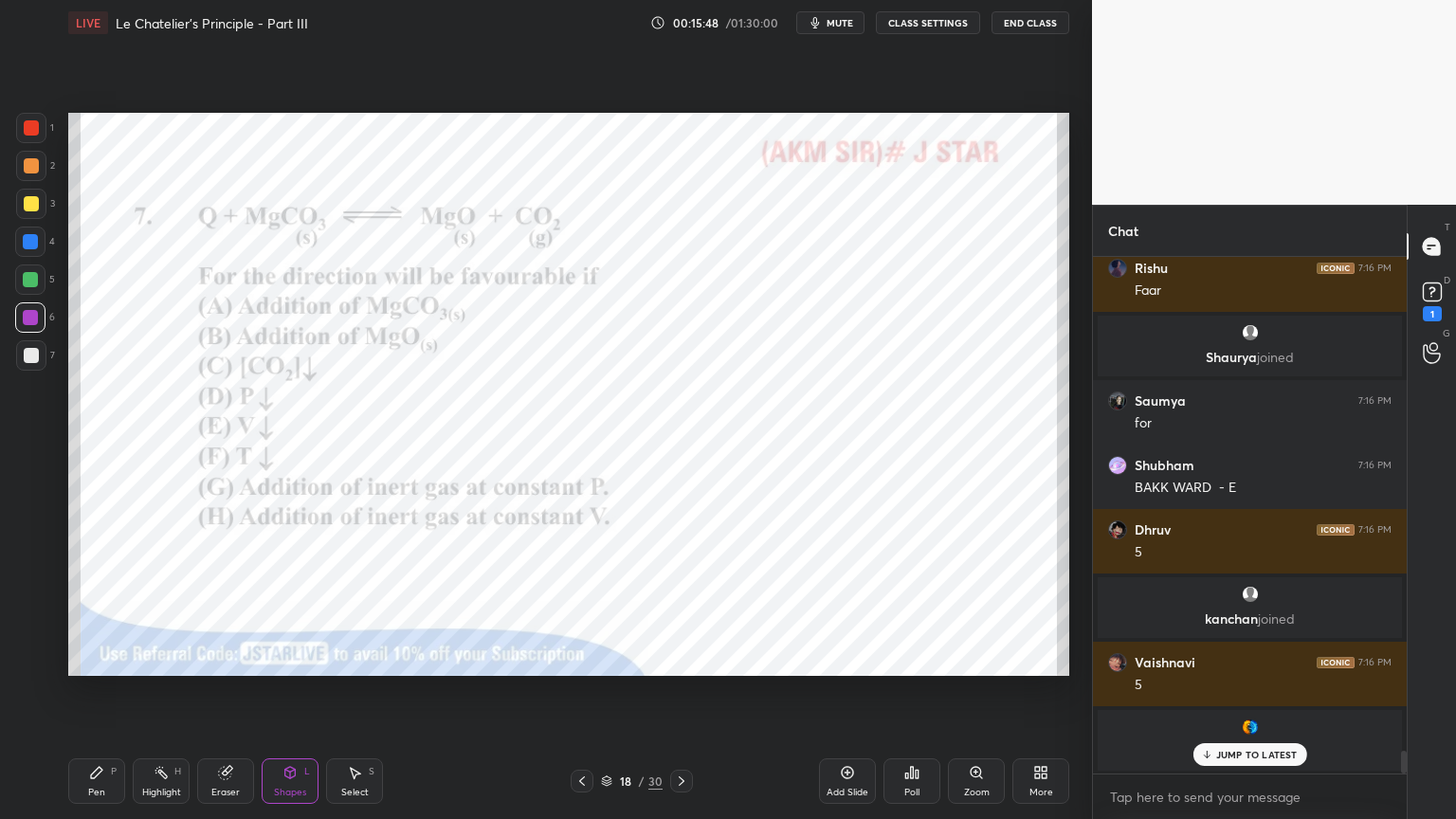 scroll, scrollTop: 11481, scrollLeft: 0, axis: vertical 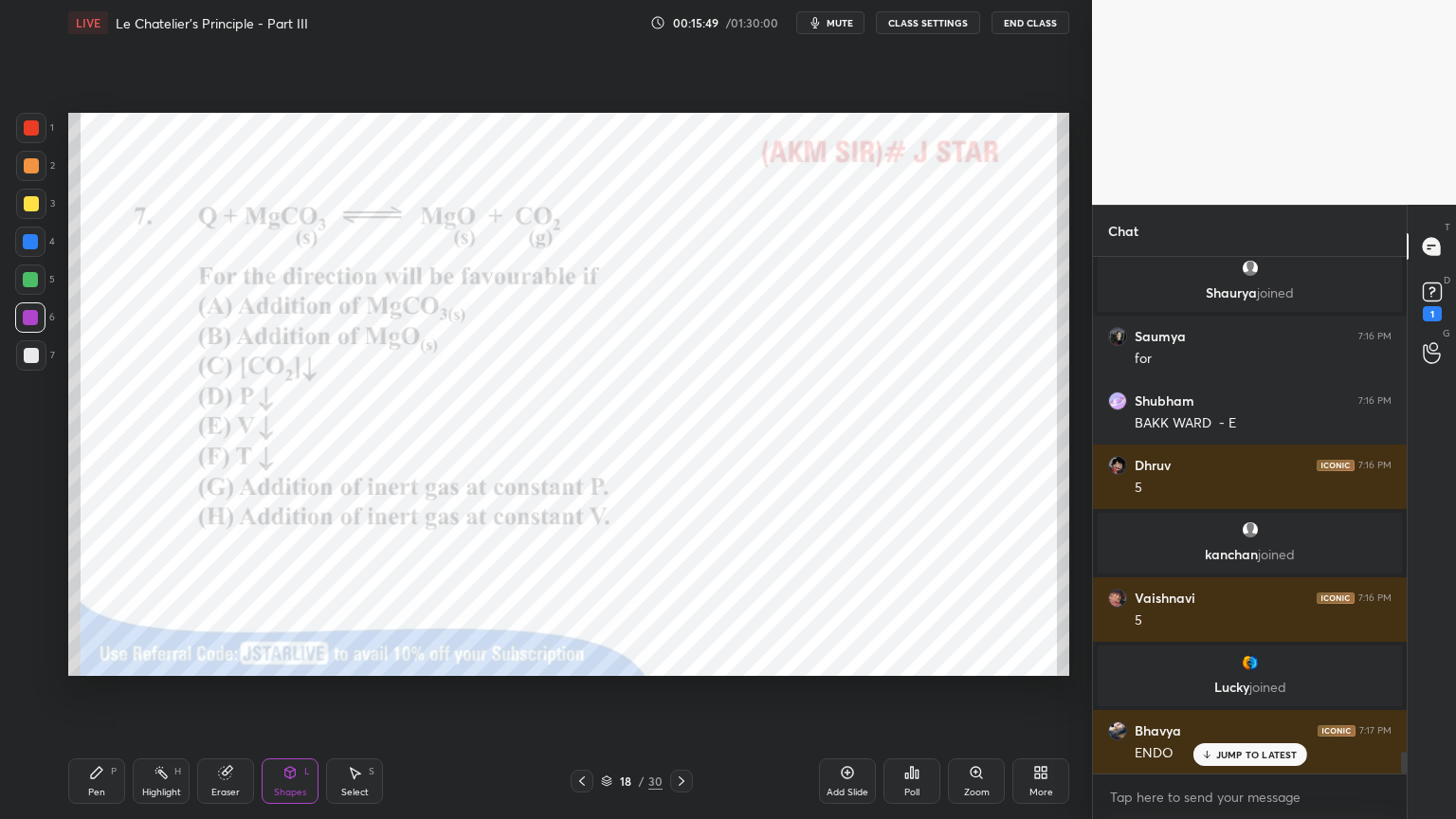 click on "Pen P" at bounding box center [97, 781] 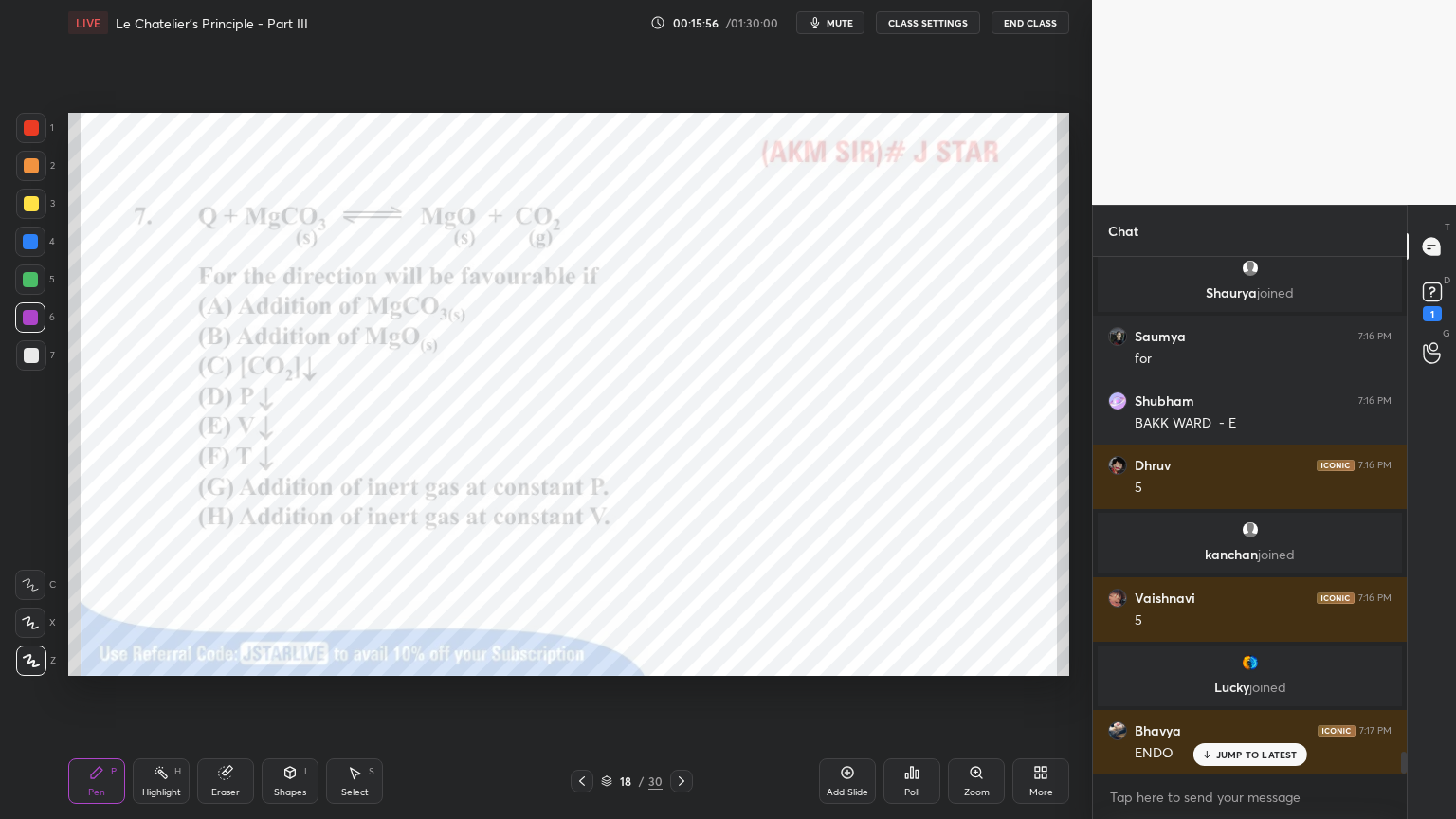 click on "Pen P" at bounding box center (97, 781) 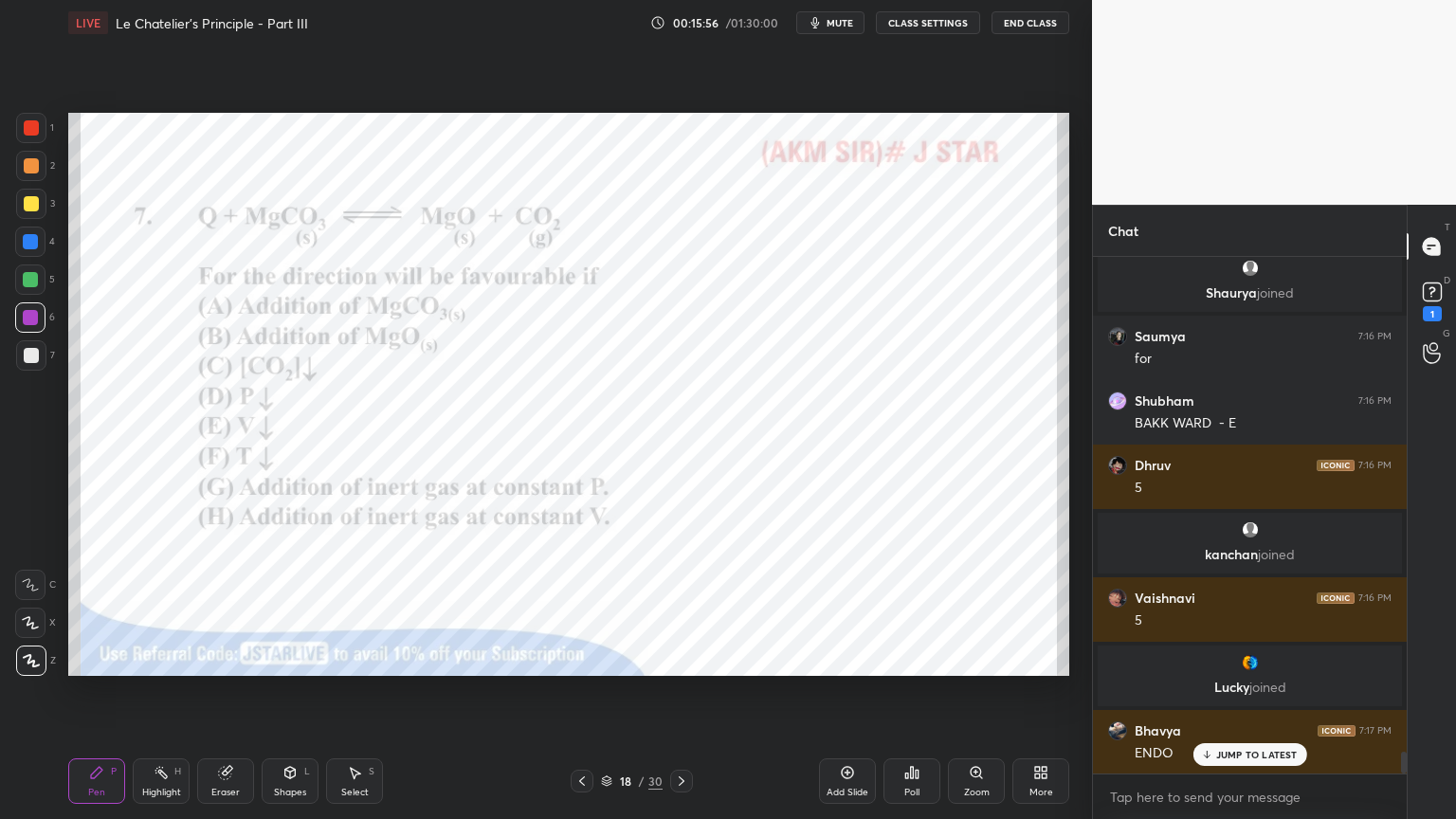 click at bounding box center (31, 128) 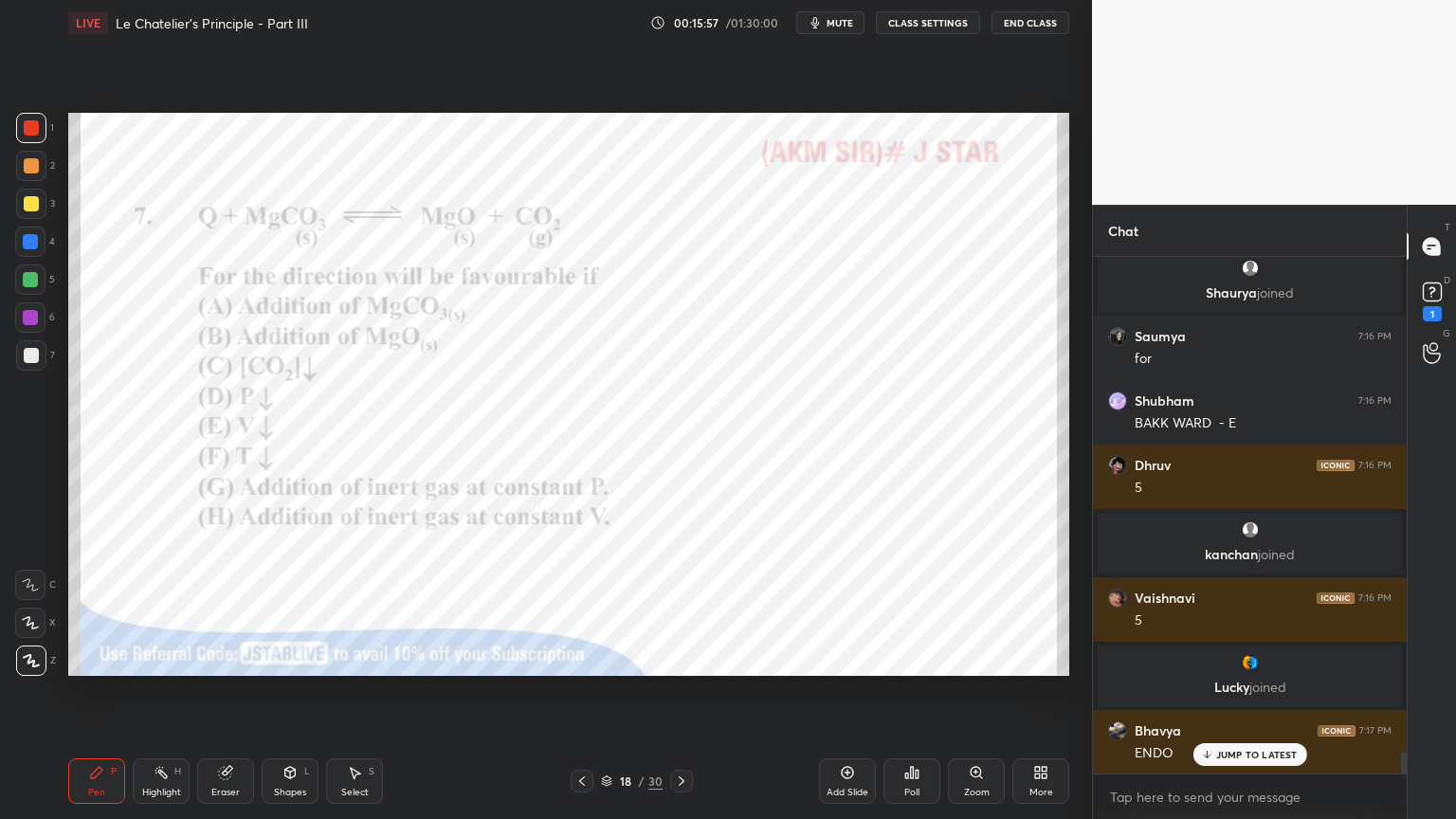 click on "Highlight H" at bounding box center [161, 781] 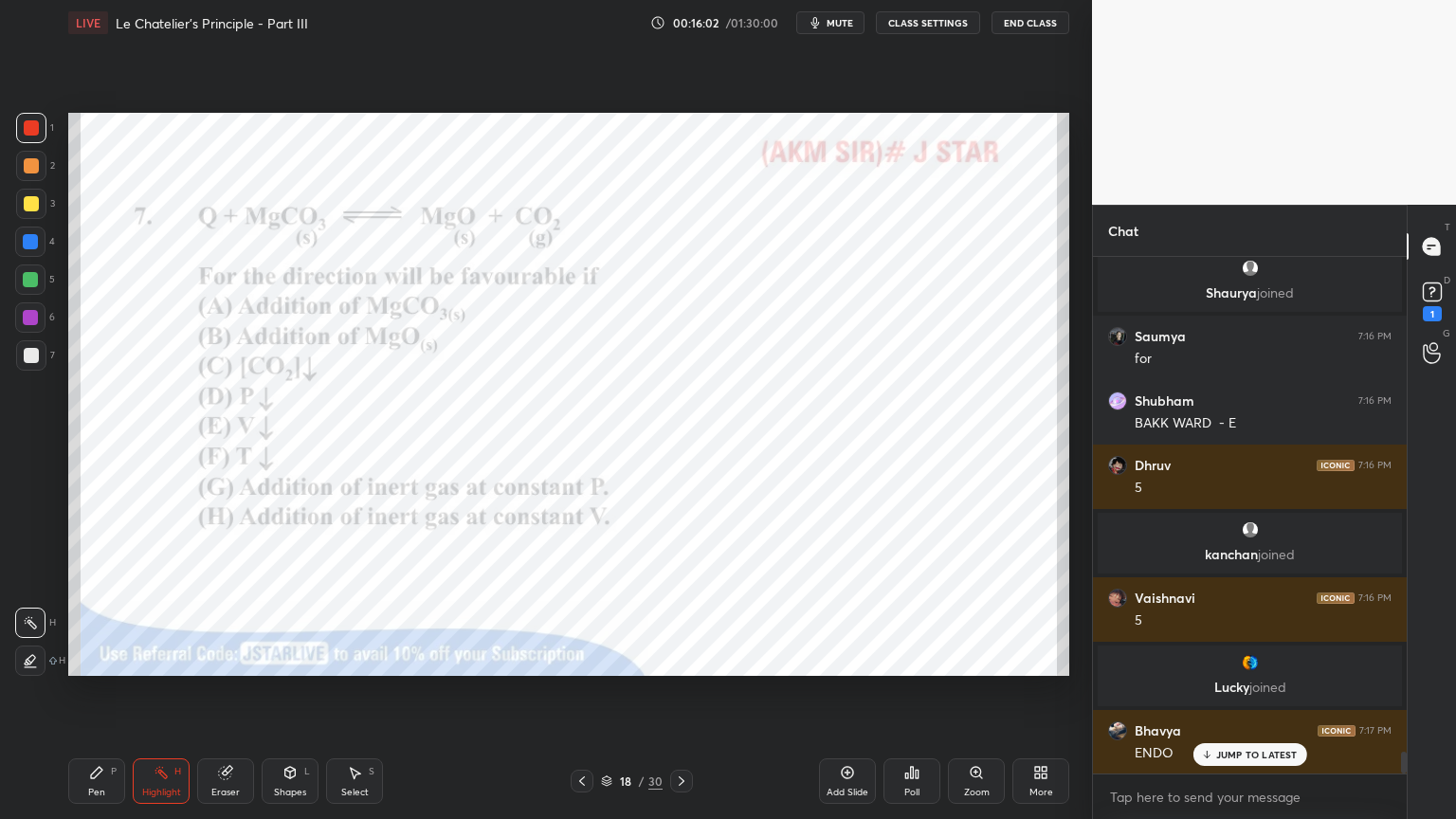 click on "Pen P" at bounding box center [97, 781] 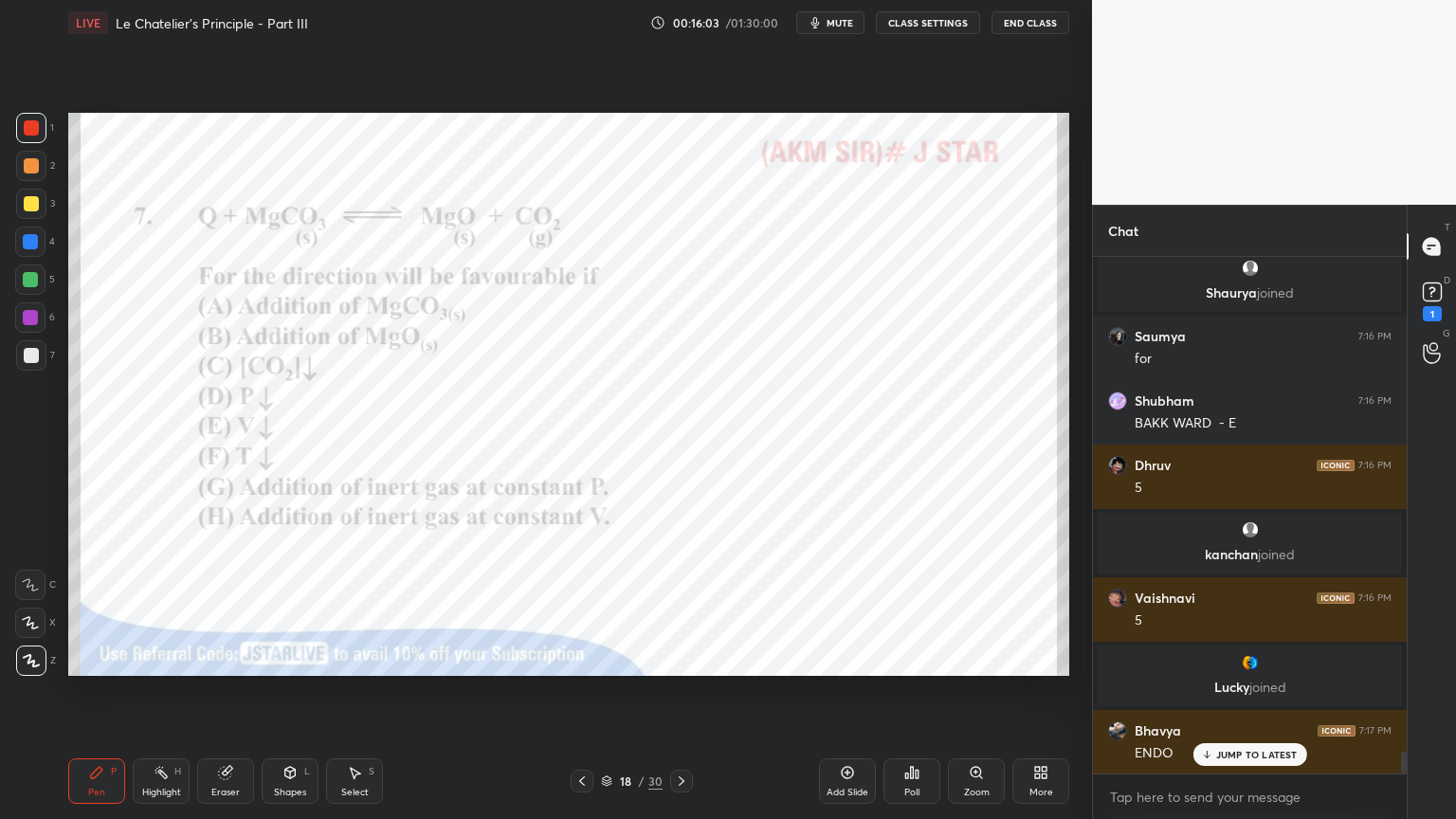 click at bounding box center [30, 242] 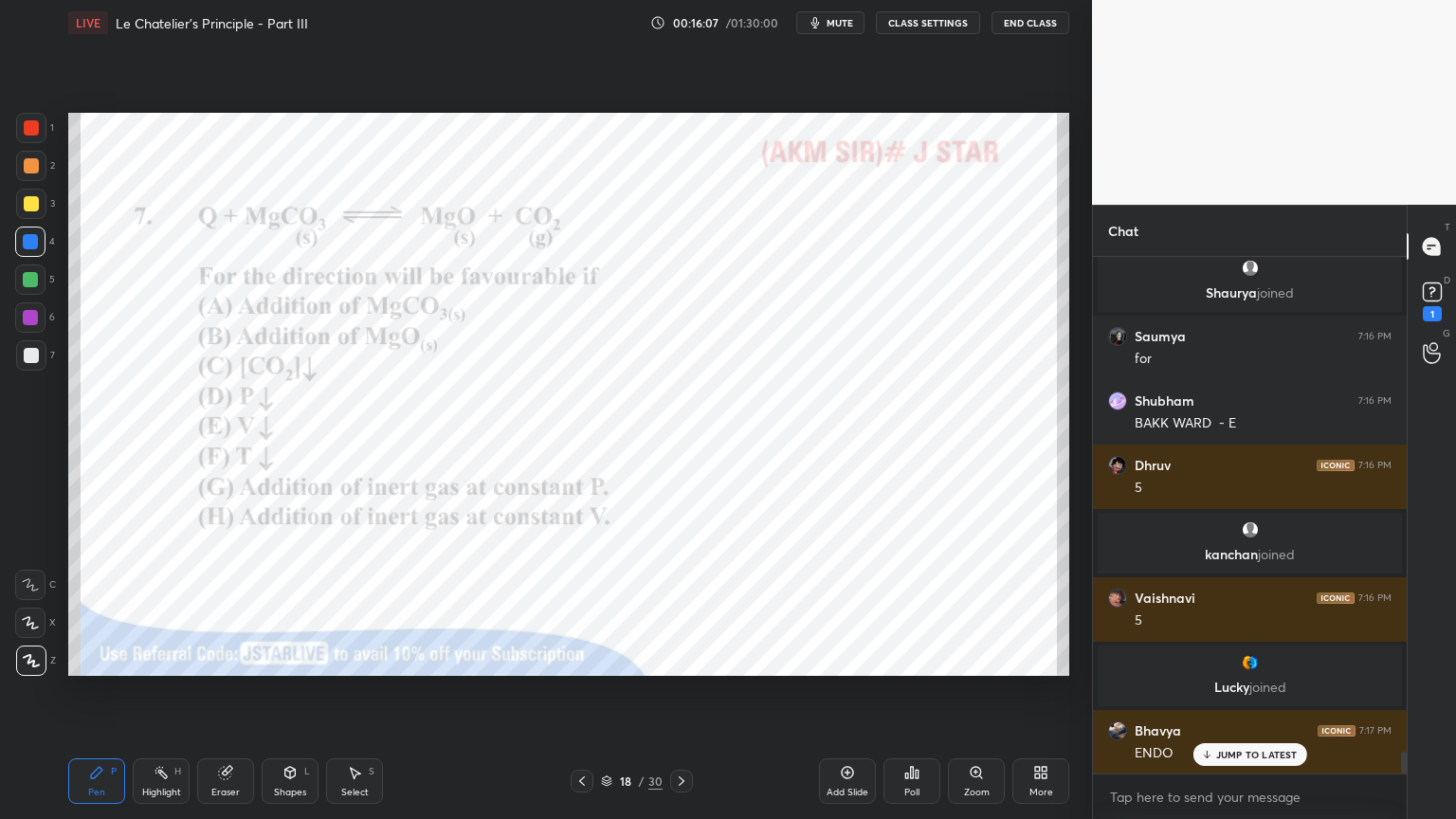 click on "Highlight H" at bounding box center [161, 781] 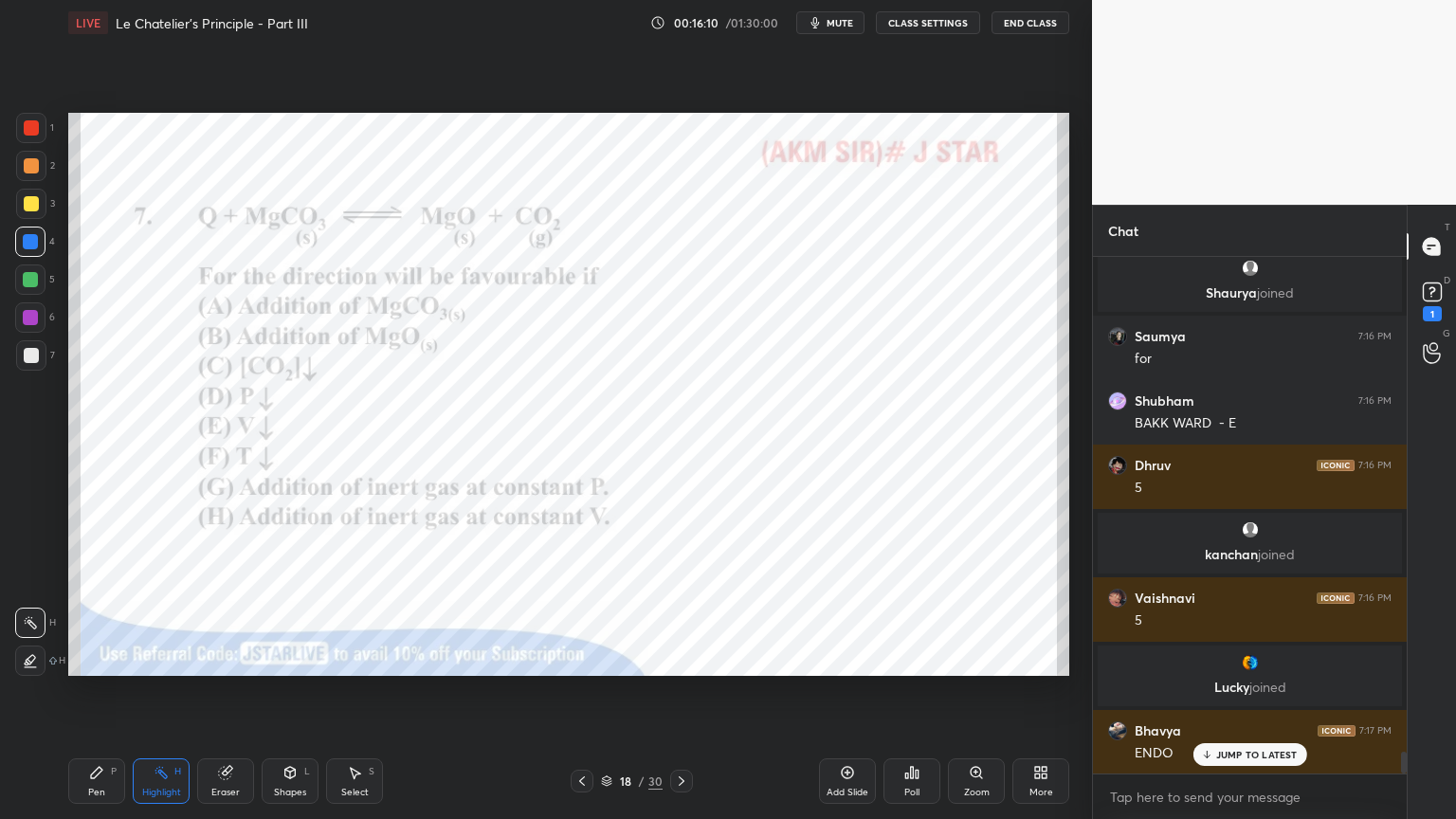 click on "Pen P" at bounding box center [97, 781] 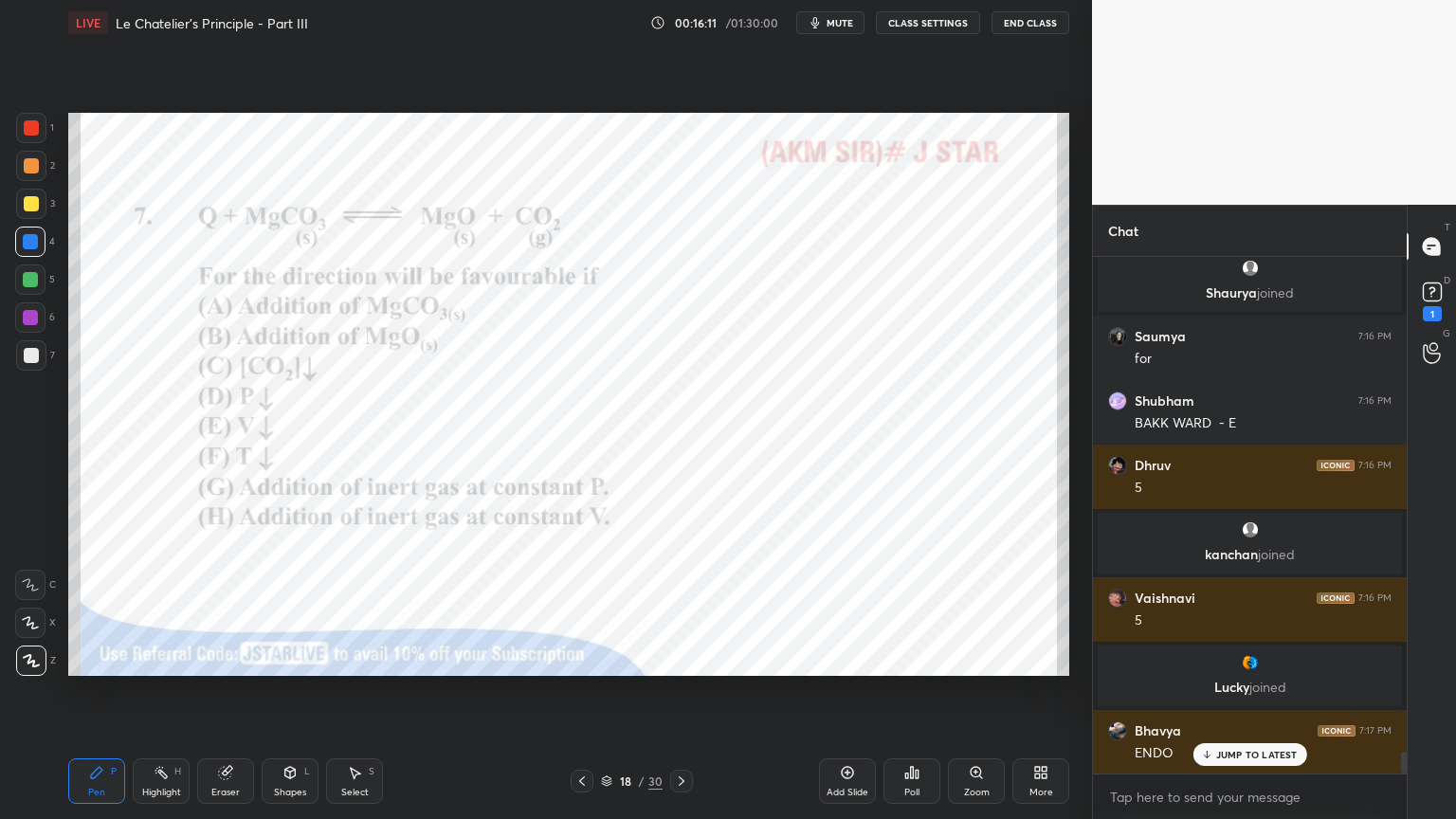 scroll, scrollTop: 11546, scrollLeft: 0, axis: vertical 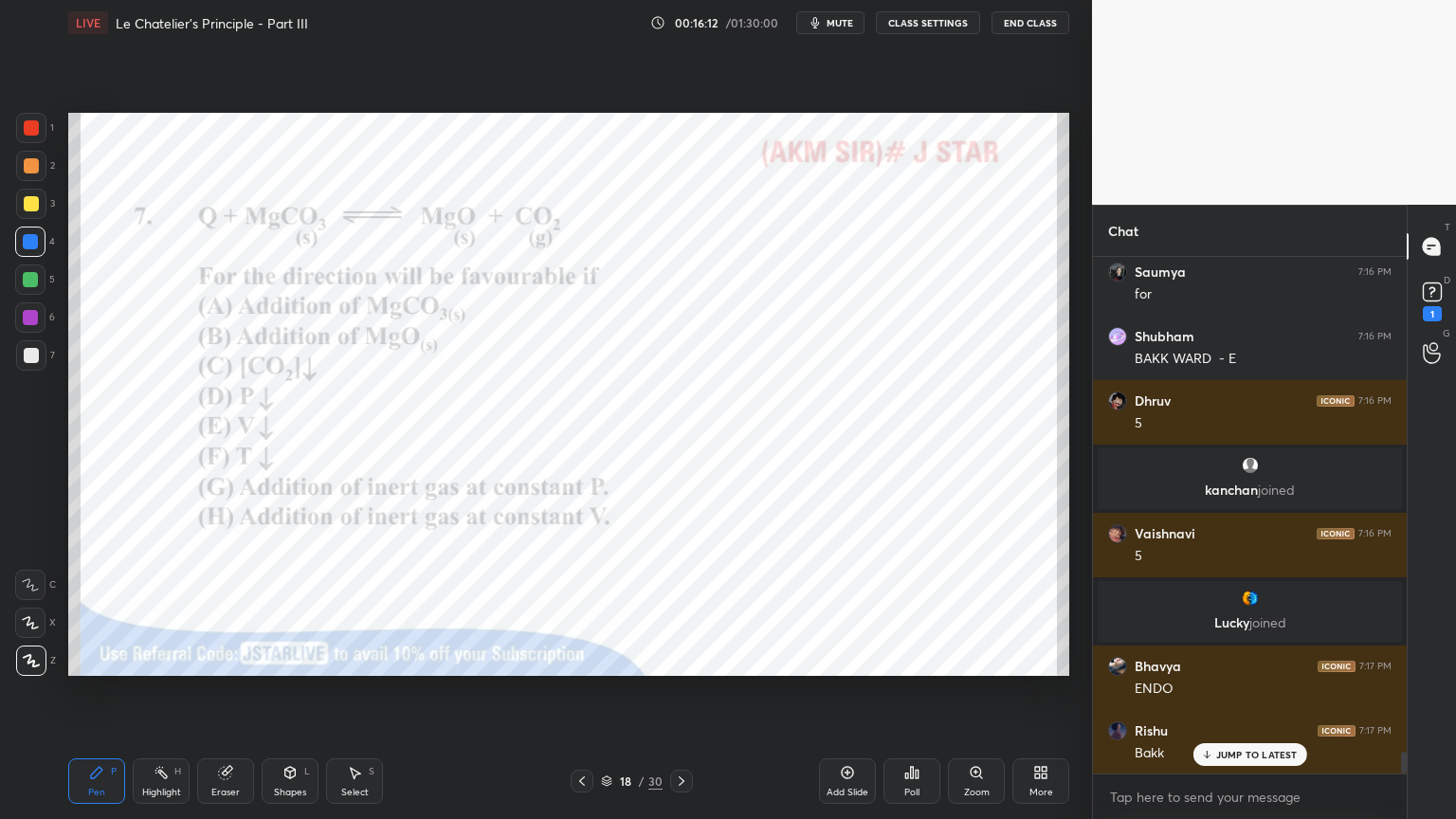 drag, startPoint x: 38, startPoint y: 124, endPoint x: 36, endPoint y: 202, distance: 78.02564 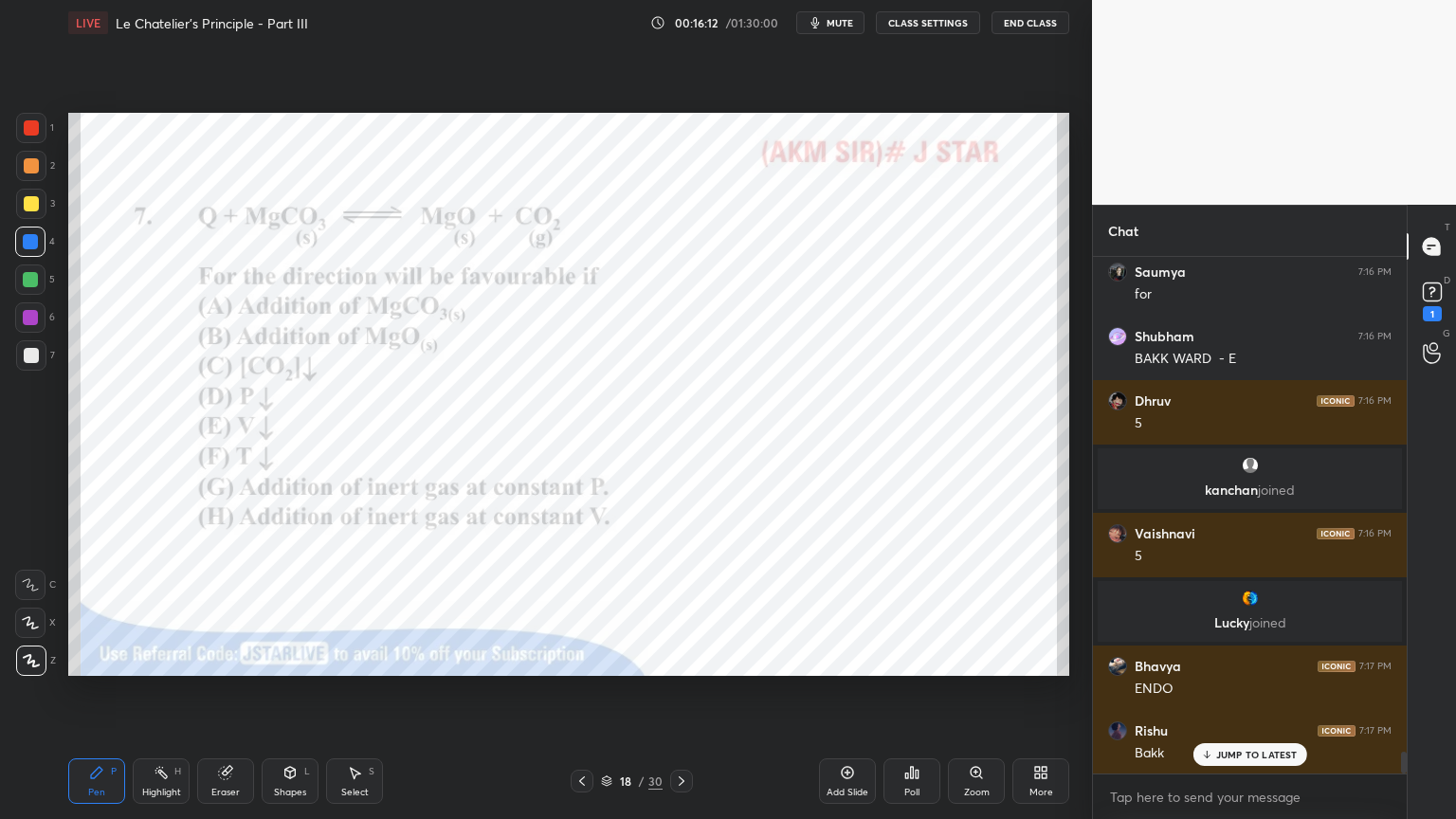 click at bounding box center [31, 128] 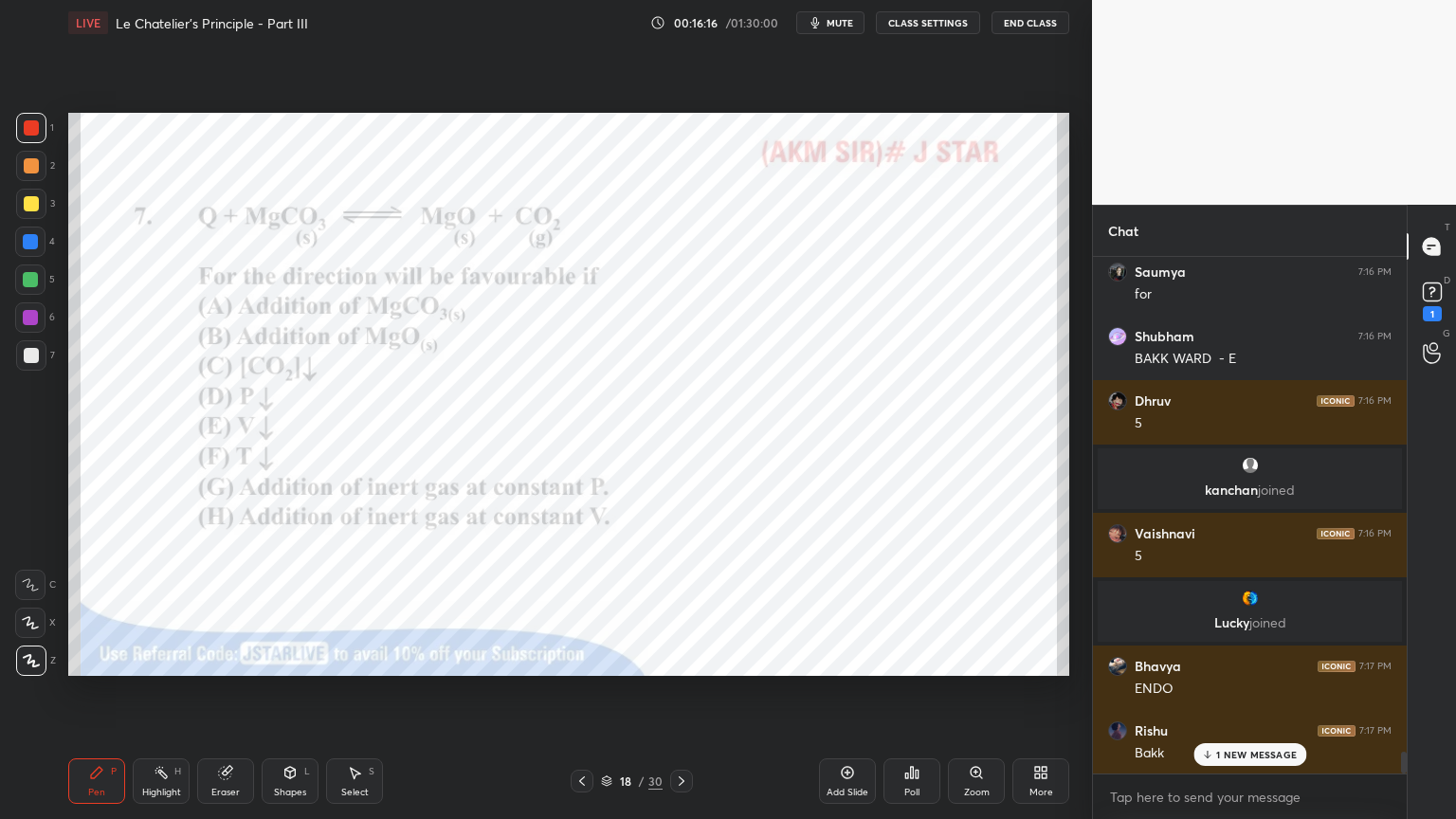 scroll, scrollTop: 11610, scrollLeft: 0, axis: vertical 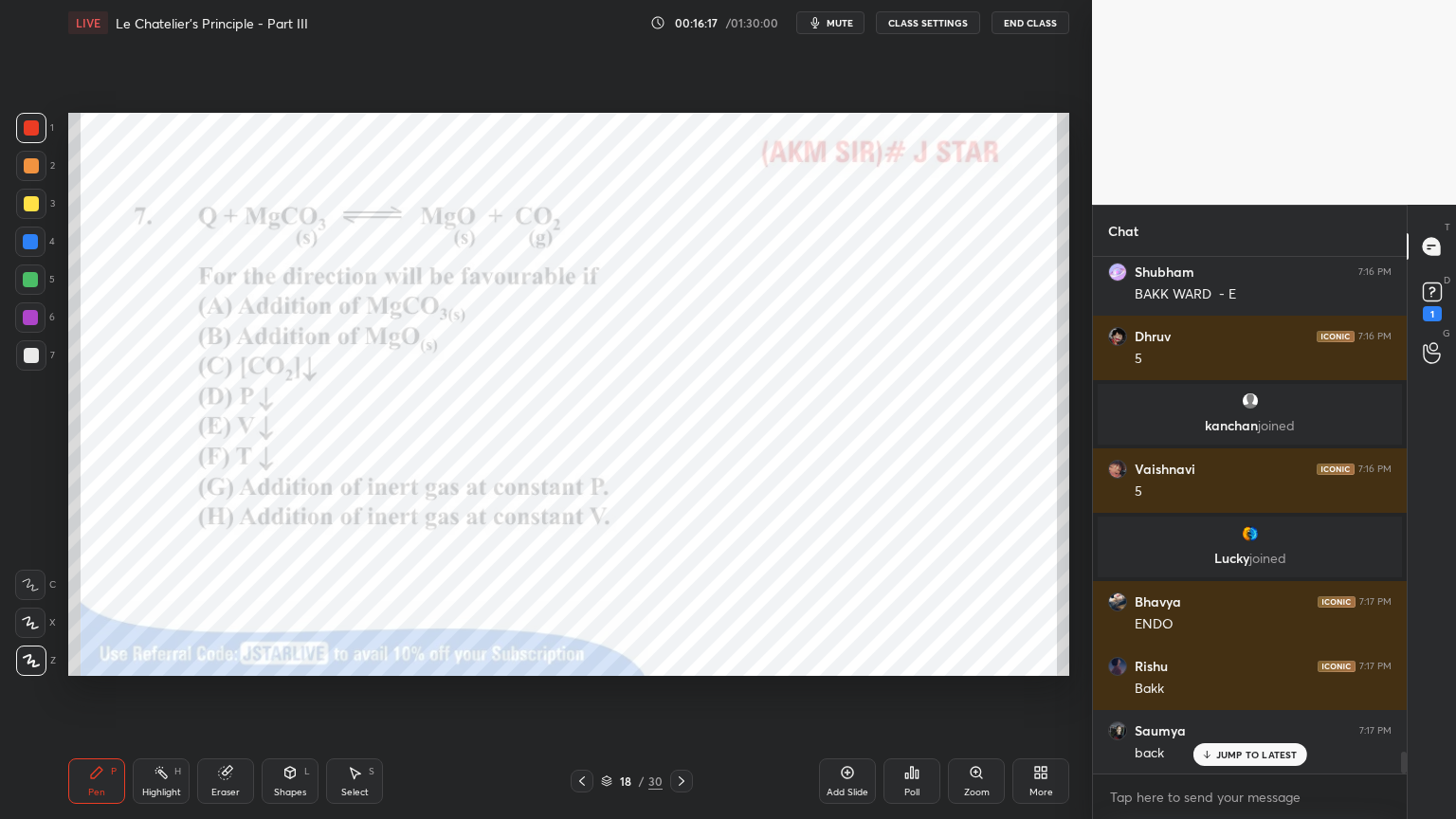 drag, startPoint x: 151, startPoint y: 791, endPoint x: 152, endPoint y: 777, distance: 14.035669 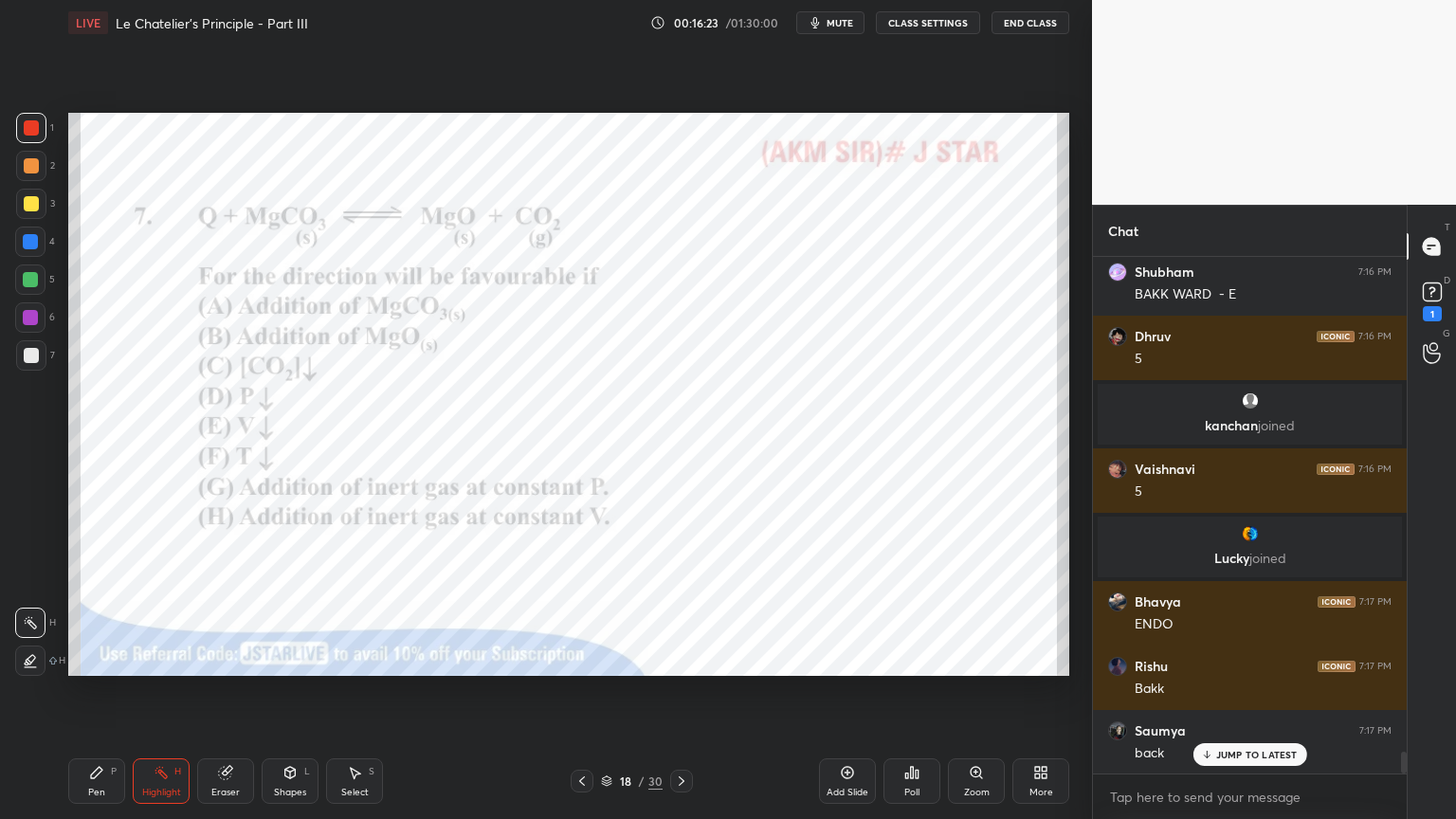 click on "Pen P" at bounding box center (97, 781) 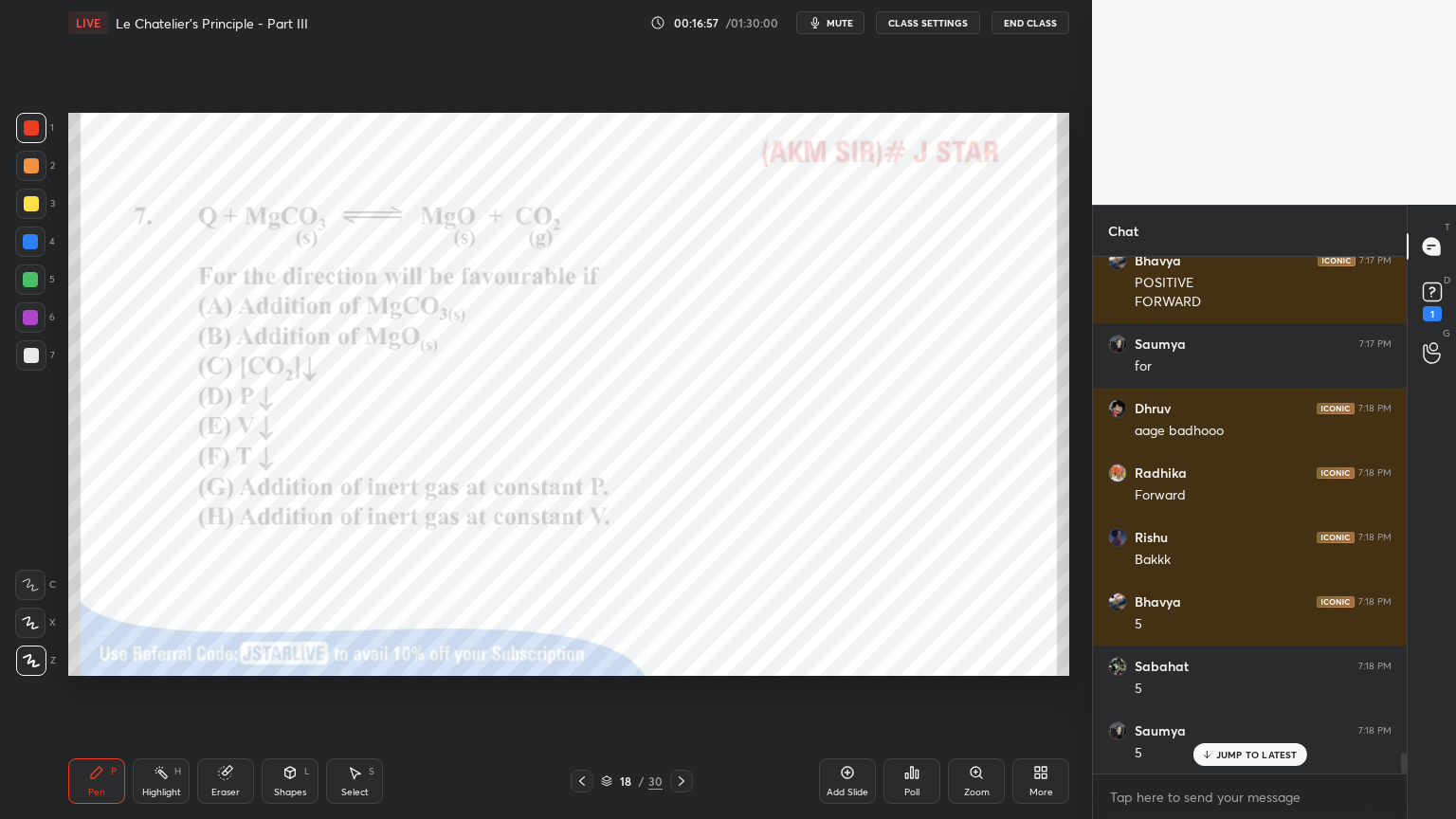 scroll, scrollTop: 12274, scrollLeft: 0, axis: vertical 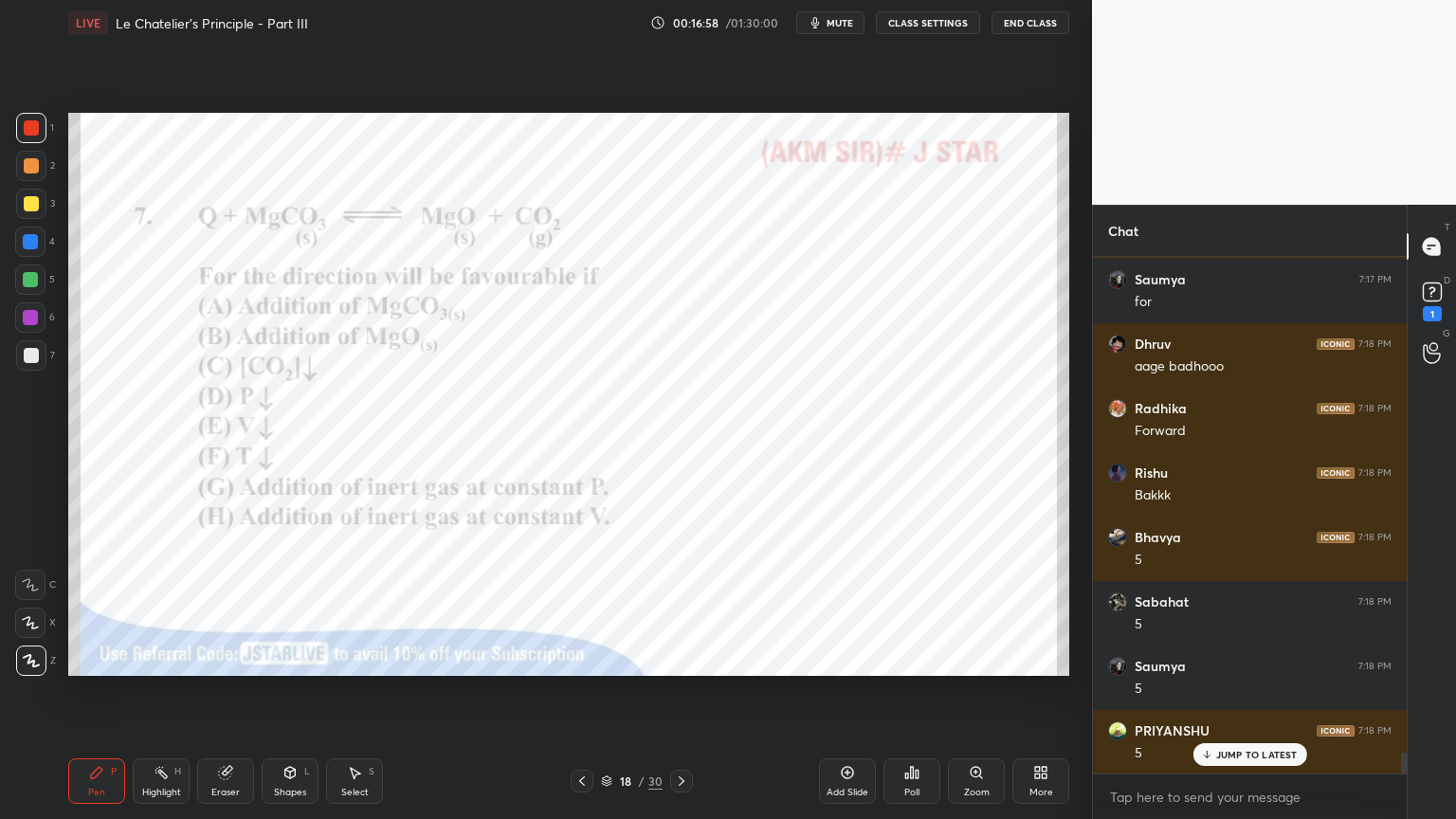 click on "Setting up your live class Poll for   secs No correct answer Start poll" at bounding box center [569, 394] 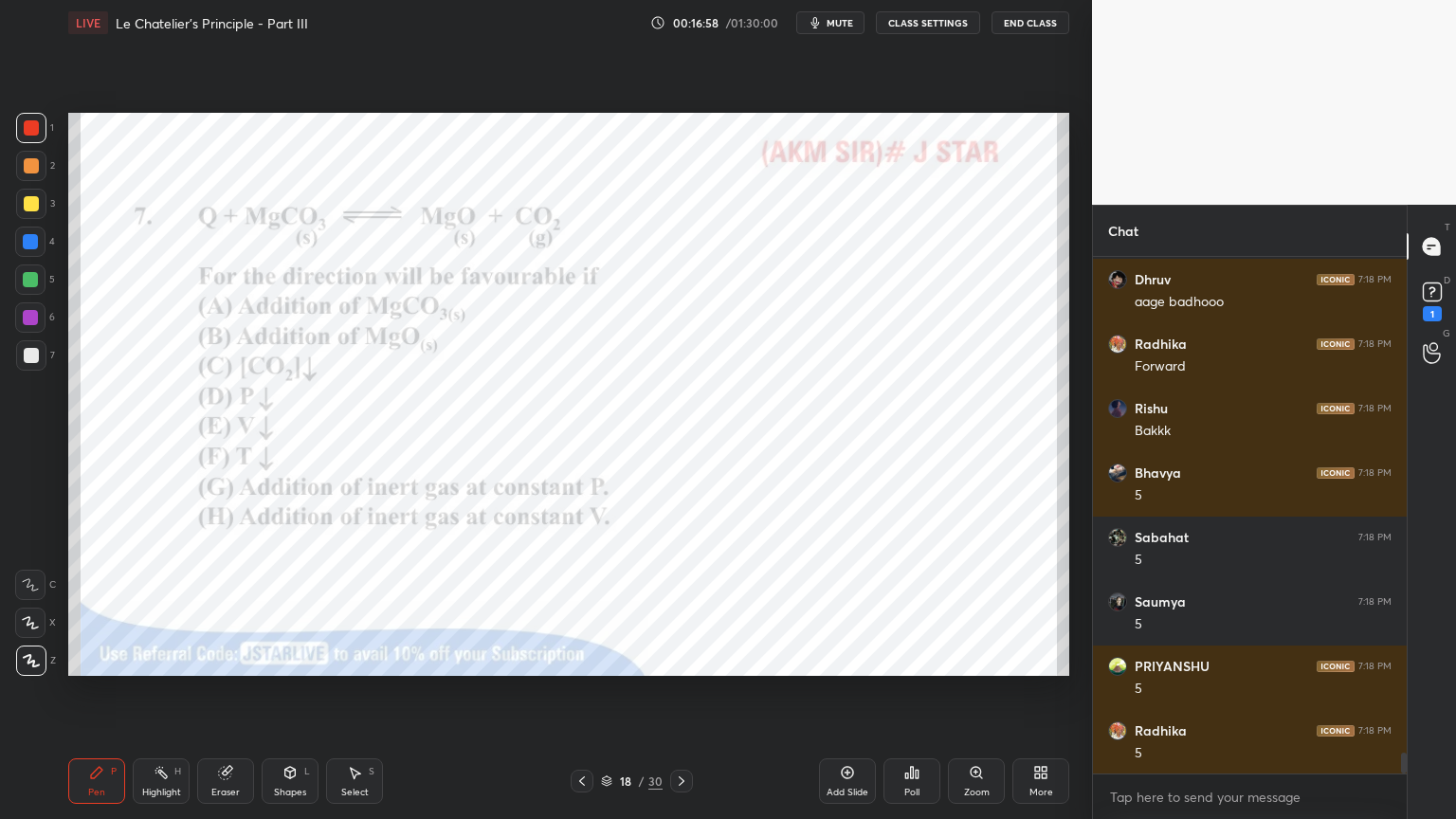 drag, startPoint x: 160, startPoint y: 773, endPoint x: 161, endPoint y: 757, distance: 16.03122 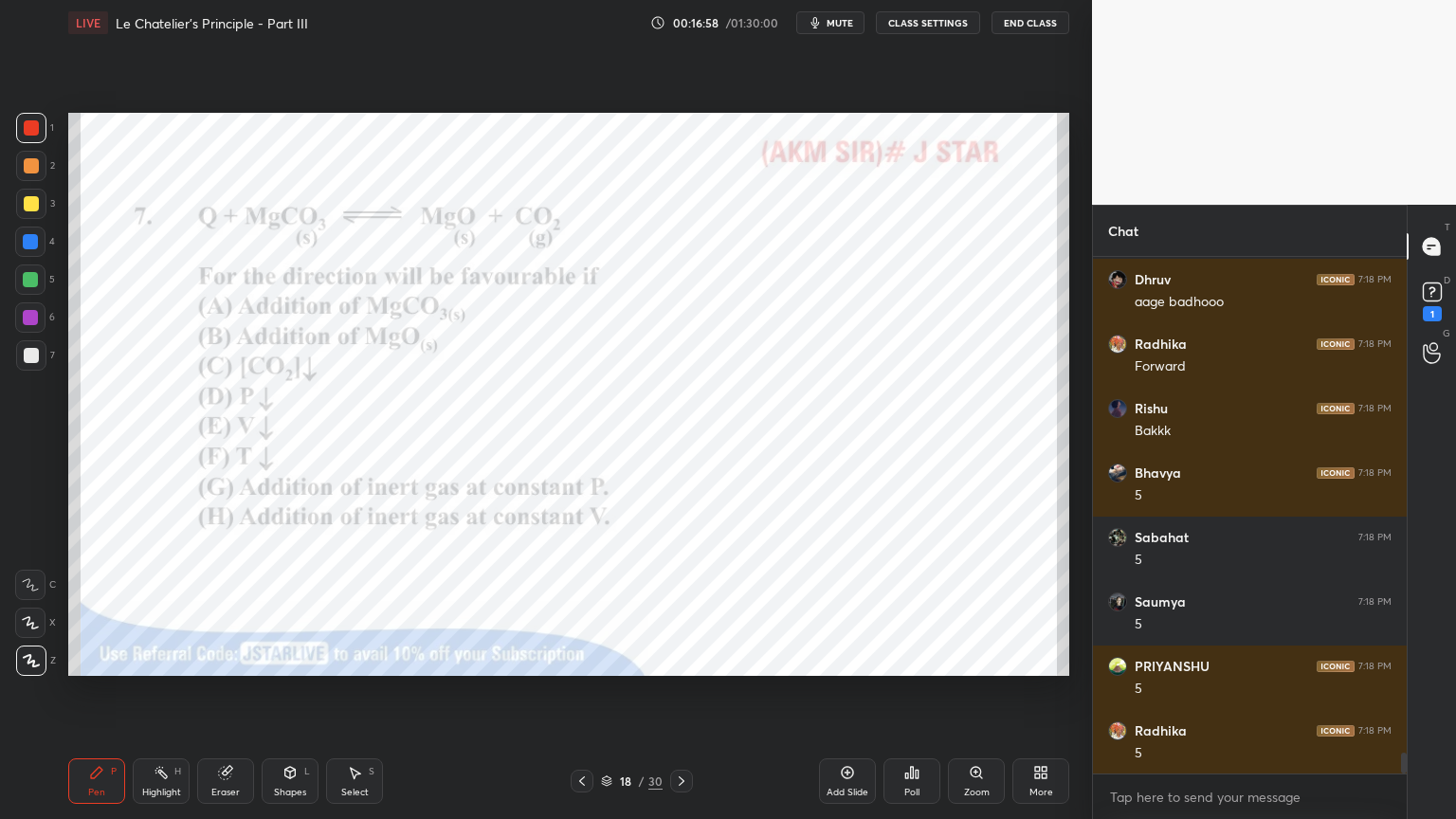 click 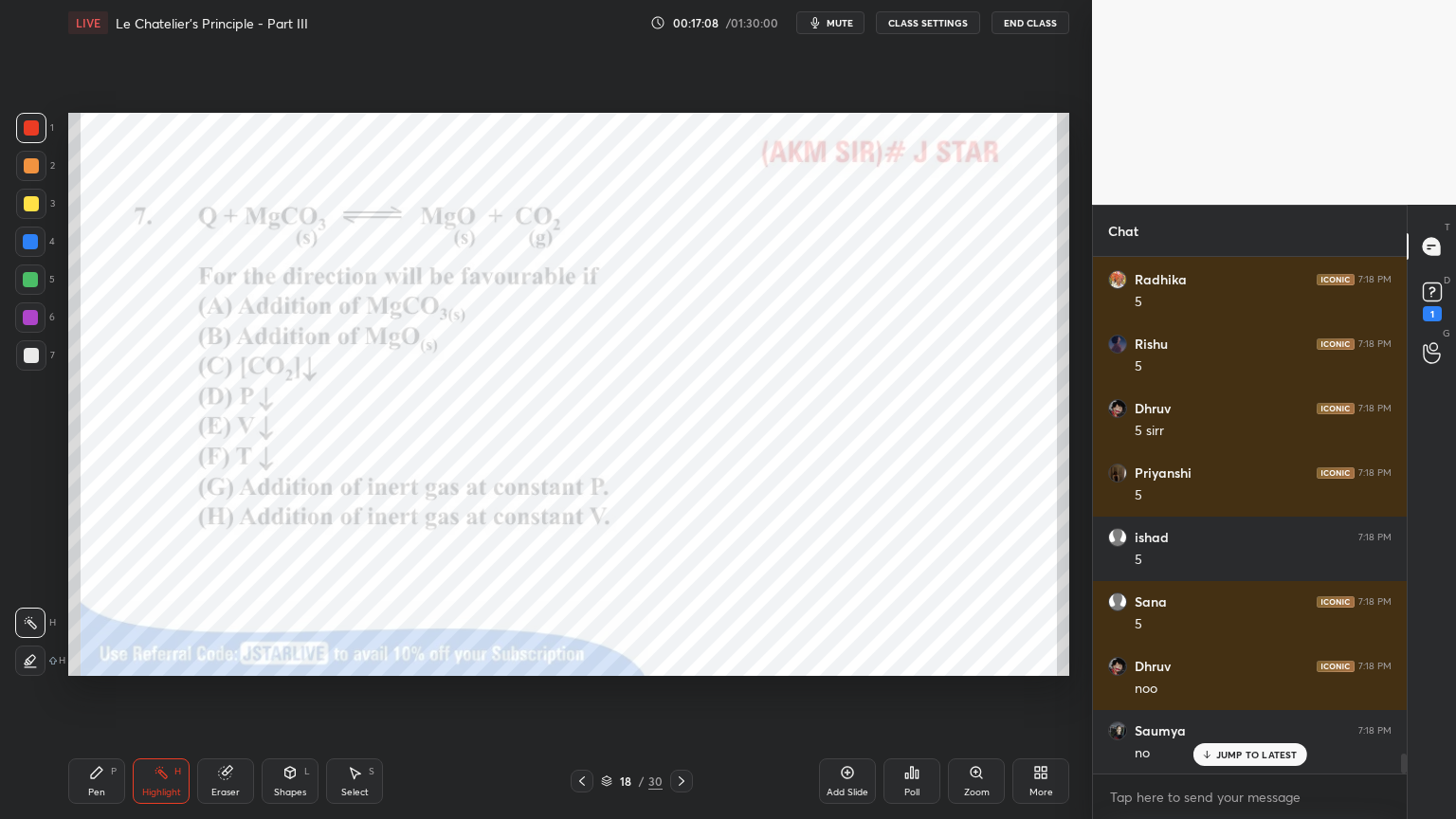 scroll, scrollTop: 12918, scrollLeft: 0, axis: vertical 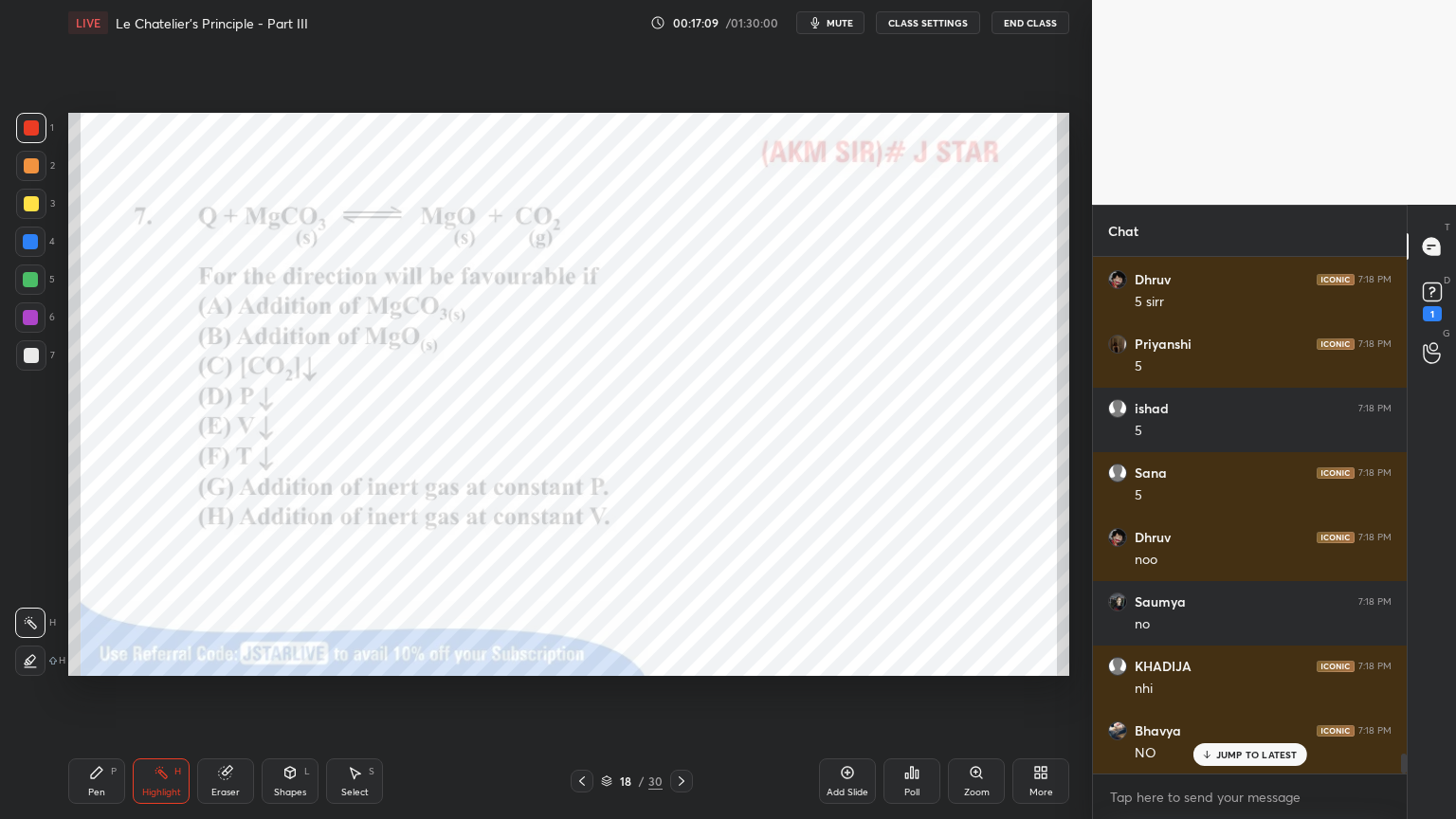 drag, startPoint x: 839, startPoint y: 25, endPoint x: 823, endPoint y: 20, distance: 16.763055 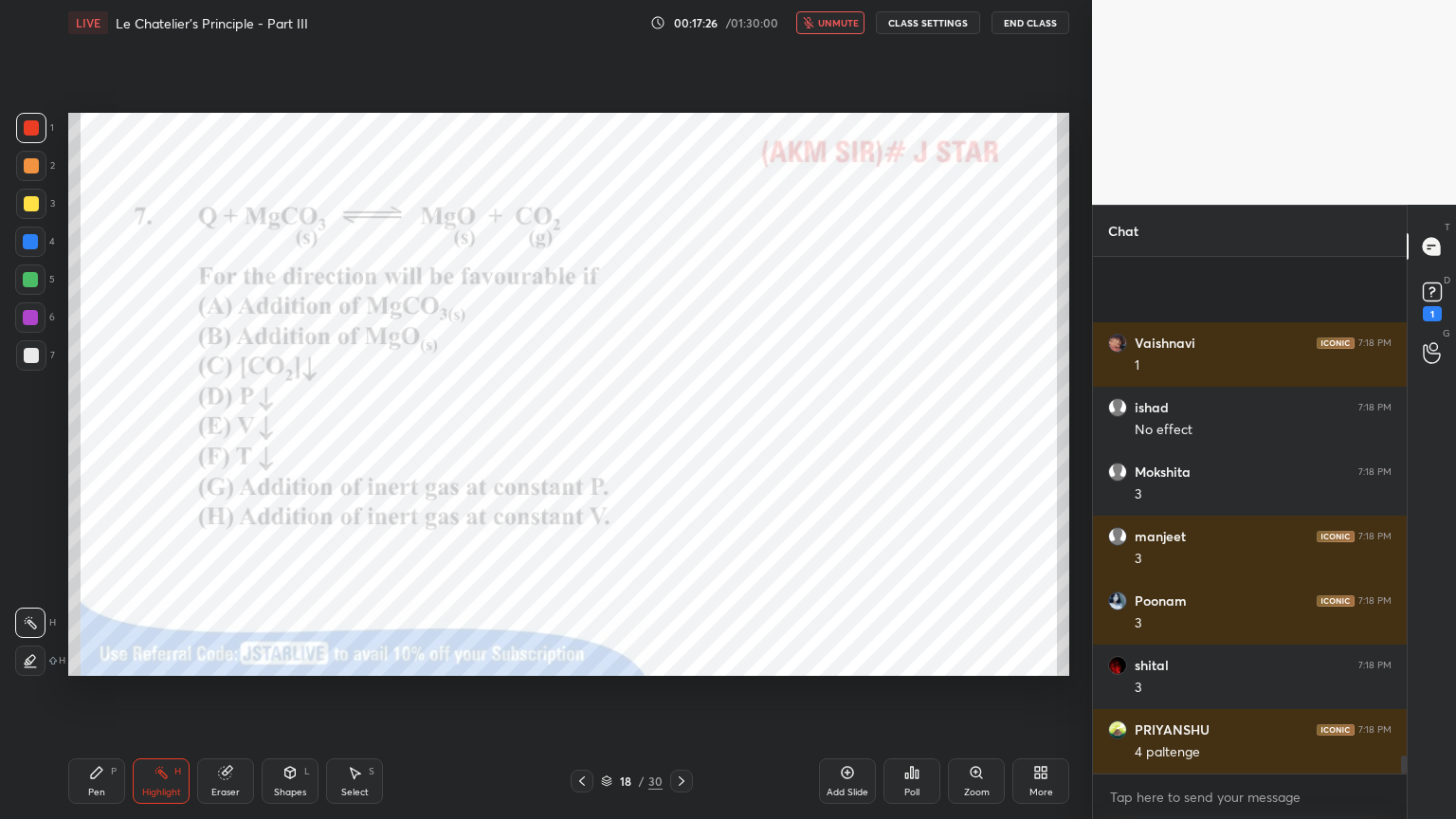scroll, scrollTop: 14229, scrollLeft: 0, axis: vertical 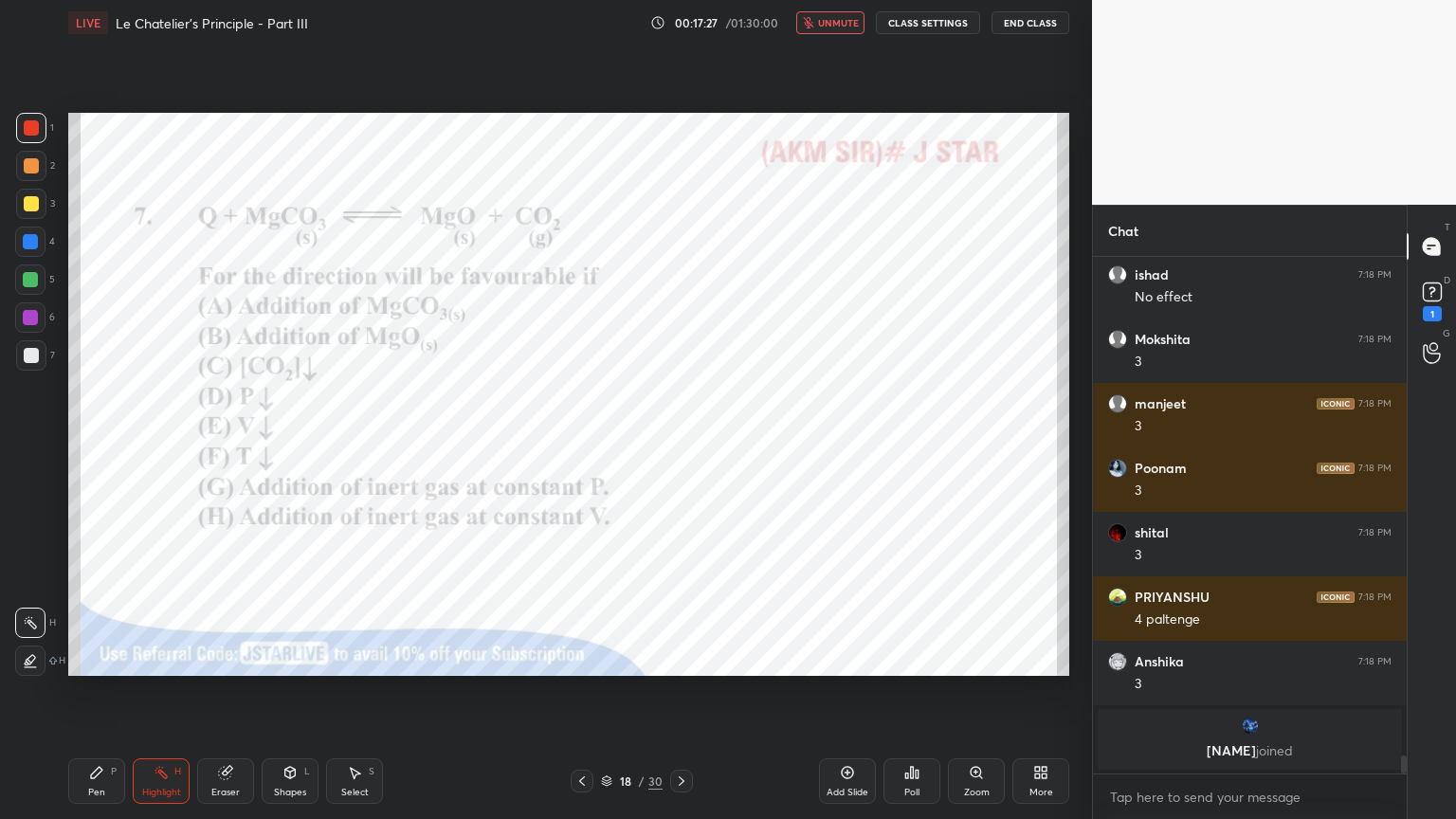 click on "unmute" at bounding box center (838, 23) 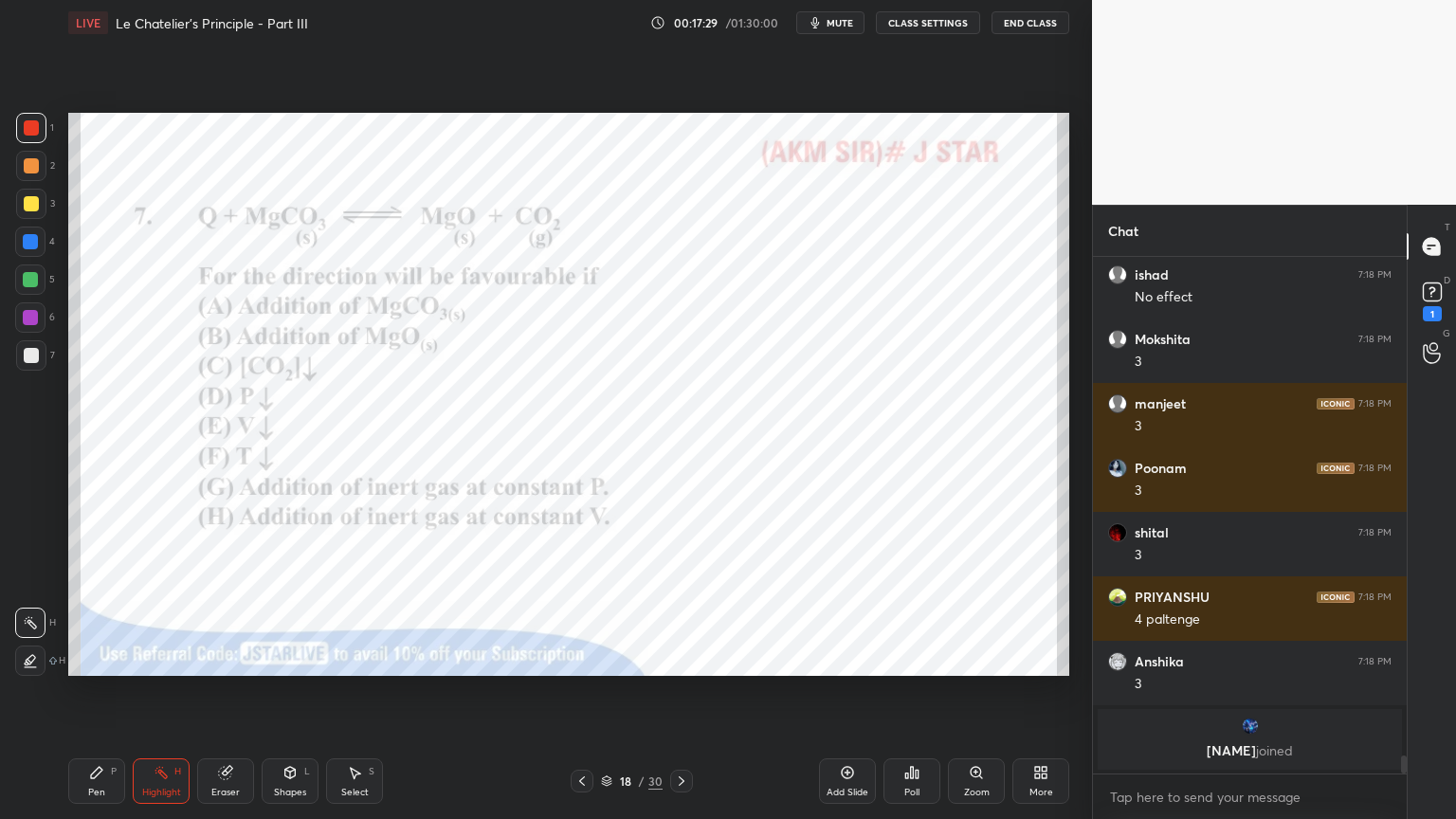 scroll, scrollTop: 13369, scrollLeft: 0, axis: vertical 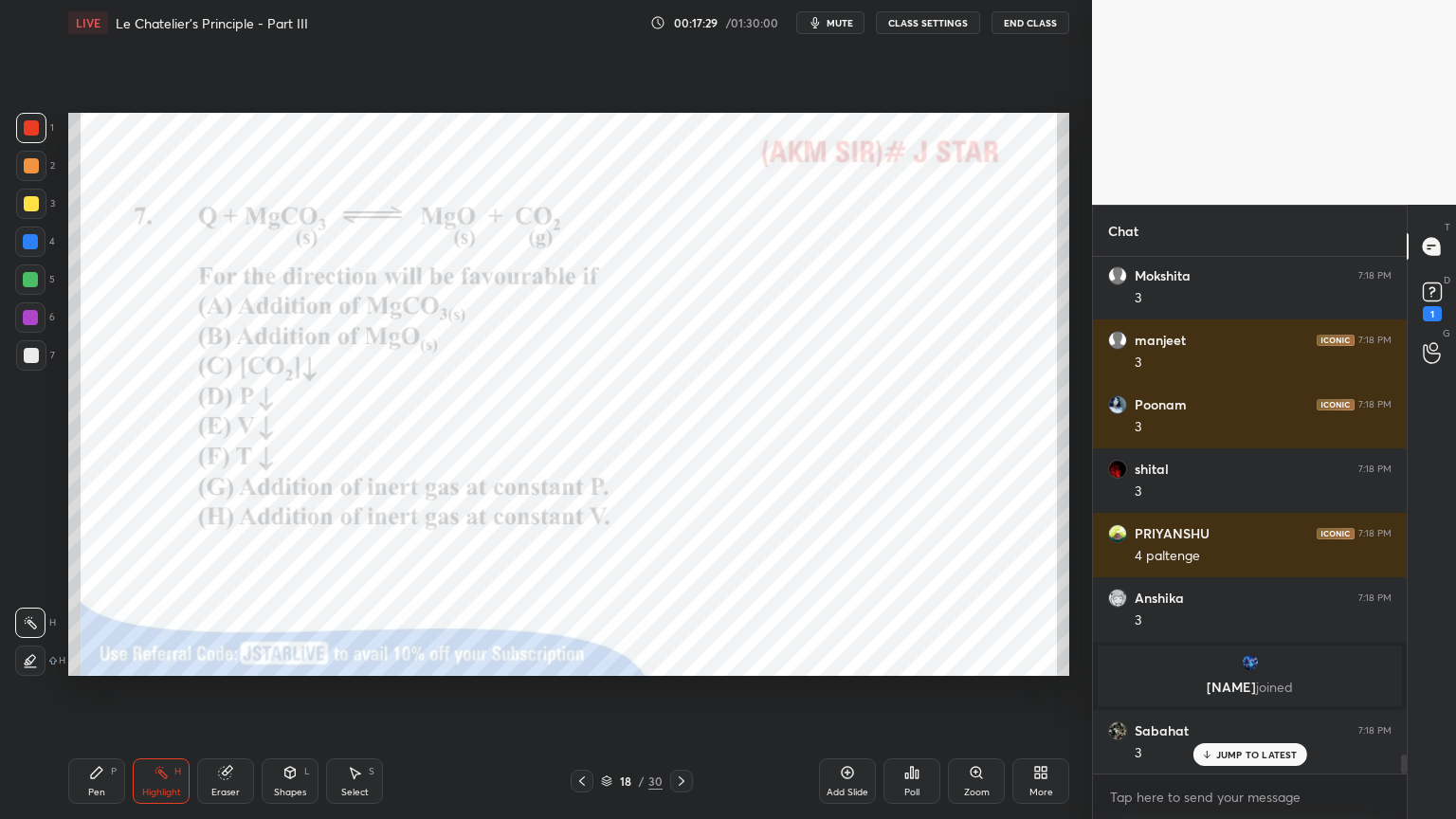 click on "Highlight" at bounding box center [161, 792] 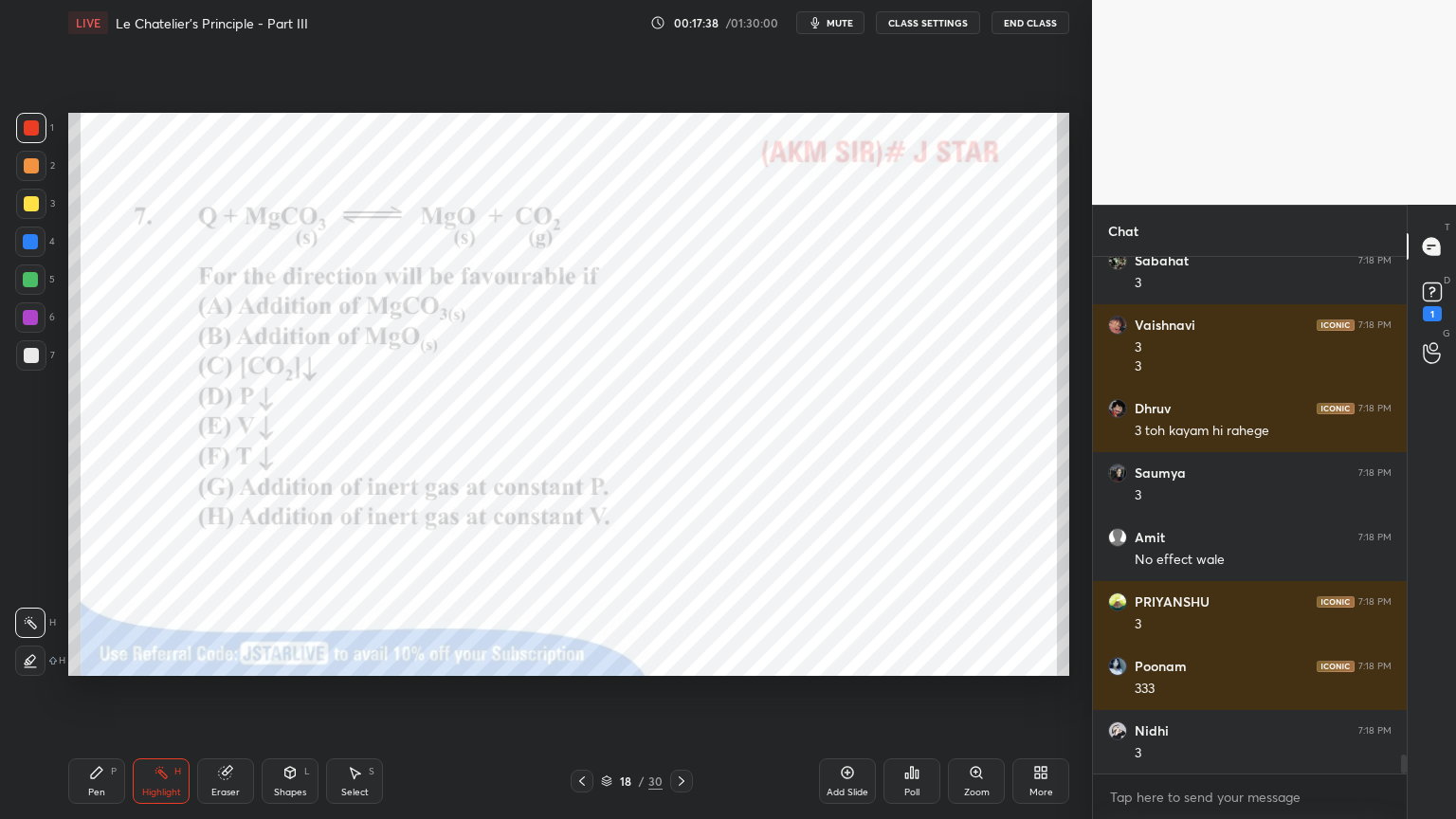 scroll, scrollTop: 13904, scrollLeft: 0, axis: vertical 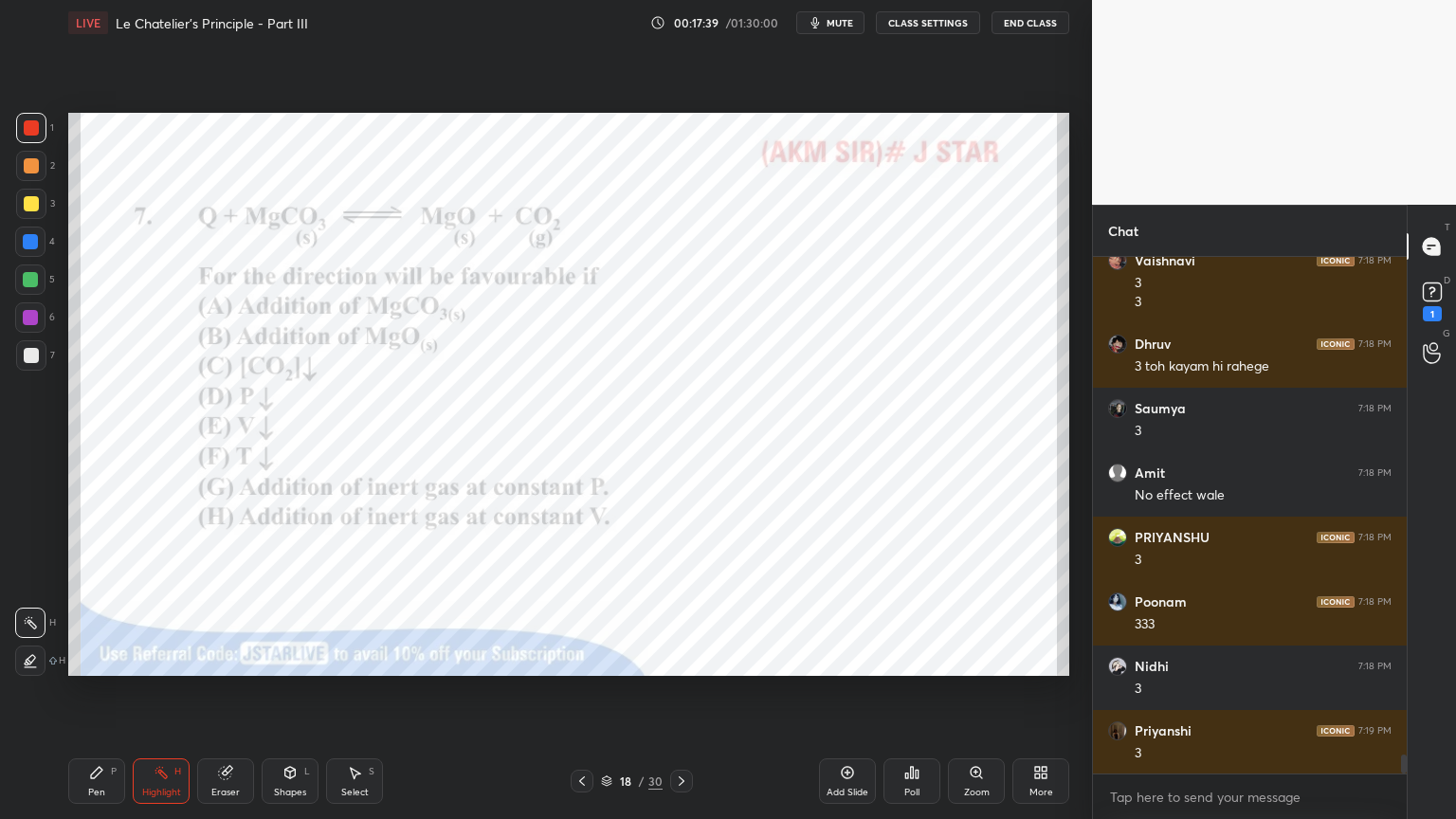 click on "Shapes L" at bounding box center [290, 781] 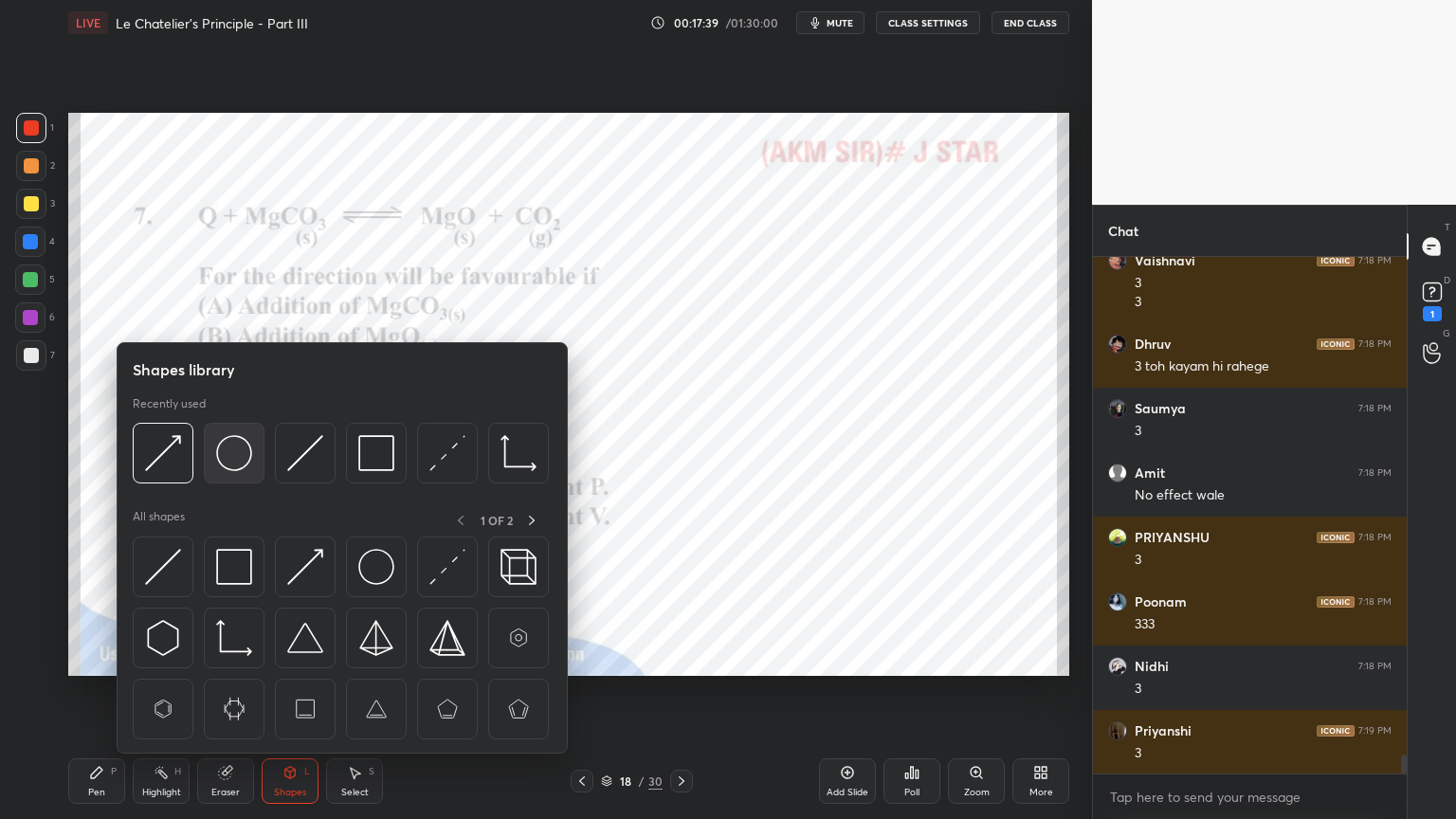 scroll, scrollTop: 13968, scrollLeft: 0, axis: vertical 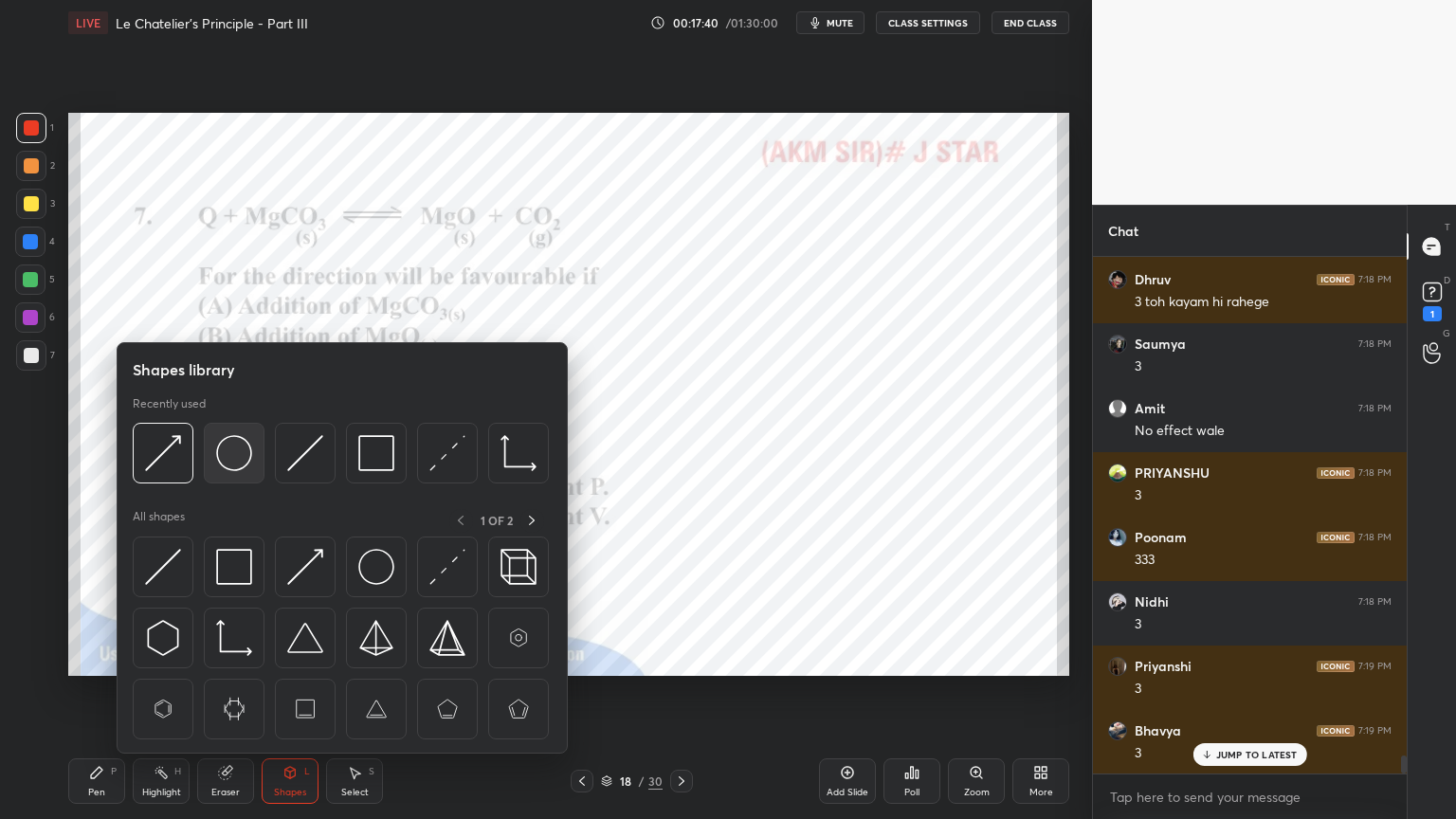 click at bounding box center [234, 453] 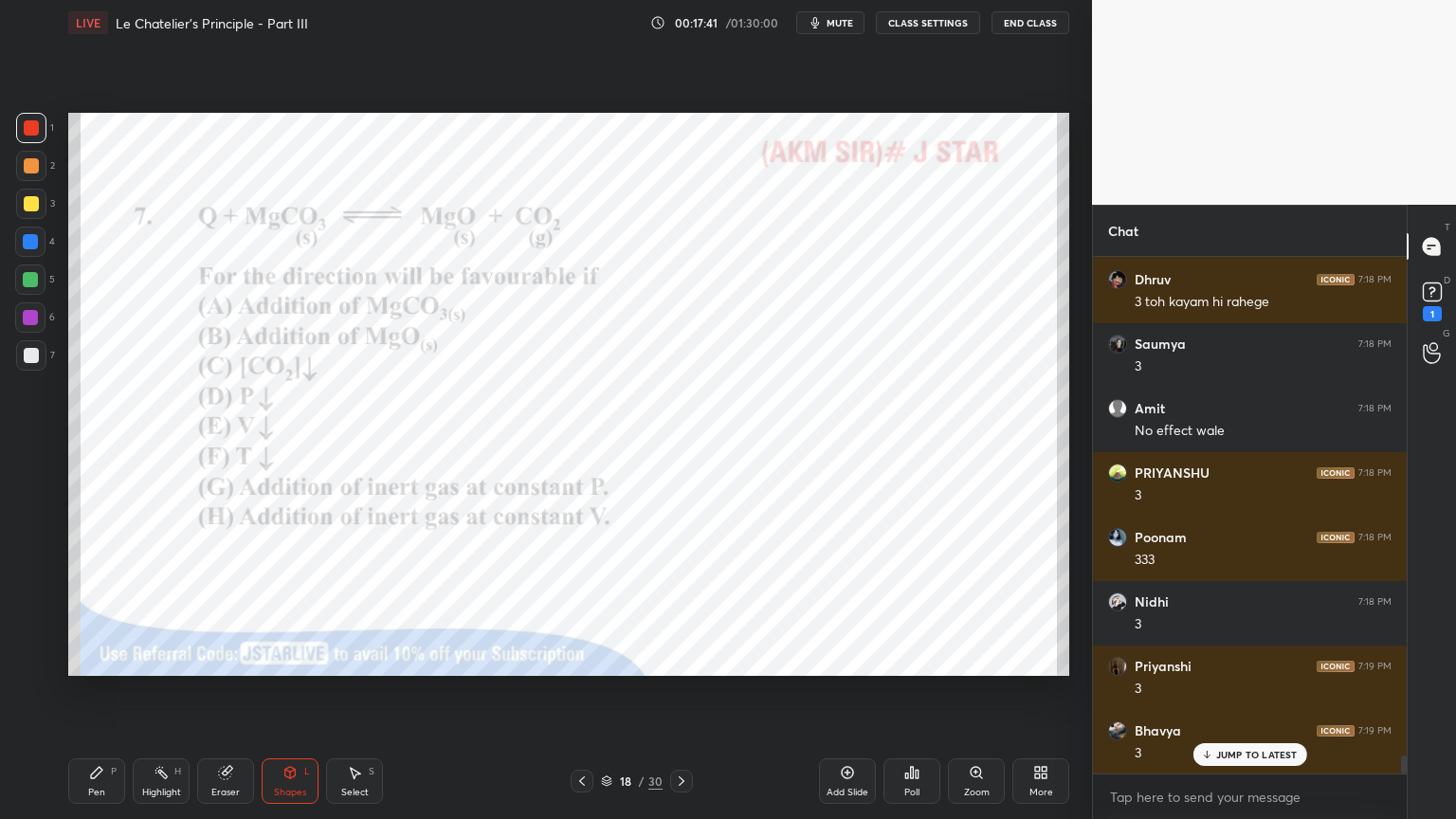 scroll, scrollTop: 14033, scrollLeft: 0, axis: vertical 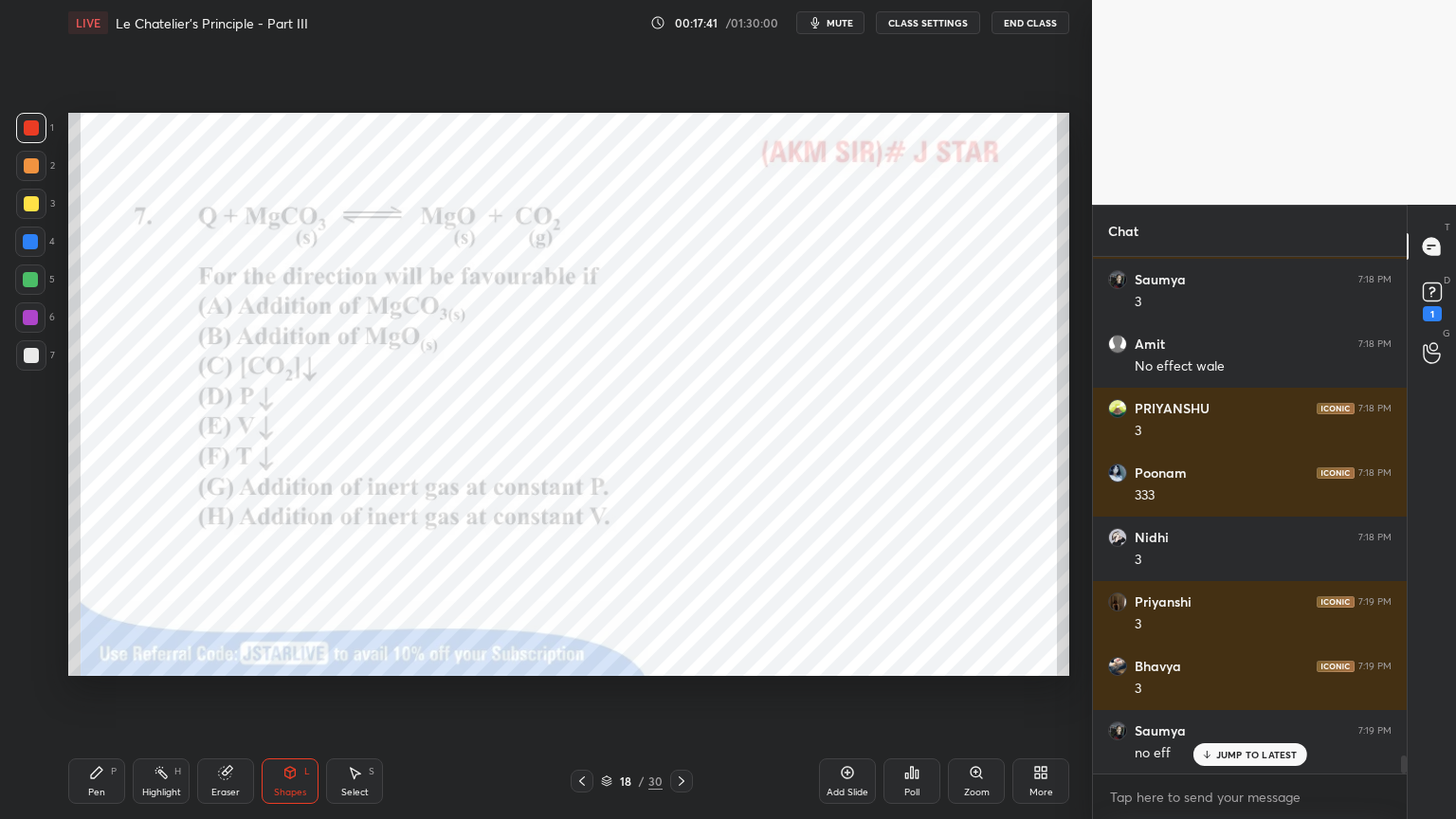 click at bounding box center [30, 280] 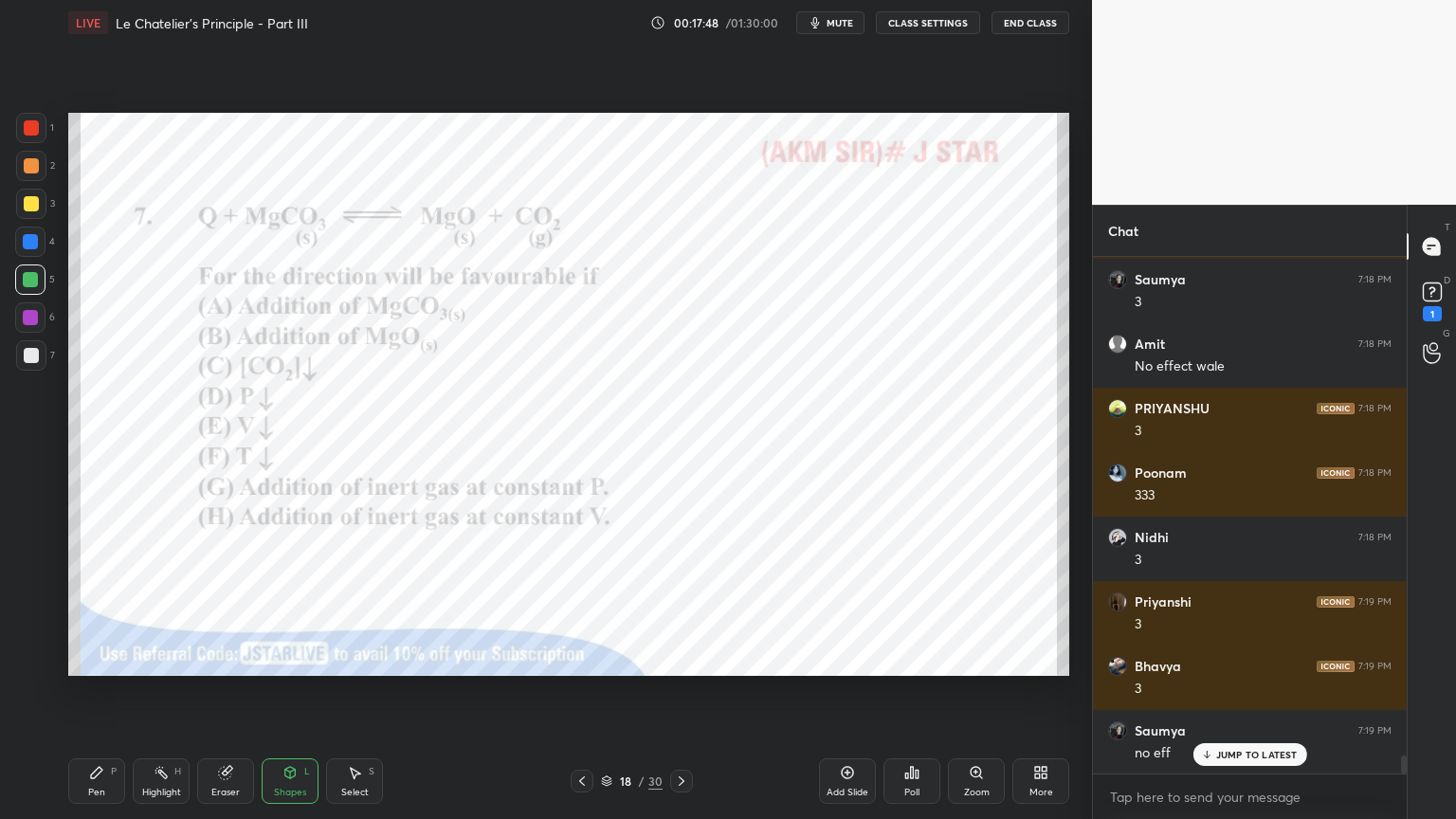 click on "Pen" at bounding box center (97, 792) 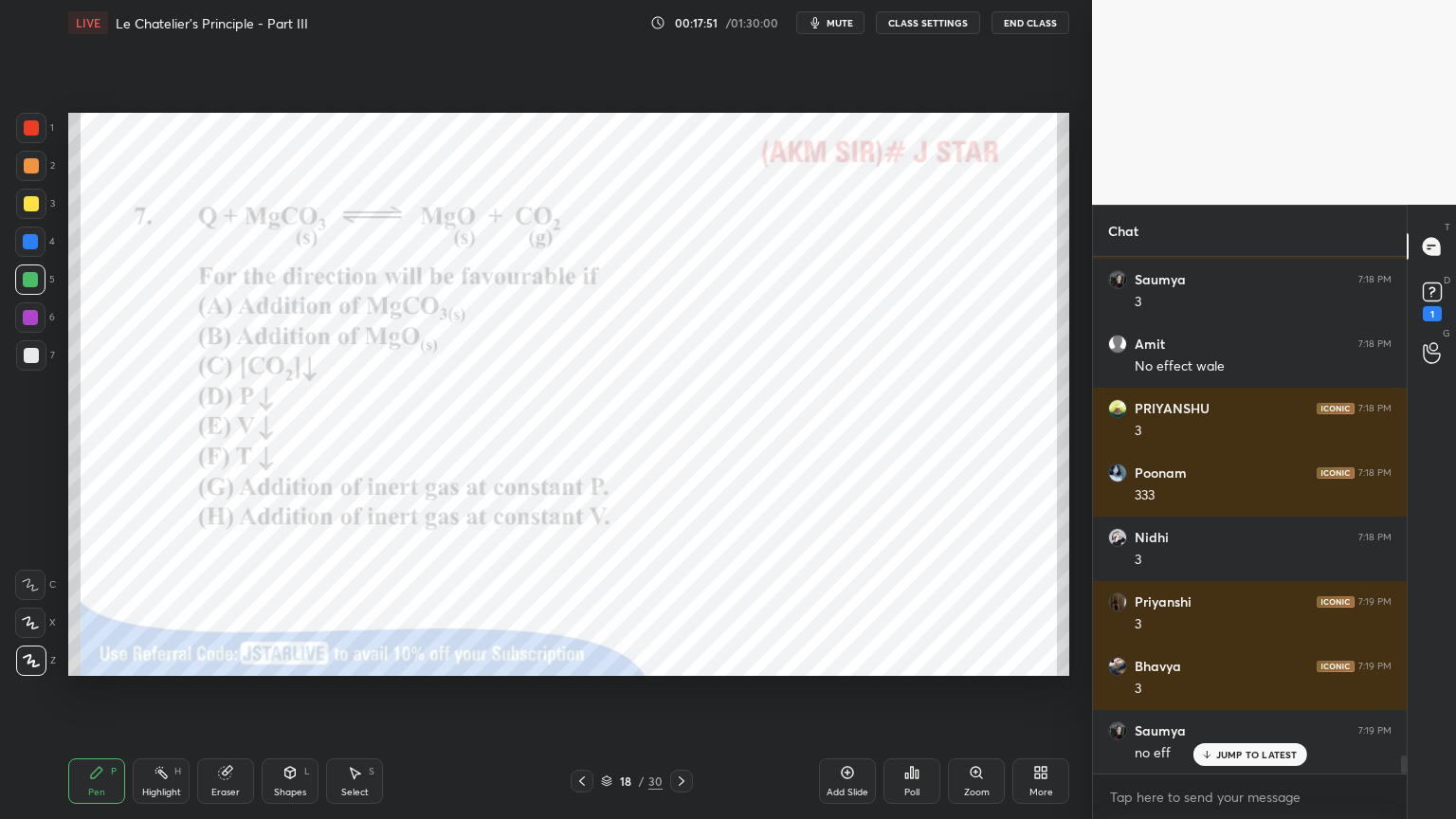 click at bounding box center (30, 280) 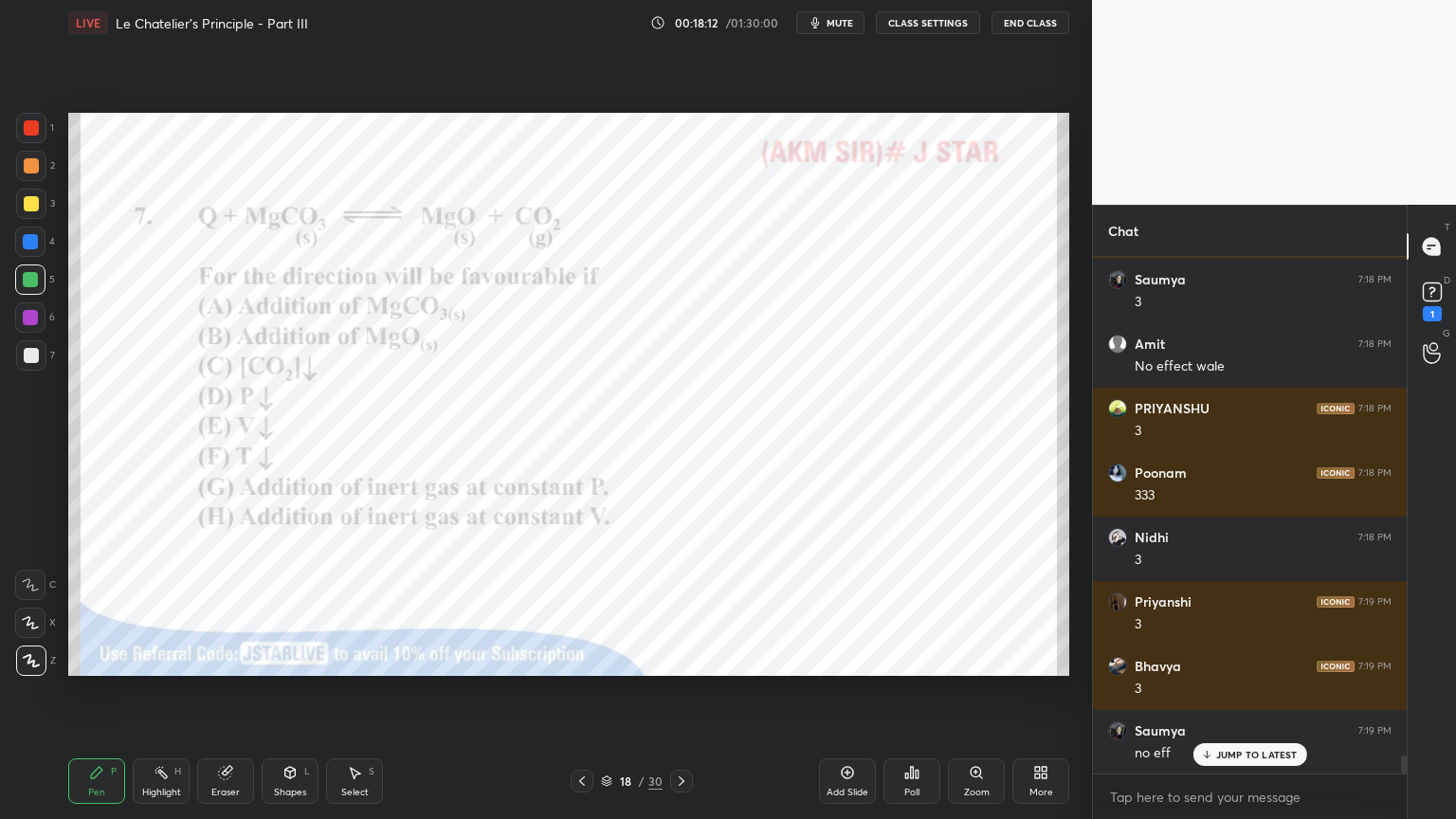 scroll, scrollTop: 14097, scrollLeft: 0, axis: vertical 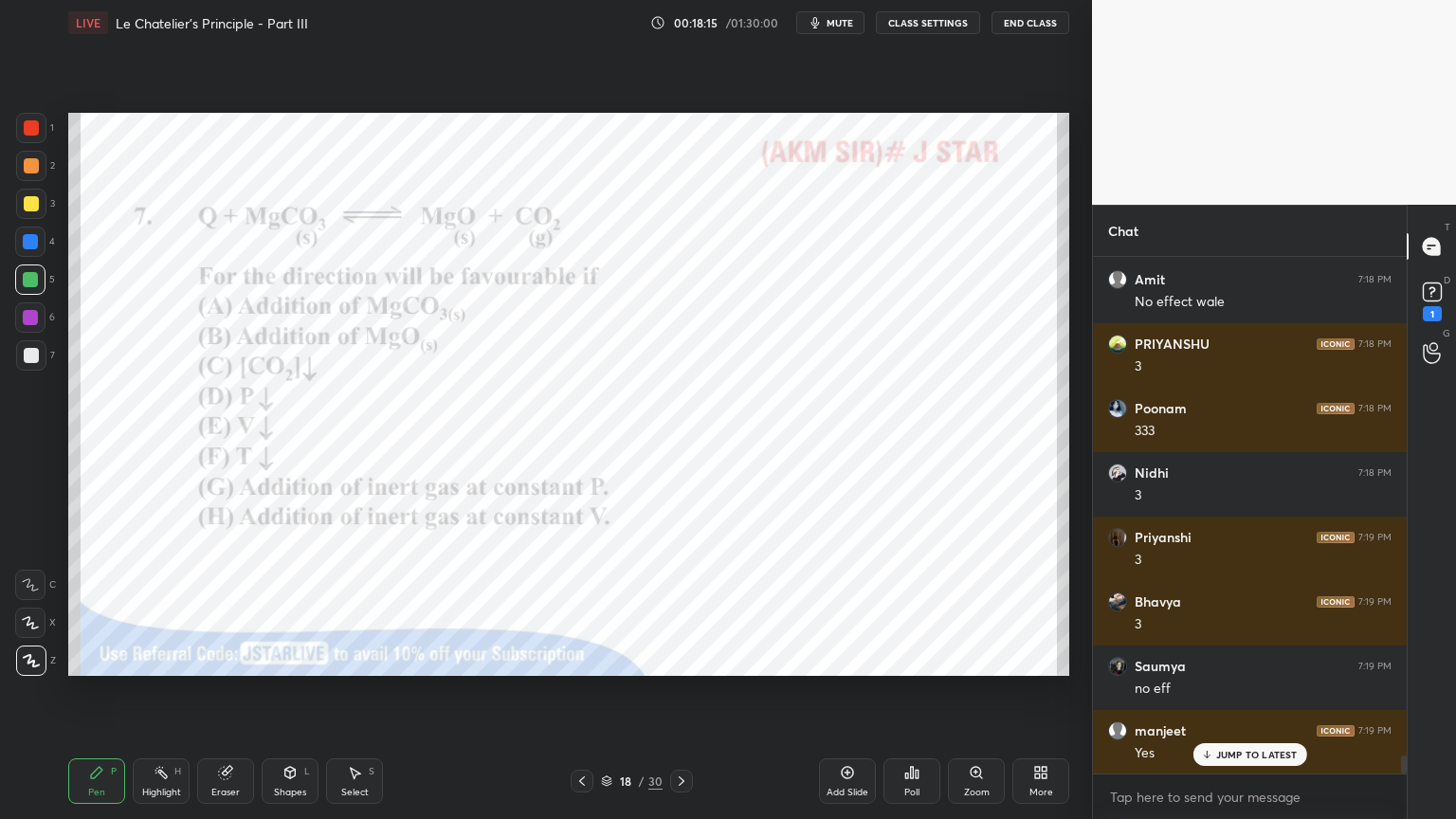 click on "Shapes L" at bounding box center [290, 781] 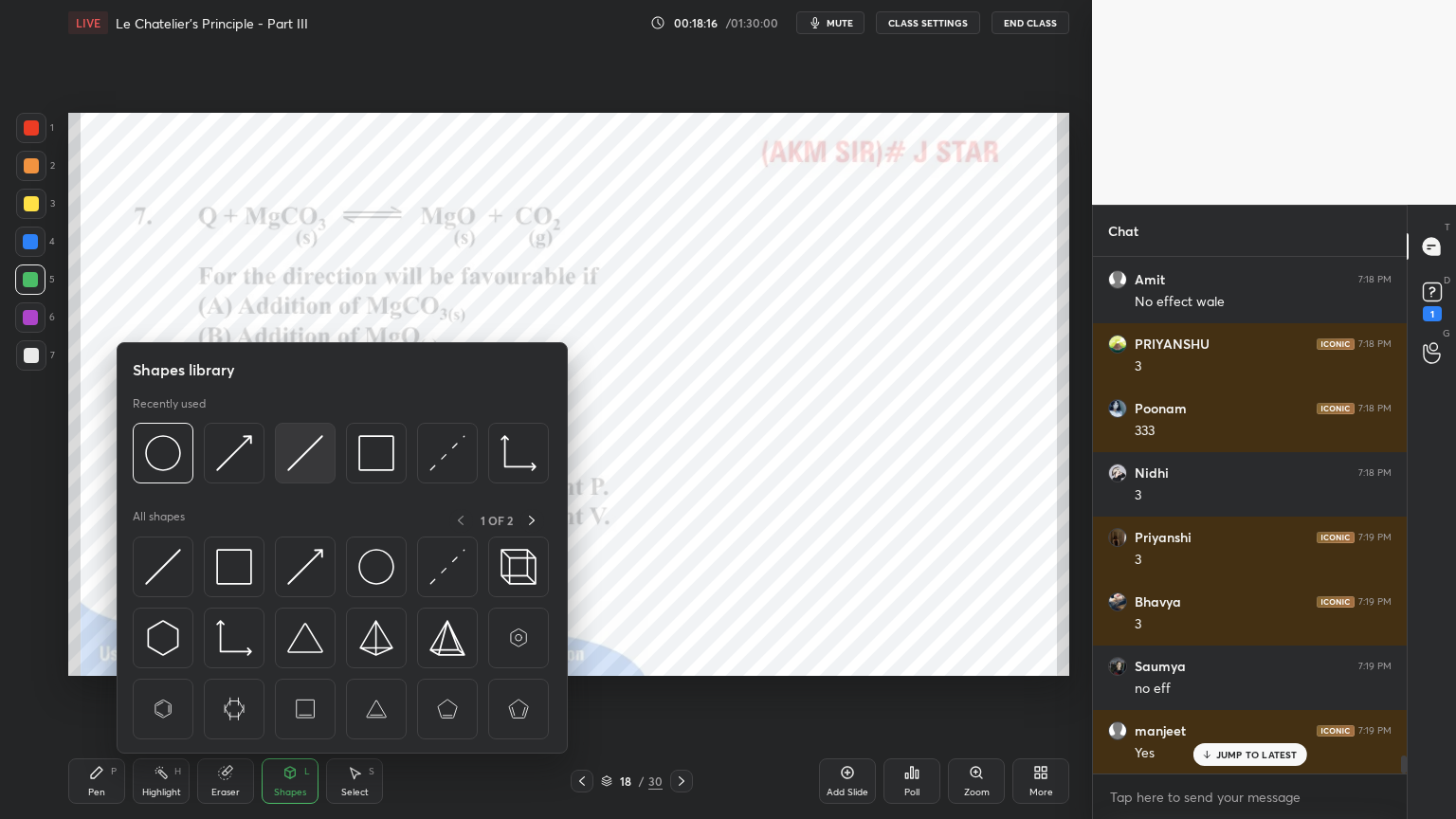 click at bounding box center [305, 453] 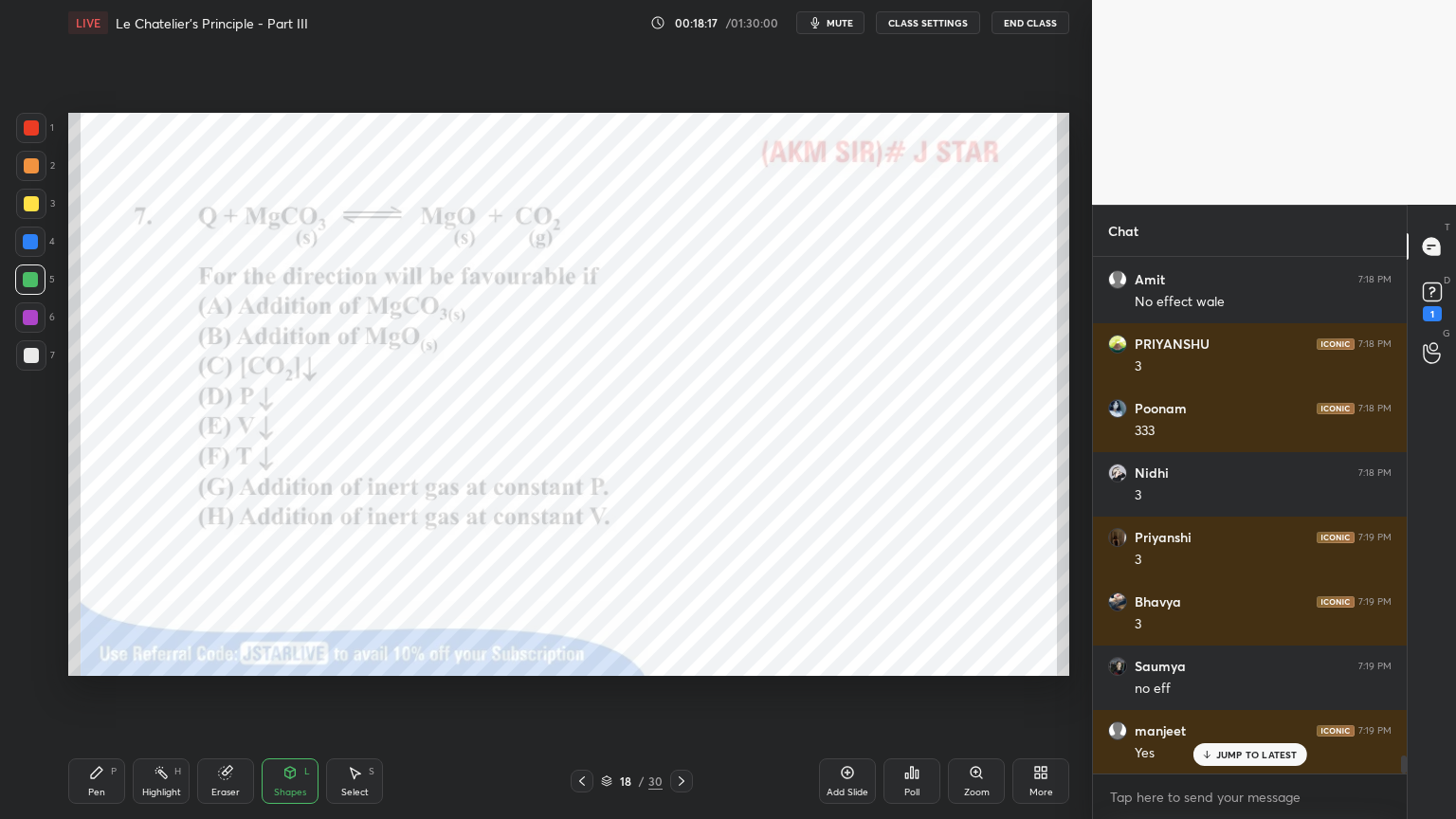 click at bounding box center (31, 128) 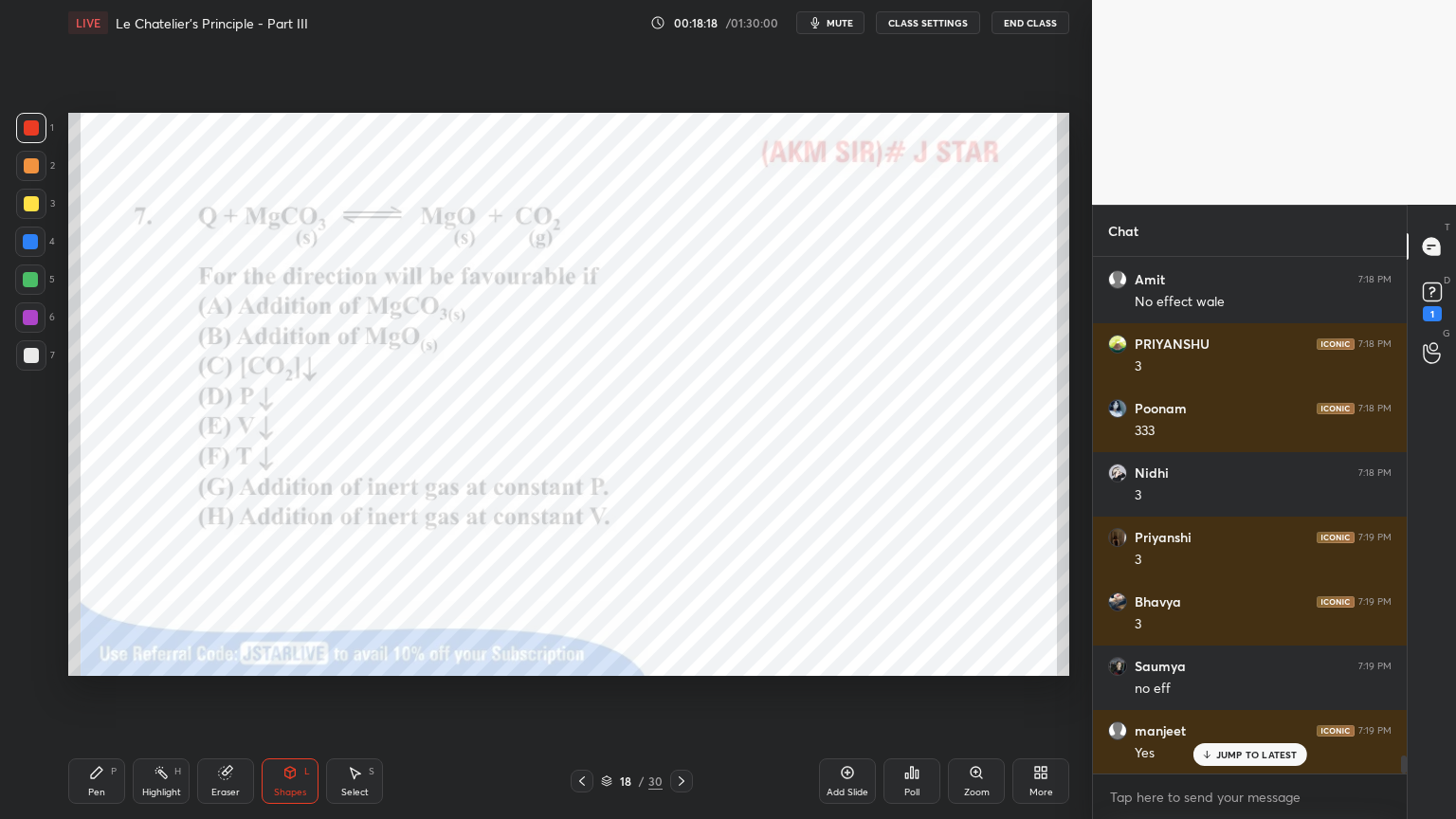 click at bounding box center [30, 280] 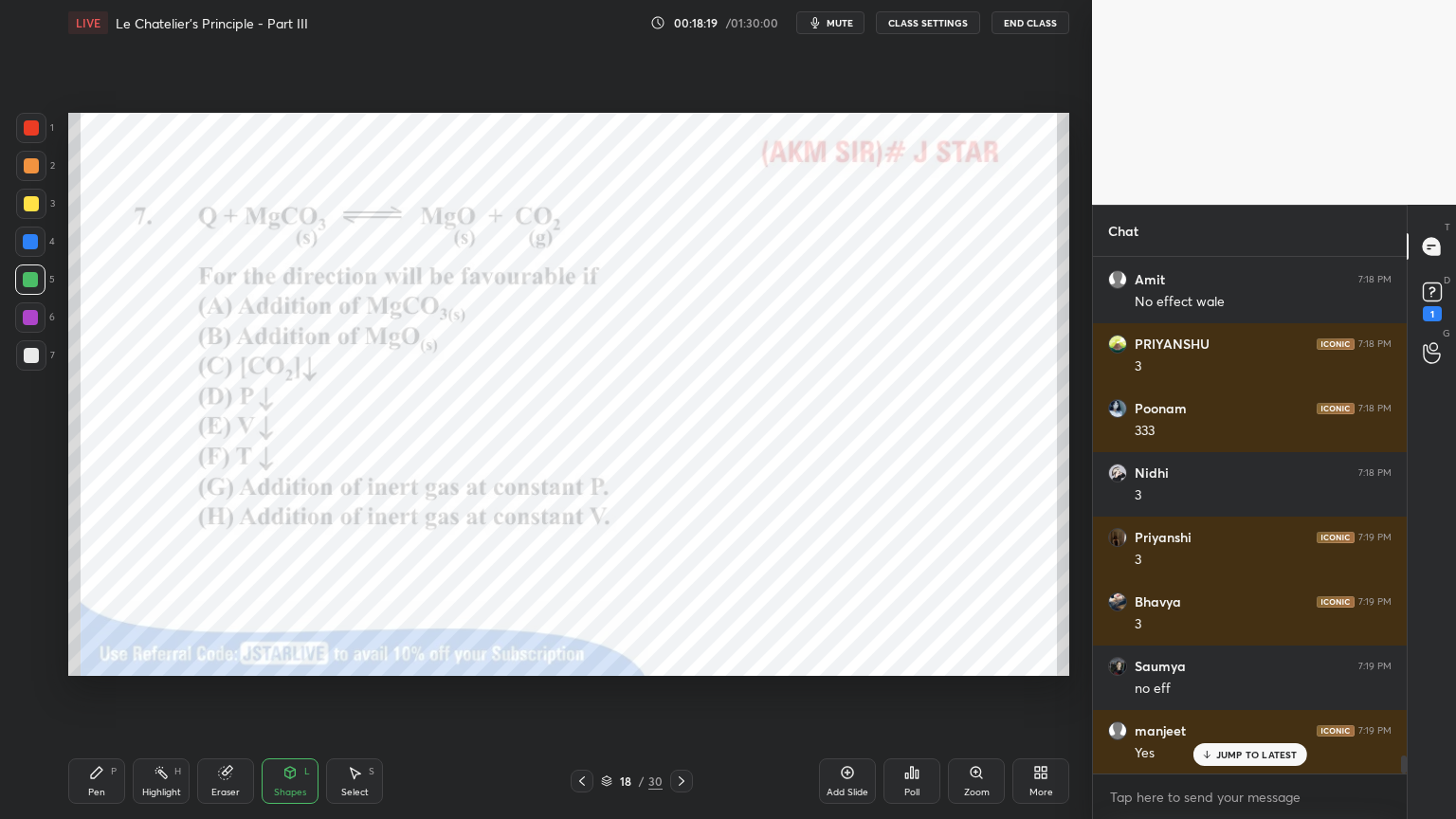 click at bounding box center [30, 242] 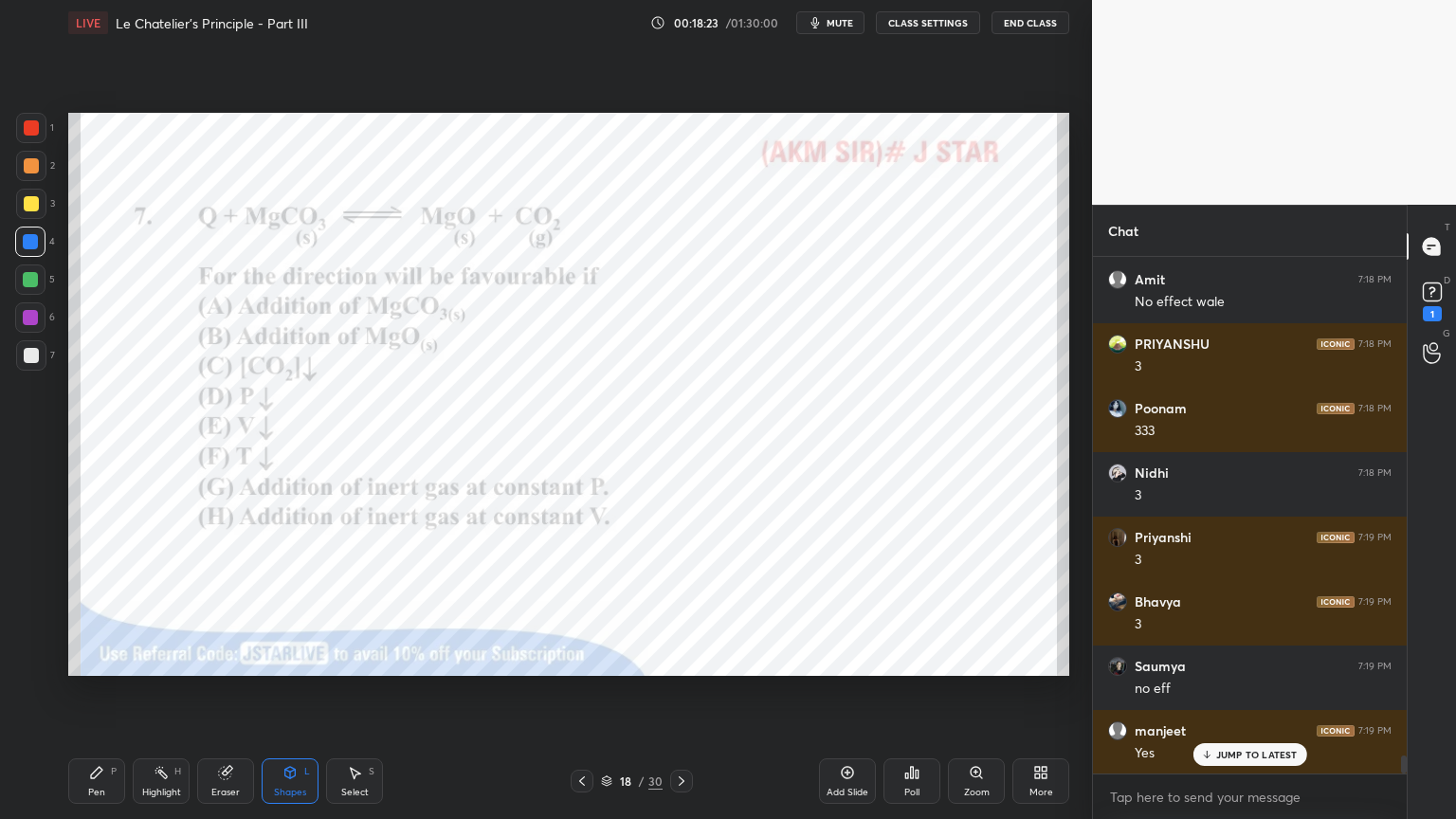 drag, startPoint x: 156, startPoint y: 787, endPoint x: 186, endPoint y: 695, distance: 96.7678 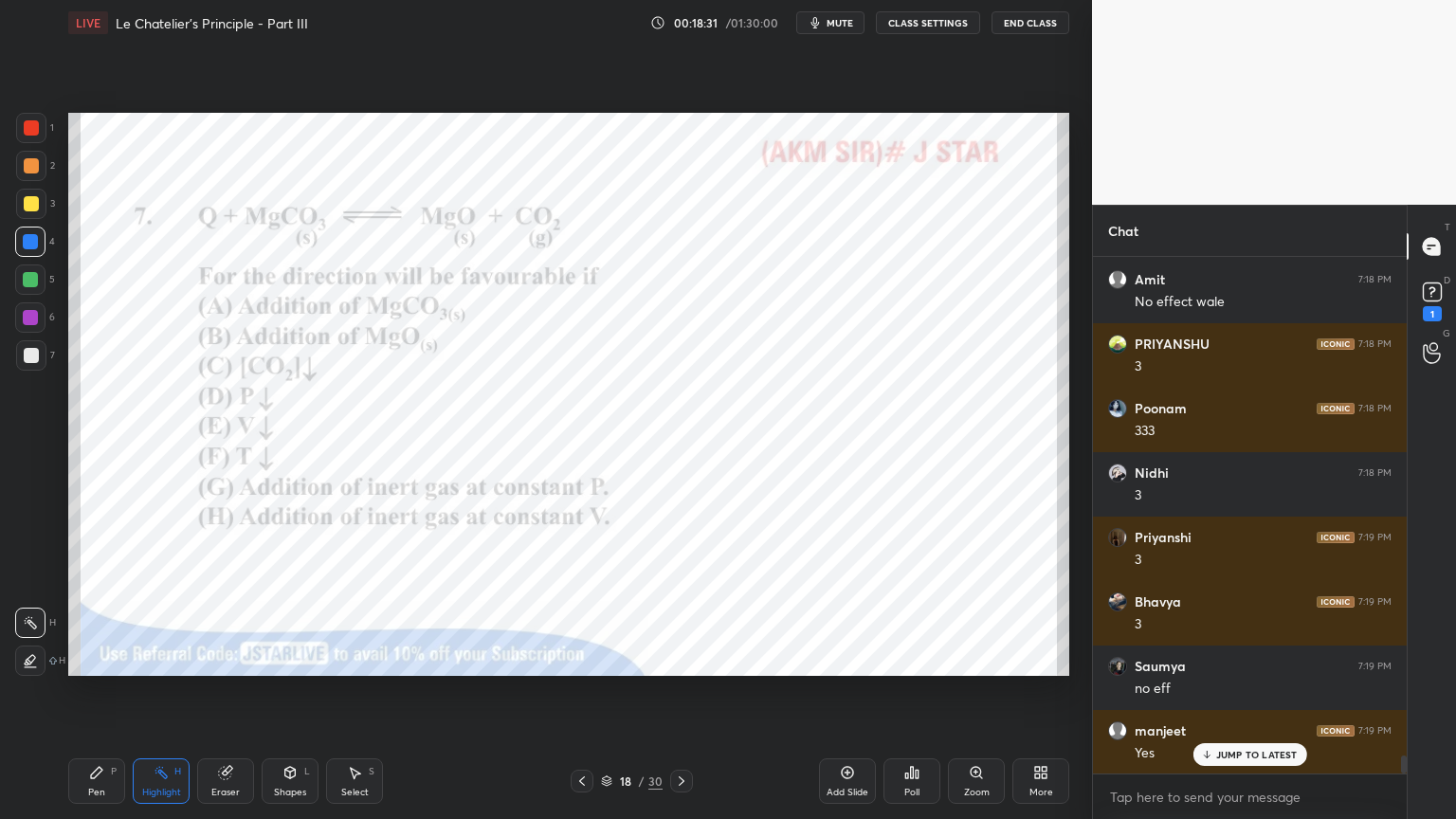 scroll, scrollTop: 14162, scrollLeft: 0, axis: vertical 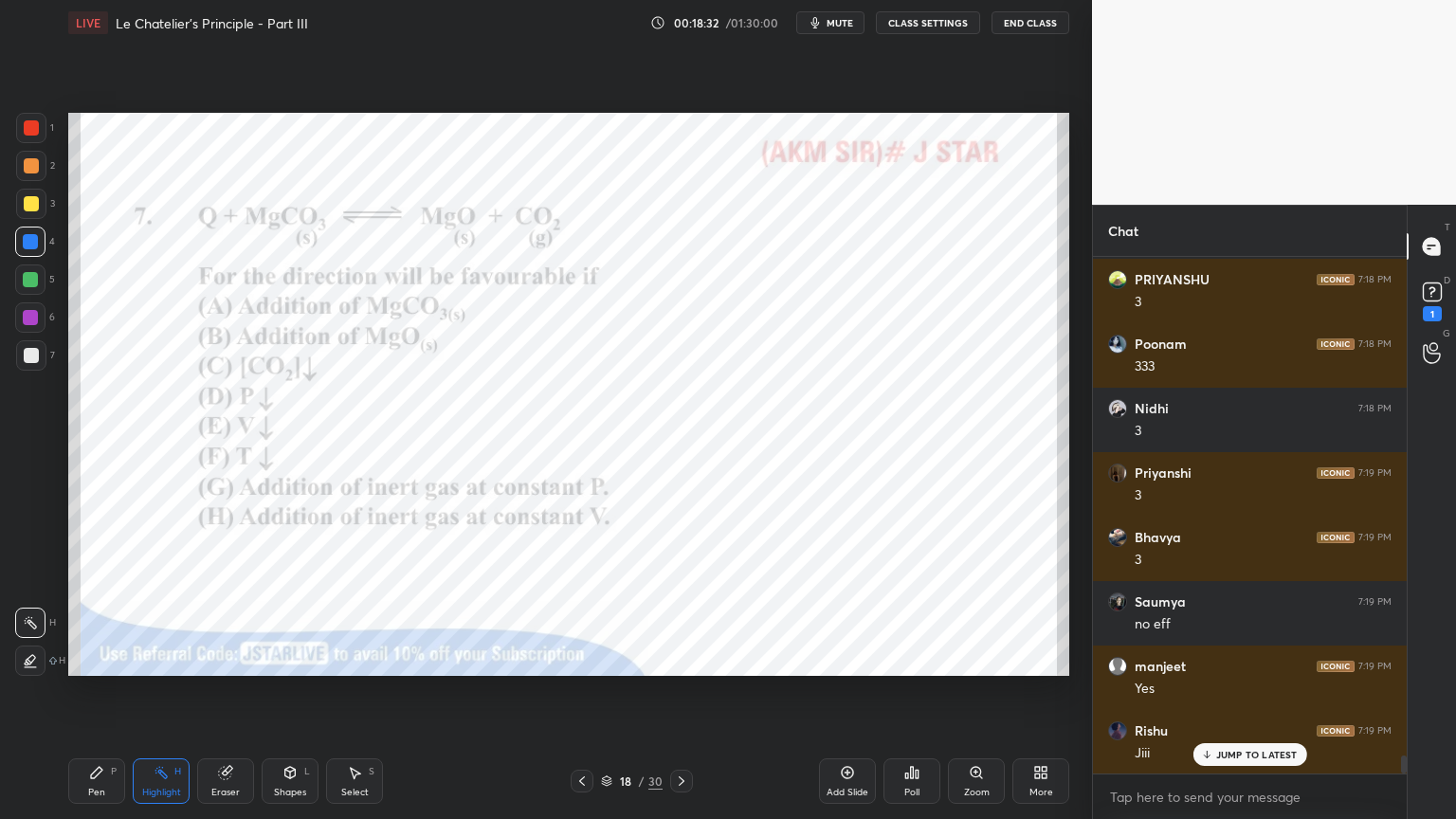 click 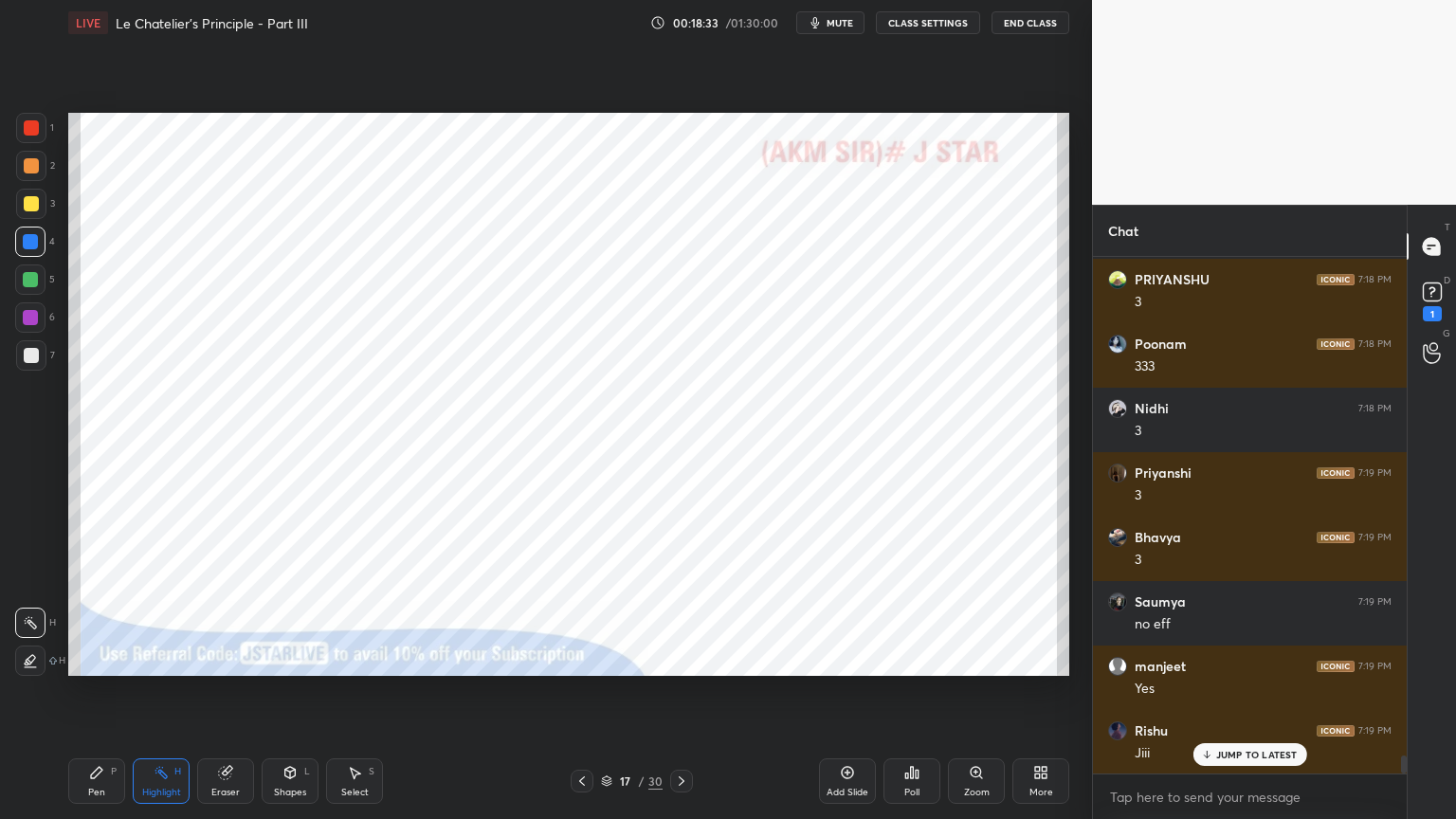 click 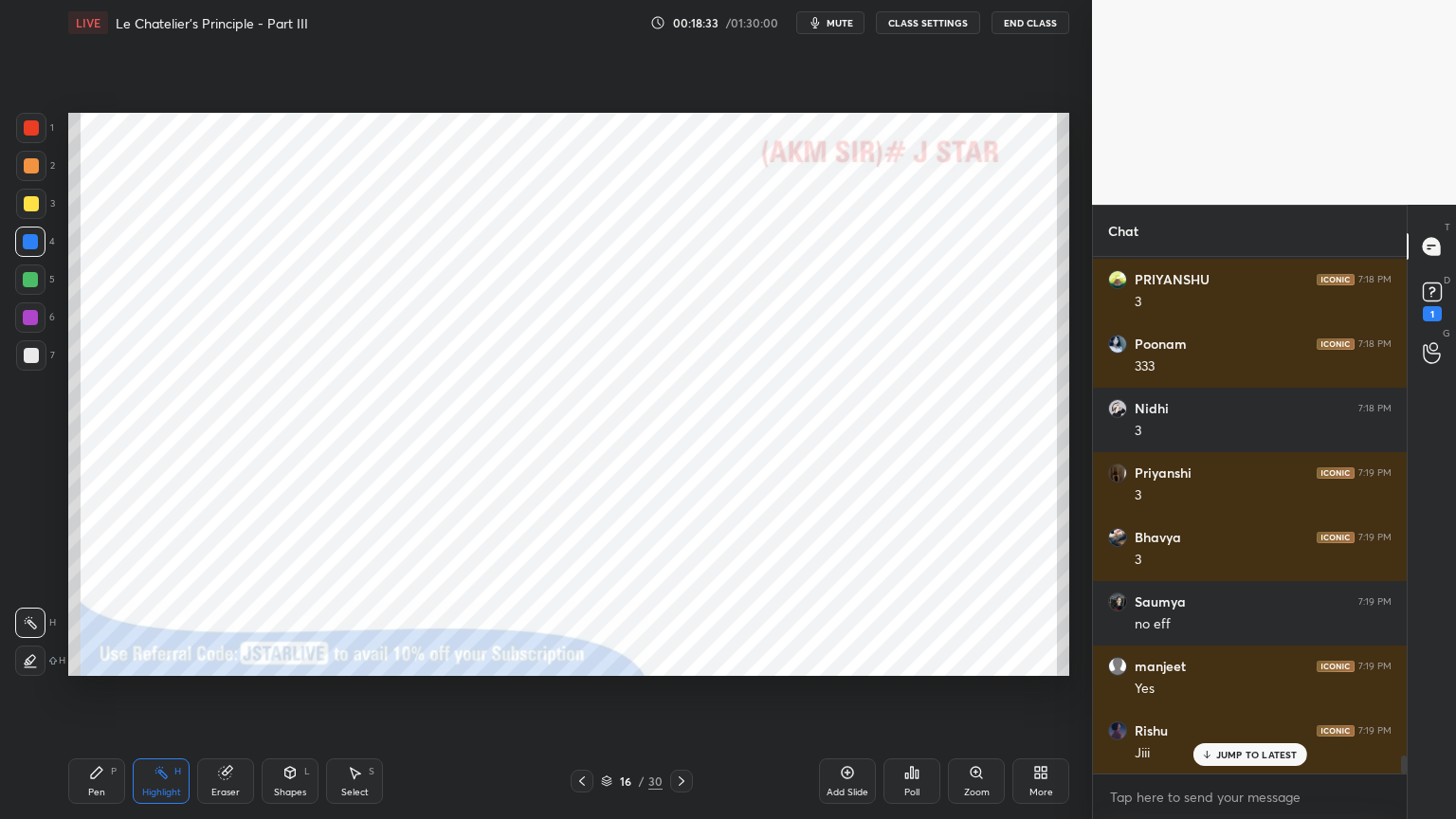 scroll, scrollTop: 473, scrollLeft: 308, axis: both 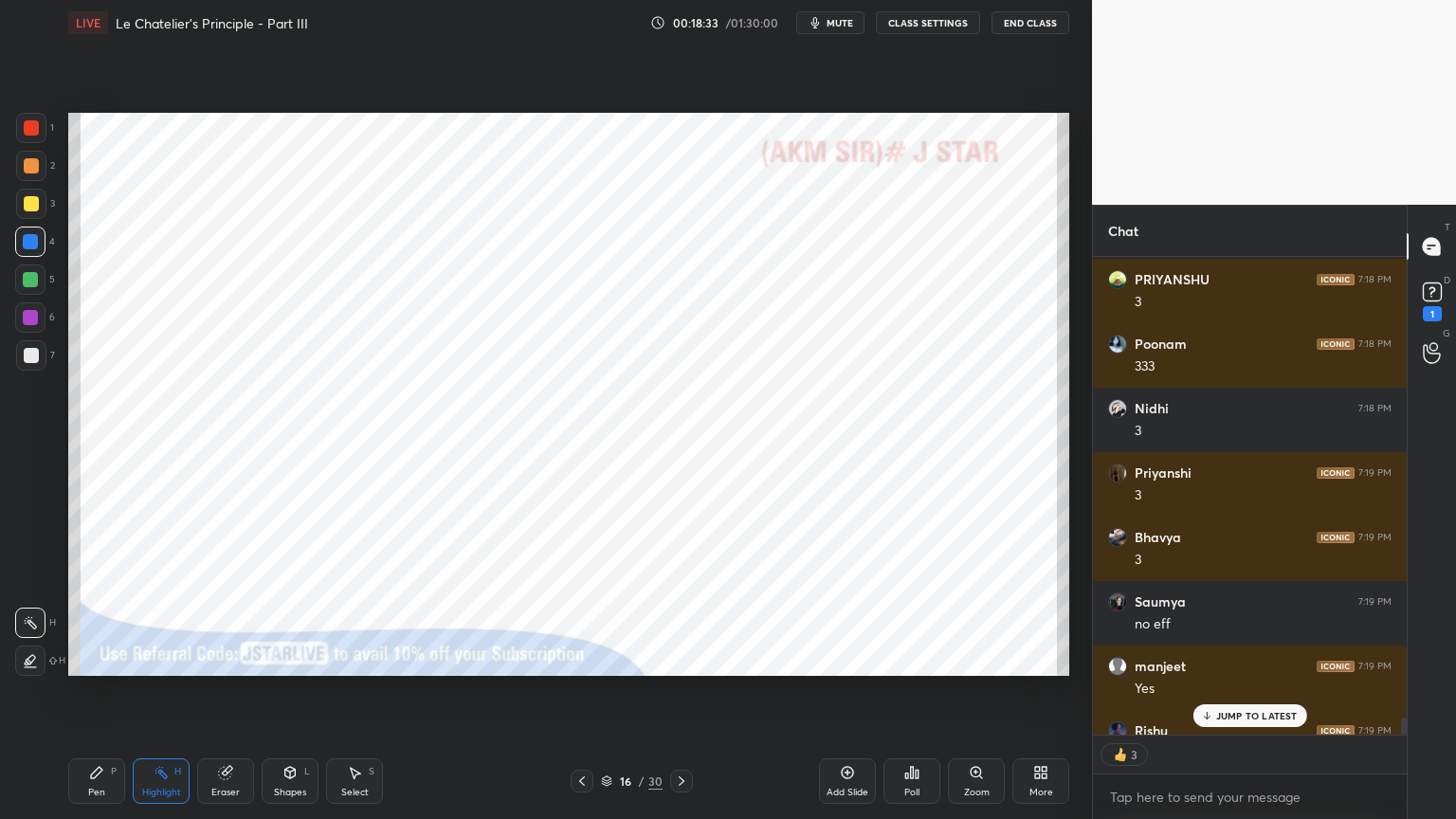 click 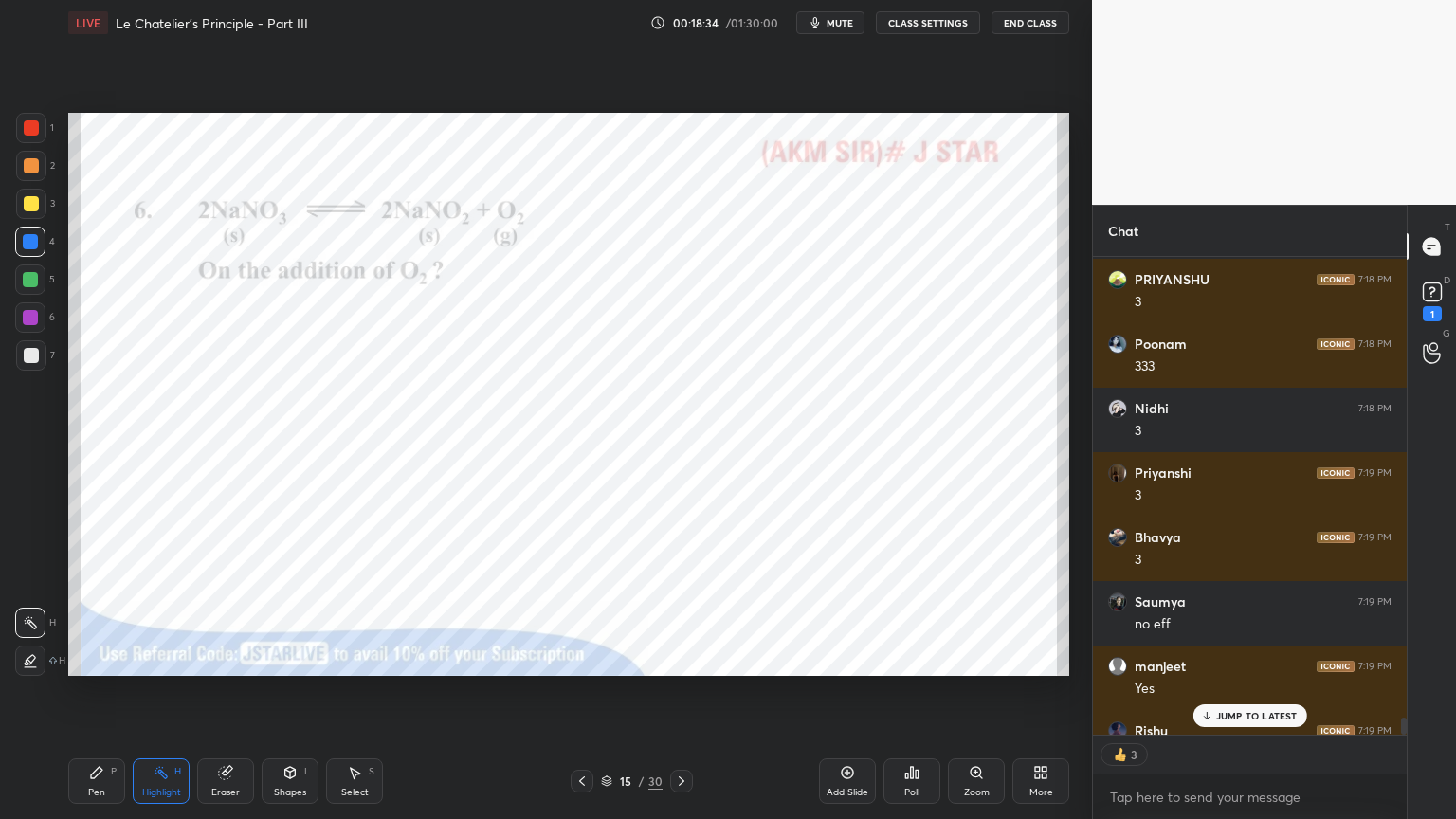 click 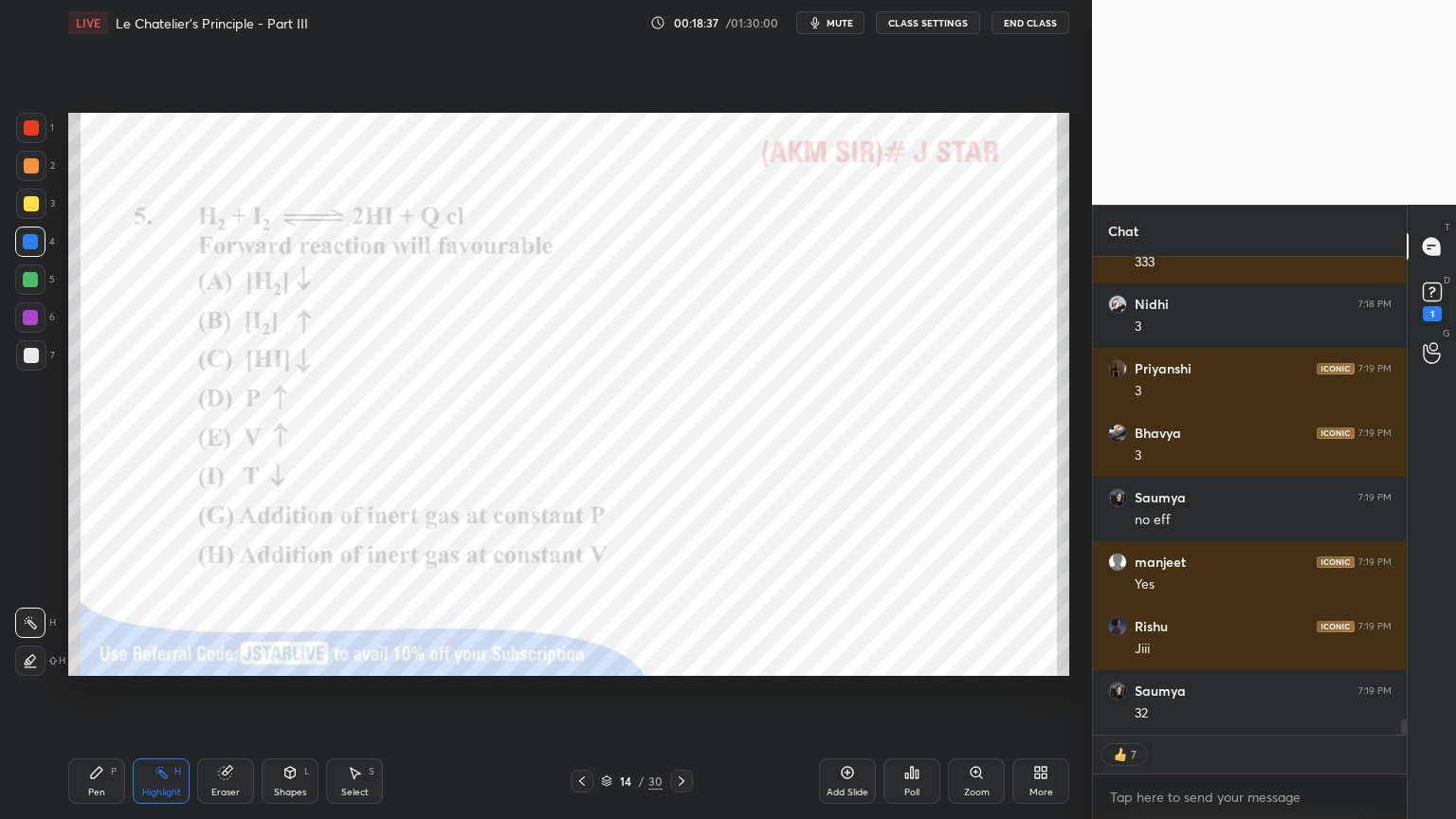 scroll, scrollTop: 14331, scrollLeft: 0, axis: vertical 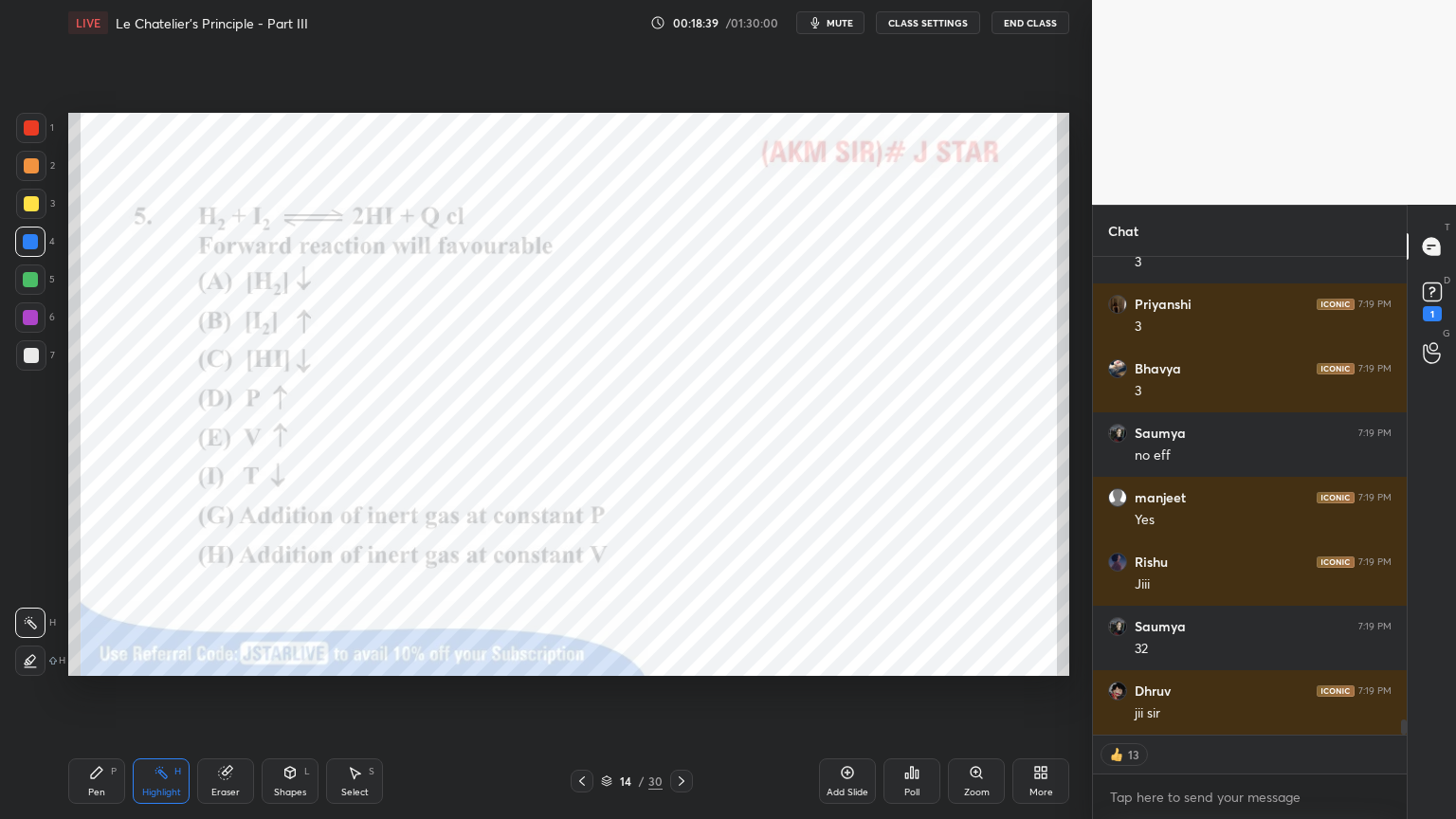 drag, startPoint x: 680, startPoint y: 779, endPoint x: 682, endPoint y: 769, distance: 10.198039 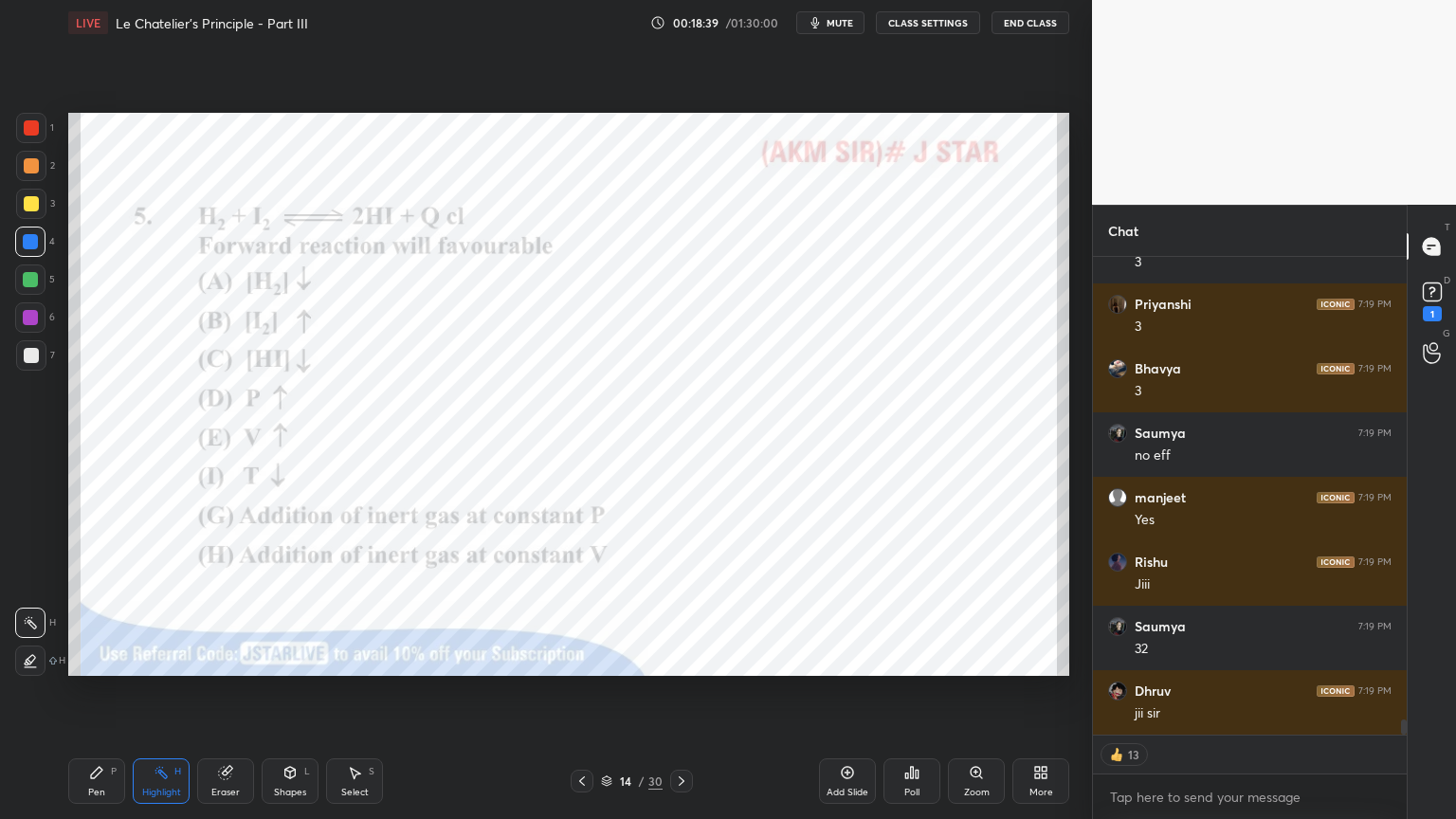 click 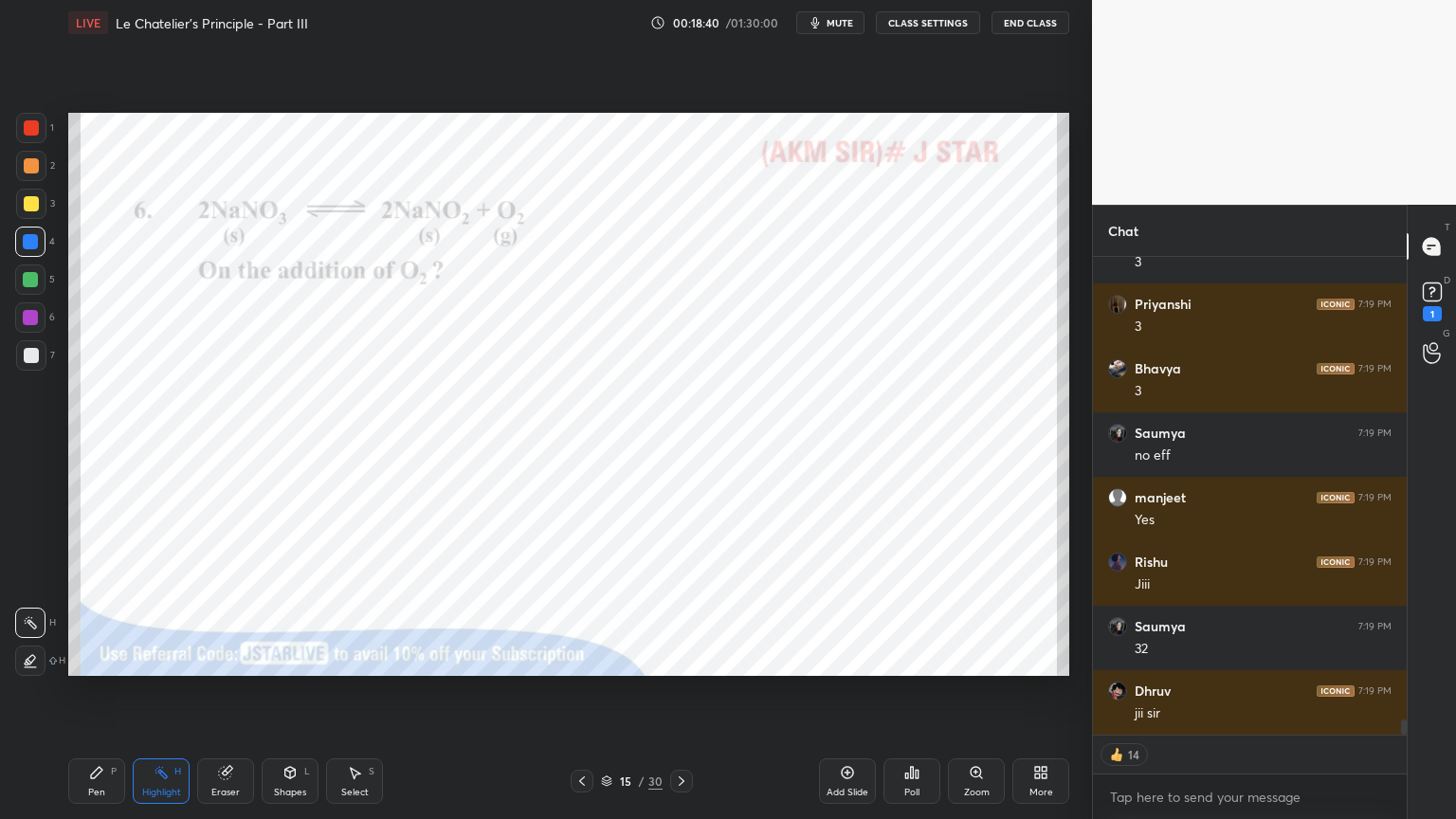 click 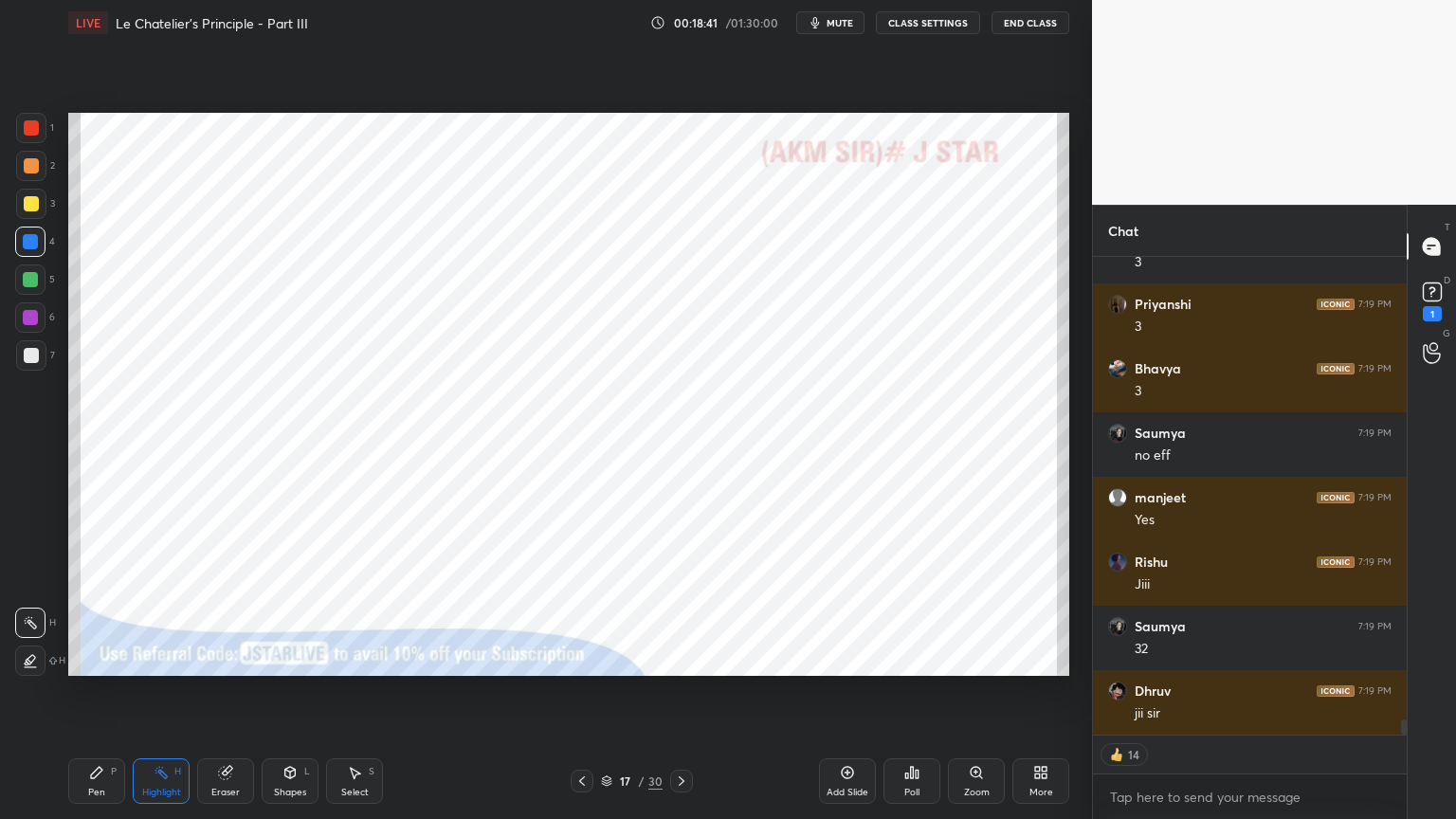 click 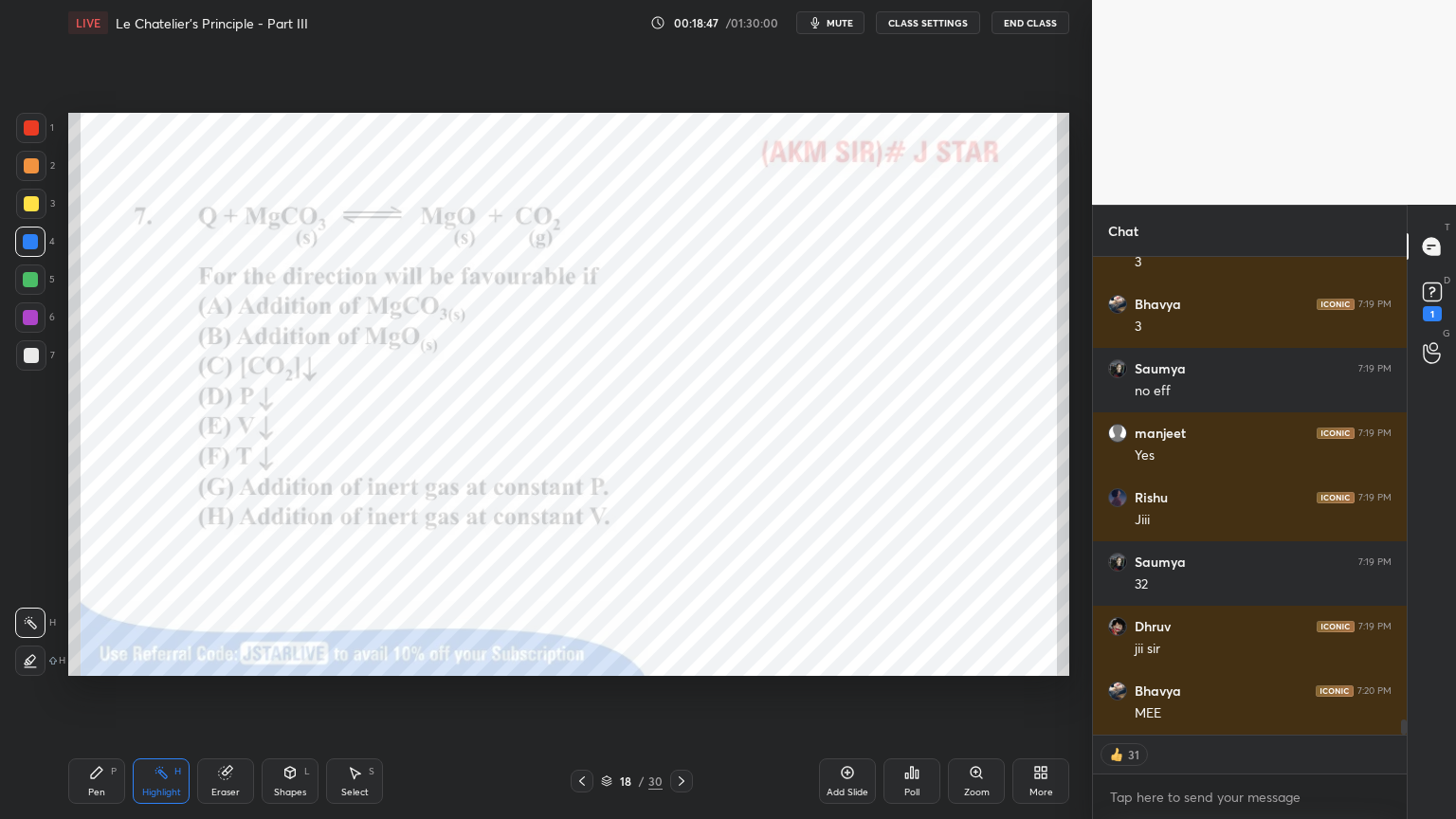scroll, scrollTop: 14460, scrollLeft: 0, axis: vertical 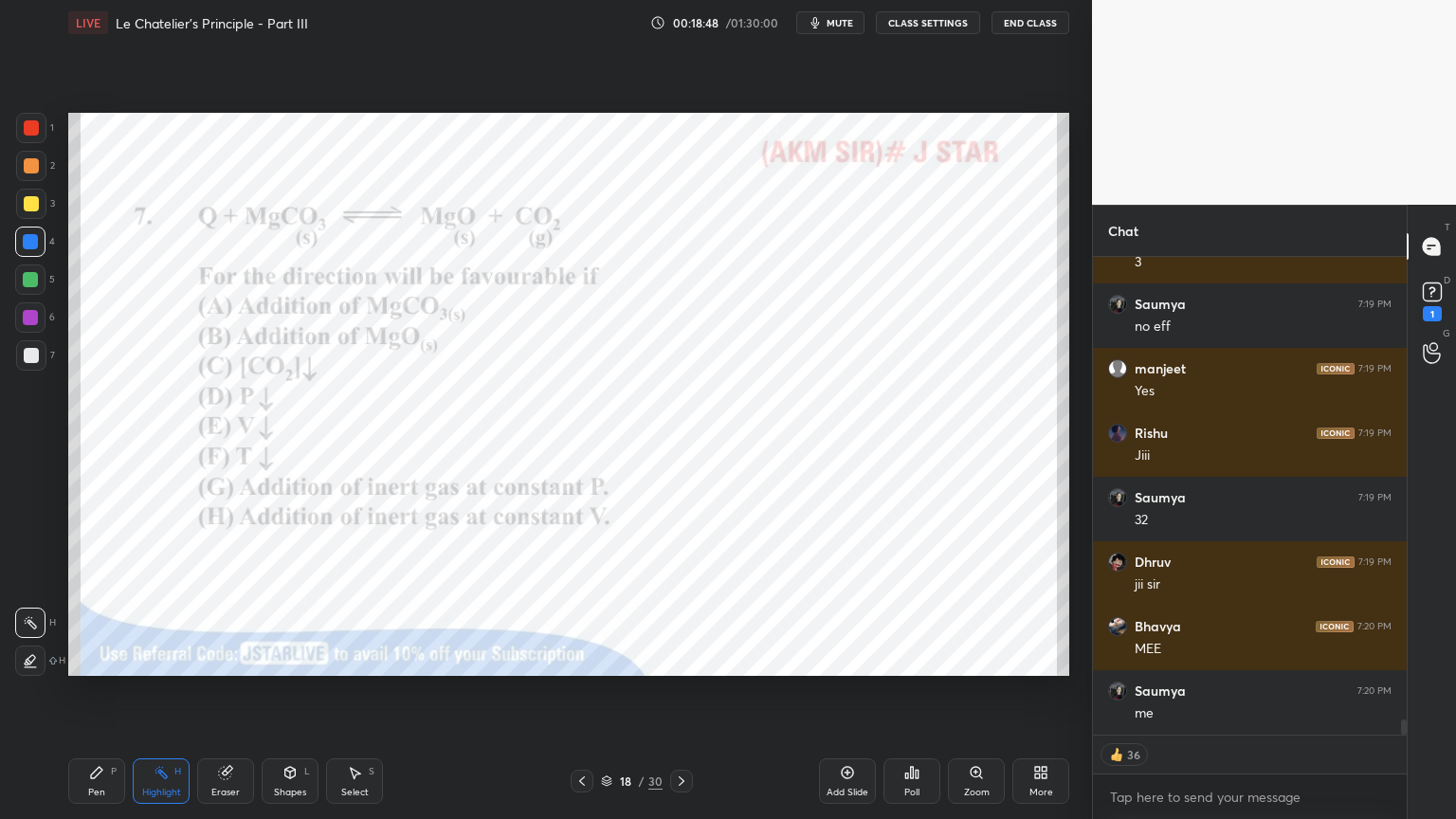 click on "mute" at bounding box center [830, 23] 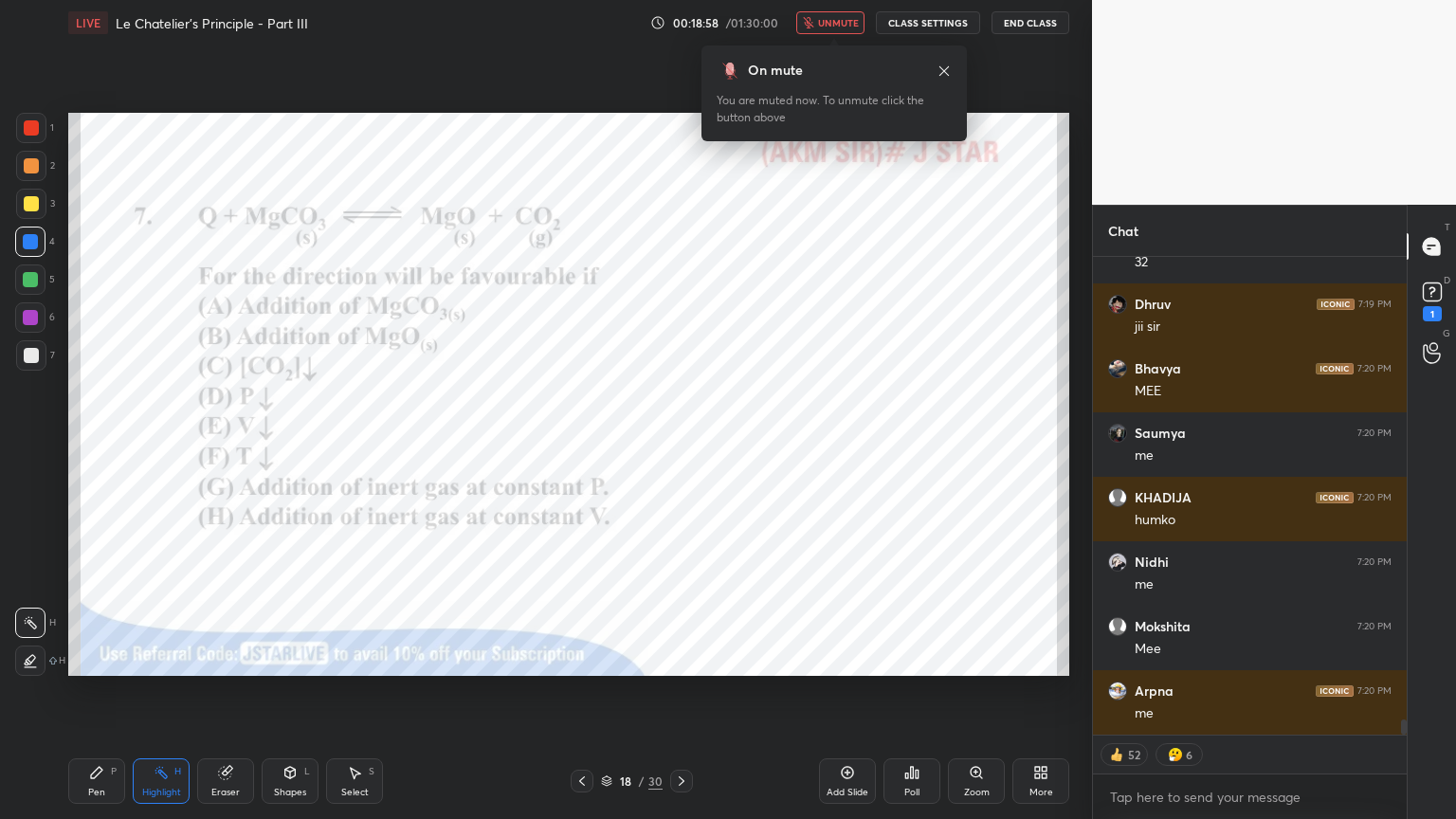 scroll, scrollTop: 14782, scrollLeft: 0, axis: vertical 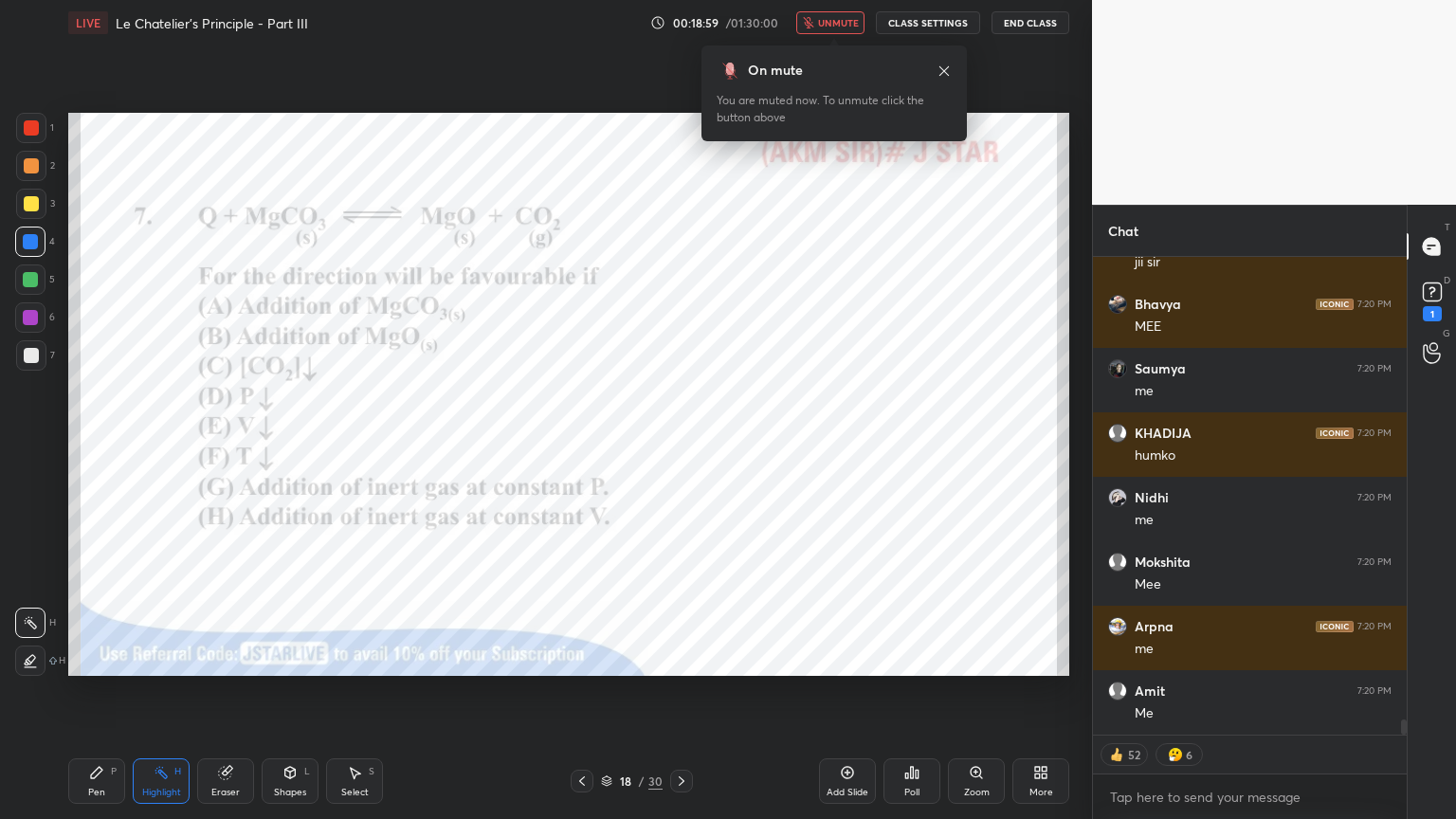 click on "unmute" at bounding box center (838, 23) 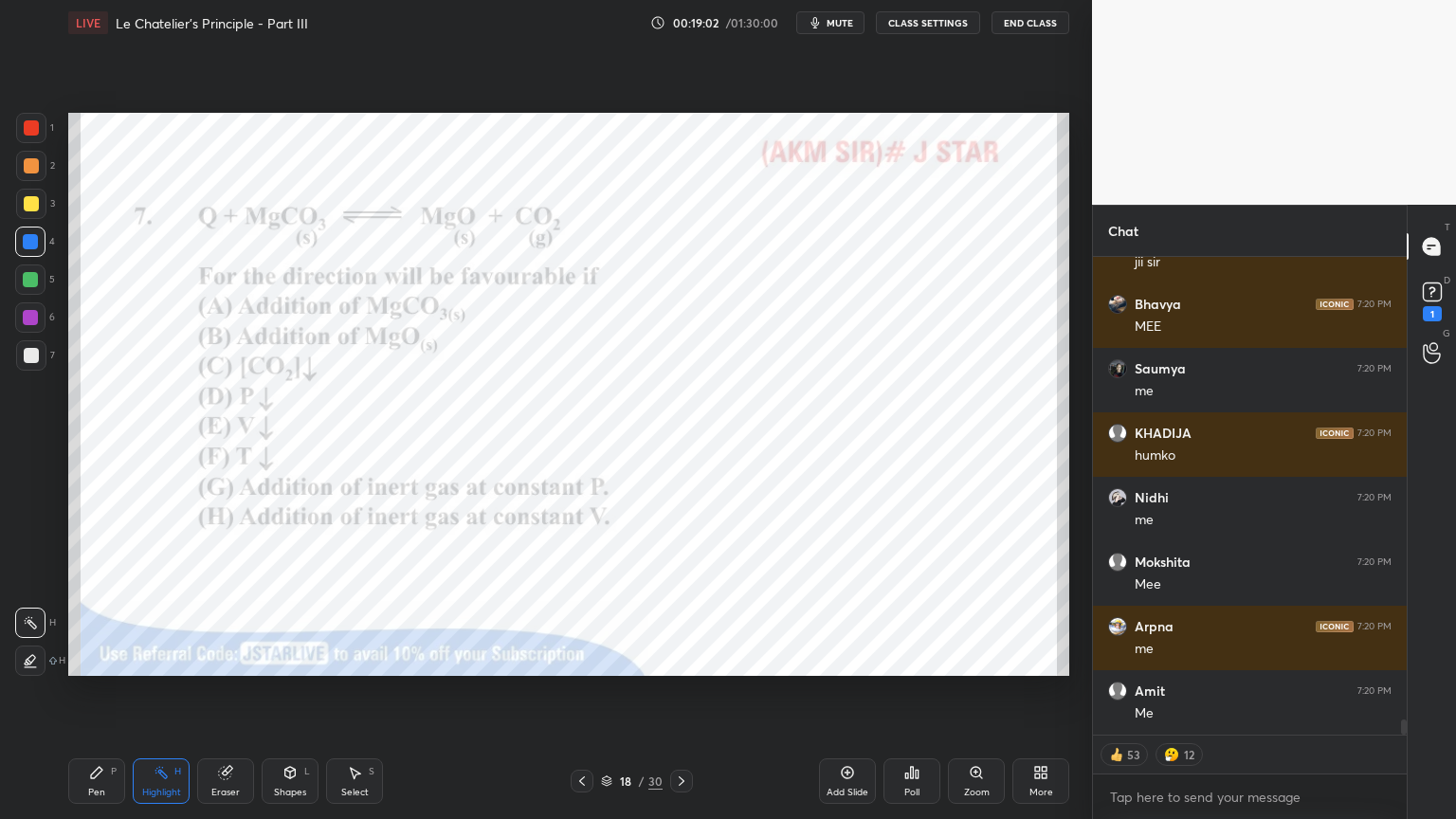 scroll, scrollTop: 14846, scrollLeft: 0, axis: vertical 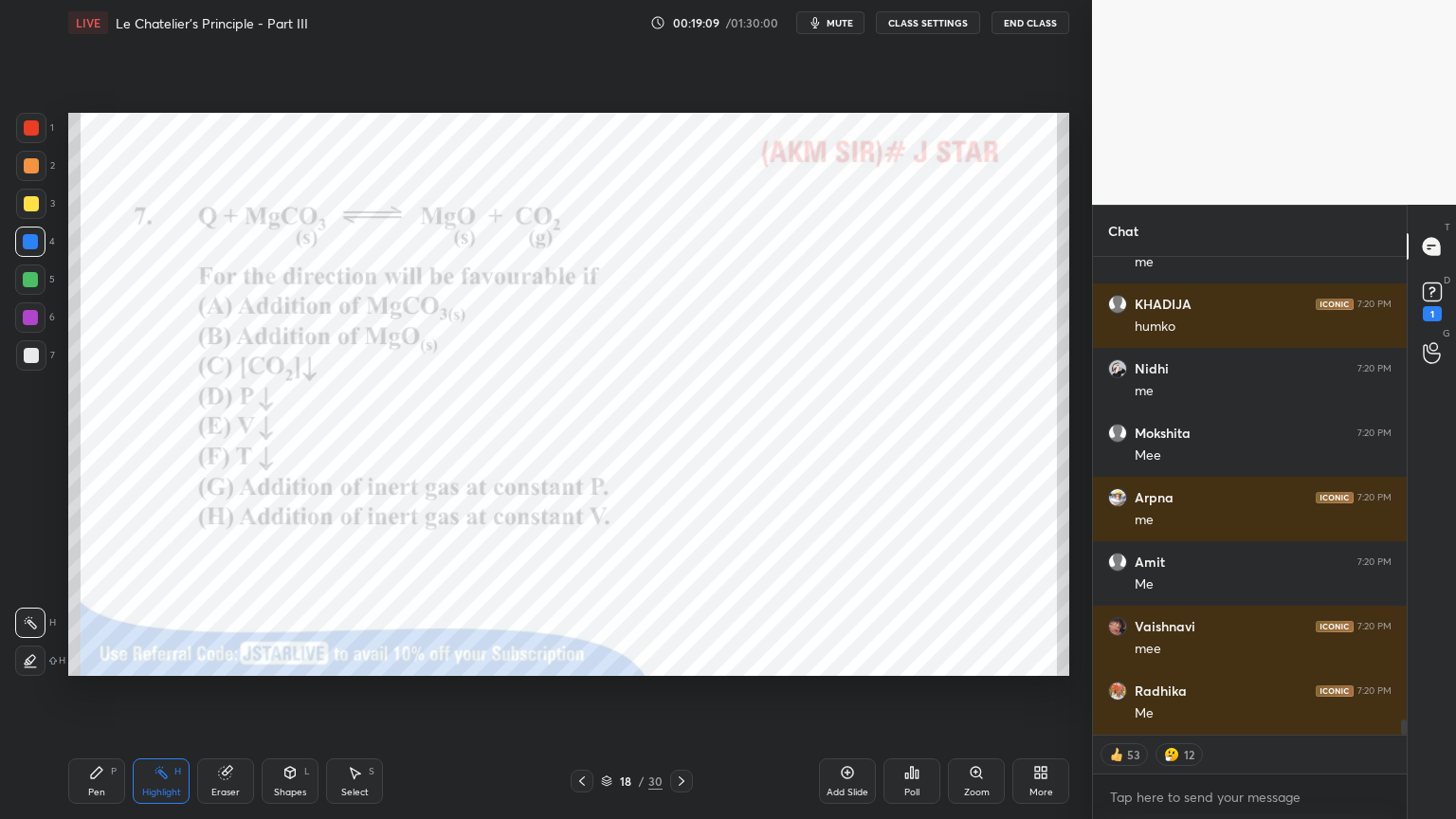 click on "D Doubts (D) 1" at bounding box center [1431, 300] 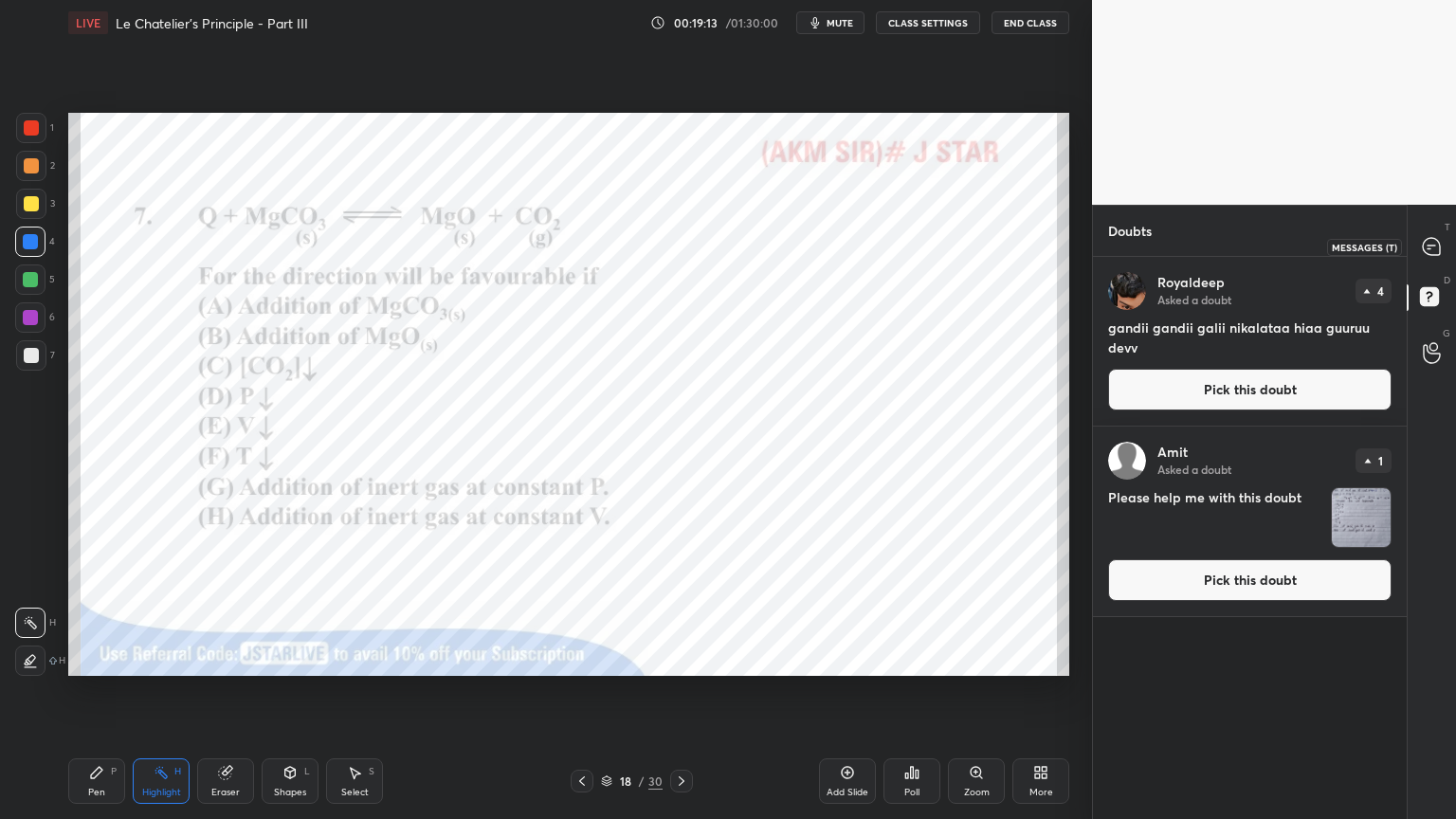 click 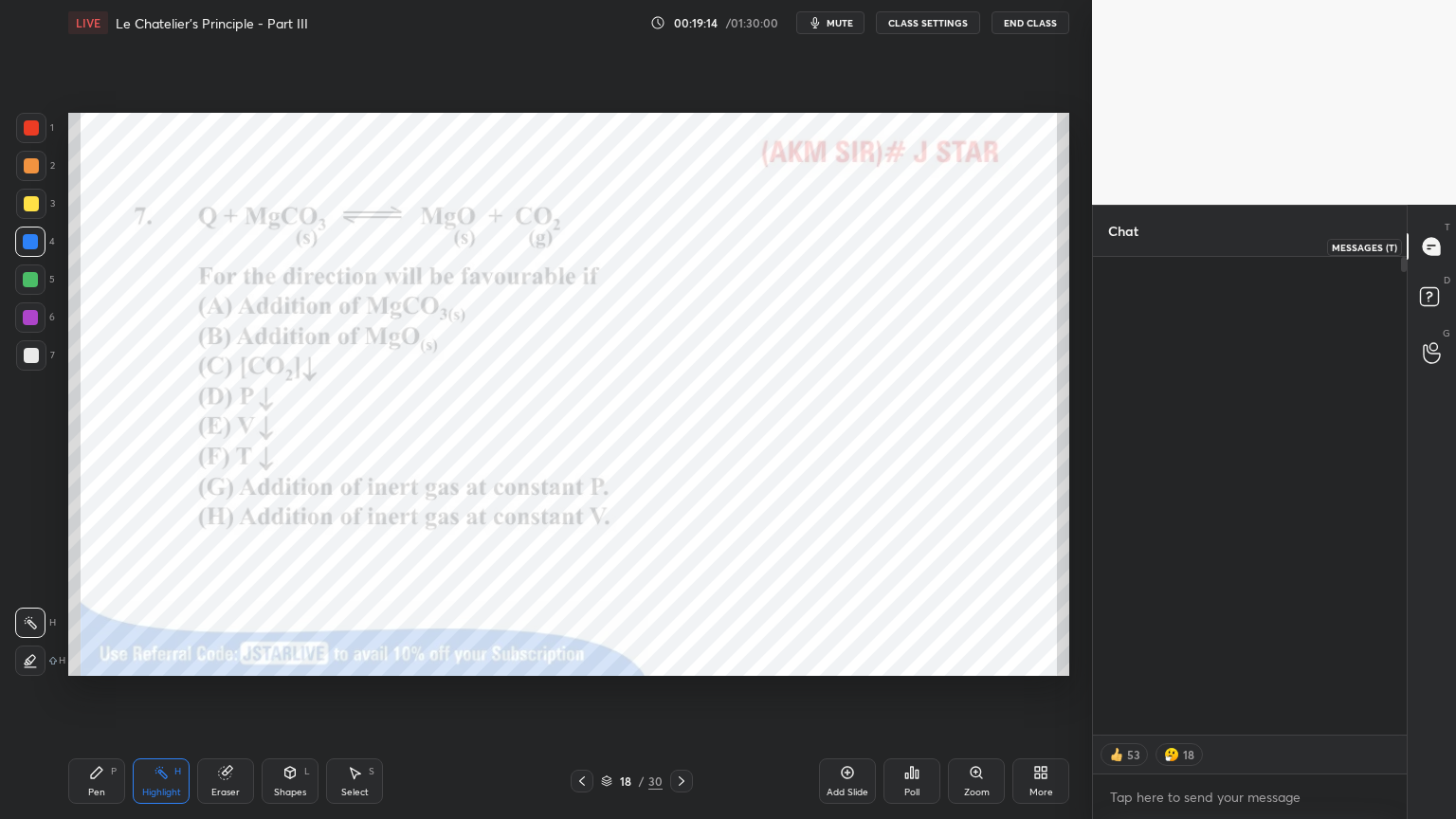 scroll, scrollTop: 15284, scrollLeft: 0, axis: vertical 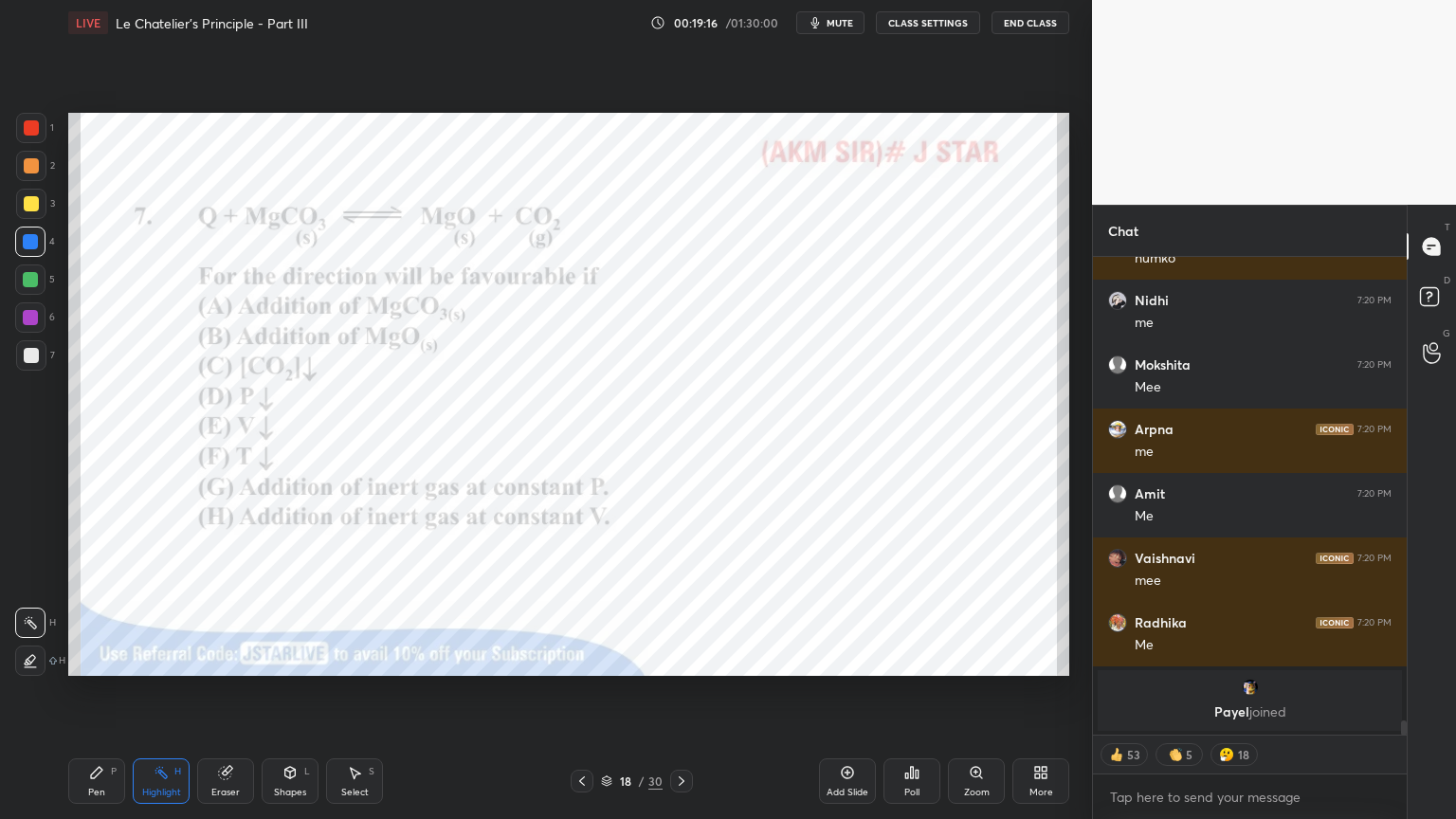 click 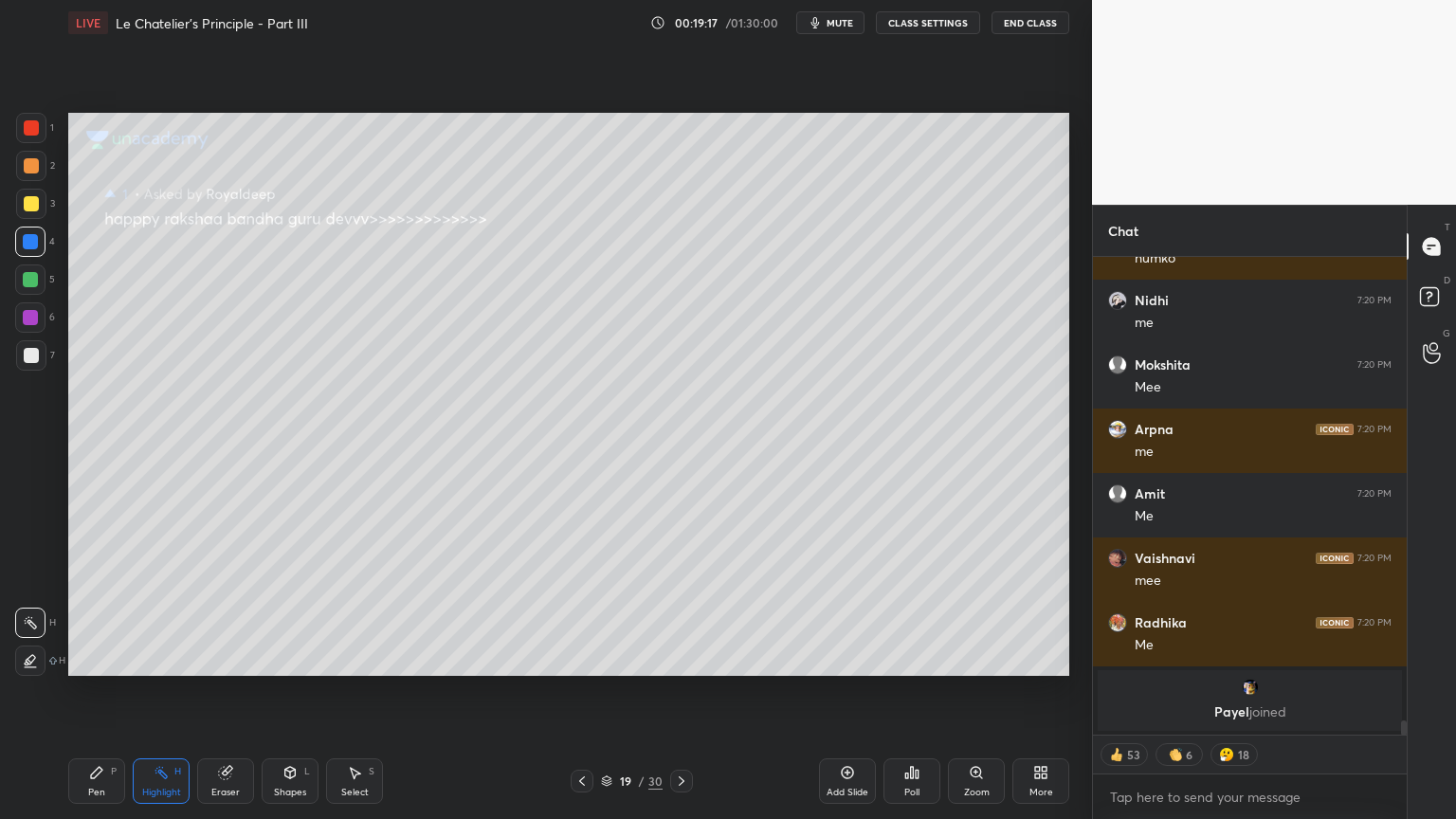 drag, startPoint x: 578, startPoint y: 777, endPoint x: 596, endPoint y: 781, distance: 18.439089 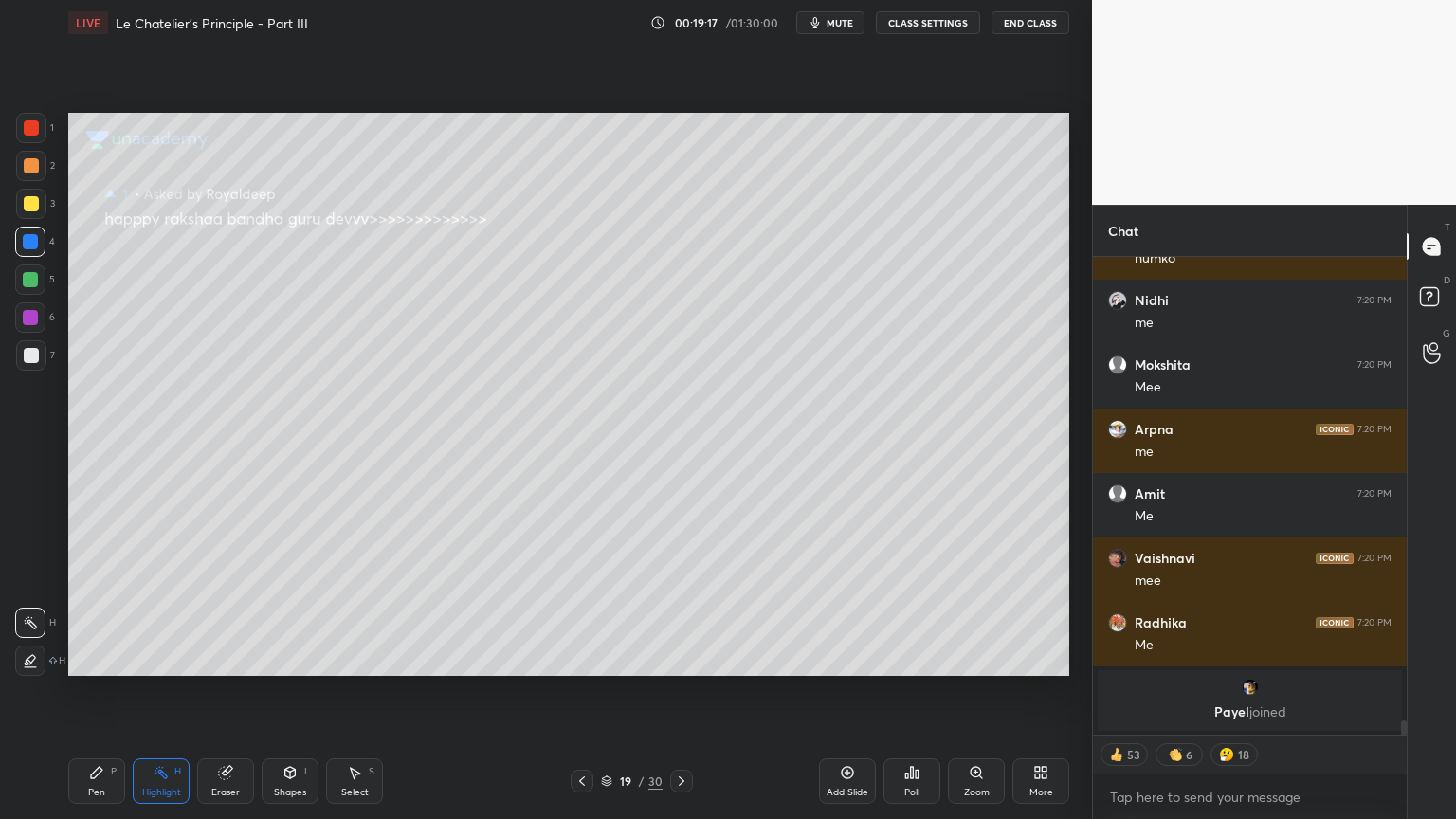 click 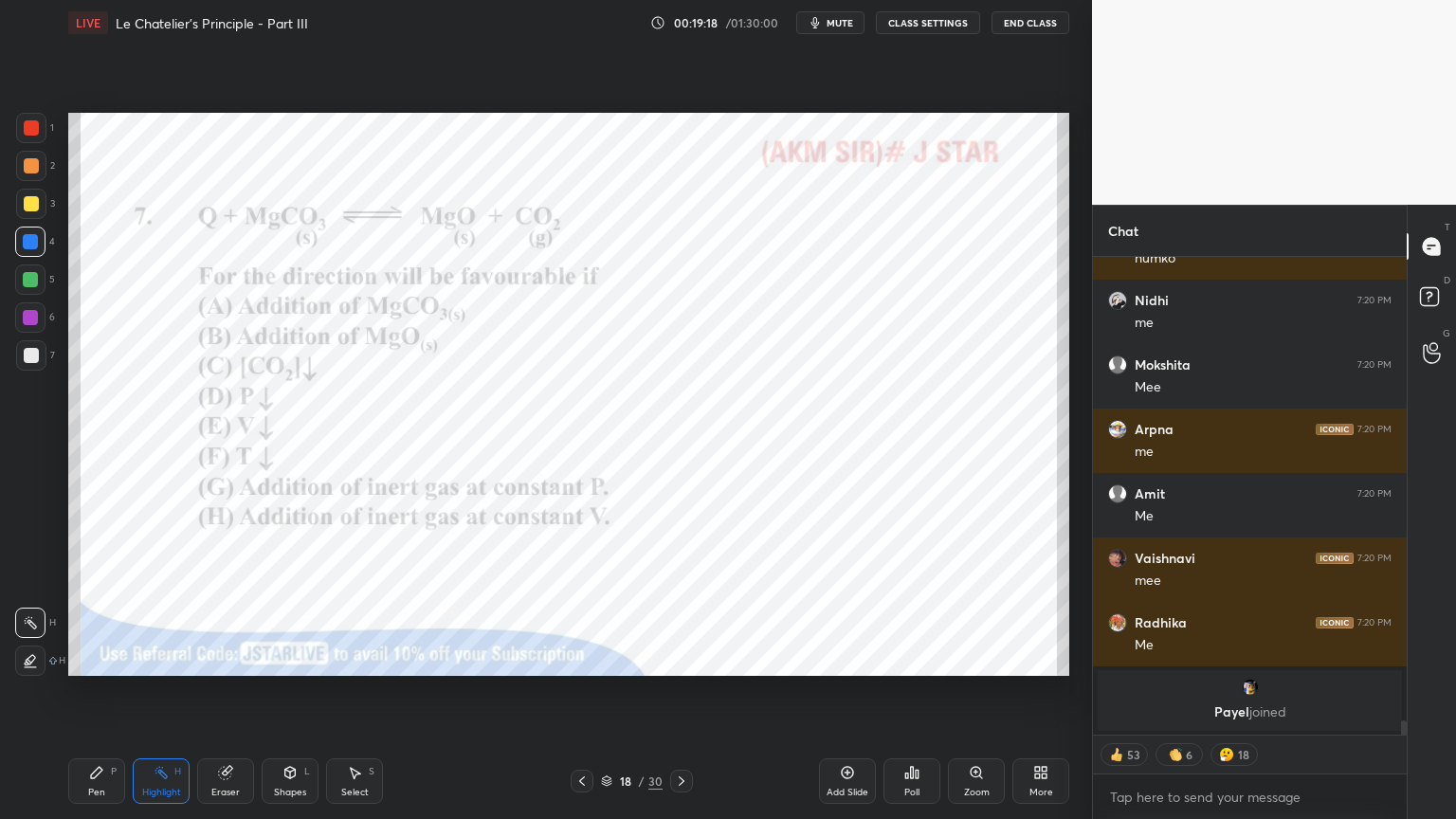 click on "Add Slide" at bounding box center [847, 781] 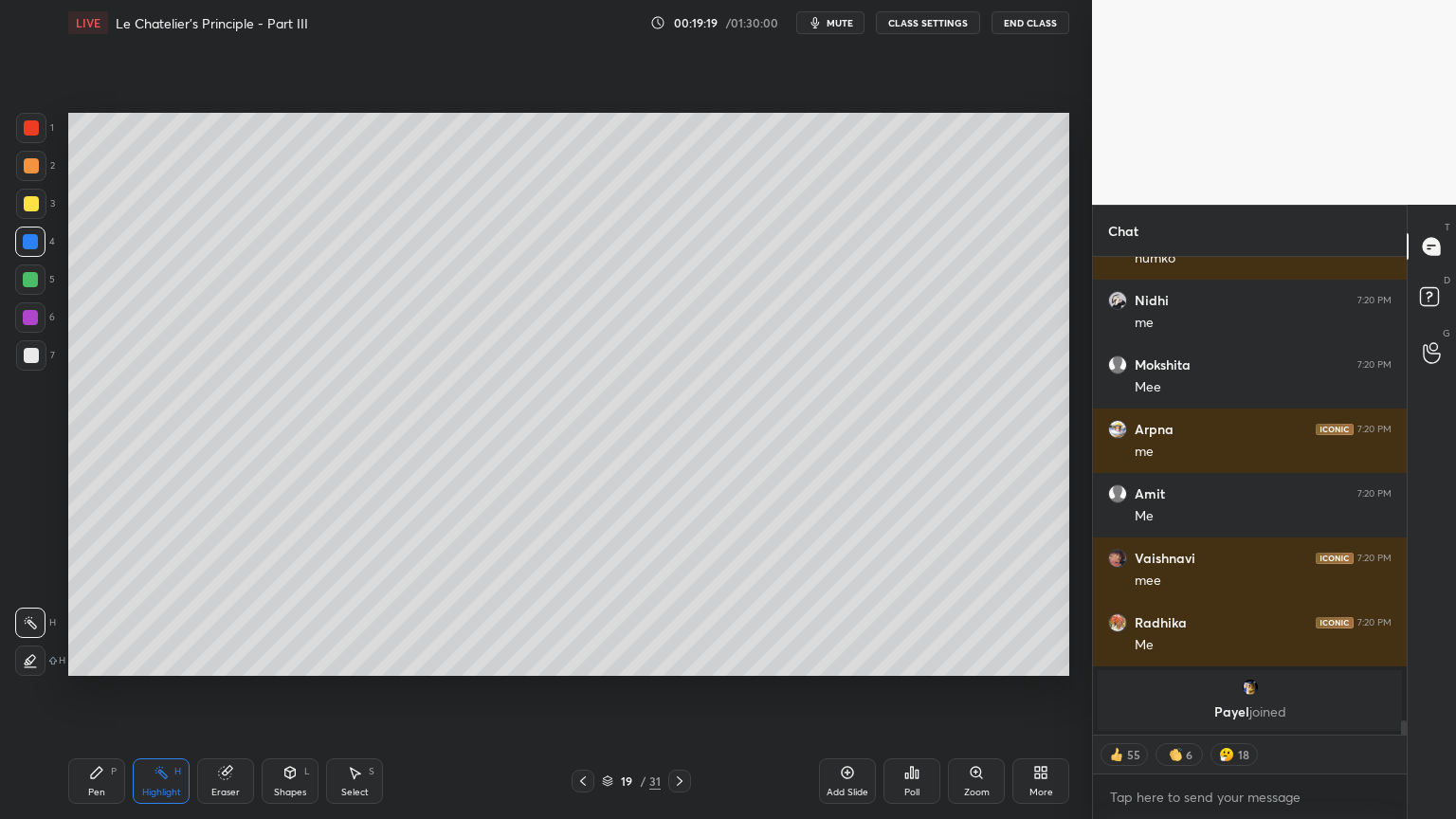 click on "Pen P" at bounding box center [97, 781] 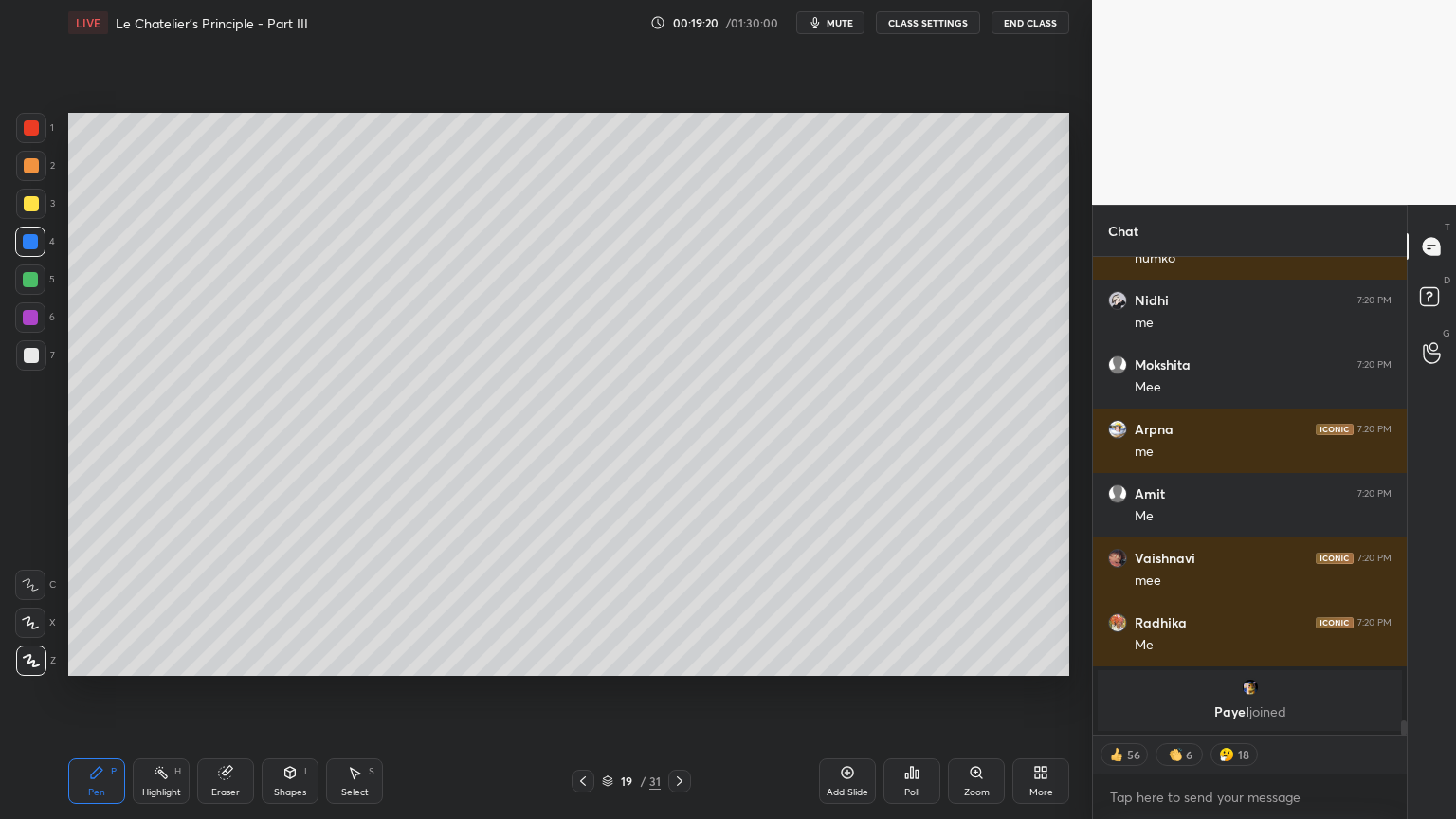 click at bounding box center [31, 166] 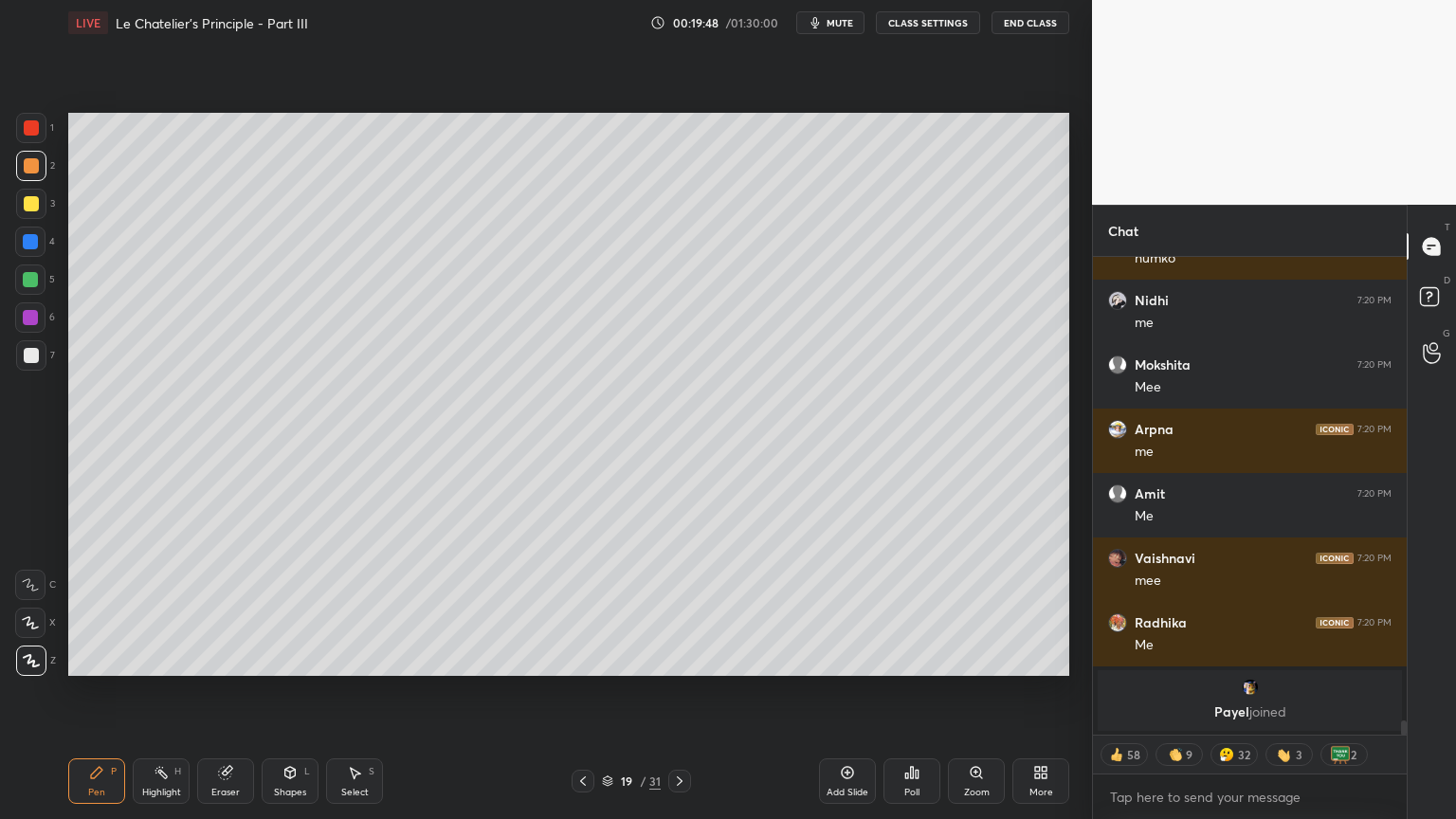 click on "Shapes L" at bounding box center (290, 781) 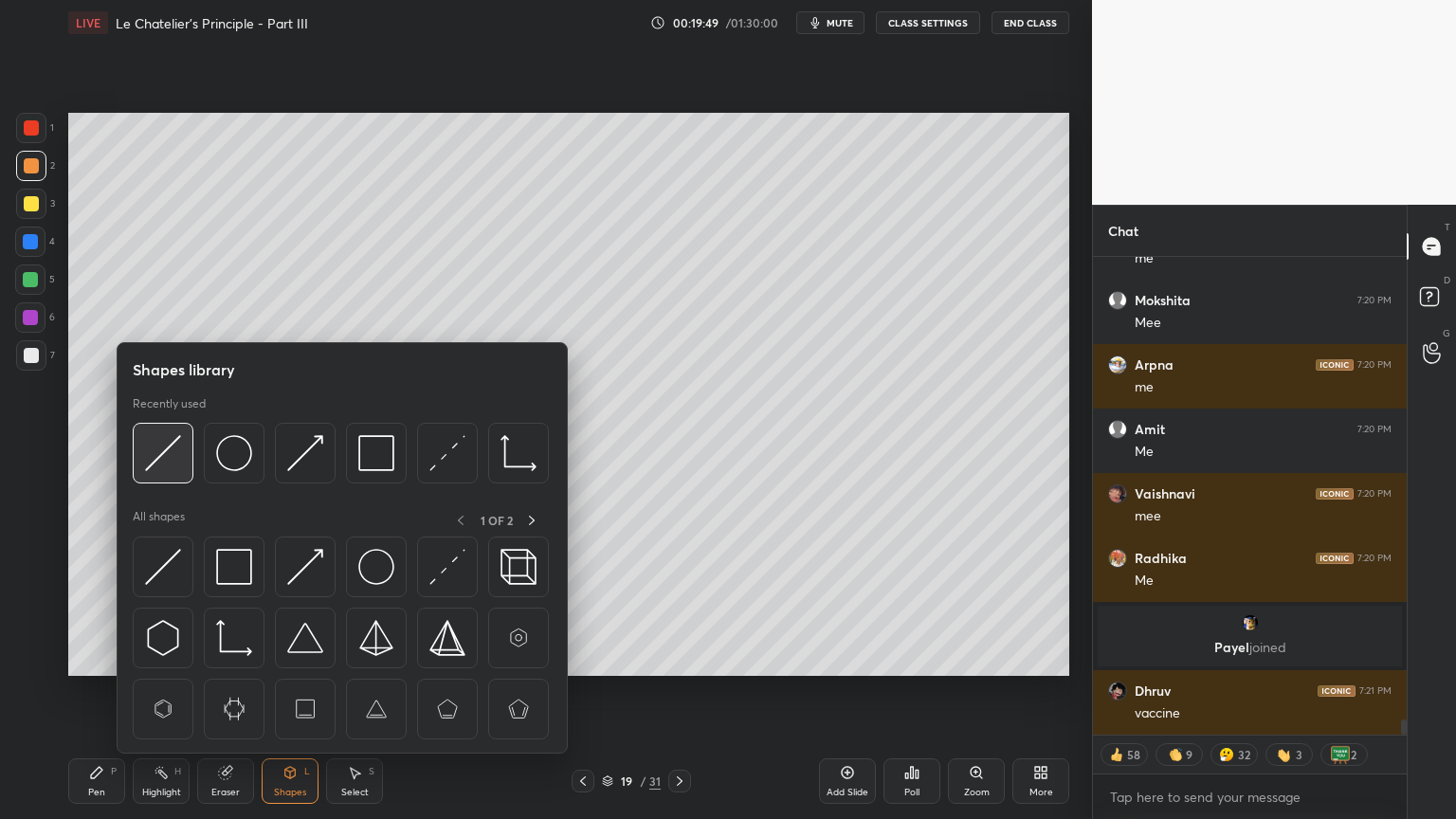 click at bounding box center (163, 453) 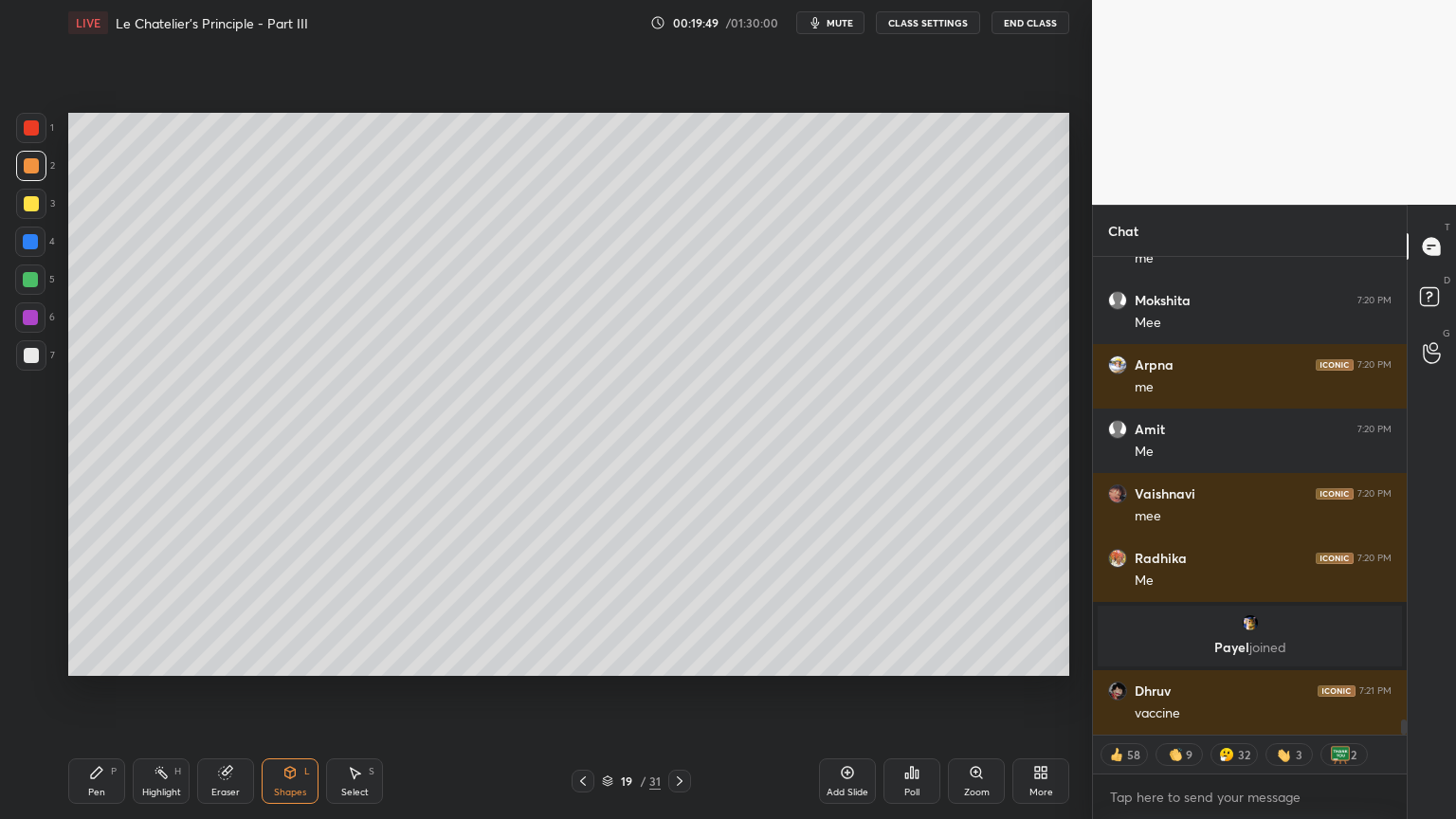 click at bounding box center [31, 355] 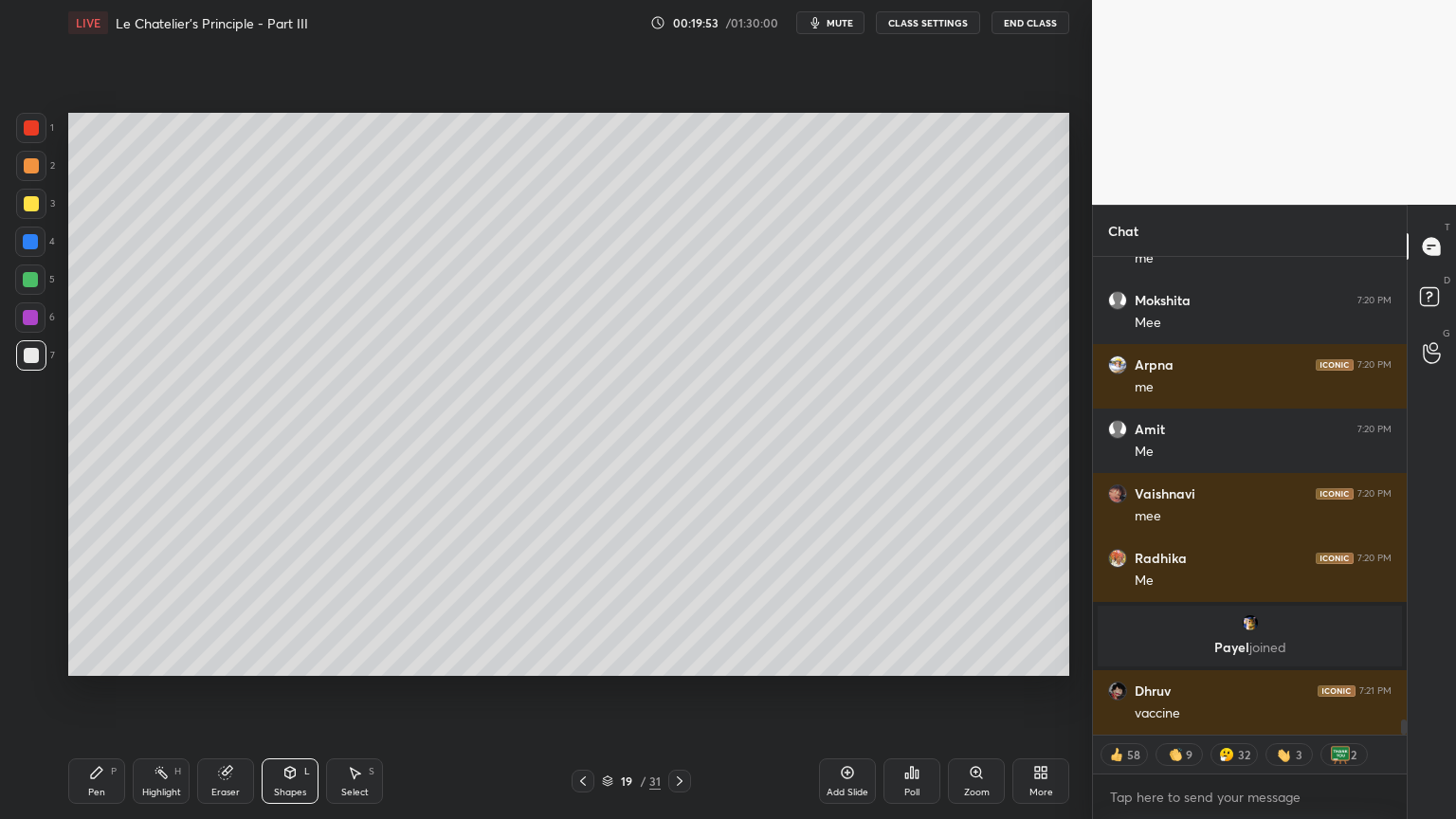 click on "Pen P" at bounding box center [97, 781] 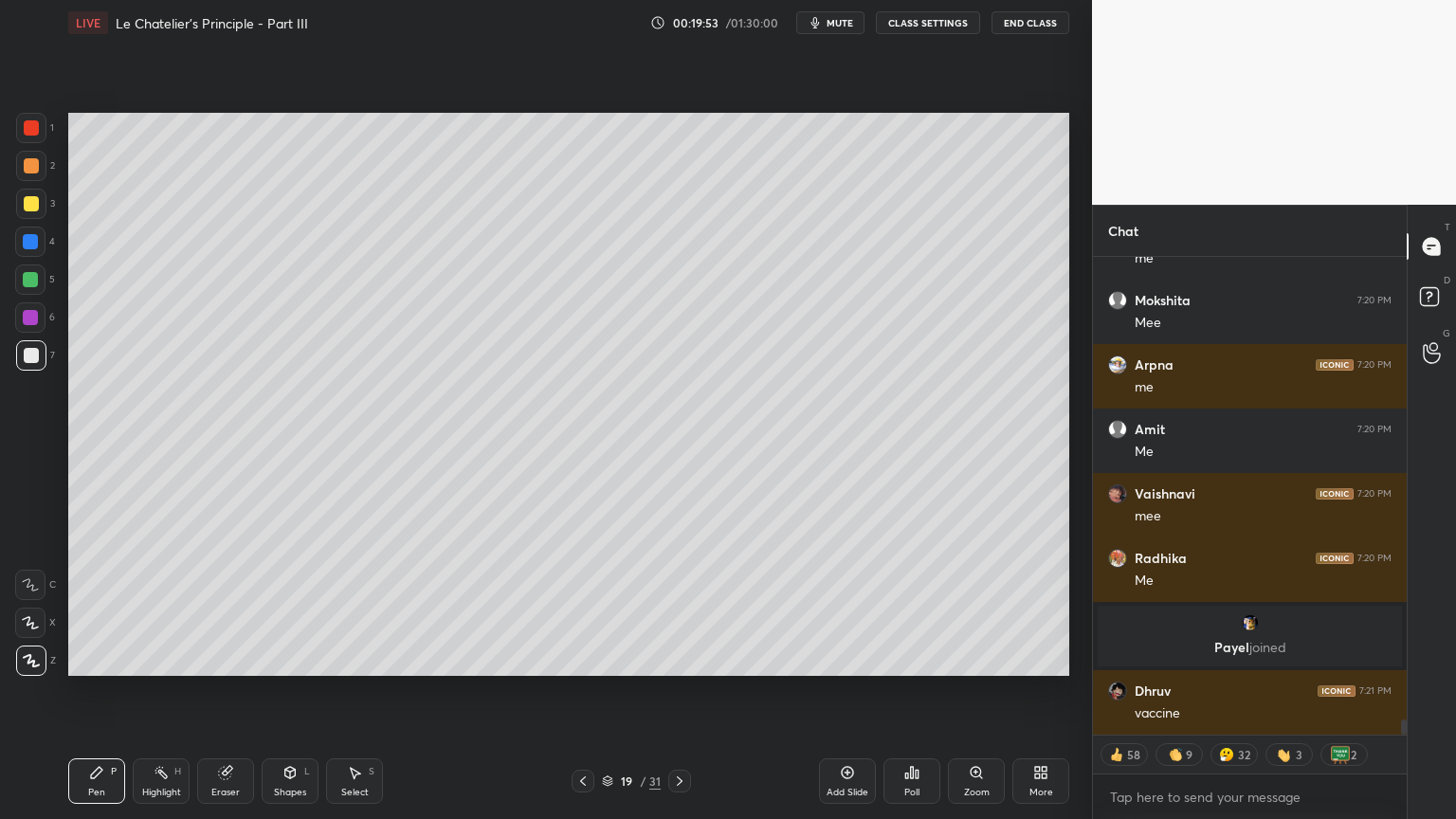 scroll, scrollTop: 6, scrollLeft: 6, axis: both 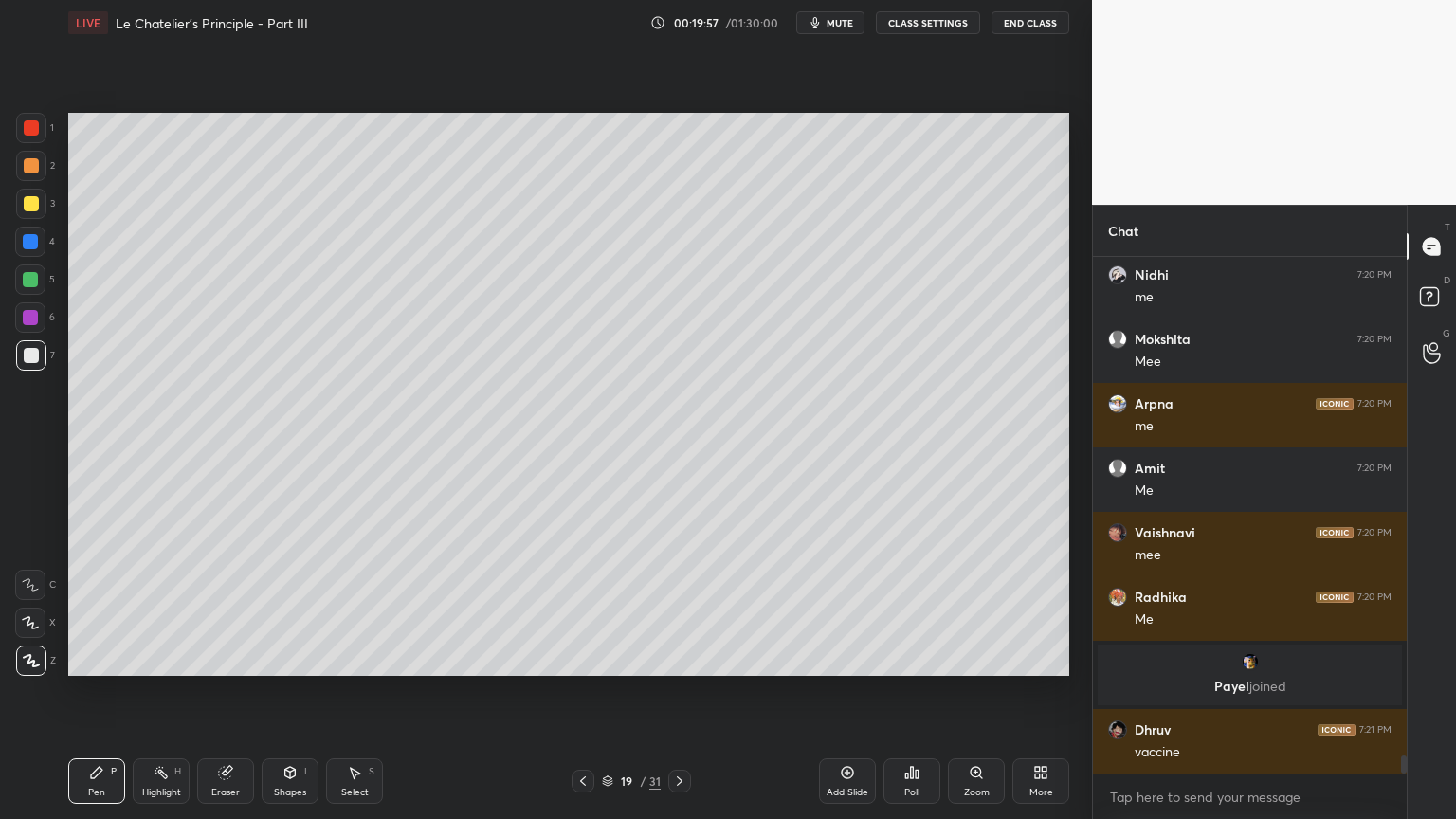 click at bounding box center (31, 166) 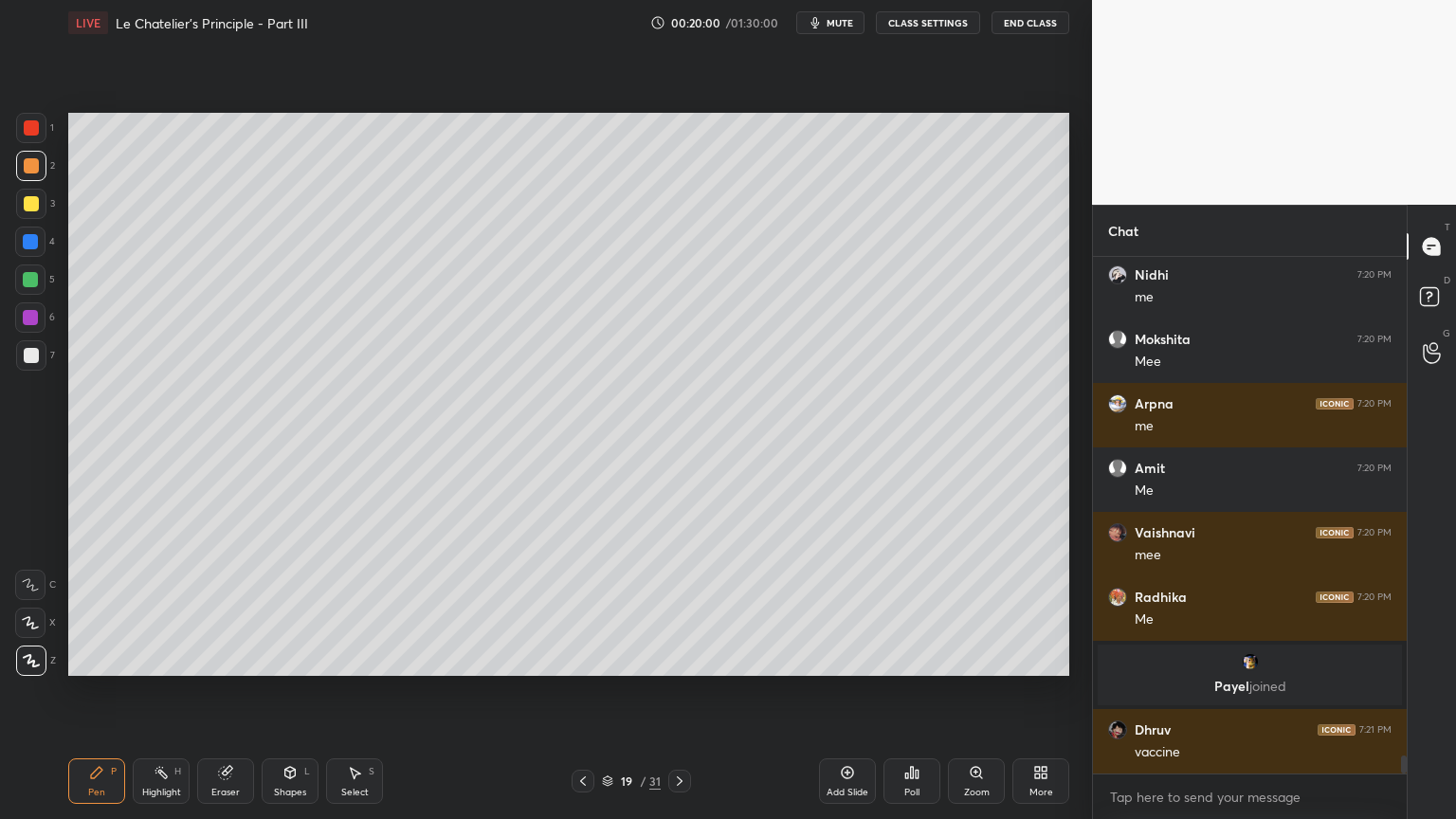 scroll, scrollTop: 473, scrollLeft: 308, axis: both 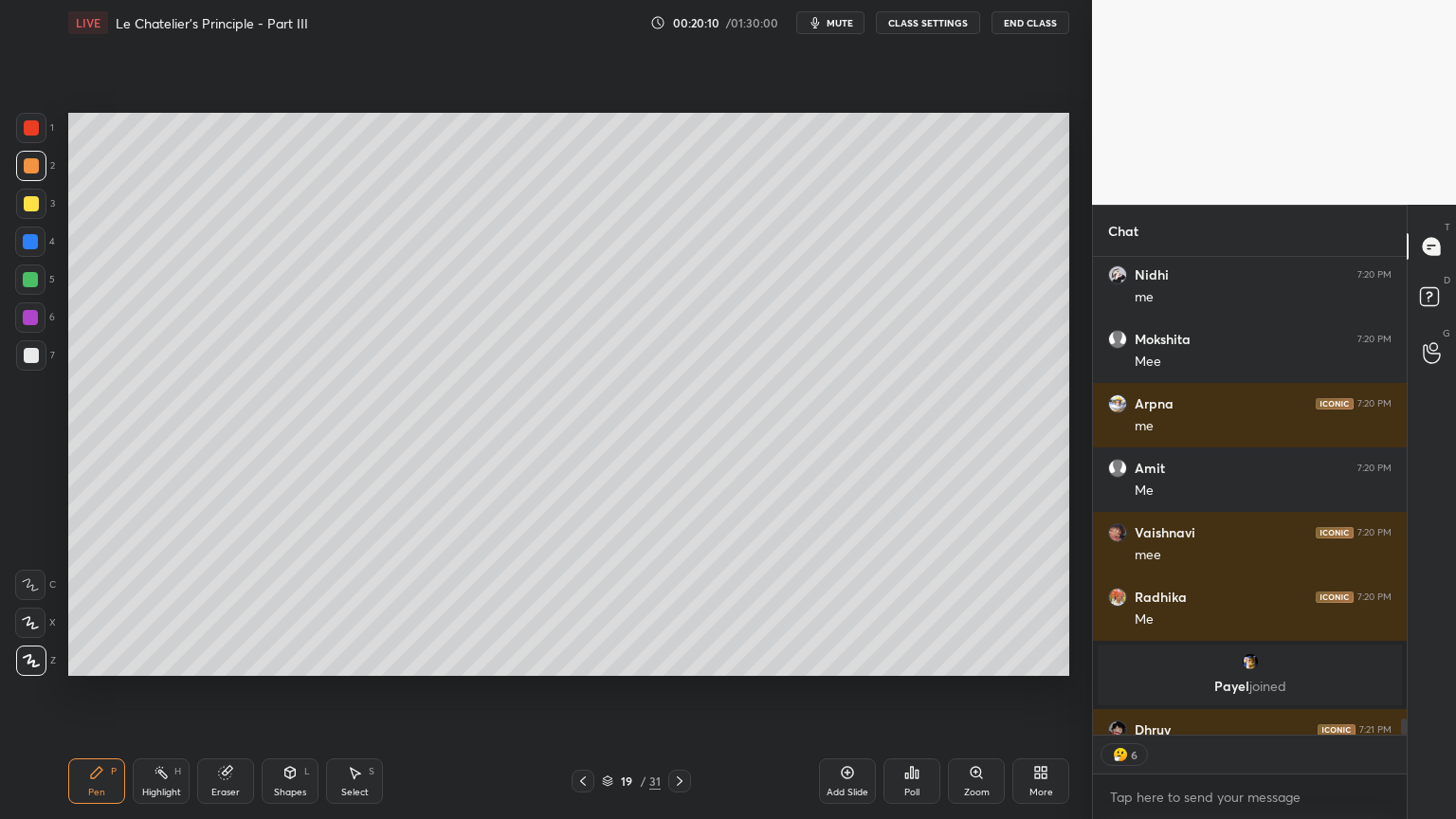 click at bounding box center (31, 355) 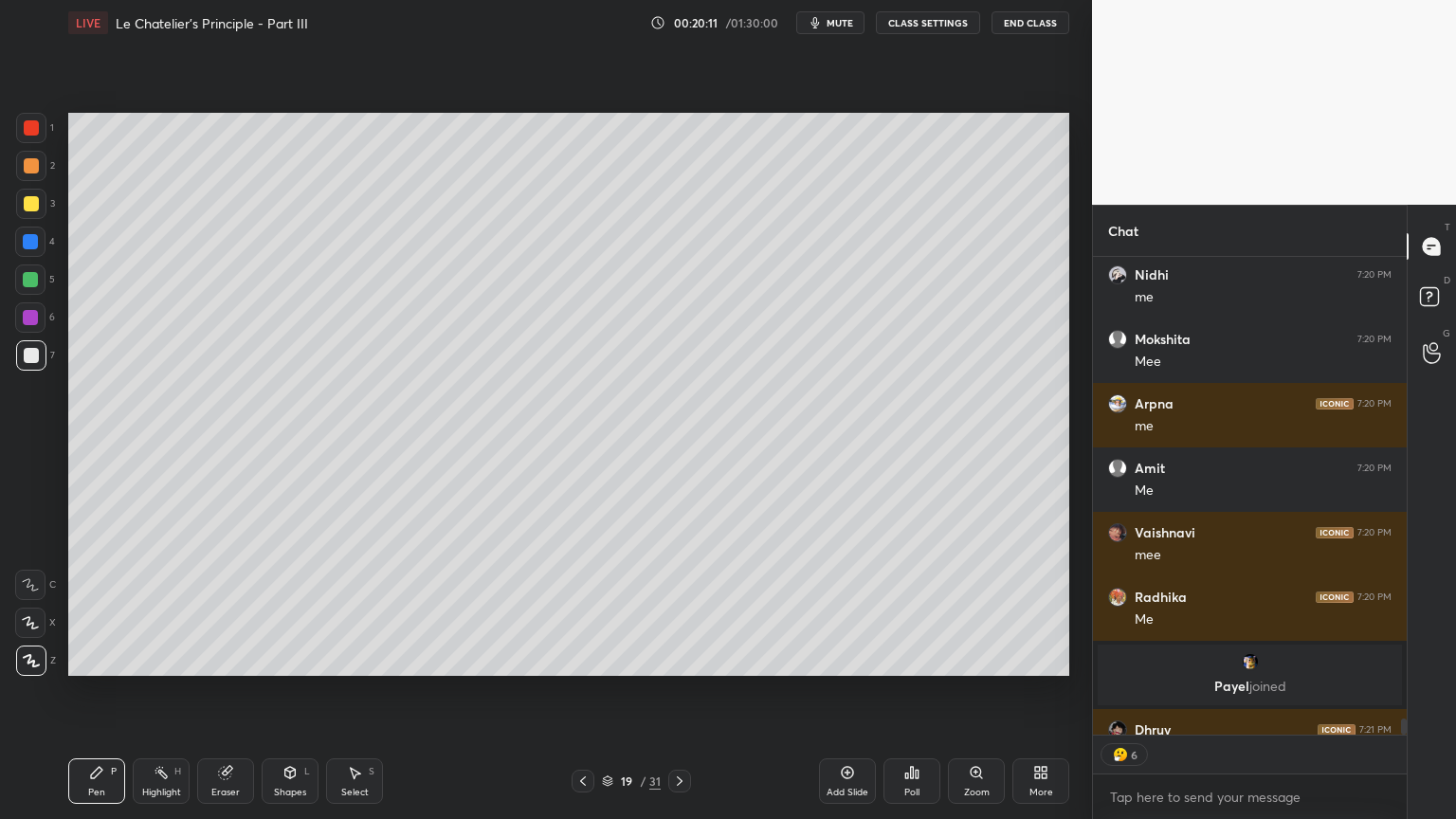 scroll, scrollTop: 6, scrollLeft: 6, axis: both 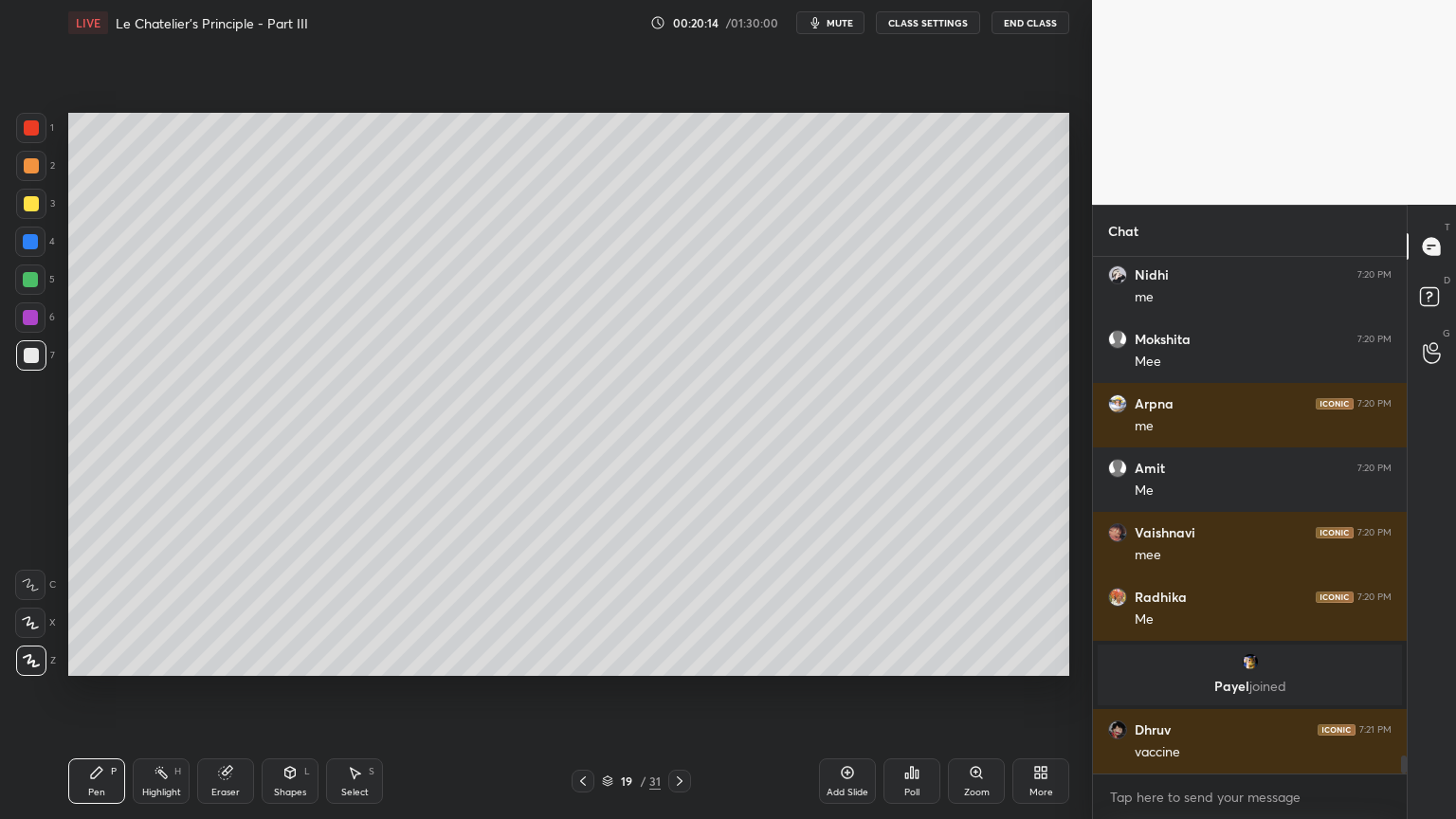 click on "Highlight H" at bounding box center (161, 781) 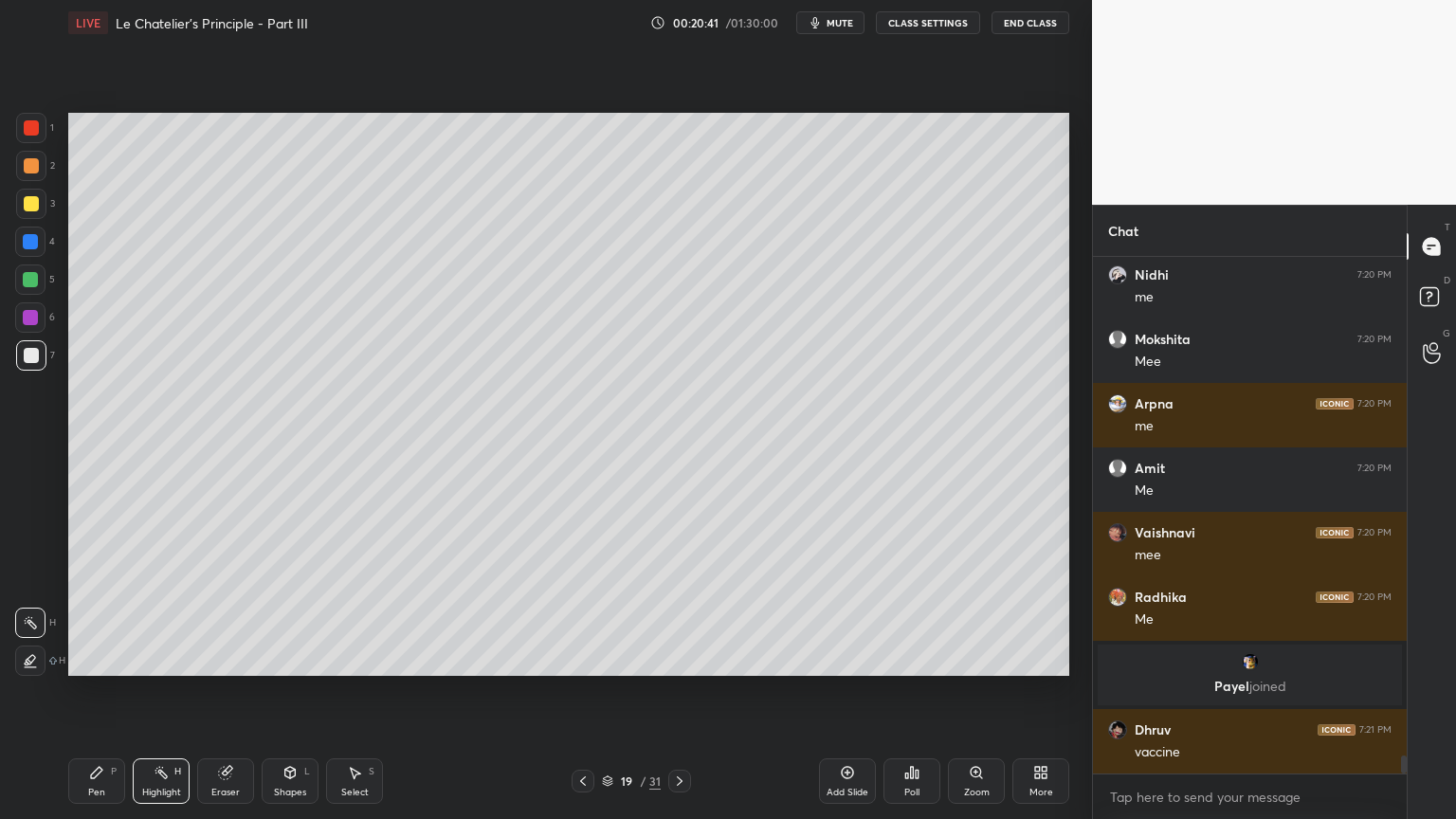 click on "Pen P" at bounding box center (97, 781) 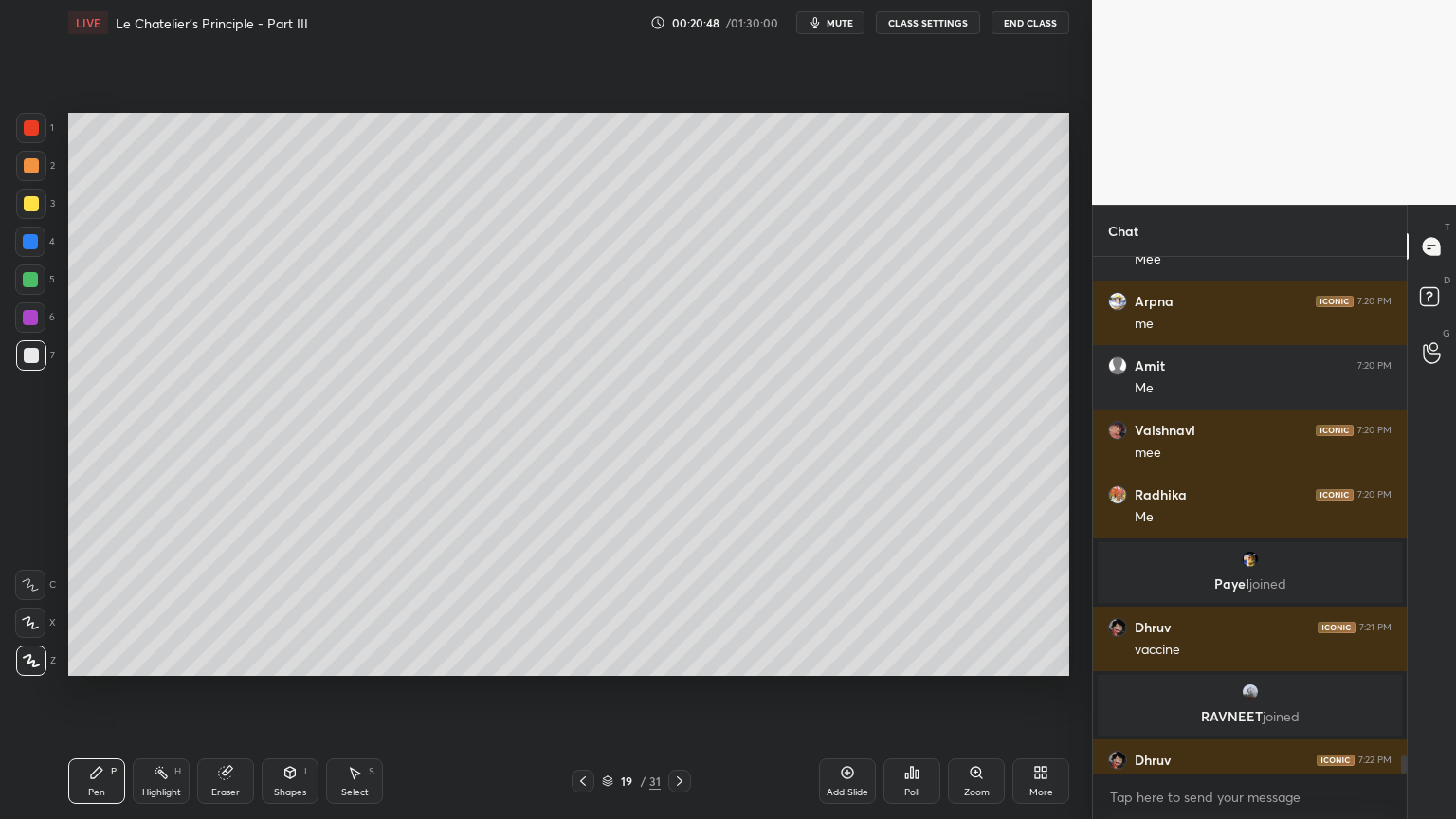 scroll, scrollTop: 14620, scrollLeft: 0, axis: vertical 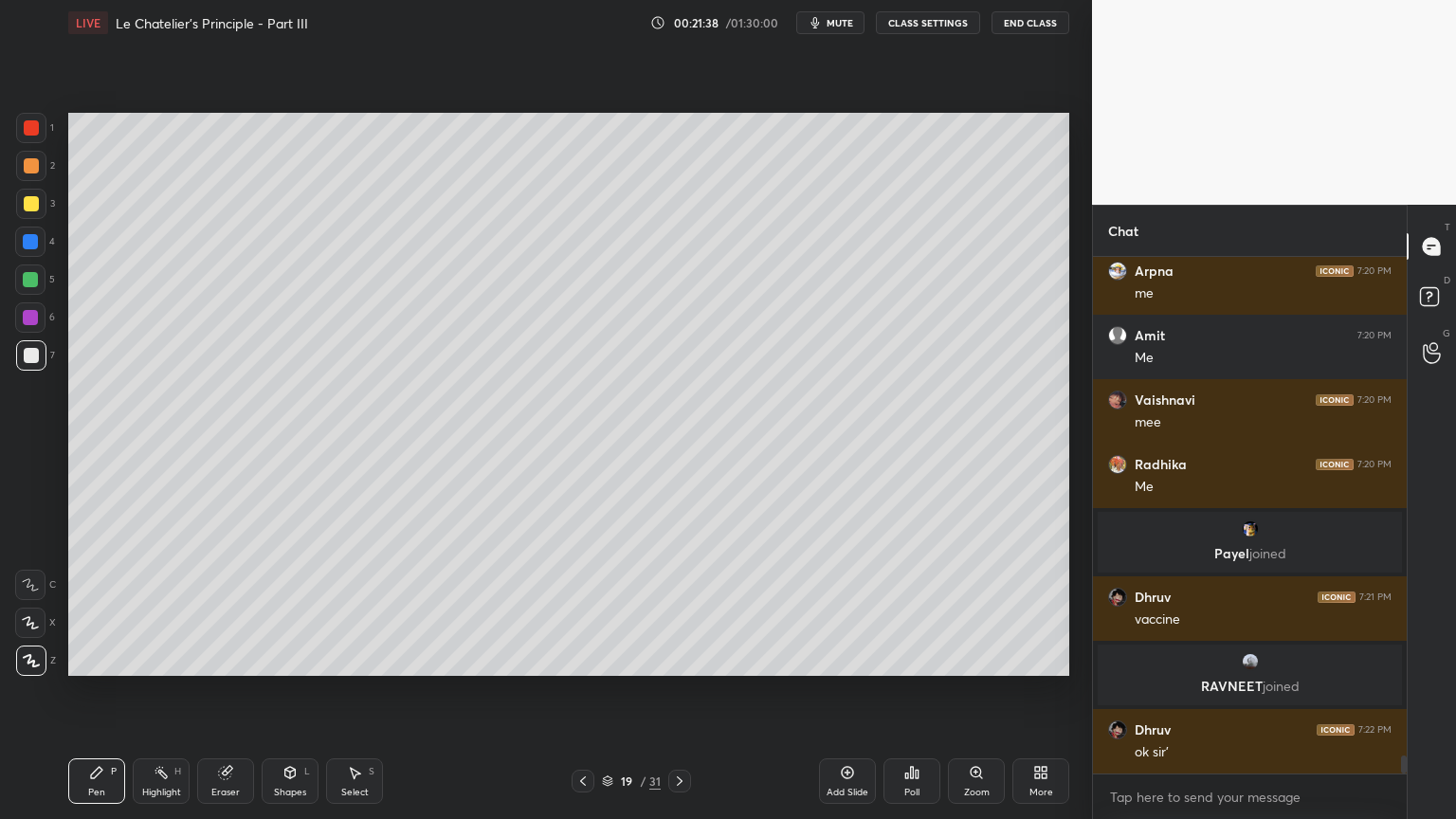 click on "Shapes L" at bounding box center (290, 781) 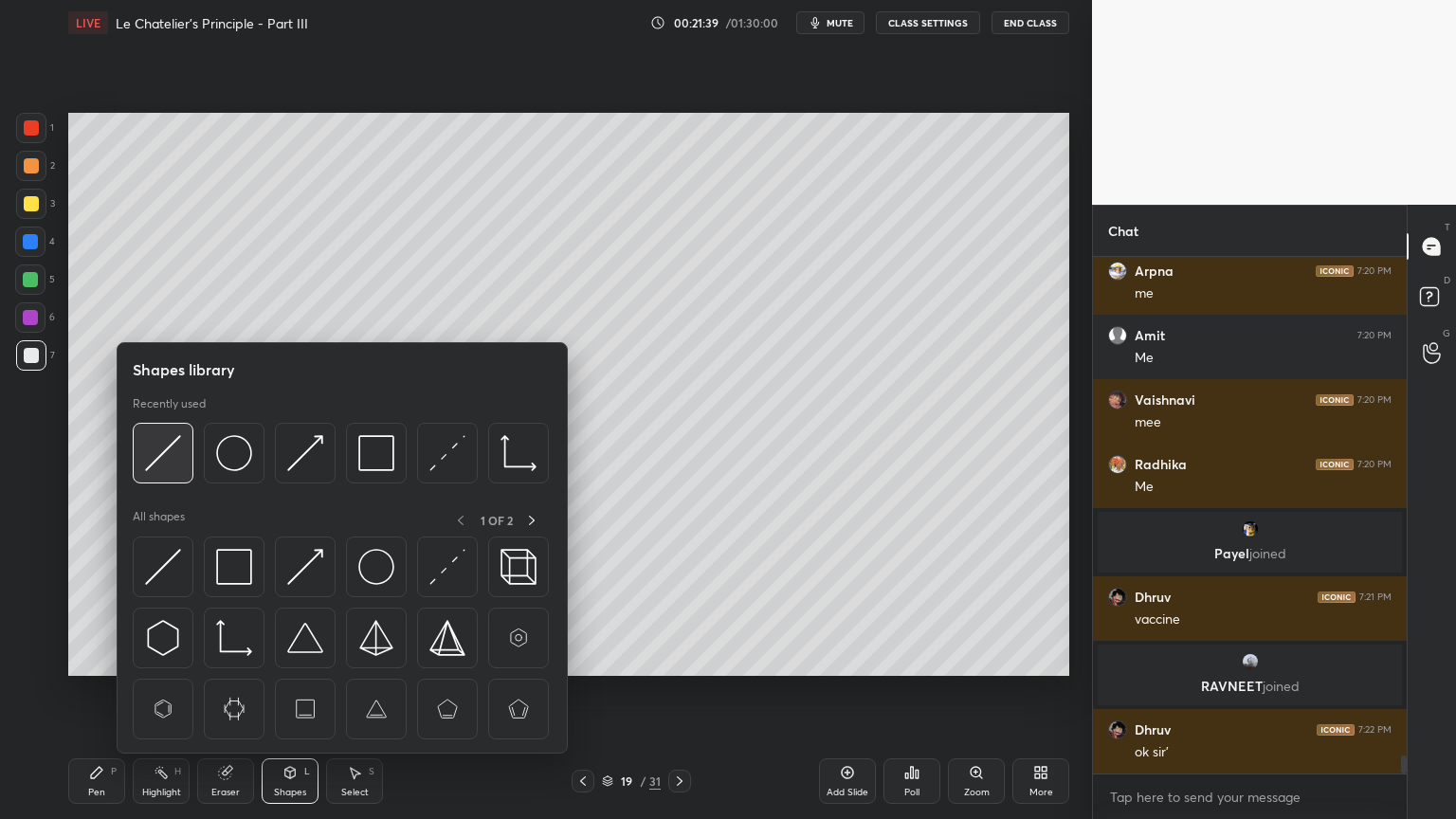 click at bounding box center [163, 453] 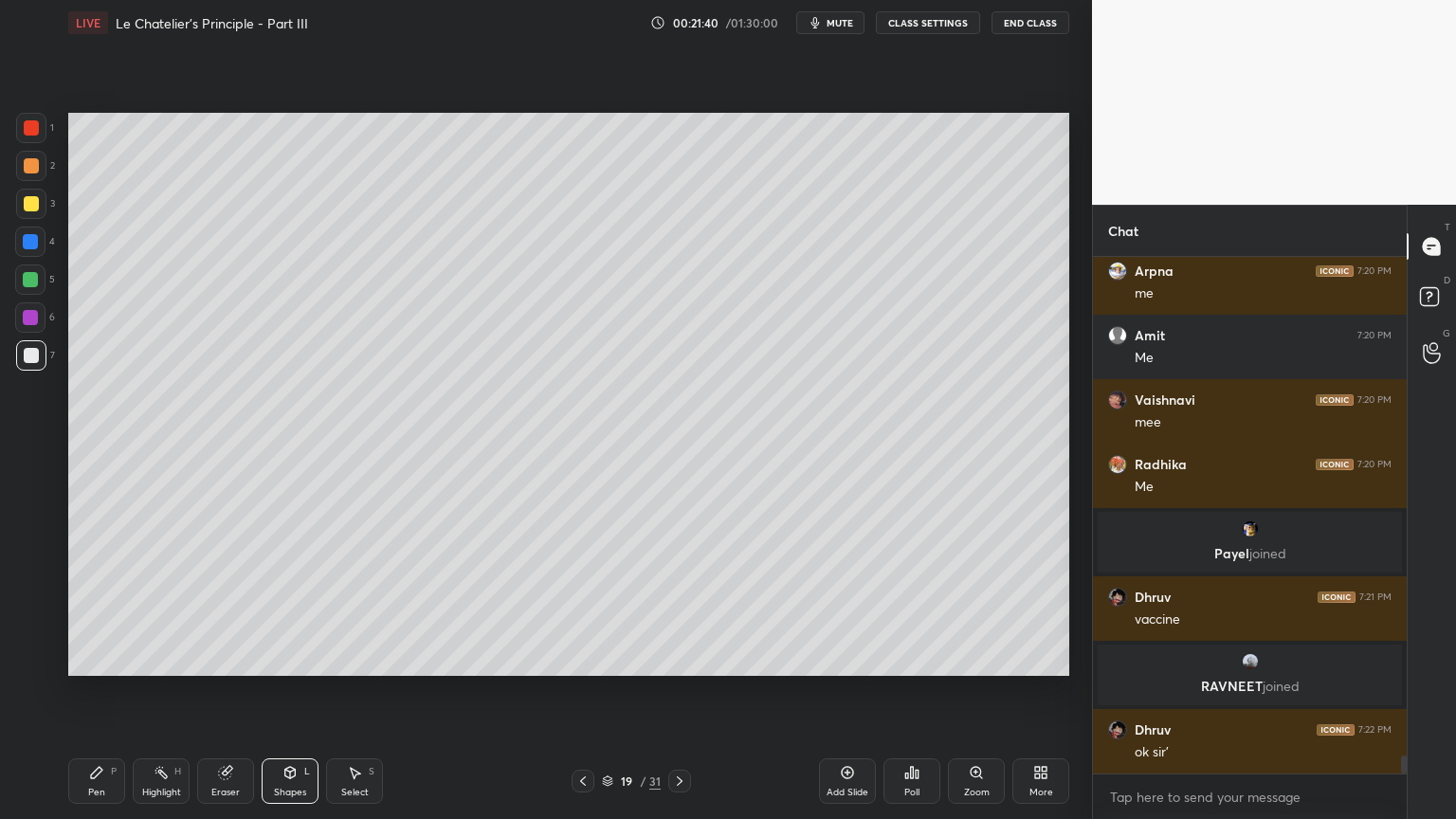 click at bounding box center [31, 128] 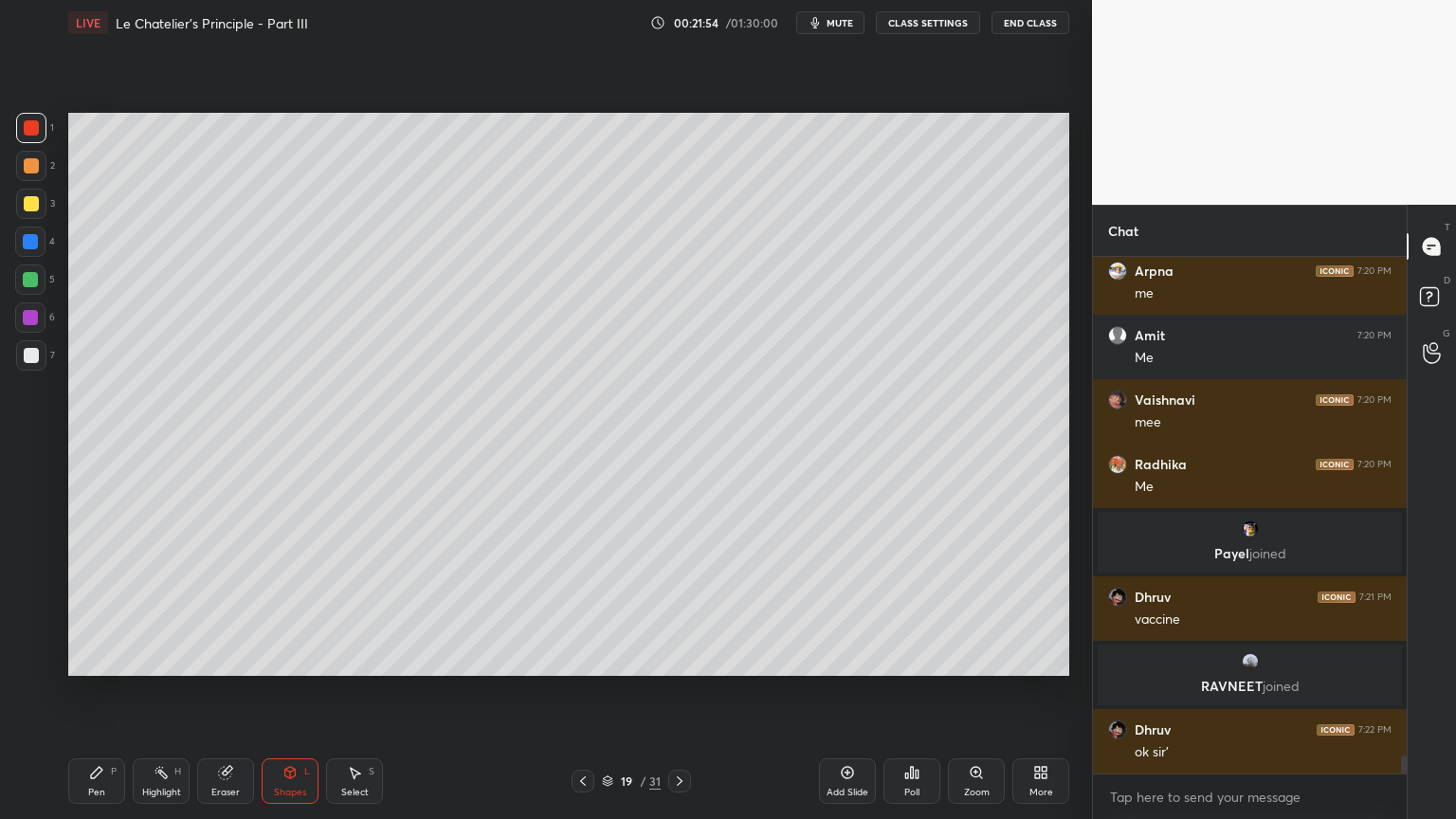 click on "Pen" at bounding box center [97, 792] 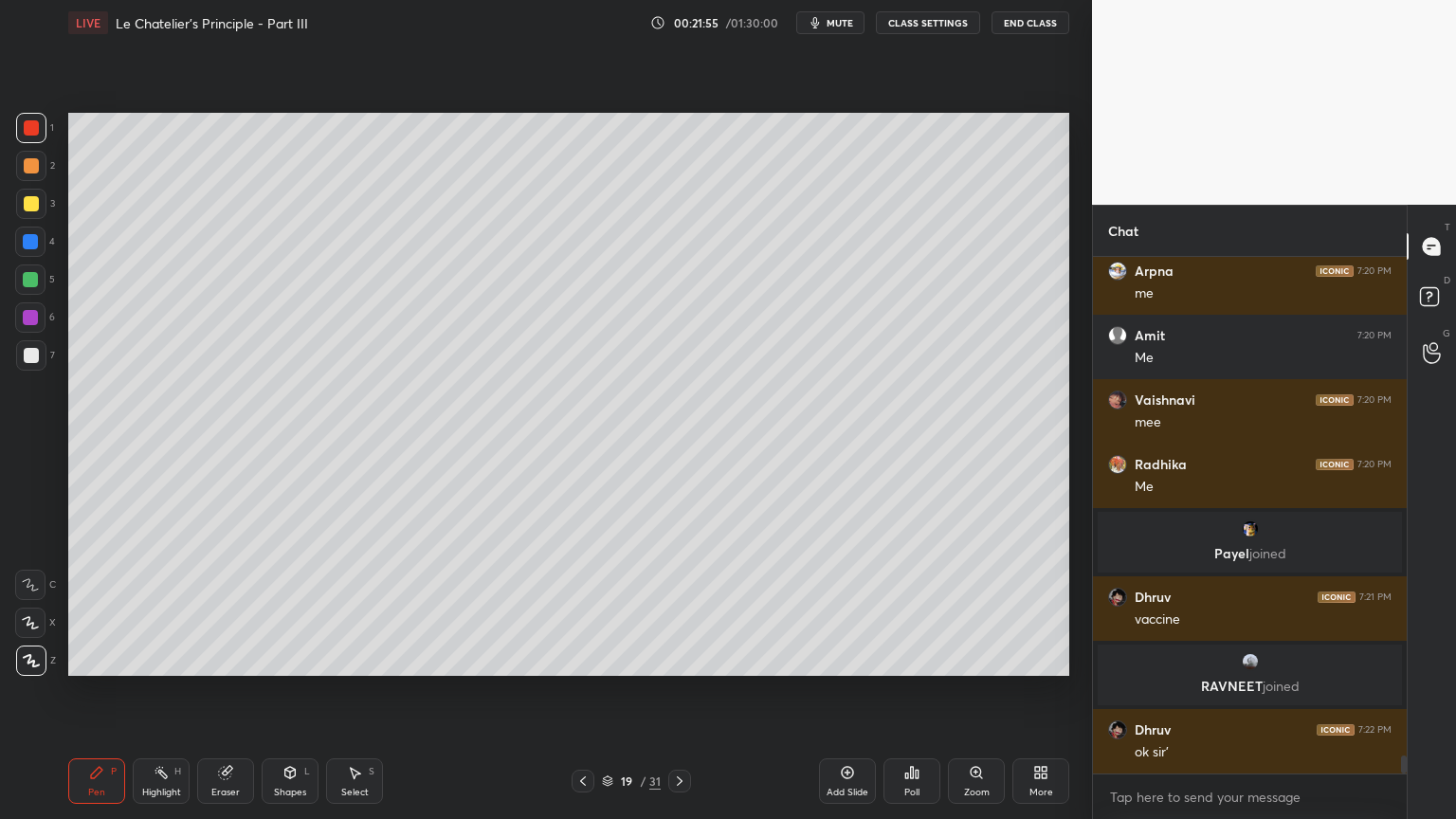 click at bounding box center [31, 204] 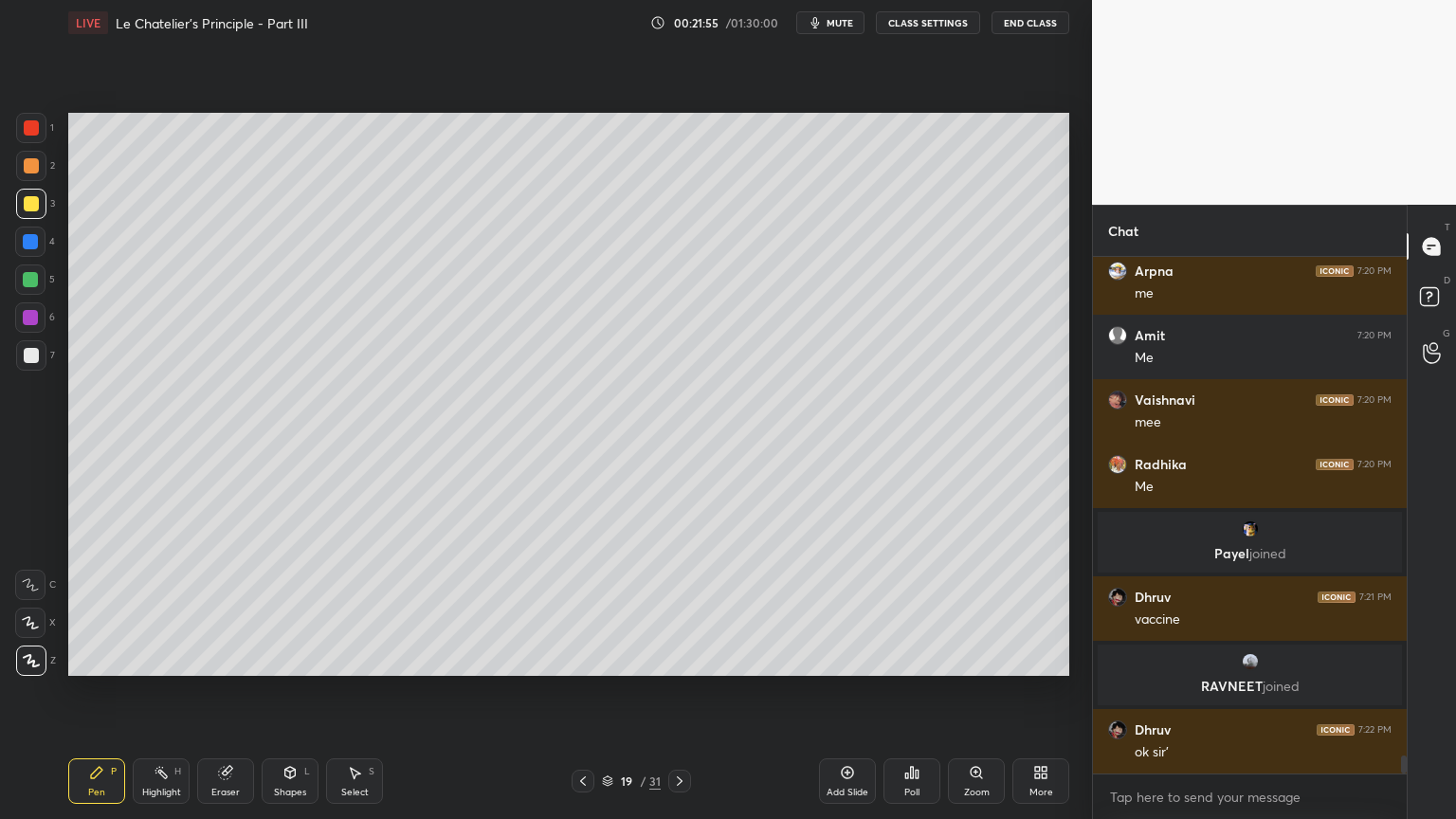 drag, startPoint x: 152, startPoint y: 796, endPoint x: 199, endPoint y: 743, distance: 70.837843 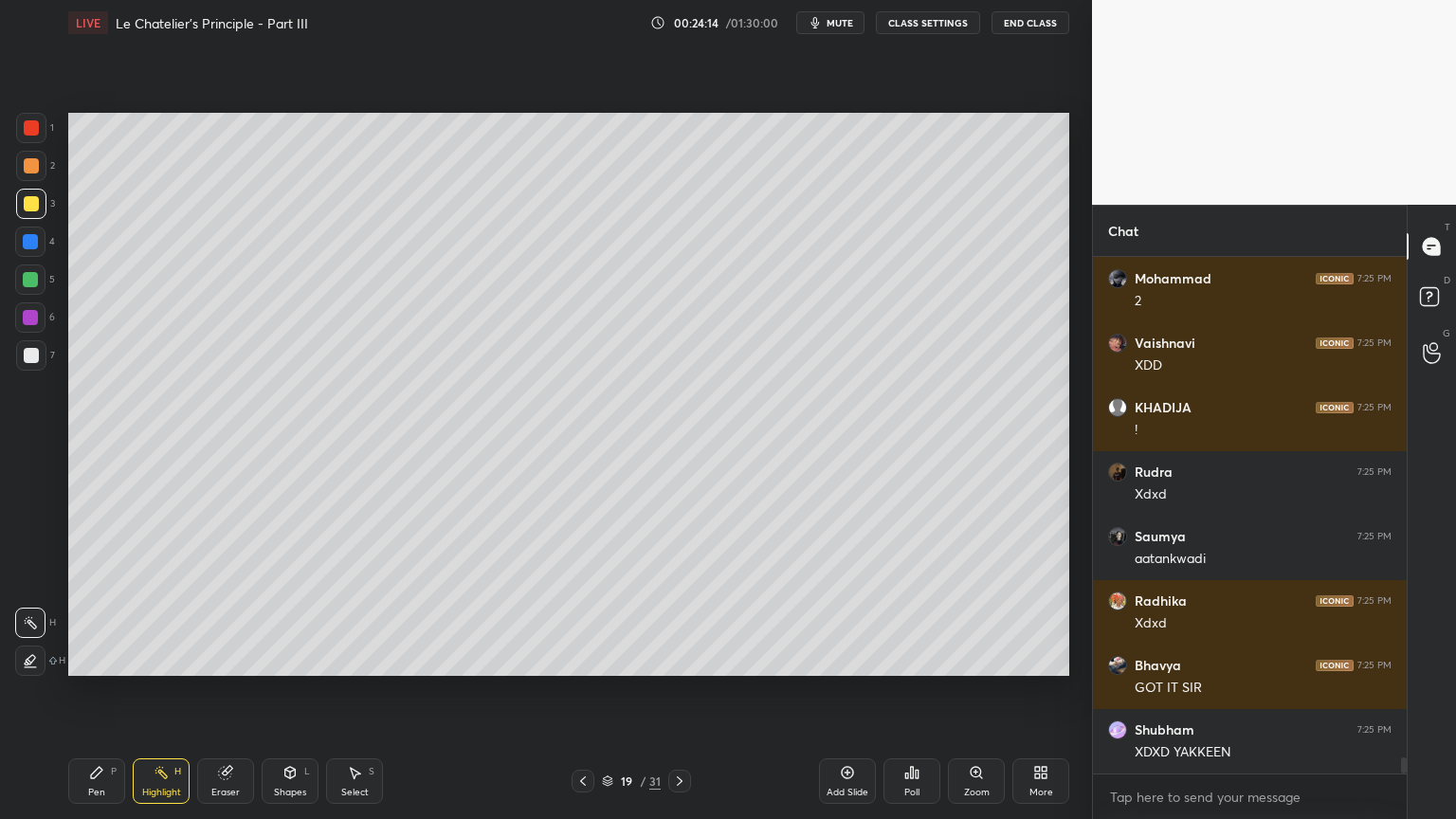 scroll, scrollTop: 16527, scrollLeft: 0, axis: vertical 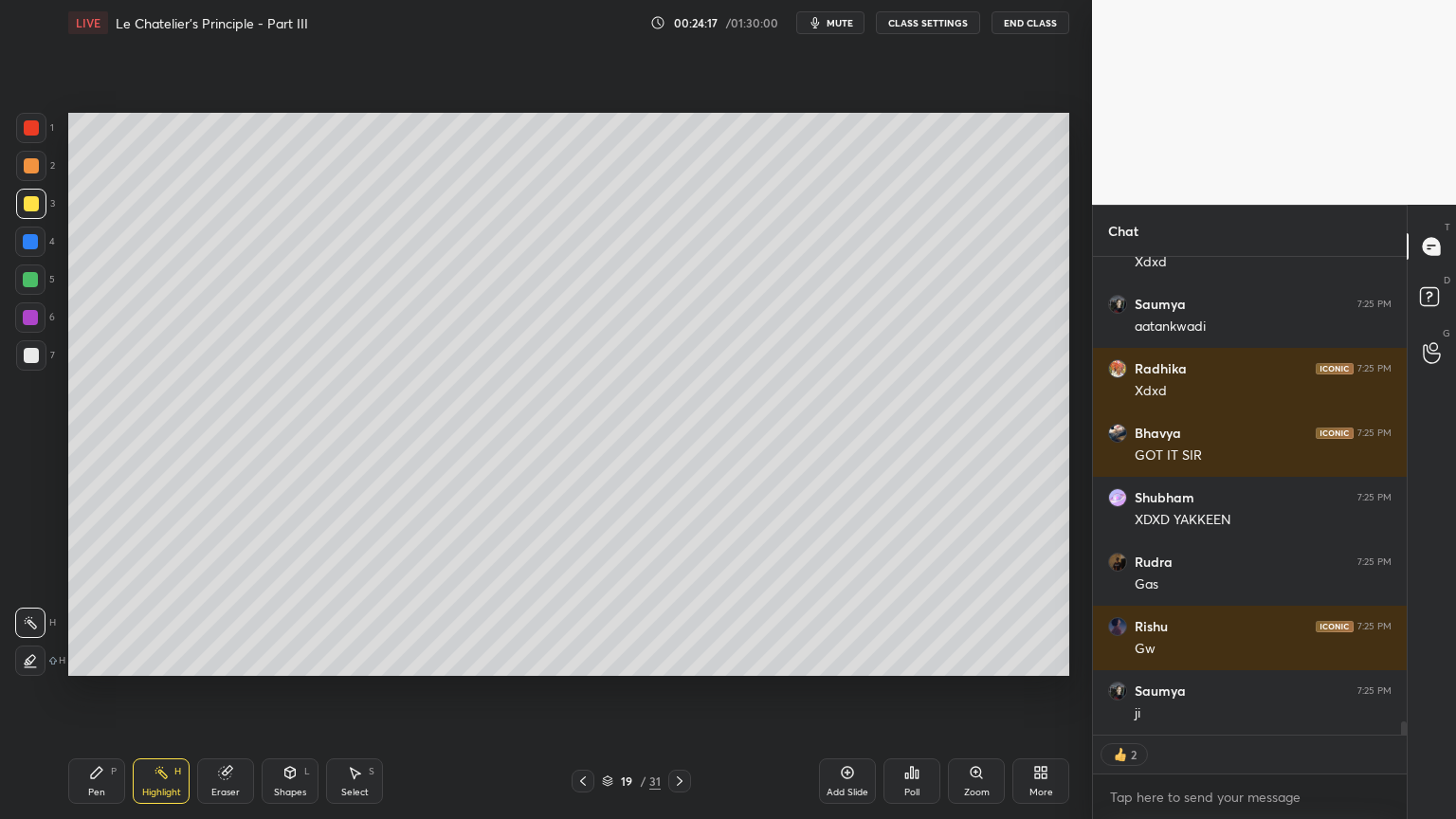 click on "Pen P" at bounding box center (97, 781) 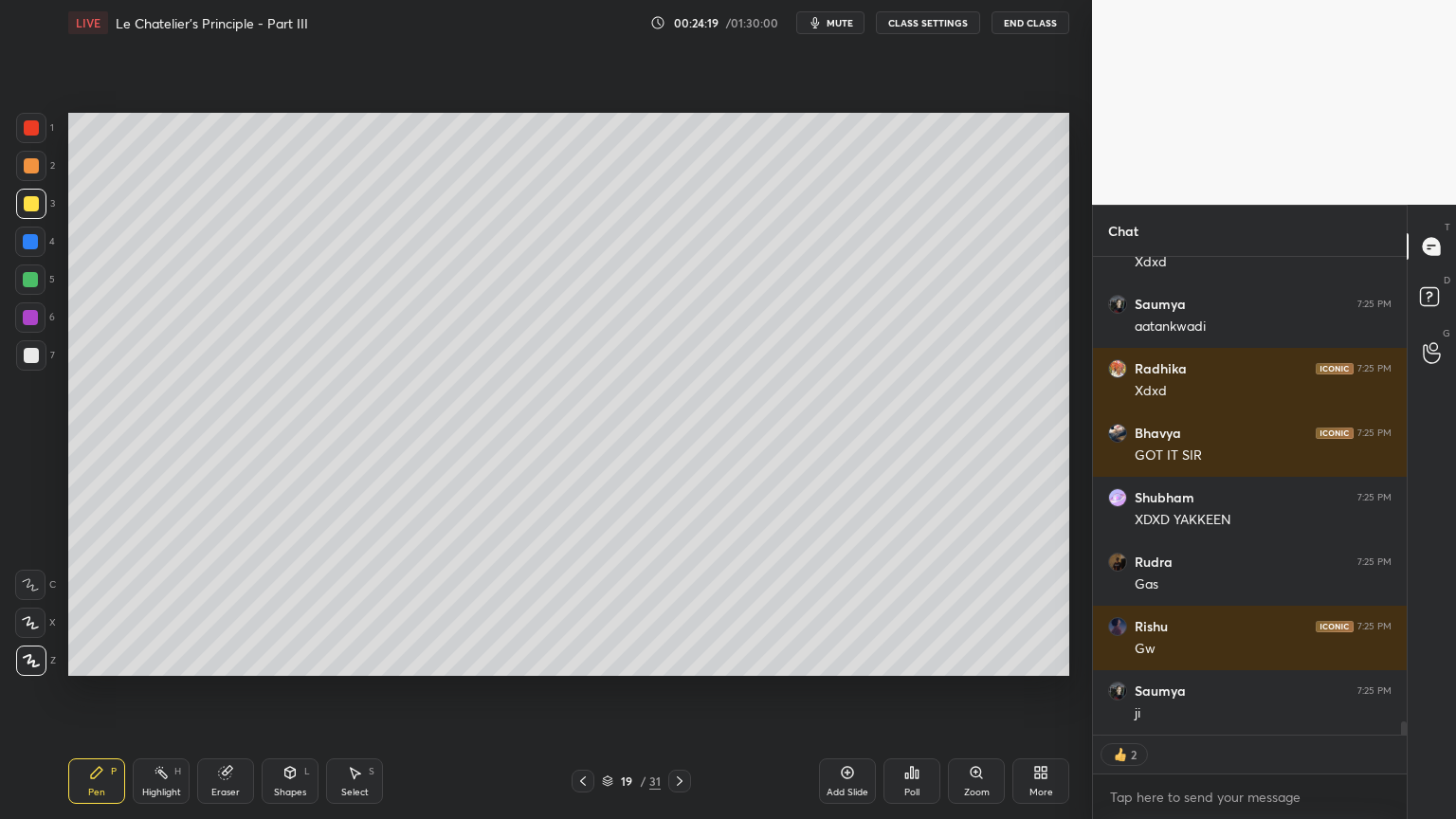 click on "Shapes" at bounding box center [290, 792] 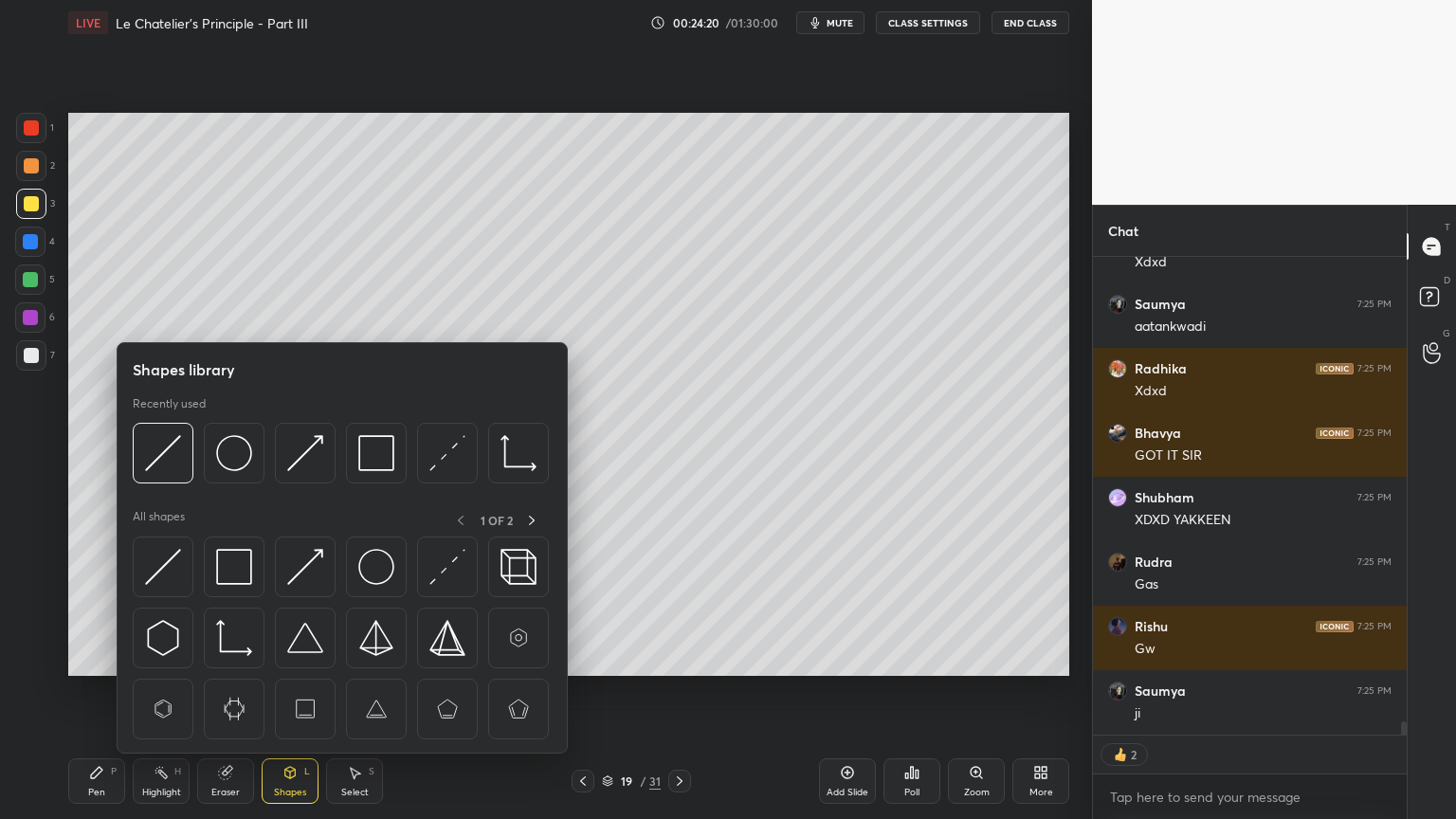 click on "Pen P" at bounding box center (97, 781) 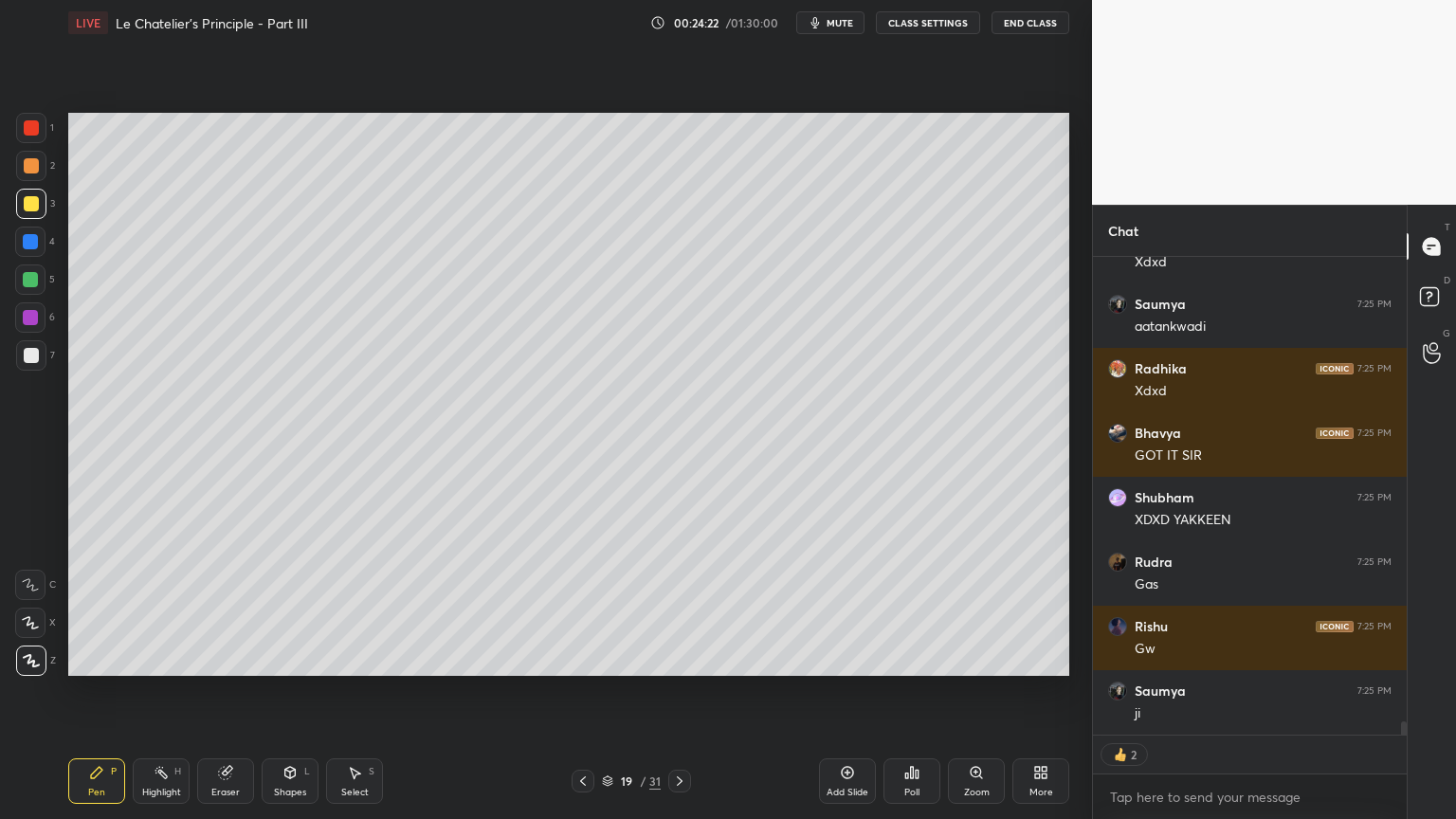 click on "Shapes L" at bounding box center (290, 781) 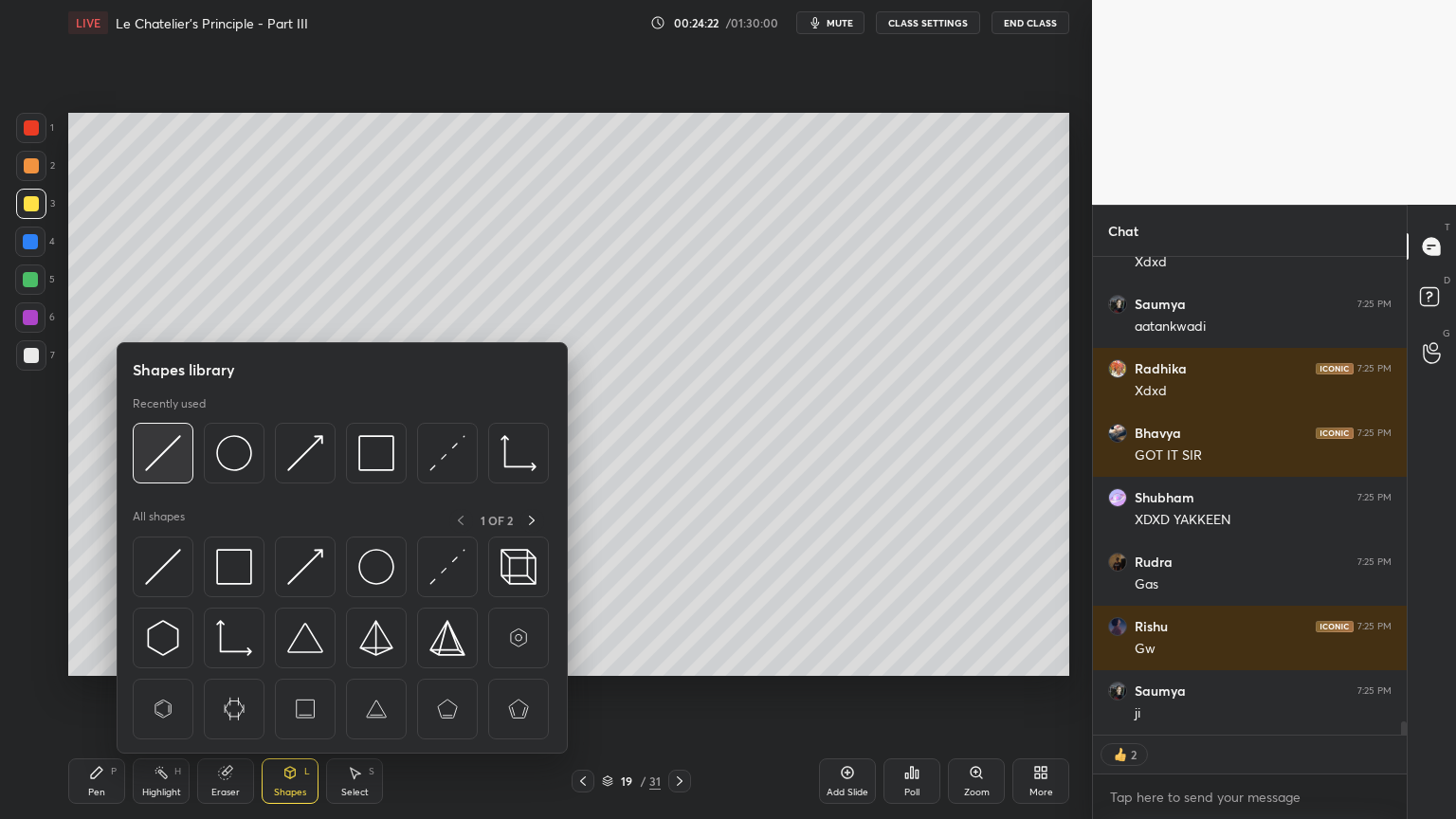 scroll, scrollTop: 16695, scrollLeft: 0, axis: vertical 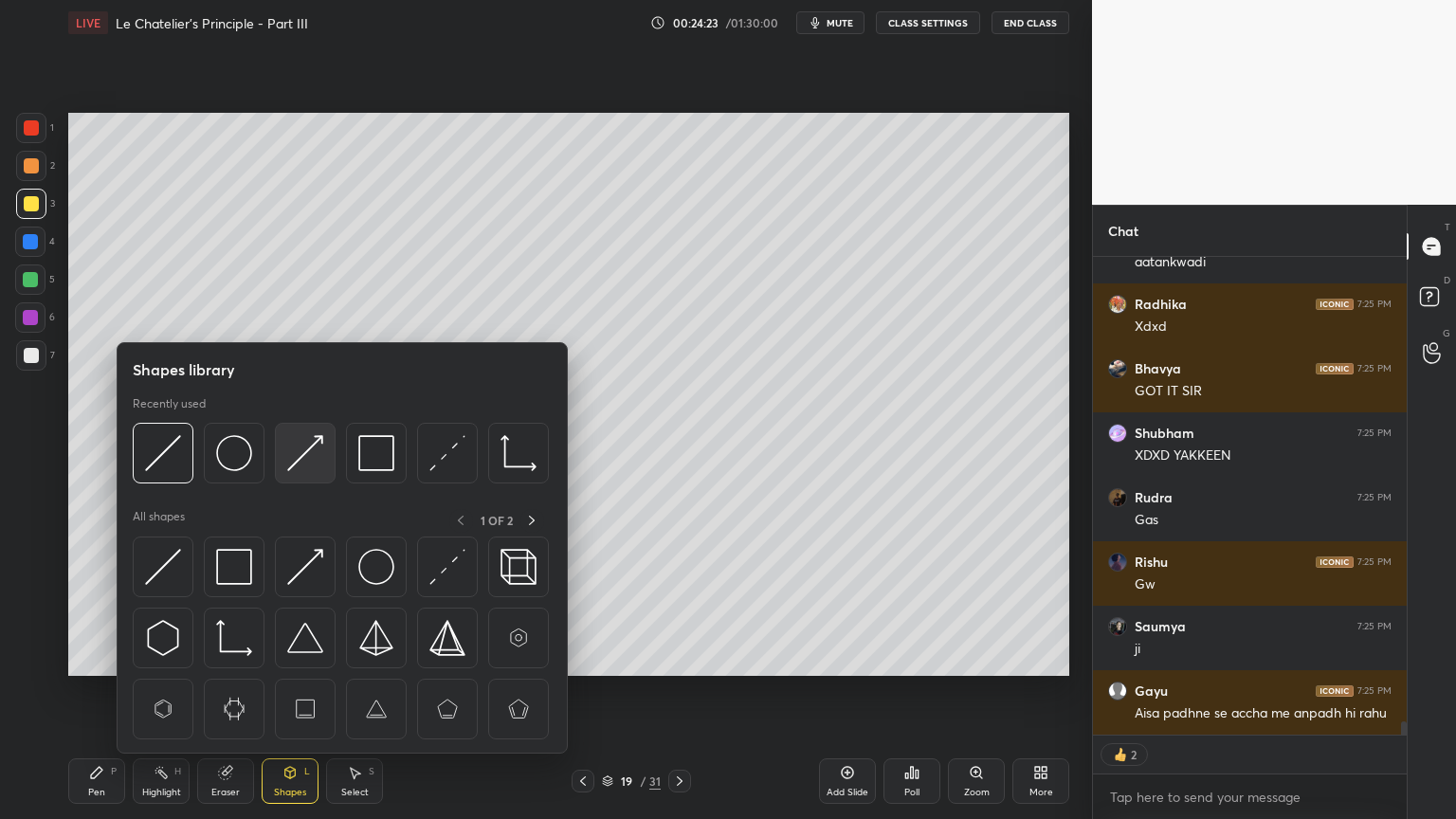click at bounding box center (305, 453) 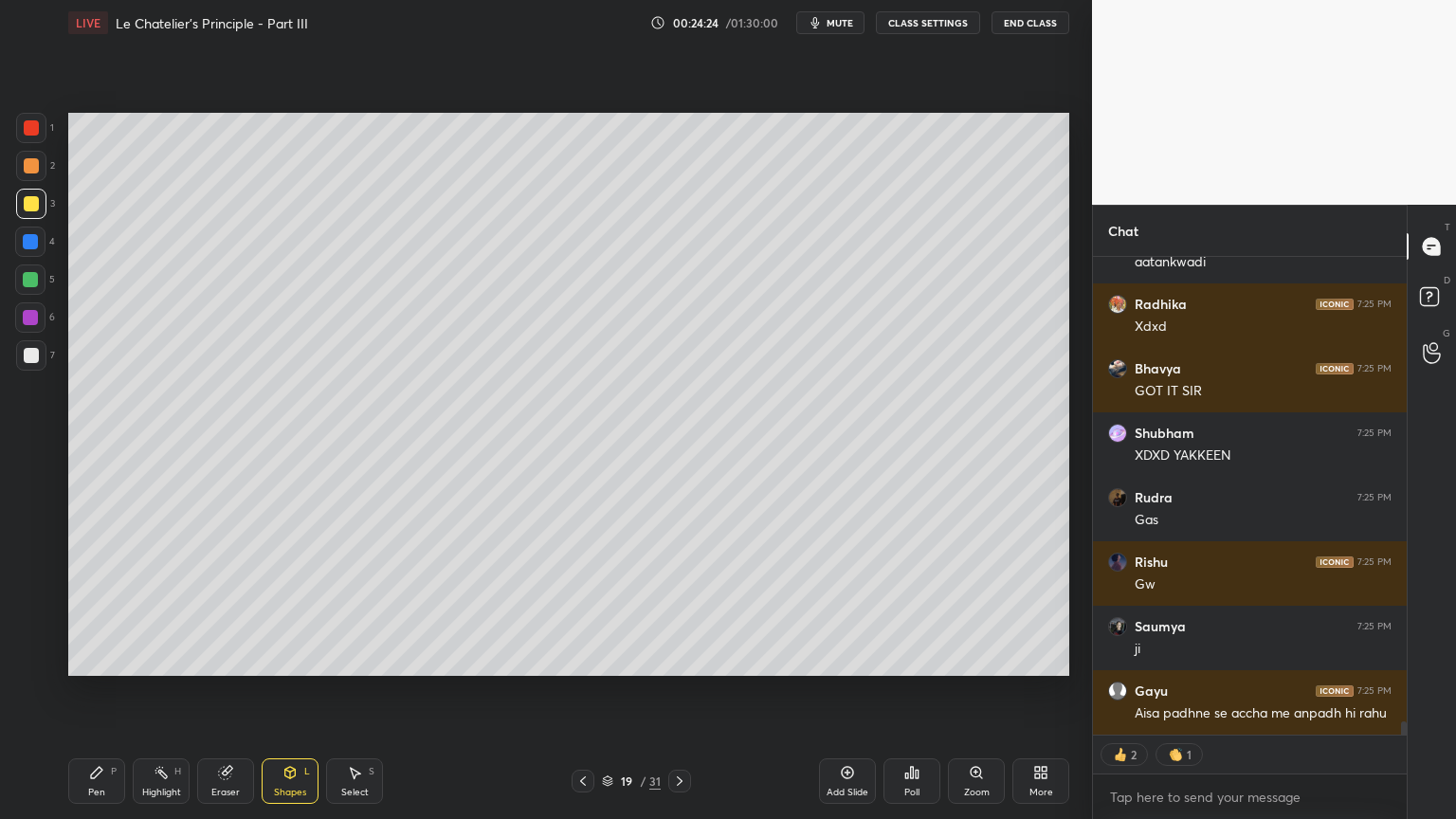 click on "Shapes L" at bounding box center (290, 781) 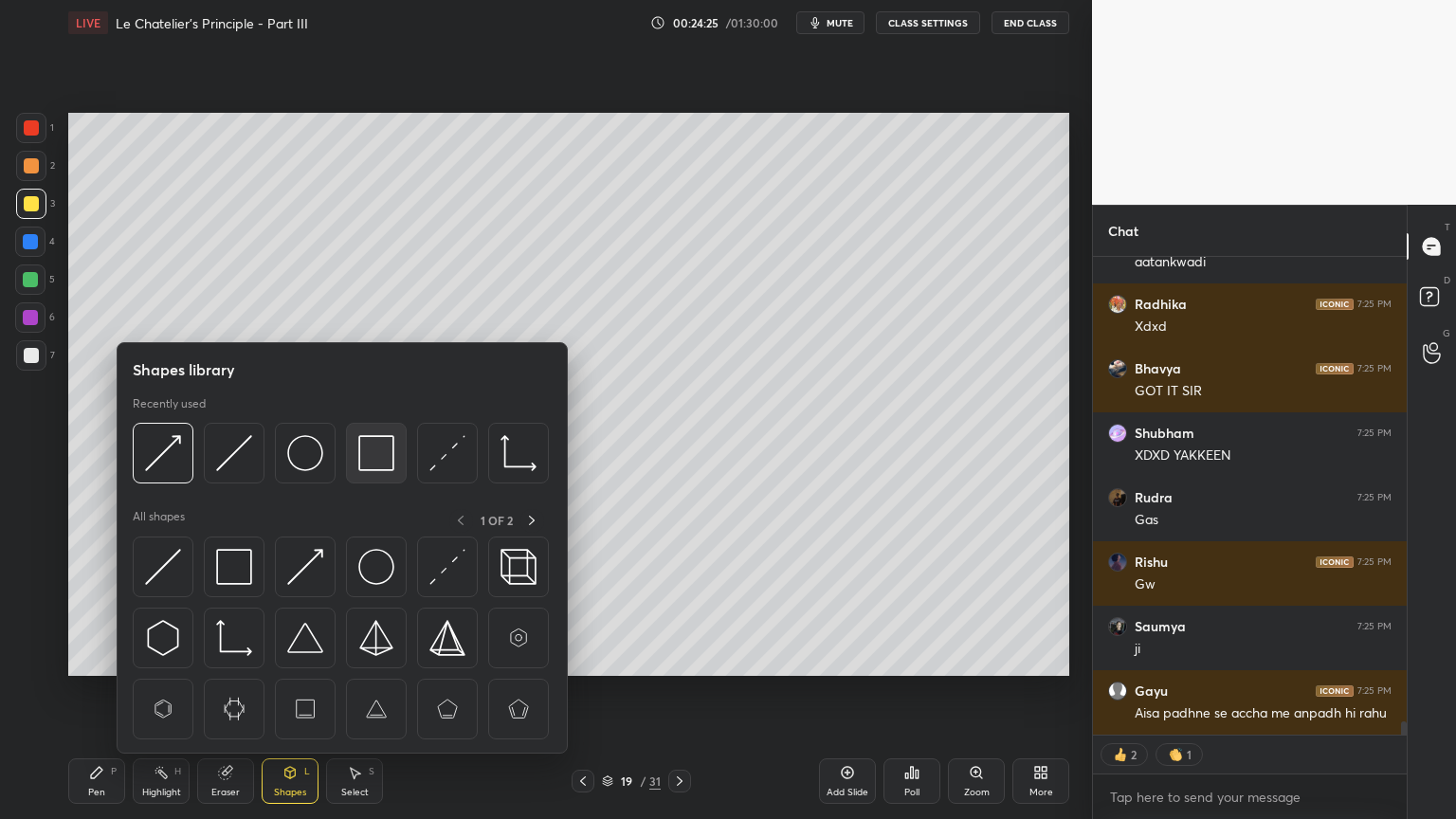 click at bounding box center [376, 453] 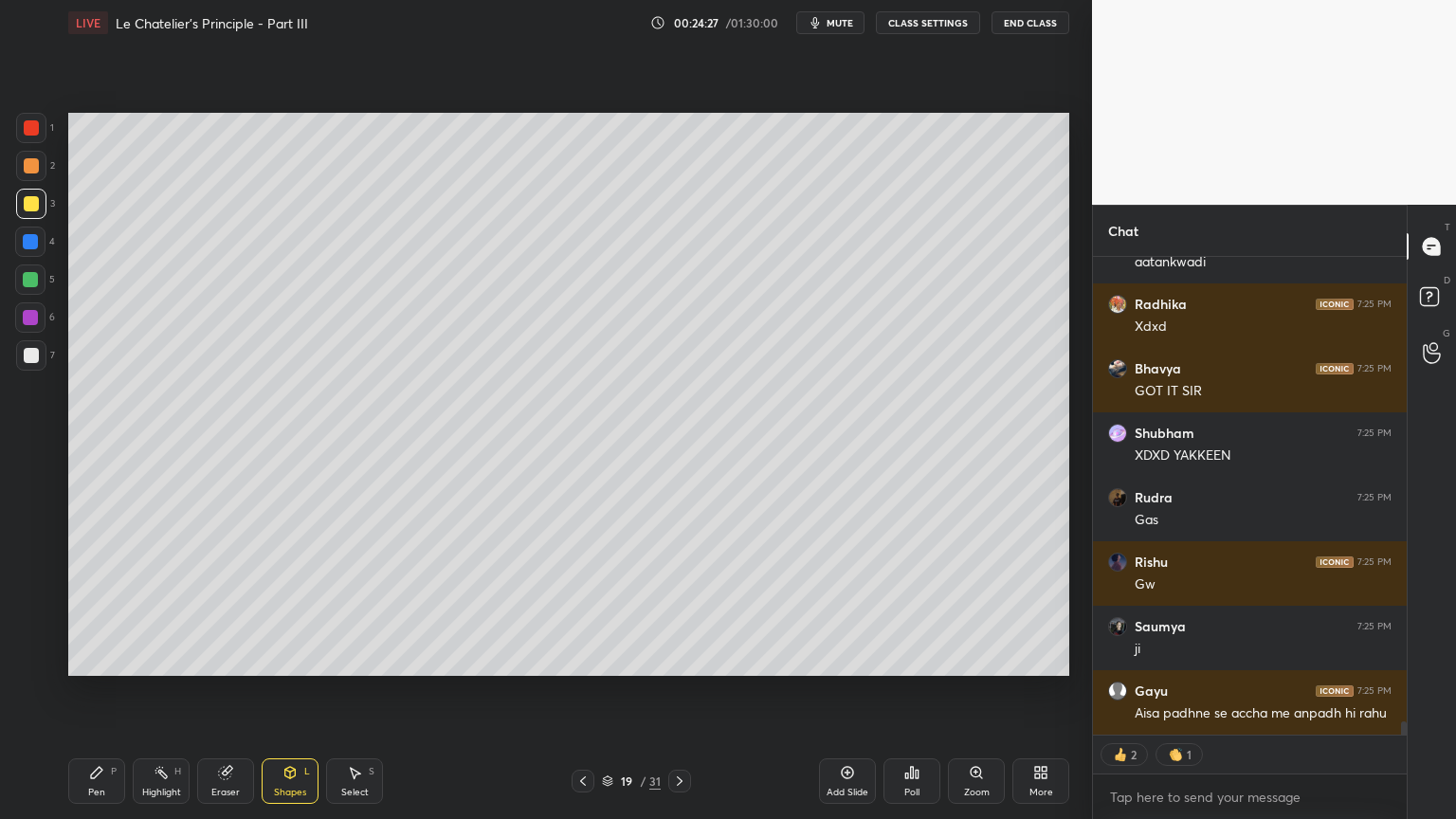 drag, startPoint x: 100, startPoint y: 788, endPoint x: 104, endPoint y: 752, distance: 36.221541 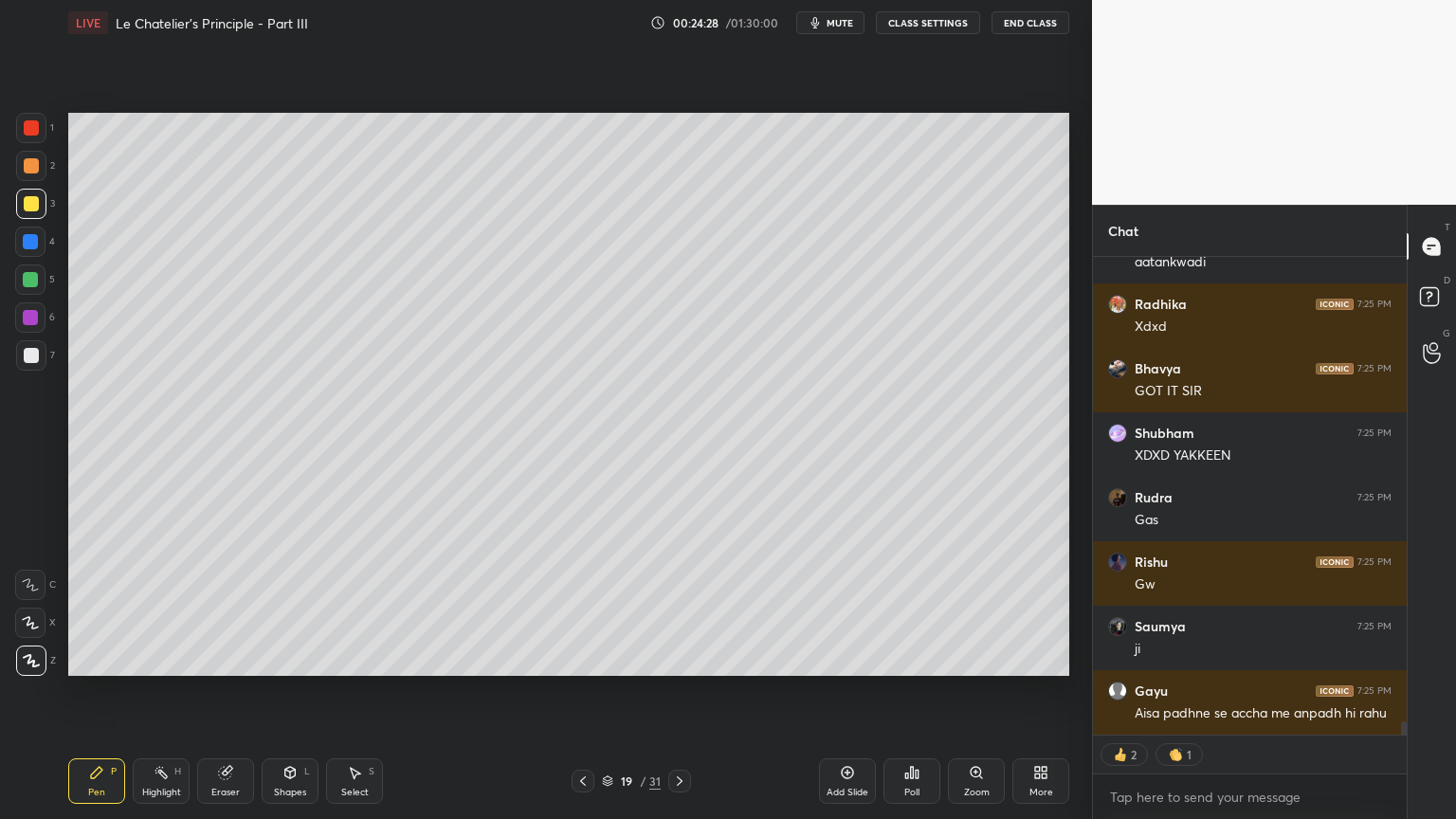 click at bounding box center (31, 355) 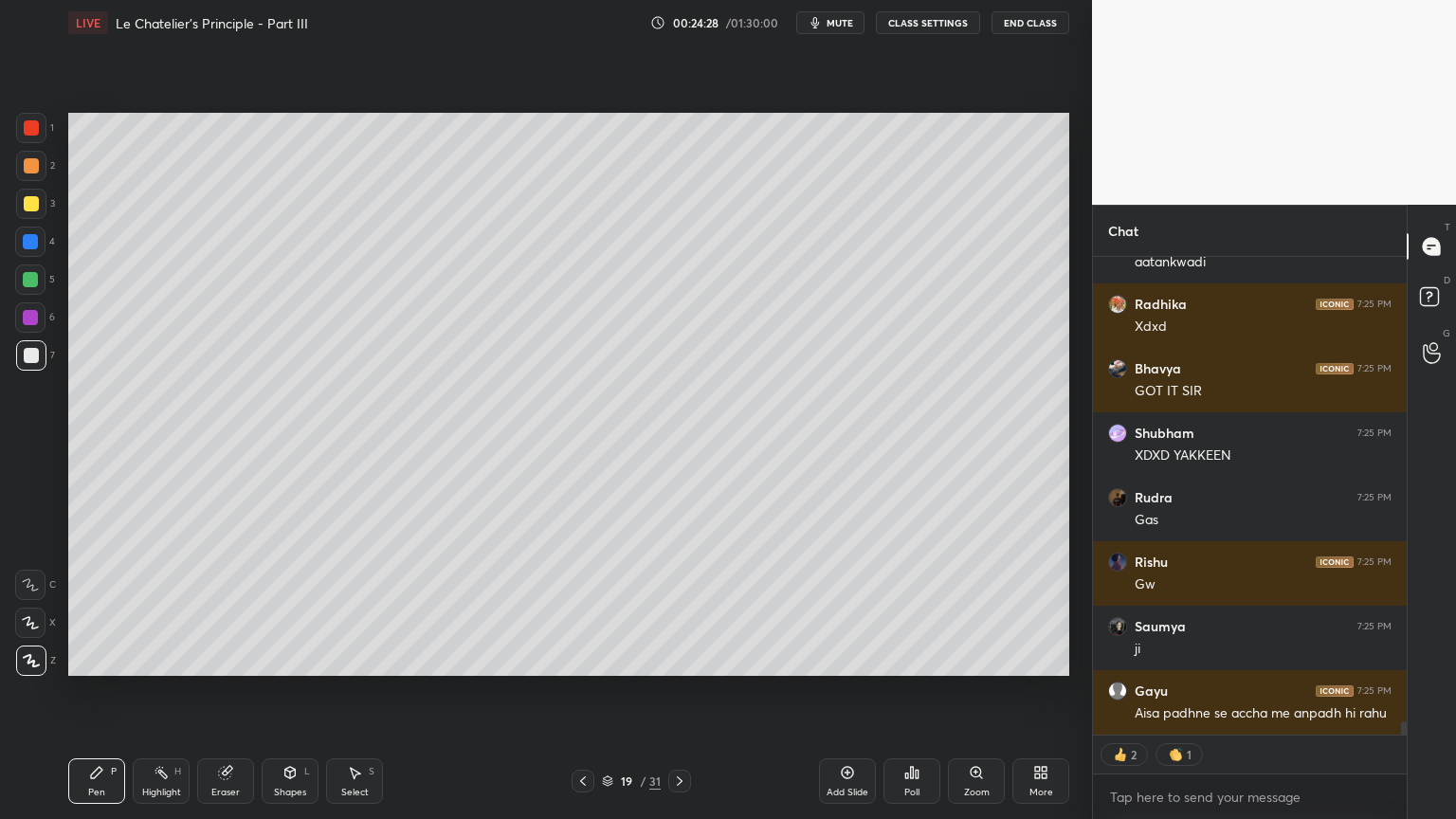 scroll, scrollTop: 16763, scrollLeft: 0, axis: vertical 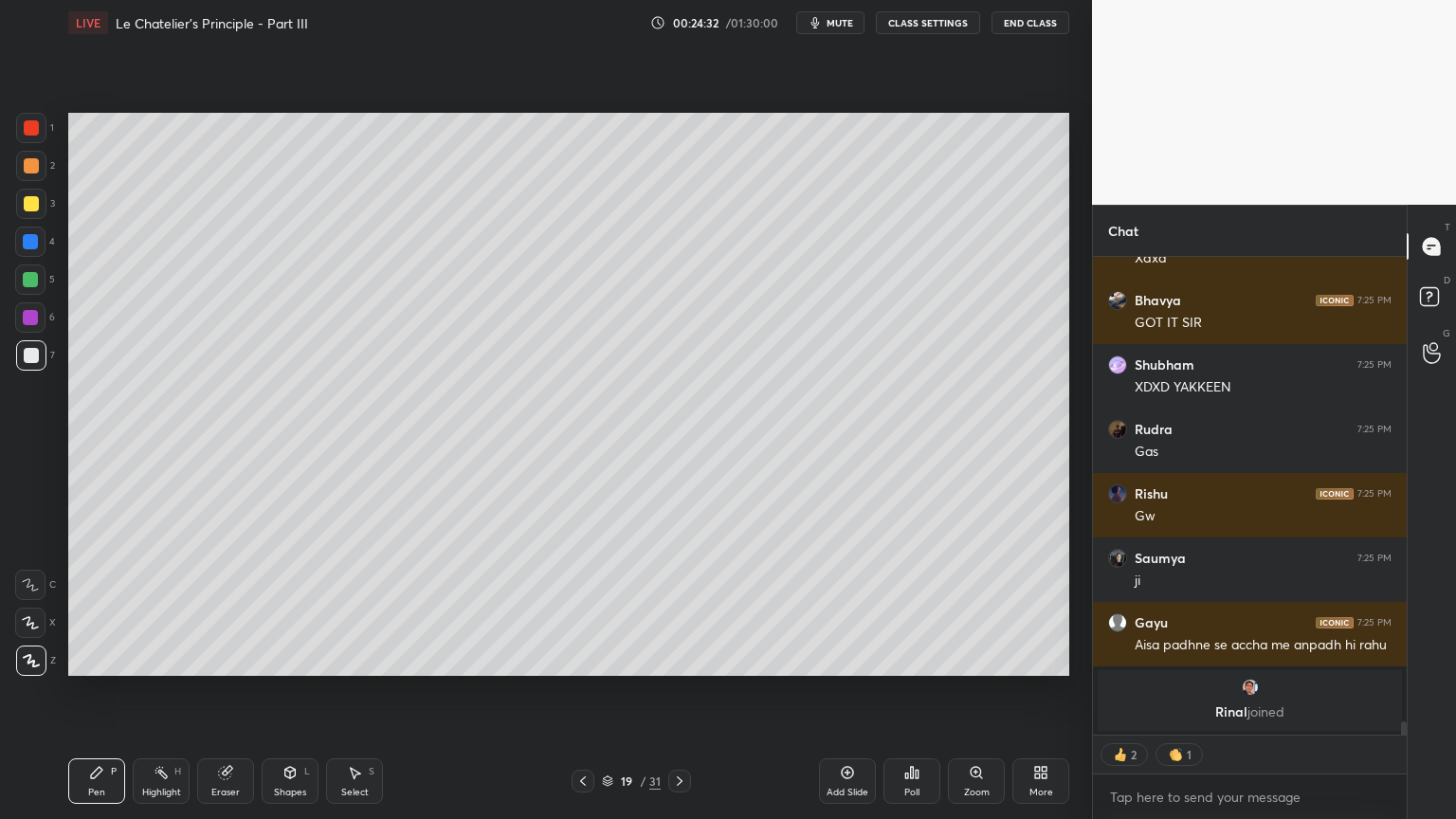 click on "Highlight" at bounding box center (161, 792) 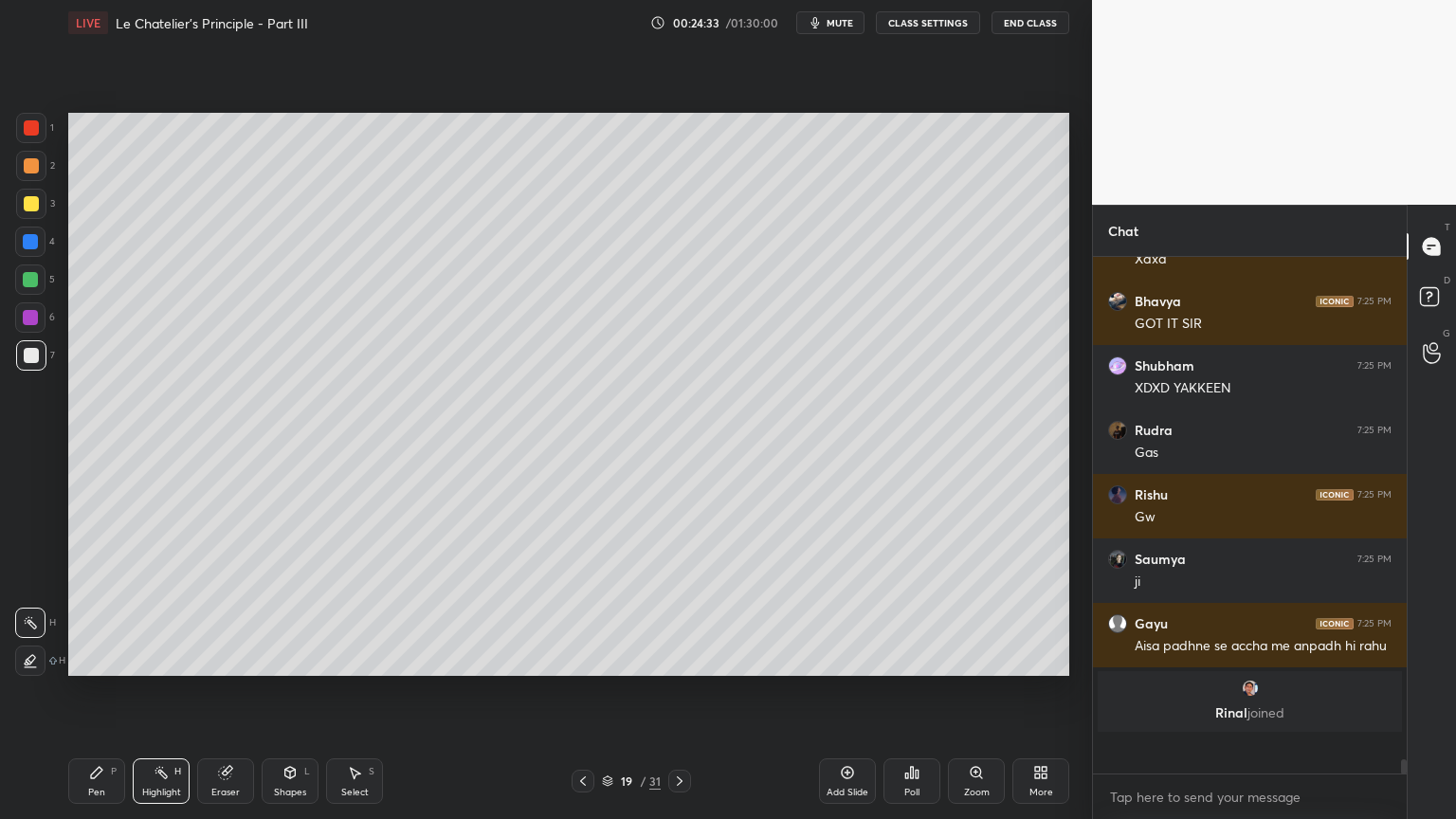 scroll, scrollTop: 6, scrollLeft: 6, axis: both 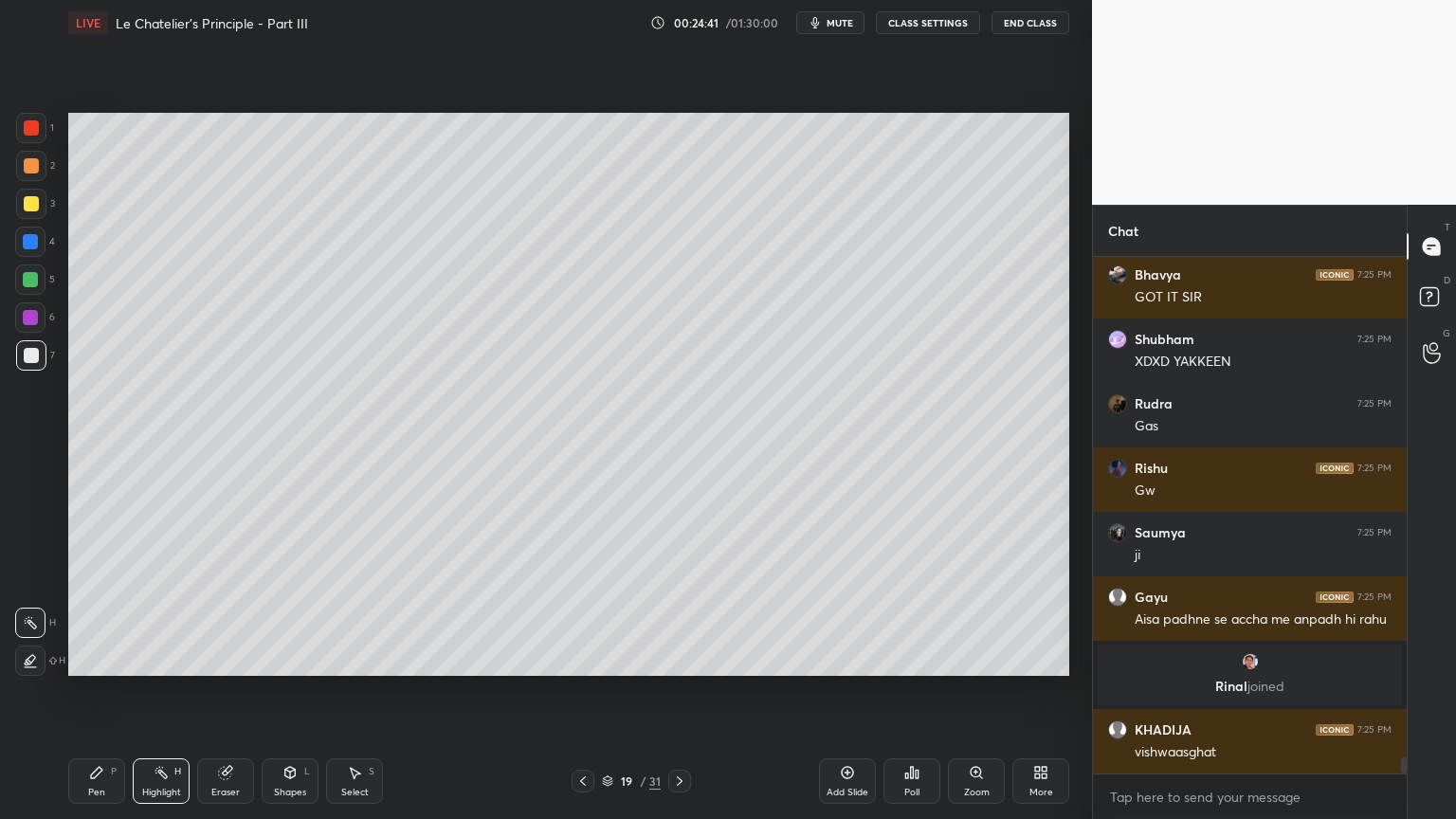 click on "Add Slide" at bounding box center [847, 781] 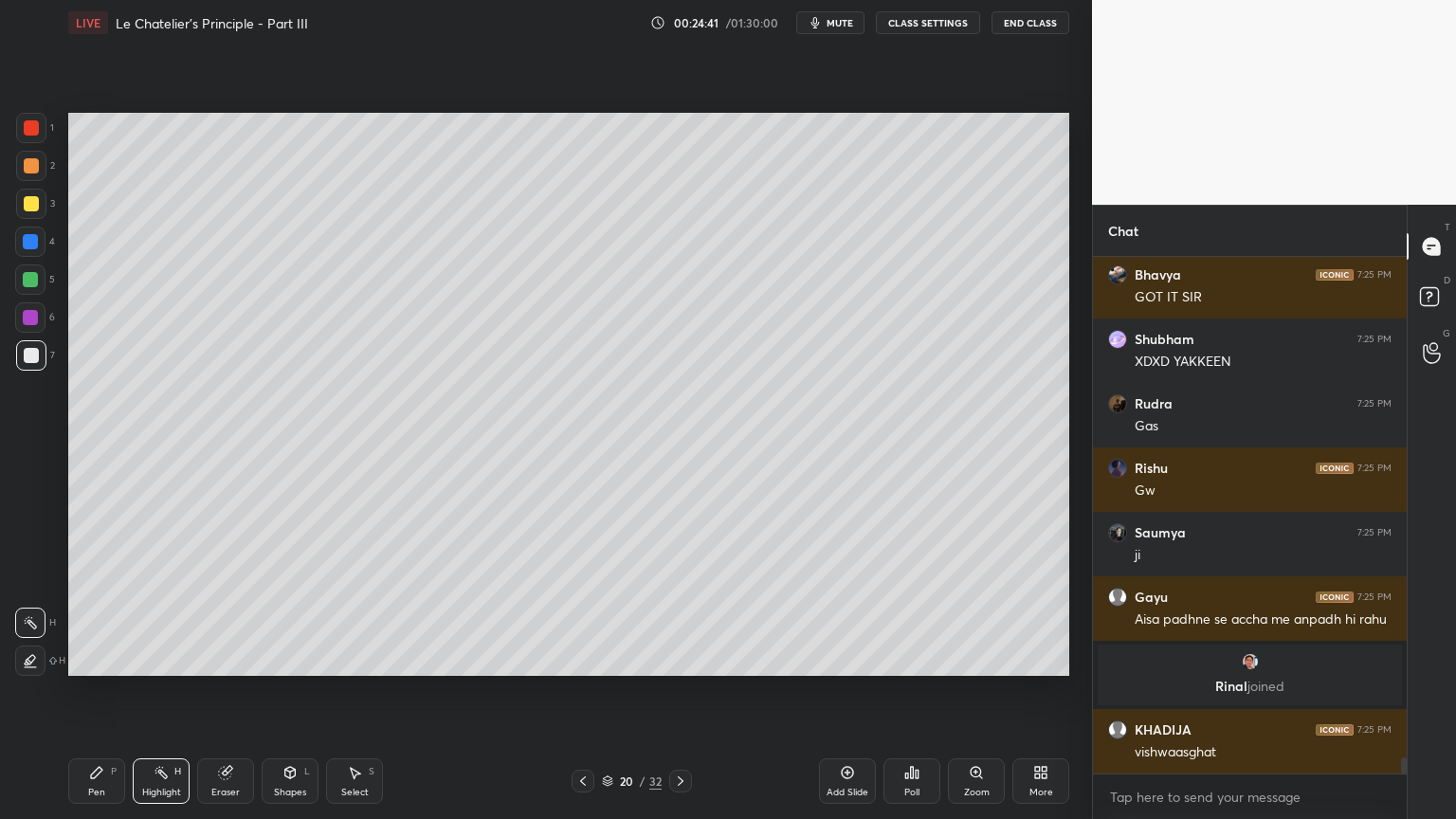 click on "Pen P" at bounding box center (97, 781) 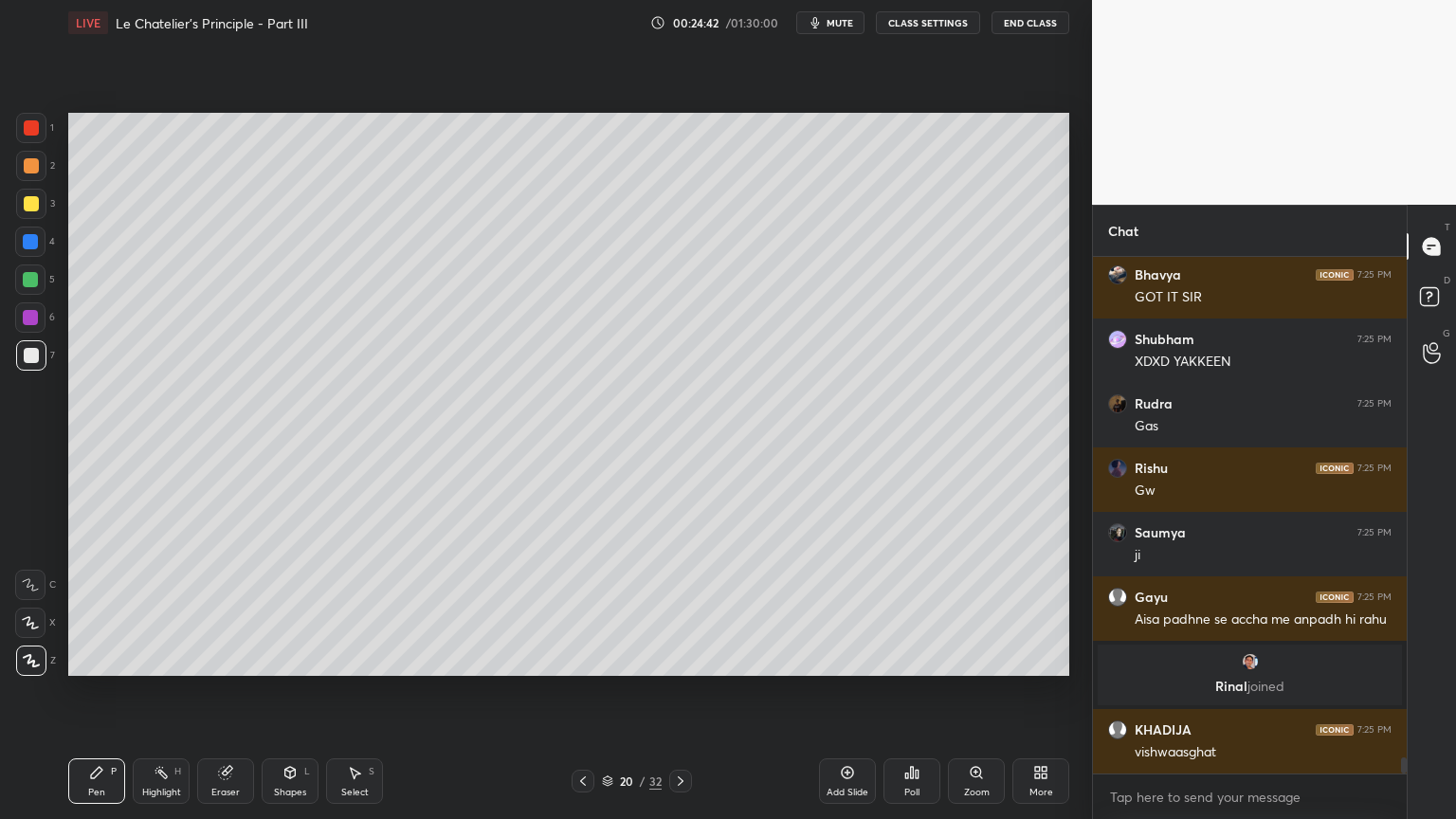click at bounding box center [31, 128] 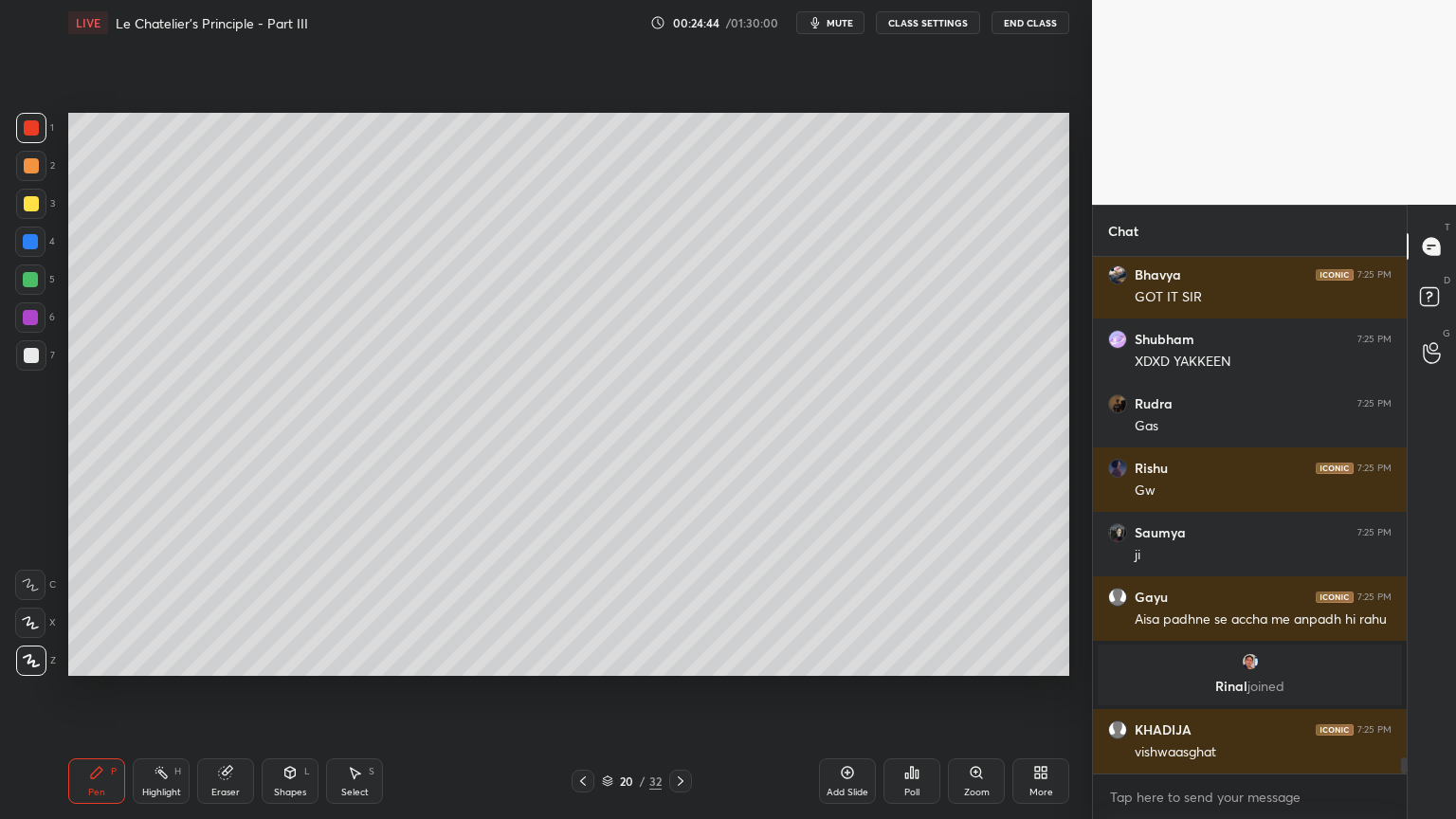 click at bounding box center [31, 166] 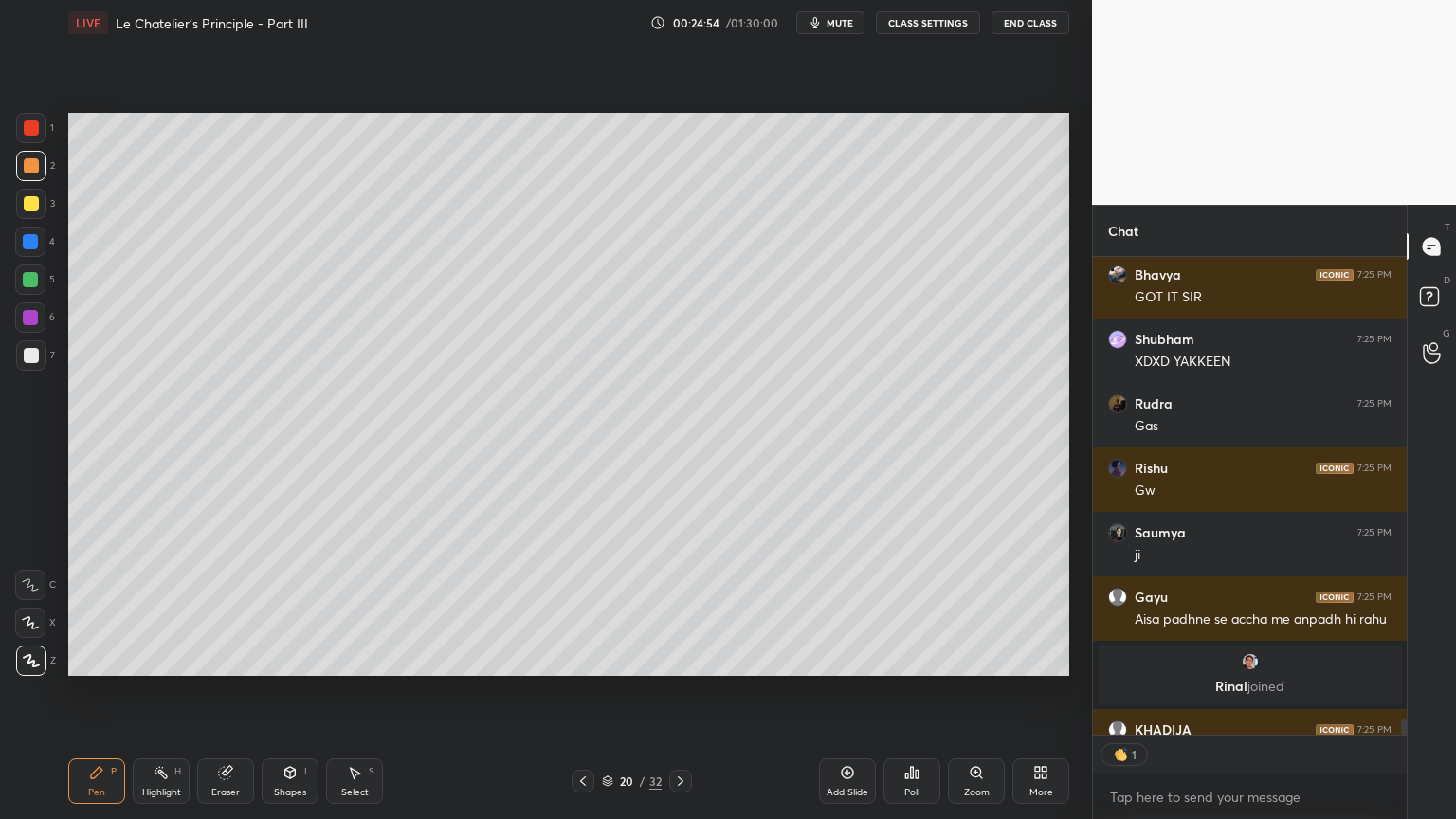 scroll, scrollTop: 6, scrollLeft: 6, axis: both 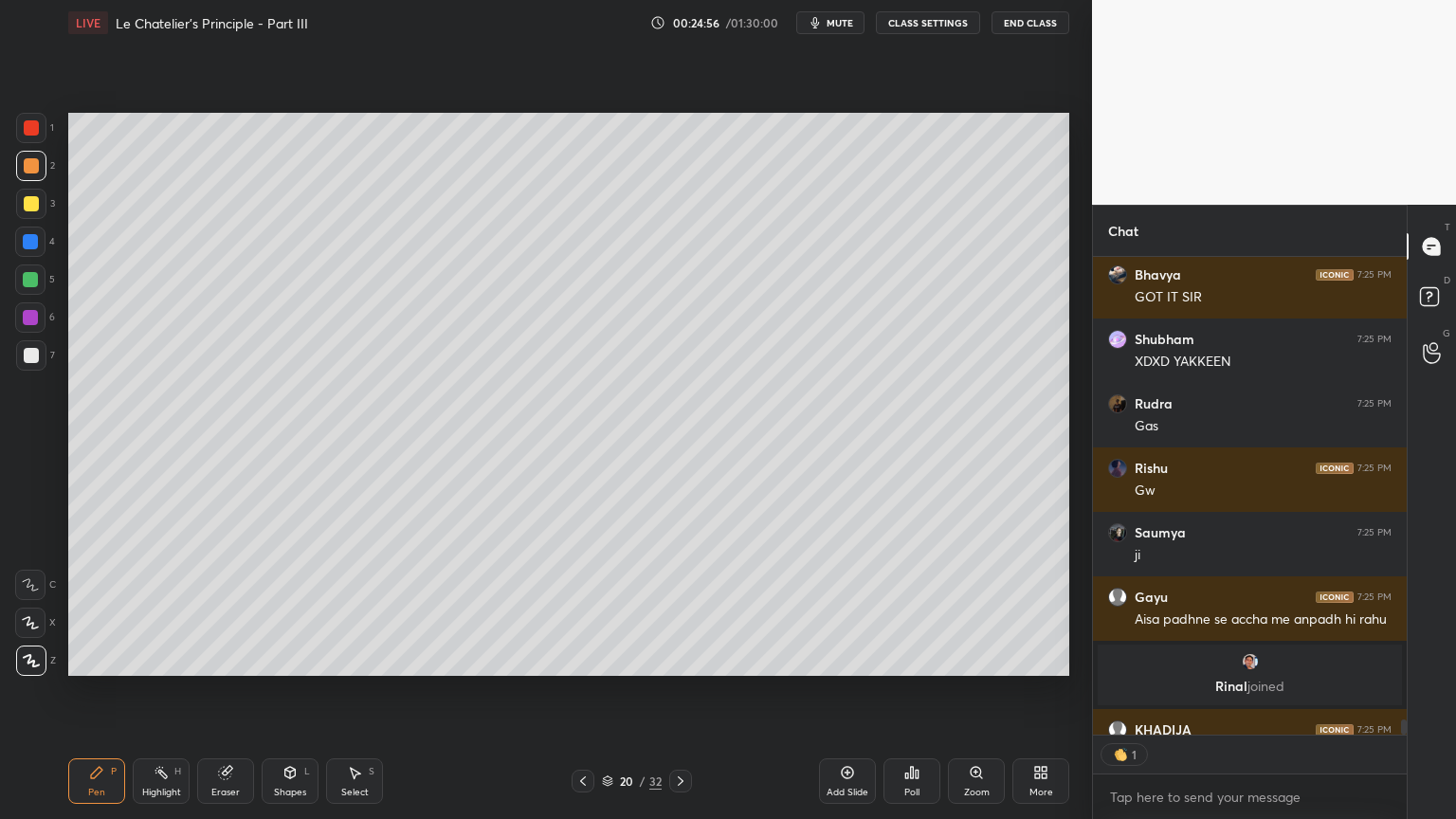 click at bounding box center [31, 355] 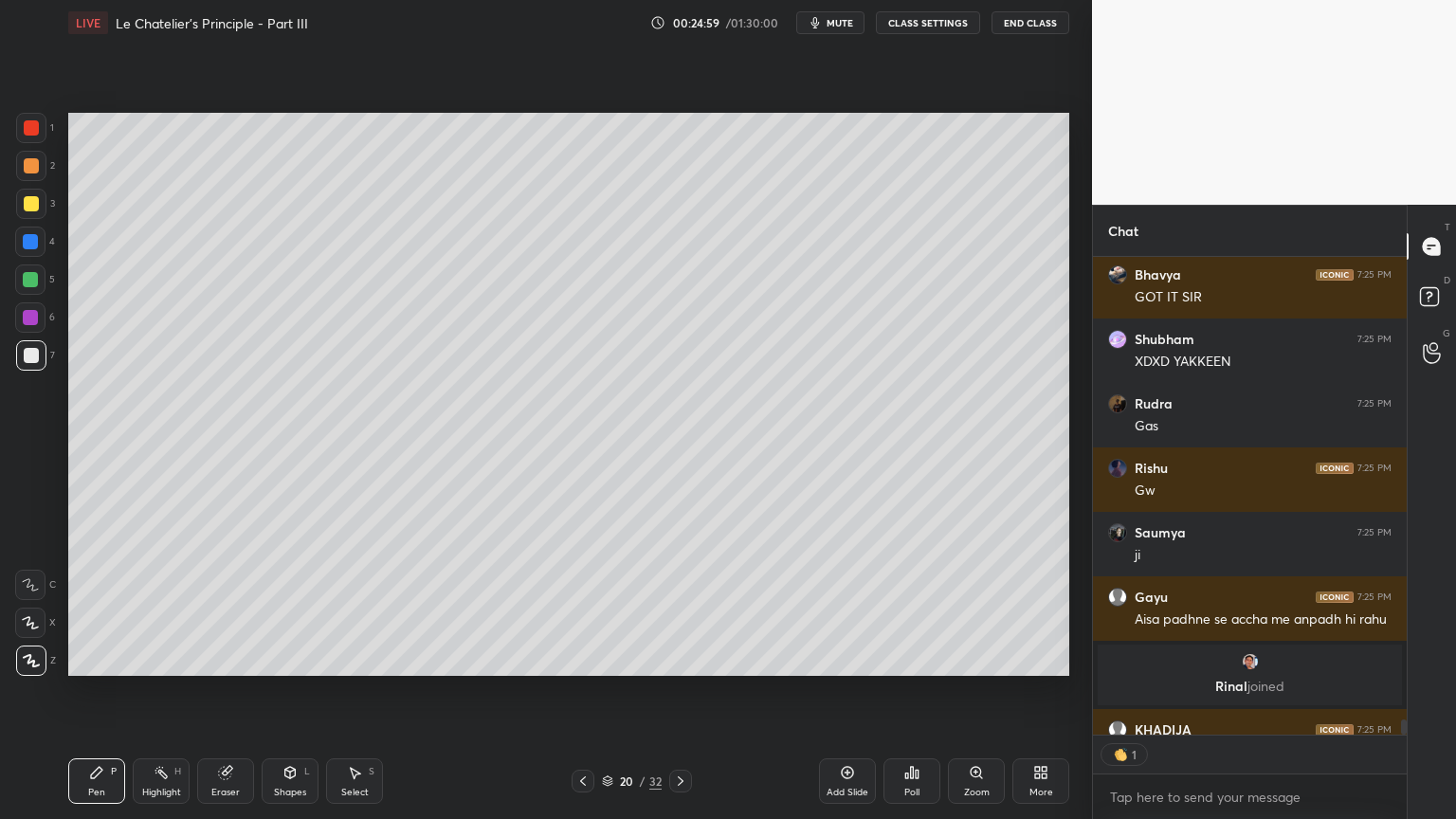 drag, startPoint x: 129, startPoint y: 792, endPoint x: 160, endPoint y: 790, distance: 31.06445 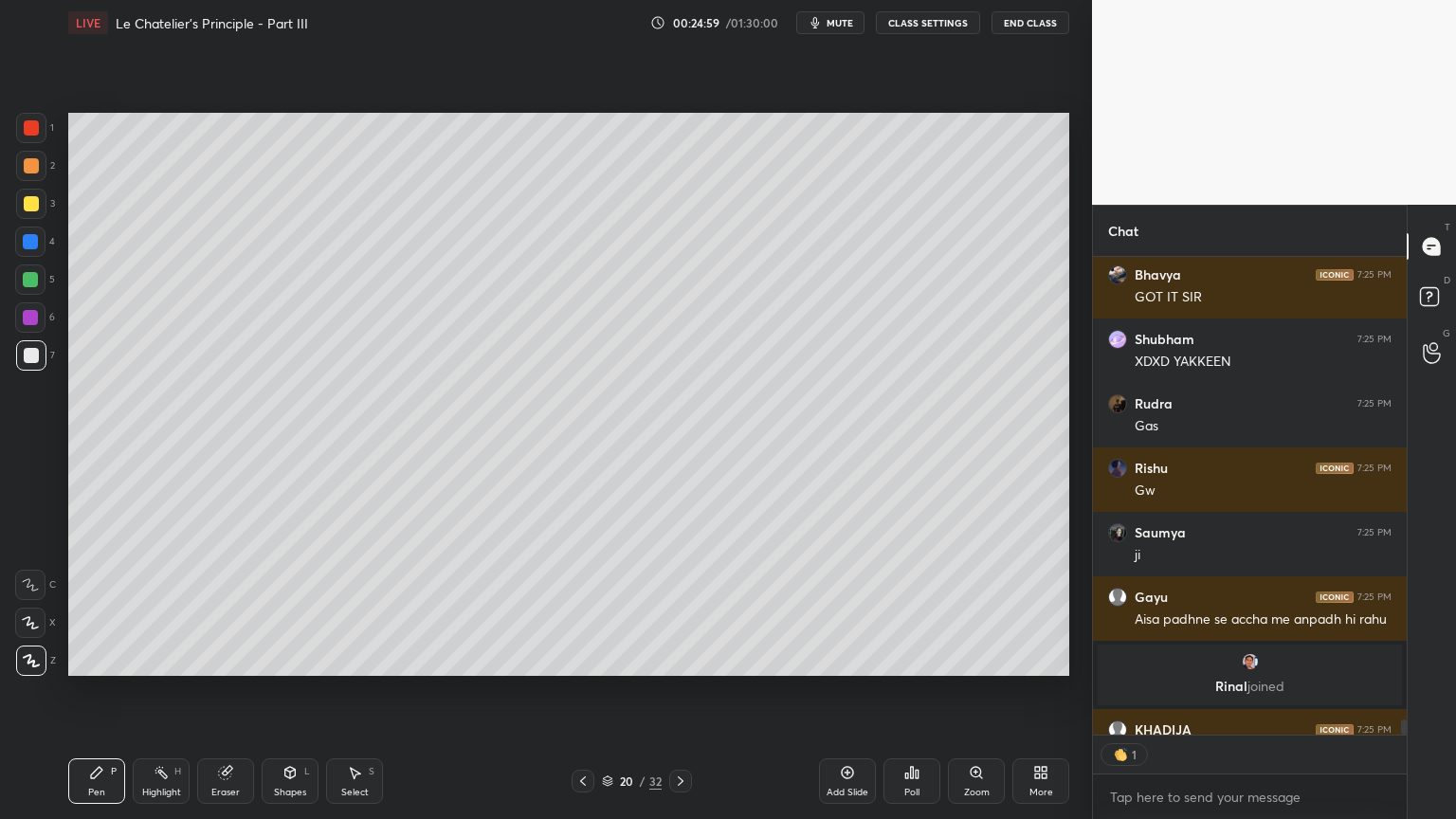click on "Pen P Highlight H Eraser Shapes L Select S" at bounding box center [256, 781] 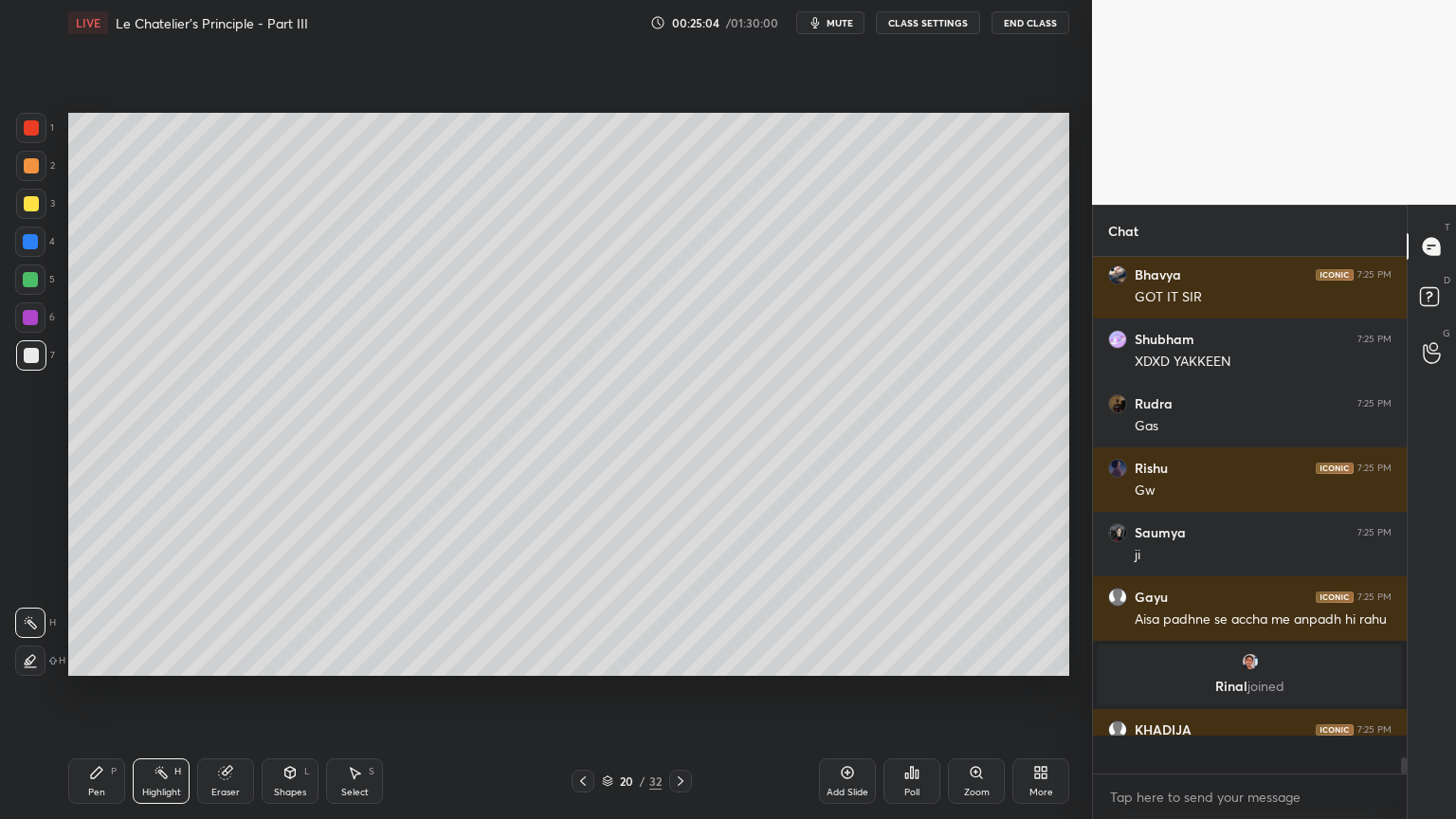 scroll, scrollTop: 6, scrollLeft: 6, axis: both 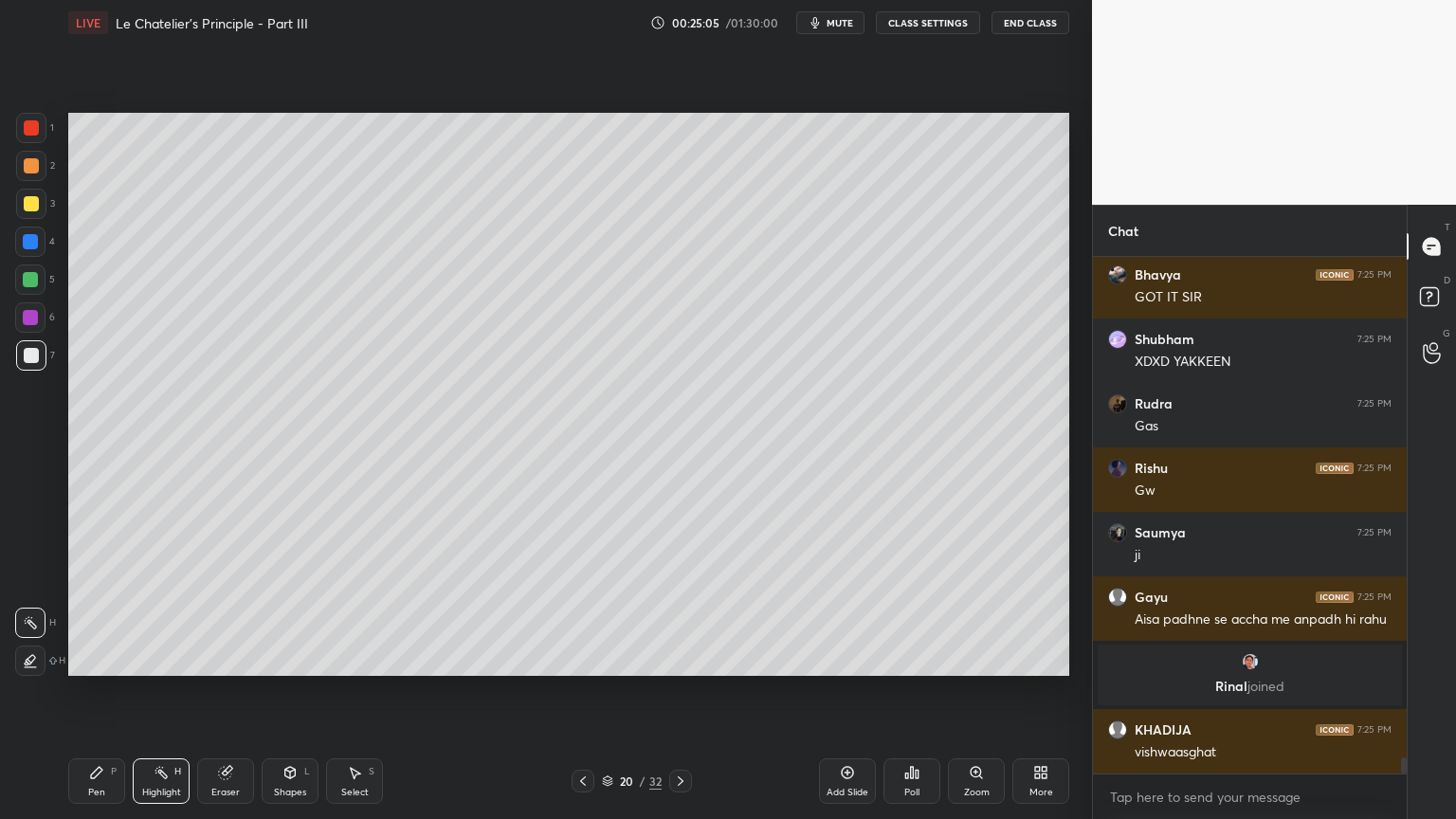 click on "Highlight" at bounding box center [161, 792] 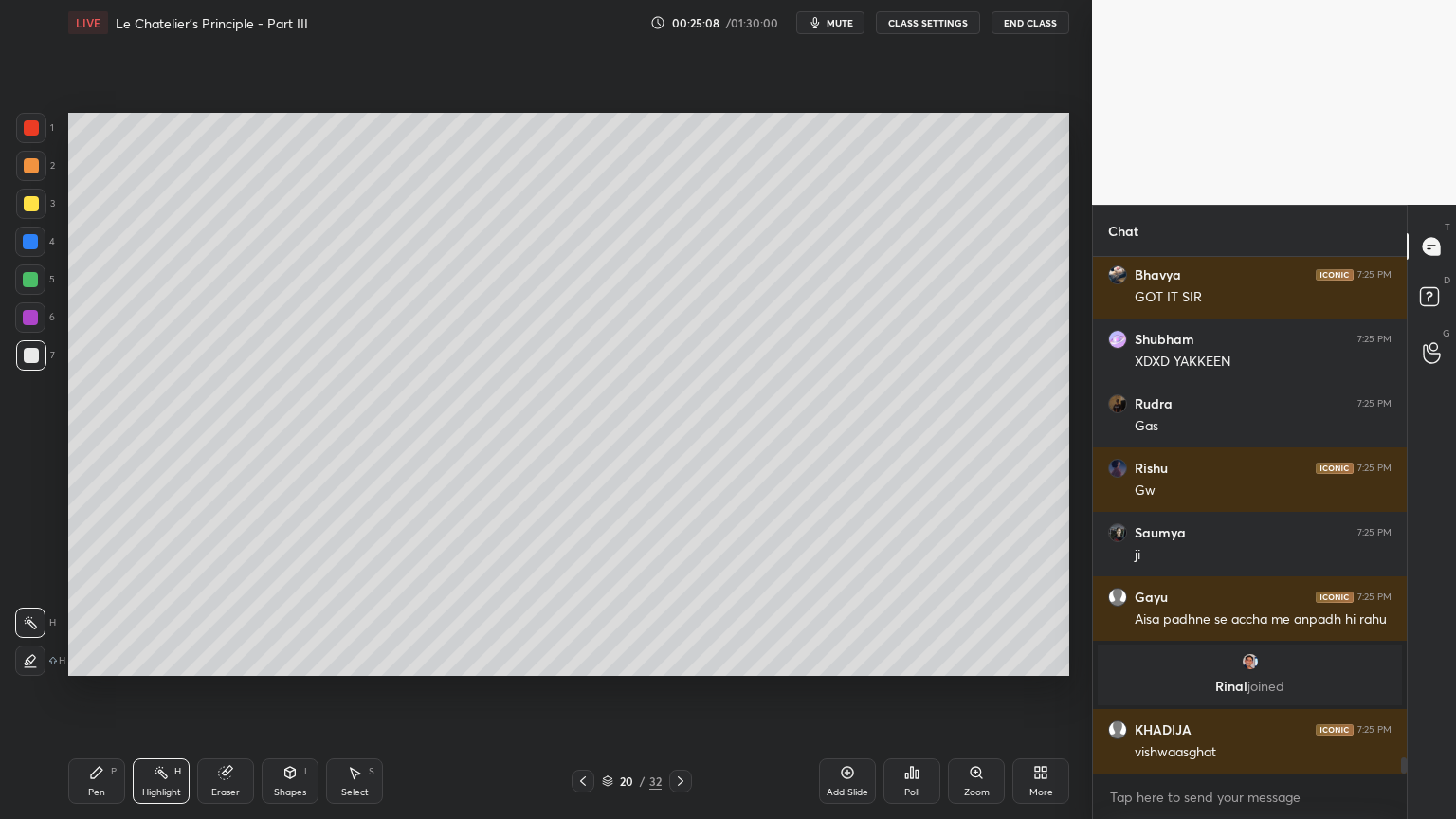 click on "Pen P" at bounding box center [97, 781] 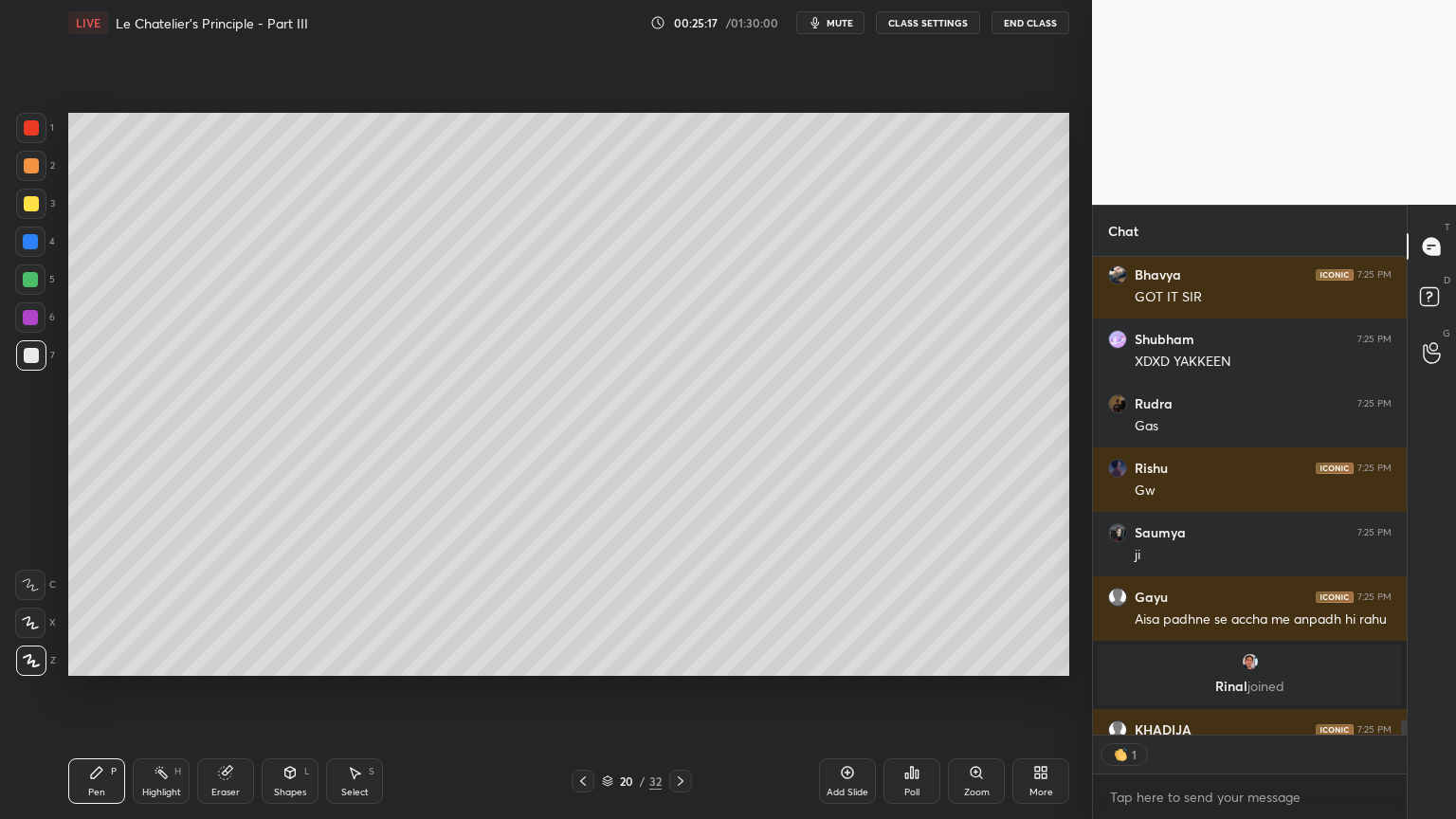 scroll, scrollTop: 473, scrollLeft: 308, axis: both 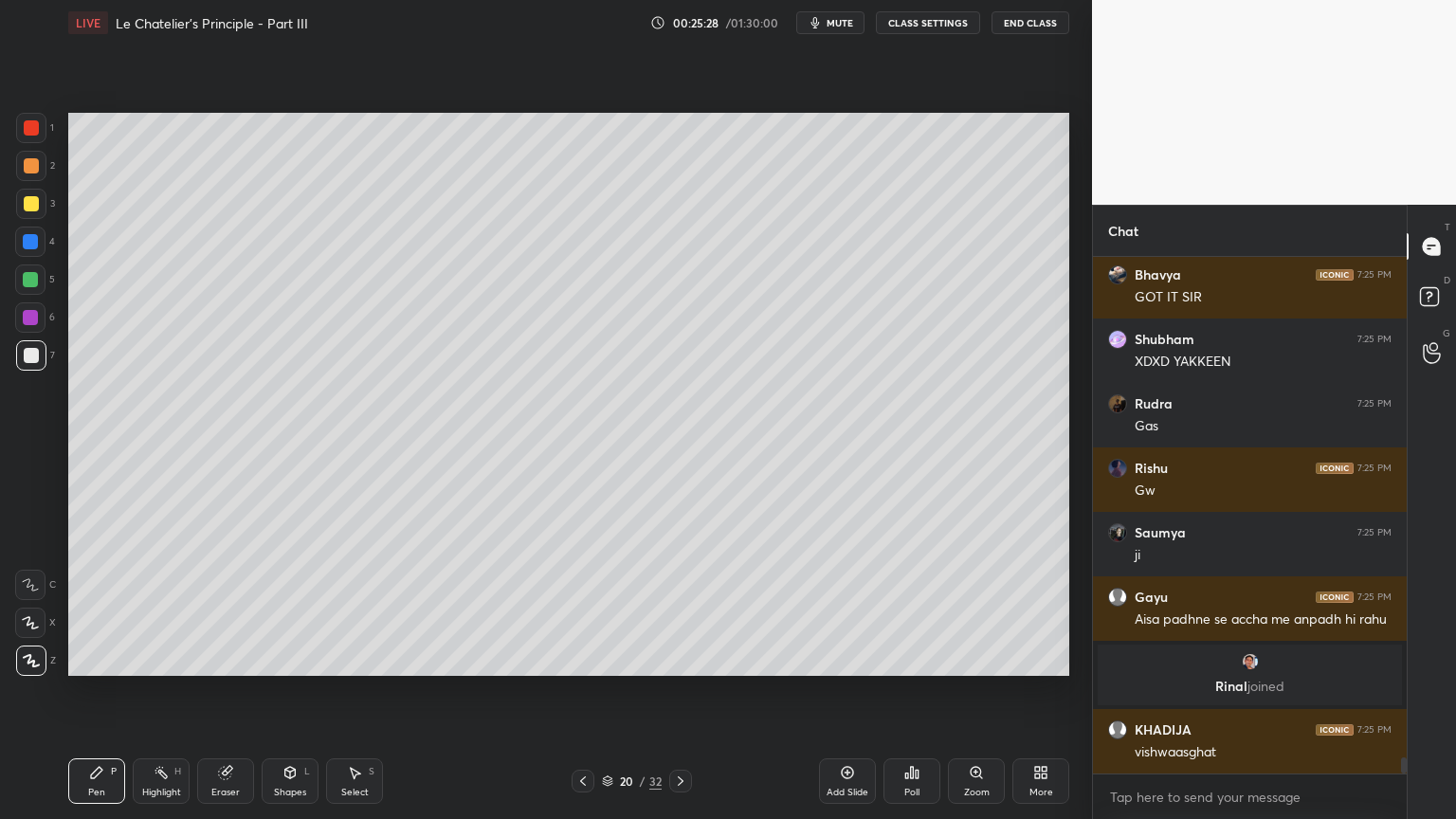 click at bounding box center (31, 204) 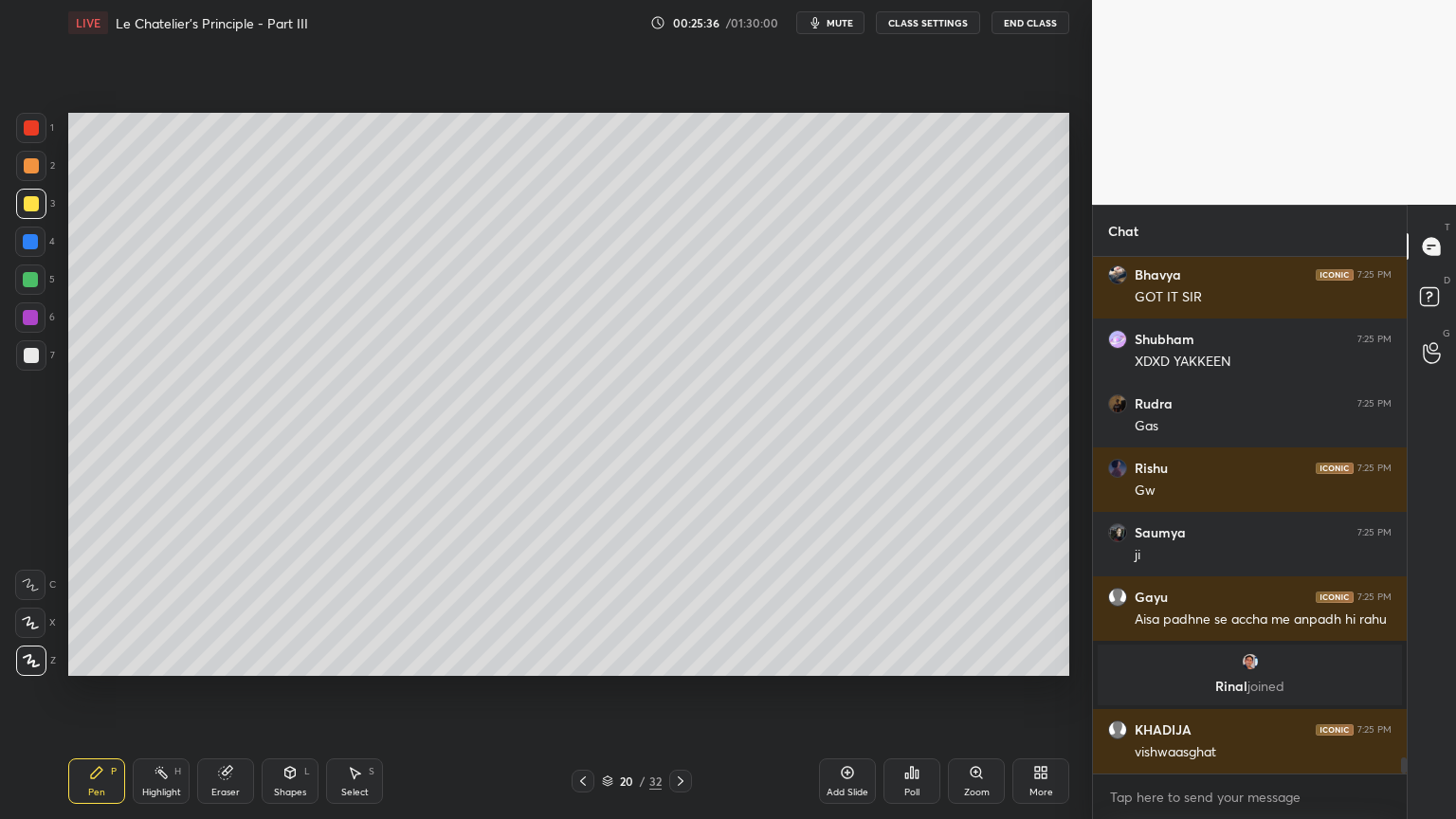 scroll, scrollTop: 6, scrollLeft: 6, axis: both 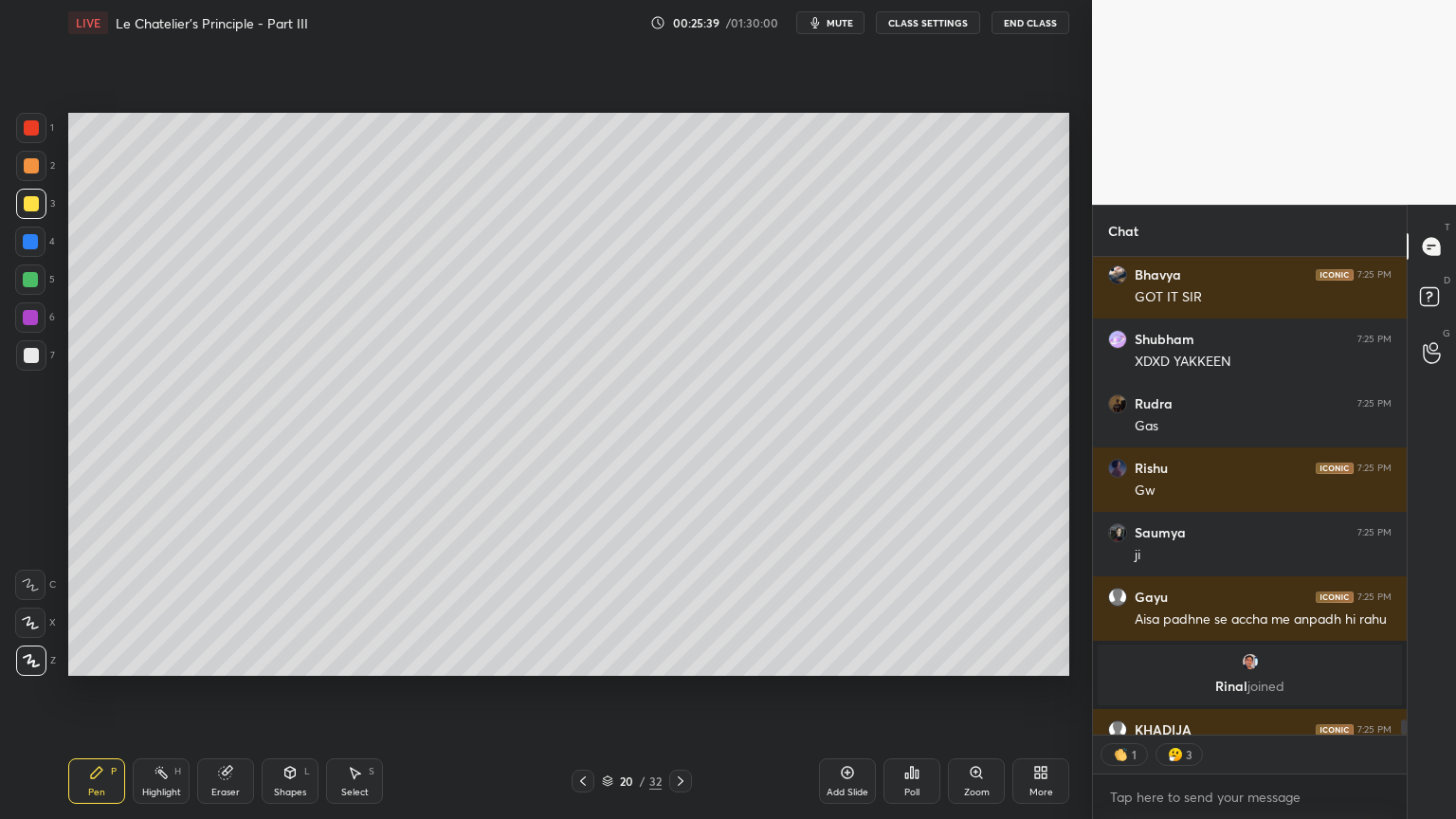 drag, startPoint x: 164, startPoint y: 793, endPoint x: 275, endPoint y: 712, distance: 137.41179 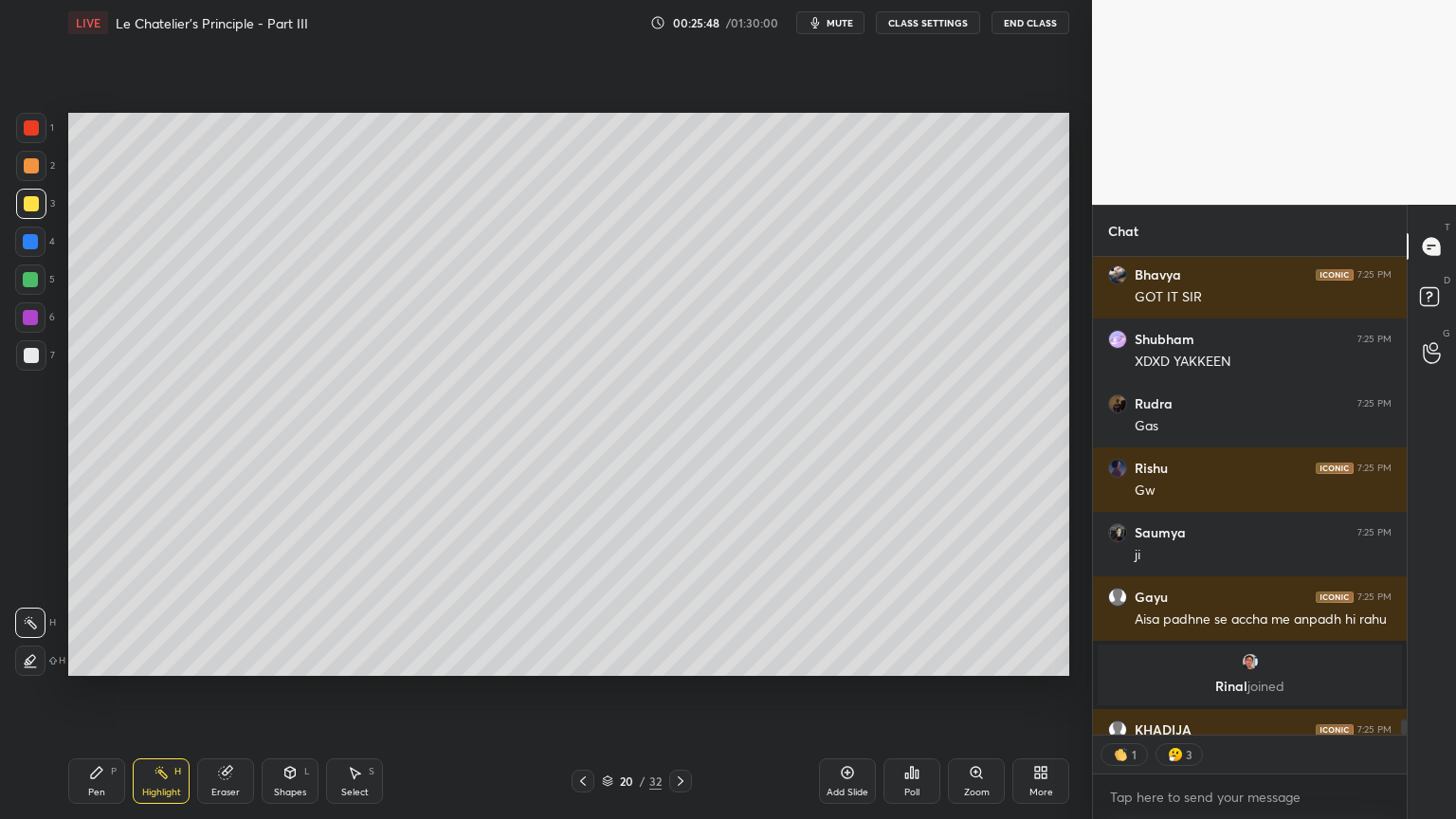 scroll, scrollTop: 0, scrollLeft: 0, axis: both 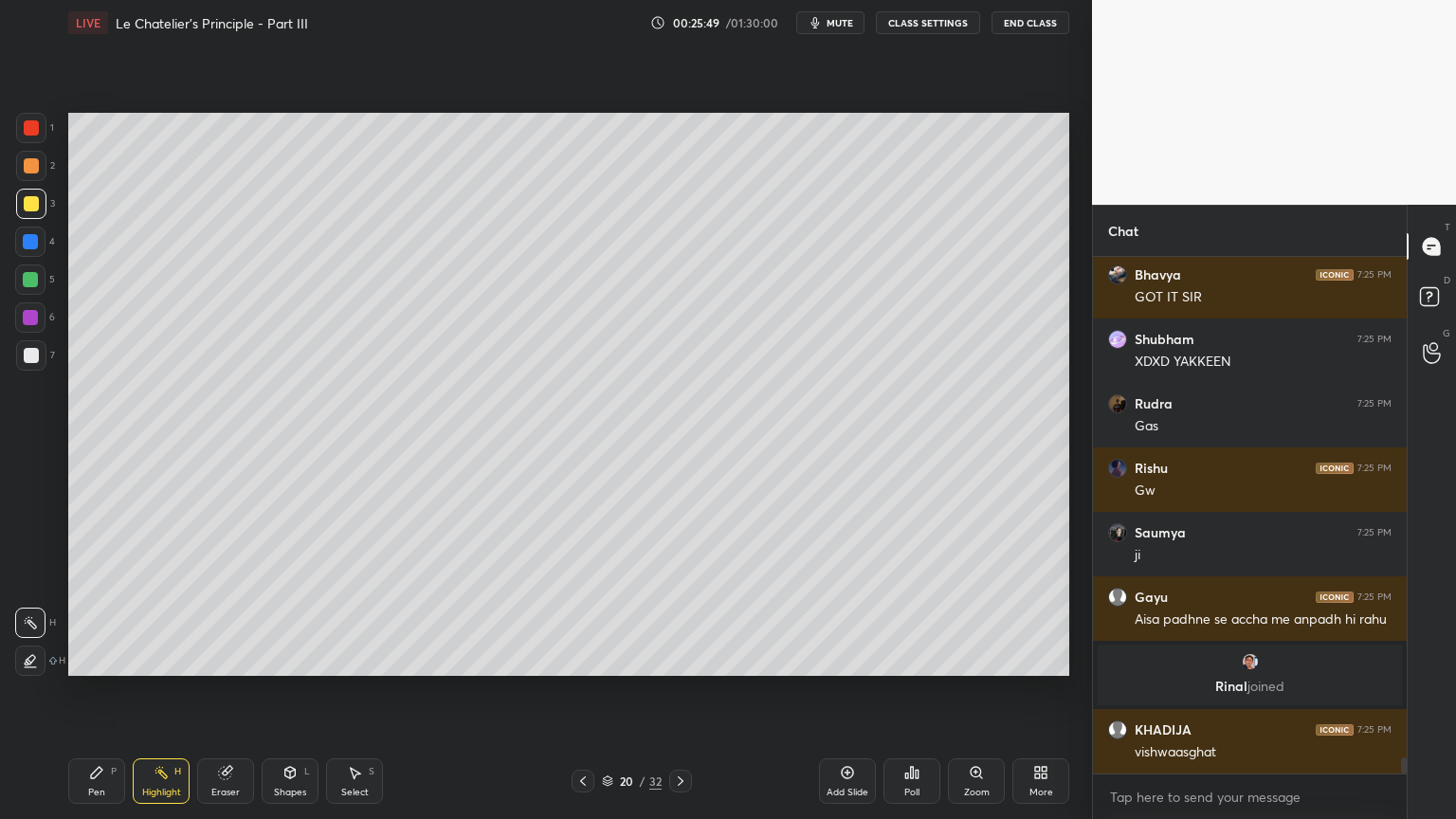 drag, startPoint x: 99, startPoint y: 789, endPoint x: 97, endPoint y: 779, distance: 10.198039 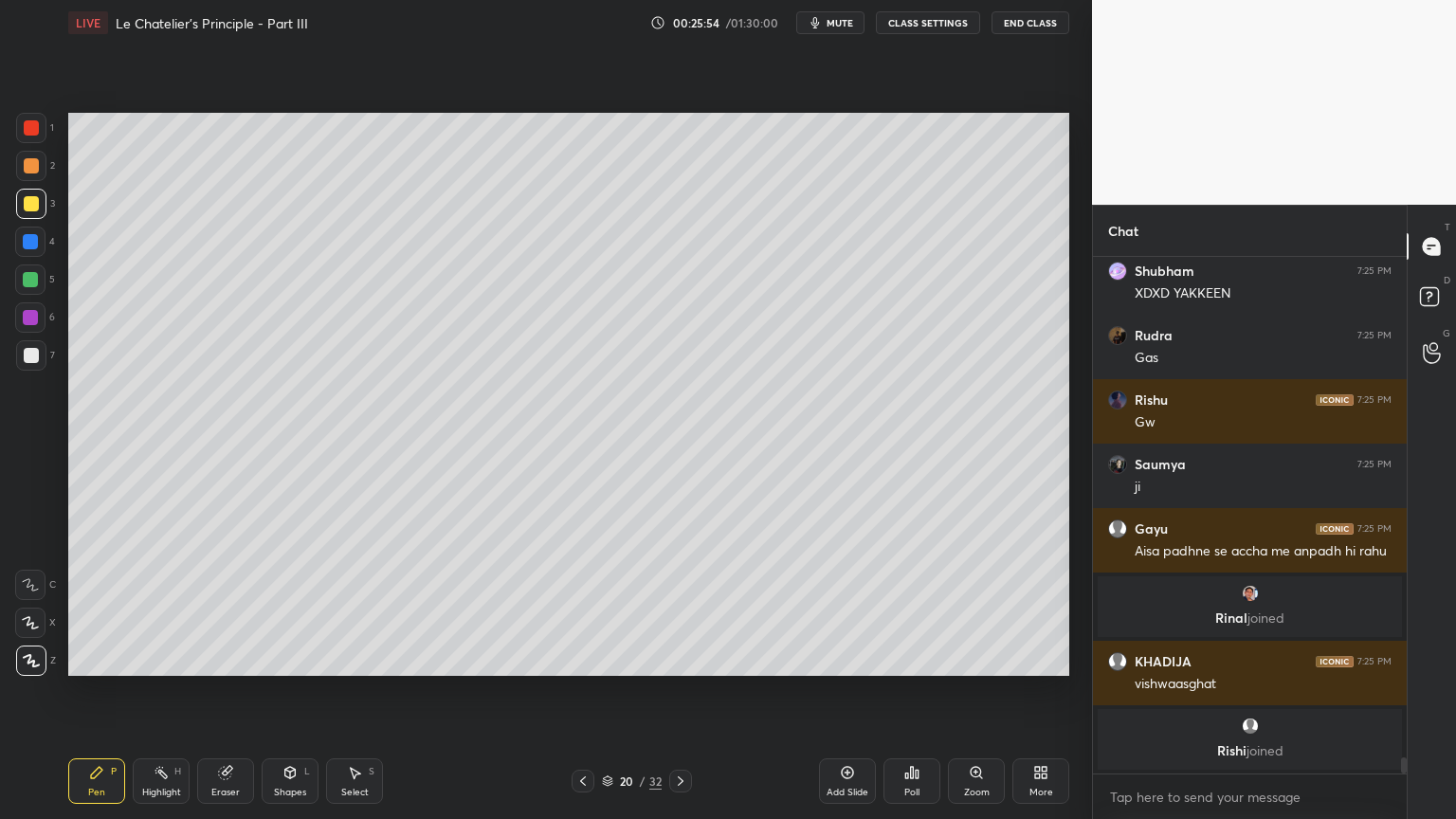drag, startPoint x: 155, startPoint y: 782, endPoint x: 222, endPoint y: 688, distance: 115.43396 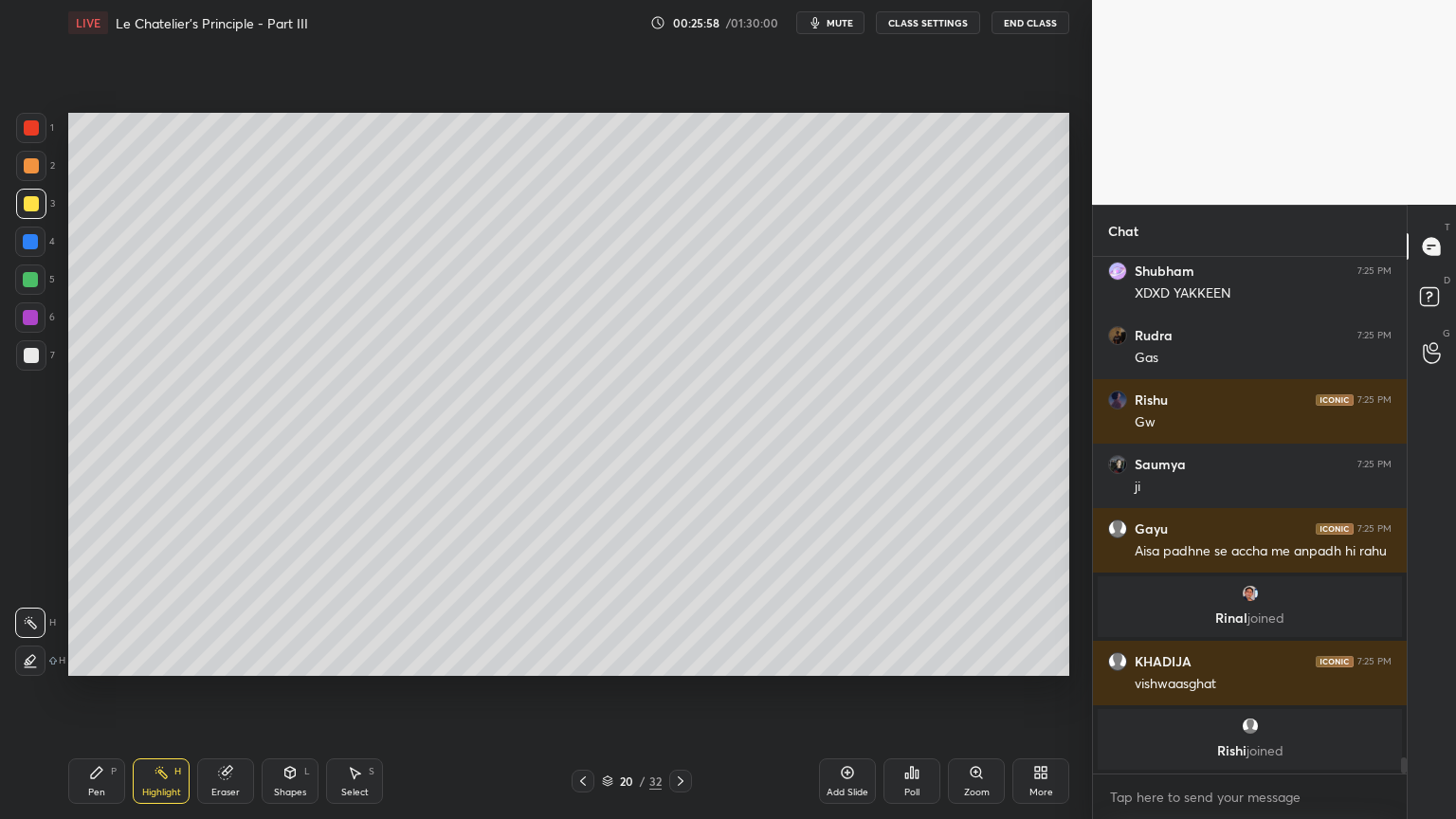 click on "Shapes L" at bounding box center [290, 781] 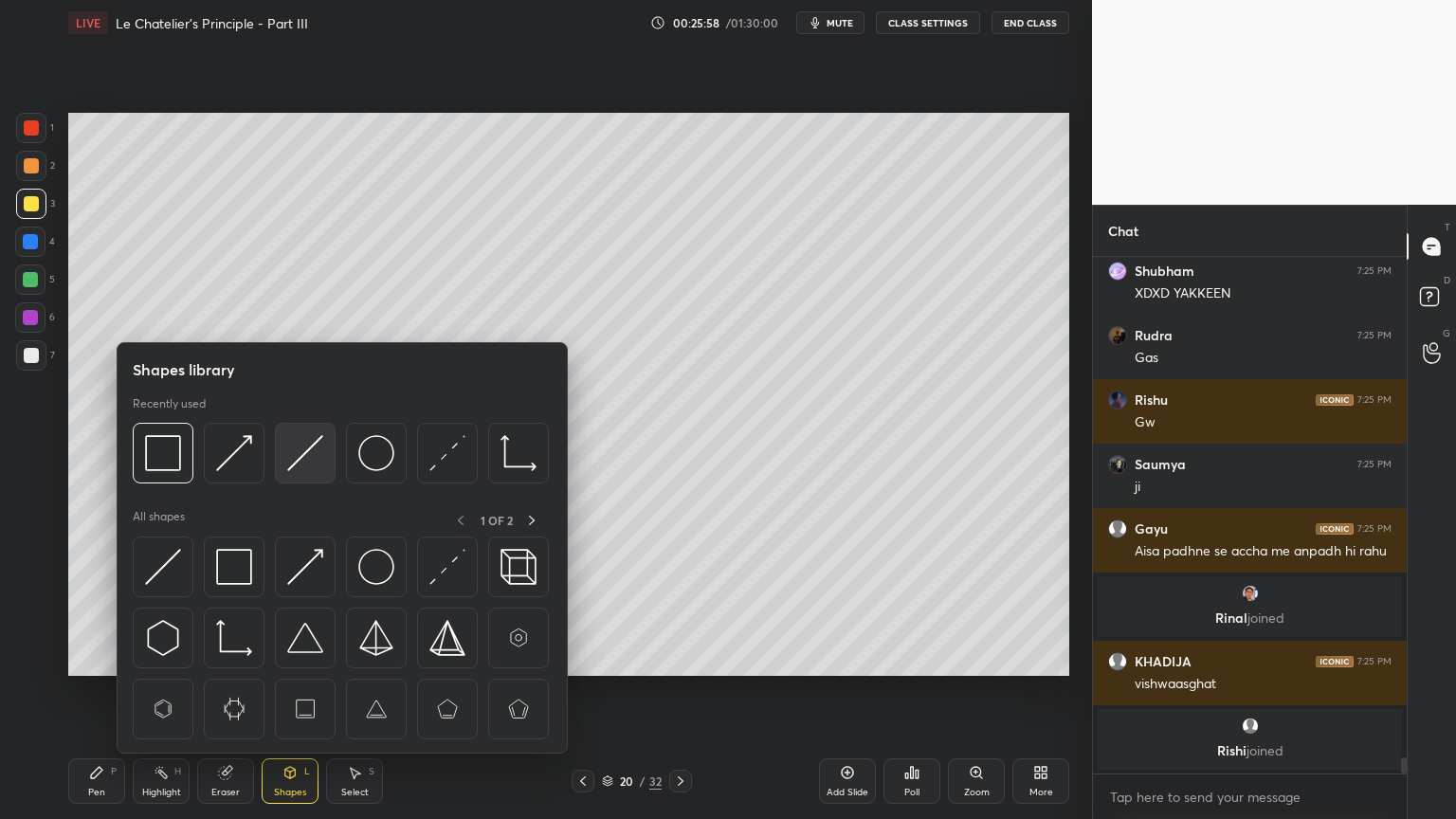click at bounding box center (305, 453) 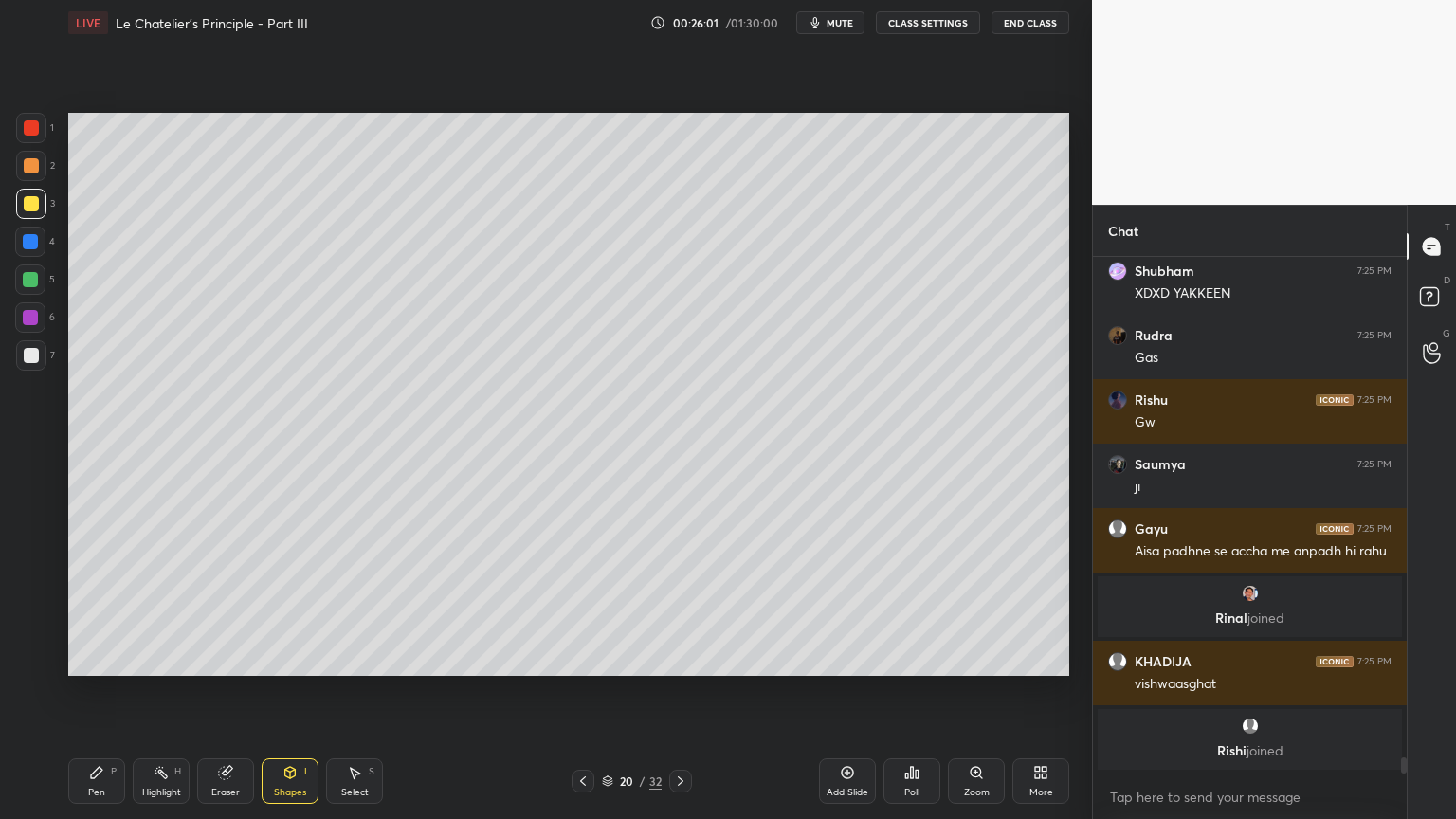 click on "Pen P" at bounding box center [97, 781] 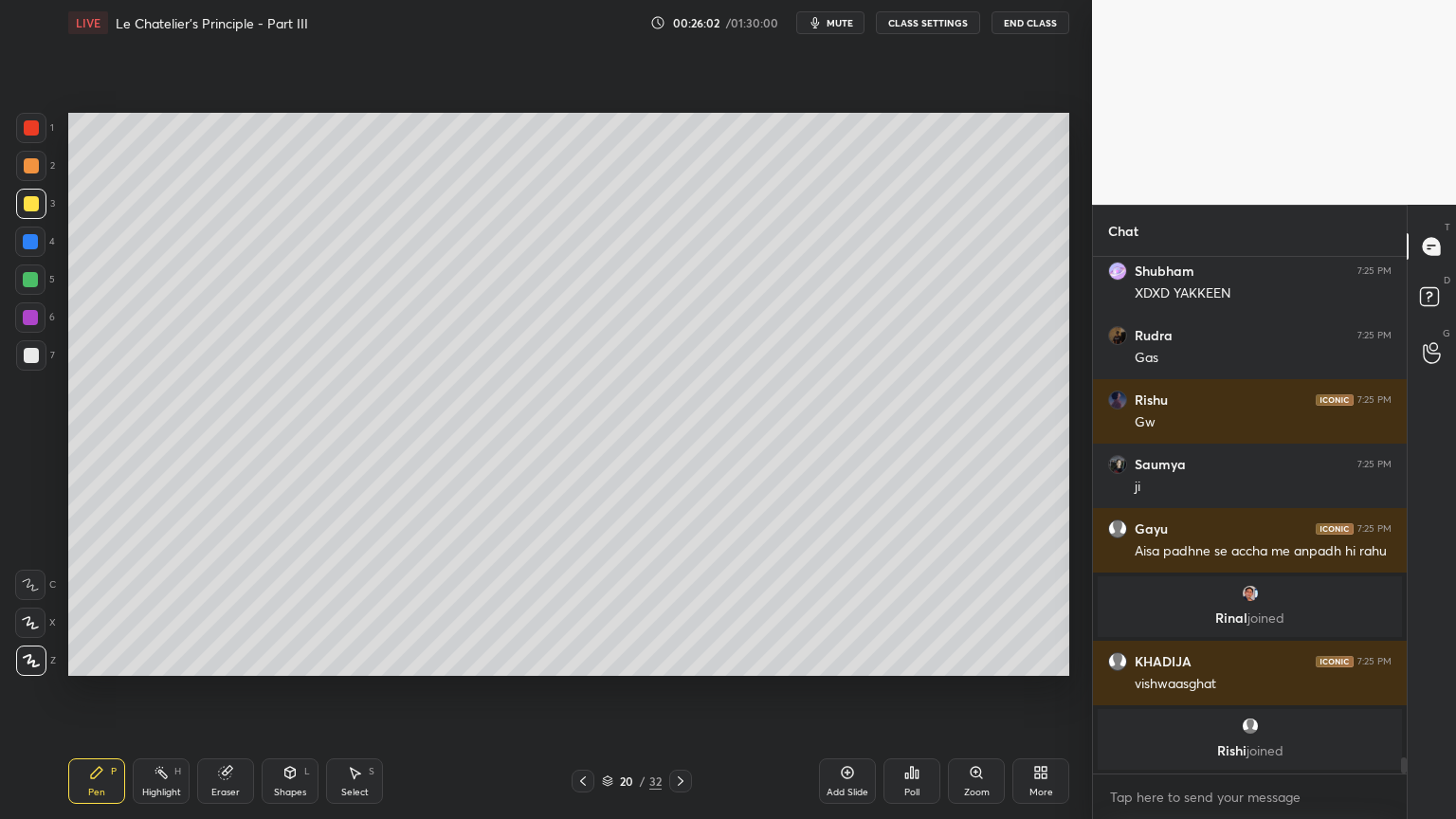 click at bounding box center (31, 355) 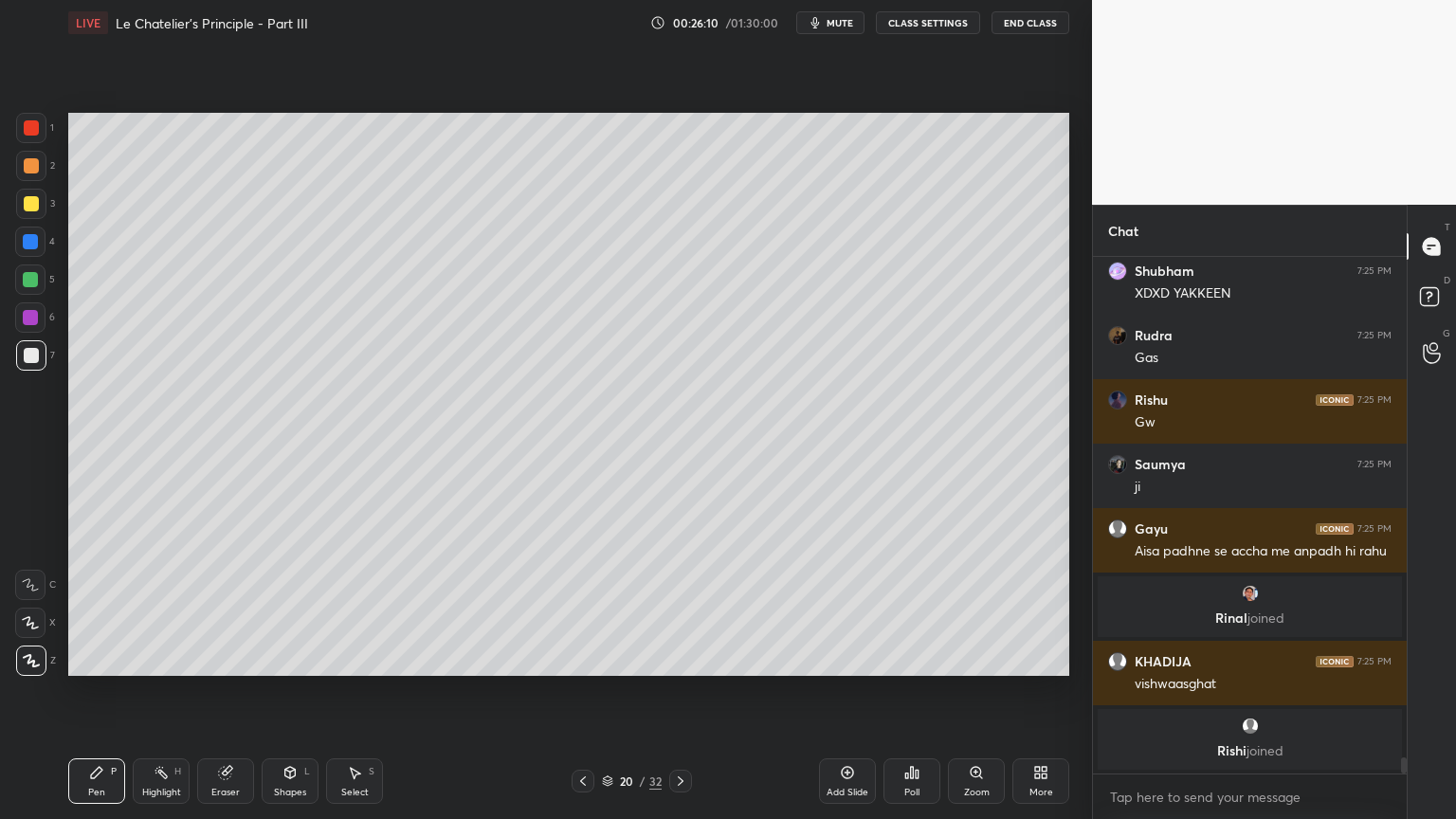 click on "Shapes L" at bounding box center (290, 781) 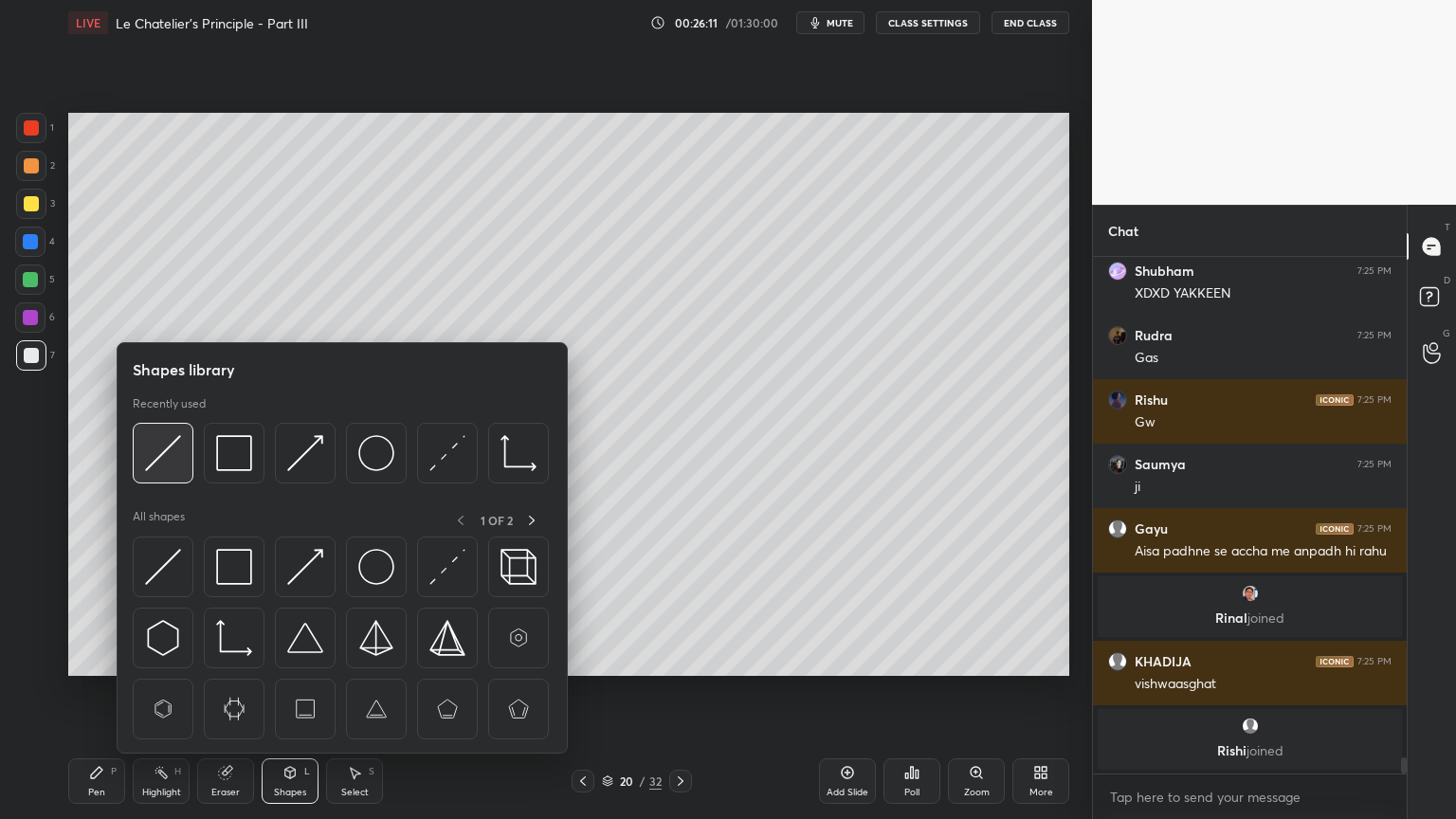click at bounding box center [163, 453] 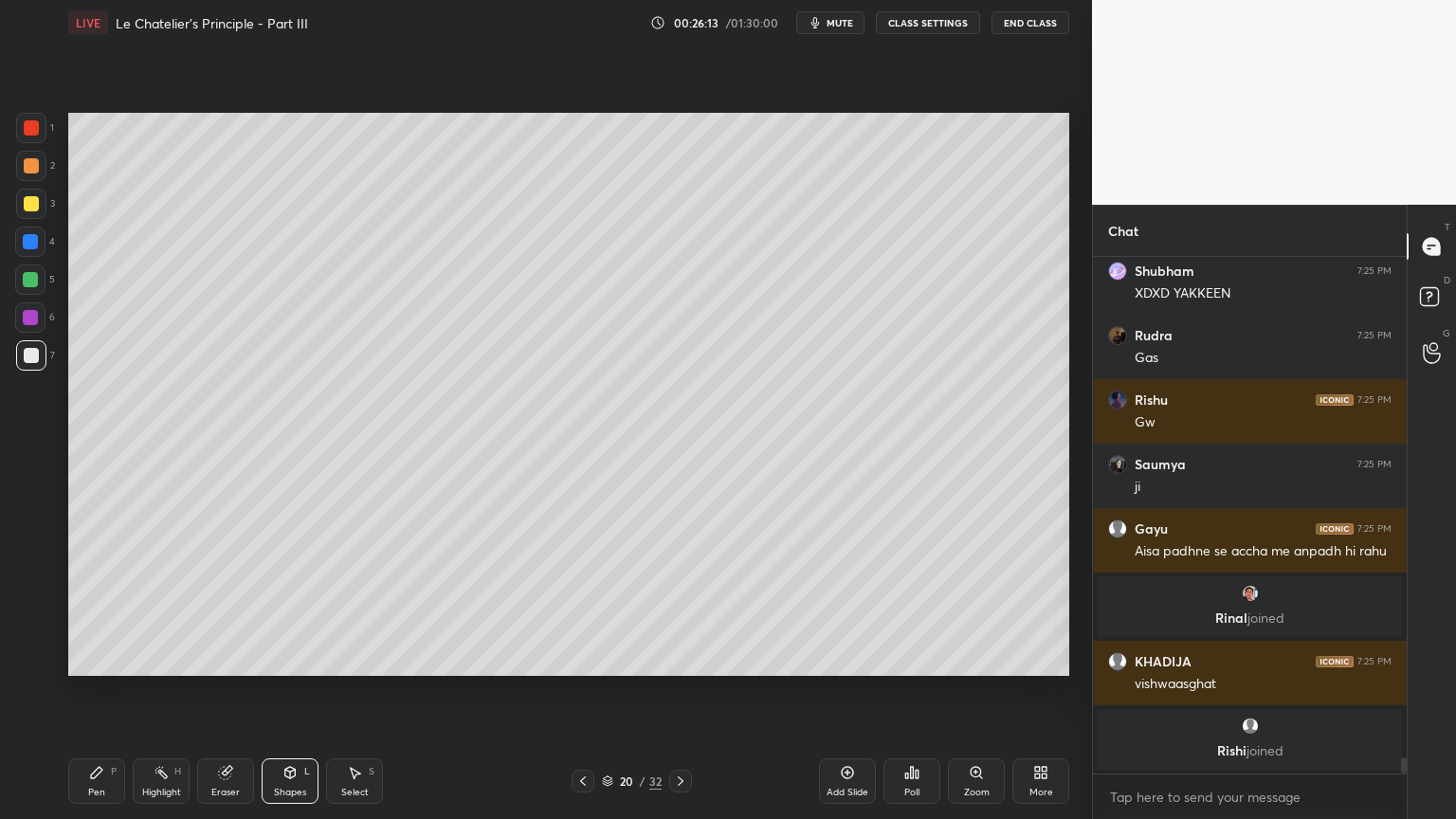 click on "Pen P" at bounding box center [97, 781] 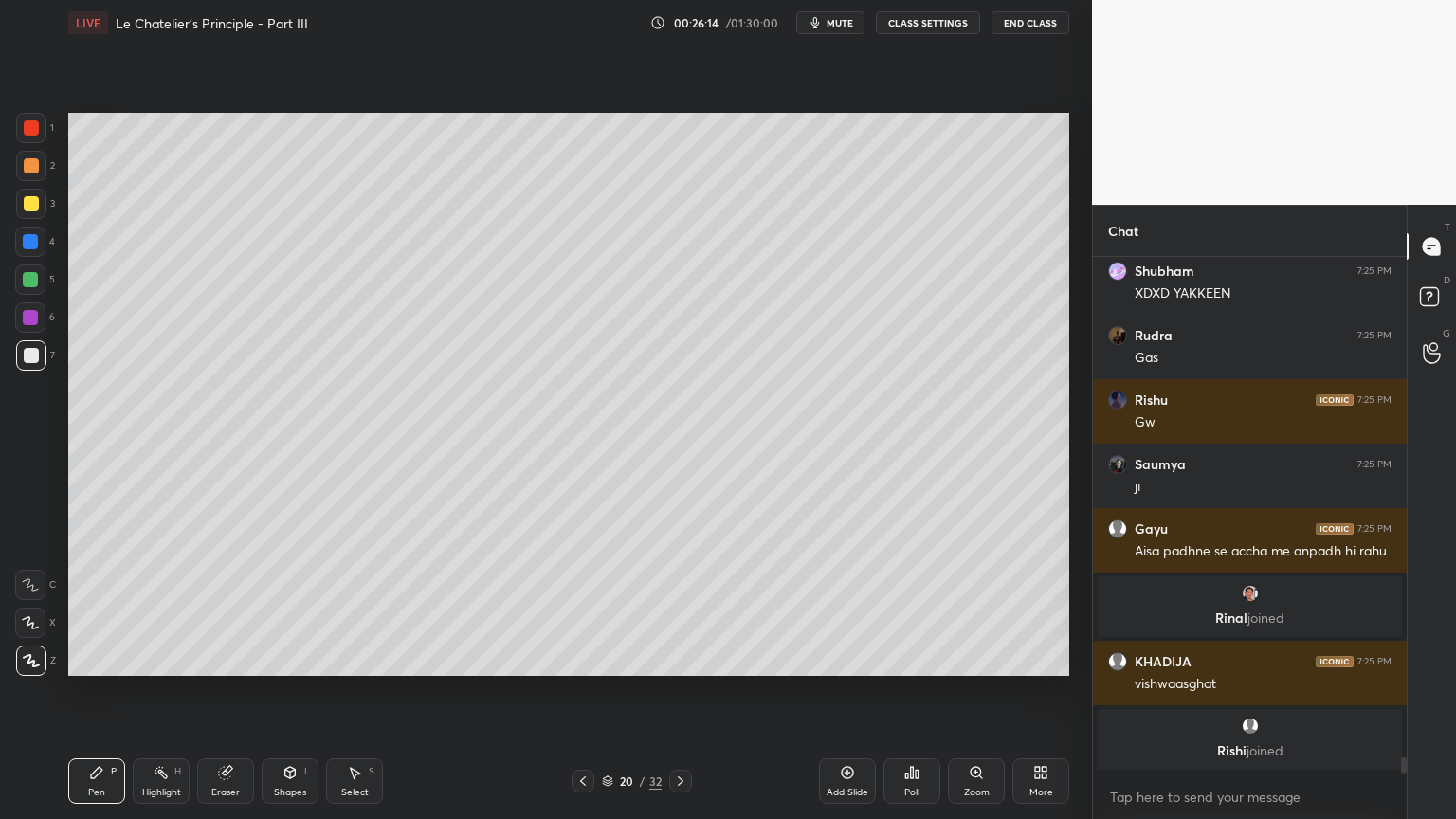 click at bounding box center [31, 204] 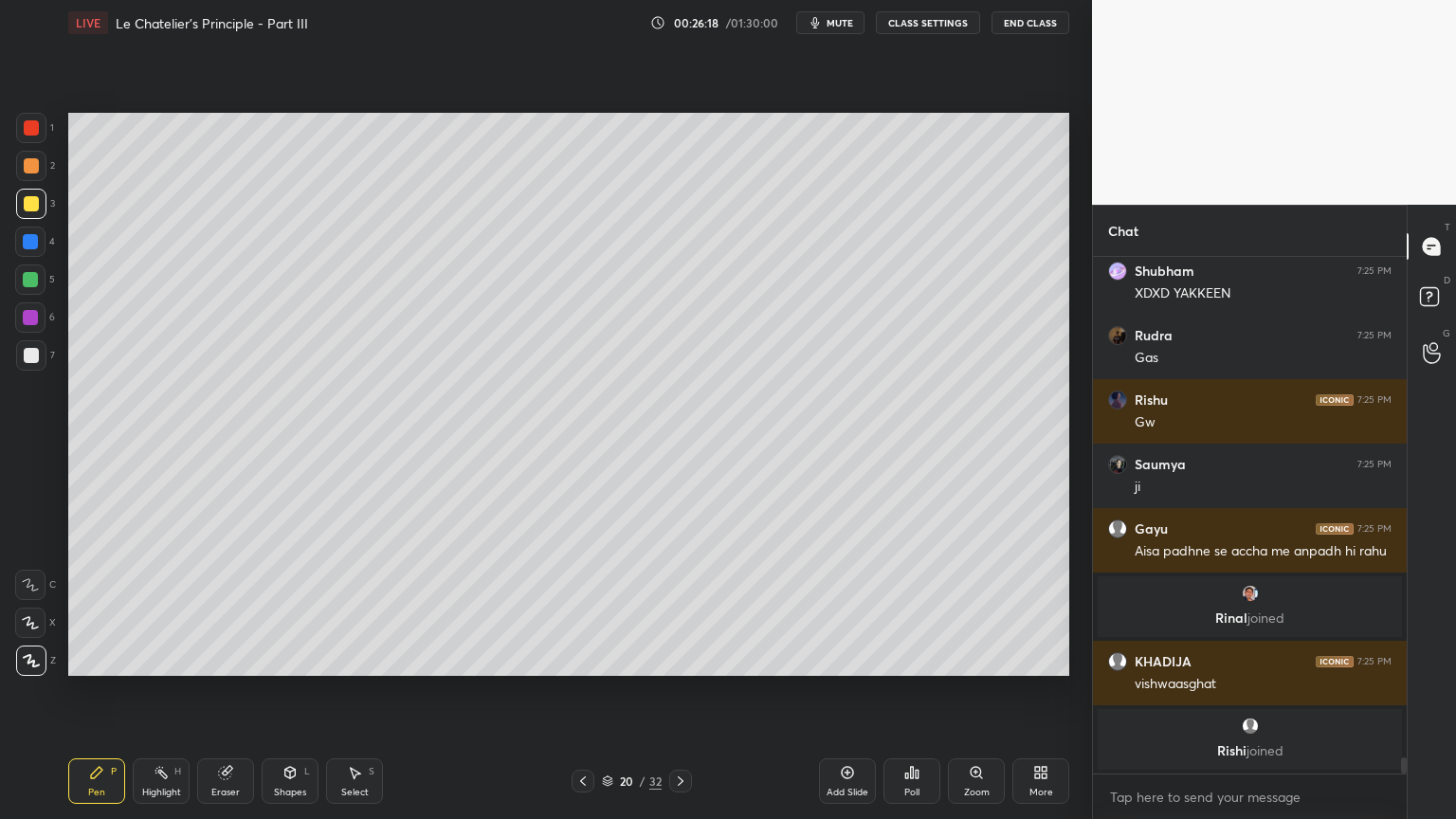 click on "Shapes" at bounding box center (290, 792) 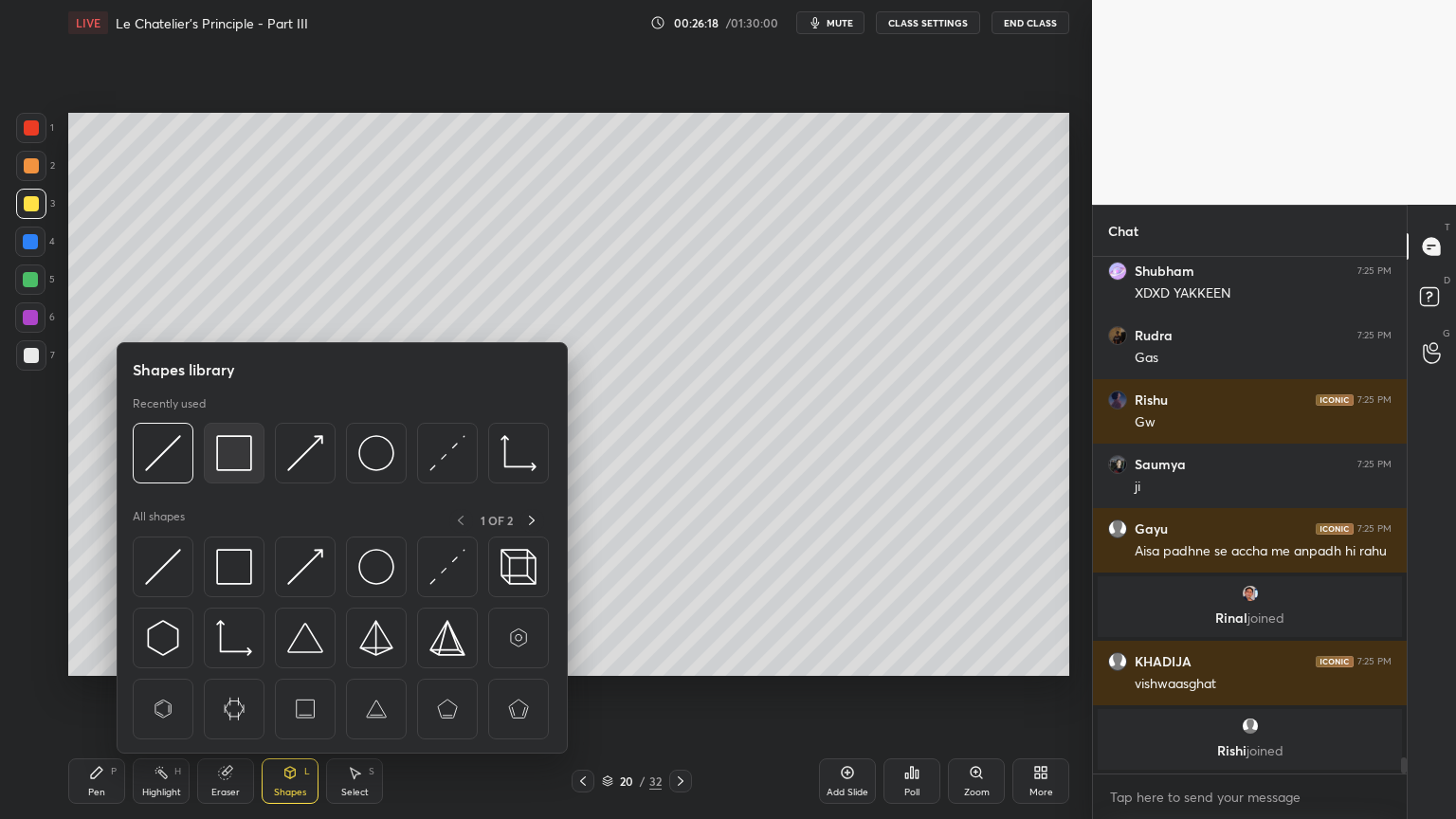click at bounding box center (234, 453) 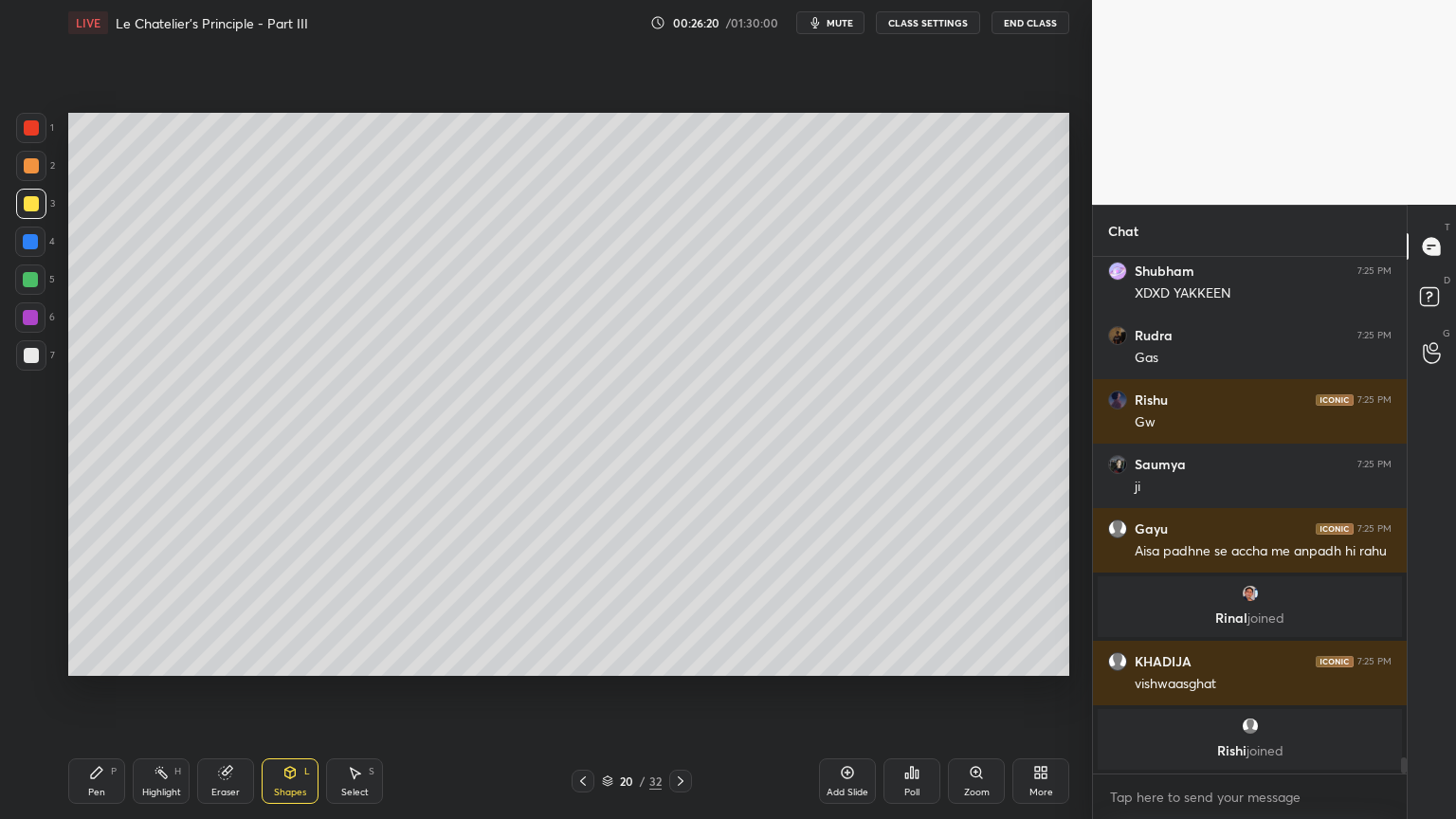 click on "Pen P Highlight H Eraser Shapes L Select S" at bounding box center [256, 781] 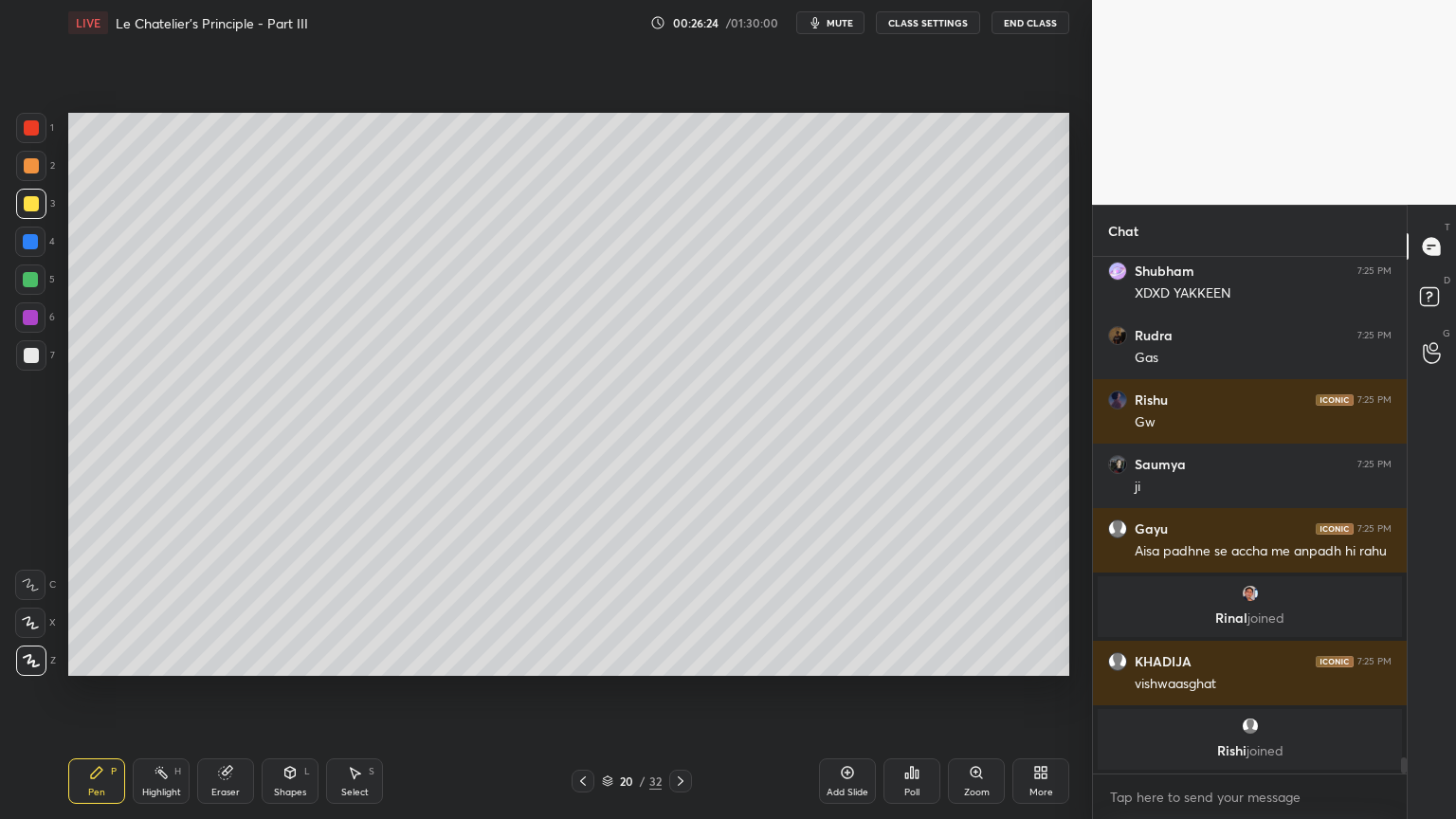 click on "Highlight H" at bounding box center [161, 781] 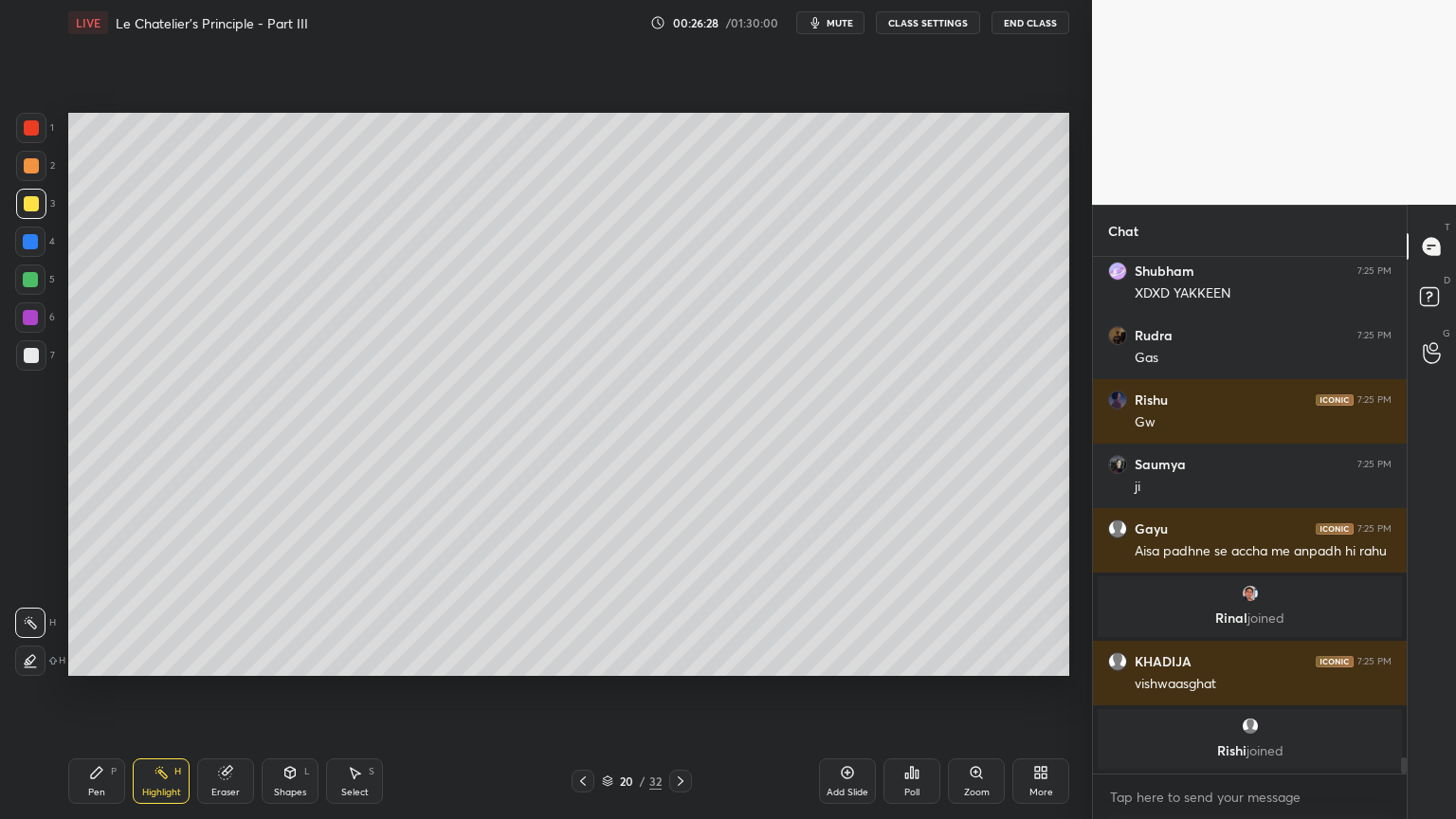 click on "Pen P" at bounding box center [97, 781] 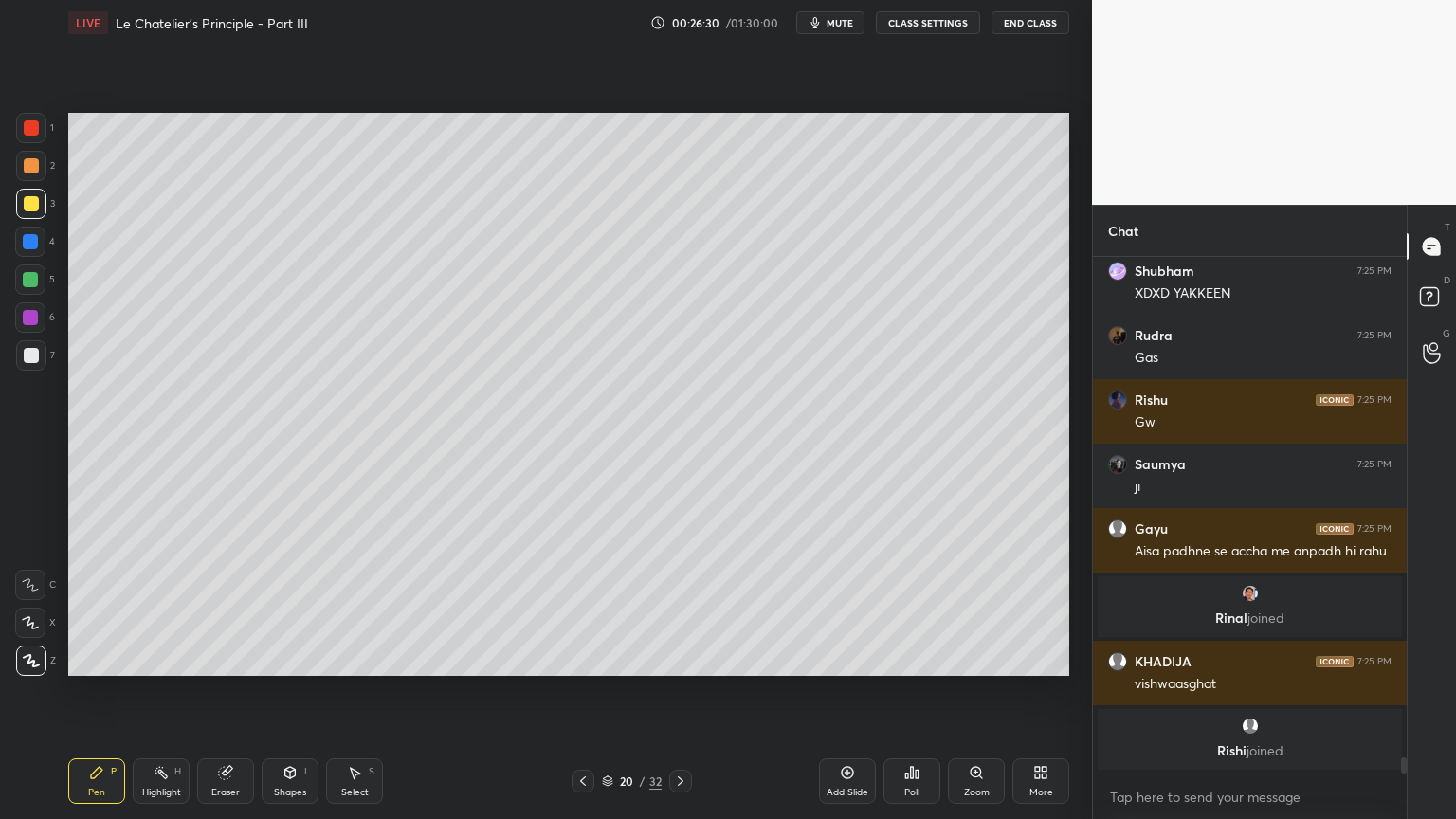 click on "Highlight" at bounding box center [161, 792] 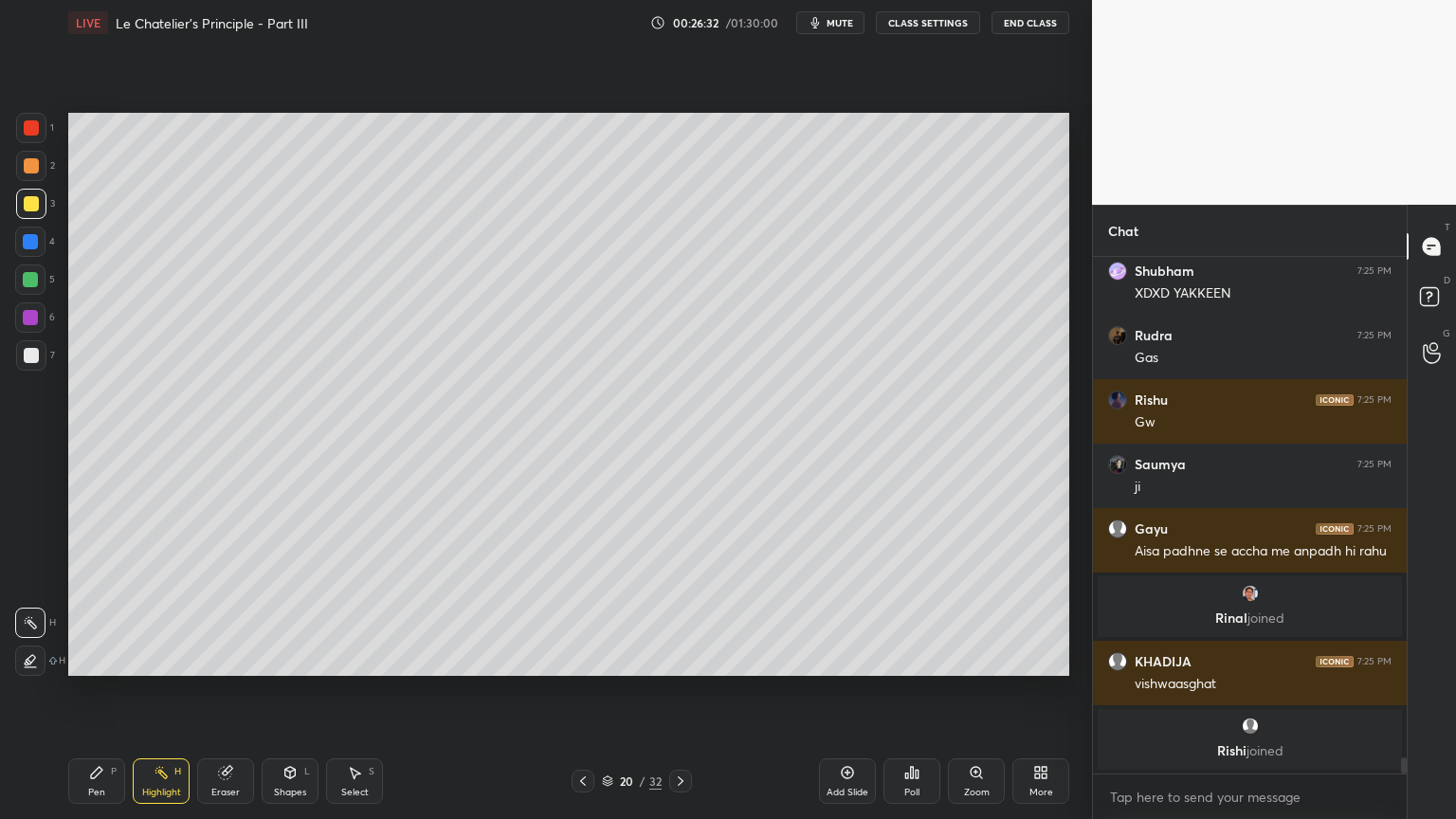 click on "Shapes L" at bounding box center [290, 781] 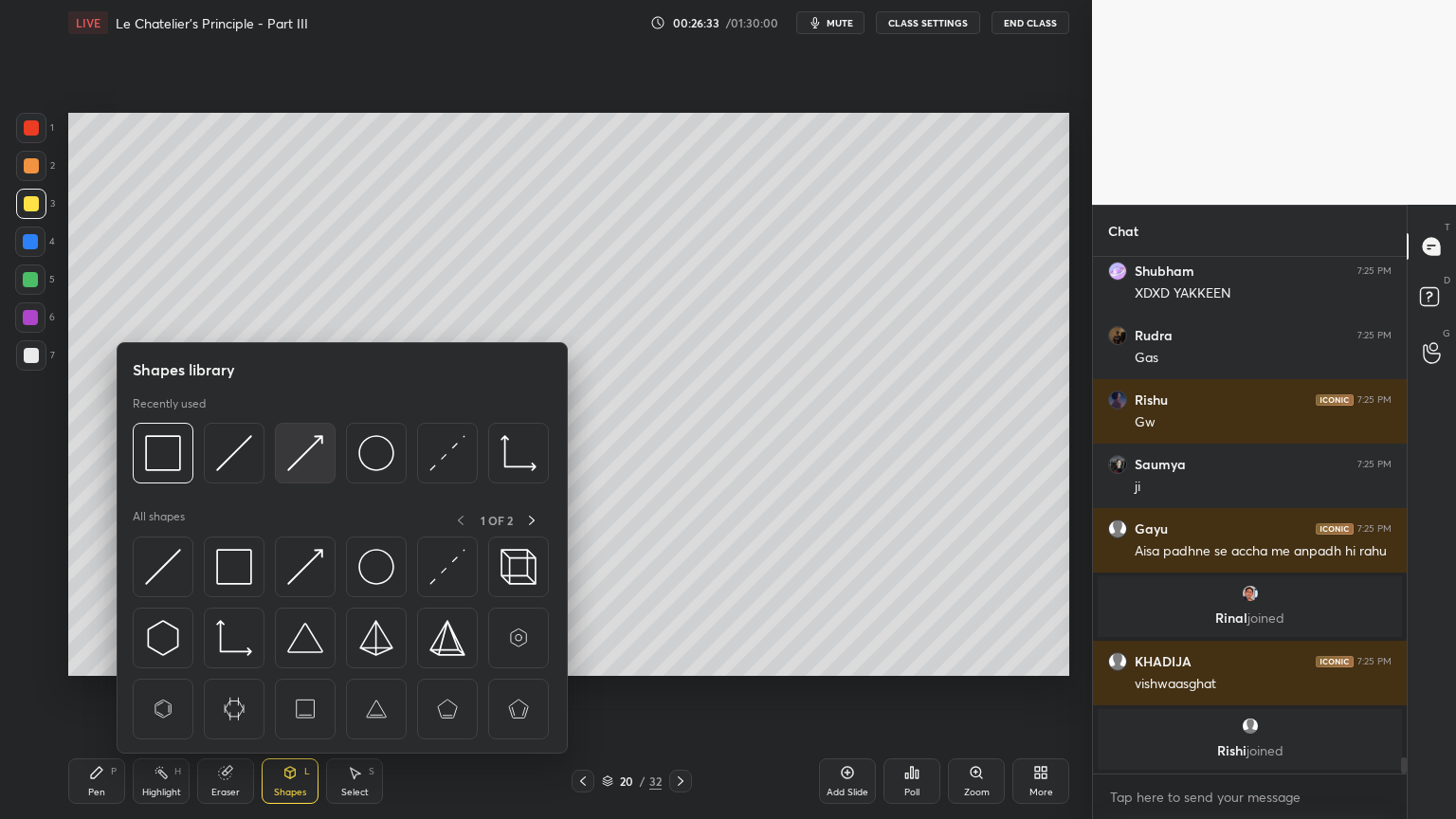 click at bounding box center (305, 453) 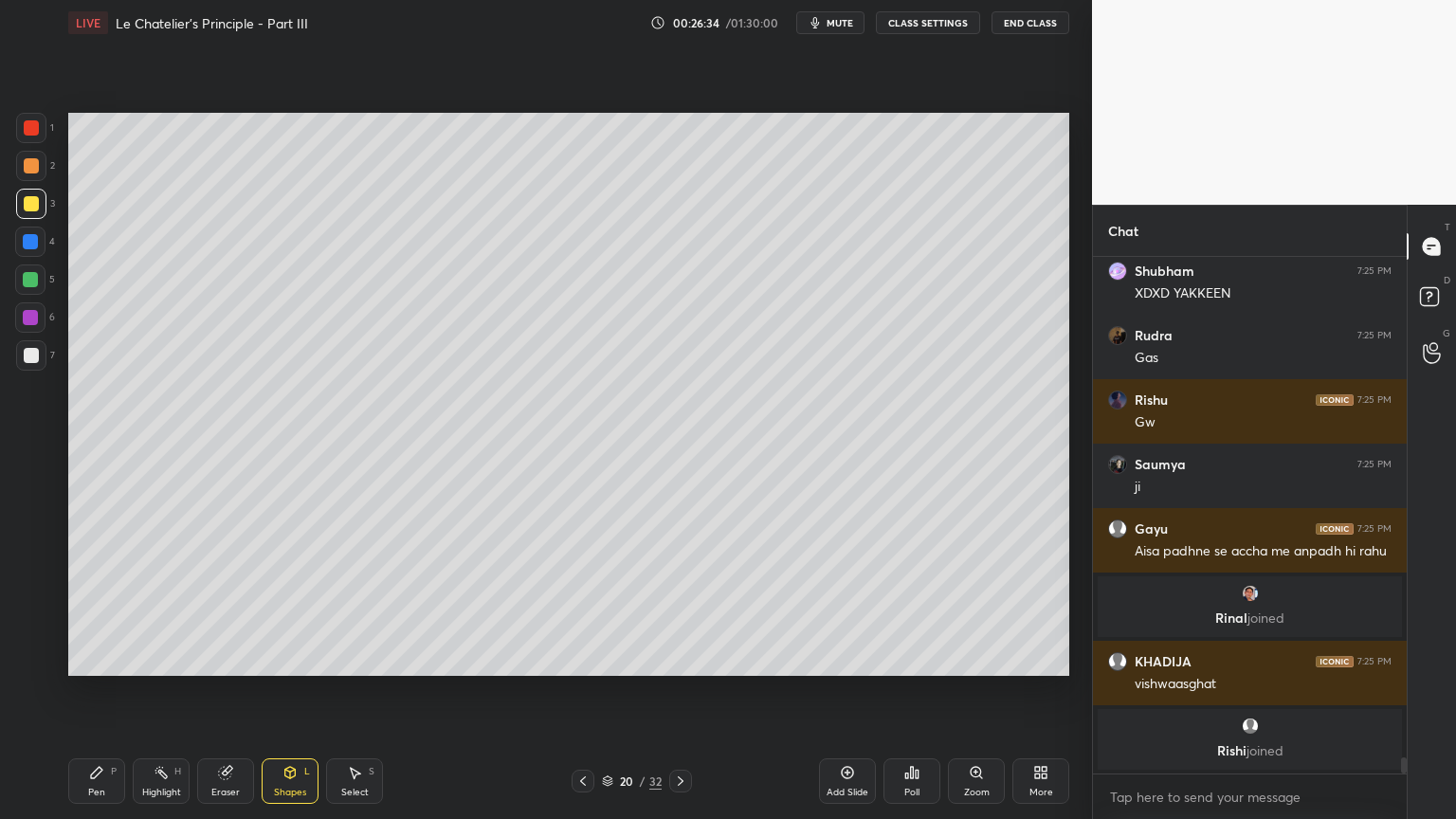 click on "7" at bounding box center (35, 355) 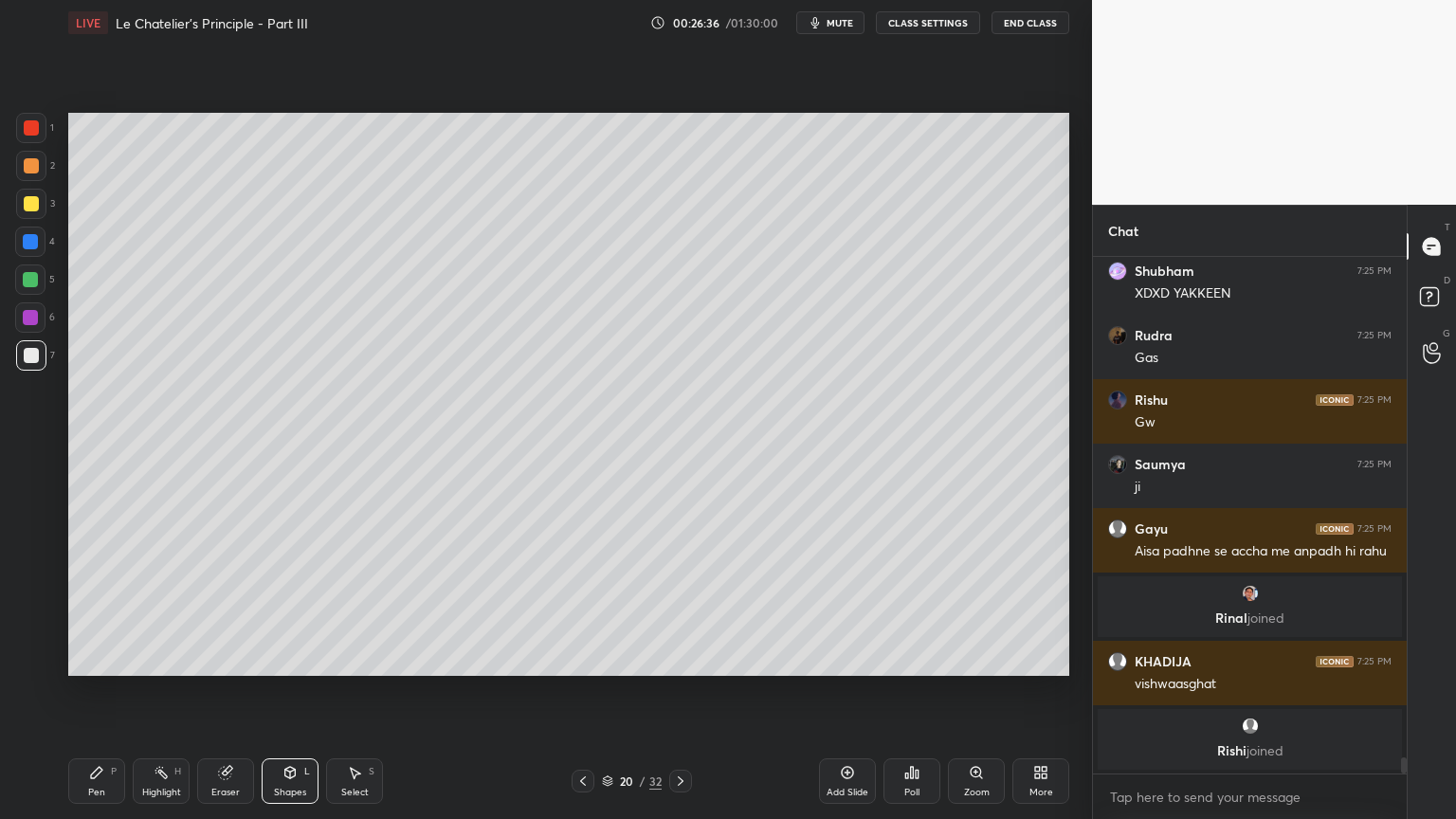 drag, startPoint x: 88, startPoint y: 792, endPoint x: 100, endPoint y: 774, distance: 21.633308 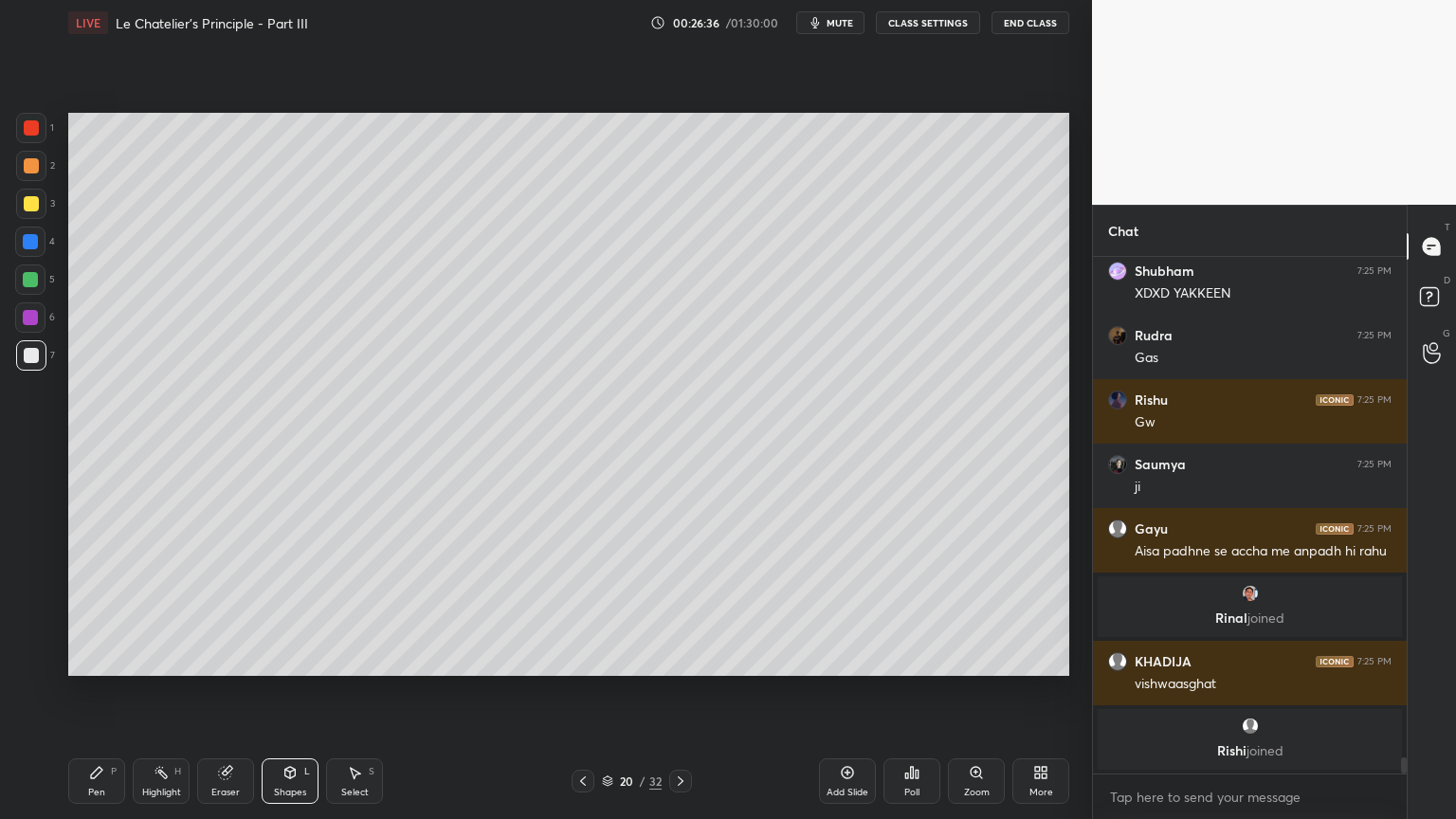 click on "Pen" at bounding box center [97, 792] 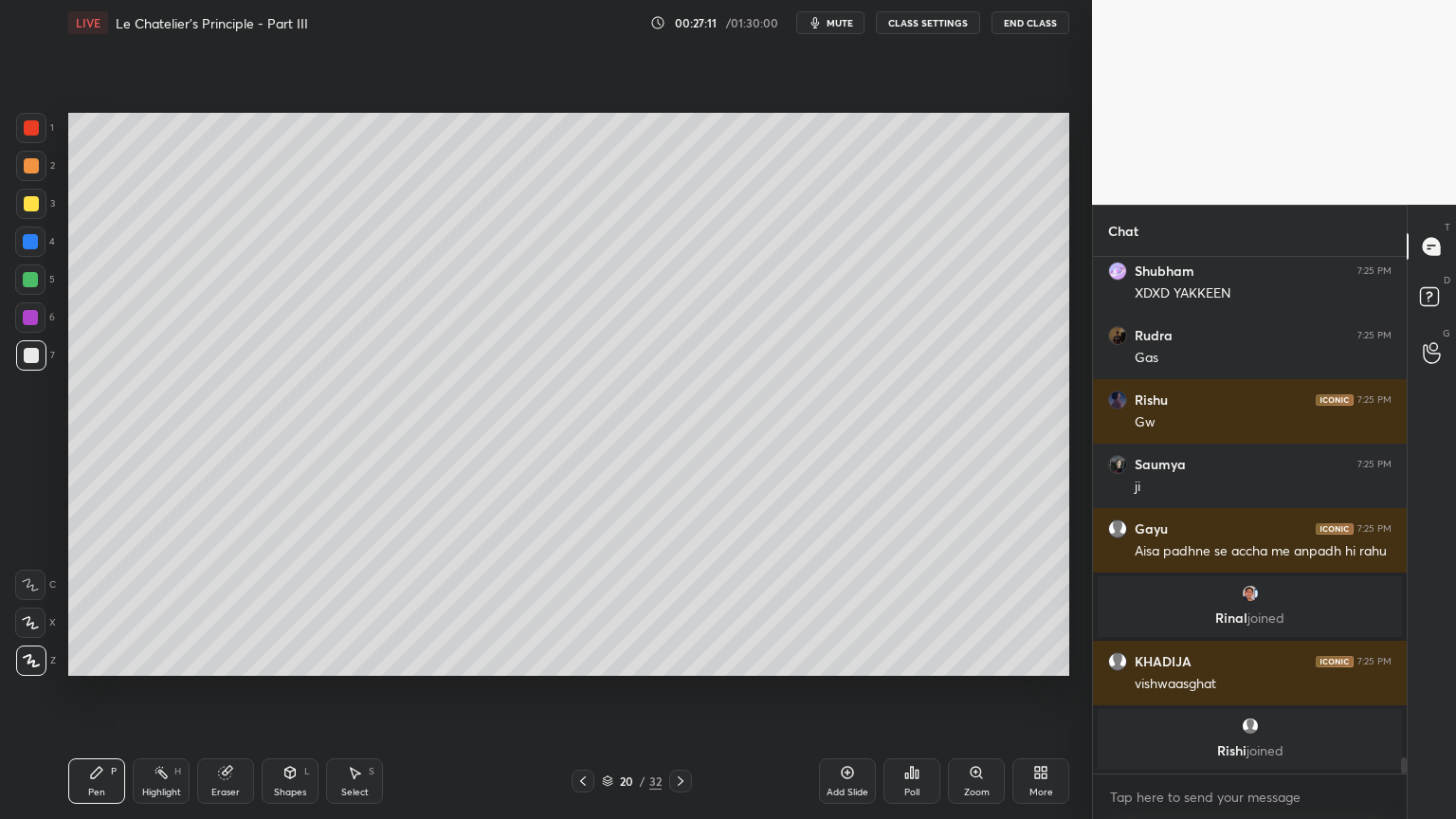 click on "Highlight H" at bounding box center (161, 781) 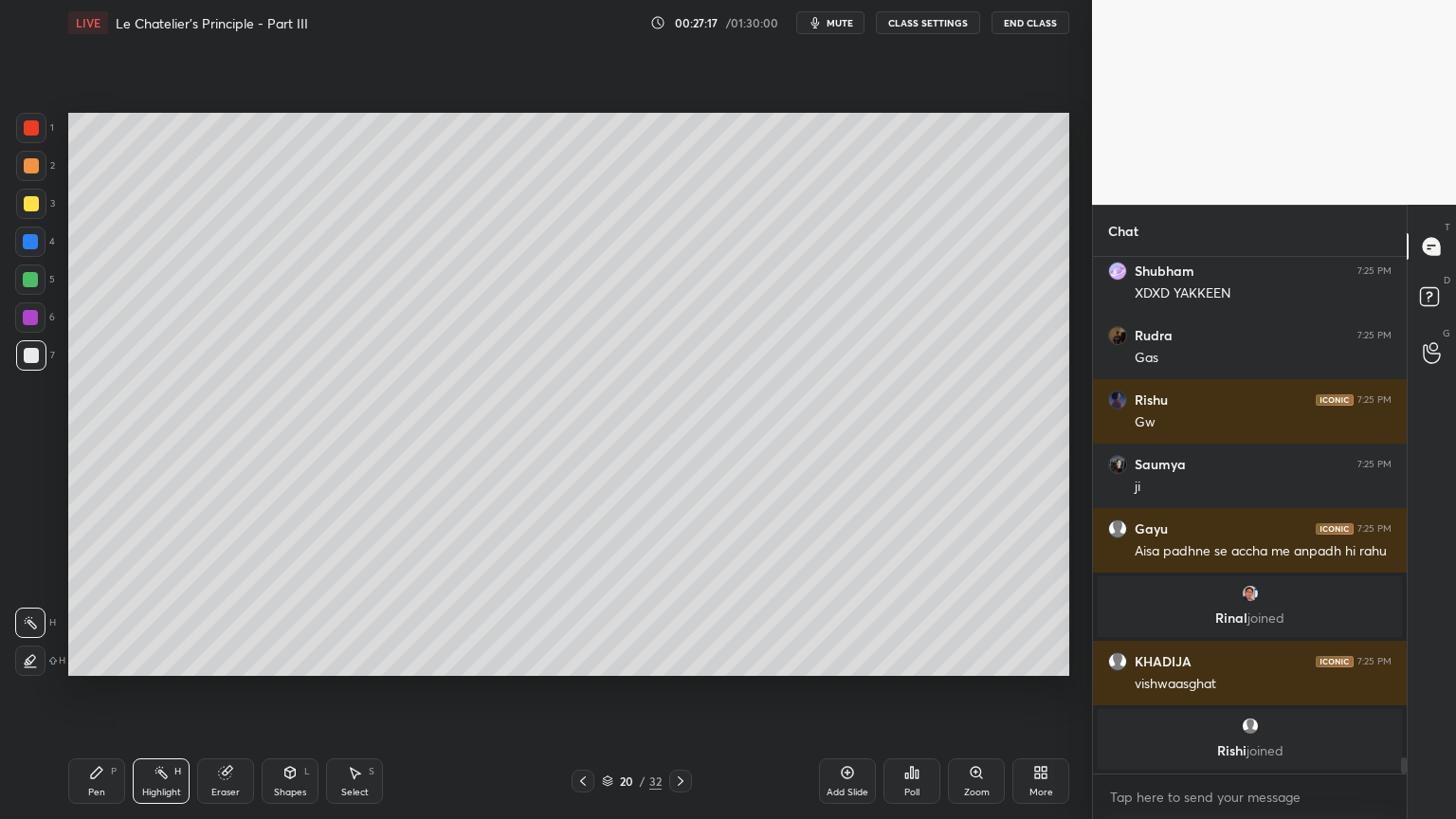 click on "Shapes L" at bounding box center [290, 781] 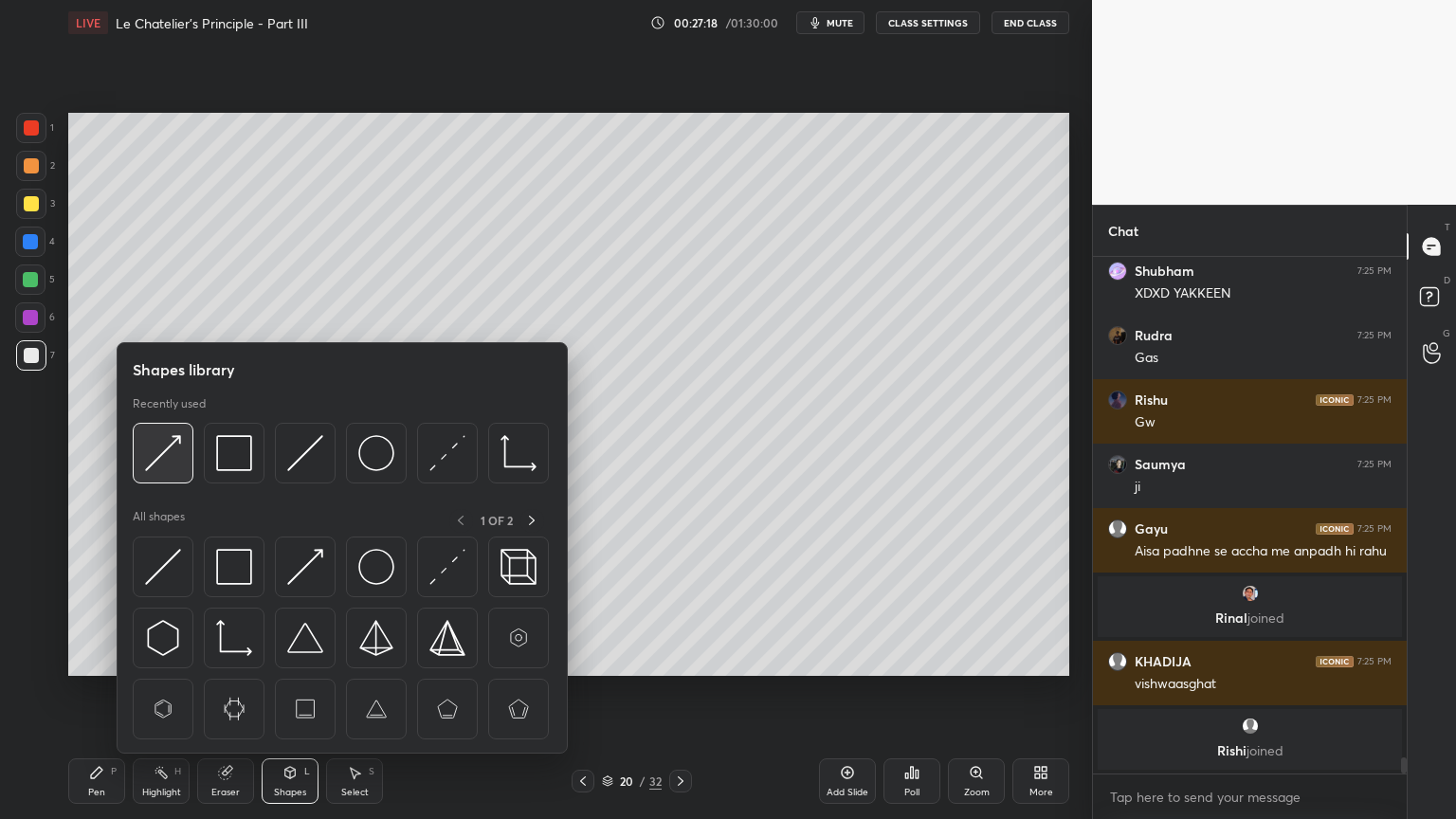 click at bounding box center (163, 453) 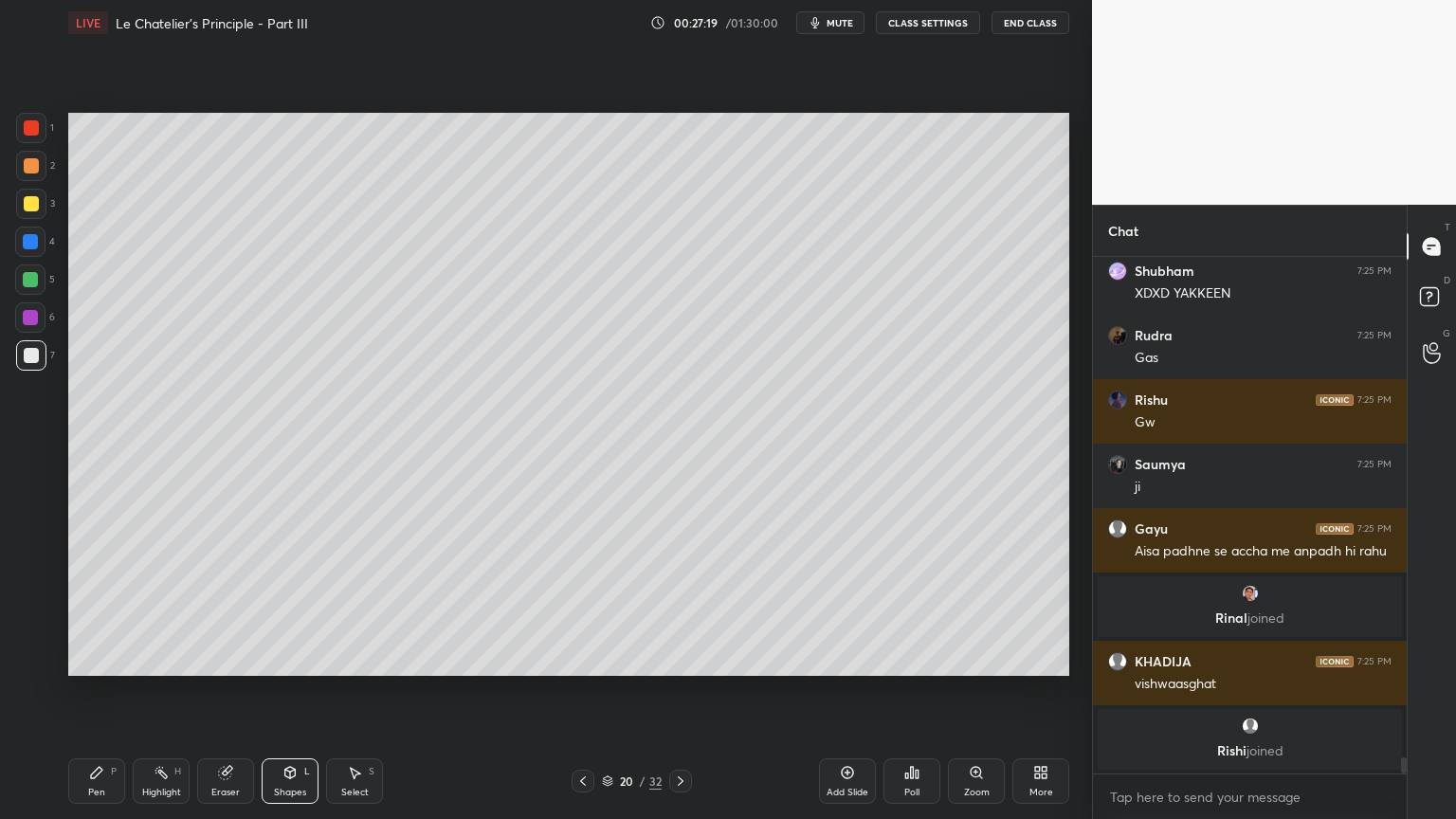click at bounding box center [31, 204] 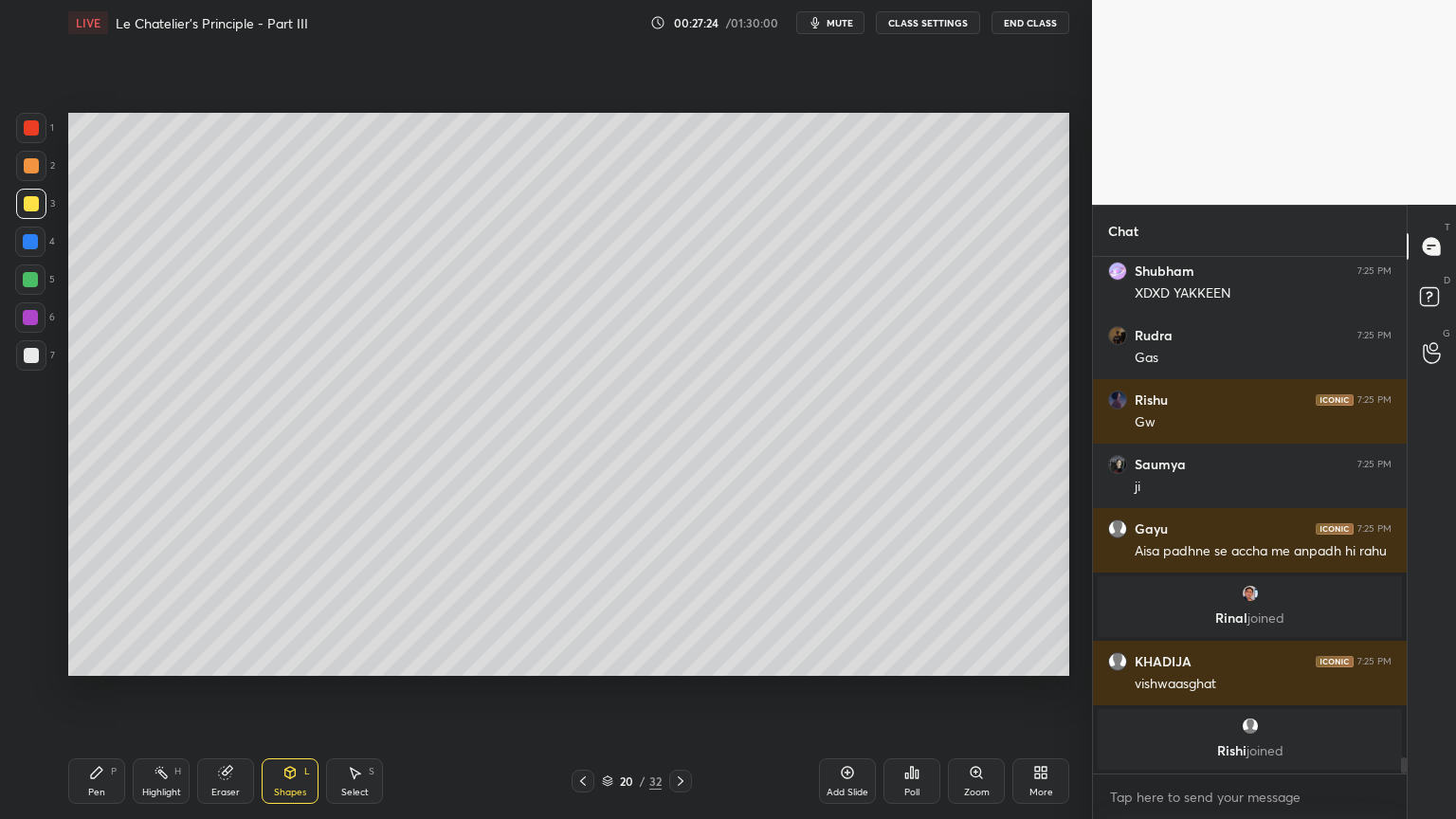 click on "Highlight" at bounding box center (161, 792) 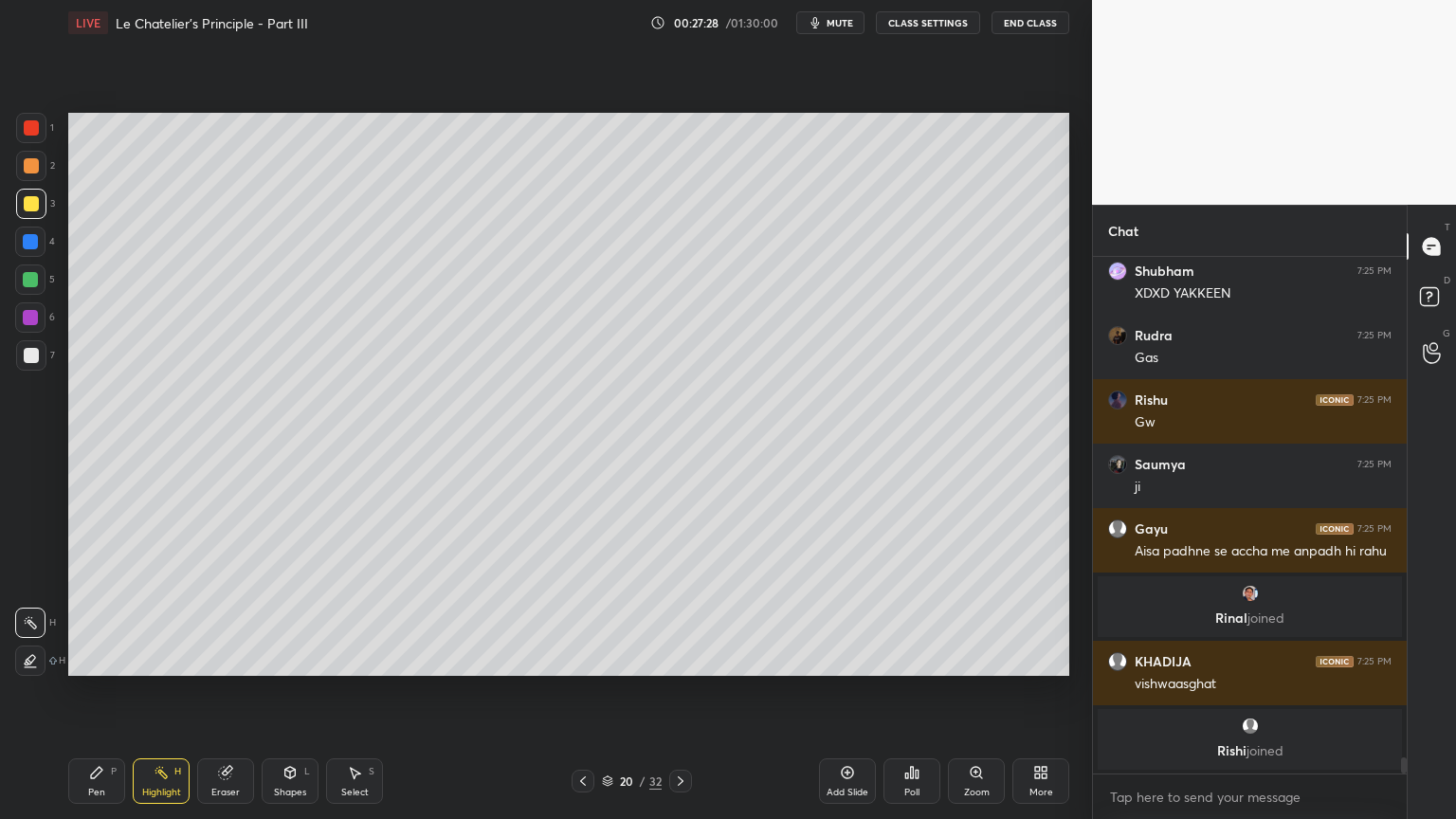 click on "Shapes L" at bounding box center [290, 781] 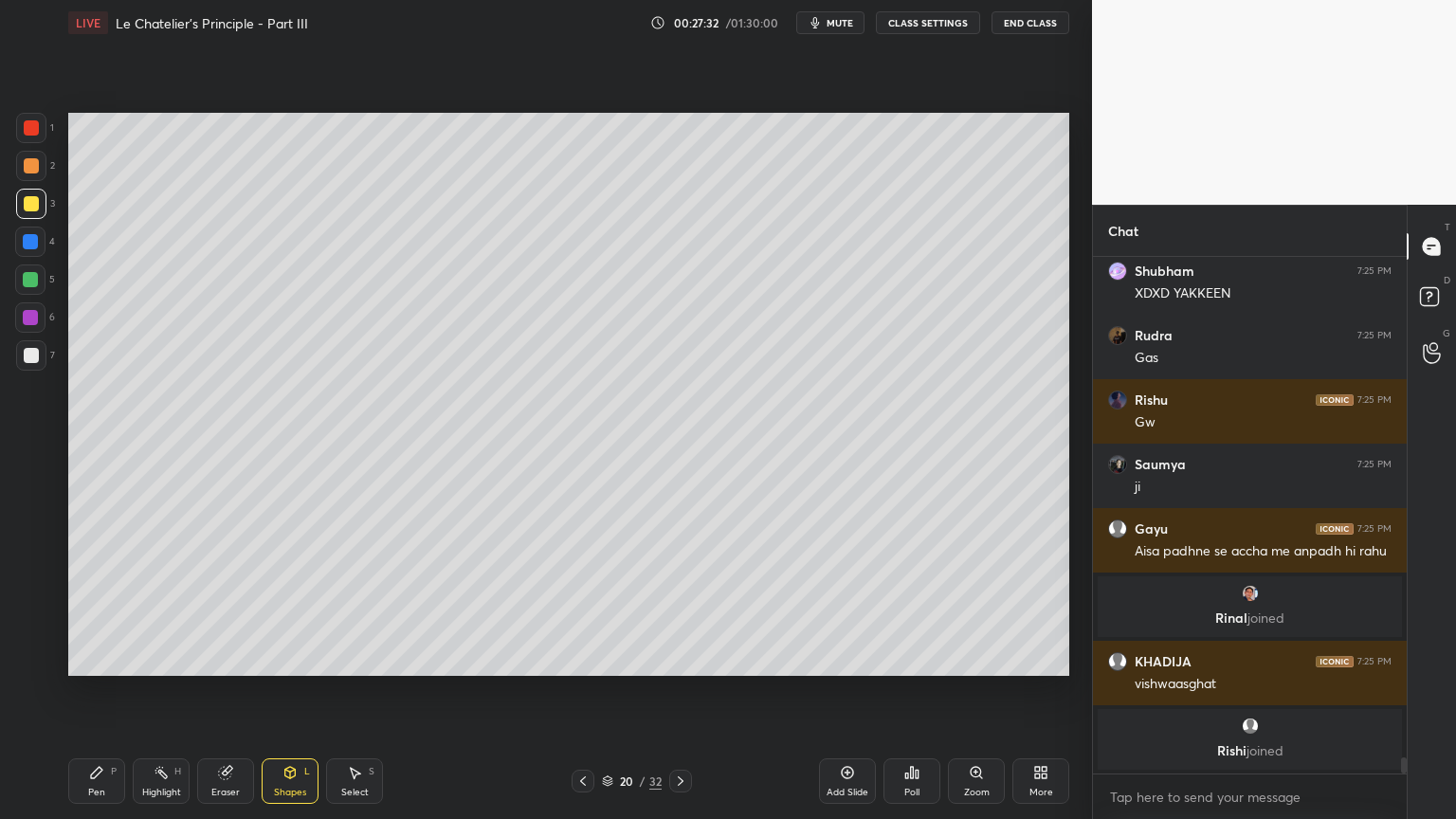 click on "Highlight H" at bounding box center (161, 781) 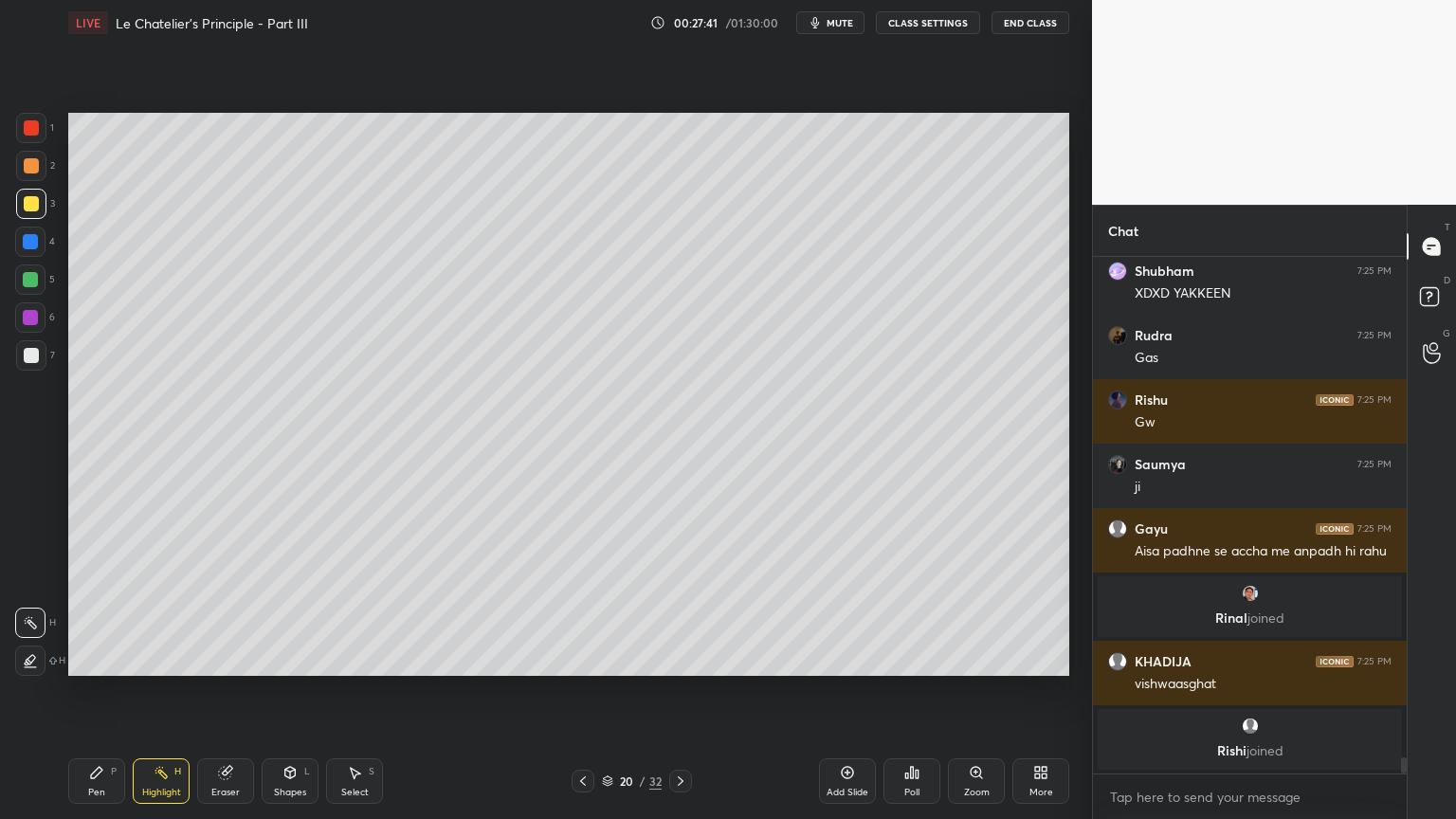 scroll, scrollTop: 16278, scrollLeft: 0, axis: vertical 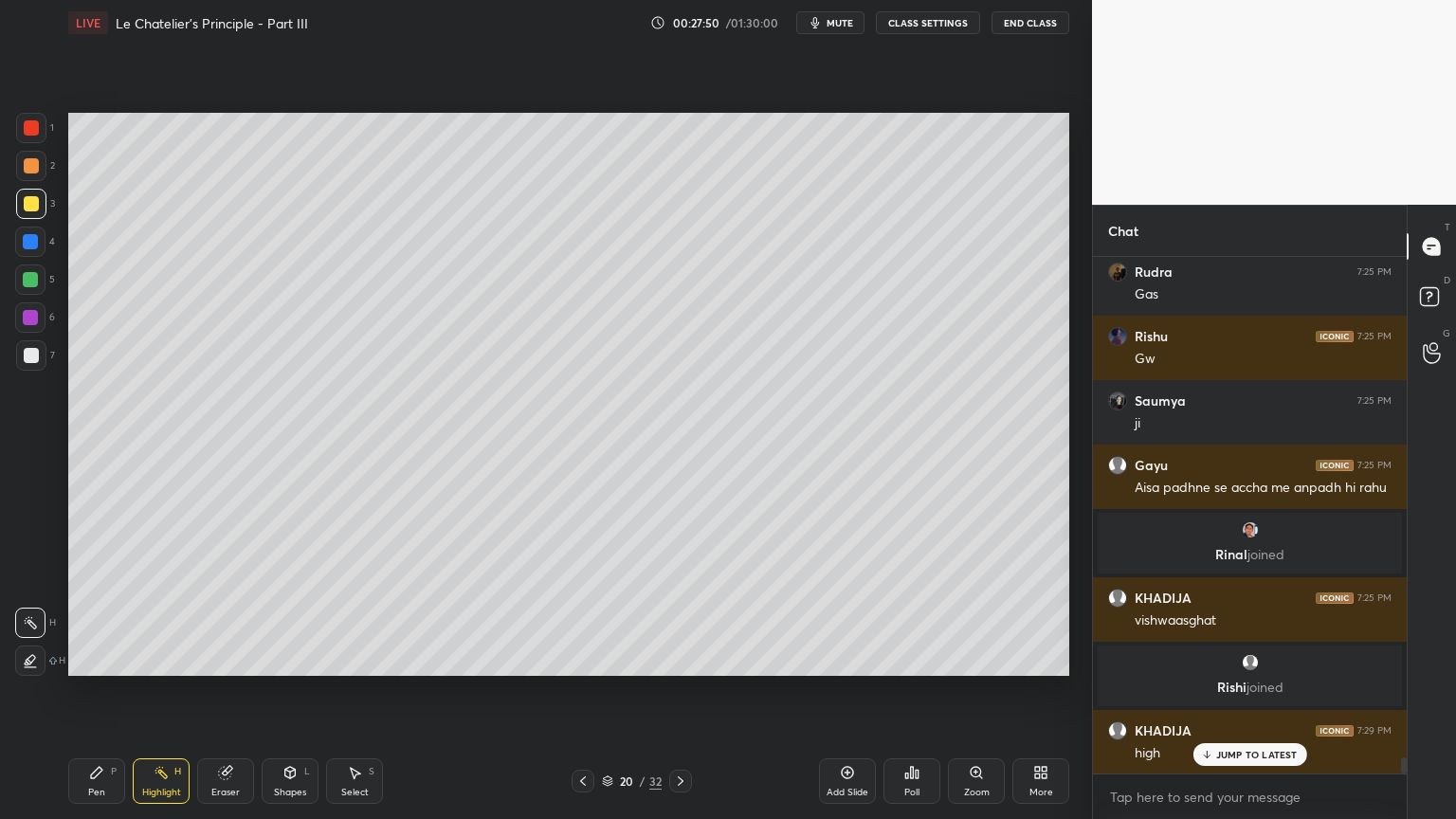 click on "Shapes L" at bounding box center (290, 781) 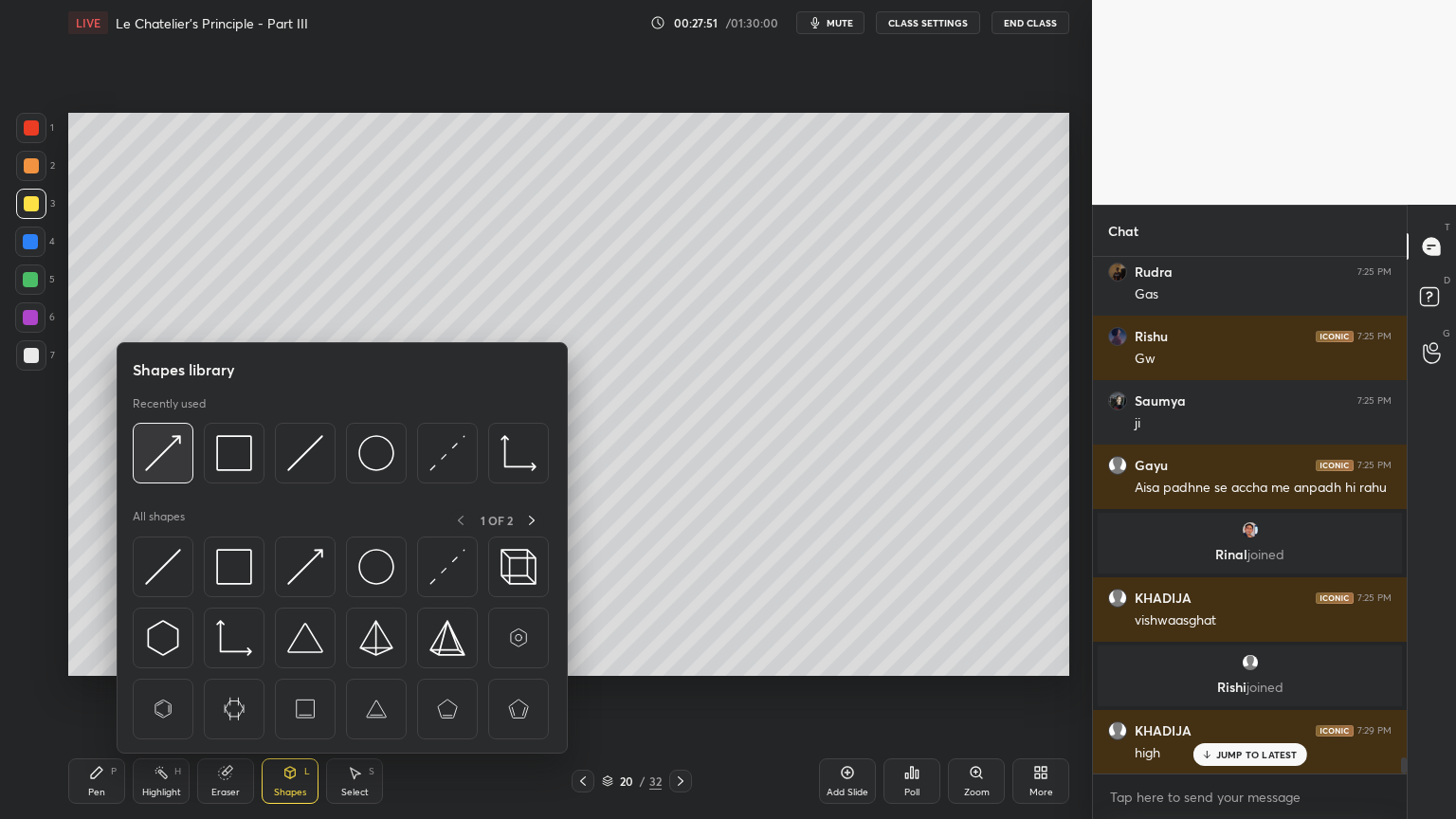 scroll, scrollTop: 16342, scrollLeft: 0, axis: vertical 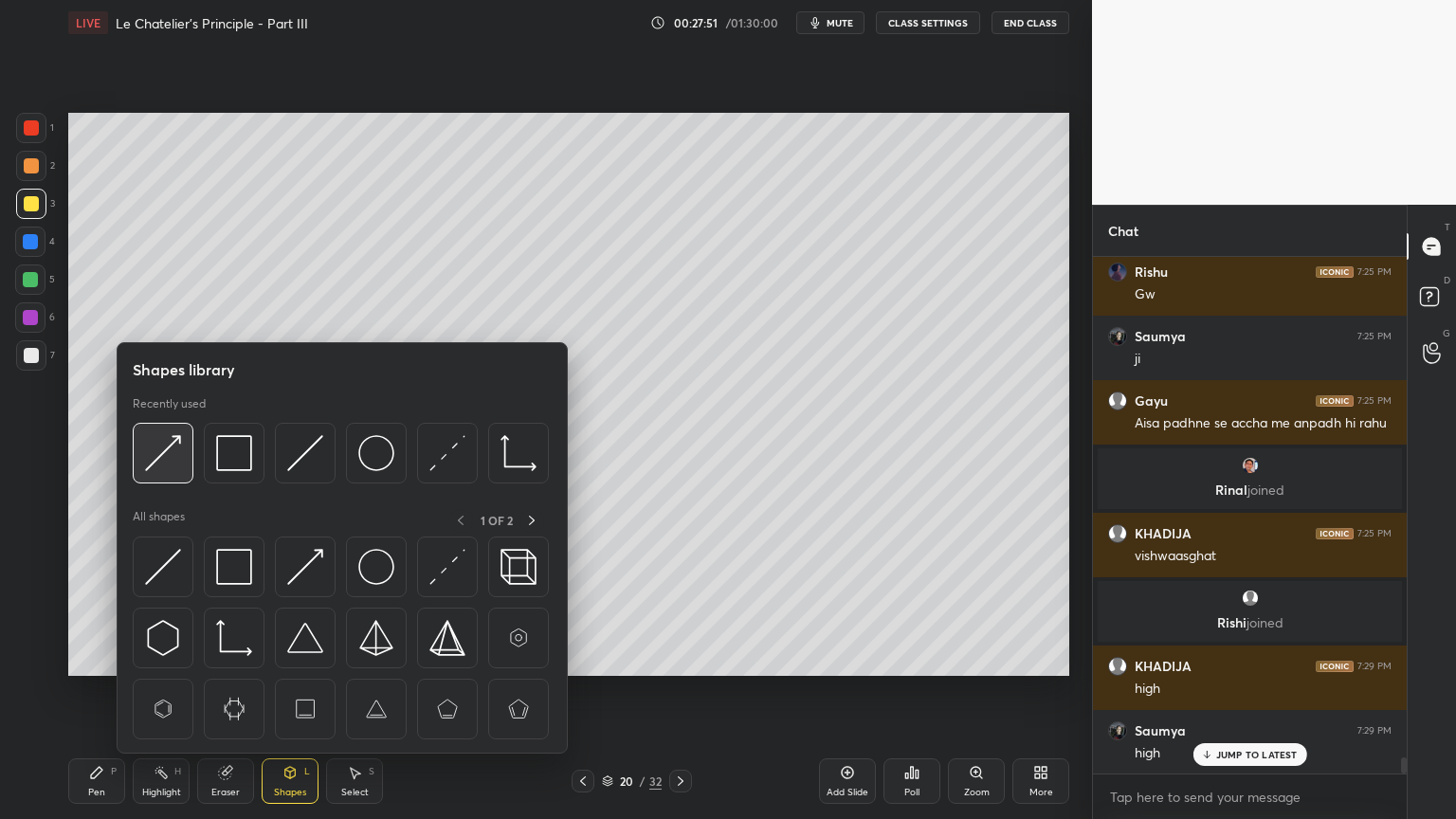 click at bounding box center (163, 453) 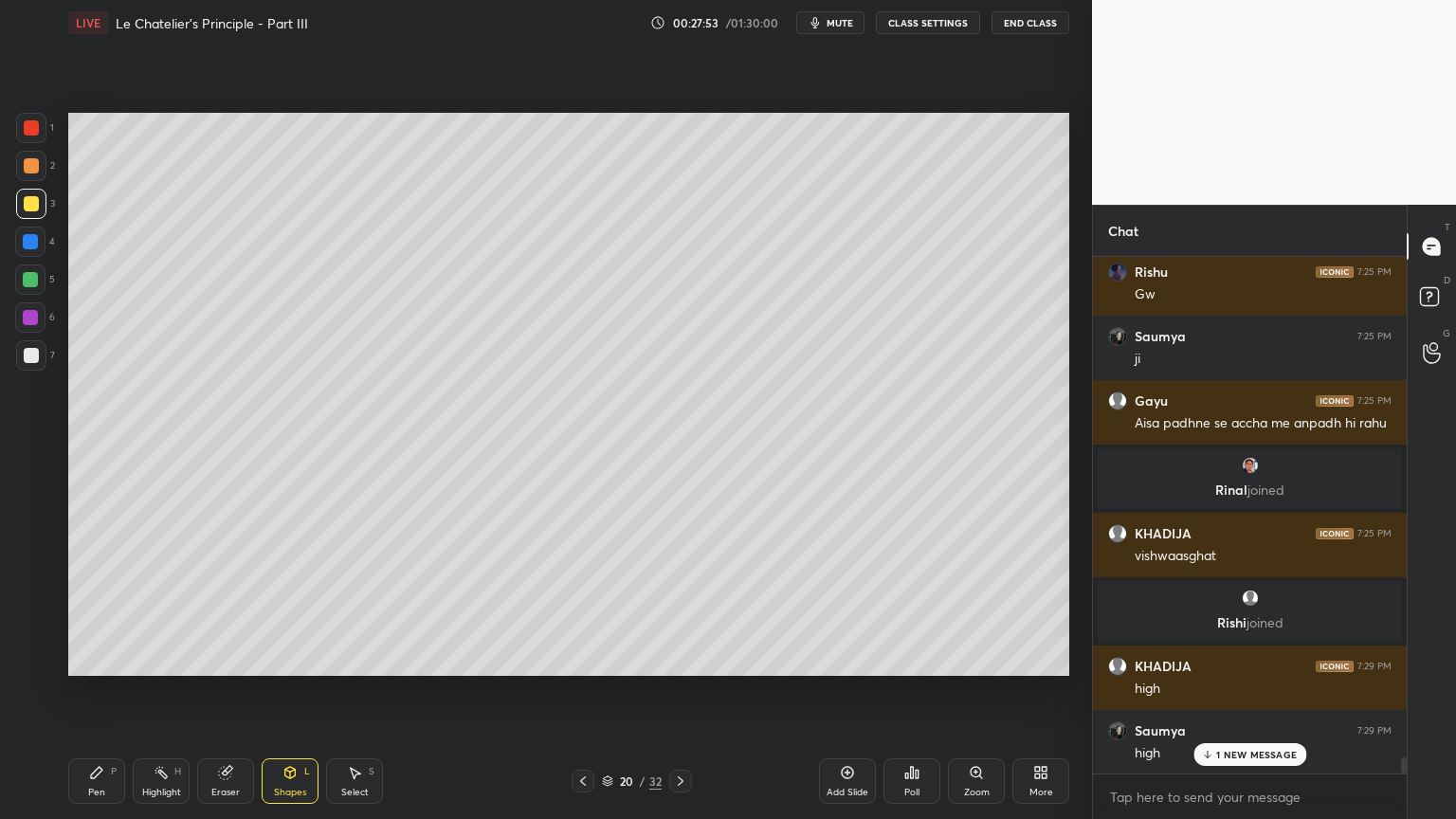 scroll, scrollTop: 16410, scrollLeft: 0, axis: vertical 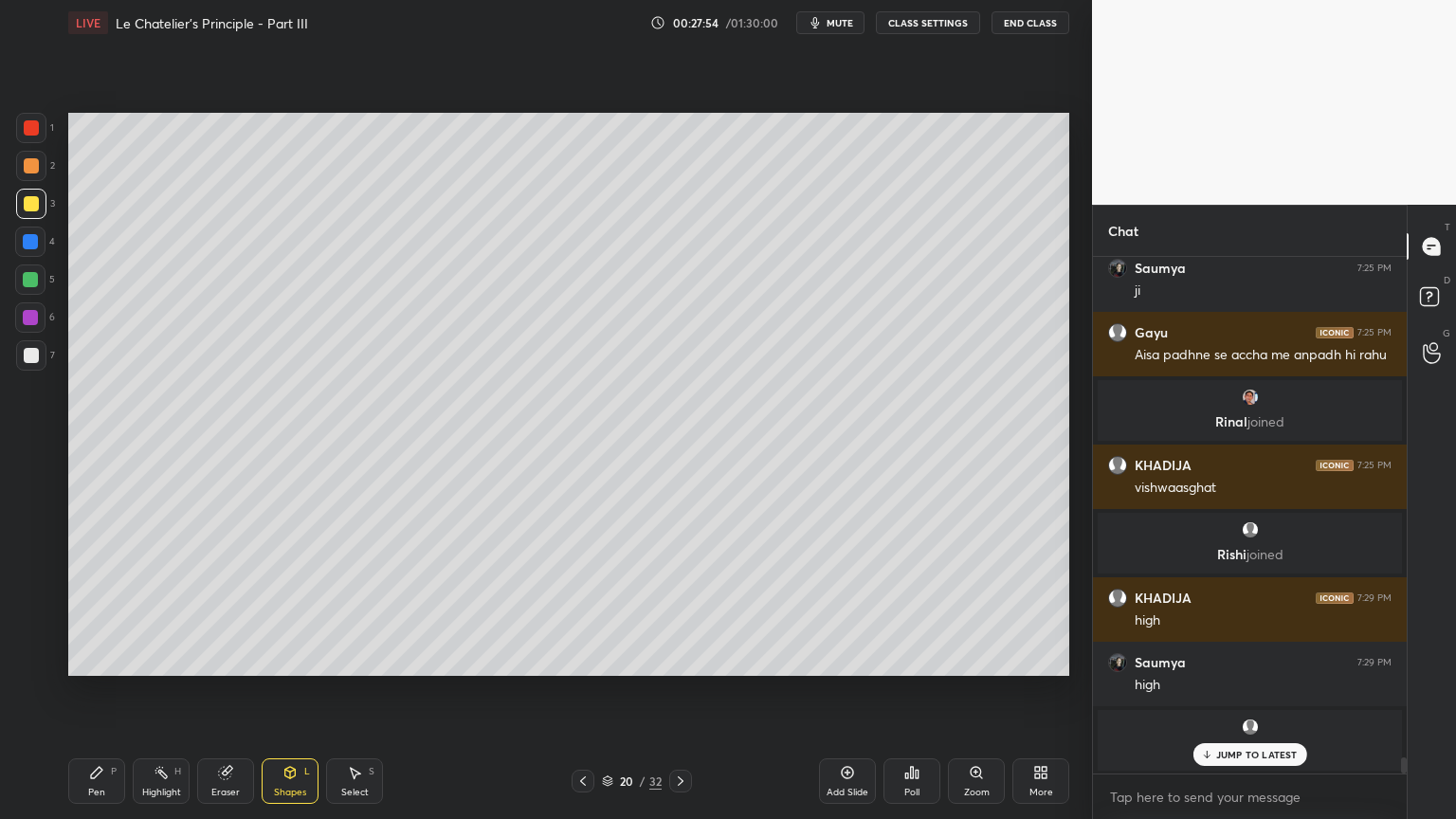 click on "Highlight H" at bounding box center (161, 781) 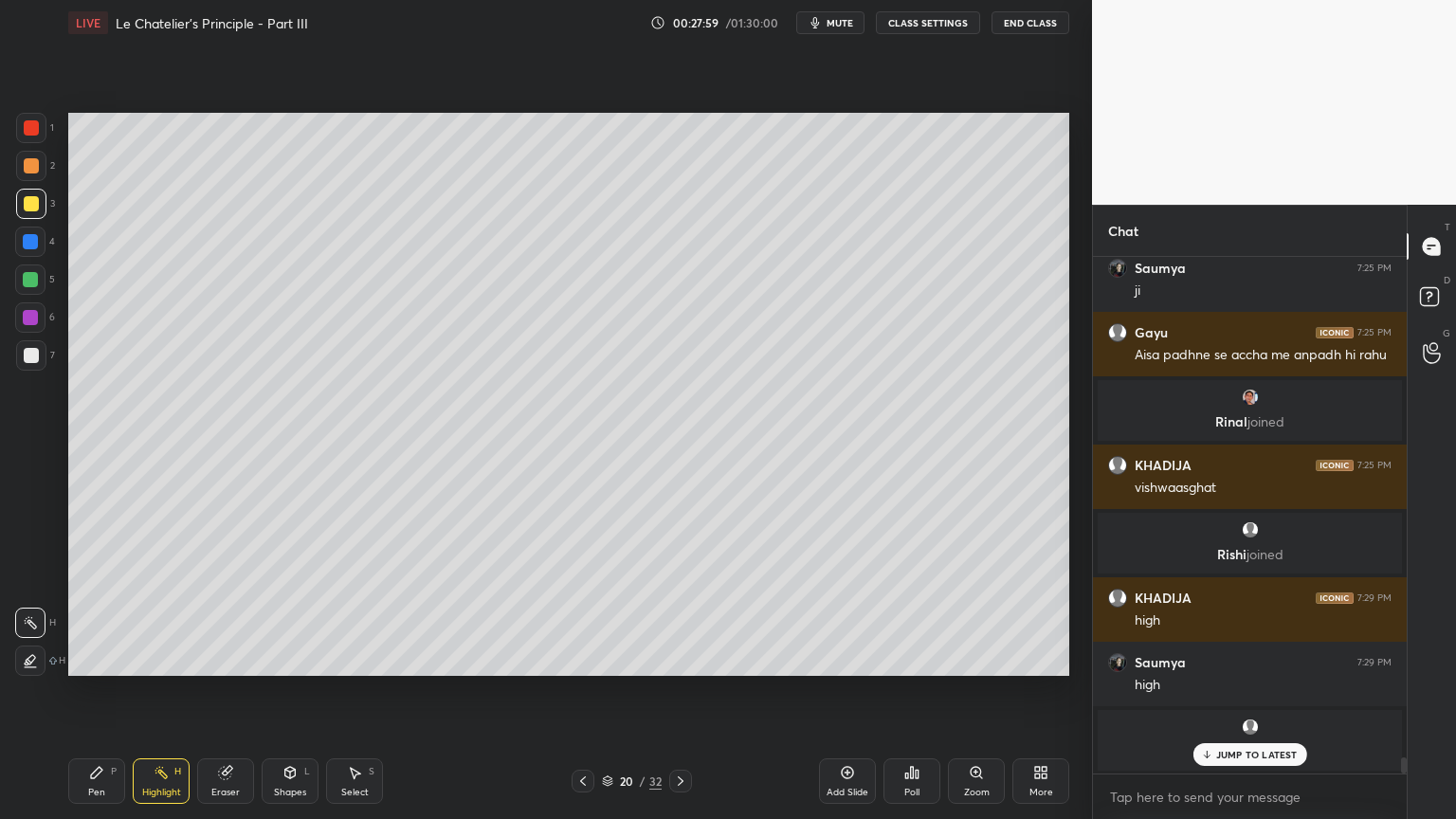 click 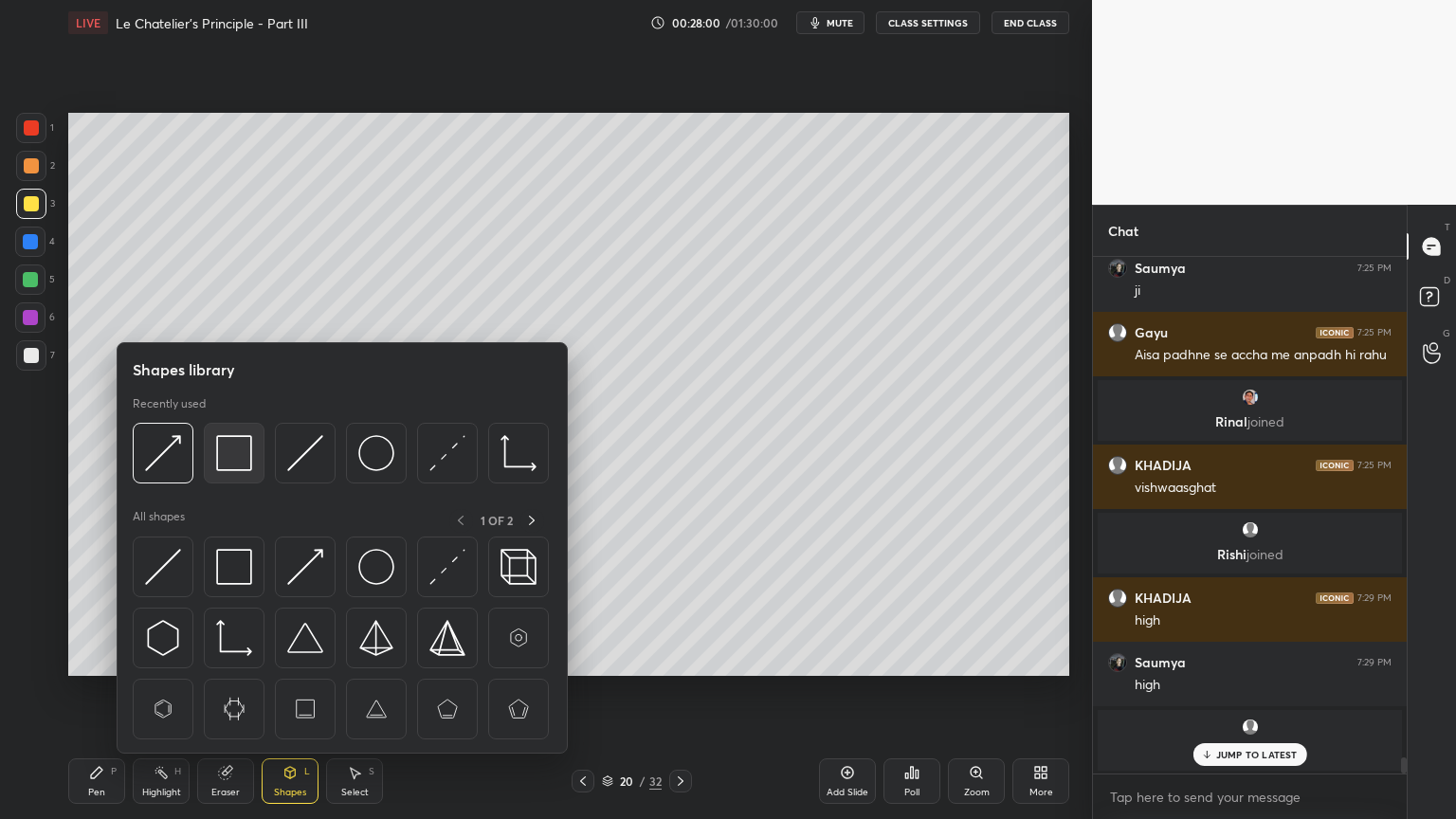 click at bounding box center [234, 453] 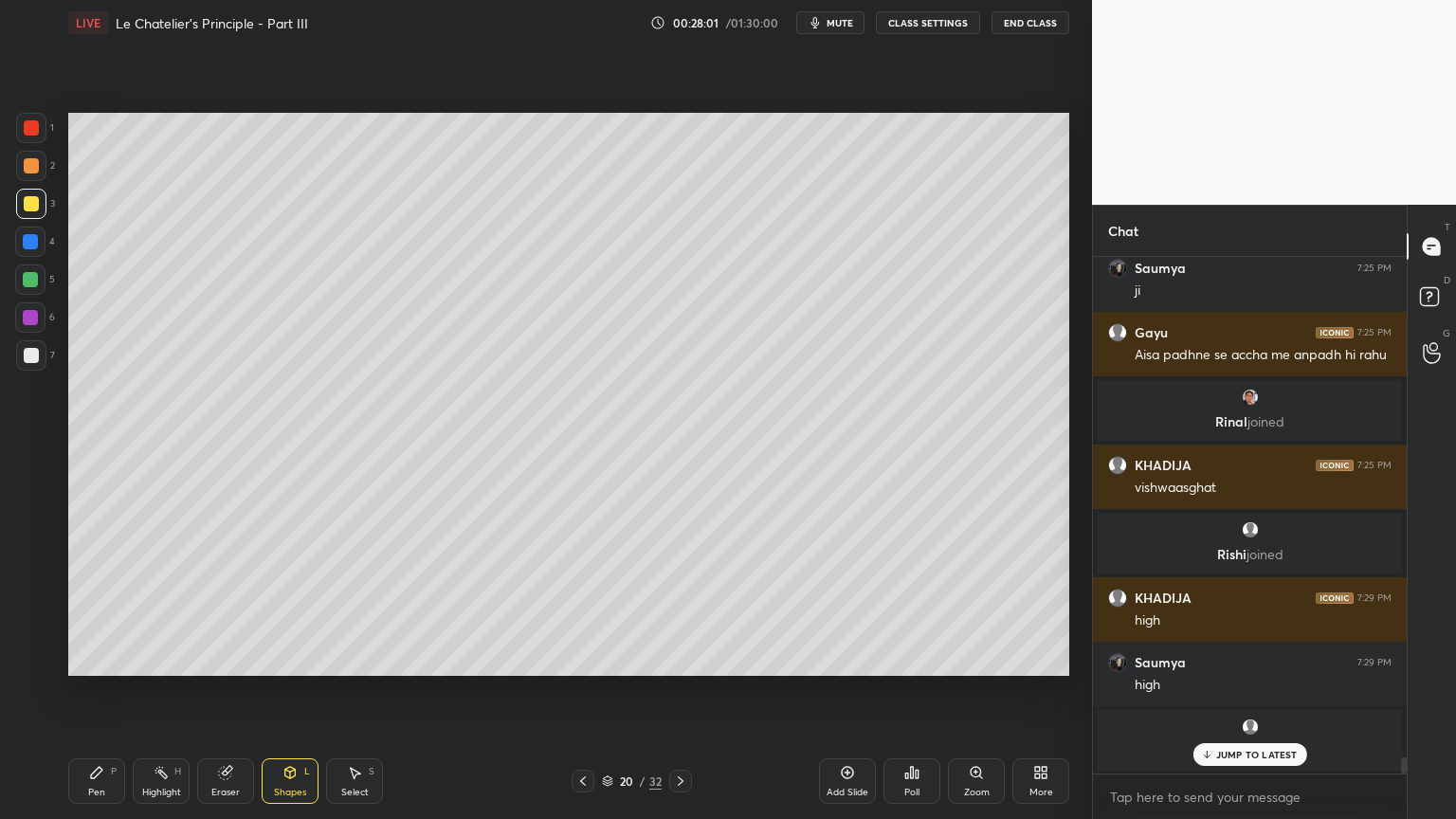 drag, startPoint x: 32, startPoint y: 242, endPoint x: 40, endPoint y: 248, distance: 10 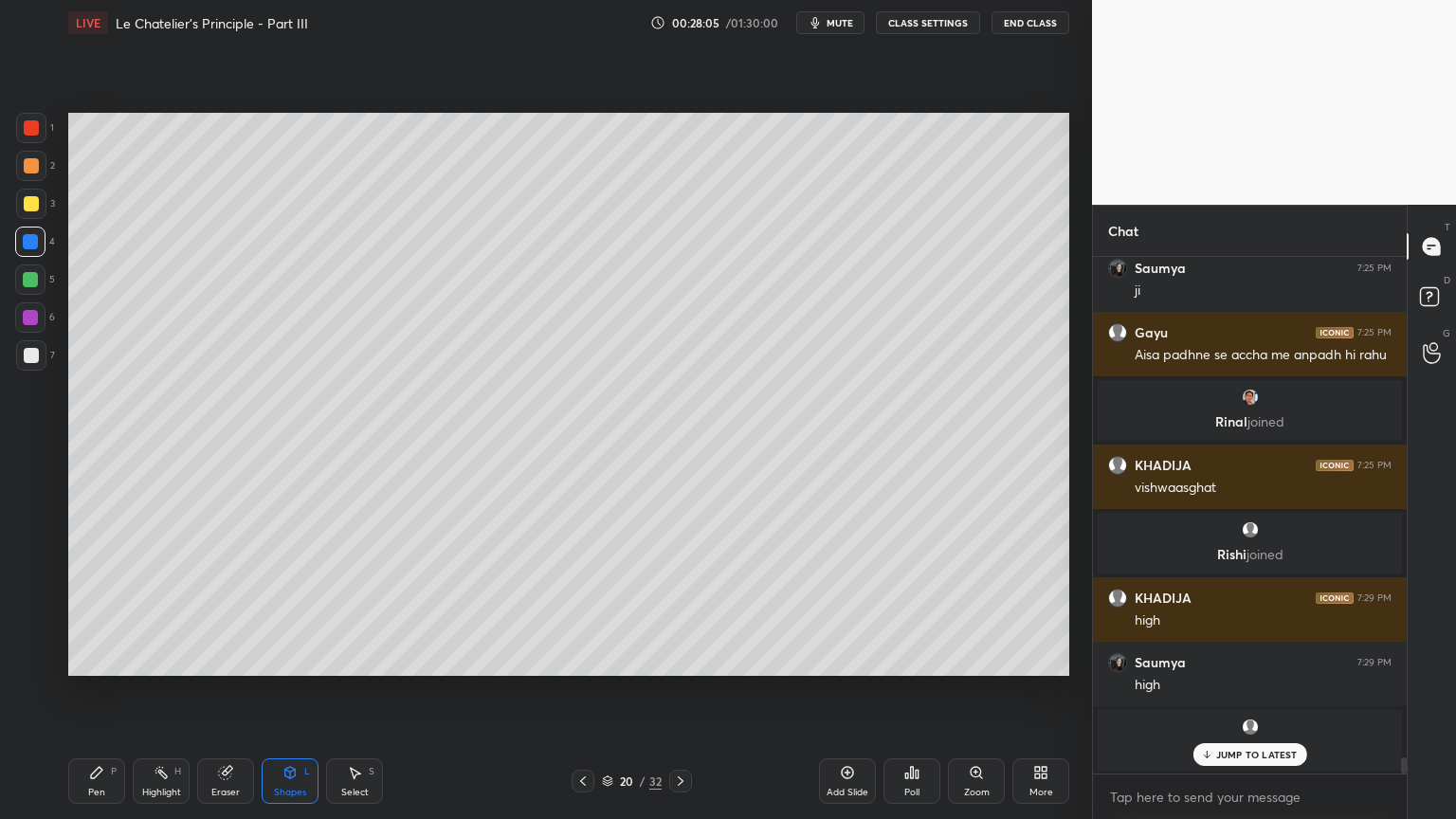 click on "Highlight H" at bounding box center (161, 781) 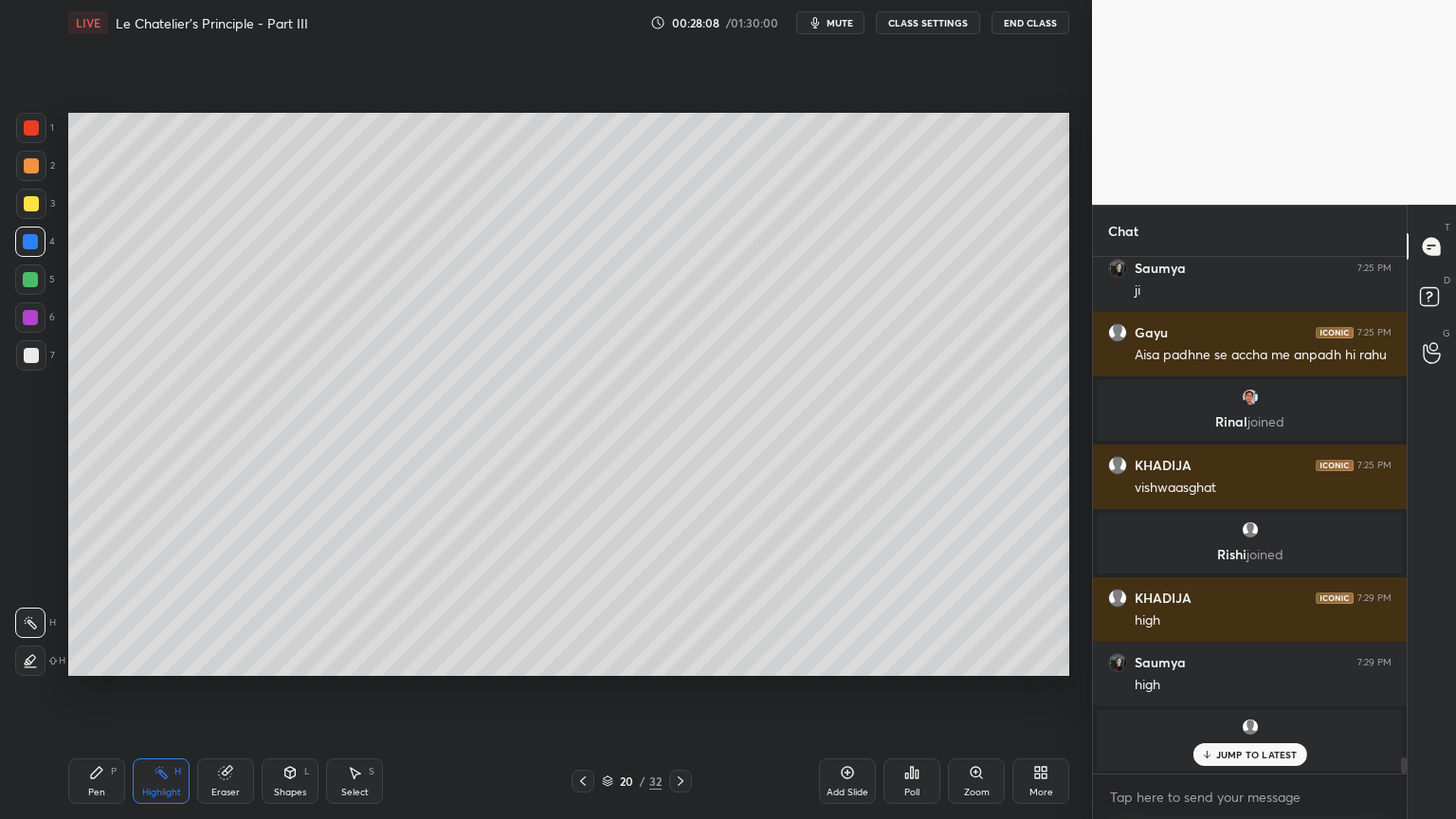 click 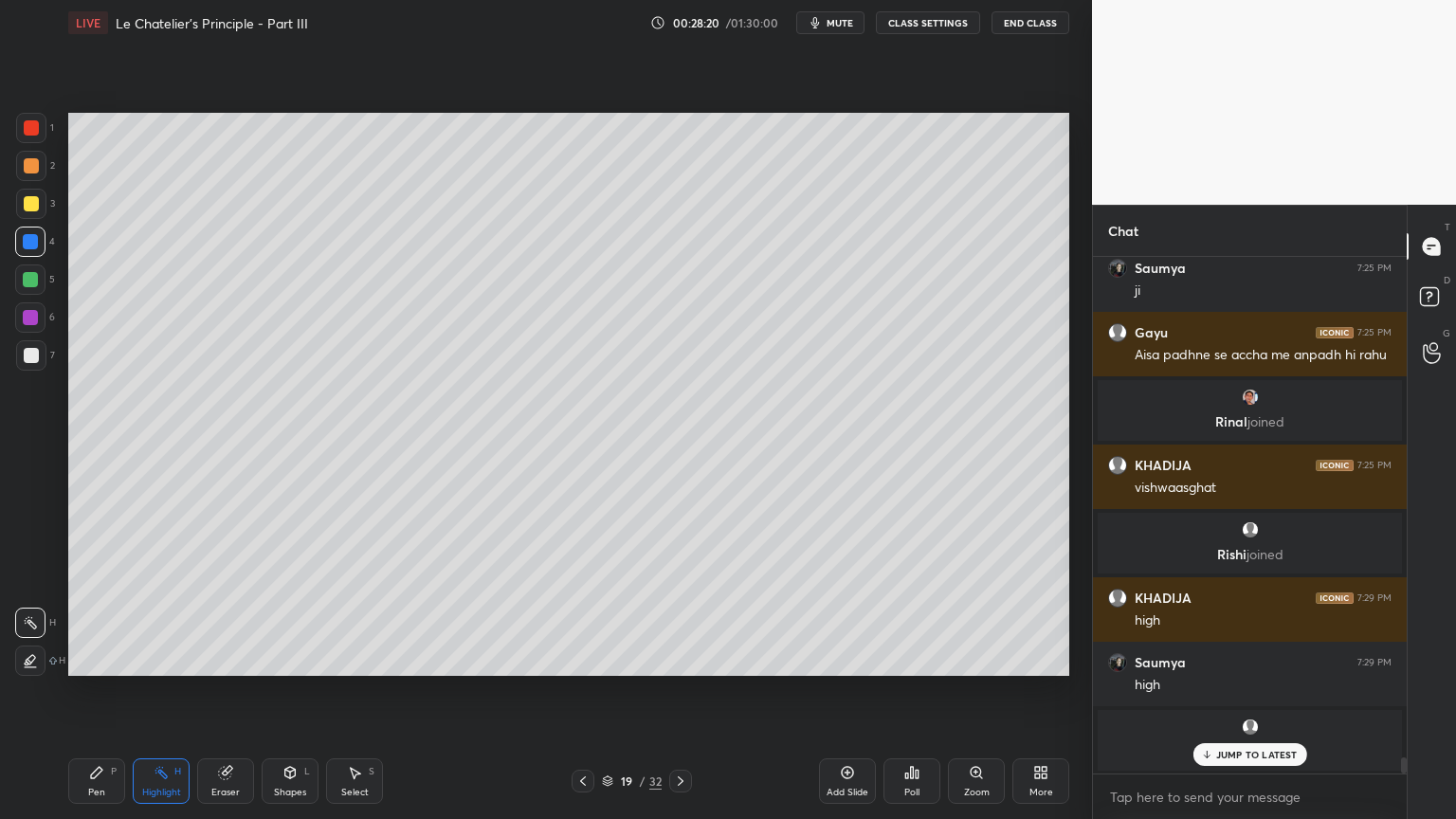 click 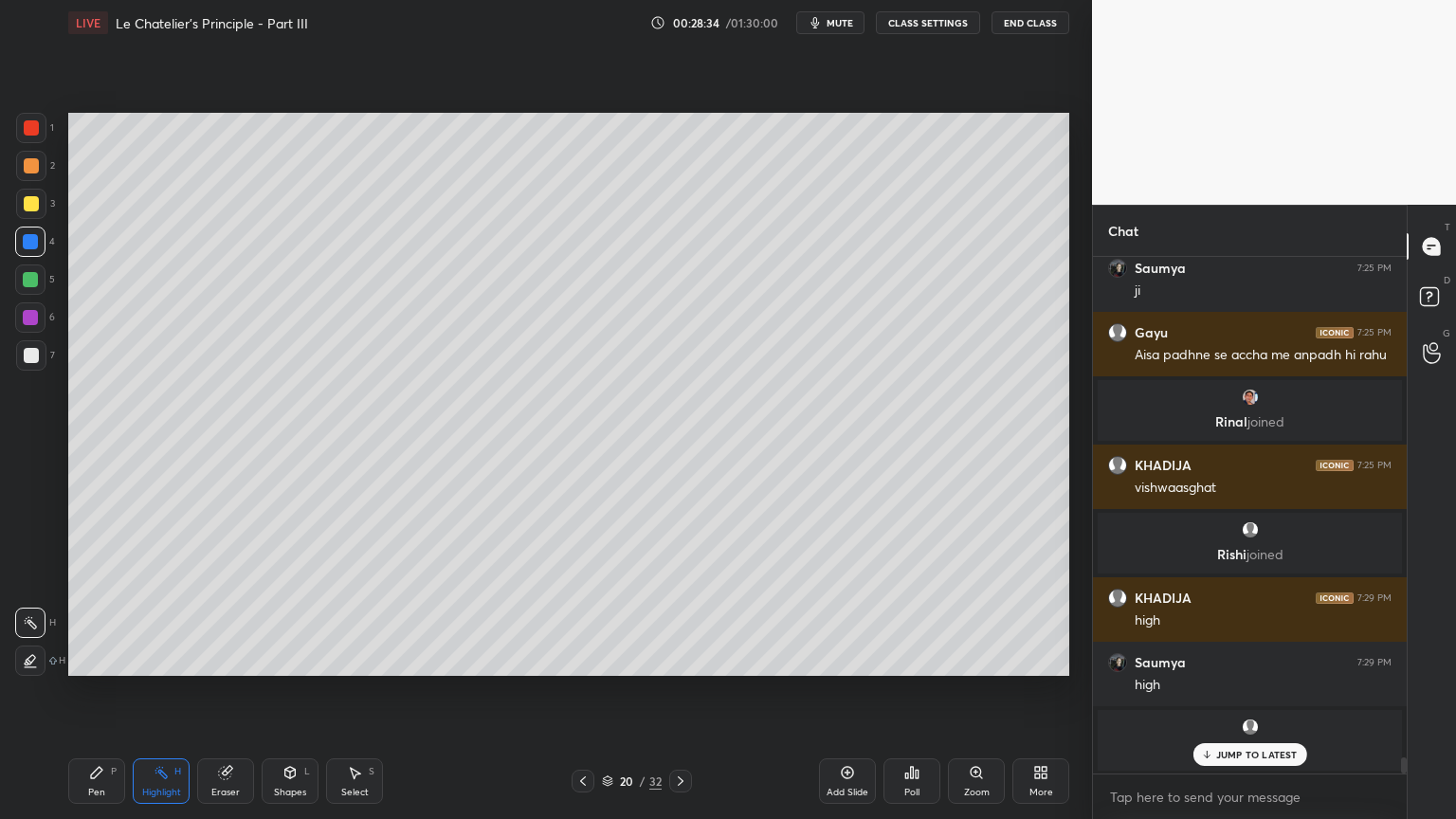 click on "JUMP TO LATEST" at bounding box center (1257, 755) 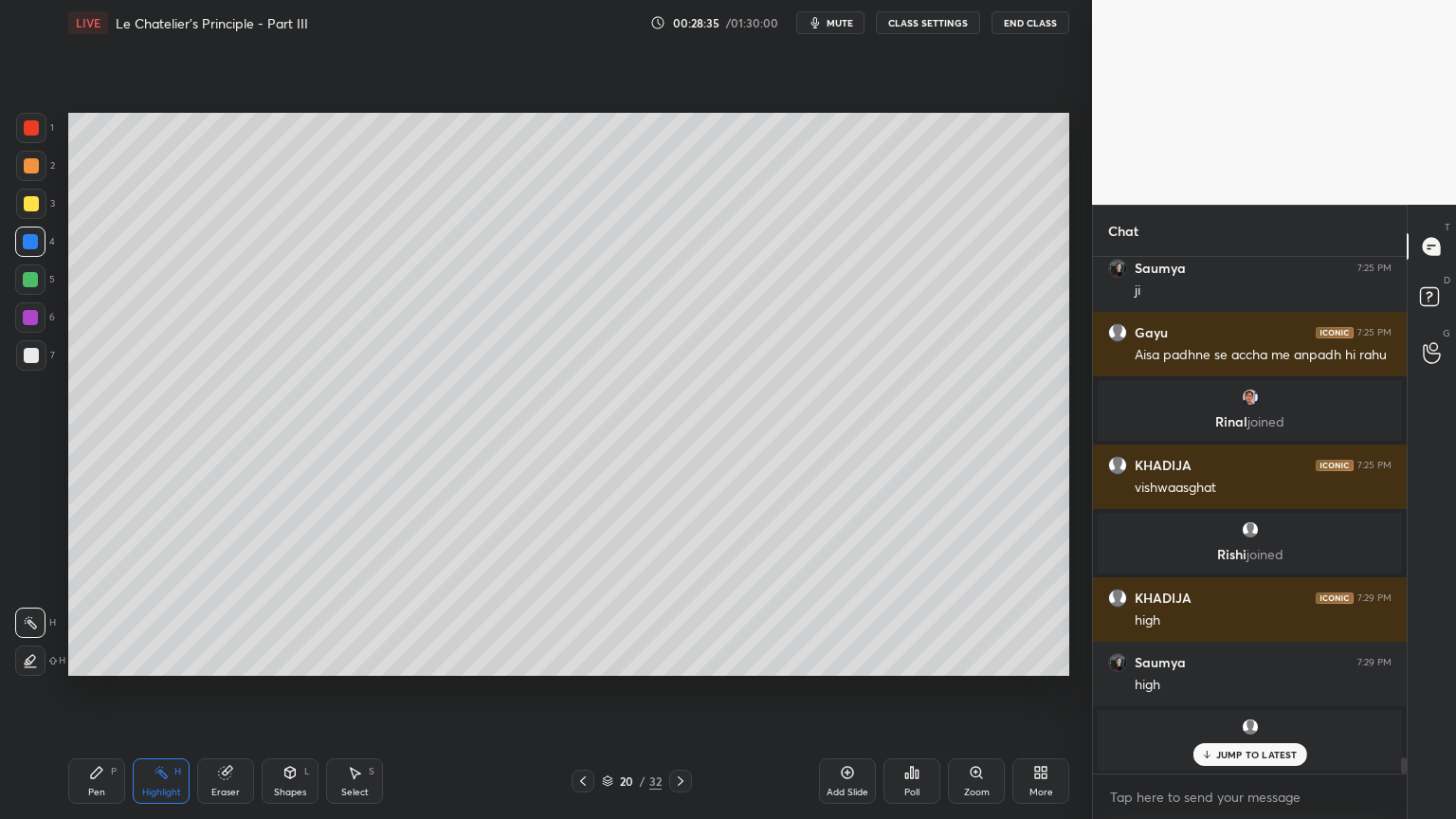 scroll, scrollTop: 16475, scrollLeft: 0, axis: vertical 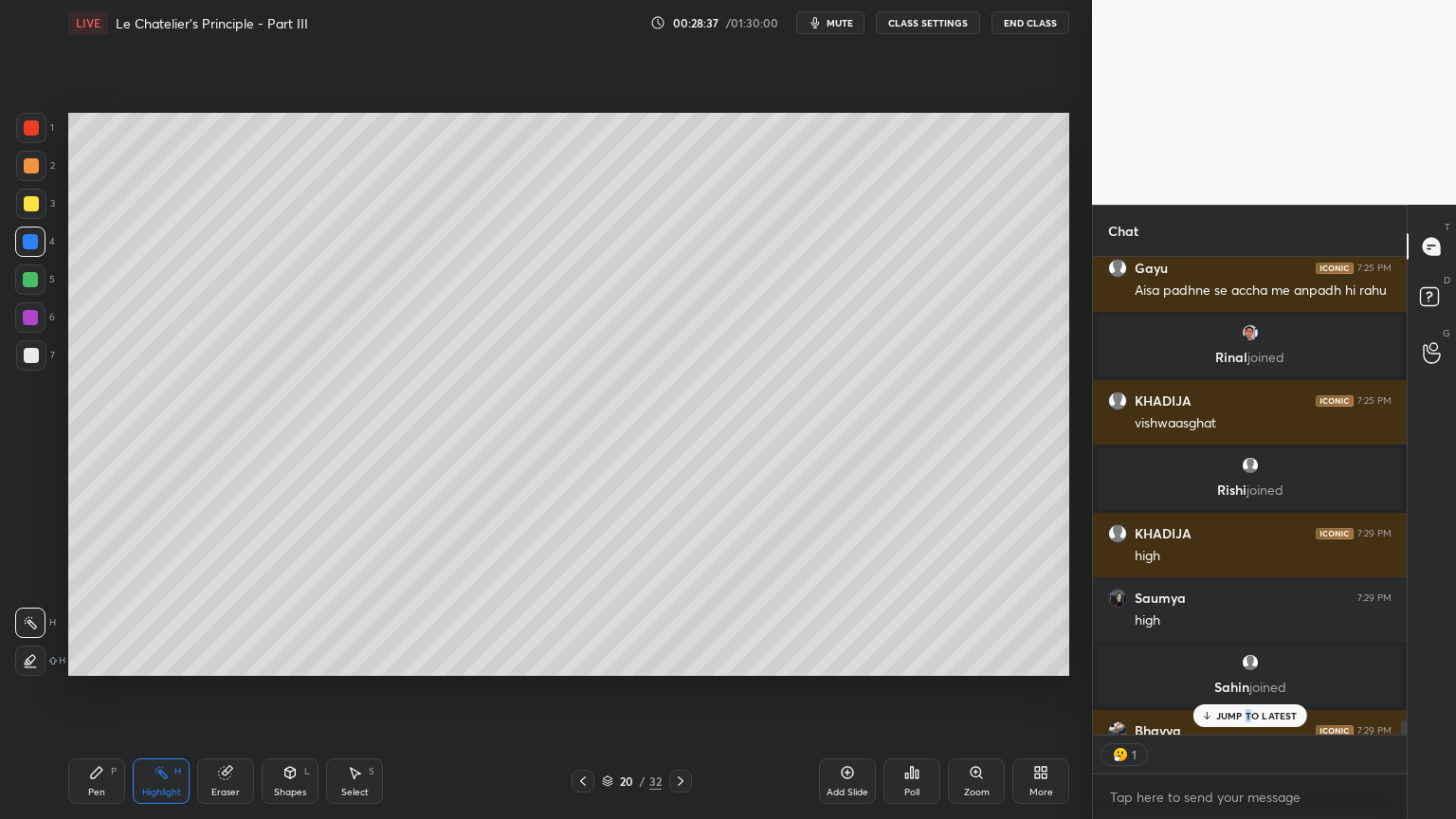 drag, startPoint x: 1251, startPoint y: 724, endPoint x: 1222, endPoint y: 701, distance: 37.013511 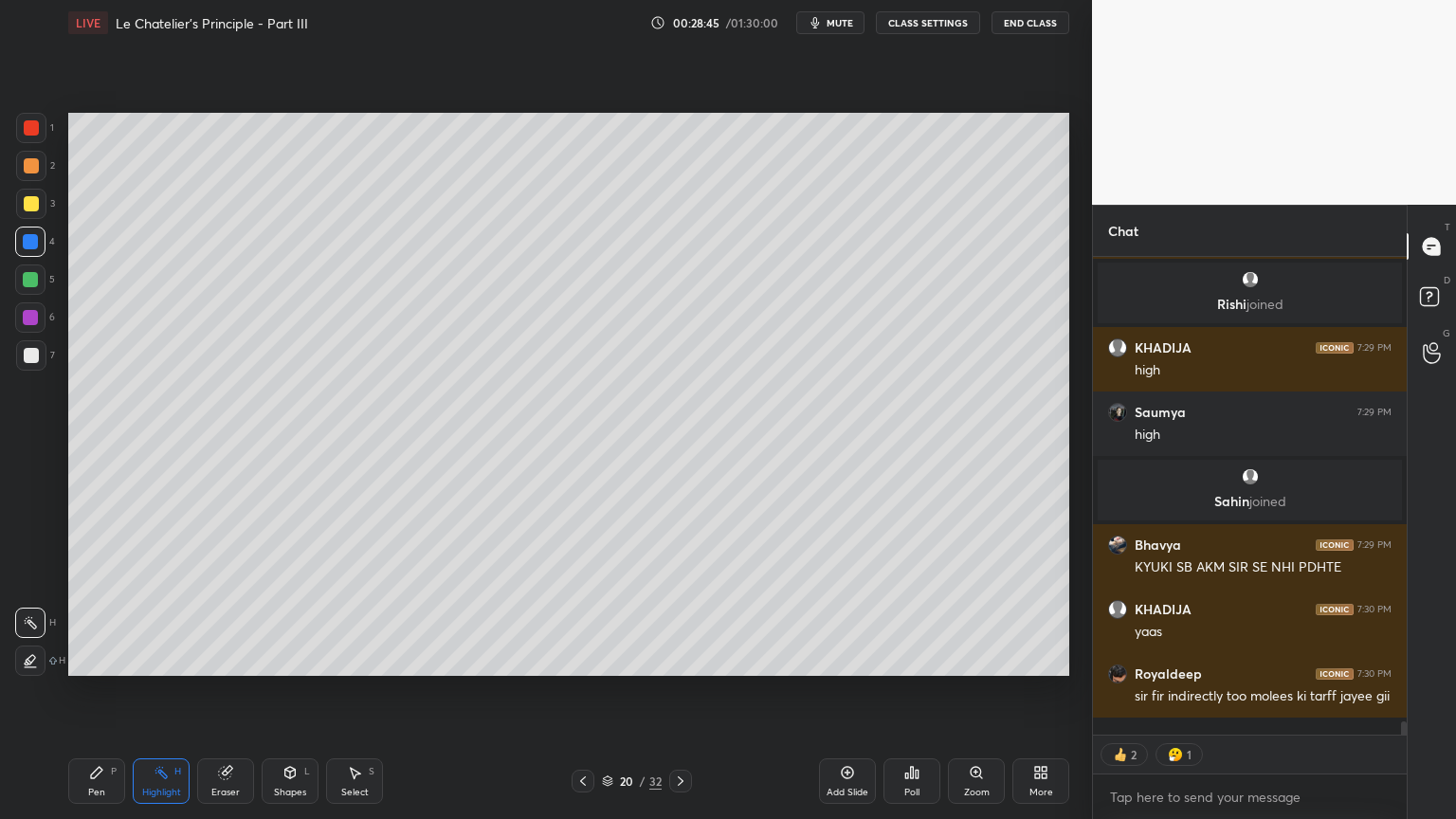 scroll, scrollTop: 16725, scrollLeft: 0, axis: vertical 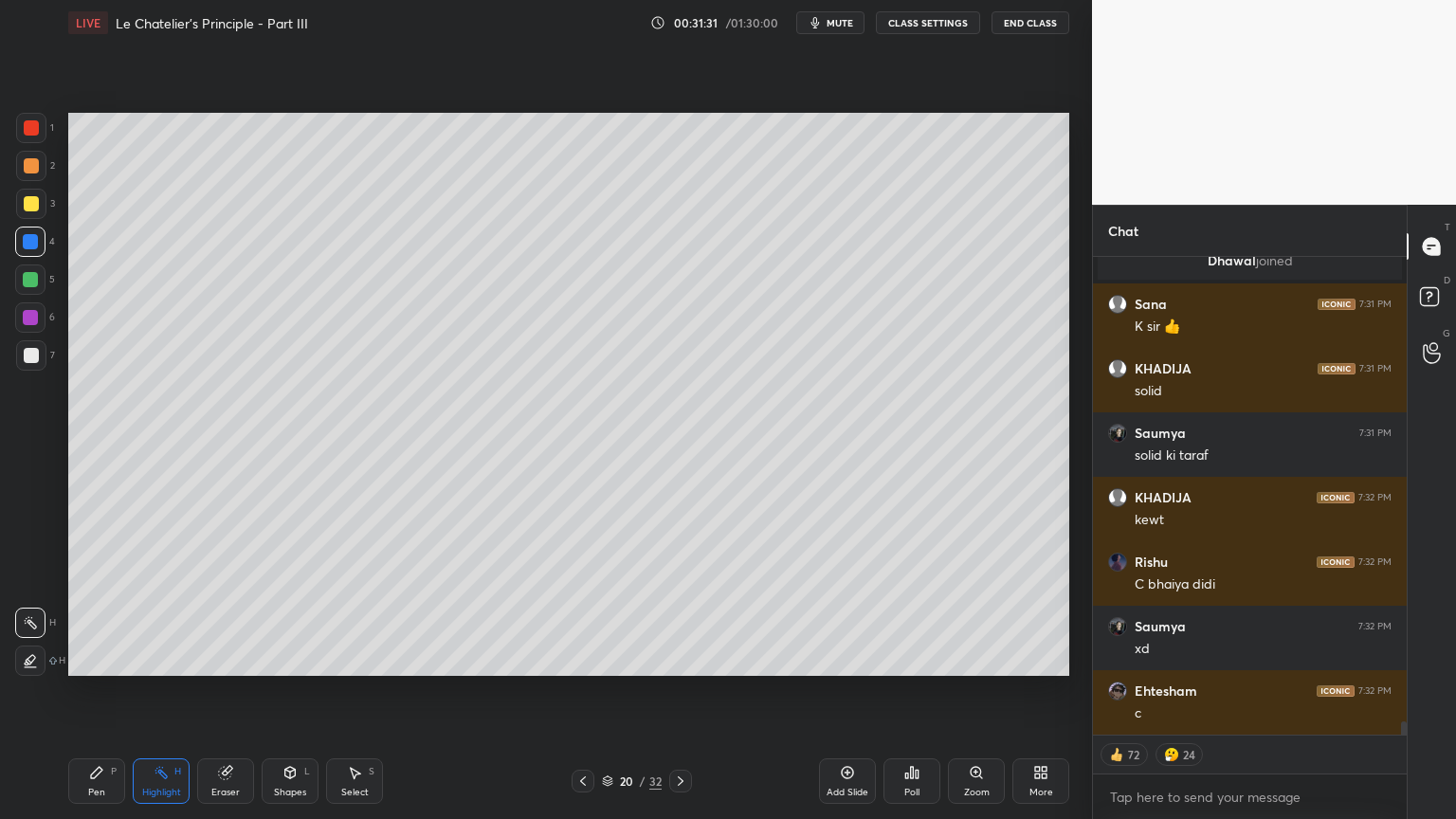 drag, startPoint x: 850, startPoint y: 788, endPoint x: 834, endPoint y: 794, distance: 17.088007 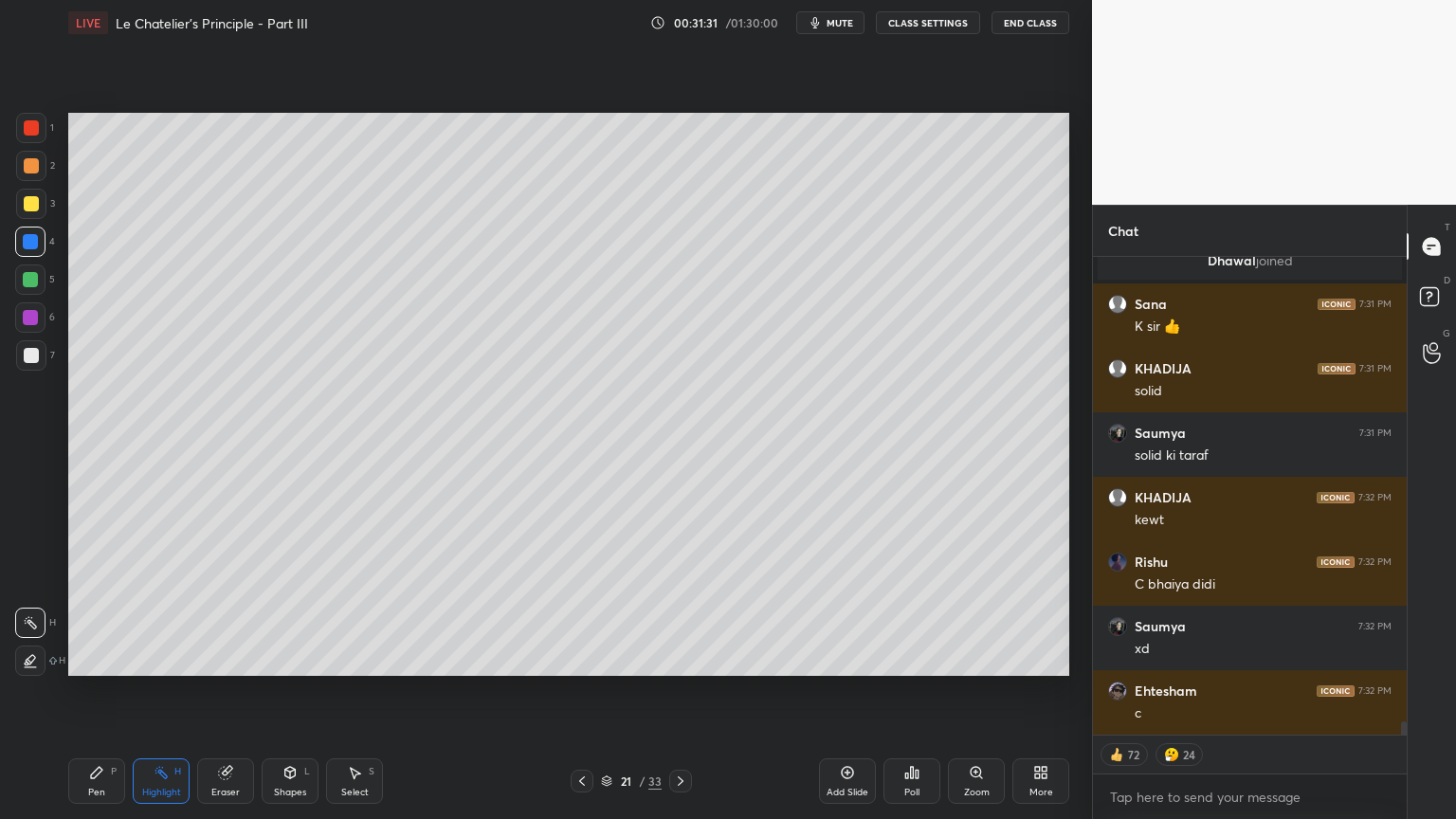 click on "Pen" at bounding box center [97, 792] 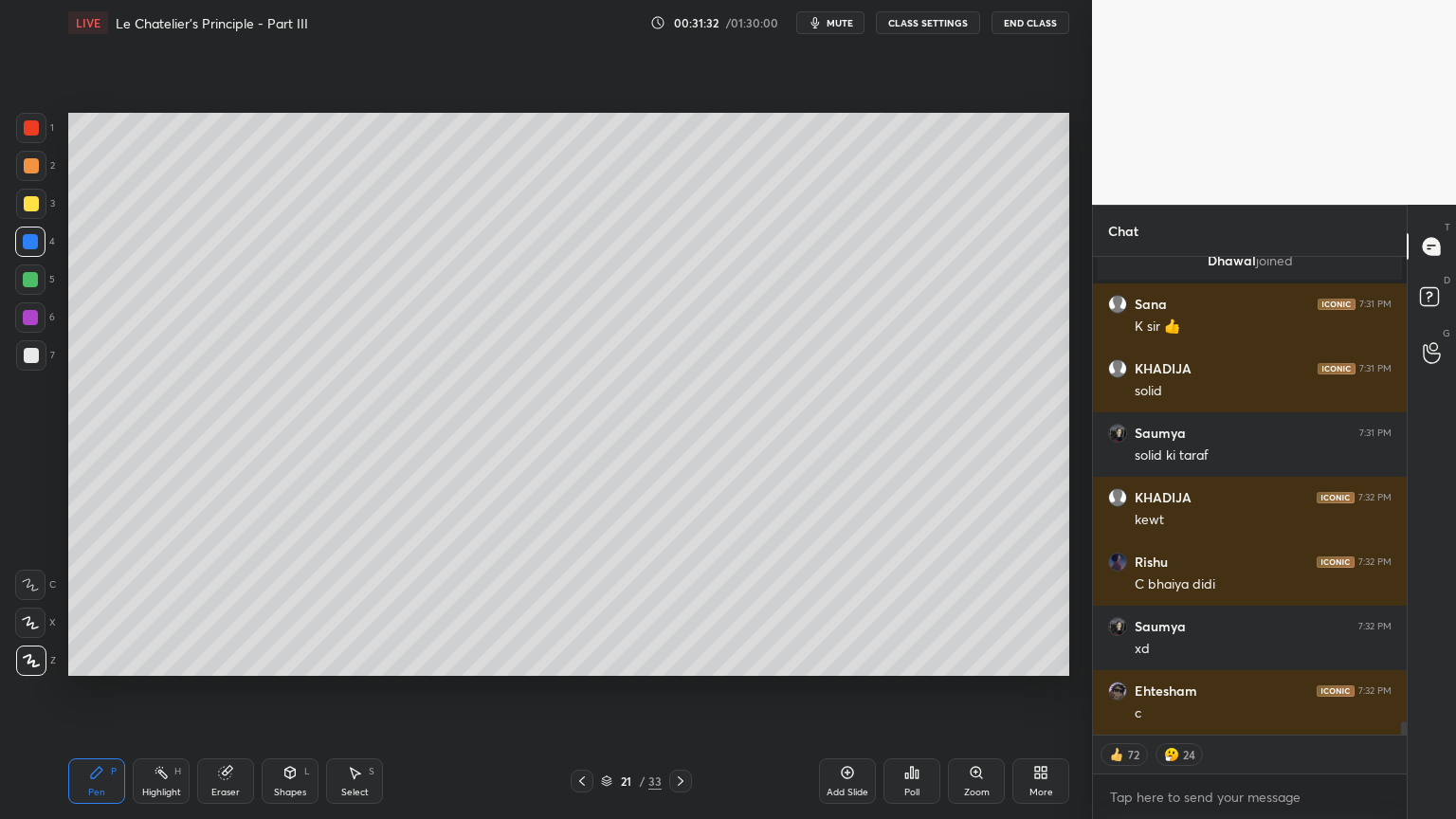 click at bounding box center [31, 128] 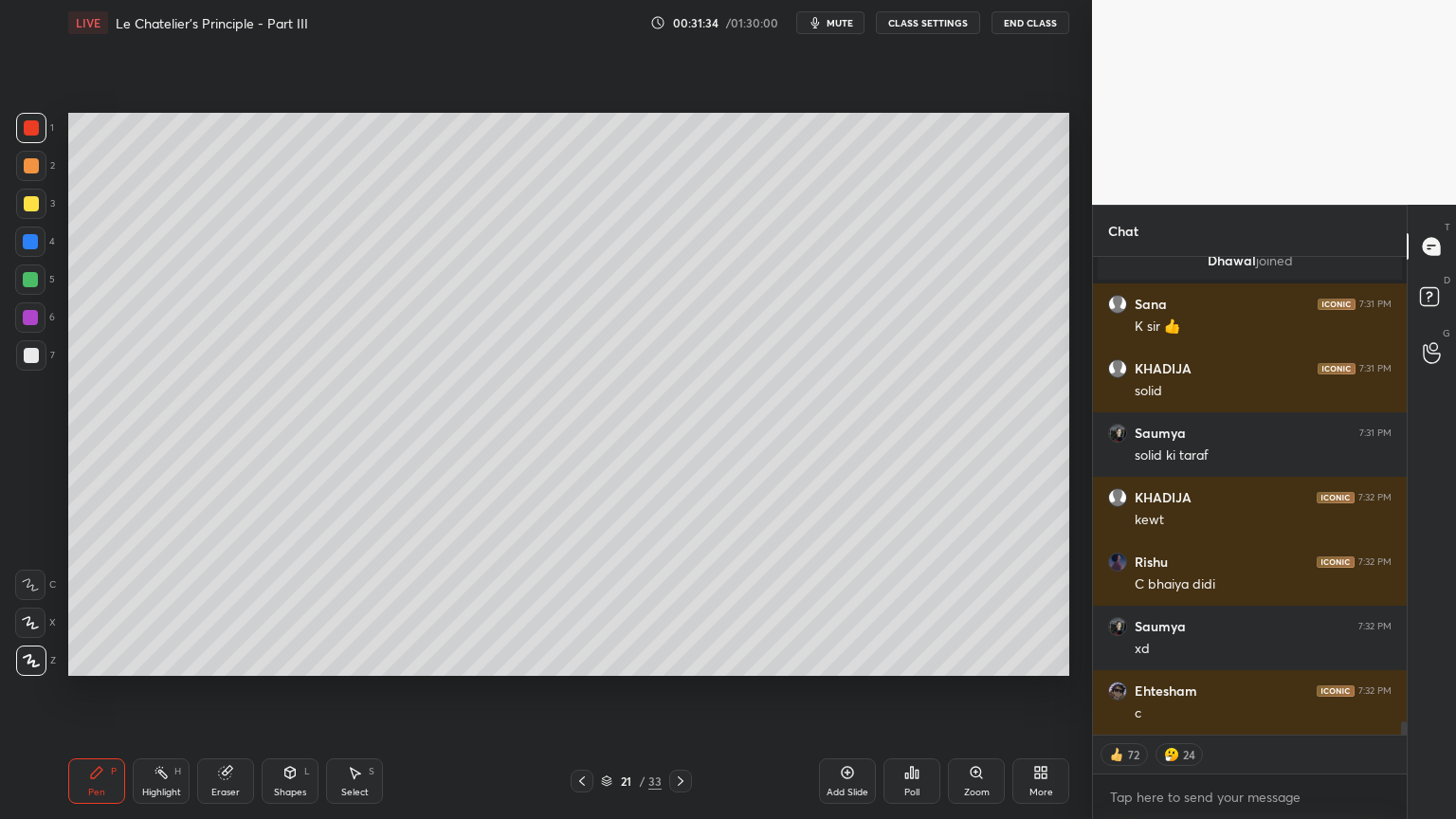 click on "Pen P" at bounding box center [97, 781] 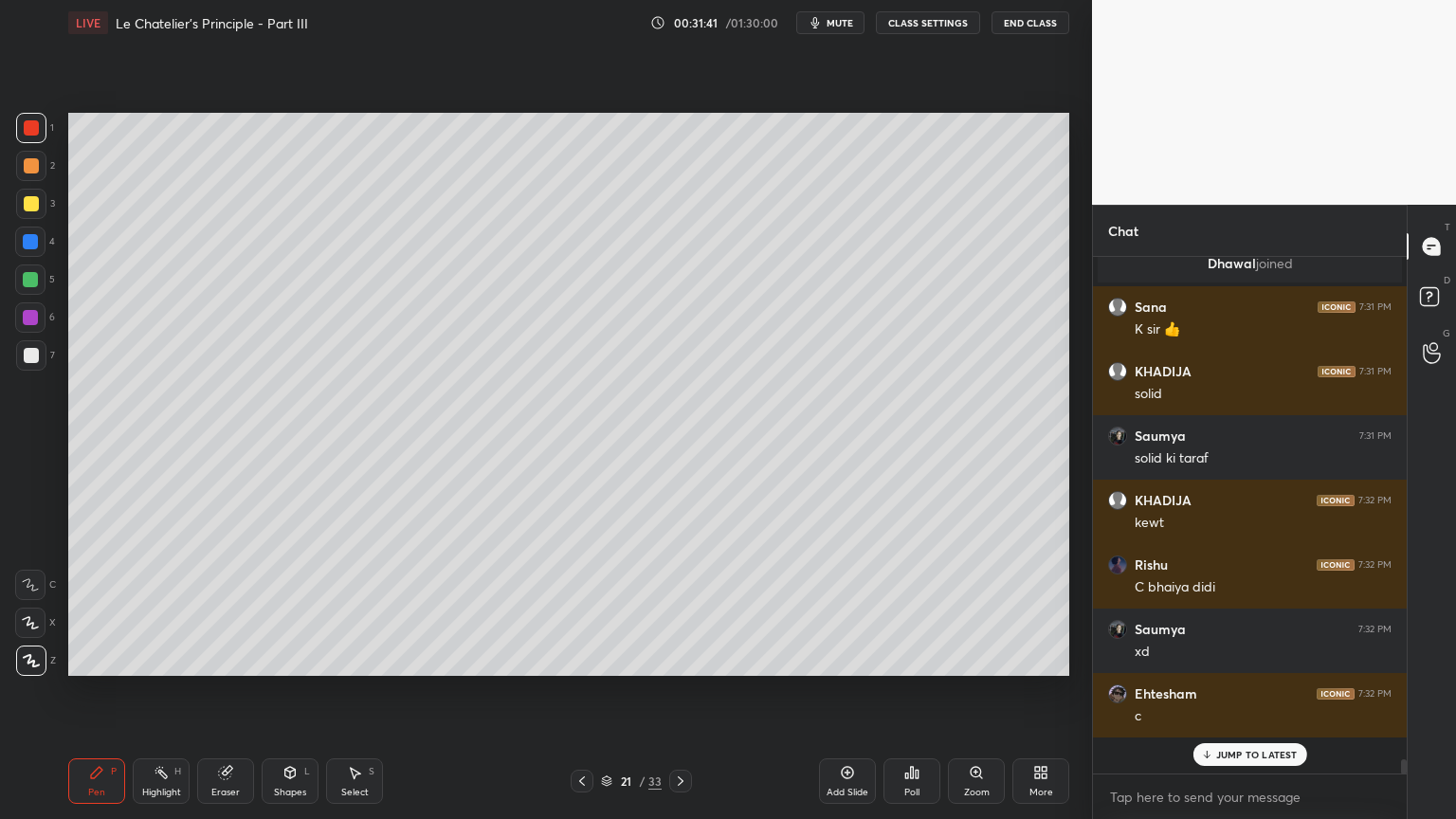 scroll, scrollTop: 6, scrollLeft: 6, axis: both 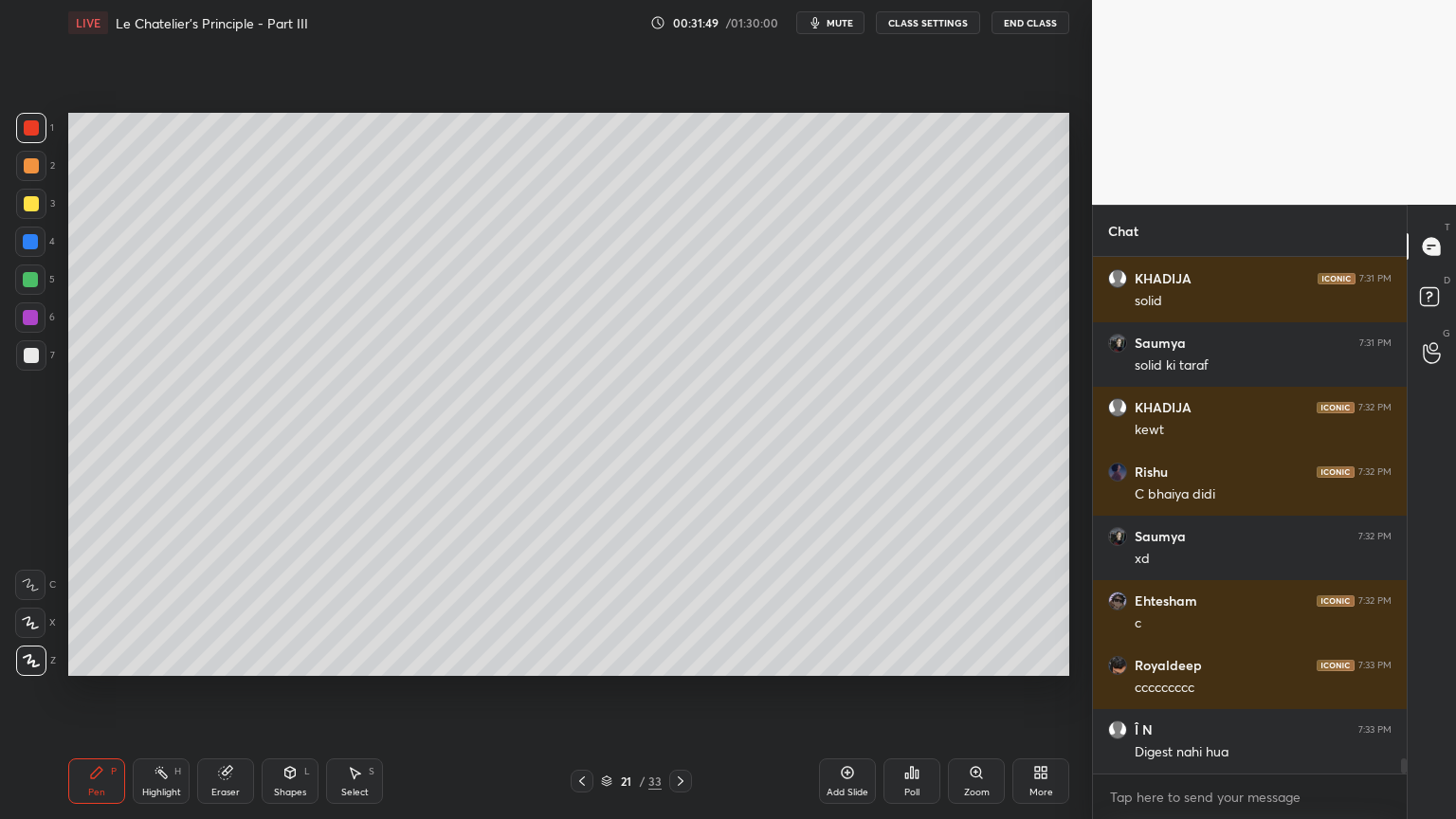 drag, startPoint x: 111, startPoint y: 785, endPoint x: 102, endPoint y: 791, distance: 10.816654 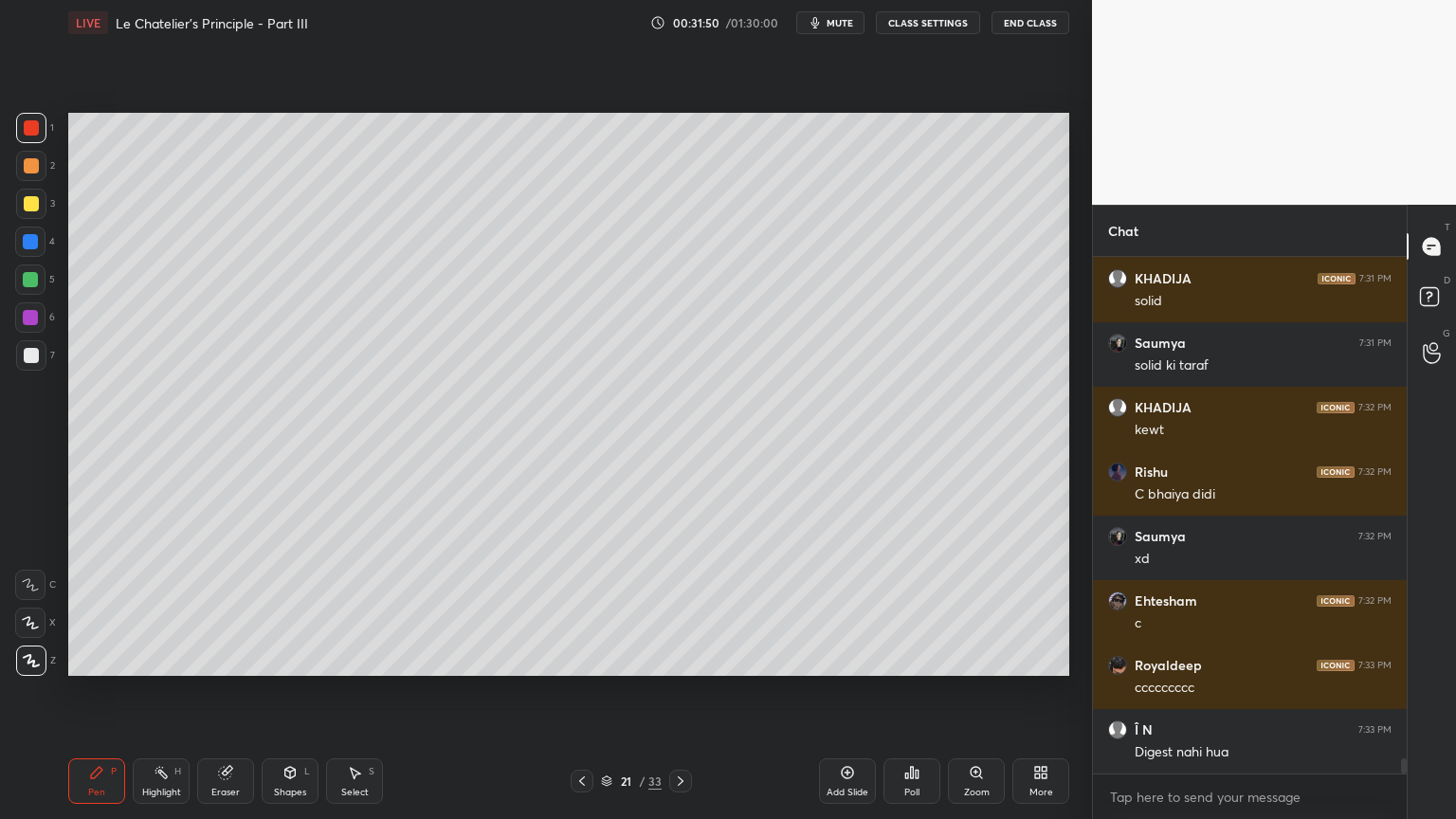 click on "Pen P" at bounding box center (97, 781) 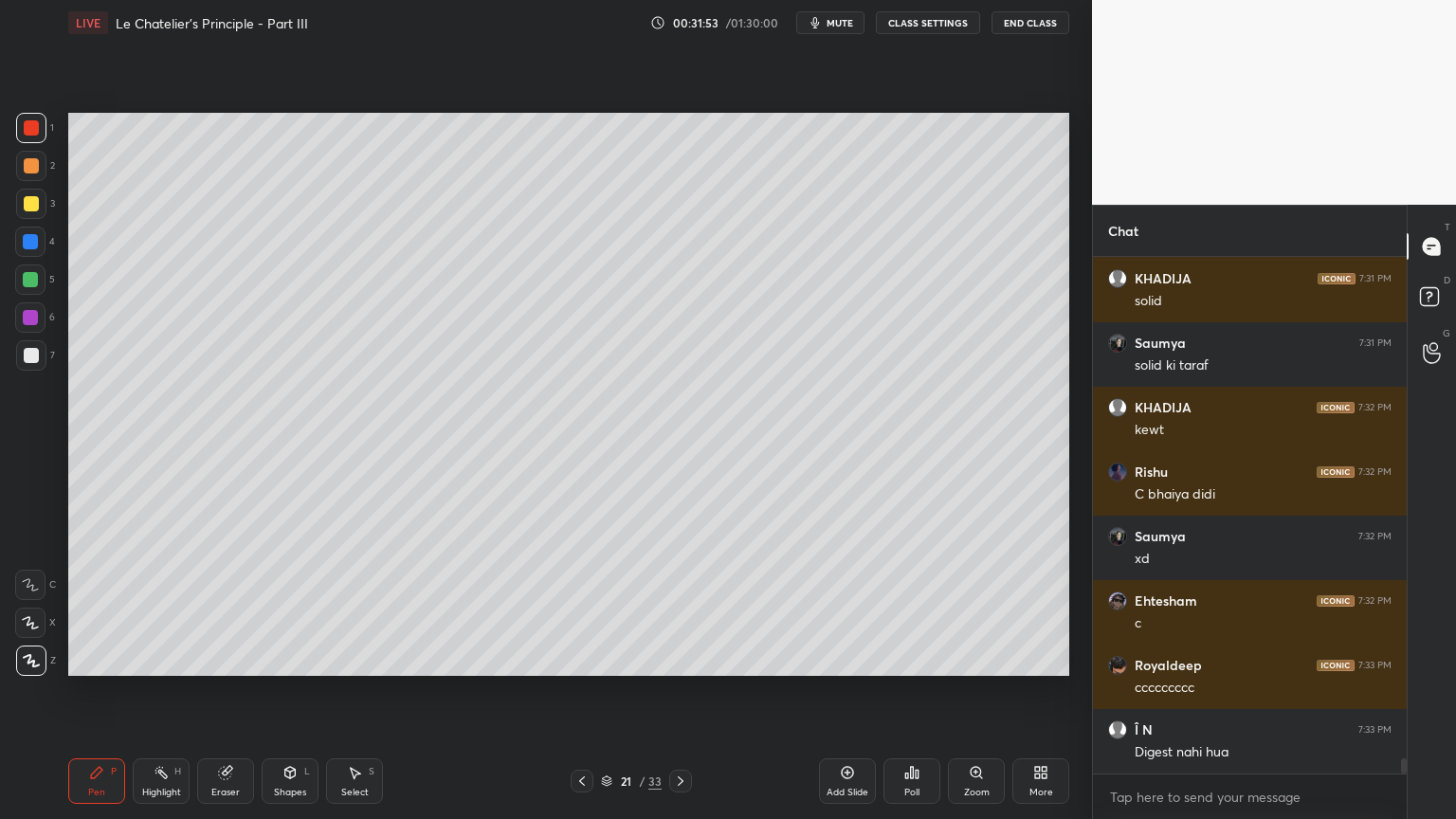 click on "Highlight" at bounding box center [161, 792] 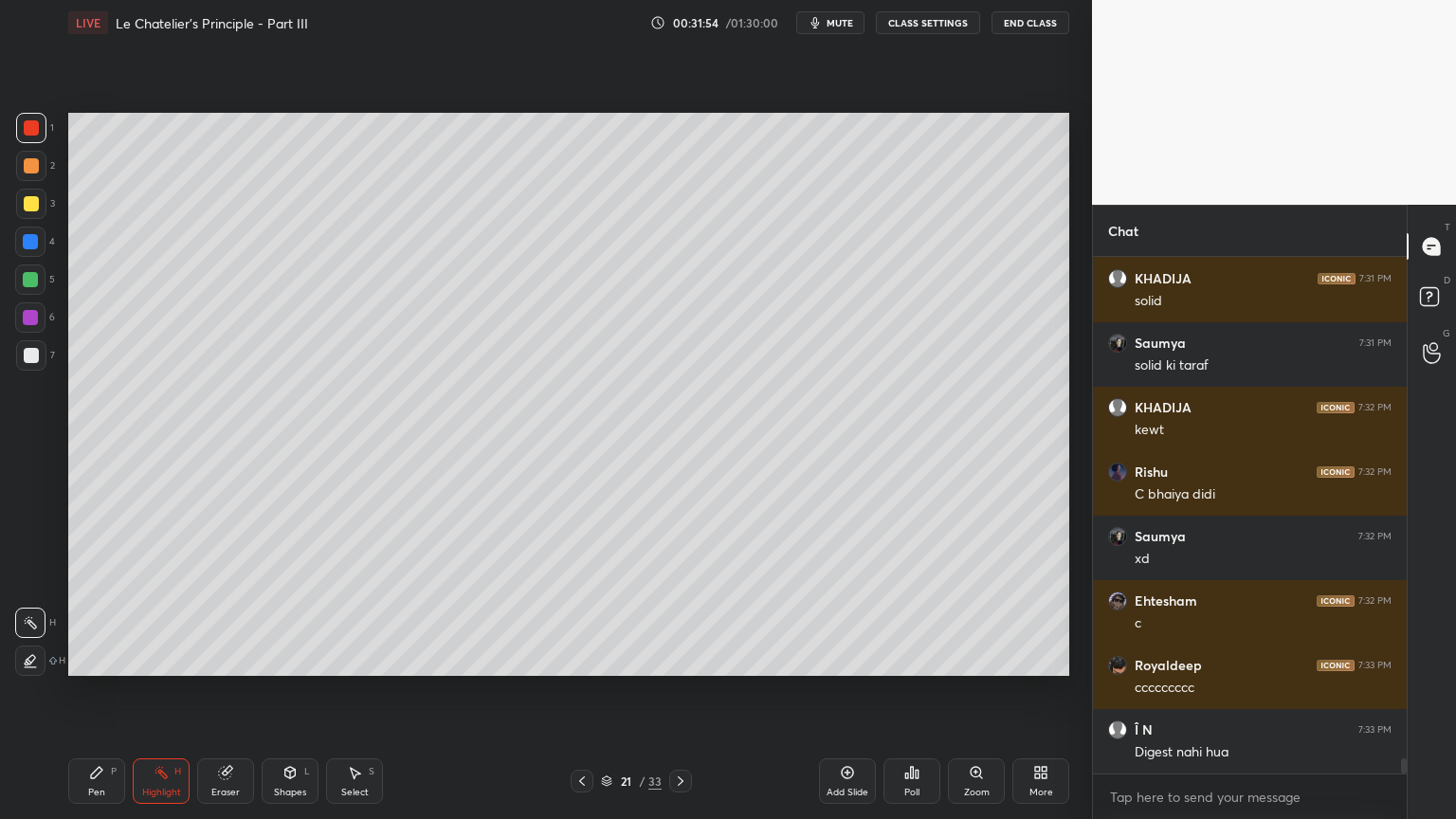 click on "Pen P" at bounding box center (97, 781) 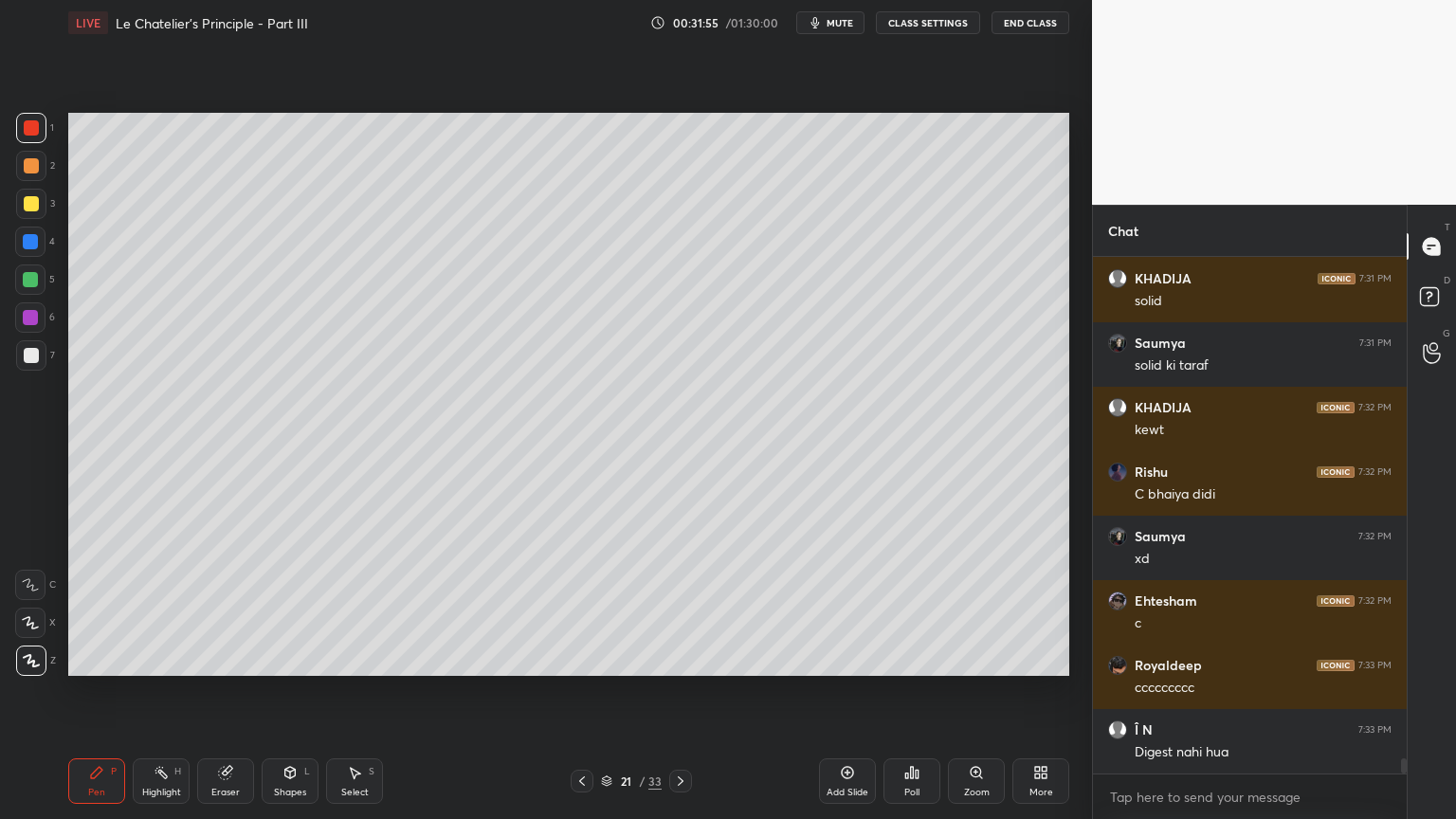 click at bounding box center [31, 355] 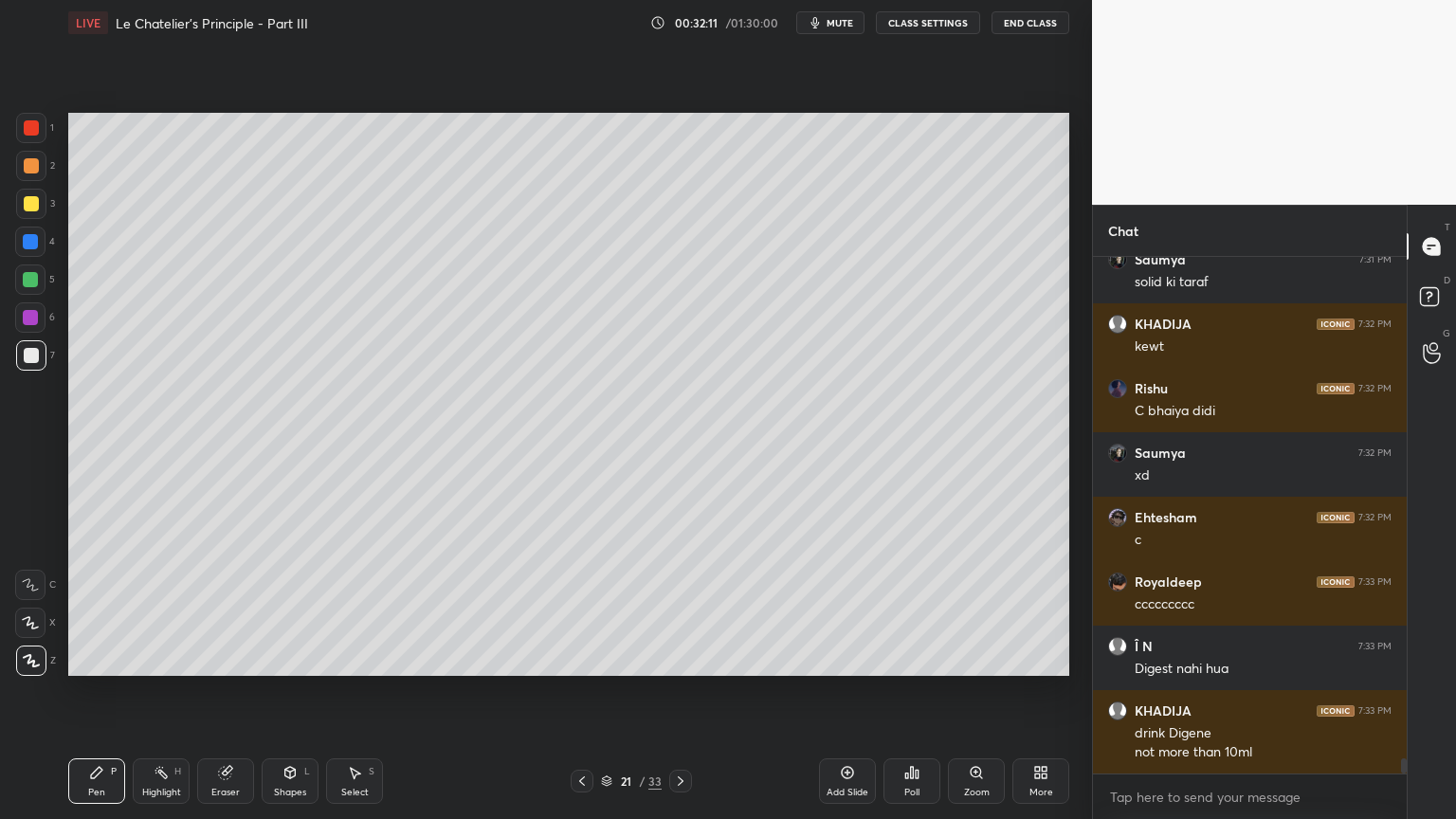 scroll, scrollTop: 17372, scrollLeft: 0, axis: vertical 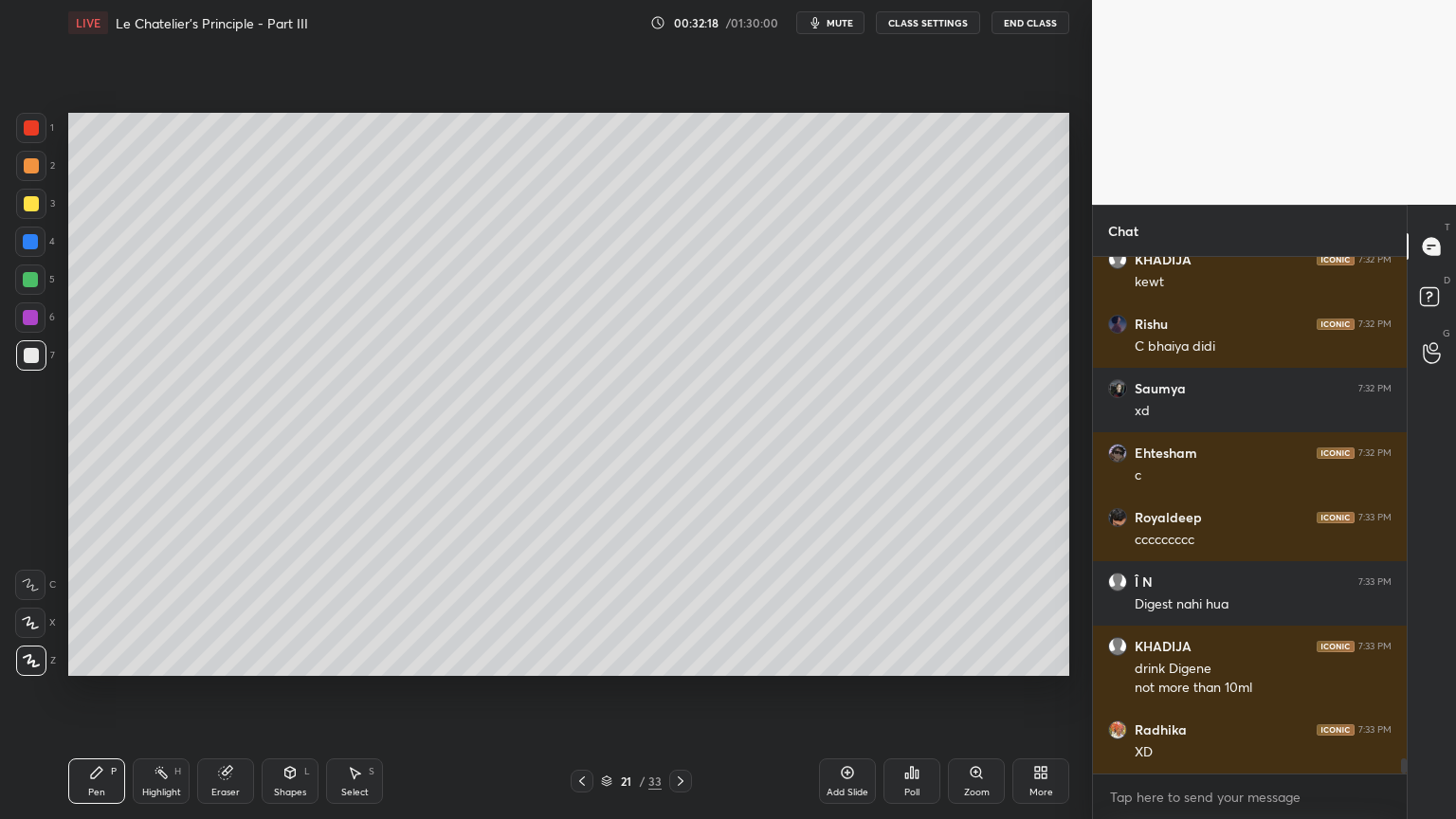 click on "1 2 3 4 5 6 7 C X Z C X Z E E Erase all H H LIVE Le Chatelier's Principle - Part III 00:32:18 / 01:30:00 mute CLASS SETTINGS End Class Setting up your live class Poll for secs No correct answer Start poll Back Le Chatelier's Principle - Part III L3 of Course on Chemical Equilibrium - II Ajay Mishra (Akm) Pen P Highlight H Eraser Shapes L Select S 21 / 33 Add Slide Poll Zoom More" at bounding box center (538, 410) 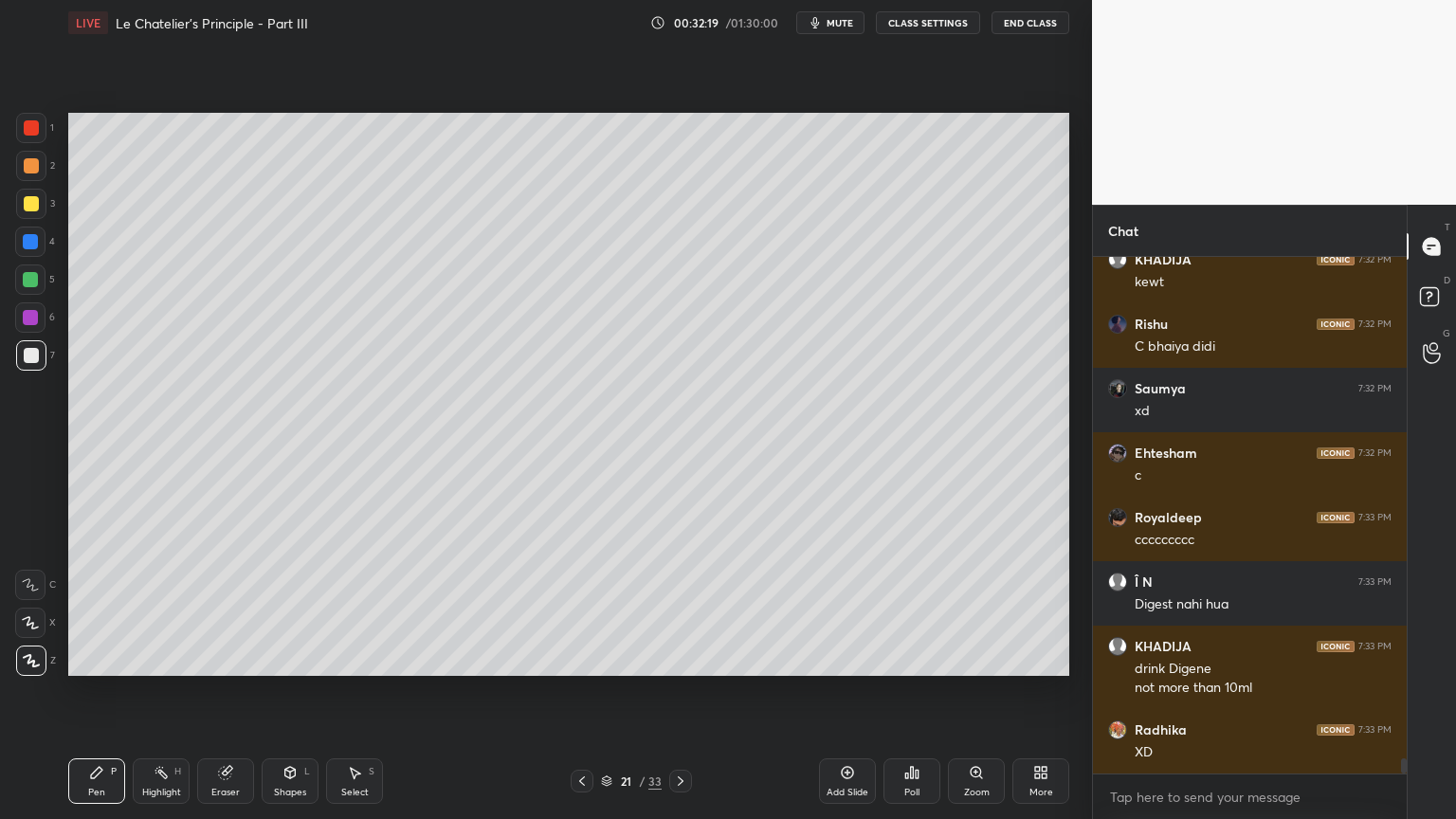 click at bounding box center (31, 204) 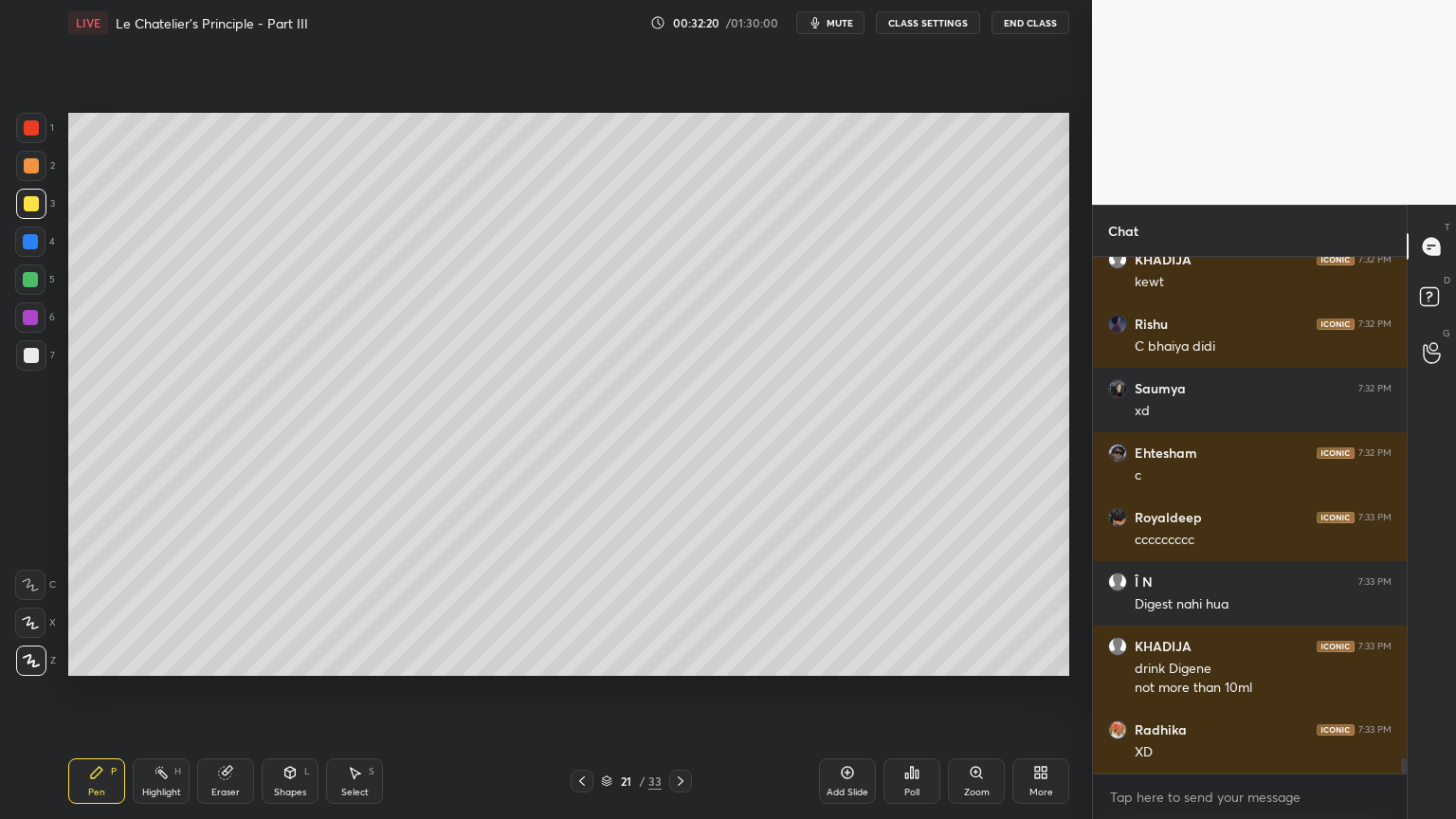 click on "2" at bounding box center [35, 170] 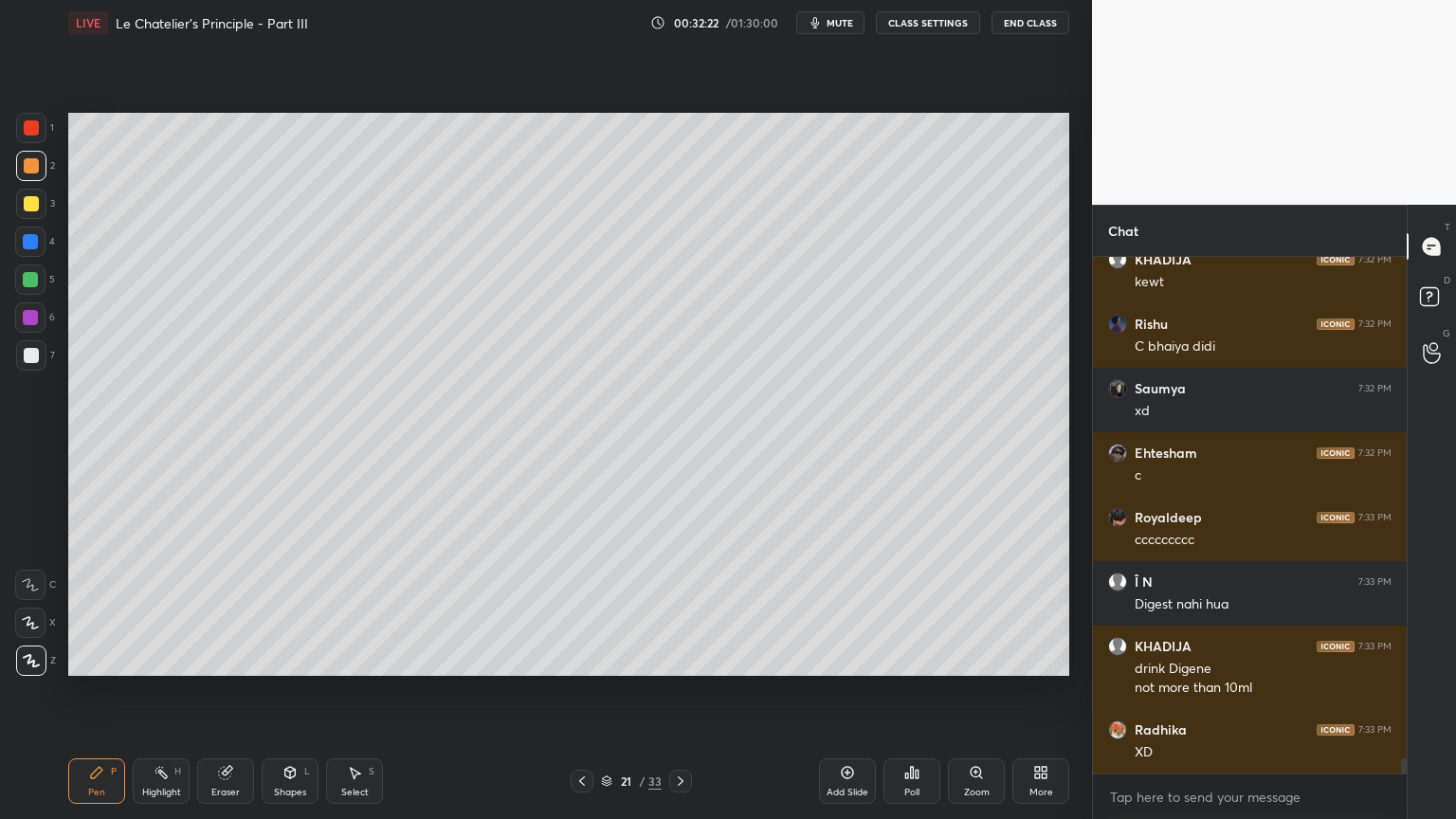 click at bounding box center (31, 355) 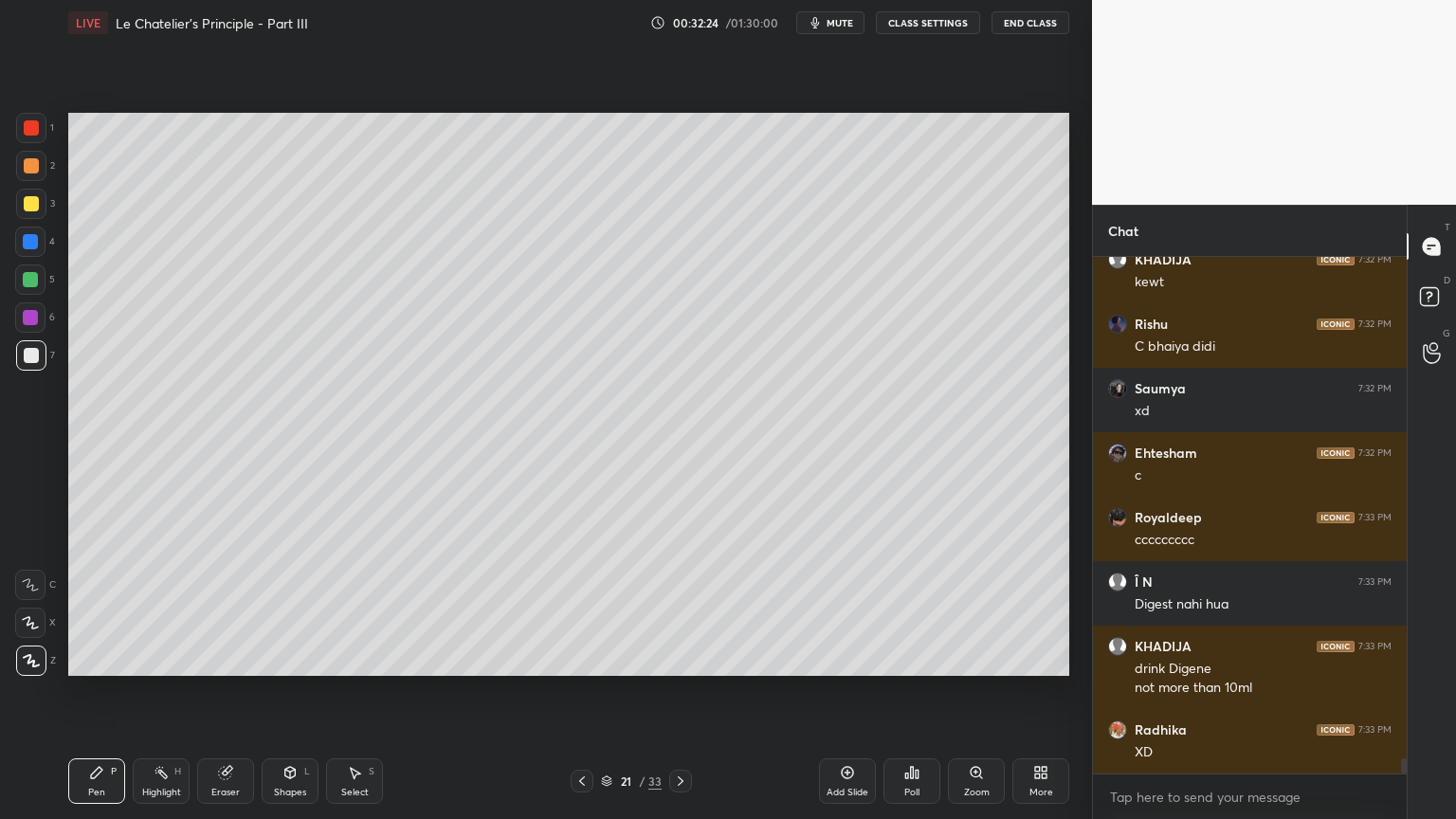 scroll, scrollTop: 17437, scrollLeft: 0, axis: vertical 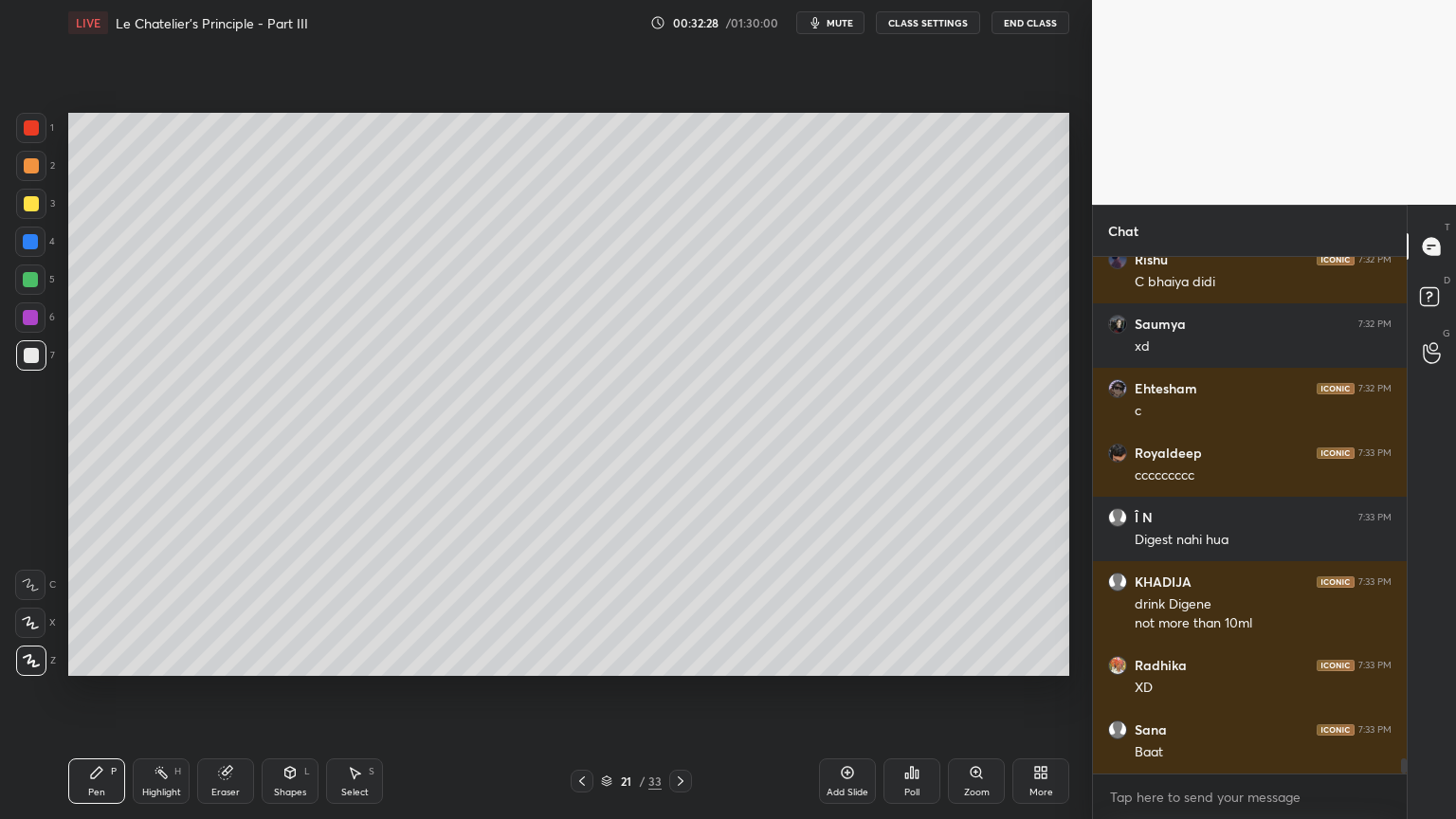 drag, startPoint x: 165, startPoint y: 789, endPoint x: 154, endPoint y: 772, distance: 20.248457 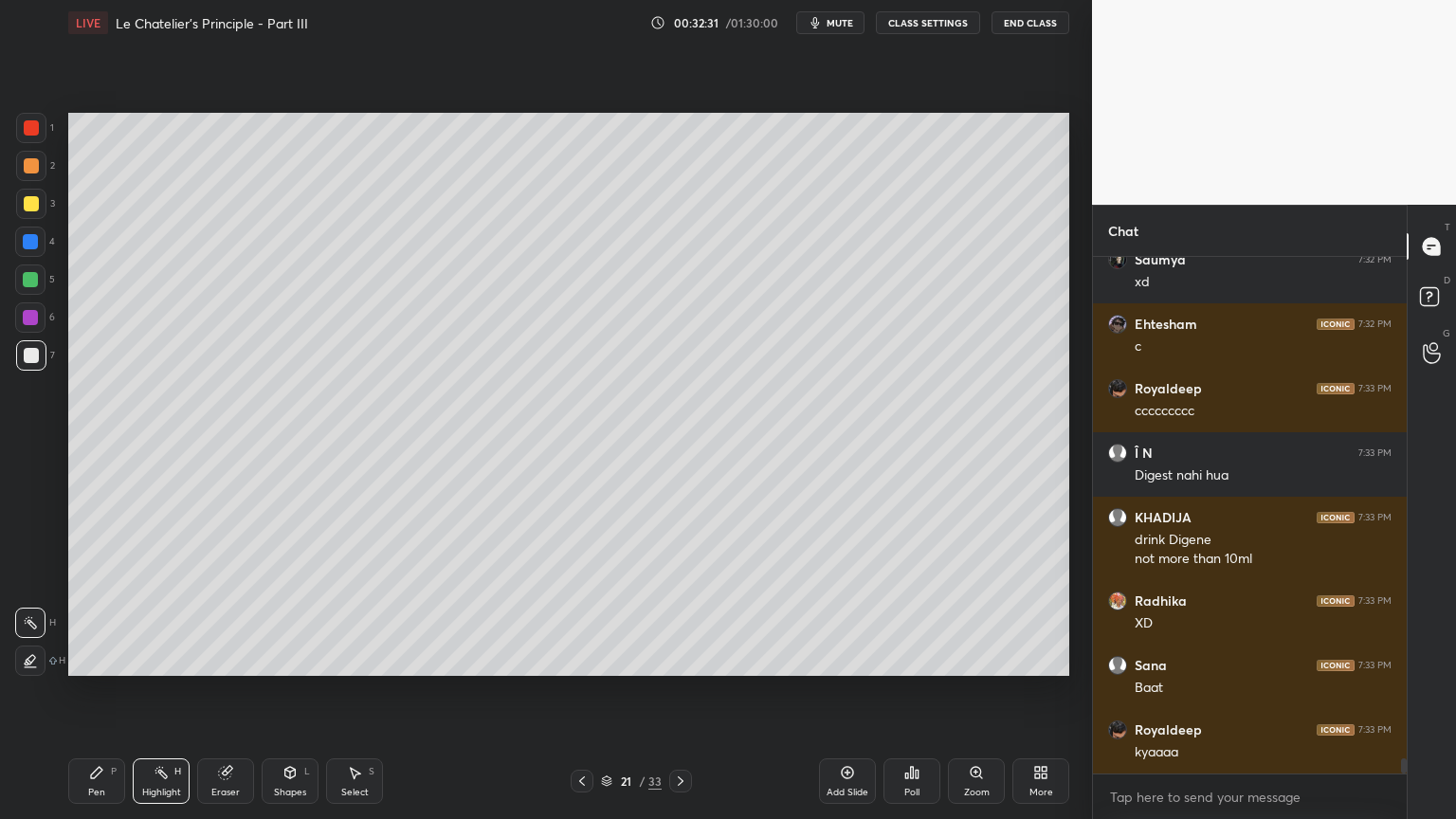 click on "Pen" at bounding box center (97, 792) 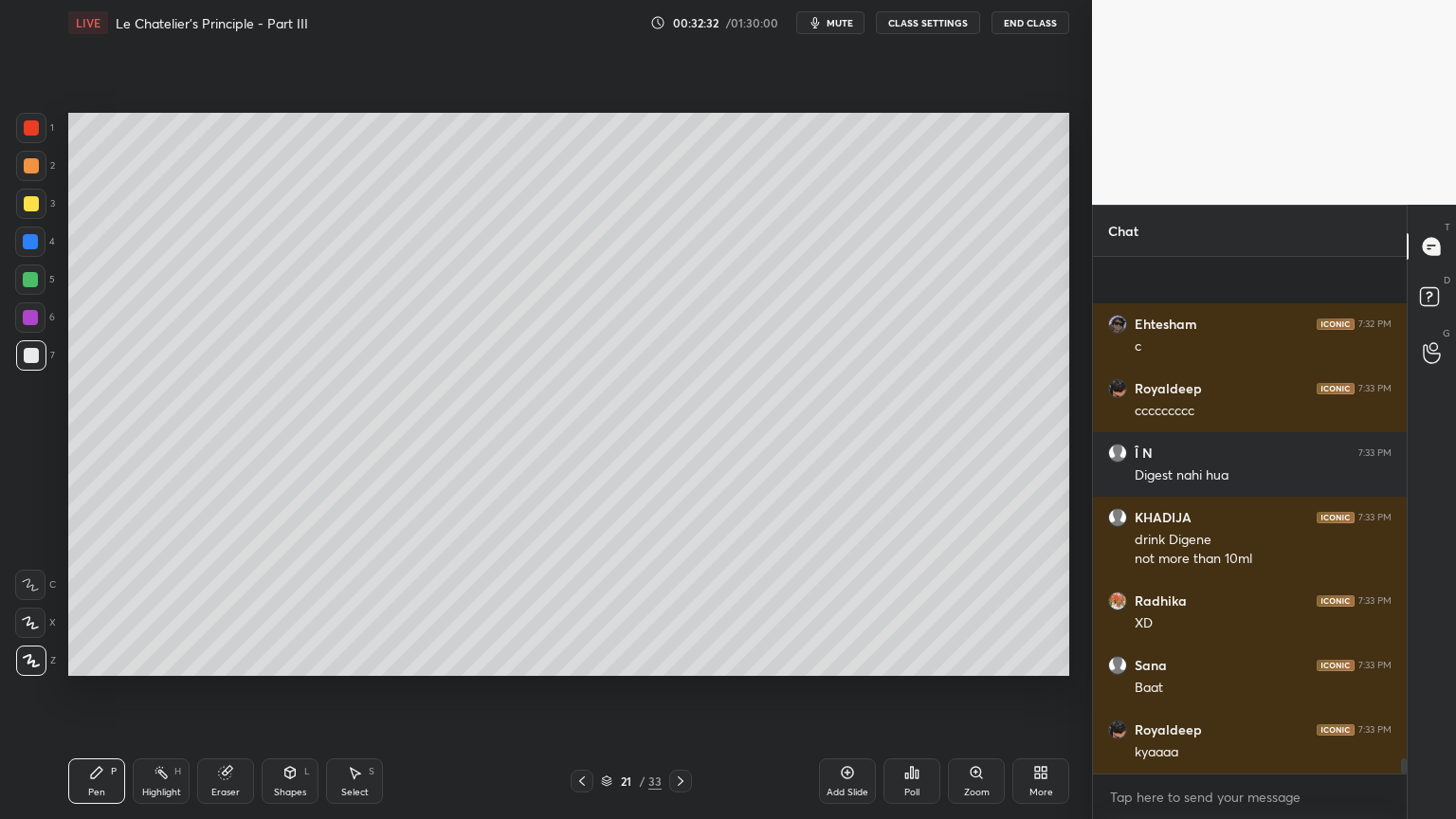 scroll, scrollTop: 17630, scrollLeft: 0, axis: vertical 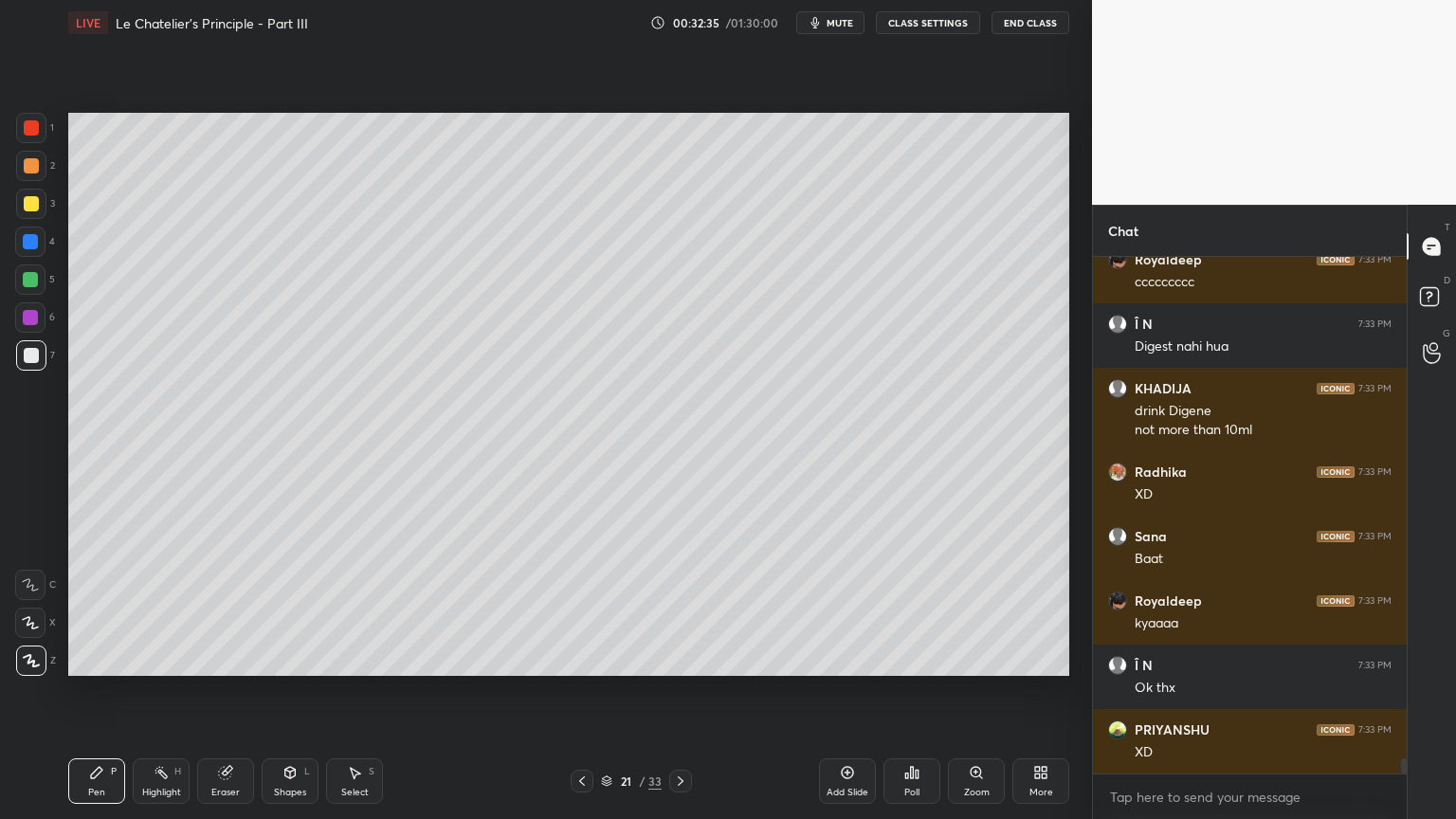click at bounding box center (30, 280) 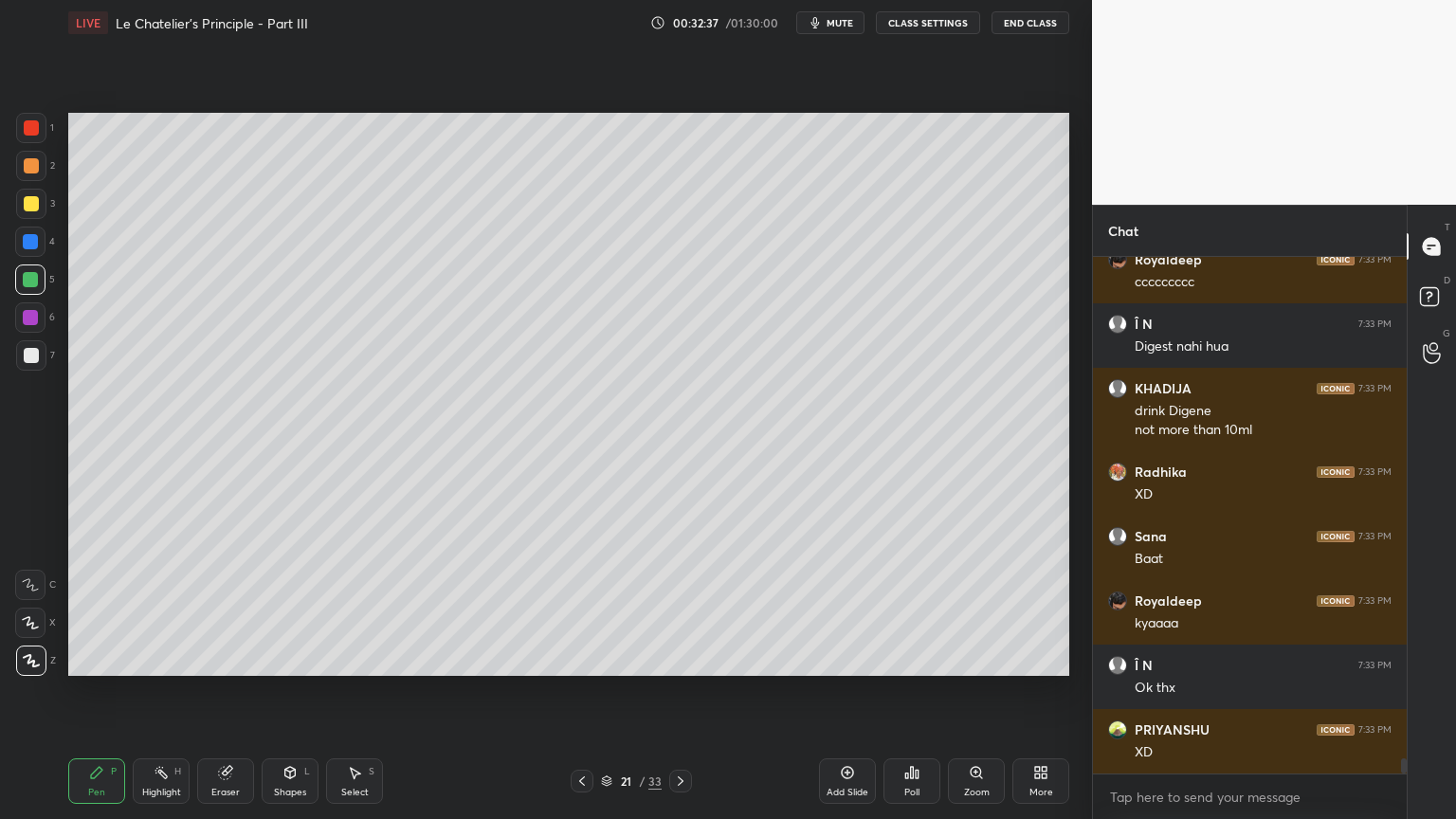 click at bounding box center [30, 242] 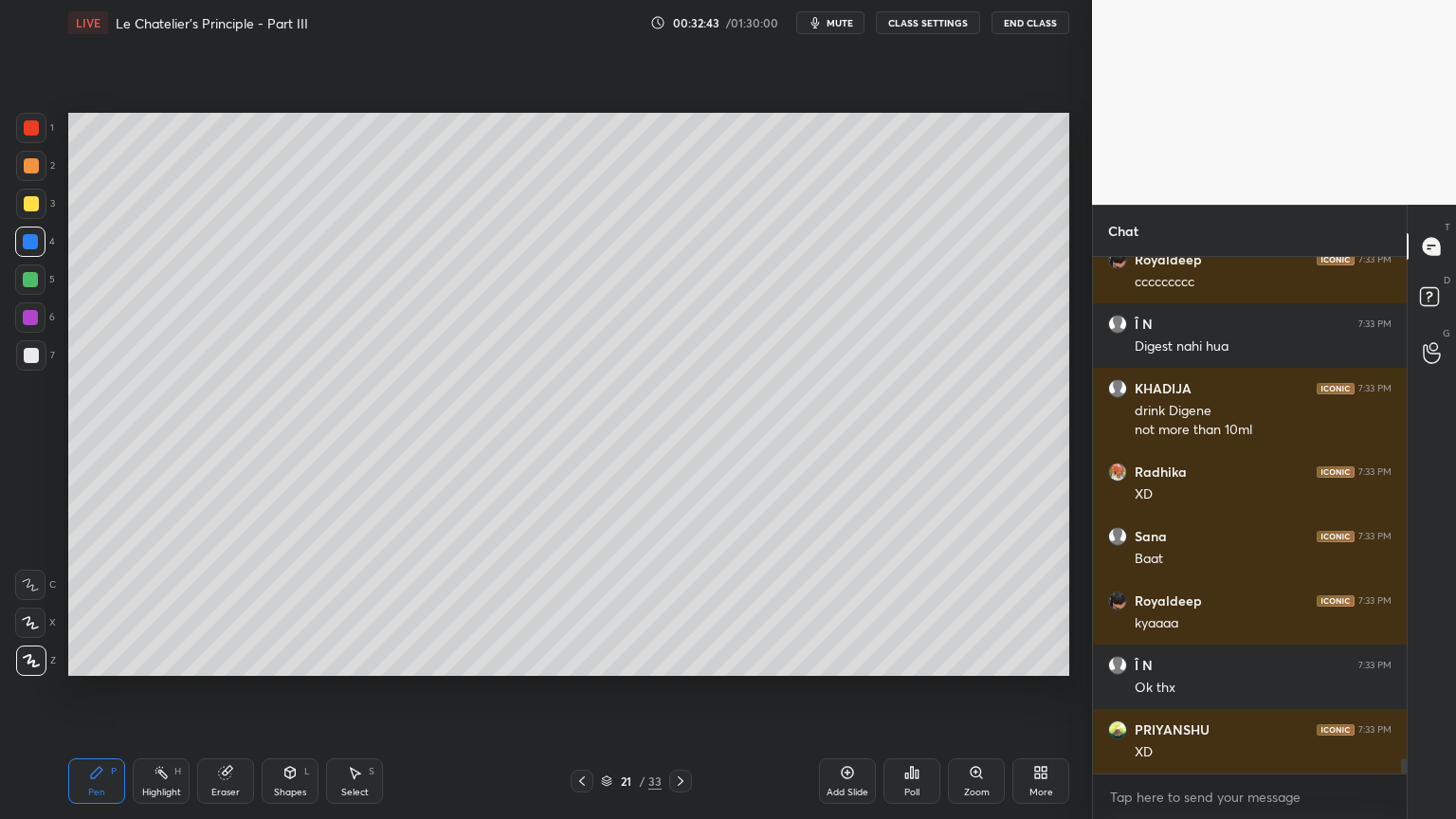 drag, startPoint x: 159, startPoint y: 784, endPoint x: 174, endPoint y: 755, distance: 33 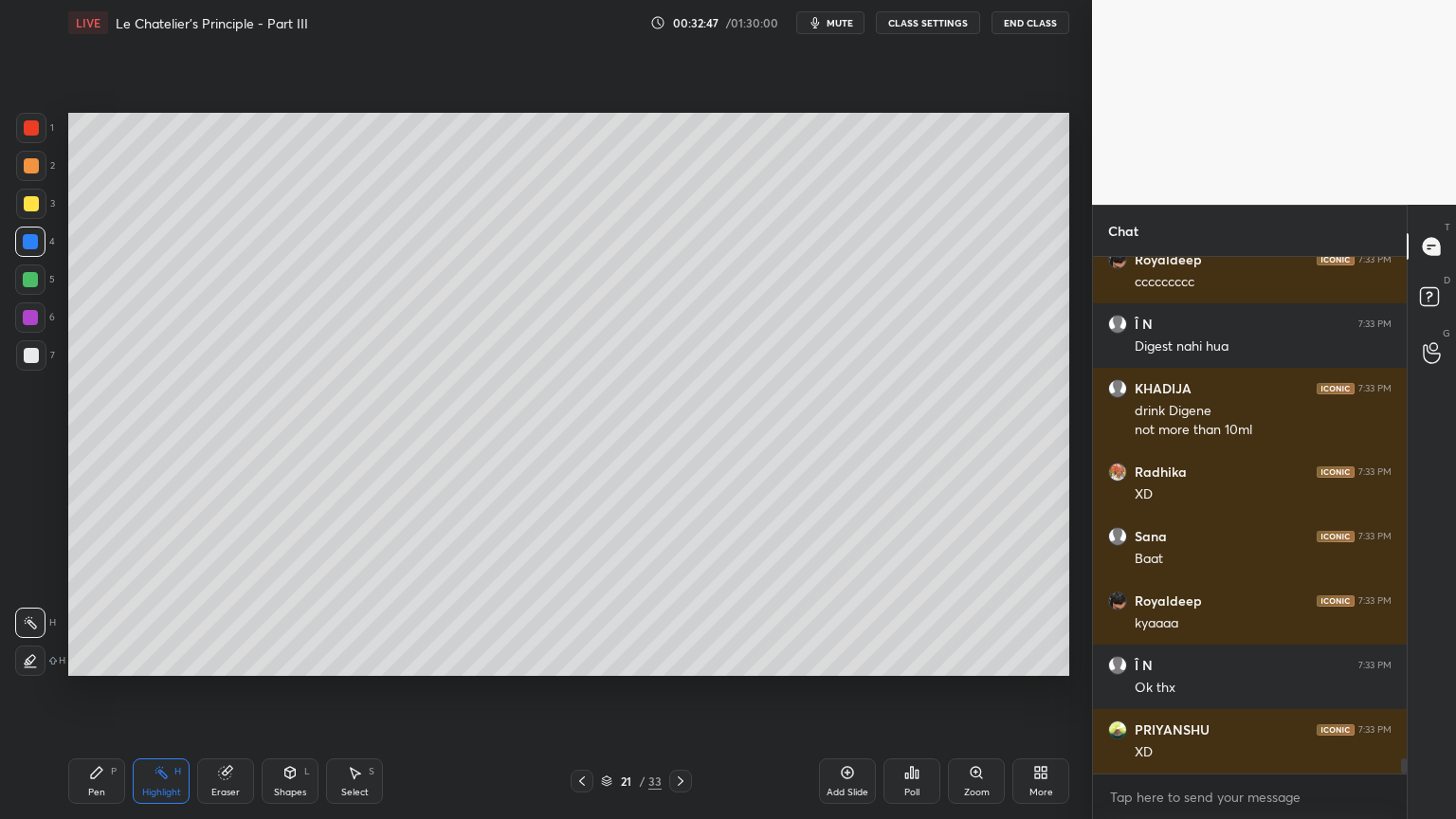 scroll, scrollTop: 17695, scrollLeft: 0, axis: vertical 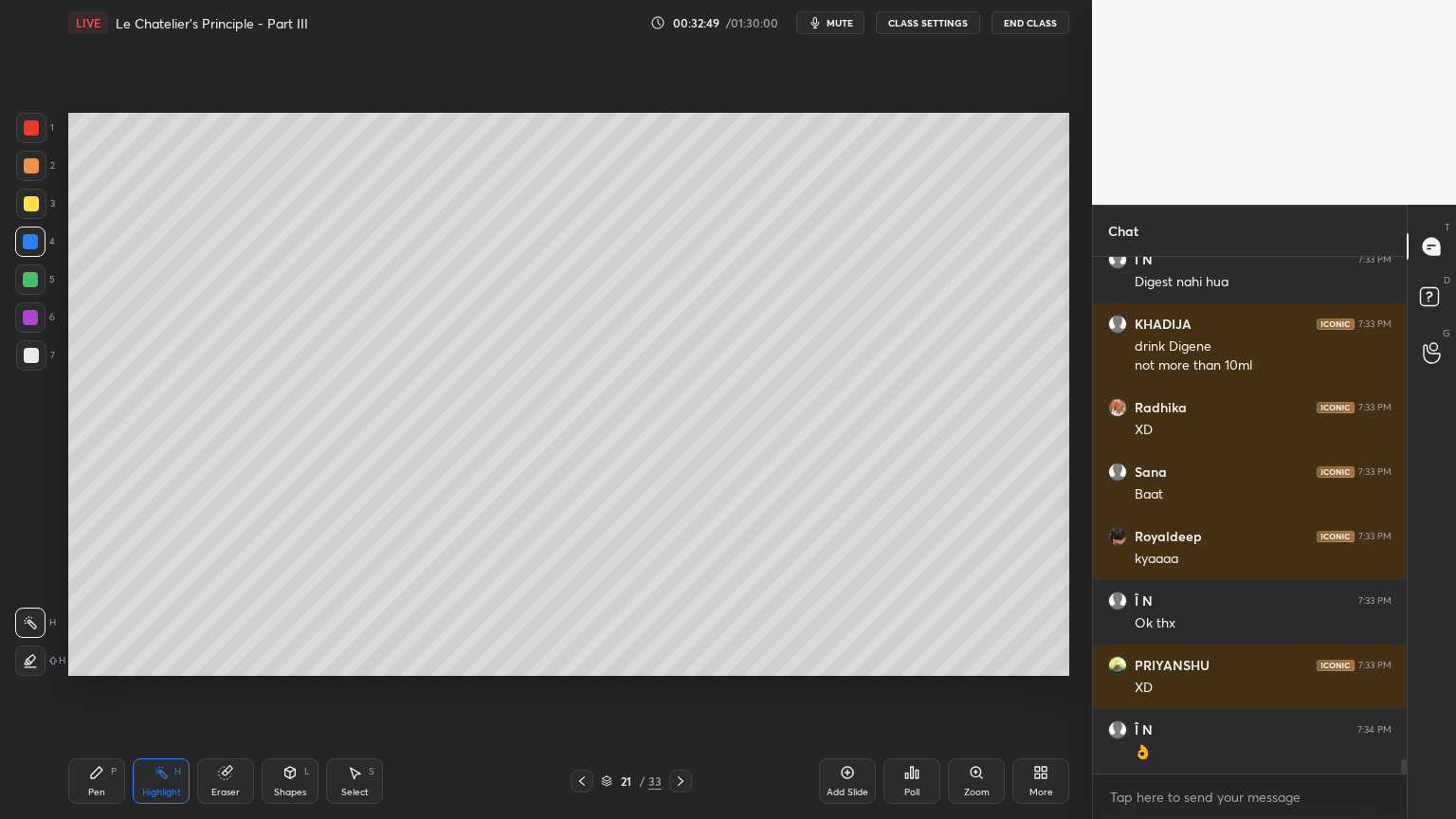 click on "Pen P" at bounding box center [97, 781] 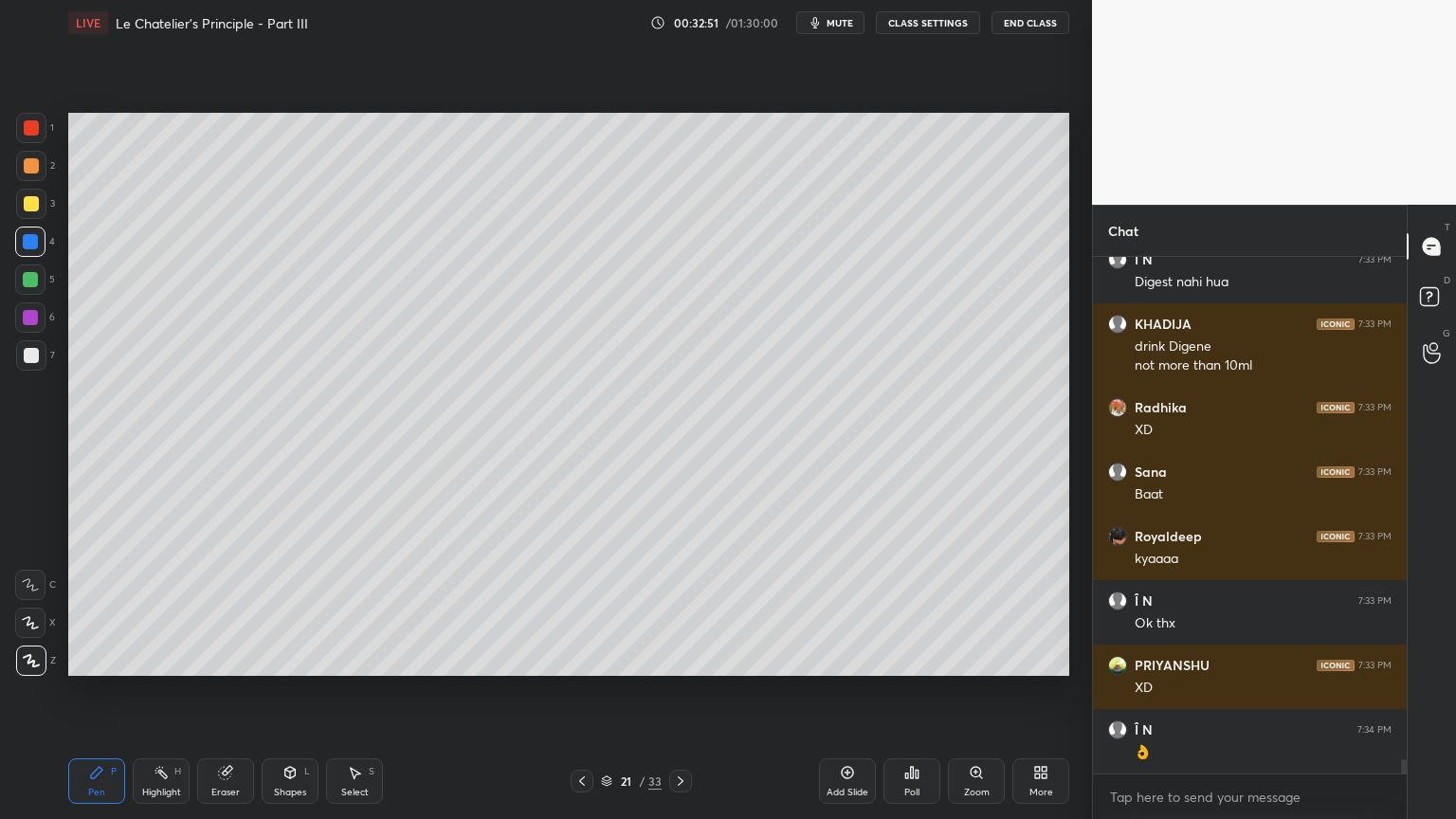 drag, startPoint x: 101, startPoint y: 787, endPoint x: 114, endPoint y: 731, distance: 57.48913 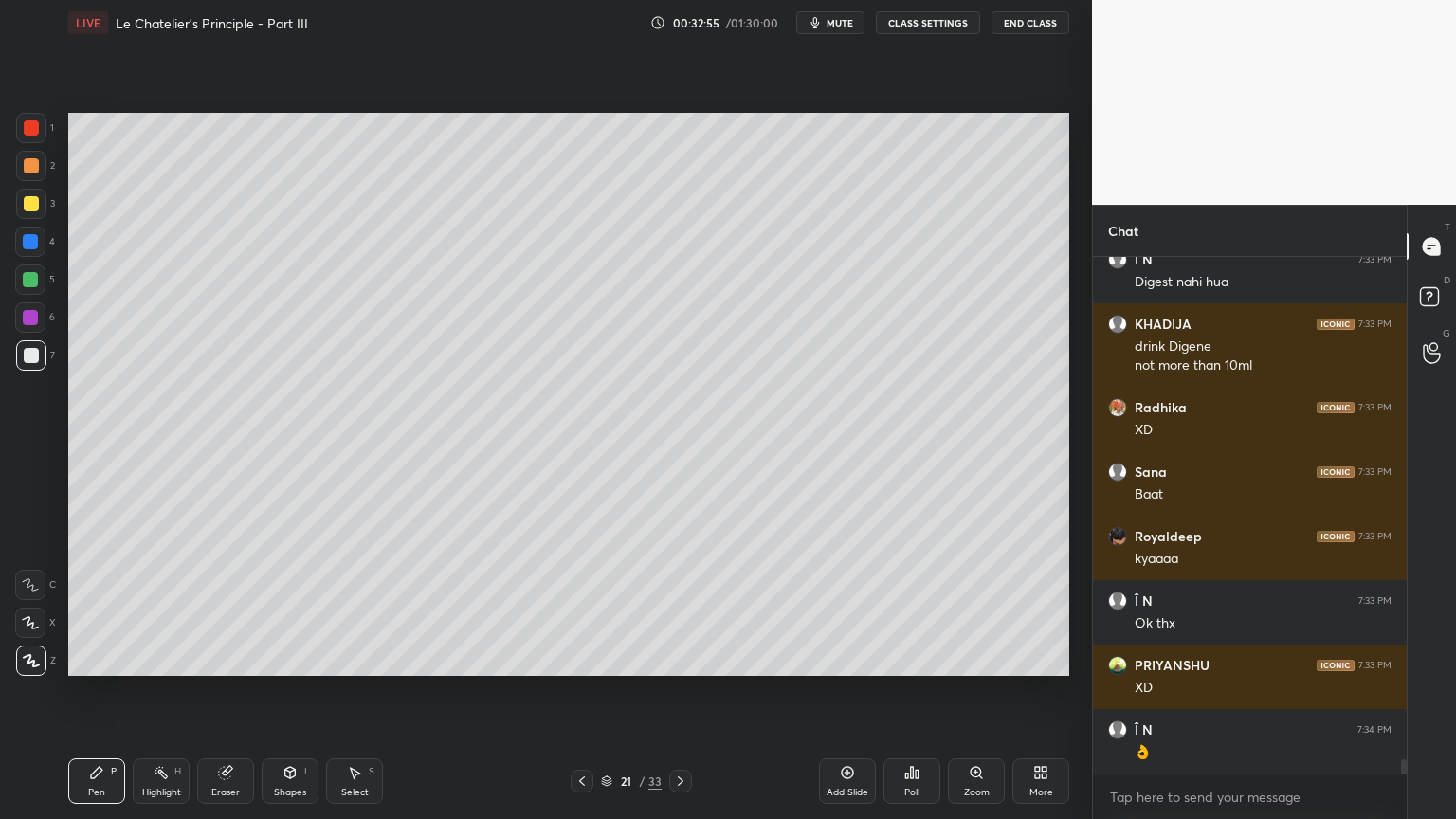 drag, startPoint x: 171, startPoint y: 773, endPoint x: 165, endPoint y: 707, distance: 66.272166 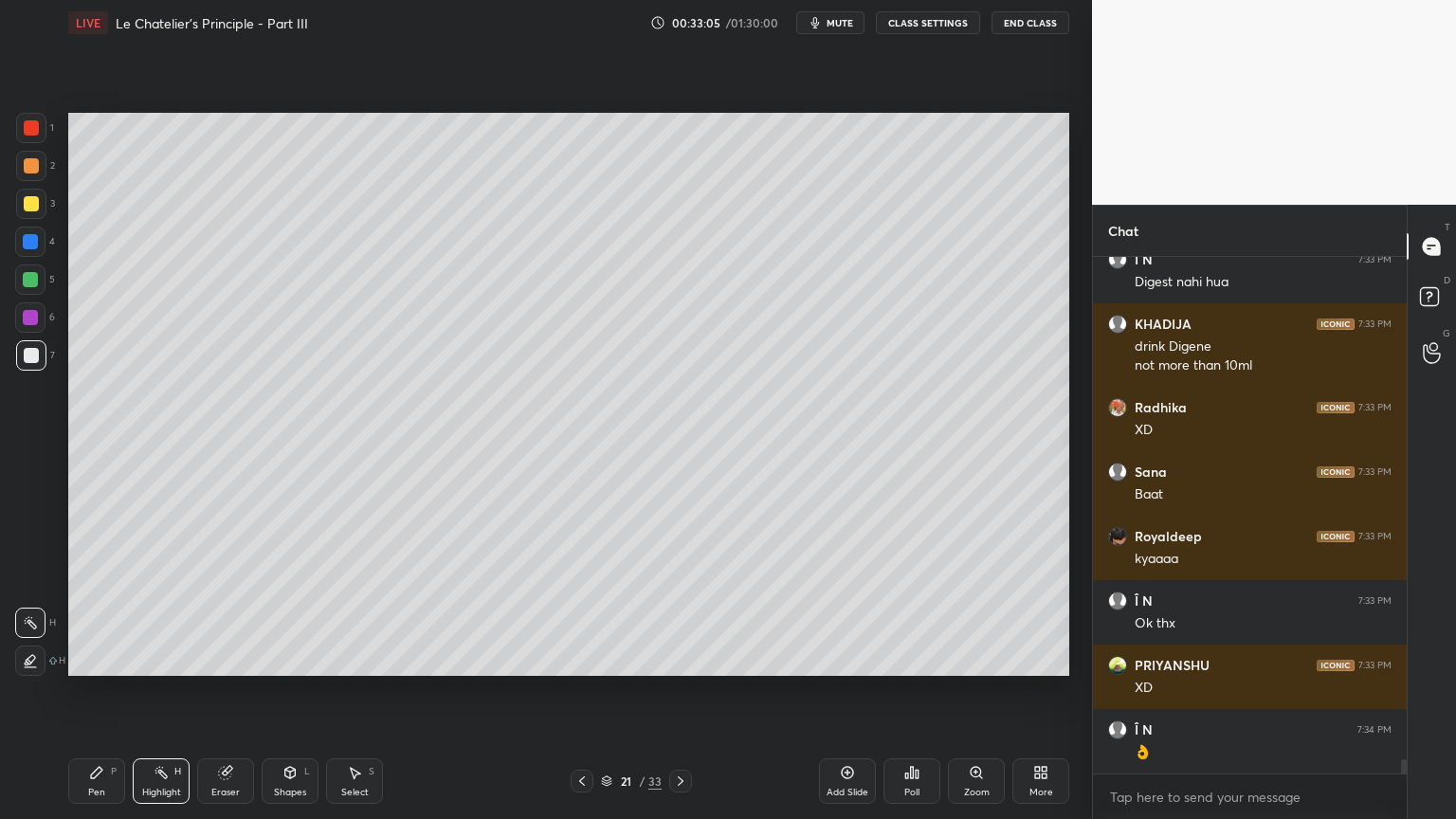 scroll, scrollTop: 17759, scrollLeft: 0, axis: vertical 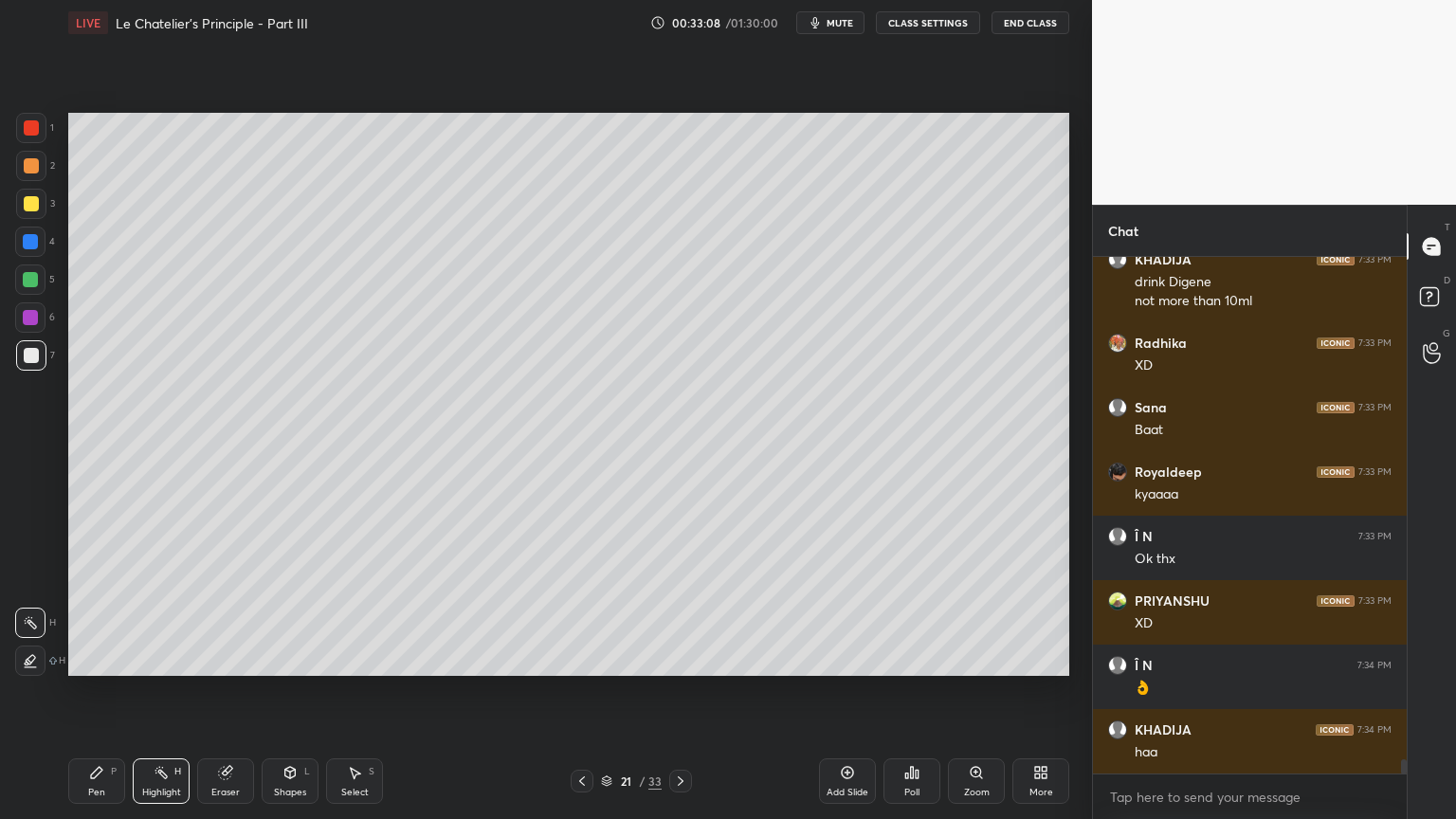 click on "Pen P" at bounding box center [97, 781] 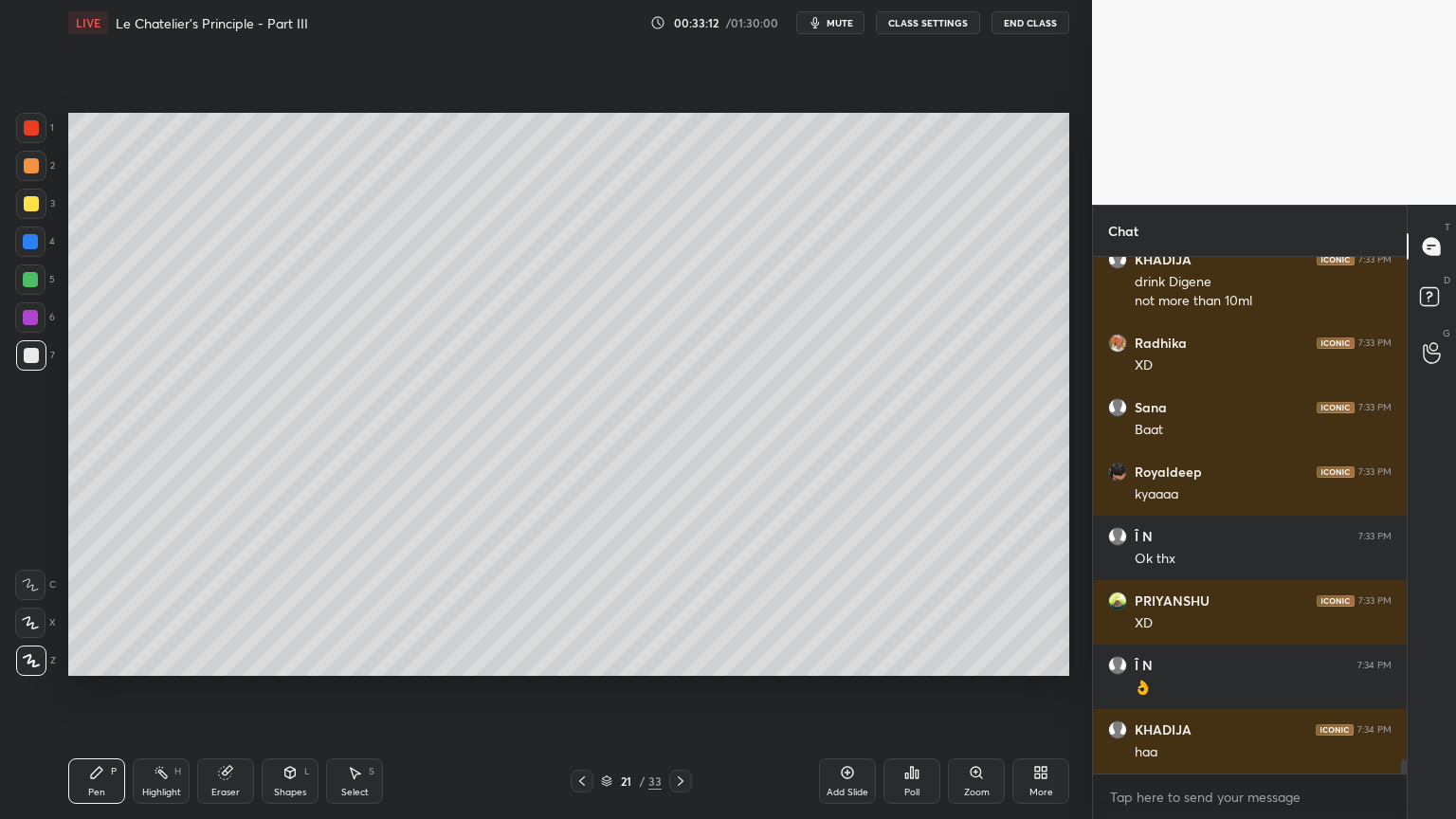 drag, startPoint x: 173, startPoint y: 777, endPoint x: 167, endPoint y: 677, distance: 100.17984 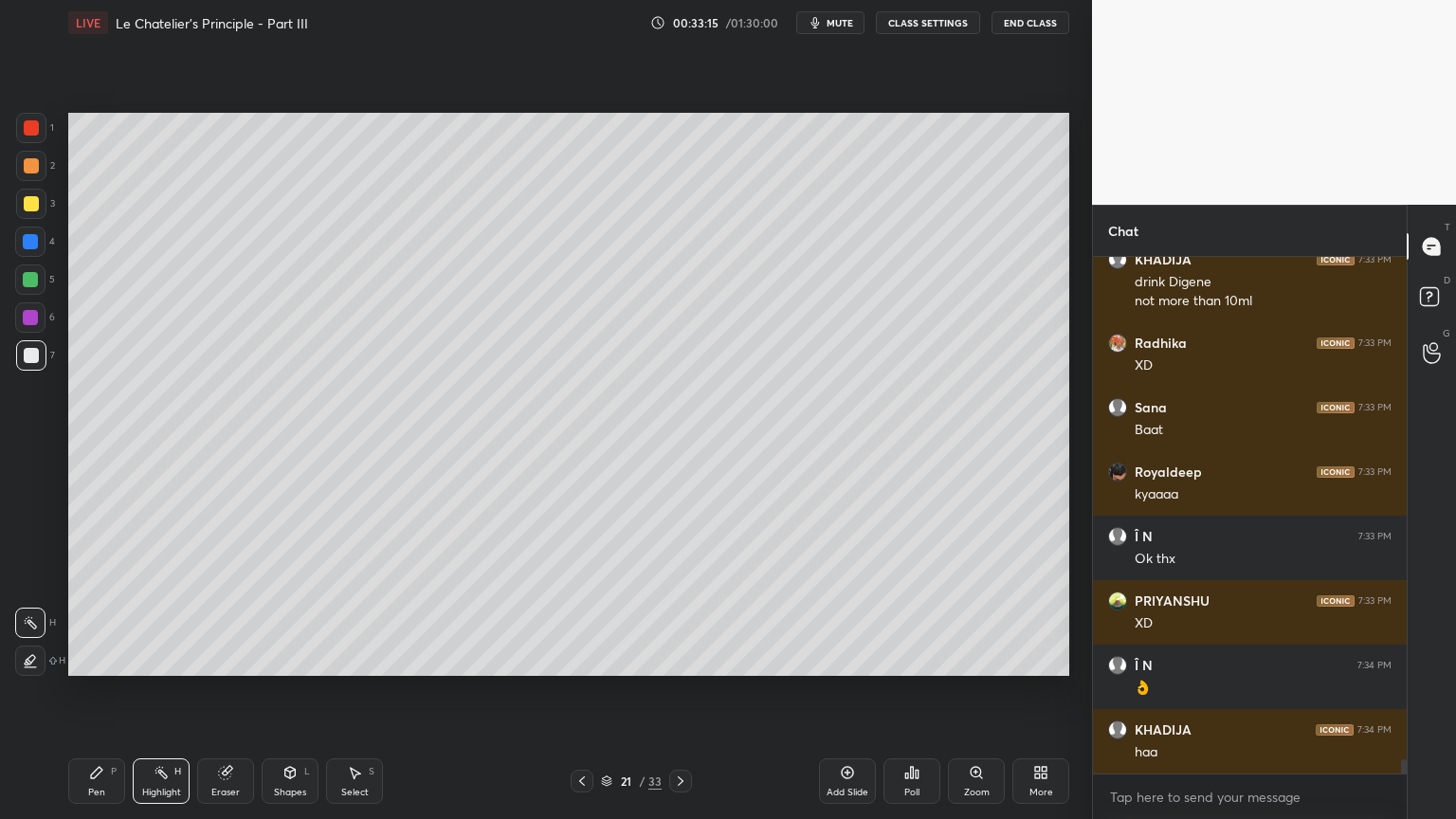 scroll, scrollTop: 17824, scrollLeft: 0, axis: vertical 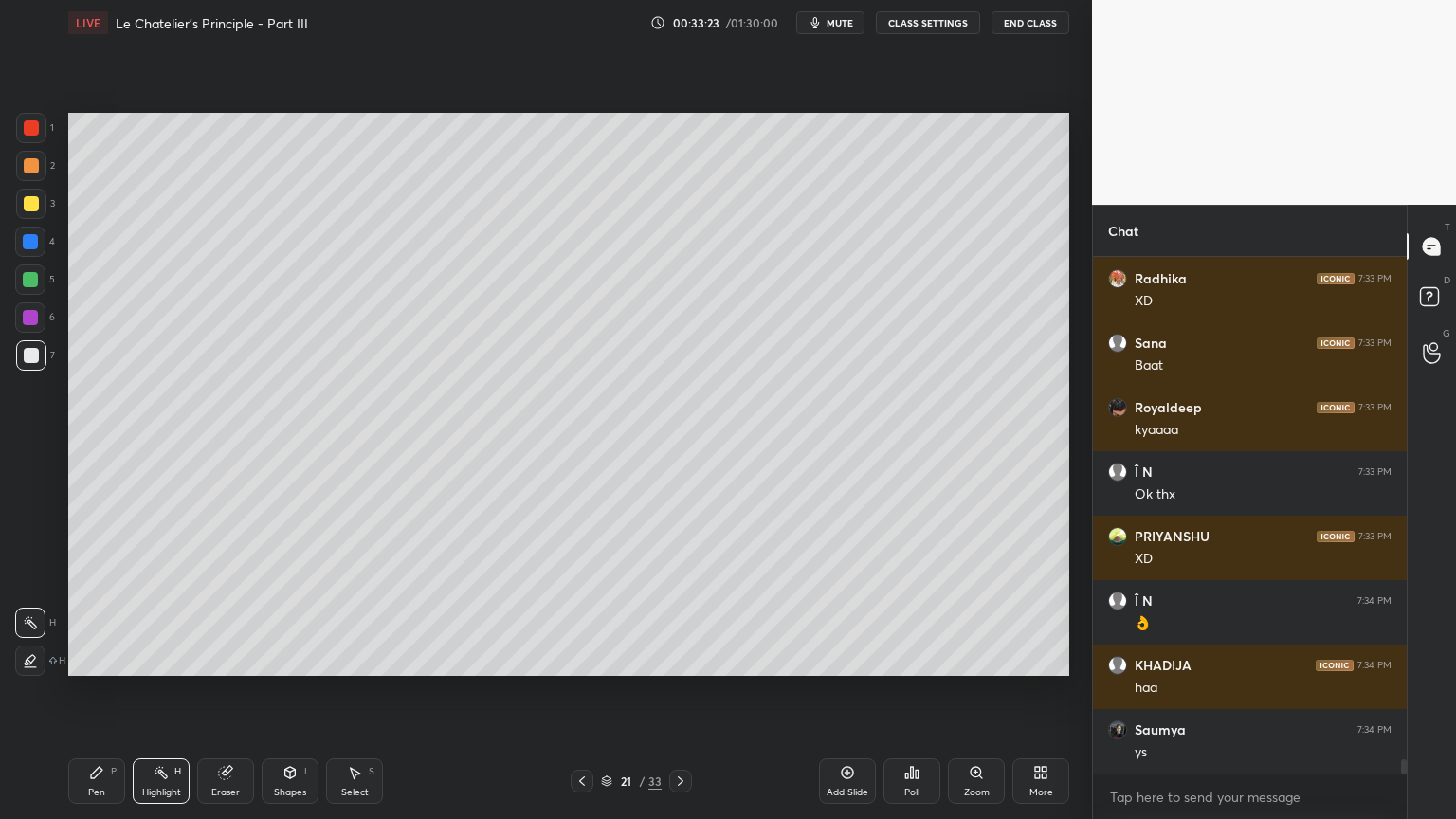 click on "Pen P" at bounding box center [97, 781] 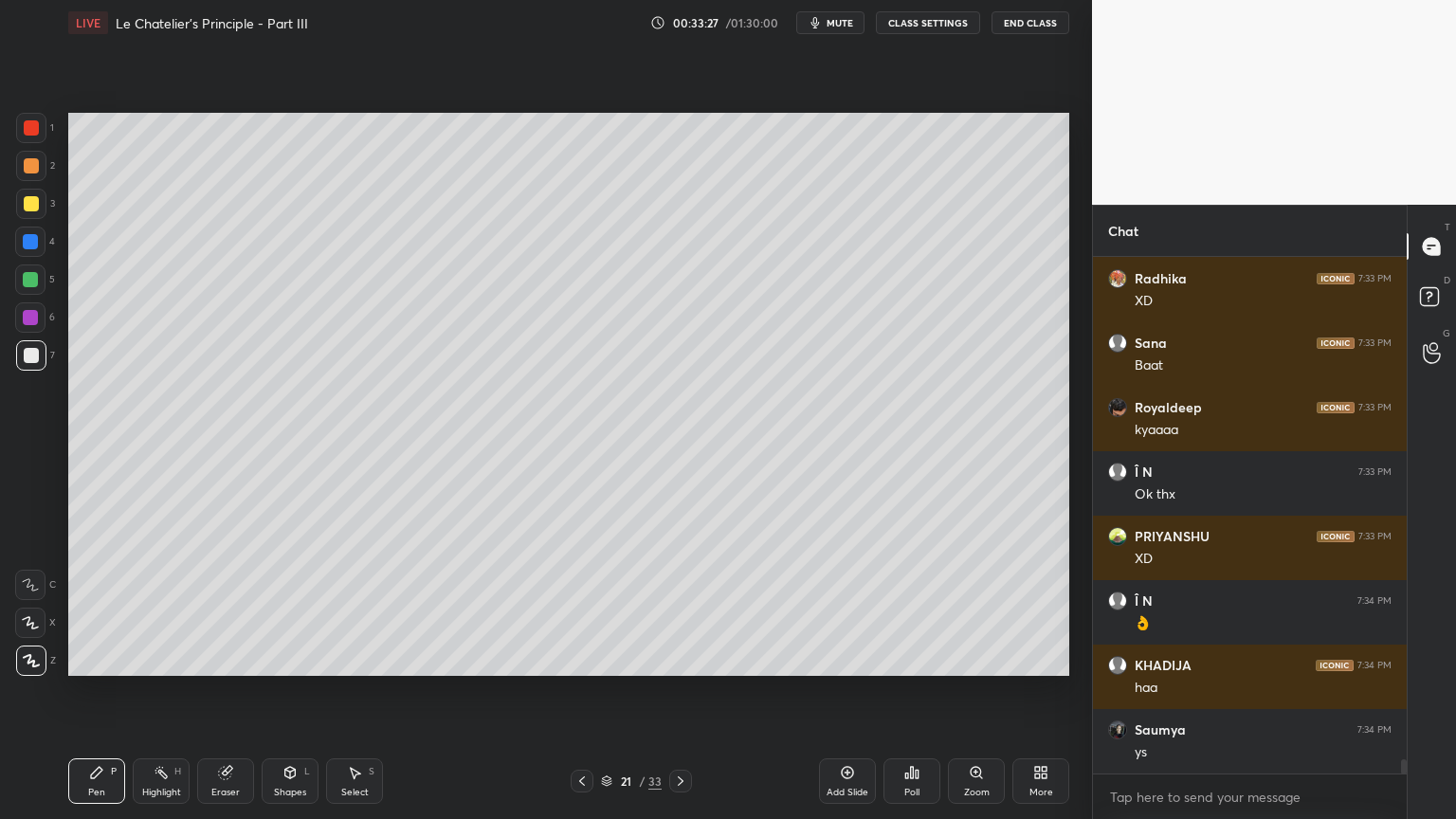 click on "Highlight H" at bounding box center (161, 781) 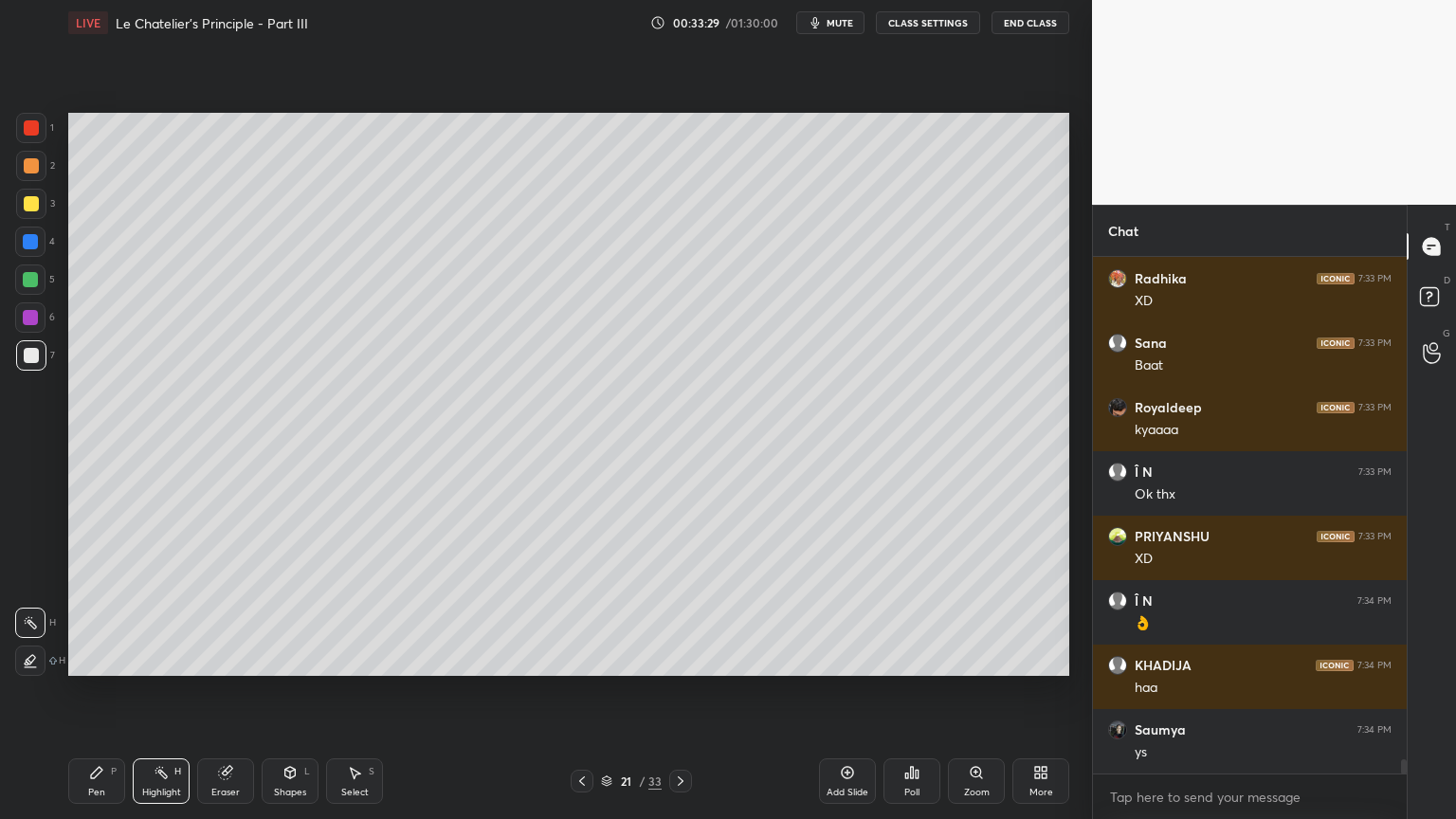 click on "Pen P" at bounding box center [97, 781] 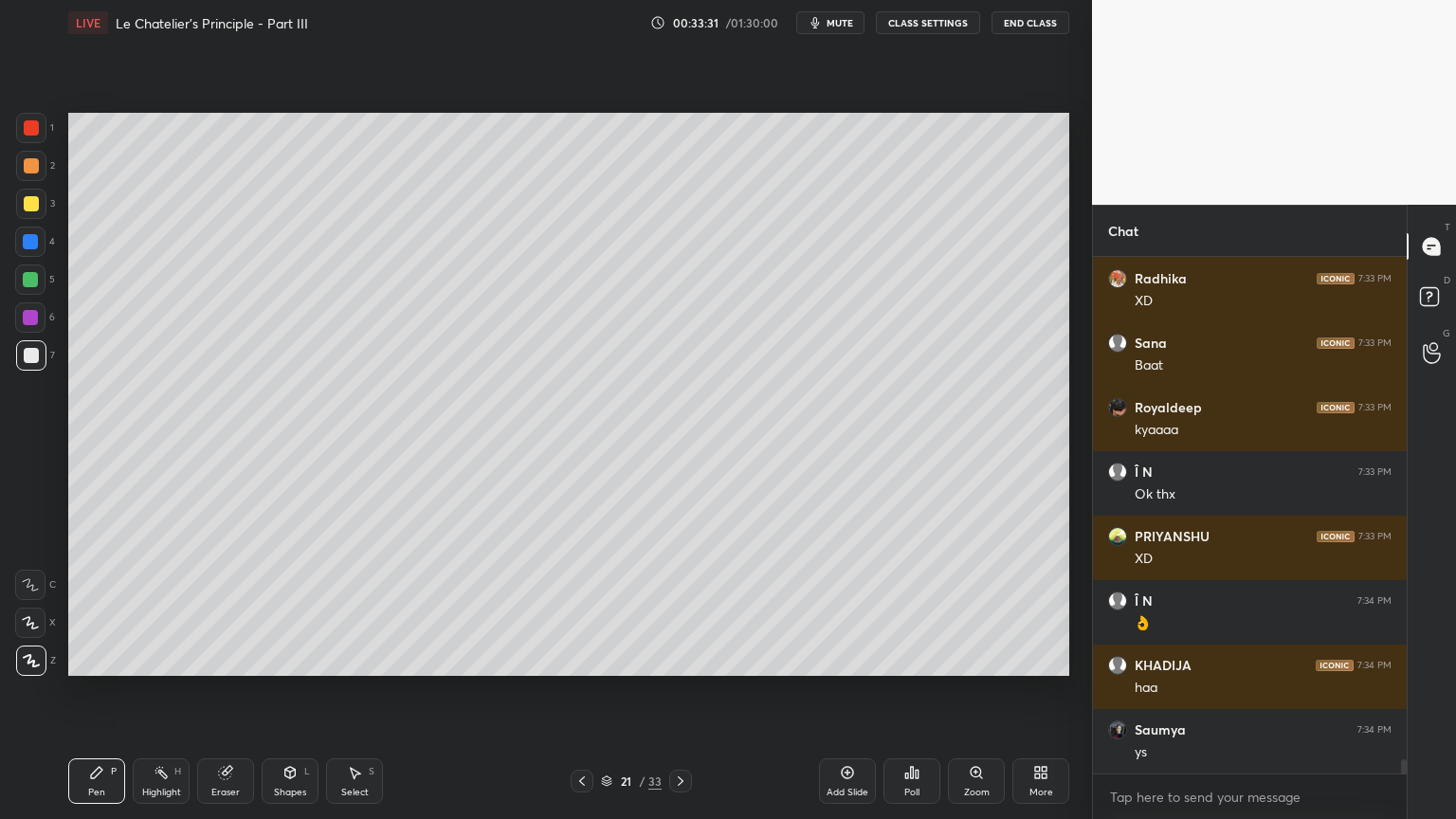 scroll, scrollTop: 17888, scrollLeft: 0, axis: vertical 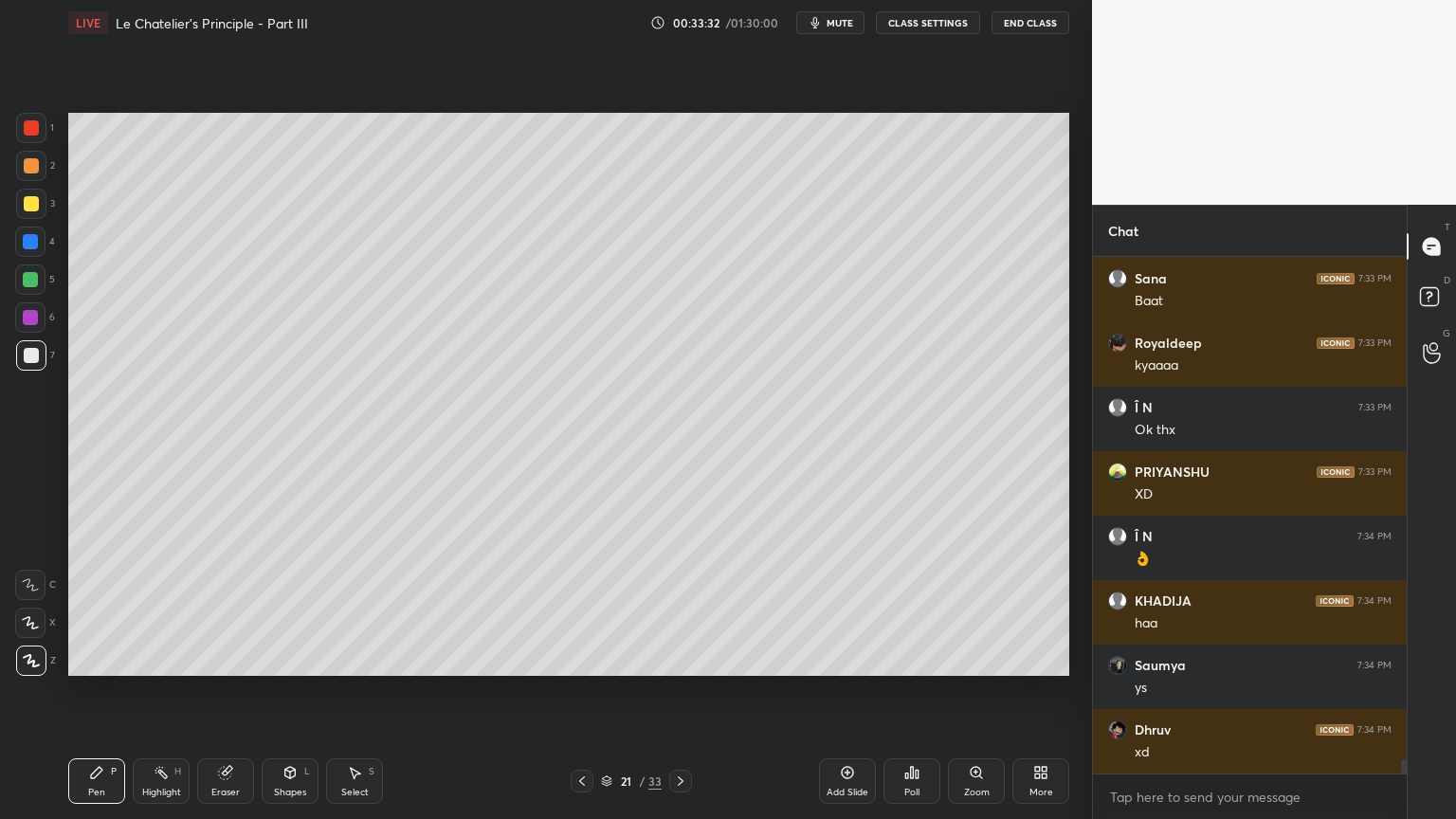 drag, startPoint x: 157, startPoint y: 786, endPoint x: 163, endPoint y: 769, distance: 18.027756 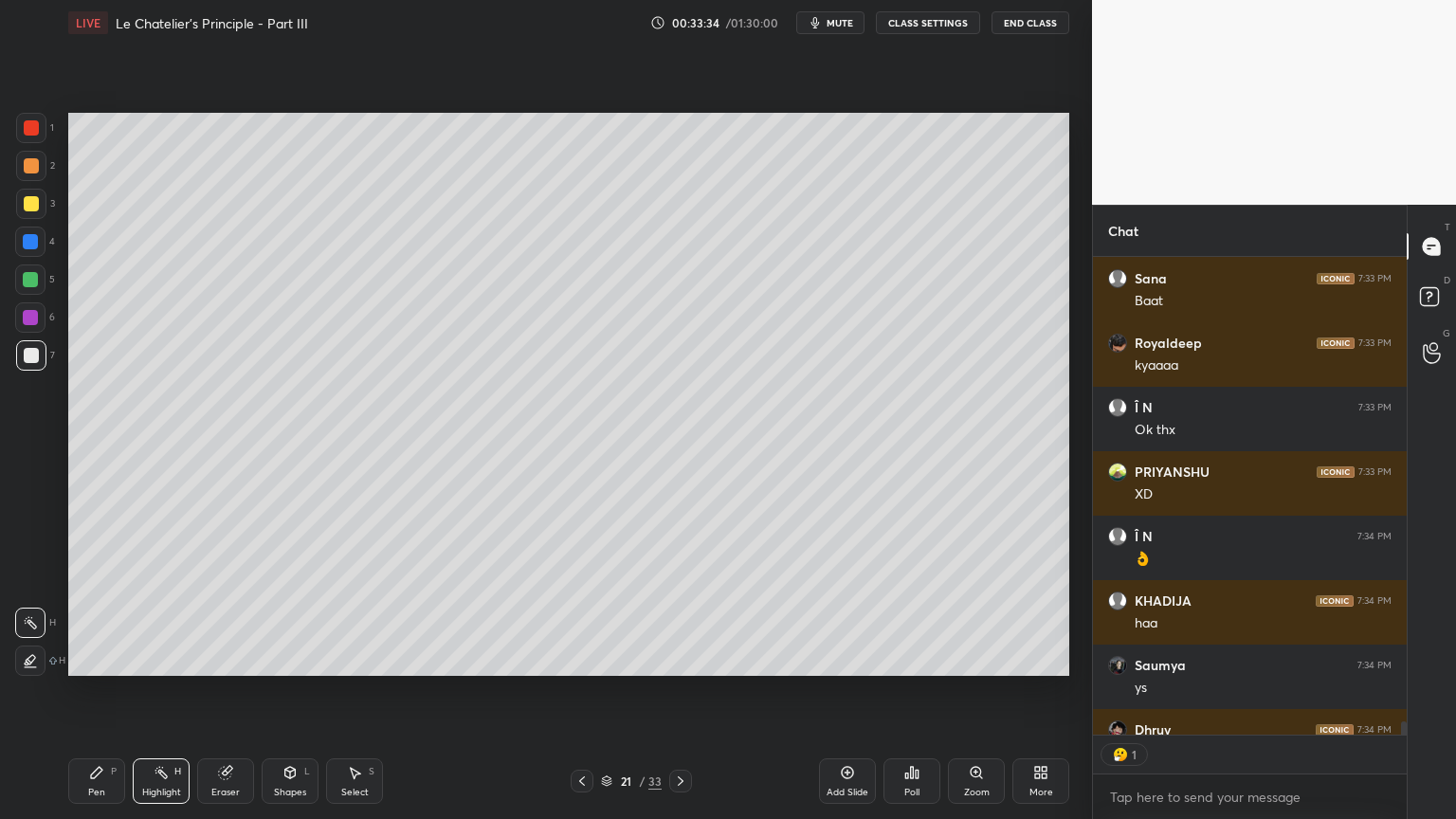 scroll, scrollTop: 6, scrollLeft: 6, axis: both 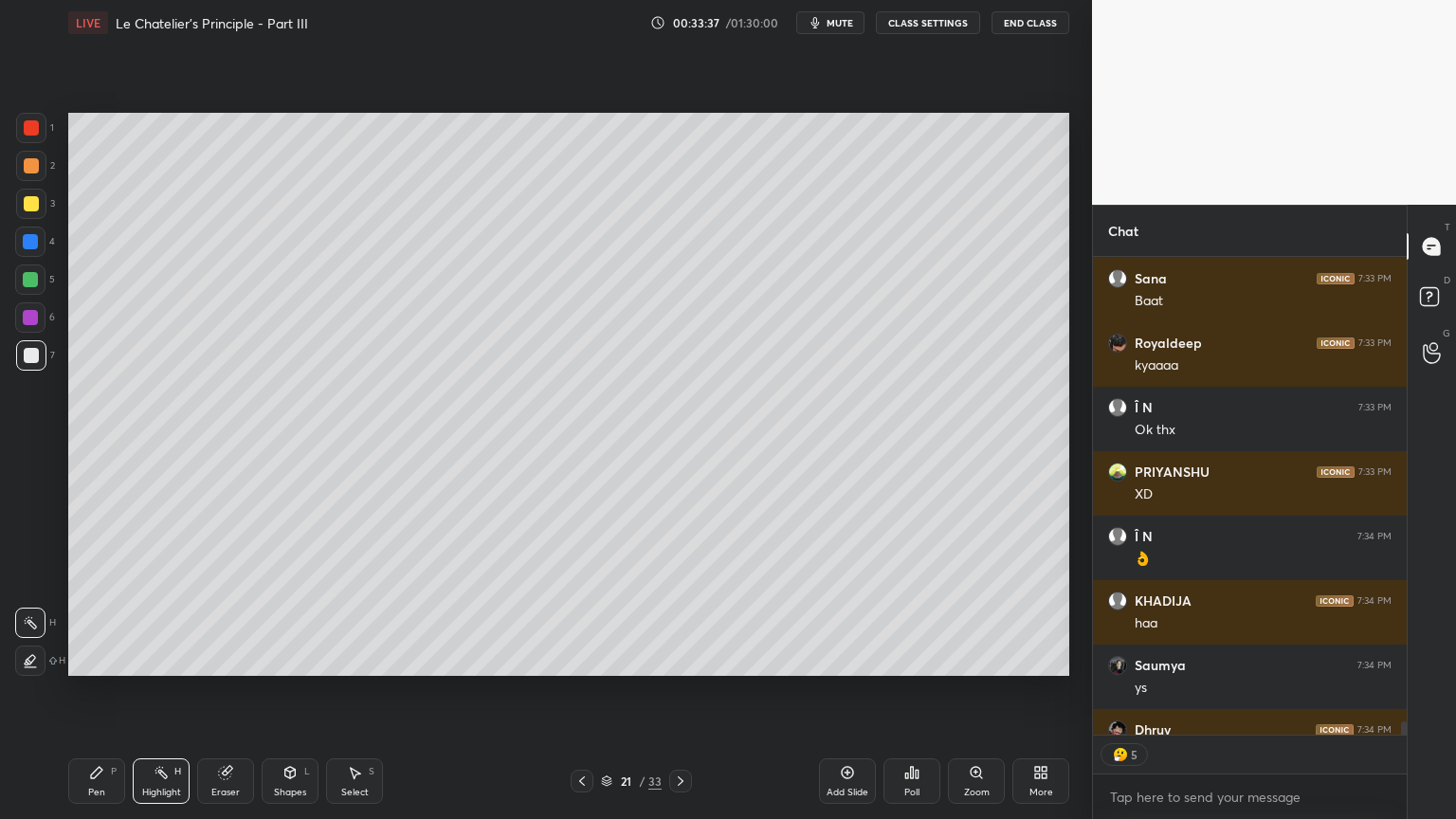 click on "[NAME] 7:33 PM drink Digene not more than 10ml [NAME] 7:33 PM XD [NAME] 7:33 PM Baat [NAME] 7:33 PM kyaaaa Î N 7:33 PM Ok thx [NAME] 7:33 PM XD Î N 7:34 PM 👌 [NAME] 7:34 PM haa [NAME] 7:34 PM ys [NAME] 7:34 PM xd JUMP TO LATEST 5 Enable hand raising Enable raise hand to speak to learners. Once enabled, chat will be turned off temporarily. Enable x" at bounding box center (1249, 537) 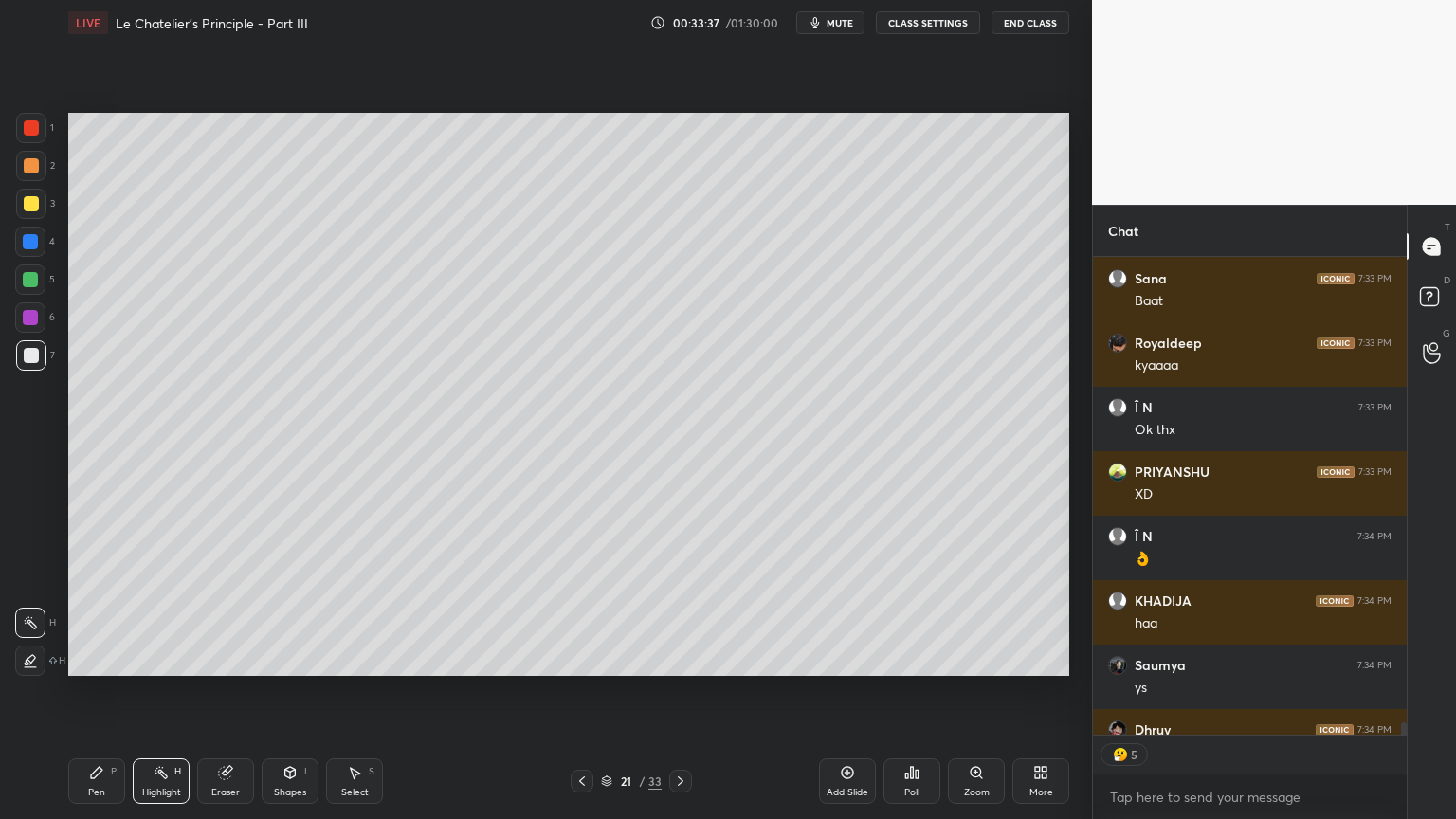 scroll, scrollTop: 17927, scrollLeft: 0, axis: vertical 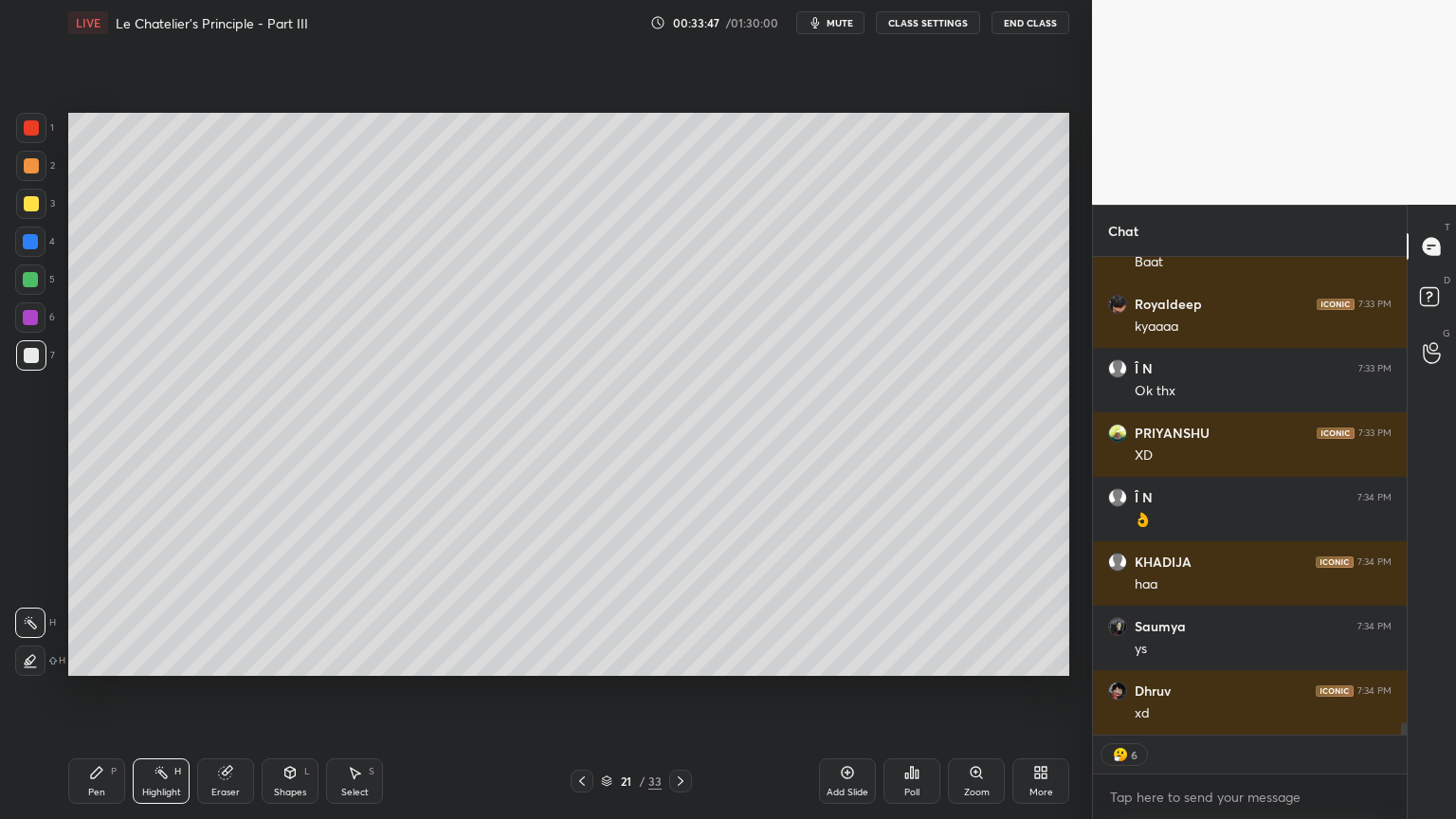 click 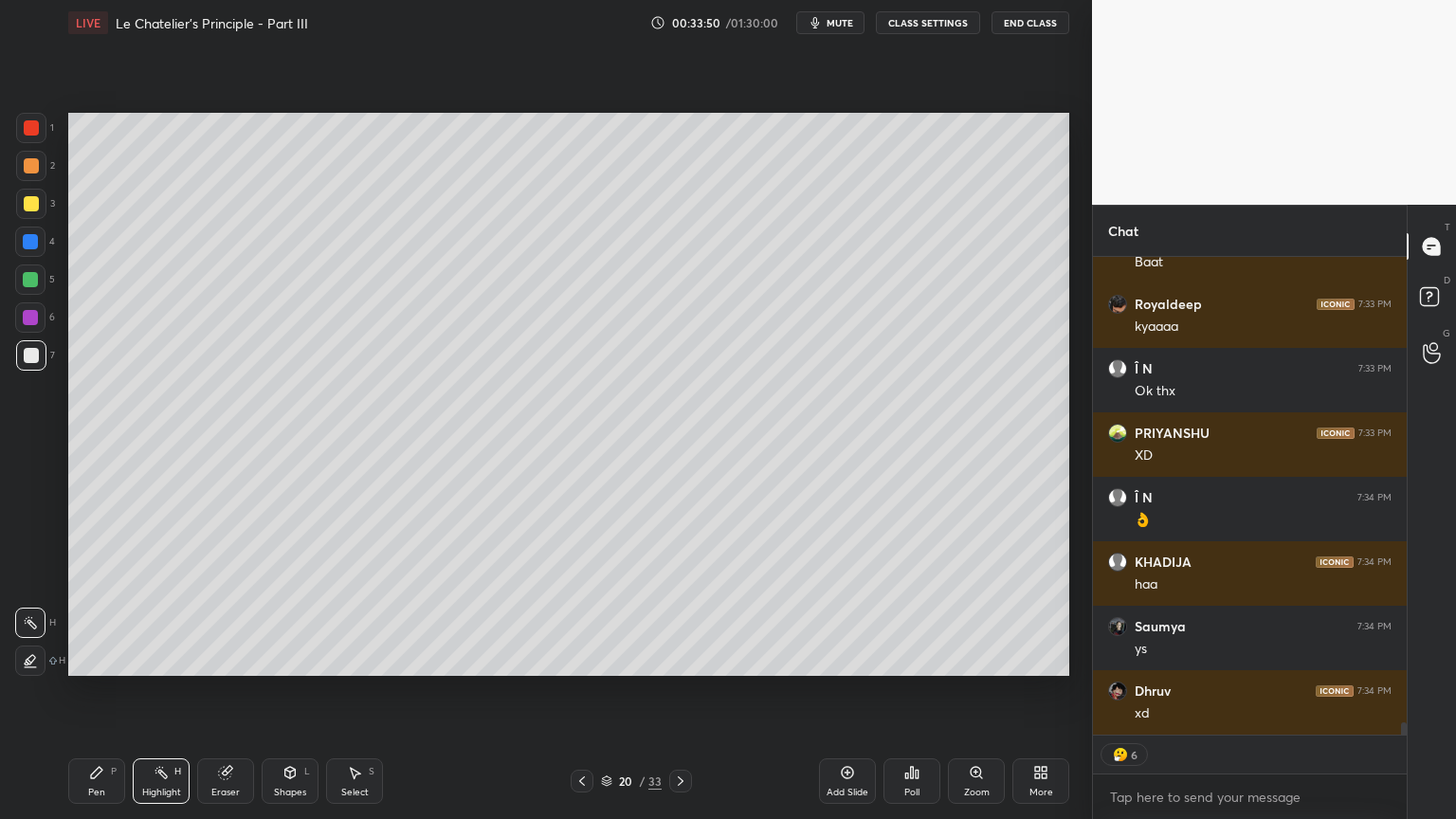 click 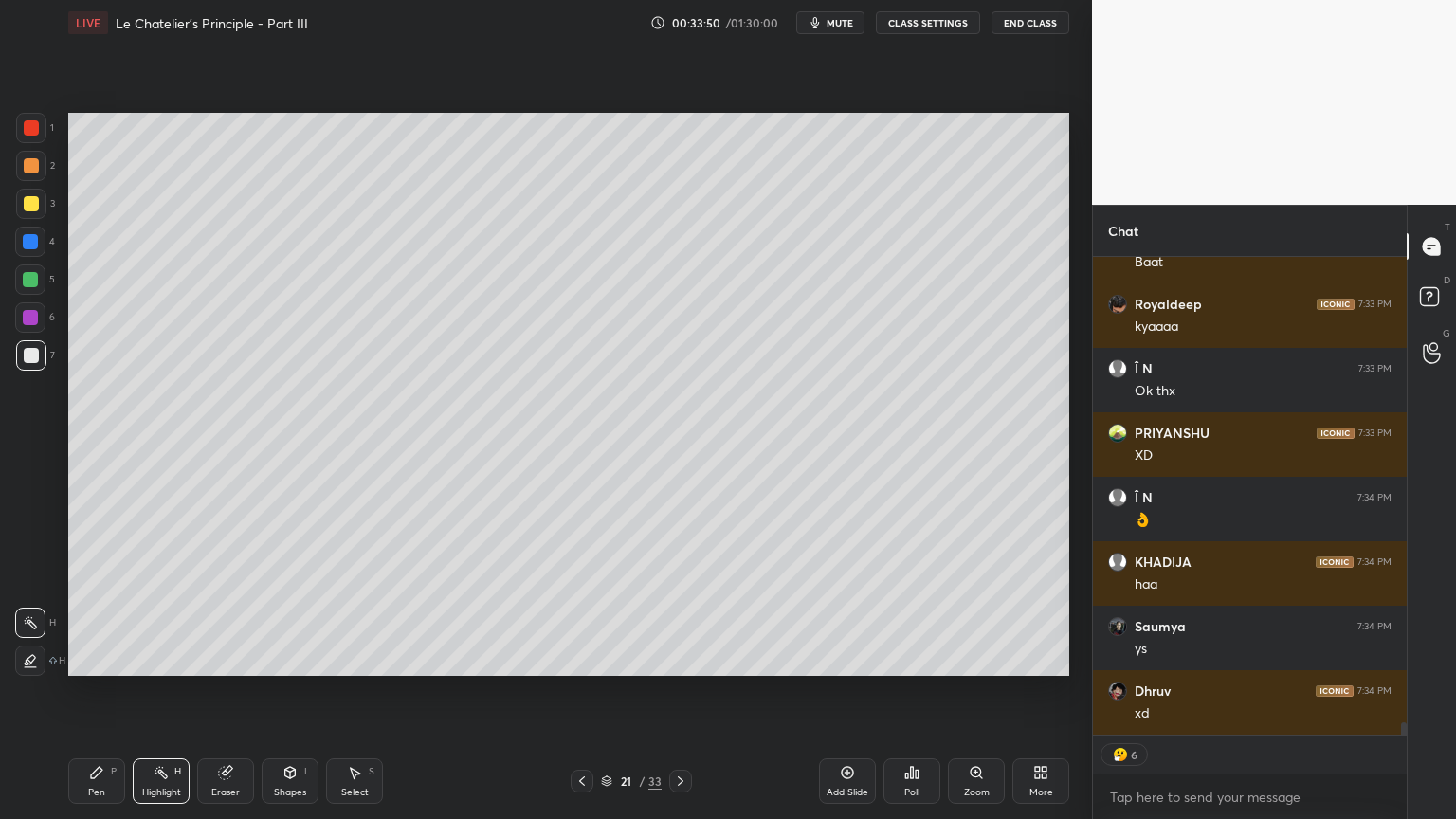 scroll, scrollTop: 6, scrollLeft: 6, axis: both 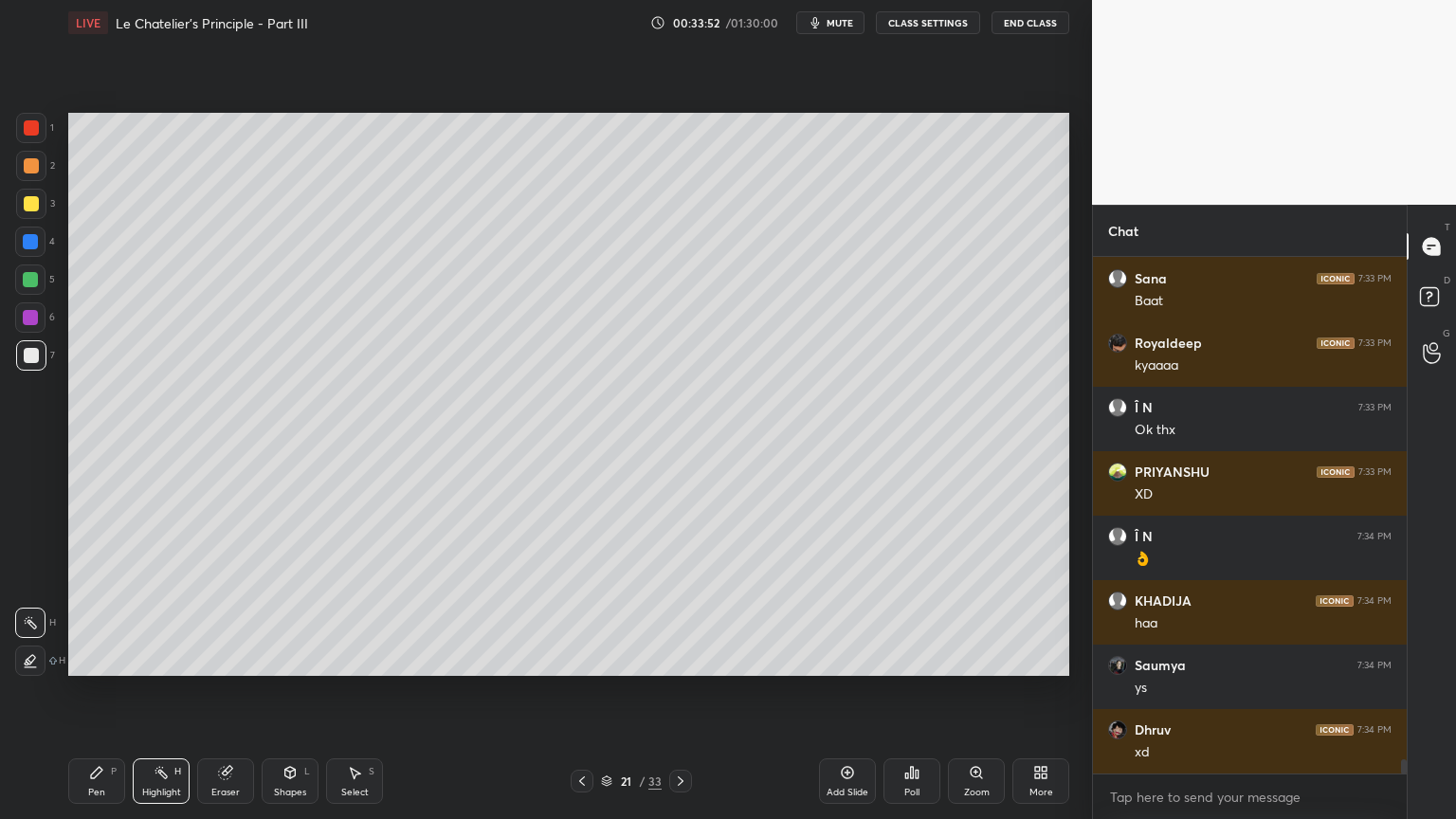 click on "Pen" at bounding box center [97, 792] 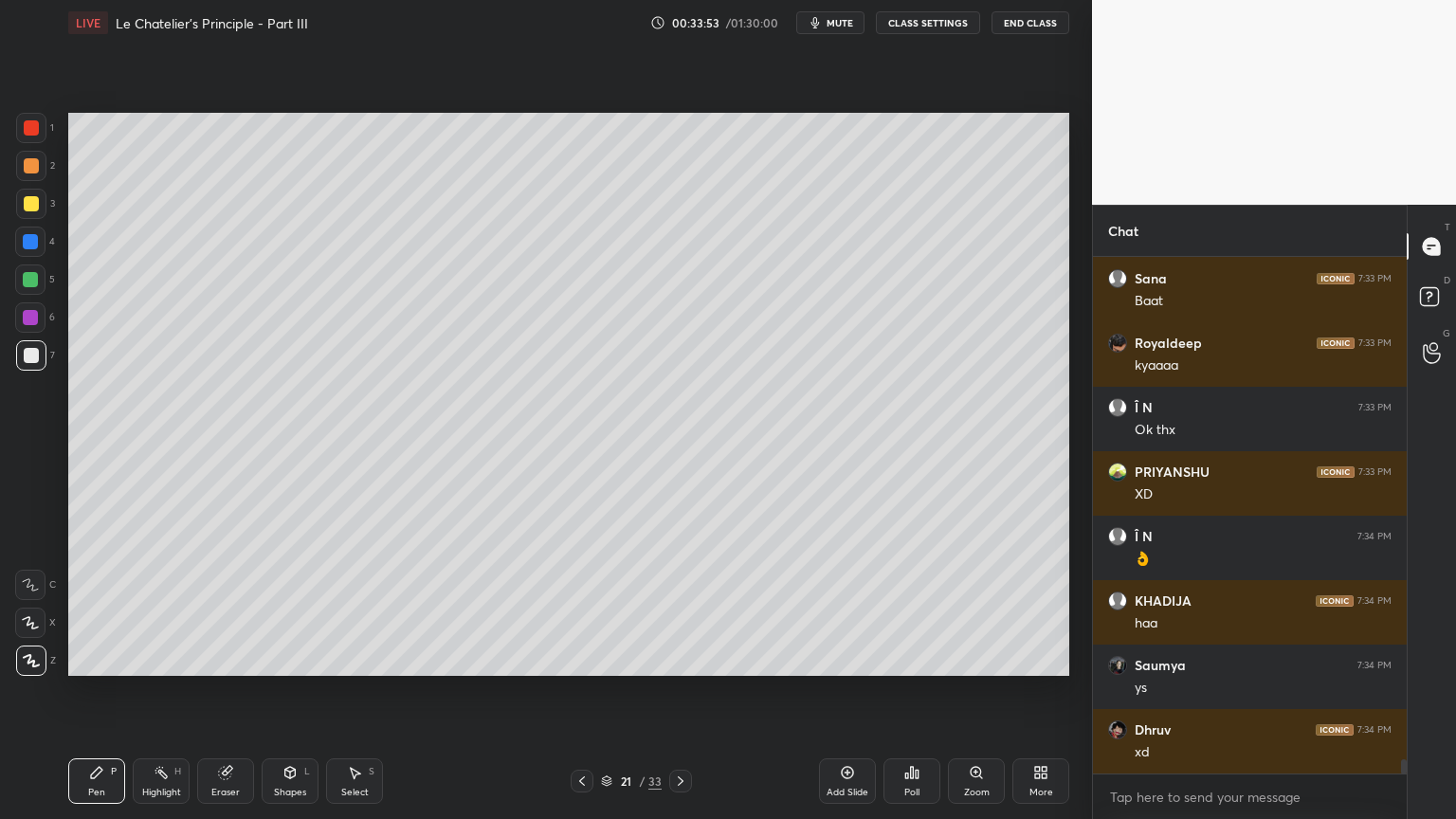 scroll, scrollTop: 17953, scrollLeft: 0, axis: vertical 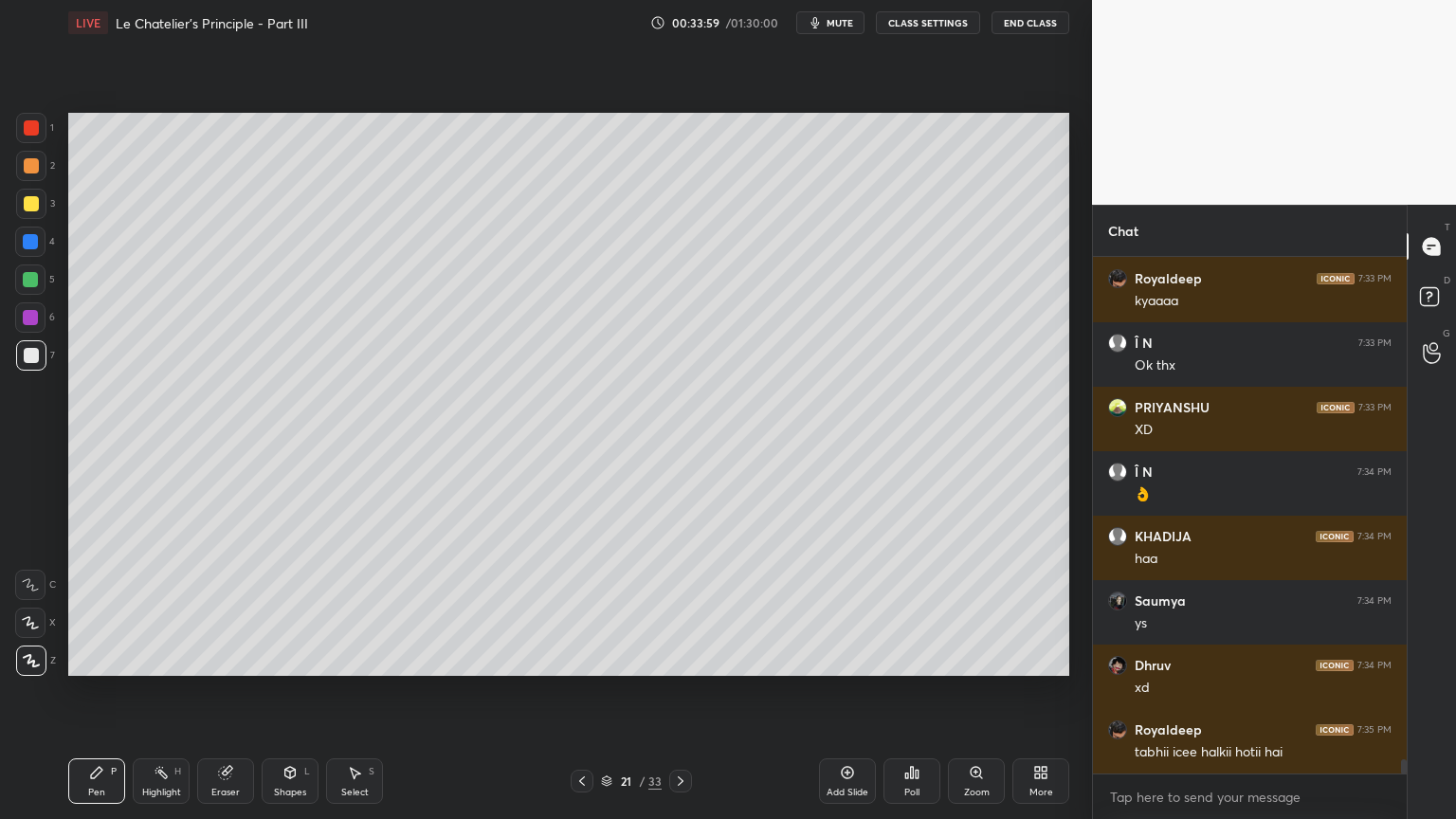 click on "Highlight" at bounding box center (161, 792) 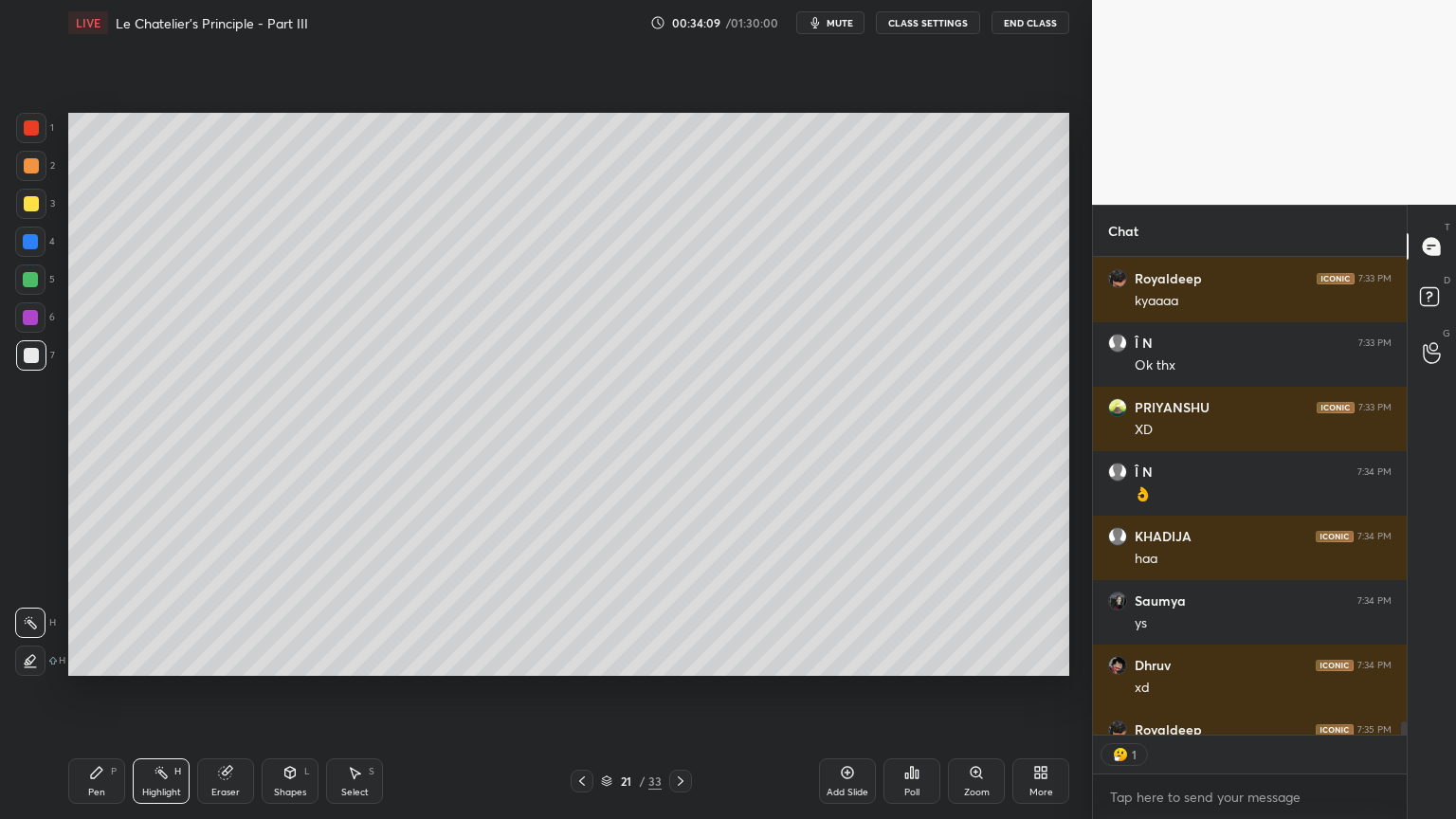 scroll, scrollTop: 6, scrollLeft: 6, axis: both 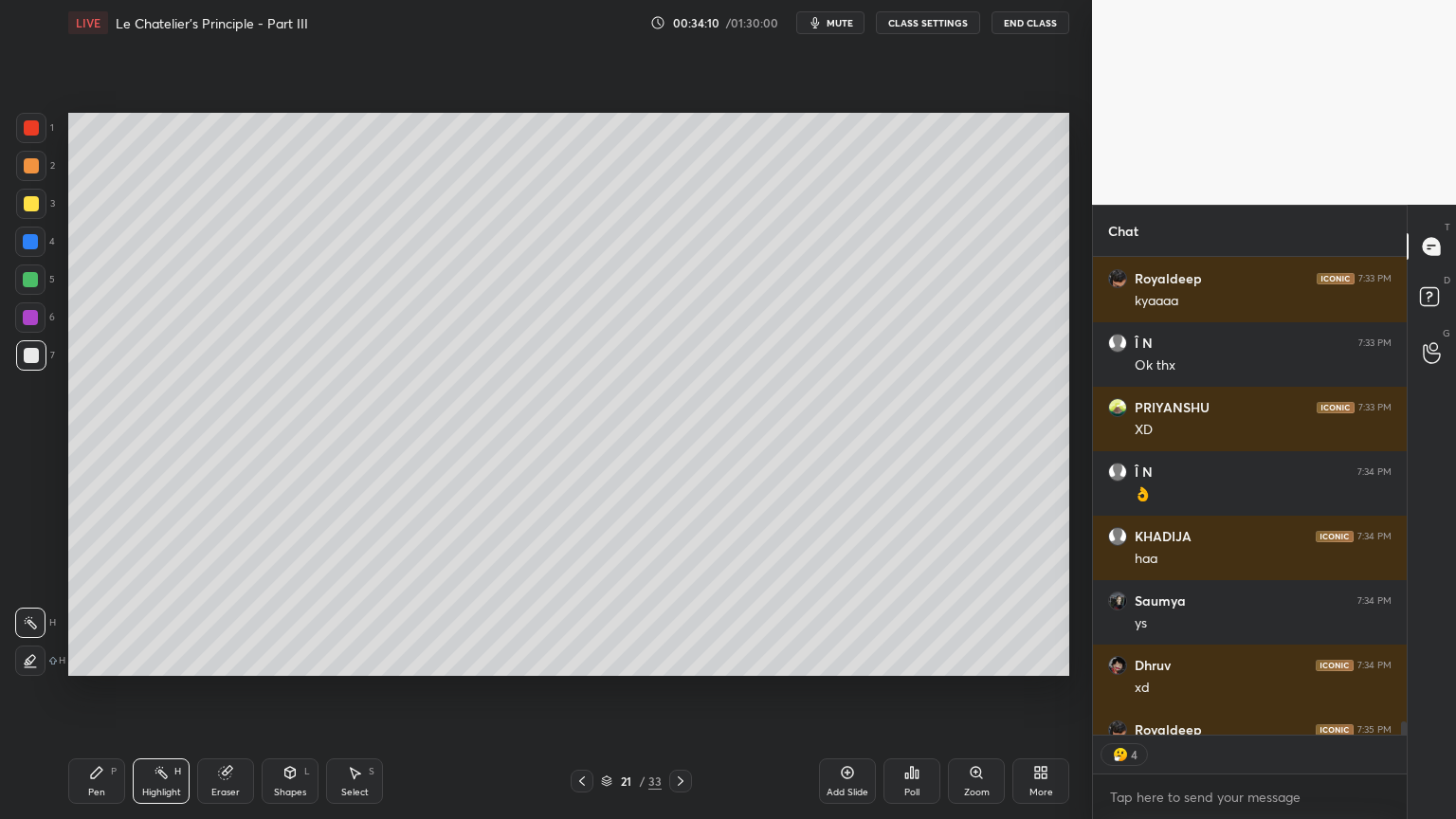 click on "Shapes L" at bounding box center (290, 781) 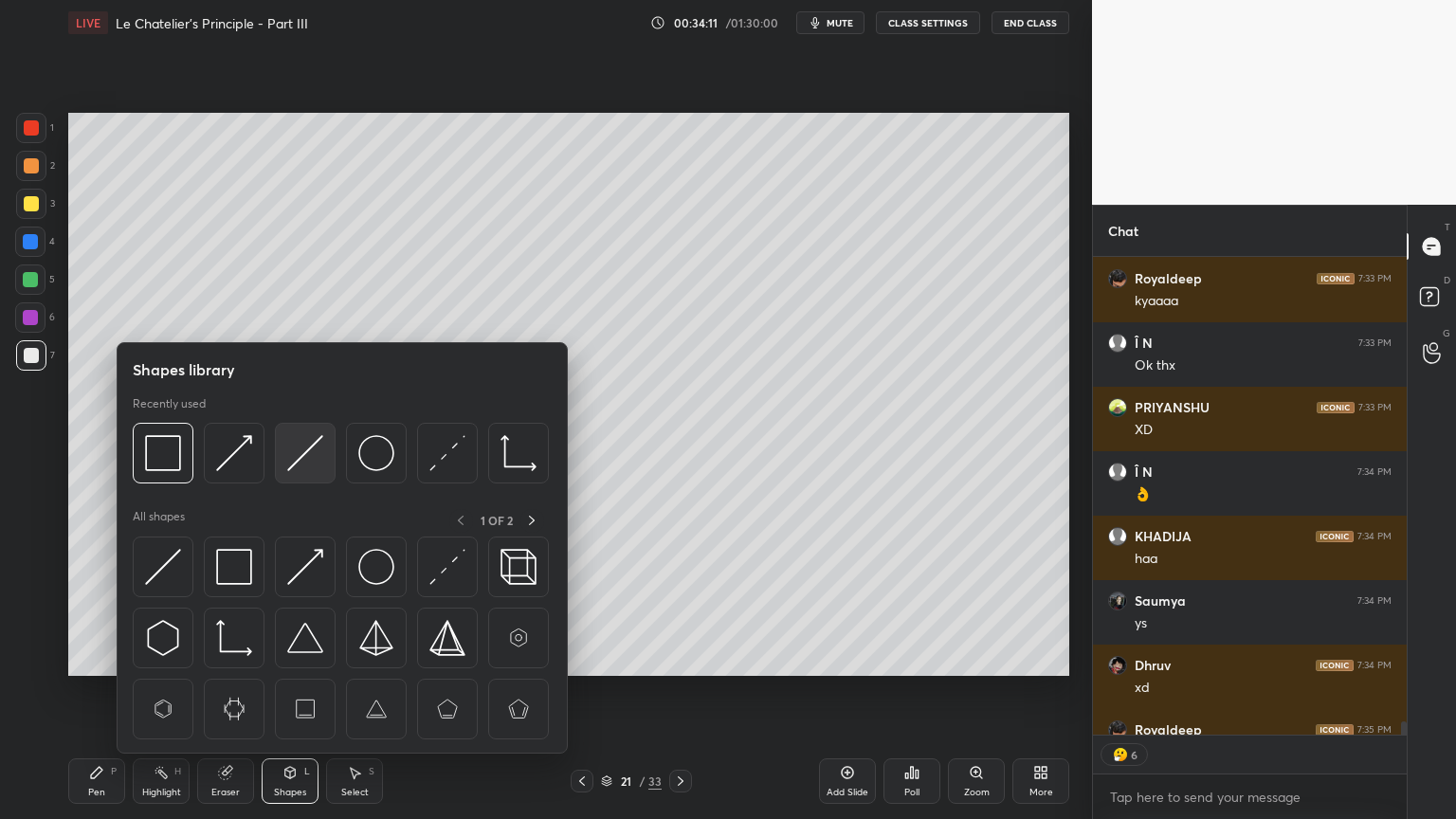 click at bounding box center [305, 453] 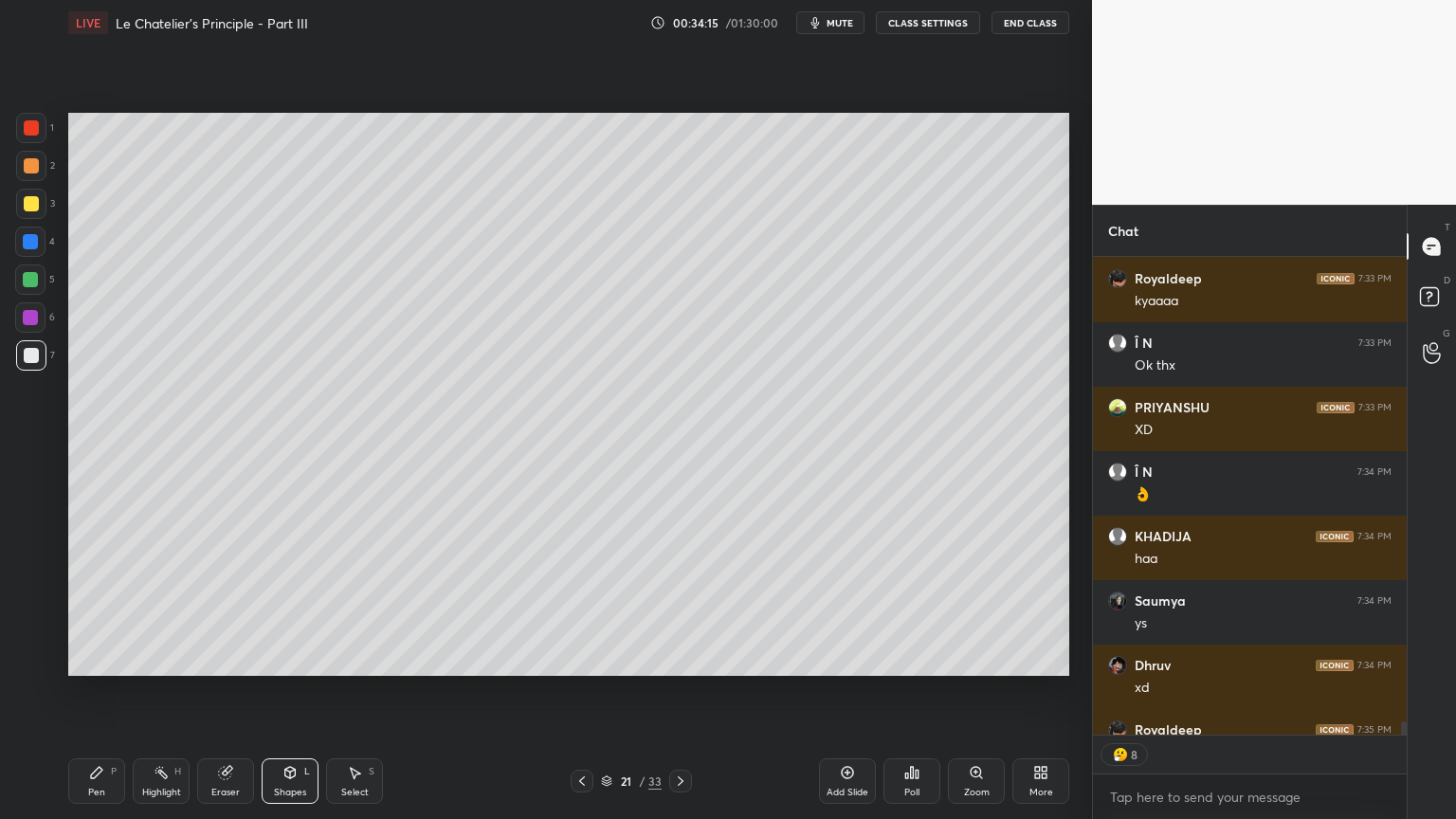 click on "Pen P" at bounding box center [97, 781] 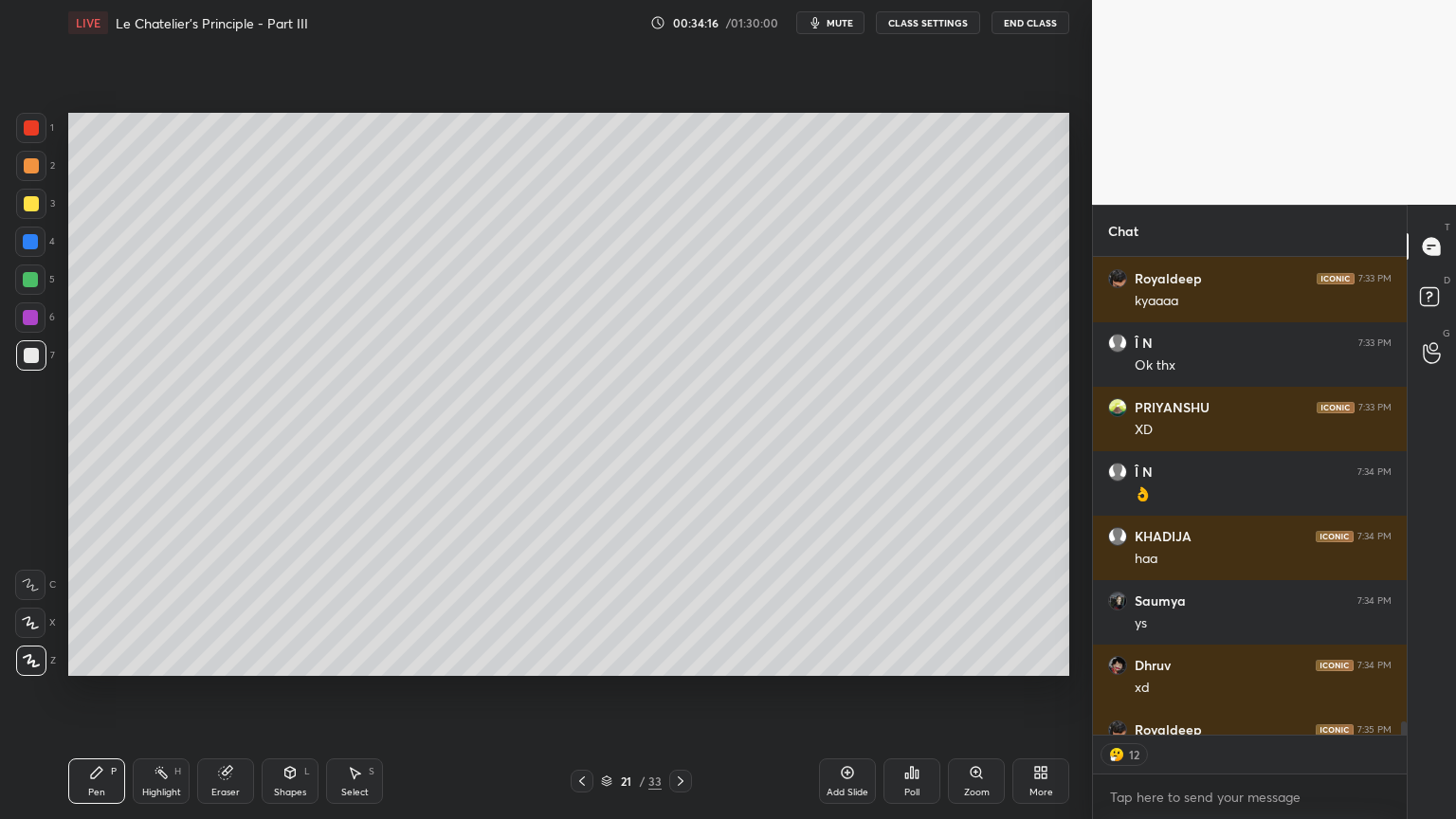 click at bounding box center (31, 128) 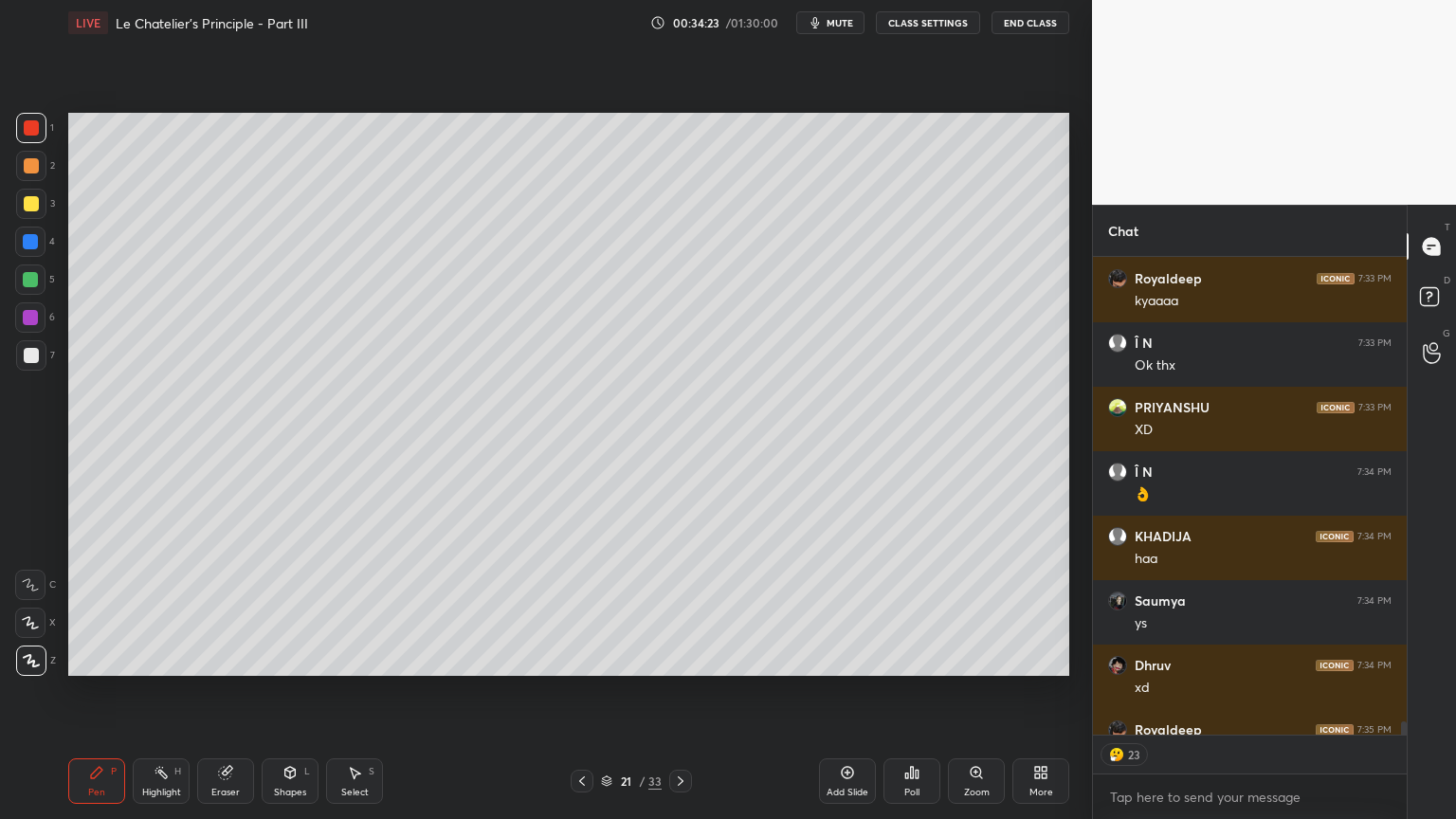 type on "x" 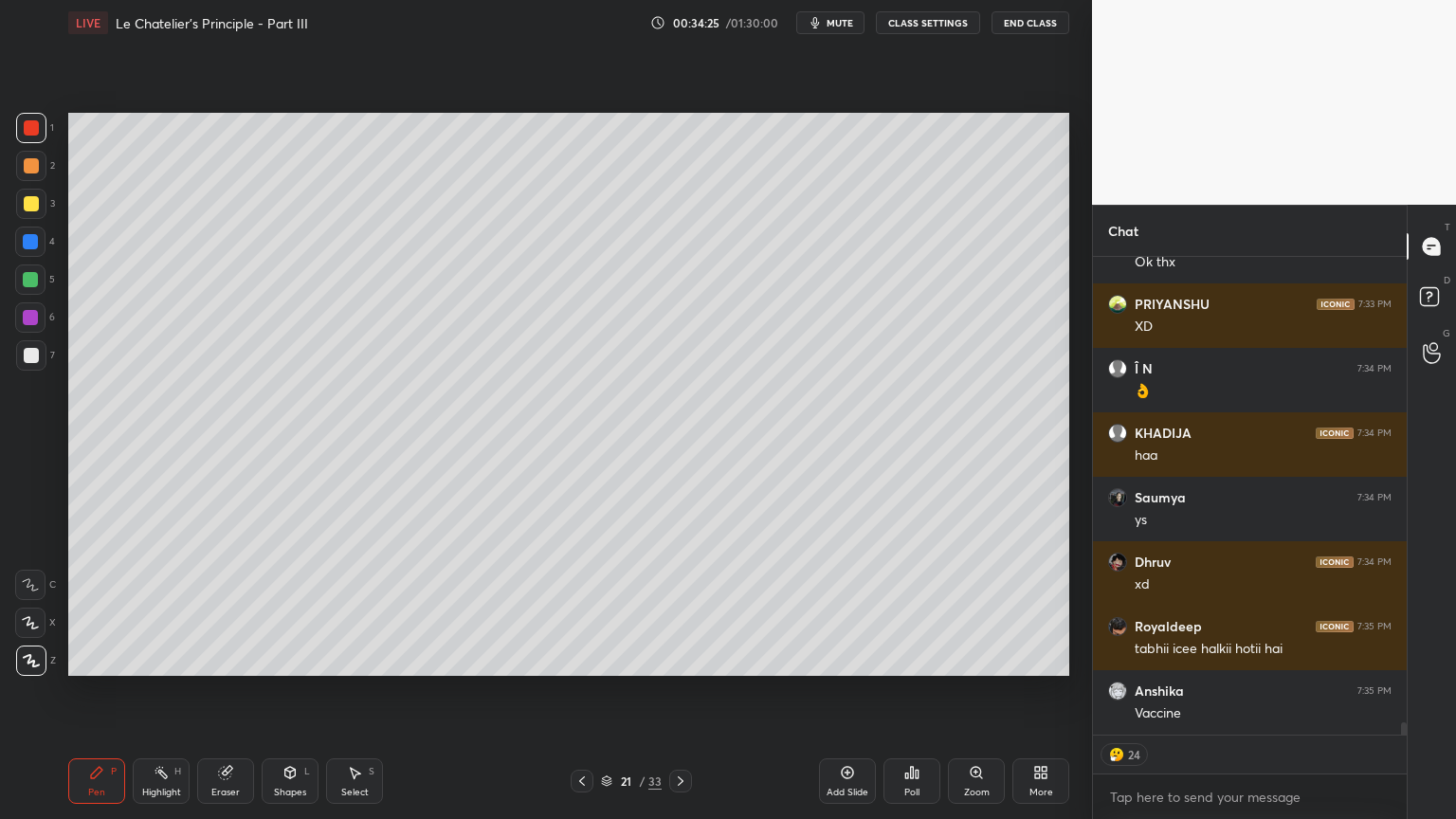 scroll, scrollTop: 18185, scrollLeft: 0, axis: vertical 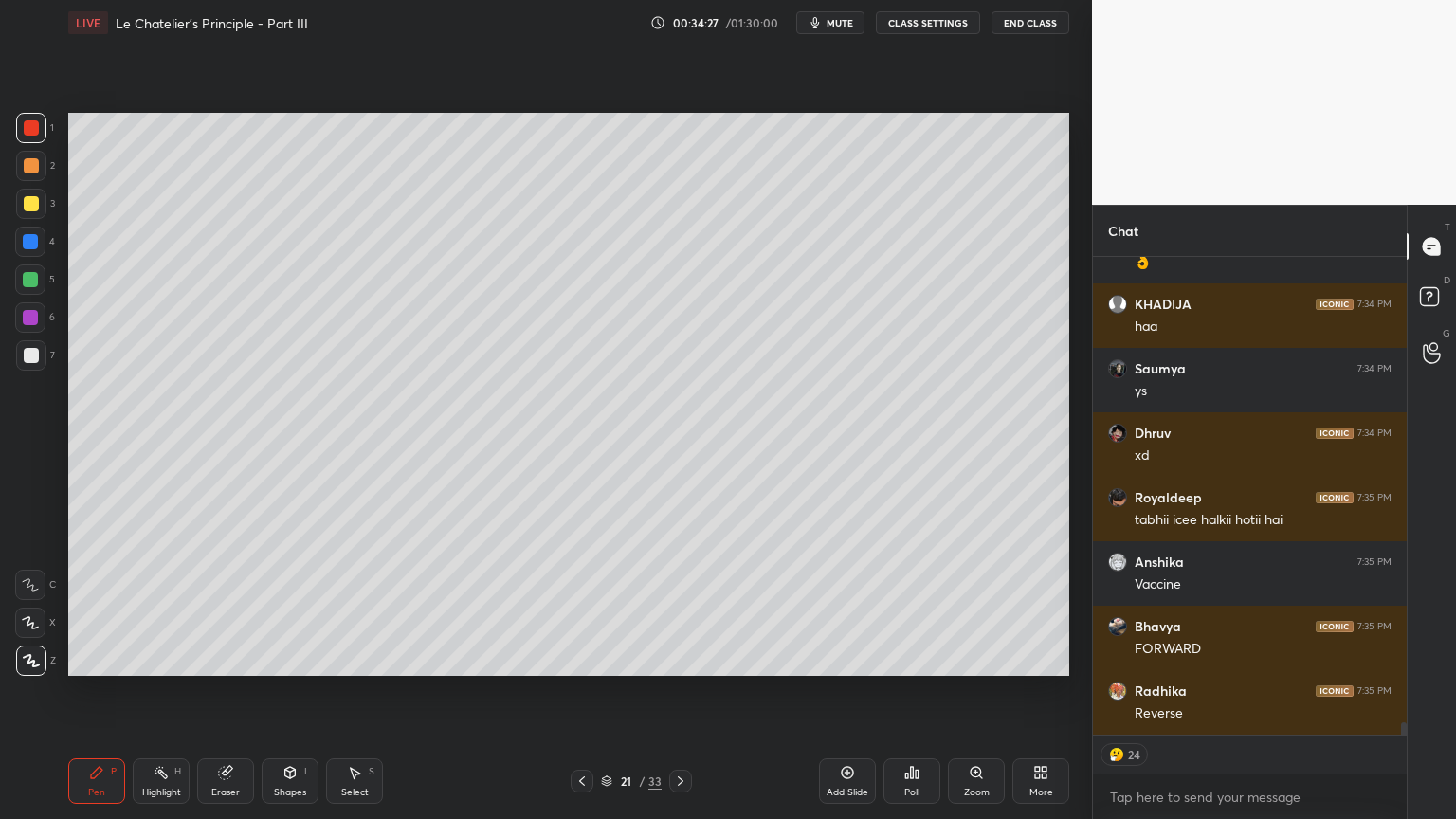 click on "CLASS SETTINGS" at bounding box center (928, 23) 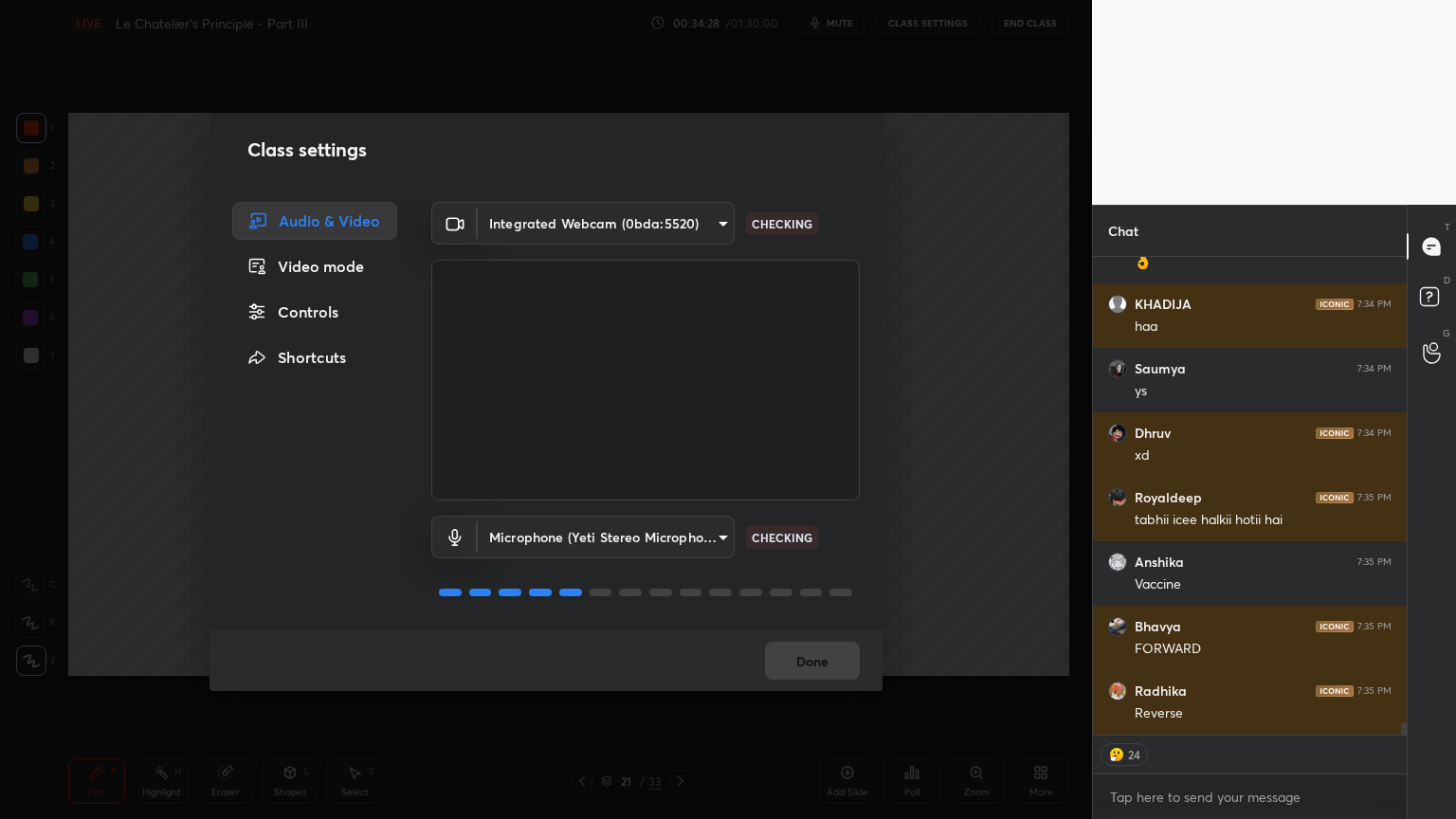 drag, startPoint x: 312, startPoint y: 302, endPoint x: 422, endPoint y: 295, distance: 110.222502 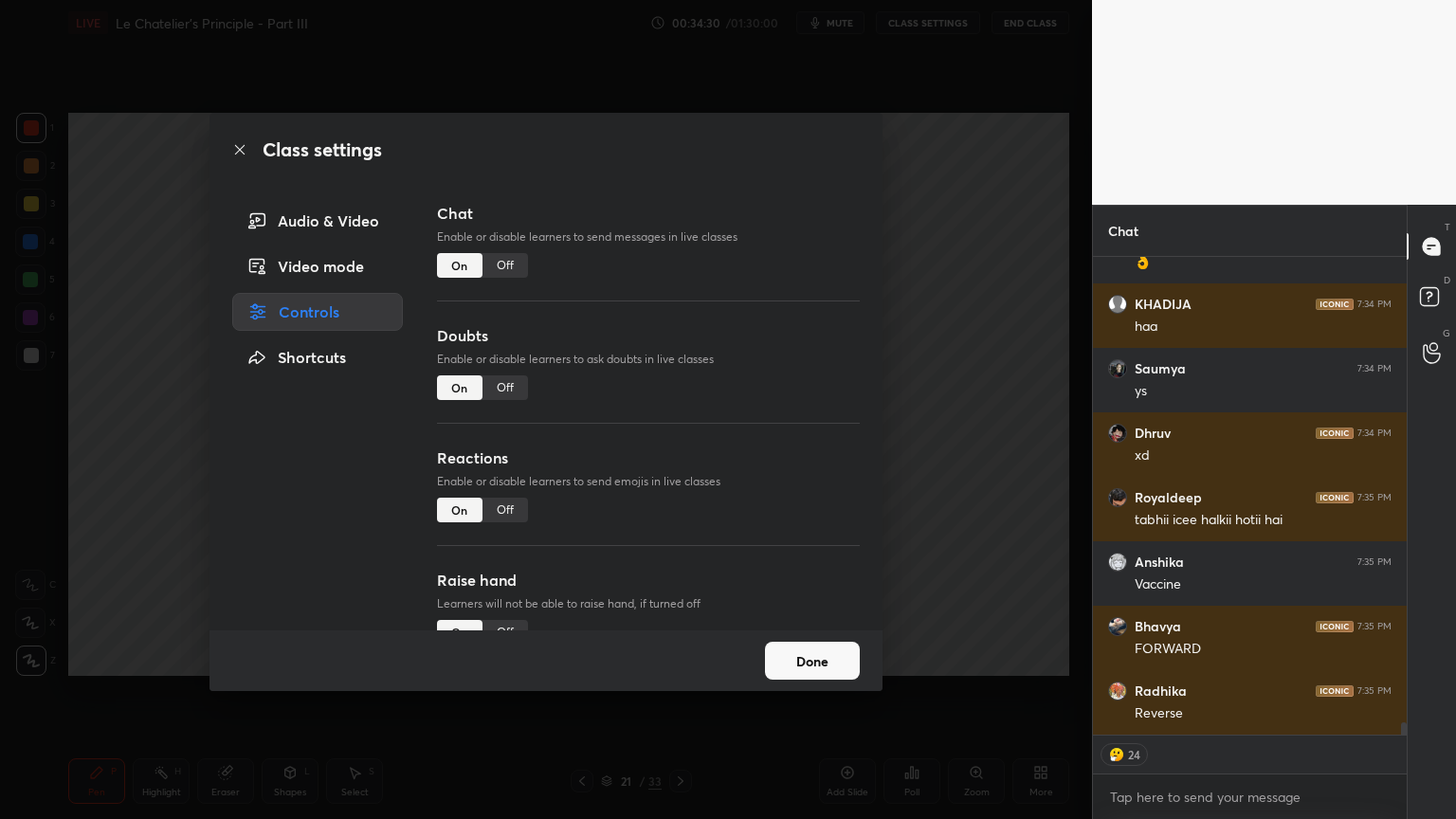 click on "Off" at bounding box center (505, 510) 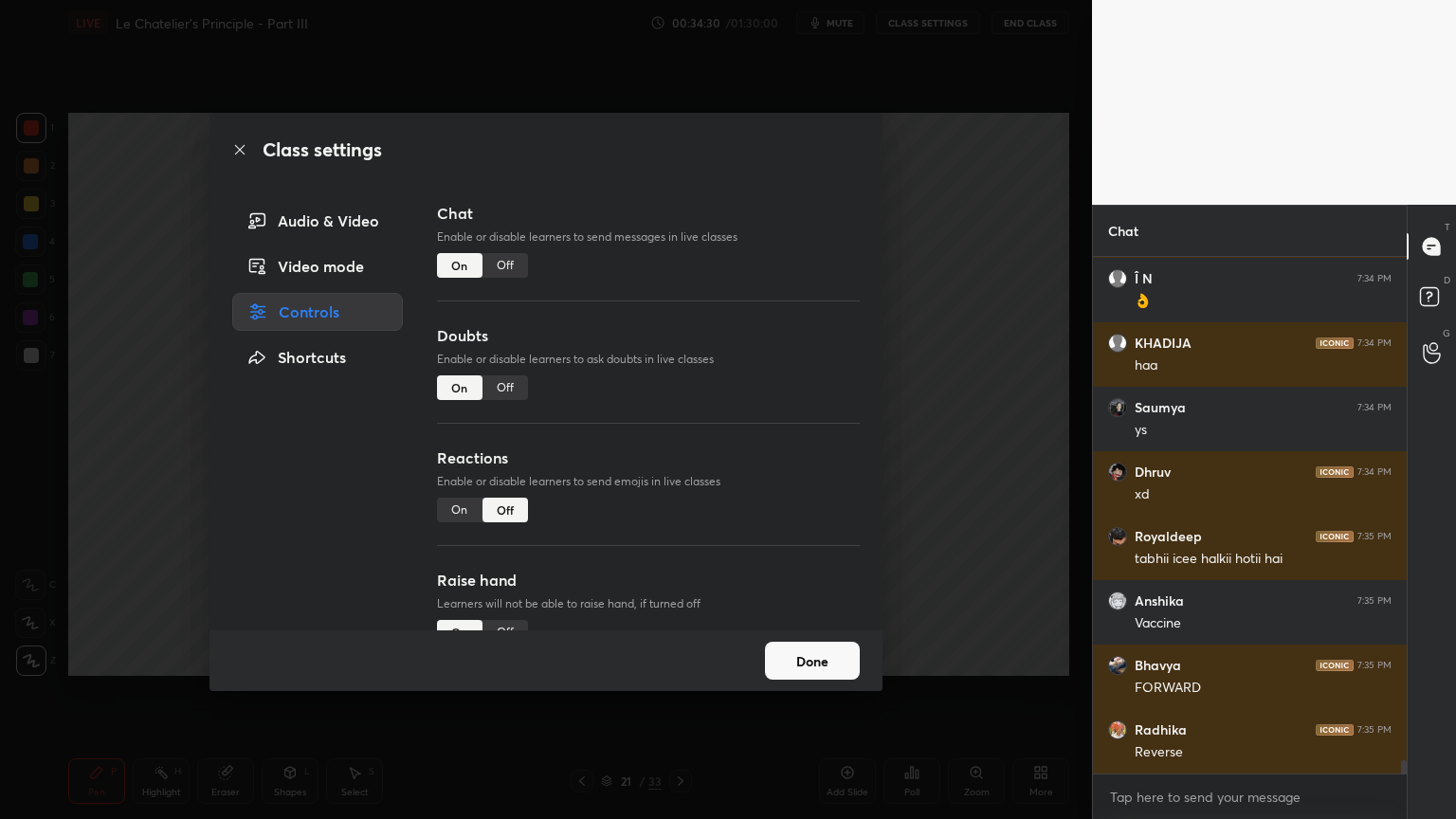 scroll, scrollTop: 6, scrollLeft: 6, axis: both 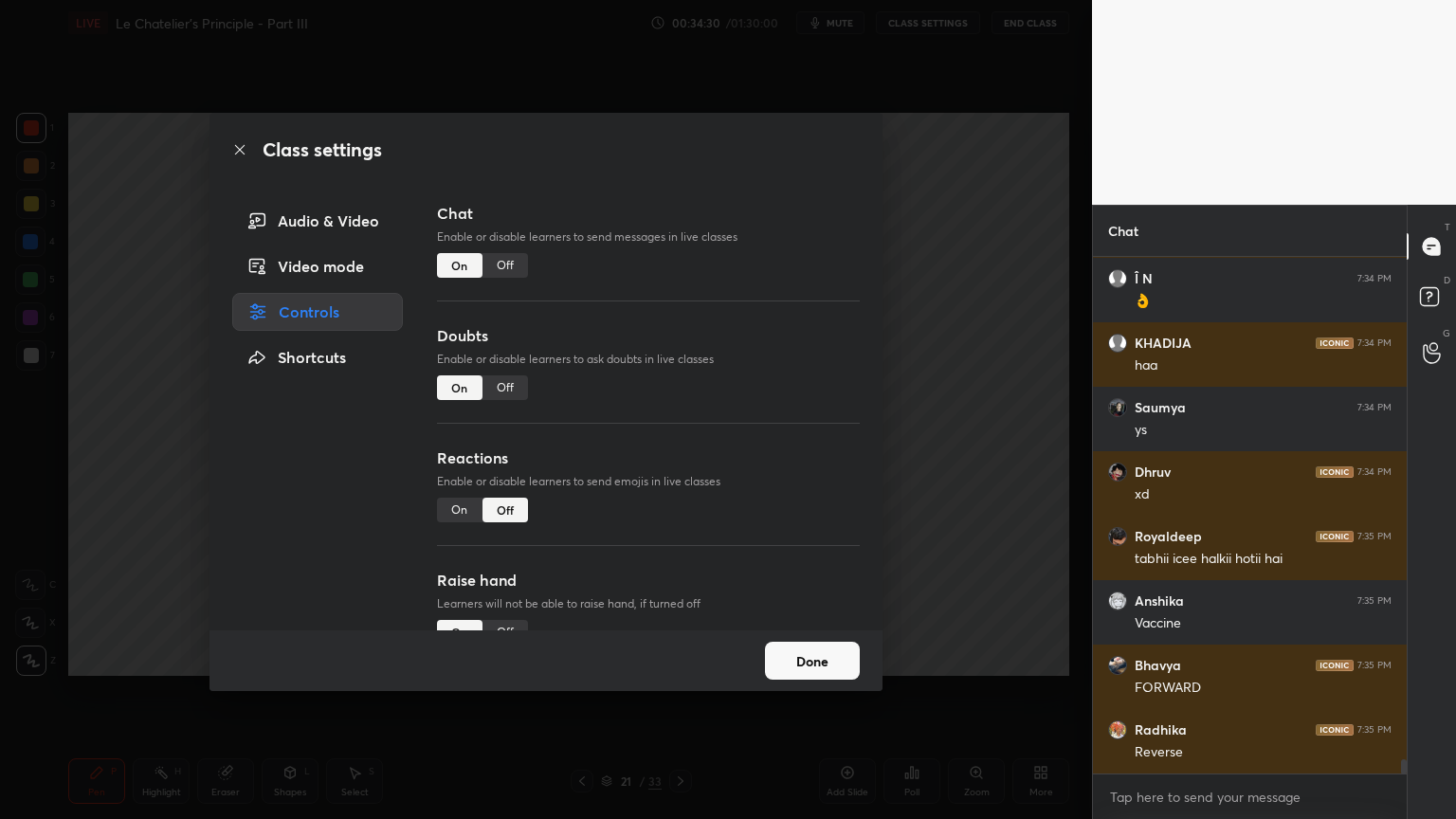 click on "Class settings Audio & Video Video mode Controls Shortcuts Chat Enable or disable learners to send messages in live classes On Off Doubts Enable or disable learners to ask doubts in live classes On Off Reactions Enable or disable learners to send emojis in live classes On Off Raise hand Learners will not be able to raise hand, if turned off On Off Poll Prediction Enable or disable poll prediction in case of a question on the slide On Off Done" at bounding box center [546, 410] 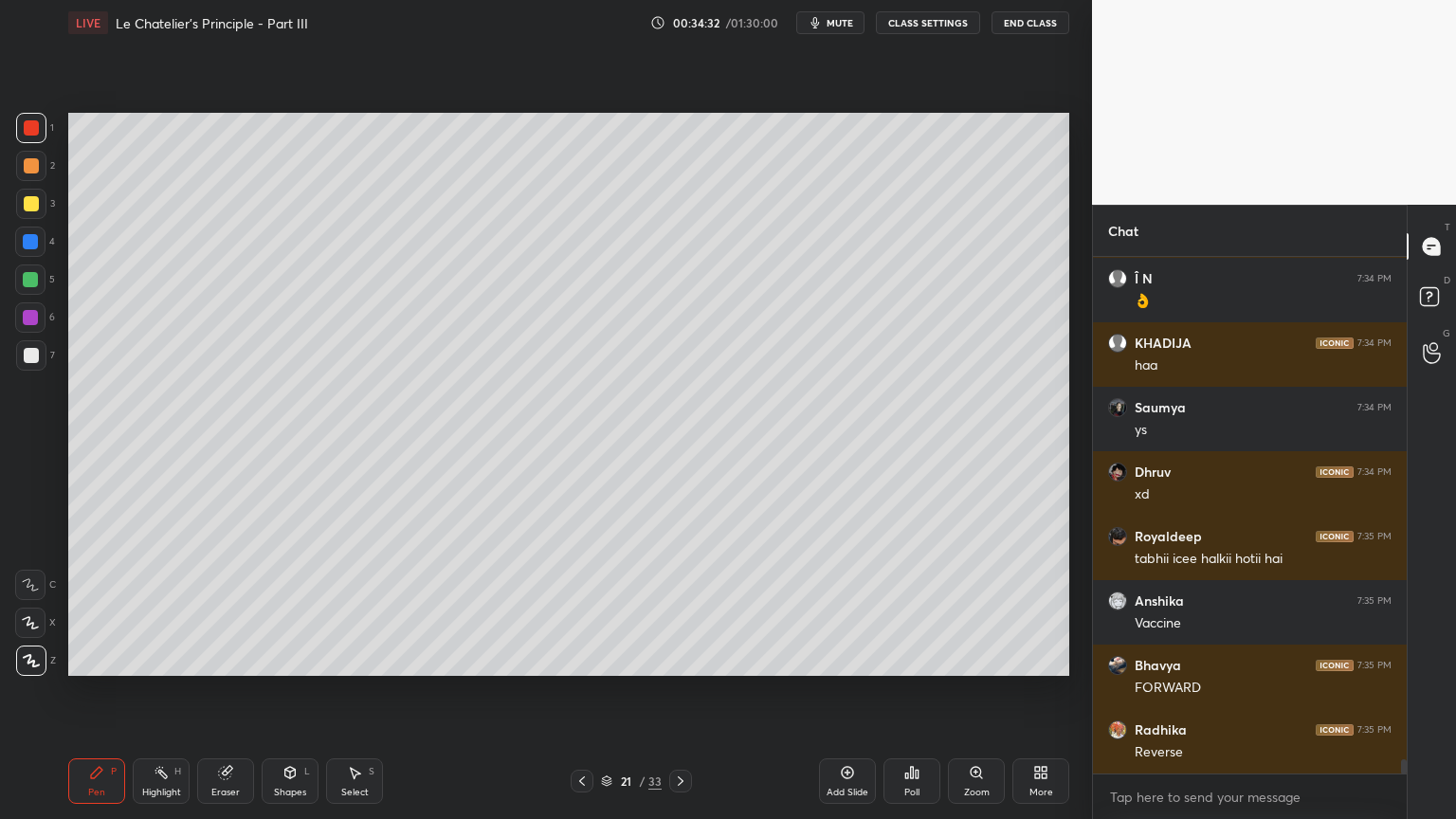 click on "Shapes L" at bounding box center [290, 781] 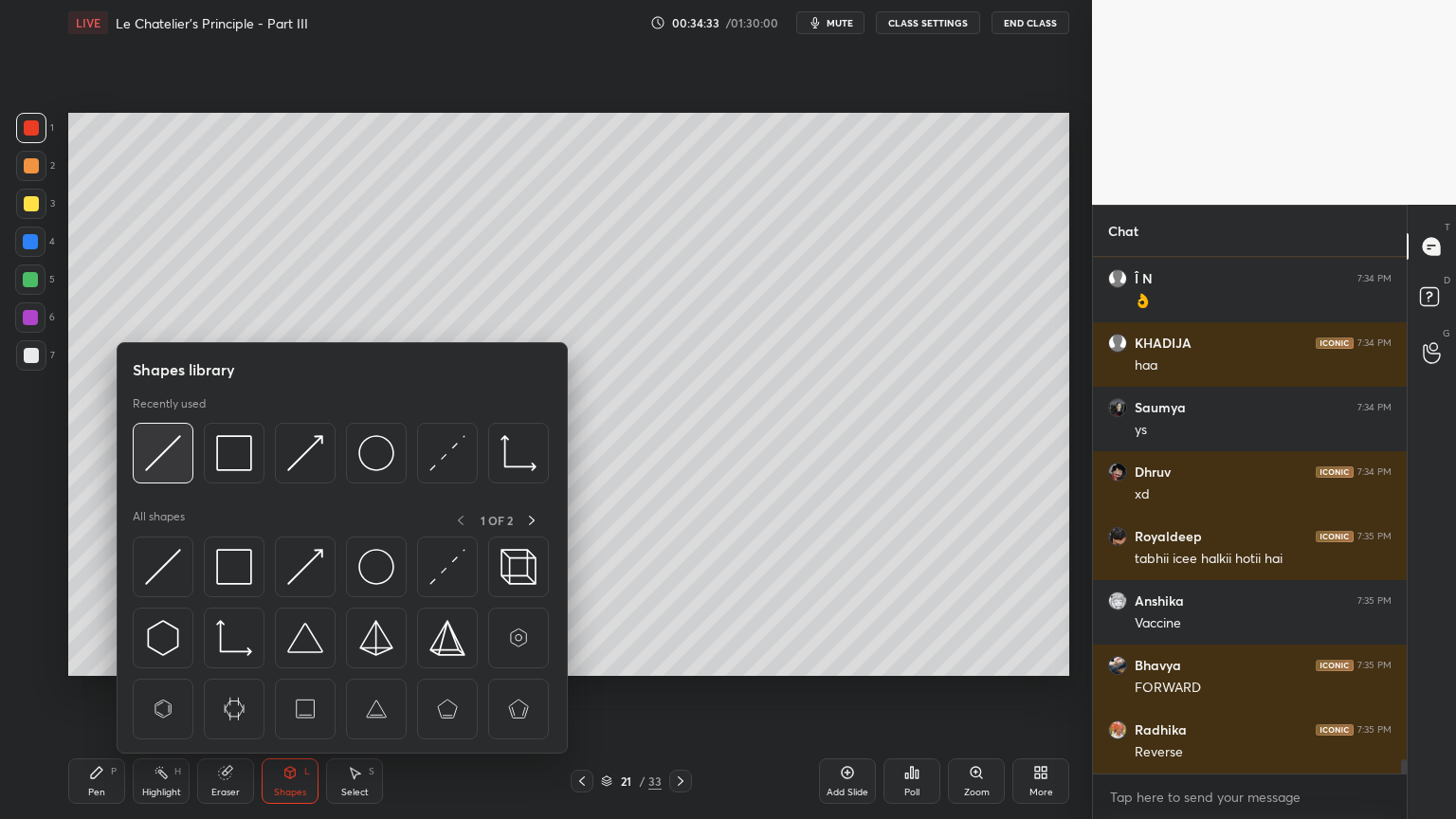 scroll, scrollTop: 18210, scrollLeft: 0, axis: vertical 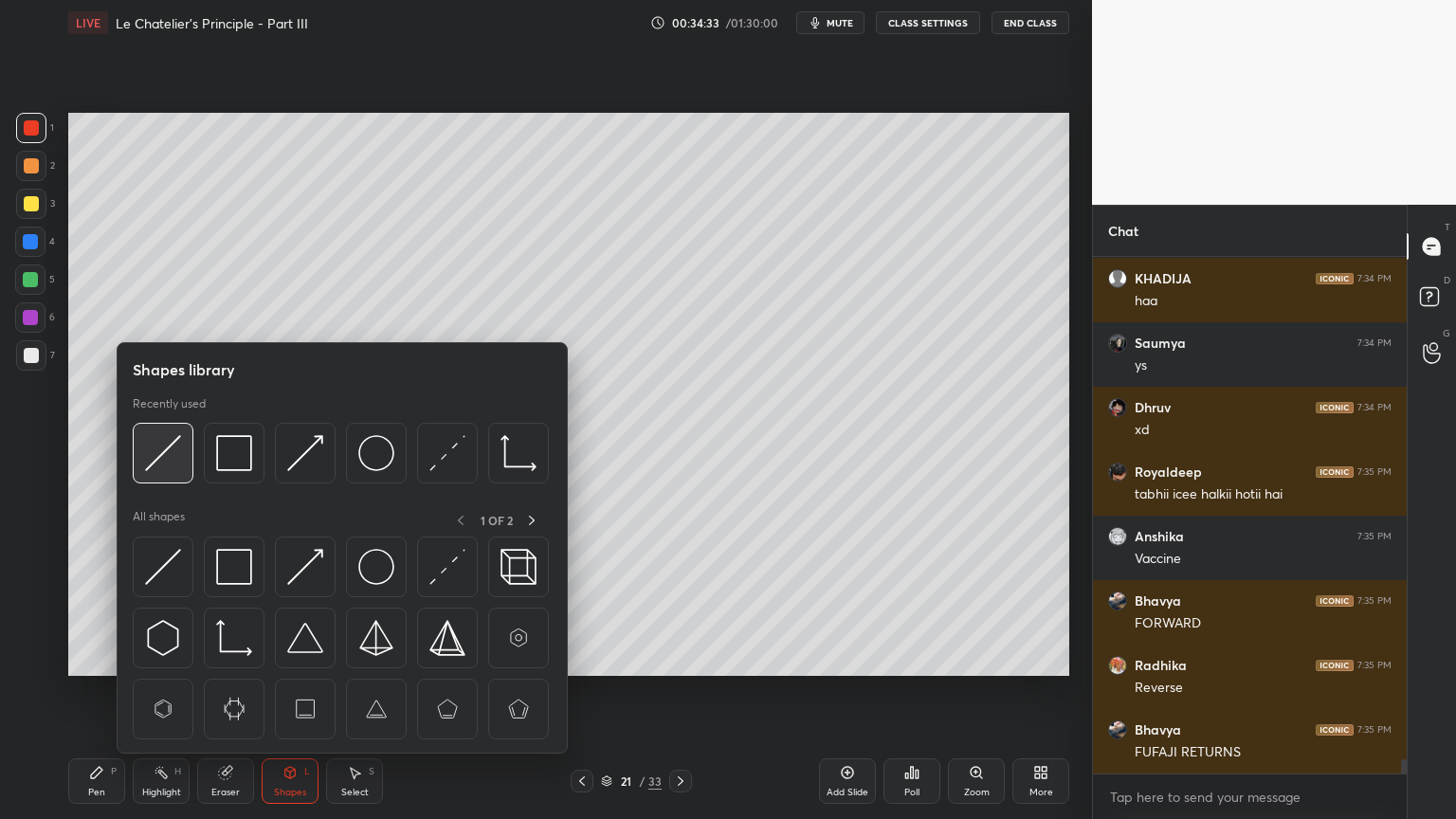 click at bounding box center [163, 453] 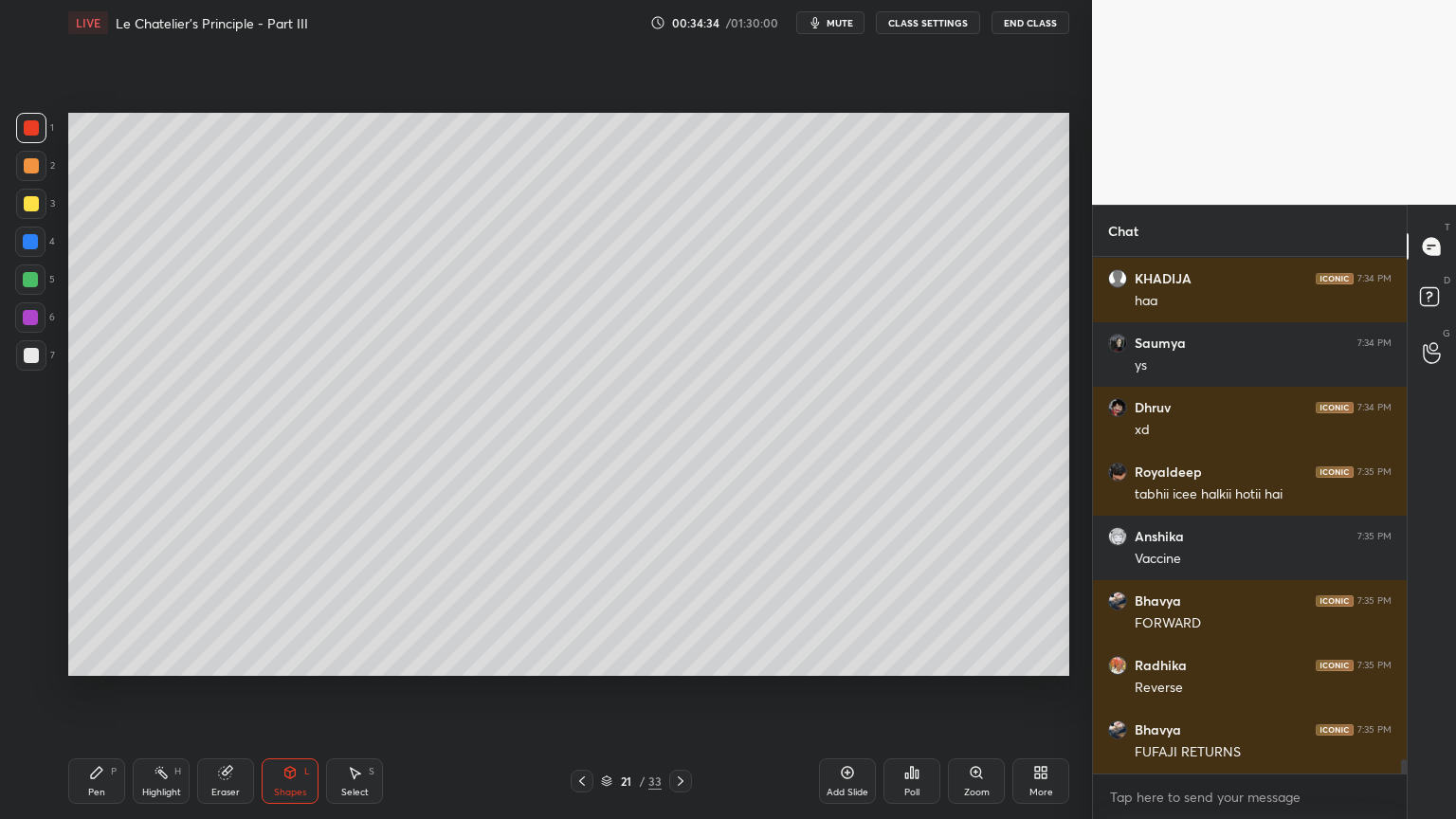 scroll, scrollTop: 18275, scrollLeft: 0, axis: vertical 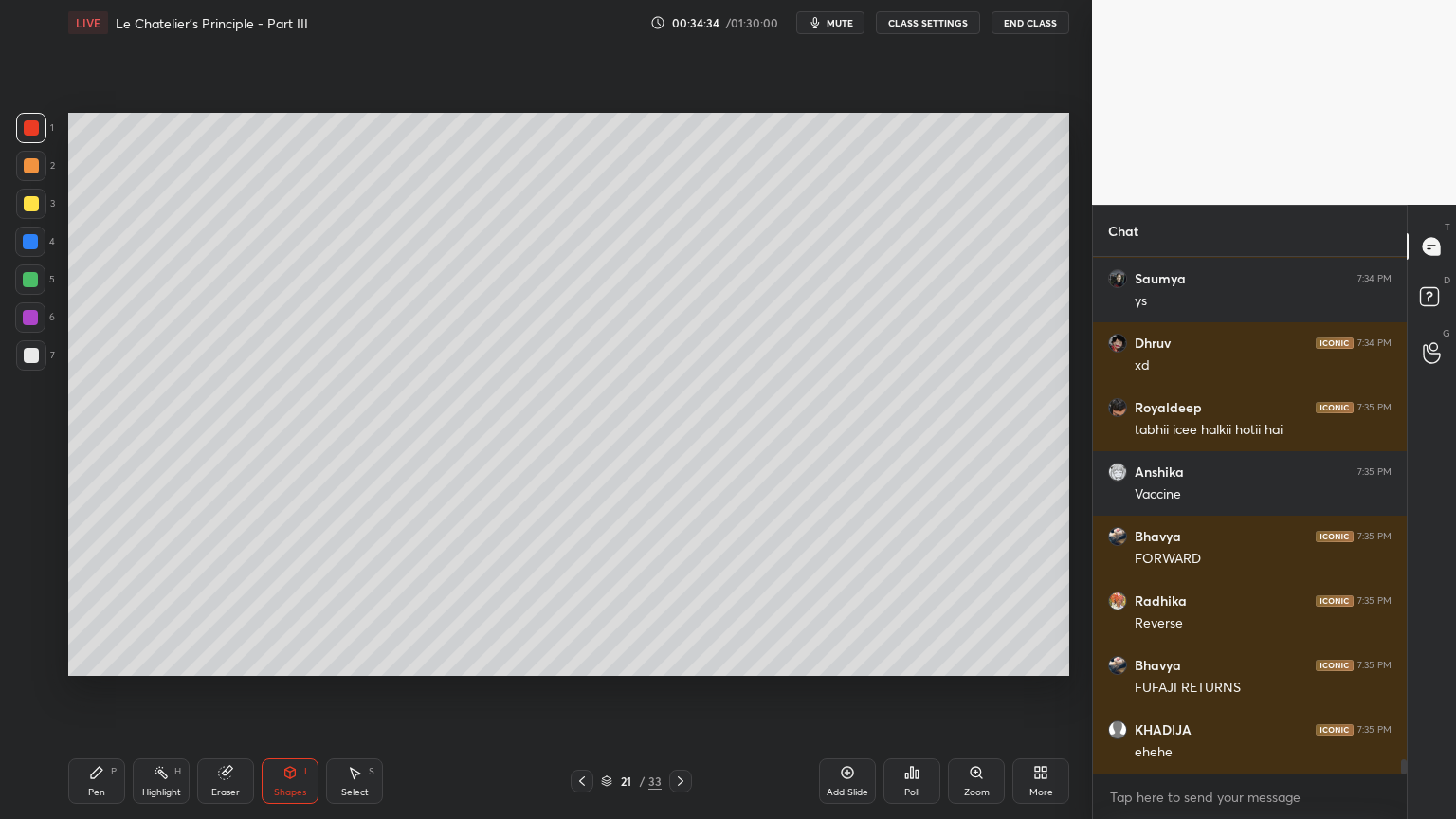 click at bounding box center [31, 355] 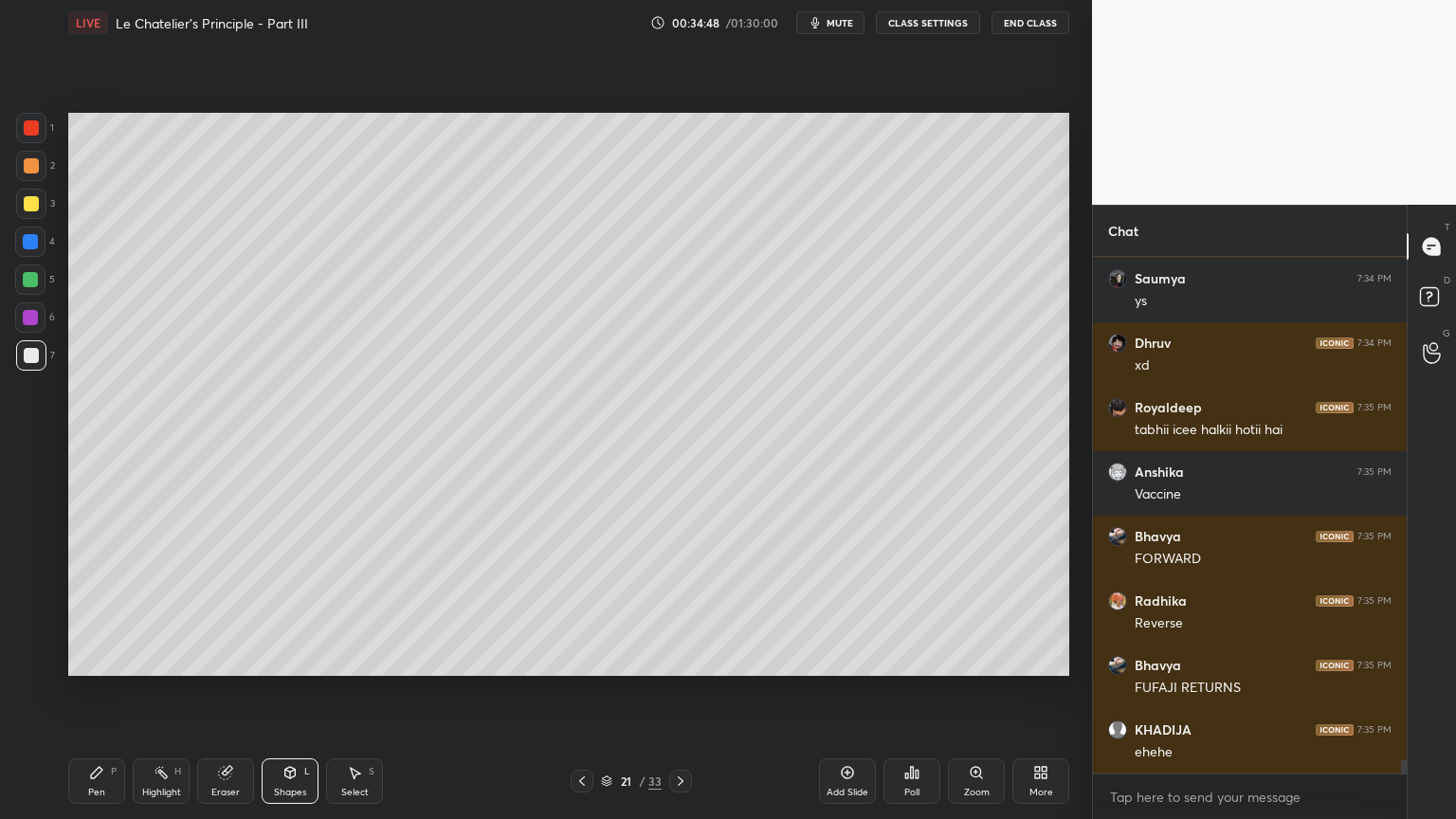 drag, startPoint x: 159, startPoint y: 790, endPoint x: 159, endPoint y: 774, distance: 16 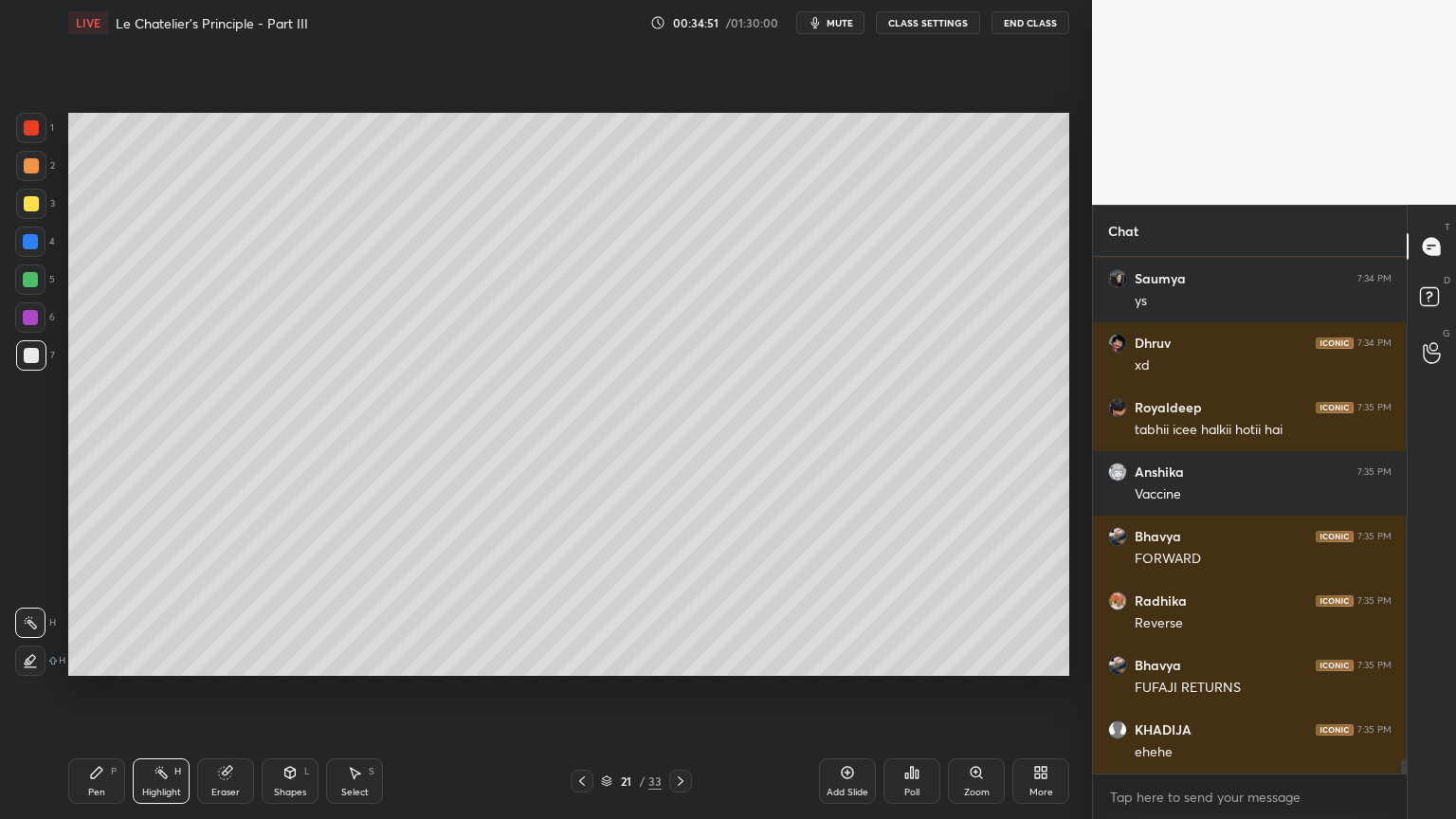 click on "Pen" at bounding box center (97, 792) 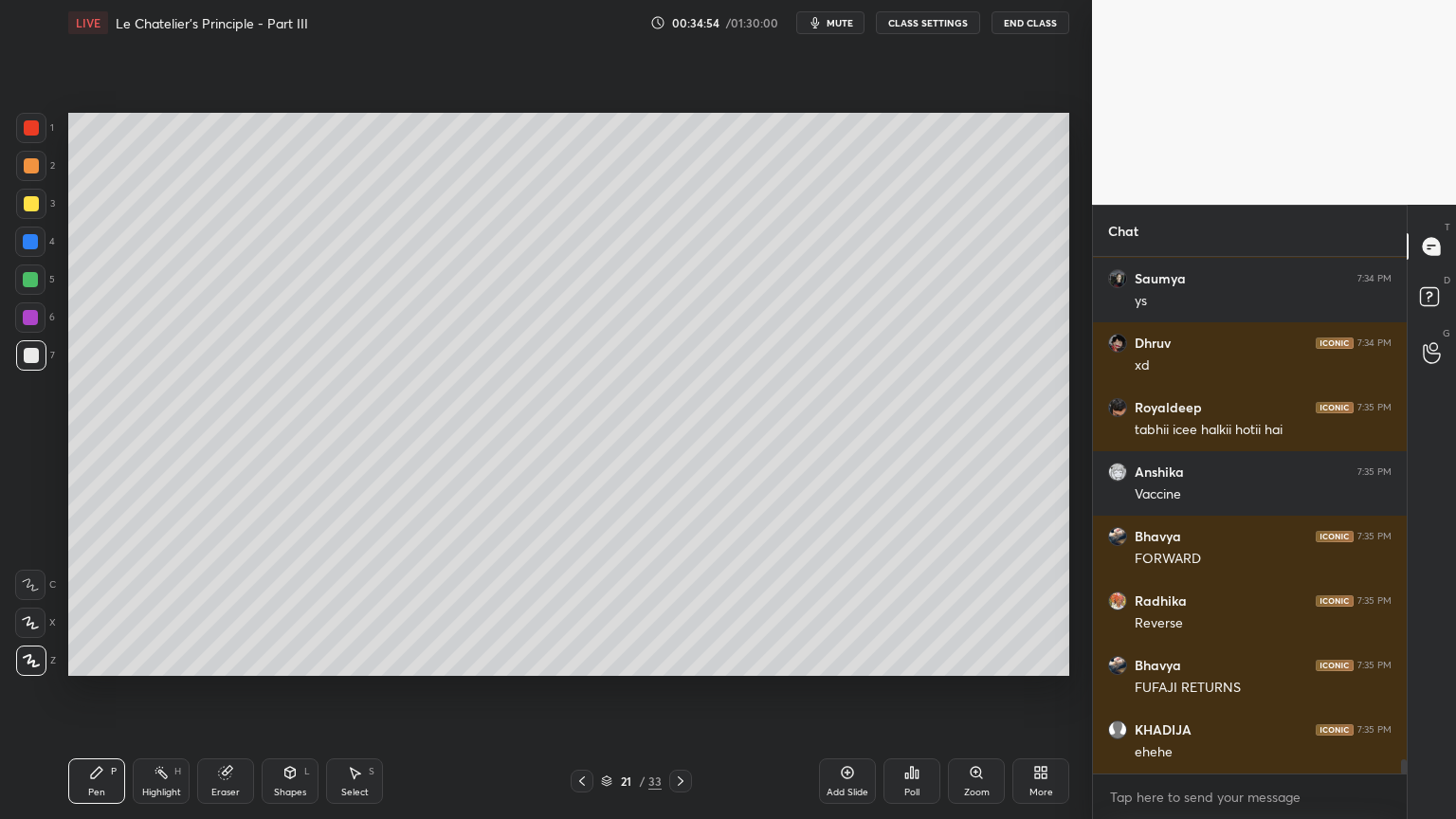 scroll, scrollTop: 18339, scrollLeft: 0, axis: vertical 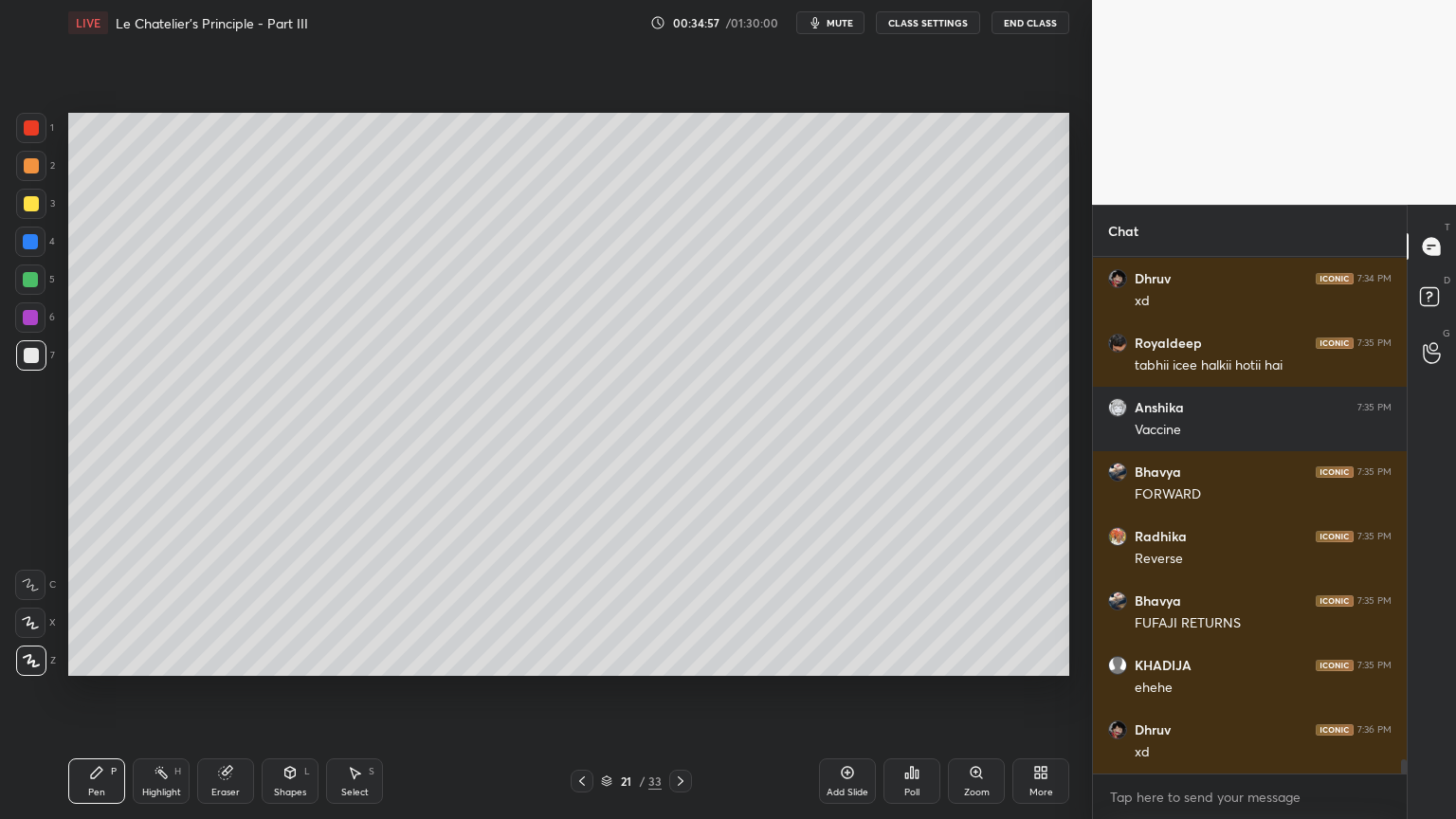 click on "Highlight H" at bounding box center [161, 781] 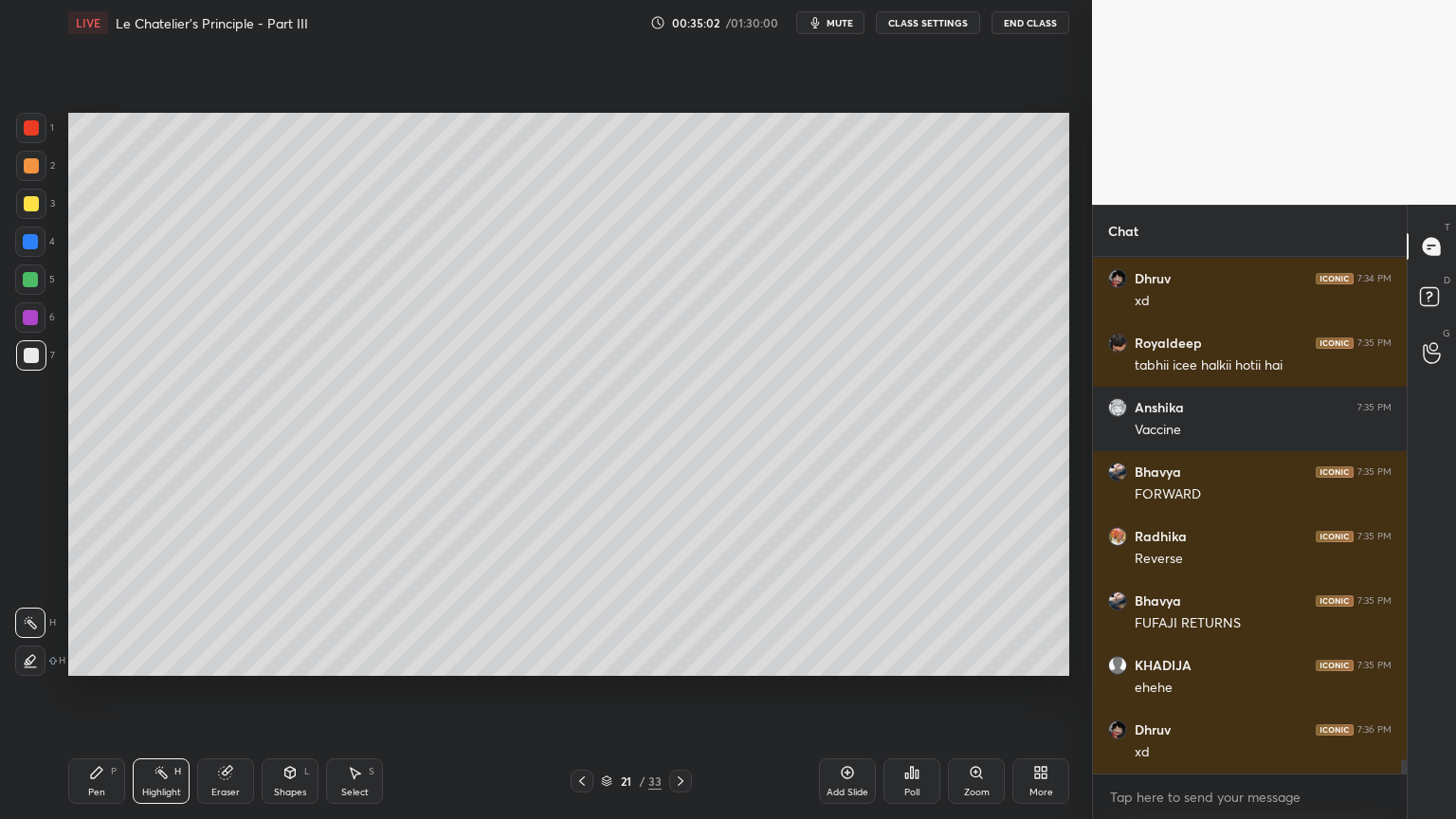 click on "Pen P" at bounding box center [97, 781] 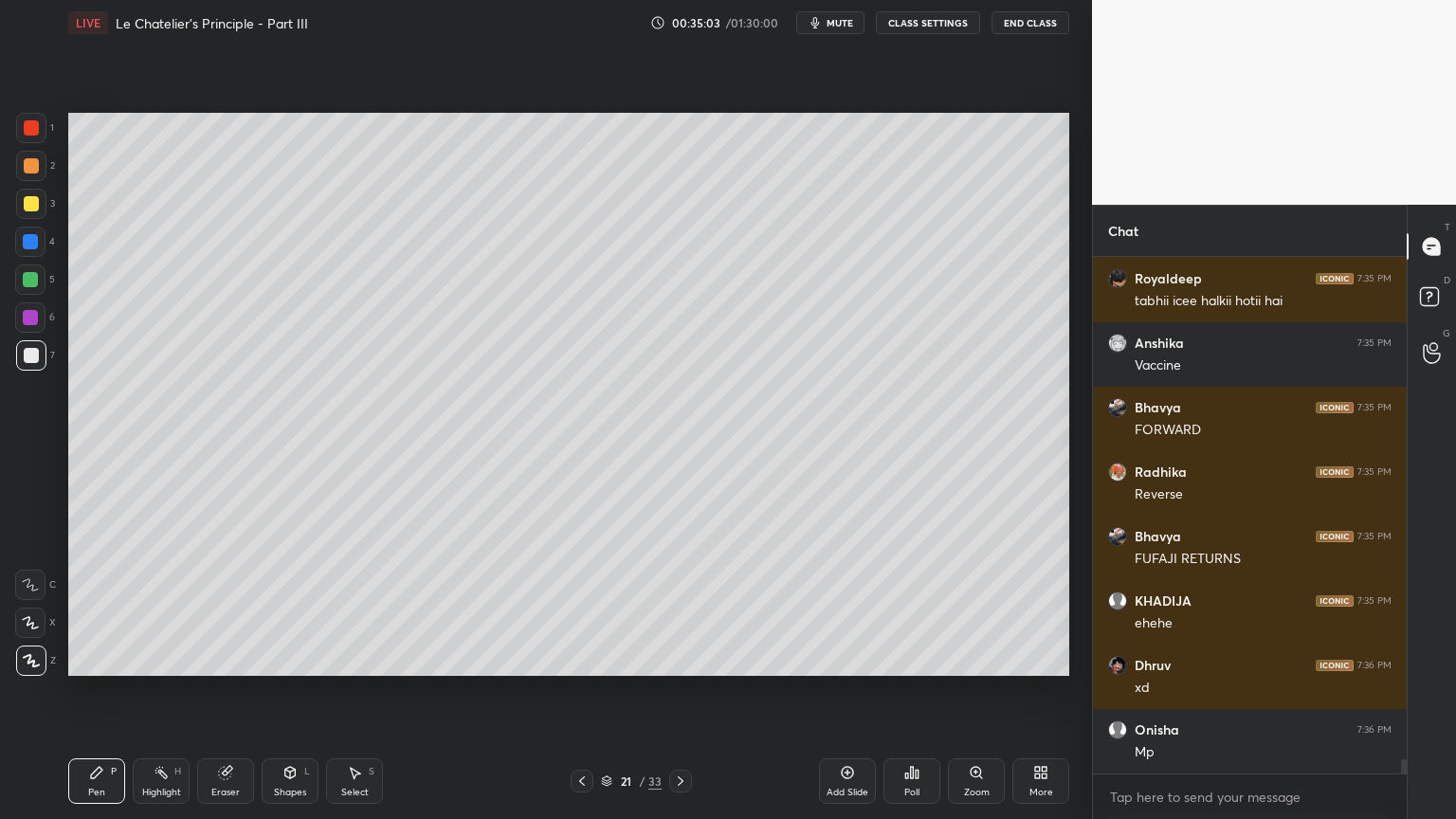 drag, startPoint x: 29, startPoint y: 204, endPoint x: 24, endPoint y: 231, distance: 27.45906 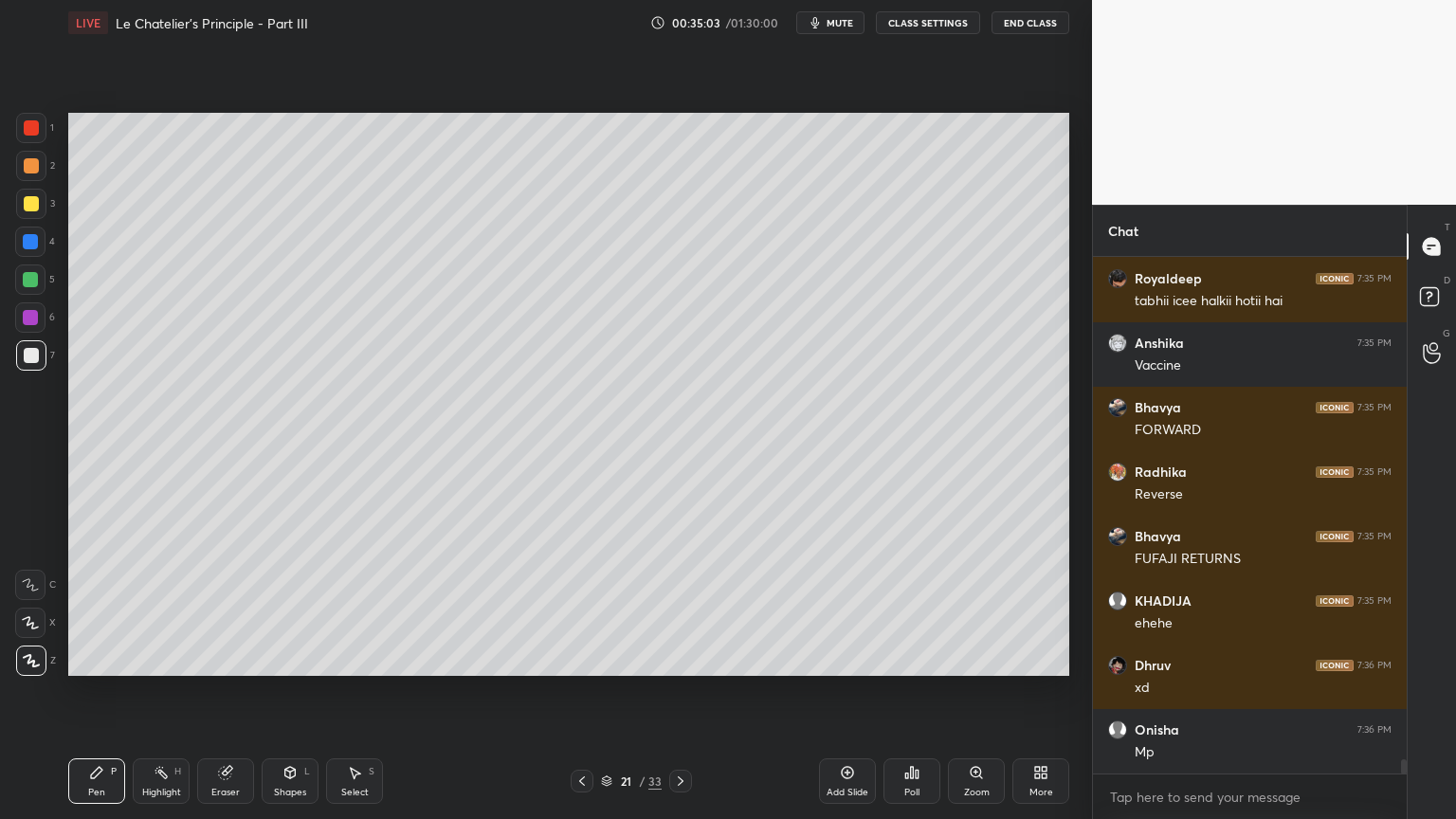 click at bounding box center (31, 204) 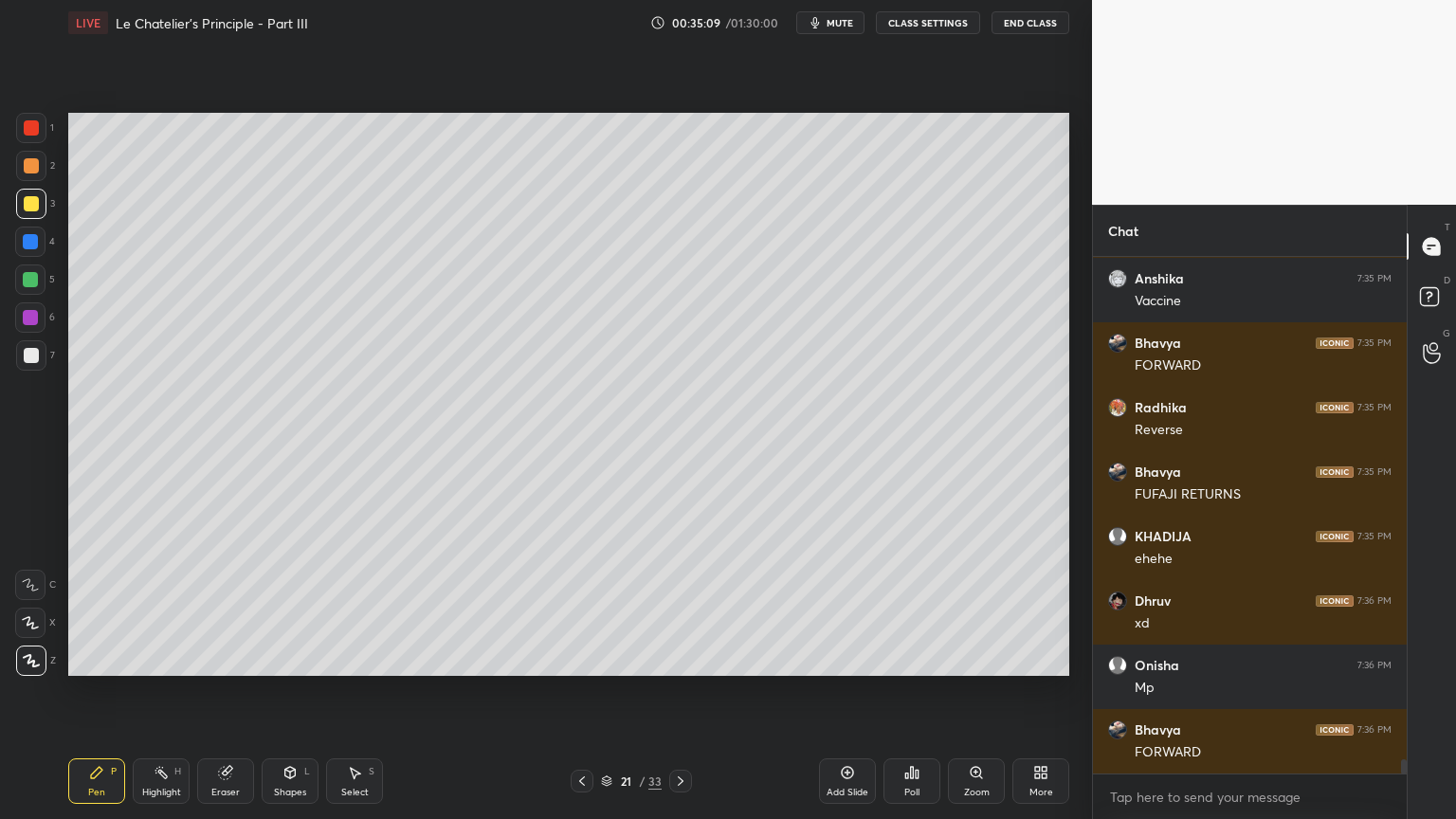 scroll, scrollTop: 18533, scrollLeft: 0, axis: vertical 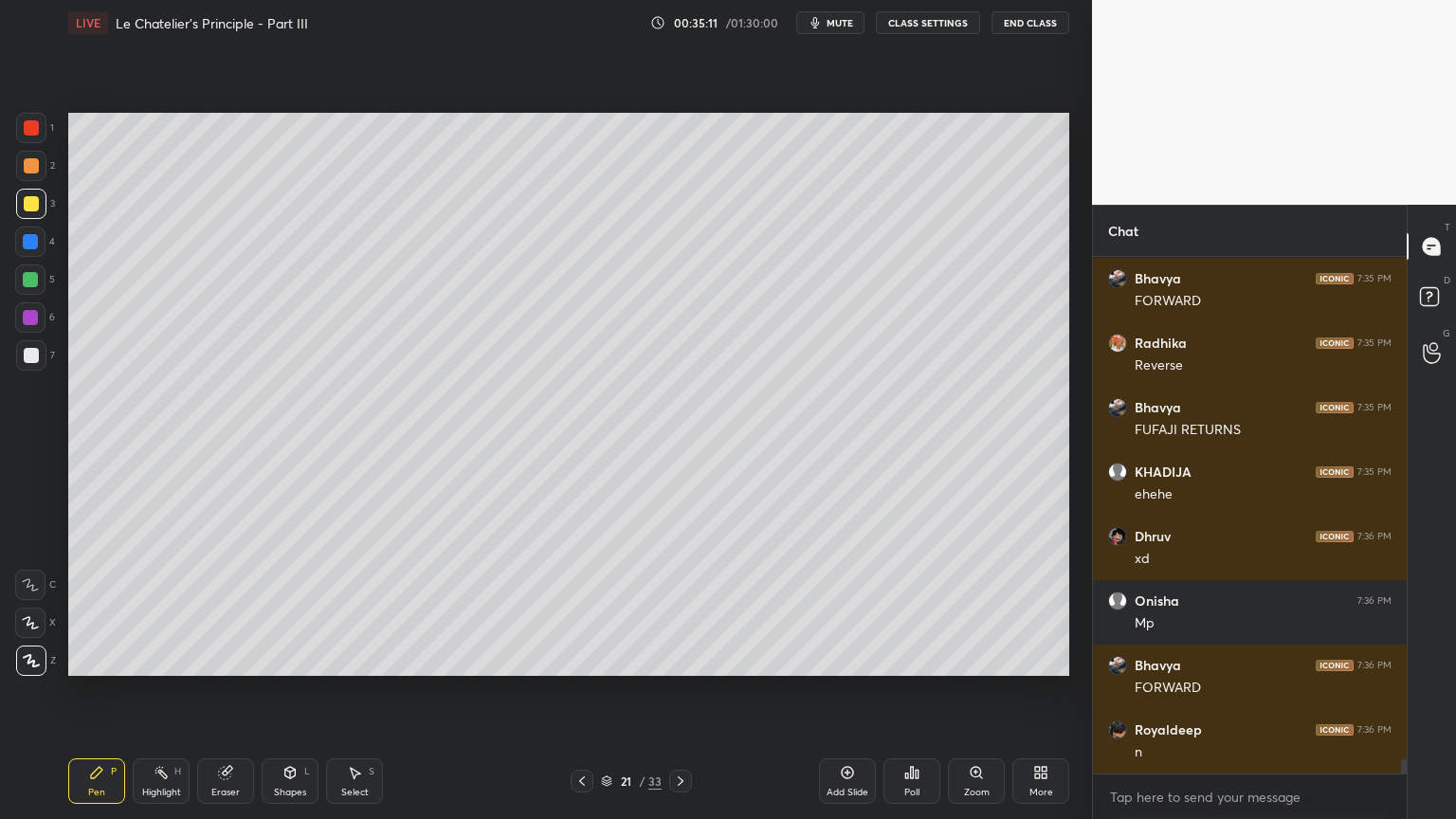drag, startPoint x: 292, startPoint y: 785, endPoint x: 294, endPoint y: 762, distance: 23.086793 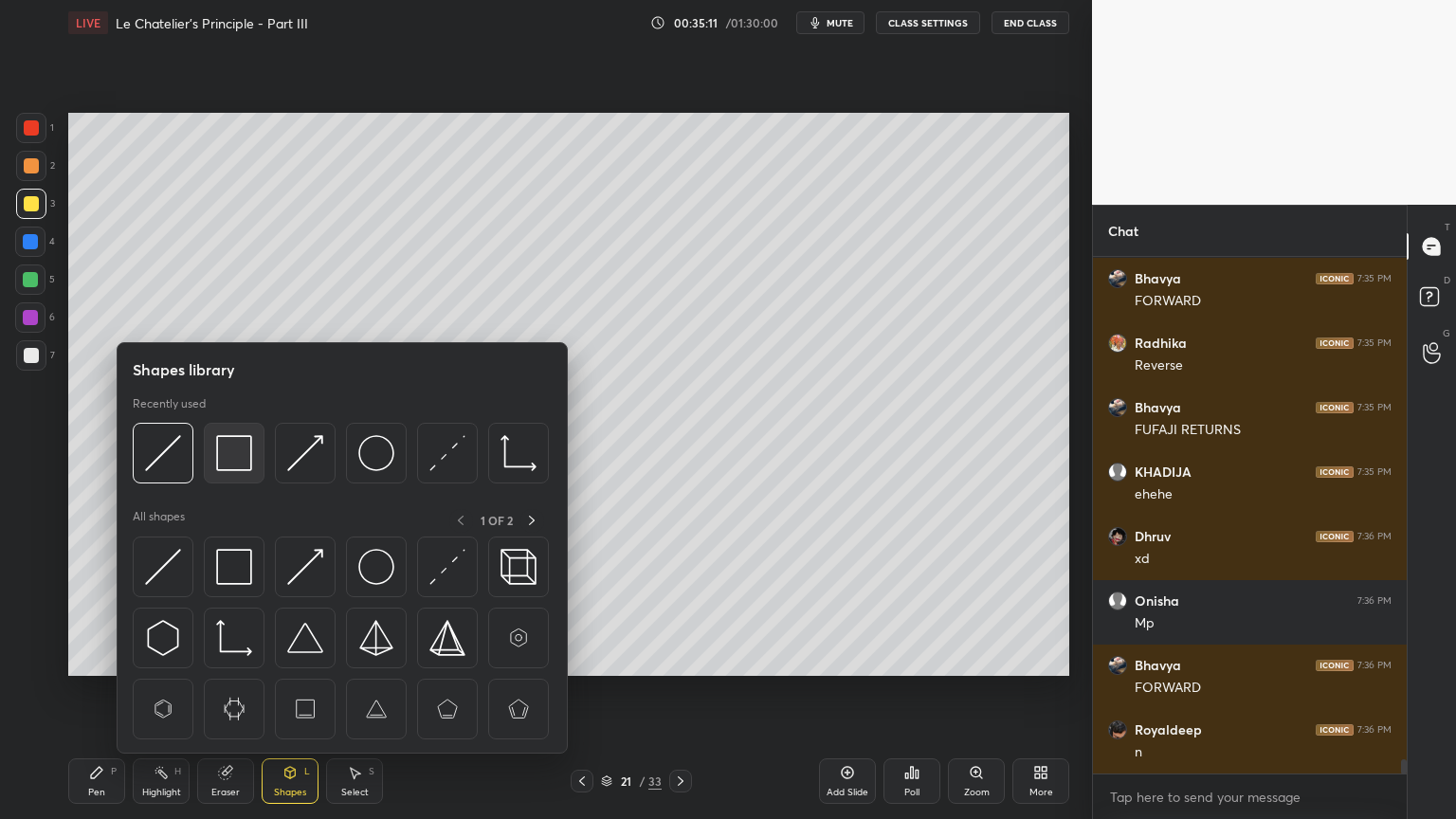 click at bounding box center [234, 453] 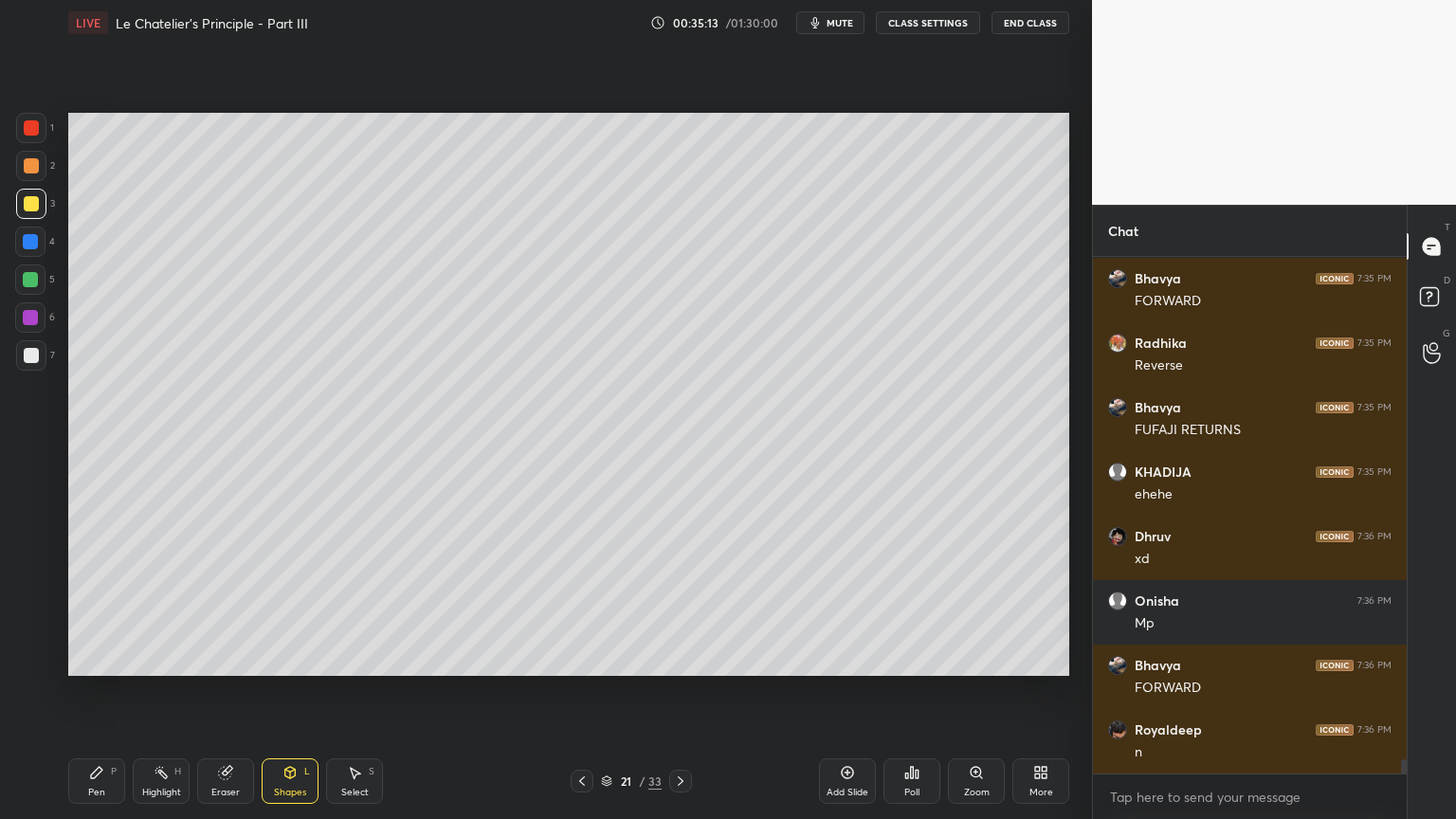drag, startPoint x: 118, startPoint y: 781, endPoint x: 132, endPoint y: 741, distance: 42.37924 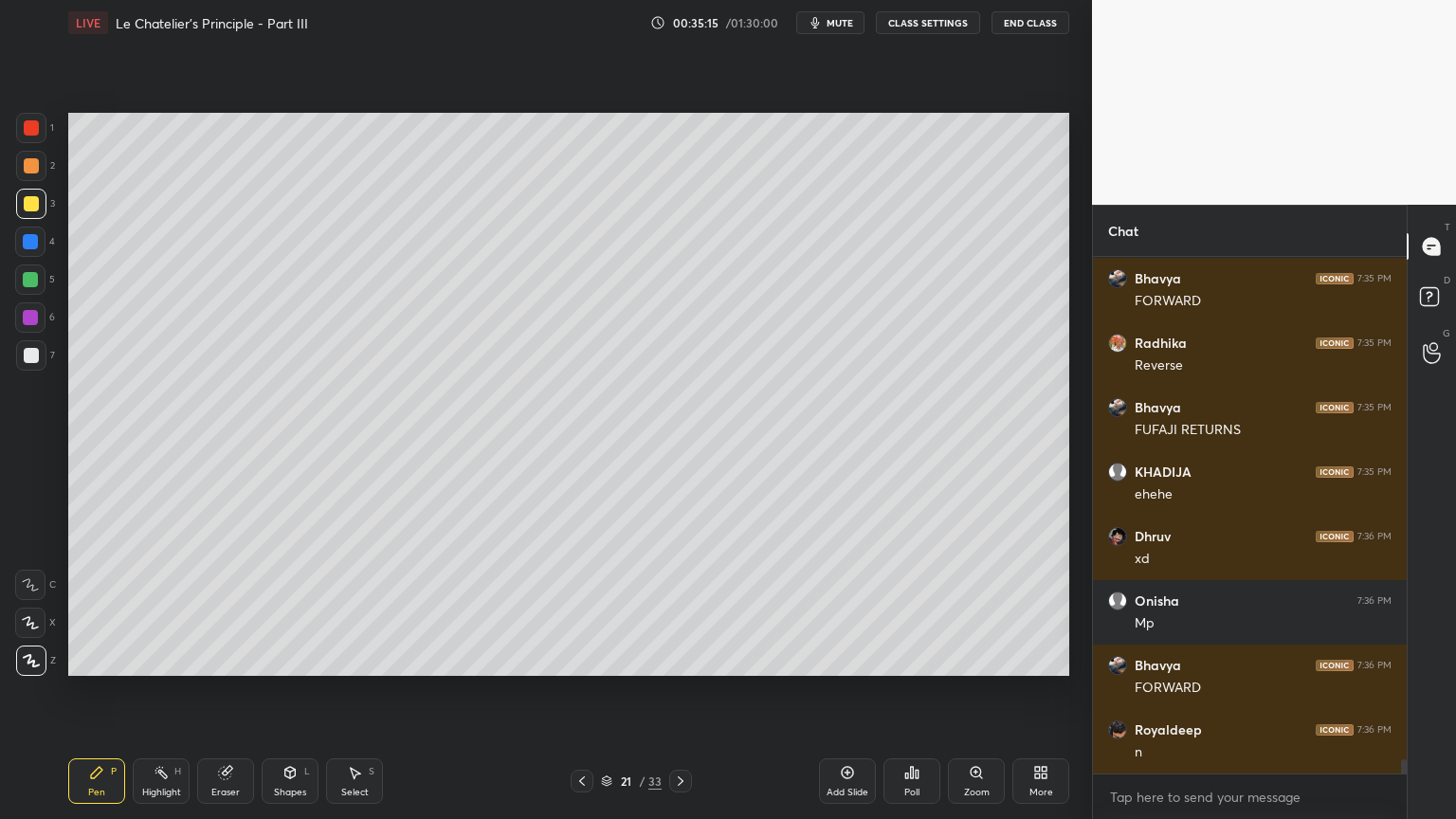 drag, startPoint x: 171, startPoint y: 770, endPoint x: 225, endPoint y: 690, distance: 96.51943 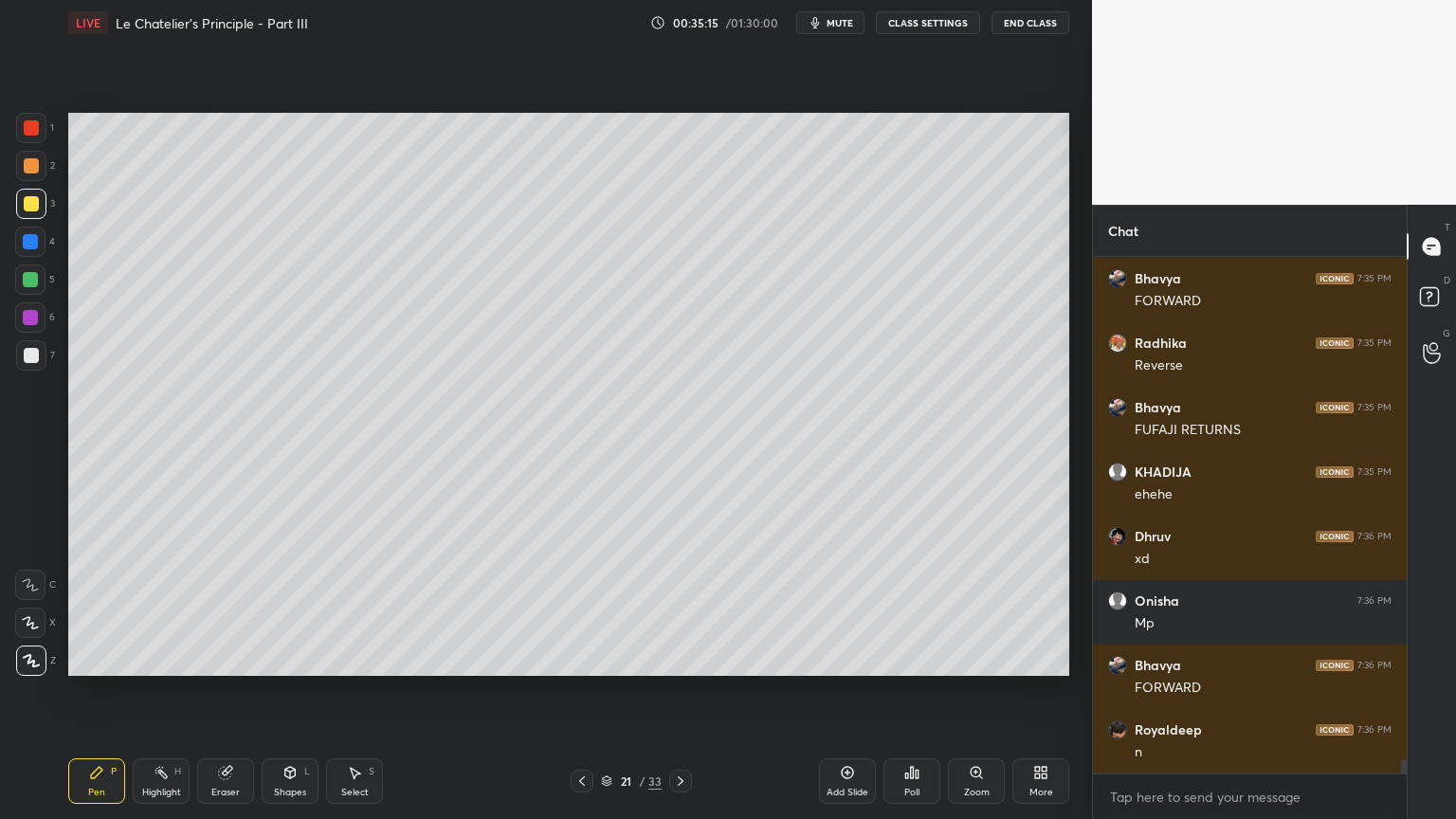 click on "Highlight H" at bounding box center (161, 781) 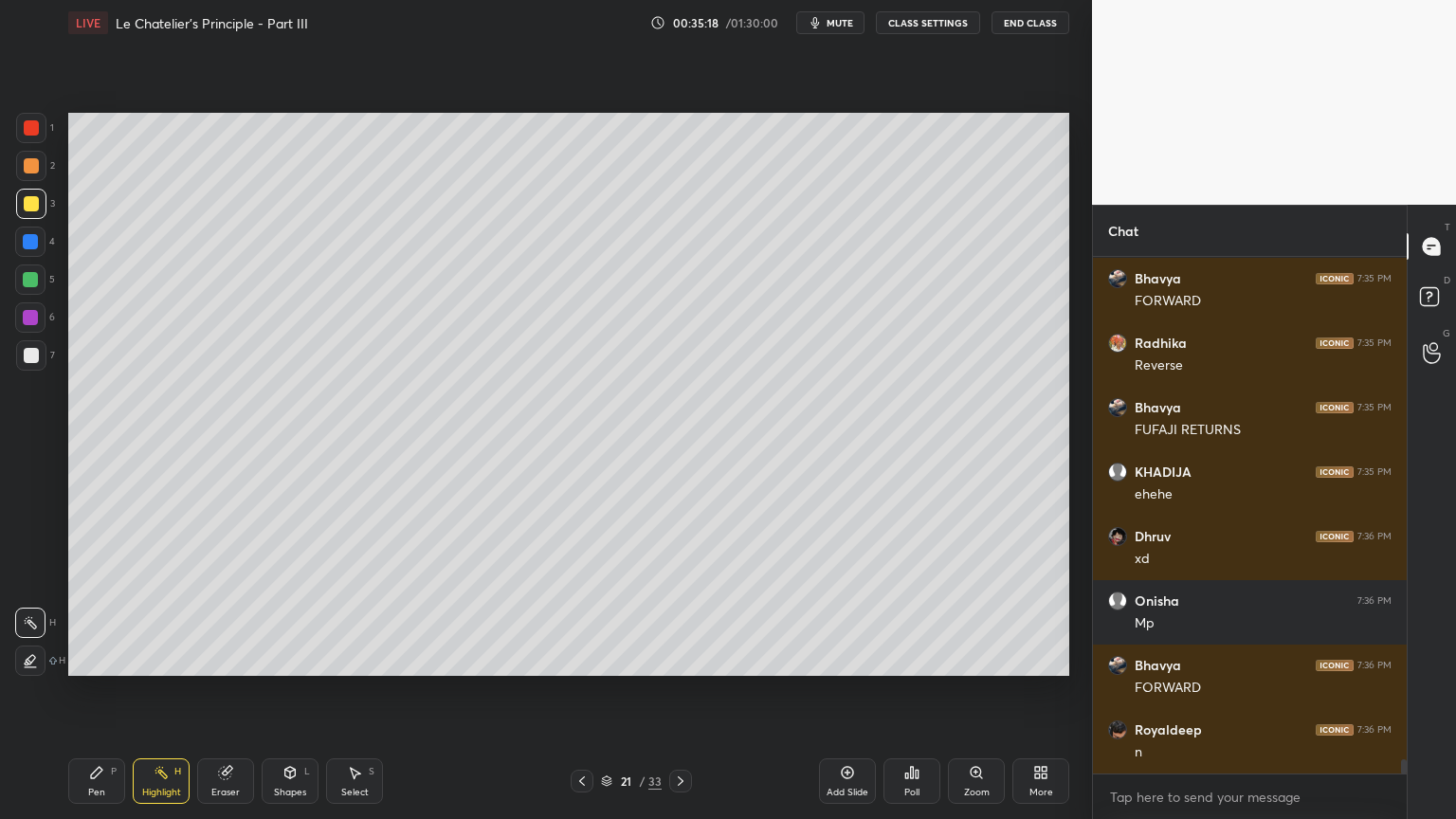 scroll, scrollTop: 18597, scrollLeft: 0, axis: vertical 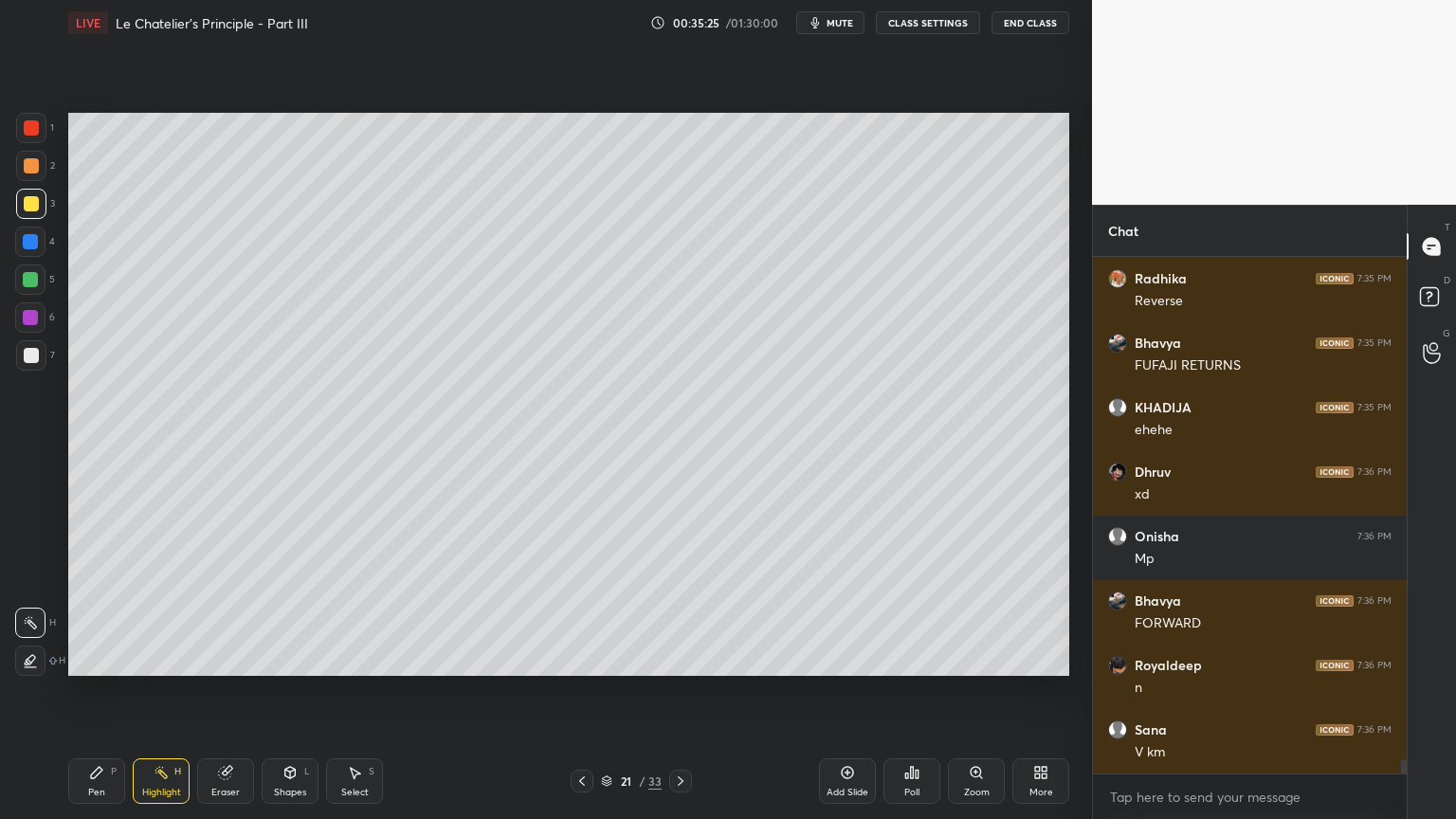 drag, startPoint x: 299, startPoint y: 781, endPoint x: 282, endPoint y: 758, distance: 28.600699 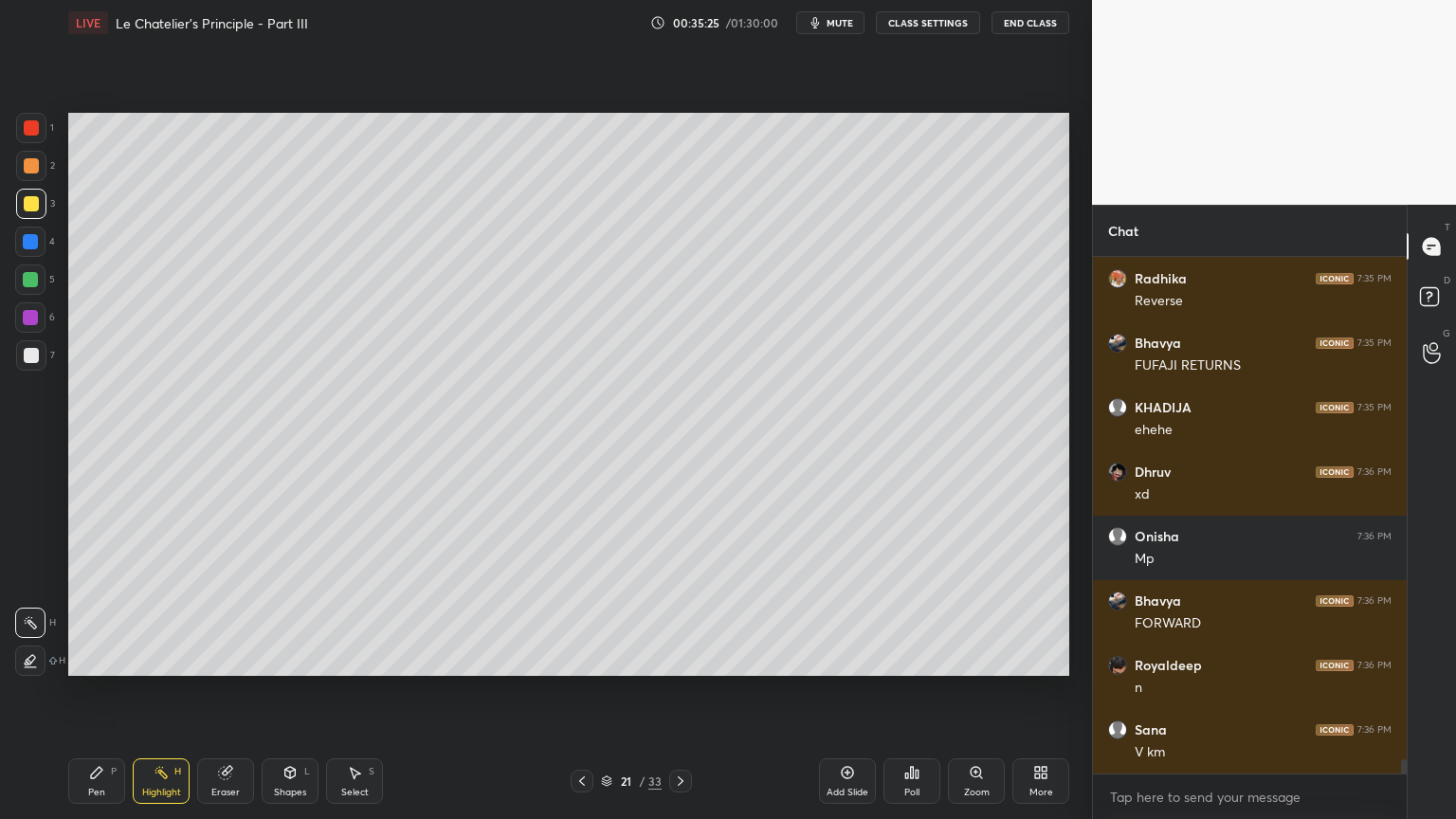 click on "Shapes L" at bounding box center (290, 781) 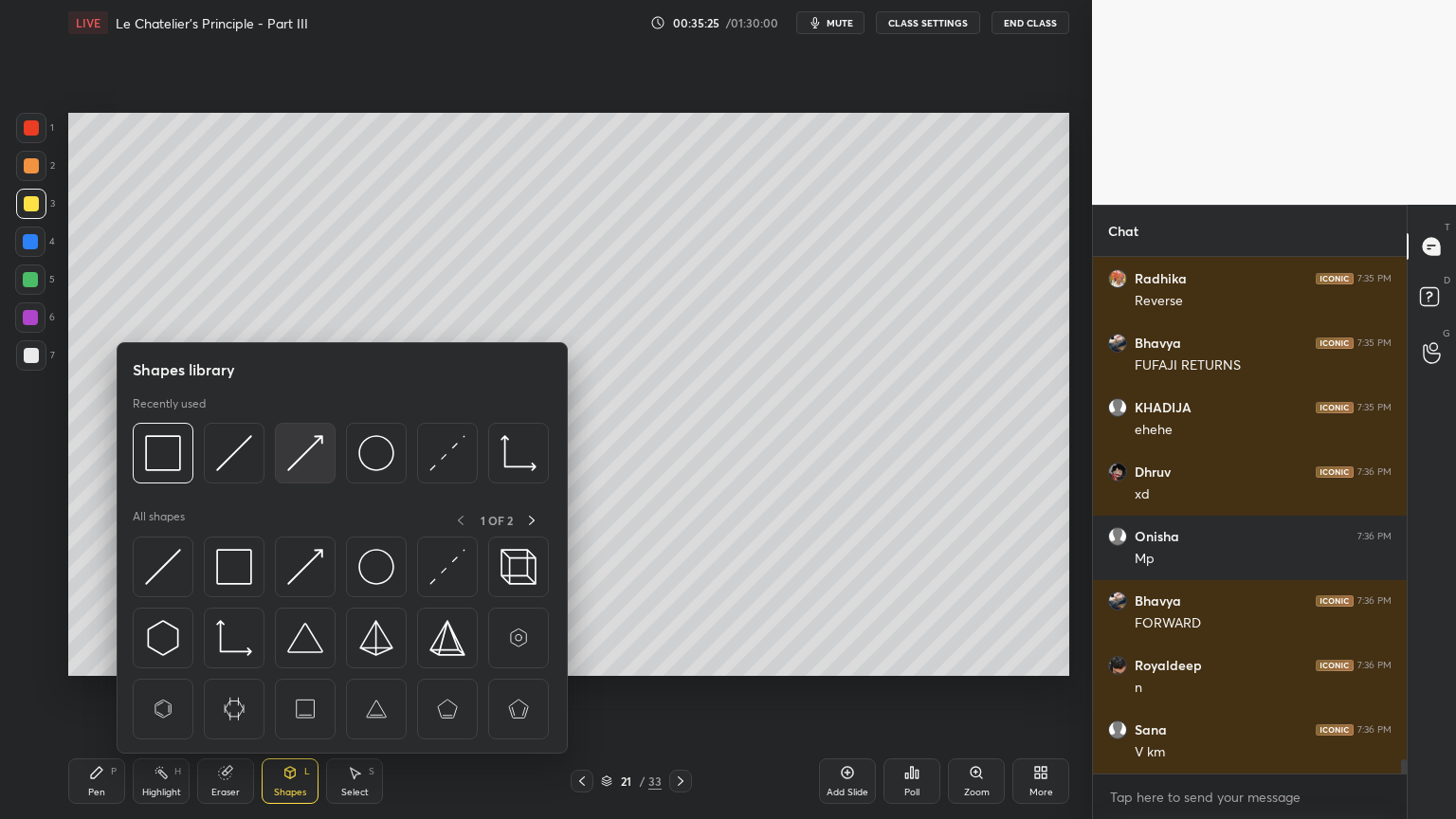 click at bounding box center [305, 453] 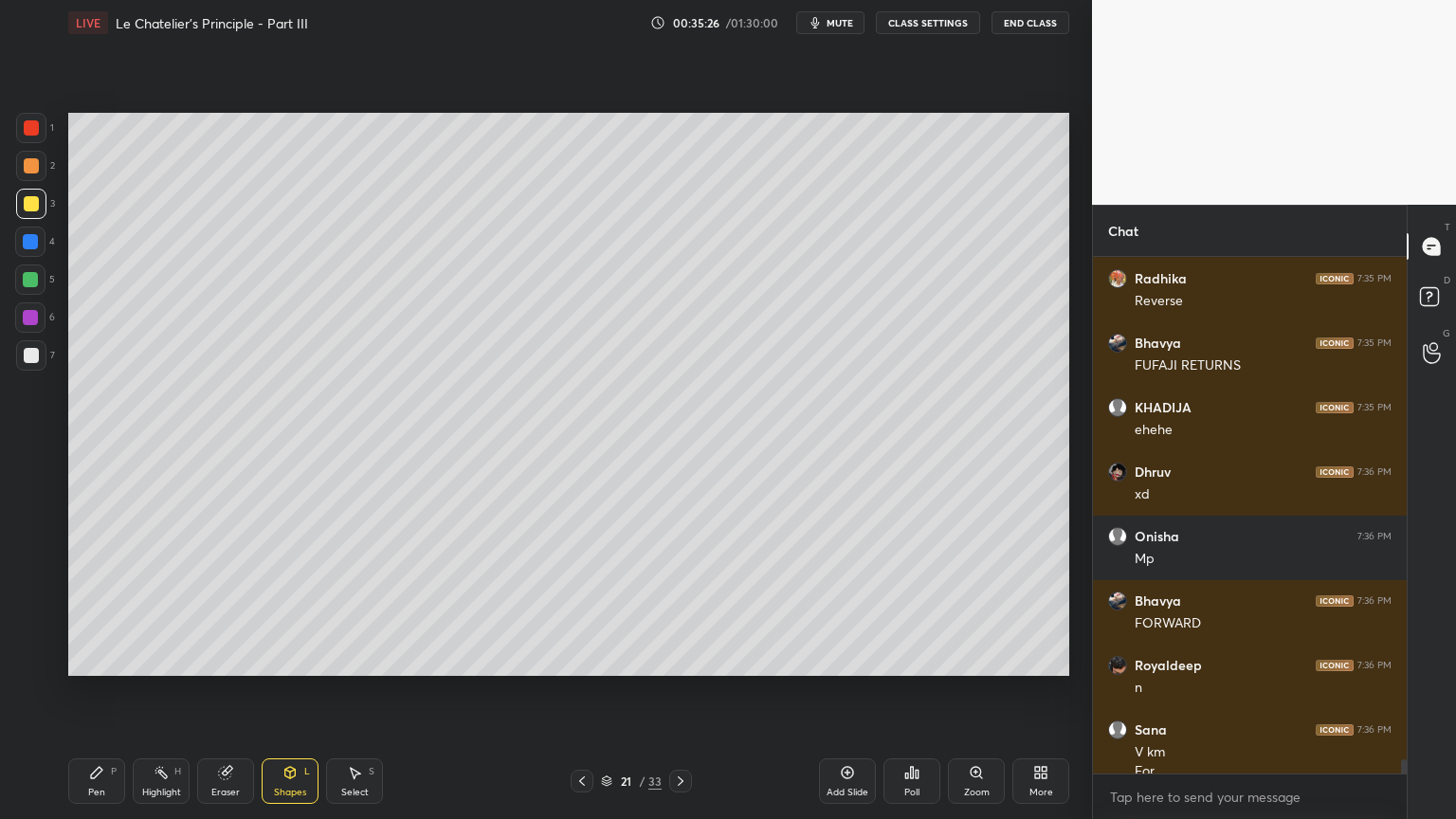 scroll, scrollTop: 18616, scrollLeft: 0, axis: vertical 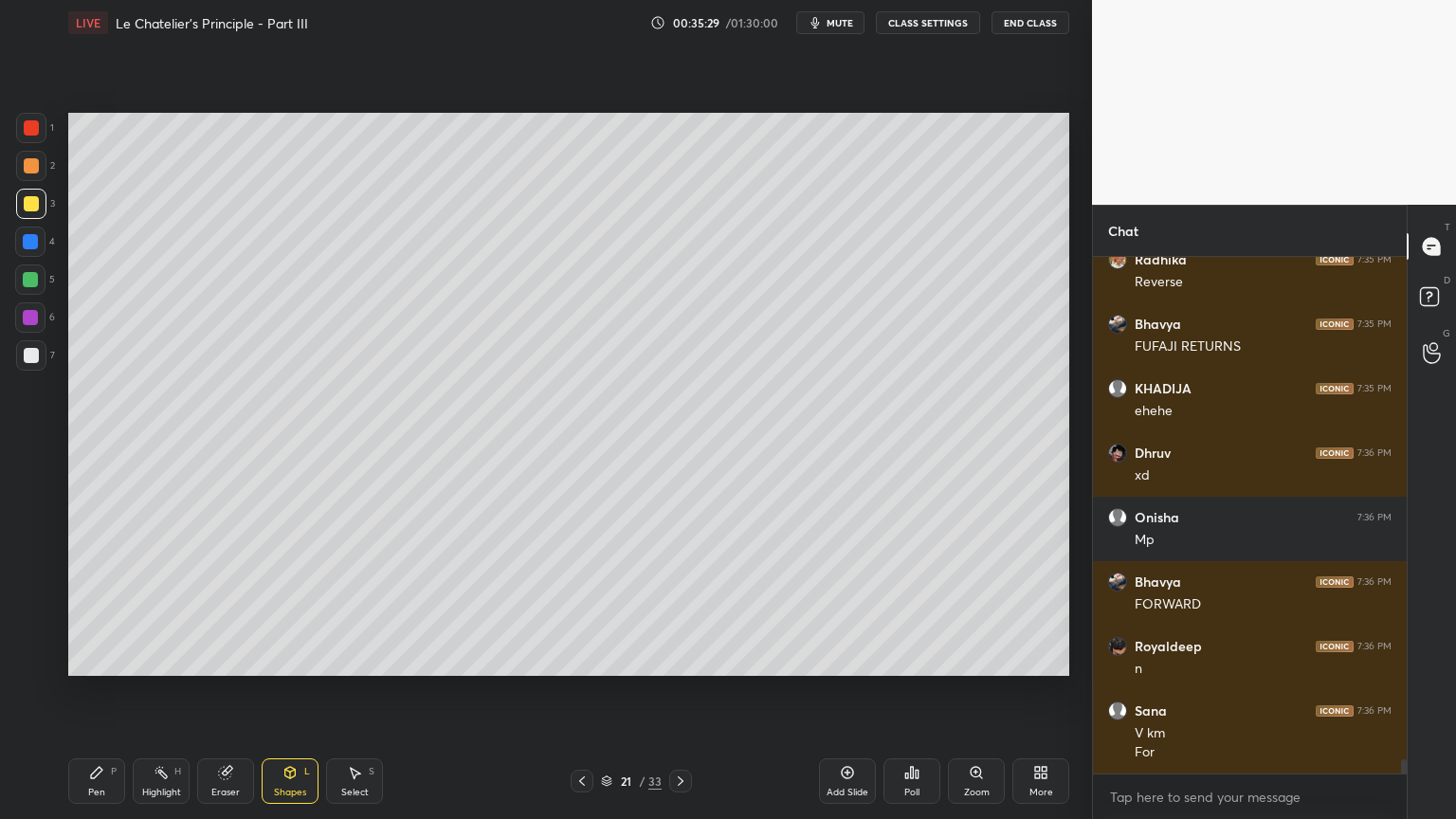drag, startPoint x: 114, startPoint y: 786, endPoint x: 142, endPoint y: 762, distance: 36.878178 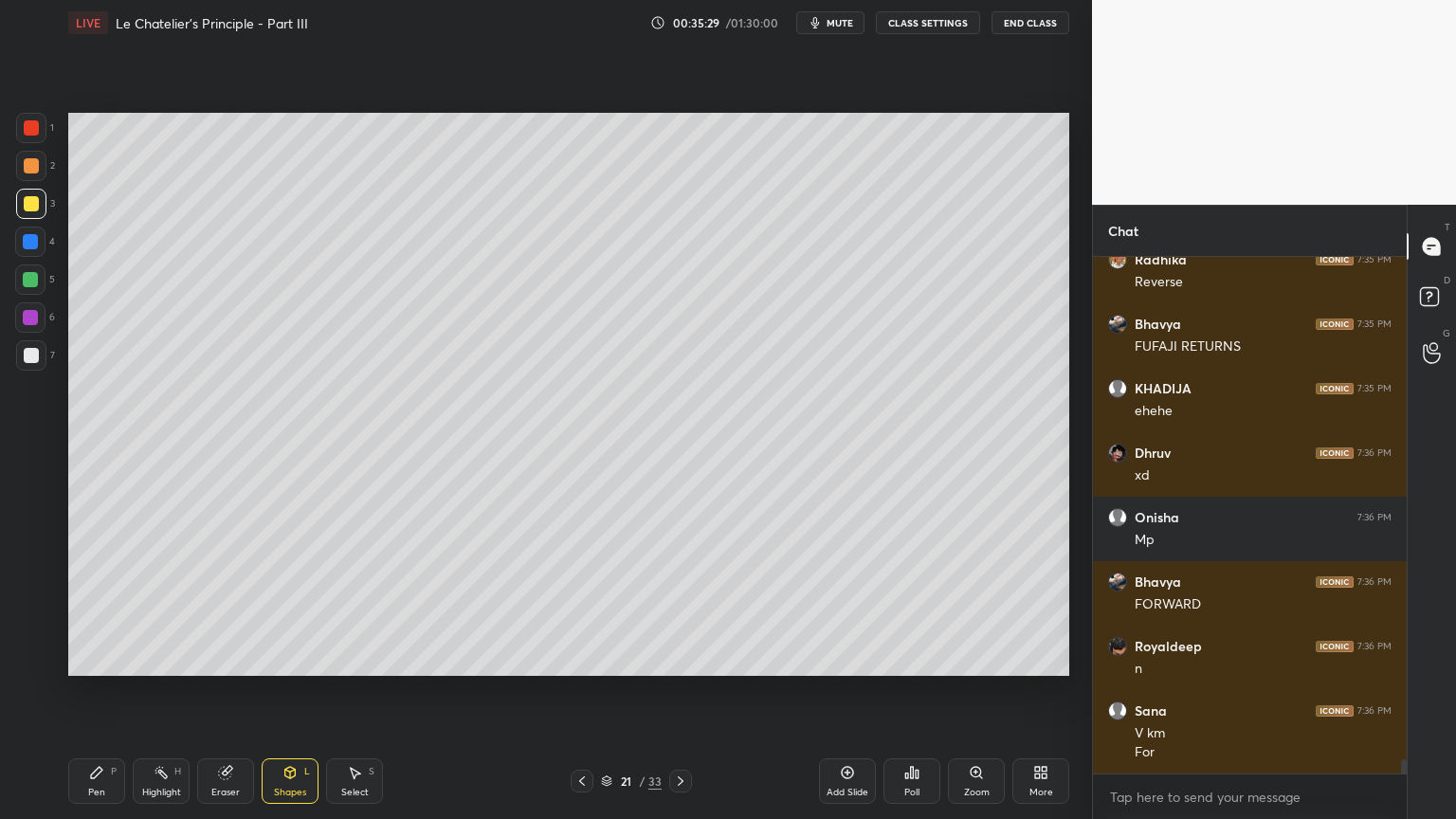 click on "Pen P" at bounding box center (97, 781) 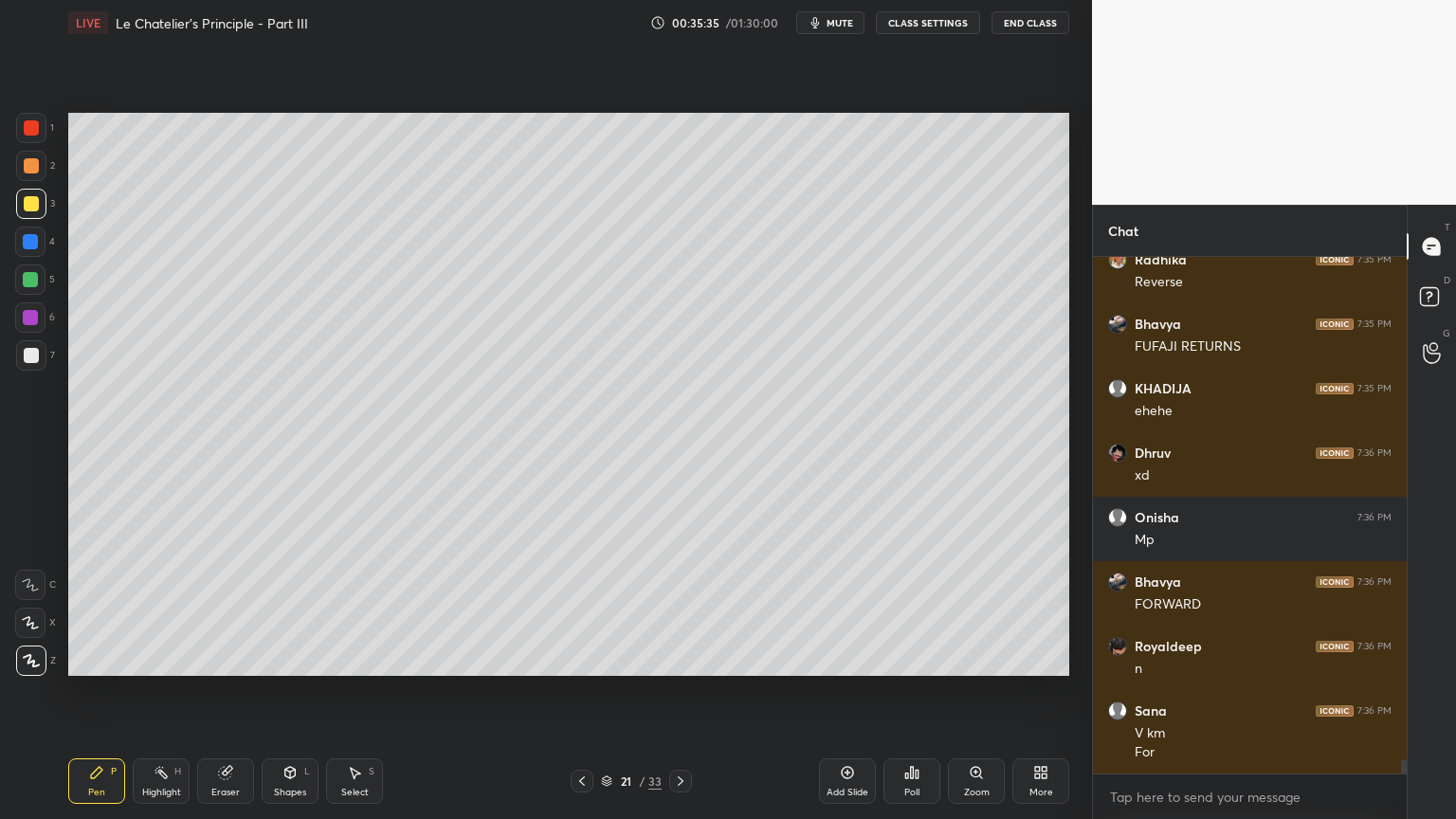 click on "Highlight H" at bounding box center [161, 781] 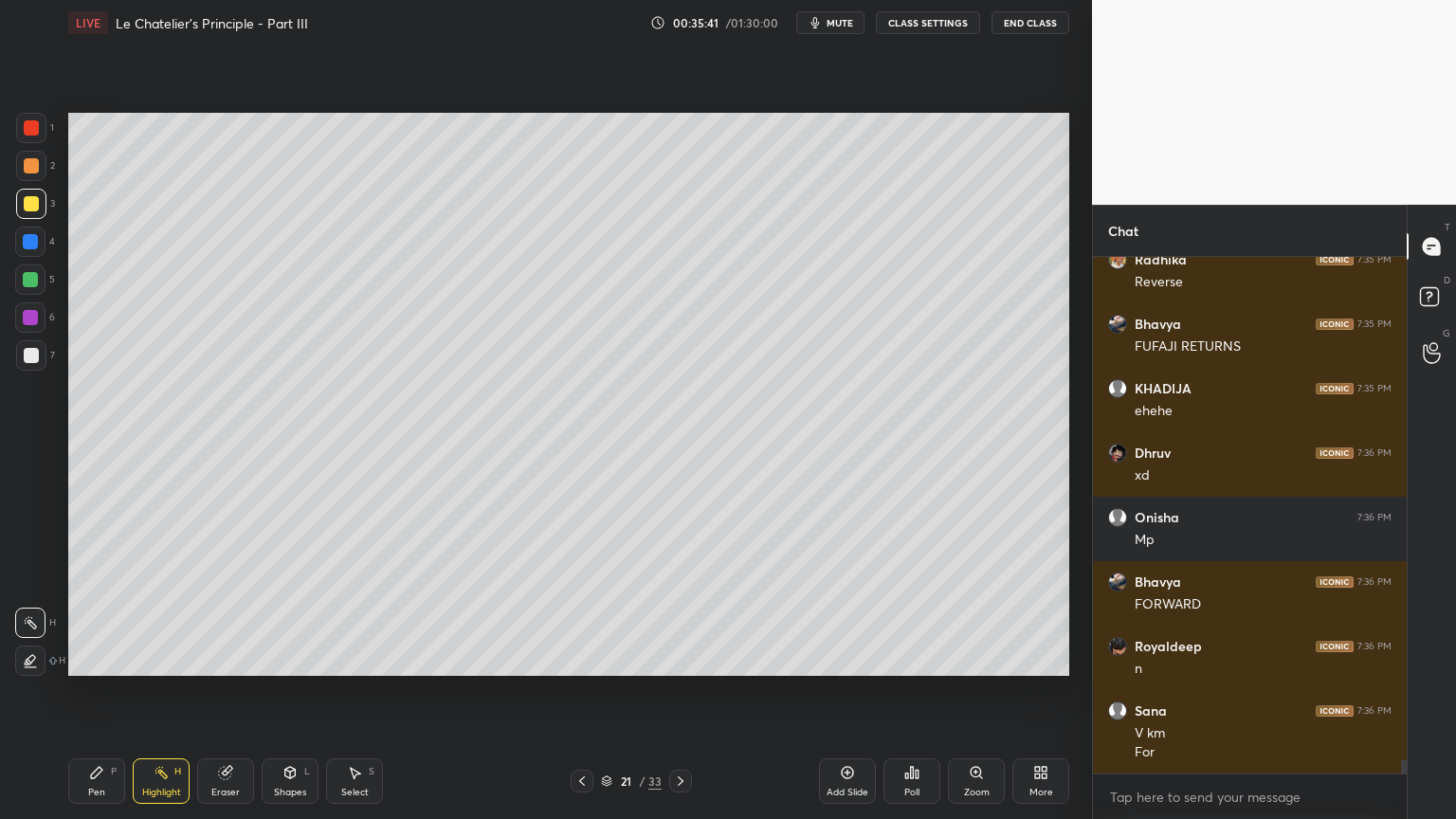 click on "Pen P" at bounding box center [97, 781] 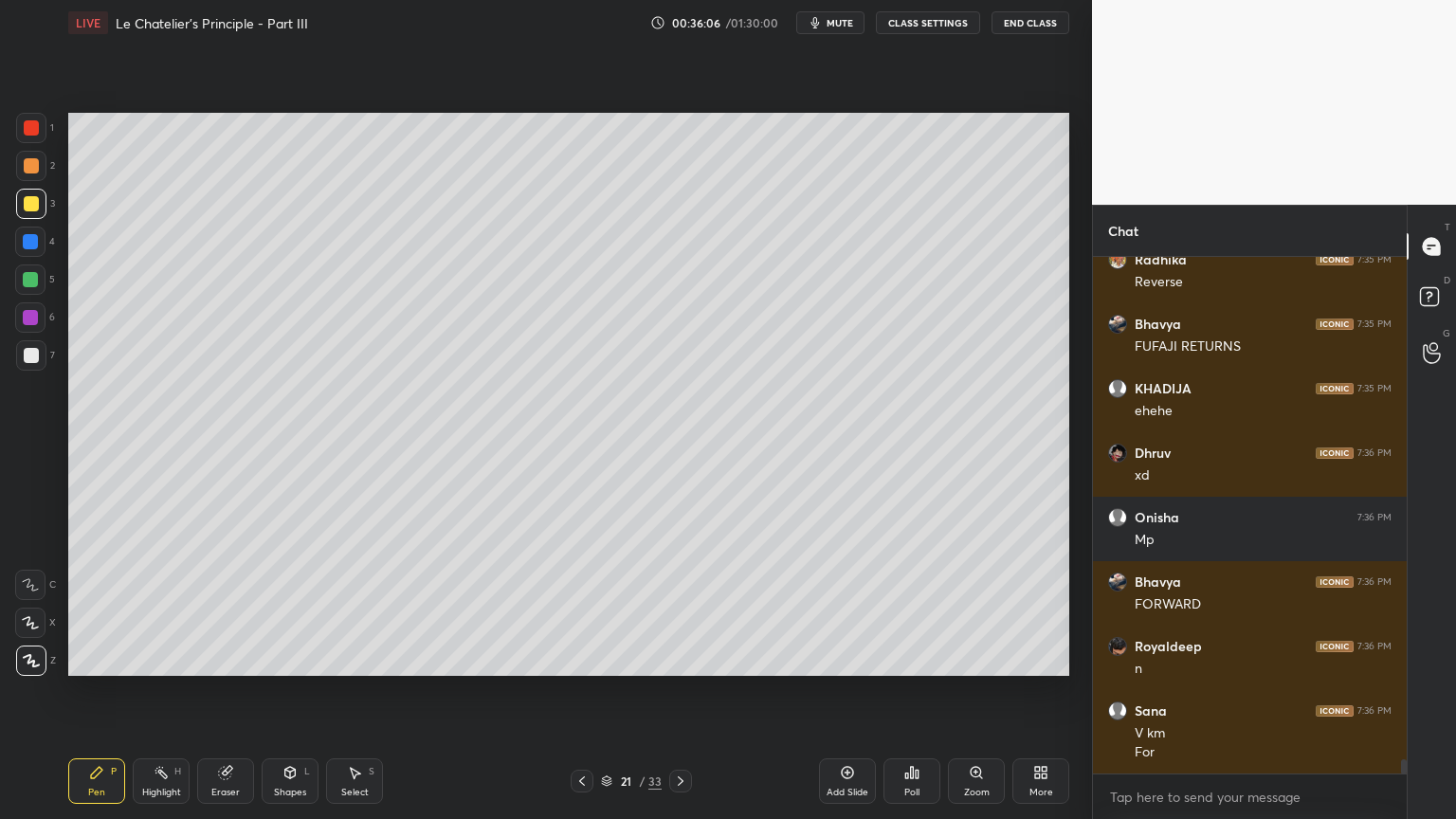 click on "Shapes L" at bounding box center [290, 781] 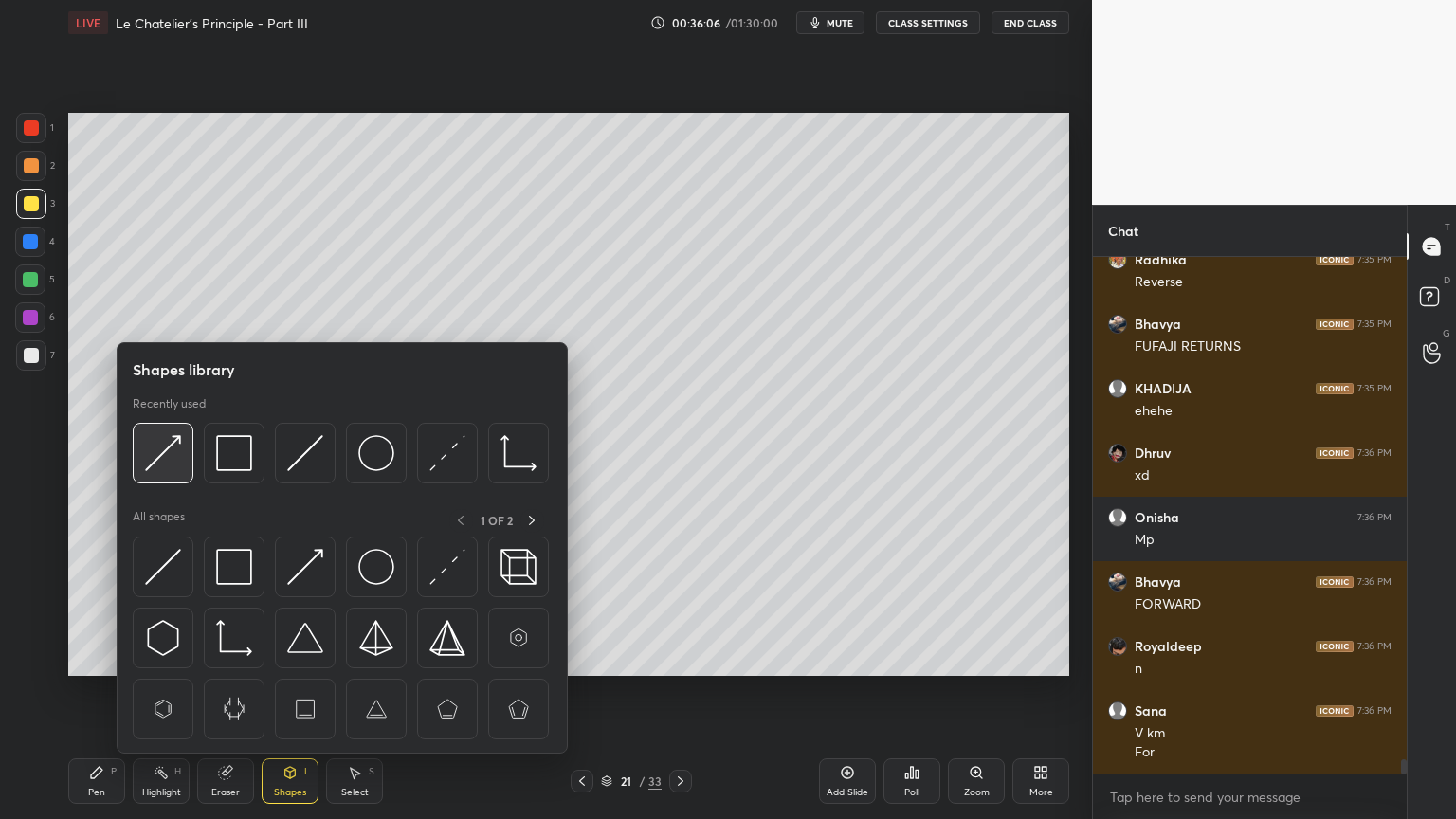click at bounding box center (163, 453) 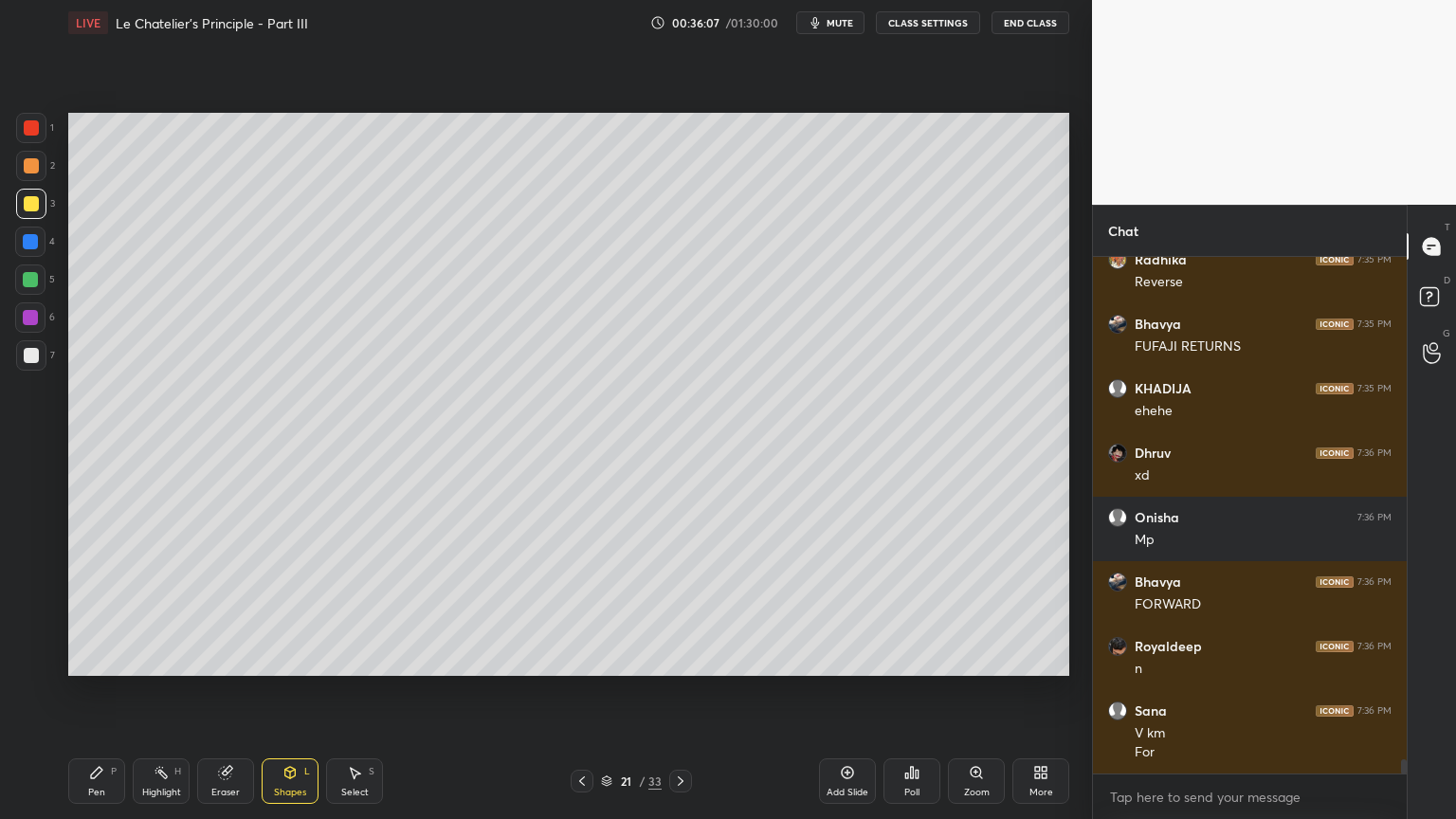 click at bounding box center [31, 355] 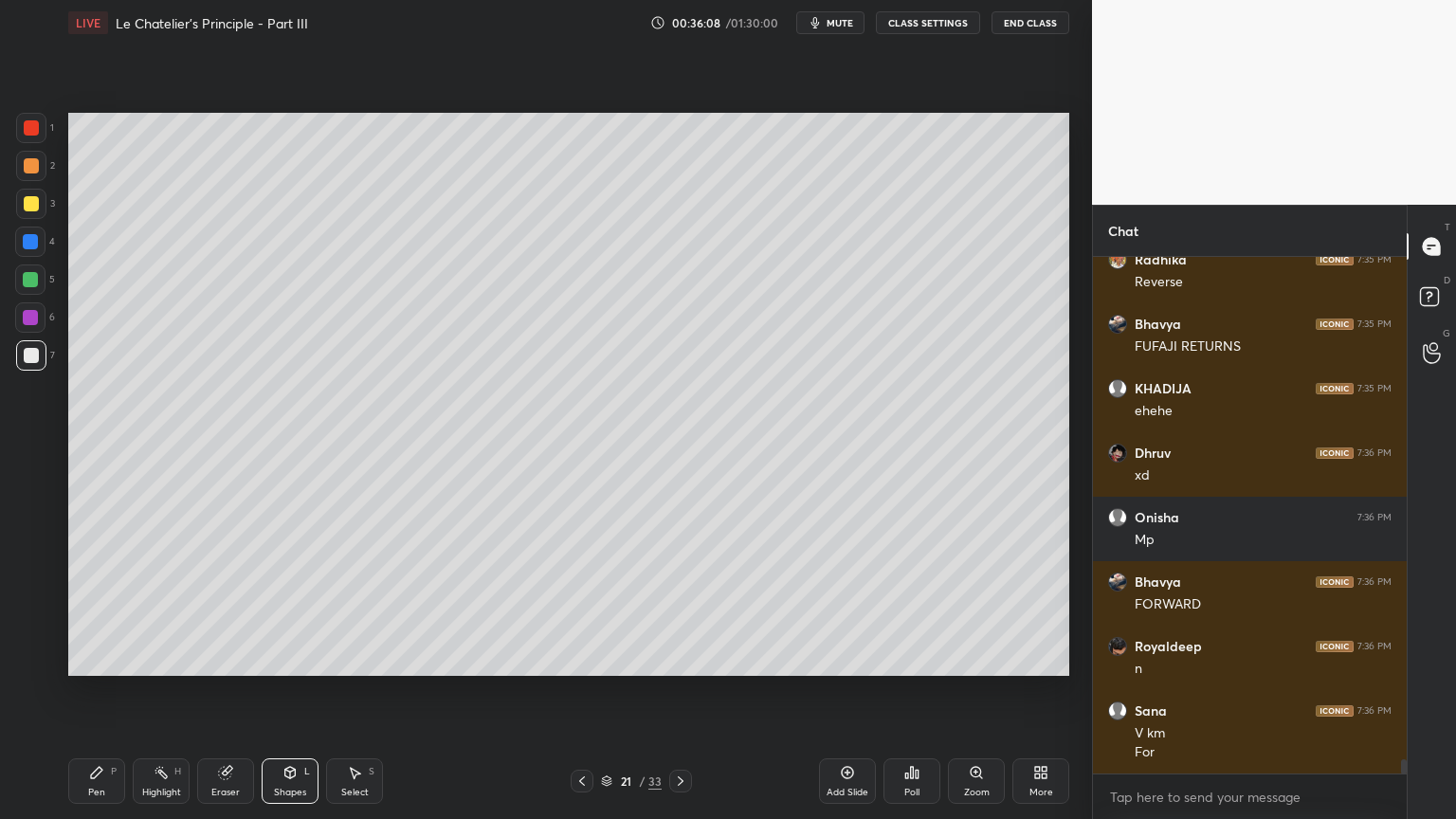 click on "Highlight H" at bounding box center (161, 781) 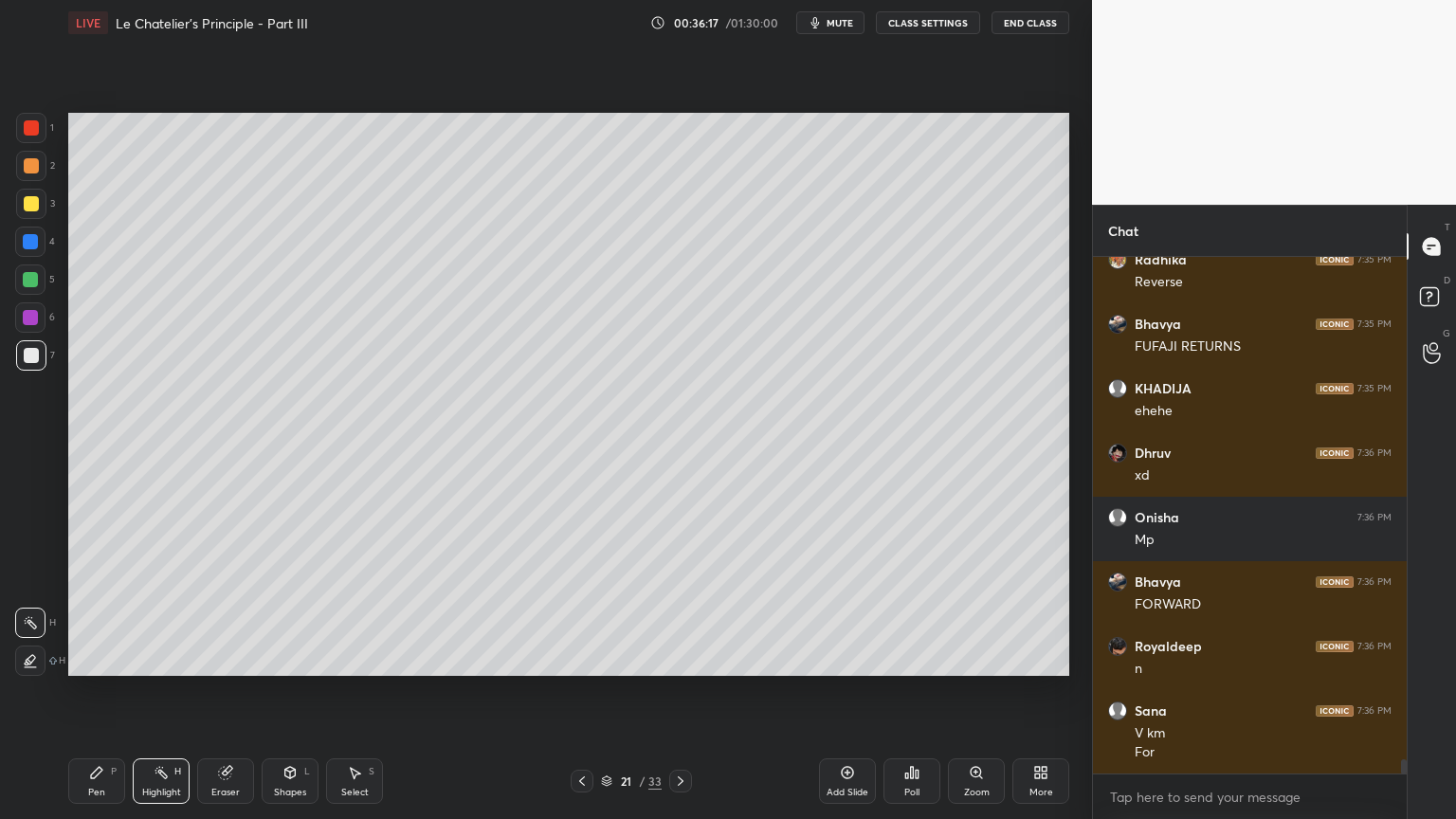 click on "Shapes L" at bounding box center [290, 781] 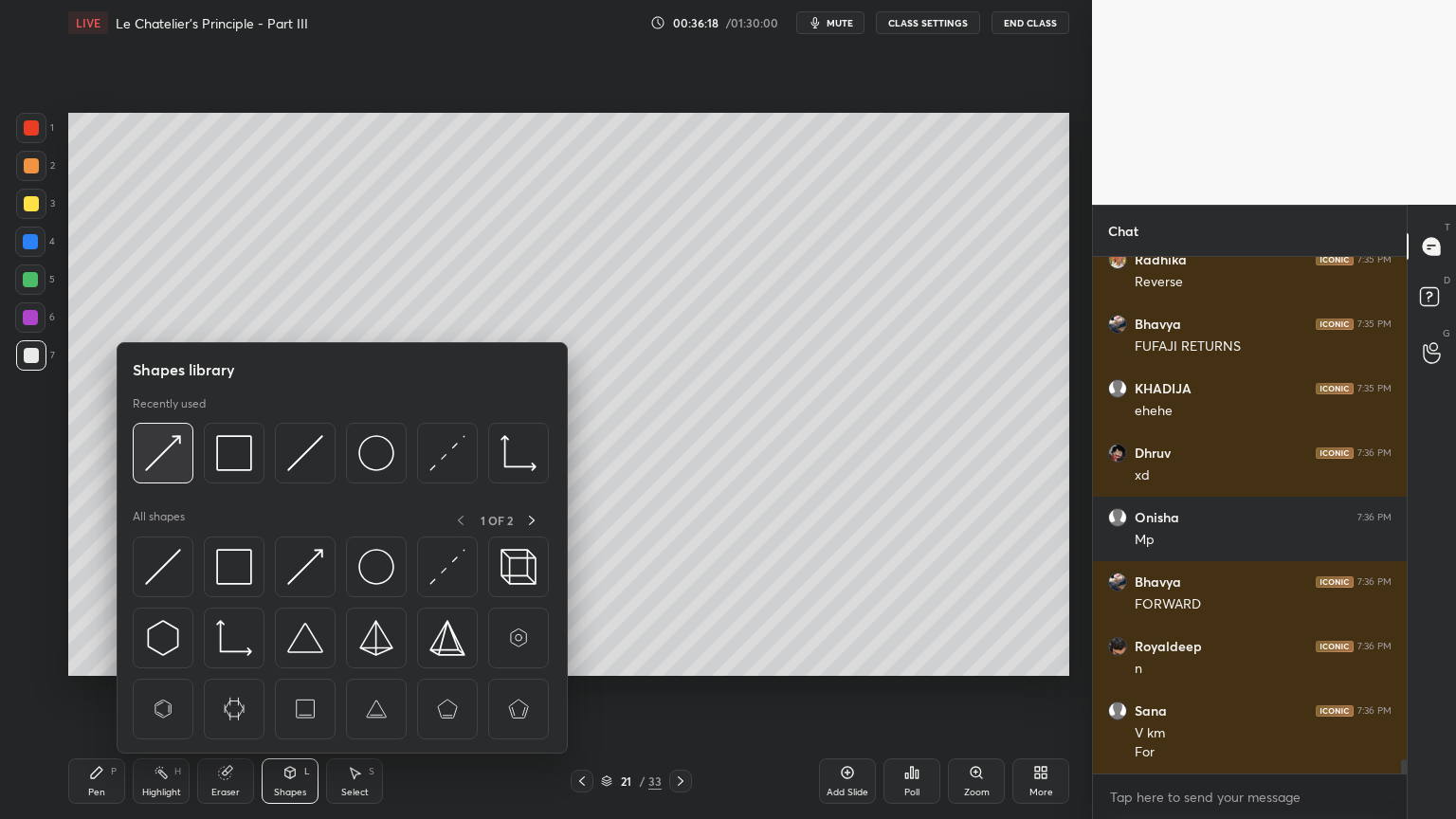 click at bounding box center [163, 453] 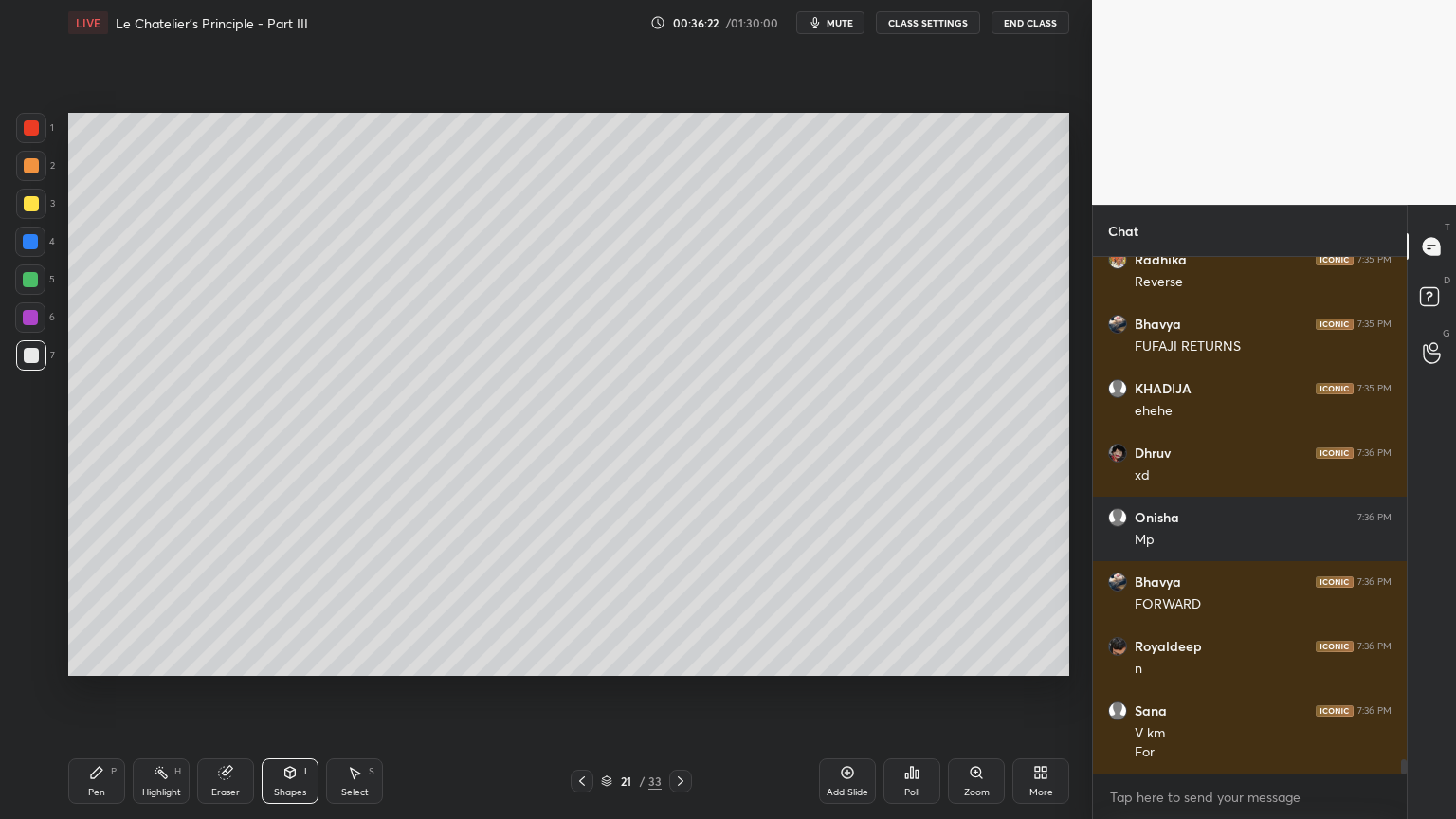 click on "Highlight" at bounding box center [161, 792] 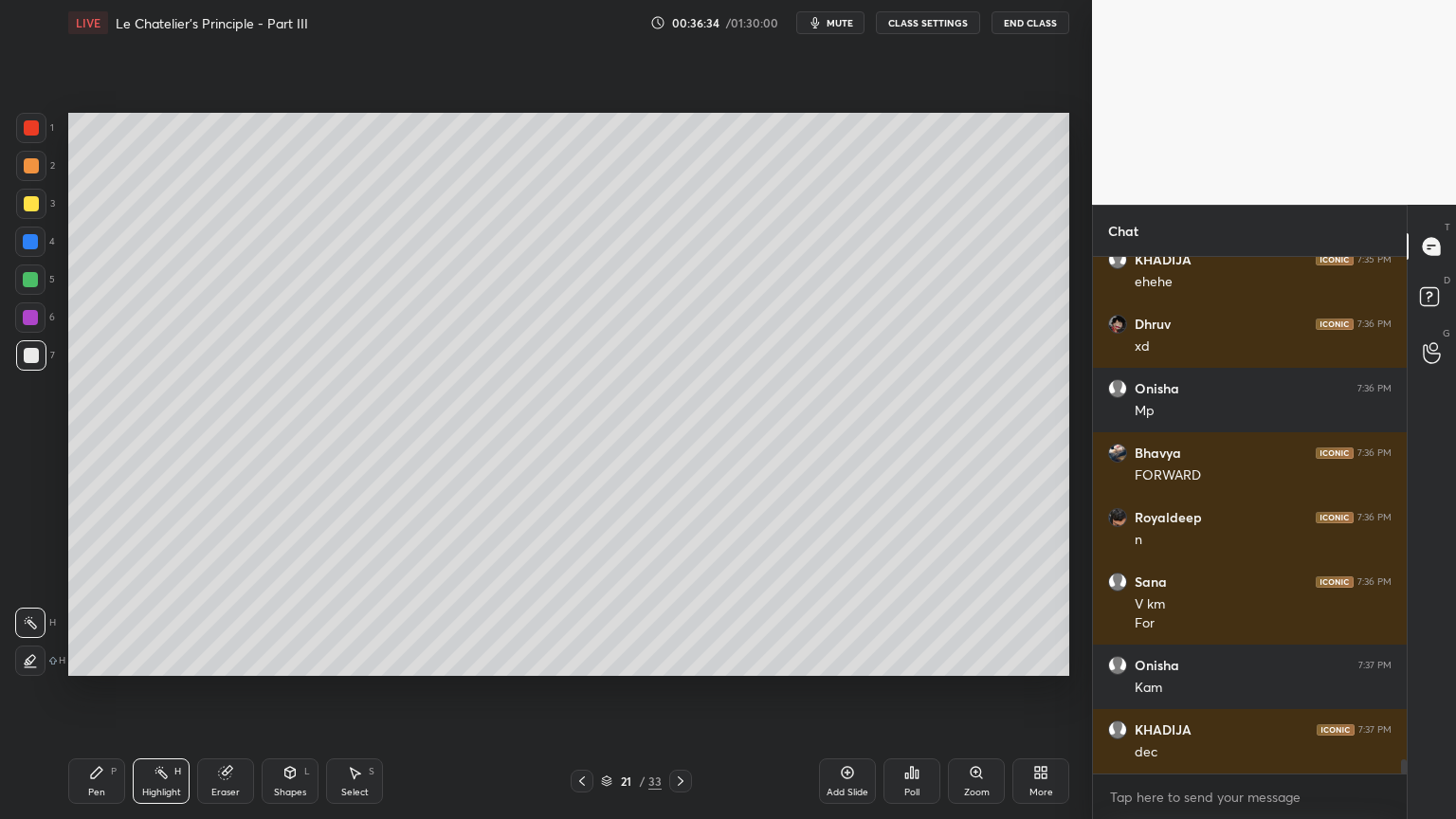 scroll, scrollTop: 18810, scrollLeft: 0, axis: vertical 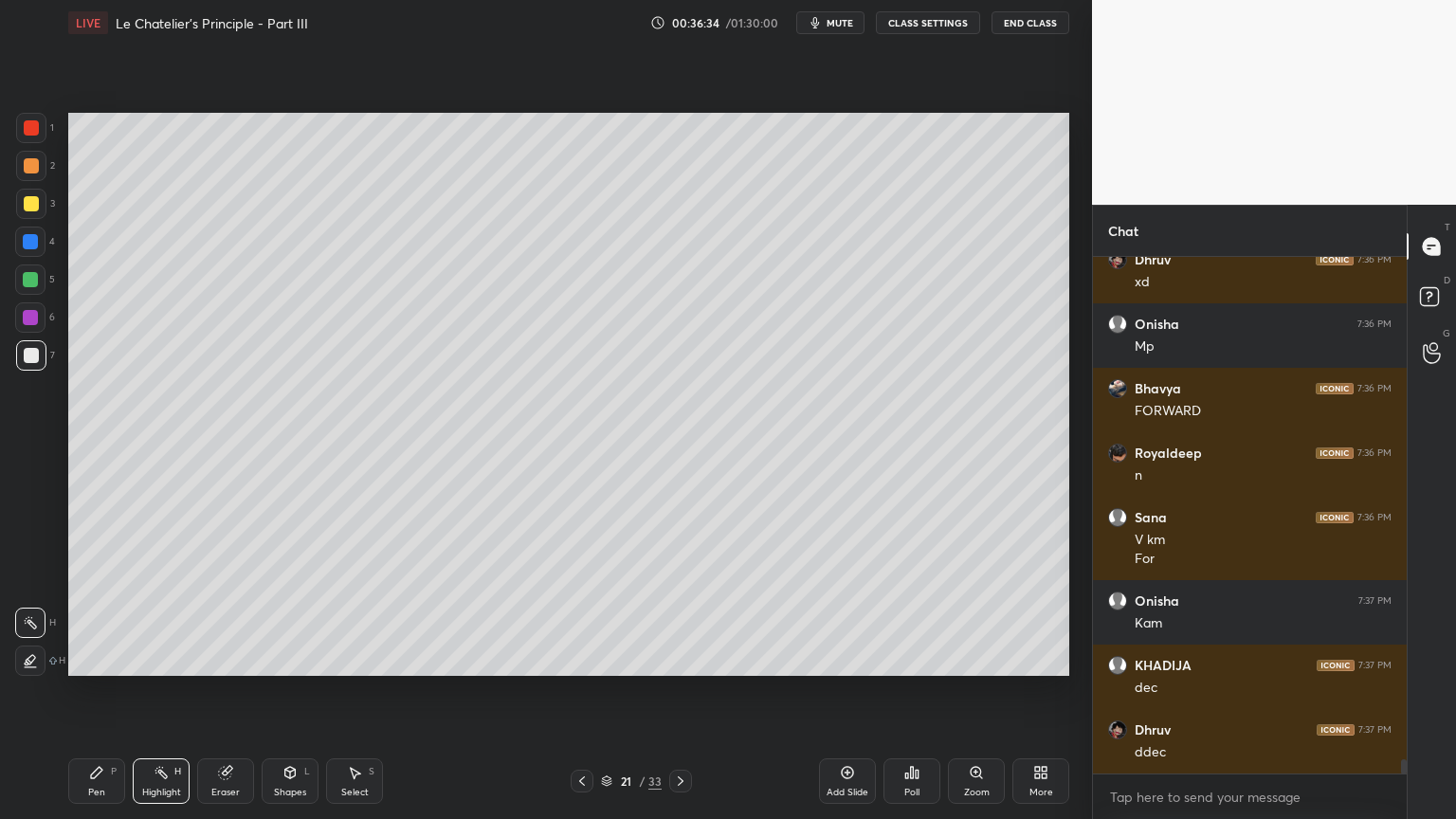 click on "Highlight" at bounding box center [161, 792] 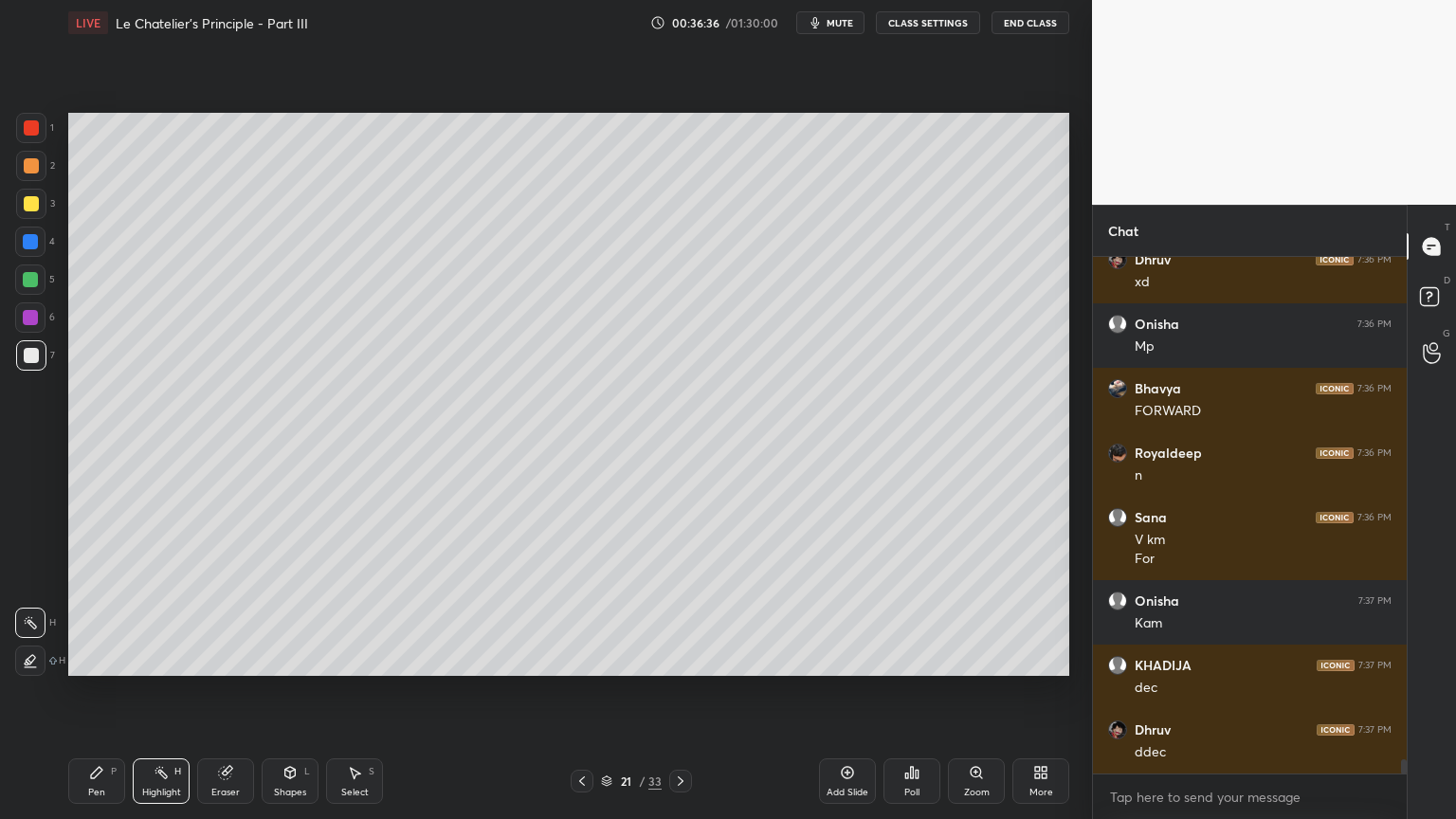 click on "Shapes" at bounding box center [290, 792] 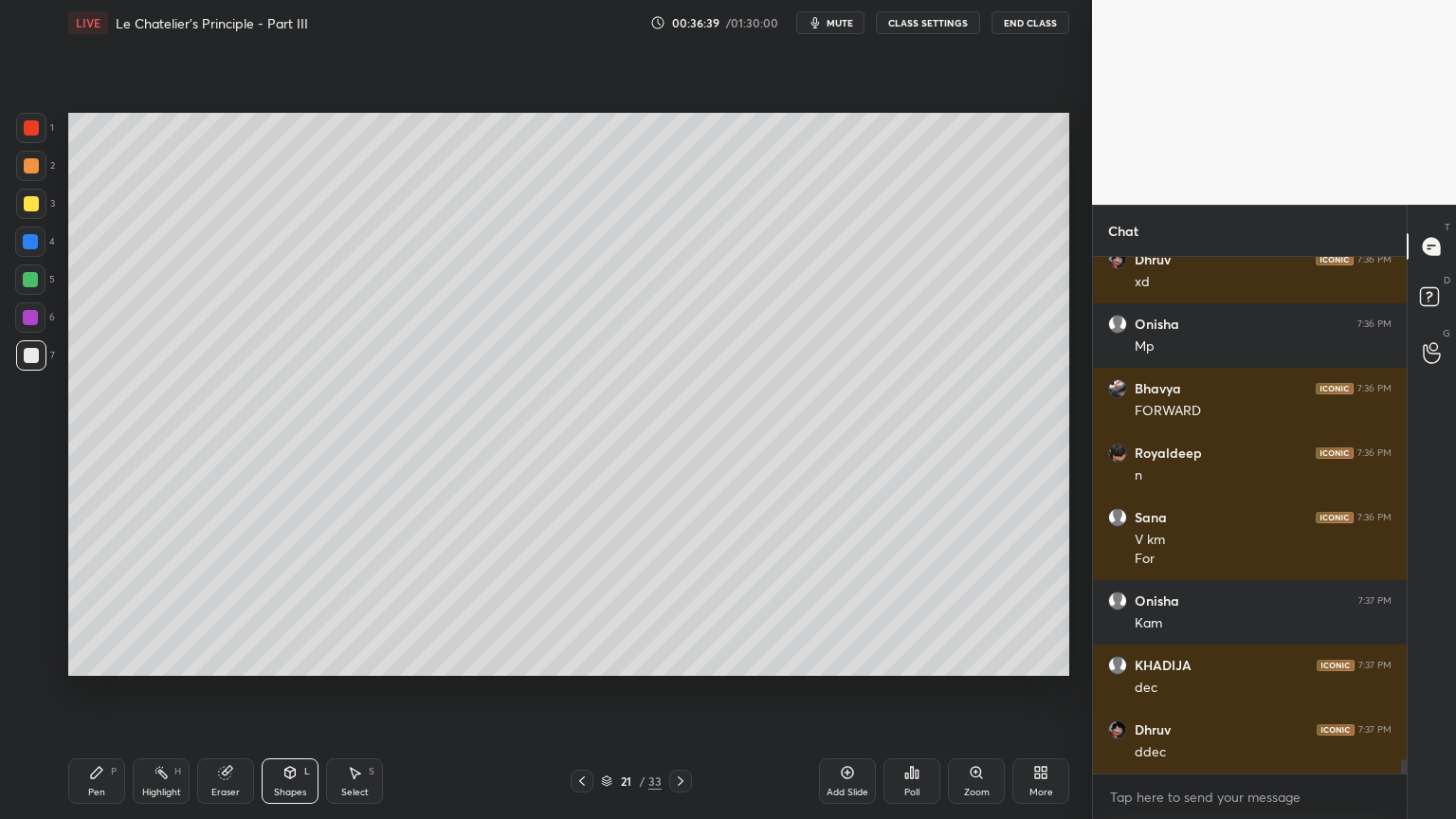 click on "Highlight" at bounding box center [161, 792] 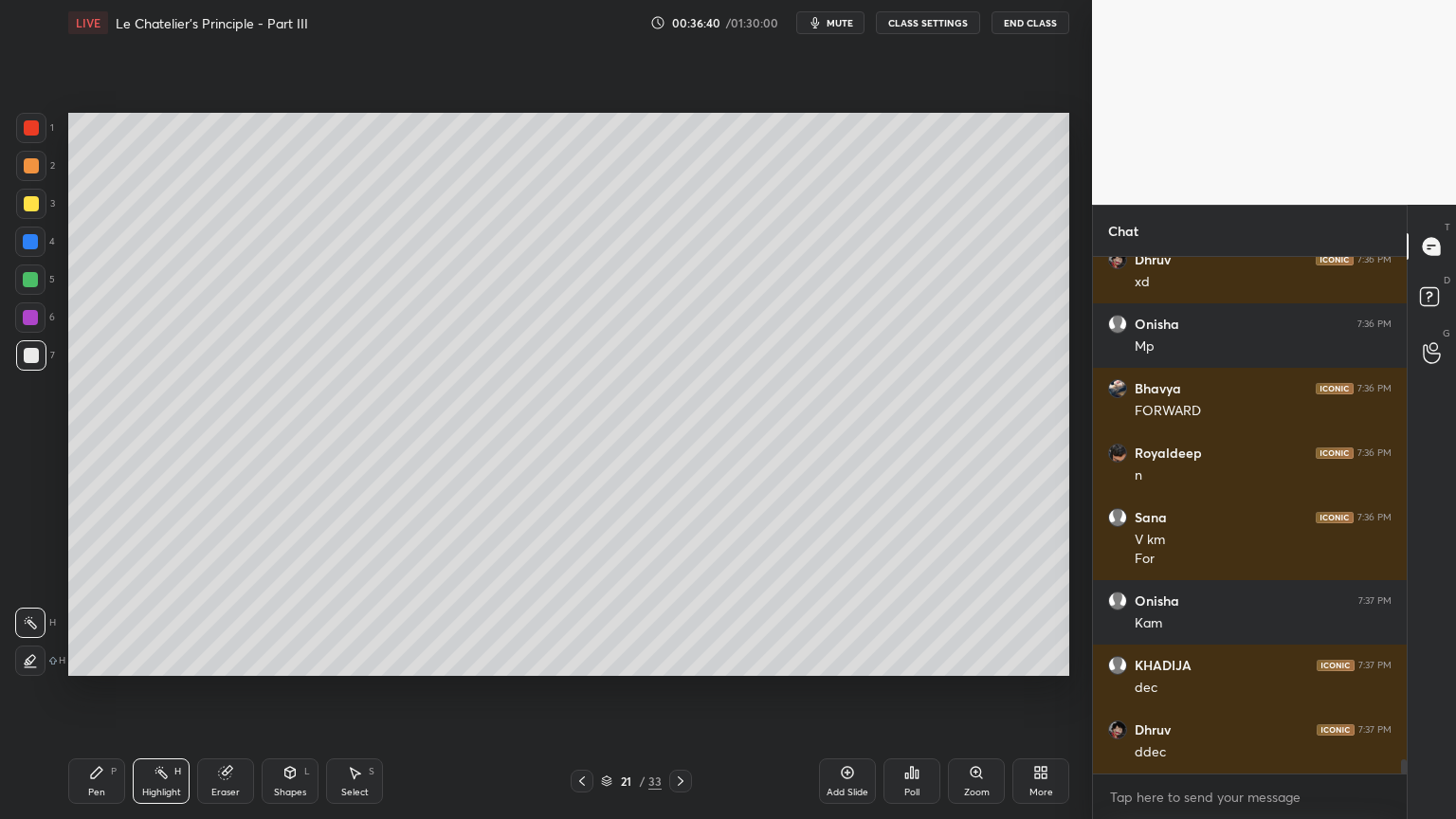 click on "Shapes L" at bounding box center [290, 781] 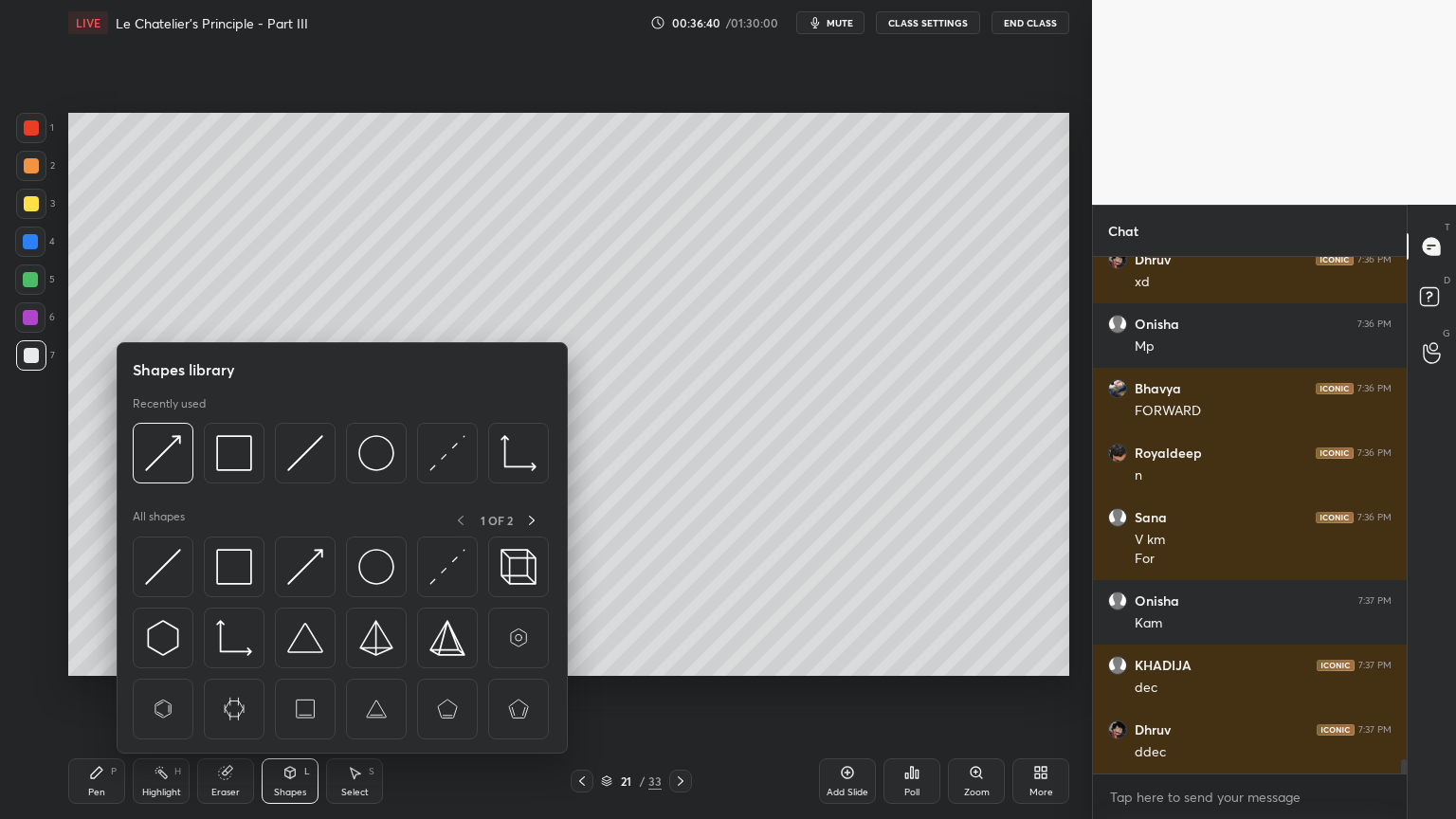 scroll, scrollTop: 18874, scrollLeft: 0, axis: vertical 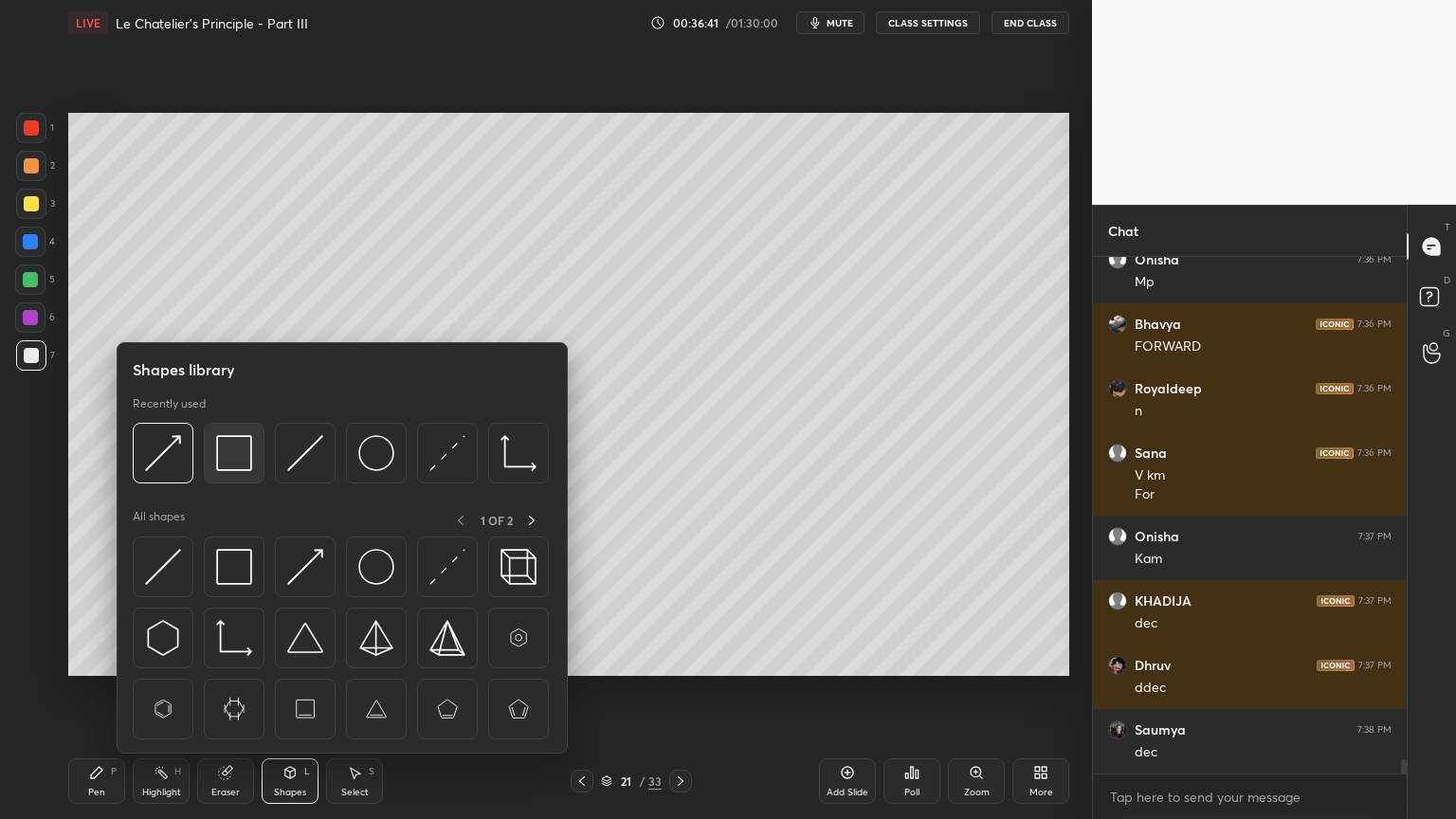 click at bounding box center [234, 453] 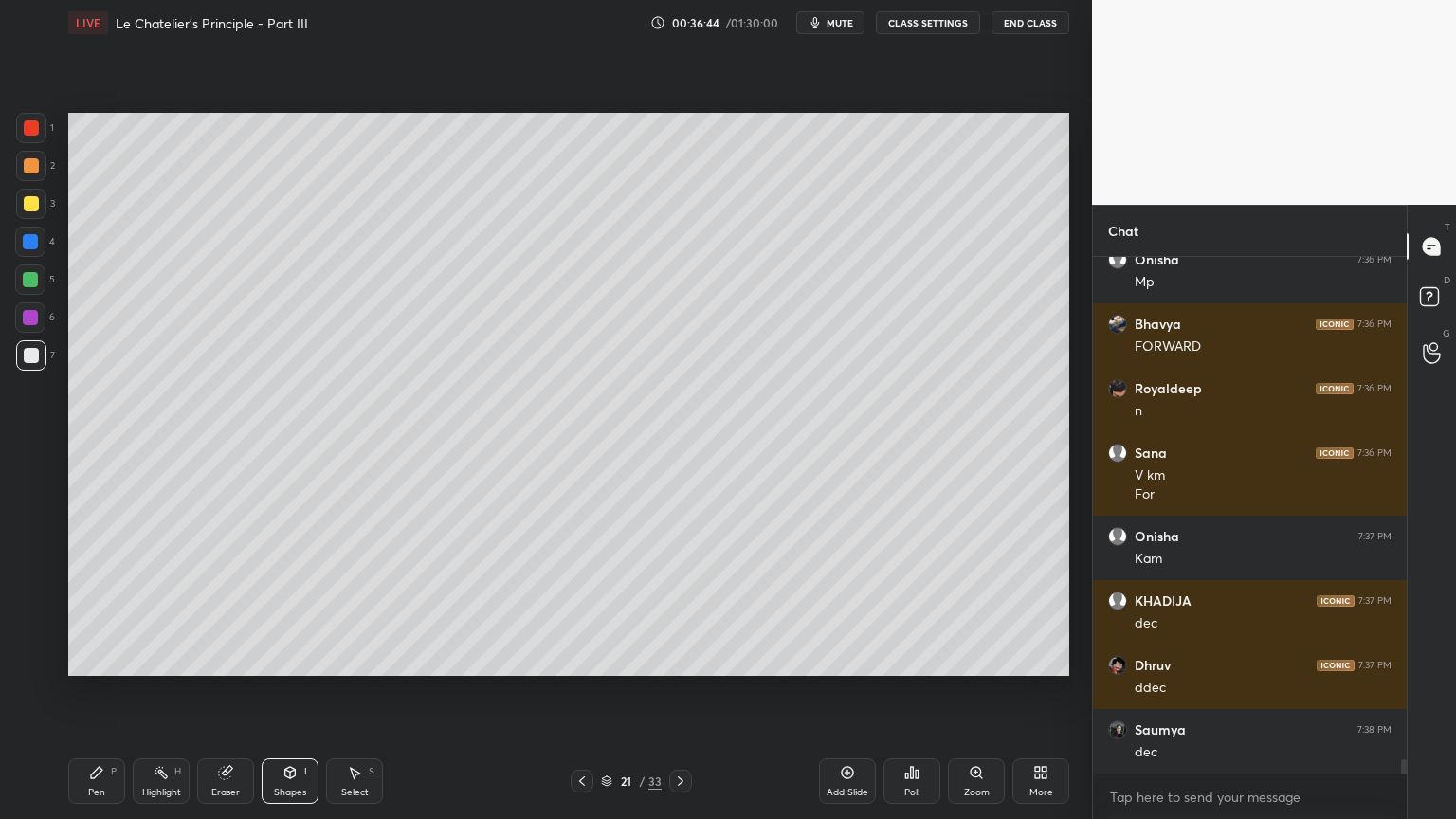 click on "Highlight H" at bounding box center (161, 781) 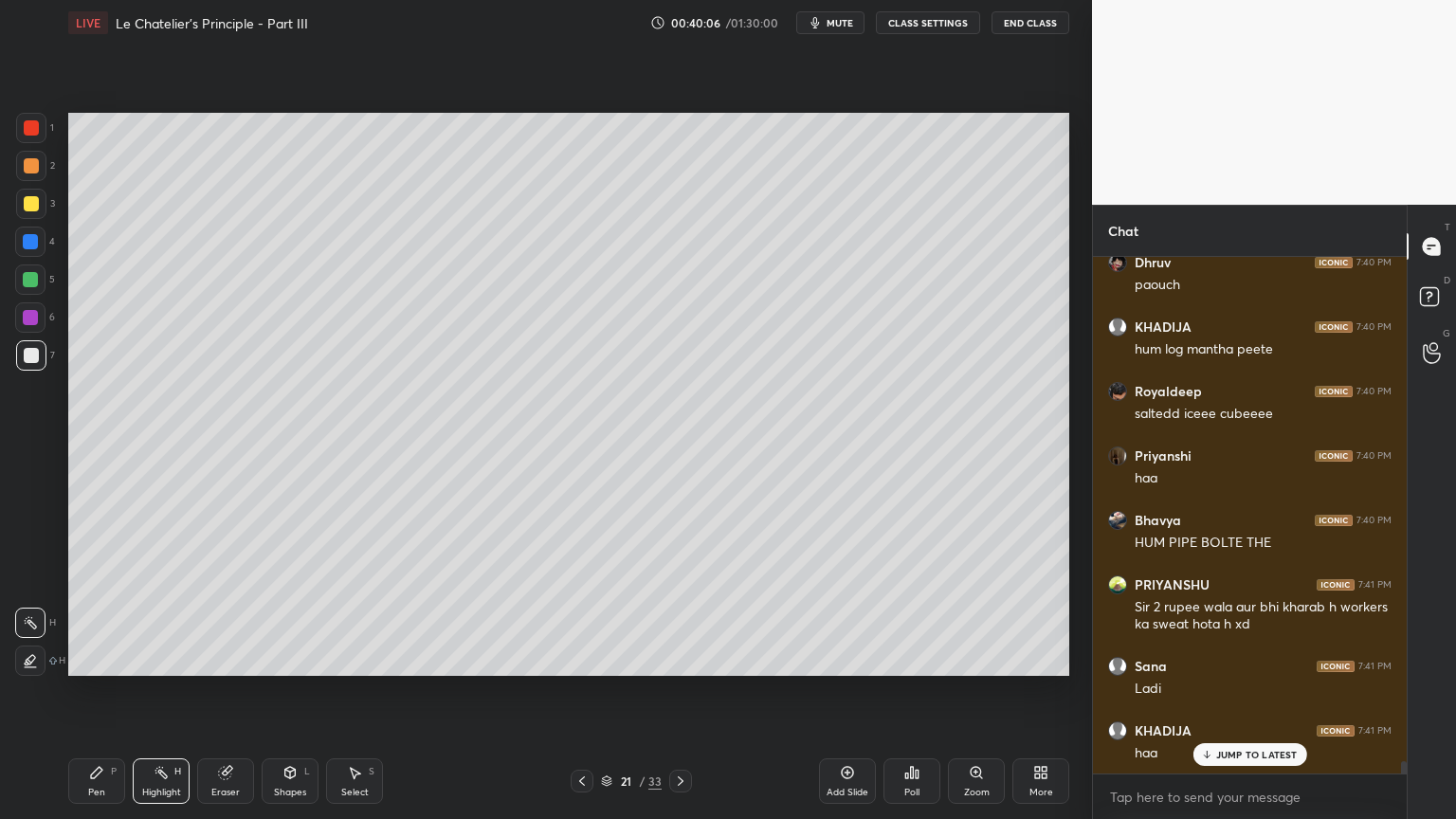 scroll, scrollTop: 21753, scrollLeft: 0, axis: vertical 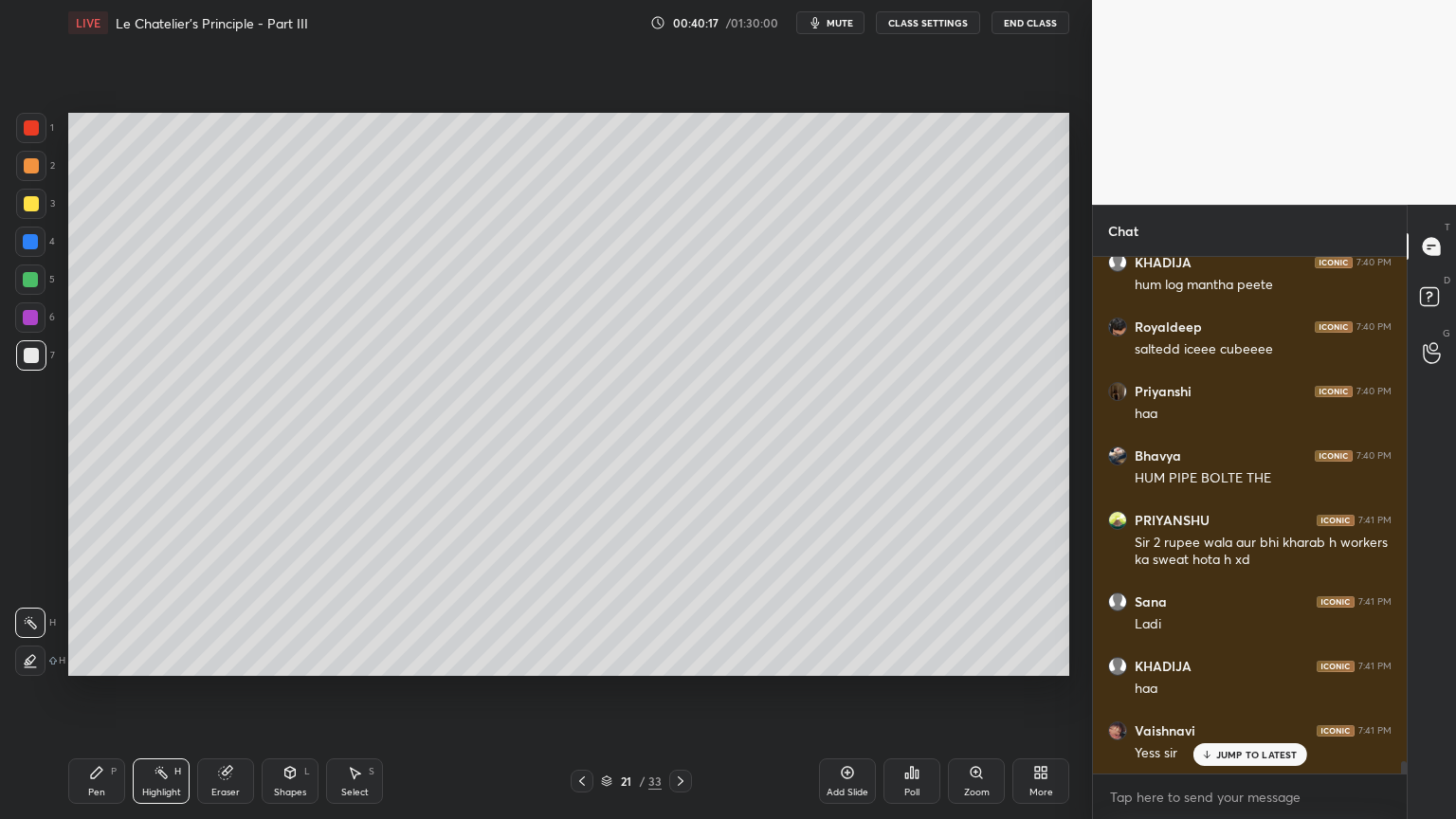 click on "JUMP TO LATEST" at bounding box center [1249, 755] 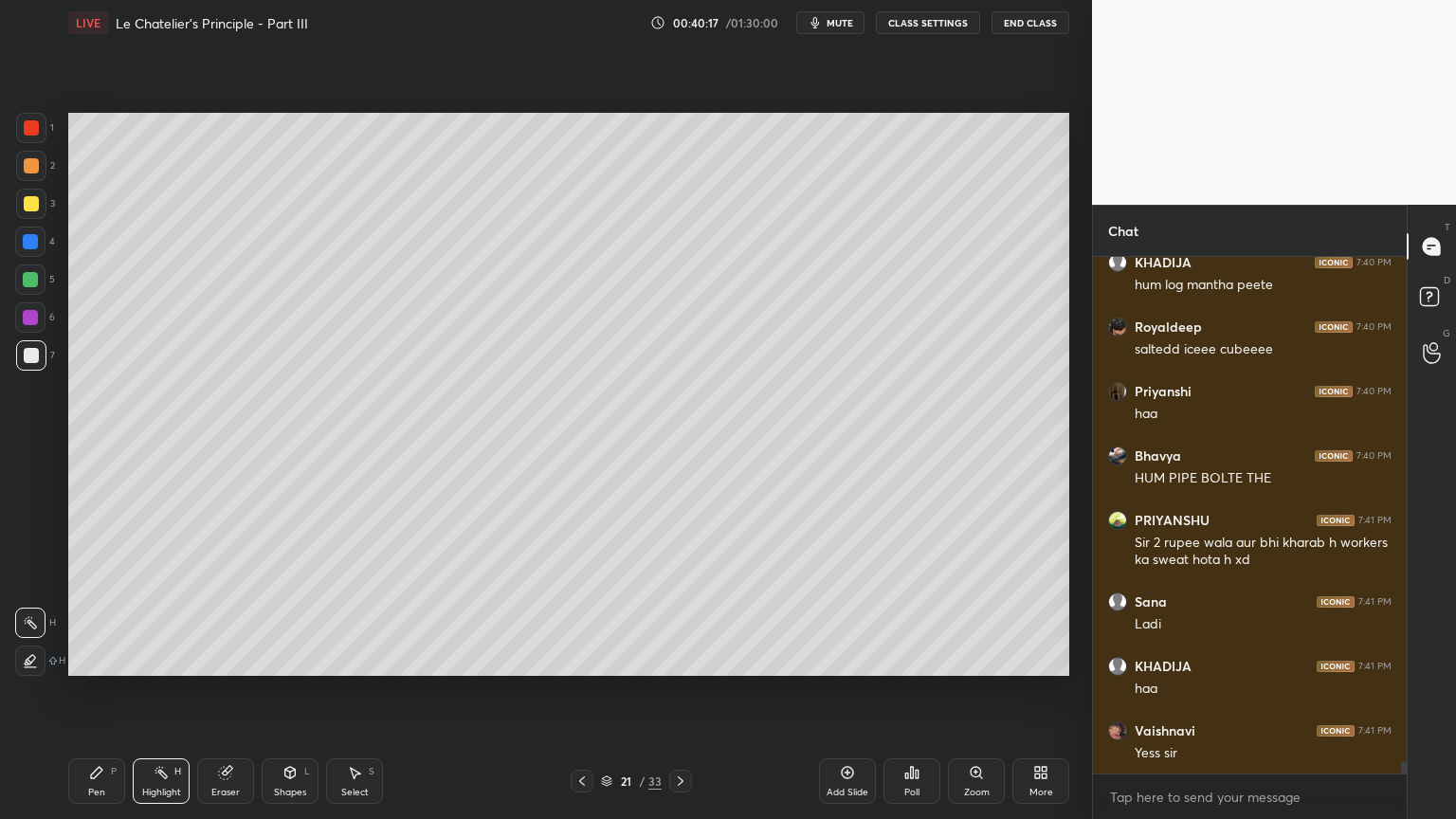 scroll, scrollTop: 21817, scrollLeft: 0, axis: vertical 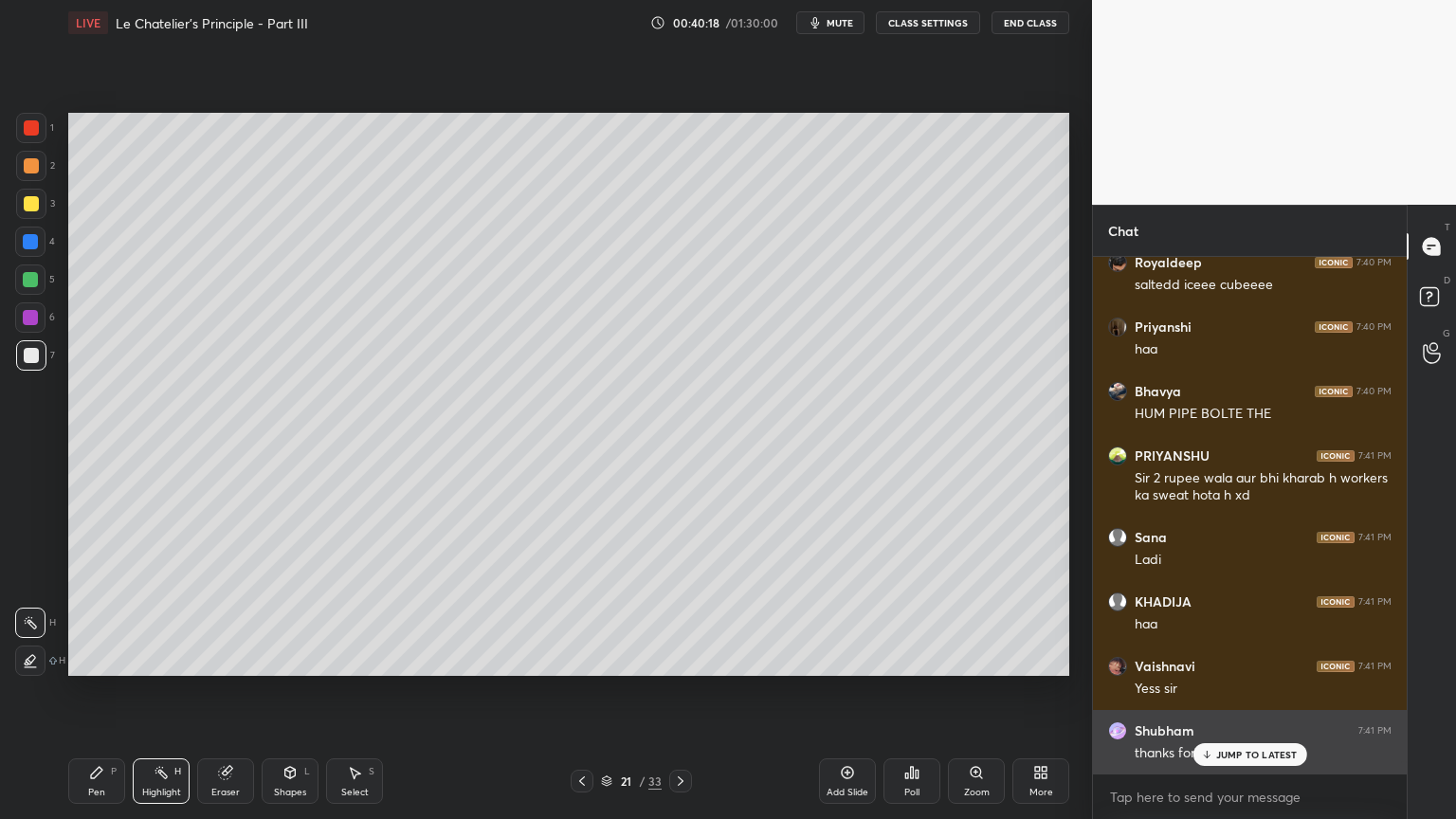 click on "JUMP TO LATEST" at bounding box center [1257, 755] 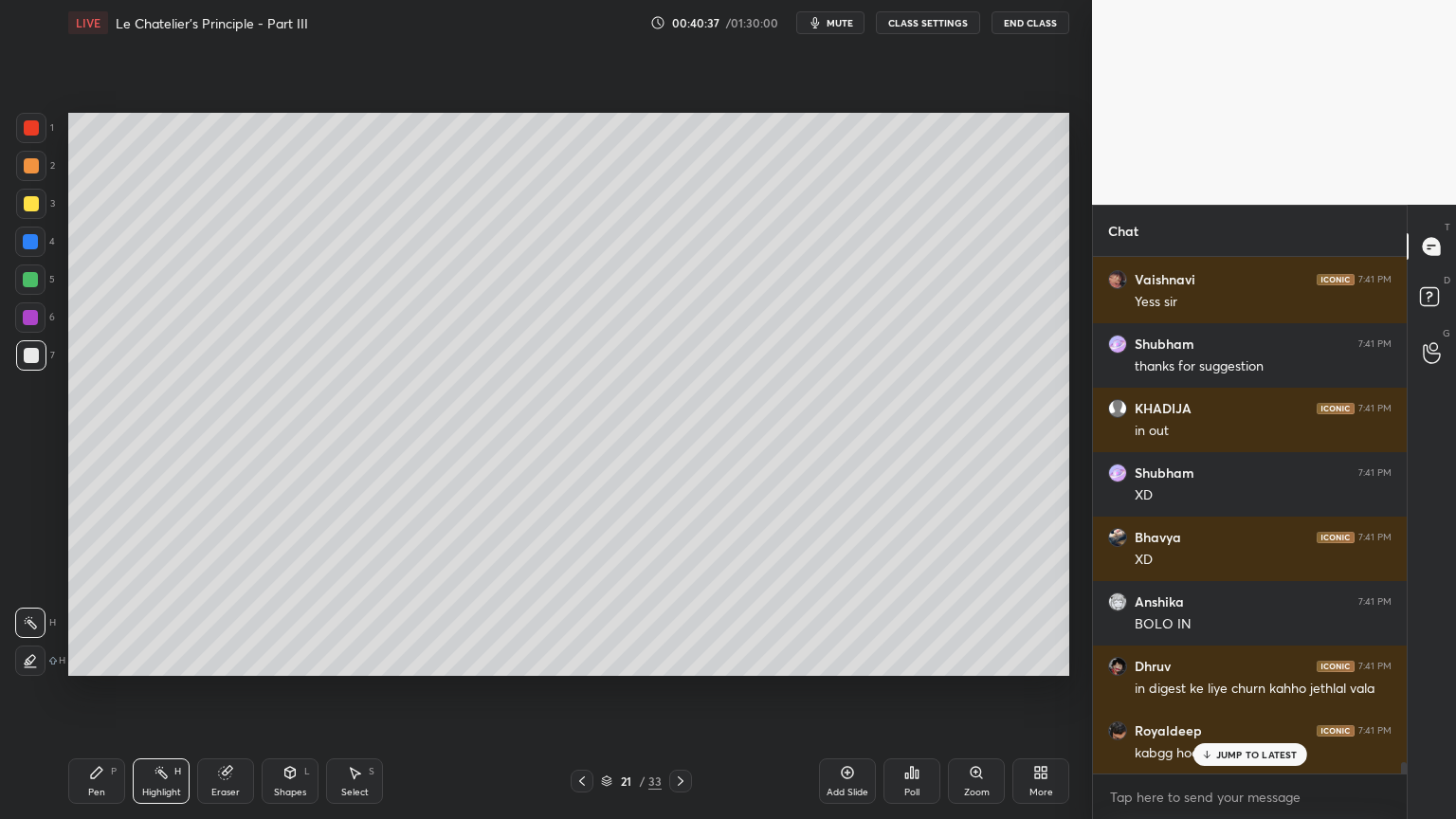 scroll, scrollTop: 22268, scrollLeft: 0, axis: vertical 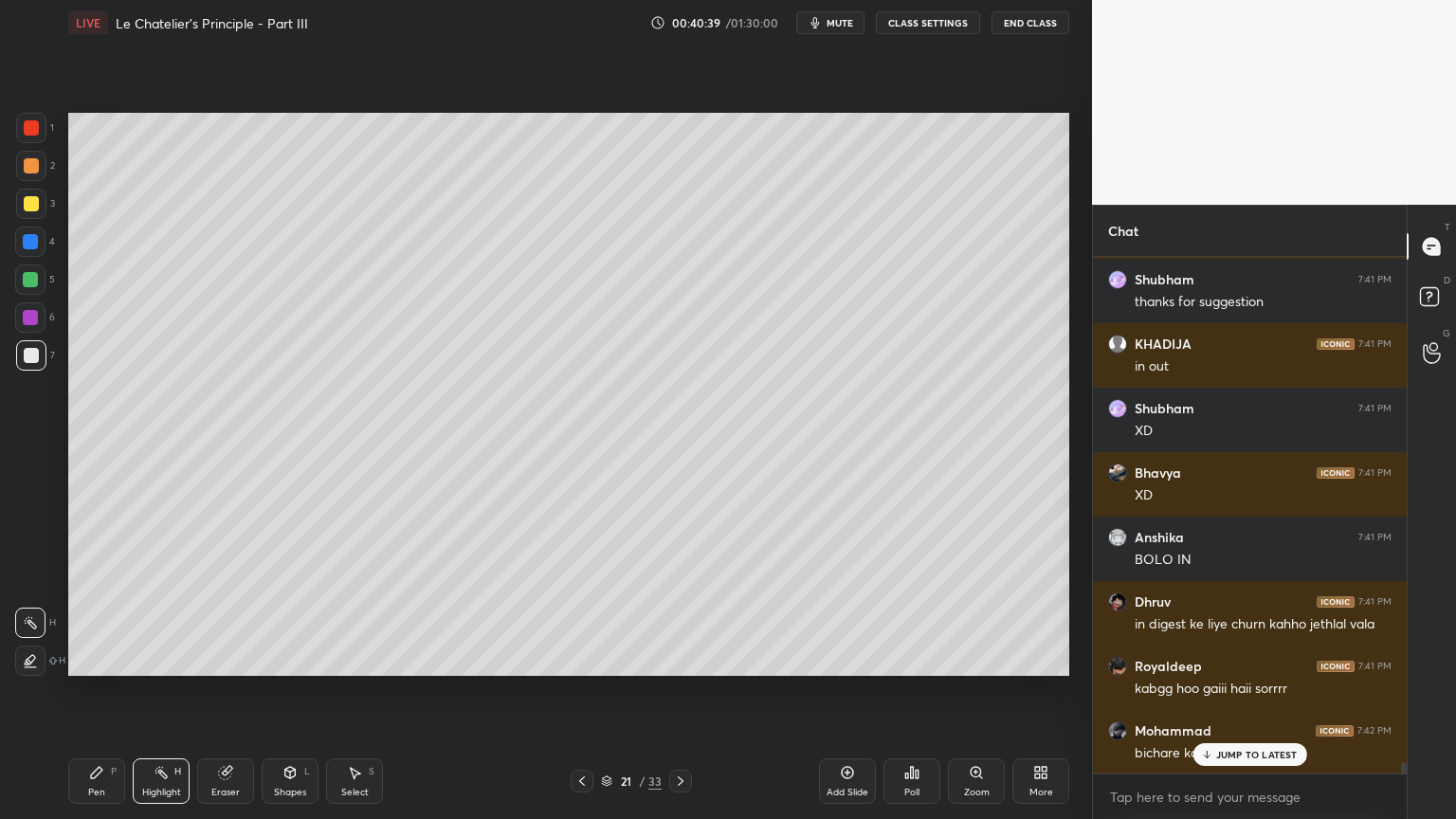 click on "Setting up your live class Poll for   secs No correct answer Start poll" at bounding box center (569, 394) 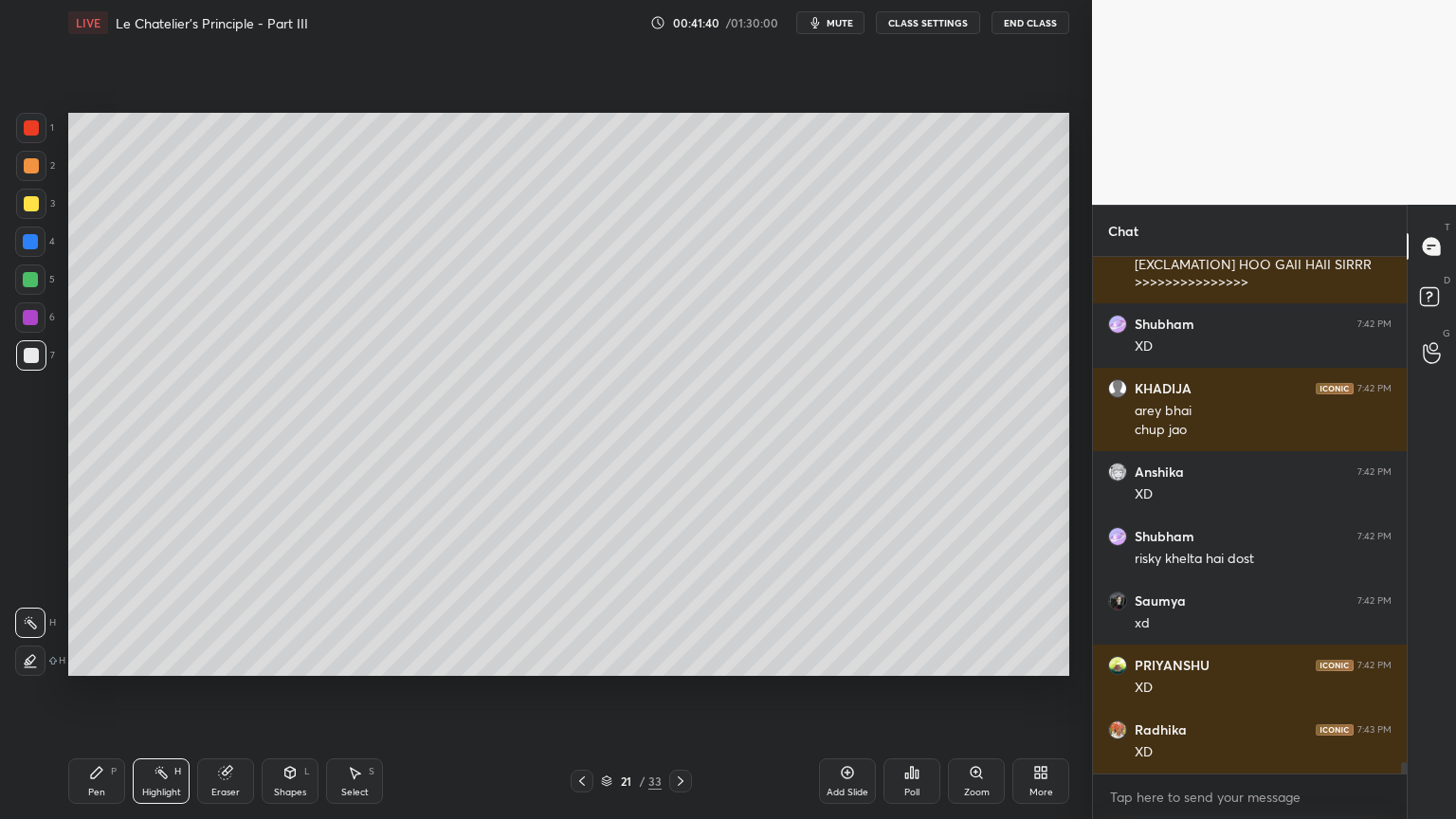scroll, scrollTop: 22966, scrollLeft: 0, axis: vertical 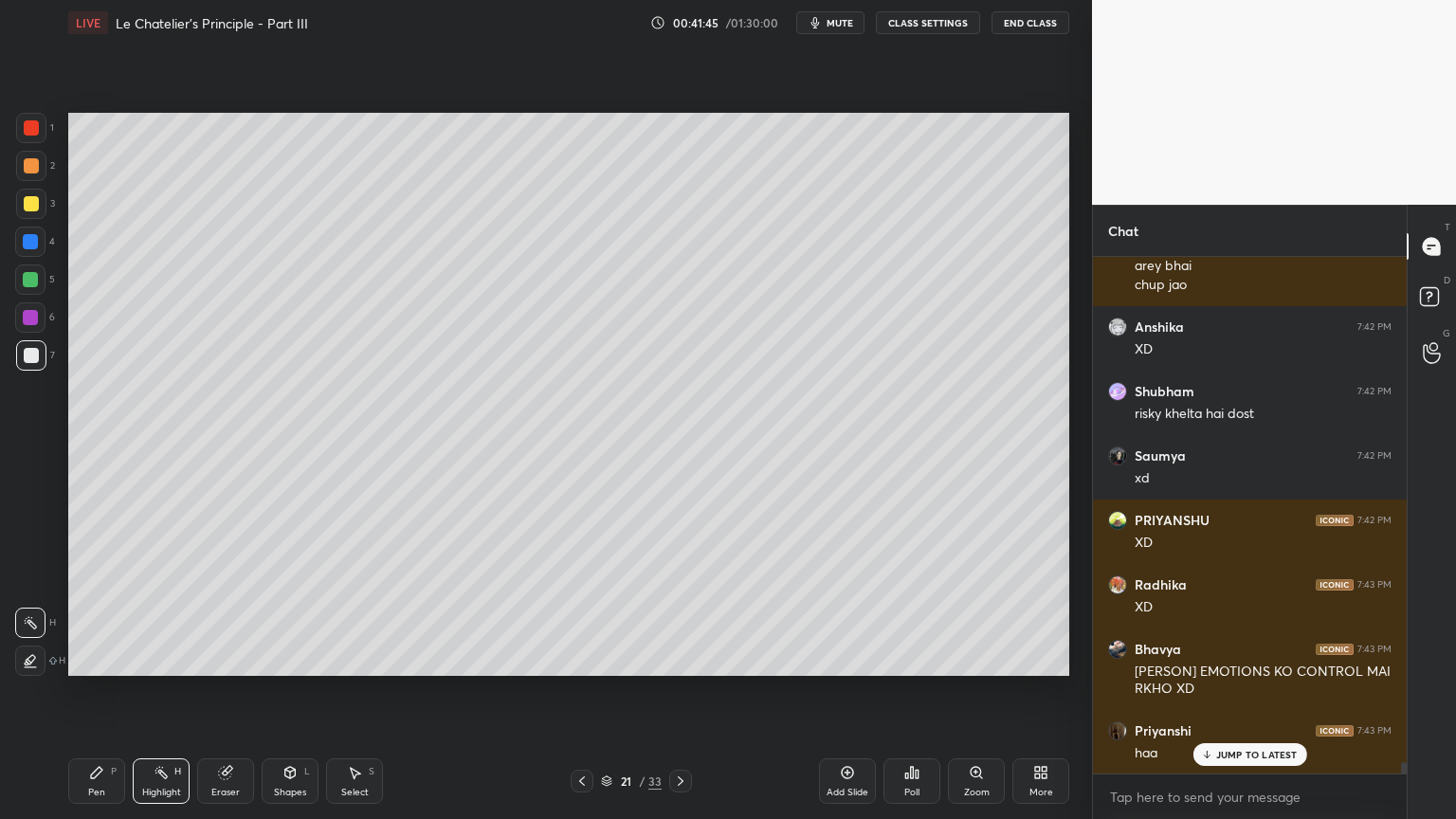 click on "JUMP TO LATEST" at bounding box center (1249, 755) 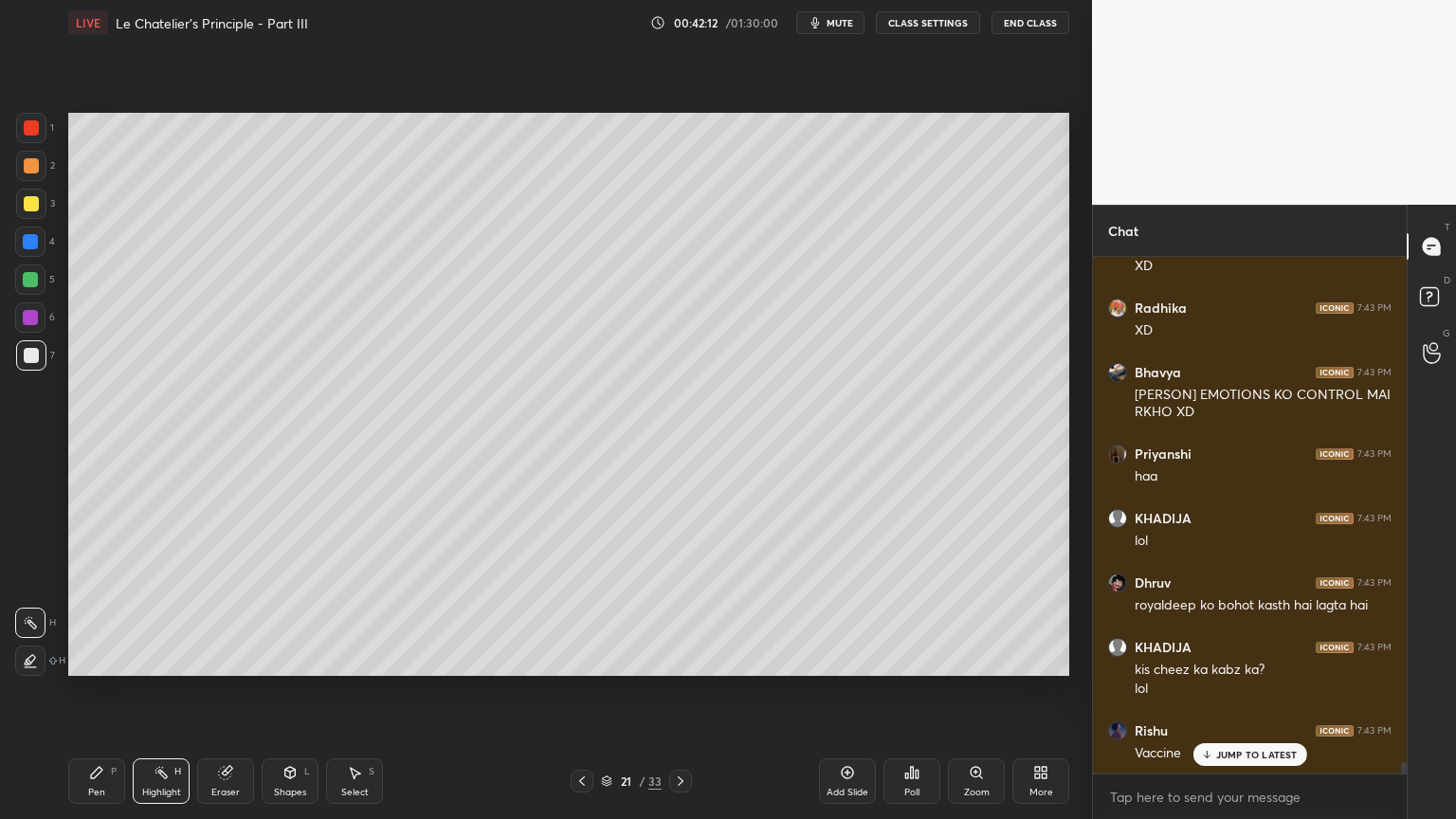 scroll, scrollTop: 23372, scrollLeft: 0, axis: vertical 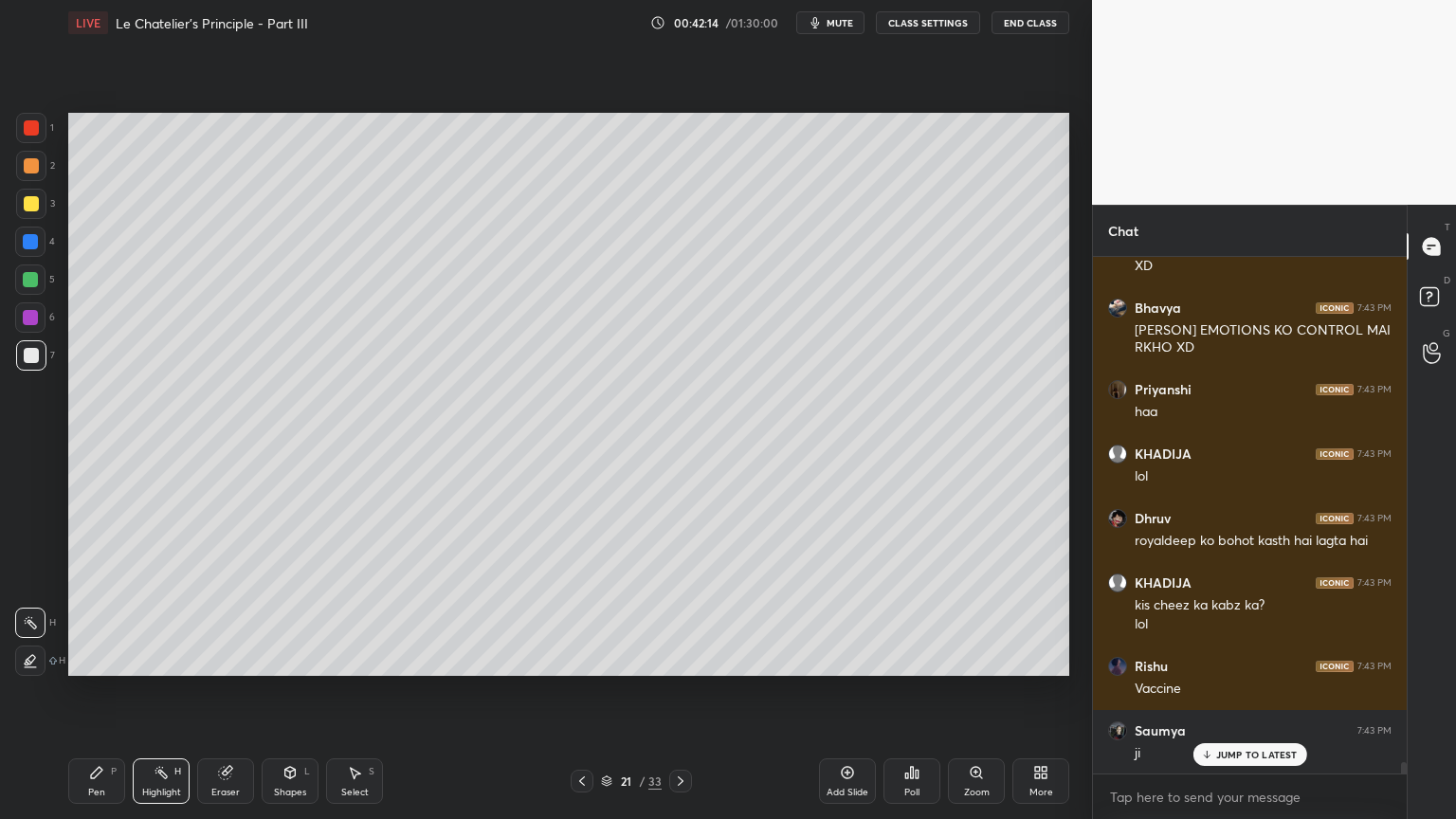click on "CLASS SETTINGS" at bounding box center (928, 23) 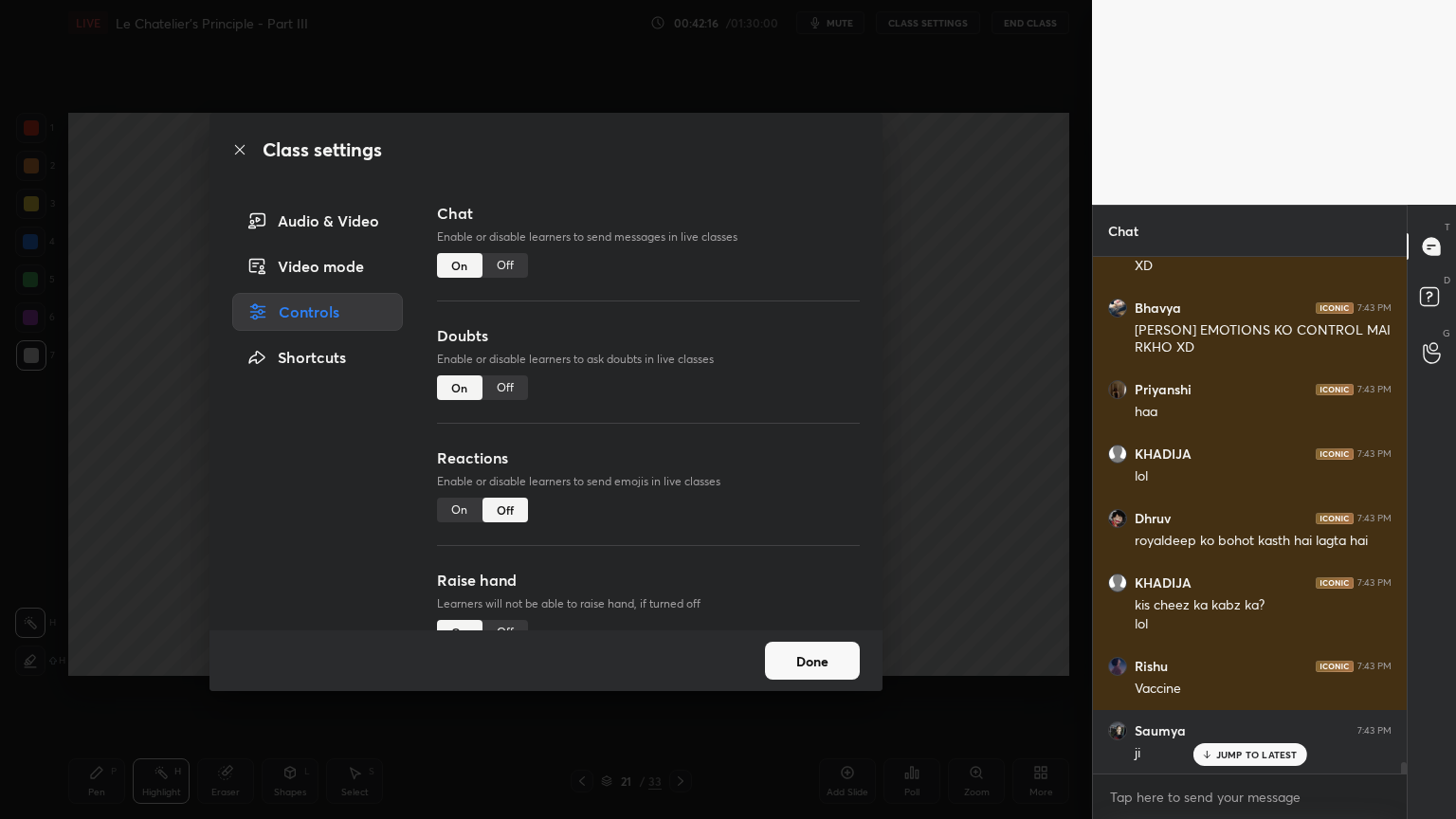 click on "Off" at bounding box center (505, 265) 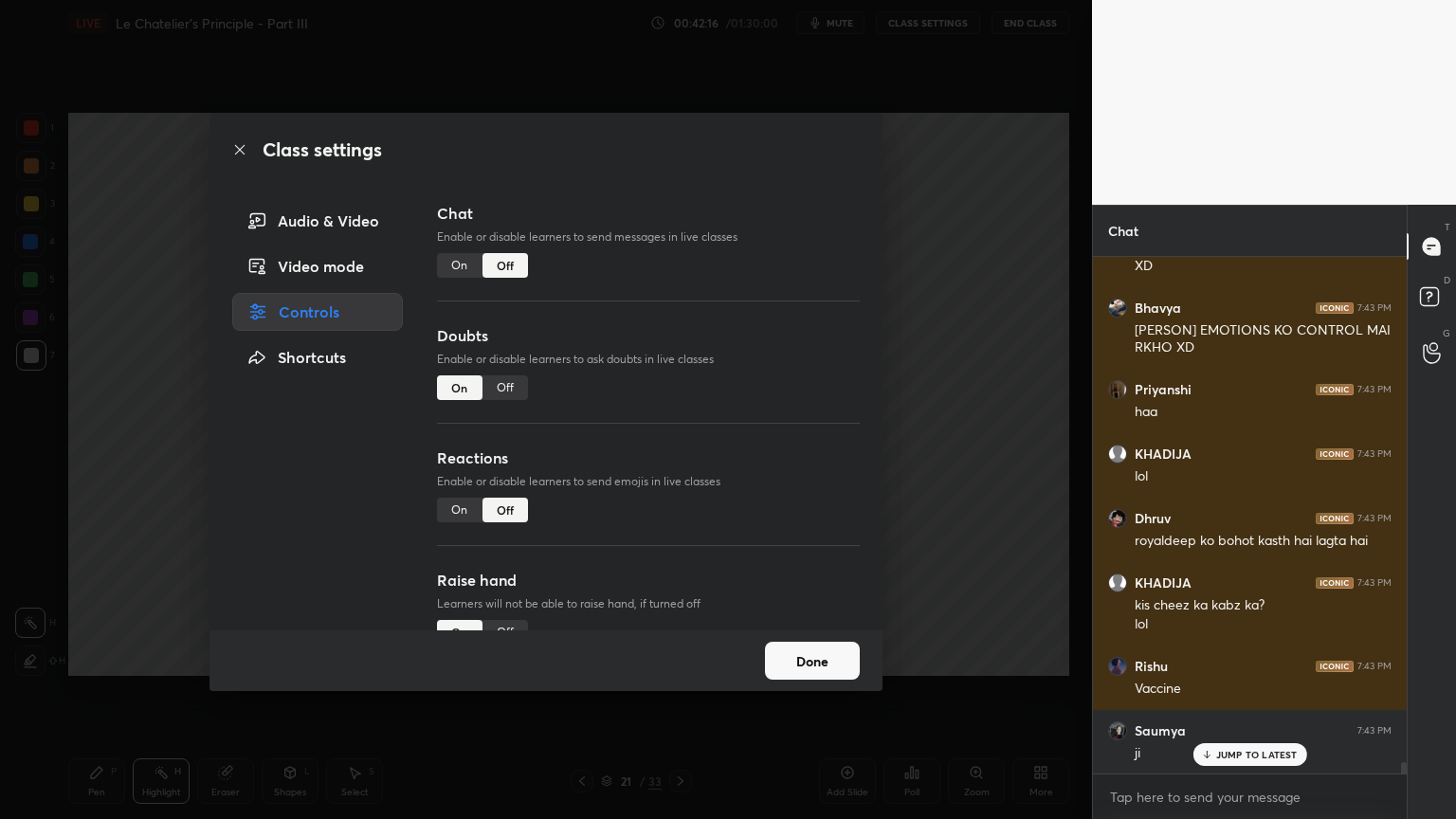 scroll, scrollTop: 21143, scrollLeft: 0, axis: vertical 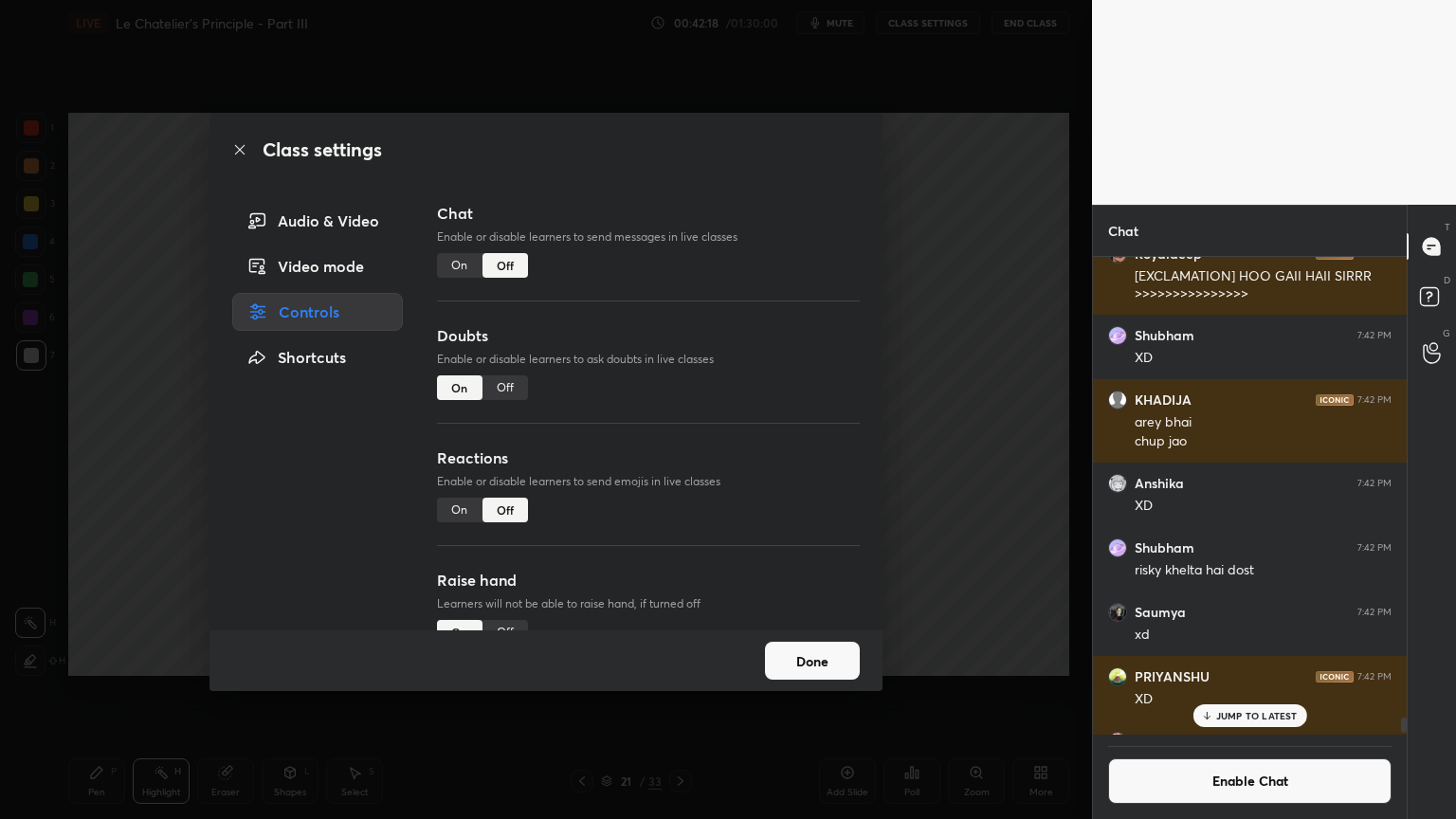 click on "Class settings Audio & Video Video mode Controls Shortcuts Chat Enable or disable learners to send messages in live classes On Off Doubts Enable or disable learners to ask doubts in live classes On Off Reactions Enable or disable learners to send emojis in live classes On Off Raise hand Learners will not be able to raise hand, if turned off On Off Poll Prediction Enable or disable poll prediction in case of a question on the slide On Off Done" at bounding box center (546, 410) 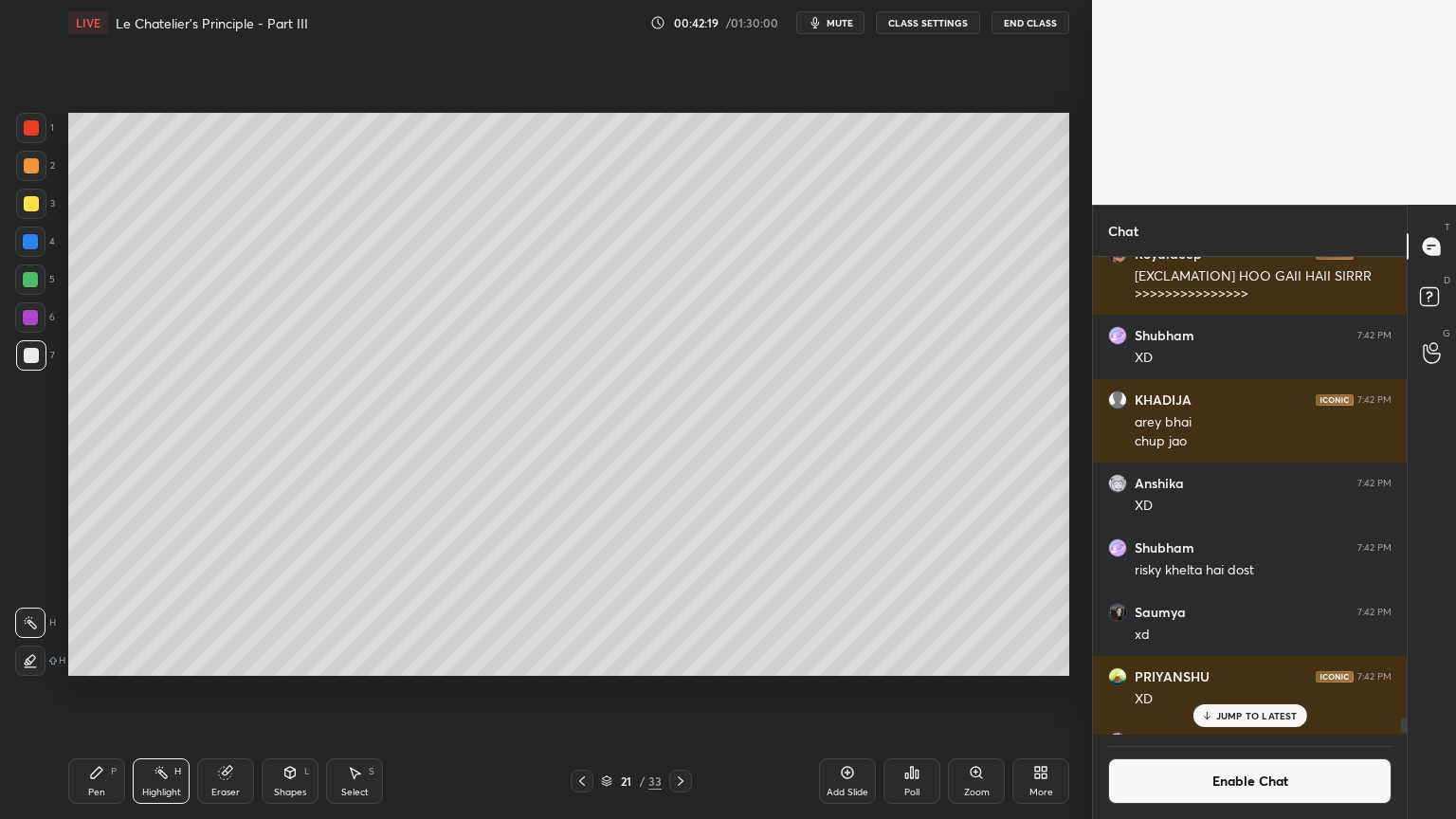 click on "JUMP TO LATEST" at bounding box center [1257, 716] 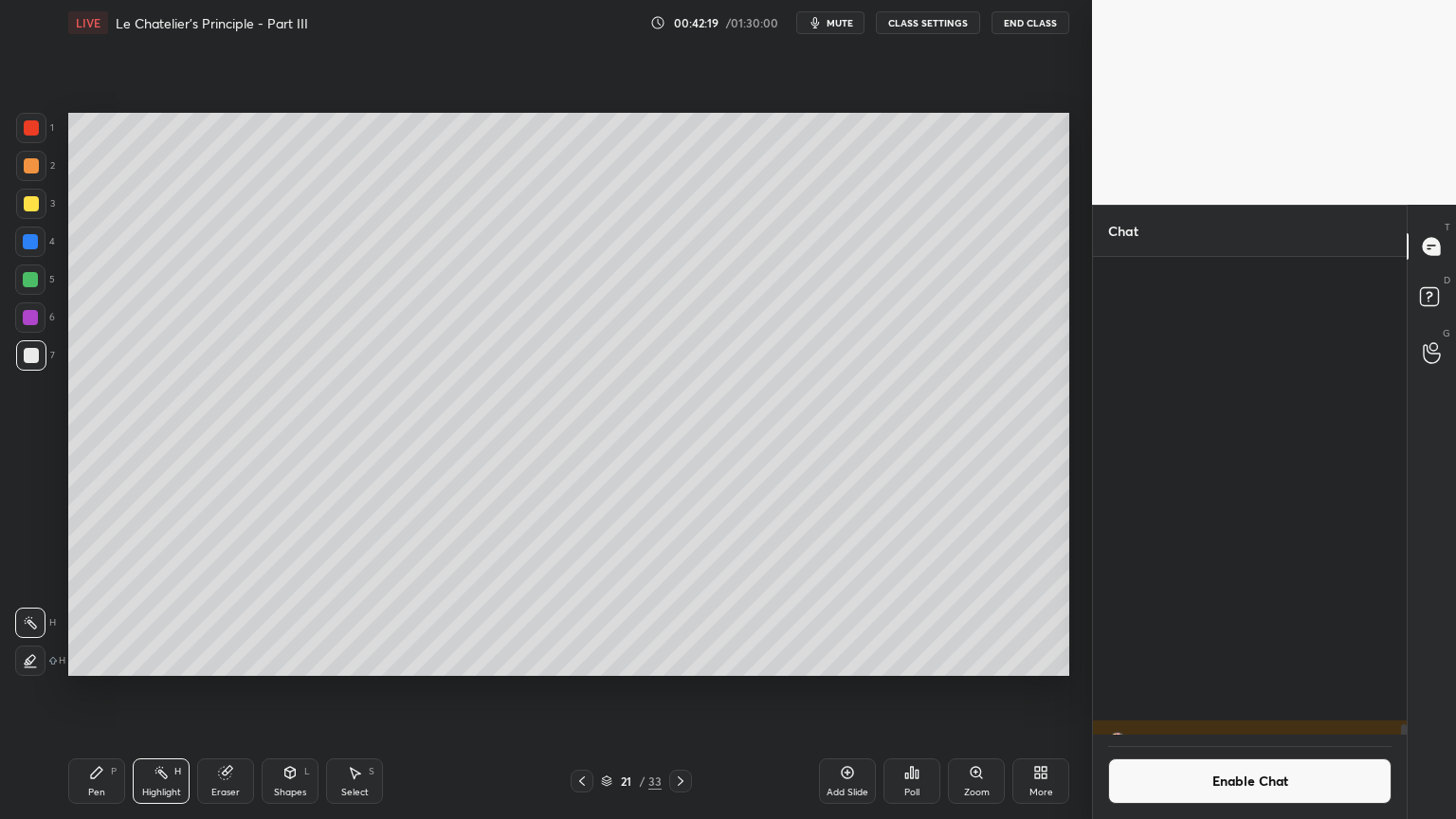 scroll, scrollTop: 21681, scrollLeft: 0, axis: vertical 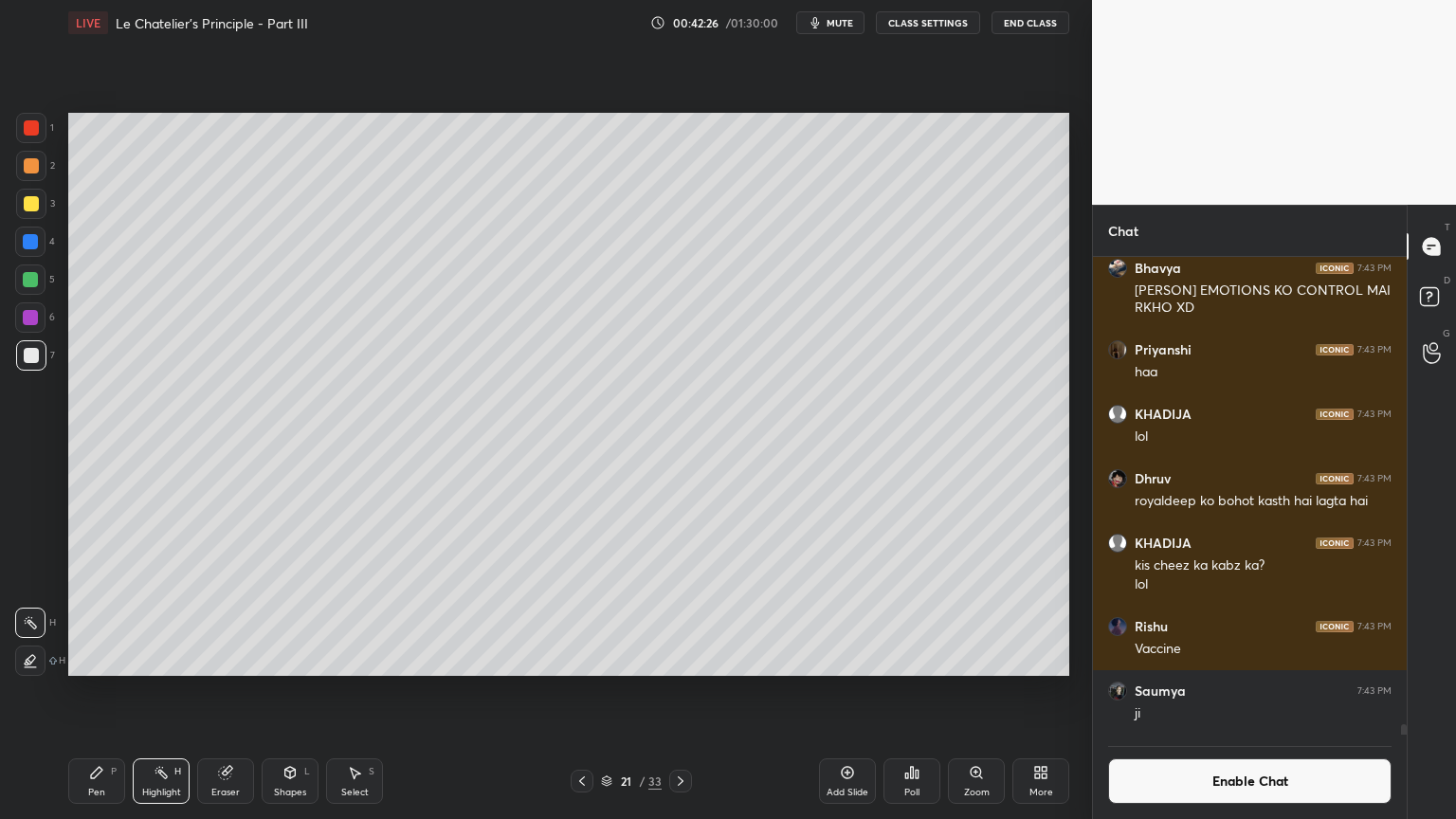 click on "CLASS SETTINGS" at bounding box center [928, 23] 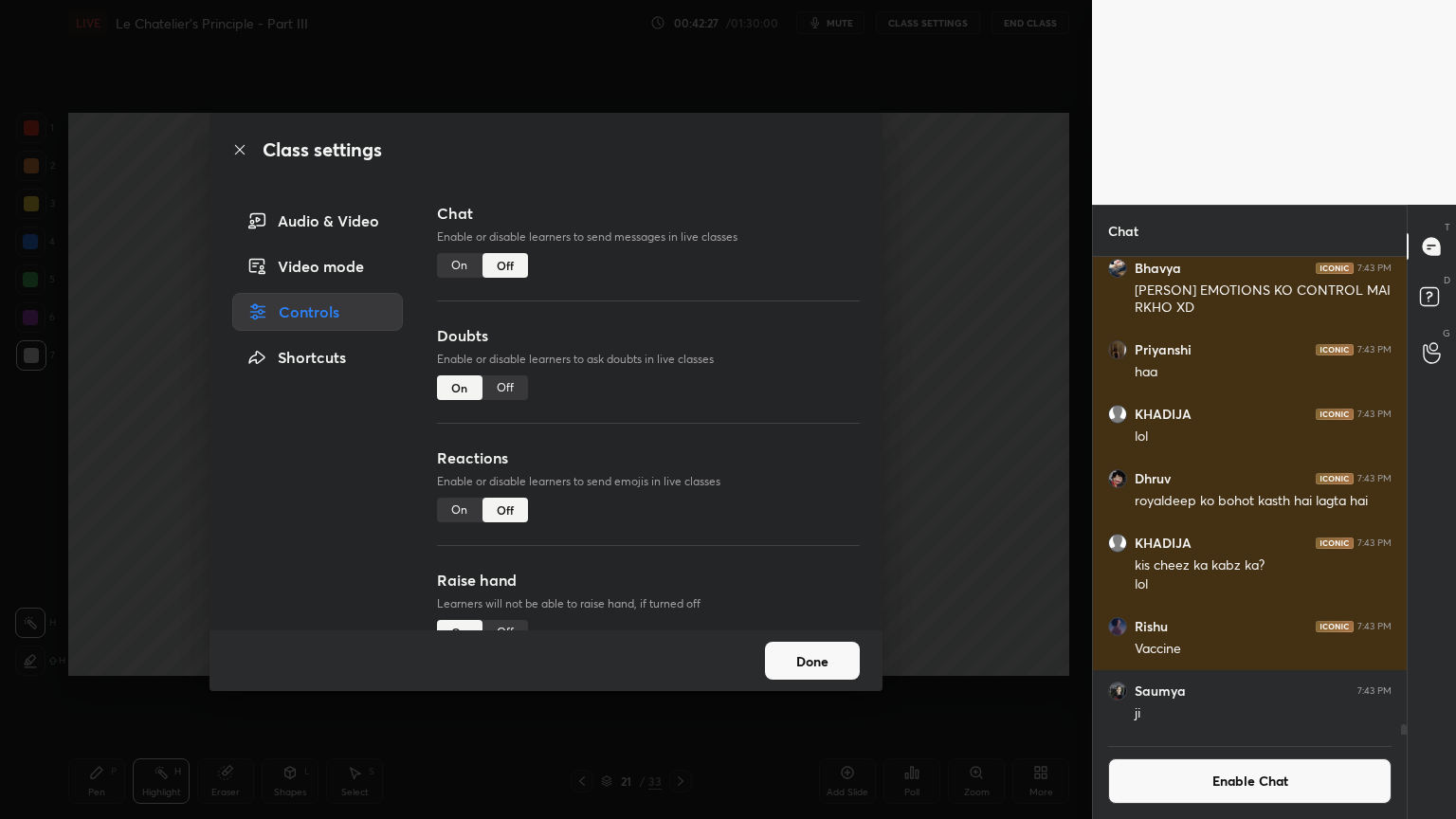 click on "On" at bounding box center [460, 510] 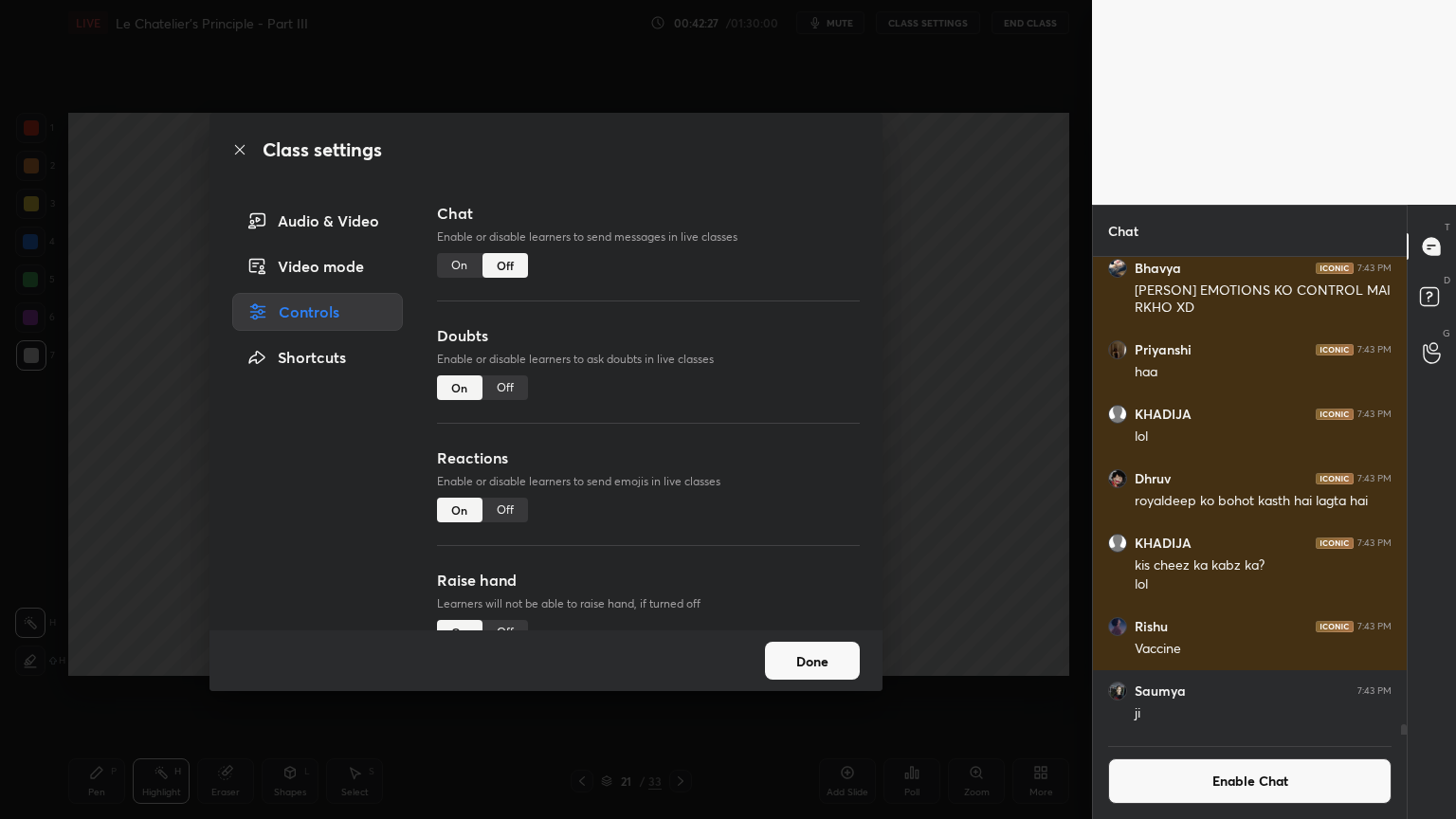 click on "Class settings Audio & Video Video mode Controls Shortcuts Chat Enable or disable learners to send messages in live classes On Off Doubts Enable or disable learners to ask doubts in live classes On Off Reactions Enable or disable learners to send emojis in live classes On Off Raise hand Learners will not be able to raise hand, if turned off On Off Poll Prediction Enable or disable poll prediction in case of a question on the slide On Off Done" at bounding box center [546, 410] 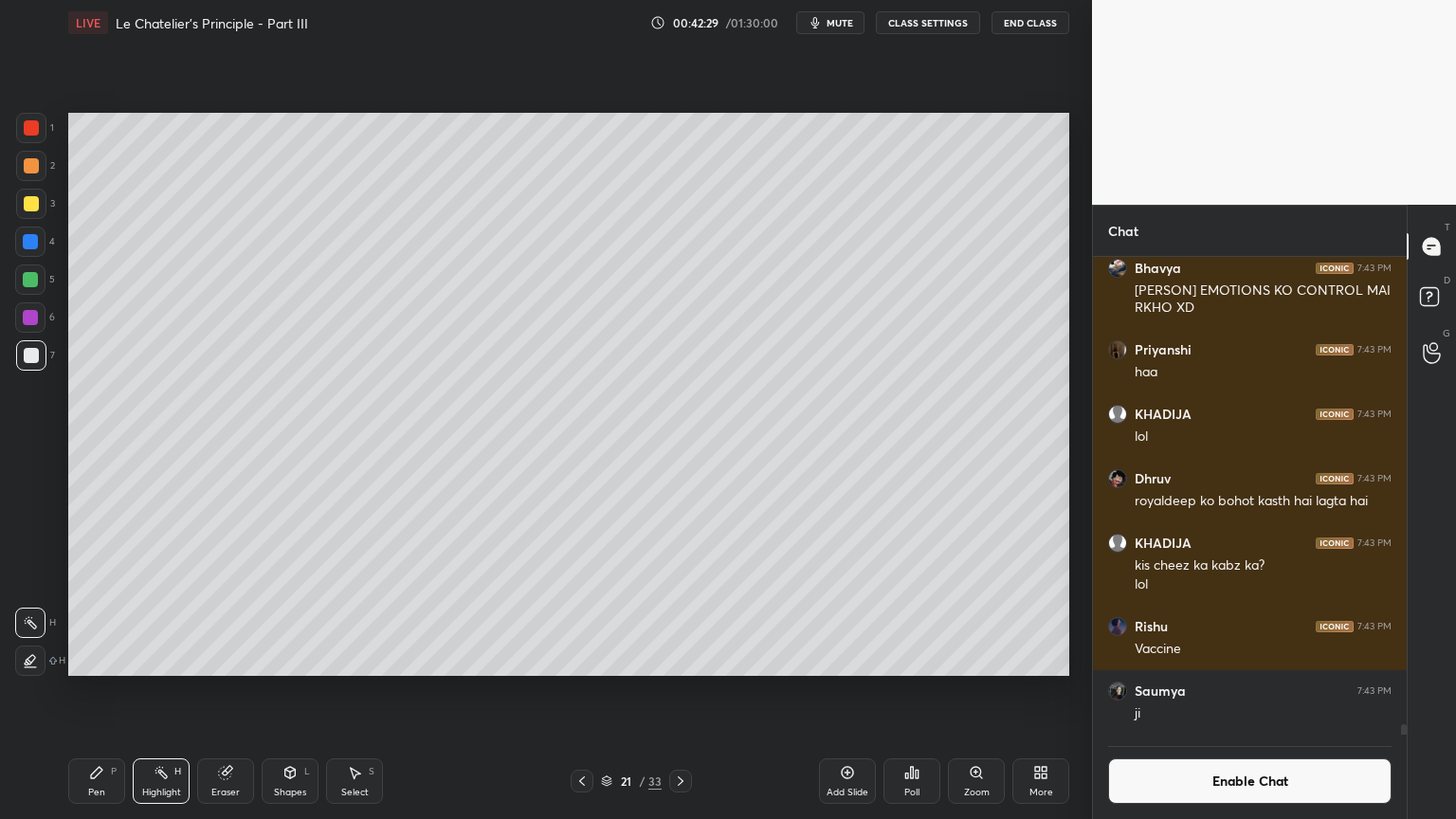 scroll, scrollTop: 433, scrollLeft: 308, axis: both 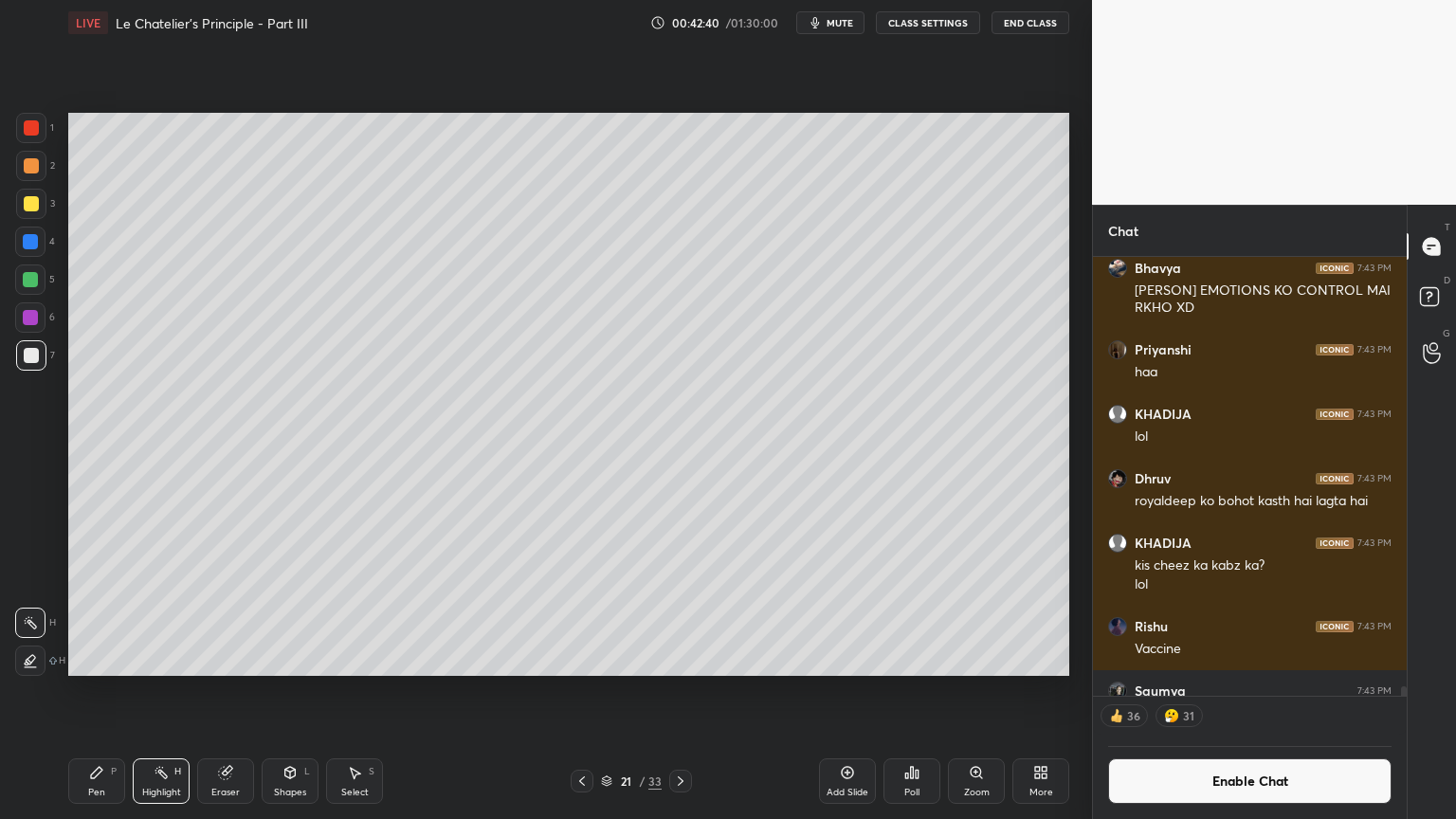 click on "CLASS SETTINGS" at bounding box center [928, 23] 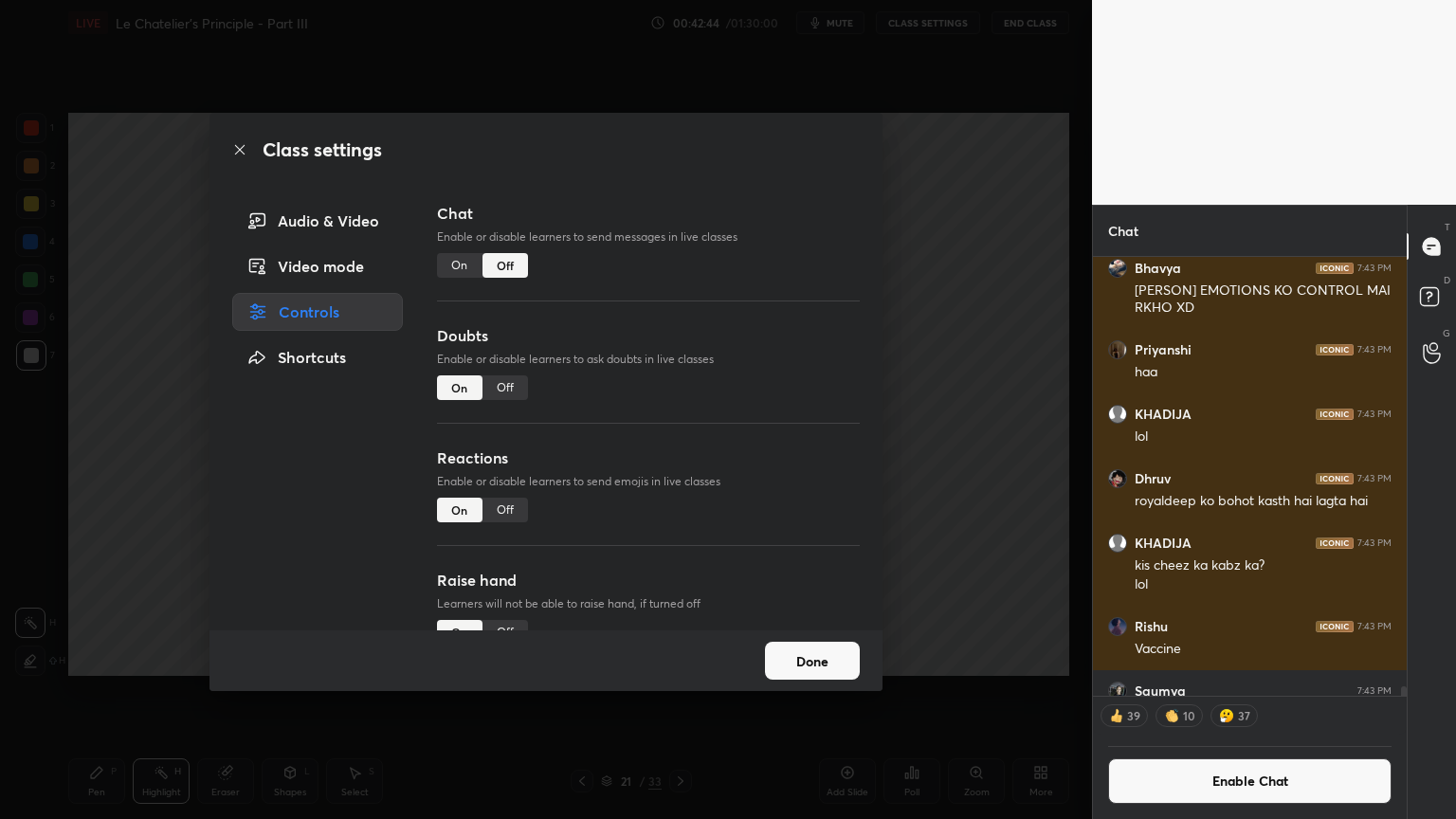 click on "Off" at bounding box center [505, 510] 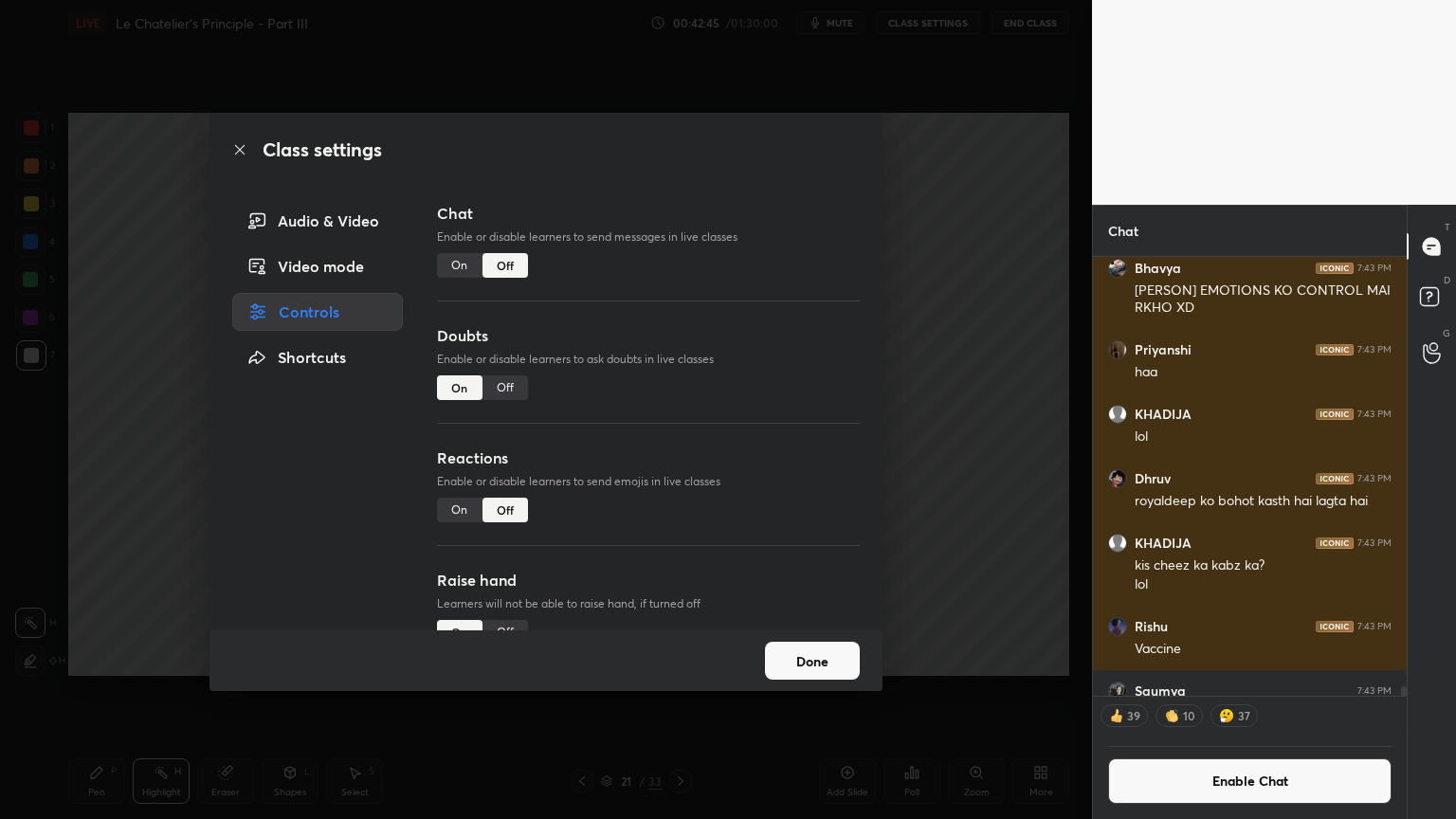 scroll, scrollTop: 6, scrollLeft: 6, axis: both 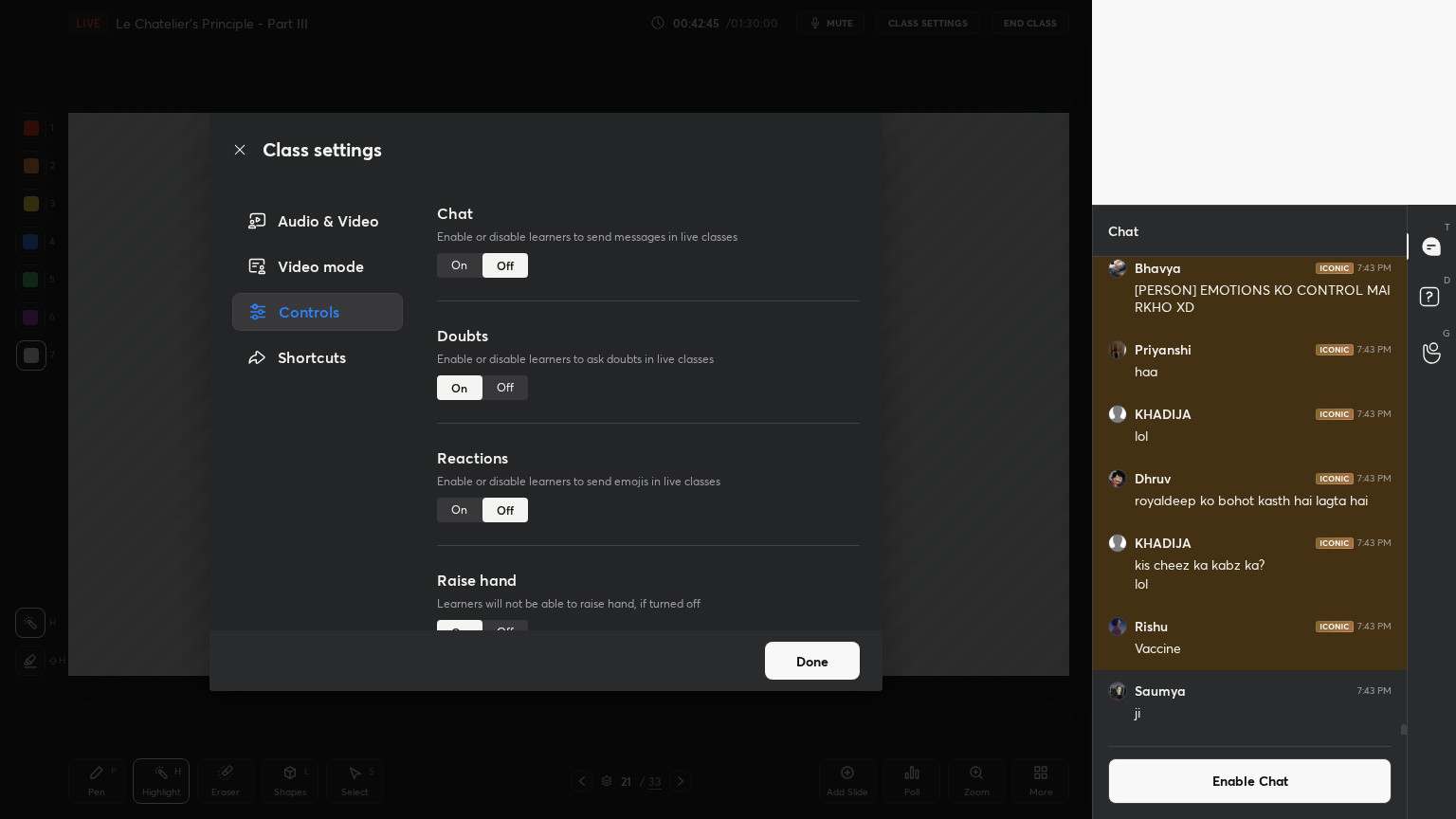 click on "Class settings Audio & Video Video mode Controls Shortcuts Chat Enable or disable learners to send messages in live classes On Off Doubts Enable or disable learners to ask doubts in live classes On Off Reactions Enable or disable learners to send emojis in live classes On Off Raise hand Learners will not be able to raise hand, if turned off On Off Poll Prediction Enable or disable poll prediction in case of a question on the slide On Off Done" at bounding box center (546, 410) 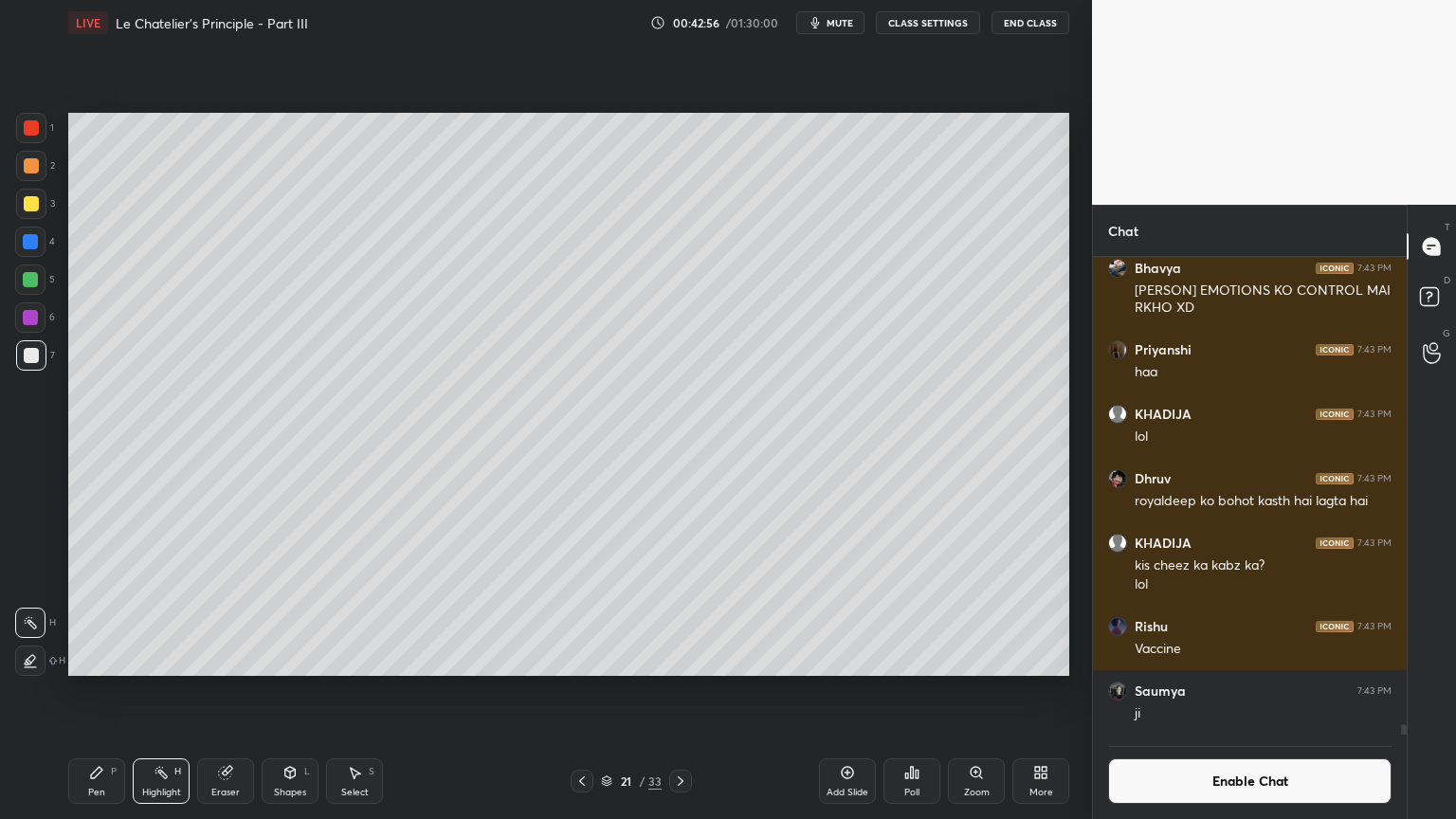 click 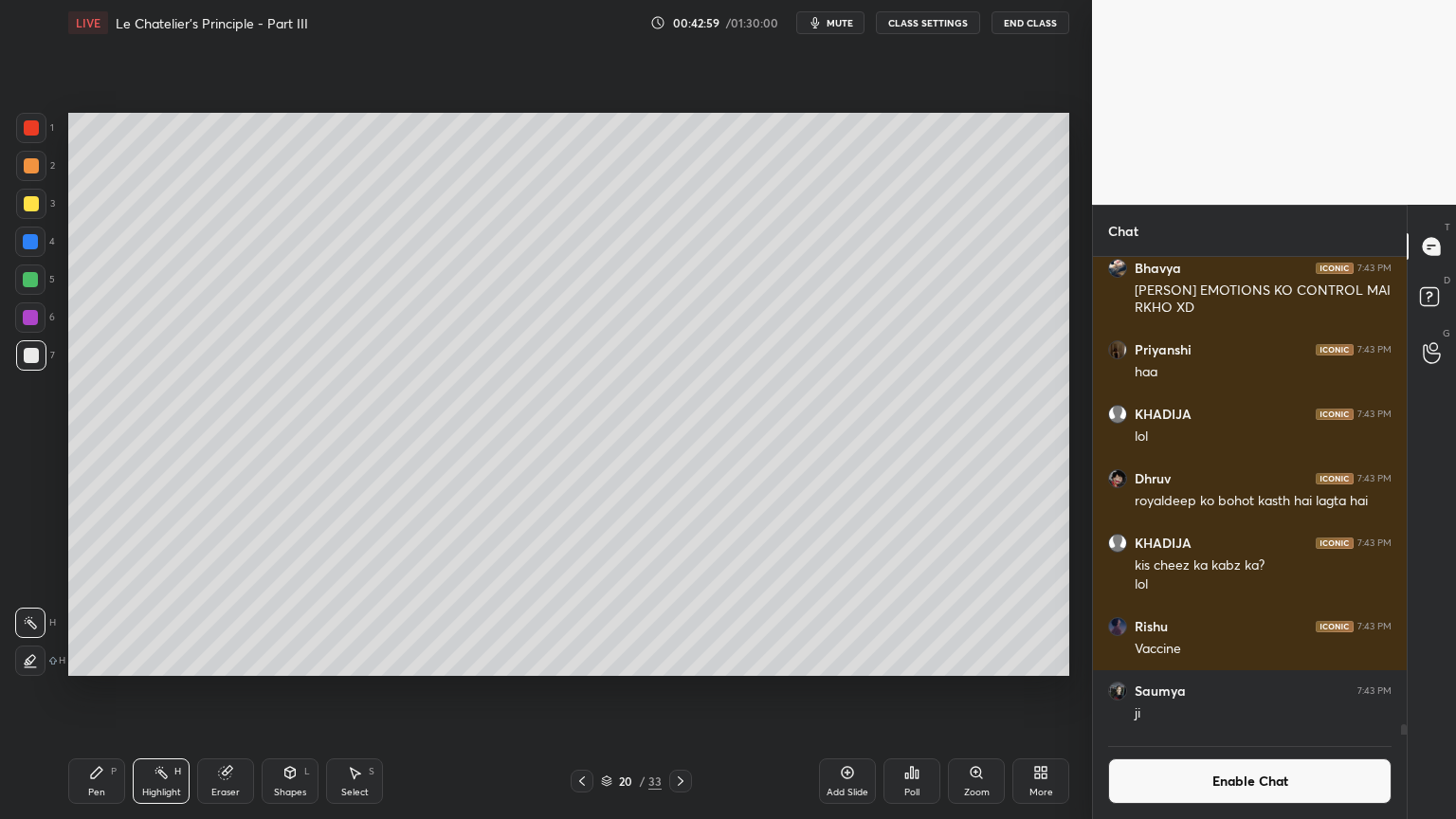 click 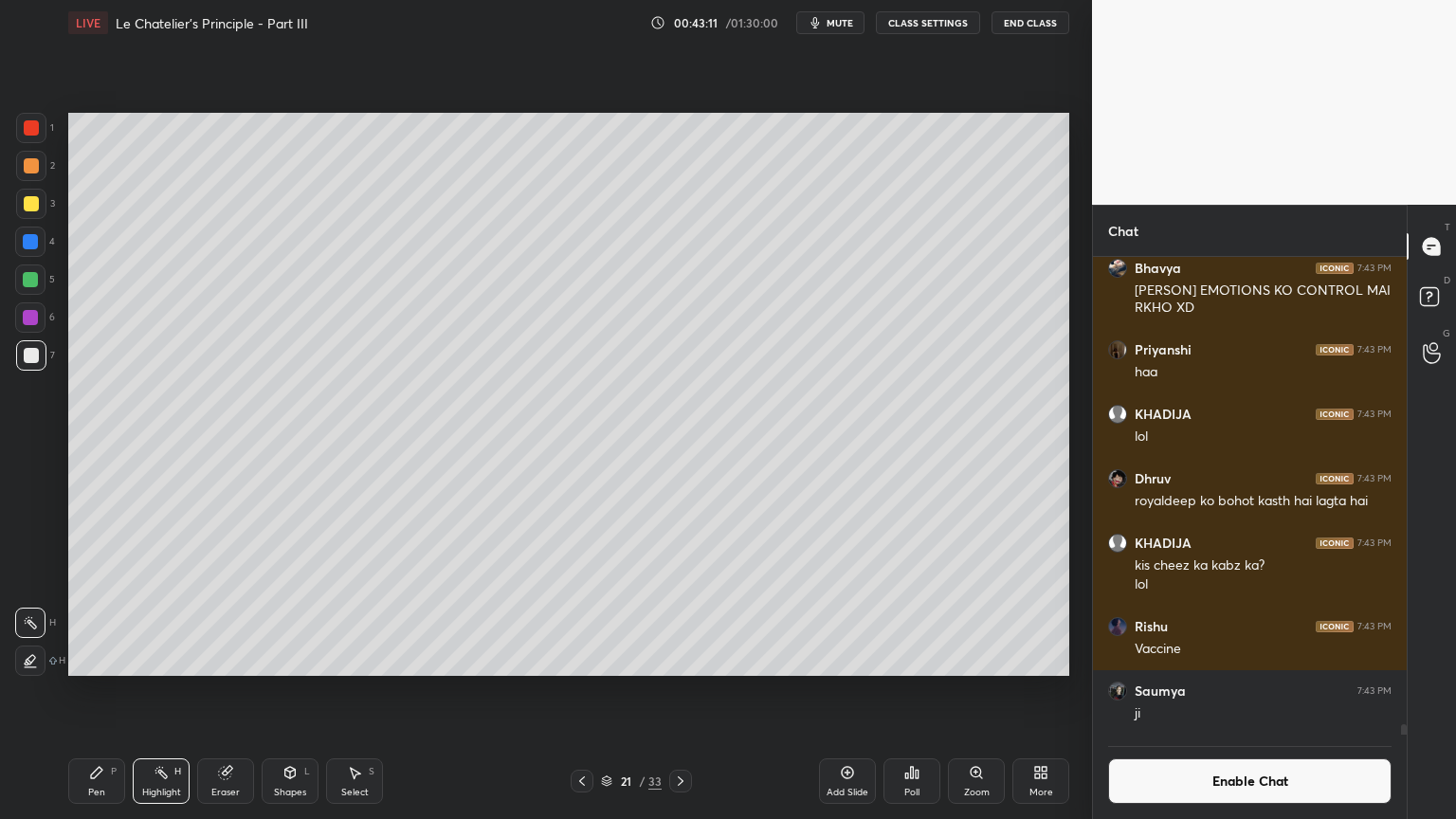 click on "Add Slide" at bounding box center [847, 781] 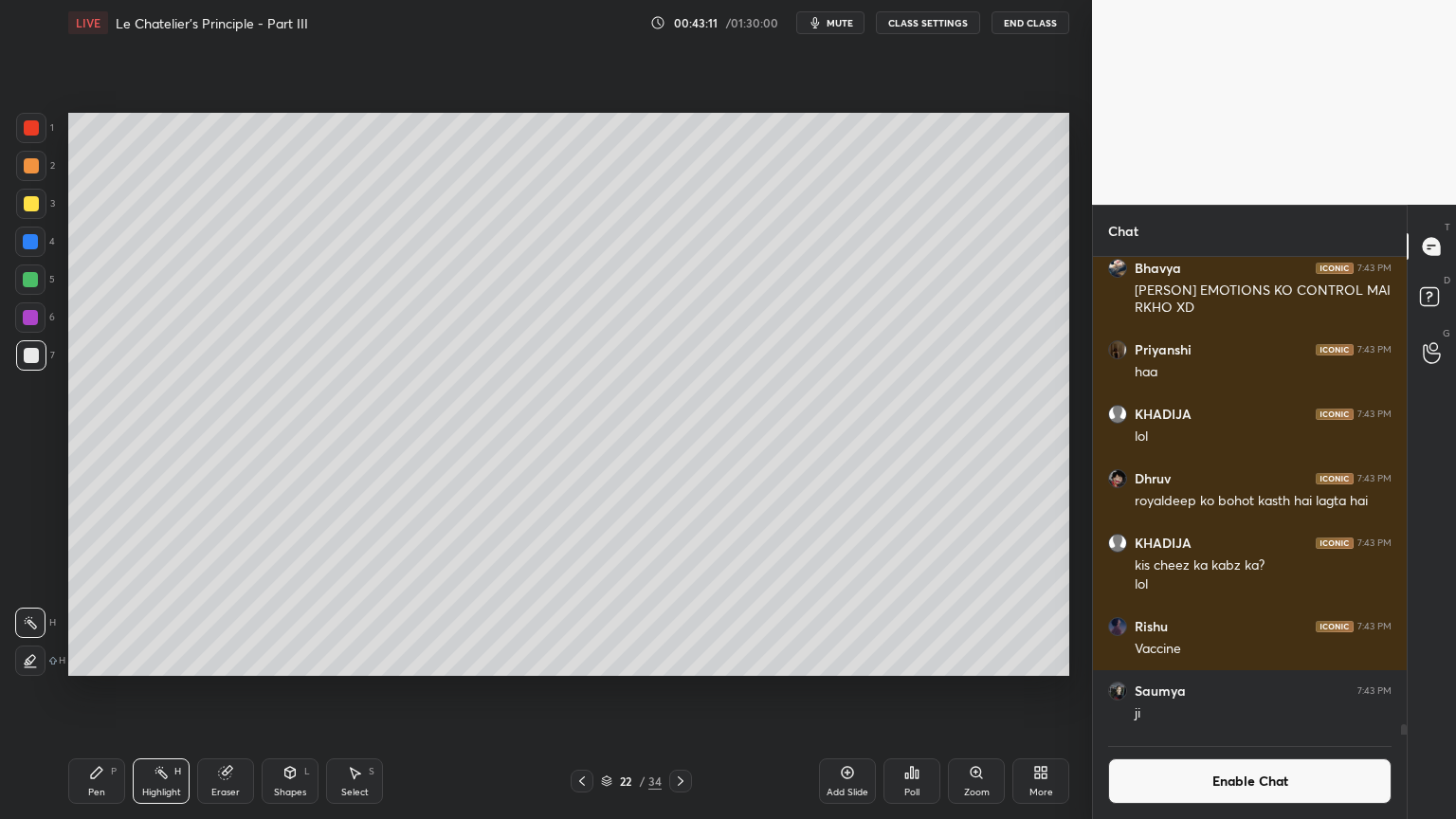 click on "Pen P" at bounding box center [97, 781] 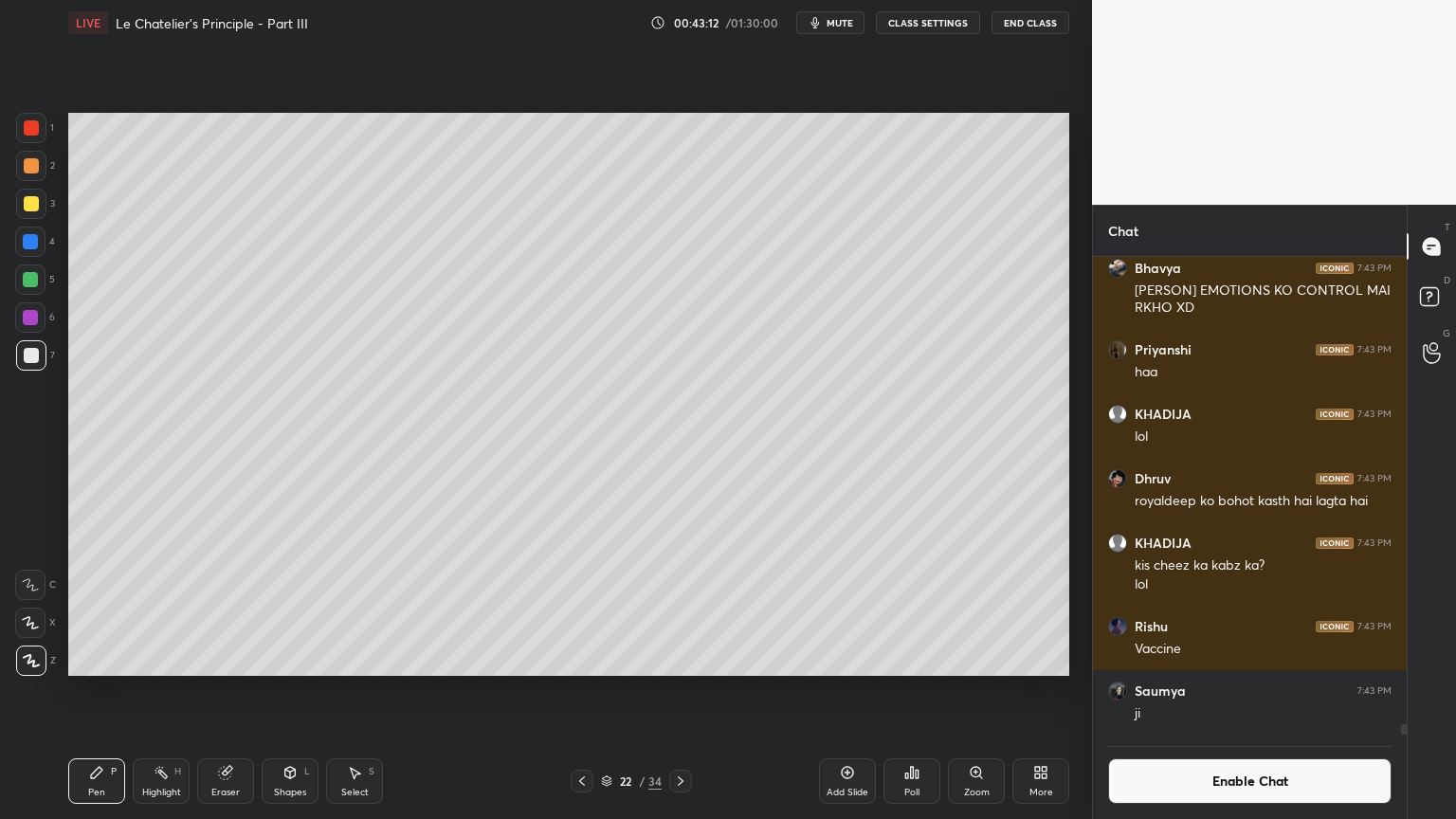 click at bounding box center (31, 166) 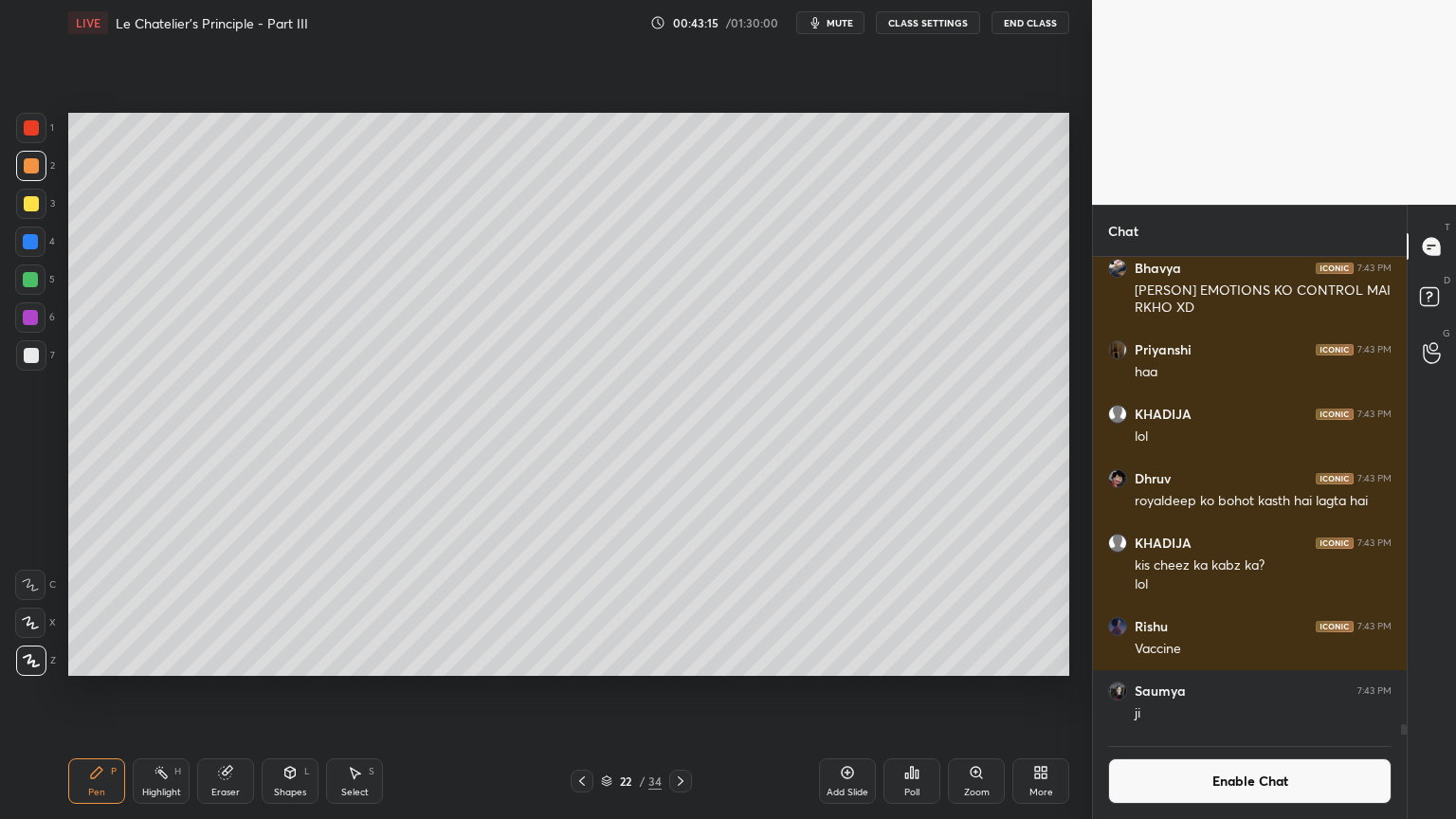 click at bounding box center (31, 355) 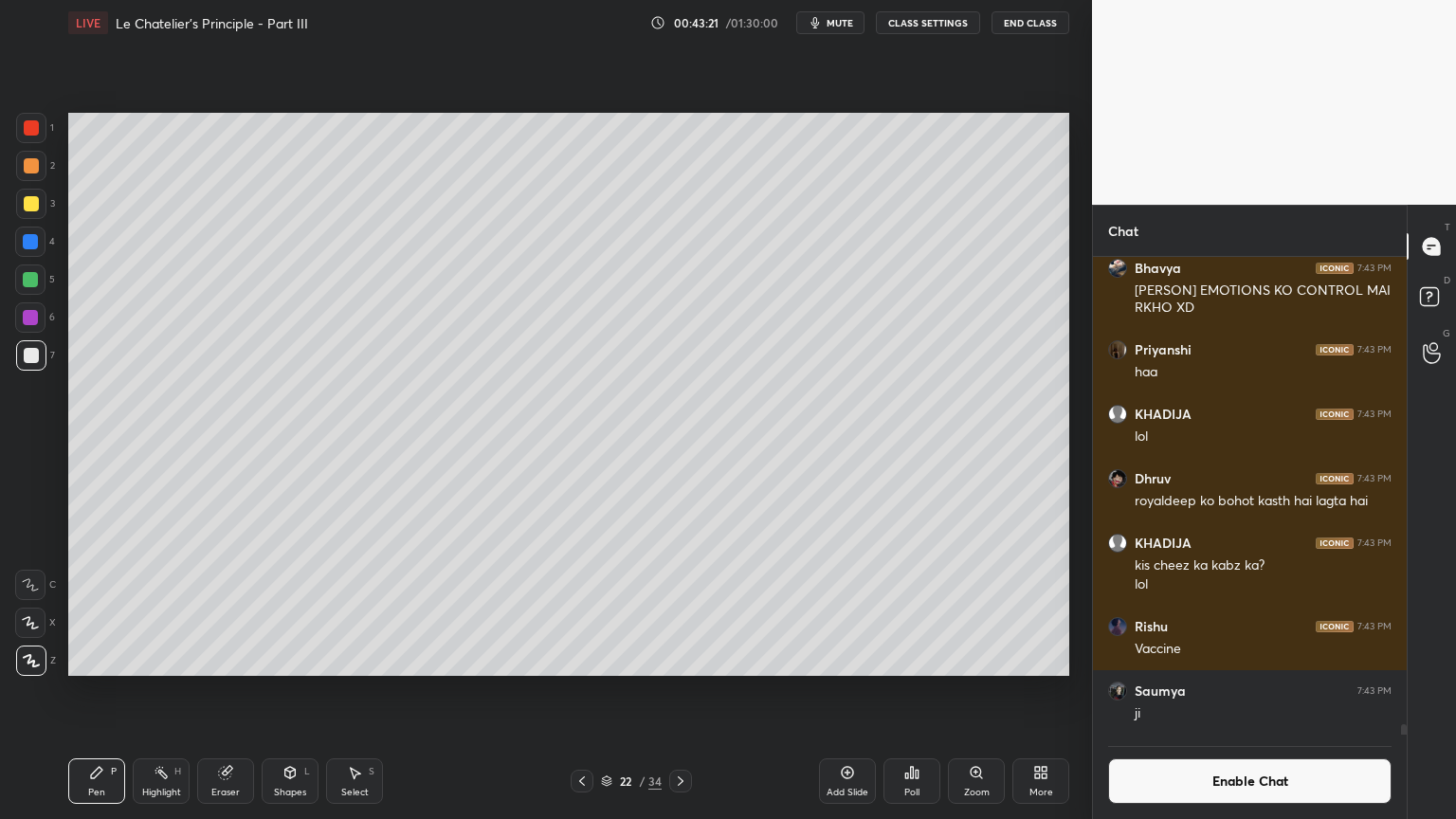 drag, startPoint x: 236, startPoint y: 785, endPoint x: 246, endPoint y: 758, distance: 28.79236 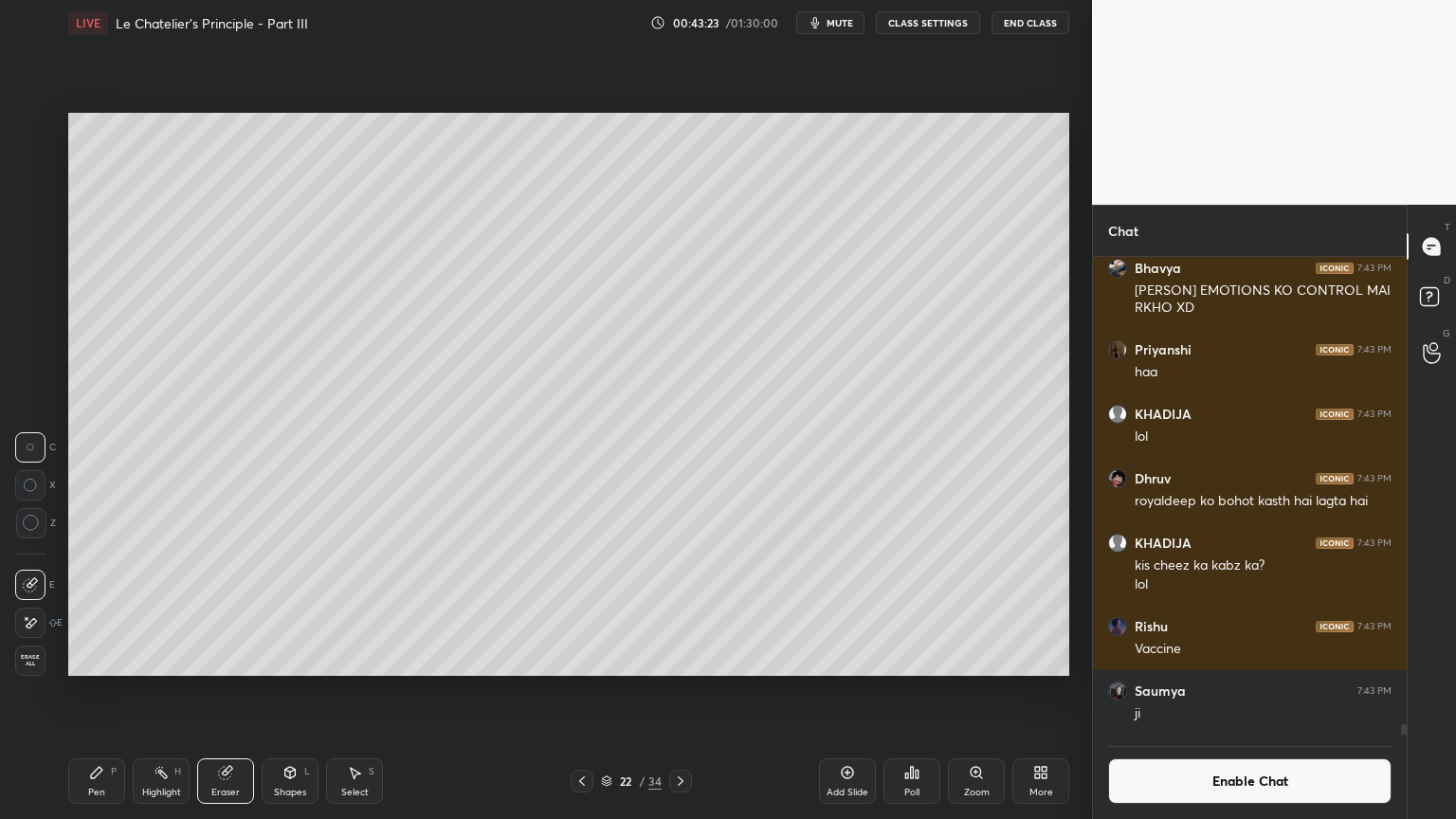 drag, startPoint x: 289, startPoint y: 785, endPoint x: 278, endPoint y: 760, distance: 27.313001 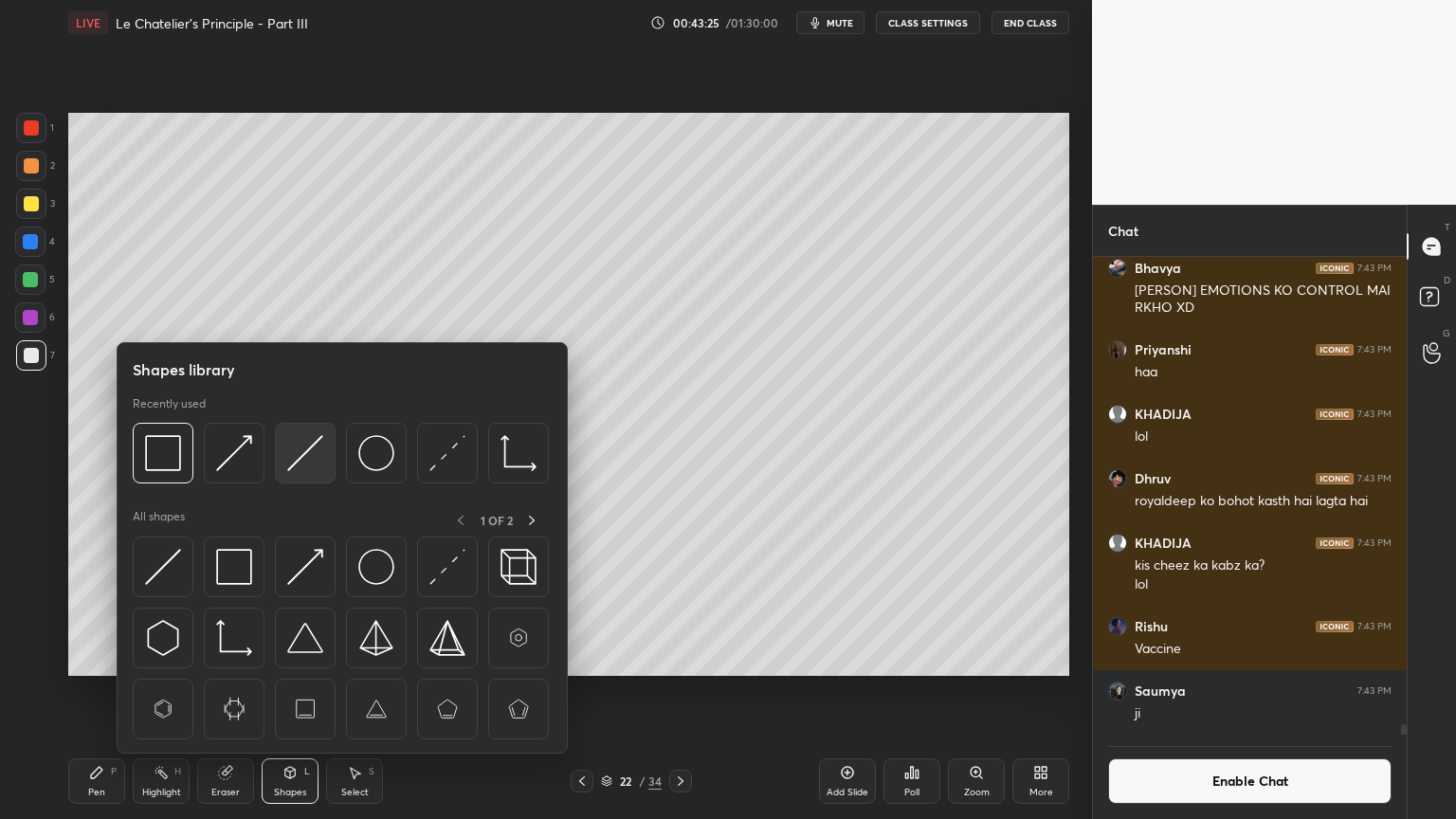 click at bounding box center [305, 453] 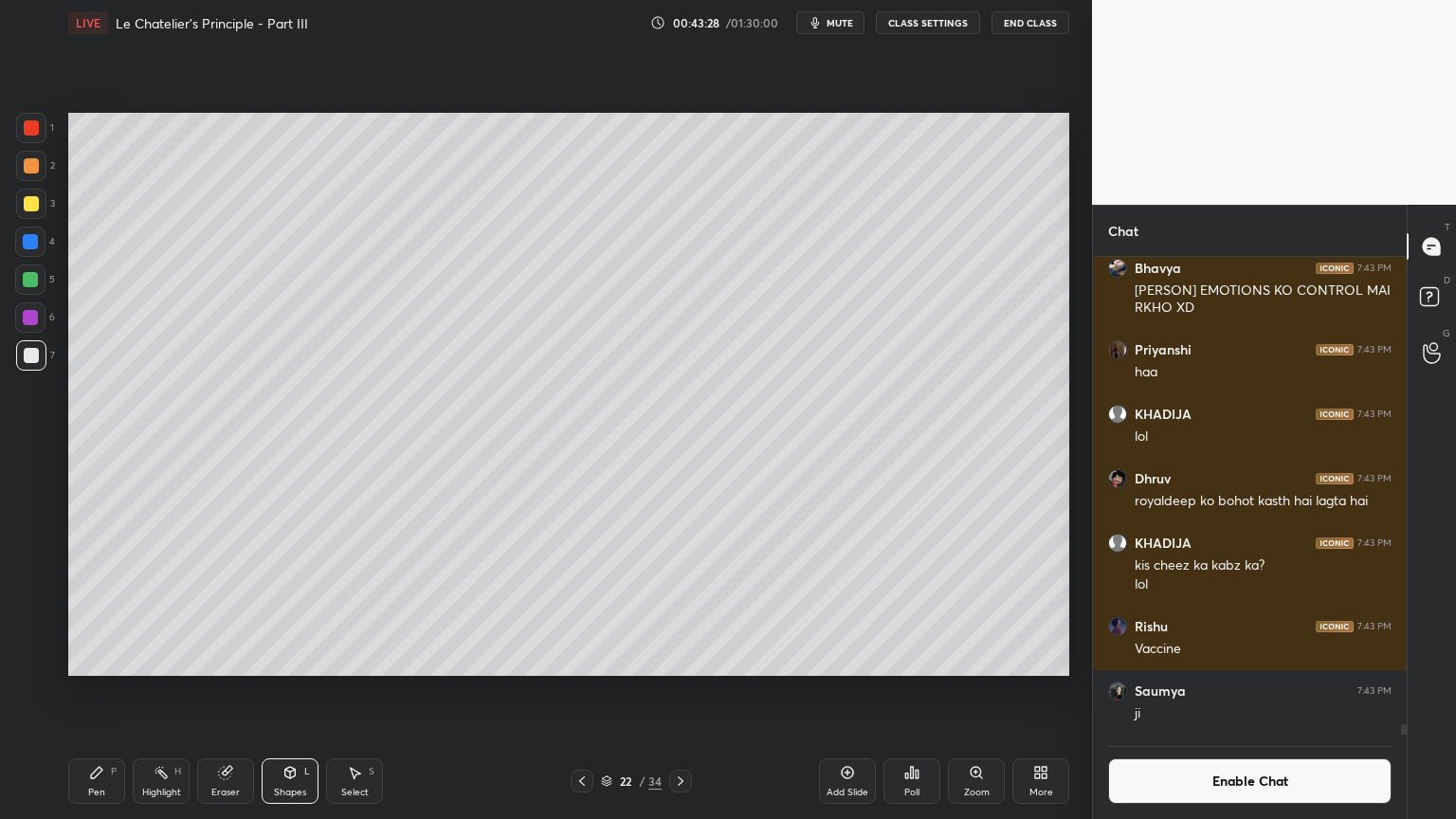 click on "Pen P" at bounding box center (97, 781) 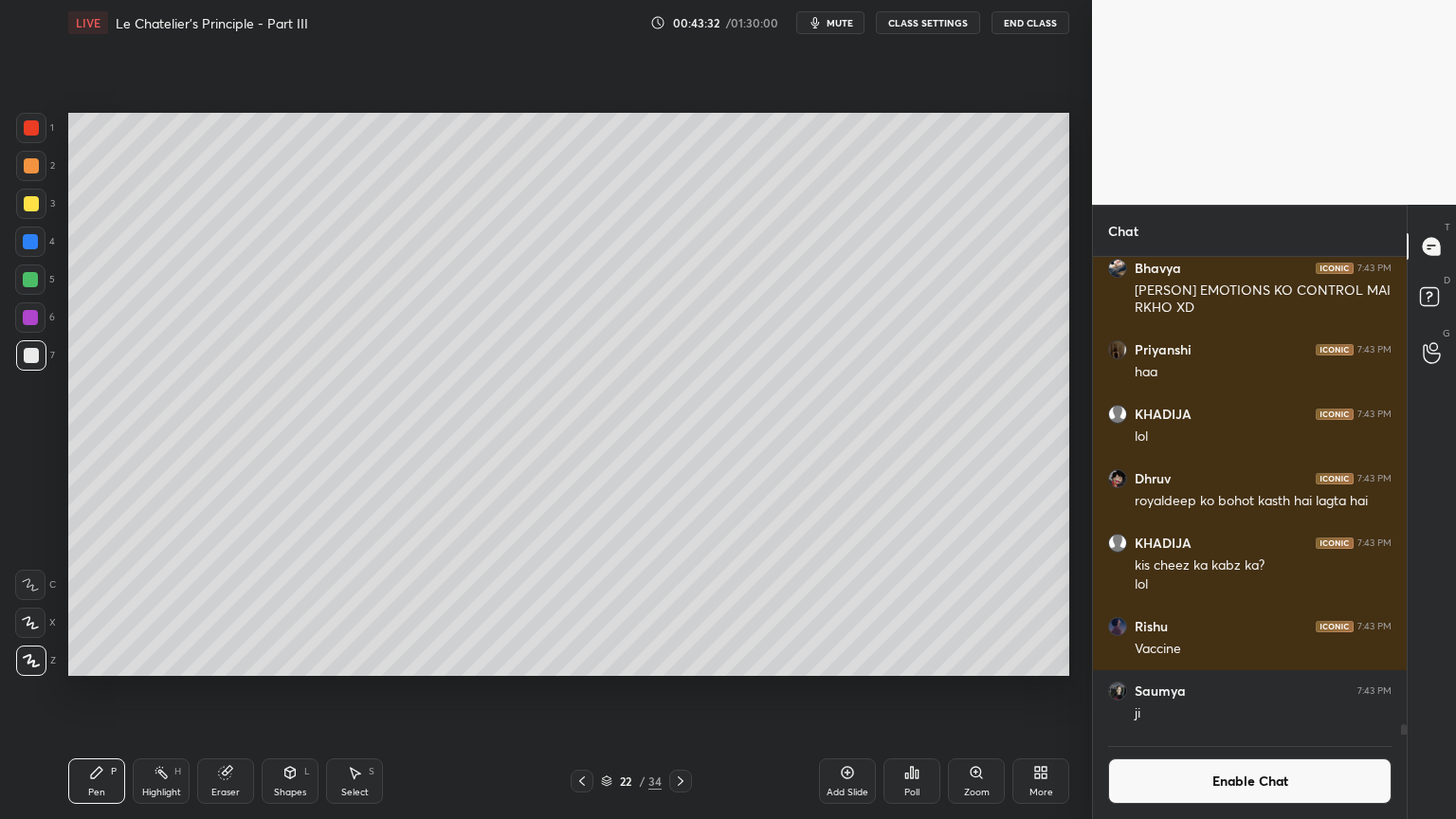 click on "Shapes L" at bounding box center (290, 781) 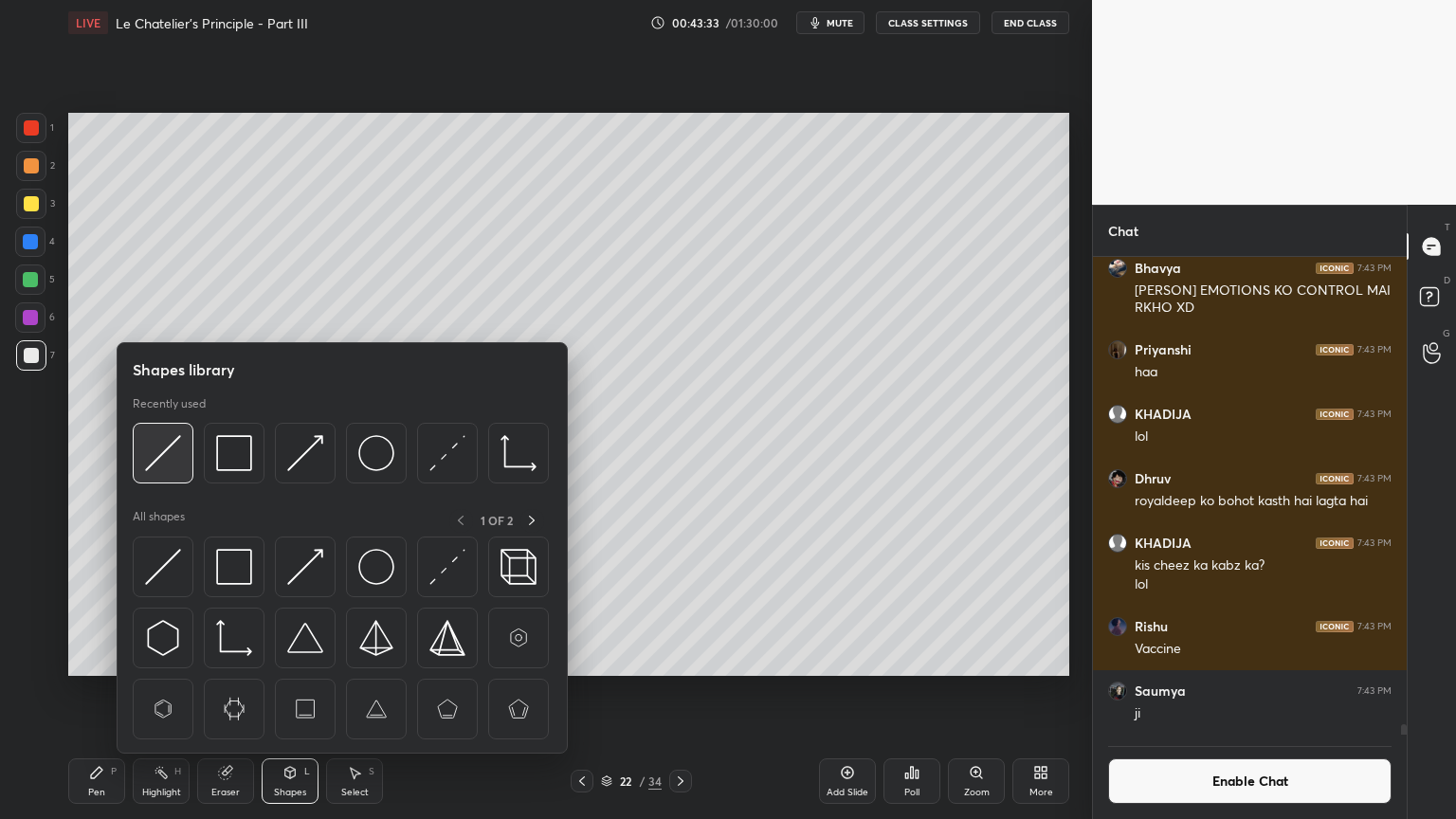click at bounding box center [163, 453] 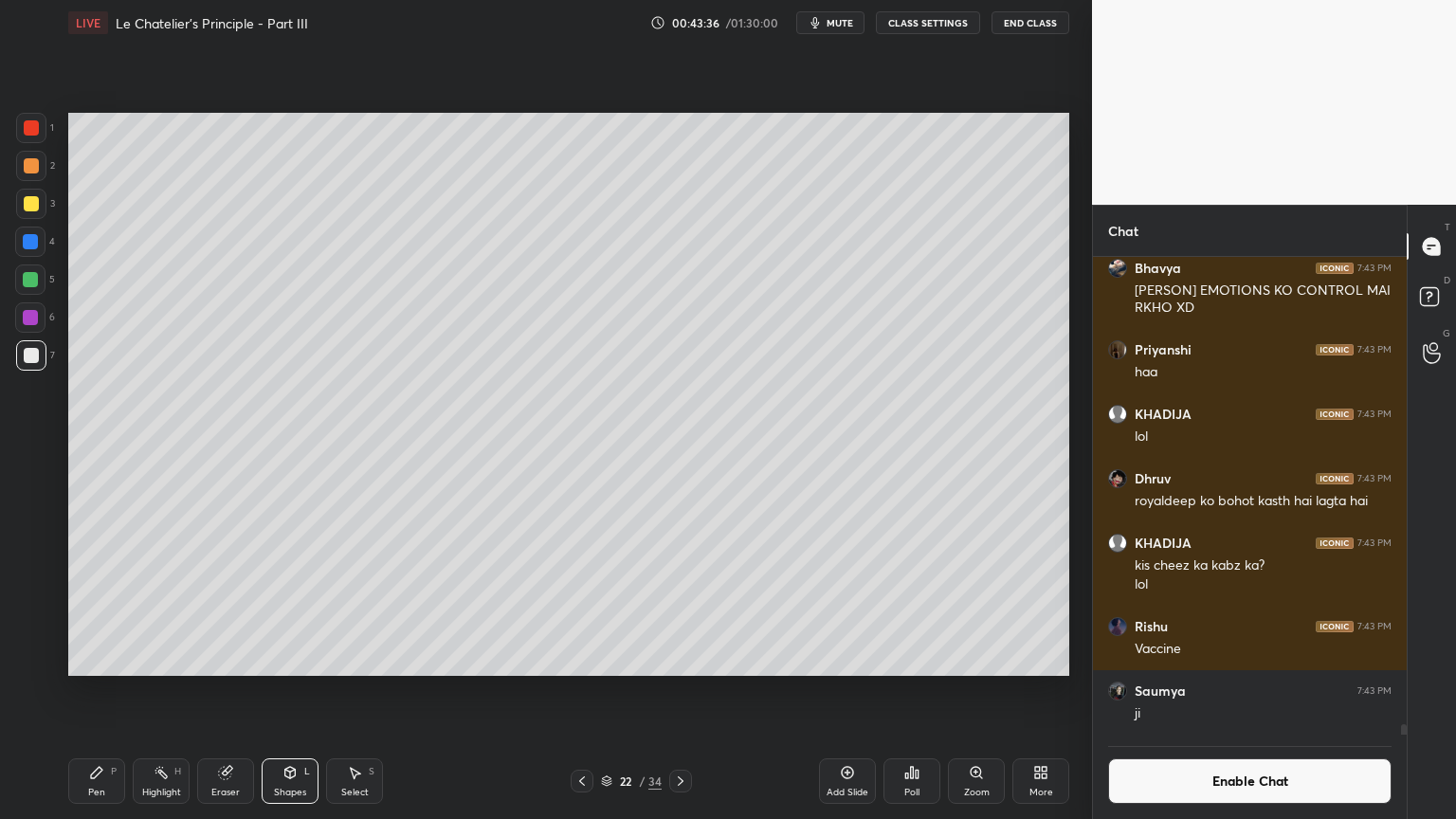click on "Shapes" at bounding box center [290, 792] 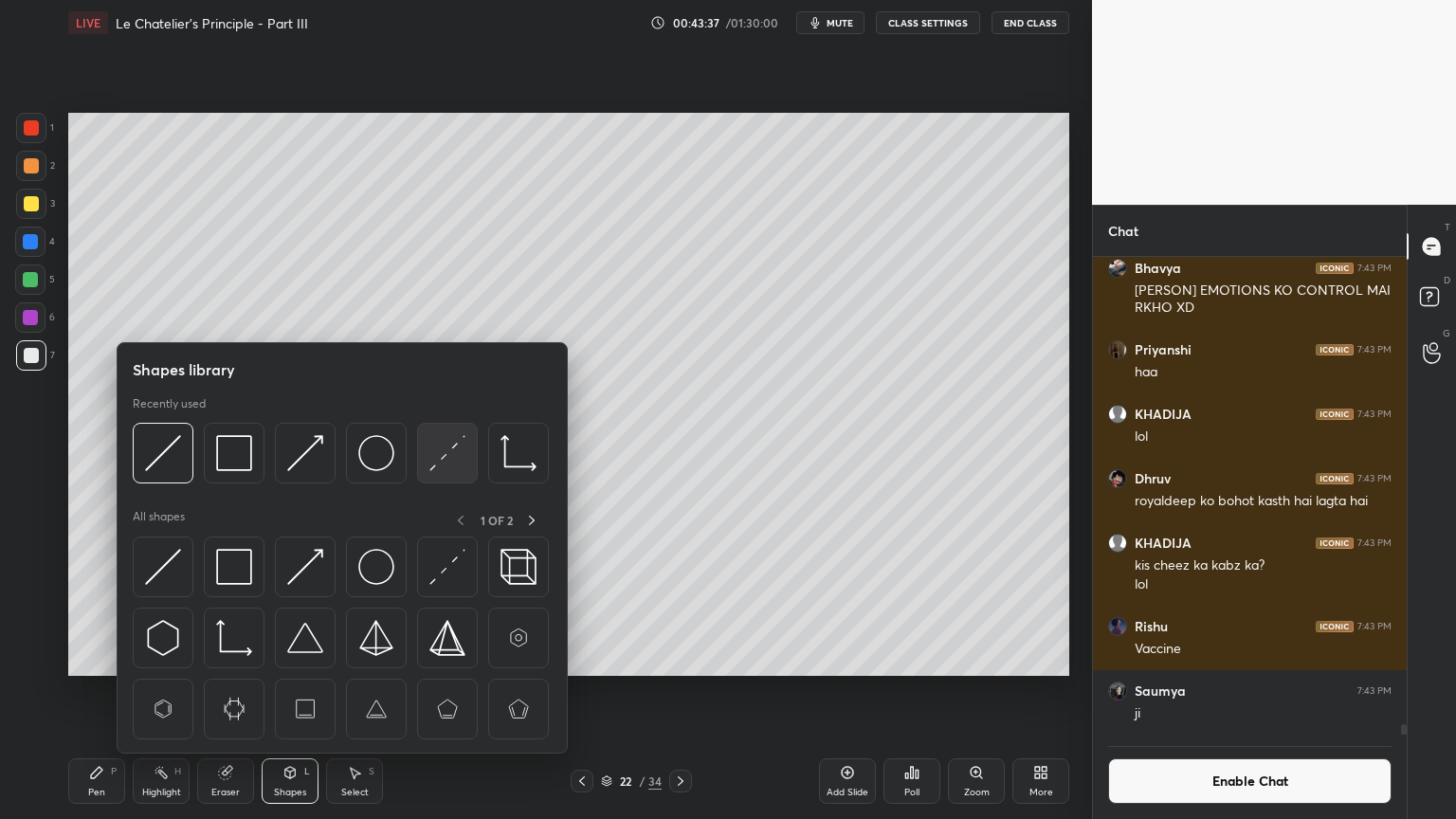 click at bounding box center (447, 453) 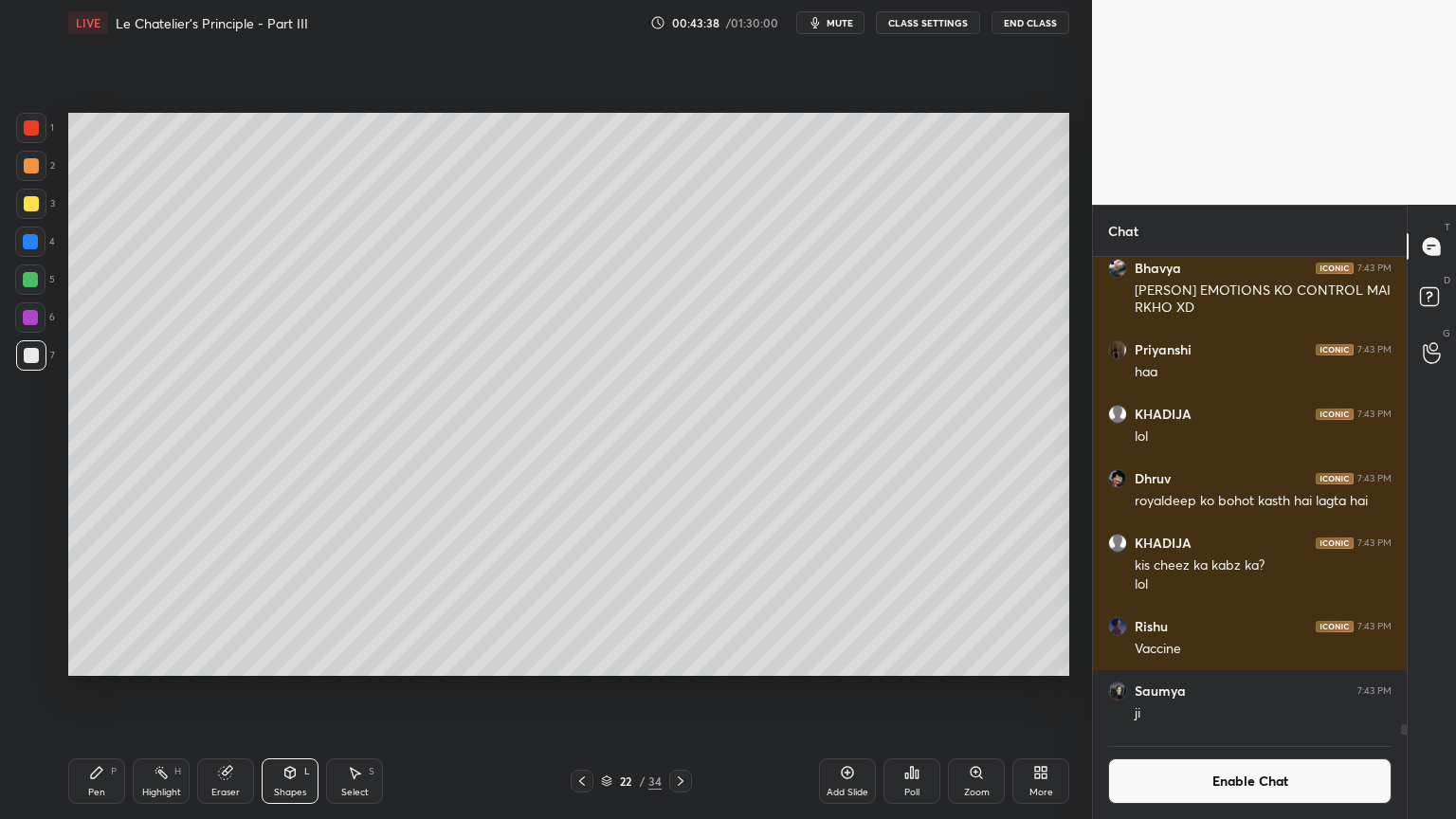 click at bounding box center (31, 204) 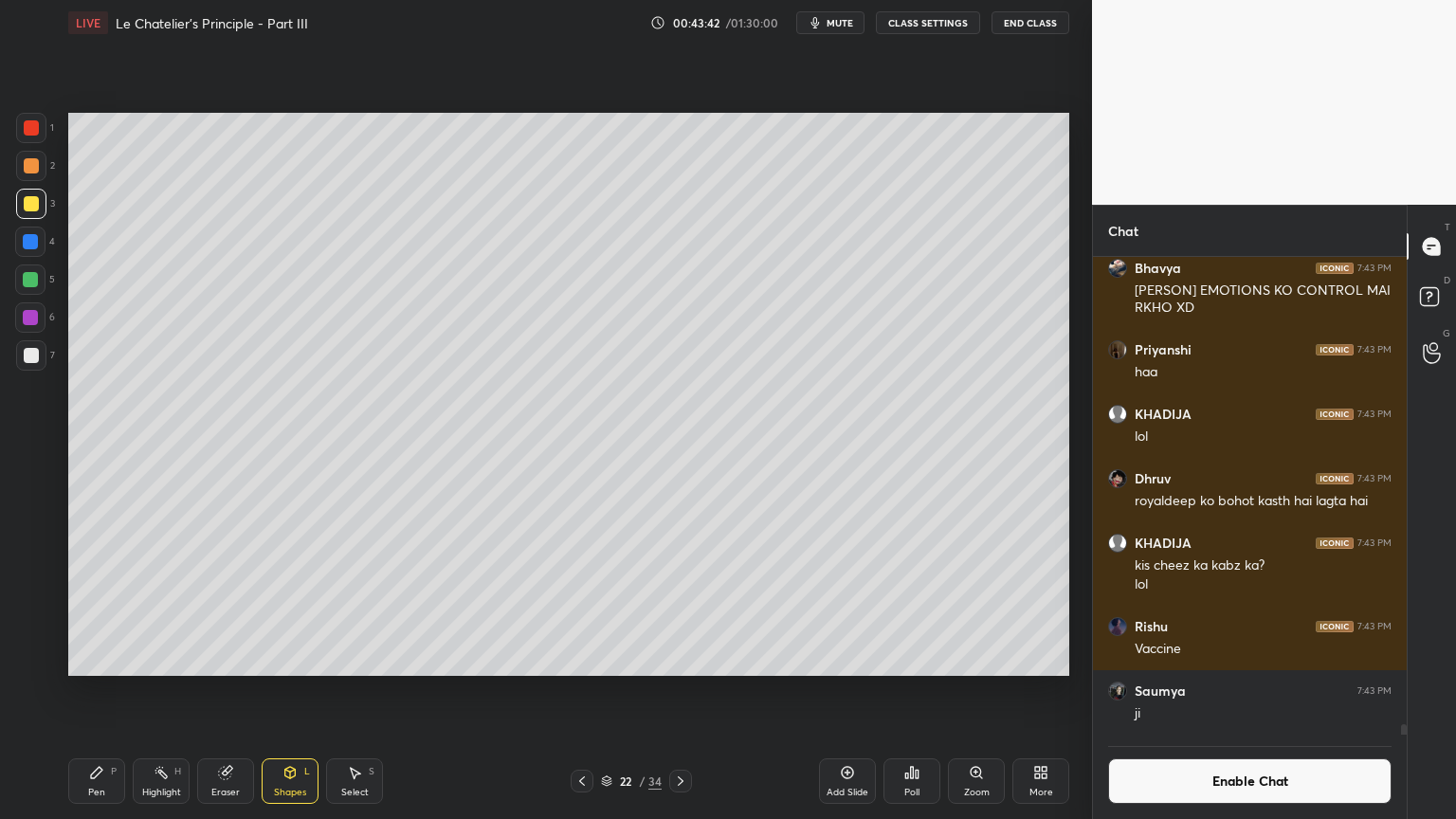 click on "Pen P" at bounding box center [97, 781] 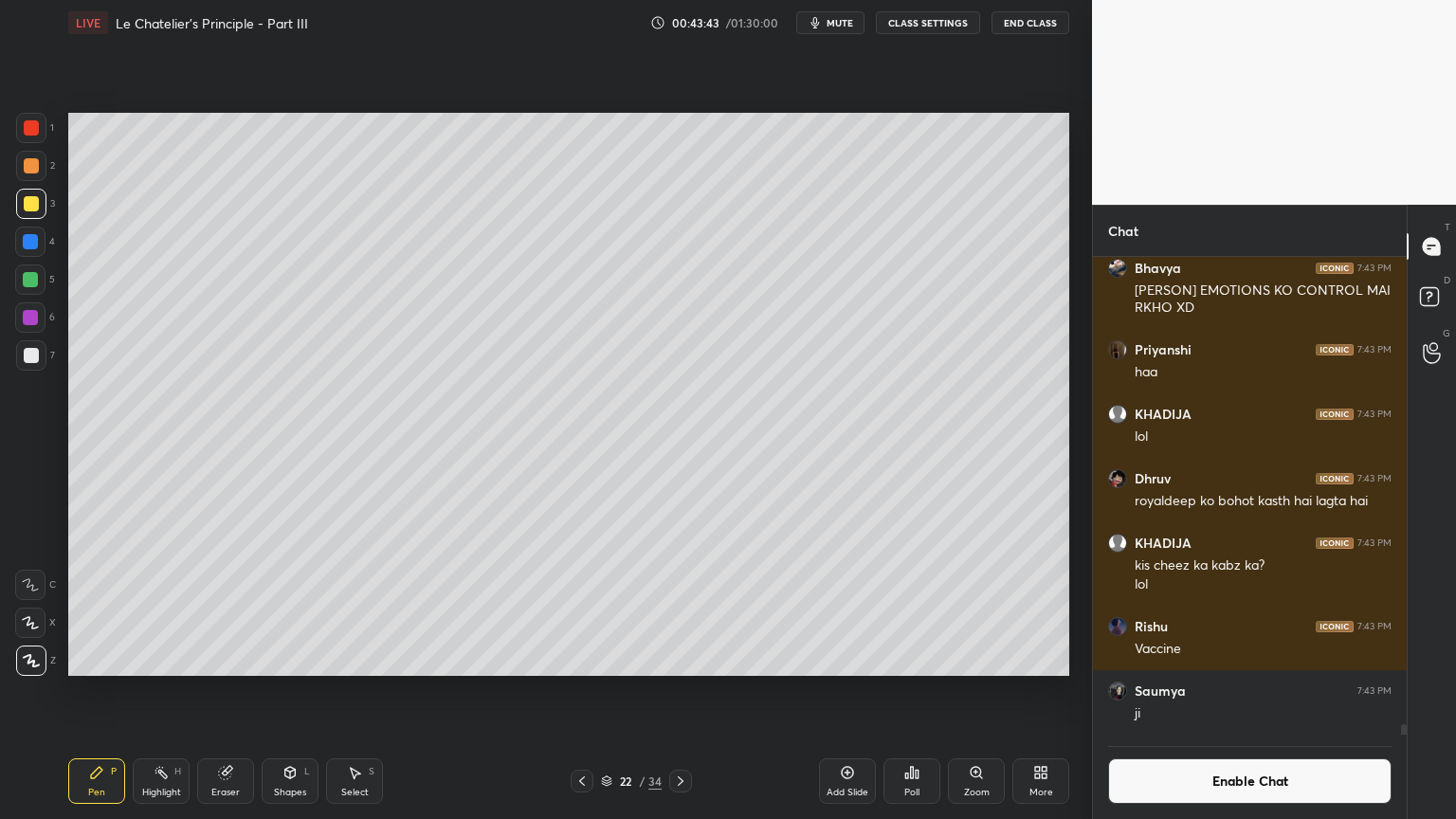 click at bounding box center (31, 355) 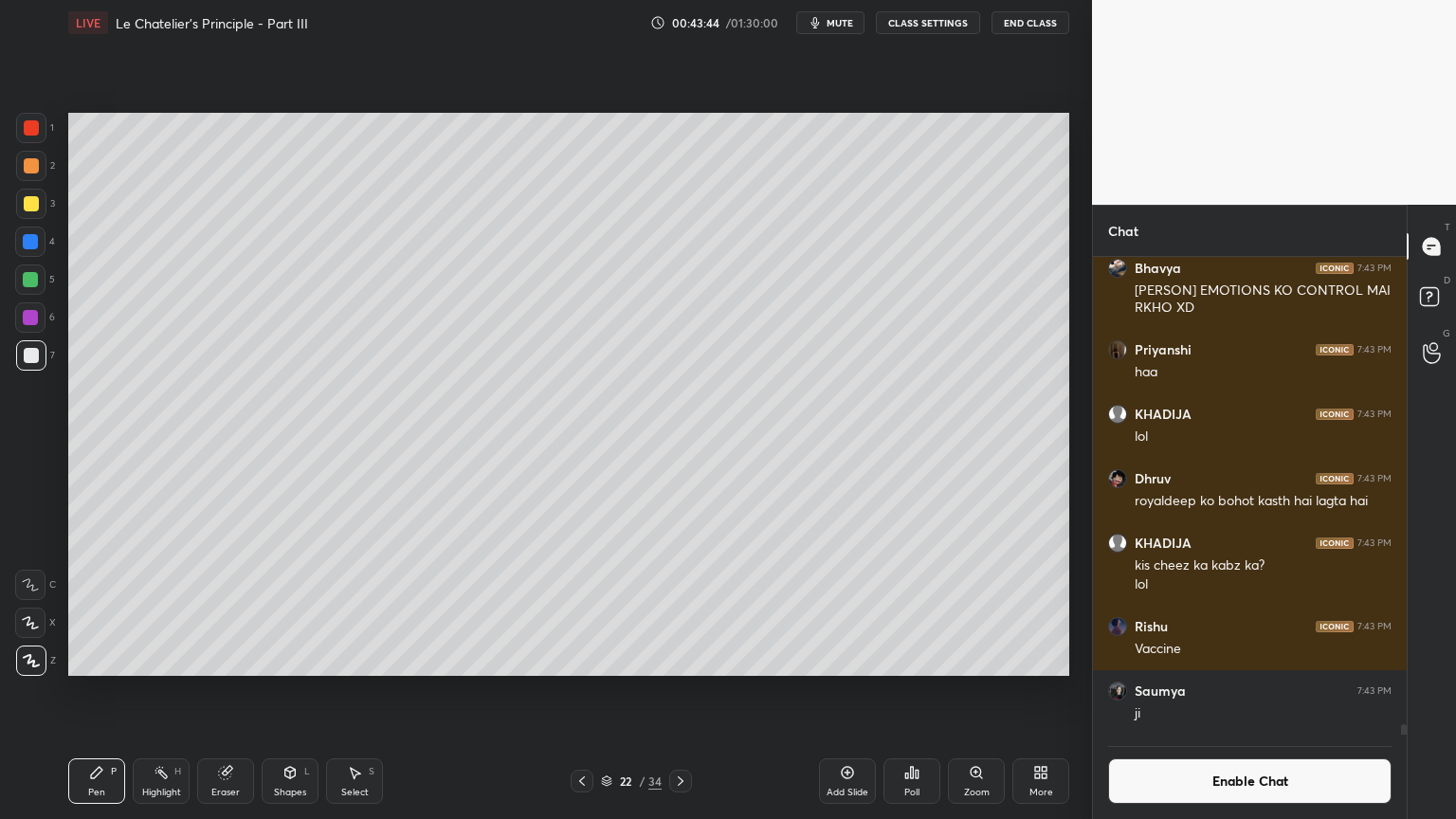 click at bounding box center [31, 128] 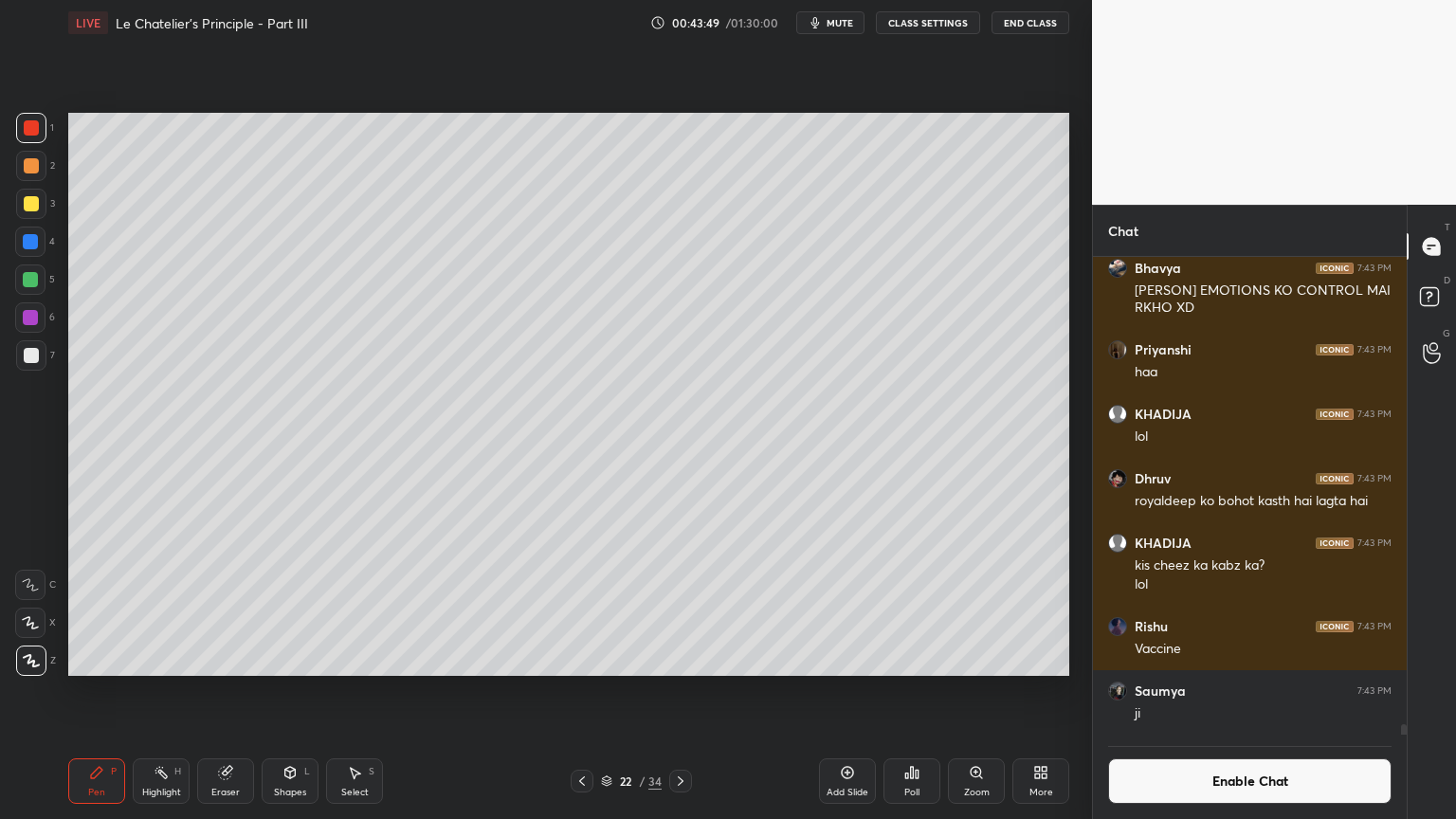 click at bounding box center (31, 204) 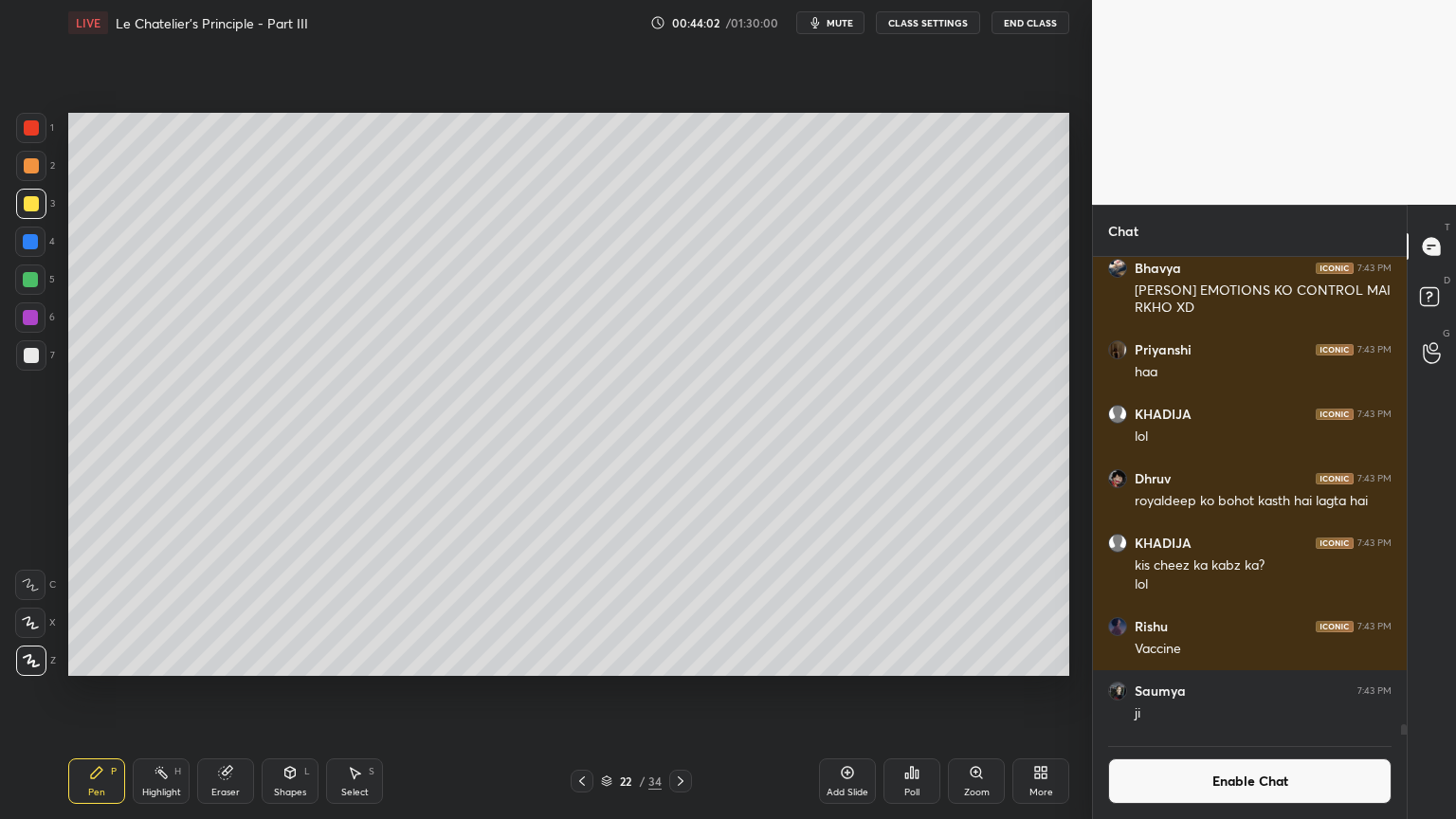 drag, startPoint x: 159, startPoint y: 785, endPoint x: 163, endPoint y: 712, distance: 73.10951 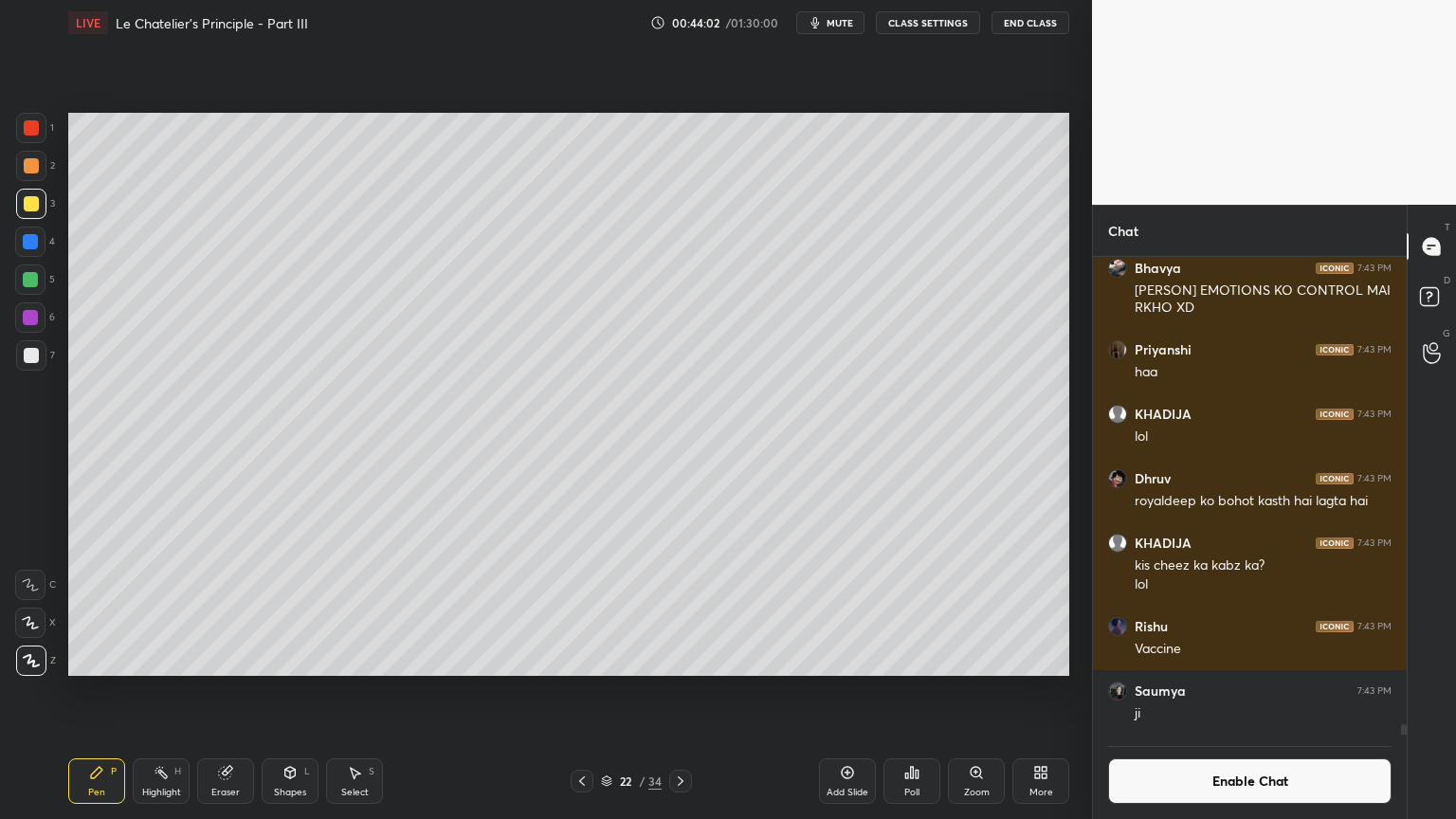 click on "Highlight H" at bounding box center [161, 781] 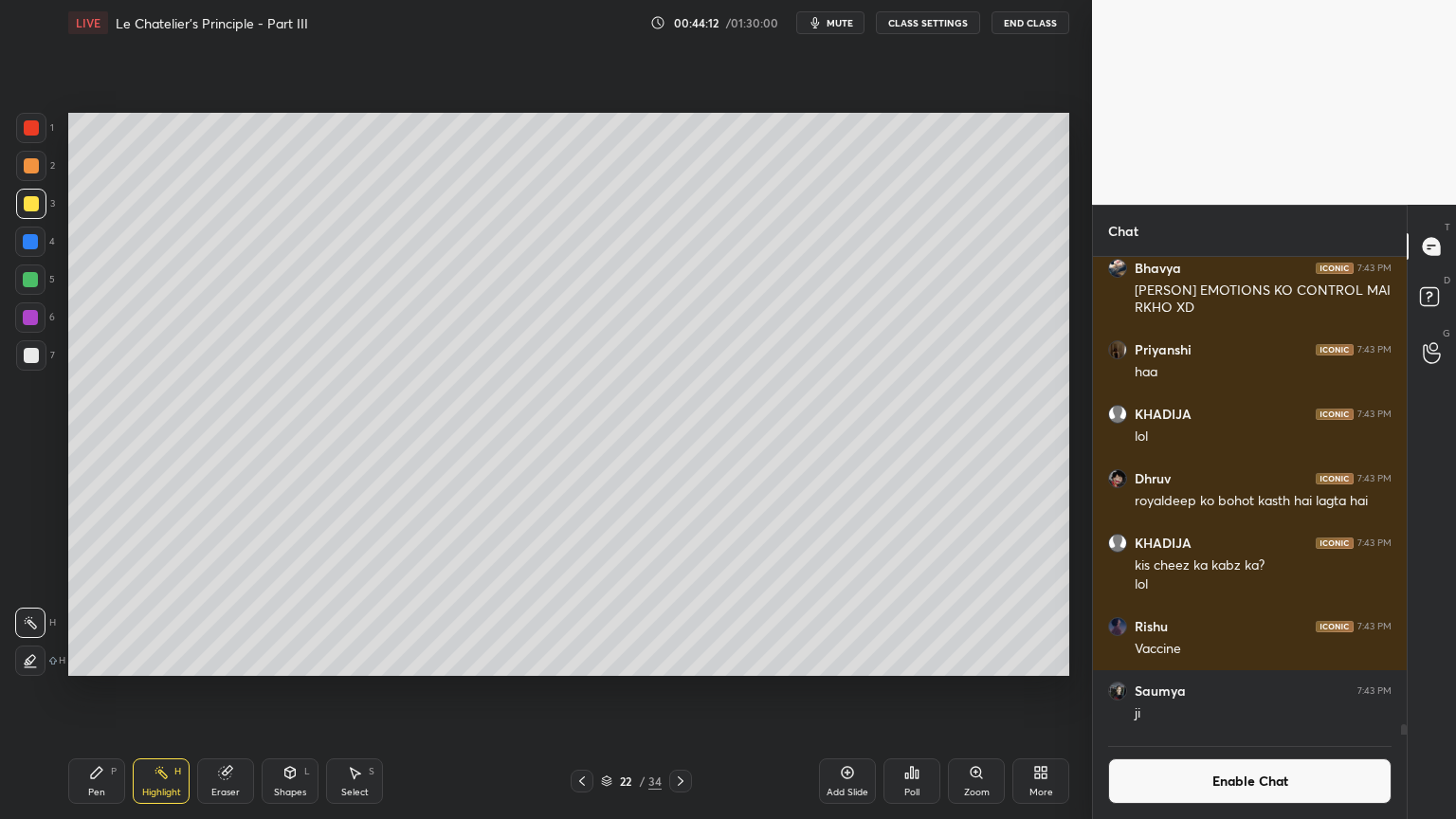 click on "Pen P" at bounding box center (97, 781) 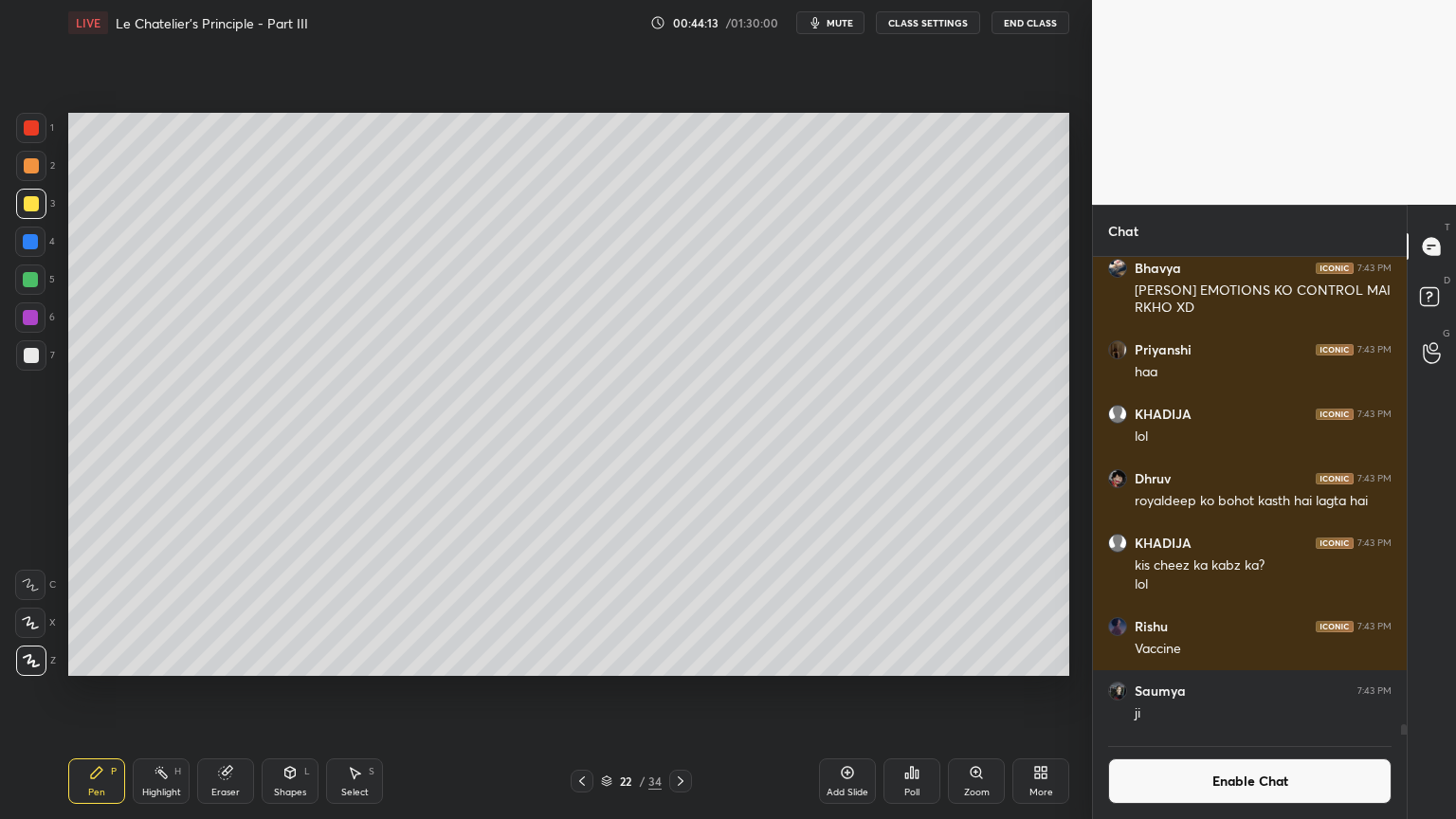 click at bounding box center (31, 355) 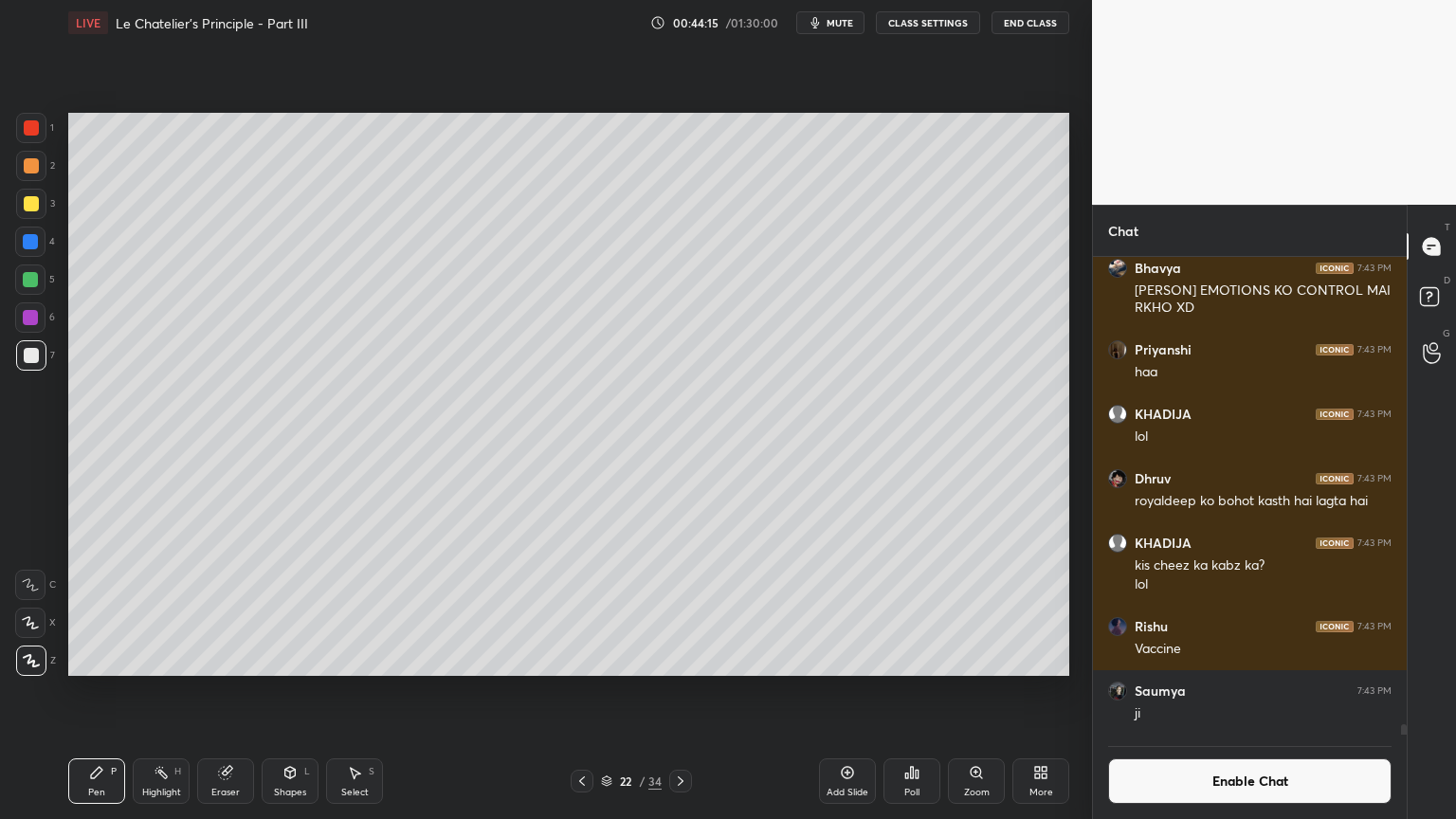 click at bounding box center [30, 280] 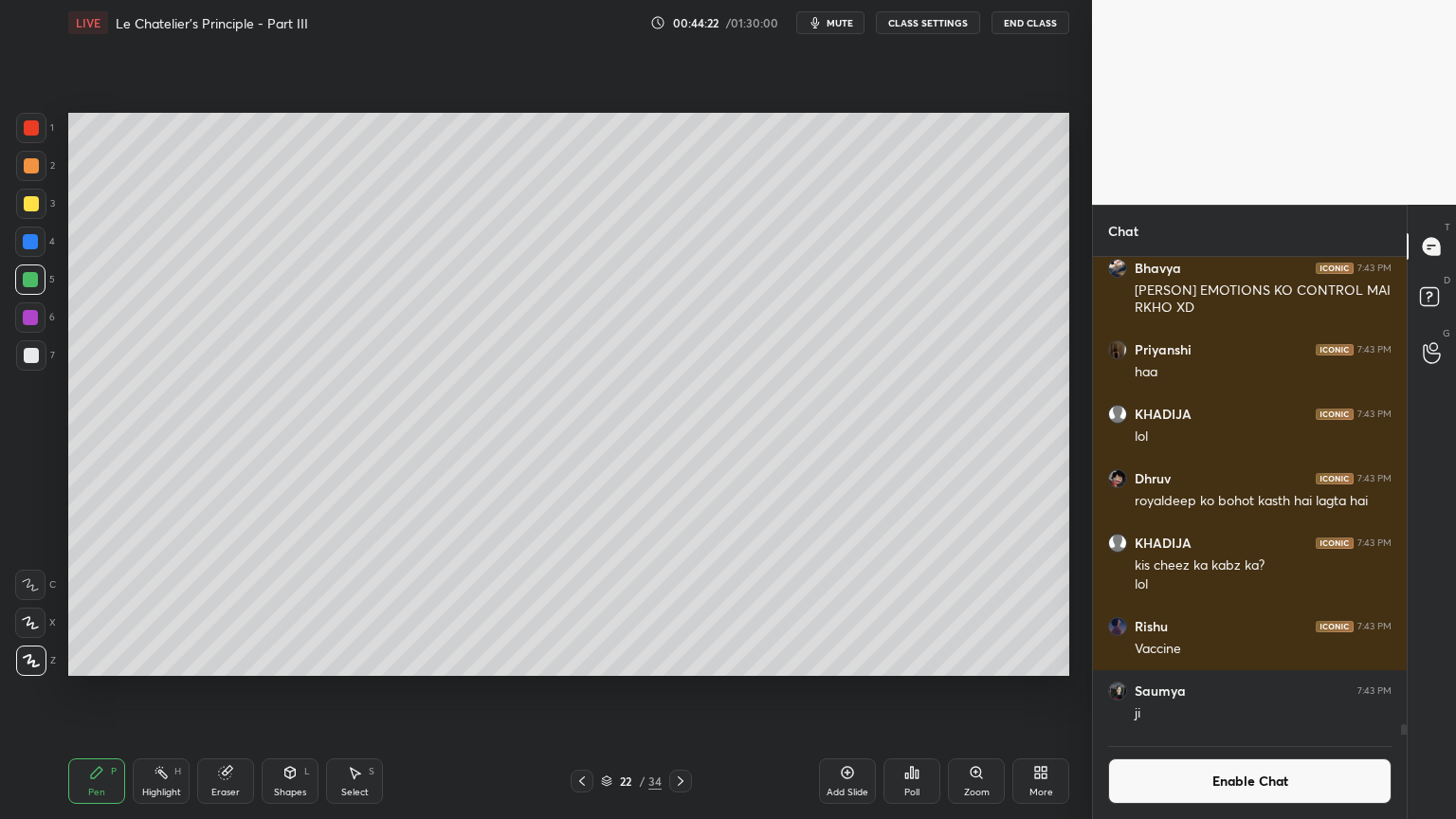 click at bounding box center (31, 355) 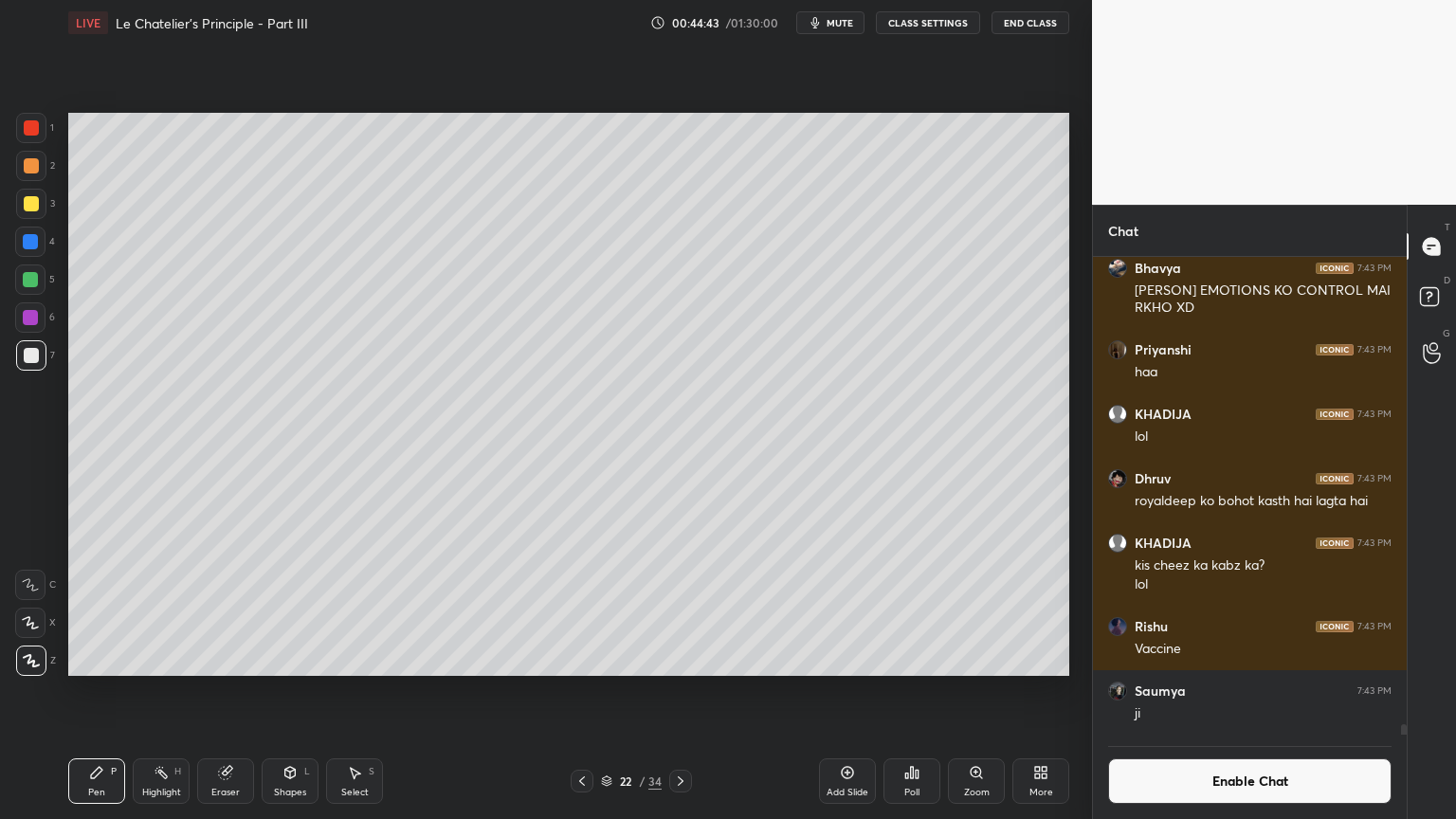 click on "Highlight H" at bounding box center [161, 781] 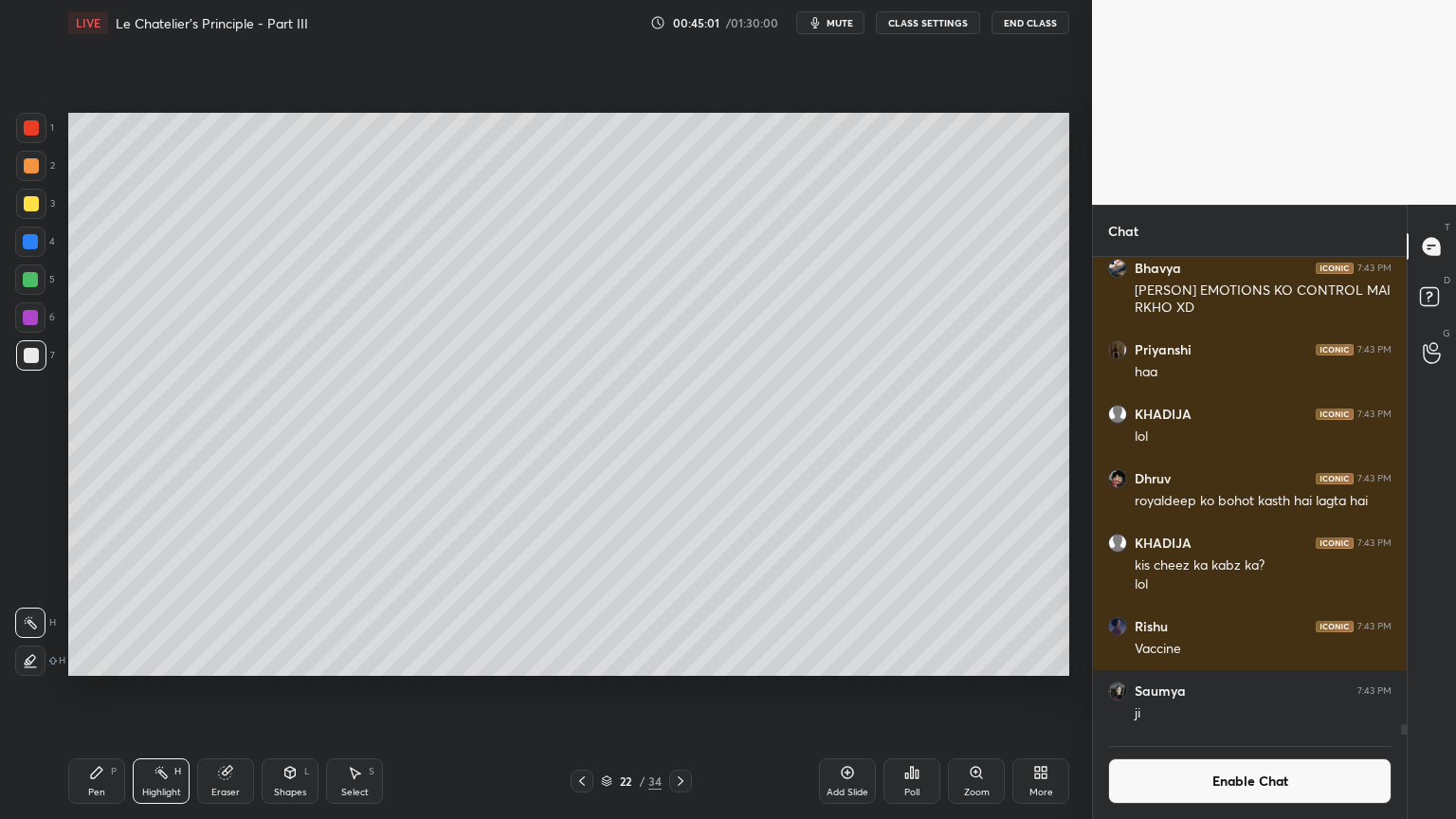 click 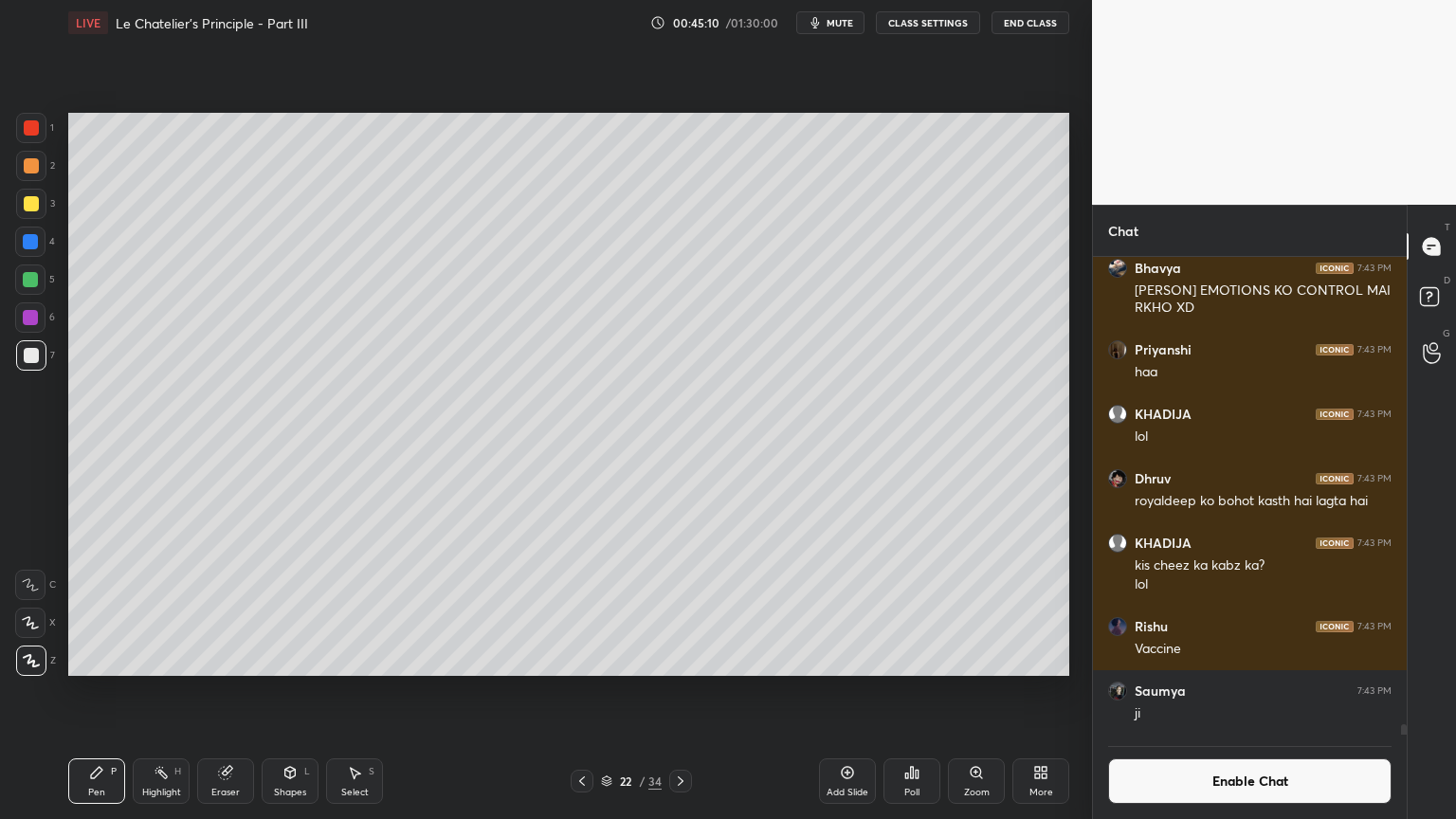 click on "Highlight H" at bounding box center [161, 781] 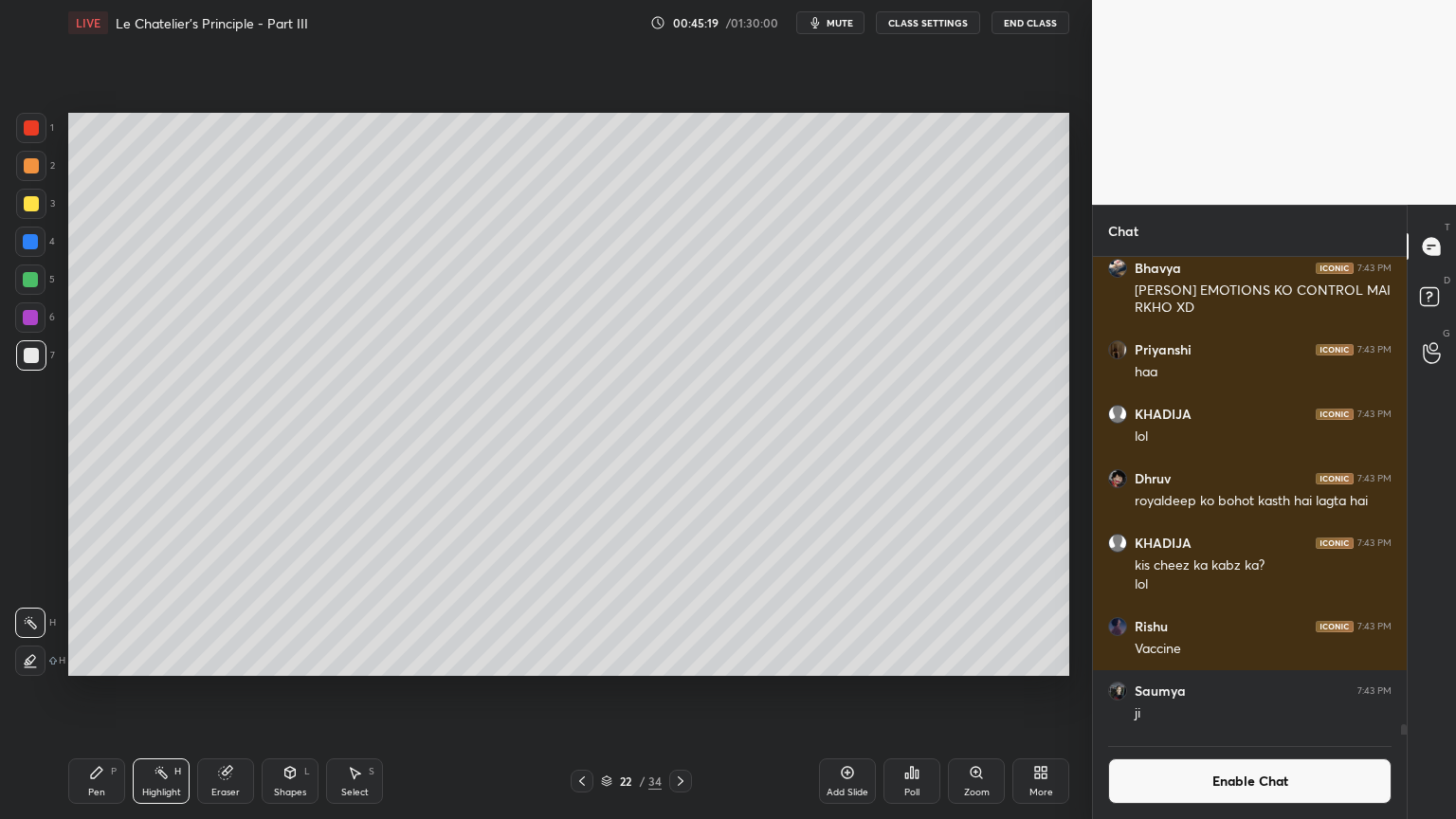 click 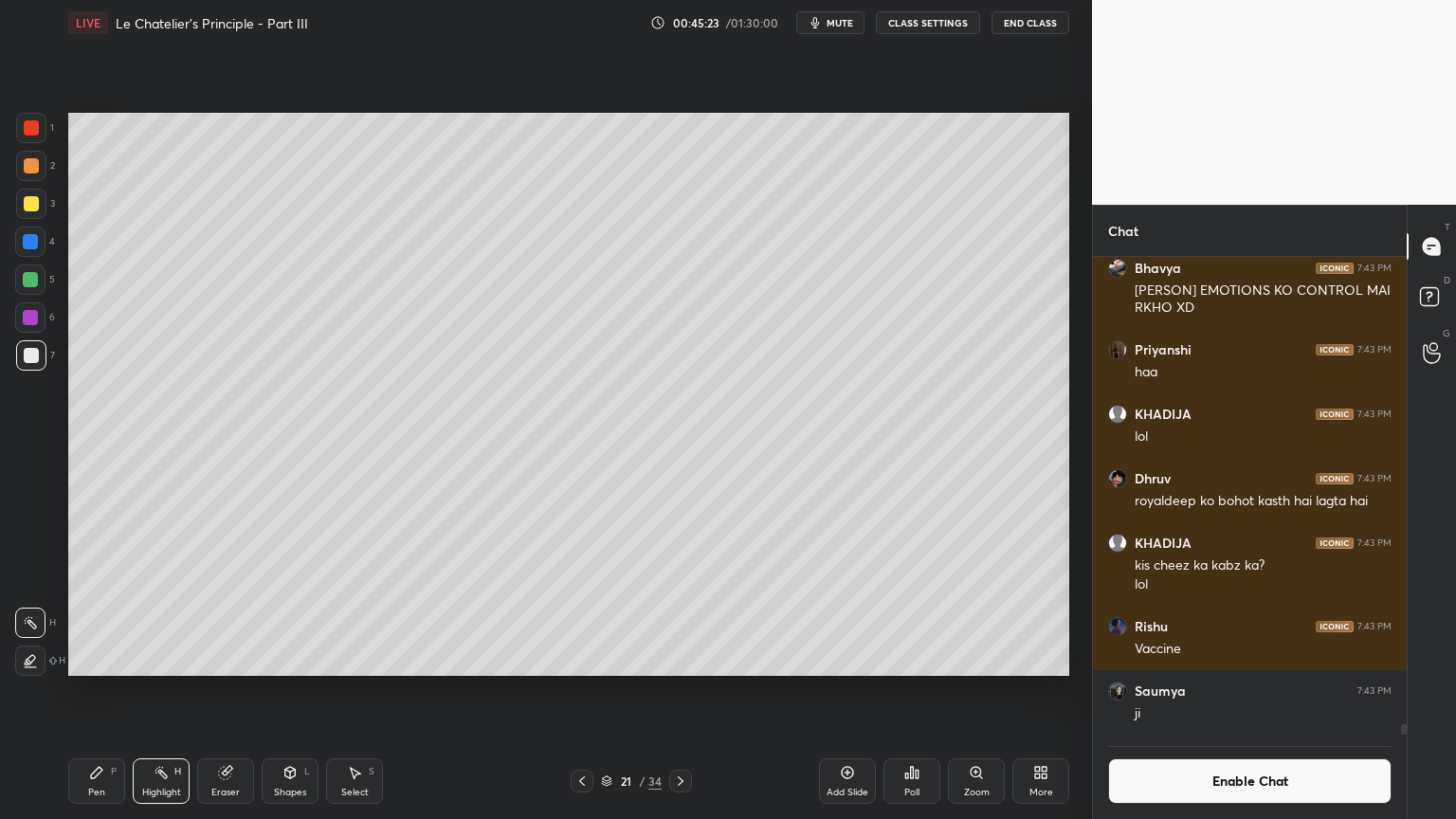 click 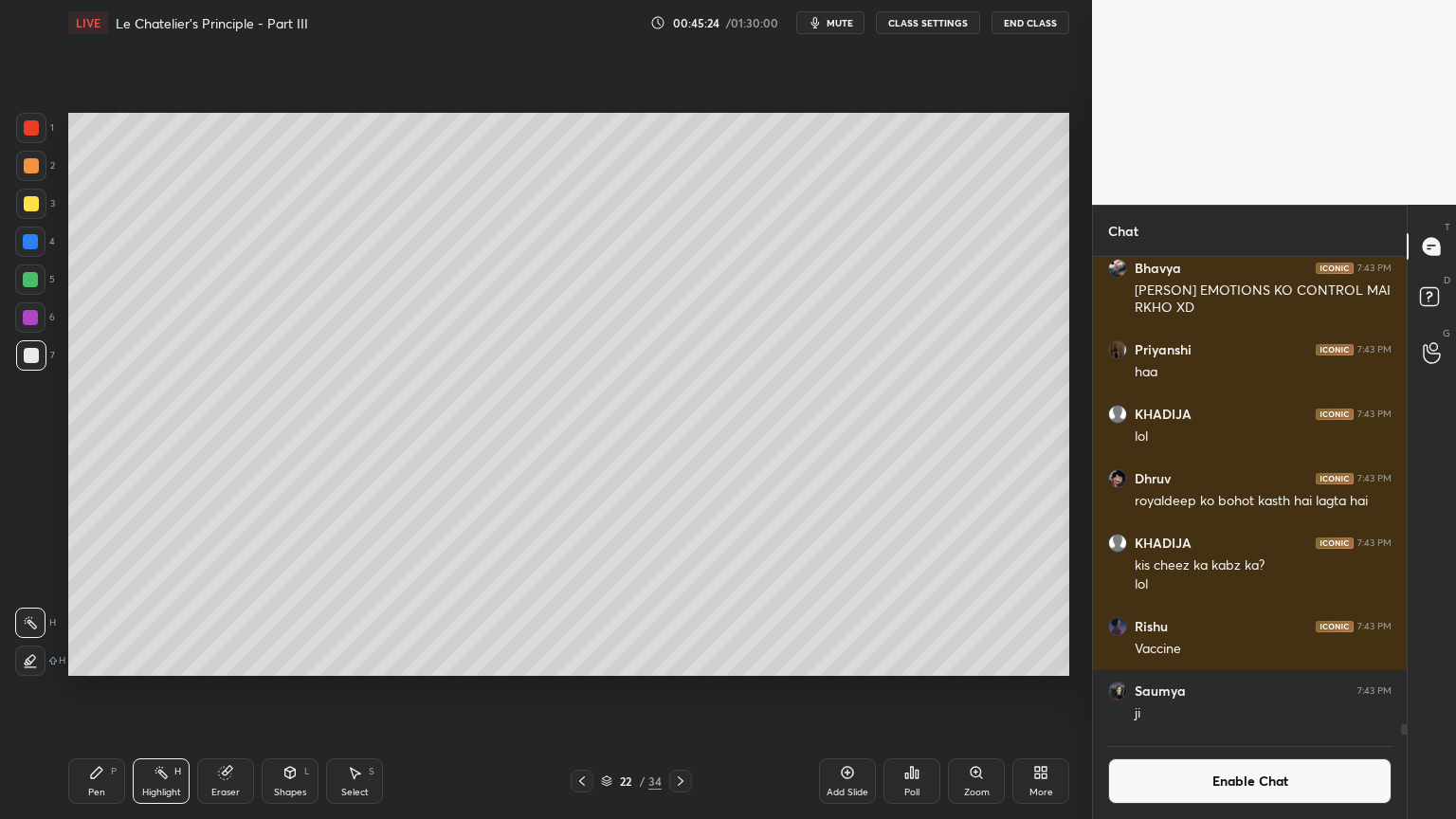 click on "Add Slide" at bounding box center [847, 781] 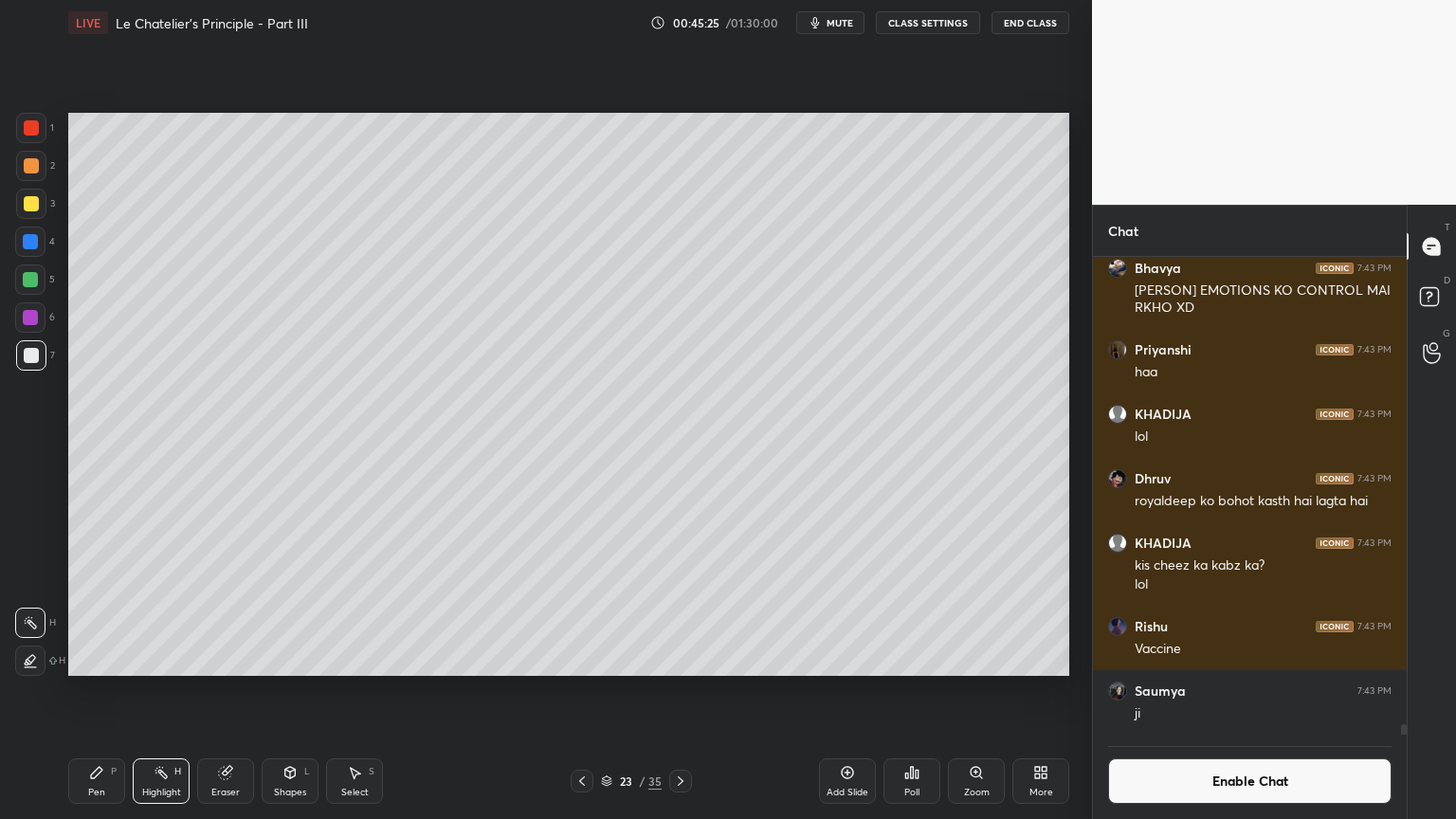 click on "Pen P" at bounding box center [97, 781] 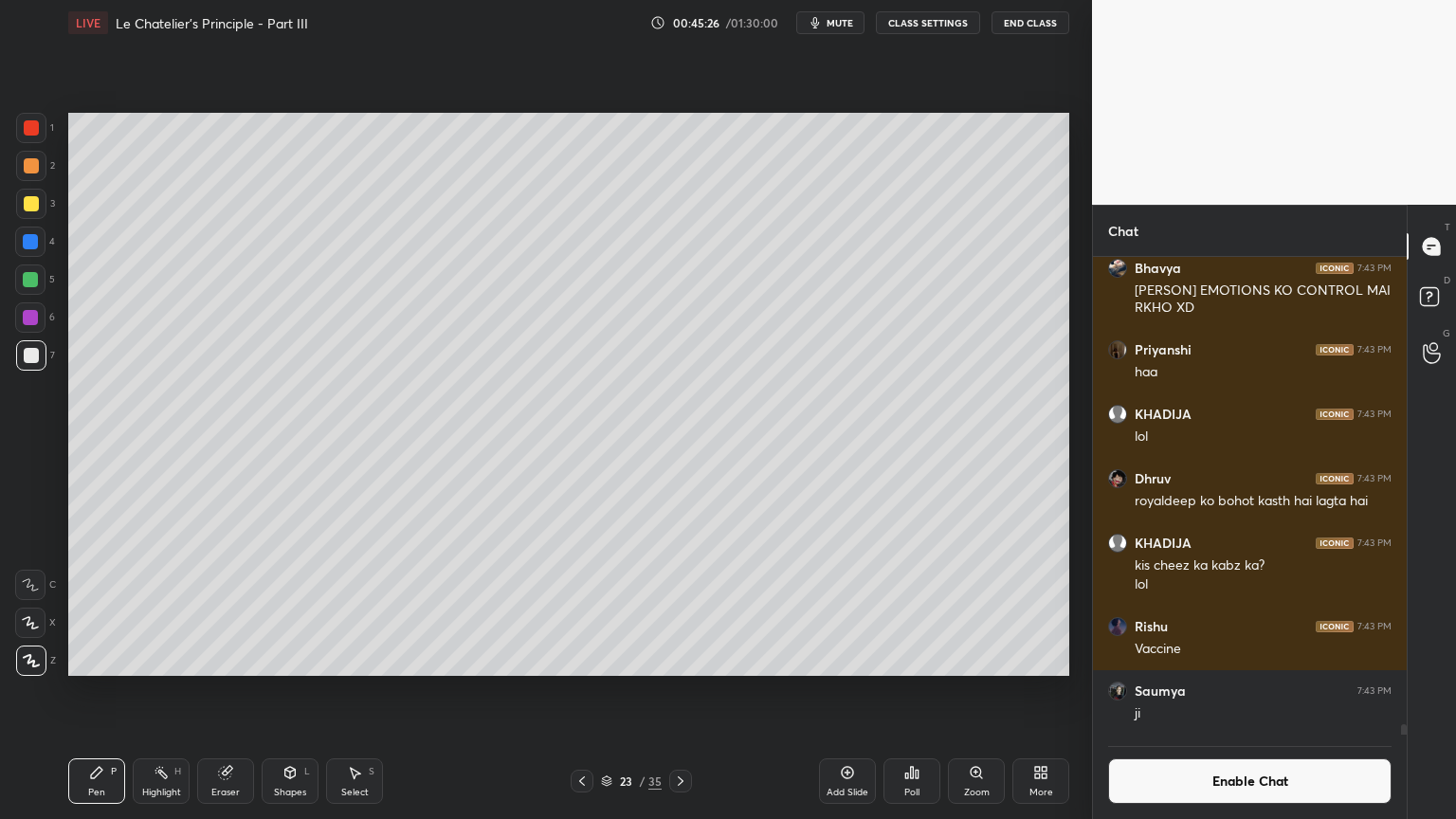 click at bounding box center [31, 166] 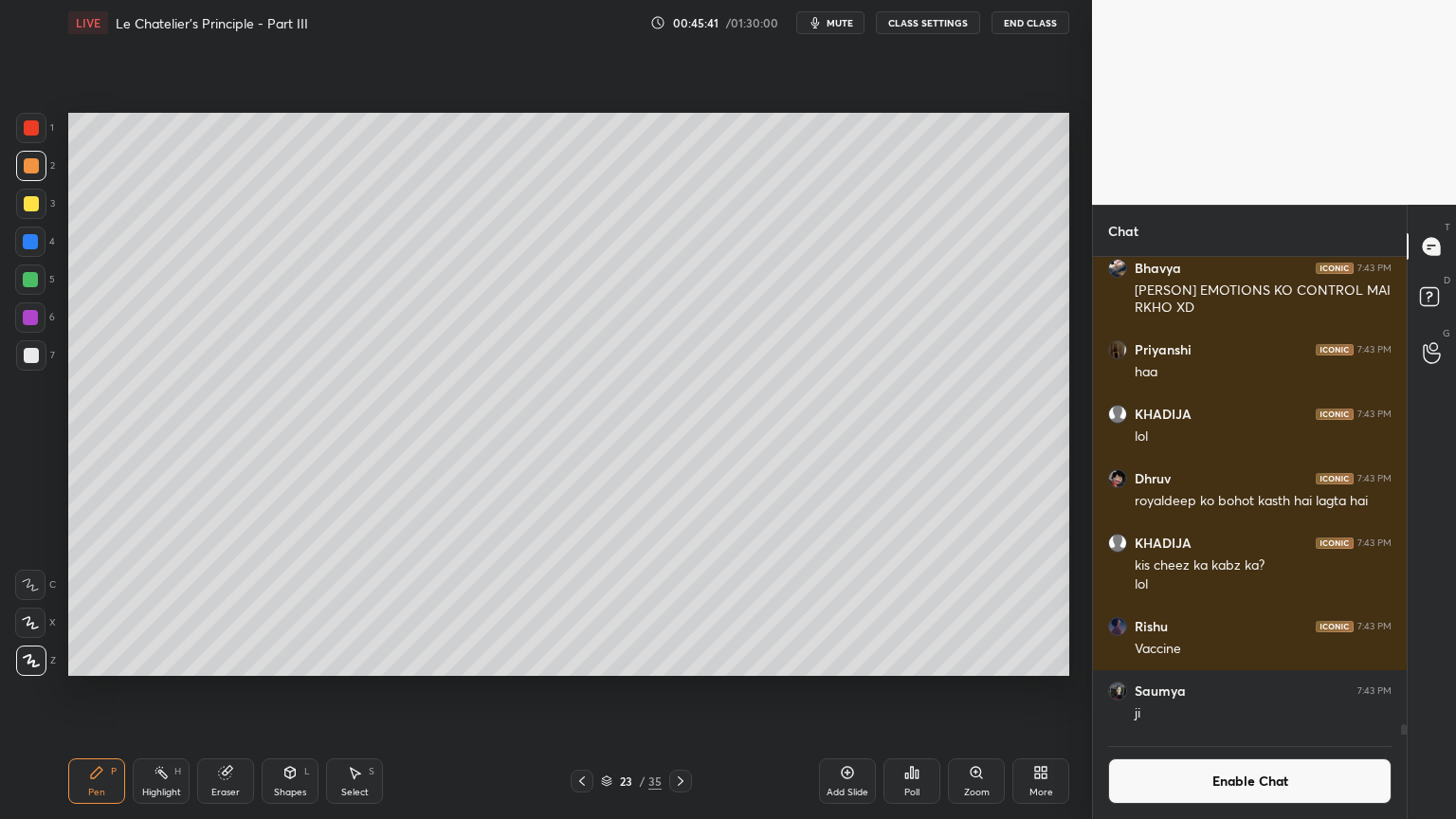 drag, startPoint x: 294, startPoint y: 784, endPoint x: 293, endPoint y: 770, distance: 14.035669 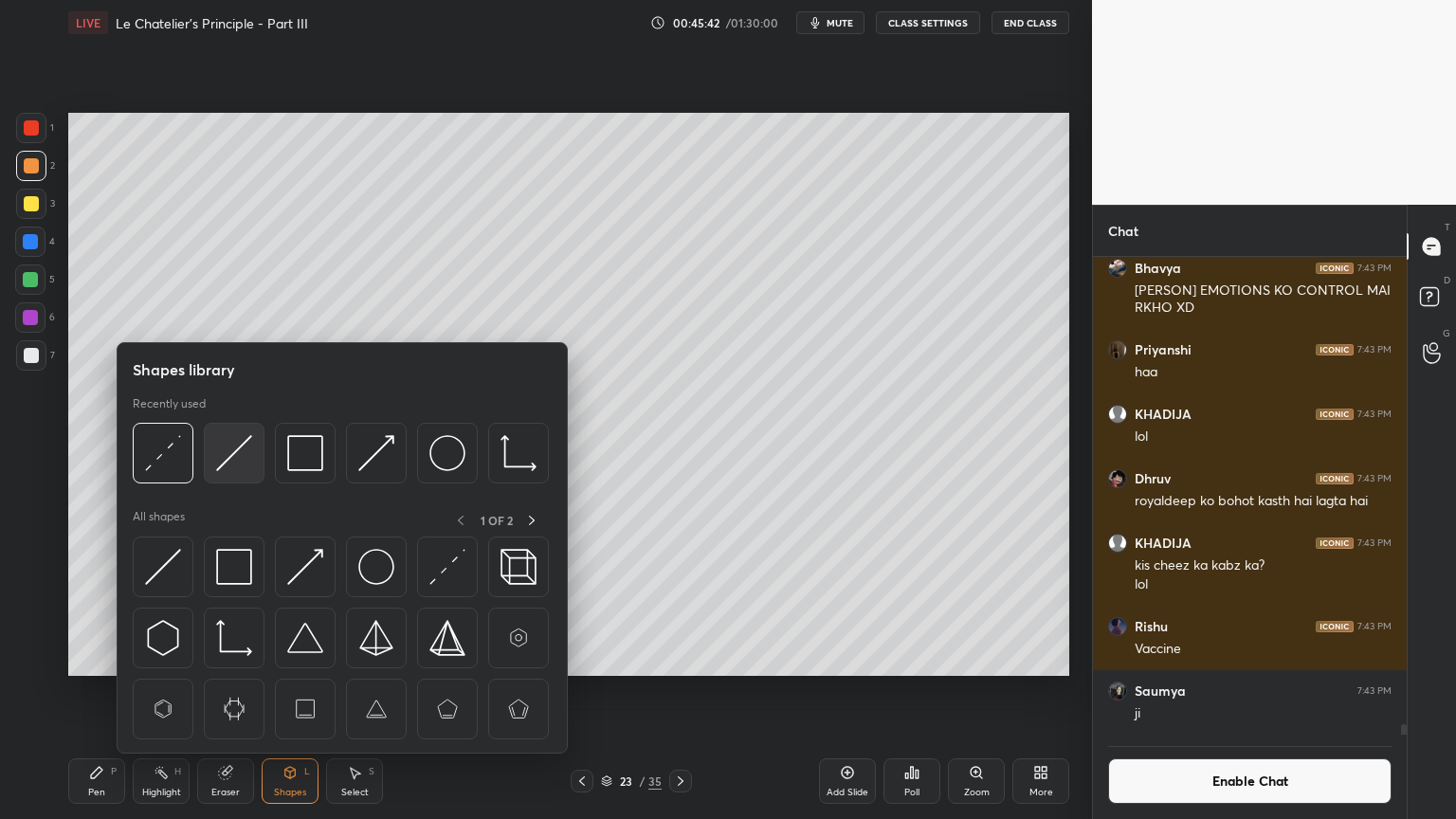 click at bounding box center (234, 453) 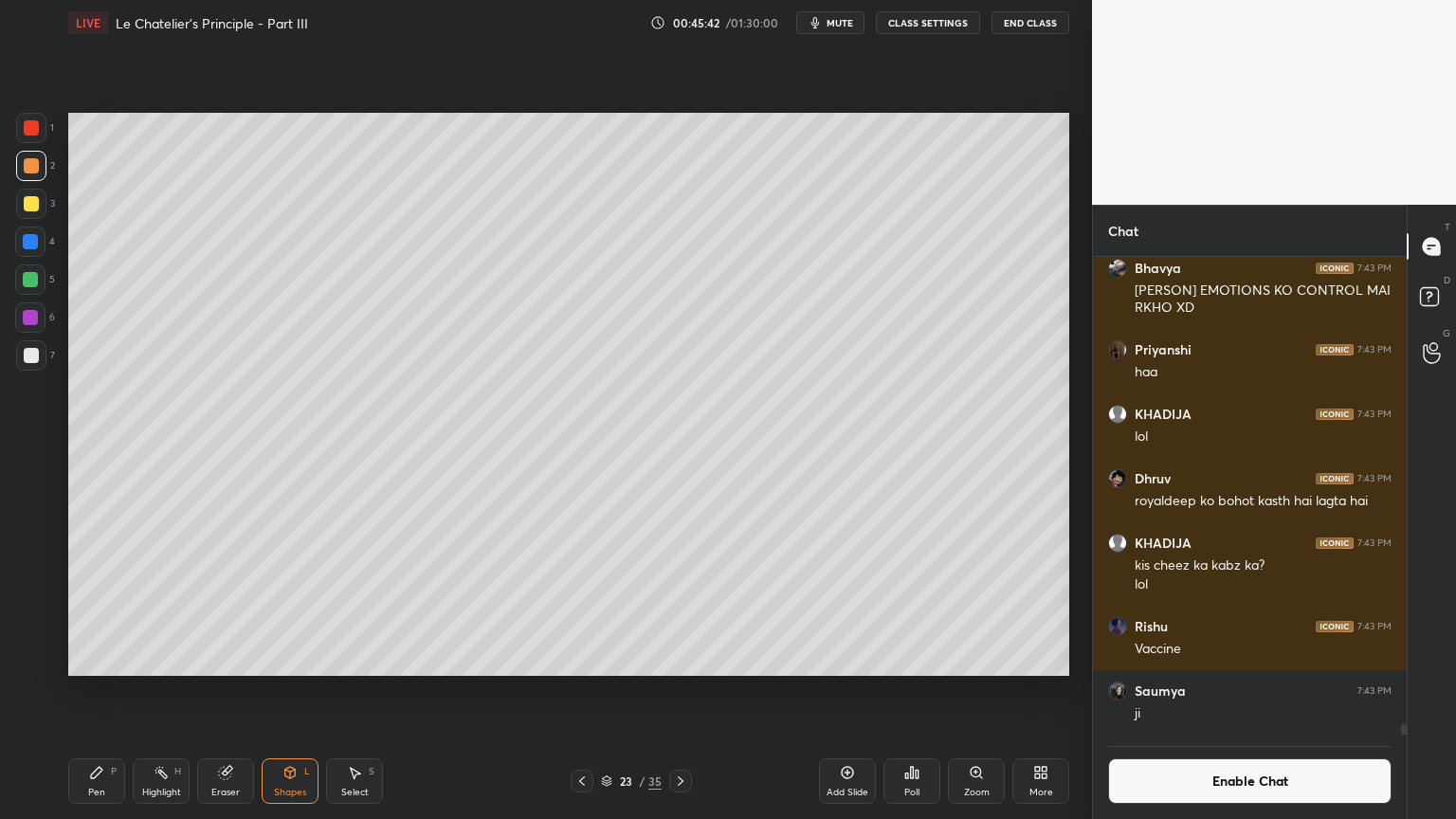 drag, startPoint x: 32, startPoint y: 352, endPoint x: 54, endPoint y: 344, distance: 23.4094 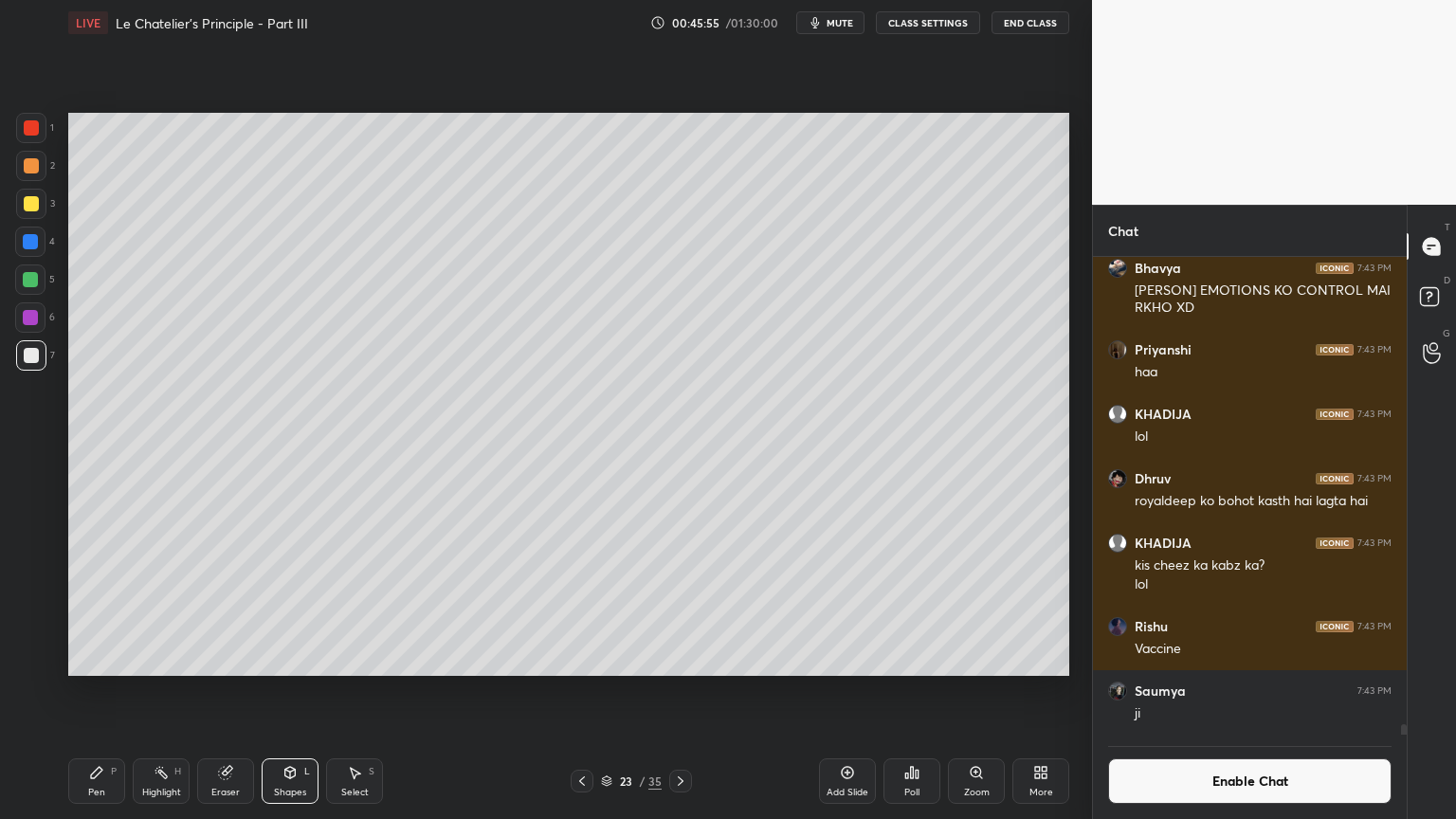 drag, startPoint x: 105, startPoint y: 777, endPoint x: 174, endPoint y: 705, distance: 99.724621 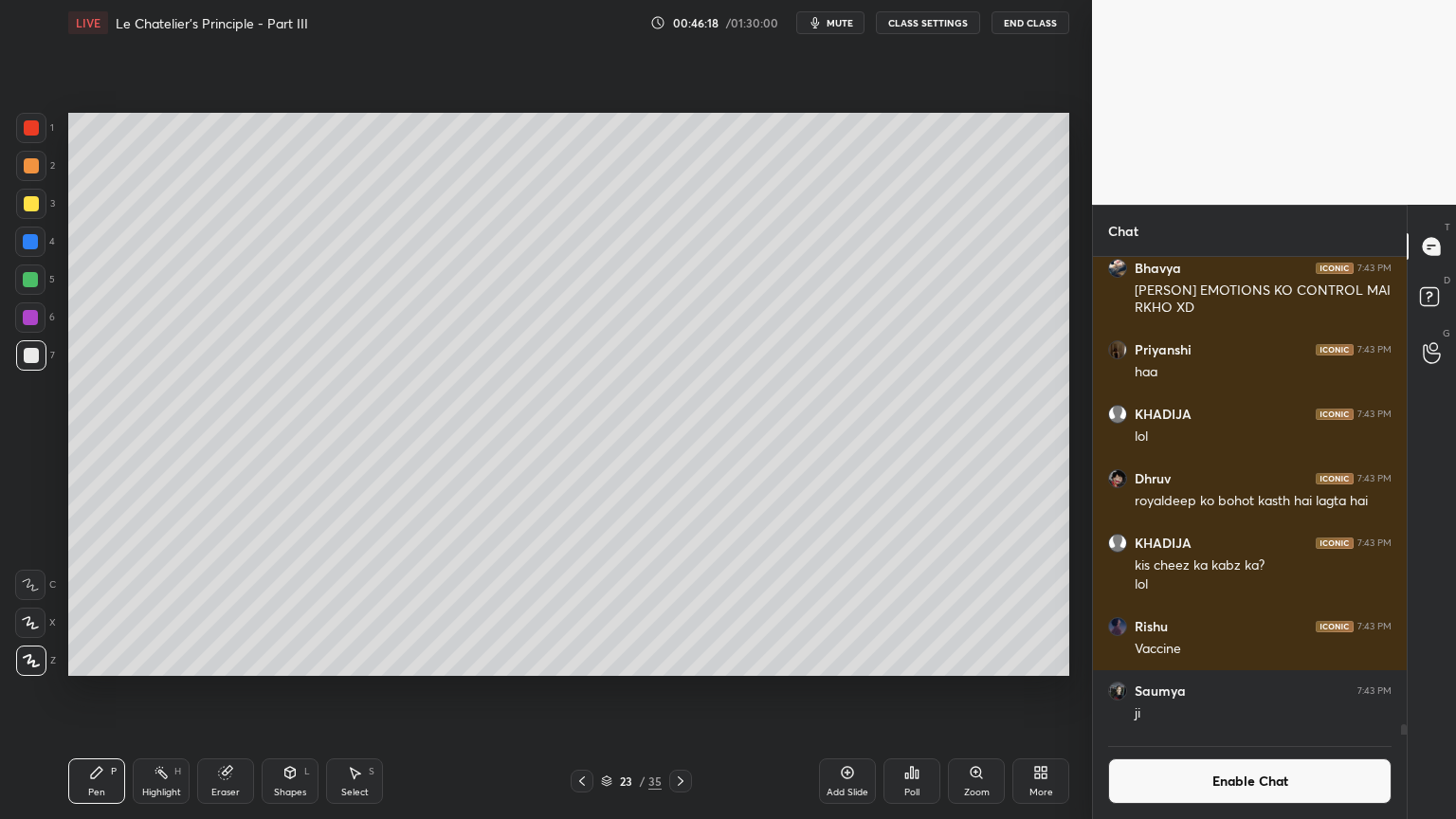 click on "Enable Chat" at bounding box center [1249, 781] 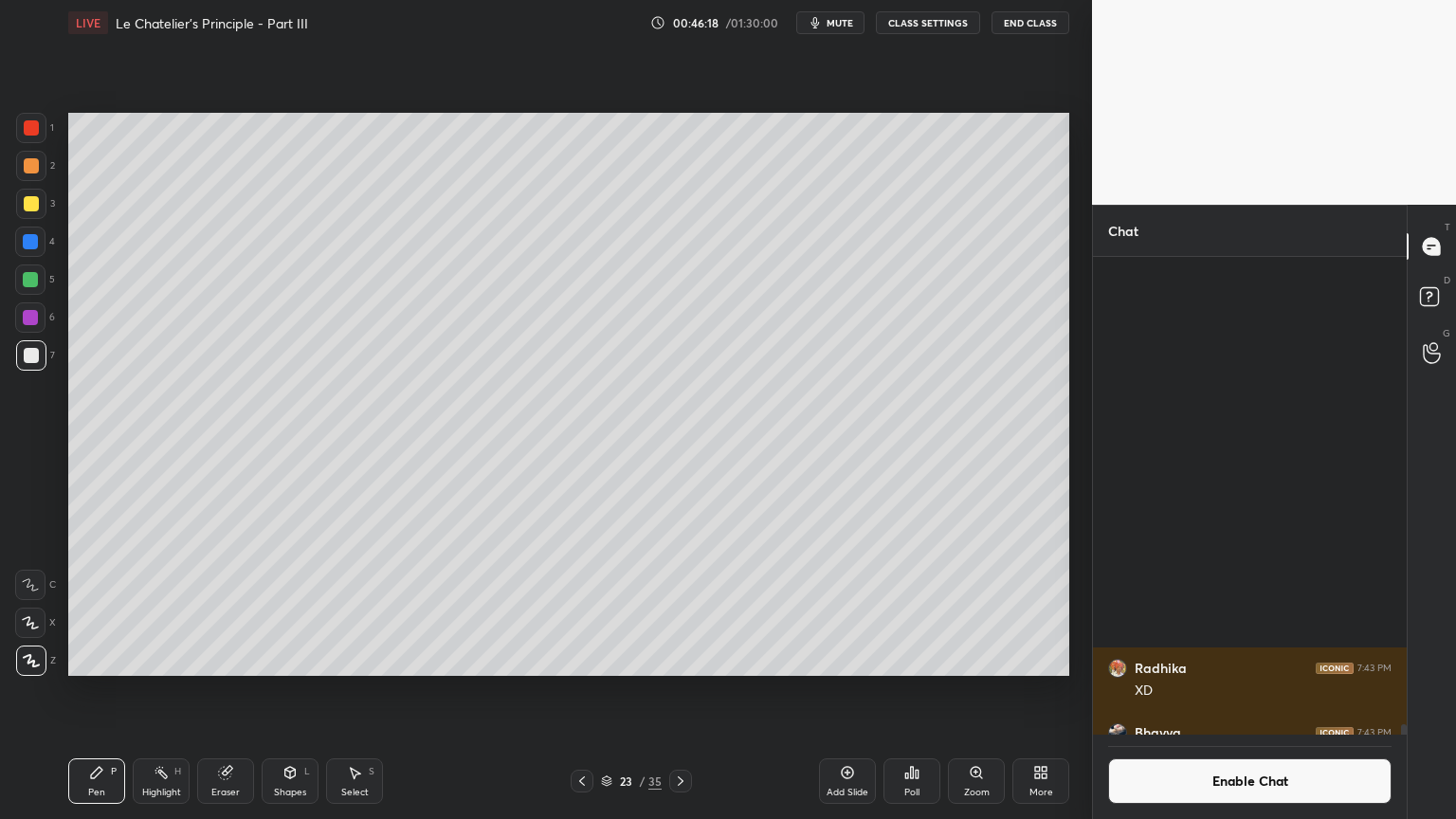 scroll, scrollTop: 6, scrollLeft: 6, axis: both 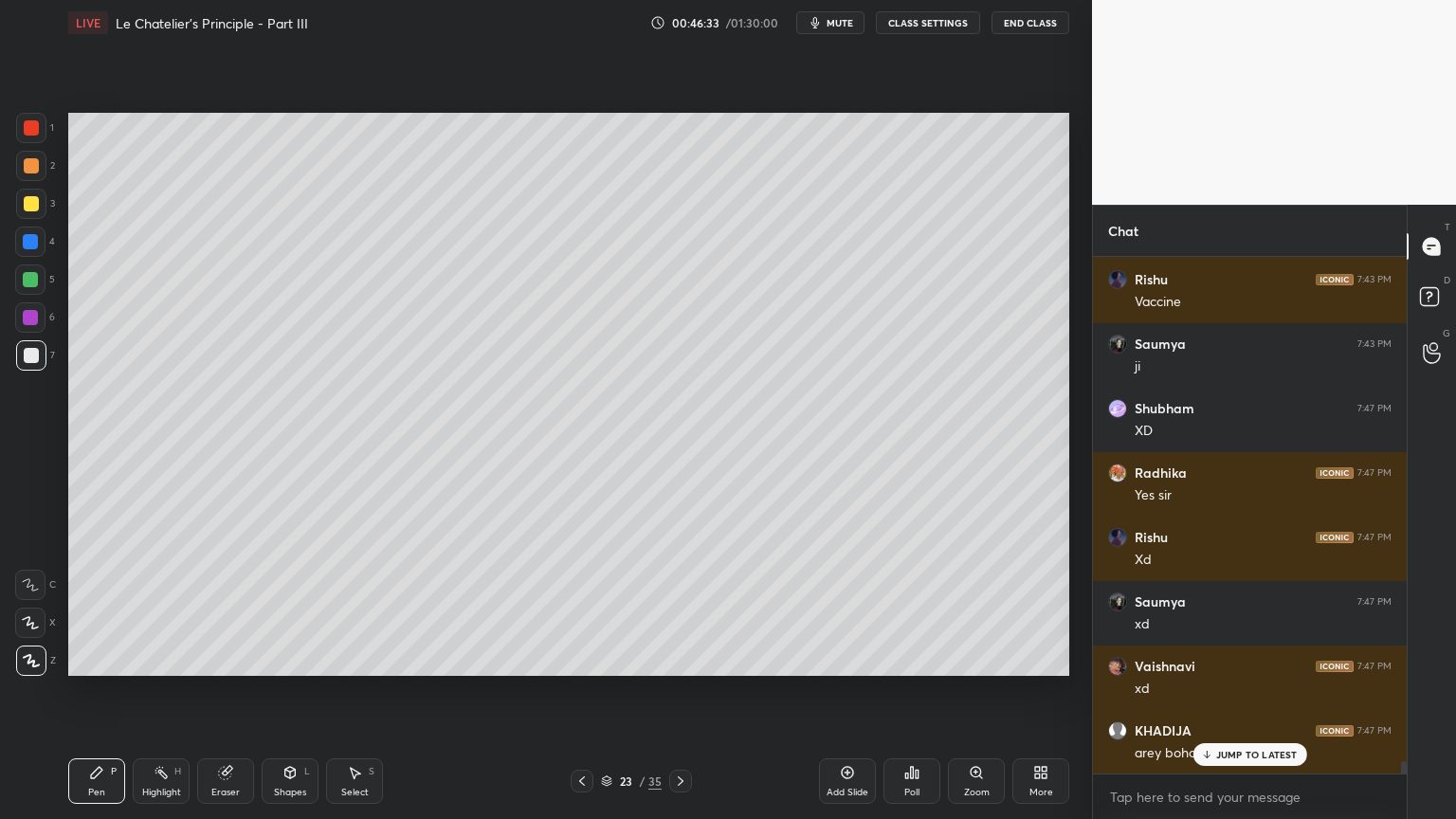 click on "JUMP TO LATEST" at bounding box center (1257, 755) 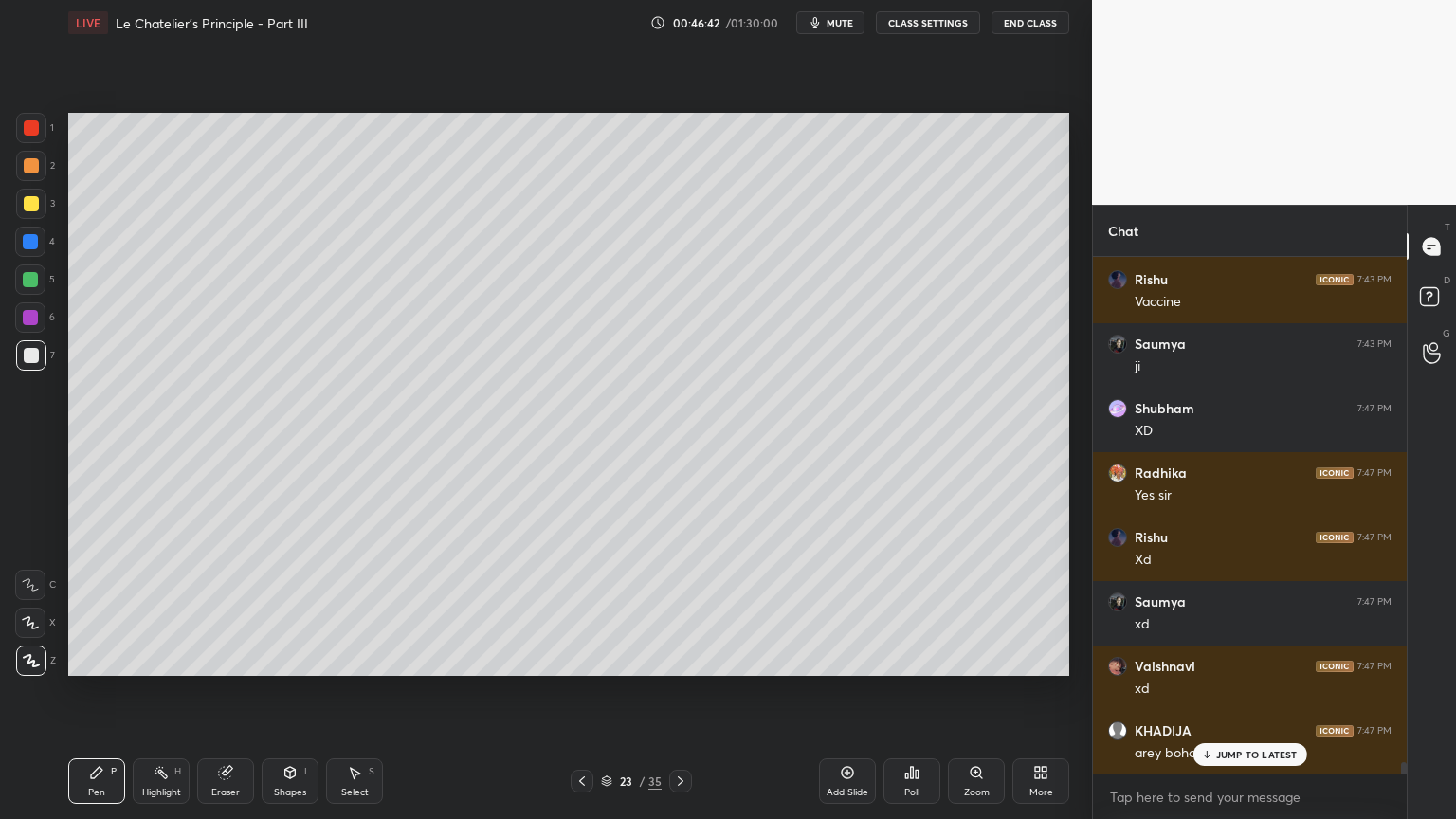 scroll, scrollTop: 22075, scrollLeft: 0, axis: vertical 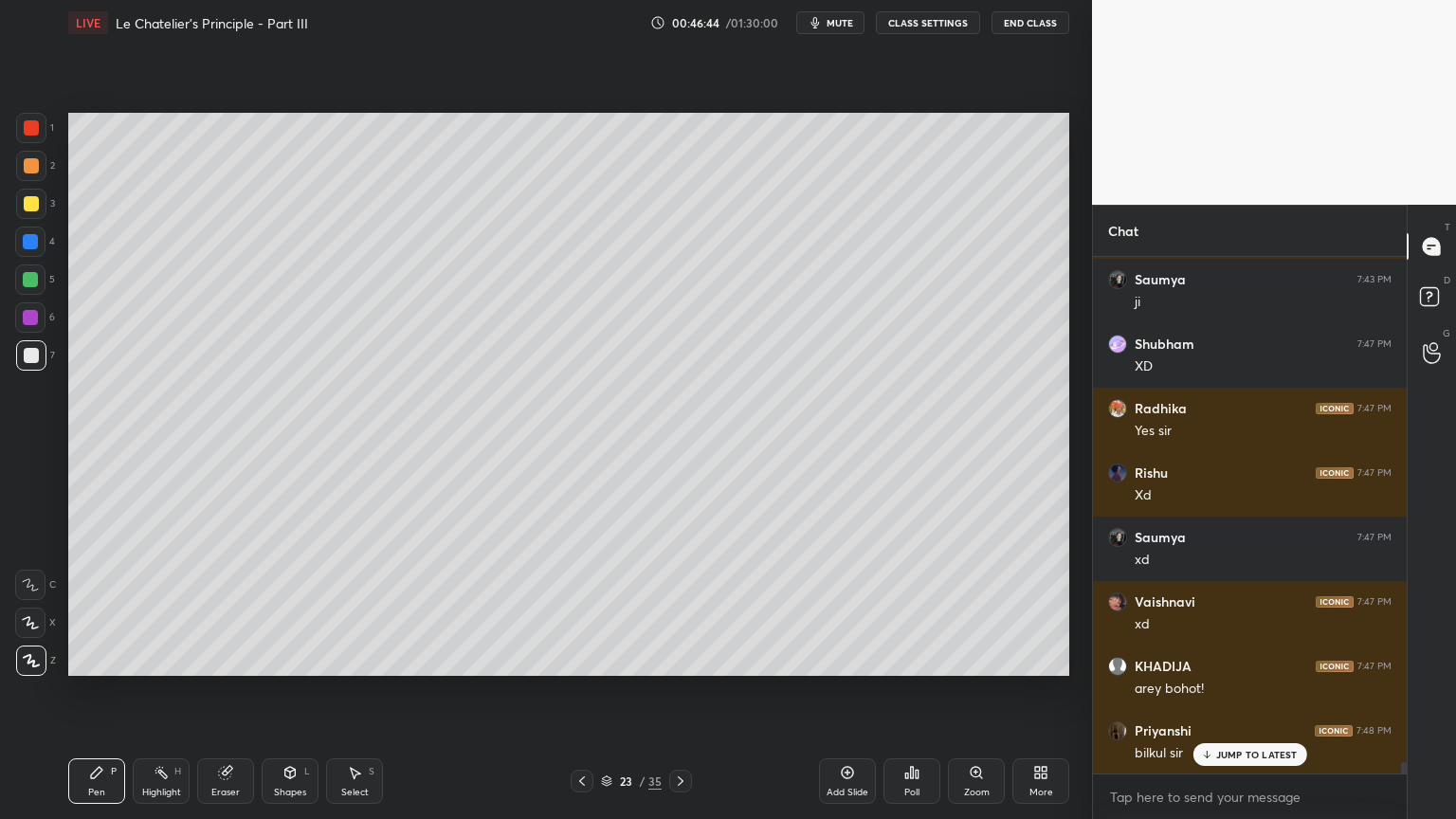click on "Eraser" at bounding box center [226, 781] 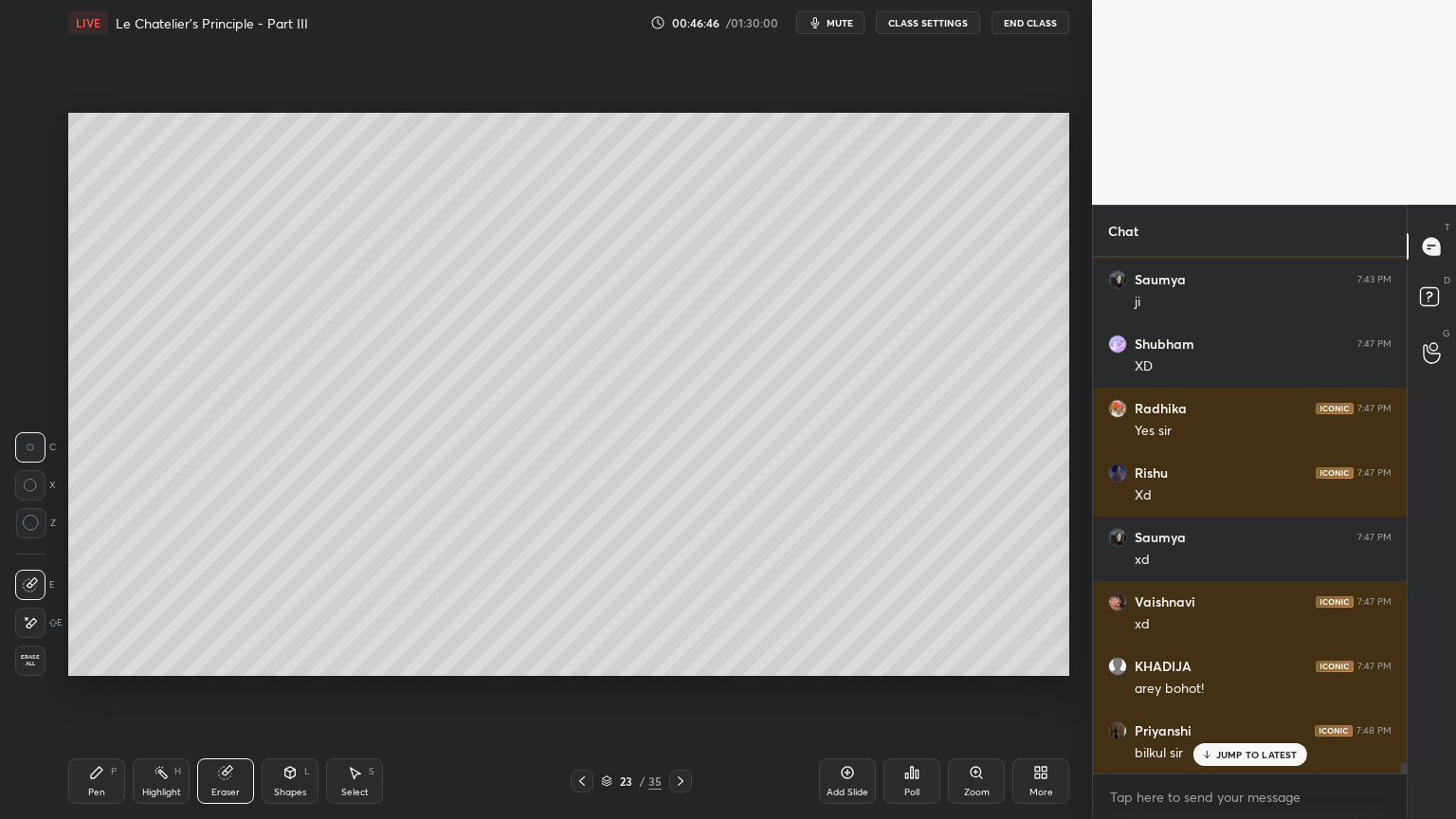 drag, startPoint x: 99, startPoint y: 781, endPoint x: 346, endPoint y: 689, distance: 263.5773 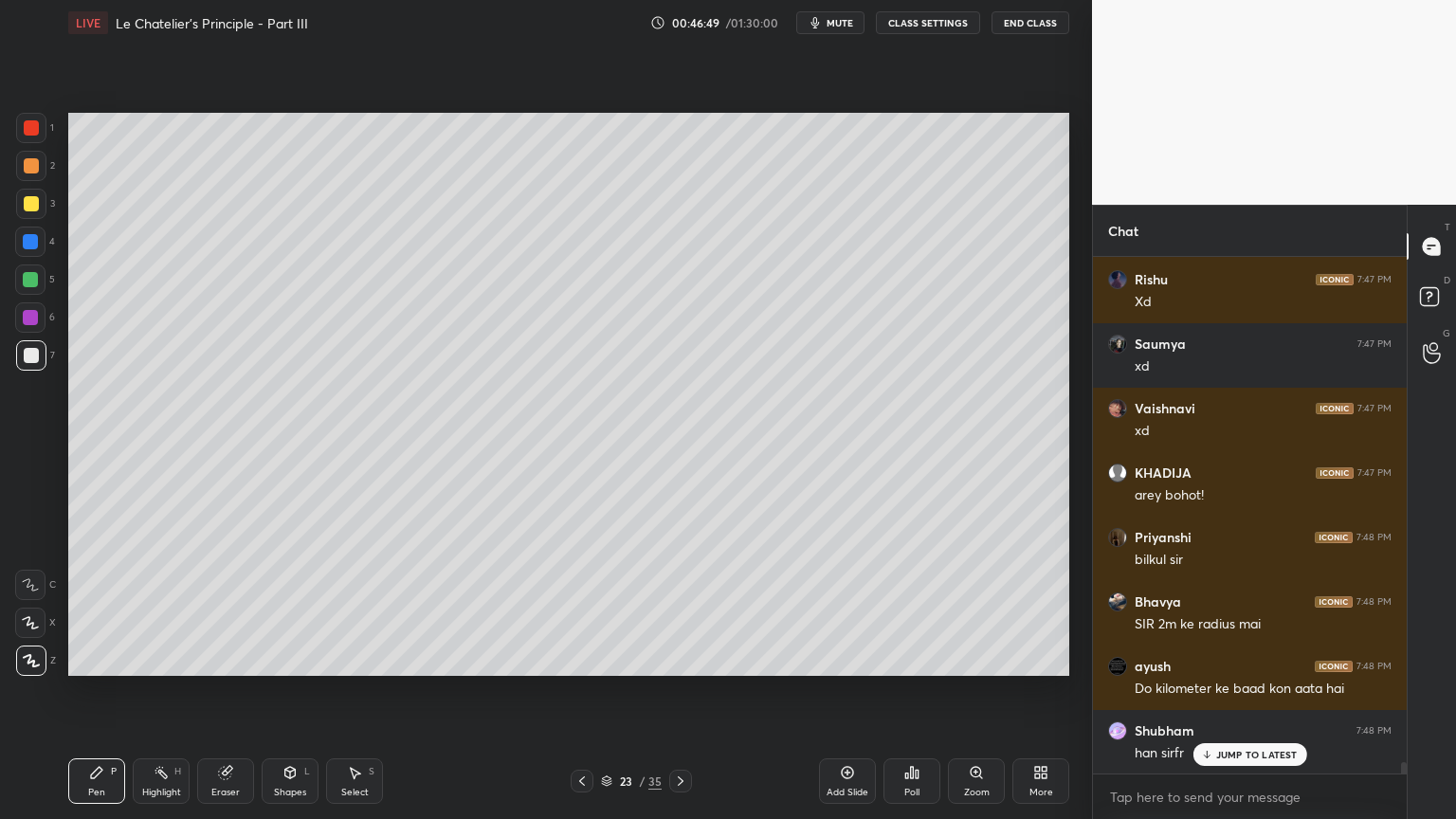 scroll, scrollTop: 22333, scrollLeft: 0, axis: vertical 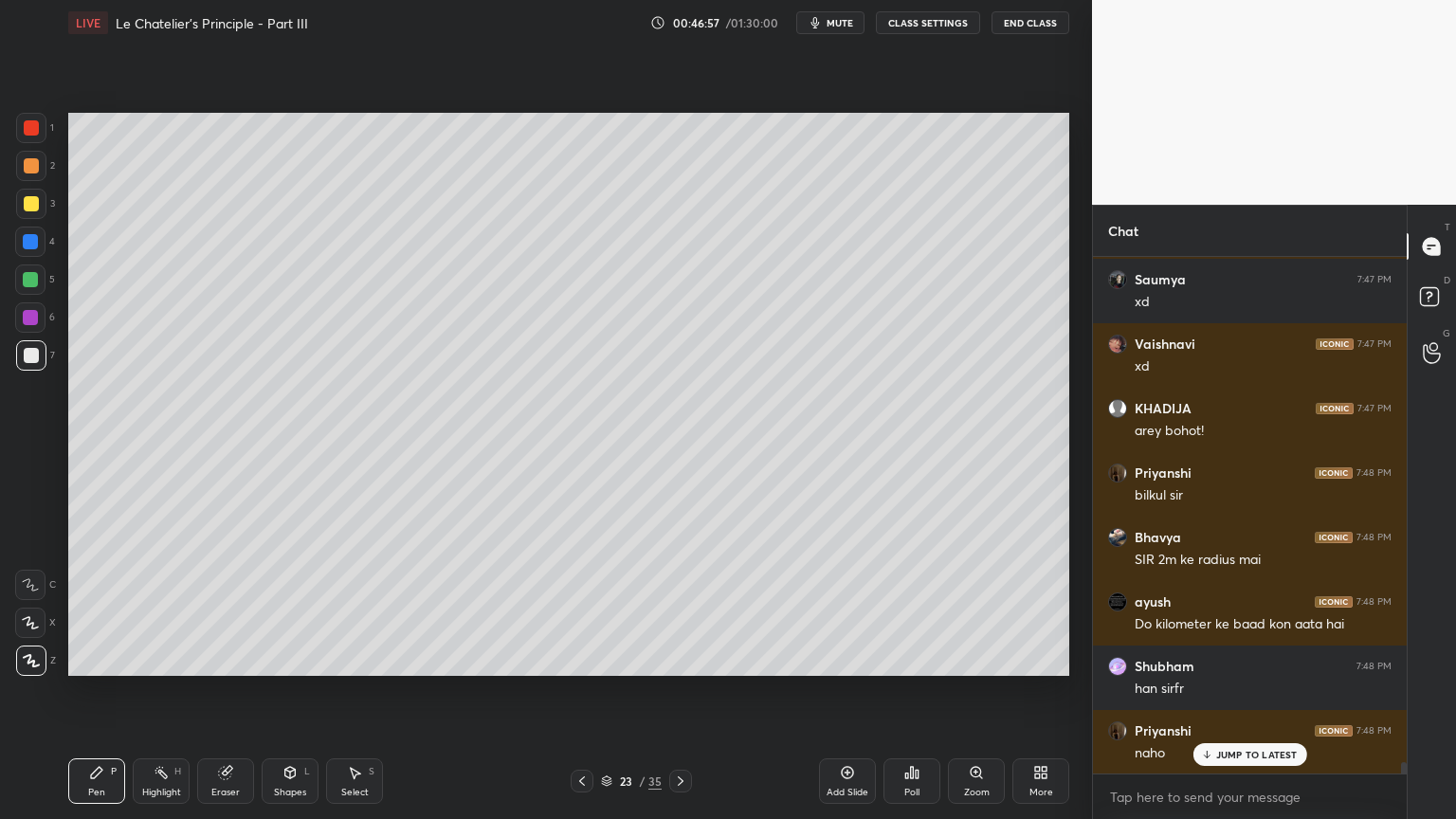drag, startPoint x: 163, startPoint y: 779, endPoint x: 169, endPoint y: 764, distance: 16.155494 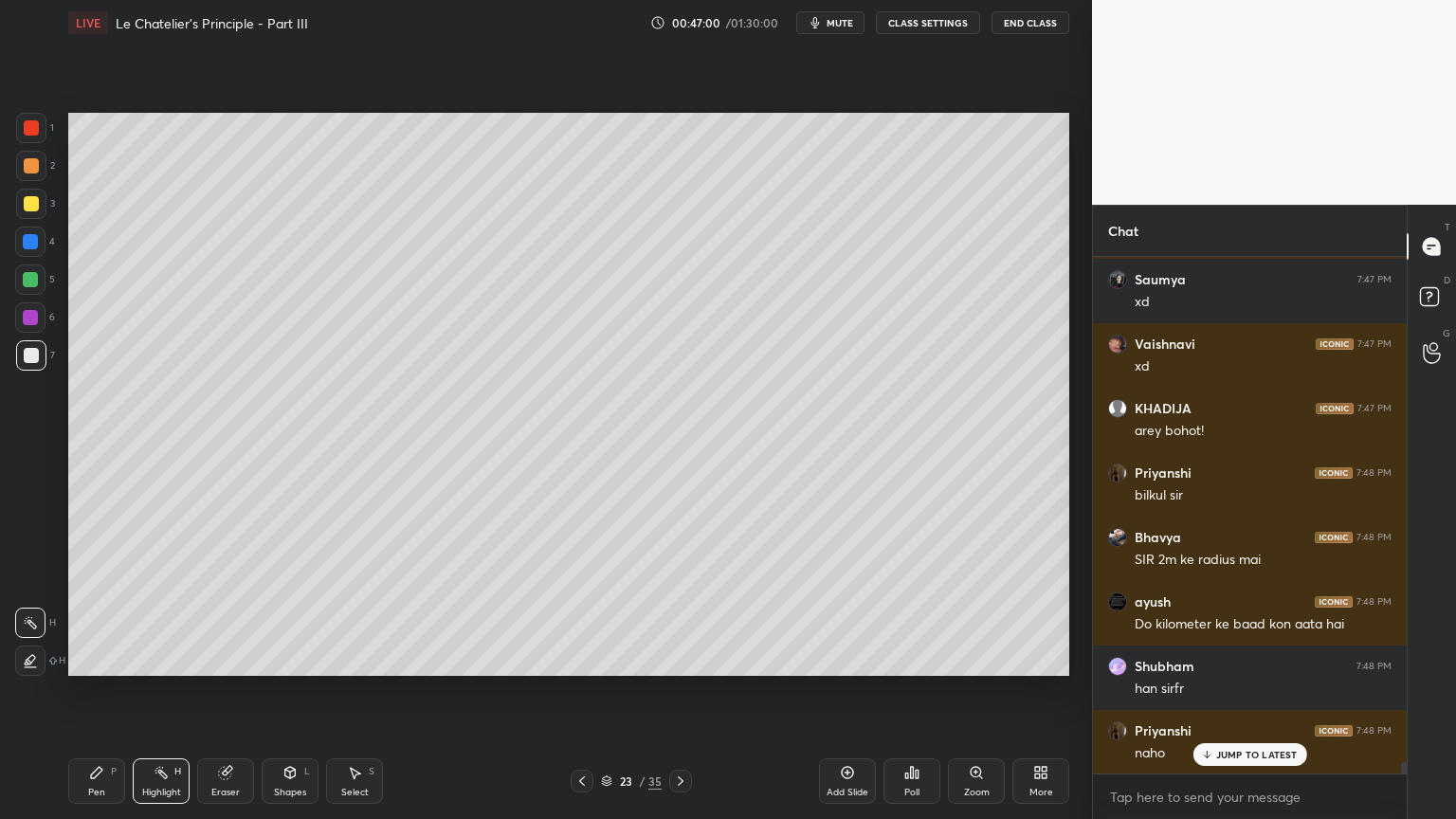 click on "CLASS SETTINGS" at bounding box center (928, 23) 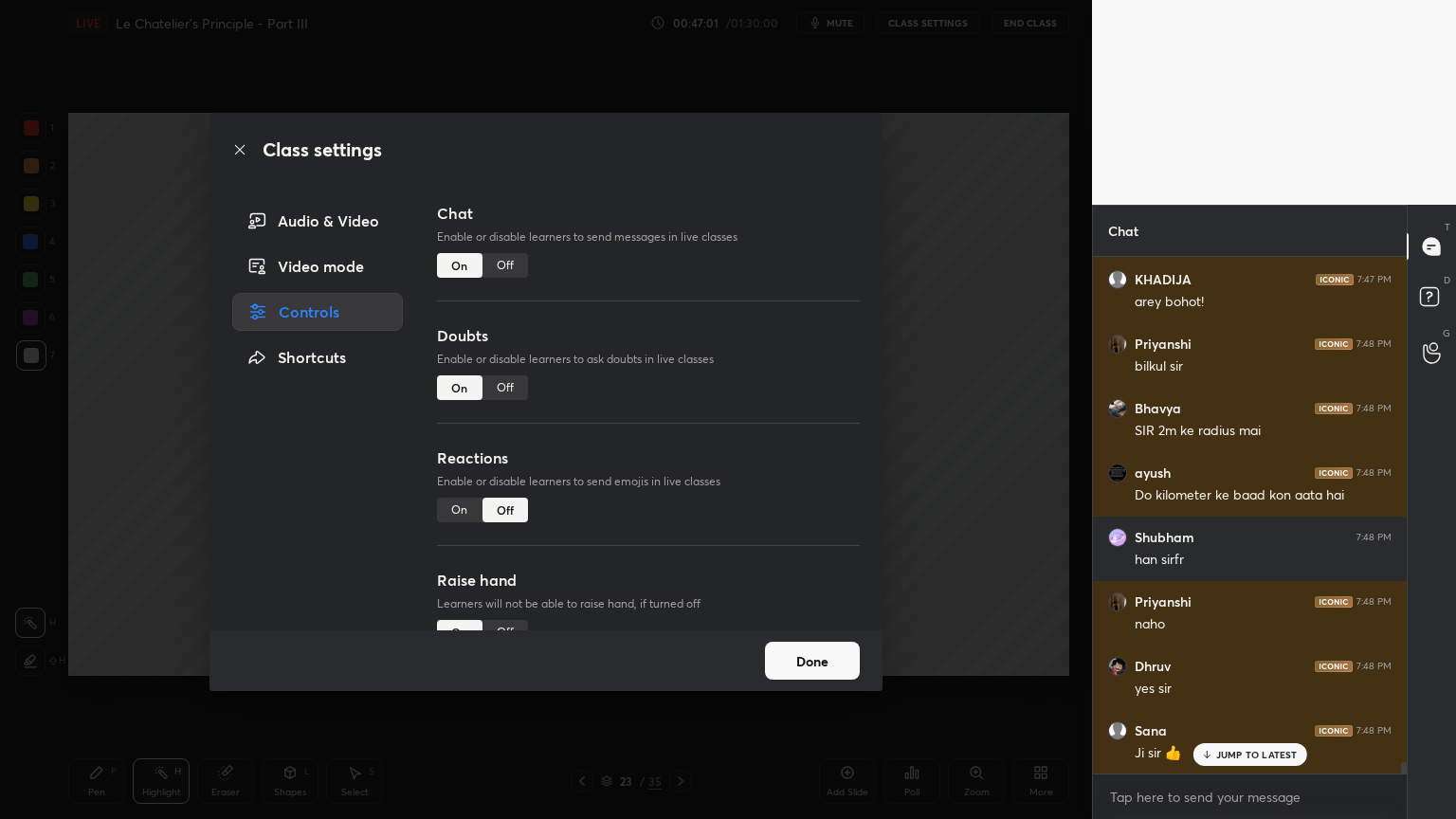 click on "Off" at bounding box center [505, 265] 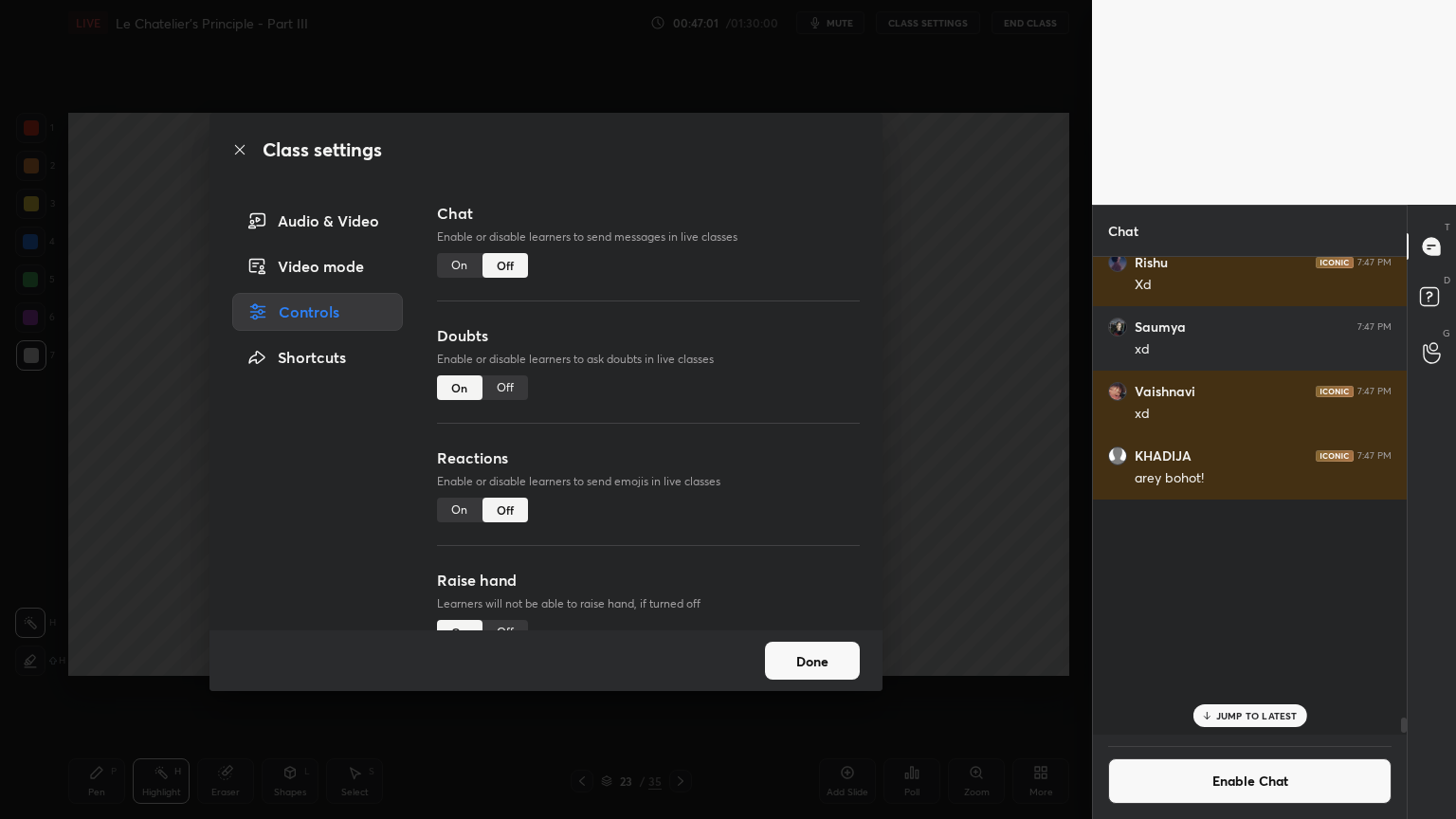 scroll, scrollTop: 21759, scrollLeft: 0, axis: vertical 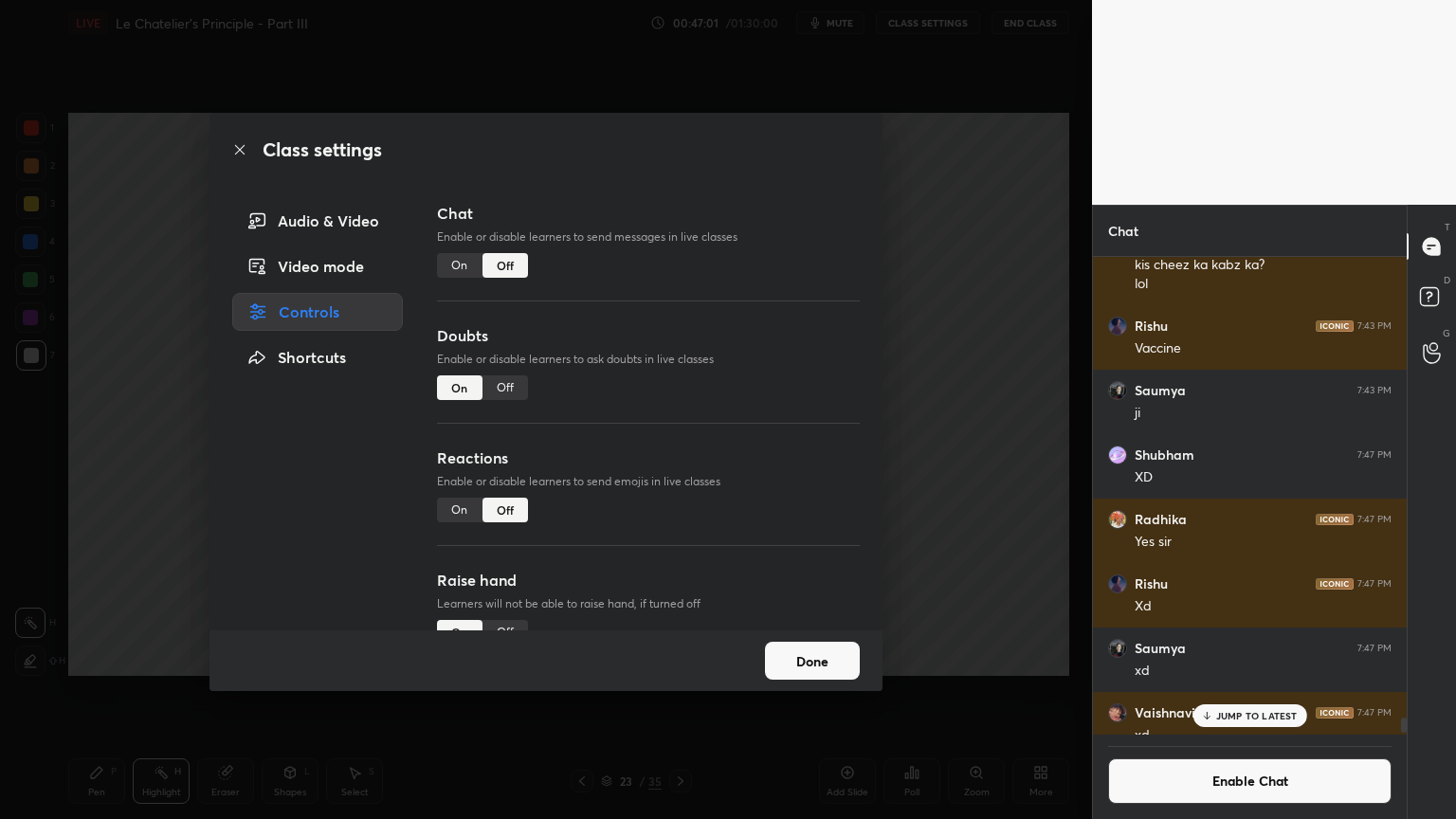 click on "Class settings Audio & Video Video mode Controls Shortcuts Chat Enable or disable learners to send messages in live classes On Off Doubts Enable or disable learners to ask doubts in live classes On Off Reactions Enable or disable learners to send emojis in live classes On Off Raise hand Learners will not be able to raise hand, if turned off On Off Poll Prediction Enable or disable poll prediction in case of a question on the slide On Off Done" at bounding box center (546, 410) 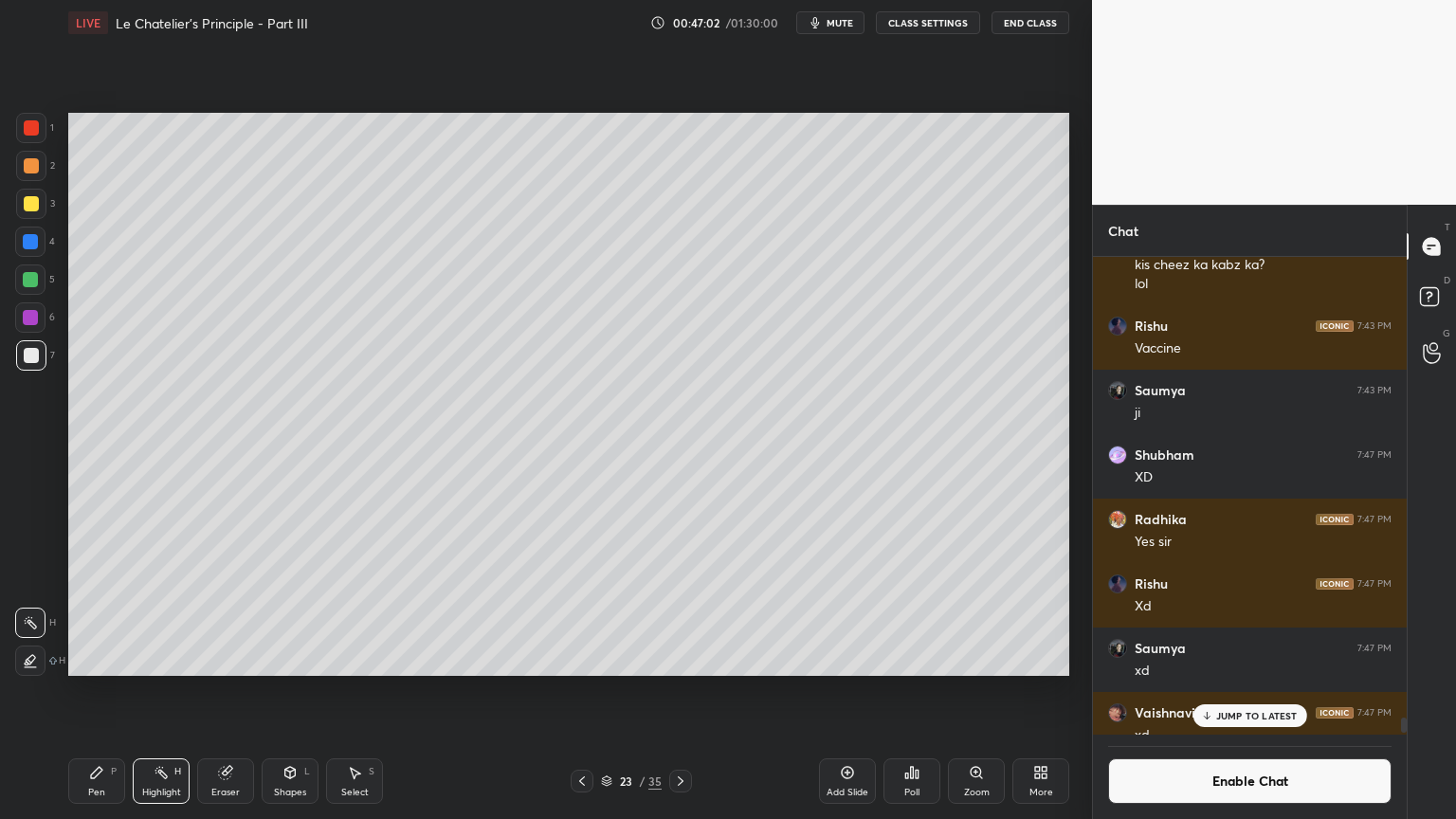 click on "Pen P" at bounding box center (97, 781) 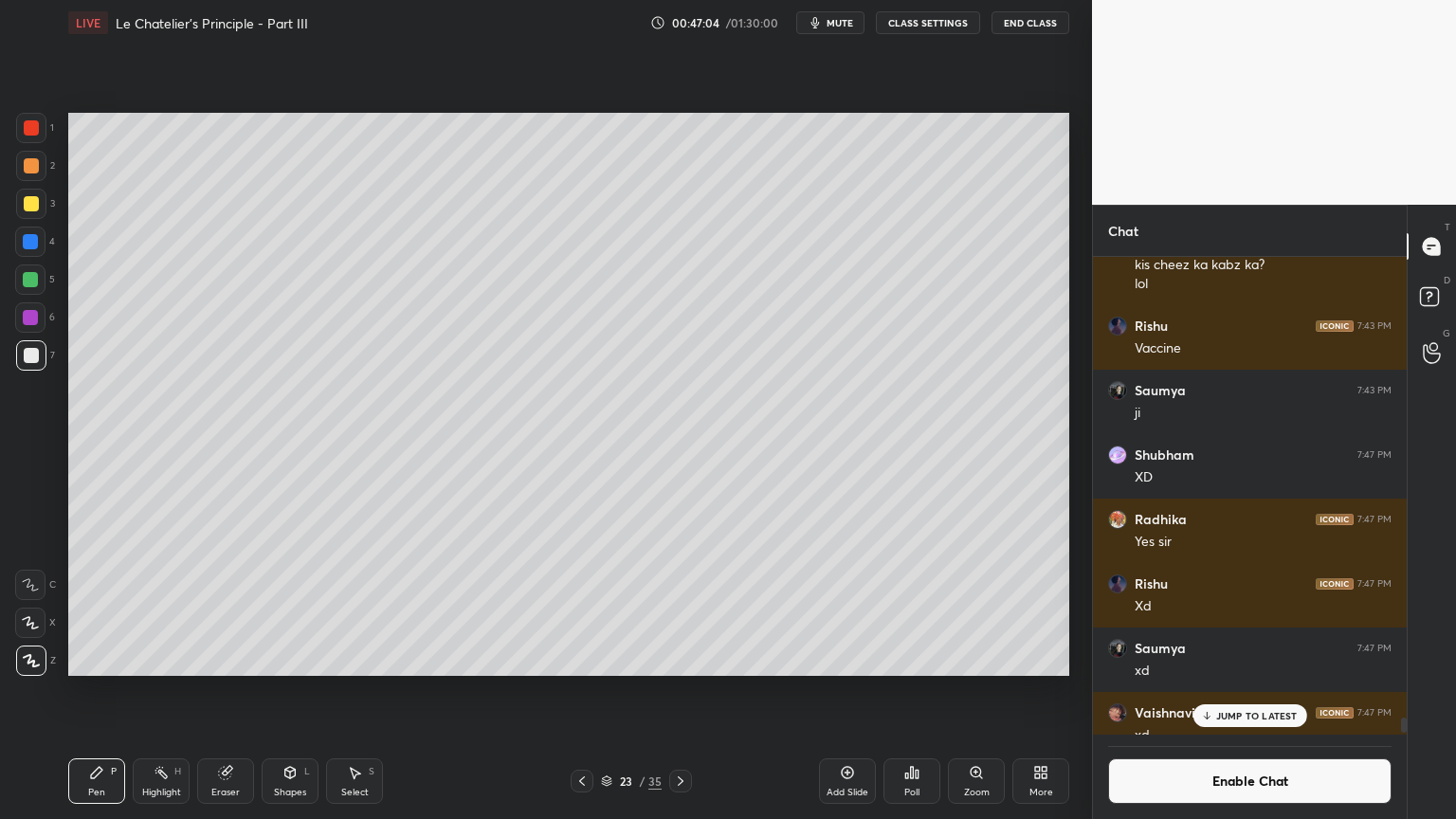 drag, startPoint x: 173, startPoint y: 782, endPoint x: 178, endPoint y: 755, distance: 27.45906 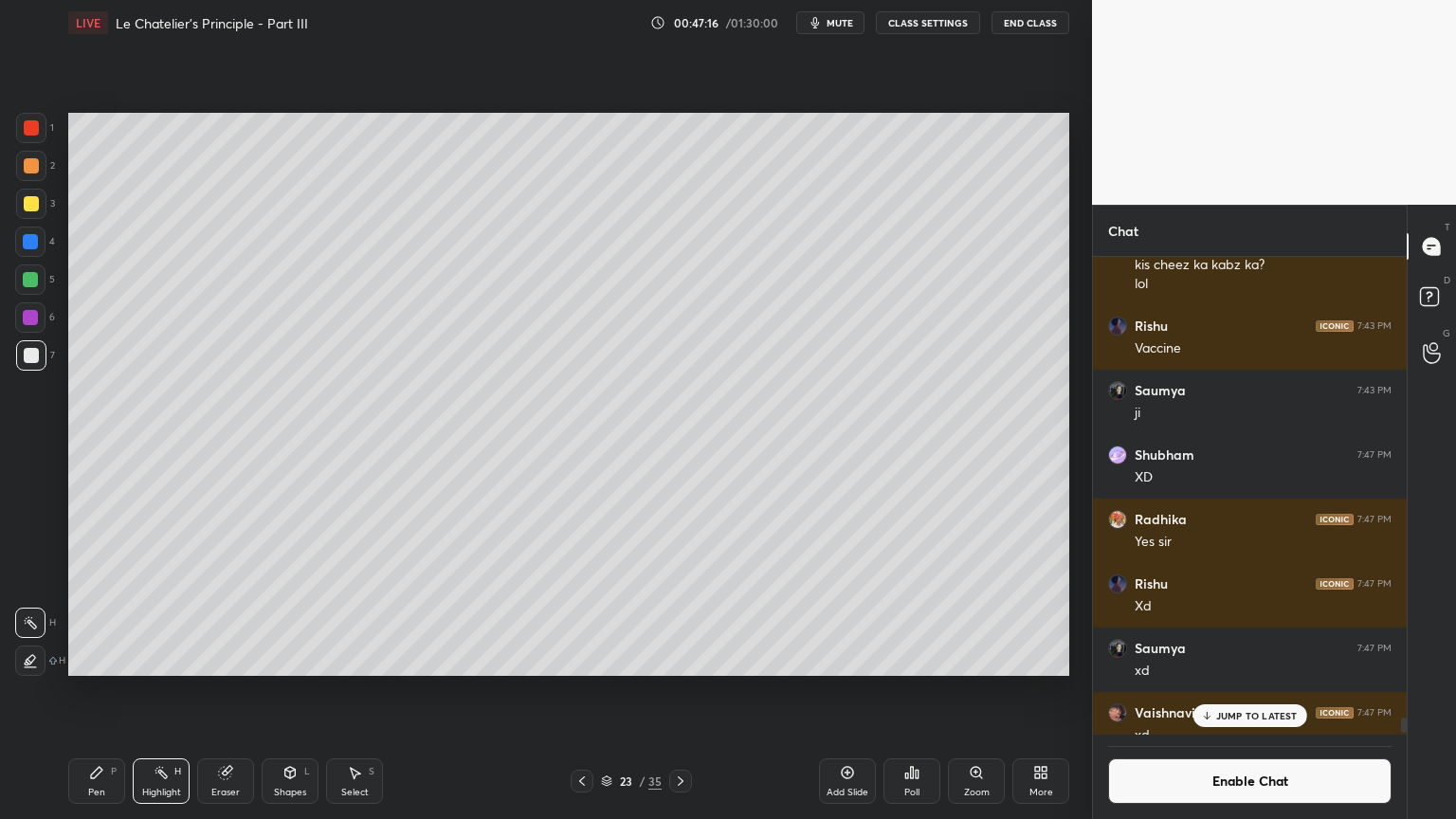 click on "Pen P" at bounding box center [97, 781] 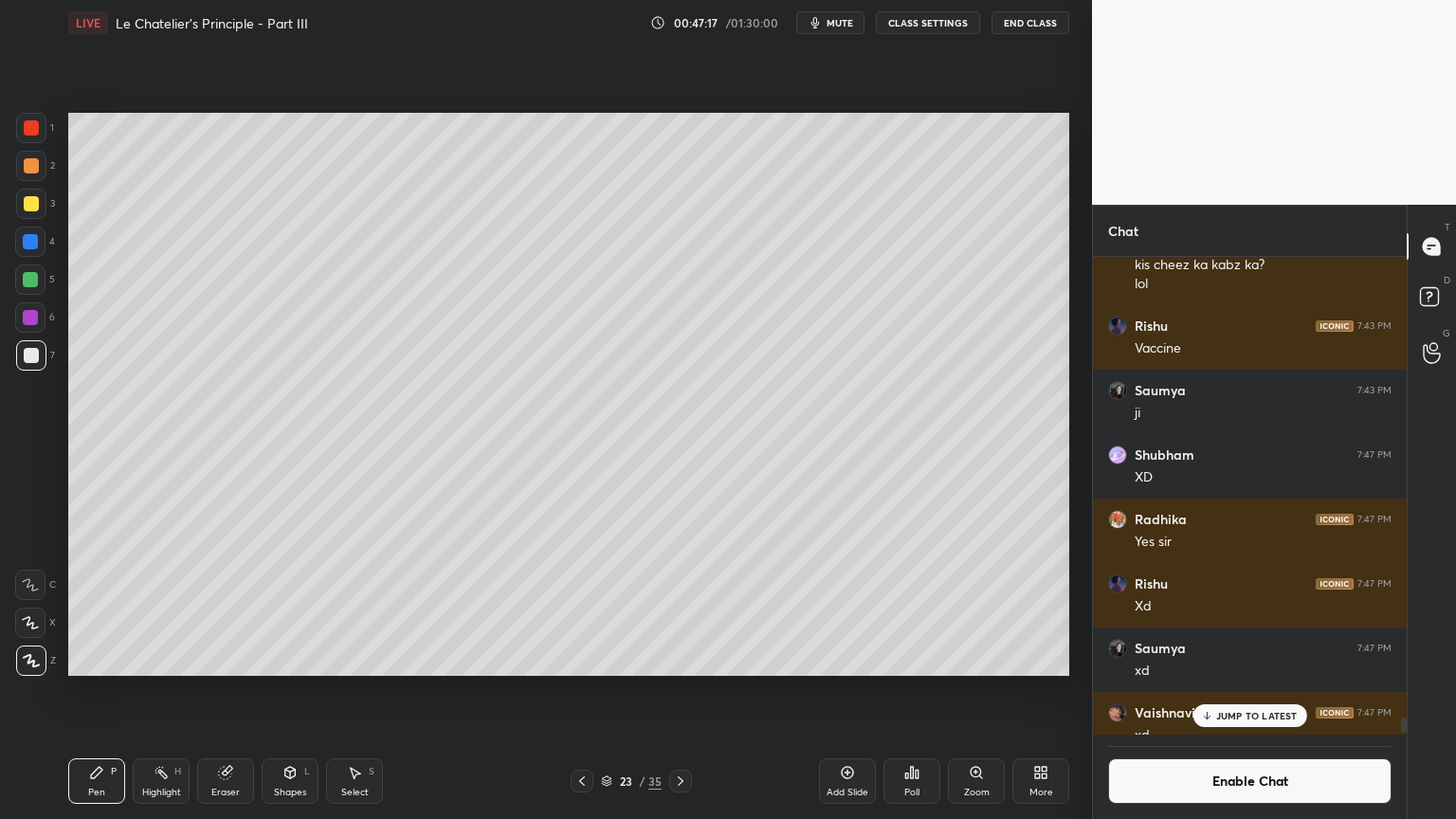 click at bounding box center (31, 355) 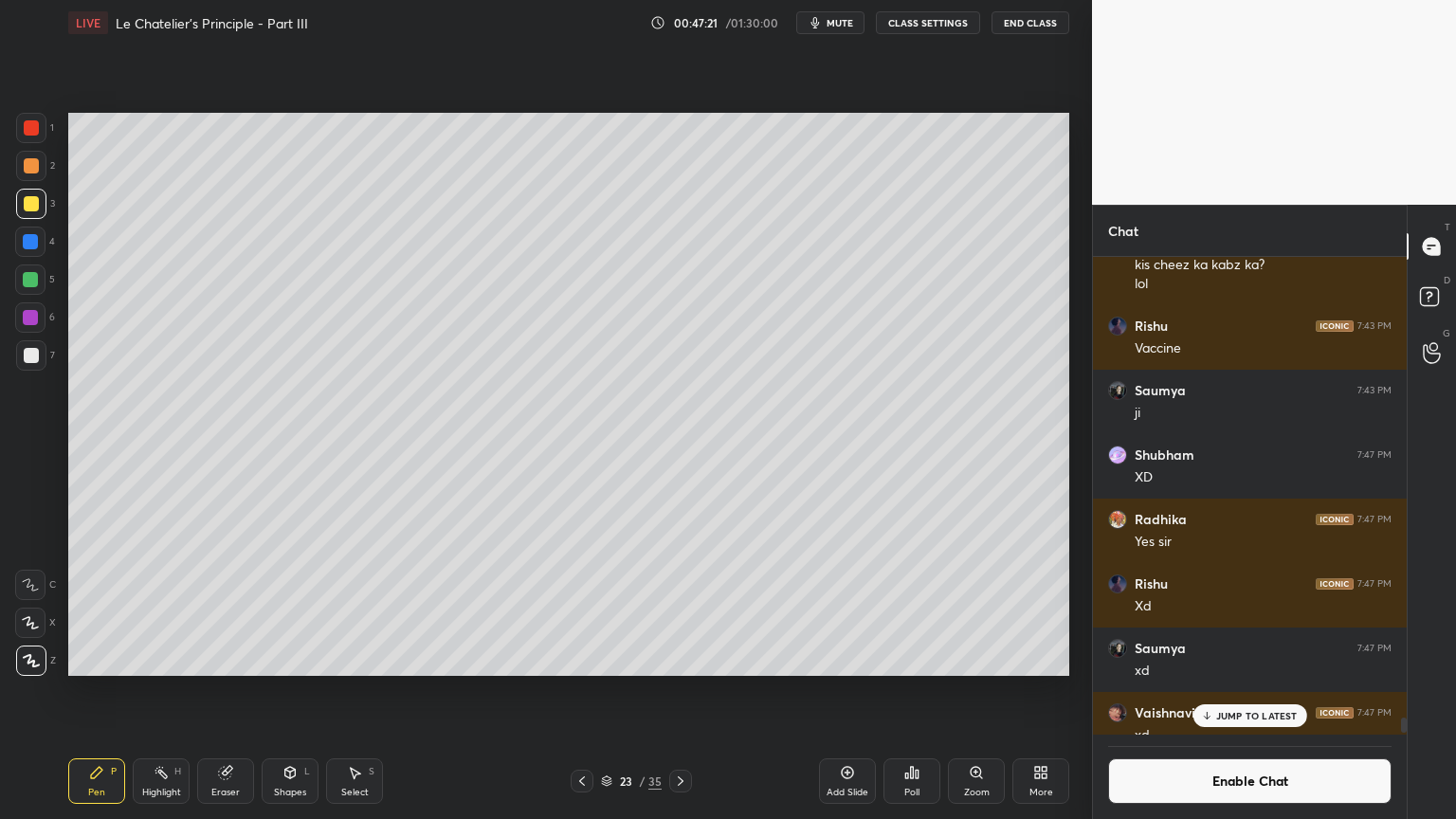 click on "Eraser" at bounding box center (226, 781) 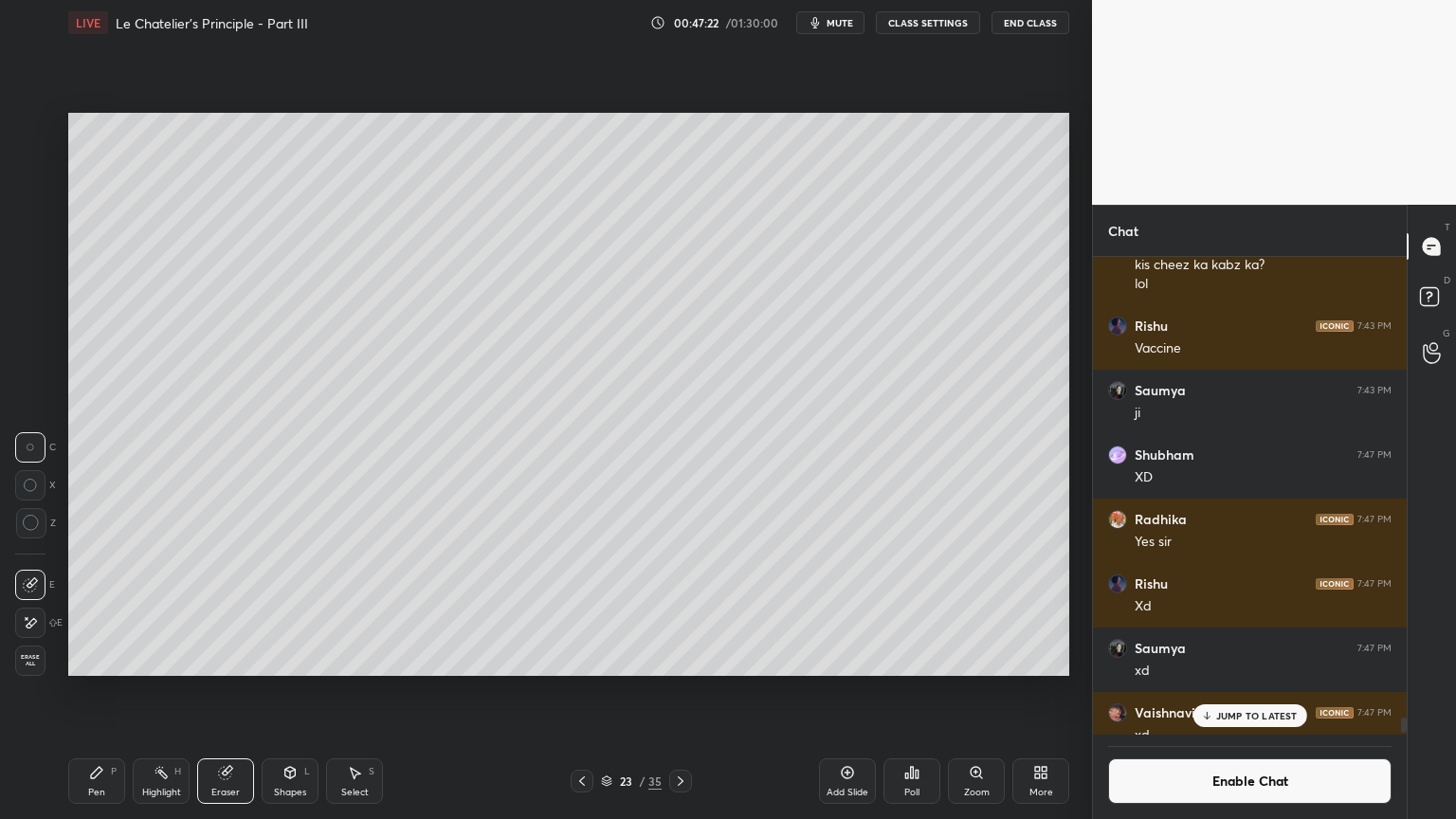 drag, startPoint x: 104, startPoint y: 785, endPoint x: 118, endPoint y: 745, distance: 42.37924 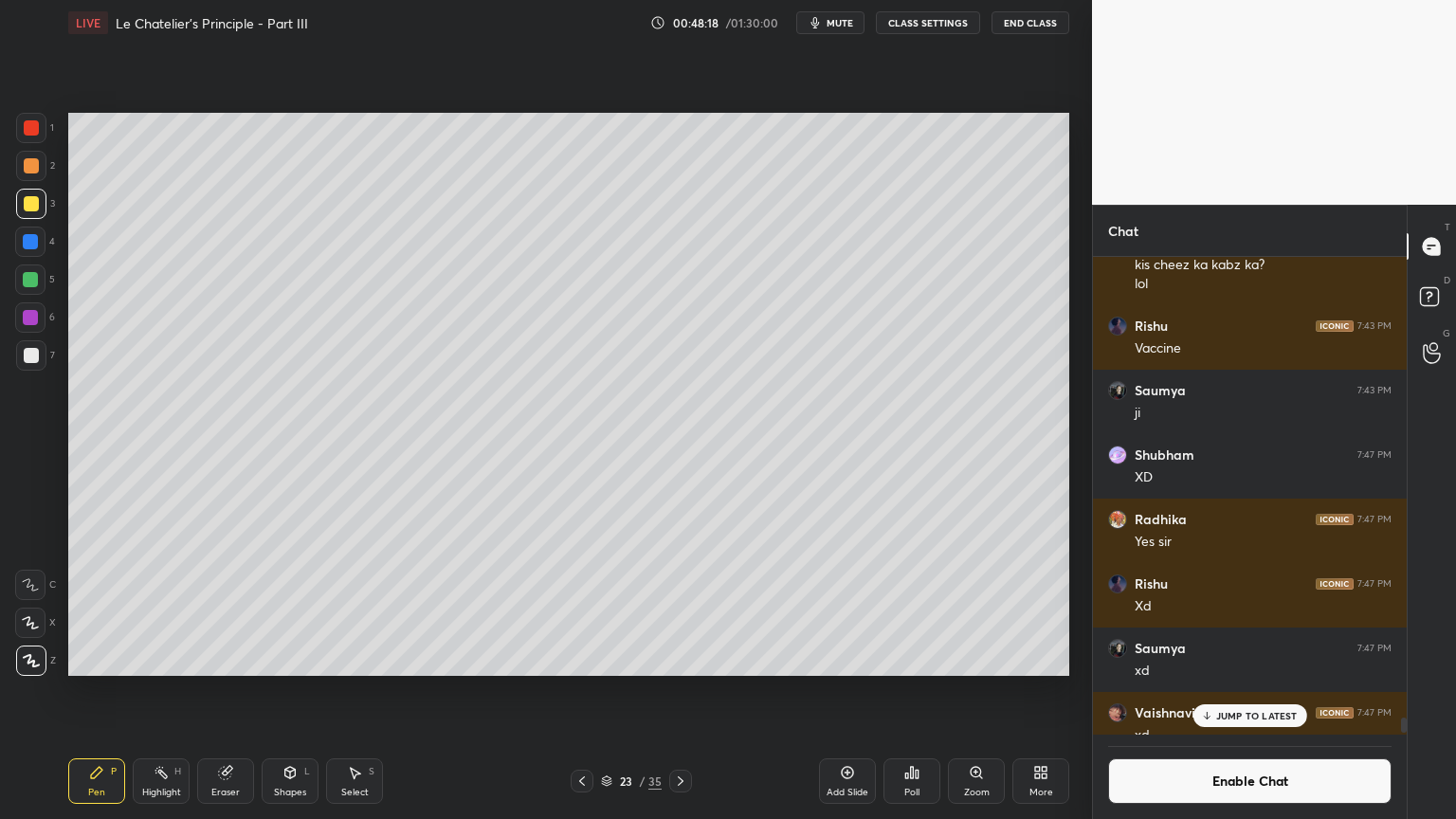 click on "Shapes L" at bounding box center (290, 781) 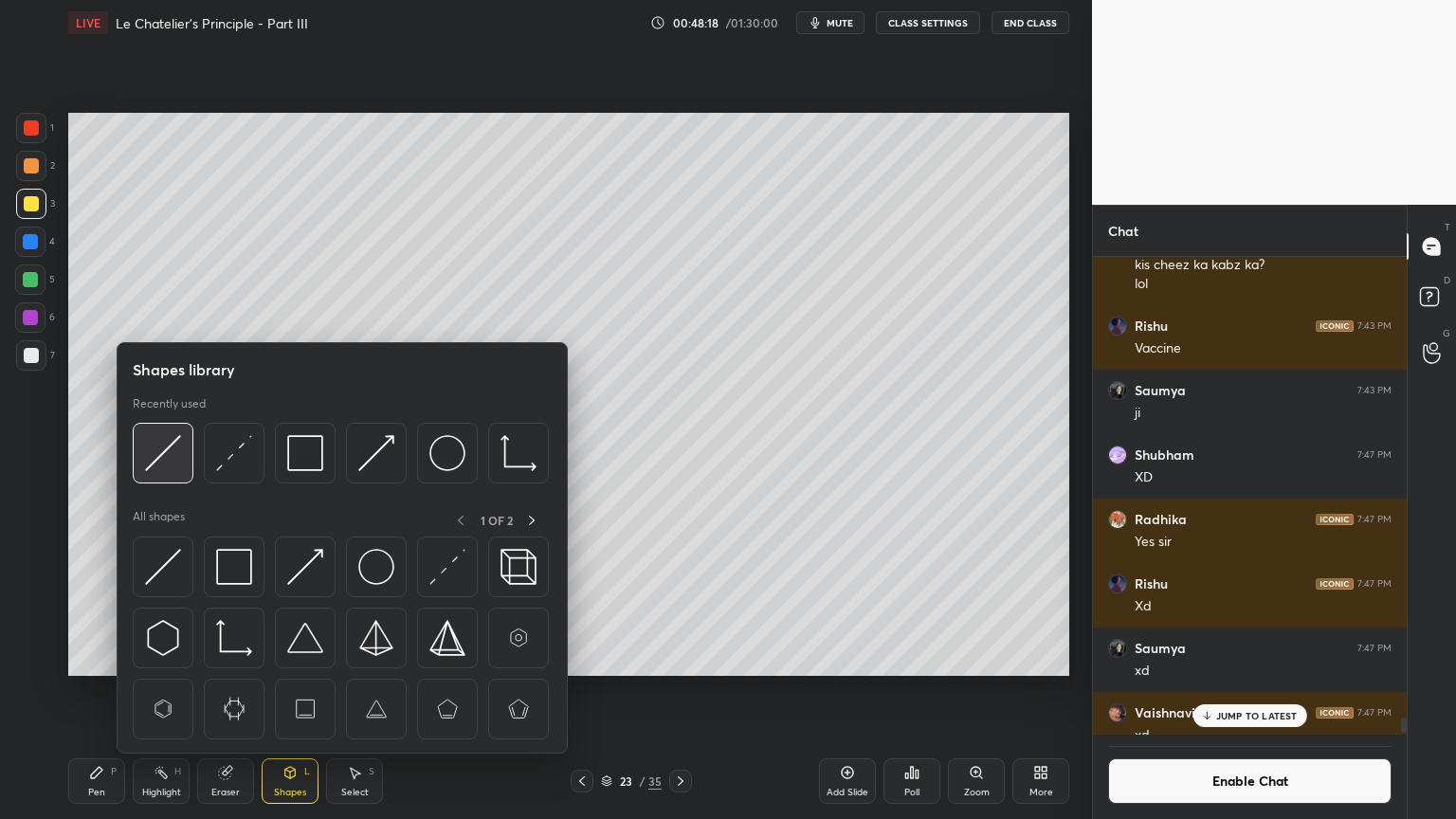 click at bounding box center (163, 453) 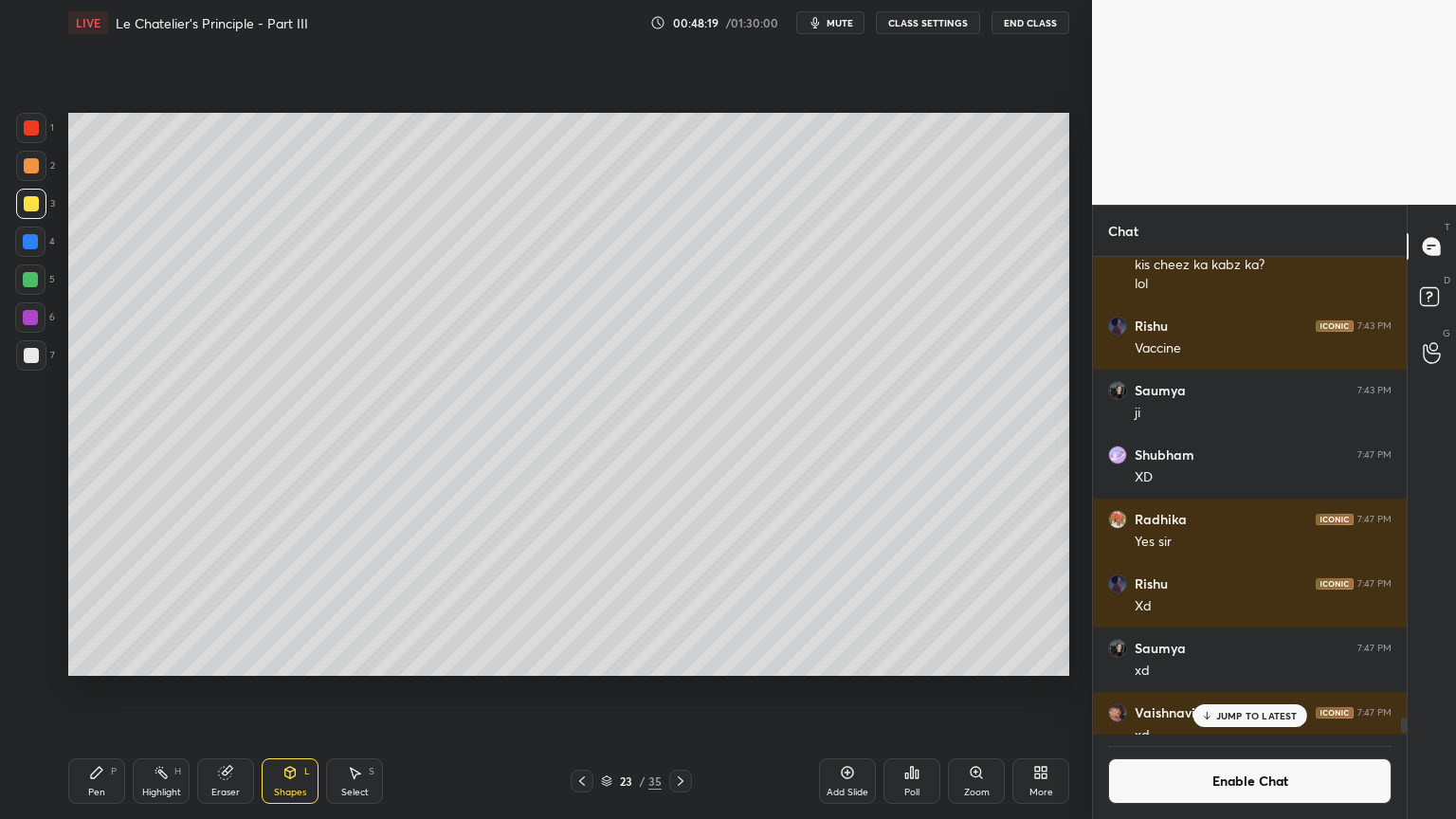 drag, startPoint x: 28, startPoint y: 248, endPoint x: 64, endPoint y: 267, distance: 40.706265 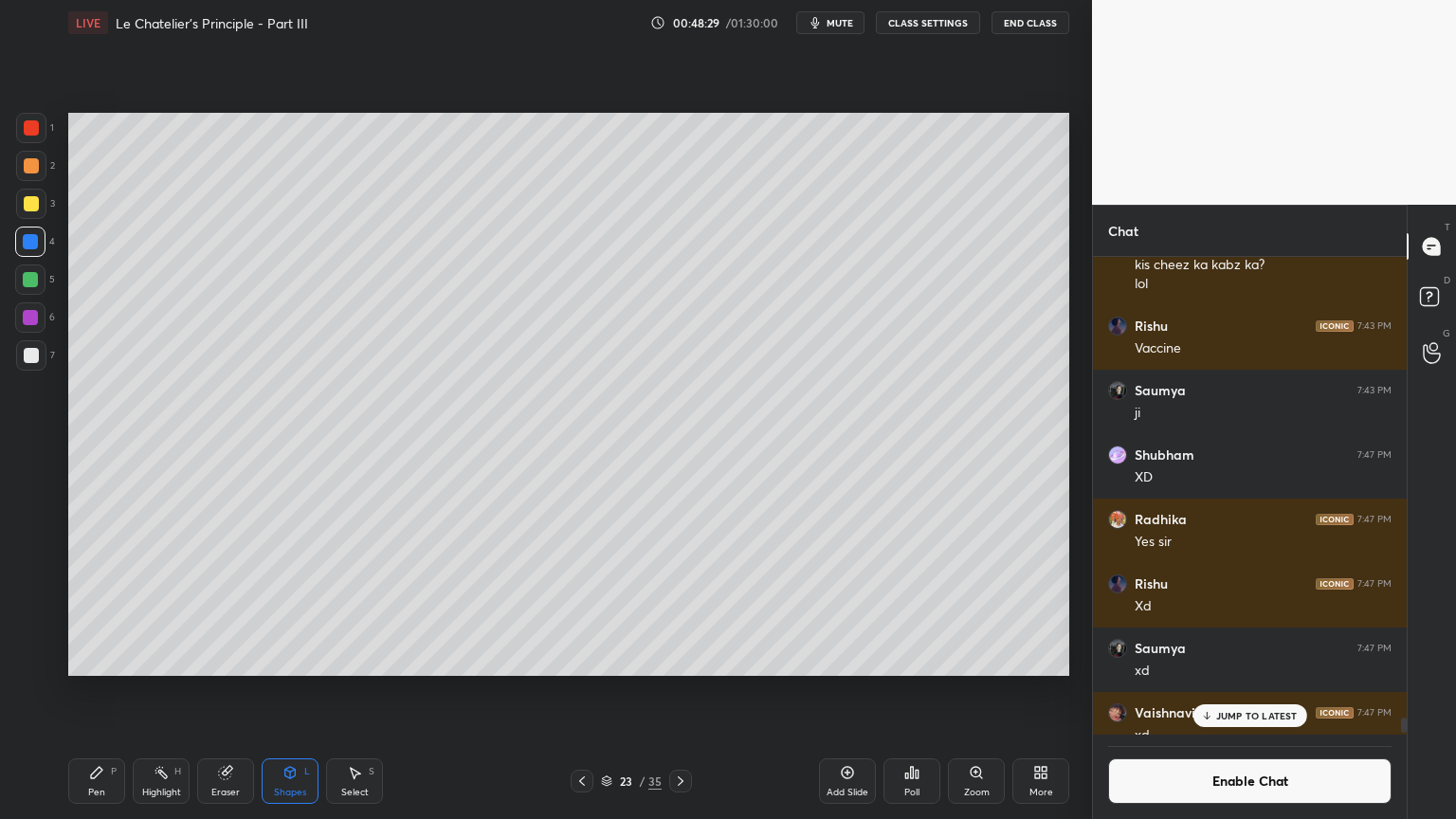 drag, startPoint x: 155, startPoint y: 782, endPoint x: 349, endPoint y: 691, distance: 214.28252 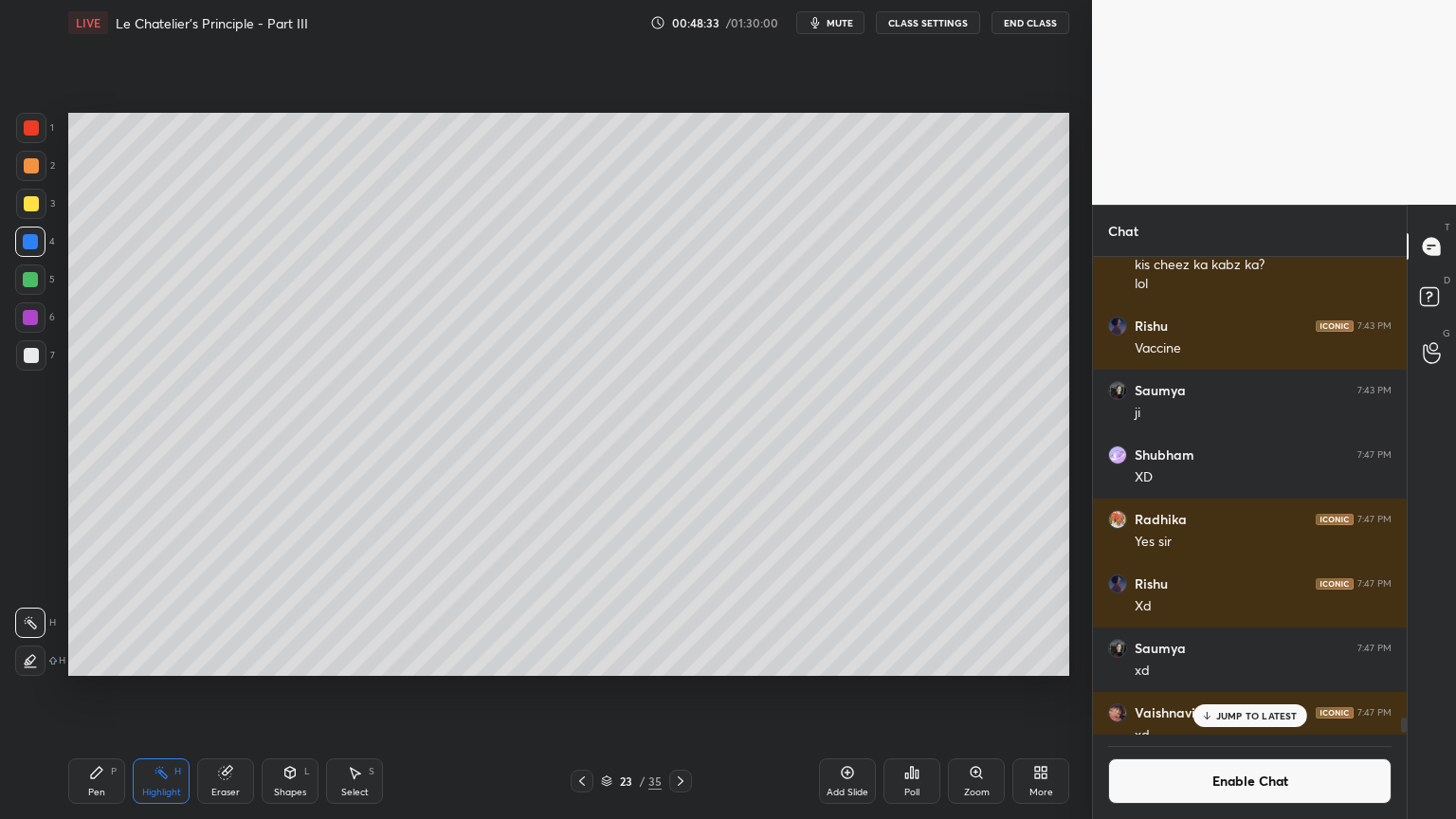 click 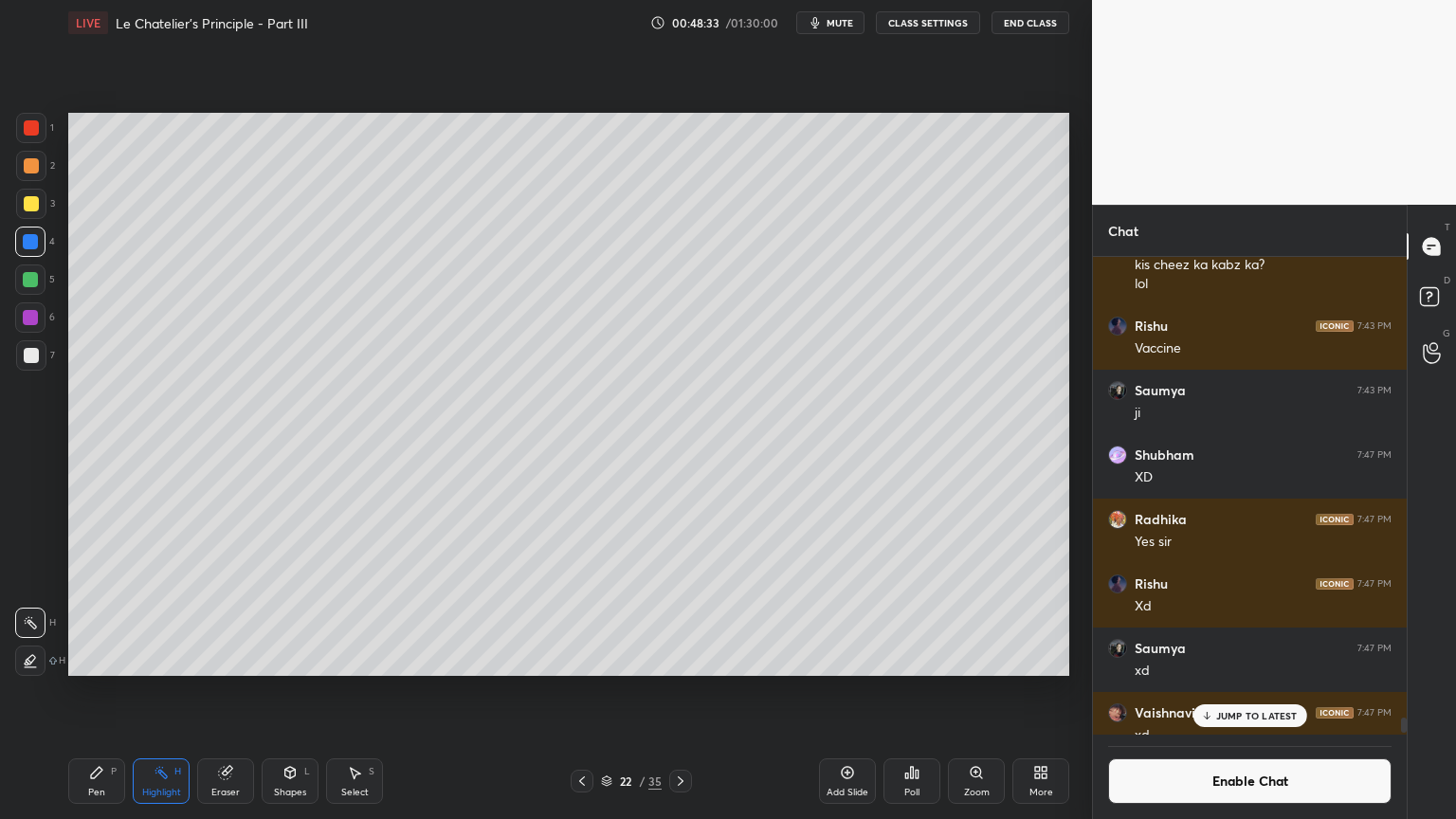 click 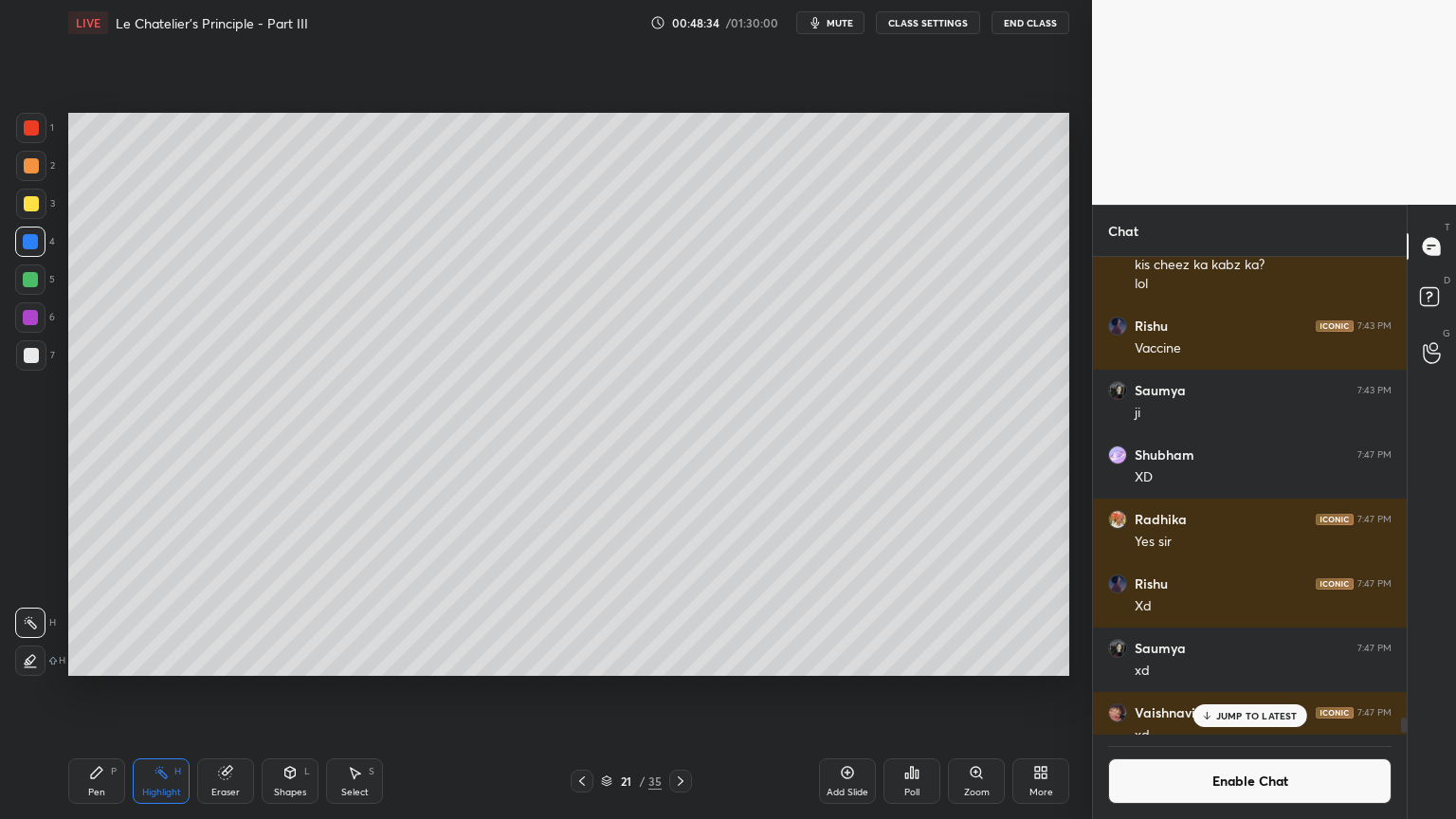 click 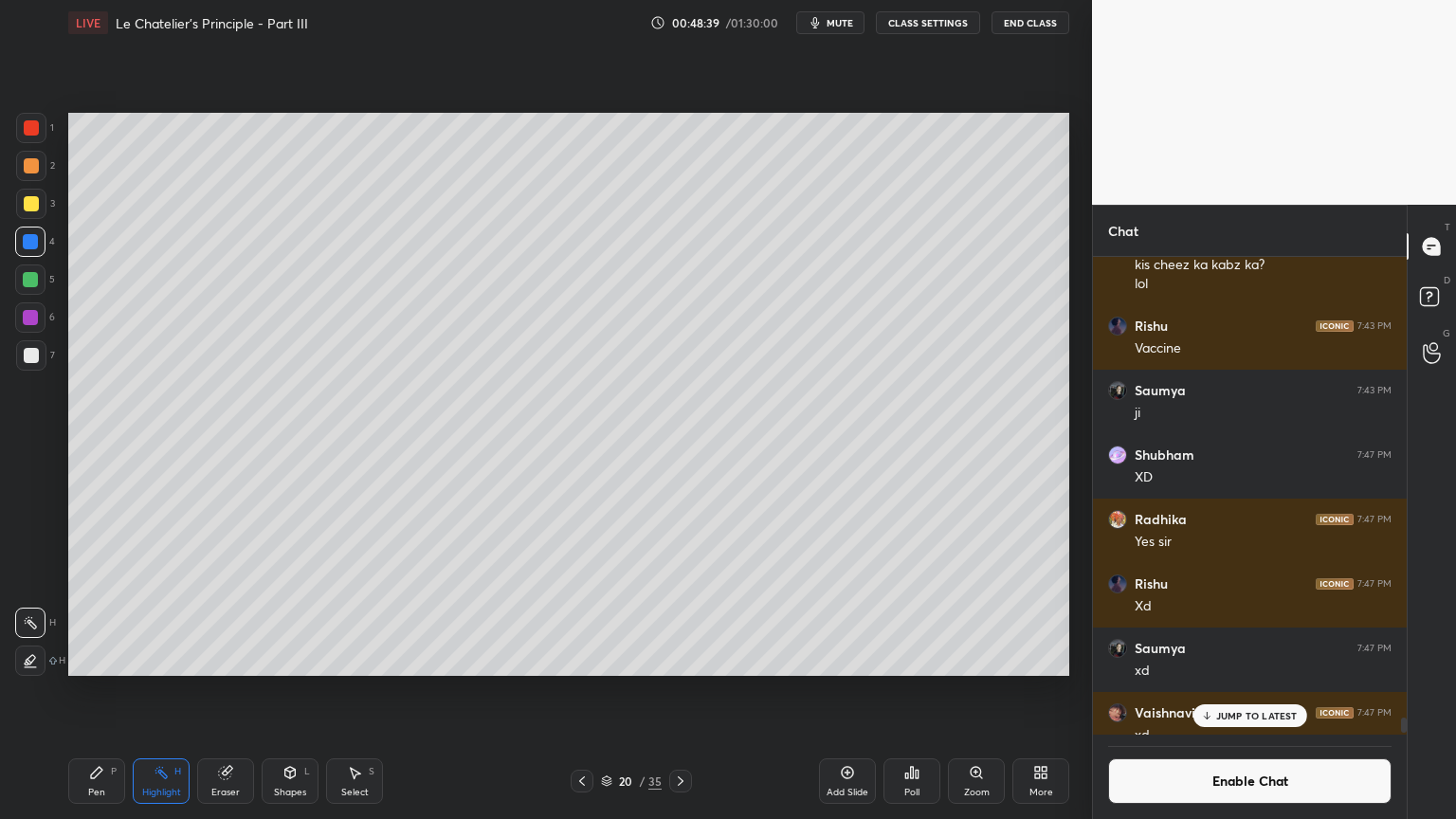 click 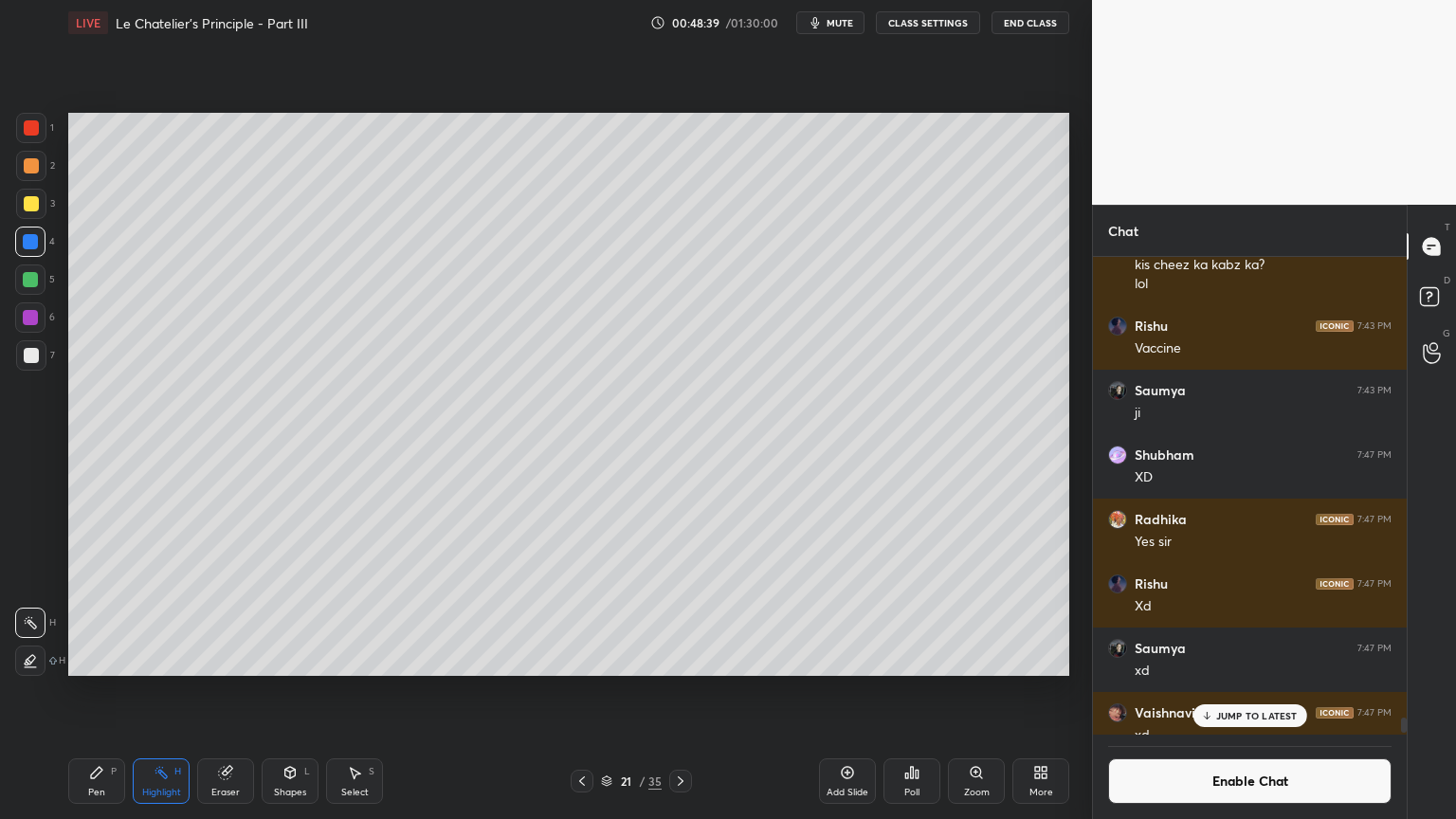 click 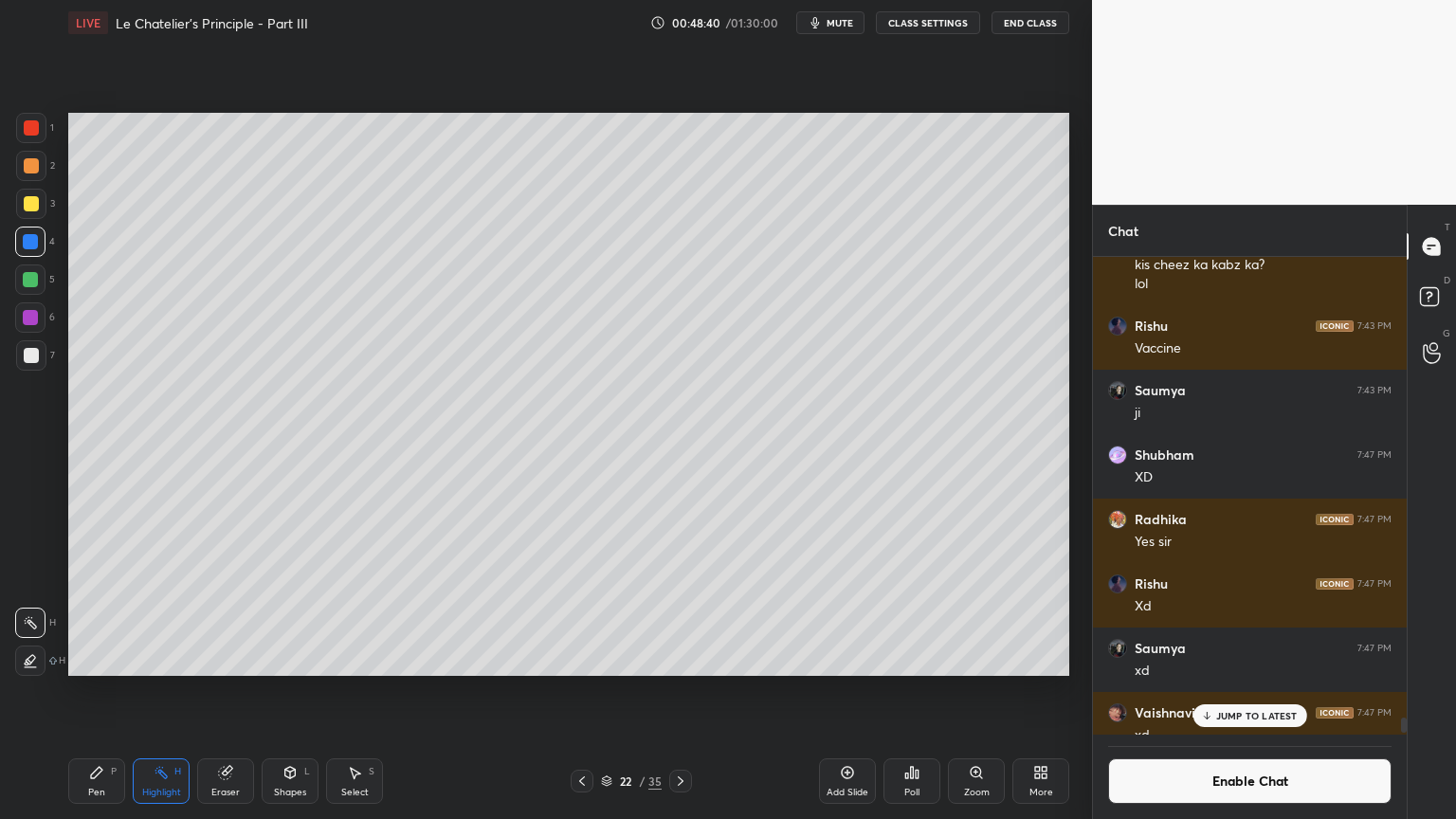 click 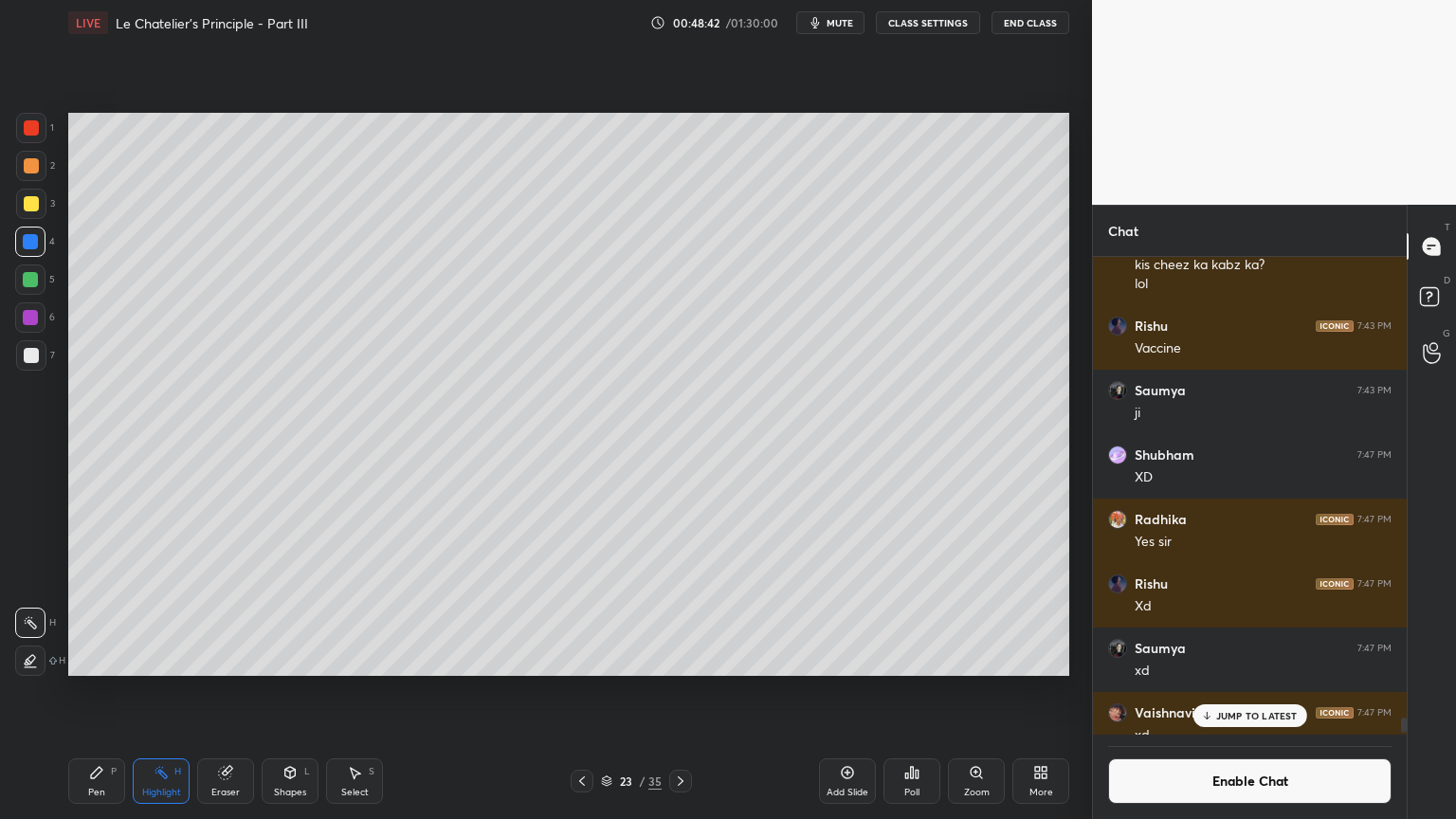 click 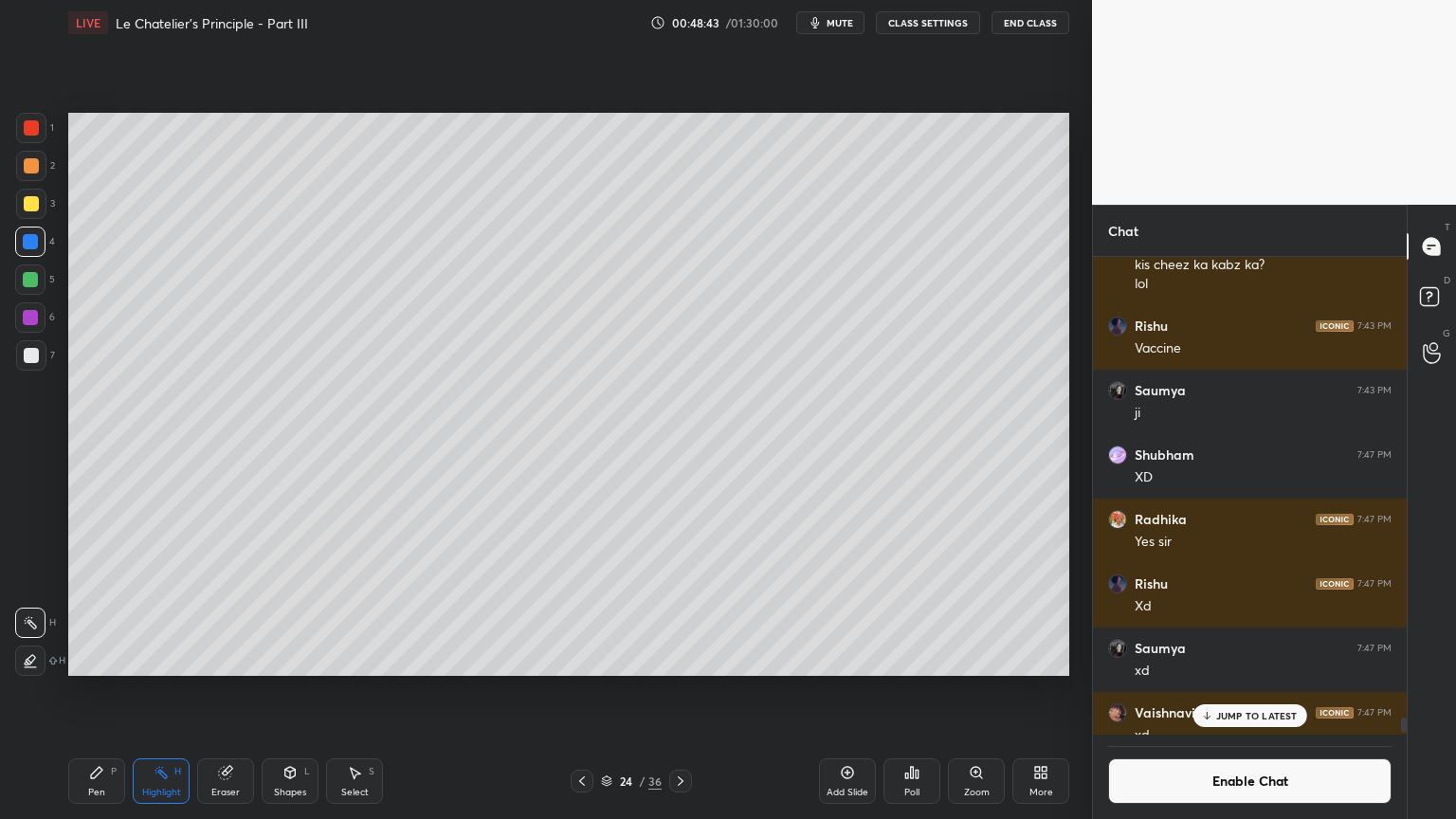 click on "Pen P" at bounding box center [97, 781] 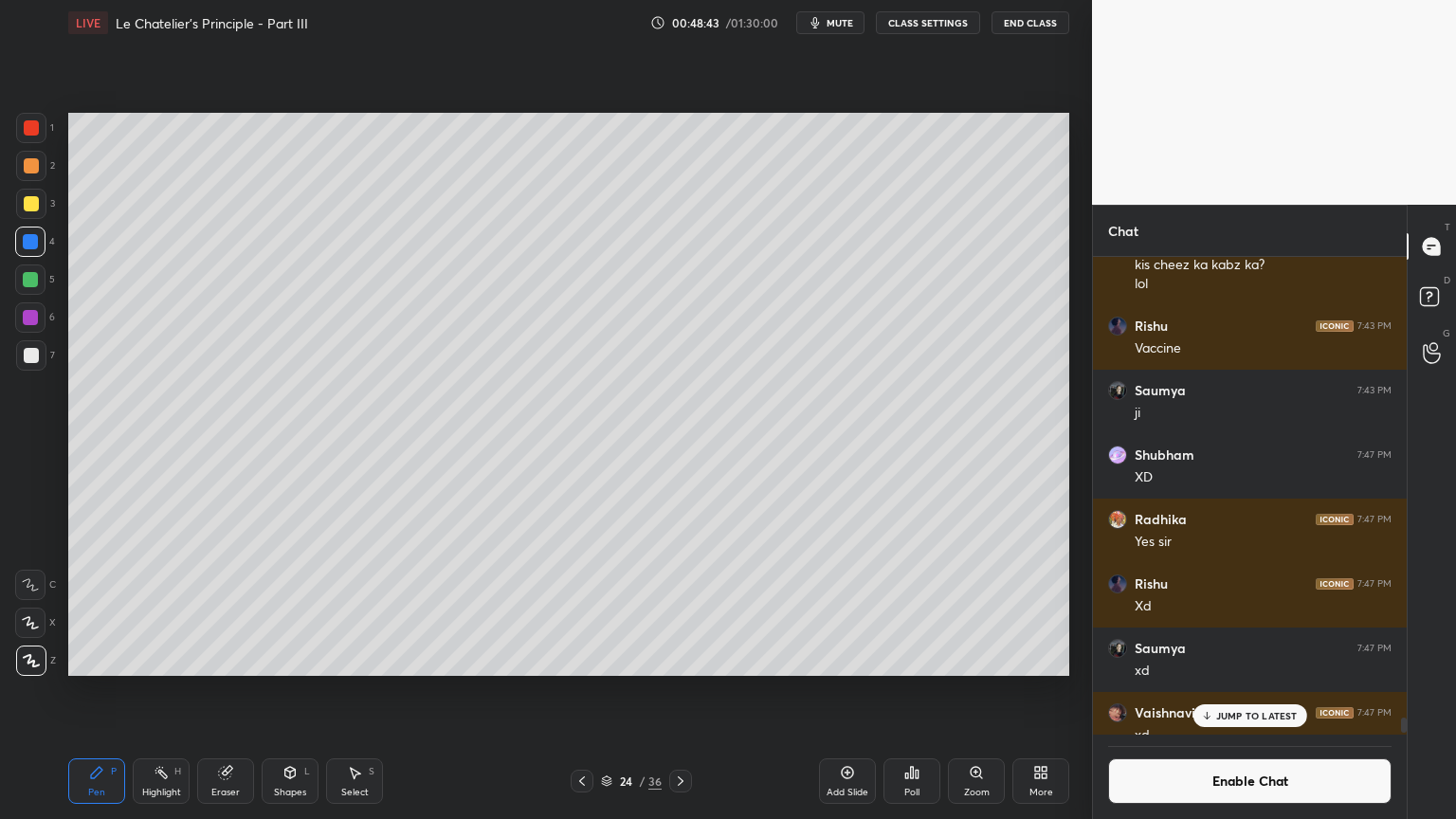 click at bounding box center [31, 166] 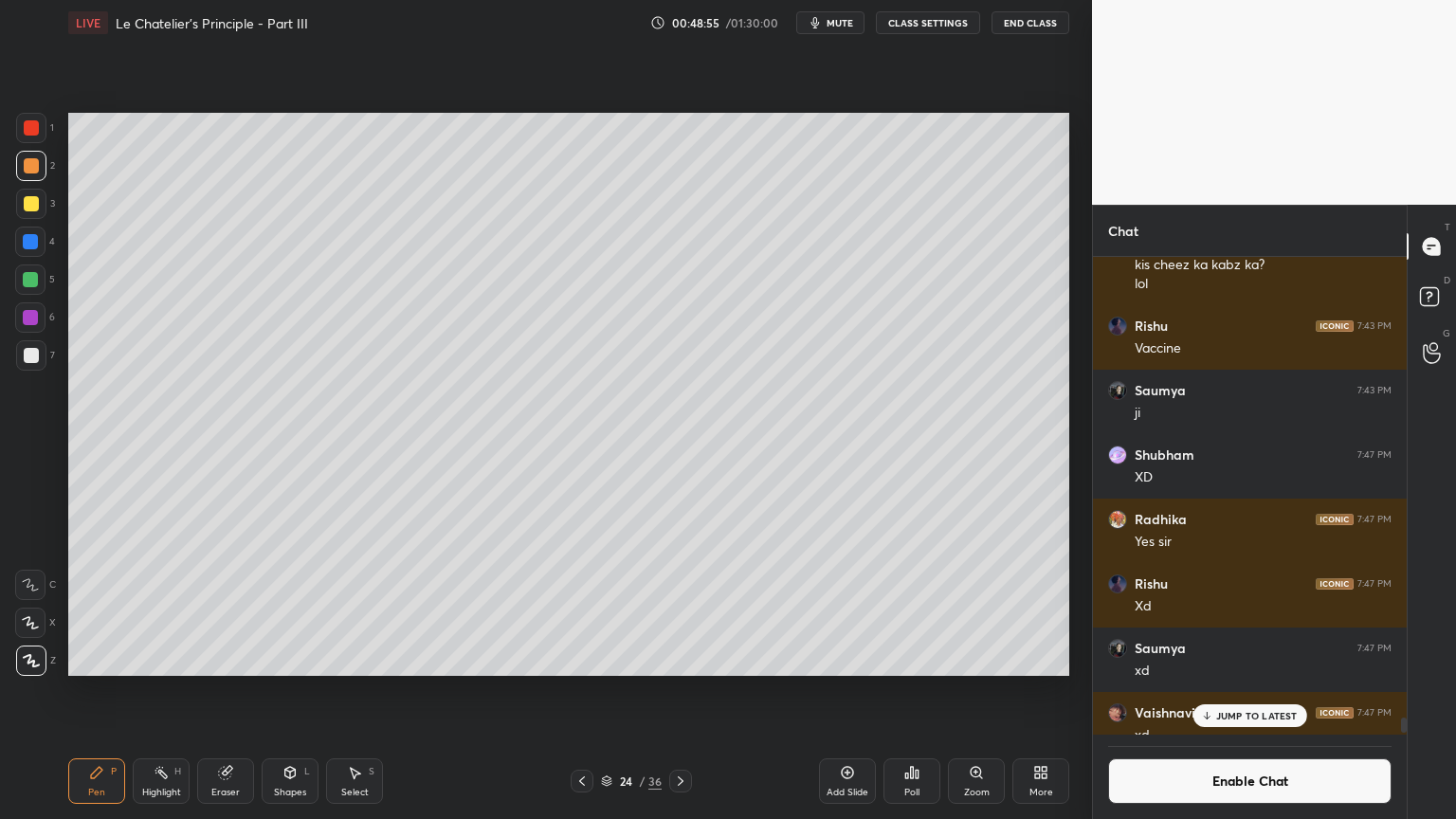 drag, startPoint x: 317, startPoint y: 786, endPoint x: 311, endPoint y: 758, distance: 28.635642 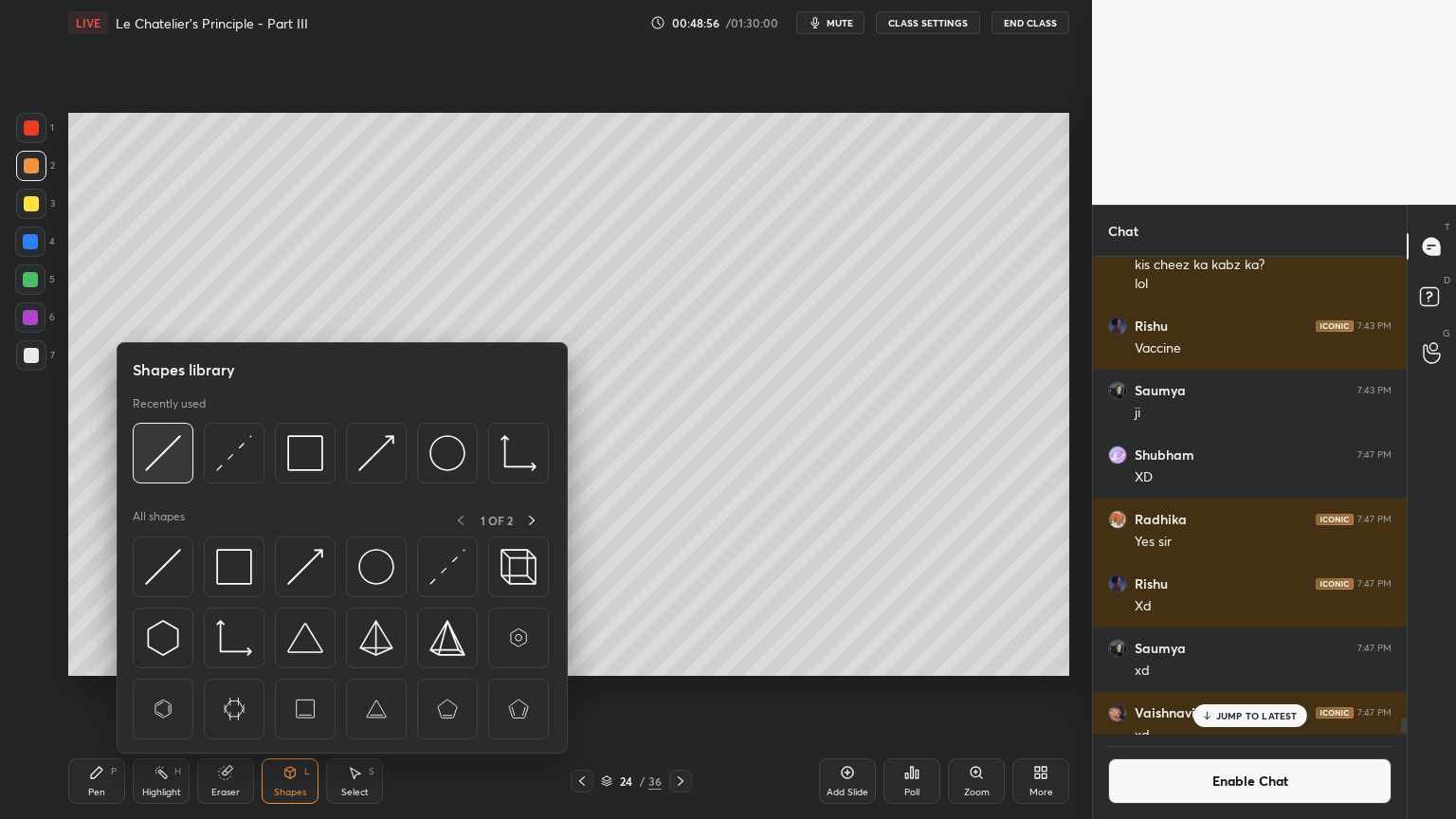 click at bounding box center [163, 453] 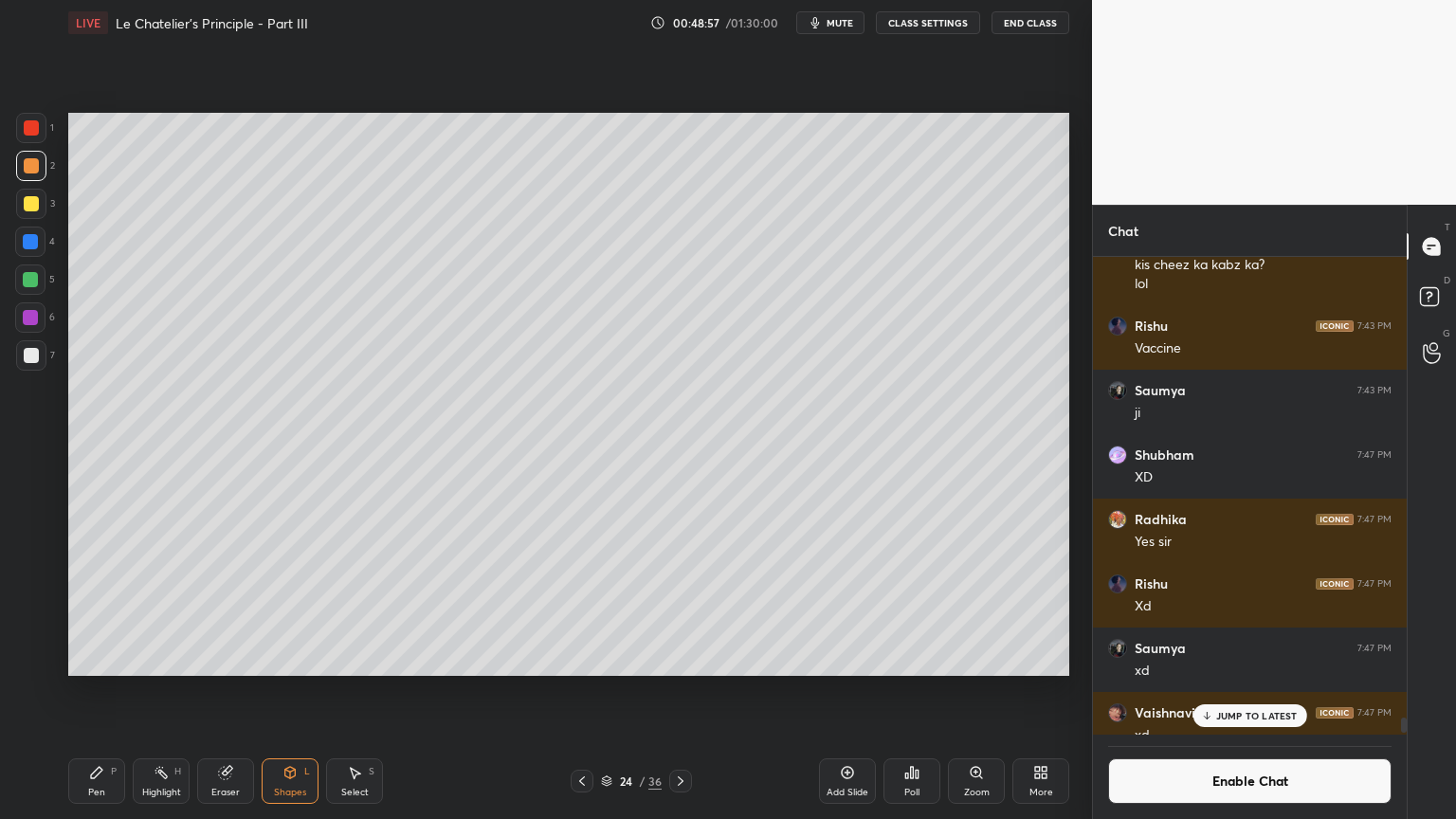 click at bounding box center (31, 355) 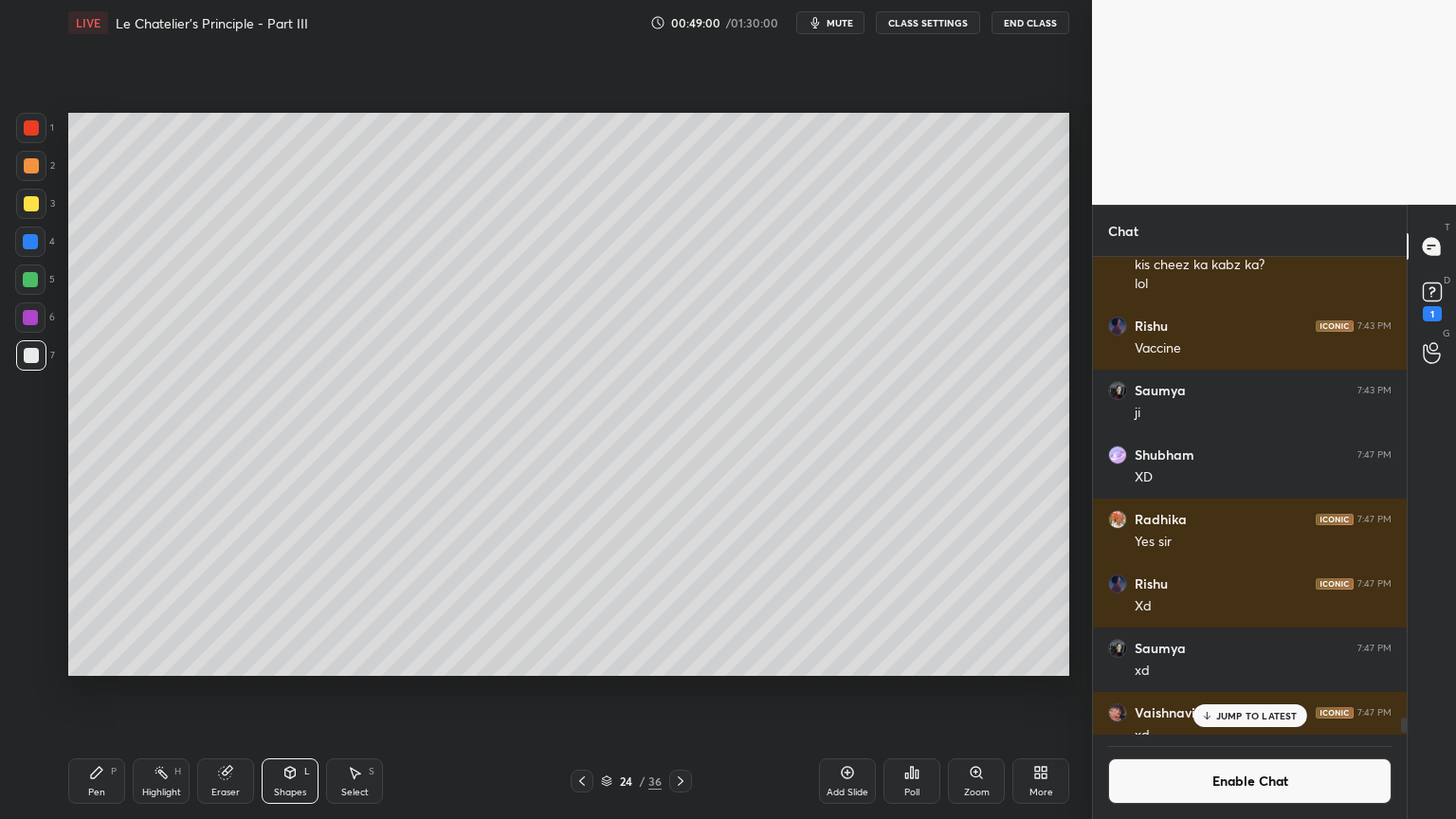 click on "JUMP TO LATEST" at bounding box center (1257, 716) 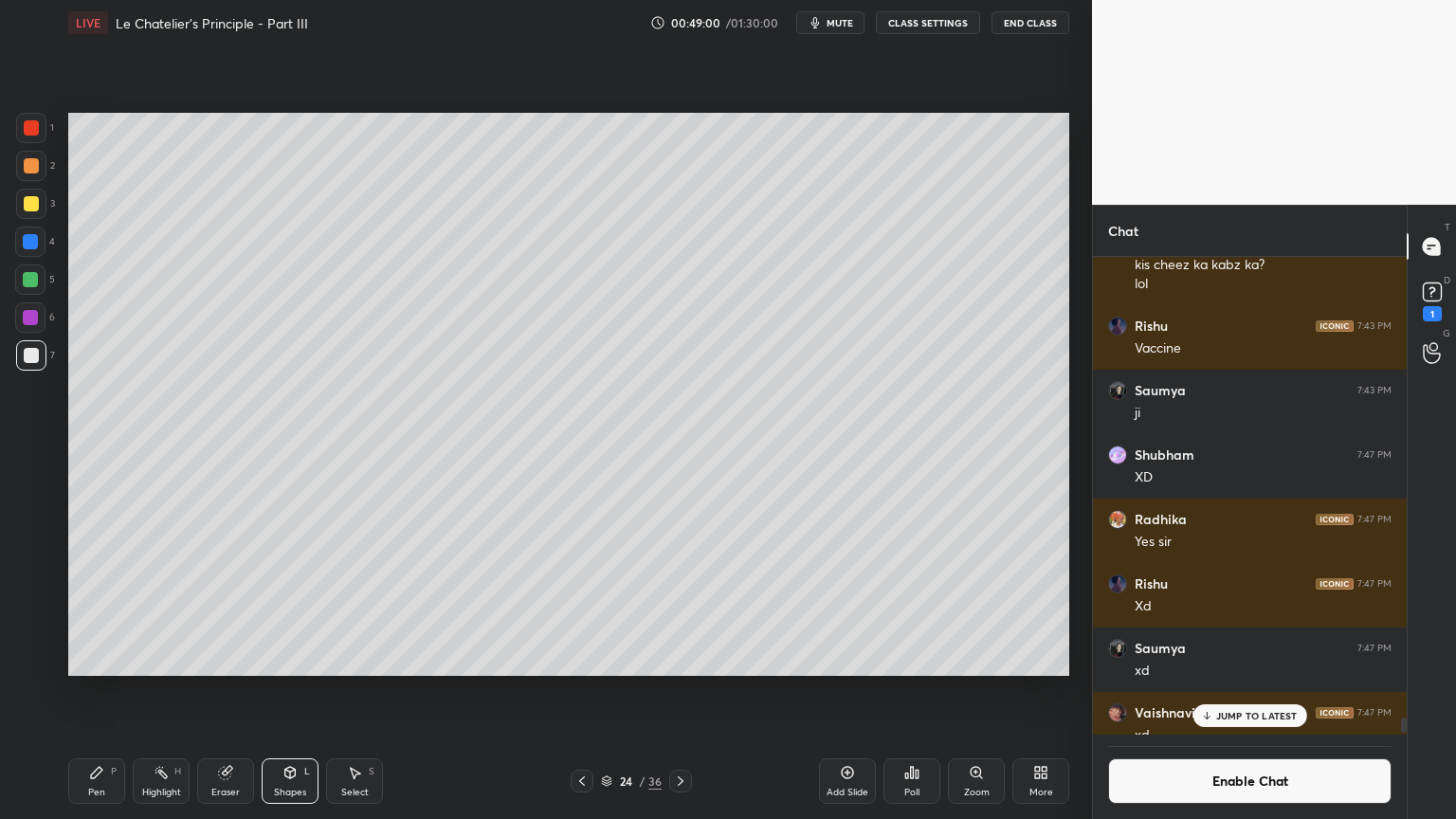 scroll, scrollTop: 22378, scrollLeft: 0, axis: vertical 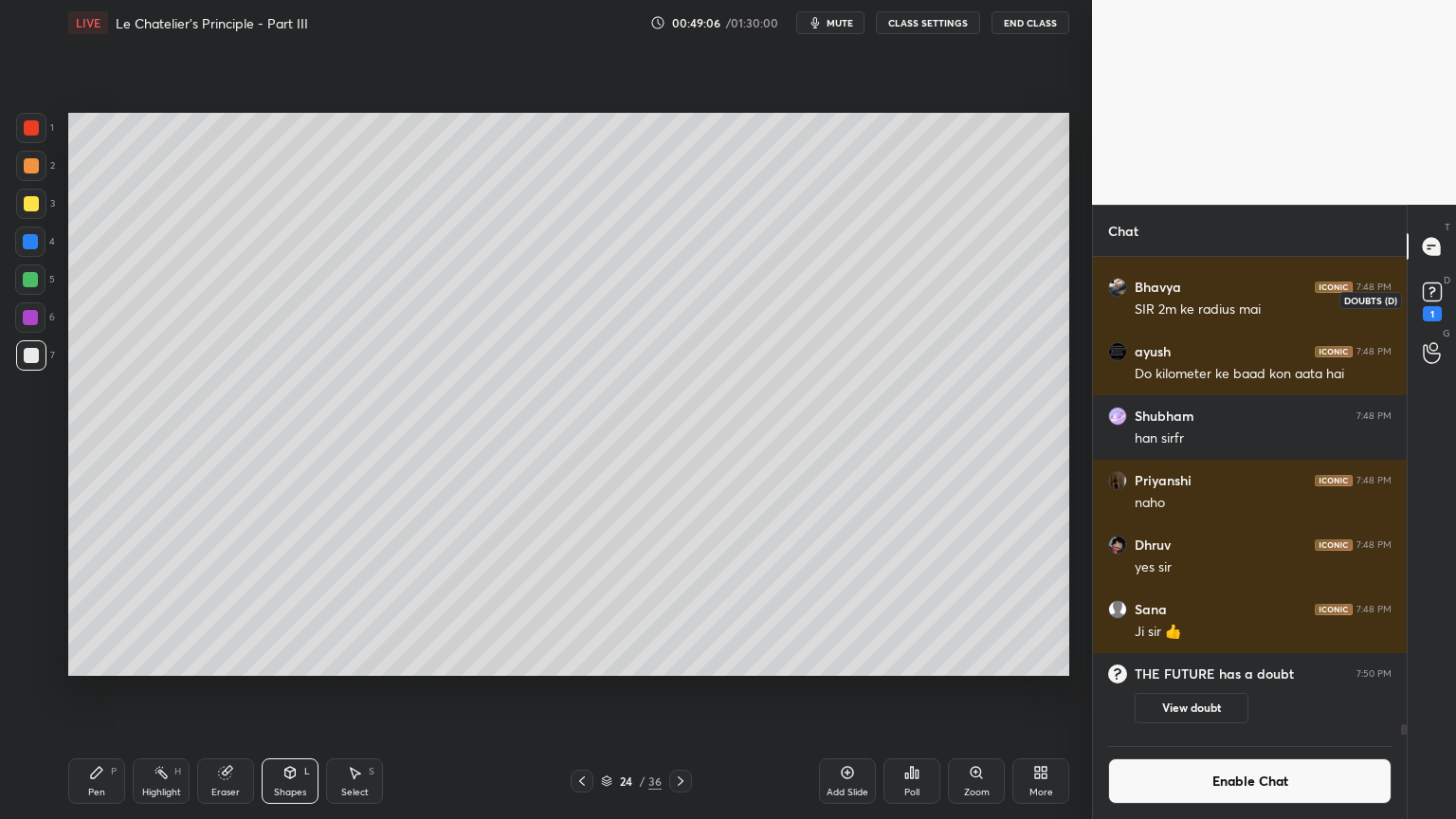 click 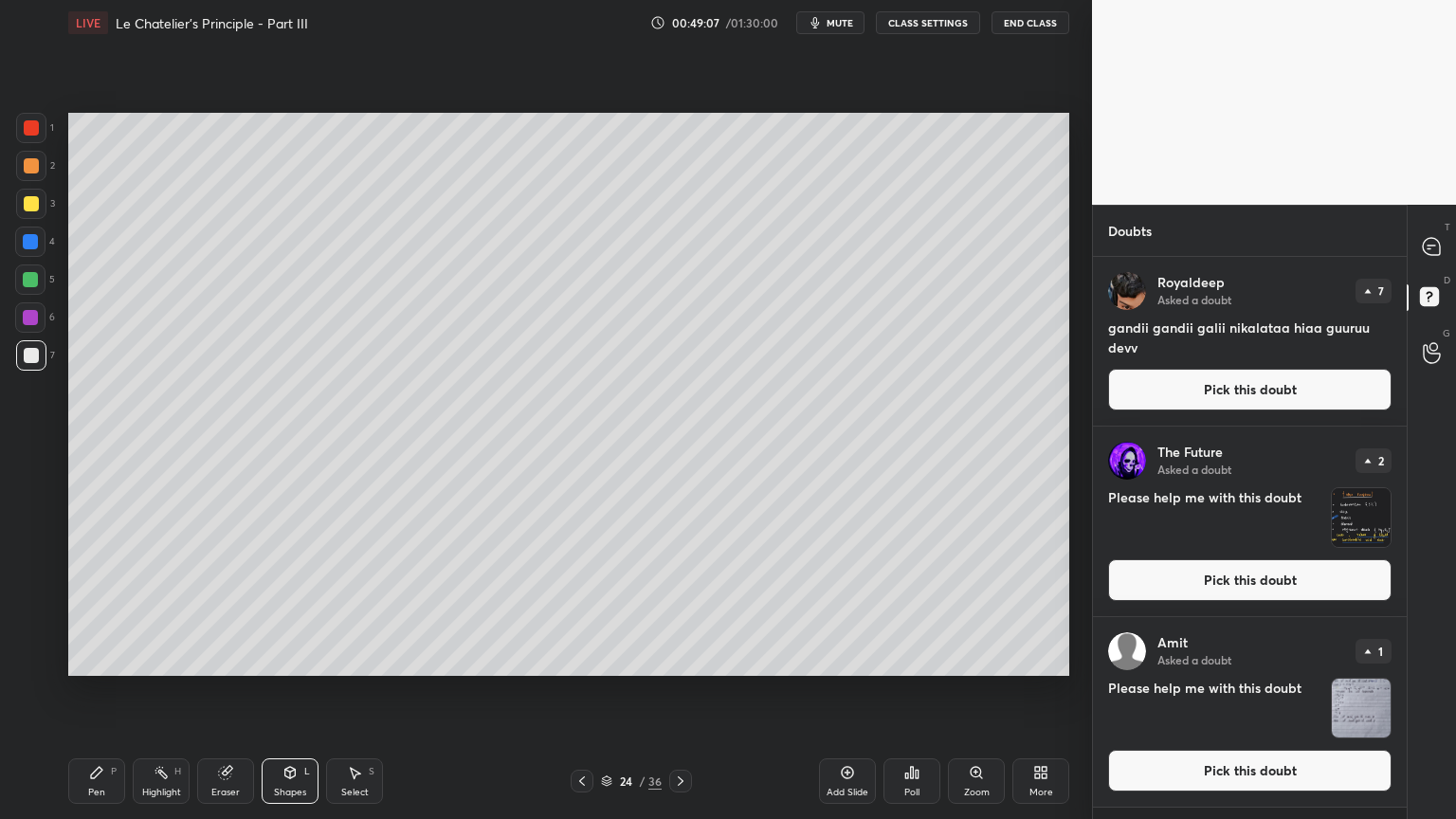 click on "Pick this doubt" at bounding box center (1249, 390) 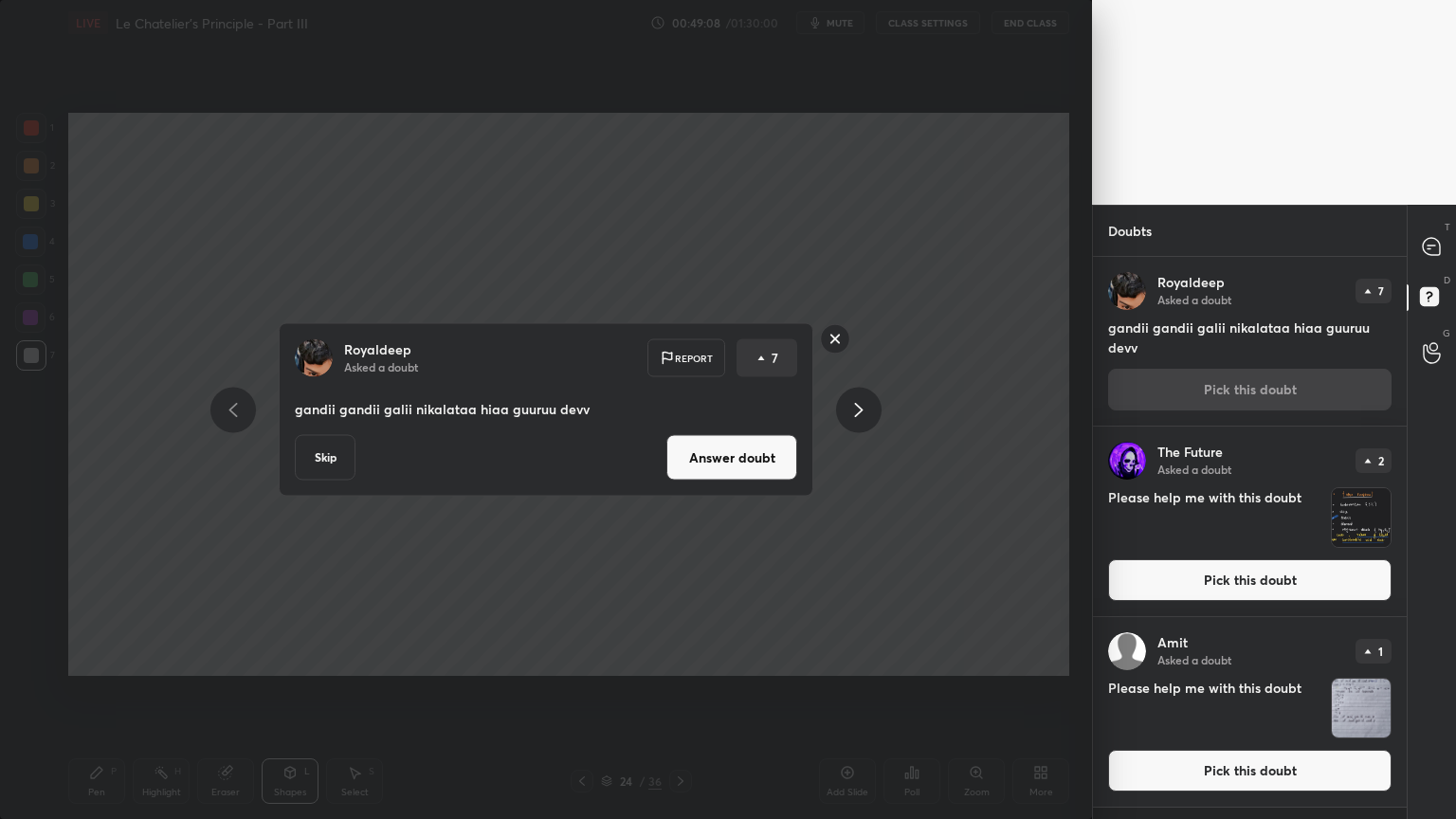 click on "Skip" at bounding box center [325, 458] 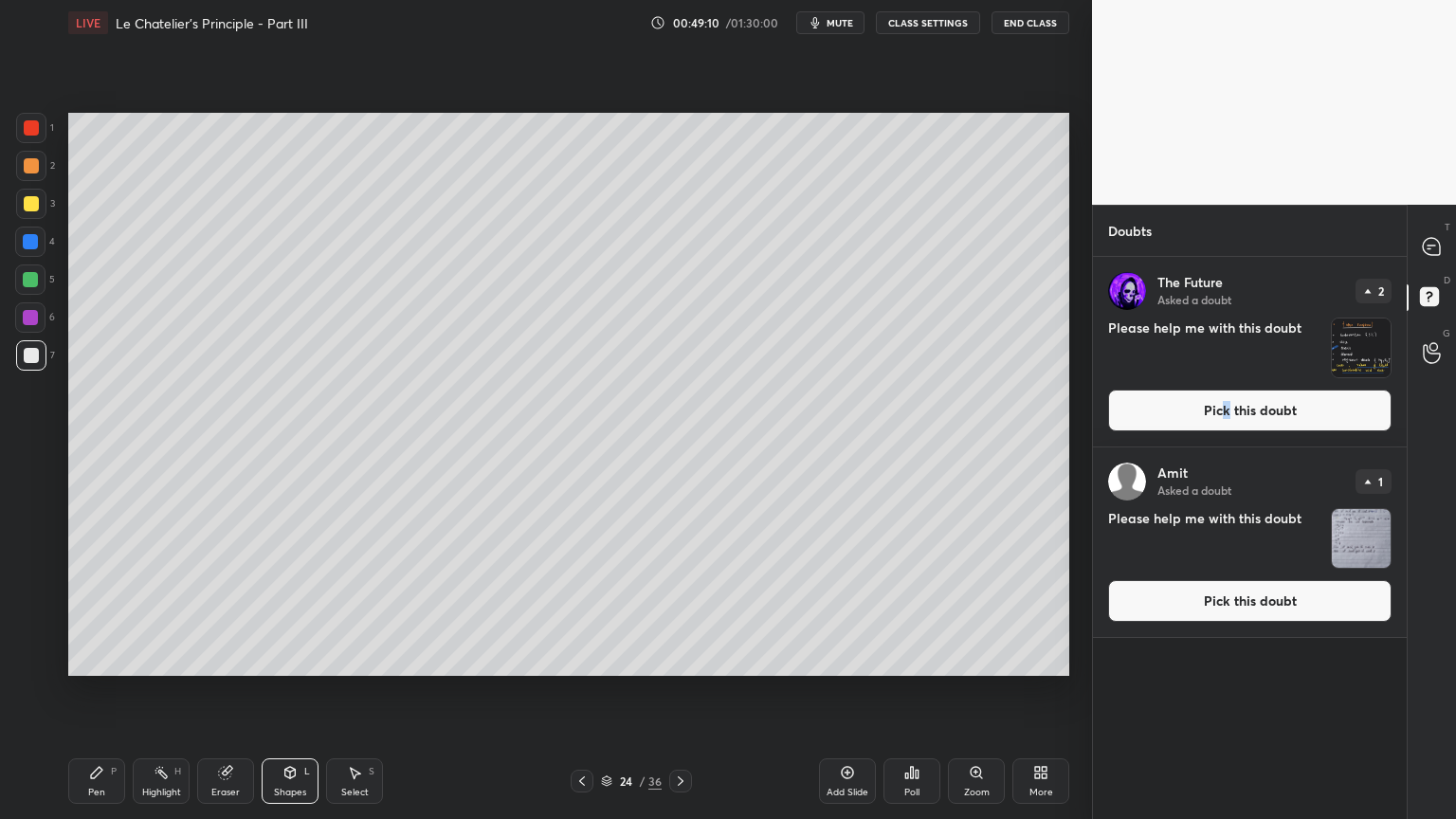 click on "Pick this doubt" at bounding box center (1249, 410) 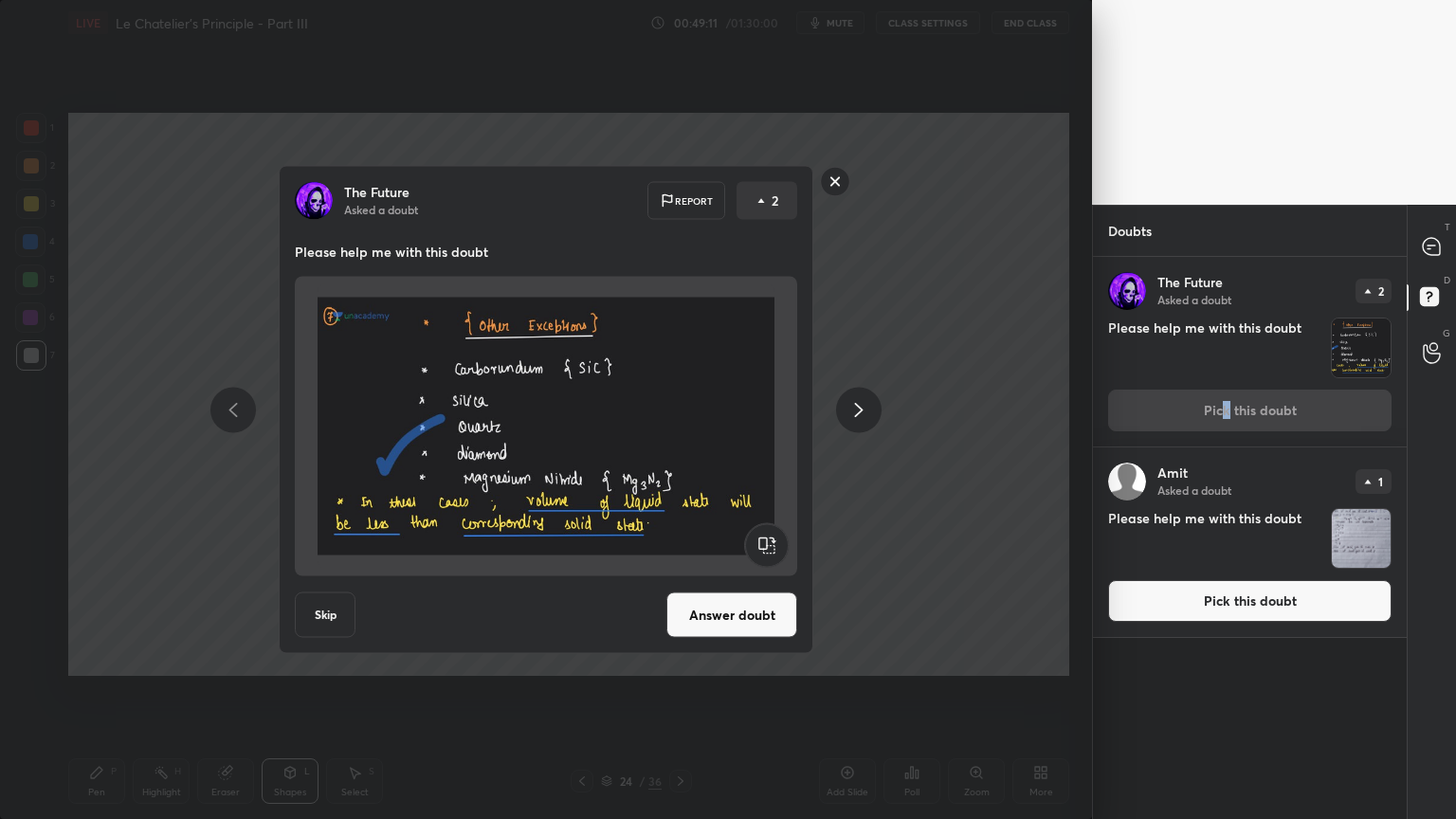click on "Skip" at bounding box center [325, 615] 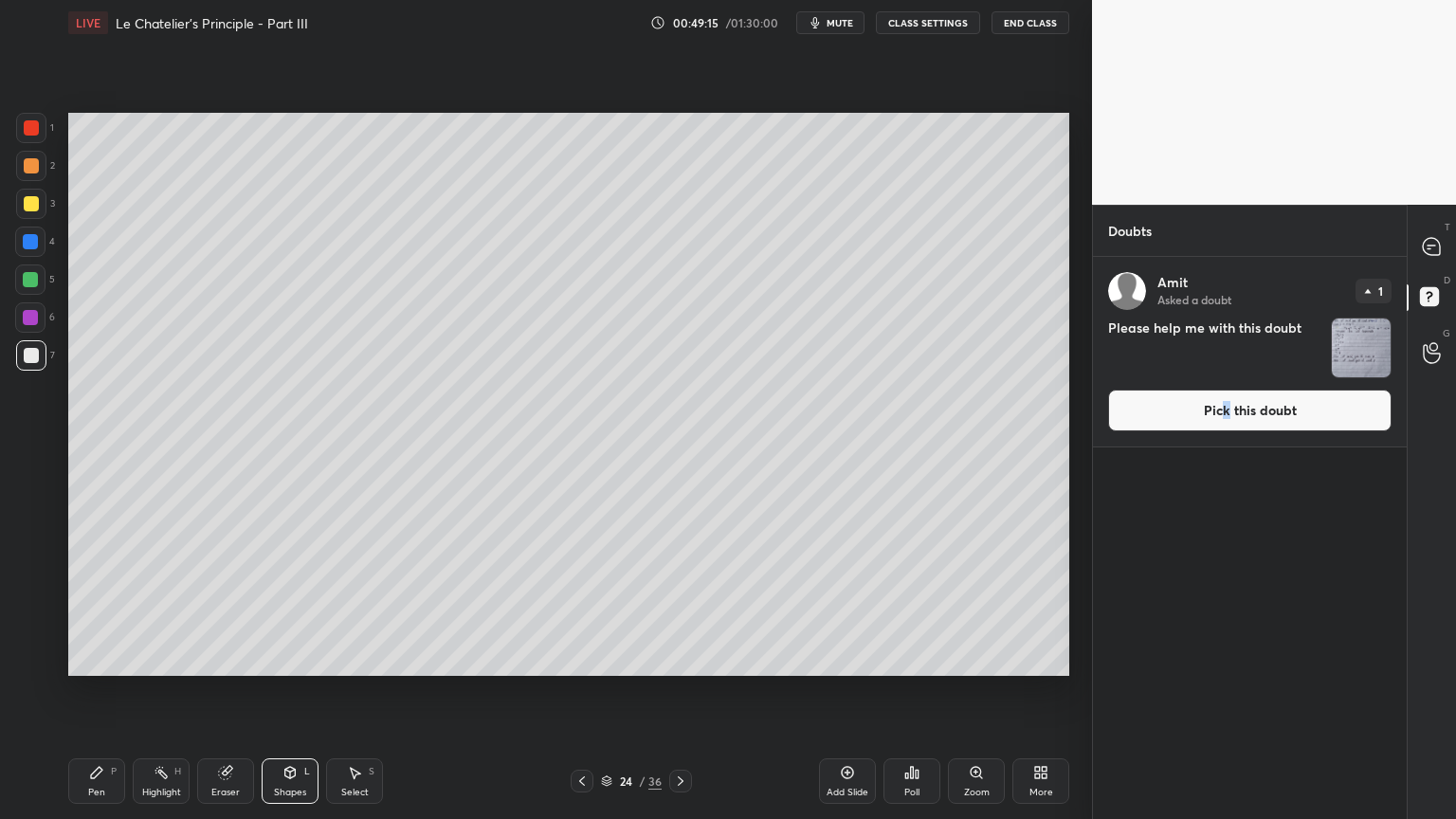 click 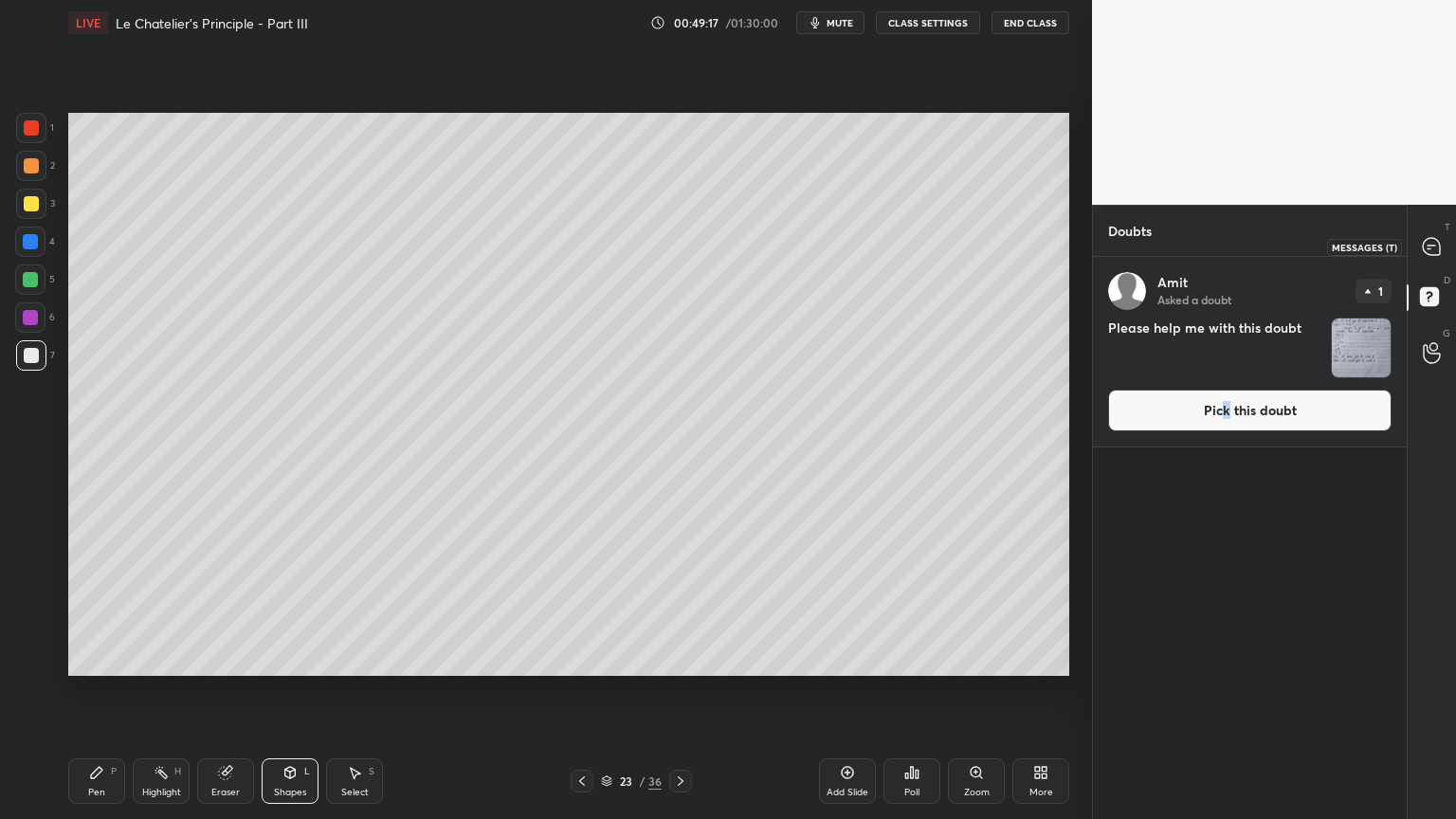 click 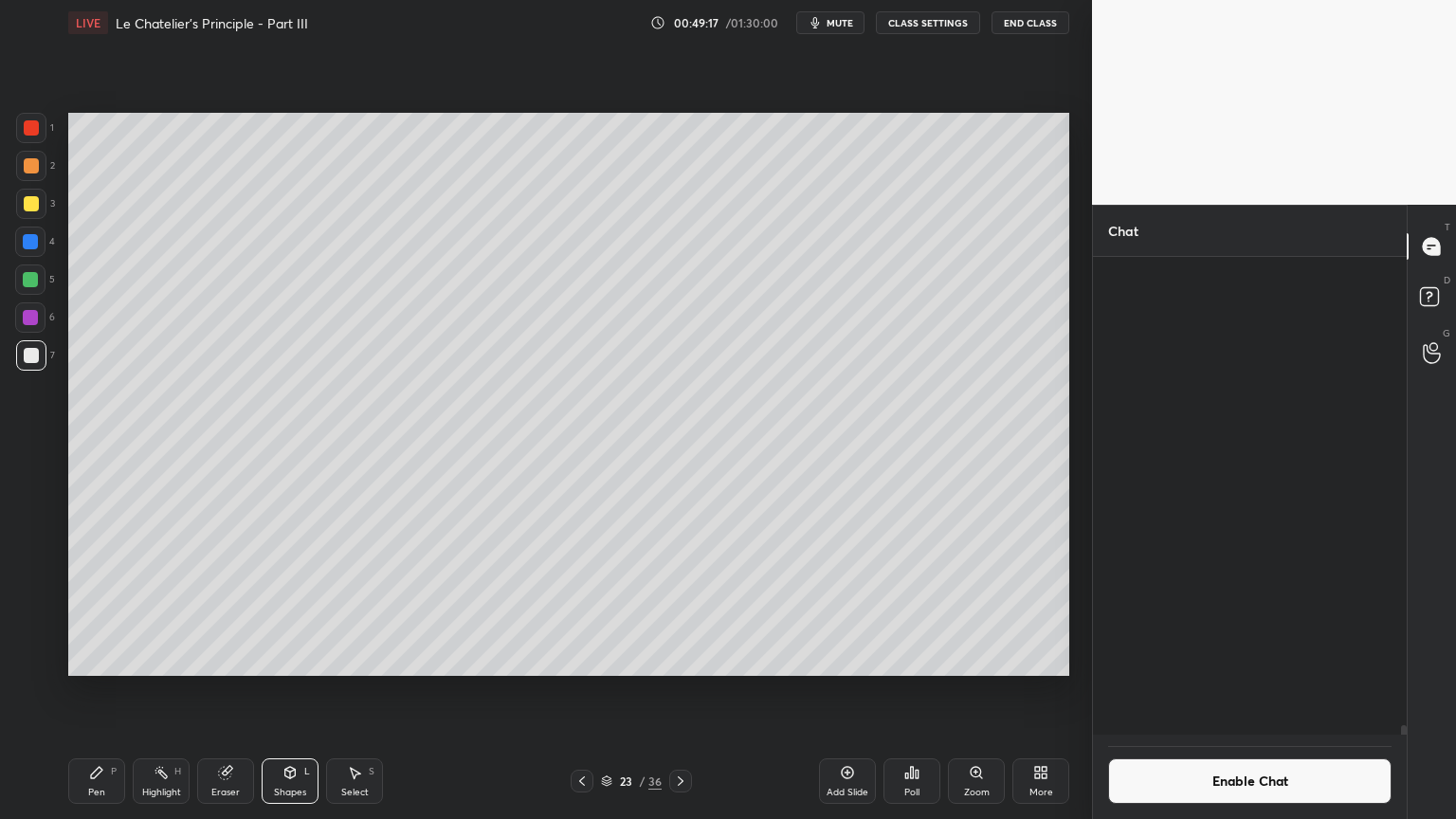 scroll, scrollTop: 22576, scrollLeft: 0, axis: vertical 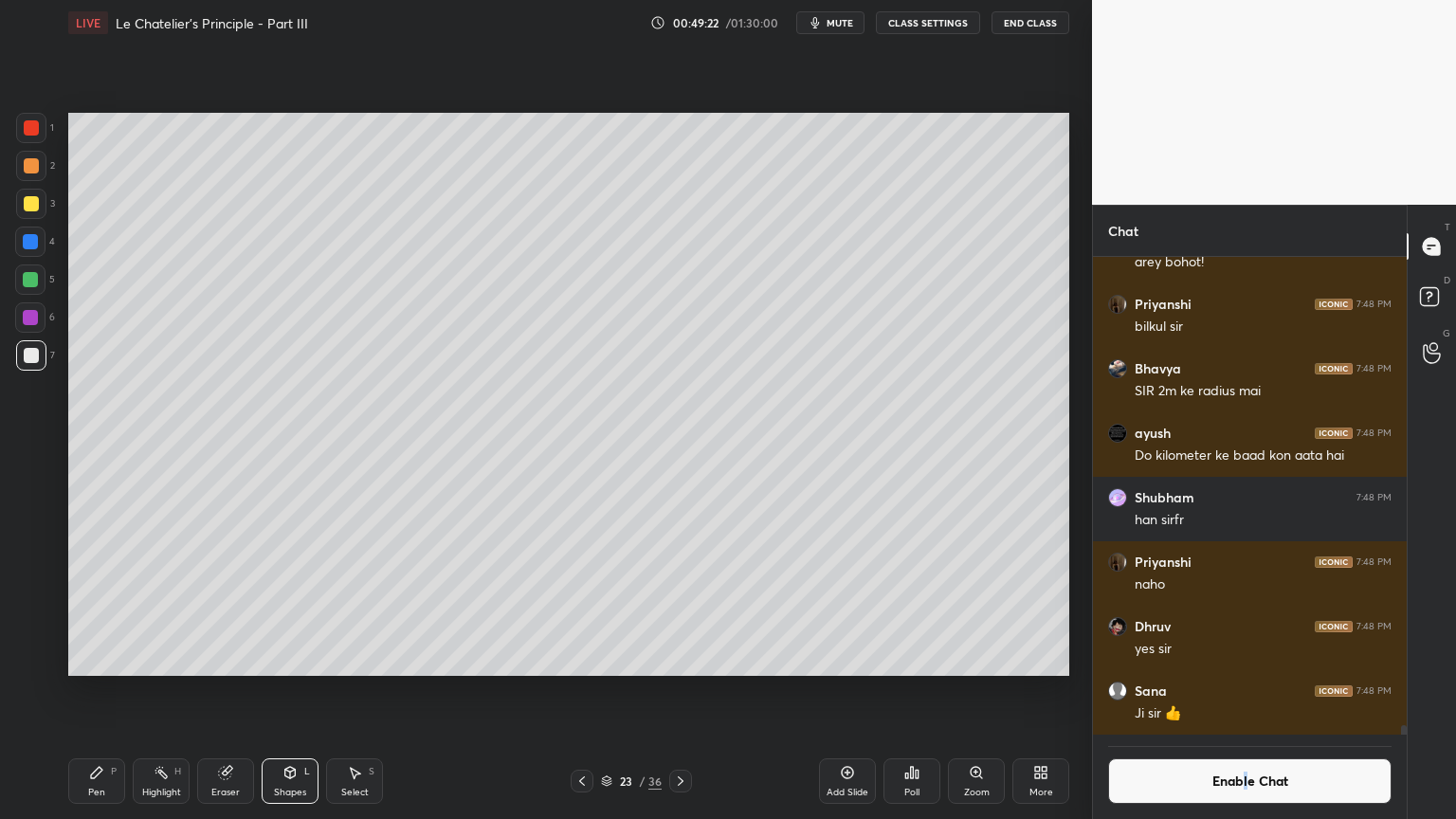 click on "Enable Chat" at bounding box center (1249, 781) 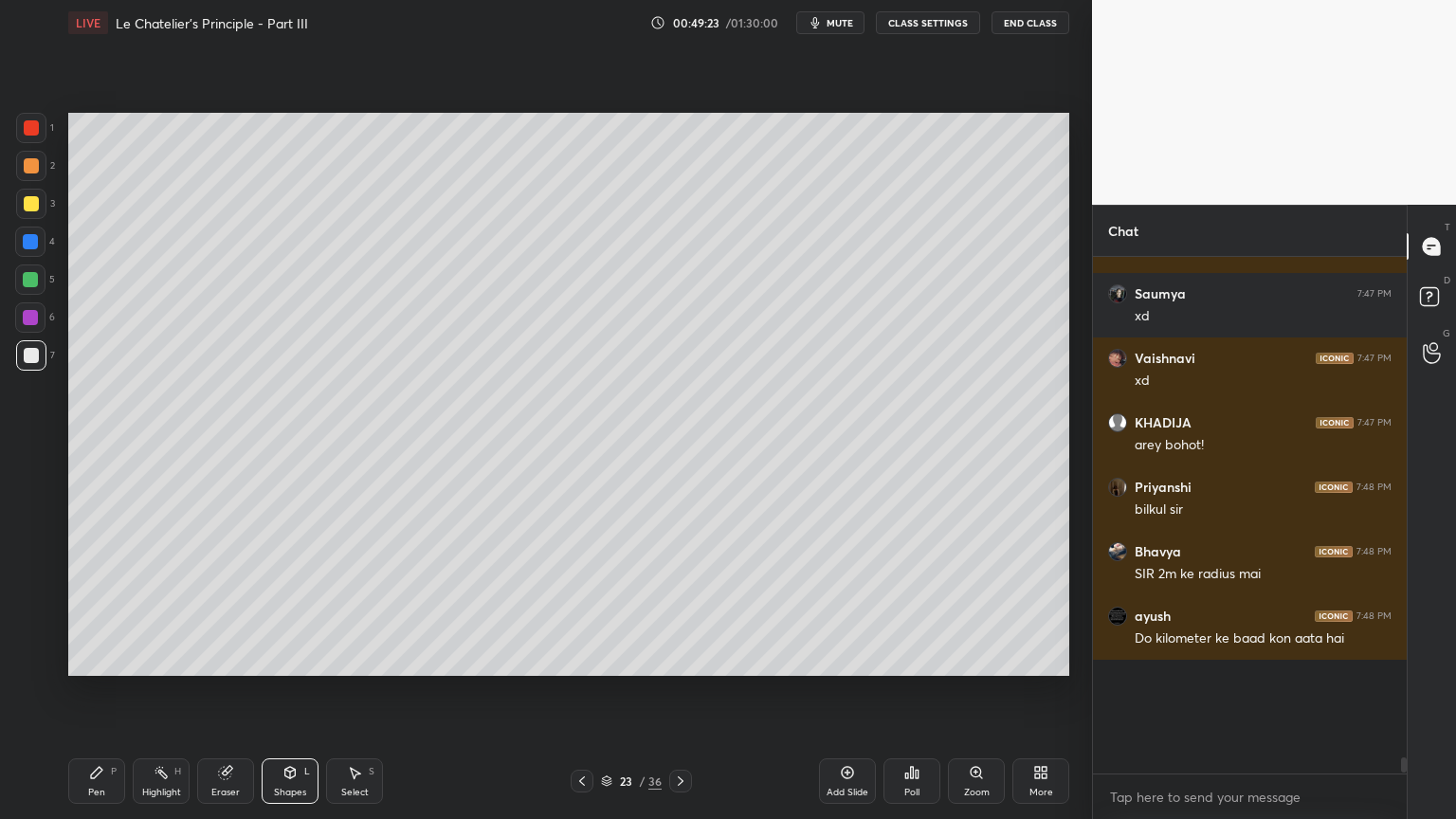 scroll, scrollTop: 21738, scrollLeft: 0, axis: vertical 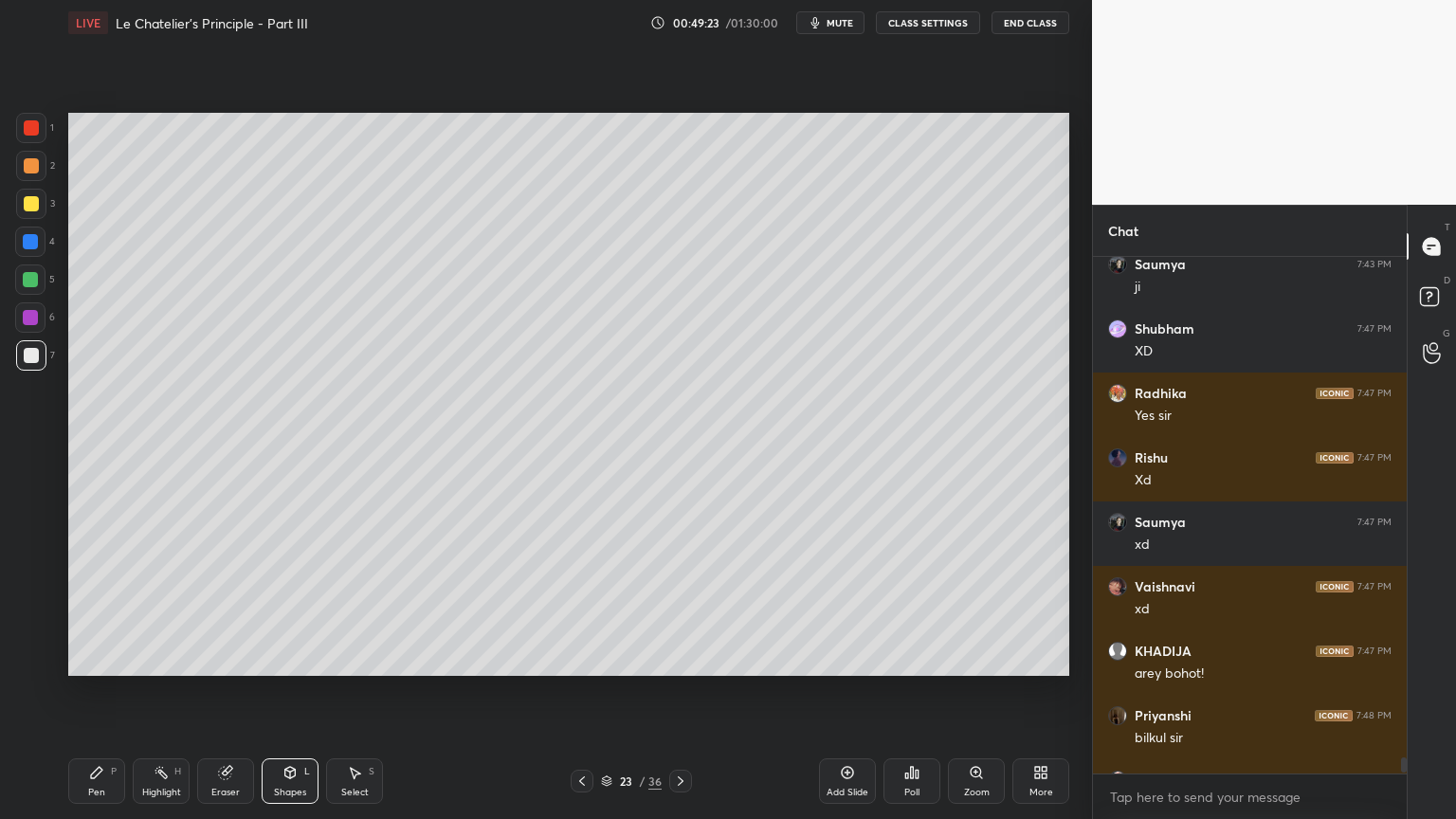 click on "Shubham 7:42 PM risky khelta hai dost Saumya 7:42 PM xd PRIYANSHU 7:42 PM XD Radhika 7:43 PM XD Bhavya 7:43 PM ROYALDEEP EMOTIONS KO CONTROL MAI RKHO XD Priyanshi 7:43 PM haa KHADIJA 7:43 PM lol Dhruv 7:43 PM royaldeep ko bohot kasth hai lagta hai KHADIJA 7:43 PM kis cheez ka kabz ka? lol Rishu 7:43 PM Vaccine Saumya 7:43 PM ji Shubham 7:47 PM XD Radhika 7:47 PM Yes sir Rishu 7:47 PM Xd Saumya 7:47 PM xd Vaishnavi 7:47 PM xd KHADIJA 7:47 PM arey bohot! Priyanshi 7:48 PM bilkul sir Bhavya 7:48 PM SIR 2m ke radius mai ayush 7:48 PM Do kilometer ke baad kon aata hai JUMP TO LATEST Enable hand raising Enable x   Amit 1 T D G" at bounding box center (728, 410) 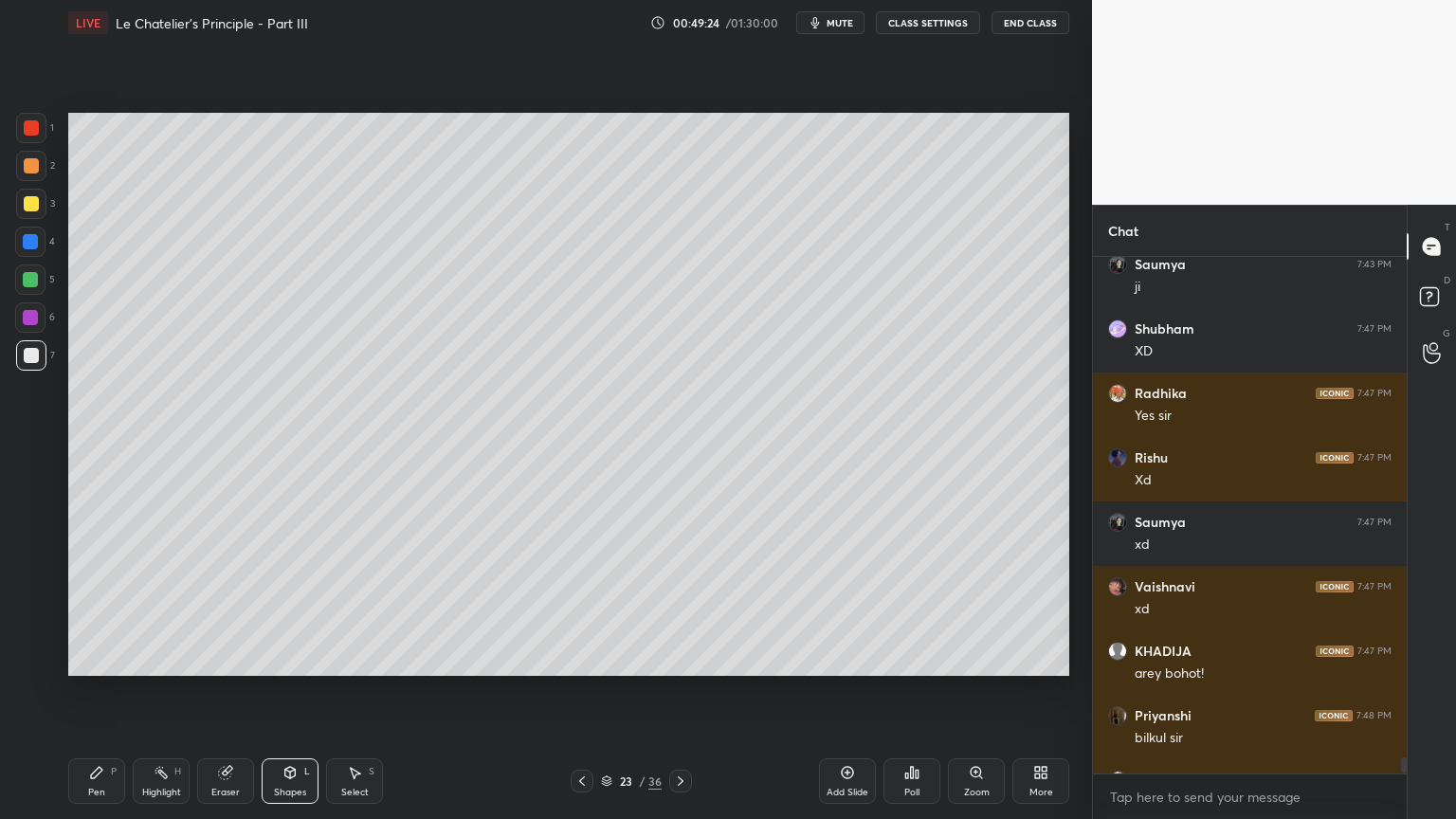 click on "Chat [NAME] 7:42 PM risky khelta hai dost [NAME] 7:42 PM xd [NAME] 7:42 PM XD [NAME] 7:43 PM XD [NAME] 7:43 PM ROYALDEEP EMOTIONS KO CONTROL MAI RKHO XD [NAME] 7:43 PM haa [NAME] 7:43 PM lol [NAME] 7:43 PM royaldeep ko bohot kasth hai lagta hai [NAME] 7:43 PM kis cheez ka kabz ka? lol [NAME] 7:43 PM Vaccine [NAME] 7:43 PM ji [NAME] 7:47 PM XD [NAME] 7:47 PM Yes sir [NAME] 7:47 PM Xd [NAME] 7:47 PM xd [NAME] 7:47 PM xd [NAME] 7:47 PM arey bohot! [NAME] 7:48 PM bilkul sir [NAME] 7:48 PM SIR 2m ke radius mai [NAME] 7:48 PM Do kilometer ke baad kon aata hai JUMP TO LATEST Enable hand raising Enable raise hand to speak to learners. Once enabled, chat will be turned off temporarily. Enable x Amit Asked a doubt 1 Please help me with this doubt Pick this doubt NEW DOUBTS ASKED No one has raised a hand yet Can't raise hand Got it T Messages (T) D Doubts (D) G Raise Hand (G)" at bounding box center [1274, 512] 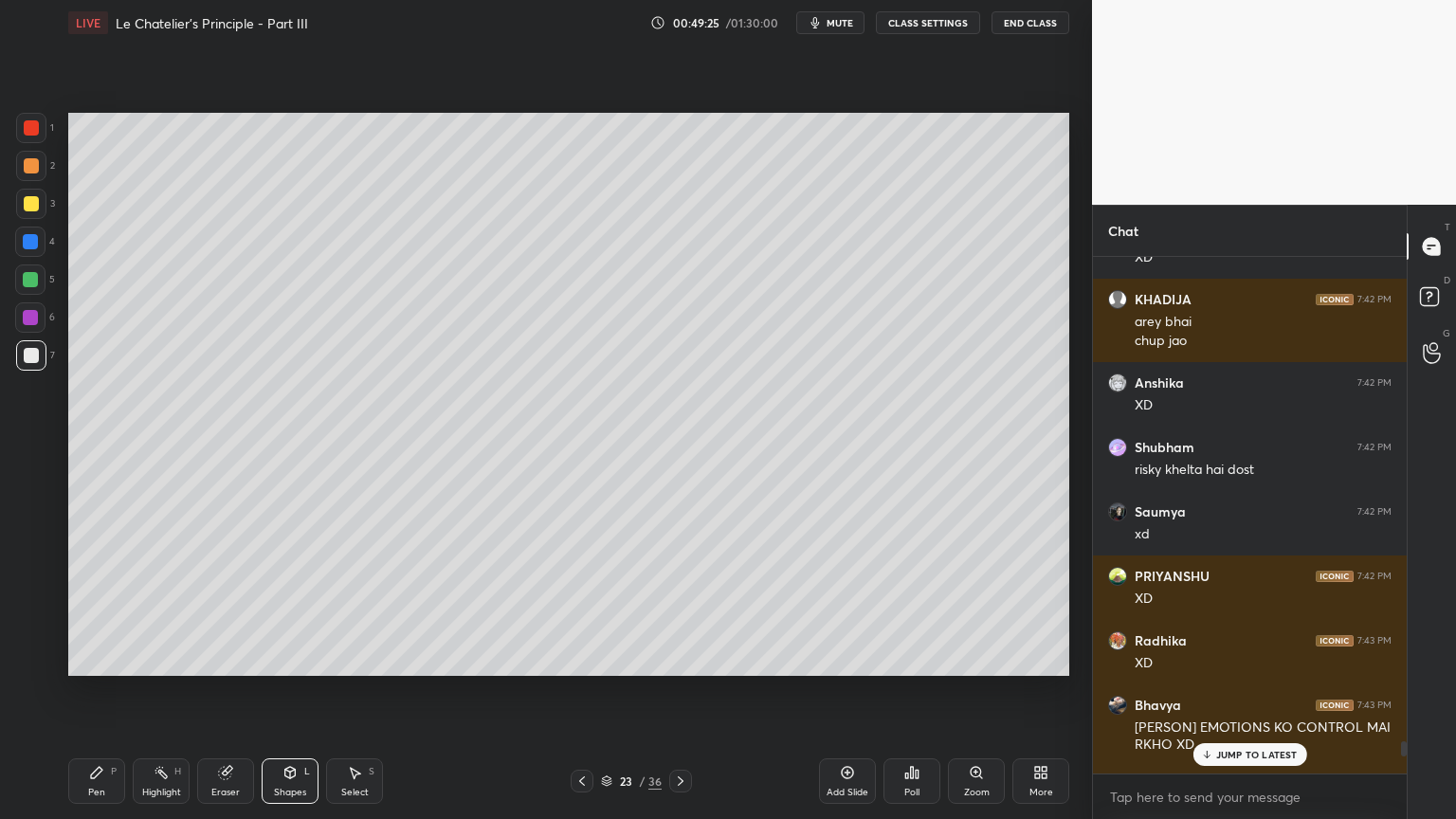 click on "JUMP TO LATEST" at bounding box center (1257, 755) 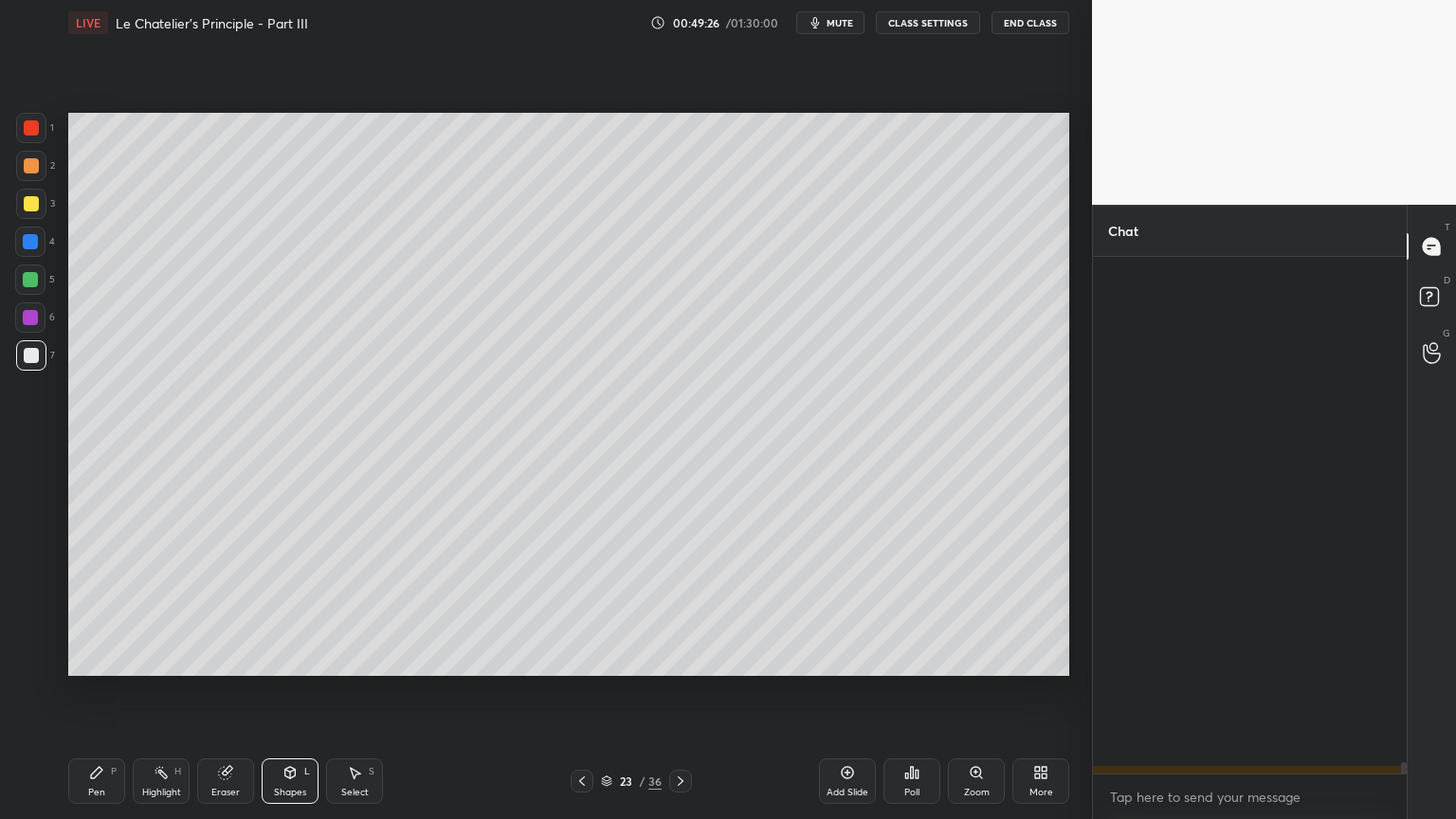 scroll, scrollTop: 23579, scrollLeft: 0, axis: vertical 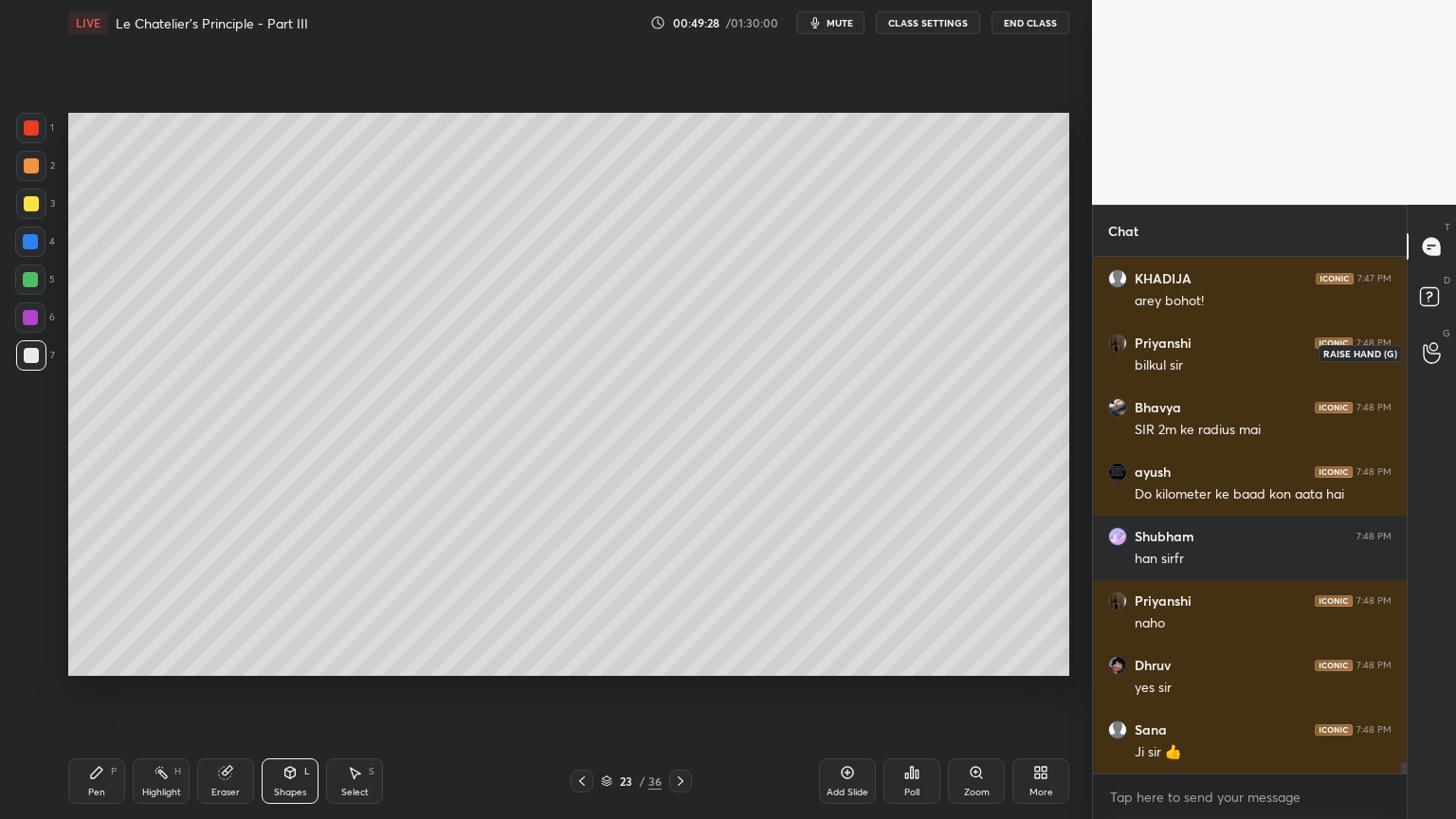 drag, startPoint x: 1437, startPoint y: 355, endPoint x: 1437, endPoint y: 334, distance: 21 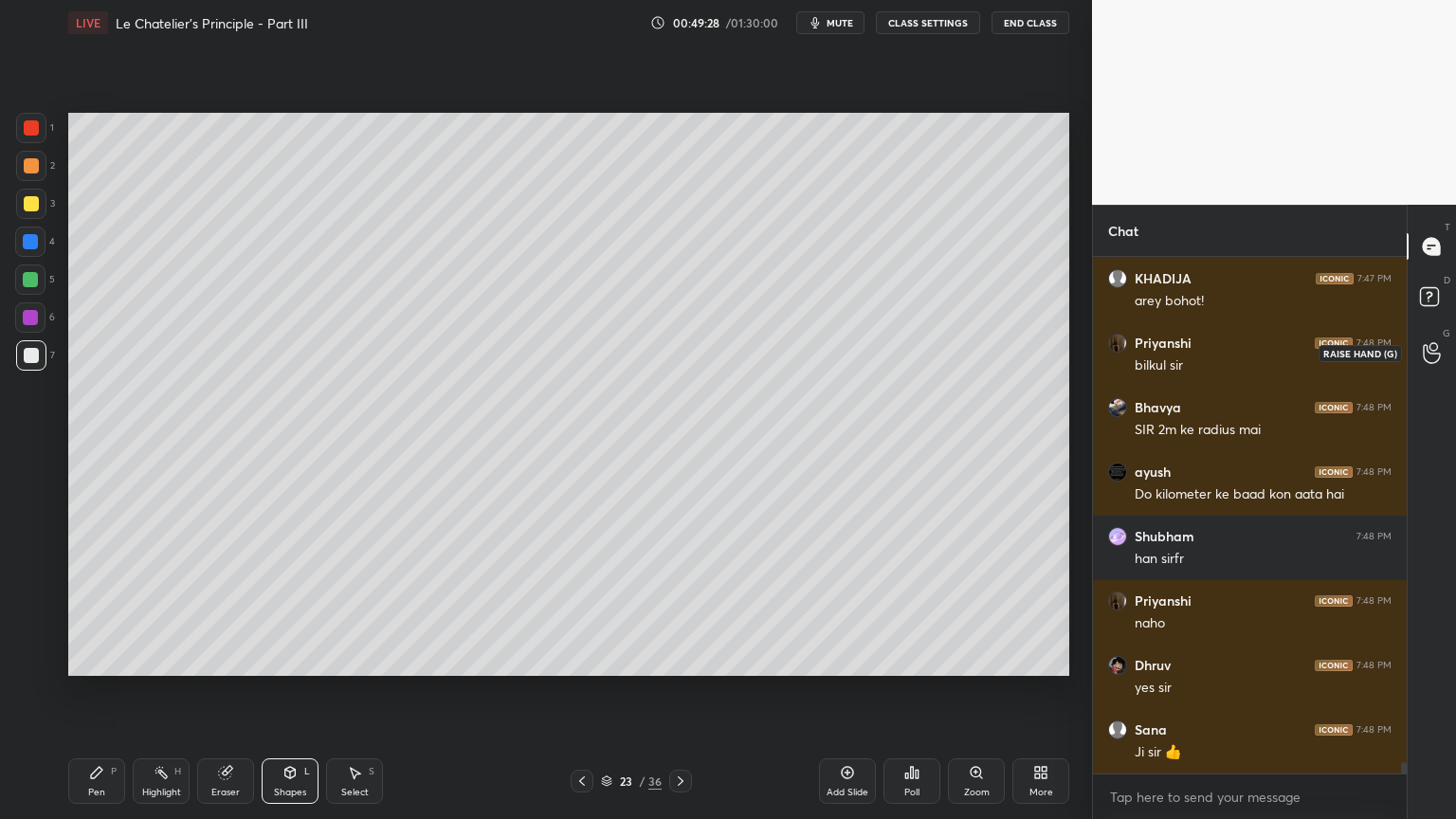 click 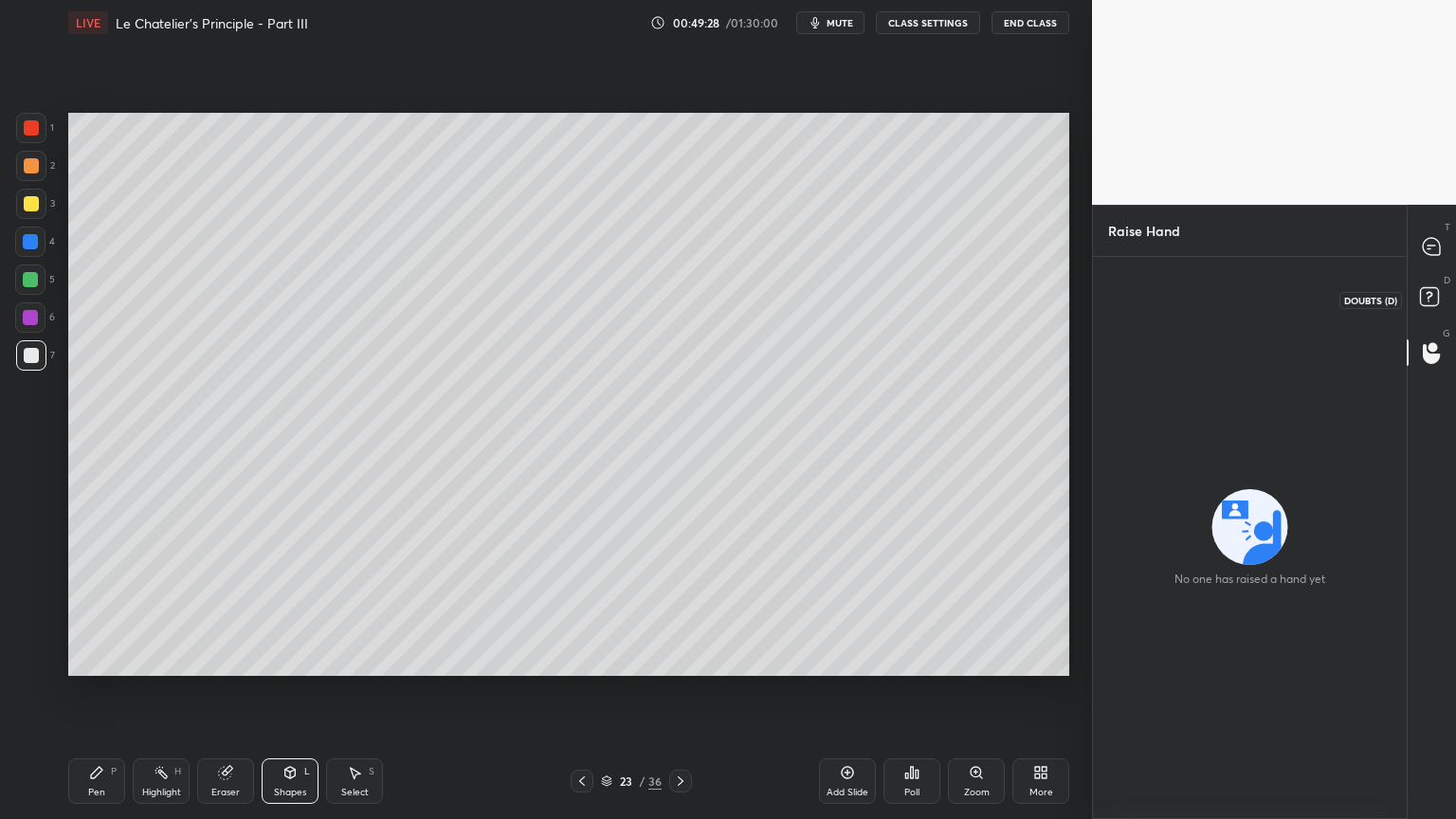 drag, startPoint x: 1429, startPoint y: 299, endPoint x: 1428, endPoint y: 289, distance: 10.049876 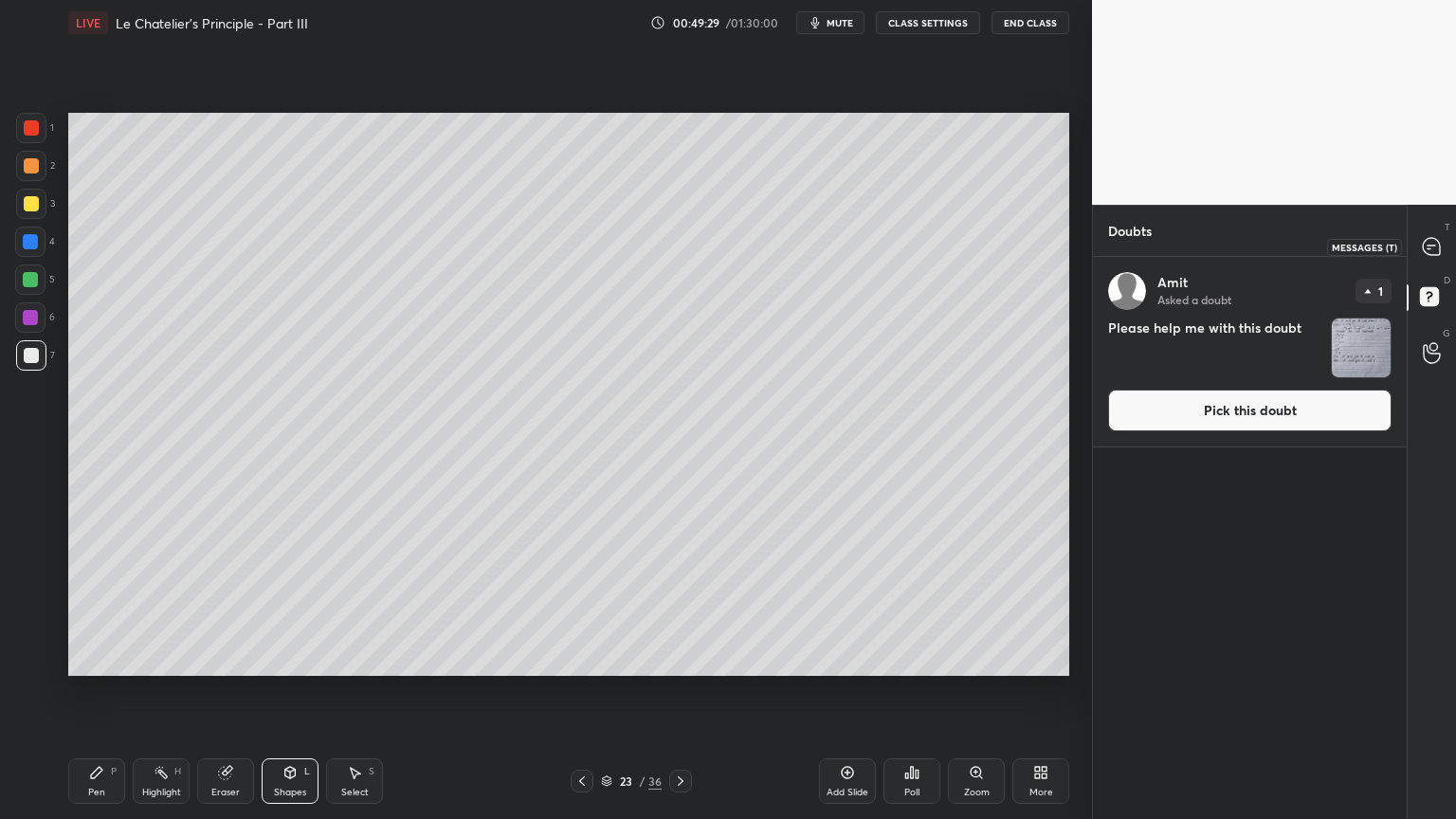 click 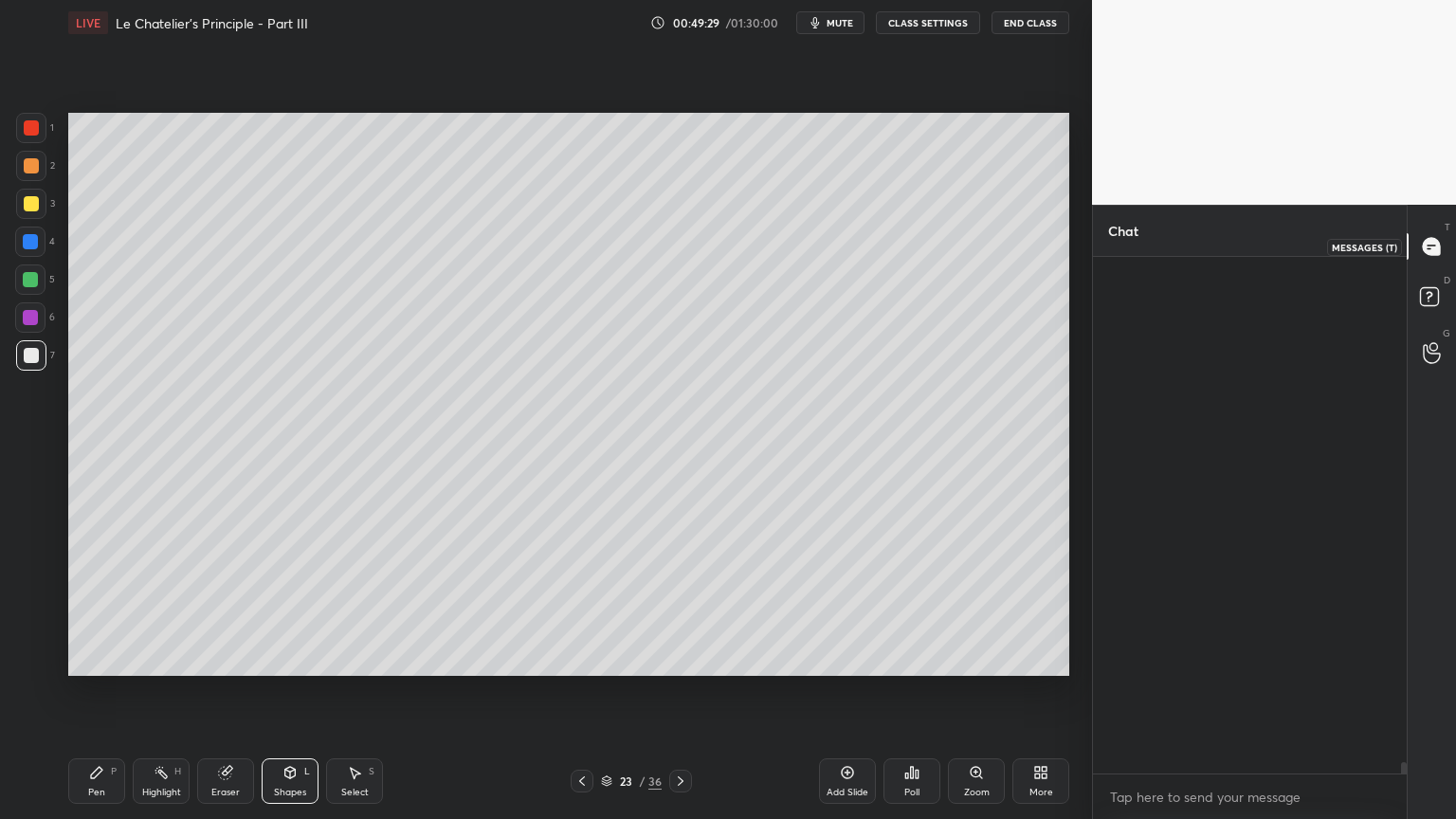 scroll, scrollTop: 23686, scrollLeft: 0, axis: vertical 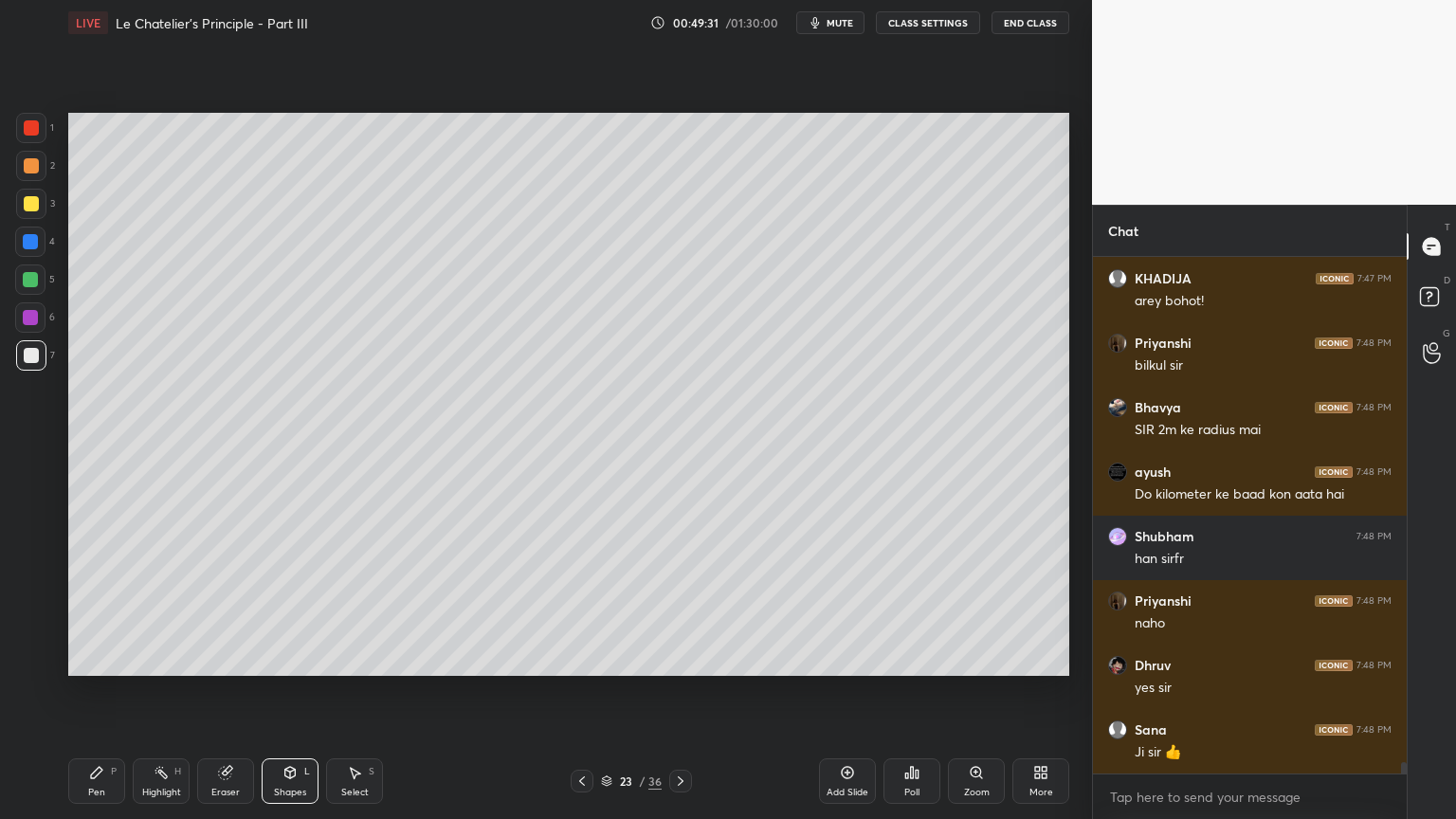 click on "CLASS SETTINGS" at bounding box center (928, 23) 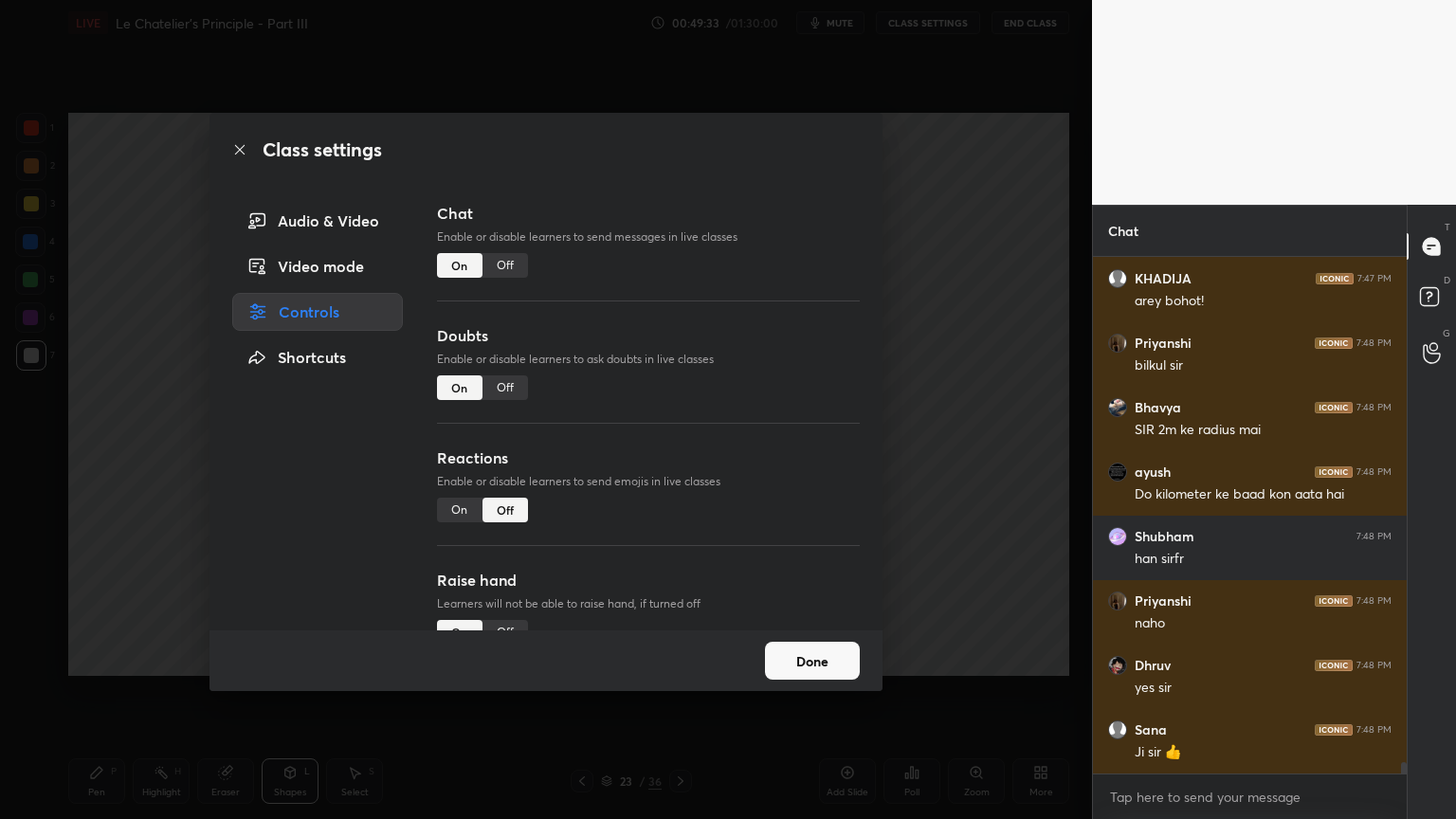 scroll, scrollTop: 23750, scrollLeft: 0, axis: vertical 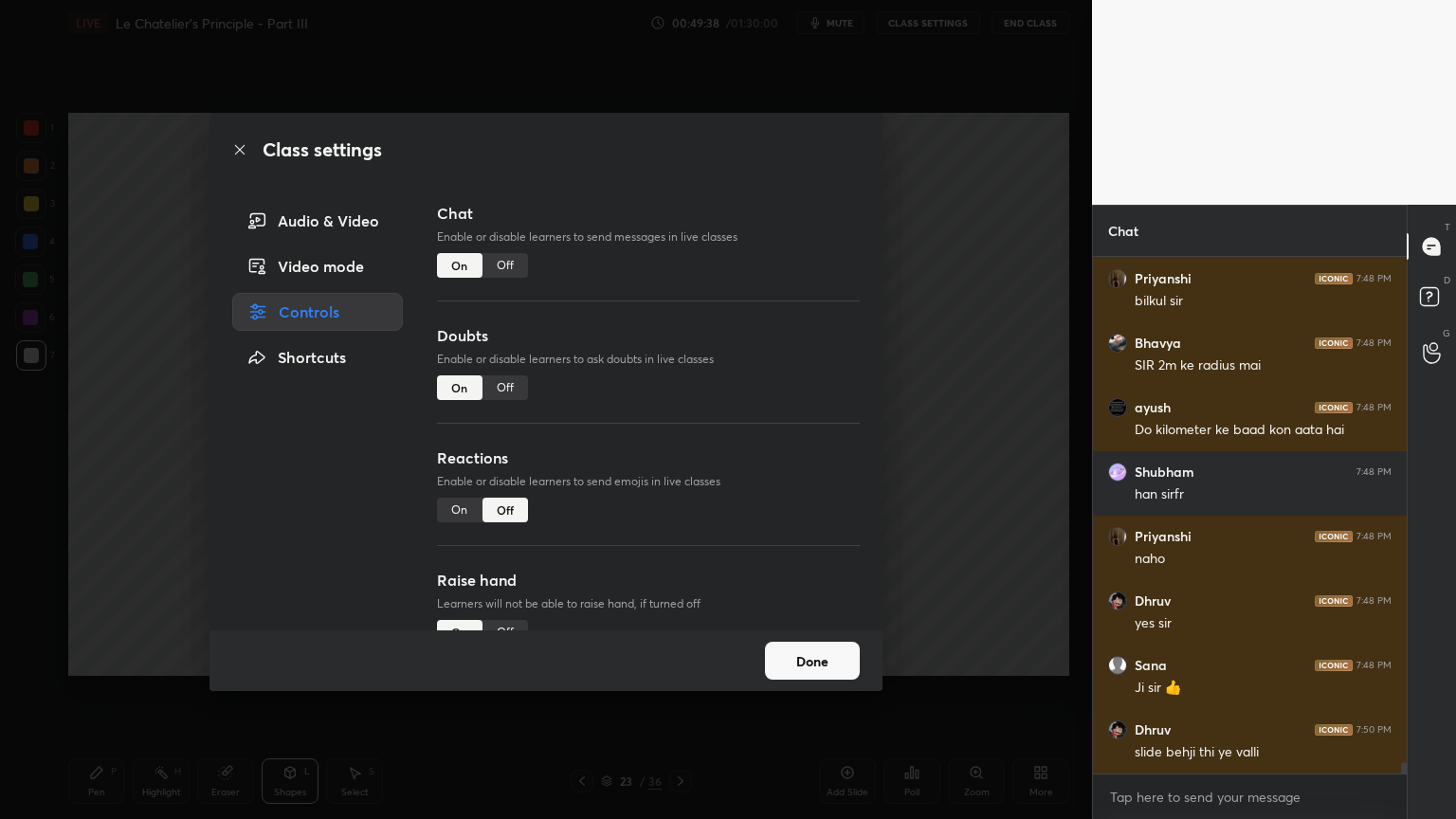 click on "Off" at bounding box center [505, 265] 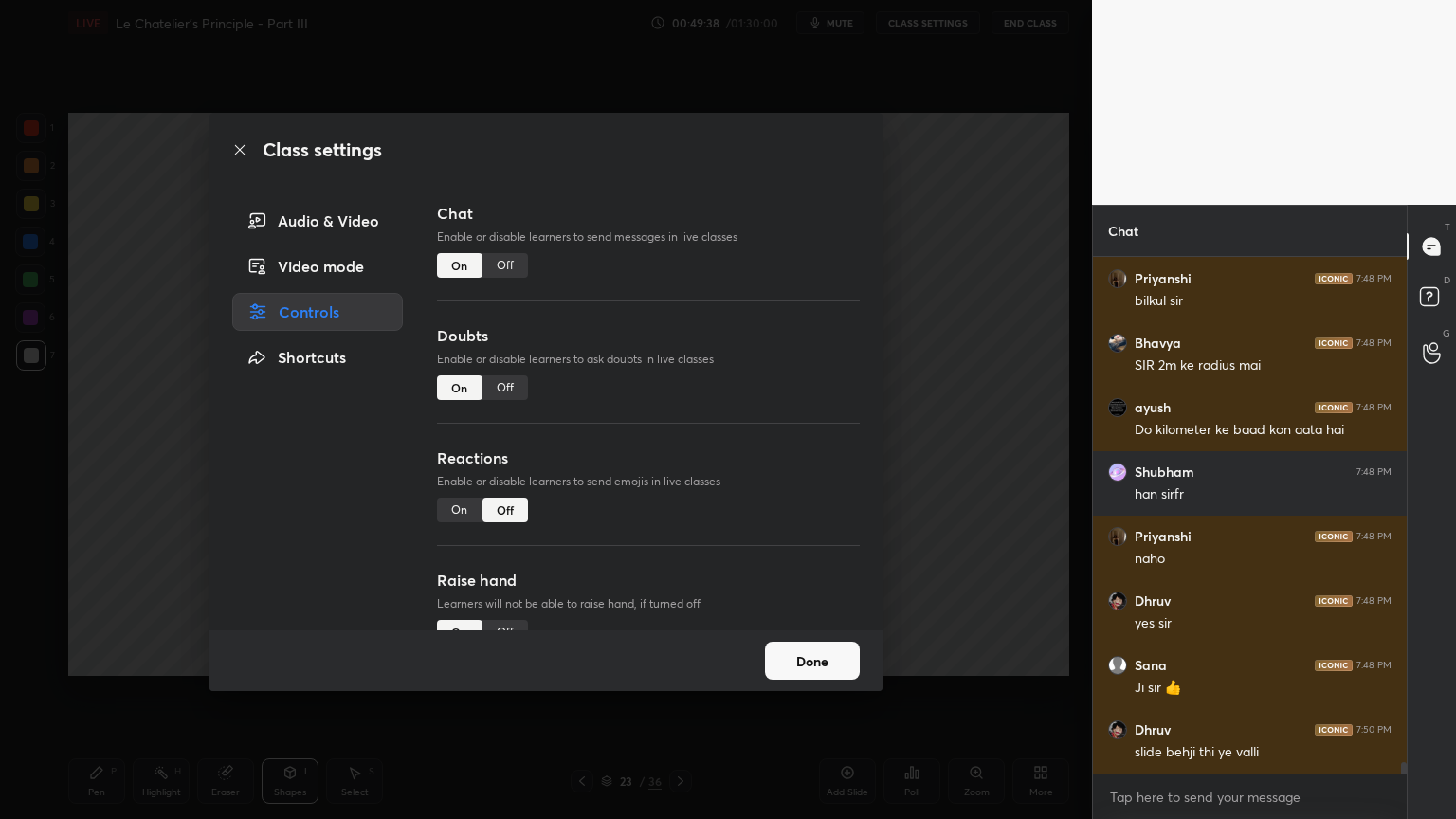 scroll, scrollTop: 21712, scrollLeft: 0, axis: vertical 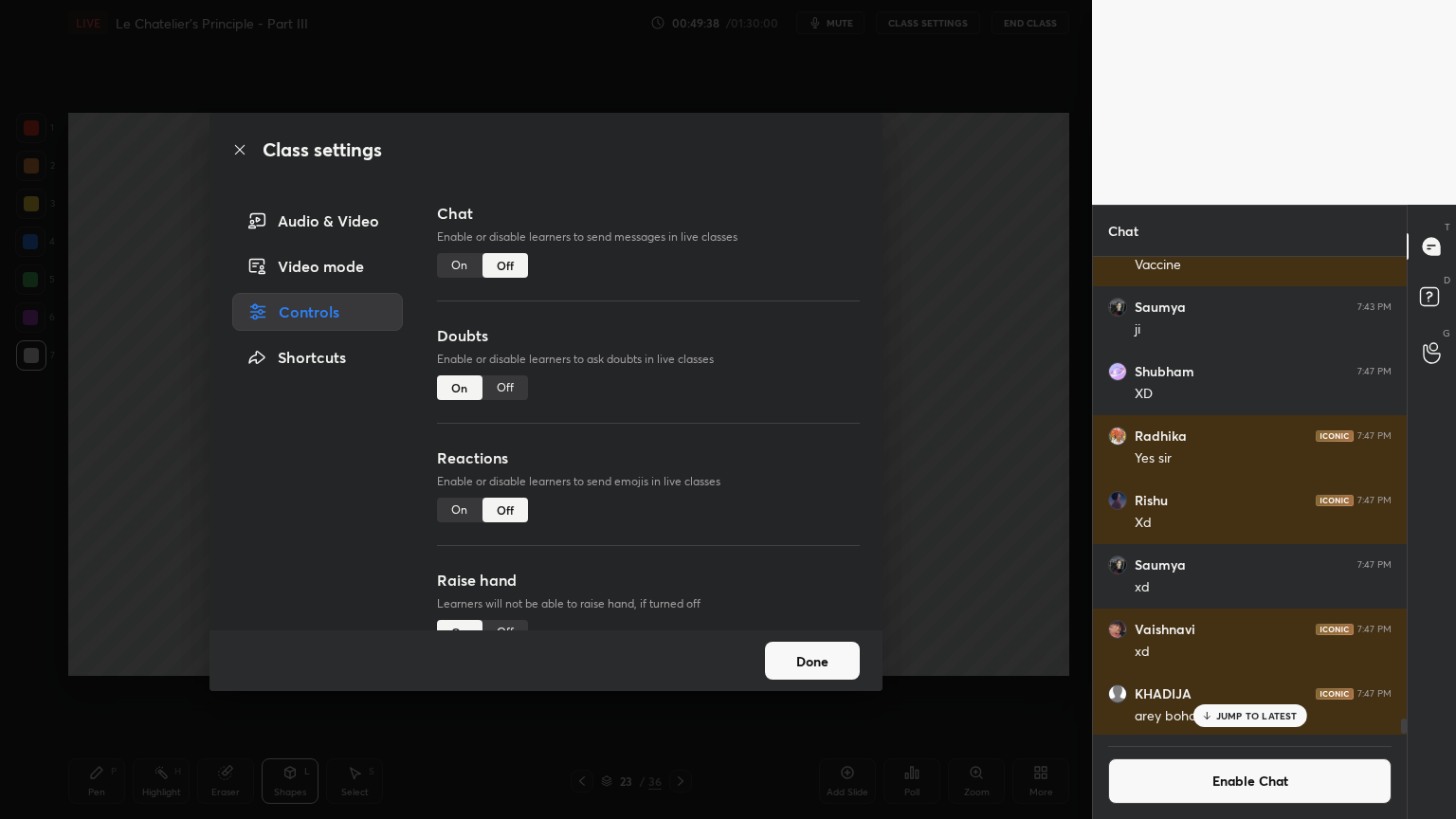 click on "Class settings Audio & Video Video mode Controls Shortcuts Chat Enable or disable learners to send messages in live classes On Off Doubts Enable or disable learners to ask doubts in live classes On Off Reactions Enable or disable learners to send emojis in live classes On Off Raise hand Learners will not be able to raise hand, if turned off On Off Poll Prediction Enable or disable poll prediction in case of a question on the slide On Off Done" at bounding box center [546, 410] 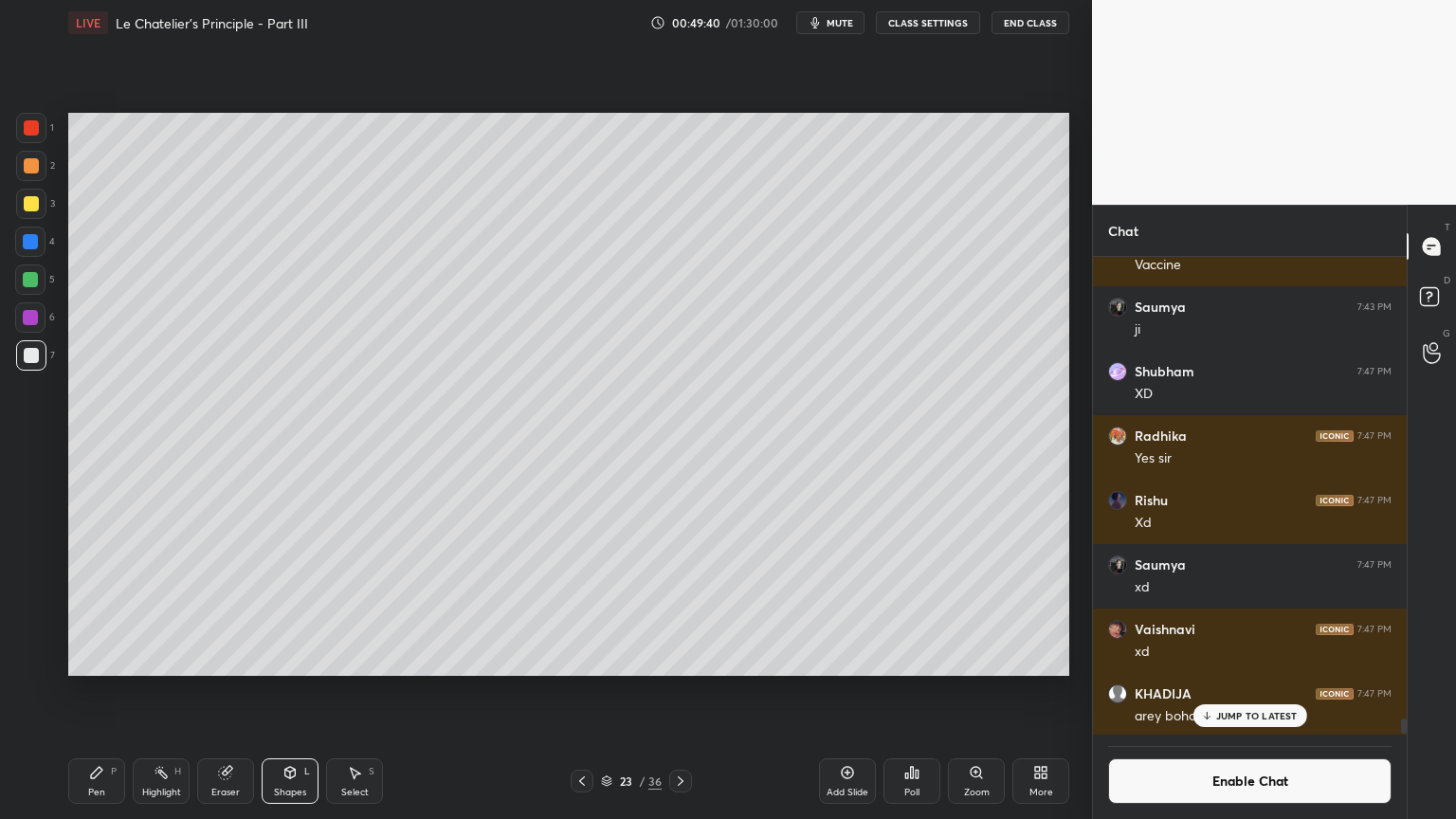 click on "JUMP TO LATEST" at bounding box center [1257, 716] 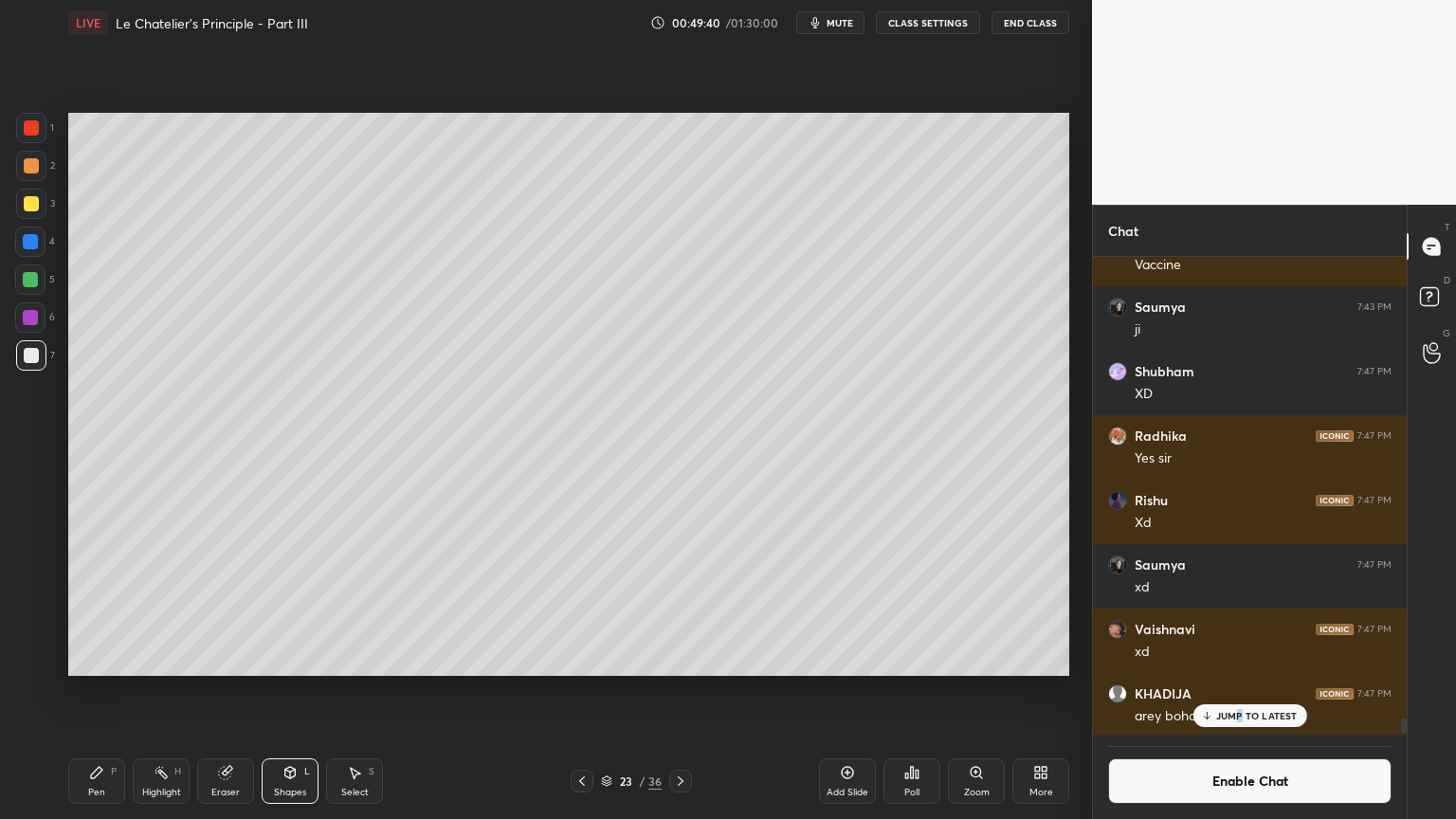 scroll, scrollTop: 22231, scrollLeft: 0, axis: vertical 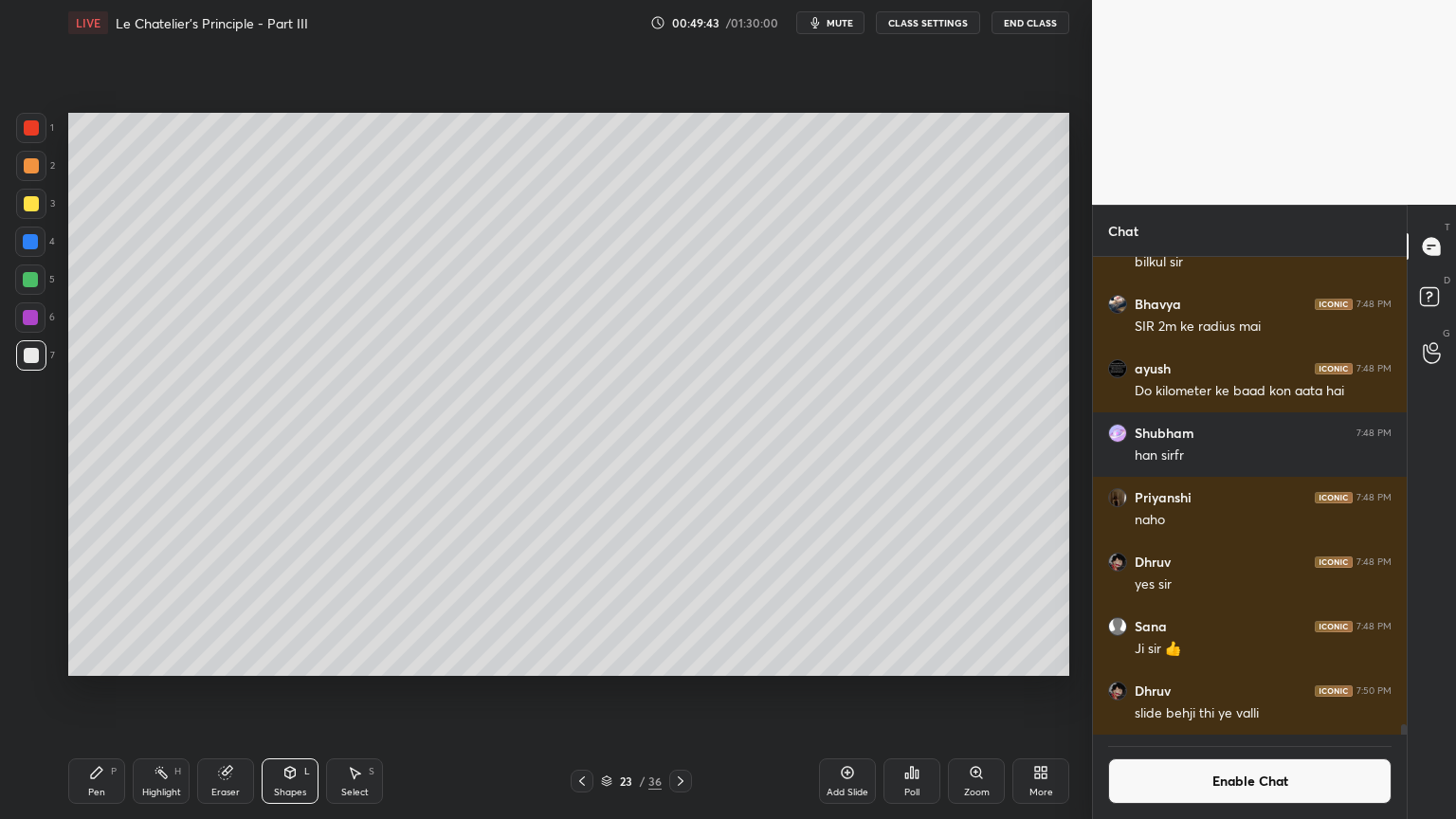 click 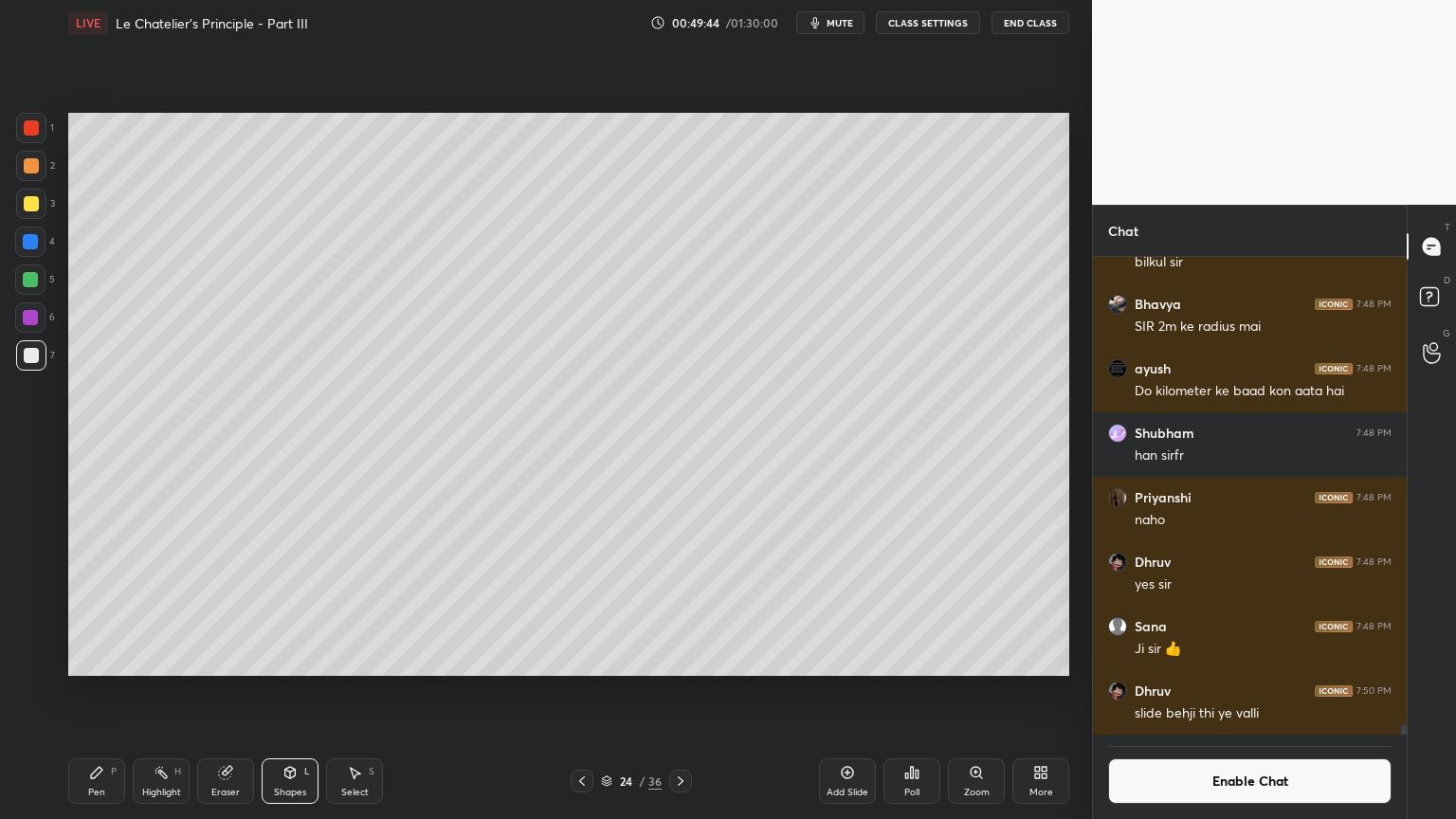 drag, startPoint x: 107, startPoint y: 780, endPoint x: 120, endPoint y: 769, distance: 17.029386 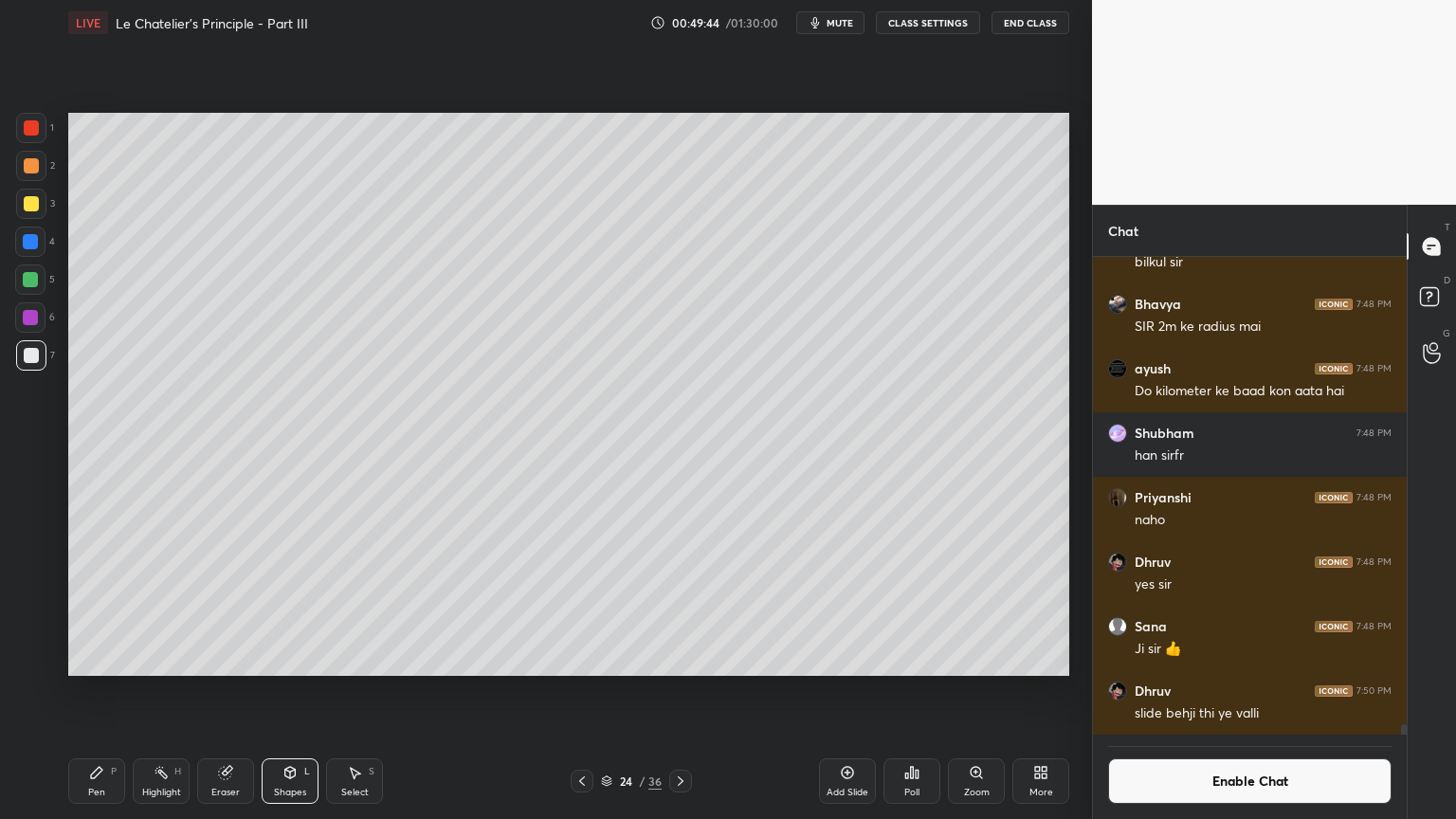 click on "Pen P" at bounding box center [97, 781] 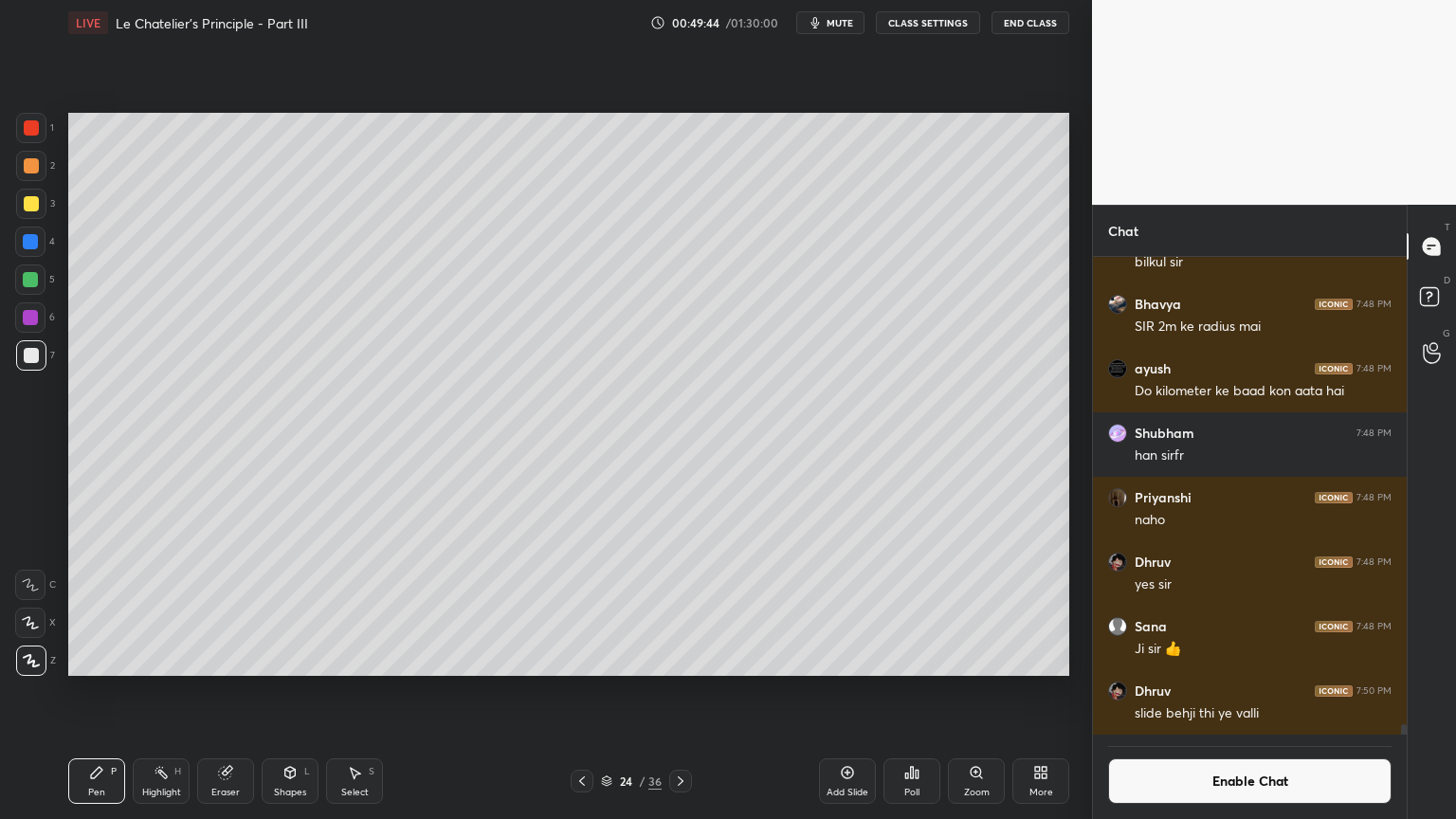 click at bounding box center (31, 355) 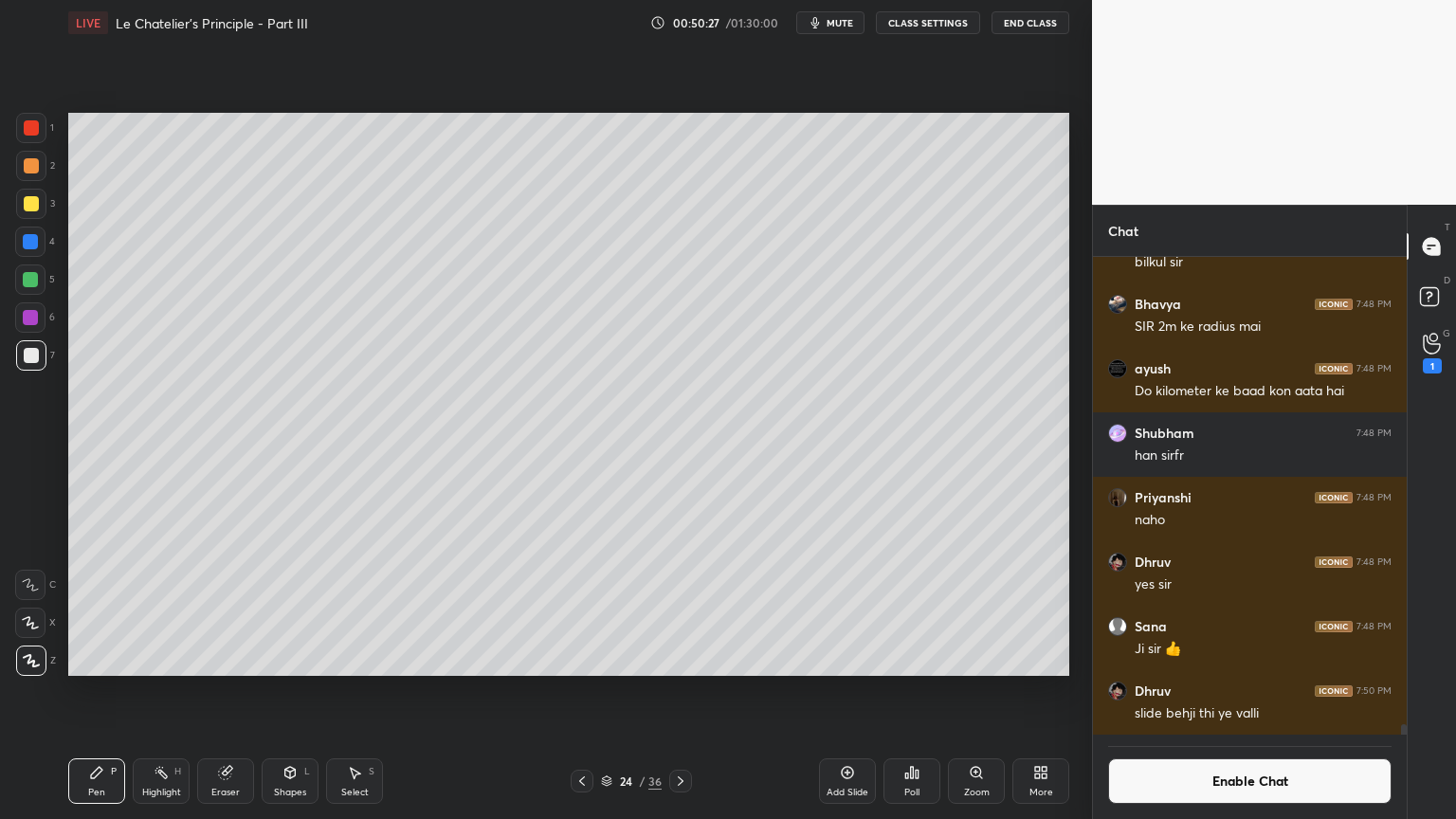 drag, startPoint x: 163, startPoint y: 784, endPoint x: 171, endPoint y: 772, distance: 14.422205 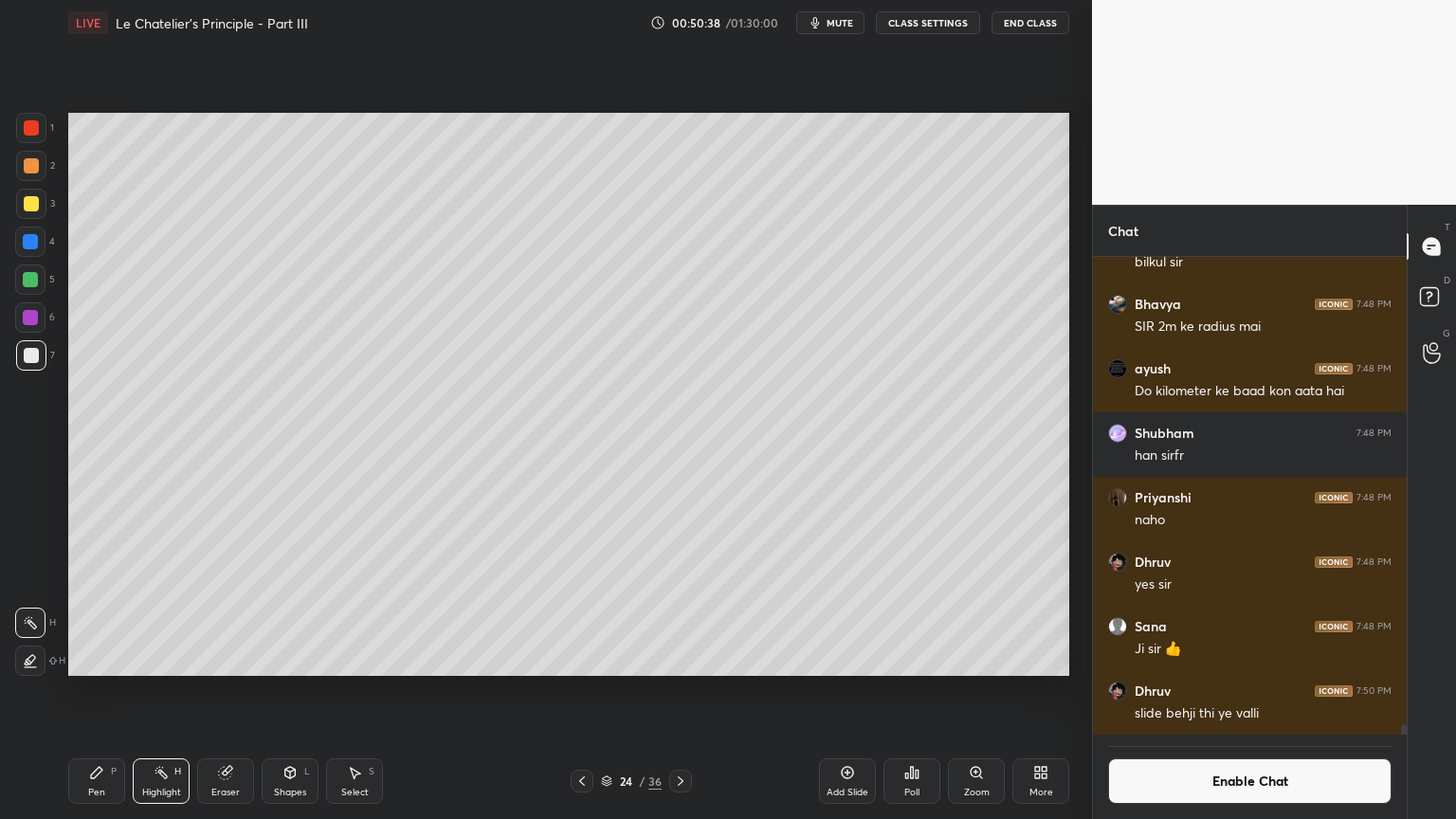 click 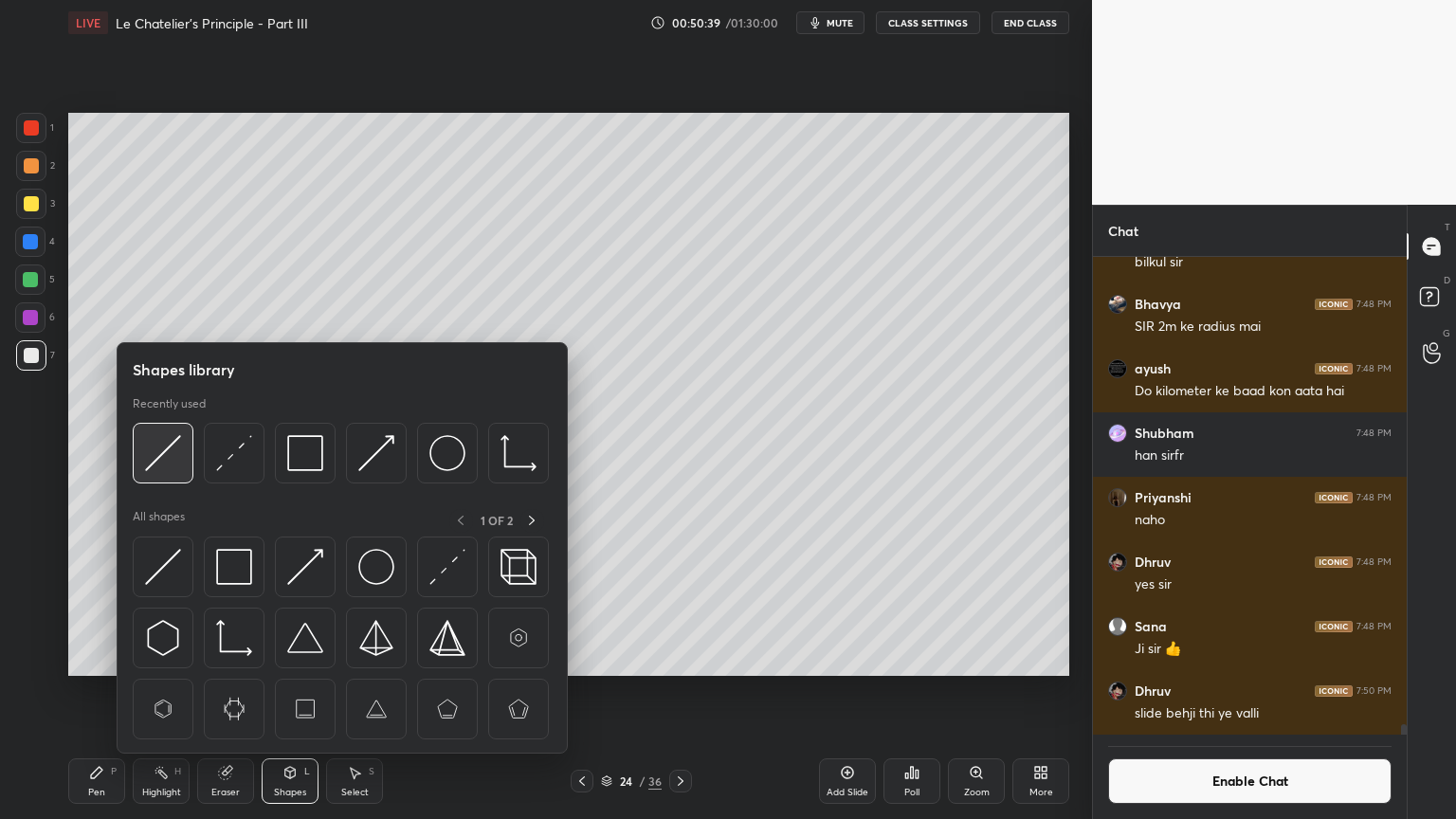 click at bounding box center (163, 453) 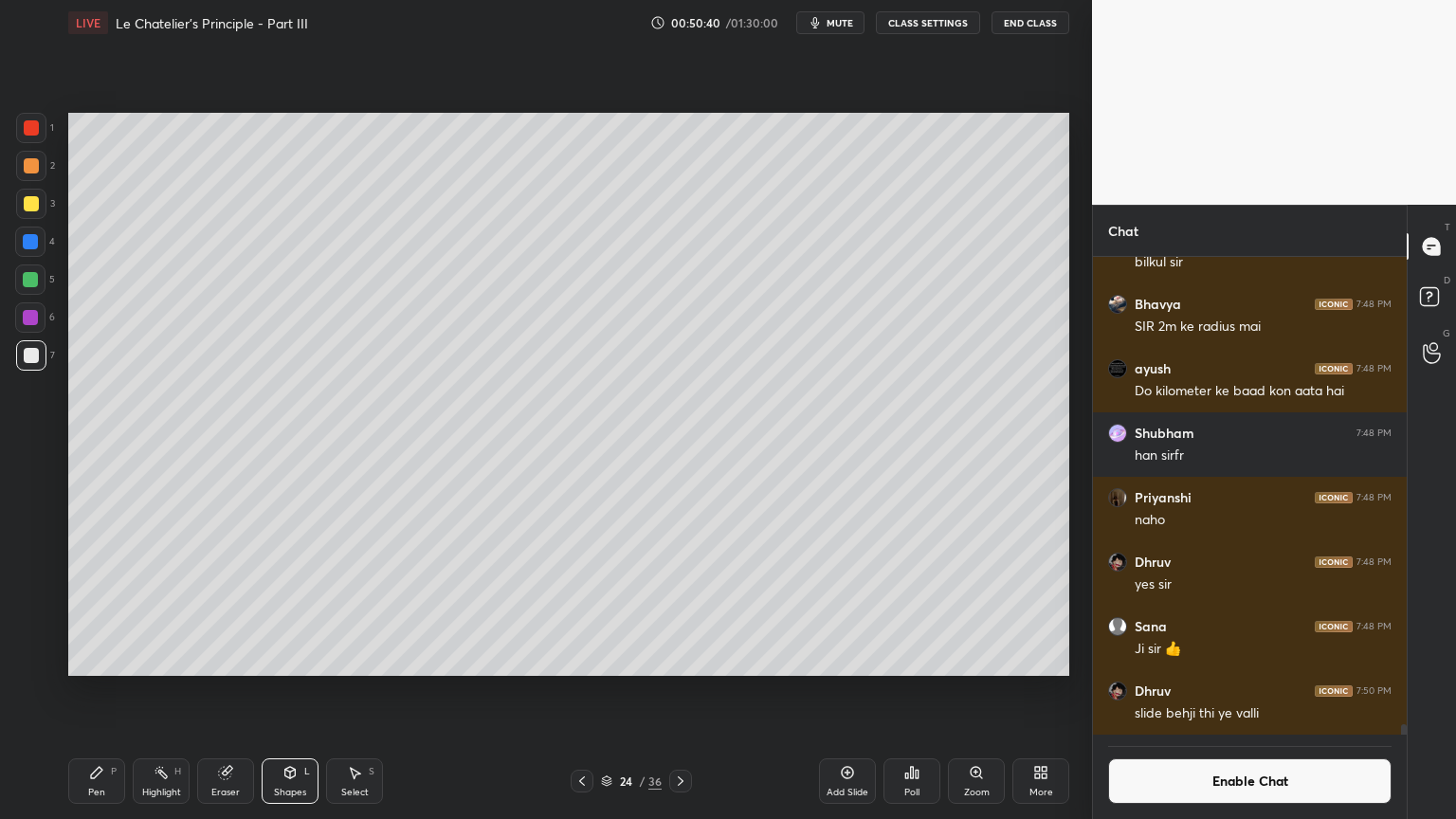 click at bounding box center [31, 204] 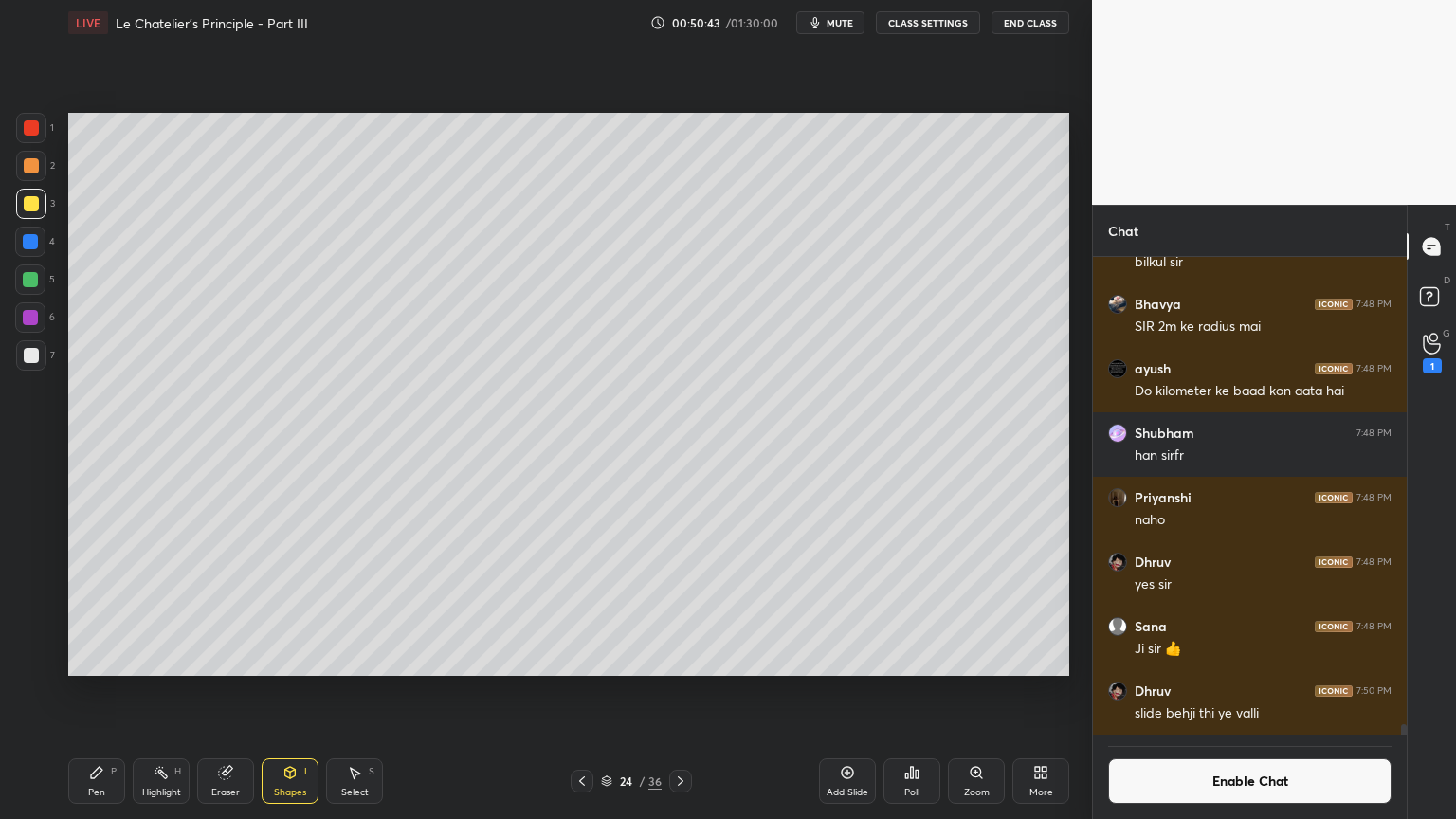 drag, startPoint x: 294, startPoint y: 780, endPoint x: 286, endPoint y: 755, distance: 26.248809 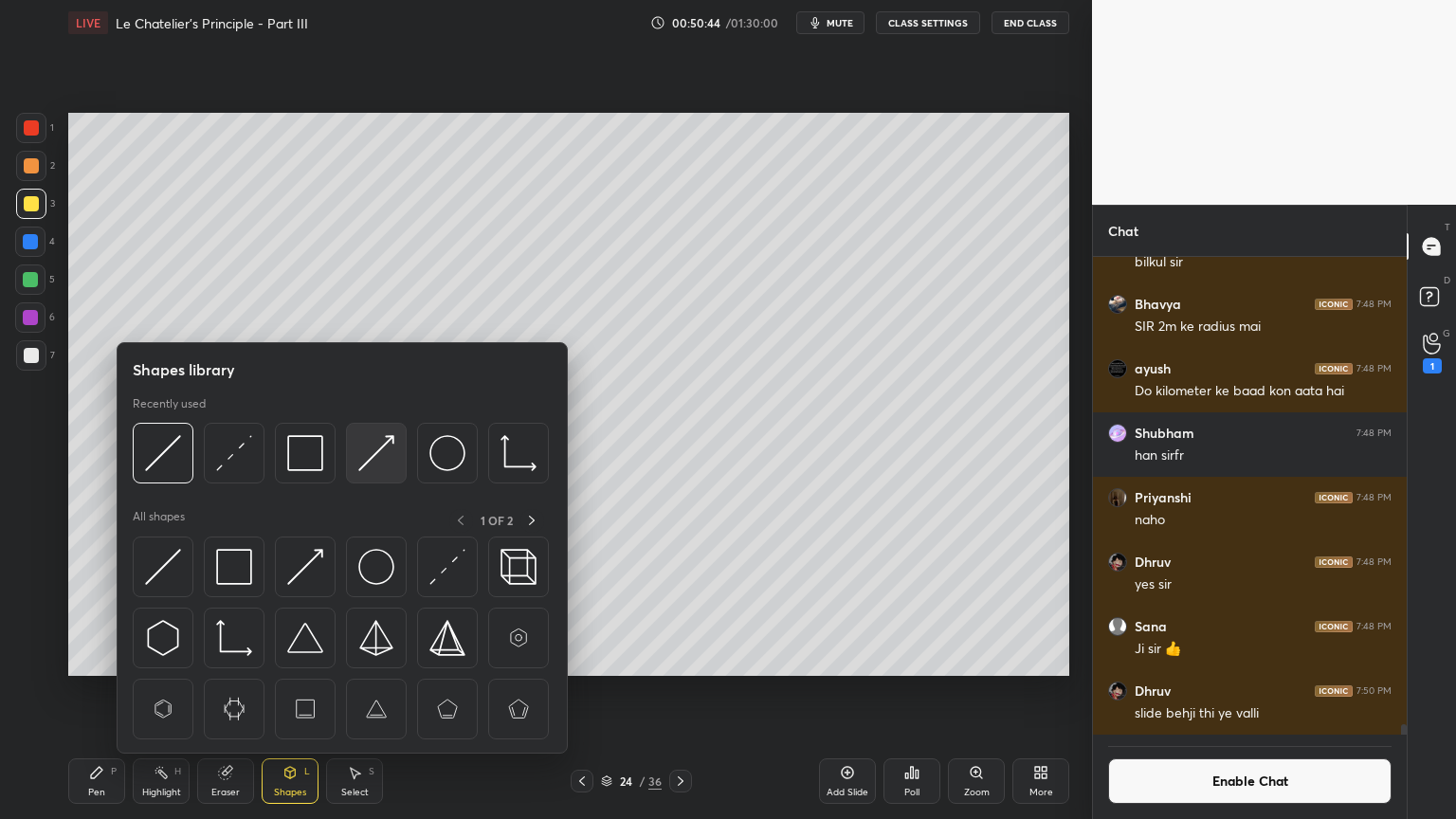click at bounding box center [376, 453] 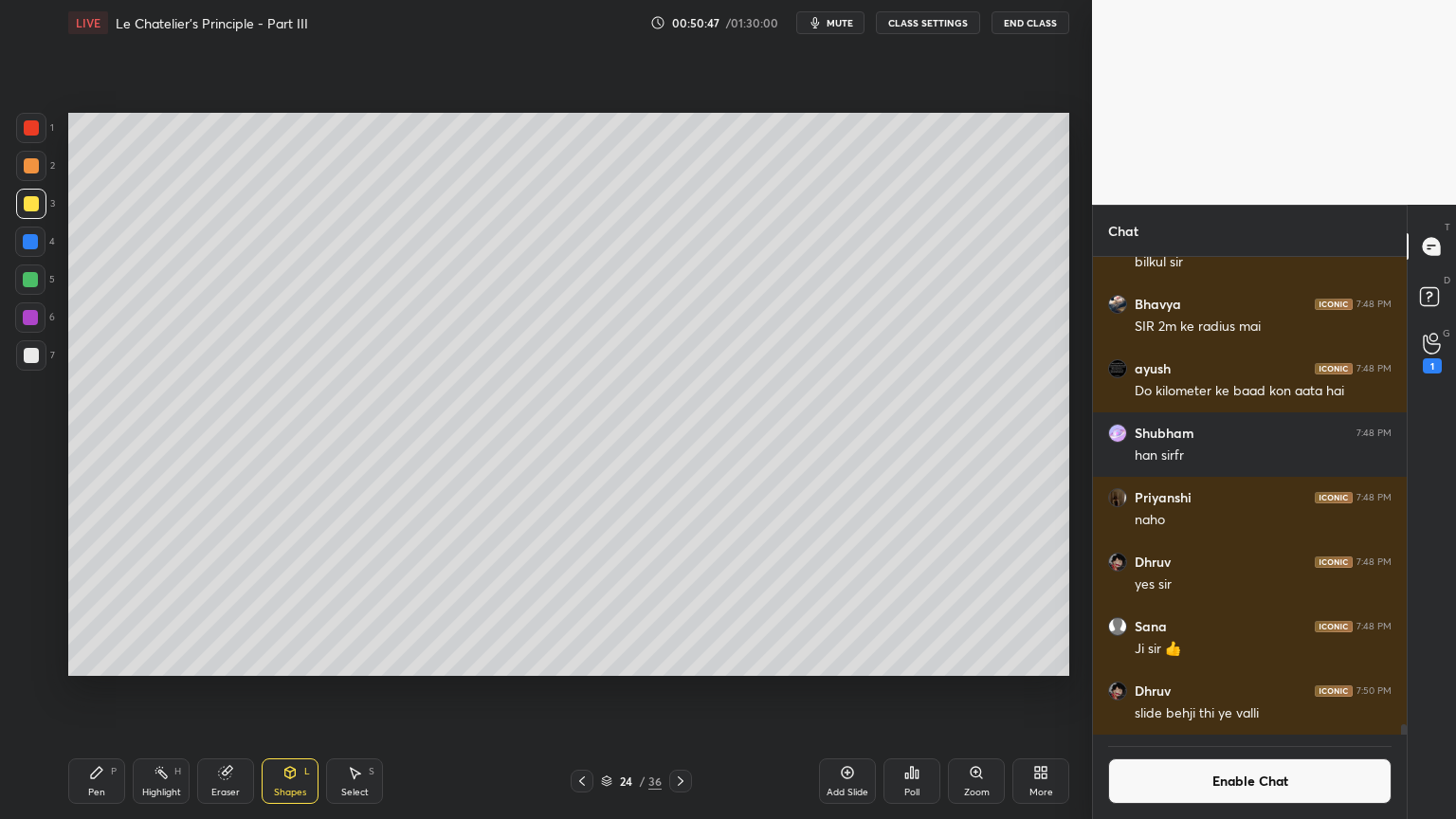 drag, startPoint x: 163, startPoint y: 773, endPoint x: 227, endPoint y: 701, distance: 96.33276 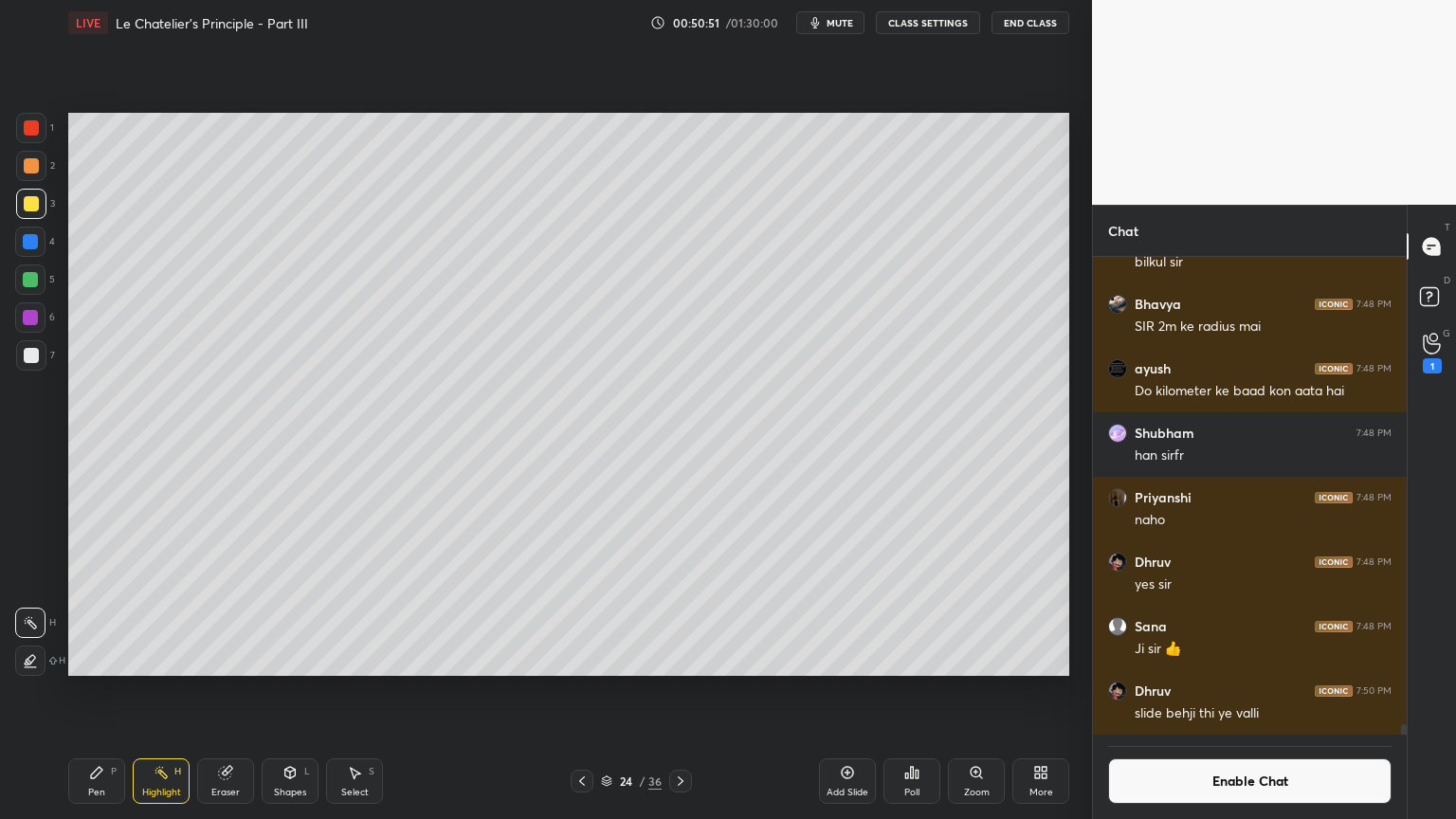 click on "Pen P" at bounding box center (97, 781) 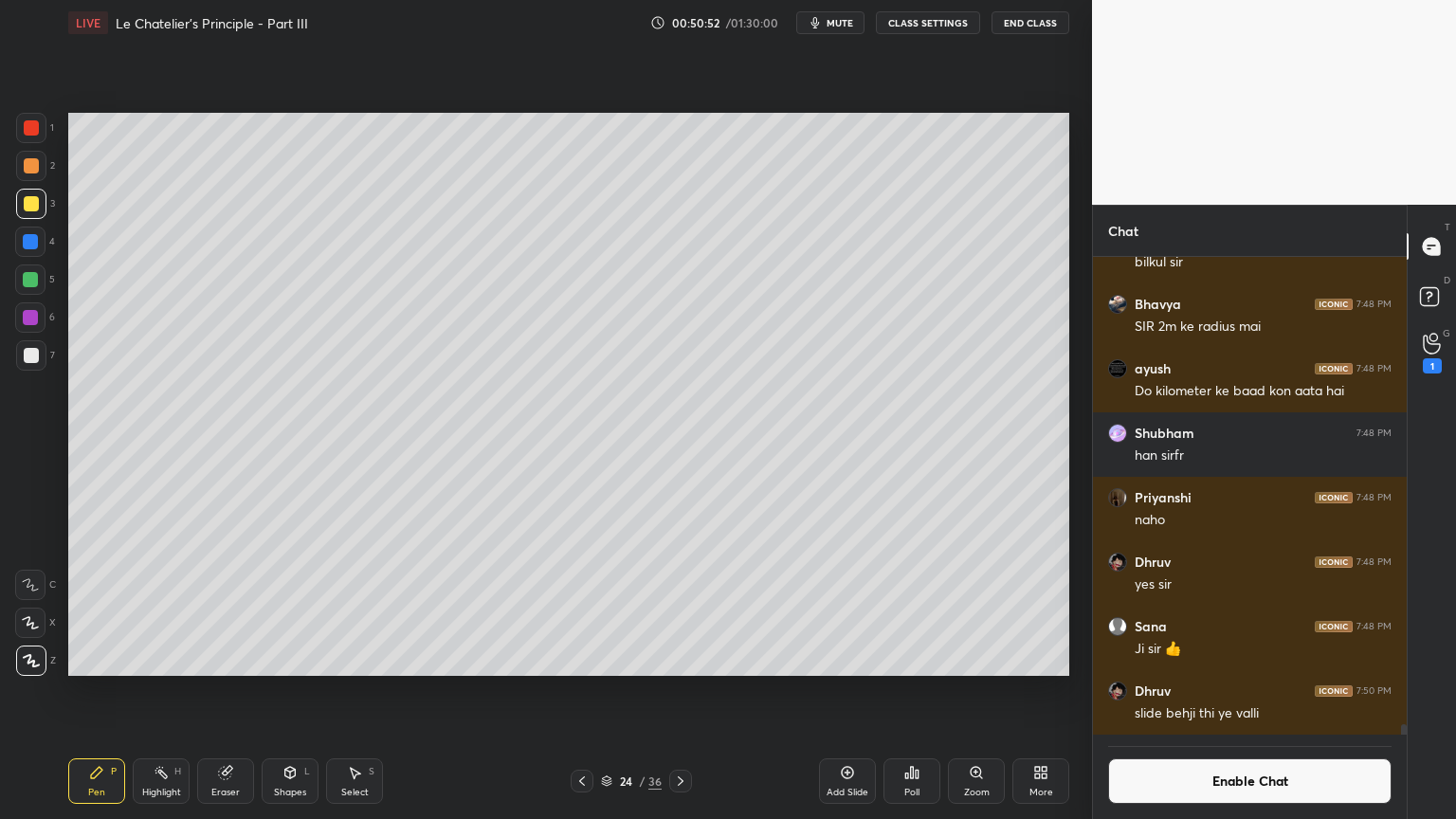 click 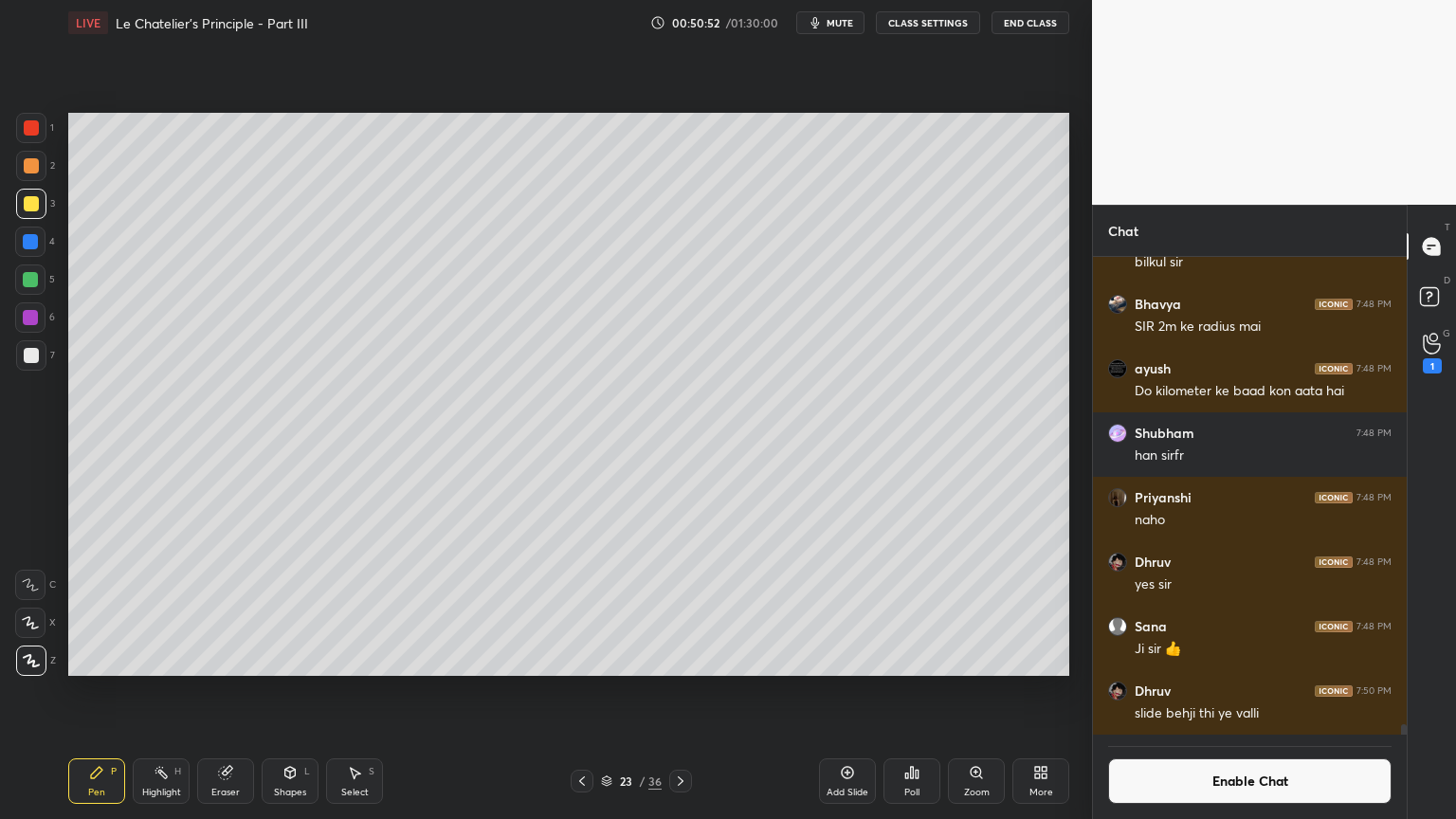 click 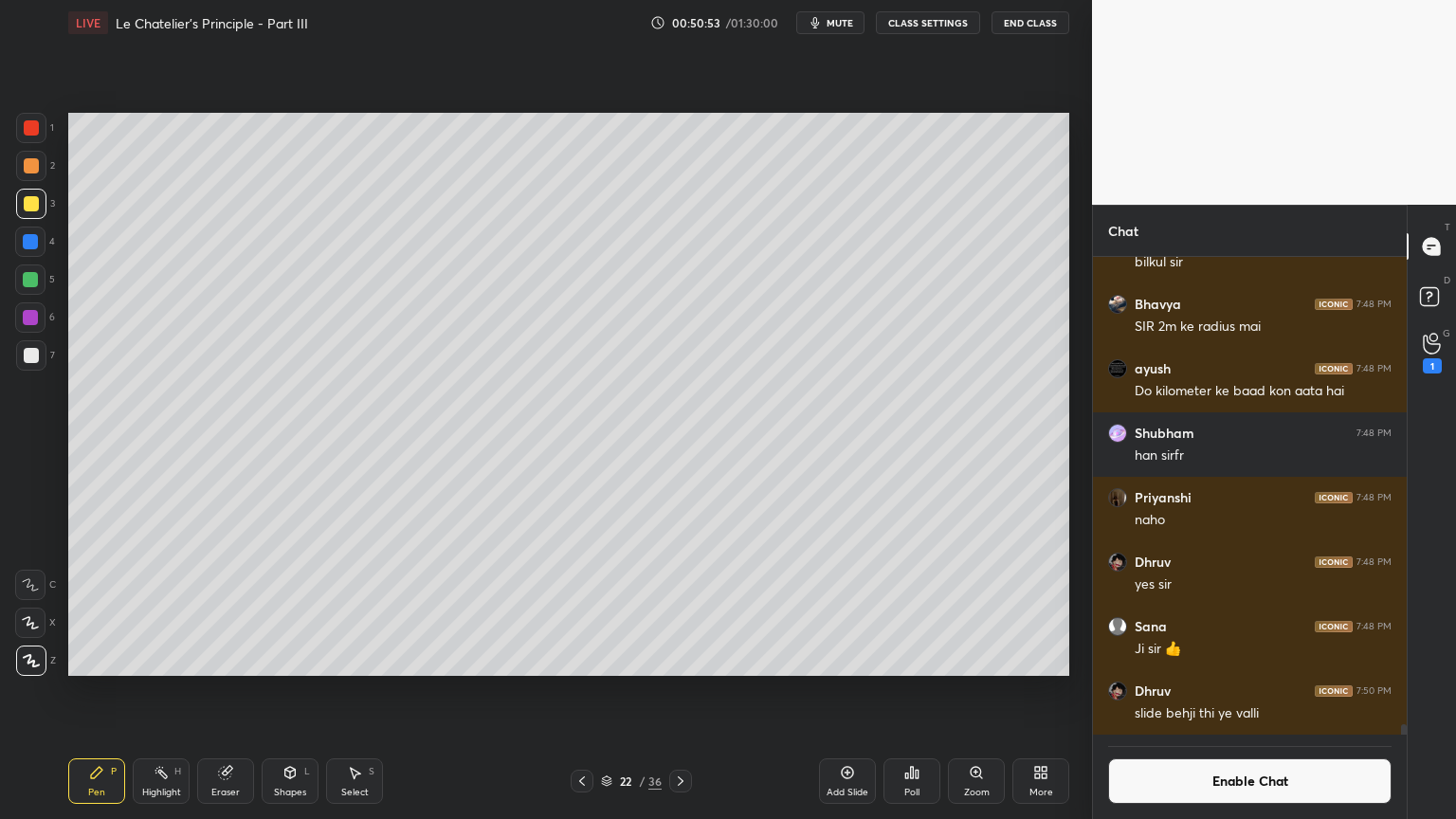 click 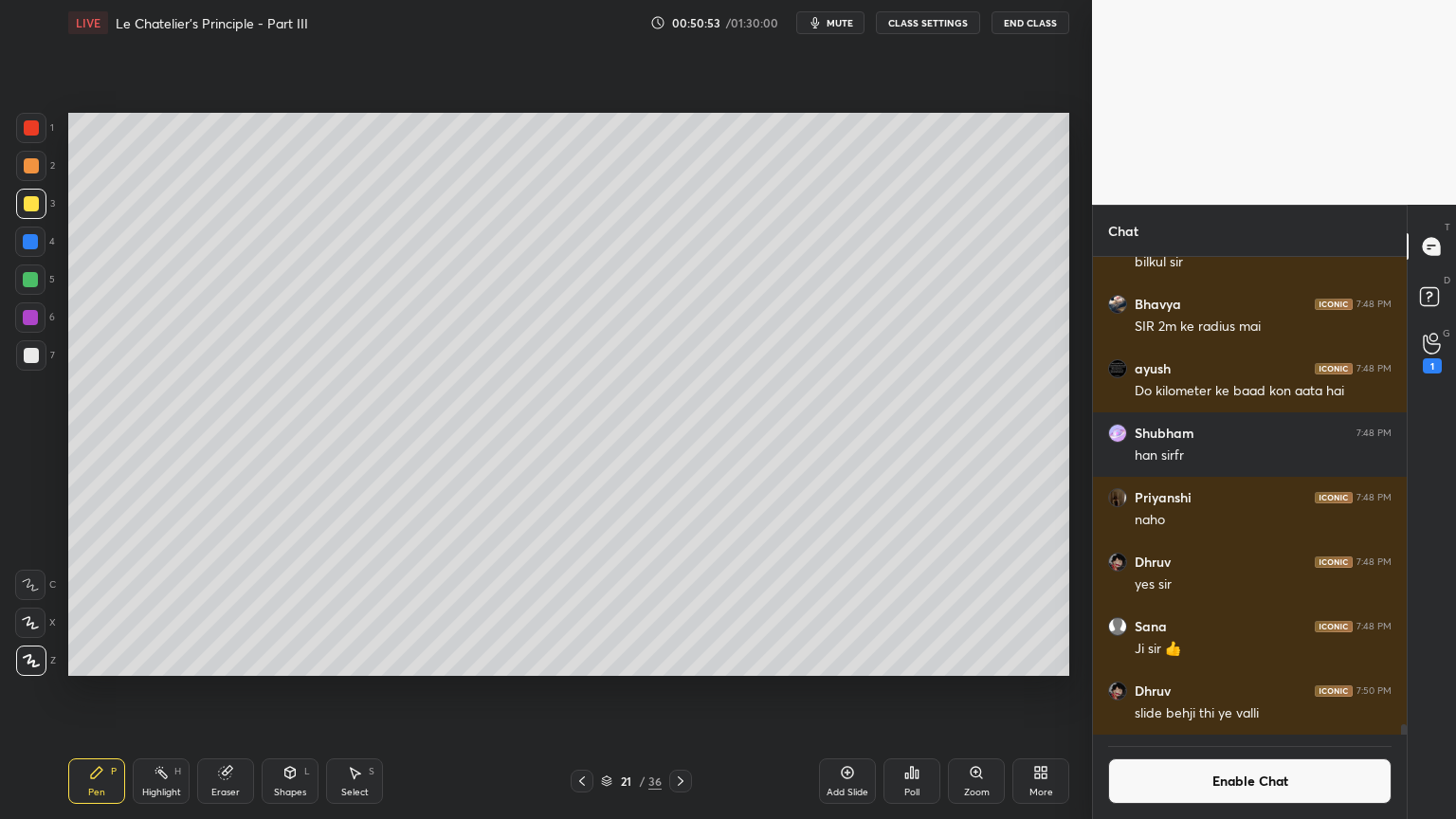 click 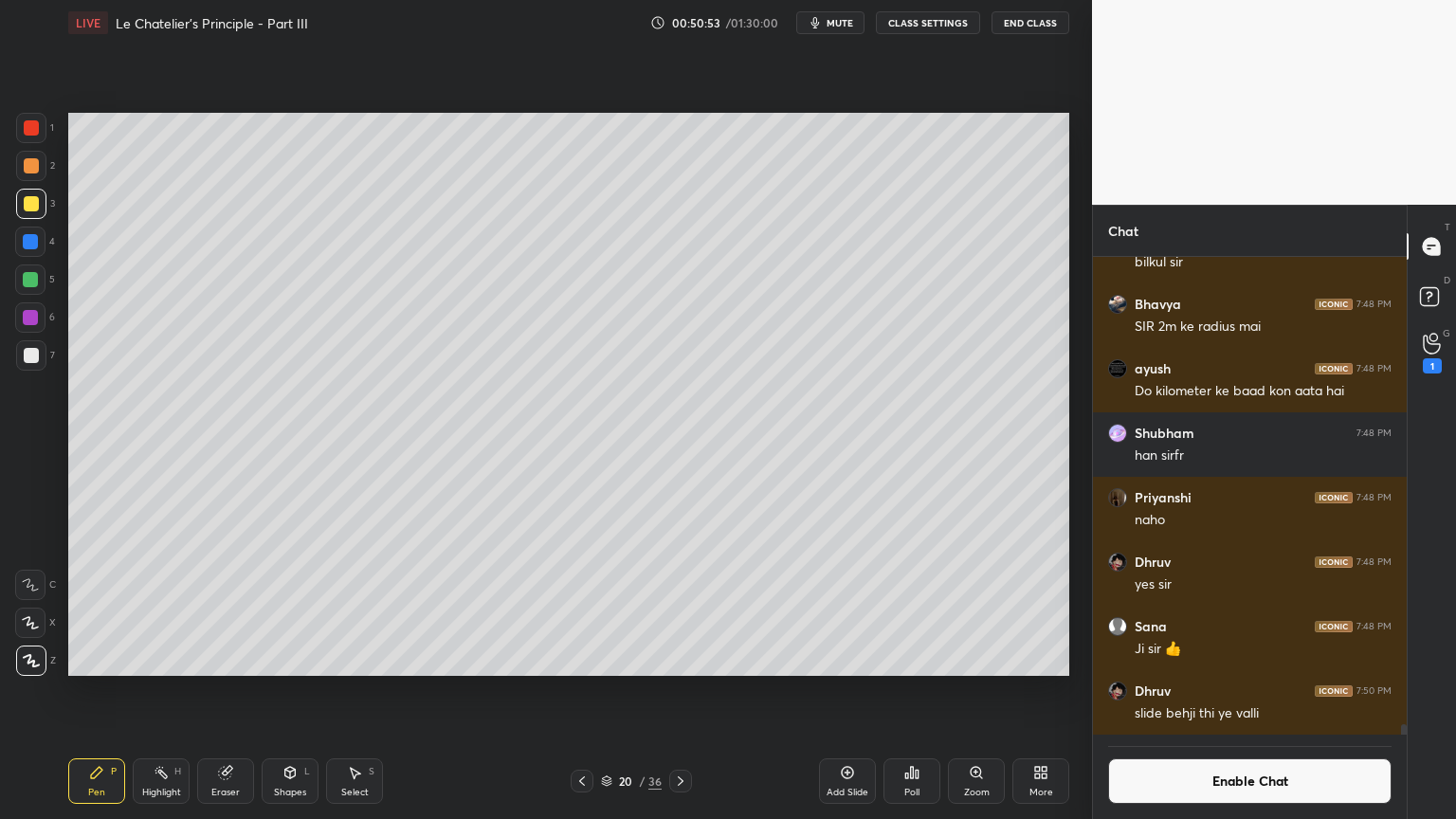 click 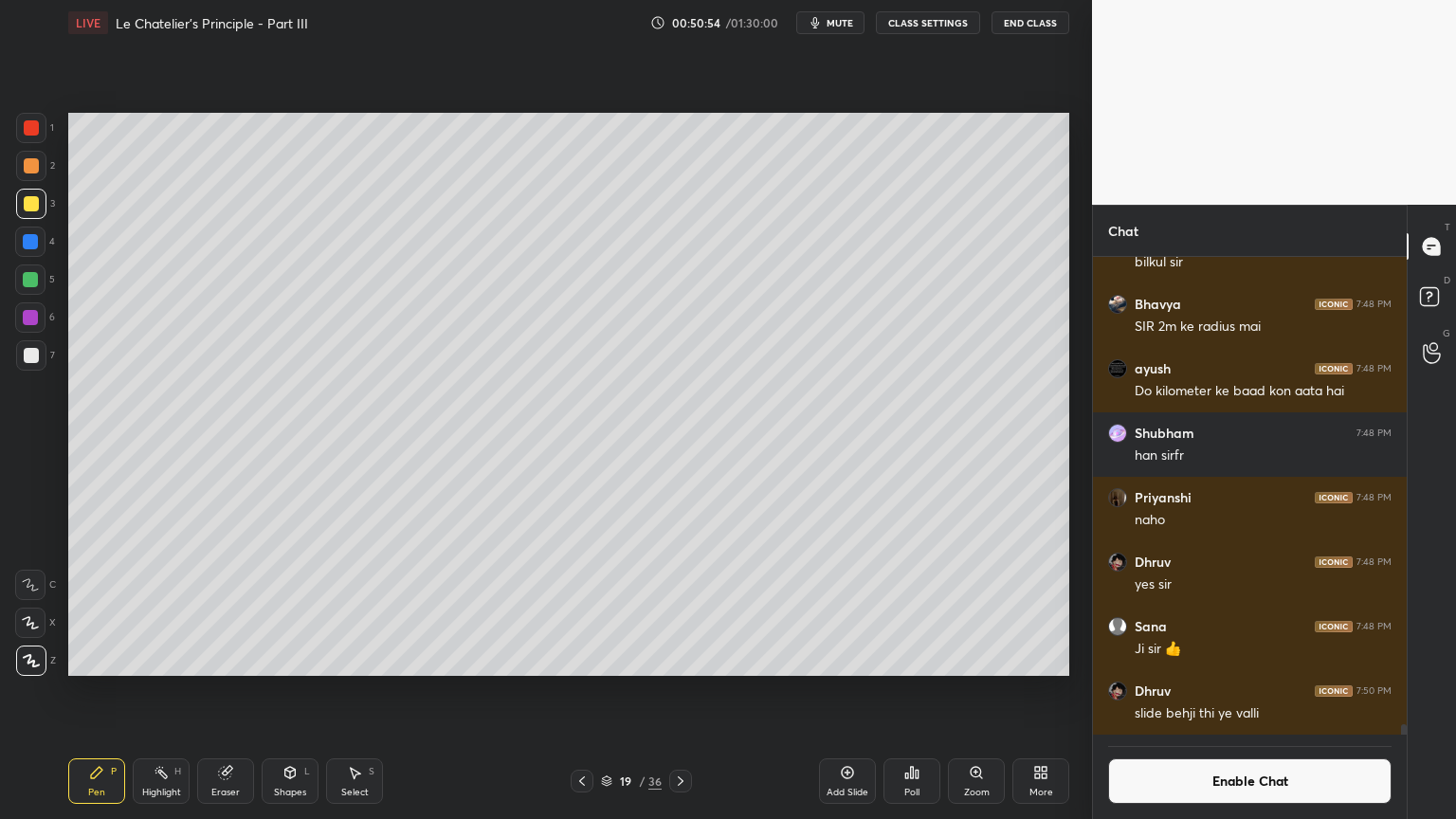 click on "Highlight H" at bounding box center (161, 781) 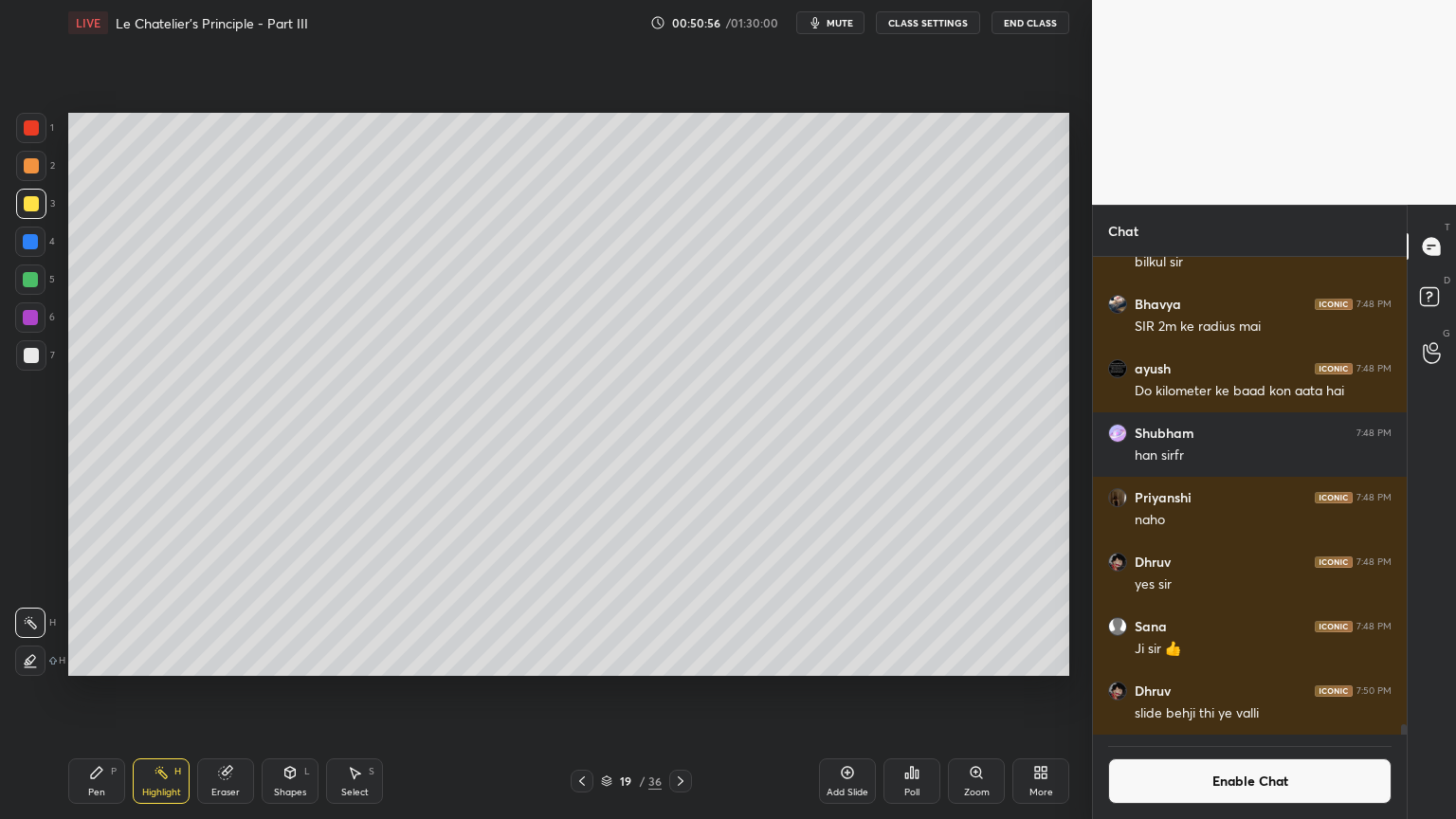click 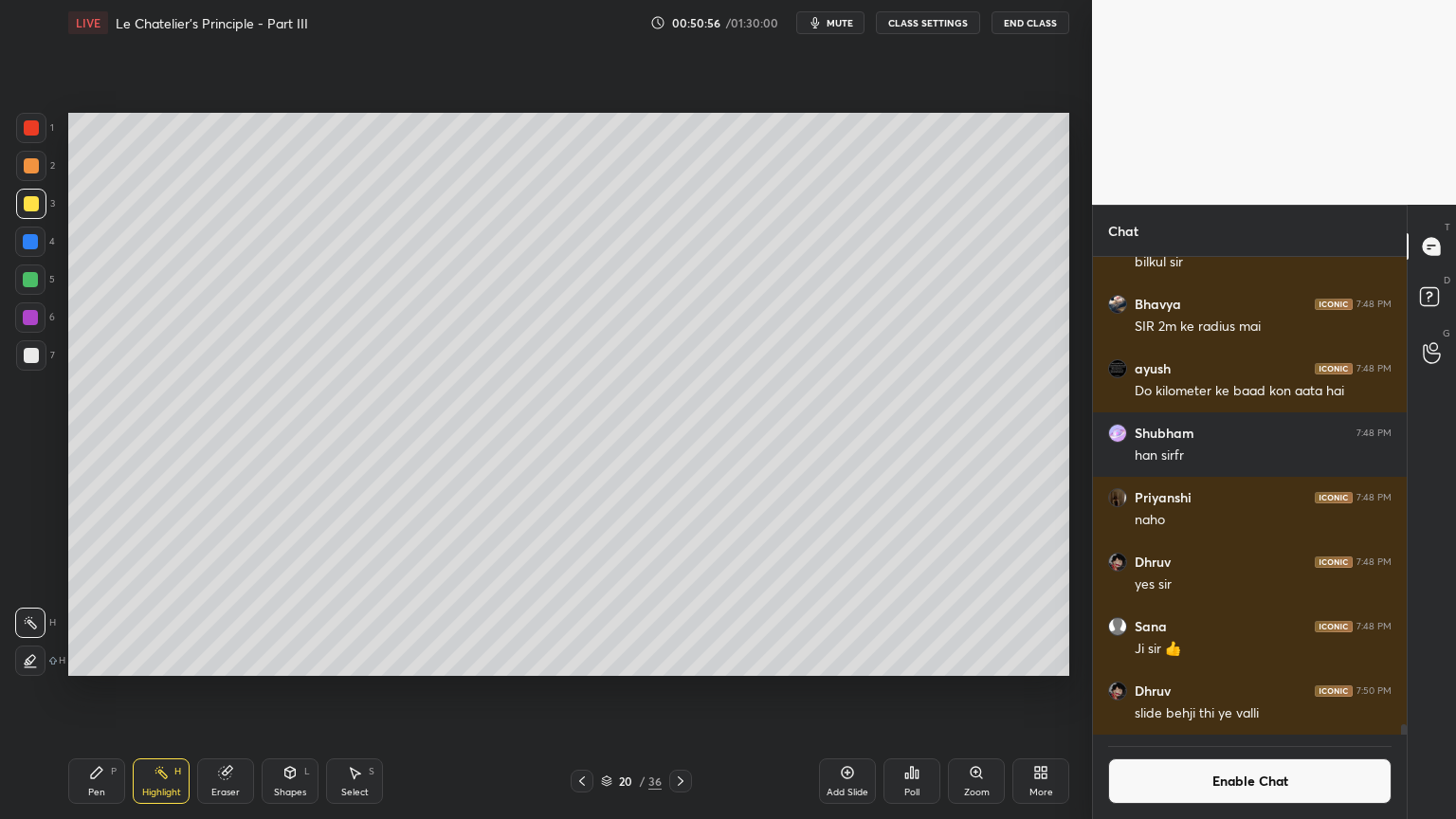 click 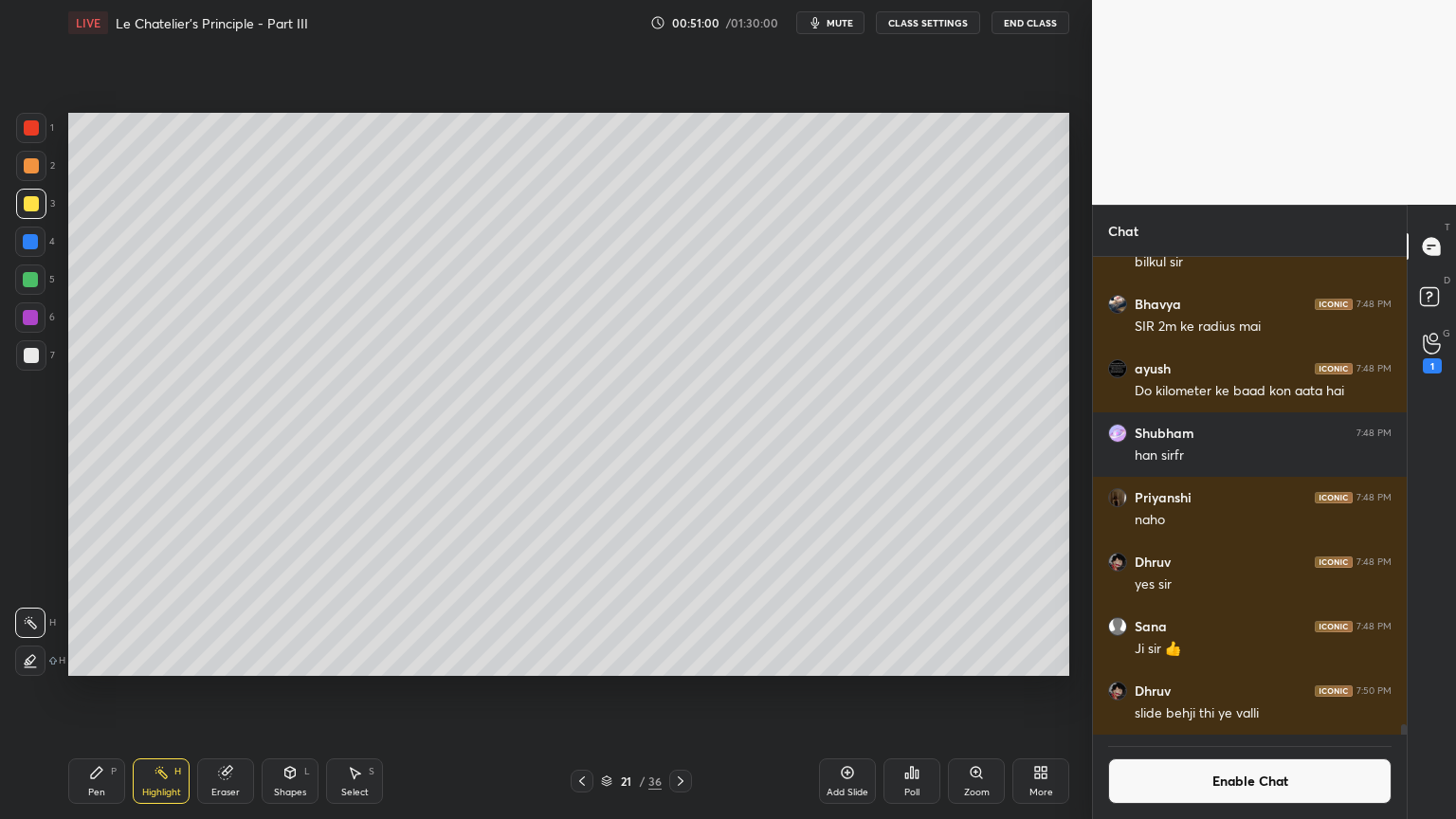 click 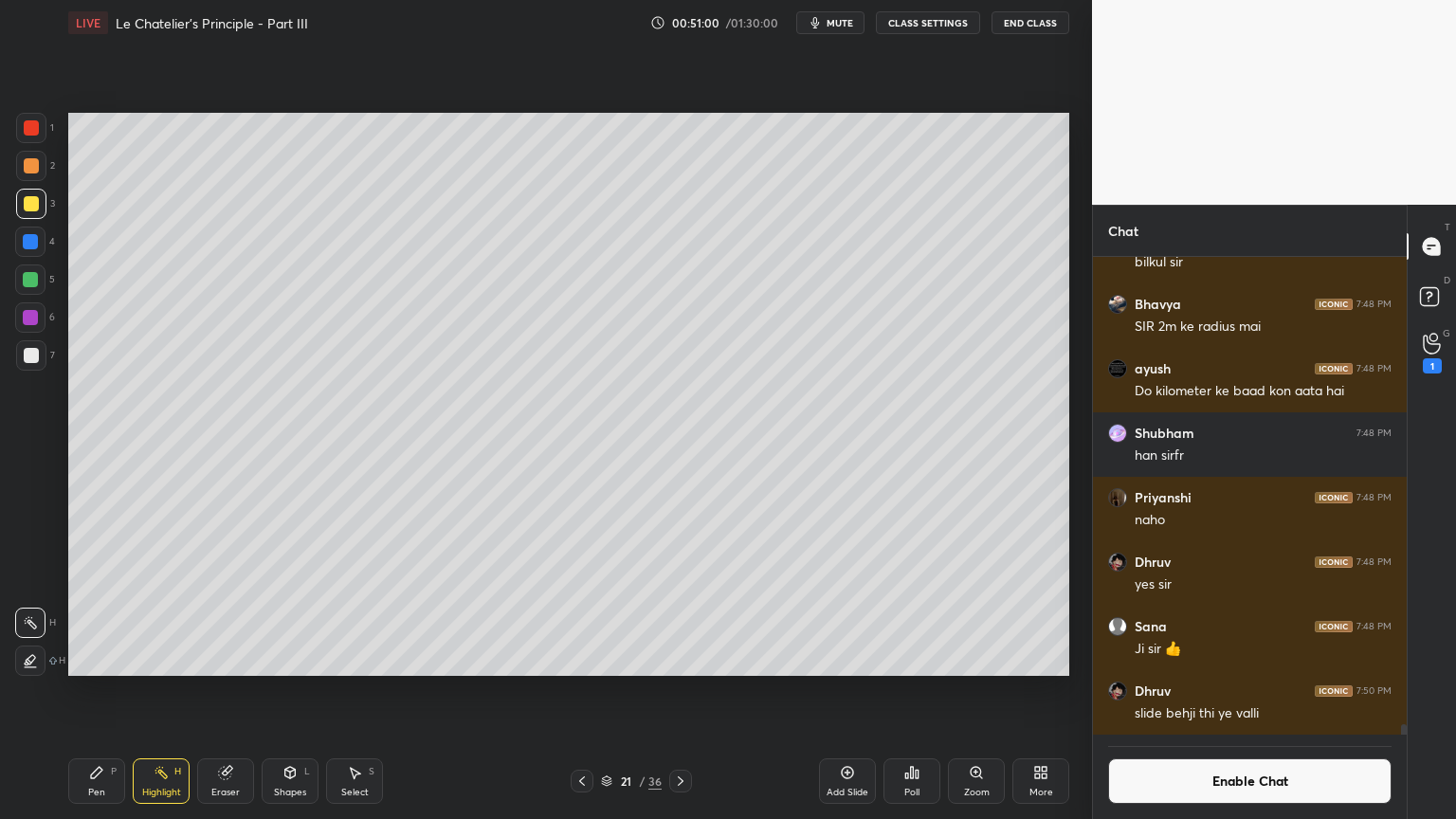click 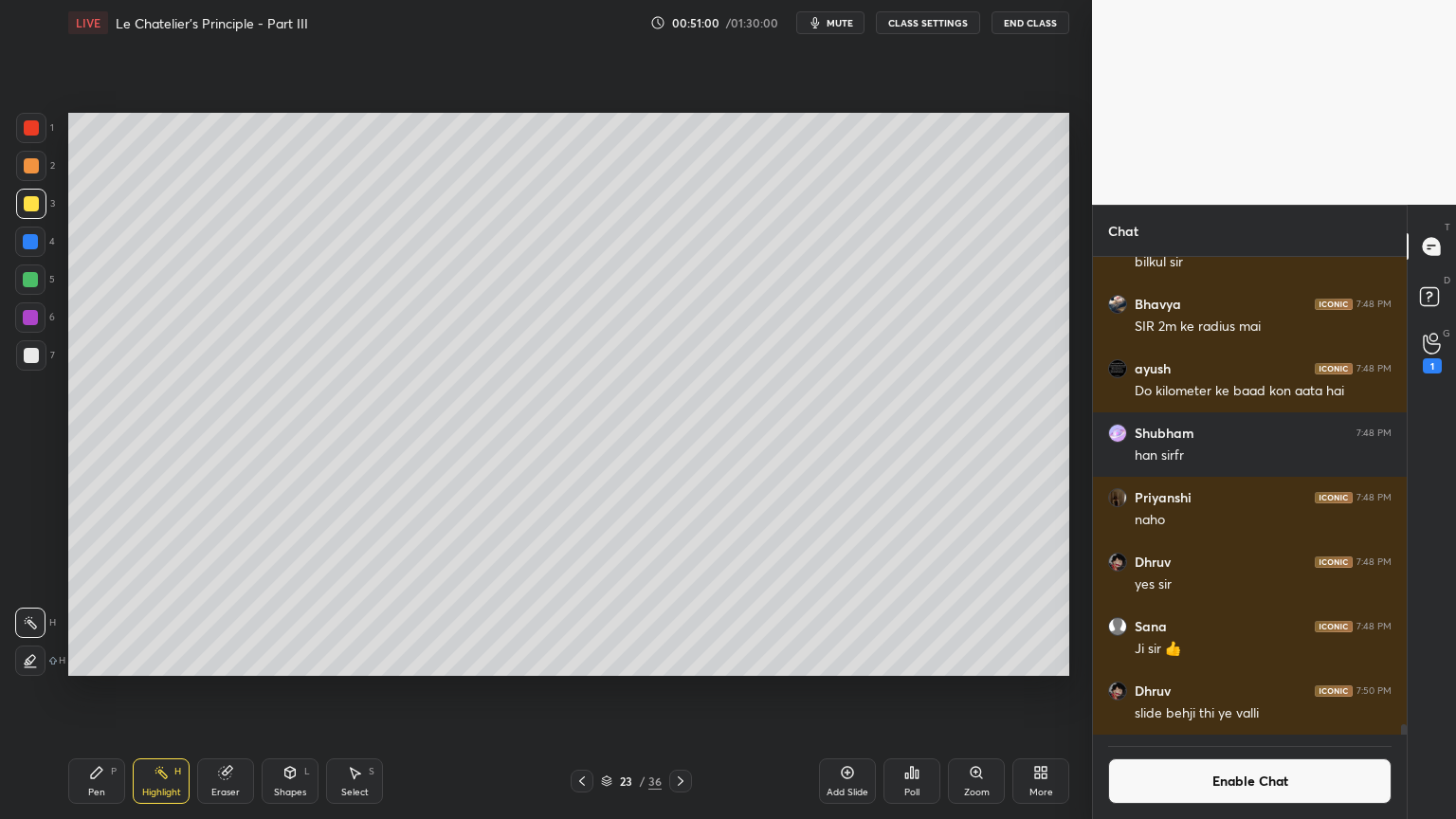 click 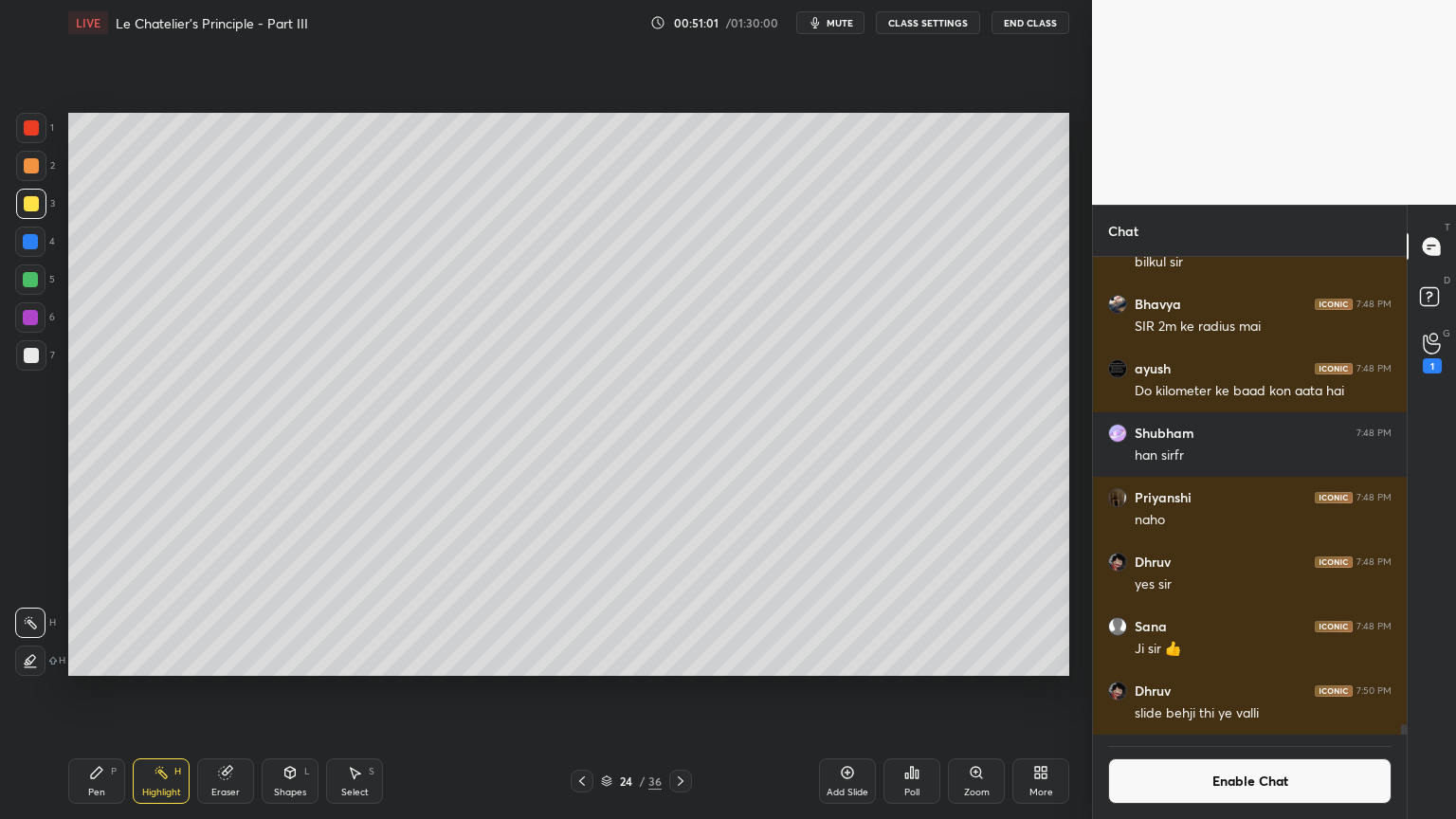 click 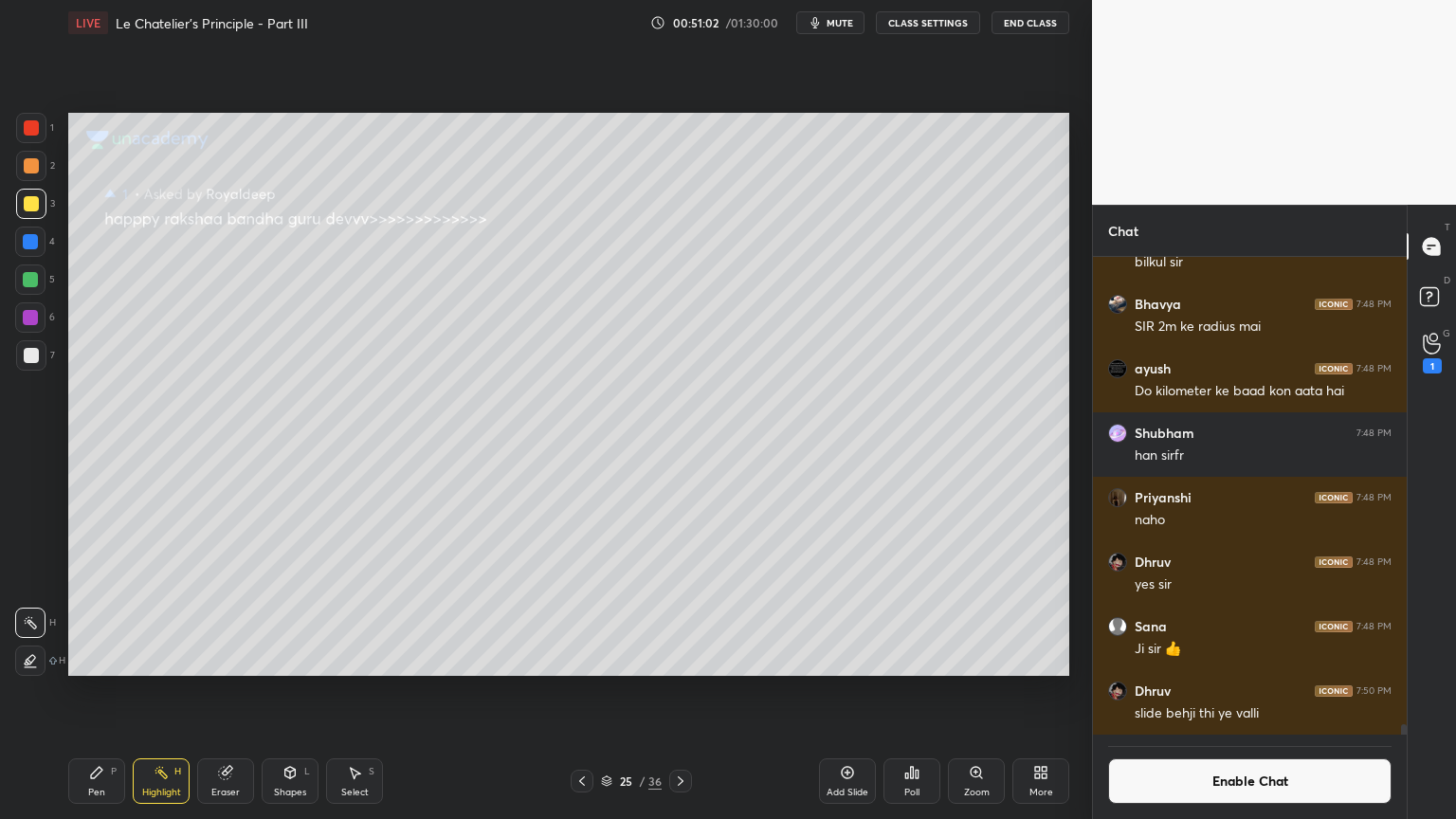 click 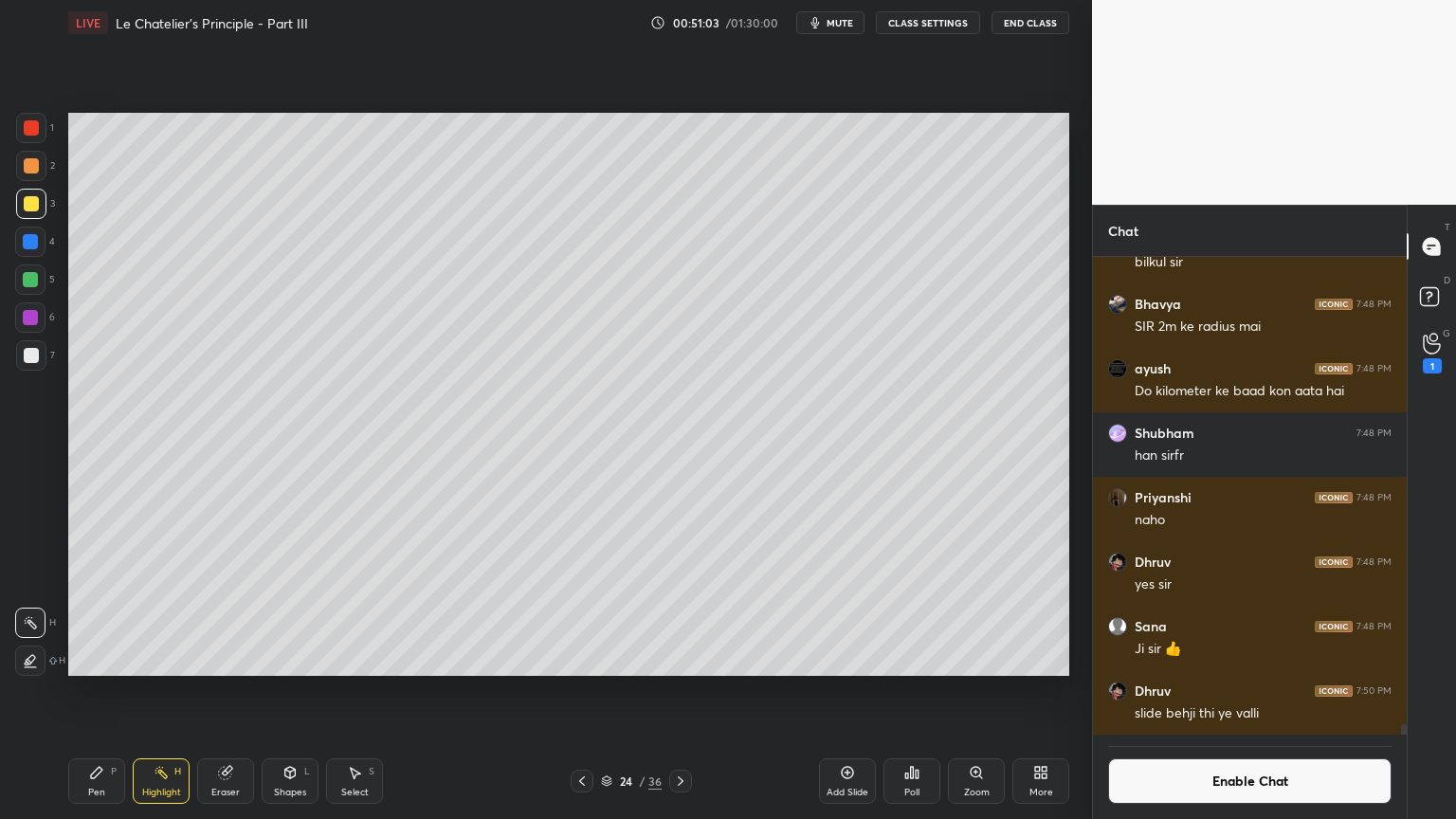 click 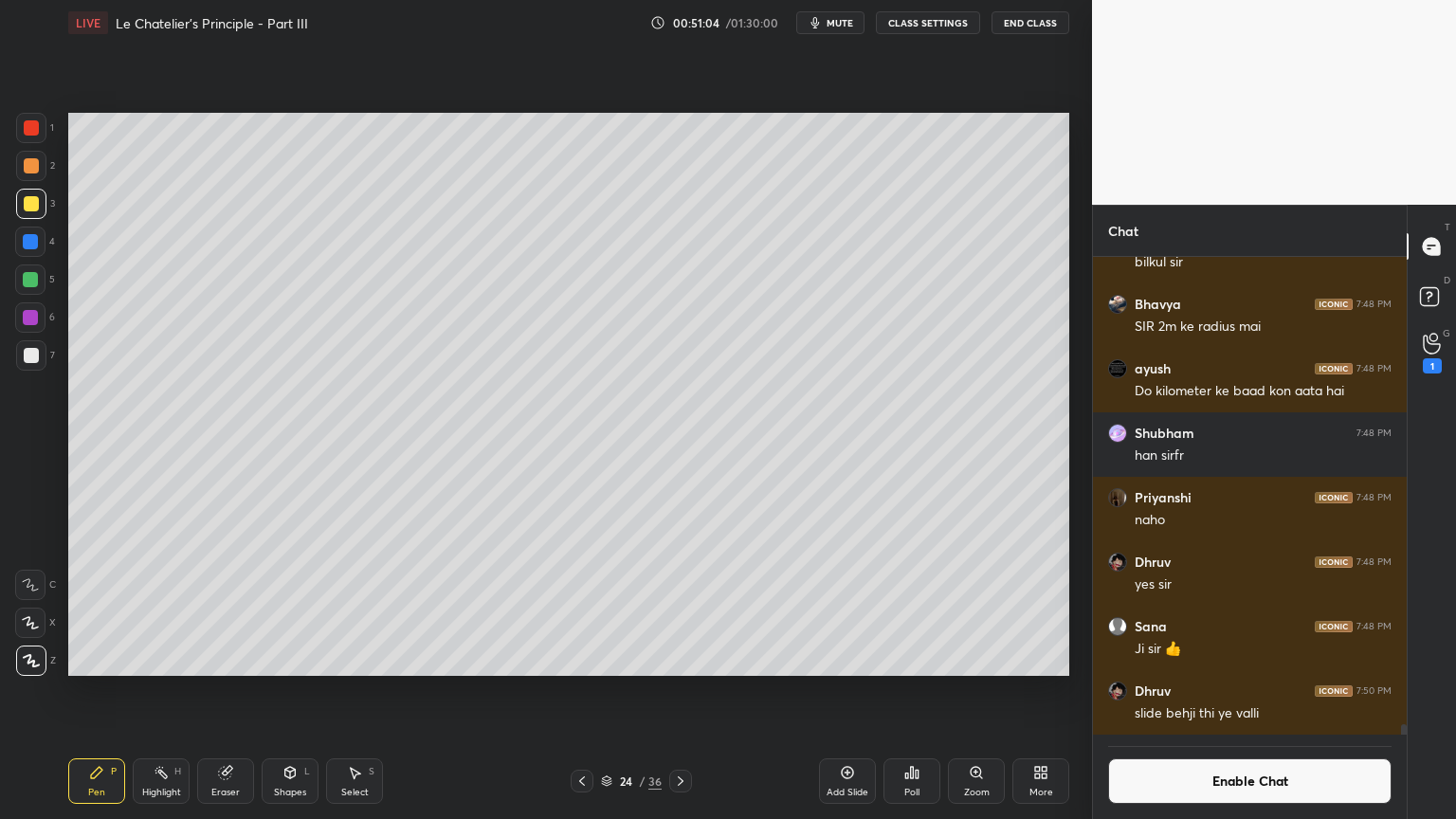 click on "7" at bounding box center [35, 359] 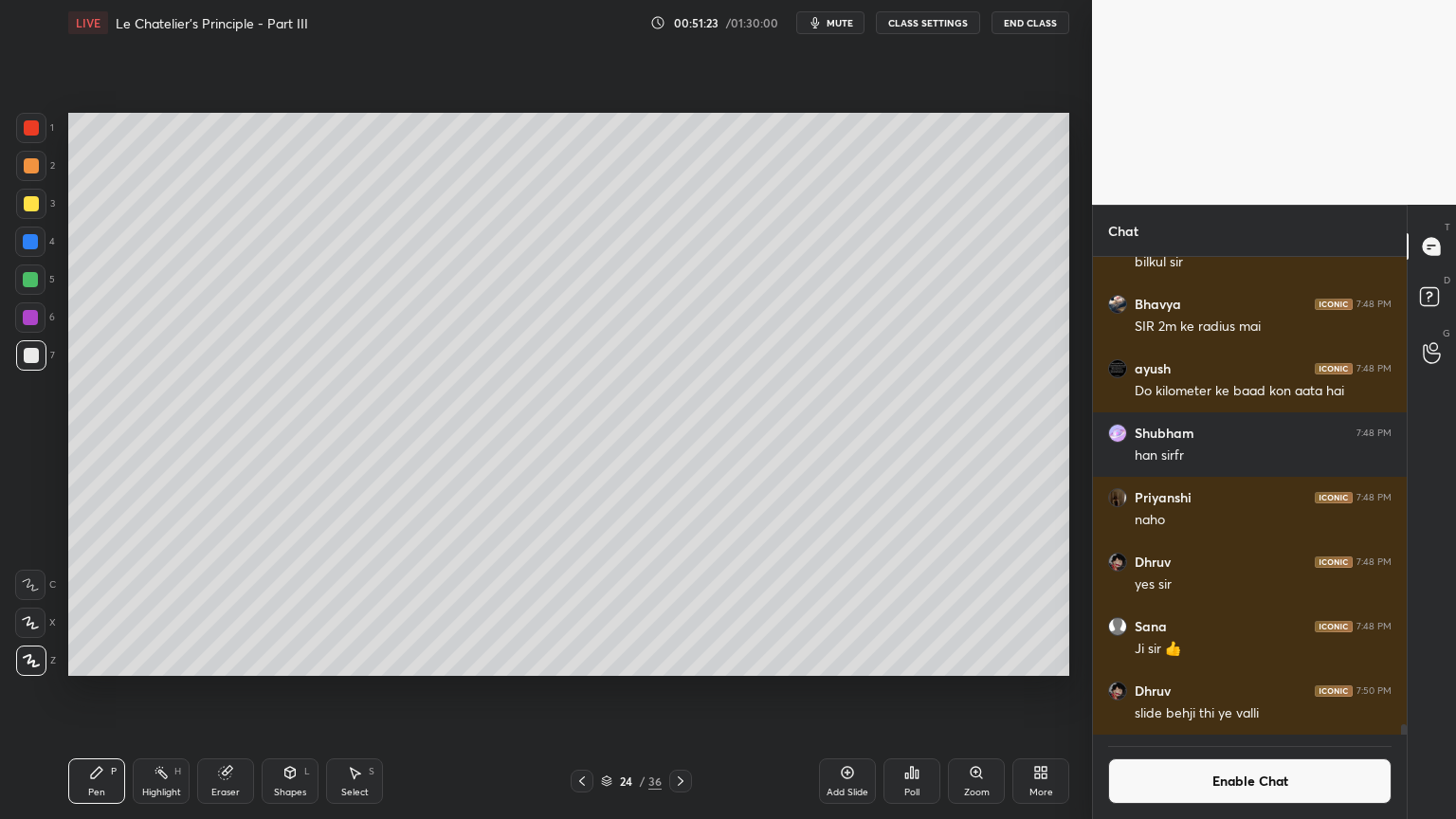 click on "Shapes" at bounding box center [290, 792] 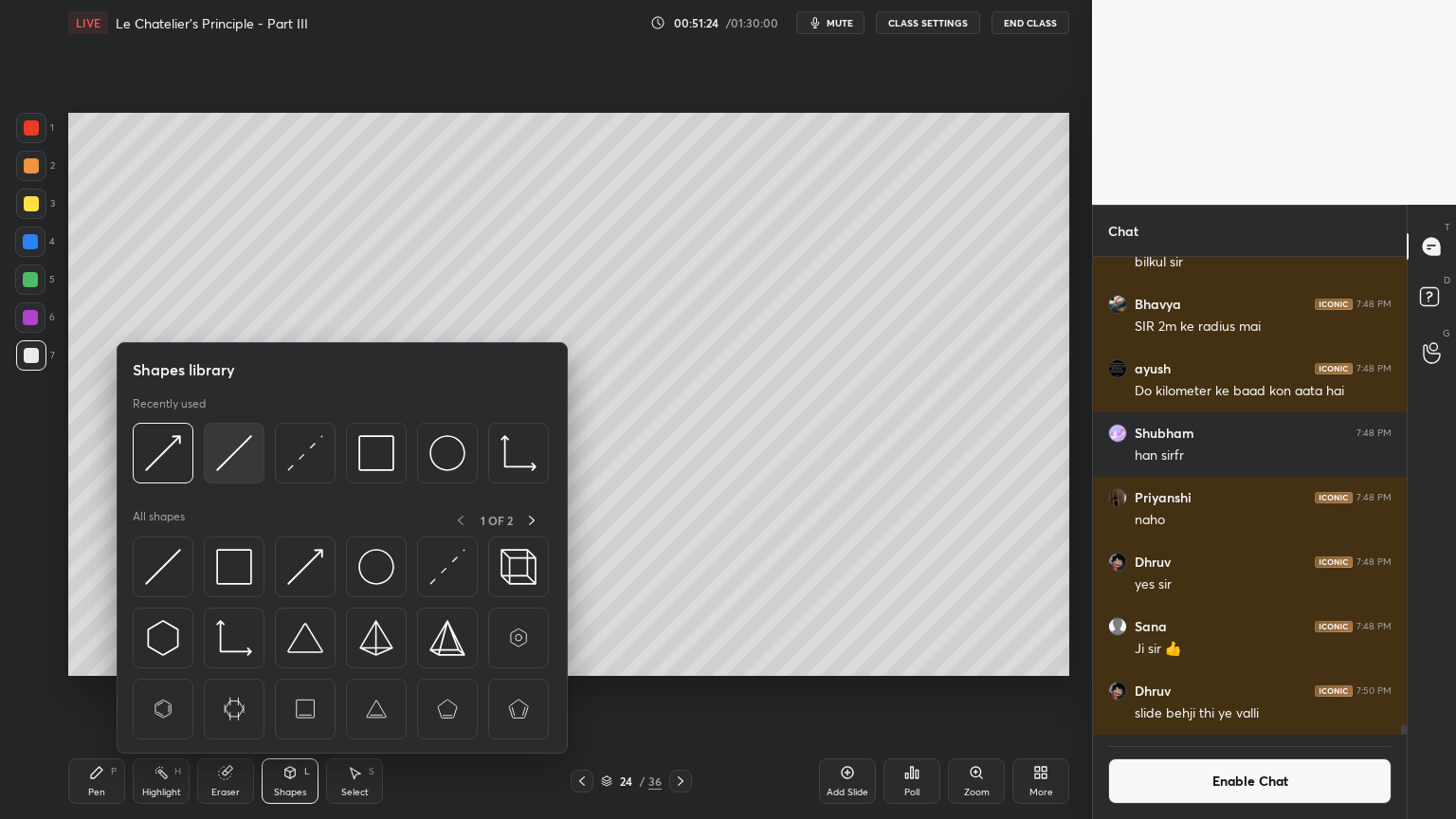click at bounding box center (234, 453) 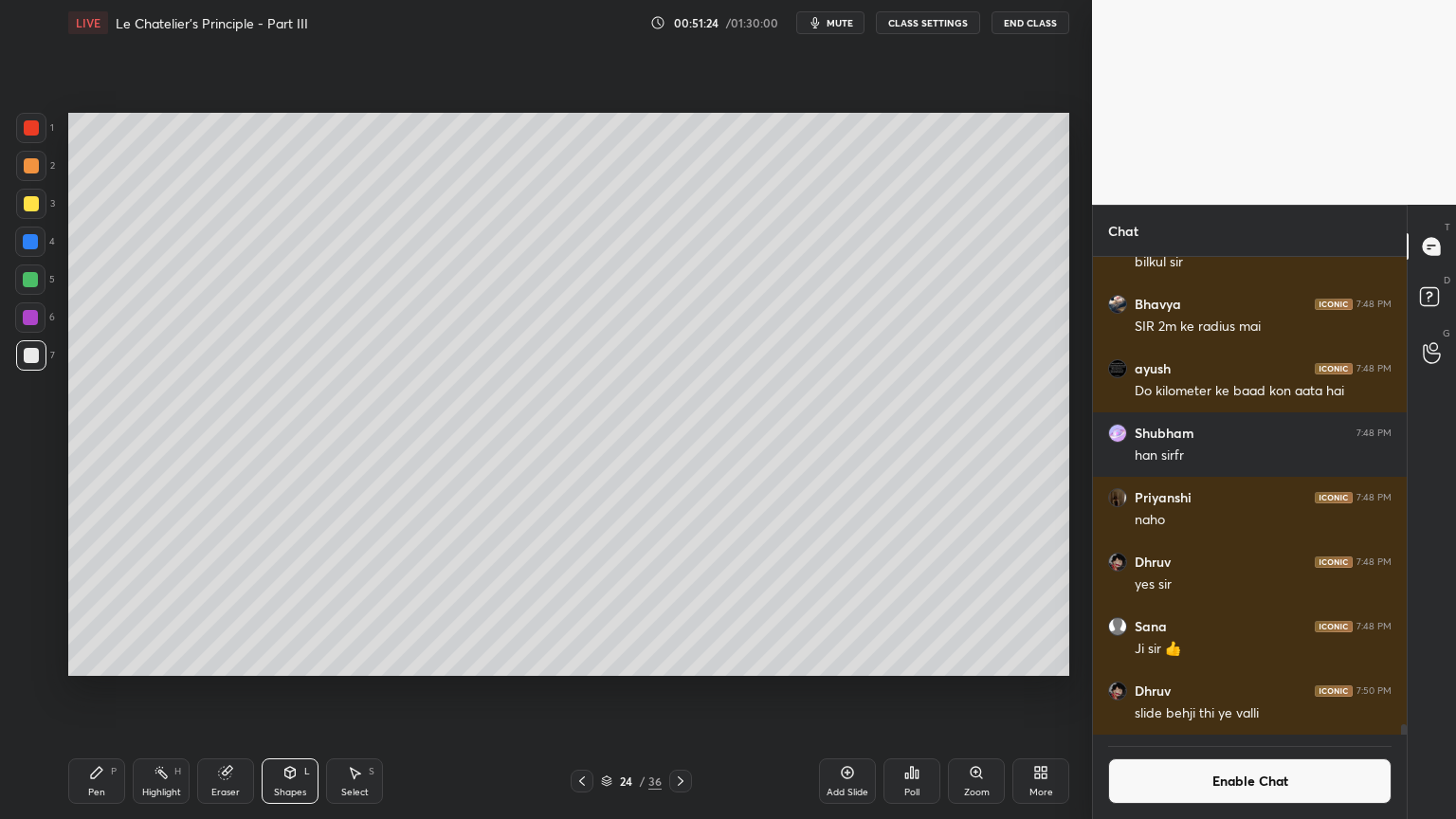 click at bounding box center [31, 204] 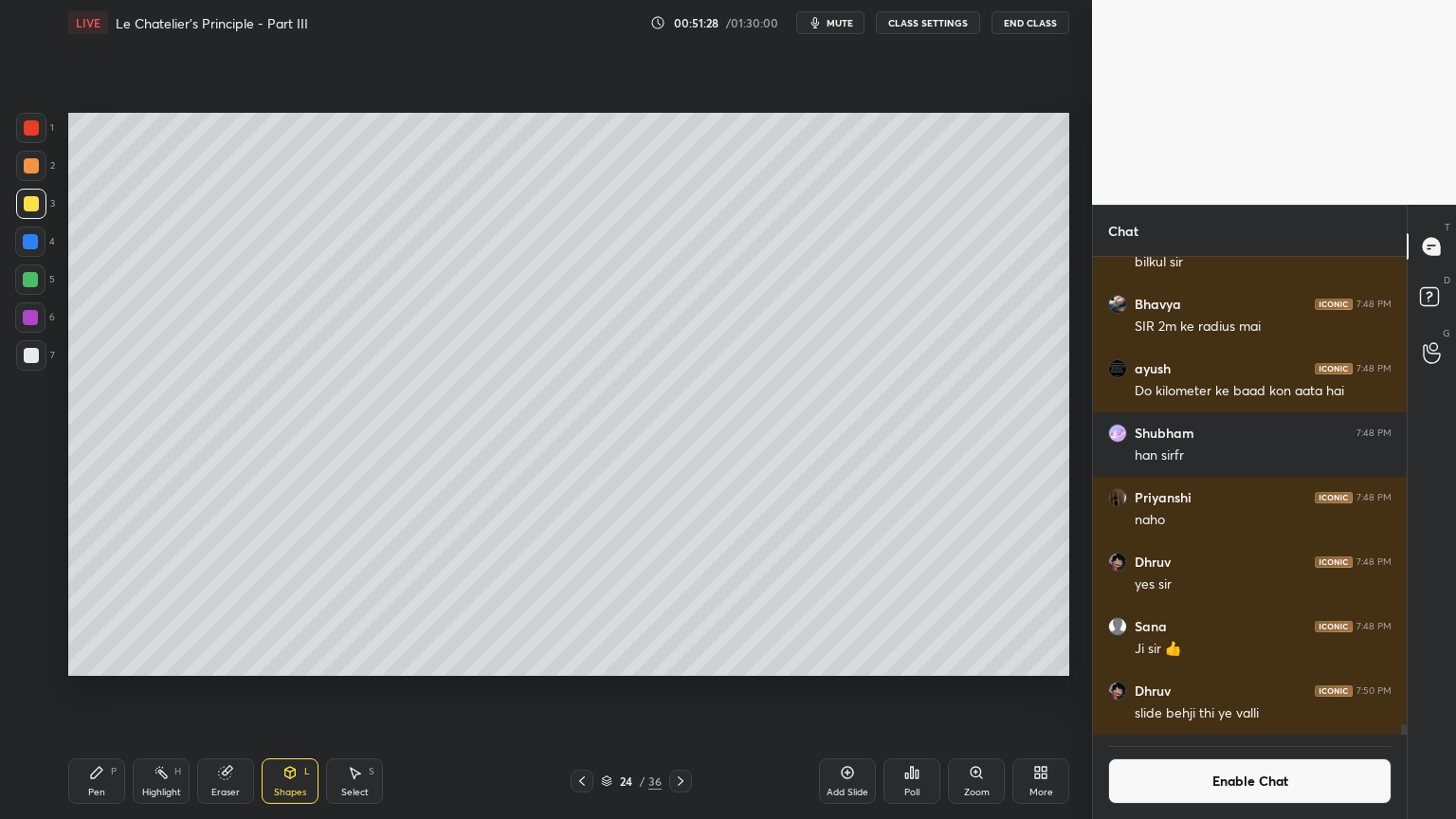 click on "Highlight H" at bounding box center (161, 781) 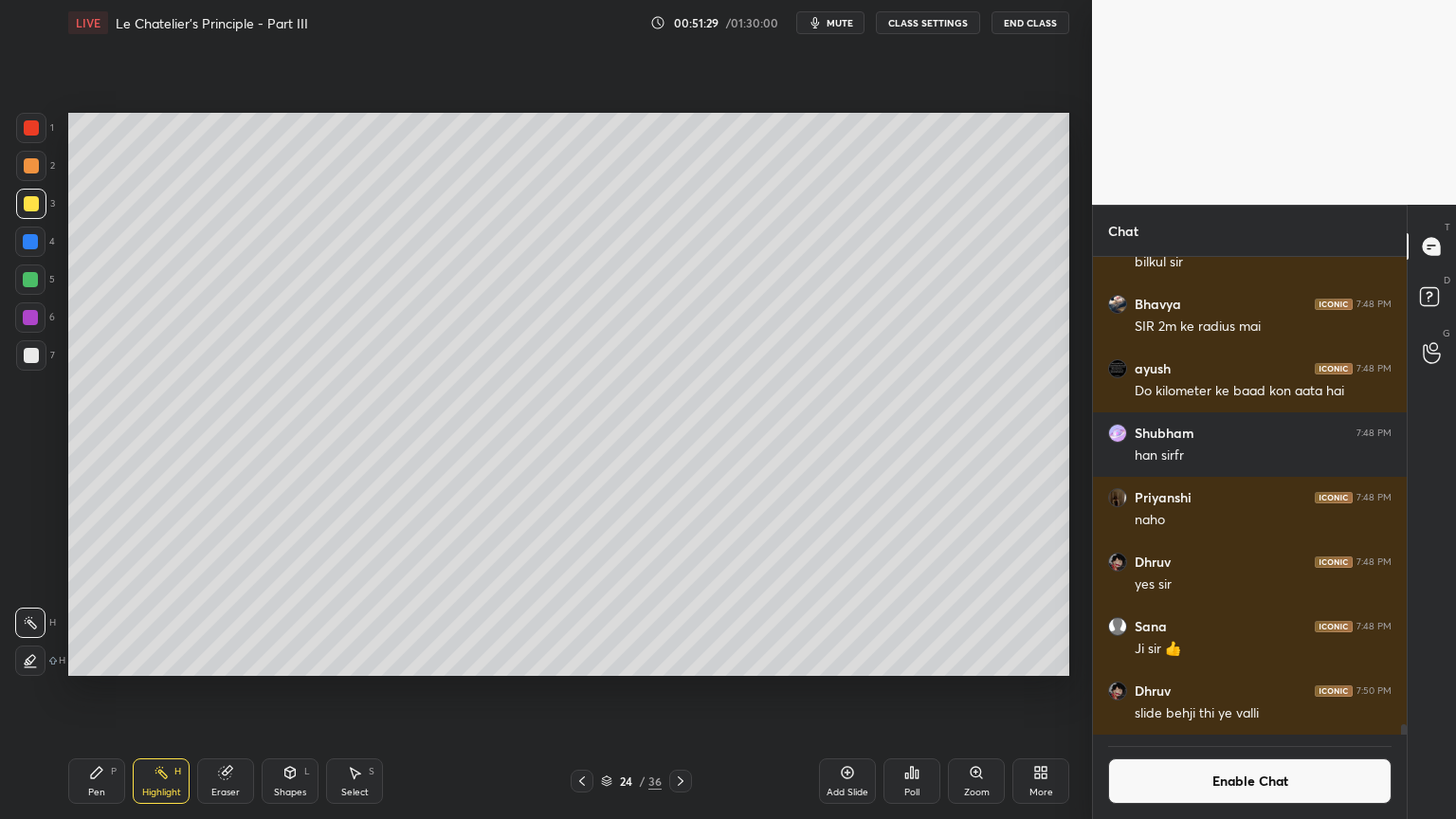 click on "Pen P" at bounding box center [97, 781] 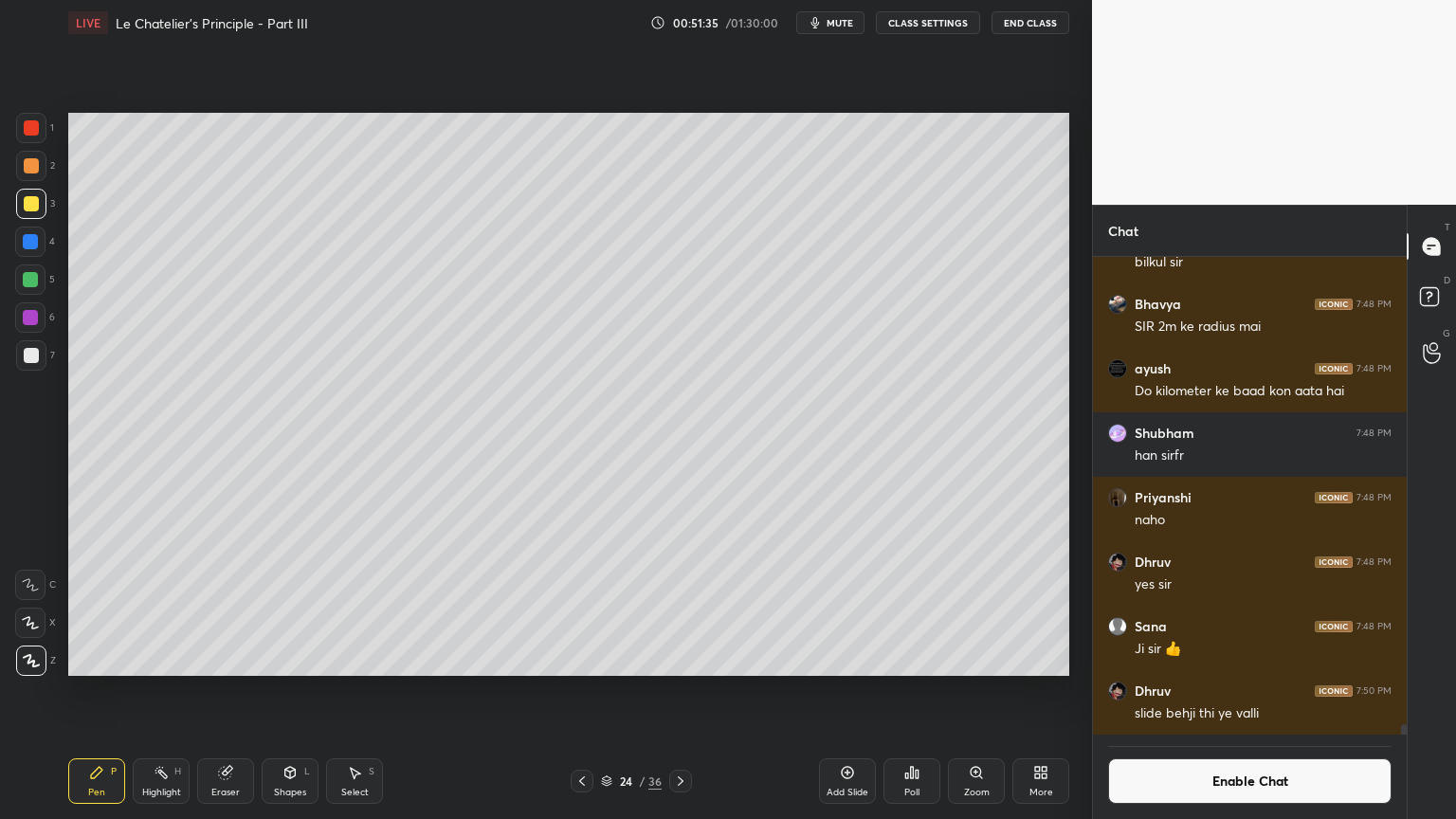 click on "Pen P" at bounding box center (97, 781) 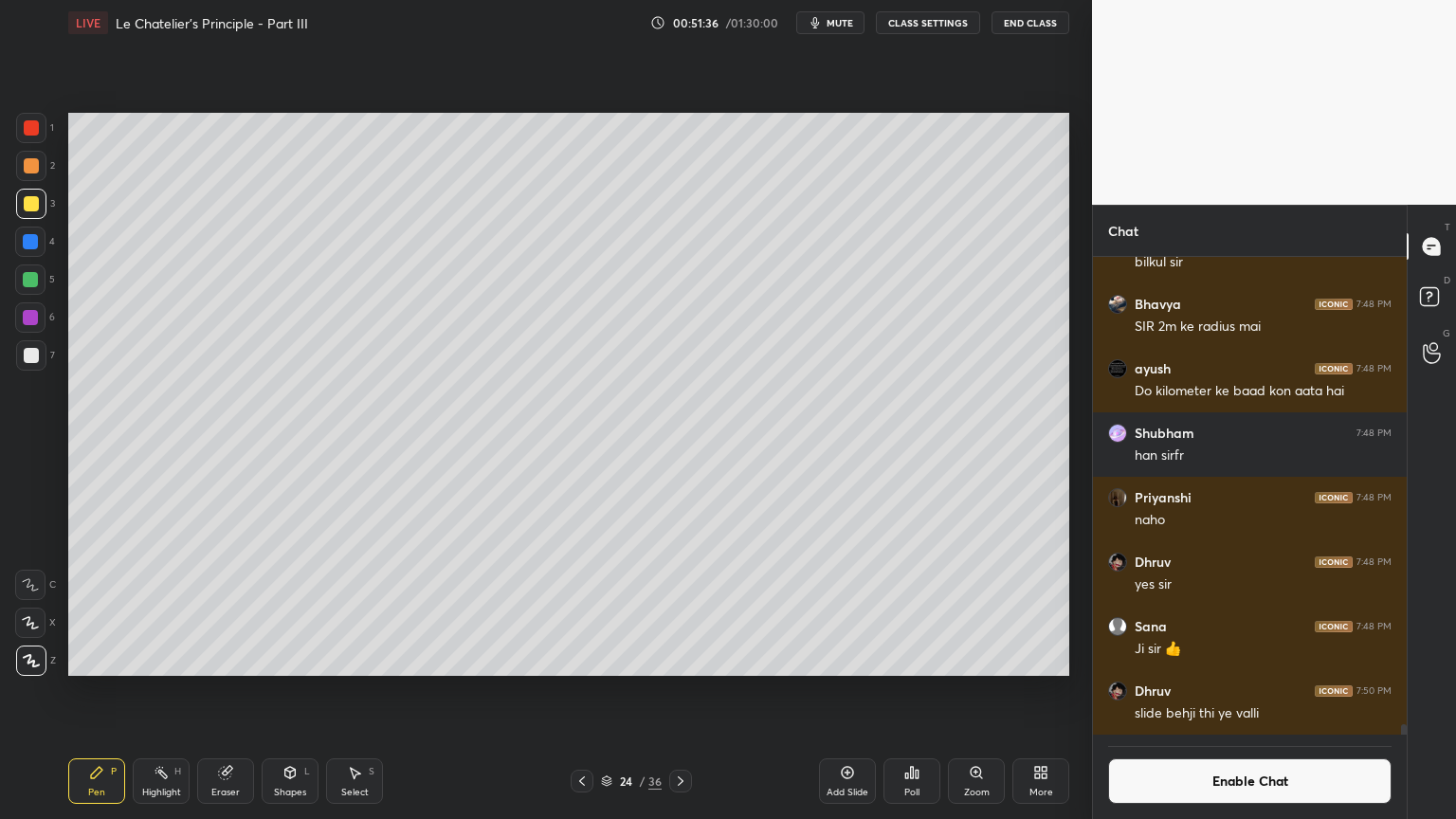 drag, startPoint x: 30, startPoint y: 282, endPoint x: 60, endPoint y: 318, distance: 46.861498 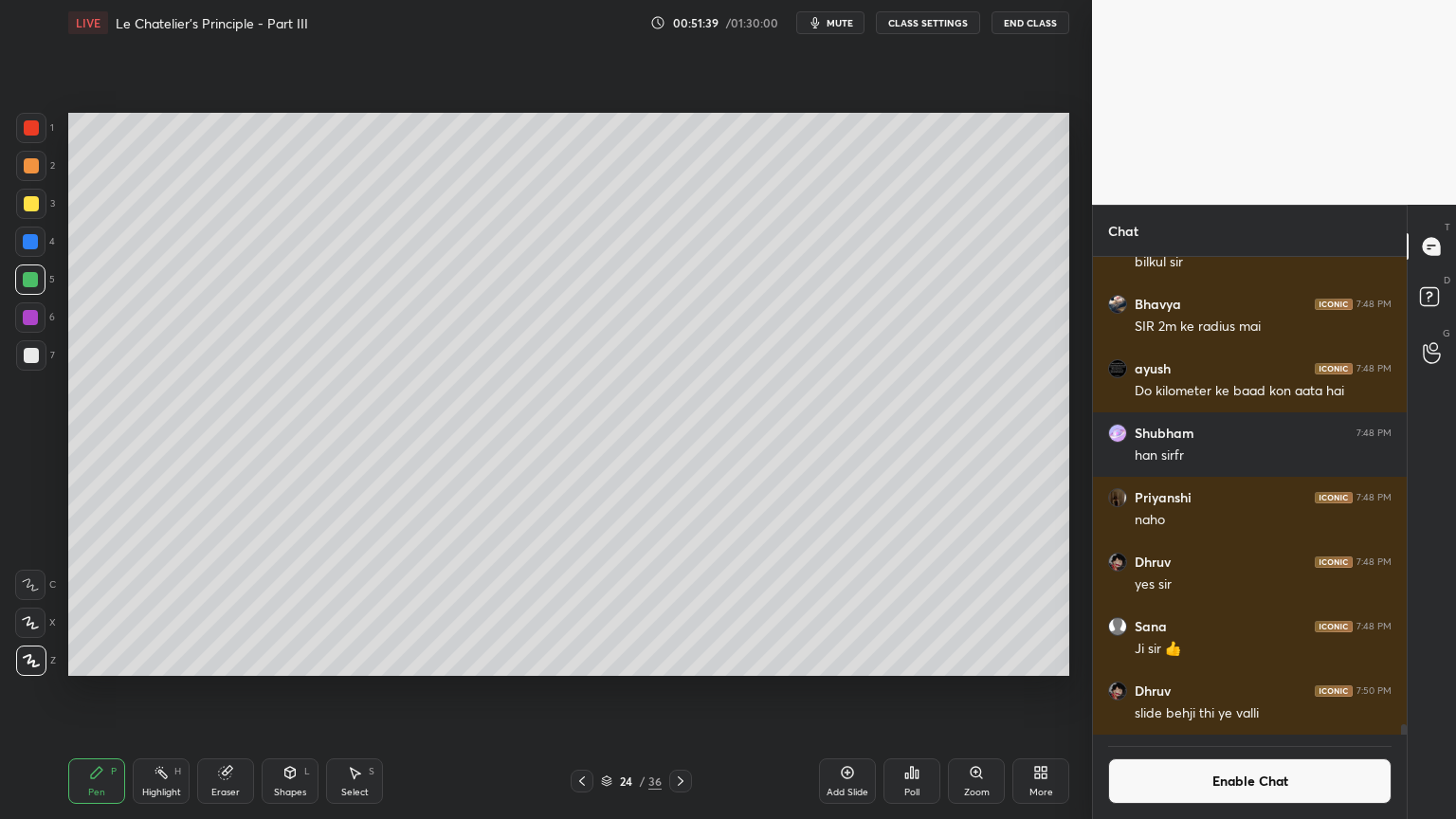 drag, startPoint x: 155, startPoint y: 781, endPoint x: 233, endPoint y: 676, distance: 130.80138 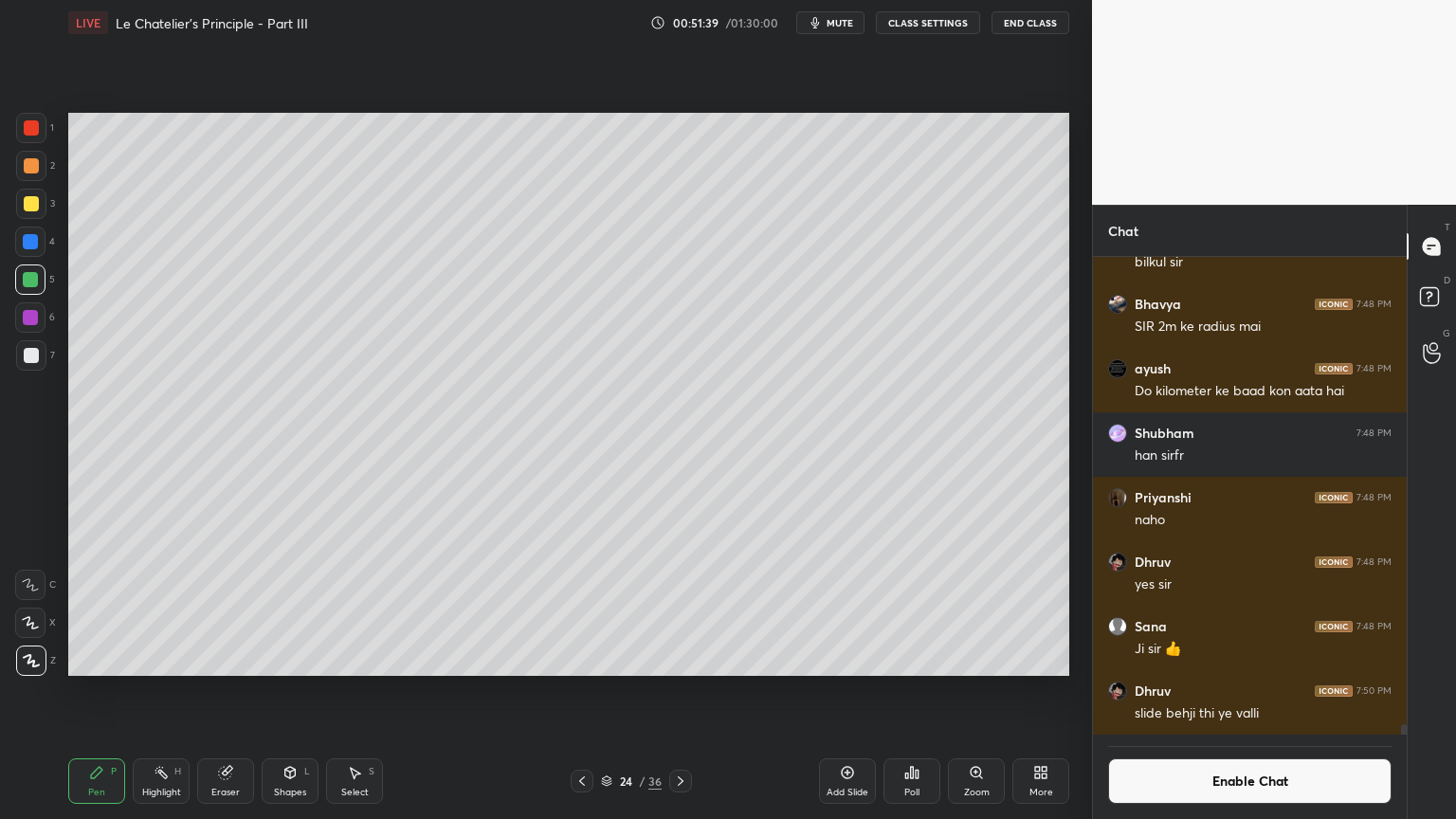 click on "Highlight H" at bounding box center [161, 781] 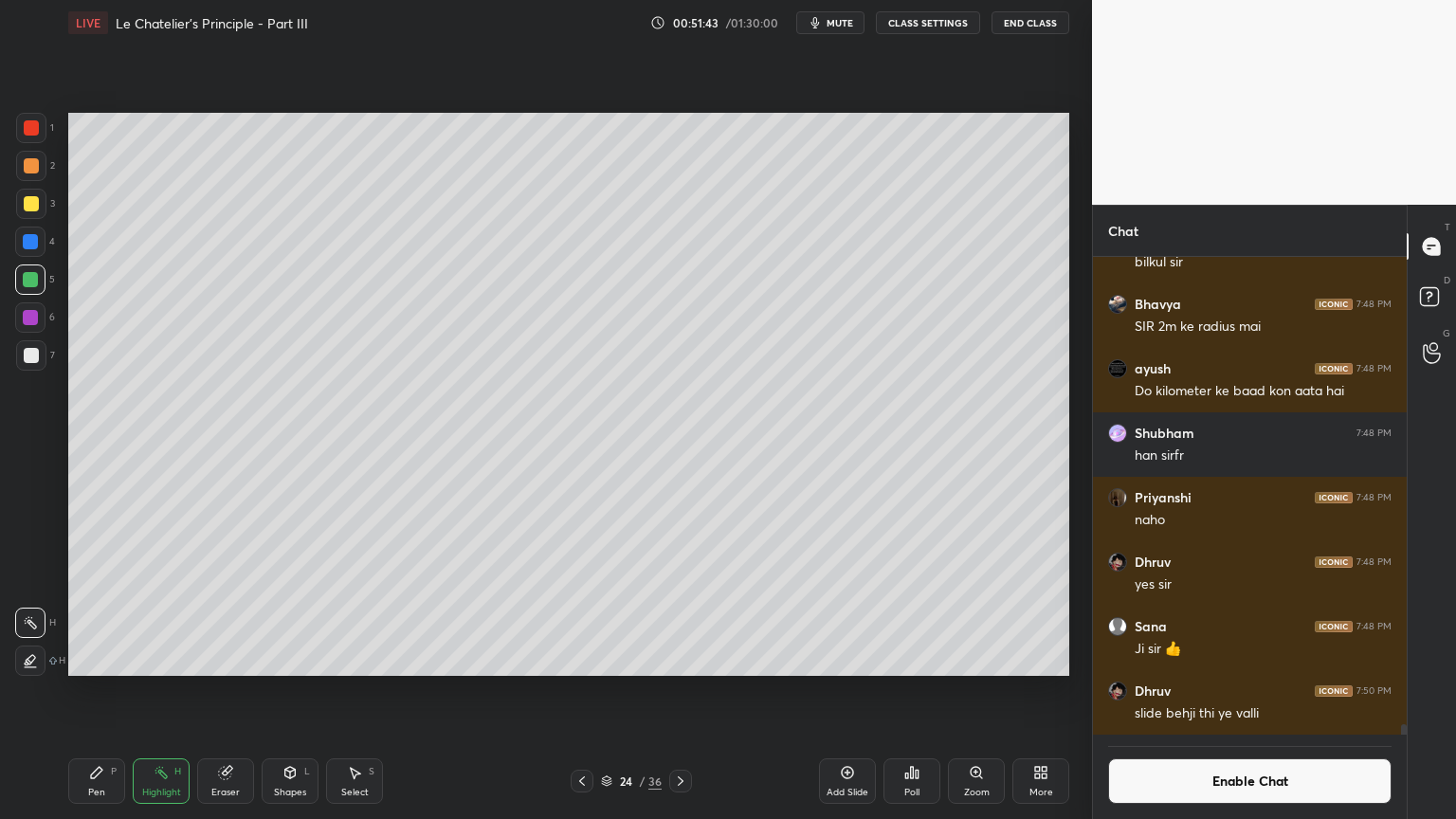 click on "Pen P" at bounding box center [97, 781] 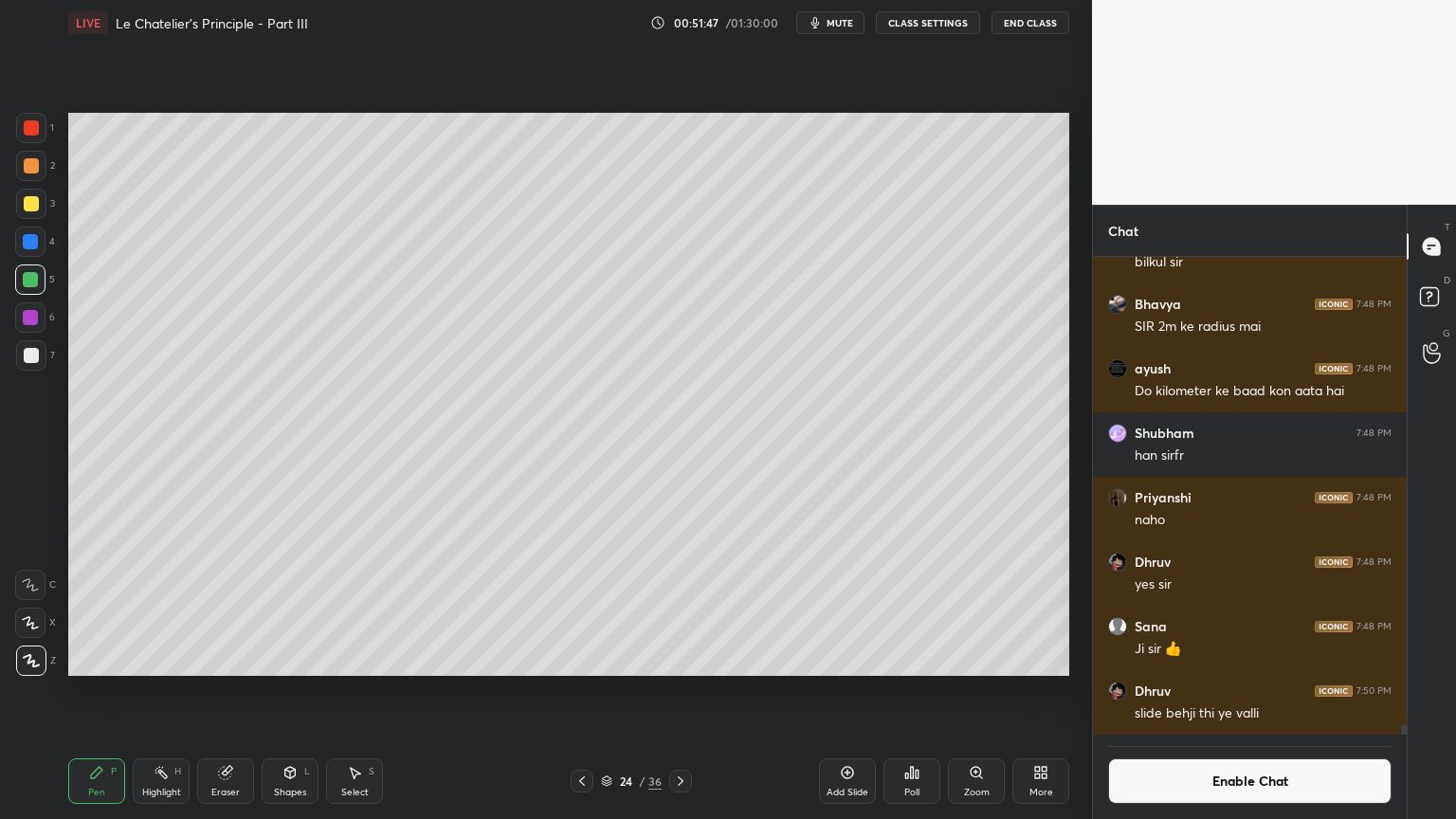 click on "Highlight H" at bounding box center (161, 781) 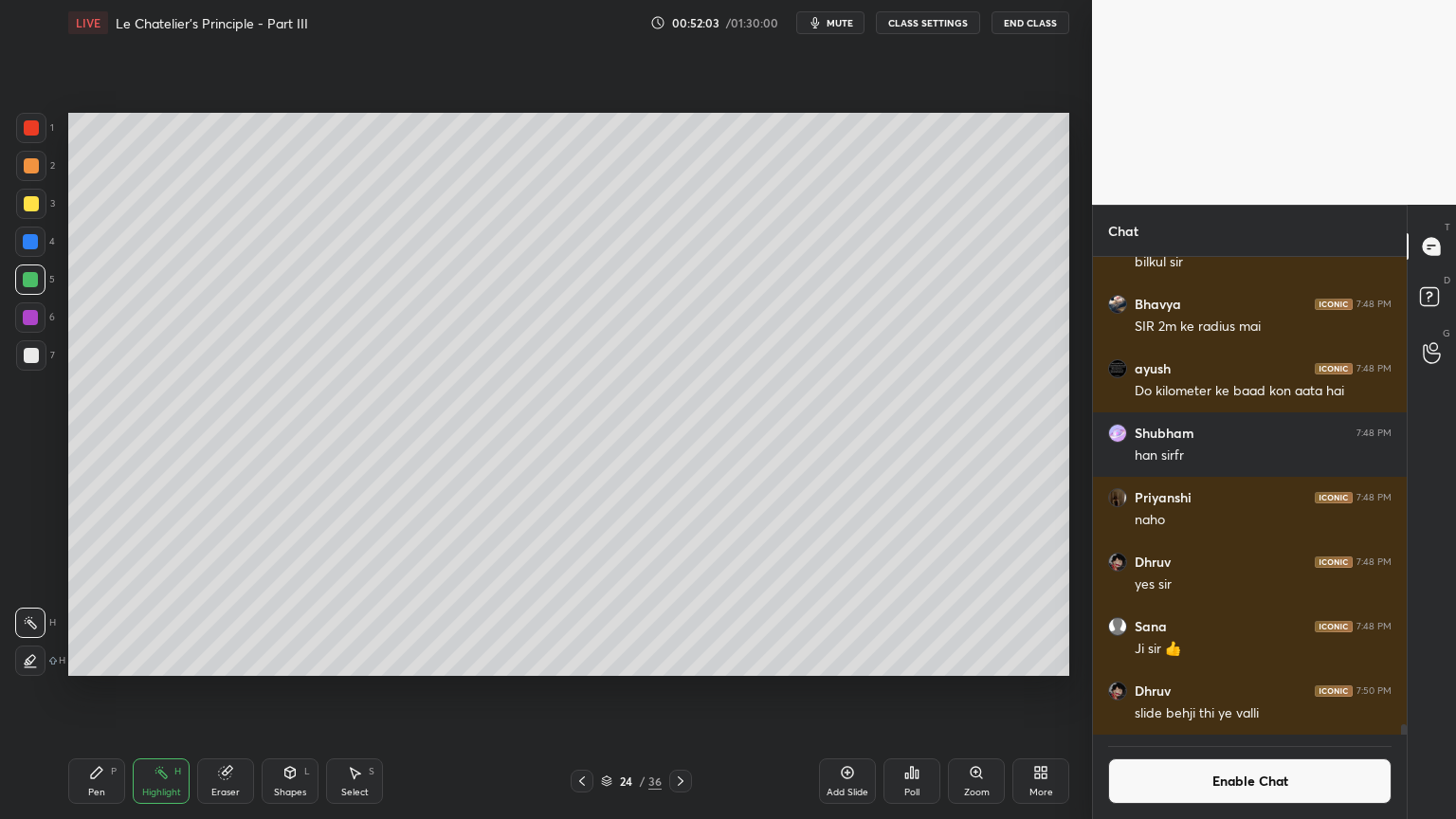 click on "Shapes" at bounding box center (290, 792) 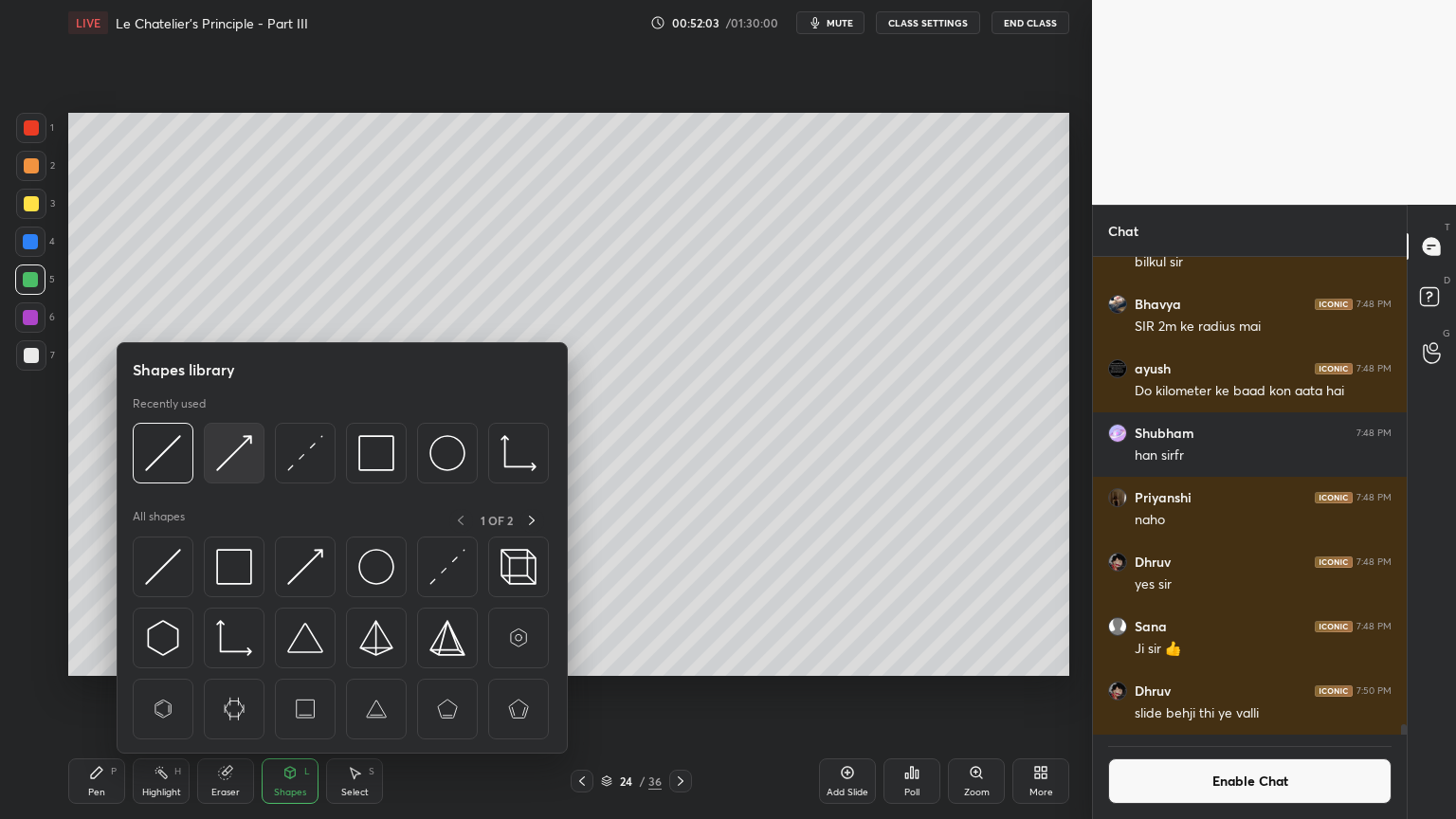 click at bounding box center (234, 453) 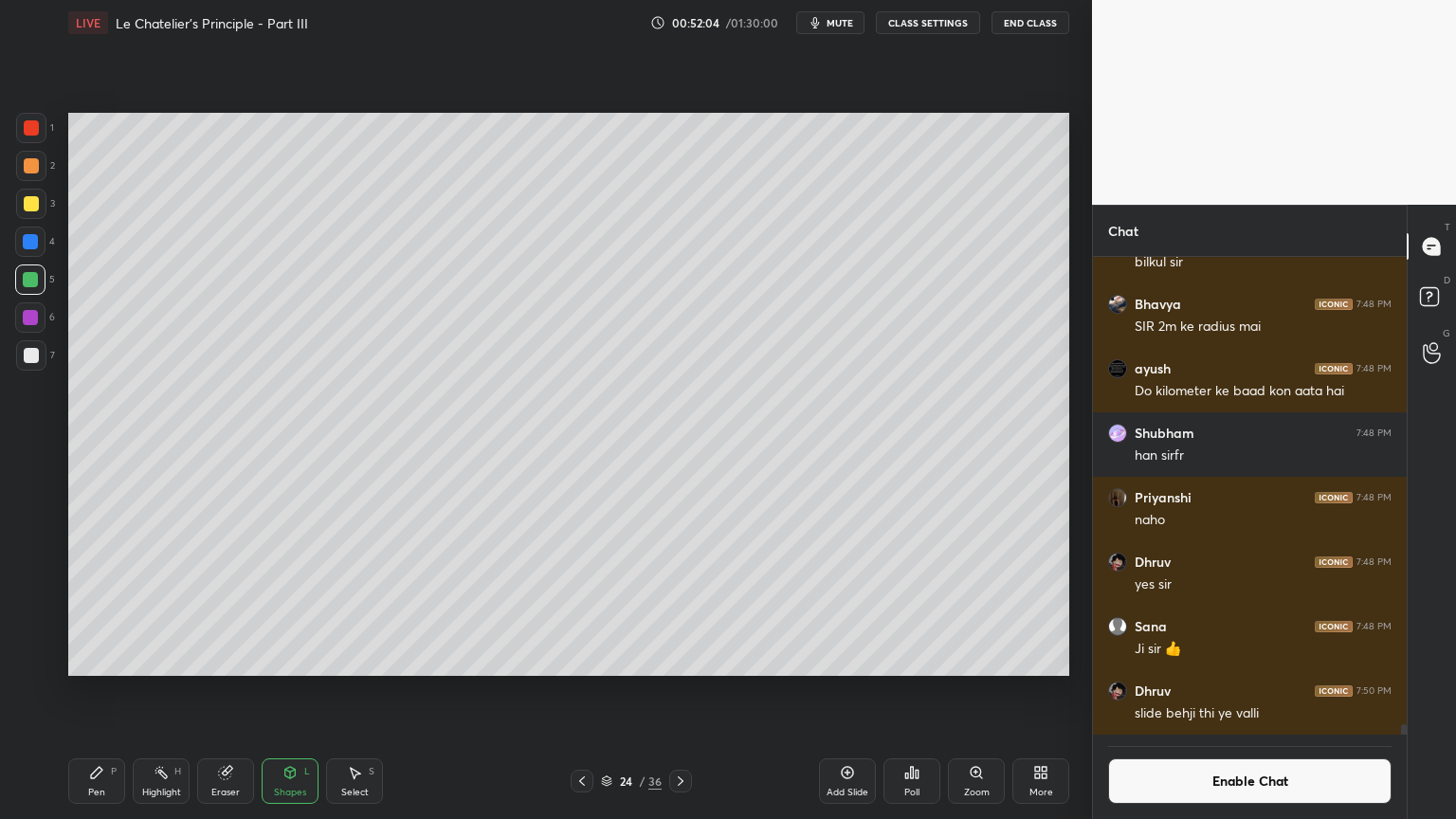 click at bounding box center (31, 355) 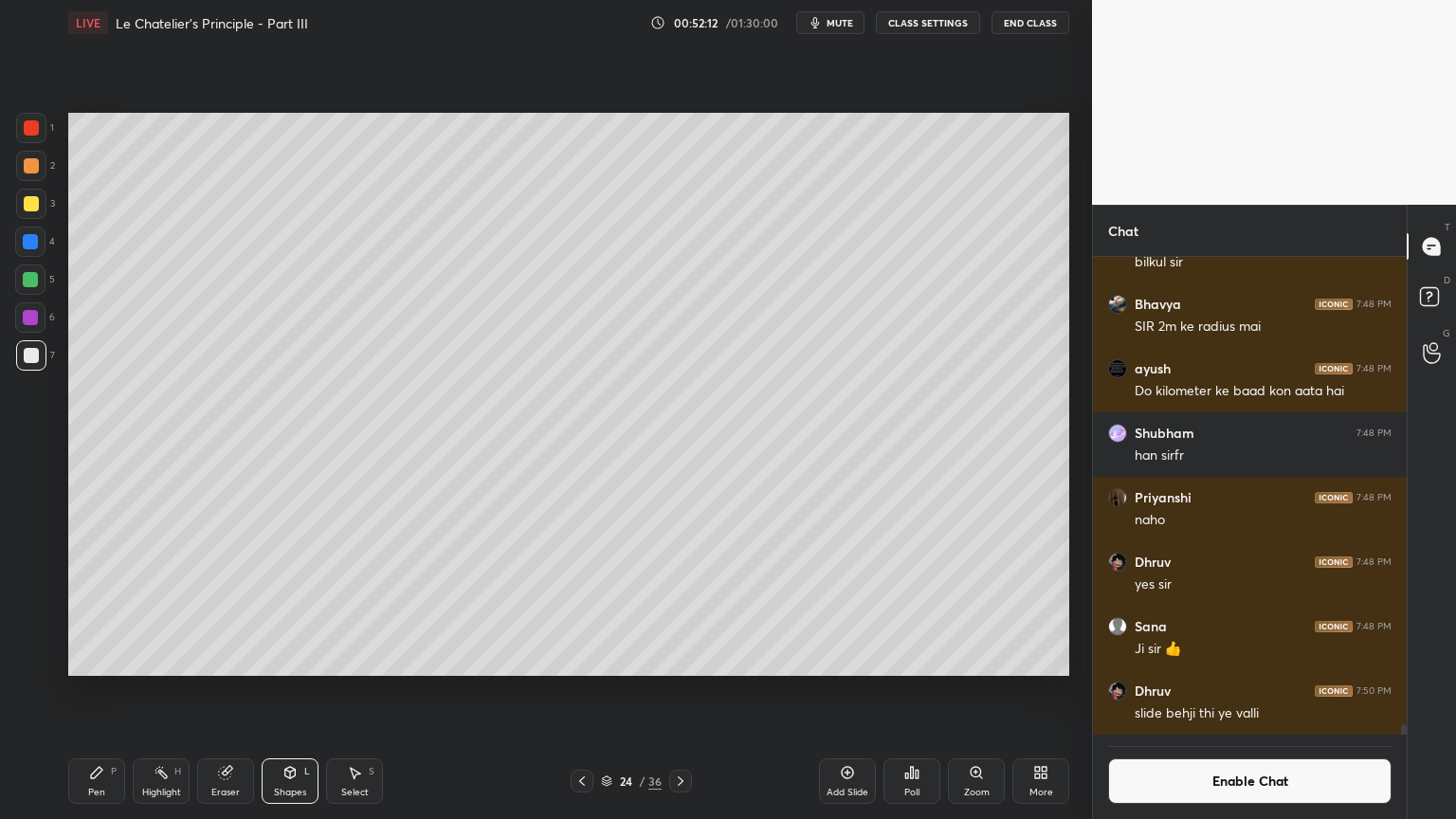 click on "Pen P" at bounding box center (97, 781) 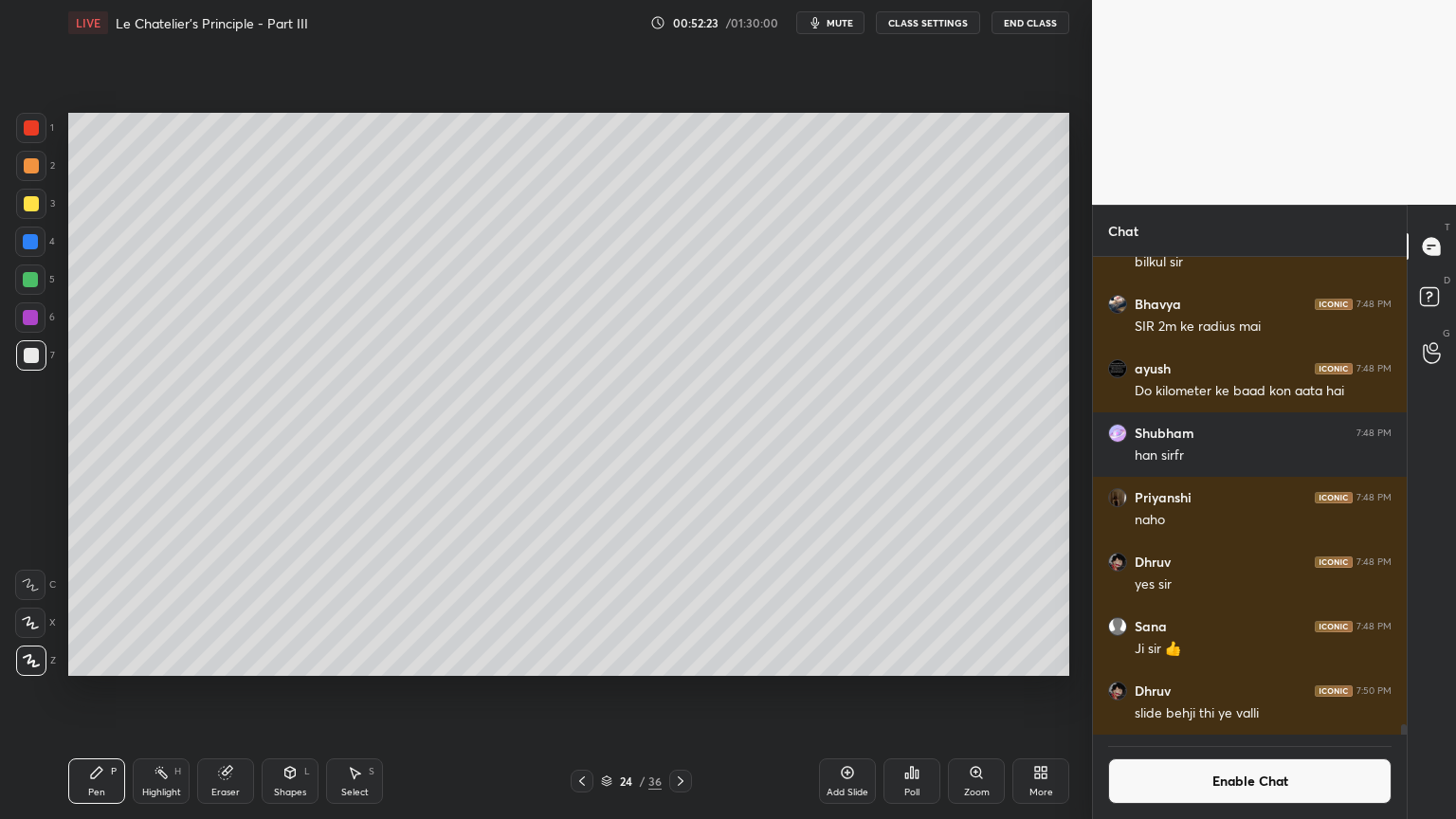 click at bounding box center (31, 204) 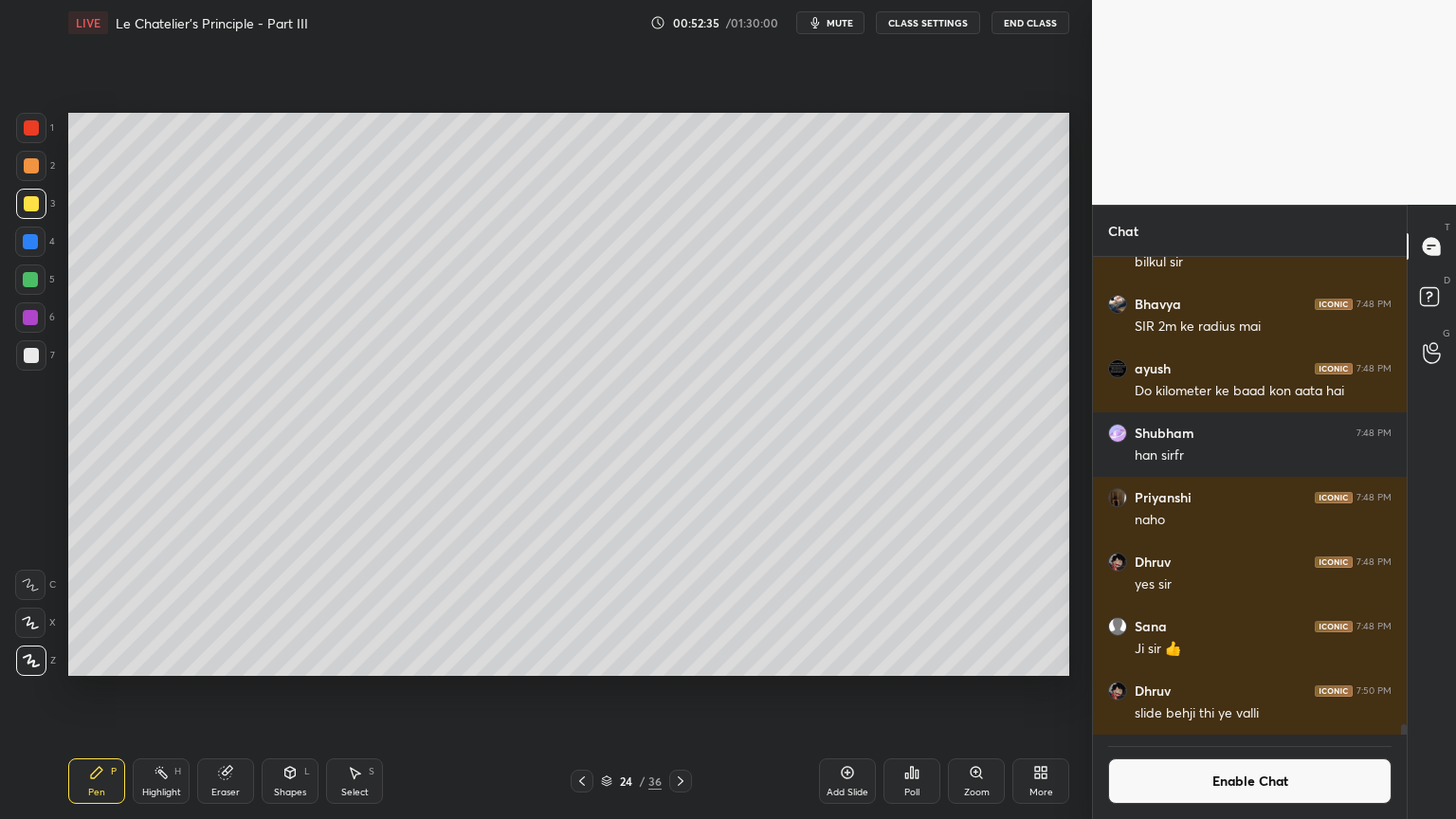 click on "Shapes L" at bounding box center [290, 781] 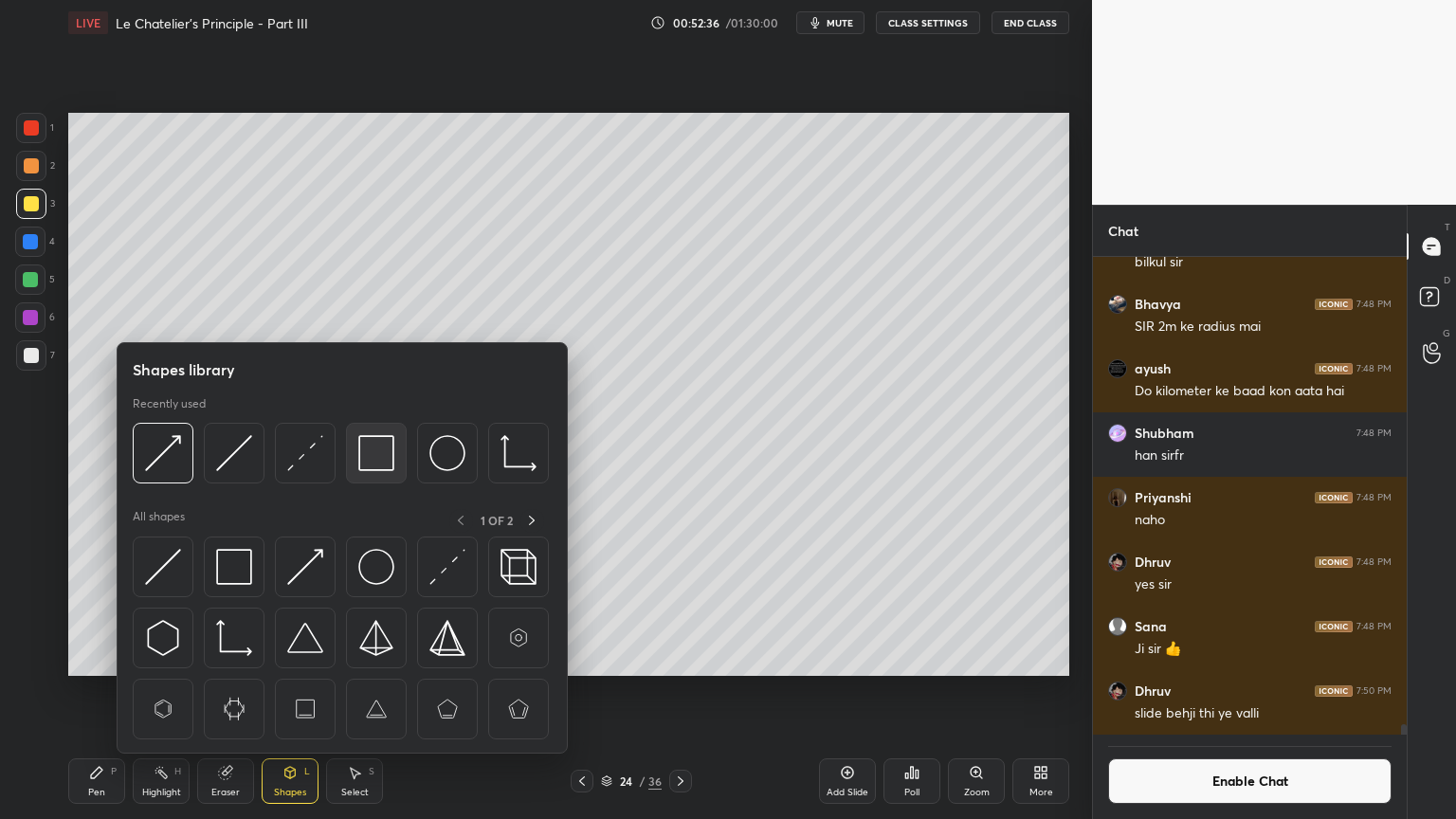 click at bounding box center (376, 453) 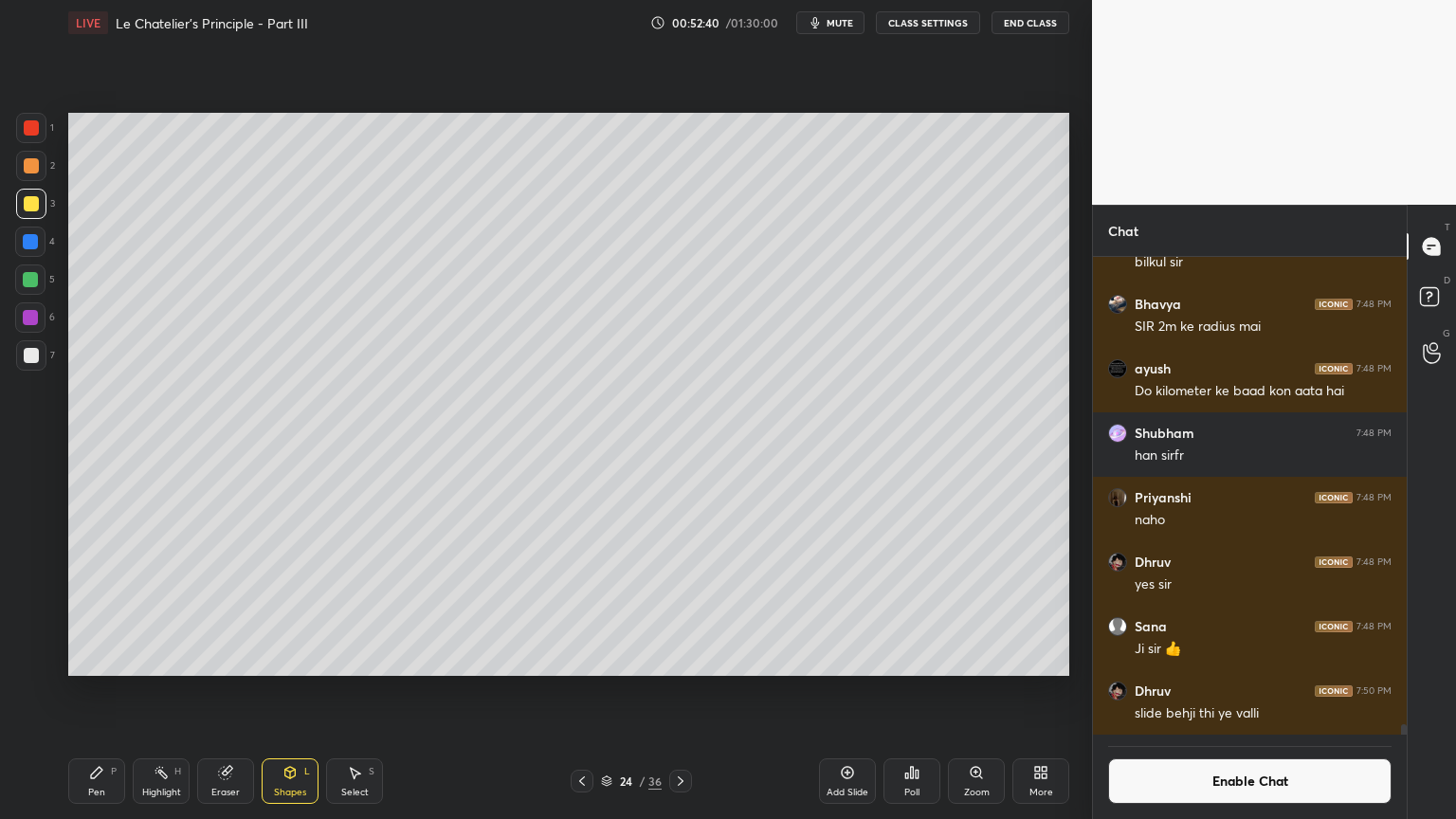 click on "Highlight H" at bounding box center (161, 781) 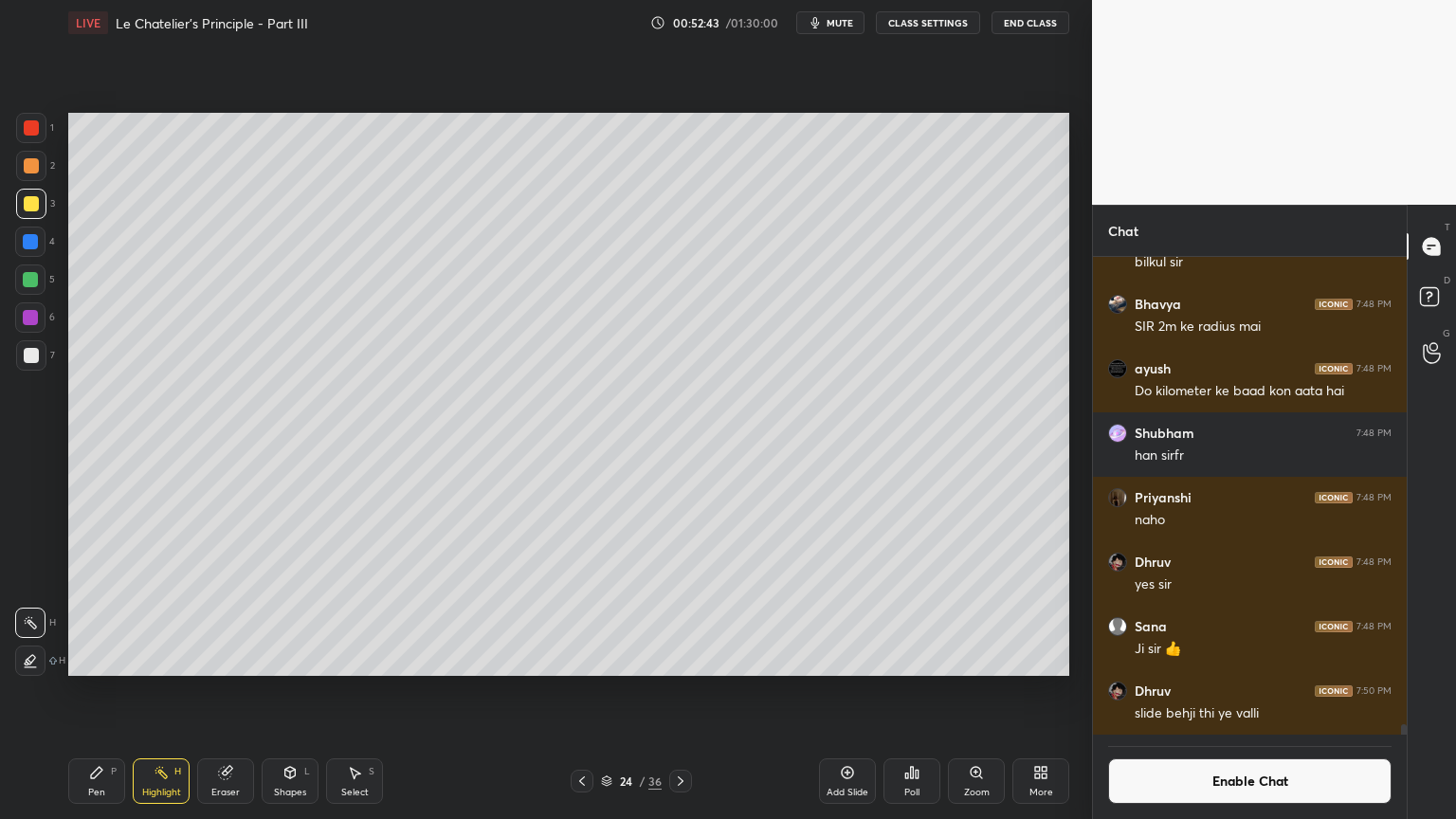 drag, startPoint x: 91, startPoint y: 791, endPoint x: 94, endPoint y: 781, distance: 10.440307 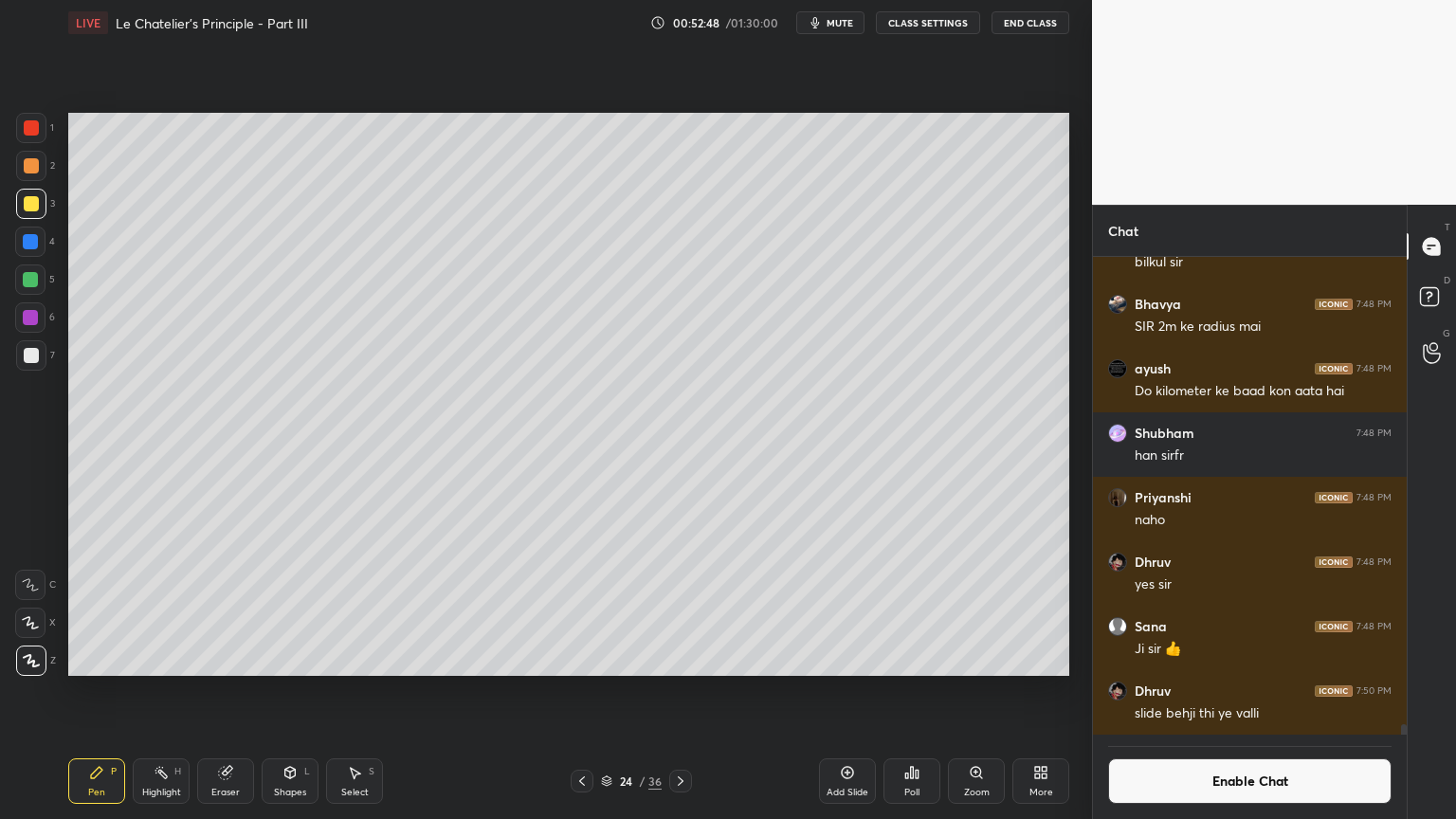 click on "Shapes L" at bounding box center [290, 781] 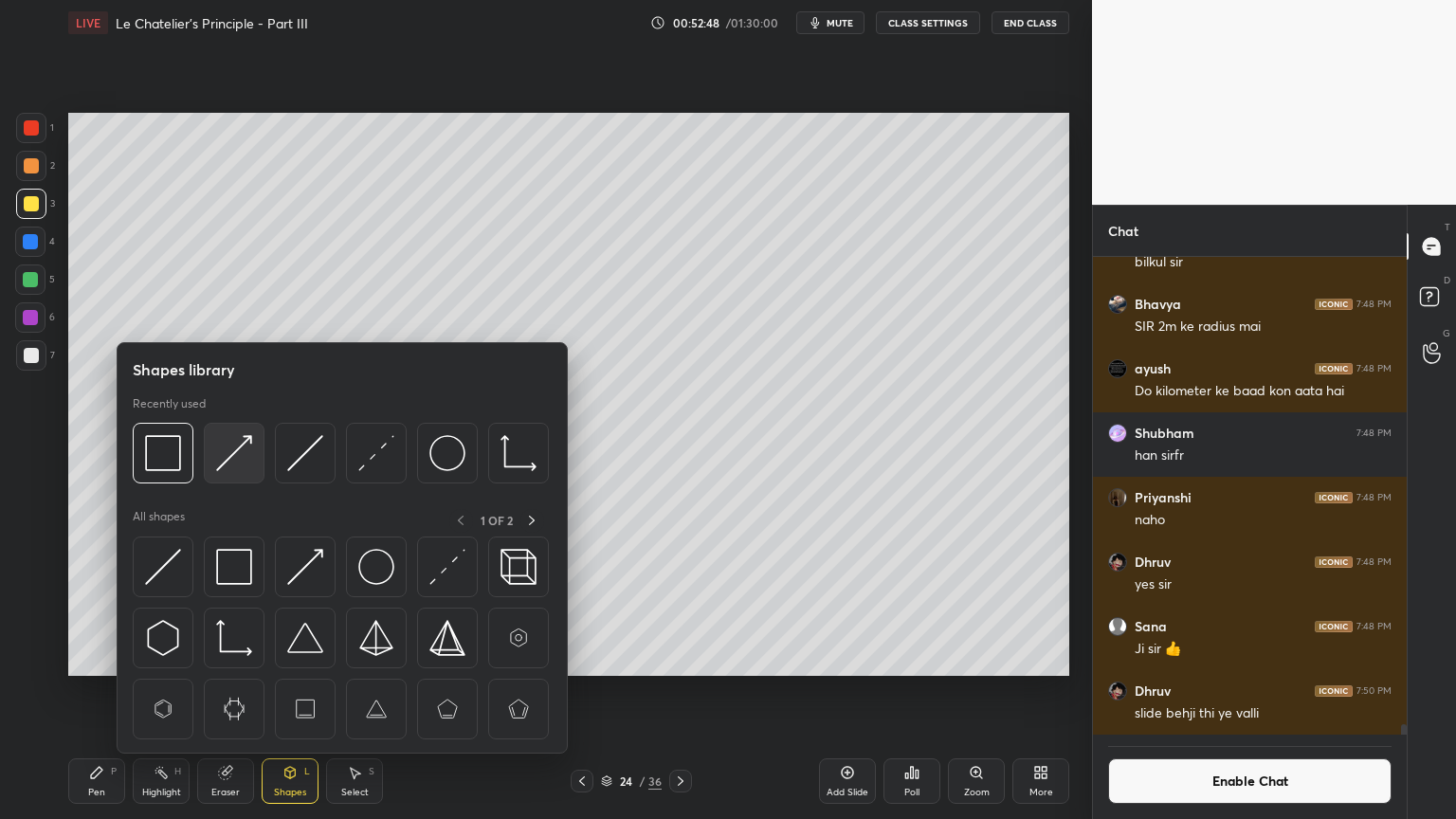 click at bounding box center (234, 453) 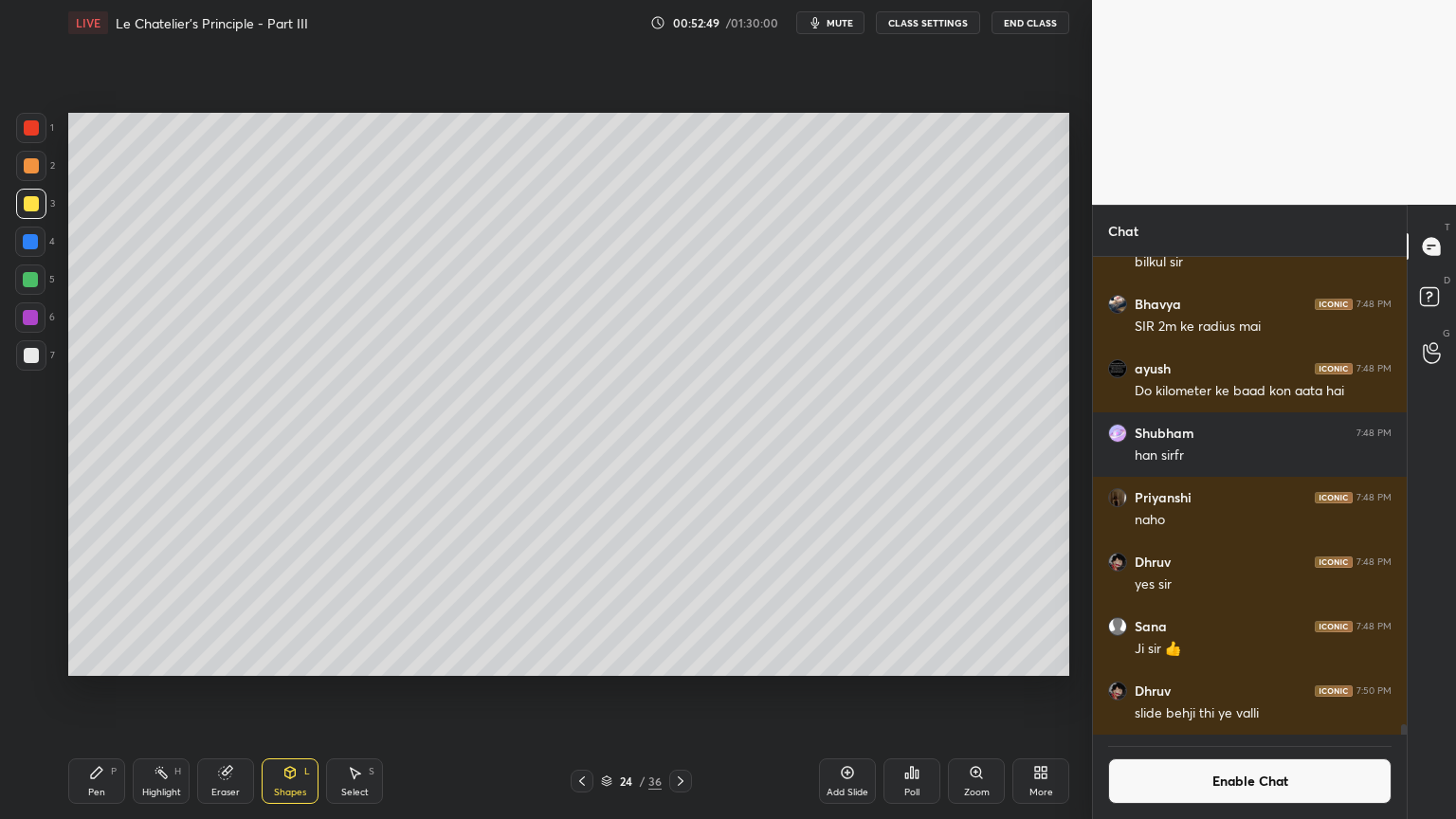 click at bounding box center [31, 355] 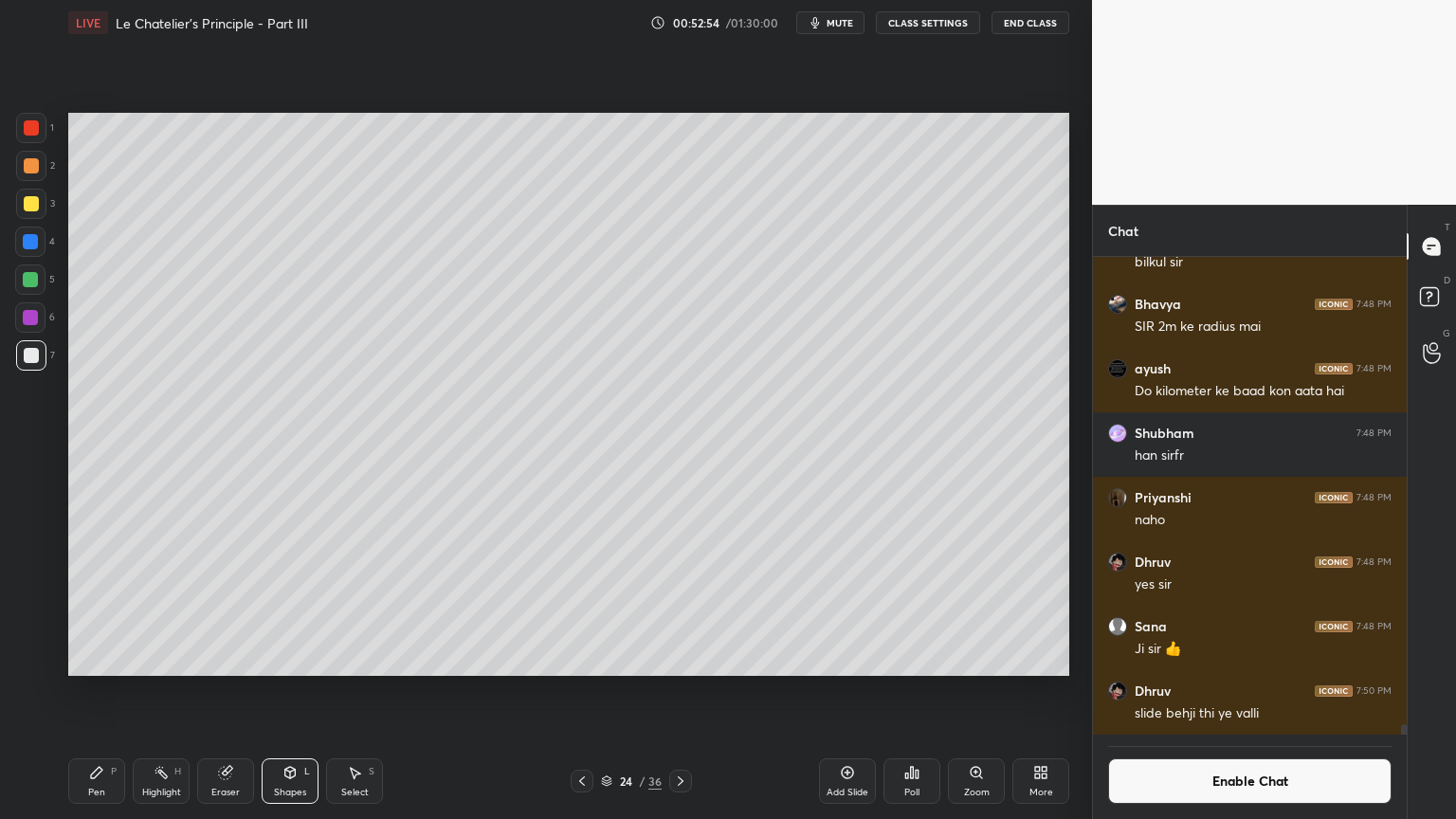 click on "Highlight" at bounding box center (161, 792) 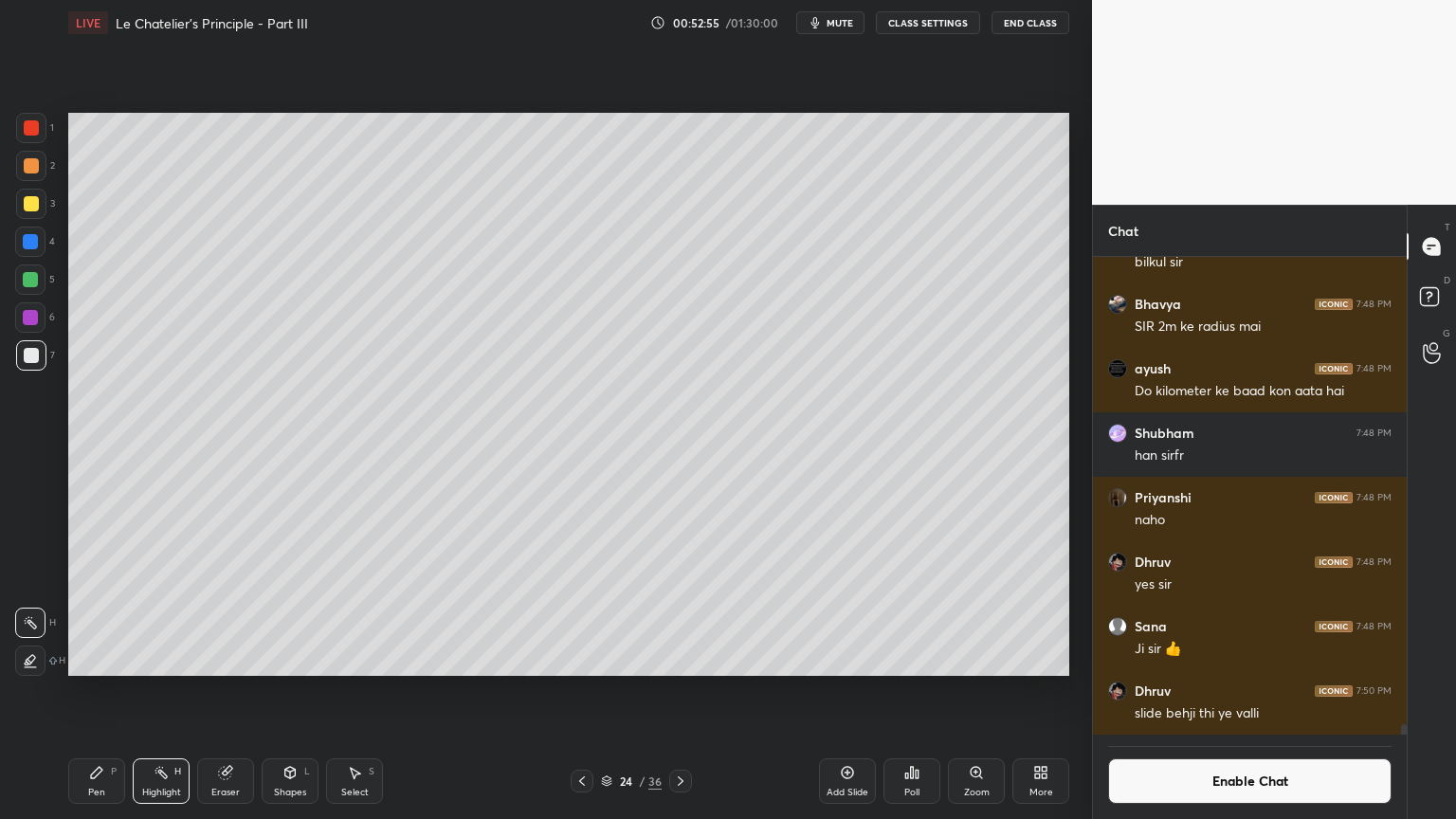 click on "CLASS SETTINGS" at bounding box center [928, 23] 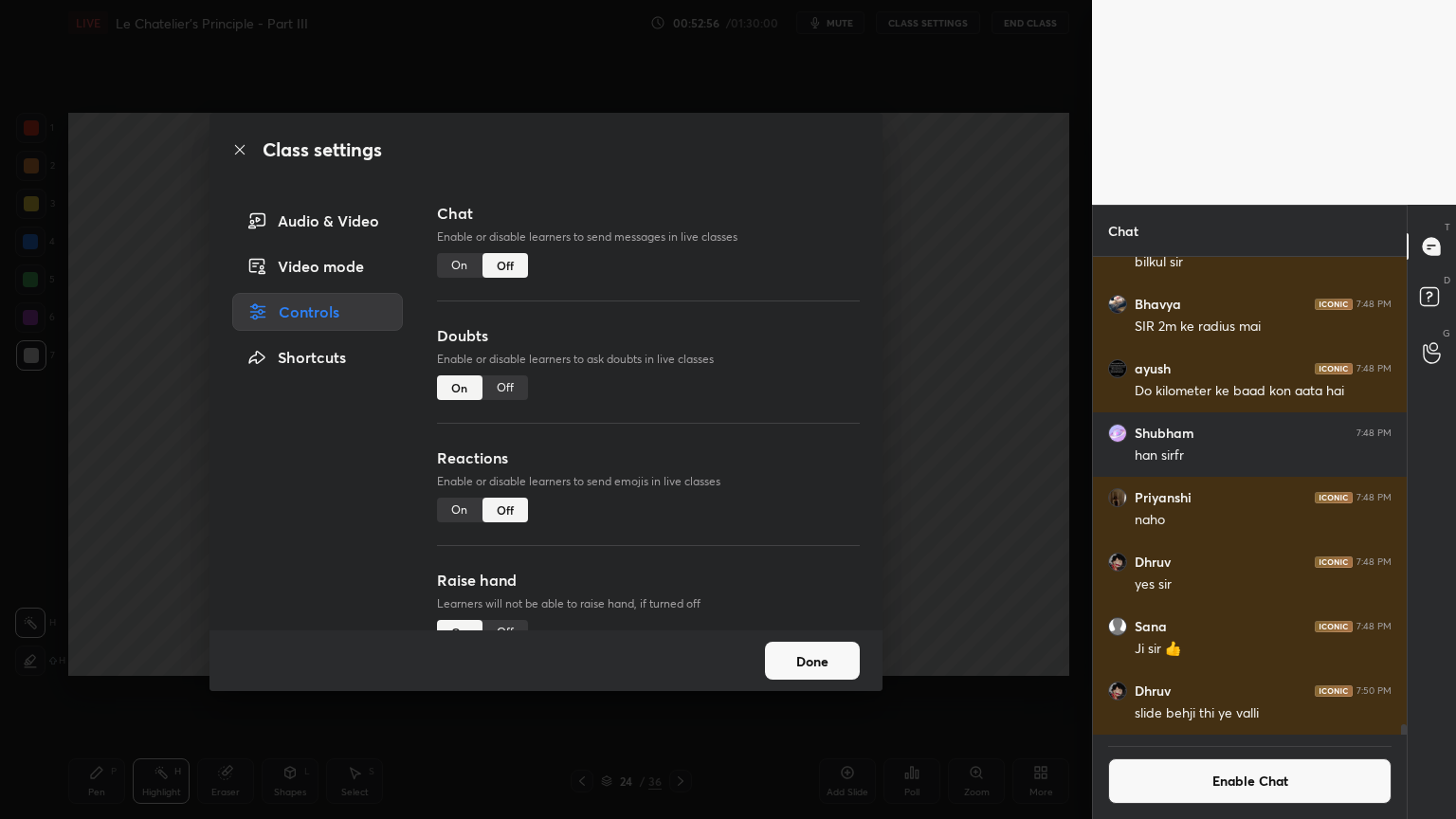 drag, startPoint x: 460, startPoint y: 500, endPoint x: 497, endPoint y: 482, distance: 41.146081 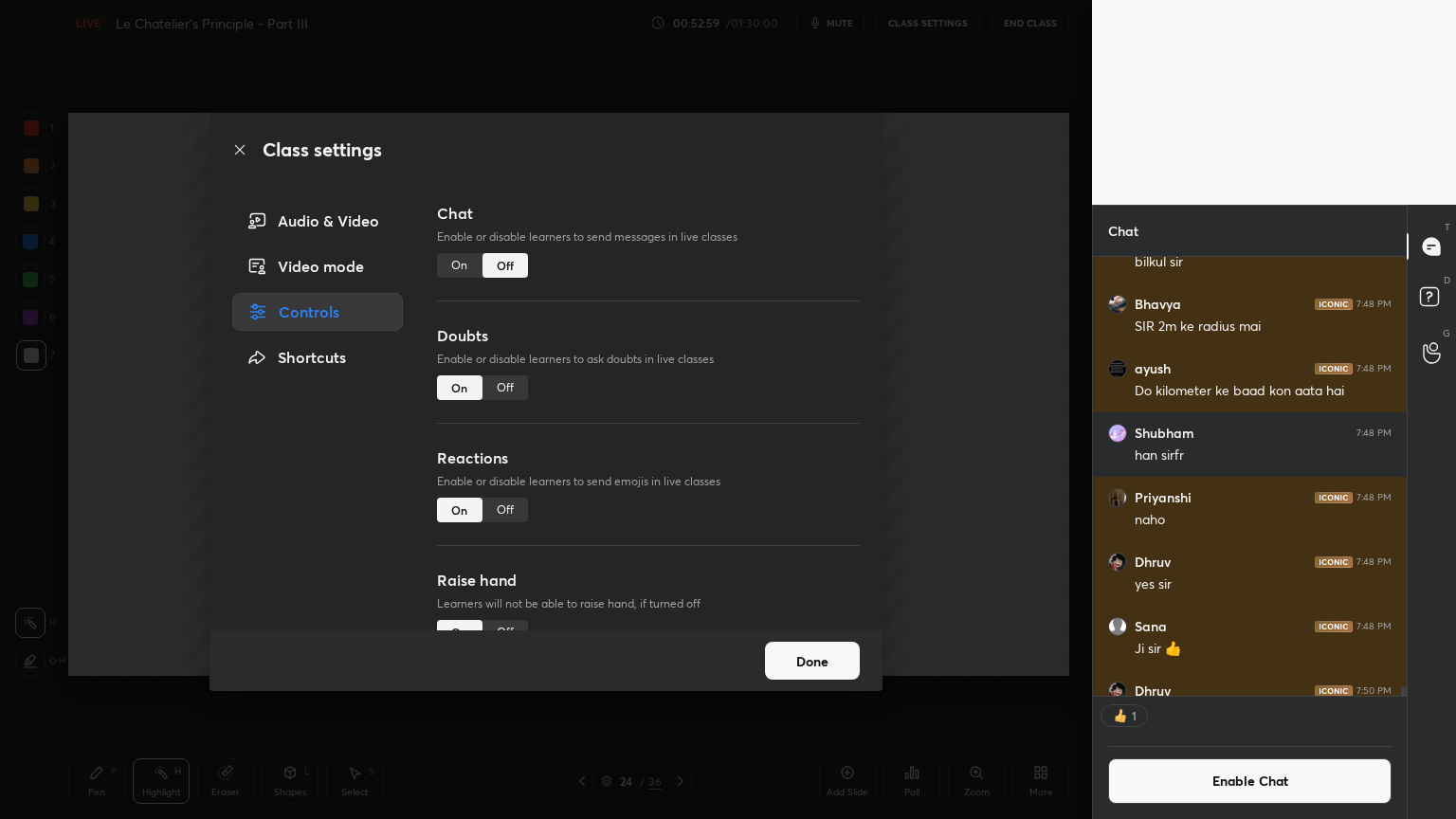 scroll, scrollTop: 433, scrollLeft: 308, axis: both 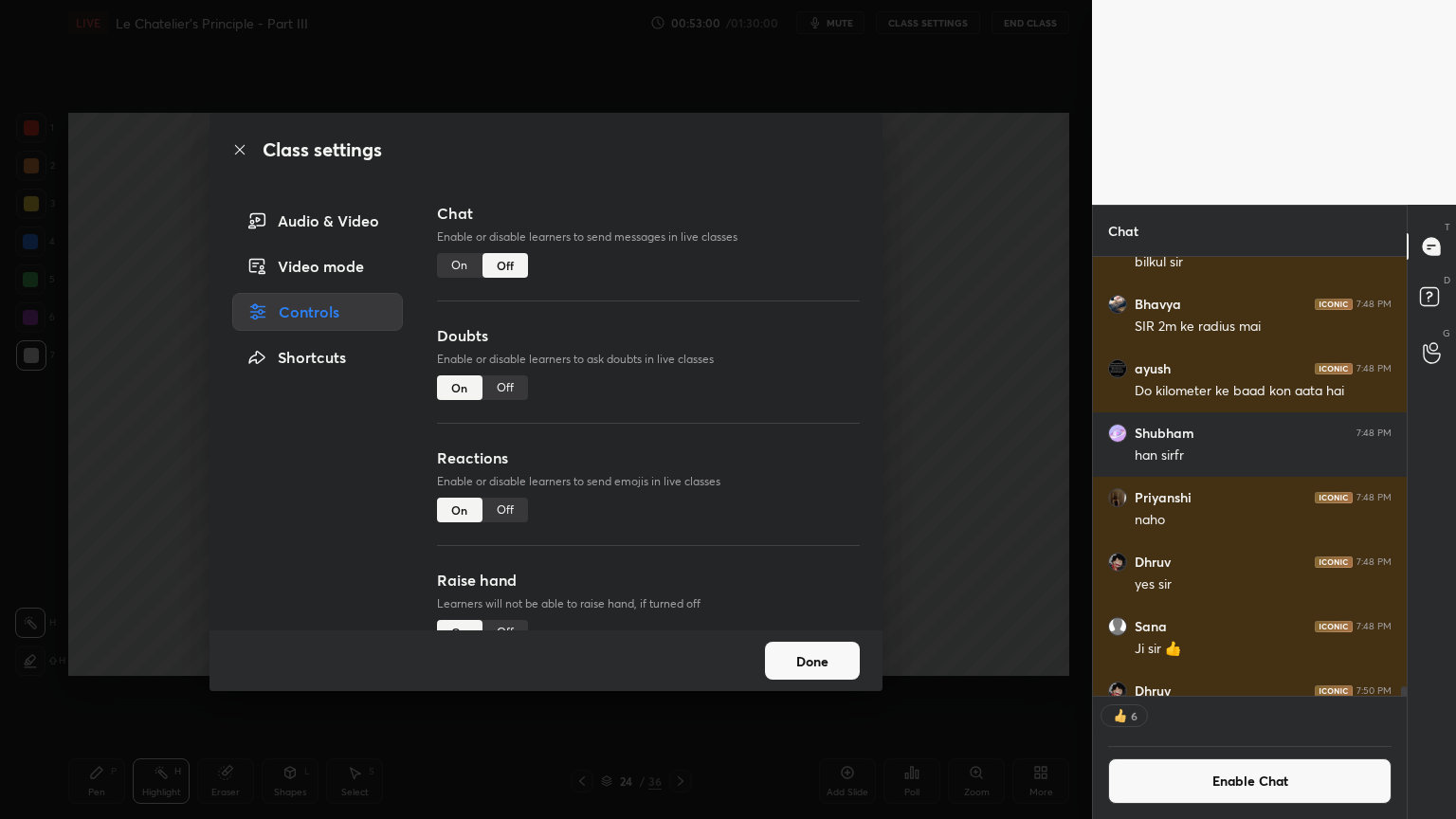 click on "Done" at bounding box center (812, 661) 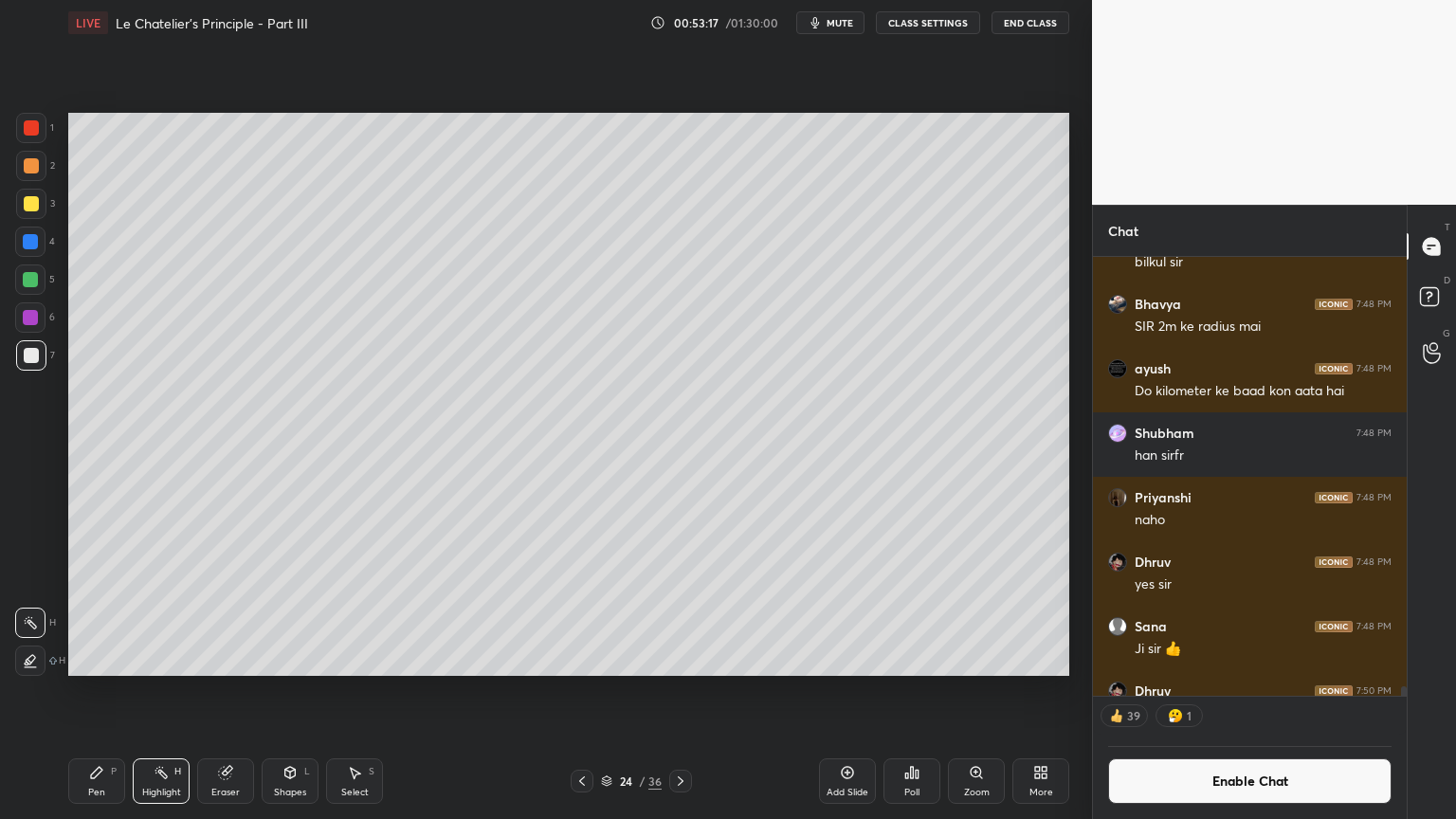 drag, startPoint x: 847, startPoint y: 785, endPoint x: 610, endPoint y: 755, distance: 238.89119 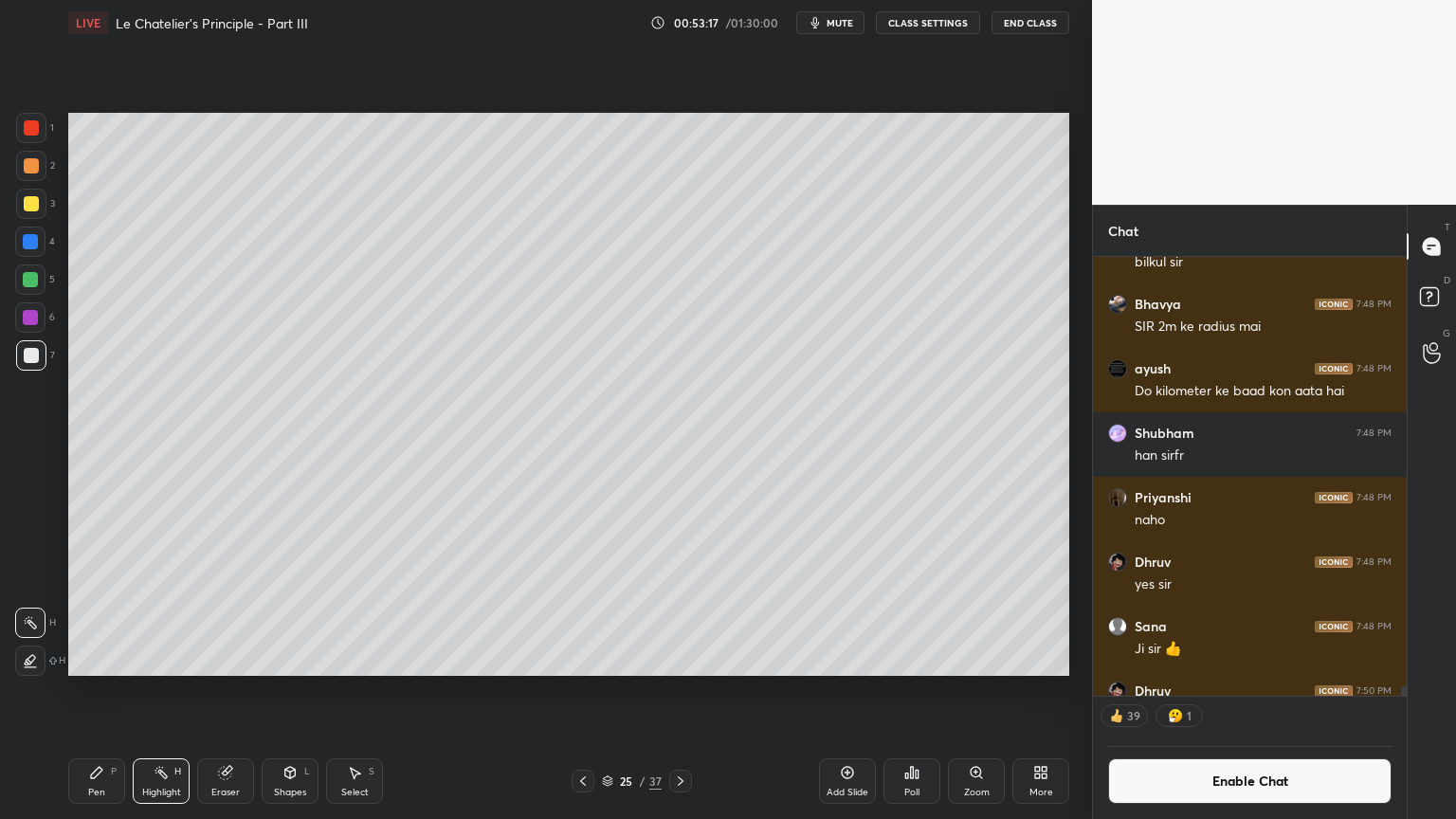 click on "Pen P" at bounding box center [97, 781] 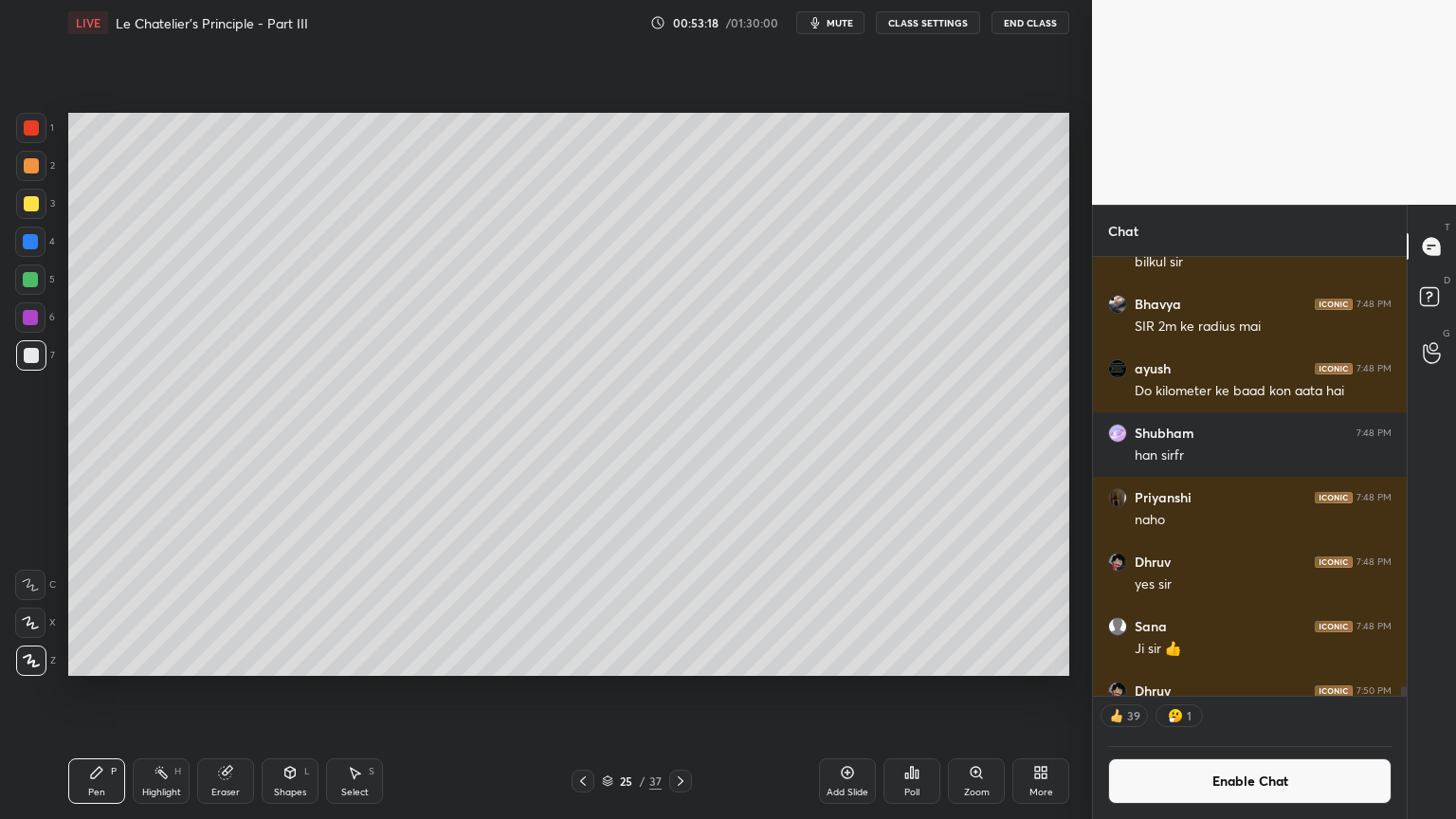 click at bounding box center [31, 128] 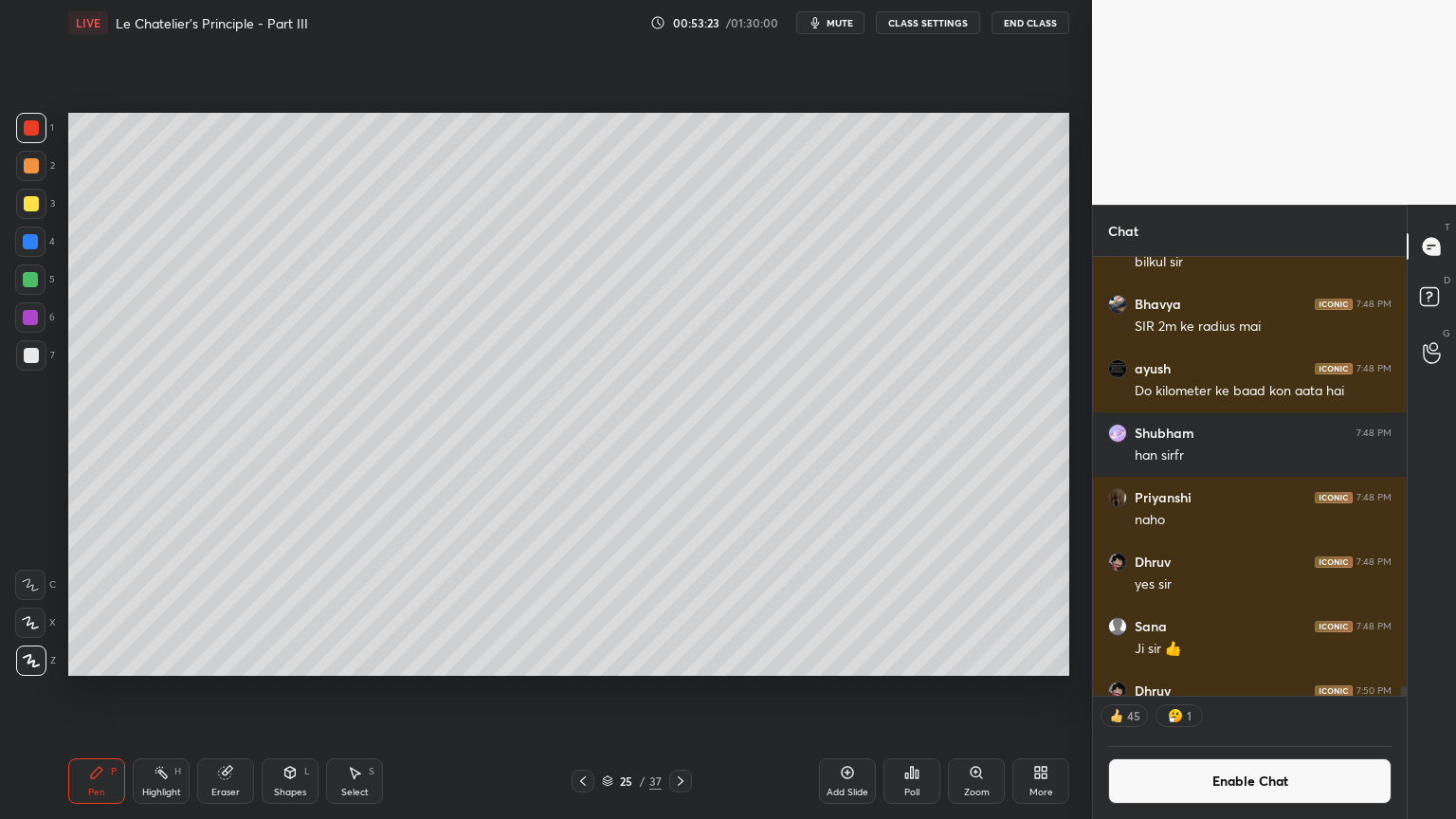 click at bounding box center (31, 166) 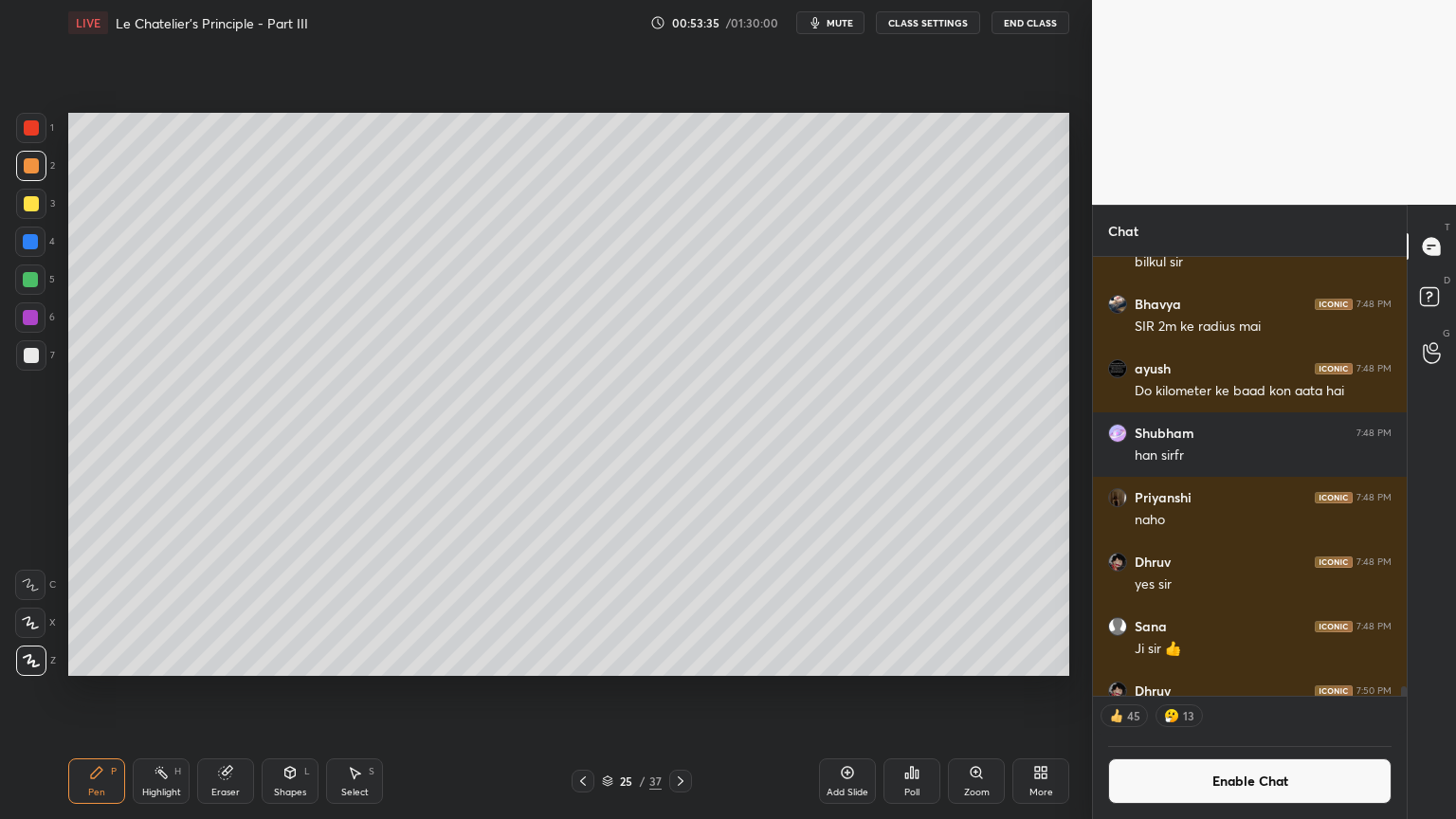drag, startPoint x: 173, startPoint y: 785, endPoint x: 221, endPoint y: 714, distance: 85.702975 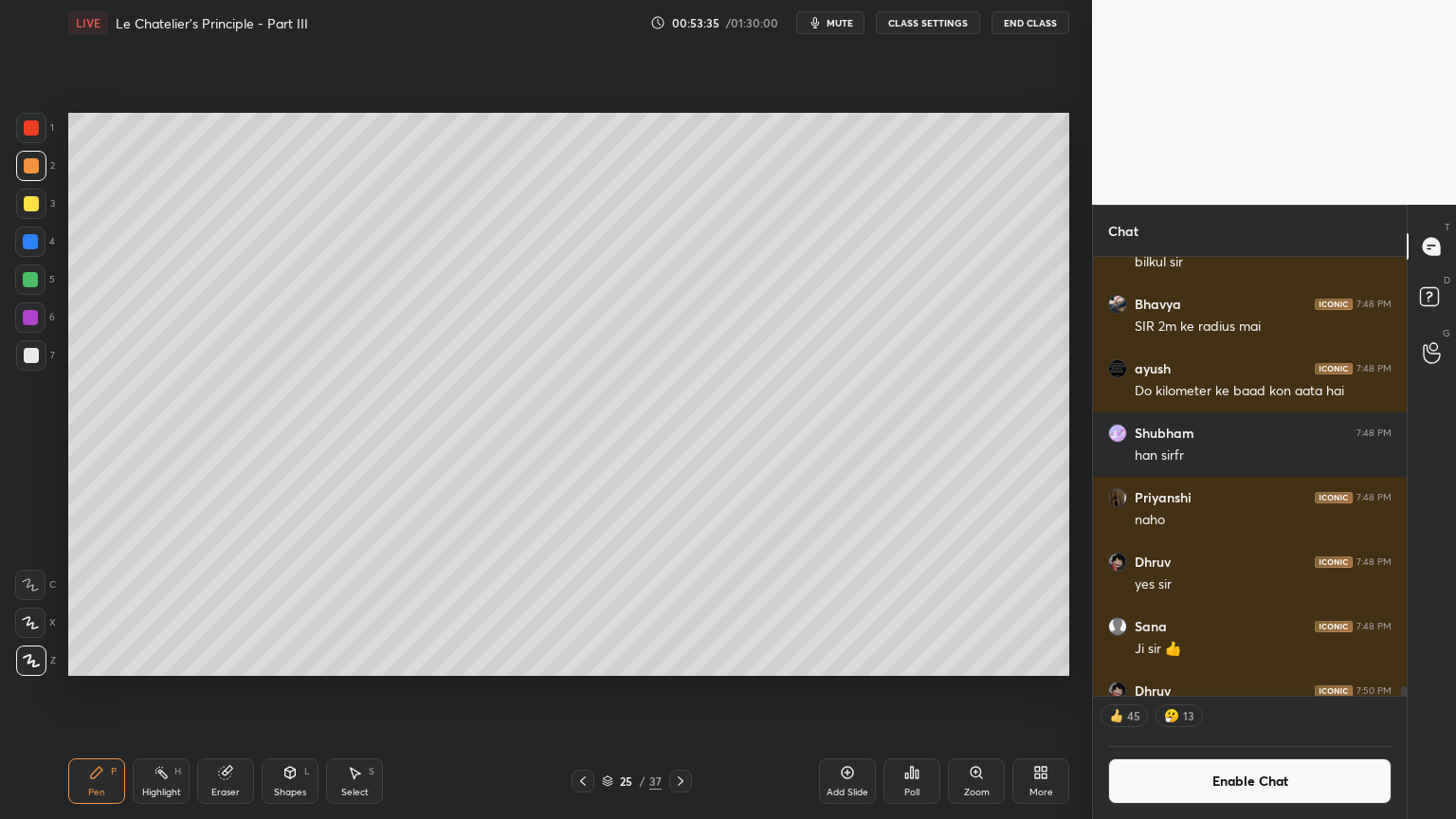 click on "Highlight H" at bounding box center [161, 781] 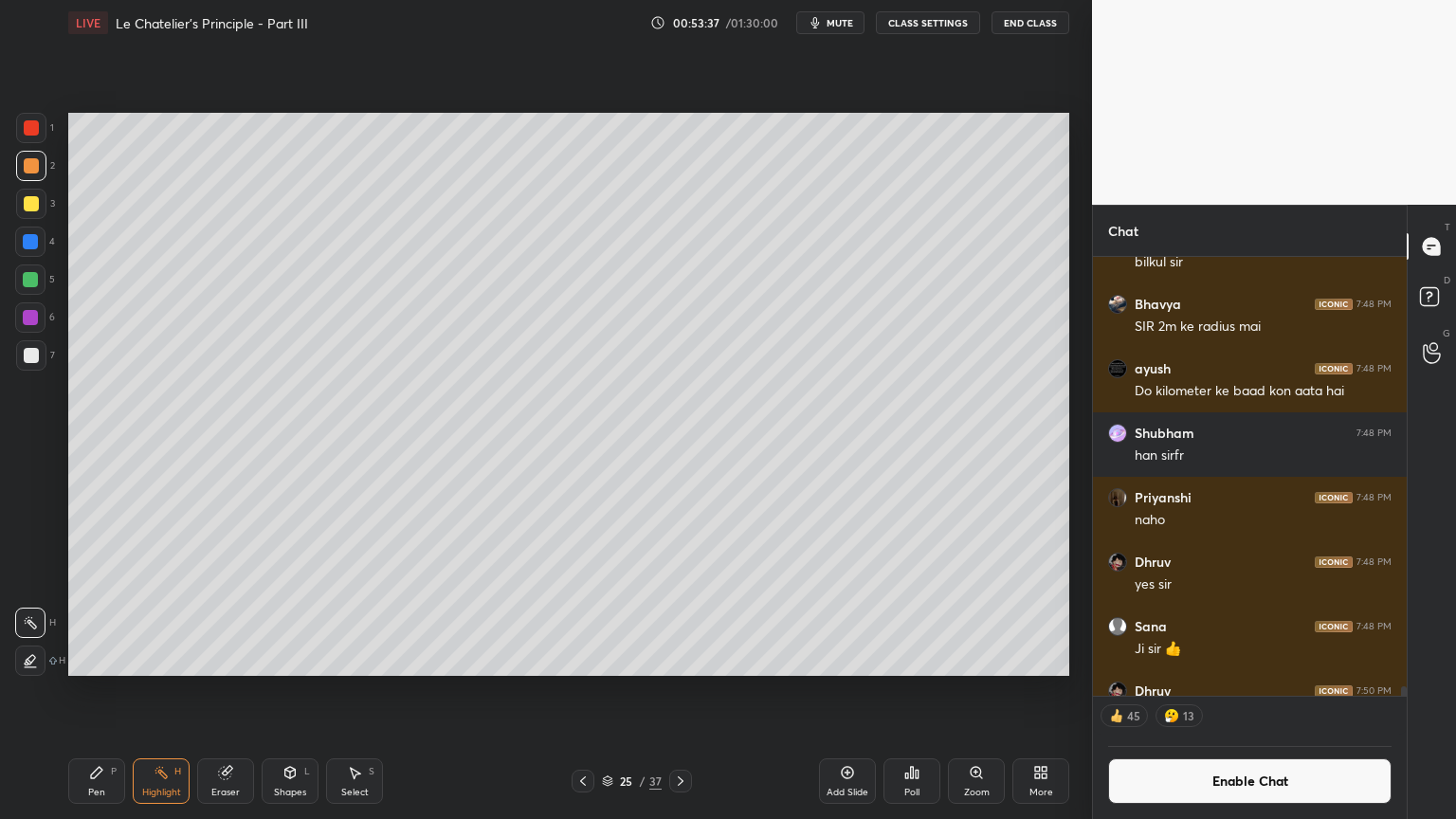 click on "Pen P" at bounding box center (97, 781) 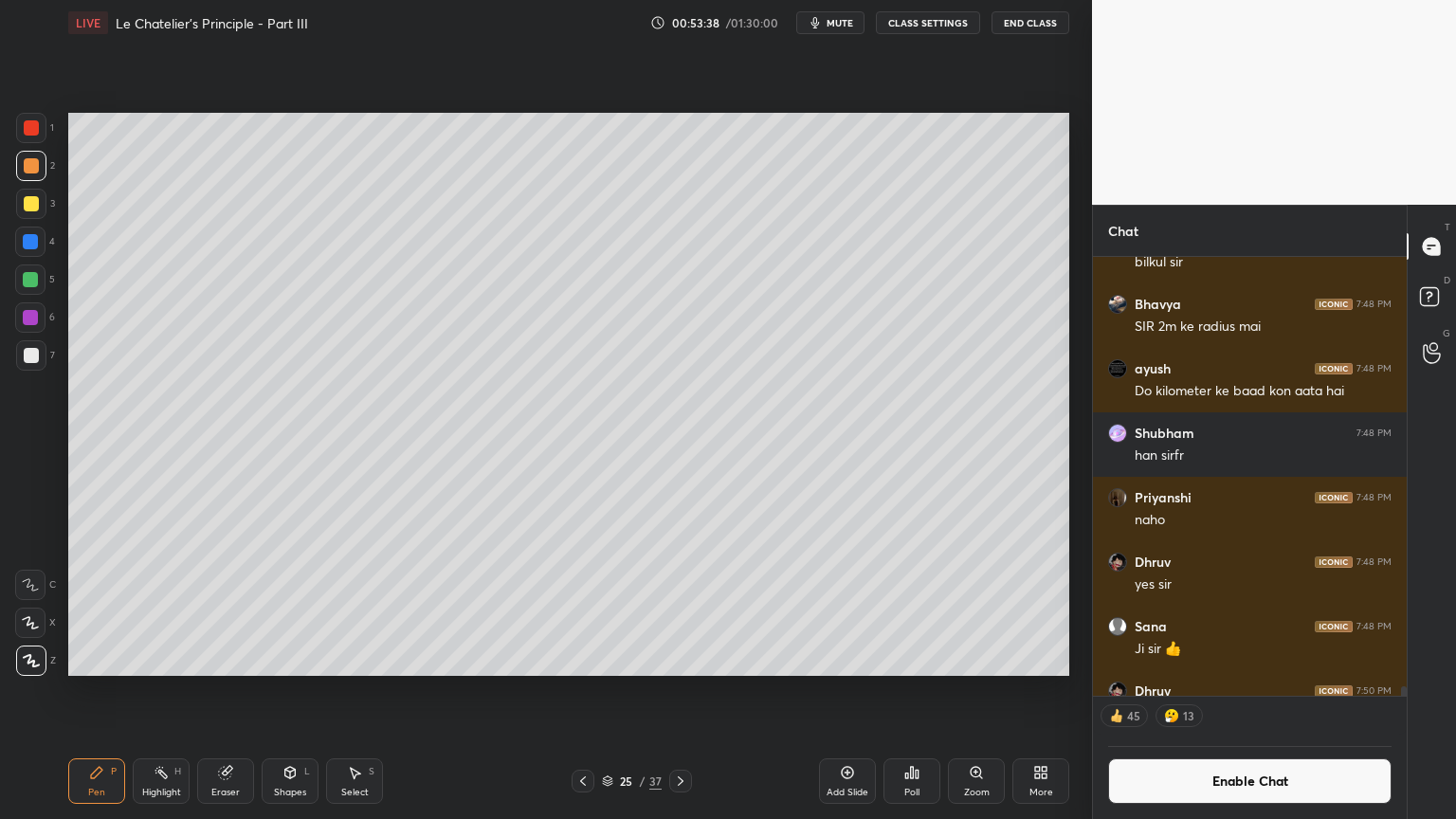 click at bounding box center (31, 166) 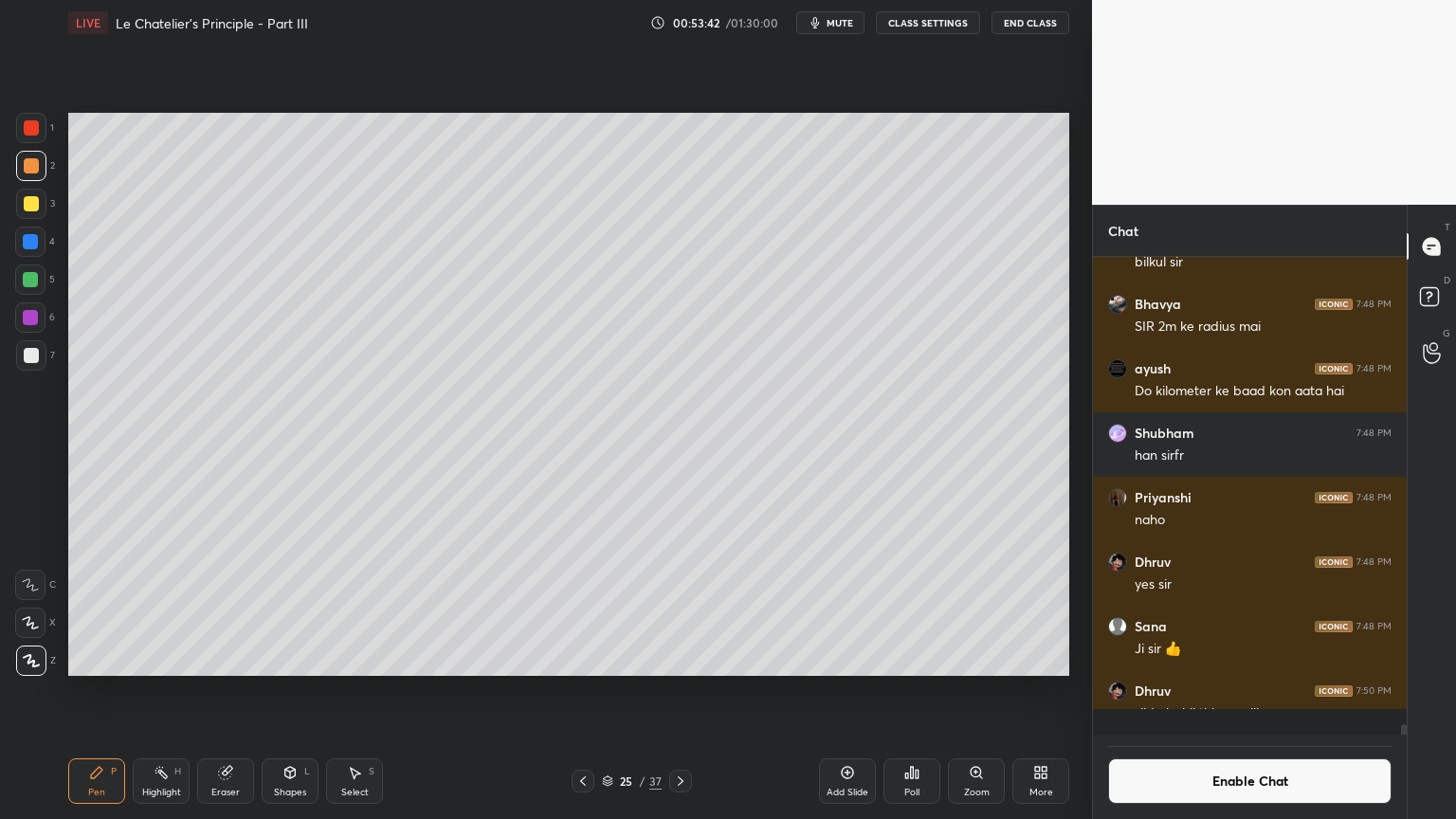 scroll, scrollTop: 6, scrollLeft: 6, axis: both 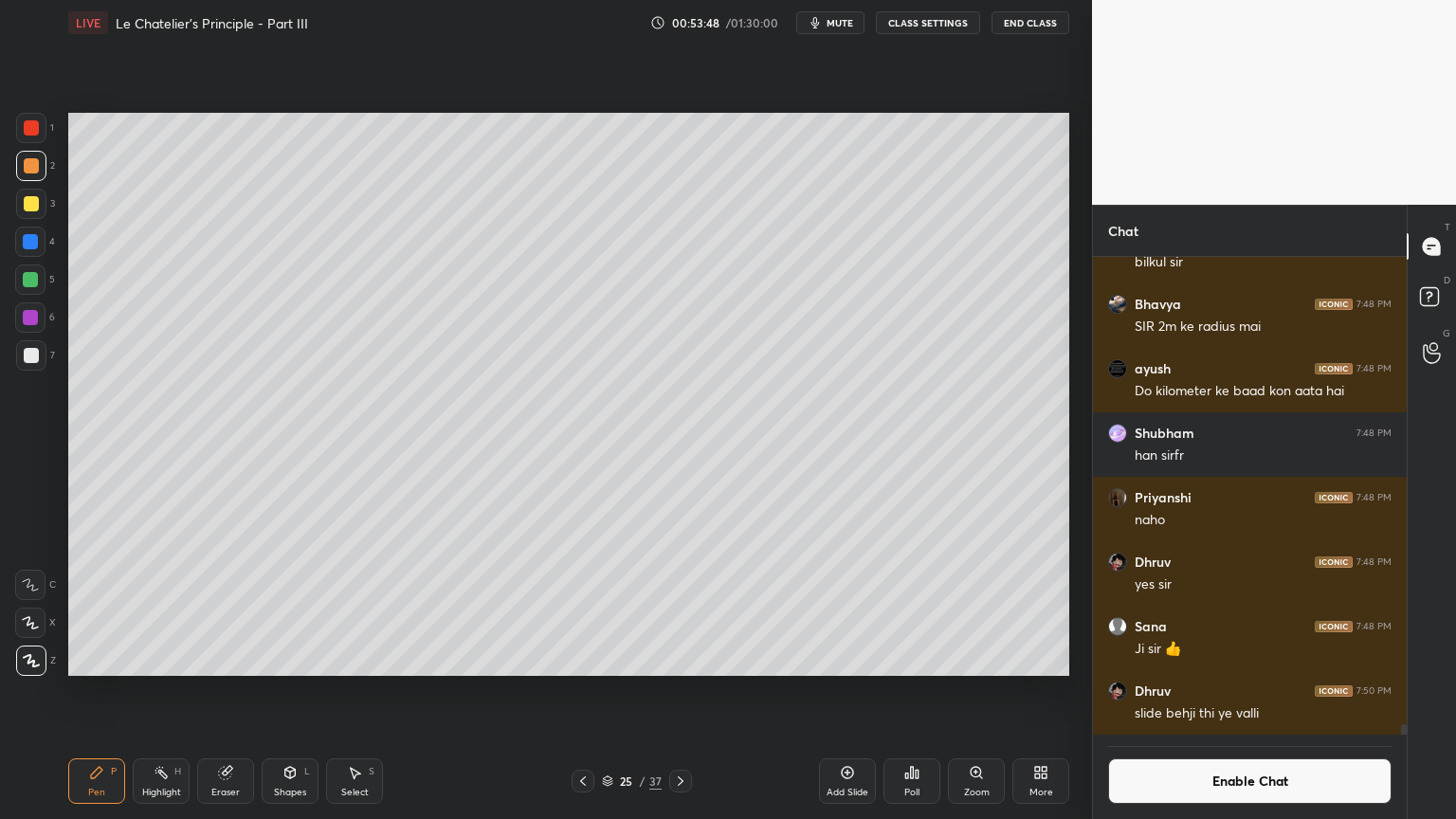 drag, startPoint x: 300, startPoint y: 785, endPoint x: 307, endPoint y: 765, distance: 21.18962 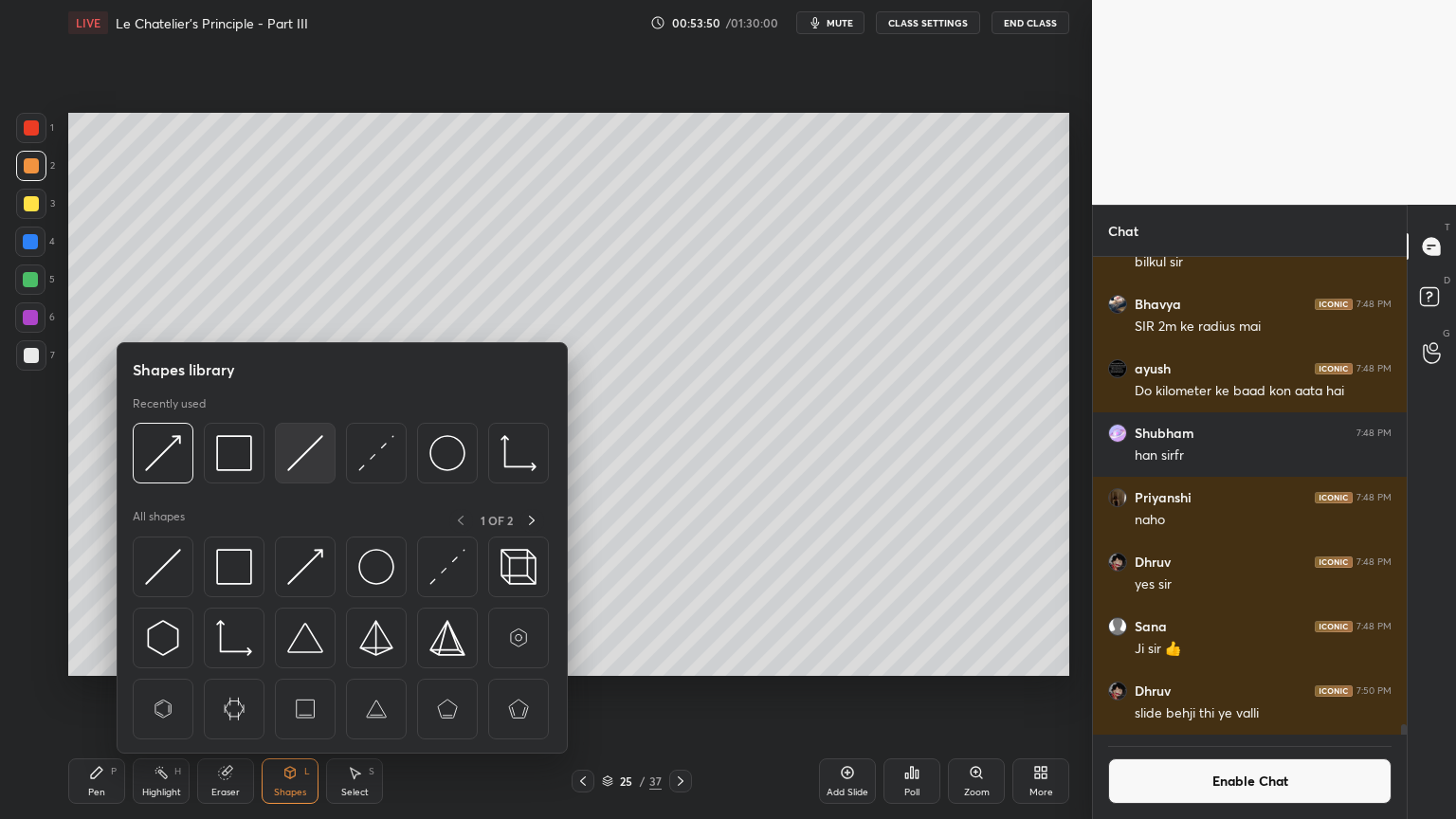 click at bounding box center [305, 453] 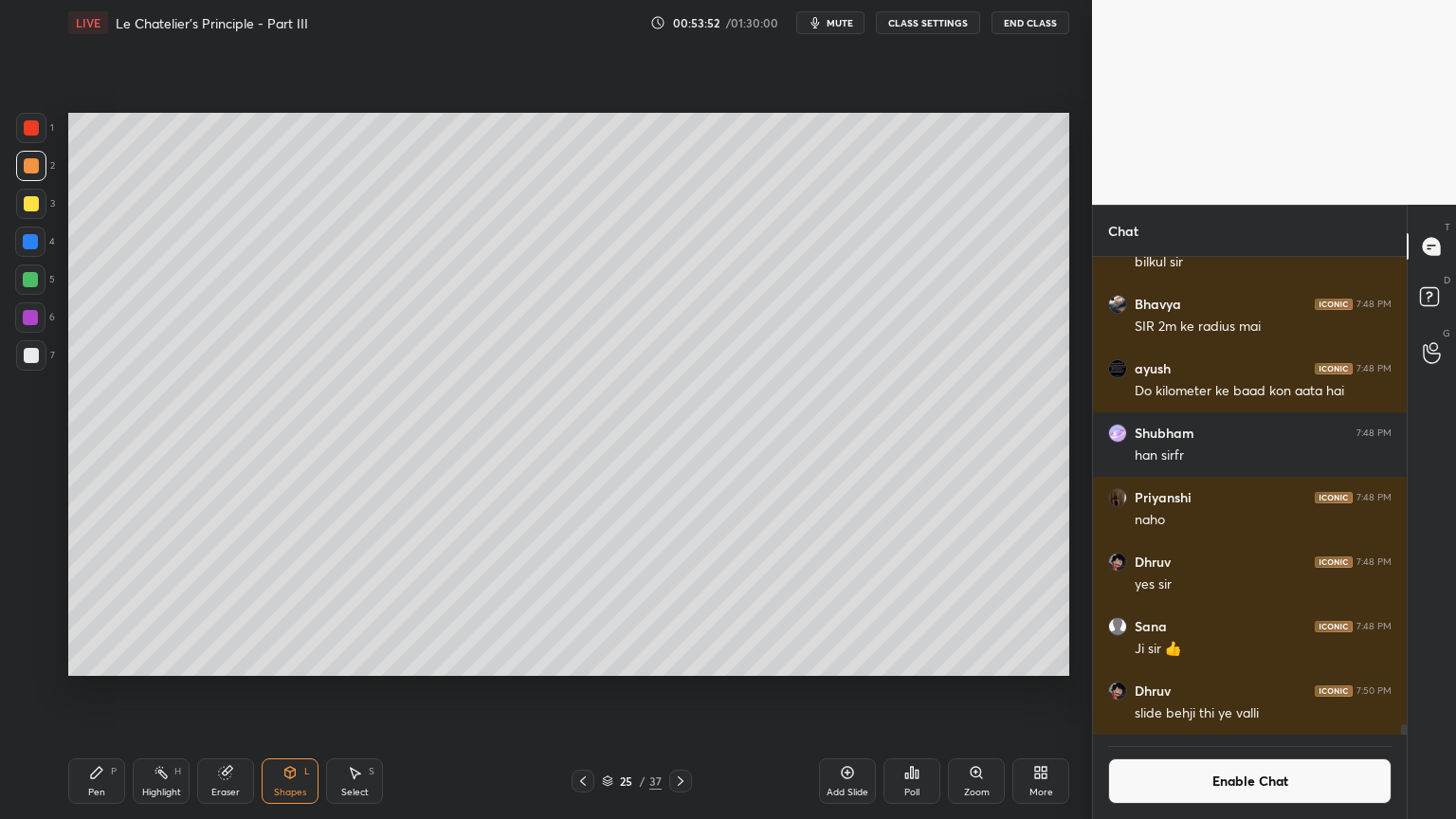 click 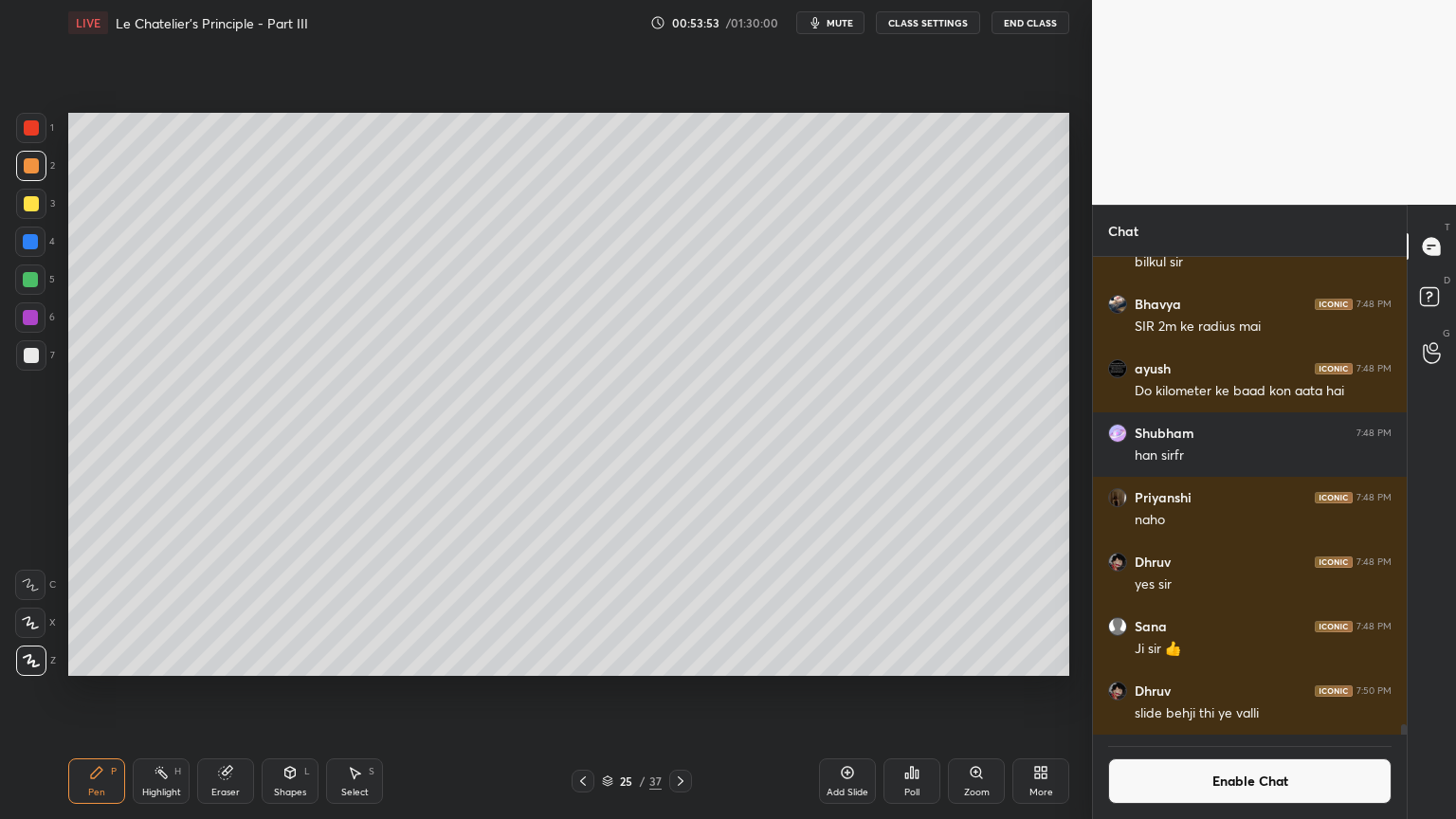 click at bounding box center (31, 355) 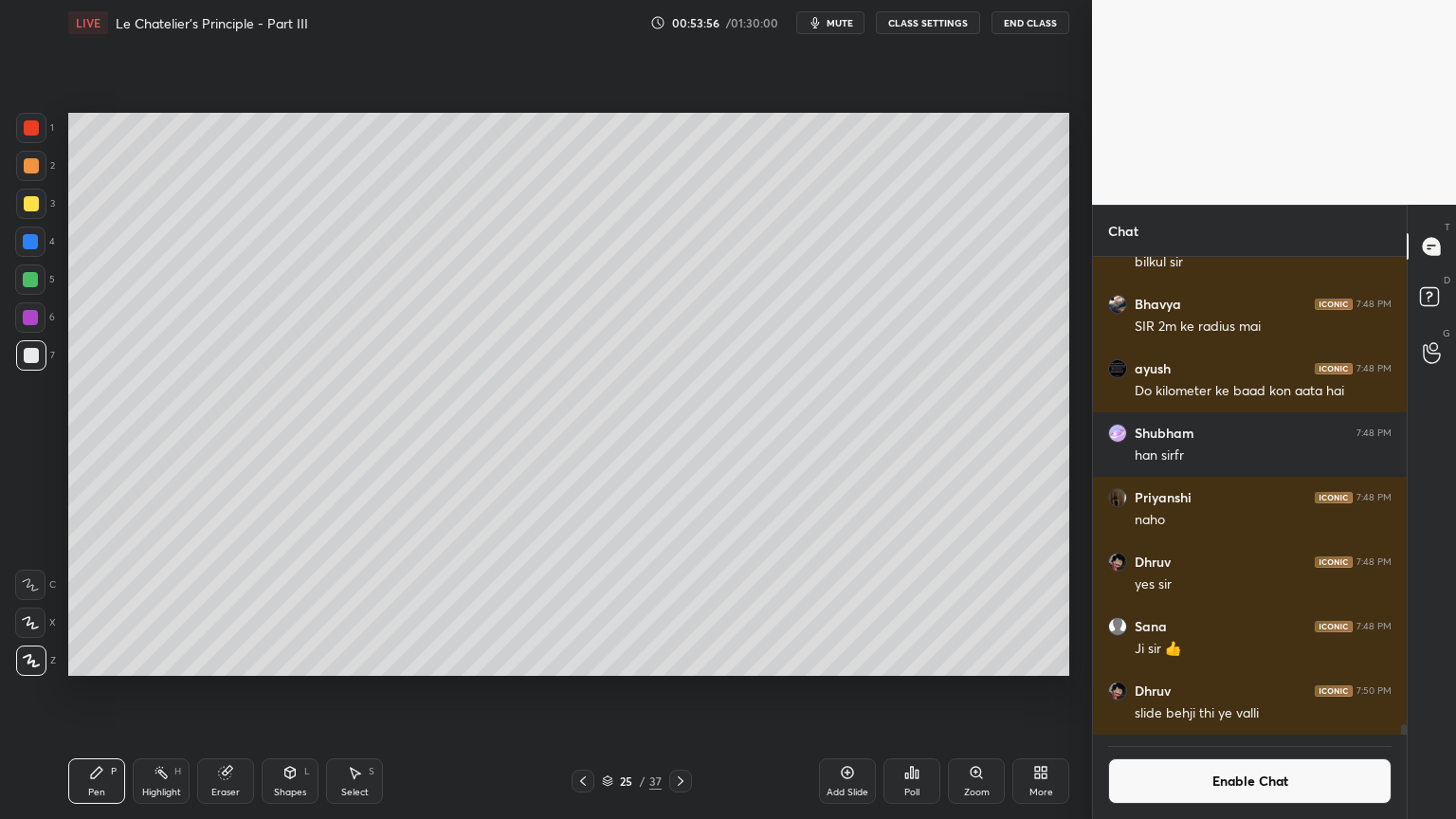 drag, startPoint x: 231, startPoint y: 785, endPoint x: 315, endPoint y: 682, distance: 132.90974 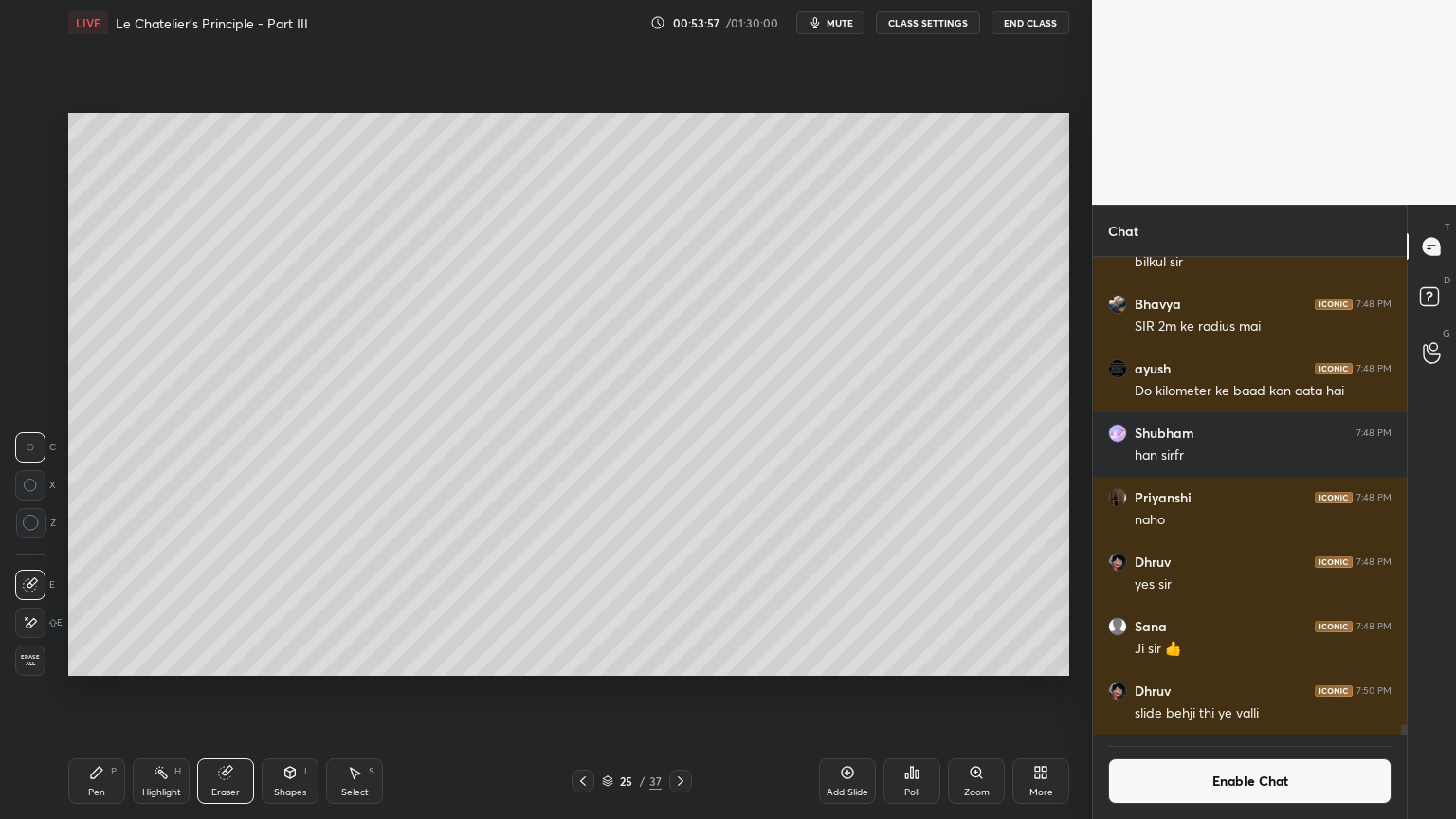 click on "Shapes L" at bounding box center [290, 781] 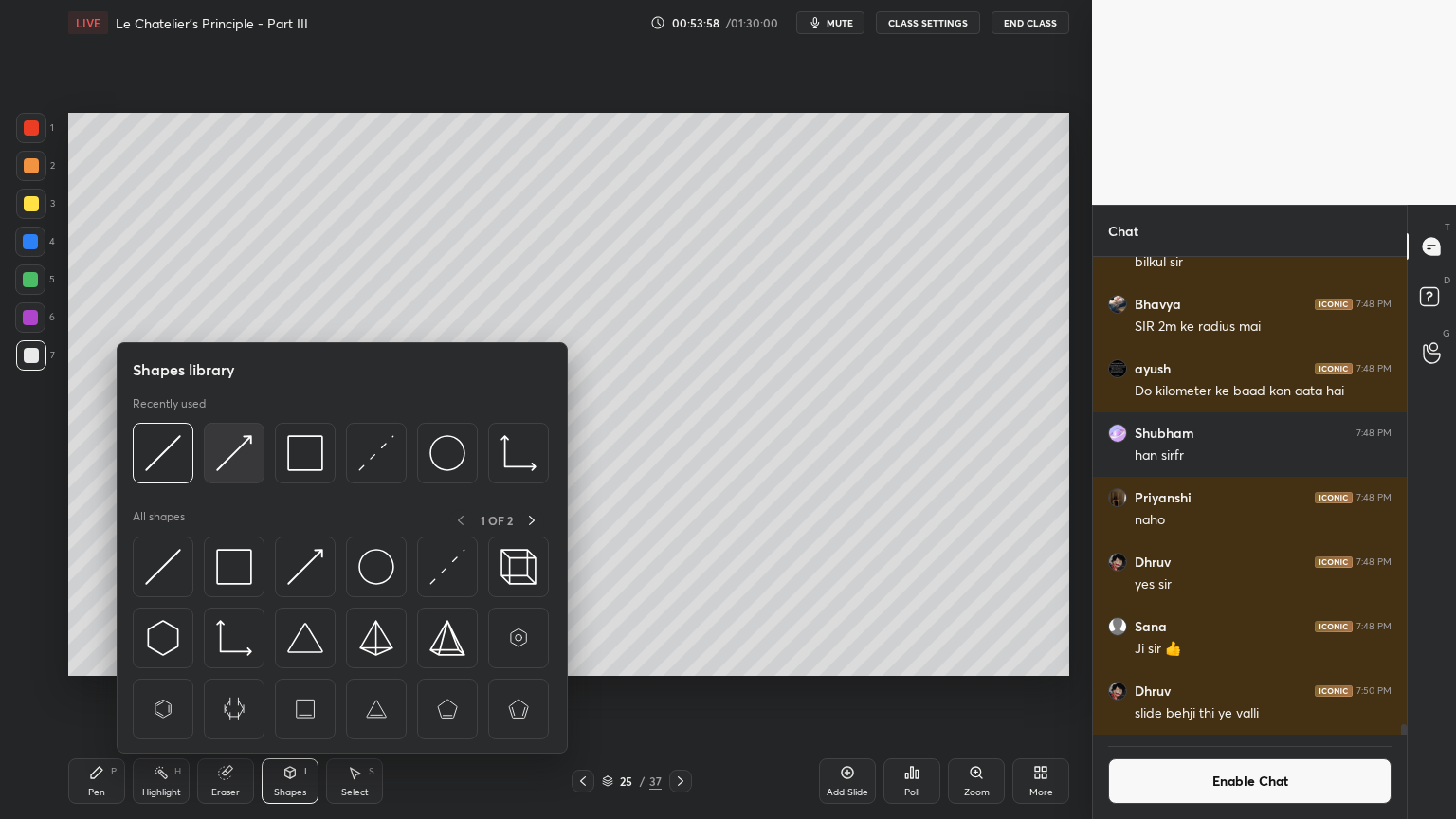 click at bounding box center (234, 453) 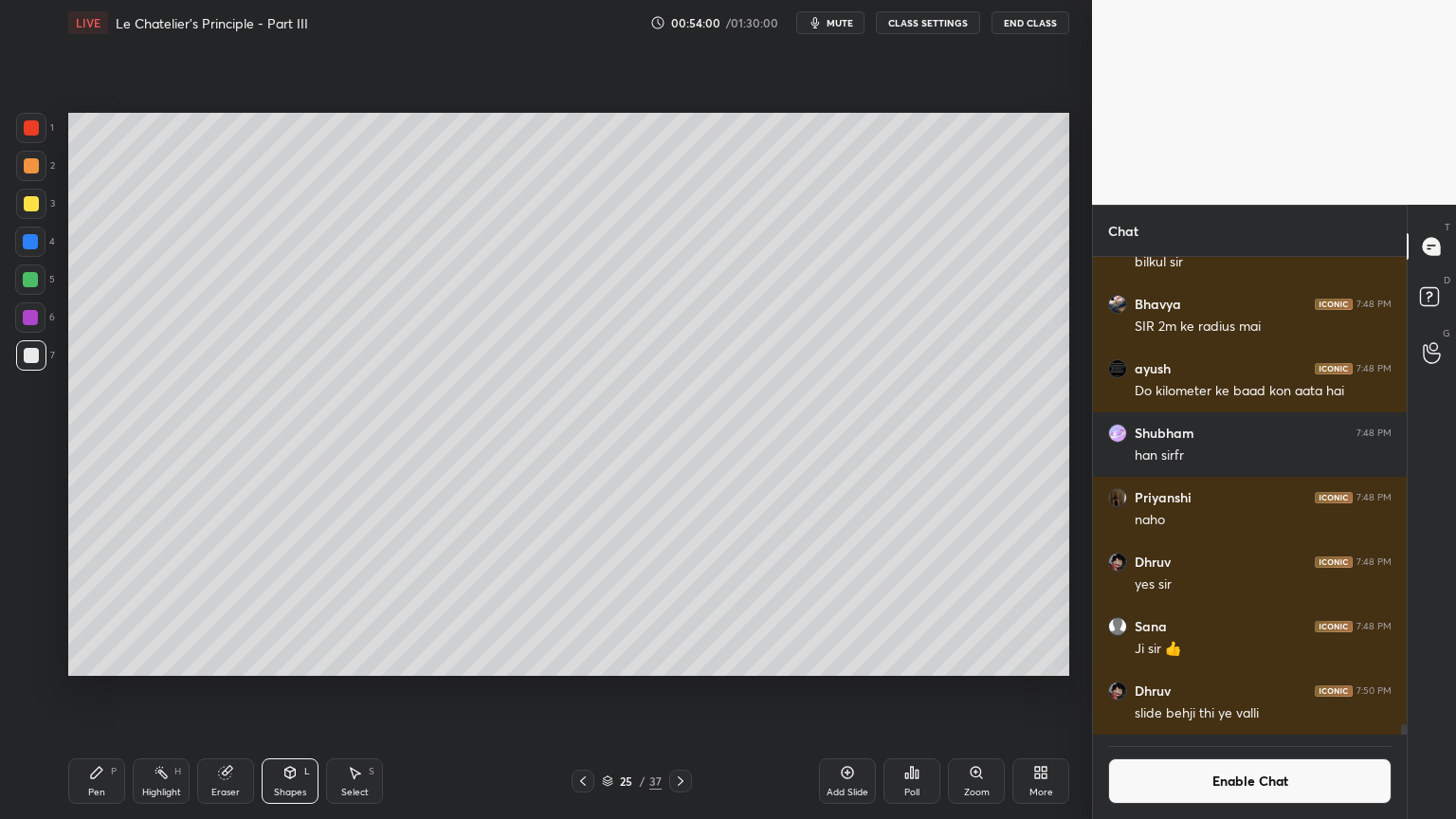drag, startPoint x: 282, startPoint y: 810, endPoint x: 283, endPoint y: 800, distance: 10.049876 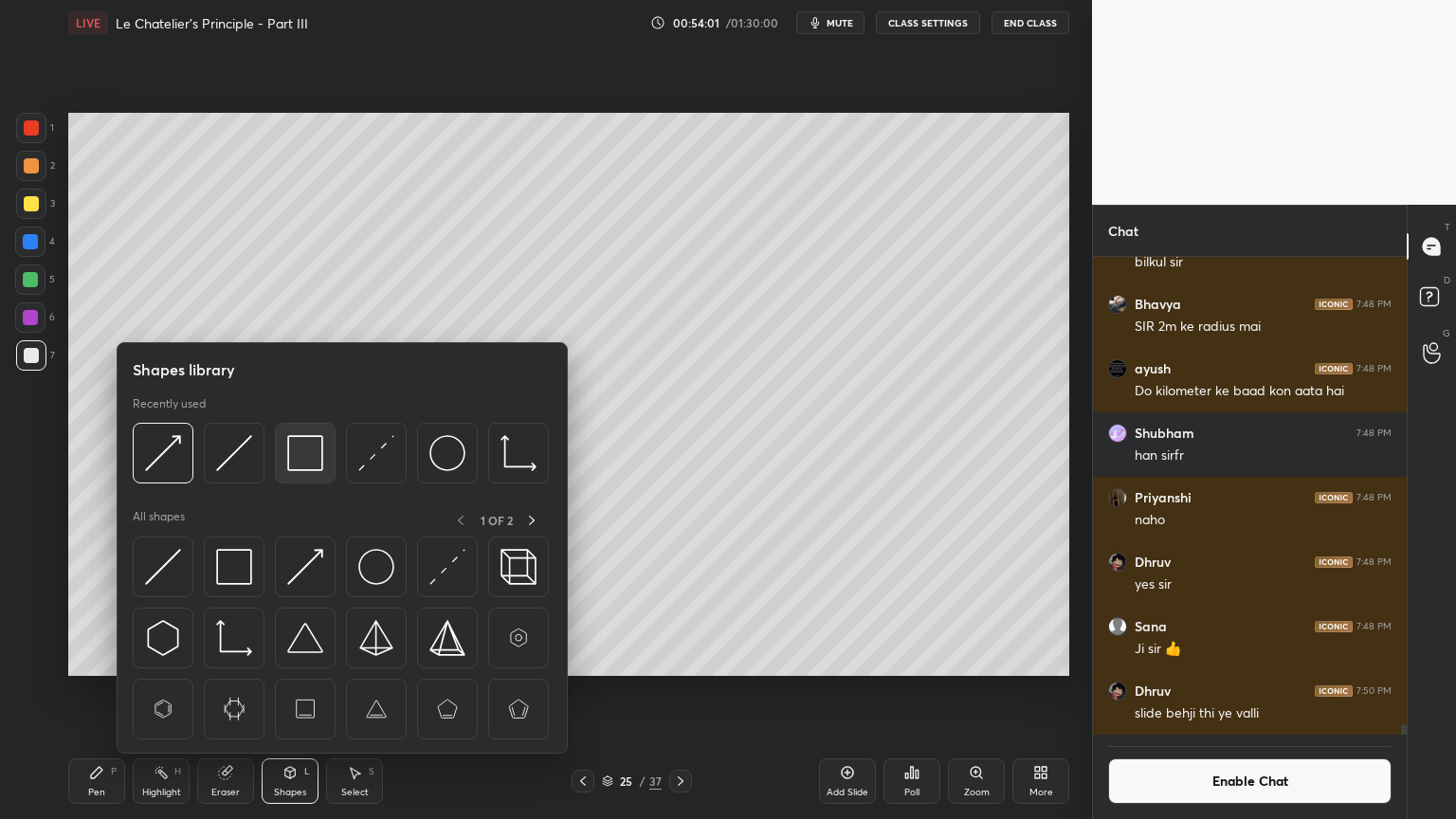 click at bounding box center [305, 453] 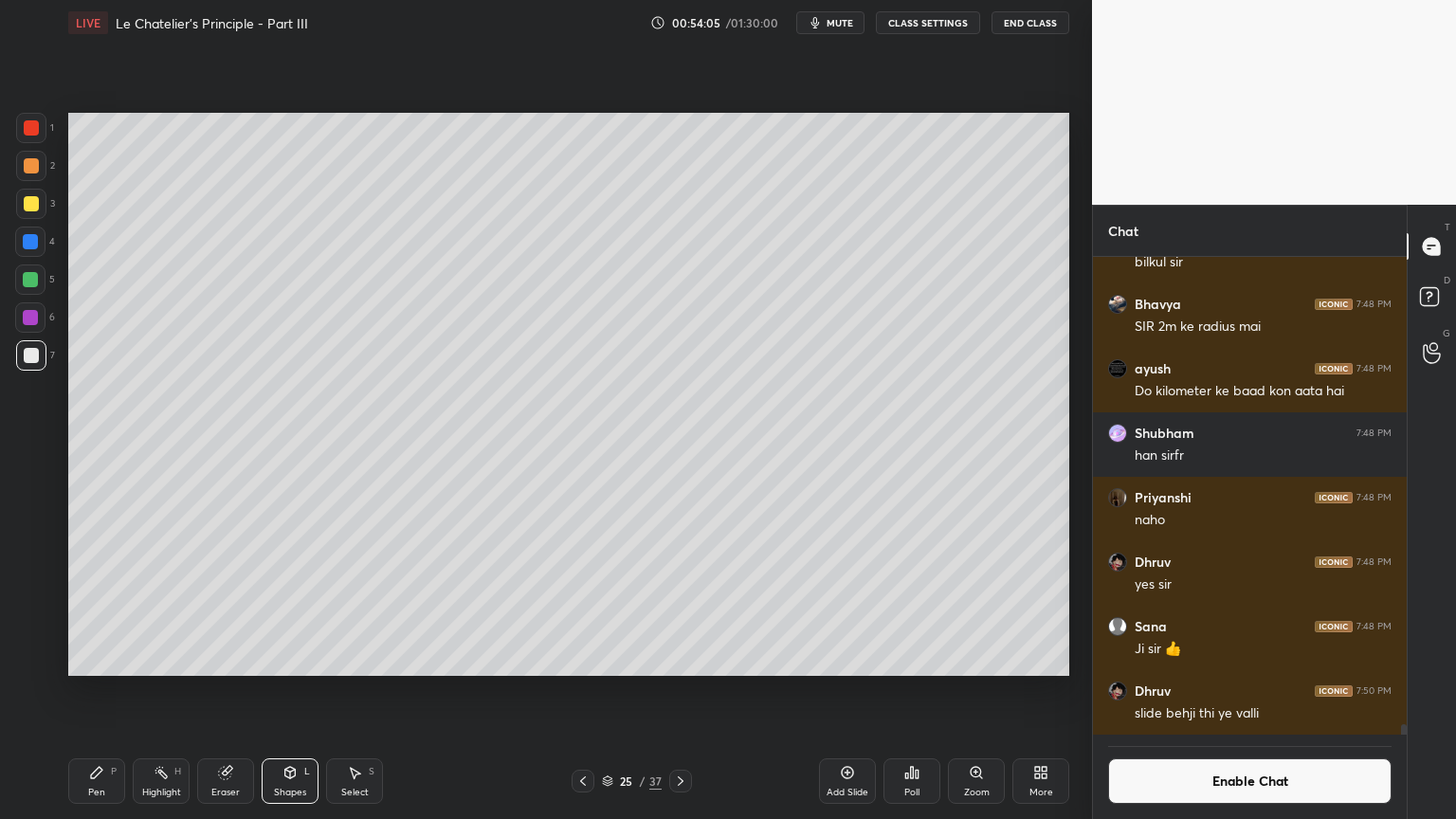 click on "Pen P" at bounding box center (97, 781) 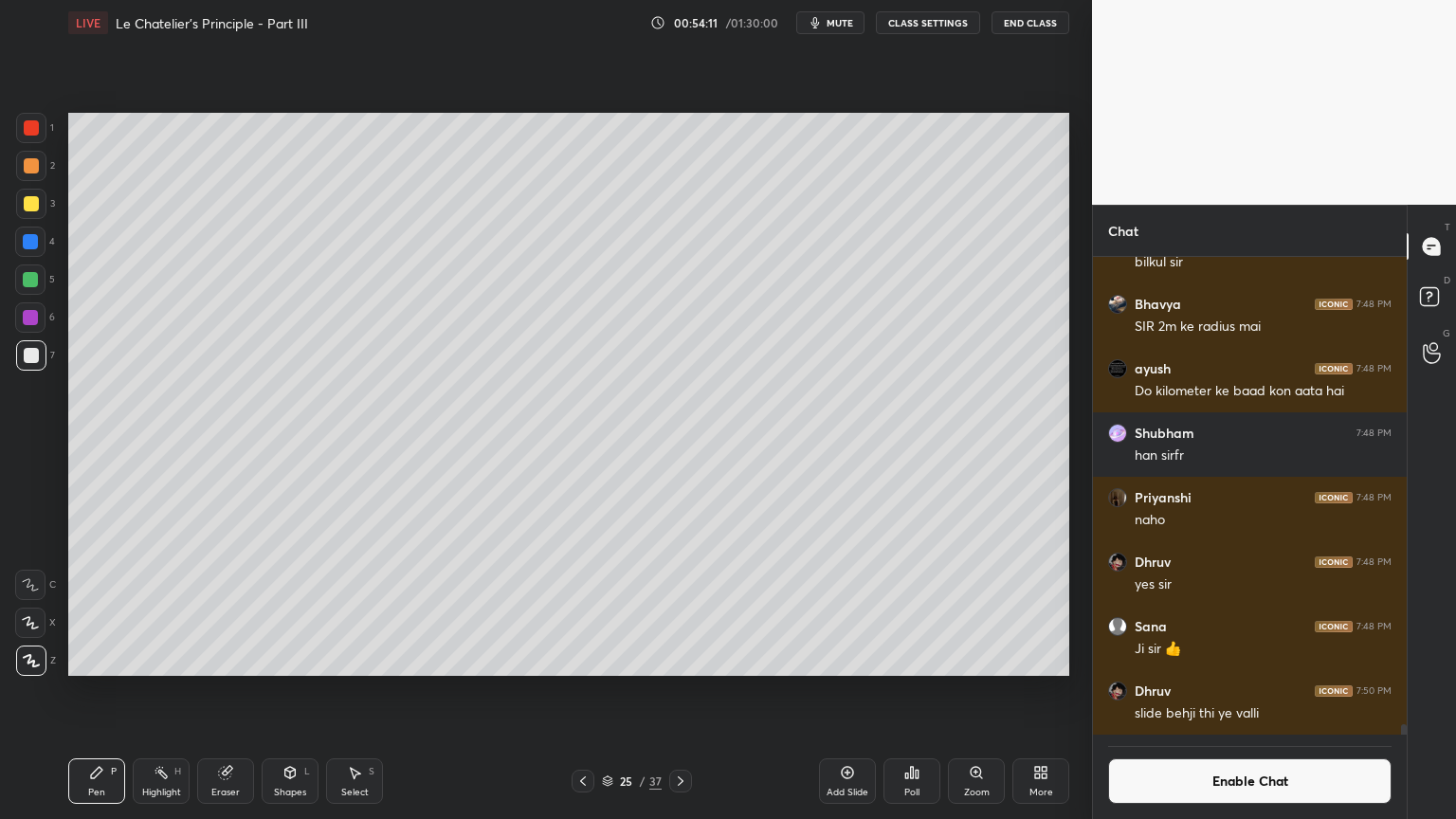 click on "Shapes L" at bounding box center (290, 781) 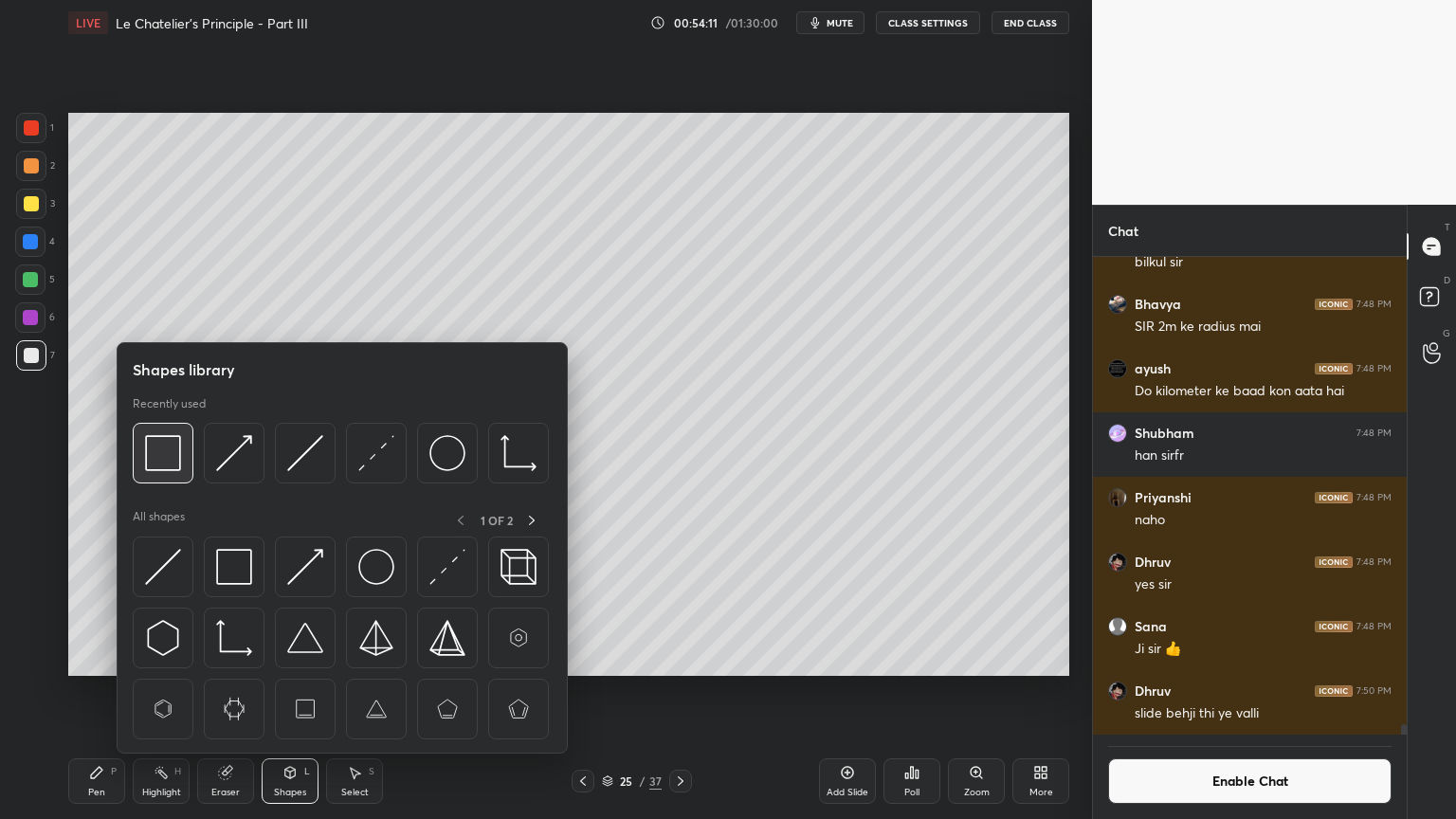 click at bounding box center (163, 453) 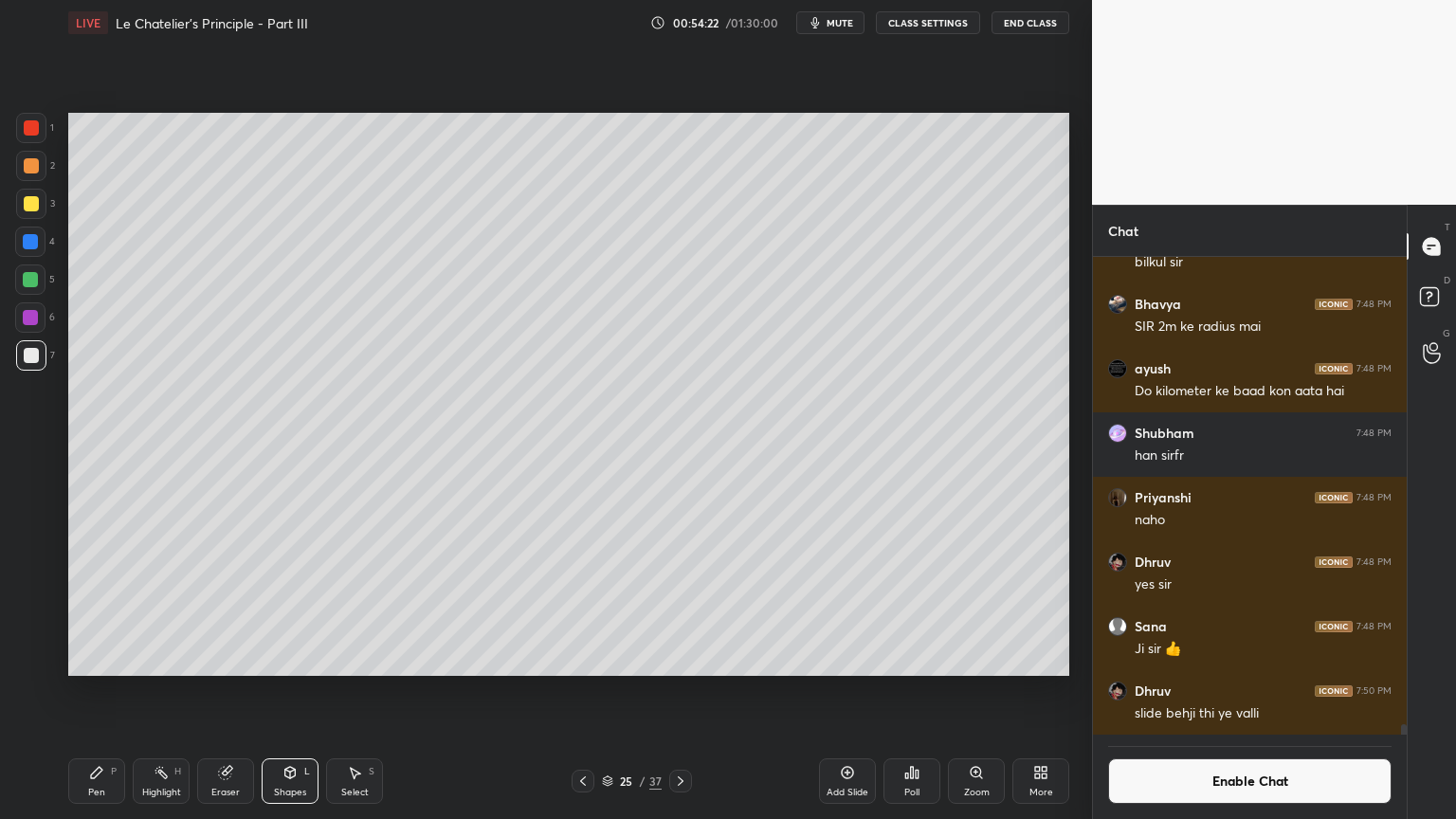 drag, startPoint x: 171, startPoint y: 781, endPoint x: 231, endPoint y: 692, distance: 107.33592 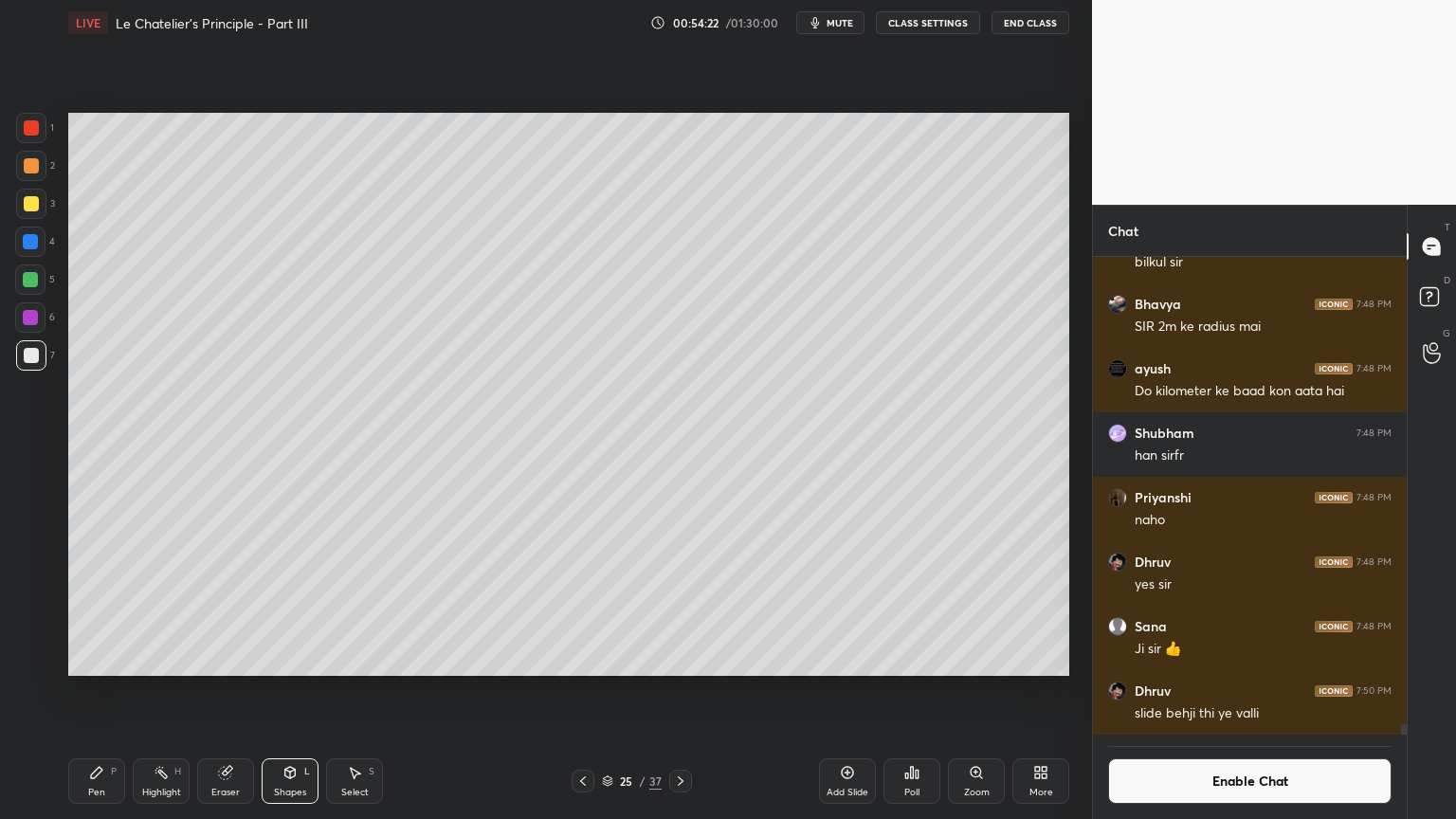 click on "Highlight H" at bounding box center [161, 781] 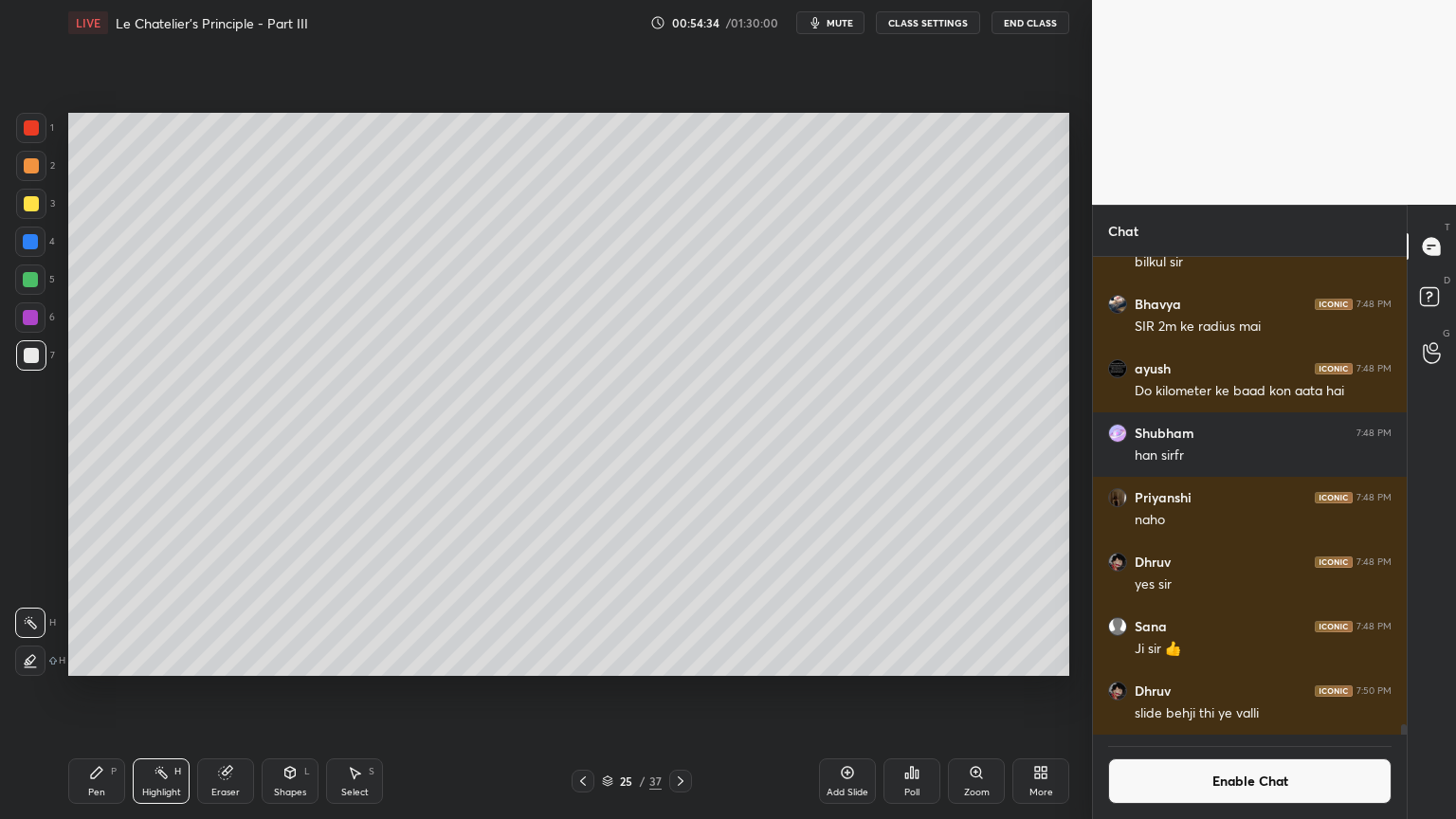 click on "Pen" at bounding box center [97, 792] 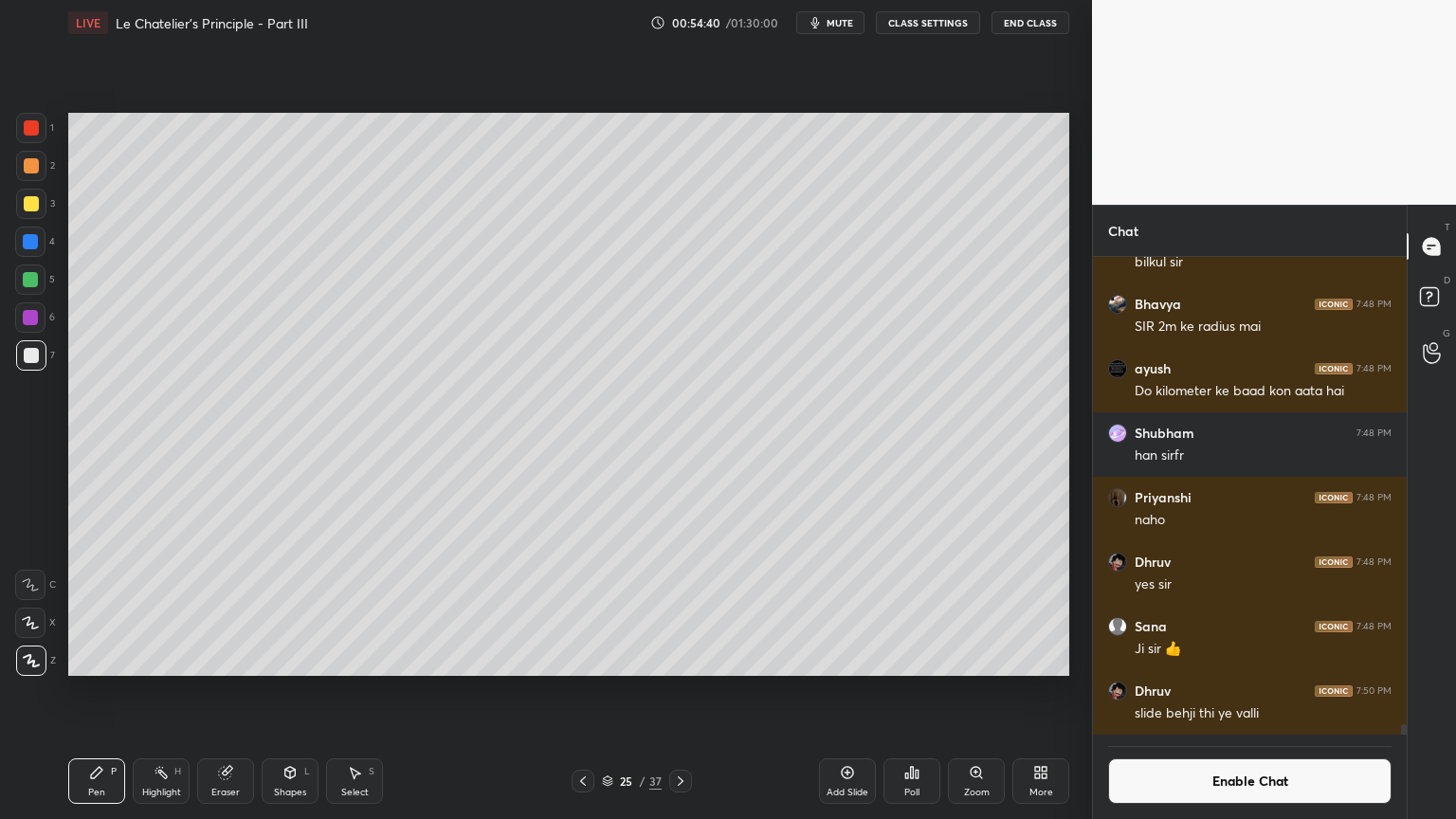 drag, startPoint x: 154, startPoint y: 784, endPoint x: 231, endPoint y: 694, distance: 118.44408 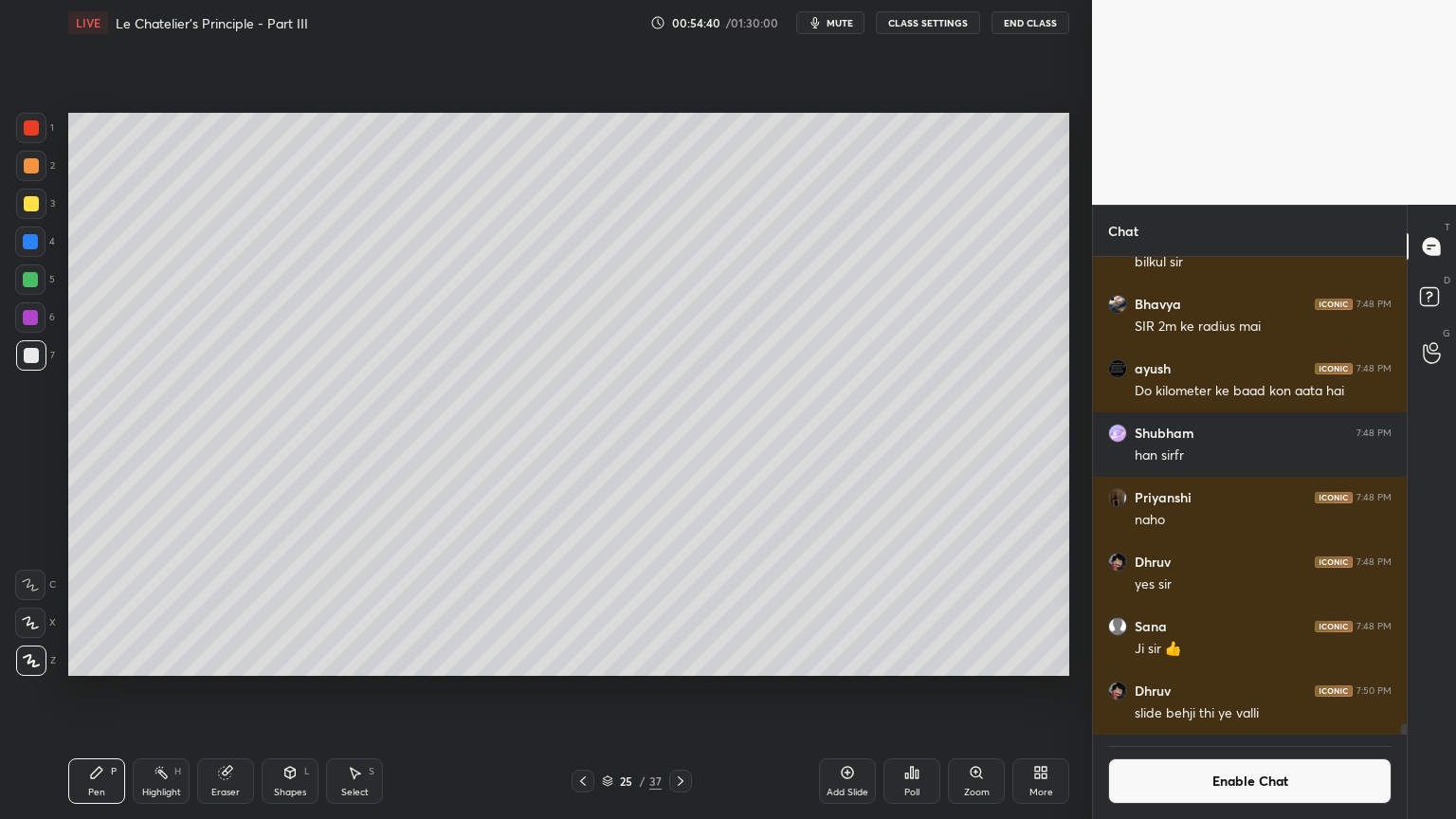 click on "Highlight H" at bounding box center (161, 781) 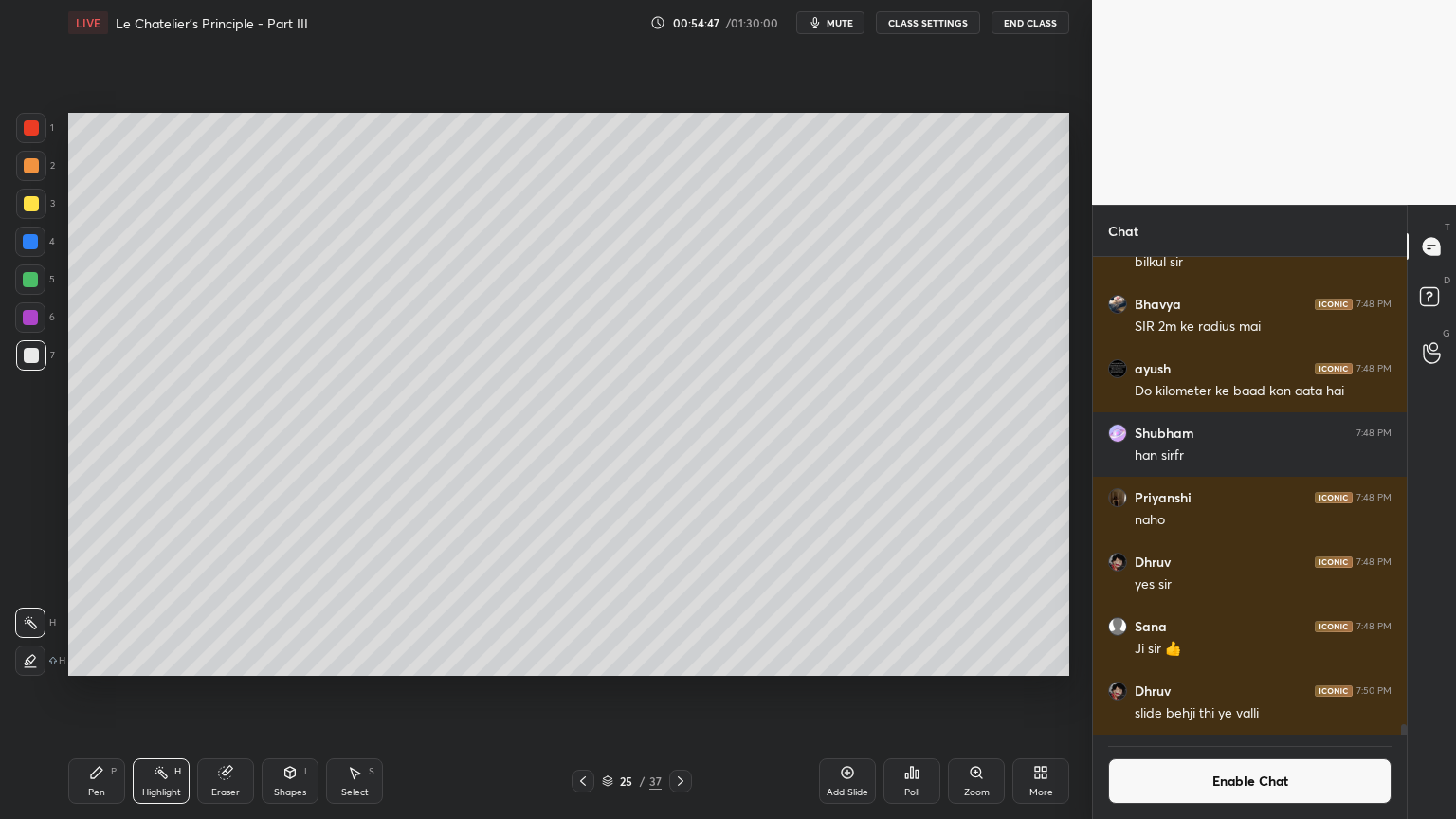 click on "Pen P" at bounding box center [97, 781] 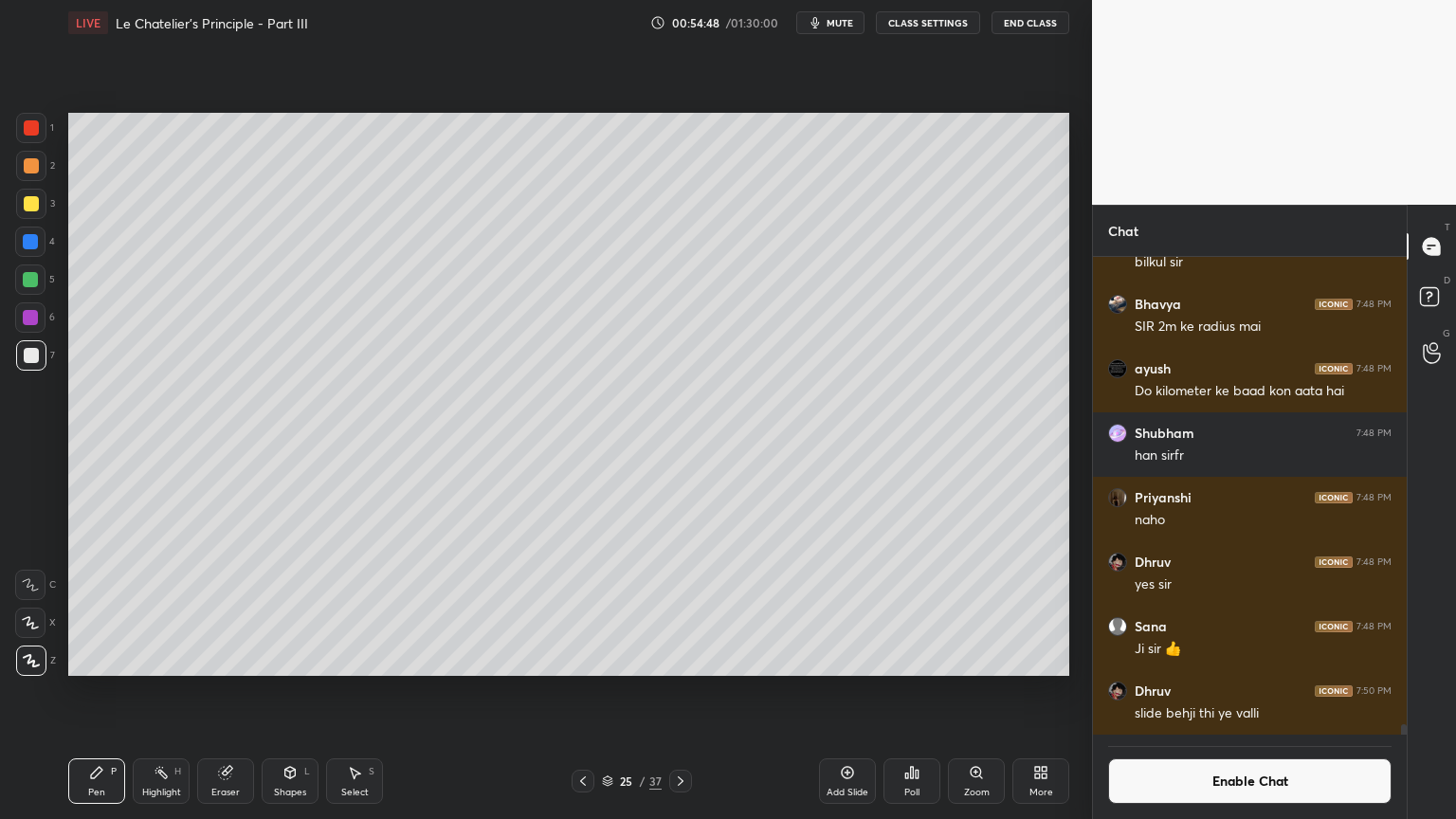 click at bounding box center (30, 242) 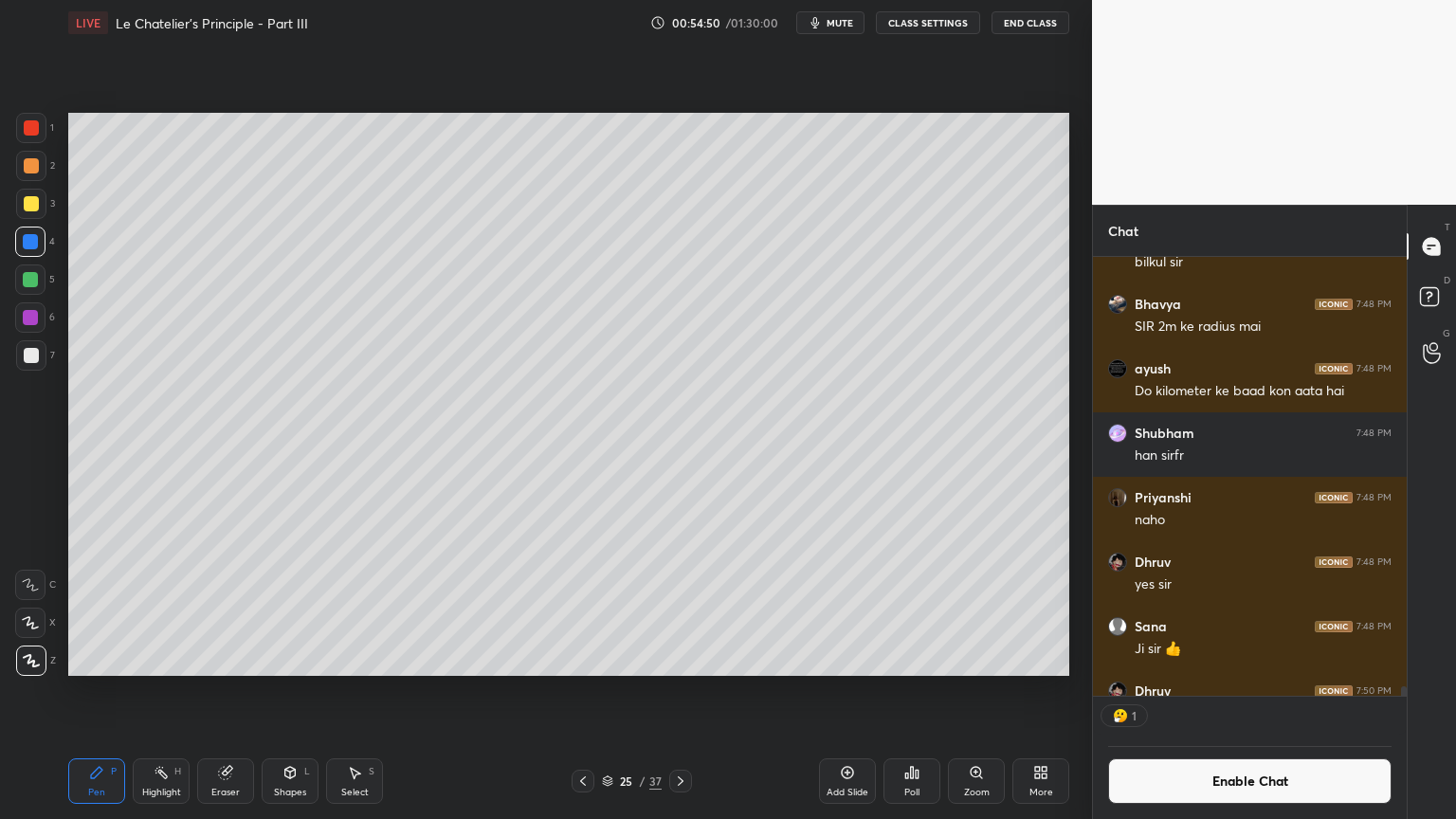 scroll, scrollTop: 433, scrollLeft: 308, axis: both 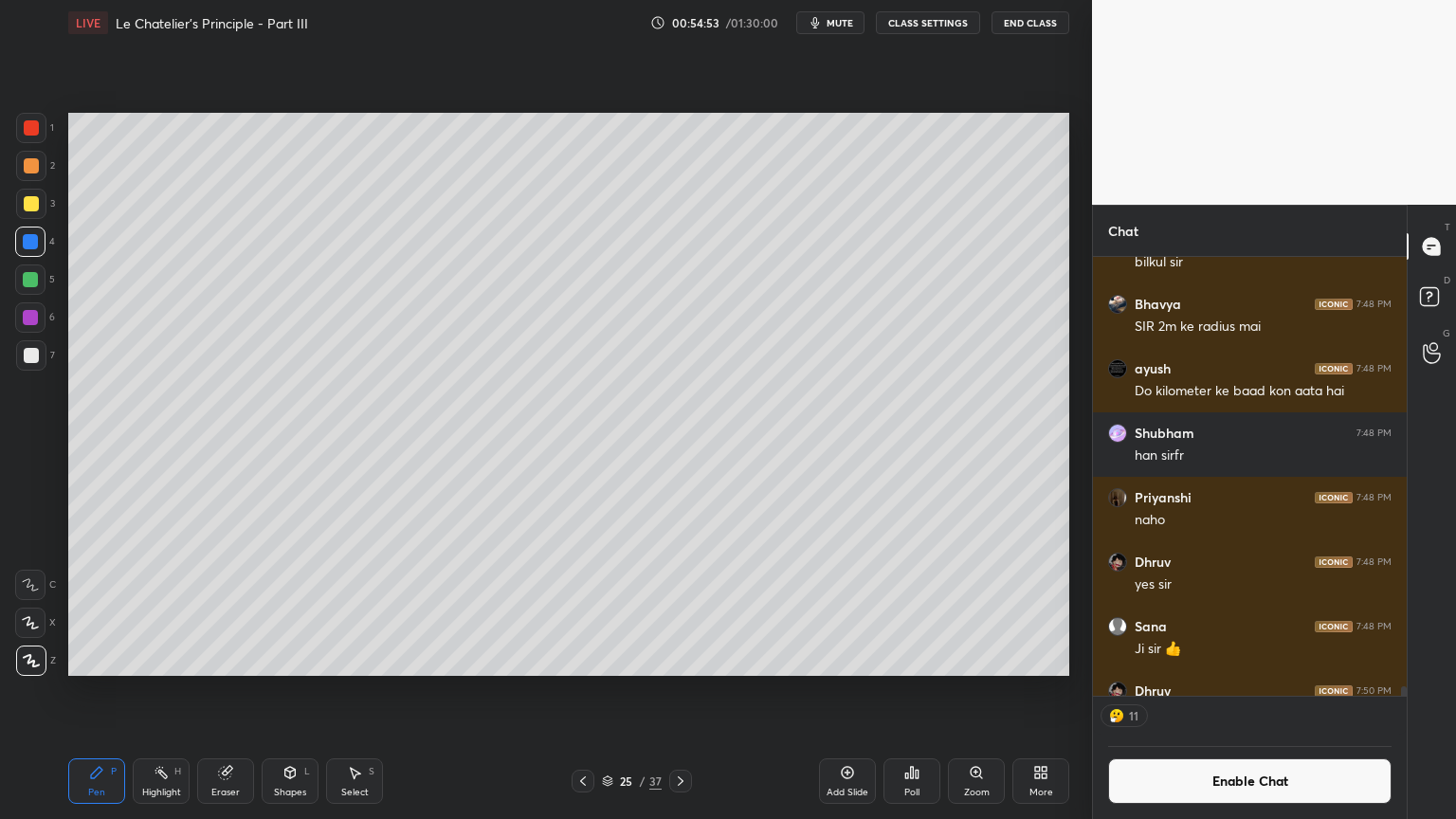 click on "Shapes L" at bounding box center (290, 781) 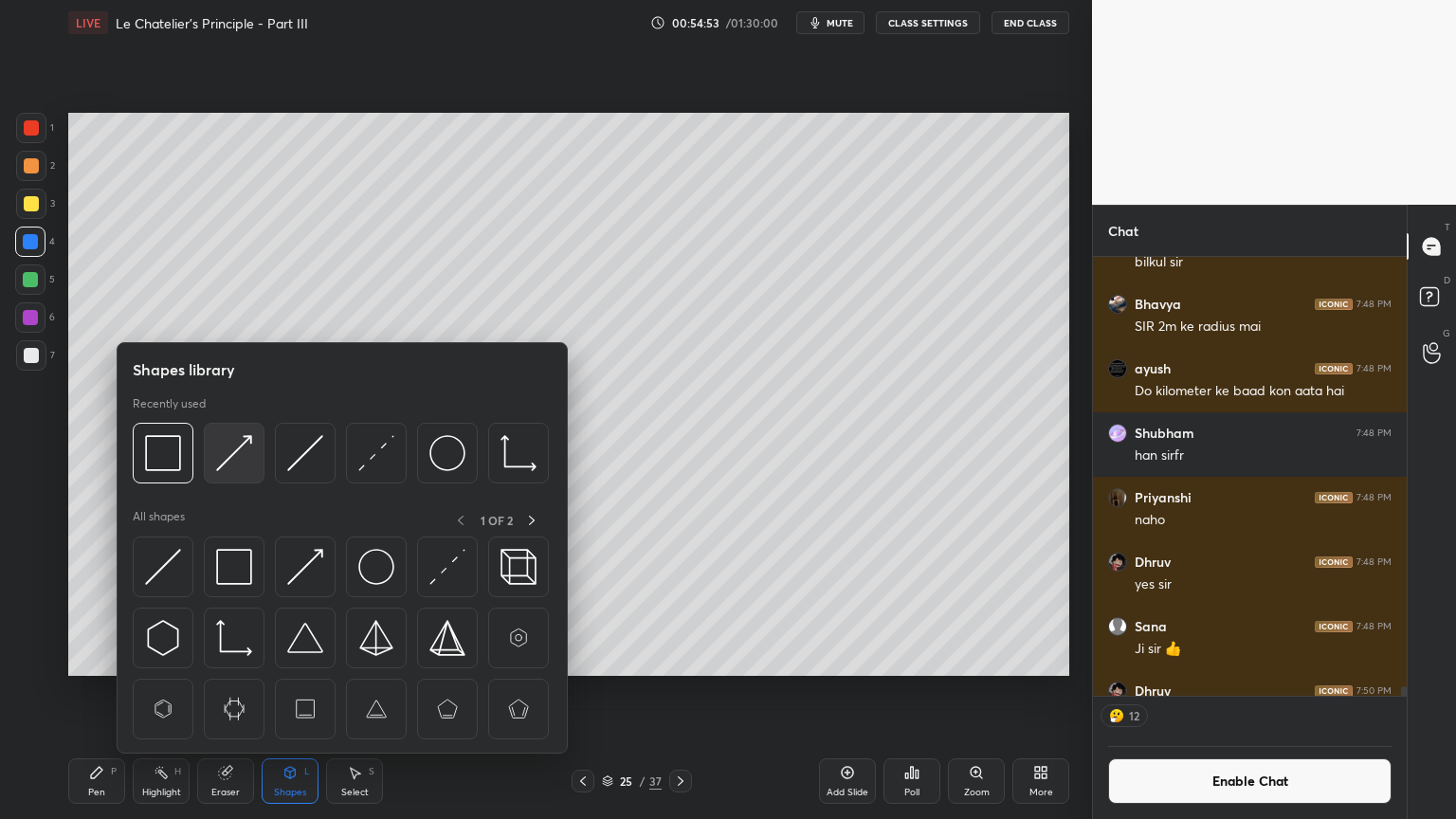 click at bounding box center (234, 453) 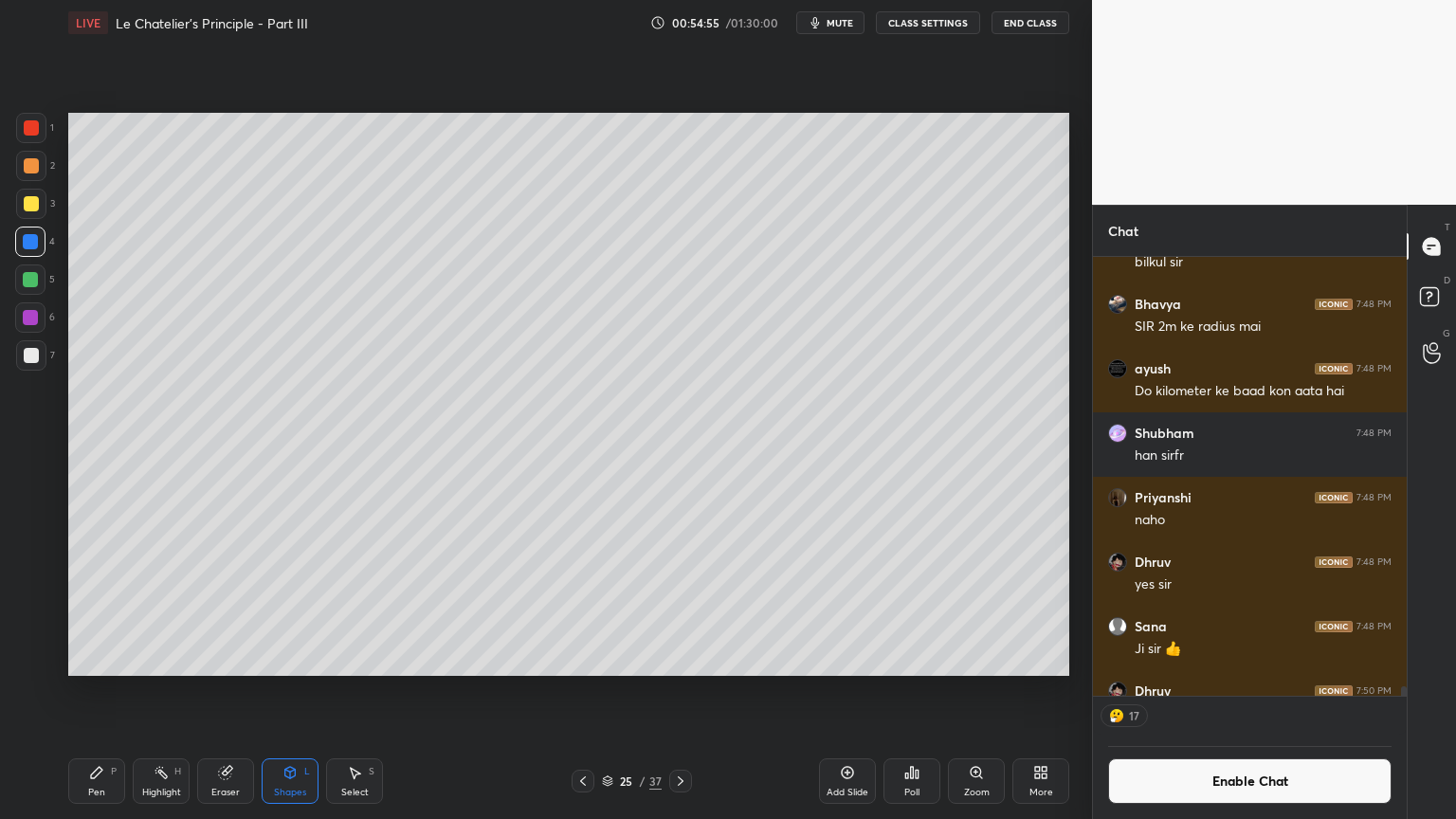 click on "CLASS SETTINGS" at bounding box center [928, 23] 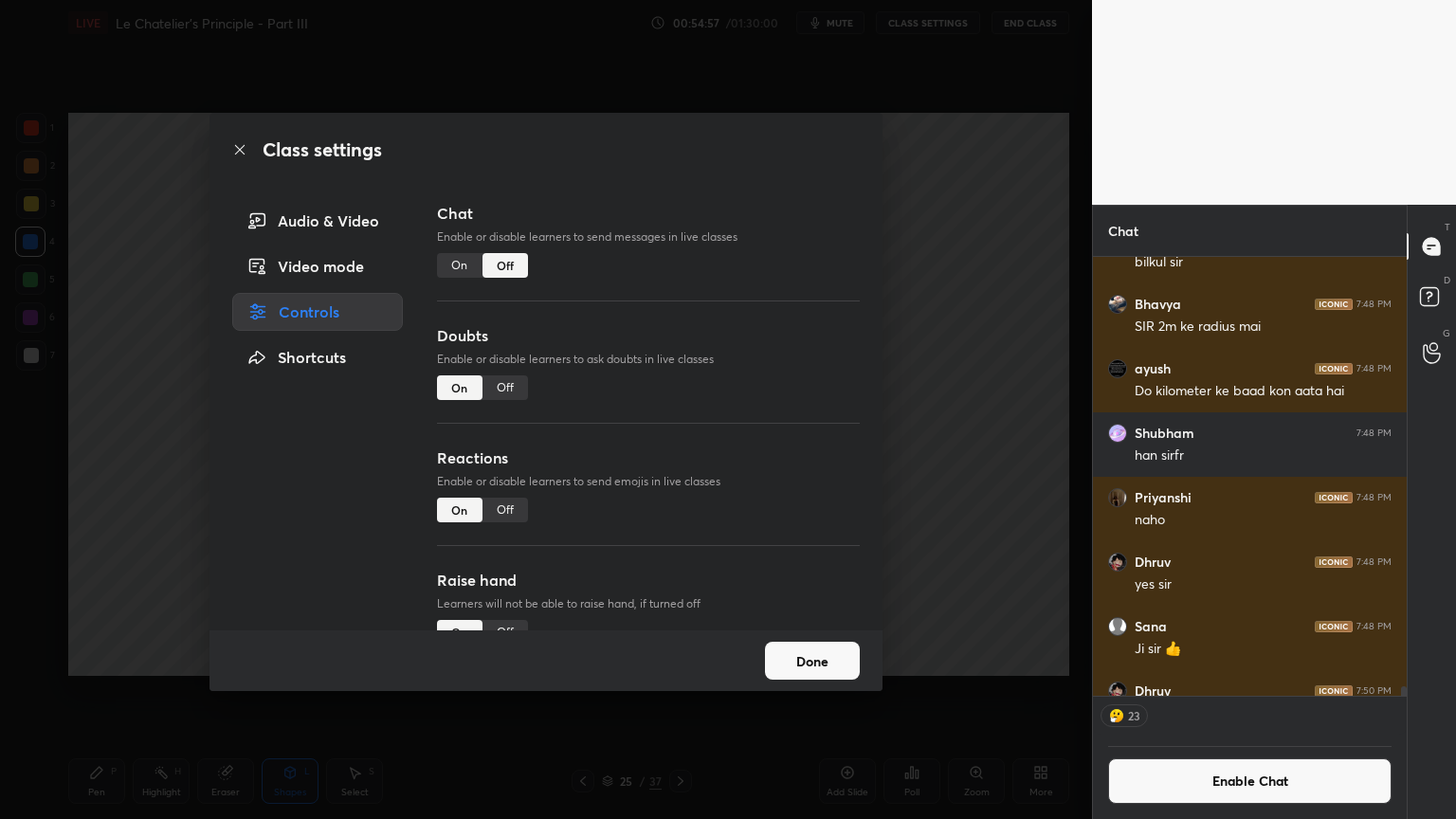 click on "Off" at bounding box center (505, 510) 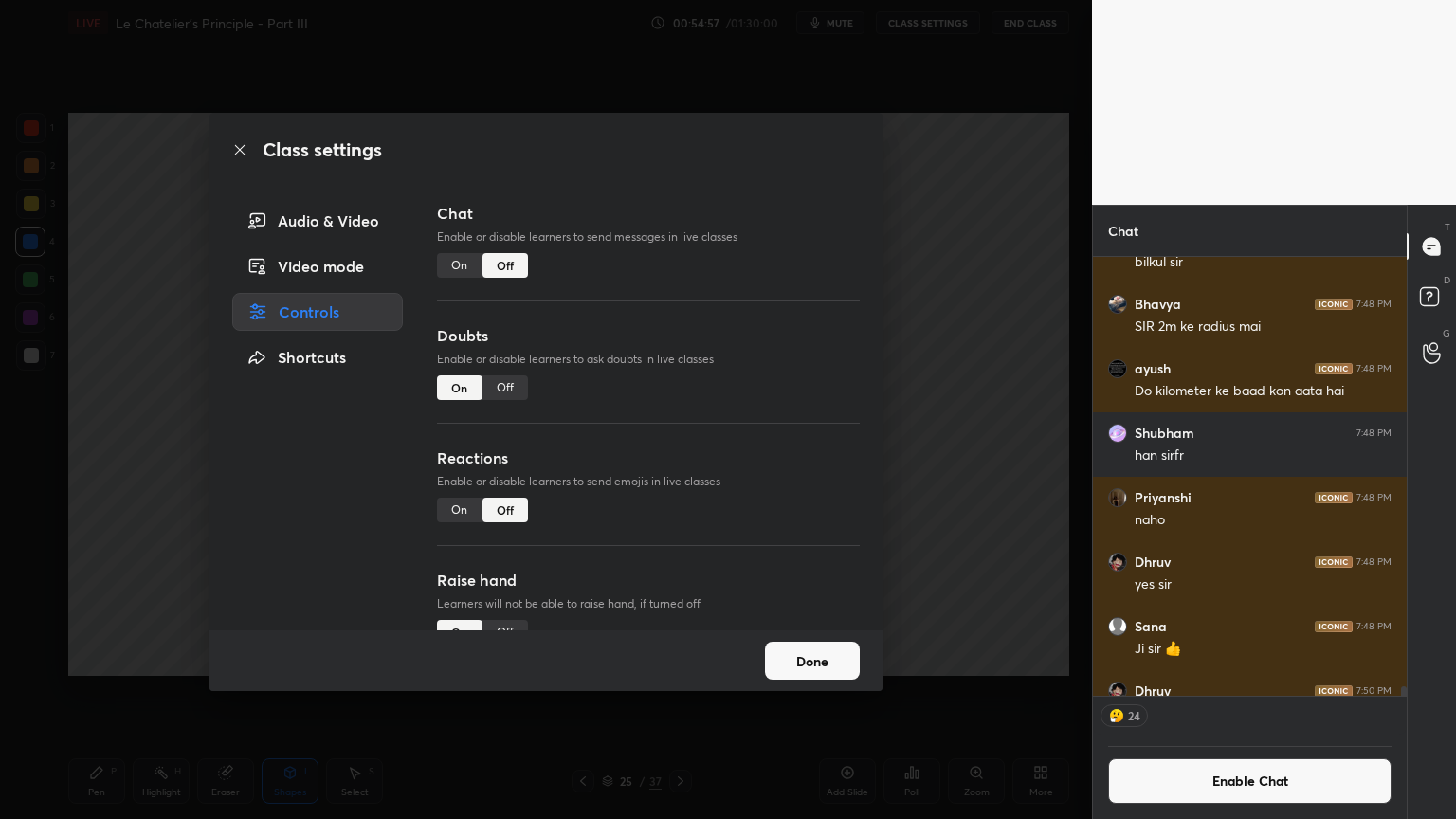 scroll, scrollTop: 6, scrollLeft: 6, axis: both 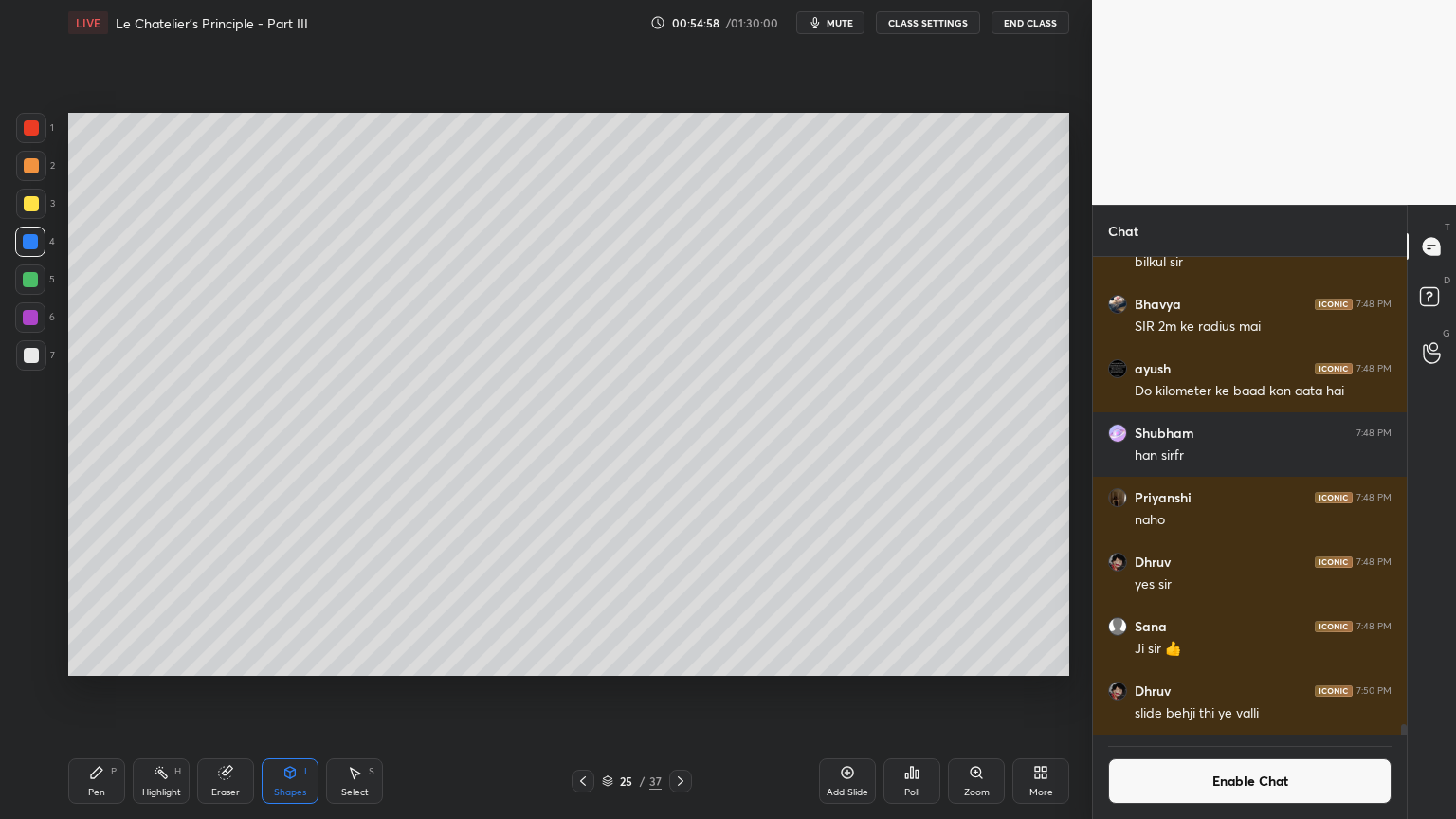 drag, startPoint x: 176, startPoint y: 779, endPoint x: 186, endPoint y: 772, distance: 12.206556 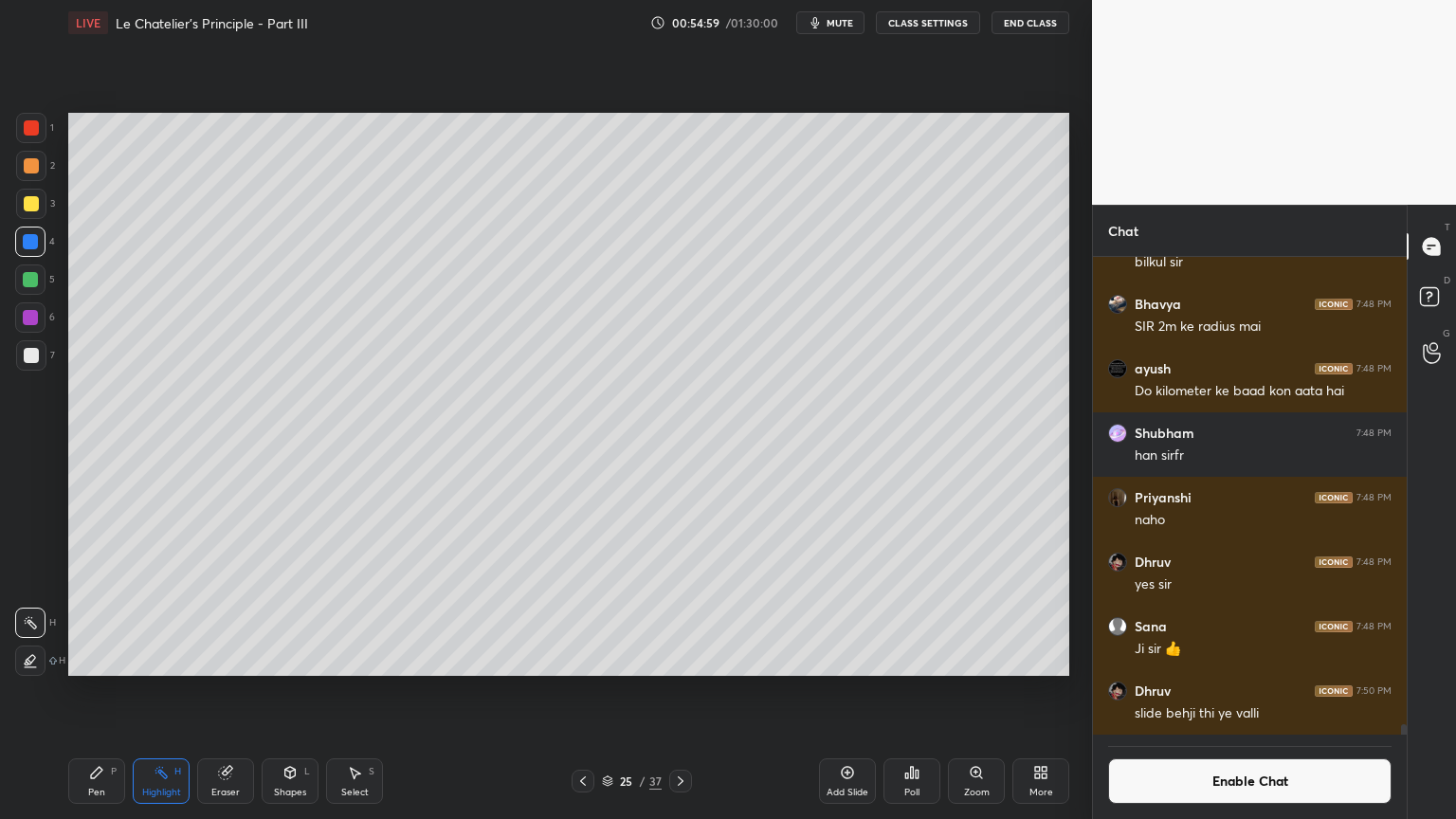 click on "Enable Chat" at bounding box center [1249, 781] 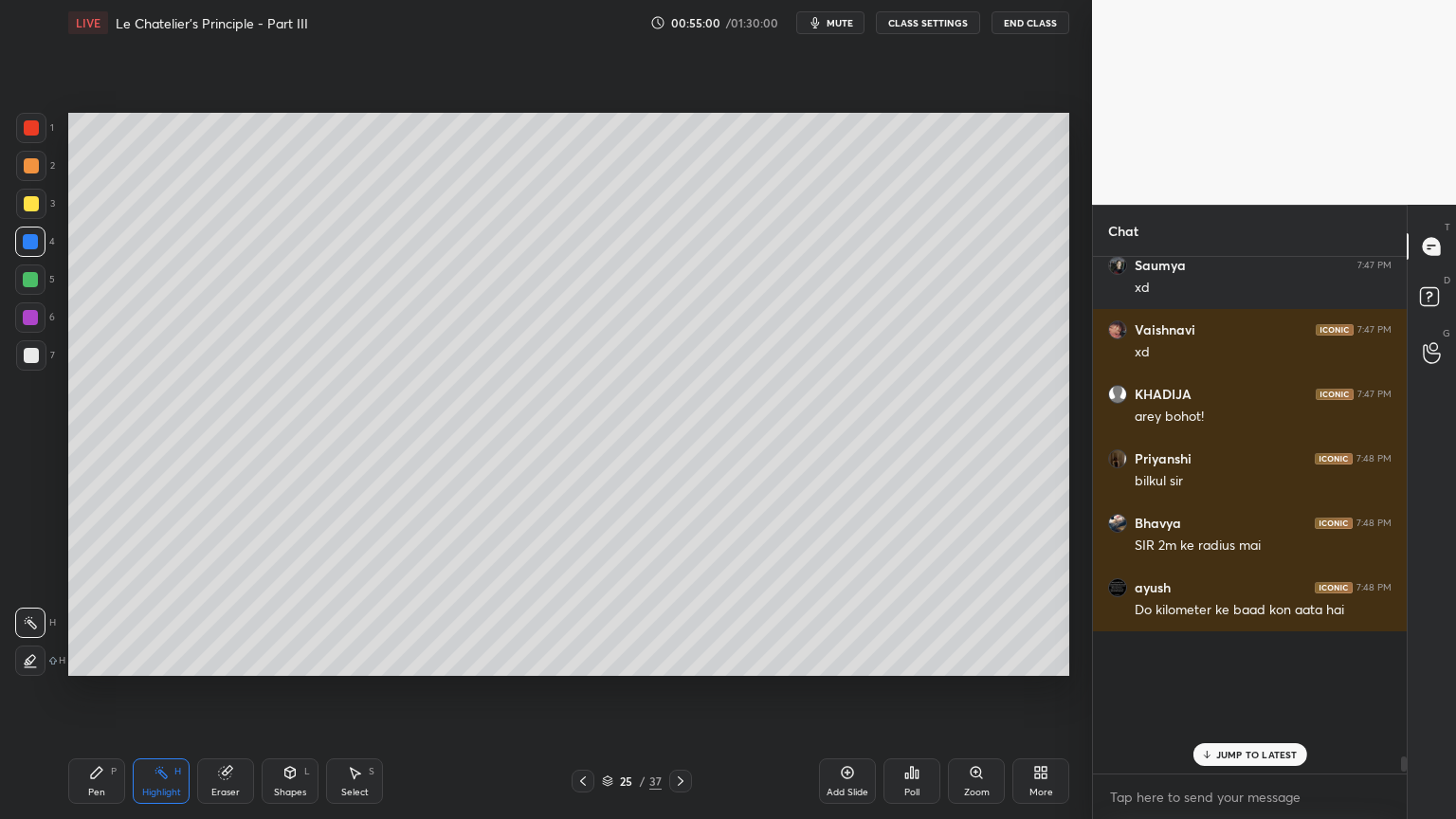 scroll, scrollTop: 6, scrollLeft: 6, axis: both 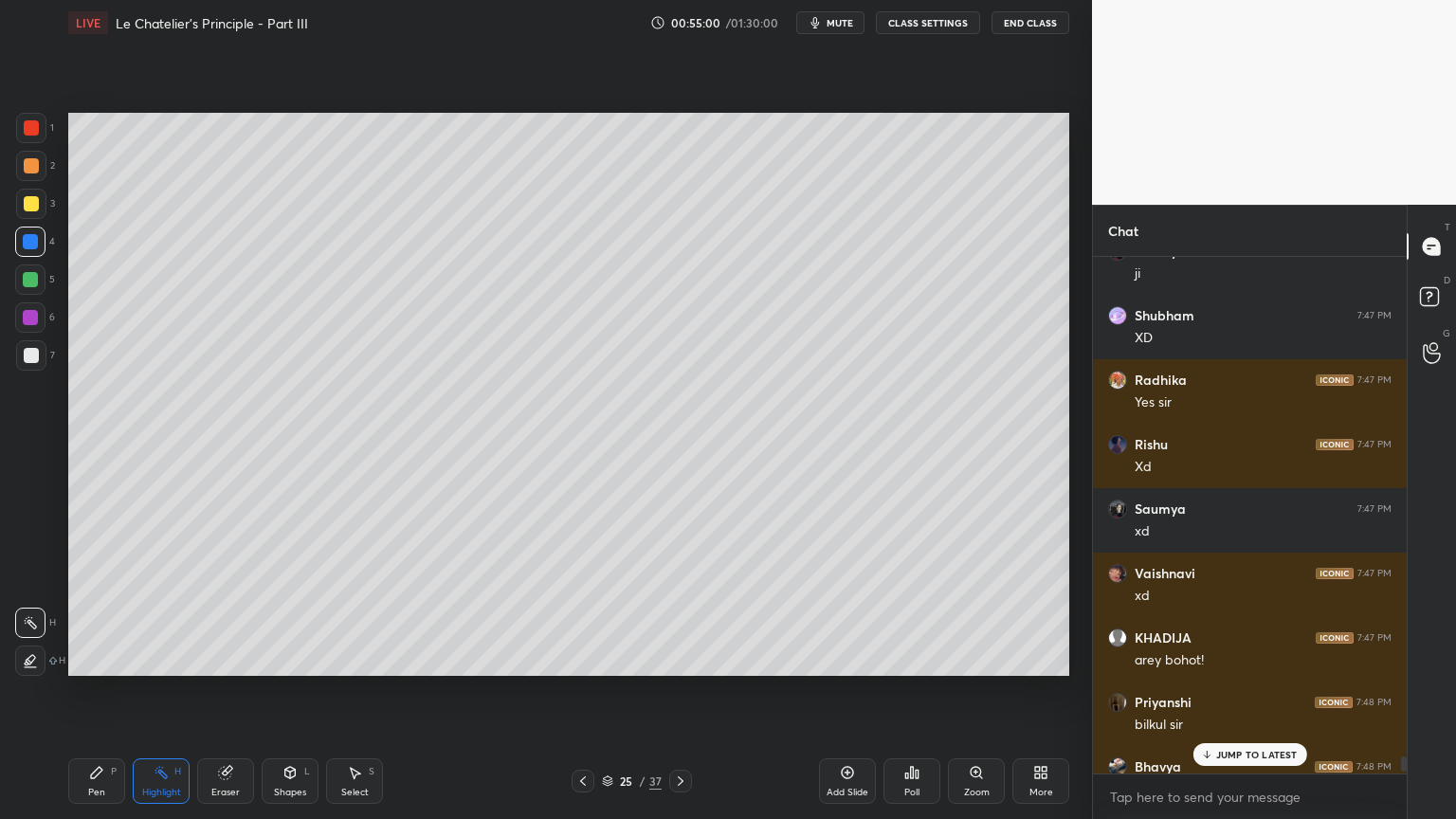 click on "JUMP TO LATEST" at bounding box center (1257, 755) 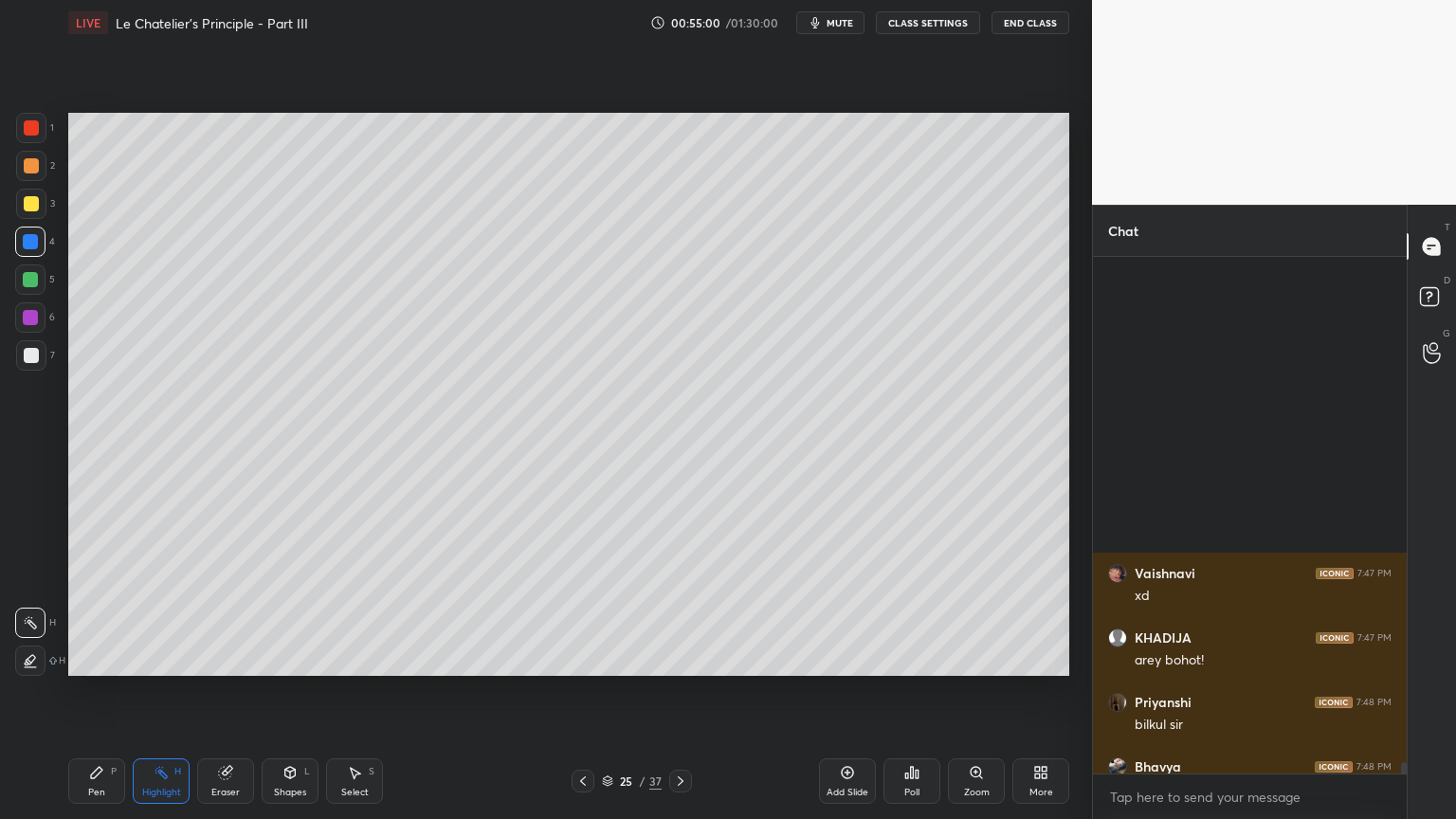 scroll, scrollTop: 22174, scrollLeft: 0, axis: vertical 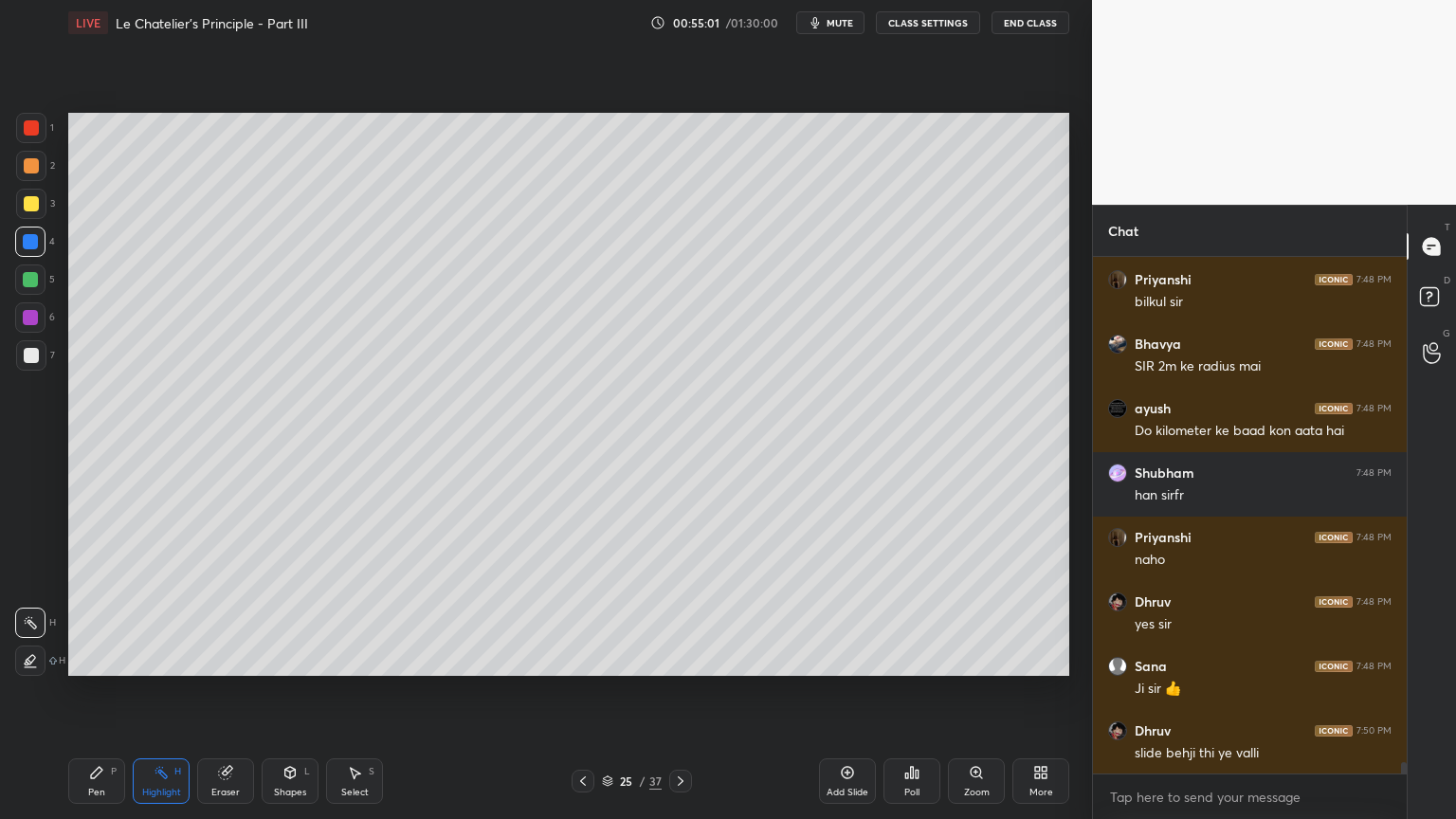 click on "Highlight H" at bounding box center [161, 781] 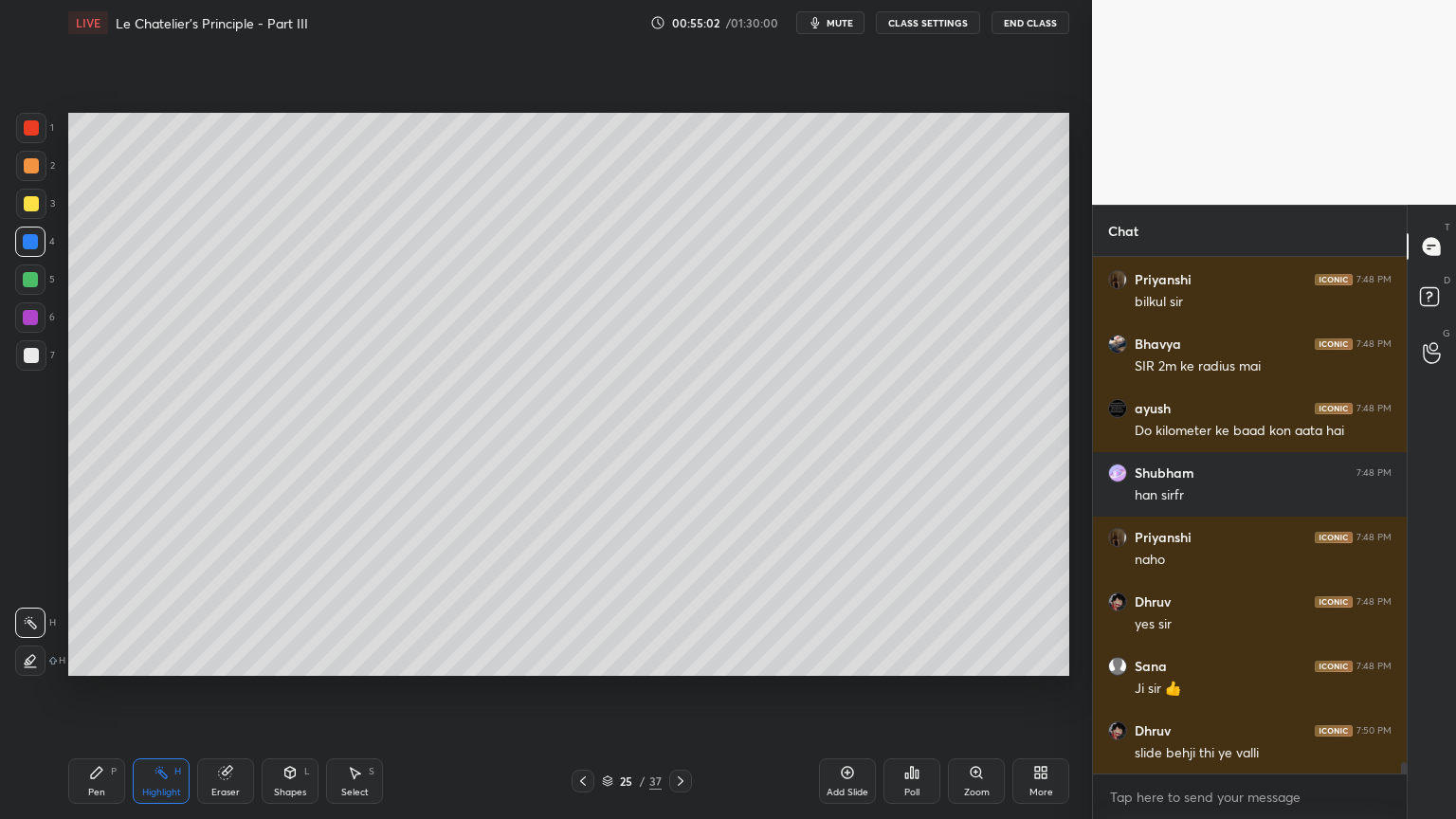 click on "Pen P" at bounding box center [97, 781] 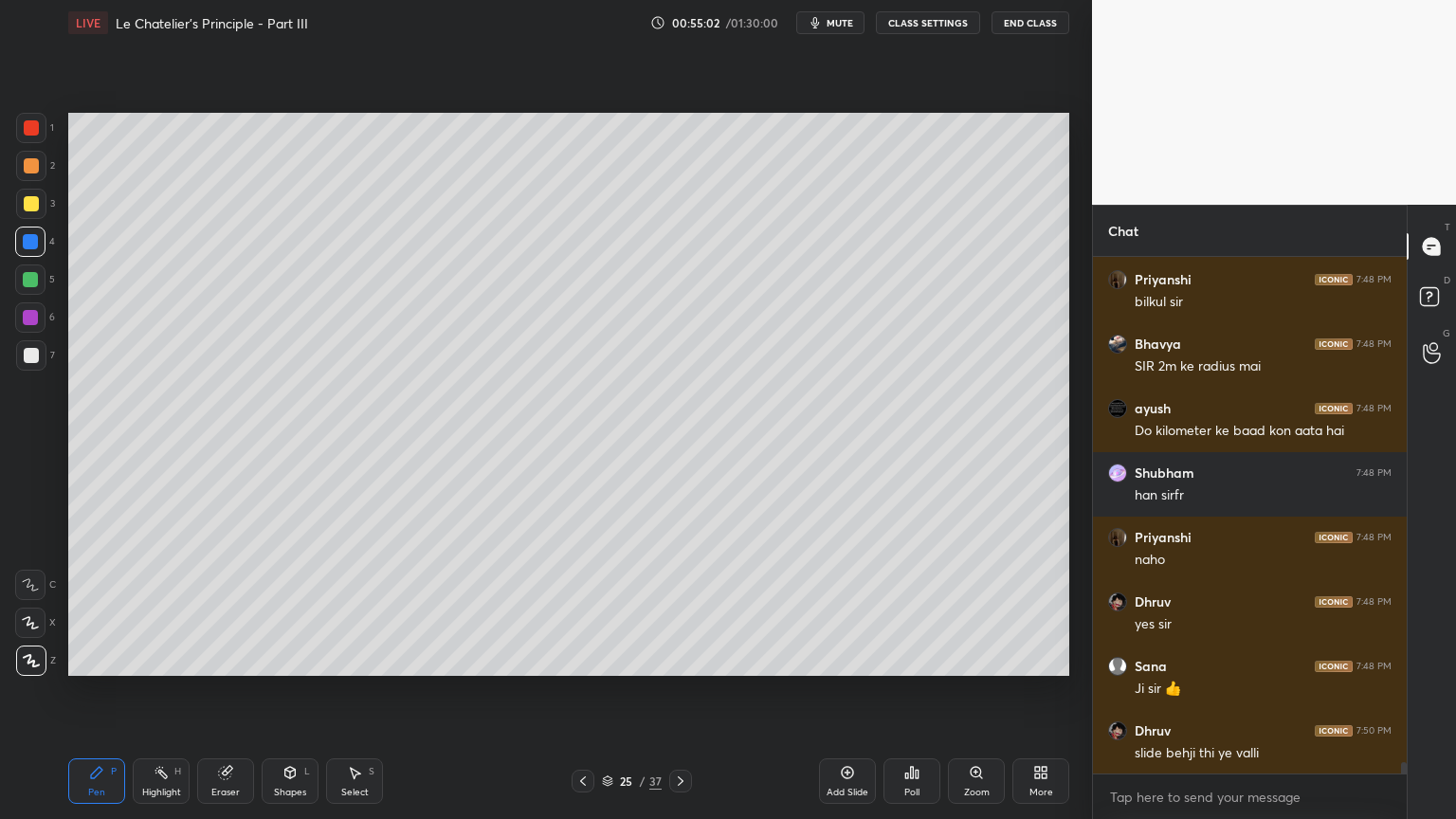 click on "7" at bounding box center [35, 359] 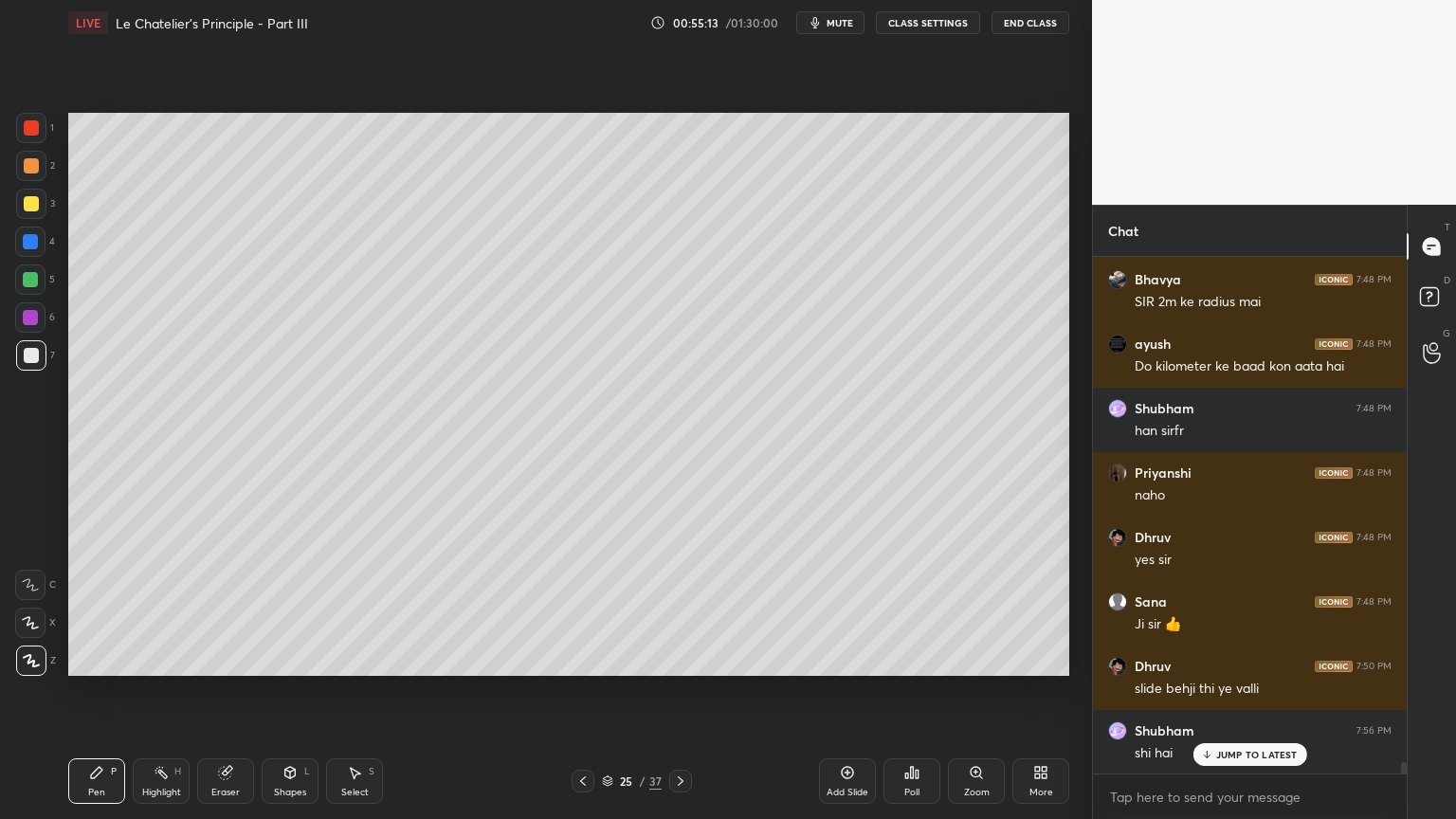 scroll, scrollTop: 22303, scrollLeft: 0, axis: vertical 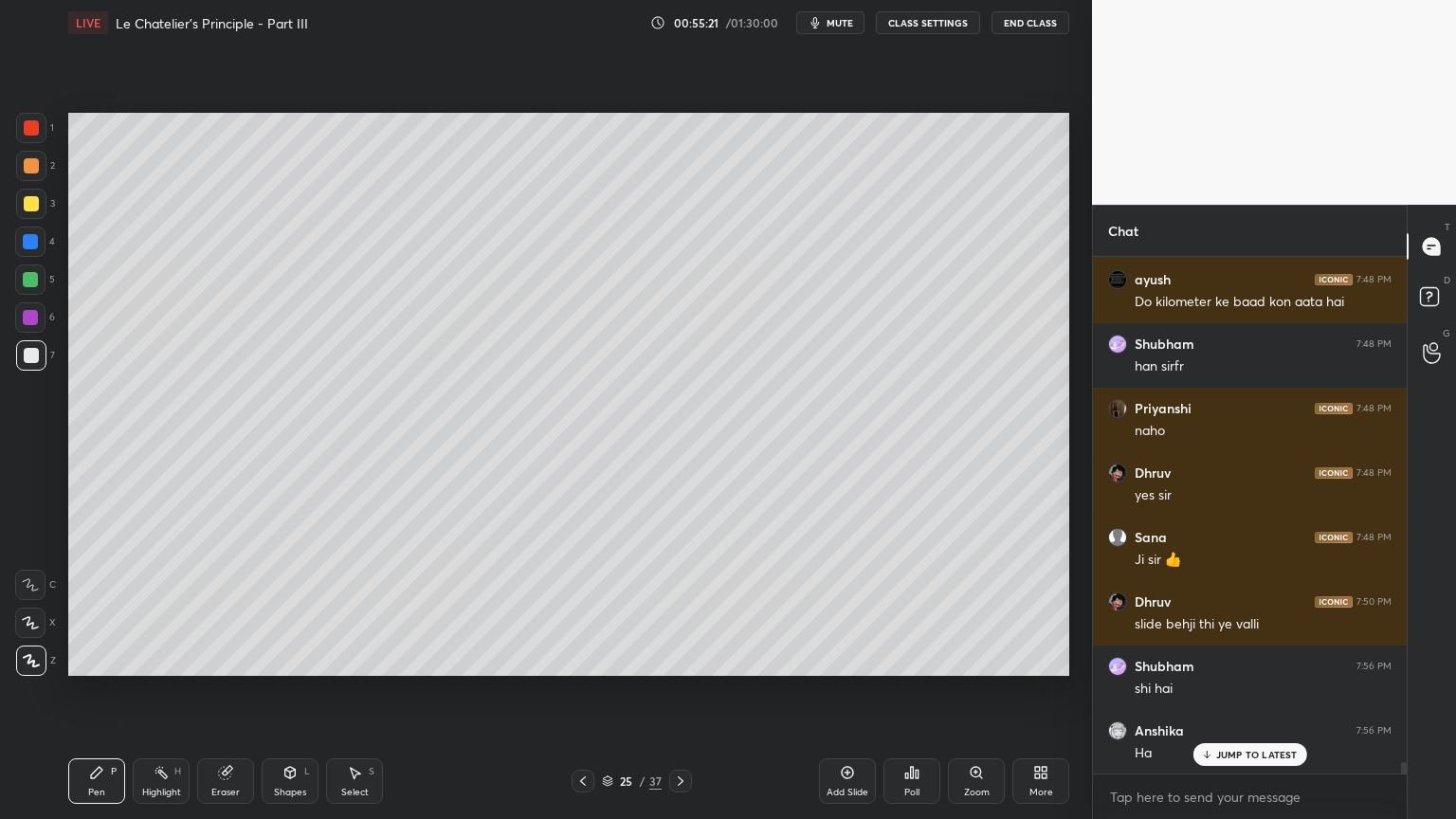 click on "Highlight H" at bounding box center [161, 781] 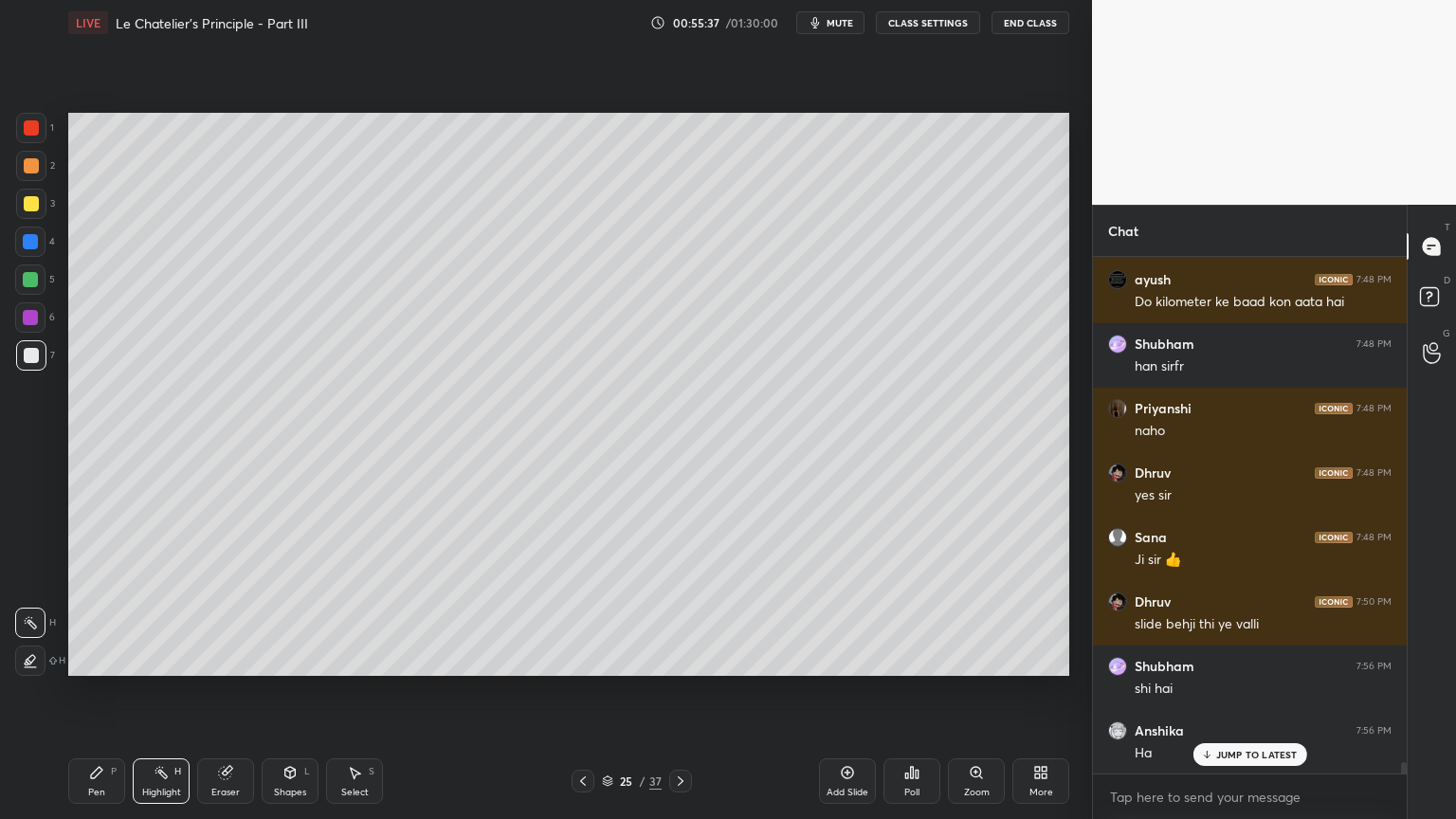 drag, startPoint x: 1270, startPoint y: 753, endPoint x: 1258, endPoint y: 753, distance: 12 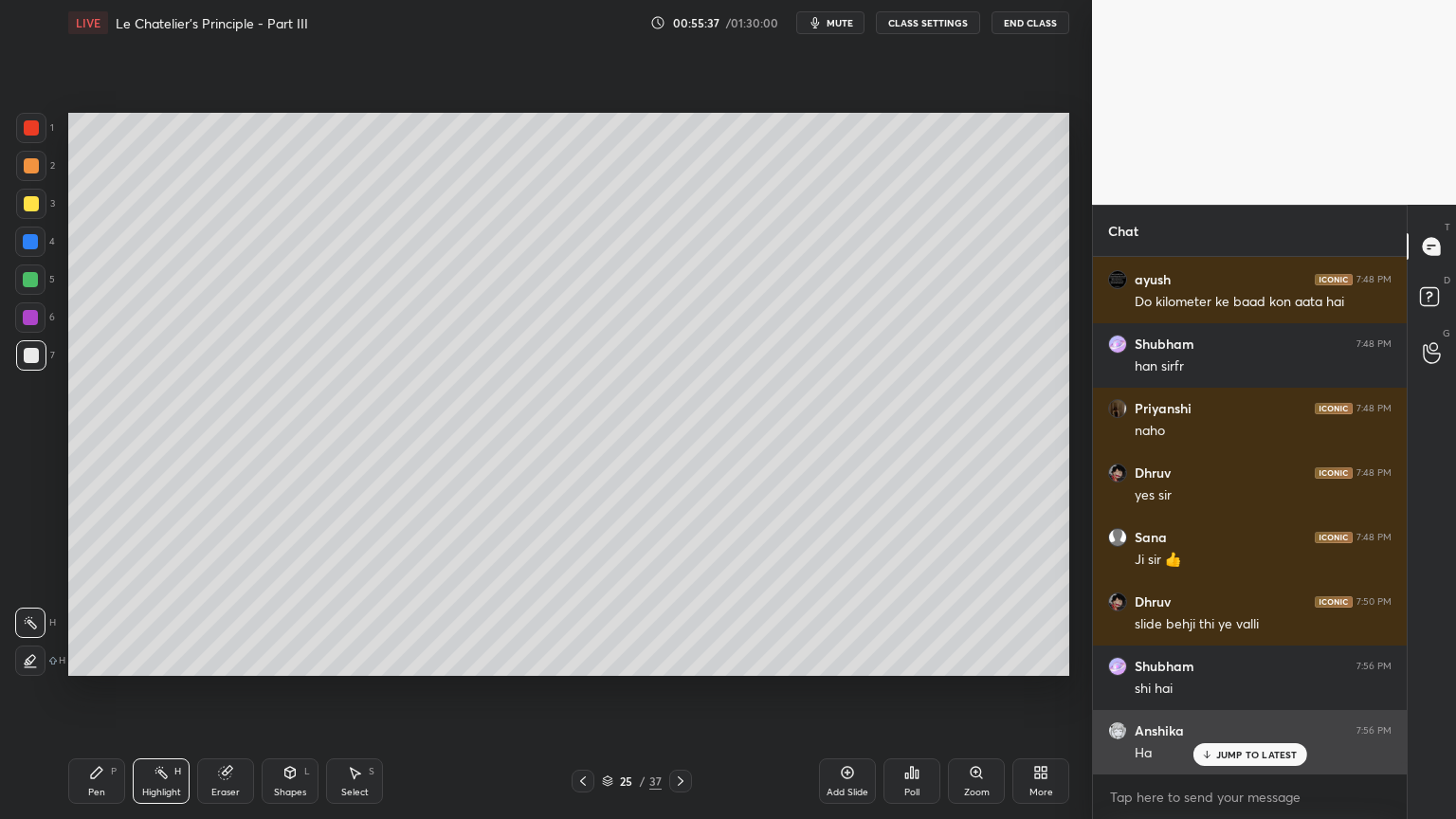 click on "JUMP TO LATEST" at bounding box center (1257, 755) 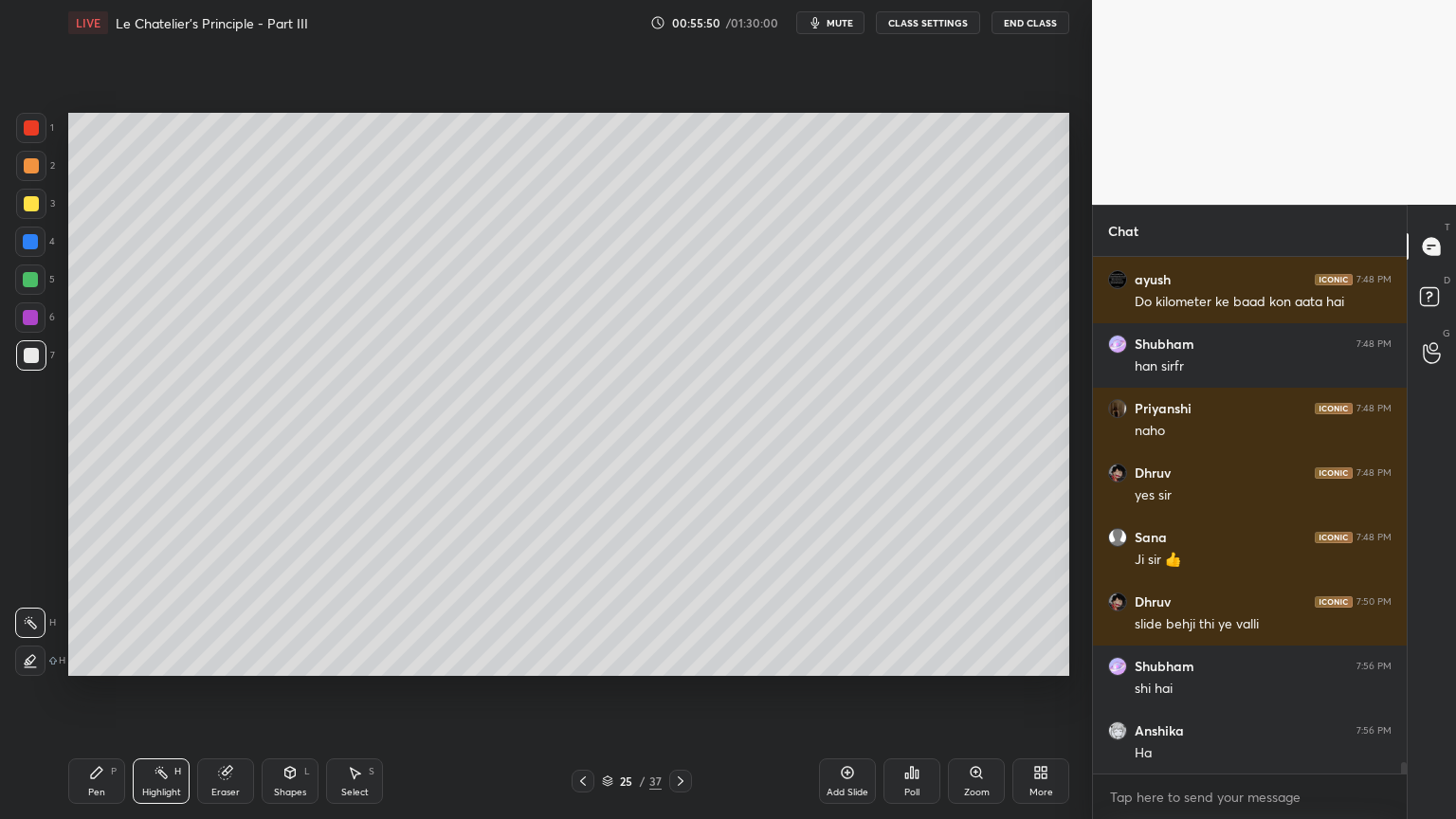 click on "Pen P" at bounding box center [97, 781] 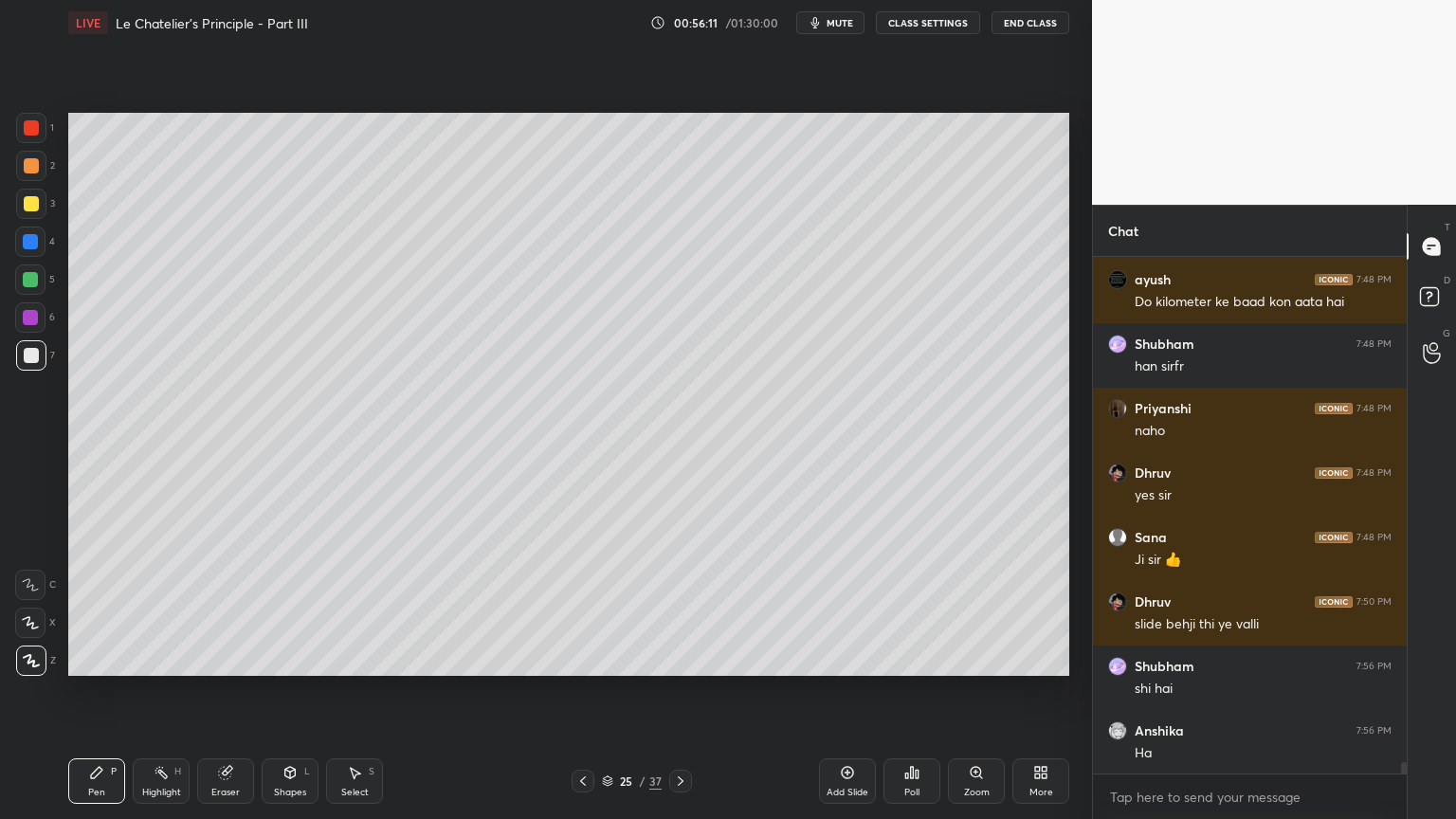 drag, startPoint x: 155, startPoint y: 788, endPoint x: 212, endPoint y: 693, distance: 110.78809 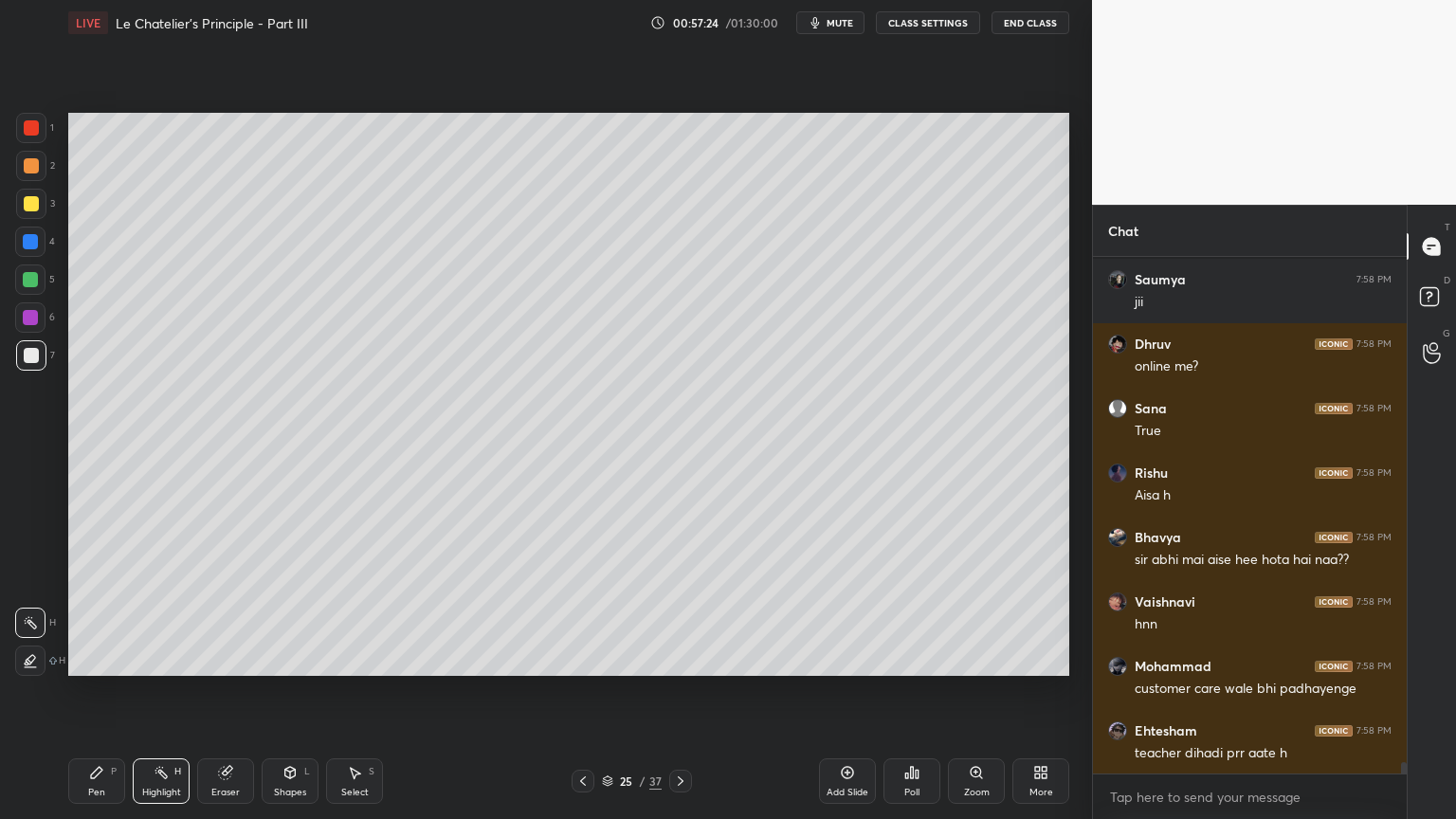 scroll, scrollTop: 23451, scrollLeft: 0, axis: vertical 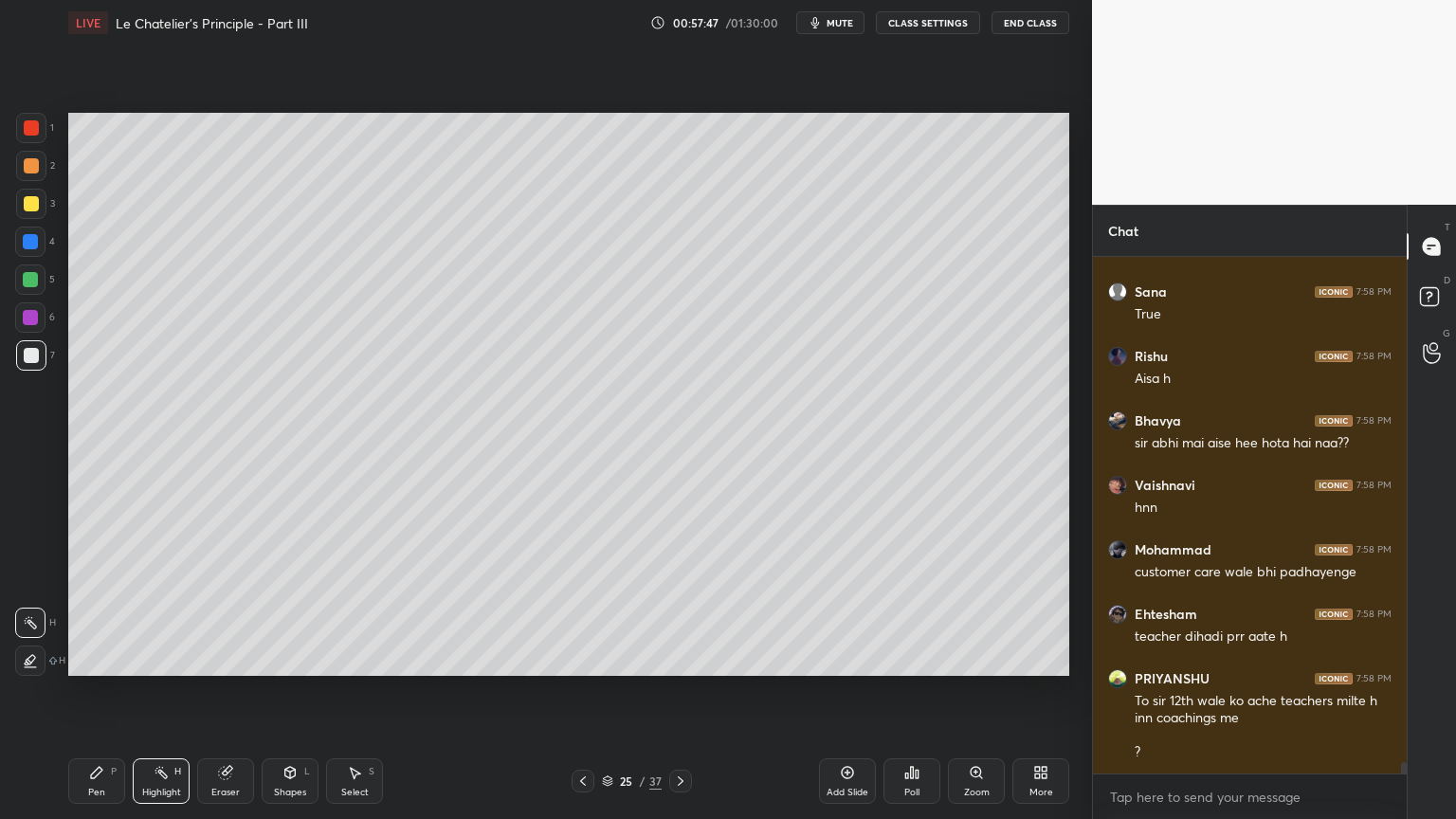 click 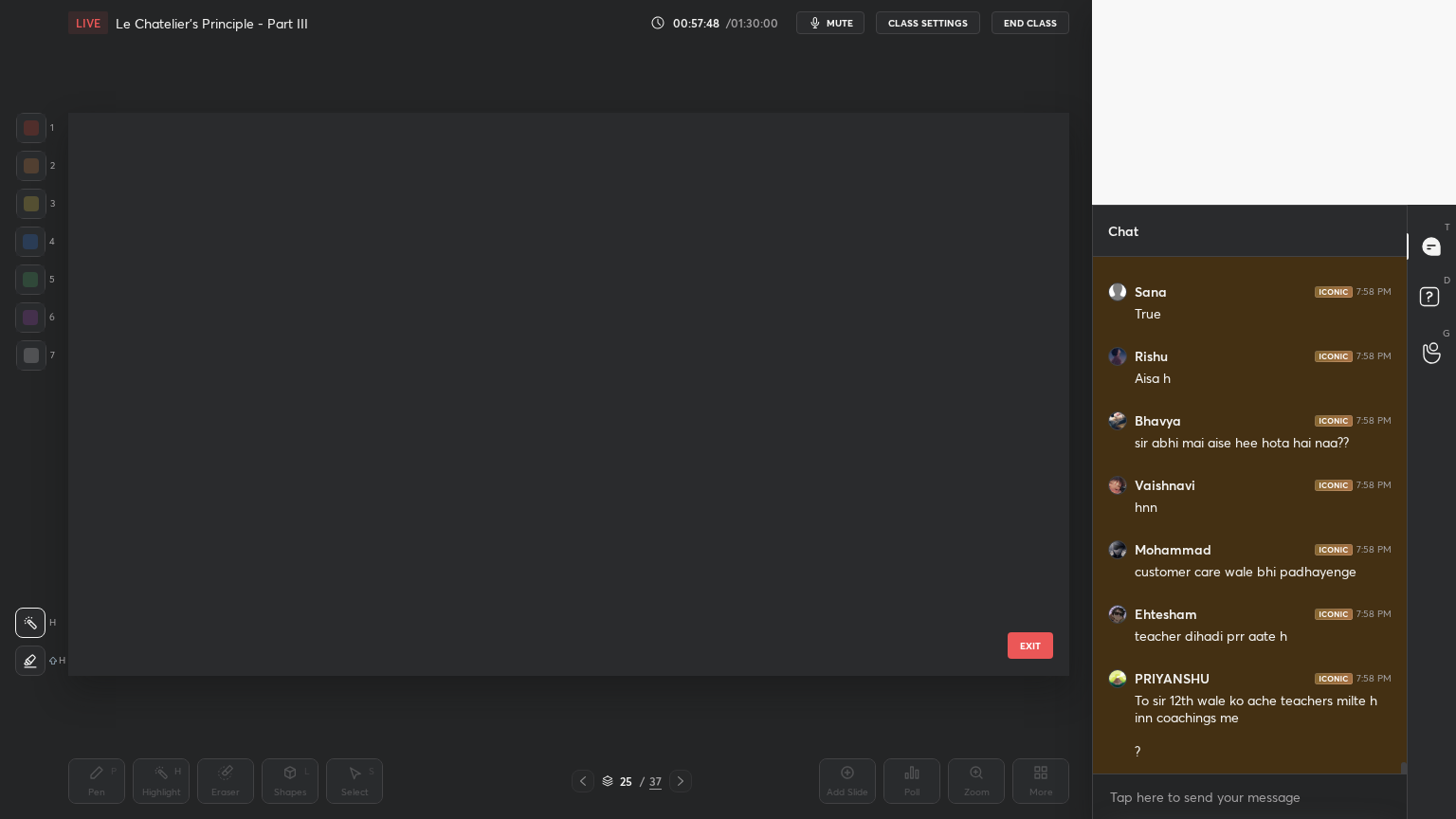 scroll, scrollTop: 997, scrollLeft: 0, axis: vertical 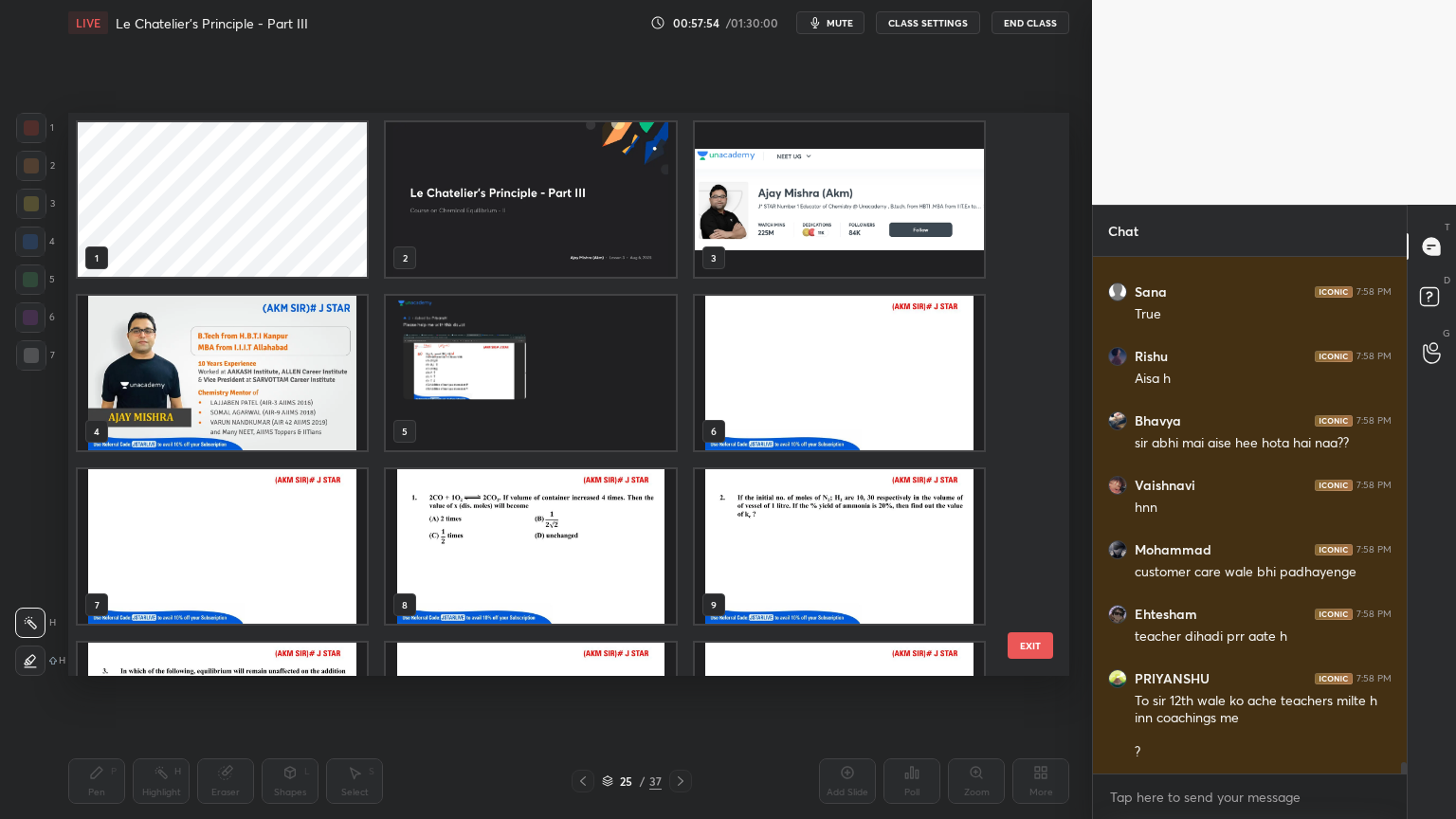 click at bounding box center (222, 373) 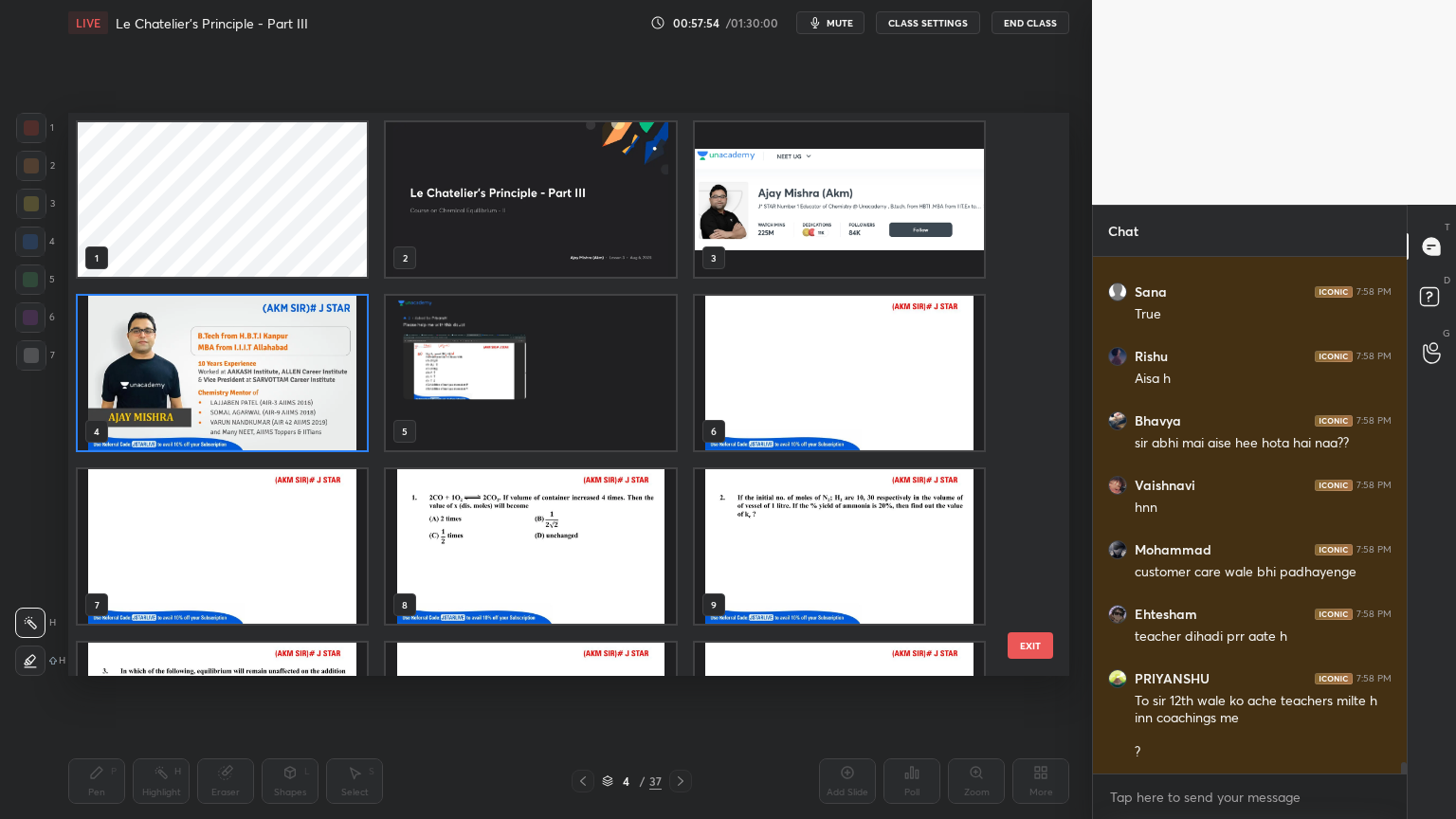 click at bounding box center (222, 373) 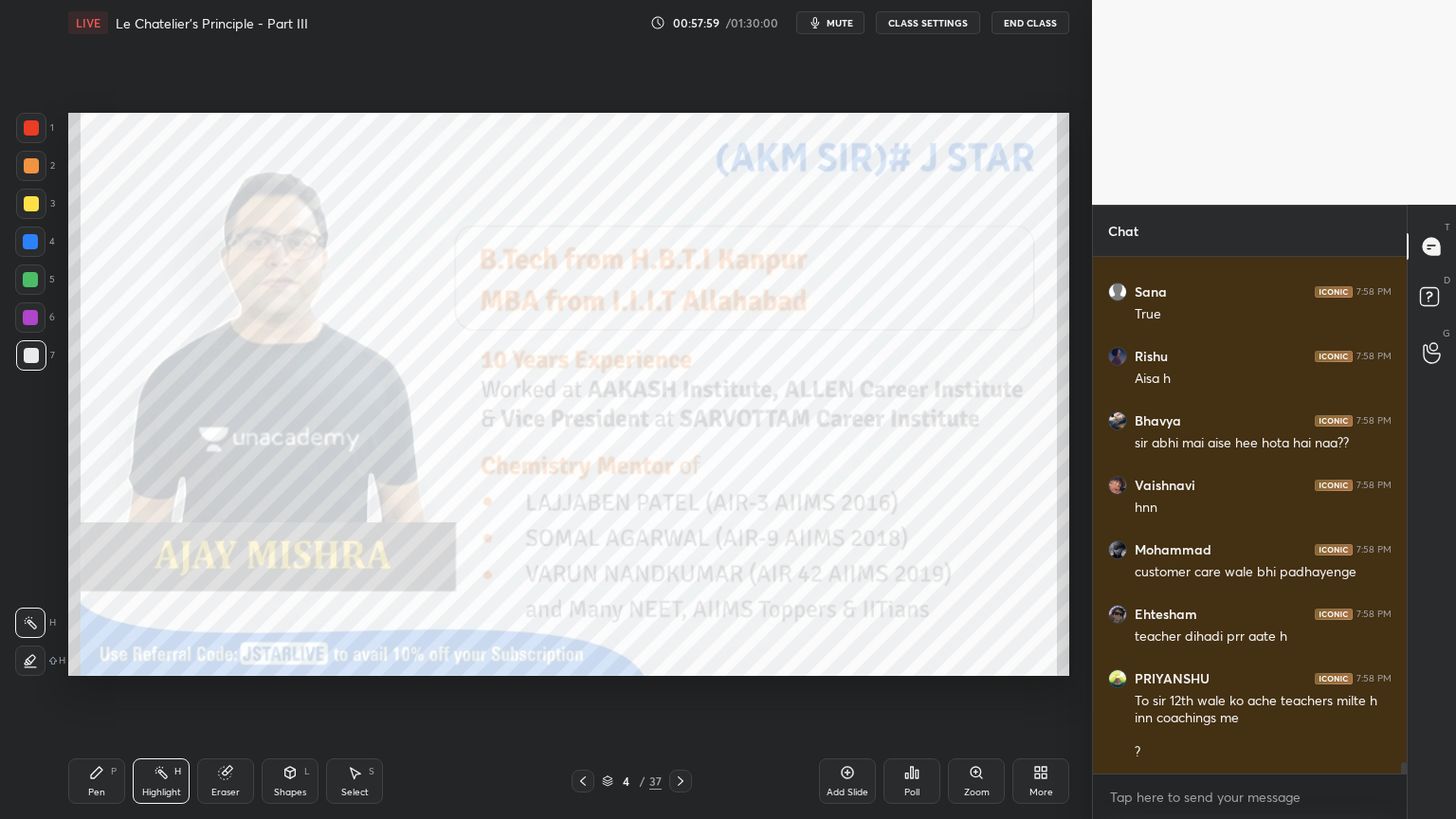 click at bounding box center (30, 280) 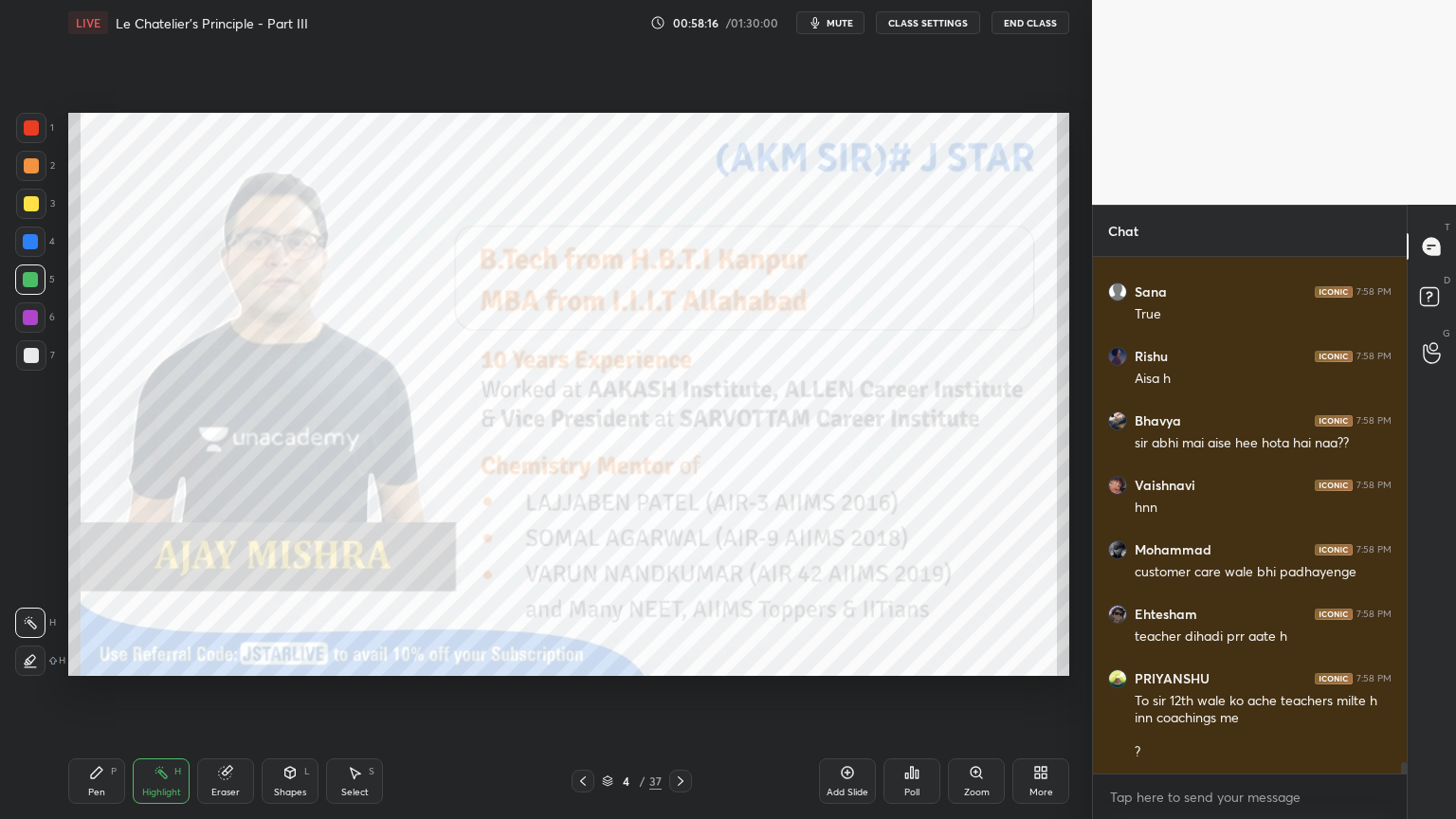 scroll, scrollTop: 23515, scrollLeft: 0, axis: vertical 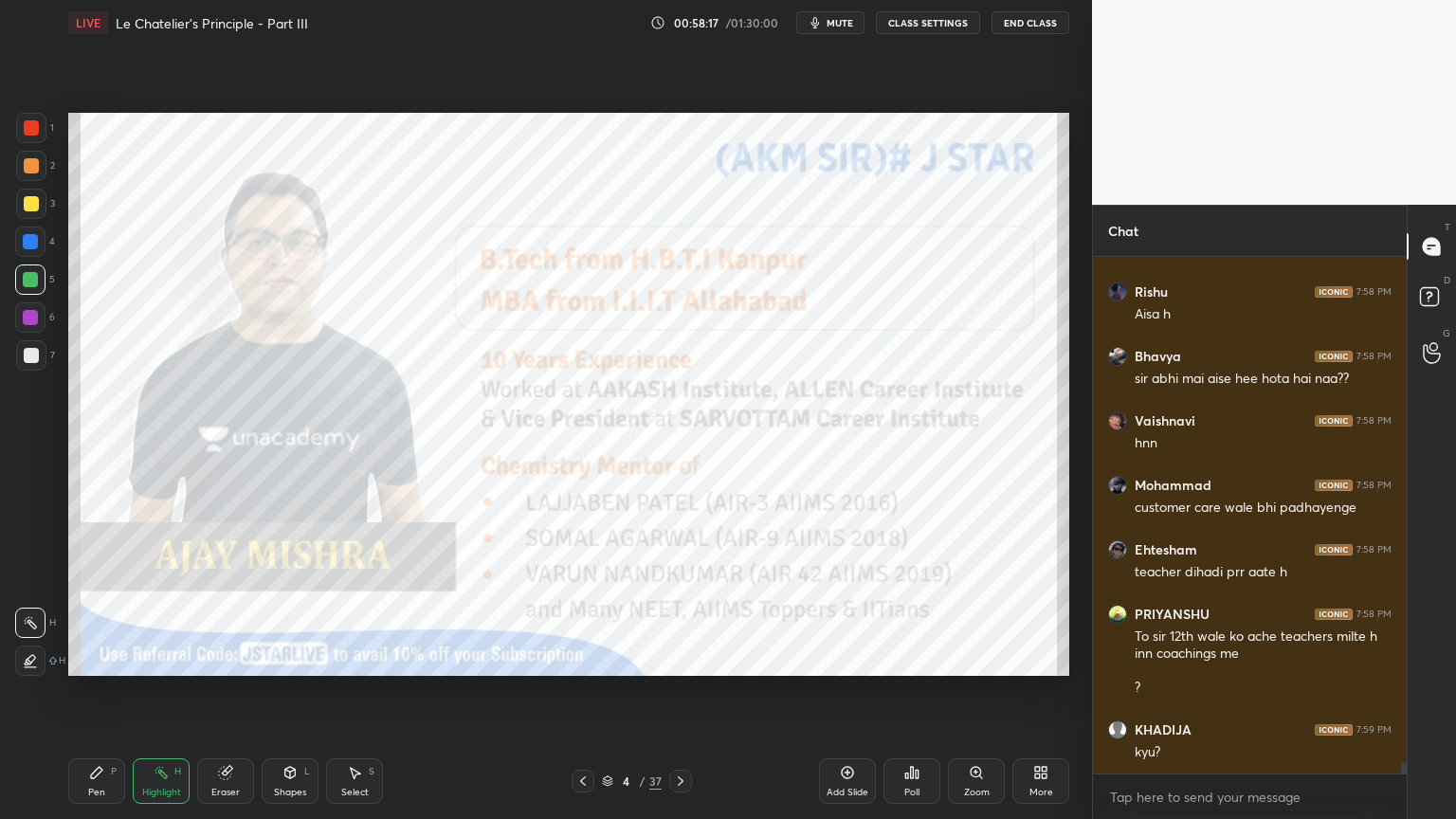 drag, startPoint x: 30, startPoint y: 133, endPoint x: 61, endPoint y: 155, distance: 38 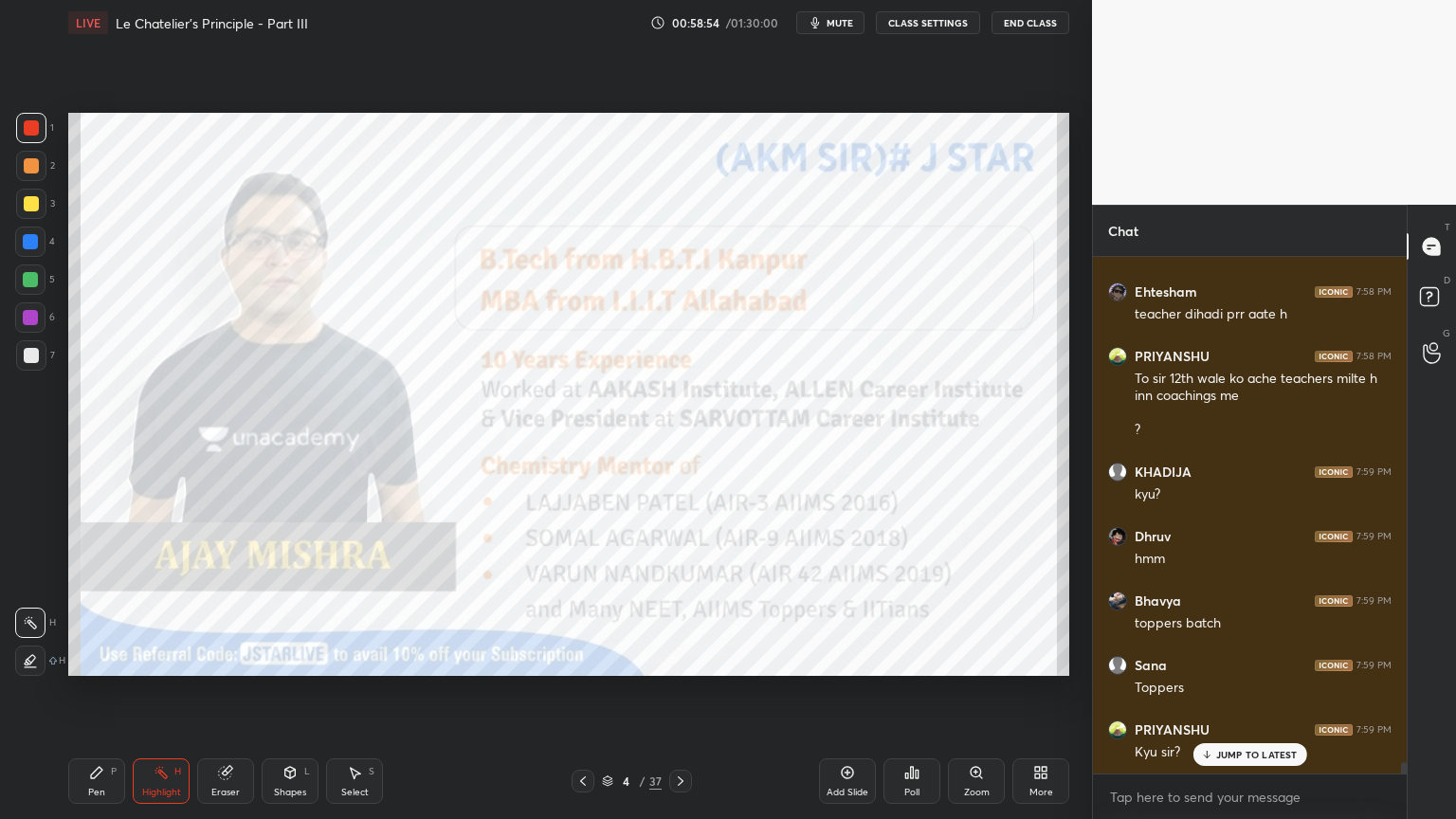 scroll, scrollTop: 23853, scrollLeft: 0, axis: vertical 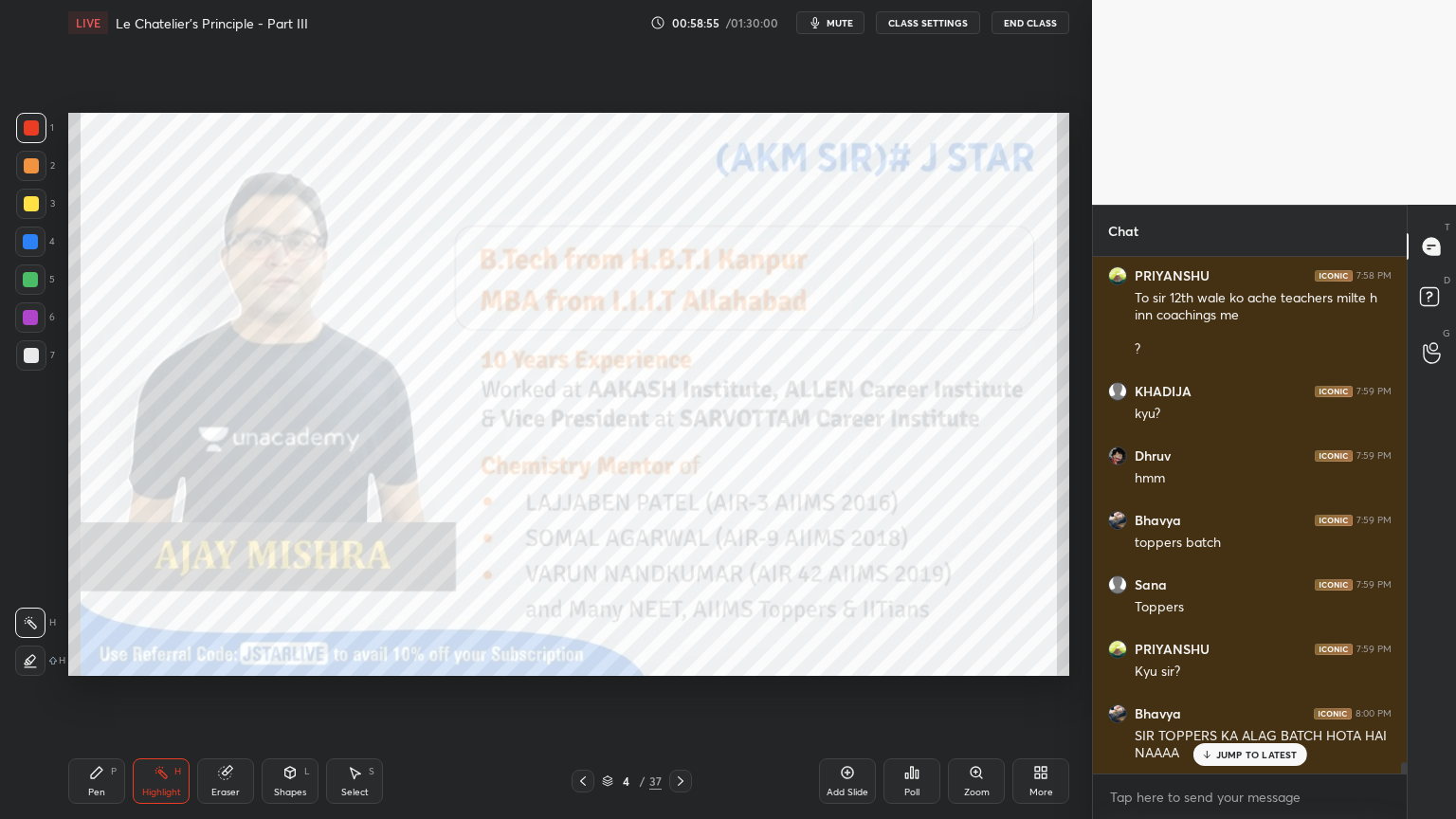 click 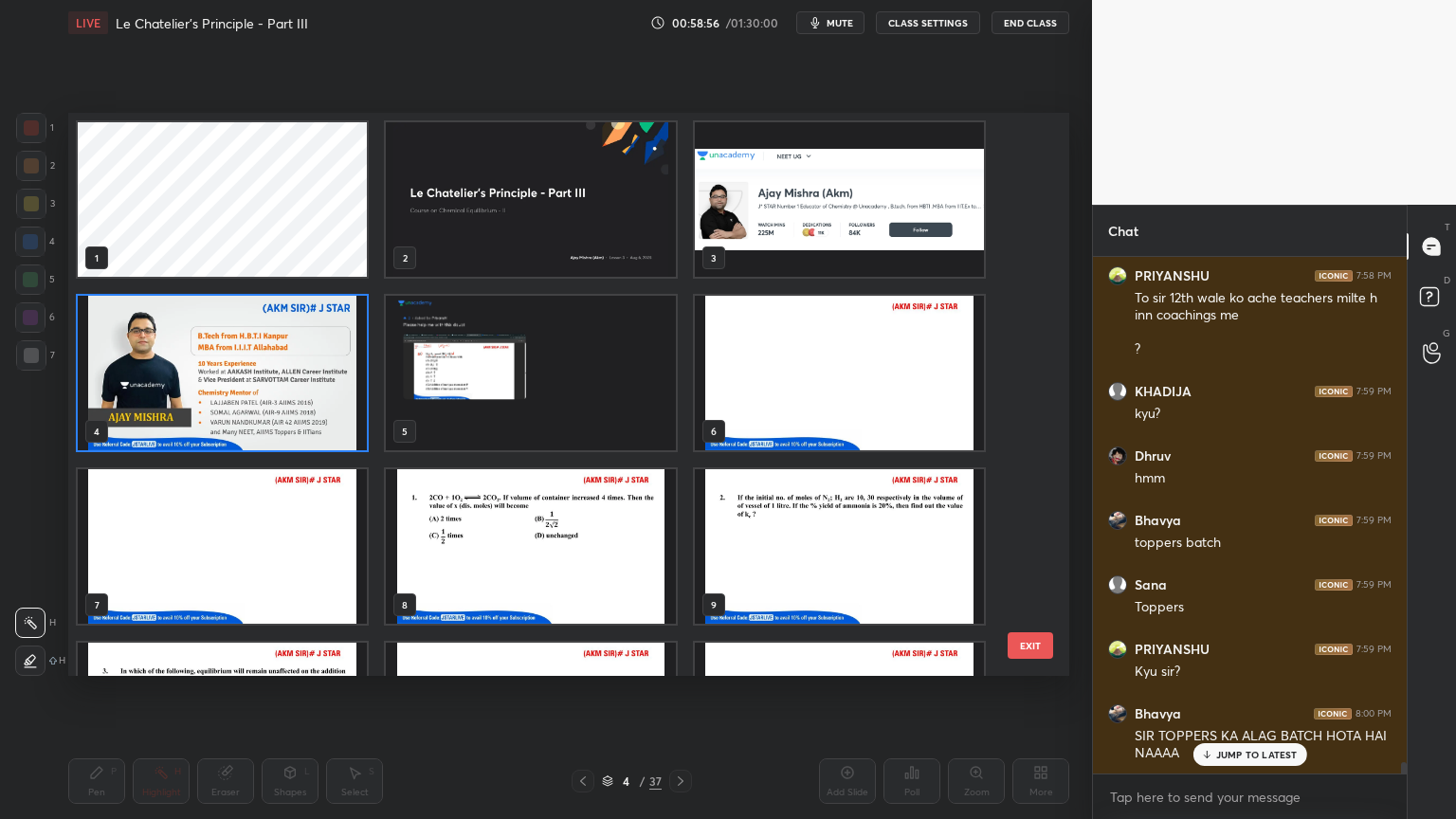 scroll, scrollTop: 6, scrollLeft: 9, axis: both 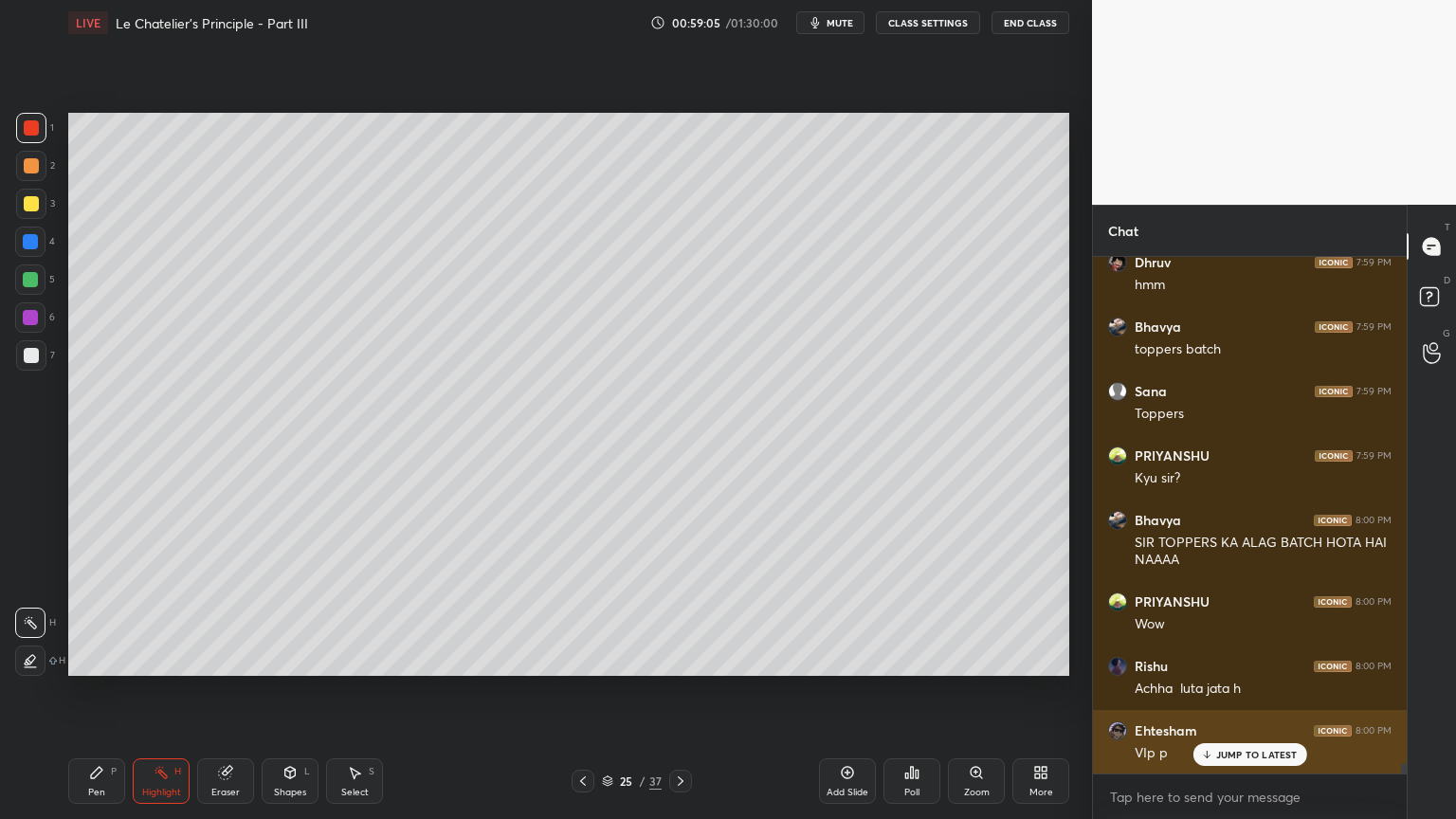 click on "JUMP TO LATEST" at bounding box center [1257, 755] 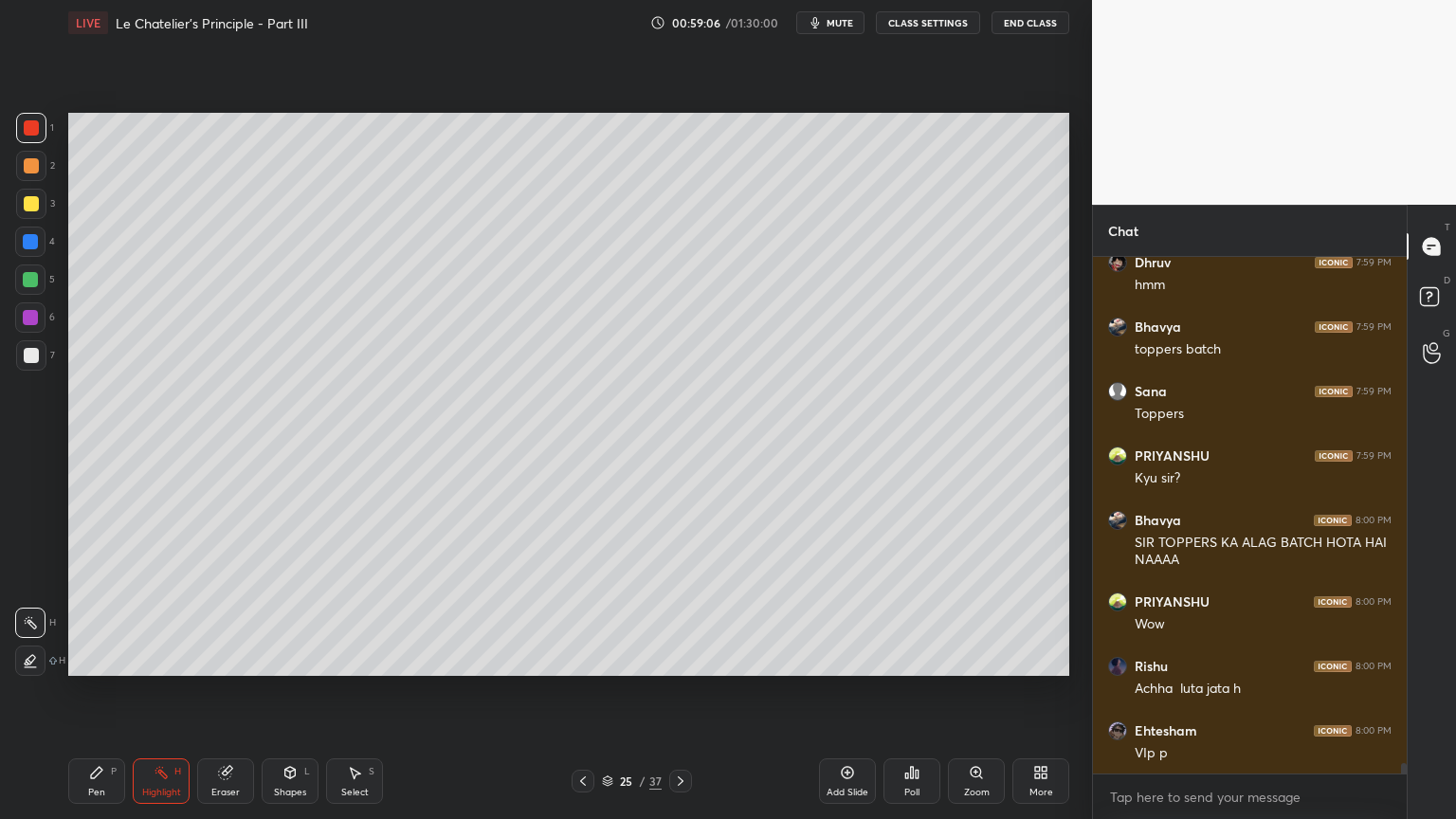 click on "Highlight H" at bounding box center (161, 781) 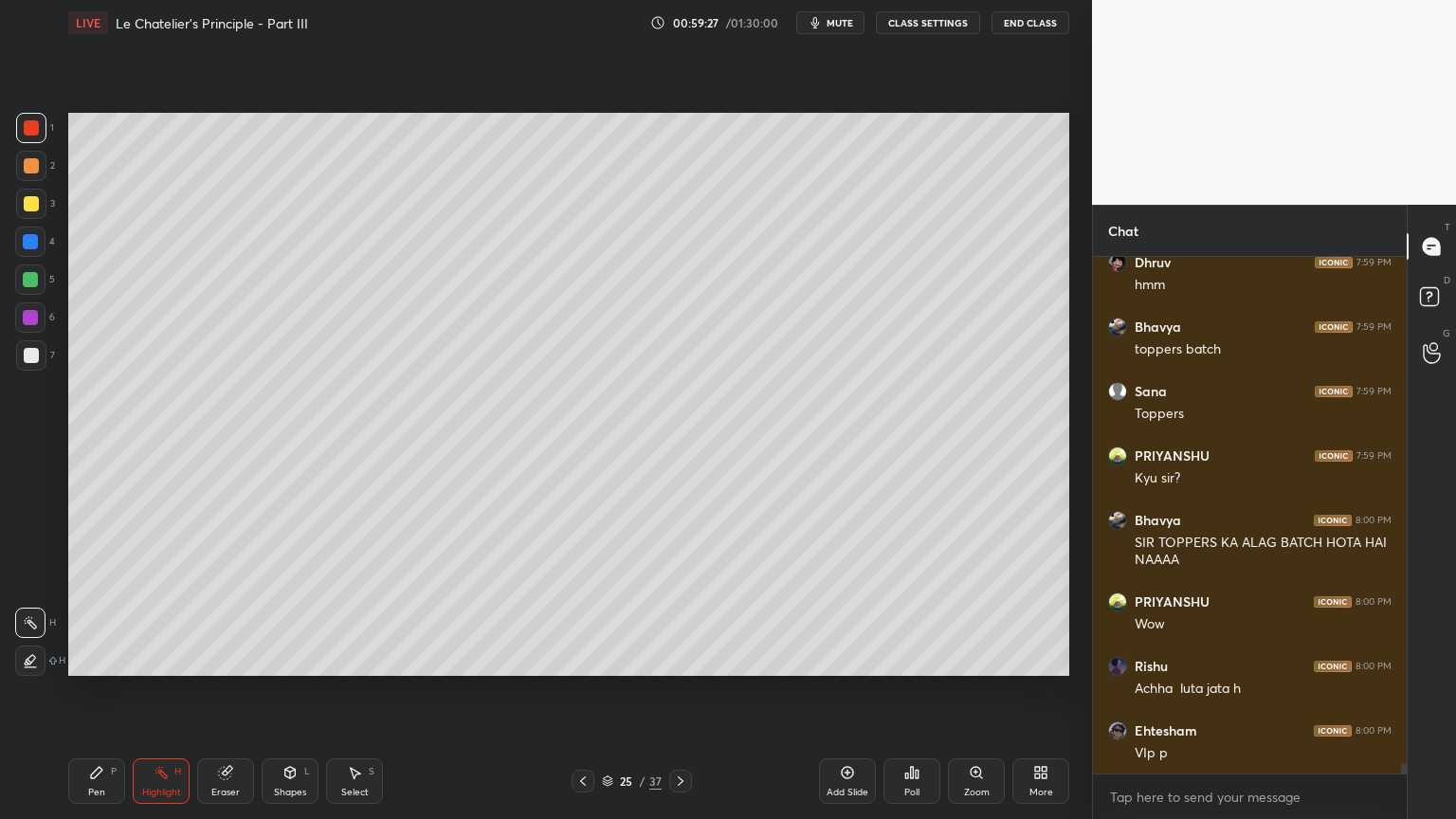 click on "Pen P" at bounding box center [97, 781] 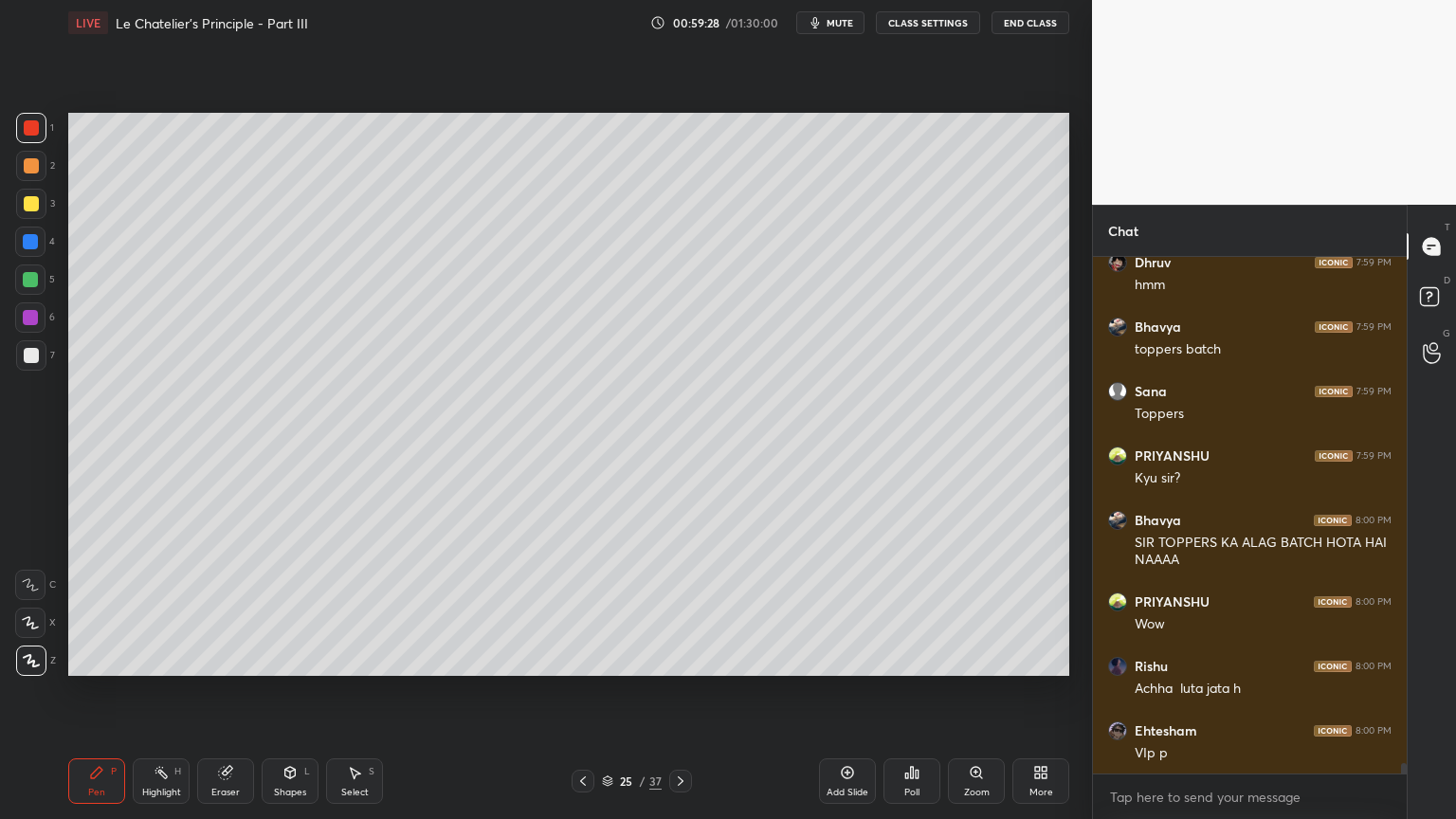 click at bounding box center (31, 355) 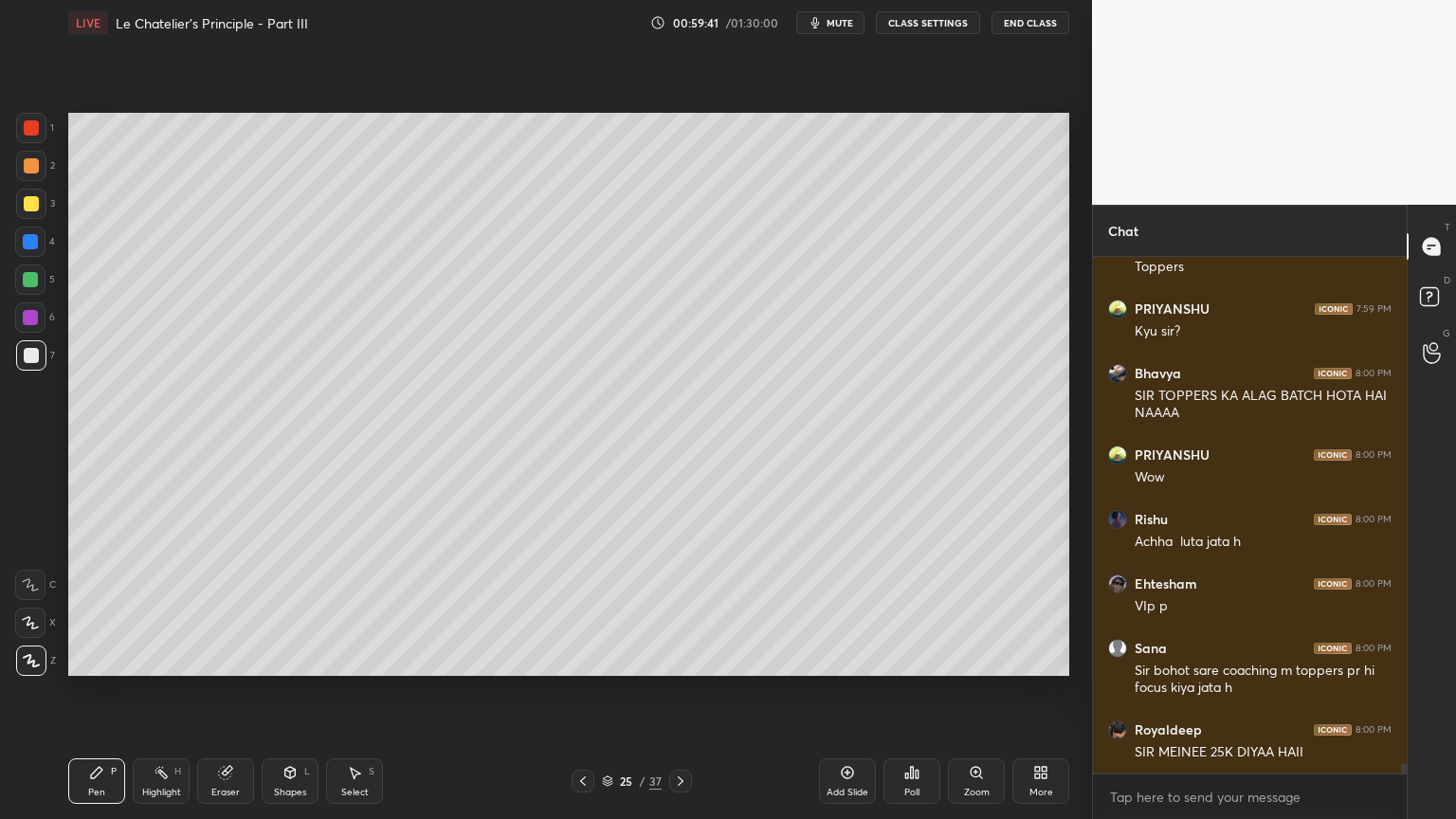 scroll, scrollTop: 24258, scrollLeft: 0, axis: vertical 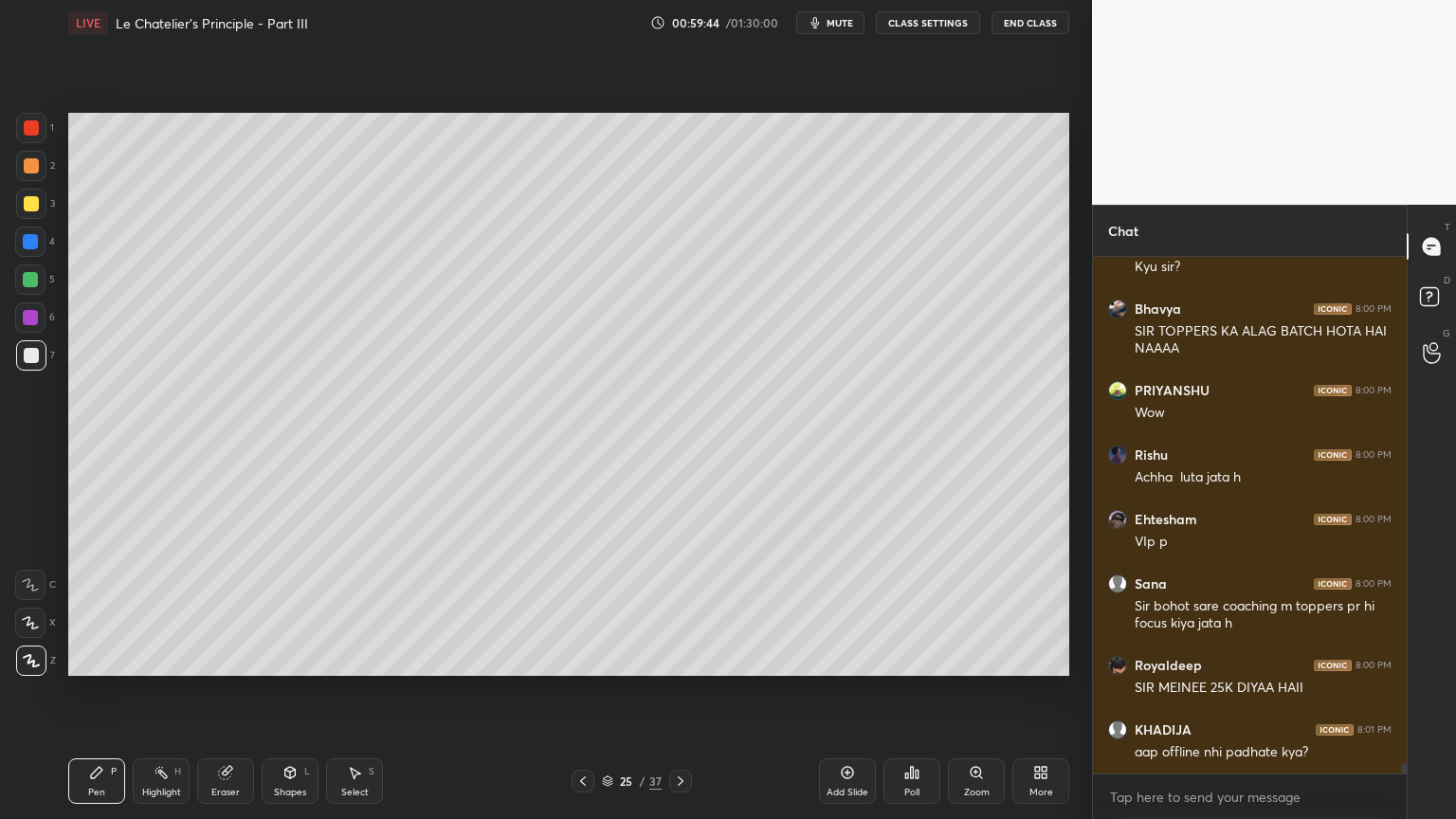 click on "Highlight H" at bounding box center (161, 781) 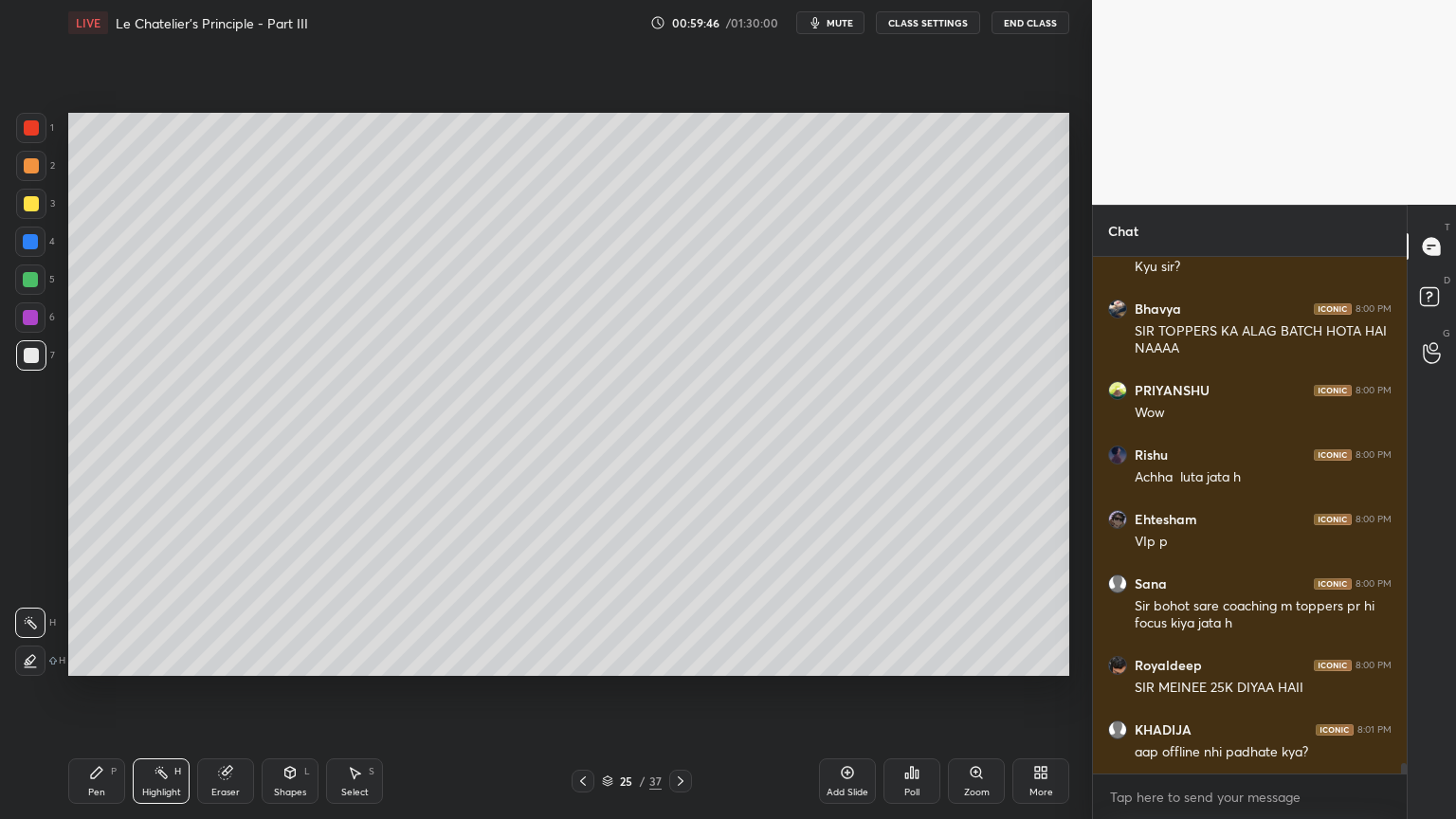 scroll, scrollTop: 24339, scrollLeft: 0, axis: vertical 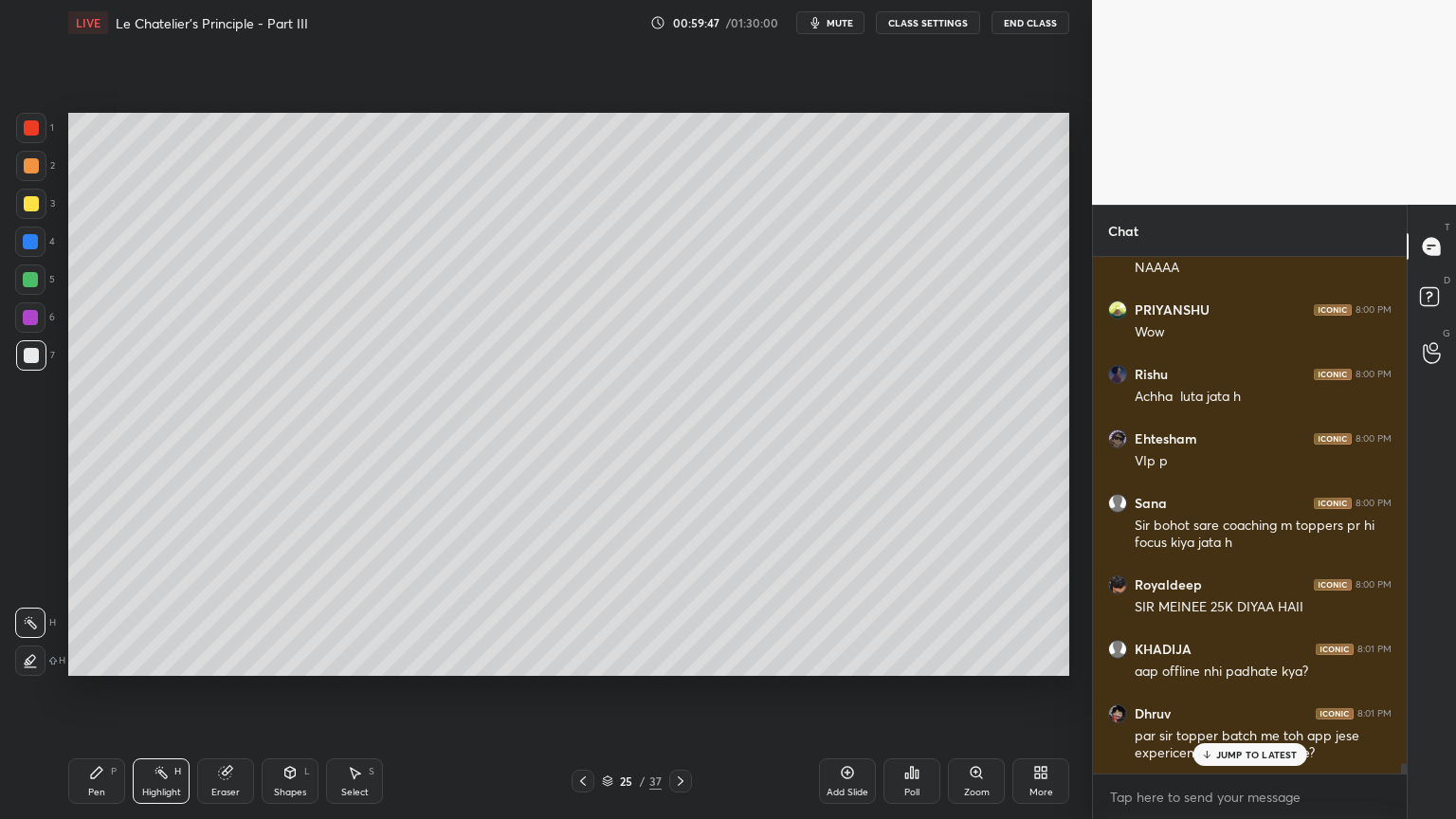 drag, startPoint x: 102, startPoint y: 776, endPoint x: 100, endPoint y: 742, distance: 34.05877 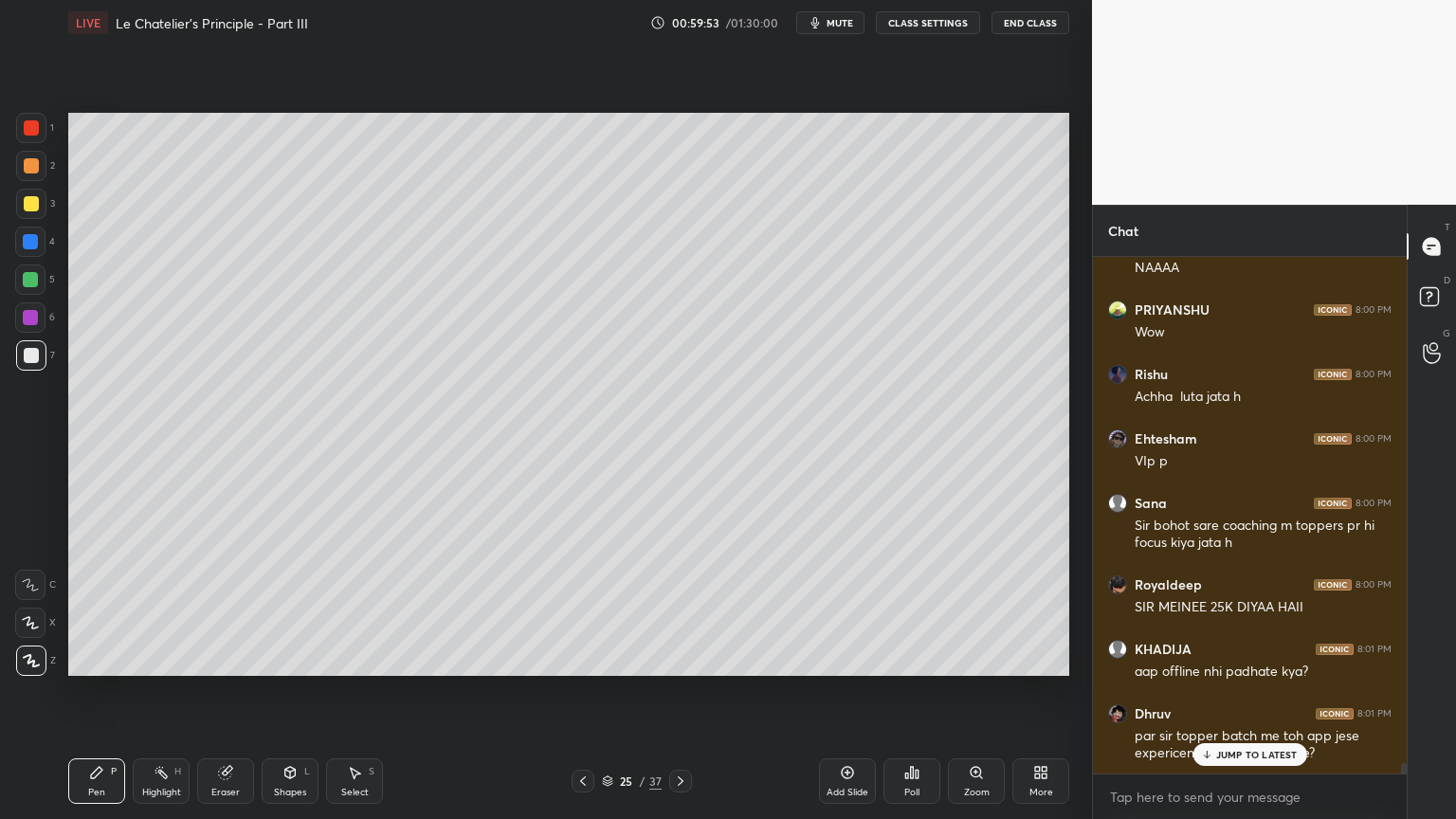 click 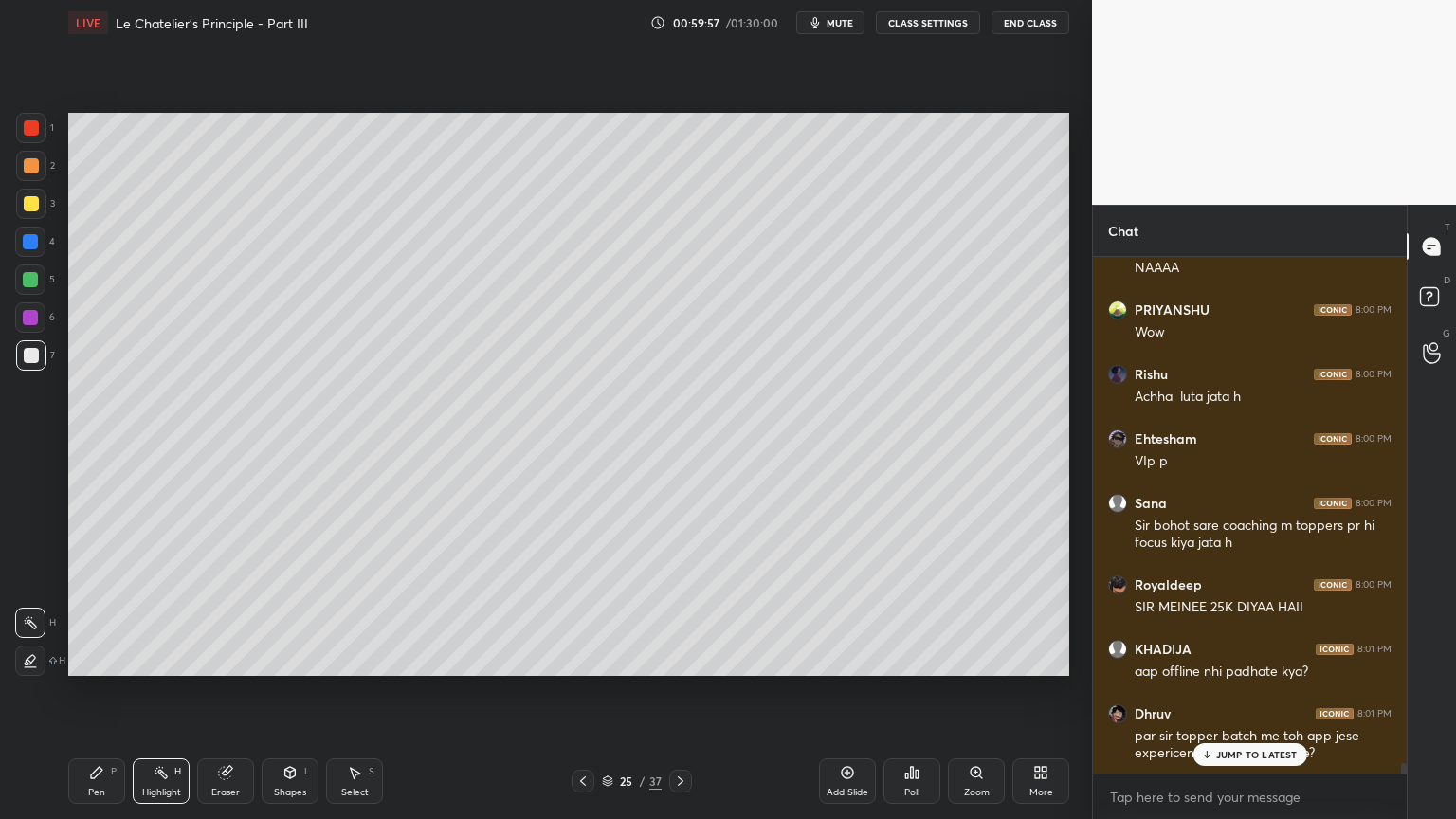 scroll, scrollTop: 24403, scrollLeft: 0, axis: vertical 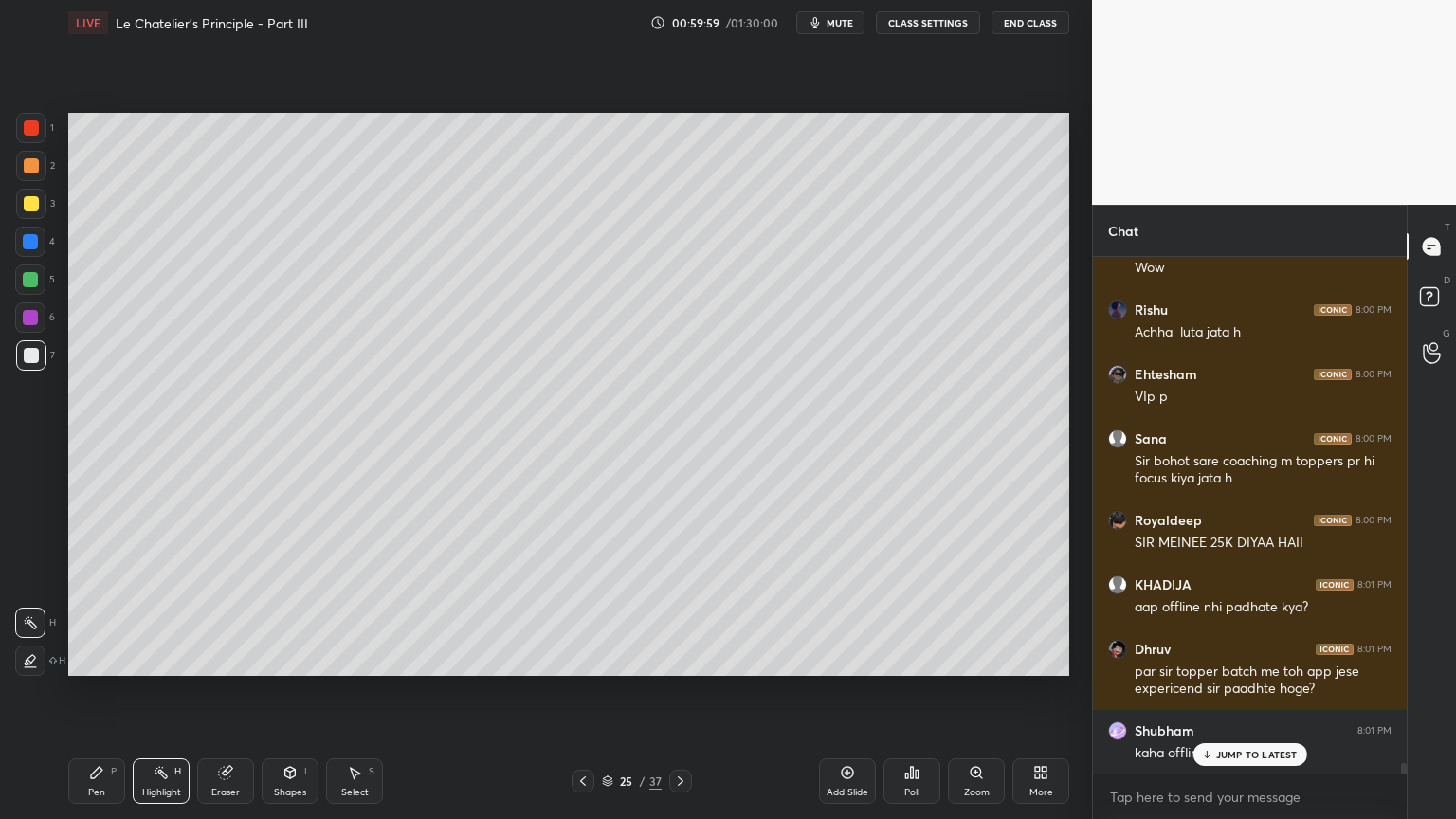 click on "JUMP TO LATEST" at bounding box center (1257, 755) 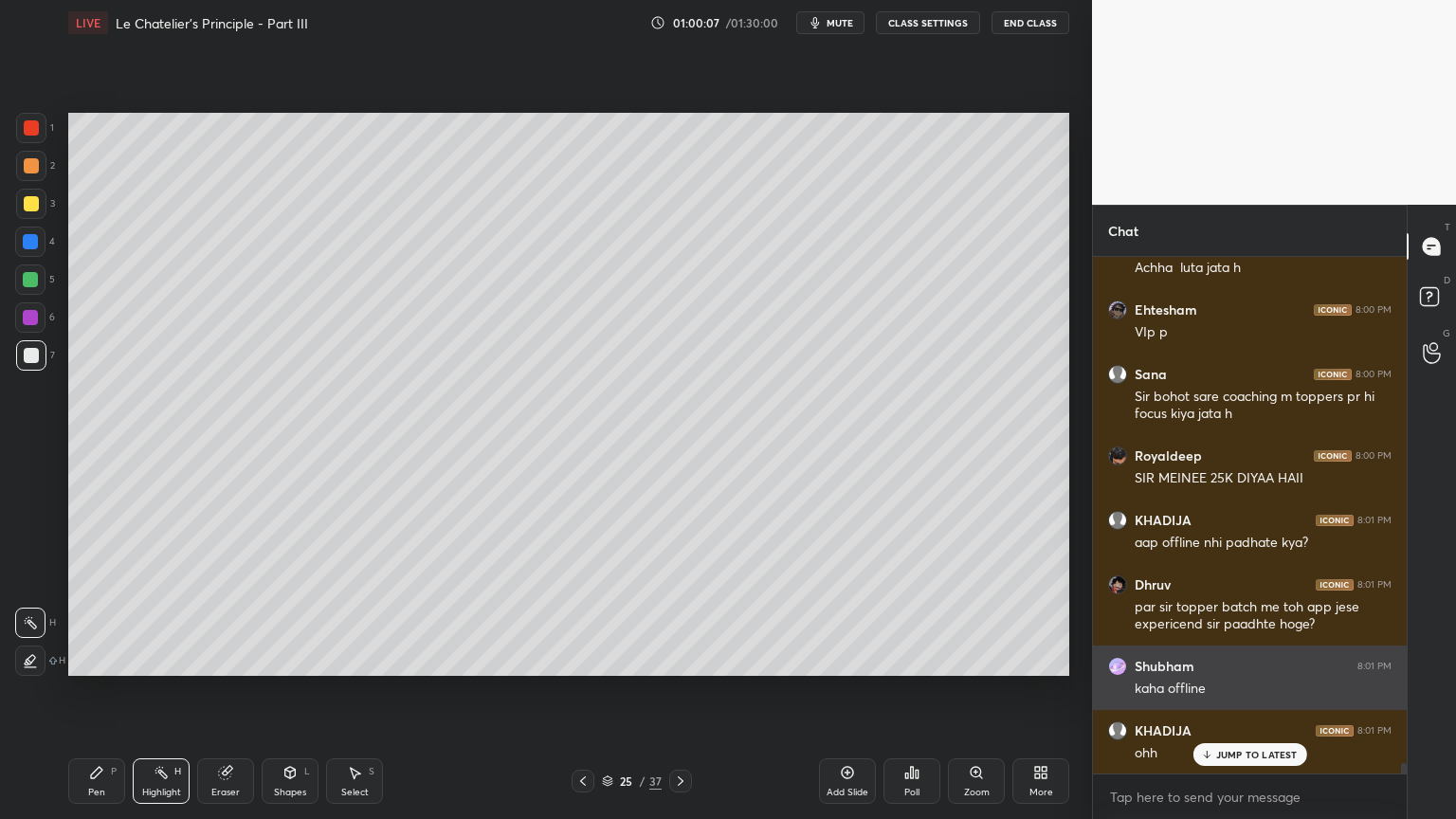 scroll, scrollTop: 24532, scrollLeft: 0, axis: vertical 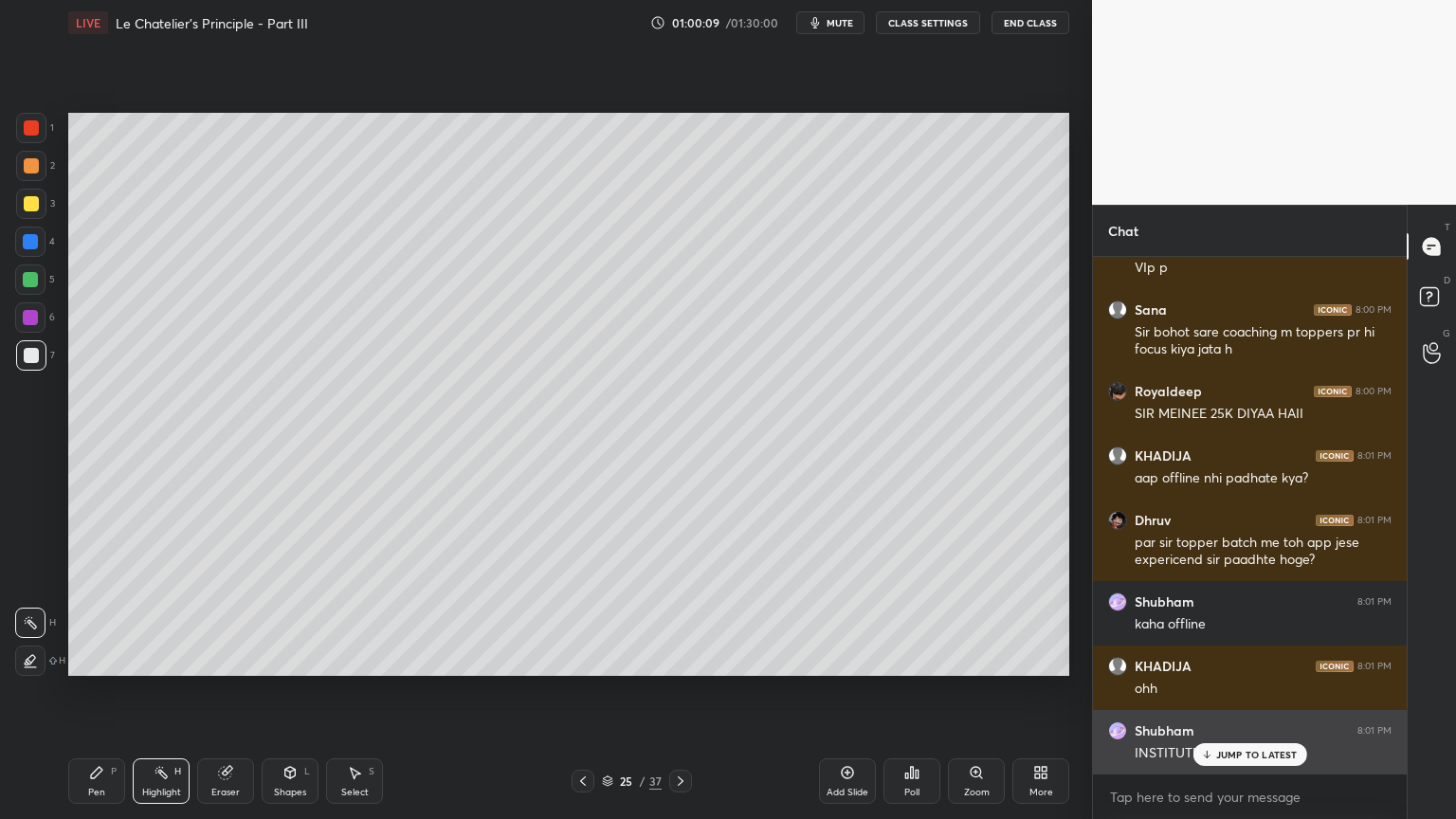 click on "JUMP TO LATEST" at bounding box center (1257, 755) 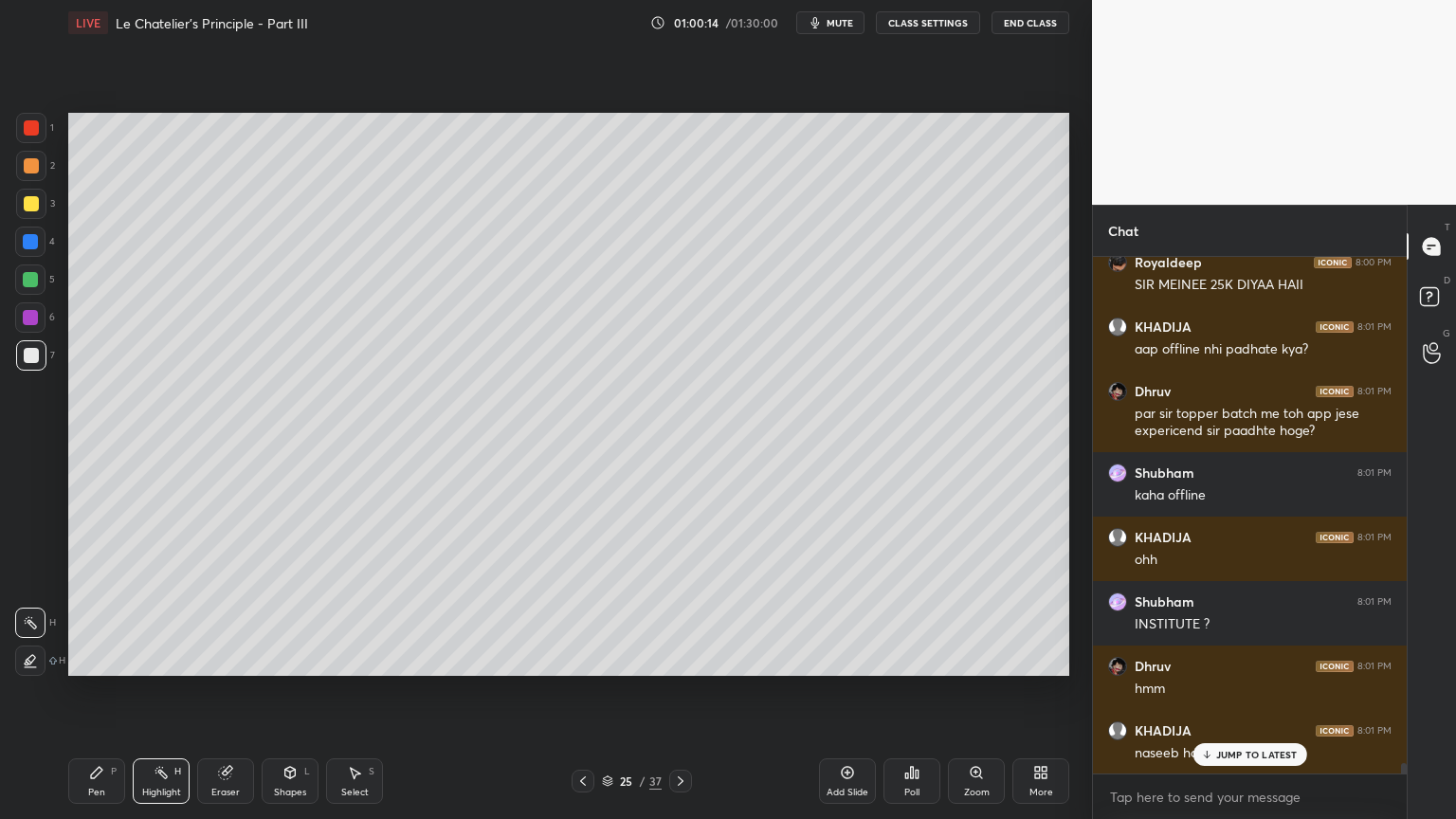 scroll, scrollTop: 24725, scrollLeft: 0, axis: vertical 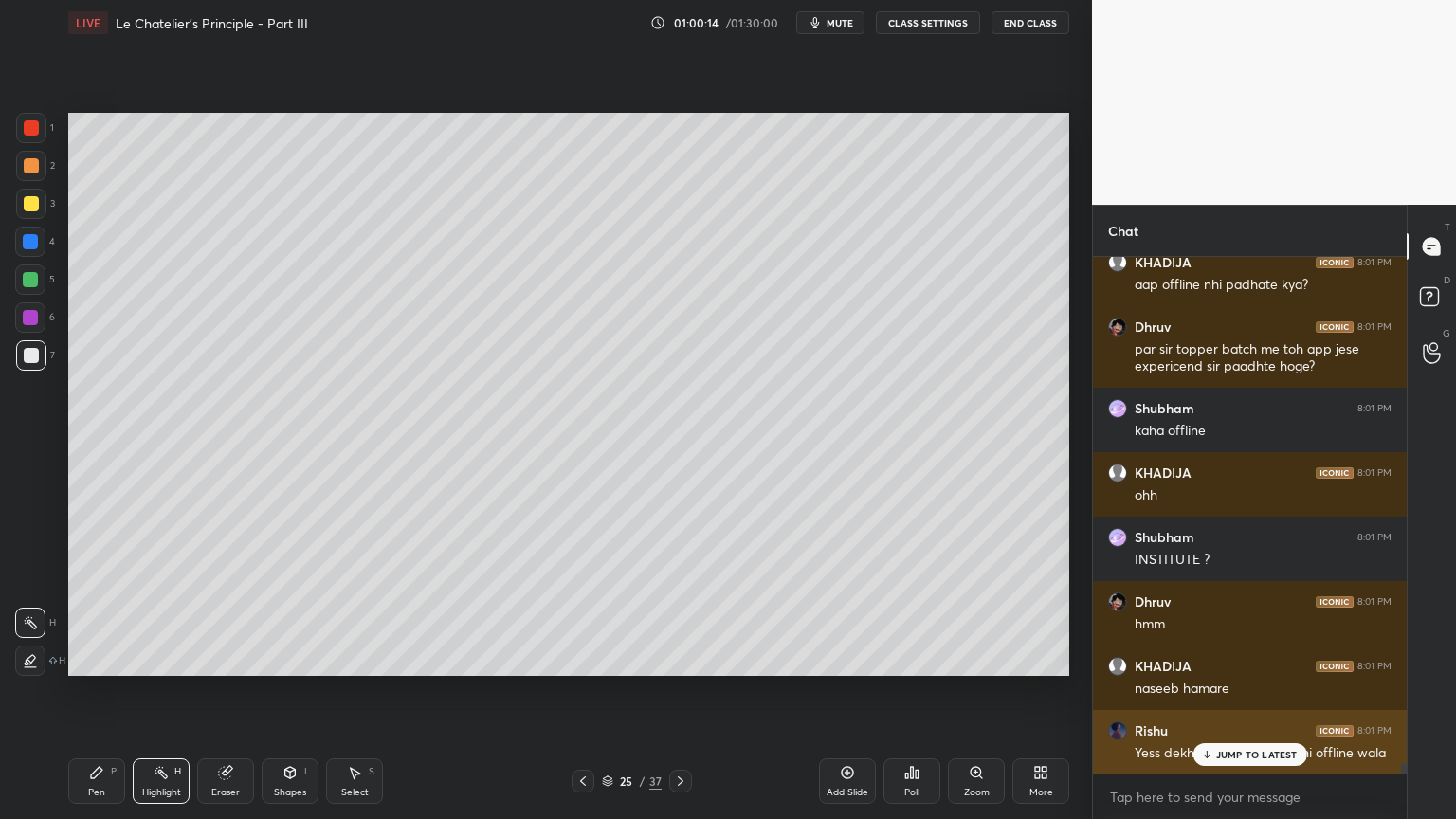 click on "JUMP TO LATEST" at bounding box center (1257, 755) 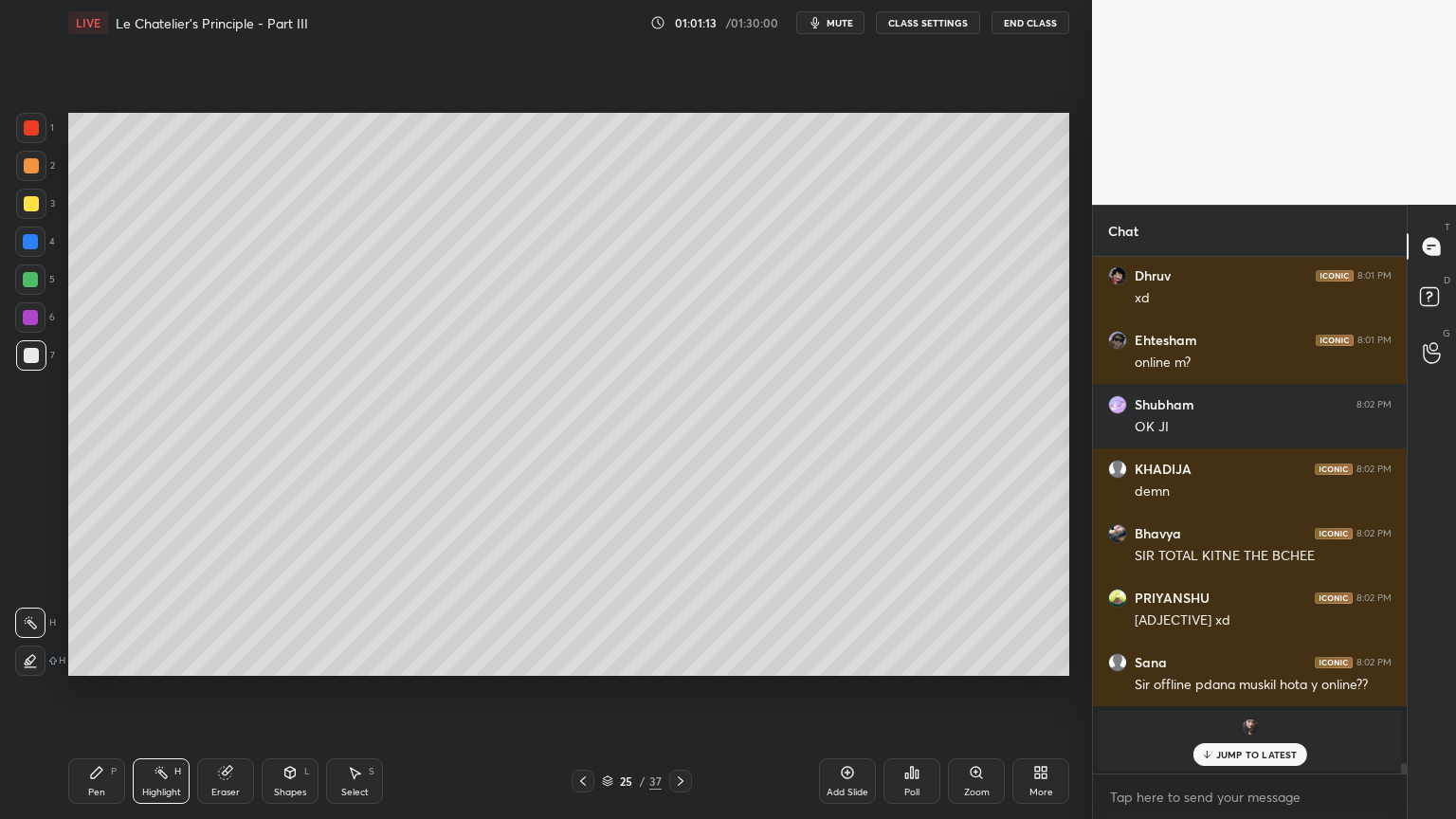 scroll, scrollTop: 25438, scrollLeft: 0, axis: vertical 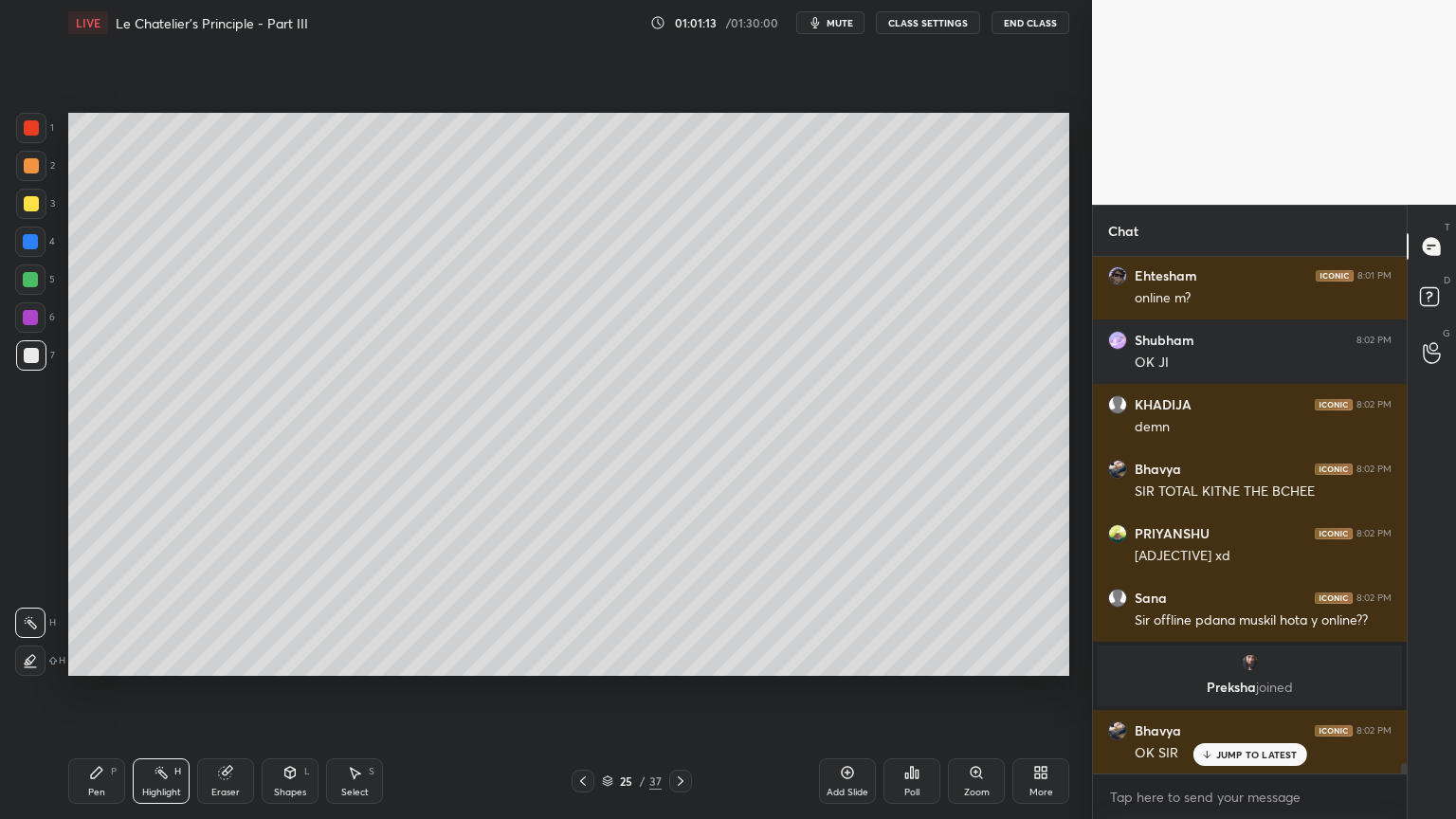 click on "JUMP TO LATEST" at bounding box center (1257, 755) 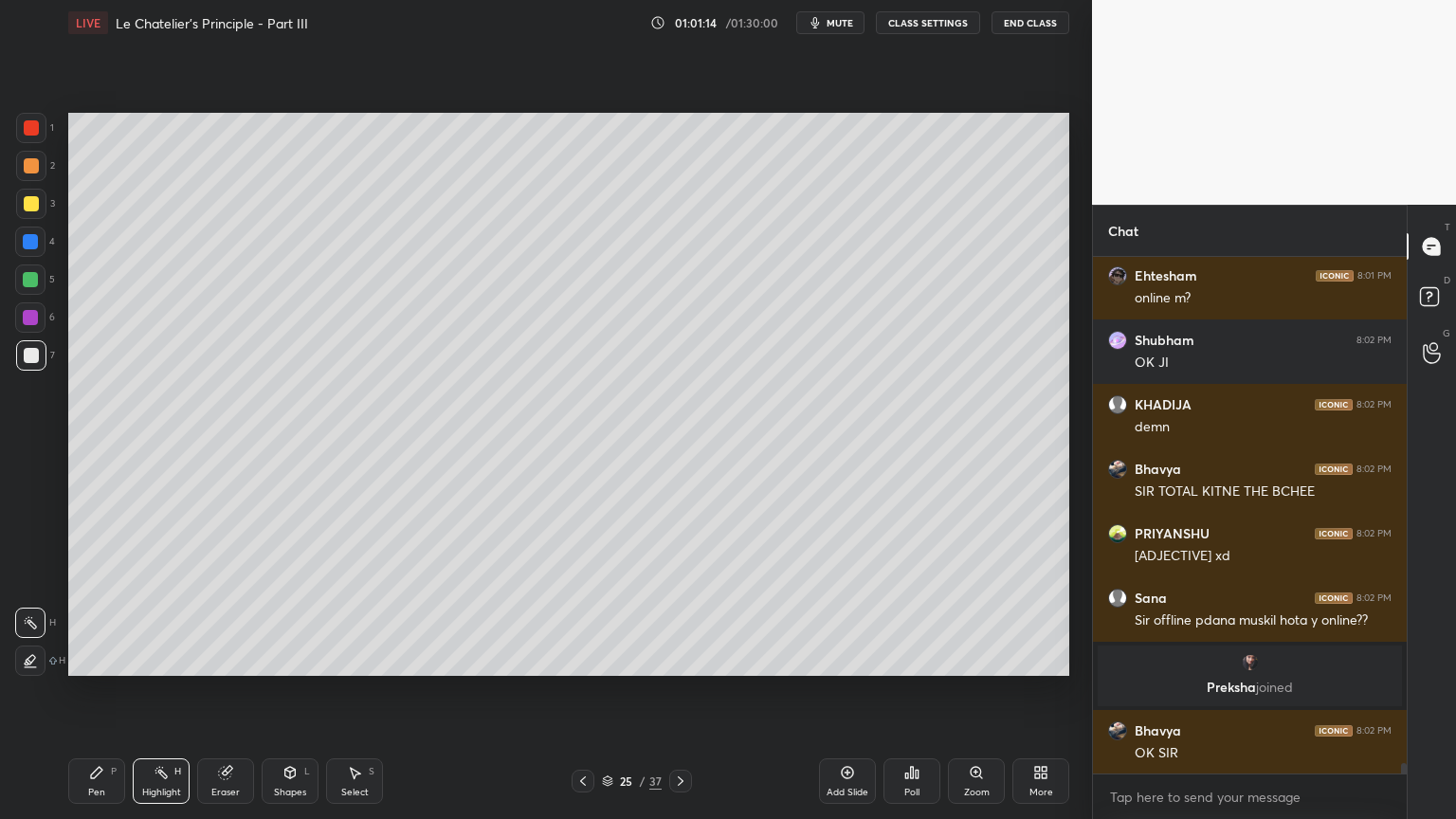 click on "Highlight" at bounding box center (161, 792) 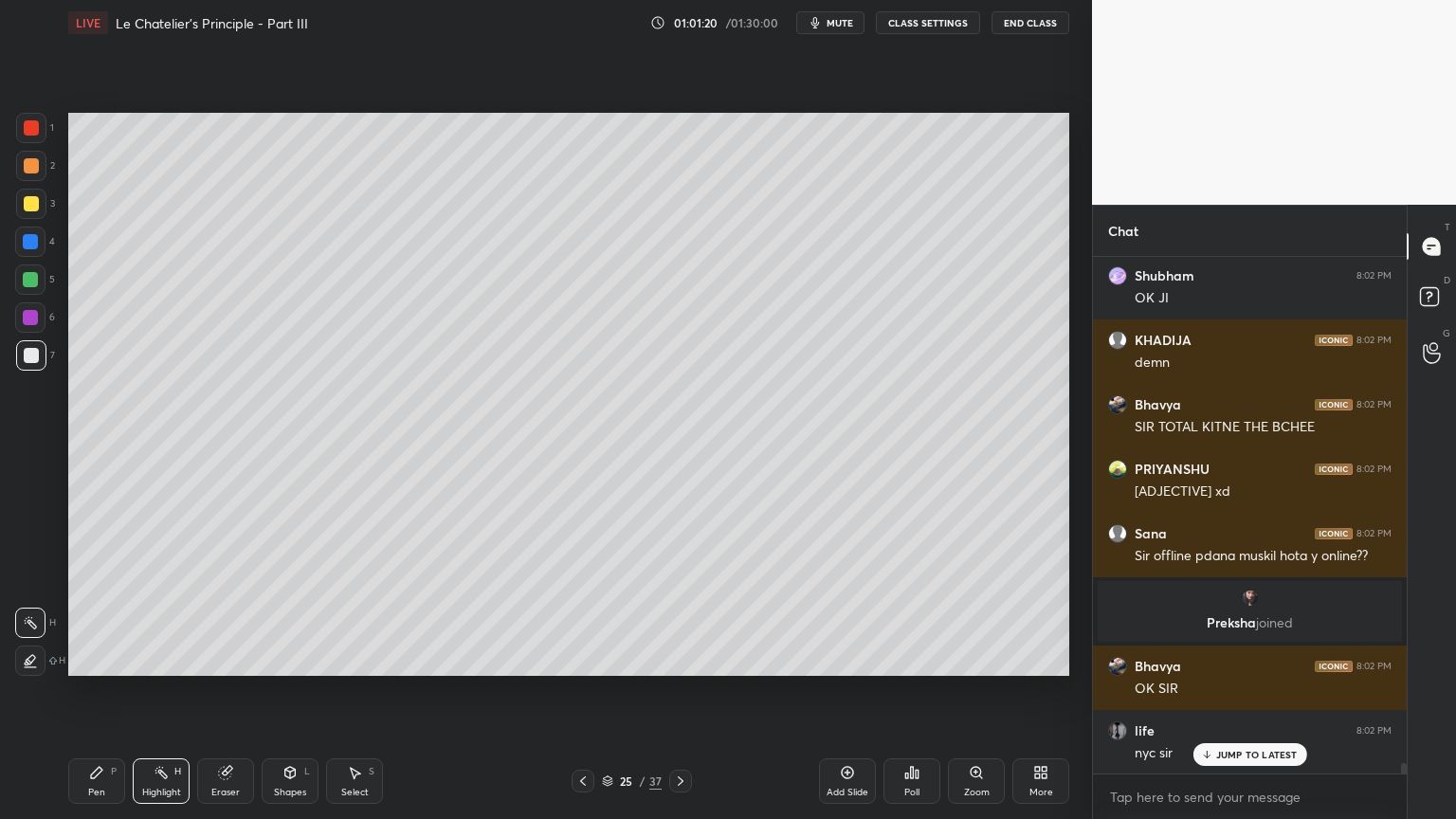 scroll, scrollTop: 25567, scrollLeft: 0, axis: vertical 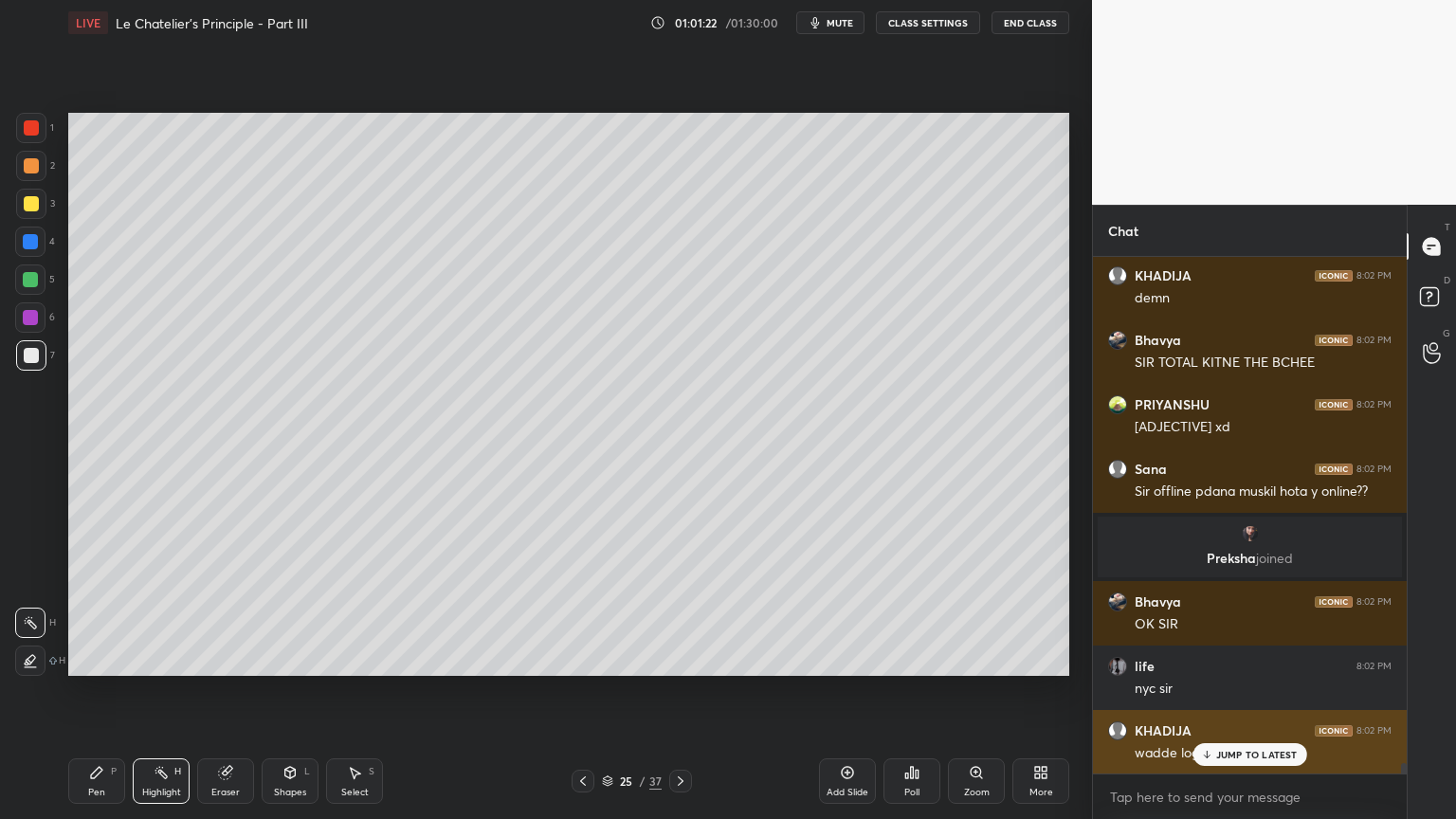 click on "JUMP TO LATEST" at bounding box center (1257, 755) 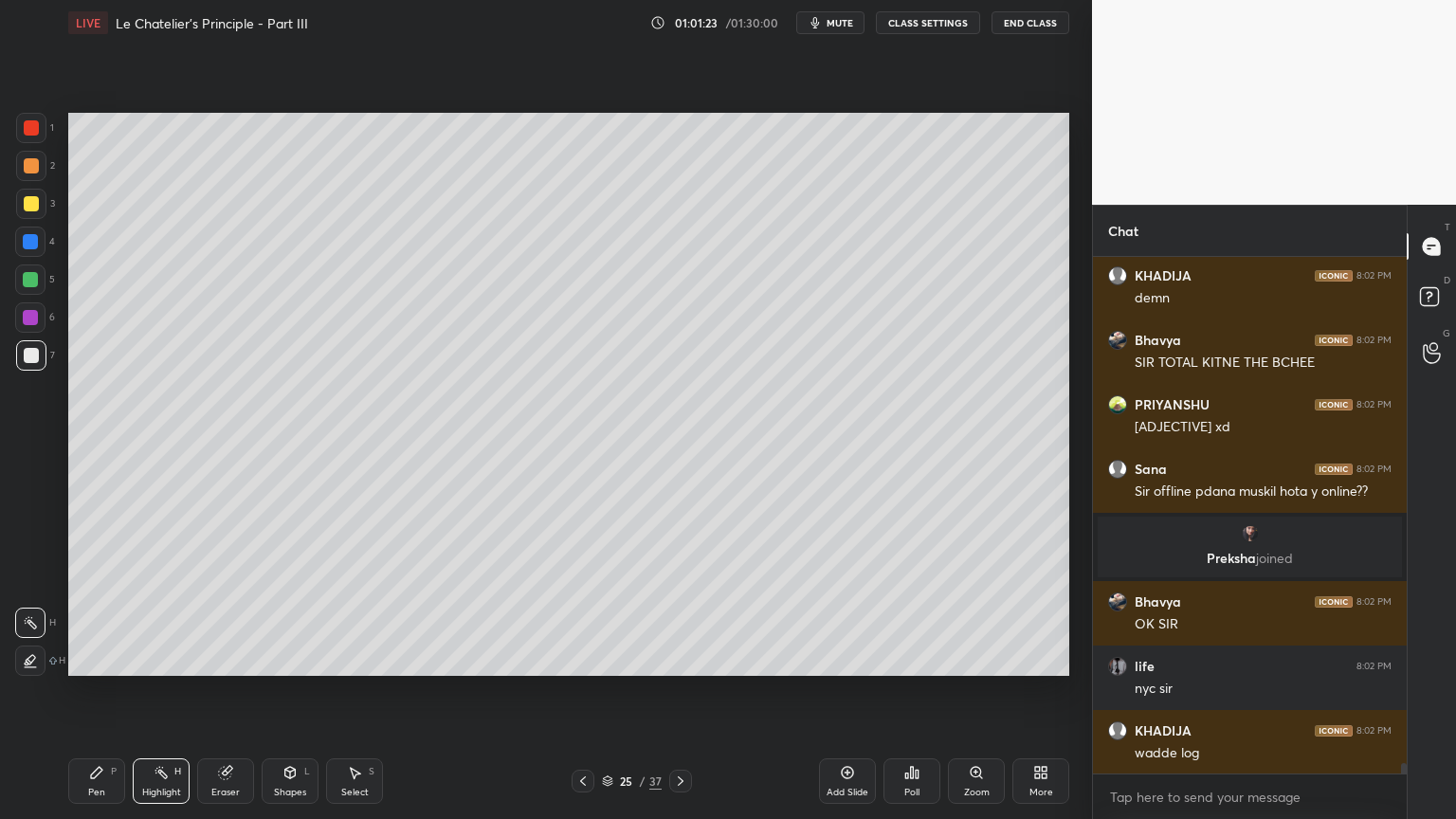click on "Highlight H" at bounding box center [161, 781] 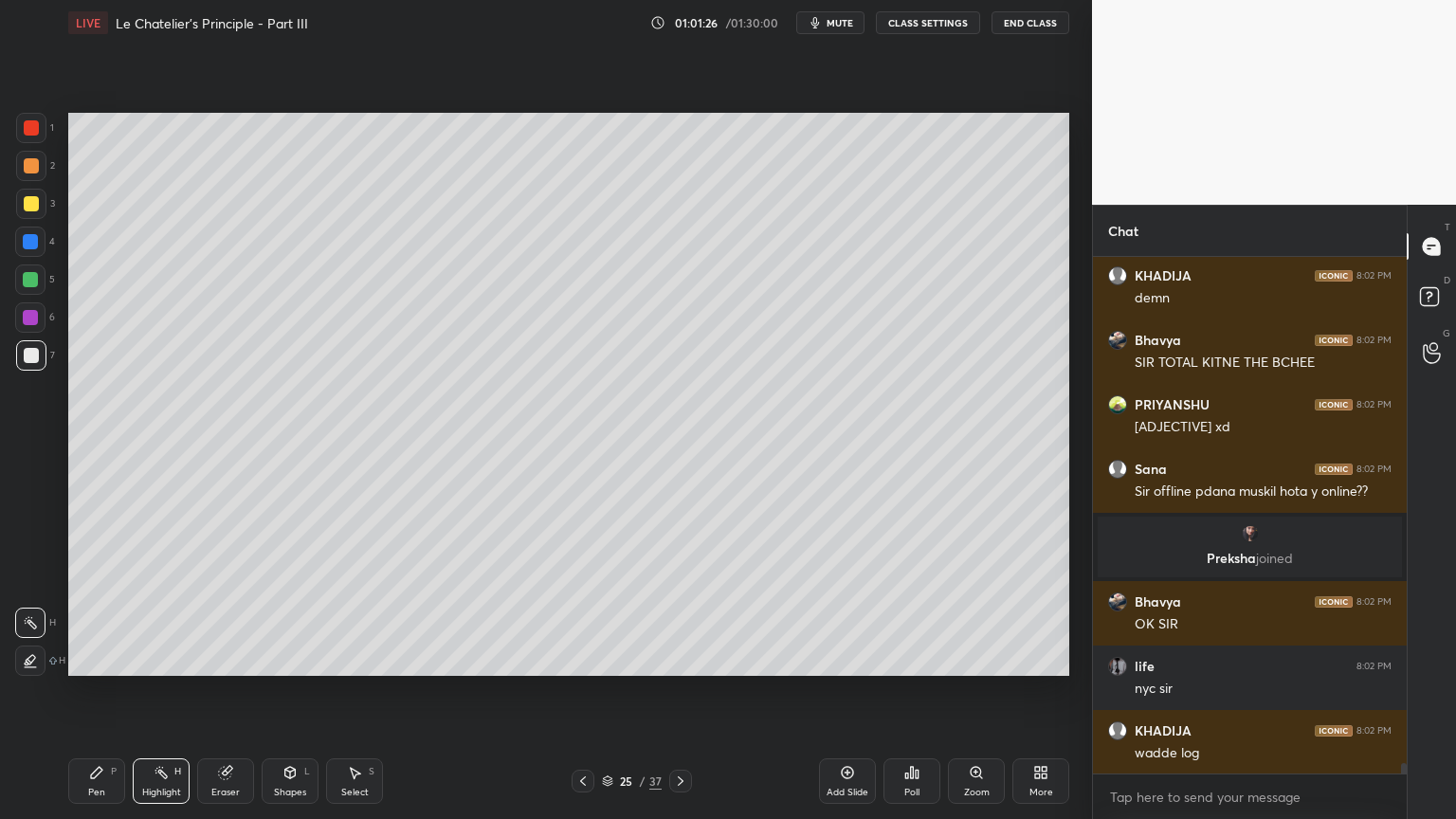 drag, startPoint x: 165, startPoint y: 789, endPoint x: 220, endPoint y: 735, distance: 77.07788 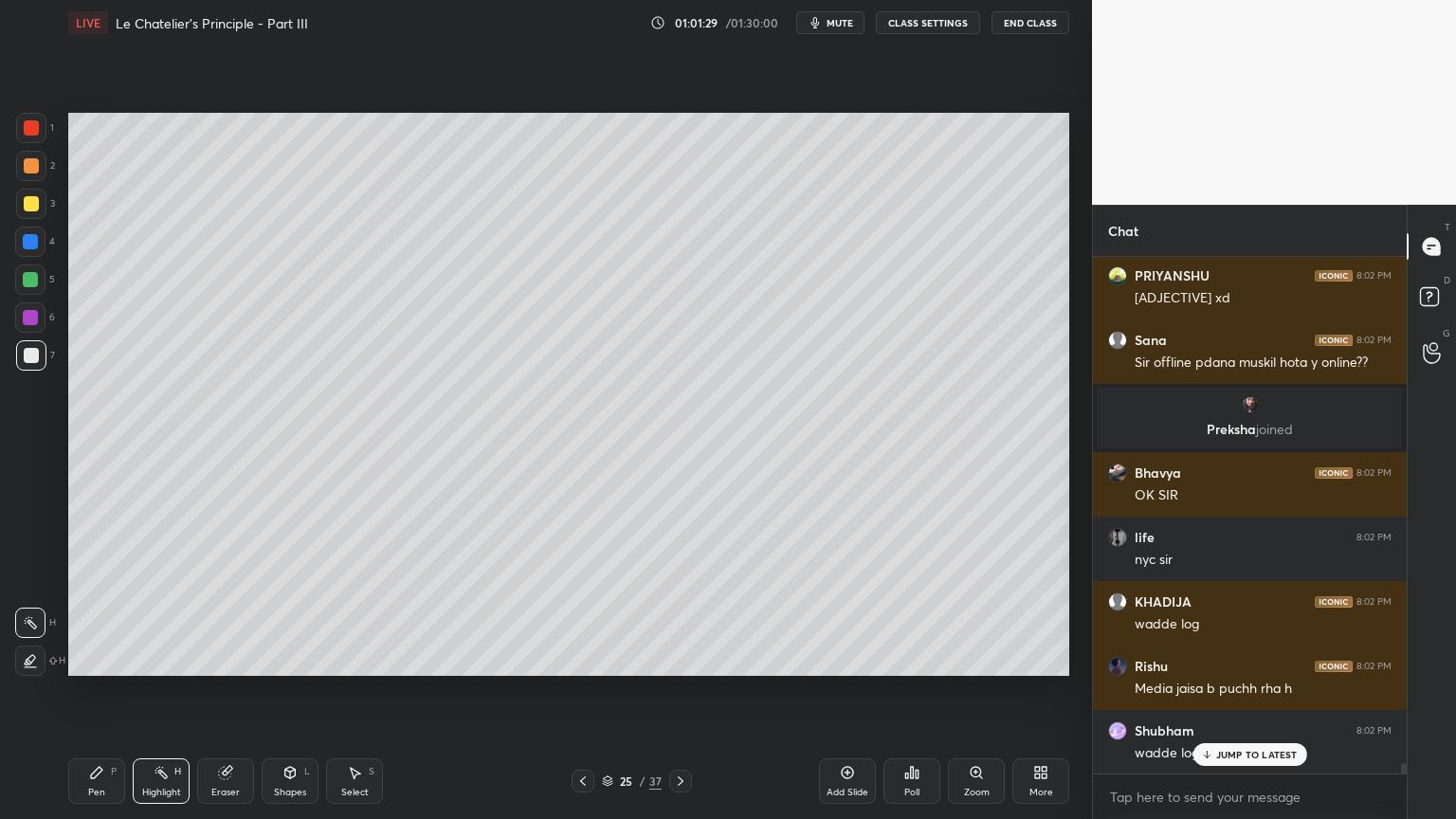 scroll, scrollTop: 25761, scrollLeft: 0, axis: vertical 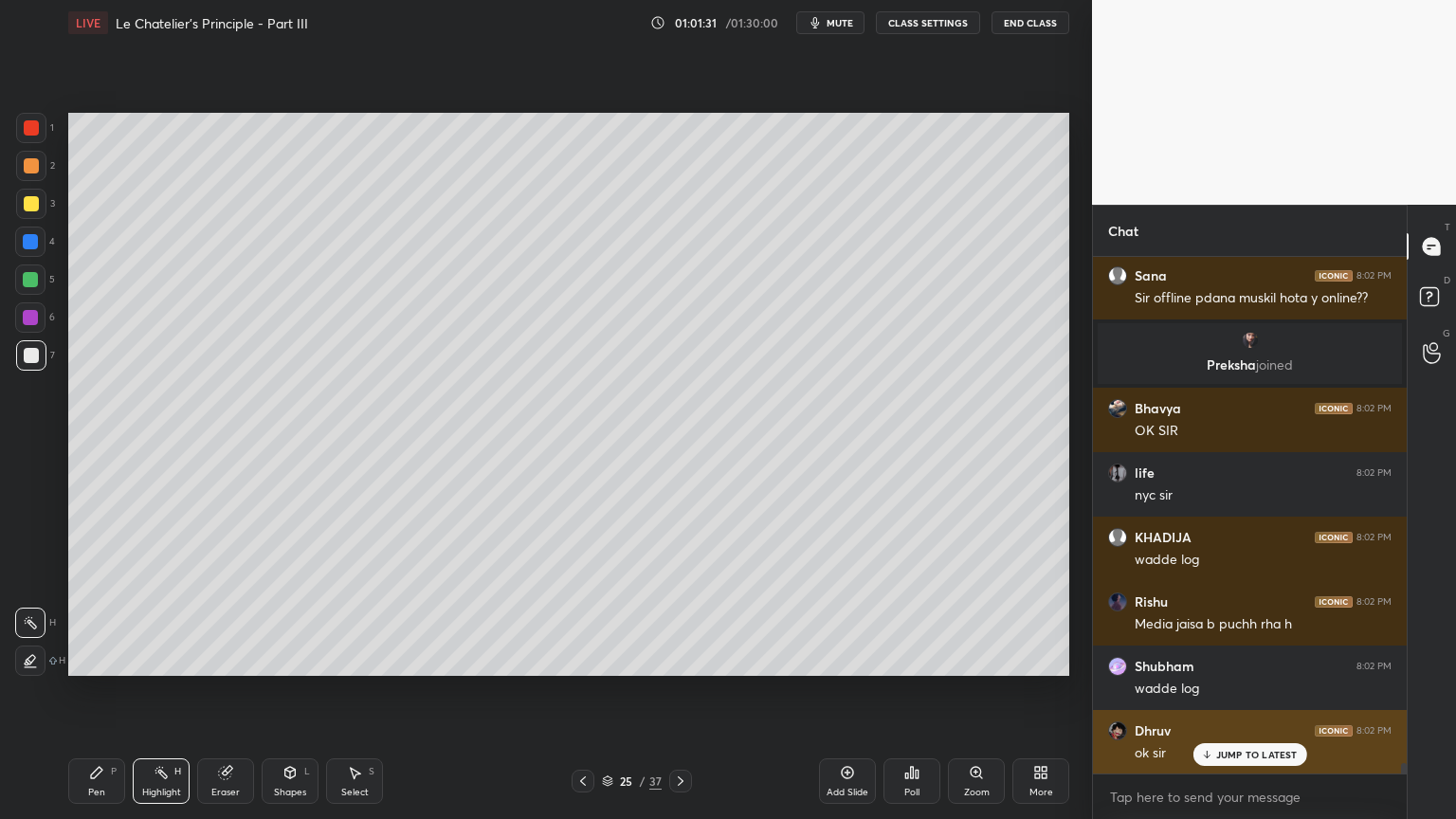 click on "JUMP TO LATEST" at bounding box center (1257, 755) 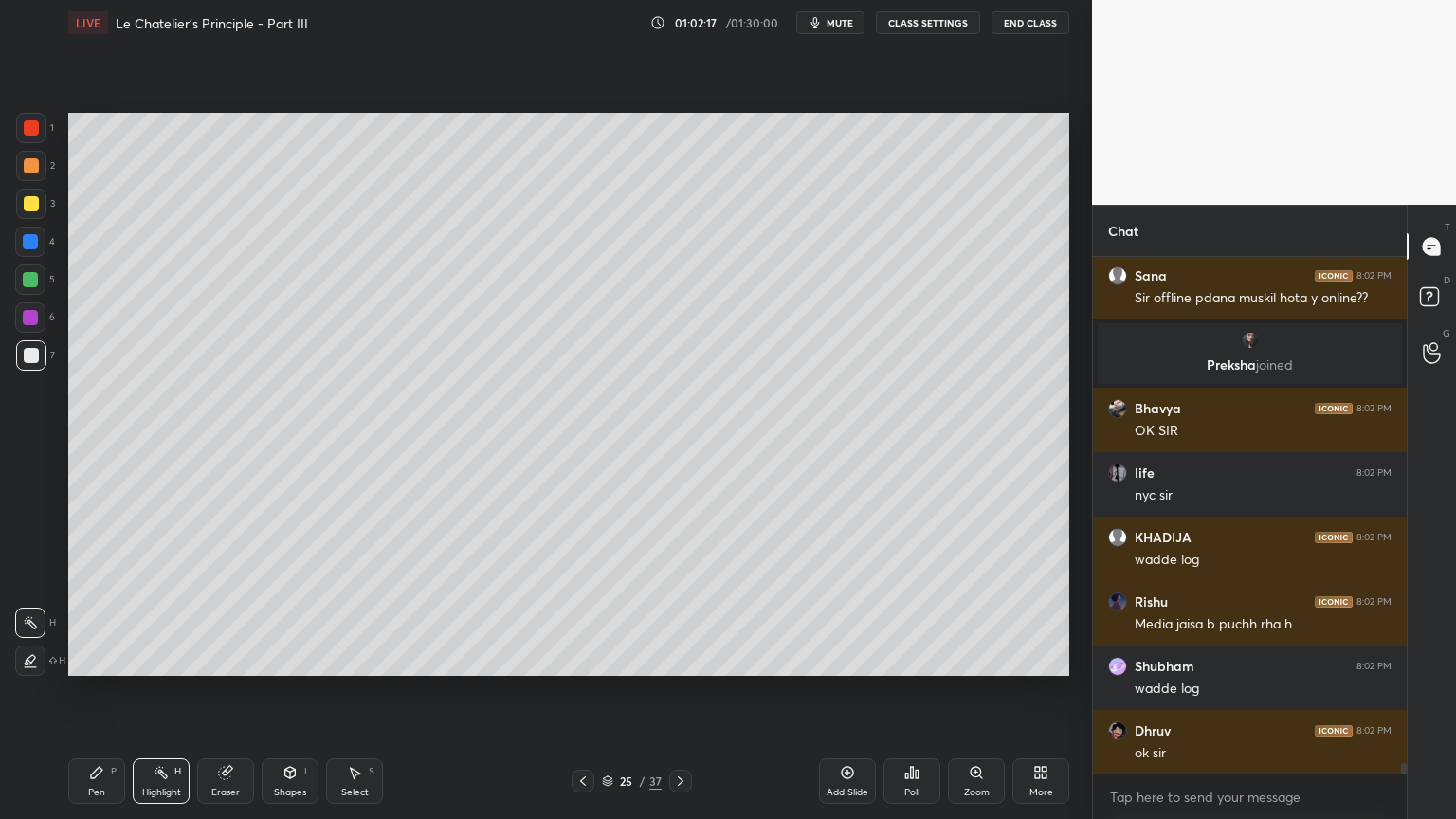 scroll, scrollTop: 25825, scrollLeft: 0, axis: vertical 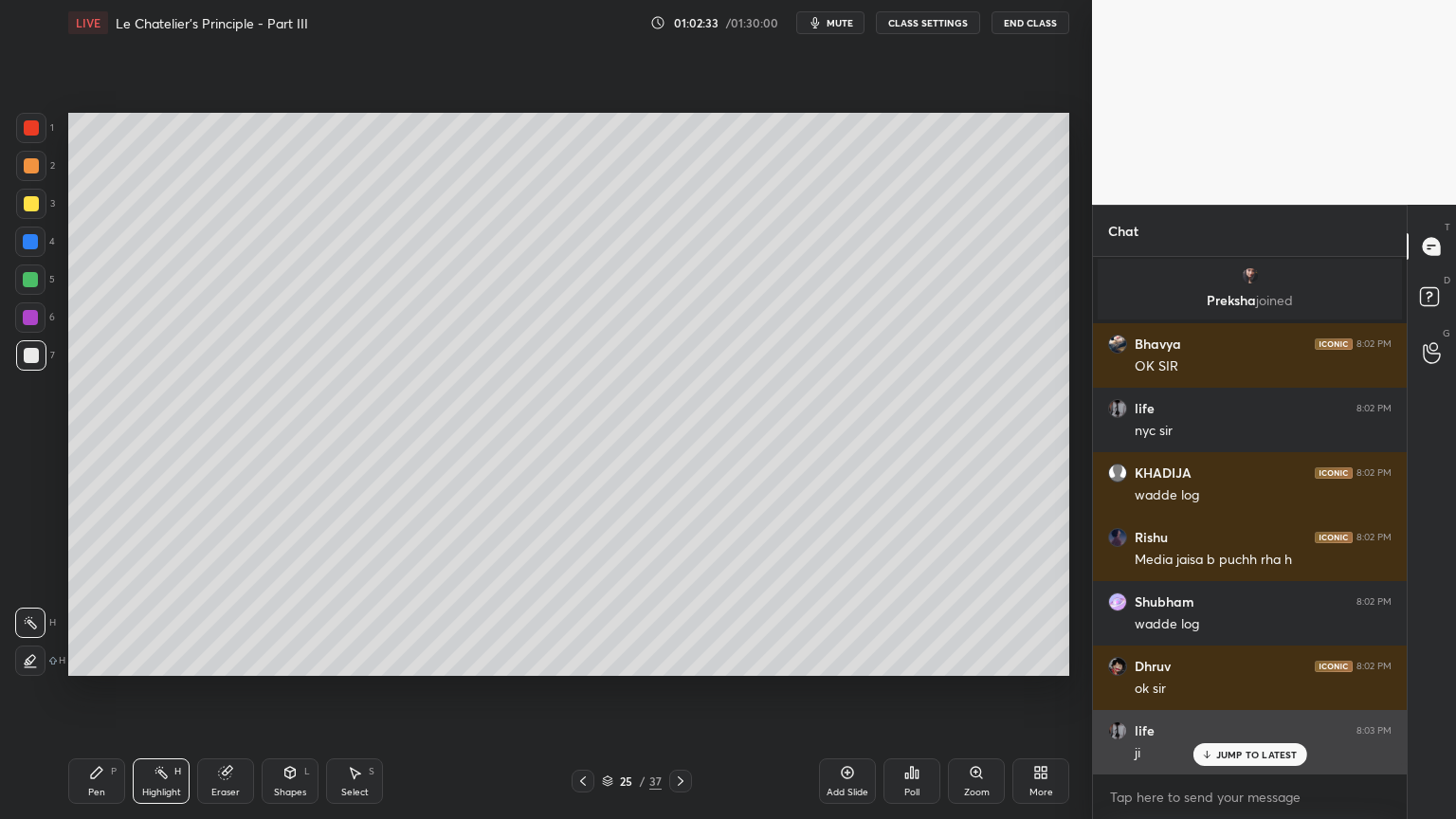 drag, startPoint x: 1240, startPoint y: 755, endPoint x: 1235, endPoint y: 739, distance: 16.763055 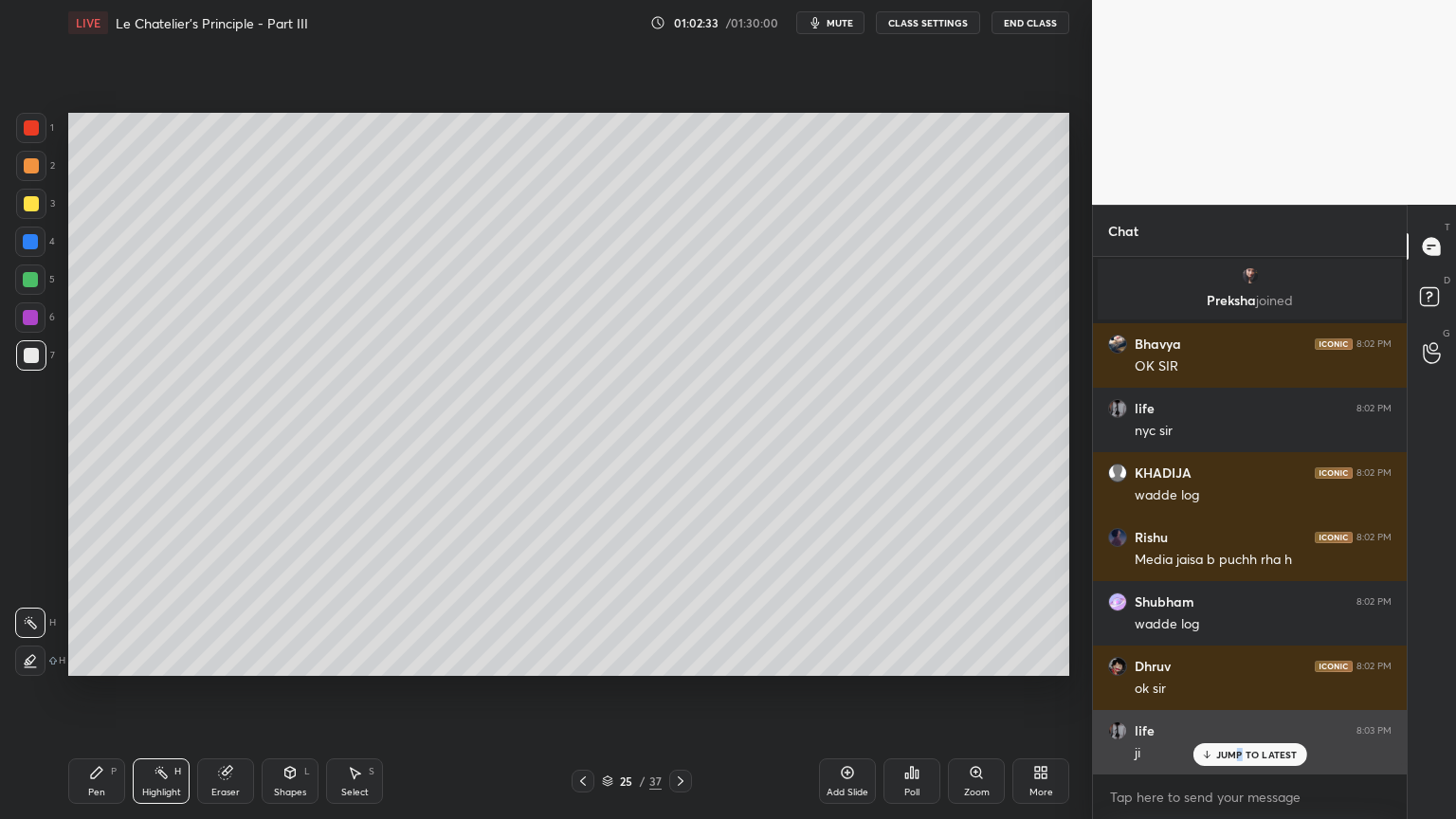 click on "JUMP TO LATEST" at bounding box center (1257, 755) 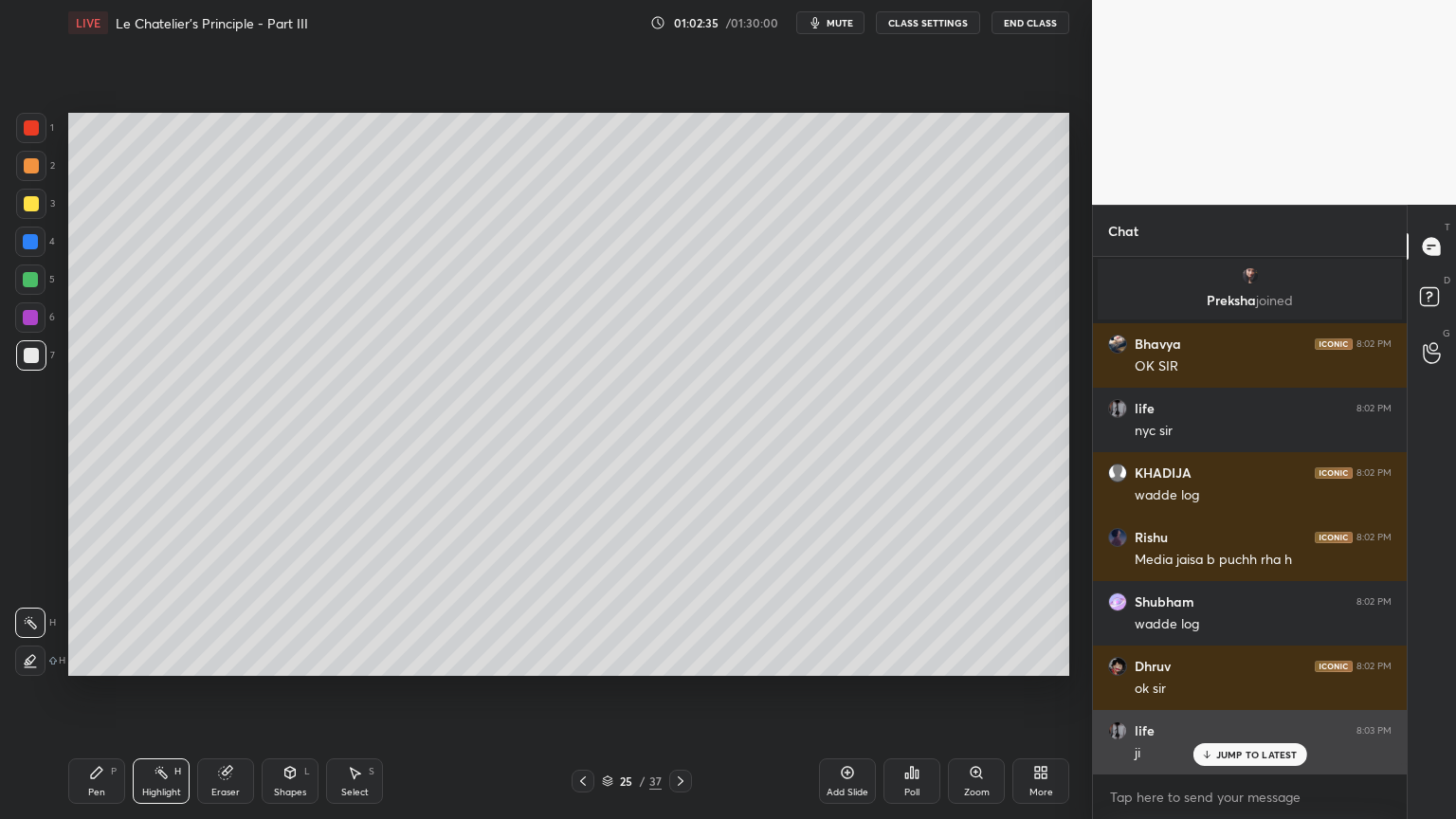scroll, scrollTop: 25890, scrollLeft: 0, axis: vertical 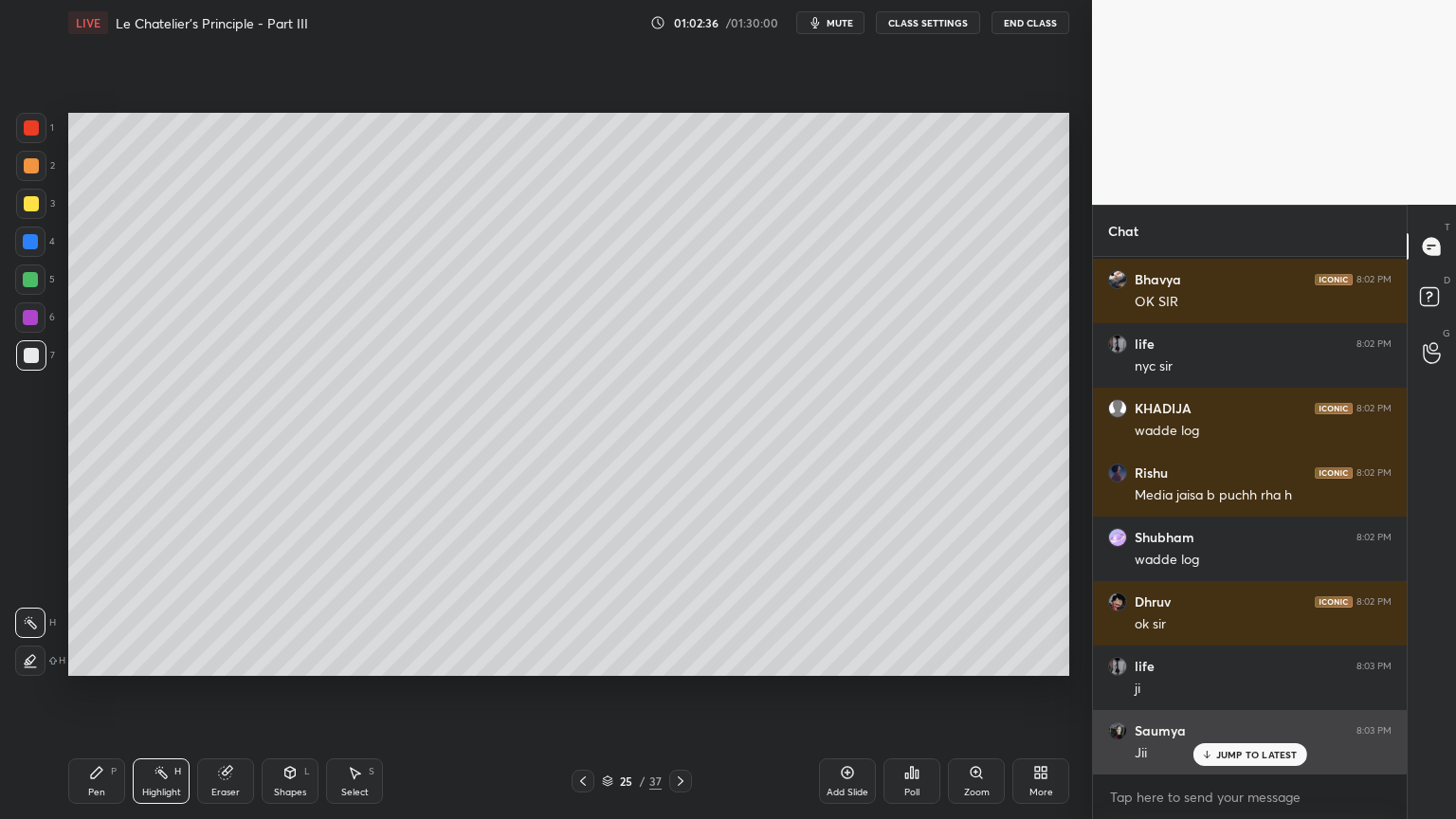 click on "JUMP TO LATEST" at bounding box center [1249, 755] 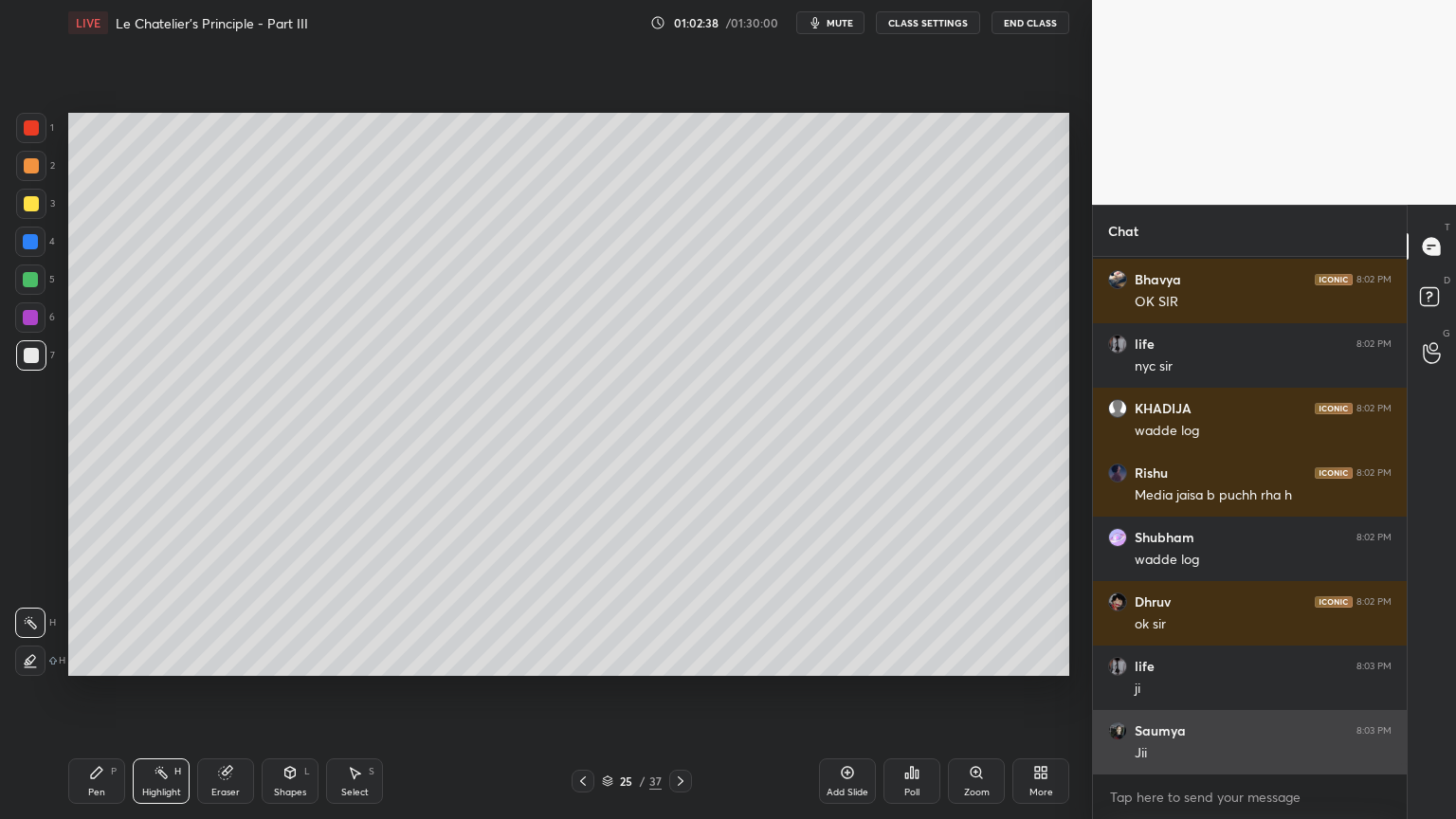 scroll, scrollTop: 25954, scrollLeft: 0, axis: vertical 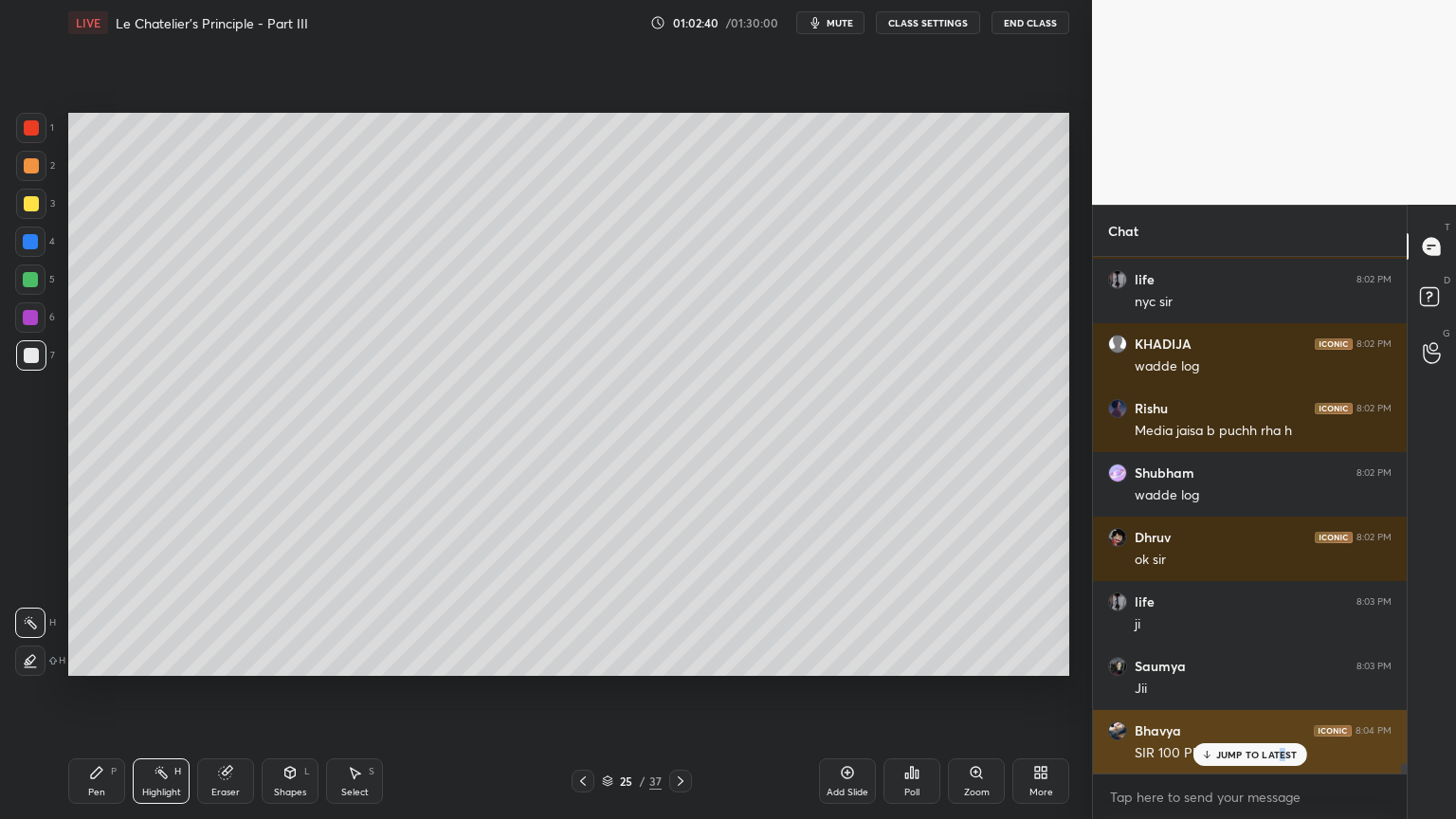 click on "JUMP TO LATEST" at bounding box center (1257, 755) 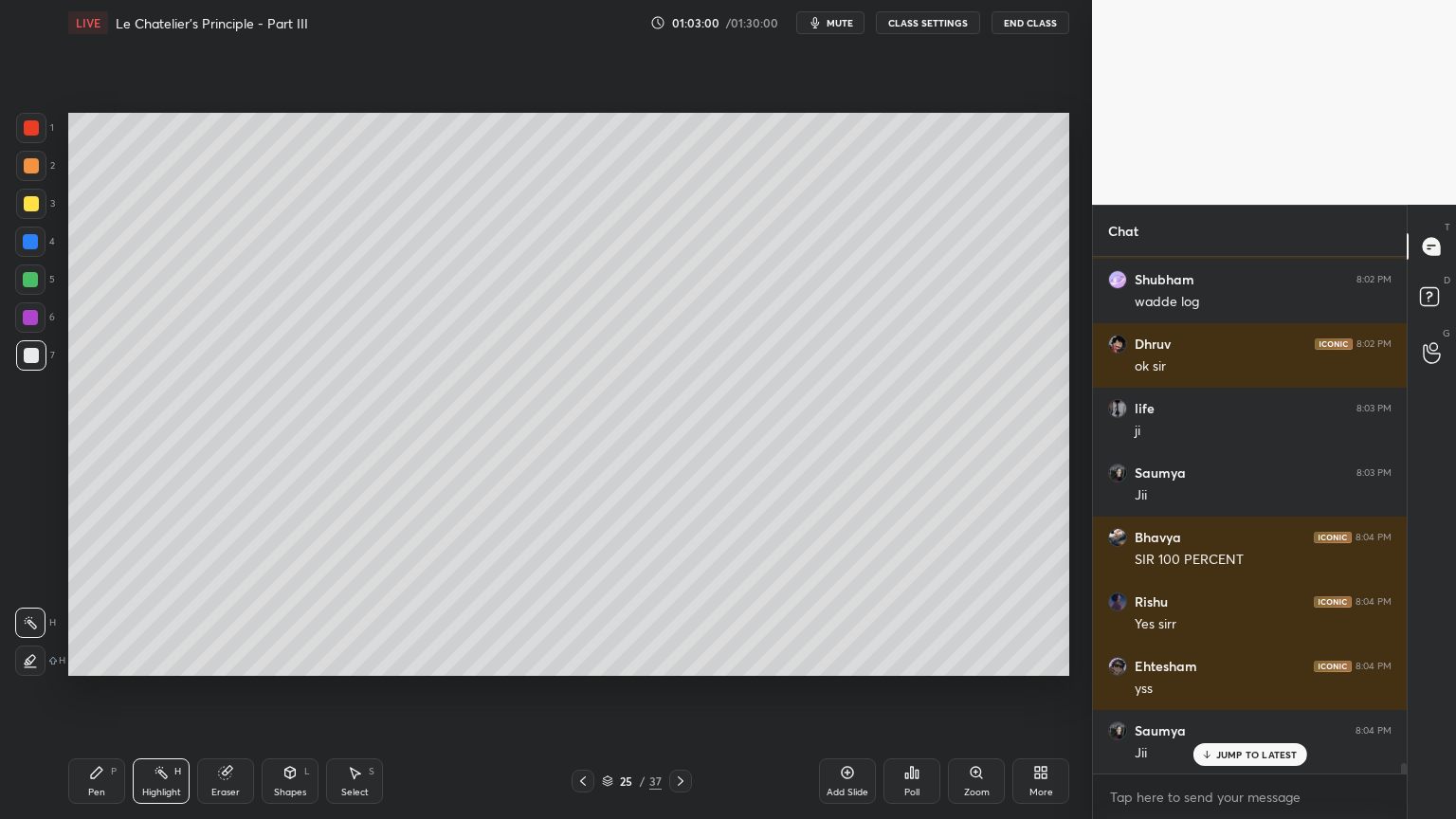 scroll, scrollTop: 26212, scrollLeft: 0, axis: vertical 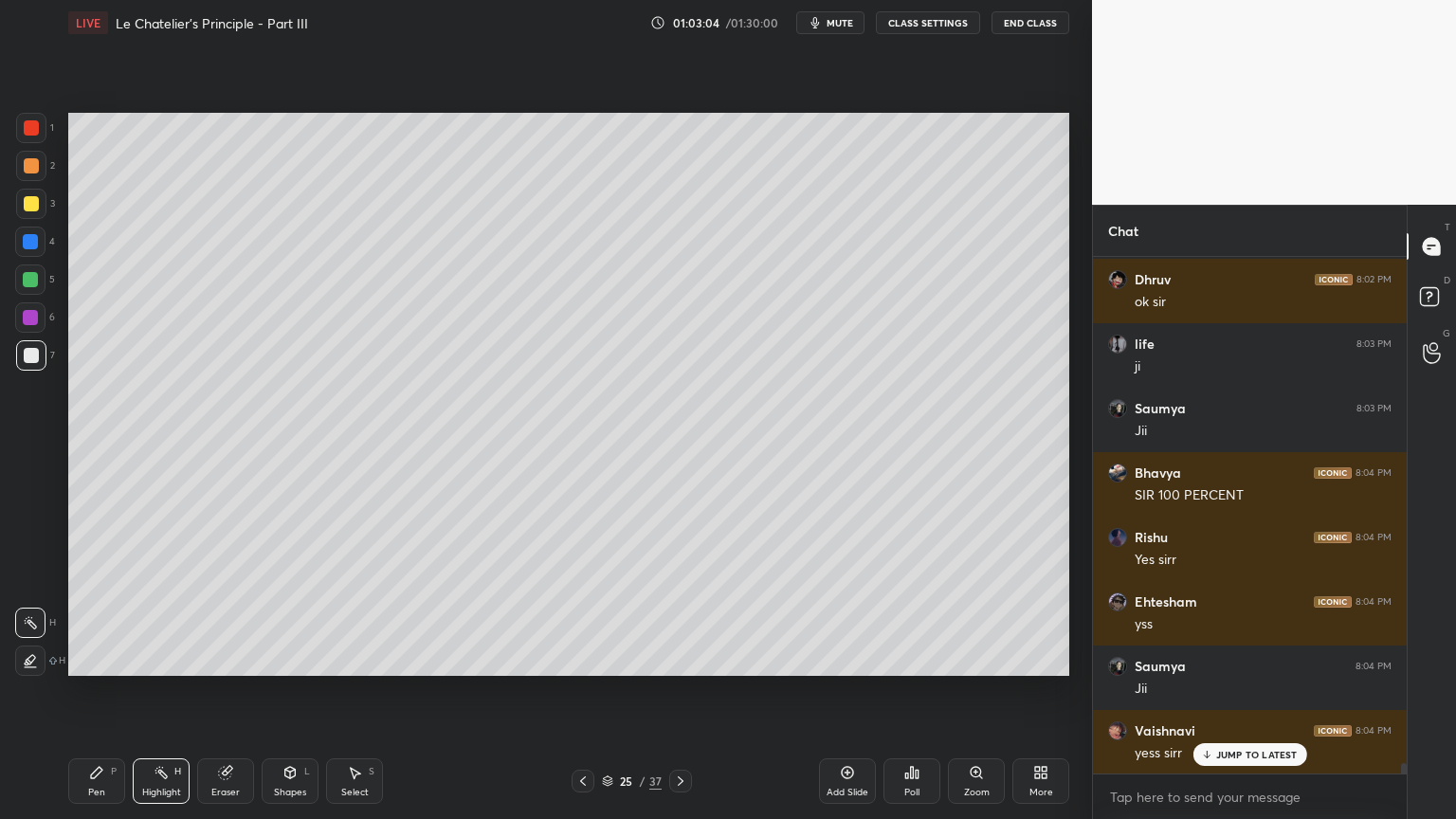 click on "Shapes L" at bounding box center [290, 781] 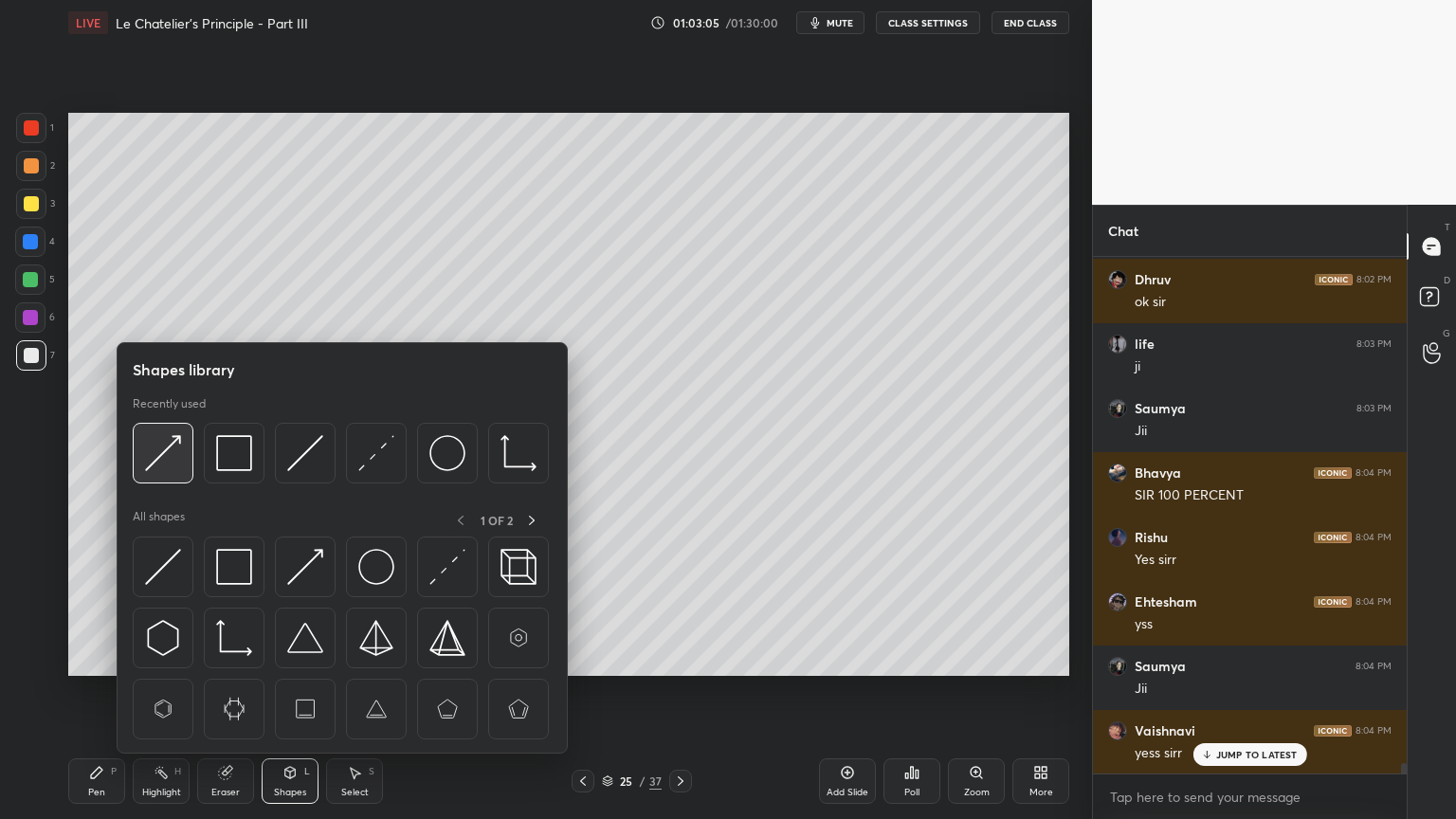 click at bounding box center (163, 453) 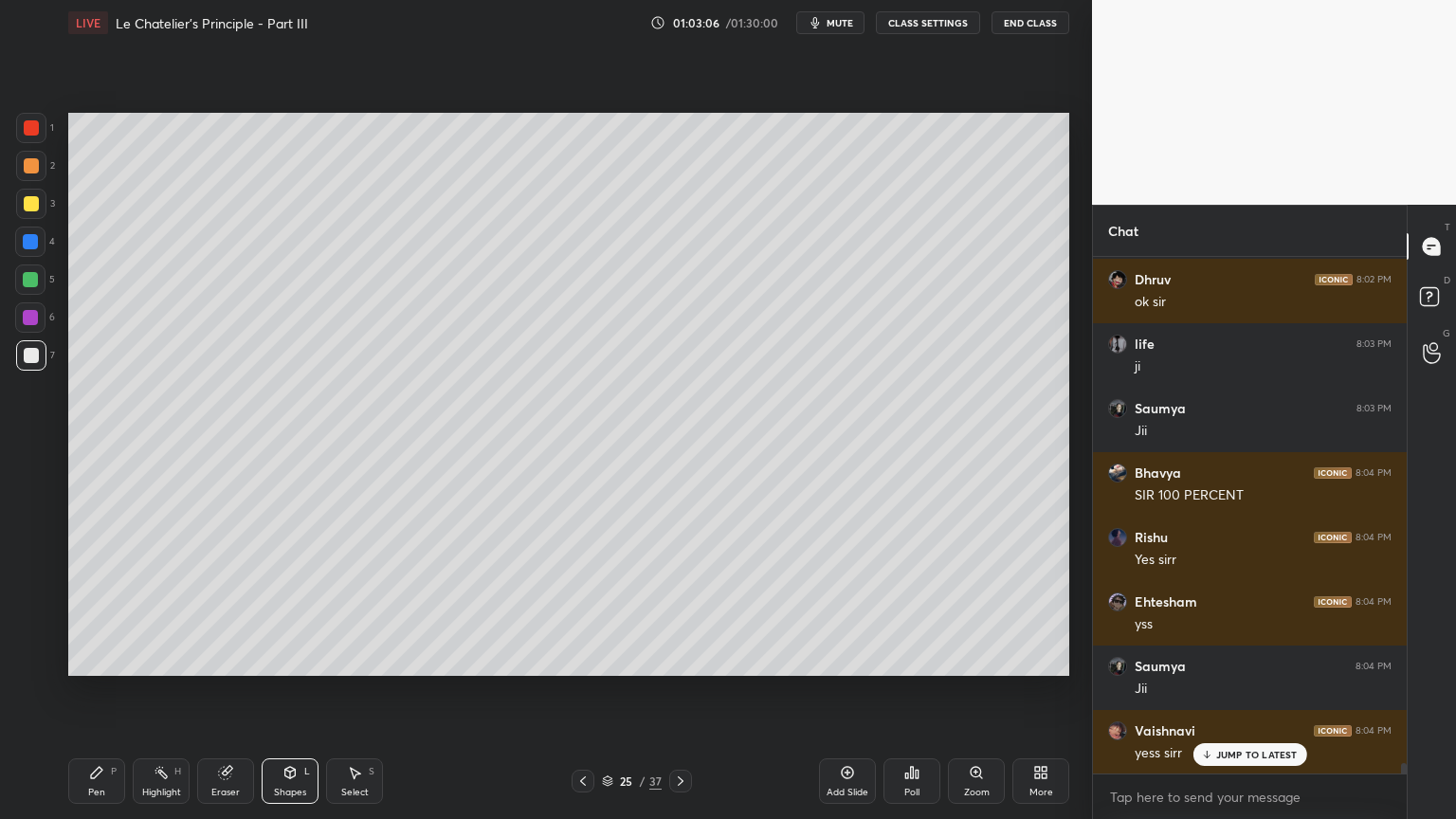 click at bounding box center (31, 204) 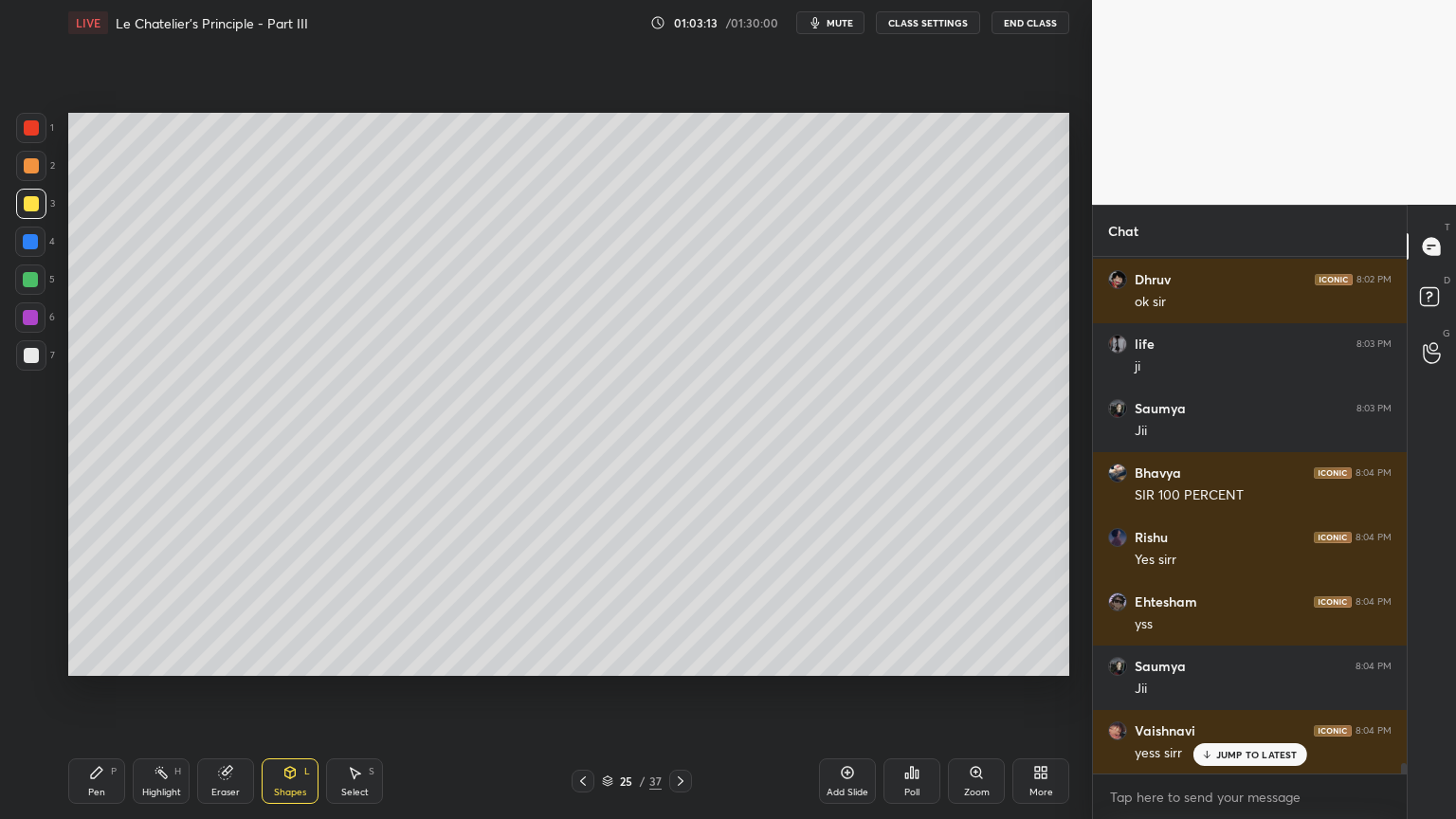 click on "Pen P" at bounding box center [97, 781] 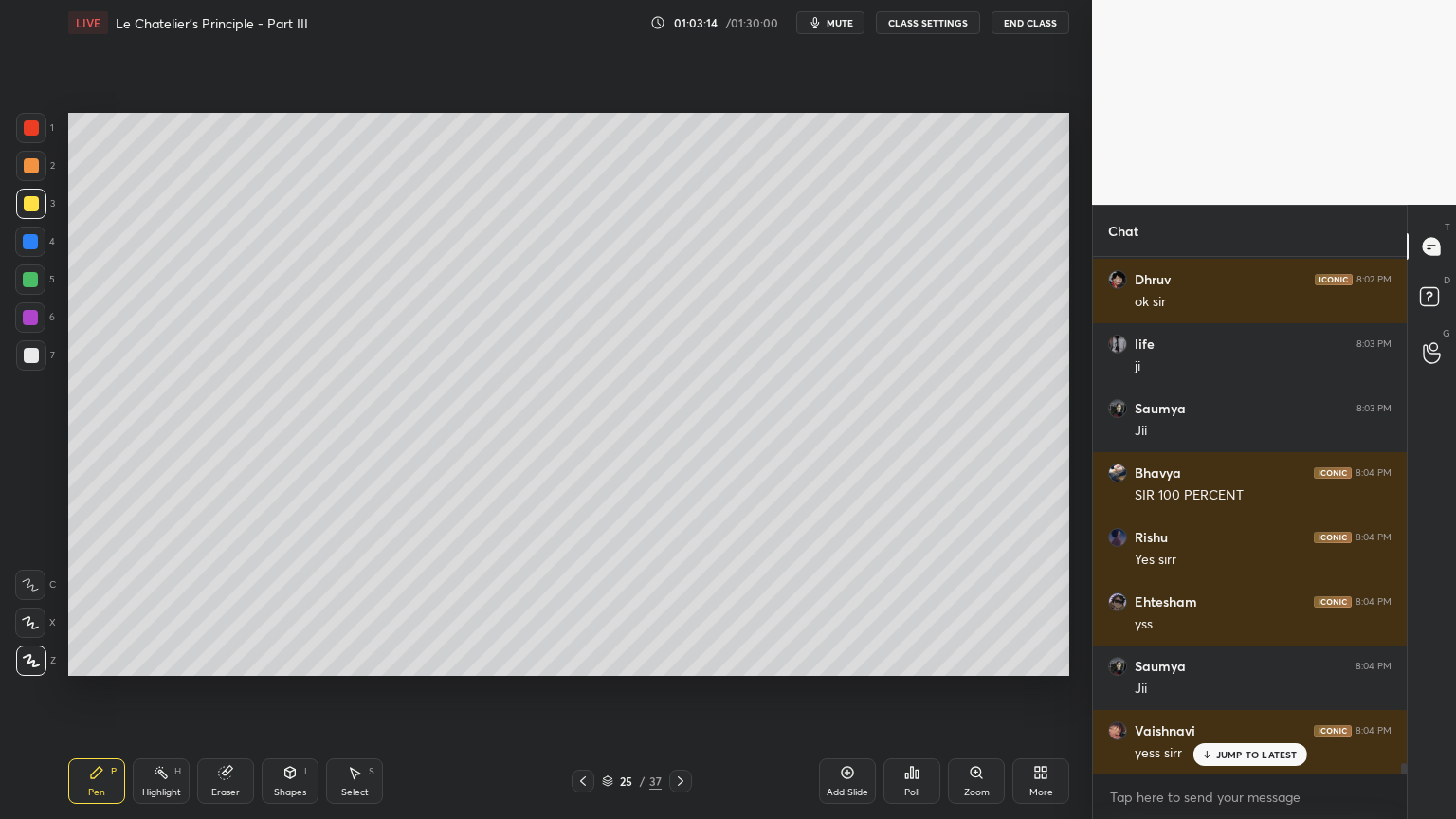 click at bounding box center (31, 355) 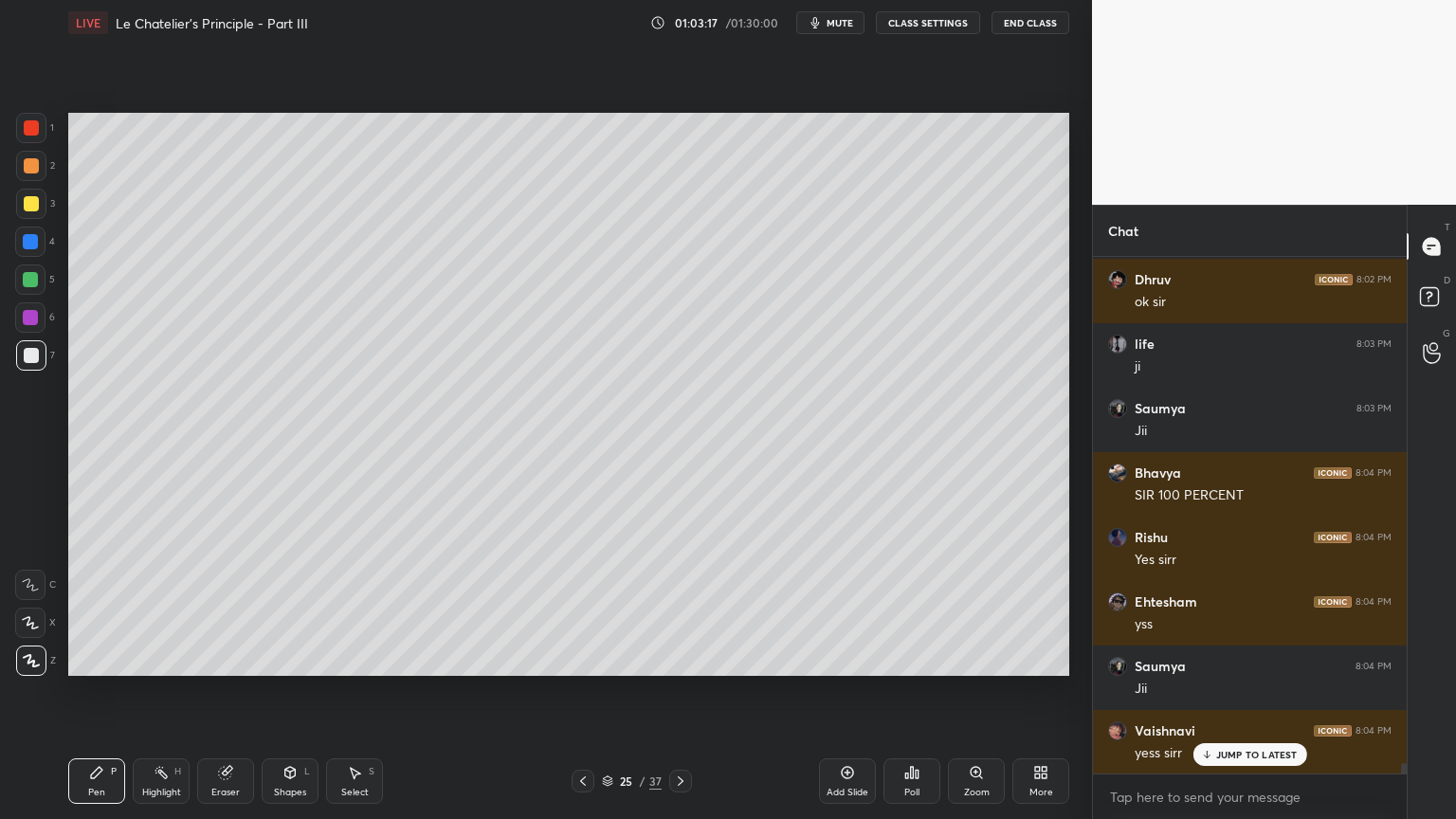 drag, startPoint x: 167, startPoint y: 773, endPoint x: 233, endPoint y: 725, distance: 81.608823 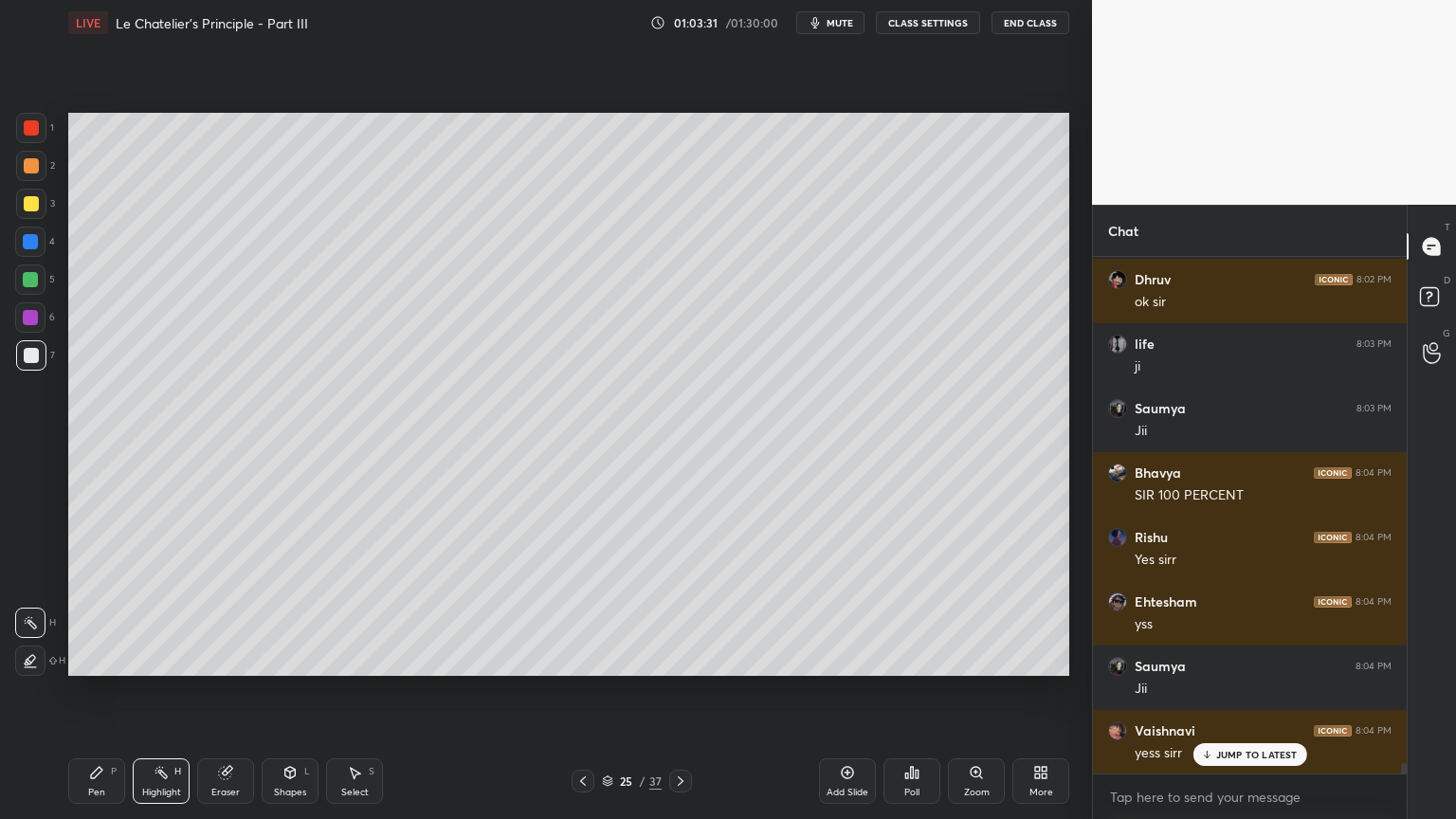 scroll, scrollTop: 26276, scrollLeft: 0, axis: vertical 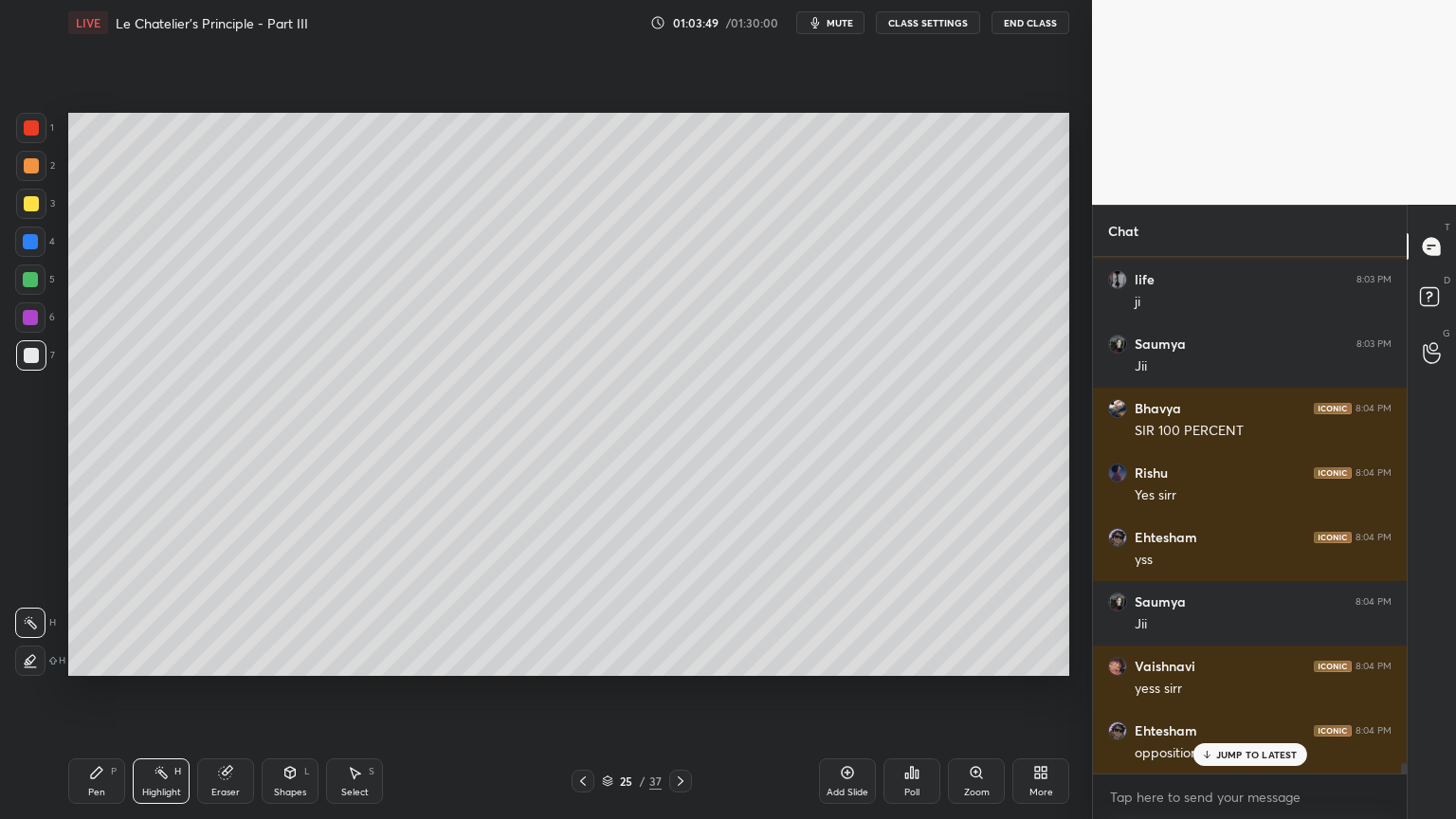 click on "Shapes L" at bounding box center [290, 781] 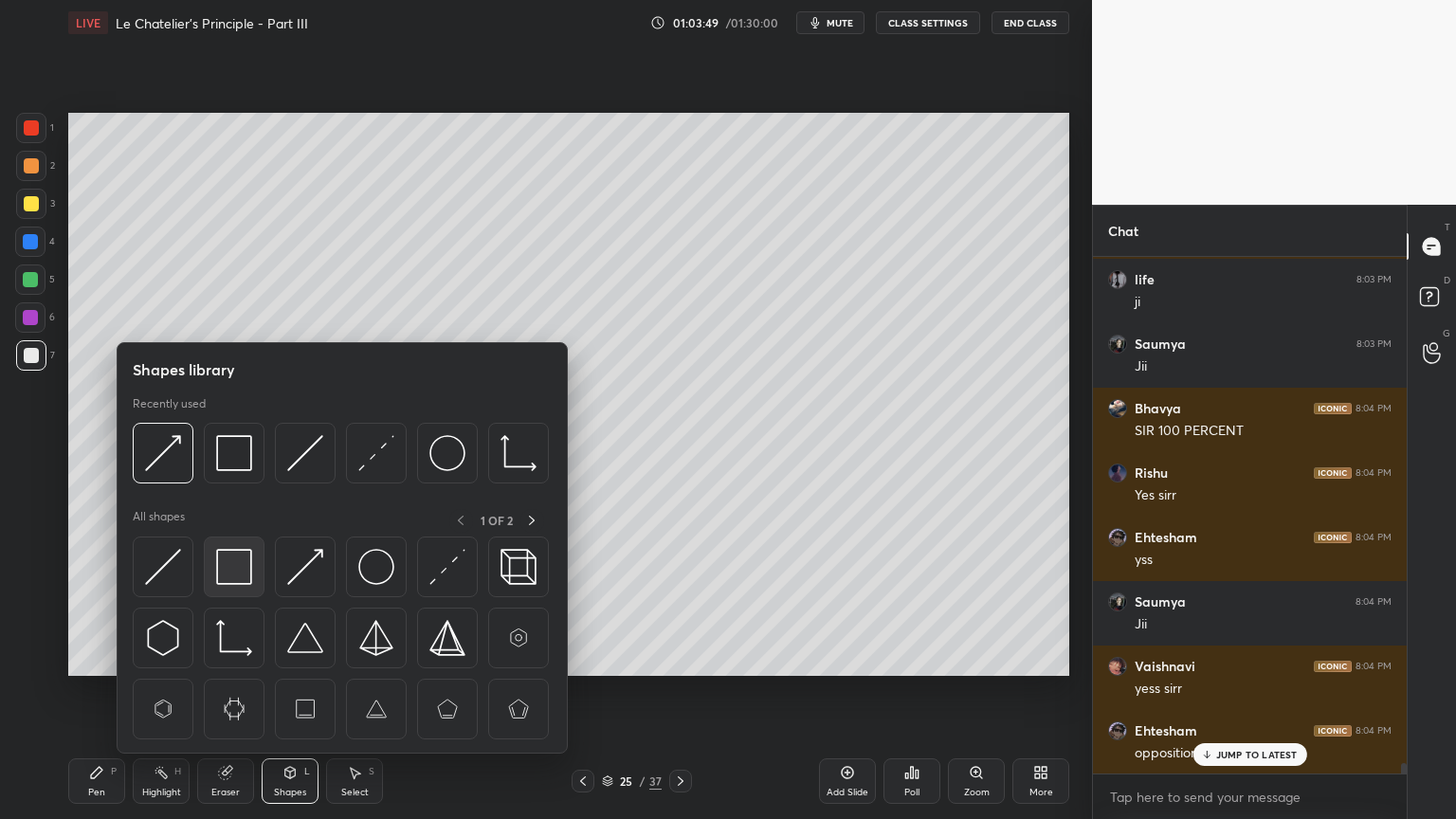 scroll, scrollTop: 26341, scrollLeft: 0, axis: vertical 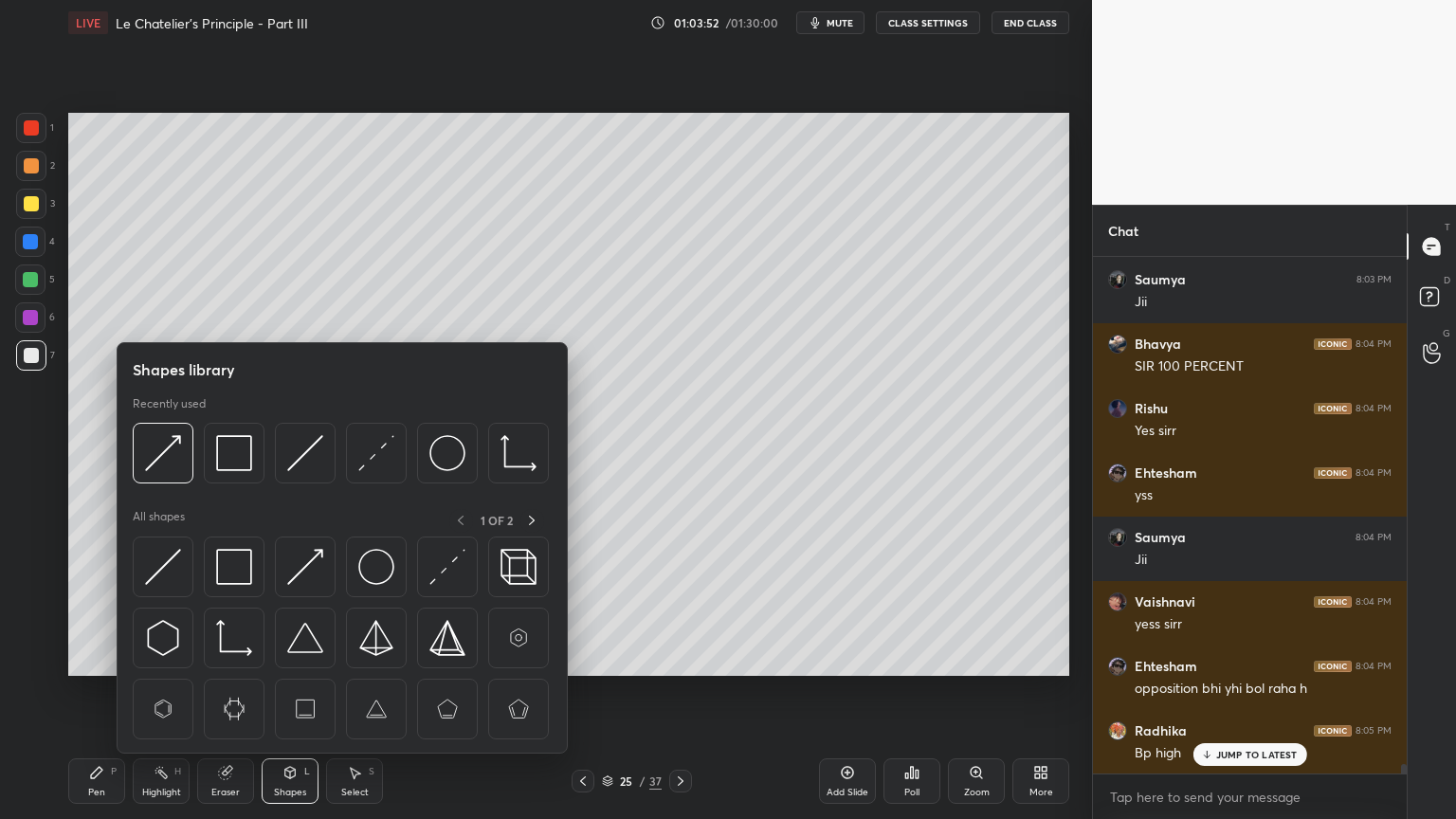 click at bounding box center (31, 204) 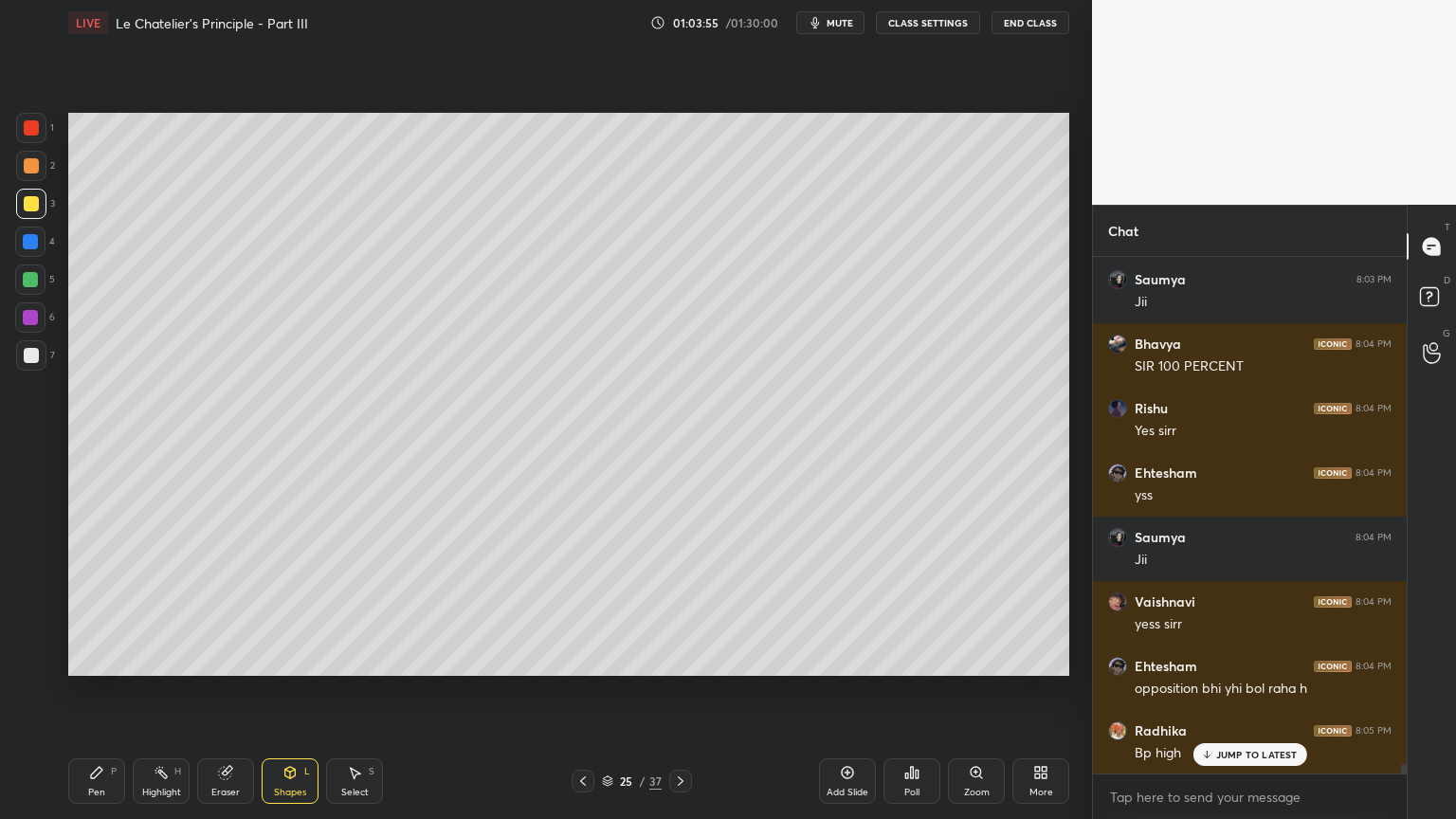 click on "CLASS SETTINGS" at bounding box center [928, 23] 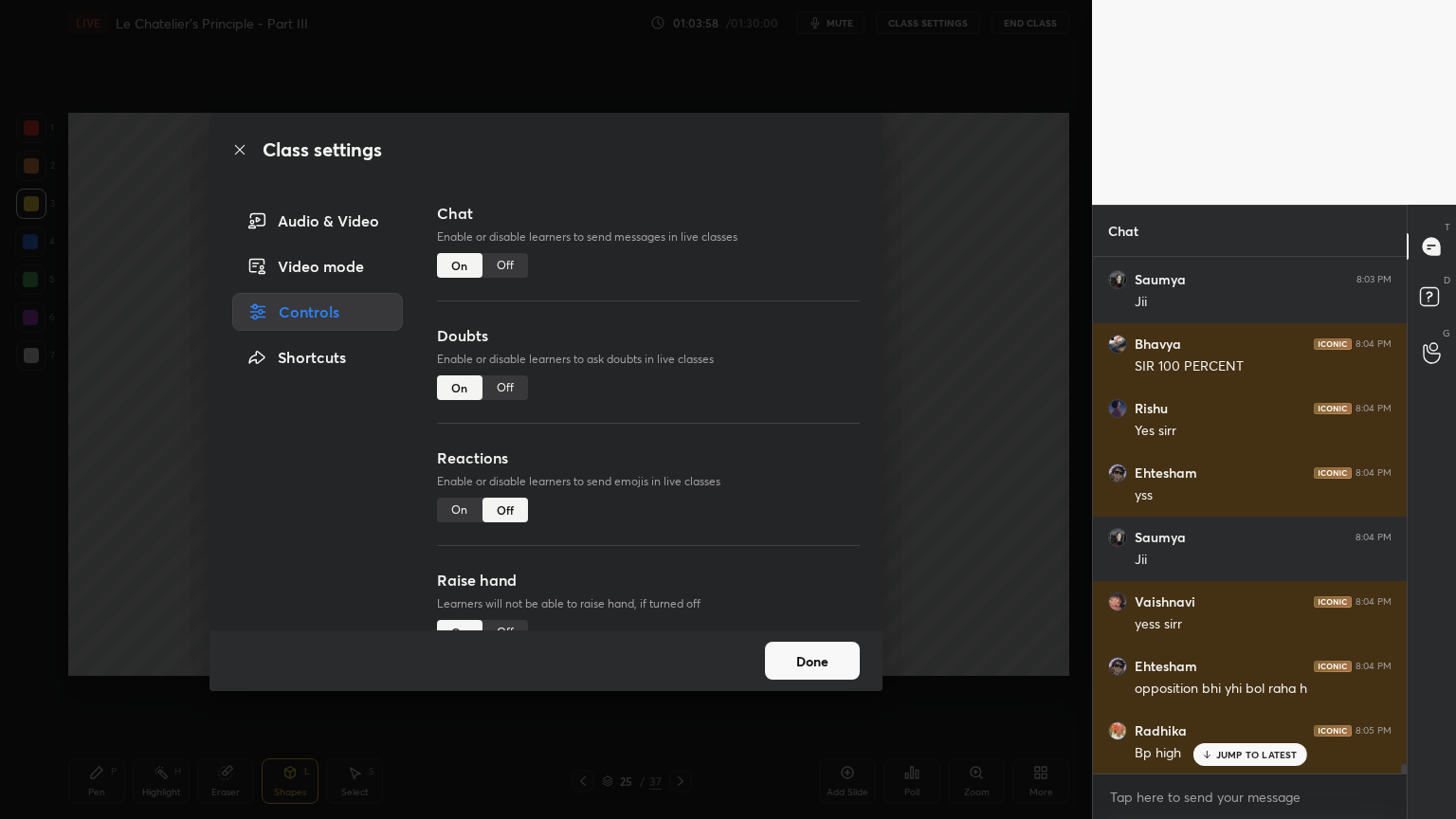 click on "Off" at bounding box center (505, 265) 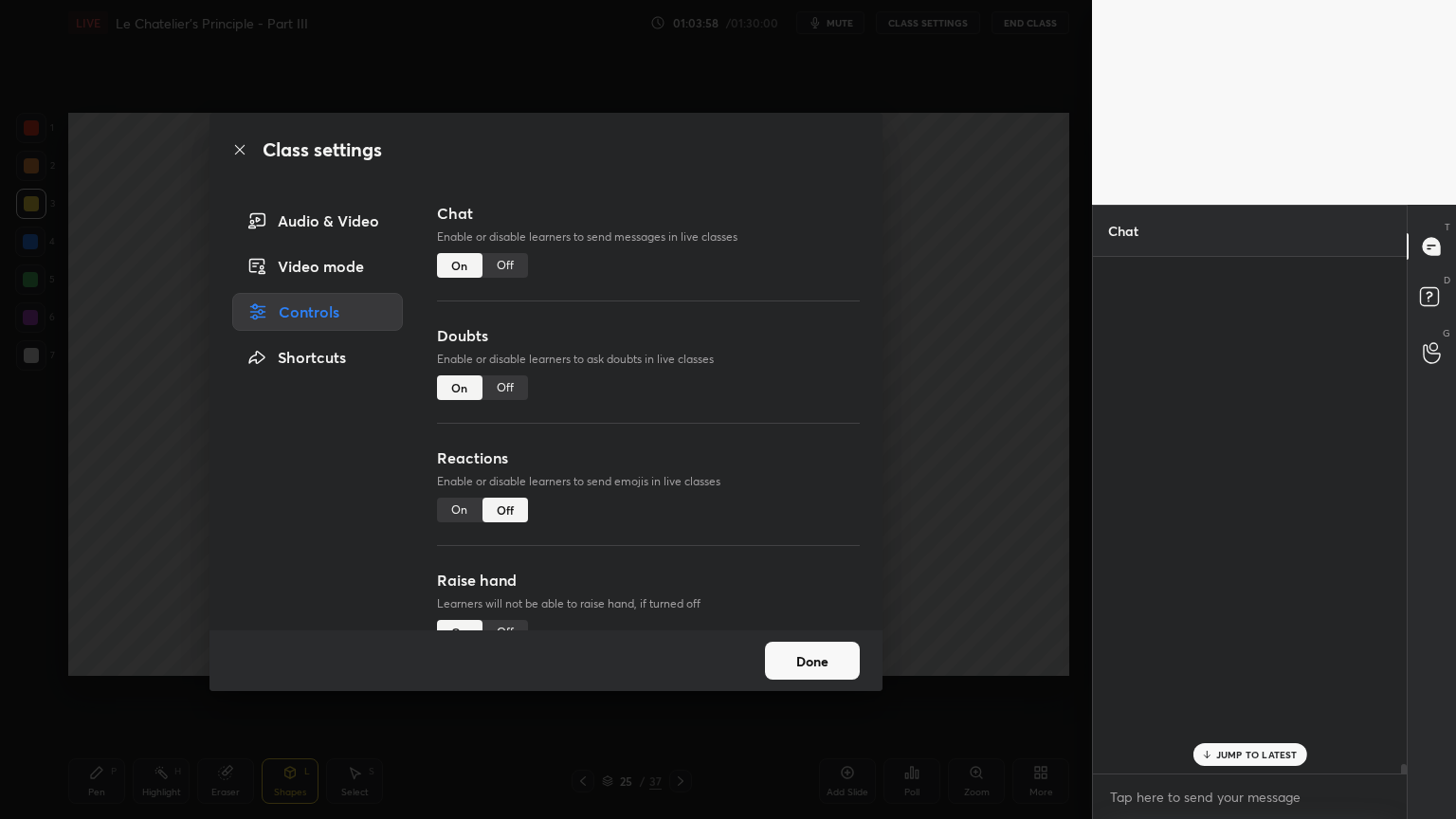 scroll, scrollTop: 473, scrollLeft: 308, axis: both 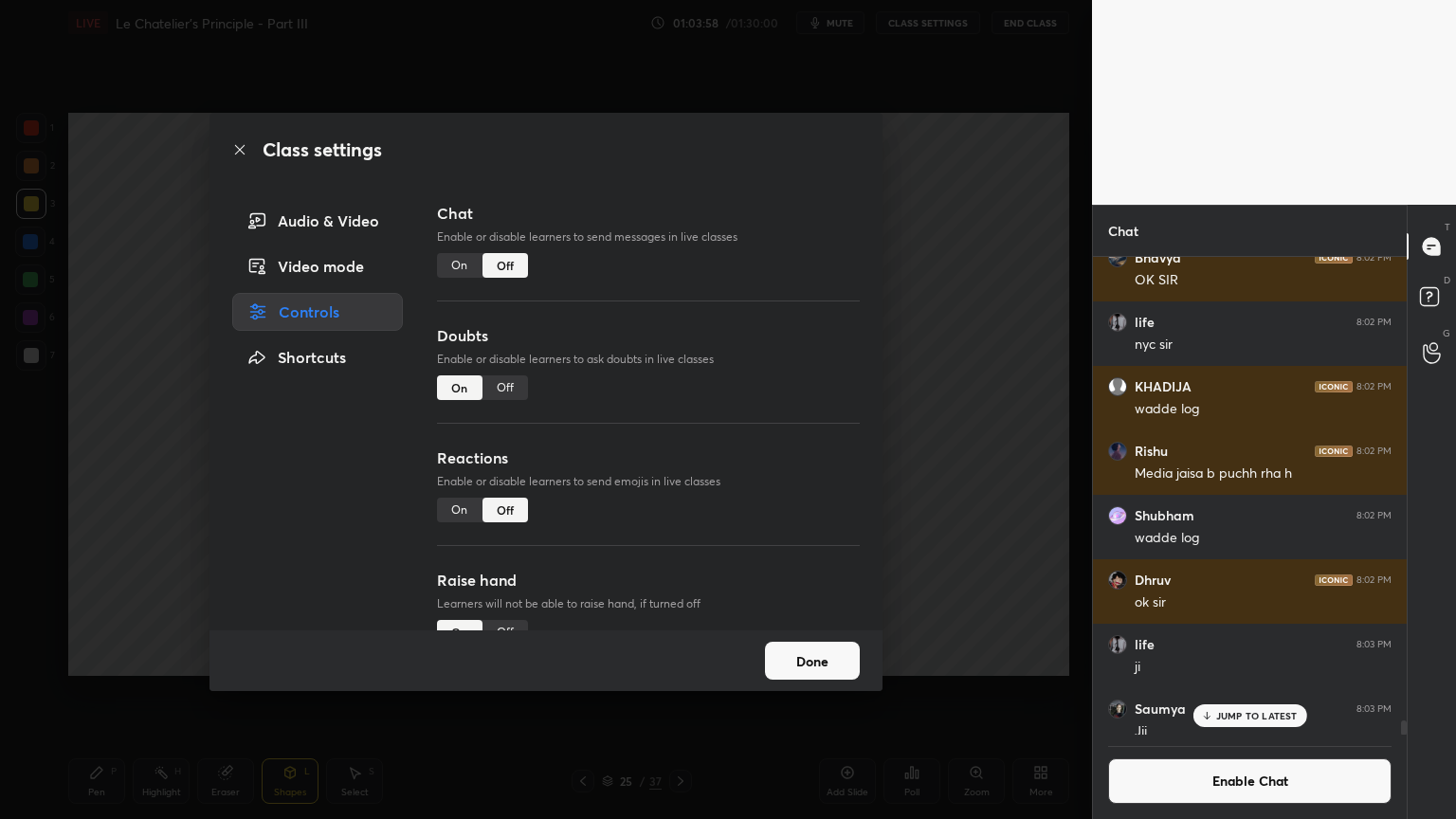 click on "Class settings Audio & Video Video mode Controls Shortcuts Chat Enable or disable learners to send messages in live classes On Off Doubts Enable or disable learners to ask doubts in live classes On Off Reactions Enable or disable learners to send emojis in live classes On Off Raise hand Learners will not be able to raise hand, if turned off On Off Poll Prediction Enable or disable poll prediction in case of a question on the slide On Off Done" at bounding box center (546, 410) 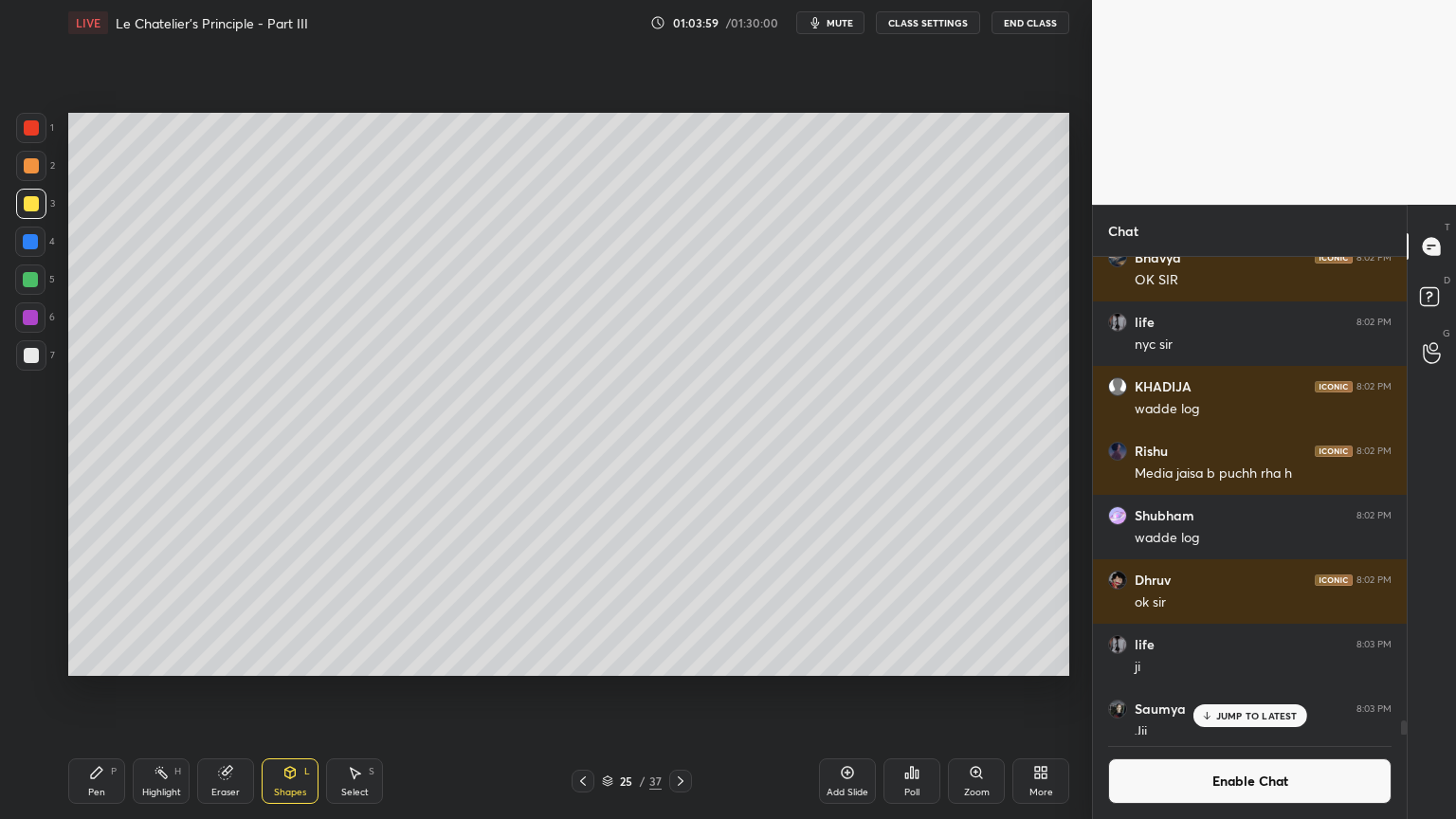 click on "Highlight H" at bounding box center (161, 781) 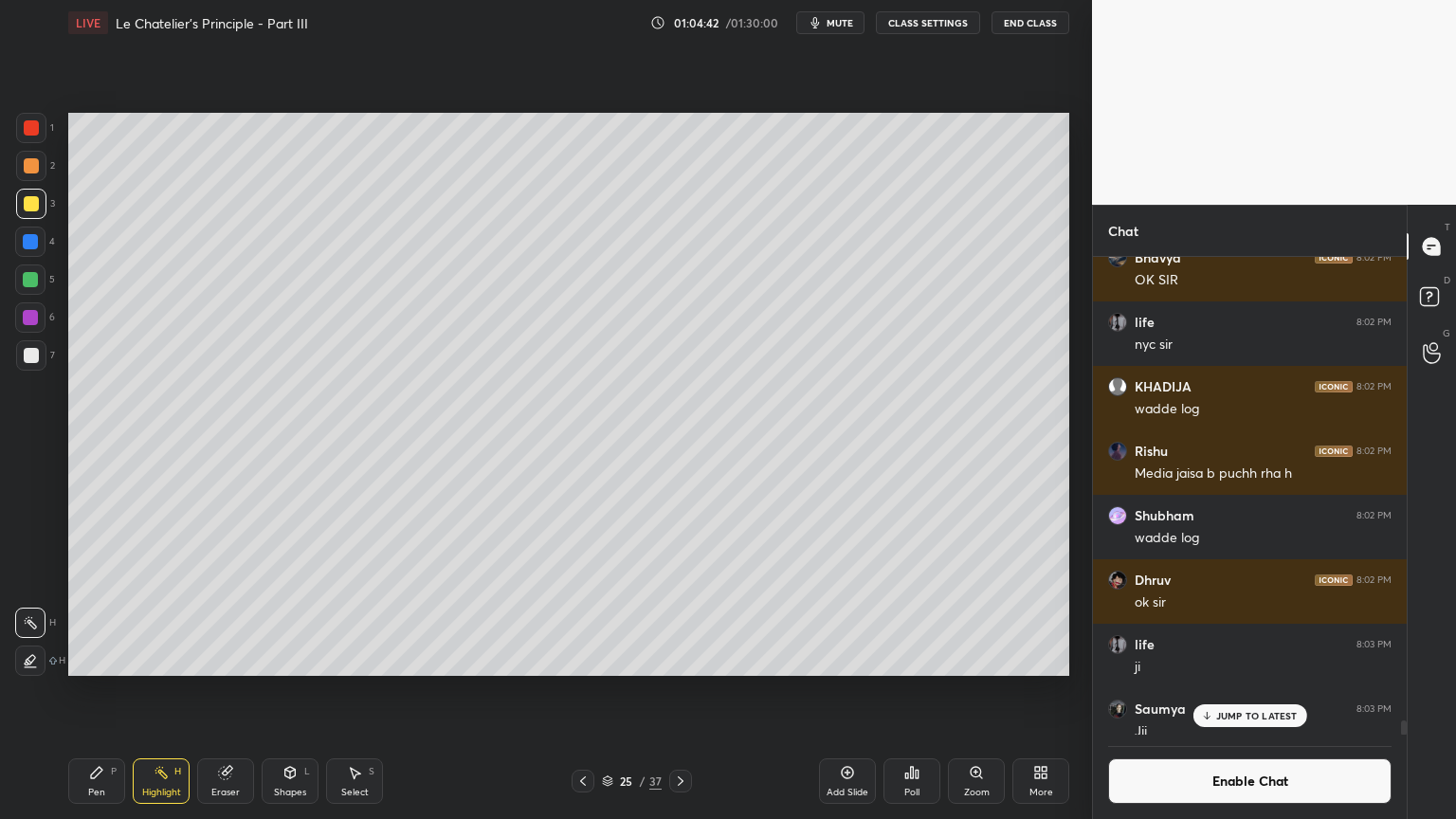 click on "JUMP TO LATEST" at bounding box center [1257, 716] 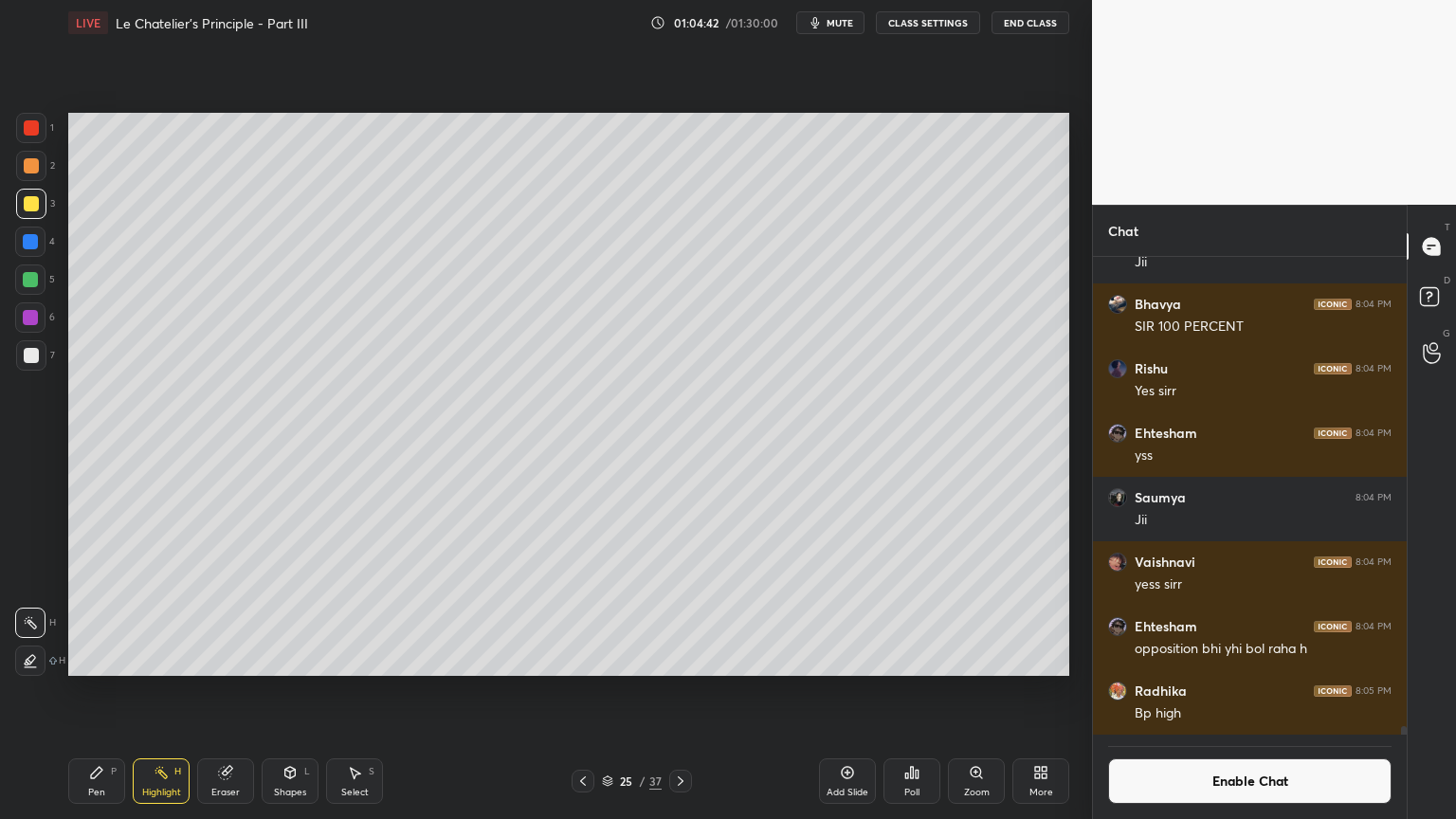 click on "Enable Chat" at bounding box center (1249, 781) 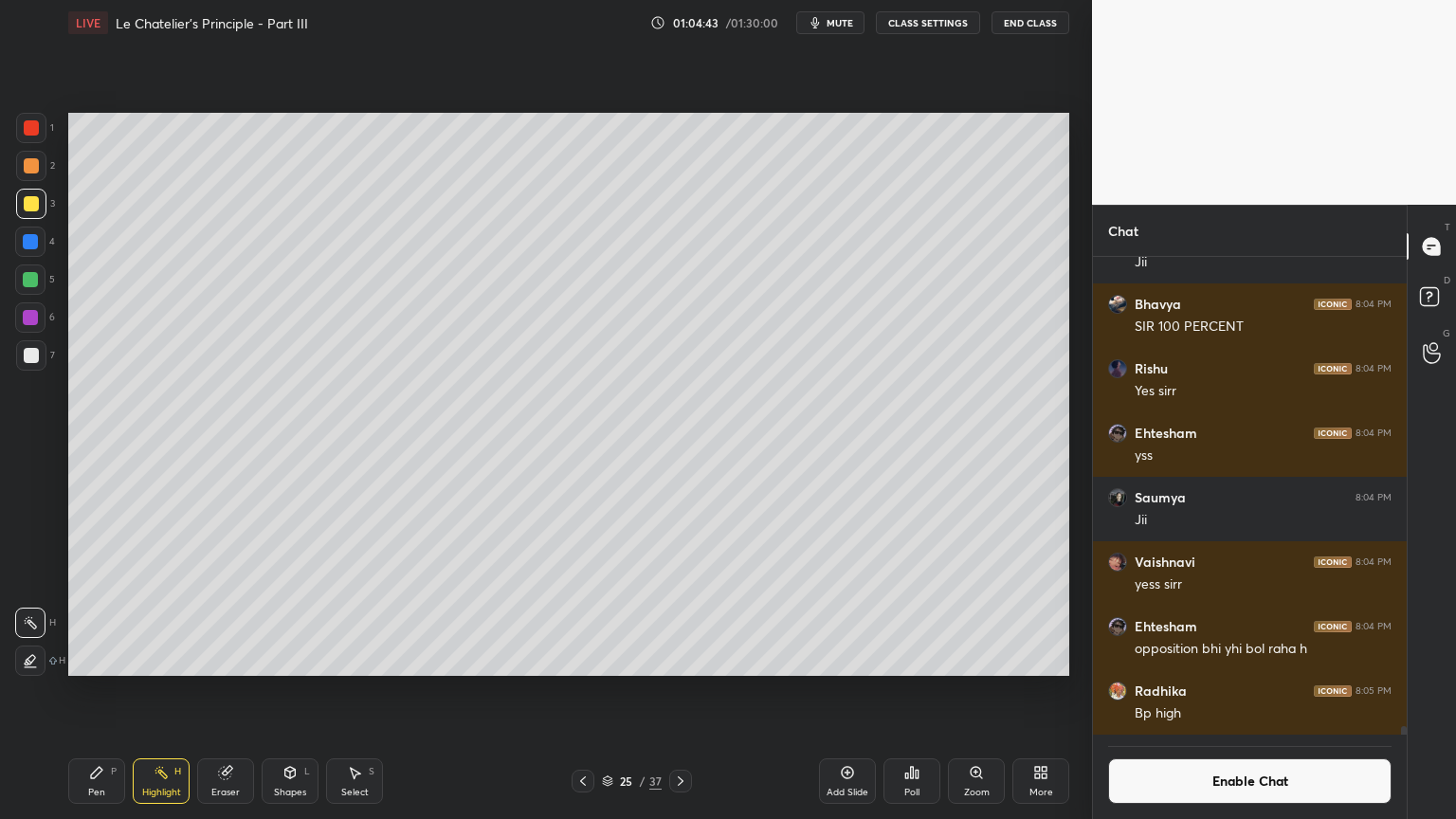 scroll, scrollTop: 24993, scrollLeft: 0, axis: vertical 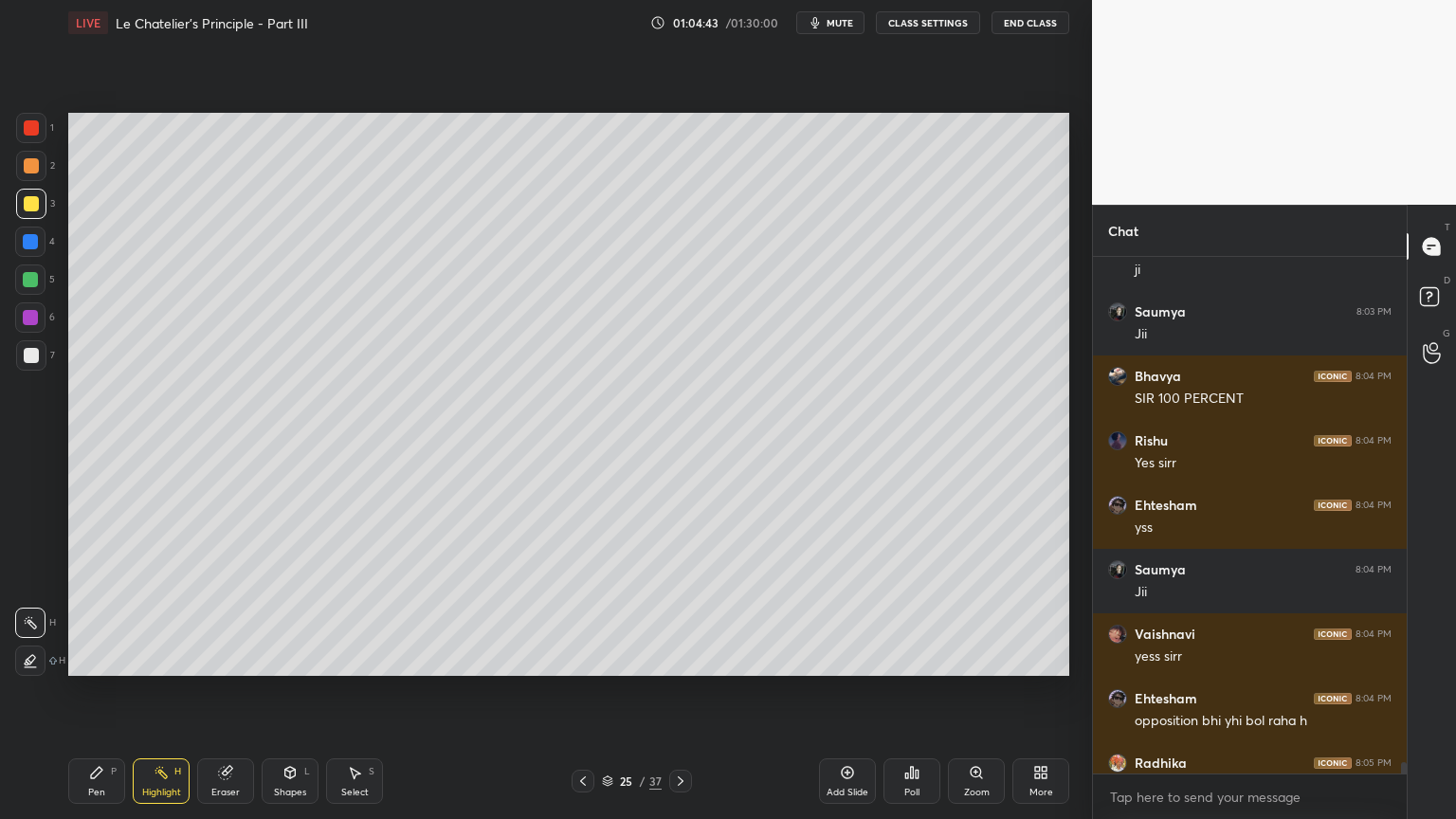 drag, startPoint x: 167, startPoint y: 784, endPoint x: 252, endPoint y: 722, distance: 105.20932 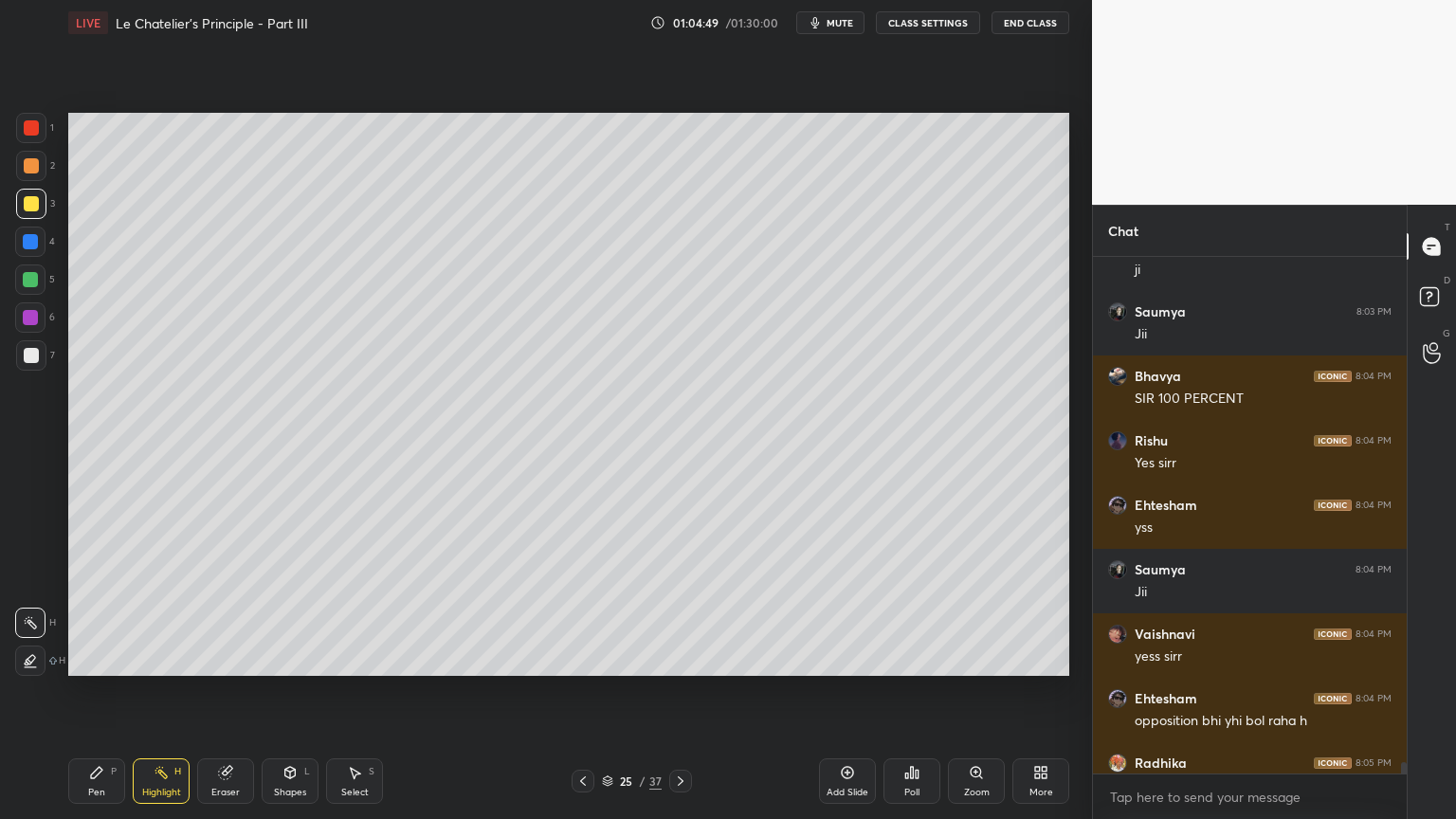 scroll, scrollTop: 25089, scrollLeft: 0, axis: vertical 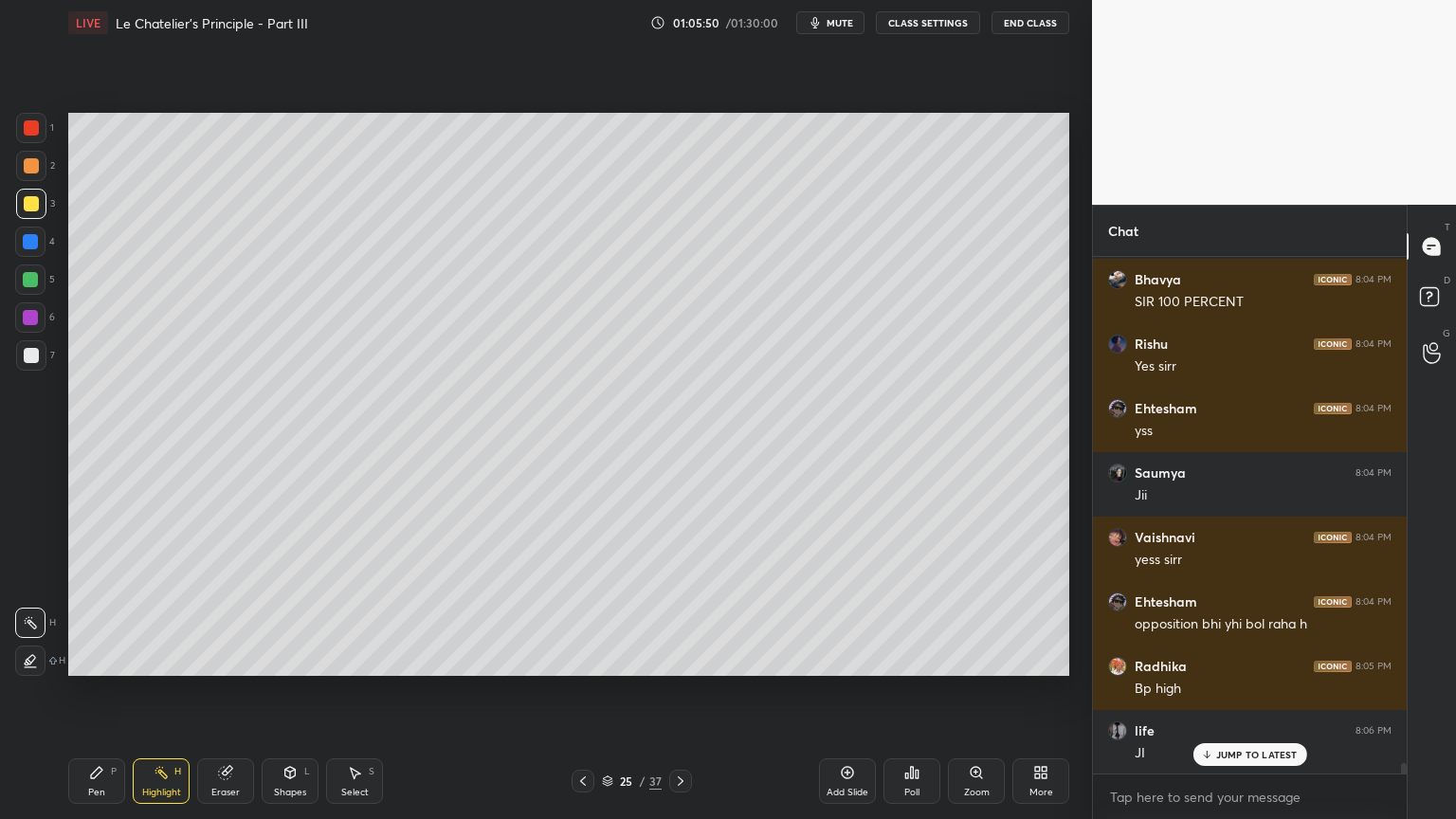 click on "CLASS SETTINGS" at bounding box center [928, 23] 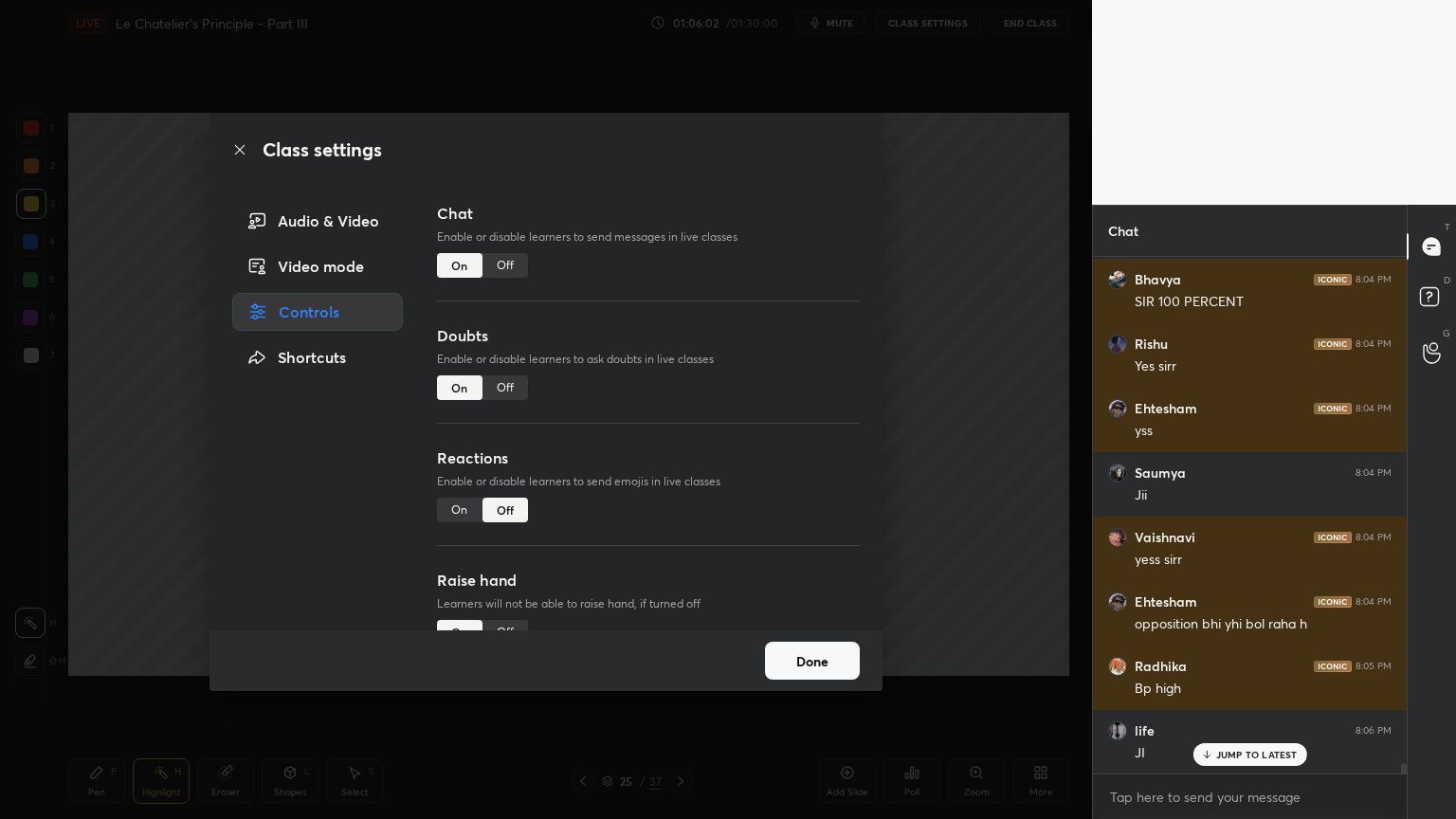 click on "Off" at bounding box center (505, 265) 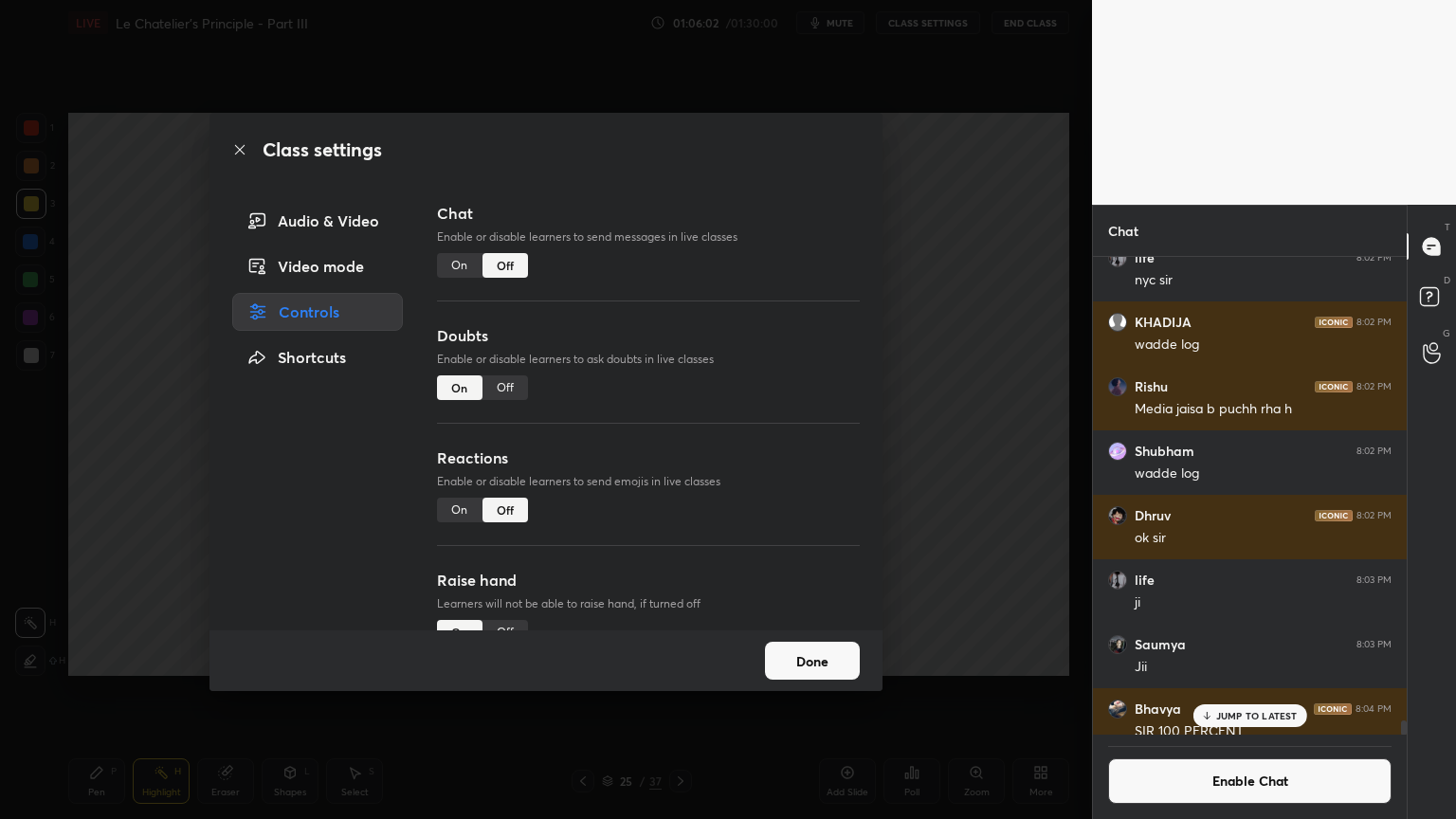 click on "Class settings Audio & Video Video mode Controls Shortcuts Chat Enable or disable learners to send messages in live classes On Off Doubts Enable or disable learners to ask doubts in live classes On Off Reactions Enable or disable learners to send emojis in live classes On Off Raise hand Learners will not be able to raise hand, if turned off On Off Poll Prediction Enable or disable poll prediction in case of a question on the slide On Off Done" at bounding box center (546, 410) 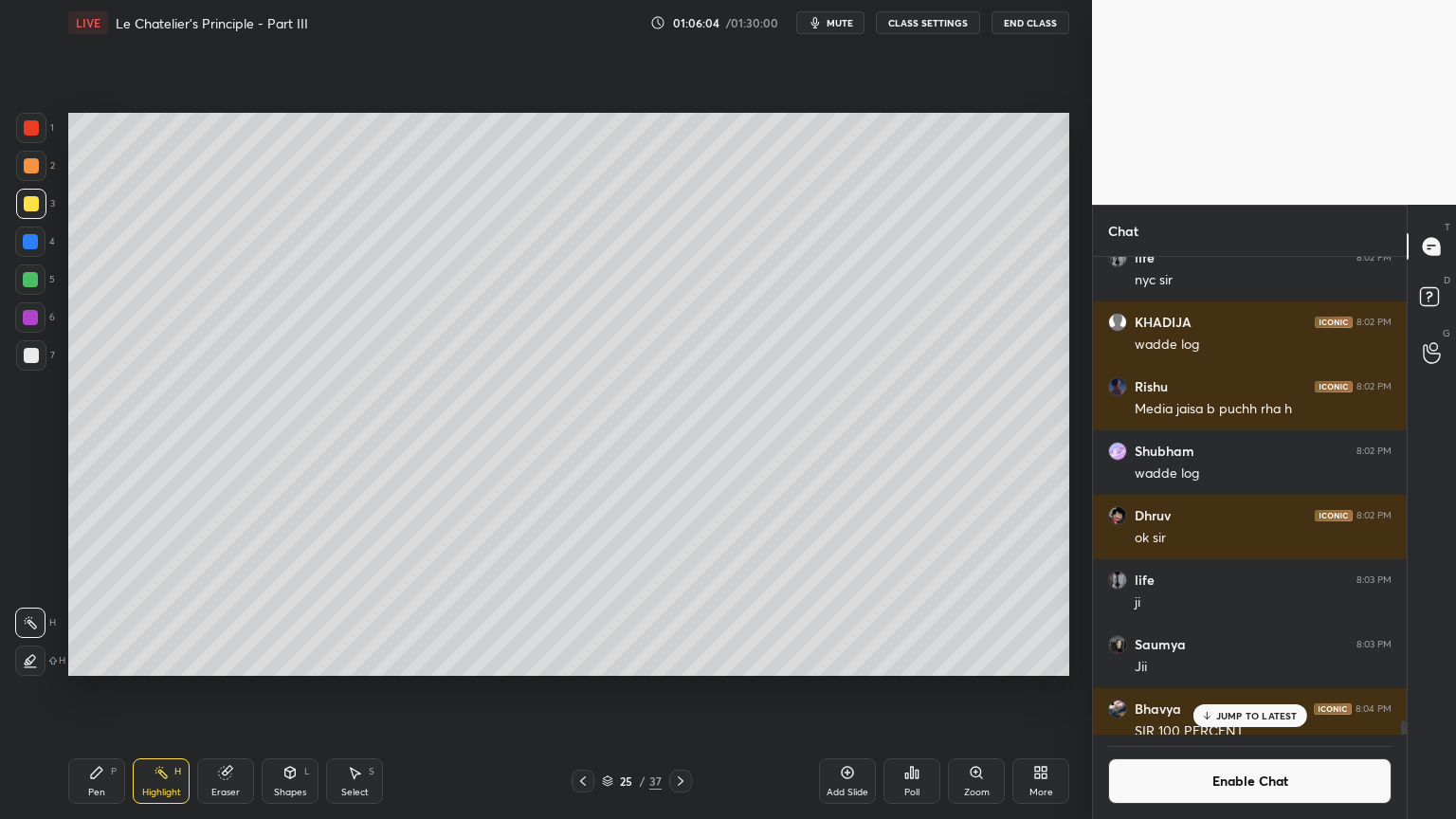 click 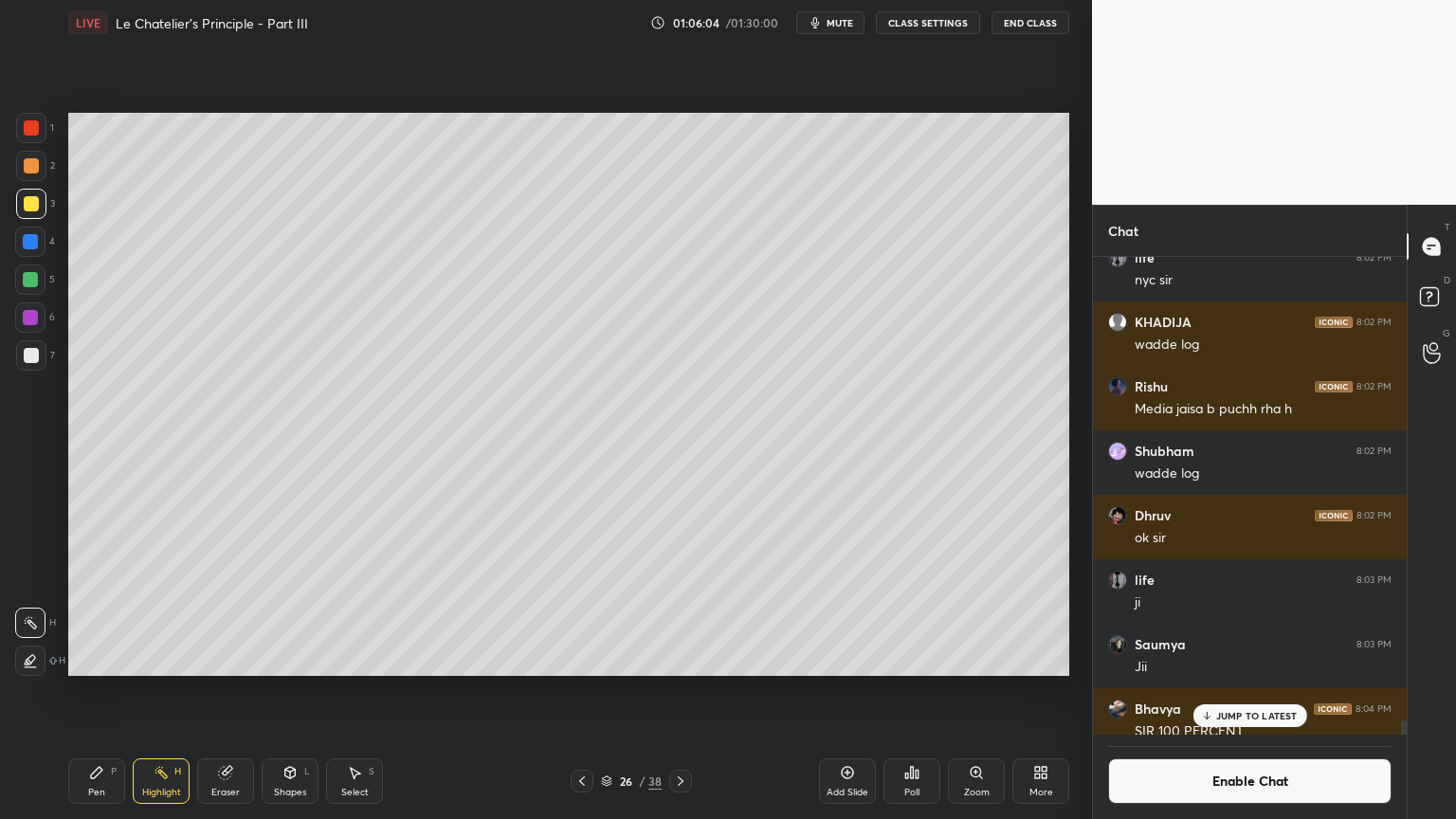 click on "Pen P" at bounding box center [97, 781] 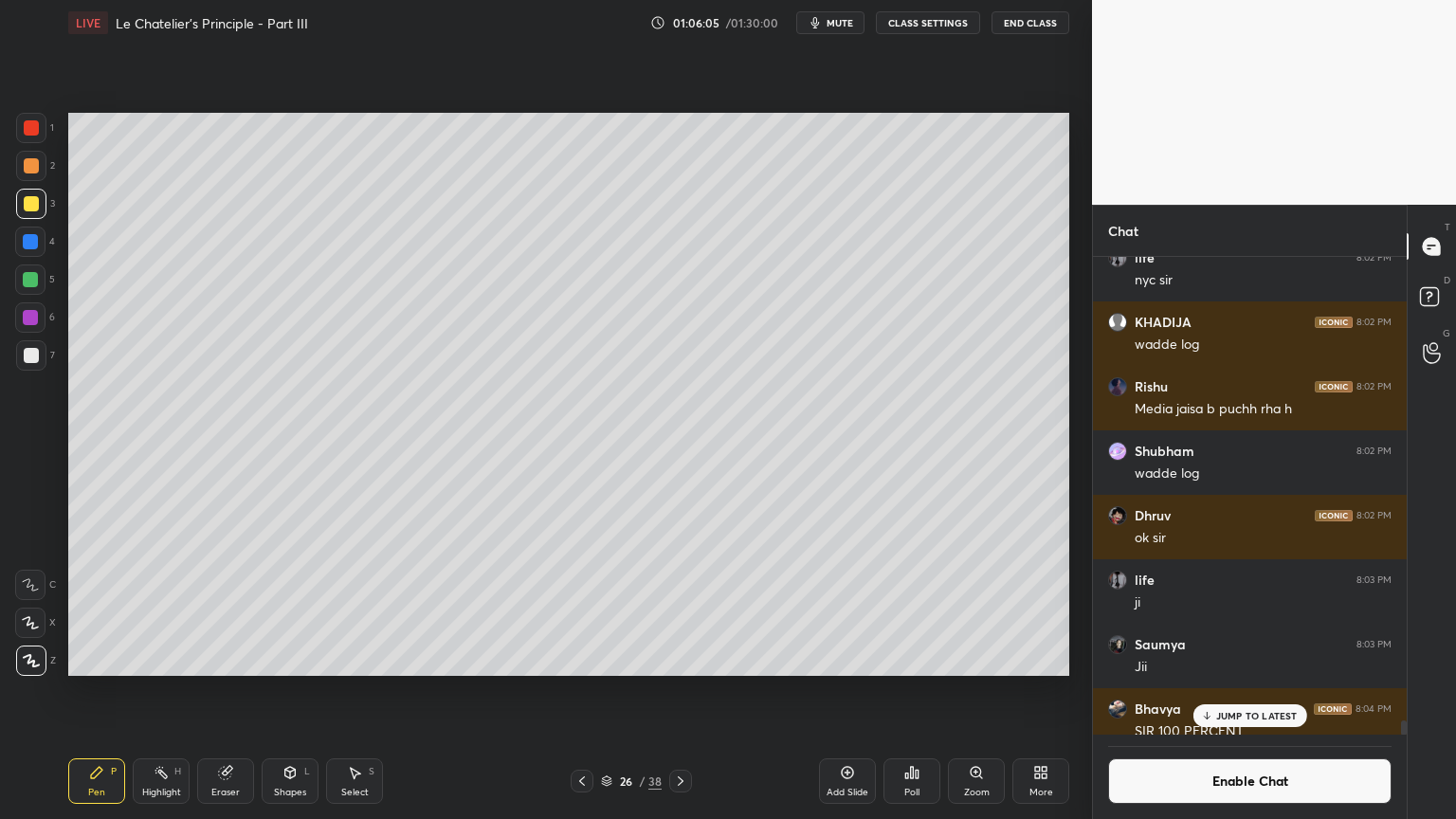 click at bounding box center (31, 128) 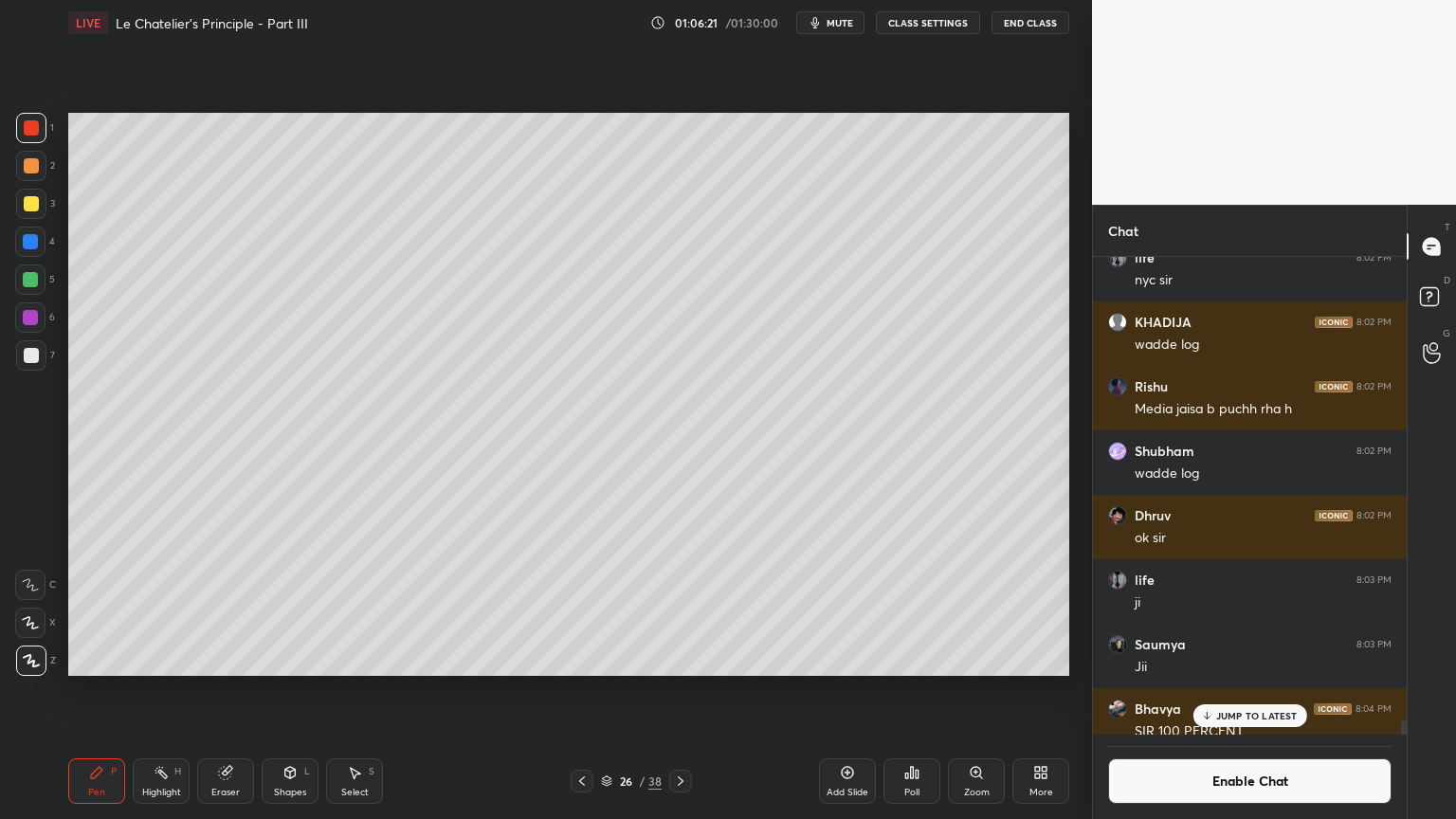 click on "Shapes L" at bounding box center [290, 781] 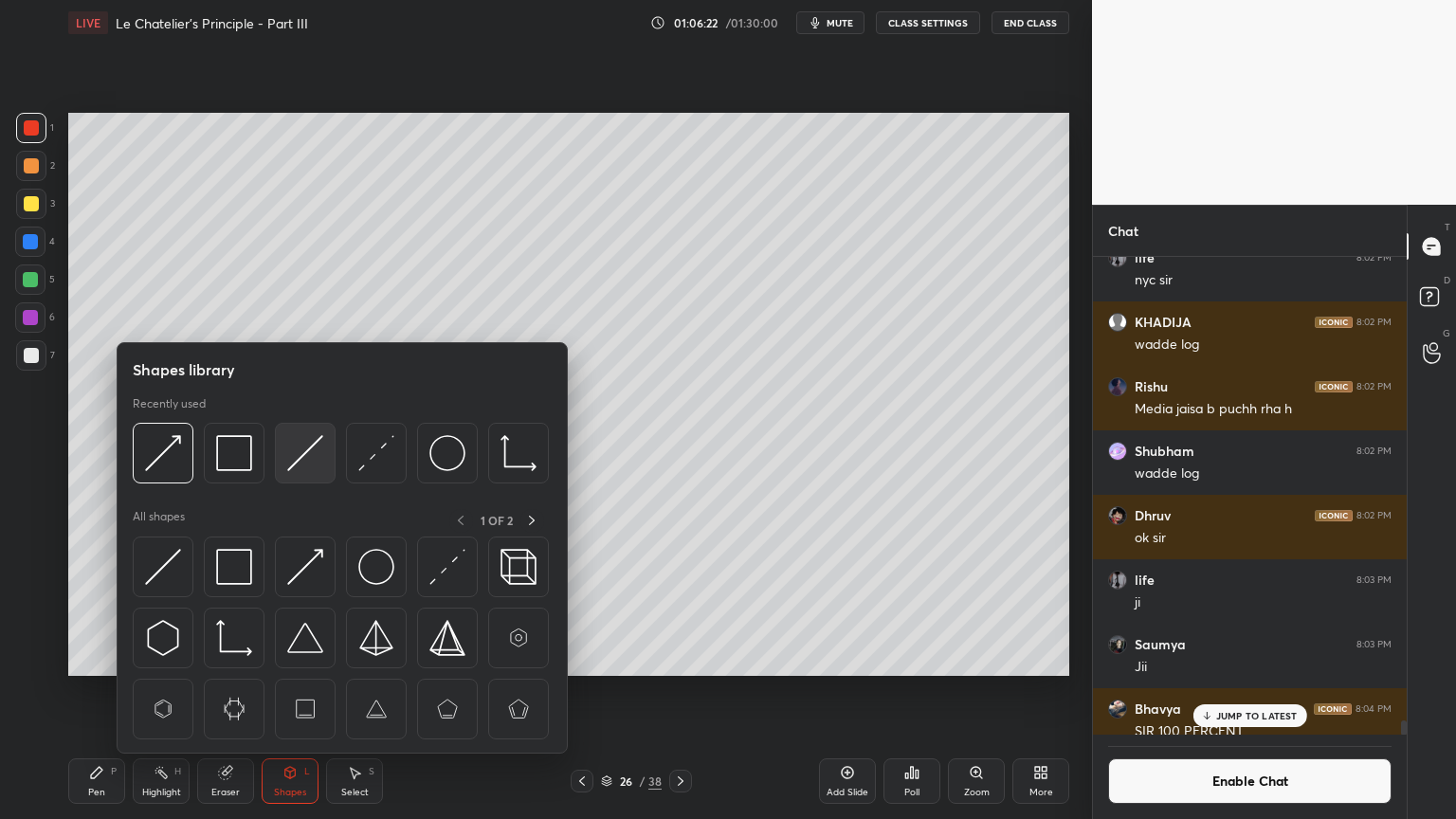 click at bounding box center (305, 453) 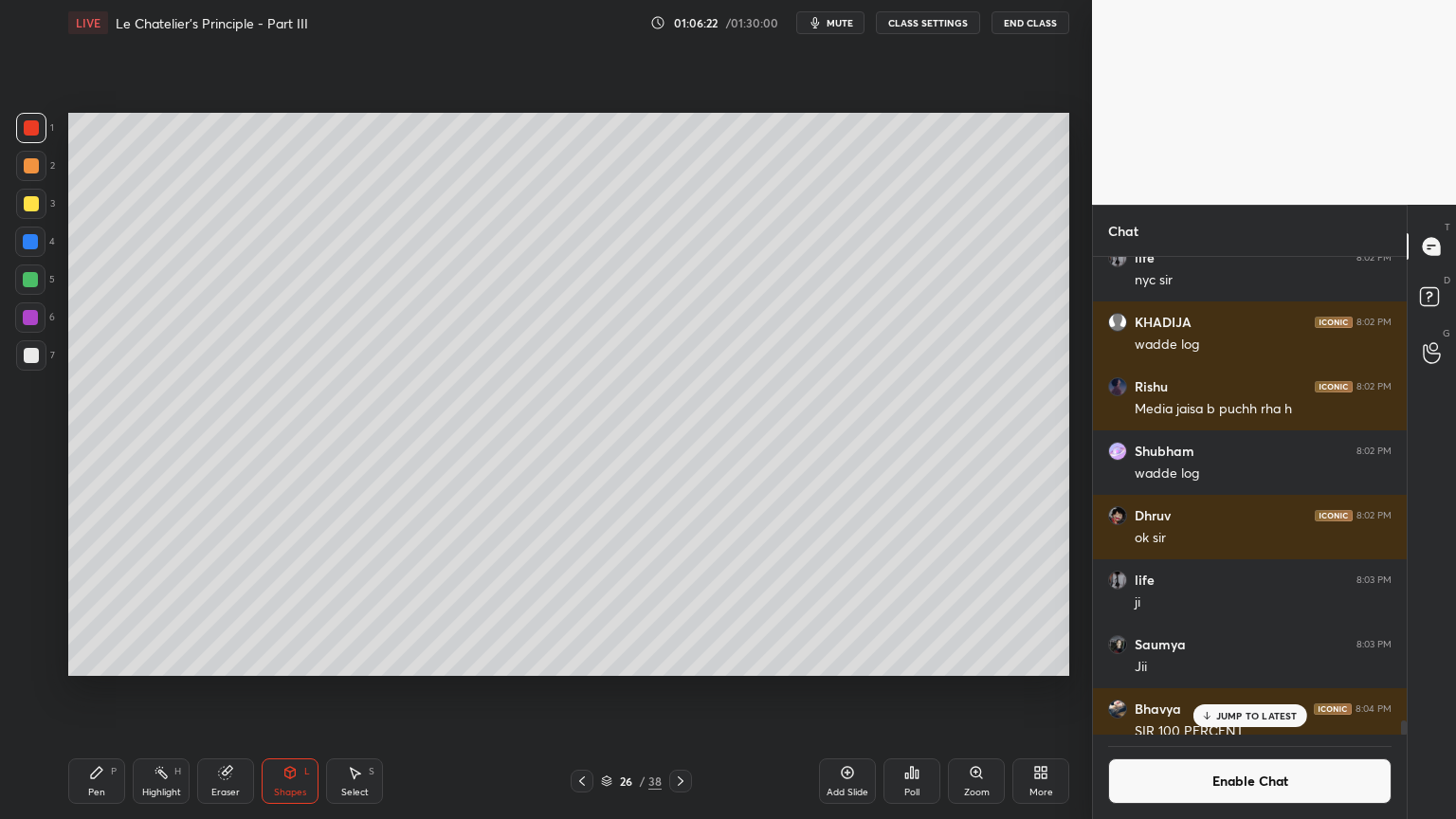 click at bounding box center [31, 355] 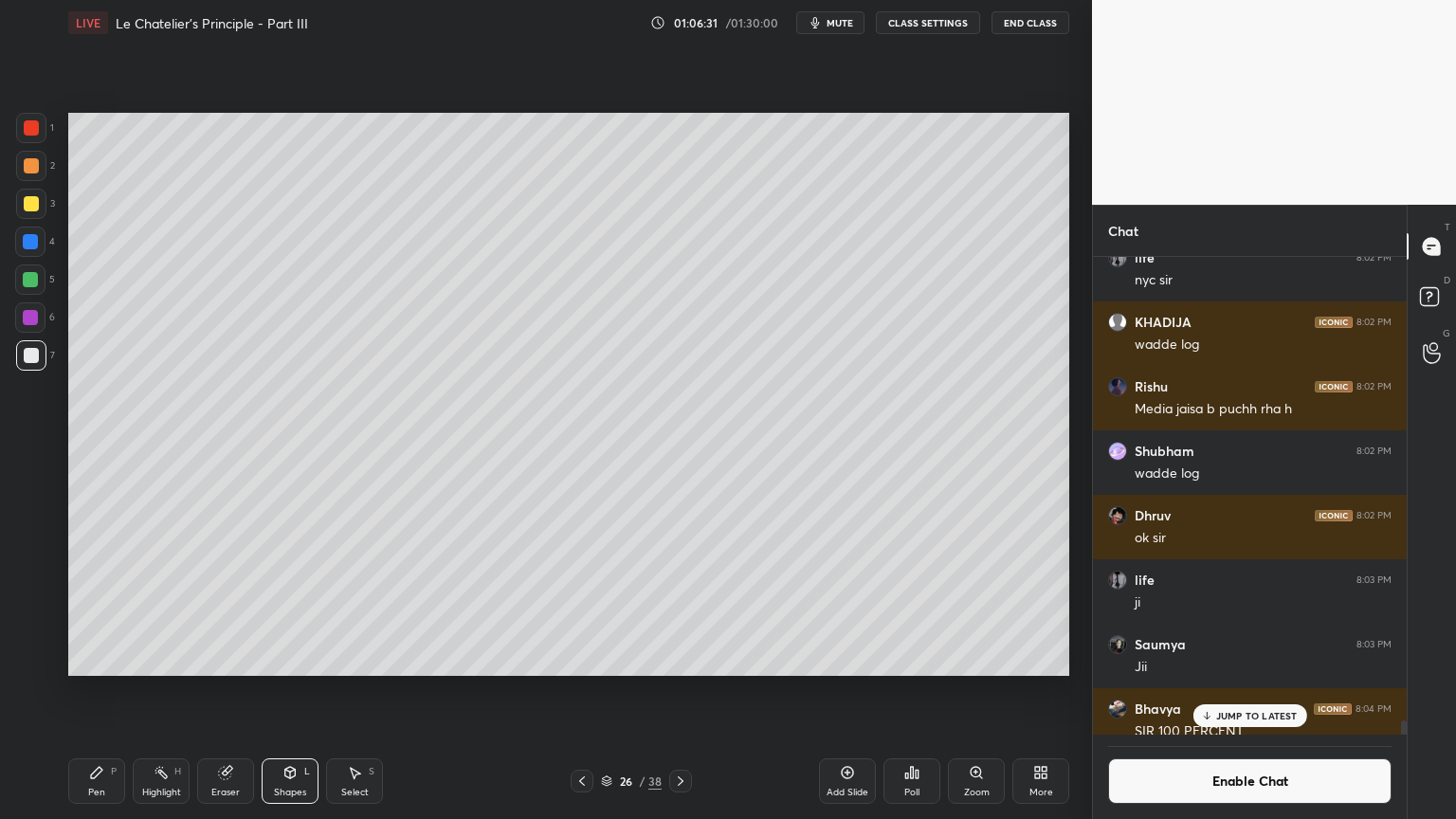 drag, startPoint x: 100, startPoint y: 771, endPoint x: 116, endPoint y: 736, distance: 38.483763 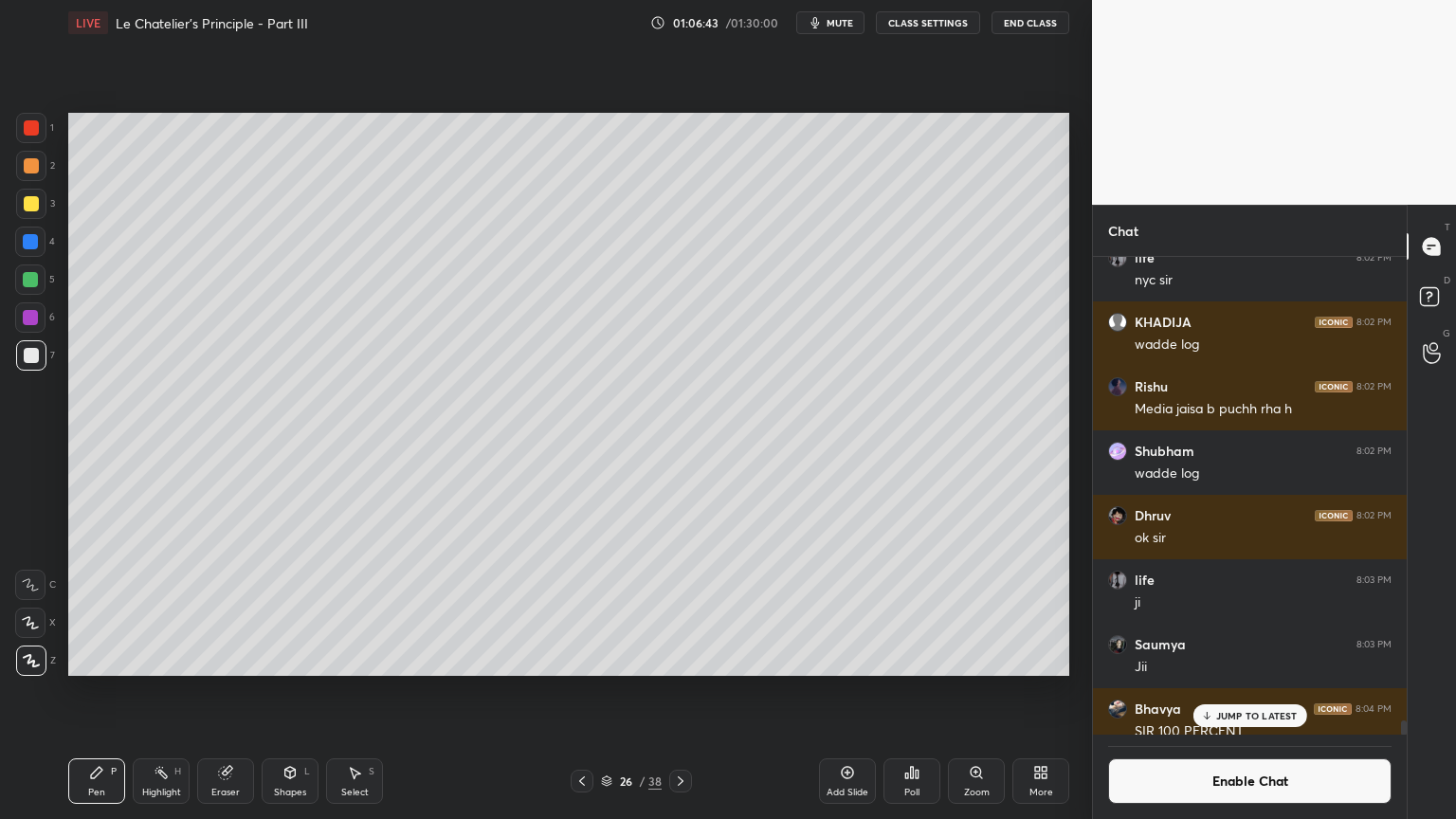 click at bounding box center [31, 204] 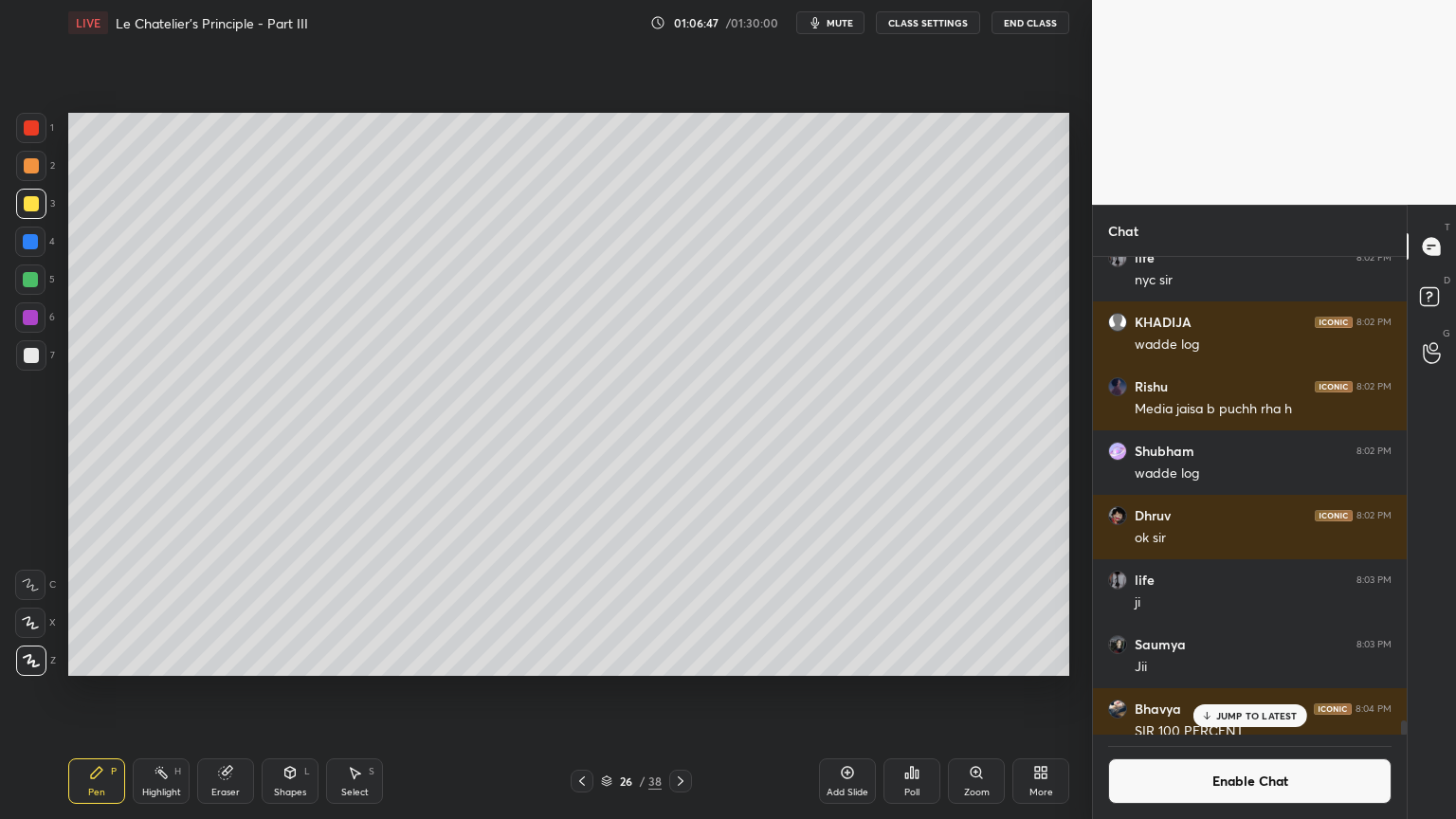click on "Highlight H" at bounding box center (161, 781) 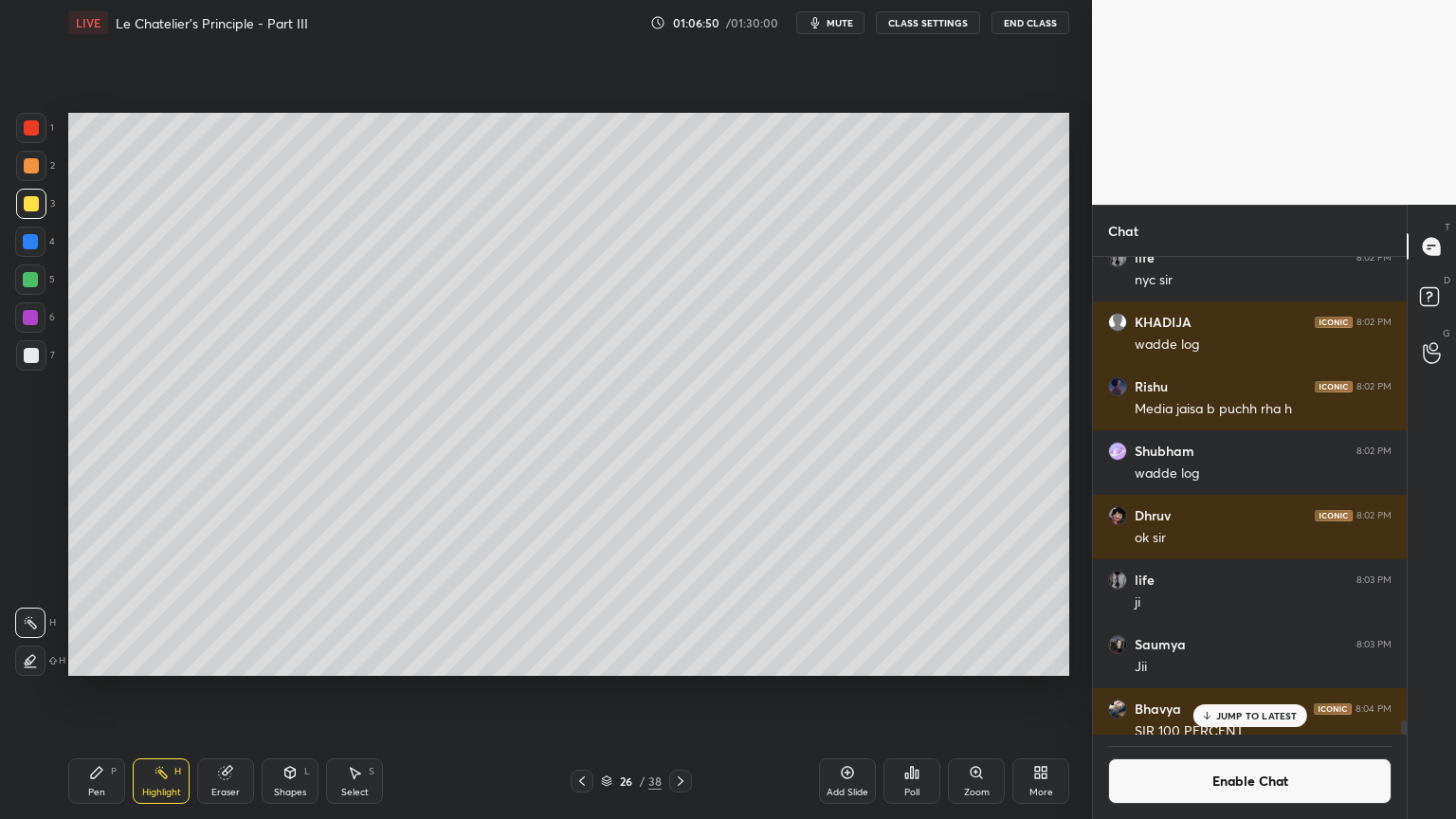 drag, startPoint x: 92, startPoint y: 781, endPoint x: 100, endPoint y: 760, distance: 22.472205 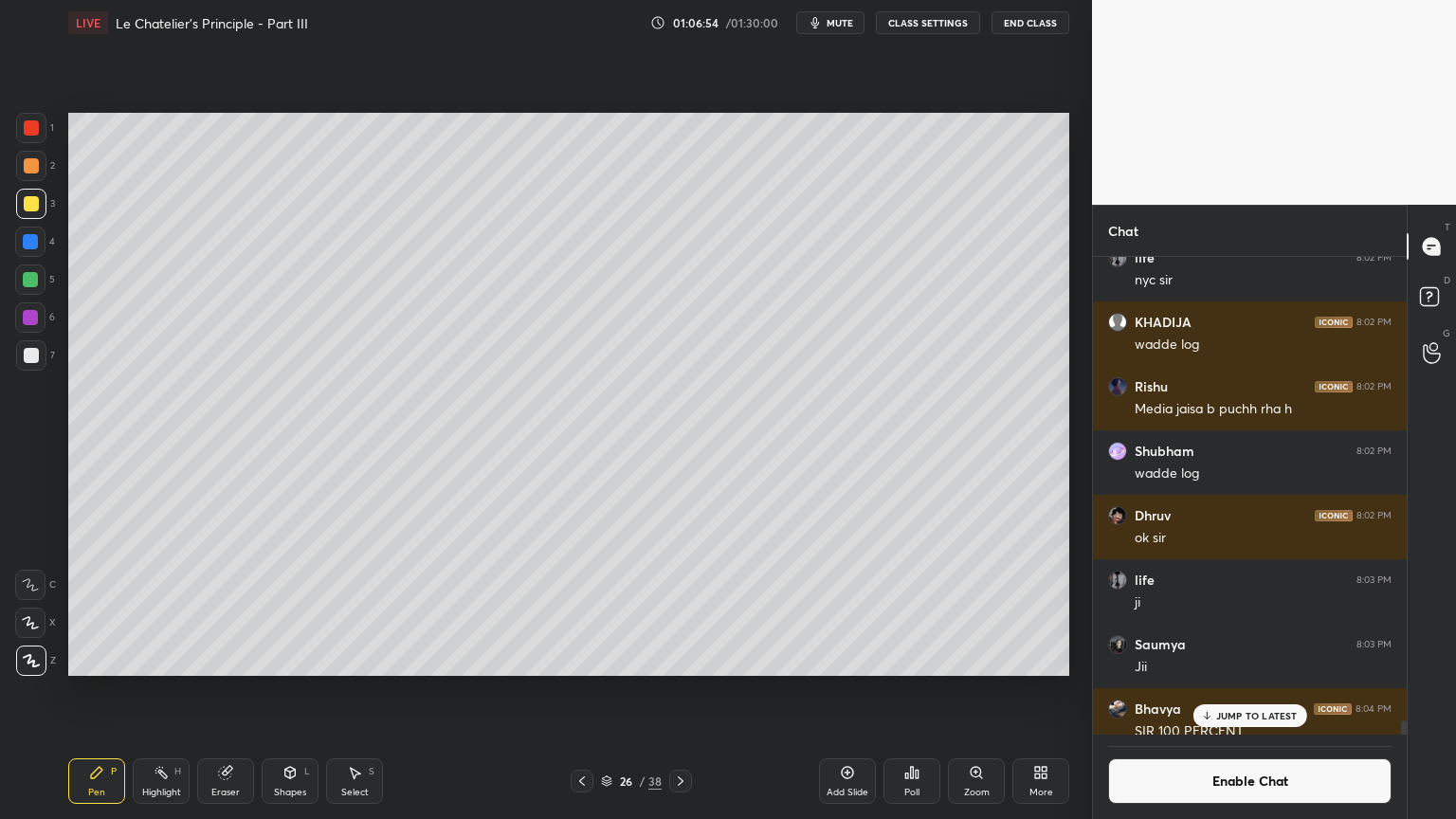 click on "Shapes L" at bounding box center [290, 781] 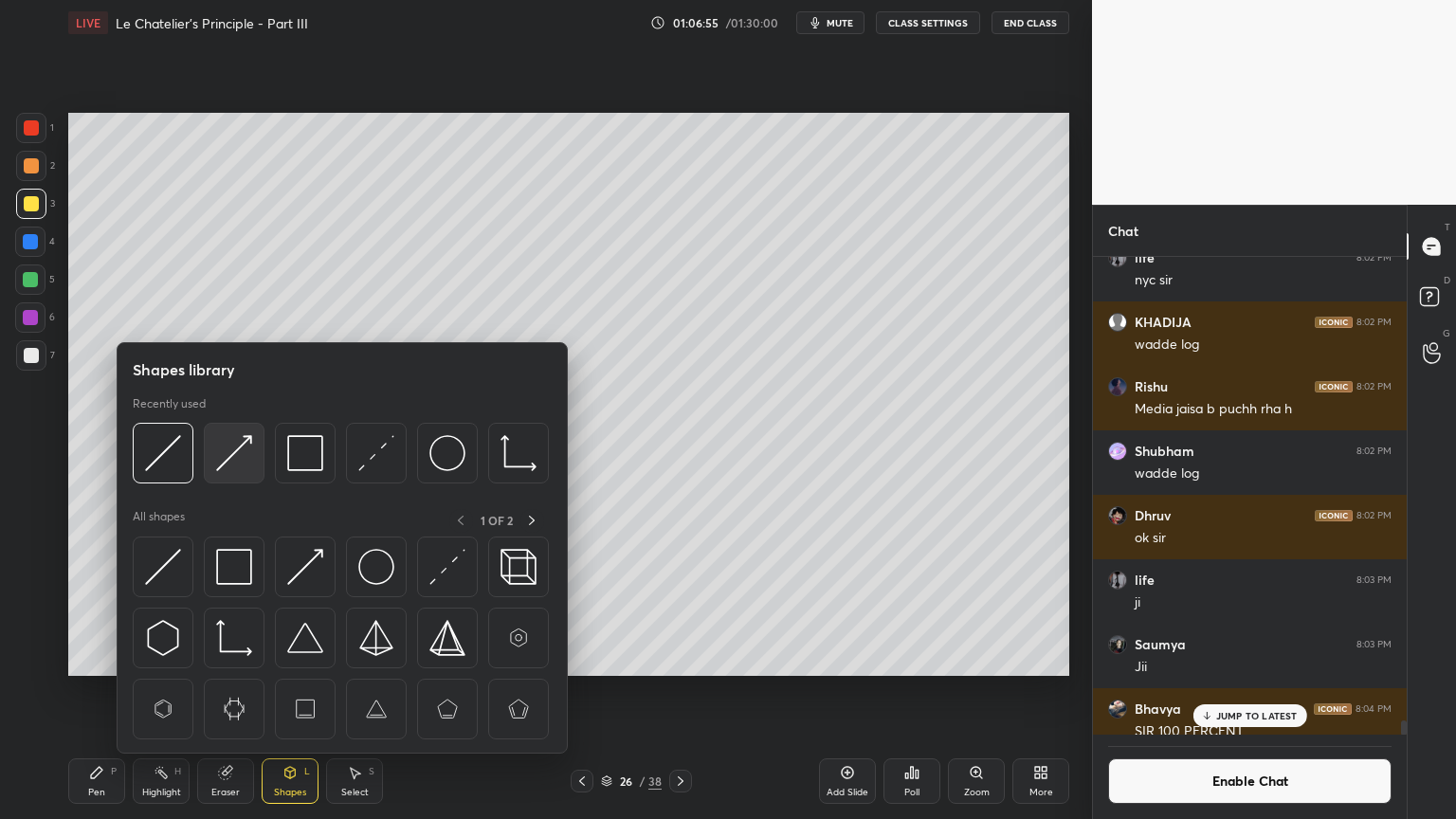 click at bounding box center (234, 453) 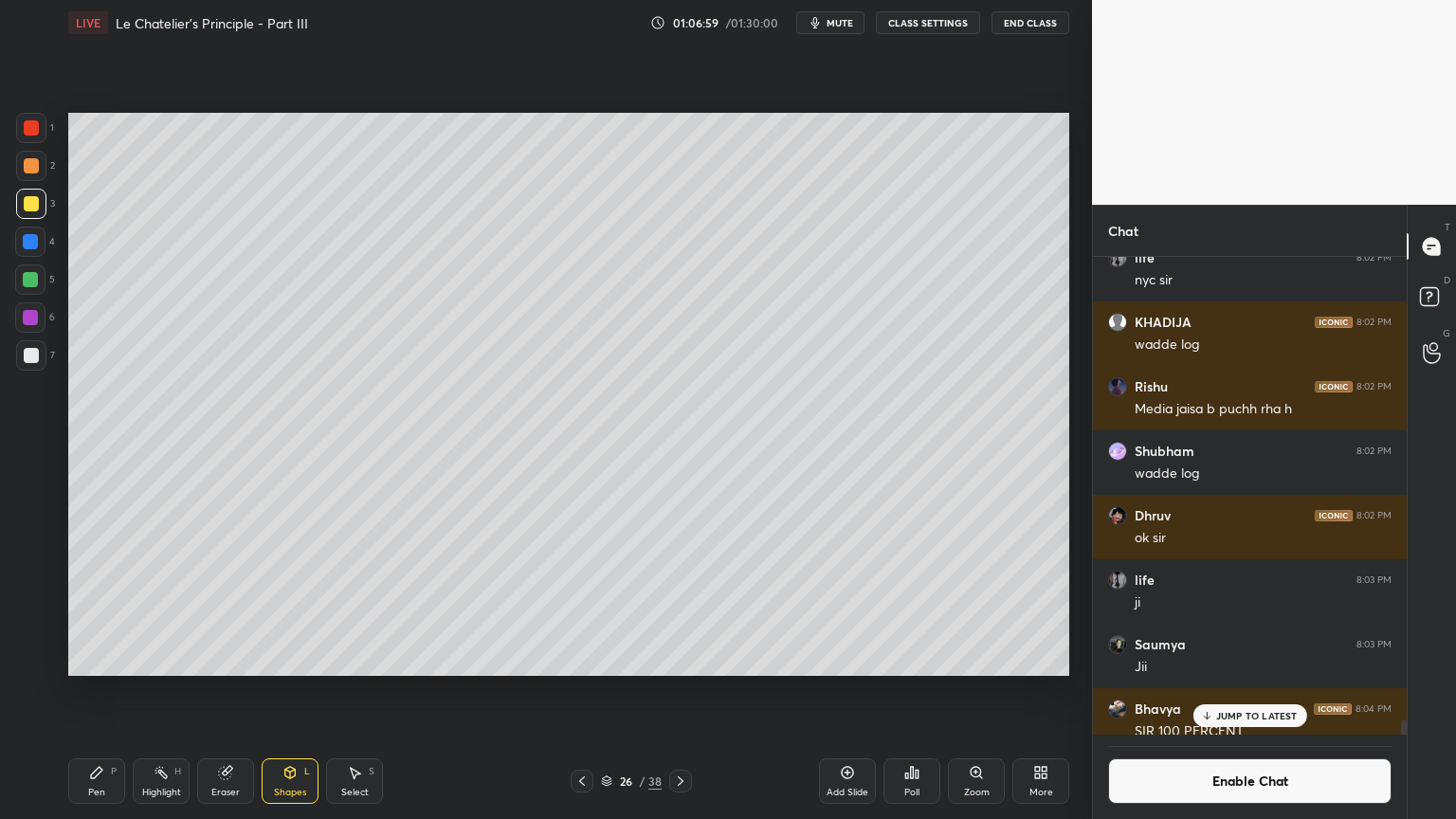 click on "Pen" at bounding box center [97, 792] 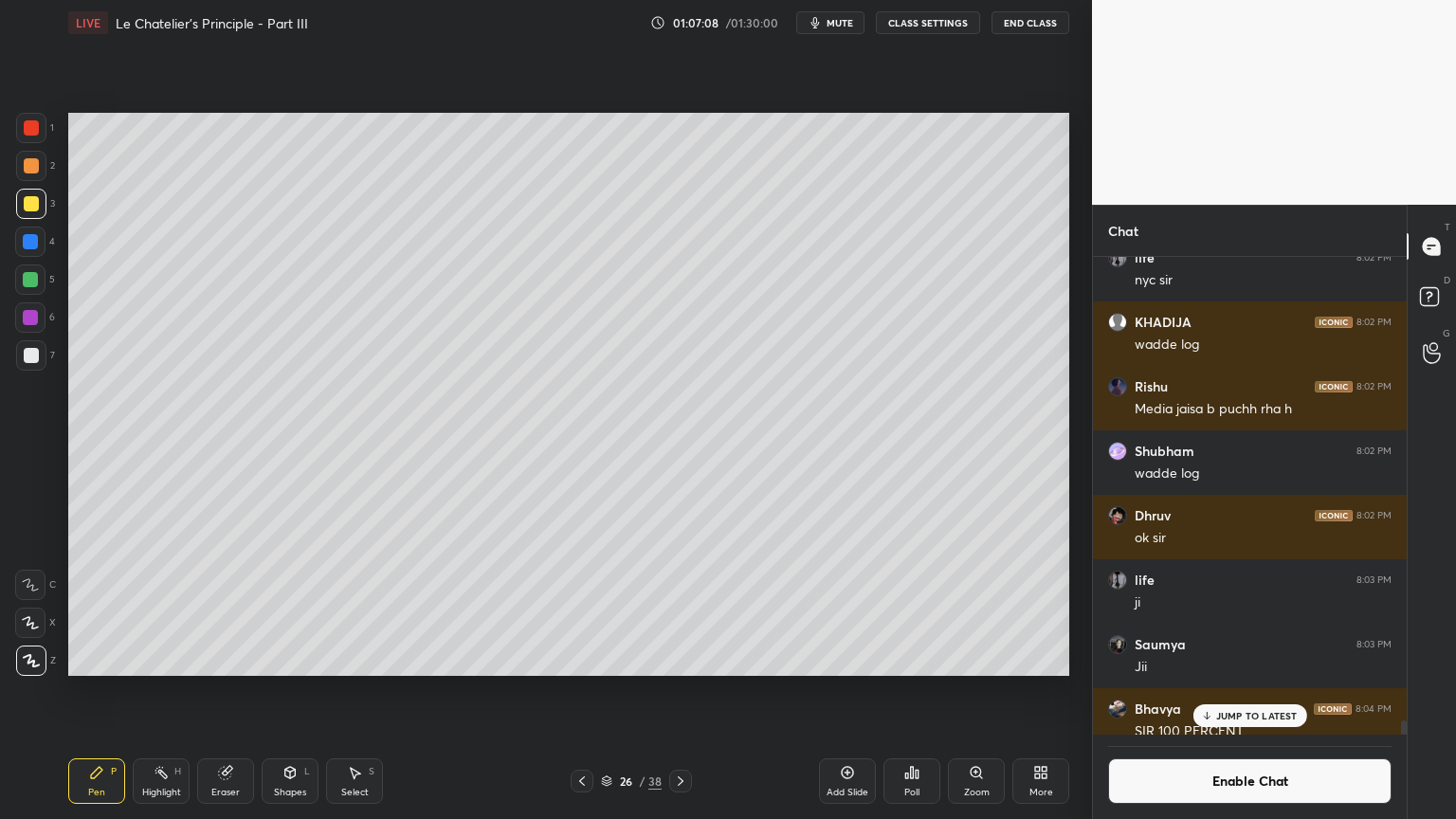 click at bounding box center [31, 355] 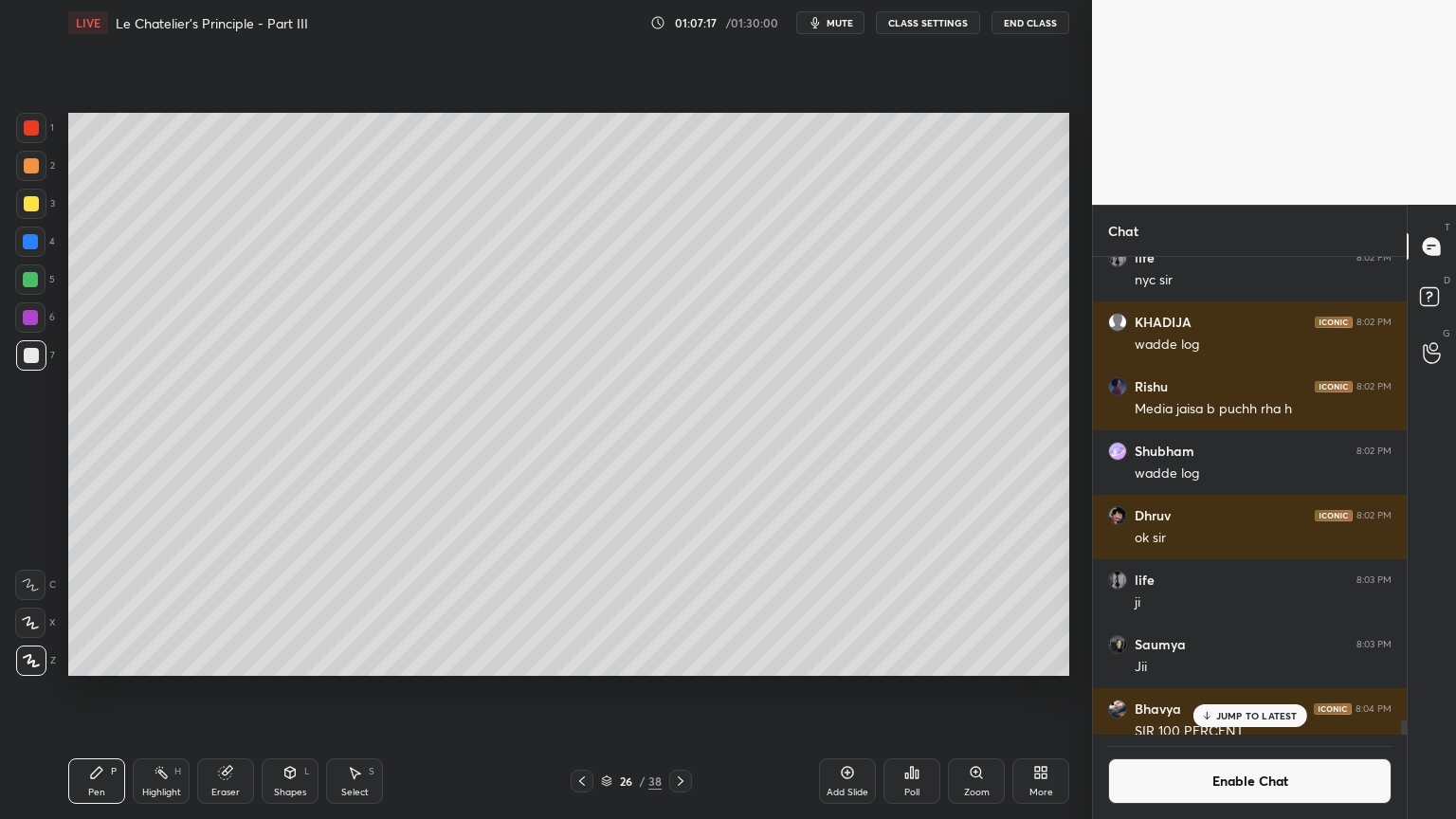 click on "H" at bounding box center (177, 772) 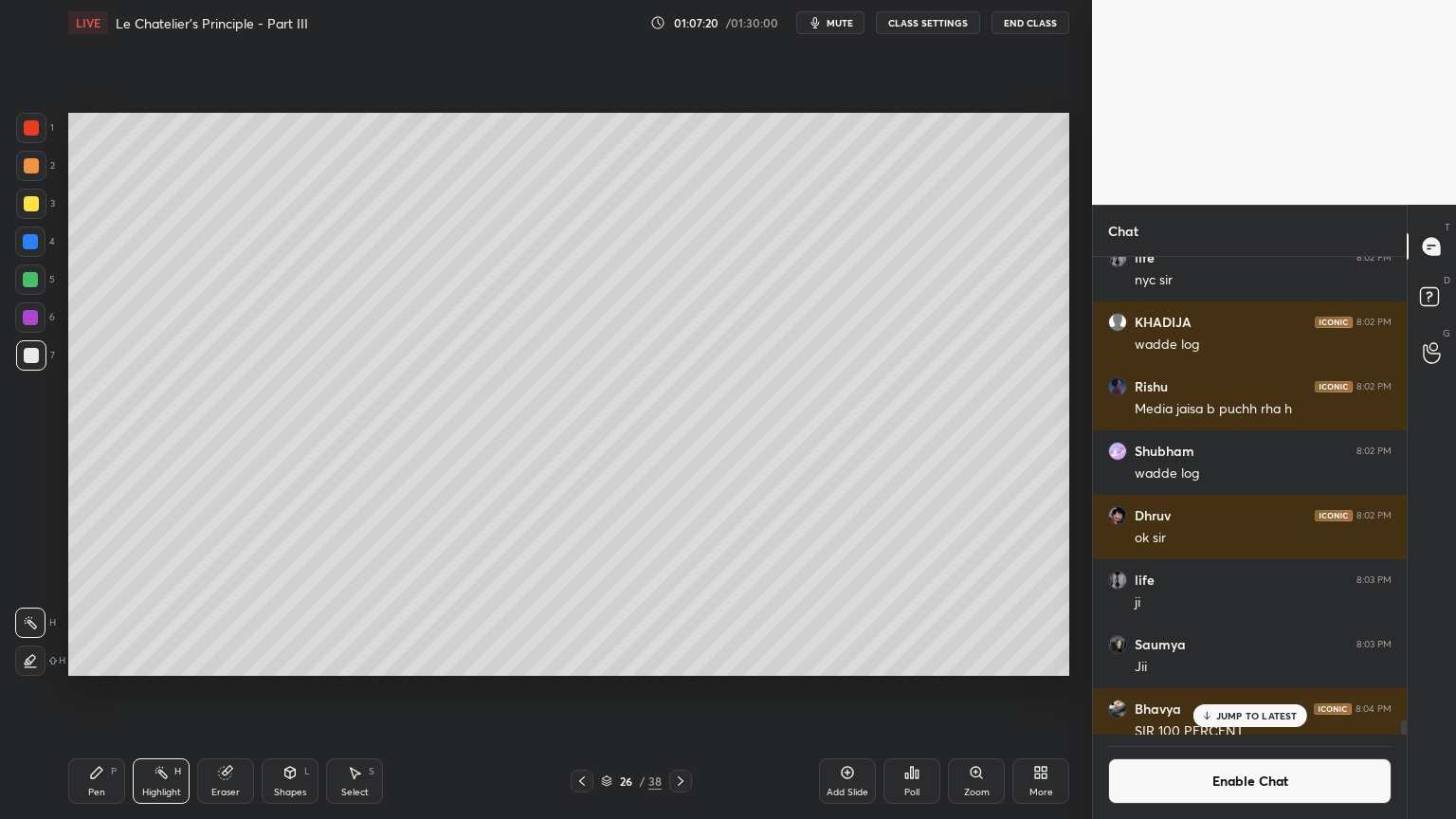 click on "Pen P" at bounding box center [97, 781] 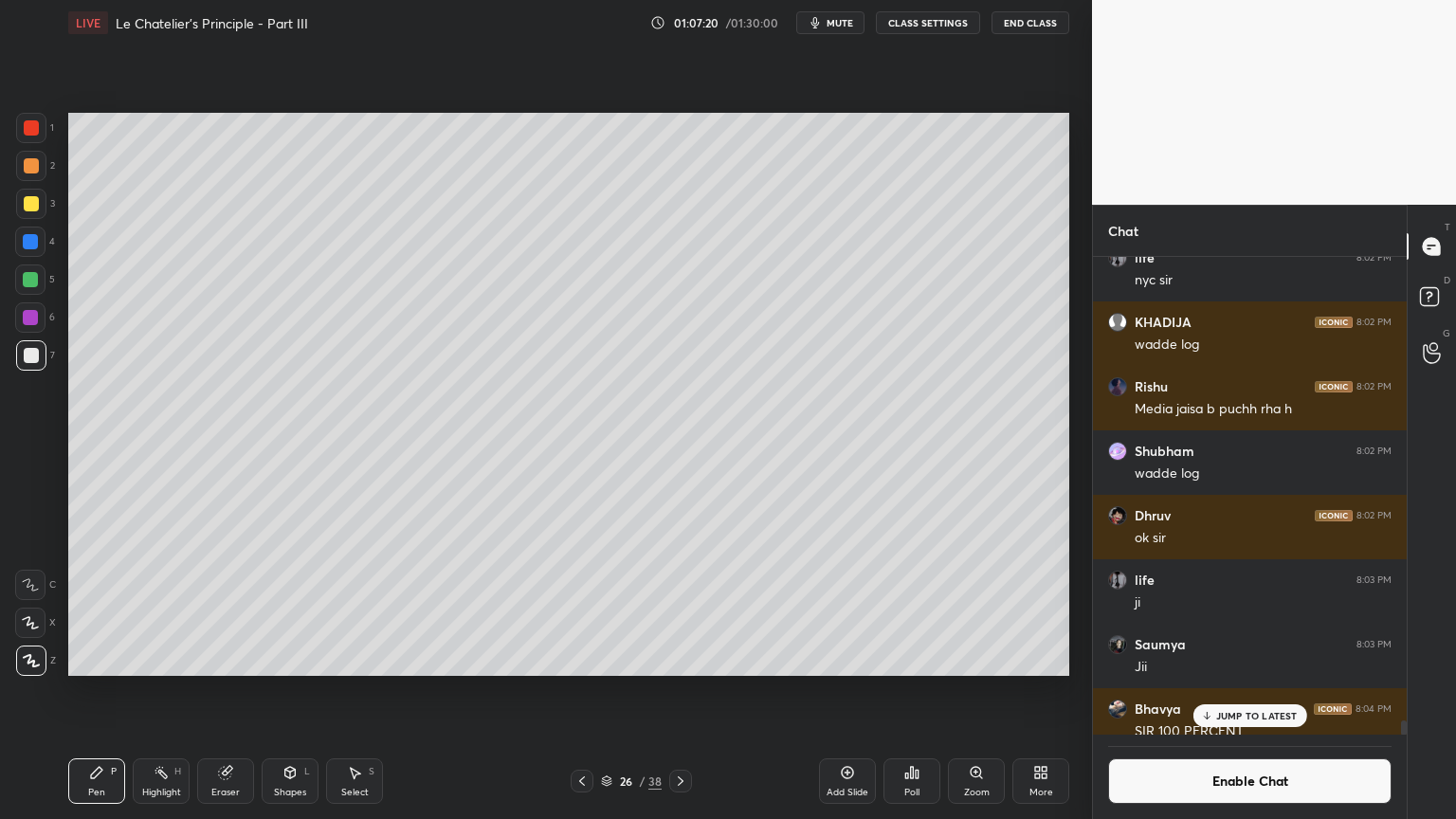 click at bounding box center [31, 128] 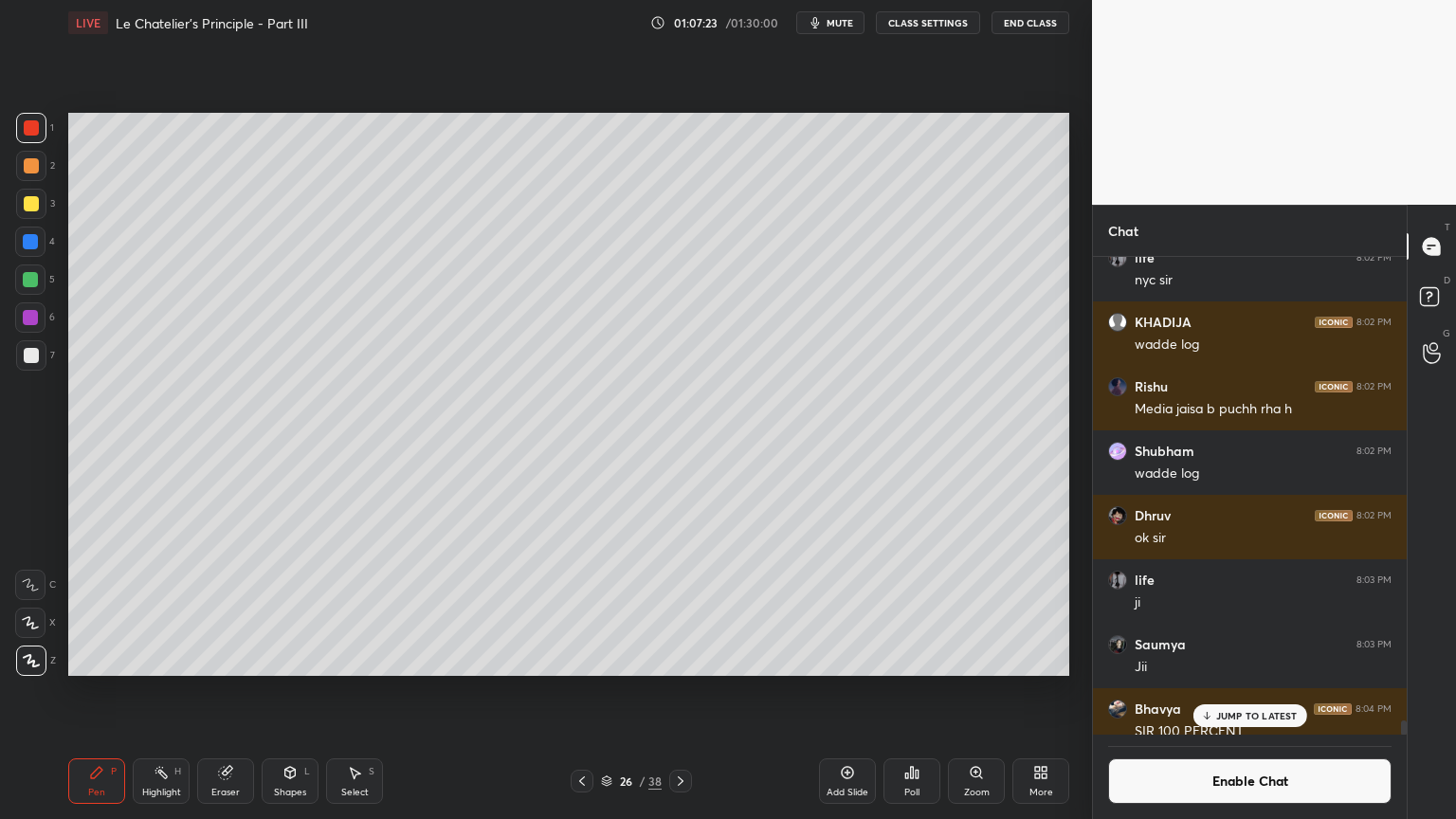 click on "Shapes" at bounding box center (290, 792) 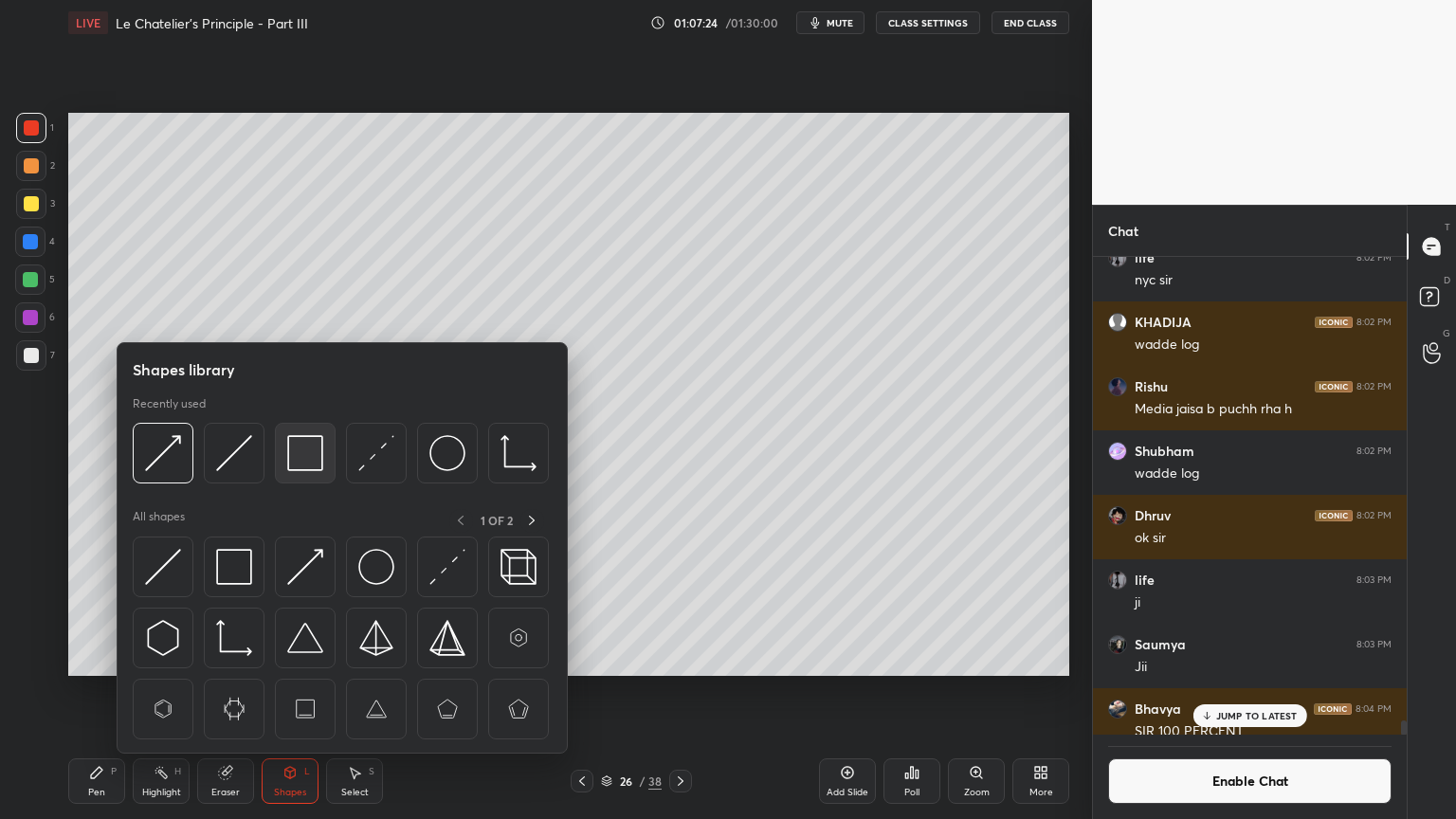 click at bounding box center [305, 453] 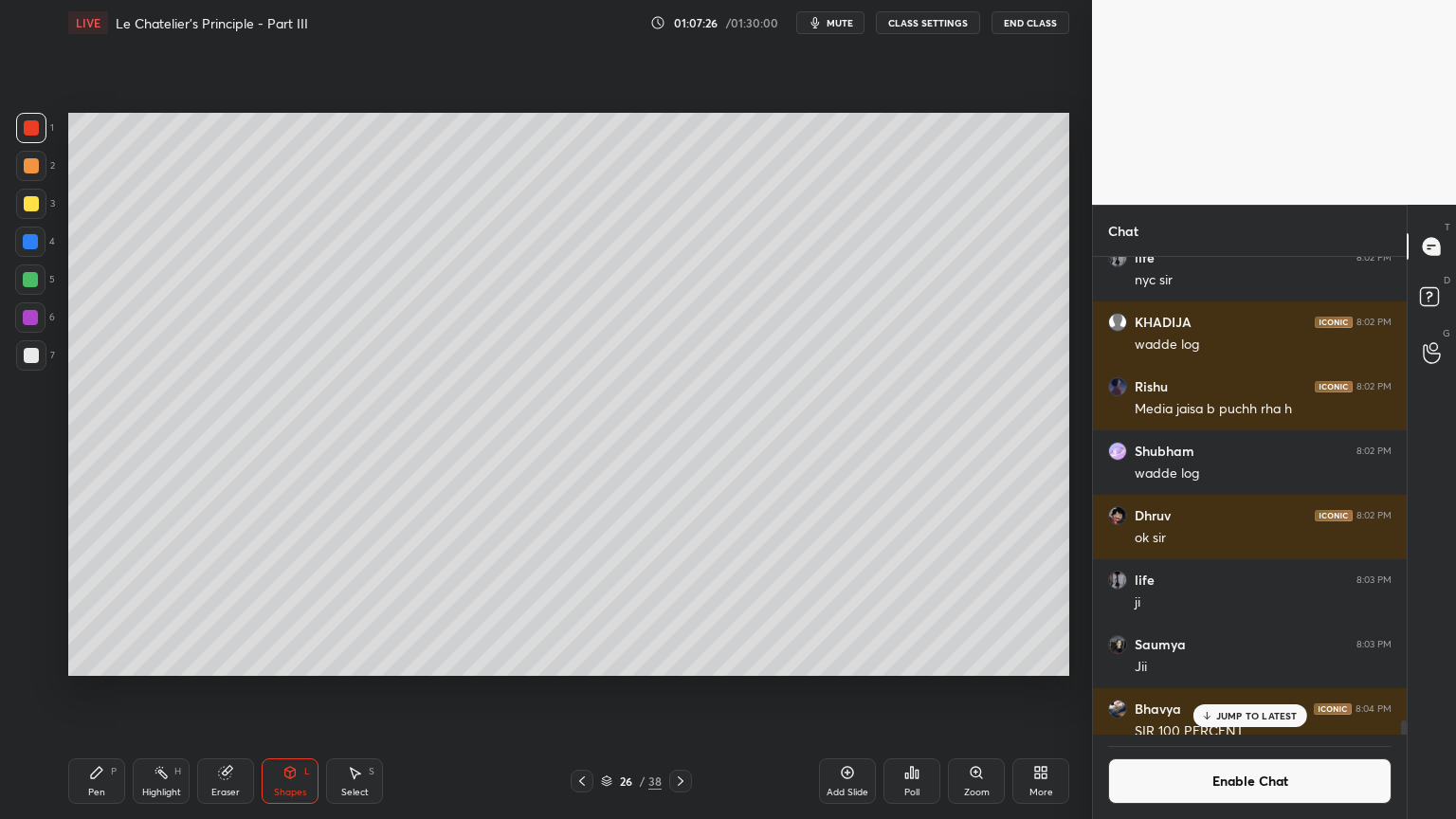 click on "Highlight H" at bounding box center (161, 781) 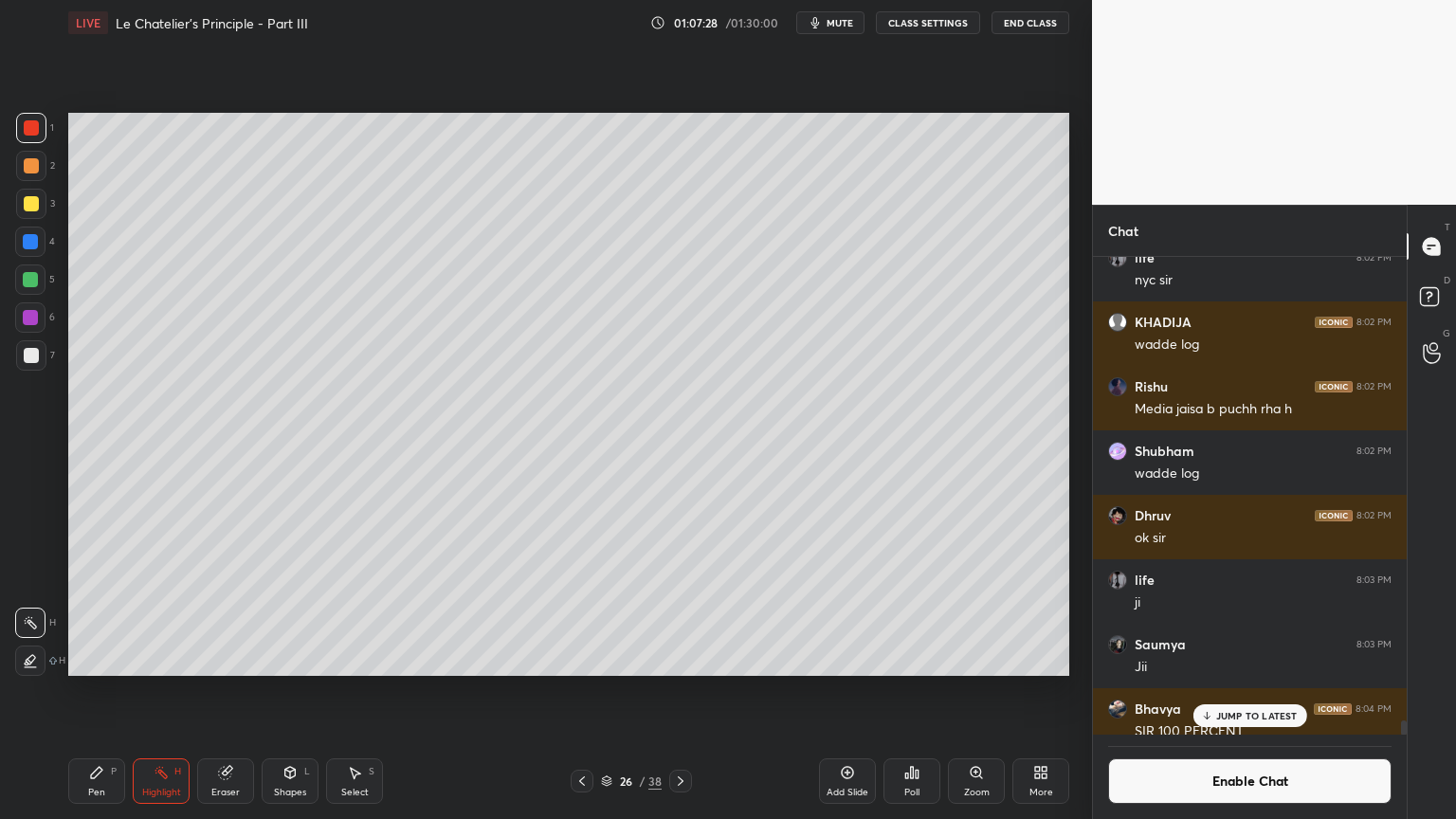 click on "Shapes L" at bounding box center (290, 781) 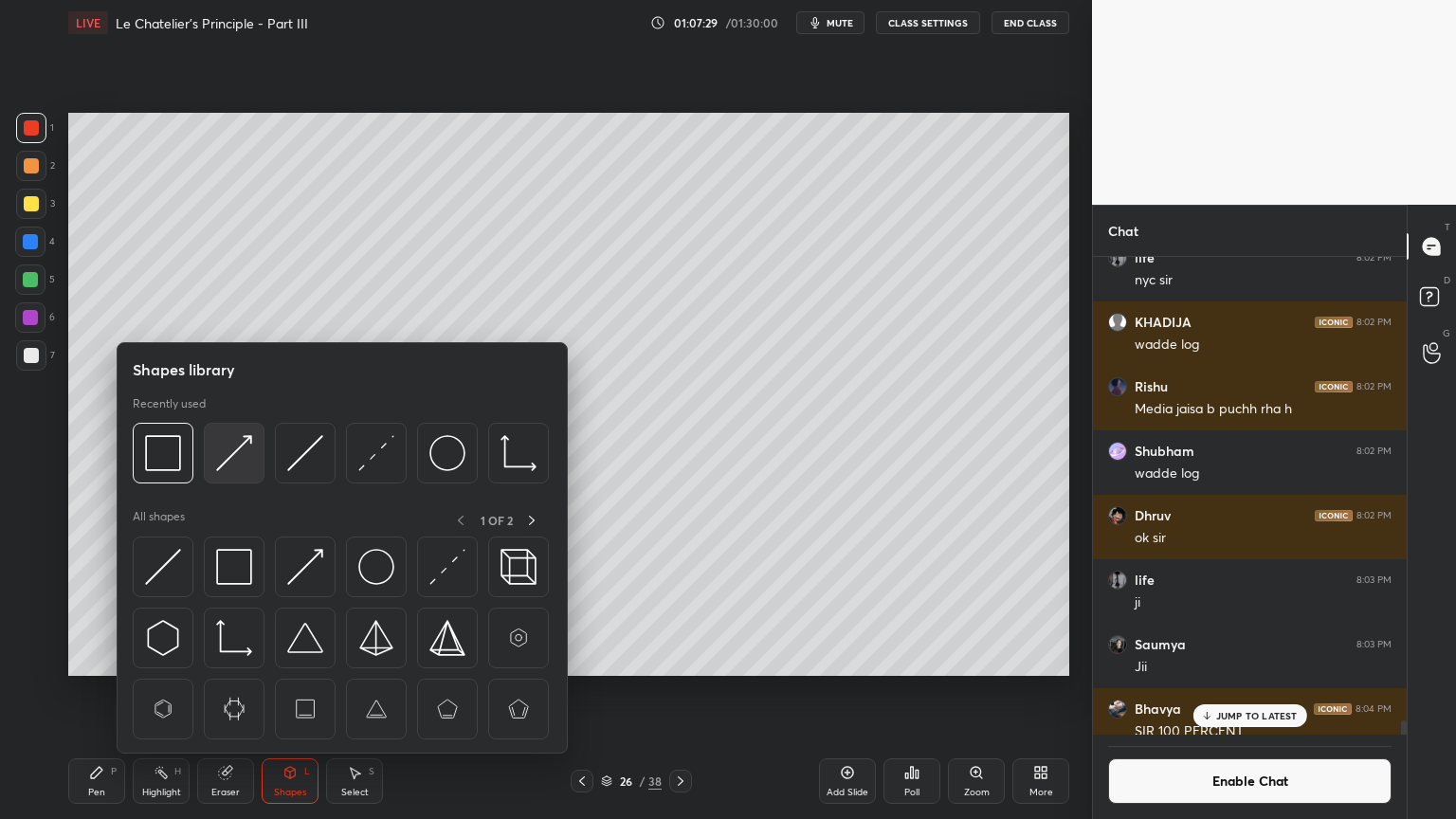 click at bounding box center [234, 453] 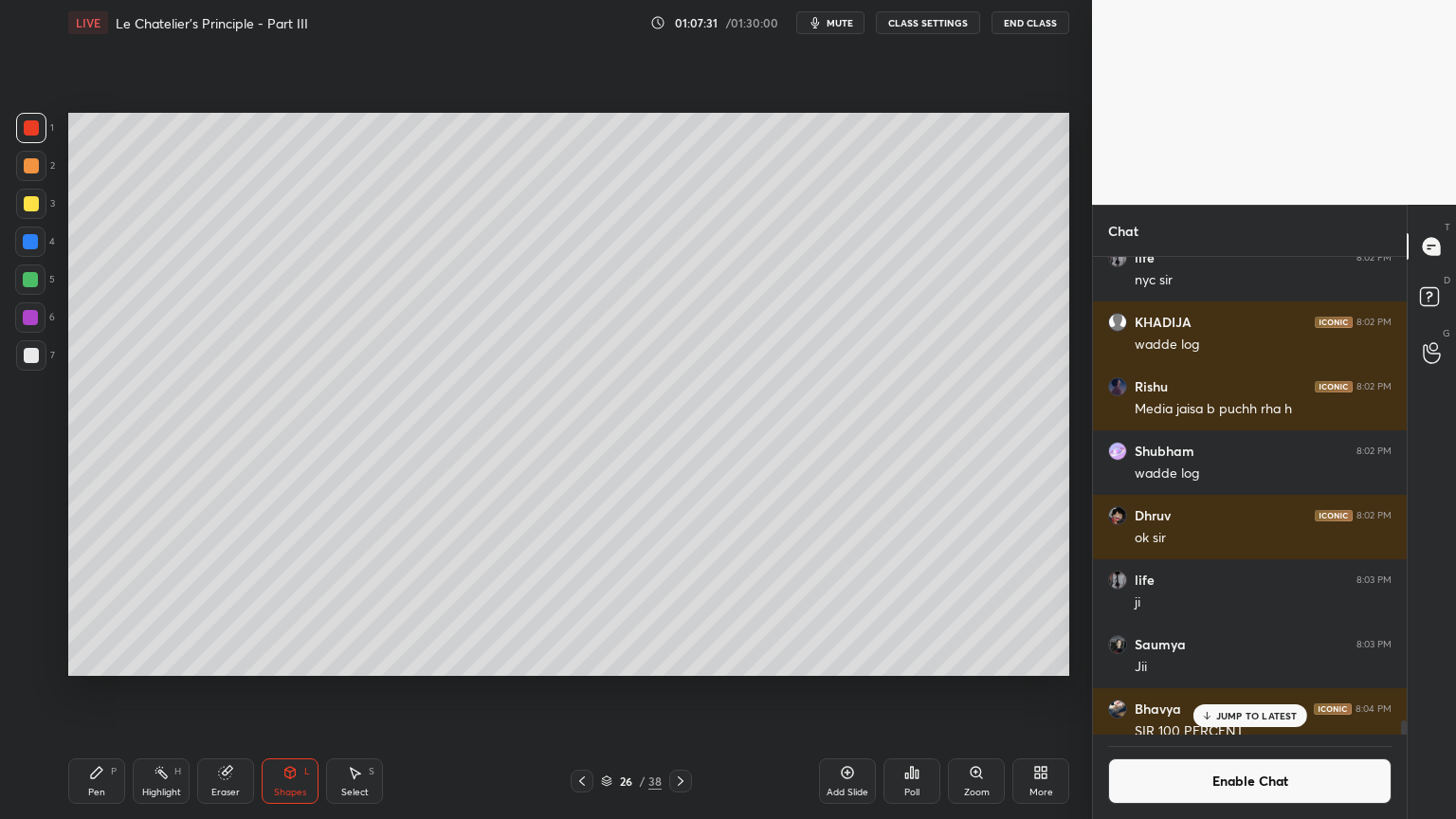 drag, startPoint x: 80, startPoint y: 781, endPoint x: 91, endPoint y: 764, distance: 20.248457 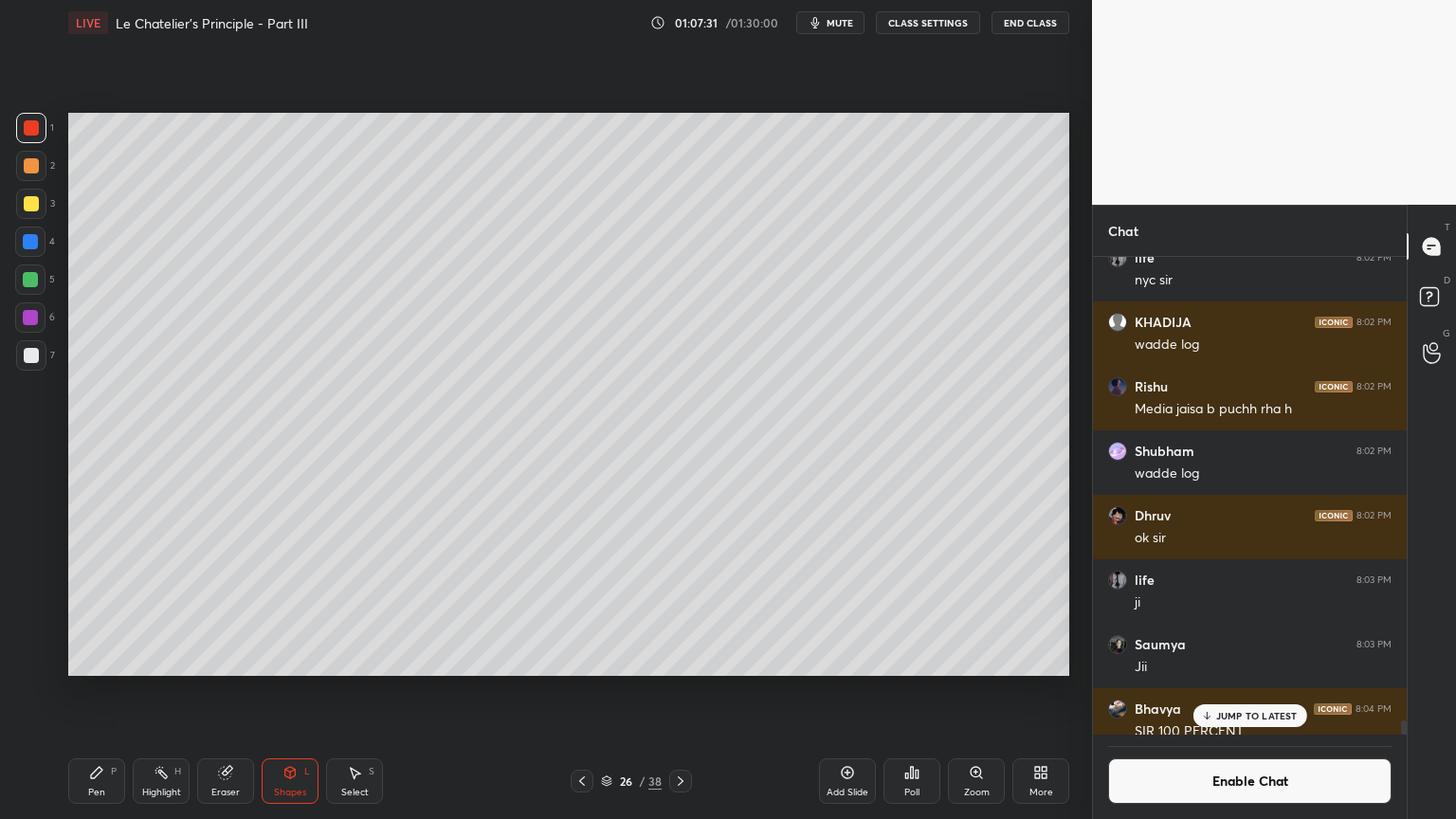click on "Pen P" at bounding box center (97, 781) 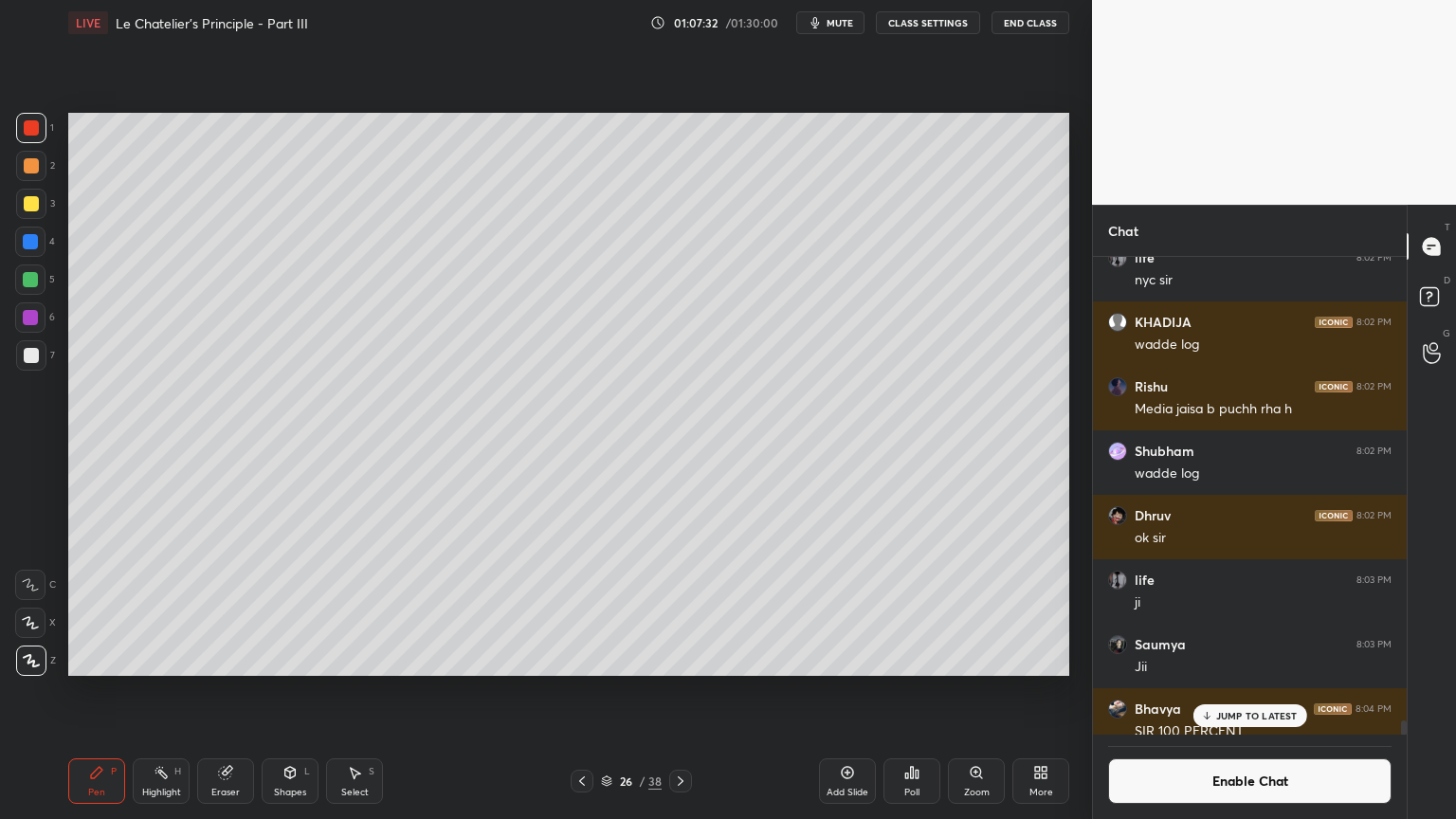 click at bounding box center (31, 355) 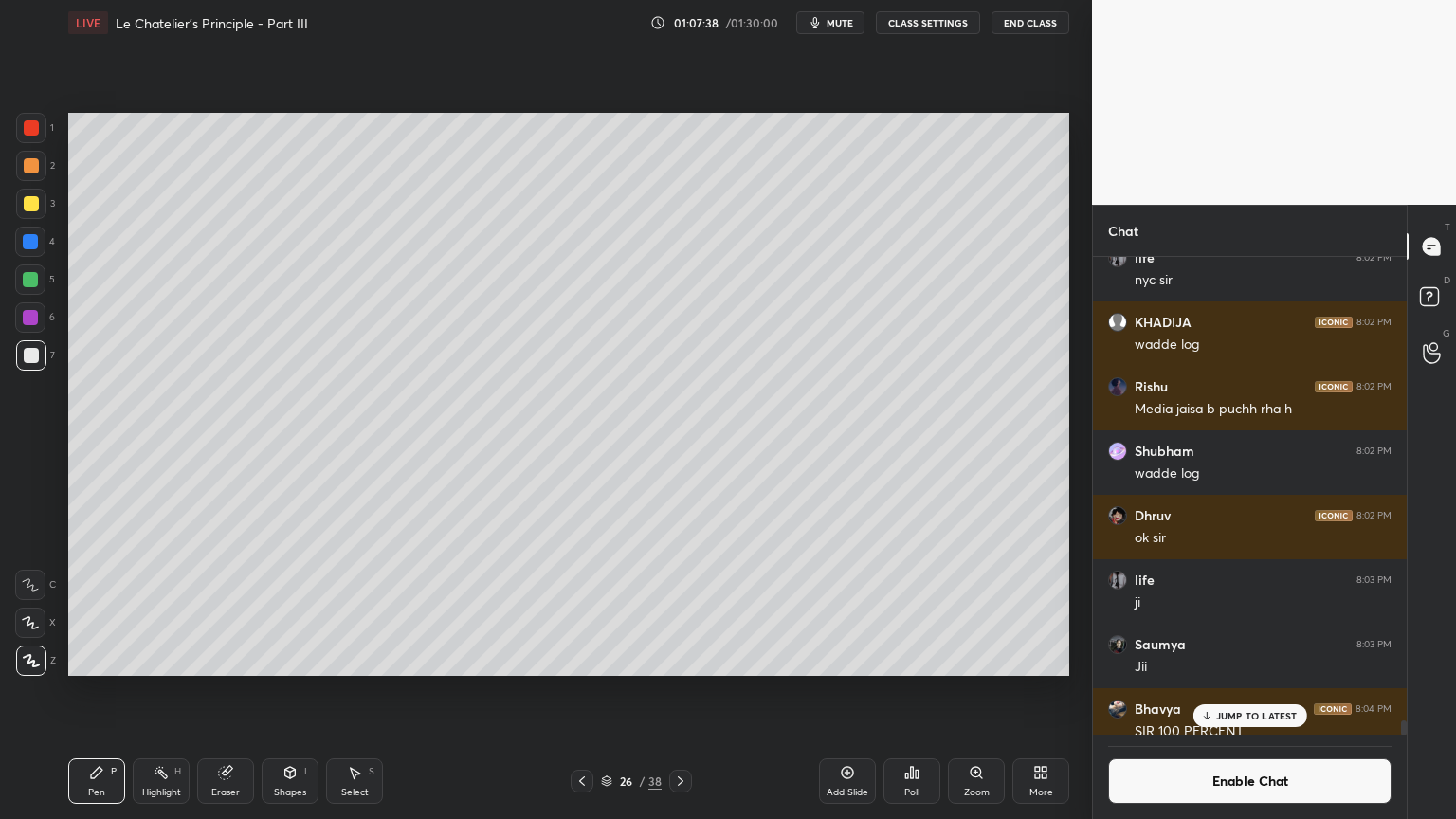 click on "JUMP TO LATEST" at bounding box center (1257, 716) 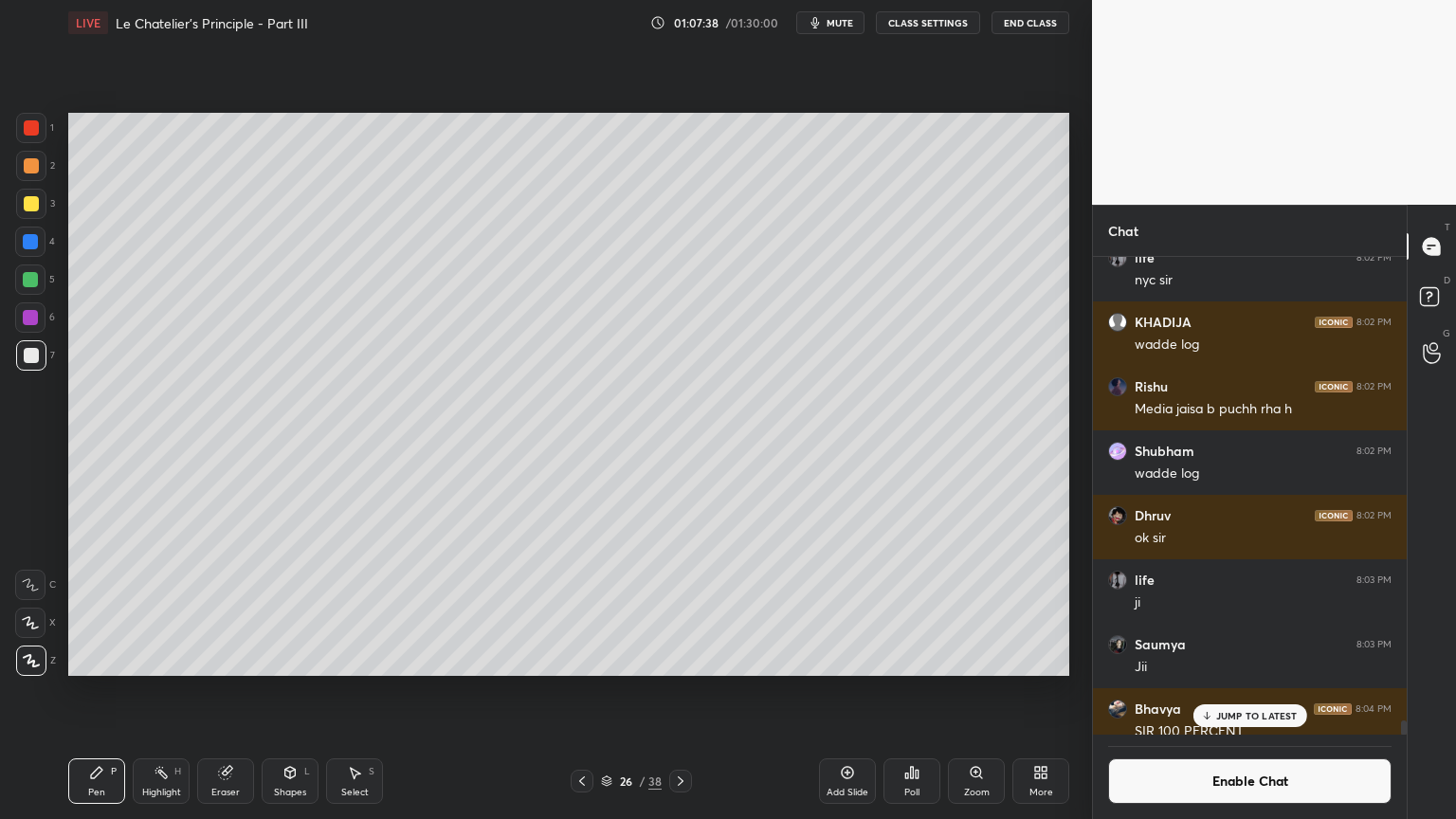 scroll, scrollTop: 25215, scrollLeft: 0, axis: vertical 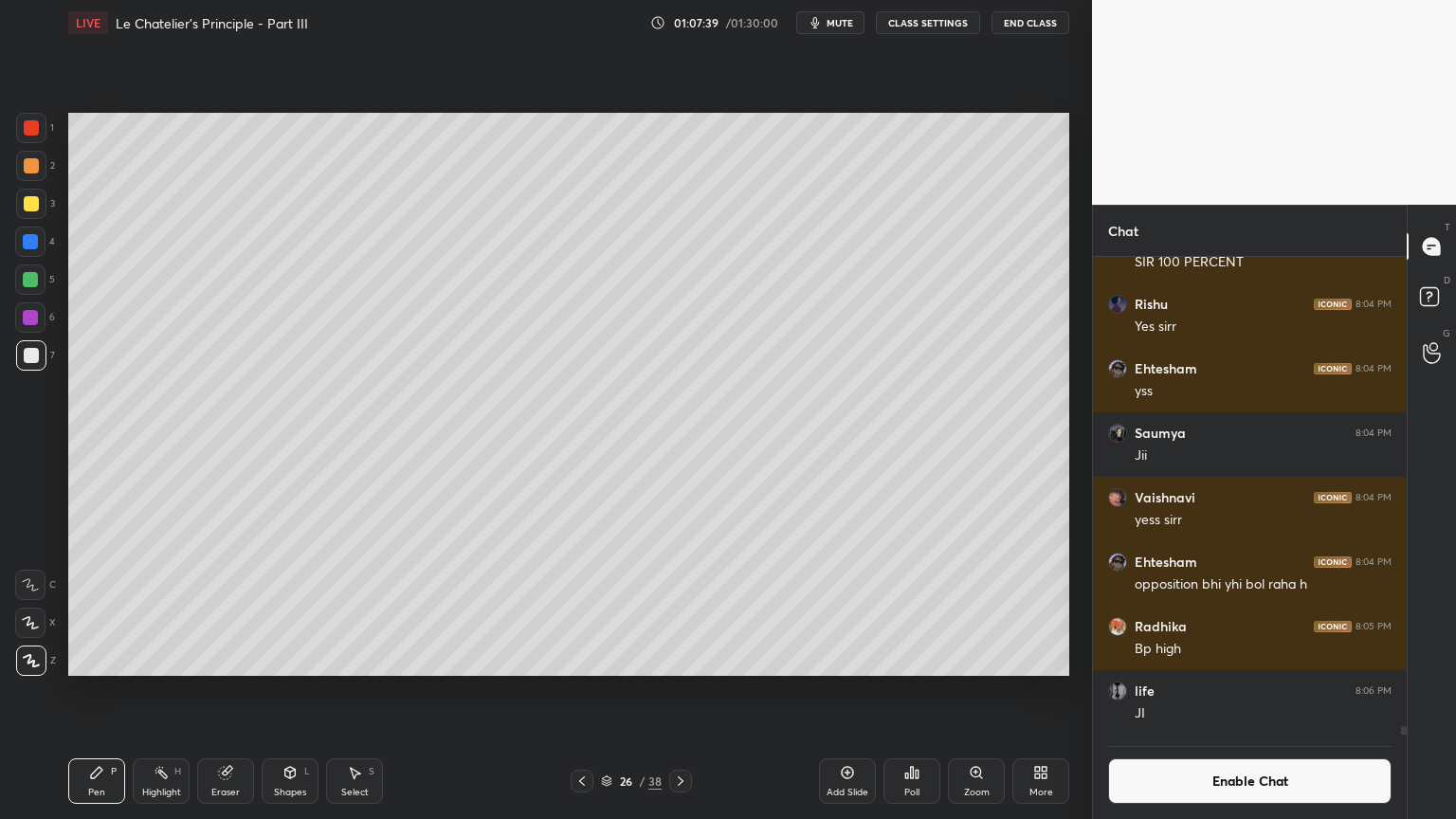 drag, startPoint x: 155, startPoint y: 790, endPoint x: 252, endPoint y: 686, distance: 142.21463 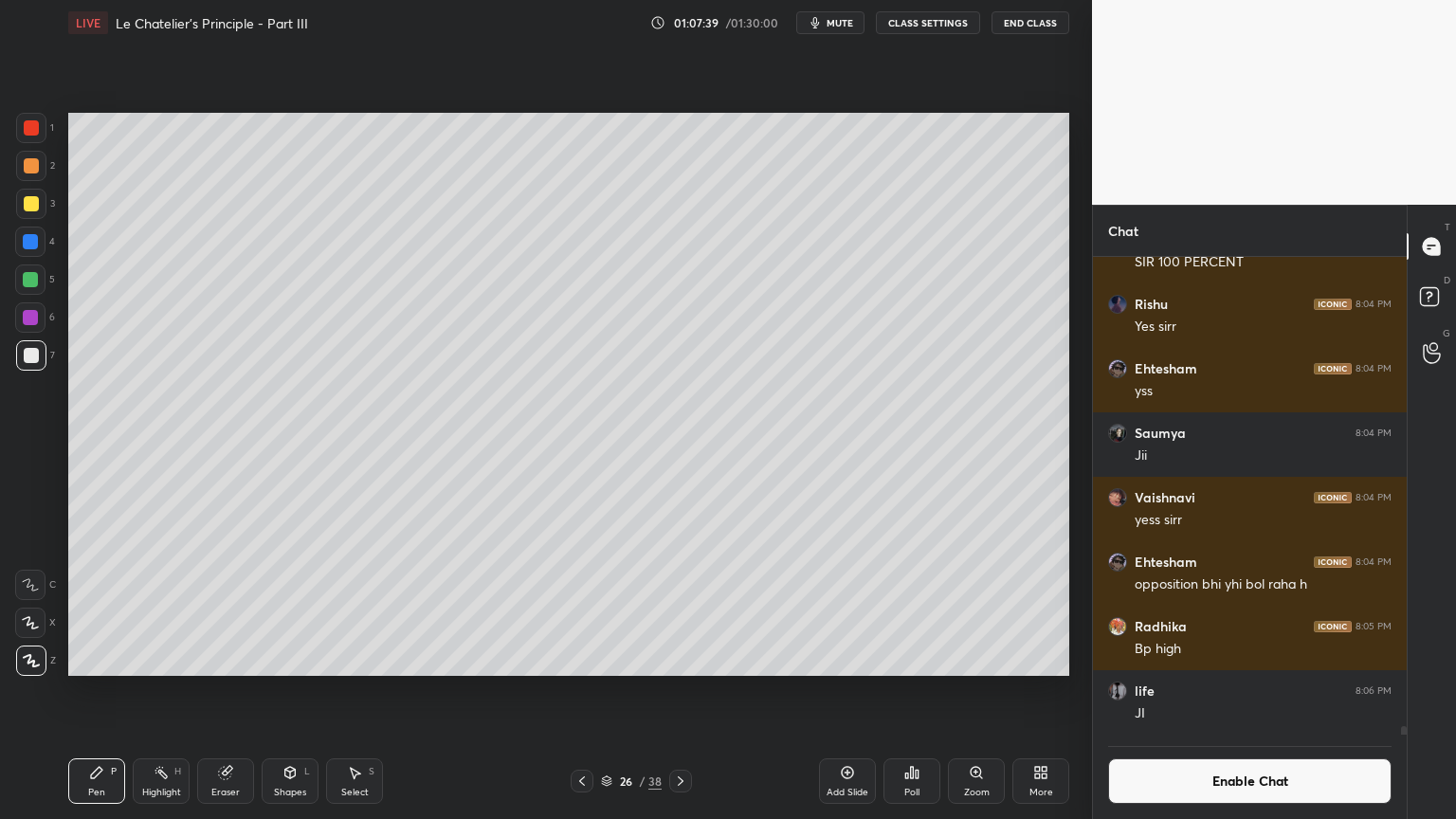 click on "Highlight" at bounding box center [161, 792] 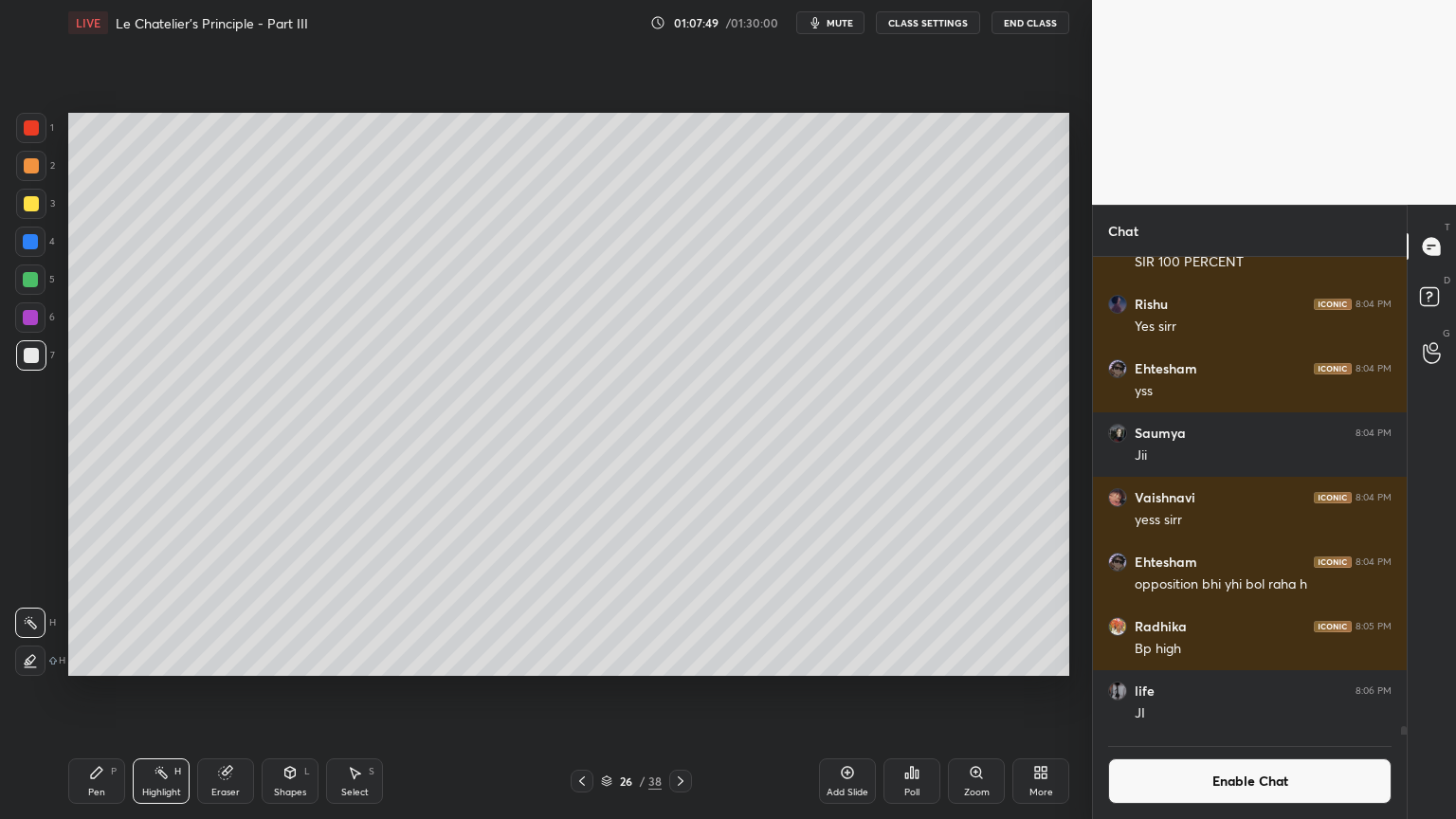 click at bounding box center (582, 781) 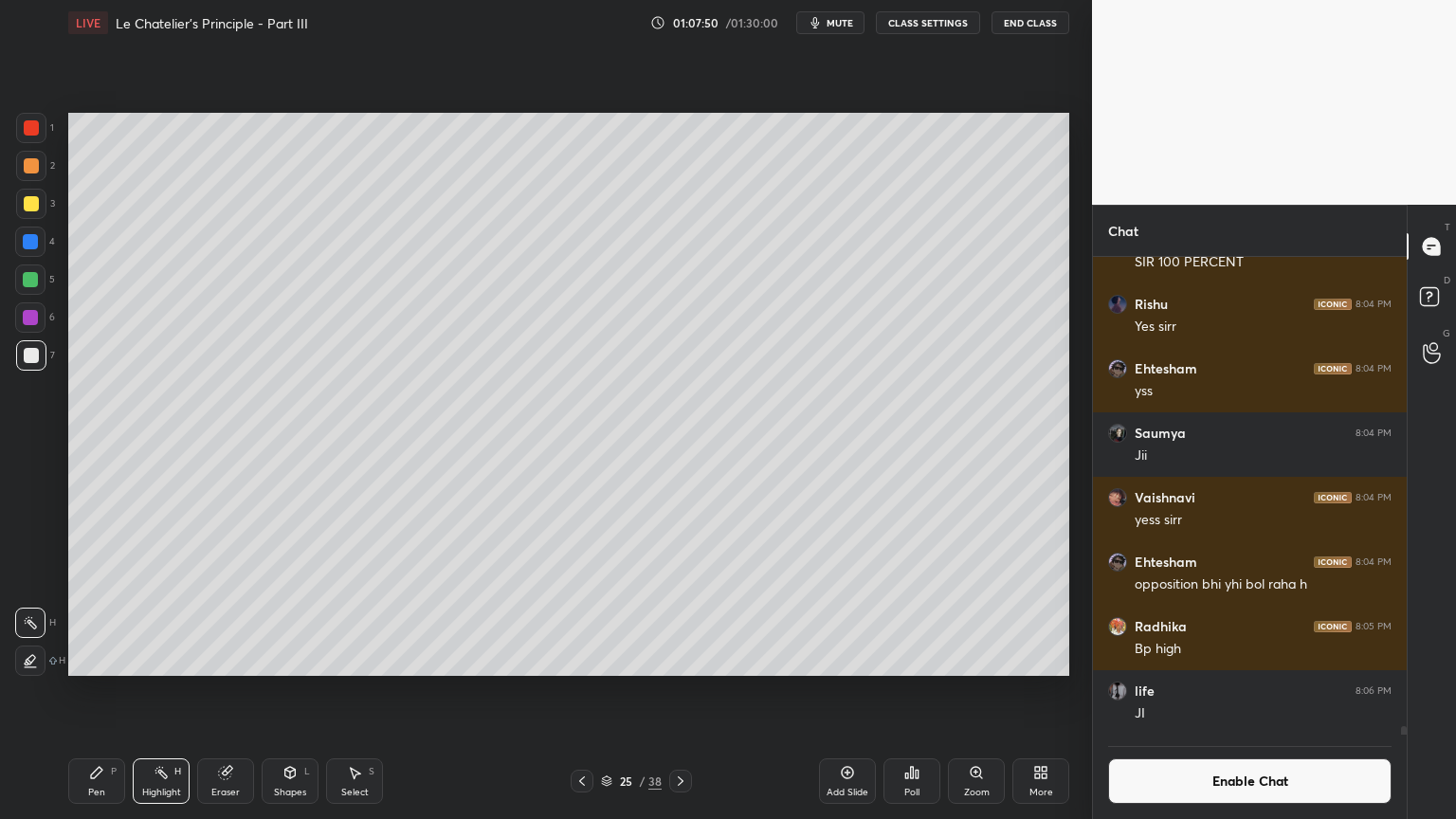 click at bounding box center (582, 781) 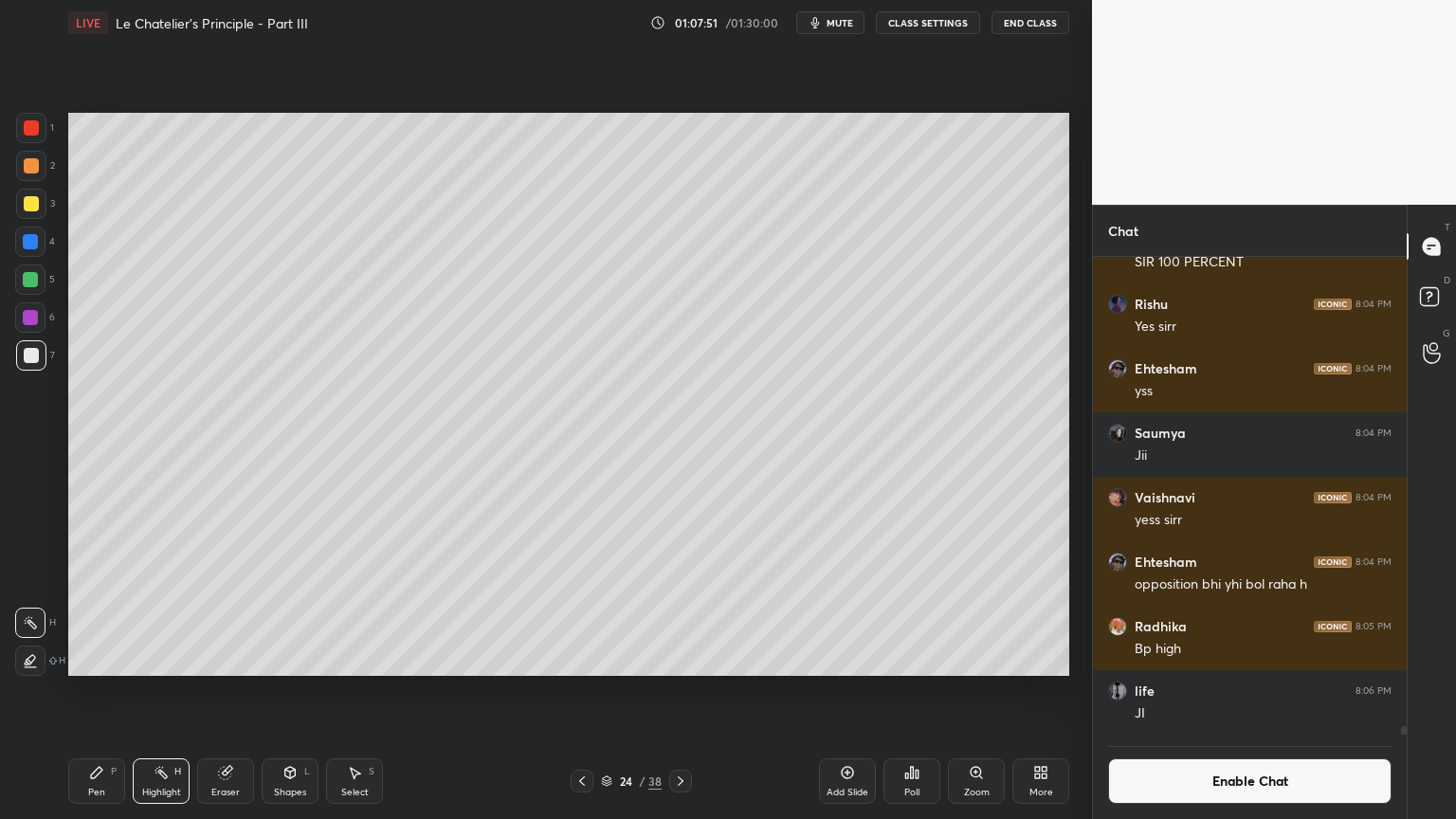 click 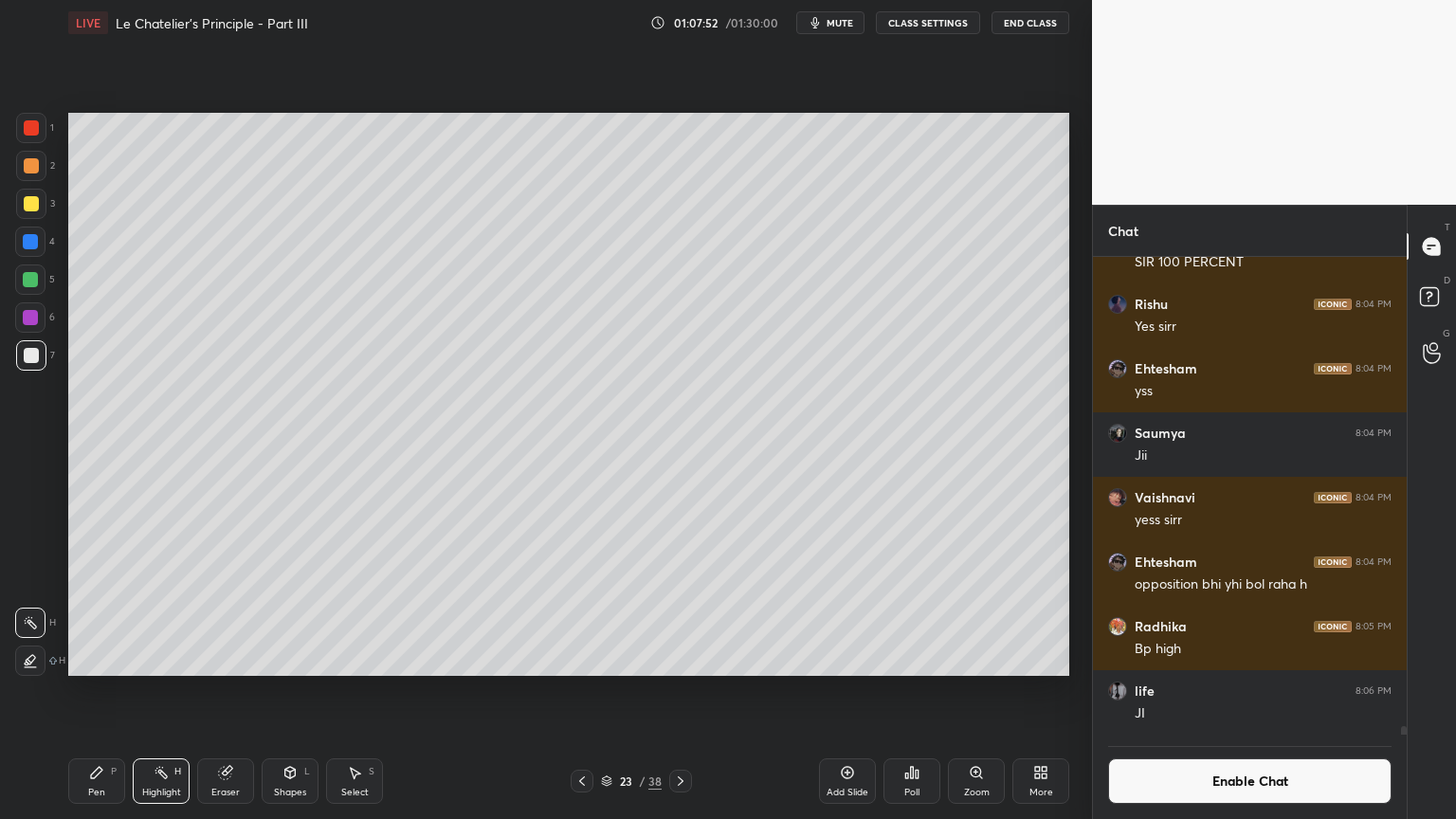 click 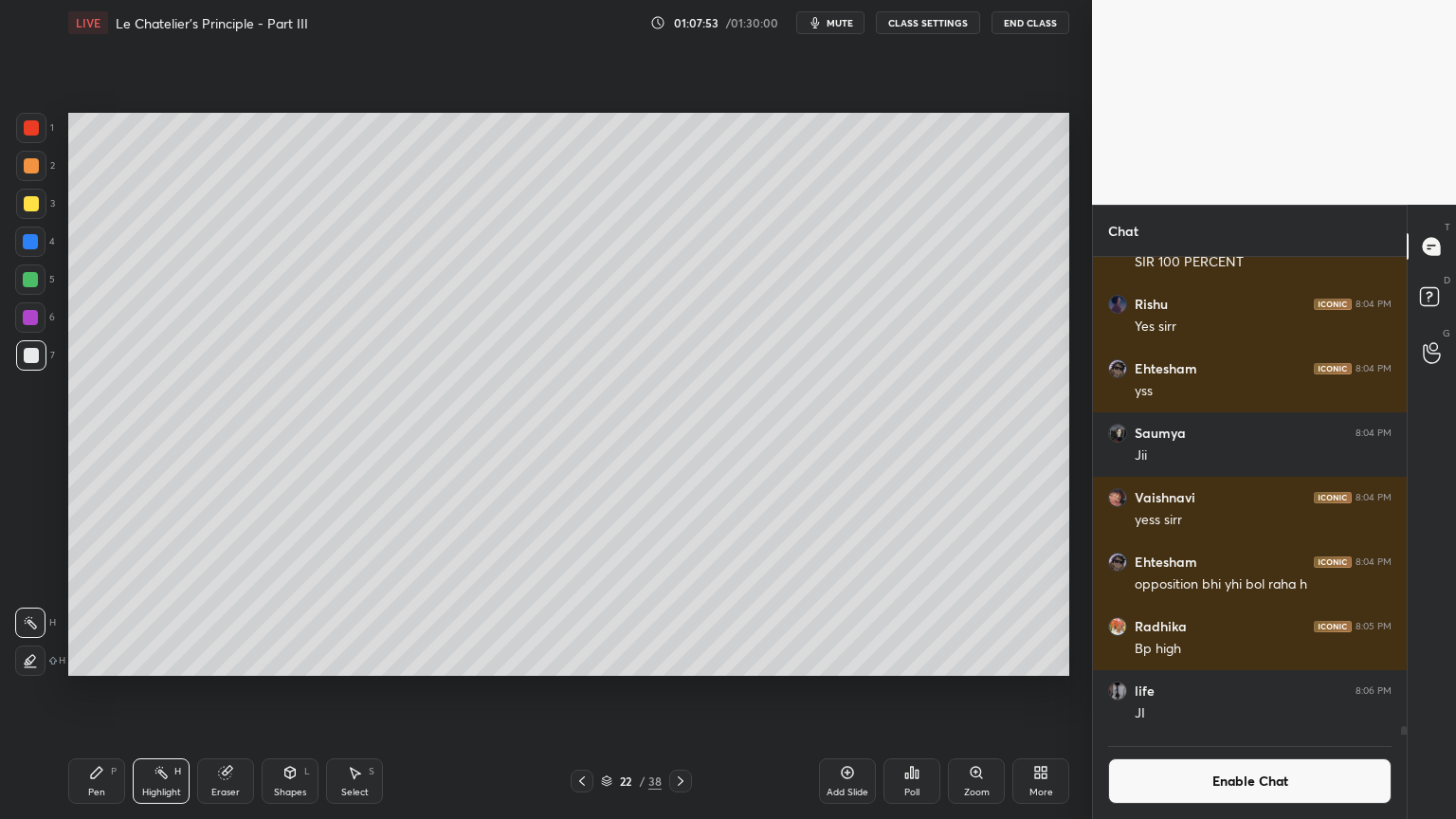 click 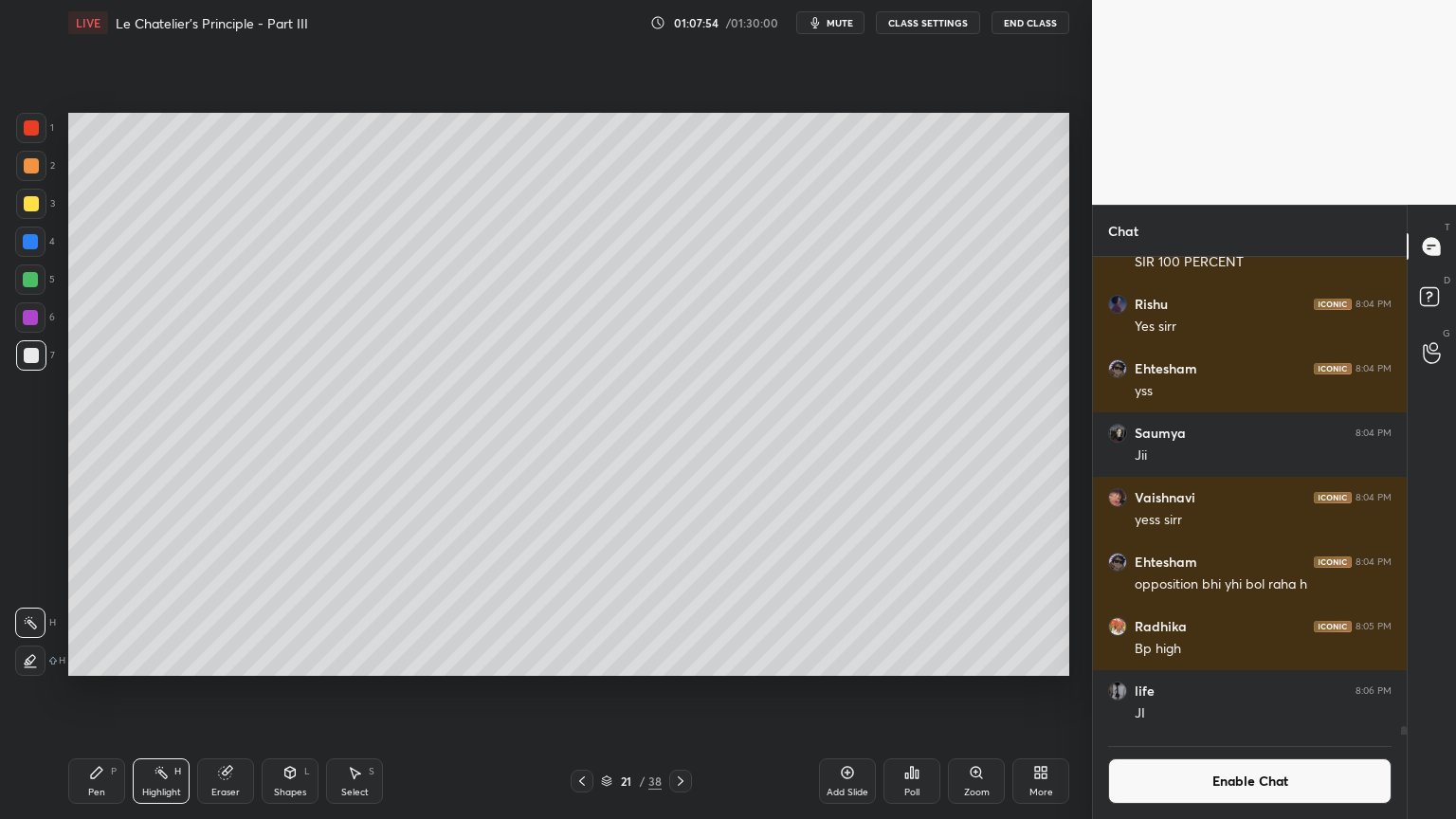 click 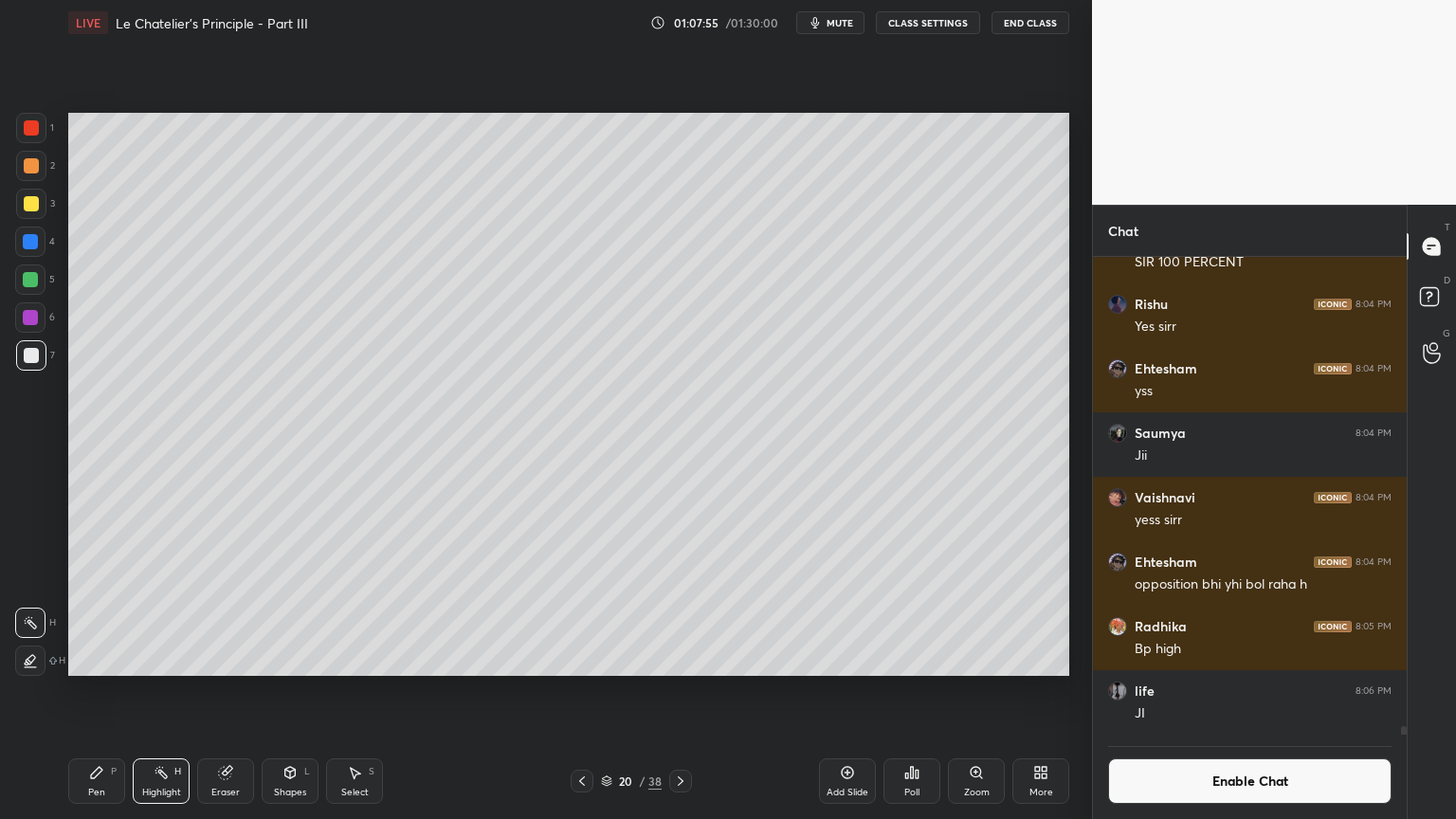 click at bounding box center (582, 781) 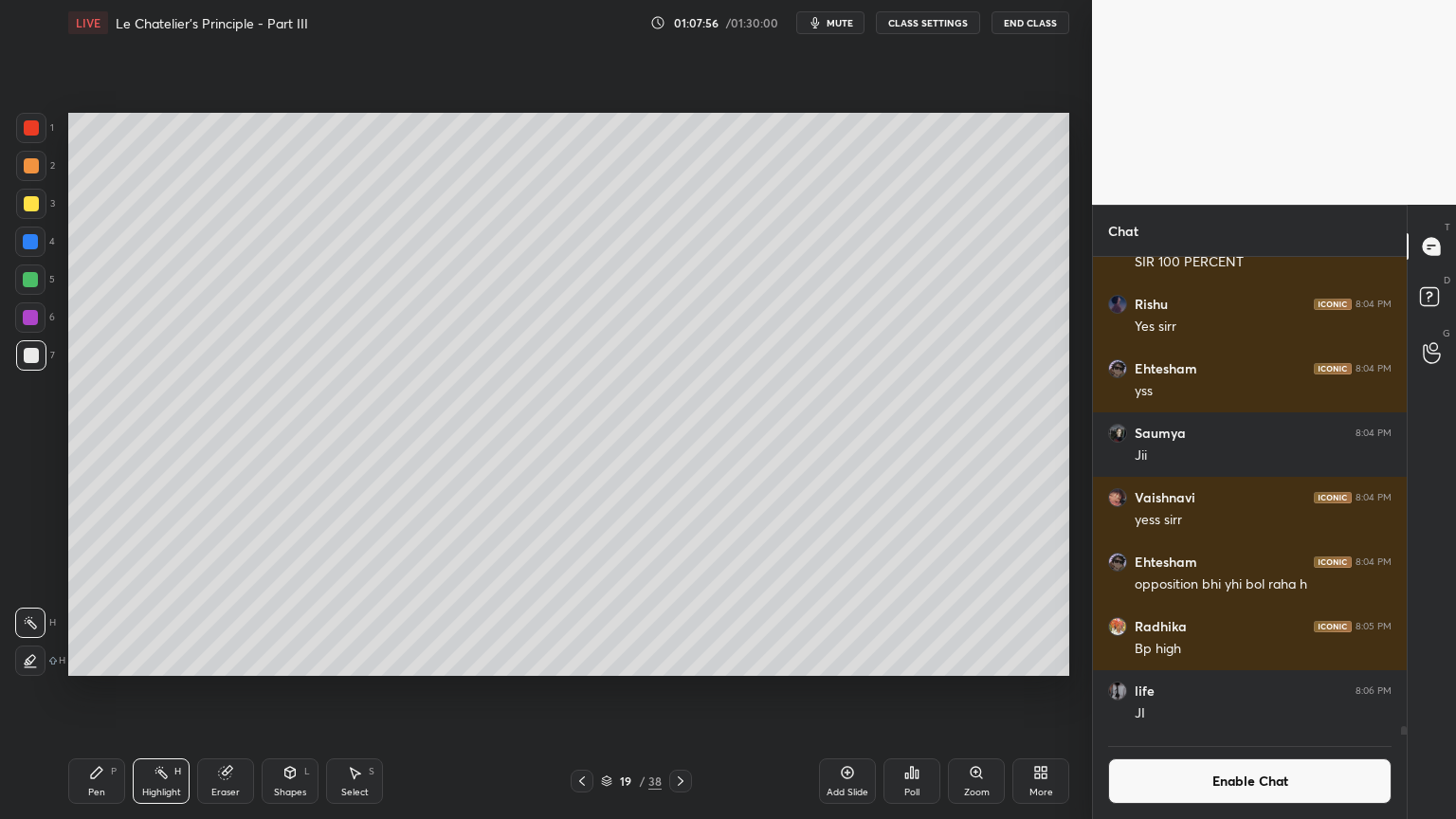 click 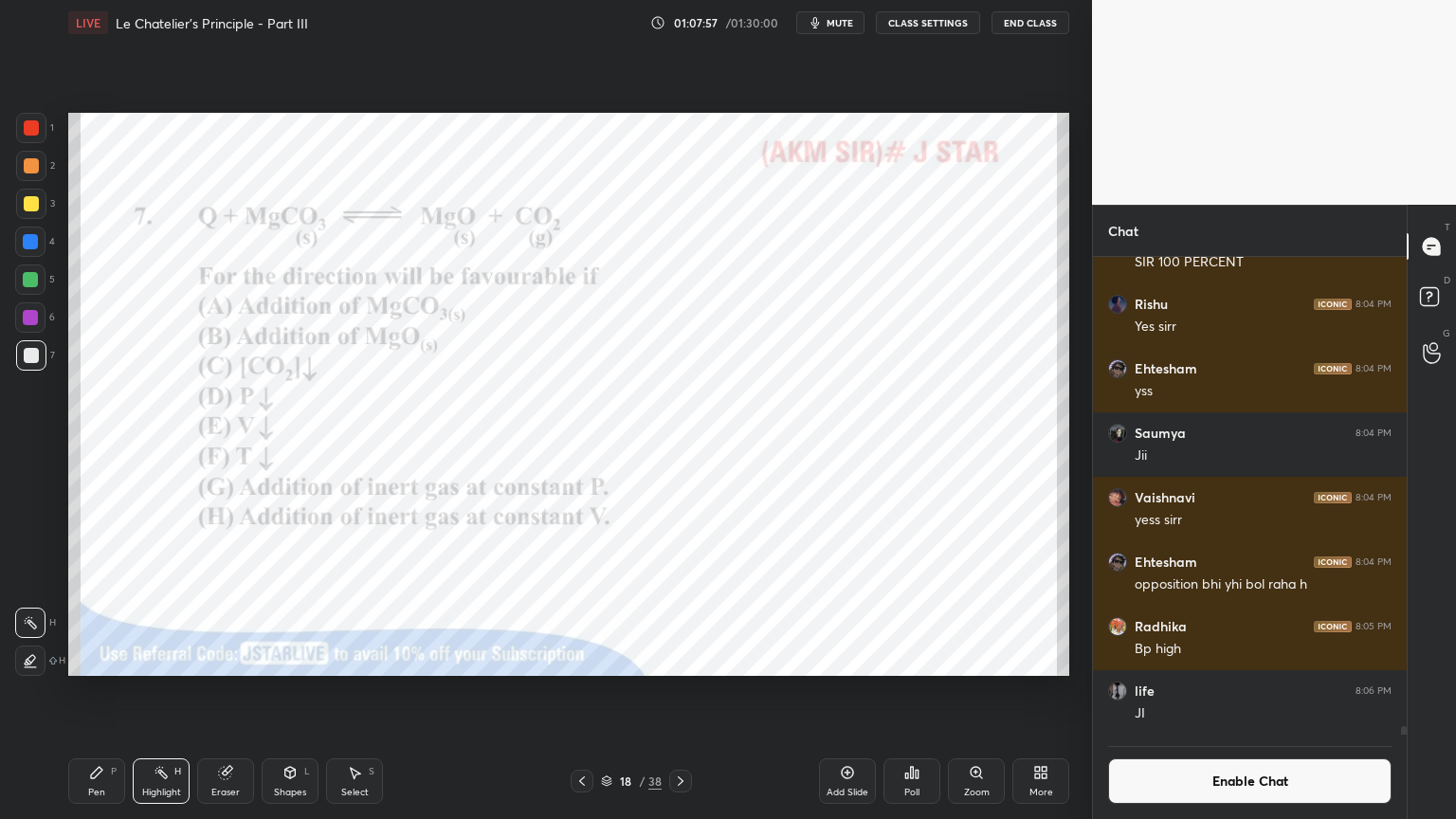 click 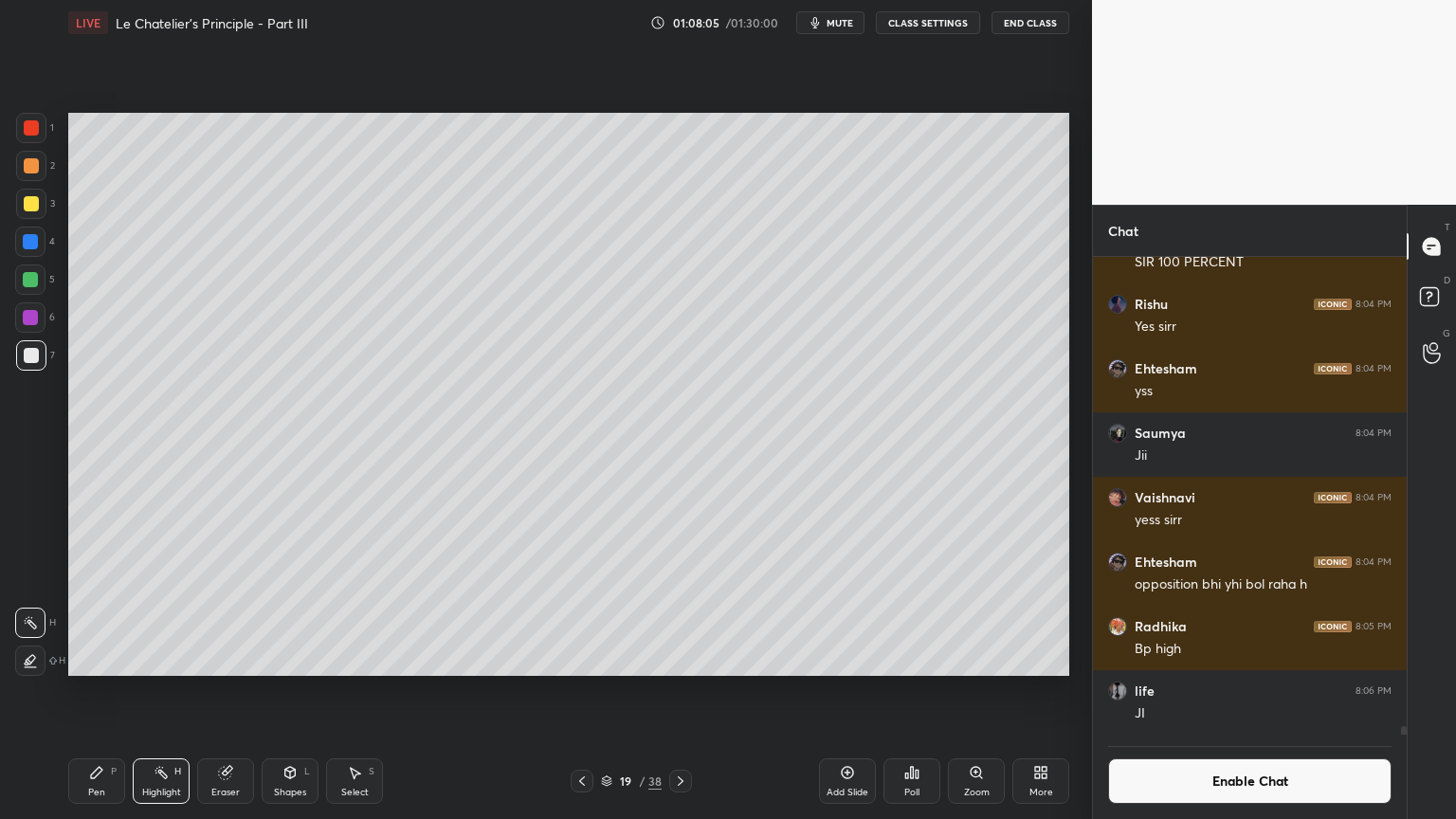 click 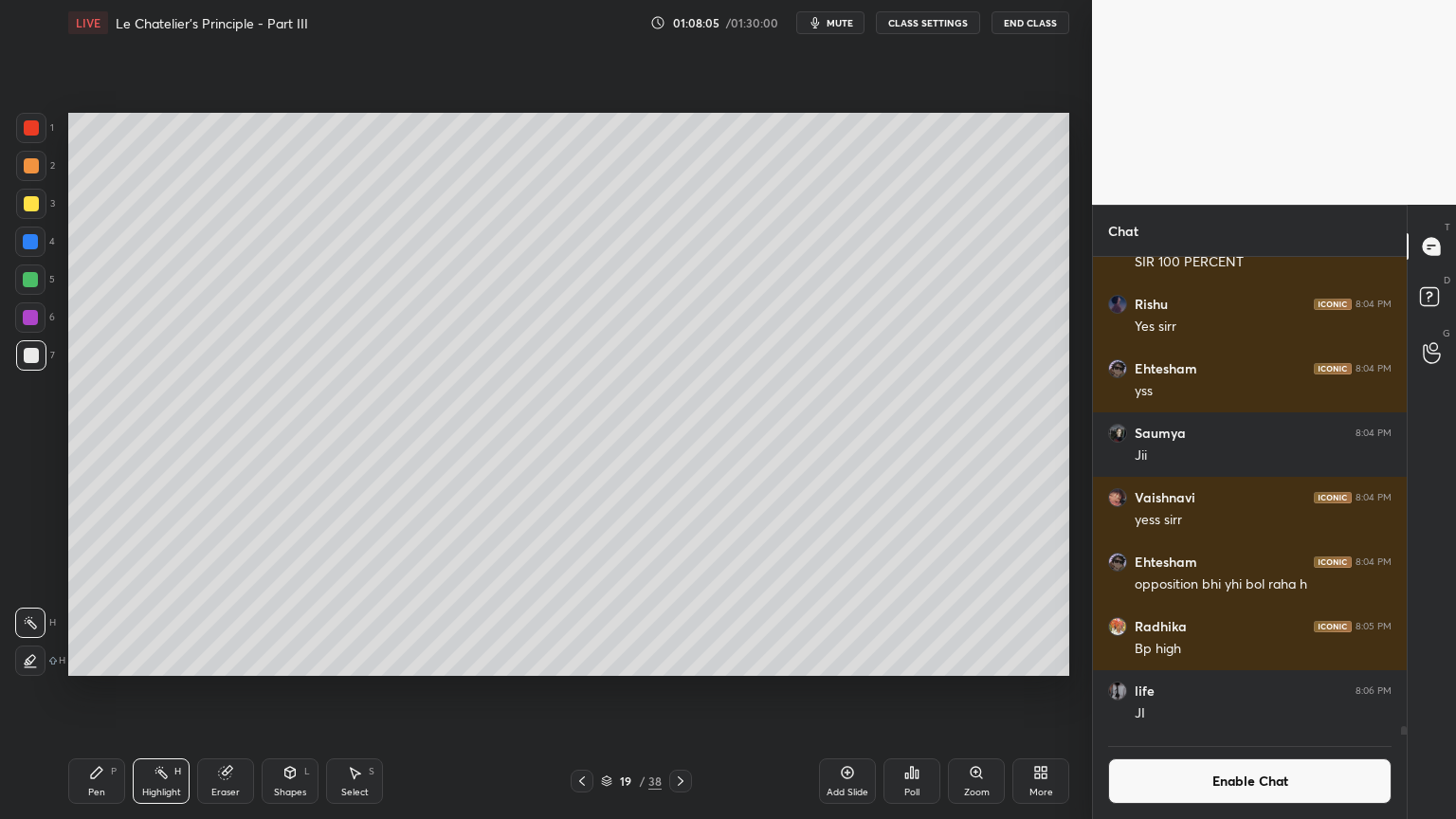 click 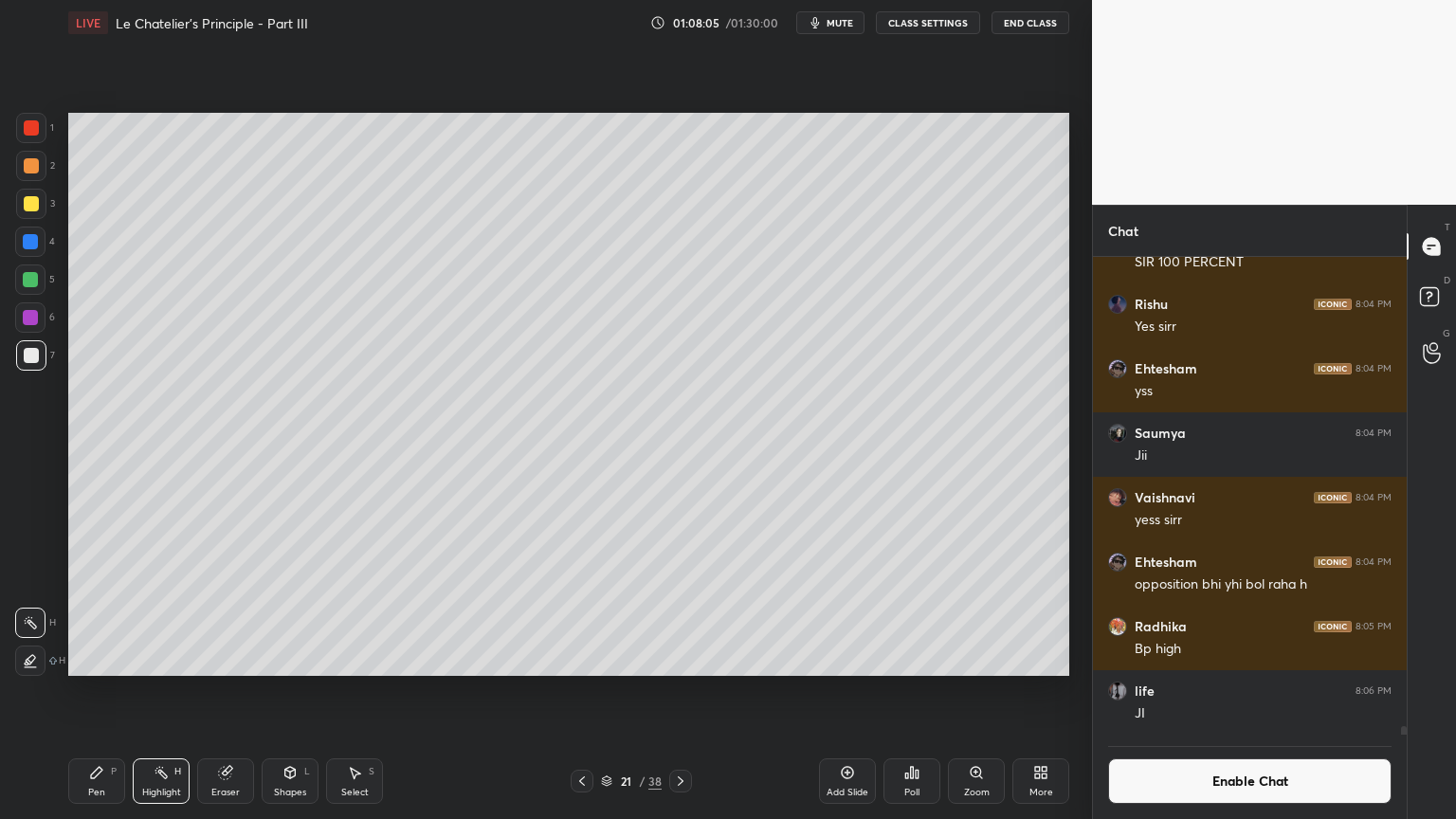 click 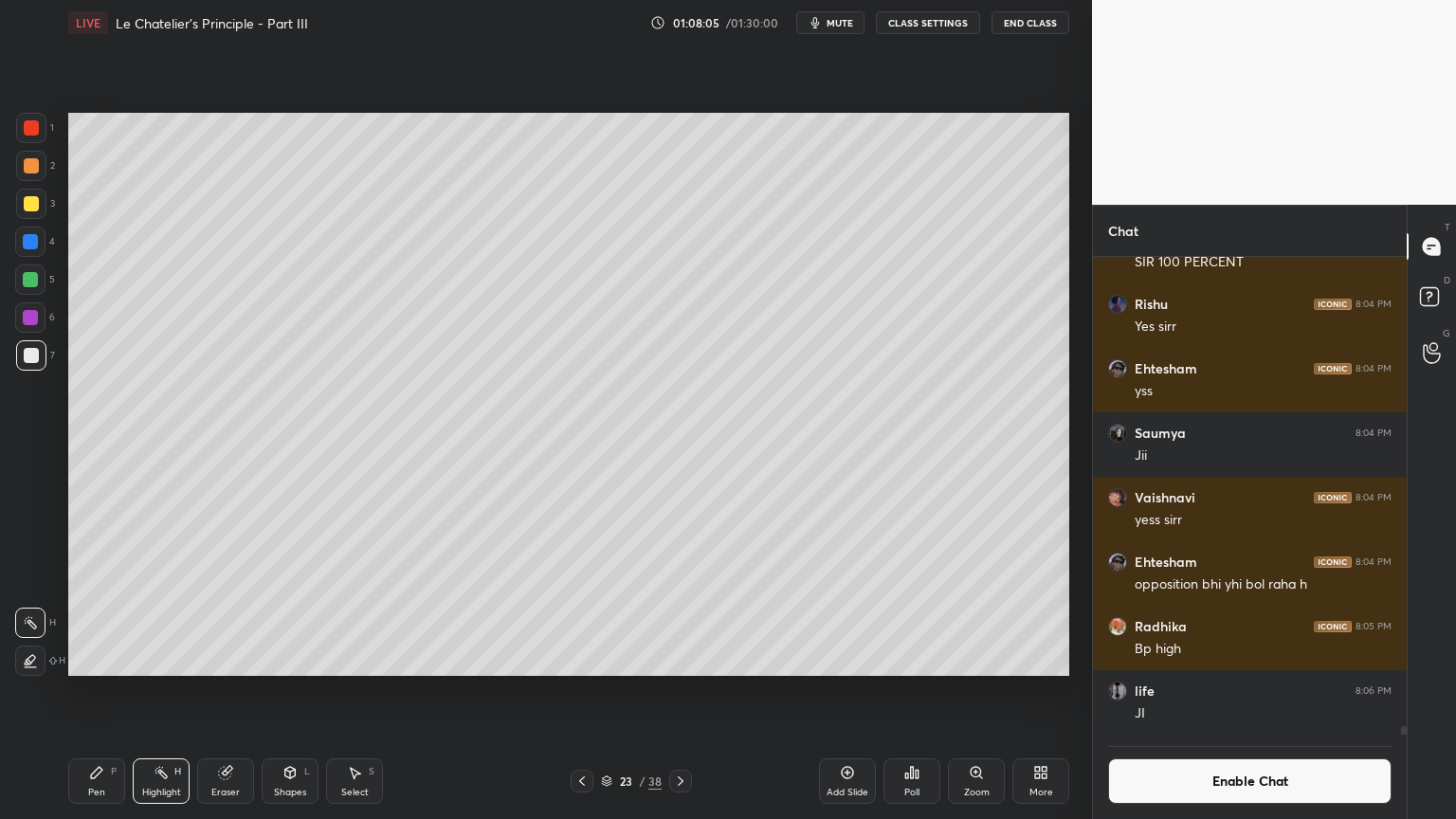 click 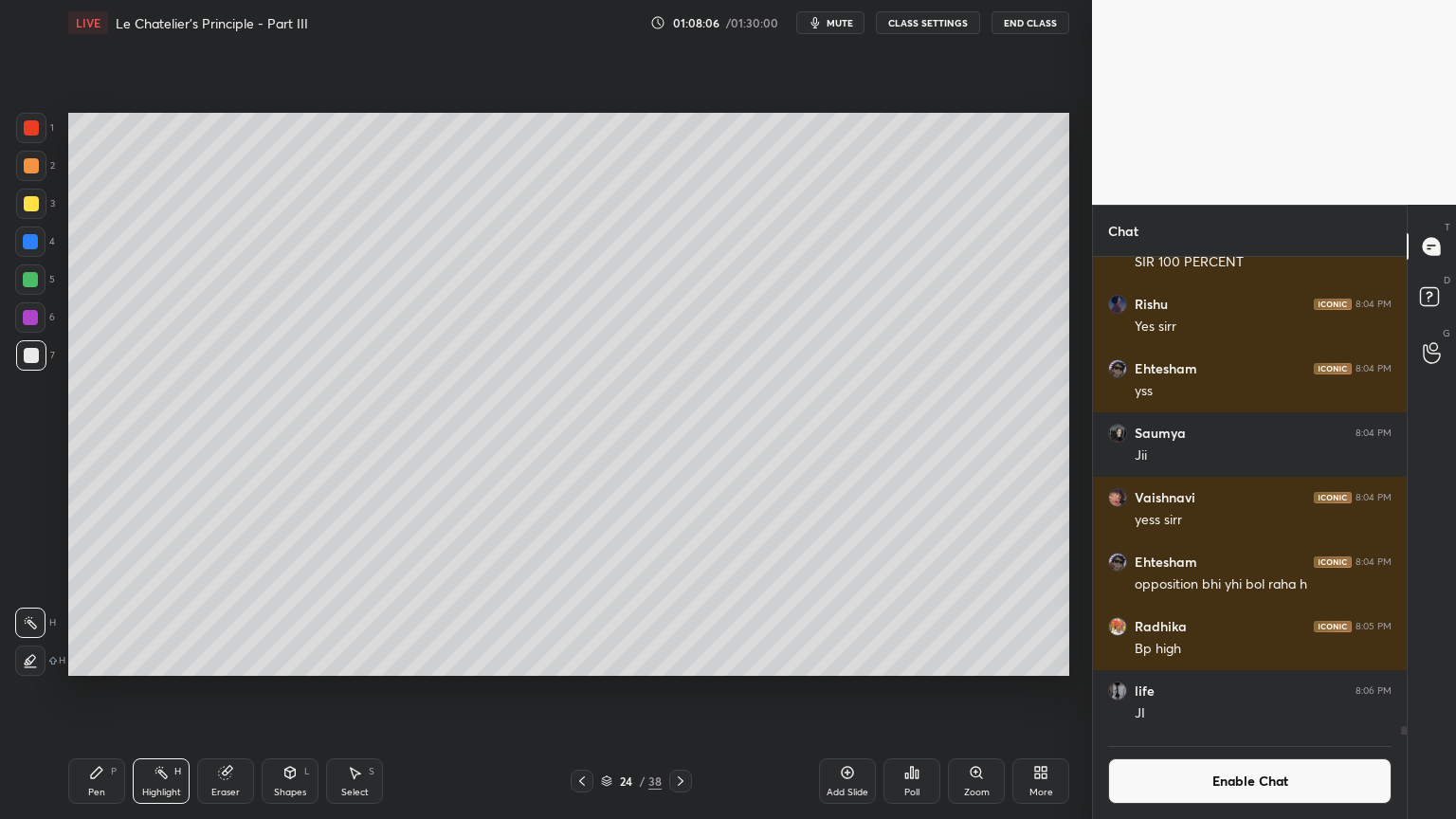 click 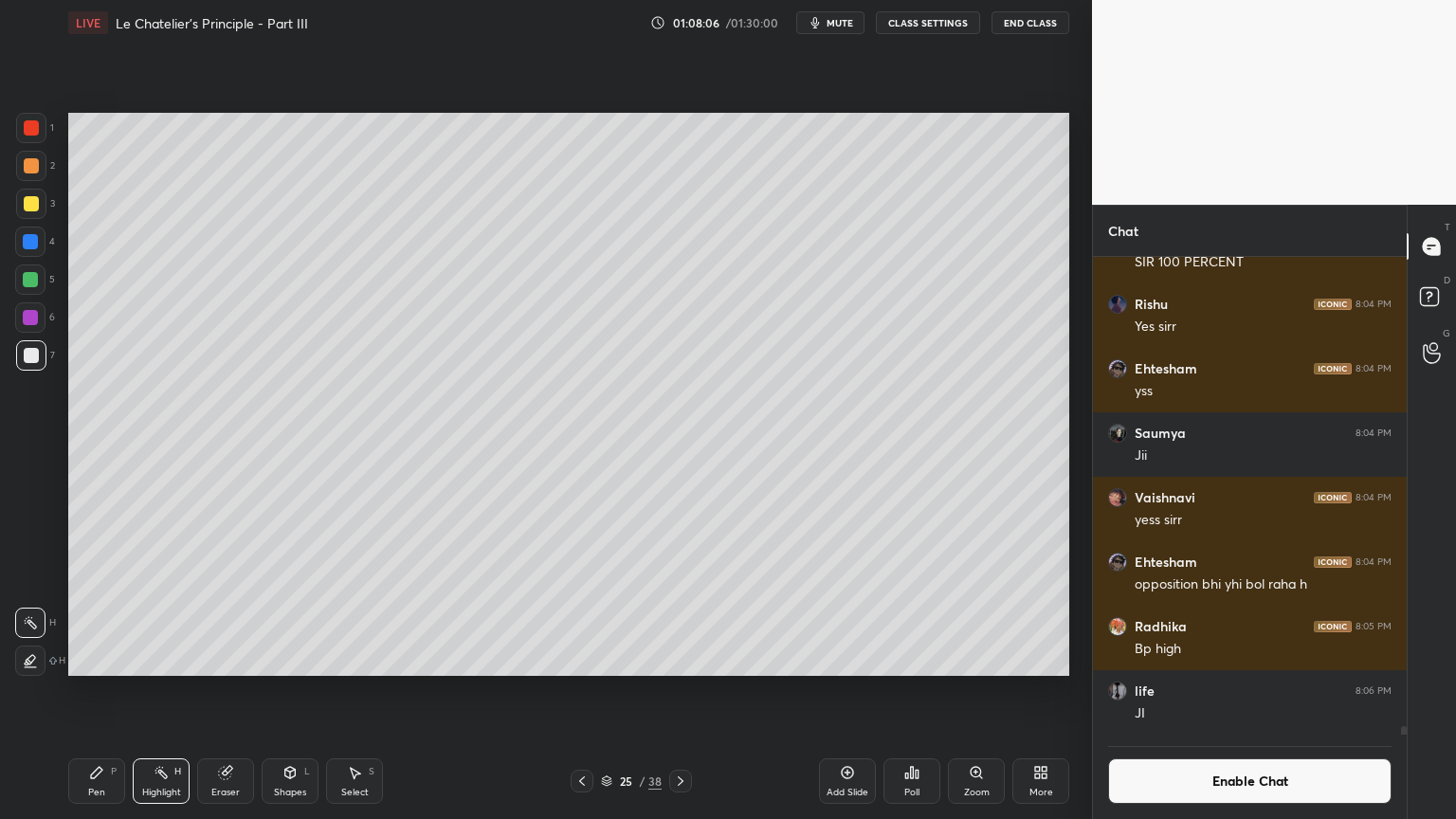 click 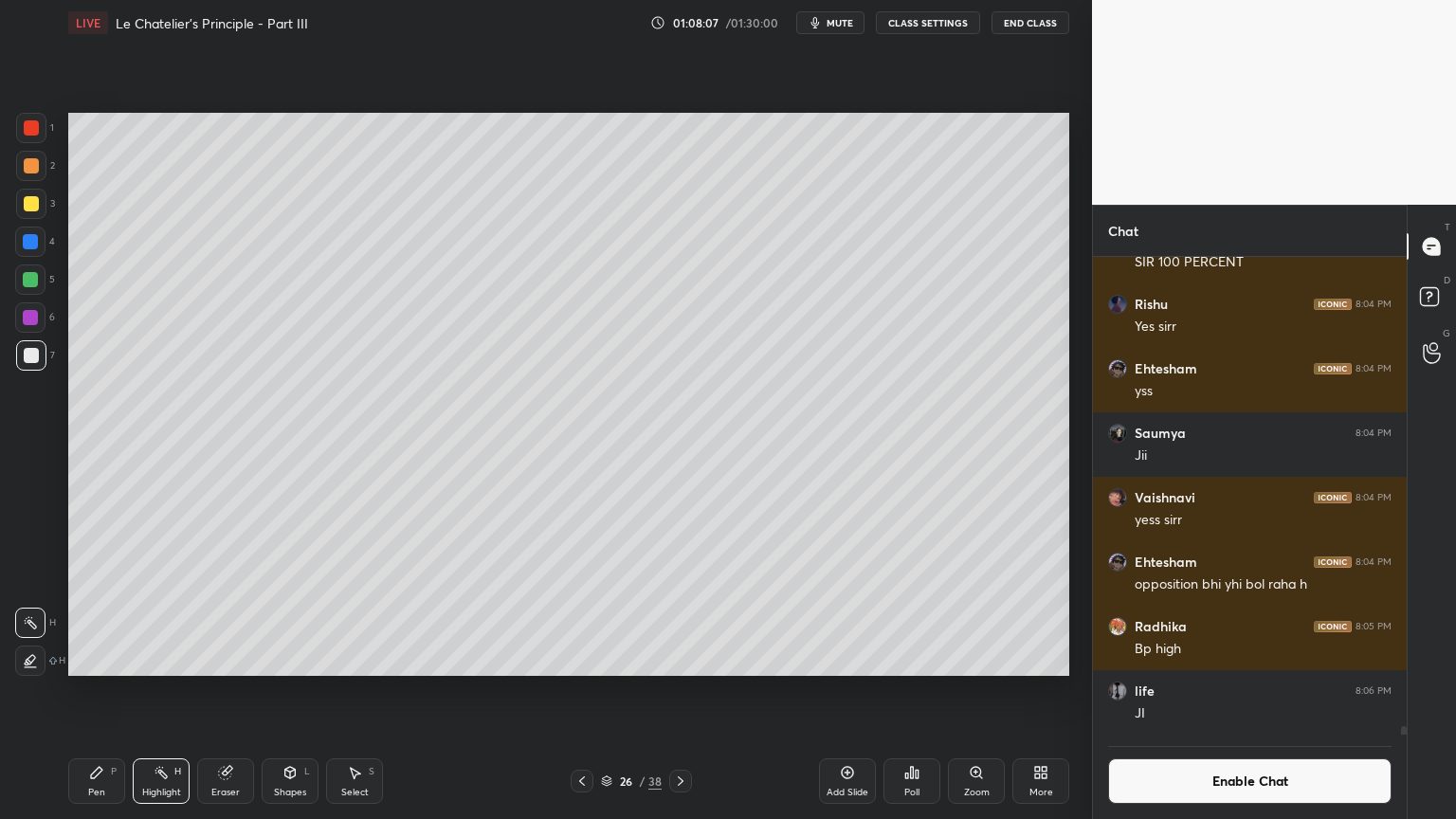 click 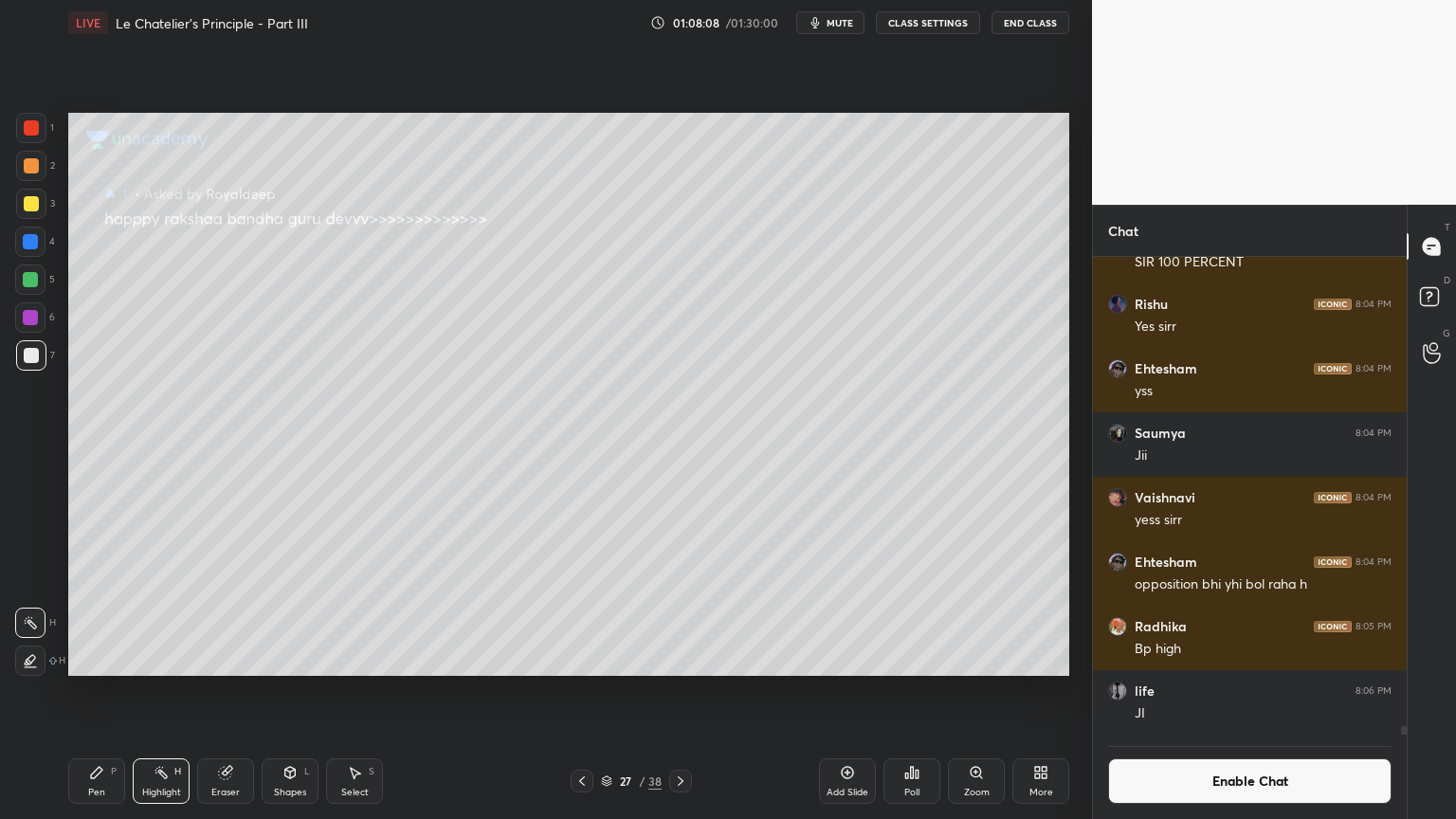 click 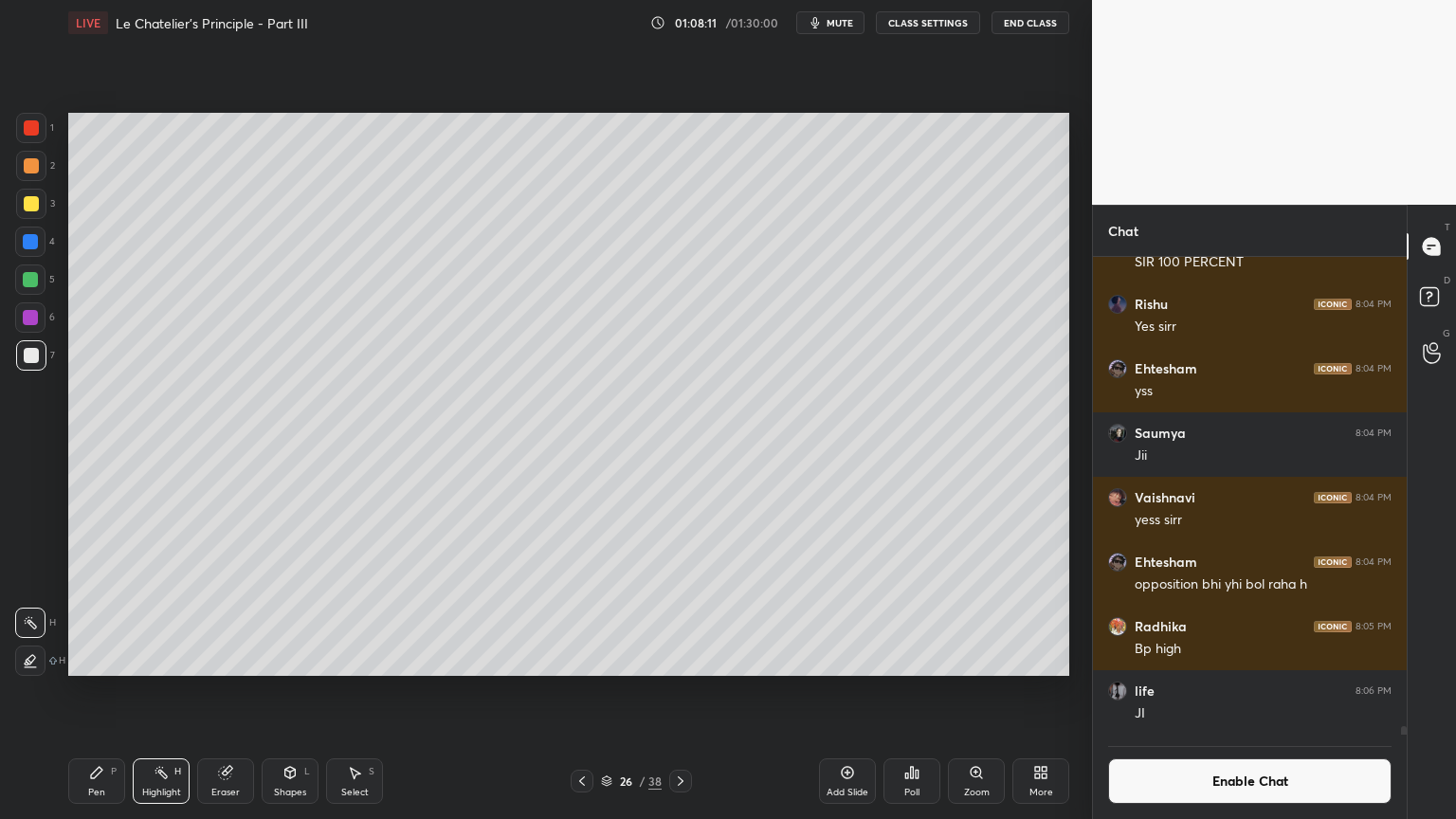 click 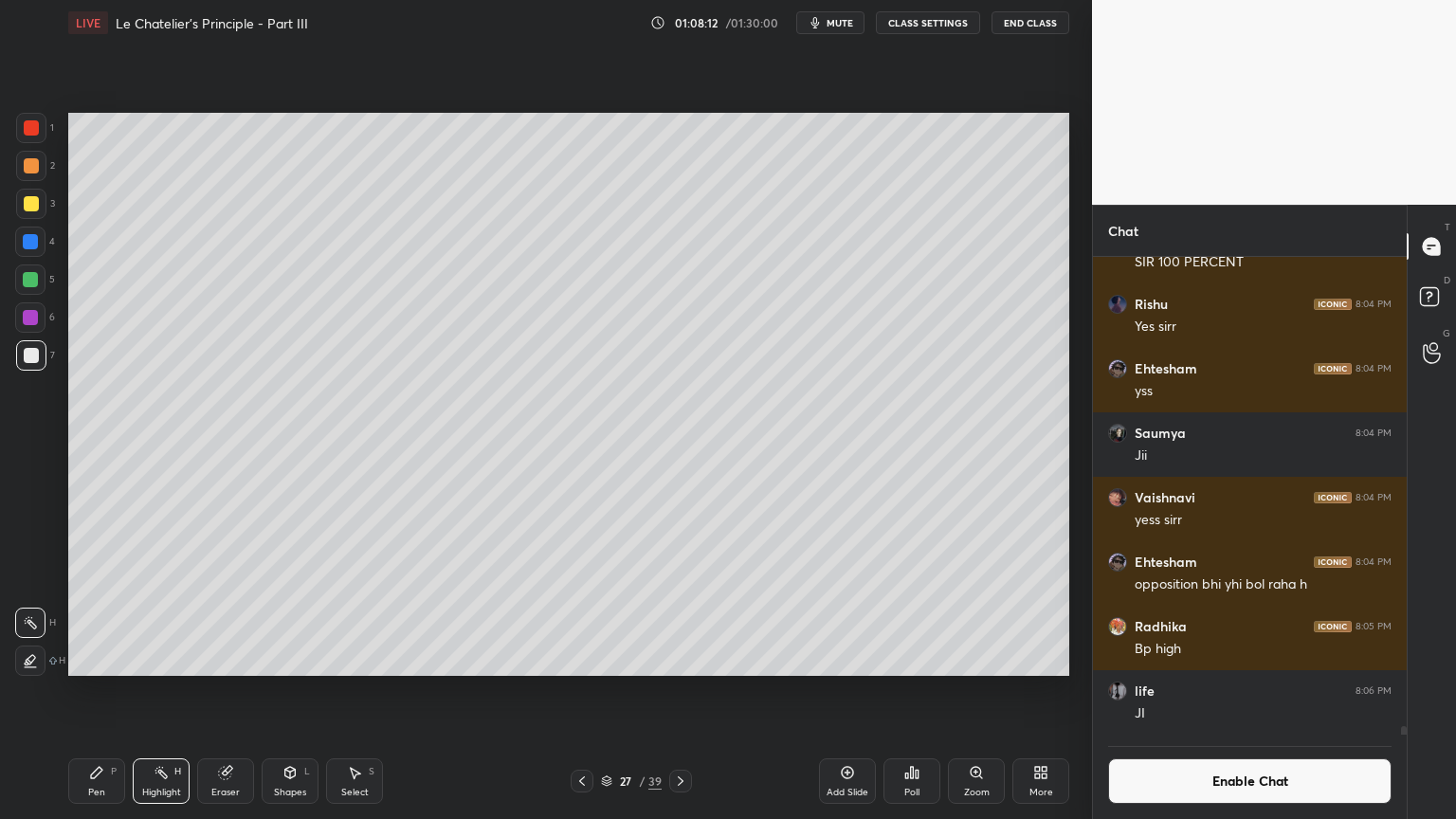 click on "Pen P" at bounding box center [97, 781] 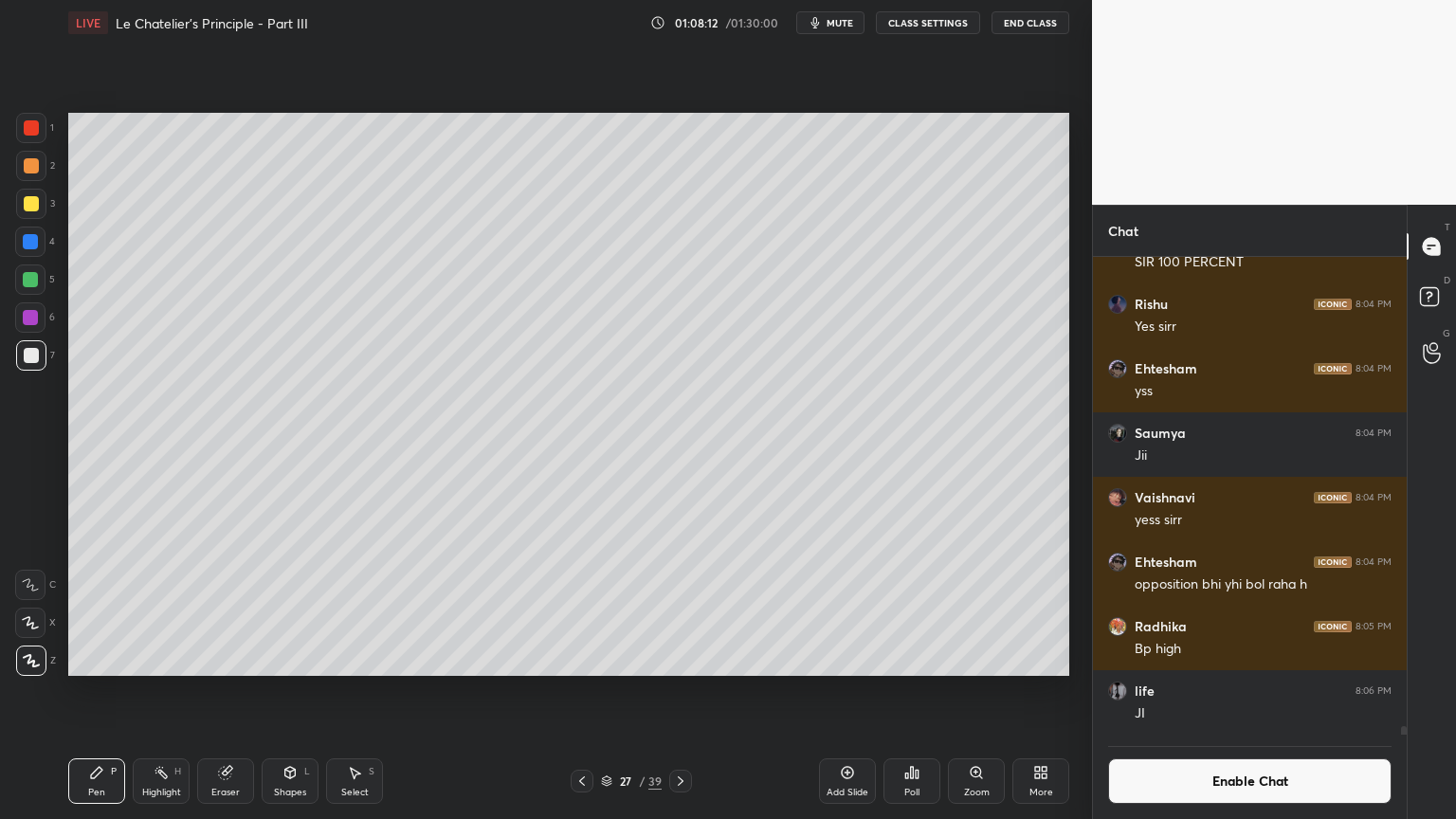 click at bounding box center (31, 166) 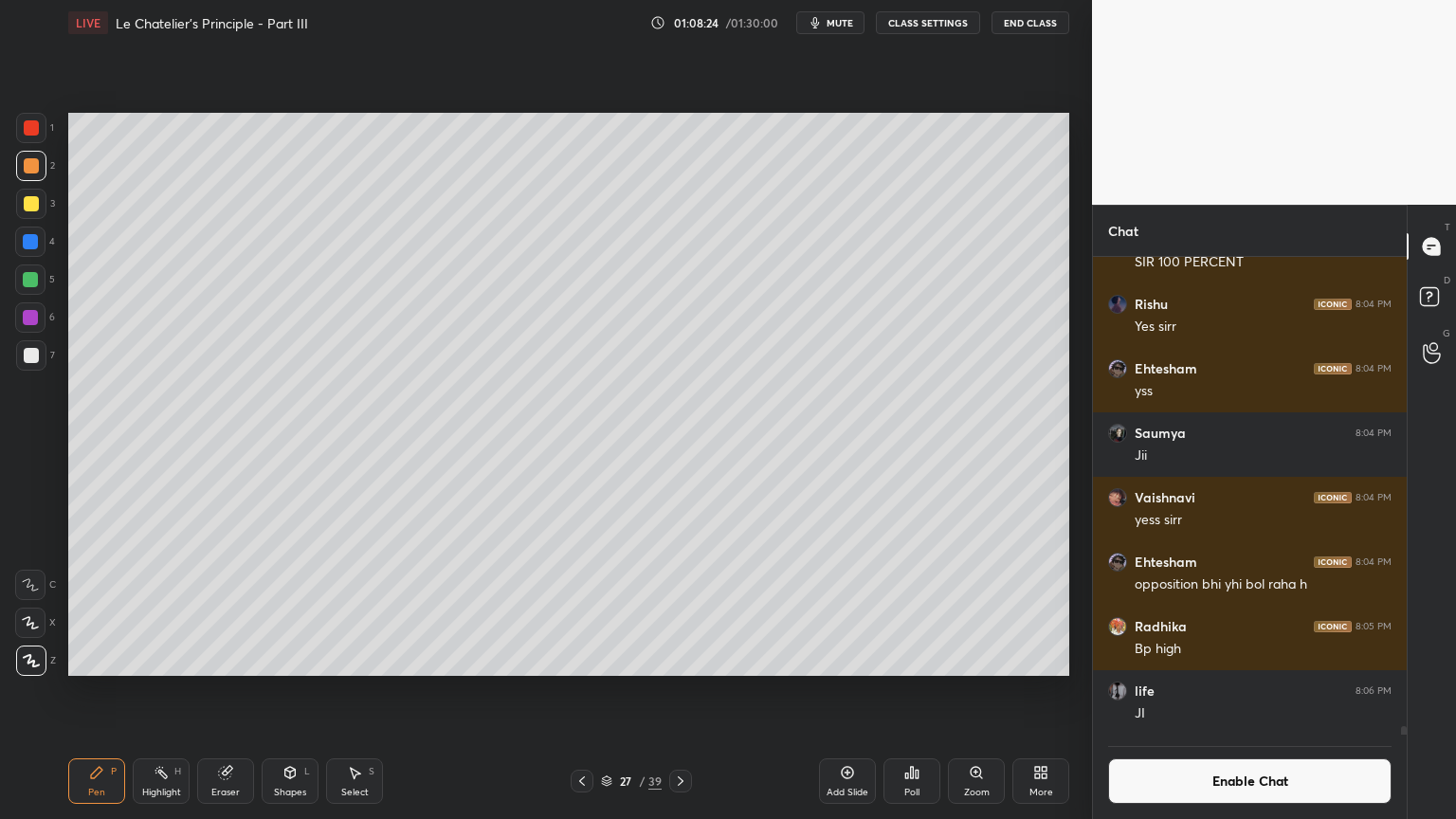 click on "Shapes" at bounding box center [290, 792] 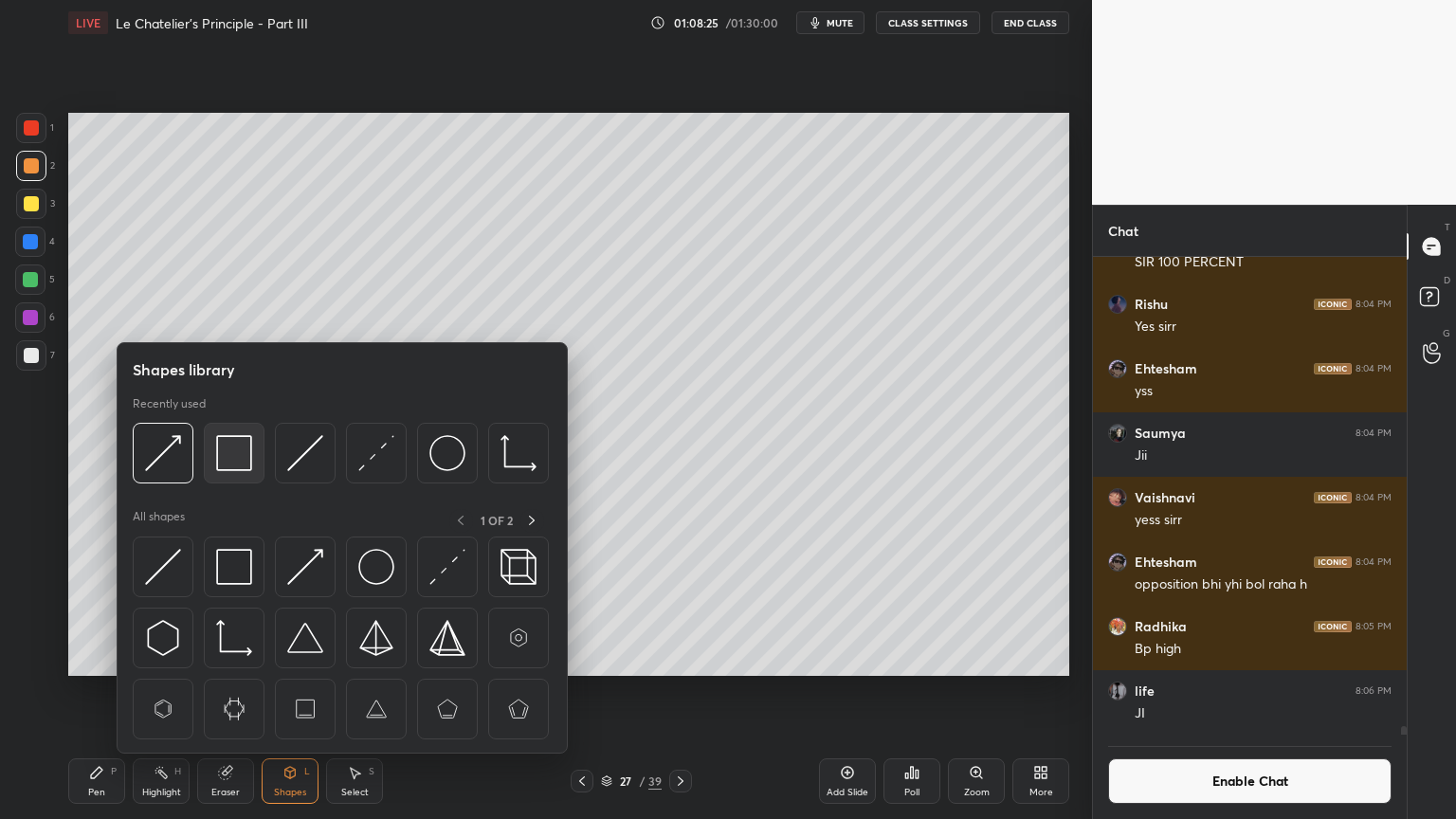 click at bounding box center (234, 453) 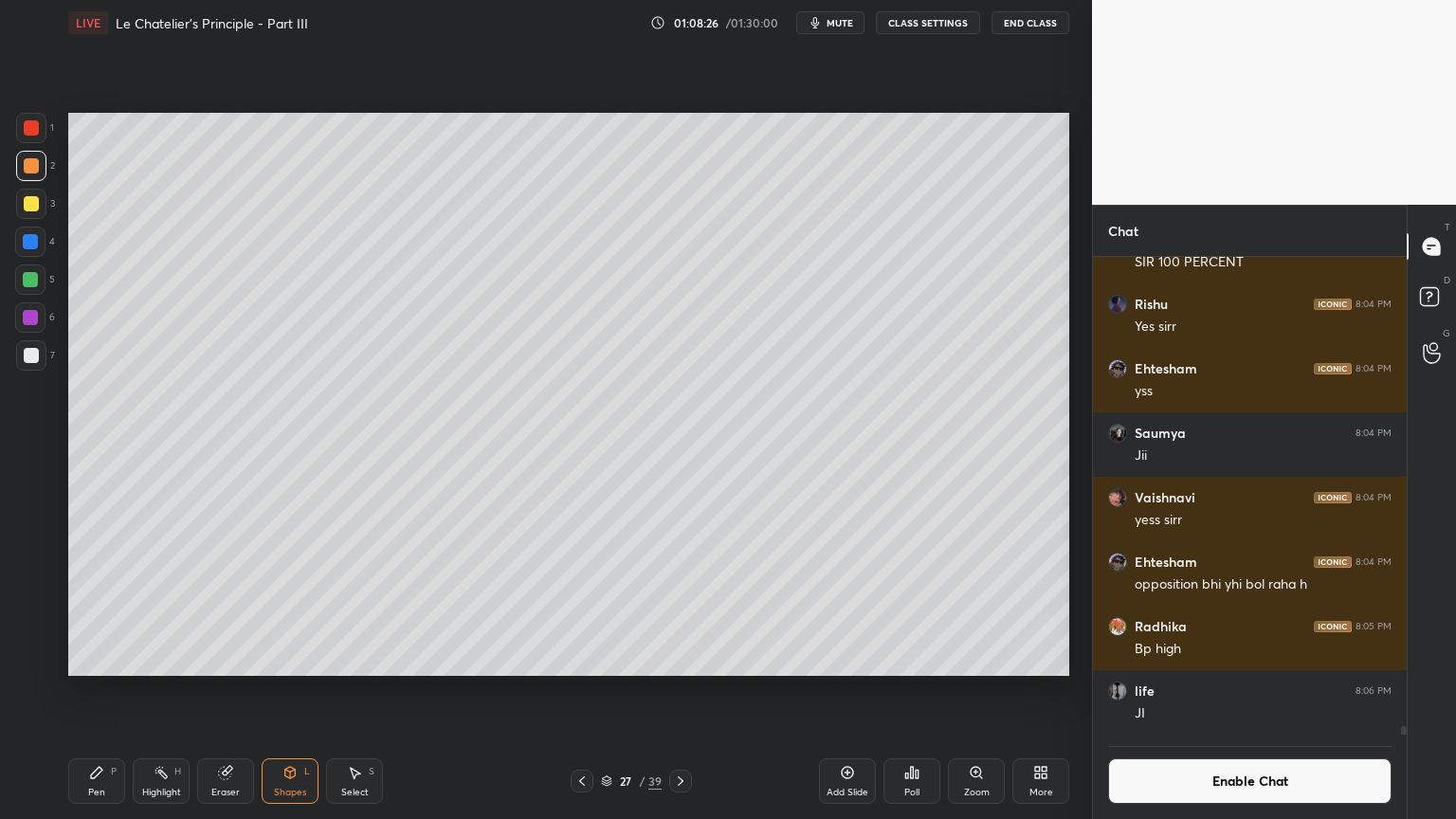 drag, startPoint x: 101, startPoint y: 782, endPoint x: 99, endPoint y: 767, distance: 15.13275 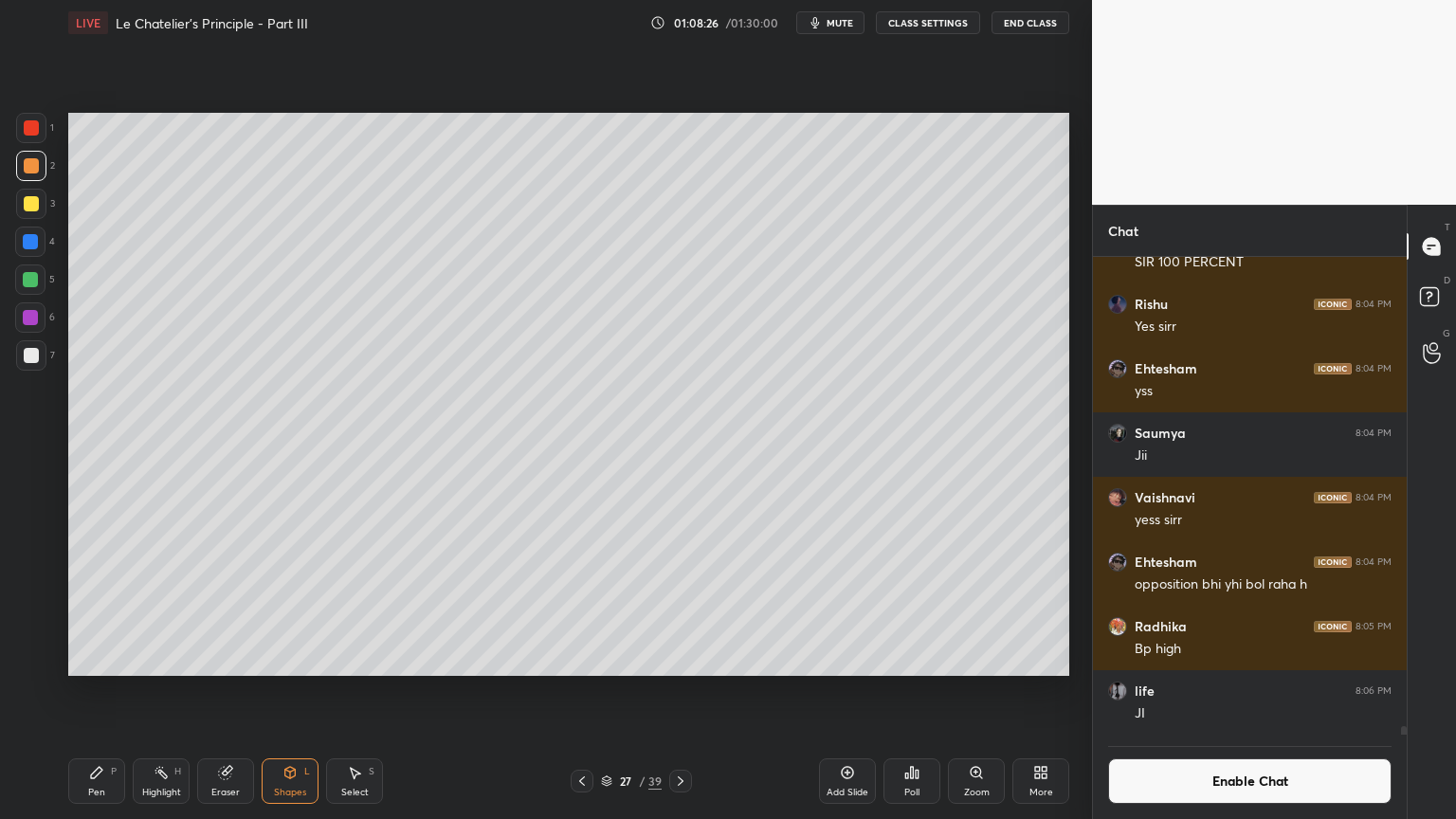 click on "Pen P" at bounding box center [97, 781] 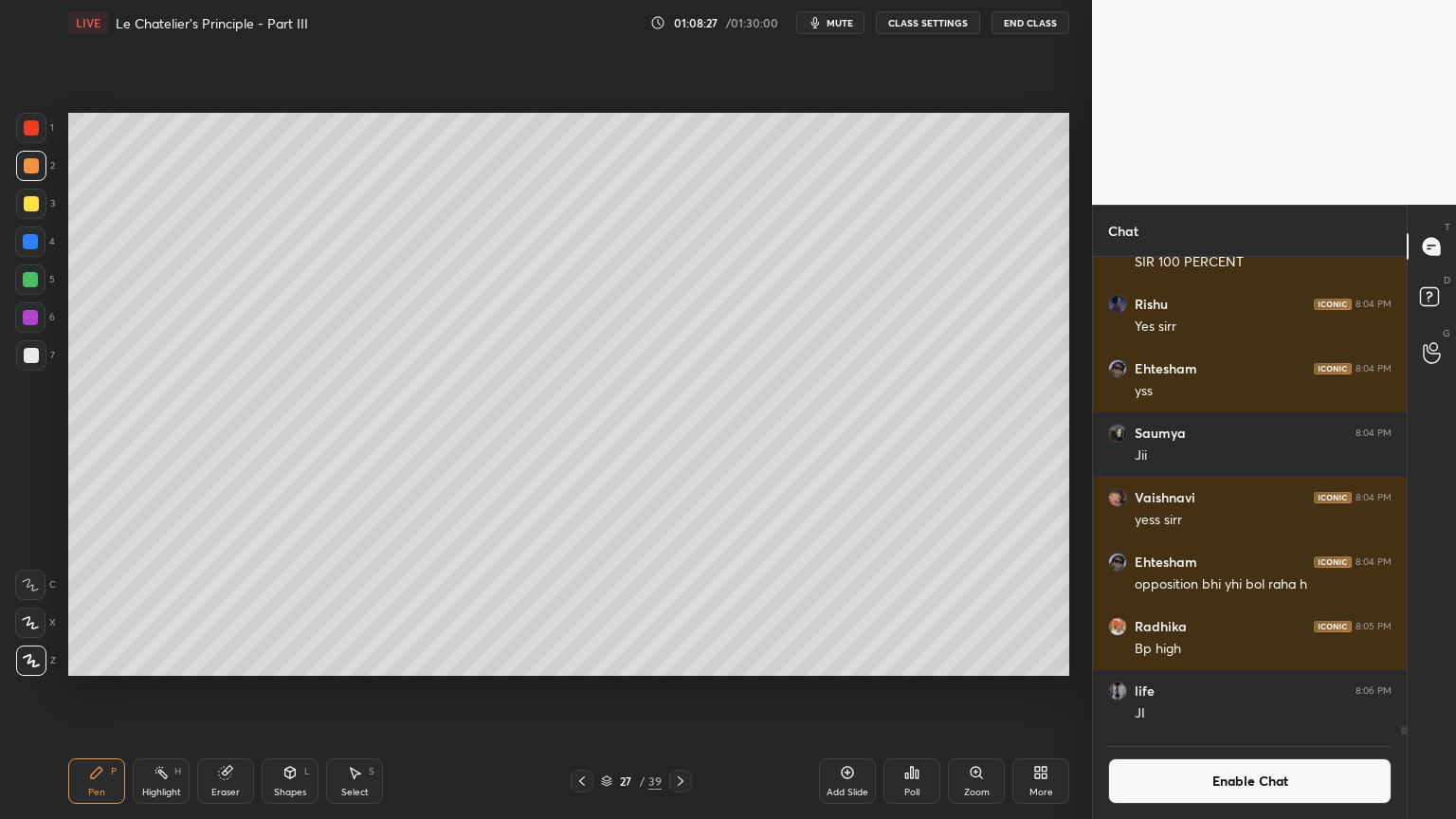 click at bounding box center [31, 355] 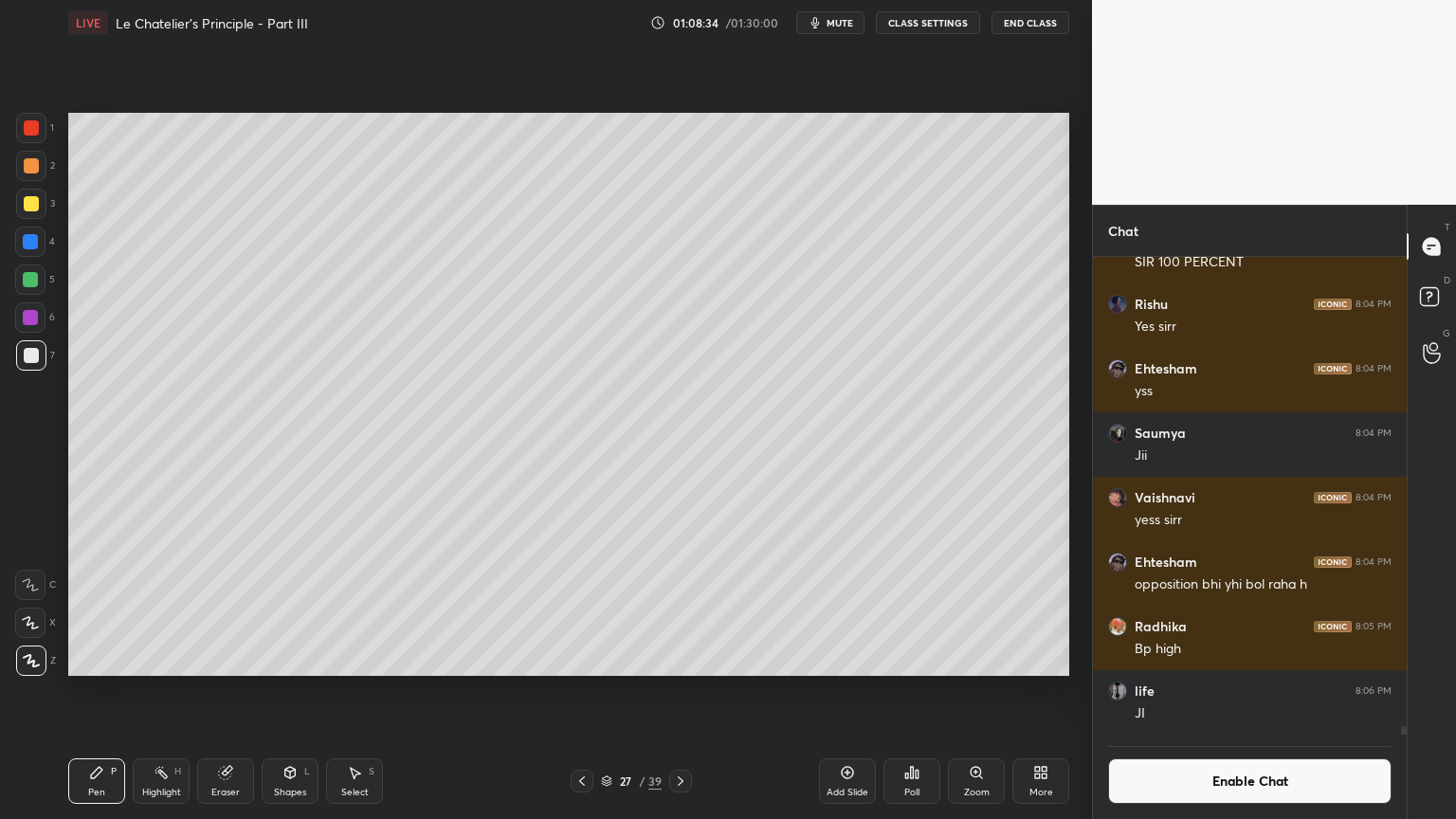 drag, startPoint x: 157, startPoint y: 792, endPoint x: 185, endPoint y: 761, distance: 41.773197 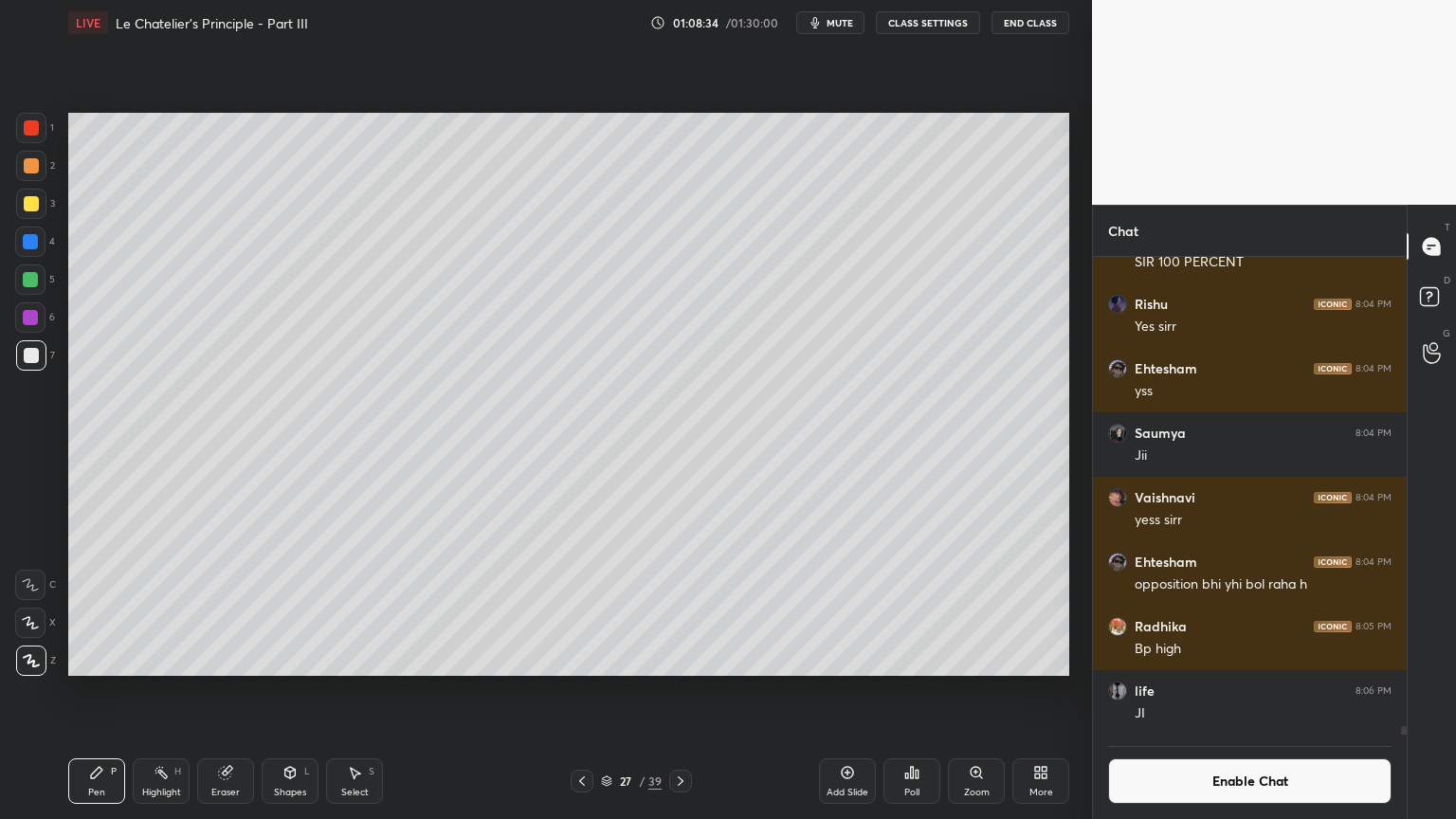 click on "Highlight" at bounding box center (161, 792) 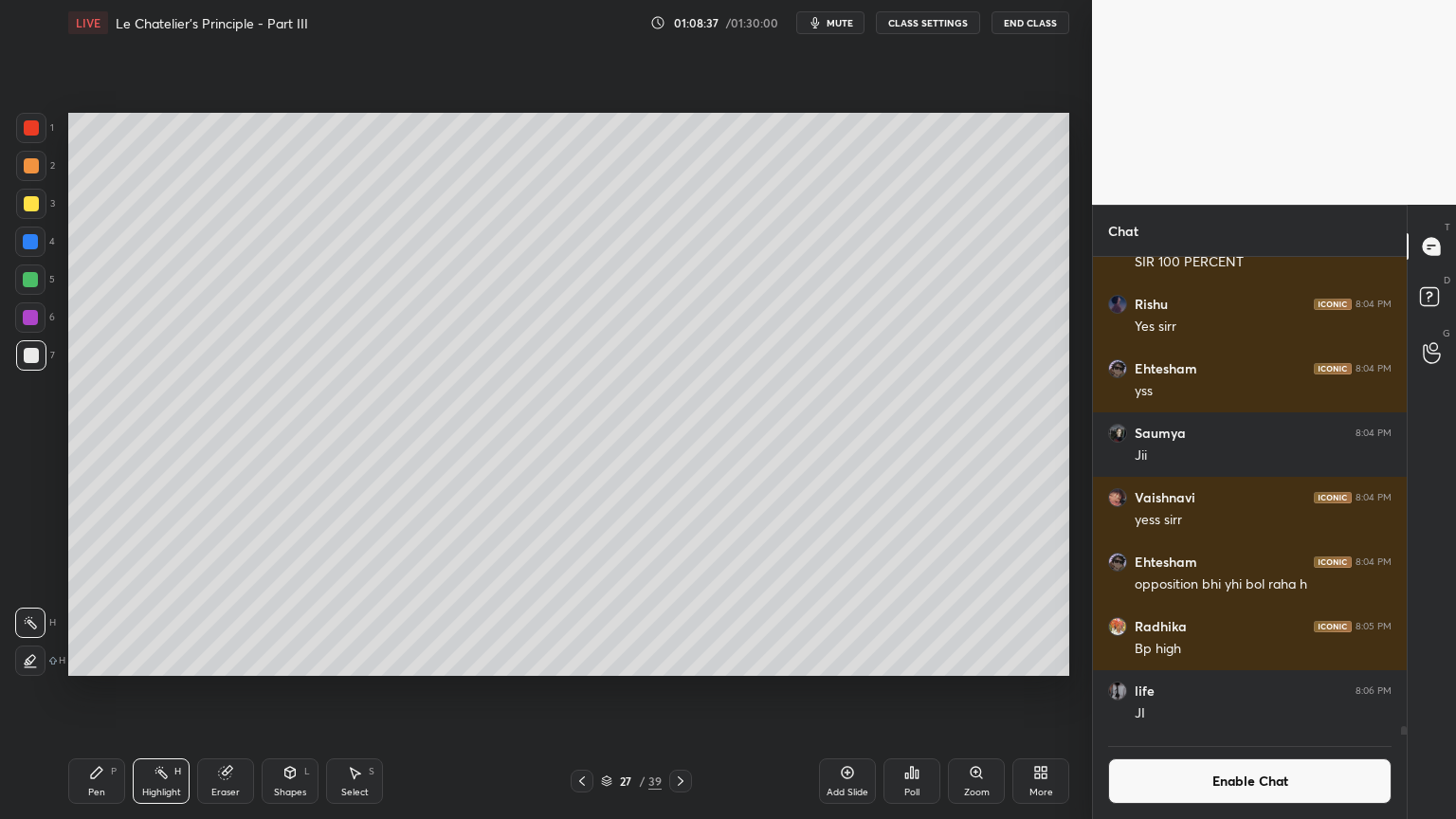 click on "Pen" at bounding box center (97, 792) 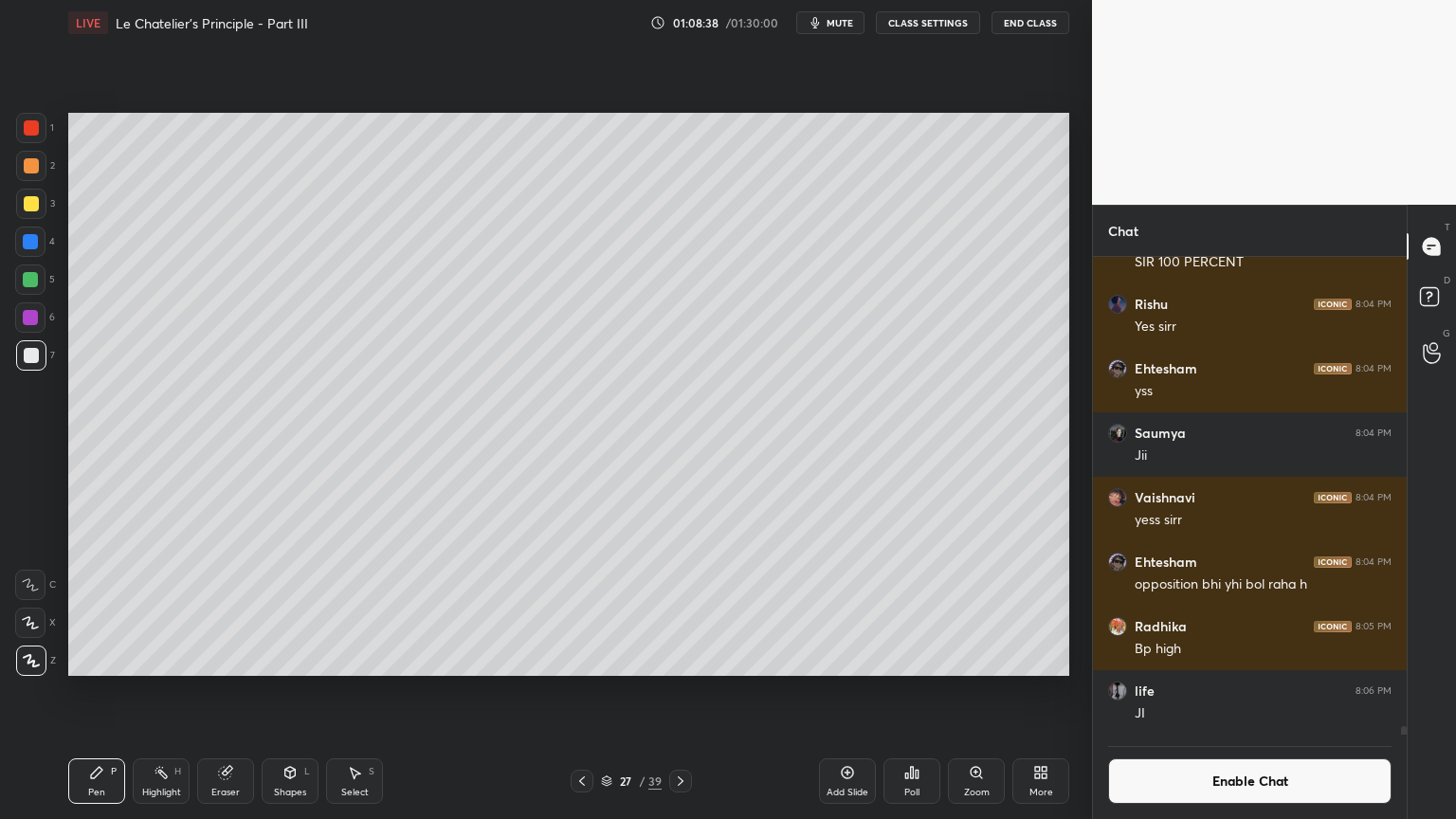 click at bounding box center (31, 166) 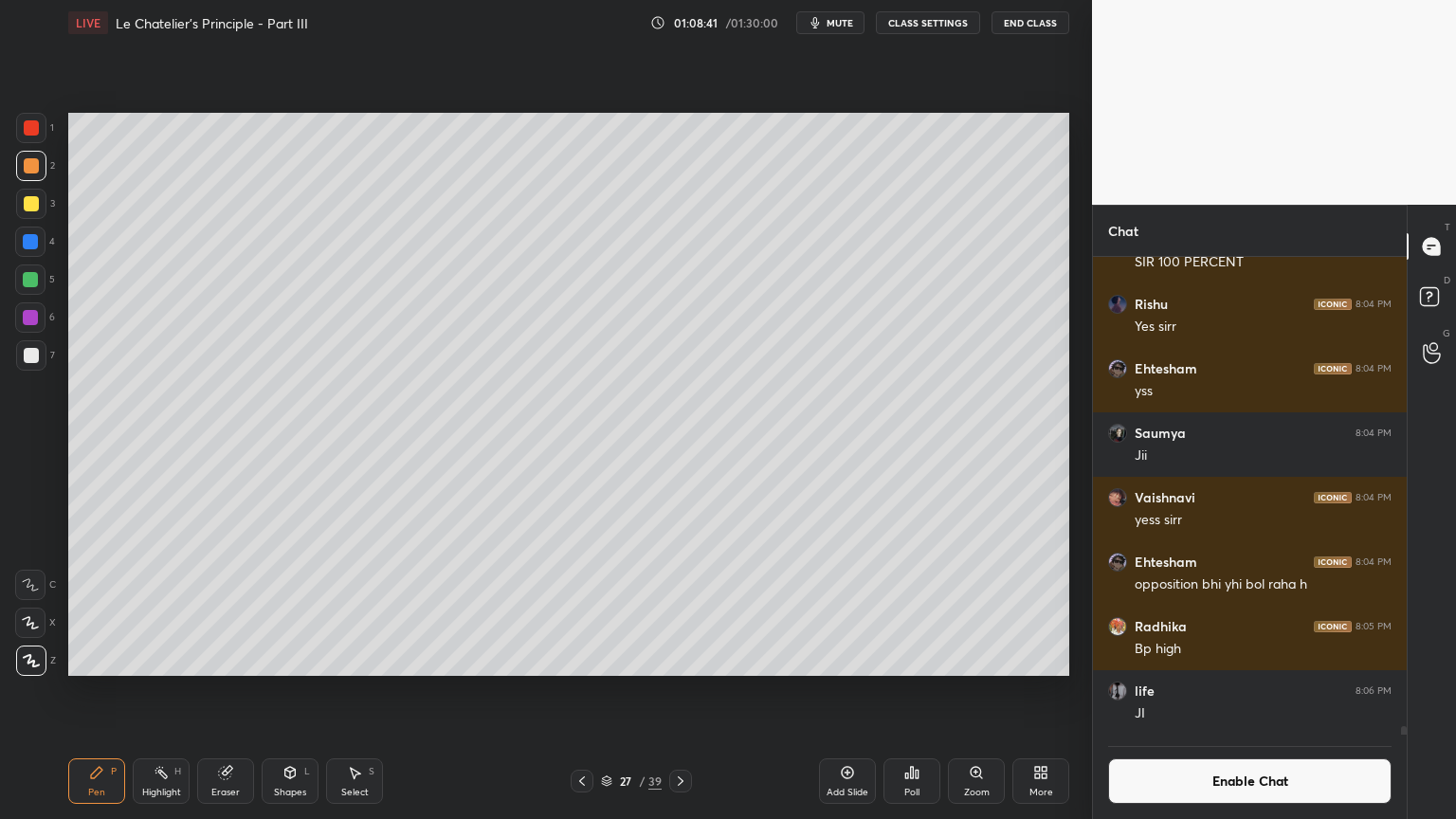 click on "Shapes" at bounding box center (290, 792) 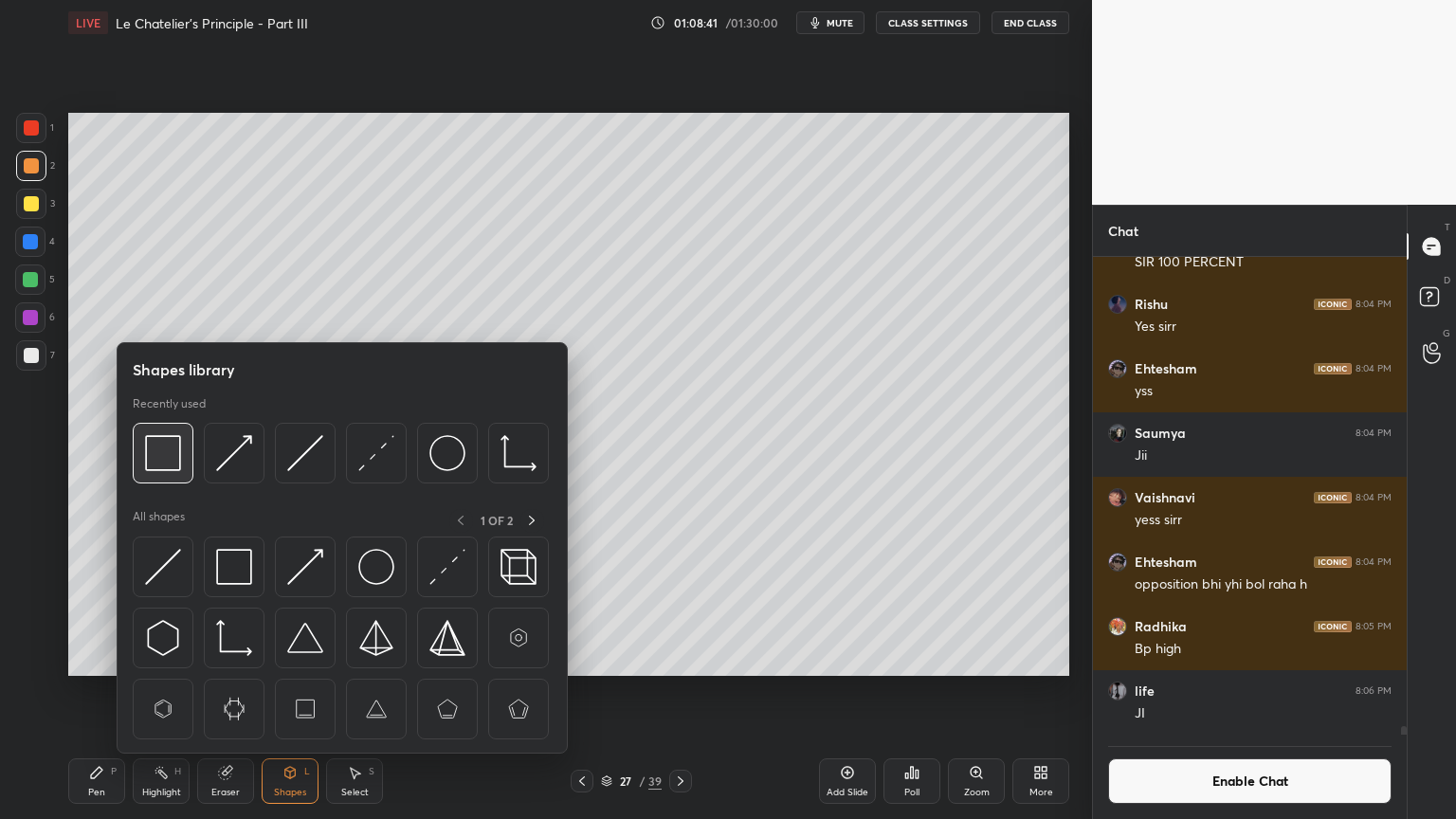 click at bounding box center [163, 453] 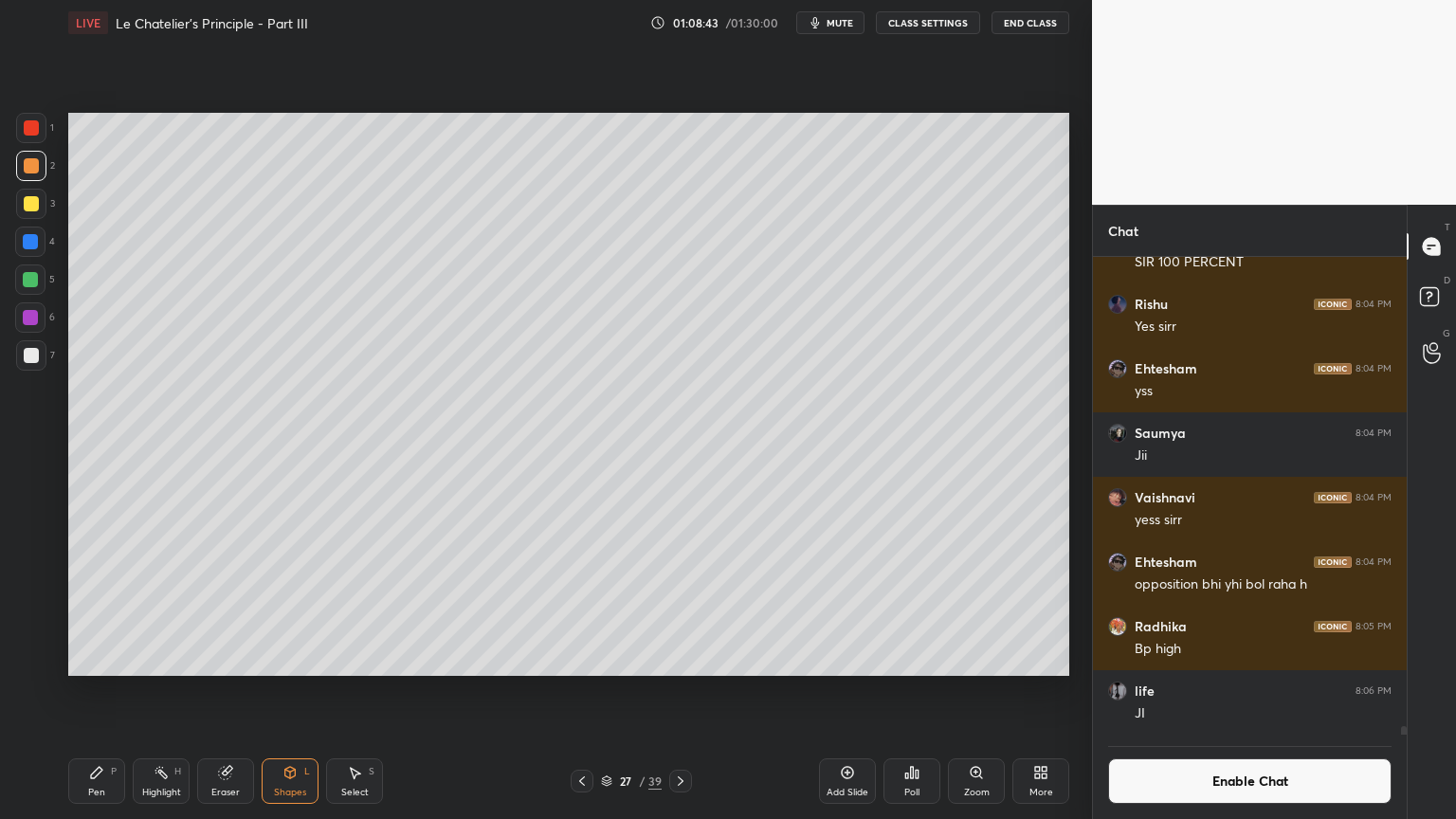 drag, startPoint x: 91, startPoint y: 778, endPoint x: 89, endPoint y: 767, distance: 11.18034 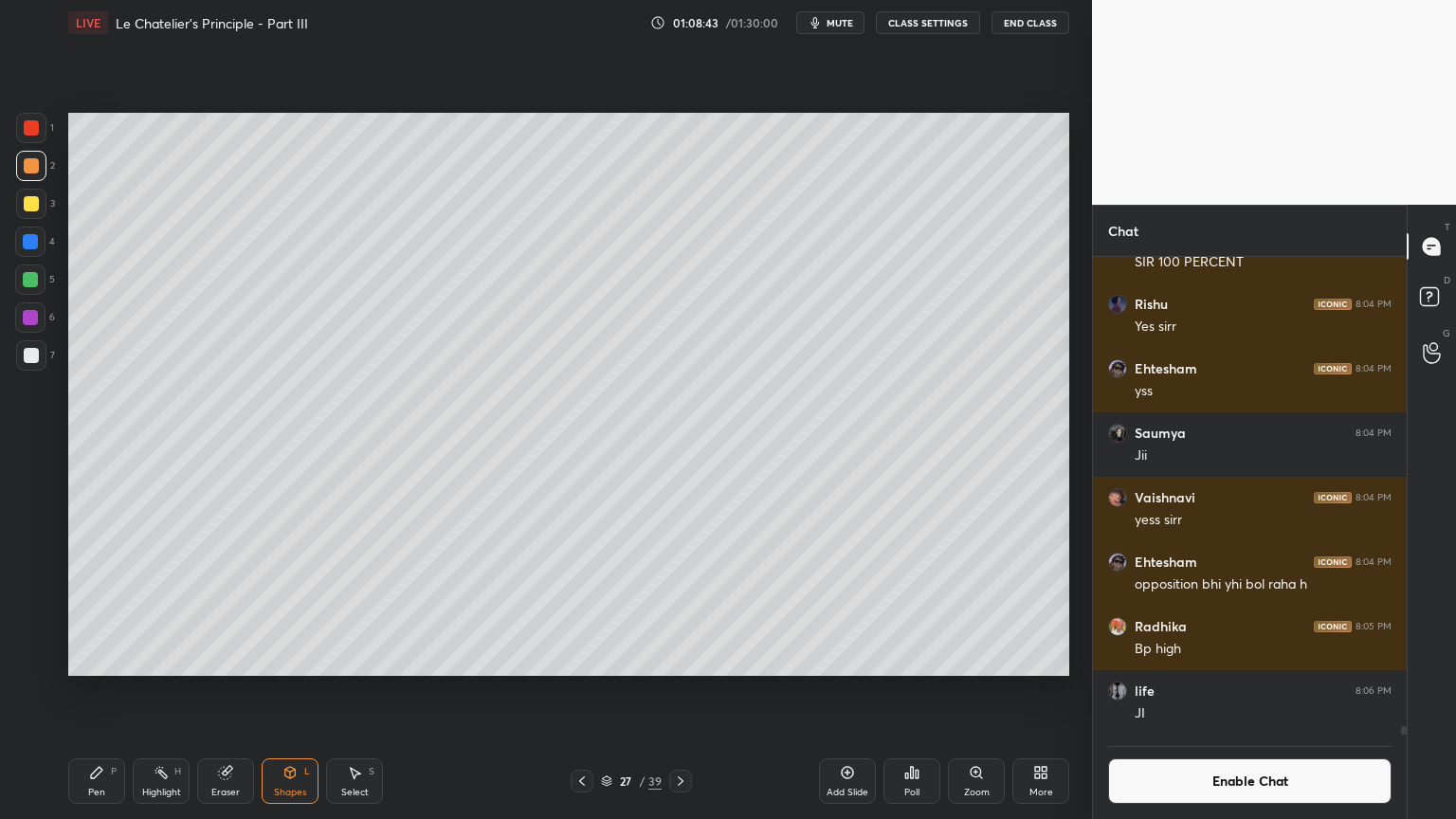 click 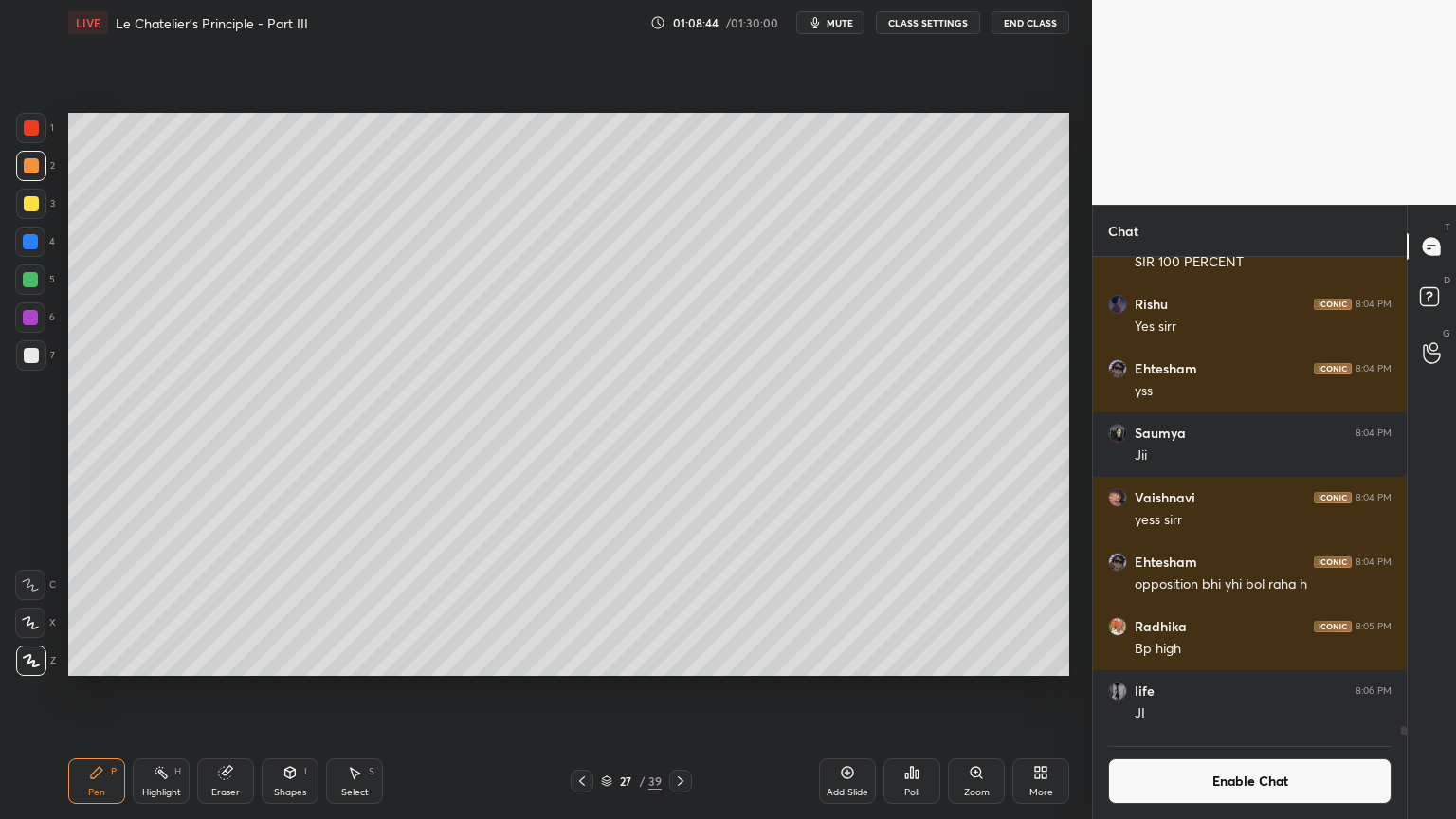 click at bounding box center (31, 355) 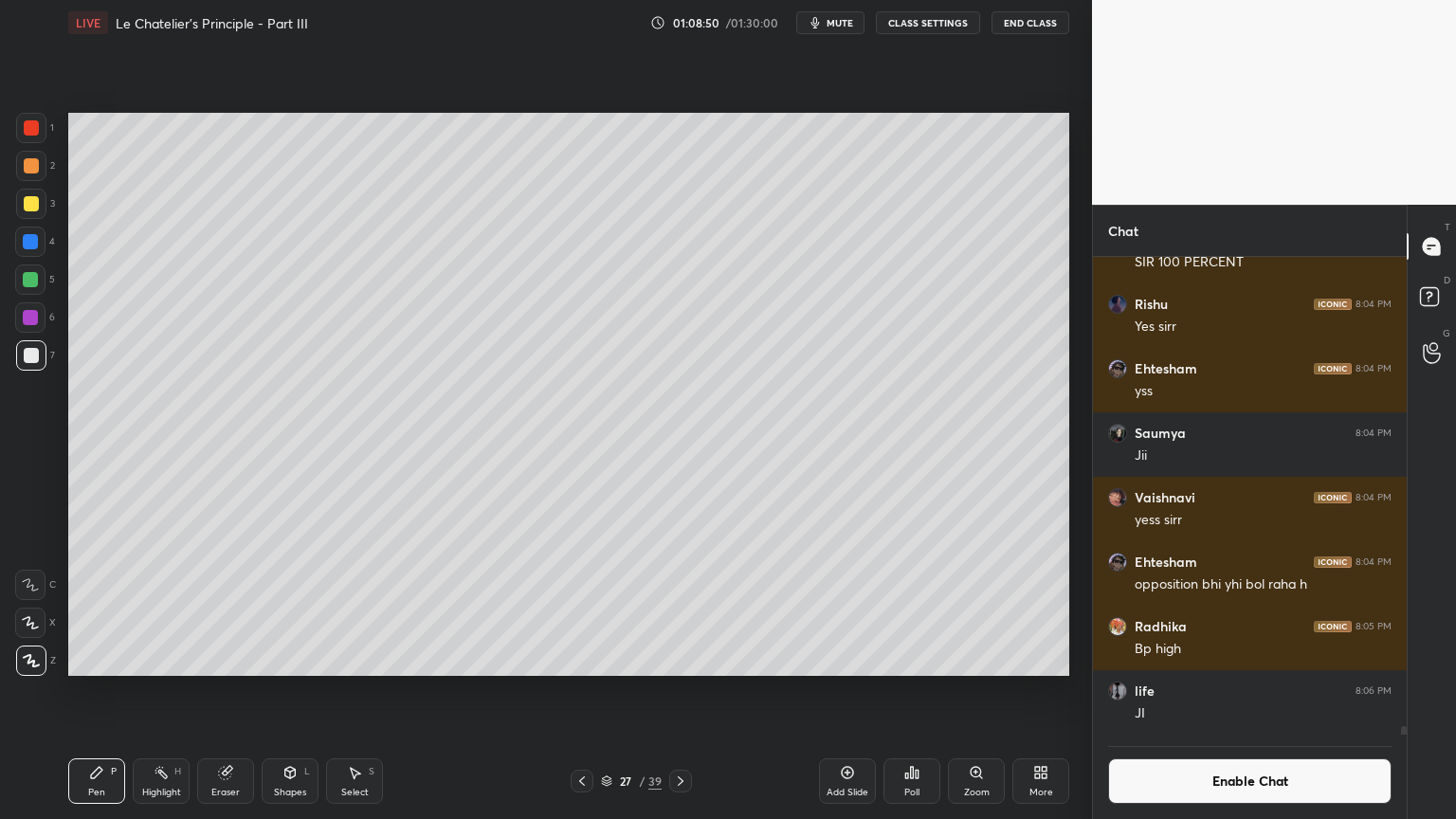 click on "Shapes" at bounding box center (290, 792) 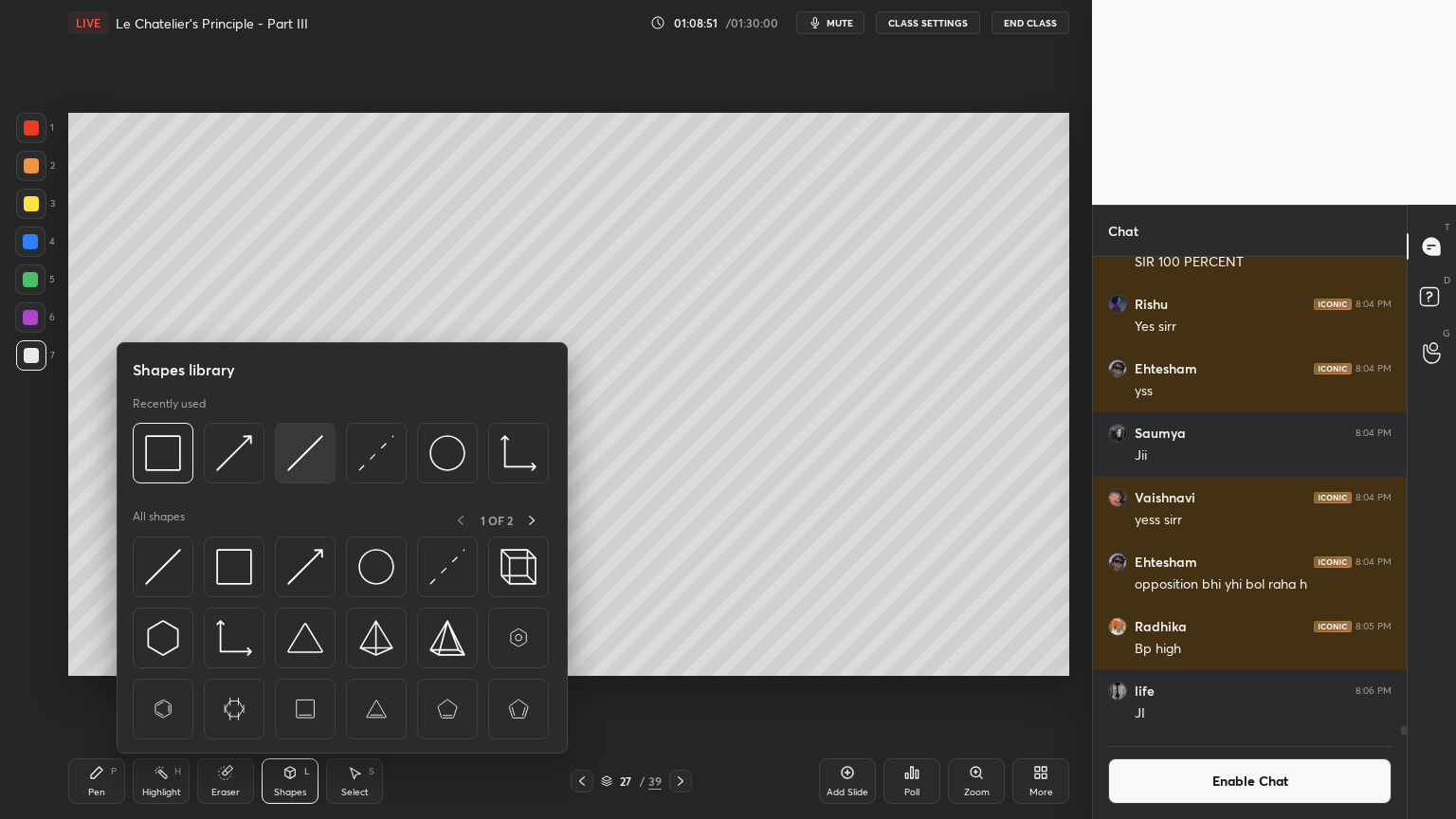 click at bounding box center (305, 453) 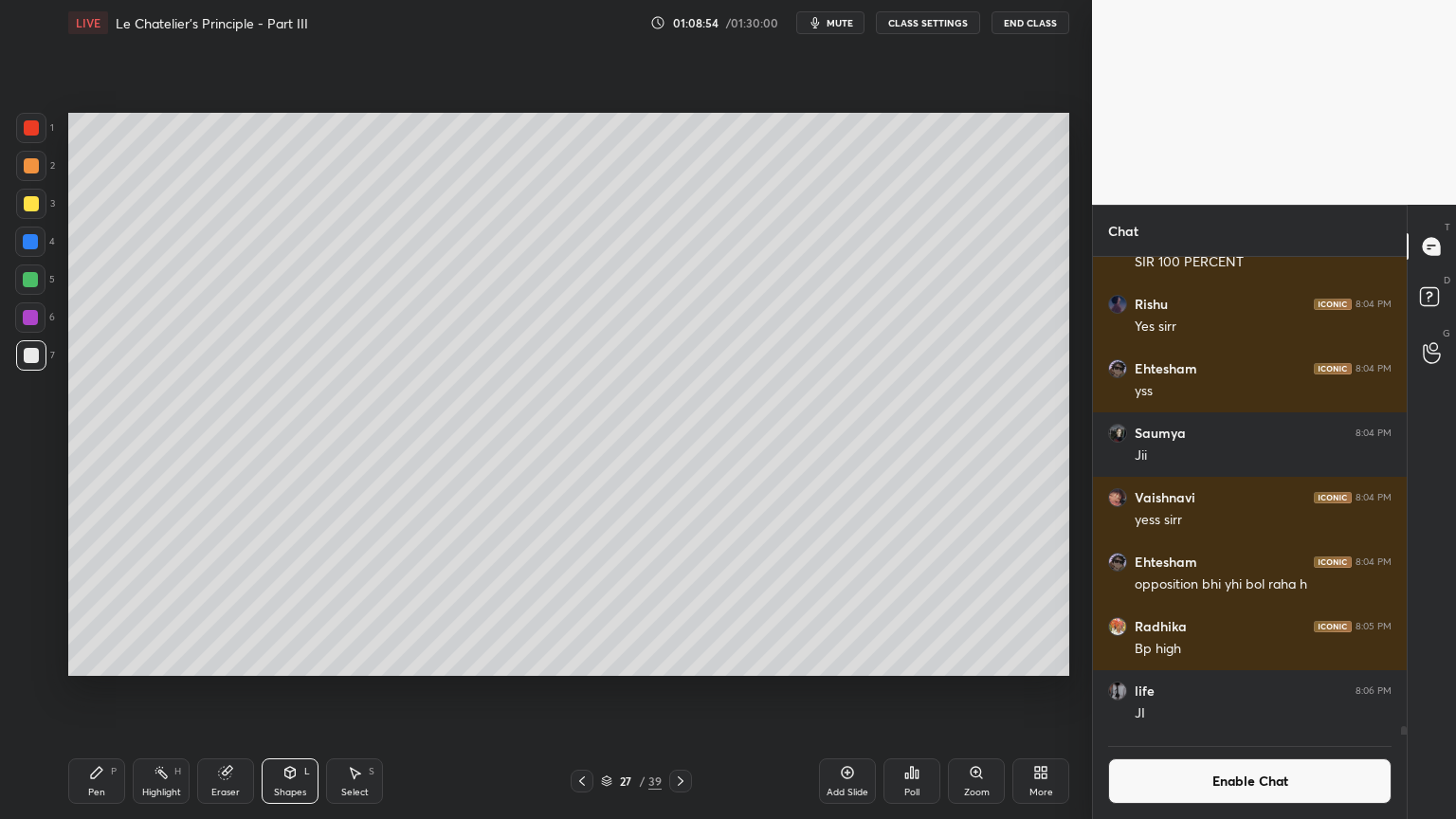 click on "Highlight H" at bounding box center (161, 781) 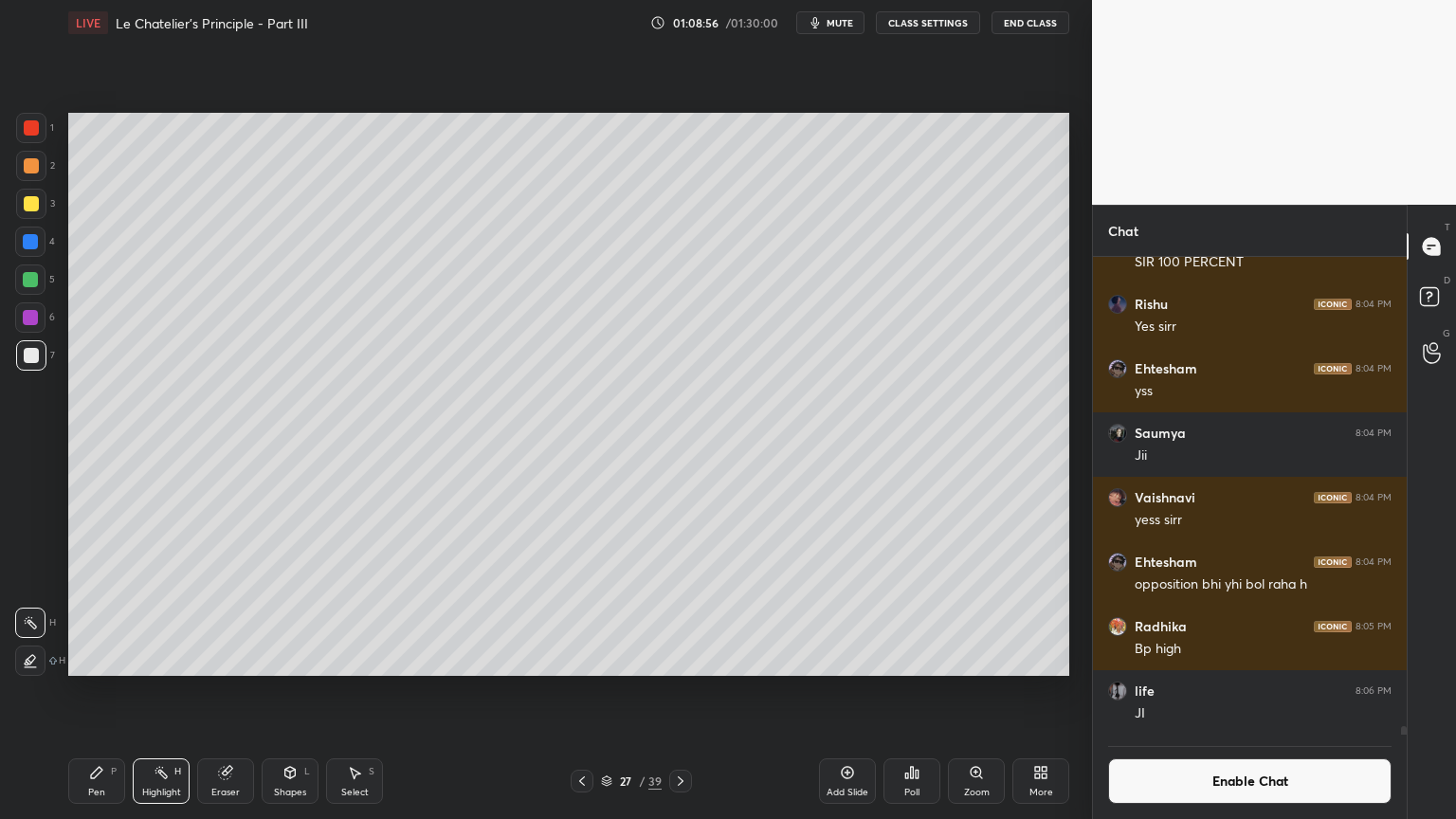 click on "Pen P" at bounding box center [97, 781] 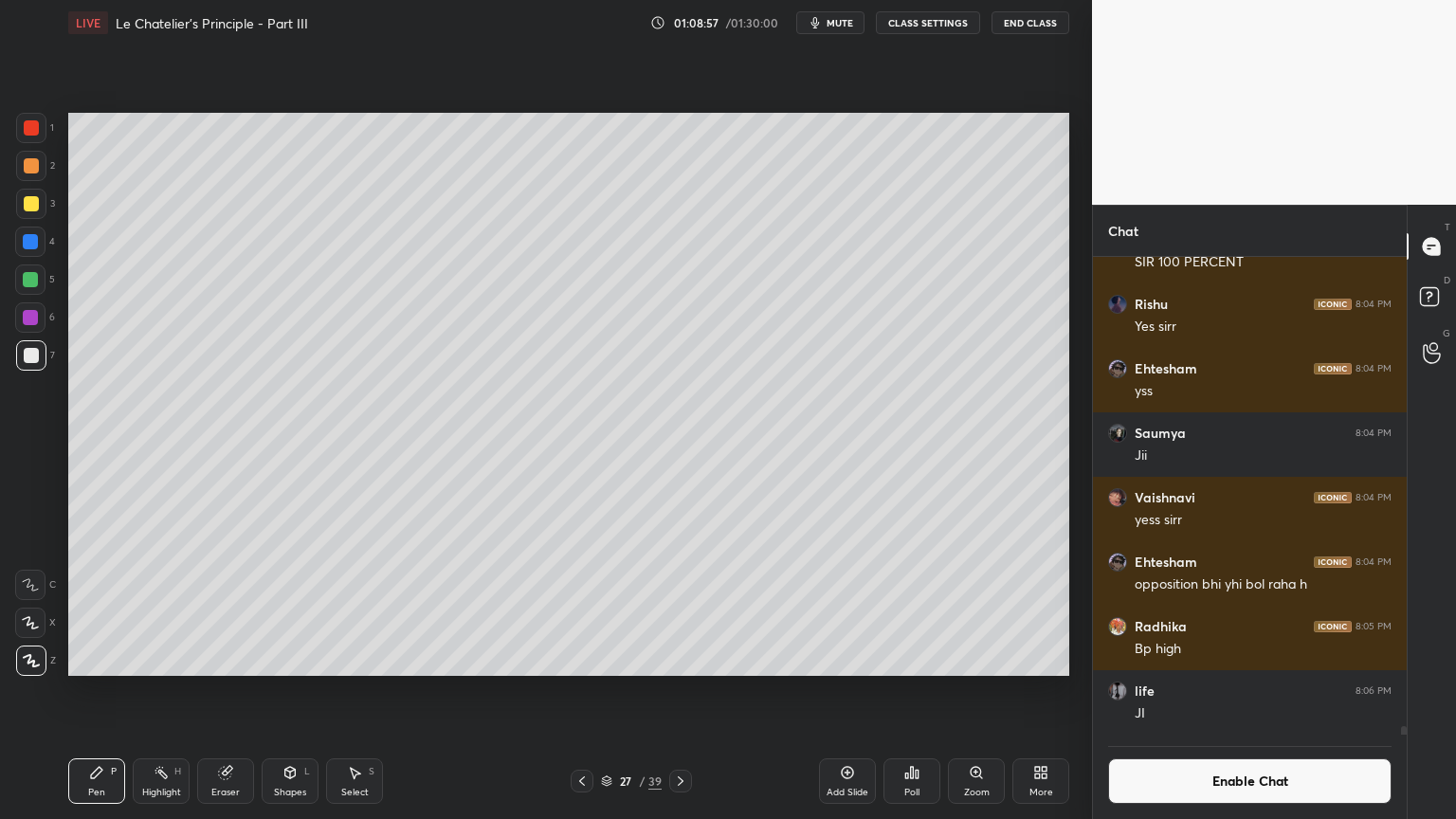 click at bounding box center [31, 166] 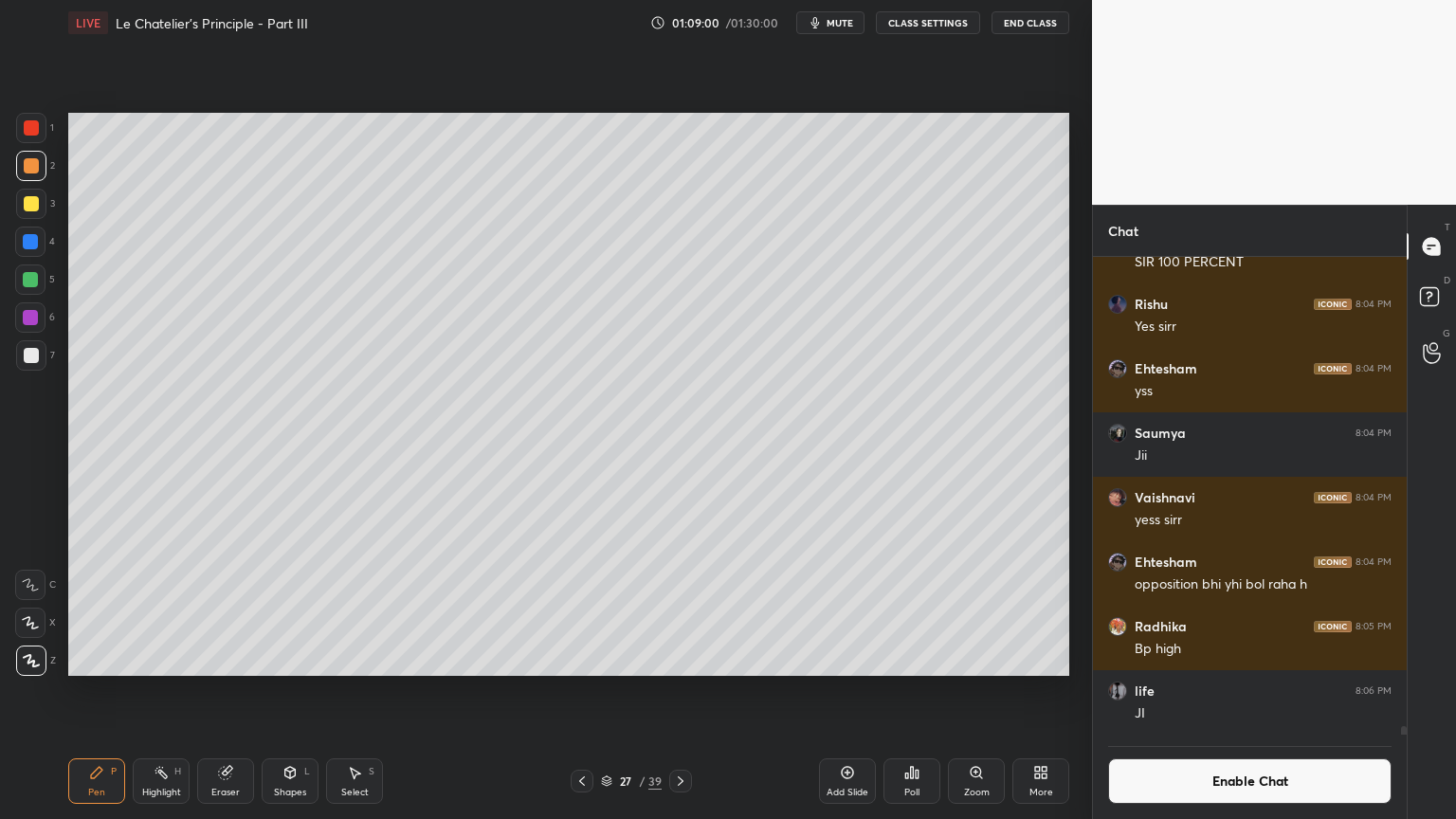 click at bounding box center [31, 355] 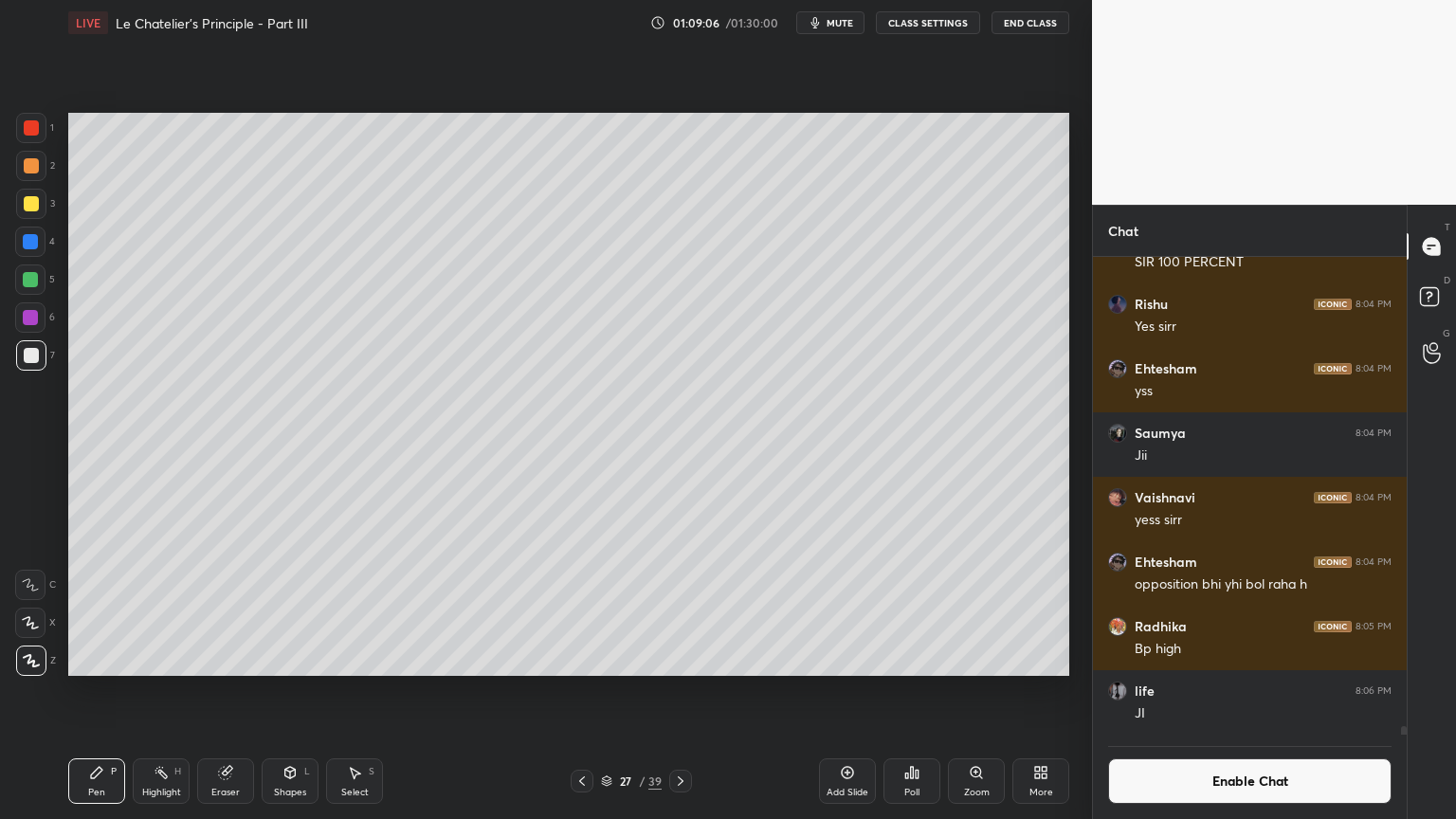 click on "Shapes L" at bounding box center [290, 781] 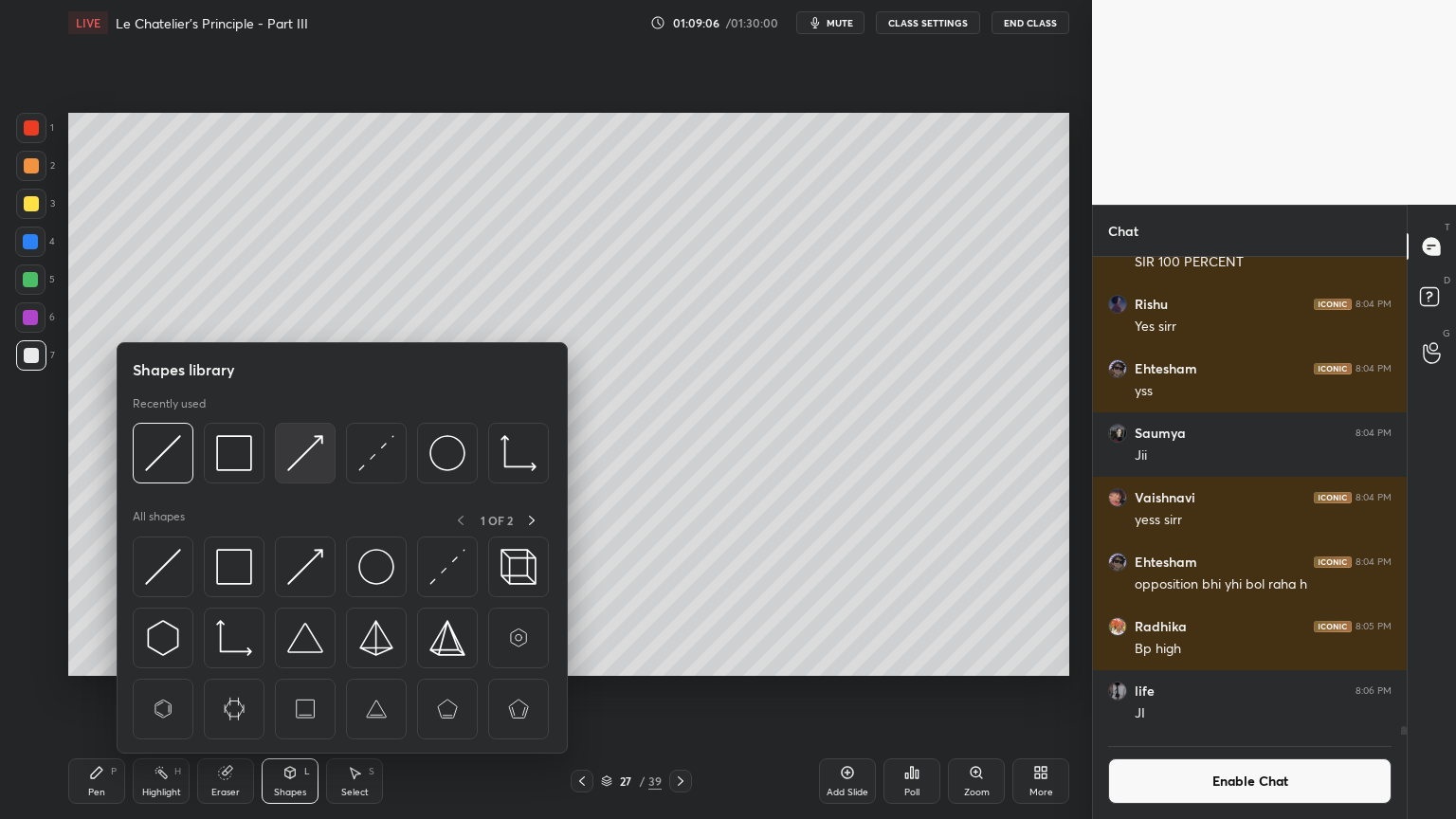 click at bounding box center (305, 453) 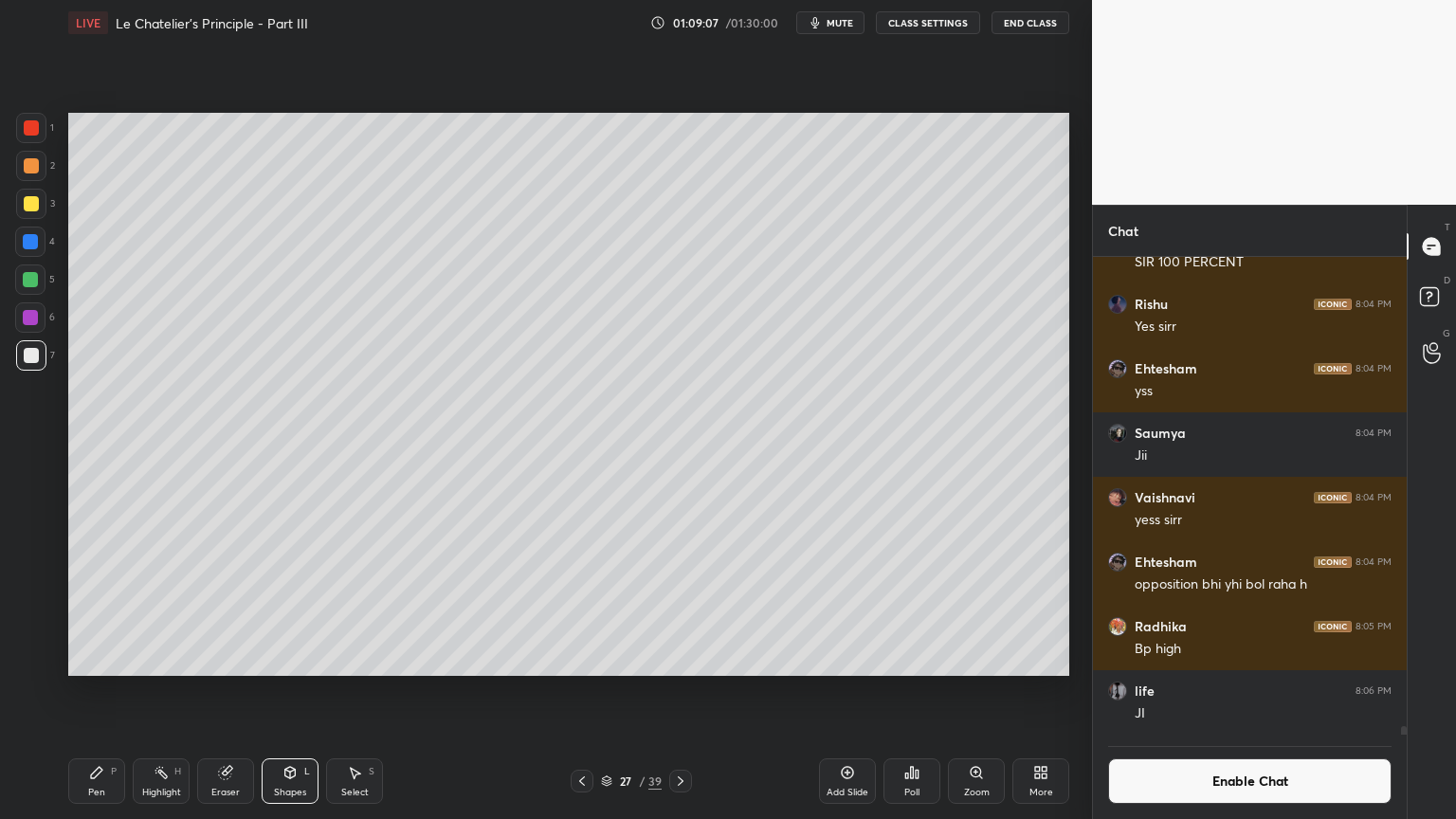 click at bounding box center (30, 280) 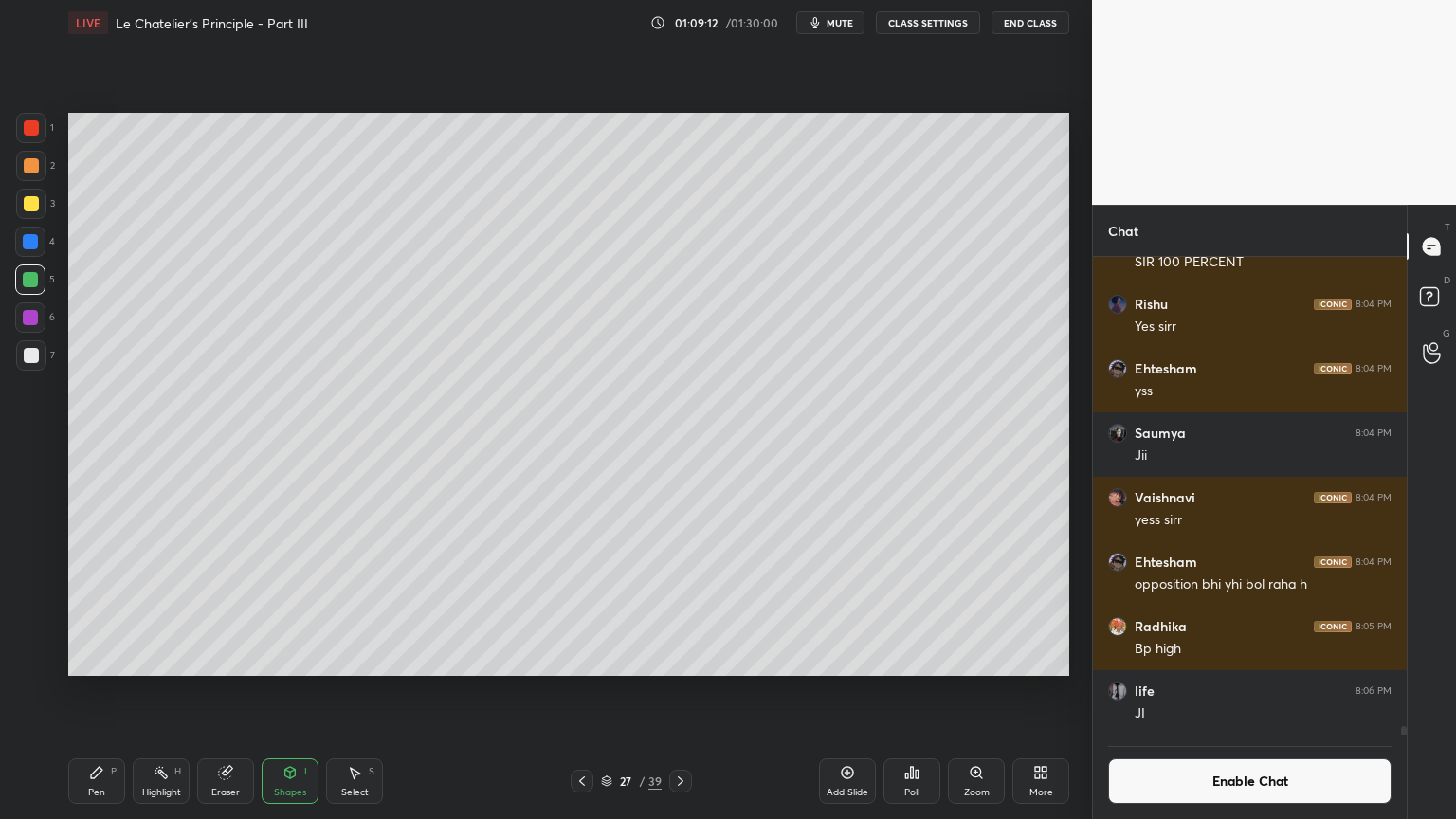 click on "Highlight H" at bounding box center [161, 781] 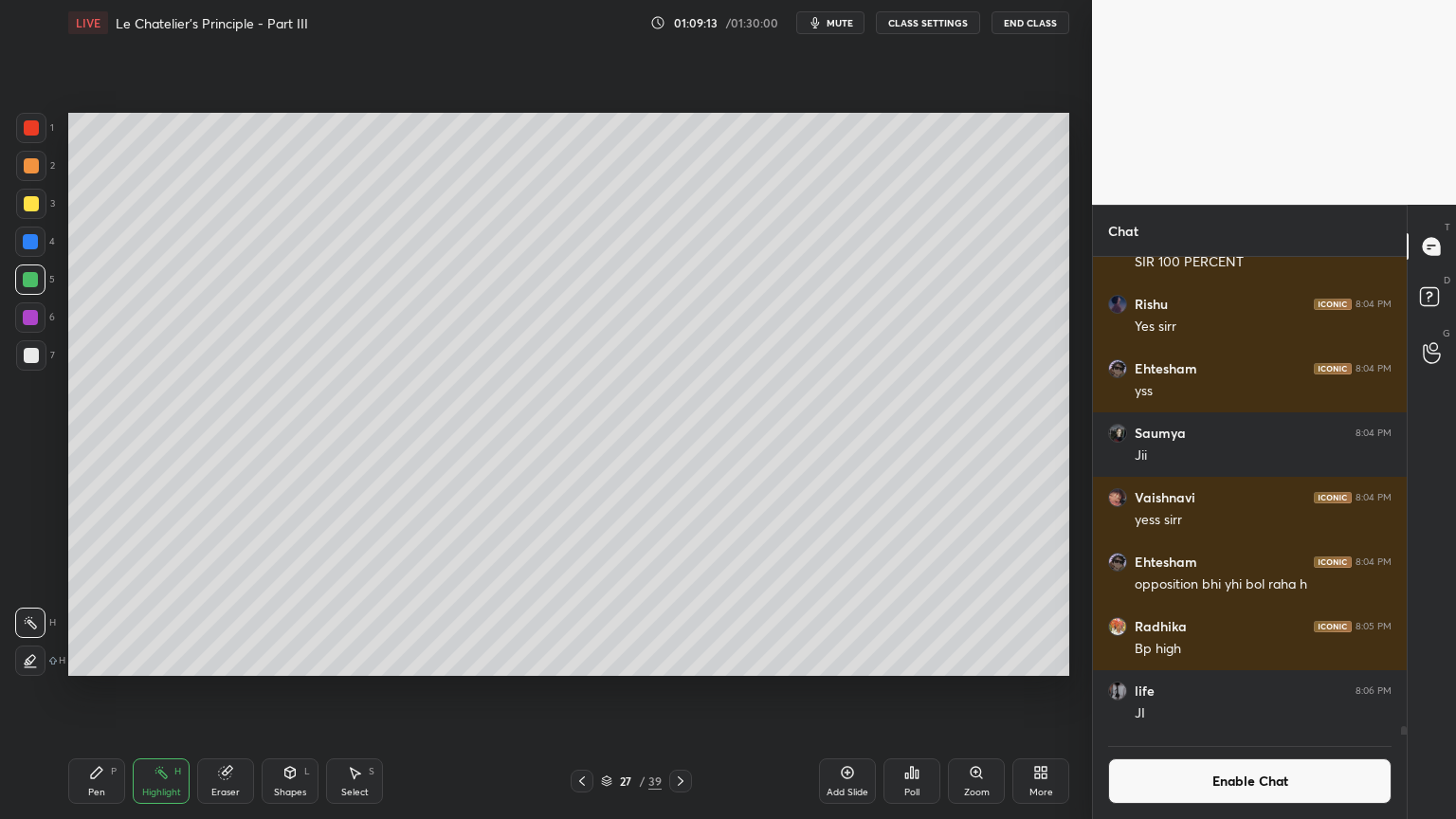 click on "Highlight H" at bounding box center [161, 781] 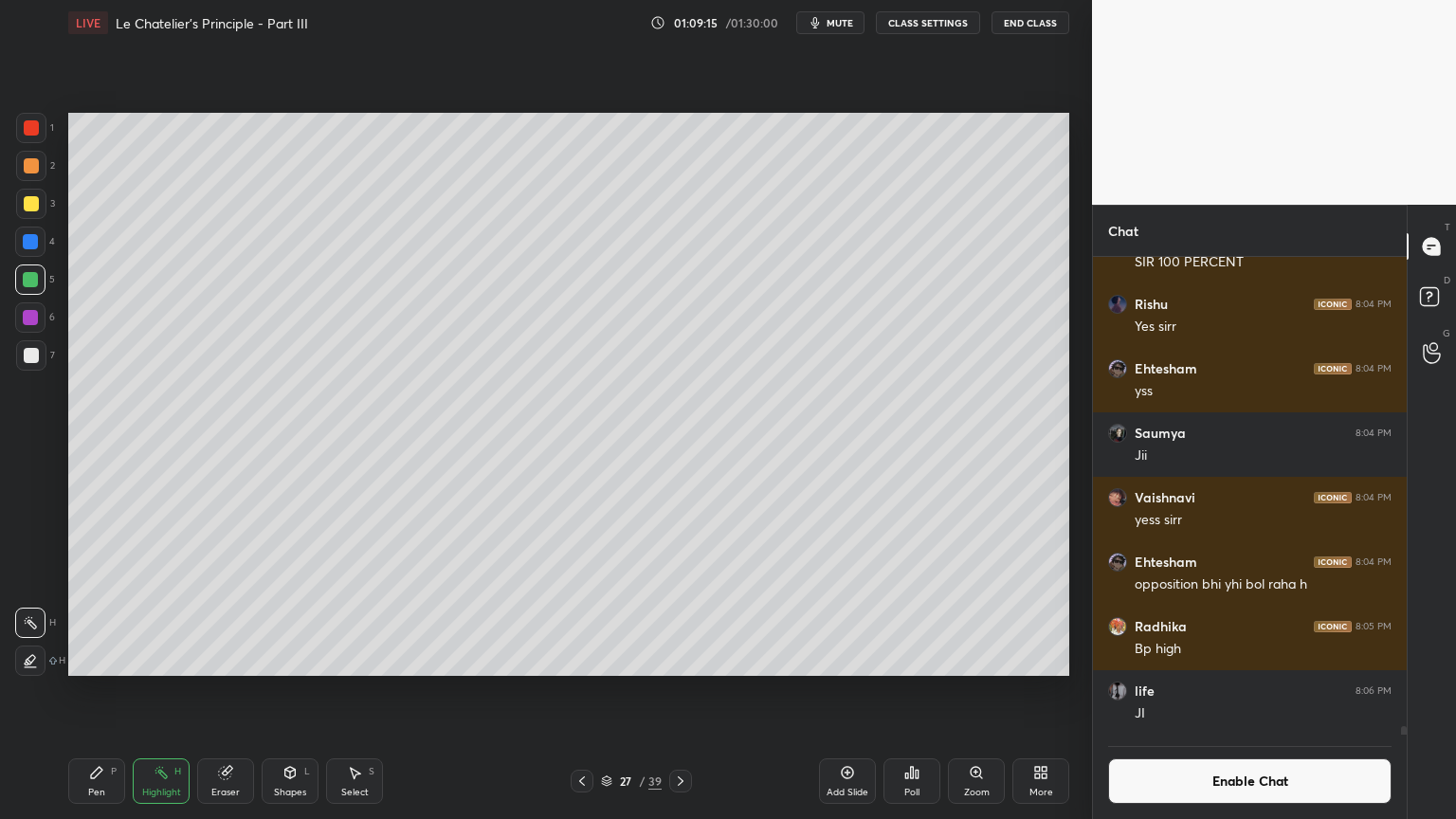 click on "Shapes" at bounding box center (290, 792) 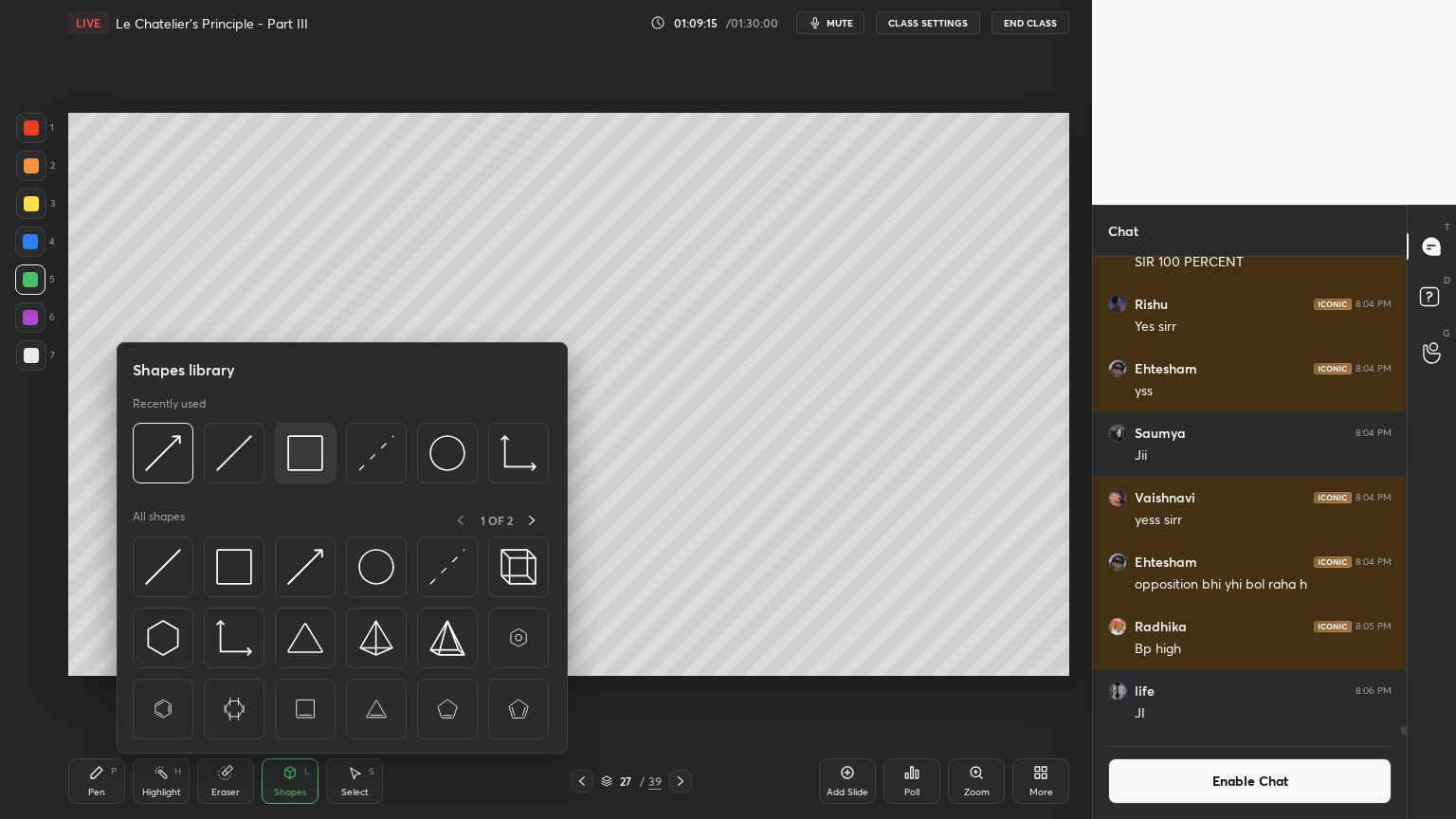 click at bounding box center (305, 453) 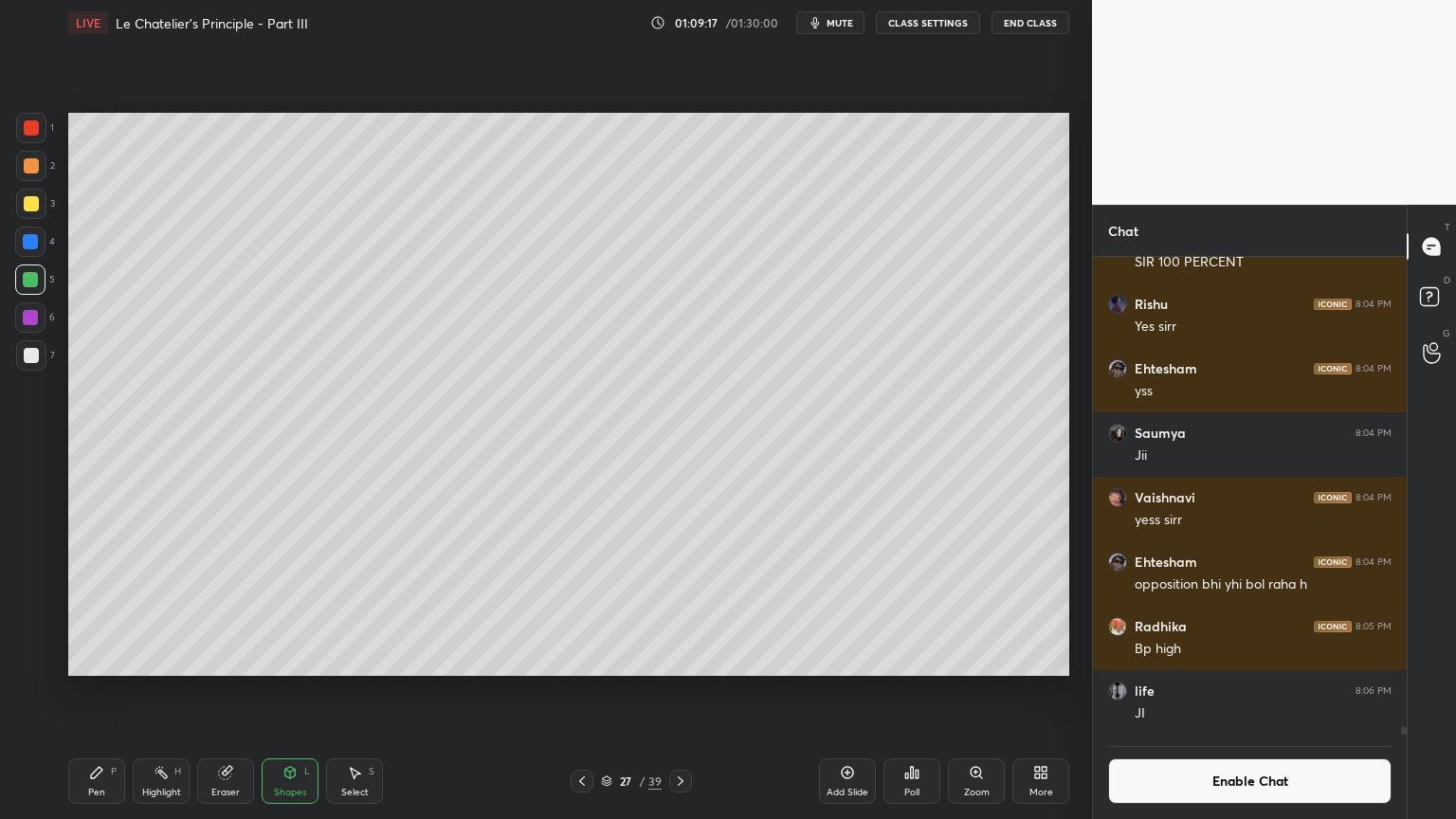 drag, startPoint x: 106, startPoint y: 781, endPoint x: 118, endPoint y: 756, distance: 27.730849 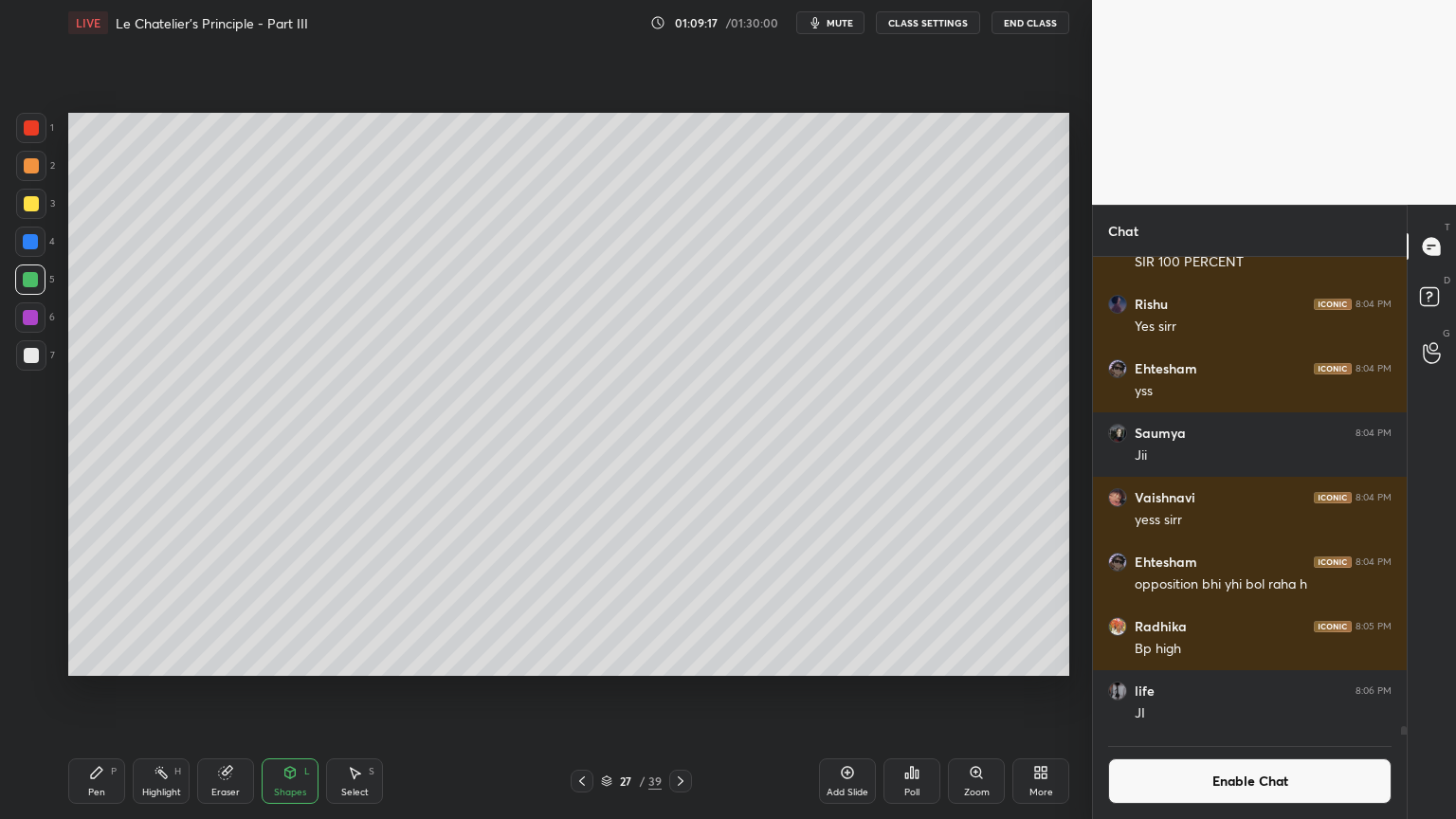 click on "Pen P" at bounding box center (97, 781) 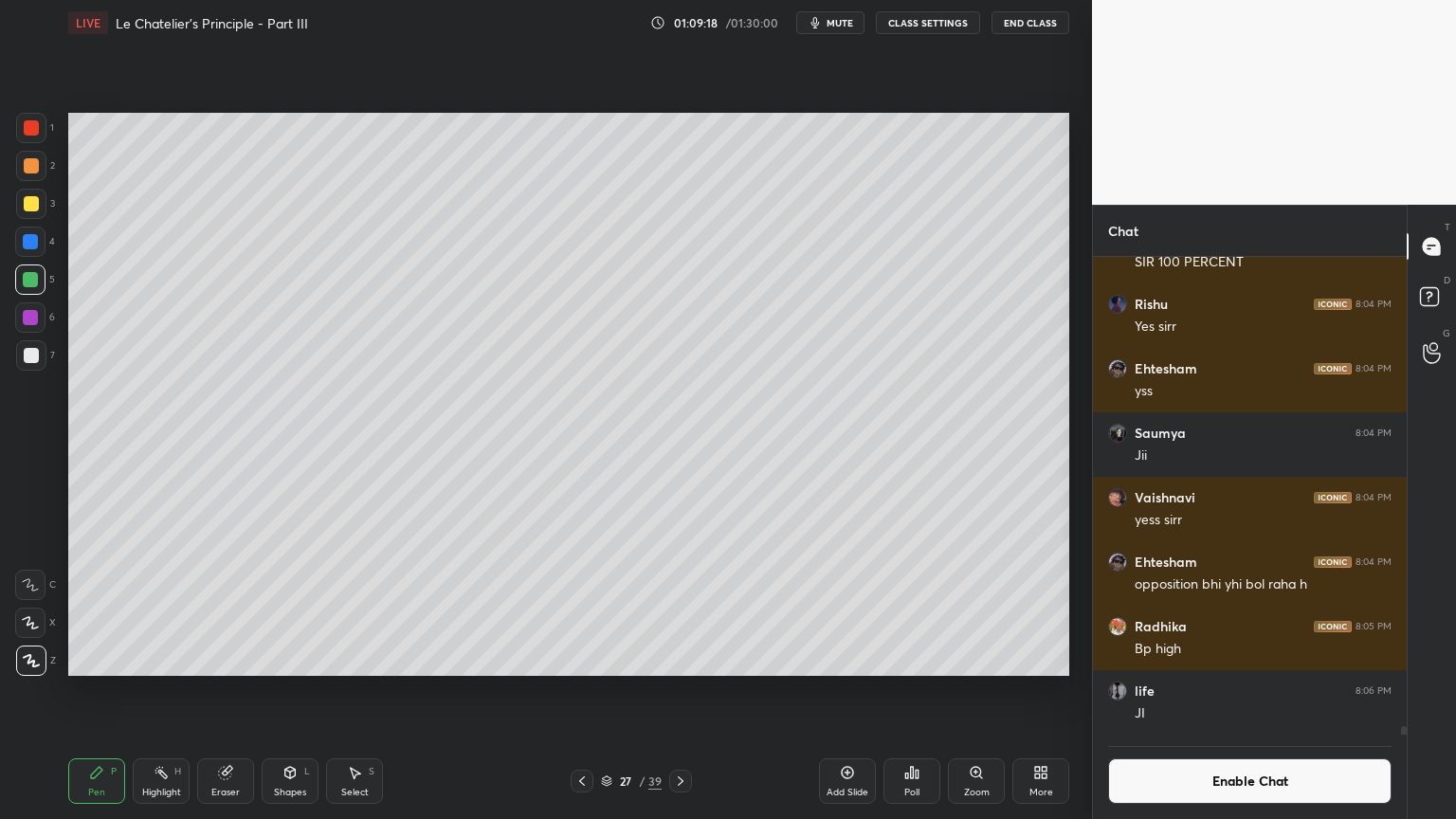 click at bounding box center (31, 355) 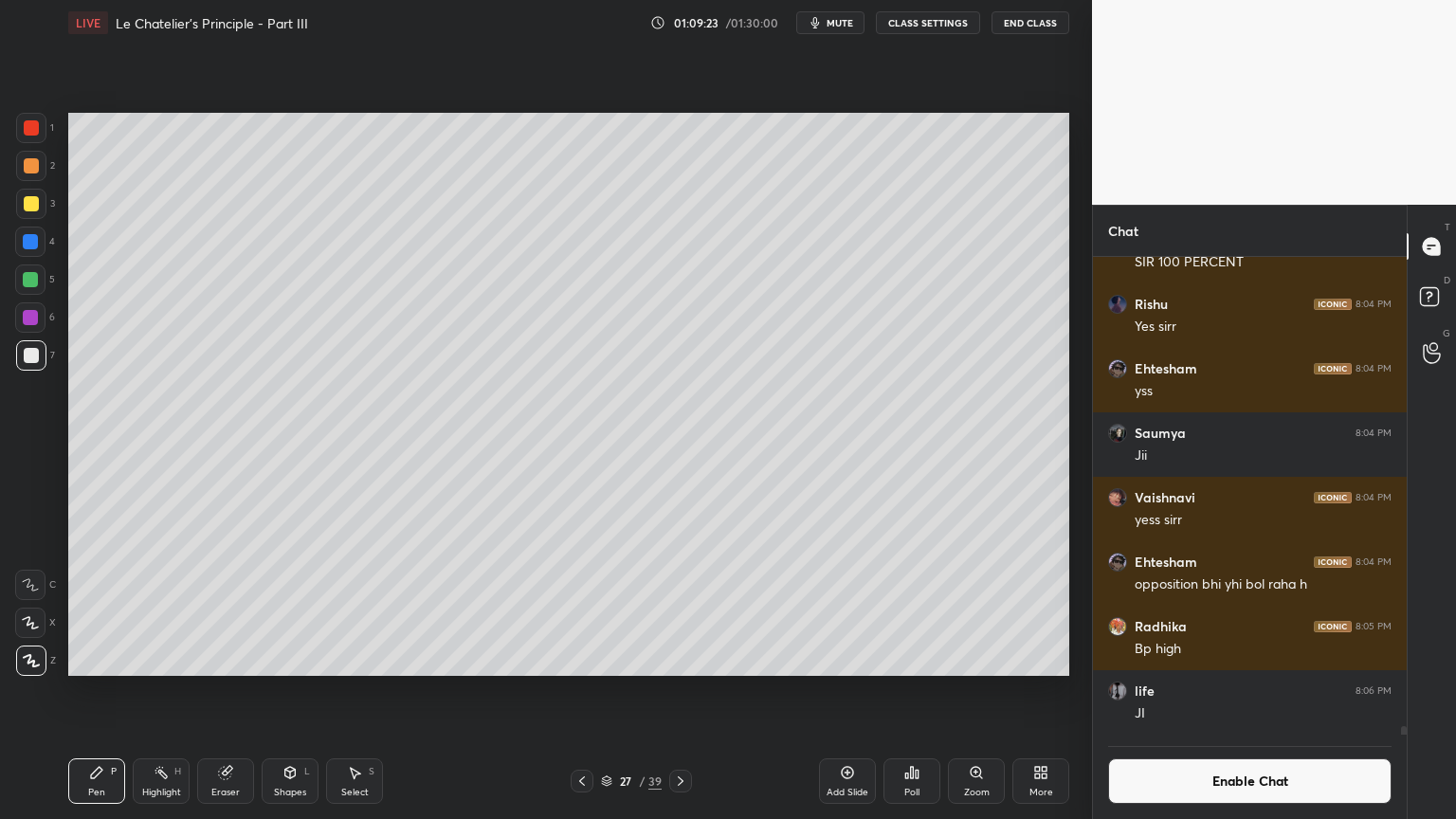 click at bounding box center (31, 128) 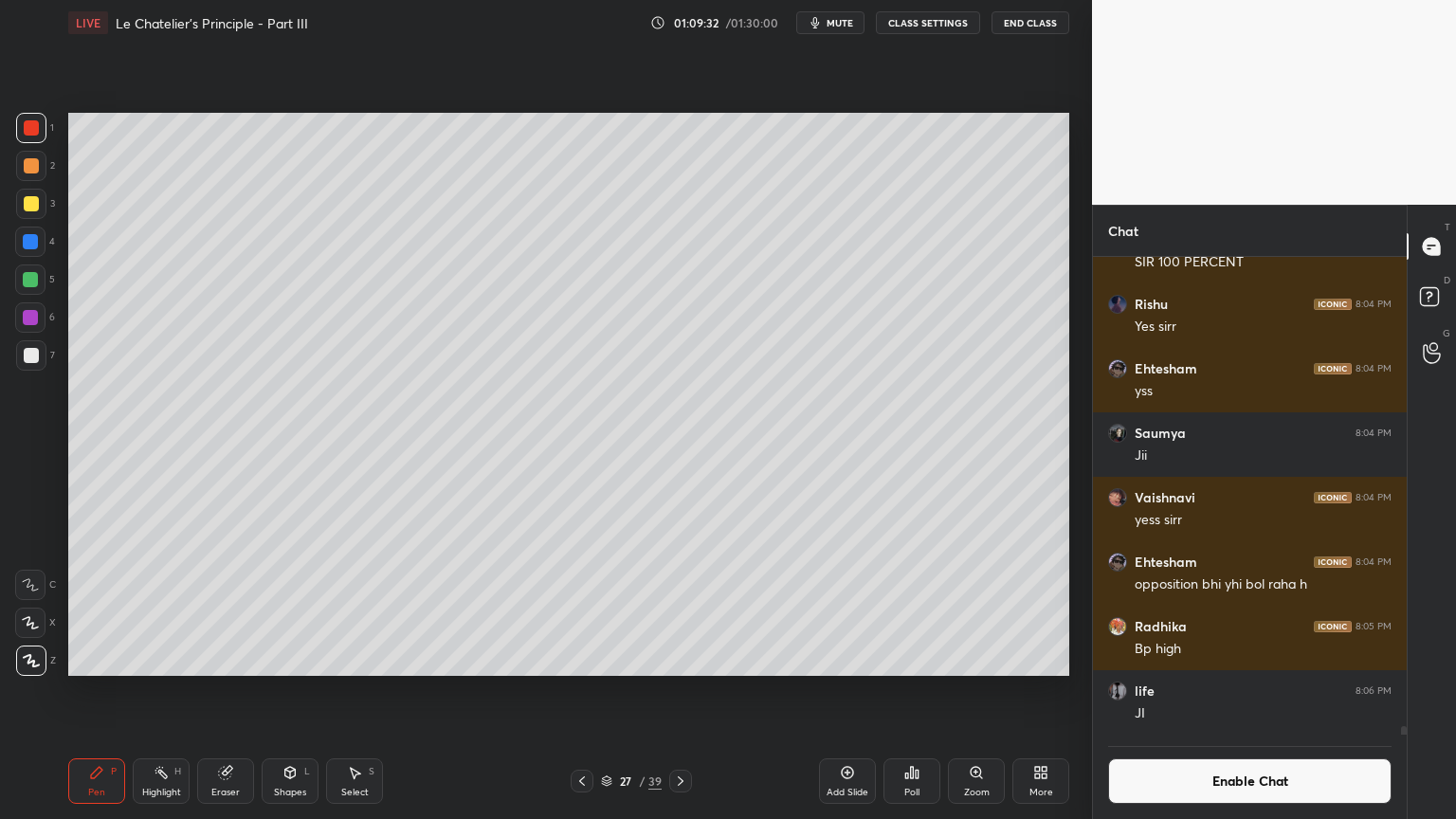 click 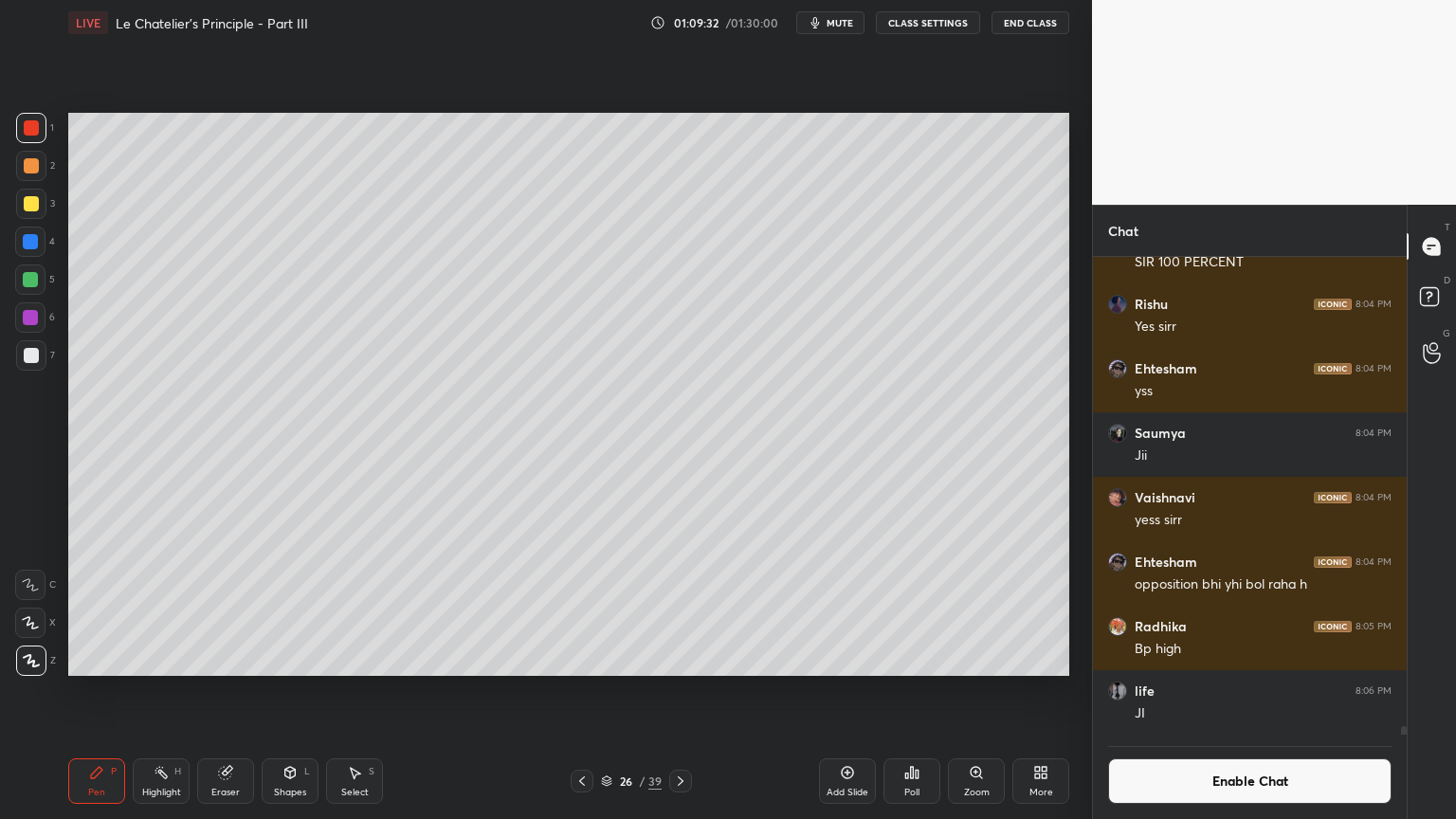 click 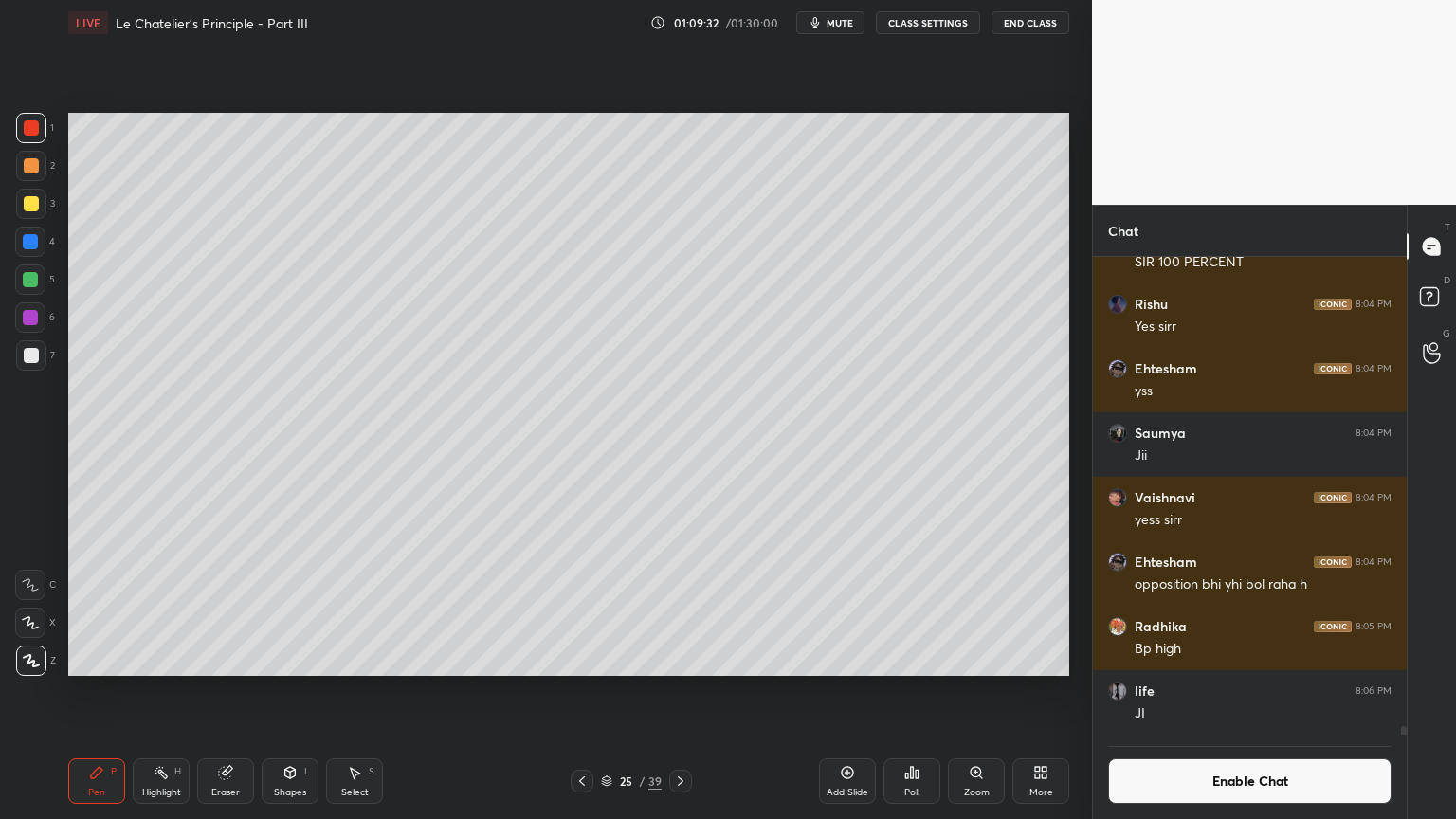 click 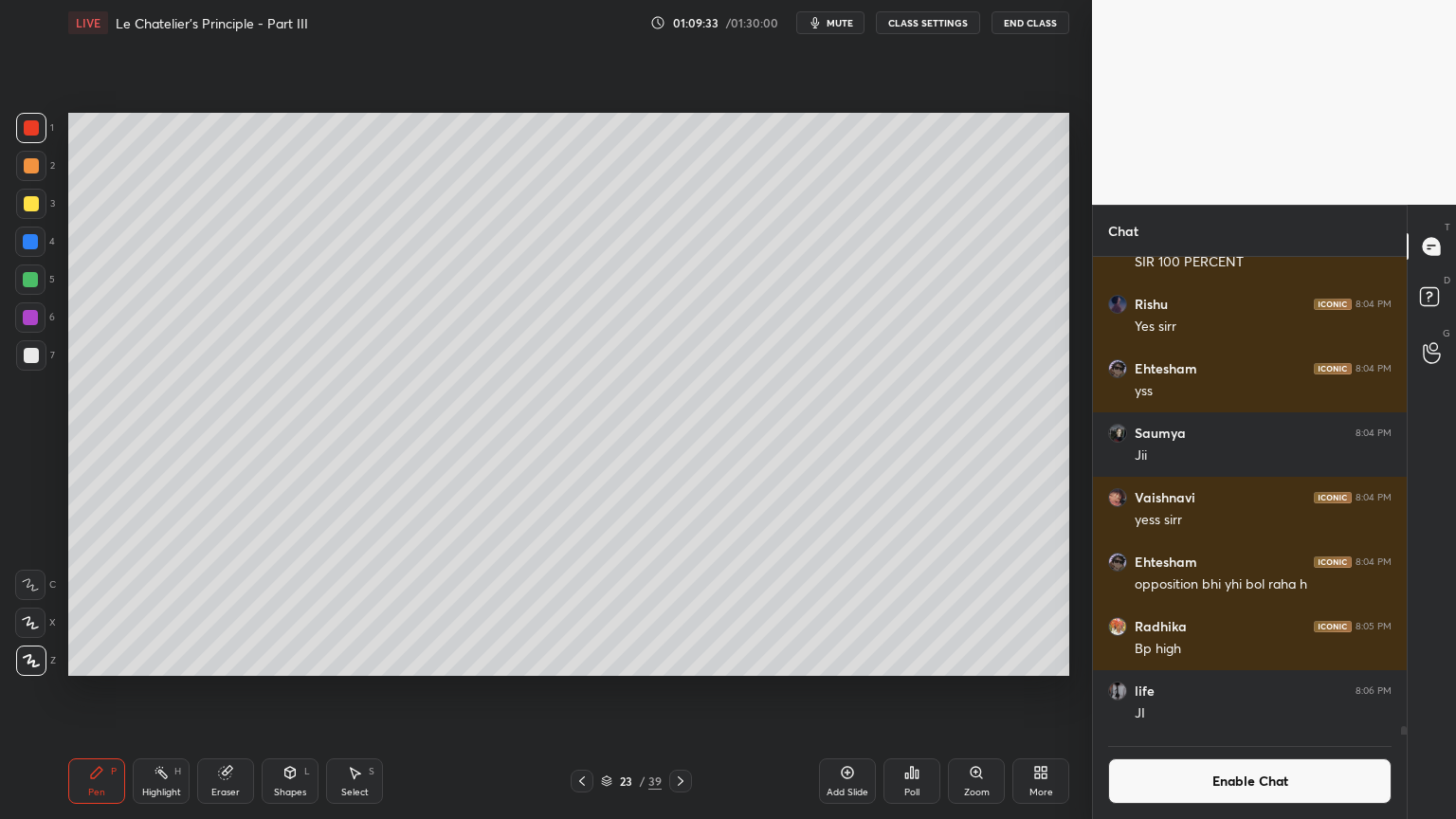 click 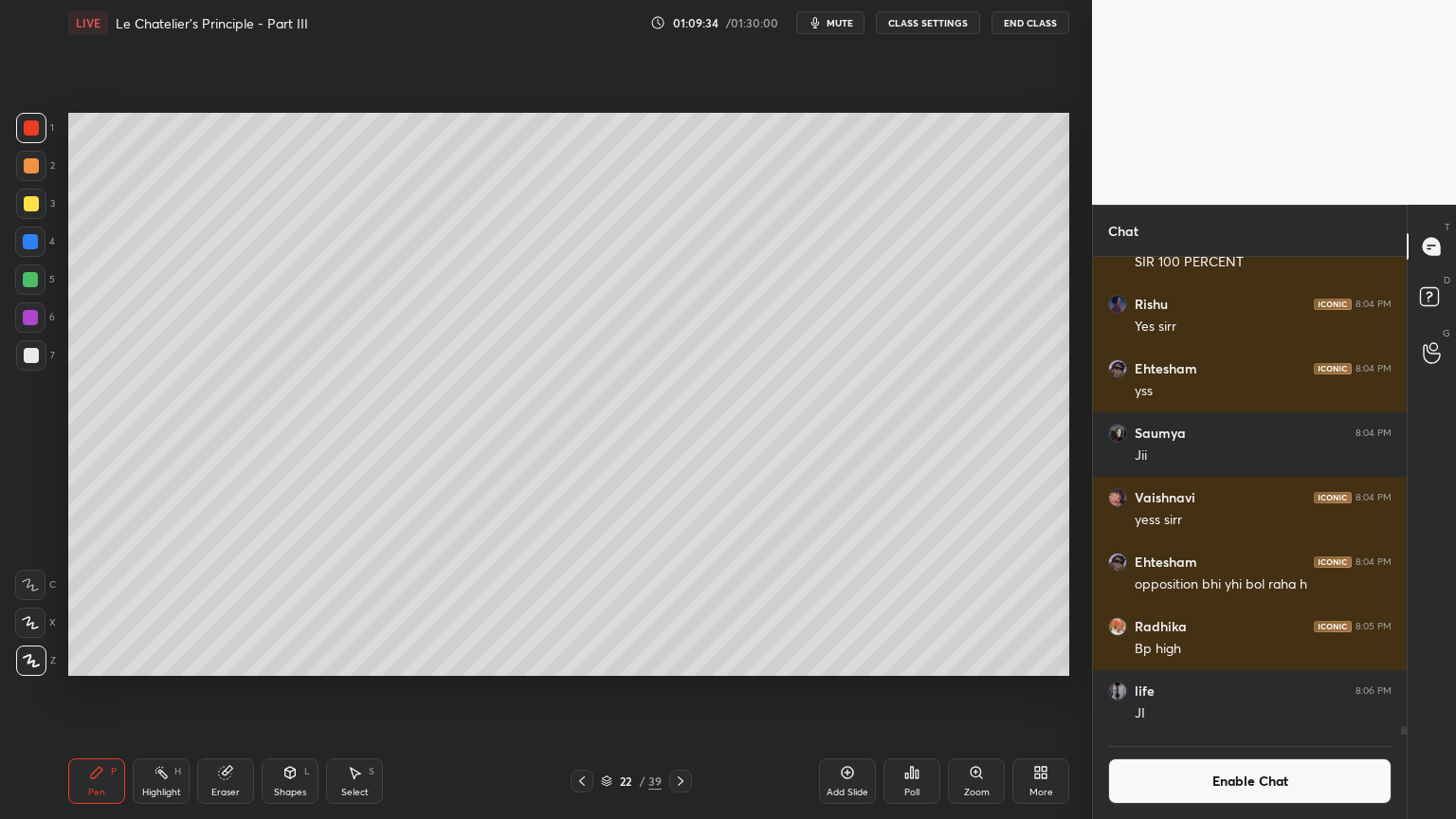click on "Eraser" at bounding box center [226, 781] 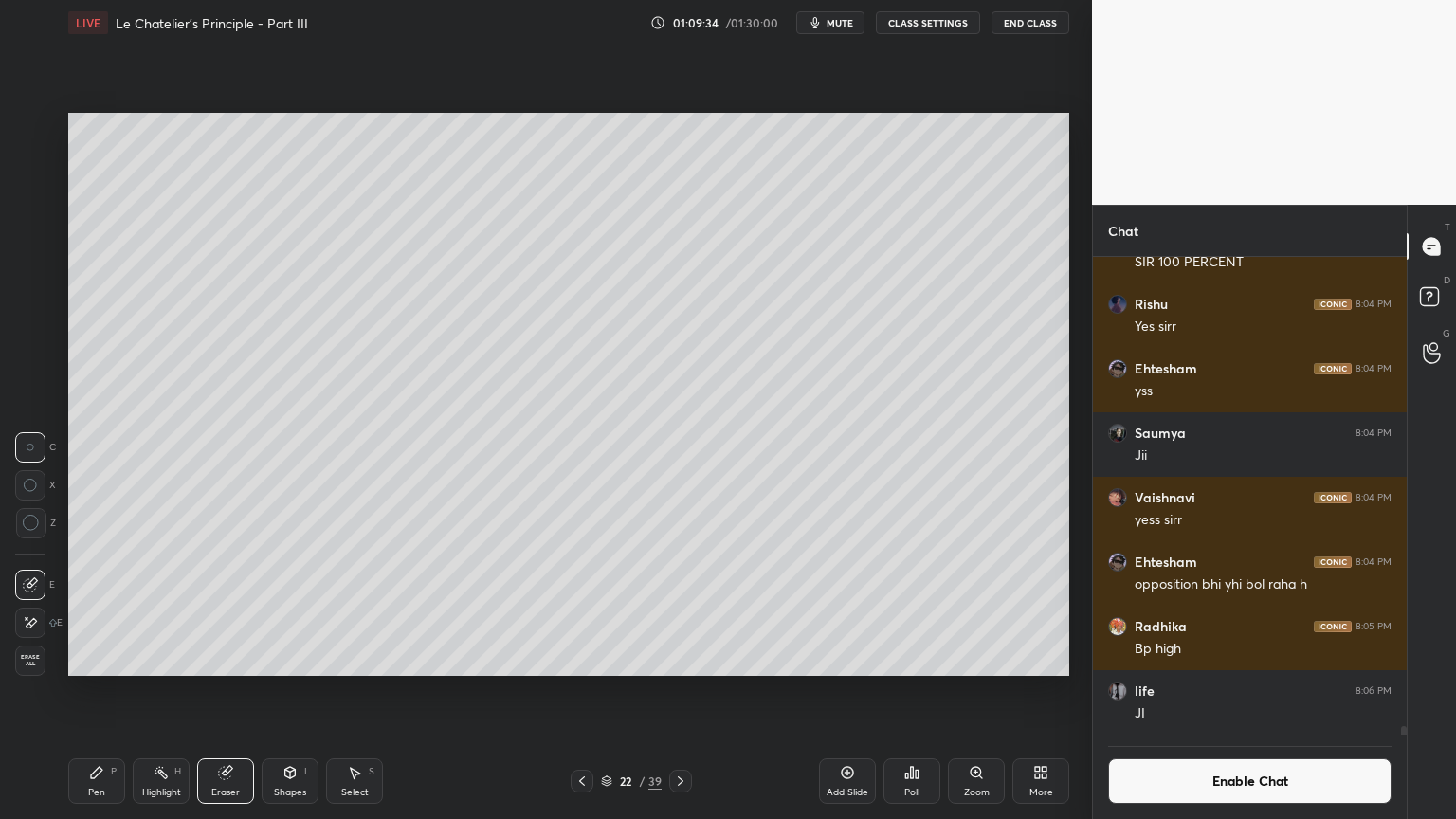 click on "Highlight H" at bounding box center (161, 781) 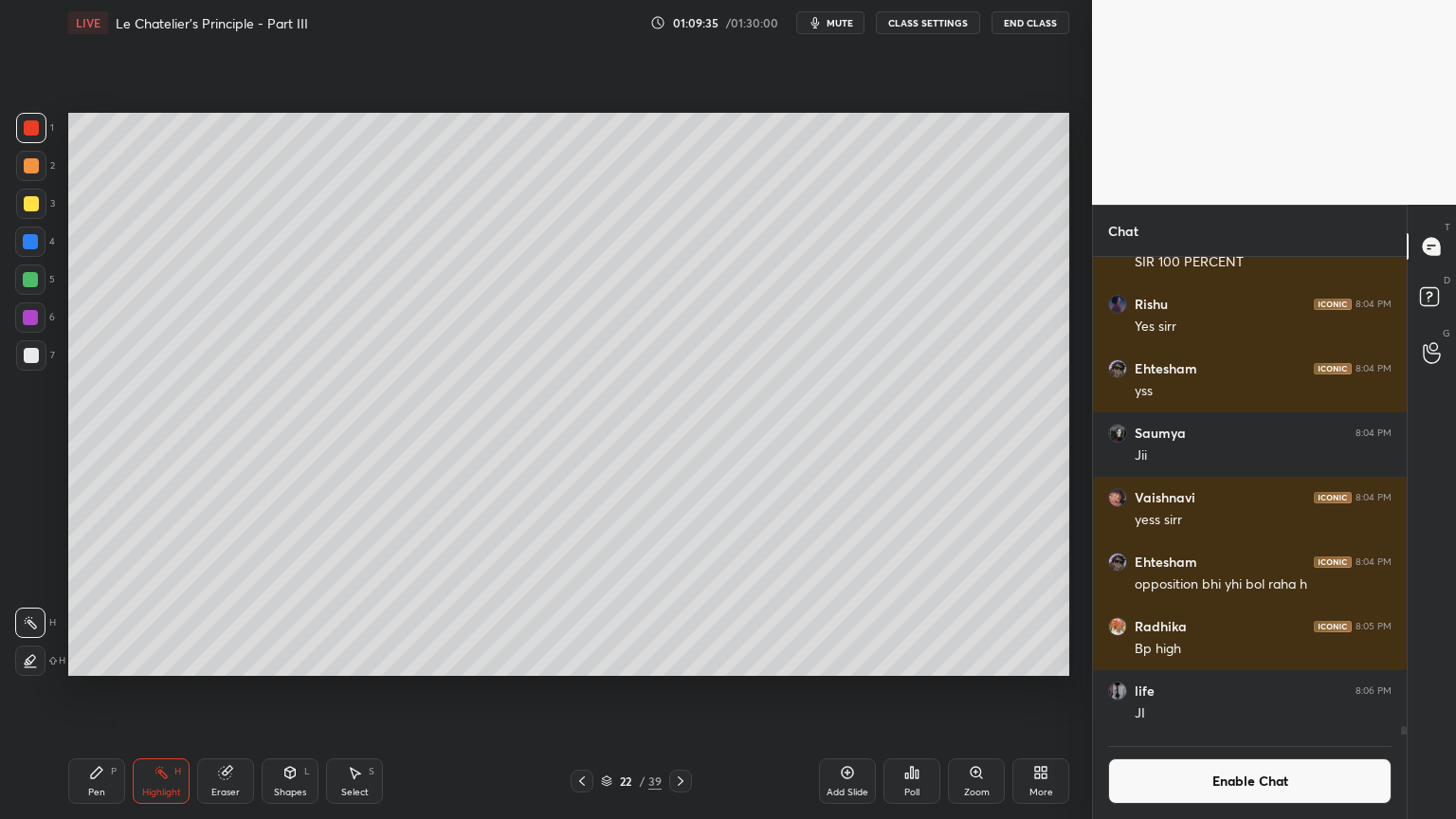 drag, startPoint x: 581, startPoint y: 778, endPoint x: 618, endPoint y: 678, distance: 106.62551 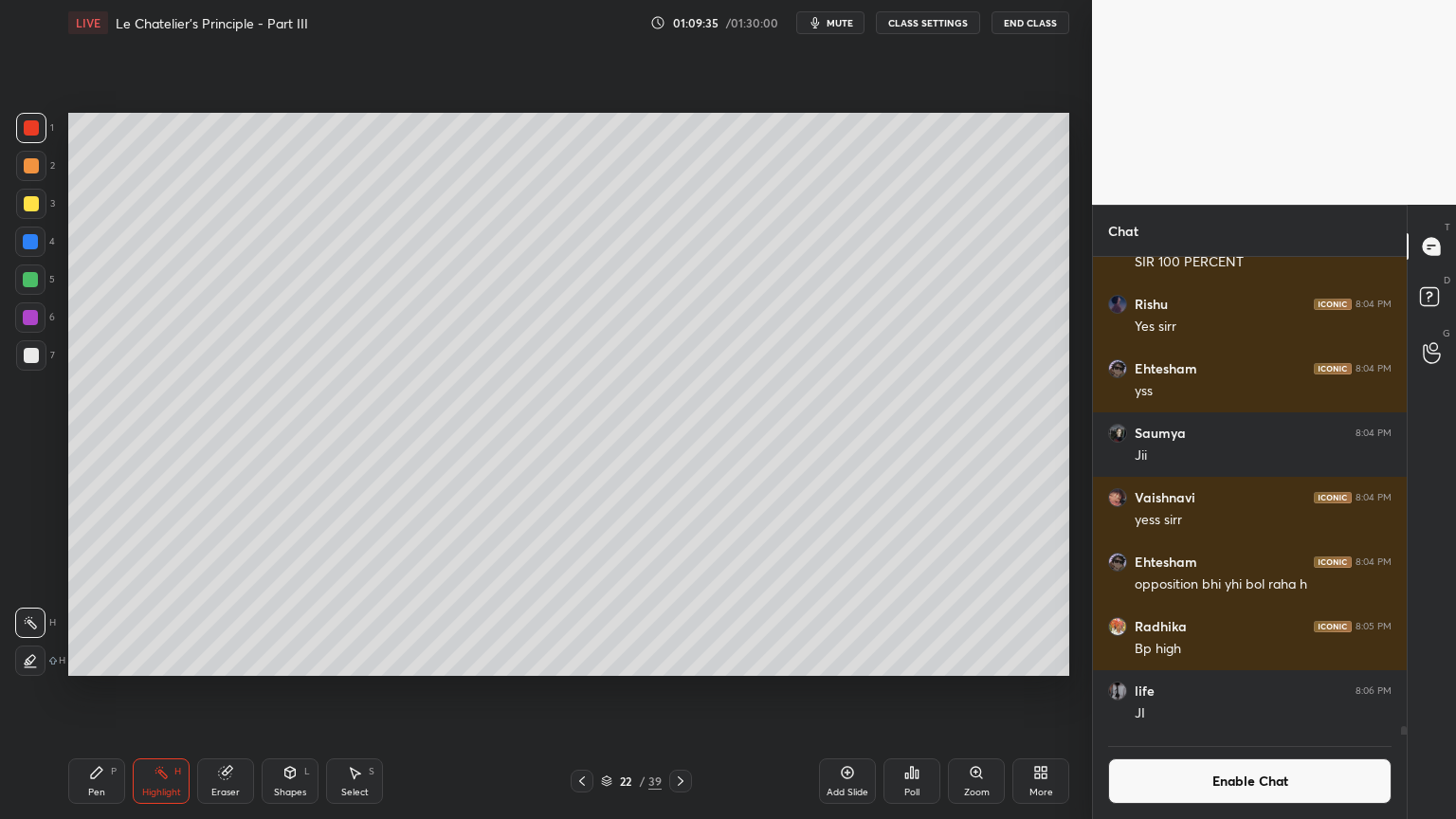 click 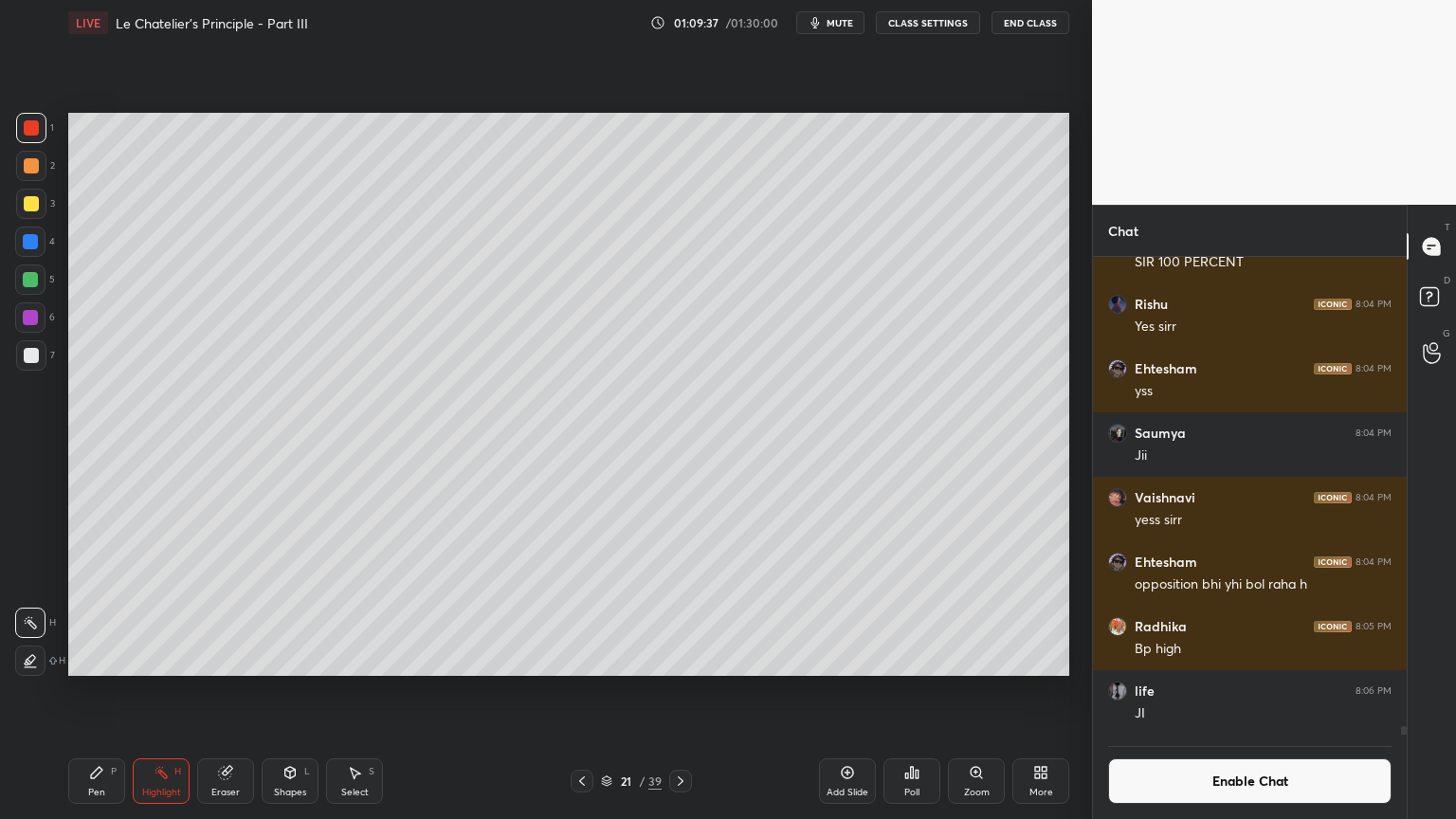 click 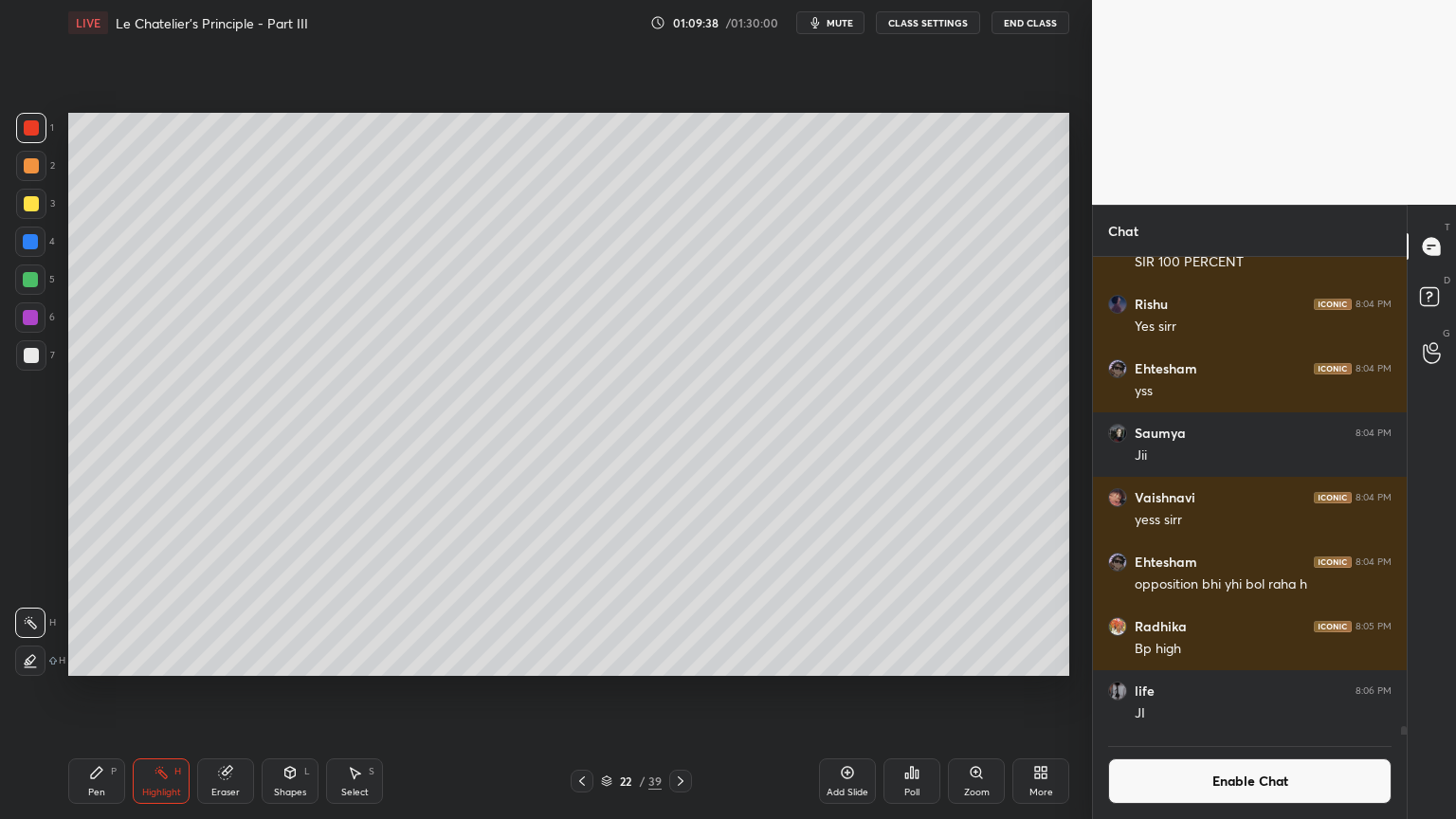 click 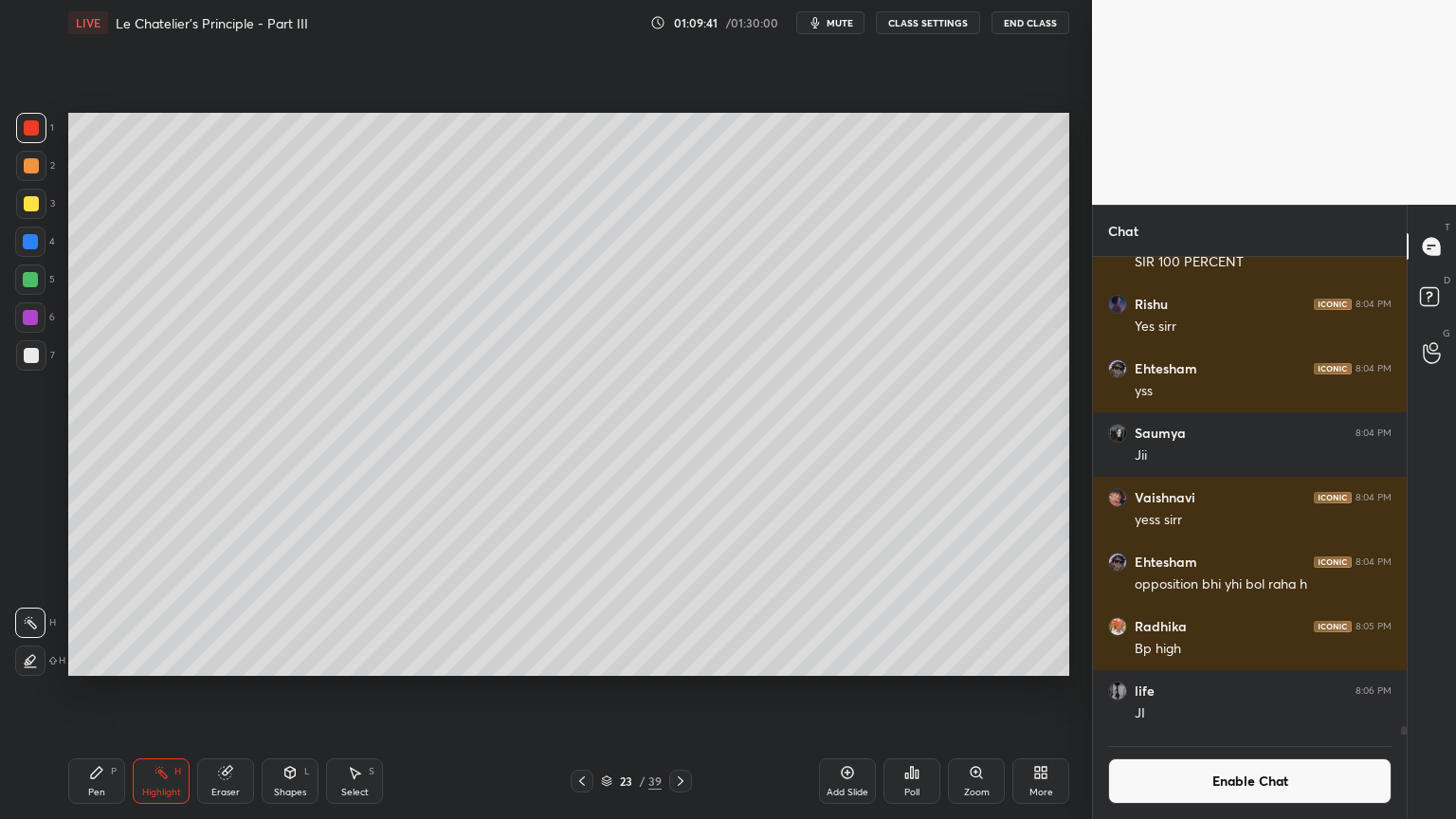 click on "Enable Chat" at bounding box center [1249, 781] 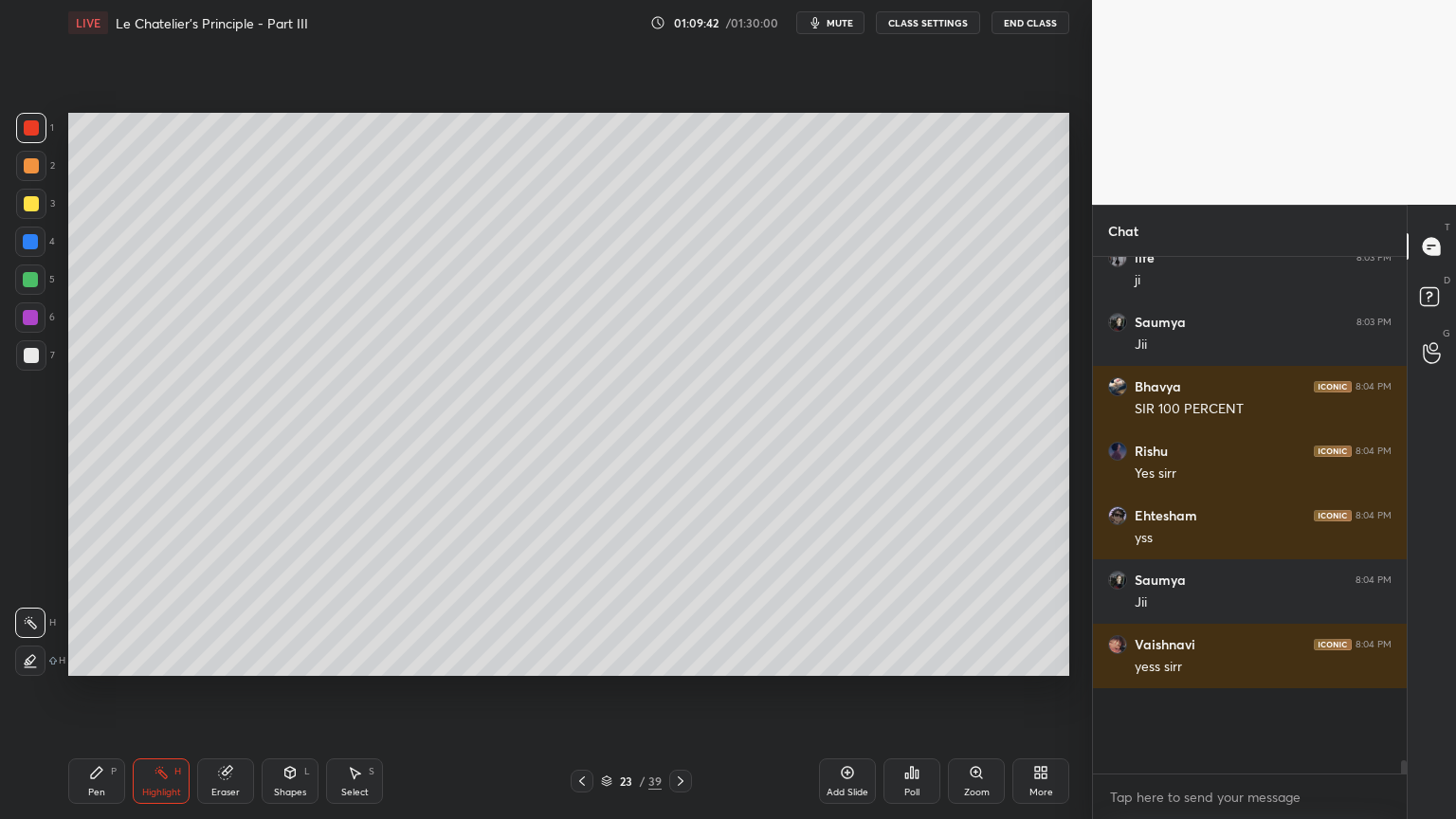scroll, scrollTop: 24835, scrollLeft: 0, axis: vertical 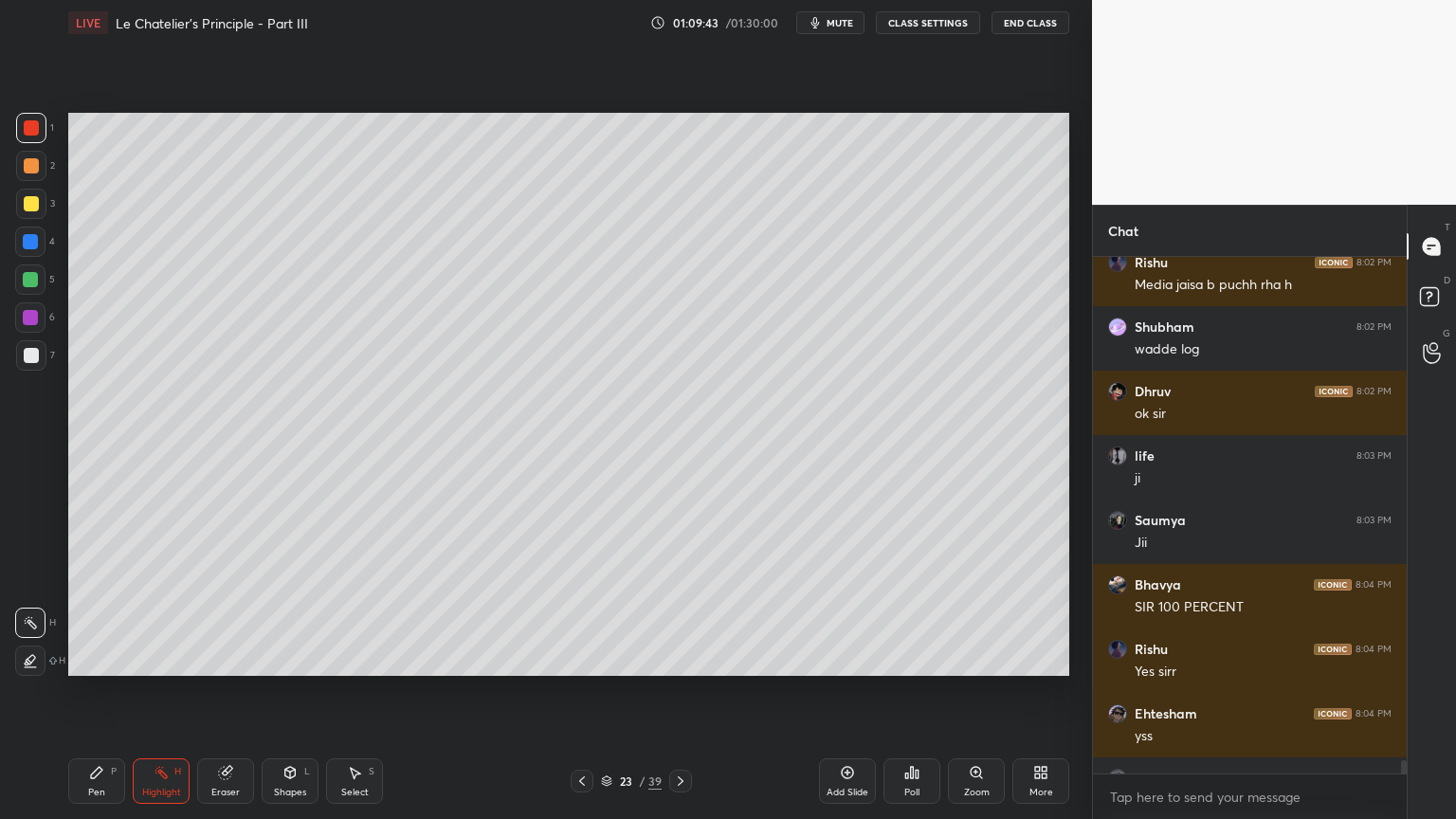click 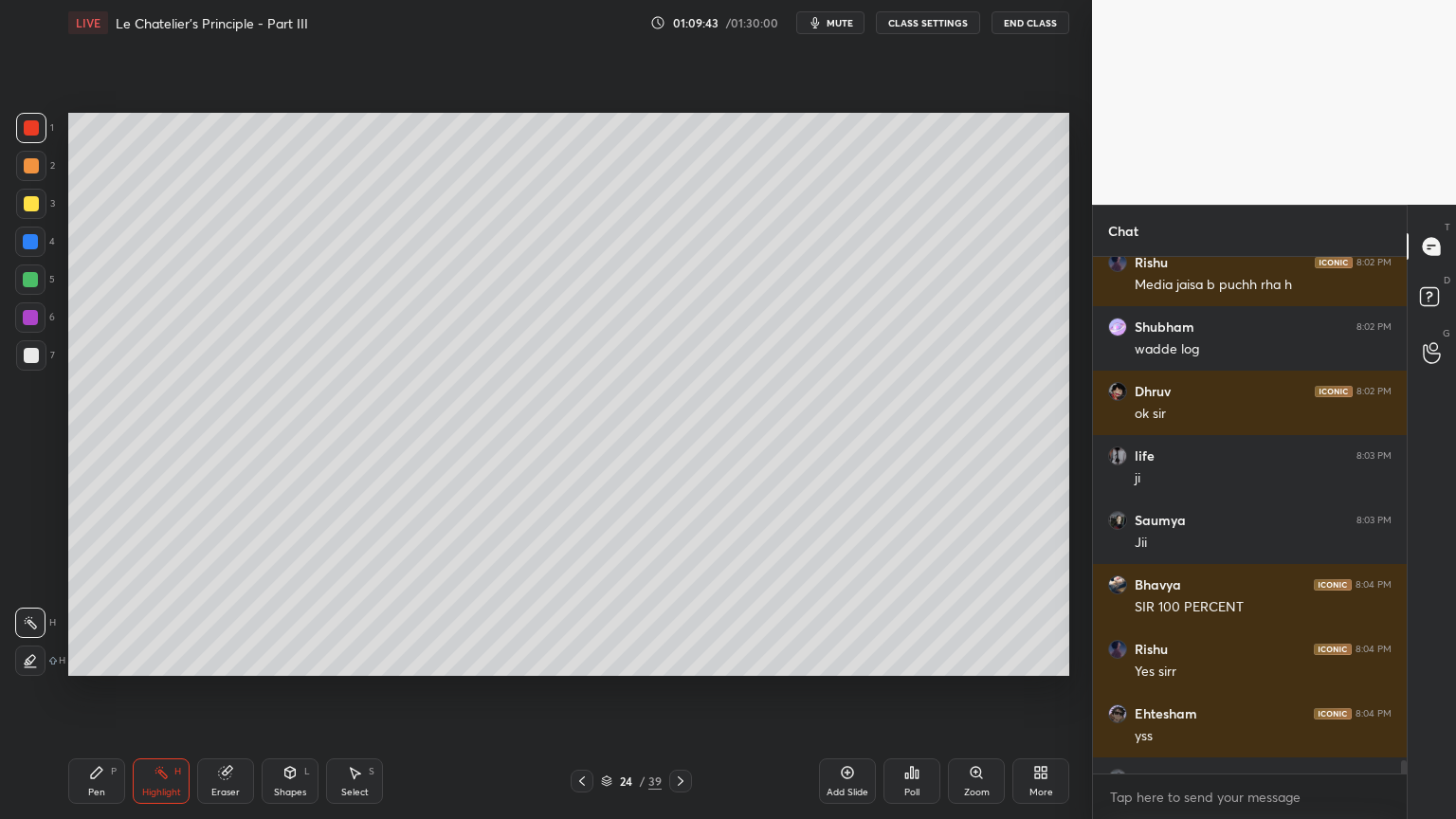 click 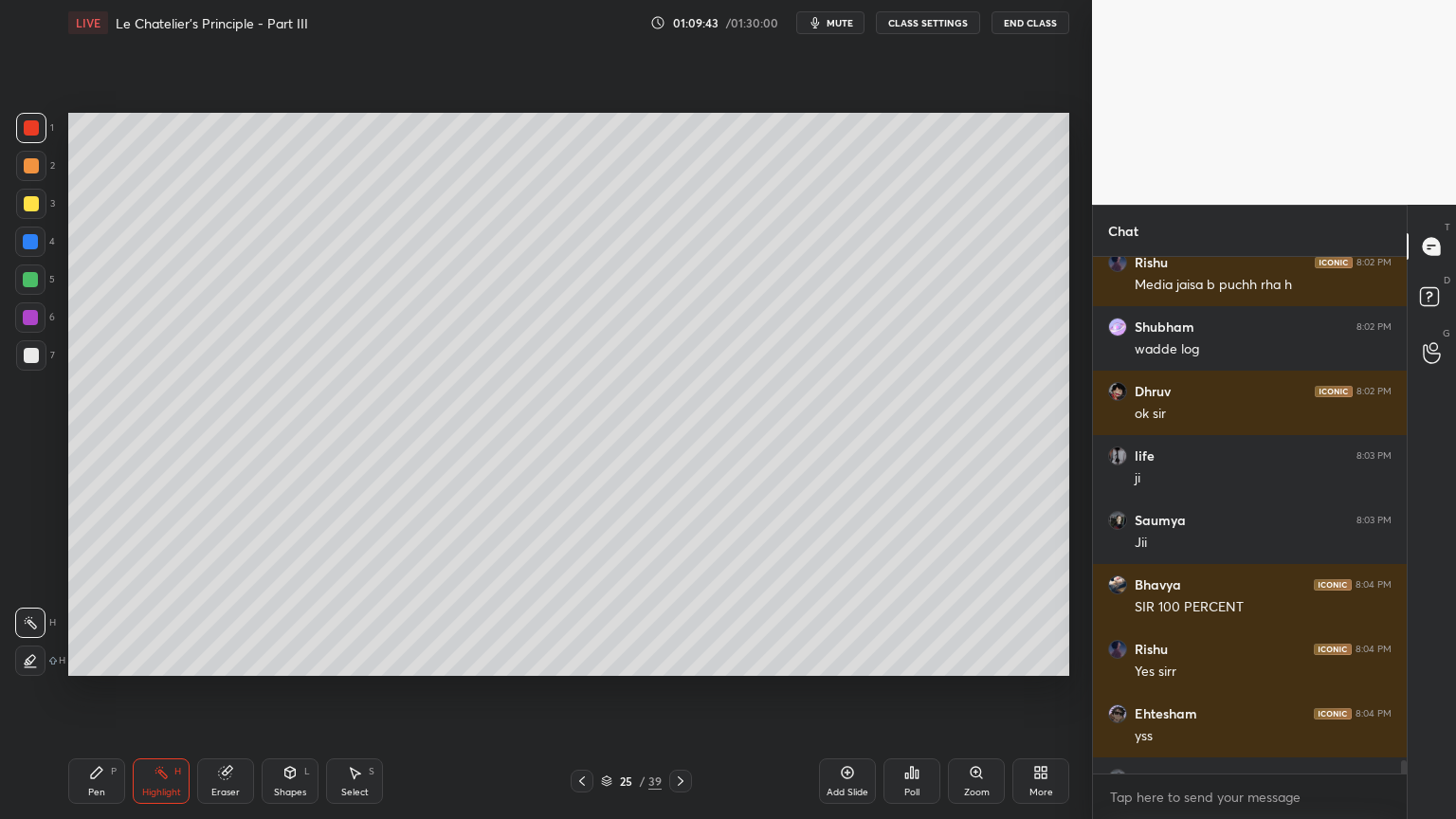 click 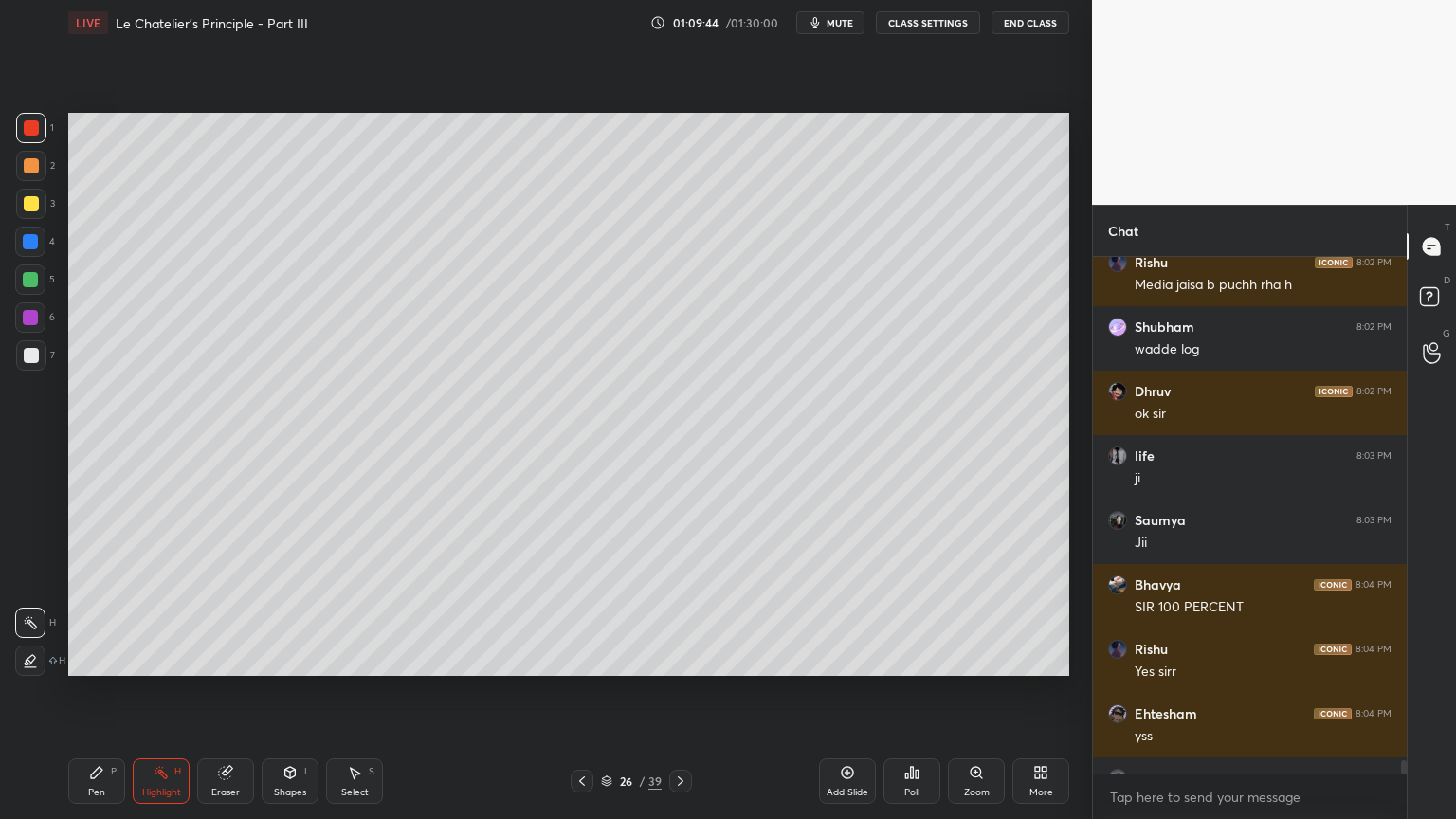 click 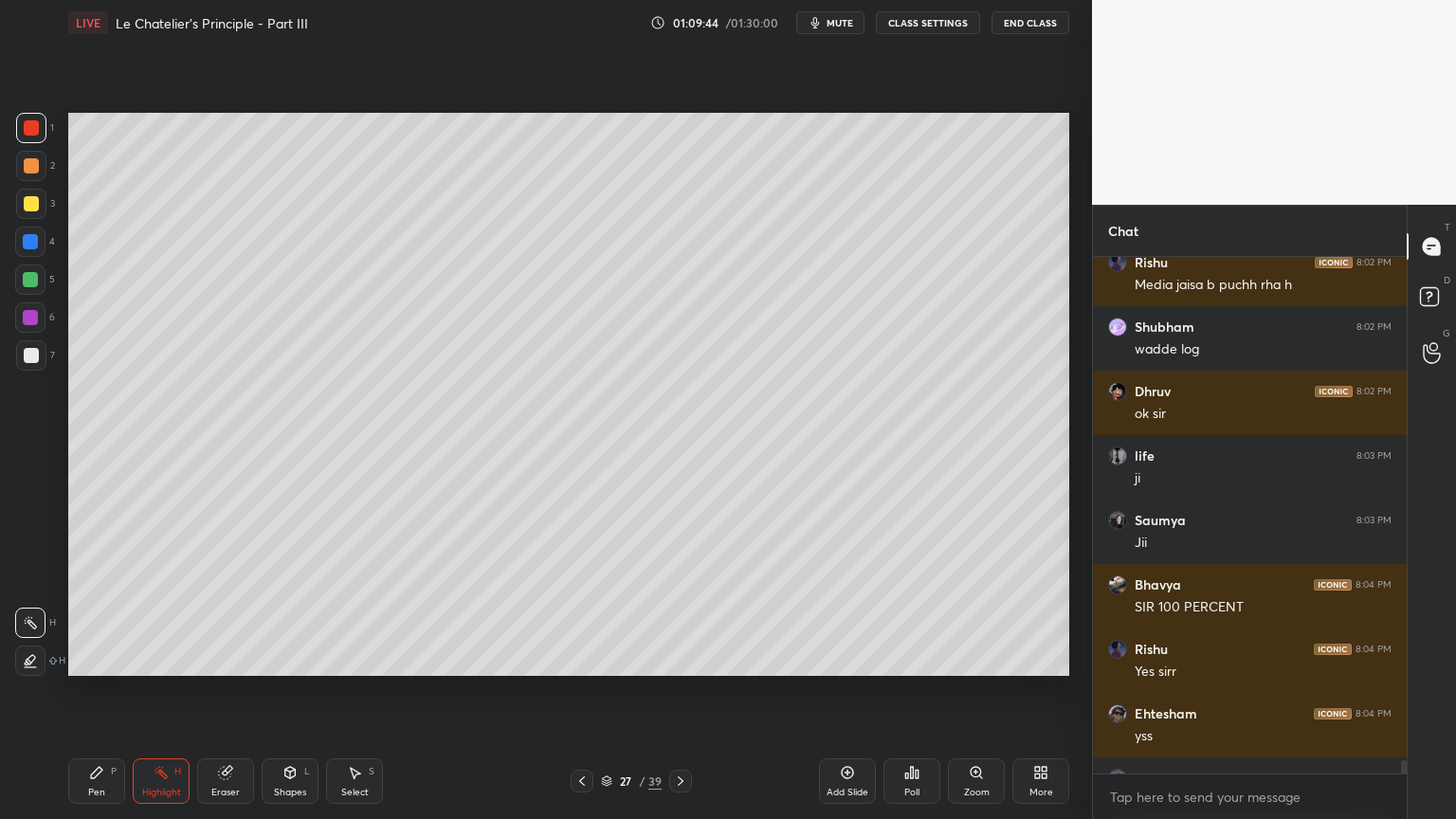 click 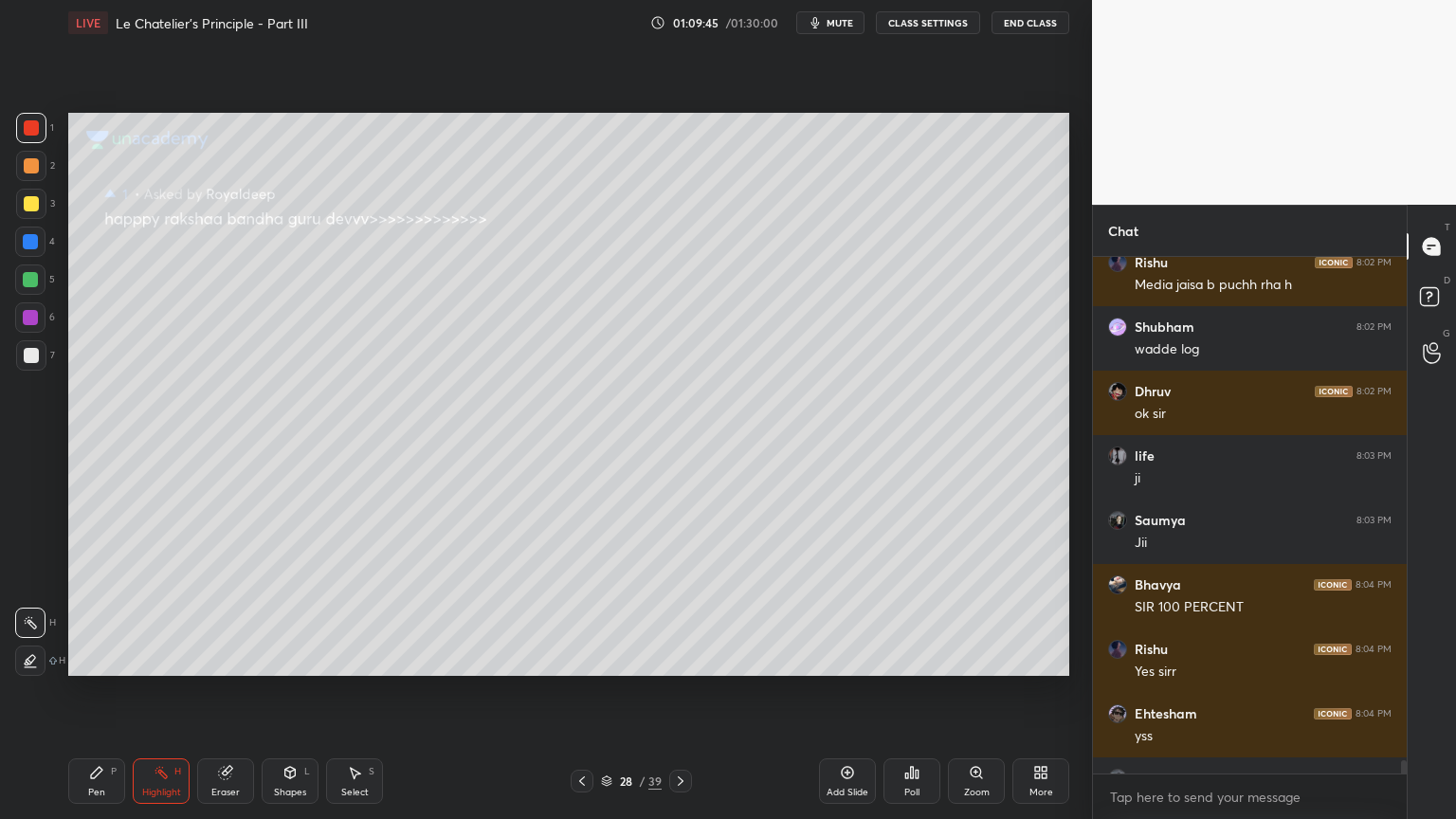 click 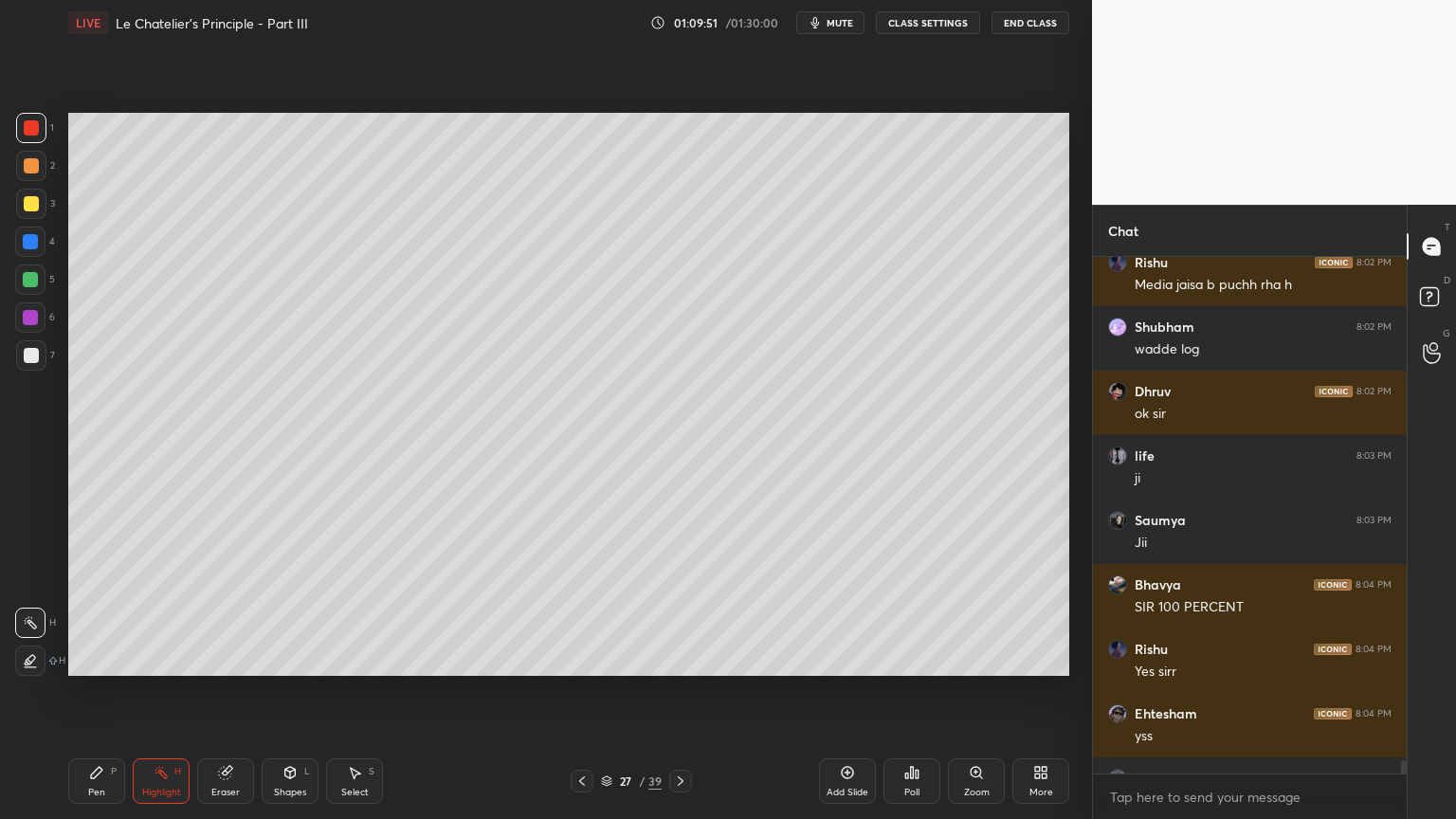 drag, startPoint x: 1406, startPoint y: 768, endPoint x: 1407, endPoint y: 778, distance: 10.049876 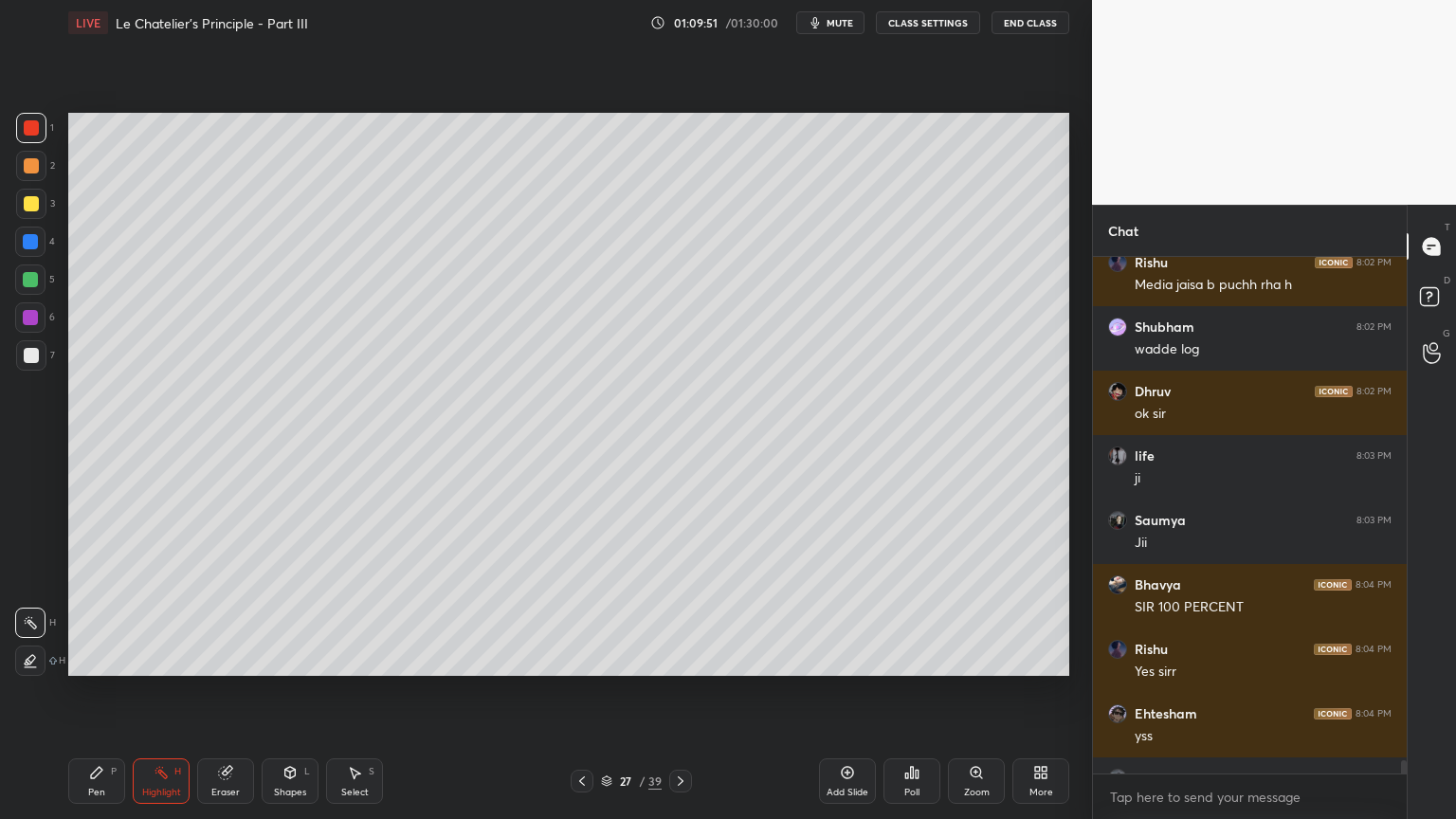 click on "Chat [PERSON] 8:01 PM online m? [PERSON] 8:02 PM OK JI [PERSON] 8:02 PM demn [PERSON] 8:02 PM SIR TOTAL KITNE THE BCHEE [PERSON] 8:02 PM Khunkhar xd [PERSON] 8:02 PM Sir offline pdana muskil hota y online?? [PERSON]  joined [PERSON] 8:02 PM OK SIR [PERSON] 8:02 PM nyc sir [PERSON] 8:02 PM wadde log [PERSON] 8:02 PM Media jaisa b puchh rha h [PERSON] 8:02 PM wadde log [PERSON] 8:02 PM ok sir [PERSON] 8:03 PM ji [PERSON] 8:03 PM Jii [PERSON] 8:04 PM SIR 100 PERCENT [PERSON] 8:04 PM Yes sirr [PERSON] 8:04 PM yss [PERSON] 8:04 PM Jii [PERSON] 8:04 PM yess sirr JUMP TO LATEST Enable hand raising Enable raise hand to speak to learners. Once enabled, chat will be turned off temporarily. Enable x   [PERSON] Asked a doubt 2 Please help me with this doubt Pick this doubt NEW DOUBTS ASKED No one has raised a hand yet Can't raise hand Looks like educator just invited you to speak. Please wait before you can raise your hand again. Got it T Messages (T) D Doubts (D) G Raise Hand (G)" at bounding box center [1274, 512] 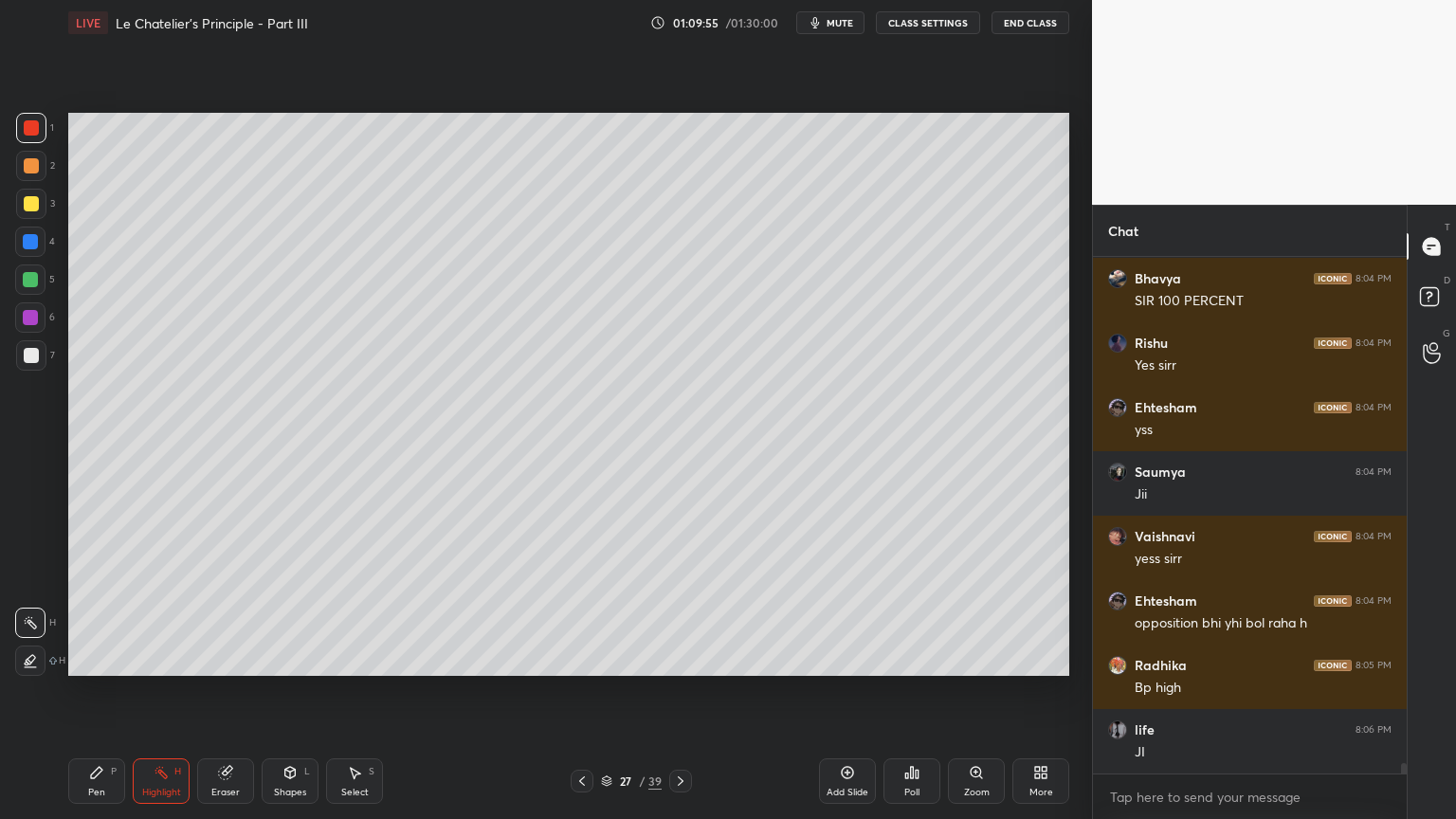 click on "CLASS SETTINGS" at bounding box center (928, 23) 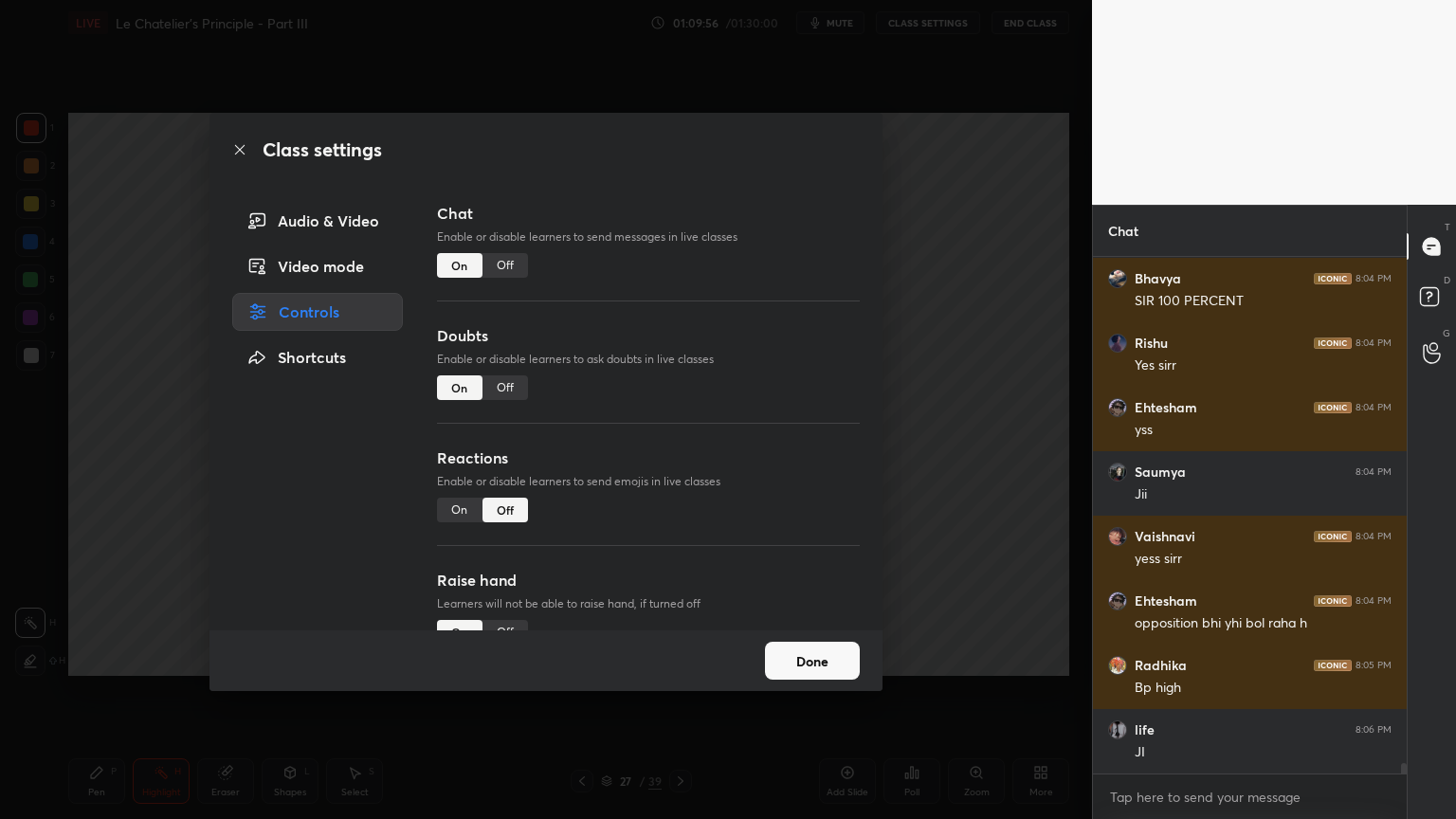 click on "Chat Enable or disable learners to send messages in live classes On Off" at bounding box center [648, 263] 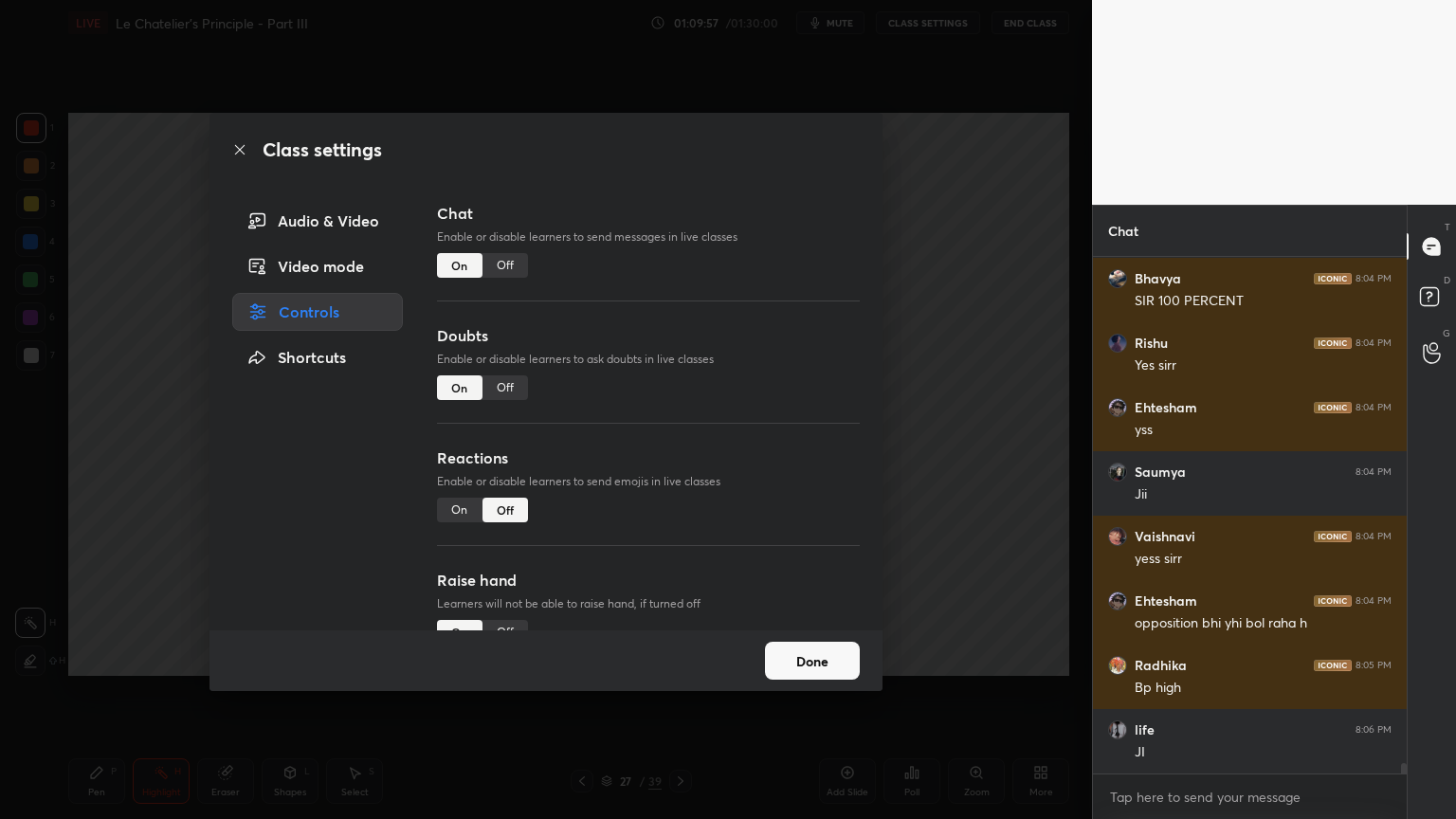 drag, startPoint x: 1058, startPoint y: 391, endPoint x: 1020, endPoint y: 389, distance: 38.052595 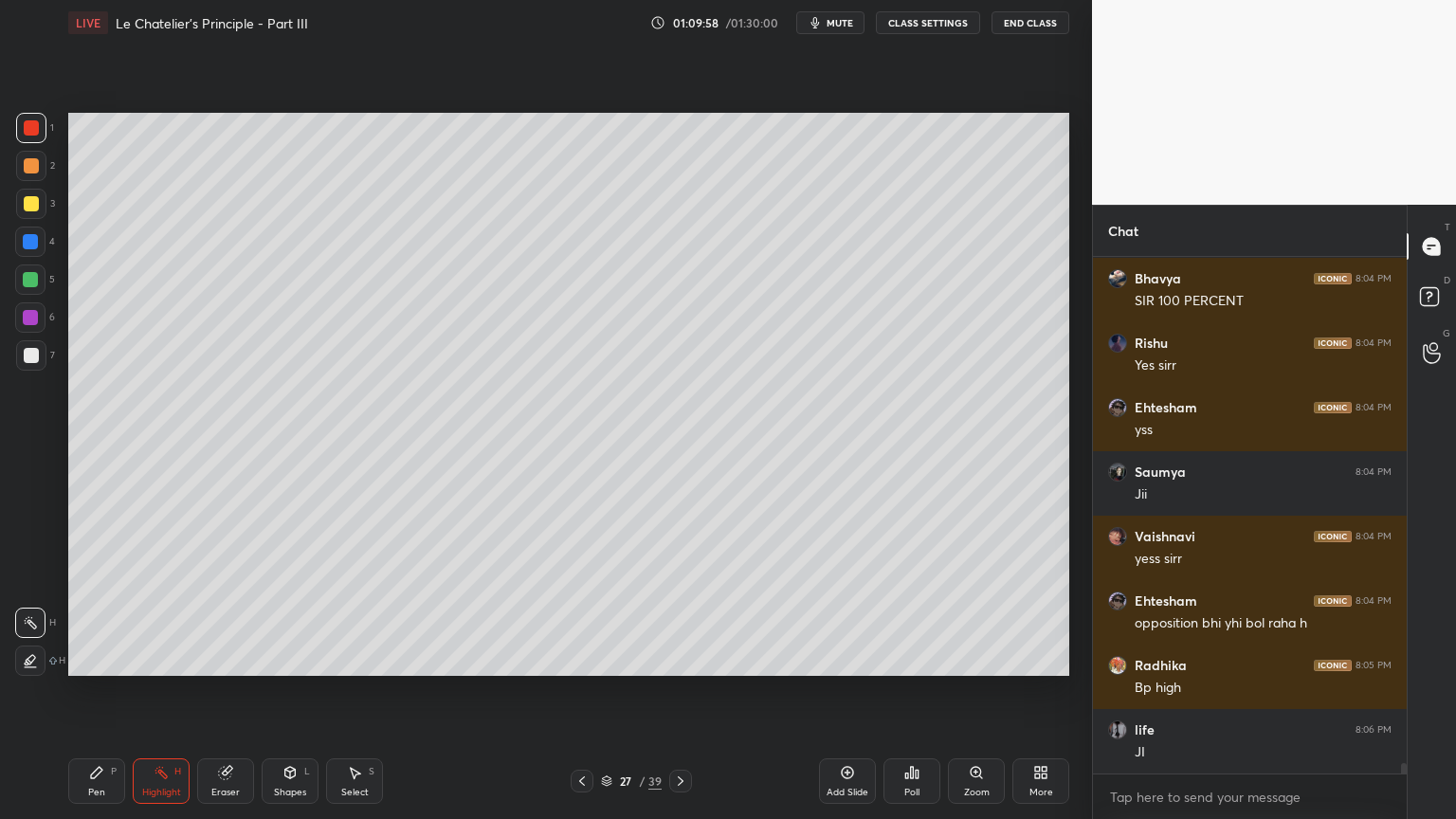 click on "CLASS SETTINGS" at bounding box center (928, 23) 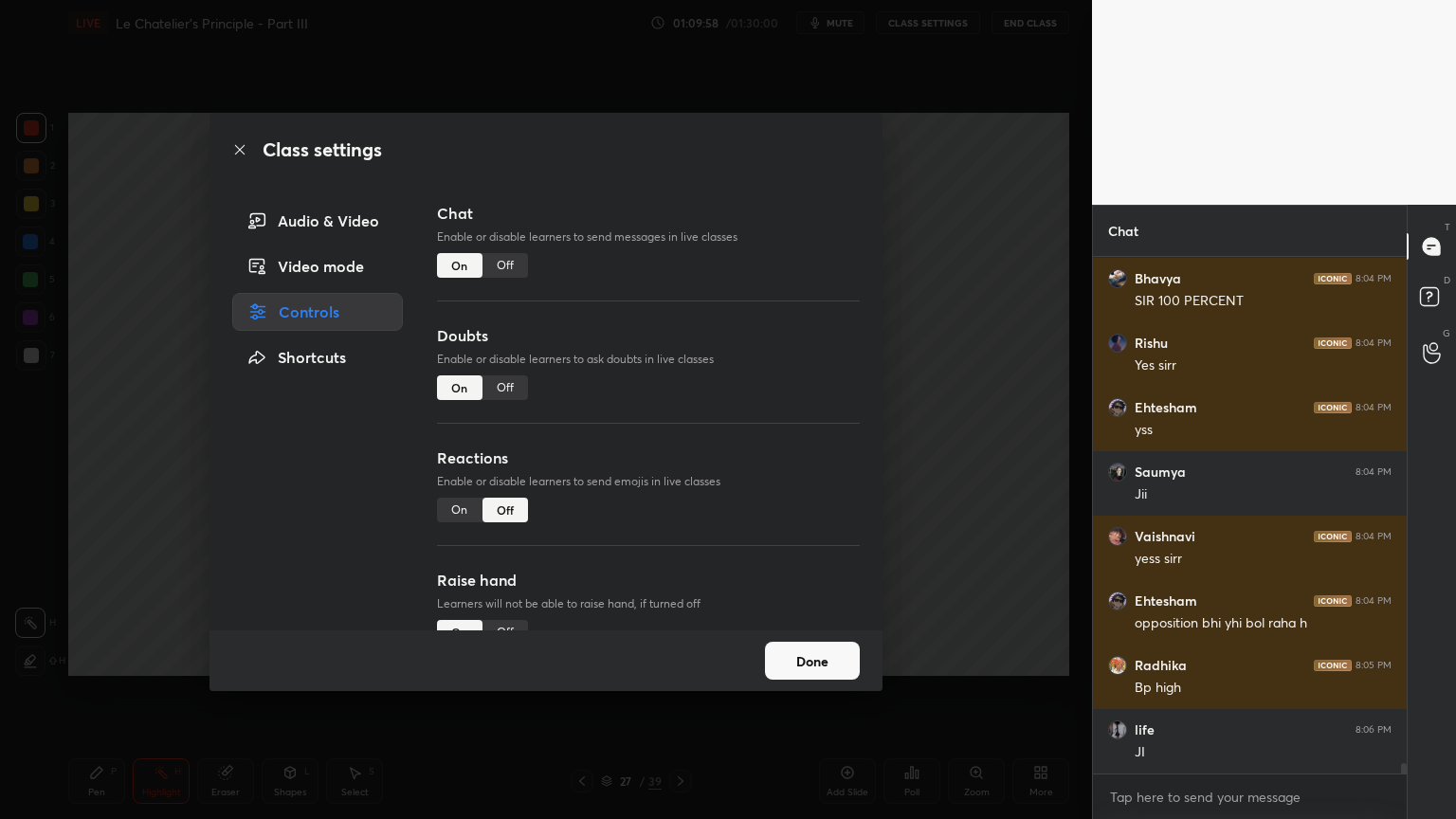 drag, startPoint x: 506, startPoint y: 264, endPoint x: 773, endPoint y: 303, distance: 269.83328 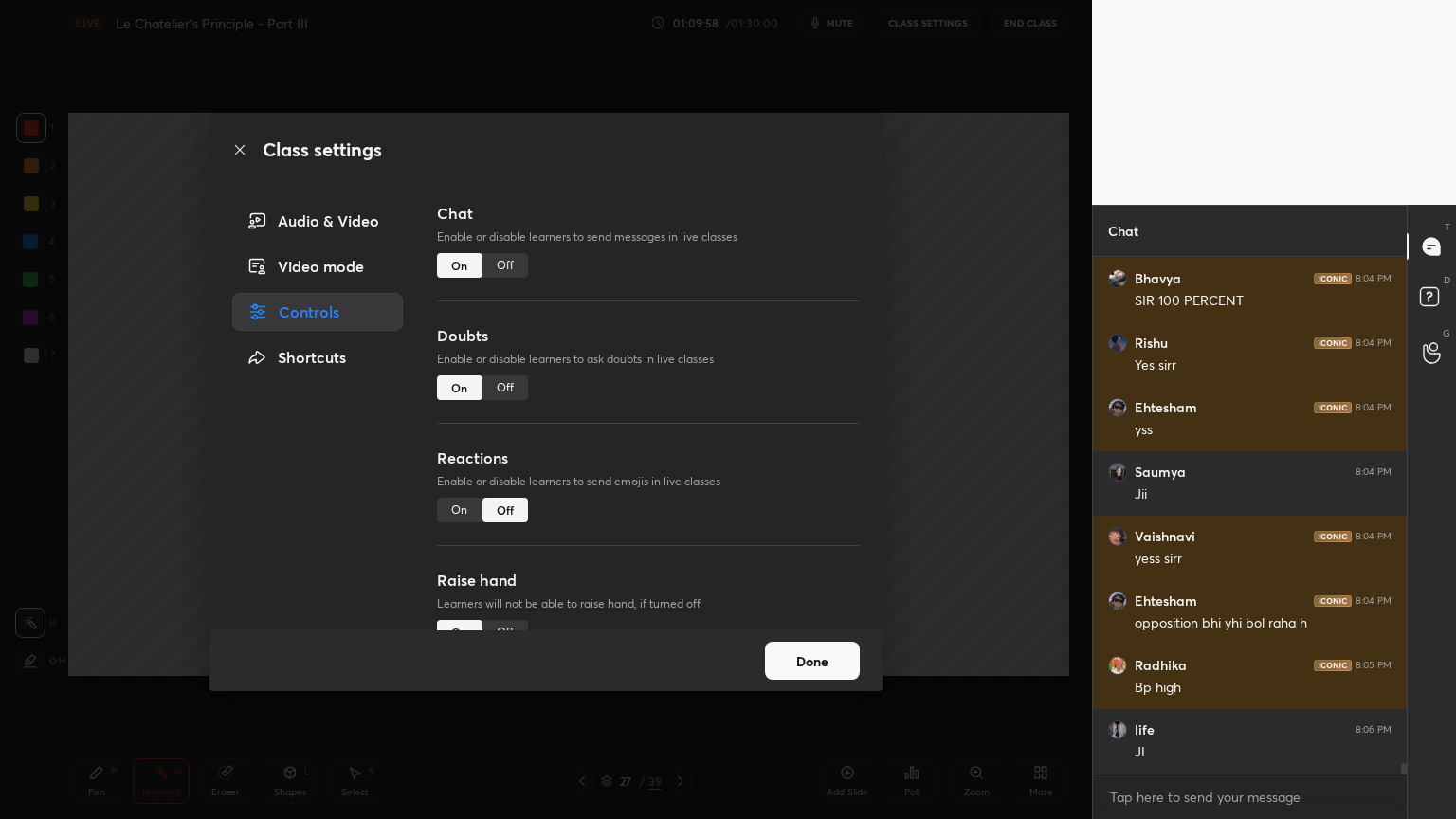 click on "Off" at bounding box center [505, 265] 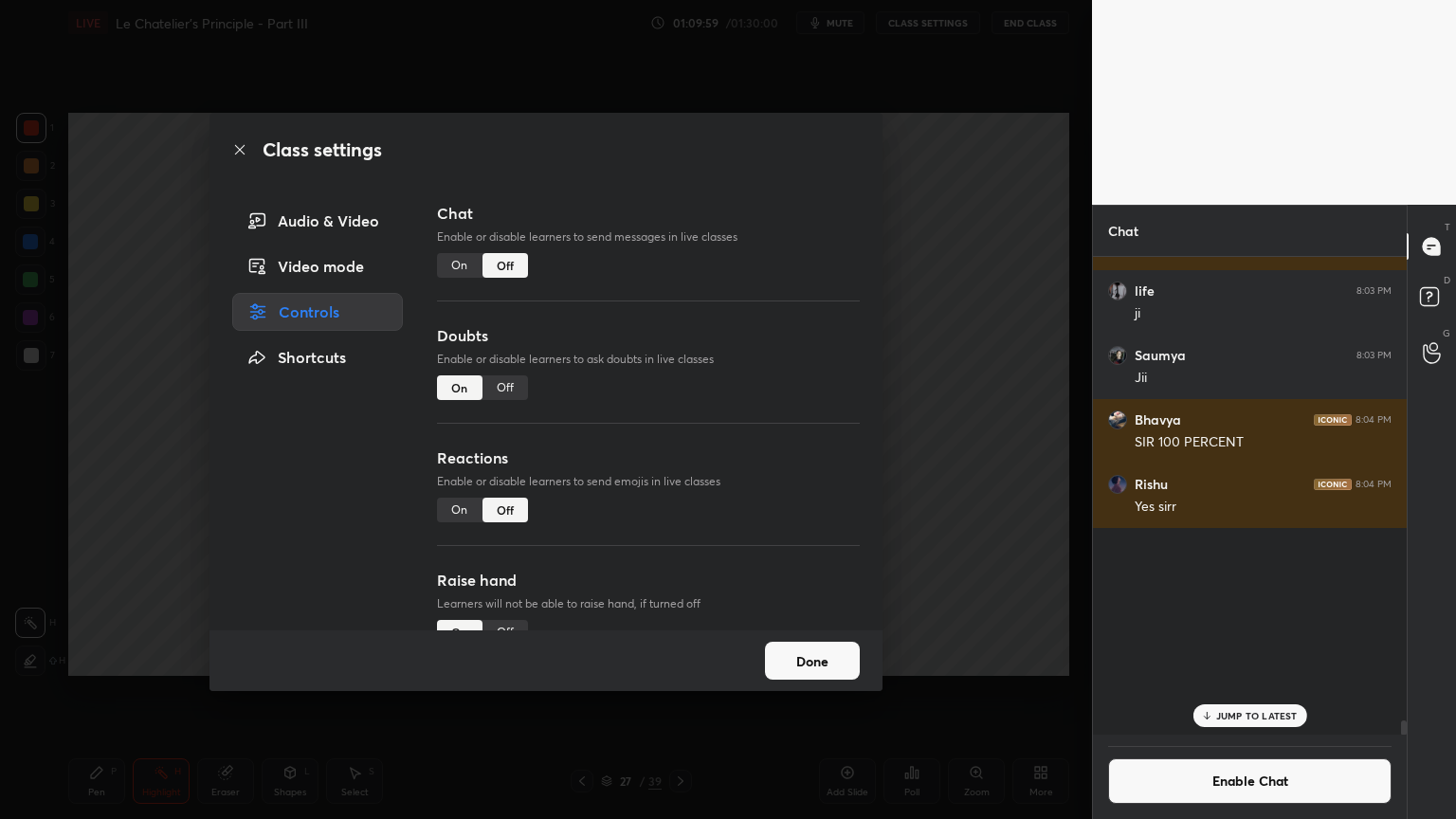 scroll, scrollTop: 24745, scrollLeft: 0, axis: vertical 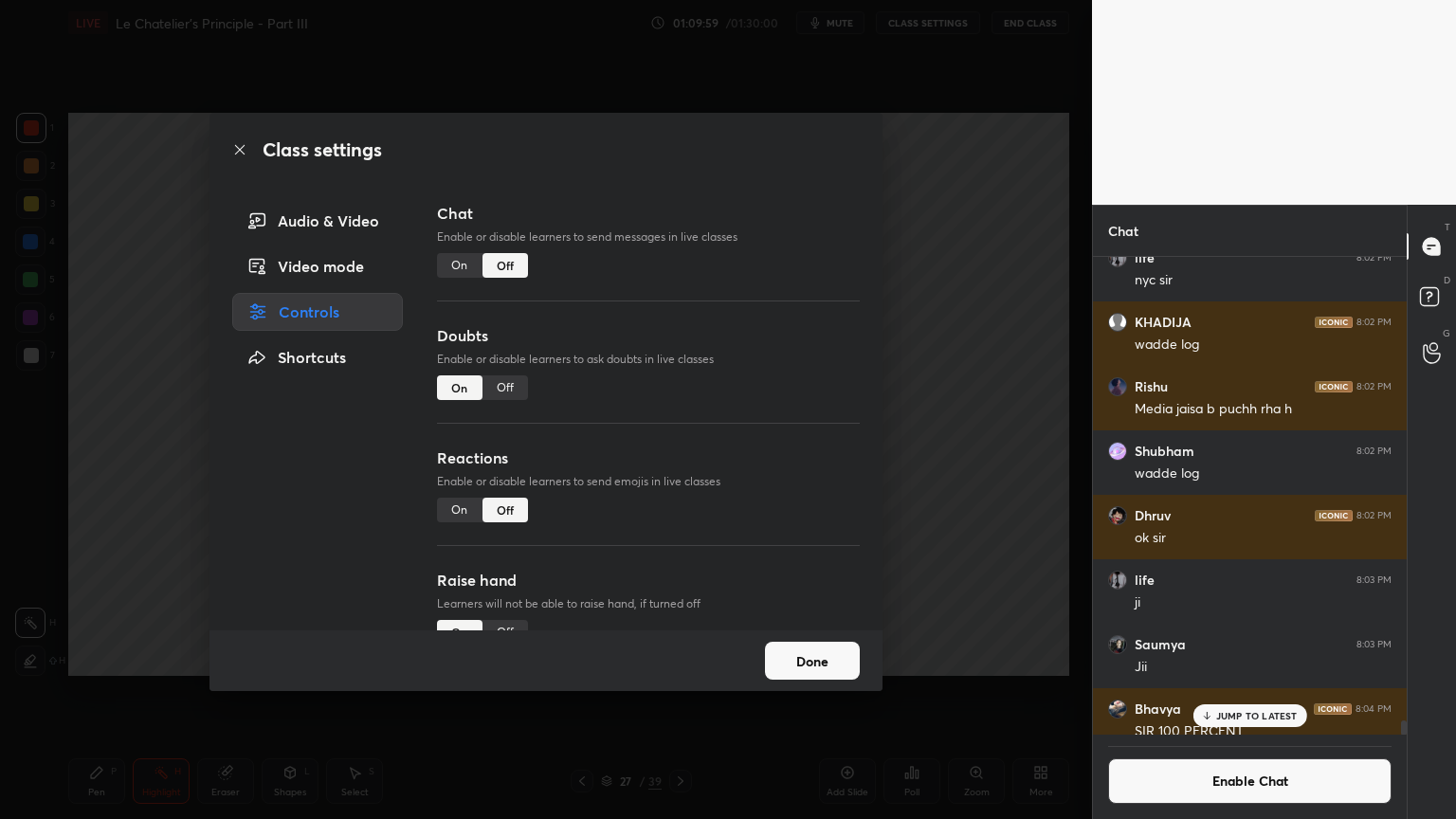 click on "Class settings Audio & Video Video mode Controls Shortcuts Chat Enable or disable learners to send messages in live classes On Off Doubts Enable or disable learners to ask doubts in live classes On Off Reactions Enable or disable learners to send emojis in live classes On Off Raise hand Learners will not be able to raise hand, if turned off On Off Poll Prediction Enable or disable poll prediction in case of a question on the slide On Off Done" at bounding box center [546, 410] 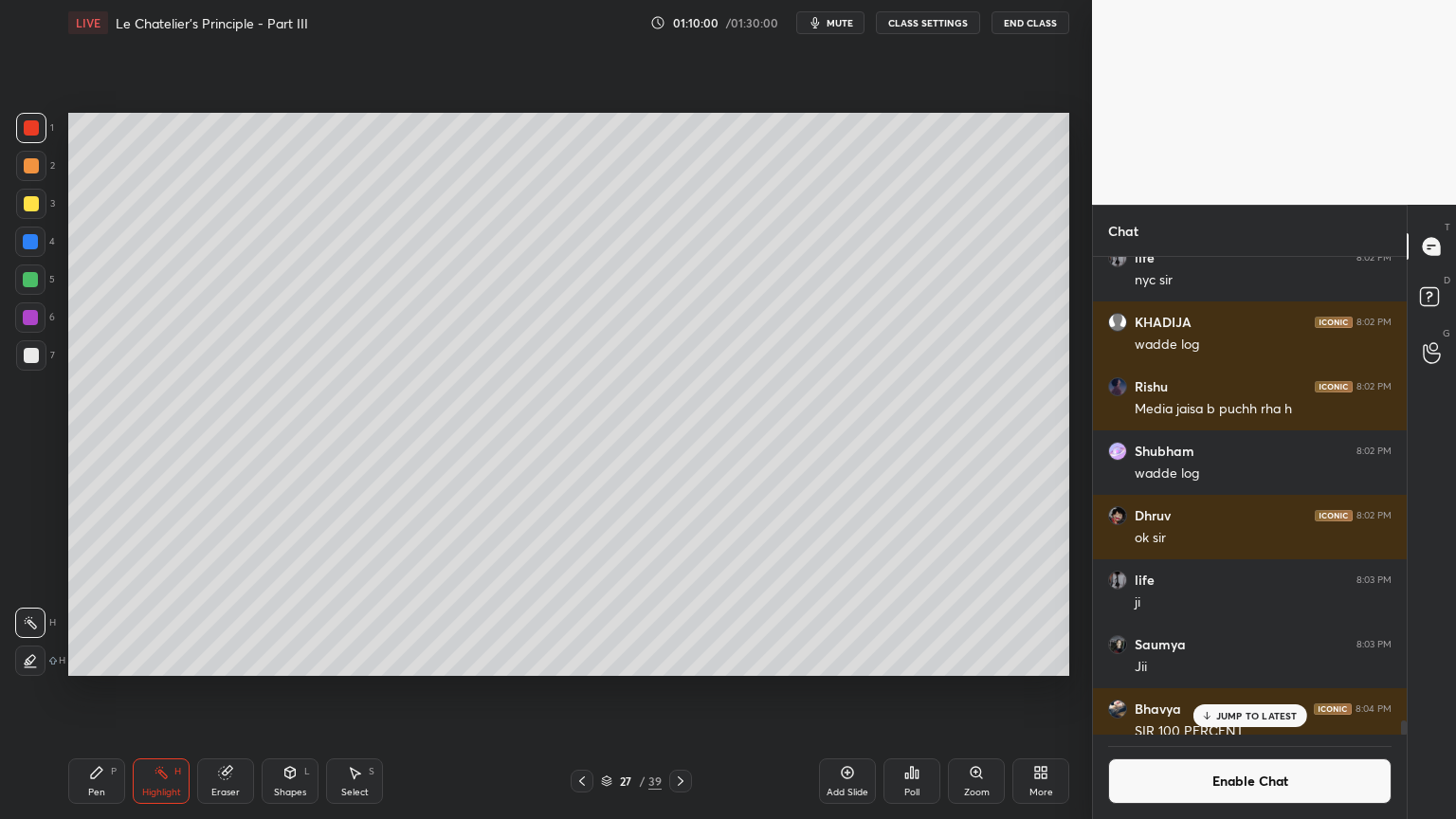 click on "Add Slide" at bounding box center (847, 781) 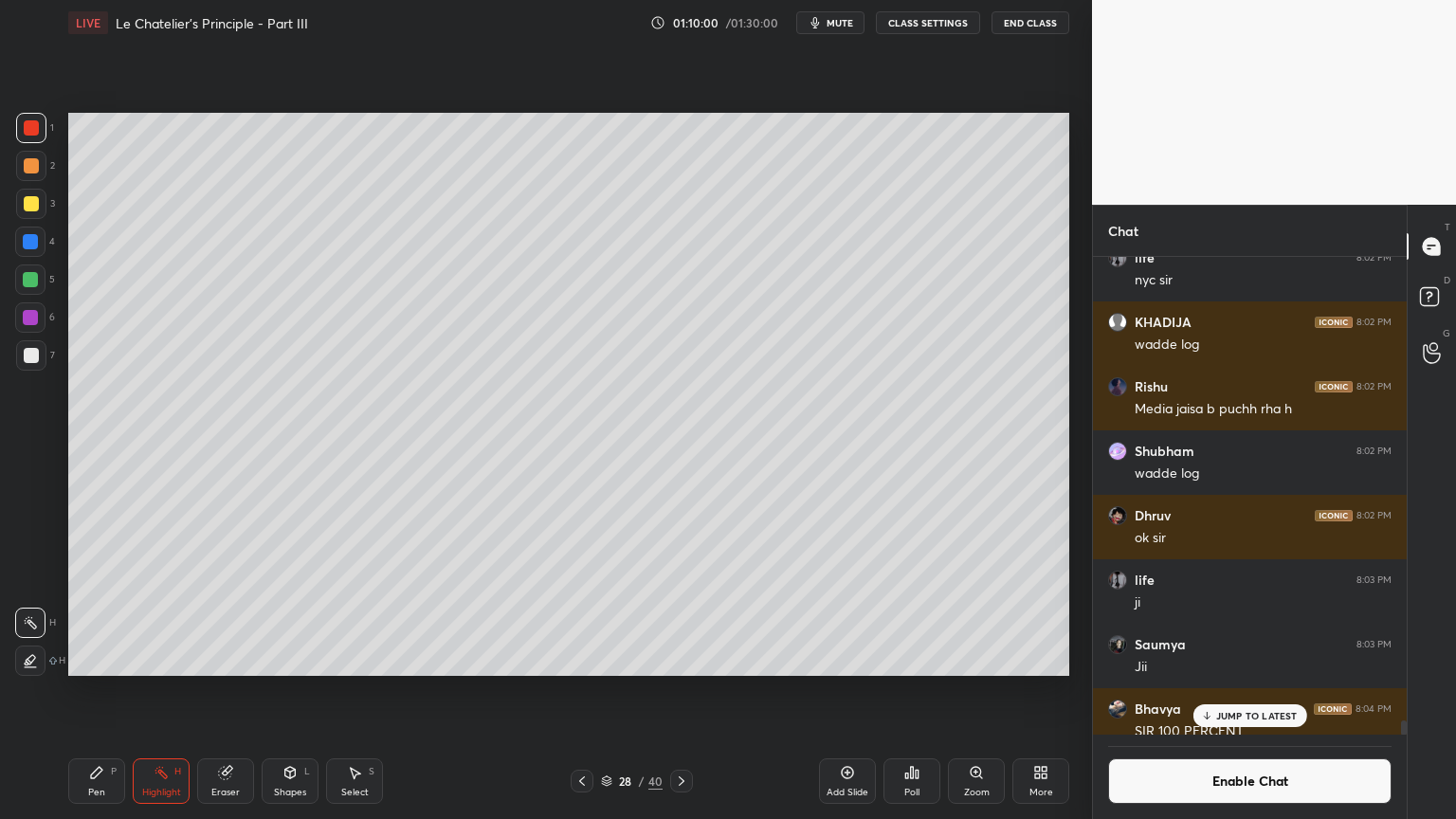 click on "Pen P" at bounding box center [97, 781] 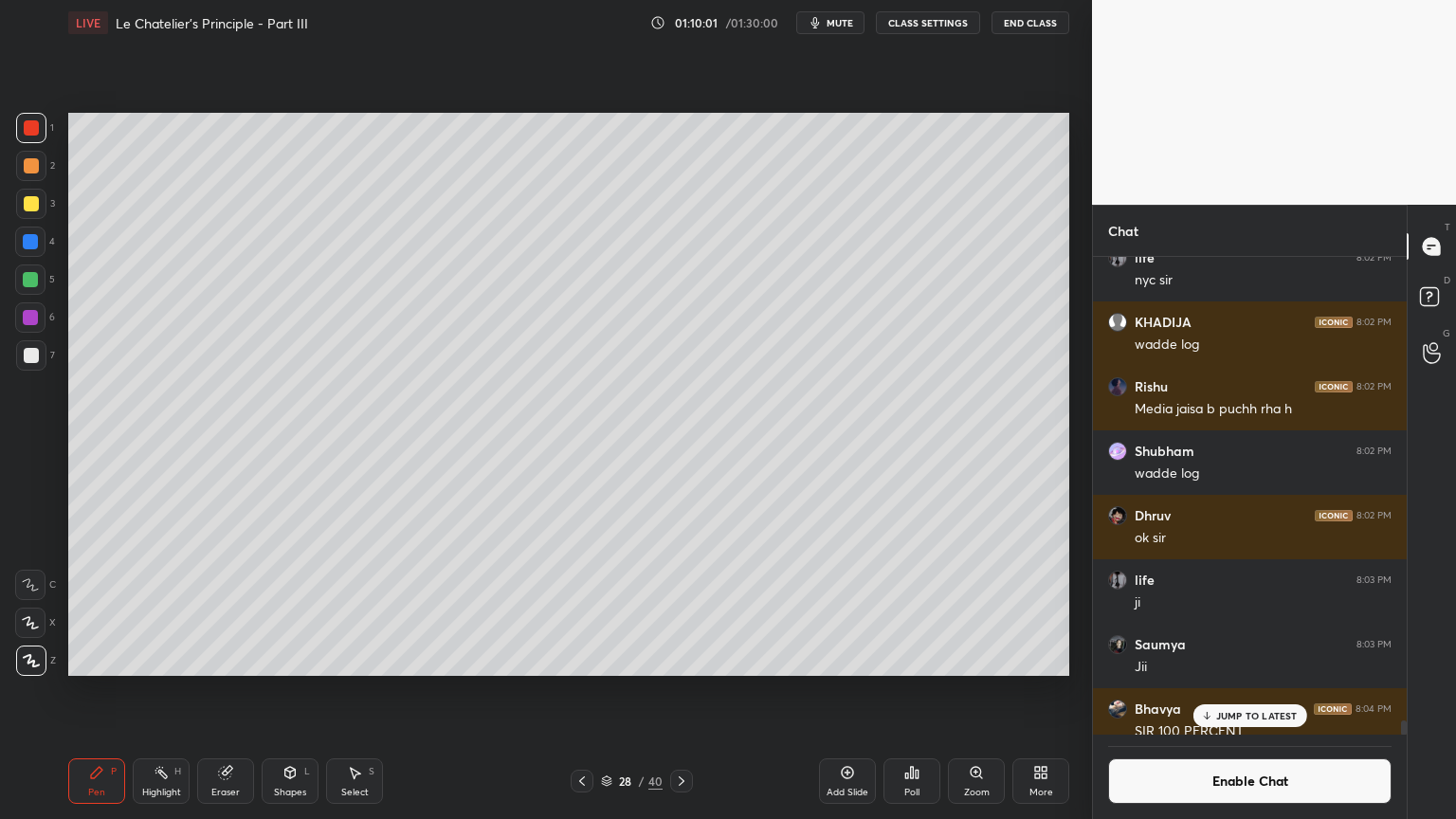 drag, startPoint x: 30, startPoint y: 166, endPoint x: 60, endPoint y: 171, distance: 30.413813 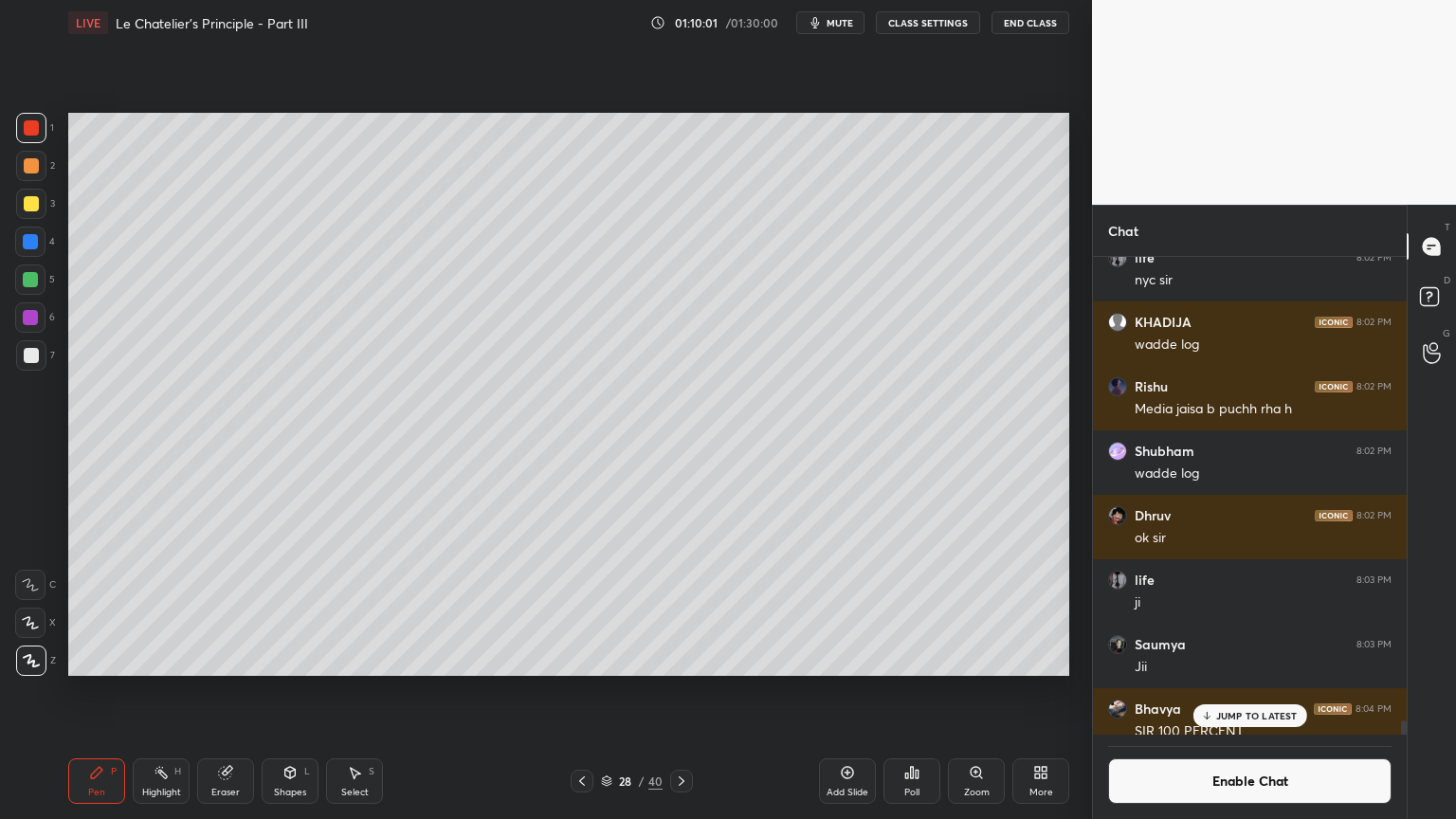 click at bounding box center (31, 166) 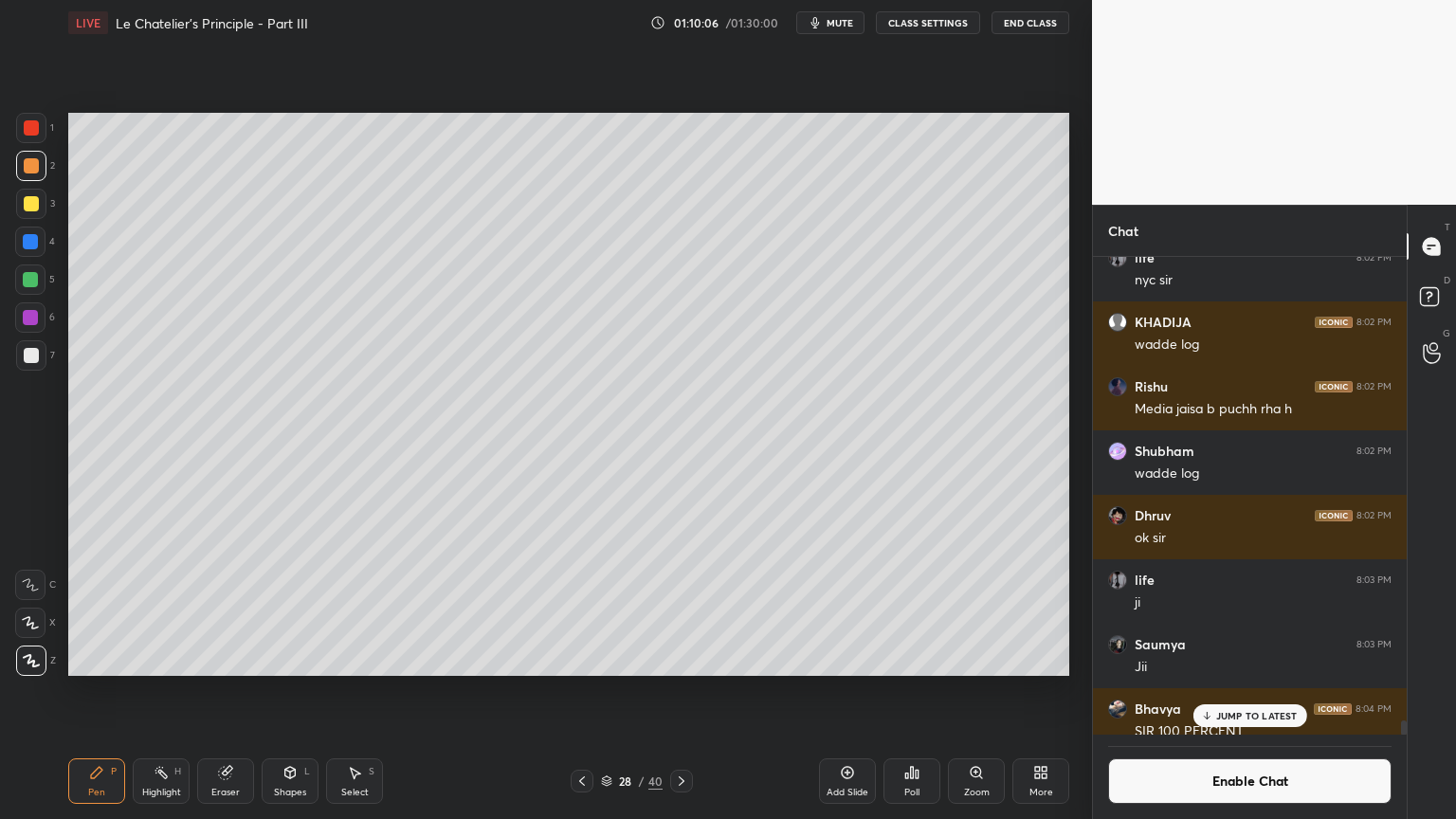 click on "Shapes L" at bounding box center (290, 781) 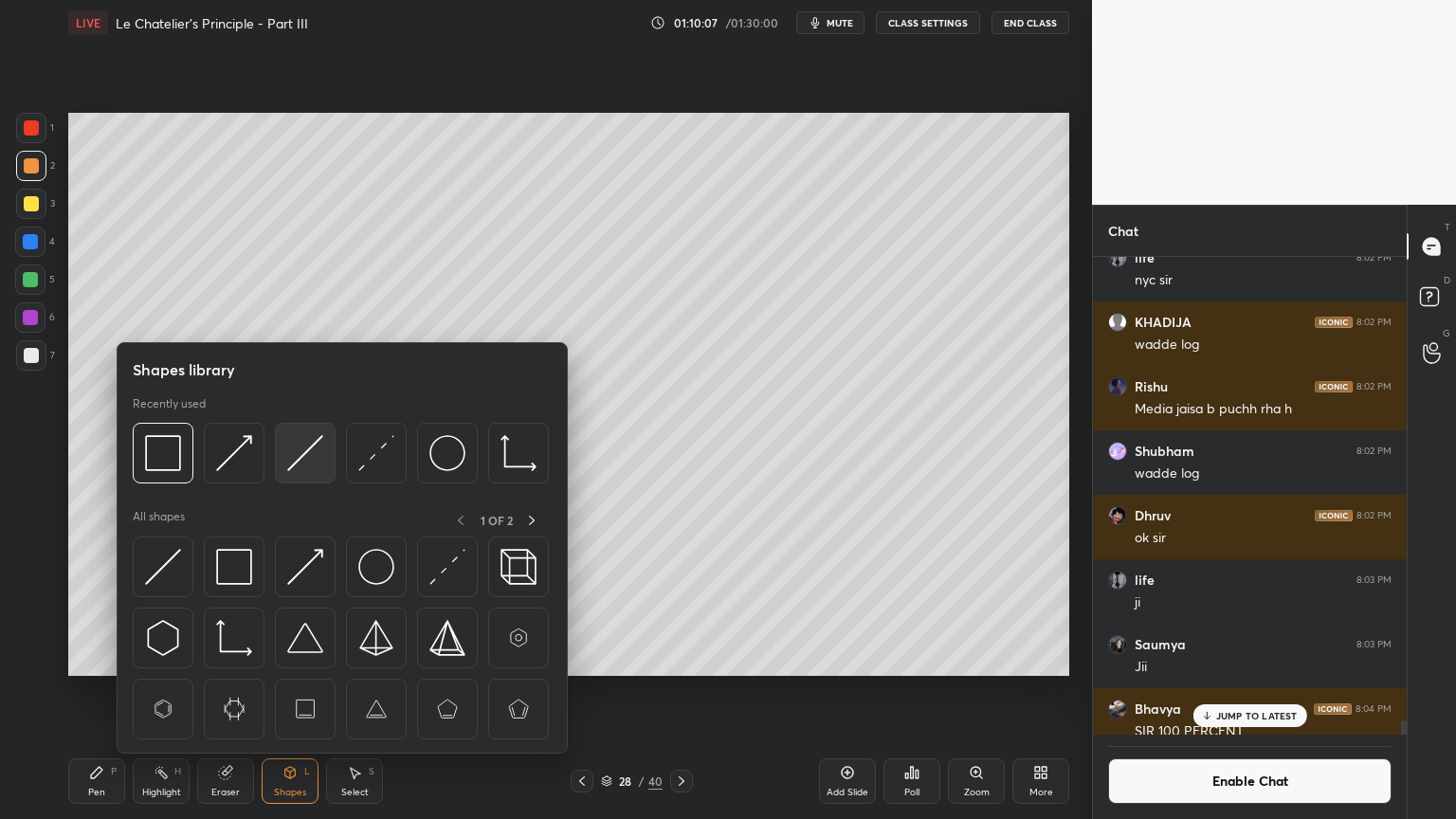 click at bounding box center [305, 453] 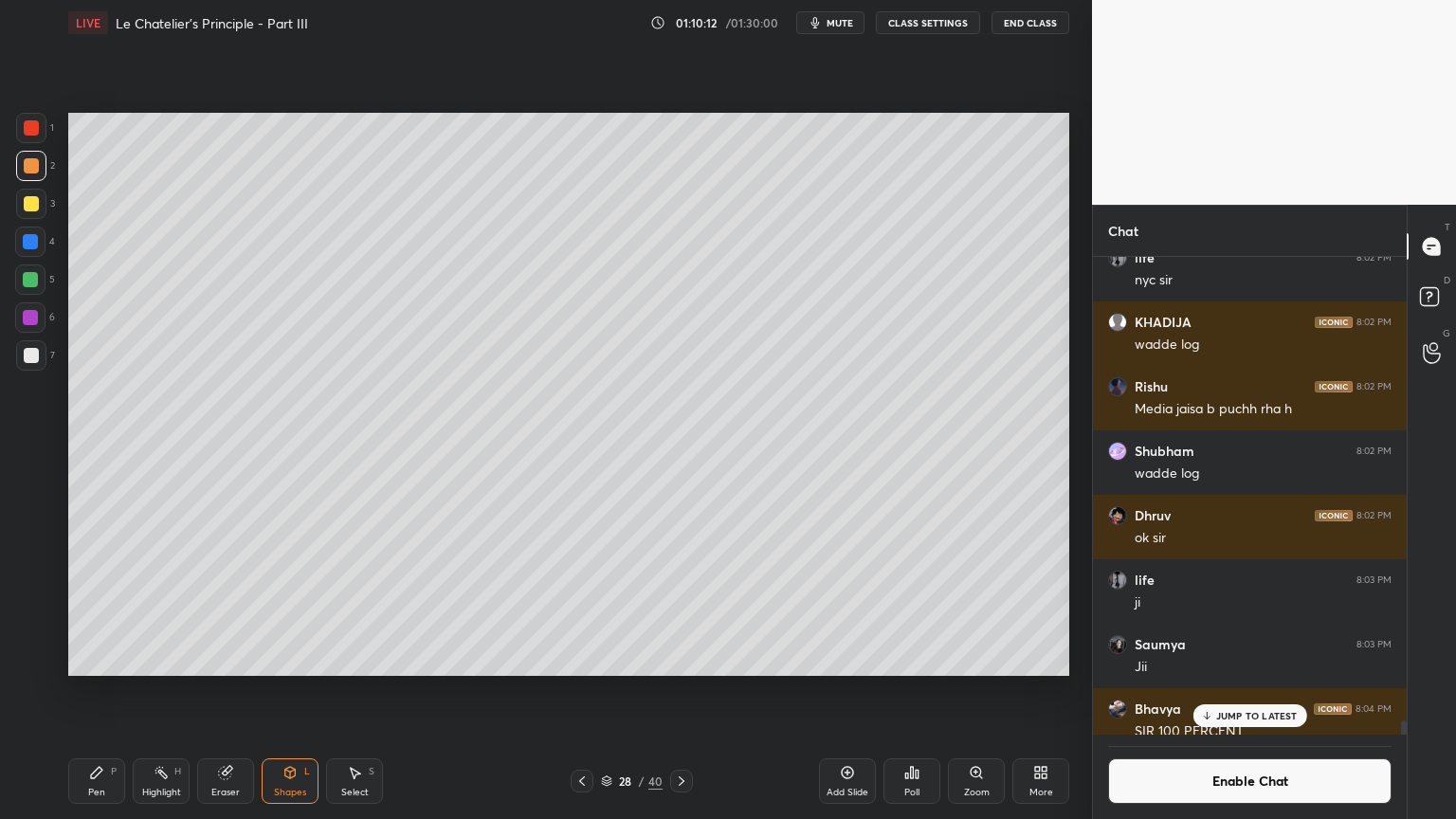 drag, startPoint x: 87, startPoint y: 796, endPoint x: 108, endPoint y: 764, distance: 38.275318 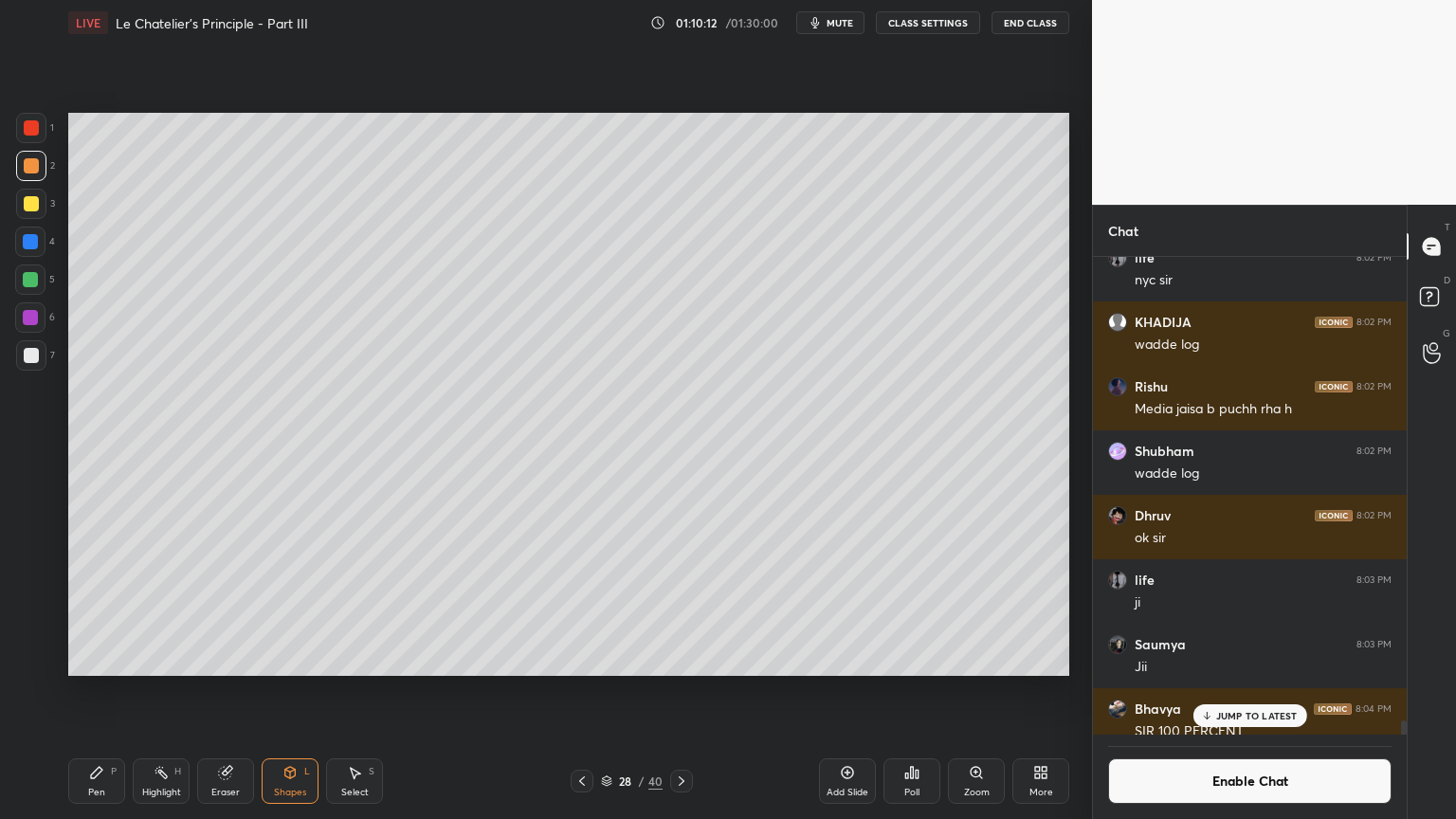 click on "Pen P" at bounding box center (97, 781) 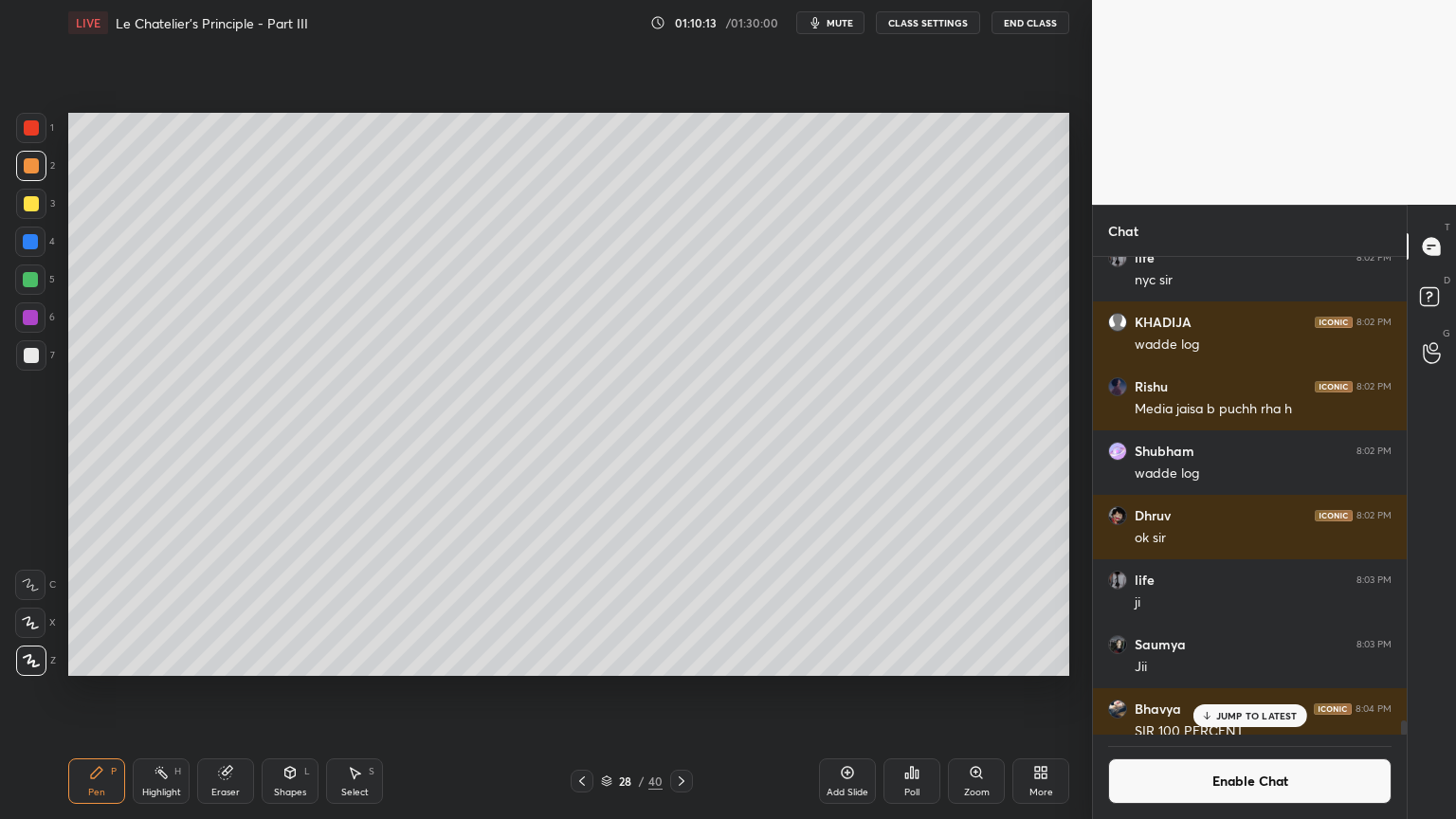 click at bounding box center (31, 166) 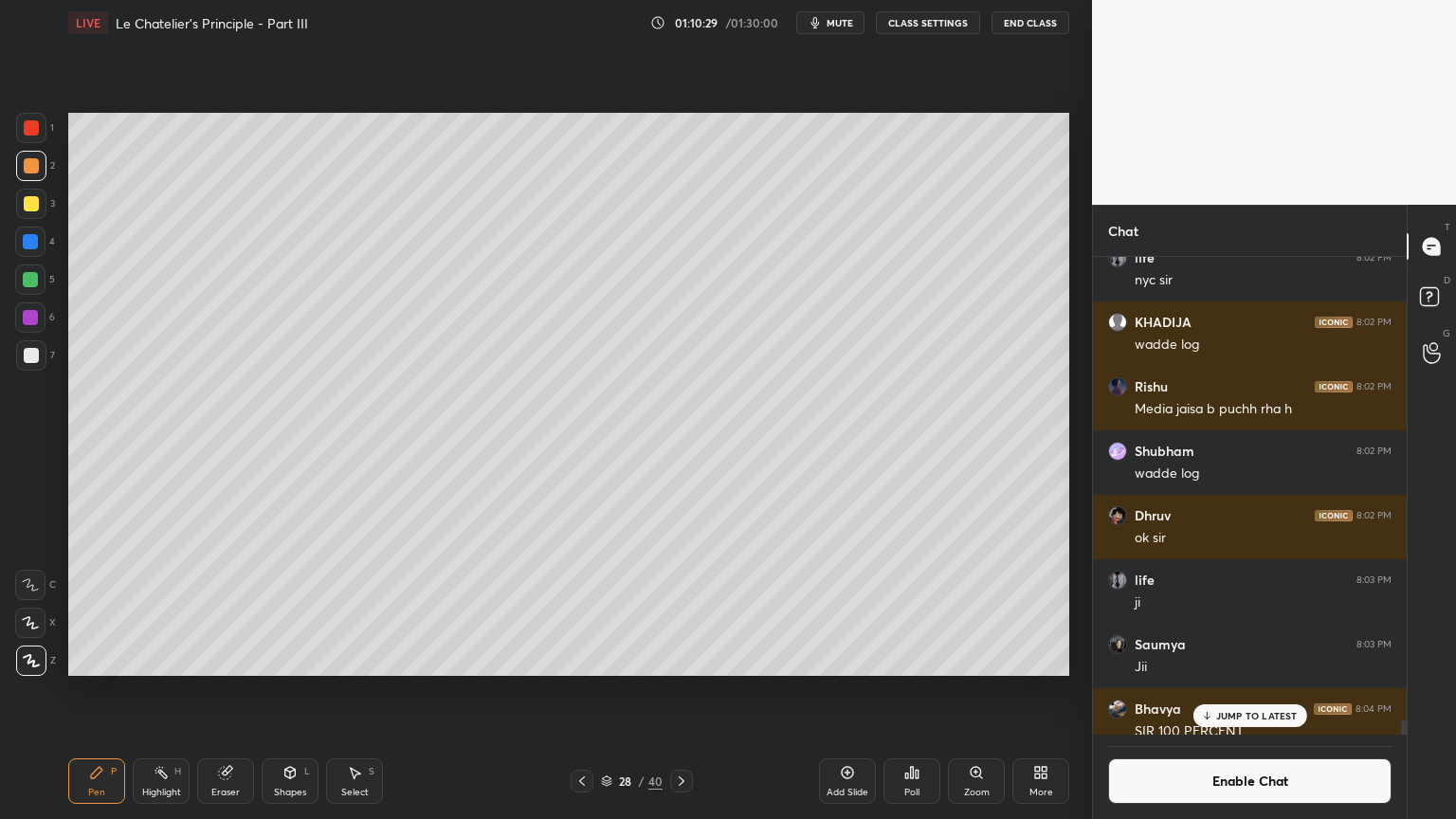 click 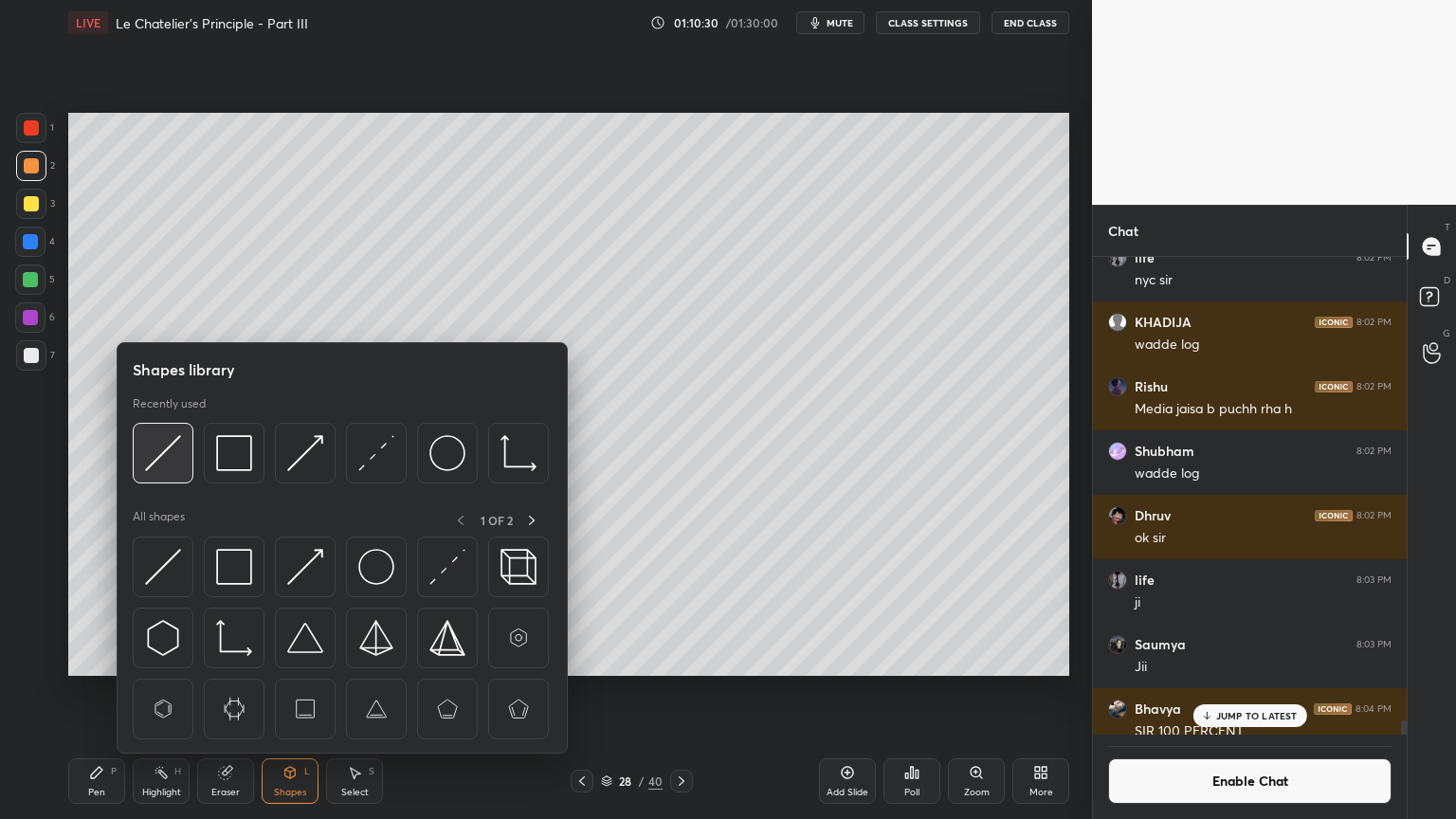 click at bounding box center [163, 453] 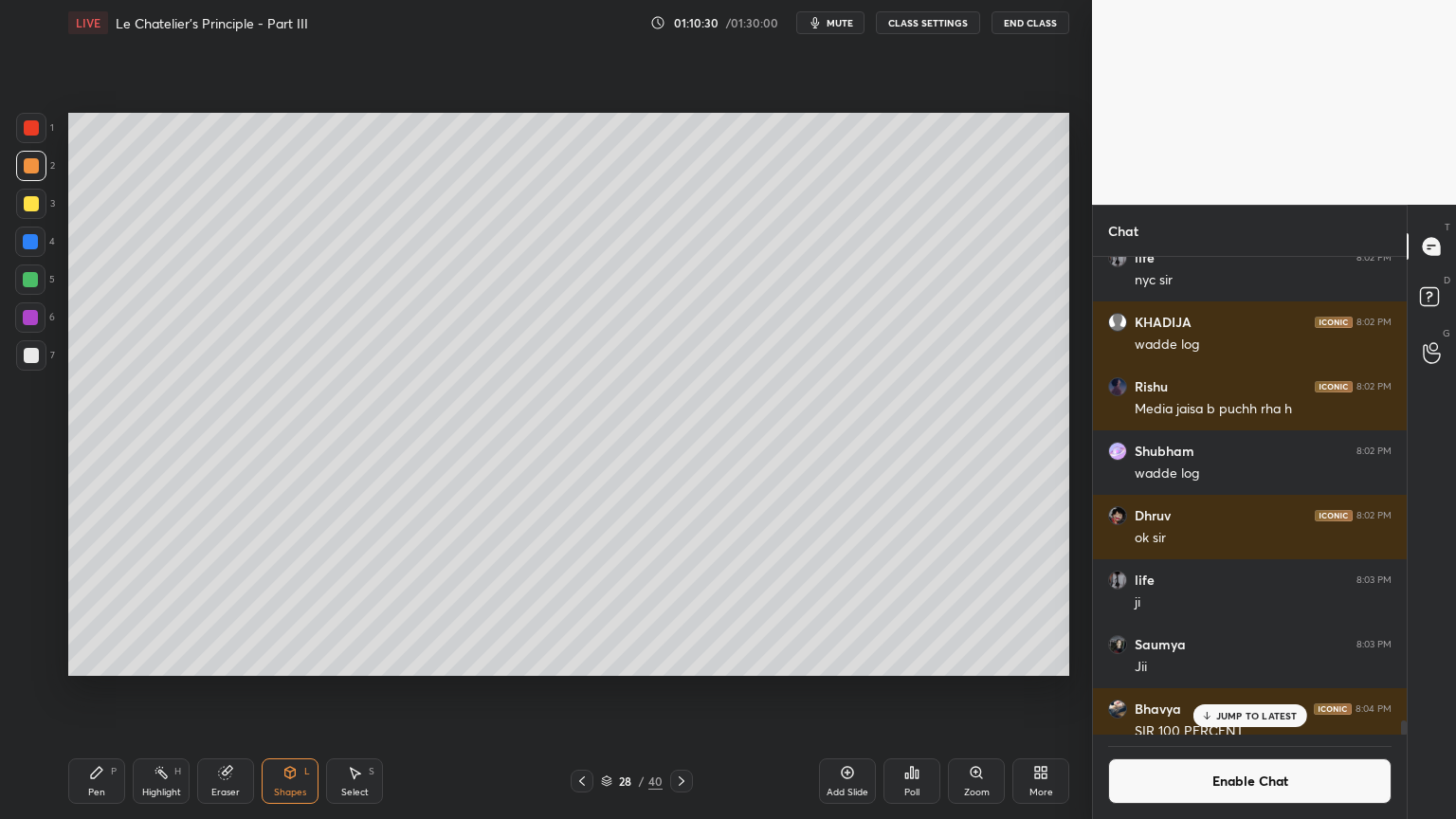 click at bounding box center [31, 355] 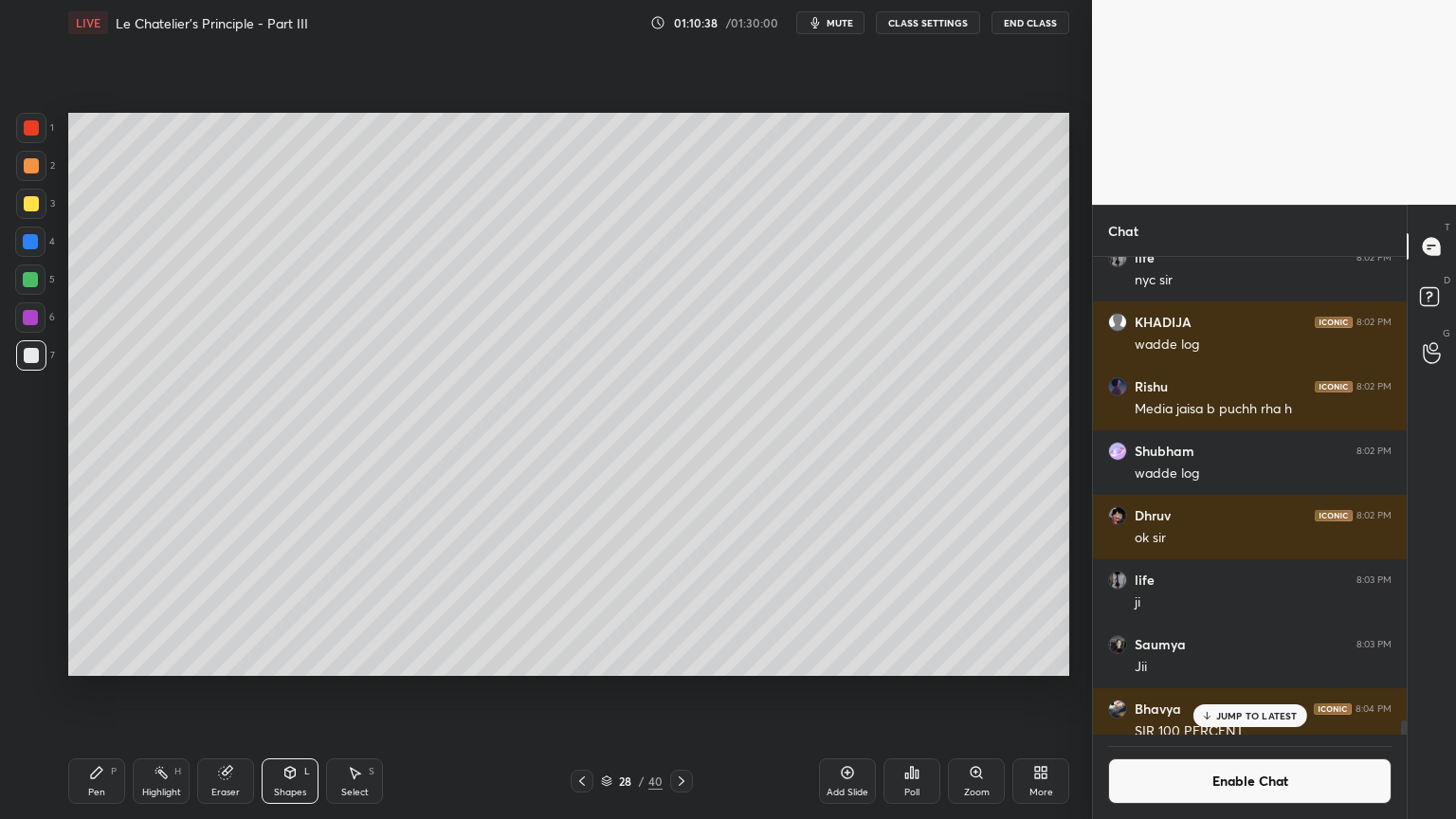 click on "Pen P" at bounding box center (97, 781) 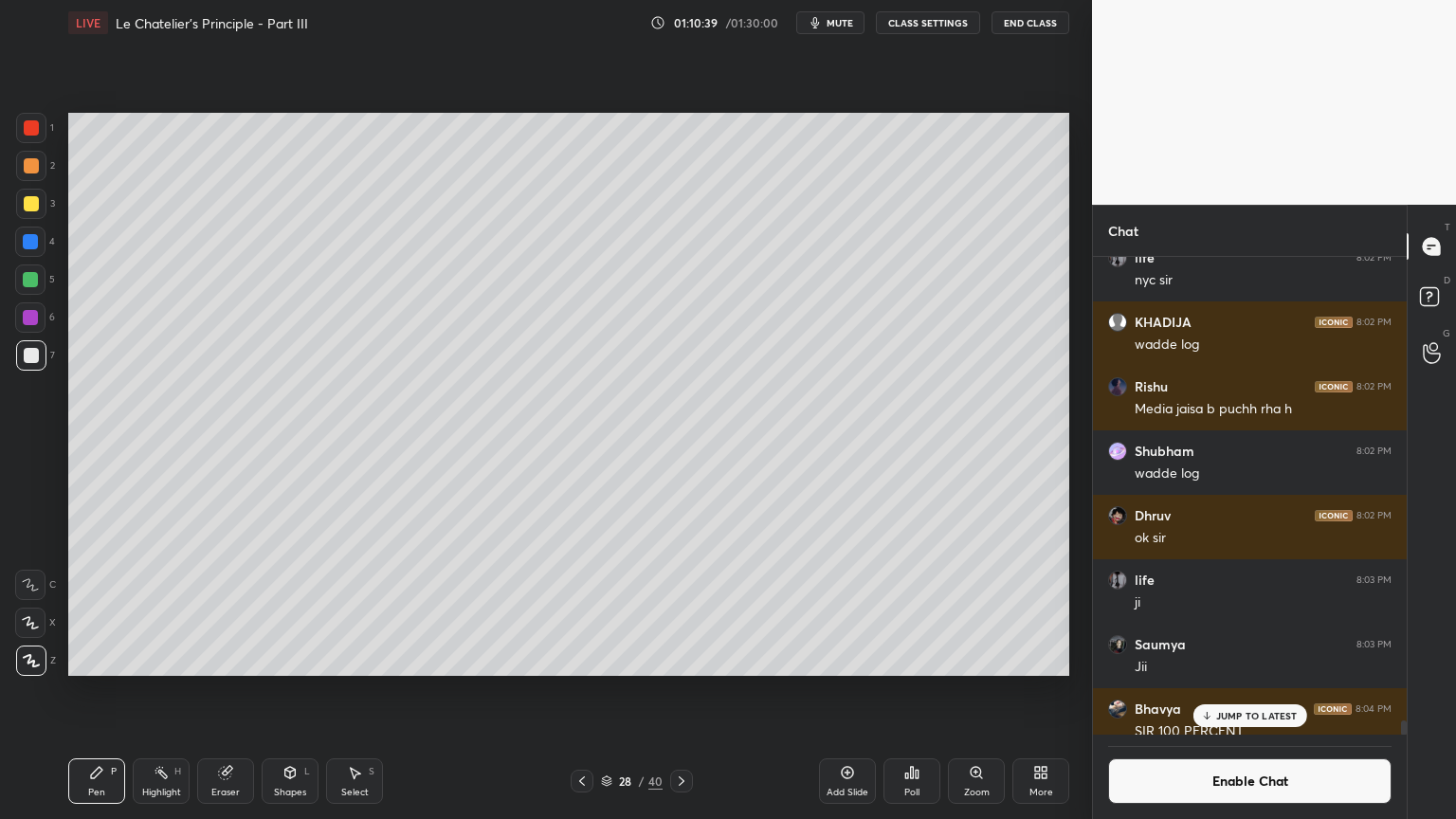 click on "JUMP TO LATEST" at bounding box center (1257, 716) 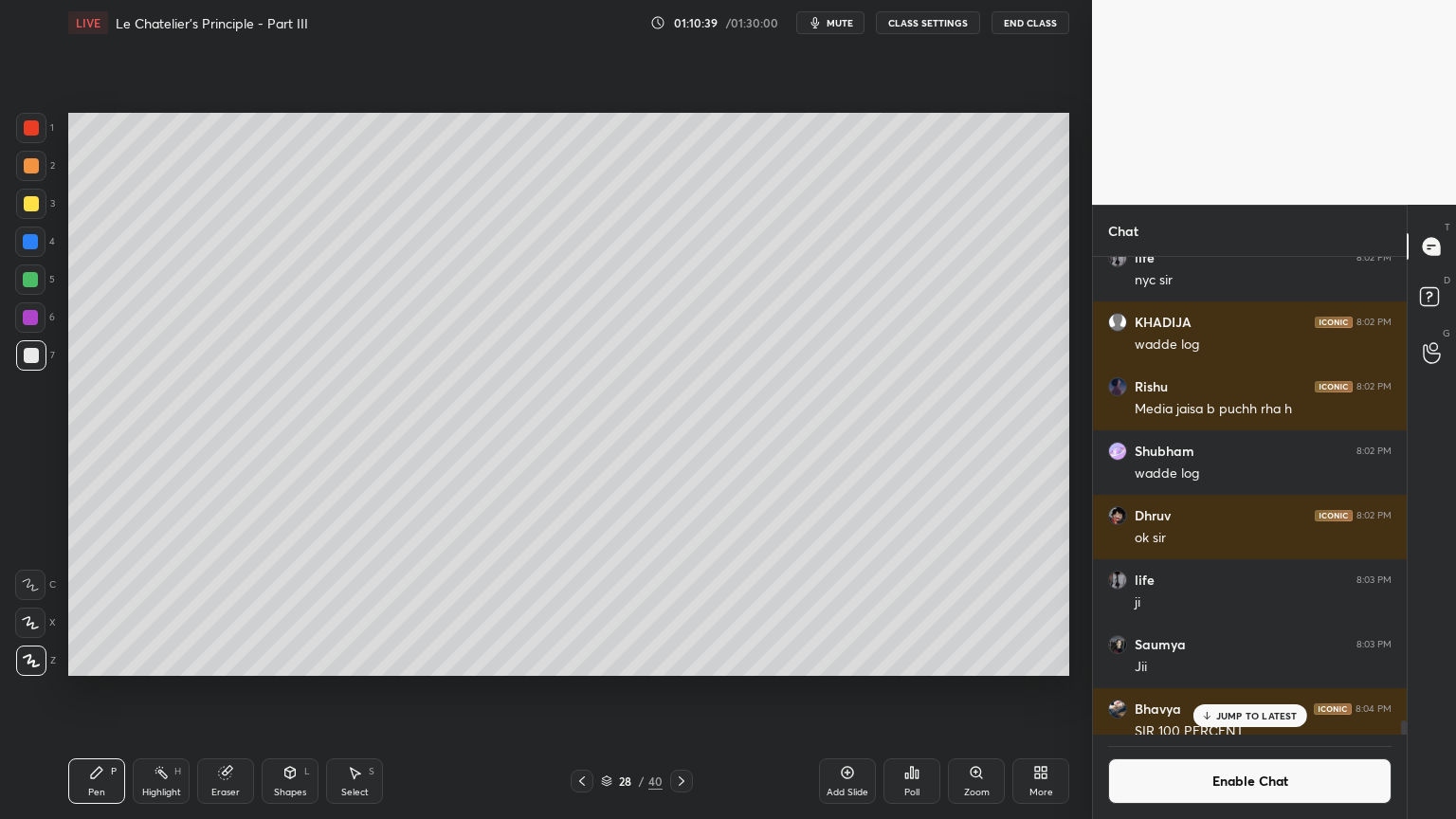scroll, scrollTop: 25215, scrollLeft: 0, axis: vertical 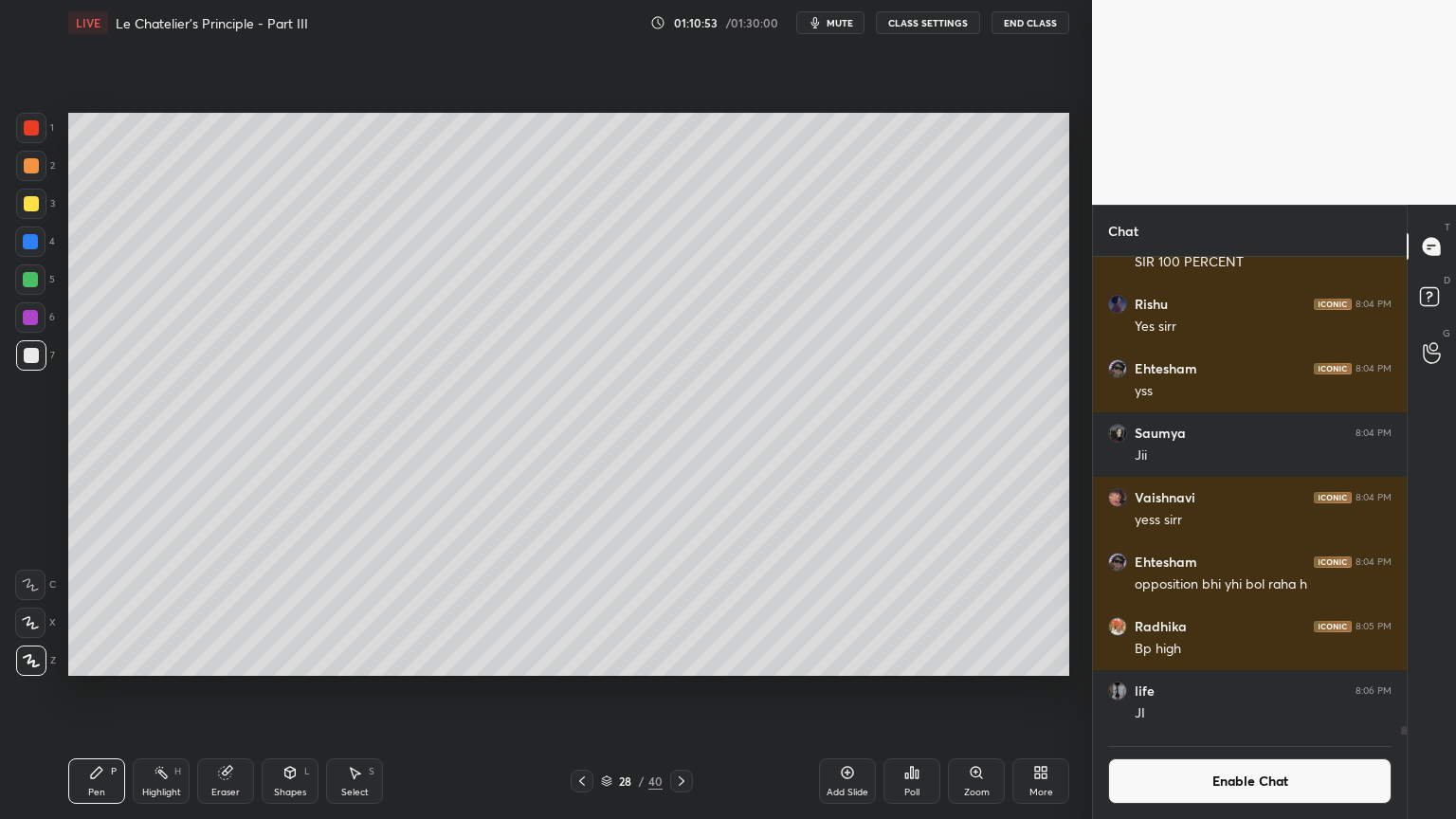 click on "Highlight H" at bounding box center [161, 781] 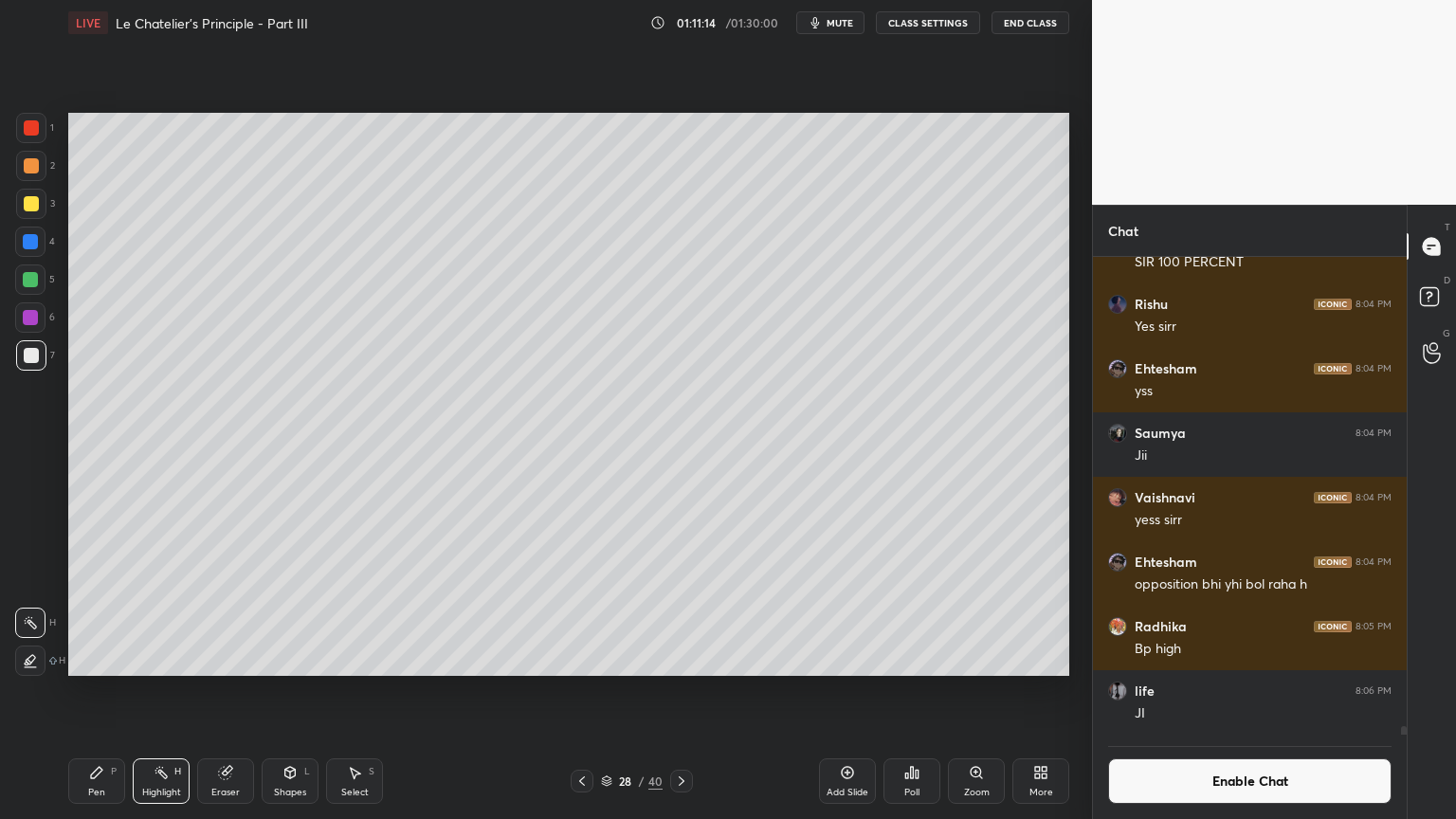 click on "Shapes" at bounding box center [290, 792] 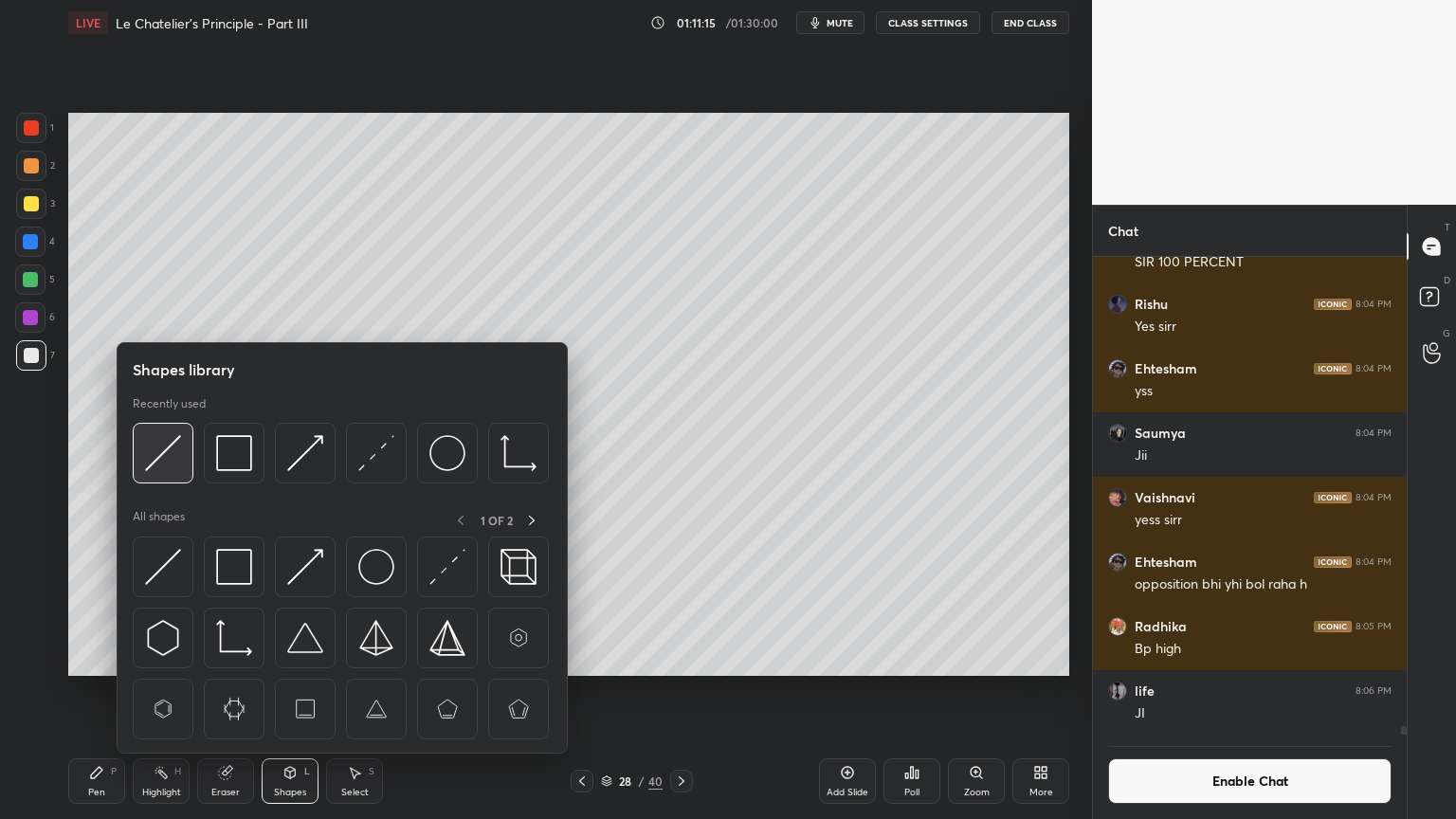 click at bounding box center (163, 453) 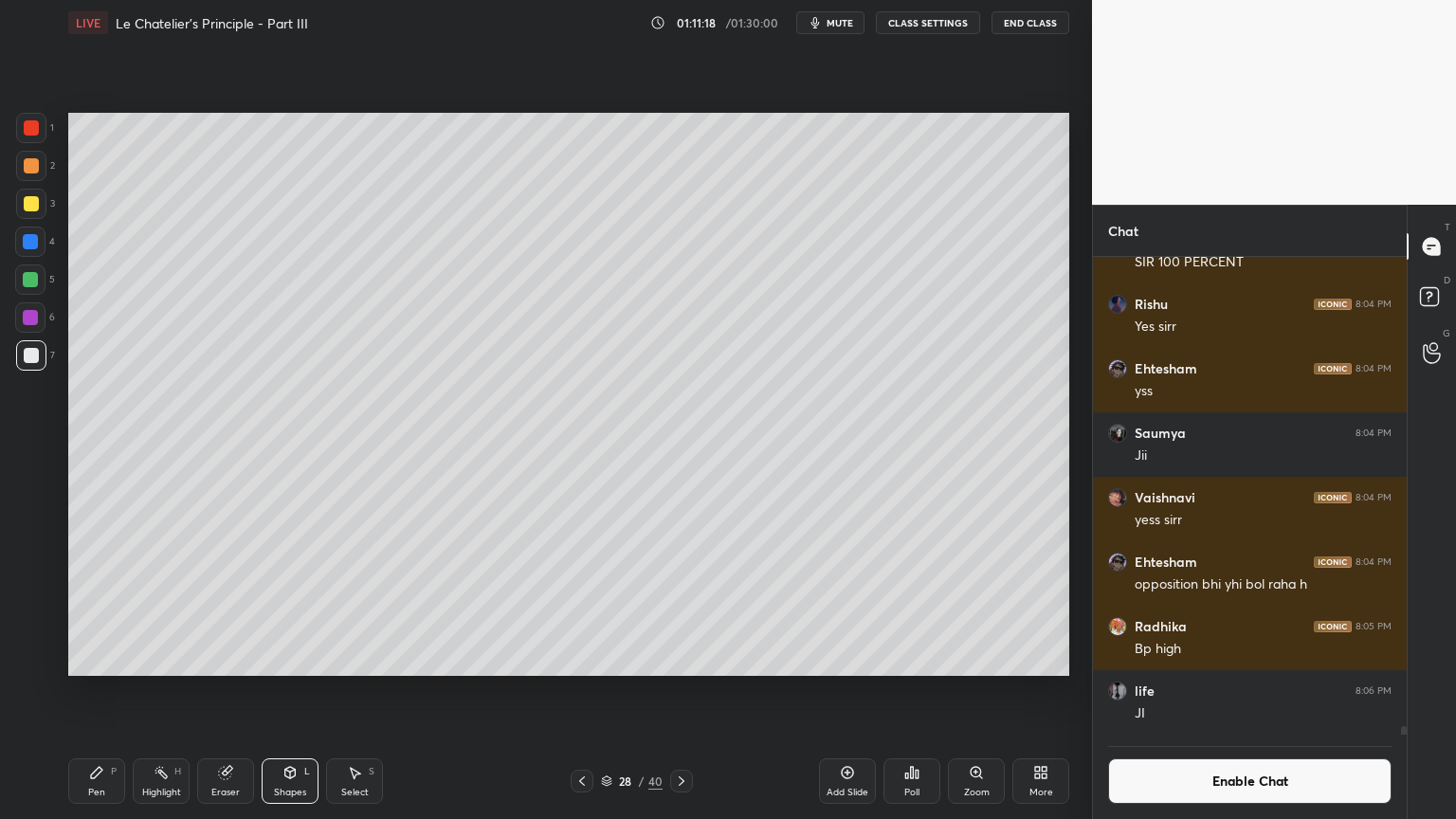 click on "Shapes L" at bounding box center (290, 781) 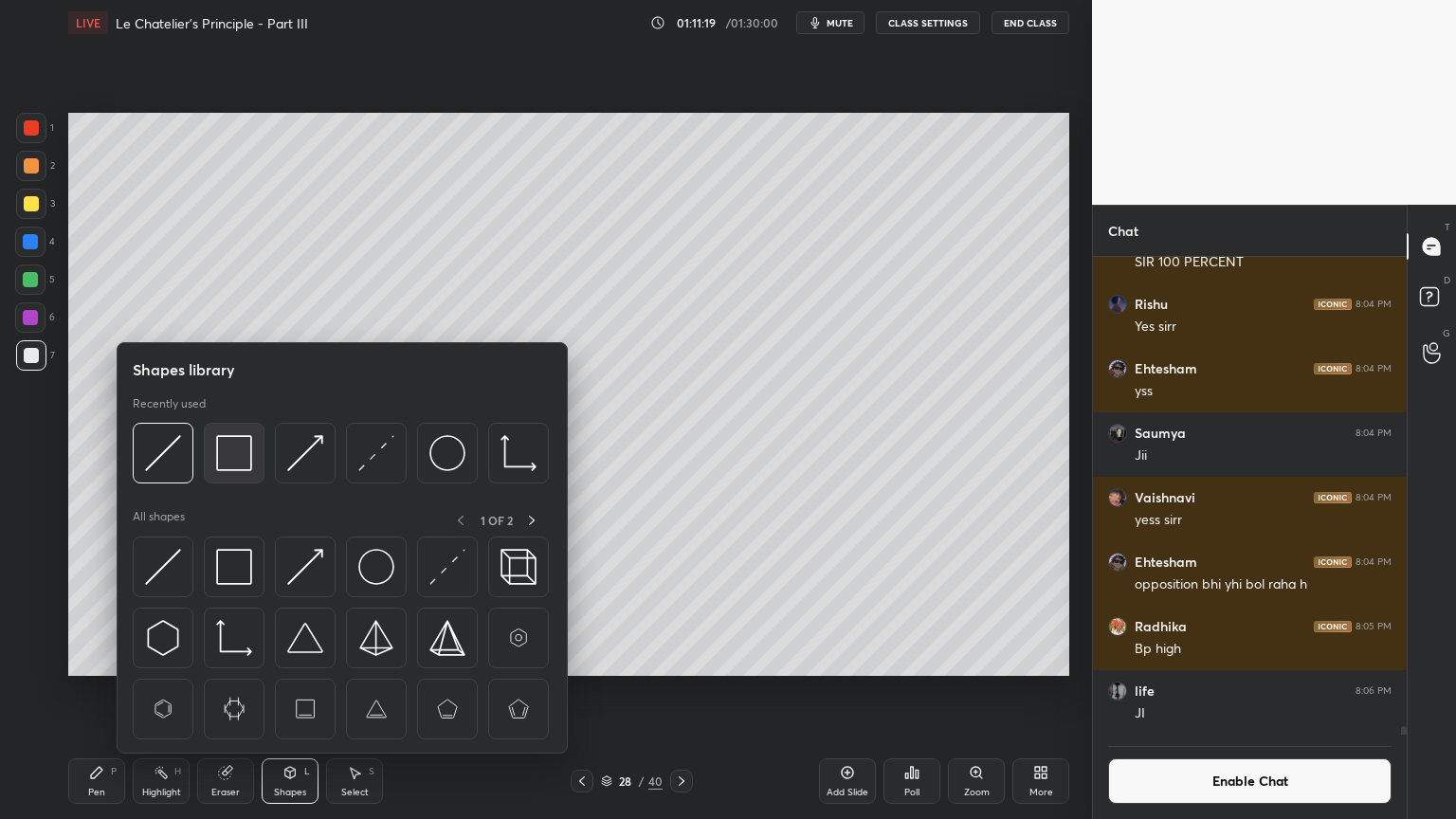 click at bounding box center [234, 453] 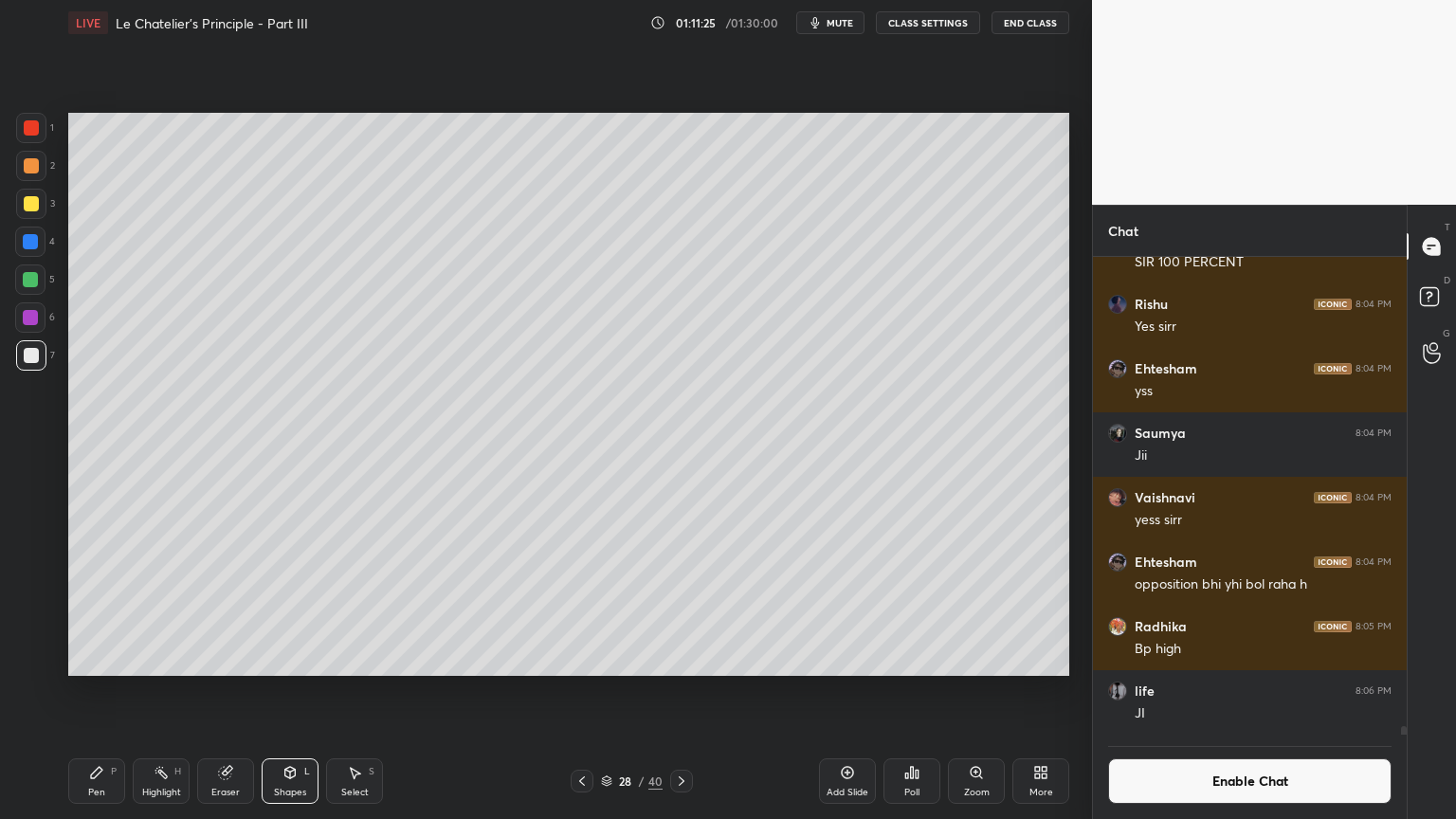 click on "Pen" at bounding box center (97, 792) 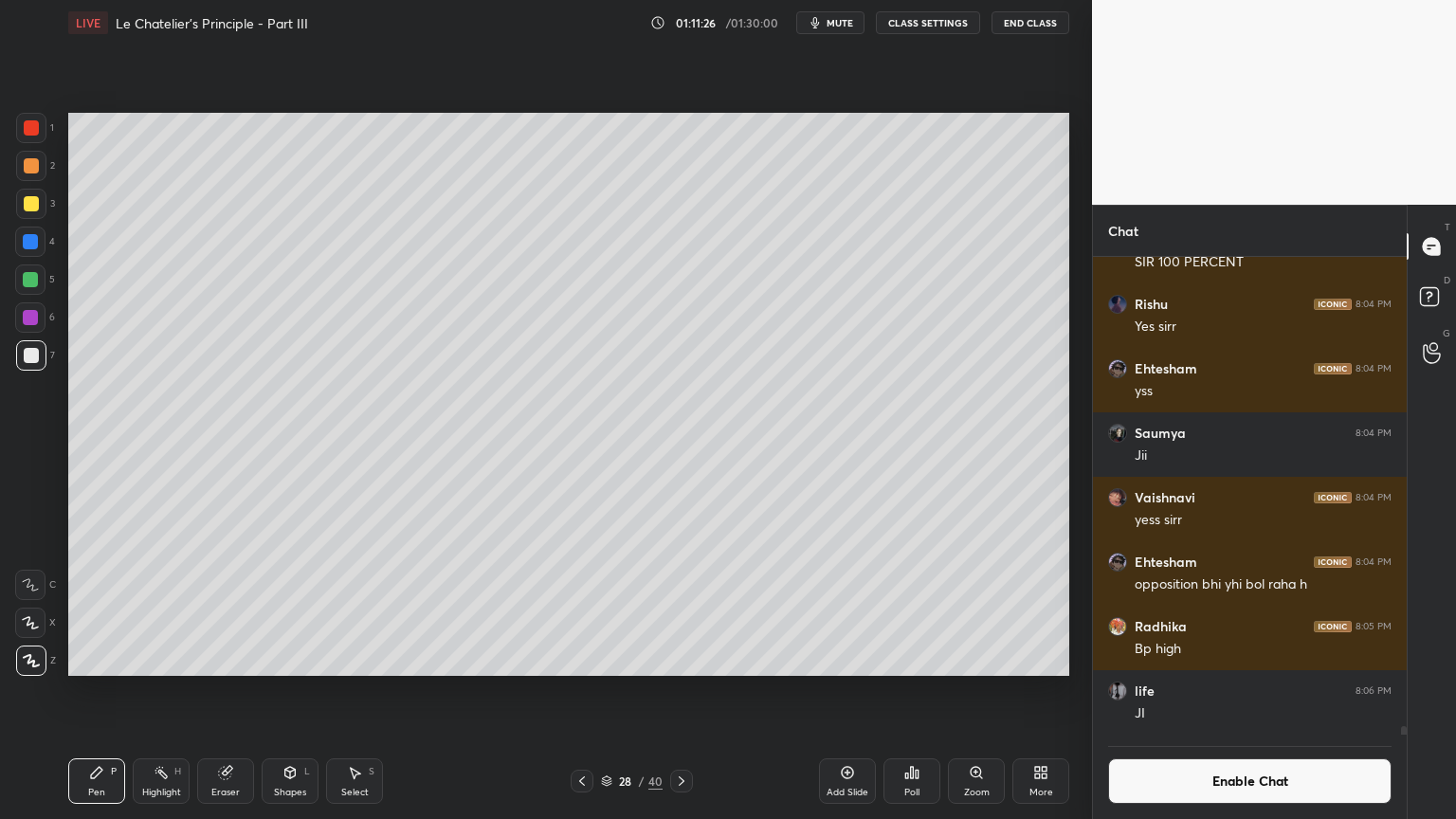 drag, startPoint x: 236, startPoint y: 778, endPoint x: 228, endPoint y: 732, distance: 46.69047 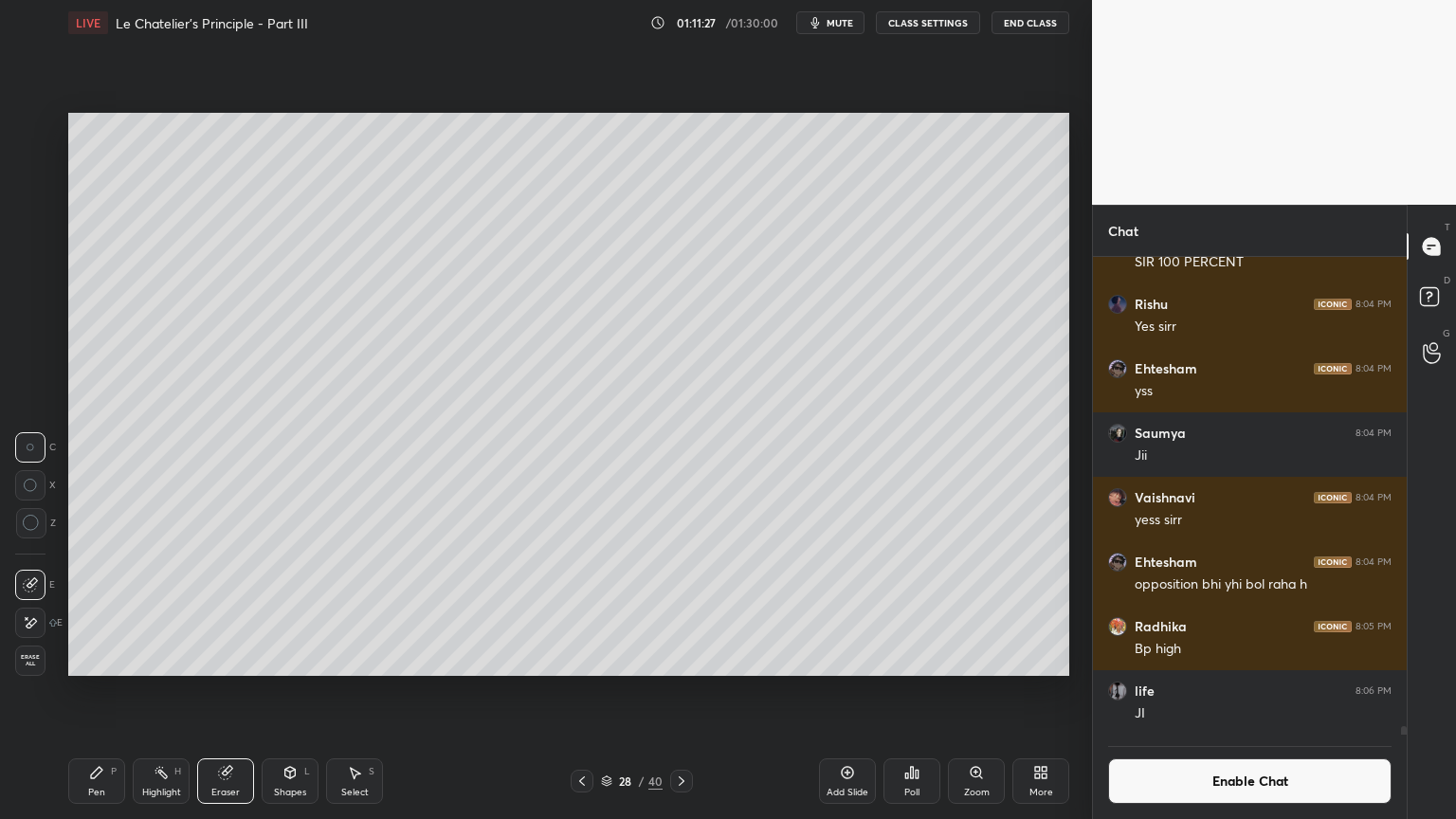 click on "Pen" at bounding box center [97, 792] 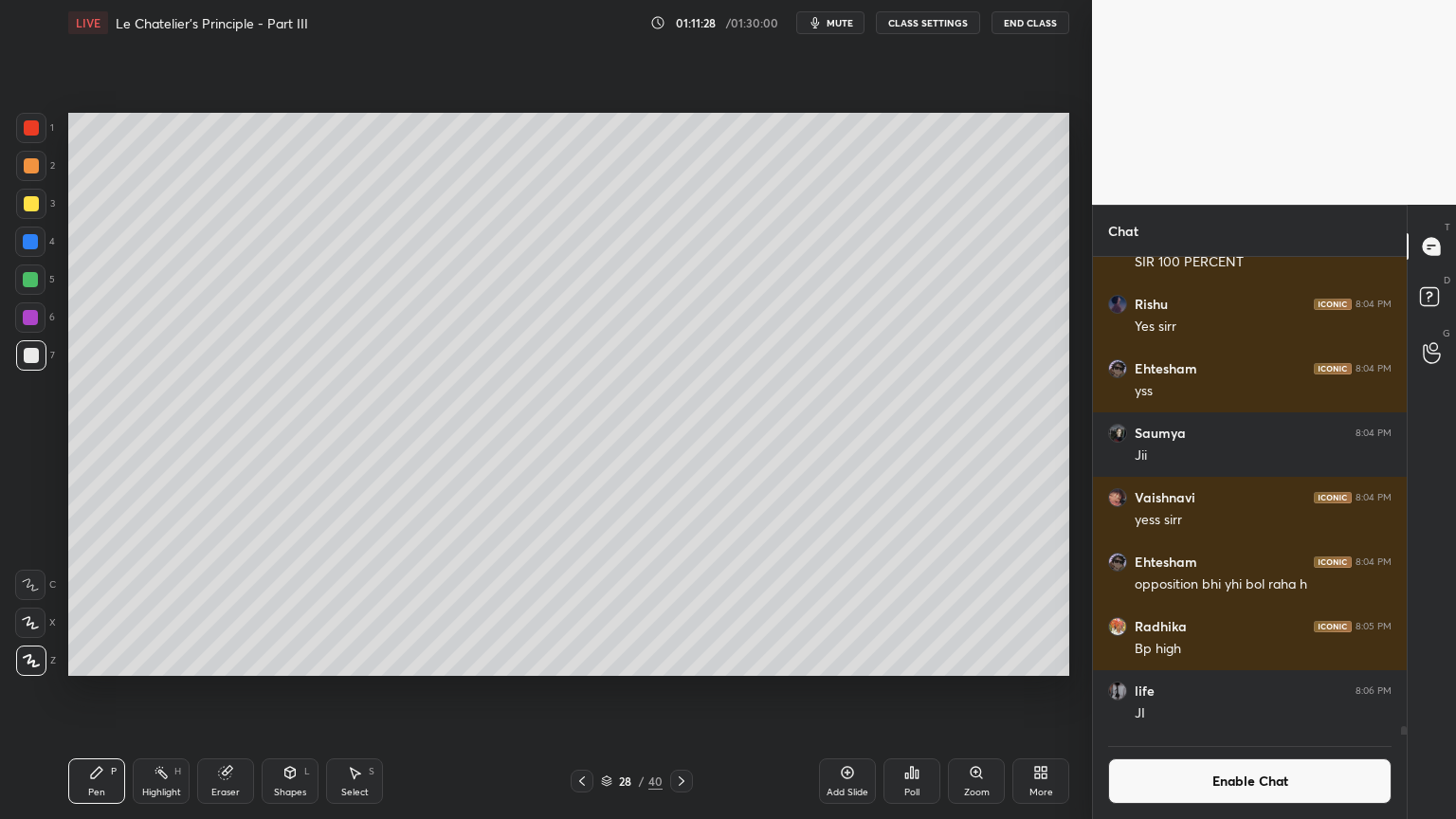 drag, startPoint x: 35, startPoint y: 126, endPoint x: 57, endPoint y: 209, distance: 85.86617 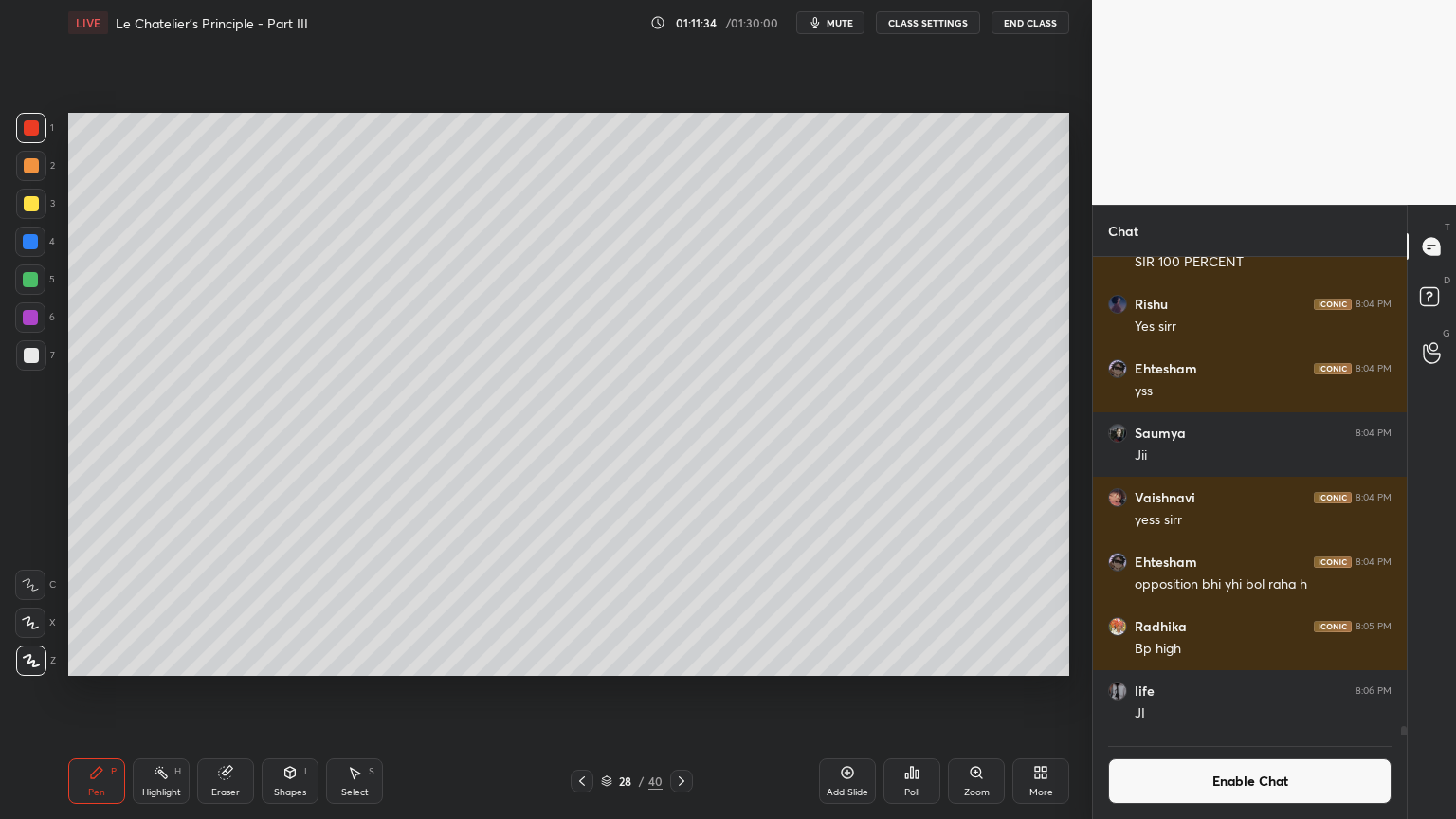 click at bounding box center (31, 355) 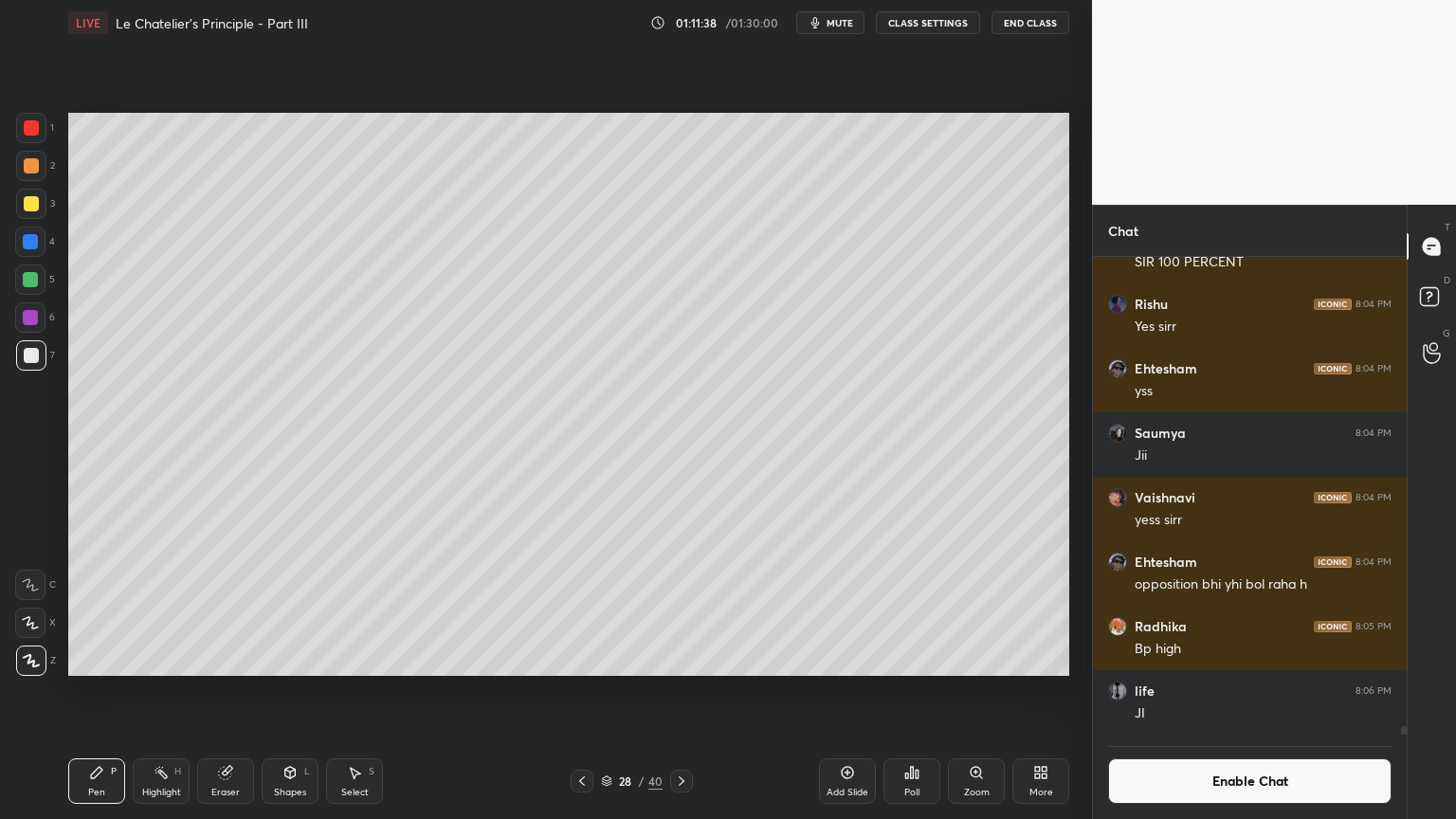 click on "Shapes L" at bounding box center [290, 781] 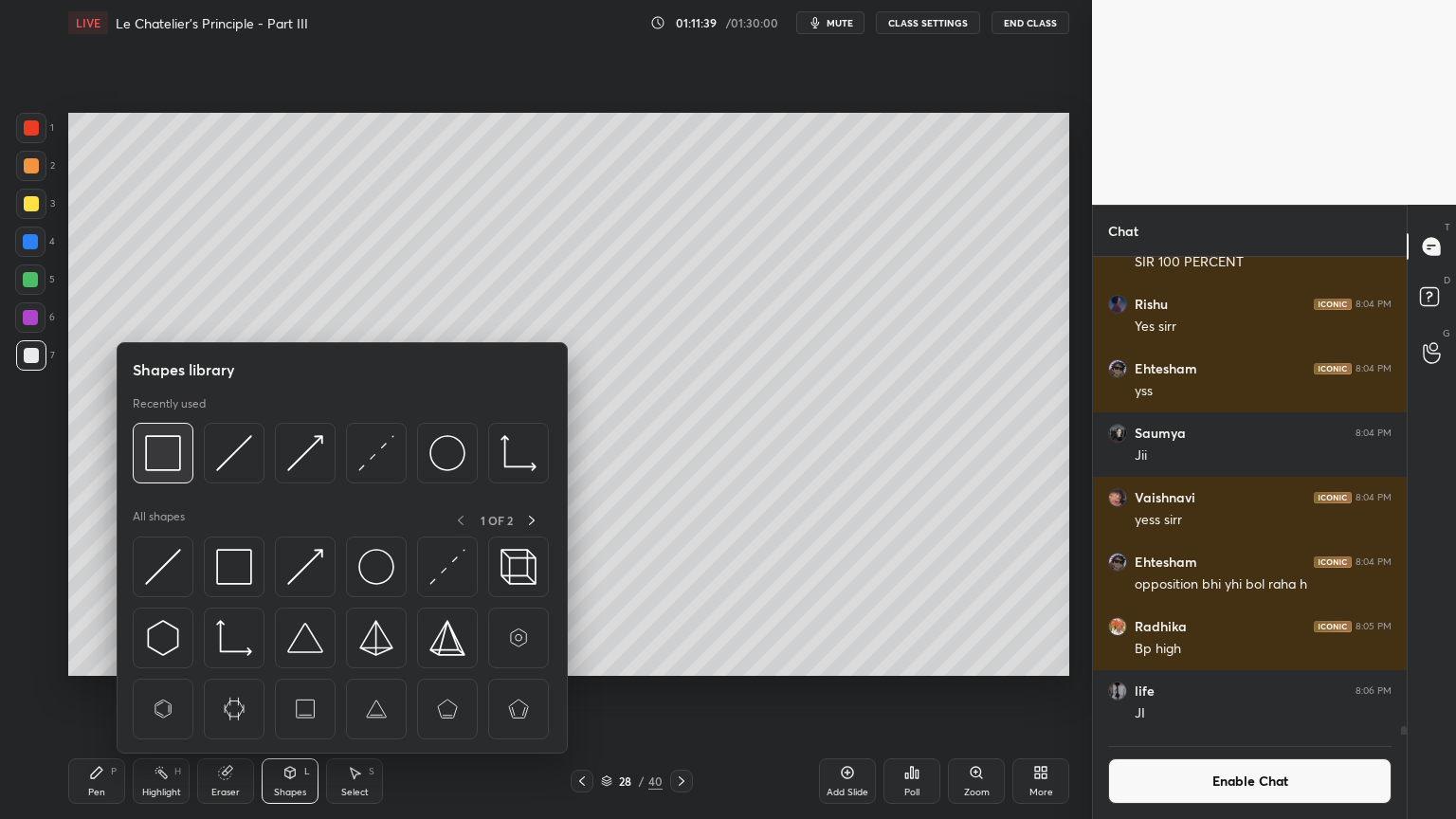 click at bounding box center [163, 453] 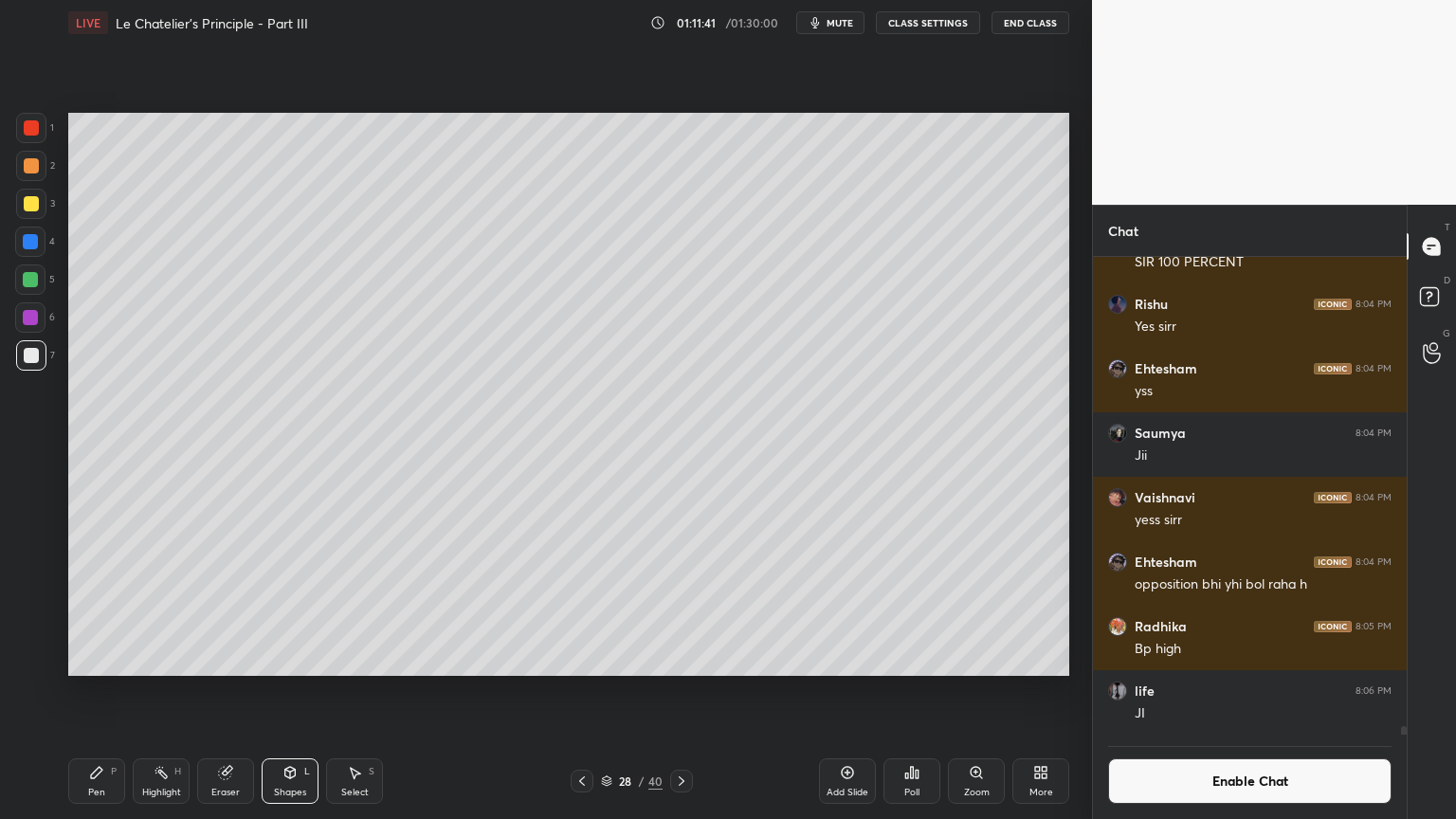 click on "Pen P" at bounding box center [97, 781] 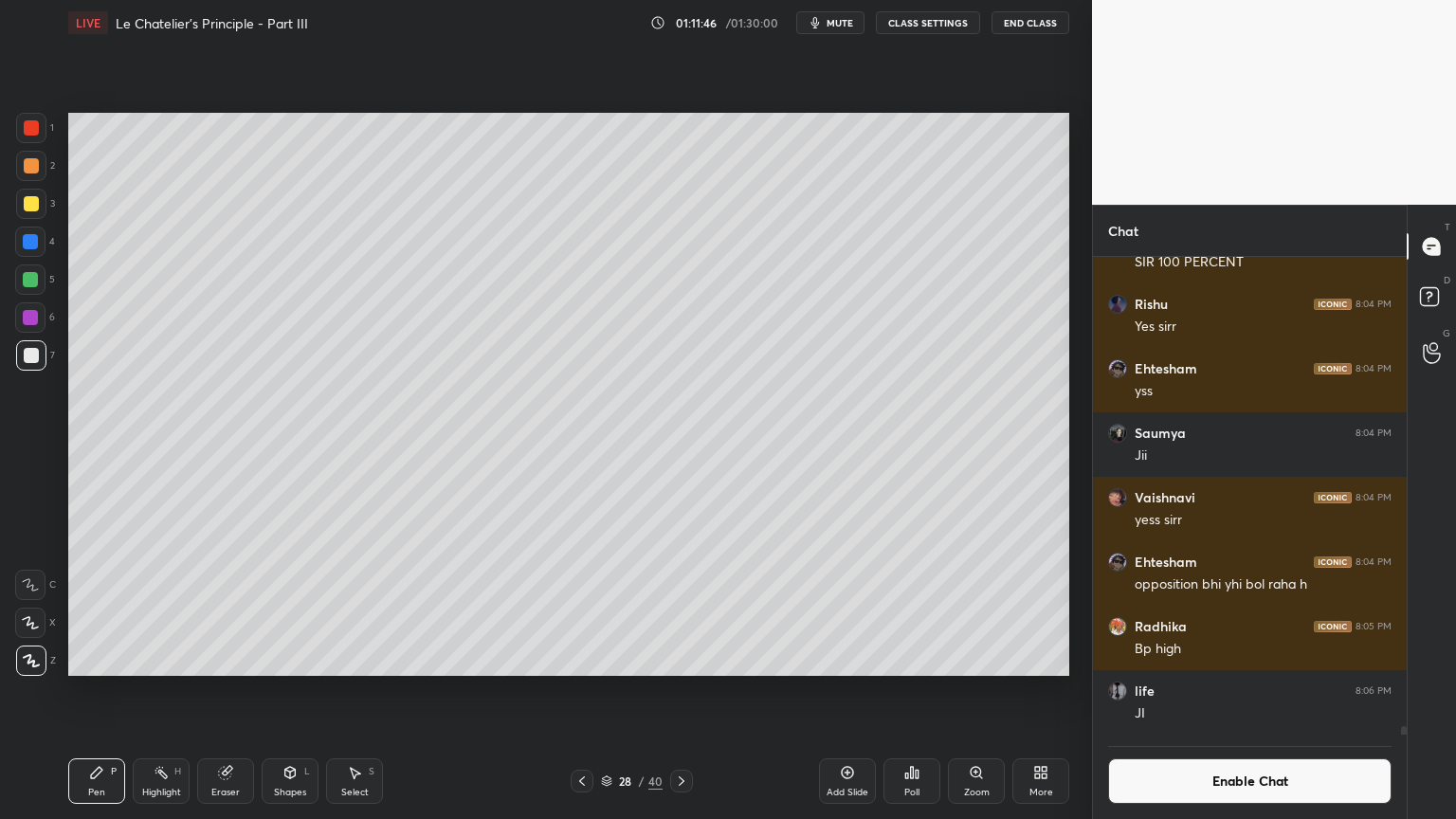 click on "Pen P" at bounding box center (97, 781) 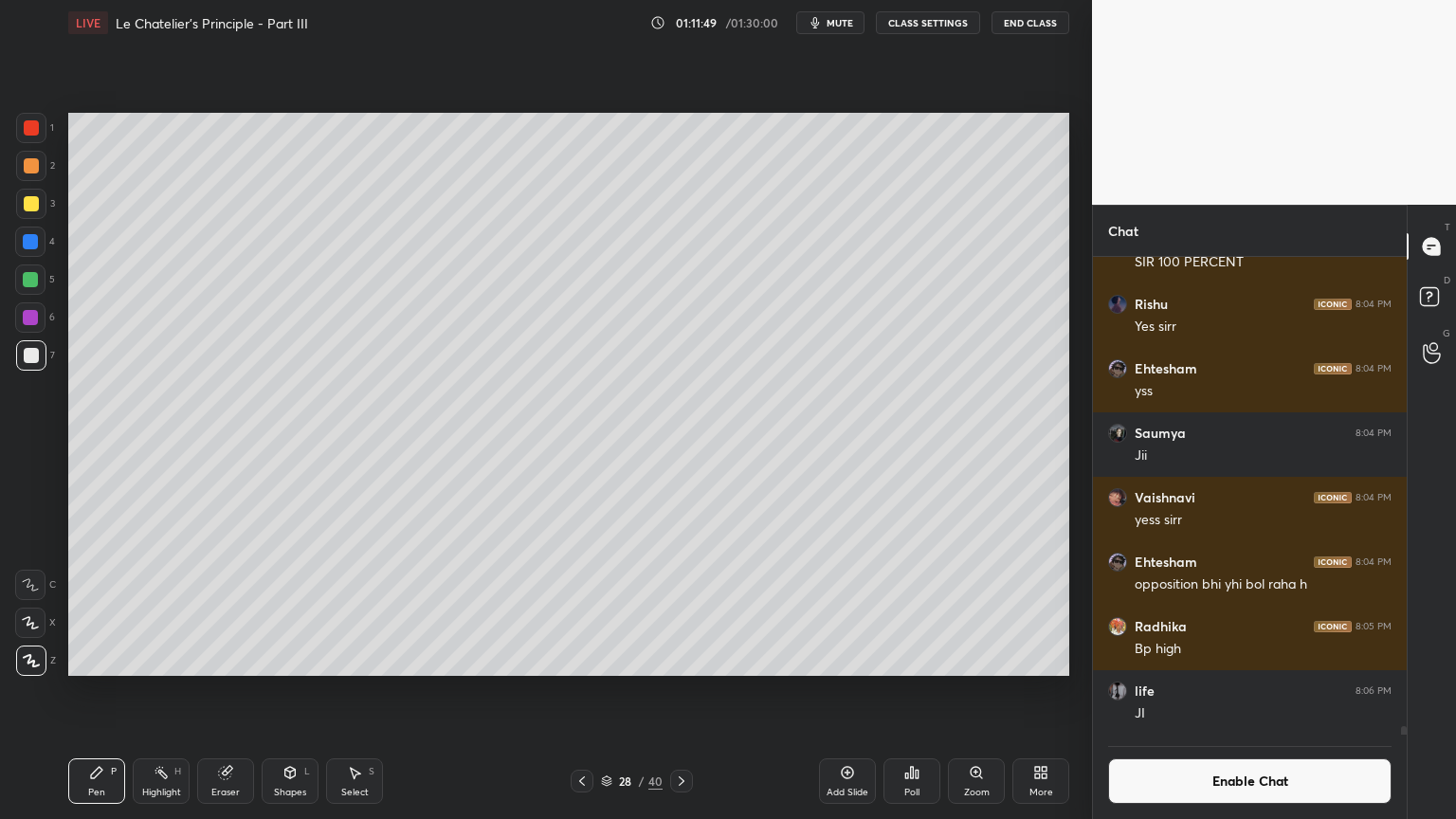 click at bounding box center [31, 204] 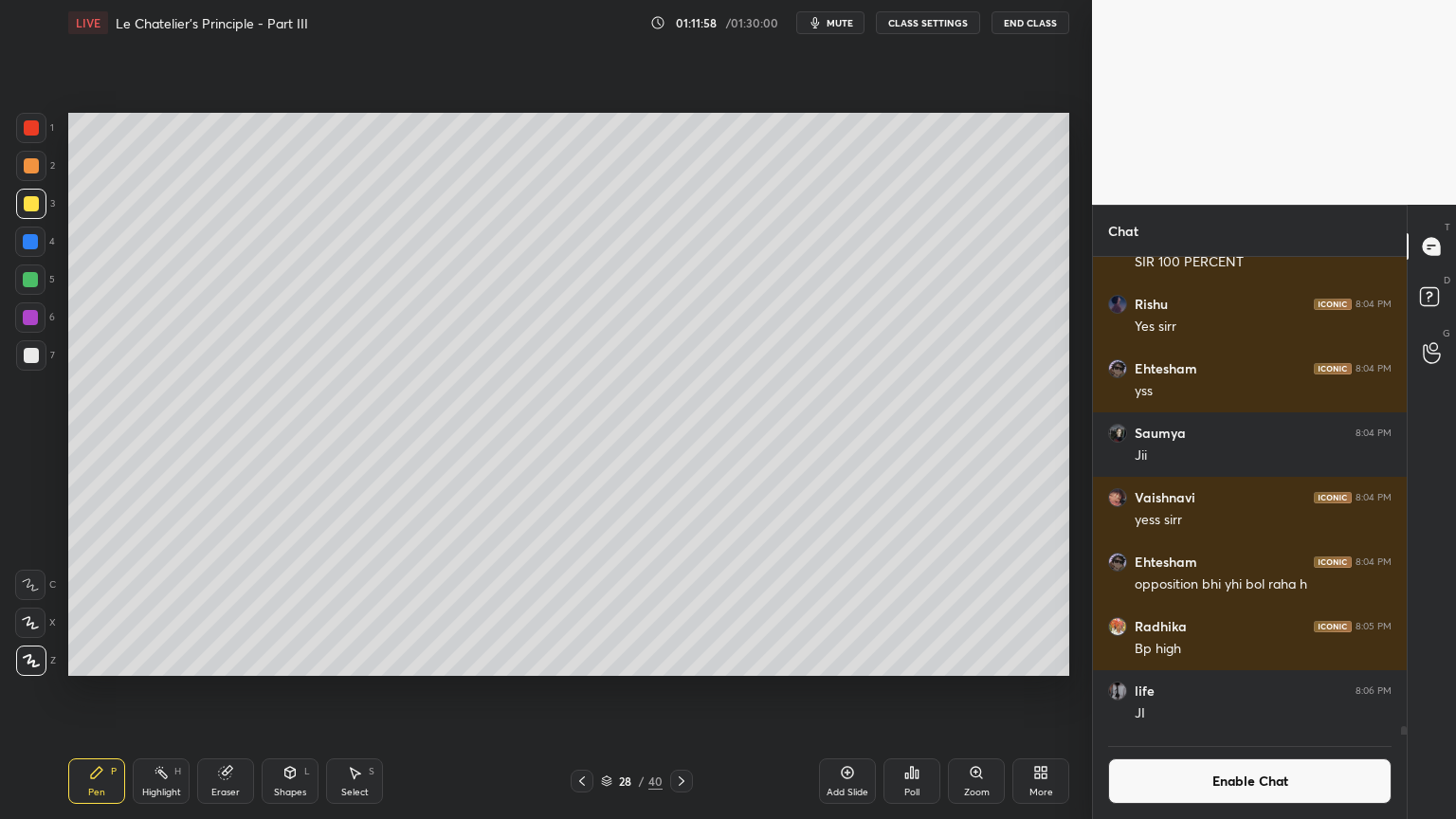 click on "Highlight H" at bounding box center (161, 781) 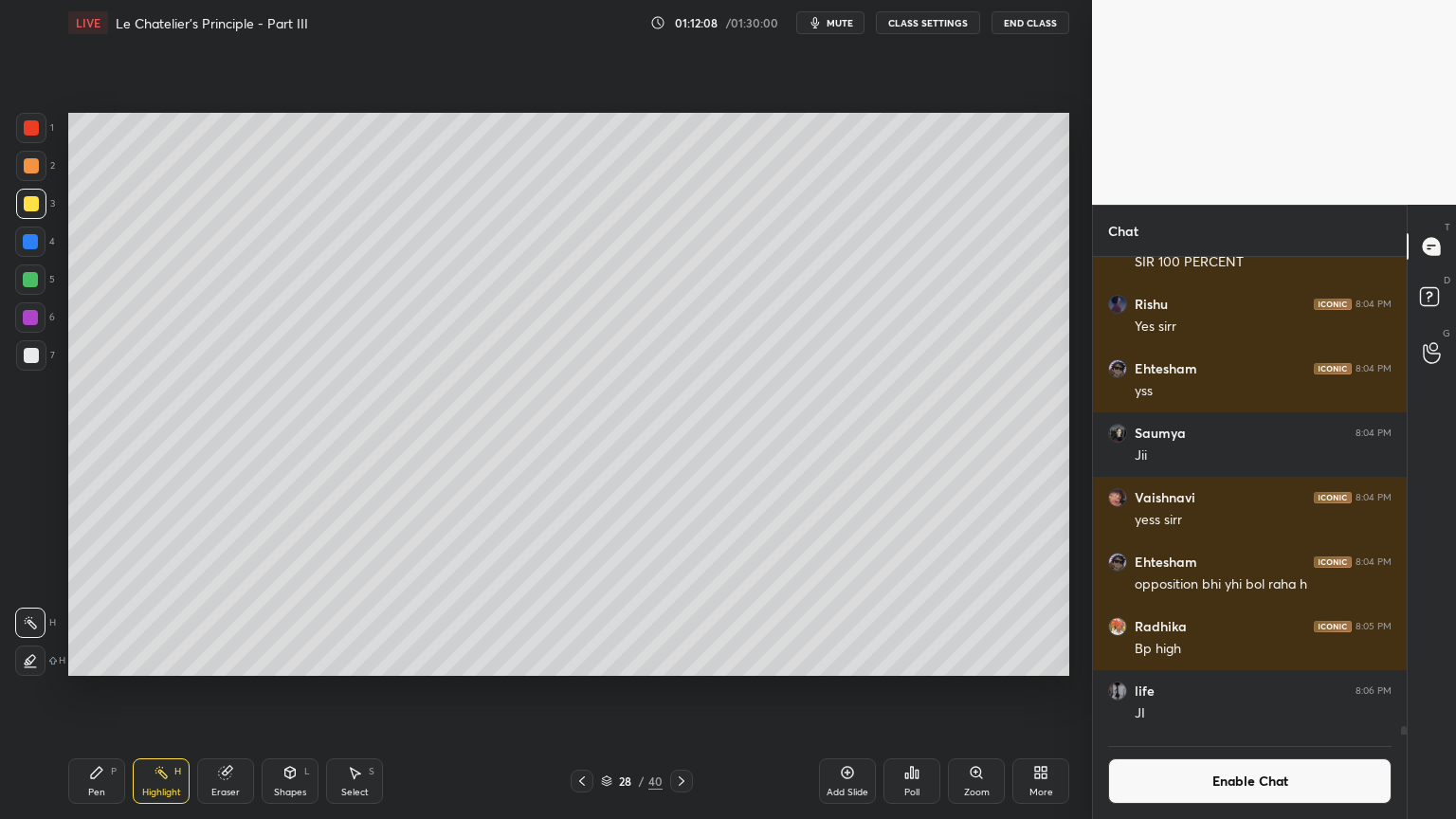 click on "Pen P" at bounding box center (97, 781) 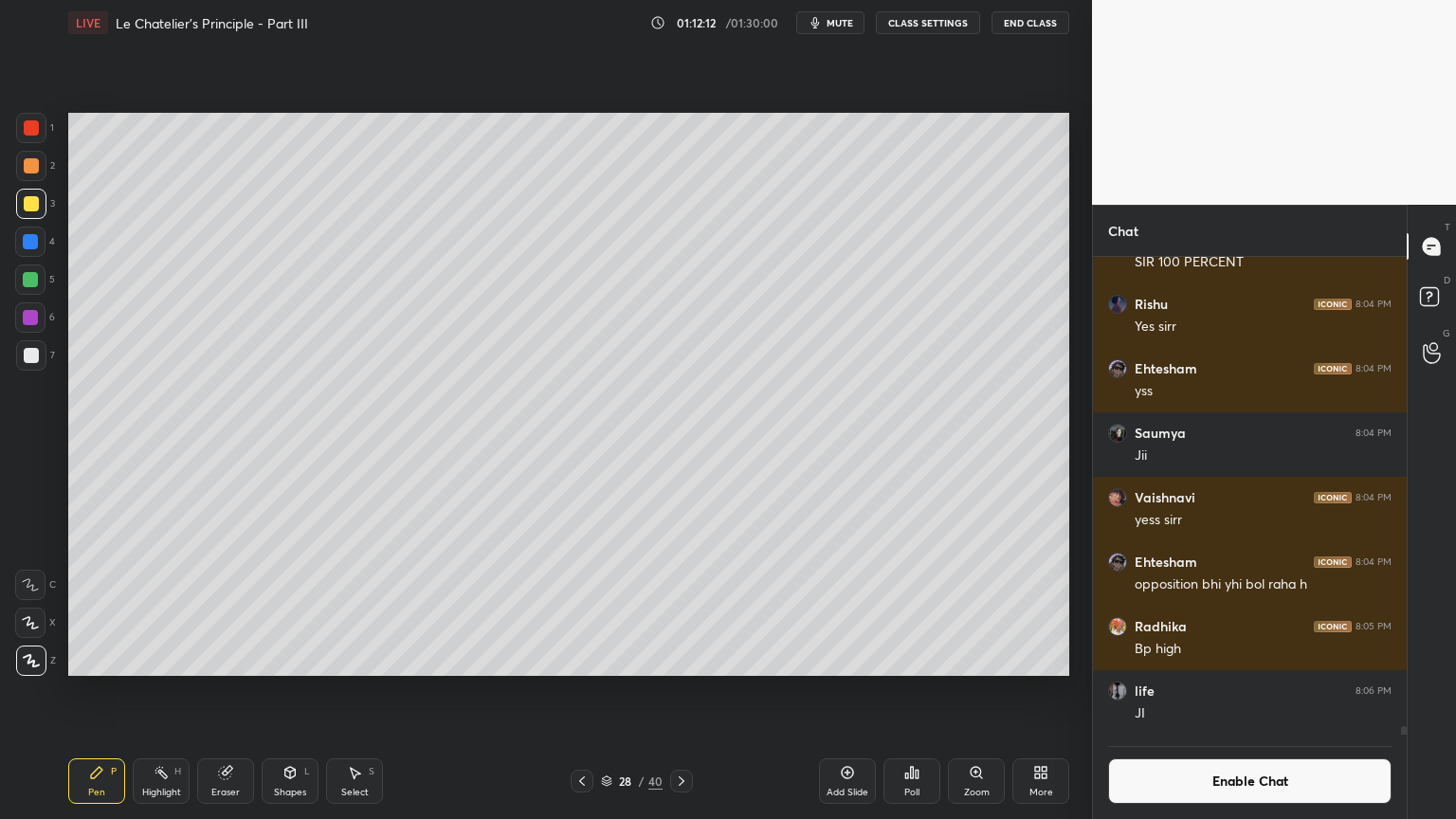 click on "Highlight H" at bounding box center [161, 781] 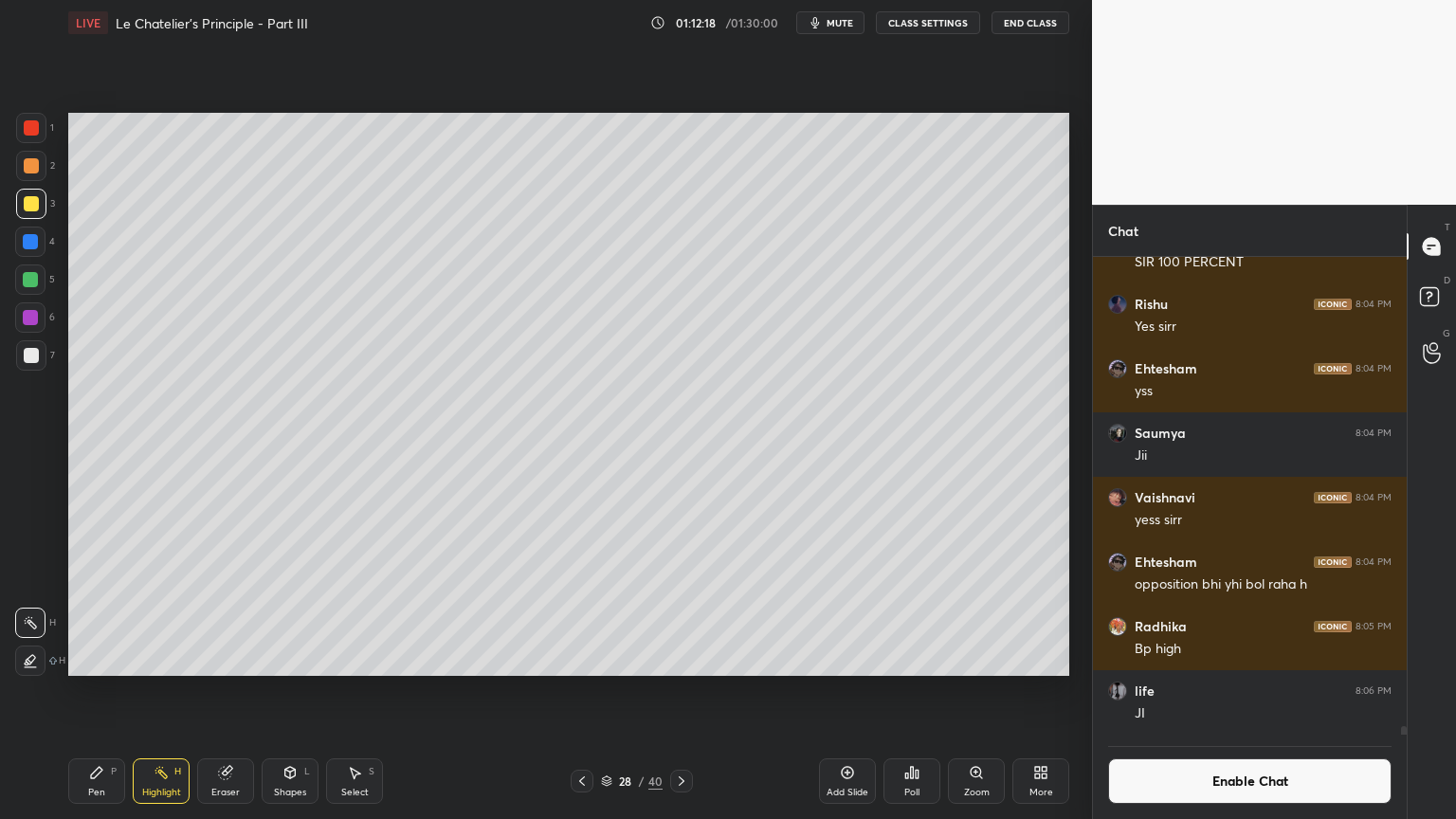 click 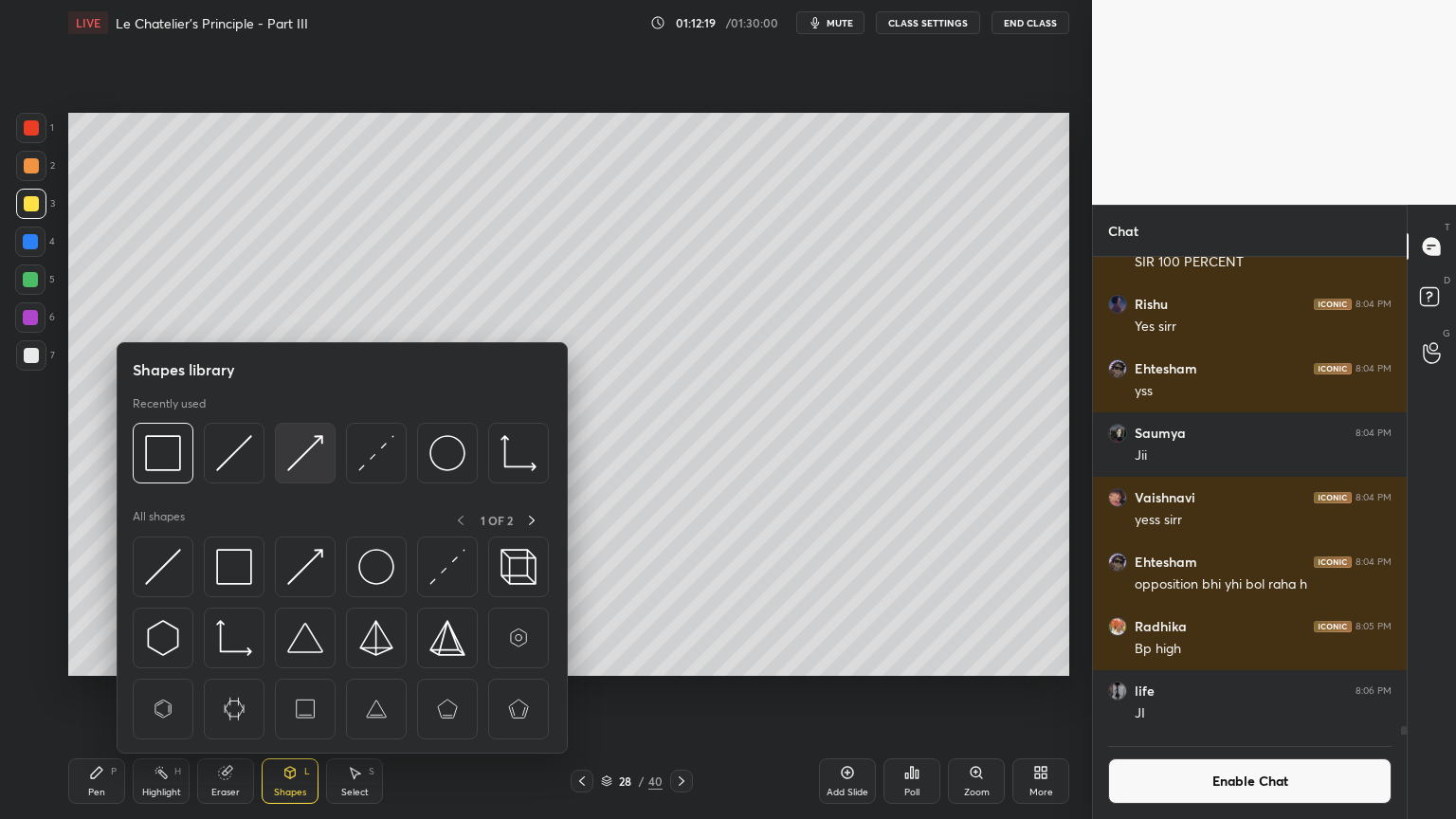 click at bounding box center [305, 453] 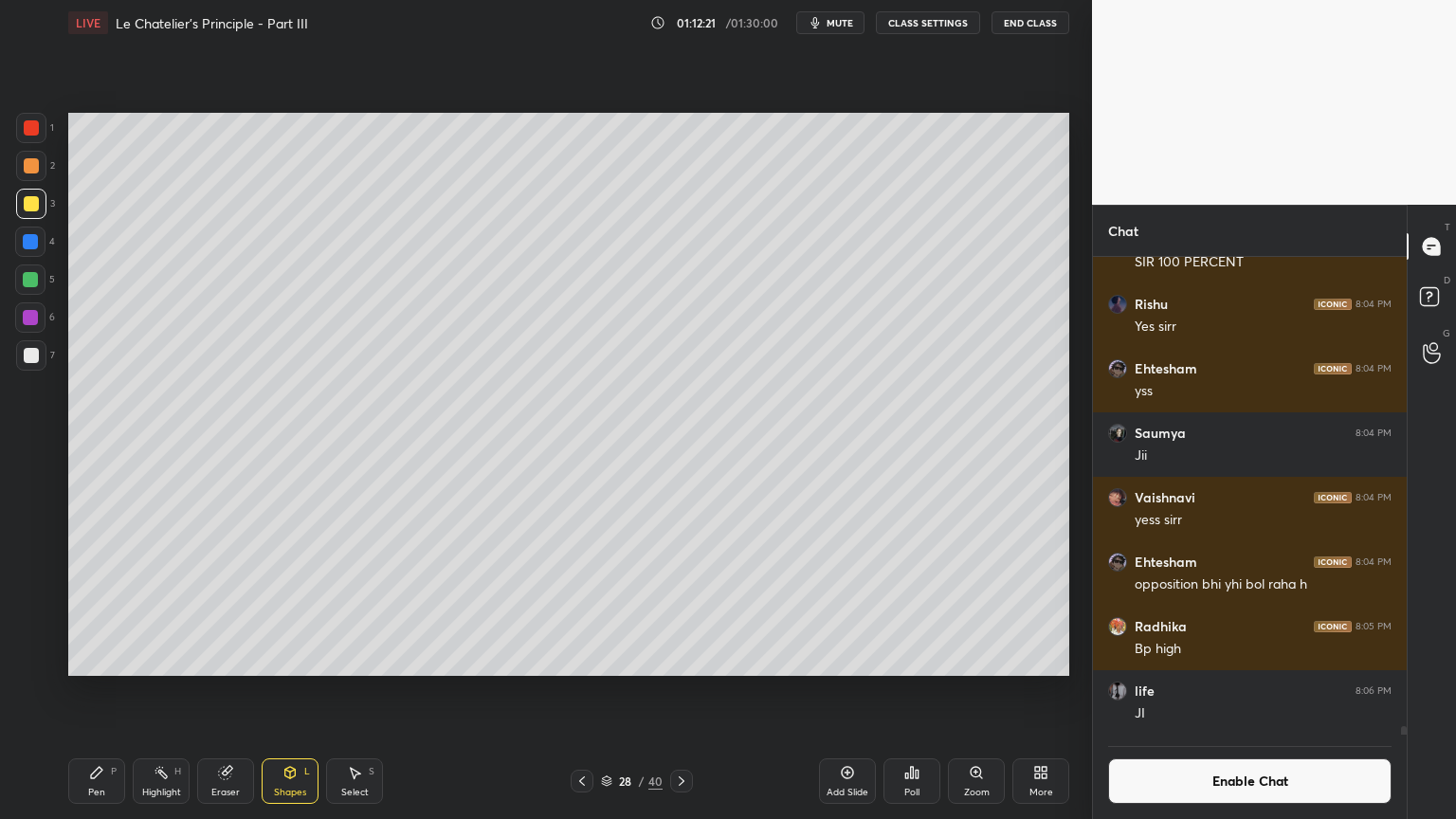 click on "Pen P" at bounding box center [97, 781] 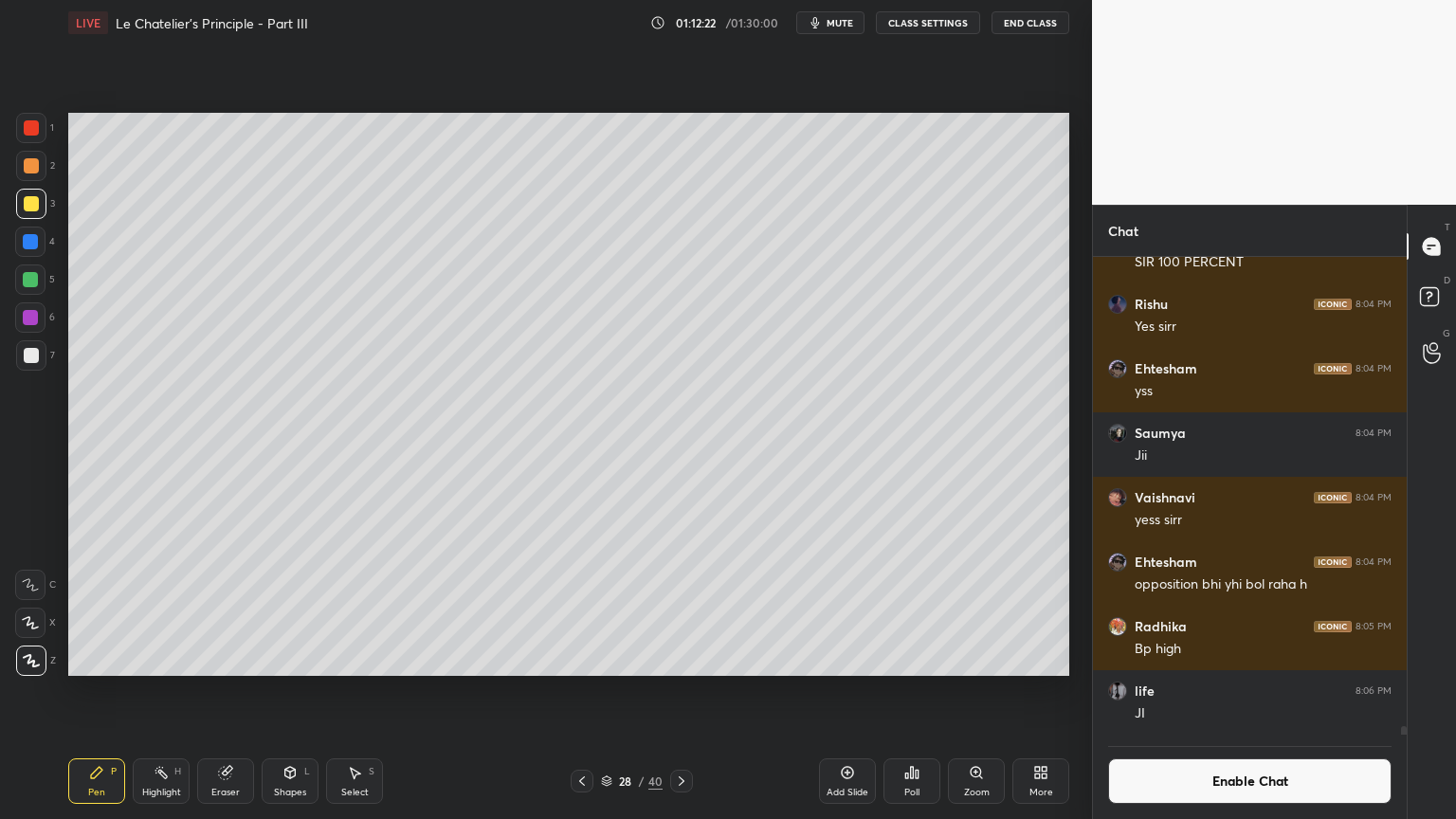 click at bounding box center [31, 355] 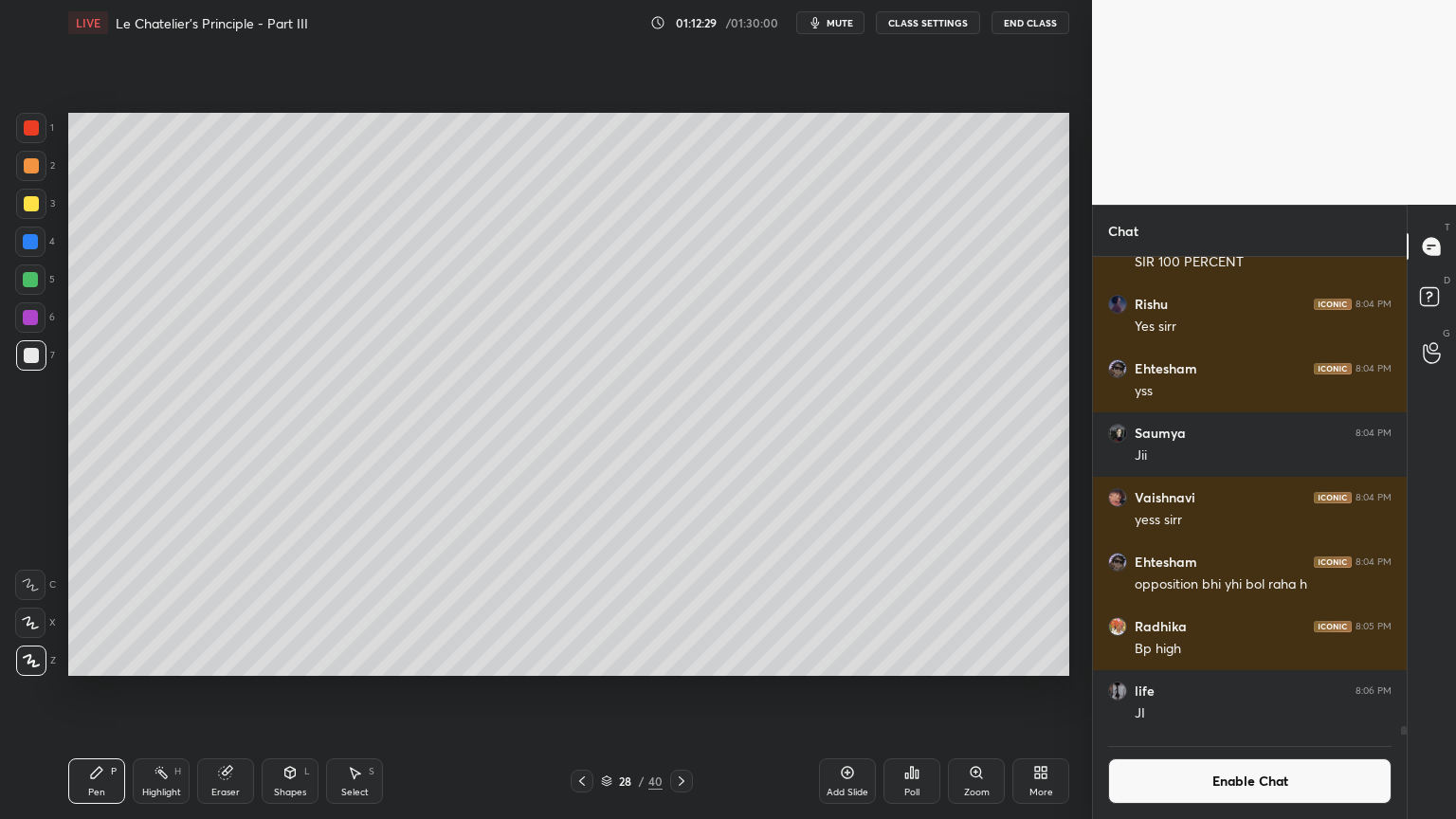 click on "Highlight" at bounding box center [161, 792] 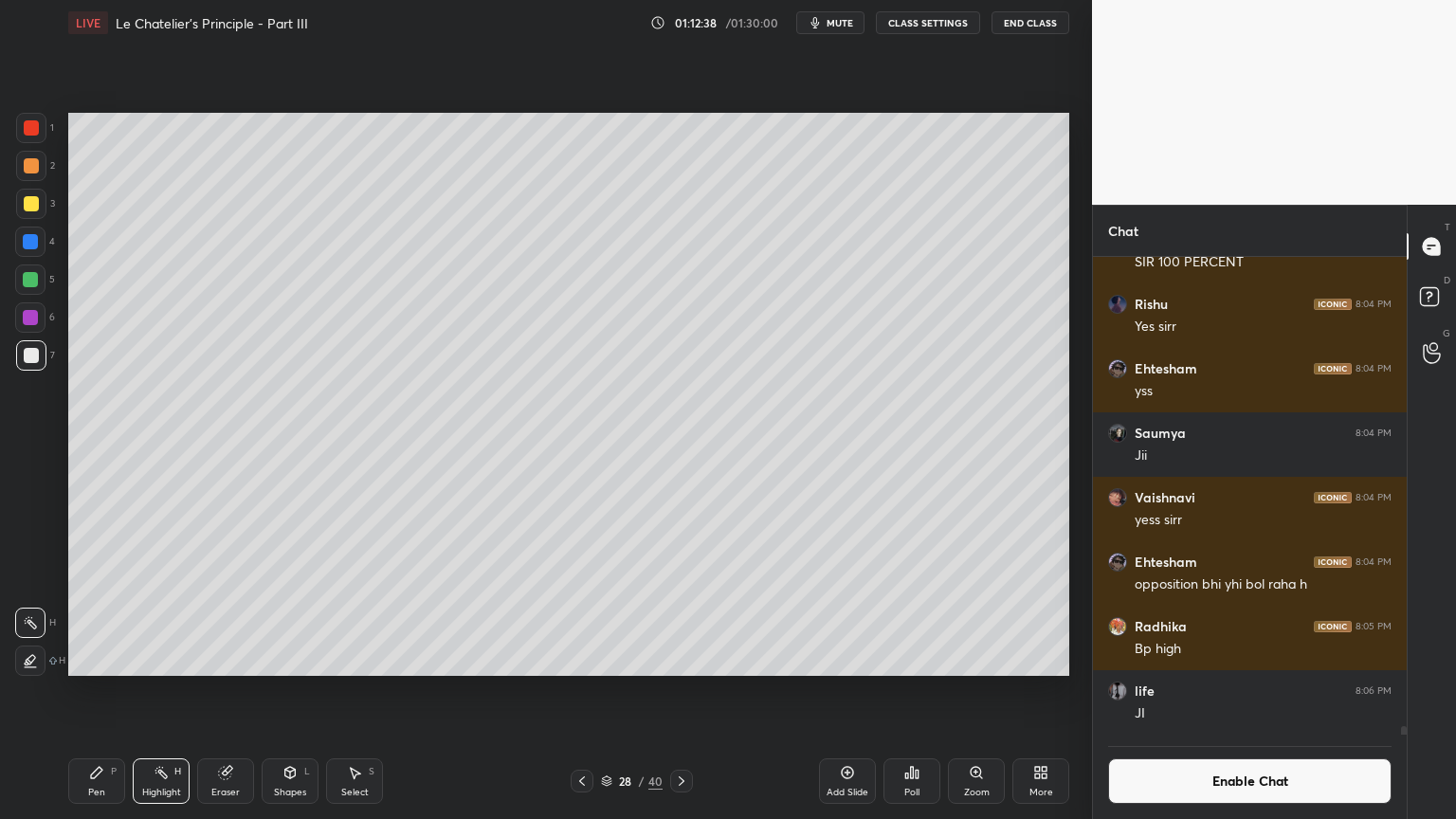 click on "Pen P" at bounding box center (97, 781) 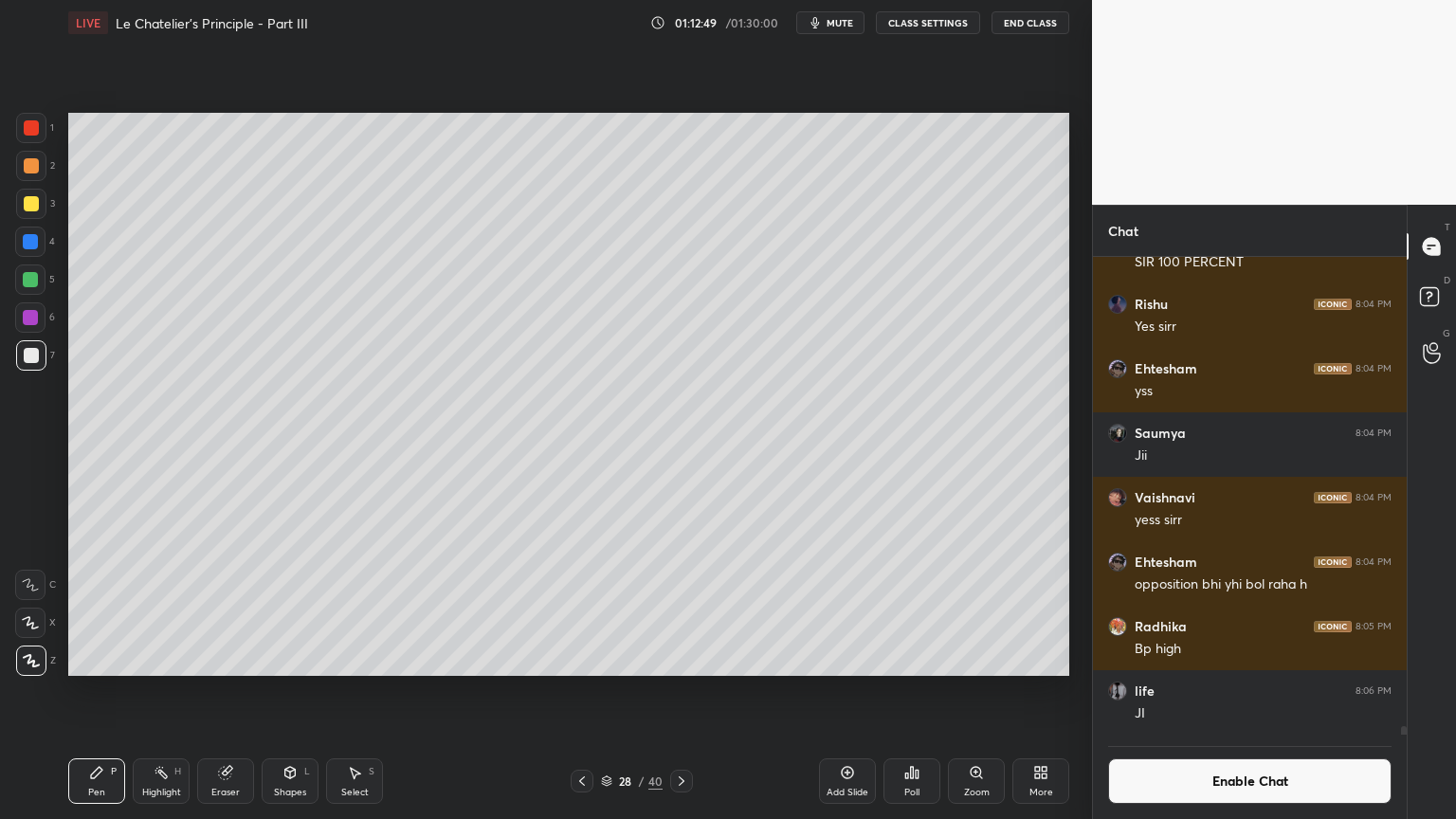 click on "Shapes" at bounding box center (290, 792) 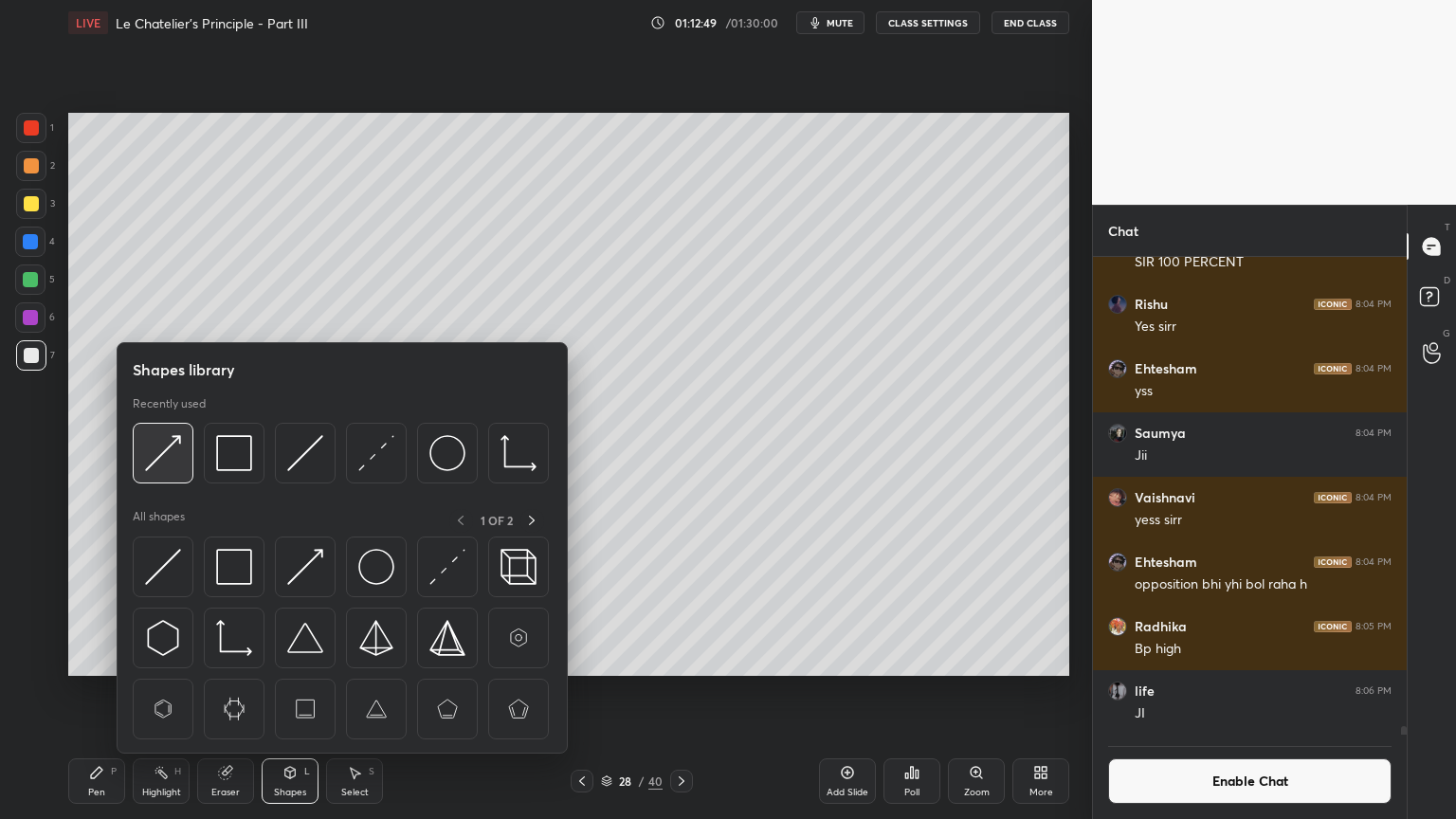 click at bounding box center (163, 453) 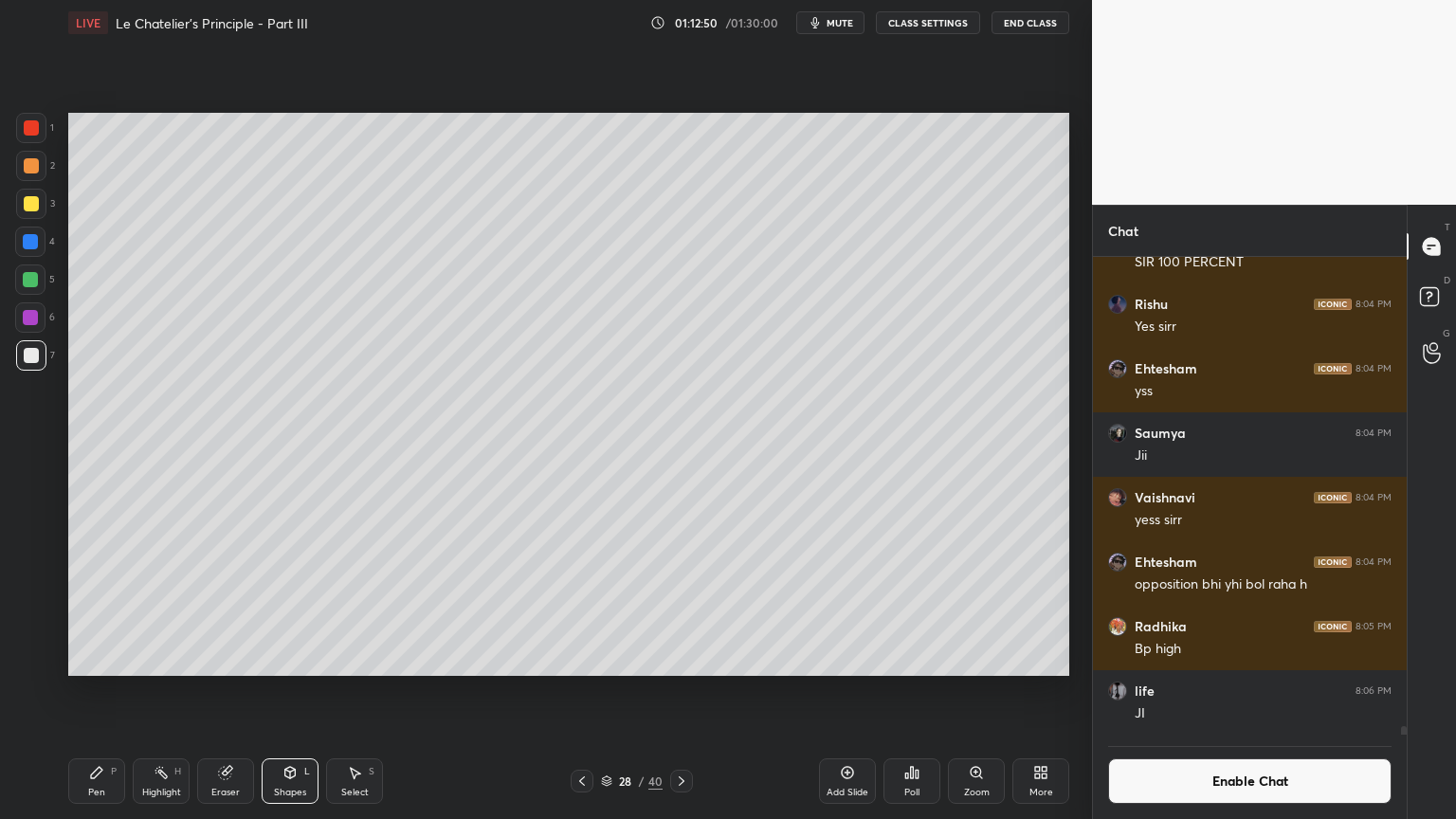 click at bounding box center [31, 204] 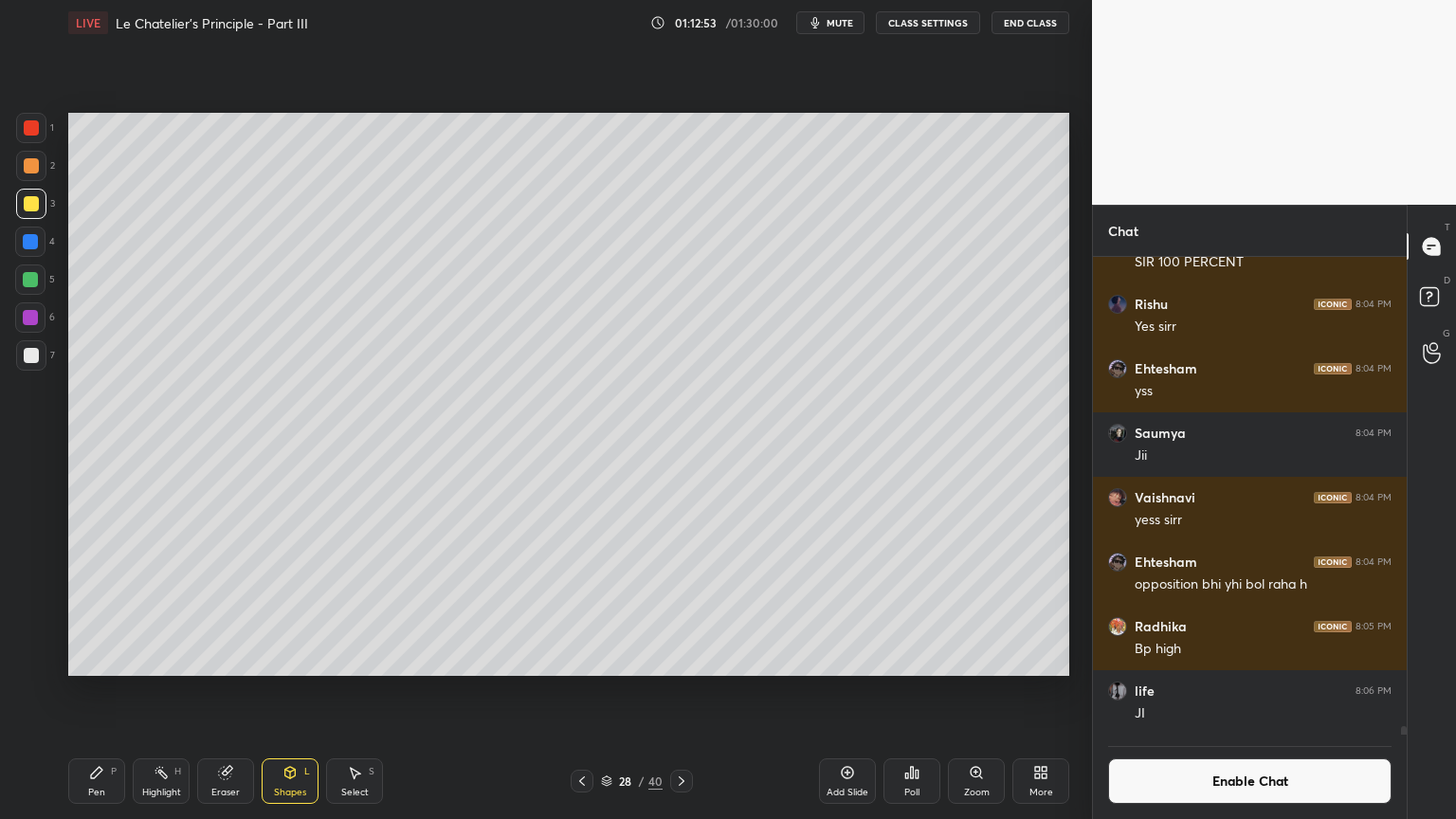click on "Highlight H" at bounding box center [161, 781] 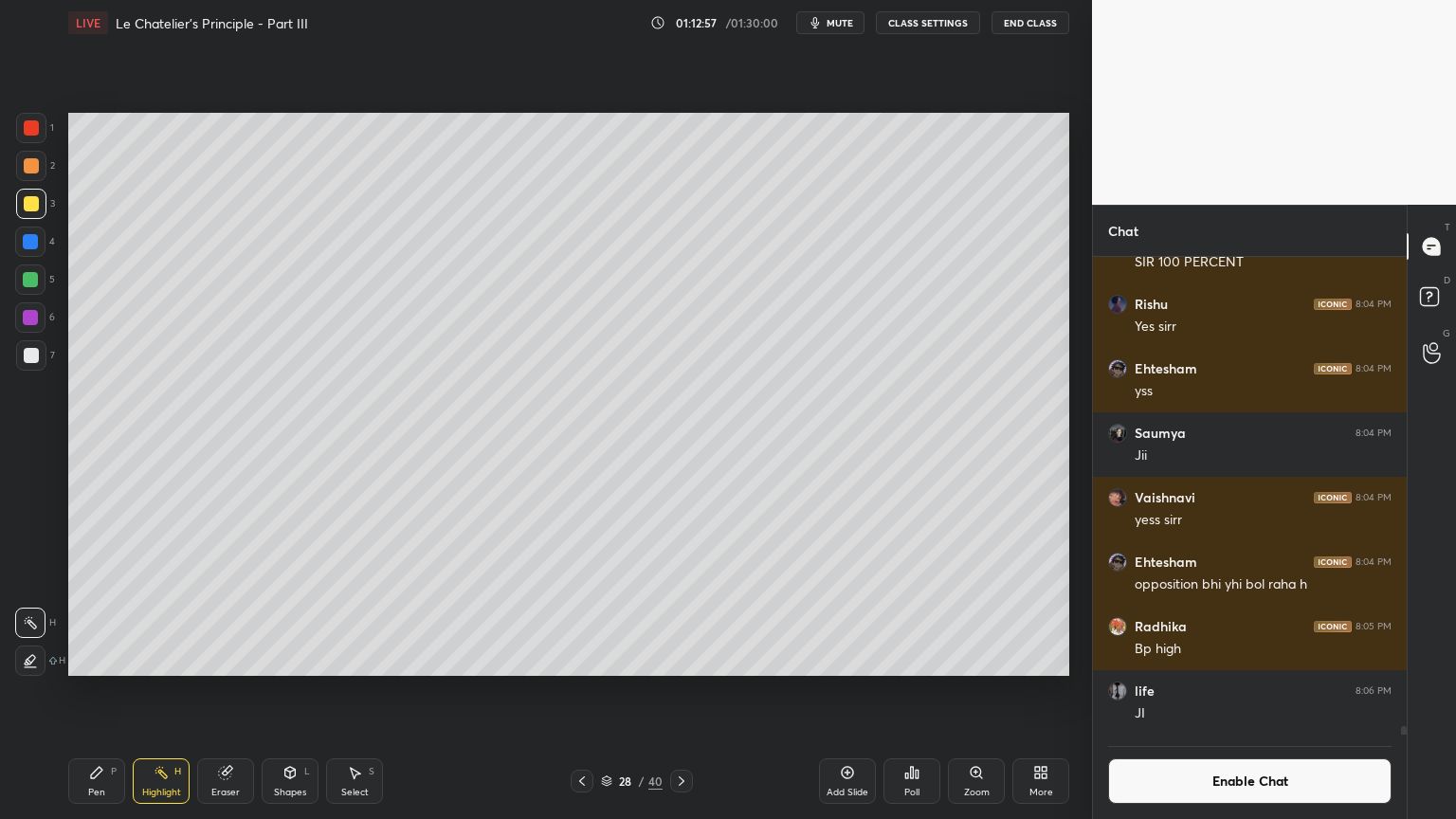 drag, startPoint x: 89, startPoint y: 783, endPoint x: 88, endPoint y: 718, distance: 65.00769 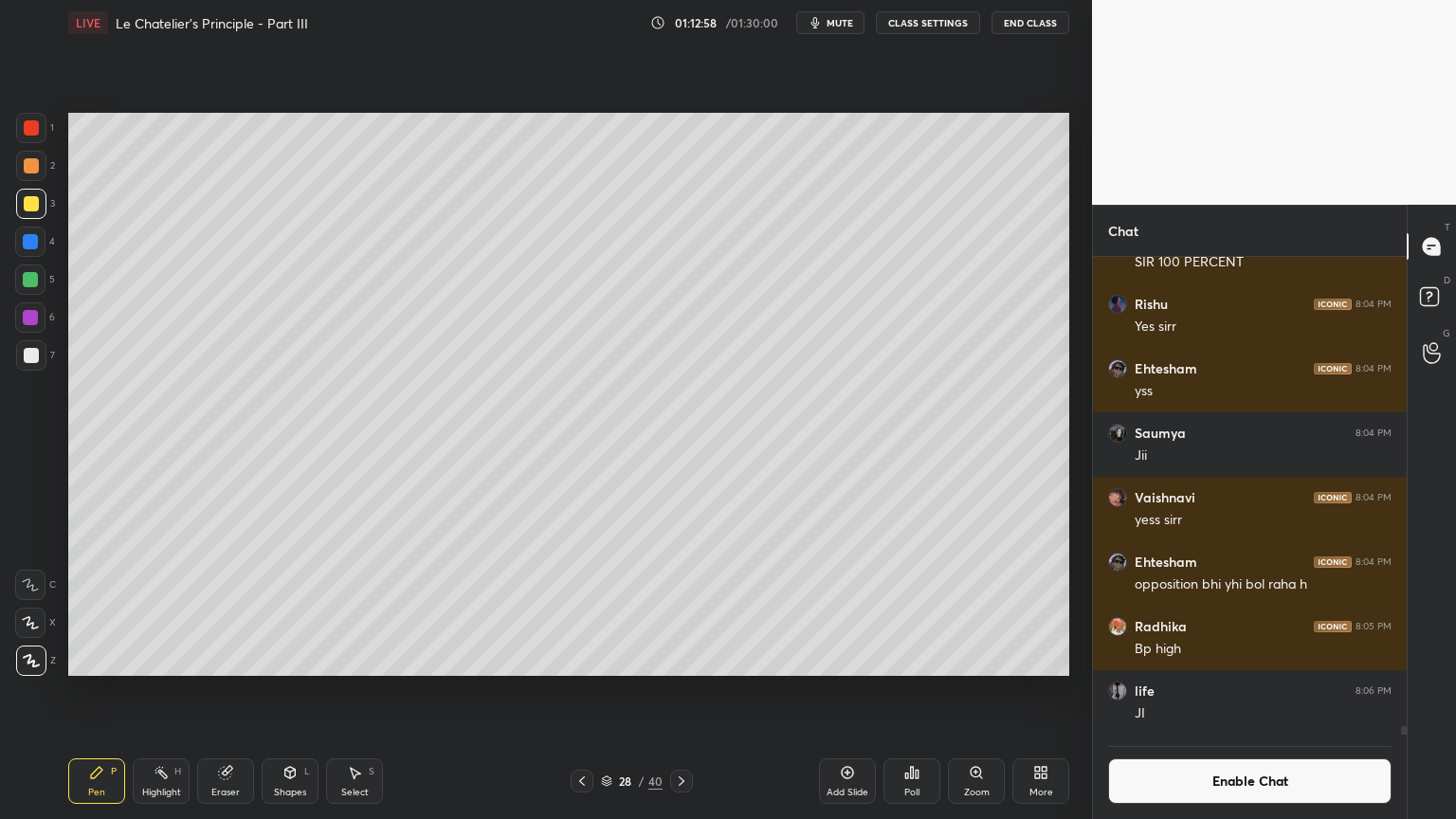 click at bounding box center [31, 128] 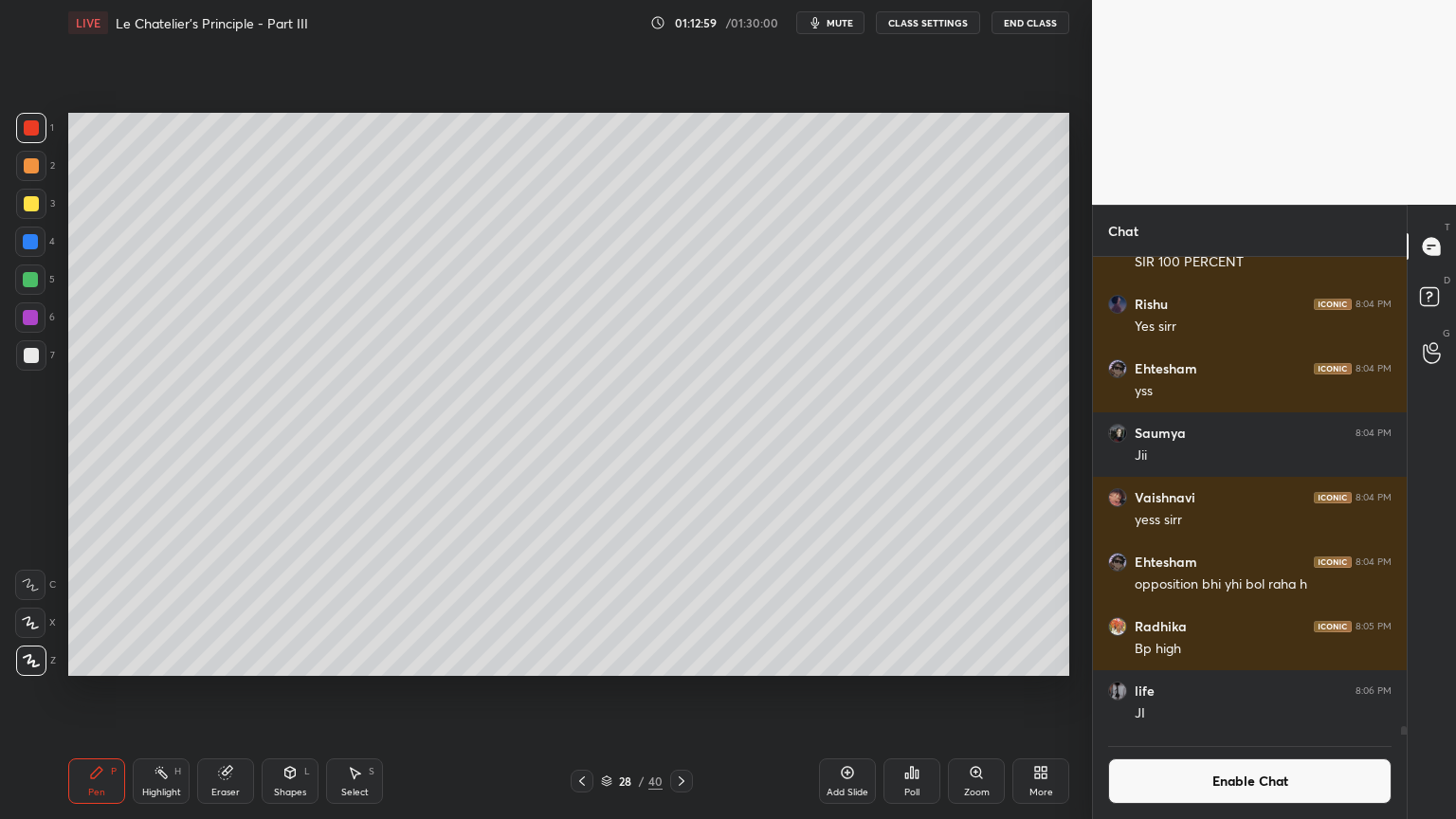 click on "Enable Chat" at bounding box center [1249, 781] 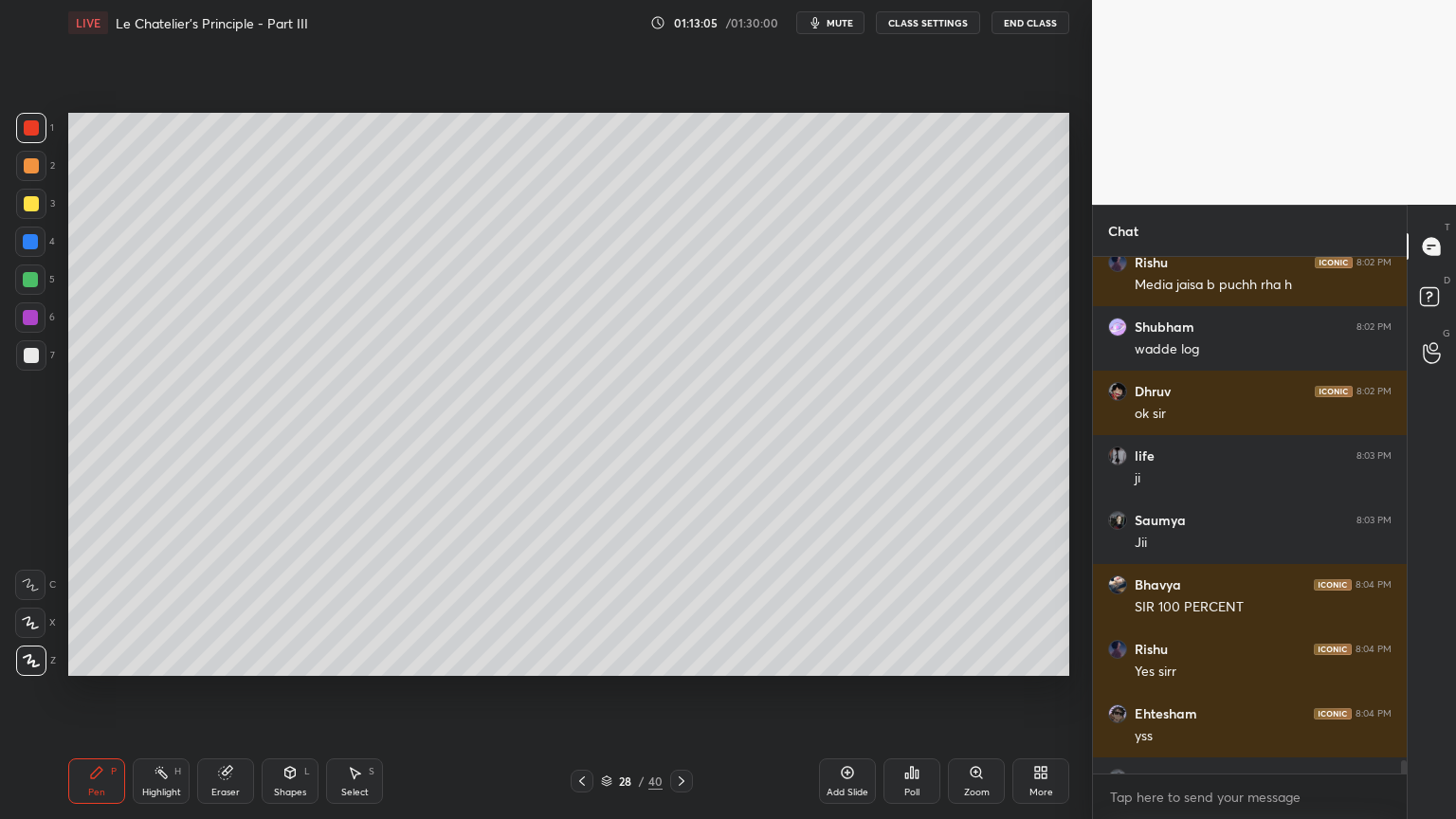 click at bounding box center (31, 355) 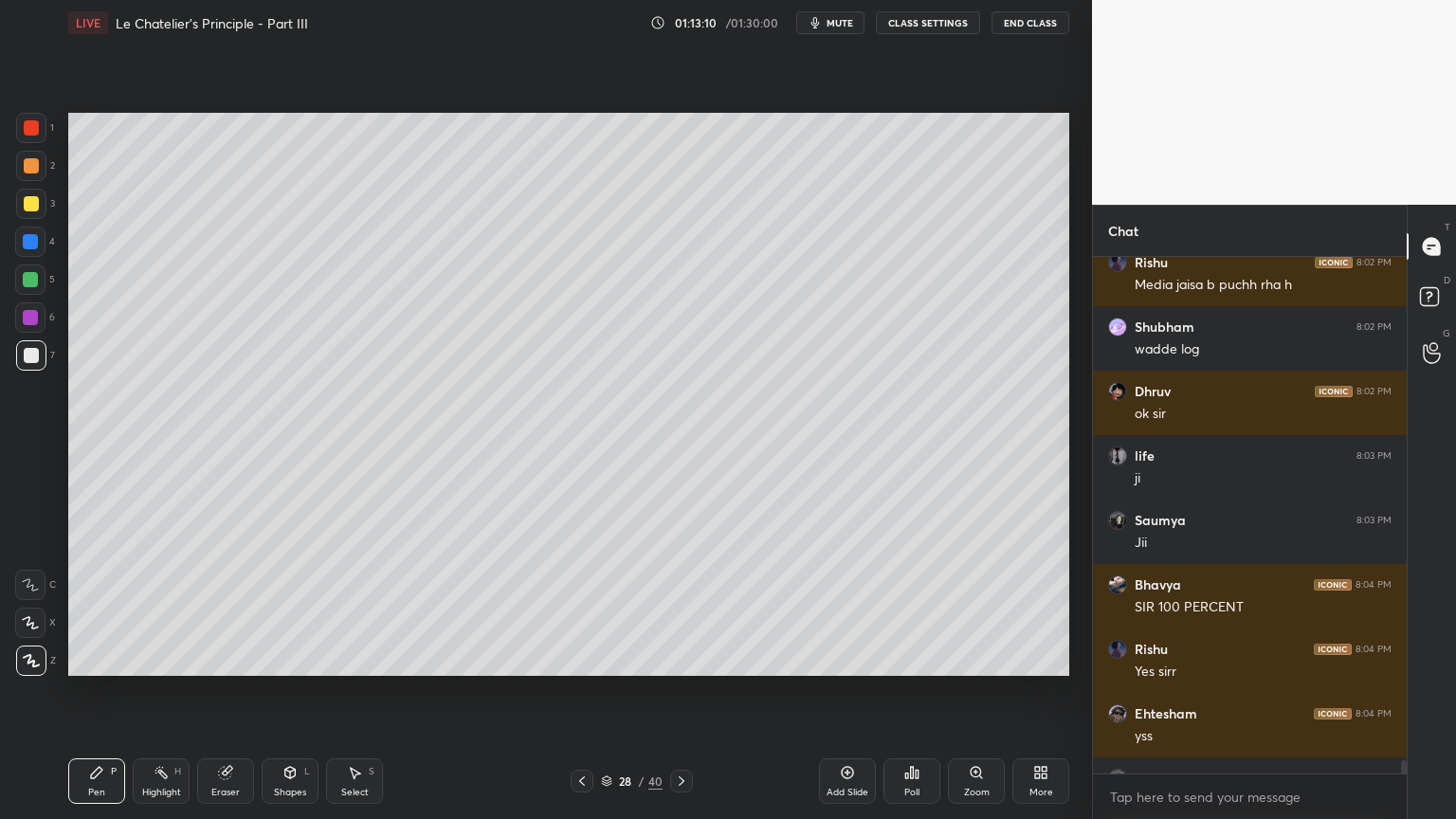 click on "Shapes L" at bounding box center [290, 781] 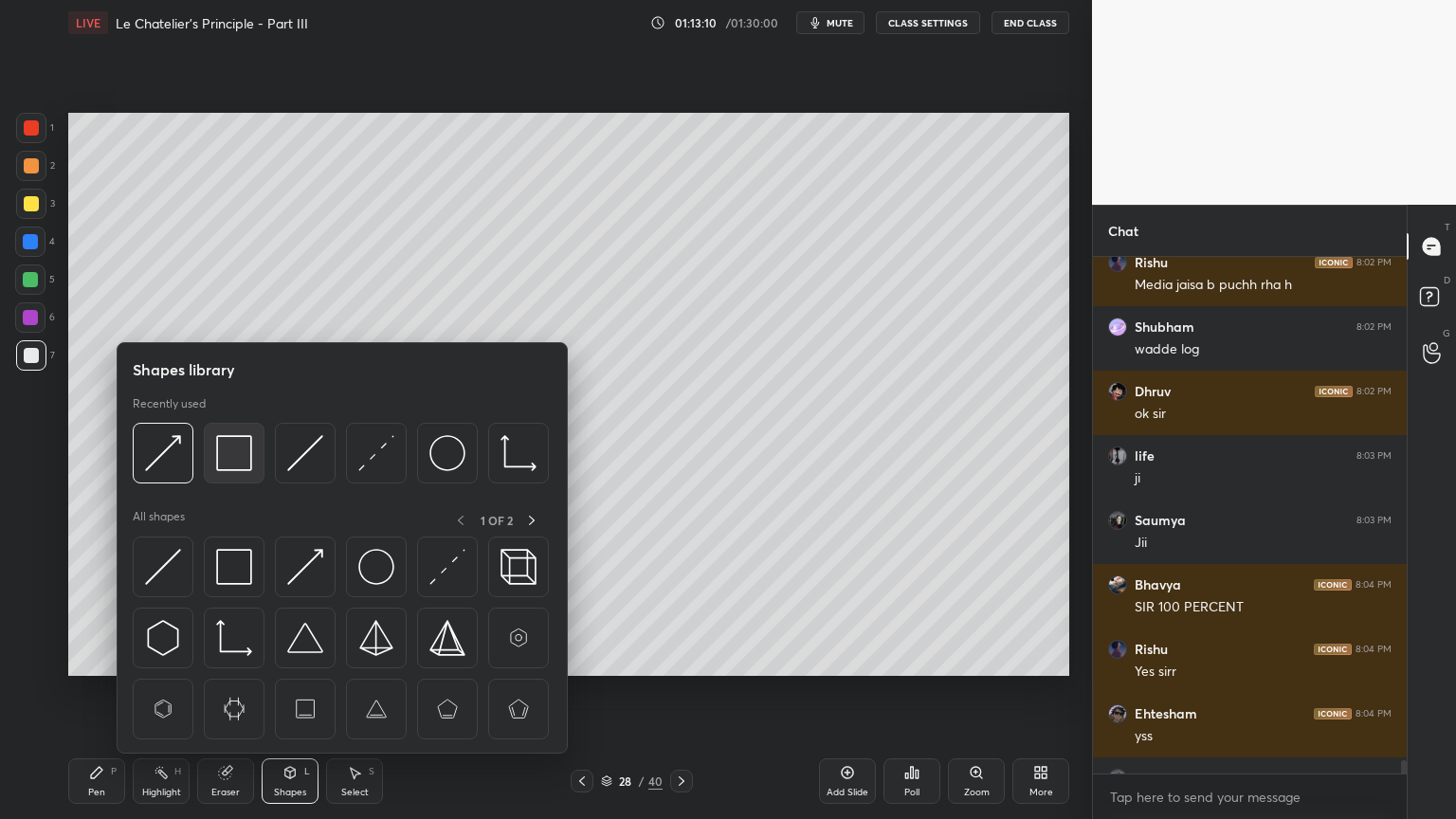click at bounding box center [234, 453] 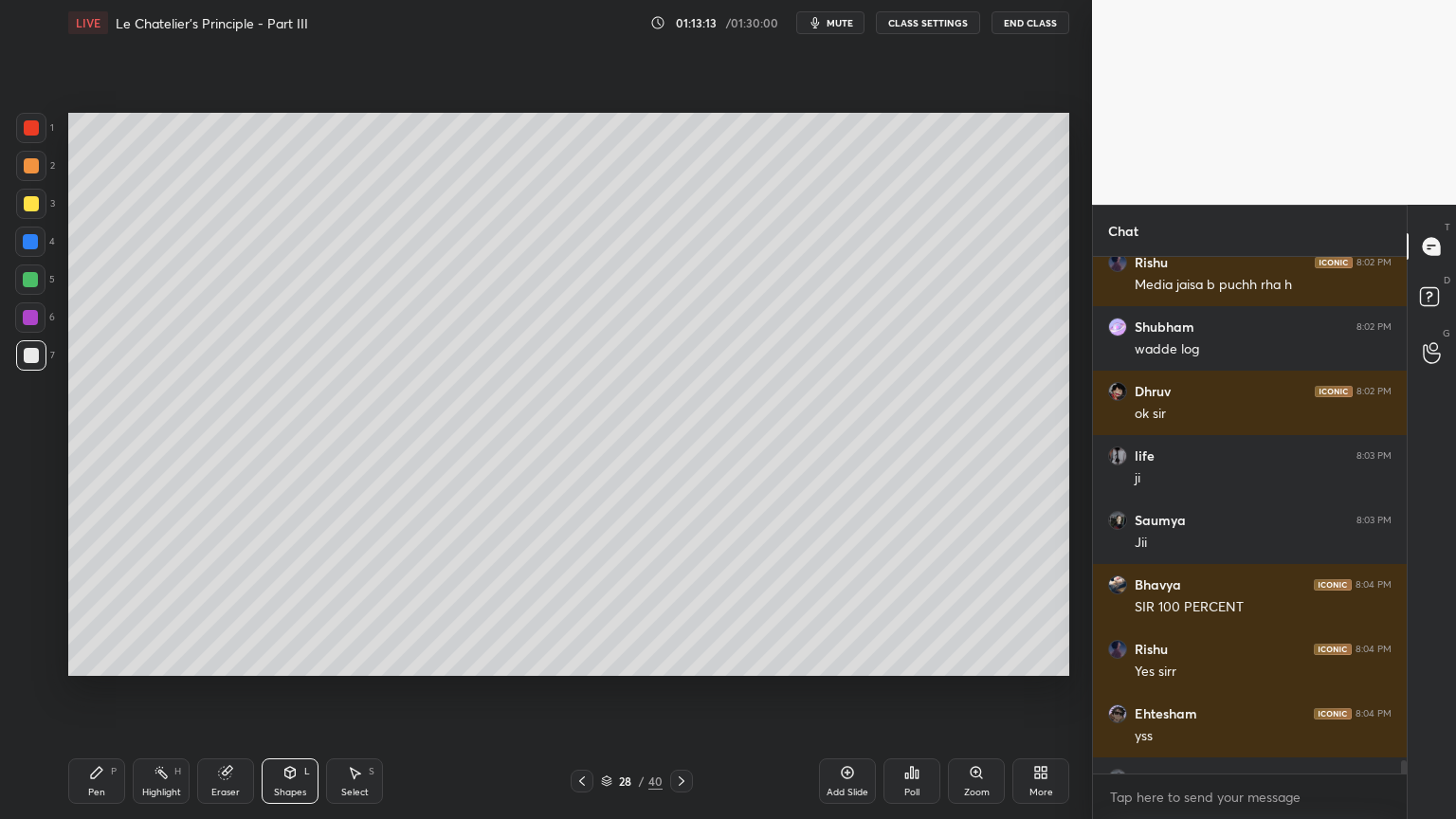 click on "Pen P" at bounding box center (97, 781) 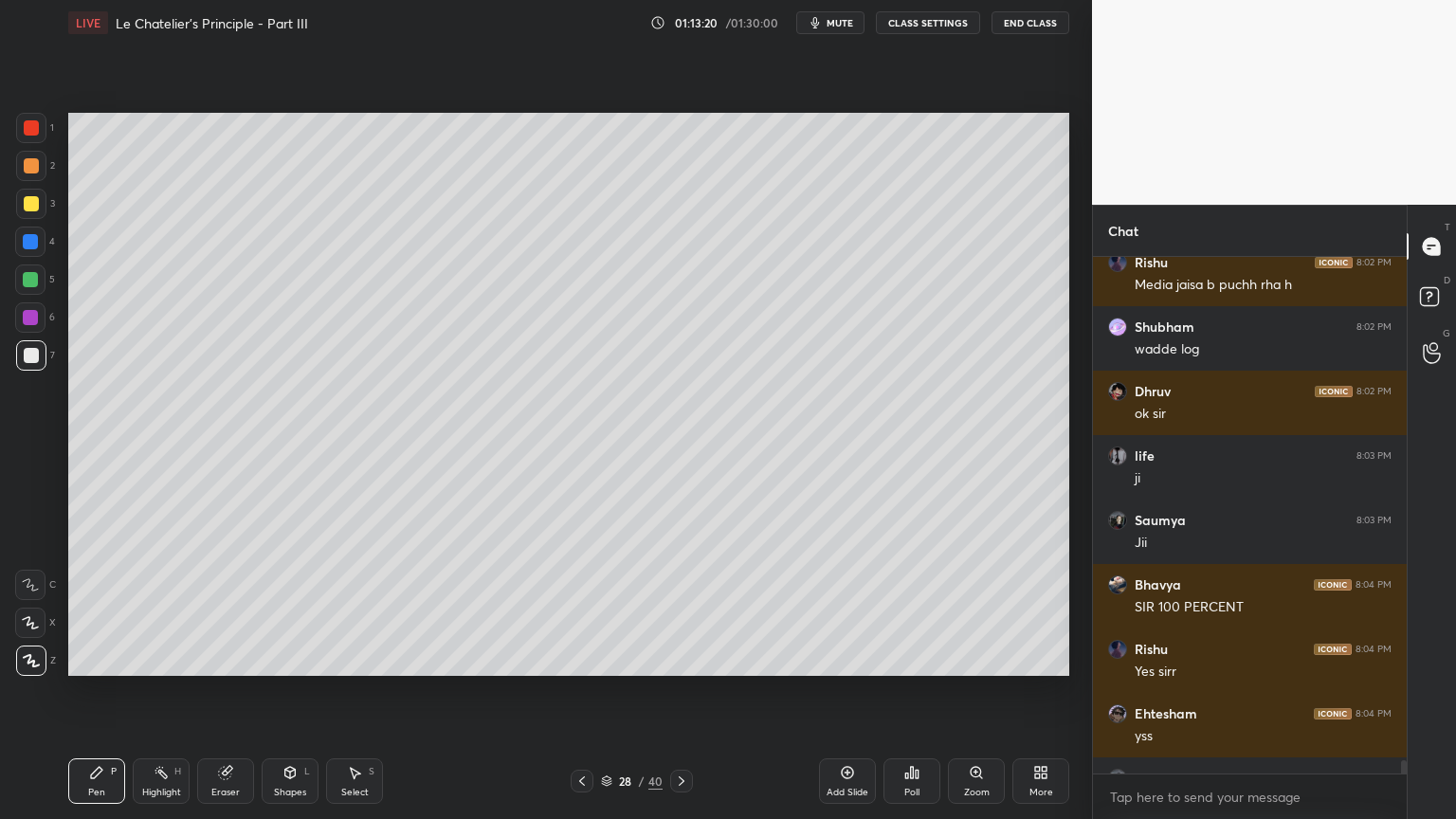 click 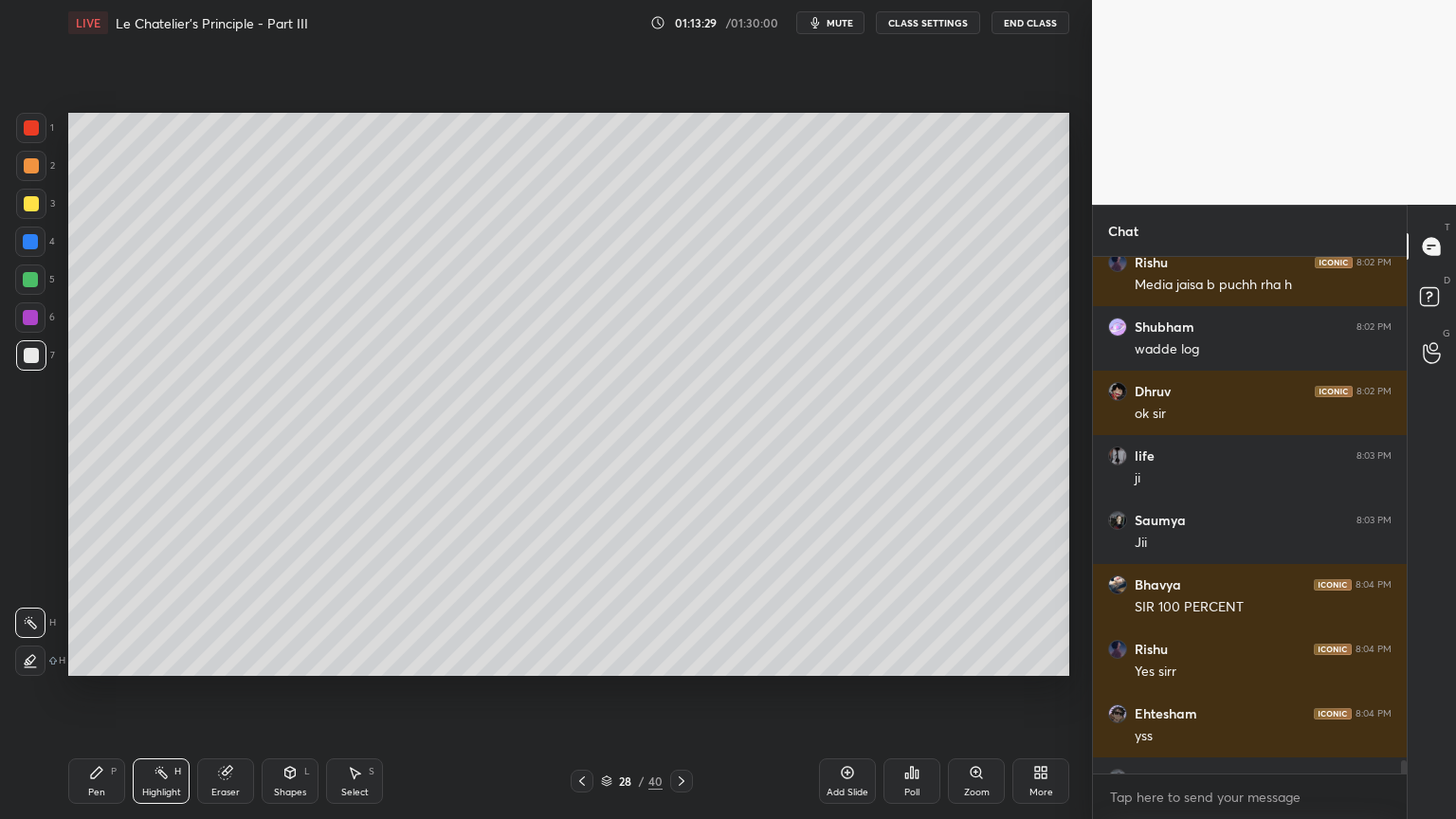 scroll, scrollTop: 25206, scrollLeft: 0, axis: vertical 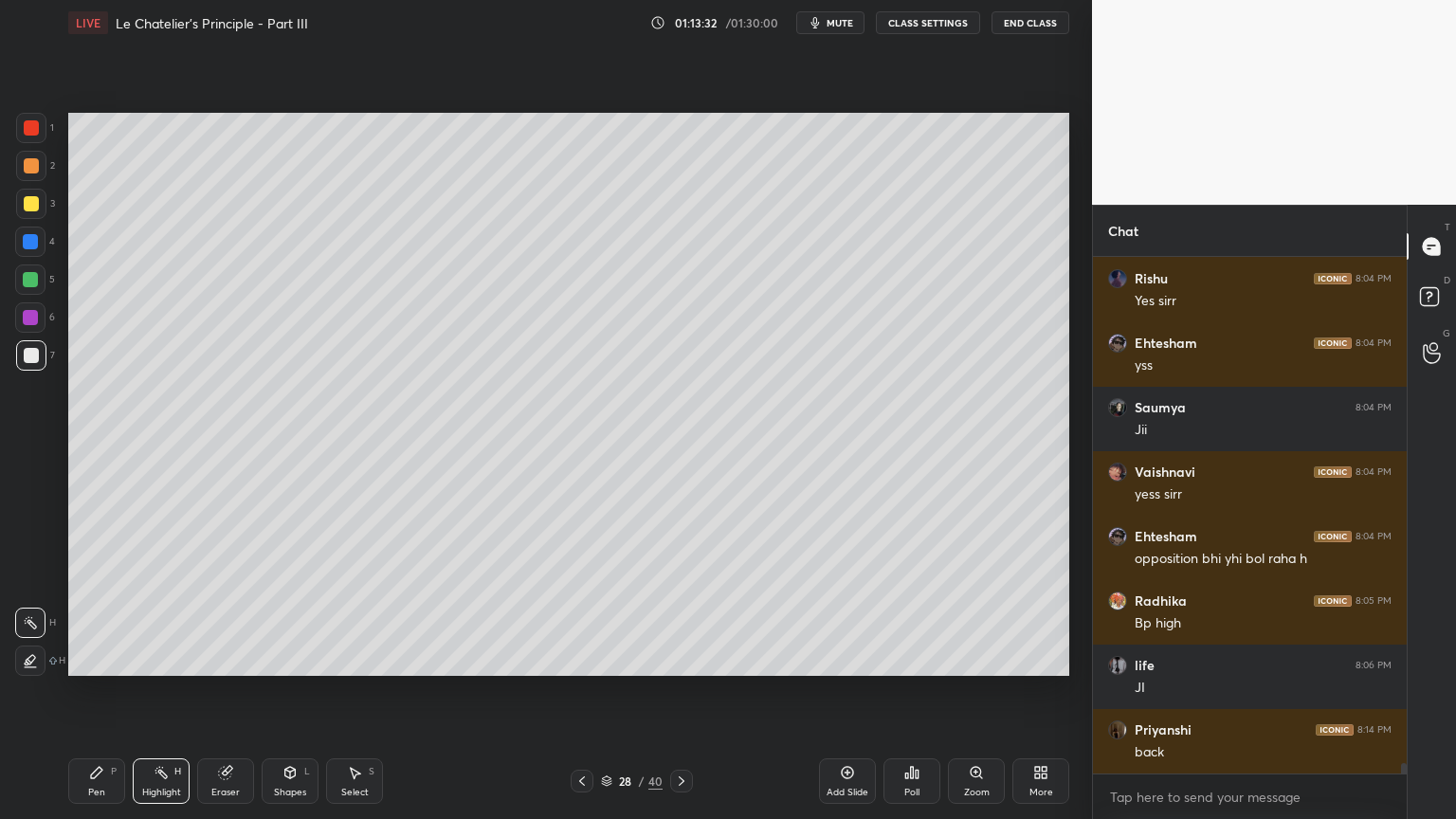 click on "Pen P" at bounding box center [97, 781] 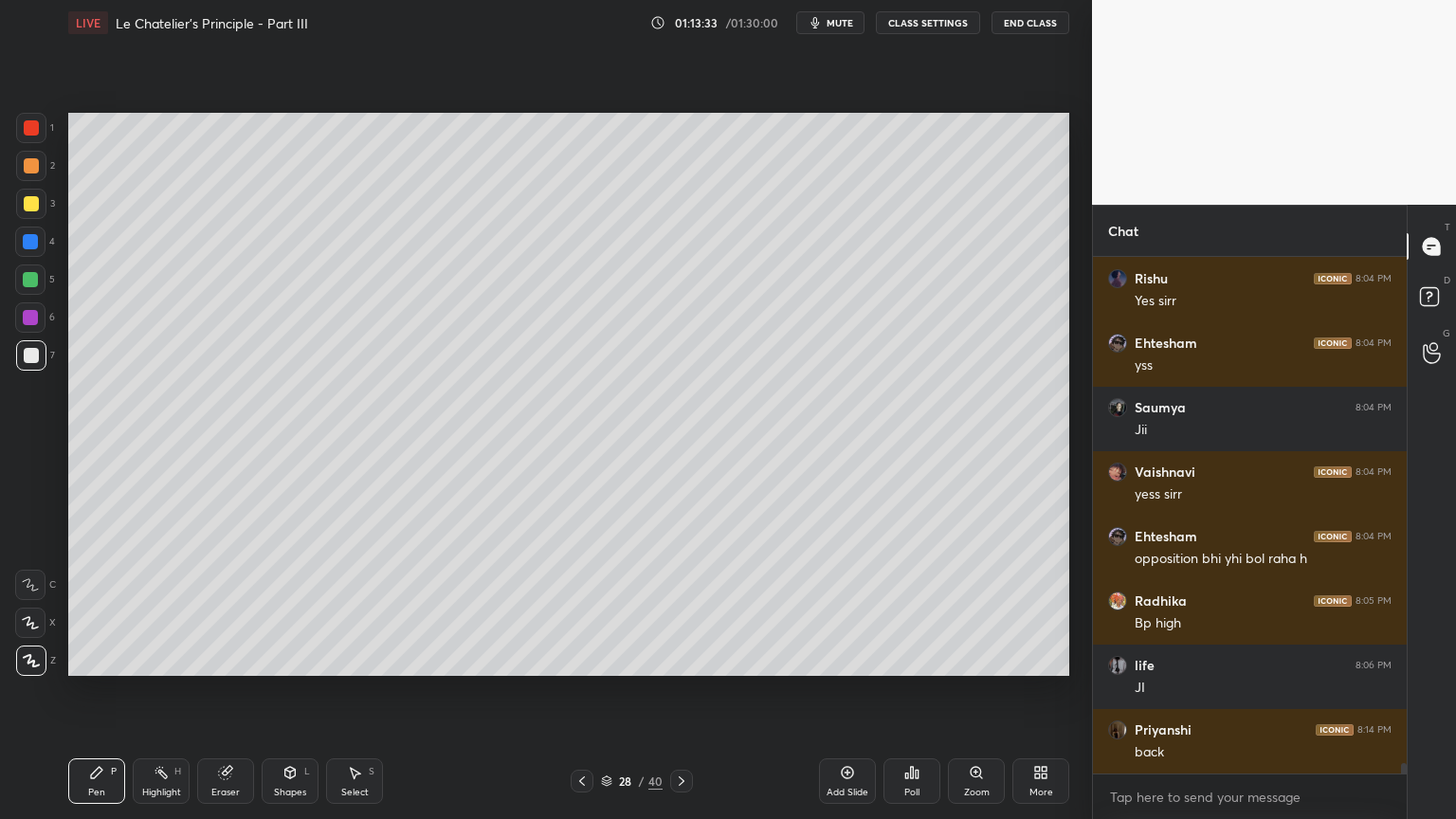click at bounding box center (31, 204) 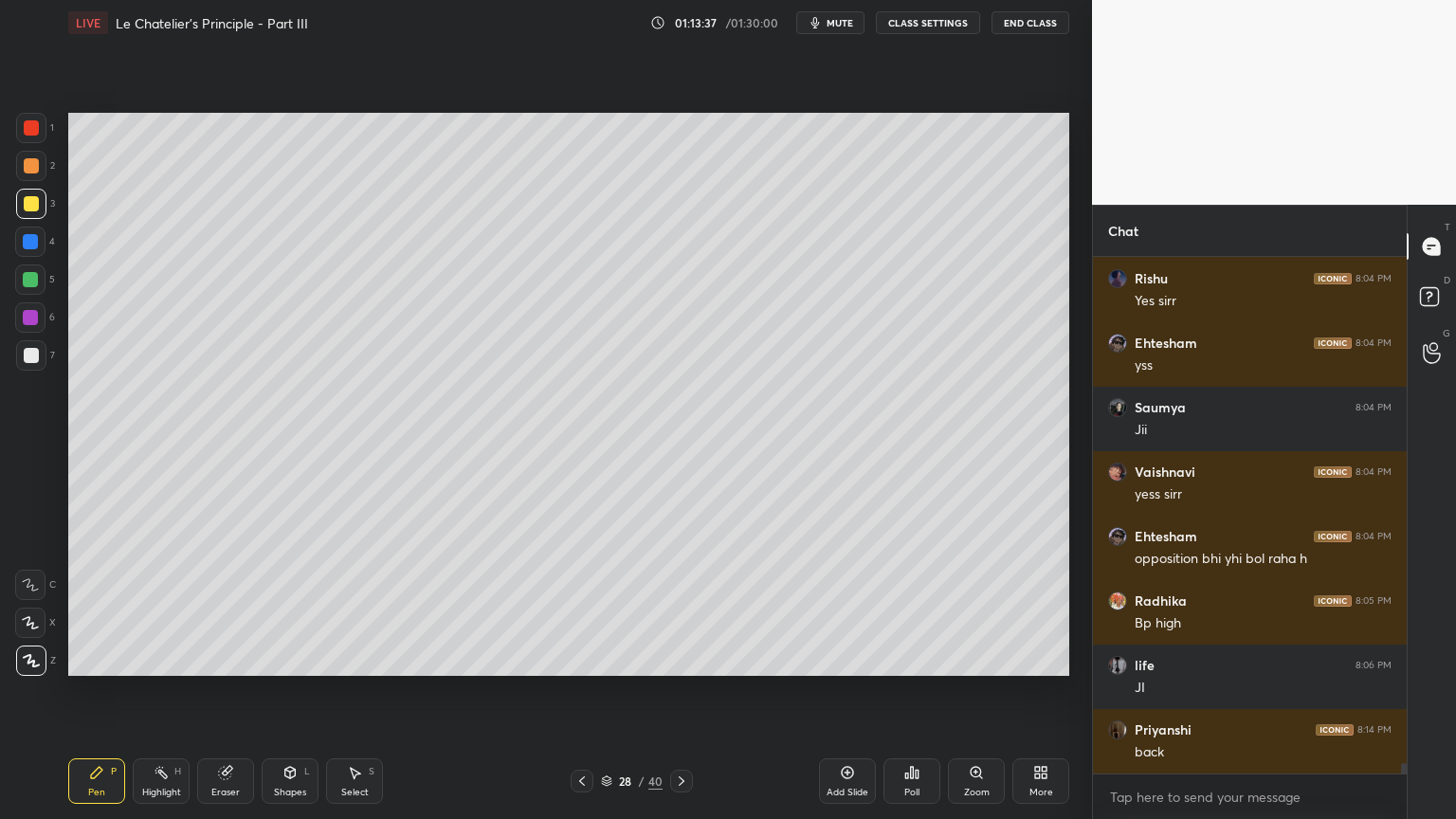 drag, startPoint x: 150, startPoint y: 781, endPoint x: 157, endPoint y: 765, distance: 17.464249 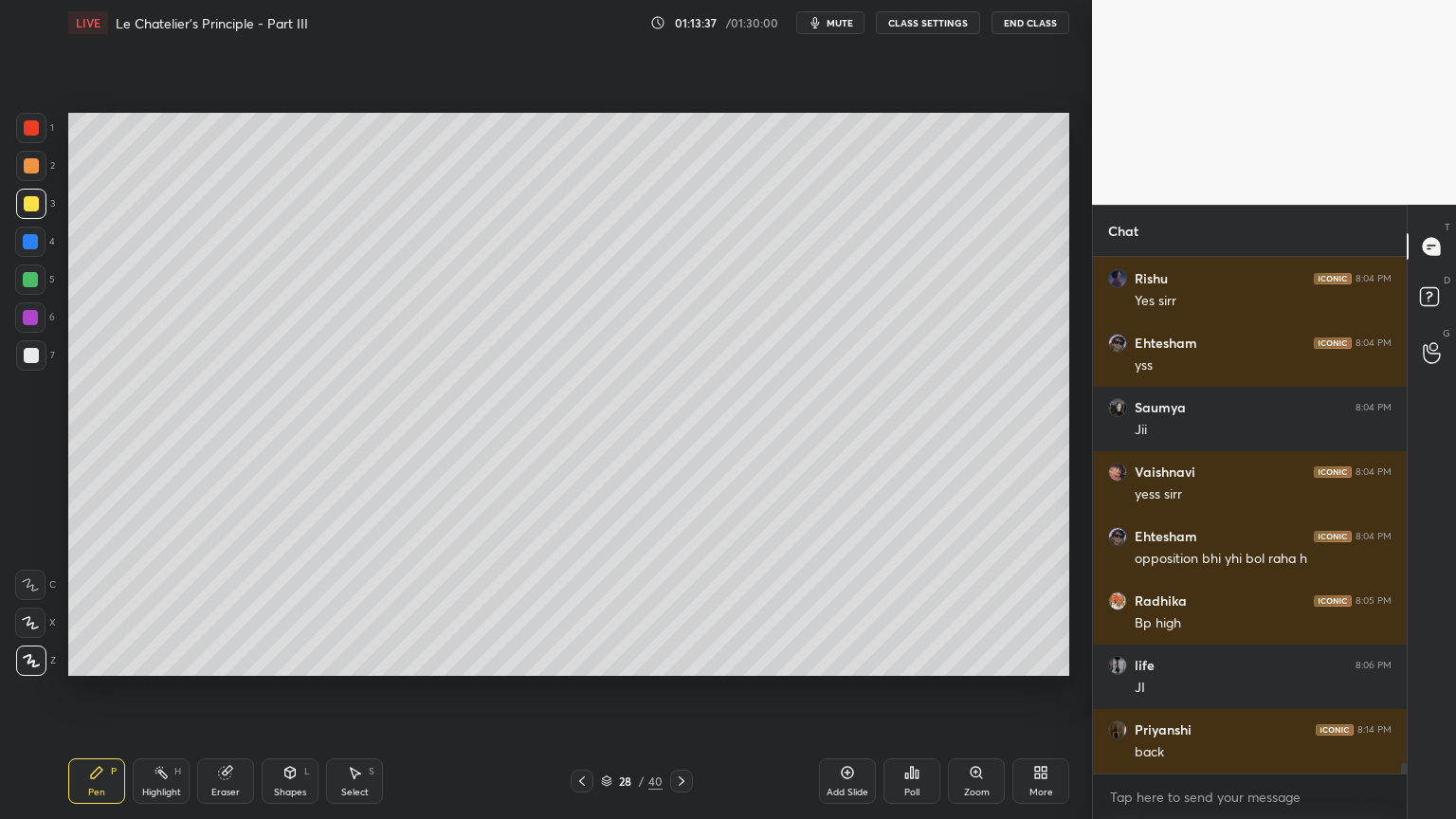 click on "Highlight H" at bounding box center (161, 781) 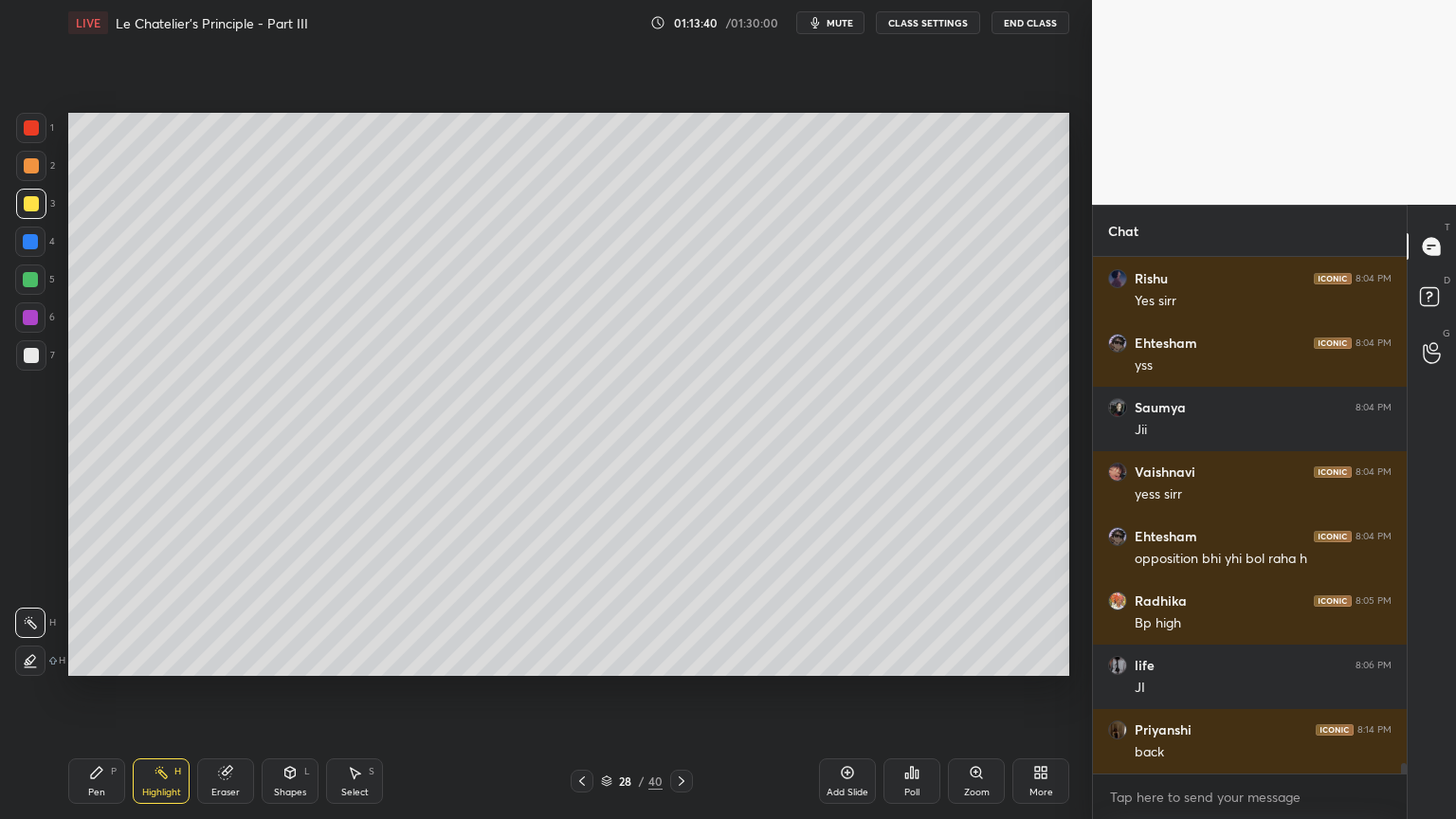 click on "Shapes" at bounding box center [290, 792] 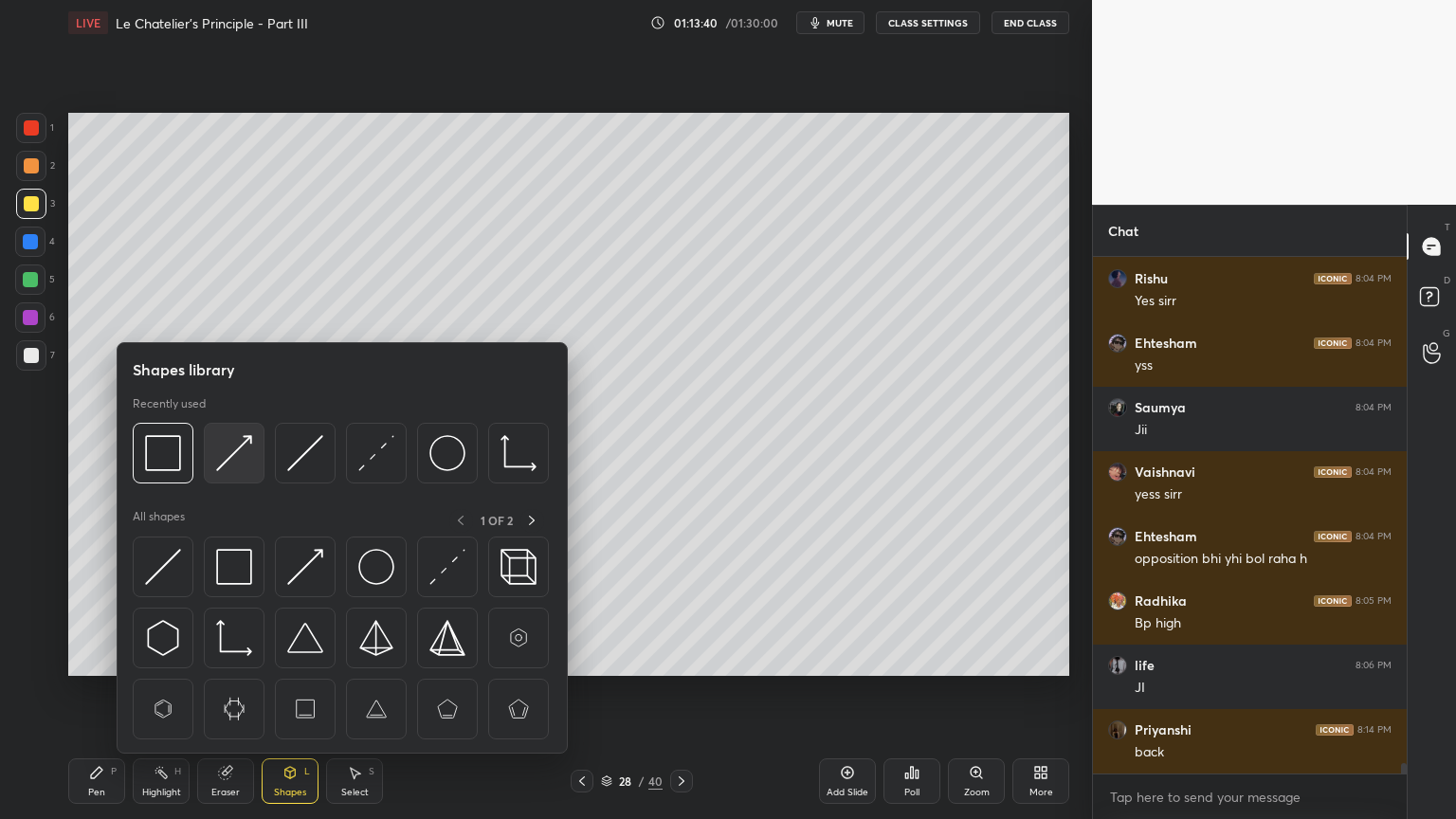 click at bounding box center [234, 453] 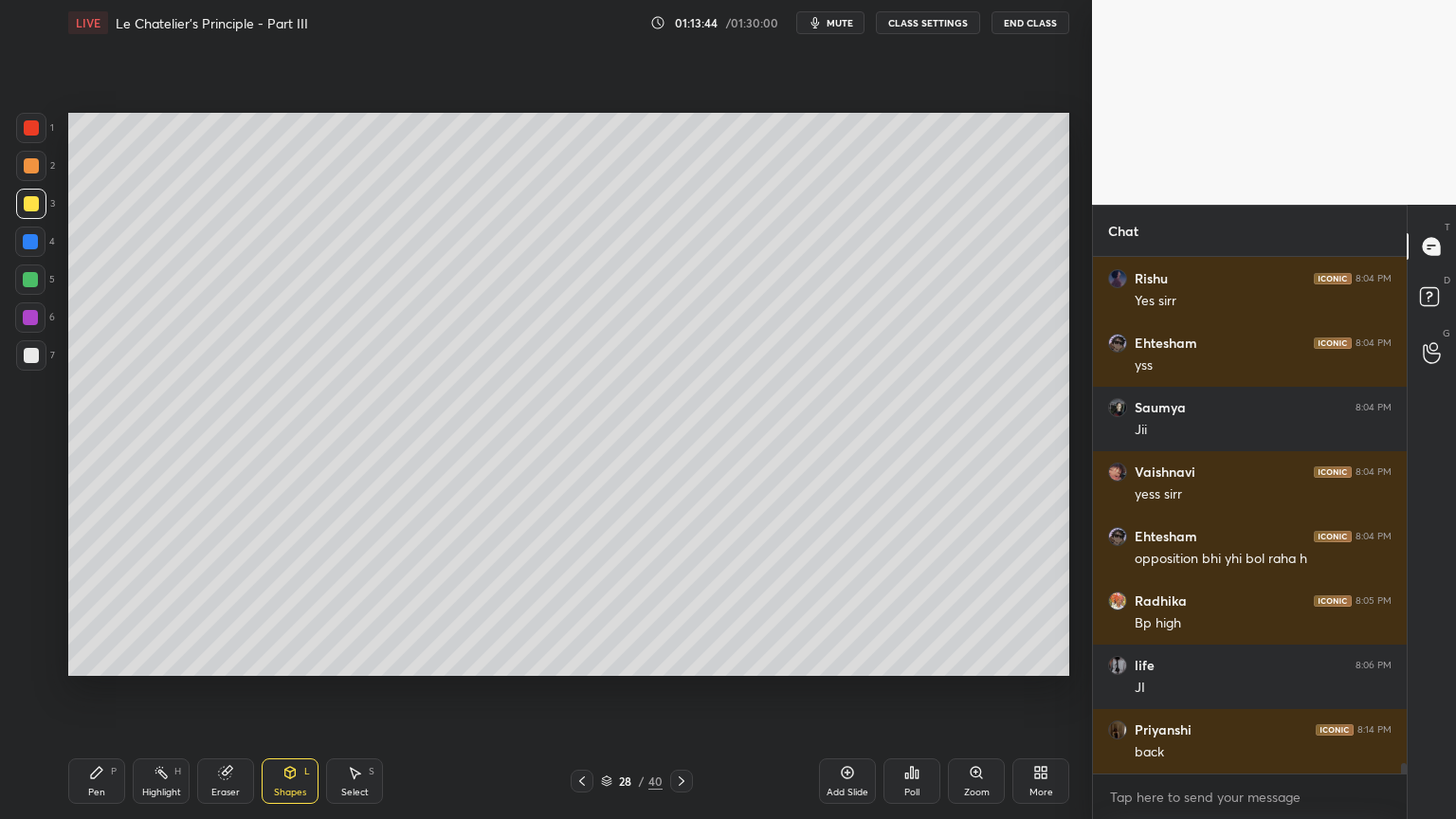 click on "Pen" at bounding box center (97, 792) 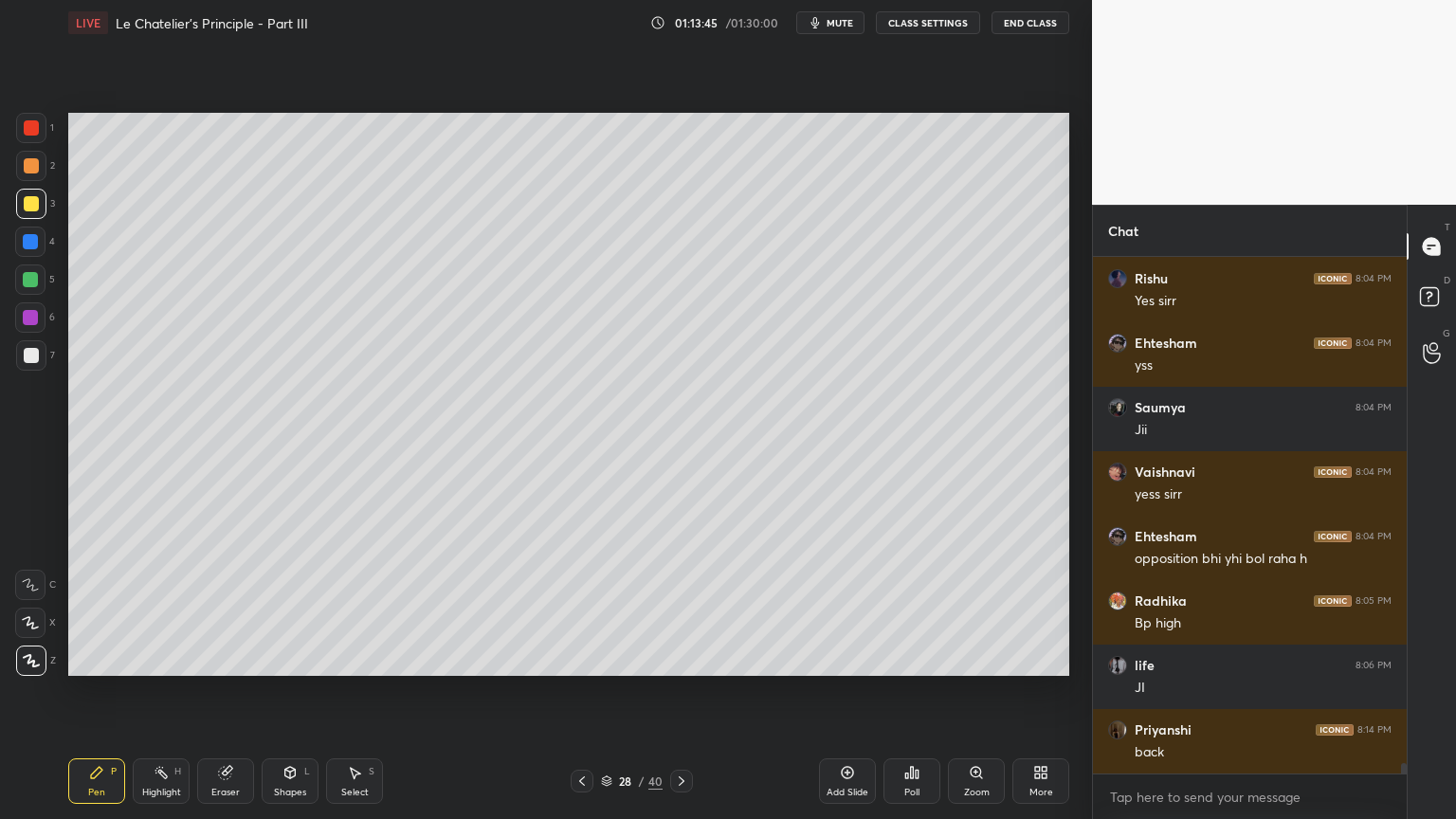 click at bounding box center (31, 355) 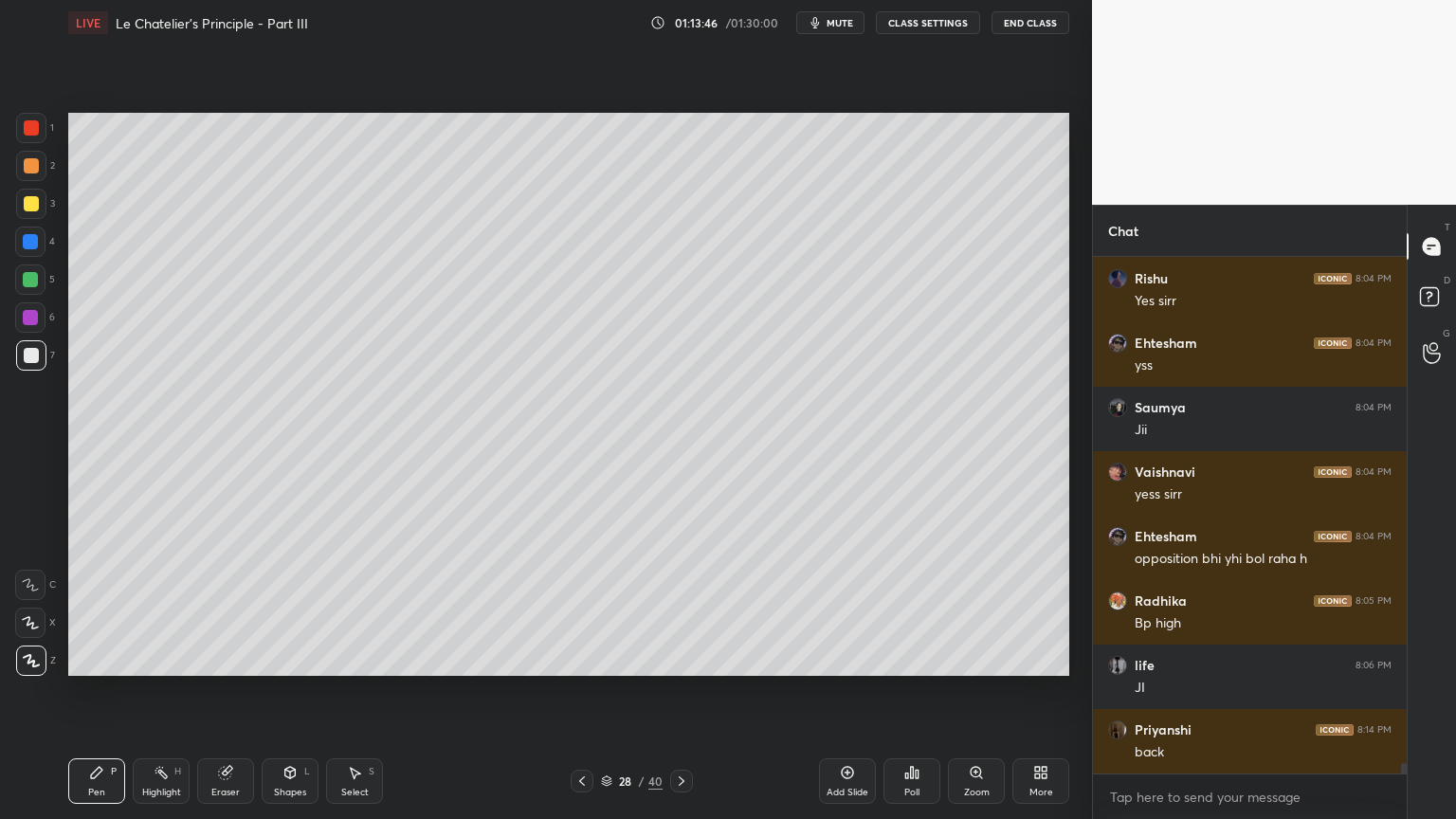 scroll, scrollTop: 25271, scrollLeft: 0, axis: vertical 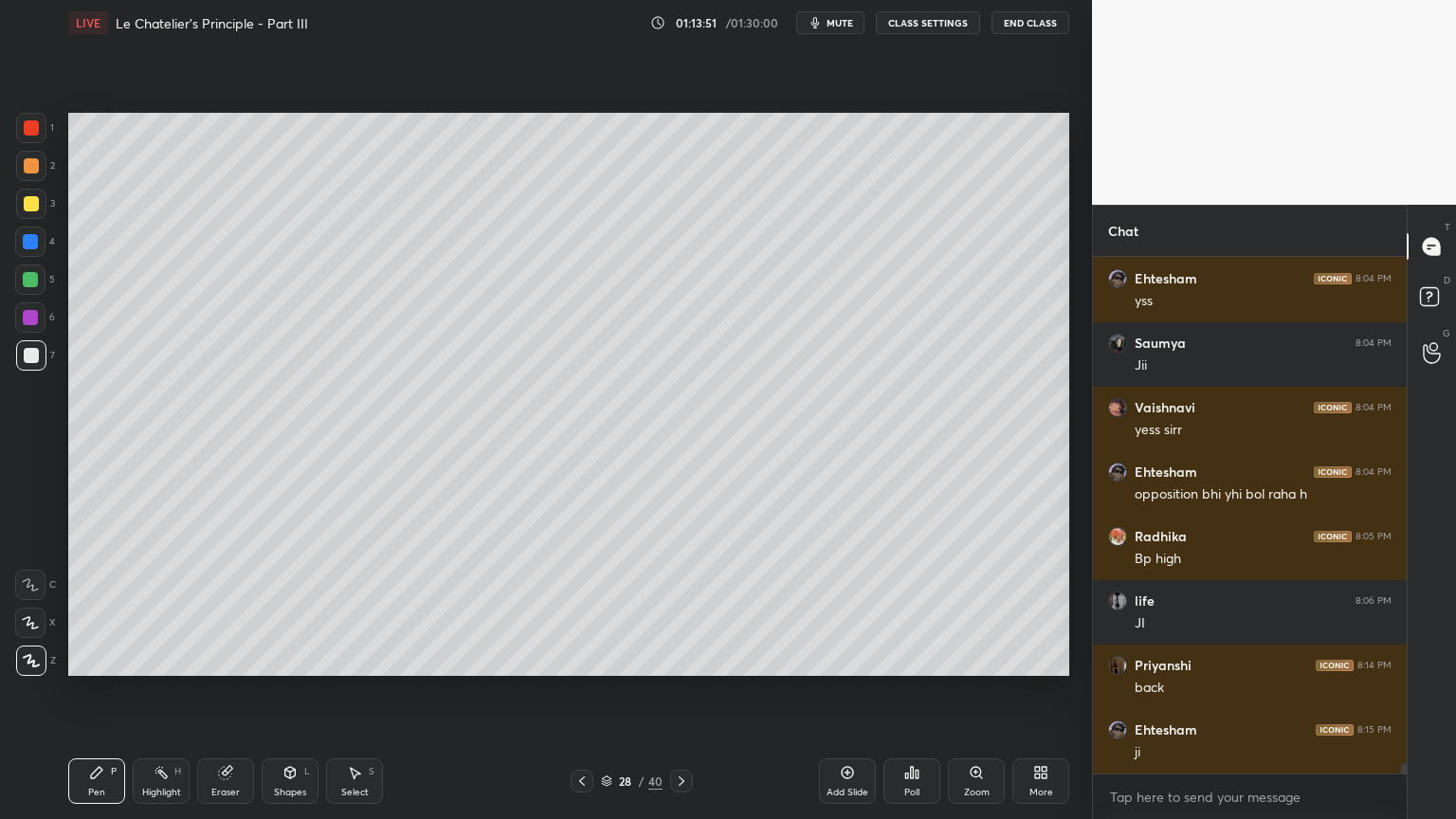 click on "Highlight H" at bounding box center [161, 781] 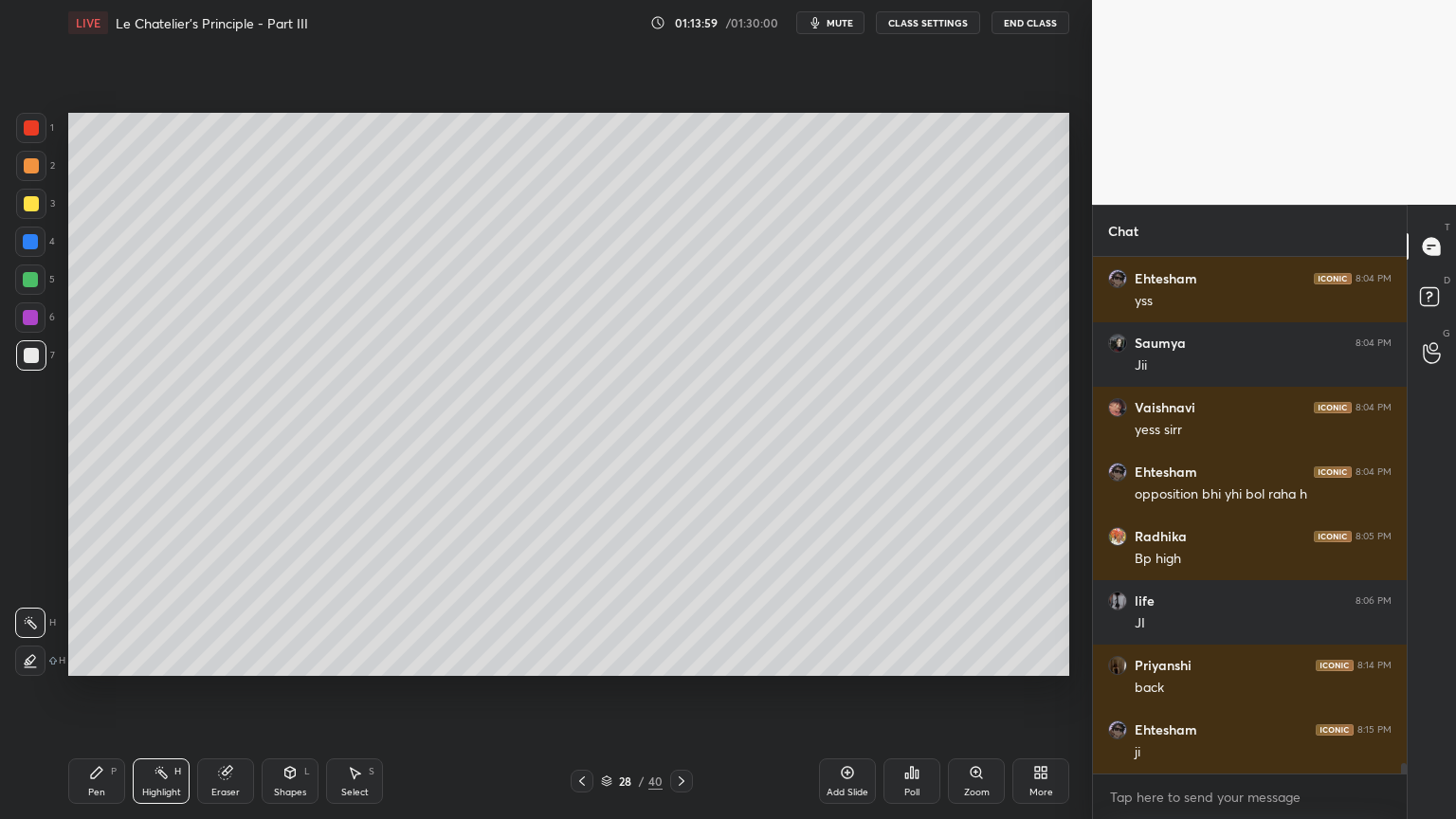 click on "Pen P" at bounding box center [97, 781] 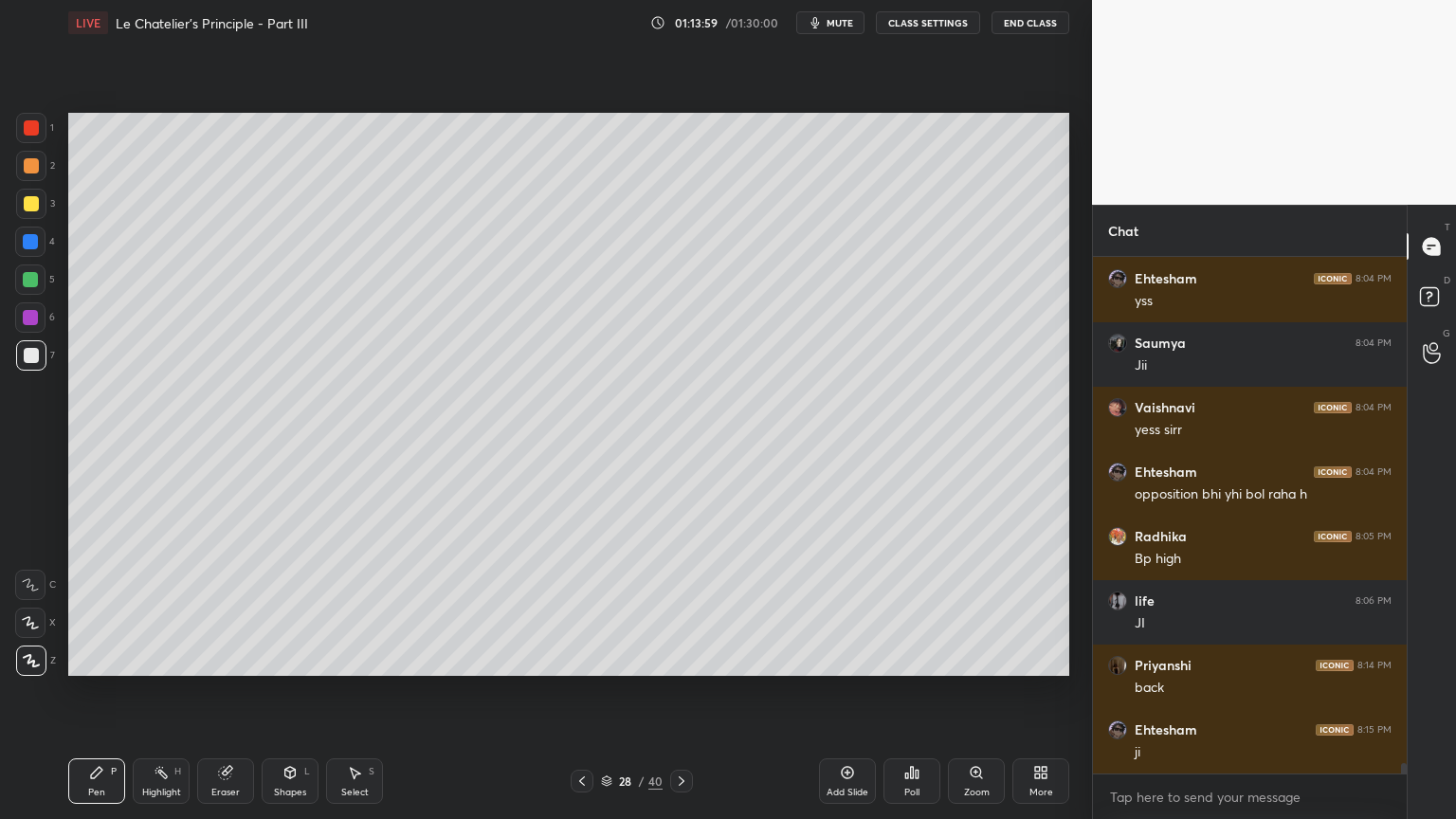 click at bounding box center [31, 128] 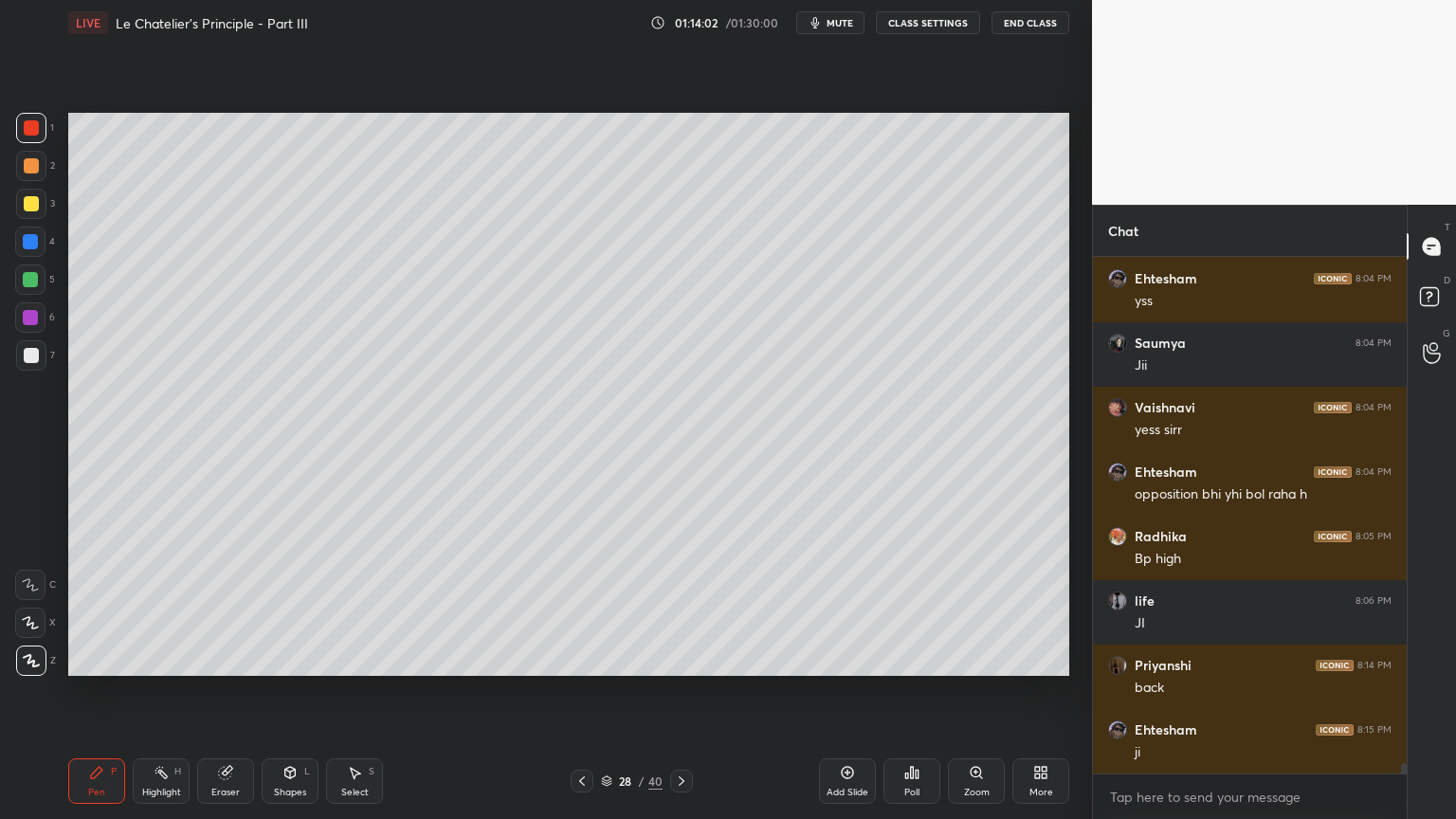 click on "Highlight H" at bounding box center [161, 781] 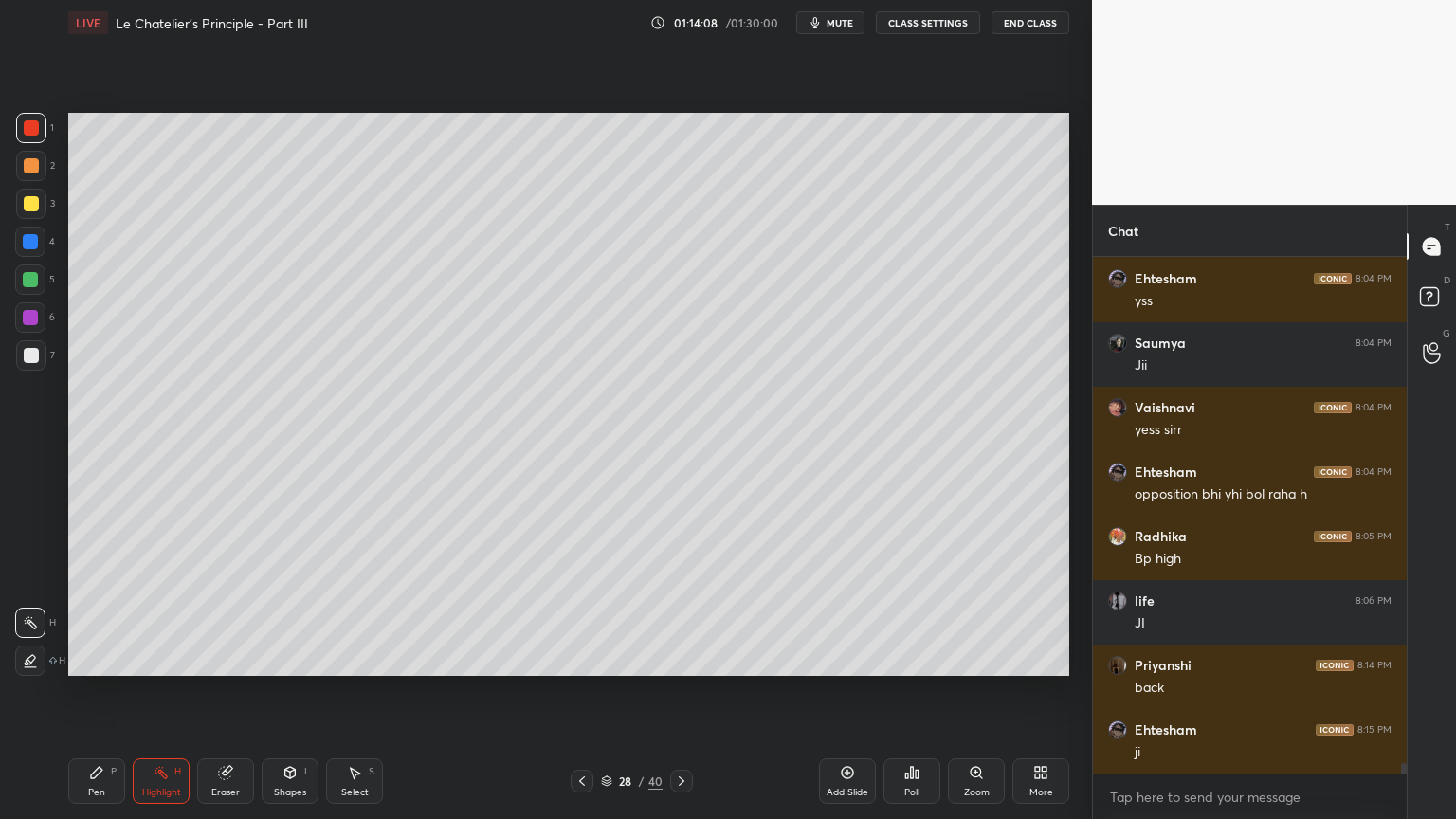 drag, startPoint x: 286, startPoint y: 770, endPoint x: 276, endPoint y: 754, distance: 18.867962 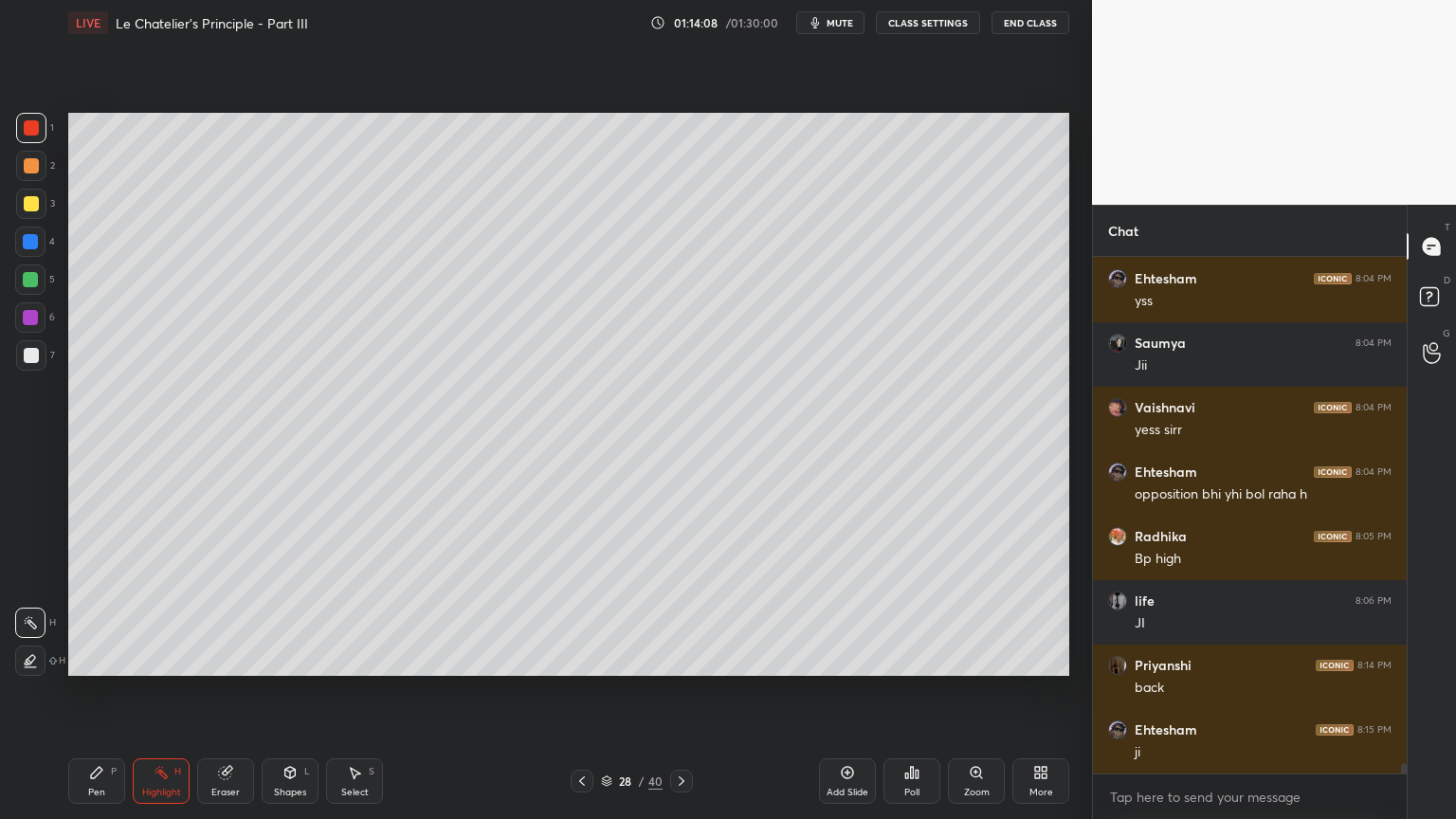 click 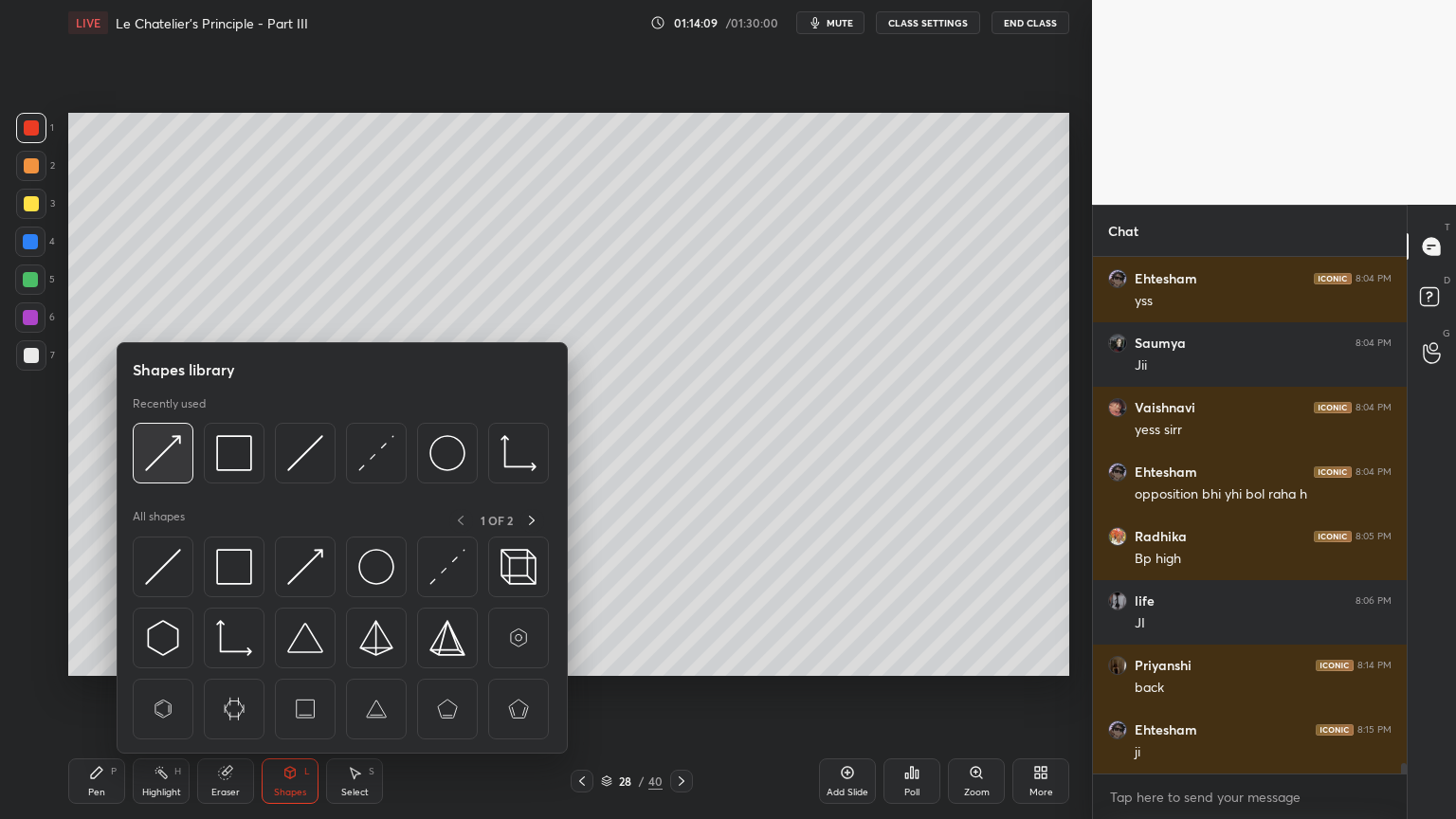 click at bounding box center (163, 453) 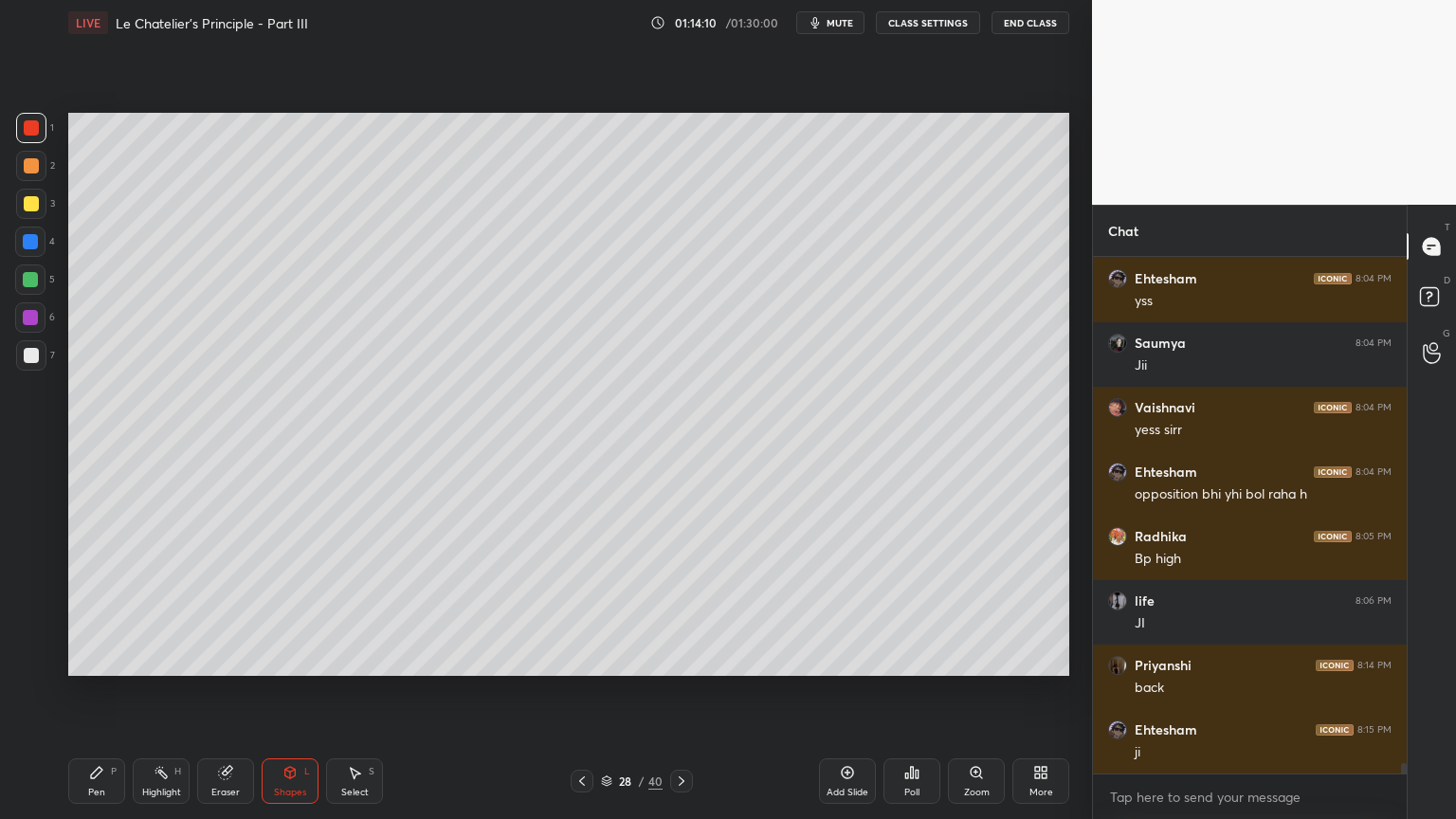 drag, startPoint x: 30, startPoint y: 209, endPoint x: 40, endPoint y: 244, distance: 36.400549 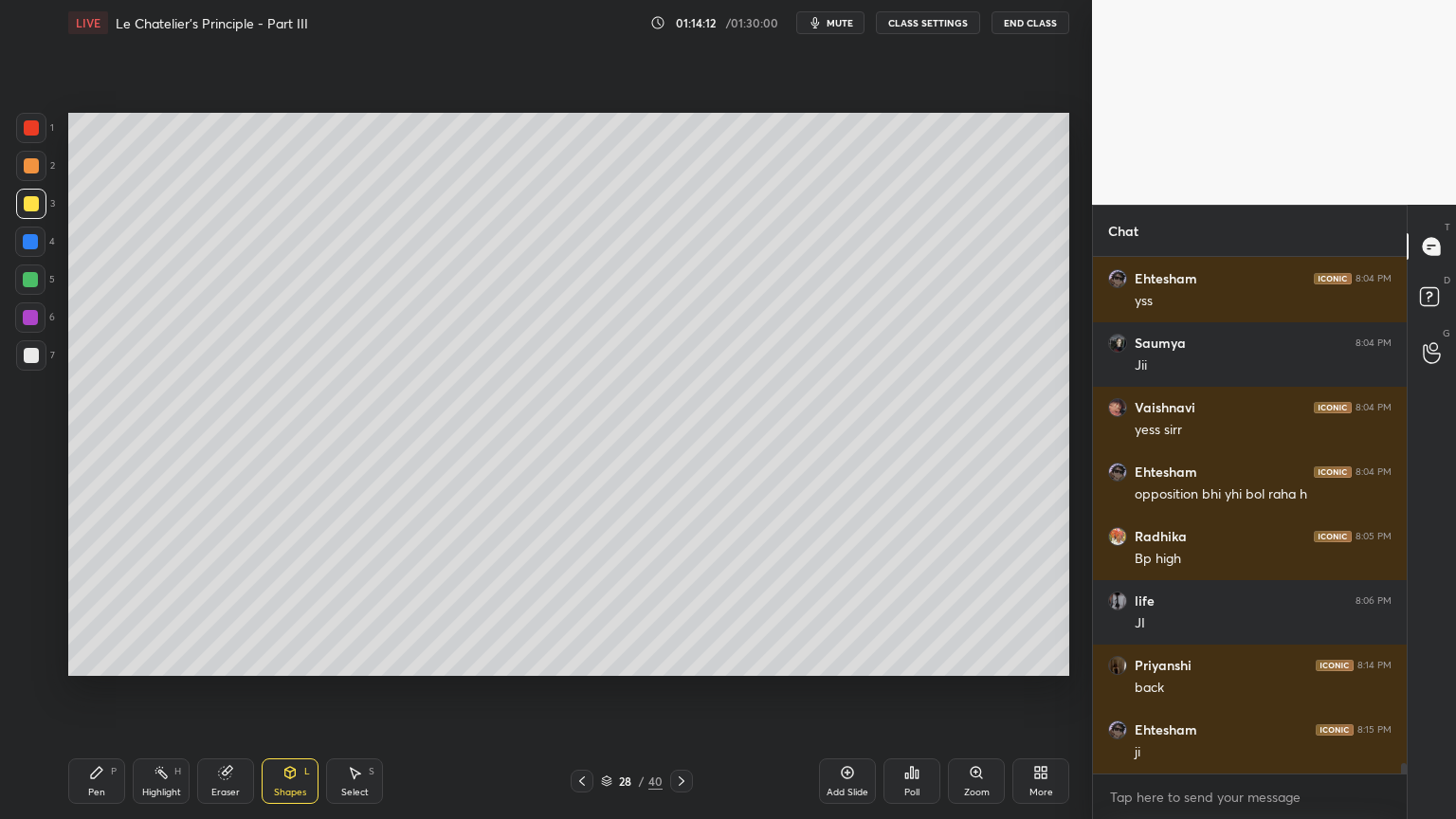 click on "Pen P" at bounding box center [97, 781] 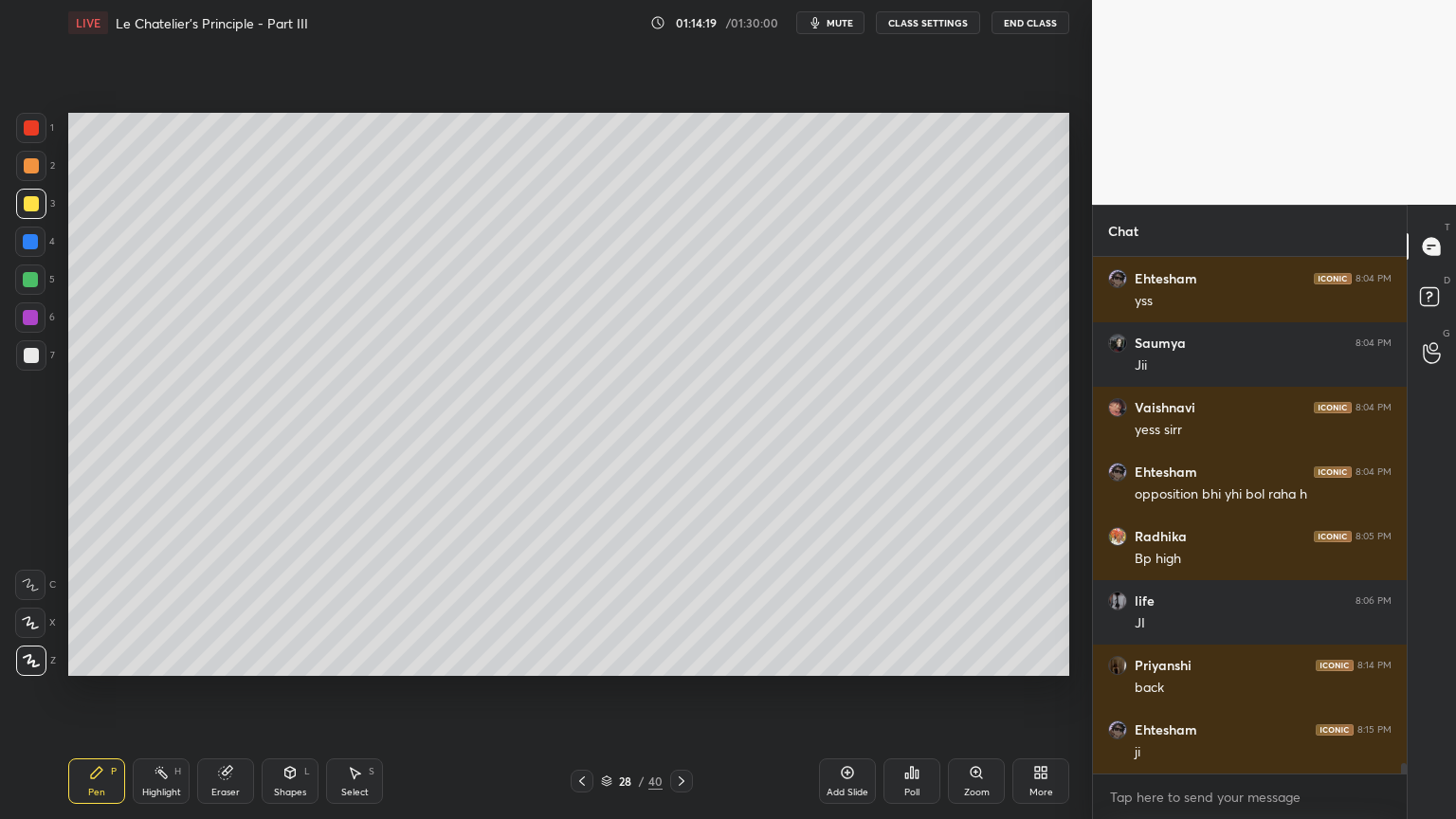 click at bounding box center (31, 355) 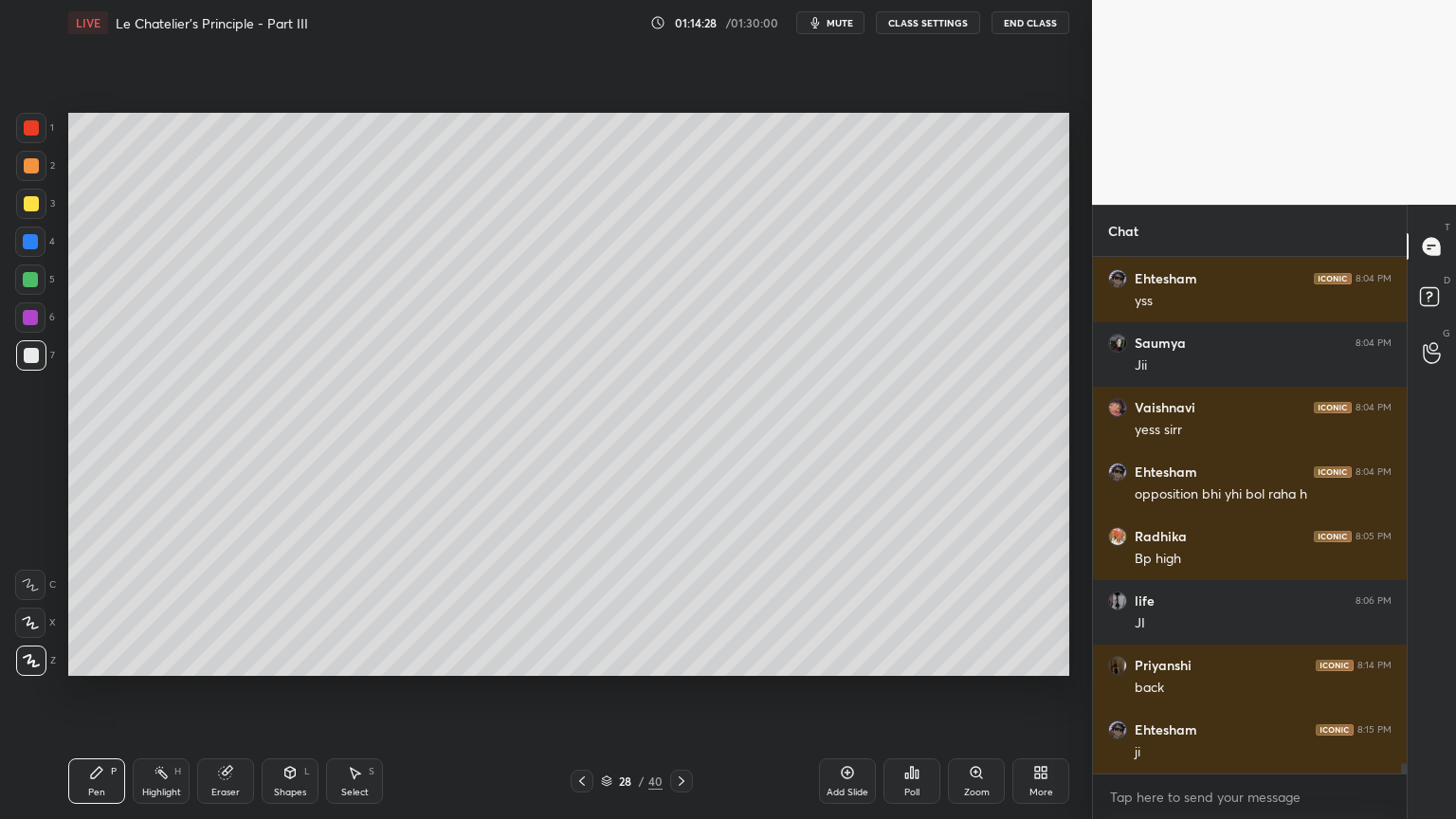 scroll, scrollTop: 25339, scrollLeft: 0, axis: vertical 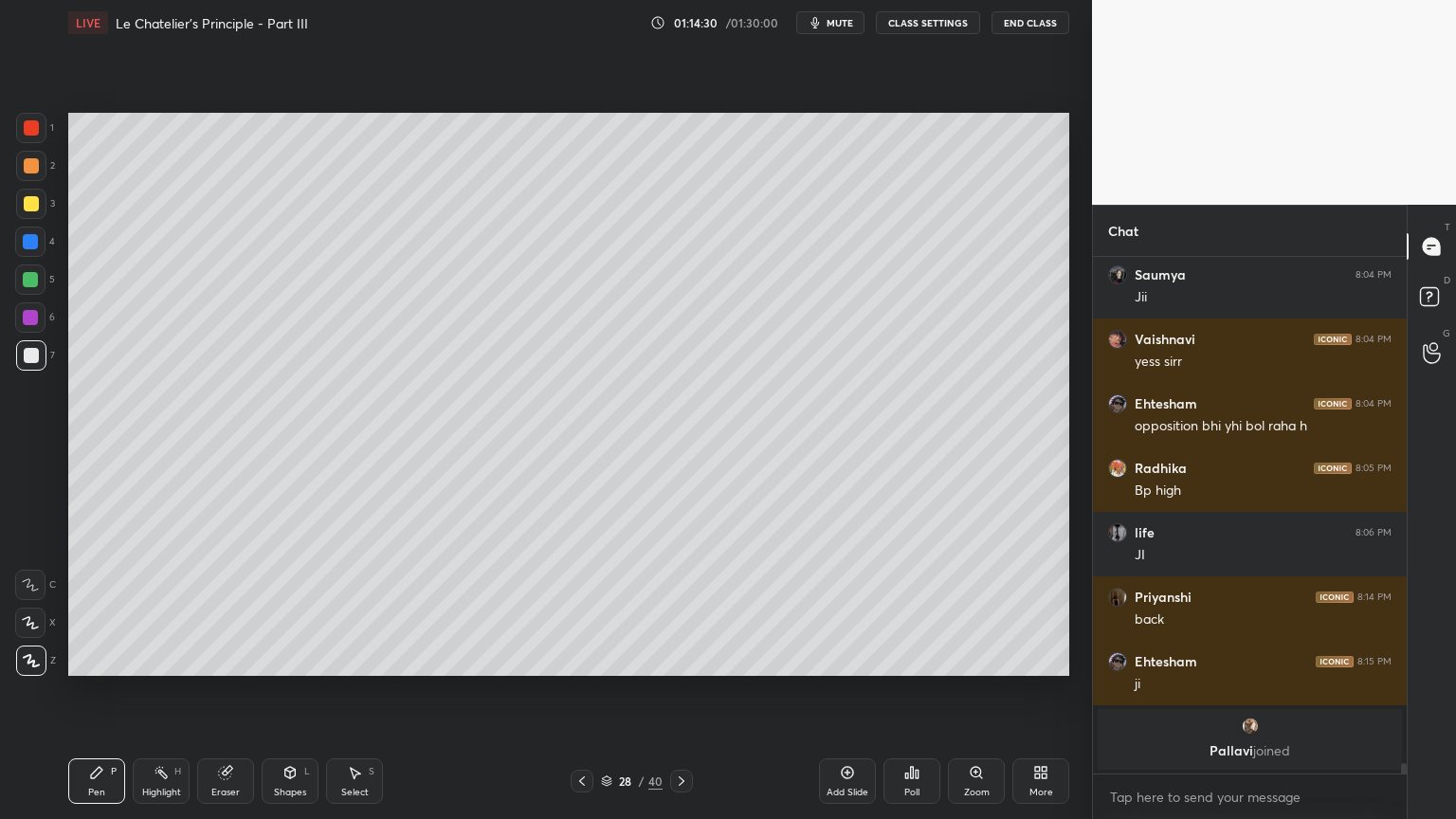 click on "Highlight H" at bounding box center (161, 781) 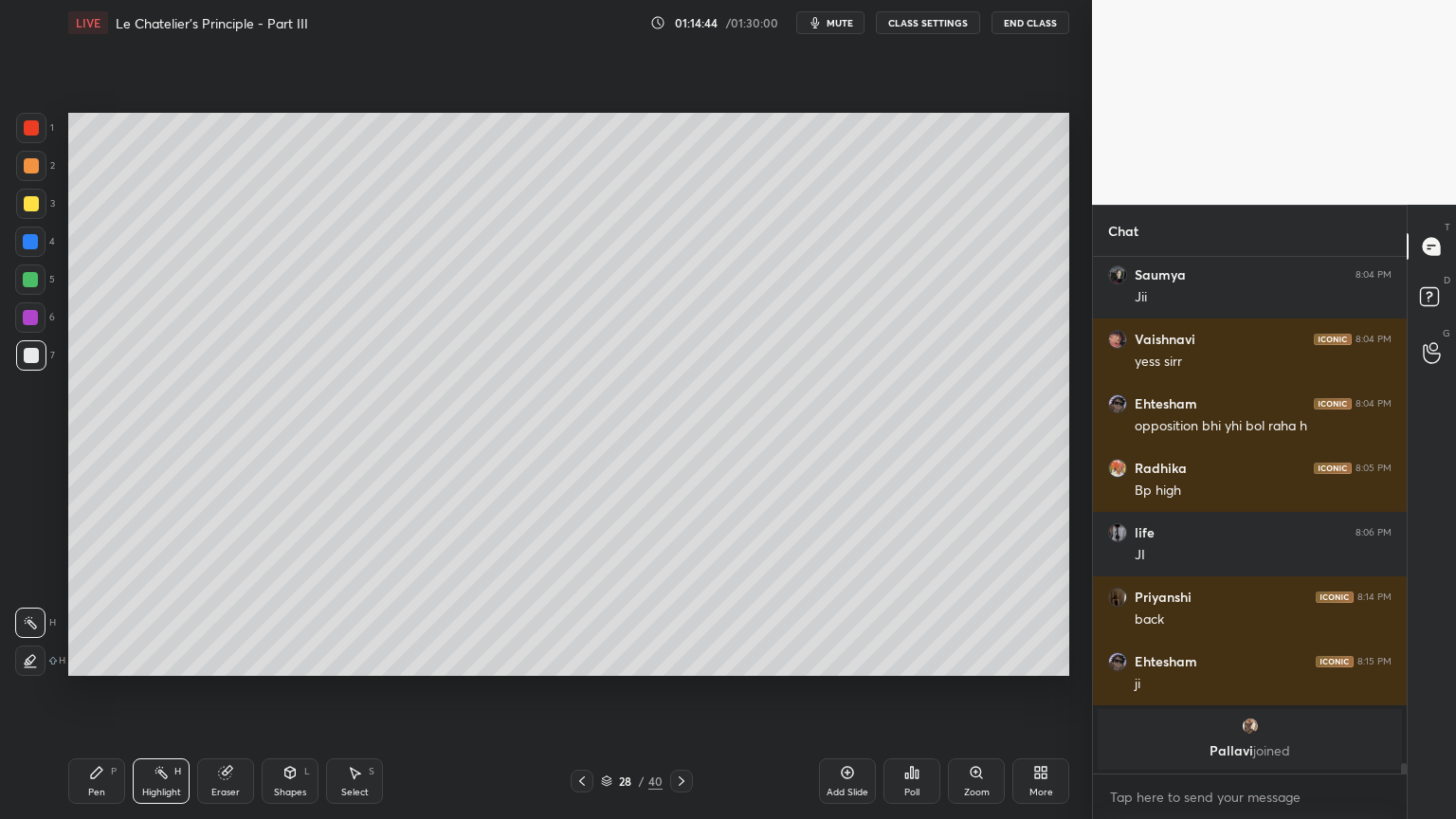 click 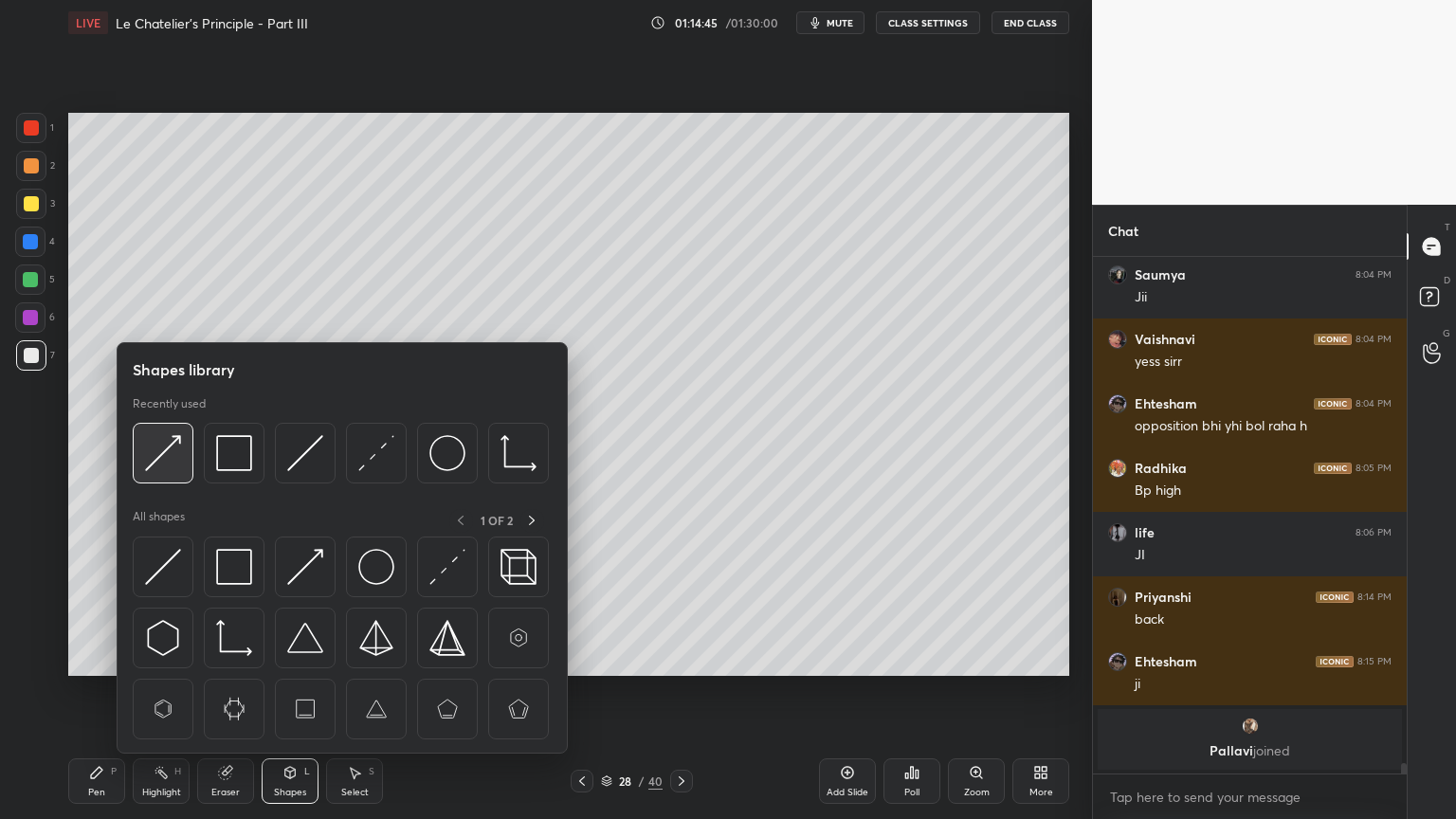 click at bounding box center (163, 453) 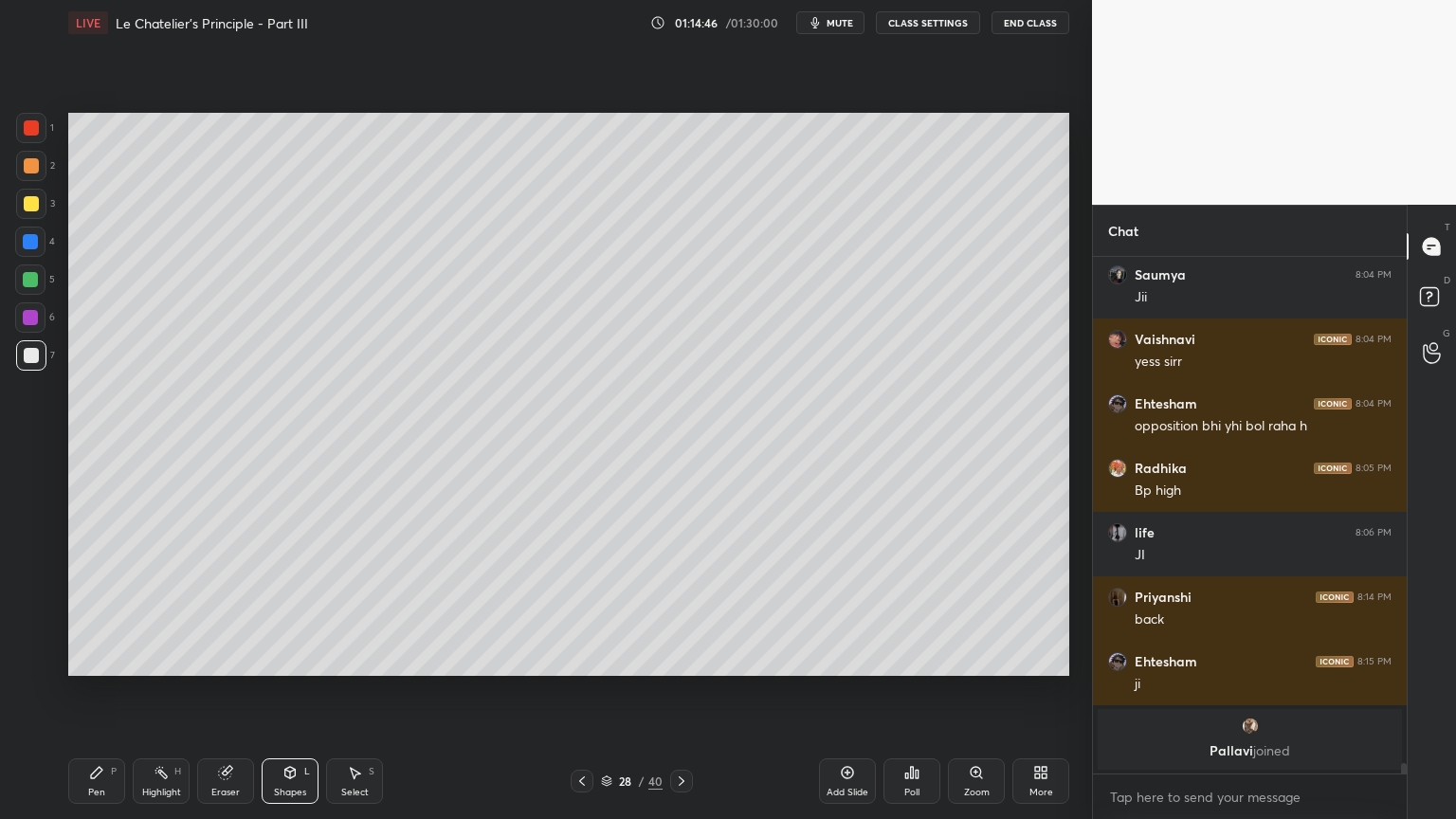 click at bounding box center [31, 204] 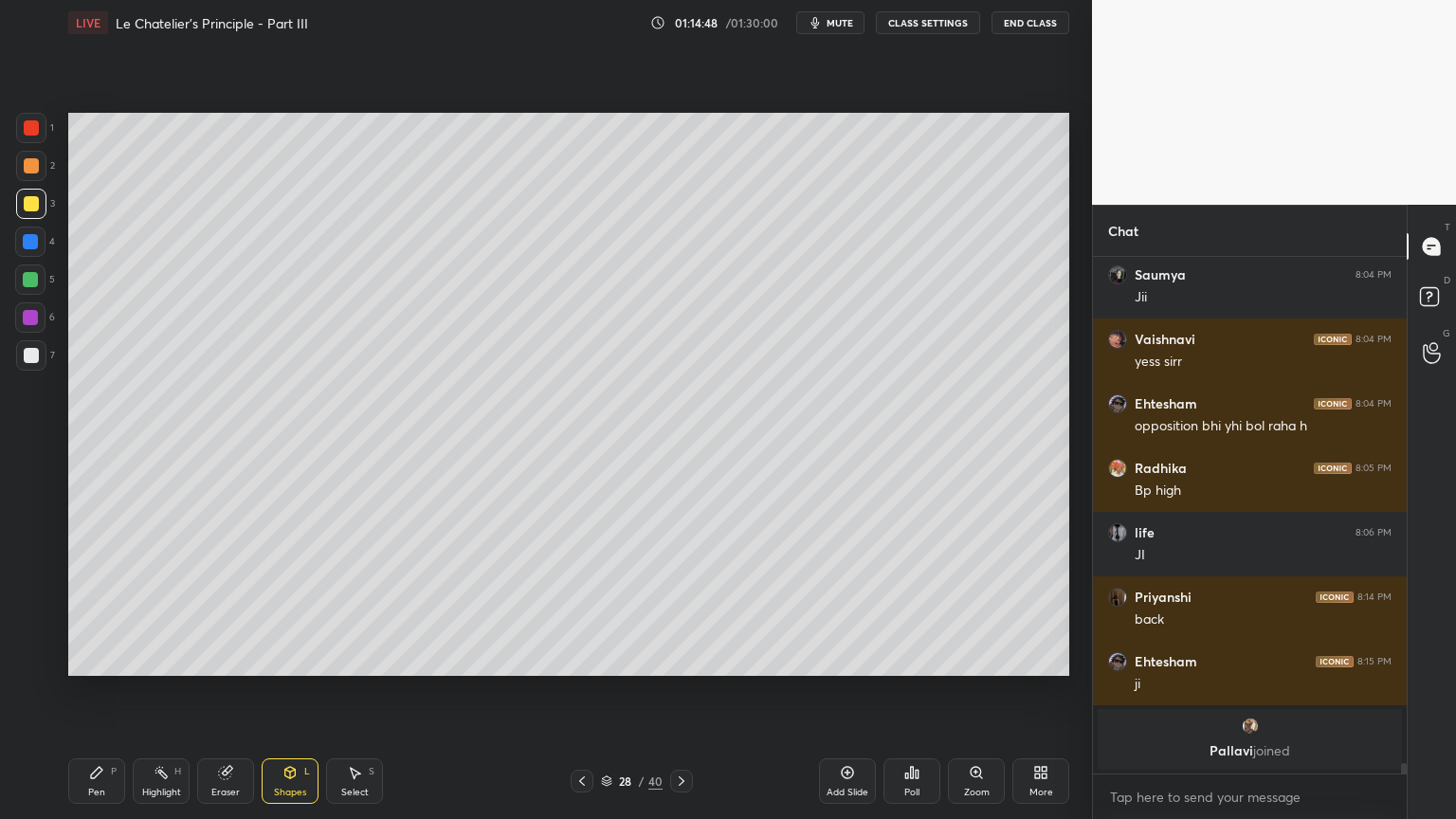 click on "Highlight H" at bounding box center (161, 781) 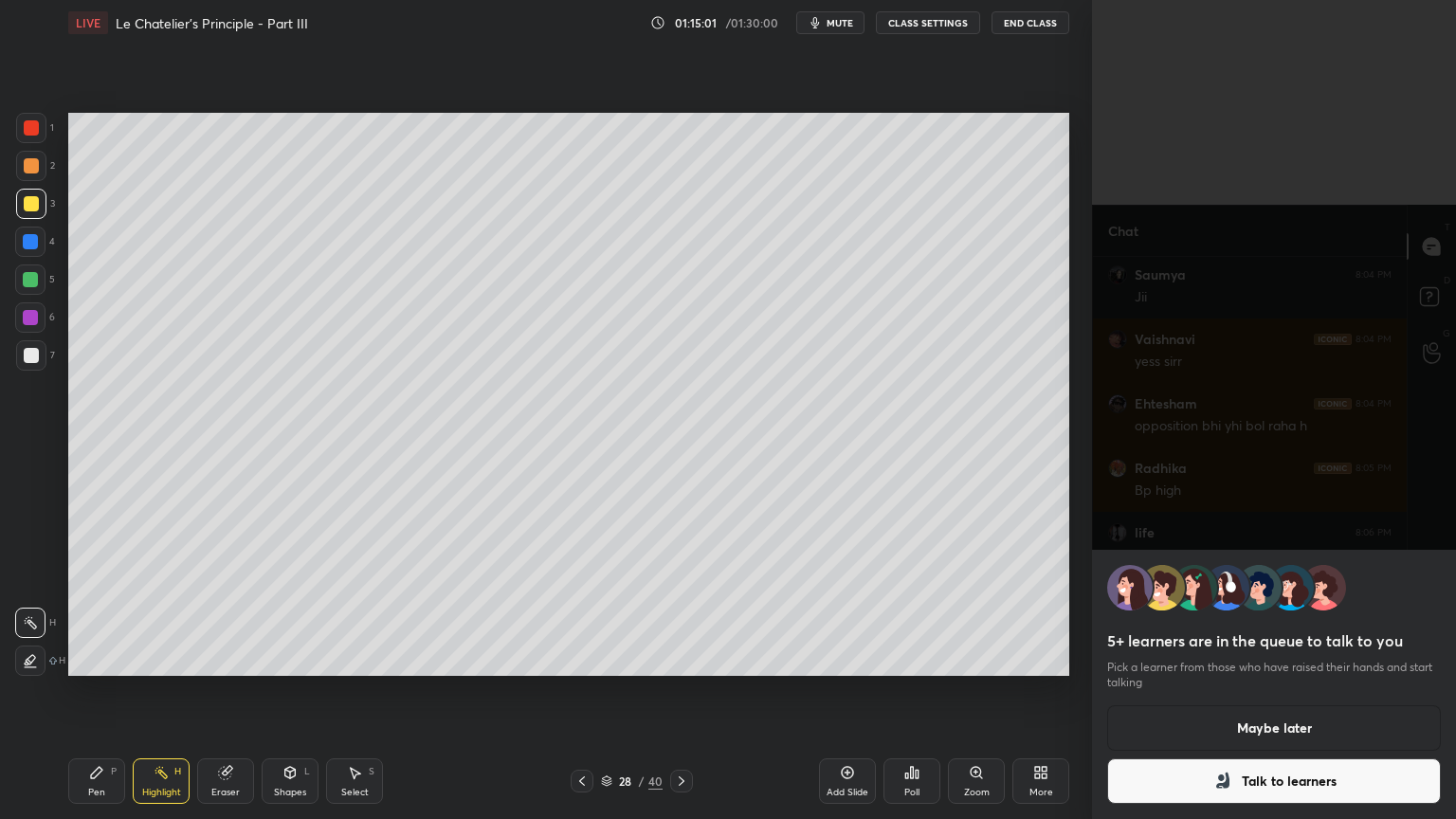 click on "Maybe later" at bounding box center [1274, 728] 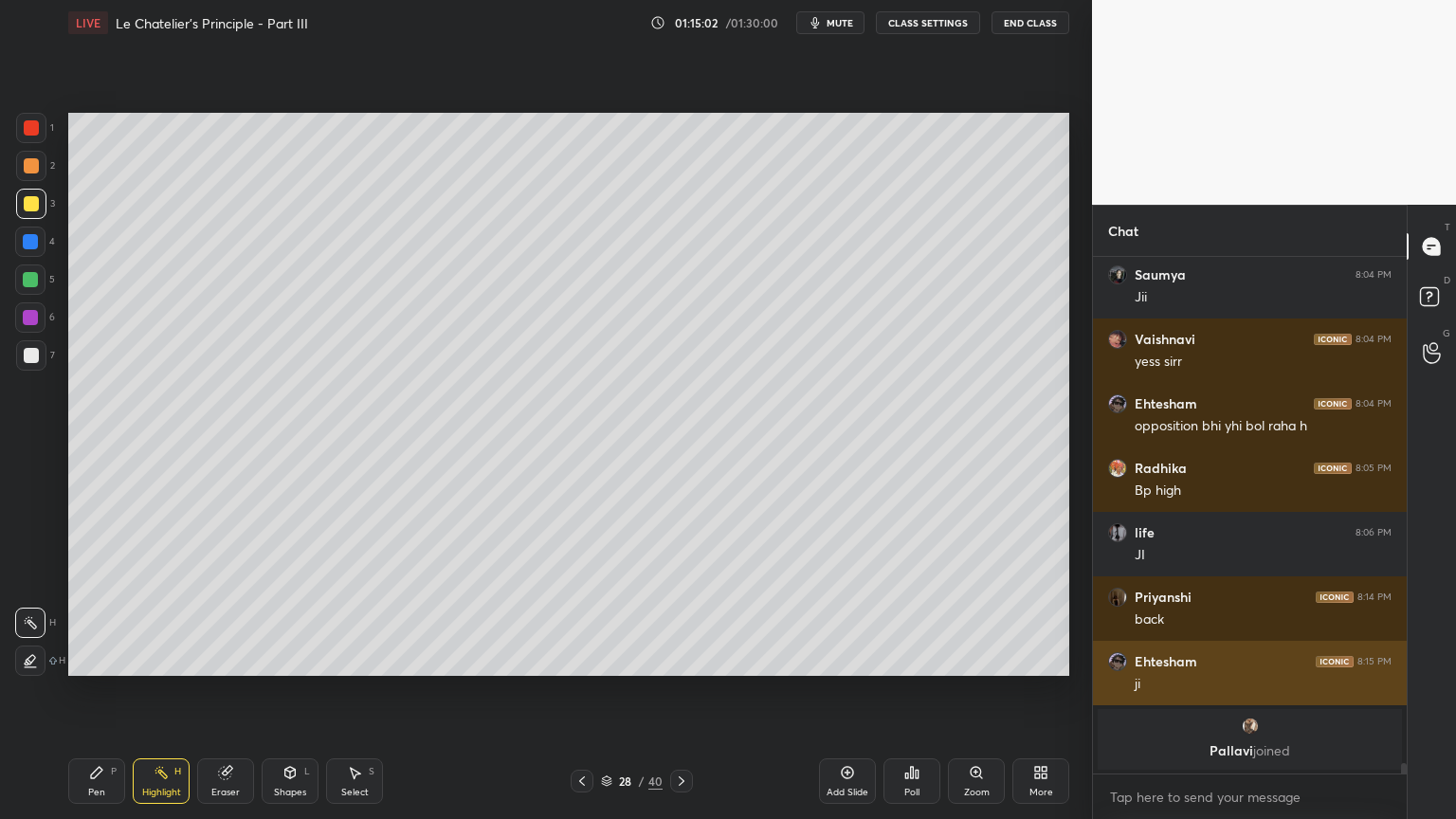 click at bounding box center [1118, 662] 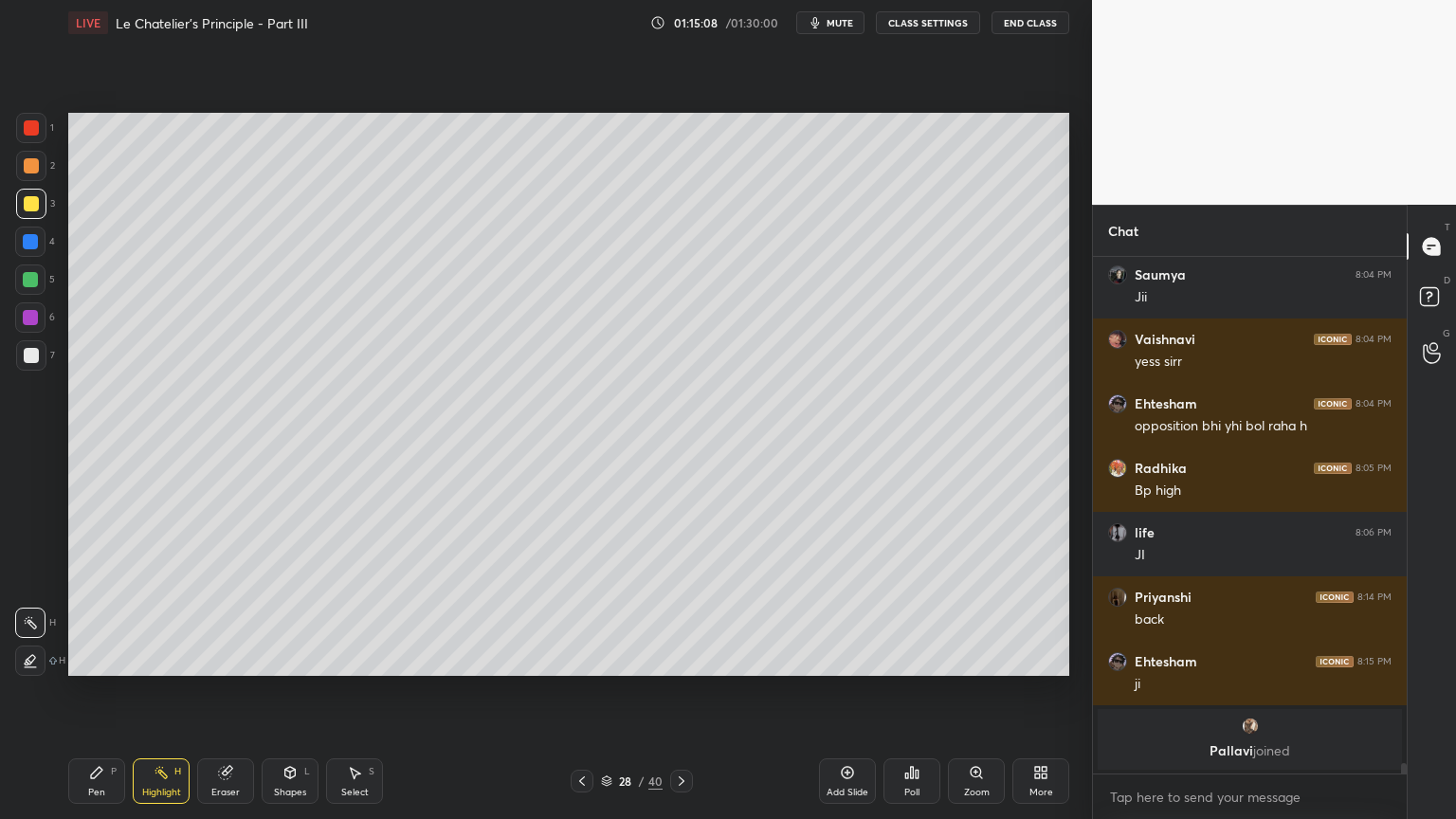 drag, startPoint x: 851, startPoint y: 781, endPoint x: 736, endPoint y: 772, distance: 115.35164 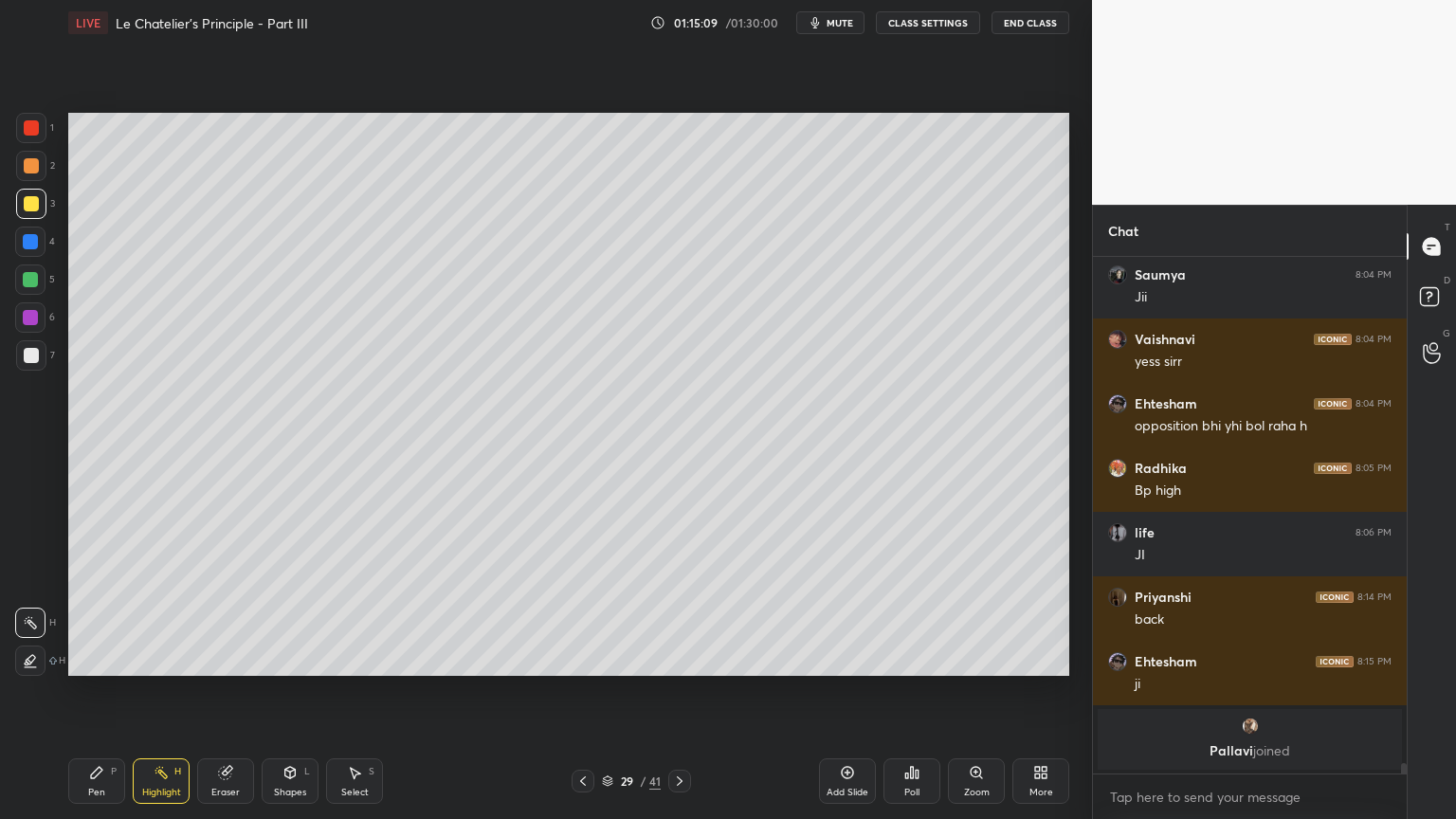 click on "Pen P" at bounding box center [97, 781] 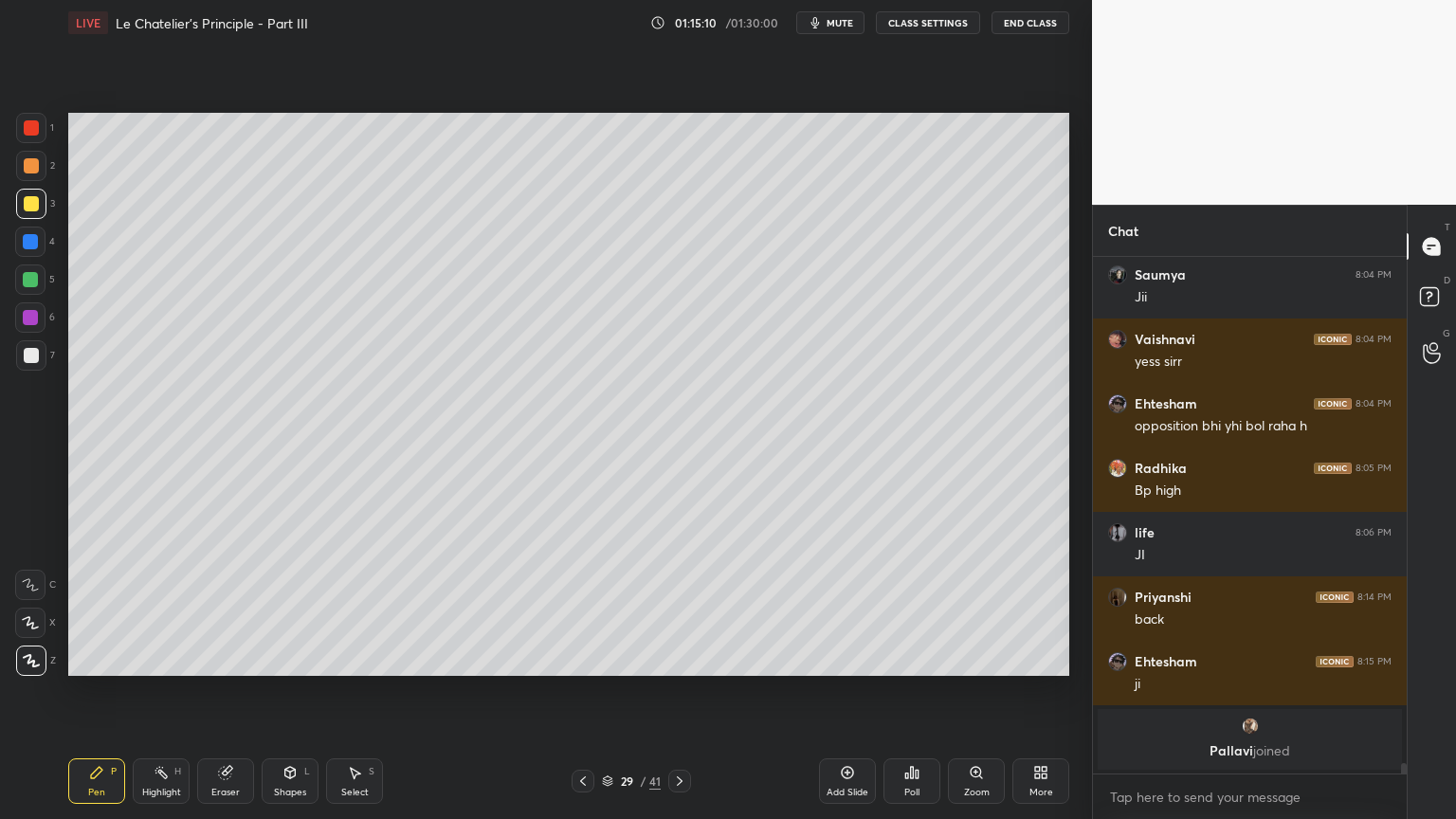 click at bounding box center [31, 128] 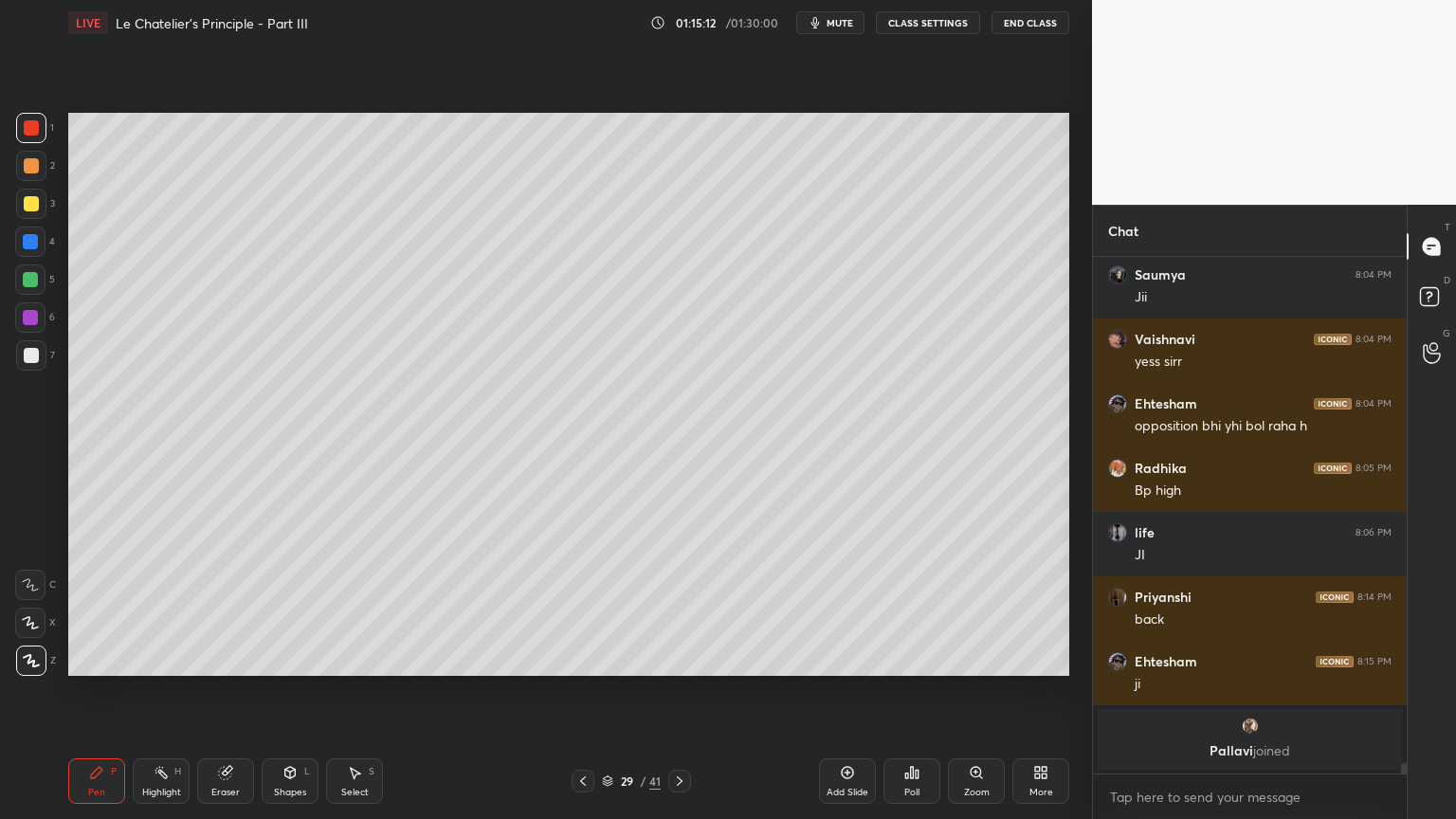 click 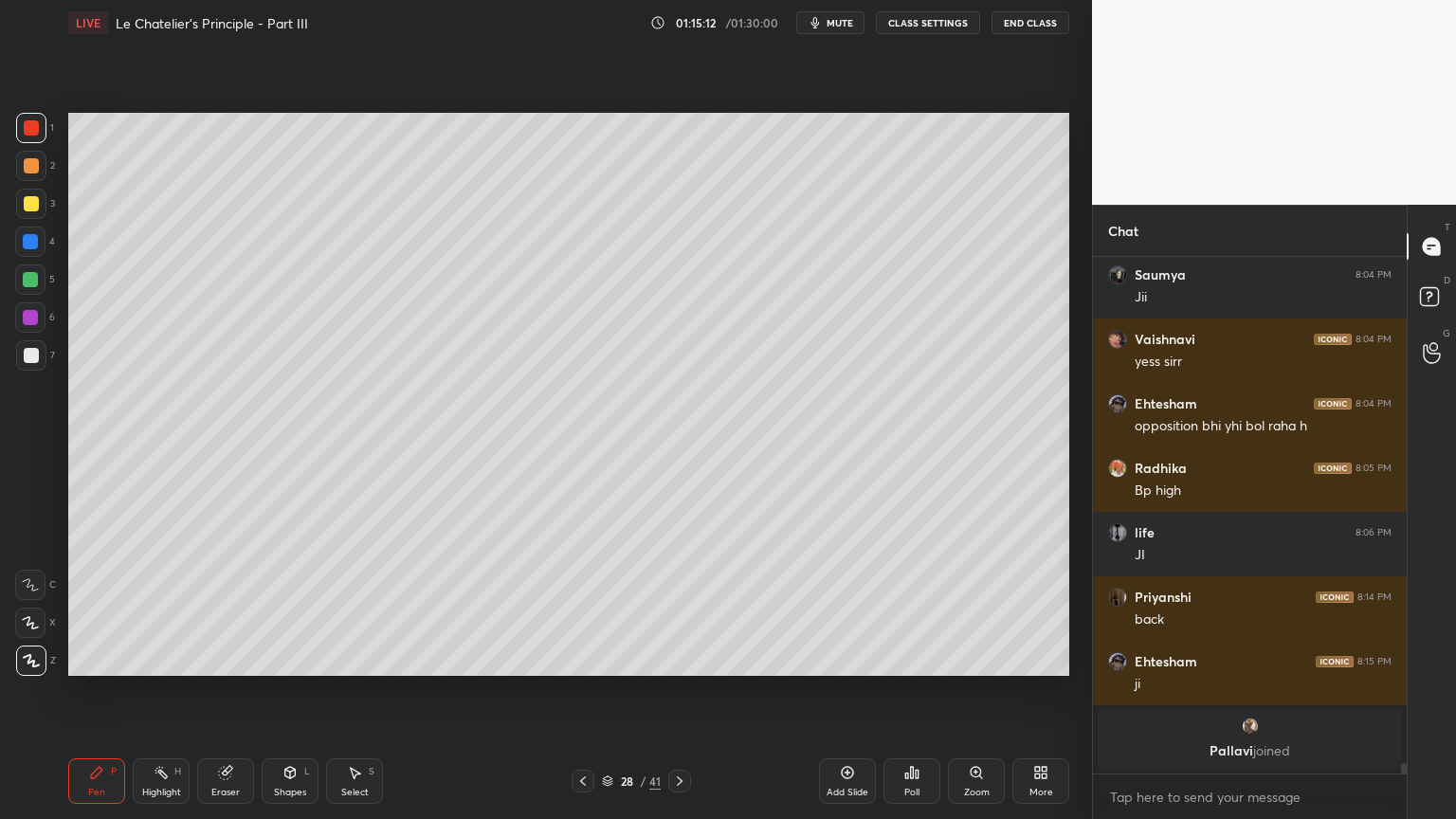 click 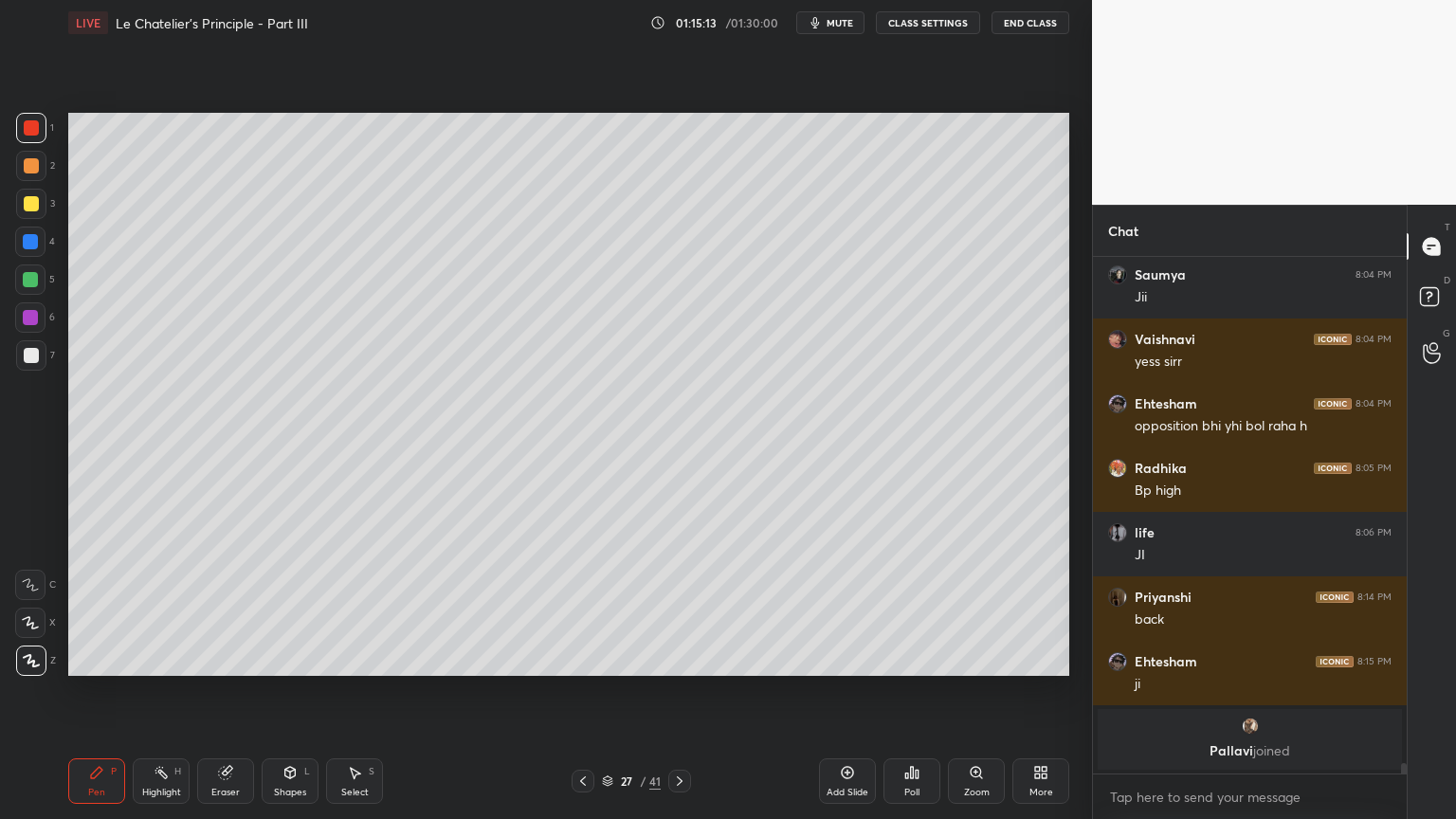 click 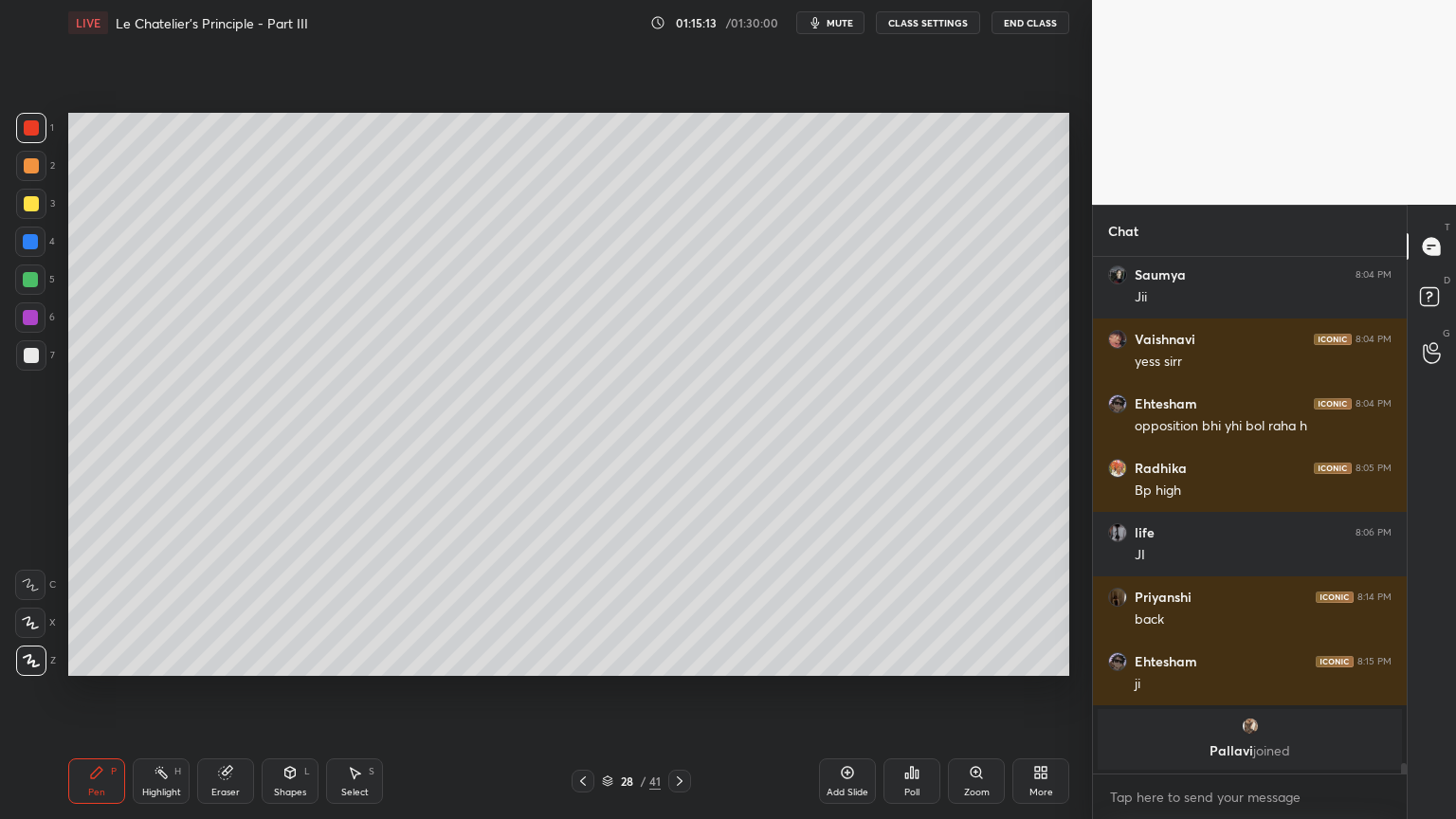click 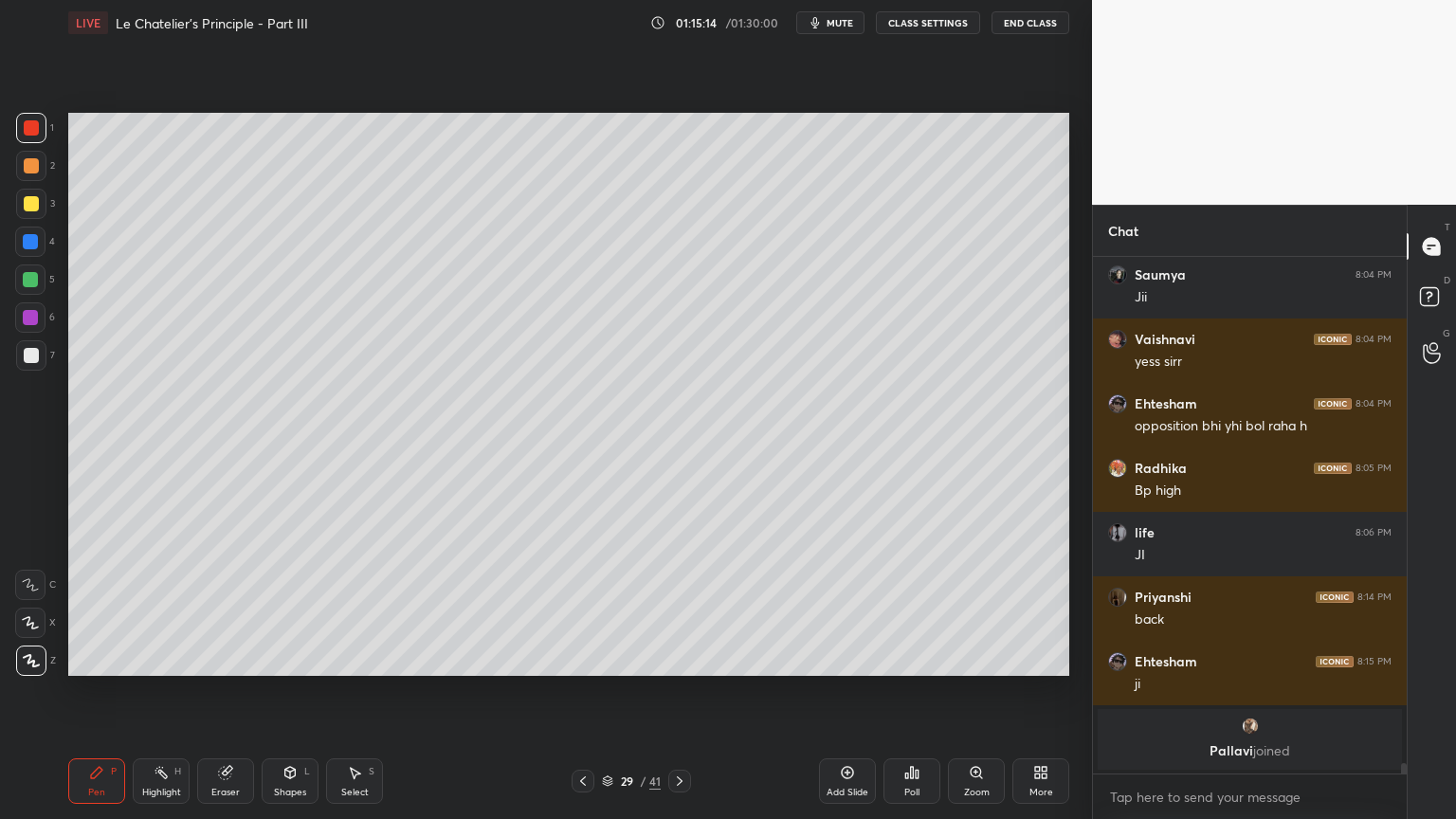 click on "Pen P" at bounding box center [97, 781] 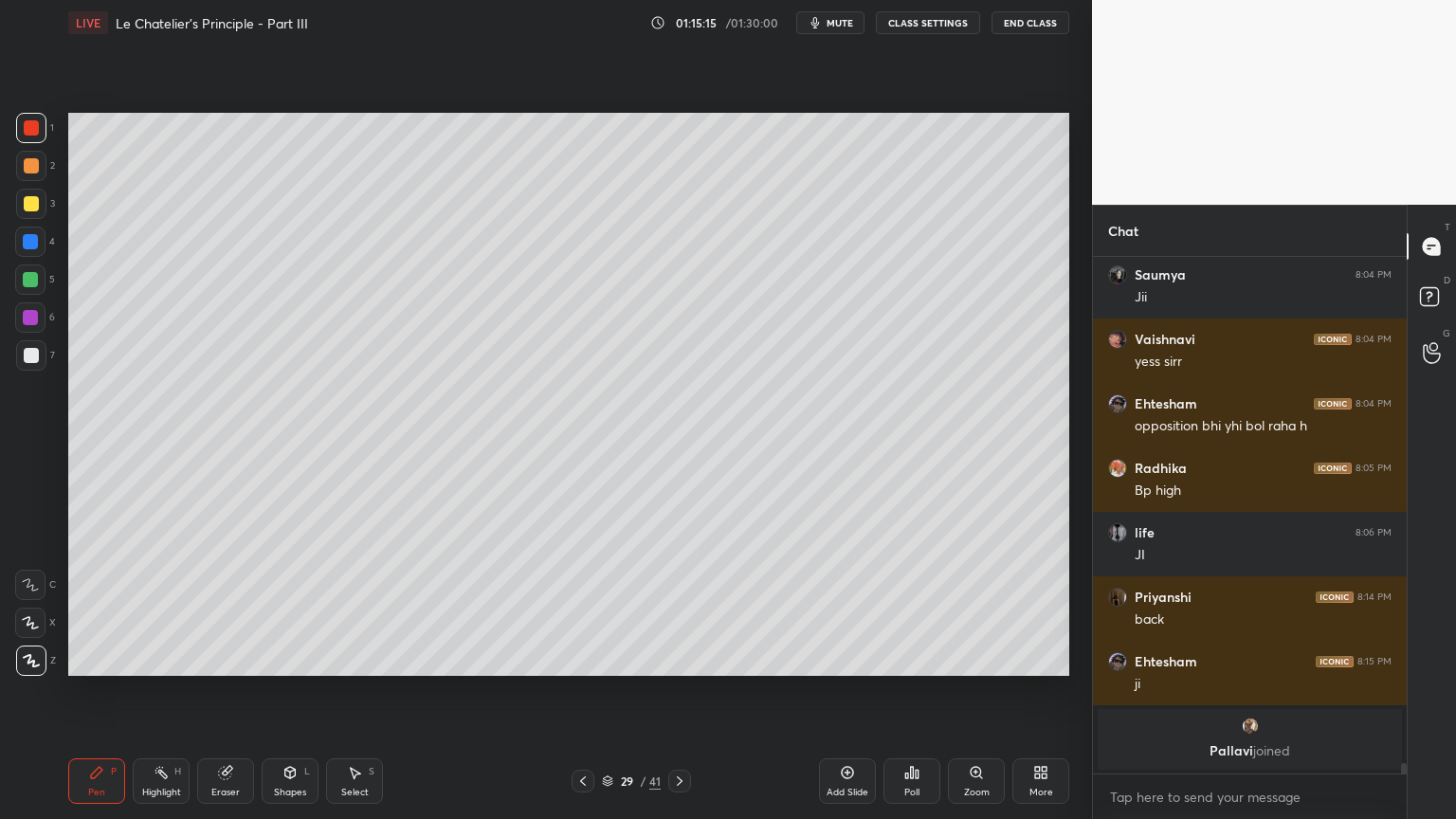 click on "2" at bounding box center (35, 170) 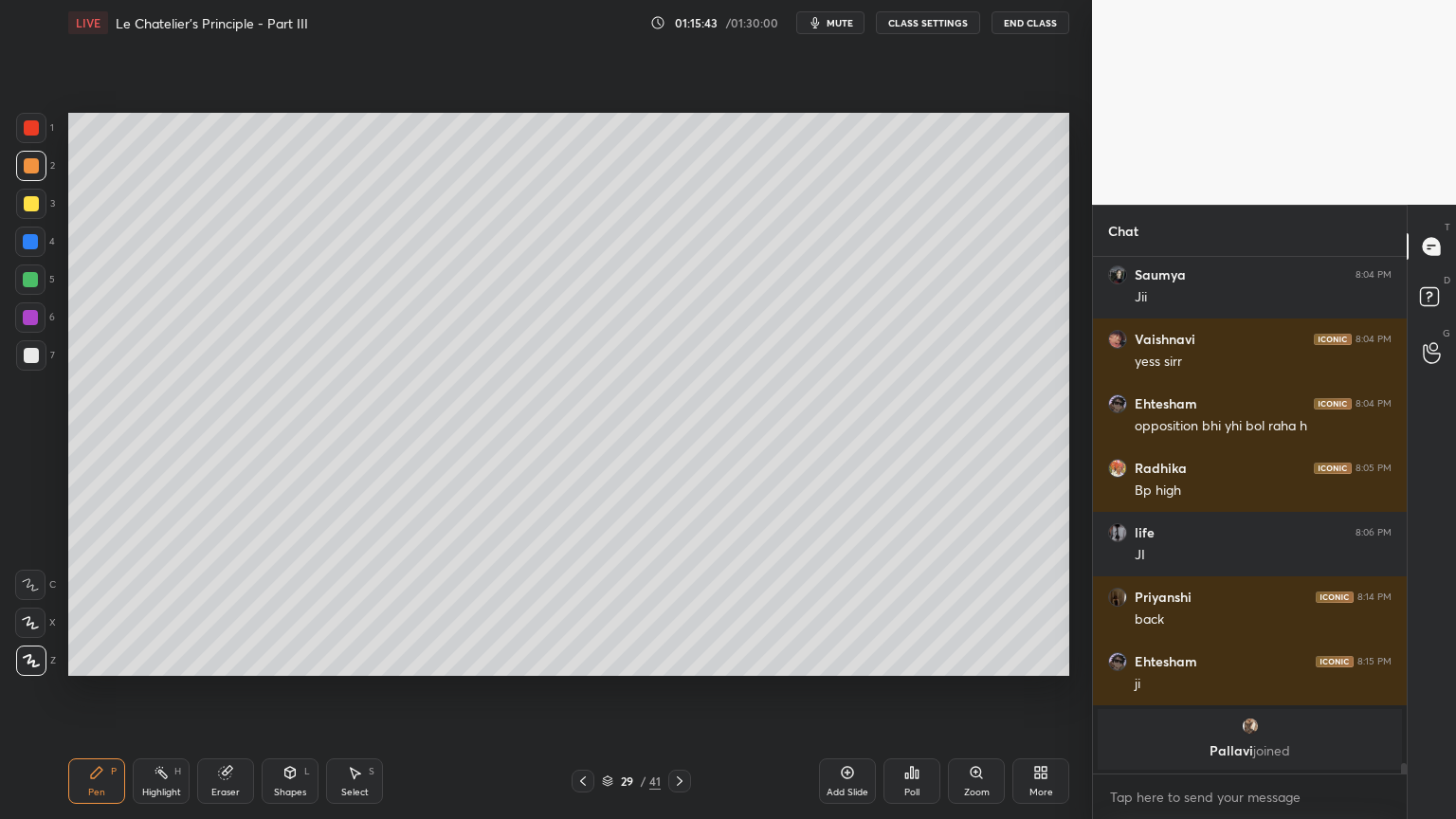 click at bounding box center [31, 355] 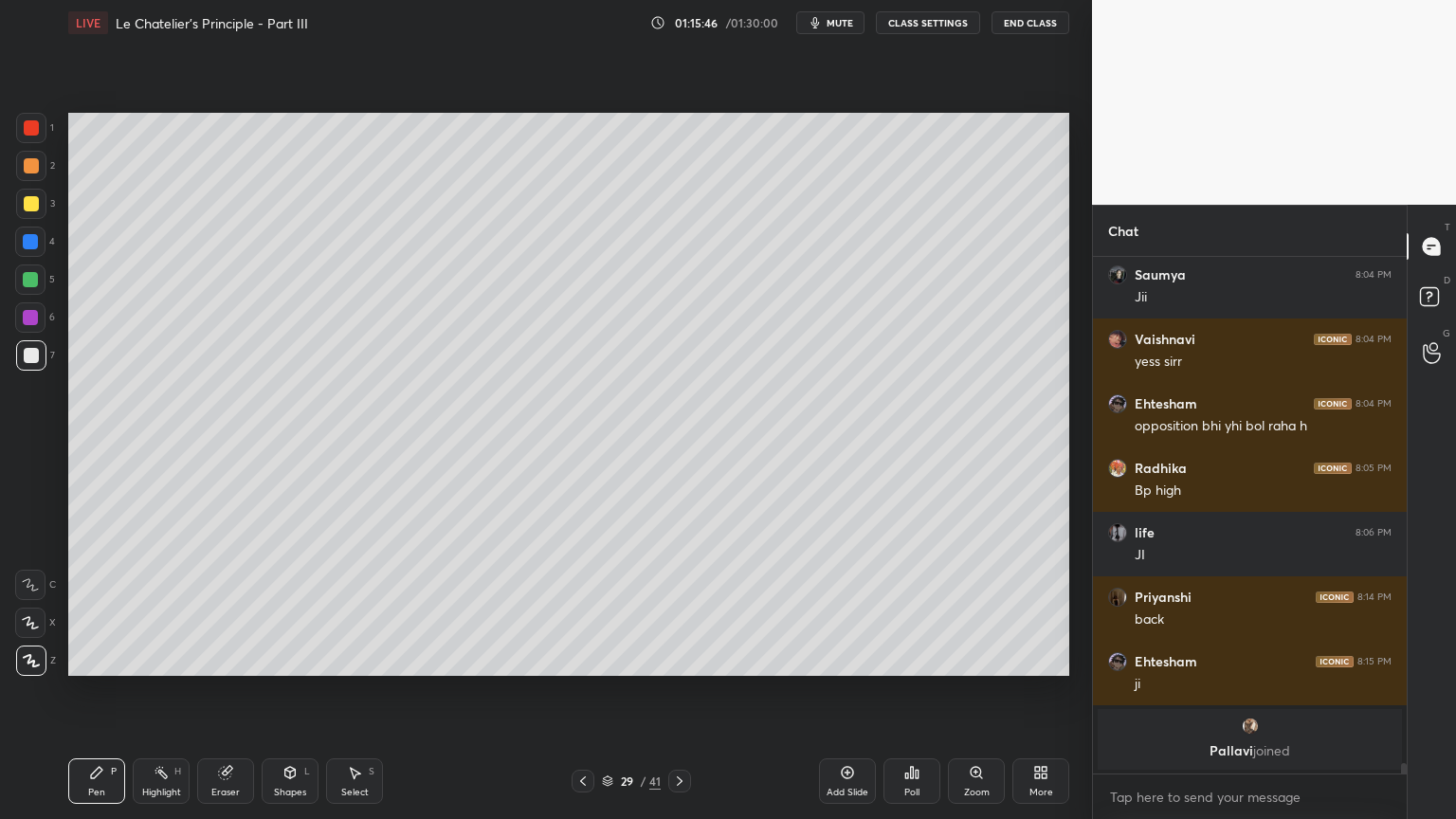 click at bounding box center [30, 280] 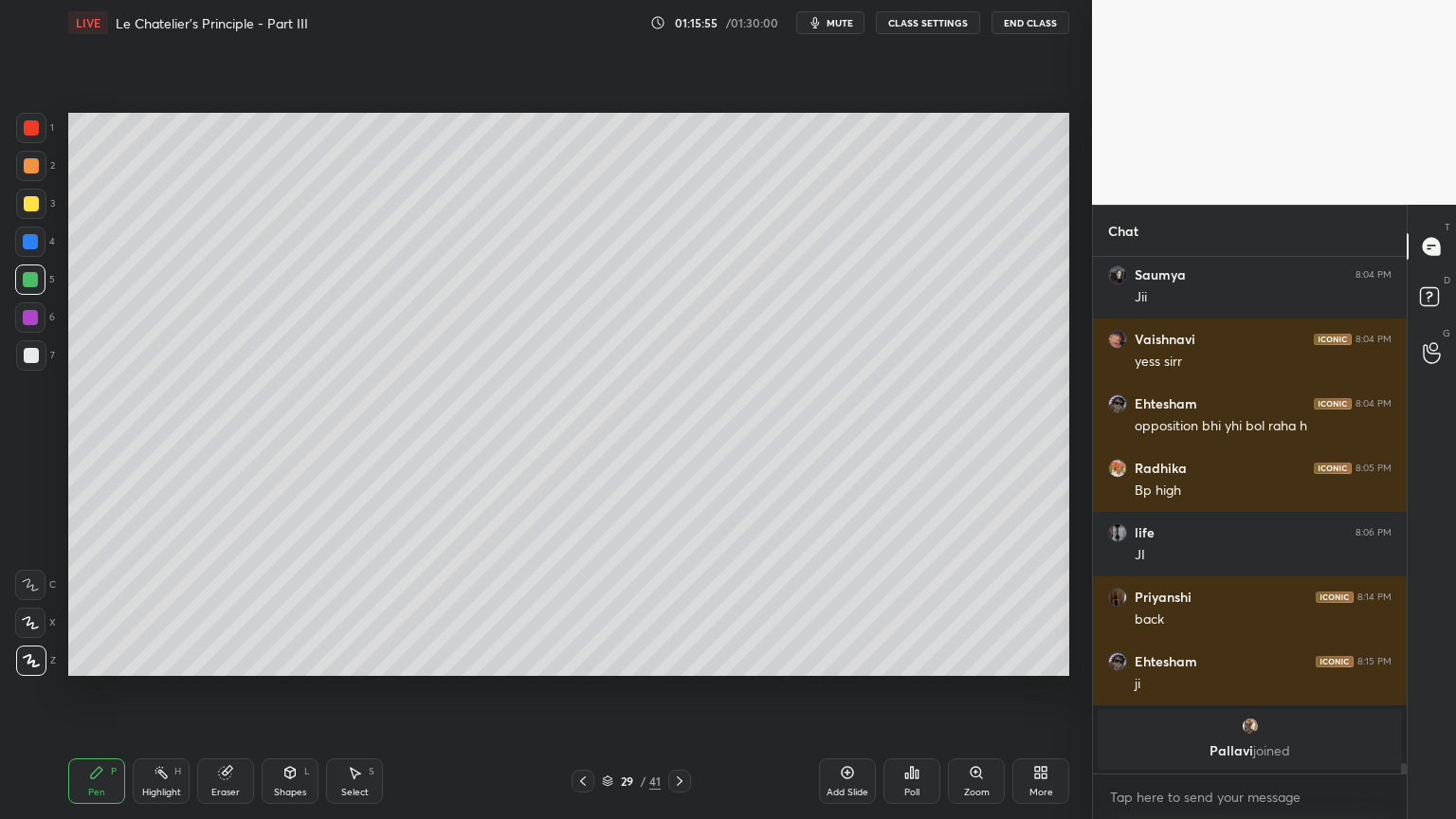drag, startPoint x: 842, startPoint y: 12, endPoint x: 867, endPoint y: 14, distance: 25.079872 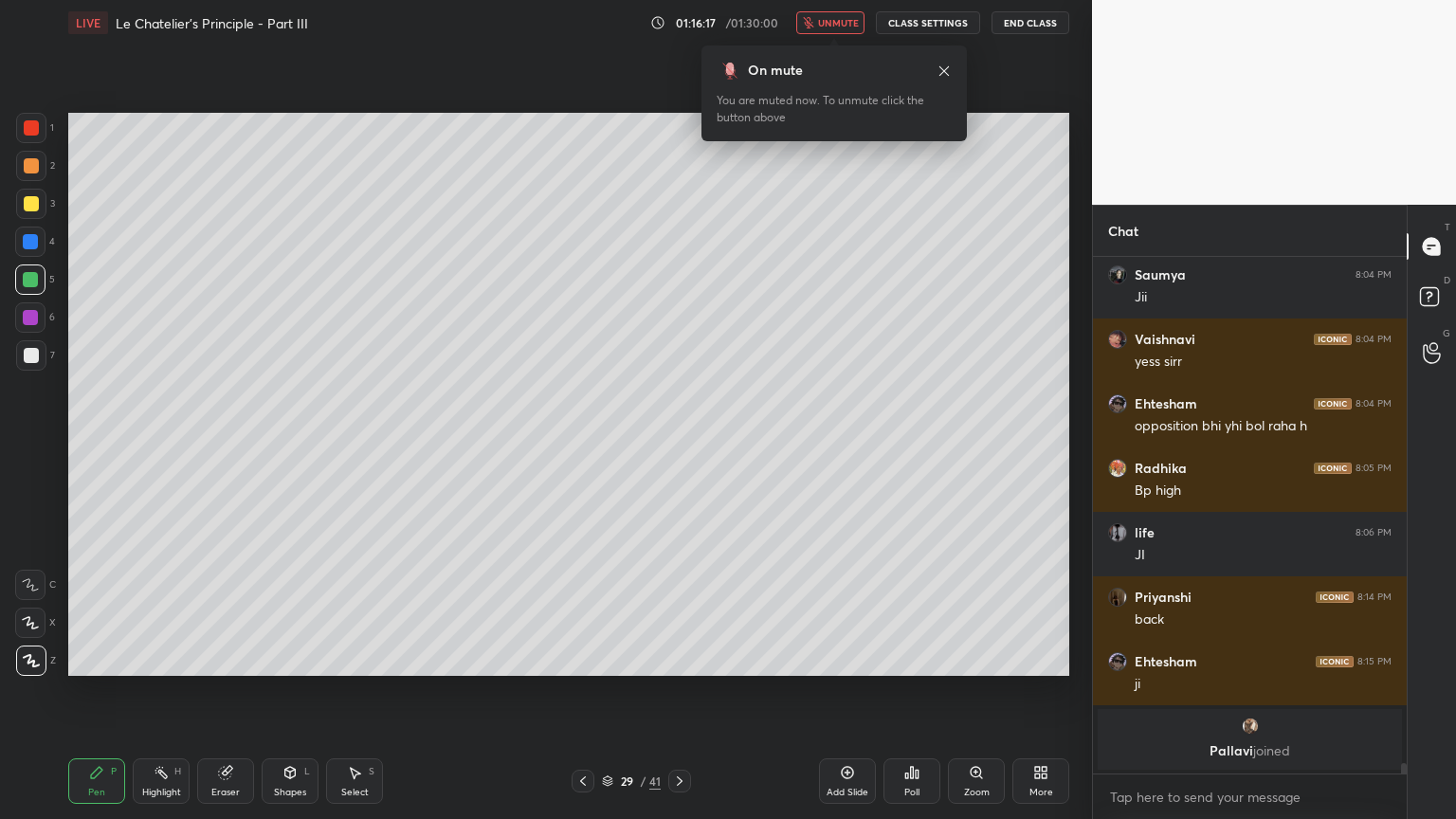 click on "unmute" at bounding box center (838, 23) 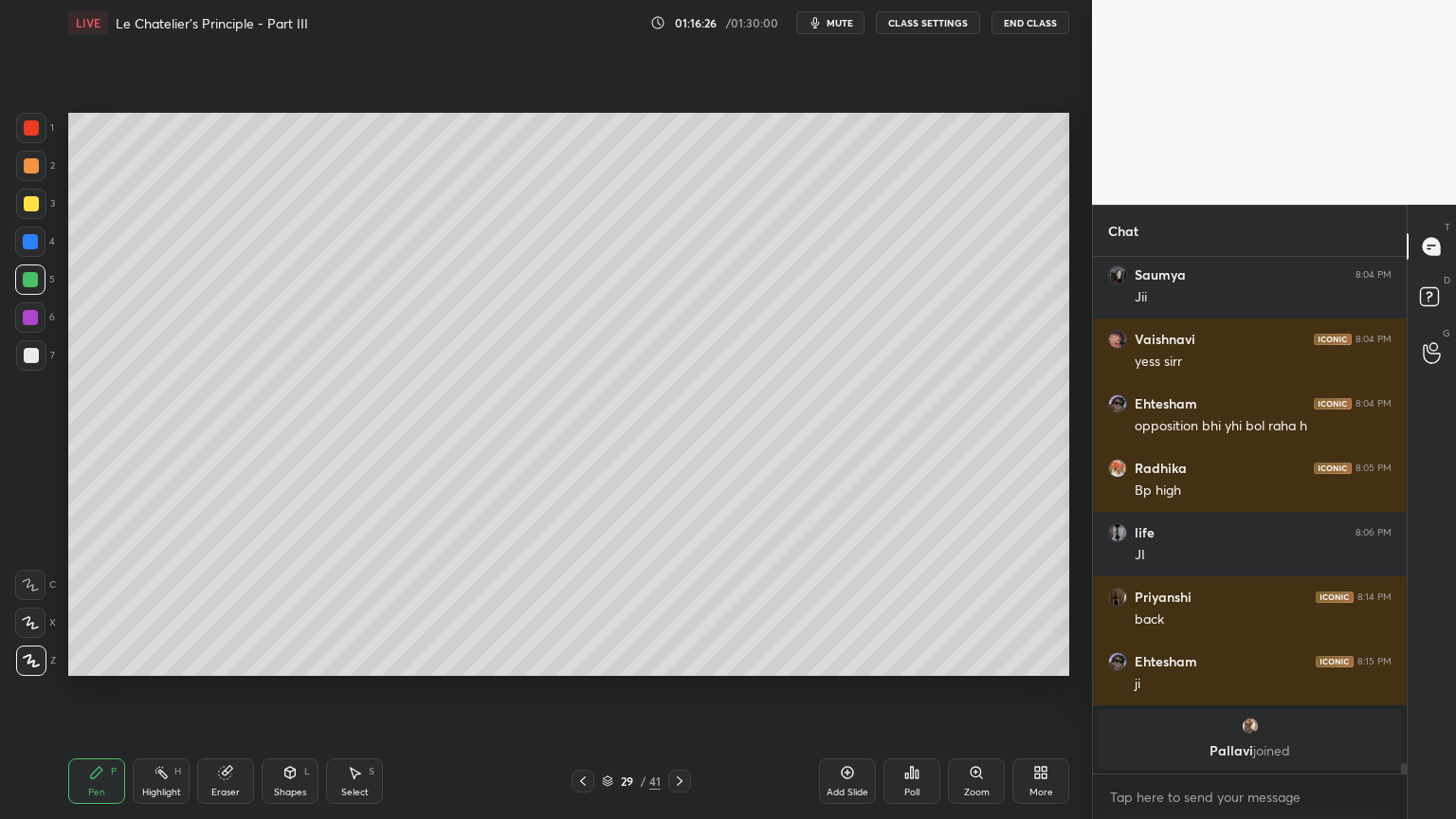 click at bounding box center (1250, 726) 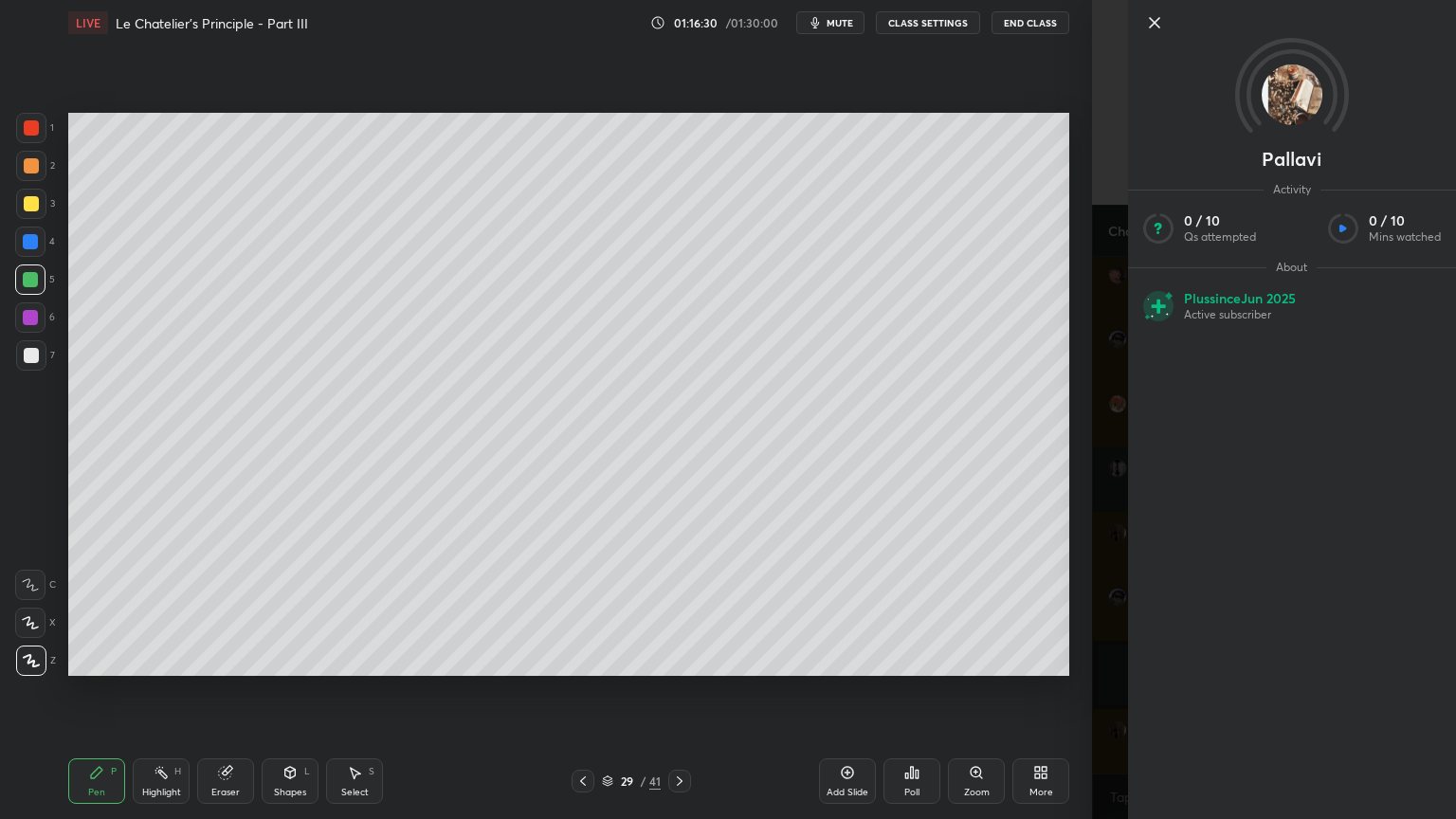 scroll, scrollTop: 25365, scrollLeft: 0, axis: vertical 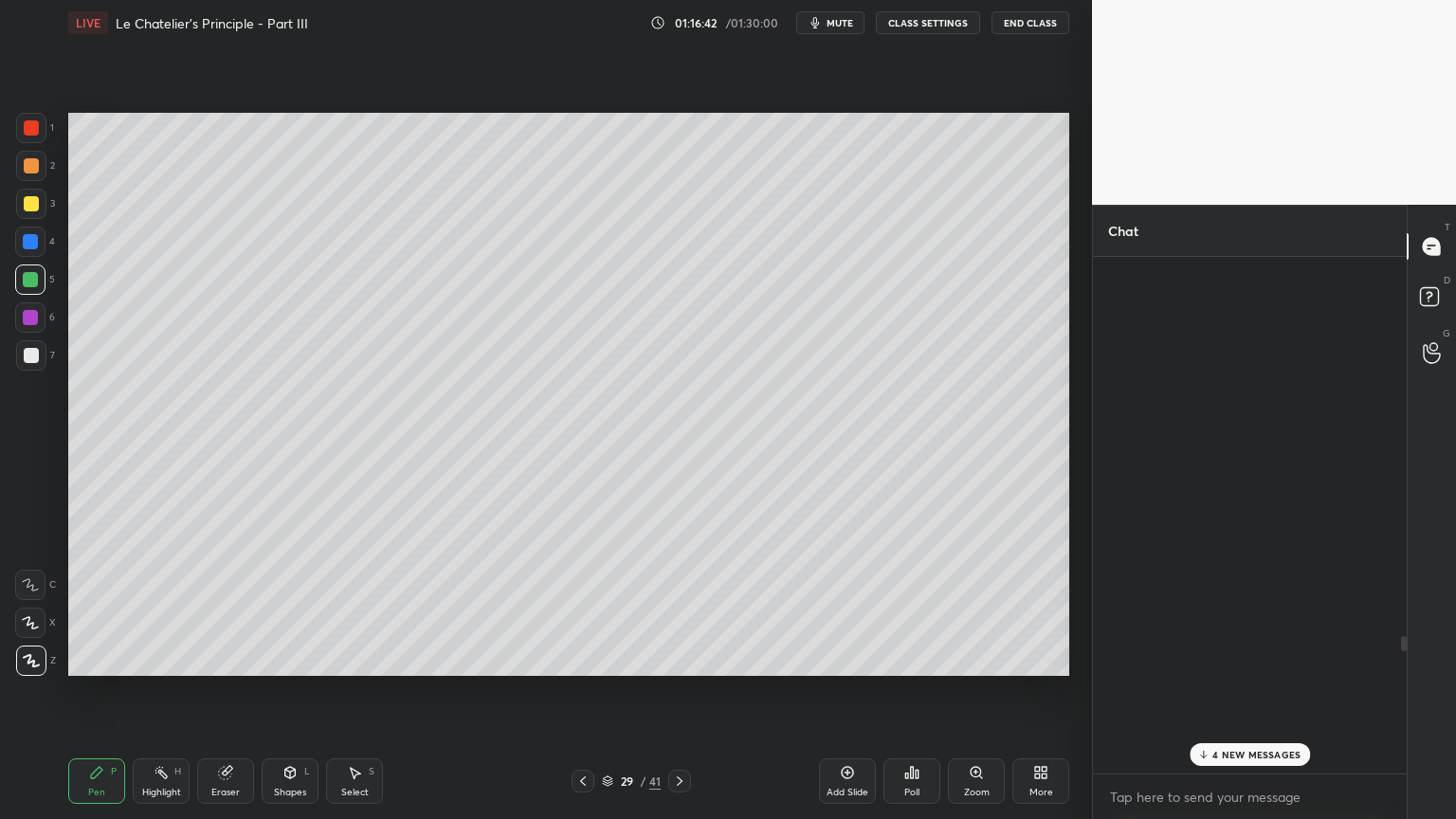 drag, startPoint x: 1405, startPoint y: 767, endPoint x: 1384, endPoint y: 768, distance: 21.023796 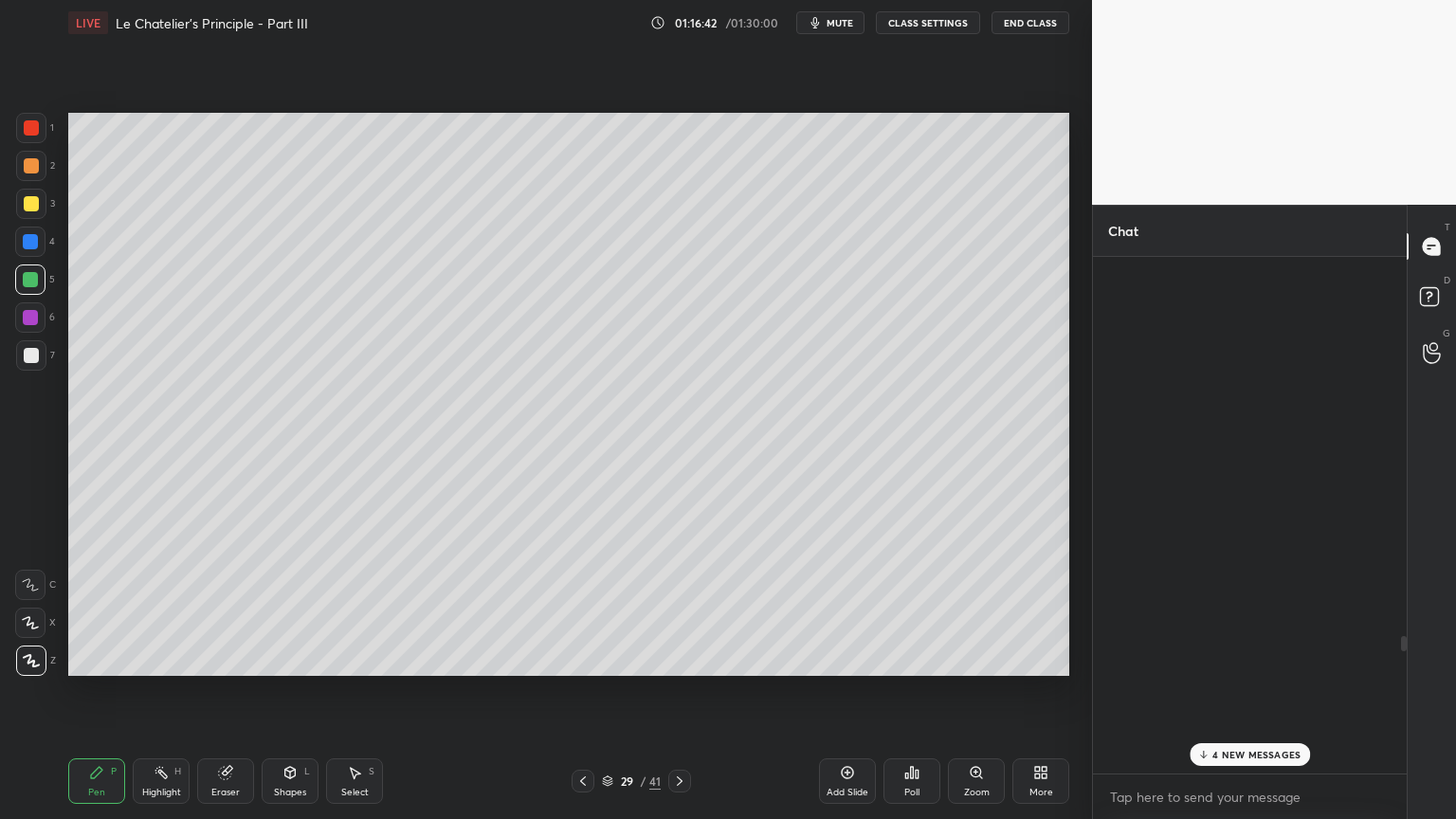 click on "[FIRST] [LAST]" at bounding box center (1249, 515) 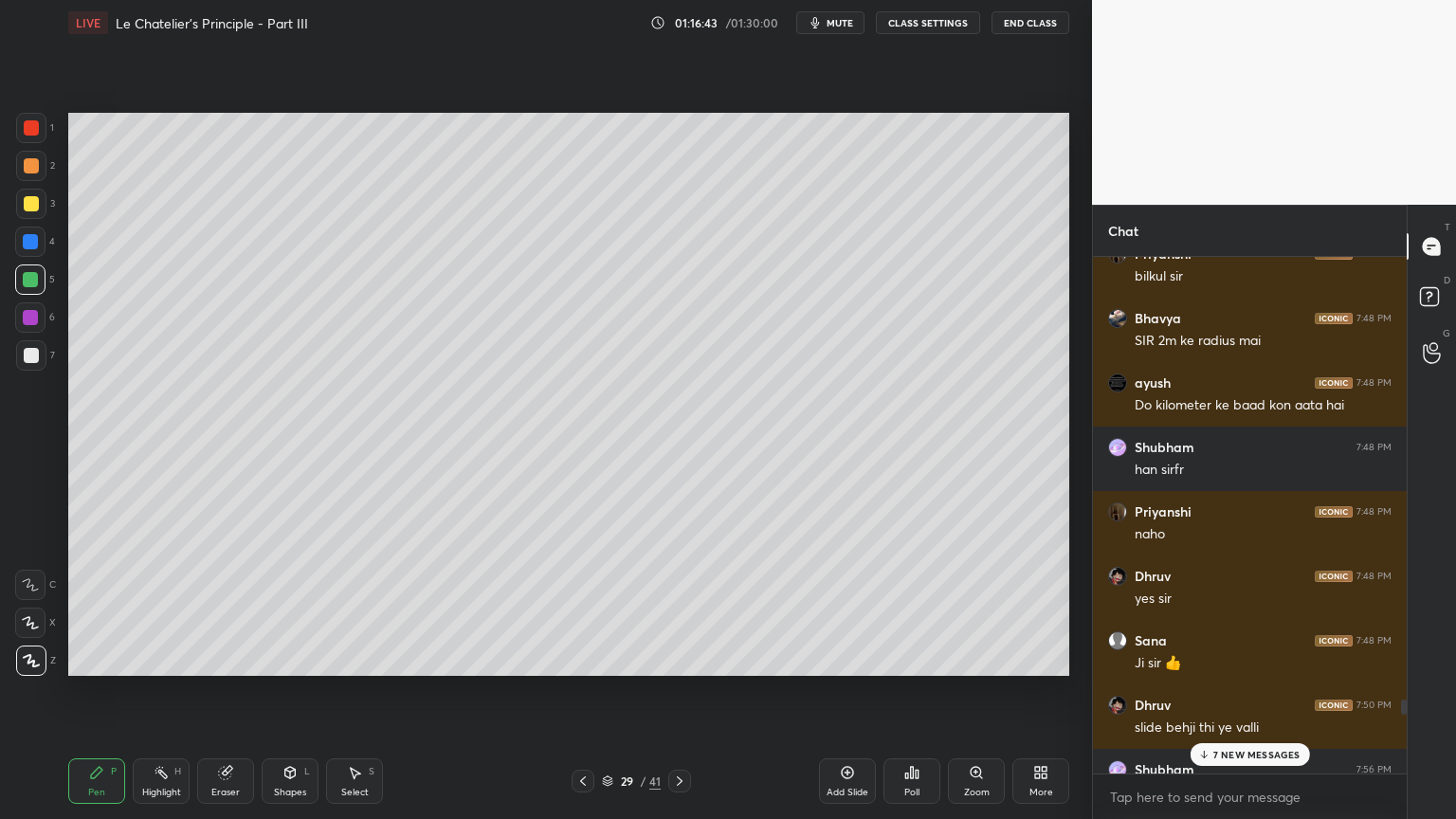 click on "7 NEW MESSAGES" at bounding box center [1249, 755] 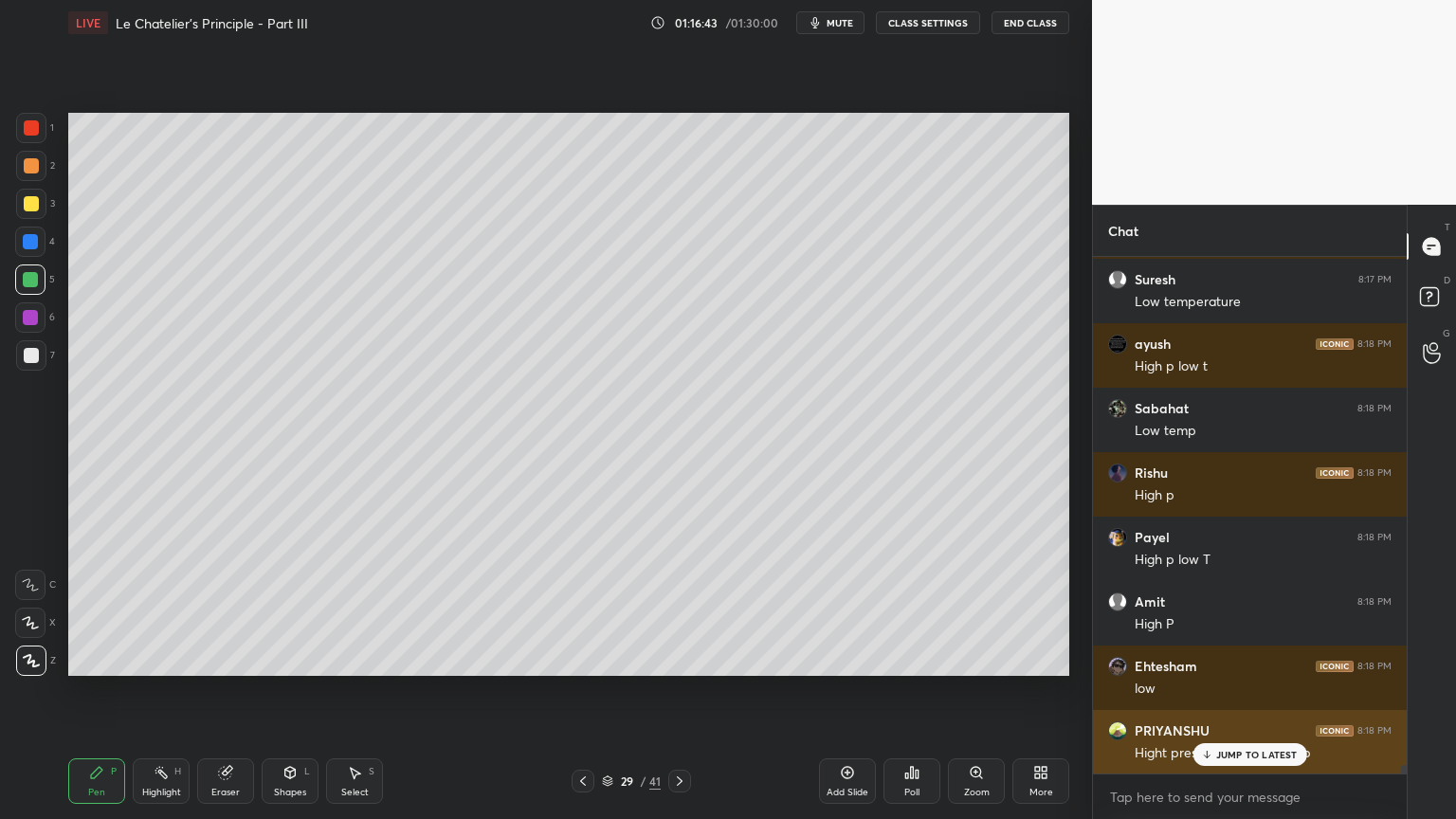 click on "JUMP TO LATEST" at bounding box center [1257, 755] 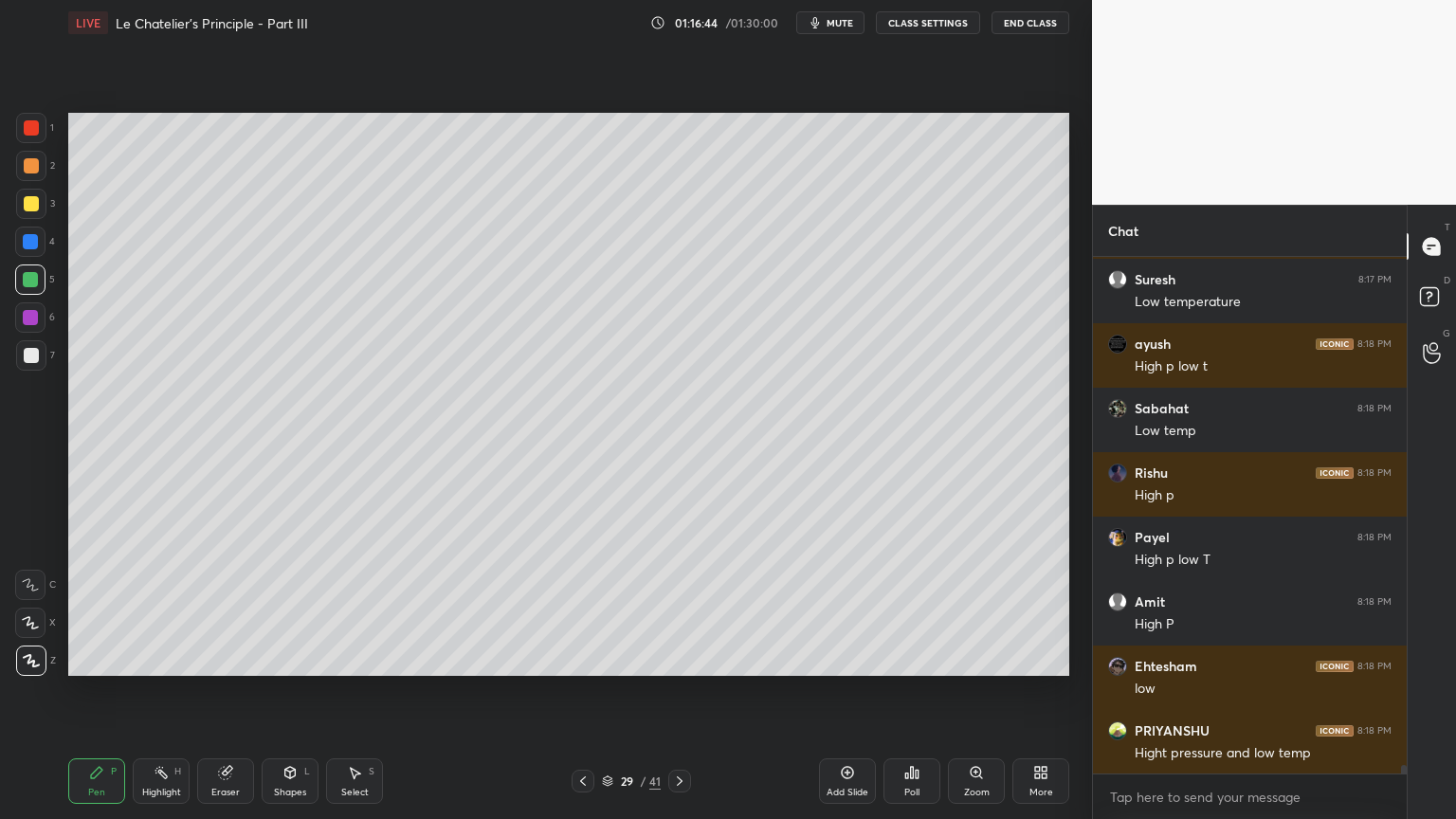 scroll, scrollTop: 30781, scrollLeft: 0, axis: vertical 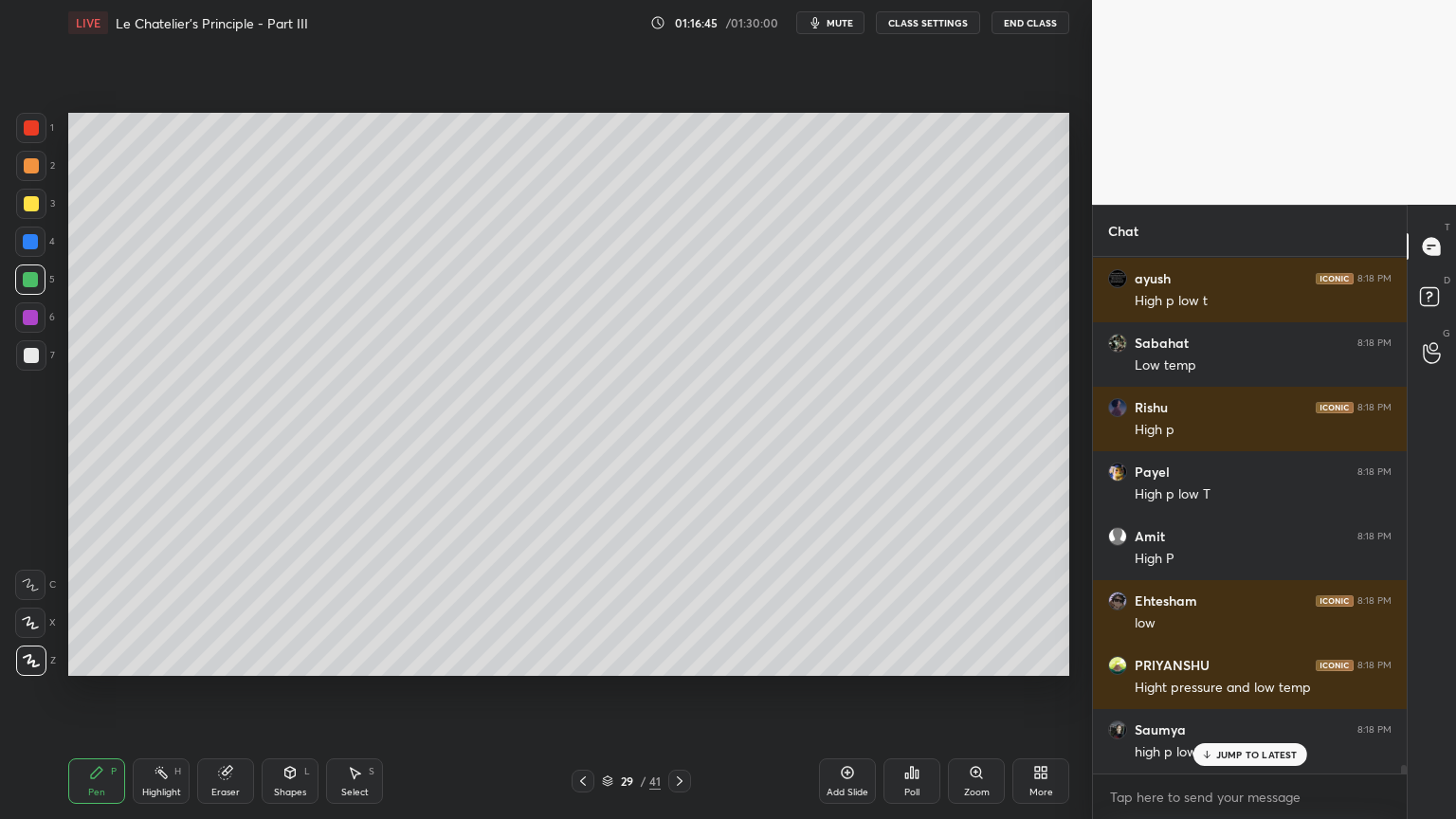 click 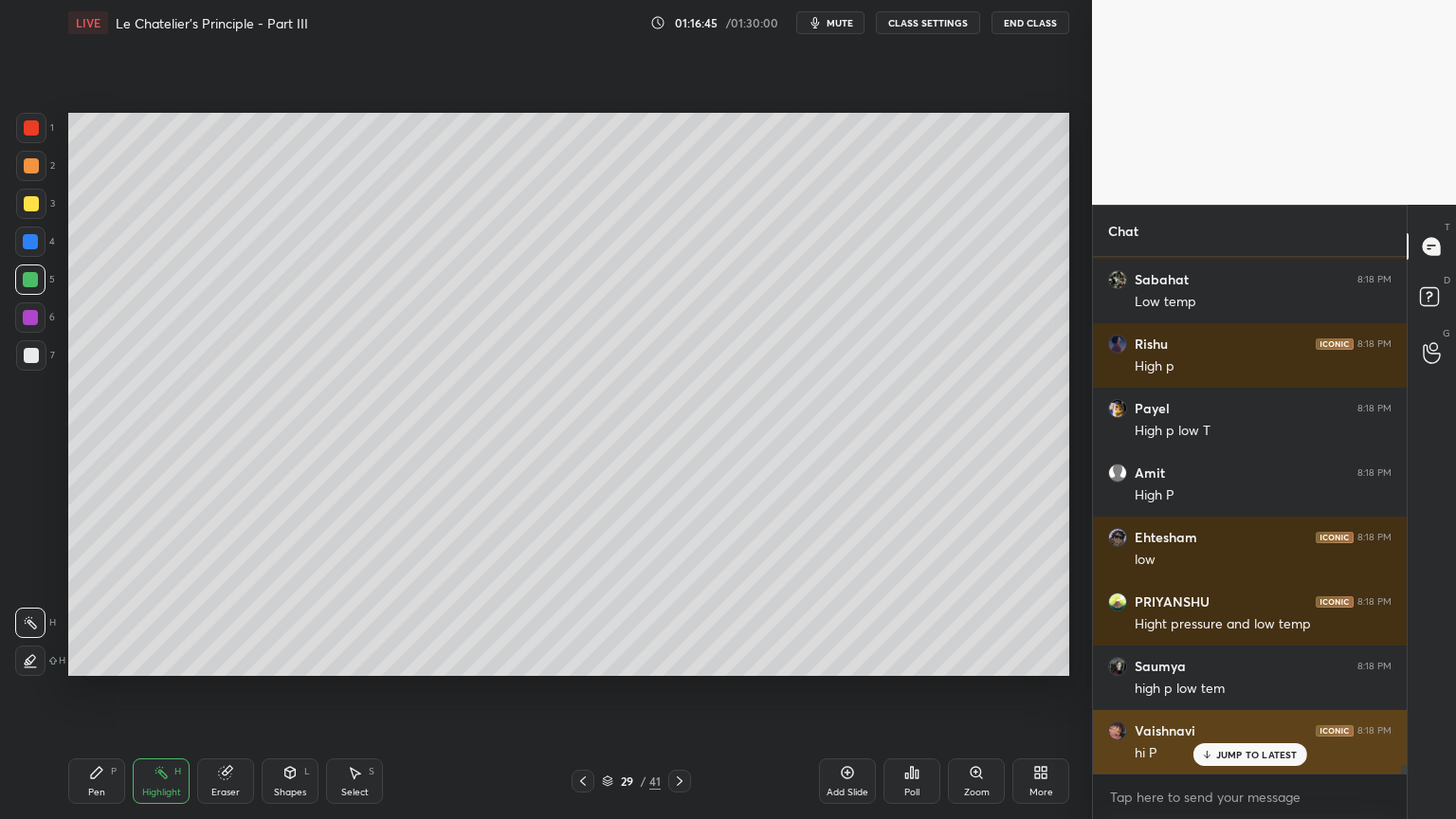 click on "JUMP TO LATEST" at bounding box center [1249, 755] 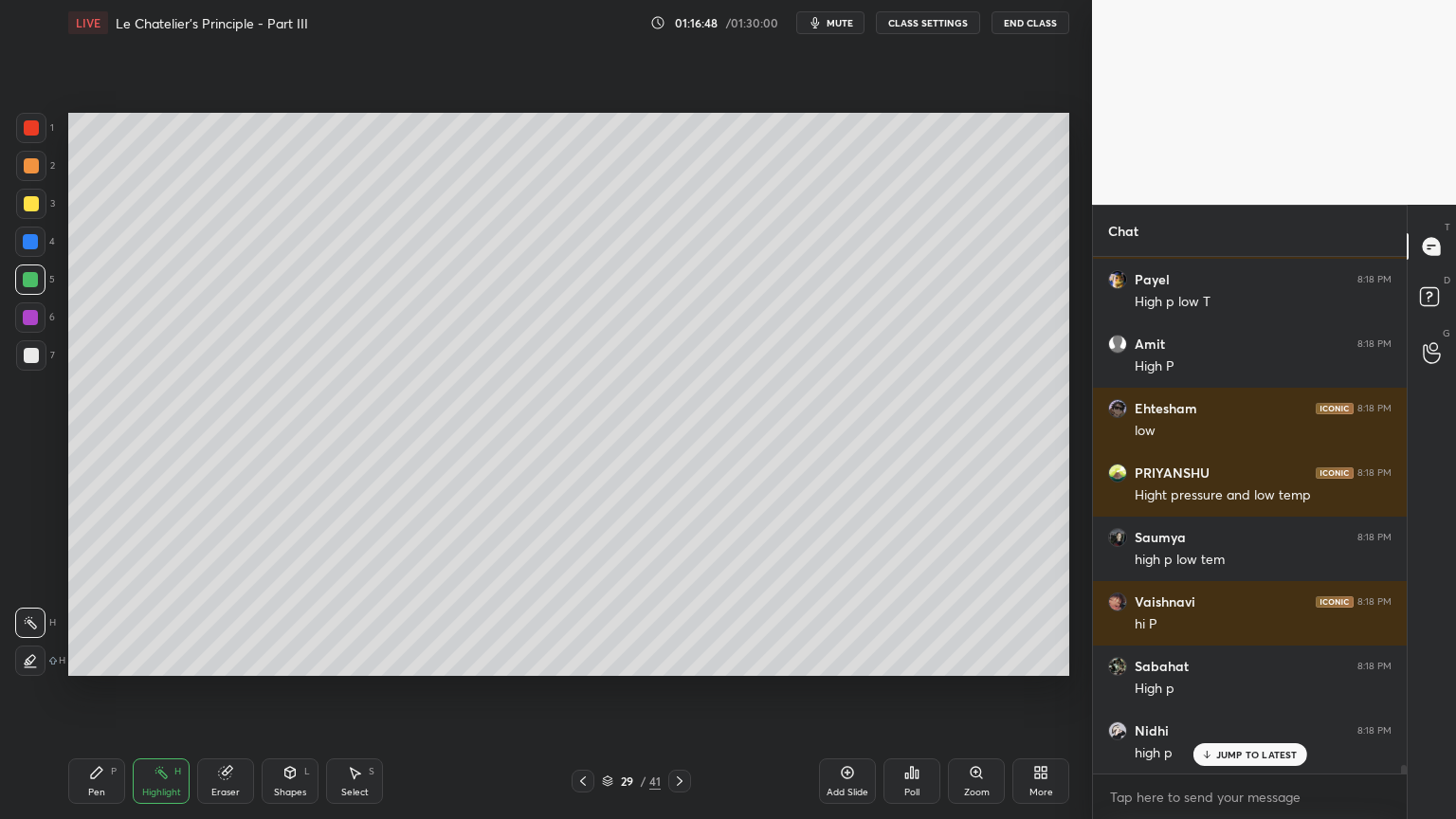 scroll, scrollTop: 31039, scrollLeft: 0, axis: vertical 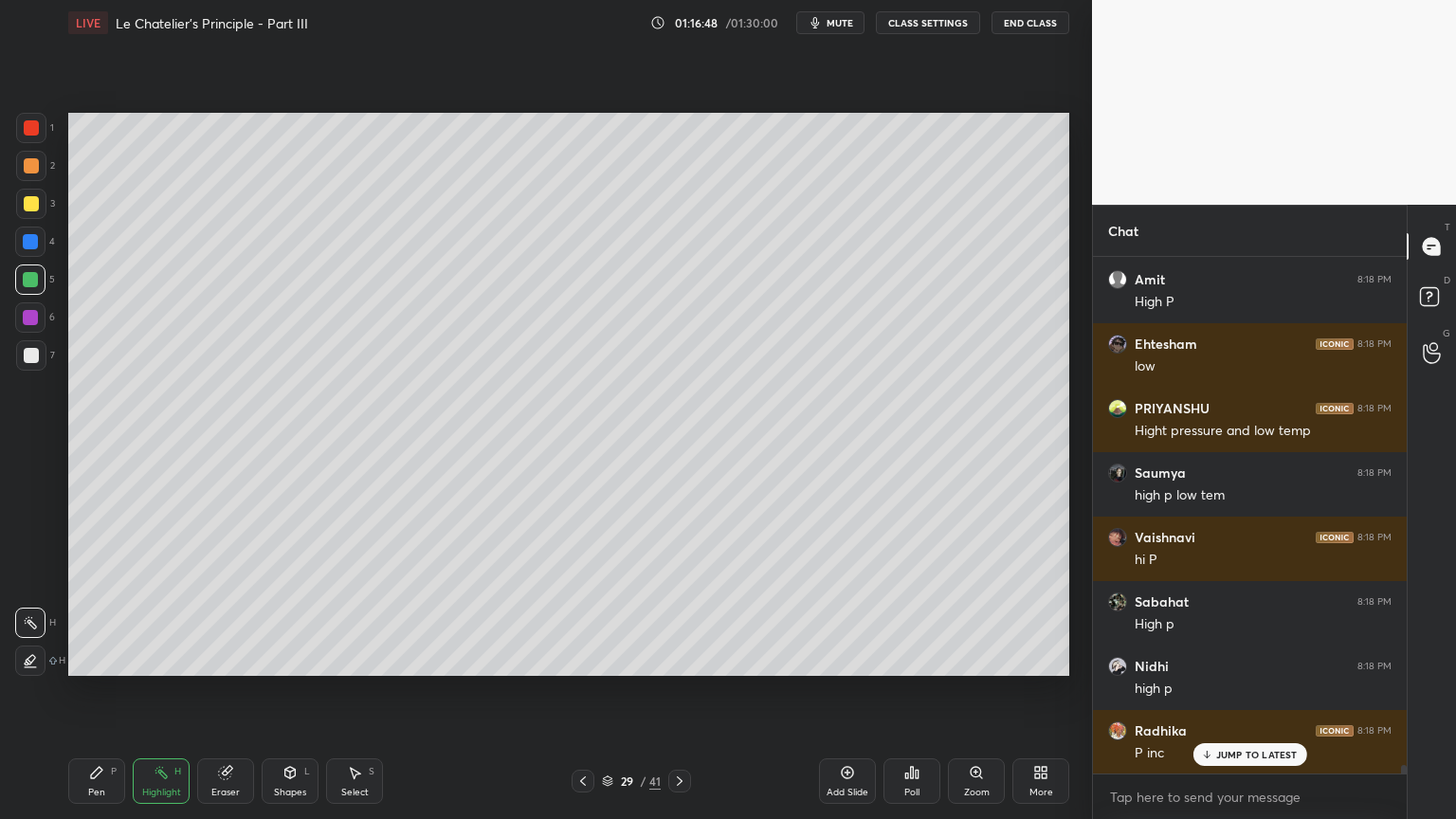 click 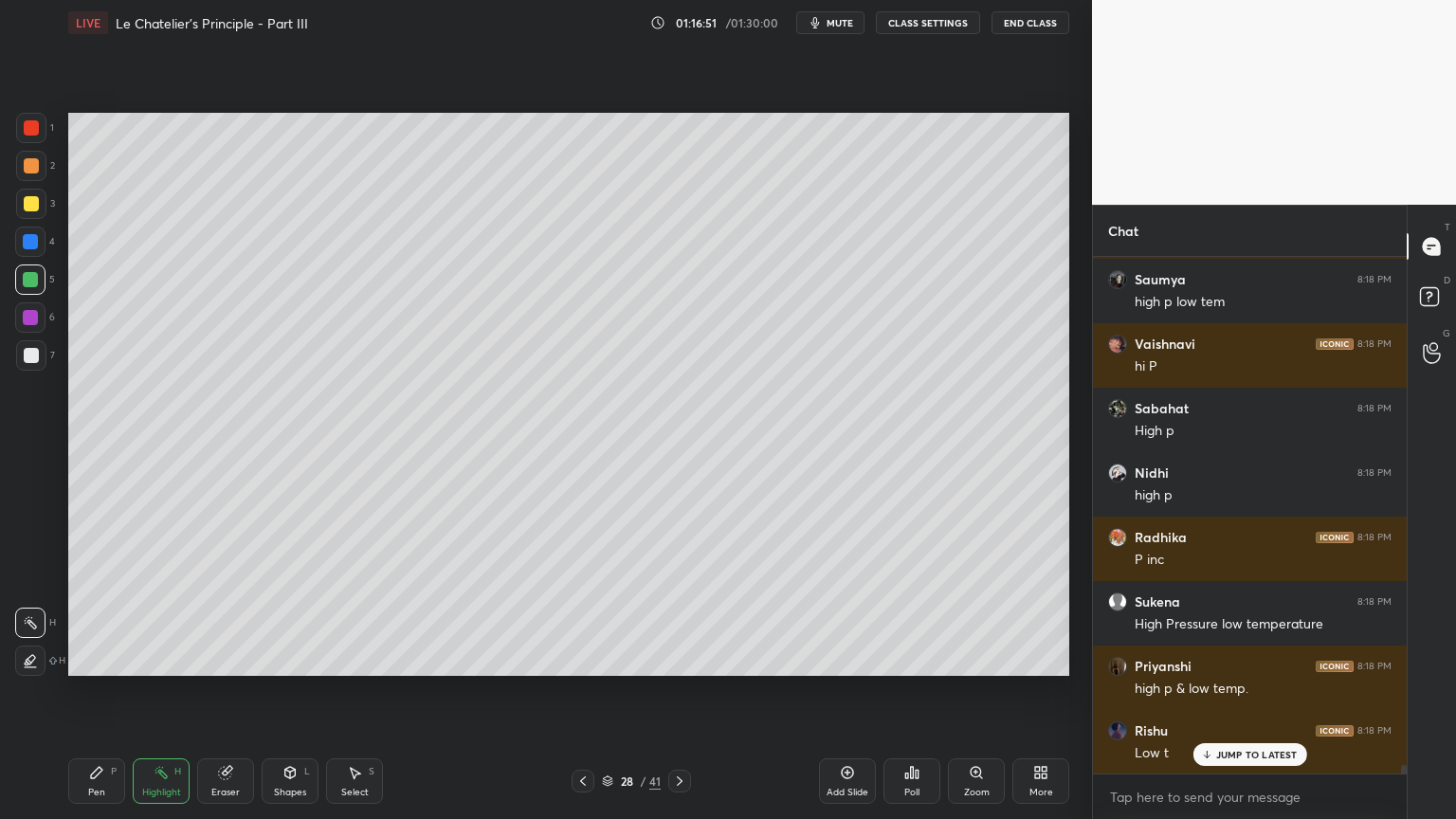 scroll, scrollTop: 31296, scrollLeft: 0, axis: vertical 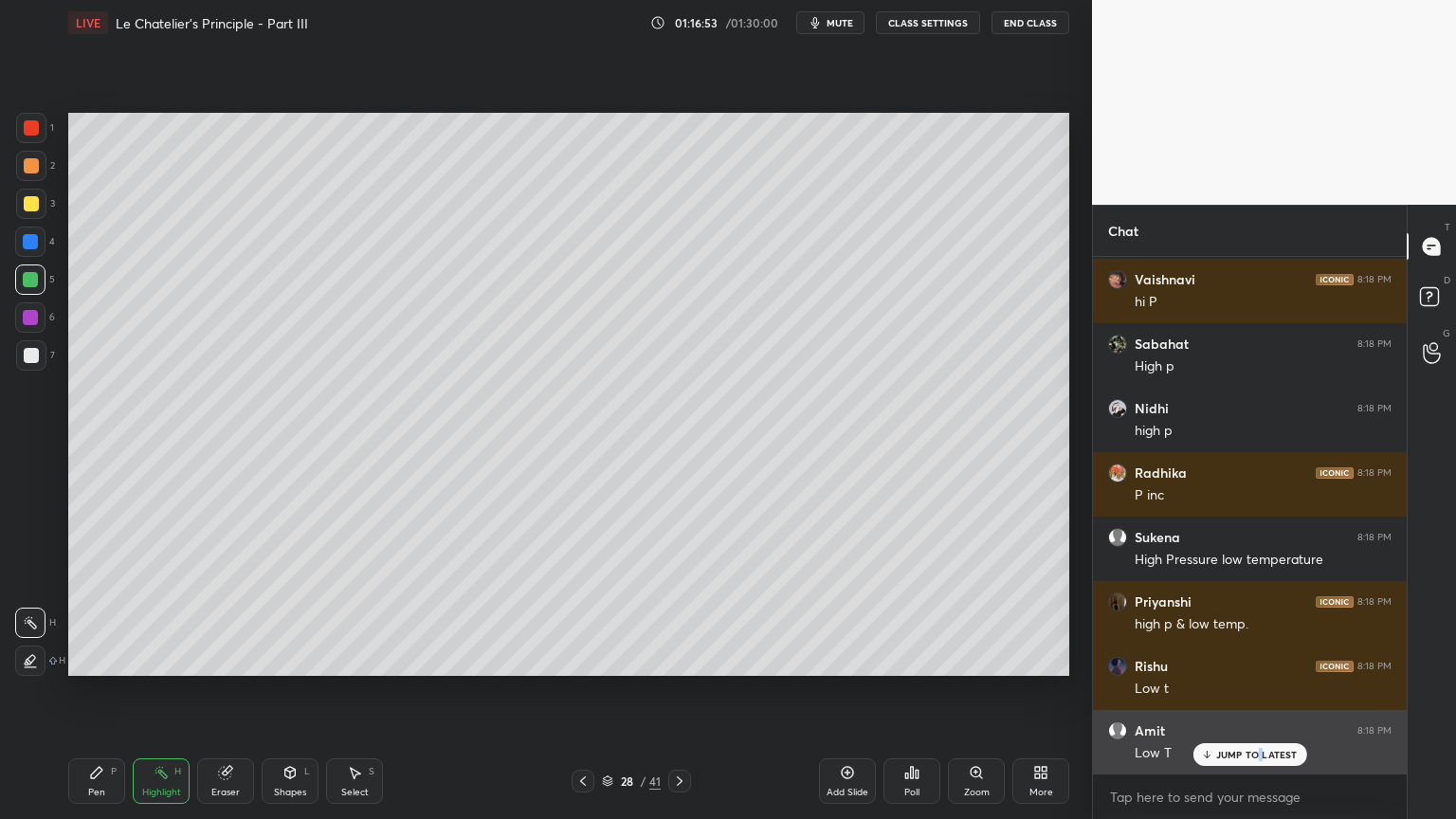 click on "JUMP TO LATEST" at bounding box center (1257, 755) 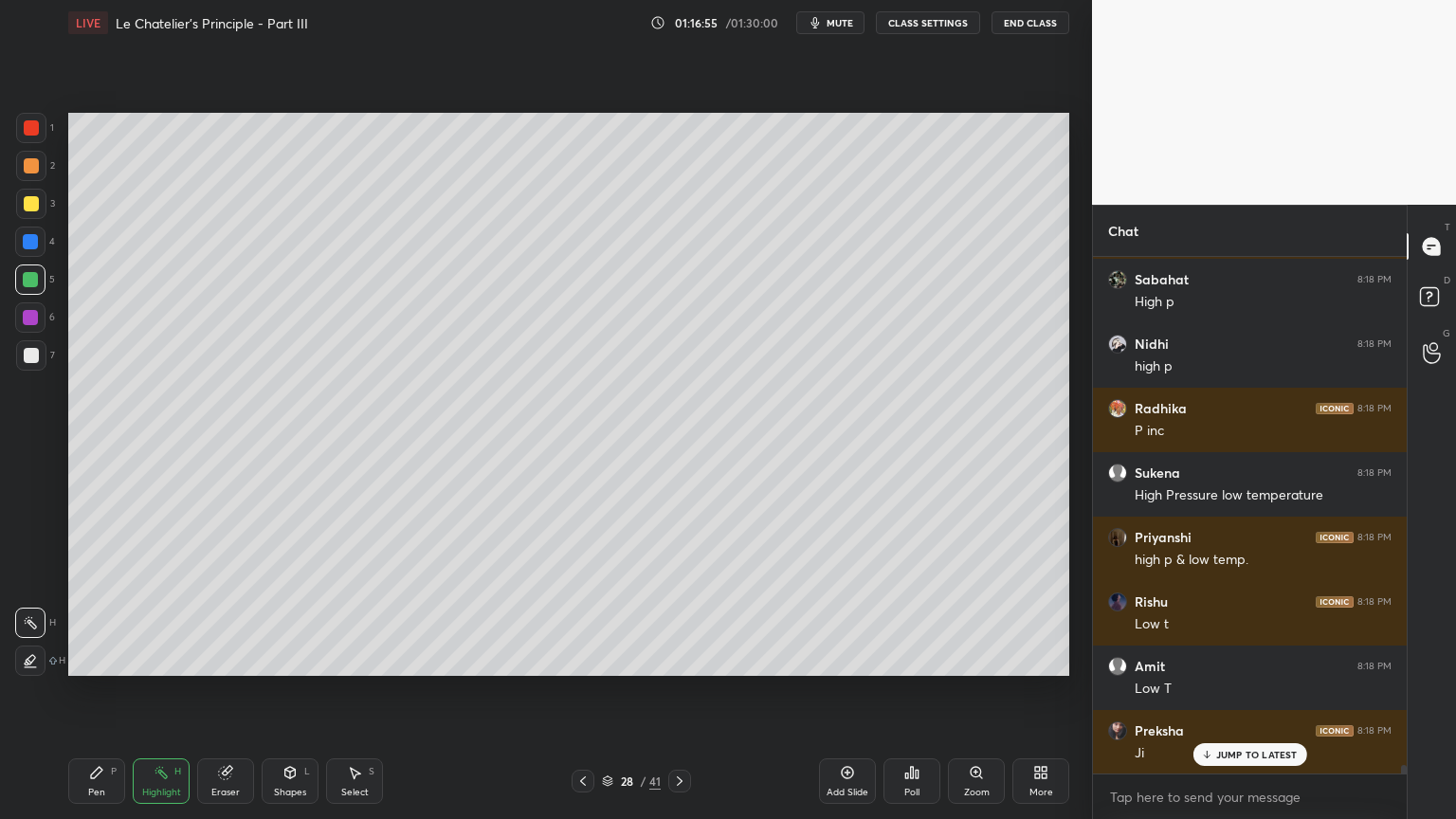 scroll, scrollTop: 31425, scrollLeft: 0, axis: vertical 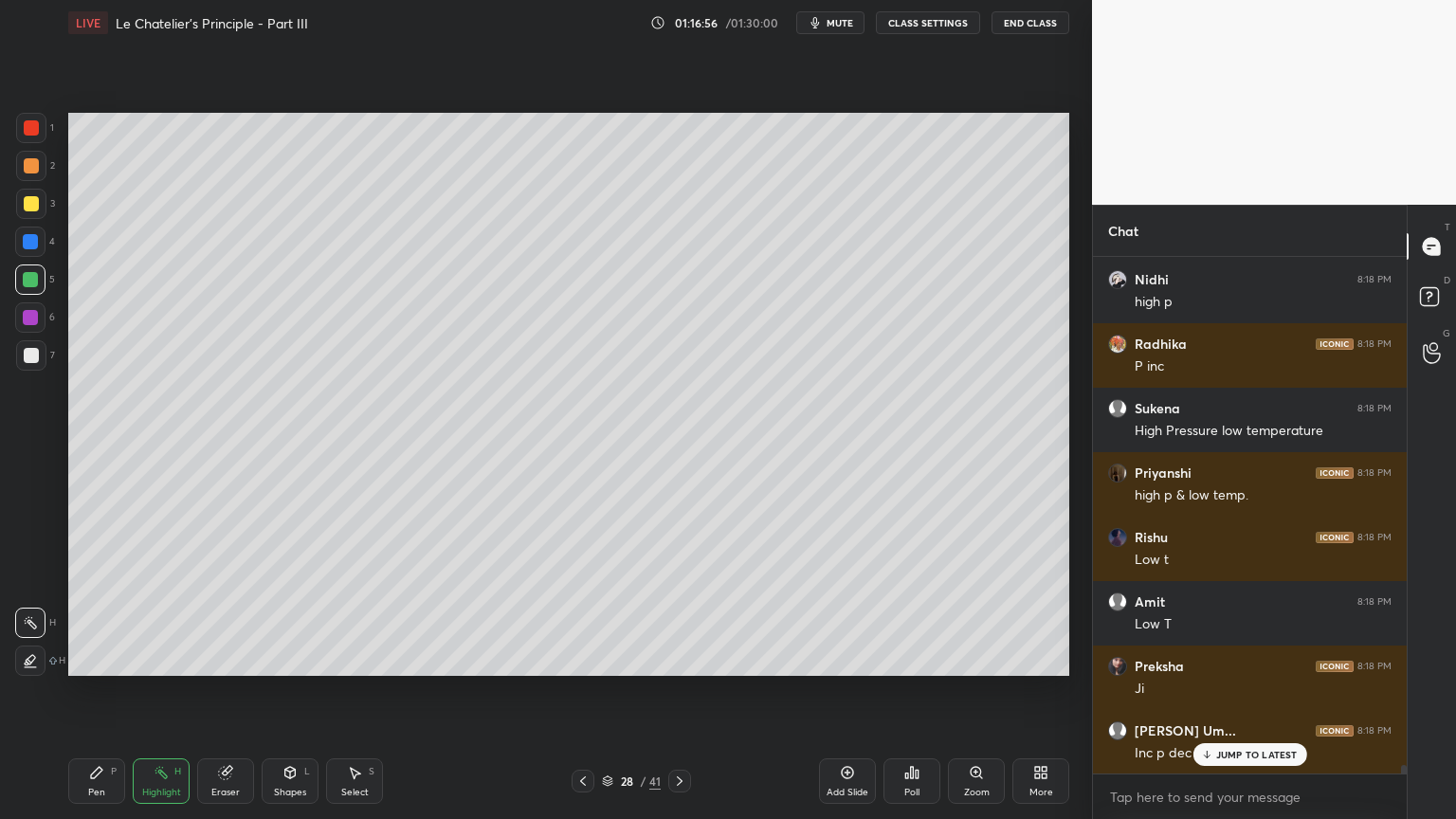 drag, startPoint x: 682, startPoint y: 778, endPoint x: 688, endPoint y: 694, distance: 84.21401 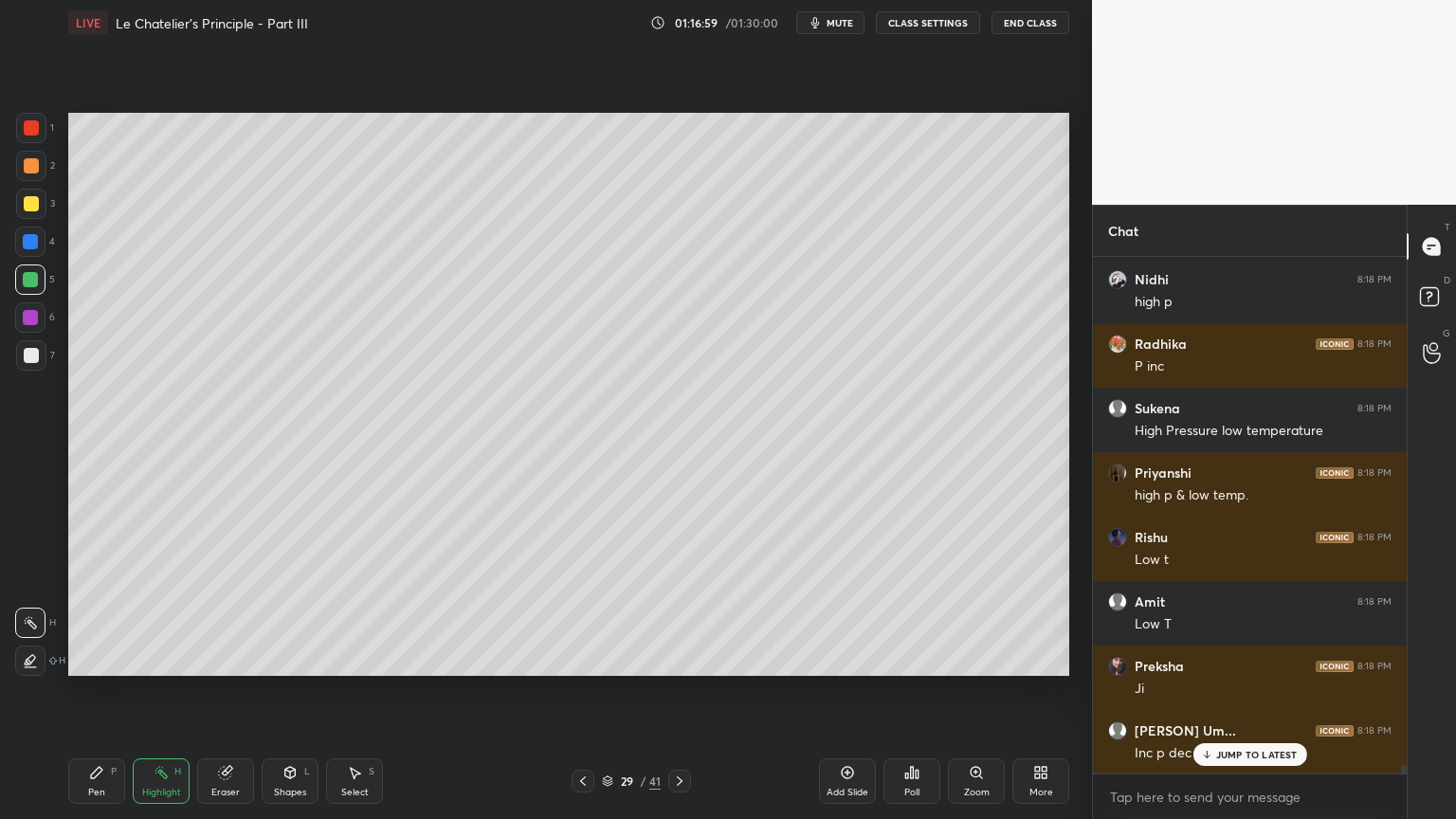 scroll, scrollTop: 31490, scrollLeft: 0, axis: vertical 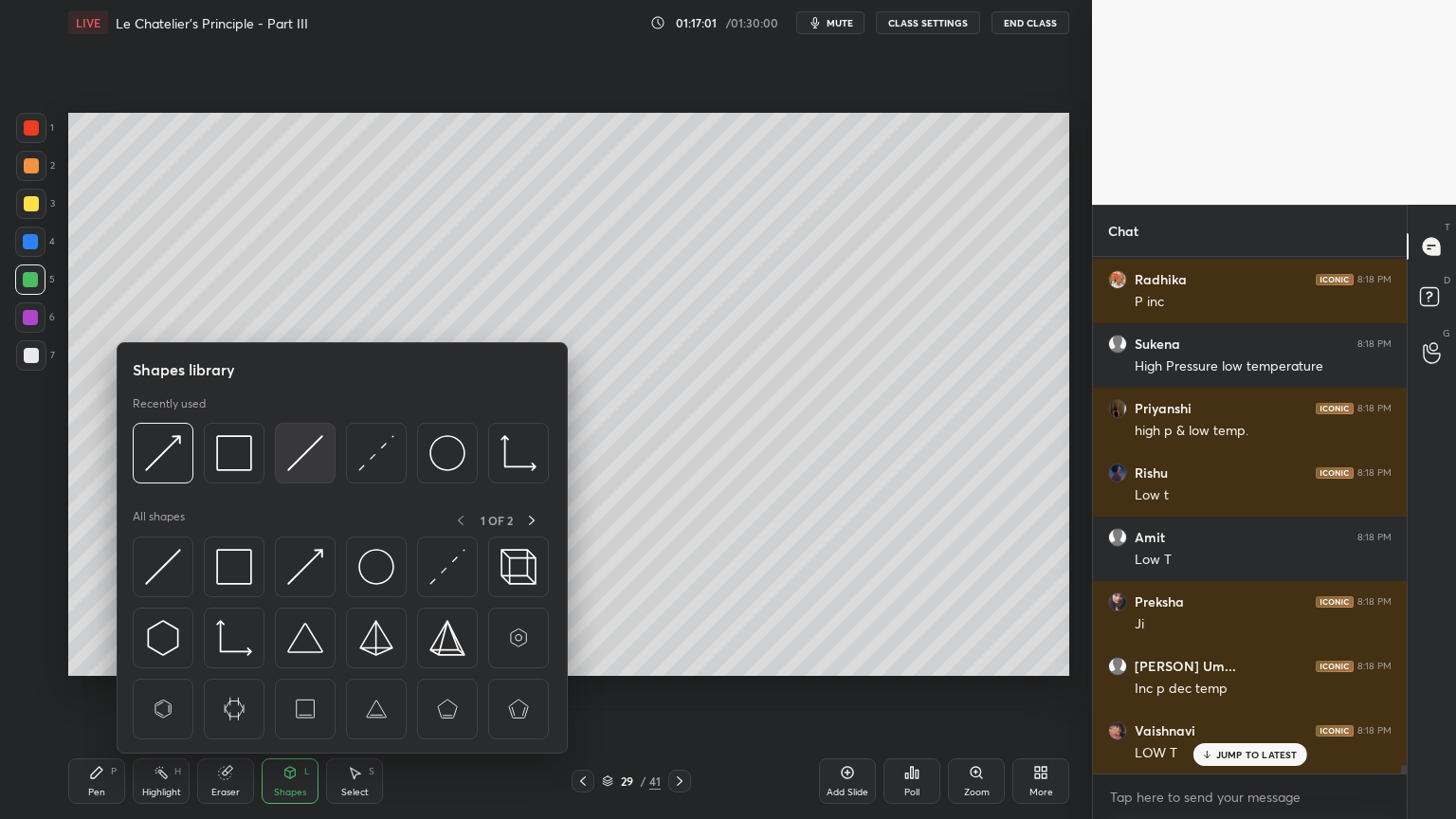 click at bounding box center [305, 453] 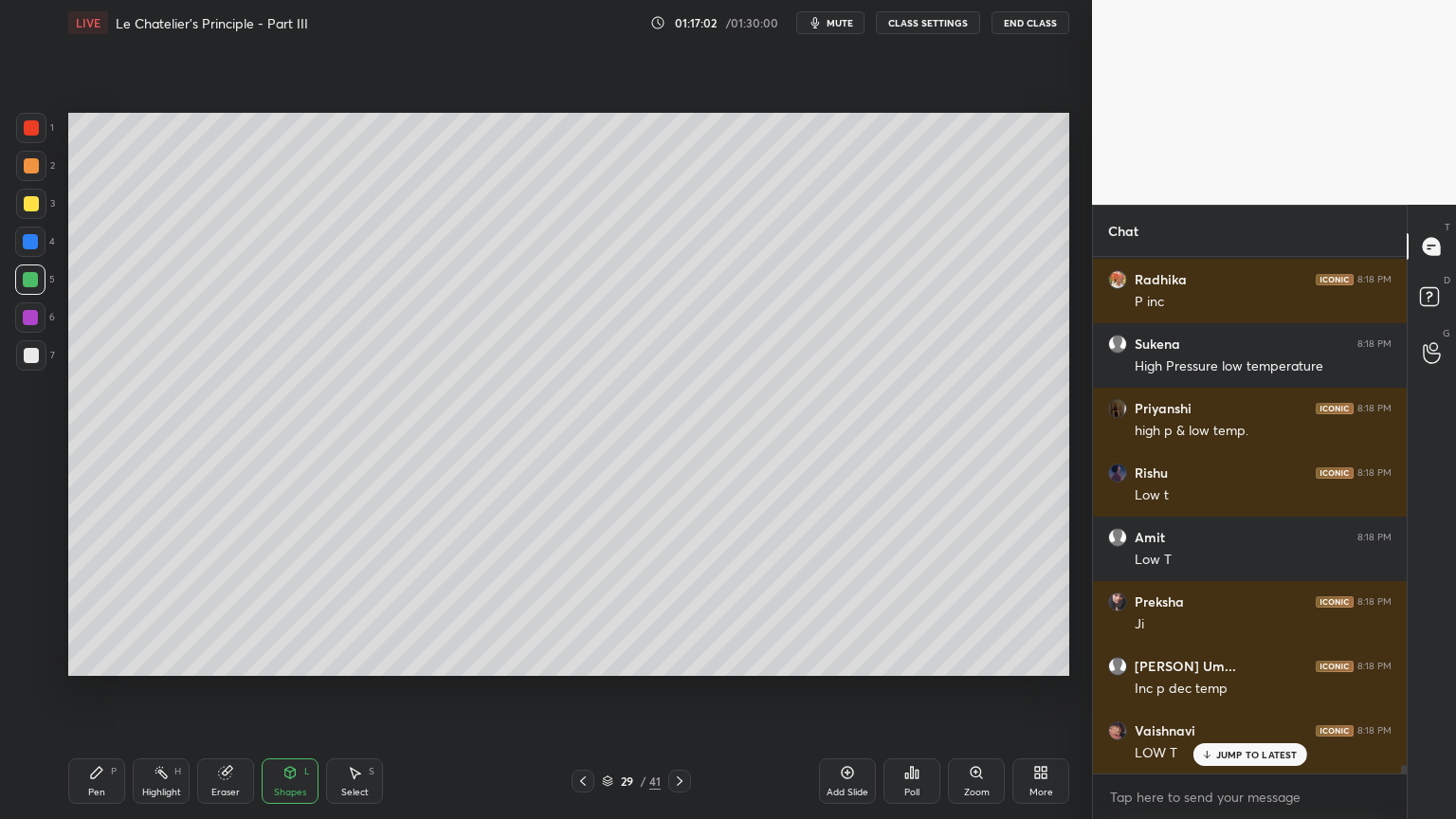 click at bounding box center (31, 355) 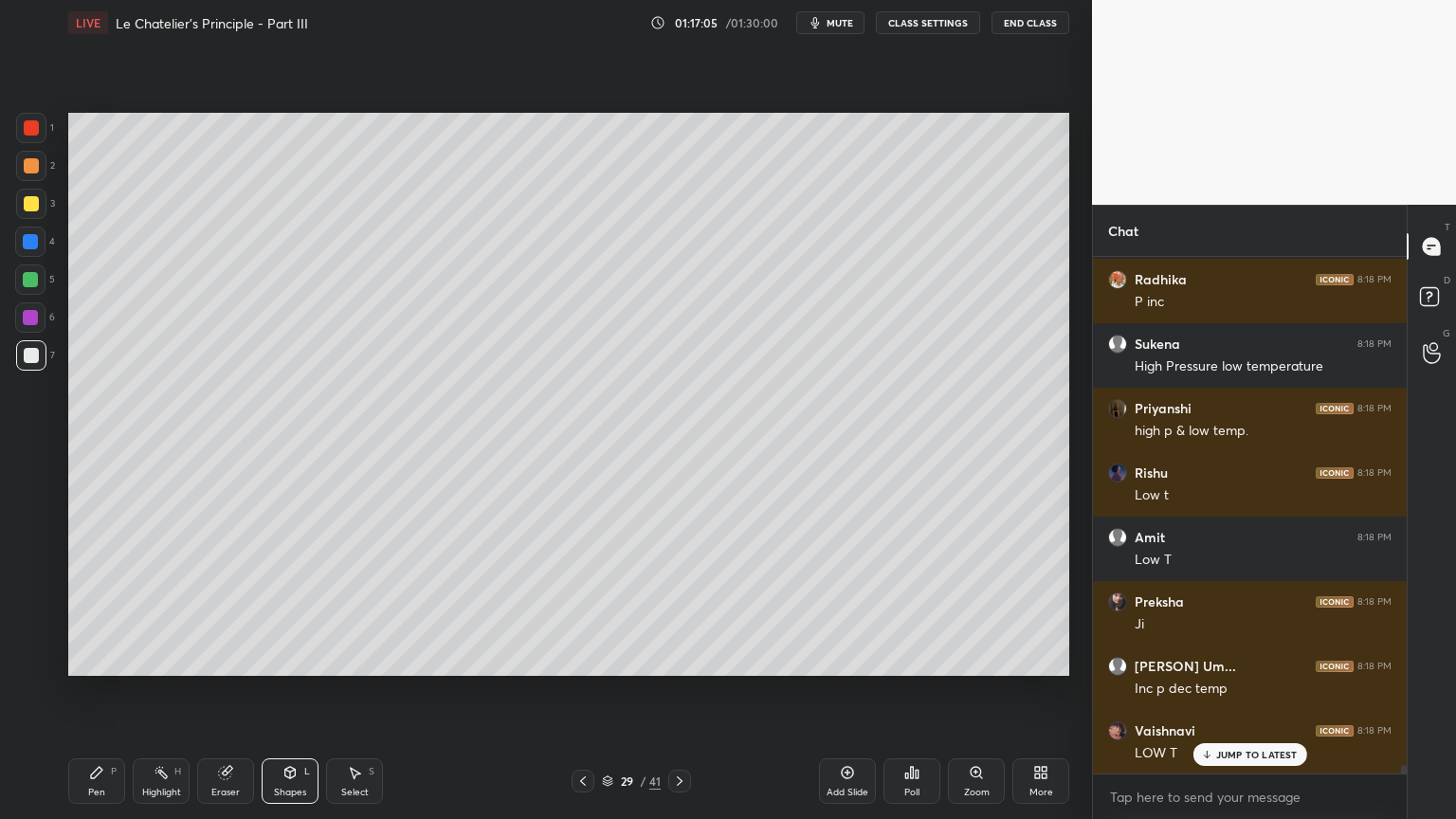 click on "Shapes L" at bounding box center [290, 781] 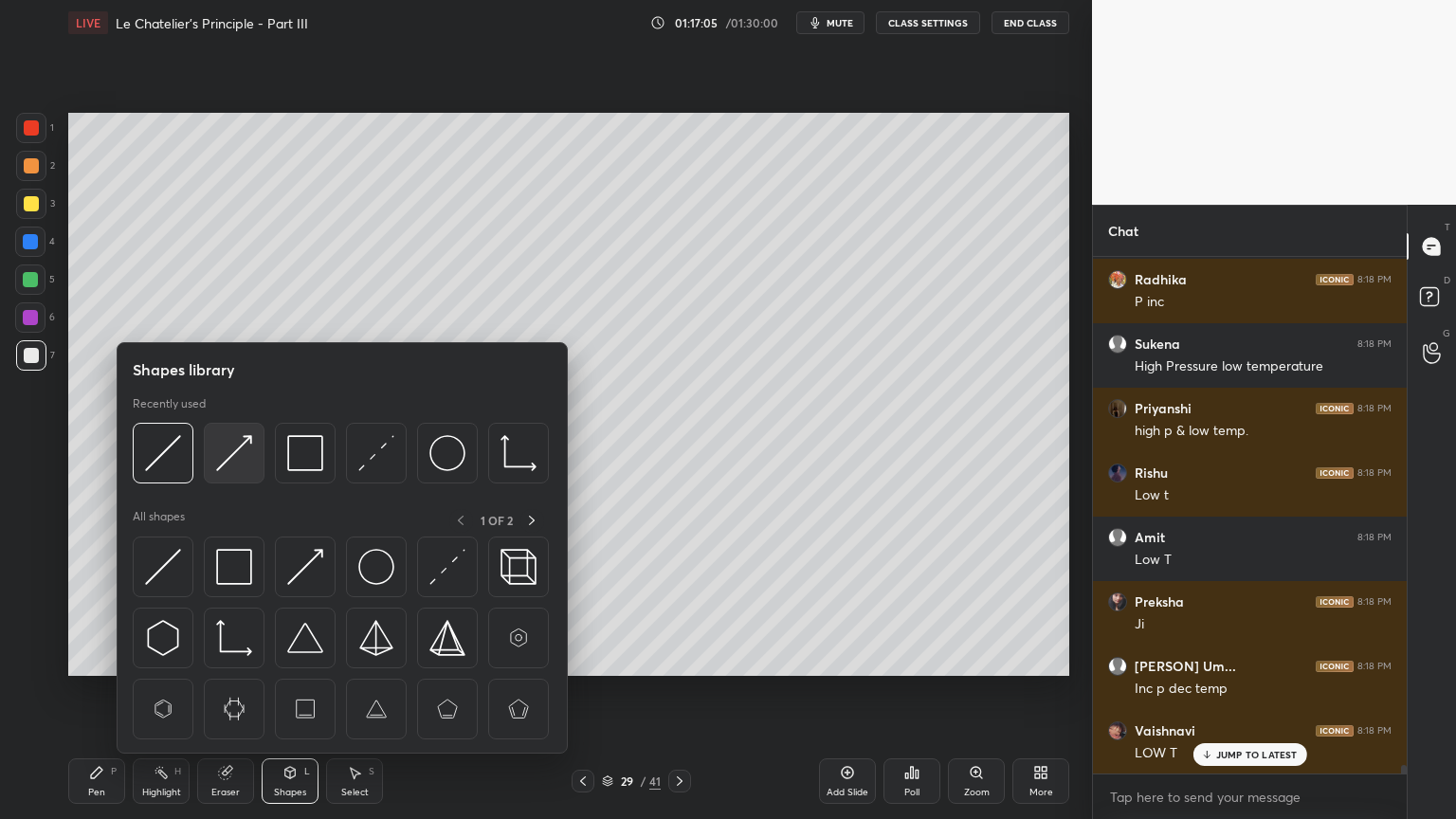 click at bounding box center [234, 453] 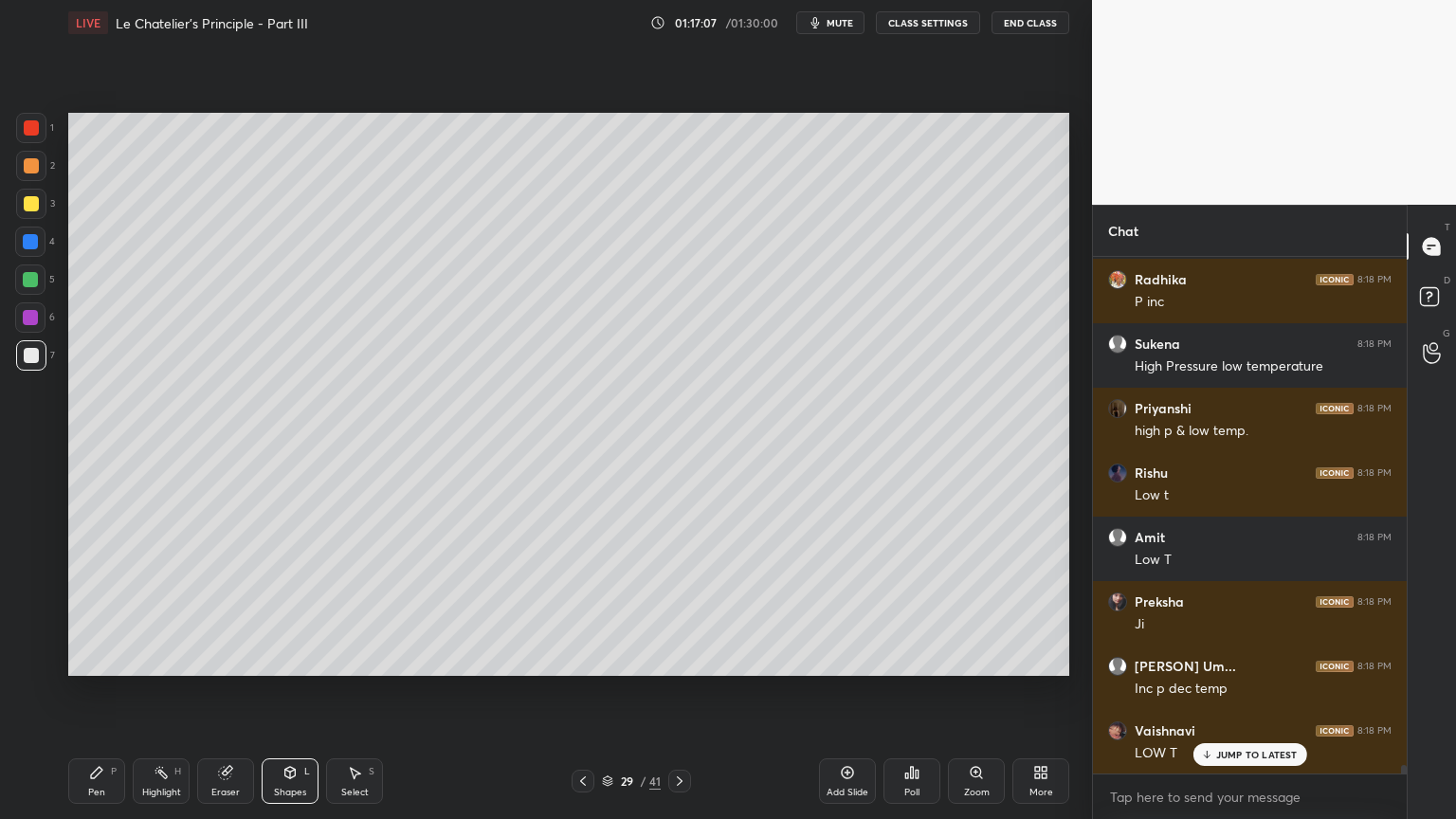 click on "Highlight H" at bounding box center (161, 781) 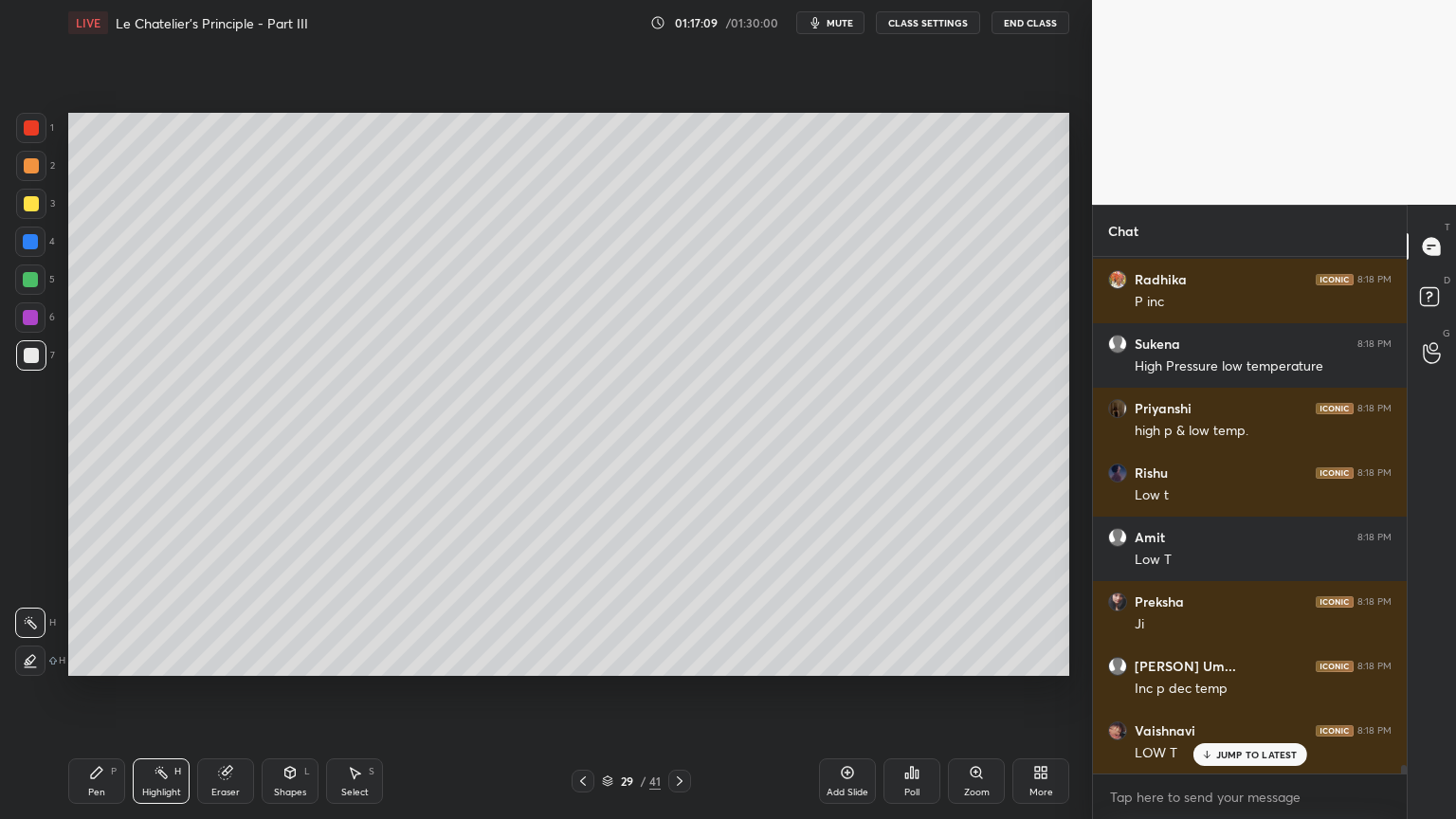 click 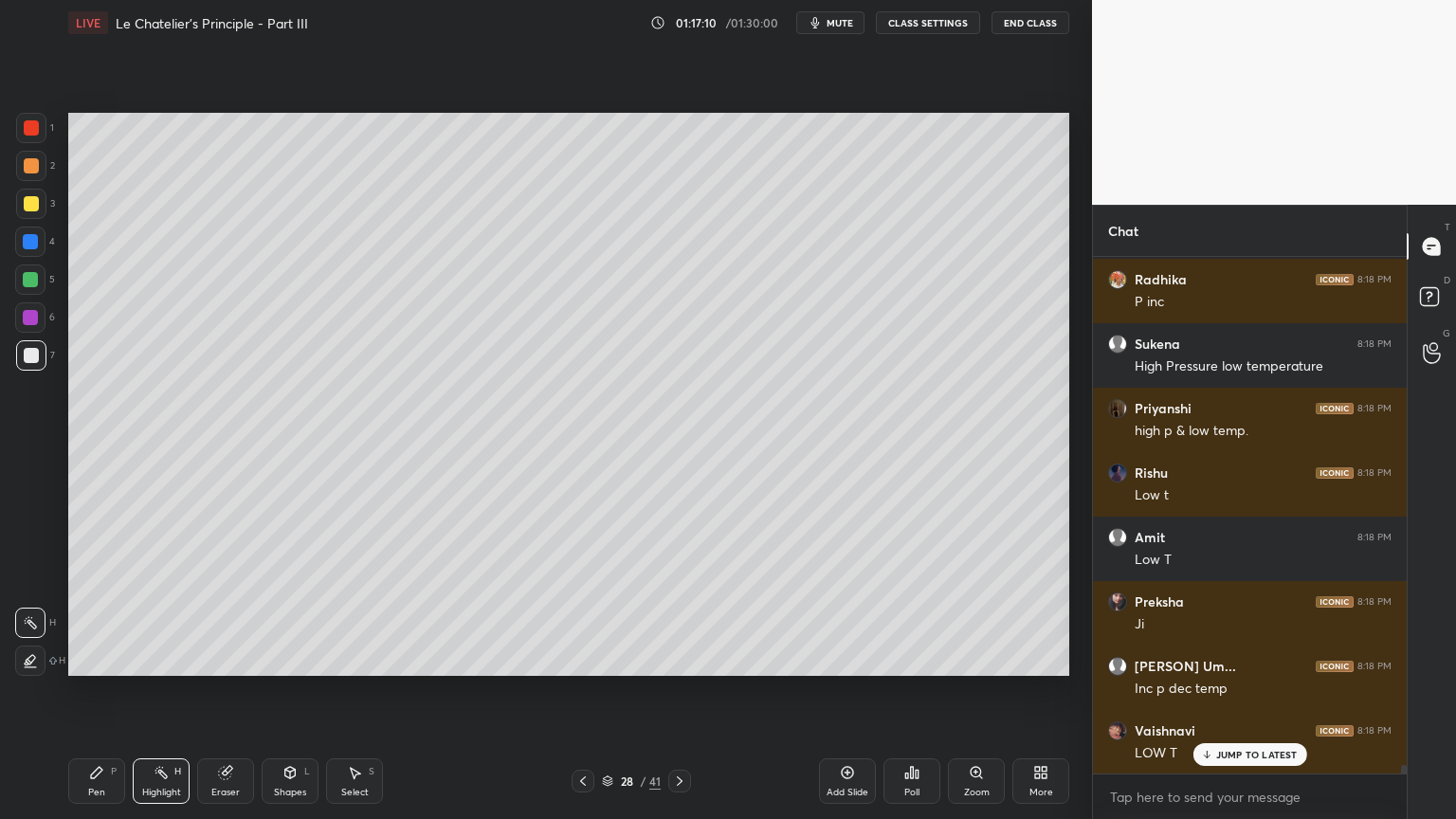 click on "Highlight H" at bounding box center (161, 781) 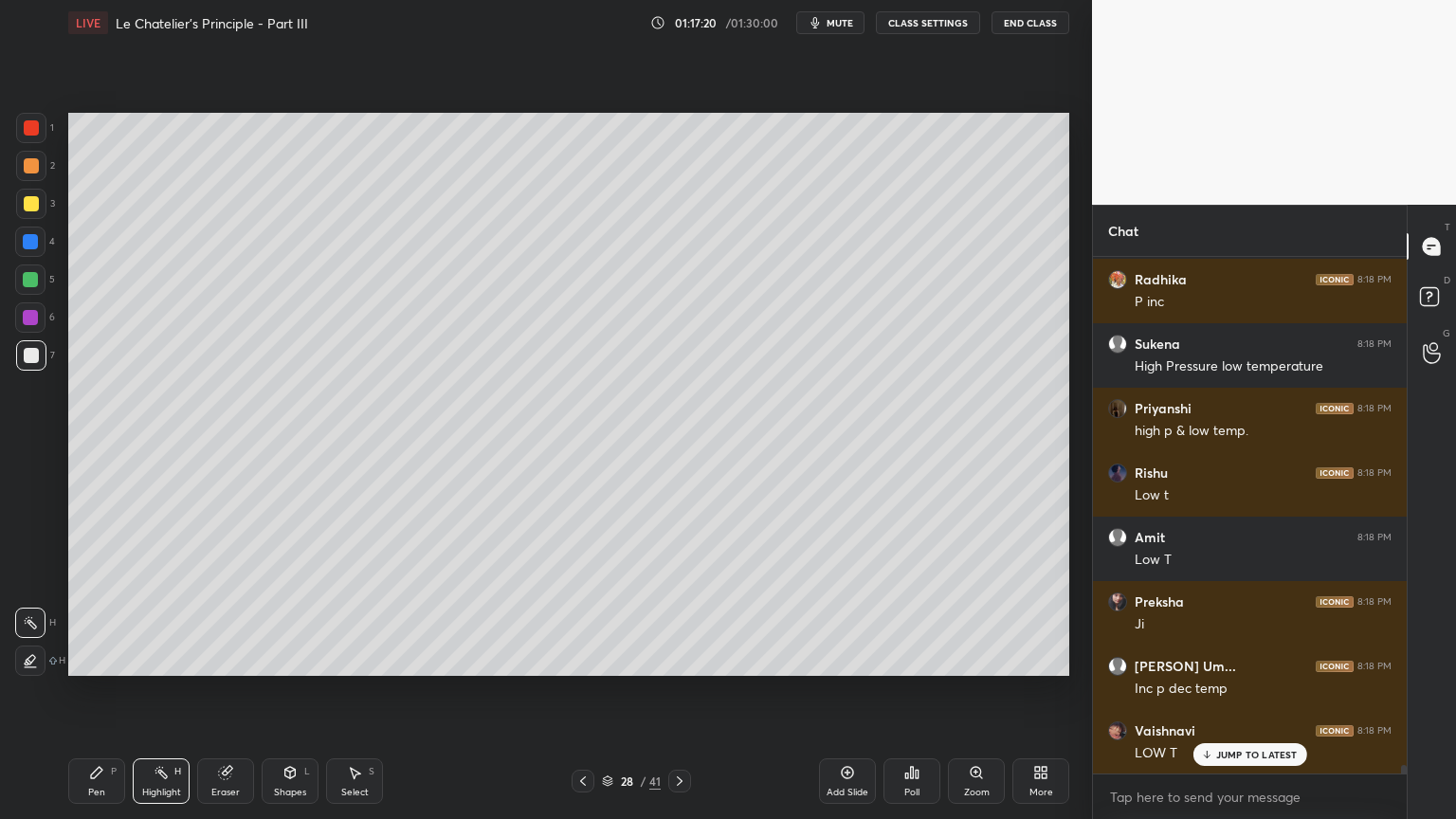 scroll, scrollTop: 31554, scrollLeft: 0, axis: vertical 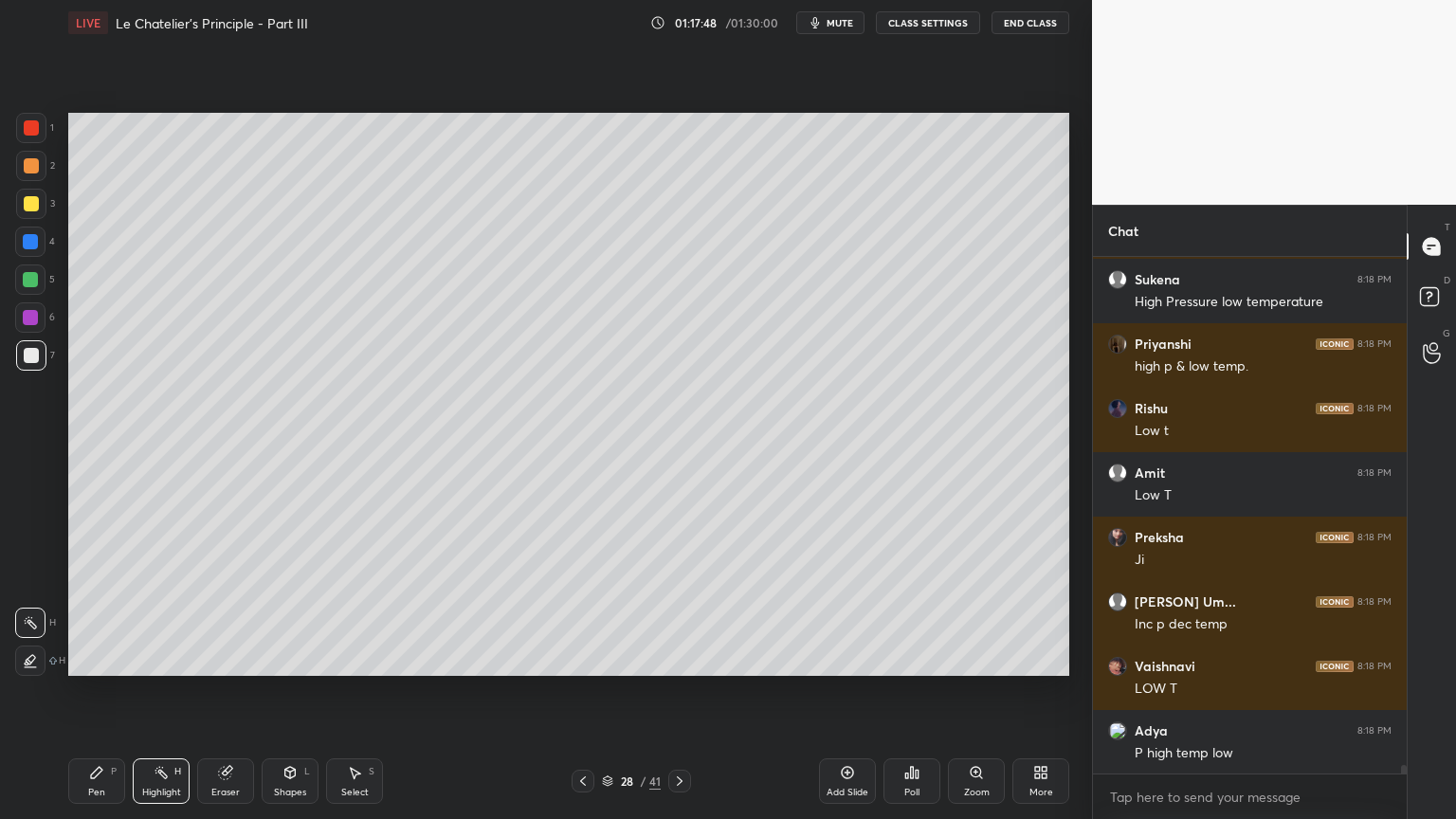 drag, startPoint x: 681, startPoint y: 781, endPoint x: 660, endPoint y: 780, distance: 21.023796 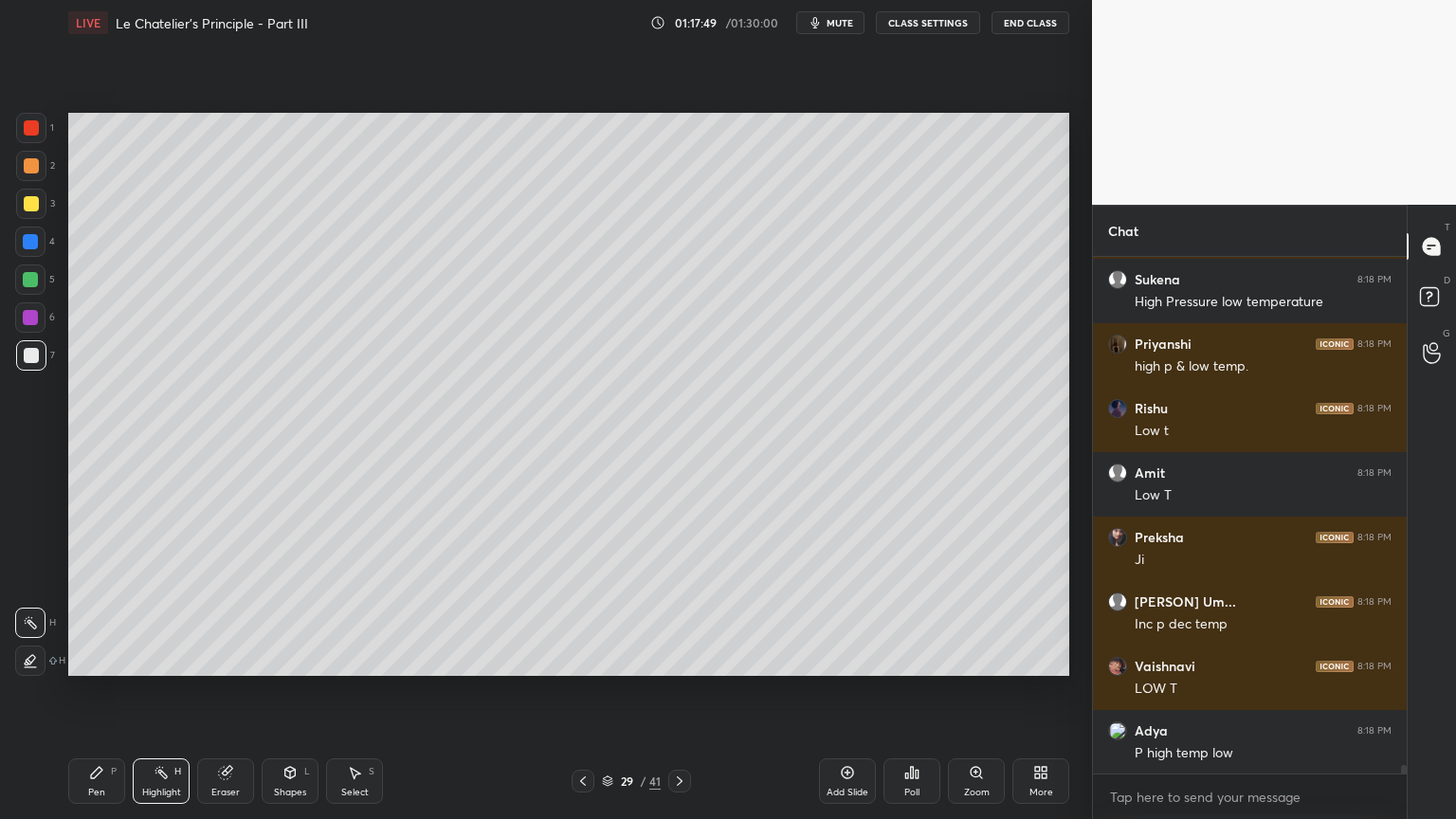 click on "Pen P" at bounding box center [97, 781] 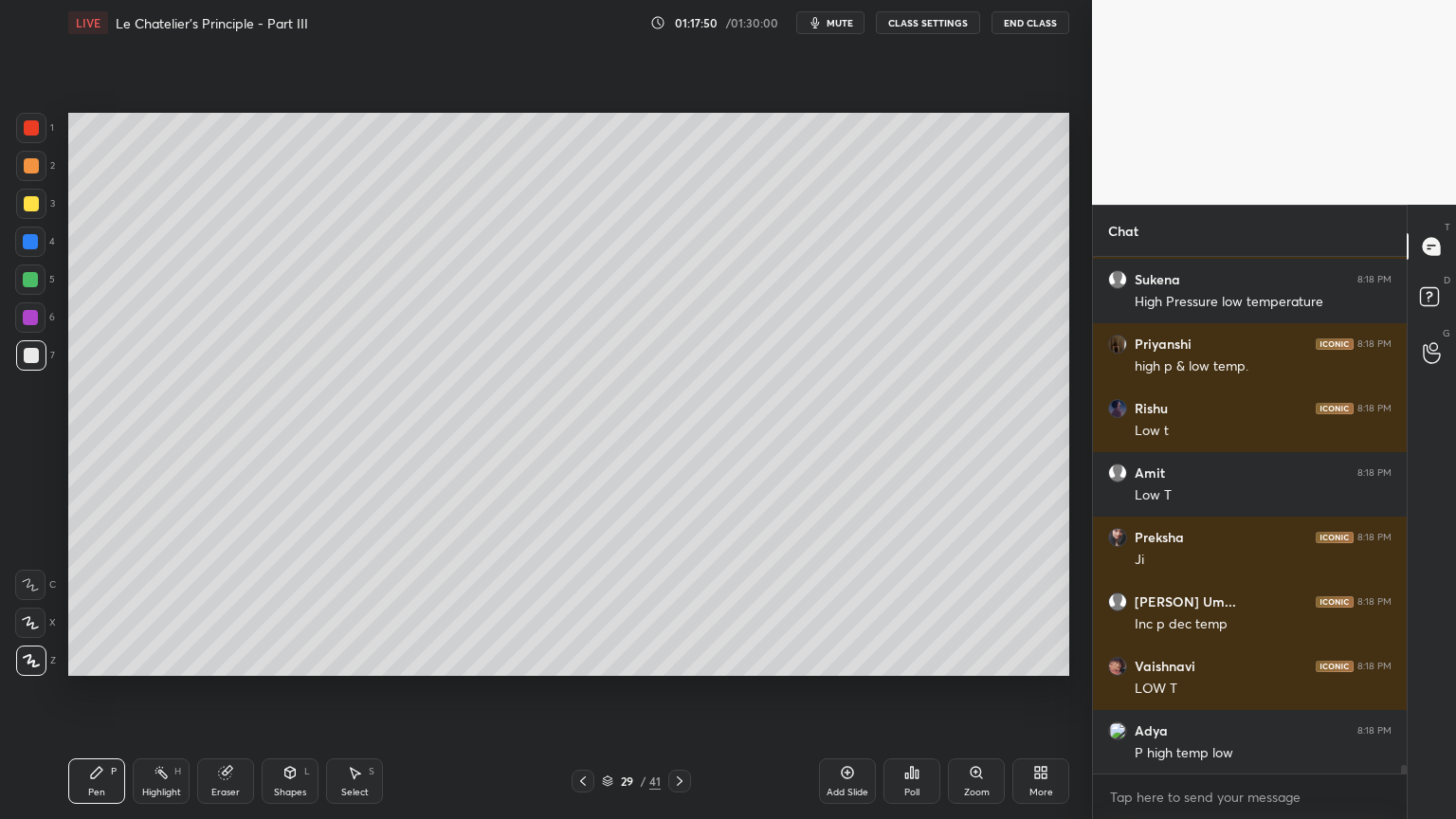 drag, startPoint x: 171, startPoint y: 782, endPoint x: 550, endPoint y: 729, distance: 382.68786 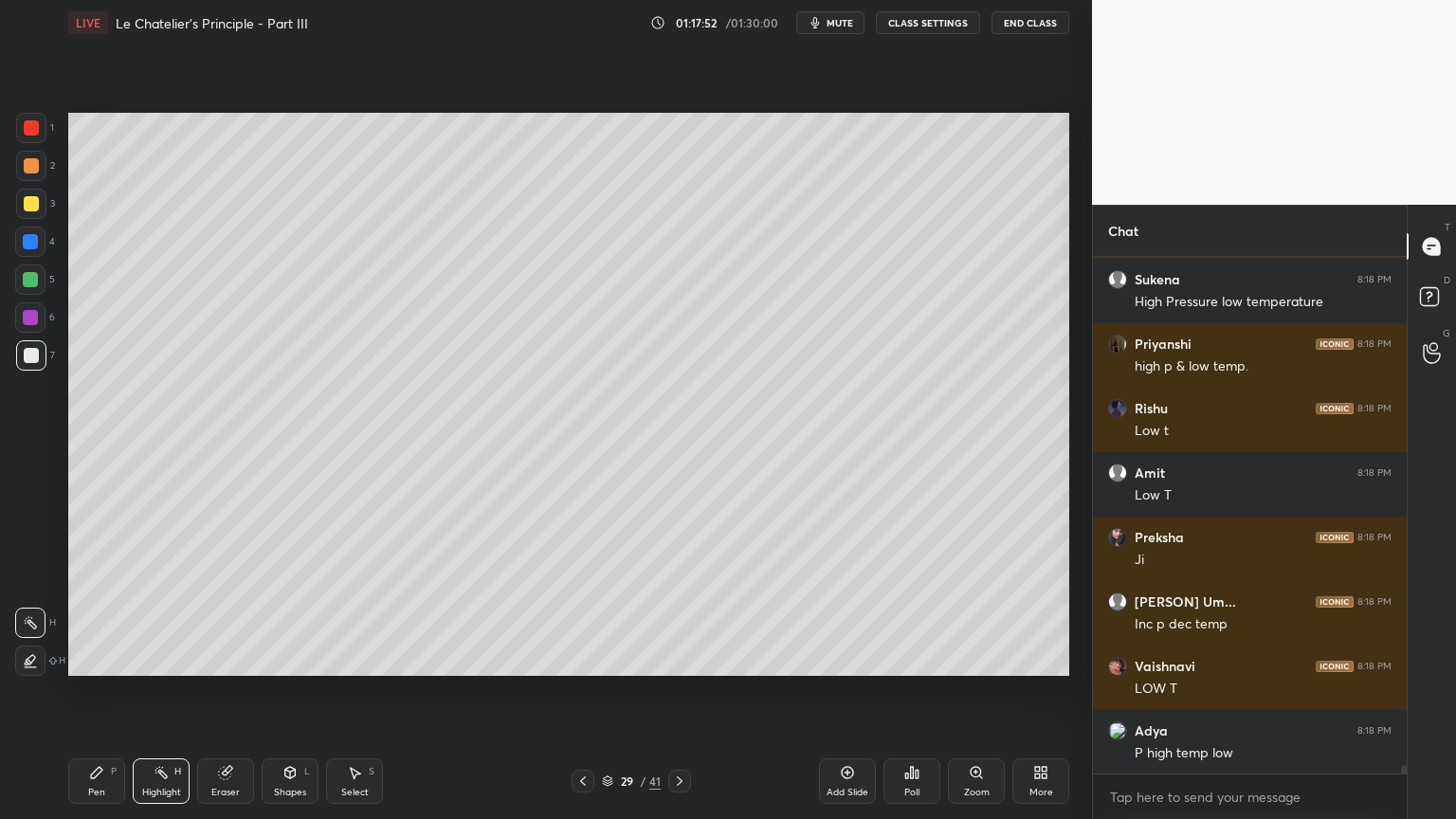 click on "Eraser" at bounding box center [226, 781] 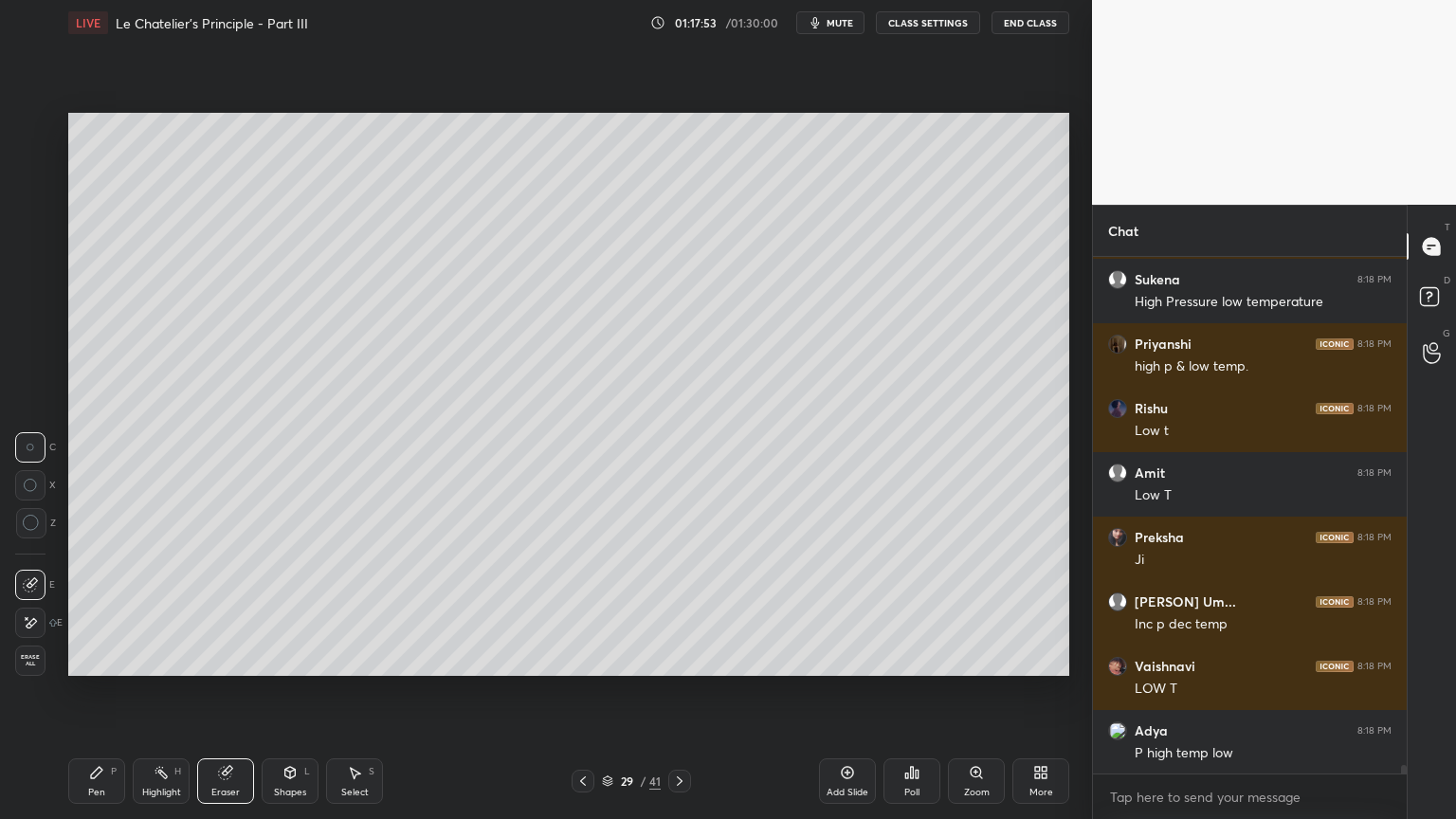 click 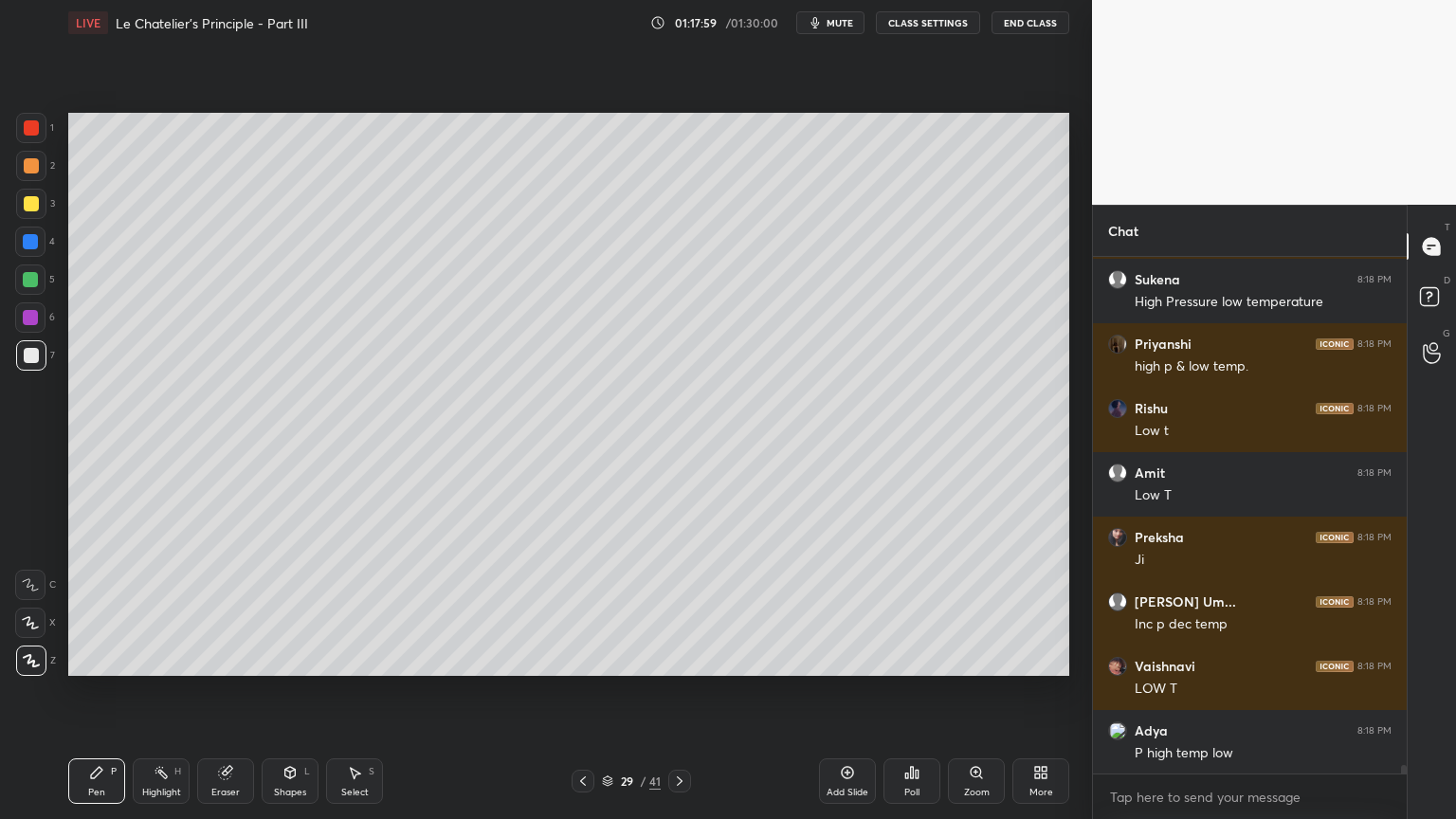 click 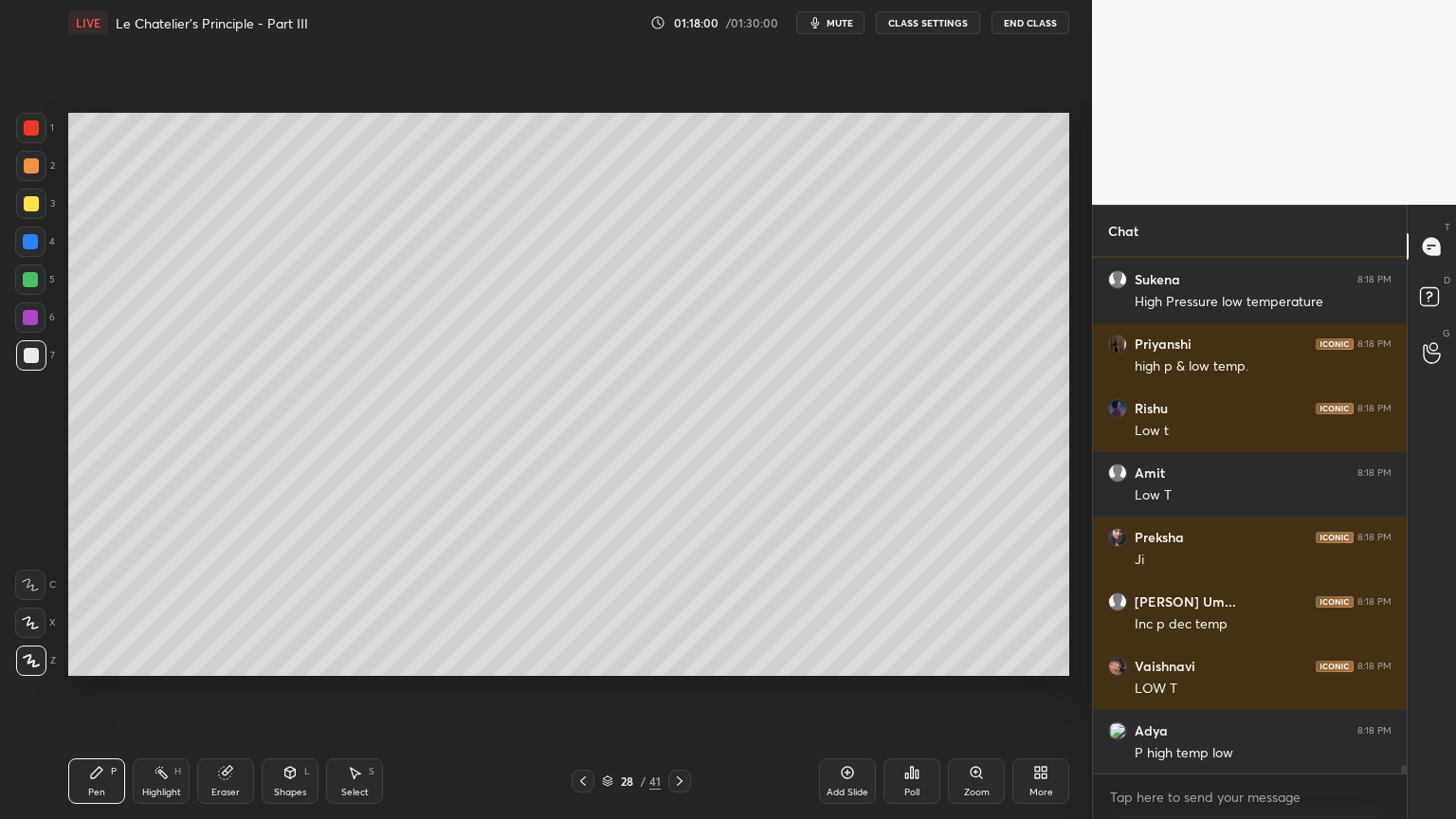 click on "Highlight H" at bounding box center (161, 781) 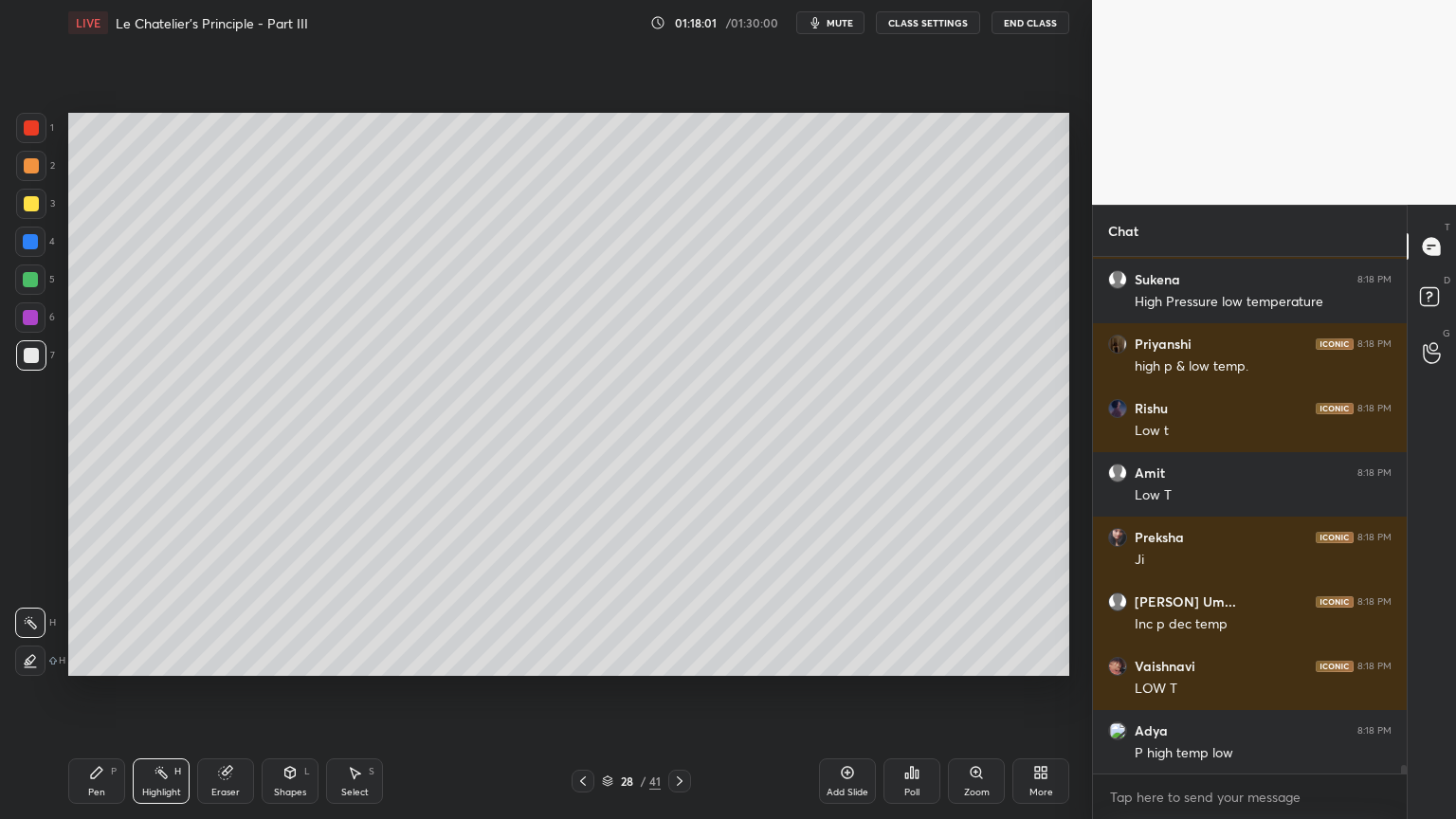 scroll, scrollTop: 31619, scrollLeft: 0, axis: vertical 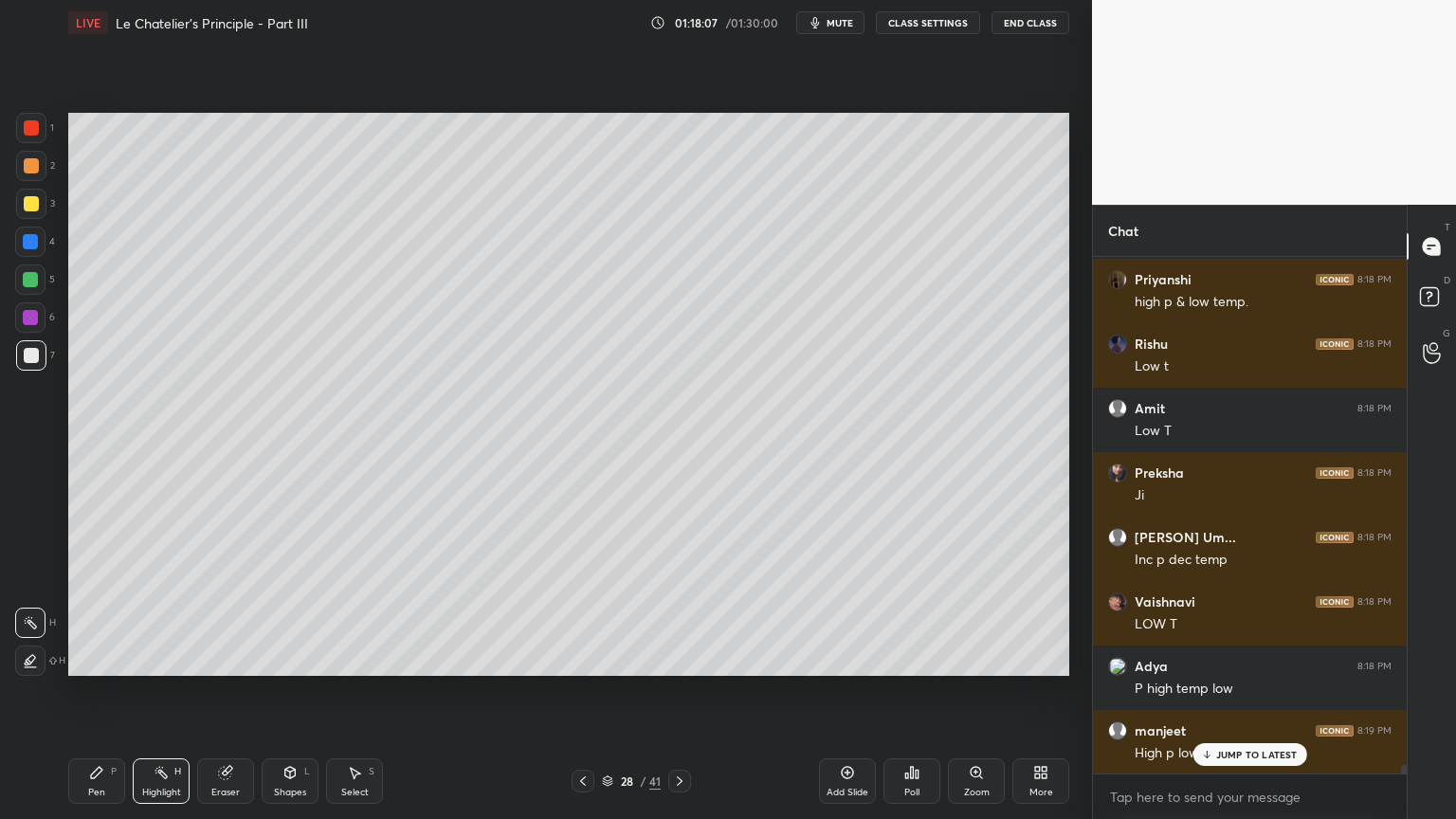 click on "JUMP TO LATEST" at bounding box center [1257, 755] 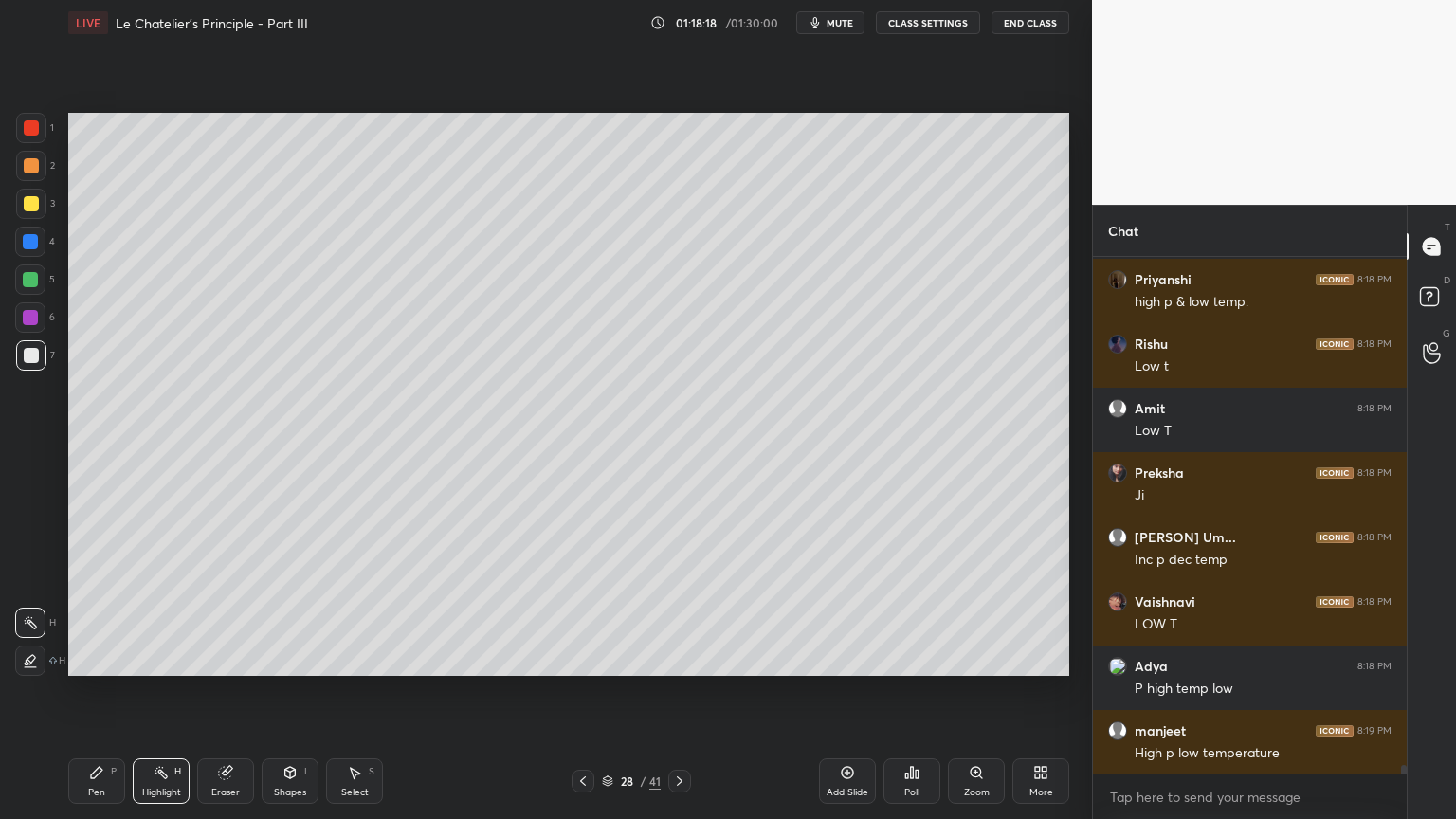 drag, startPoint x: 679, startPoint y: 779, endPoint x: 543, endPoint y: 764, distance: 136.82471 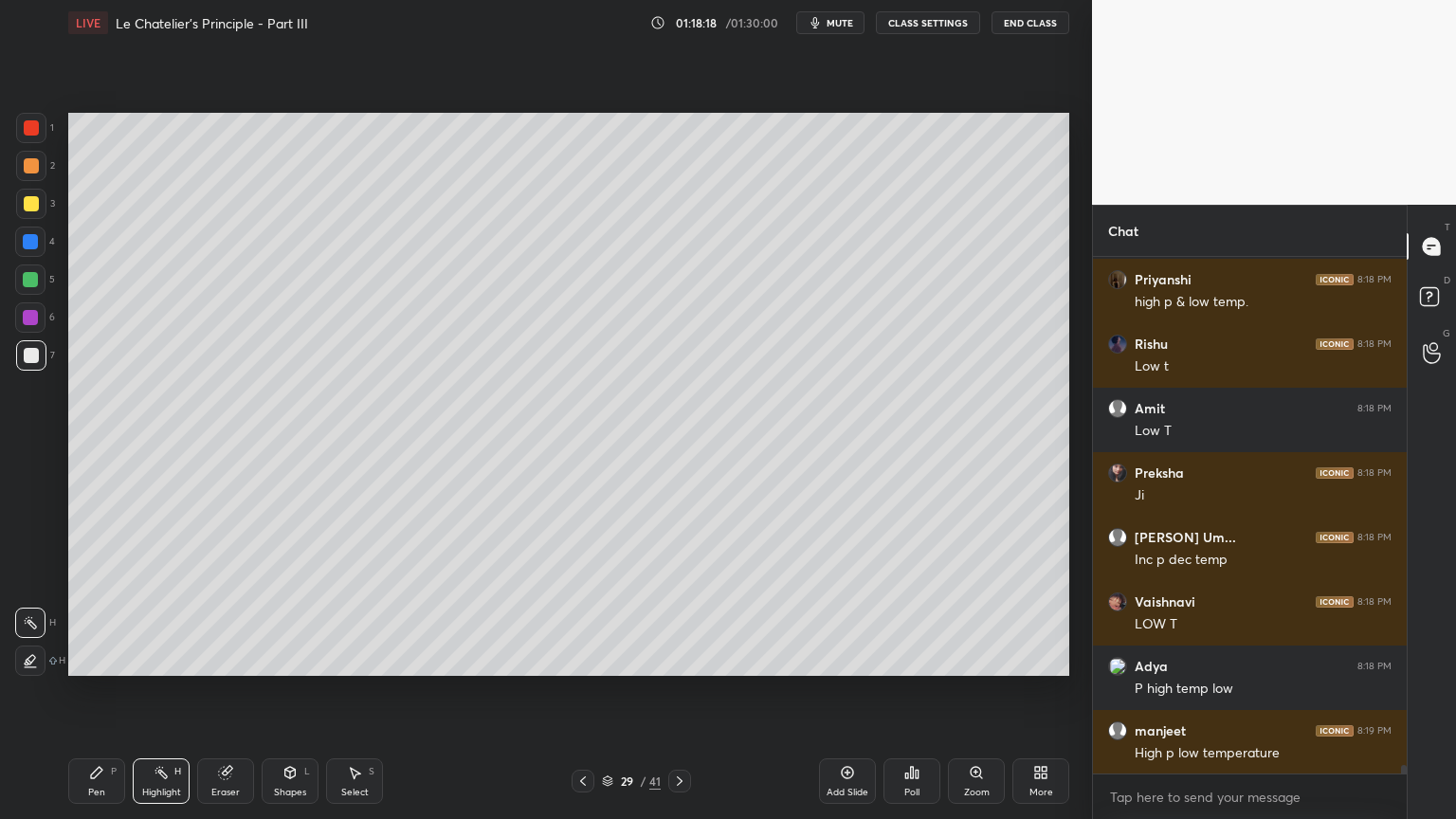 click on "Pen" at bounding box center (97, 792) 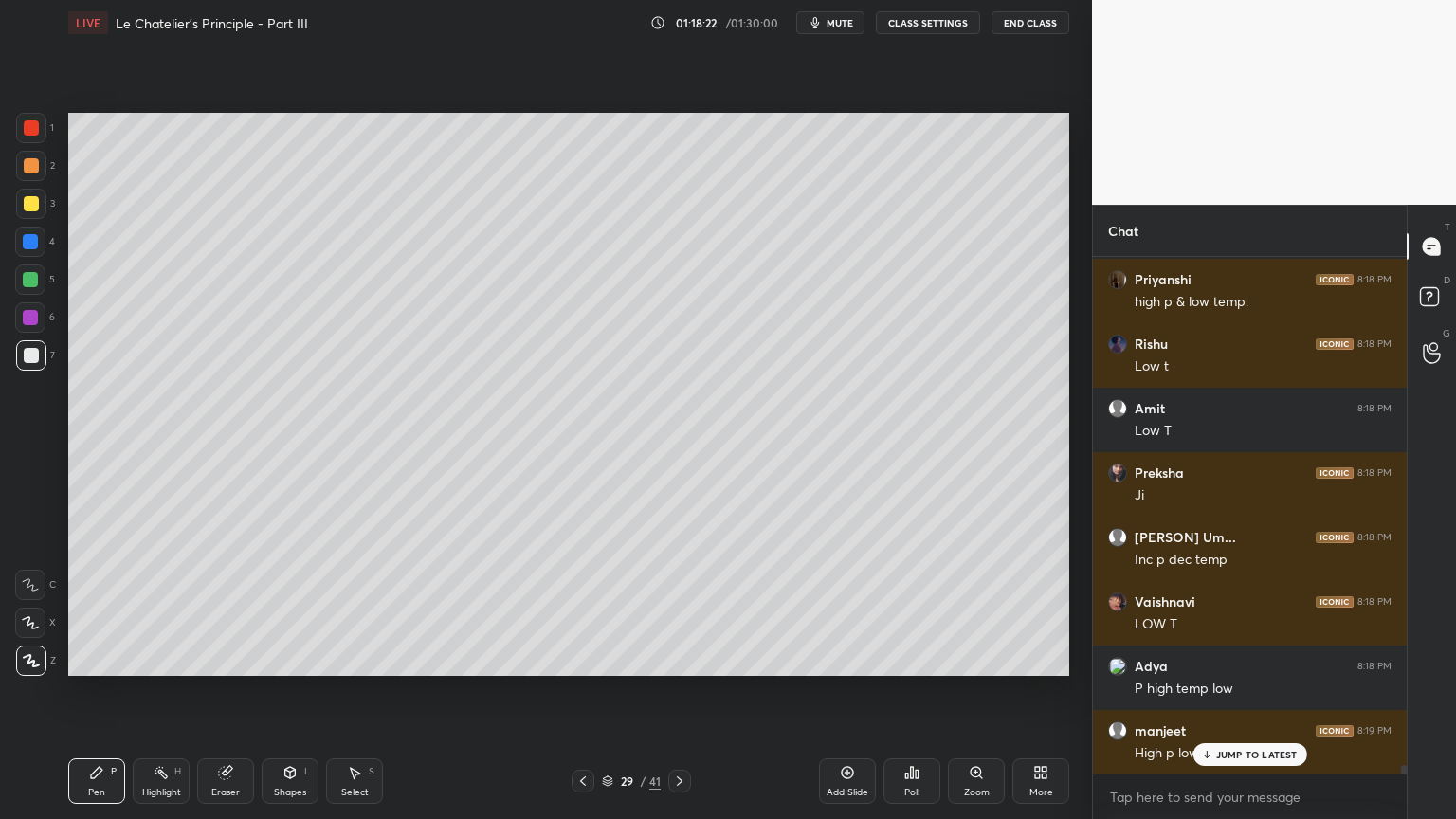 scroll, scrollTop: 31683, scrollLeft: 0, axis: vertical 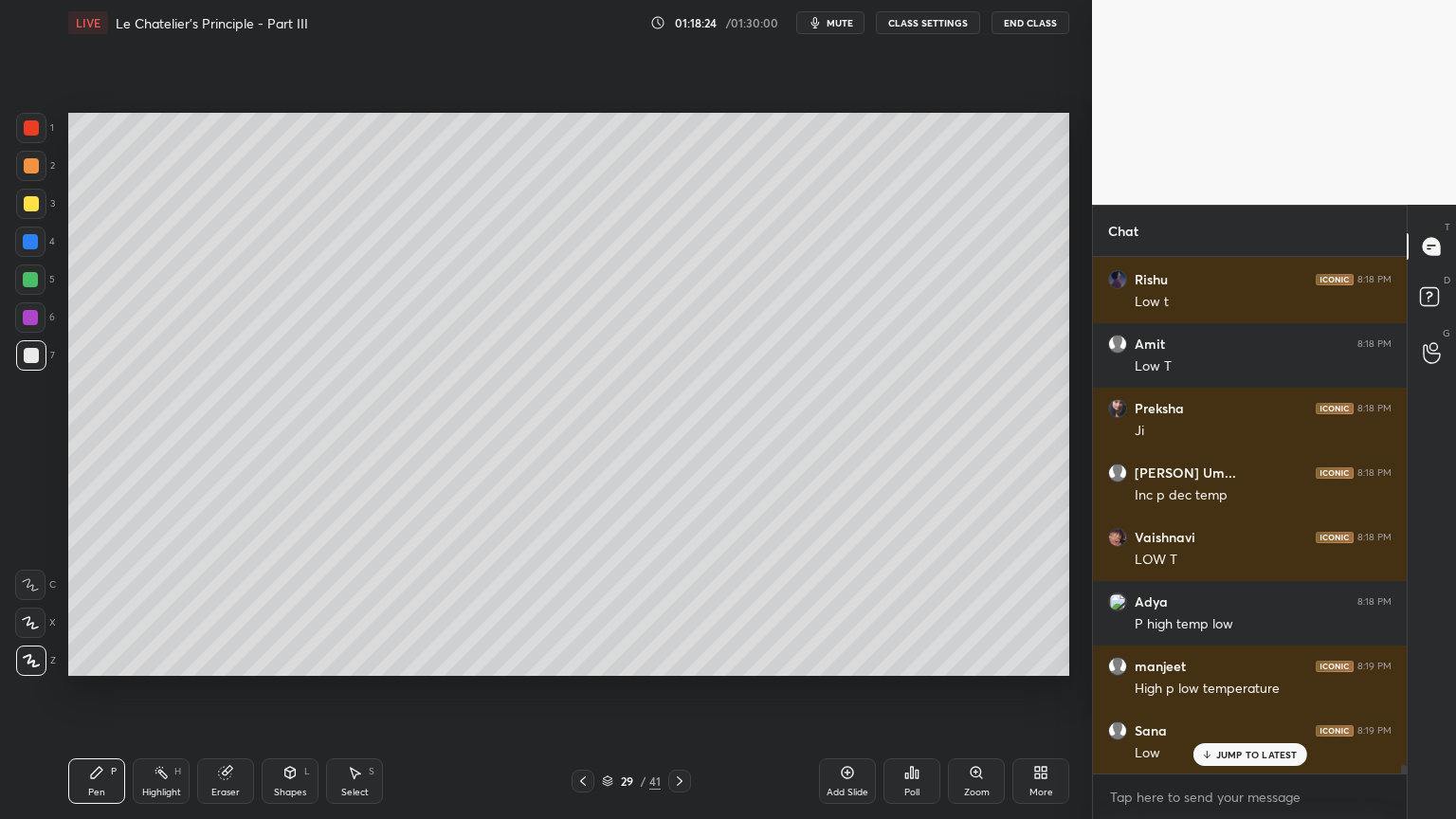 click 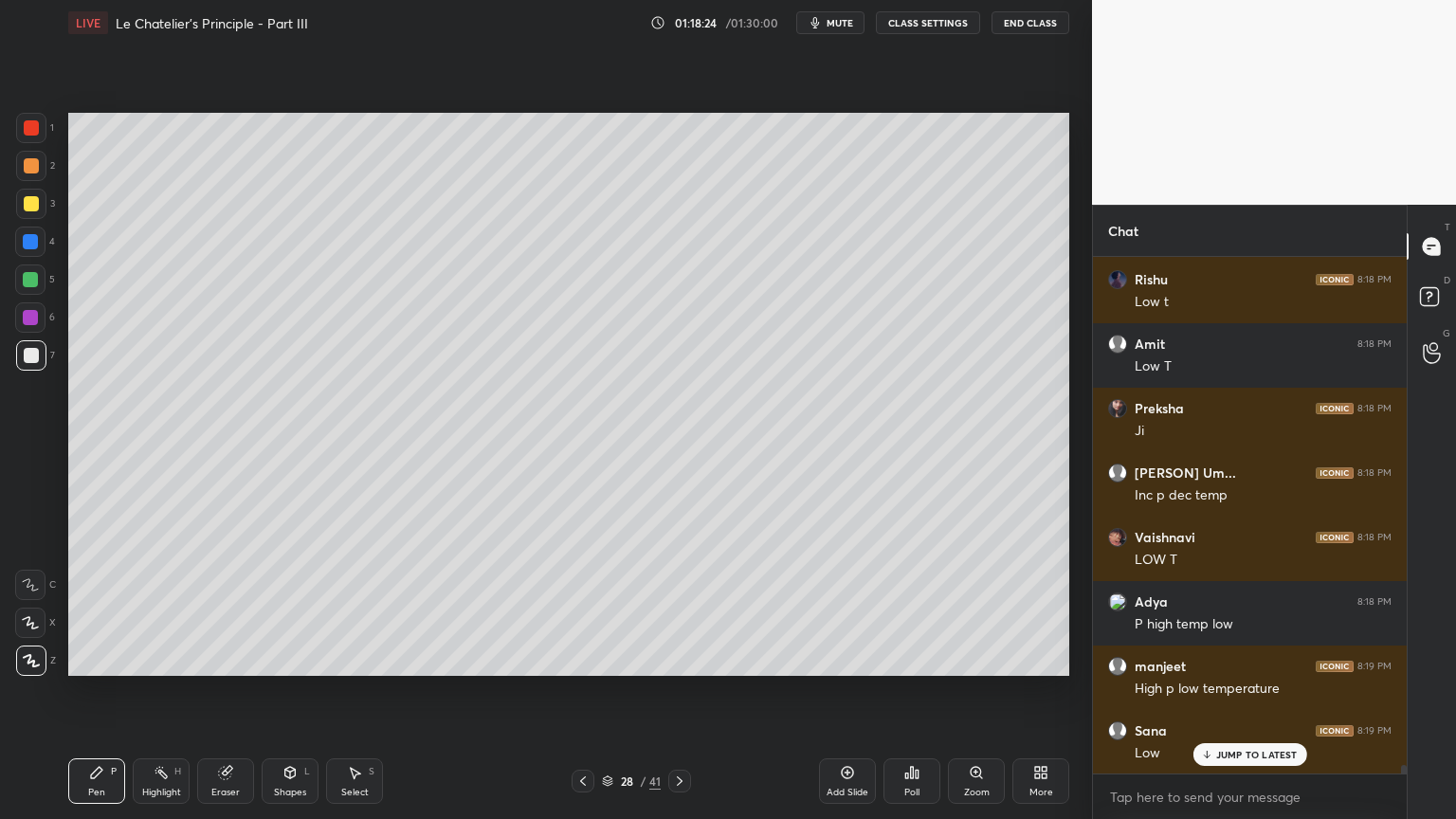 click on "Highlight H" at bounding box center [161, 781] 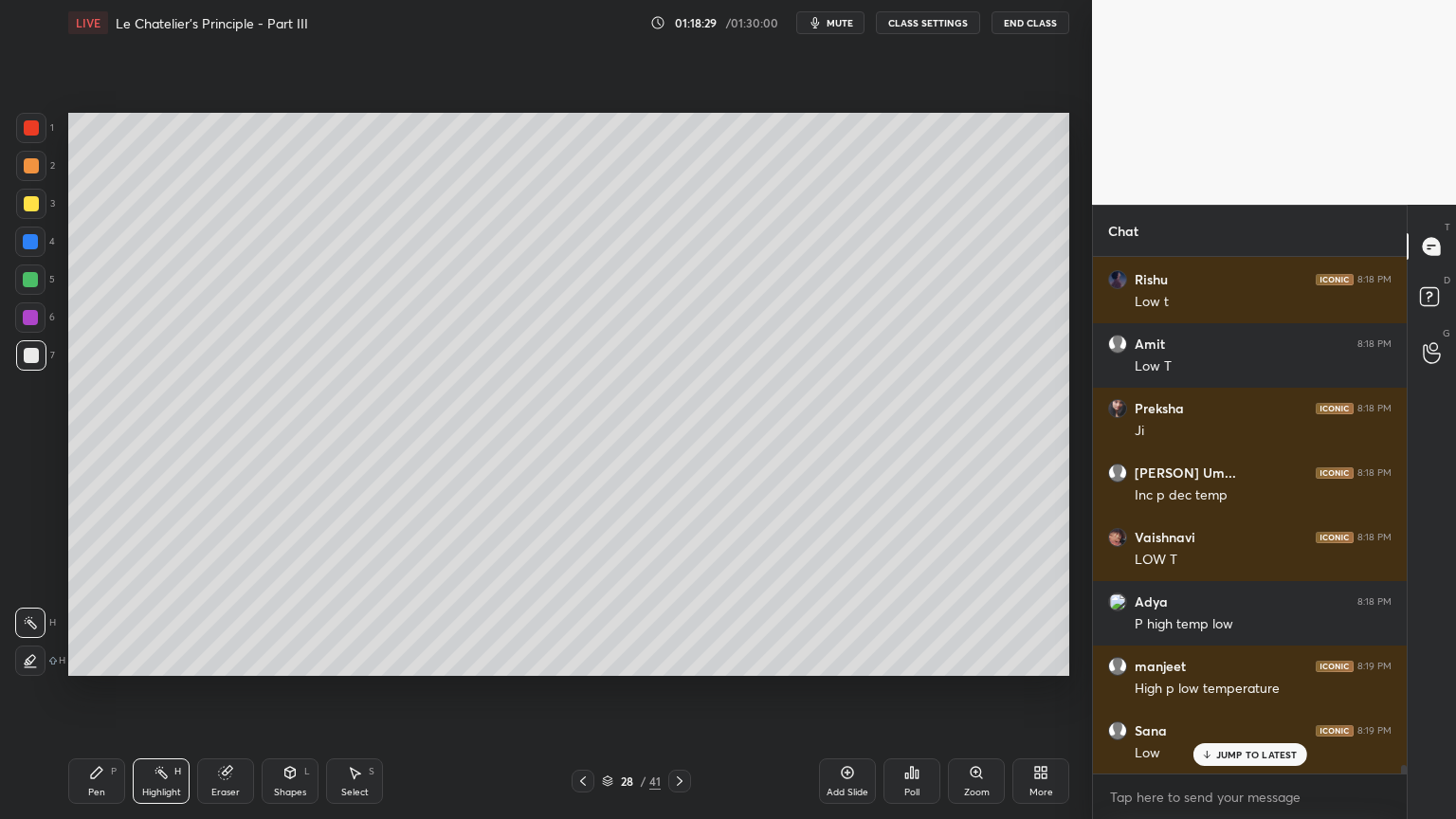 scroll, scrollTop: 31748, scrollLeft: 0, axis: vertical 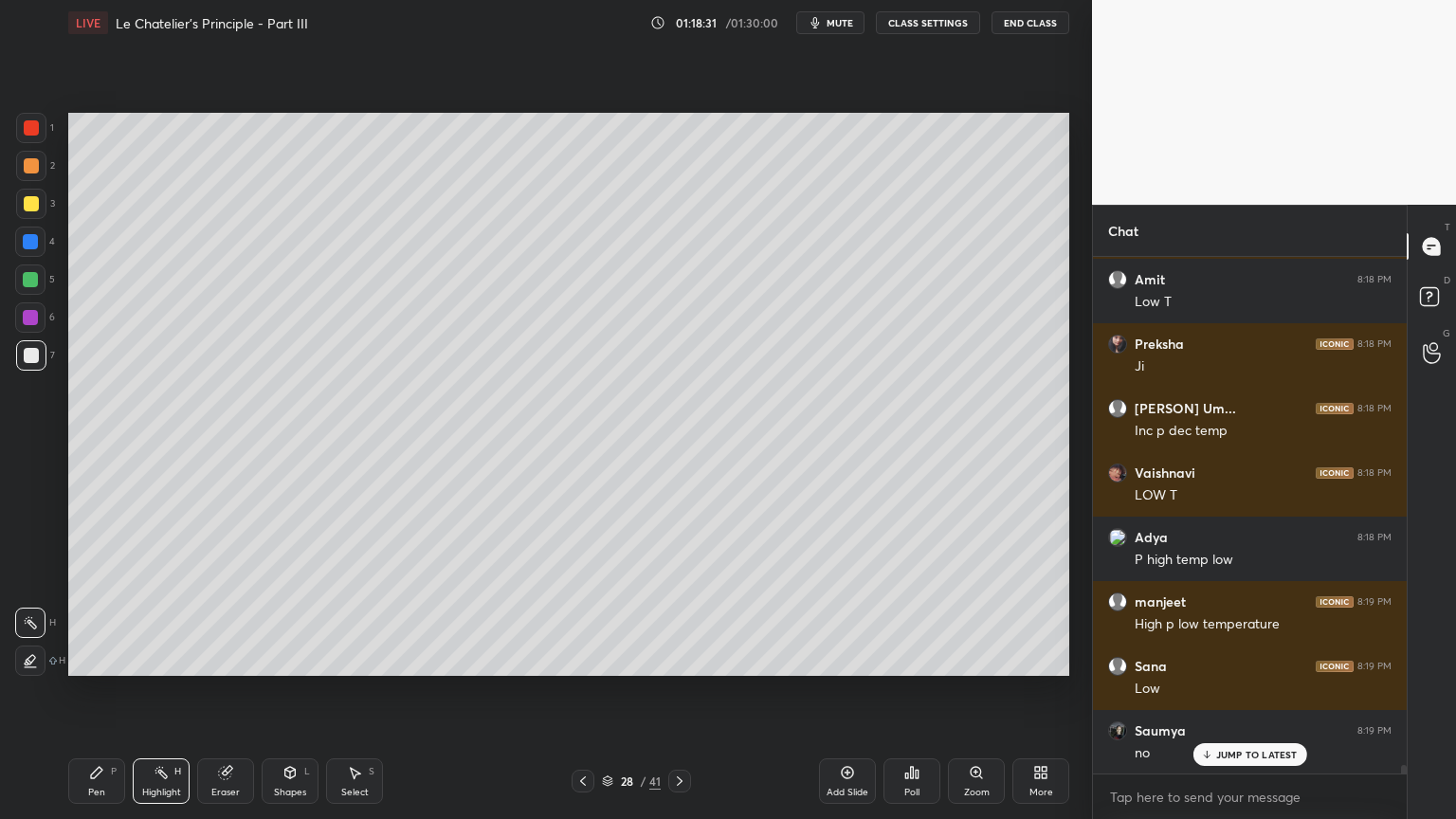 click 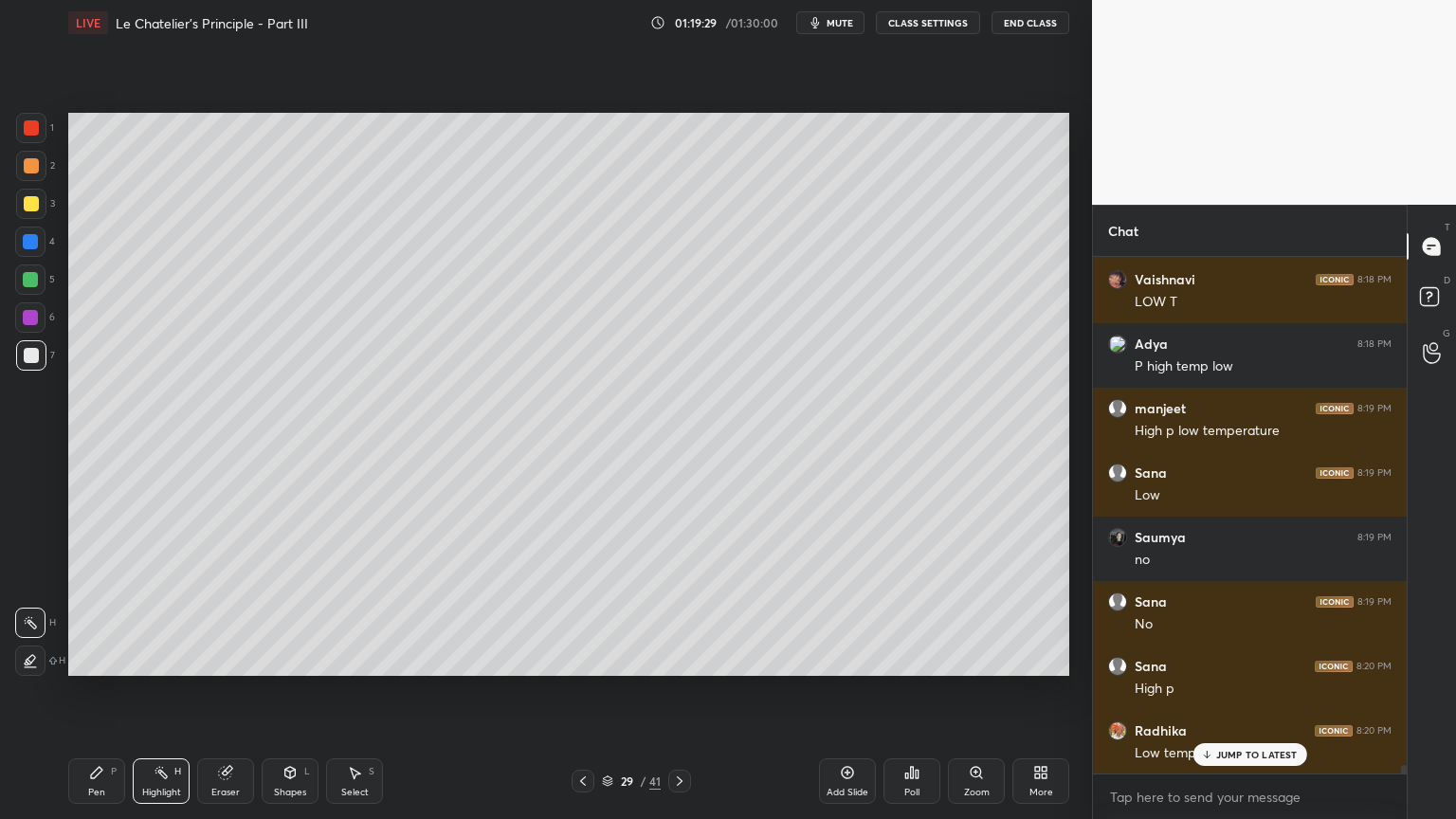 scroll, scrollTop: 32005, scrollLeft: 0, axis: vertical 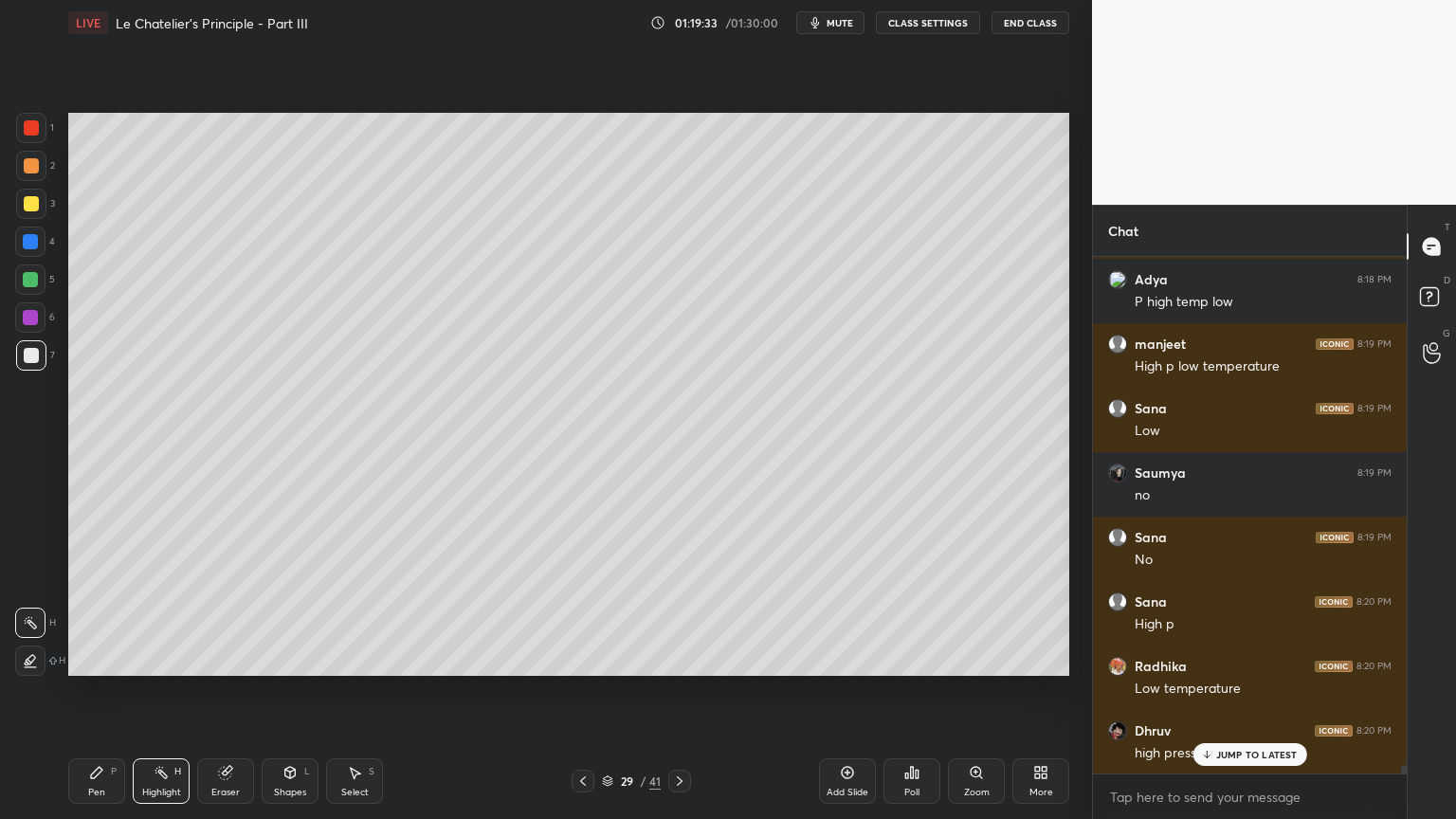 click at bounding box center (31, 128) 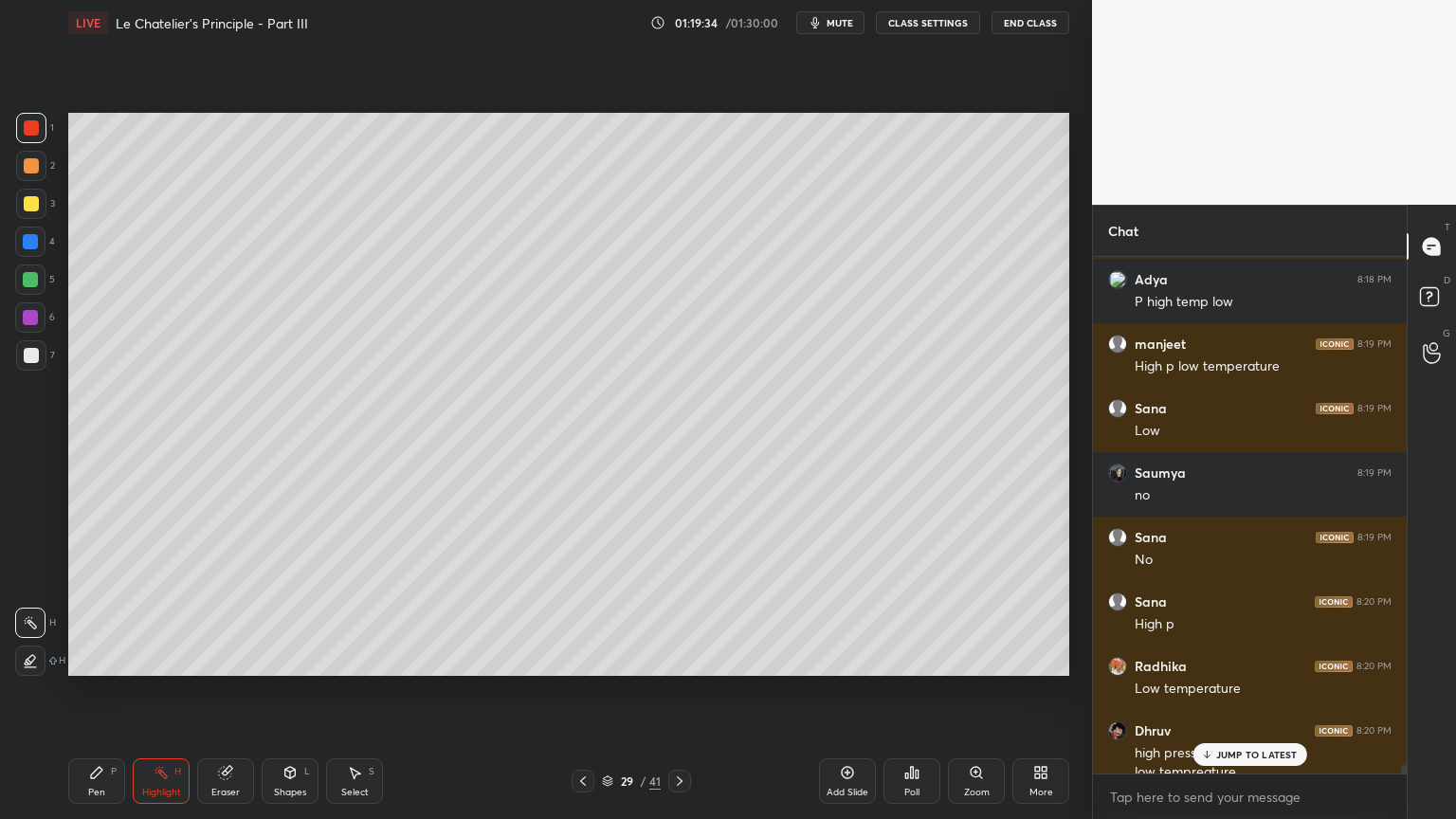 scroll, scrollTop: 32024, scrollLeft: 0, axis: vertical 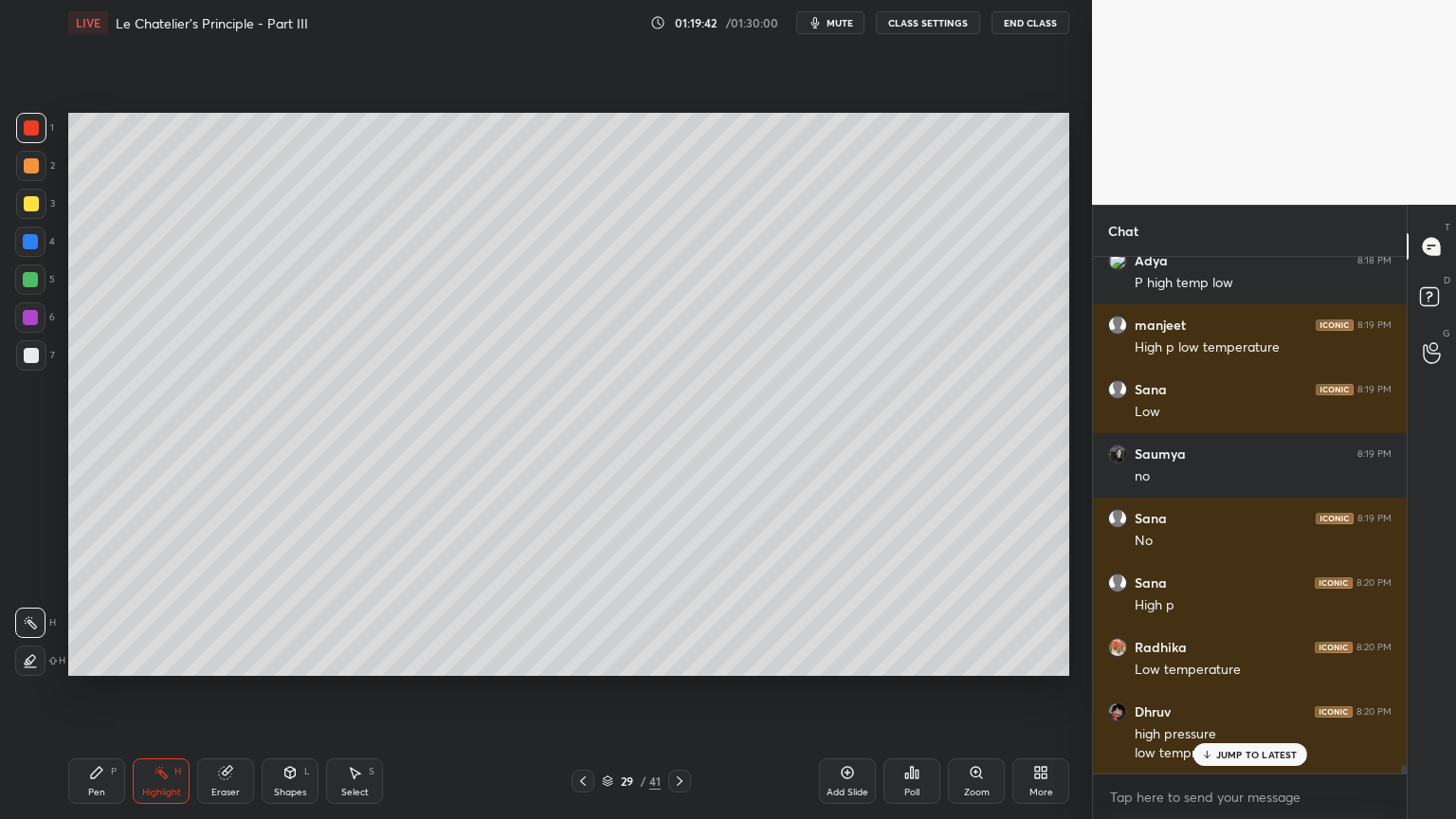 click on "Setting up your live class Poll for   secs No correct answer Start poll" at bounding box center [569, 394] 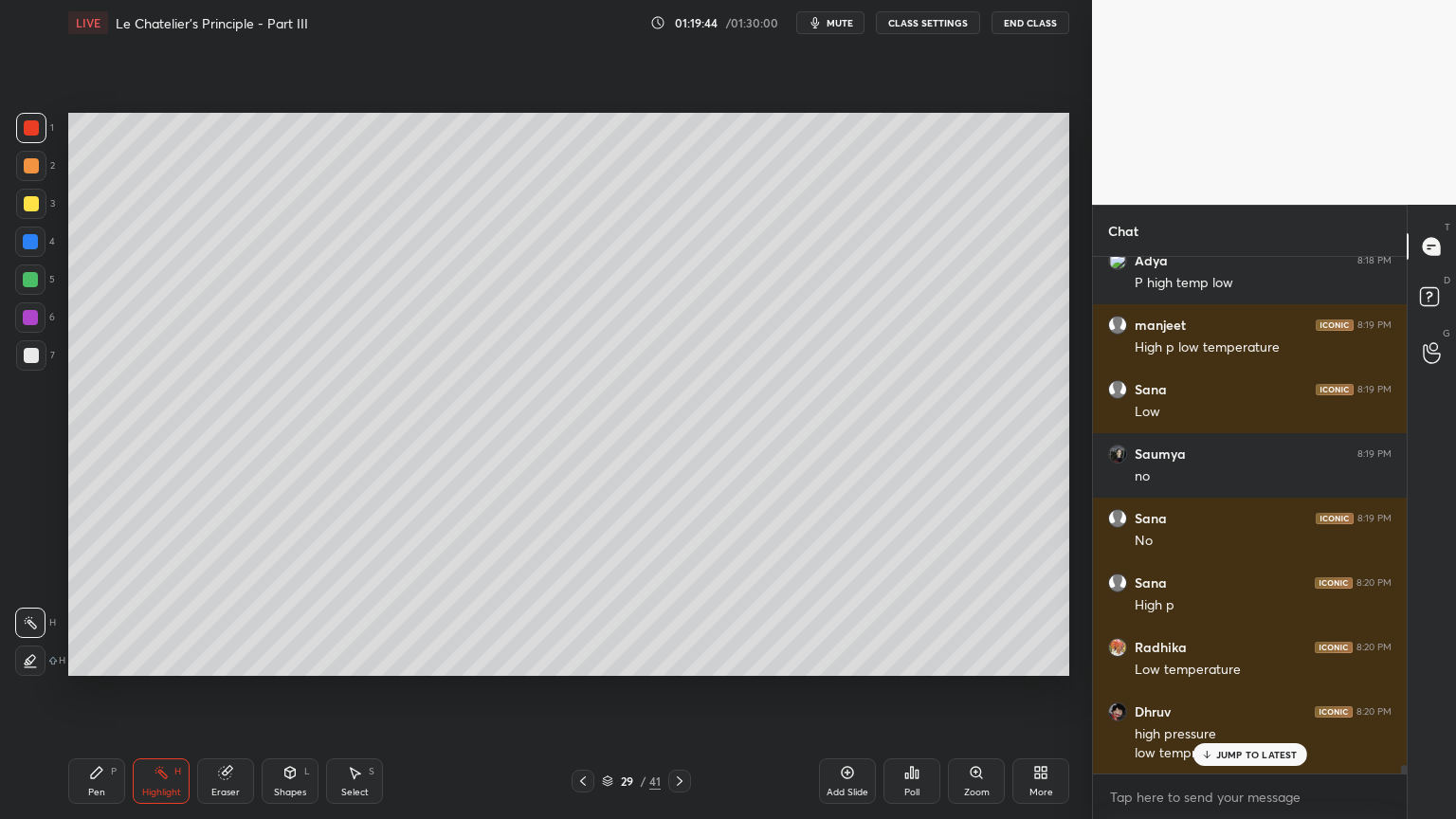 scroll, scrollTop: 32089, scrollLeft: 0, axis: vertical 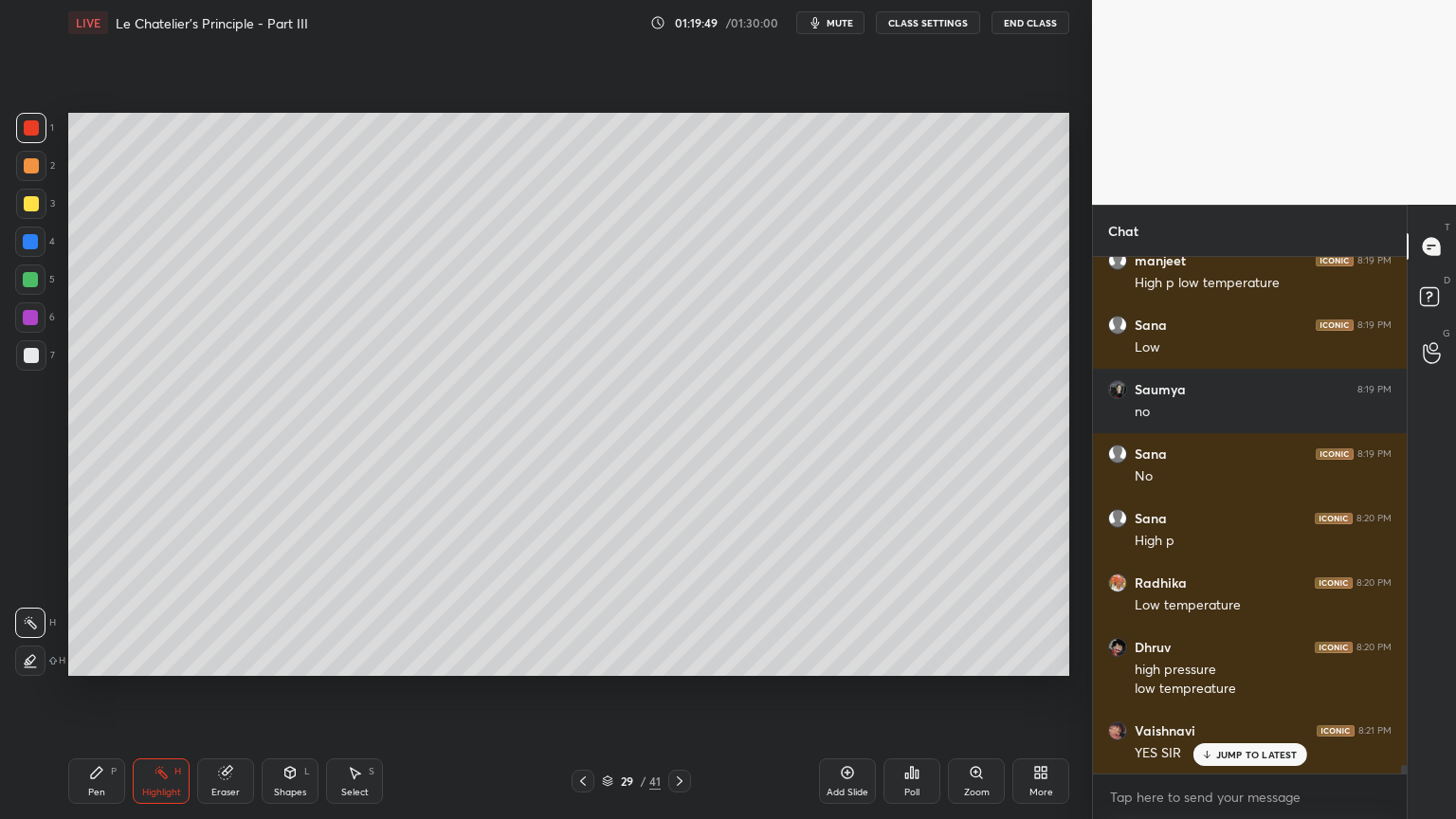 drag, startPoint x: 30, startPoint y: 247, endPoint x: 46, endPoint y: 254, distance: 17.464249 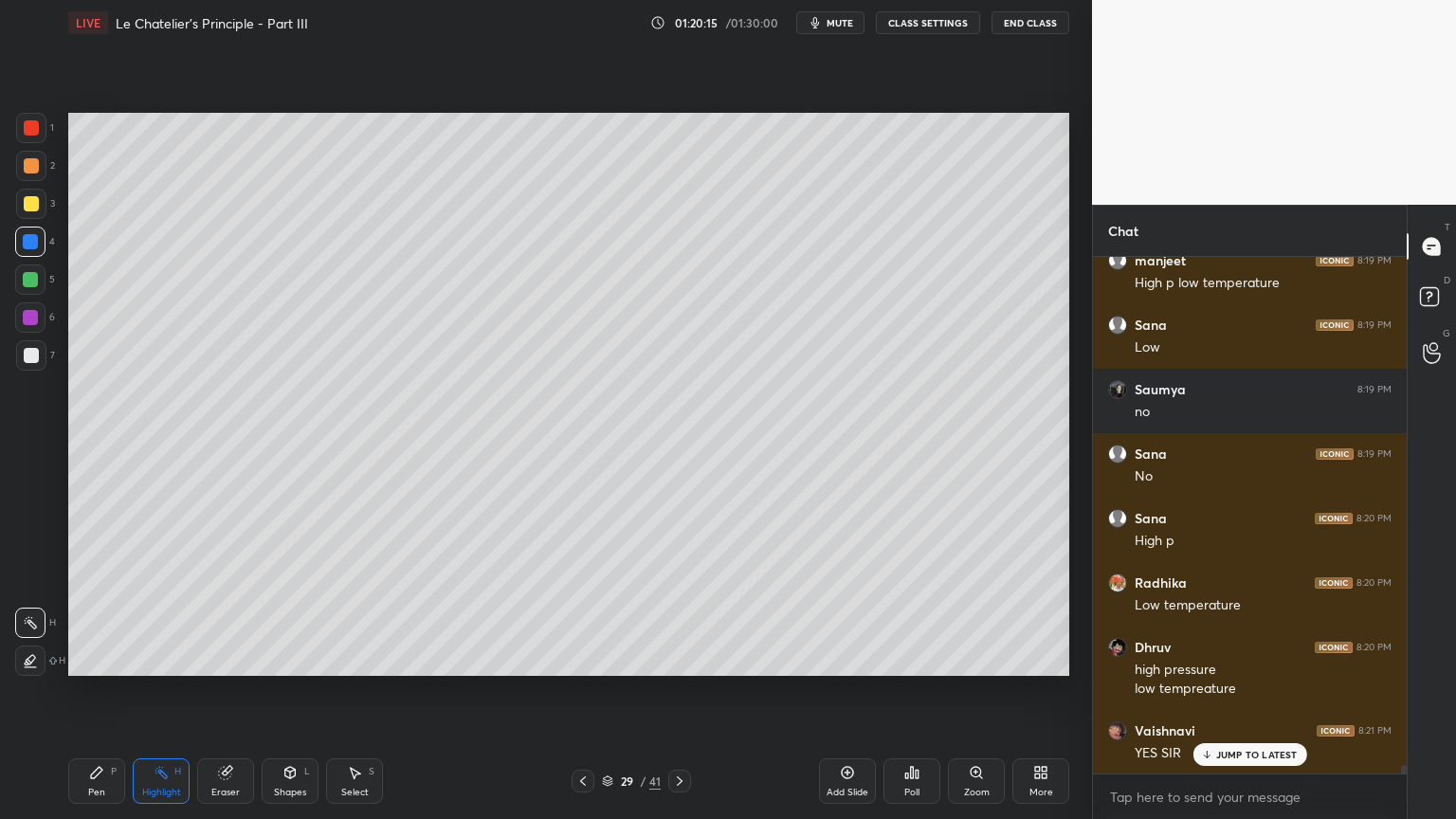 click on "Setting up your live class Poll for   secs No correct answer Start poll" at bounding box center (569, 394) 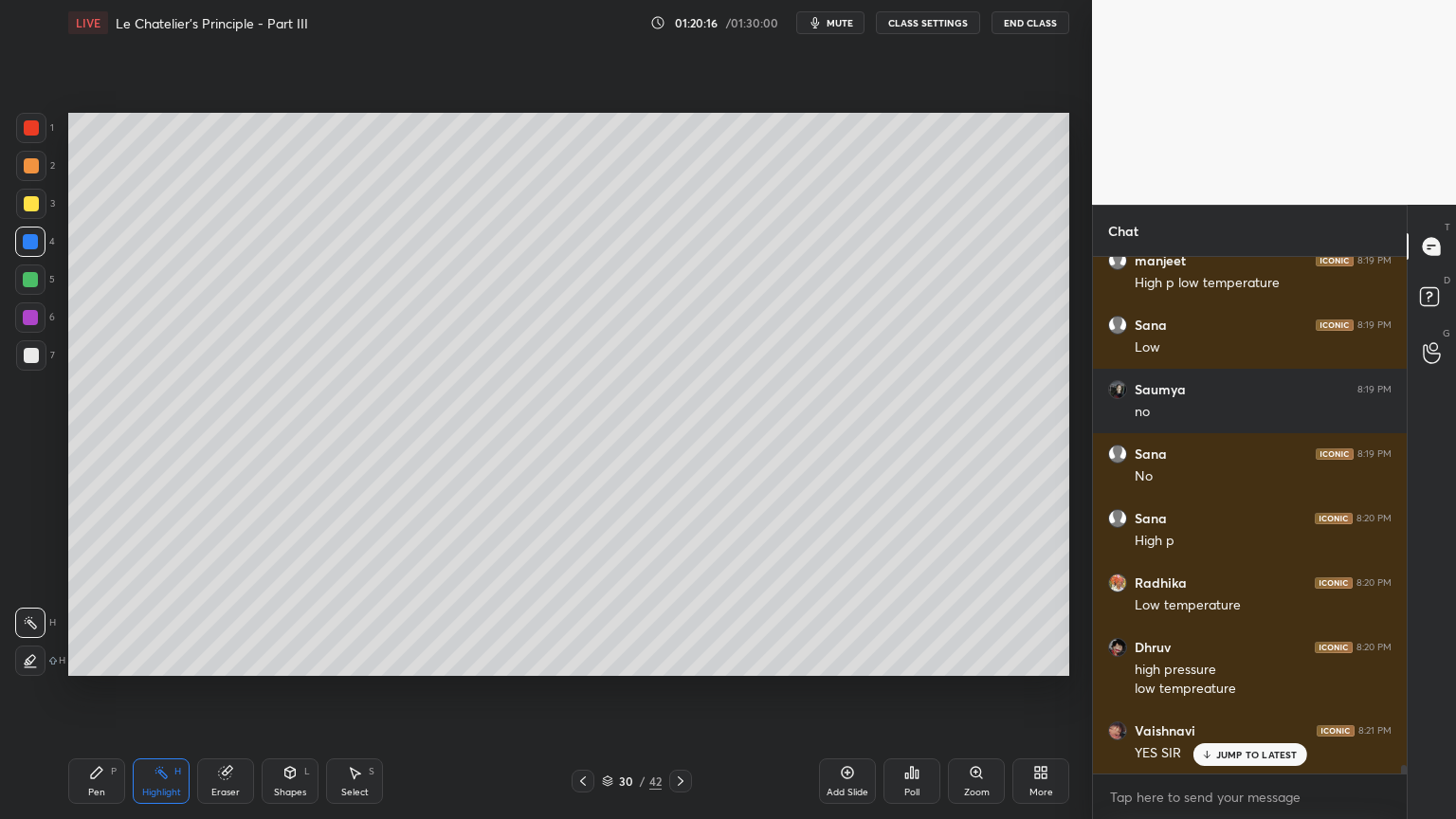 click on "Pen P" at bounding box center [97, 781] 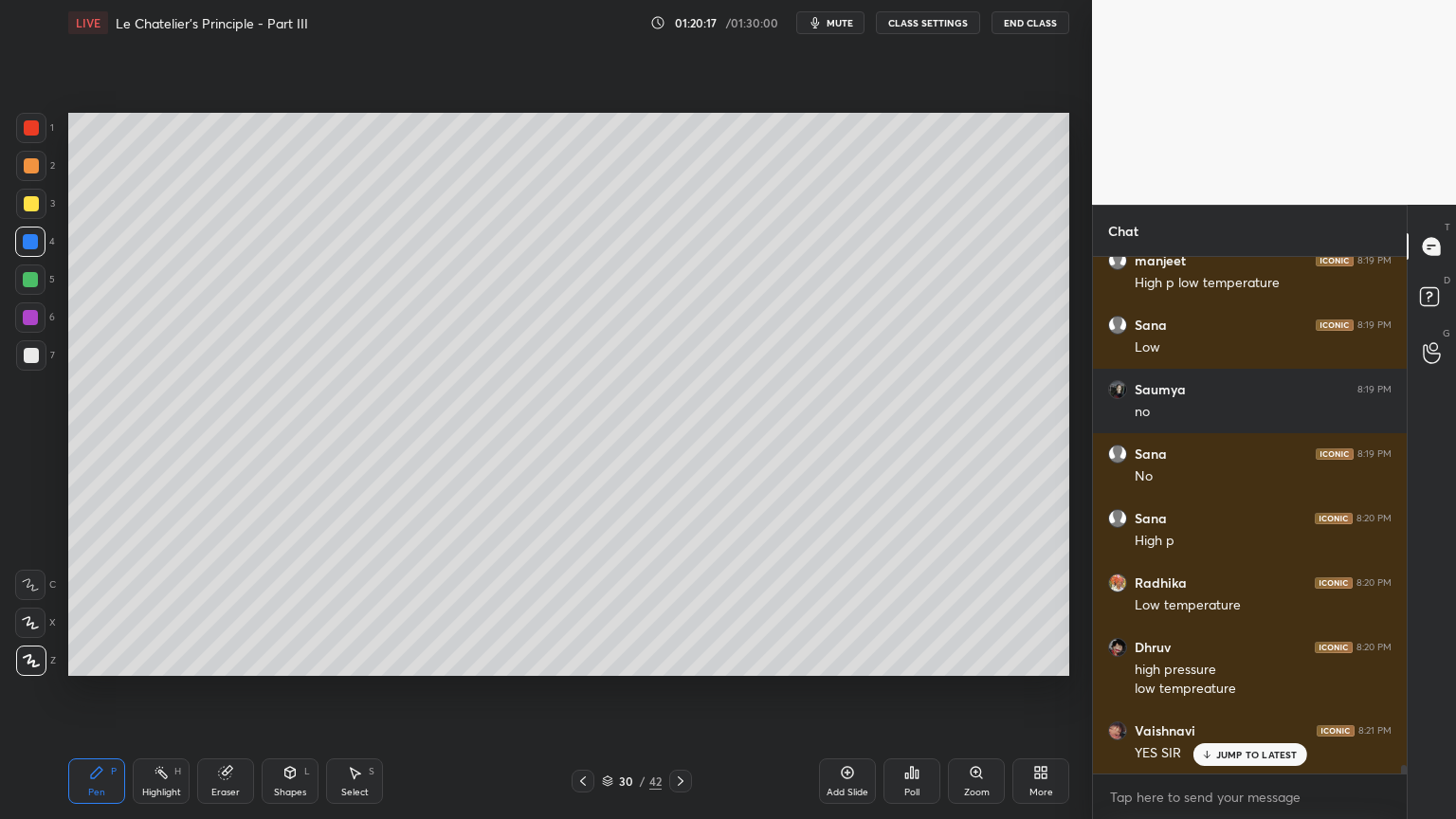 drag, startPoint x: 36, startPoint y: 131, endPoint x: 55, endPoint y: 152, distance: 28.319605 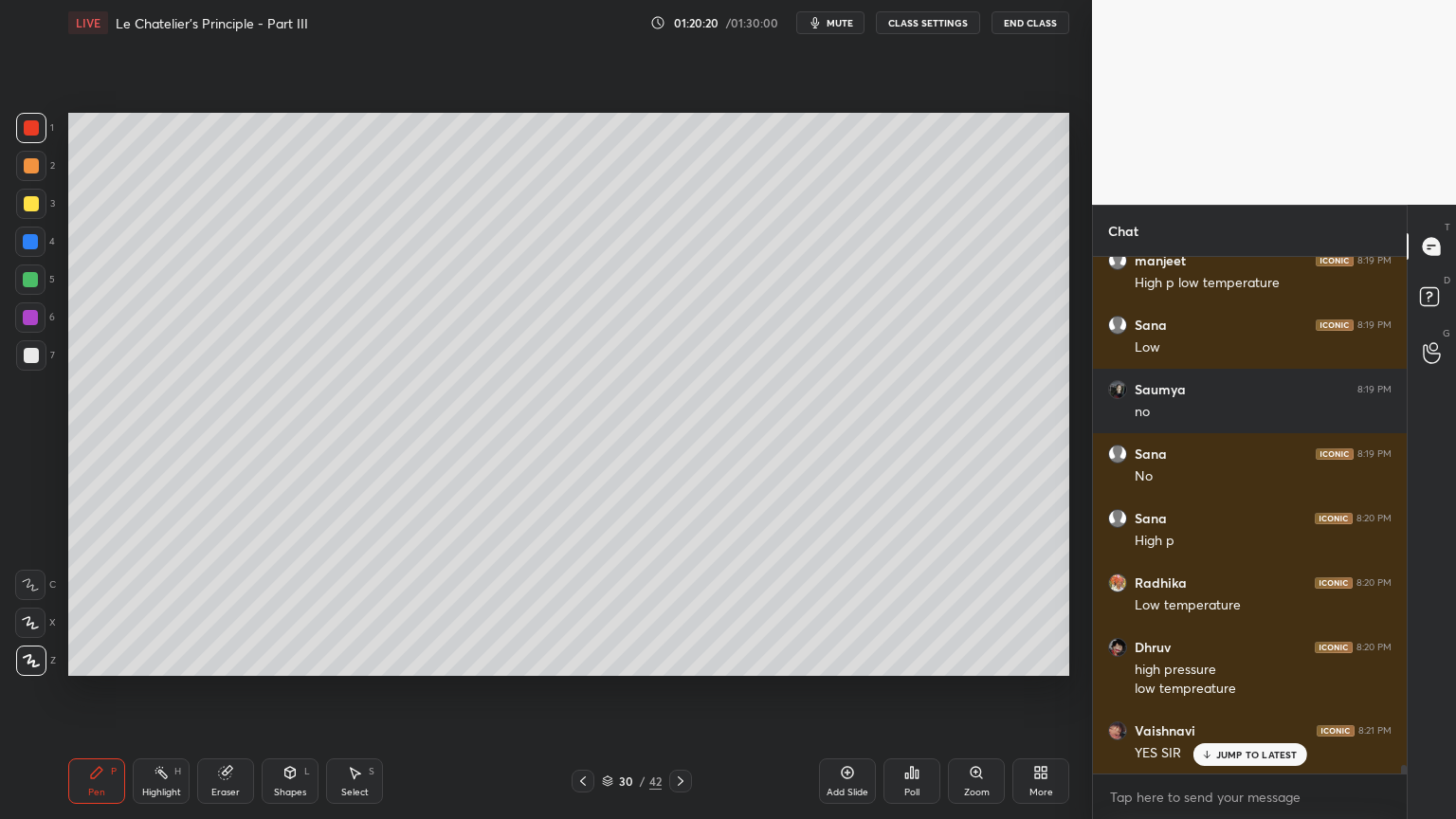 click at bounding box center [31, 166] 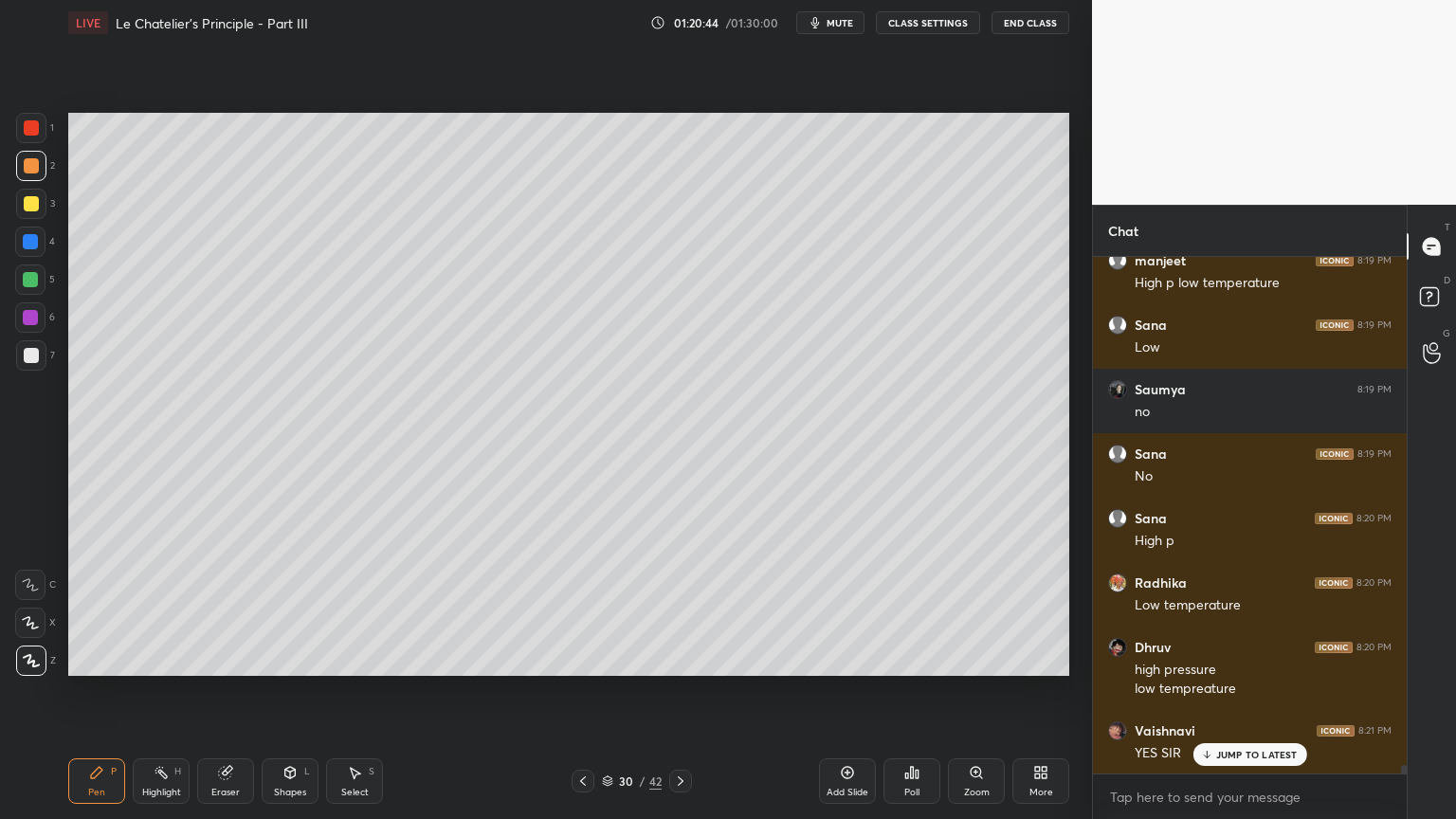 click at bounding box center [31, 355] 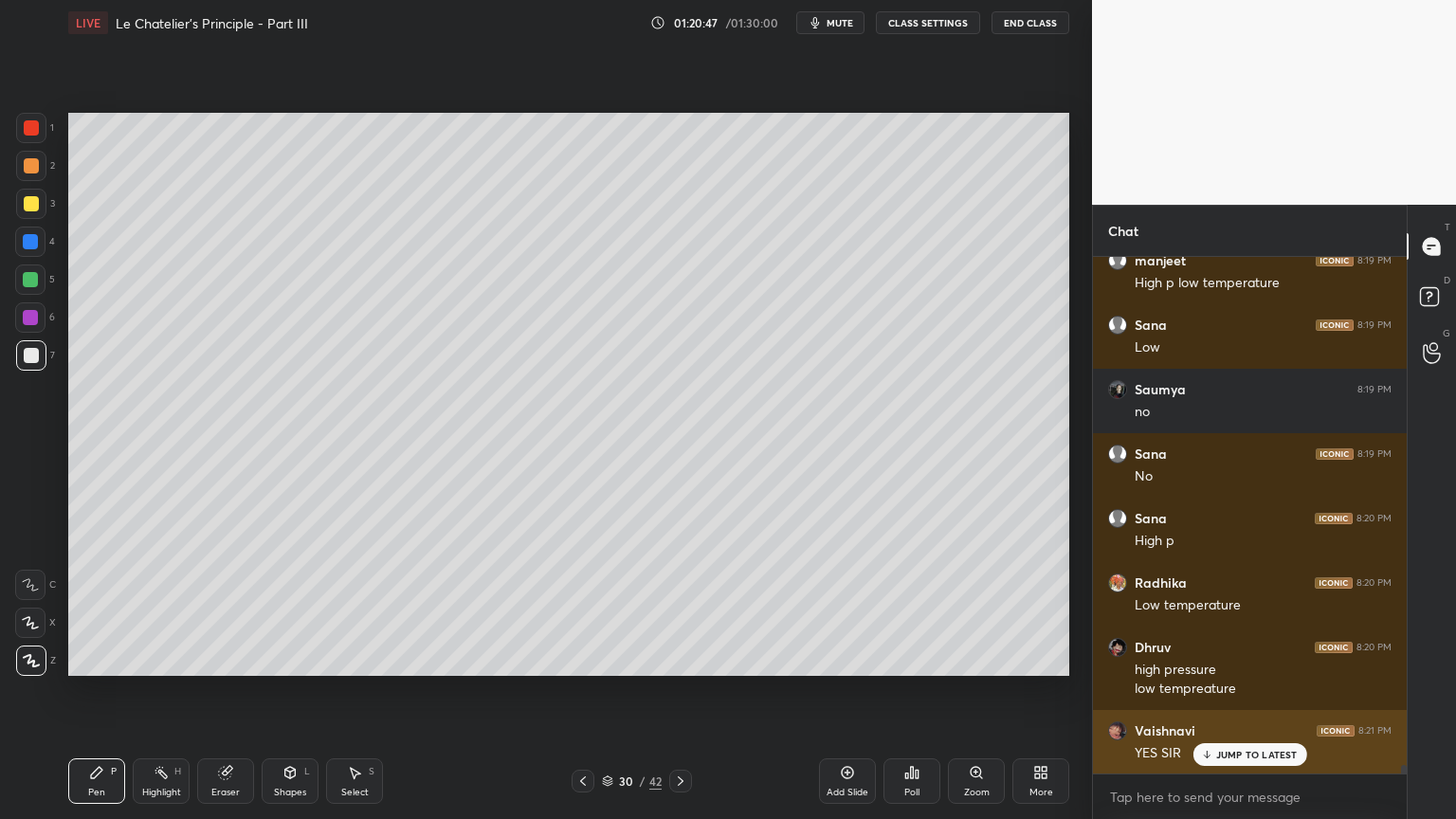 click on "JUMP TO LATEST" at bounding box center [1257, 755] 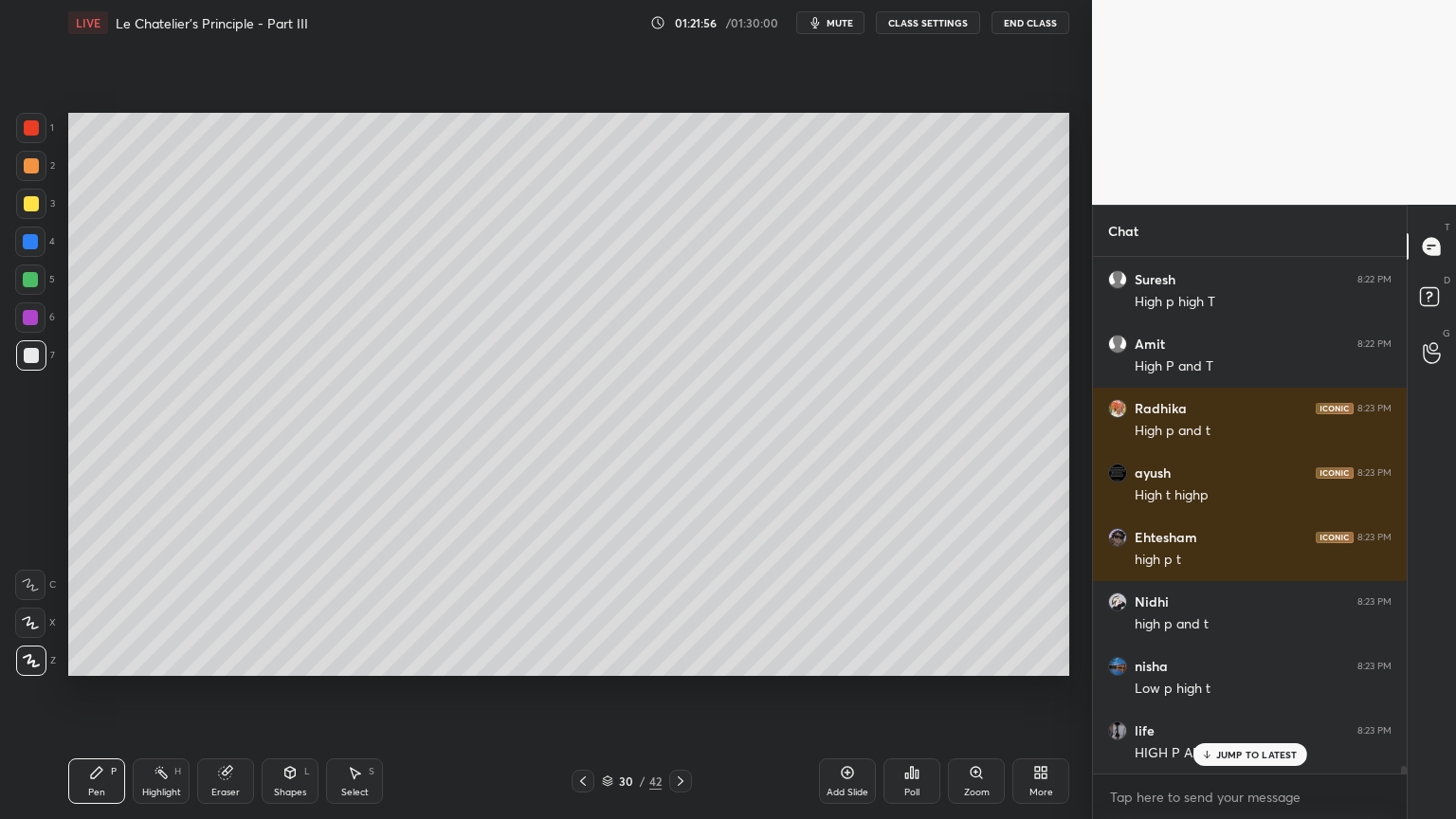 scroll, scrollTop: 34216, scrollLeft: 0, axis: vertical 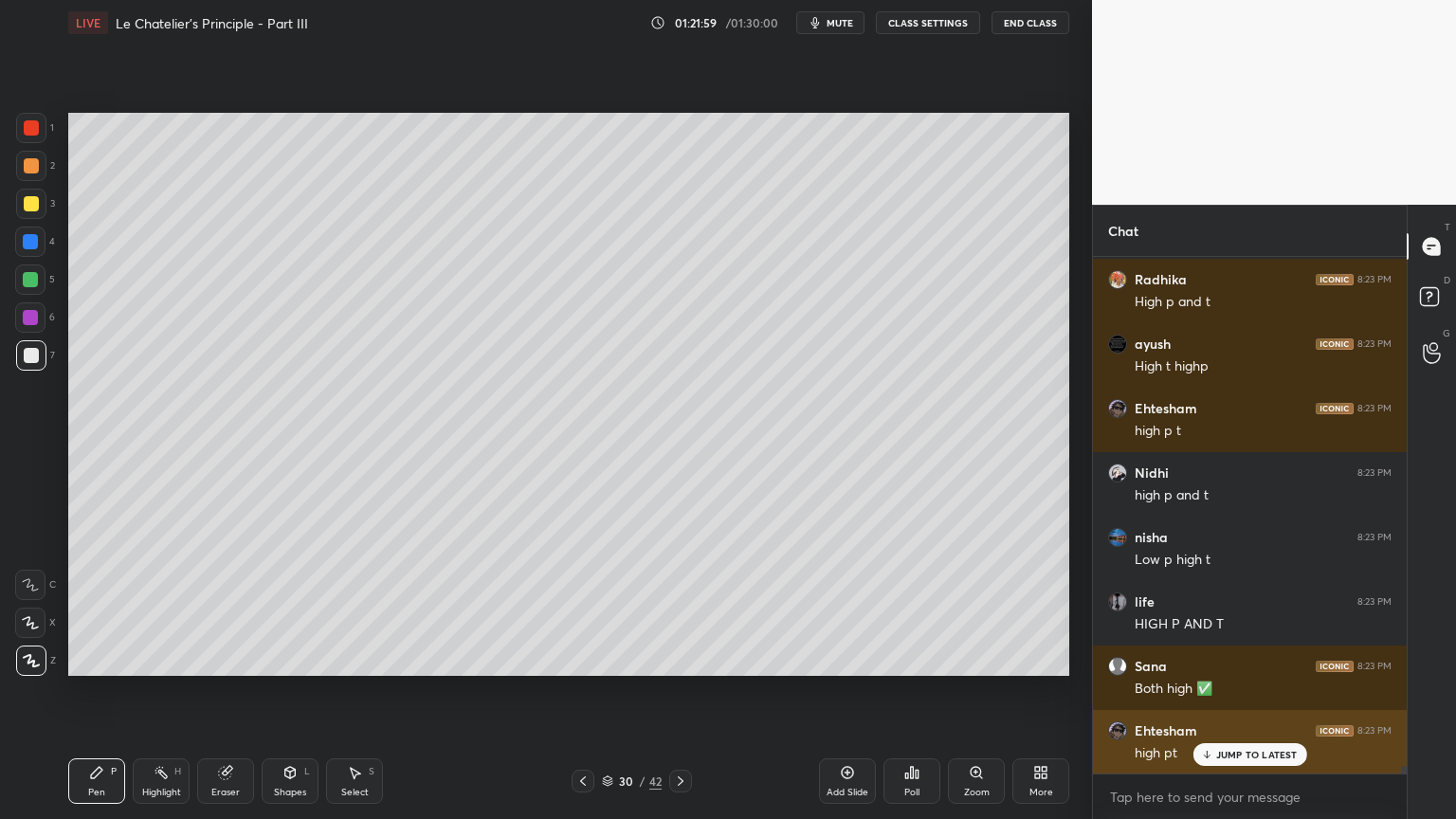 click on "JUMP TO LATEST" at bounding box center (1257, 755) 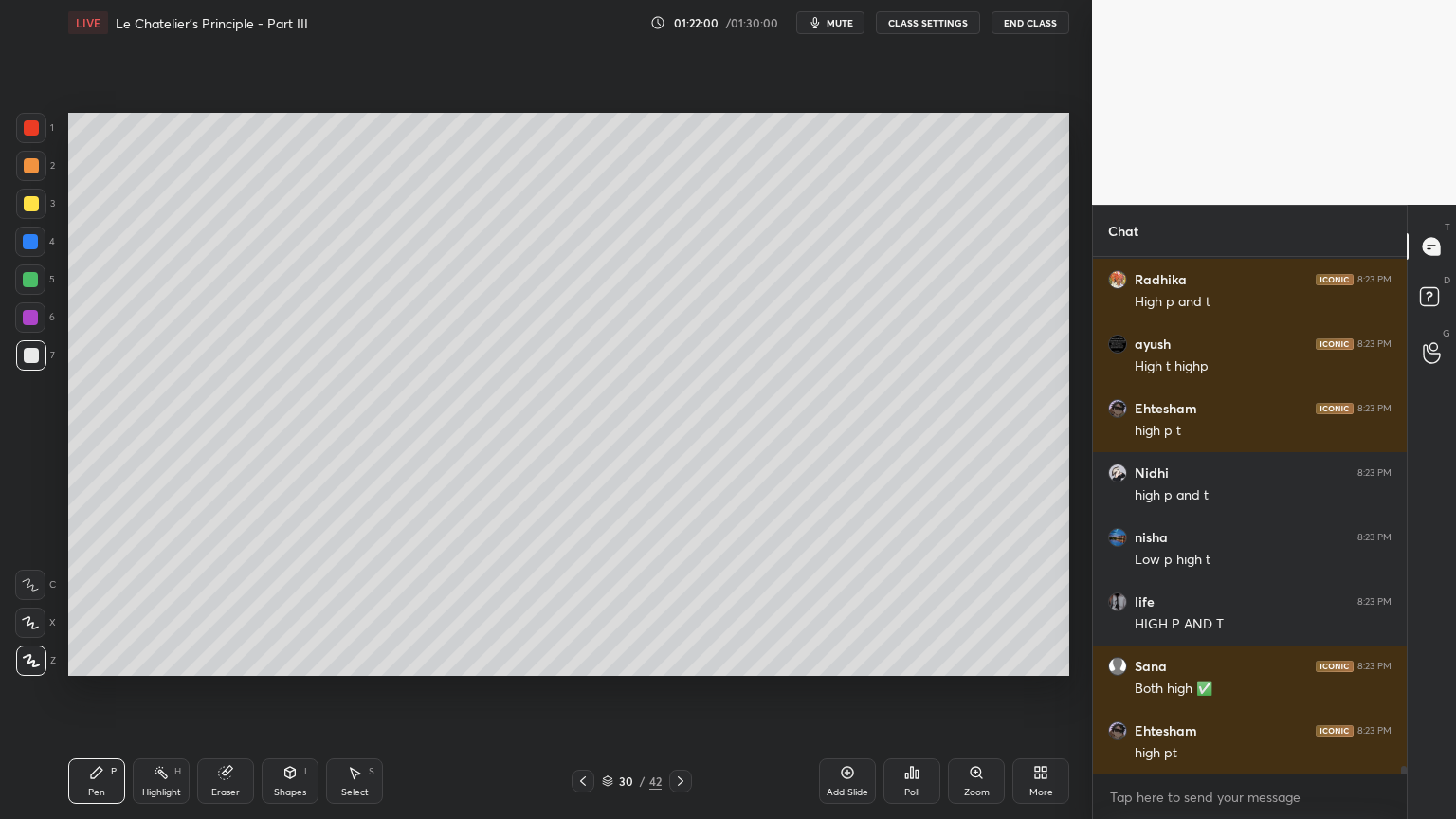 drag, startPoint x: 171, startPoint y: 784, endPoint x: 206, endPoint y: 701, distance: 90.077744 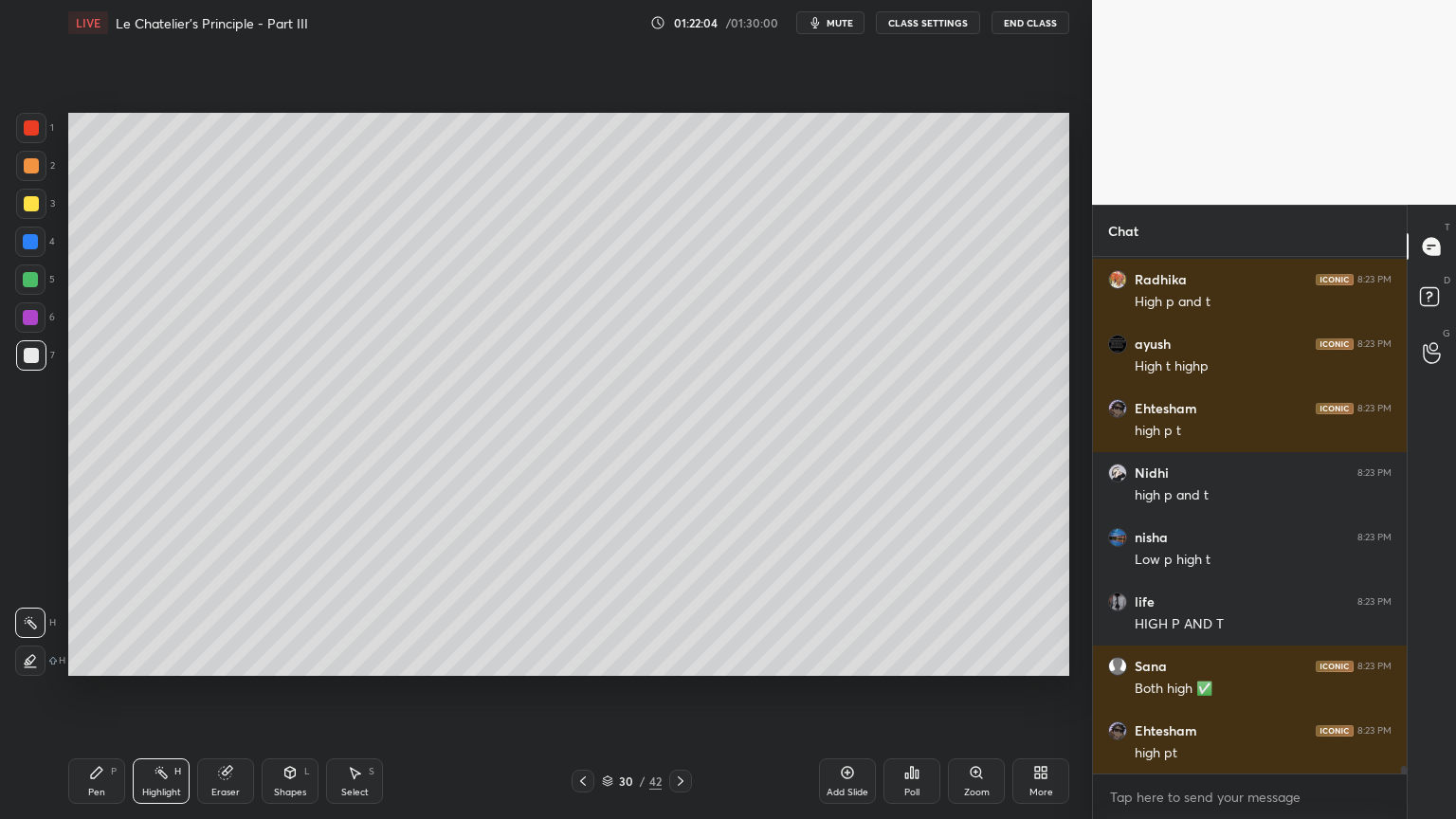 click on "Shapes L" at bounding box center (290, 781) 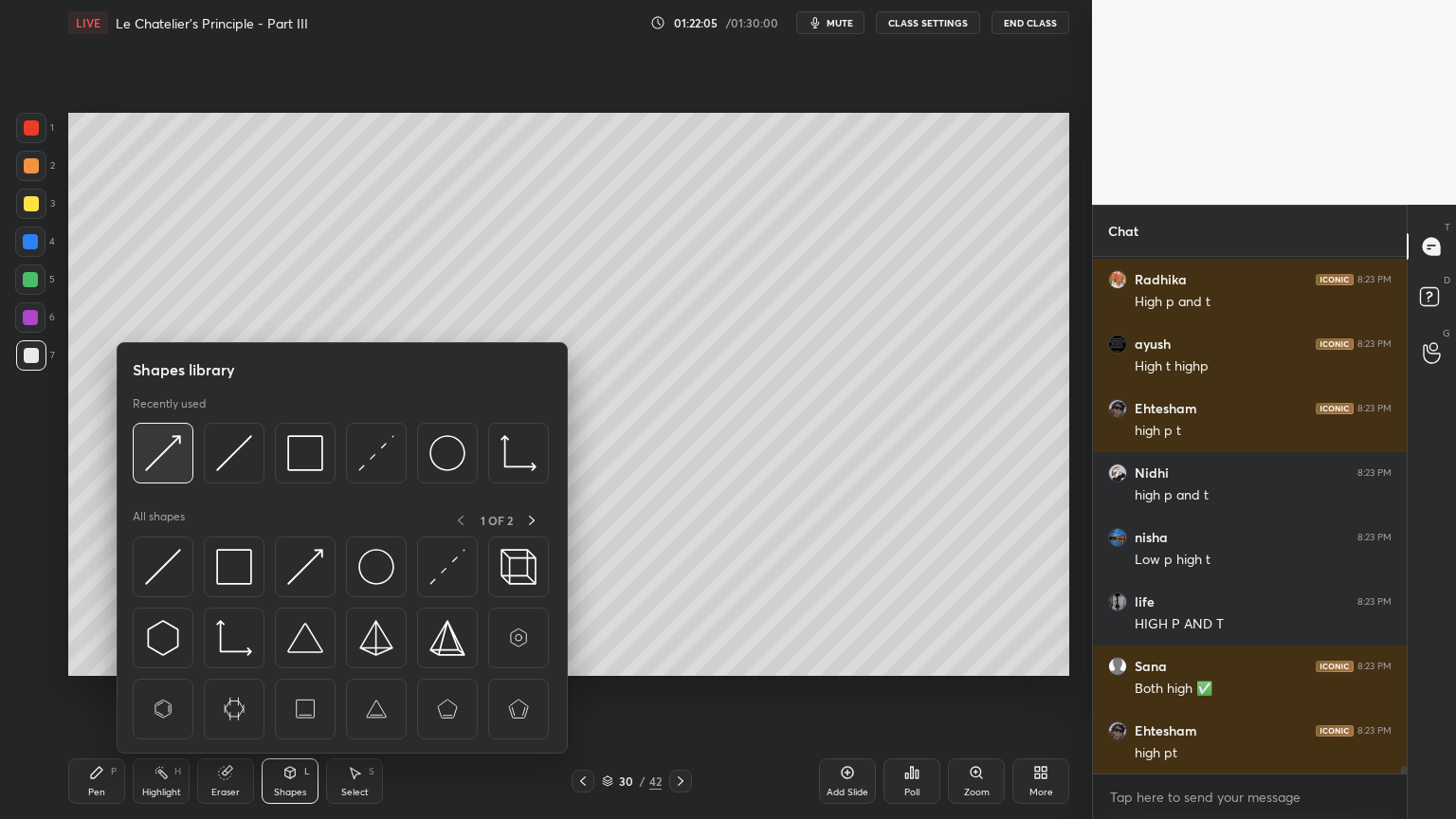 click at bounding box center [163, 453] 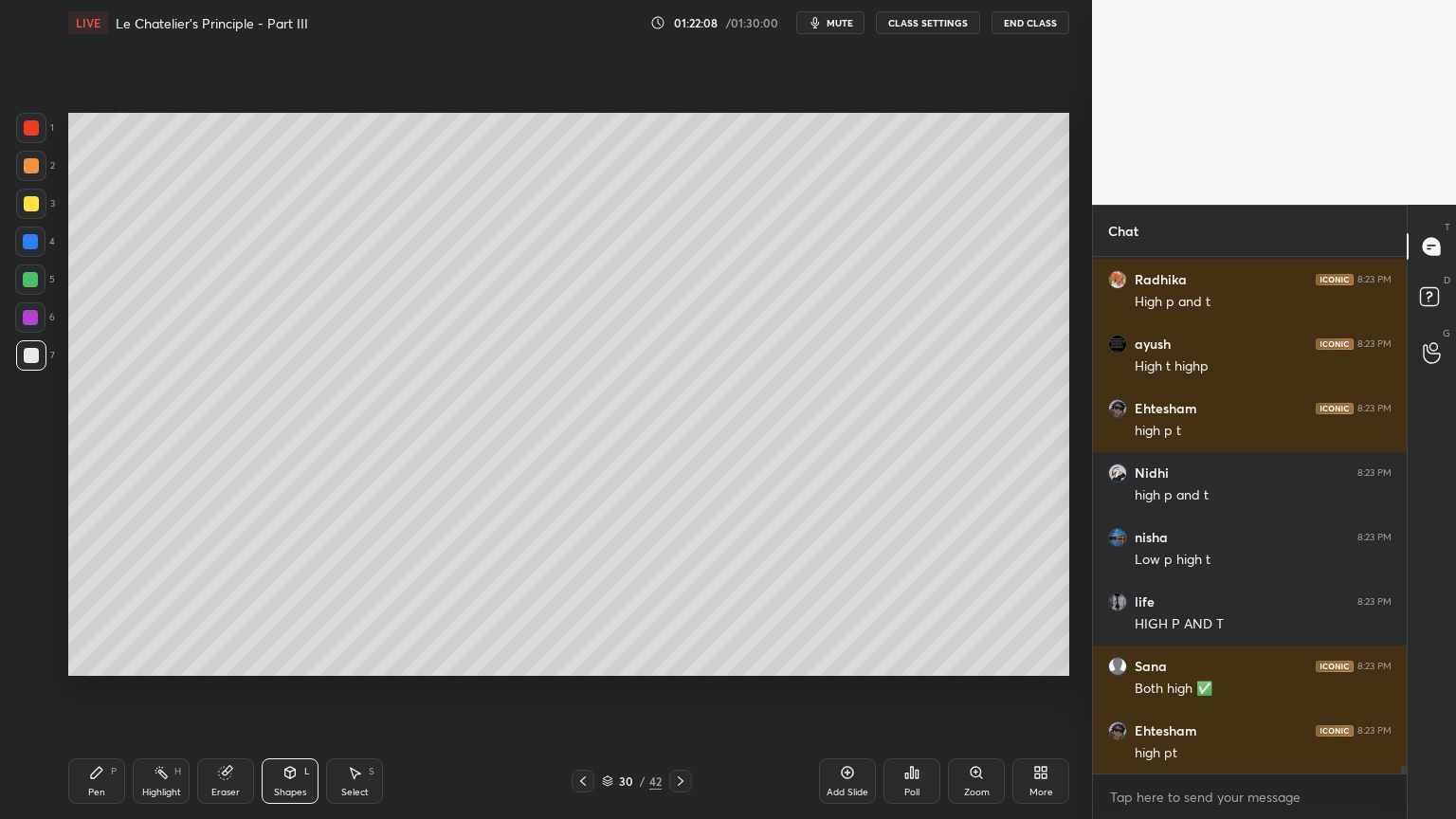 click 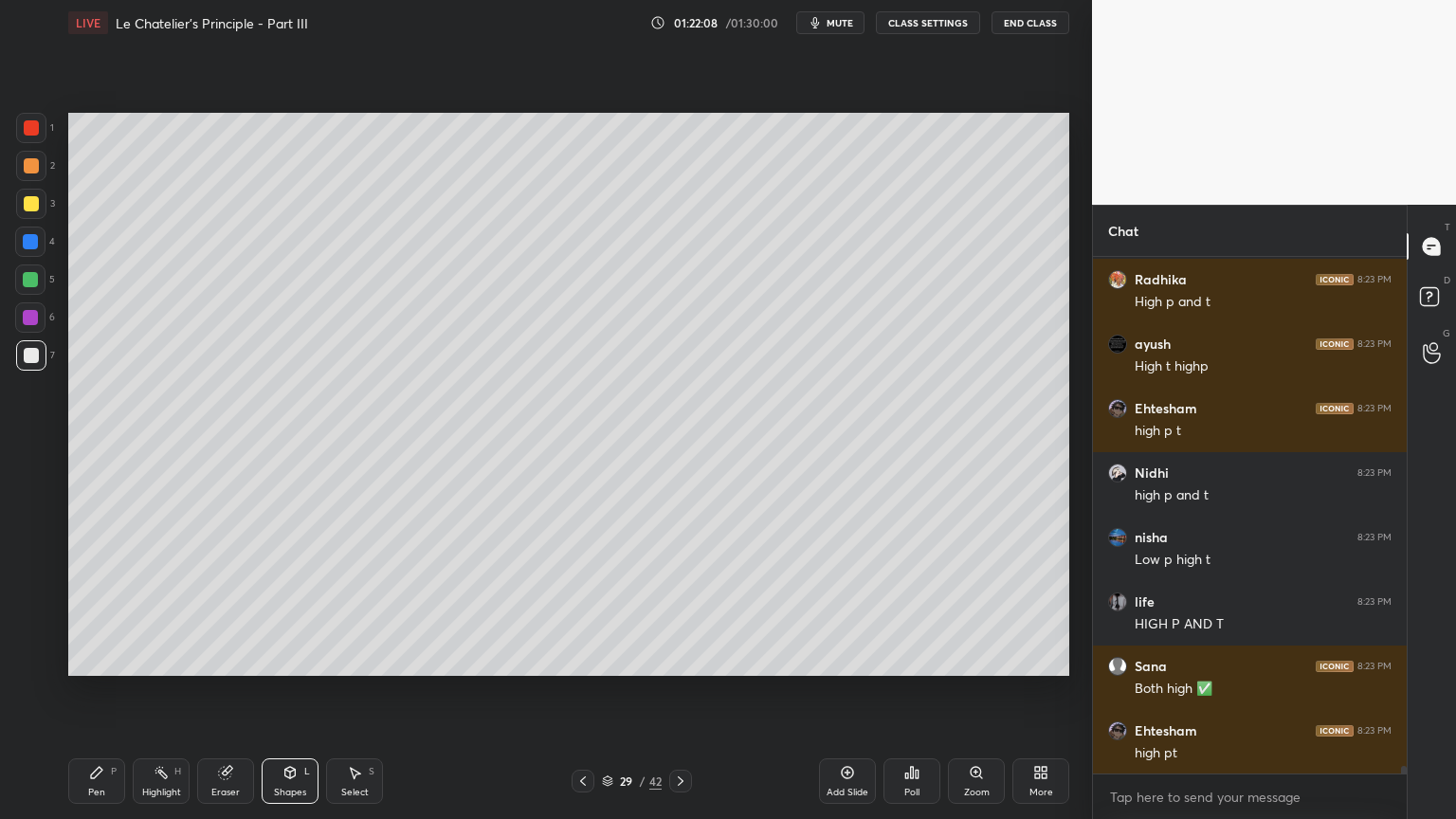 click at bounding box center [583, 781] 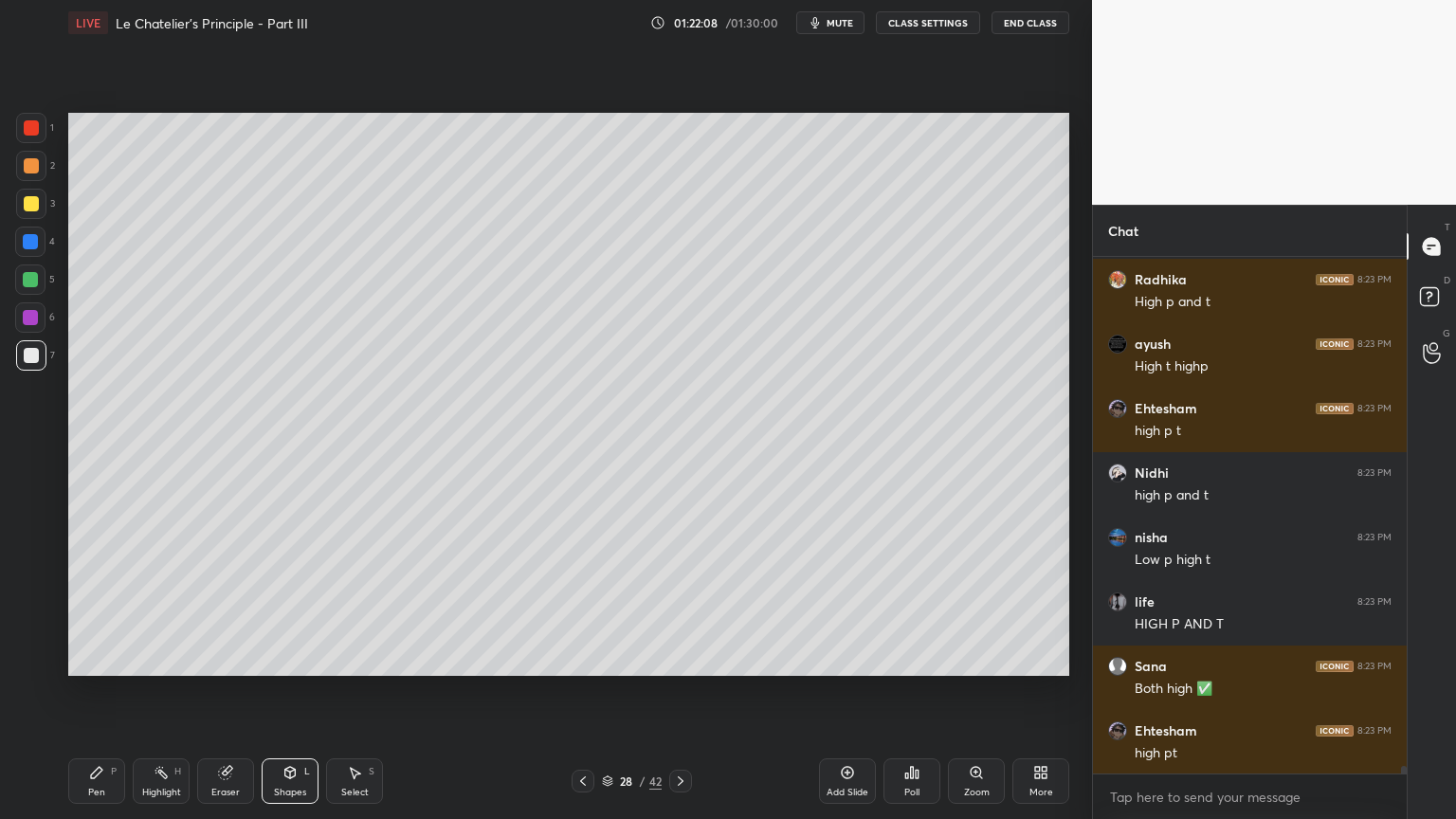 click at bounding box center [583, 781] 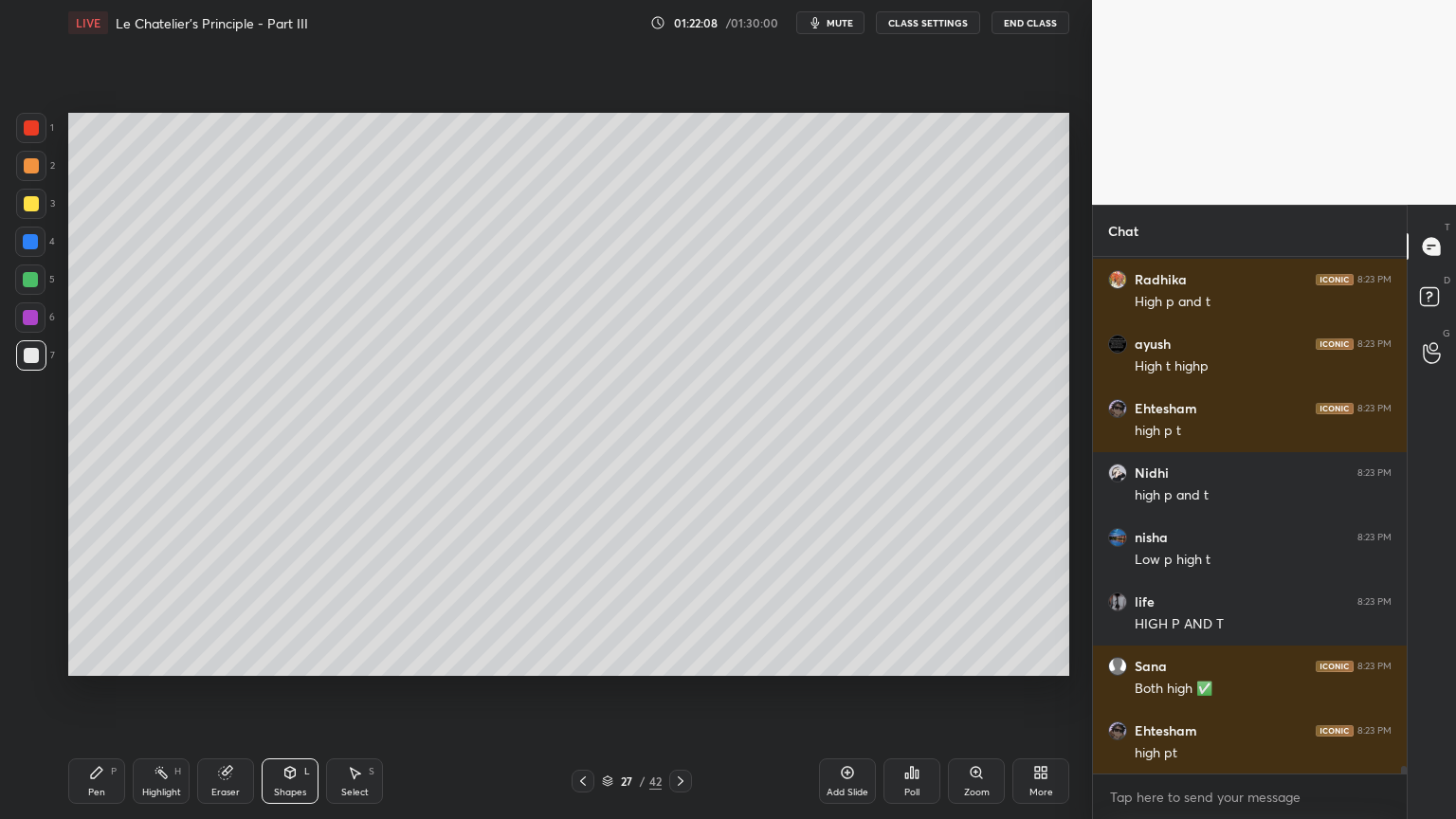 click at bounding box center (583, 781) 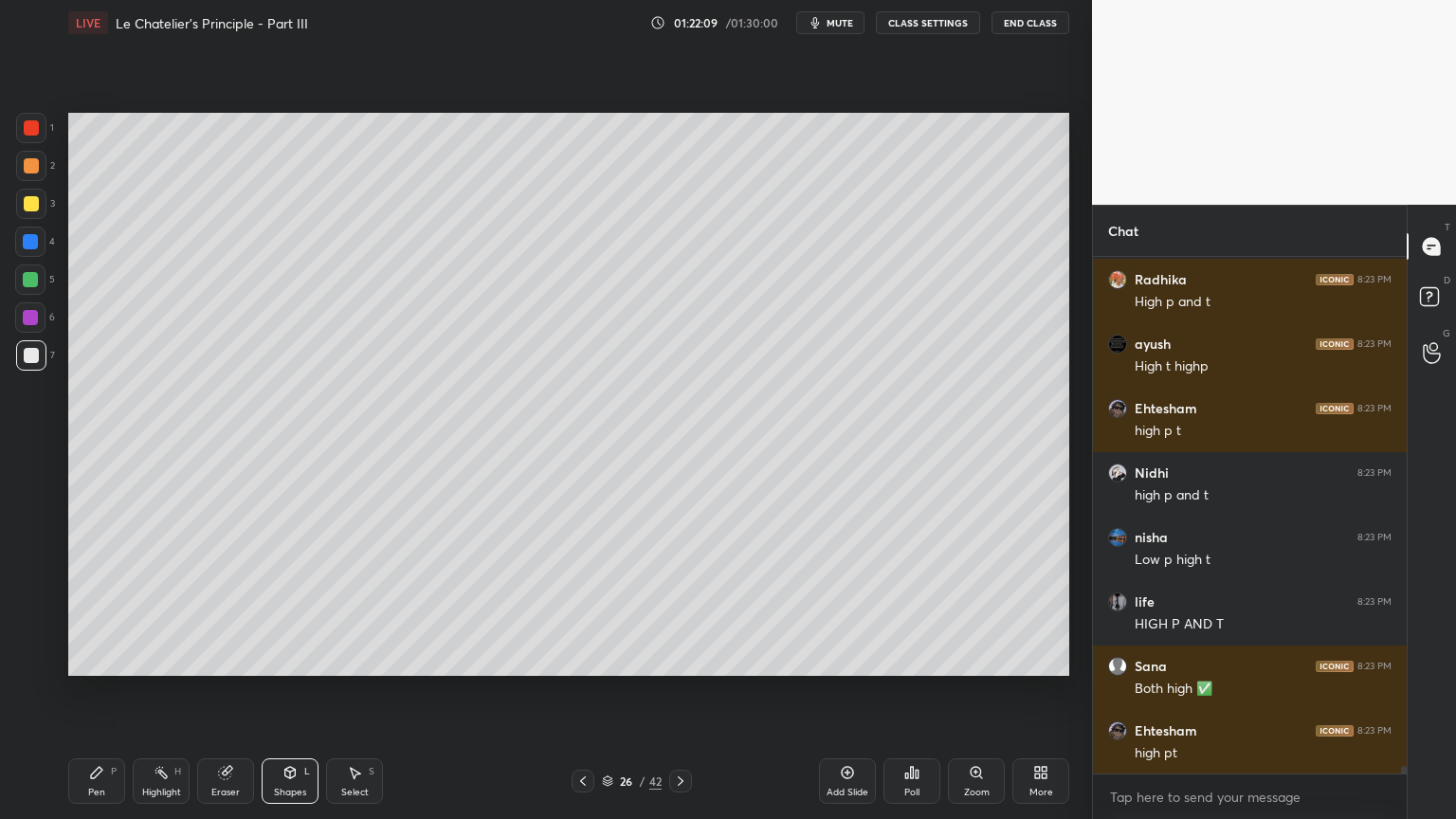 click 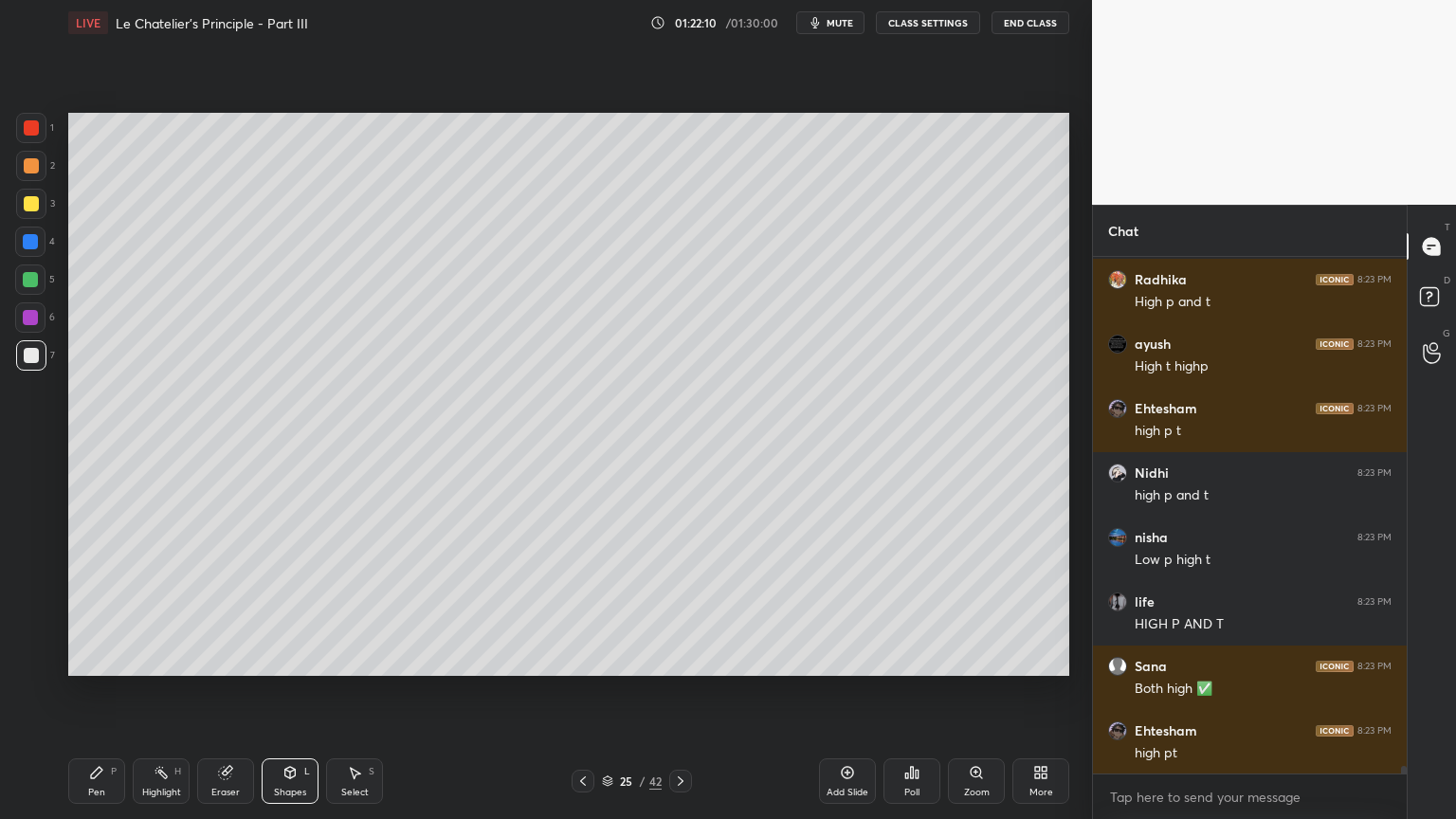 click at bounding box center [583, 781] 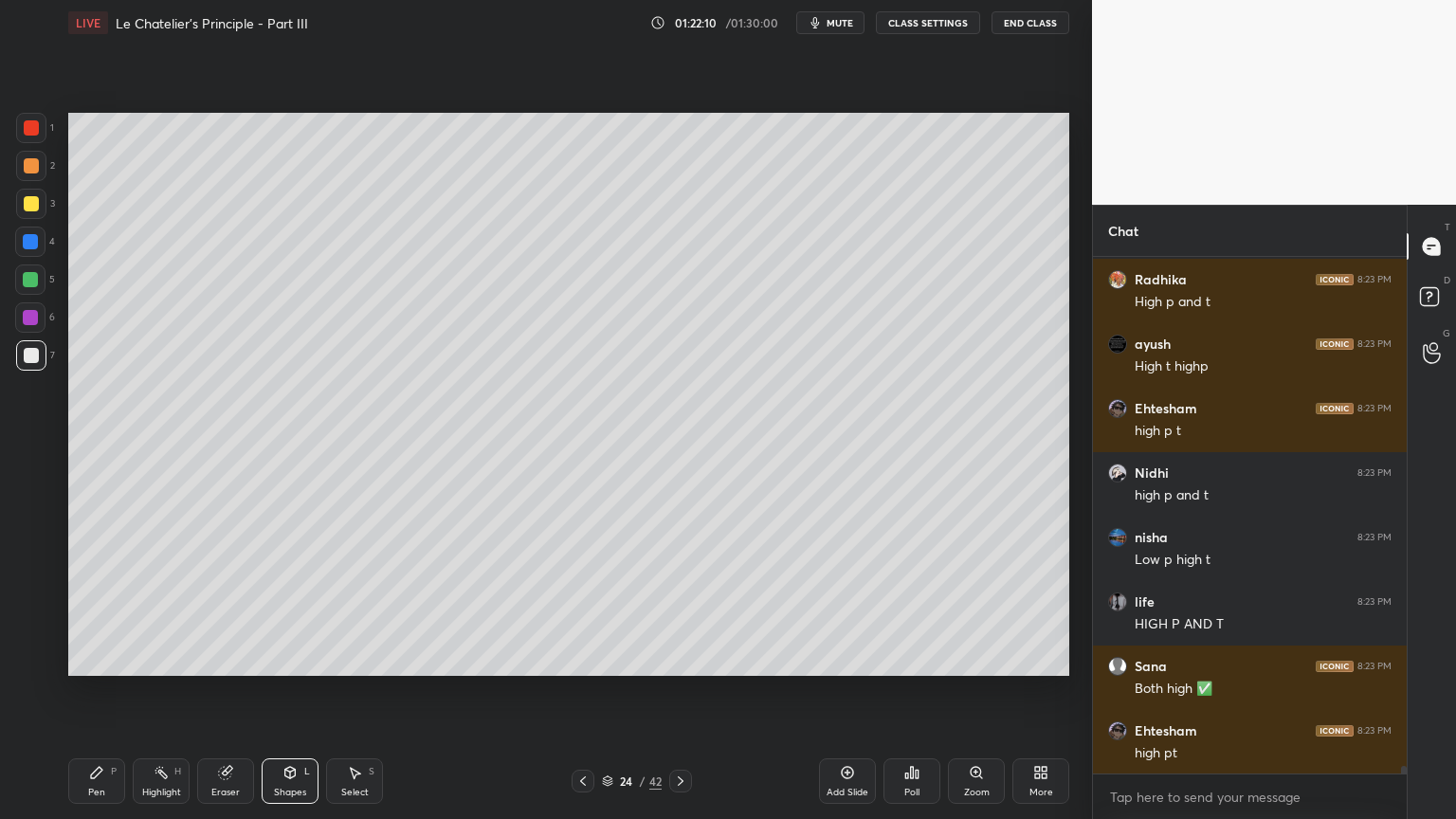 click 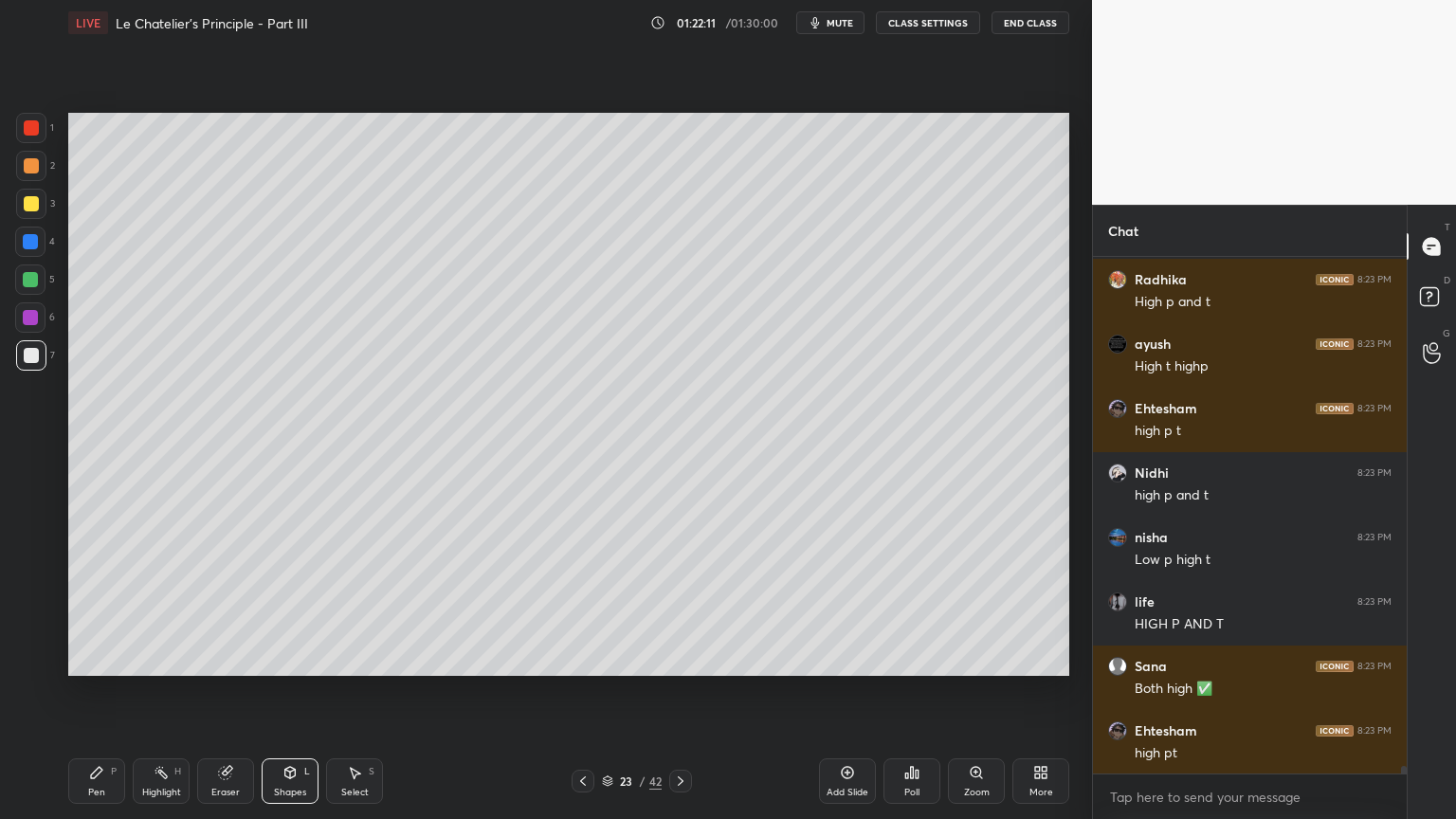 click at bounding box center (583, 781) 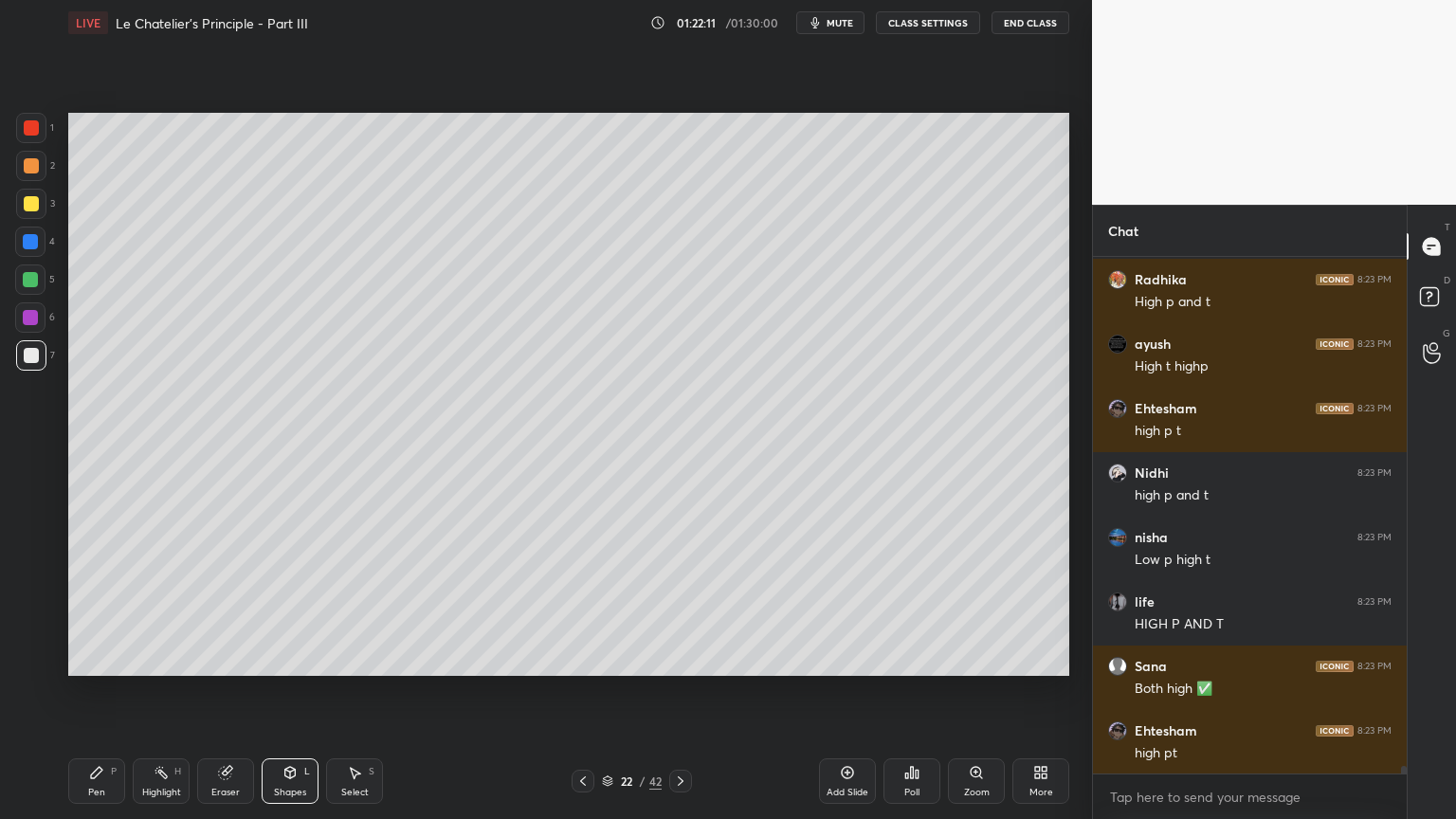 click 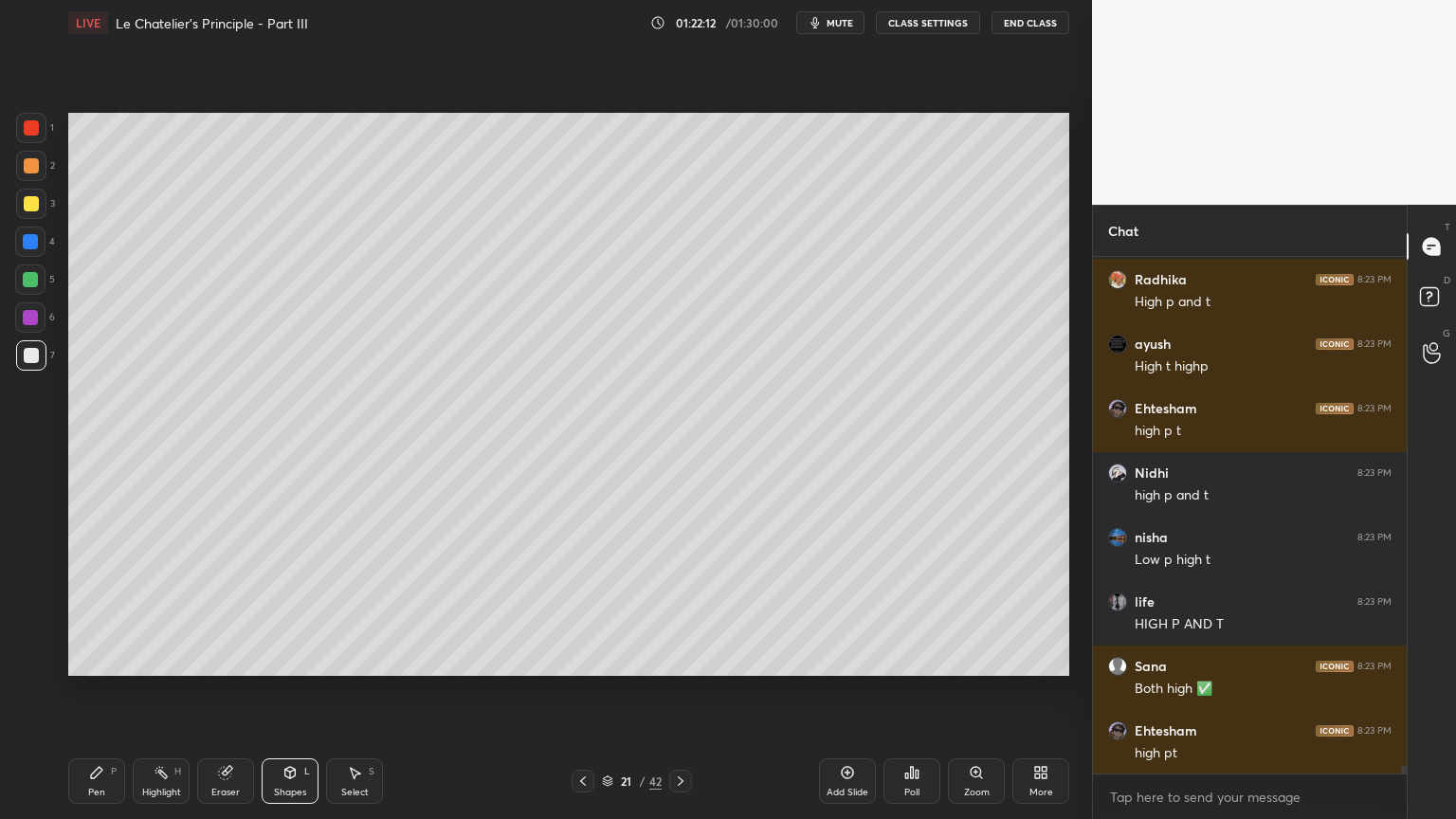 click at bounding box center (583, 781) 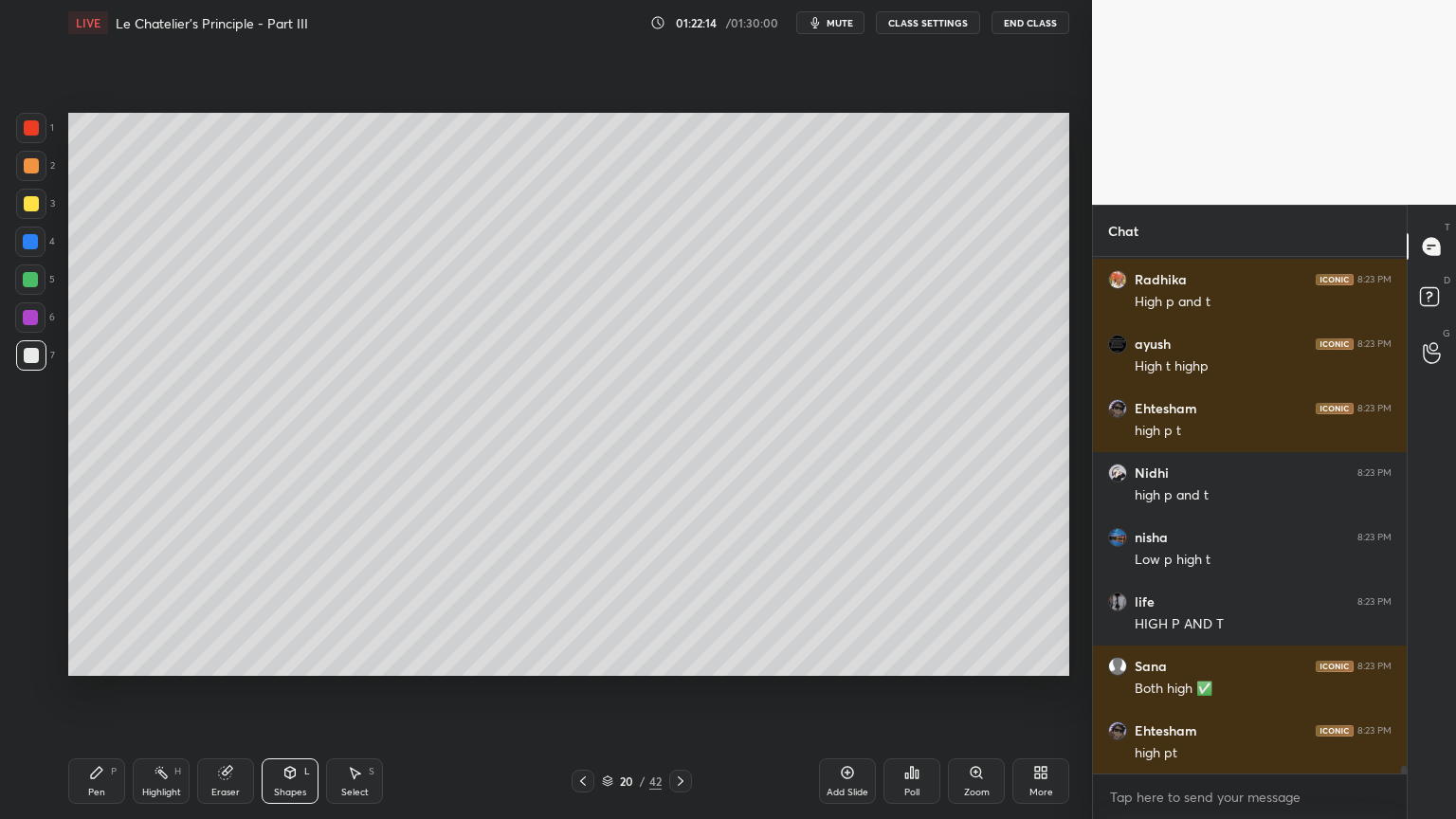 click on "Highlight H" at bounding box center [161, 781] 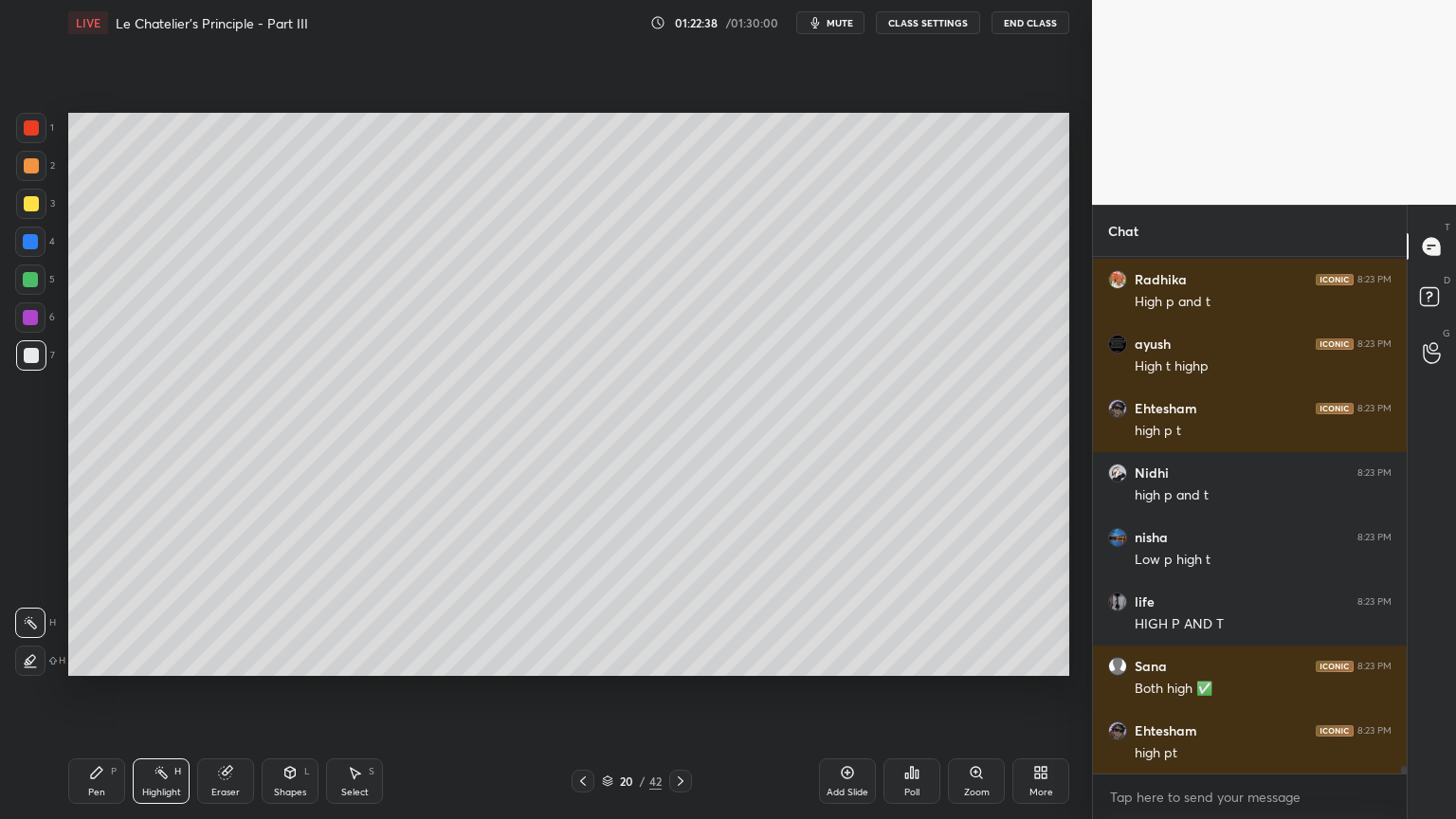 click 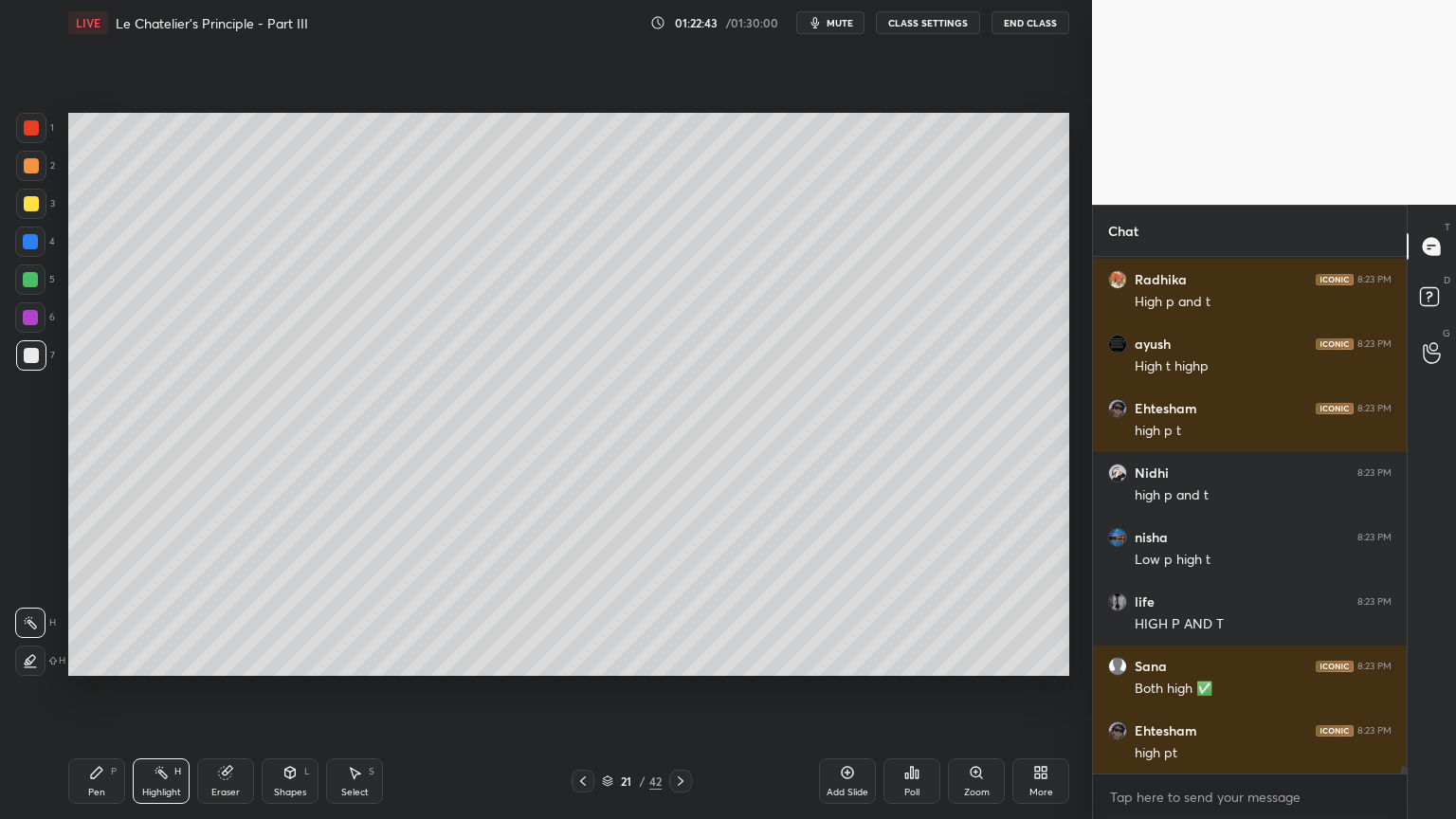 drag, startPoint x: 584, startPoint y: 780, endPoint x: 584, endPoint y: 767, distance: 13 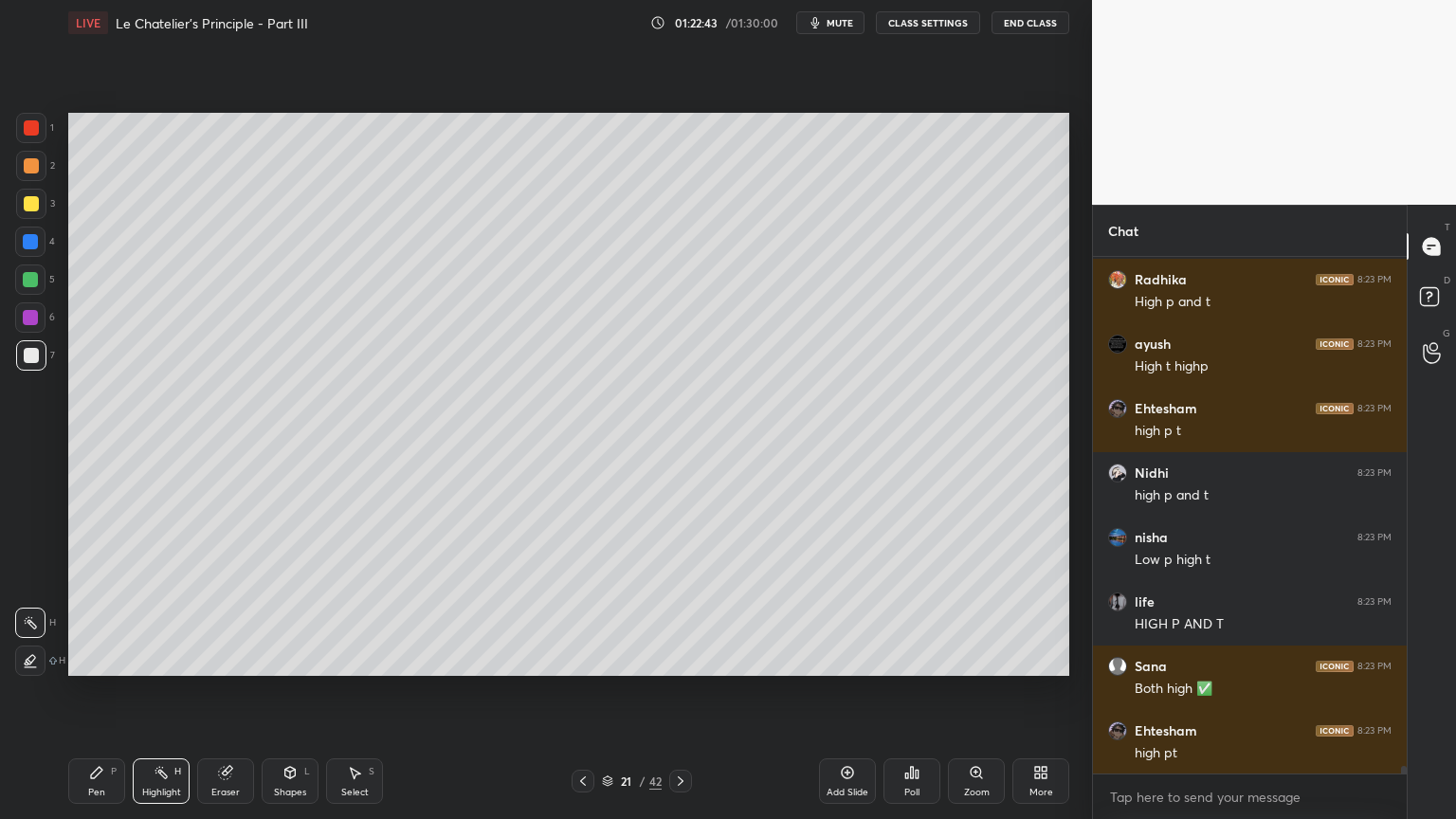 click 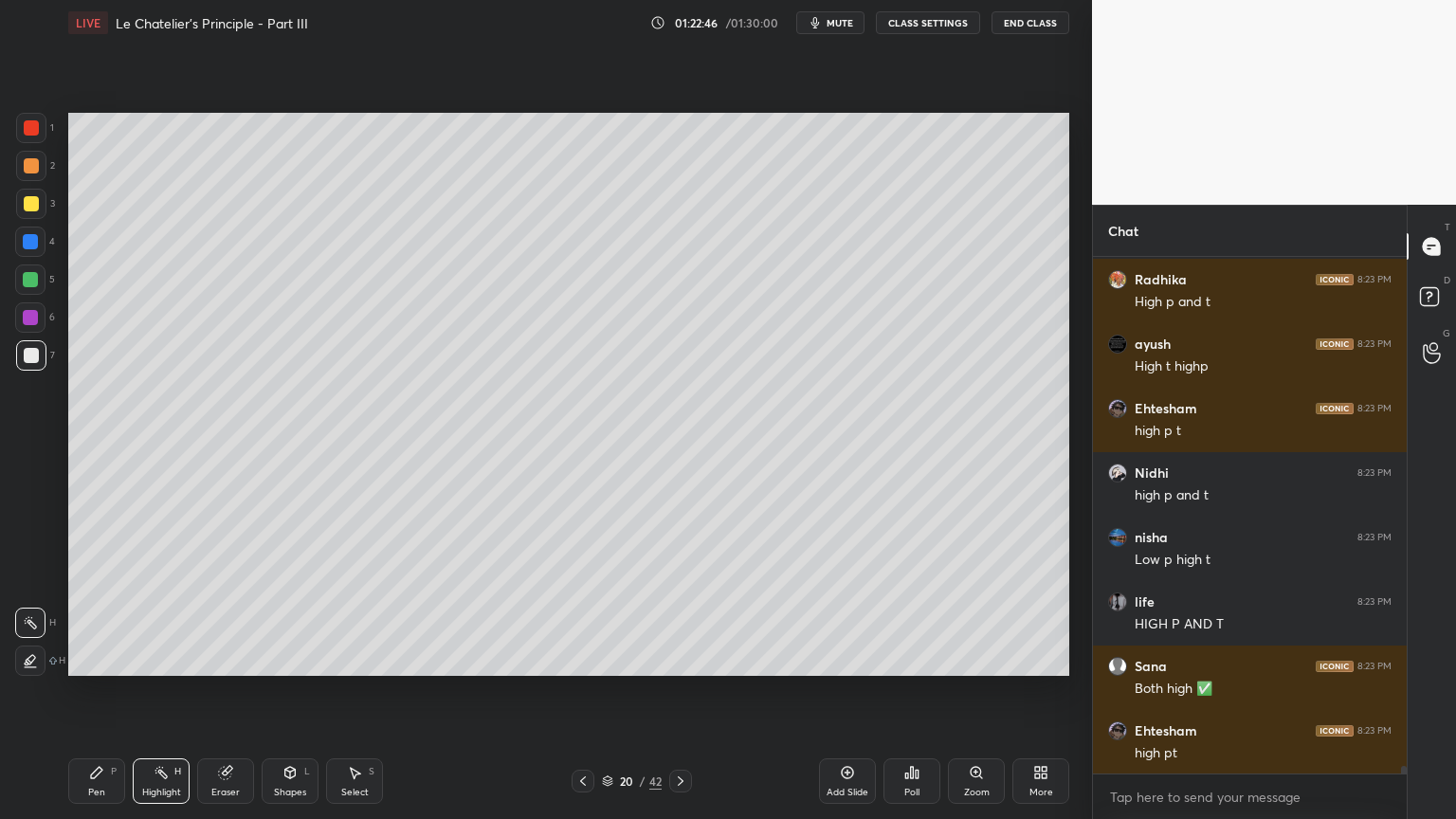 click 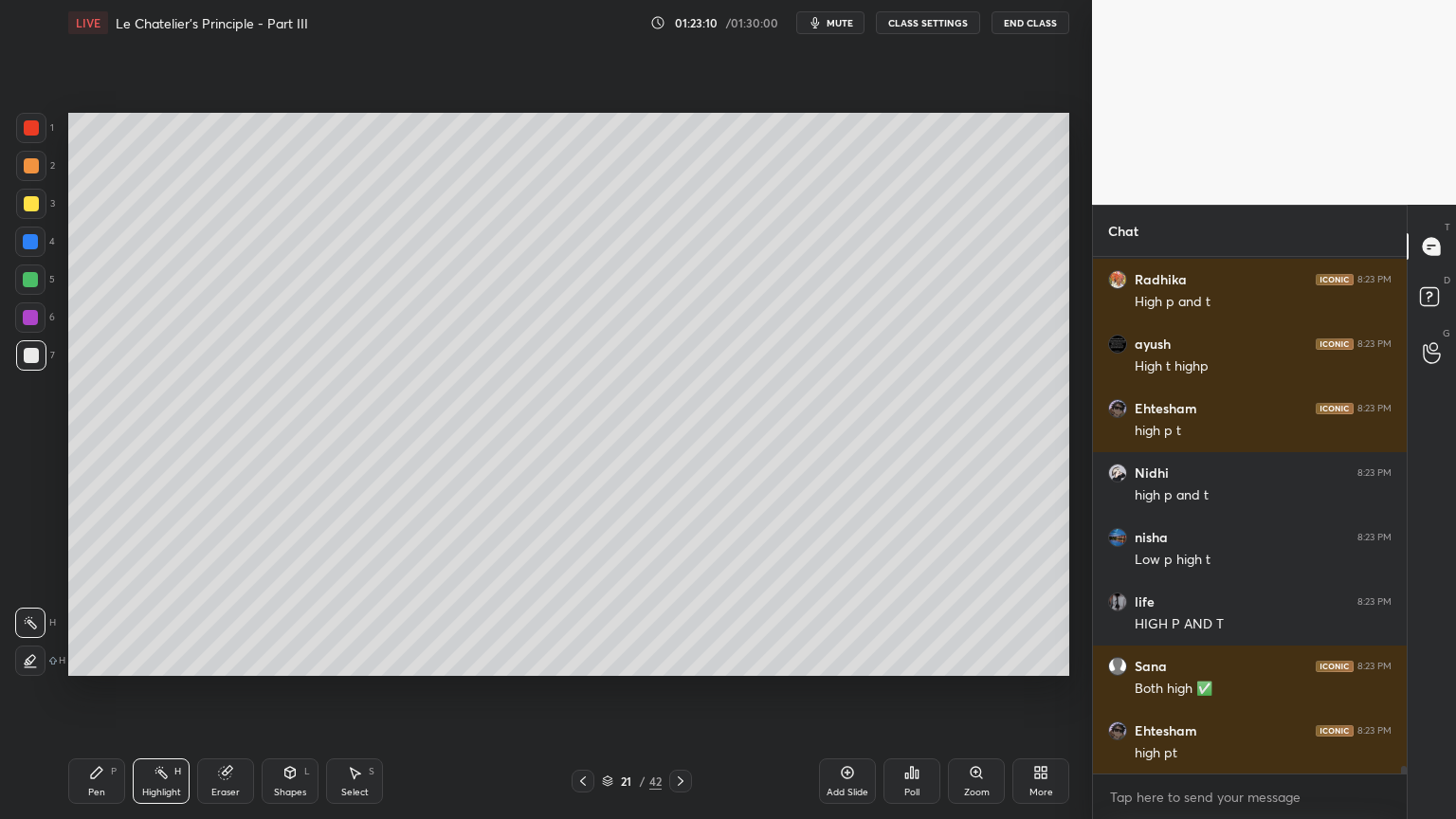 click 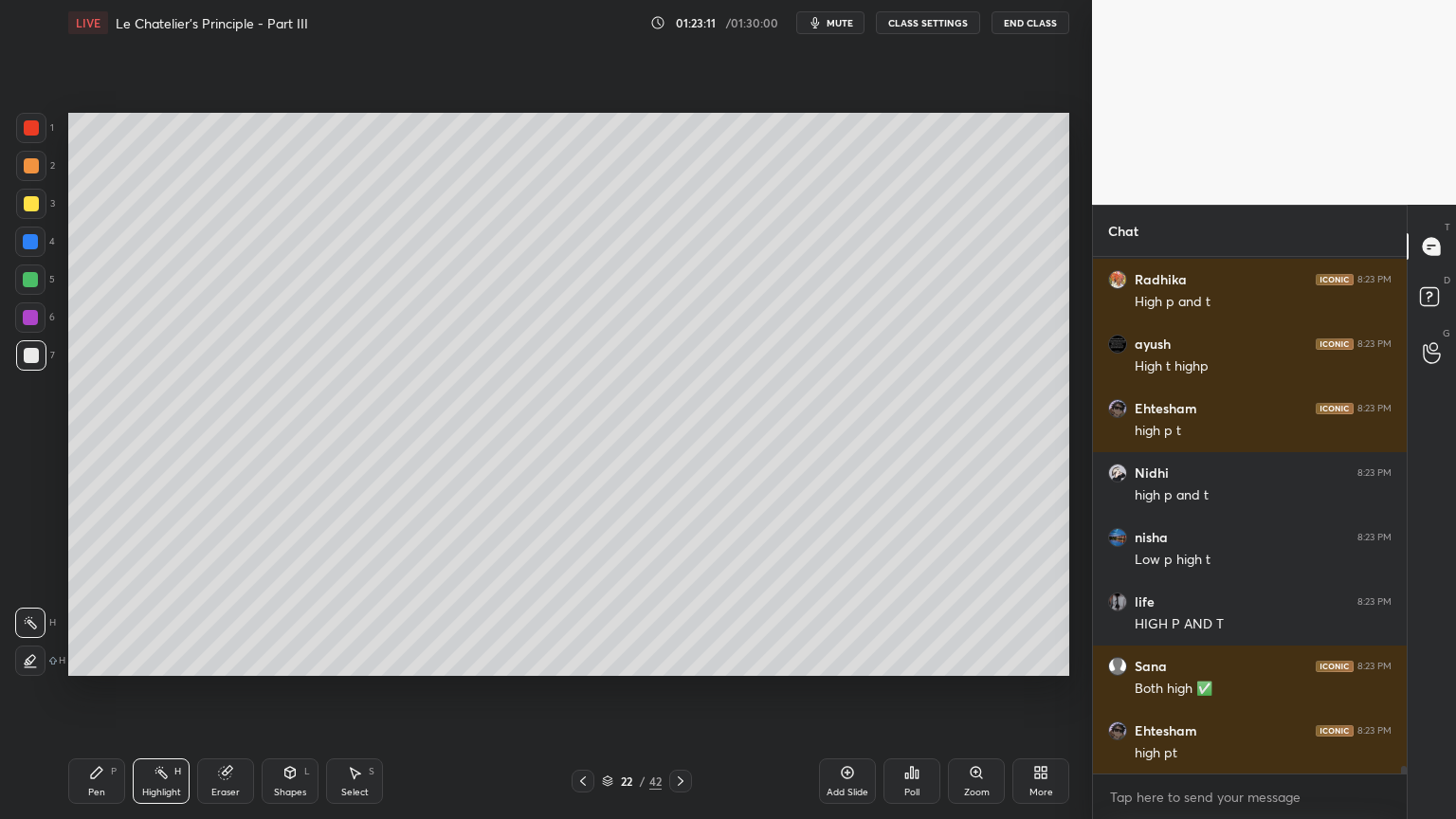 click 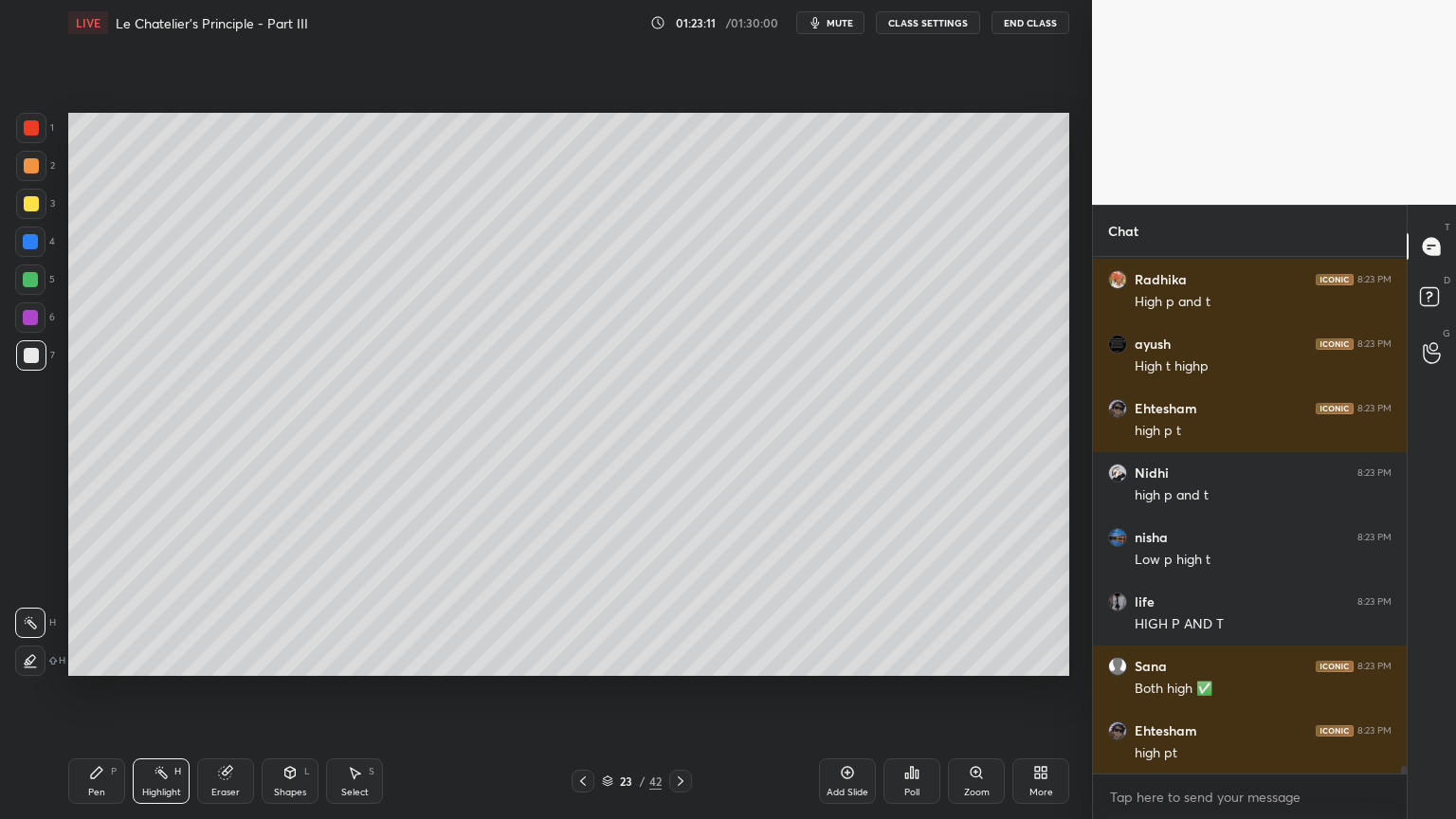 click 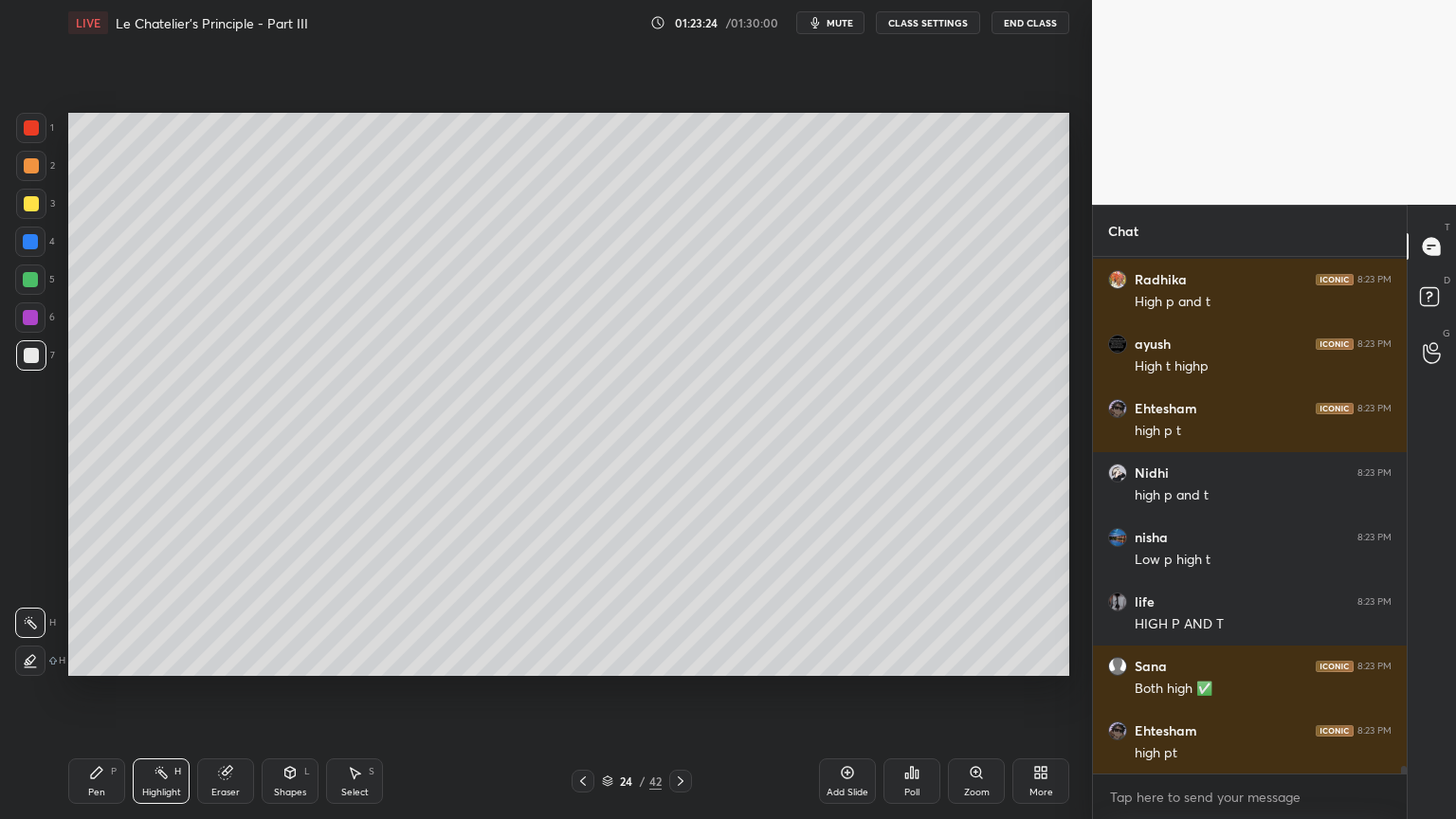 click 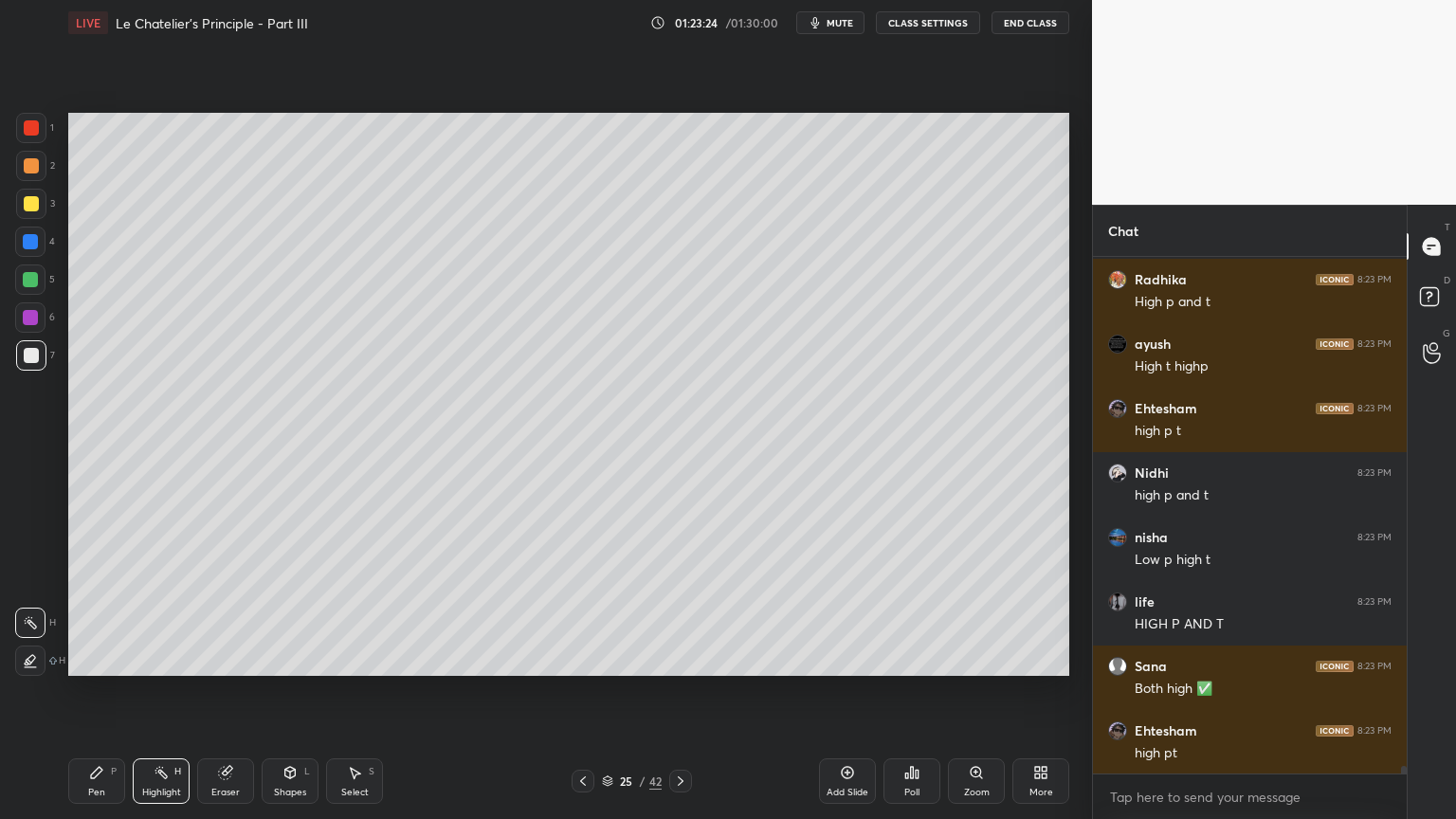 click 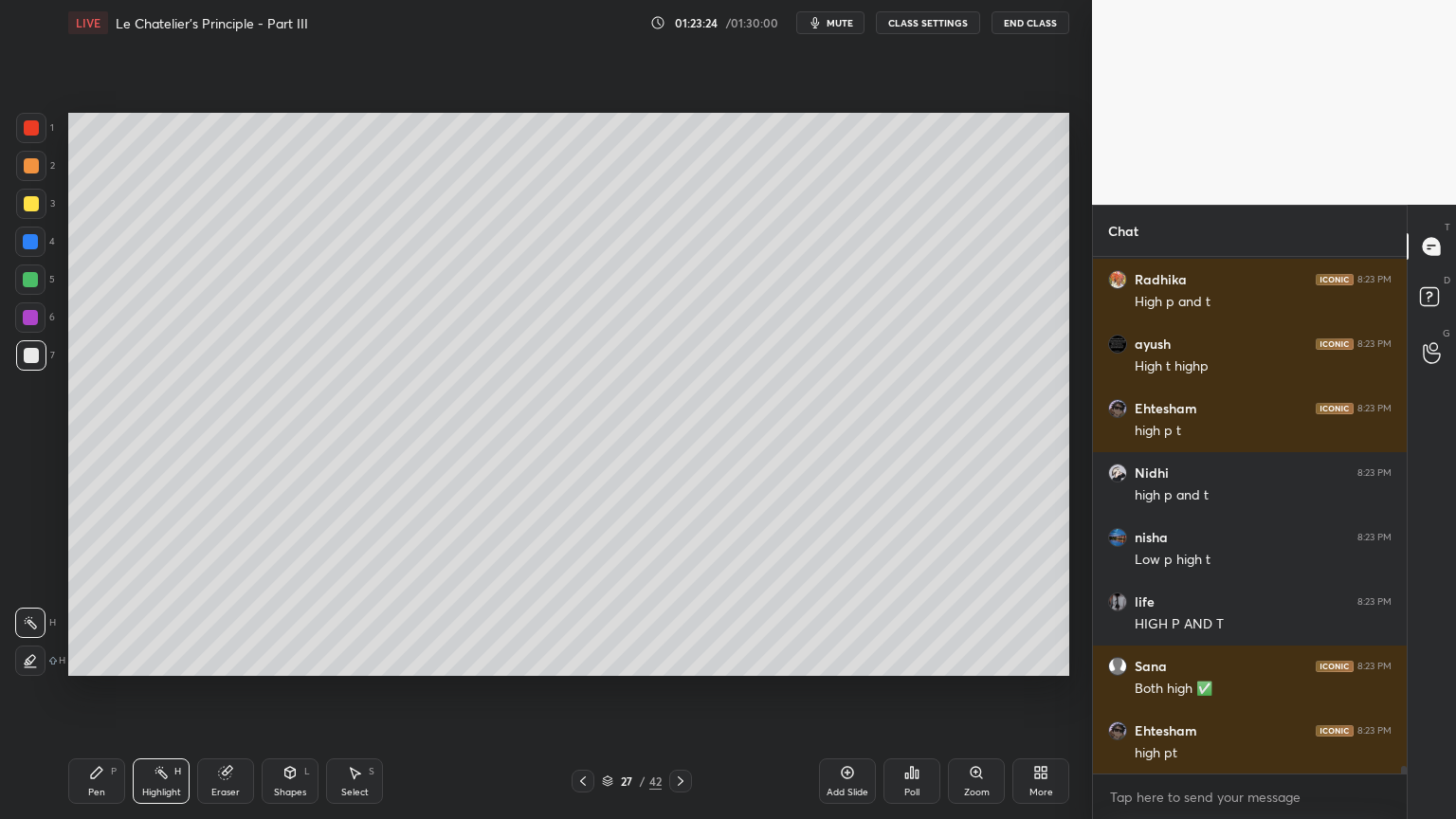 click 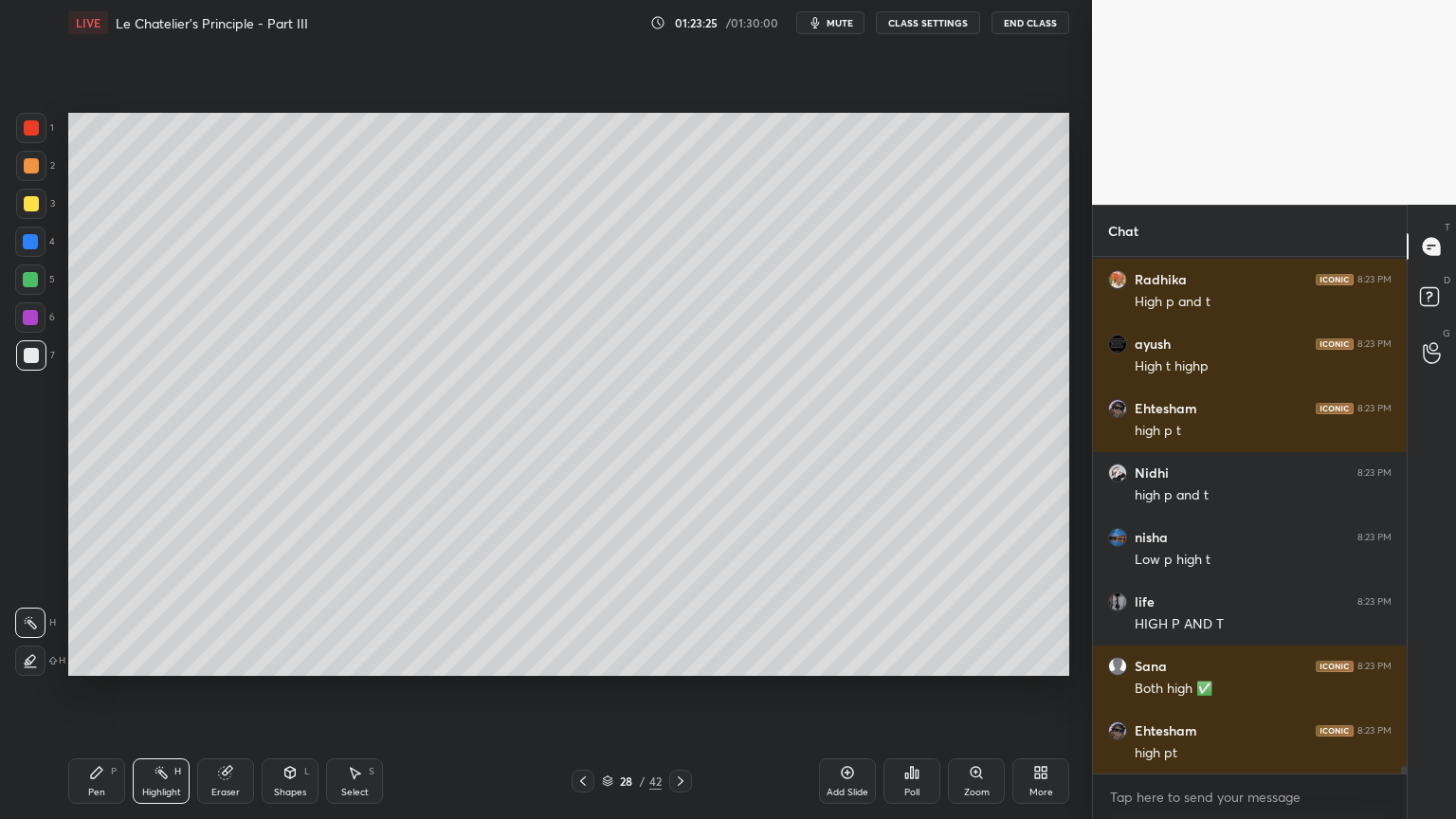 click 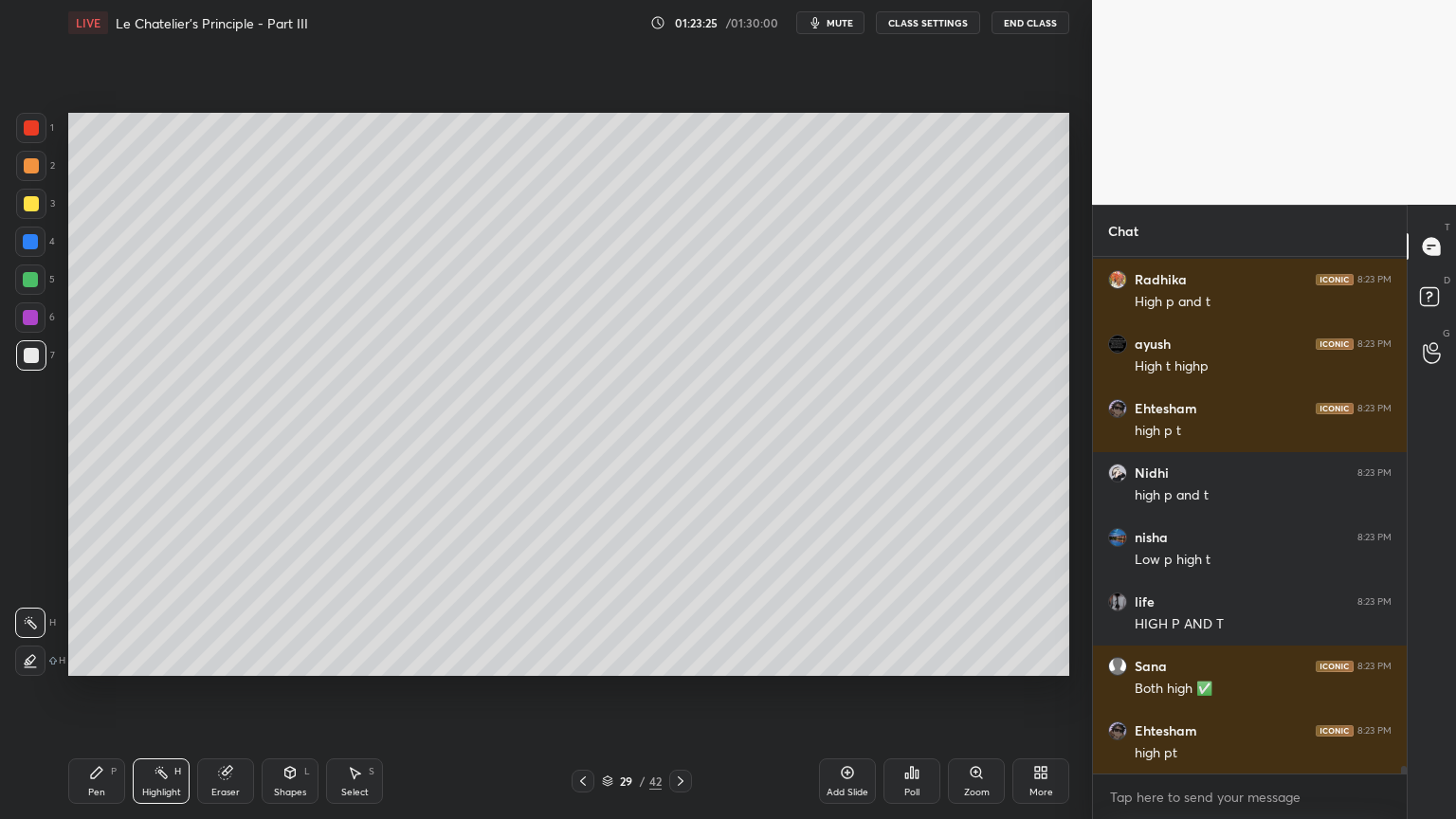 click 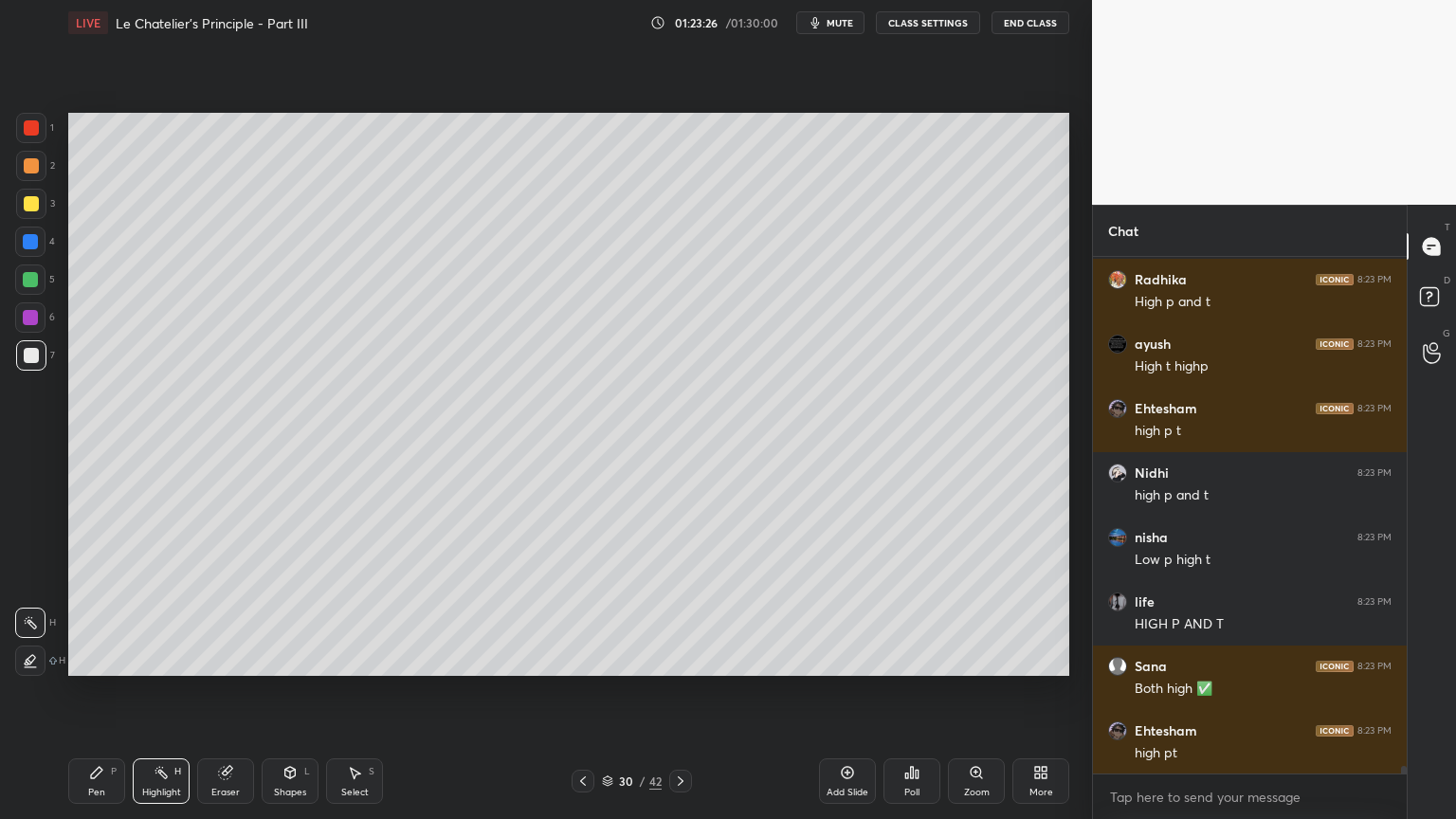 click on "Pen" at bounding box center (97, 792) 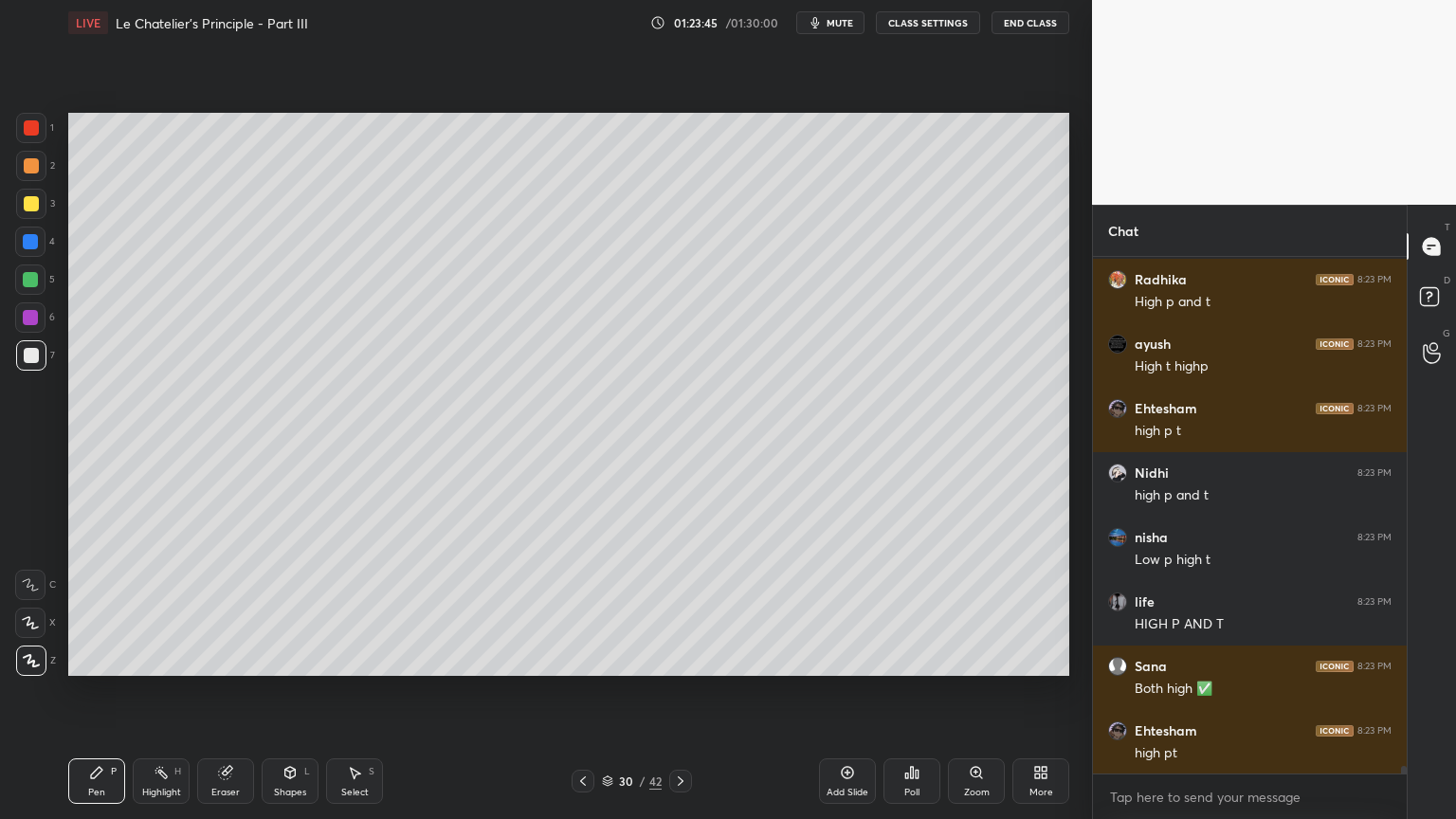 click on "Highlight H" at bounding box center [161, 781] 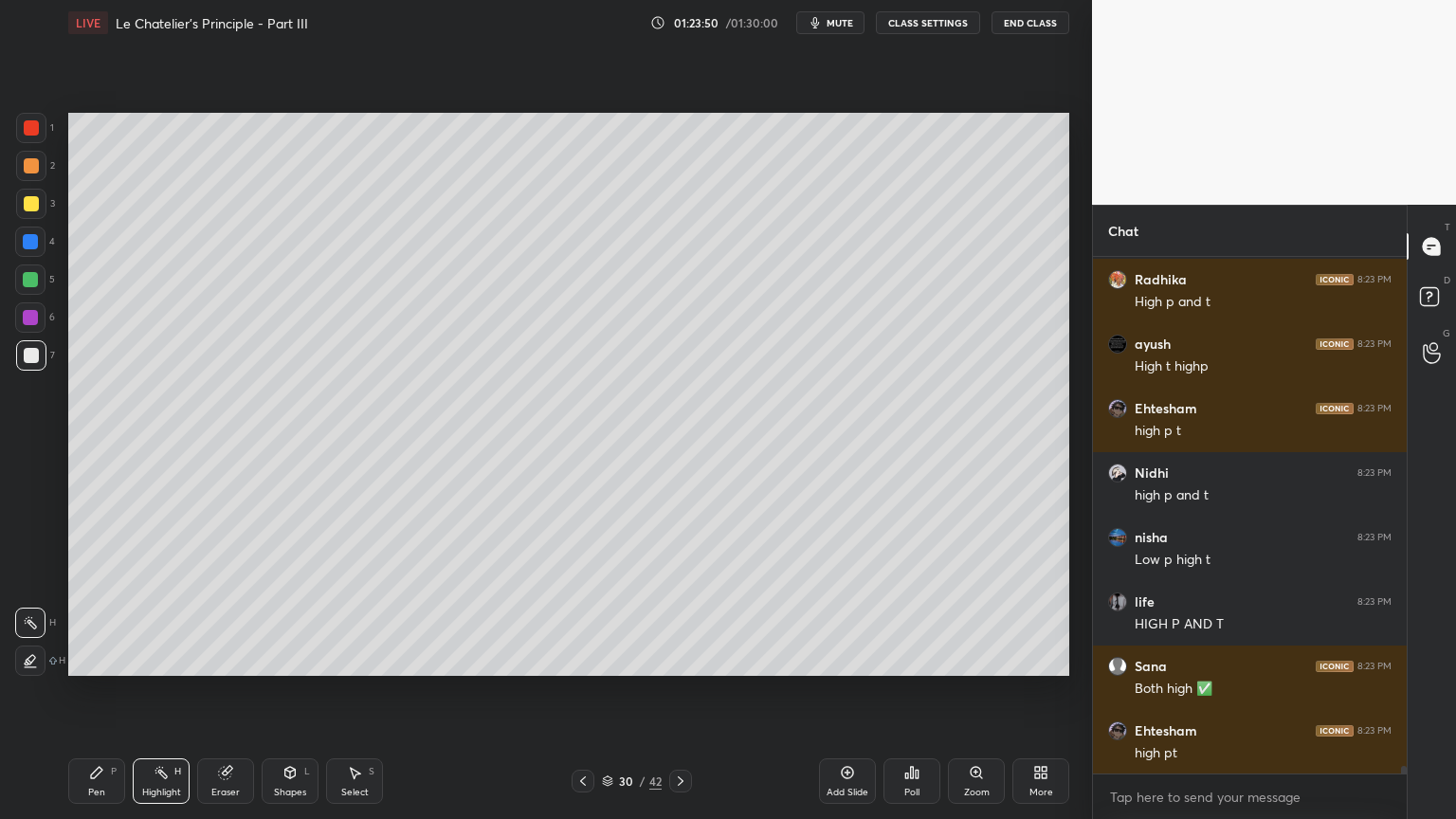 scroll, scrollTop: 34280, scrollLeft: 0, axis: vertical 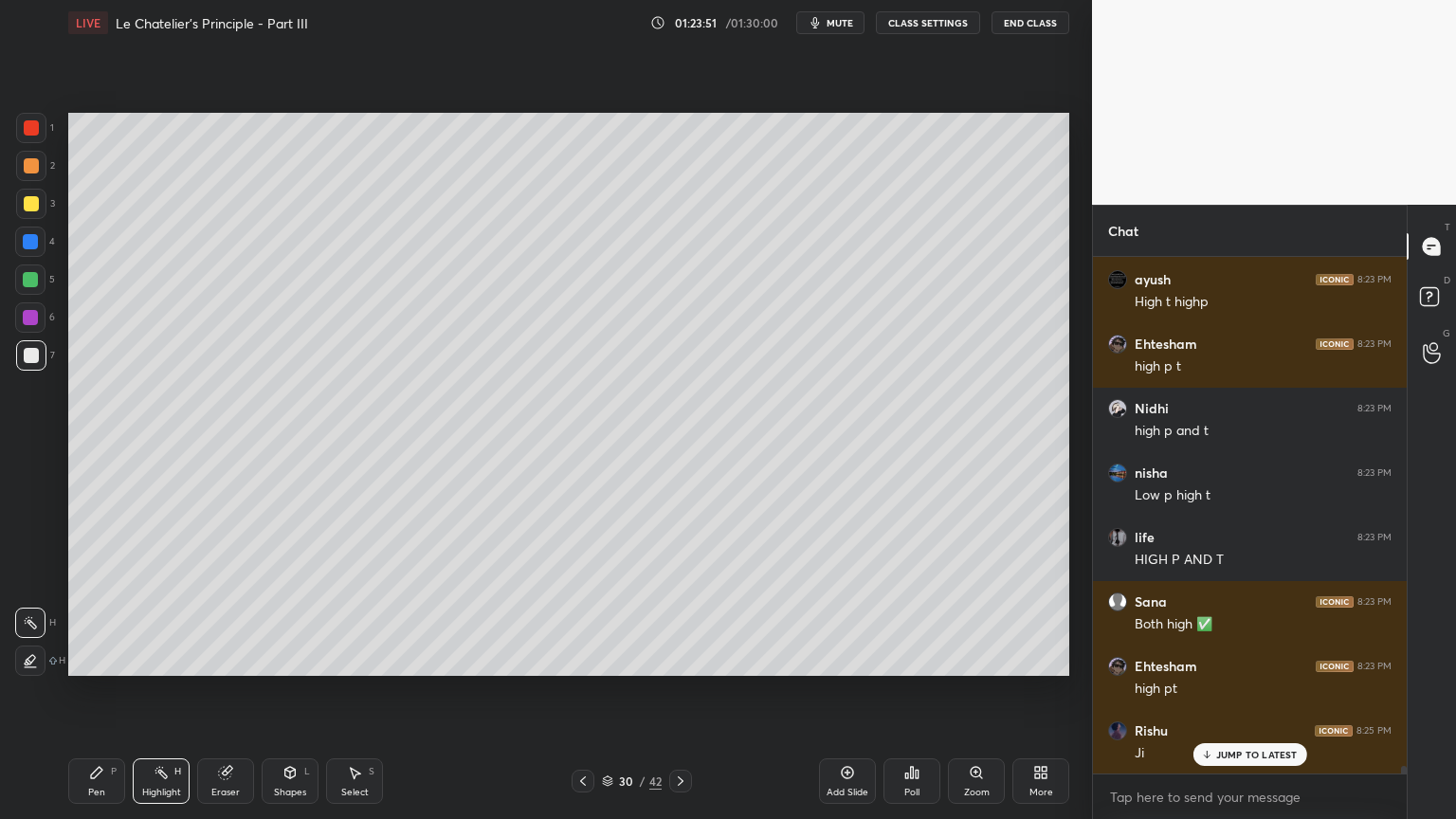 click on "Shapes L" at bounding box center [290, 781] 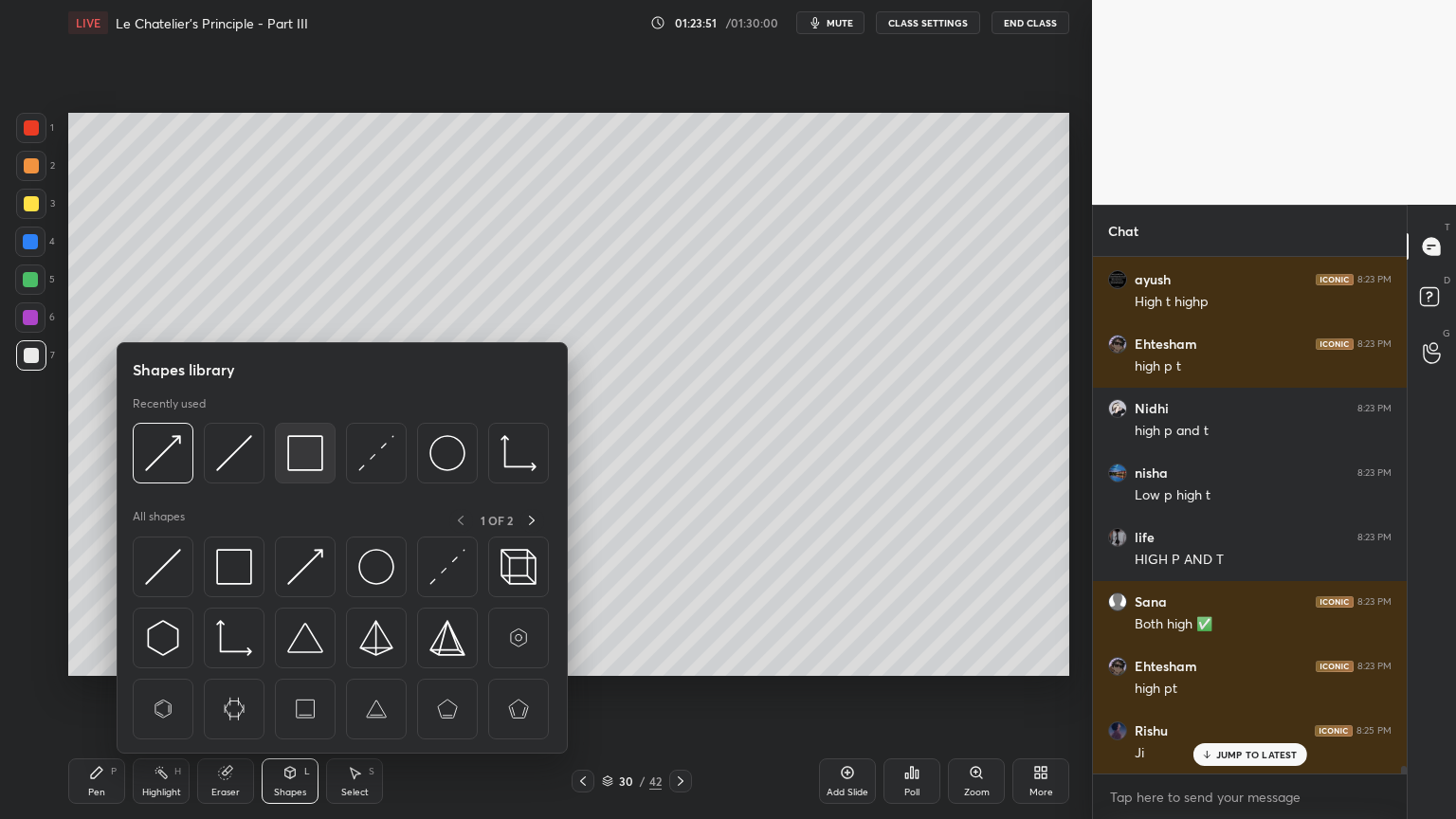 scroll, scrollTop: 34345, scrollLeft: 0, axis: vertical 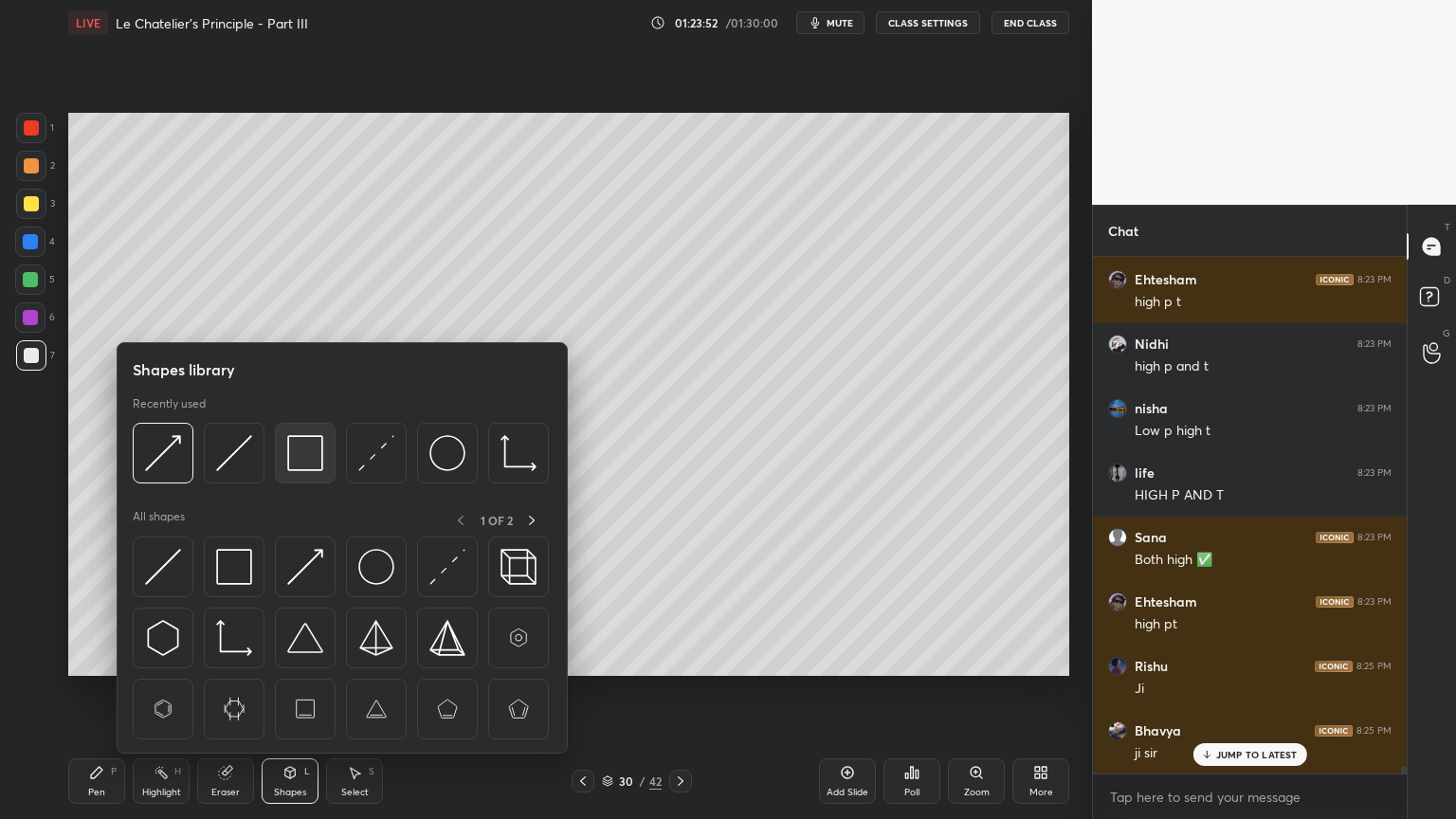 click at bounding box center (305, 453) 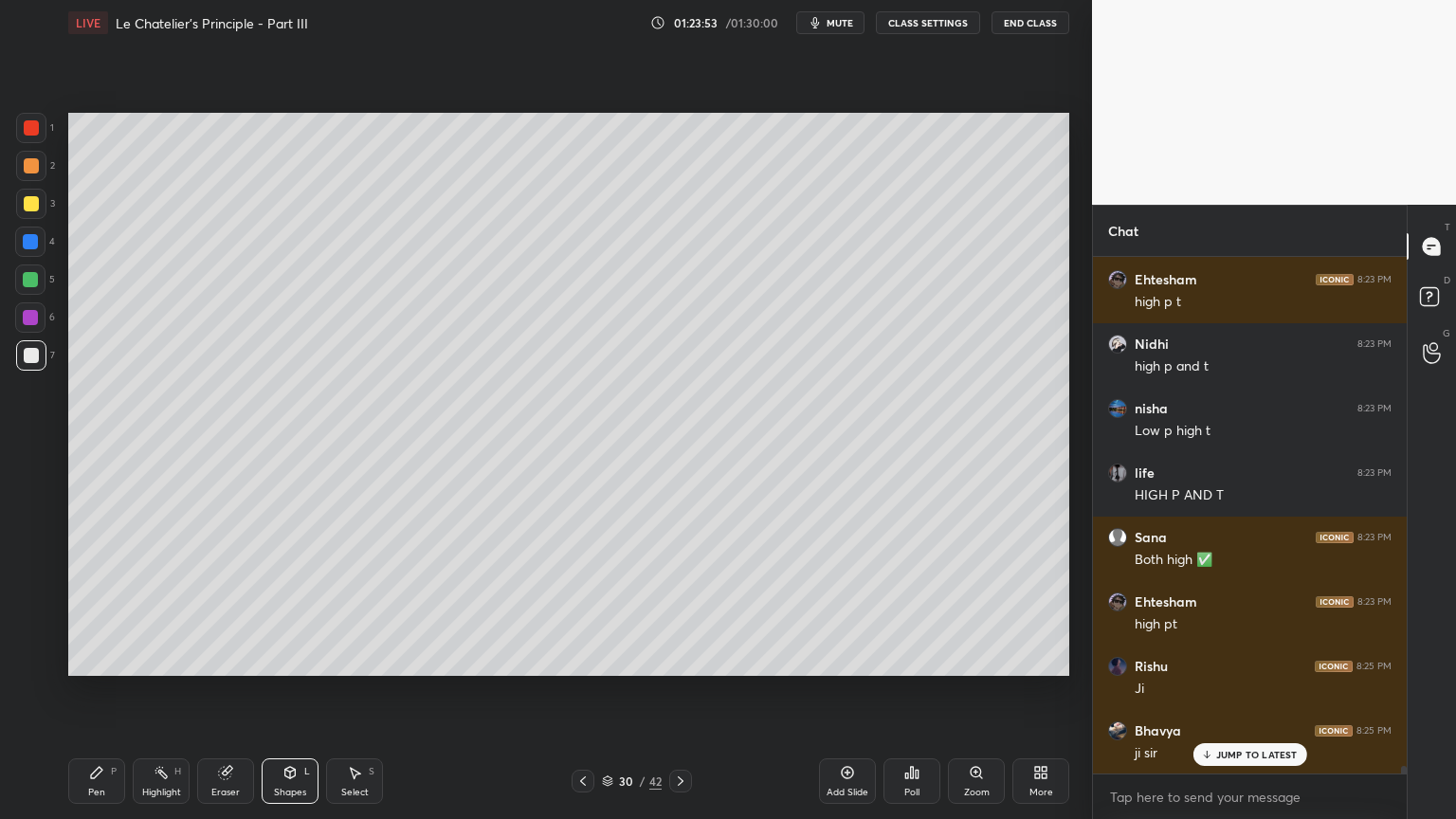 click on "Highlight H" at bounding box center (161, 781) 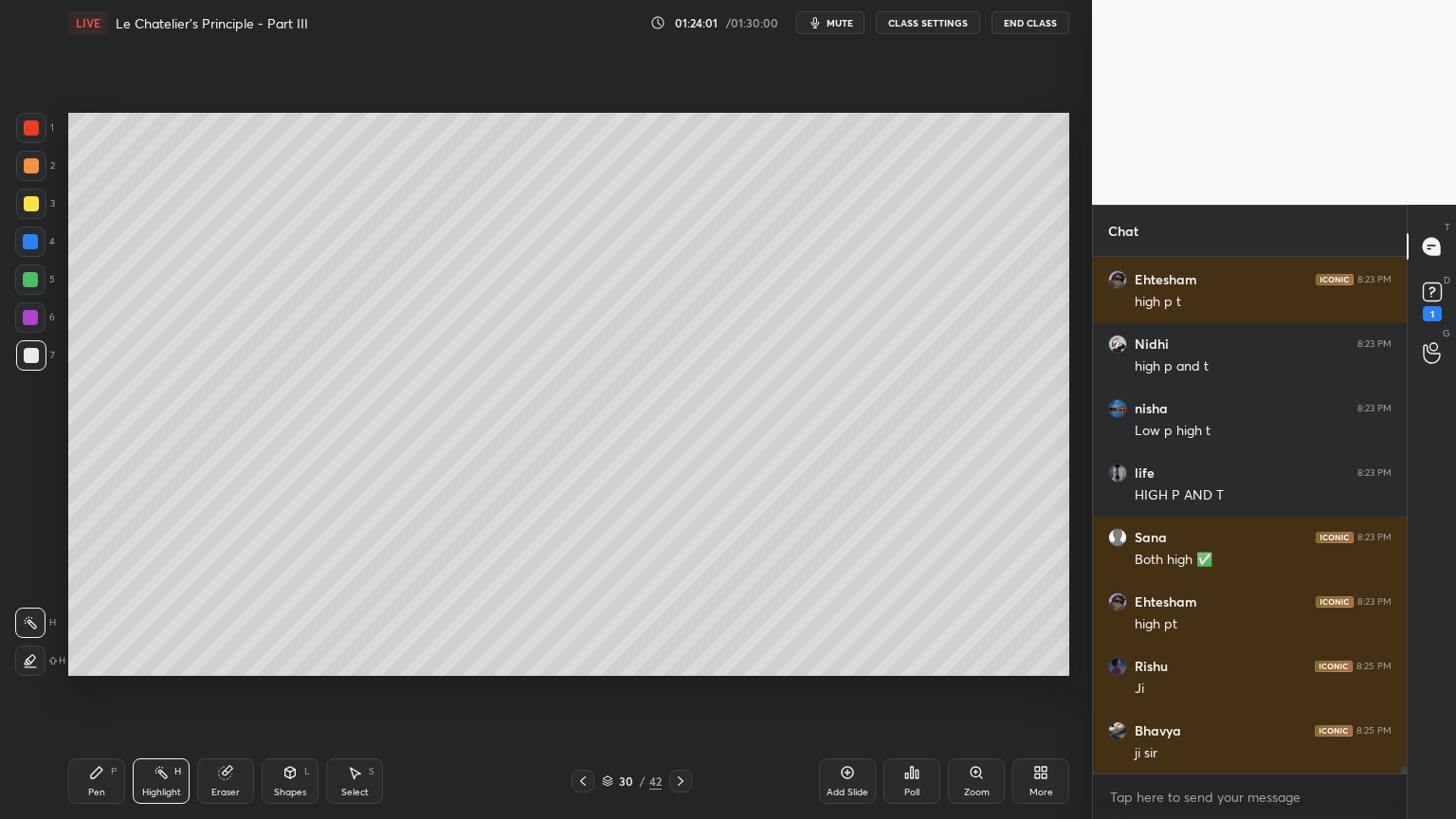 click 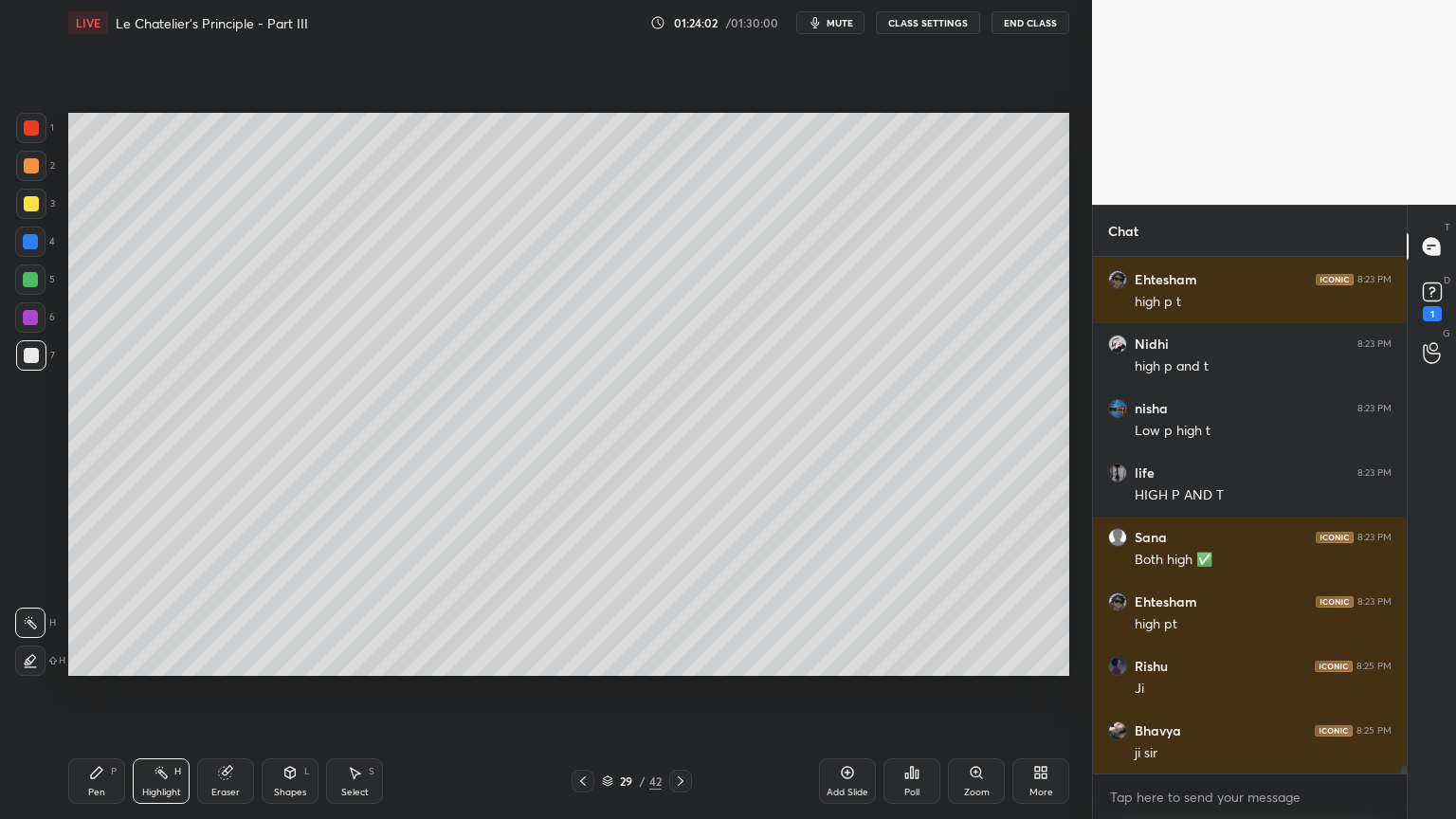 click 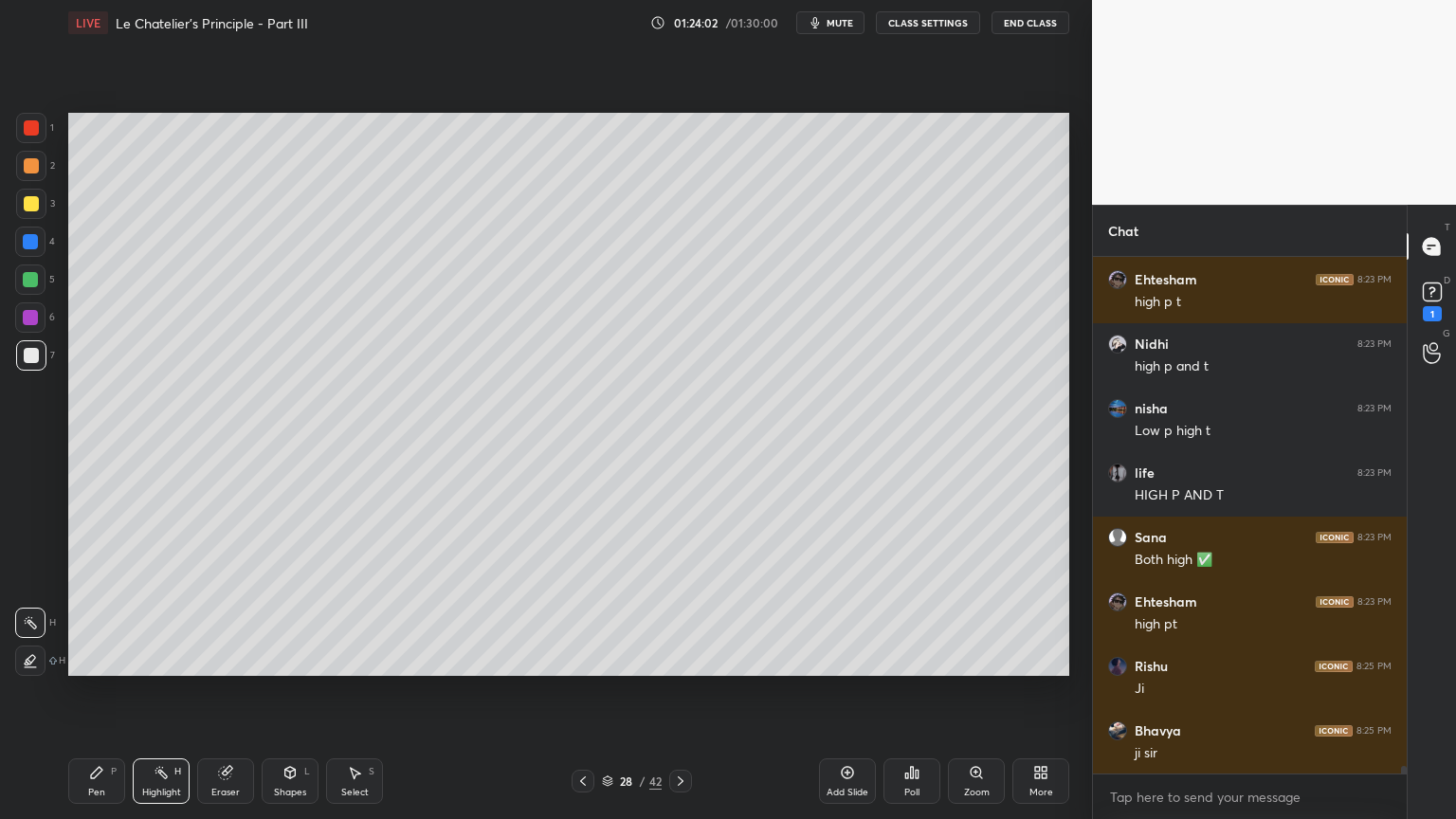 click 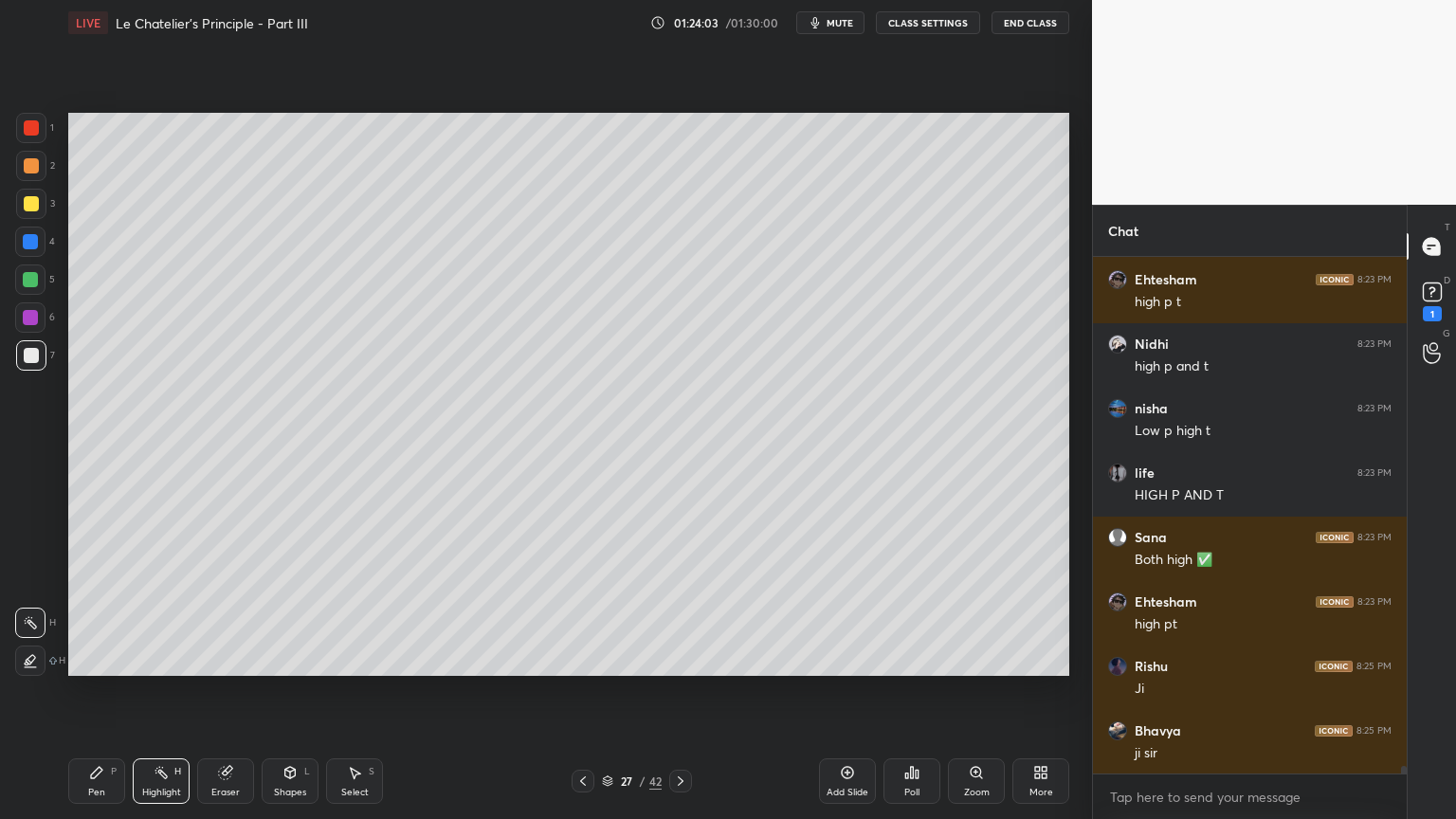 click 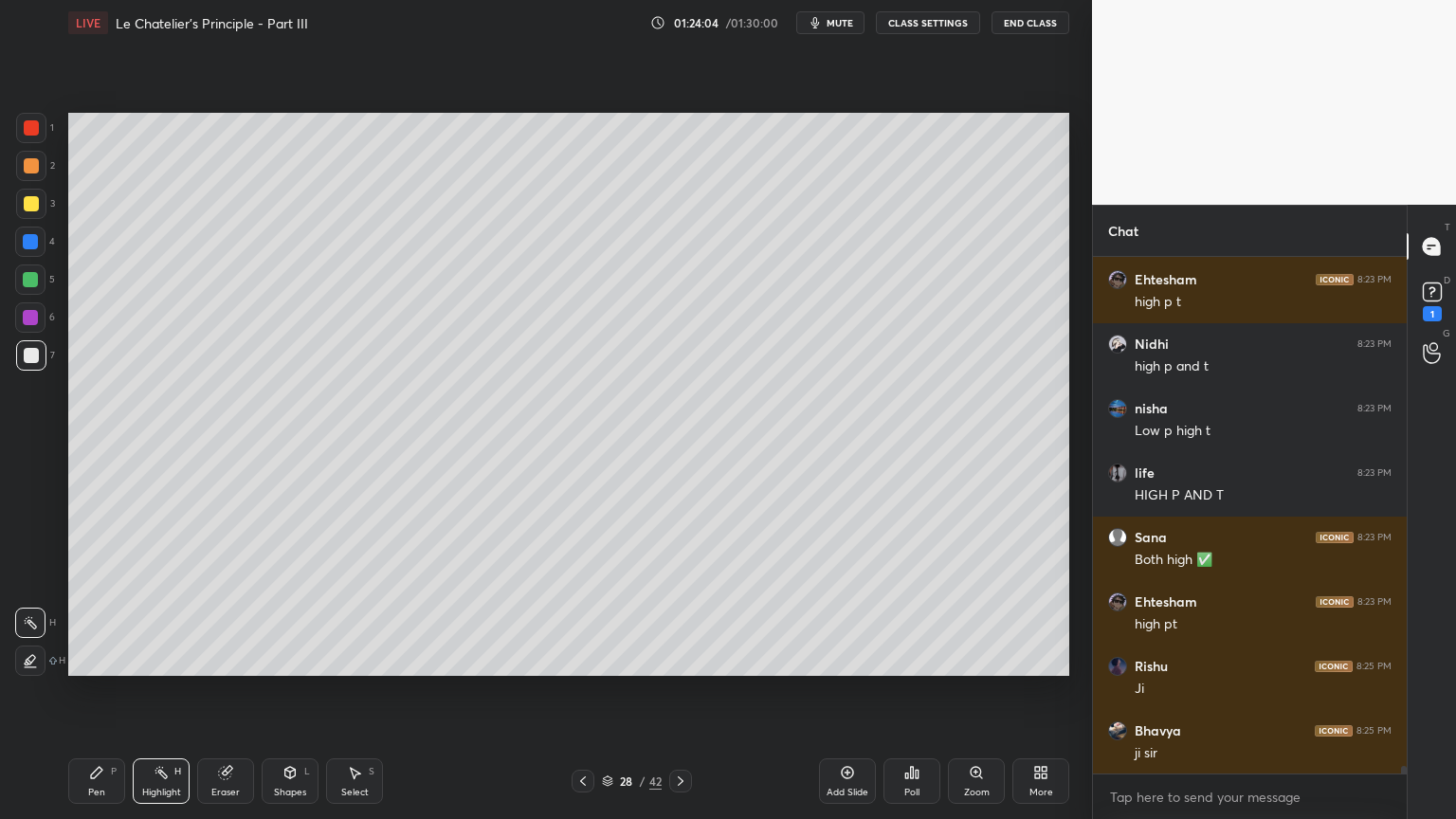 click on "Highlight H" at bounding box center (161, 781) 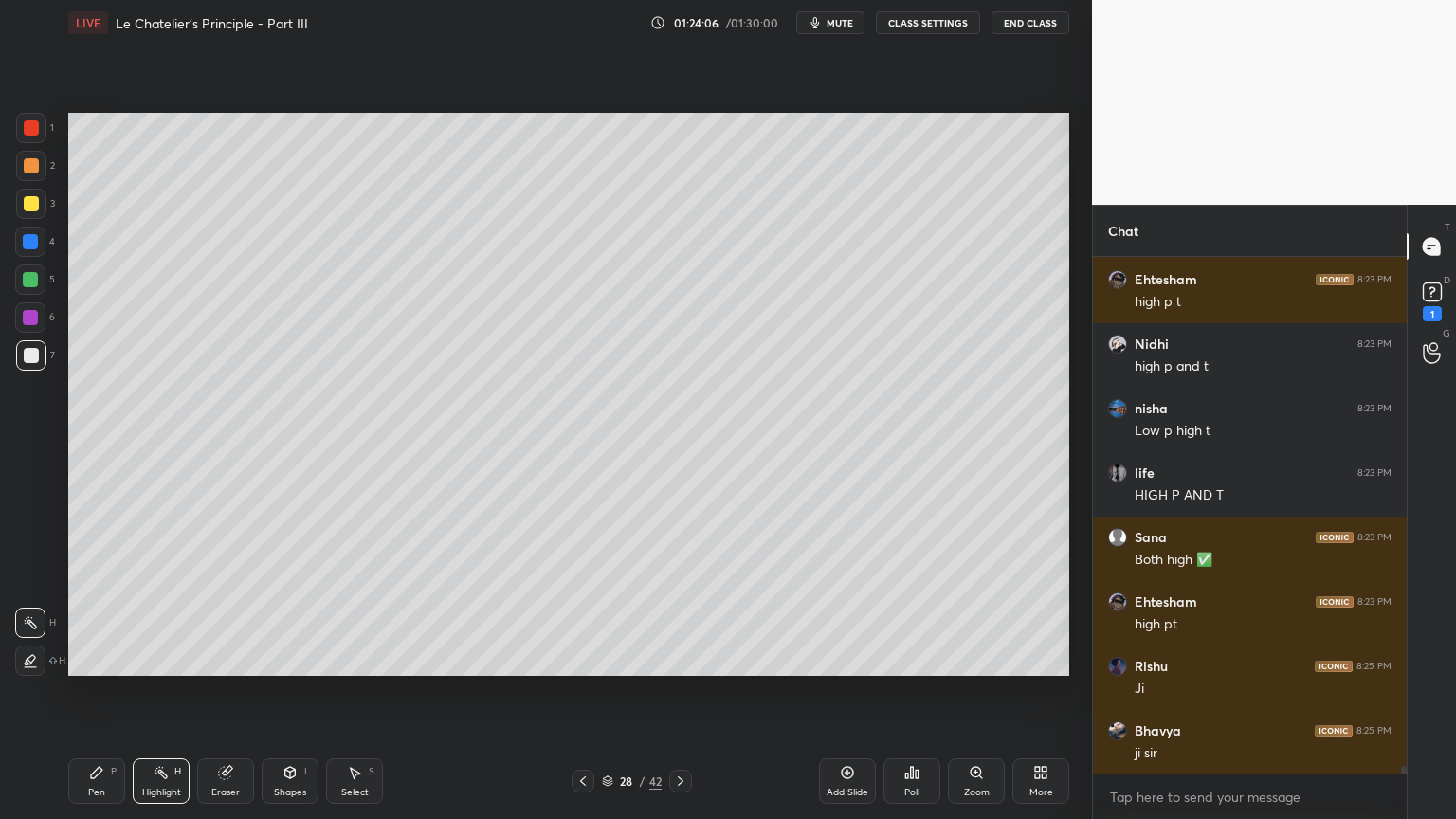 click 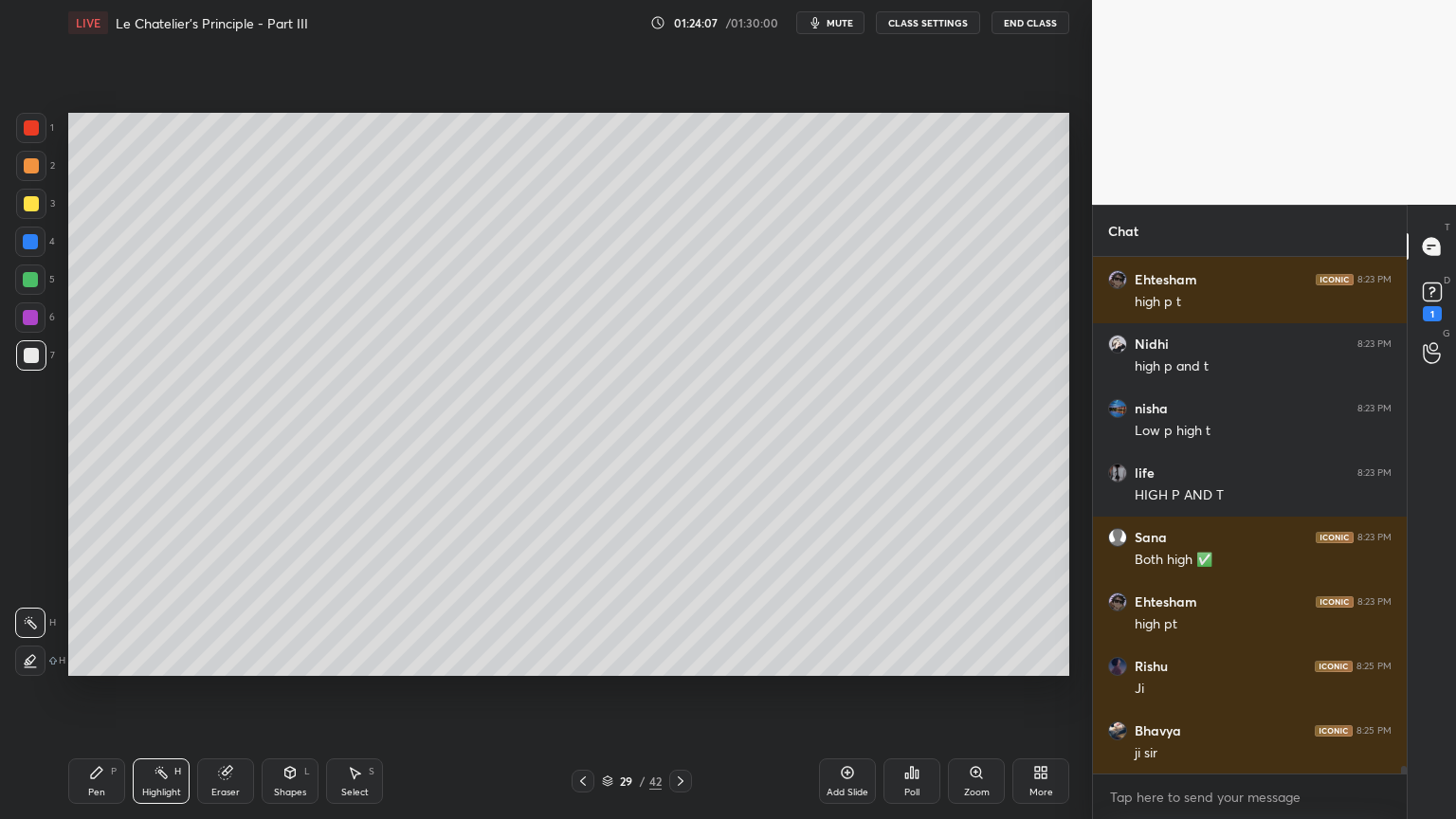 click 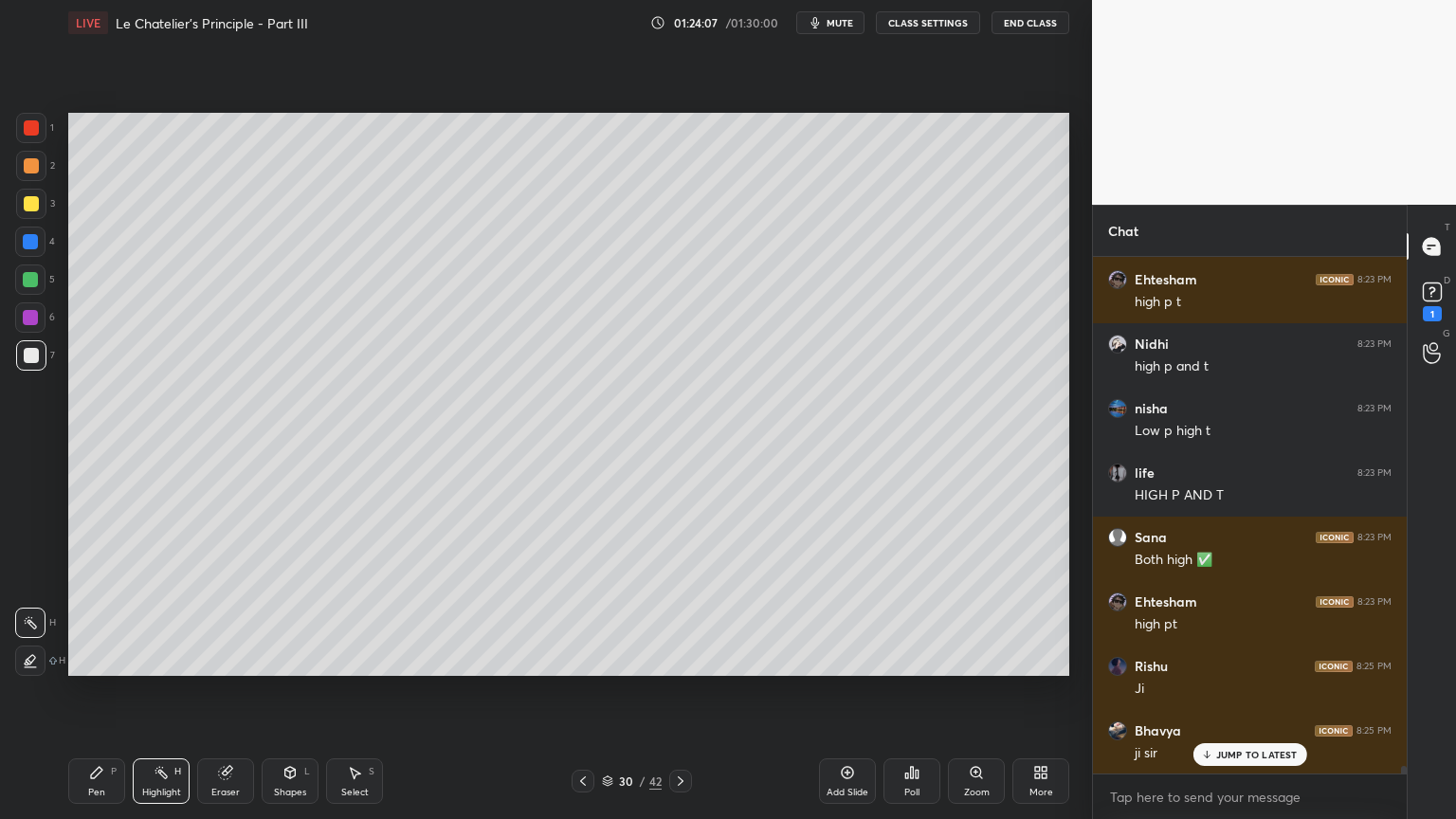 scroll, scrollTop: 34409, scrollLeft: 0, axis: vertical 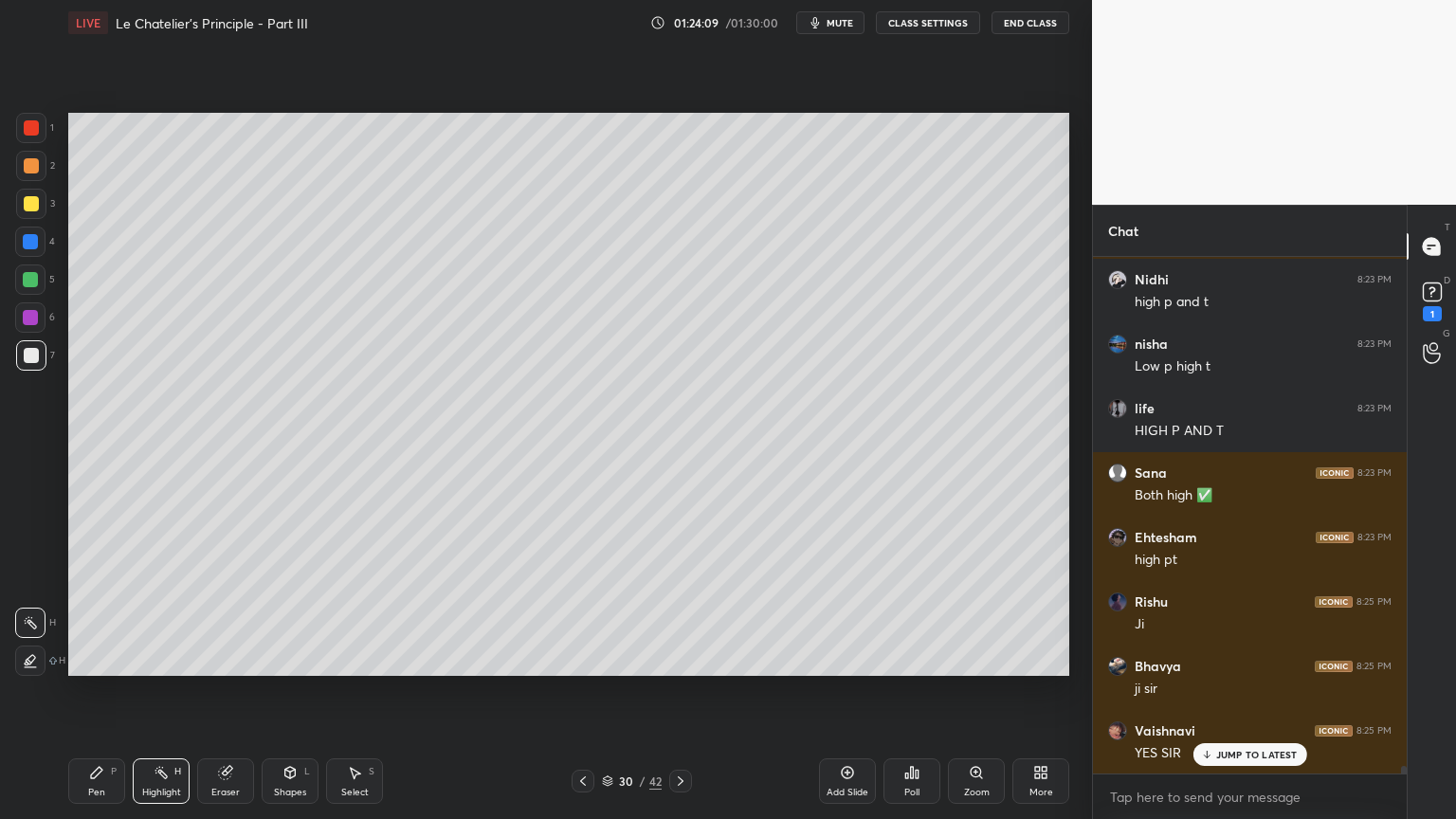 click 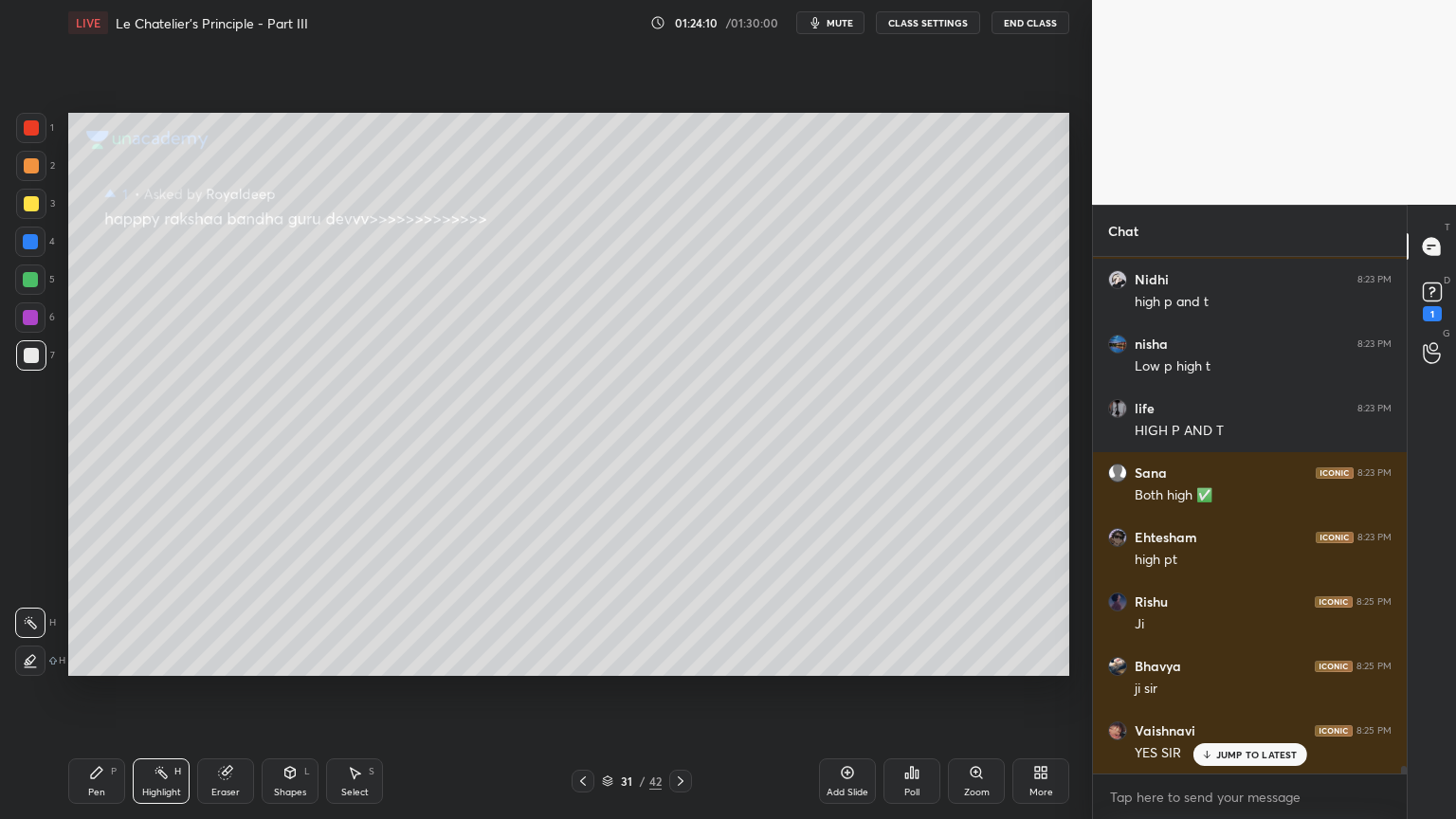 click 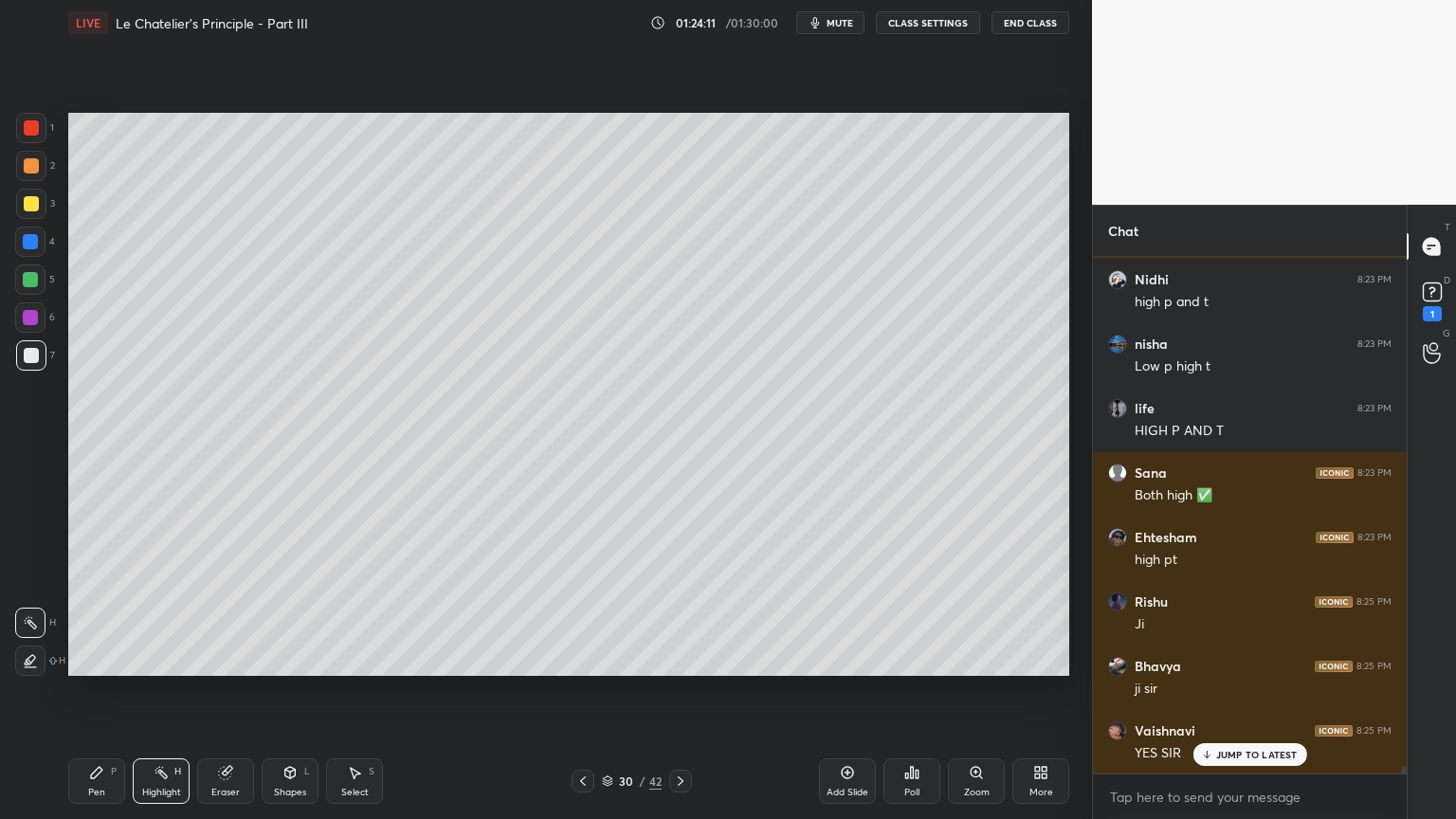 drag, startPoint x: 849, startPoint y: 777, endPoint x: 832, endPoint y: 774, distance: 17.262677 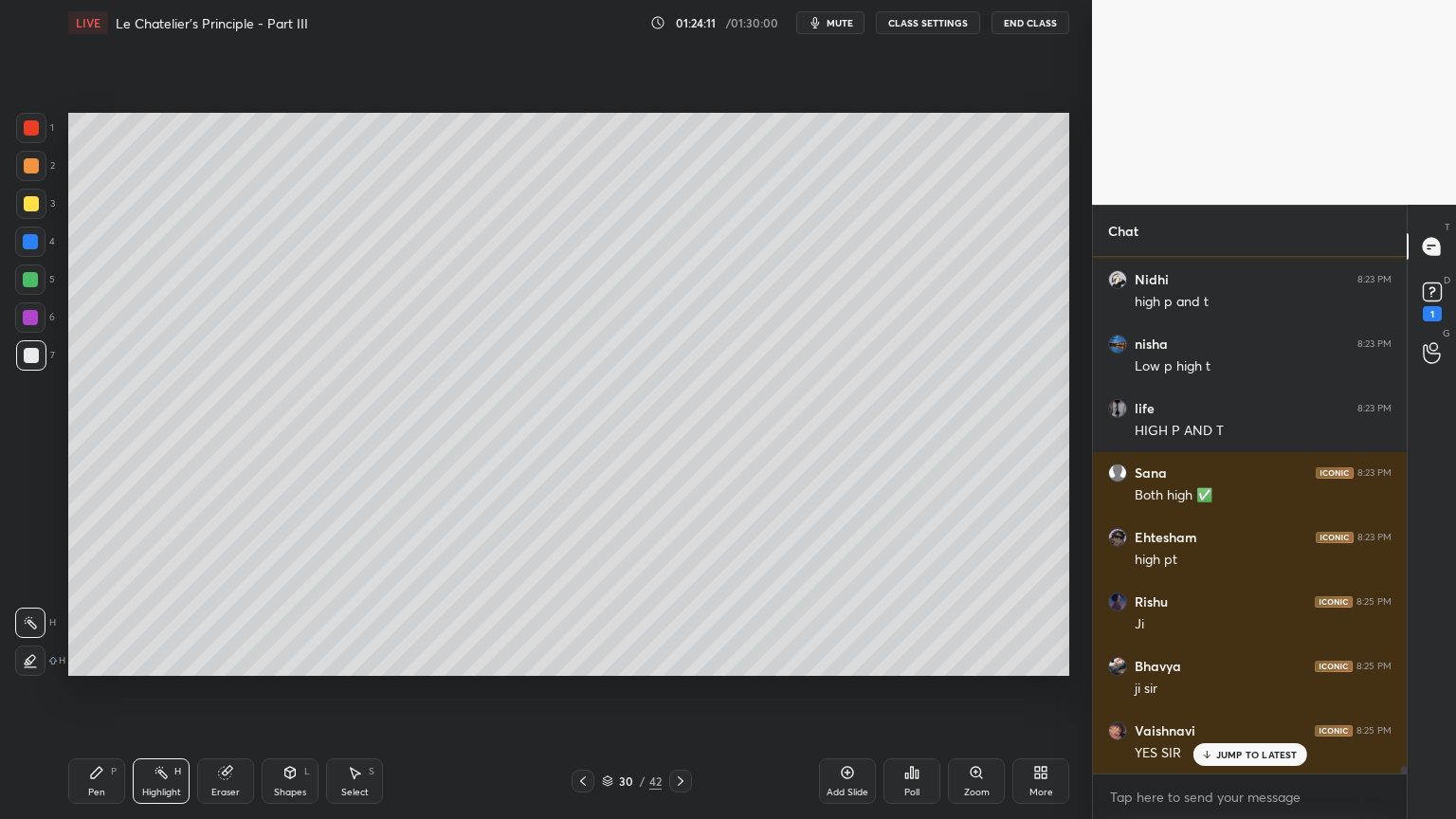 click 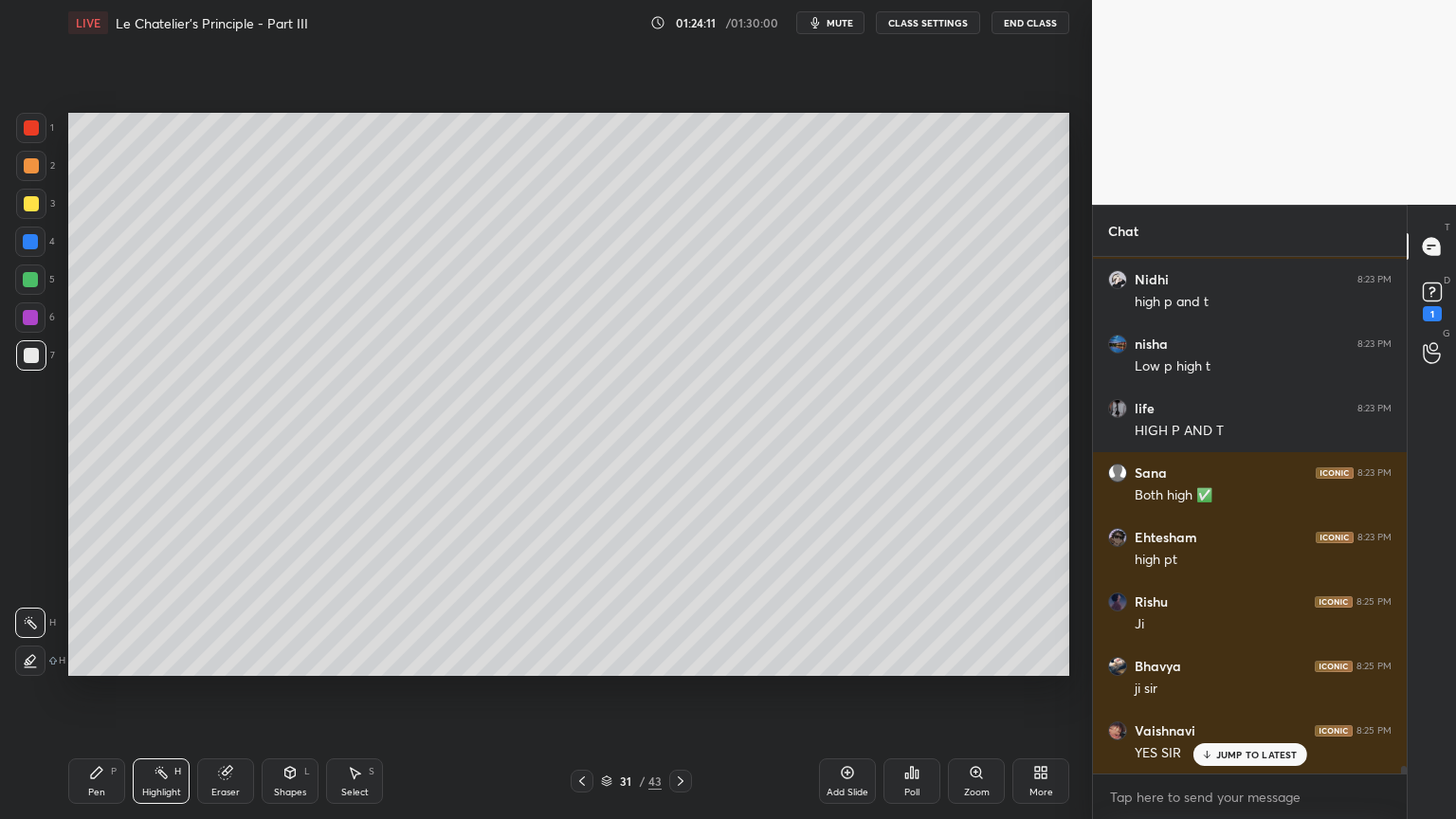 click on "Pen" at bounding box center (97, 792) 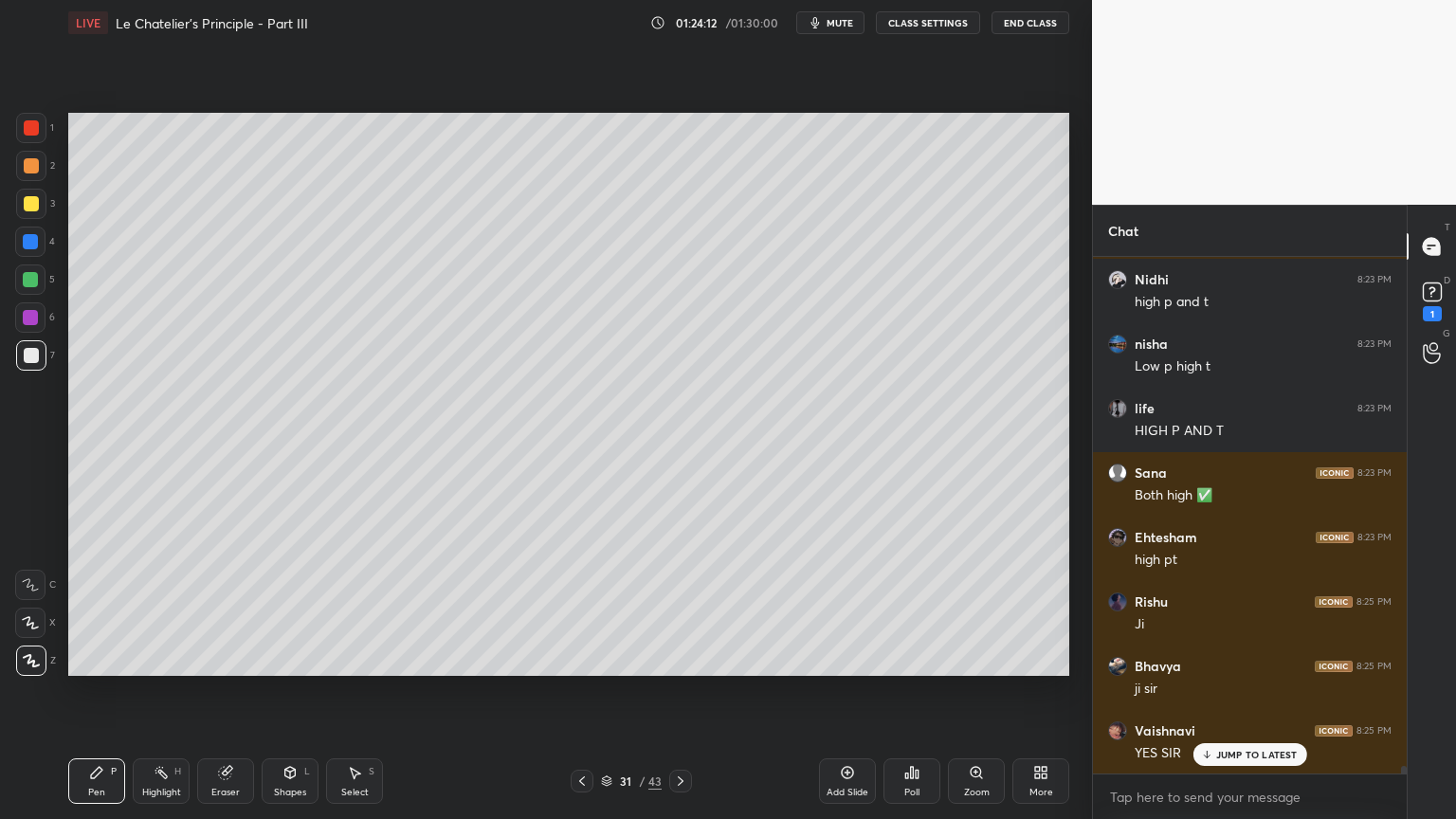 click at bounding box center (31, 166) 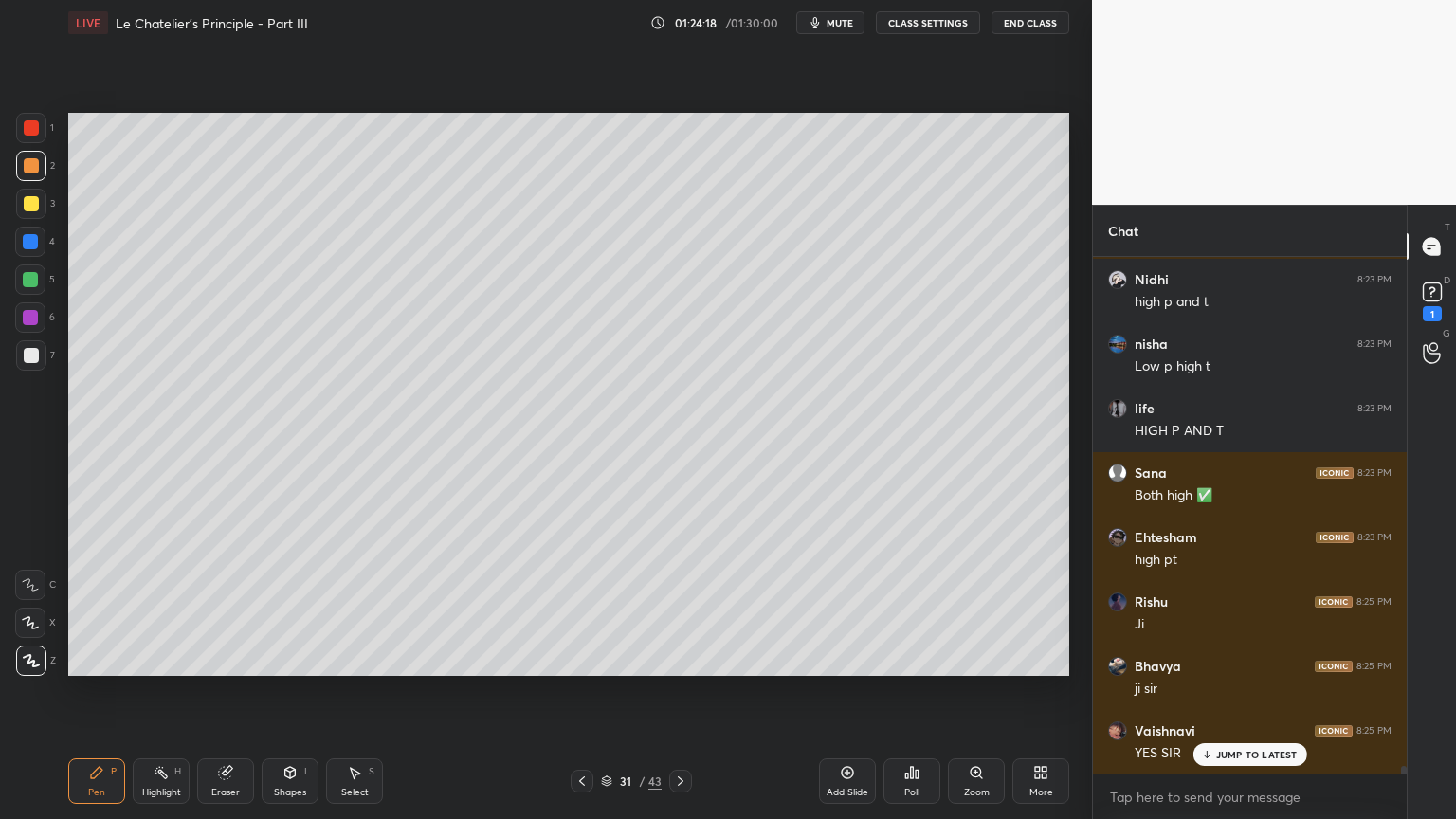 drag, startPoint x: 35, startPoint y: 121, endPoint x: 61, endPoint y: 133, distance: 28.635642 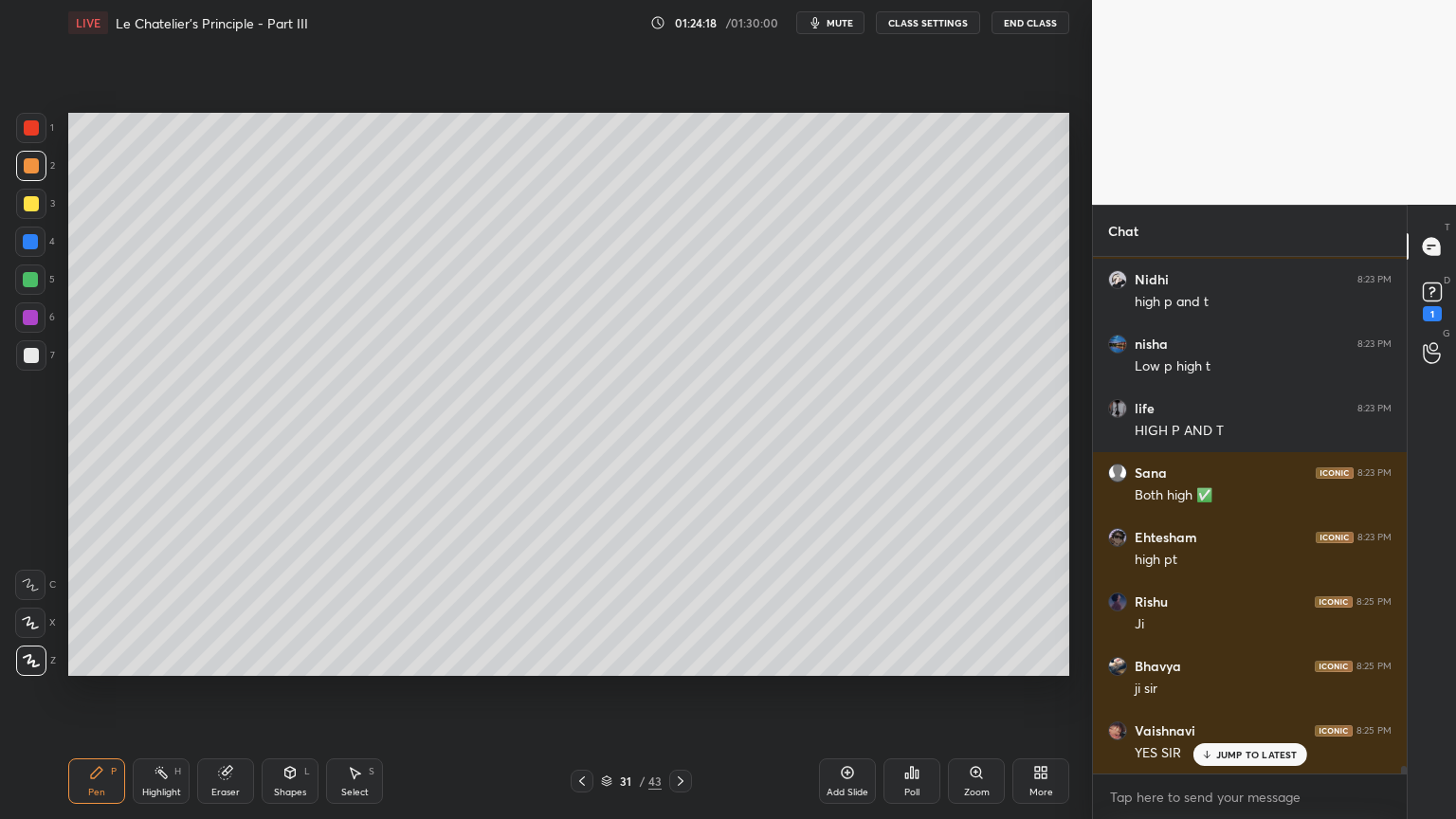 click at bounding box center [31, 128] 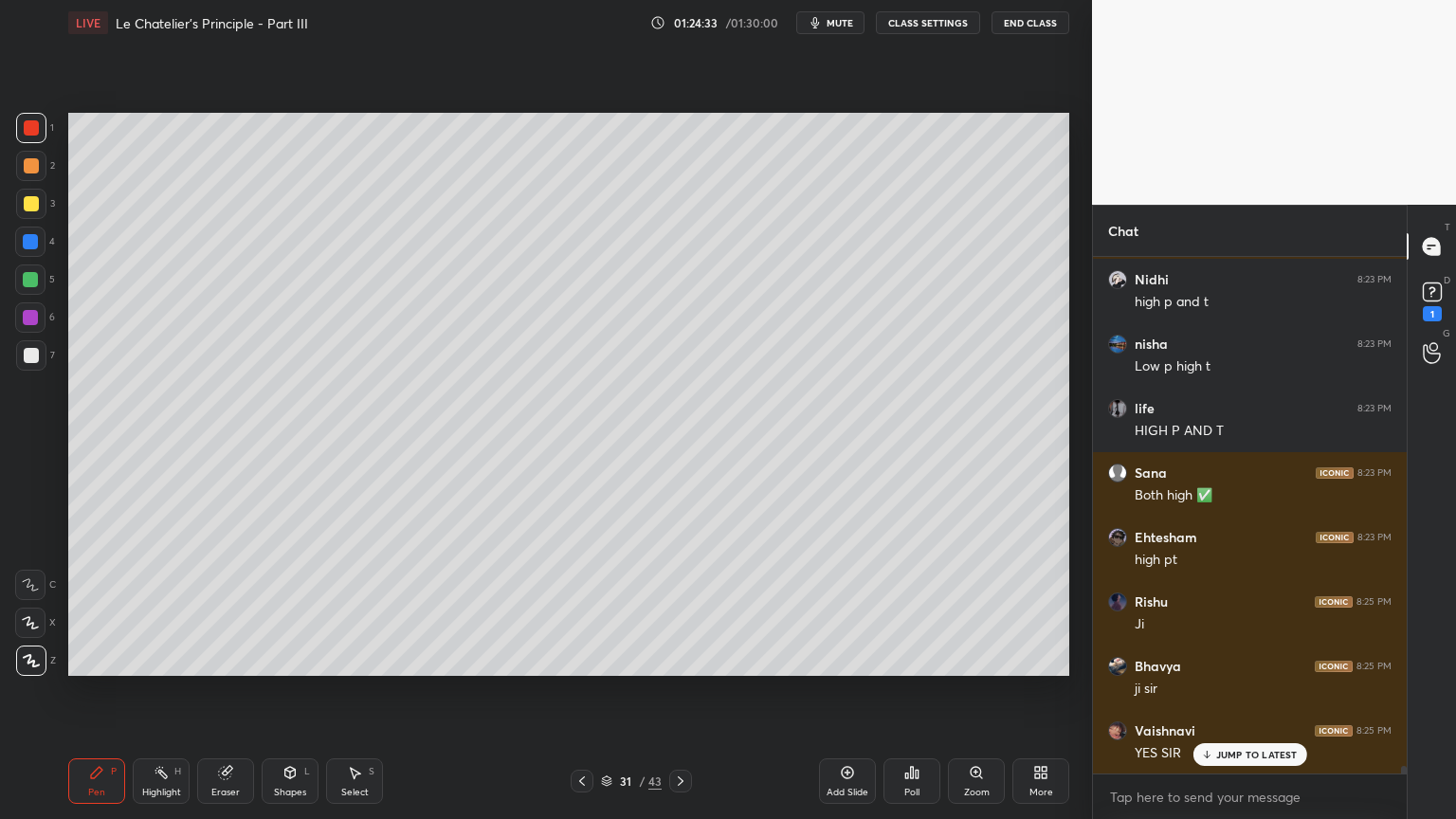 click on "Shapes" at bounding box center [290, 792] 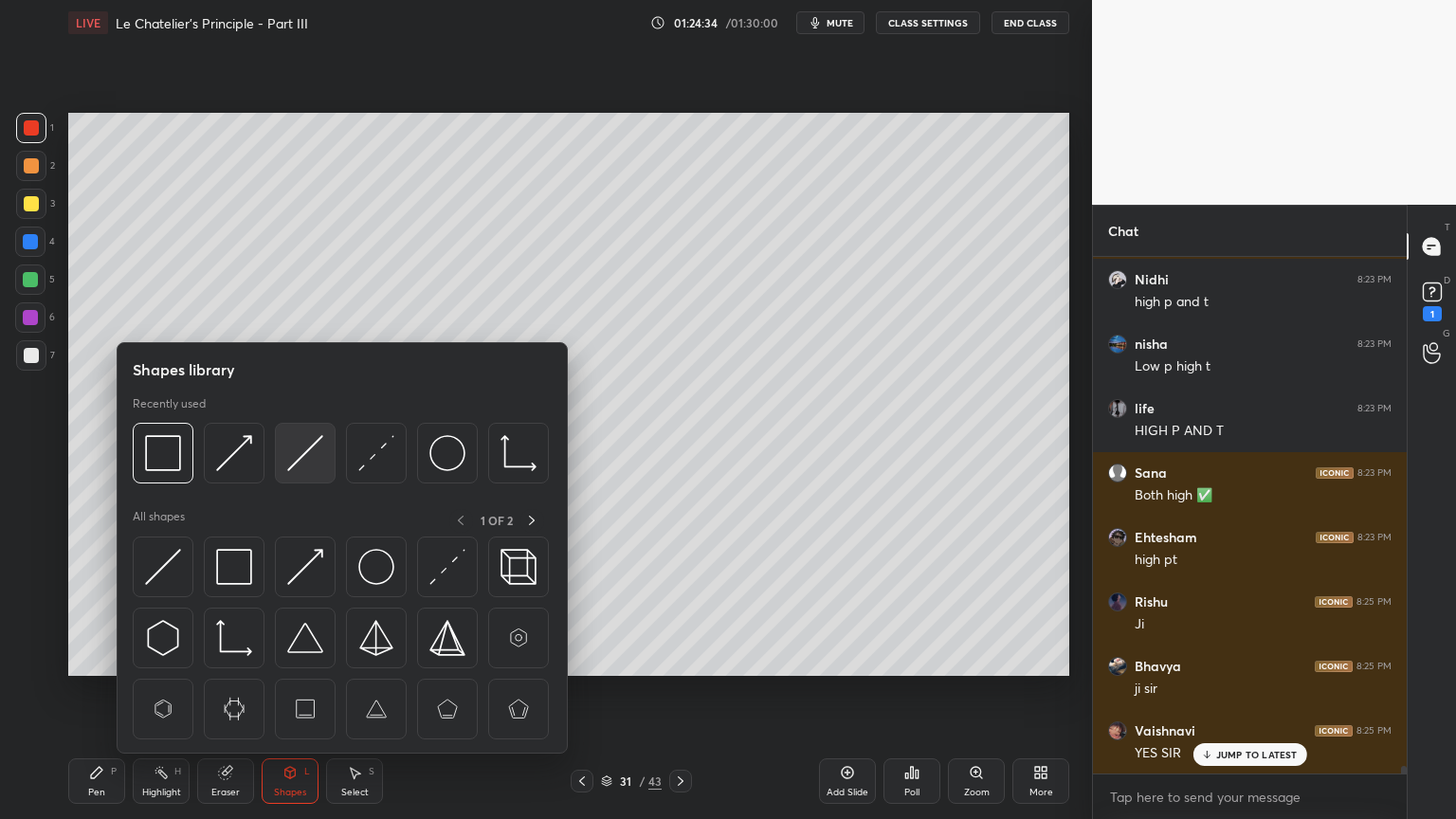 click at bounding box center [305, 453] 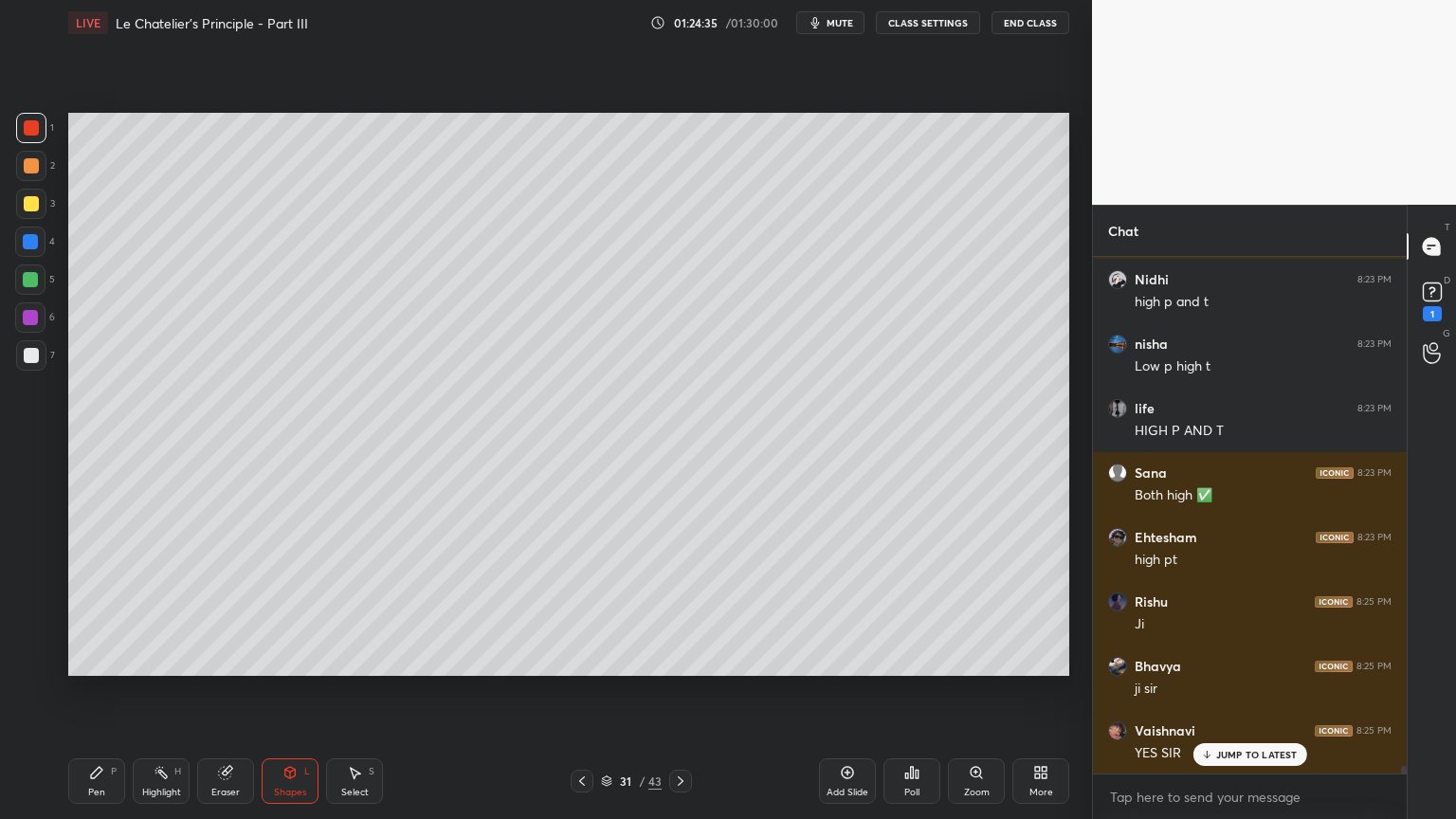 click at bounding box center (31, 355) 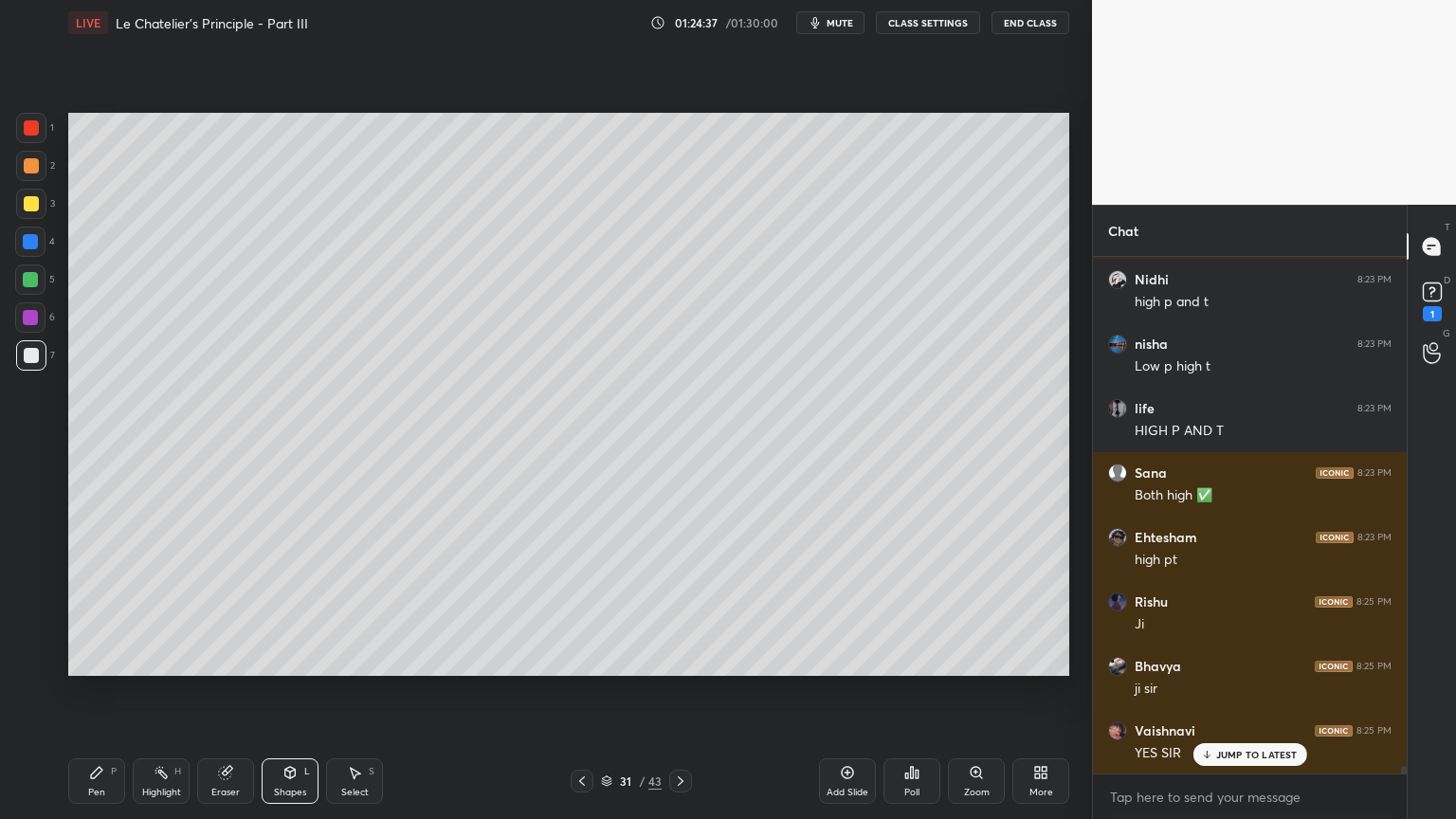 click on "Pen P" at bounding box center (97, 781) 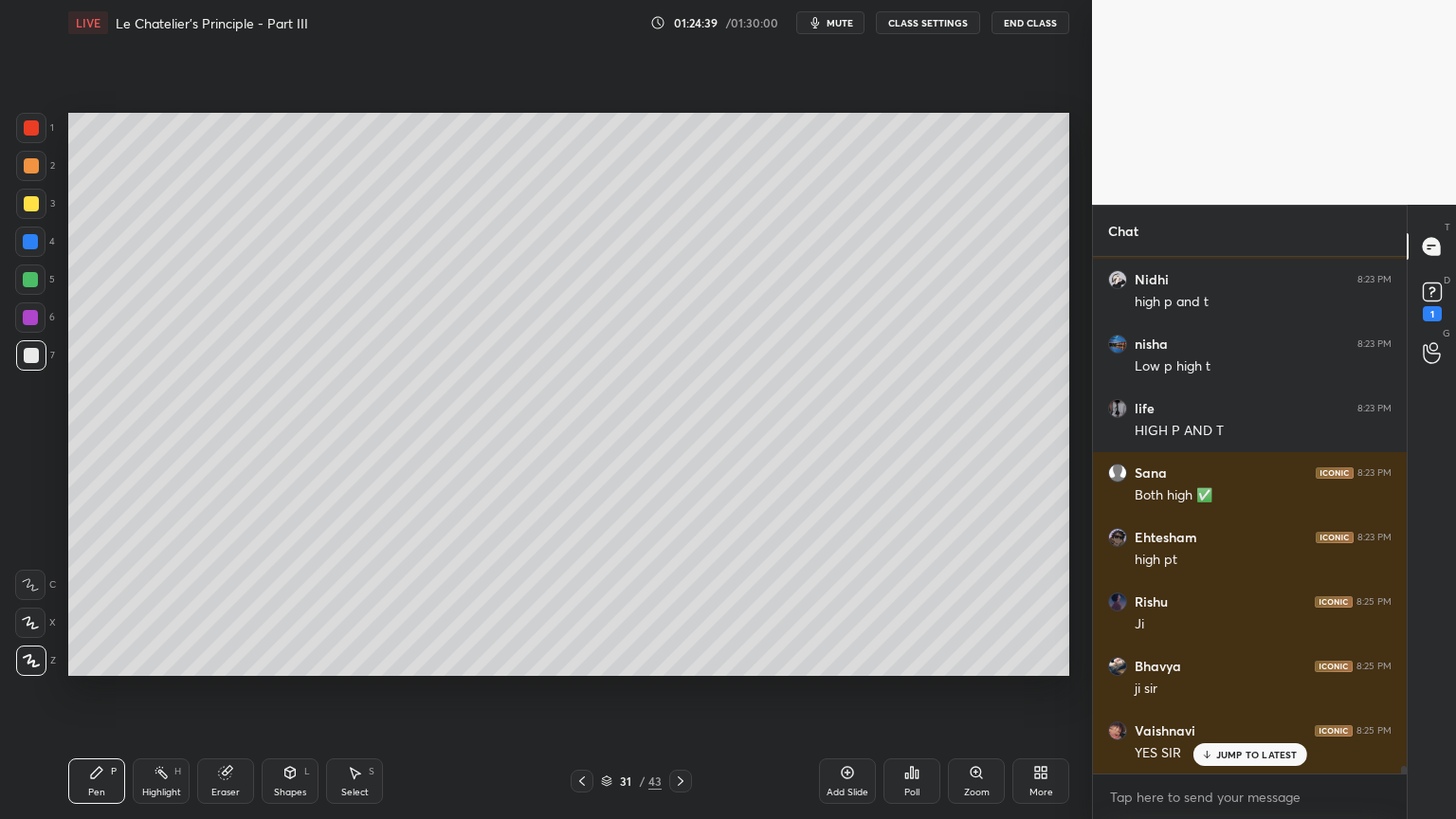 drag, startPoint x: 29, startPoint y: 209, endPoint x: 19, endPoint y: 224, distance: 18.027756 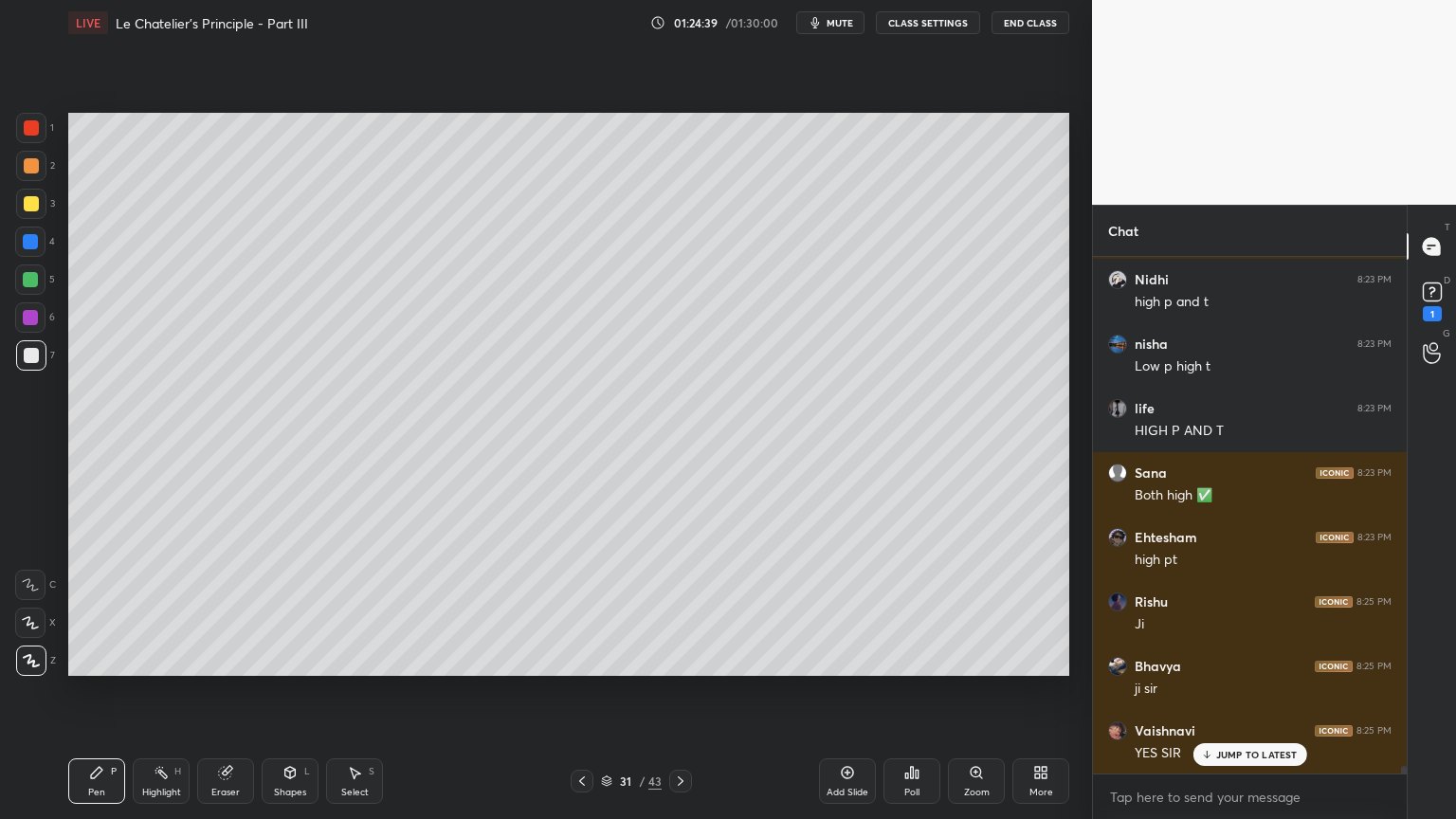click at bounding box center [31, 204] 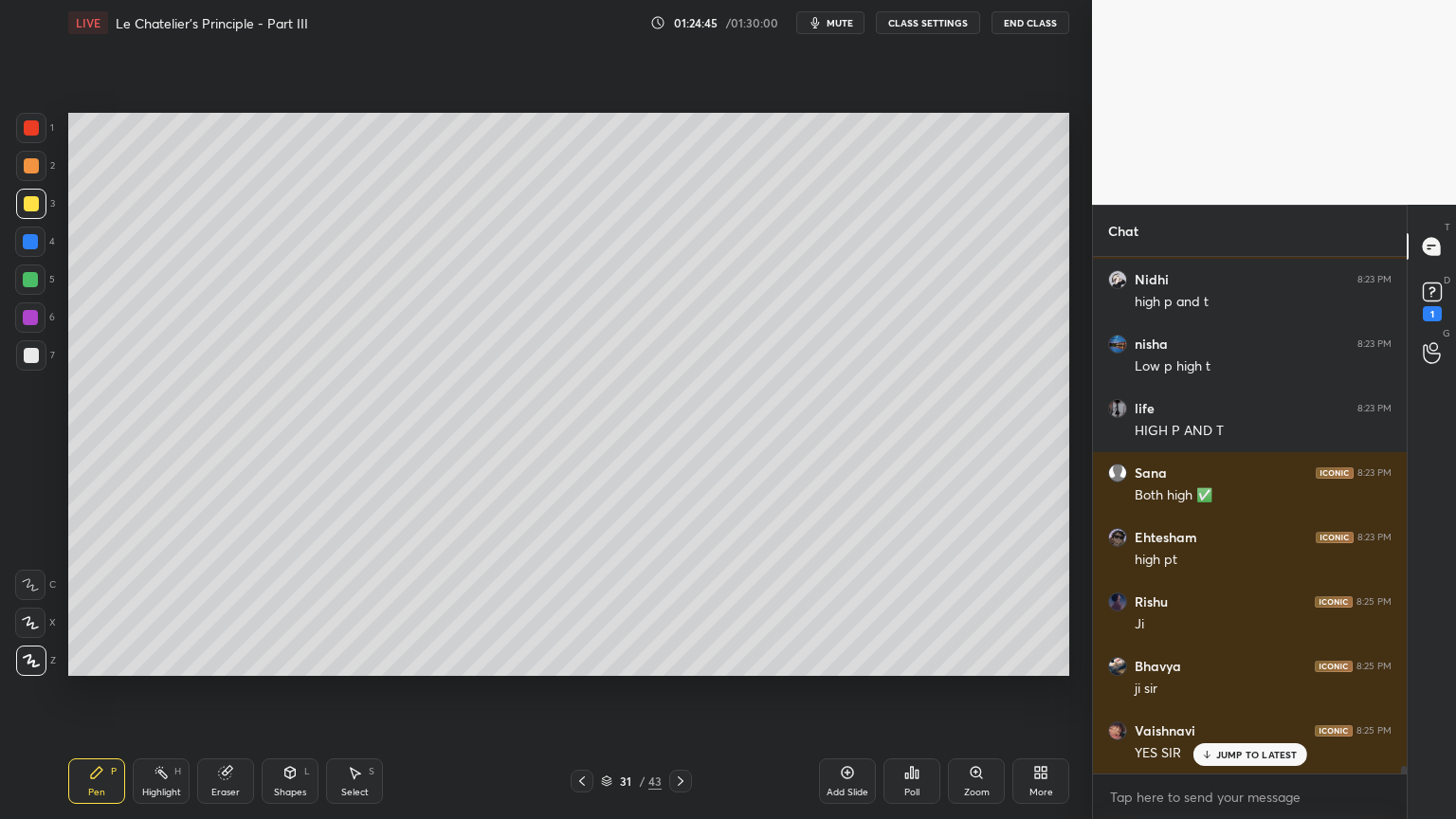 click on "Pen P" at bounding box center (97, 781) 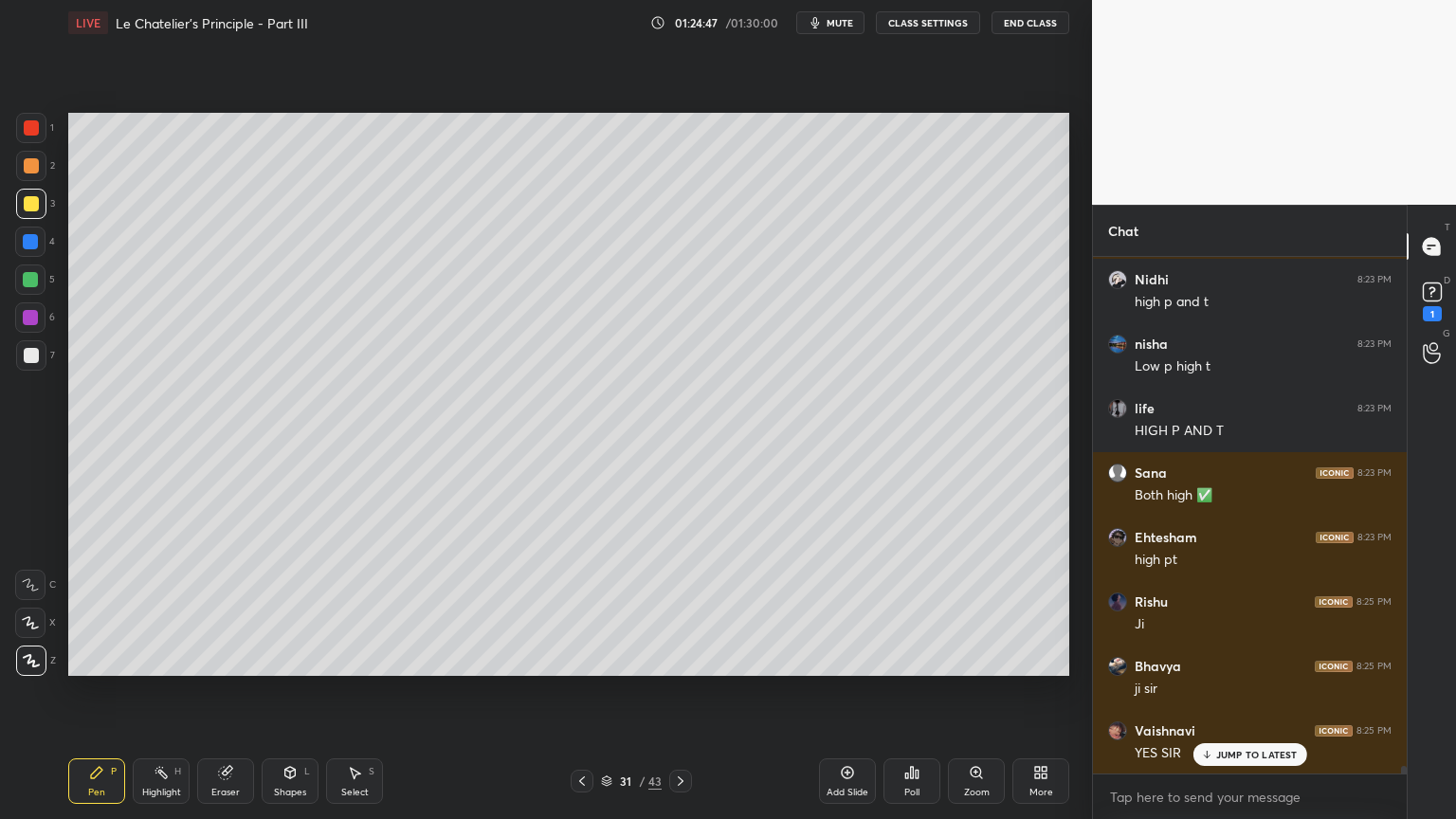 drag, startPoint x: 221, startPoint y: 791, endPoint x: 222, endPoint y: 721, distance: 70.00714 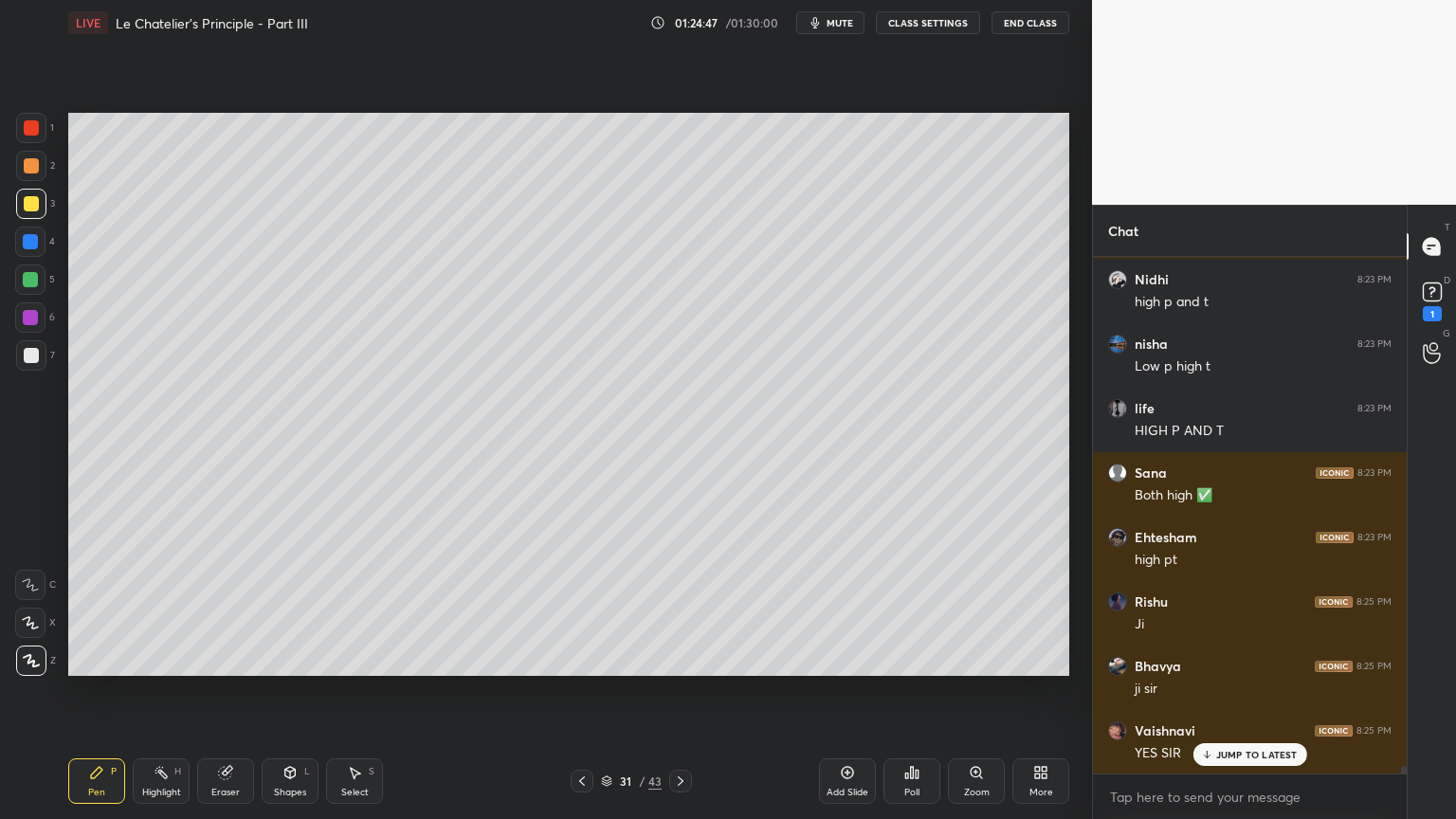 click on "Eraser" at bounding box center [226, 792] 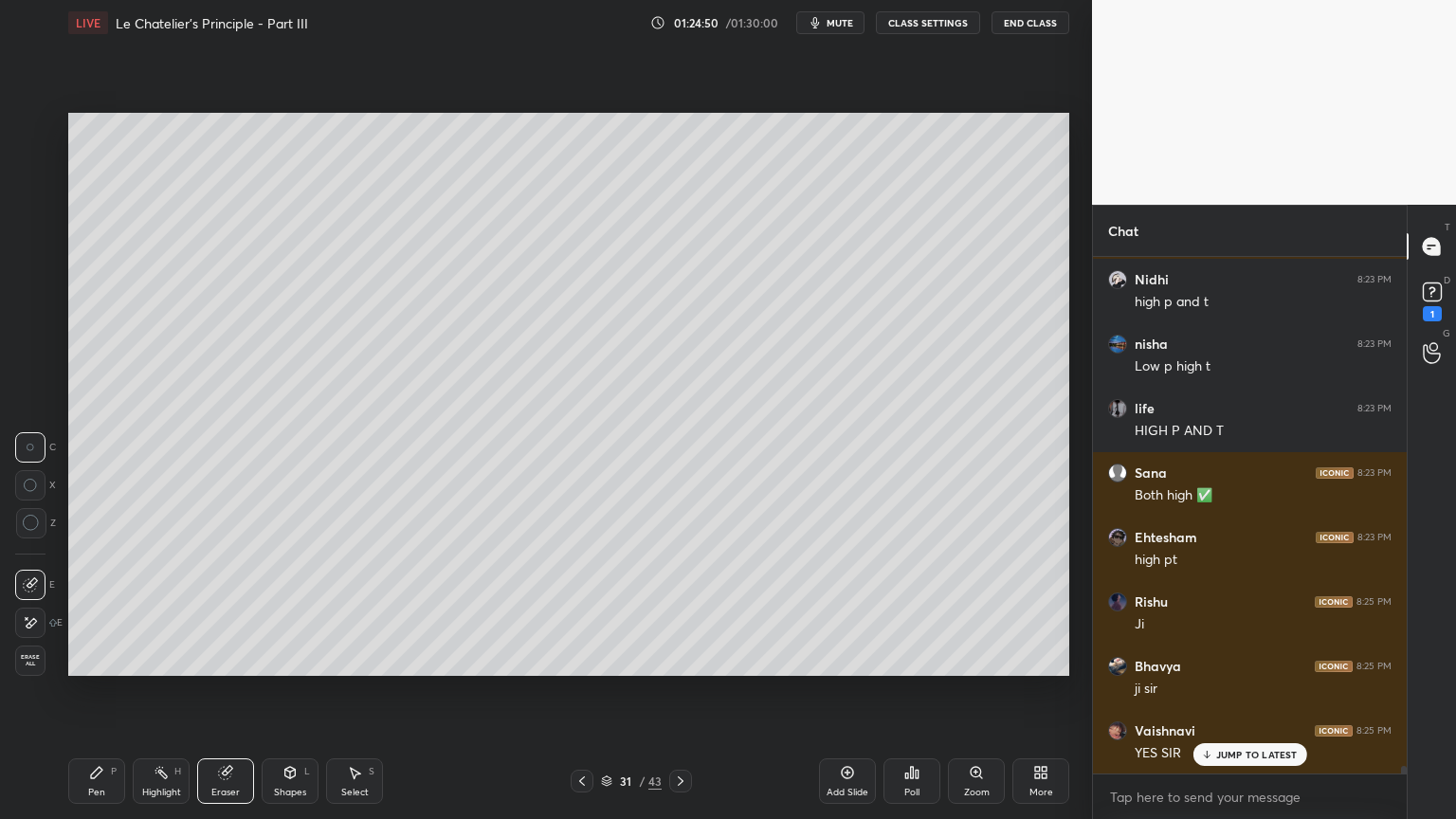 click on "Pen" at bounding box center [97, 792] 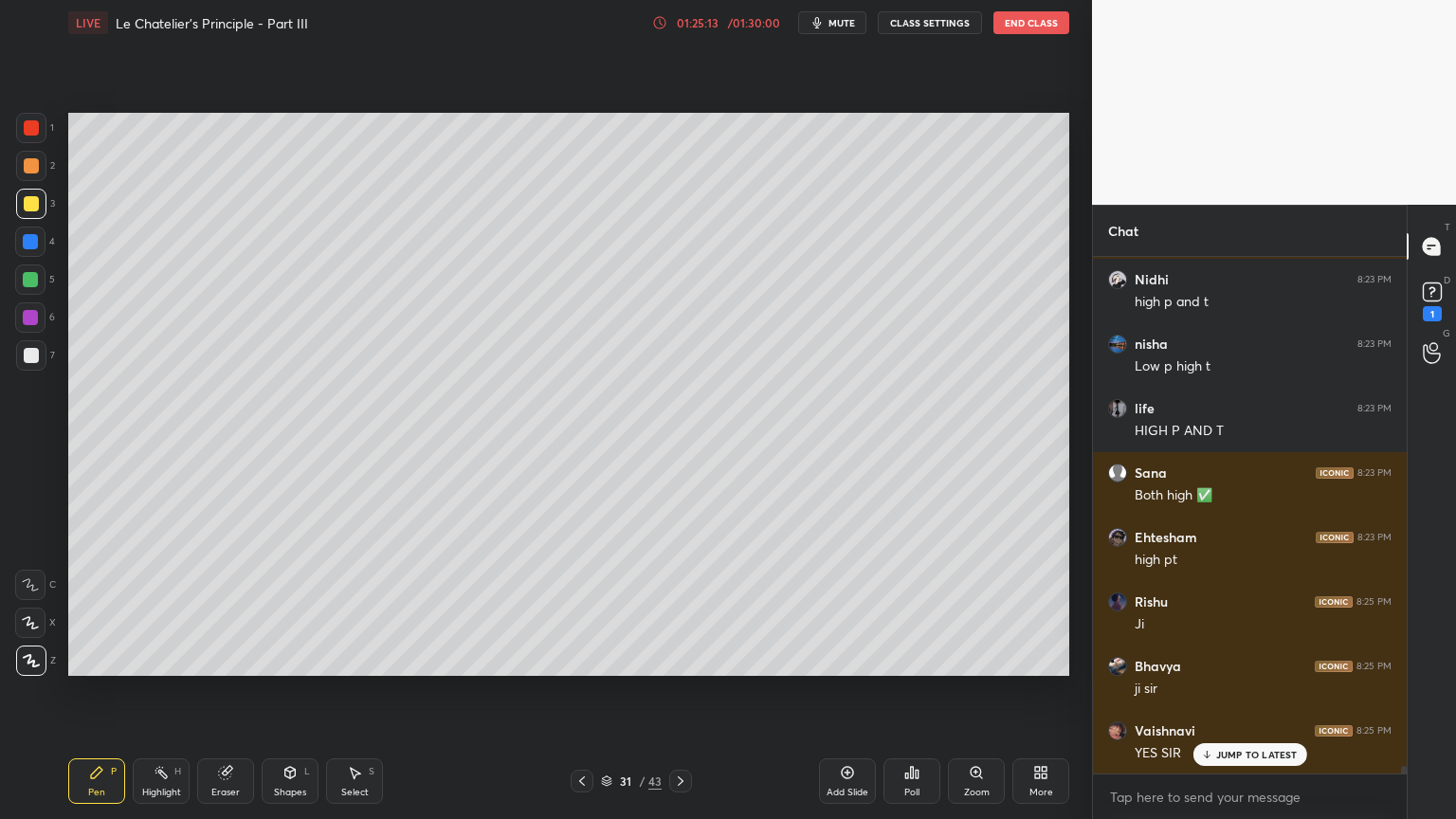 click on "Shapes L" at bounding box center (290, 781) 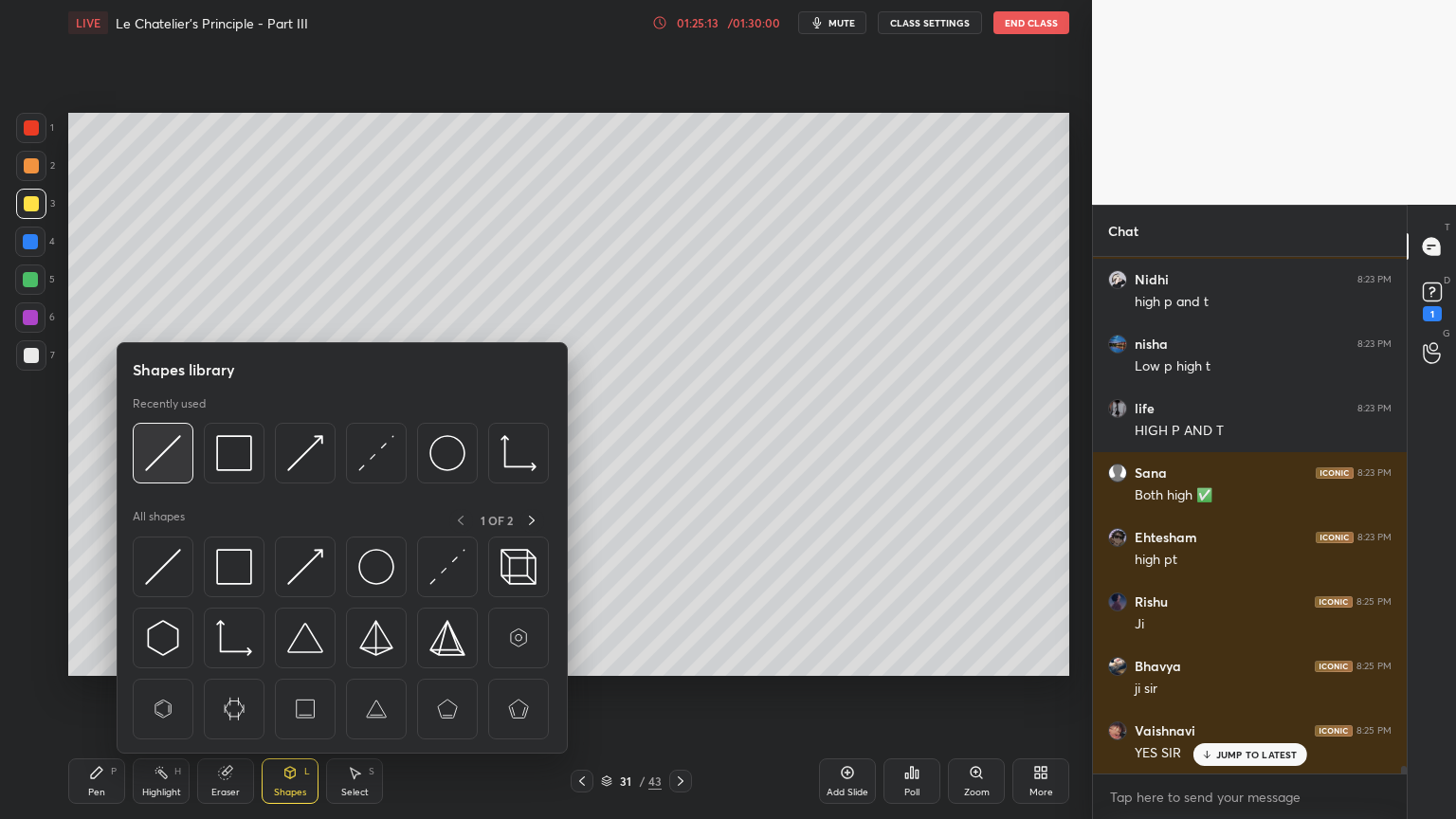 click at bounding box center [163, 453] 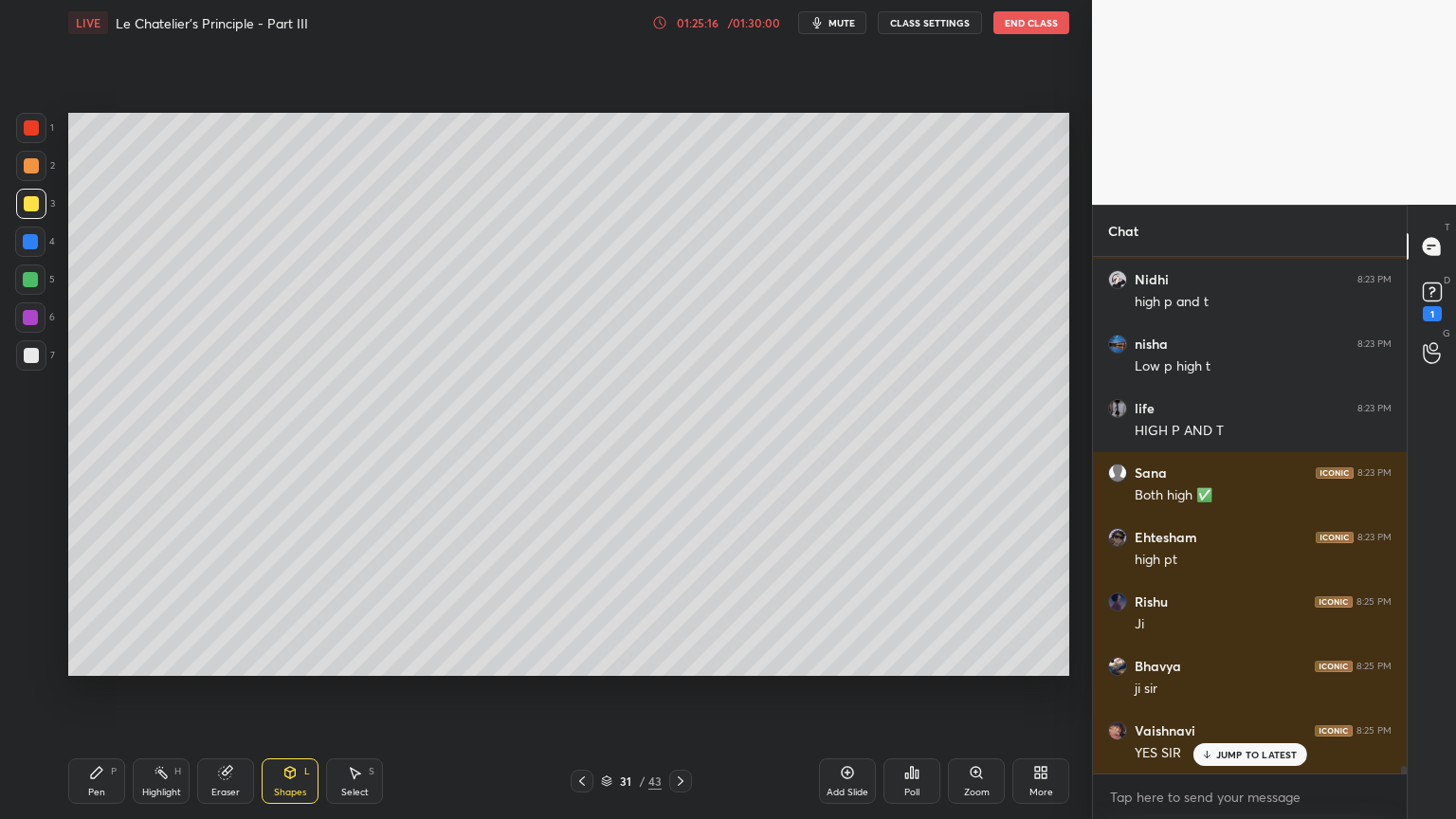 click on "Pen P" at bounding box center [97, 781] 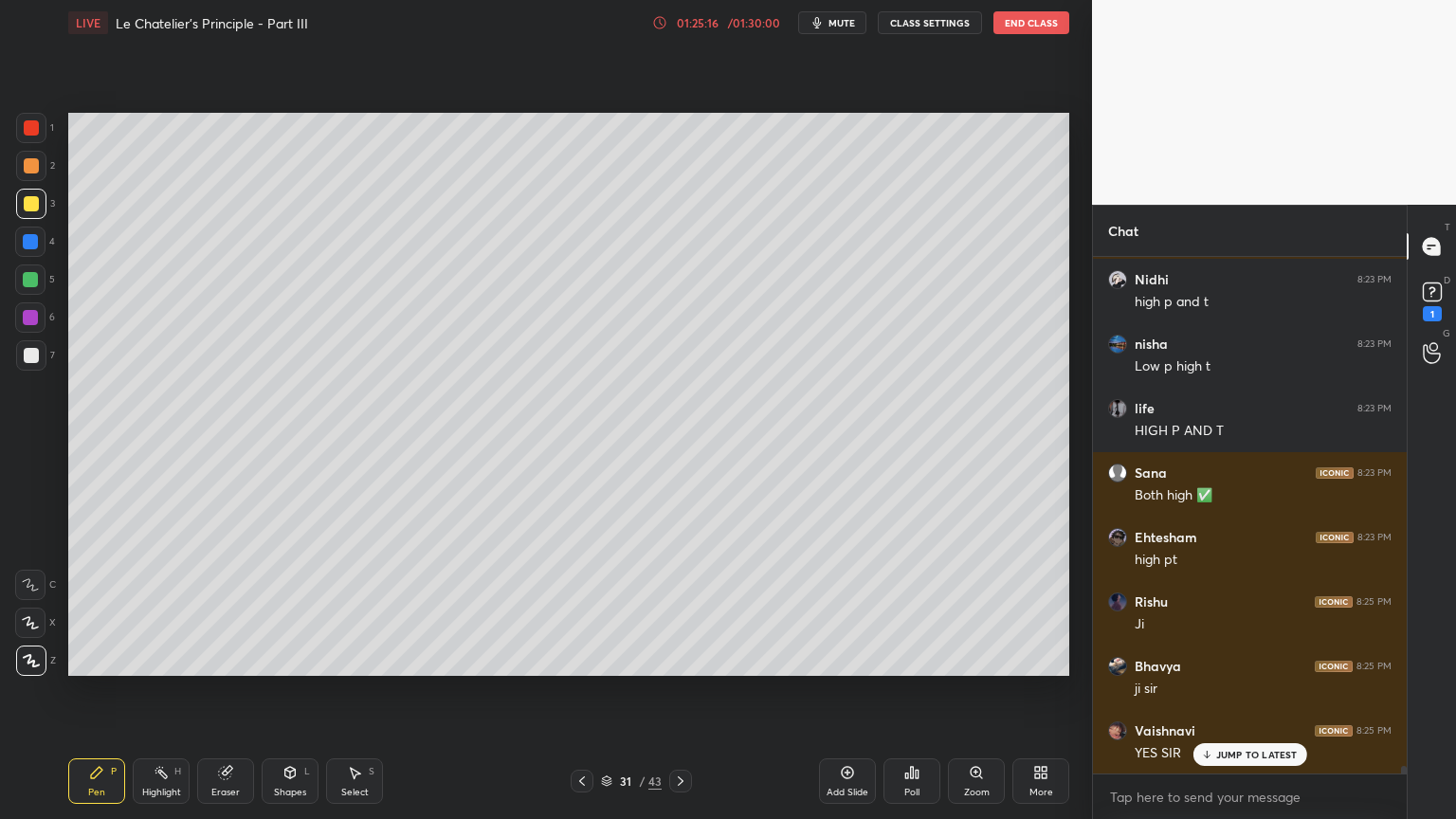 click at bounding box center [31, 355] 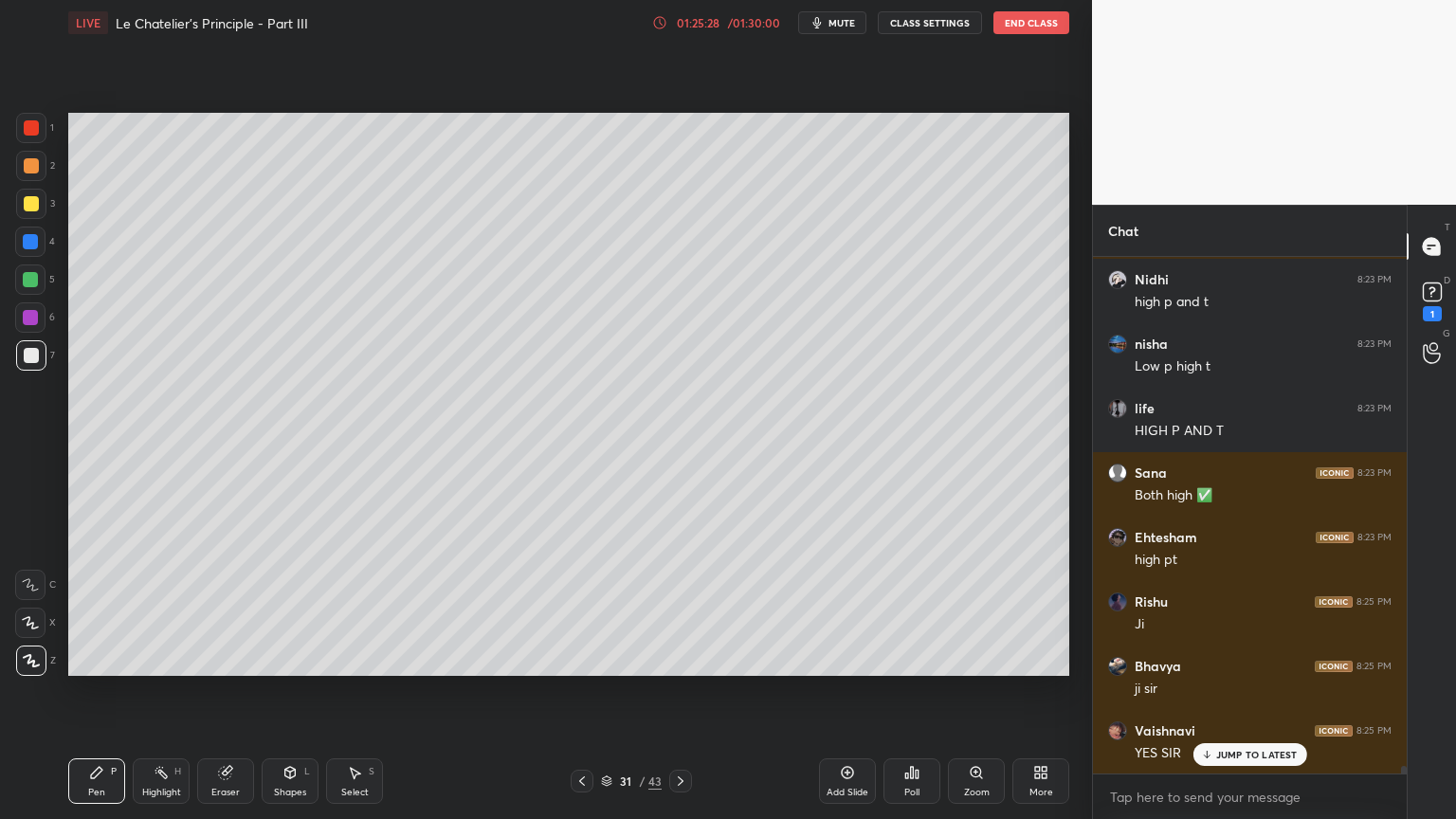 drag, startPoint x: 164, startPoint y: 772, endPoint x: 184, endPoint y: 704, distance: 70.88018 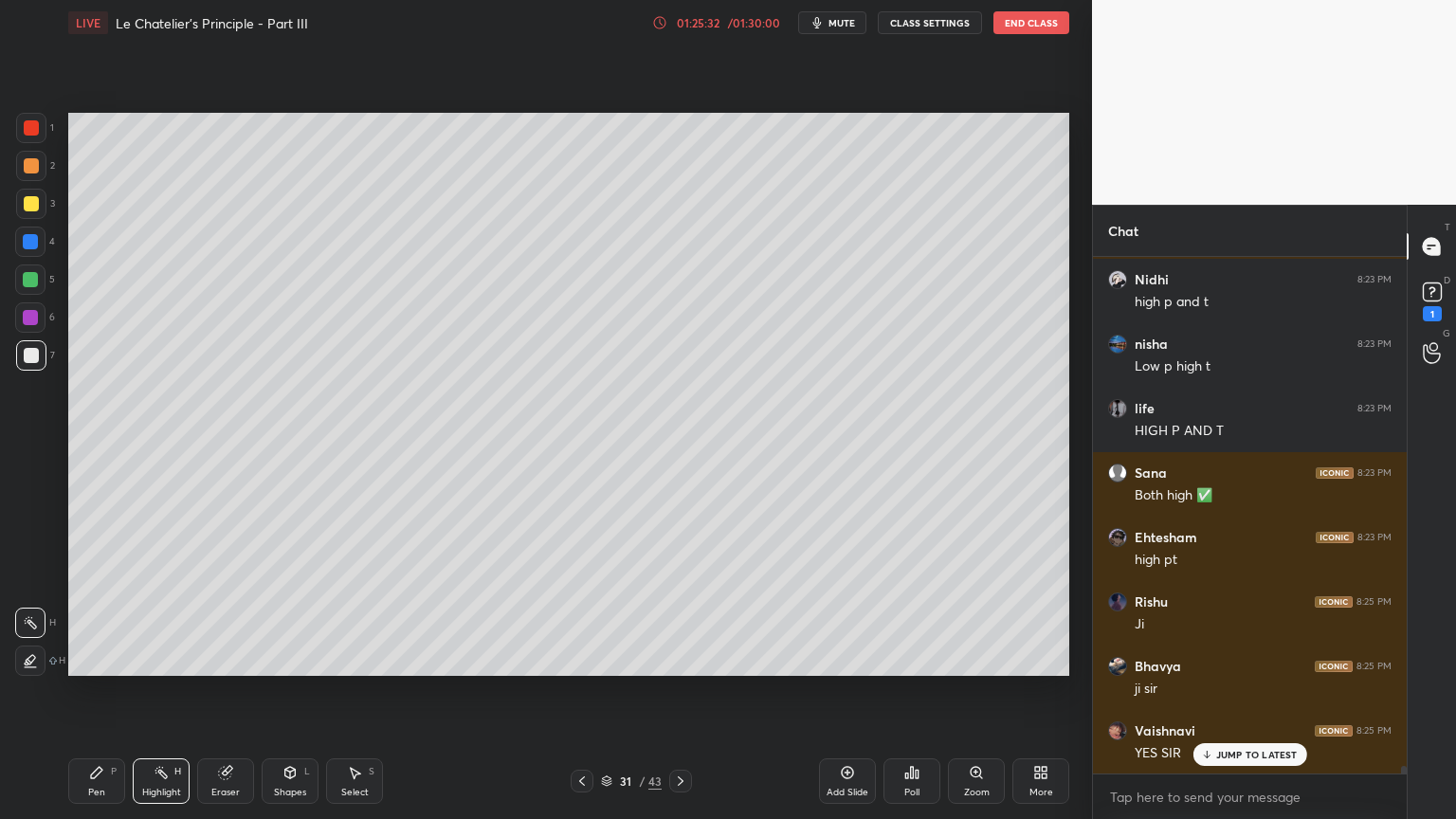 click on "Pen P" at bounding box center (97, 781) 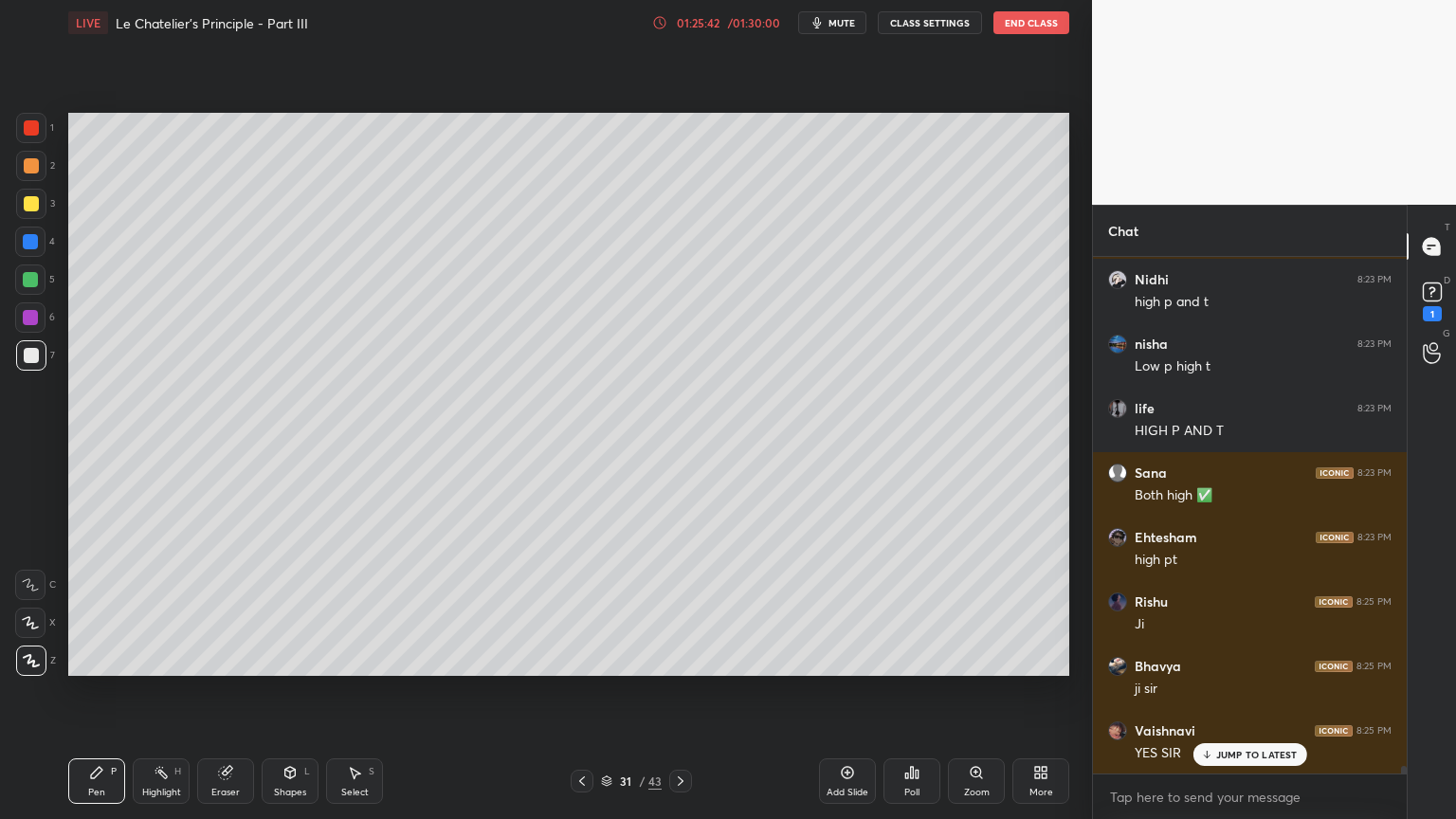 drag, startPoint x: 178, startPoint y: 792, endPoint x: 185, endPoint y: 779, distance: 14.764823 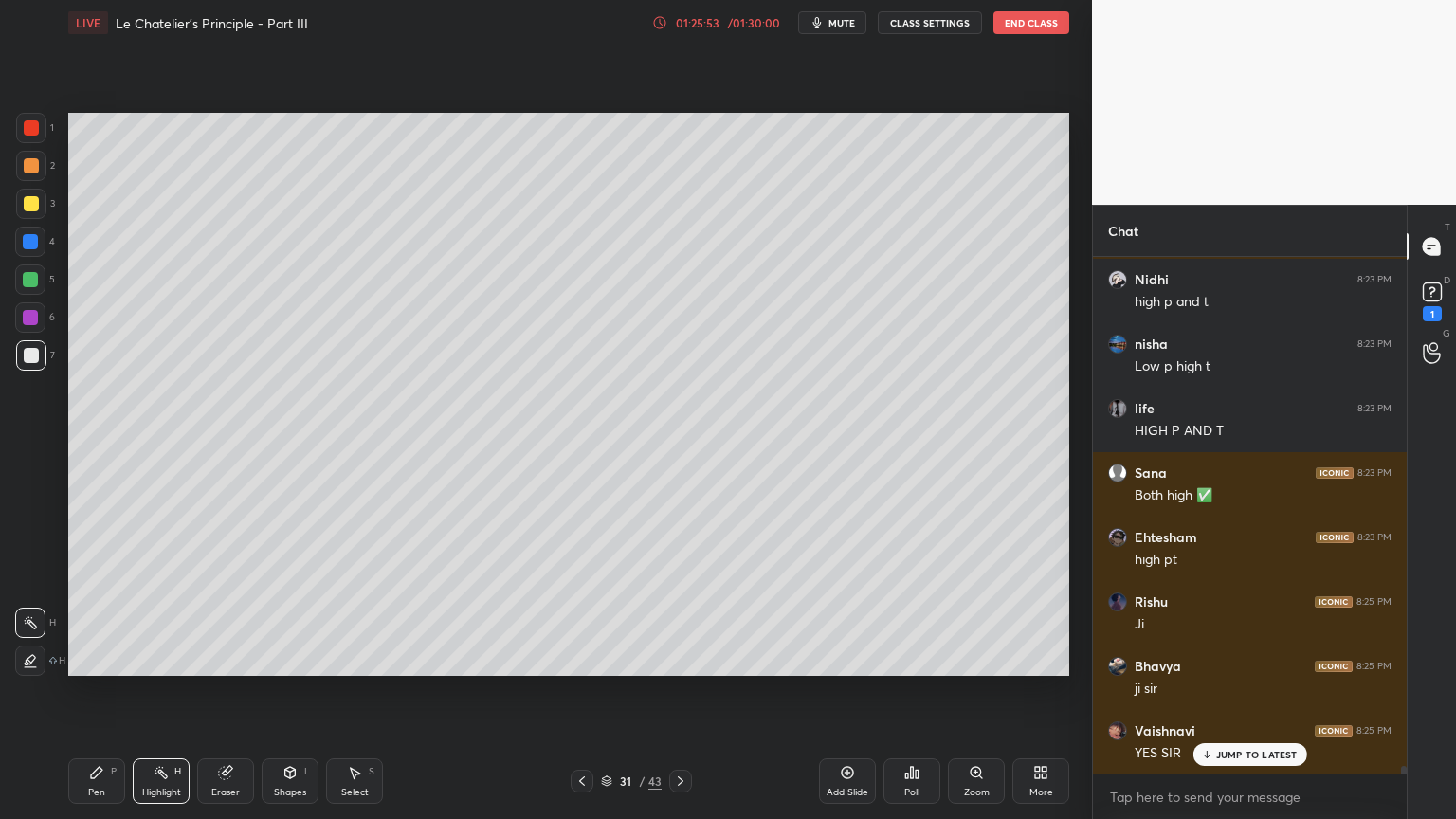 drag, startPoint x: 101, startPoint y: 785, endPoint x: 79, endPoint y: 788, distance: 22.203603 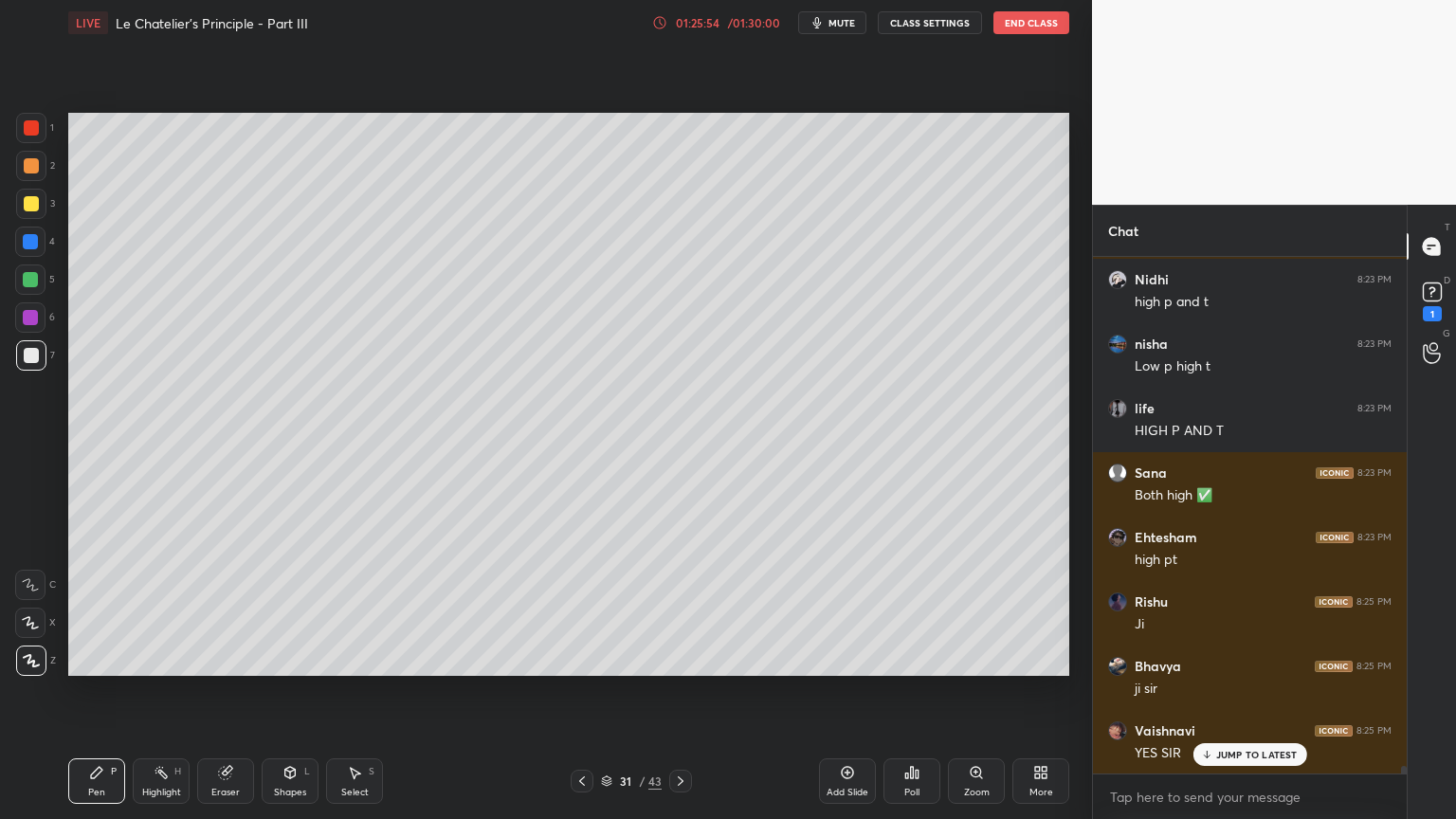 click at bounding box center (31, 166) 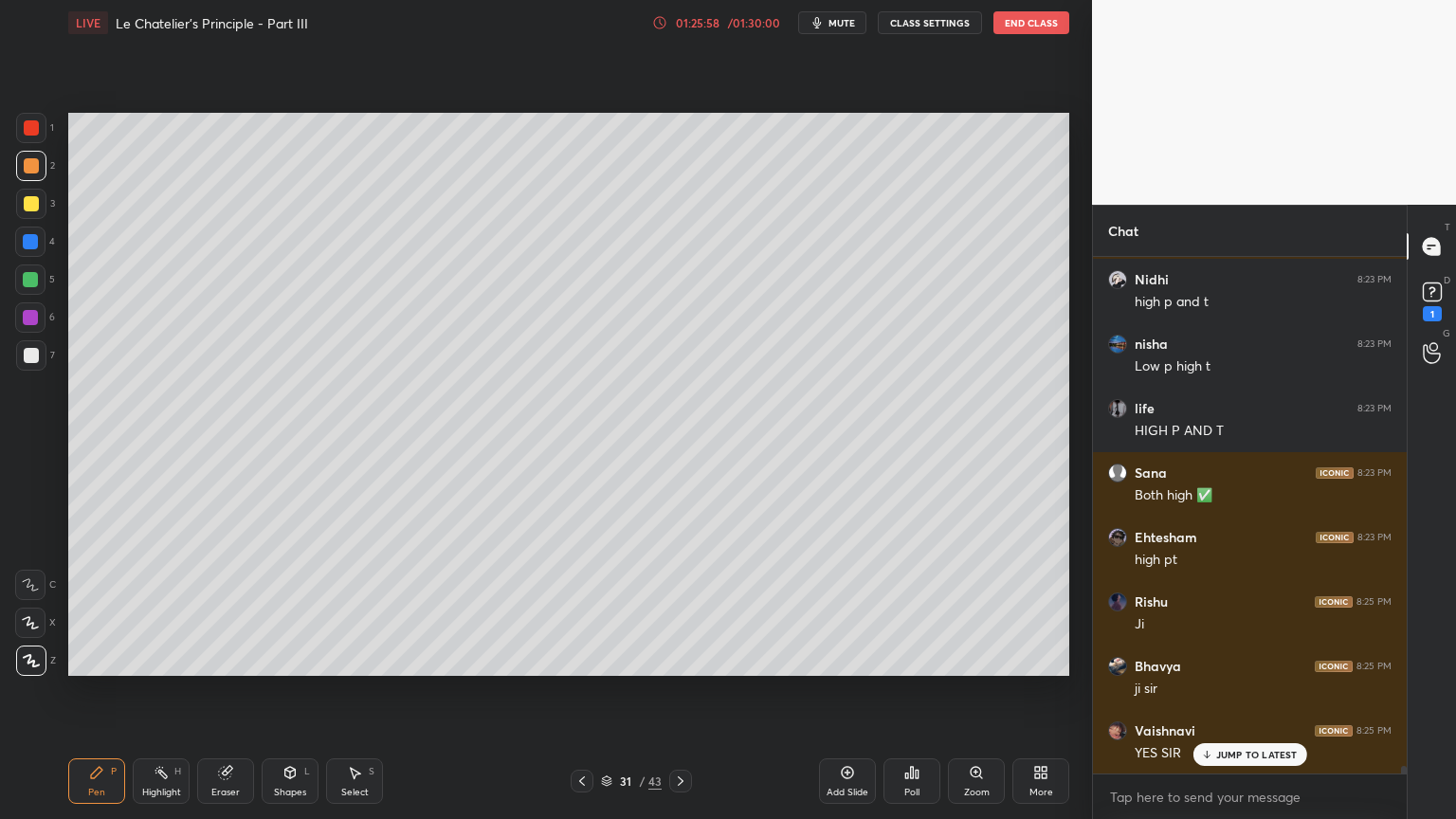 click on "Shapes L" at bounding box center (290, 781) 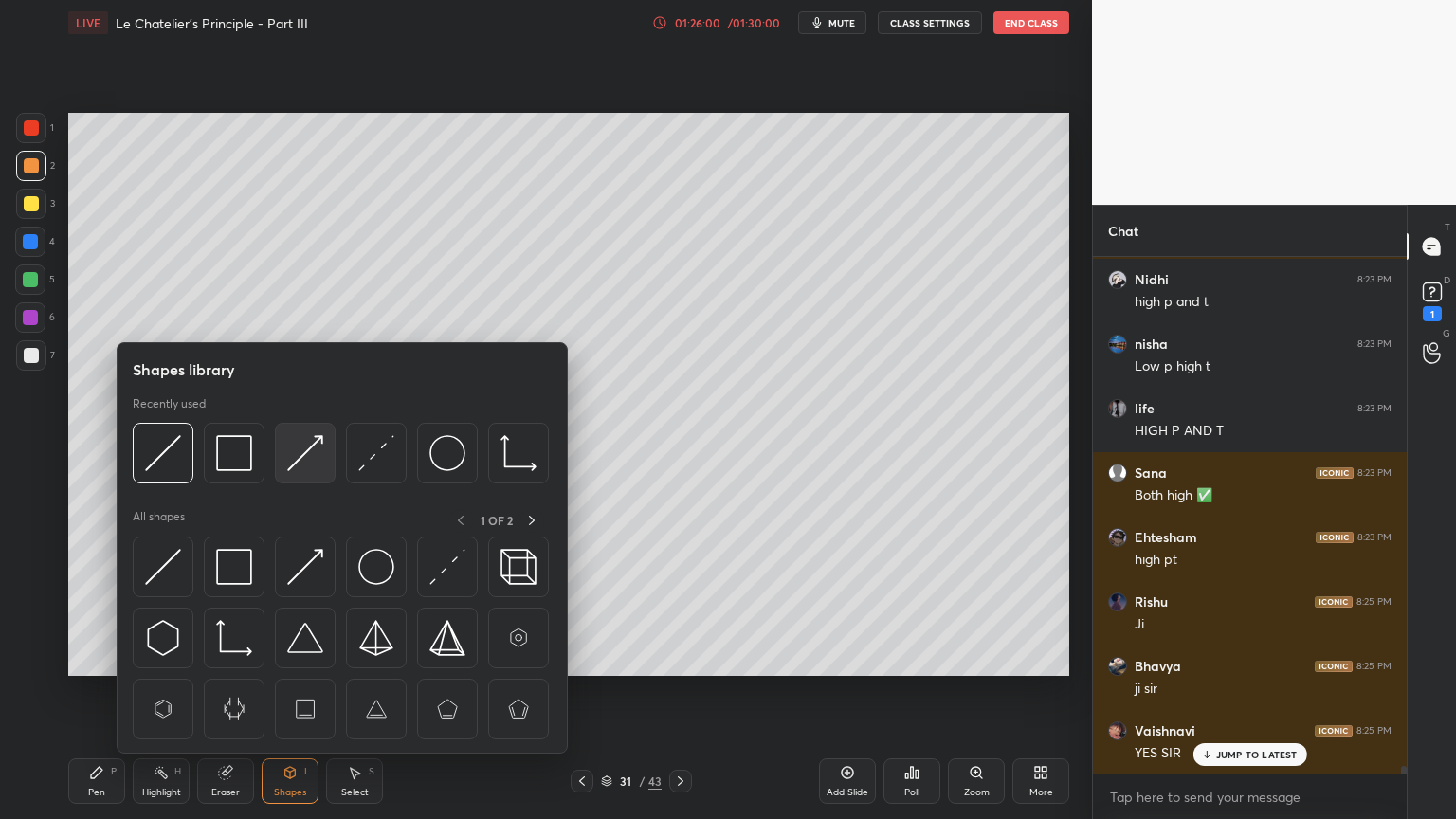click at bounding box center (305, 453) 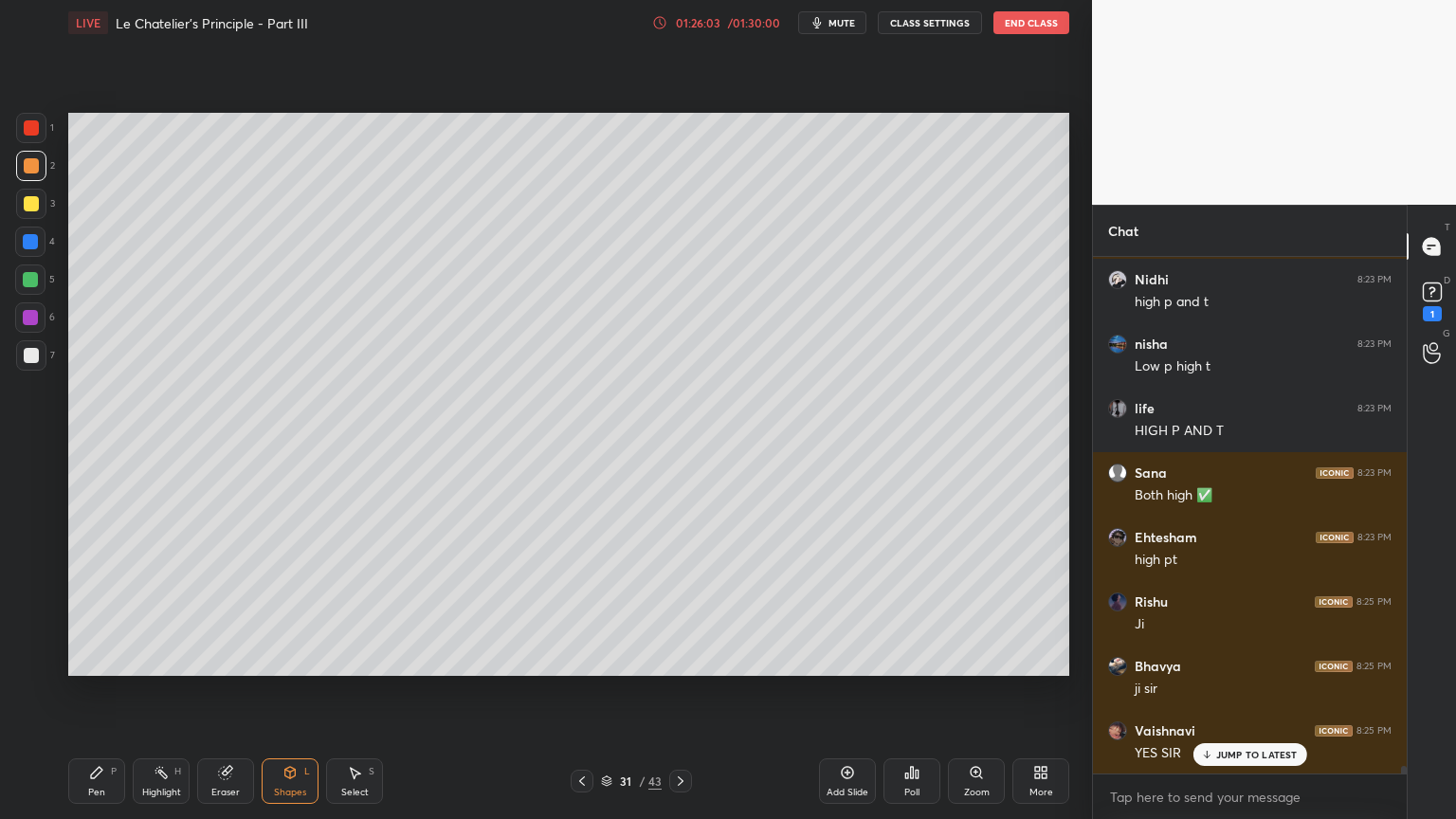 click 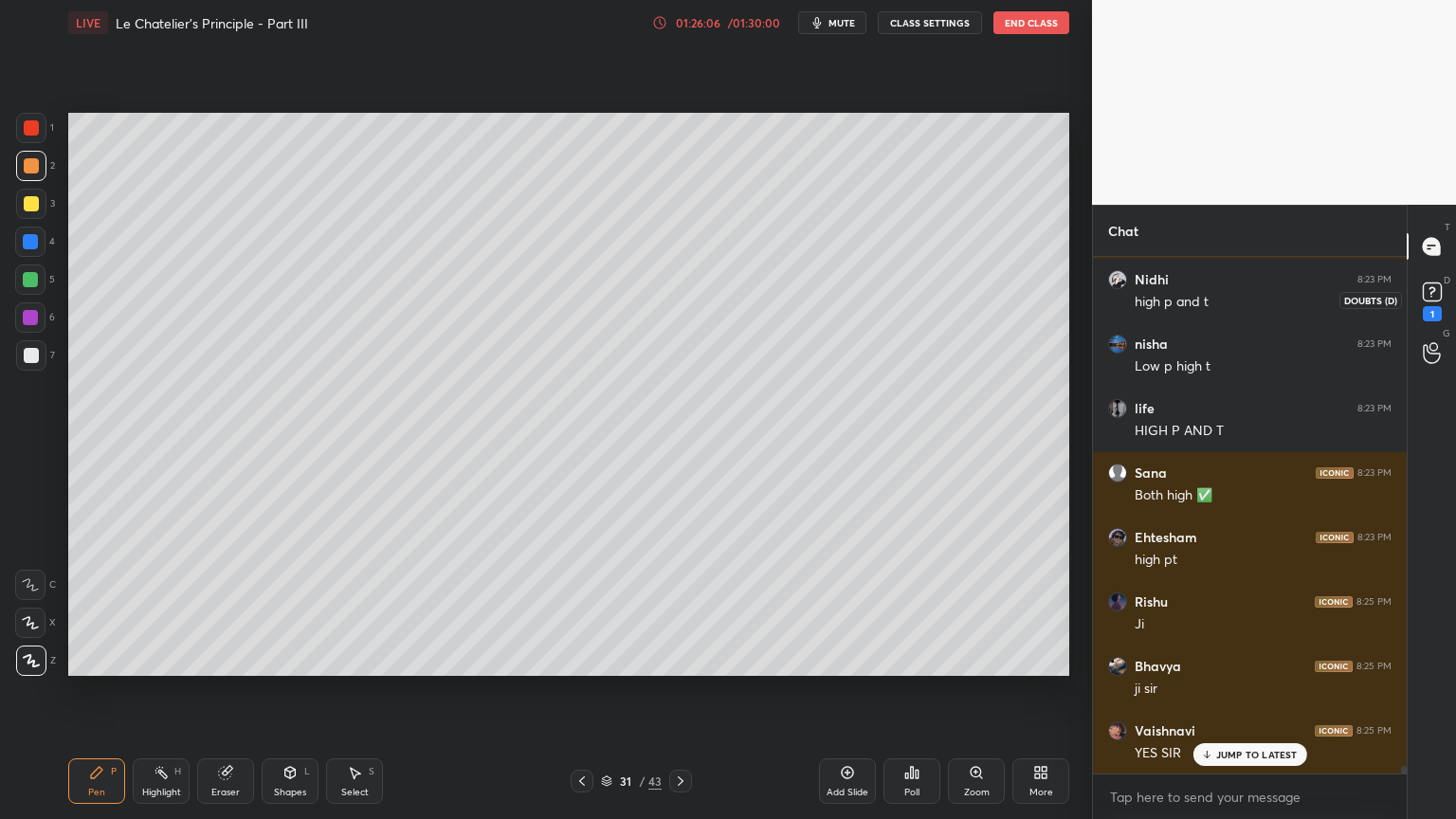 click 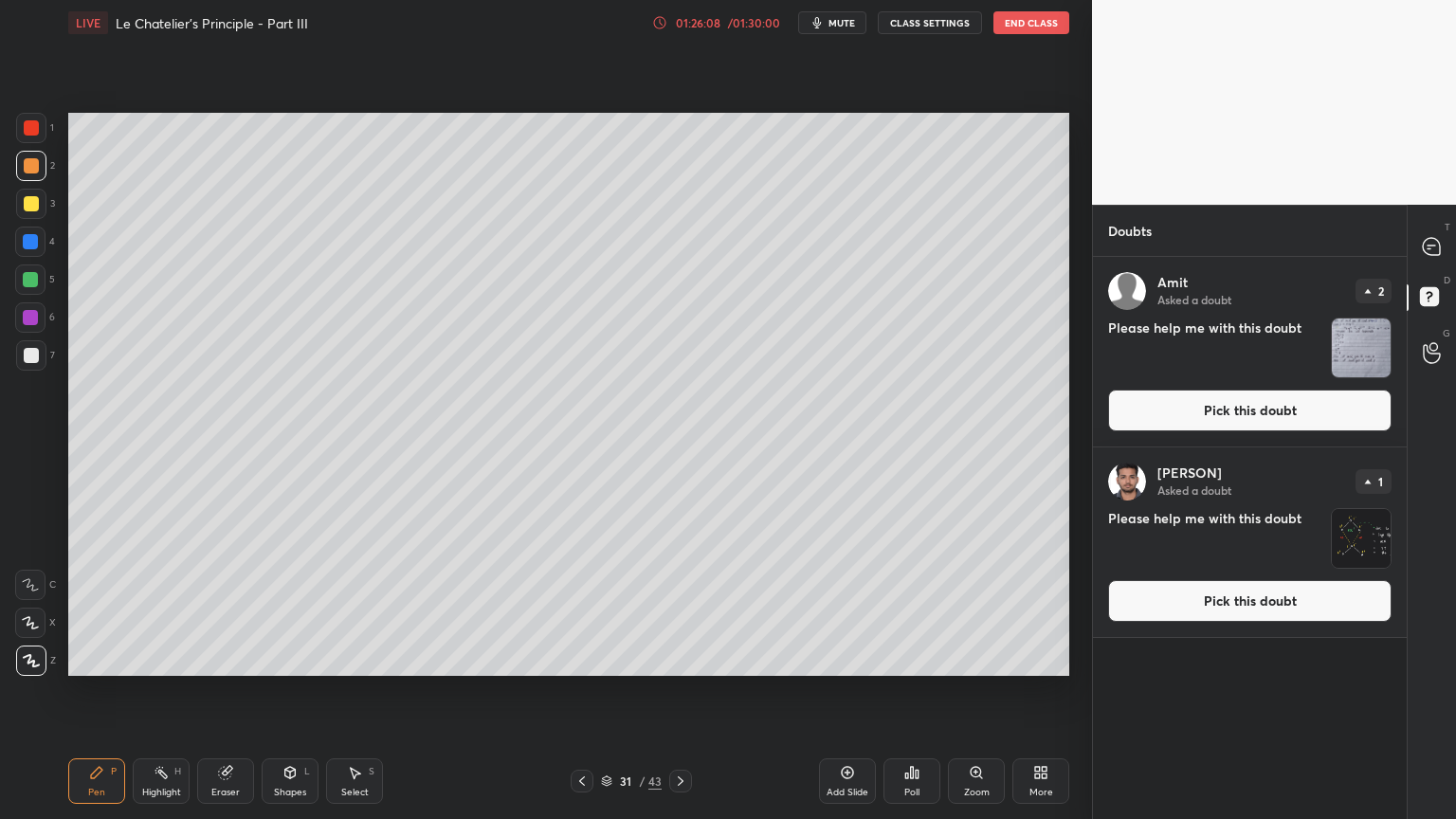 click on "Pick this doubt" at bounding box center [1249, 410] 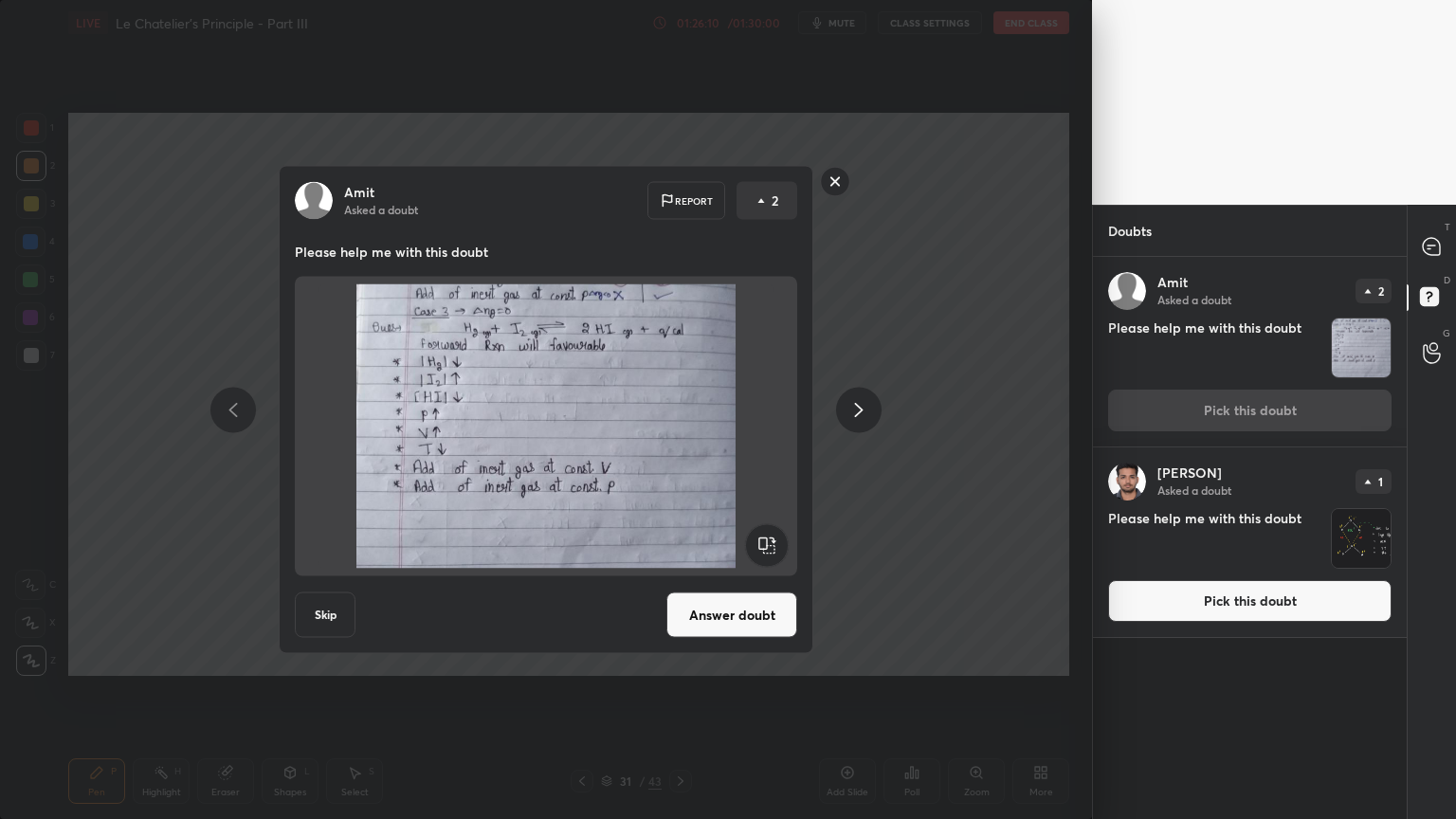 click on "[PERSON] Asked a doubt Report 2 Please help me with this doubt Skip Answer doubt" at bounding box center [546, 410] 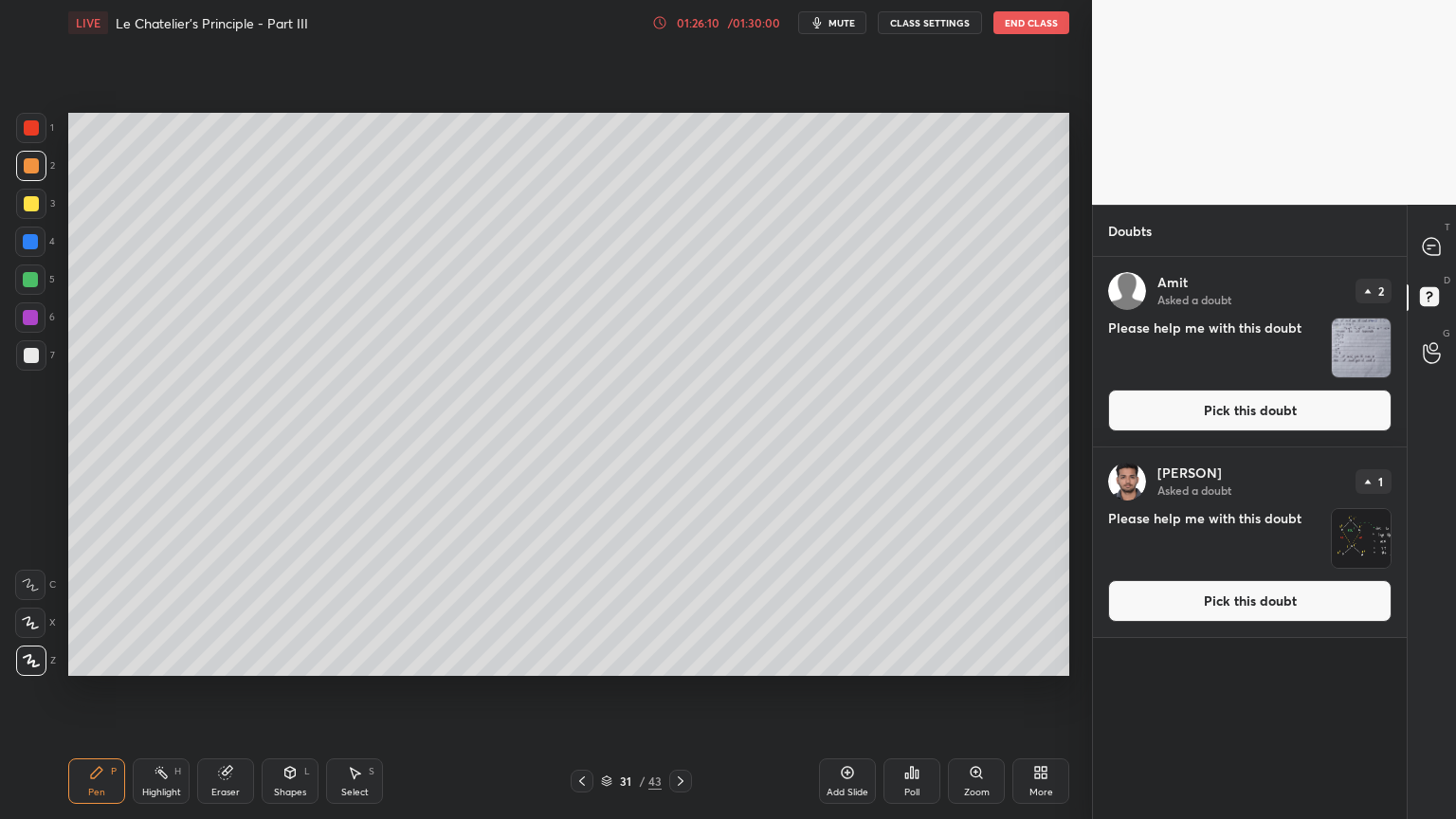 click on "Pen P" at bounding box center [97, 781] 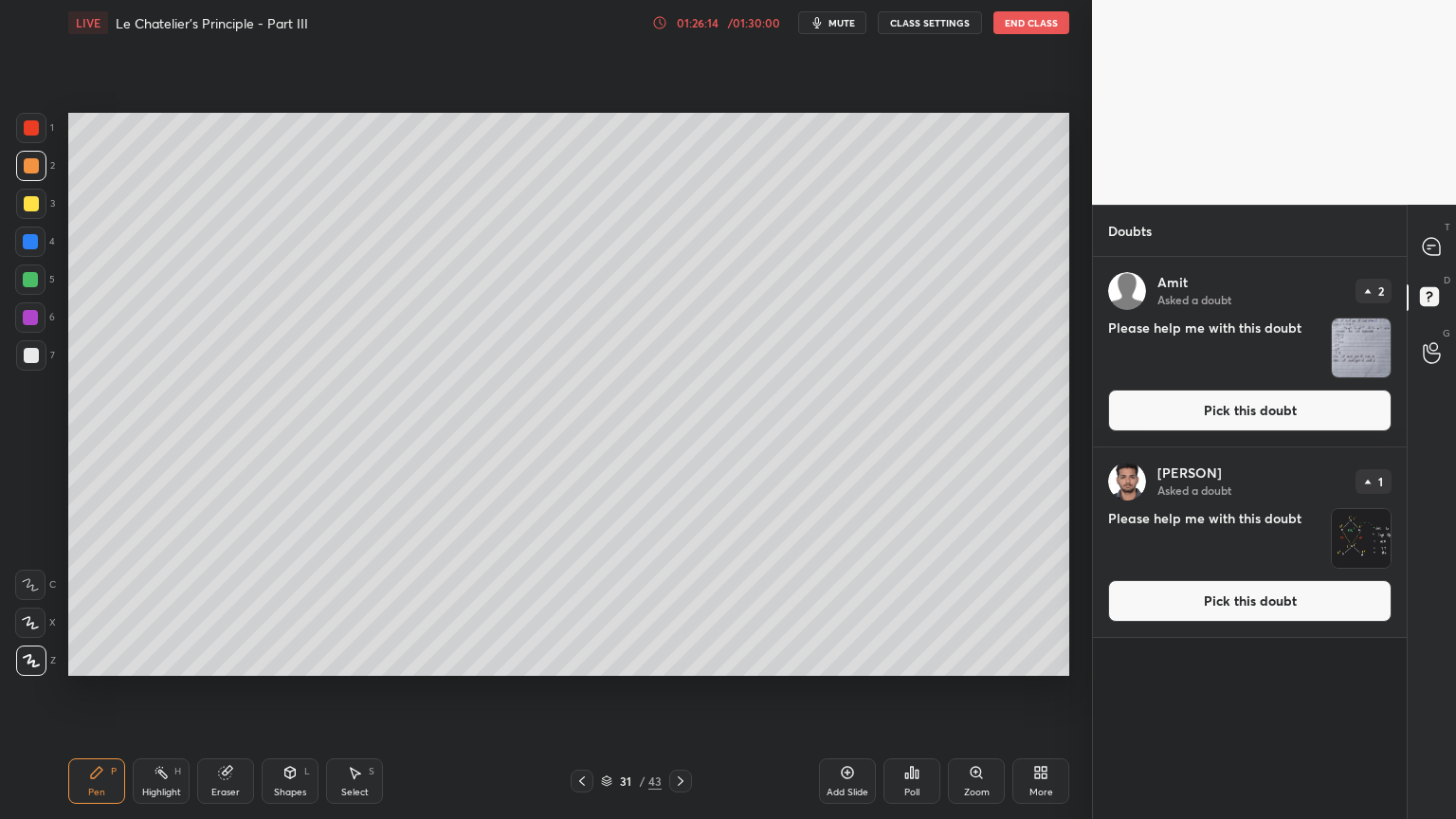 drag, startPoint x: 1251, startPoint y: 620, endPoint x: 1239, endPoint y: 615, distance: 13 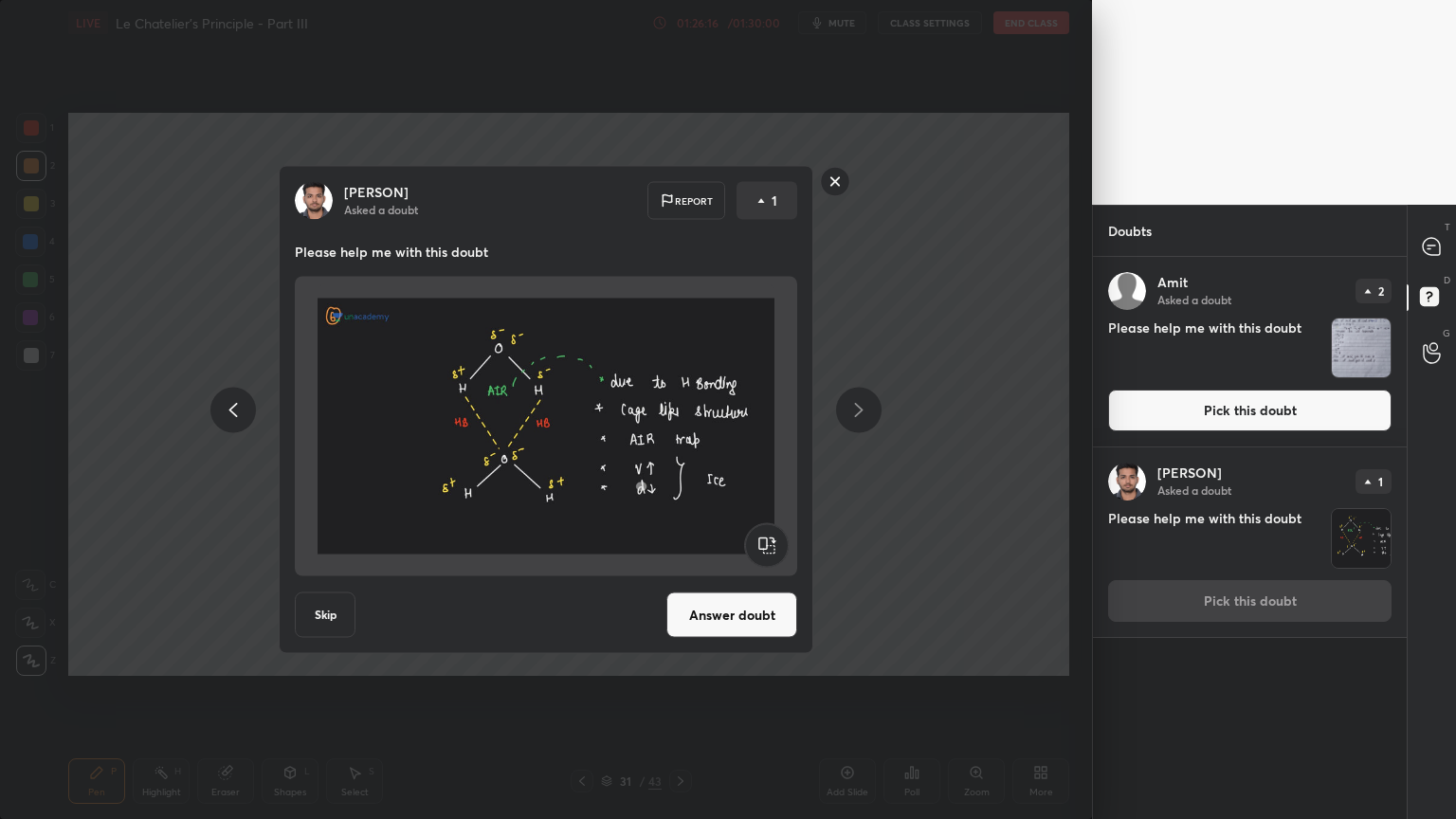 click on "[PERSON] Asked a doubt Report 1 Please help me with this doubt Skip Answer doubt" at bounding box center (546, 410) 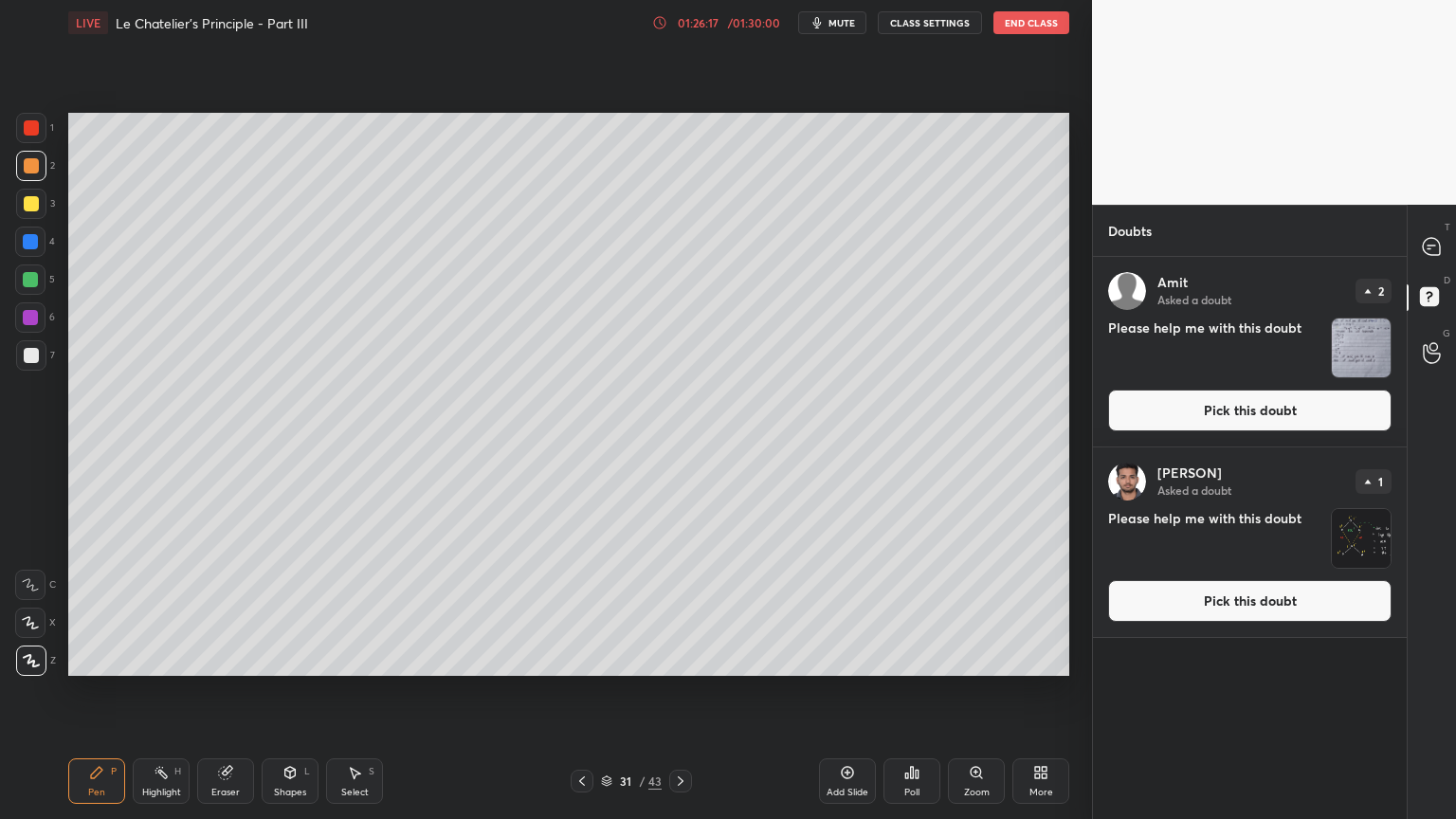 click on "Pen" at bounding box center (97, 792) 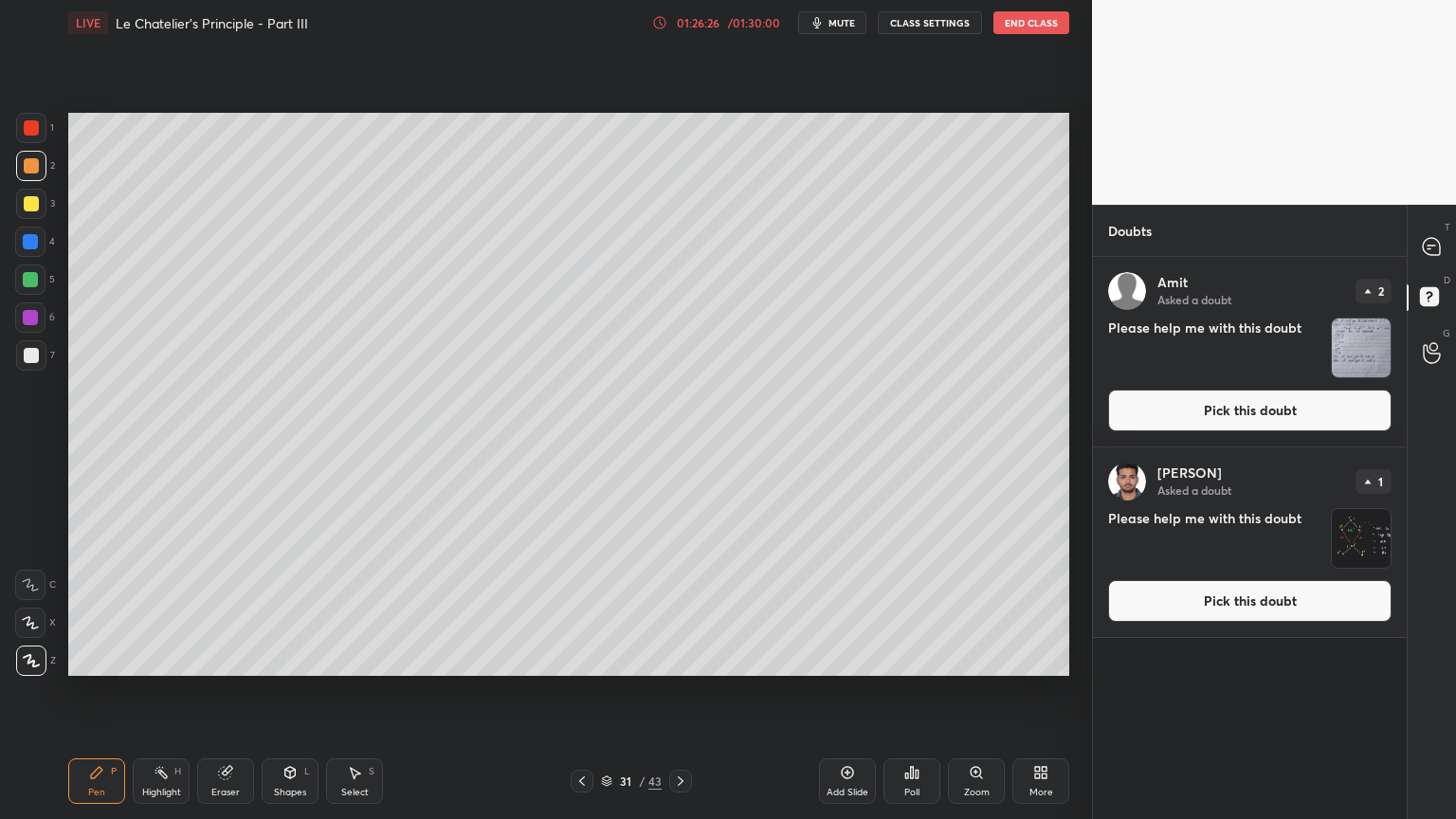 click on "Shapes L" at bounding box center [290, 781] 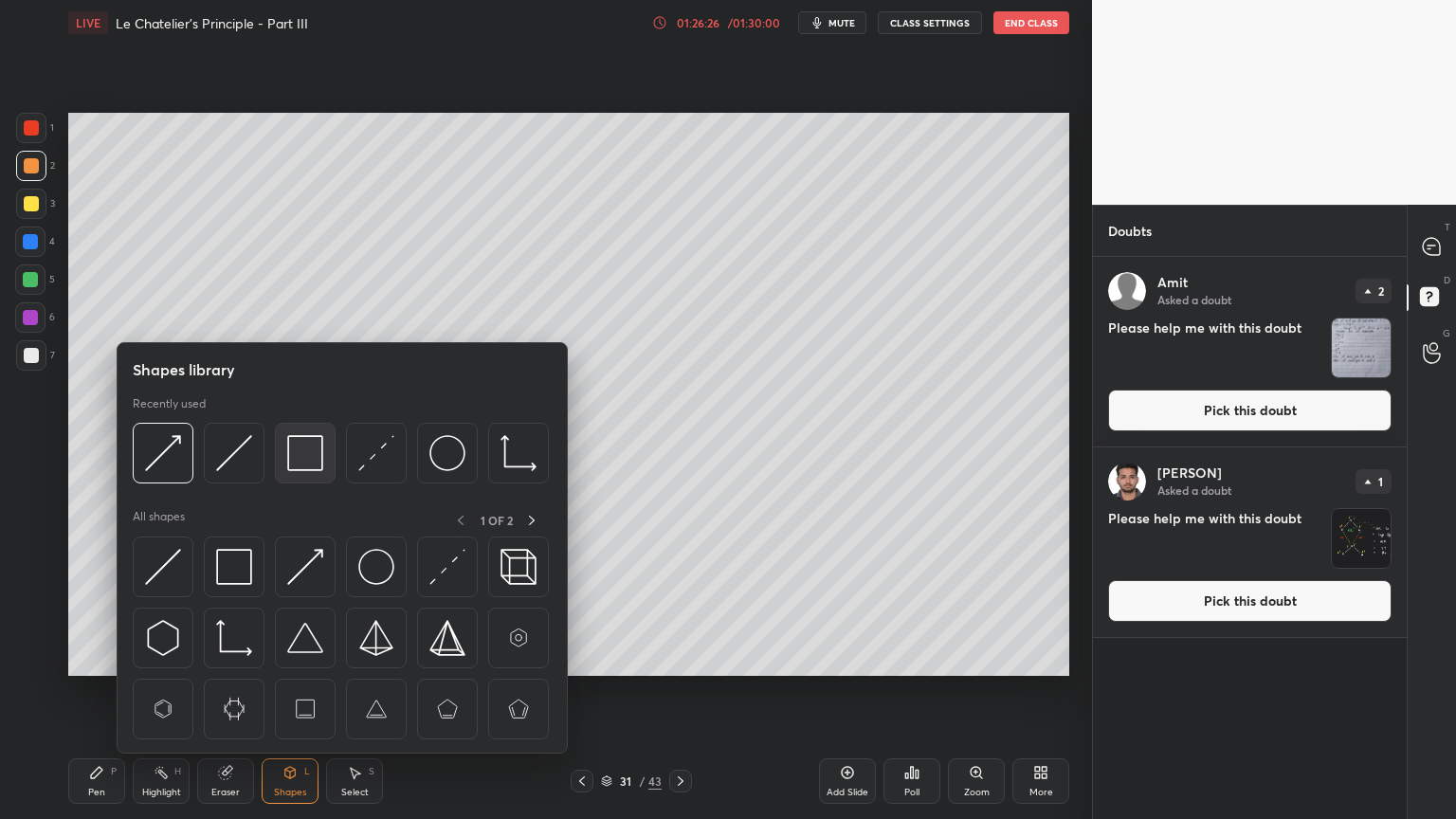 click at bounding box center [305, 453] 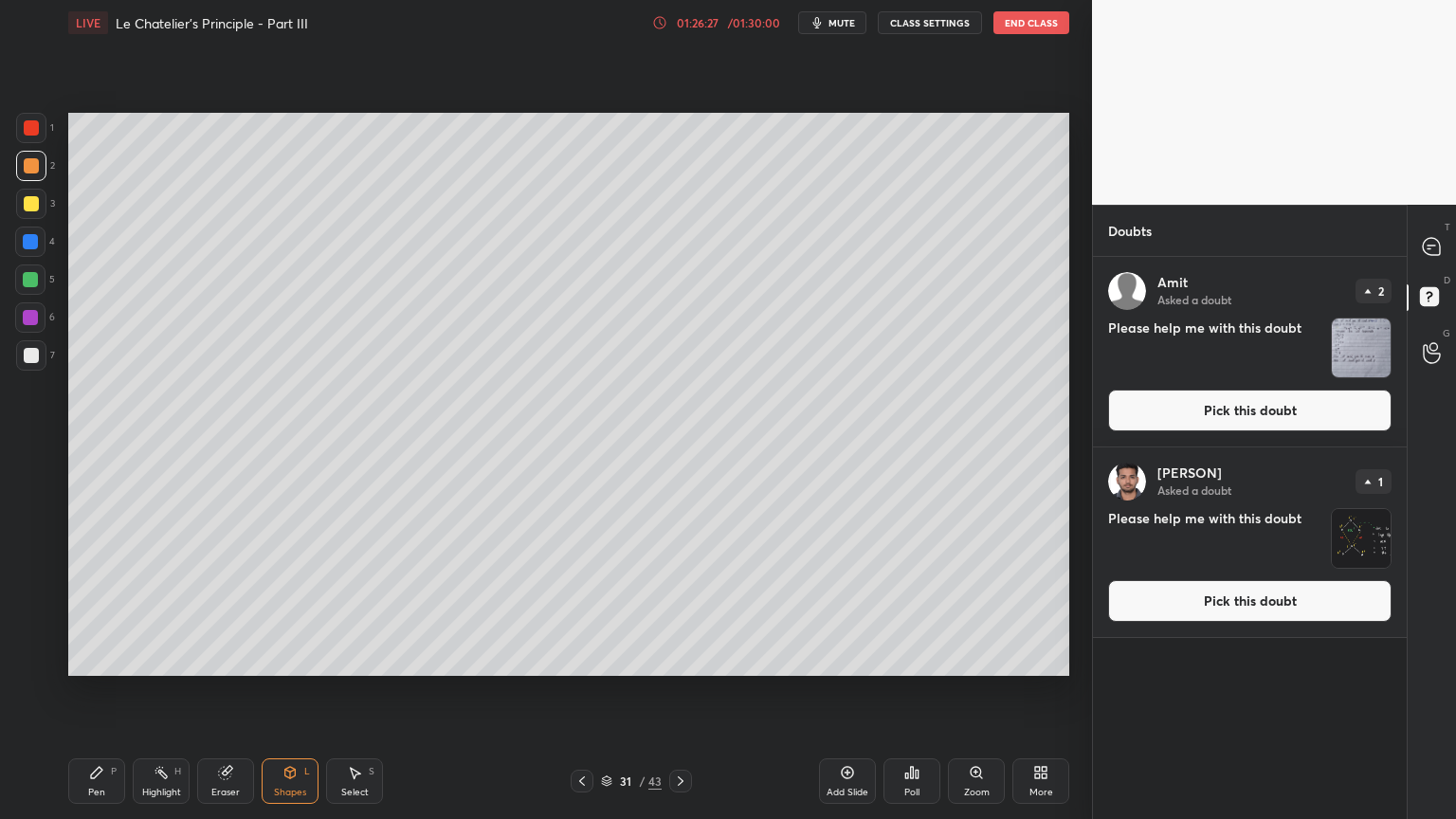 click at bounding box center [31, 355] 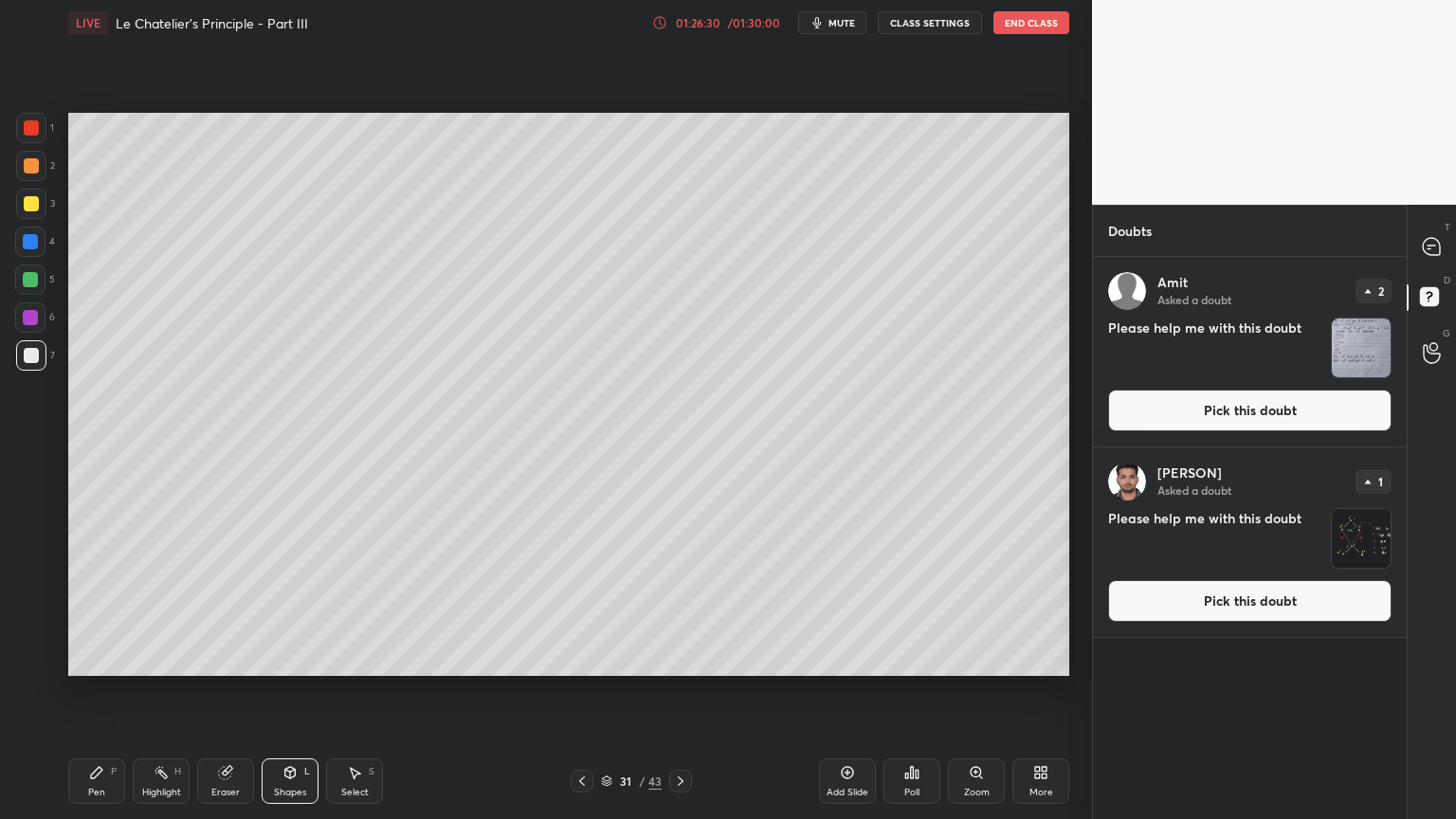 click on "Pen" at bounding box center [97, 792] 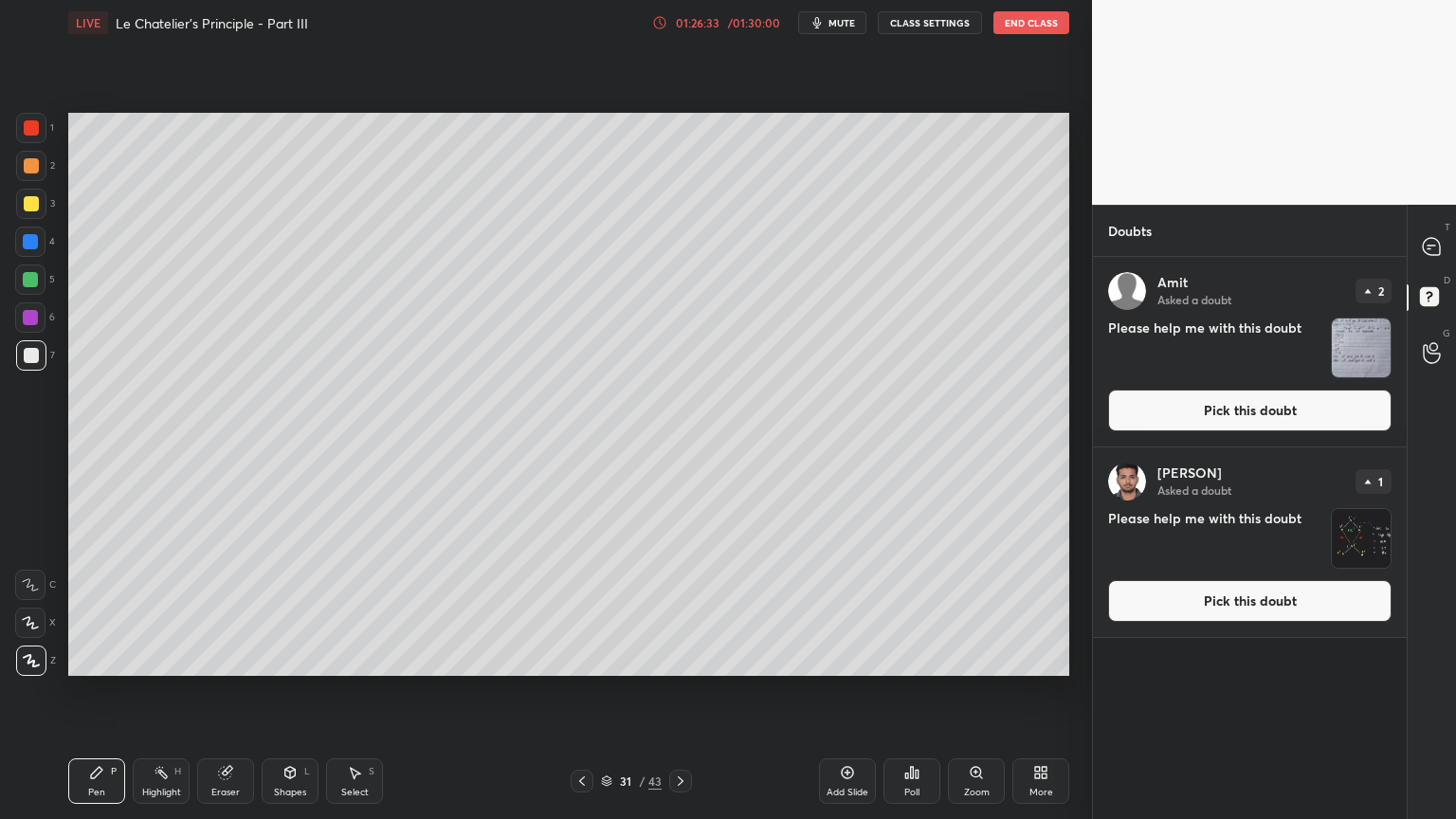 drag, startPoint x: 223, startPoint y: 781, endPoint x: 235, endPoint y: 725, distance: 57.27128 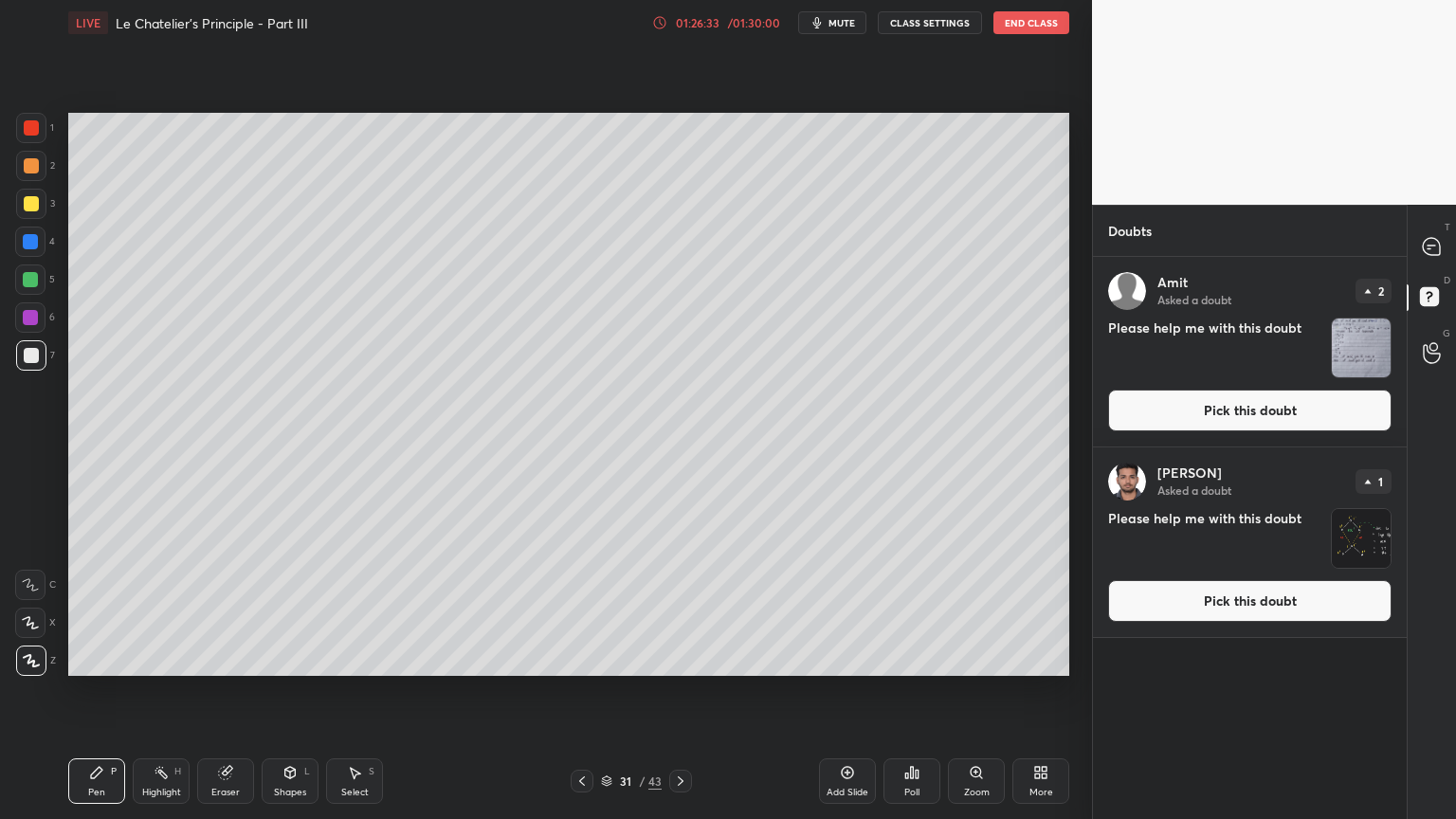 click on "Eraser" at bounding box center (226, 781) 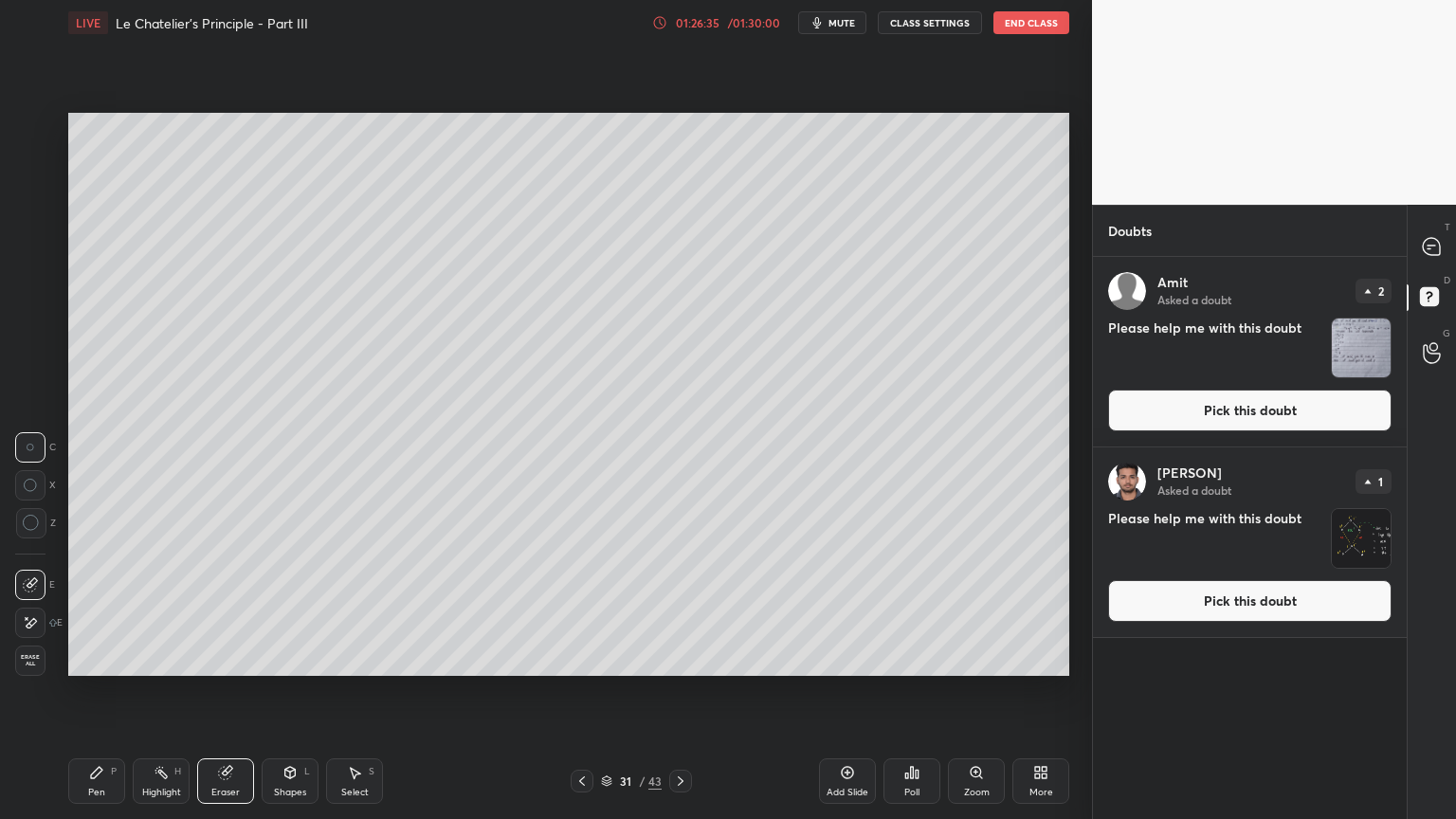 click on "Shapes" at bounding box center [290, 792] 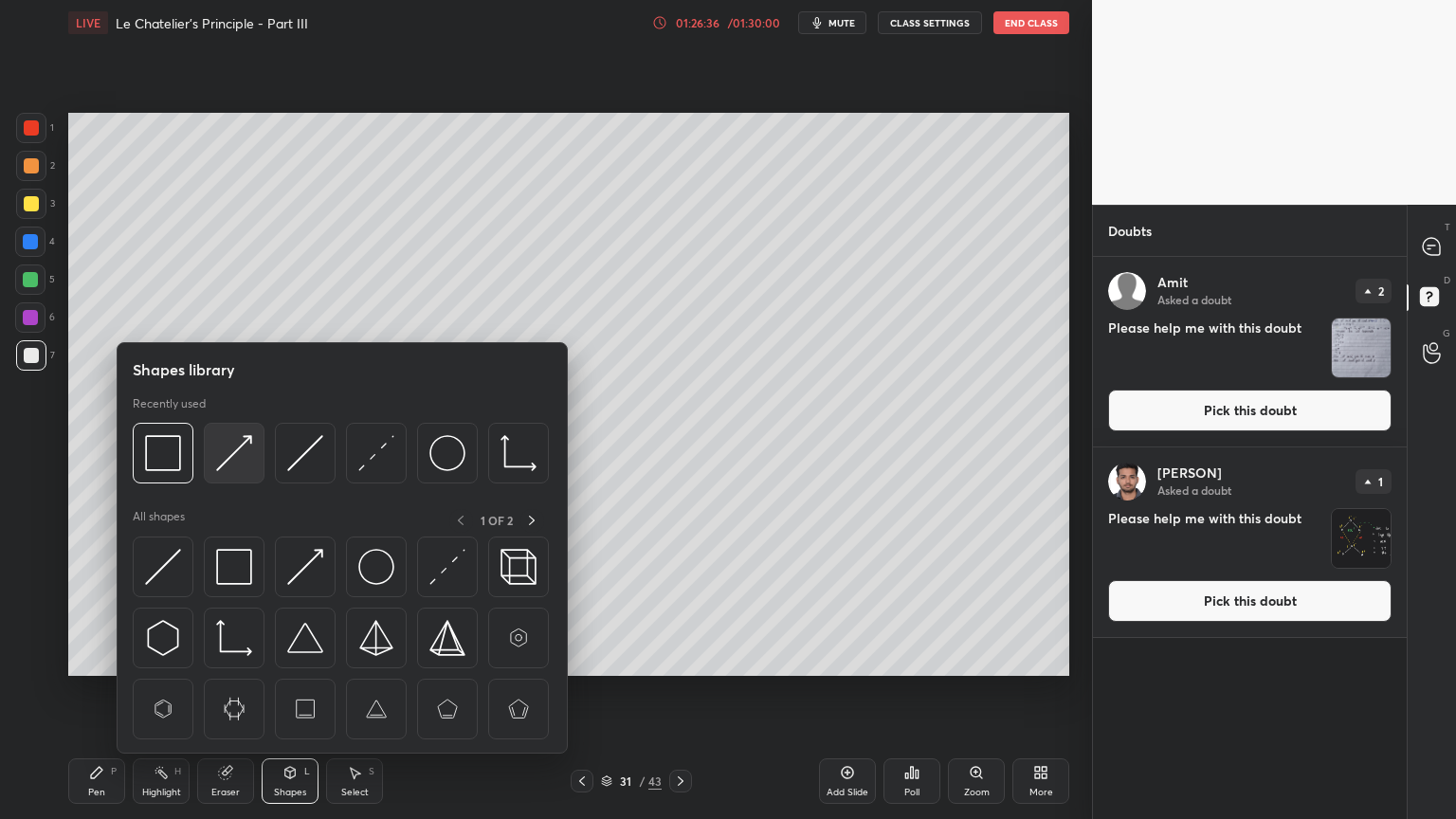 click at bounding box center (234, 453) 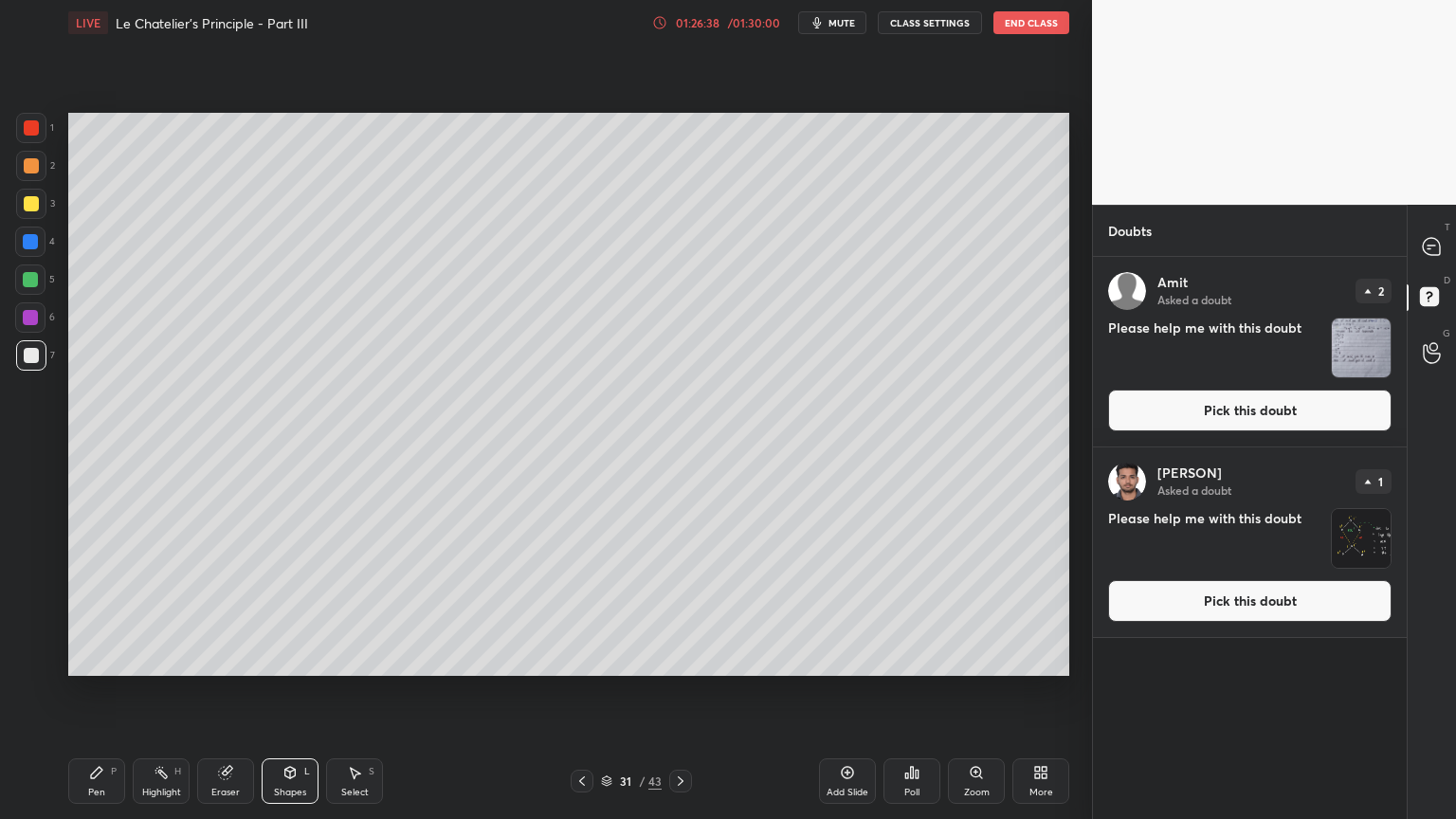 click on "Highlight H" at bounding box center (161, 781) 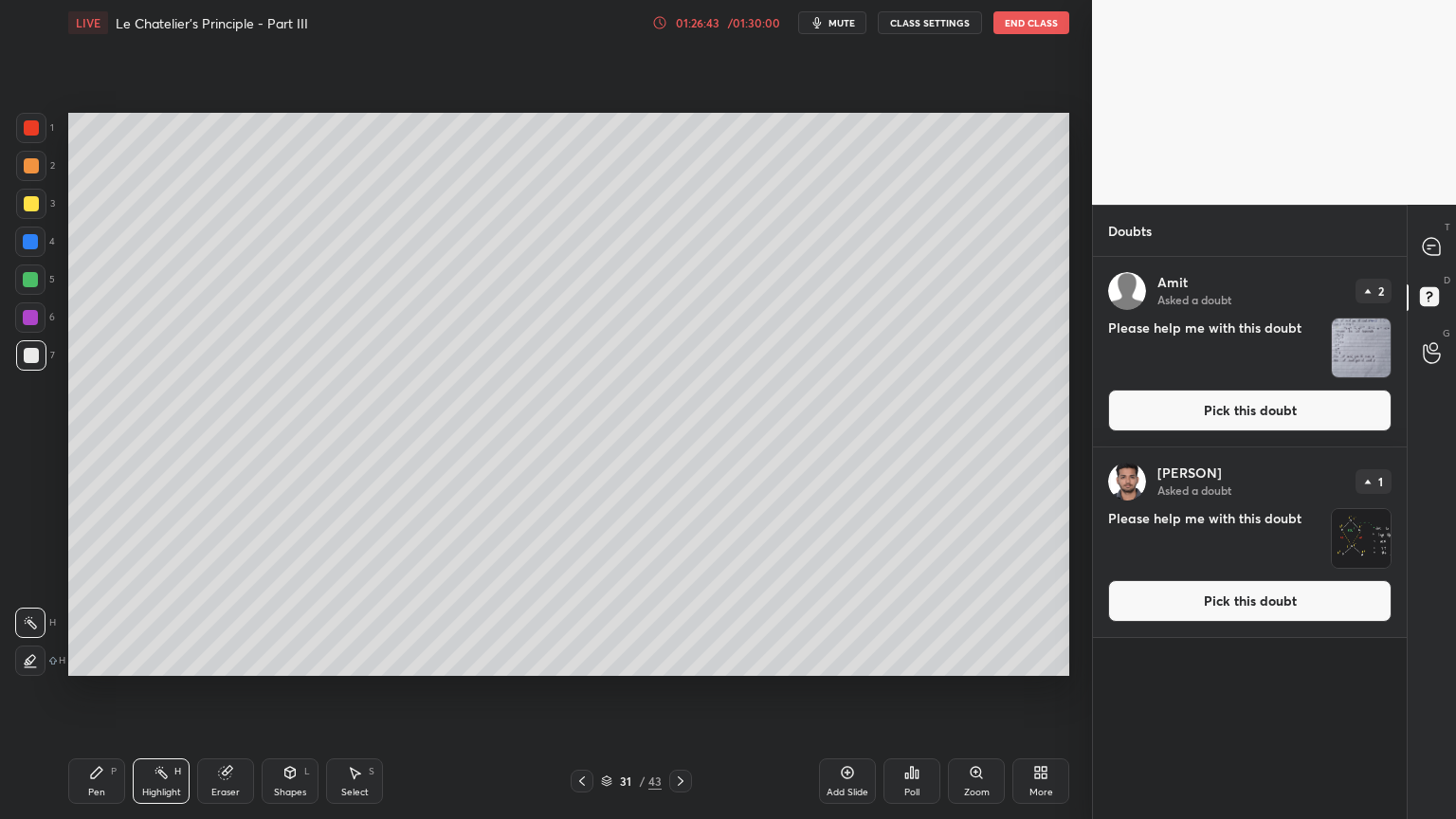 drag, startPoint x: 91, startPoint y: 778, endPoint x: 108, endPoint y: 757, distance: 27.01851 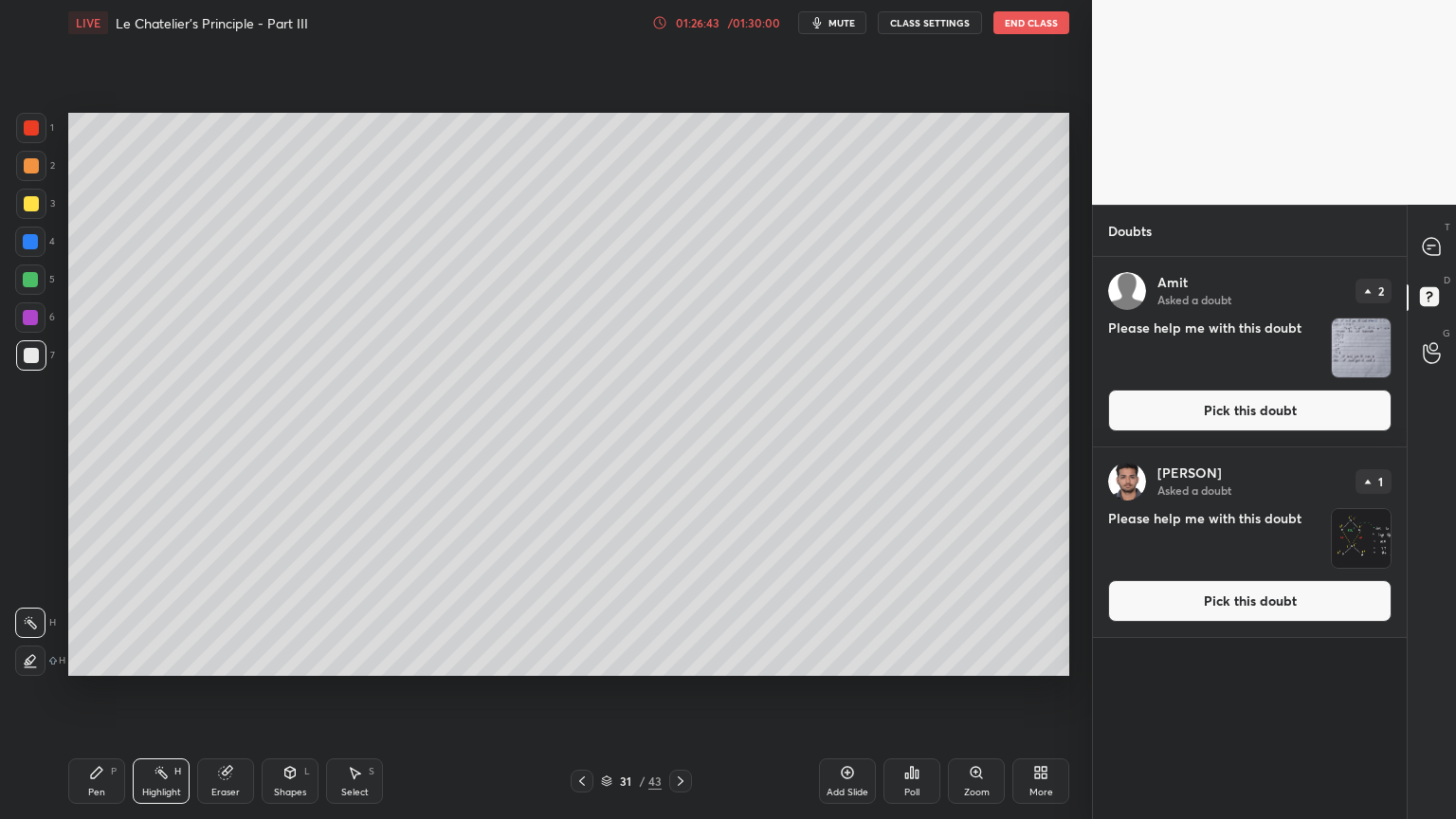 click 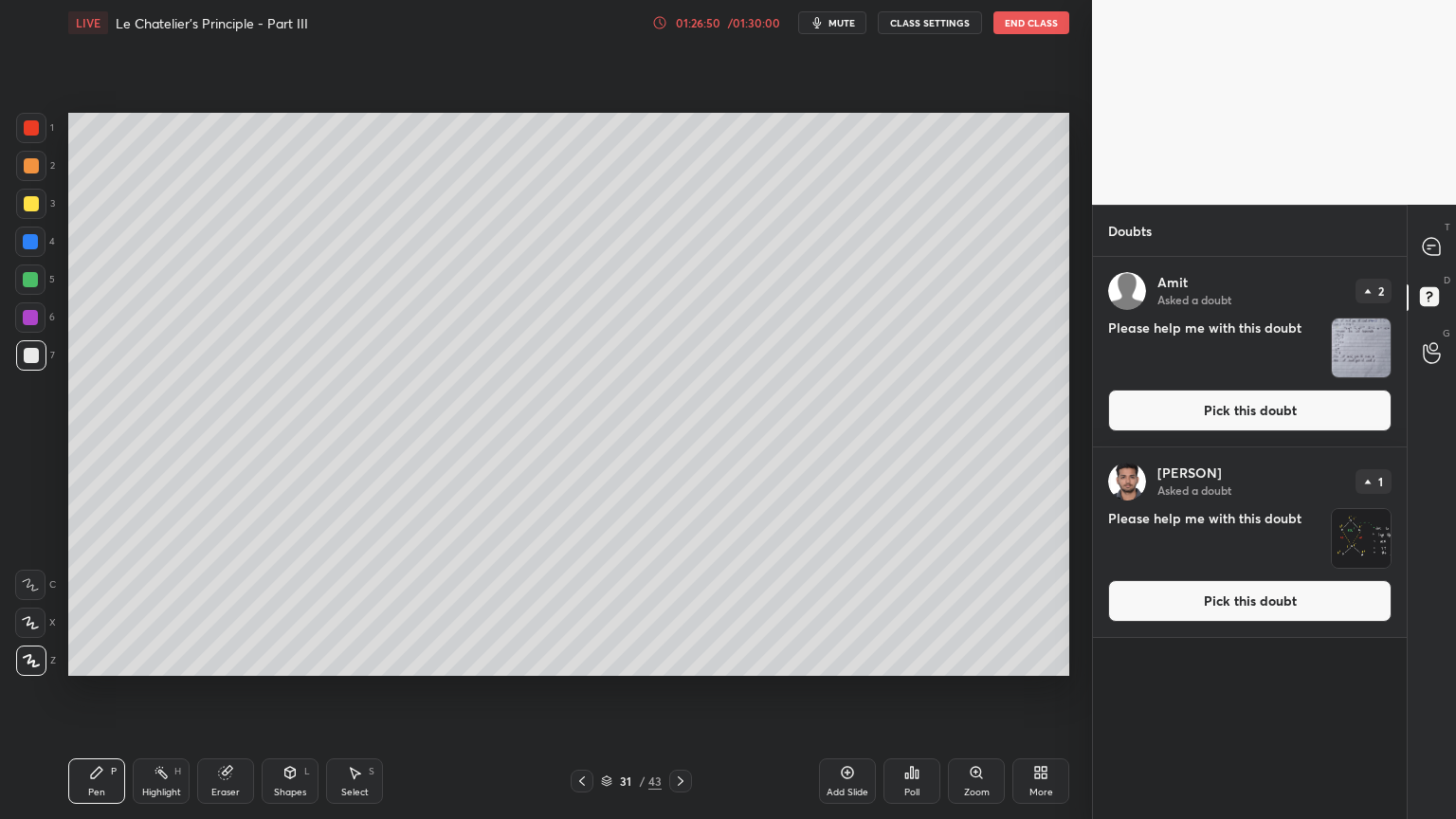 click on "Highlight H" at bounding box center [161, 781] 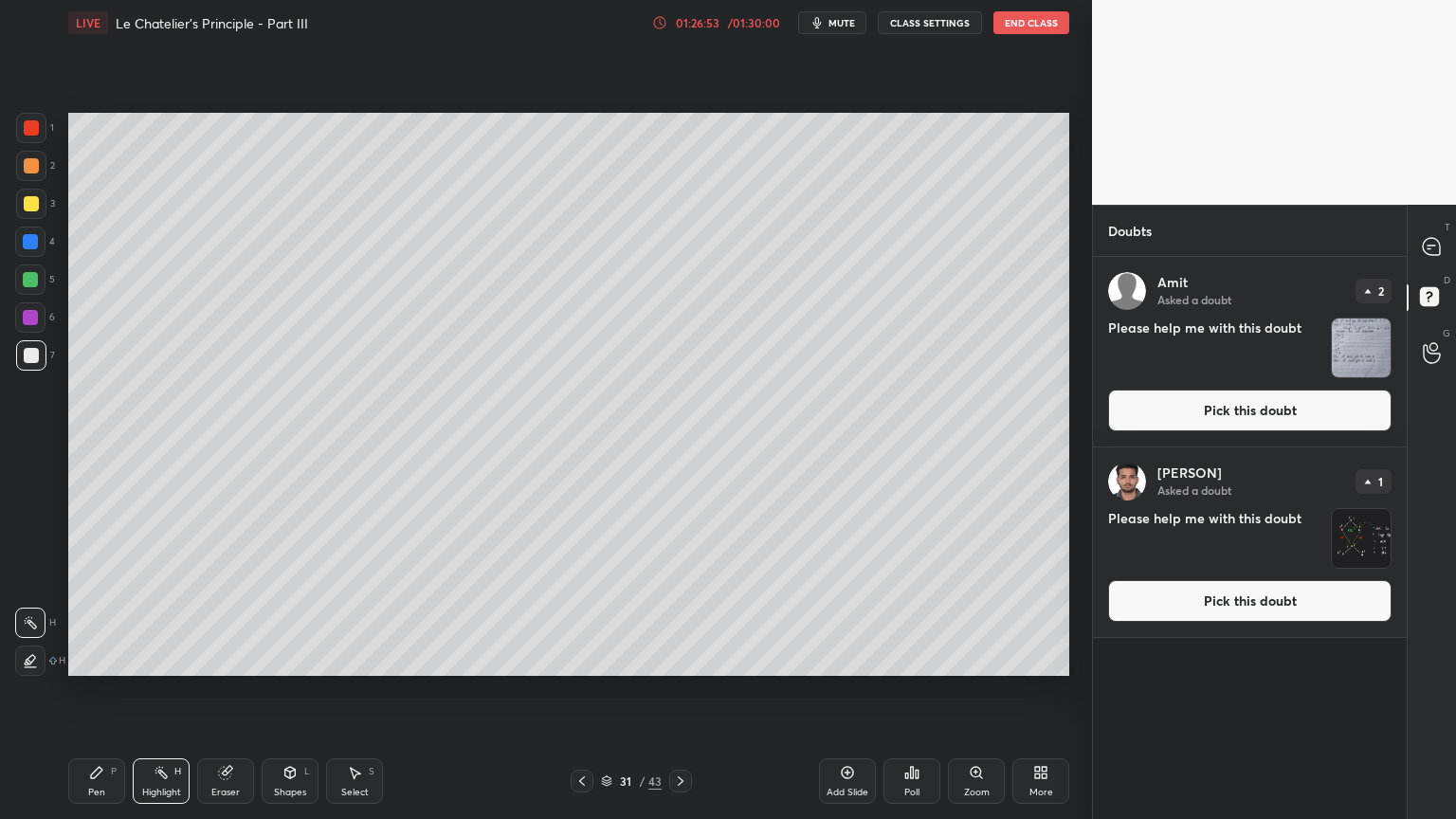 click on "Shapes L" at bounding box center [290, 781] 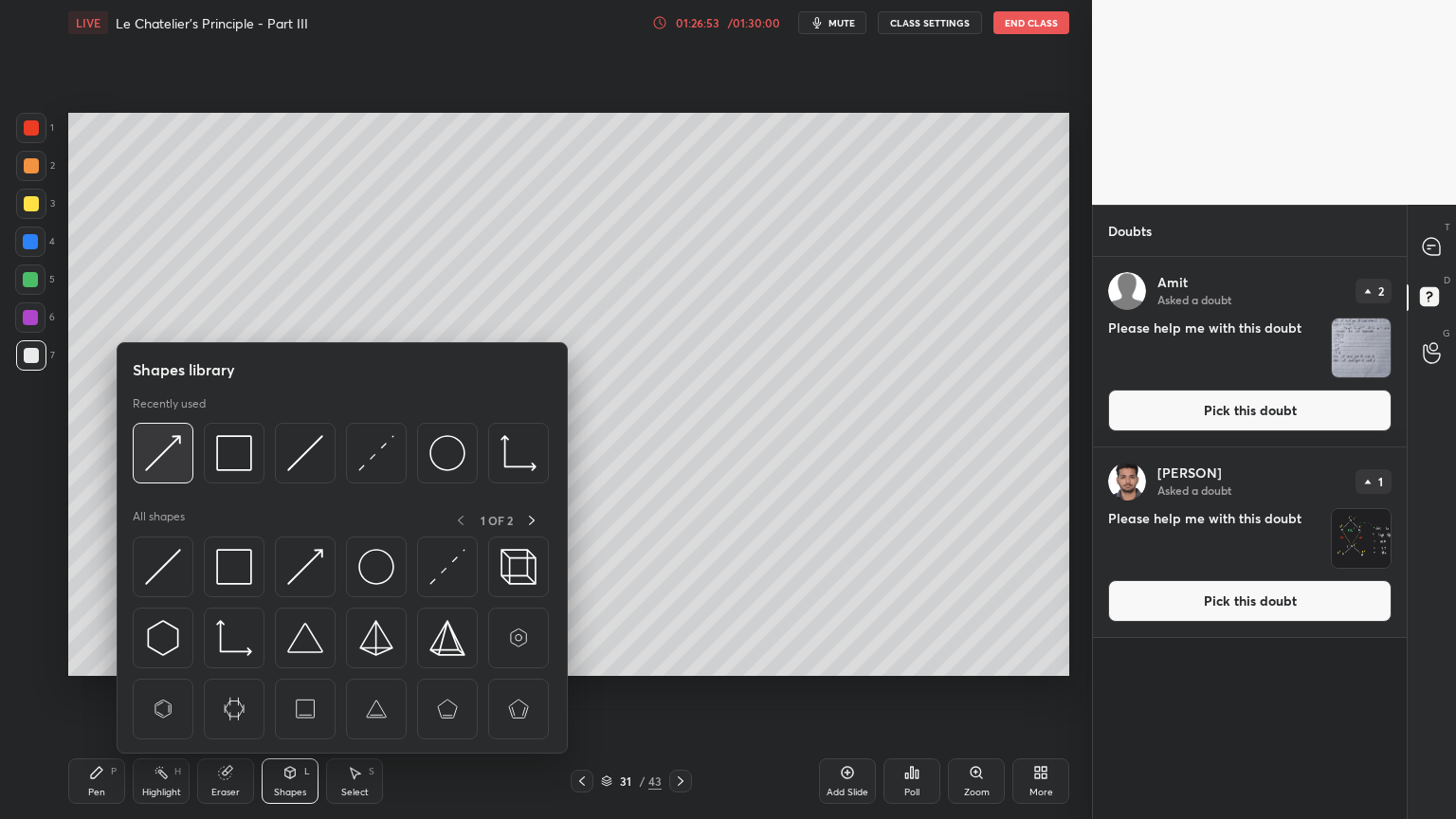 click at bounding box center [163, 453] 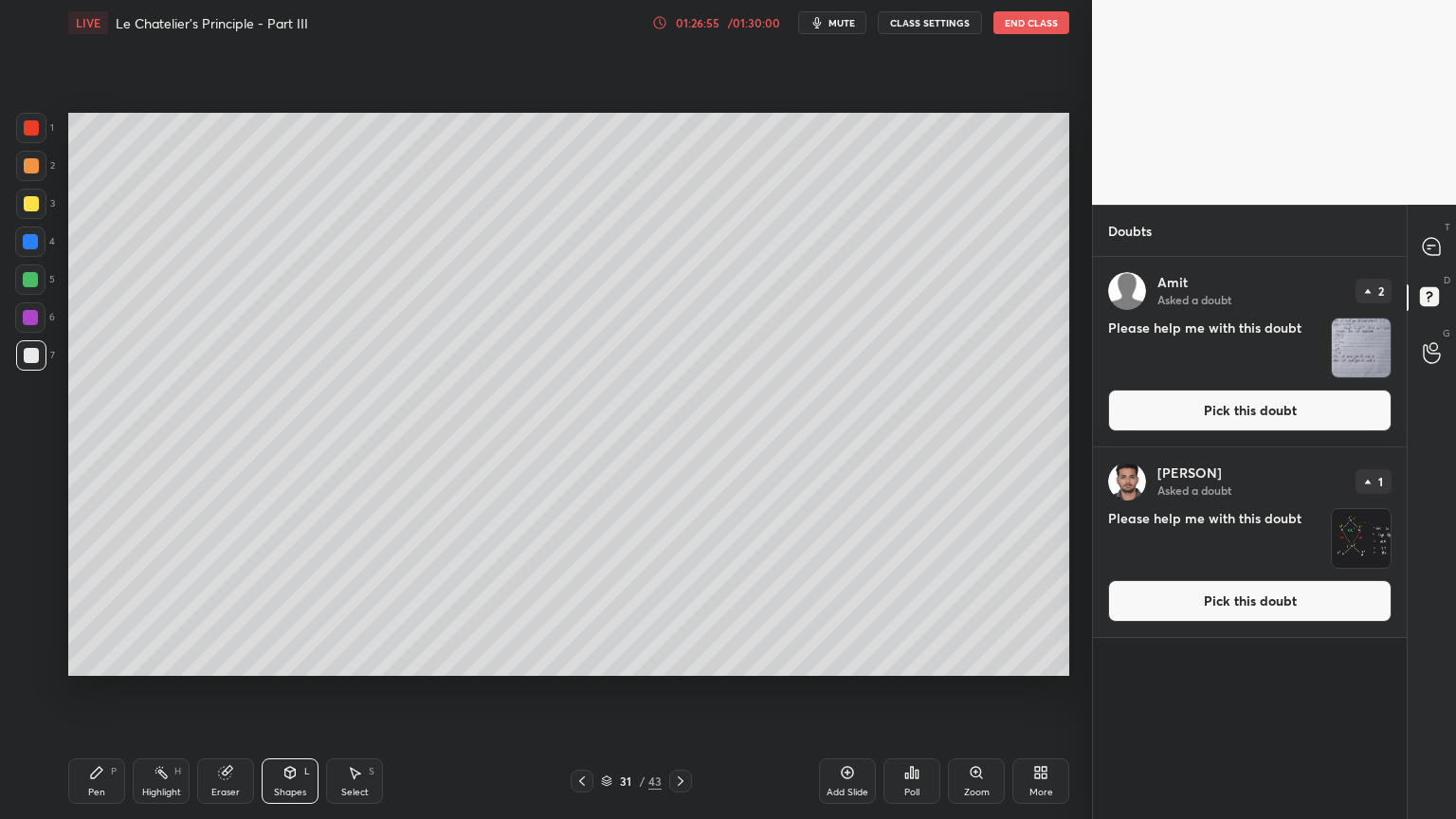 click on "Pen" at bounding box center (97, 792) 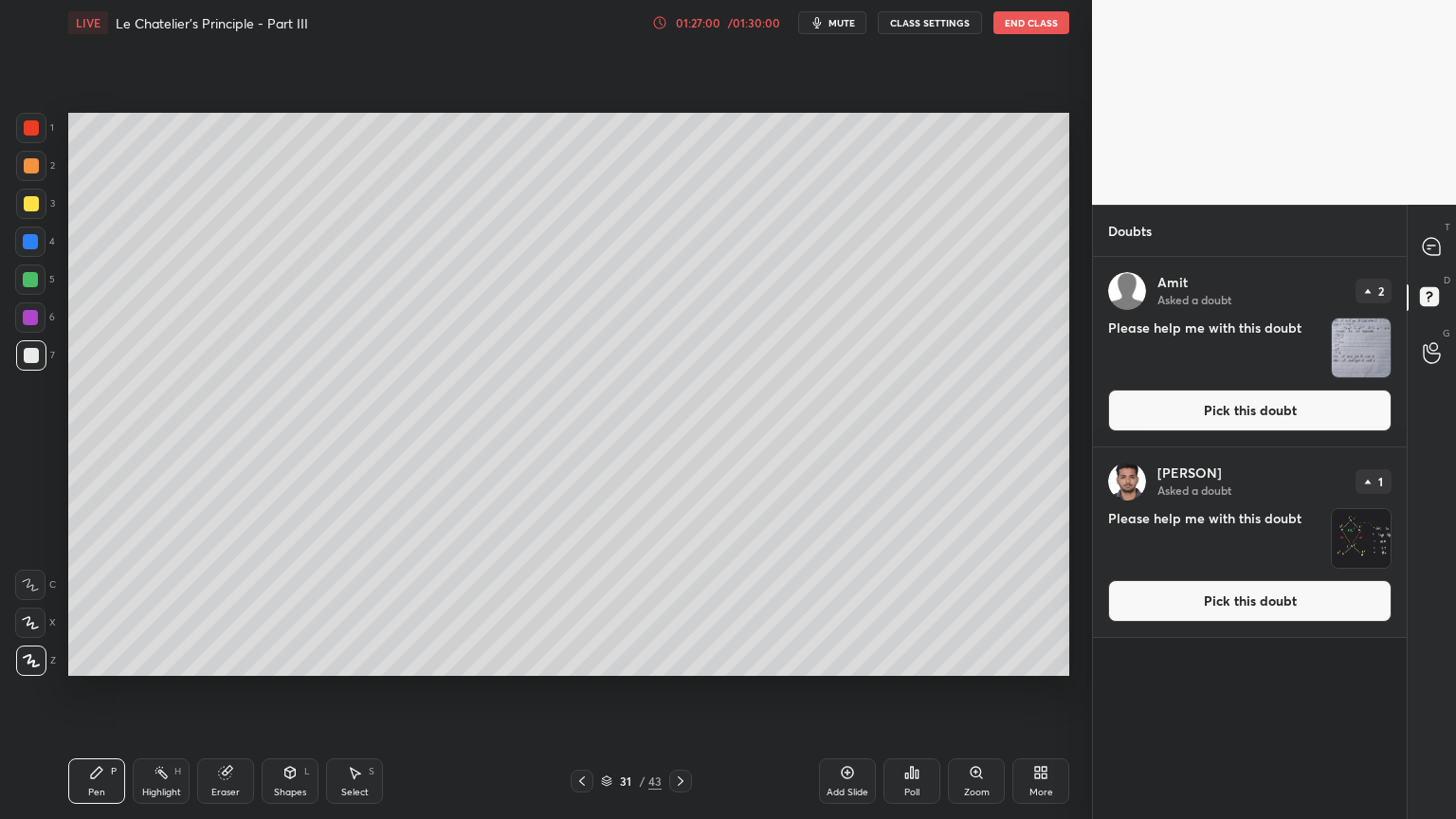 drag, startPoint x: 155, startPoint y: 784, endPoint x: 174, endPoint y: 759, distance: 31.40064 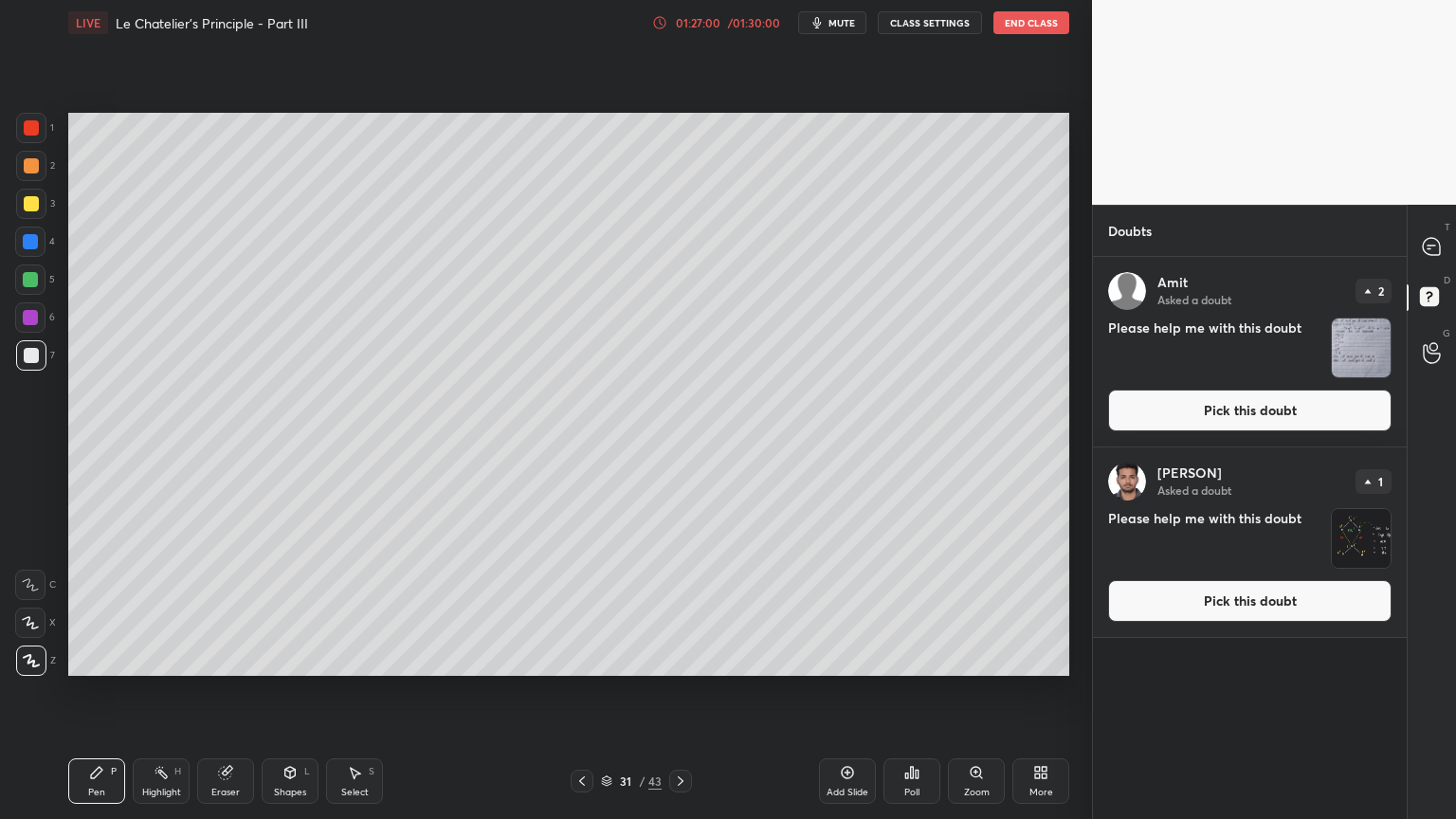 click on "Highlight H" at bounding box center (161, 781) 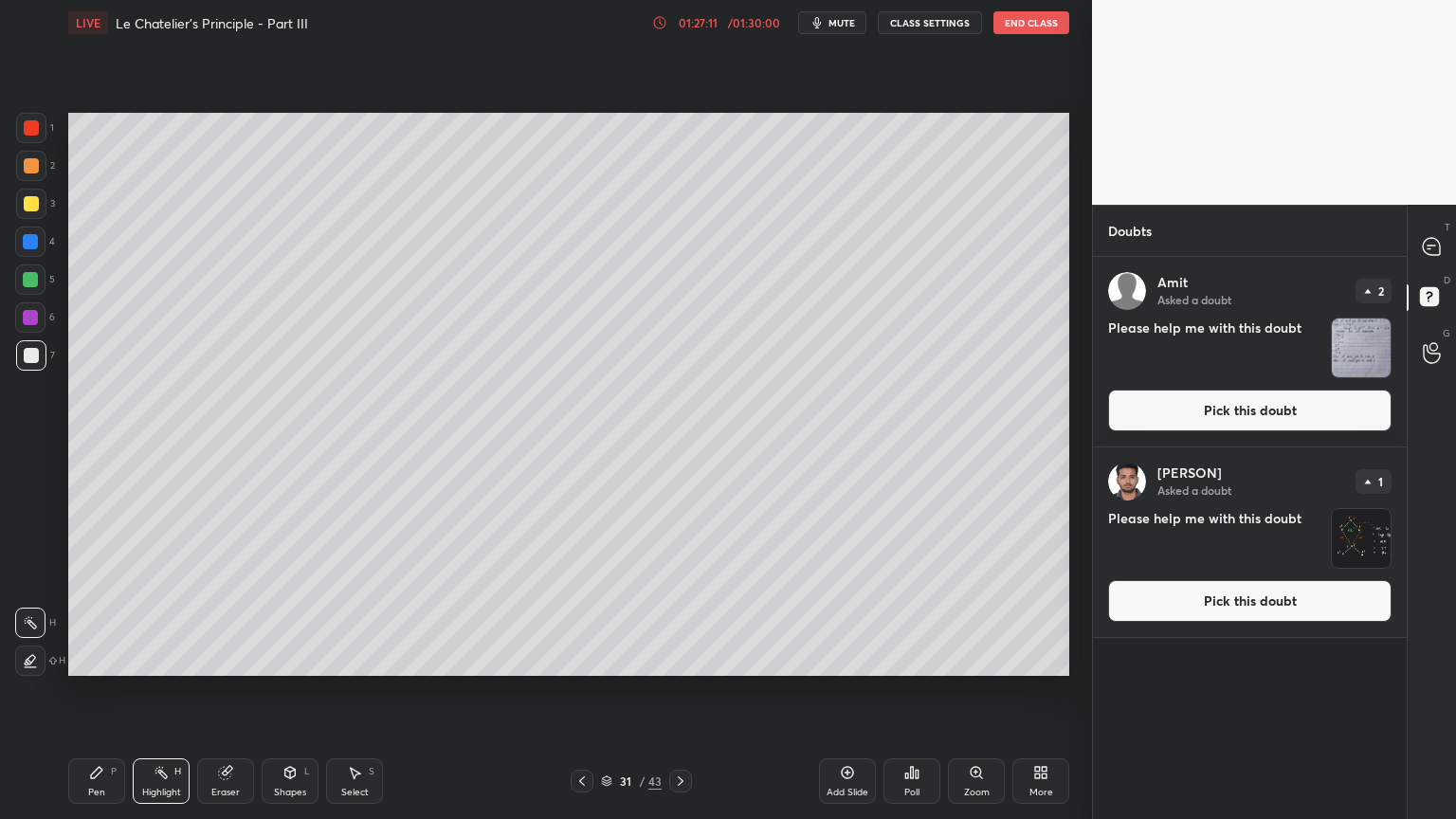 drag, startPoint x: 102, startPoint y: 780, endPoint x: 100, endPoint y: 767, distance: 13.152946 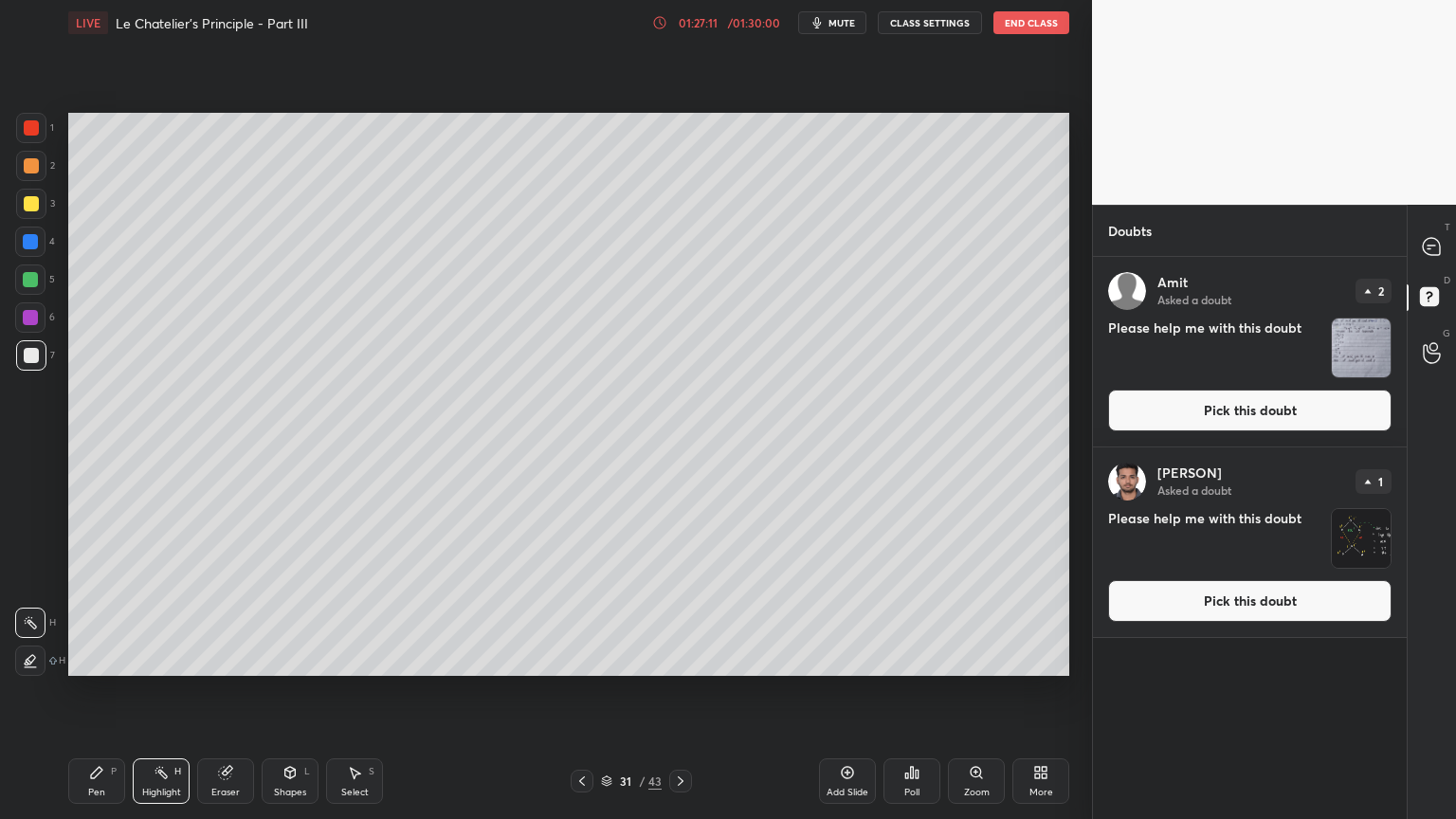 click on "Pen P" at bounding box center (97, 781) 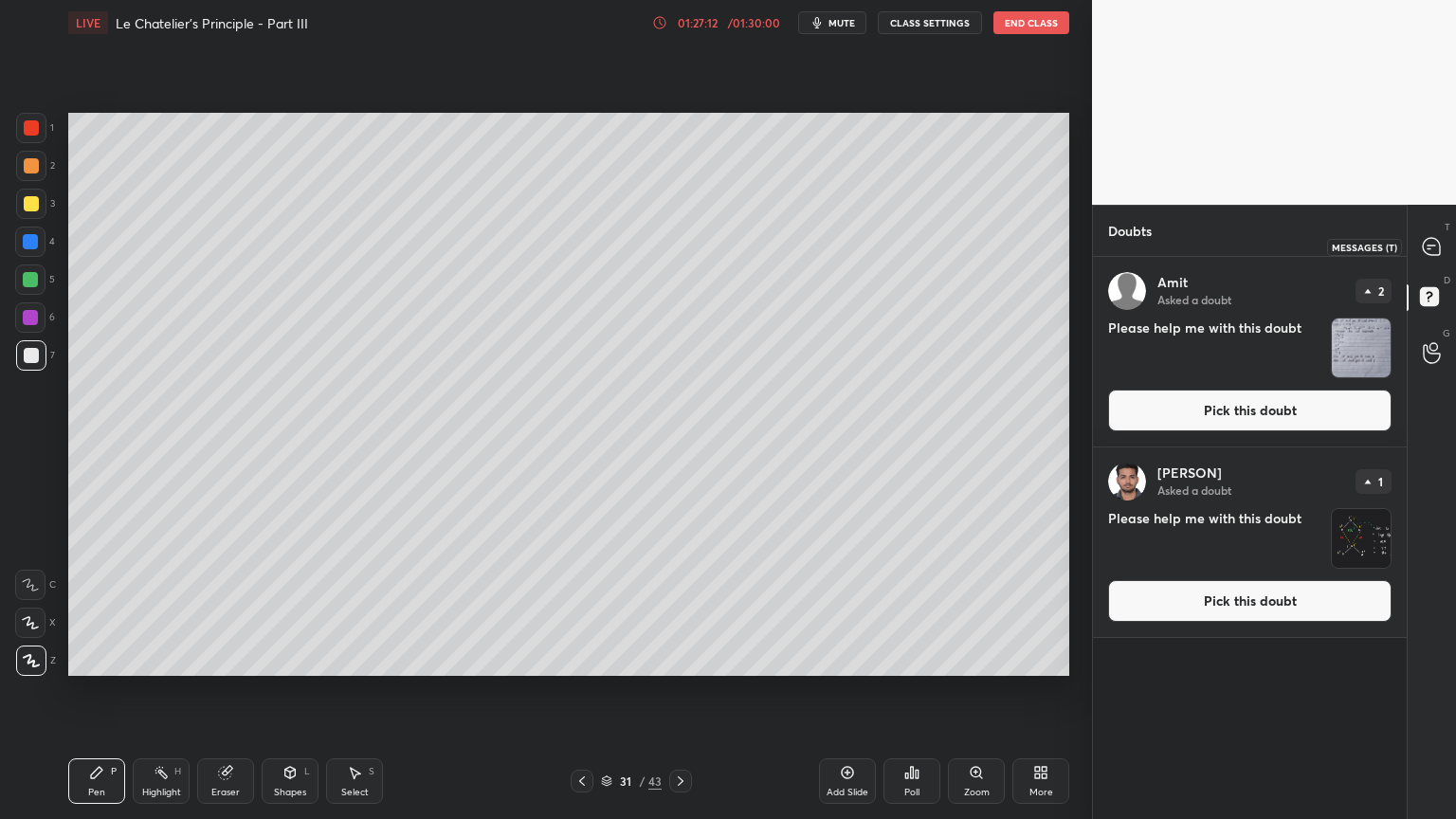drag, startPoint x: 1433, startPoint y: 246, endPoint x: 1419, endPoint y: 257, distance: 17.804494 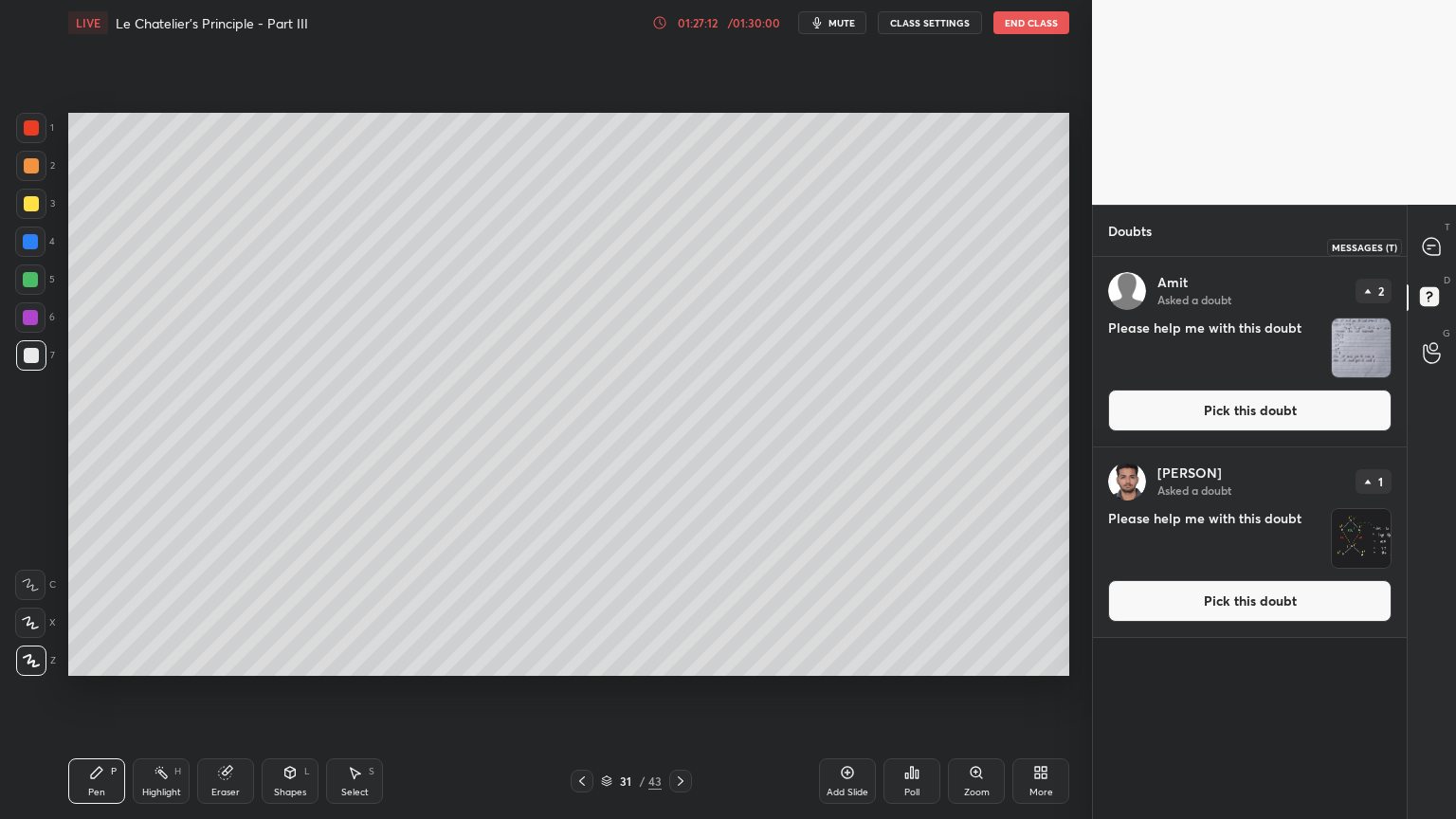 click 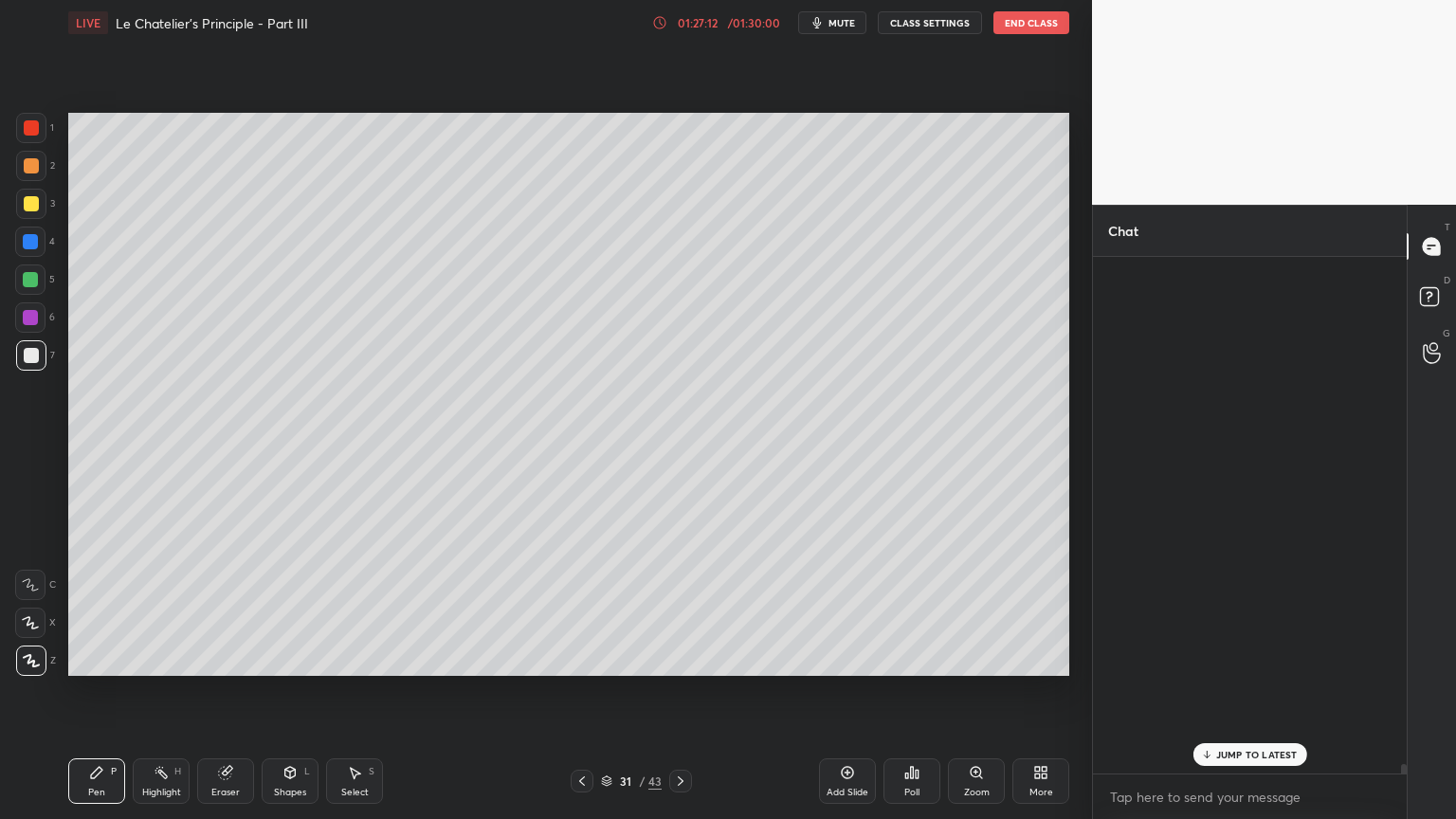scroll, scrollTop: 35115, scrollLeft: 0, axis: vertical 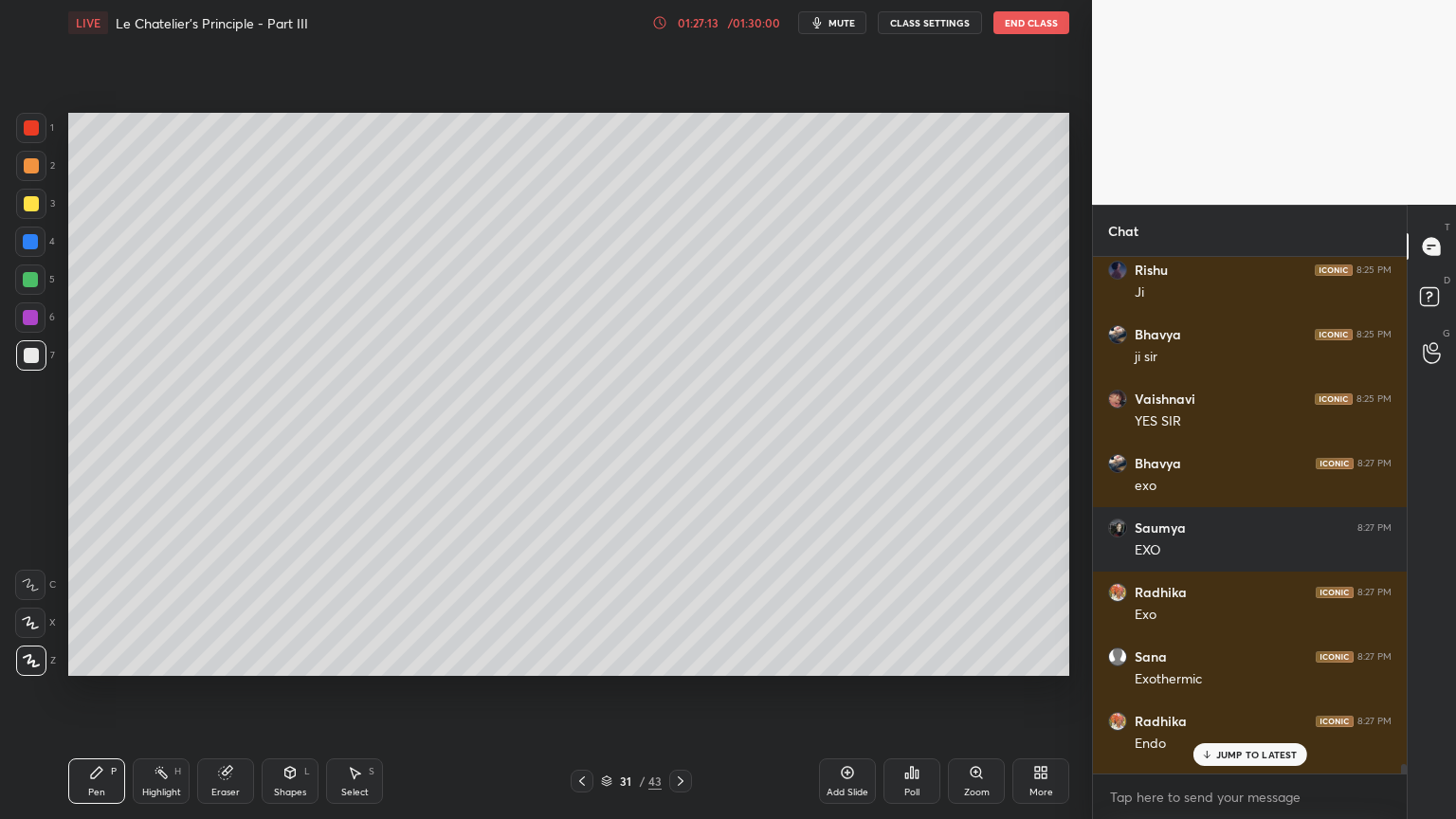 click on "JUMP TO LATEST" at bounding box center [1257, 755] 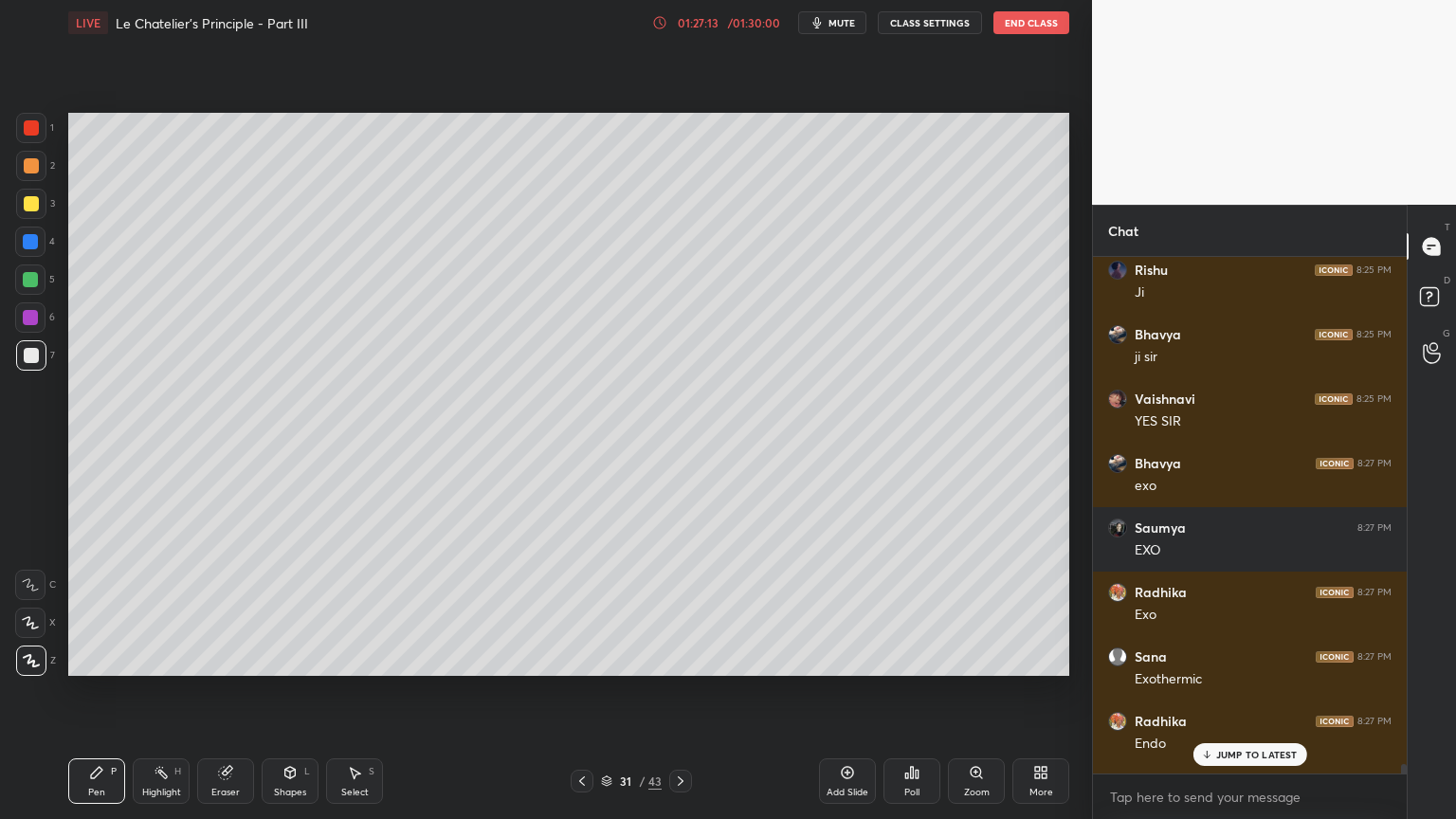 scroll, scrollTop: 35235, scrollLeft: 0, axis: vertical 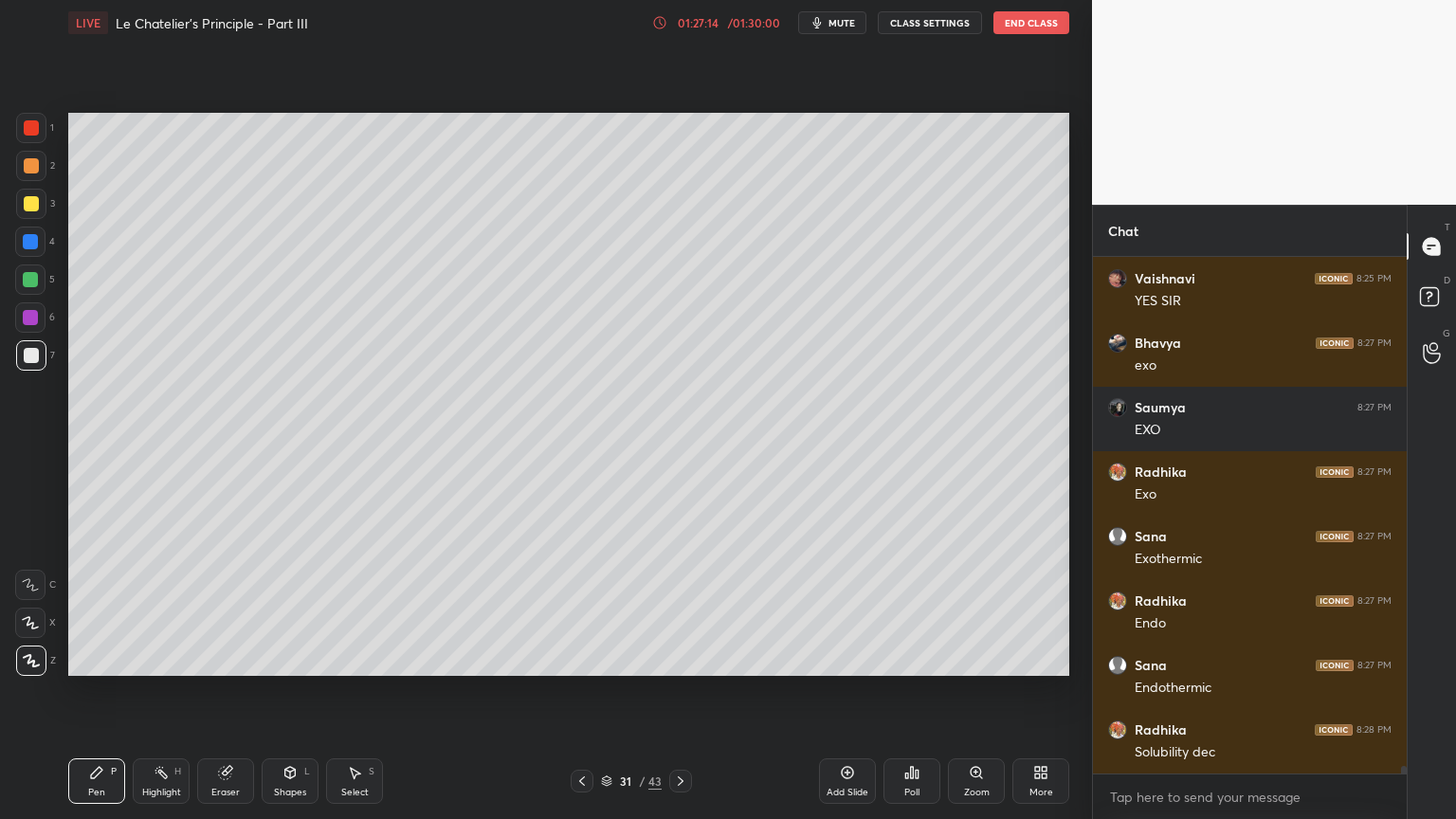 click on "Pen P" at bounding box center (97, 781) 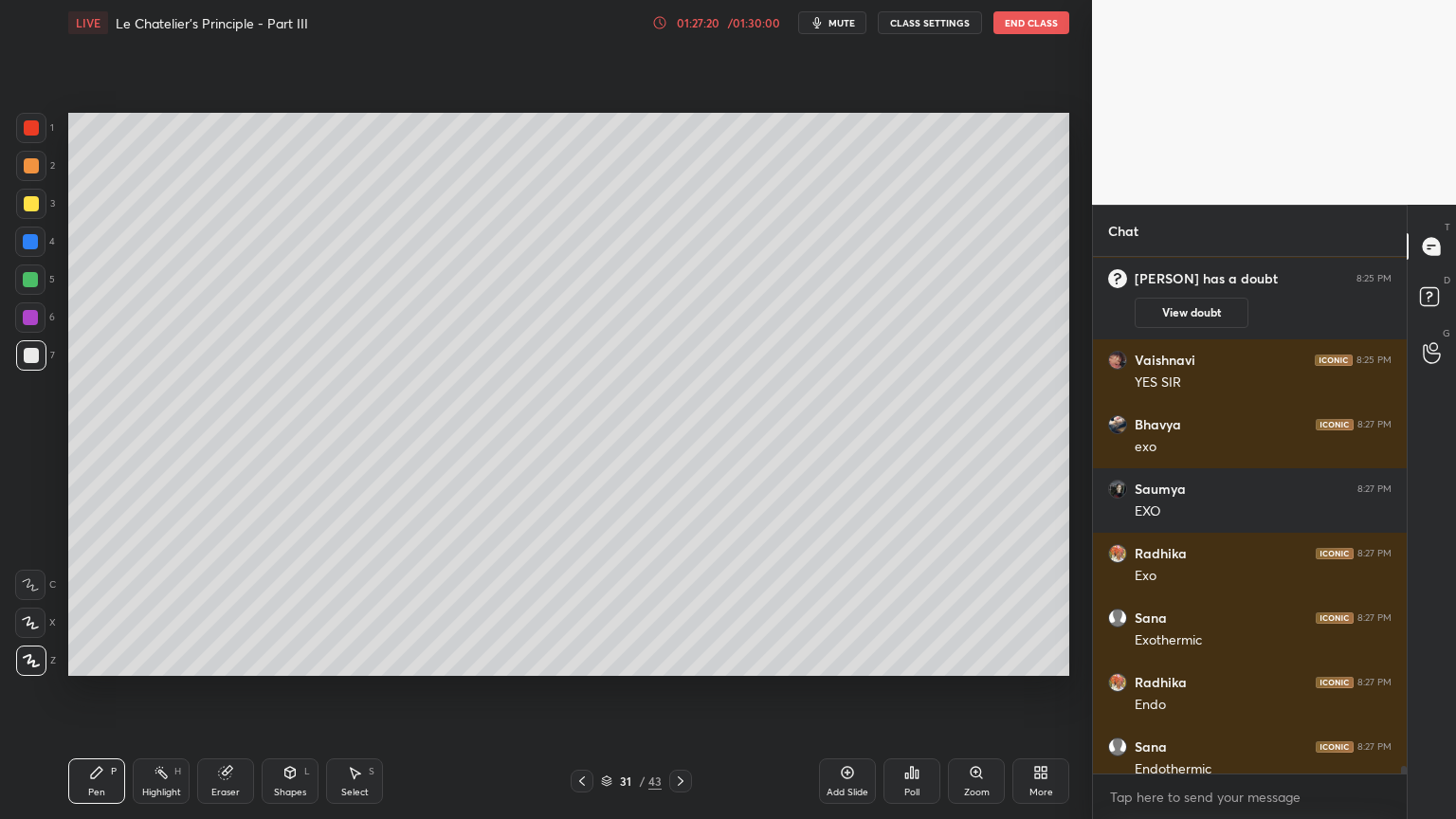 click on "Highlight" at bounding box center (161, 792) 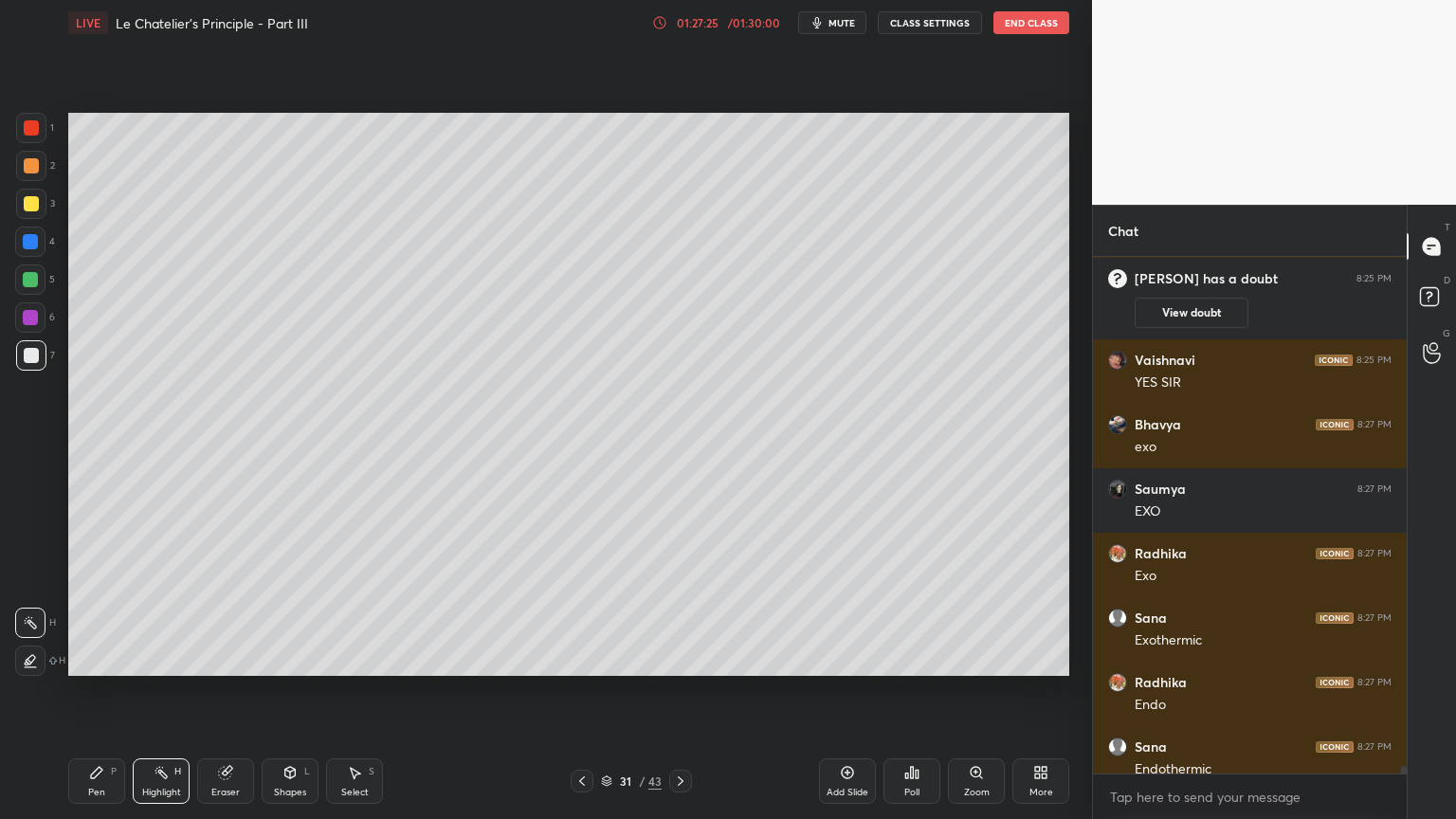 click 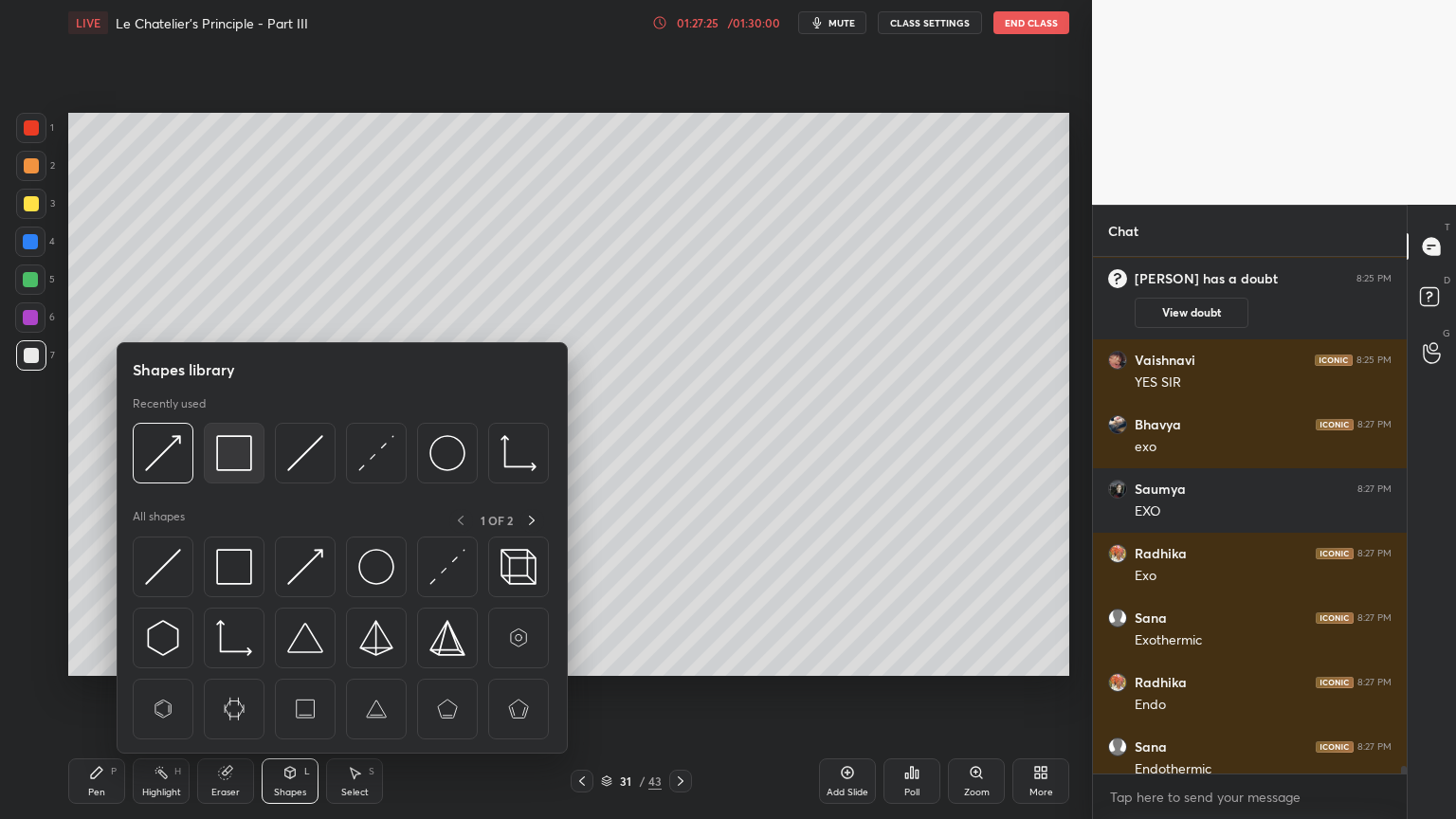 click at bounding box center (234, 453) 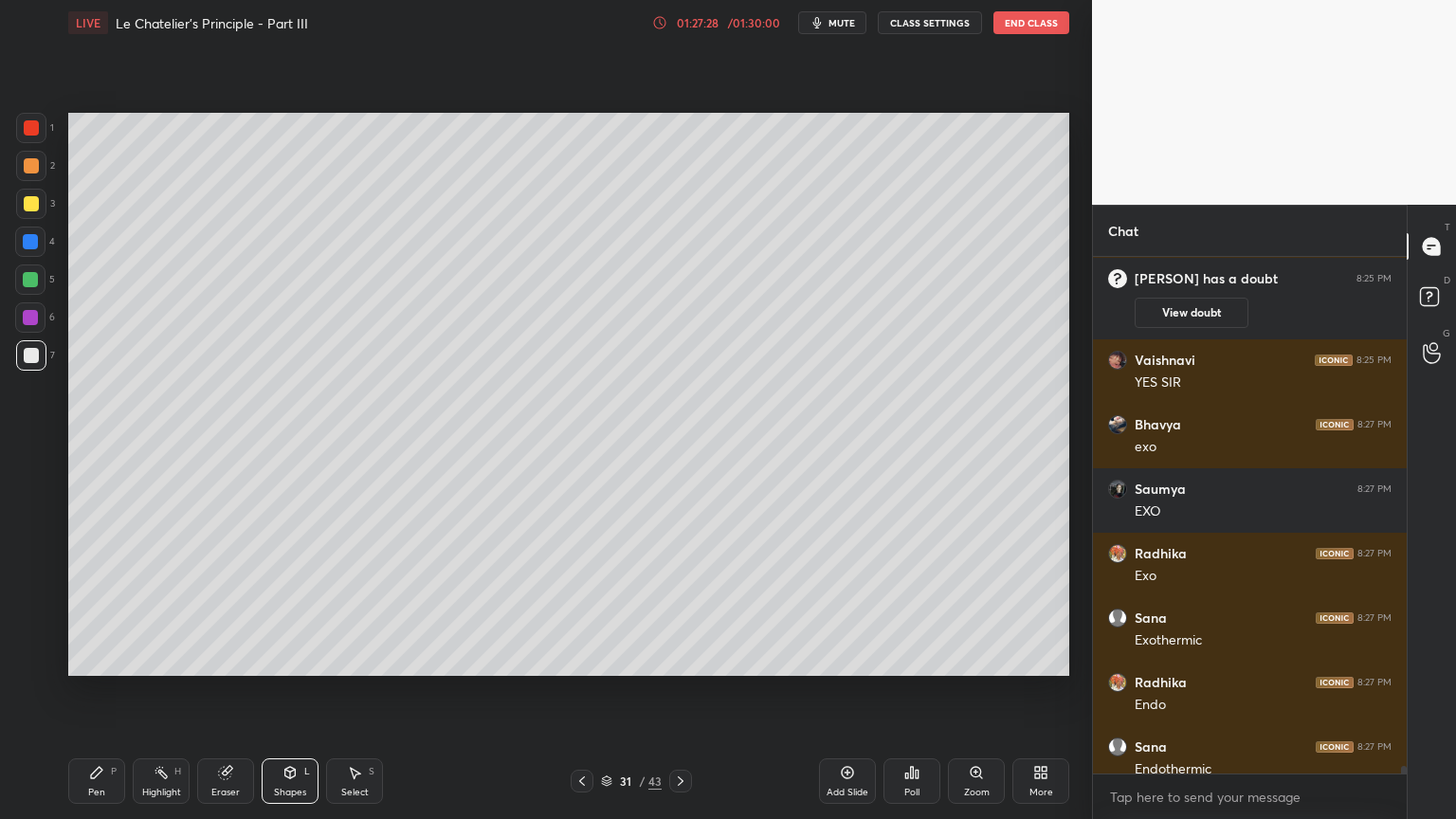 click on "Pen P" at bounding box center (97, 781) 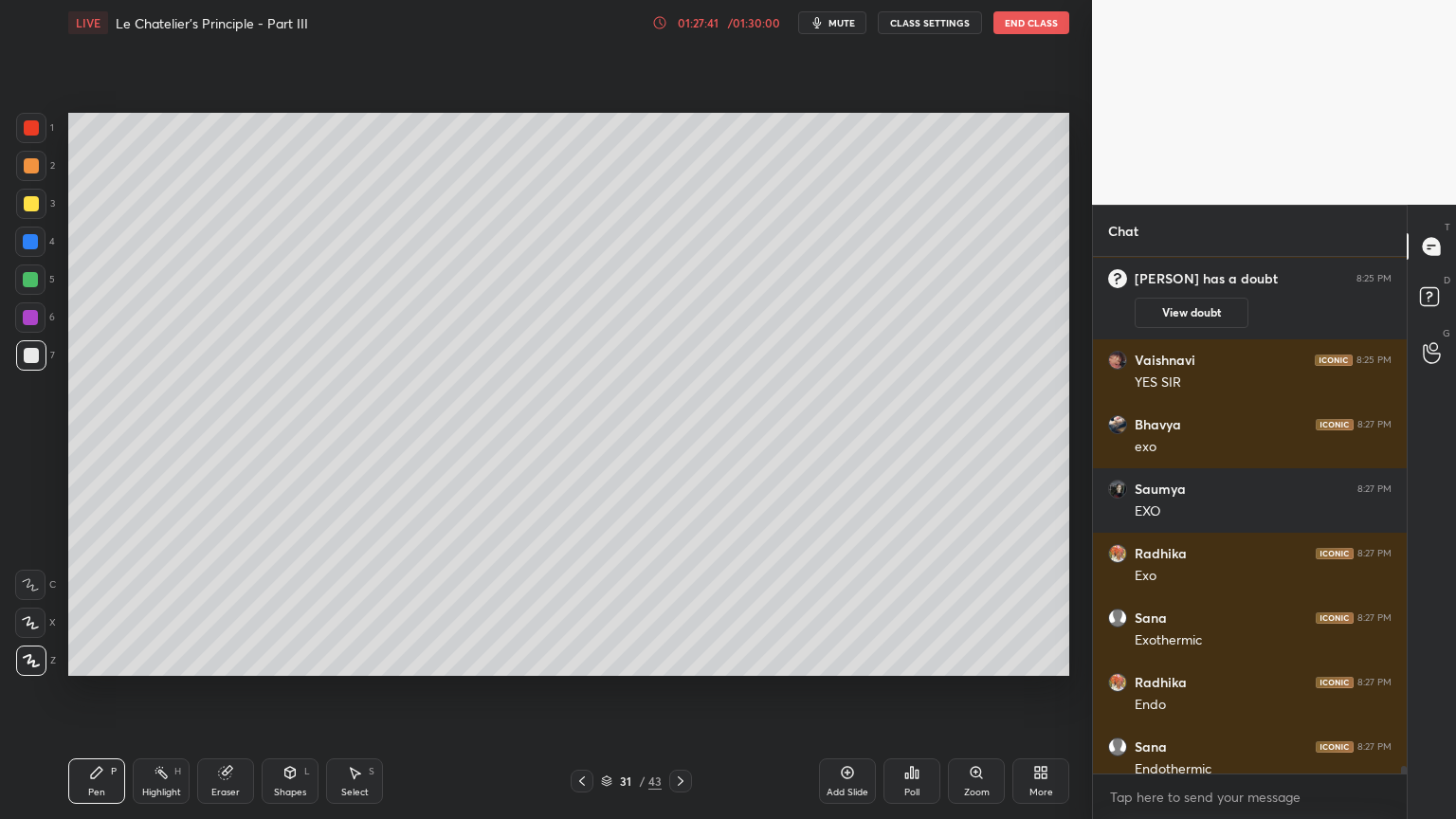 scroll, scrollTop: 28911, scrollLeft: 0, axis: vertical 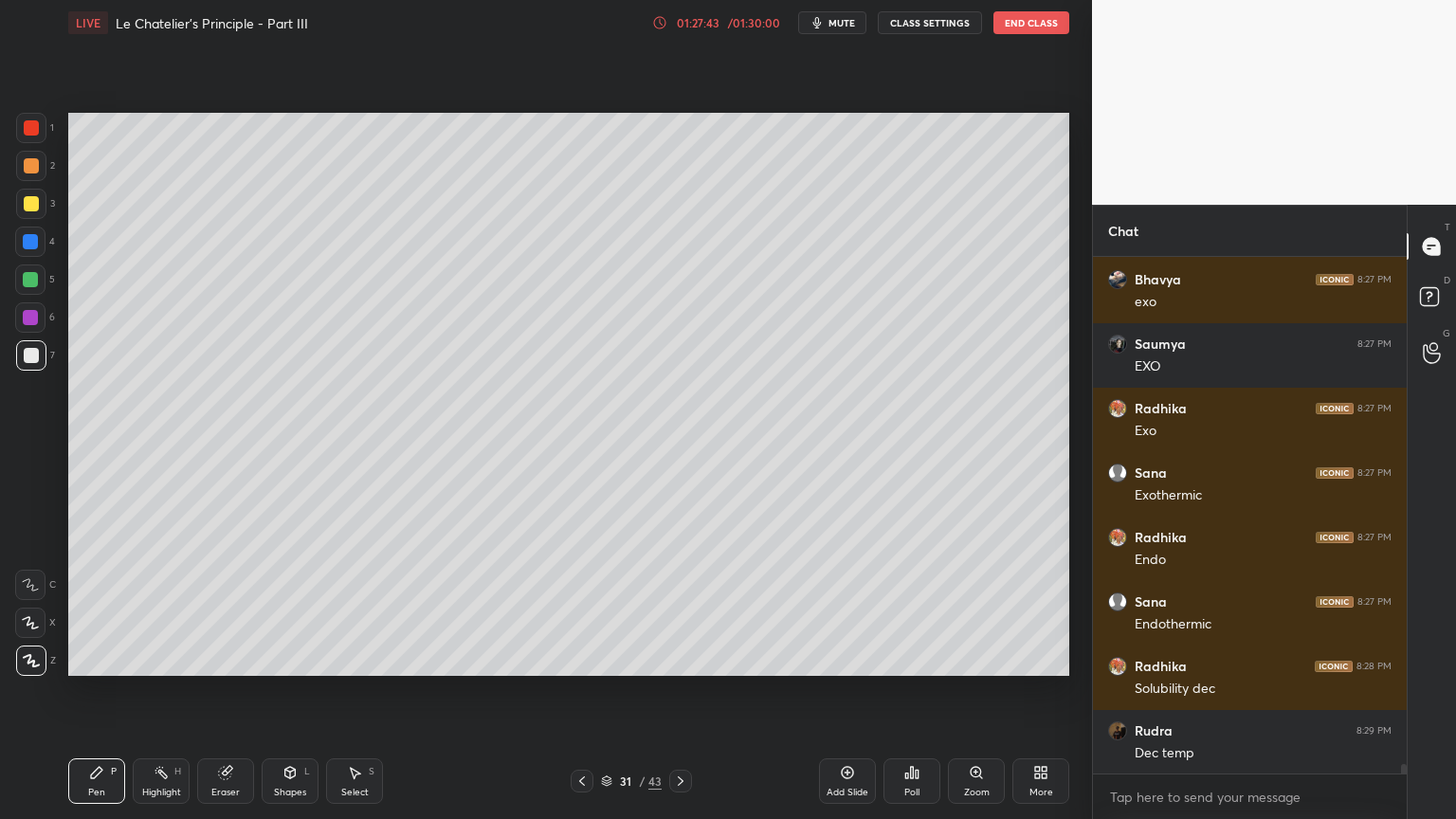click on "Highlight H" at bounding box center [161, 781] 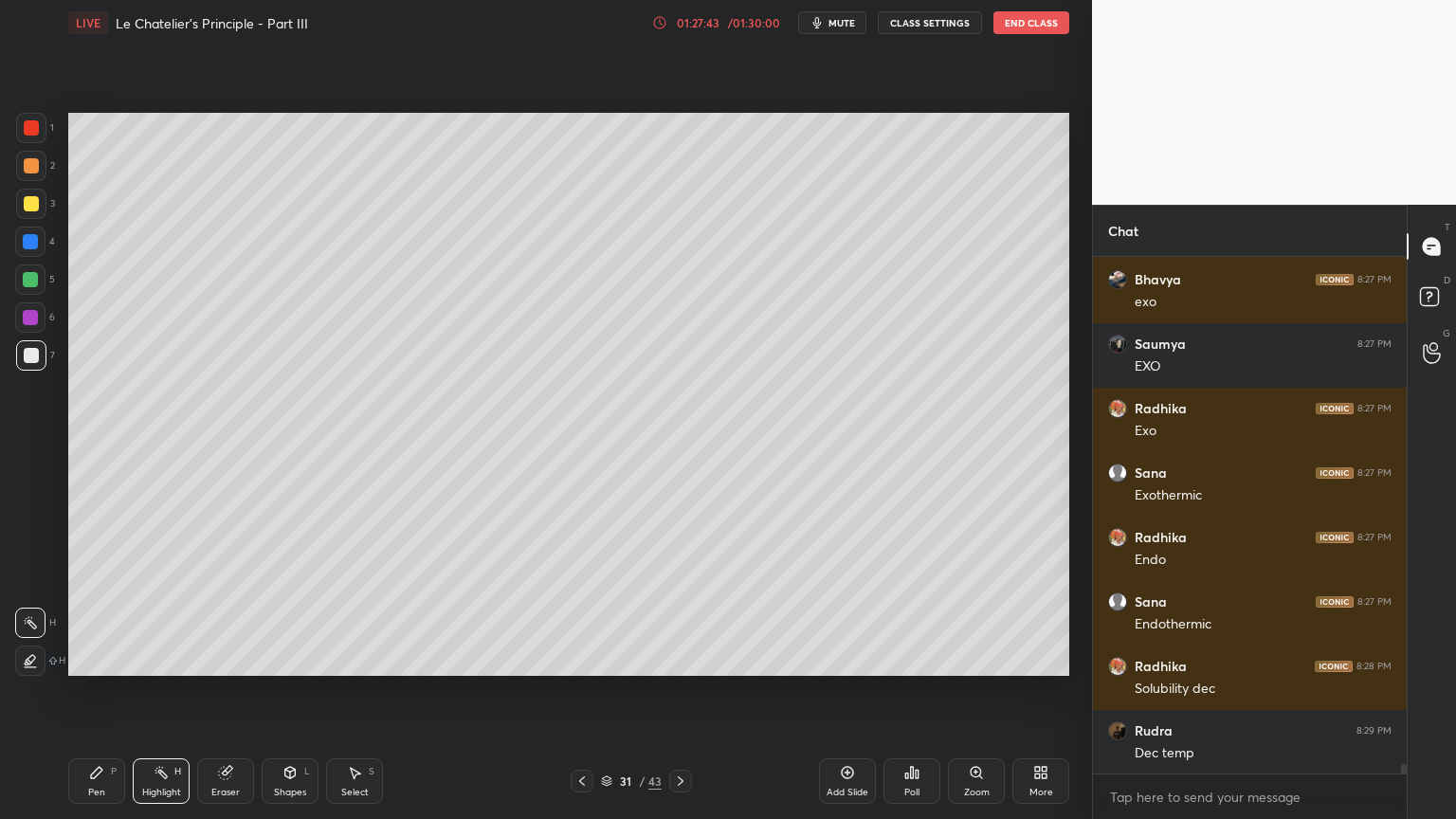 click at bounding box center [30, 318] 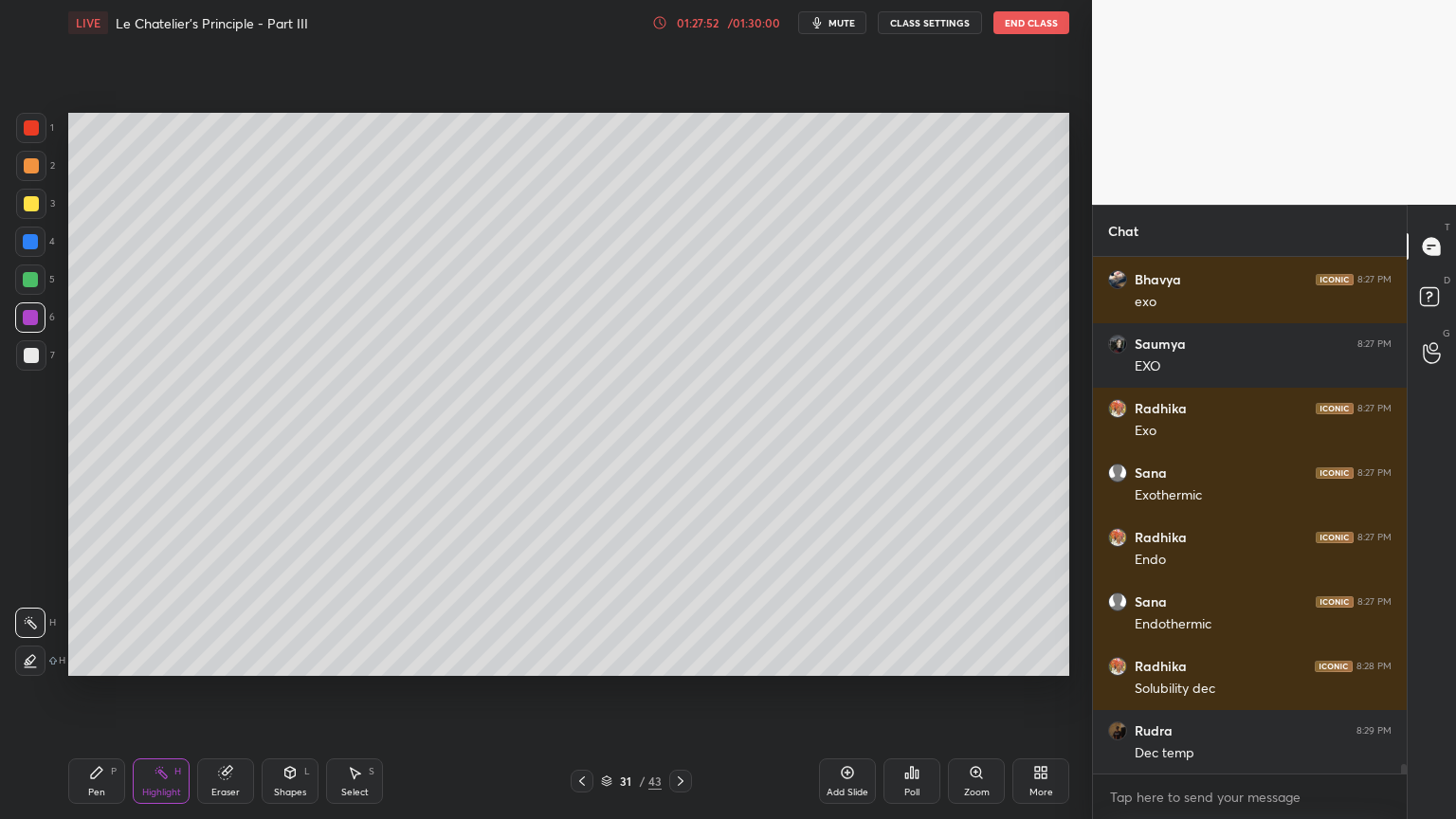 click on "Pen P" at bounding box center (97, 781) 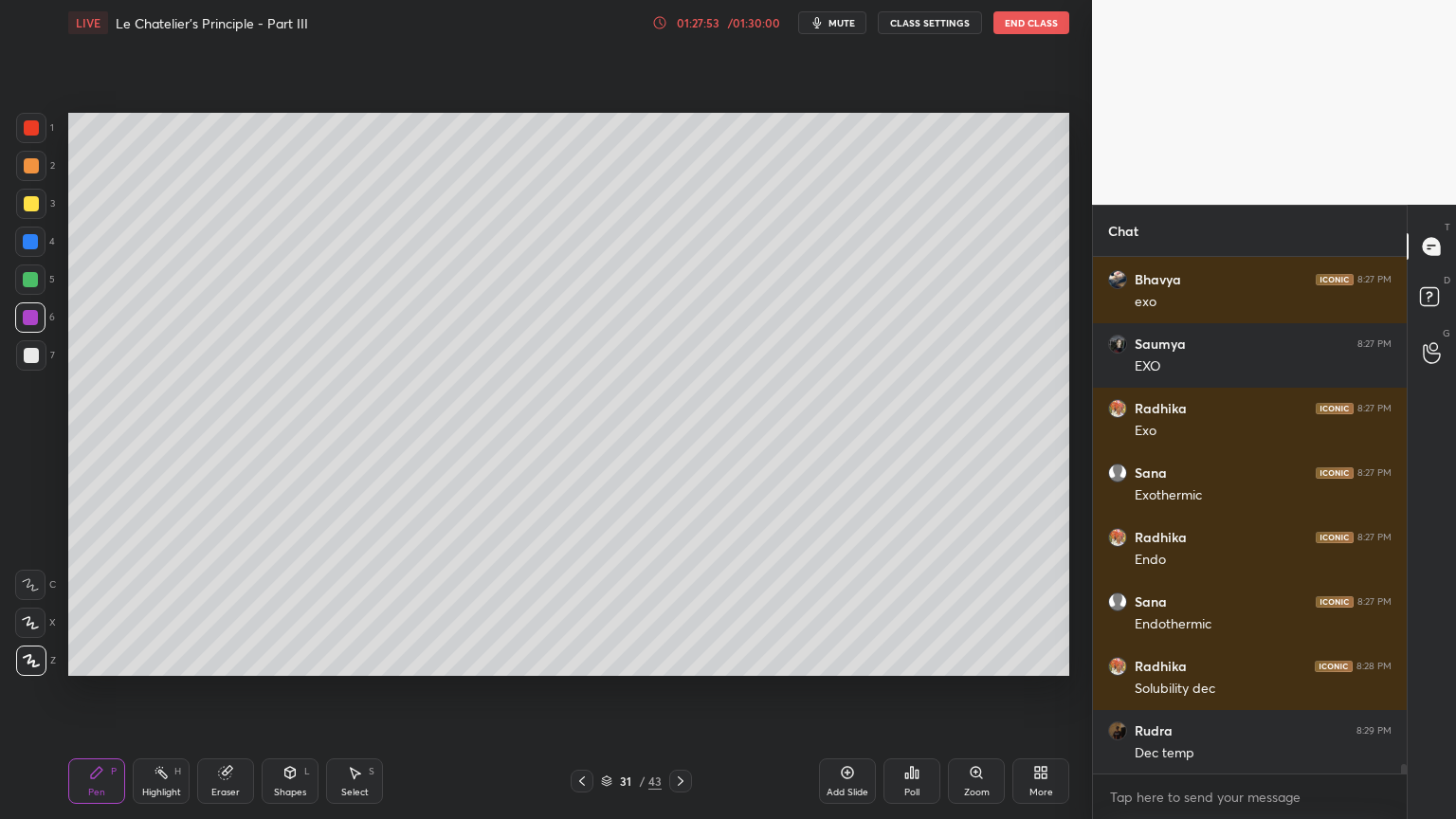 scroll, scrollTop: 28976, scrollLeft: 0, axis: vertical 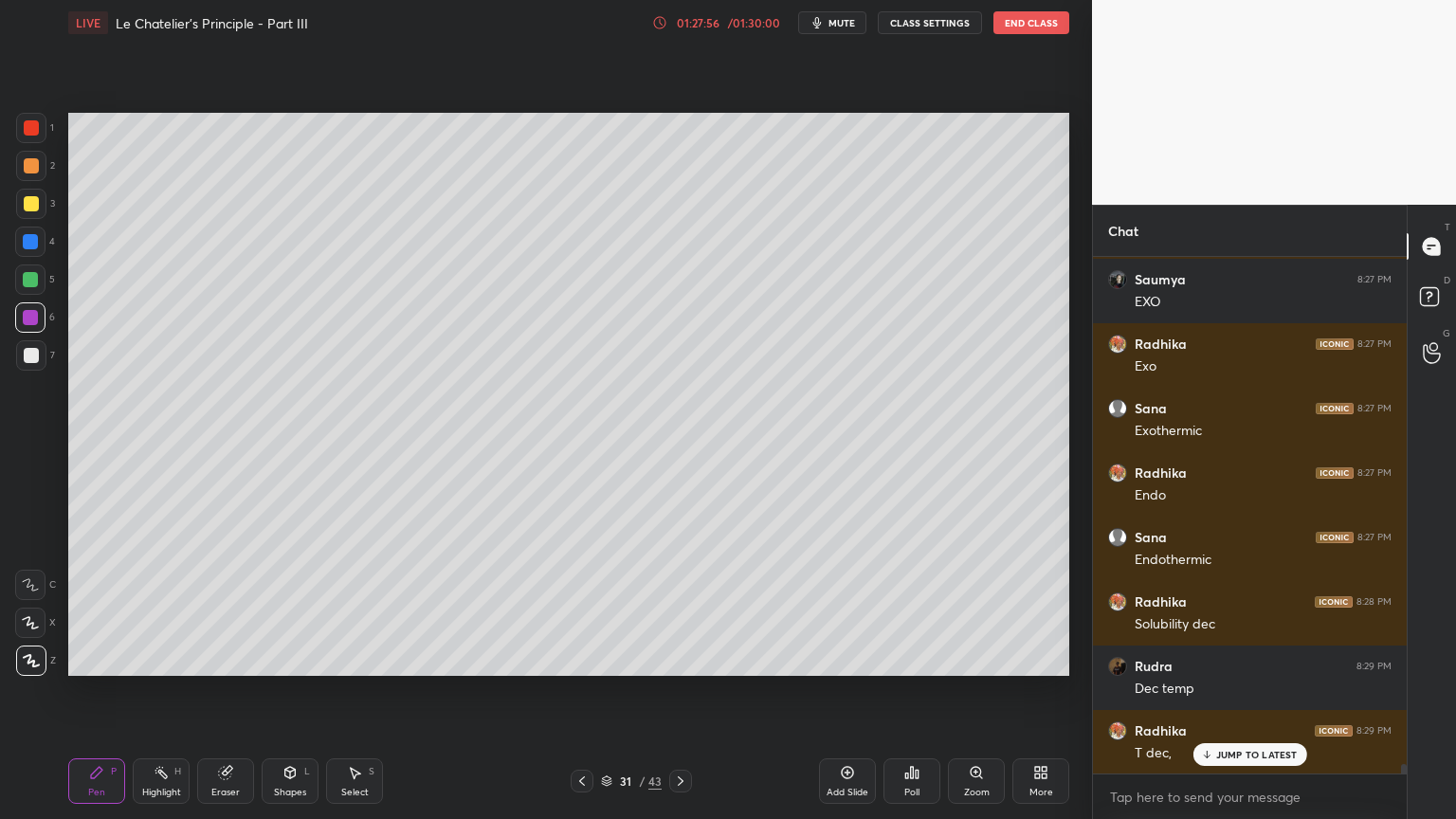 drag, startPoint x: 91, startPoint y: 792, endPoint x: 82, endPoint y: 721, distance: 71.568149 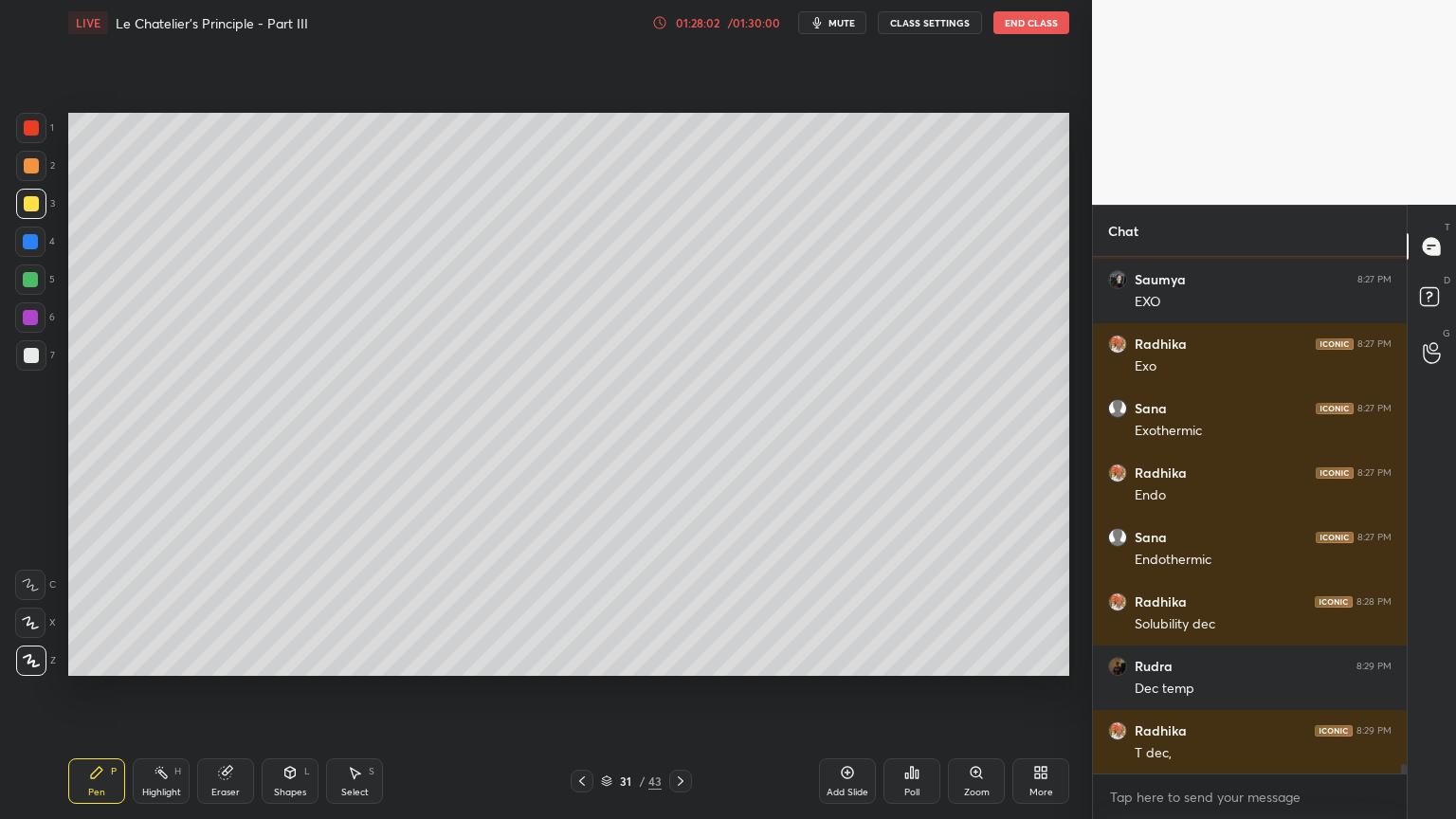 scroll, scrollTop: 29040, scrollLeft: 0, axis: vertical 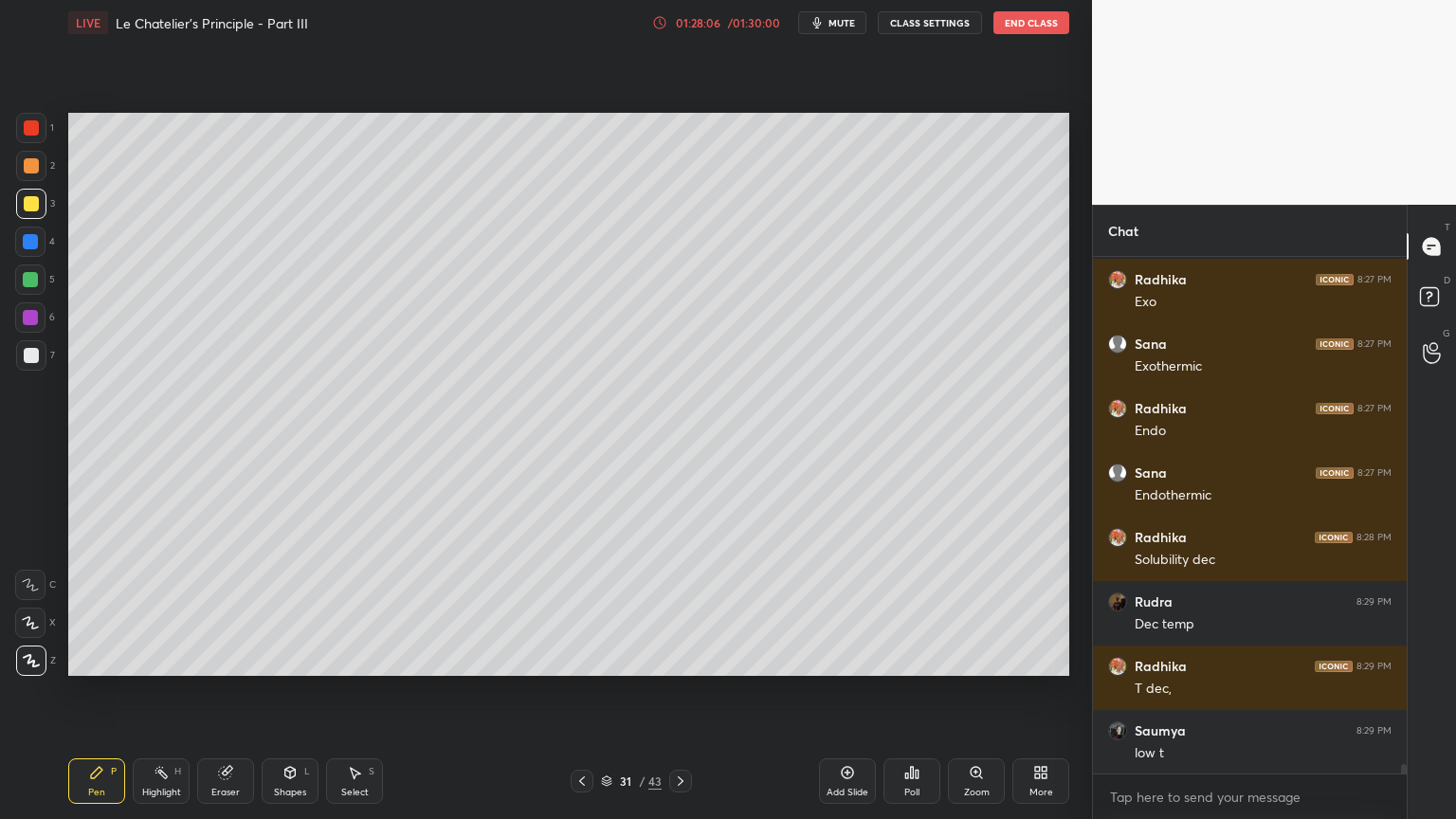 click 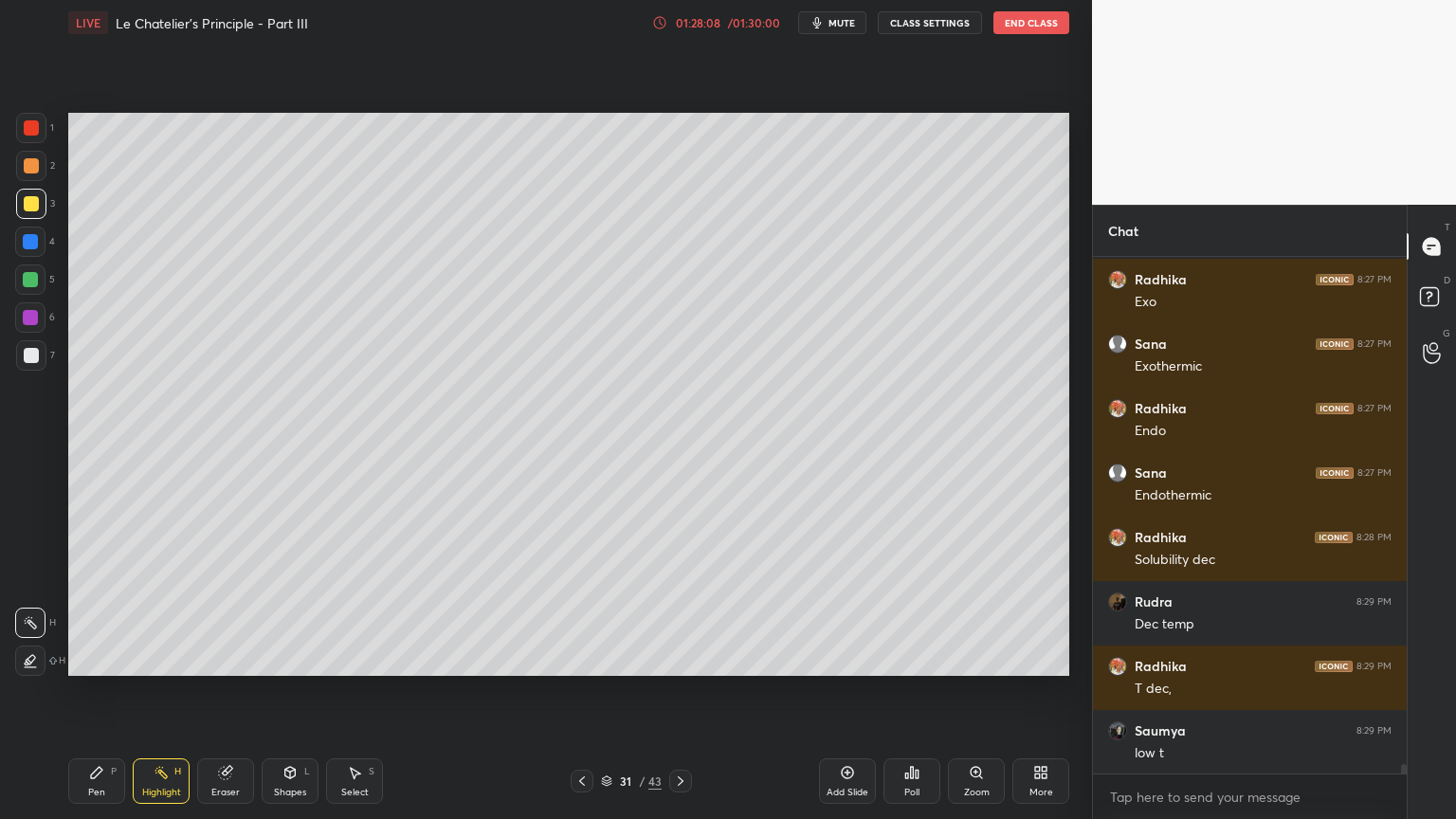 scroll, scrollTop: 29105, scrollLeft: 0, axis: vertical 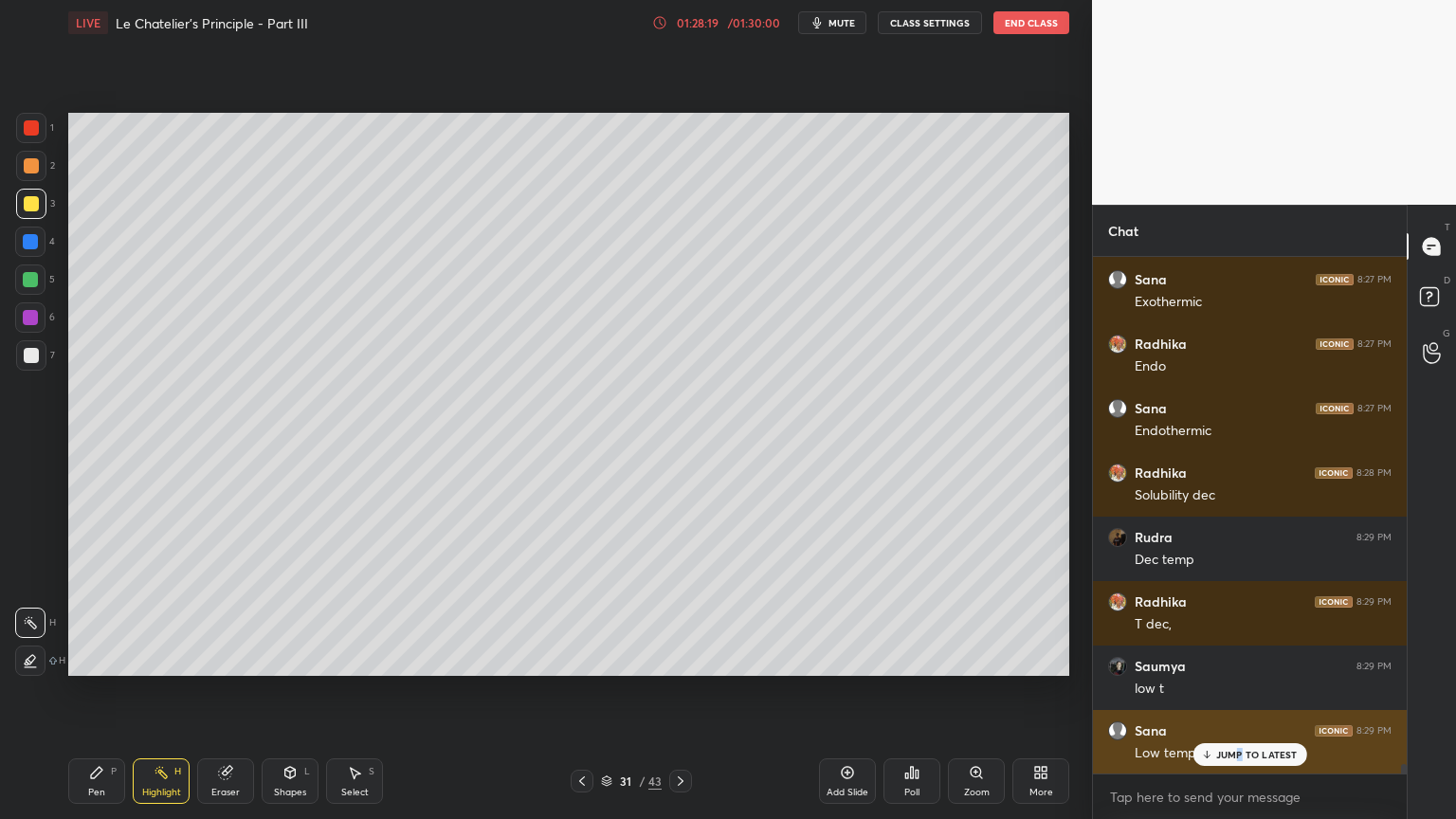 drag, startPoint x: 1244, startPoint y: 755, endPoint x: 1231, endPoint y: 756, distance: 13.038405 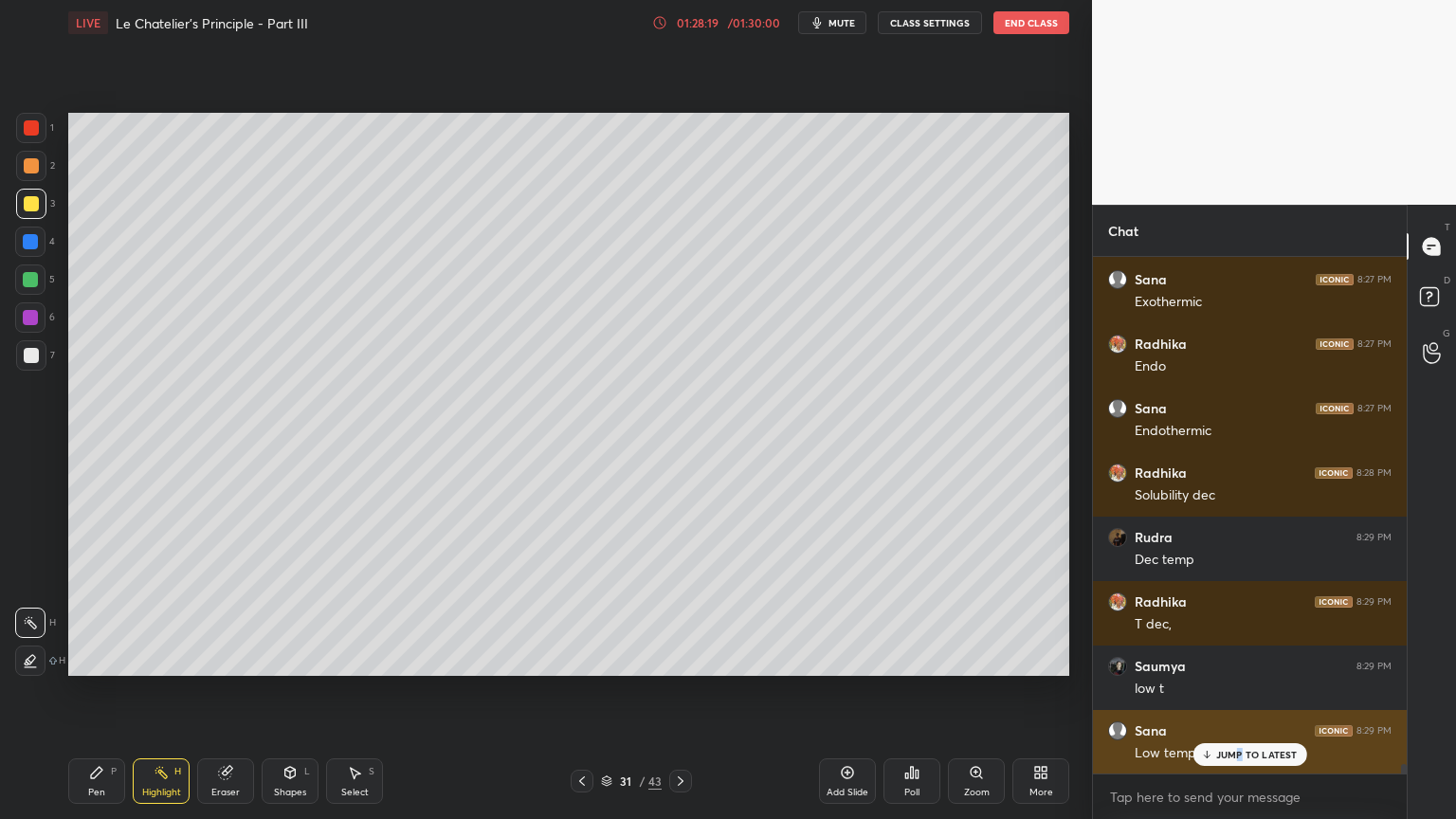 click on "JUMP TO LATEST" at bounding box center (1257, 755) 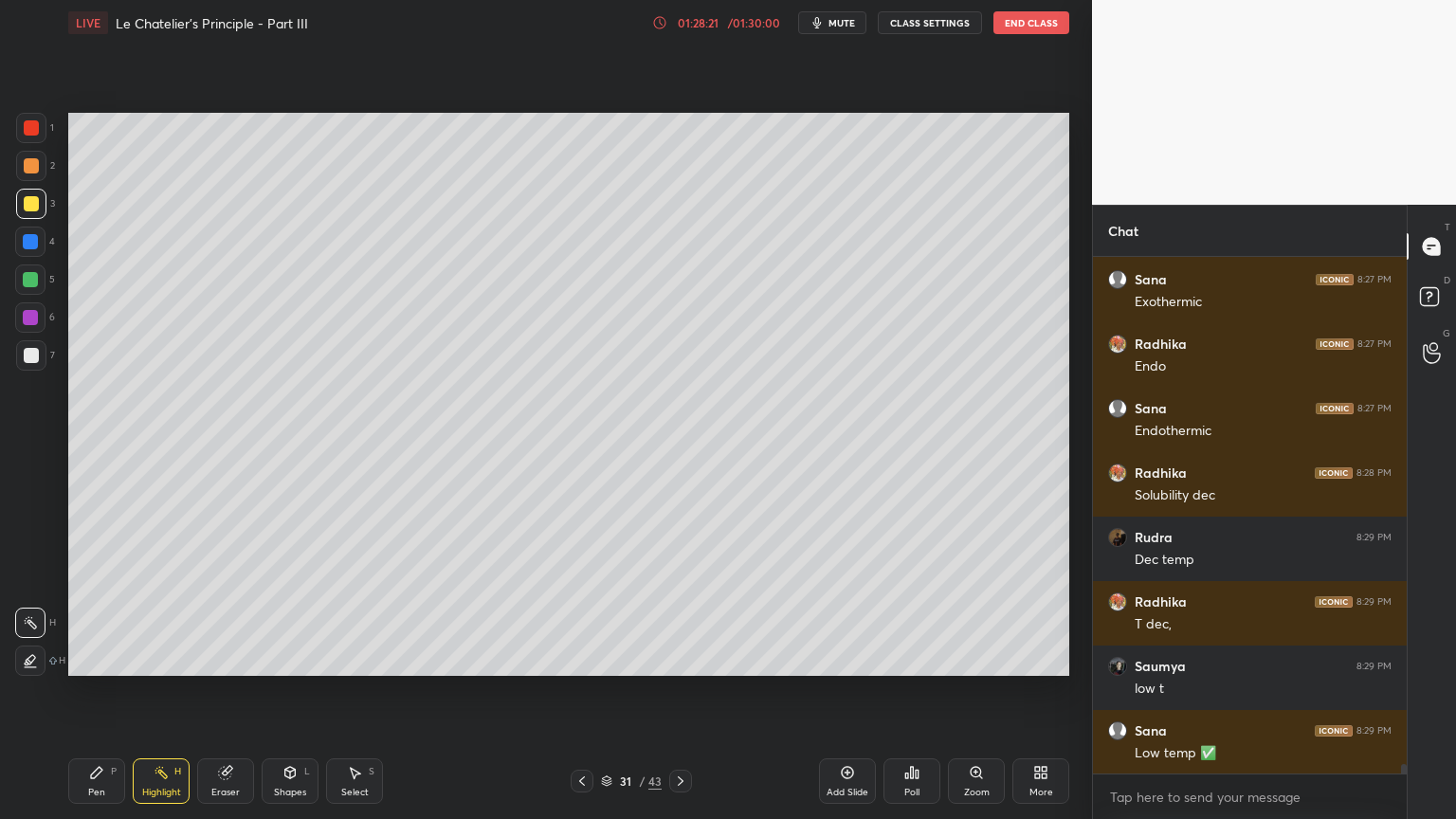 click on "Add Slide" at bounding box center (847, 781) 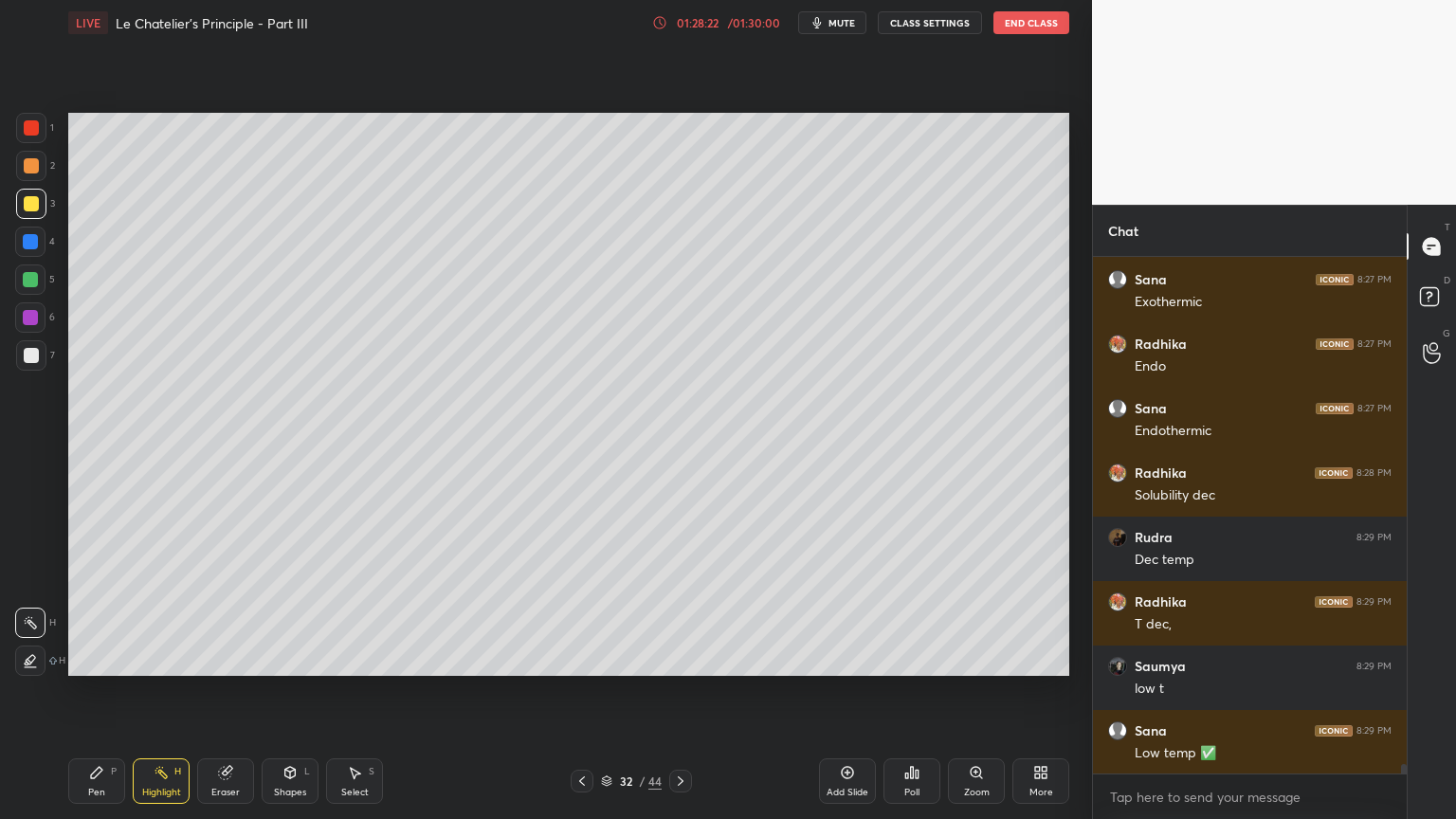 click on "Pen P" at bounding box center (97, 781) 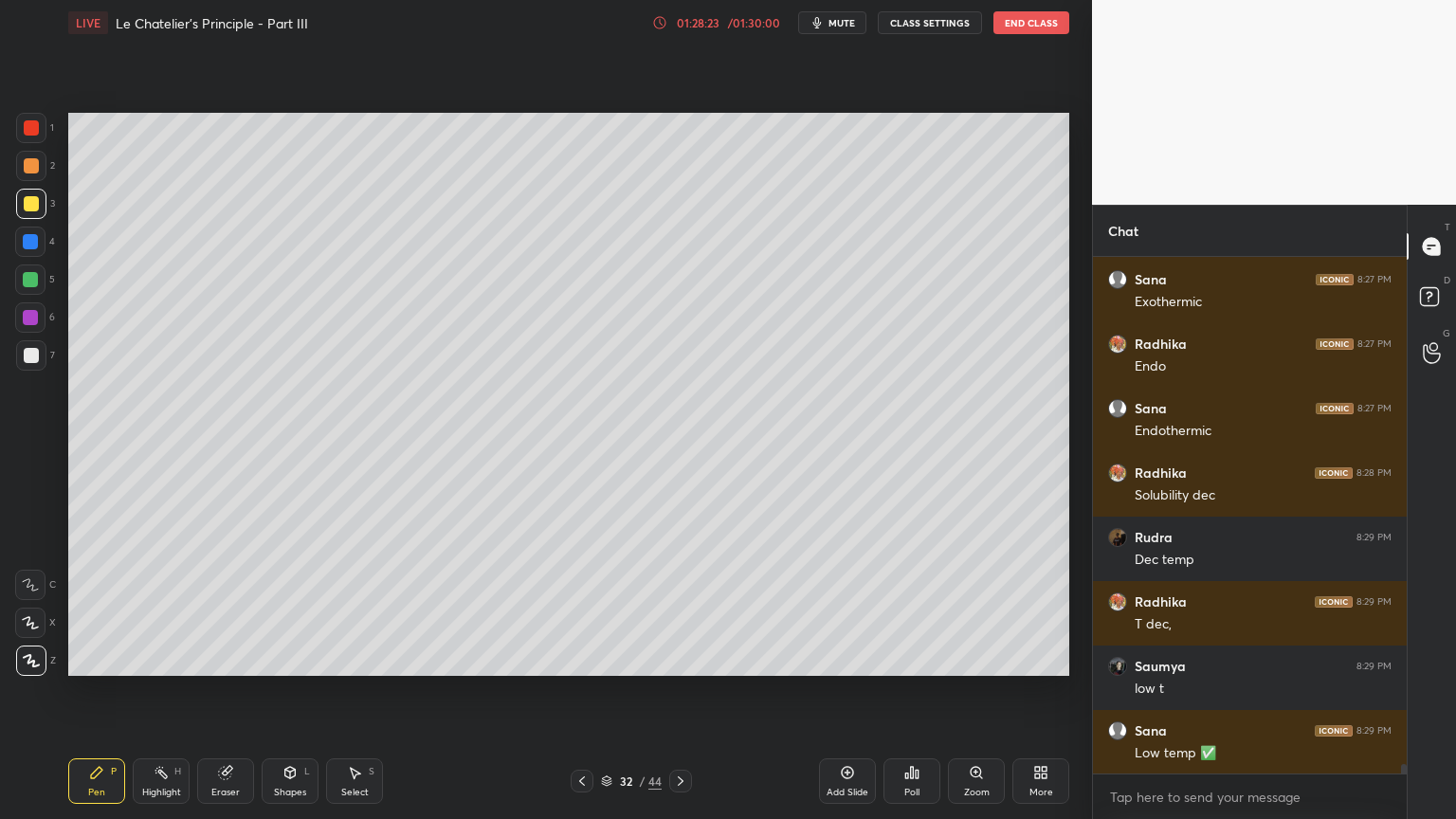 drag, startPoint x: 30, startPoint y: 167, endPoint x: 62, endPoint y: 162, distance: 32.38827 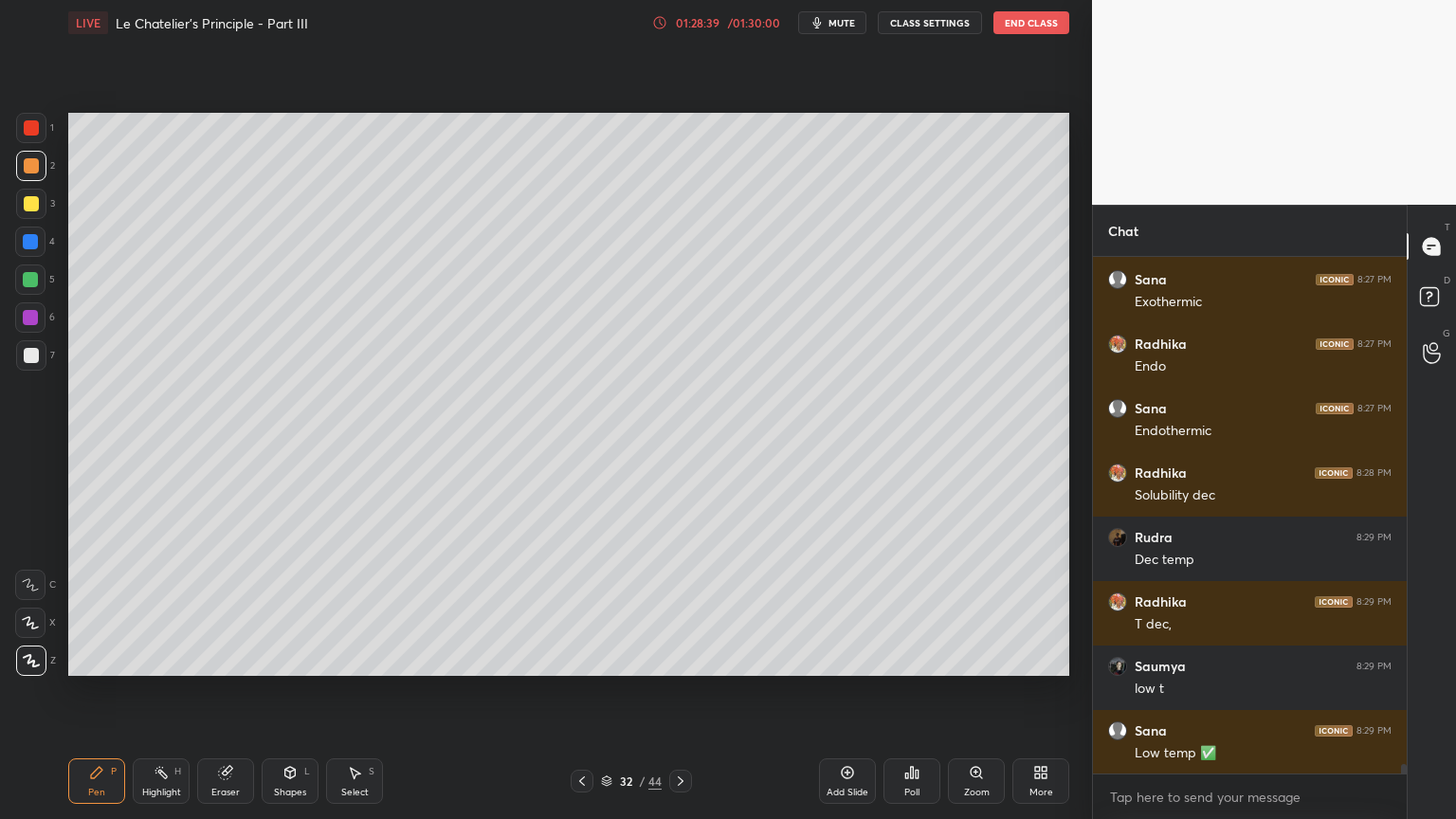 click 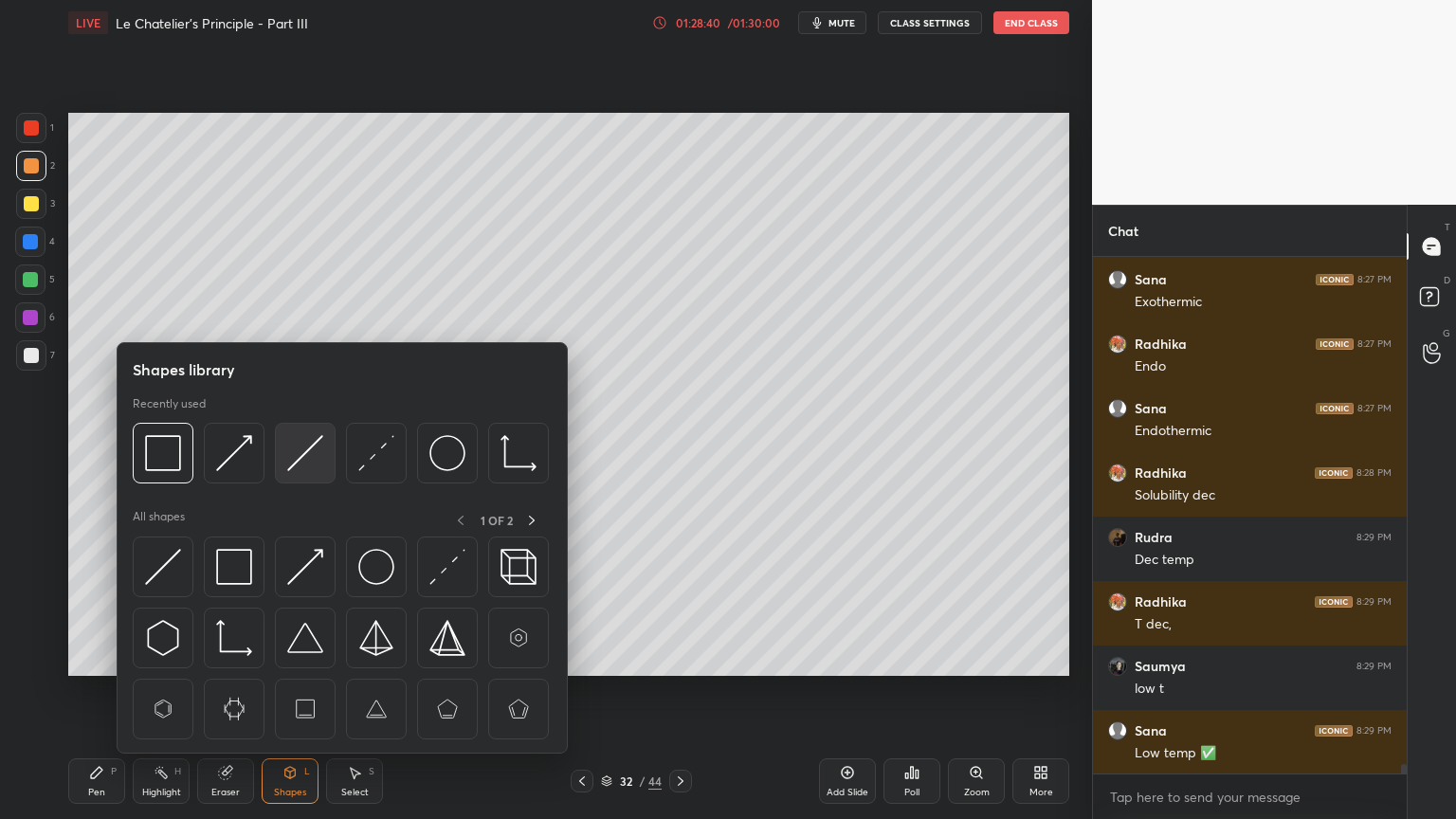 click at bounding box center [305, 453] 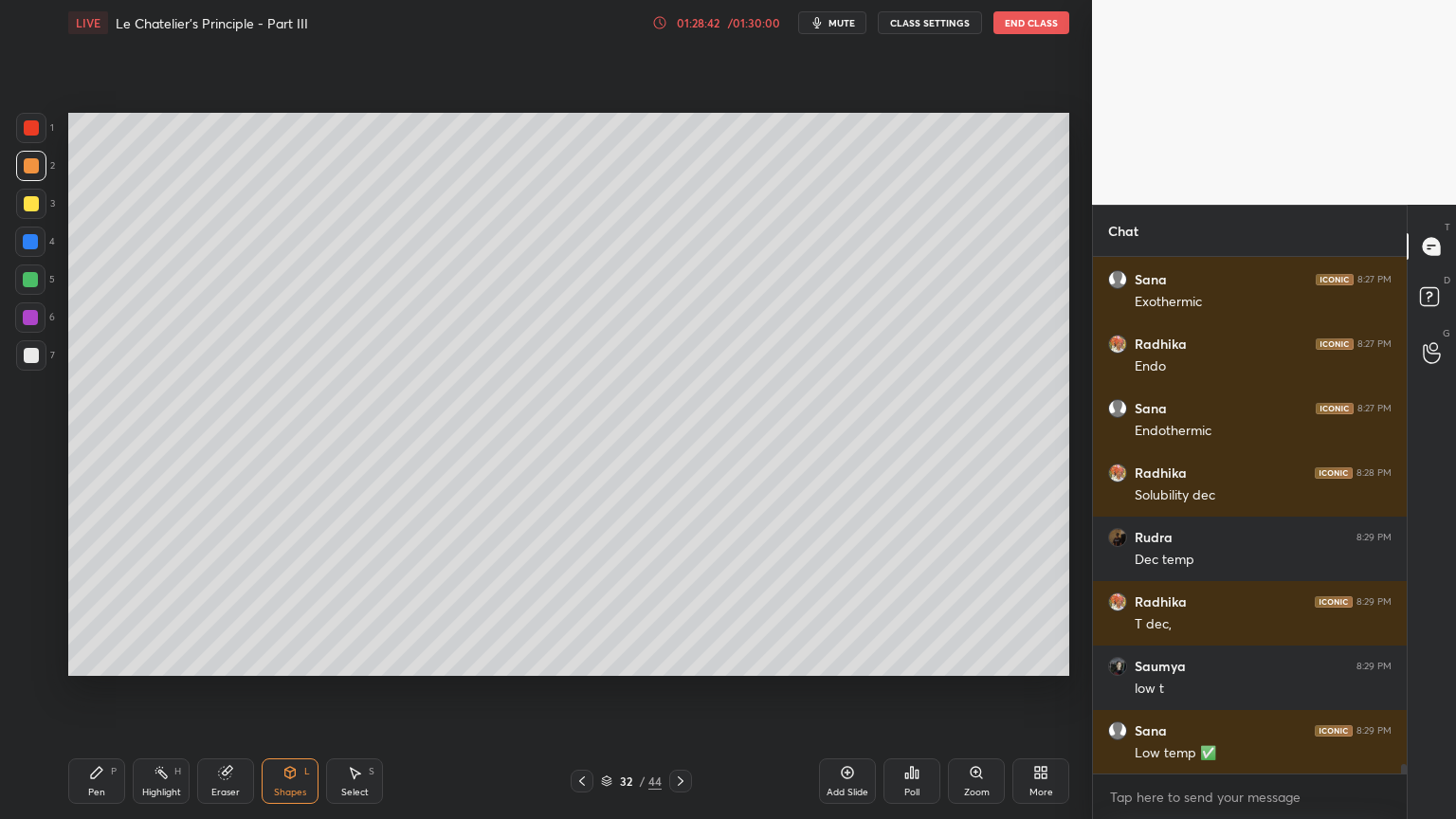 drag, startPoint x: 67, startPoint y: 789, endPoint x: 114, endPoint y: 781, distance: 47.67599 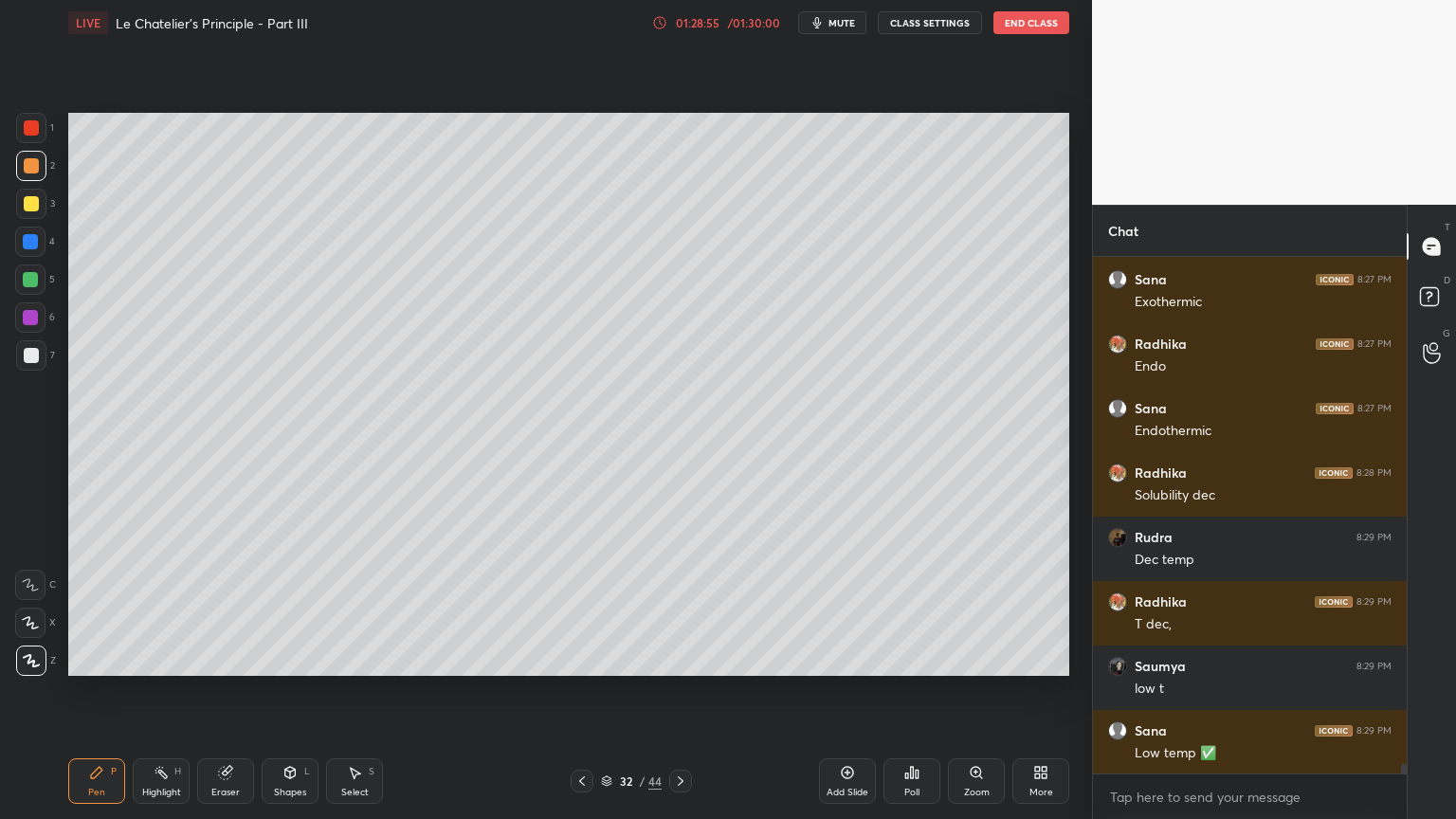 drag, startPoint x: 88, startPoint y: 780, endPoint x: 82, endPoint y: 765, distance: 16.155494 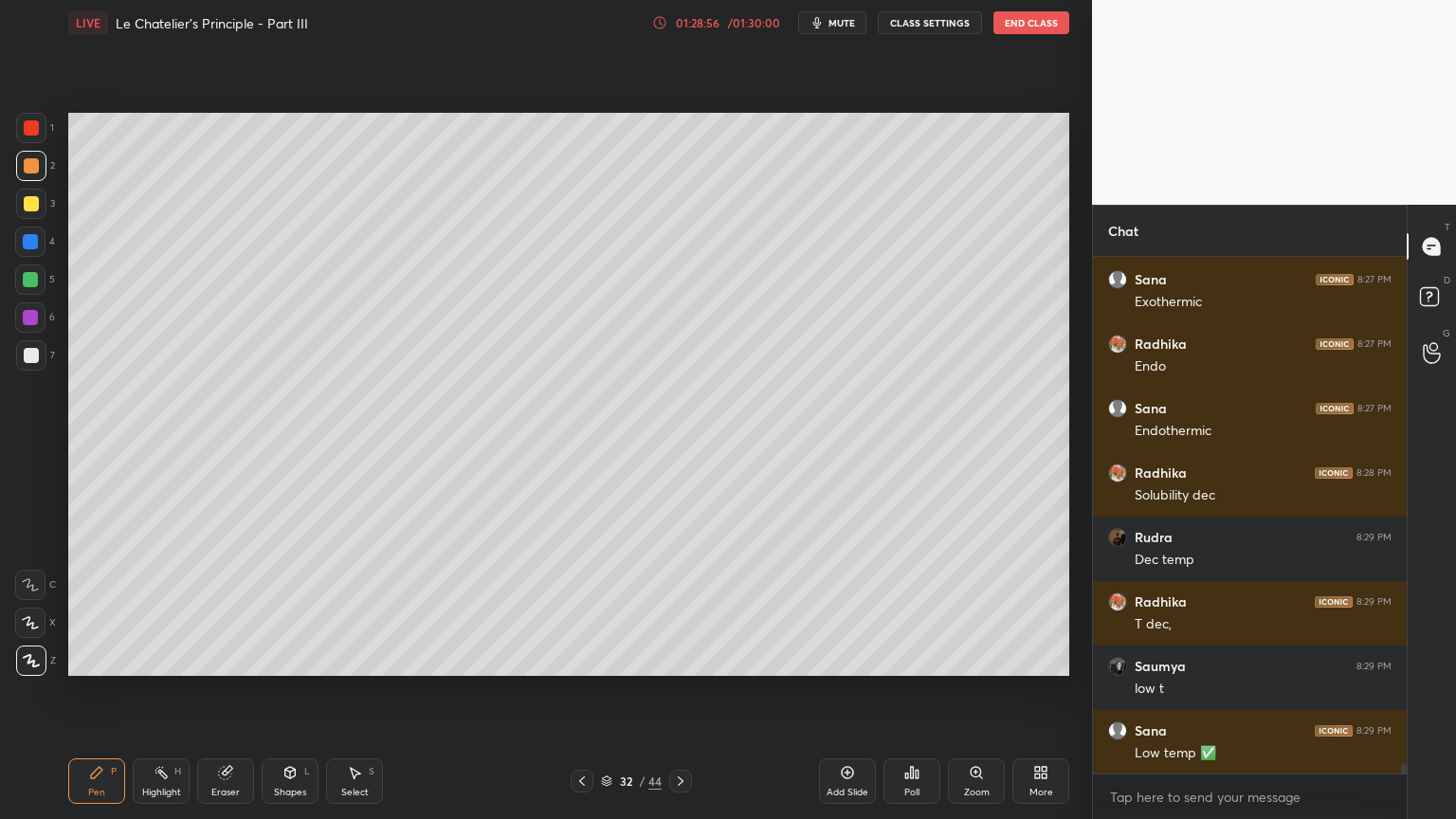 click at bounding box center [31, 355] 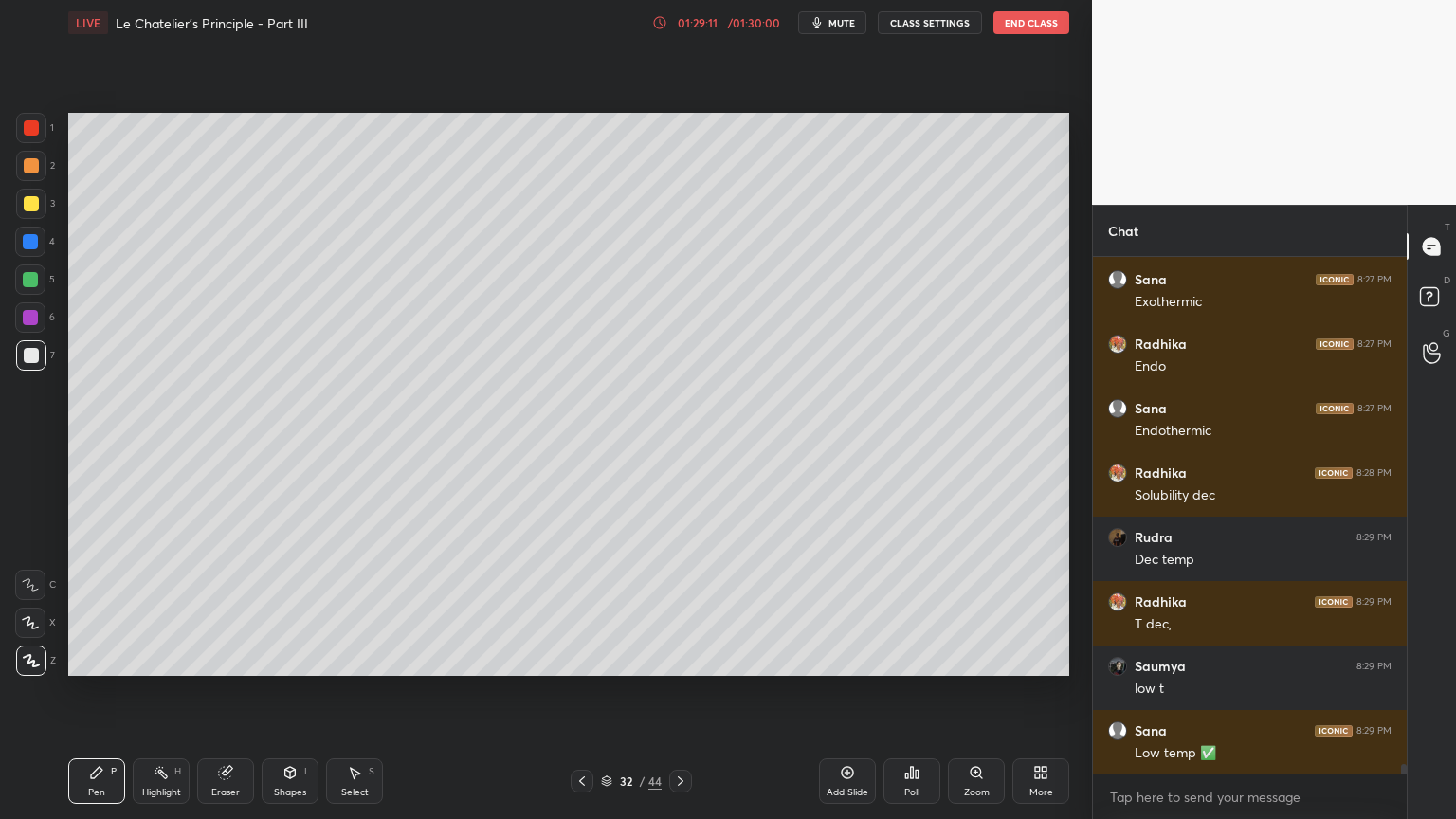 click on "Shapes L" at bounding box center (290, 781) 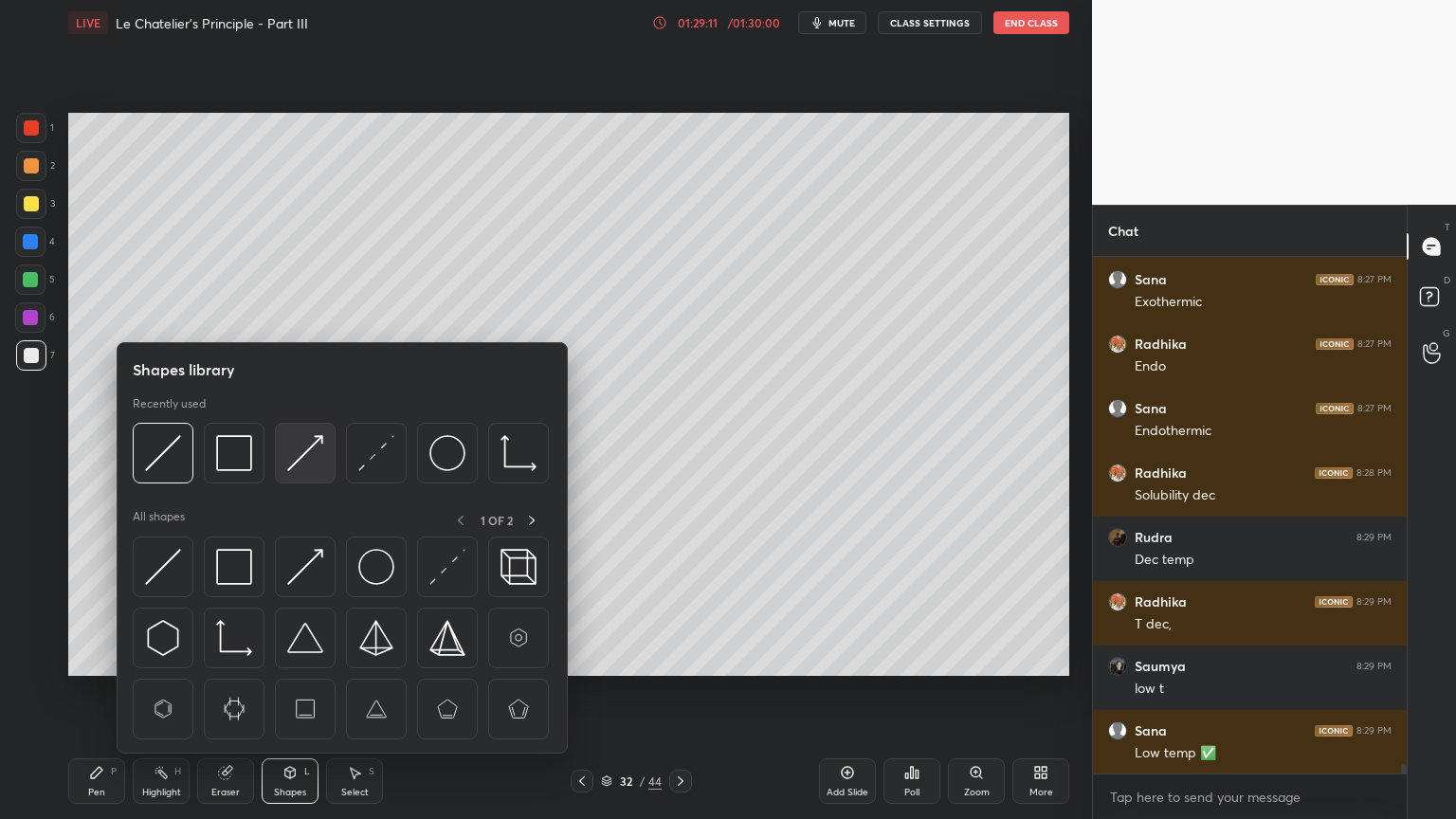 click at bounding box center [305, 453] 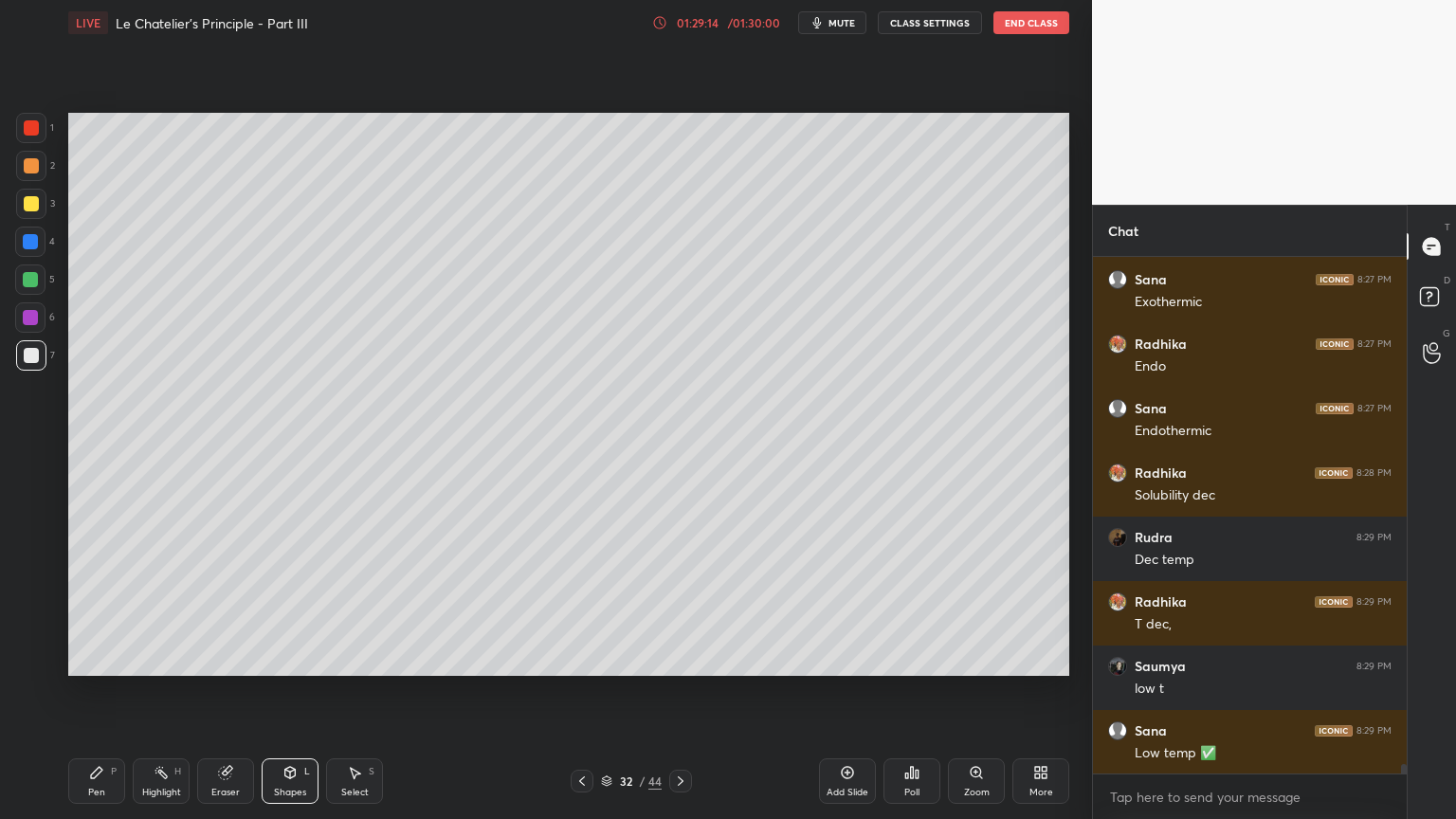drag, startPoint x: 97, startPoint y: 795, endPoint x: 95, endPoint y: 717, distance: 78.02564 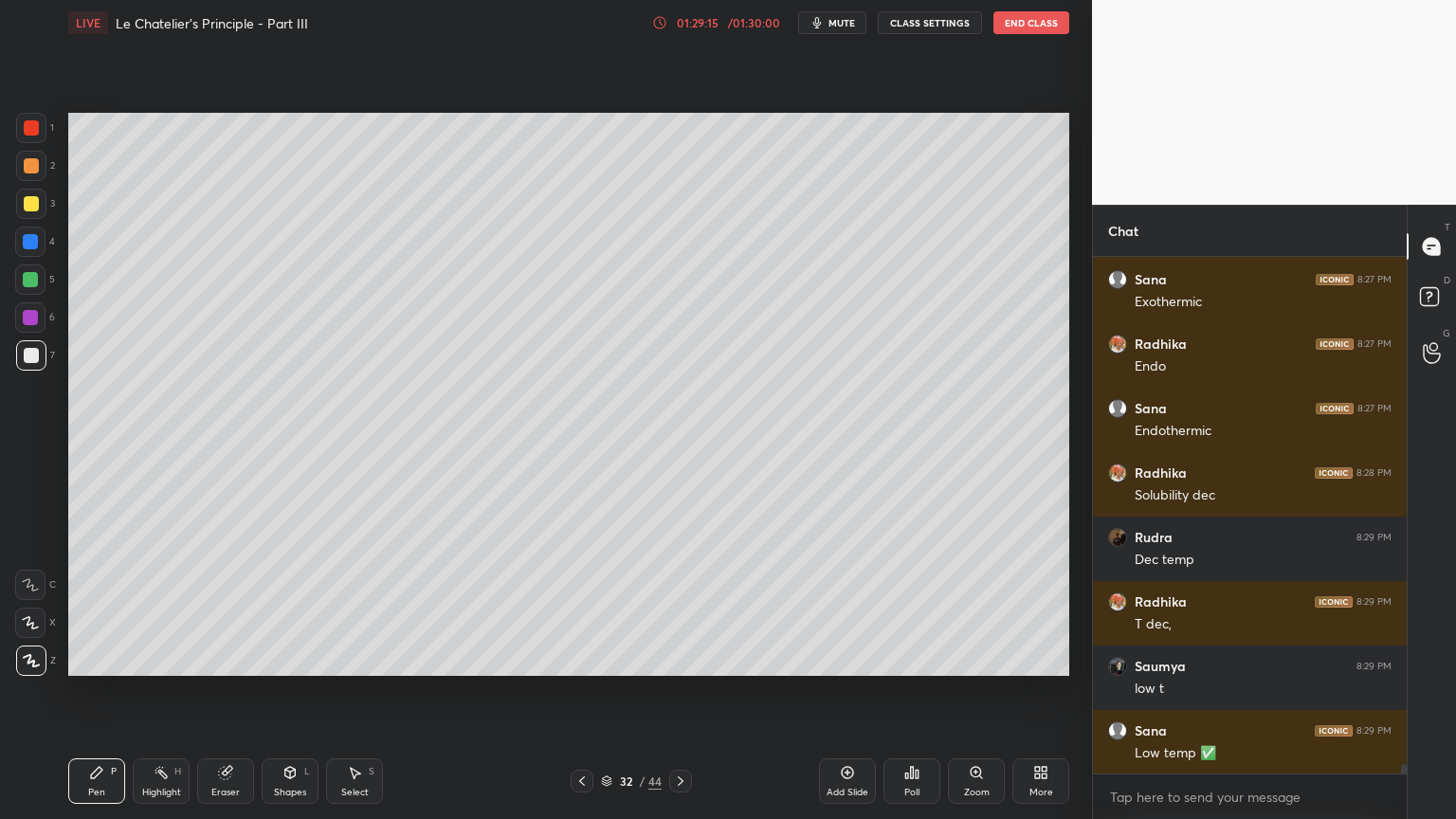drag, startPoint x: 37, startPoint y: 128, endPoint x: 61, endPoint y: 168, distance: 46.6476 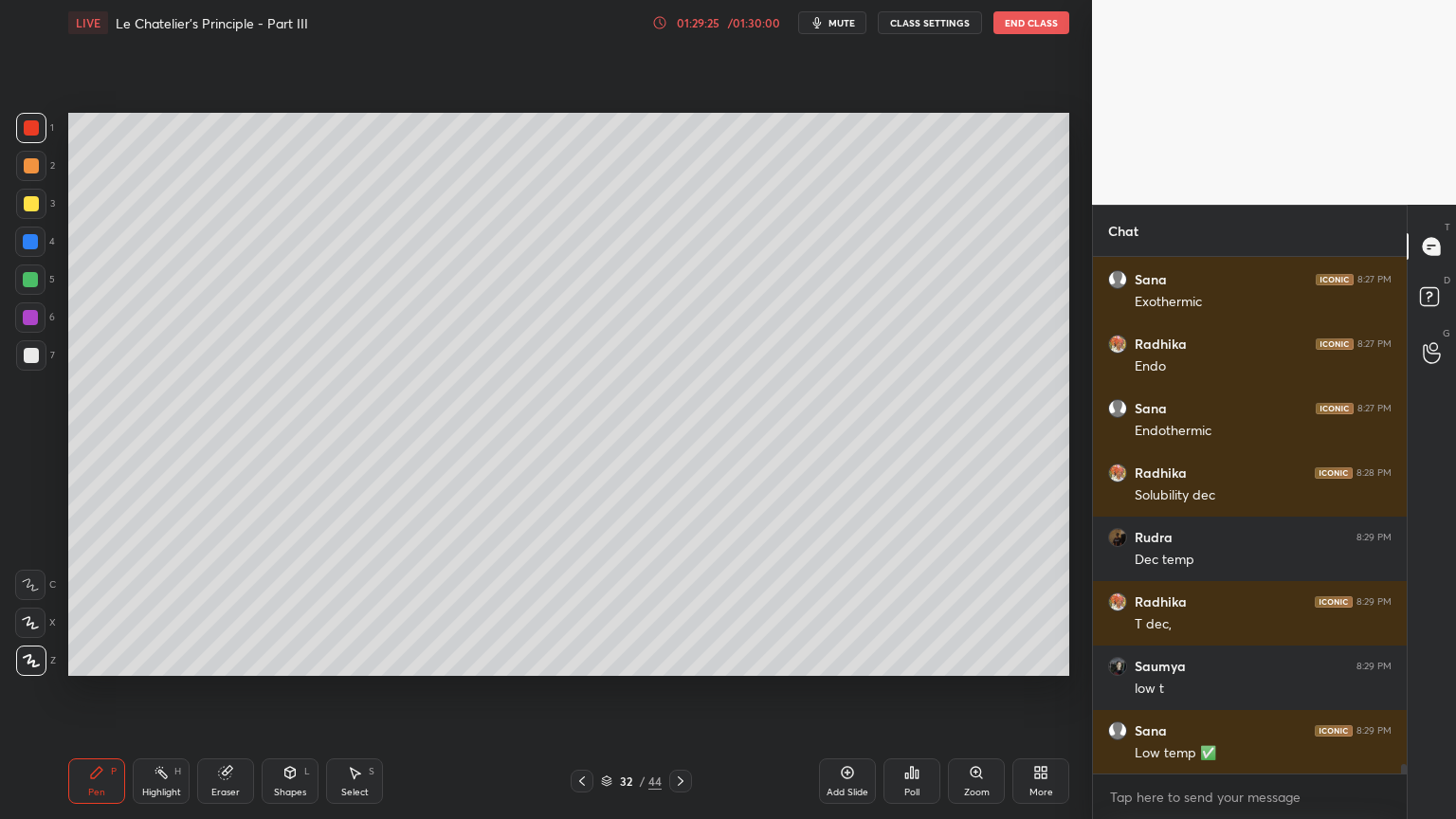 drag, startPoint x: 292, startPoint y: 786, endPoint x: 291, endPoint y: 756, distance: 30.016662 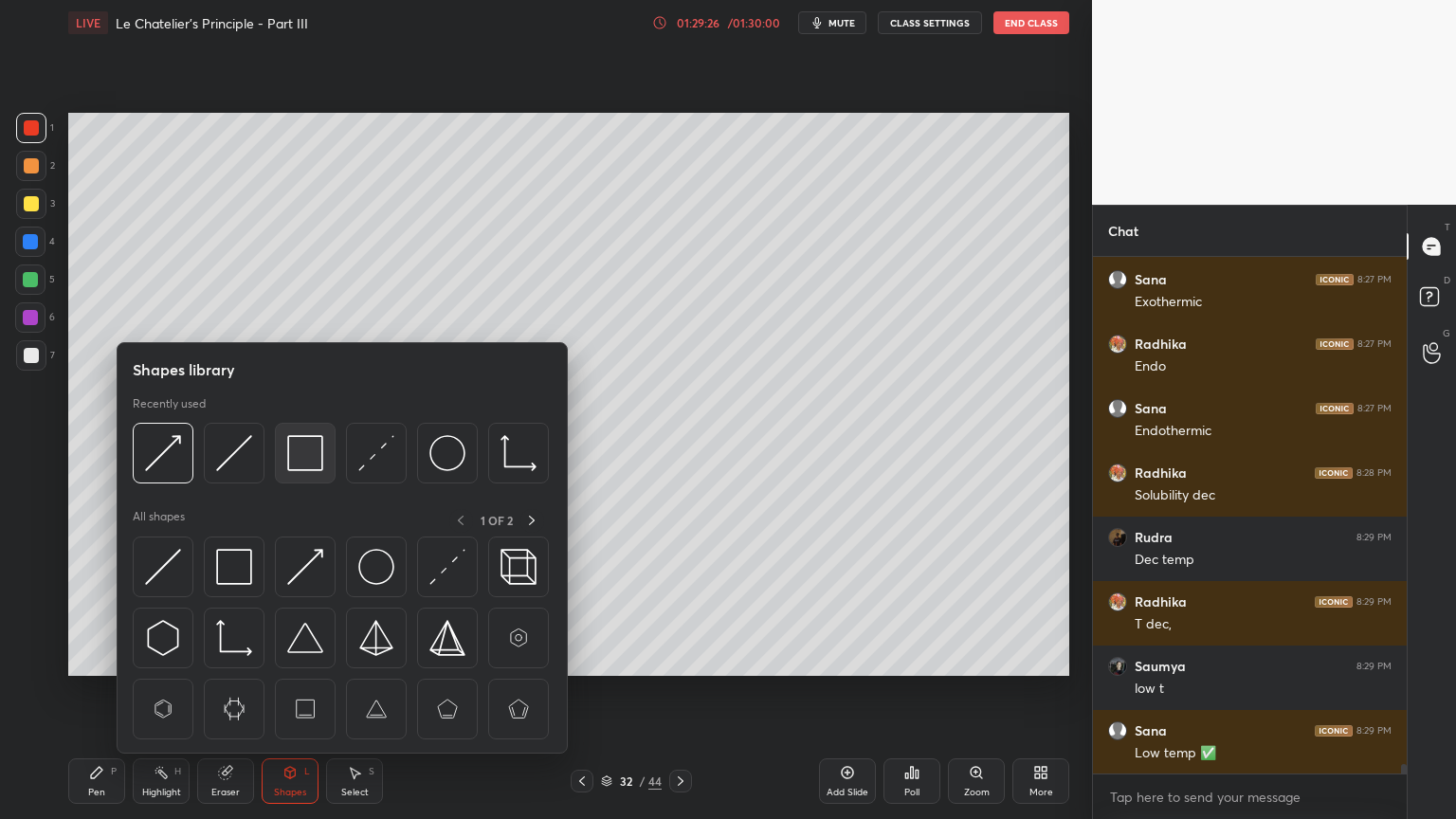 click at bounding box center [305, 453] 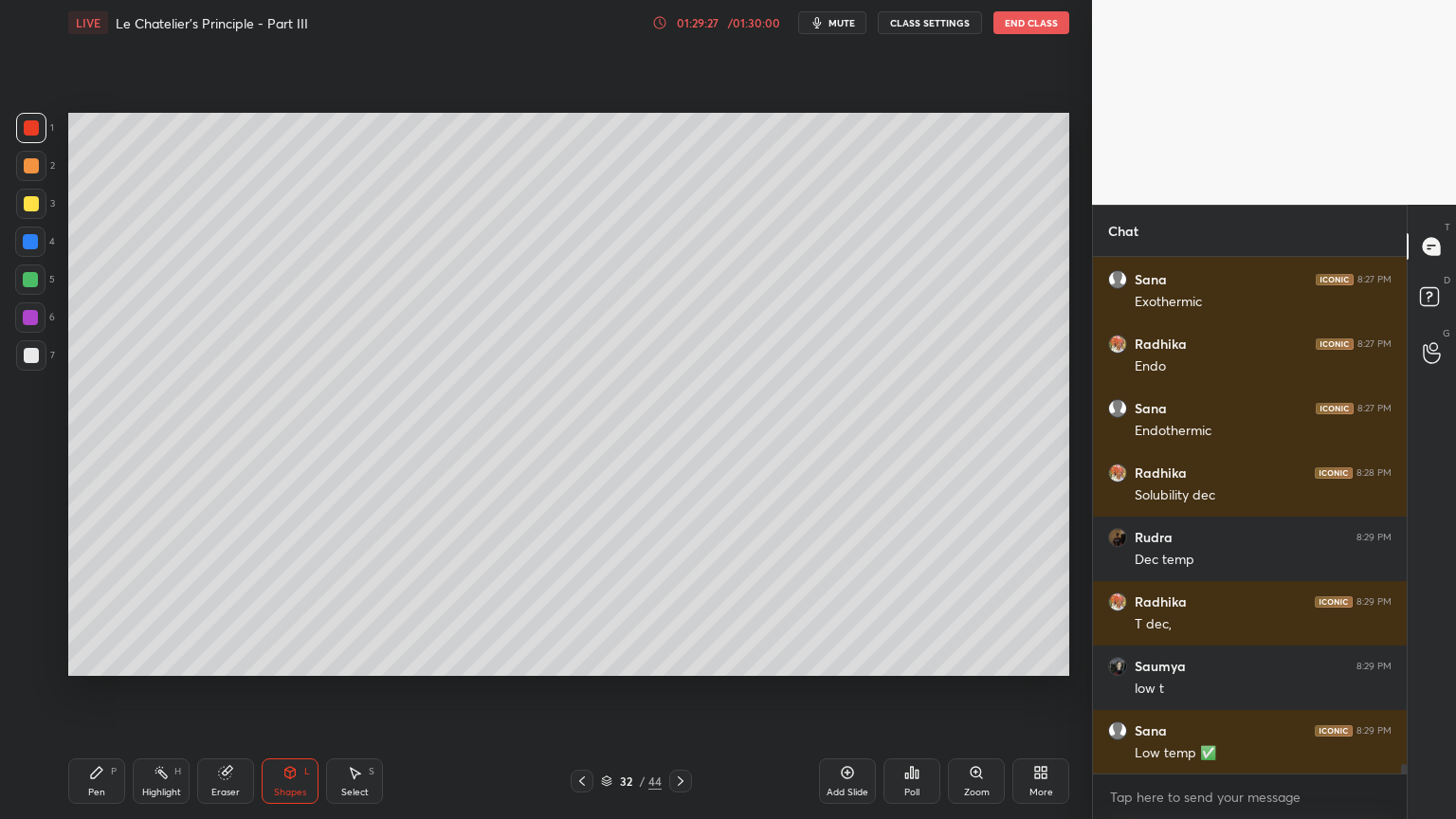 click at bounding box center (31, 355) 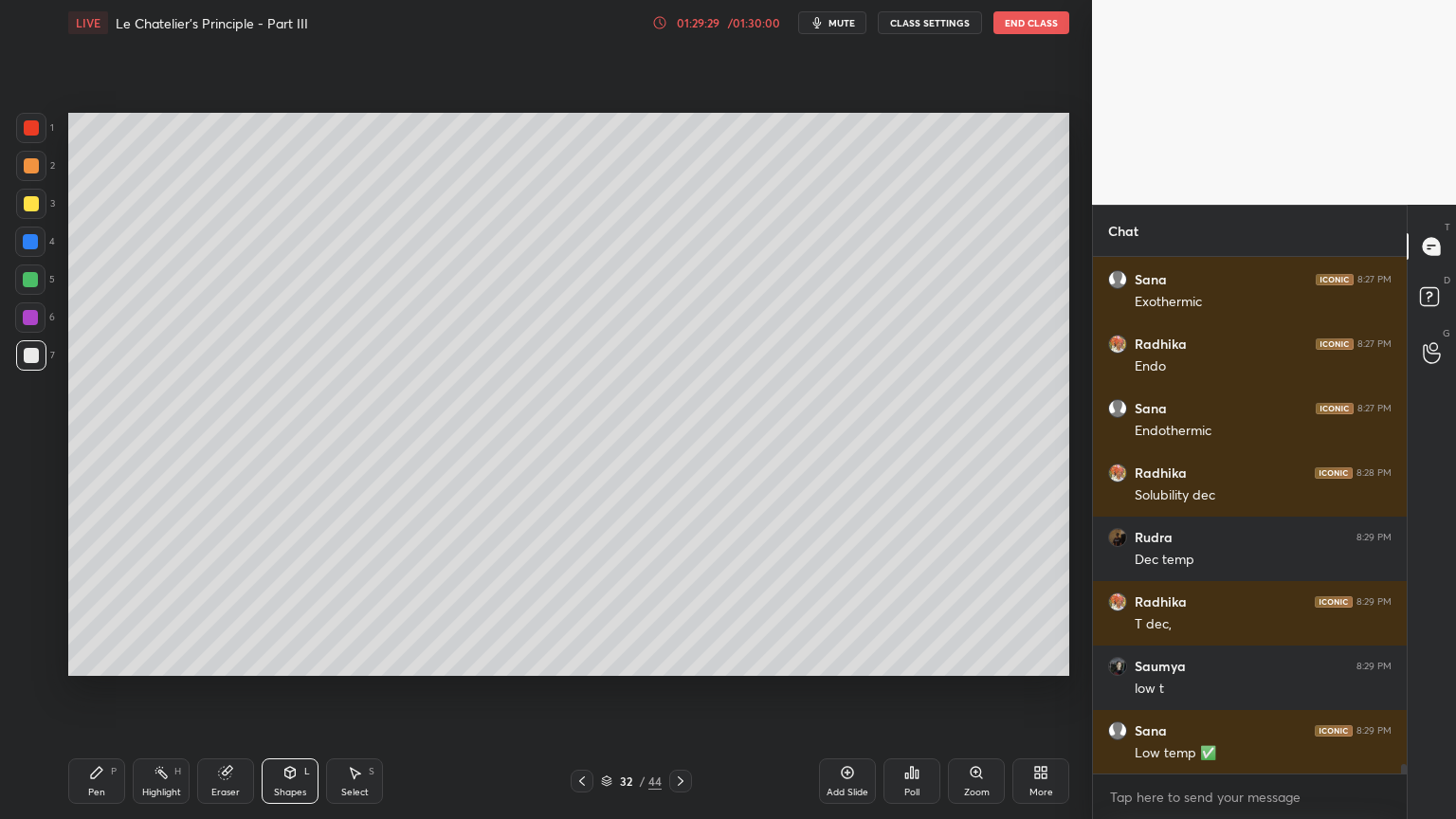 click on "Pen P" at bounding box center [97, 781] 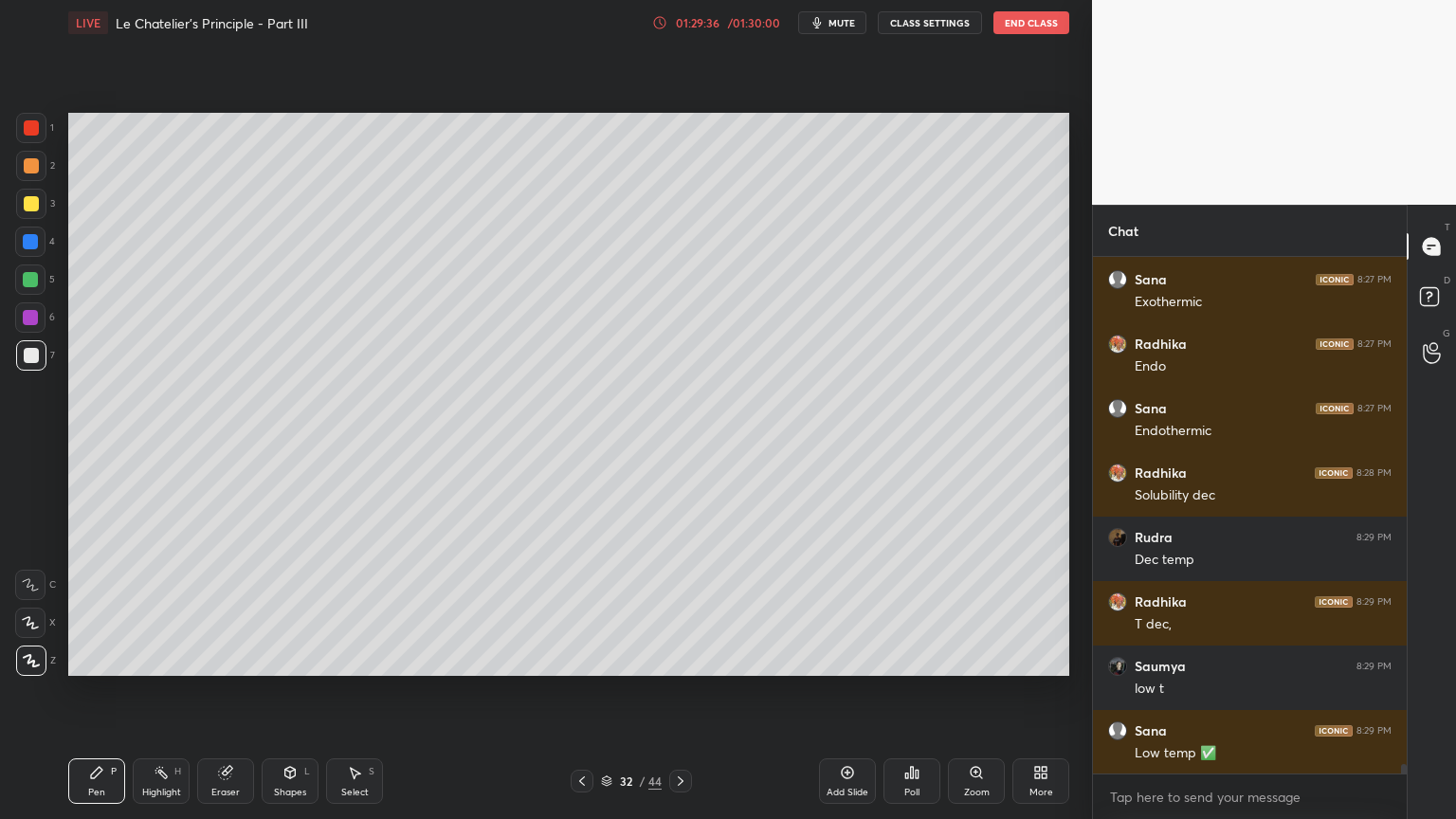drag, startPoint x: 38, startPoint y: 204, endPoint x: 47, endPoint y: 242, distance: 39.051248 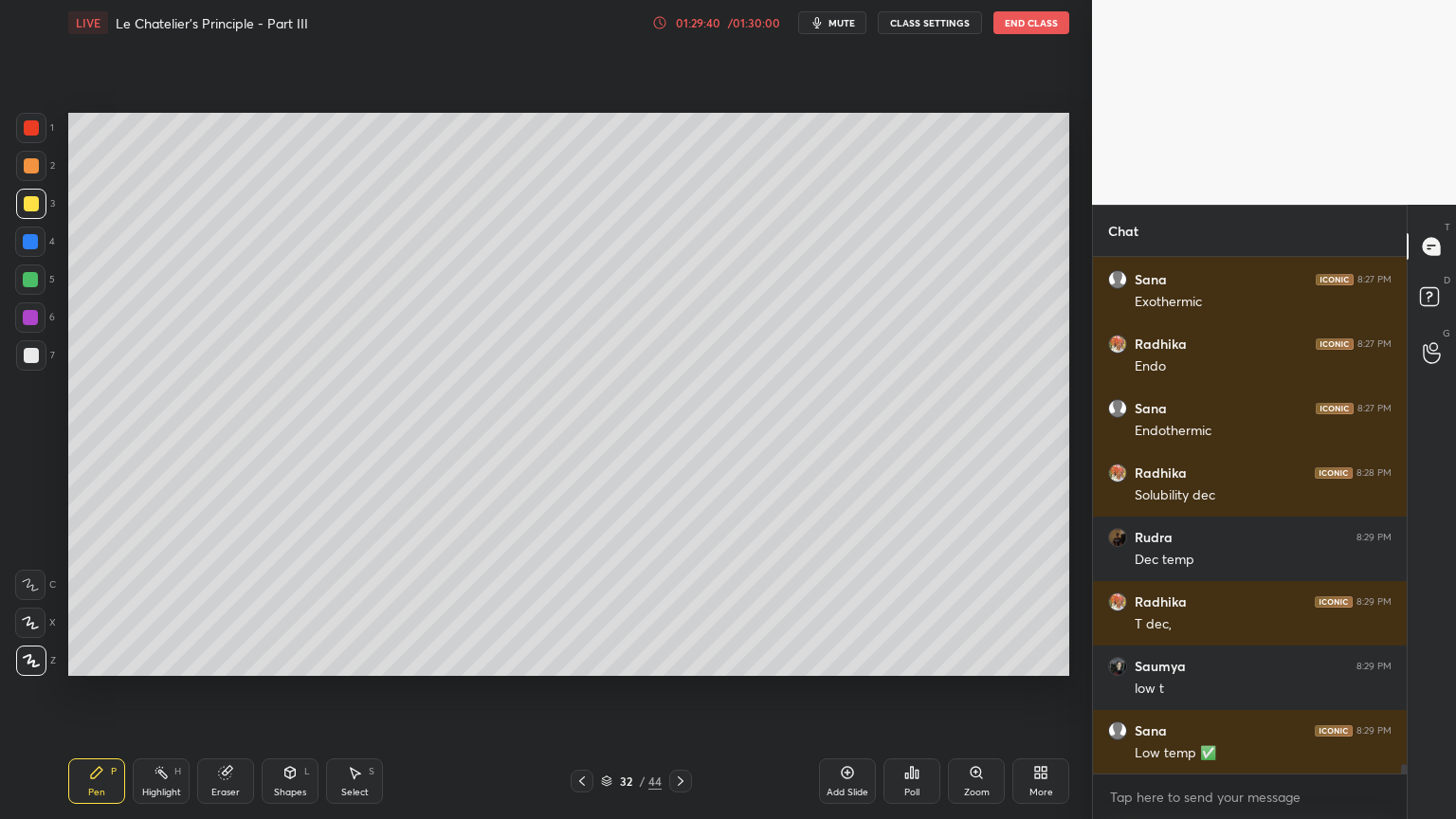 click on "Shapes" at bounding box center [290, 792] 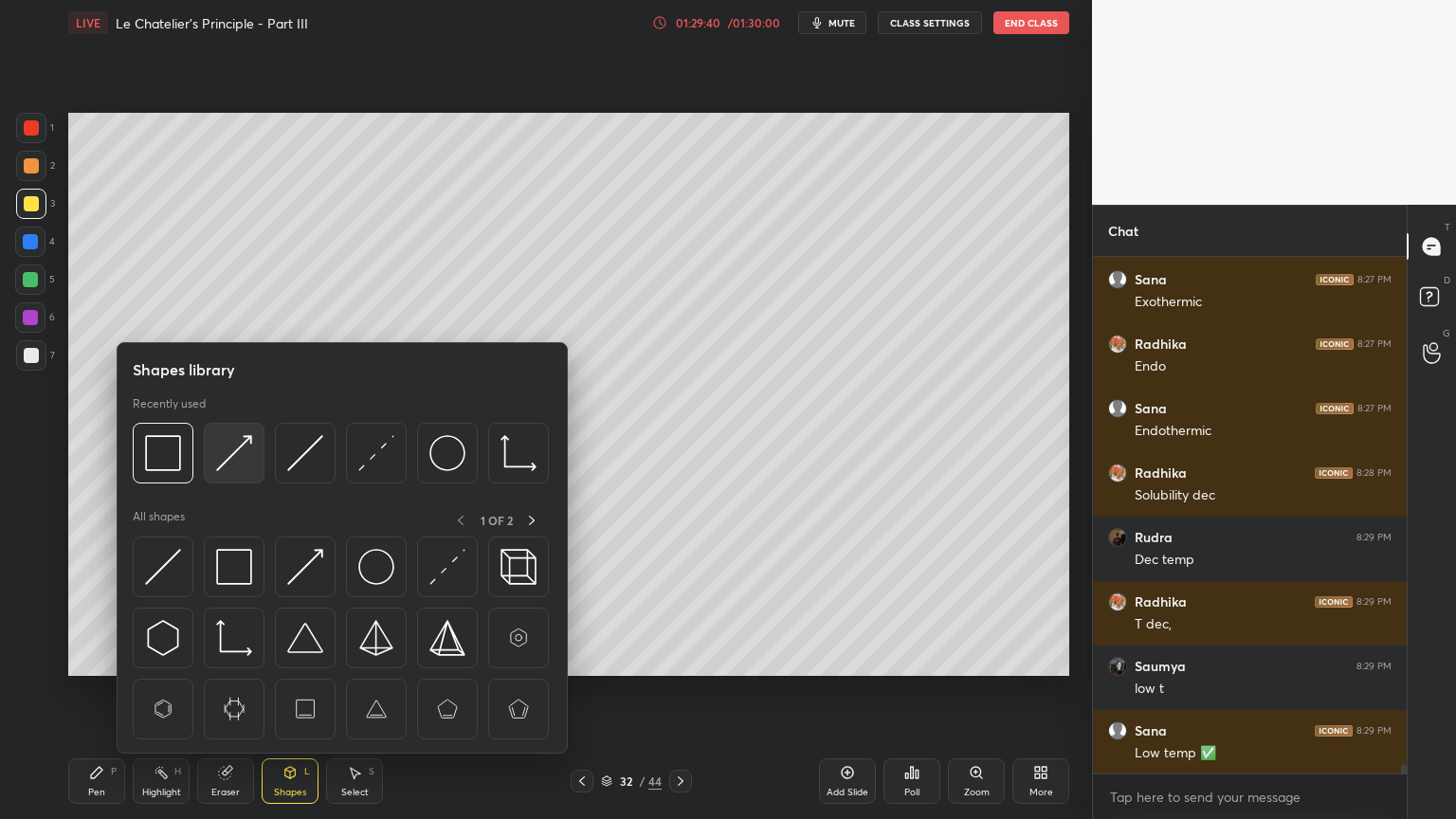 click at bounding box center (234, 453) 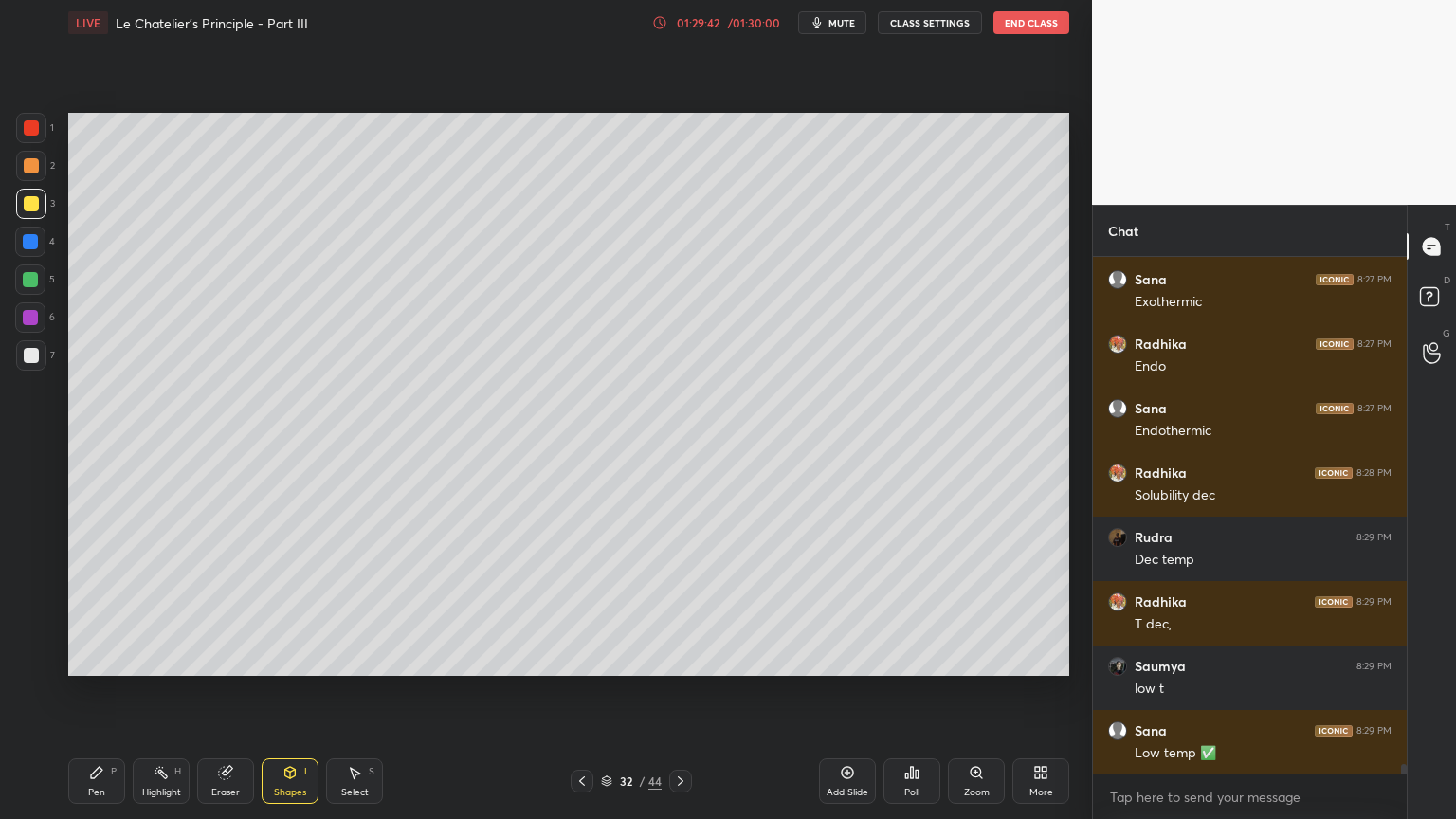 click 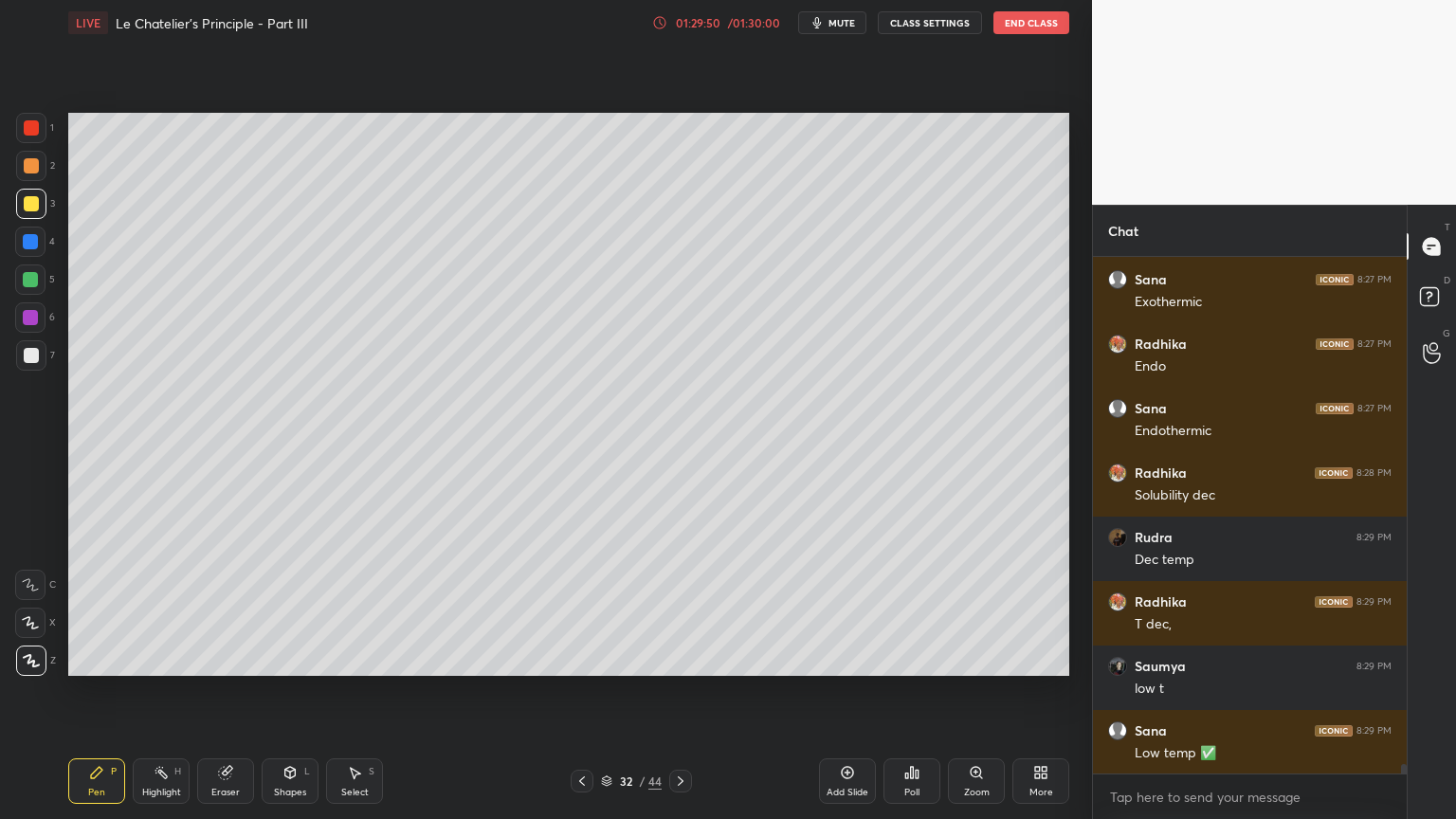 click 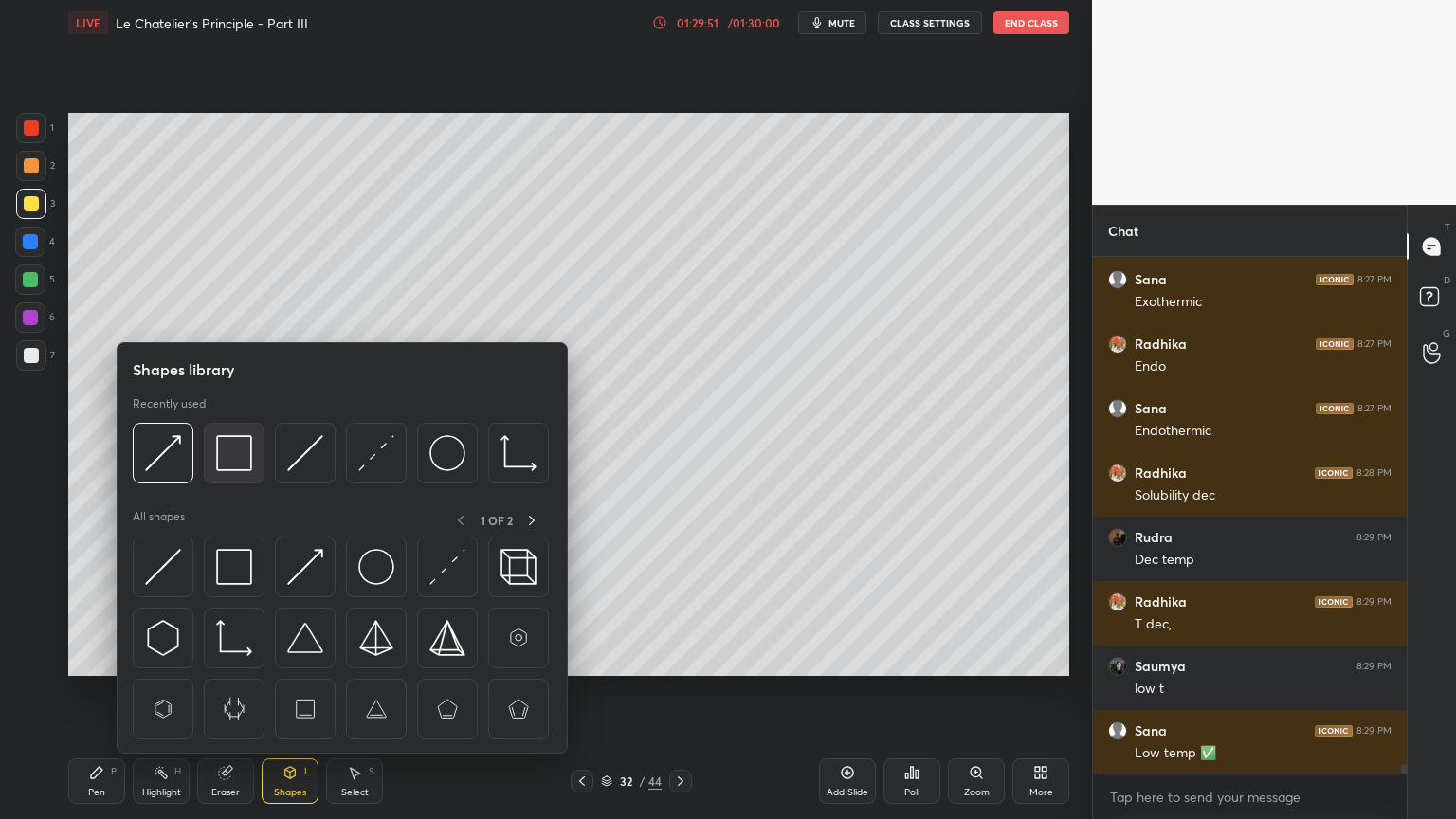click at bounding box center [234, 453] 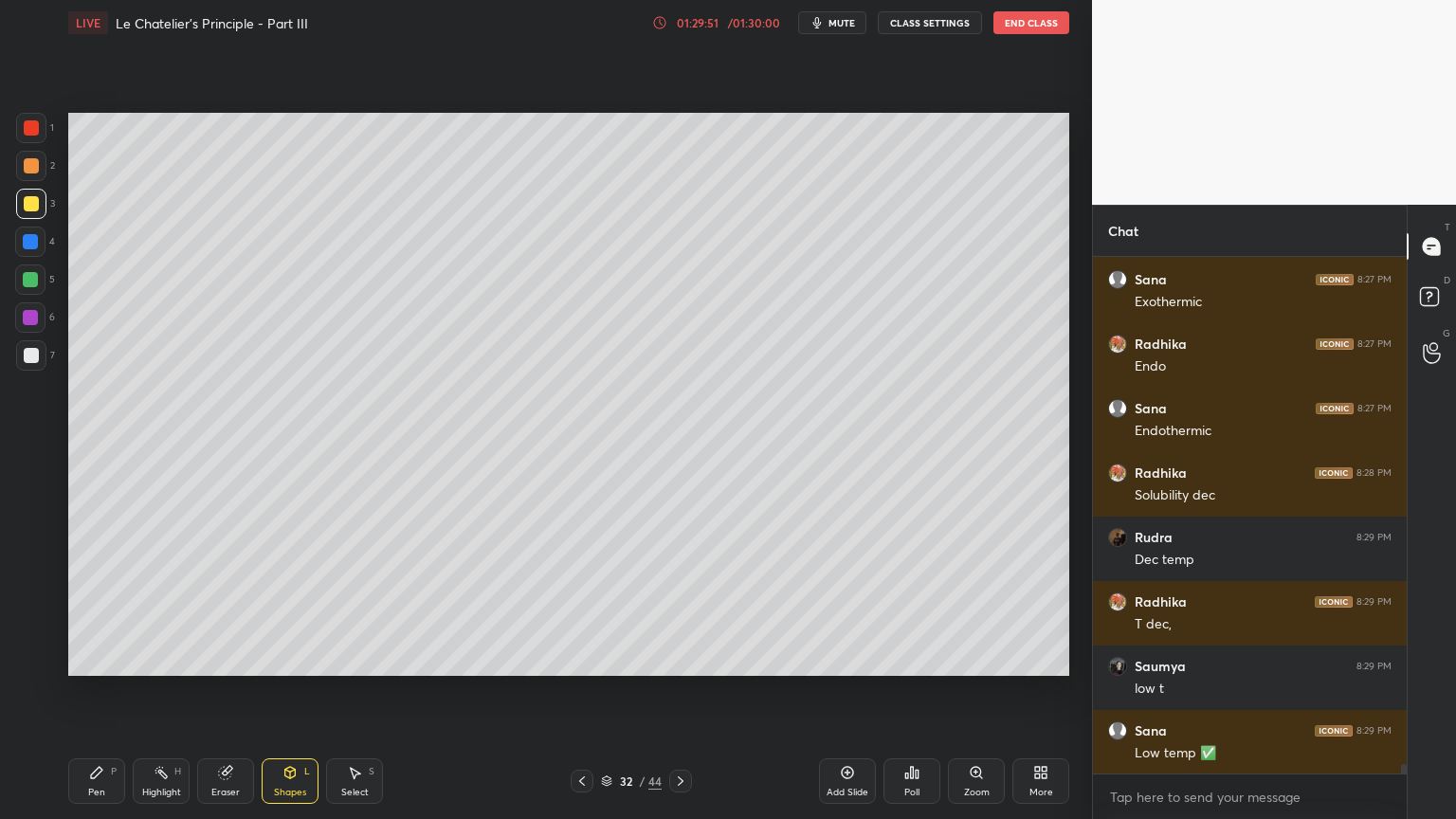 click at bounding box center (31, 355) 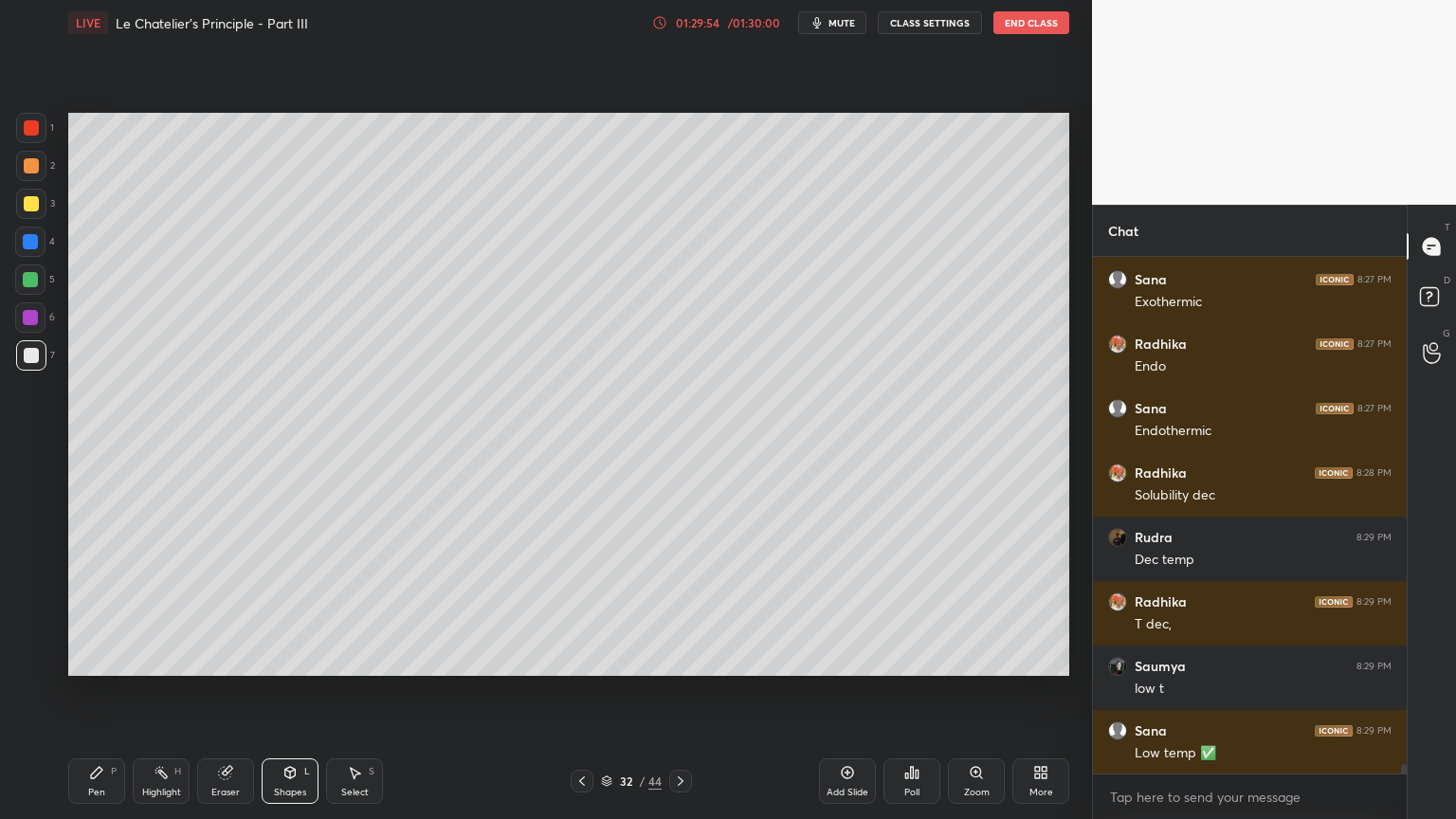 drag, startPoint x: 93, startPoint y: 779, endPoint x: 334, endPoint y: 680, distance: 260.54174 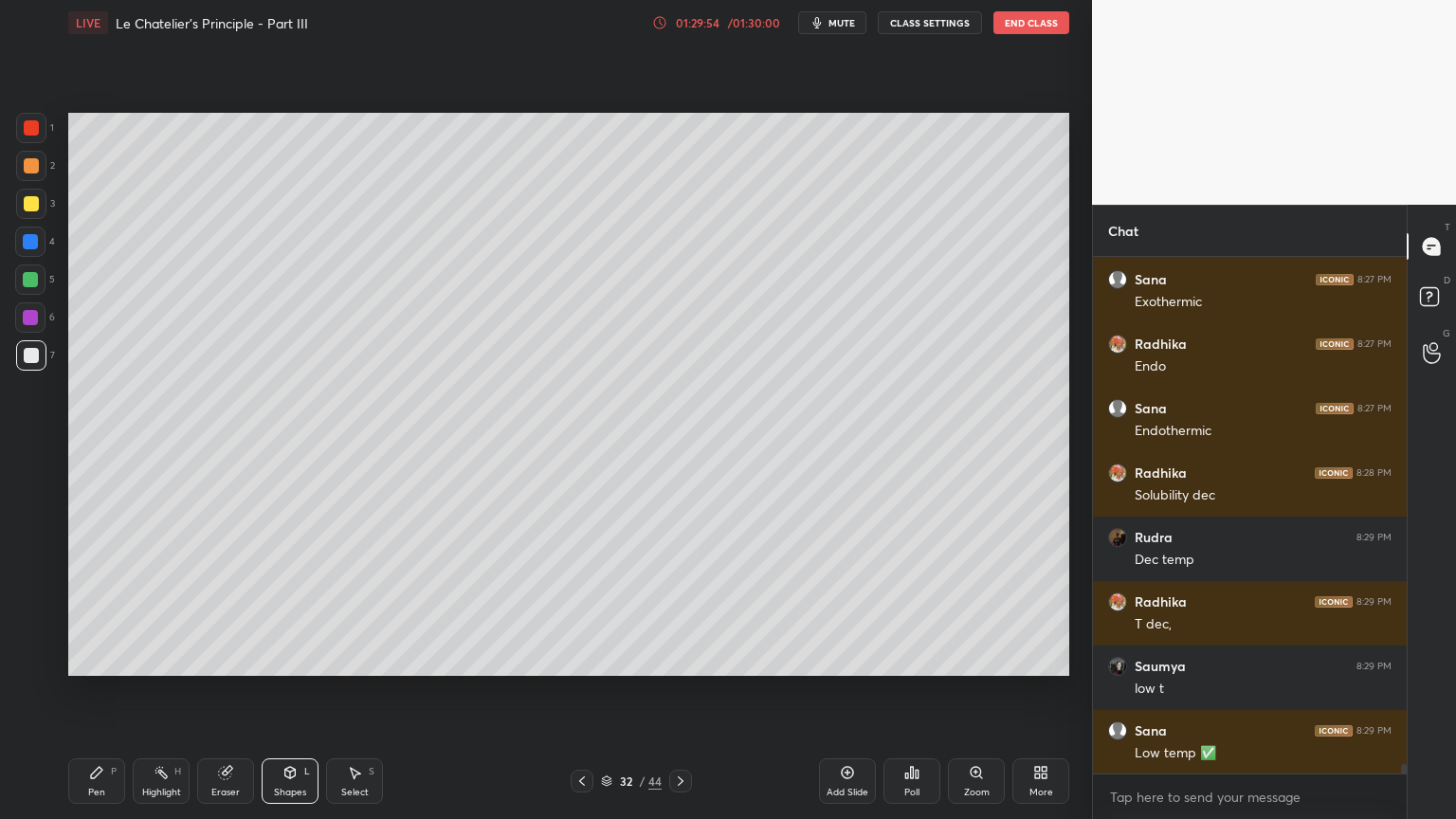 click 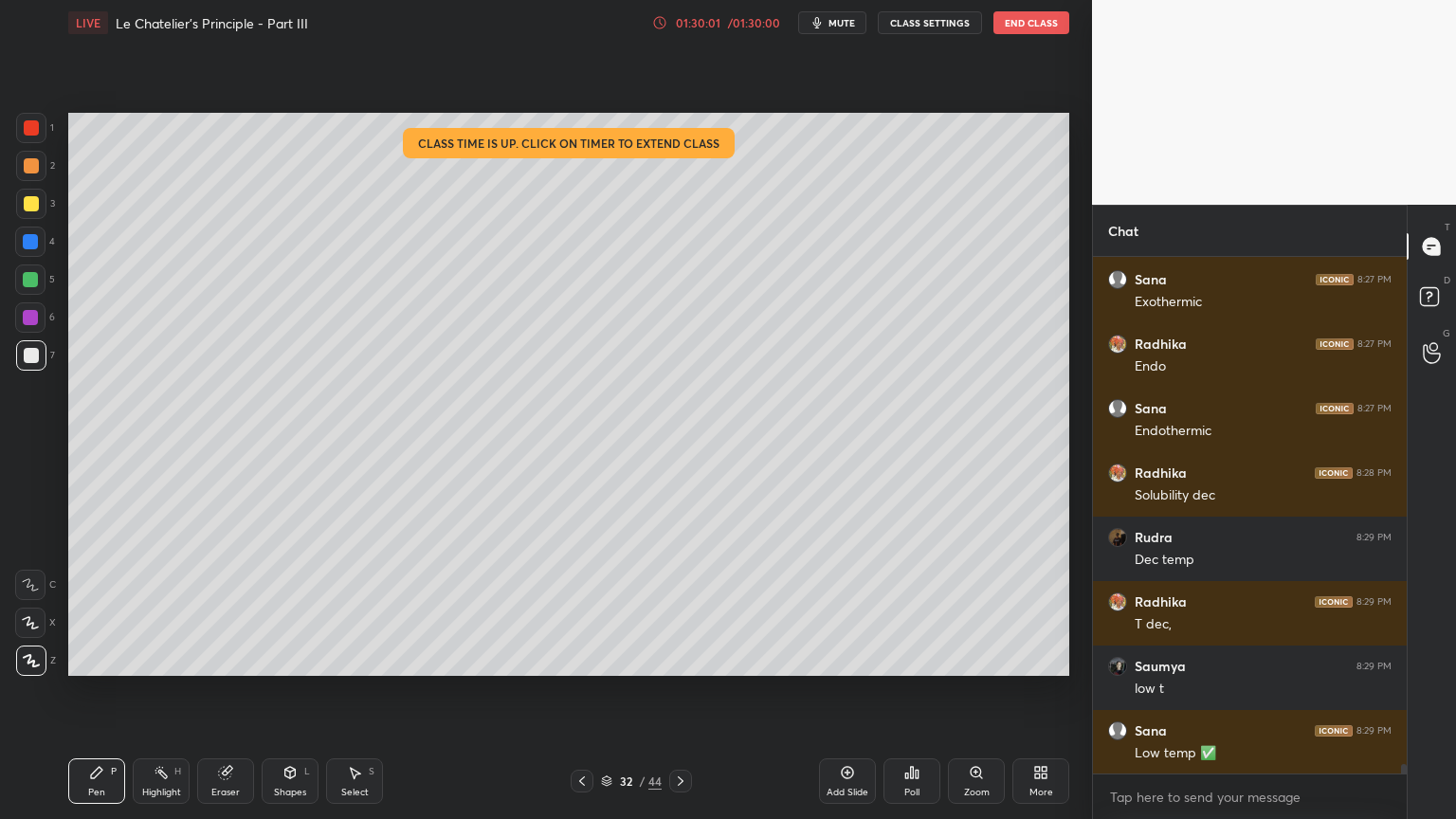 click on "1 2 3 4 5 6 7" at bounding box center (35, 246) 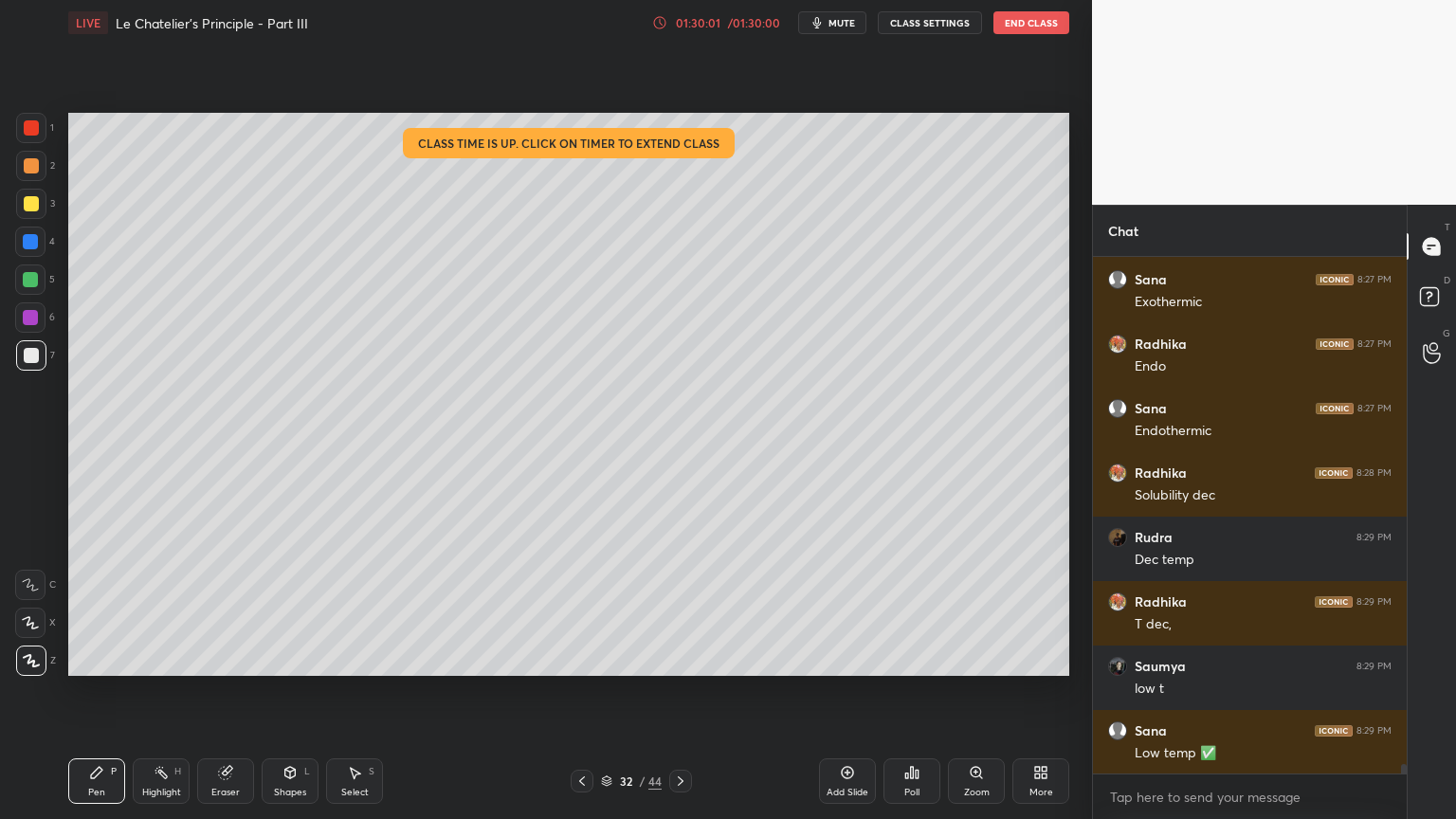 click at bounding box center (31, 166) 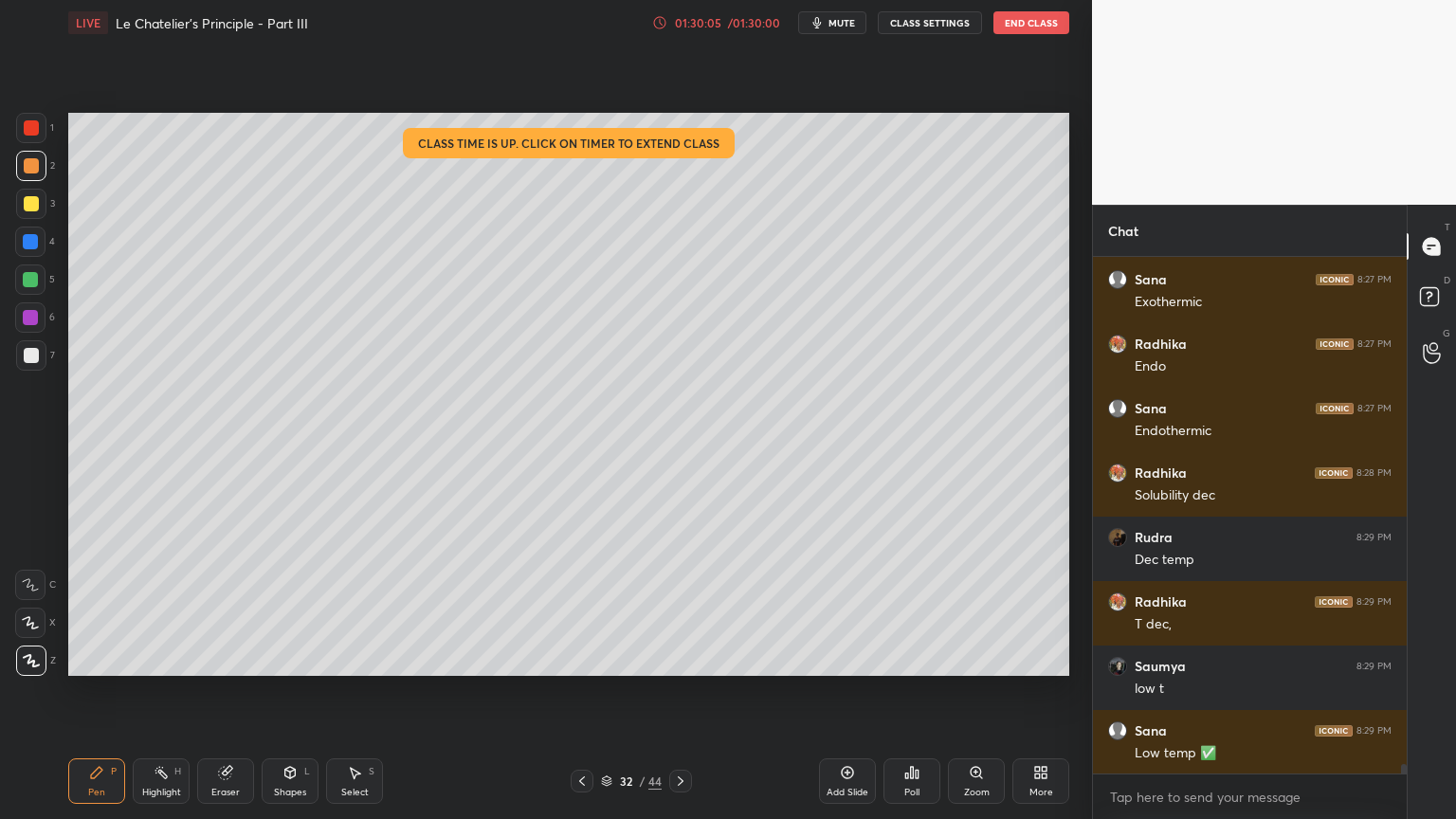 scroll, scrollTop: 29169, scrollLeft: 0, axis: vertical 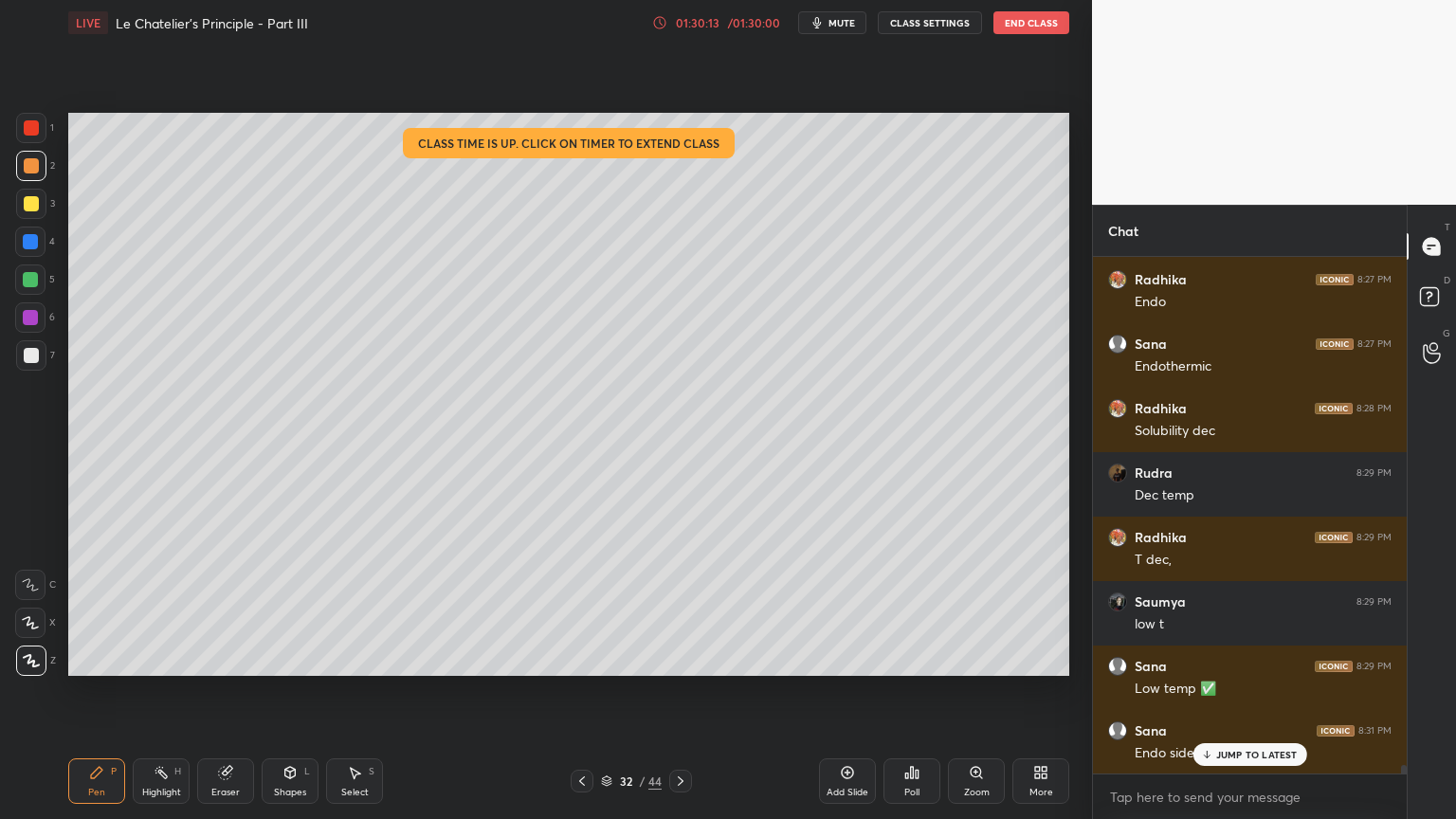 click on "Eraser" at bounding box center (226, 781) 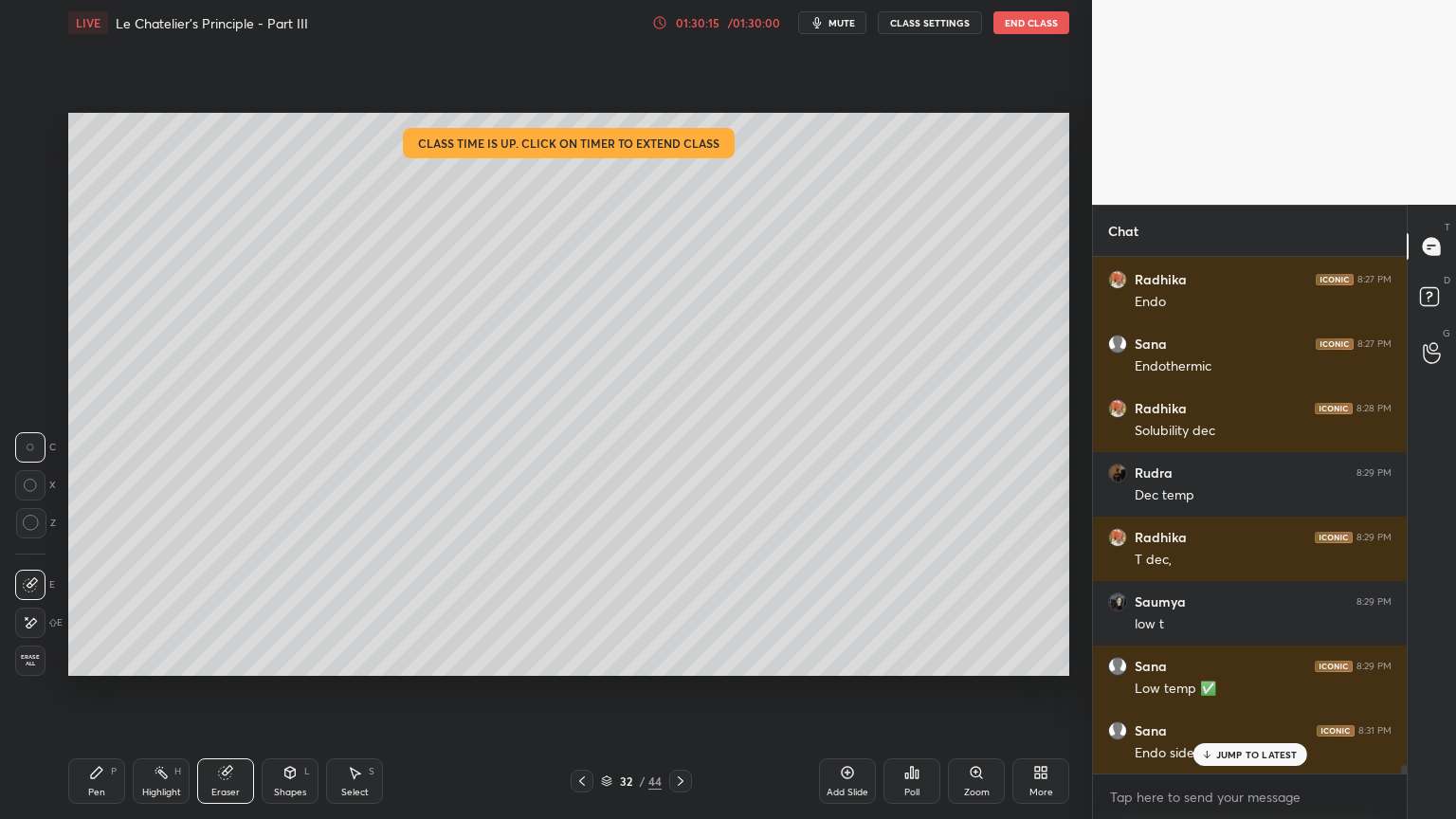 scroll, scrollTop: 29234, scrollLeft: 0, axis: vertical 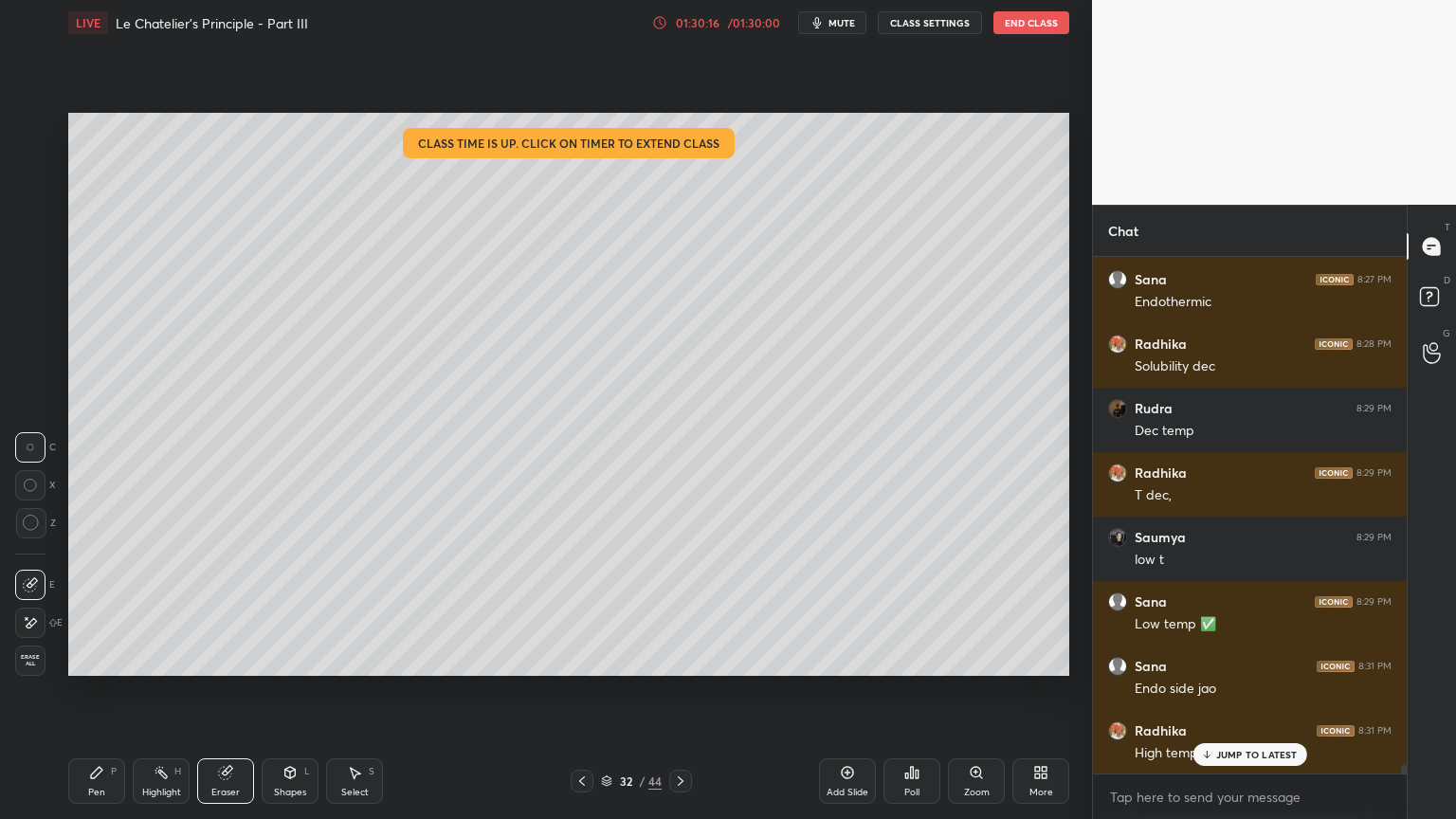 click on "Highlight H" at bounding box center [161, 781] 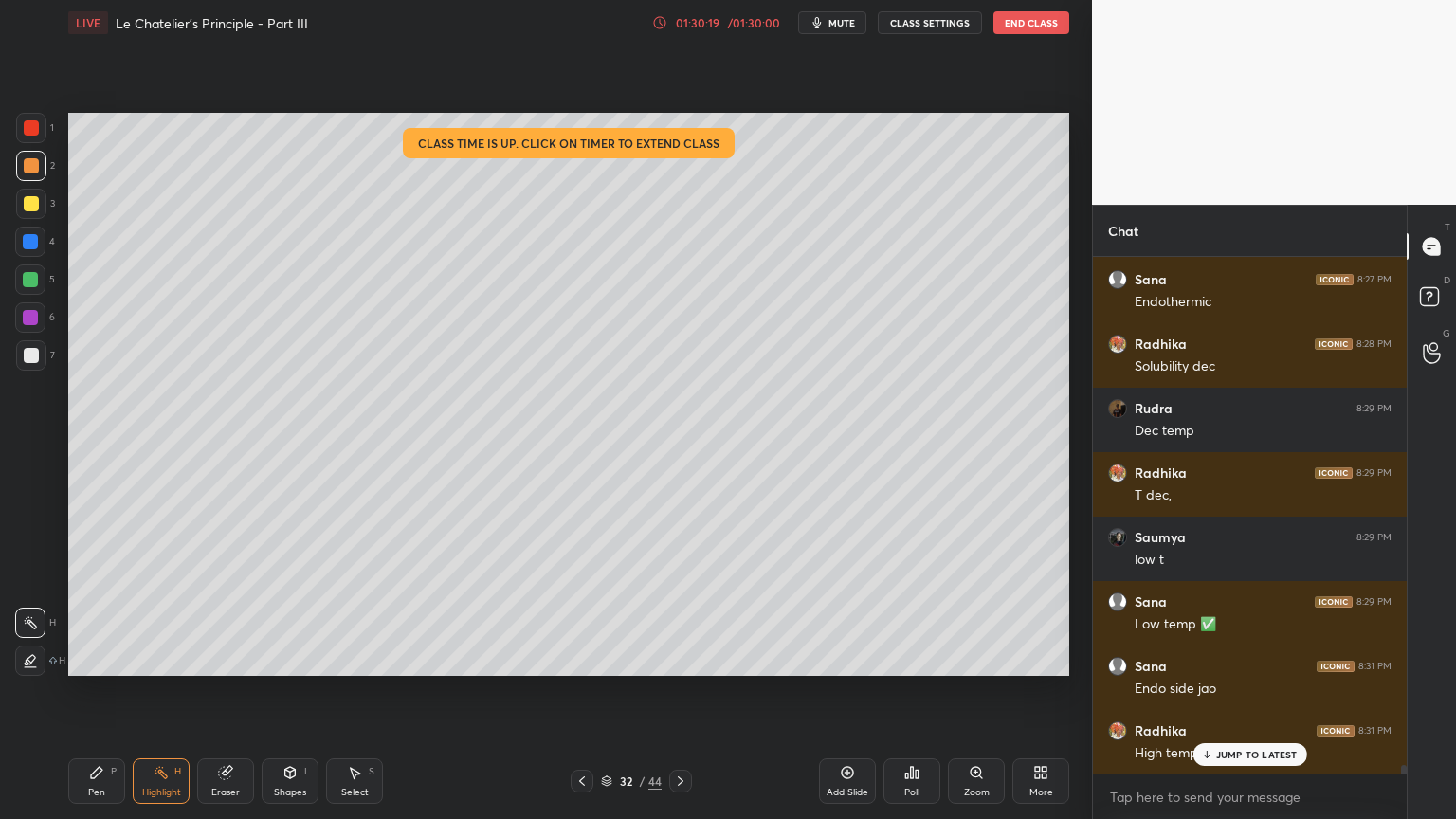 scroll, scrollTop: 29298, scrollLeft: 0, axis: vertical 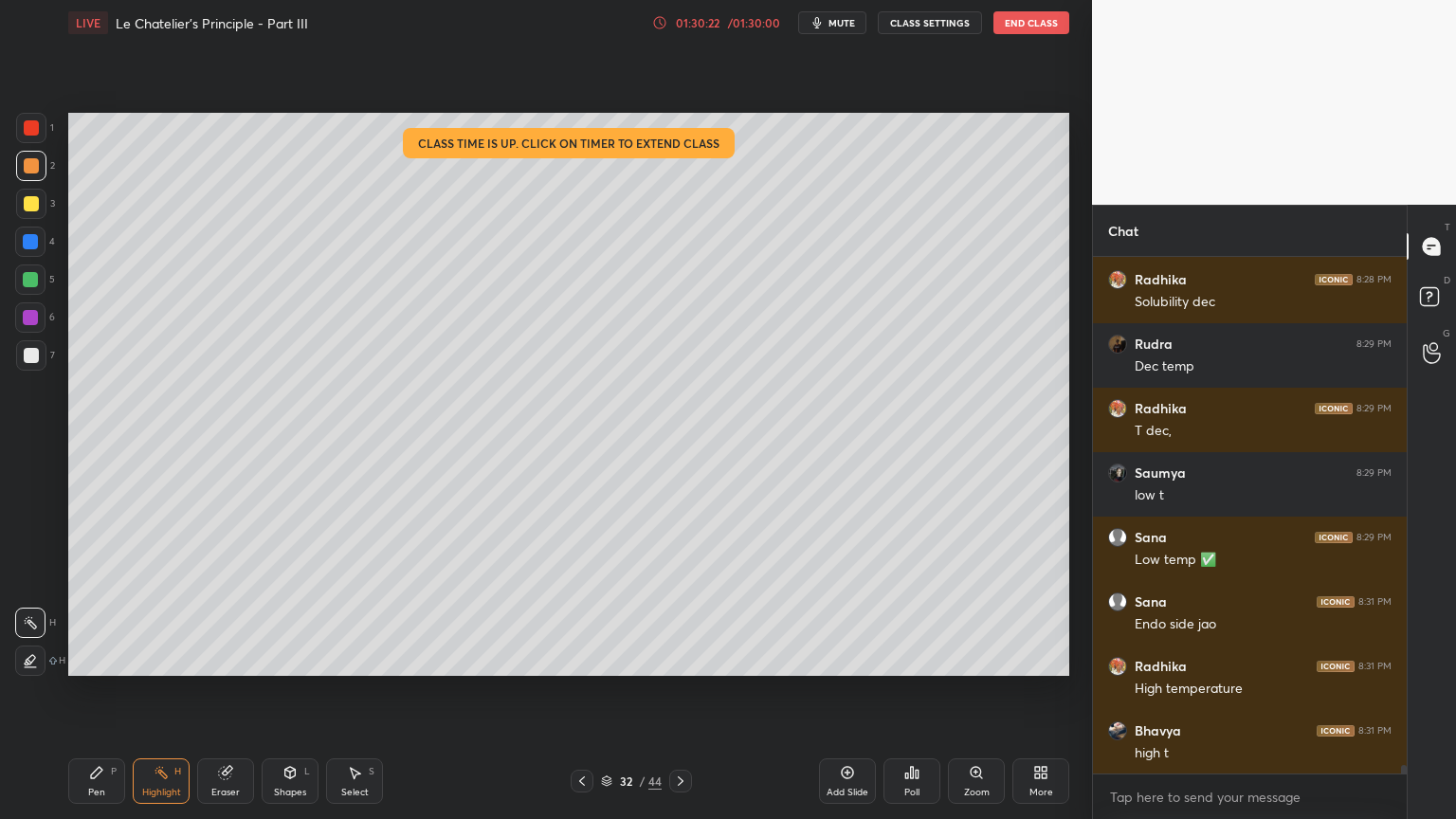 drag, startPoint x: 94, startPoint y: 779, endPoint x: 318, endPoint y: 701, distance: 237.19191 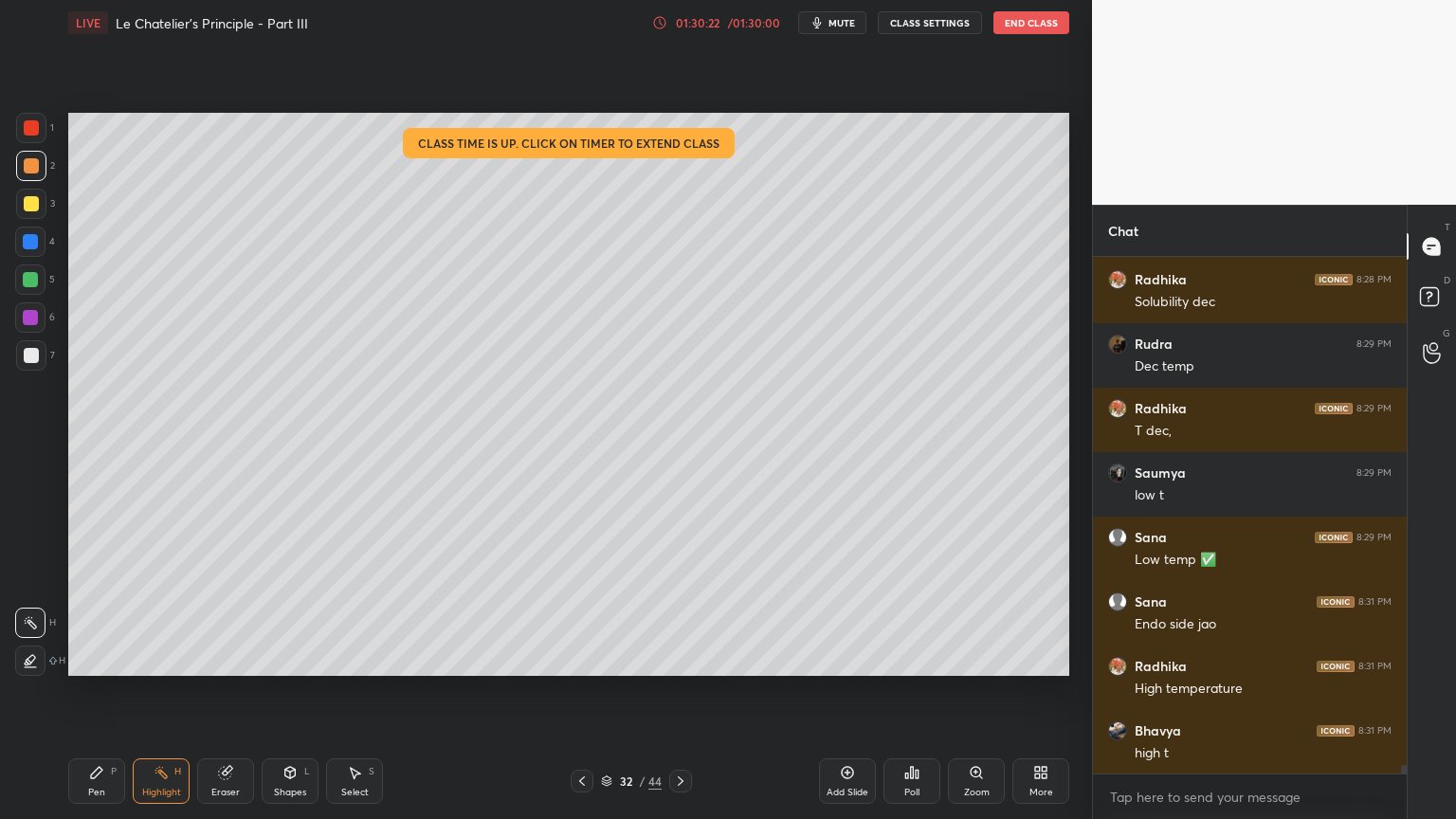 click 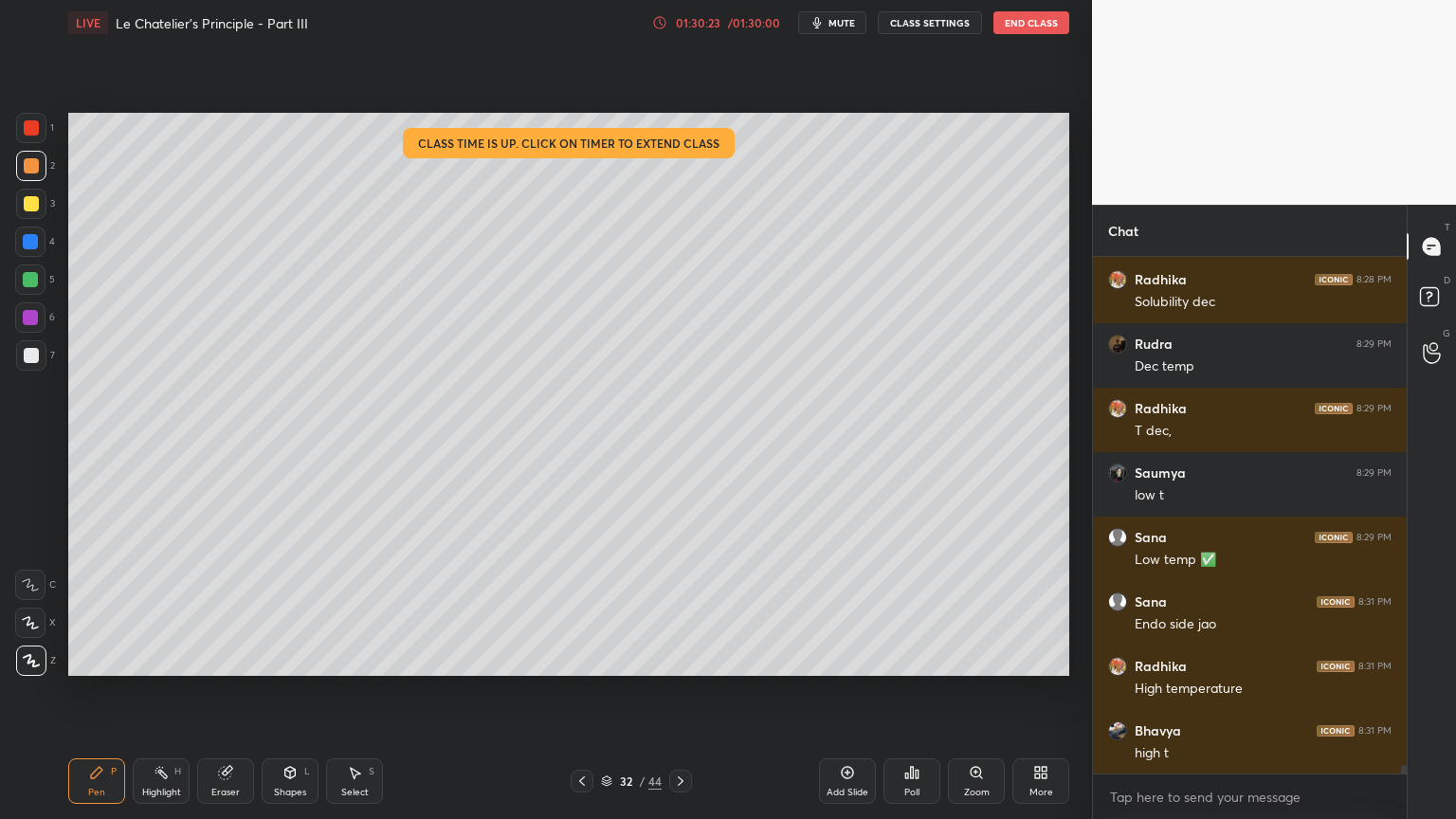 click at bounding box center [31, 355] 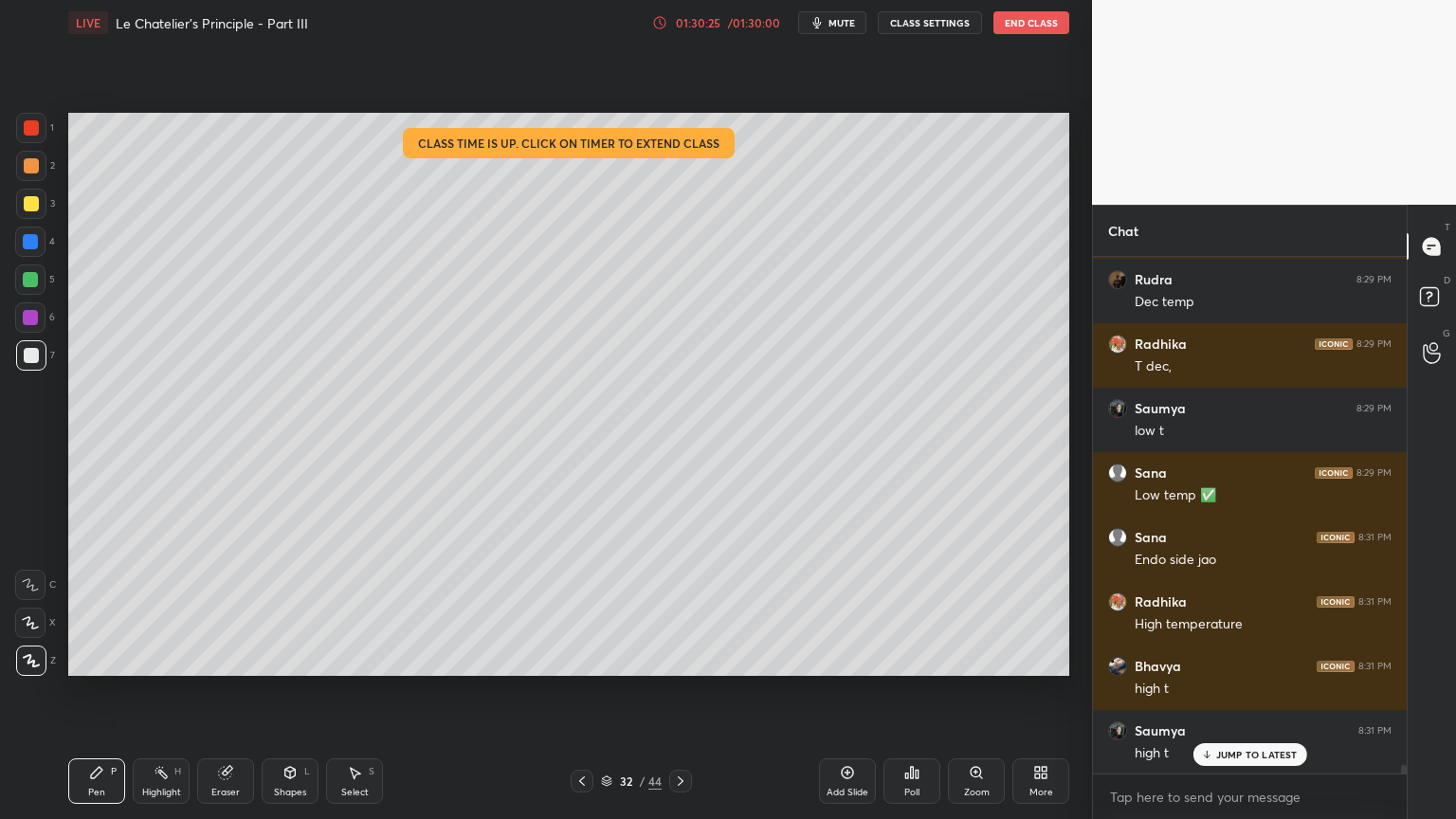 scroll, scrollTop: 29427, scrollLeft: 0, axis: vertical 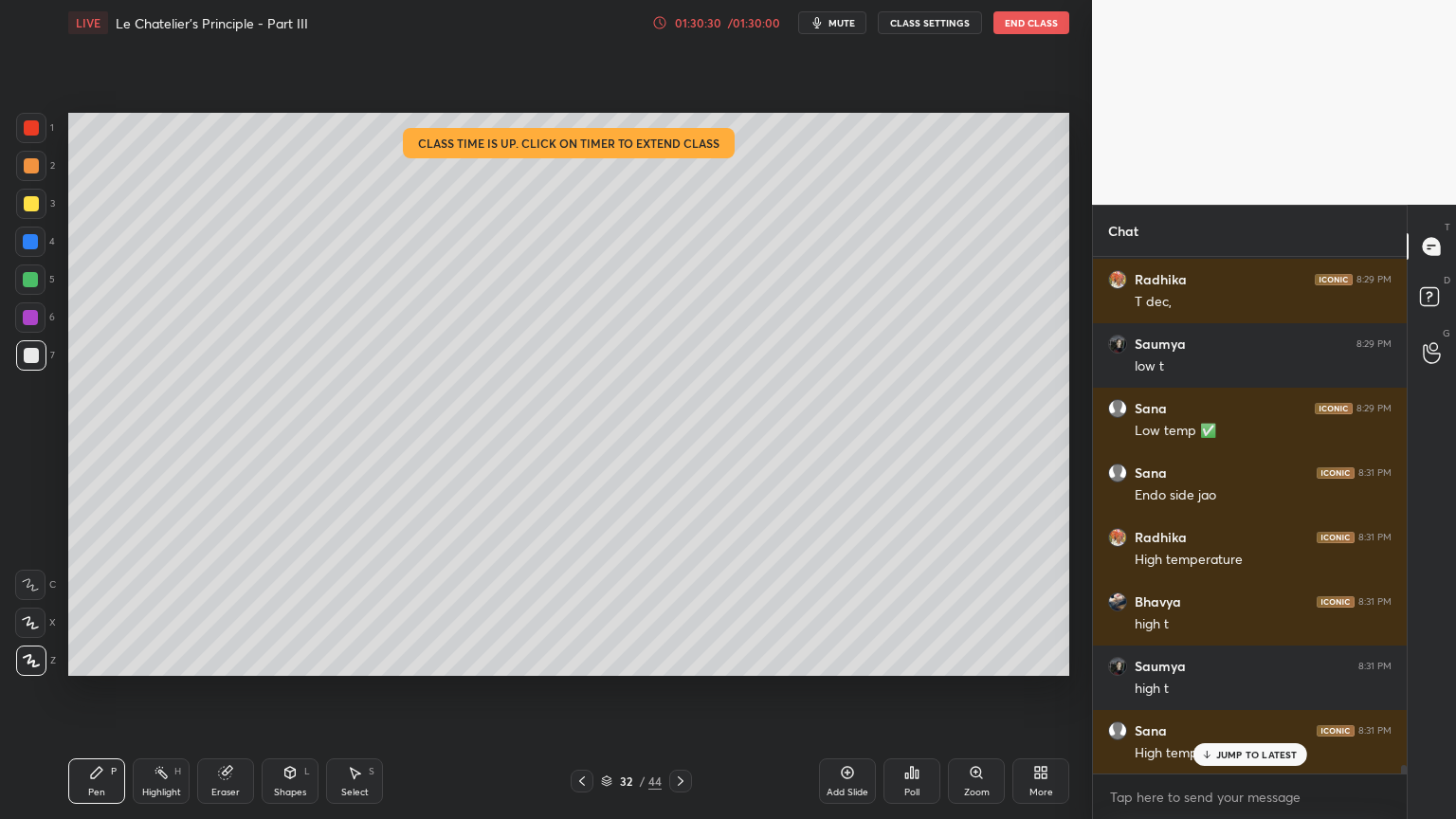 click 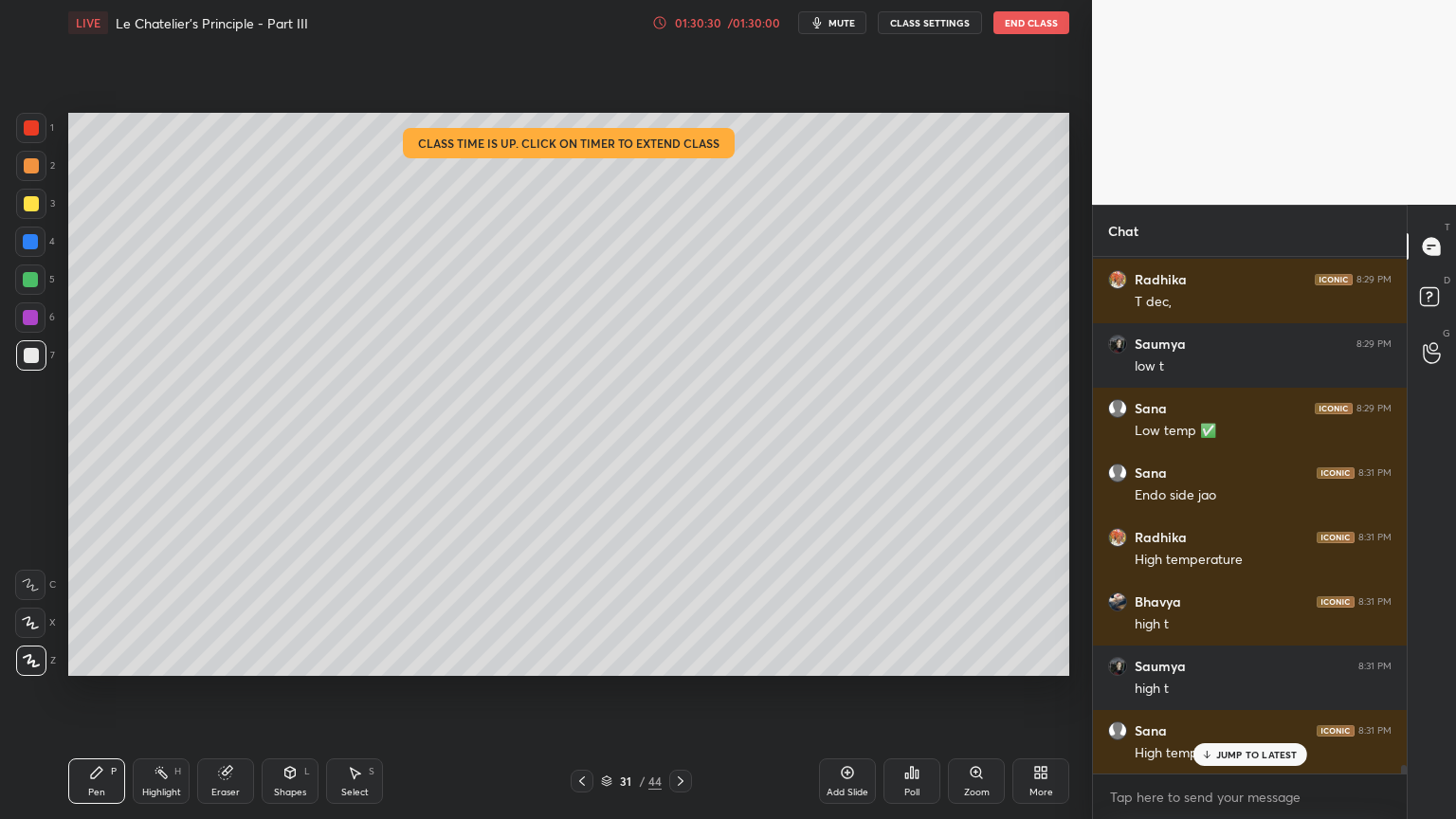click on "Highlight H" at bounding box center [161, 781] 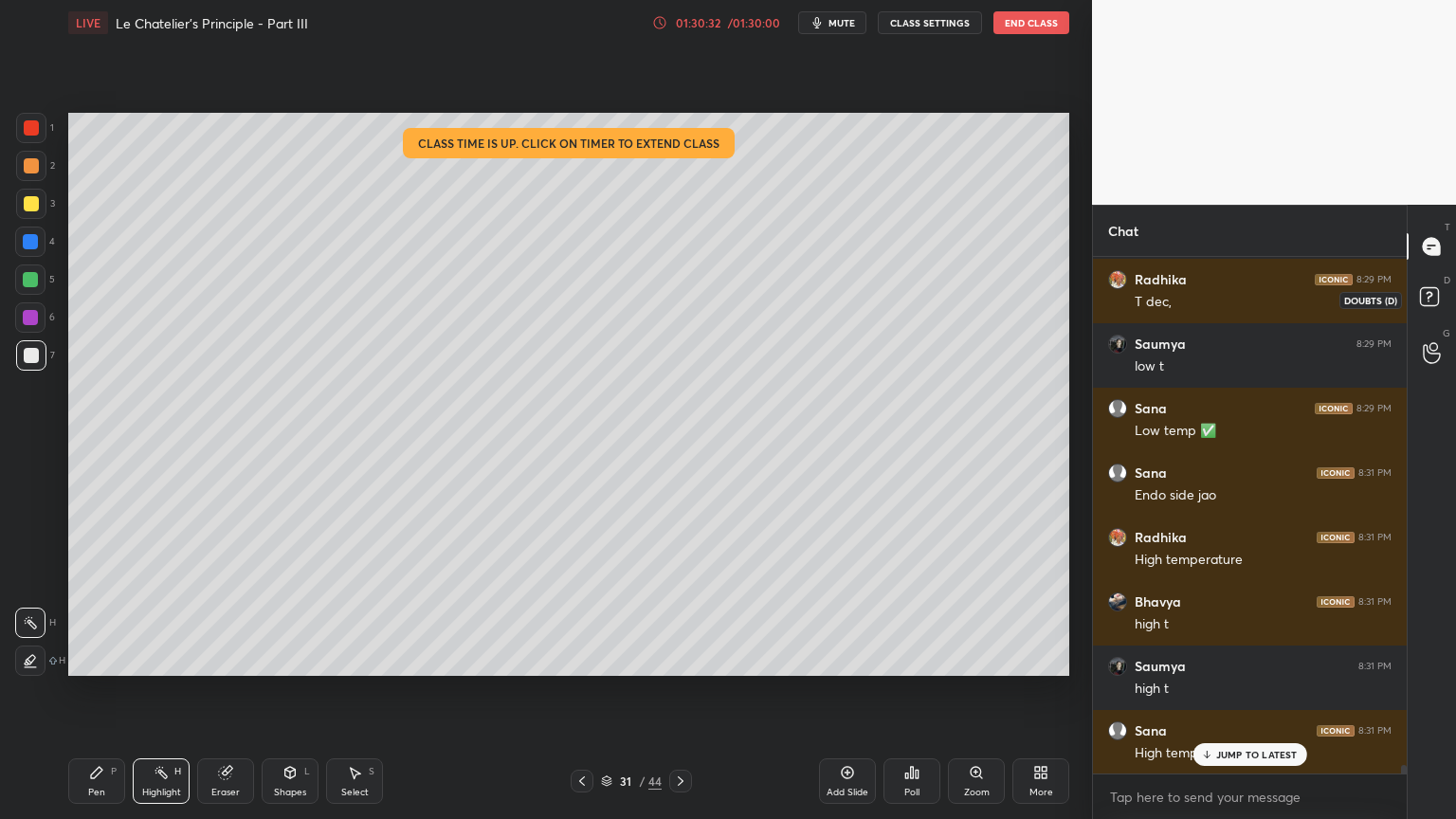drag, startPoint x: 1437, startPoint y: 288, endPoint x: 1404, endPoint y: 334, distance: 56.612719 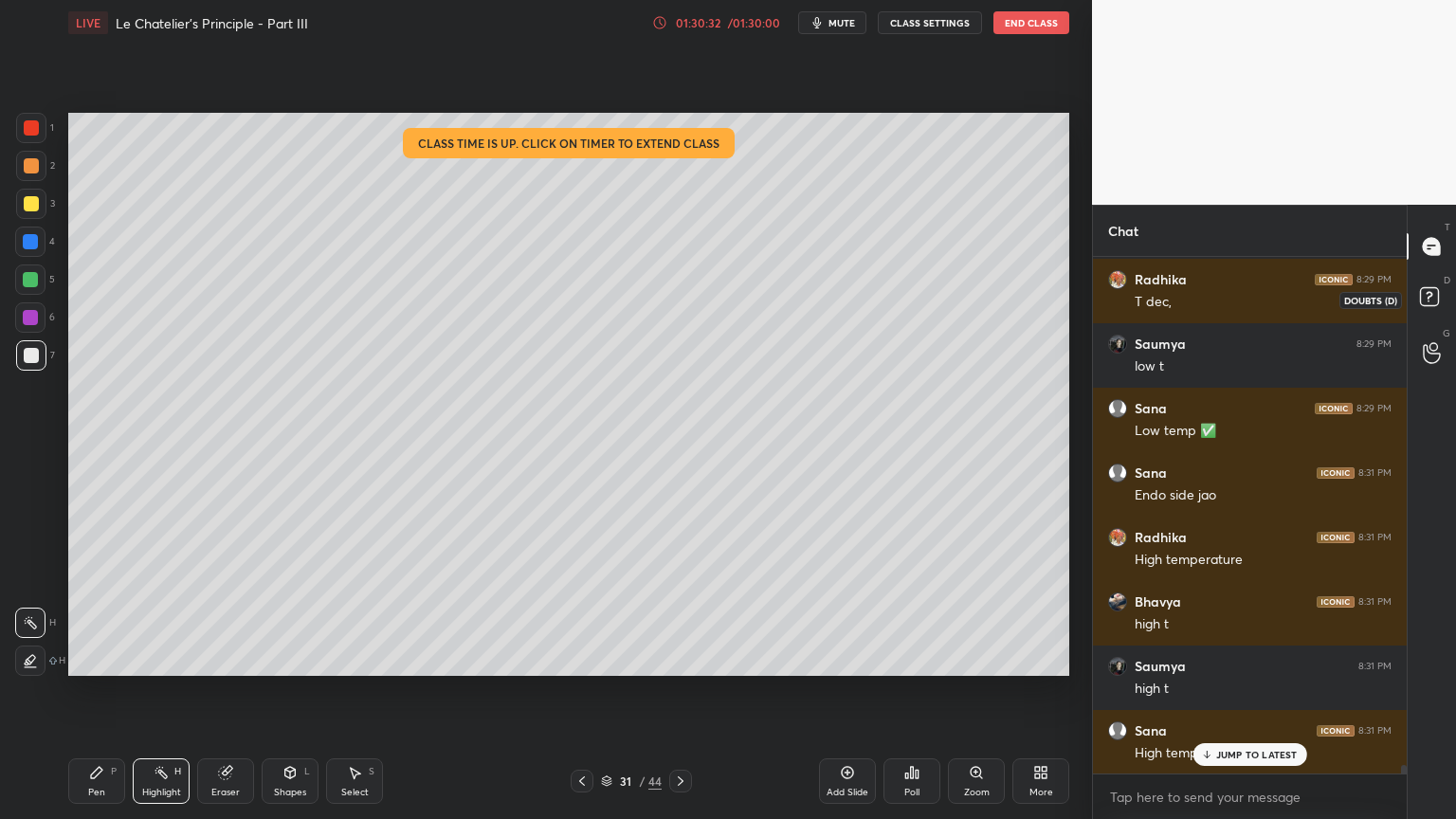 click 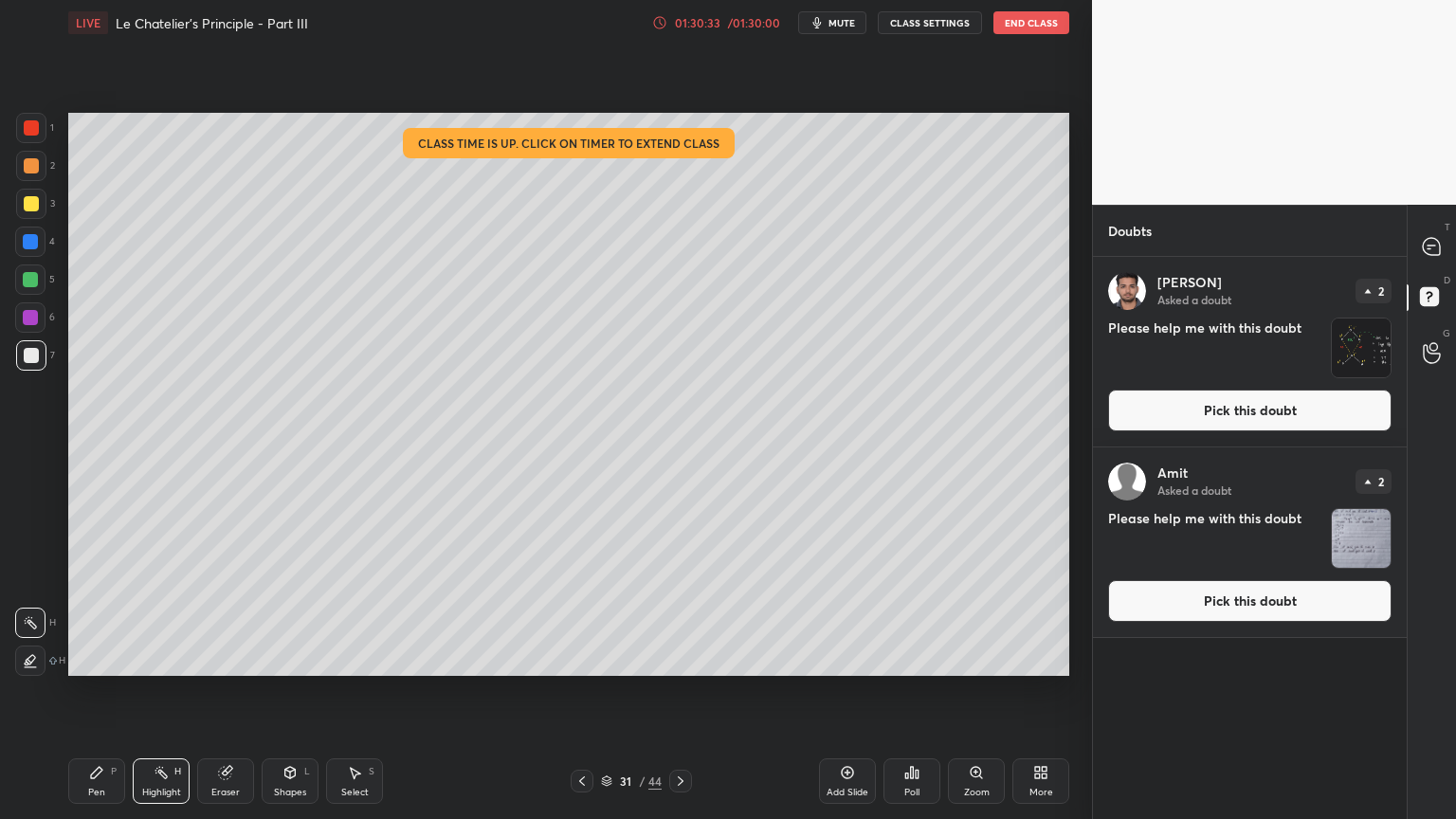 click on "Pick this doubt" at bounding box center [1249, 410] 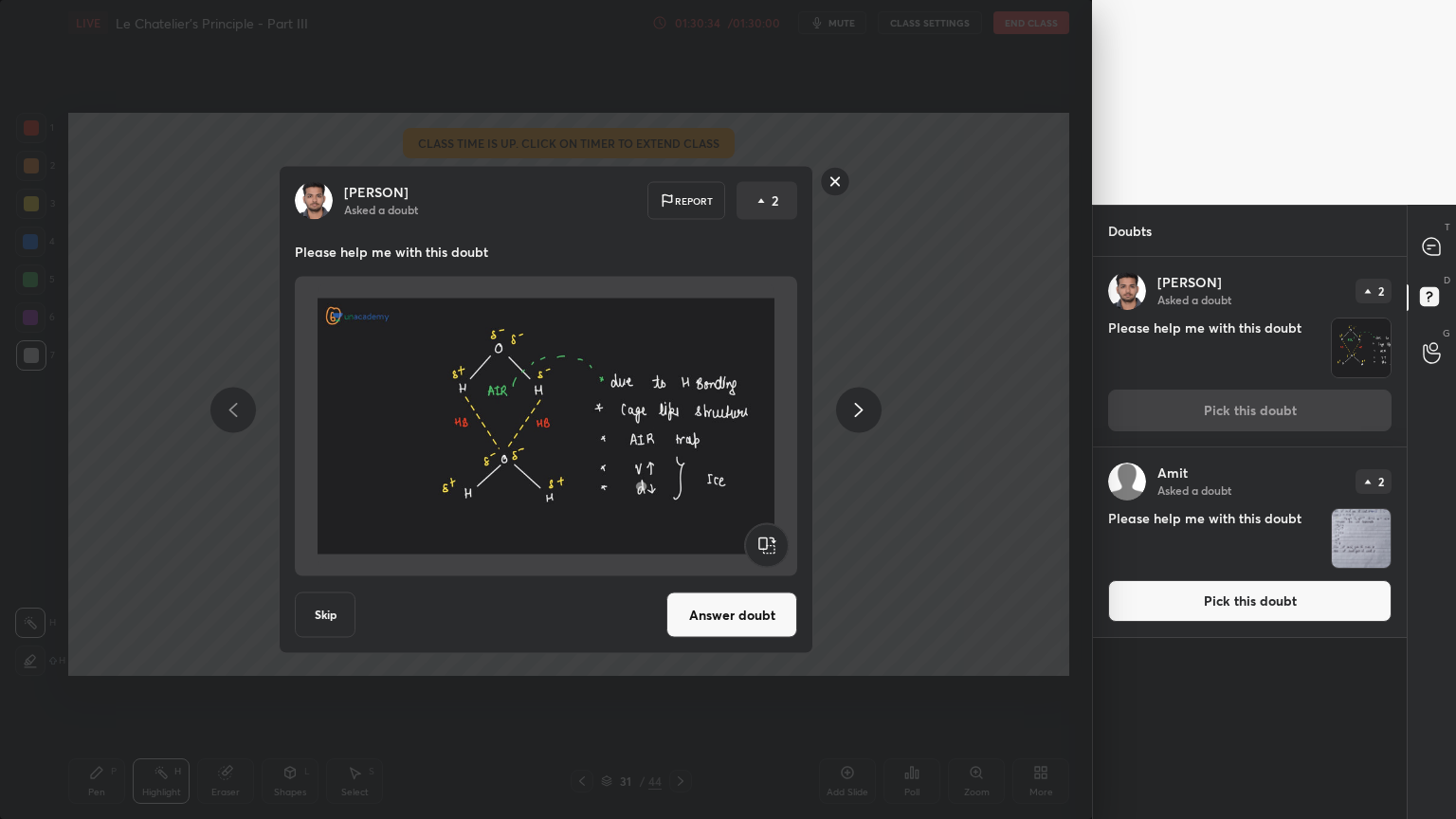 click on "Answer doubt" at bounding box center [732, 615] 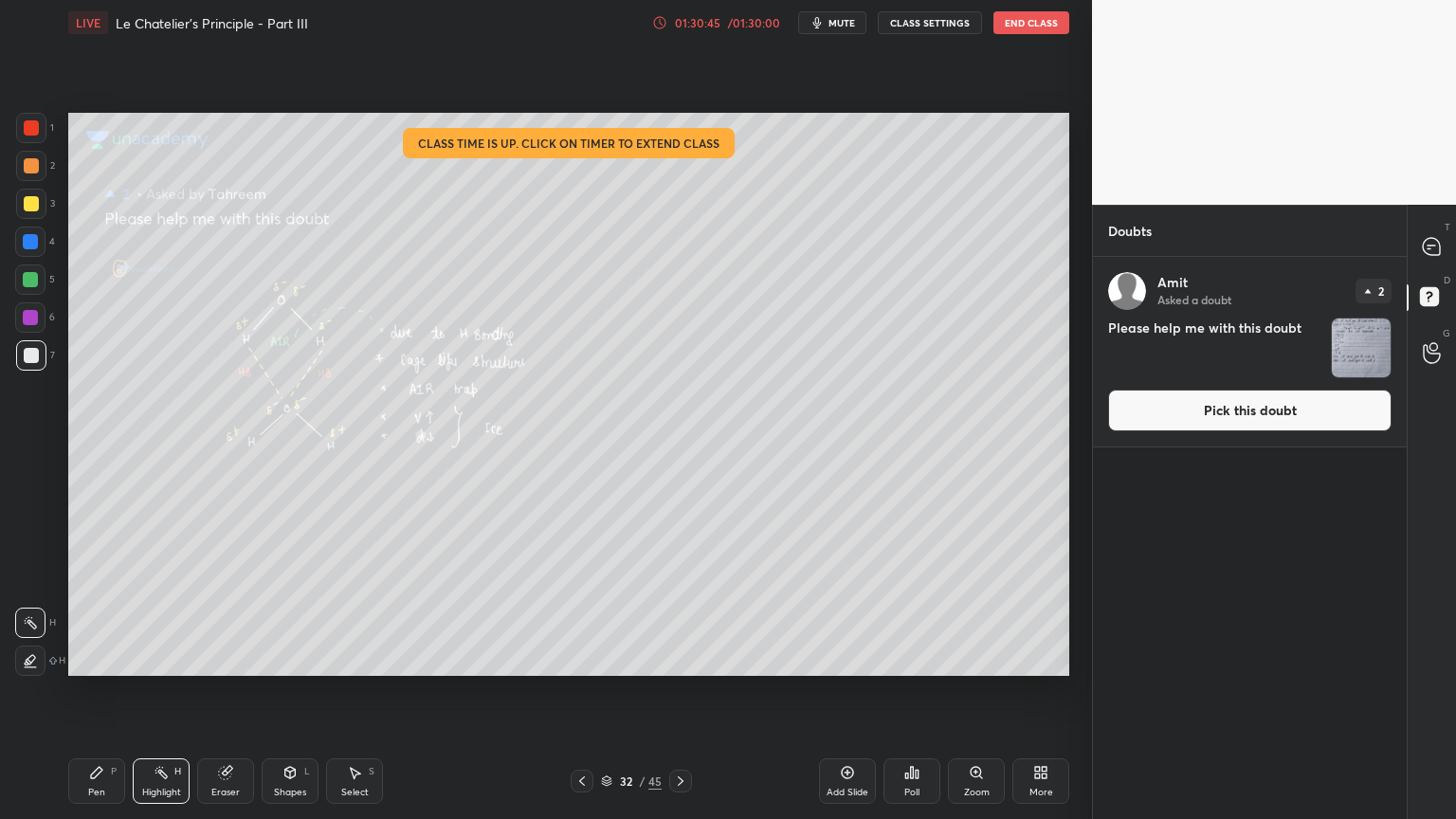 click on "Pick this doubt" at bounding box center (1249, 410) 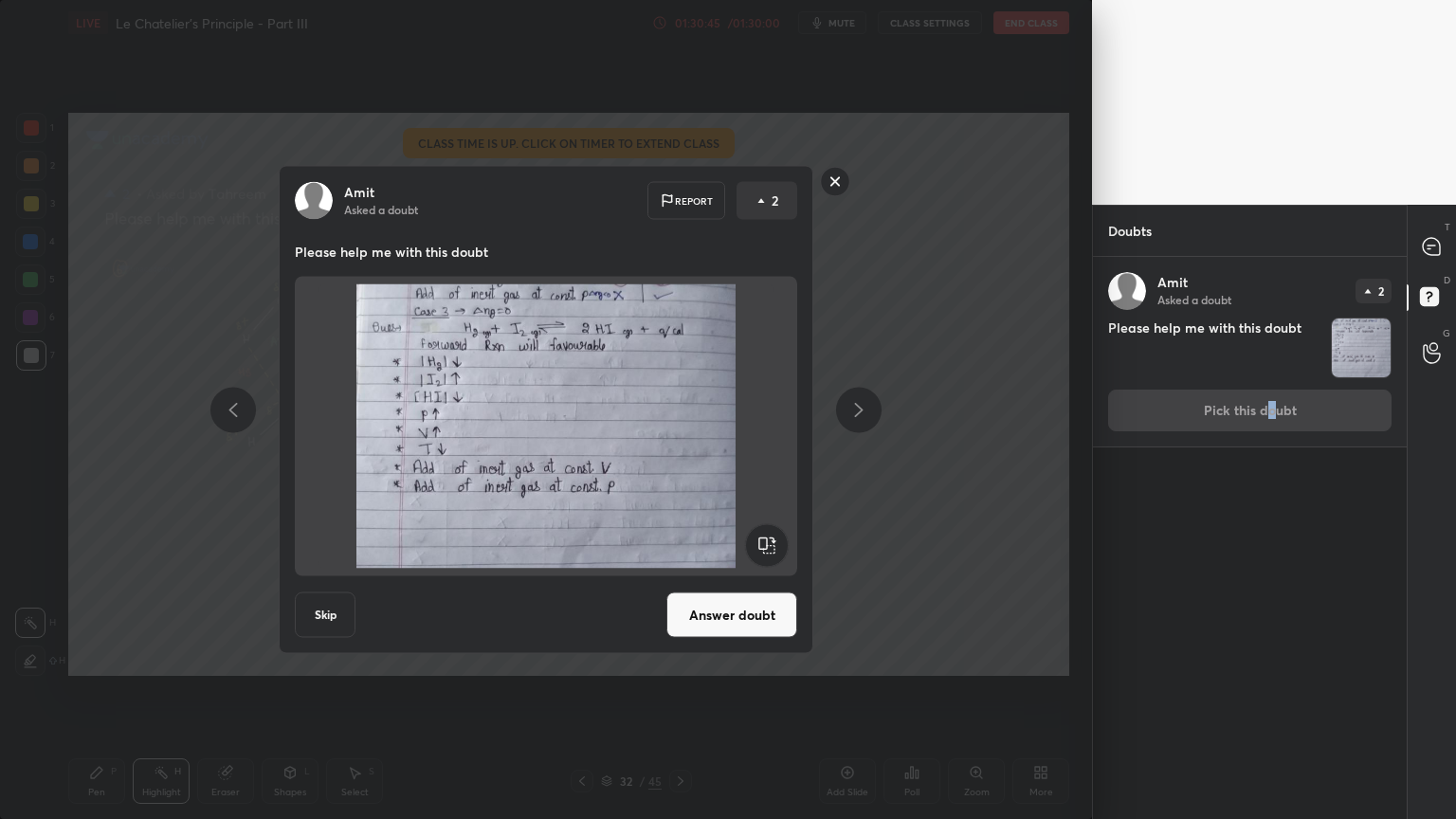 click on "[PERSON] Asked a doubt Report 2 Please help me with this doubt Skip Answer doubt" at bounding box center [546, 410] 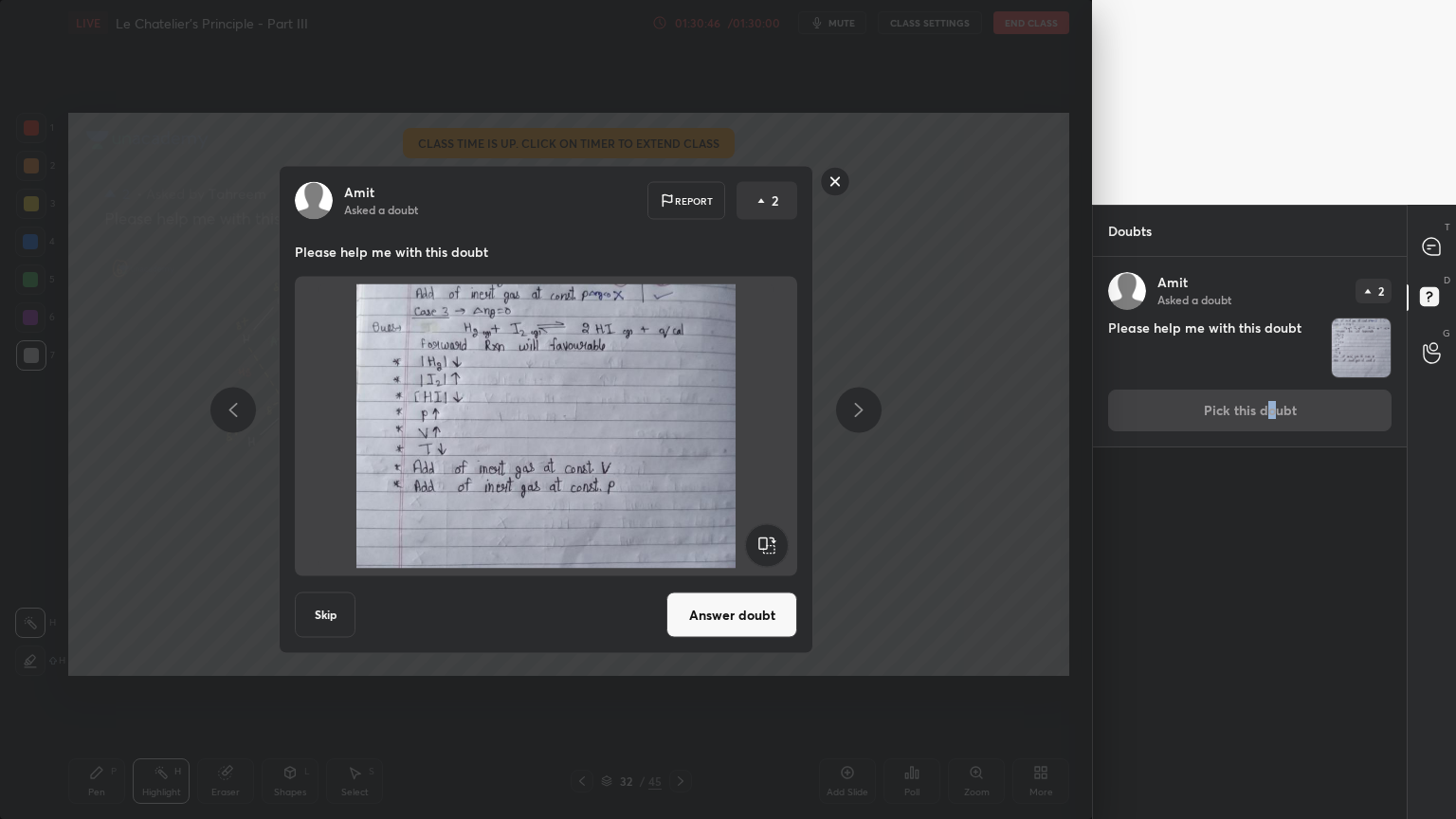 click on "Answer doubt" at bounding box center (732, 615) 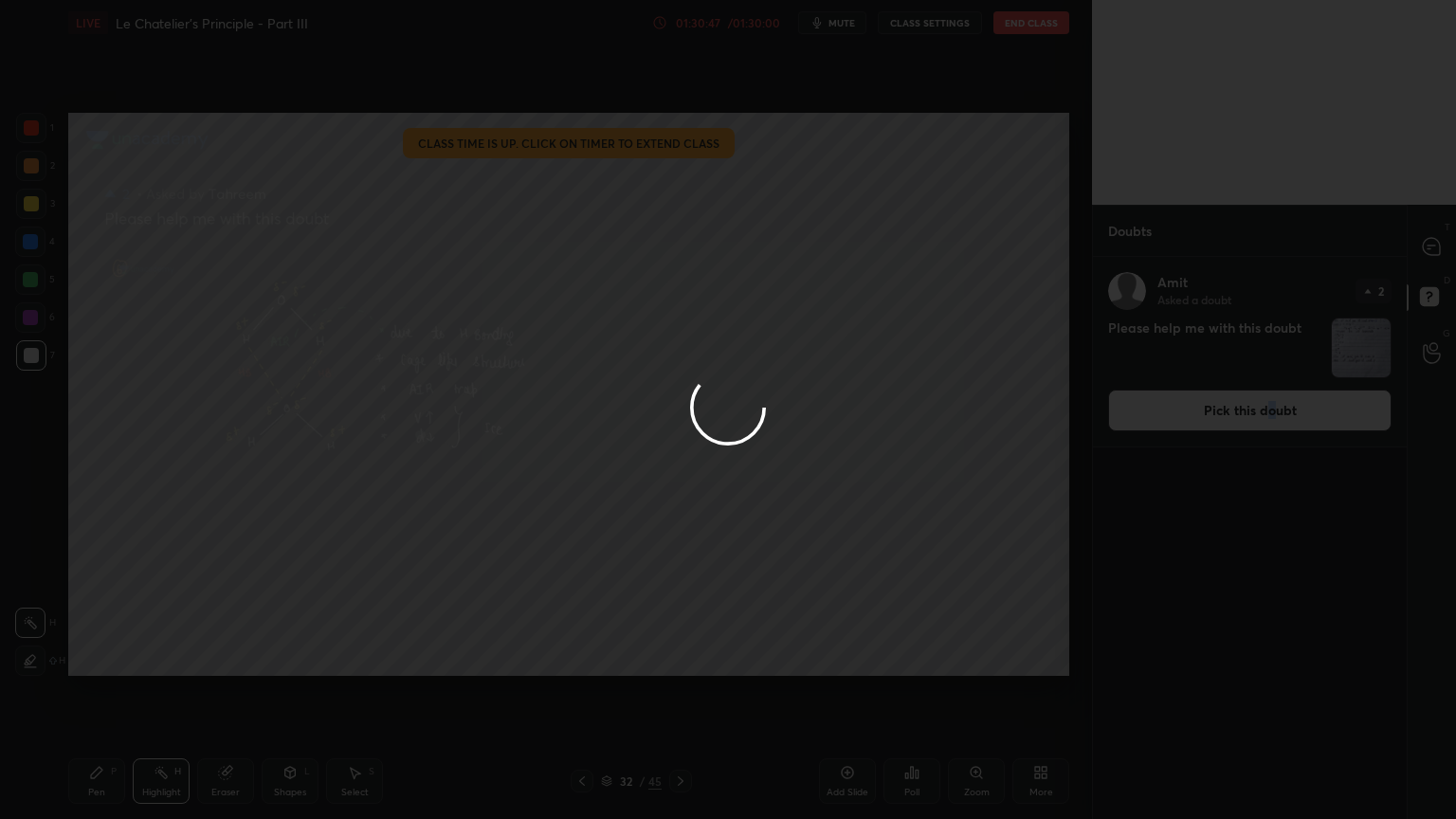 drag, startPoint x: 743, startPoint y: 398, endPoint x: 907, endPoint y: 281, distance: 201.45719 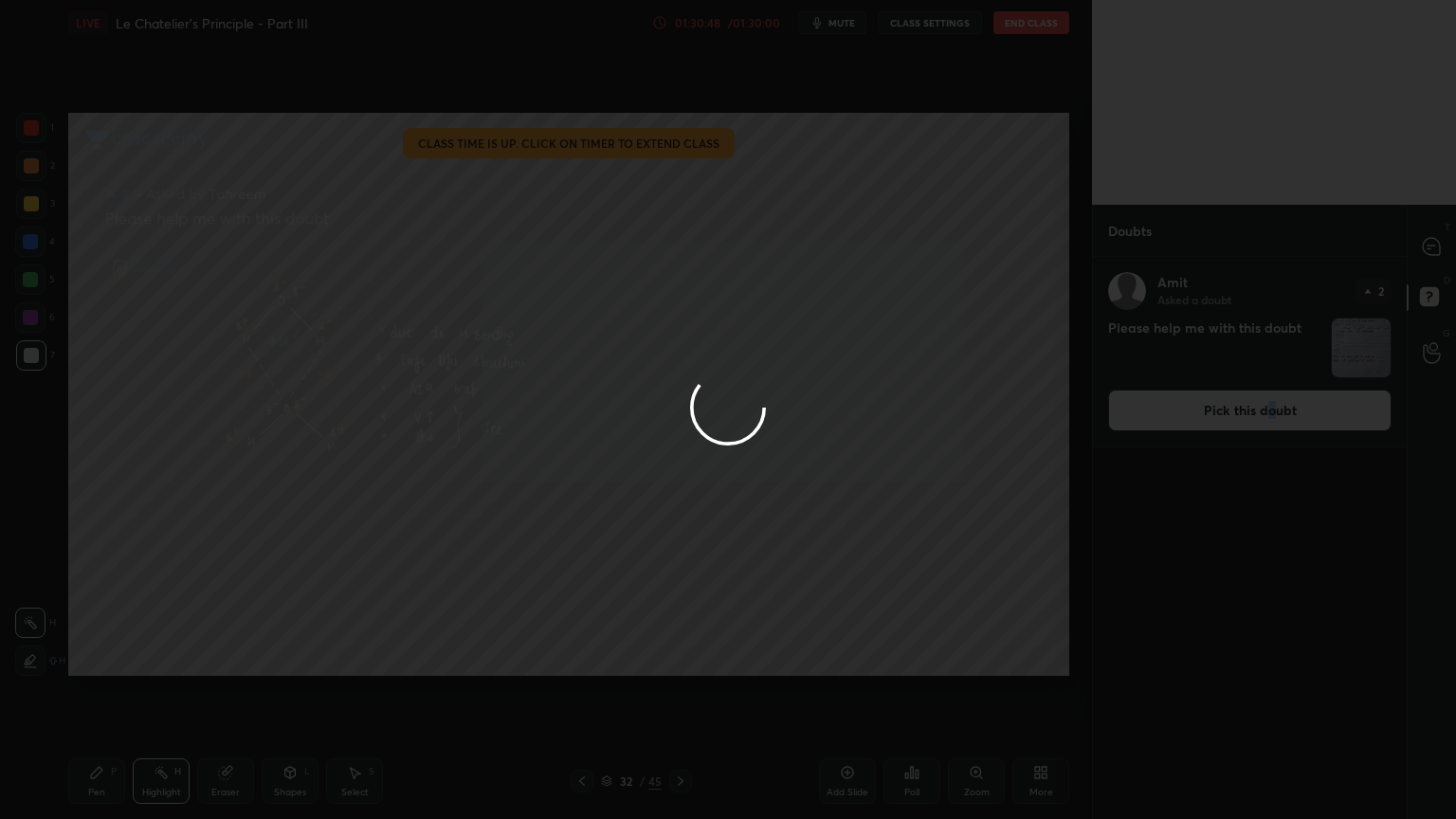 drag, startPoint x: 349, startPoint y: 441, endPoint x: 536, endPoint y: 337, distance: 213.9743 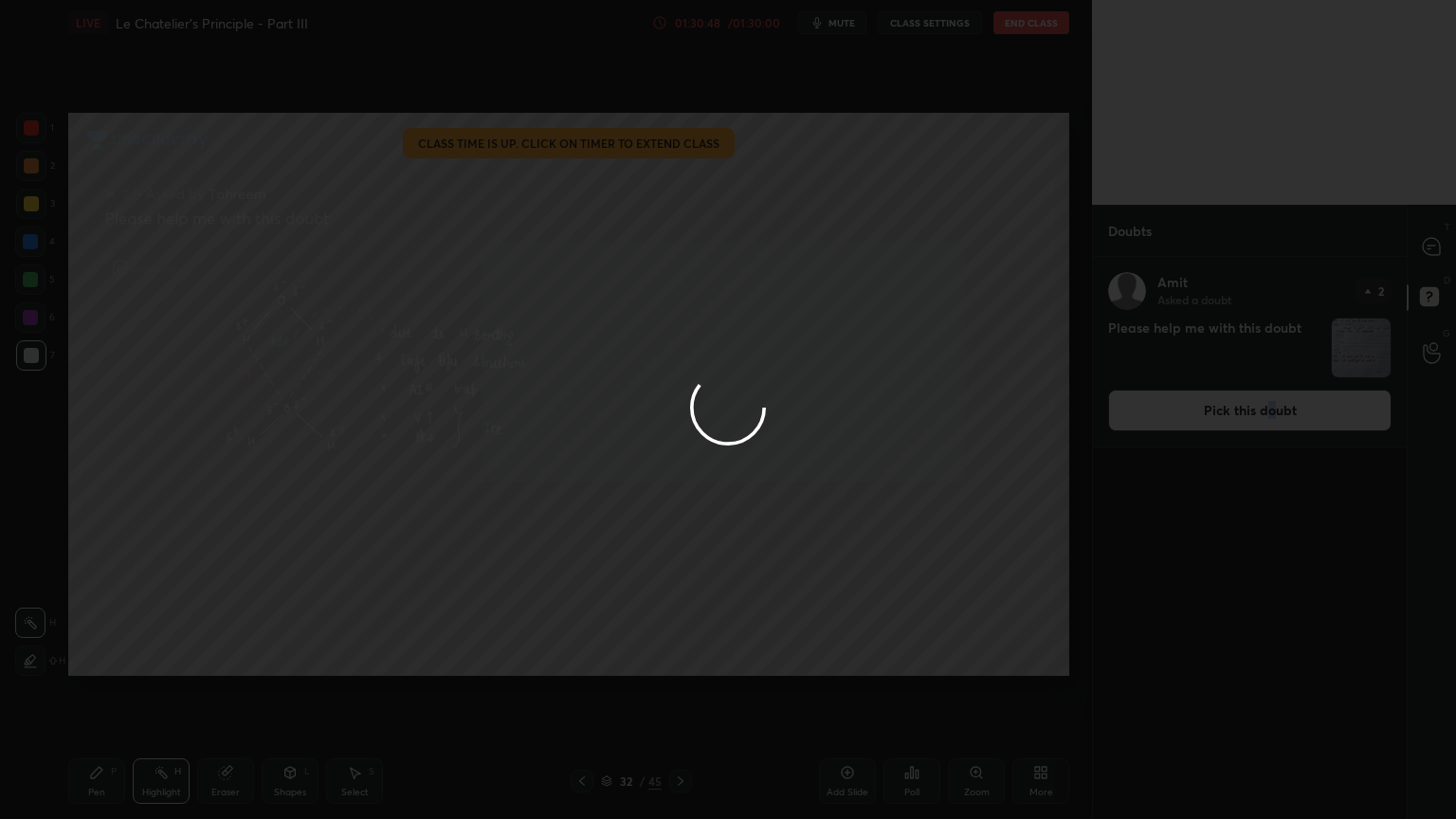 click at bounding box center (728, 410) 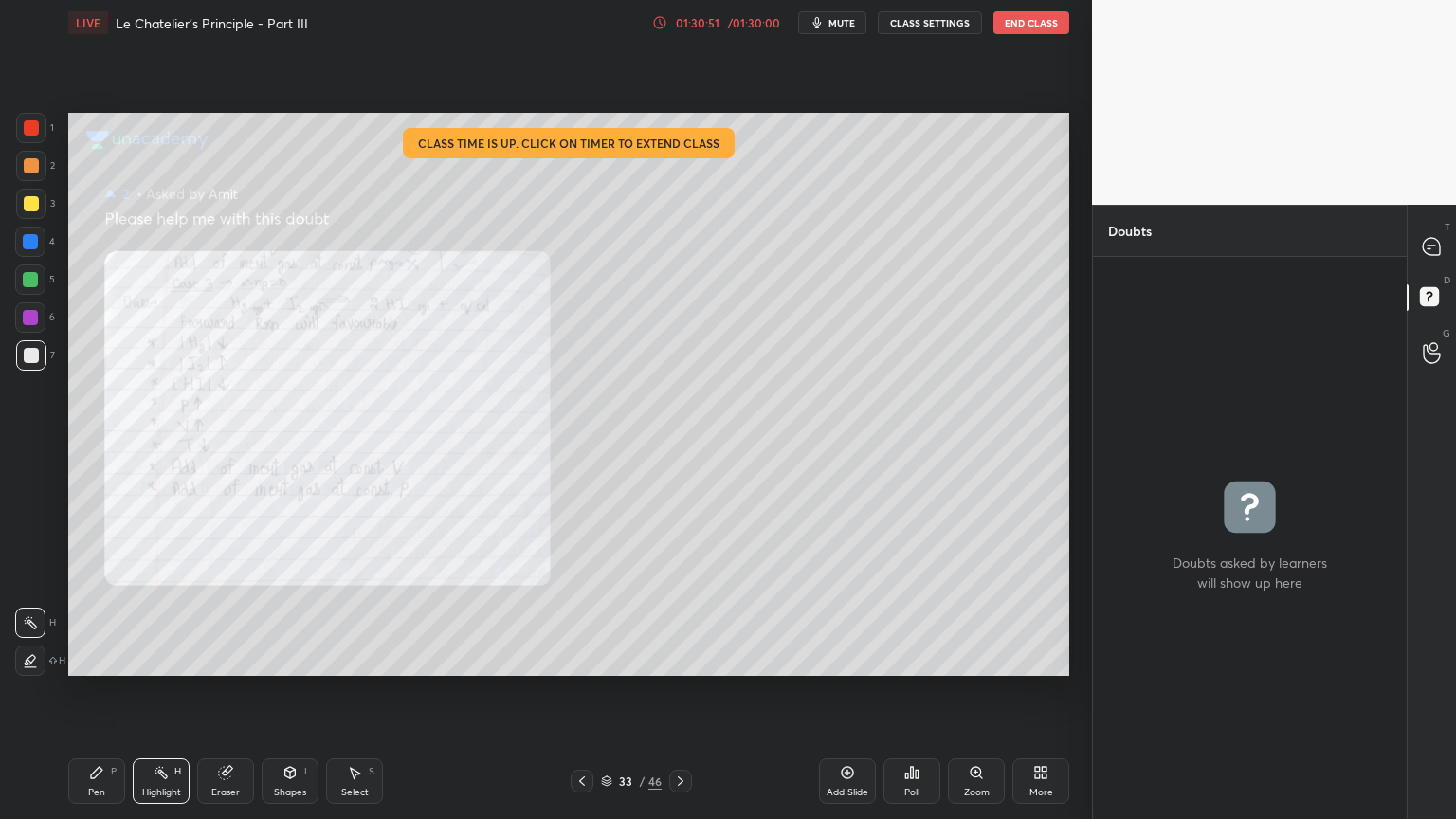 click on "1 2 3 4 5 6 7 C X Z C X Z E E Erase all   H H LIVE Le Chatelier's Principle - Part III 01:30:51 /  01:30:00 mute CLASS SETTINGS End Class Setting up your live class Class time is up.  Click on timer to extend class Poll for   secs No correct answer Start poll Back Le Chatelier's Principle - Part III • L3 of Course on Chemical Equilibrium - II Ajay Mishra (Akm) Pen P Highlight H Eraser Shapes L Select S 33 / 46 Add Slide Poll Zoom More" at bounding box center (538, 410) 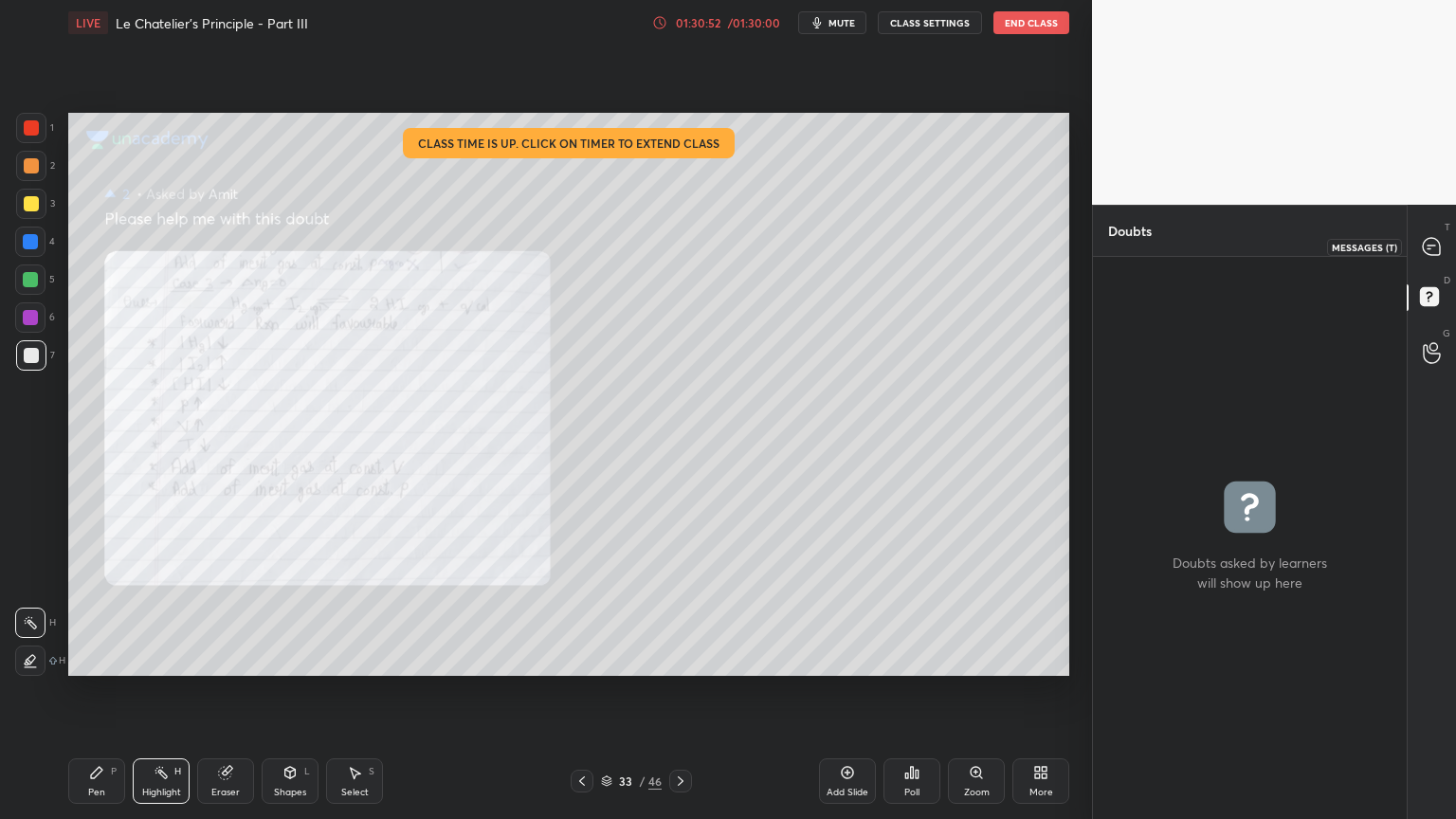 drag, startPoint x: 1440, startPoint y: 237, endPoint x: 1369, endPoint y: 235, distance: 71.028163 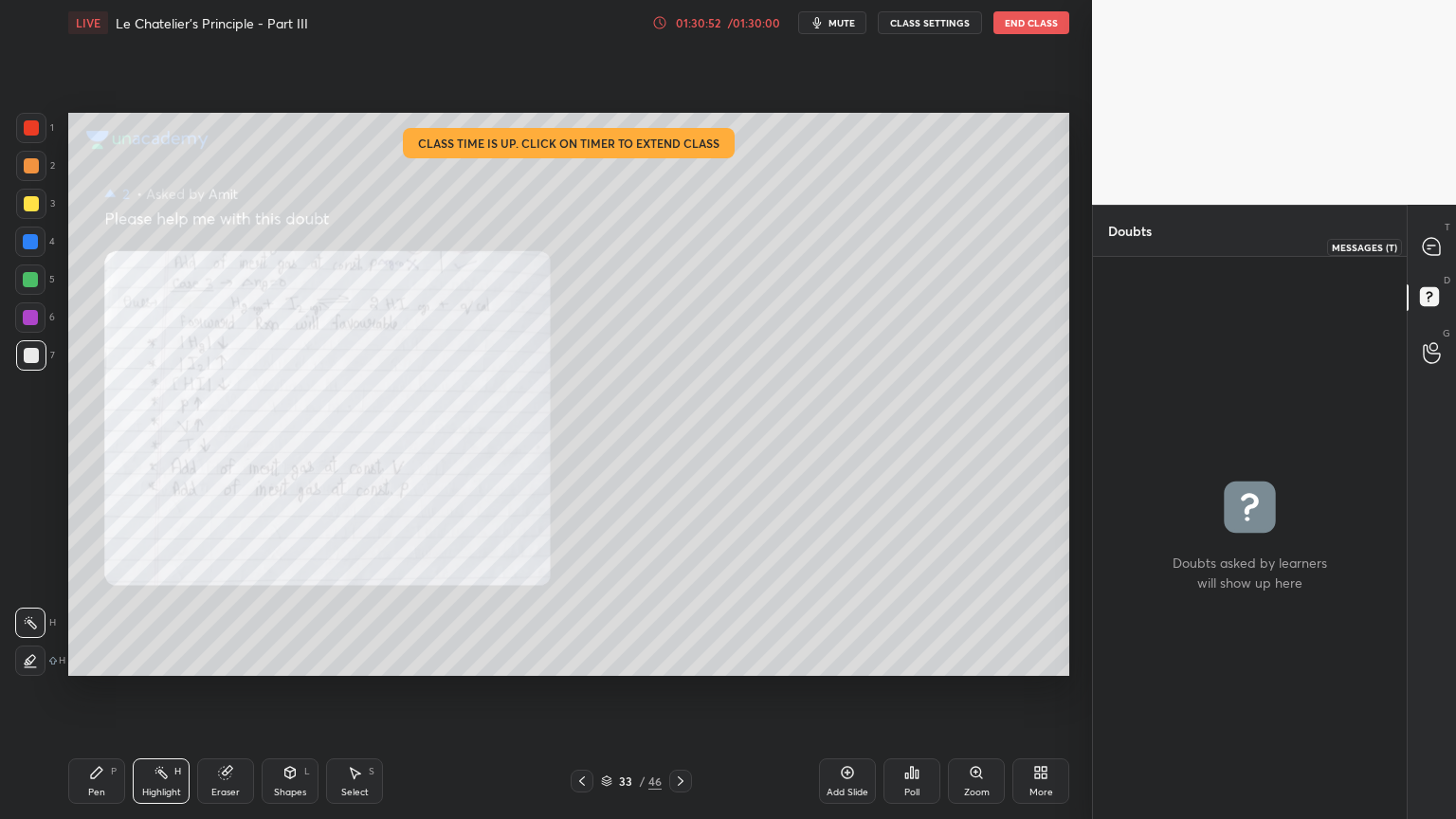 click 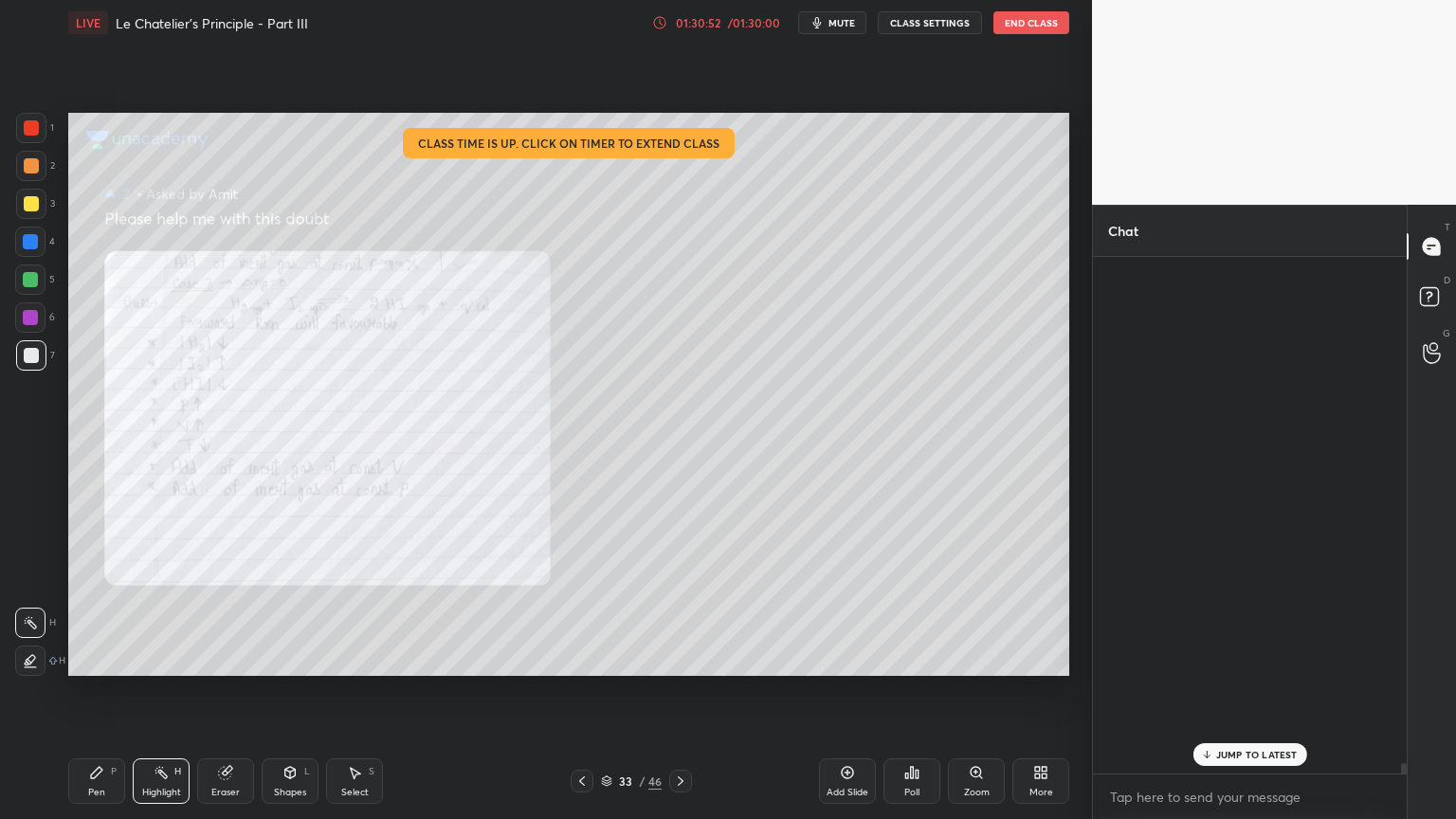 scroll, scrollTop: 29814, scrollLeft: 0, axis: vertical 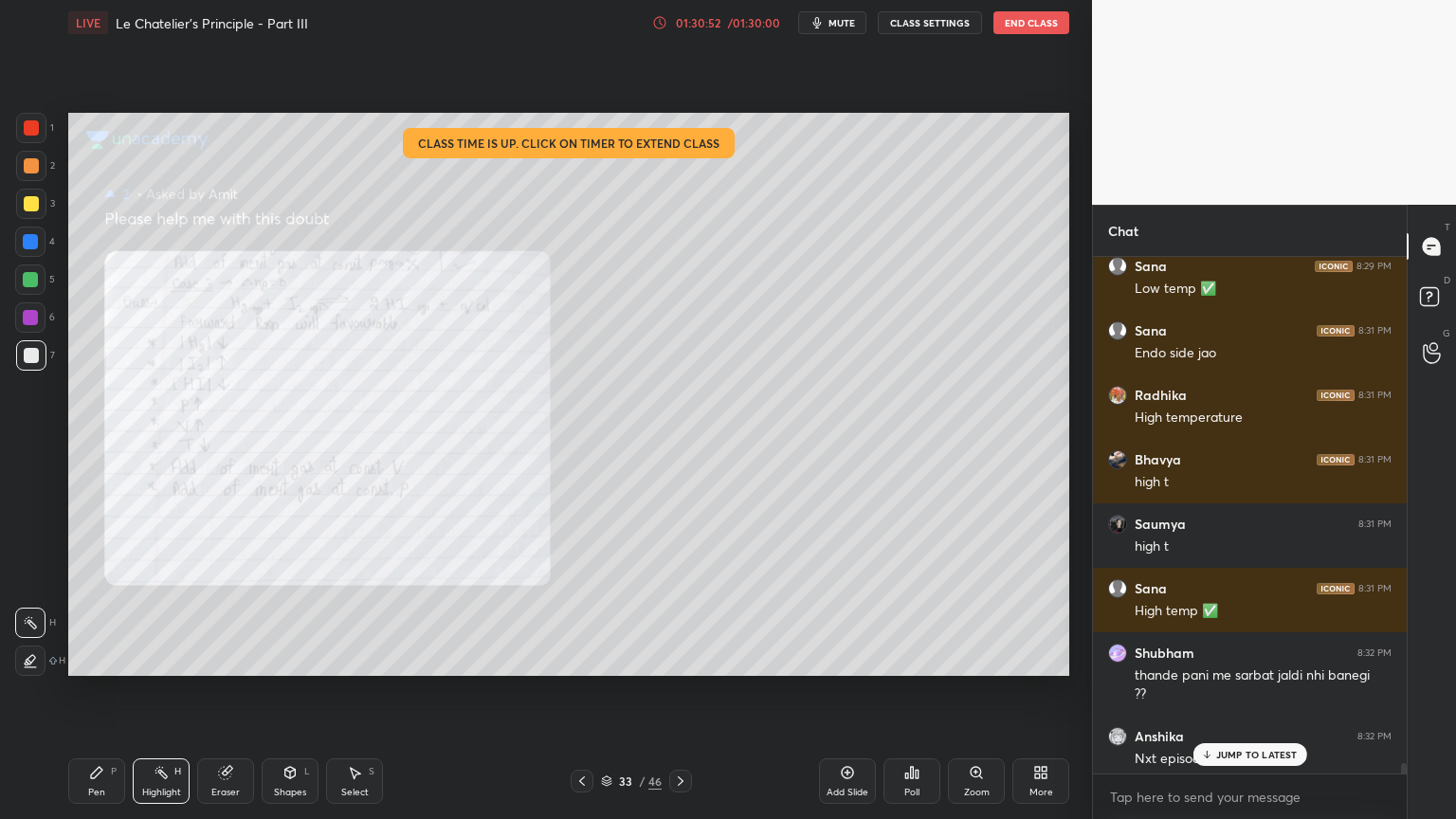 click on "CLASS SETTINGS" at bounding box center [930, 23] 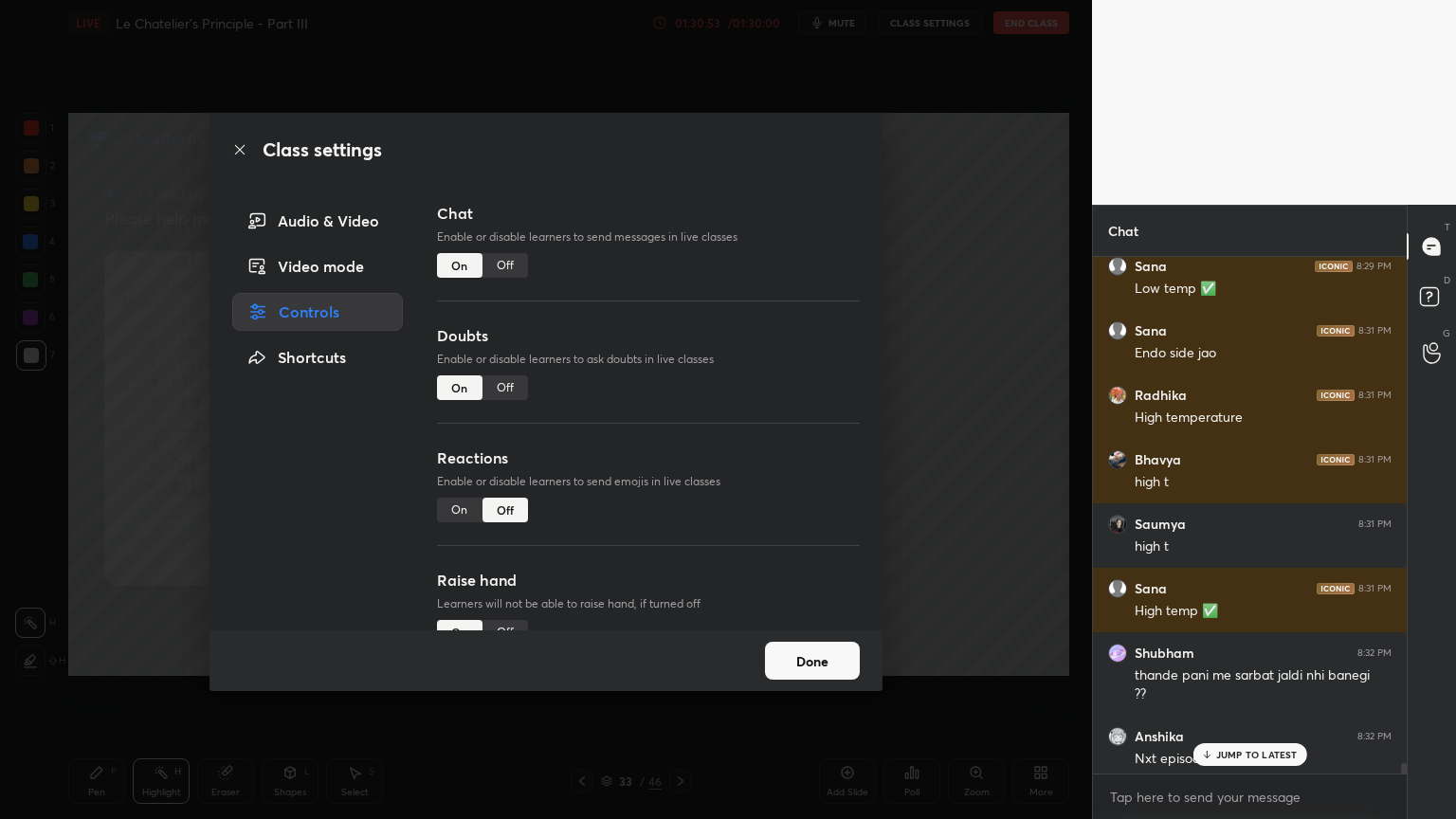 drag, startPoint x: 498, startPoint y: 267, endPoint x: 493, endPoint y: 290, distance: 23.5372 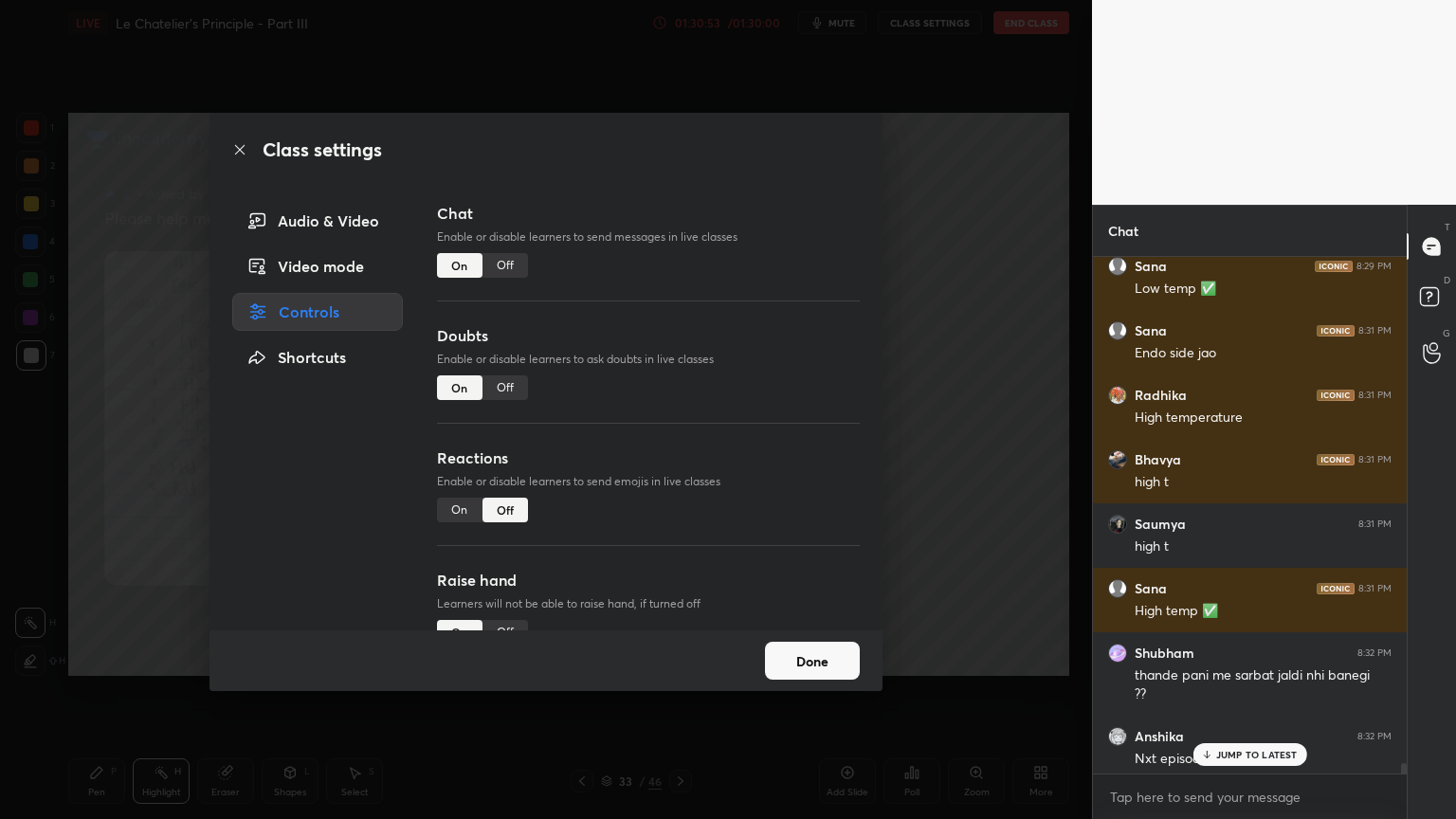 click on "Off" at bounding box center [505, 265] 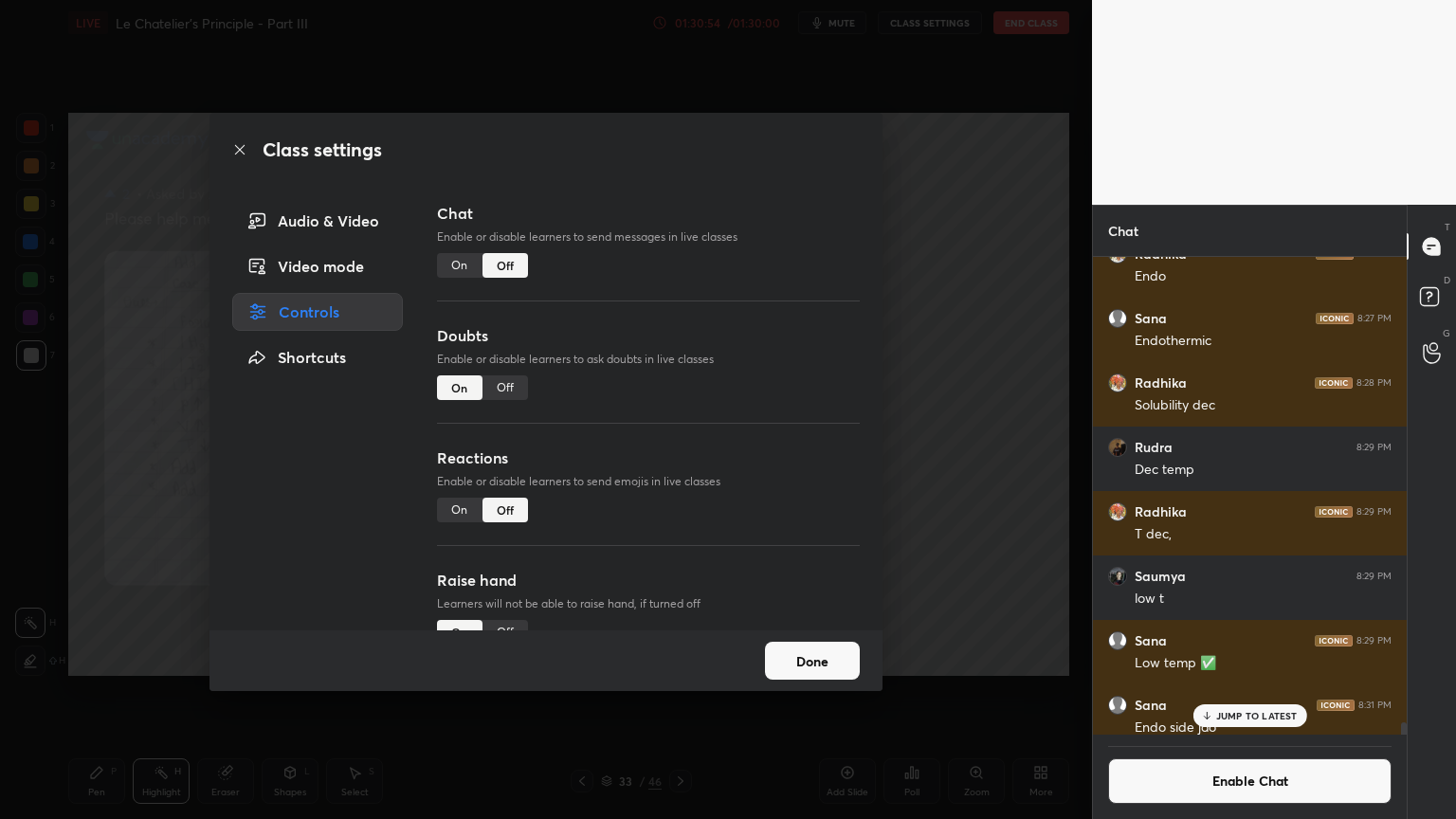 drag, startPoint x: 499, startPoint y: 390, endPoint x: 523, endPoint y: 392, distance: 24.083189 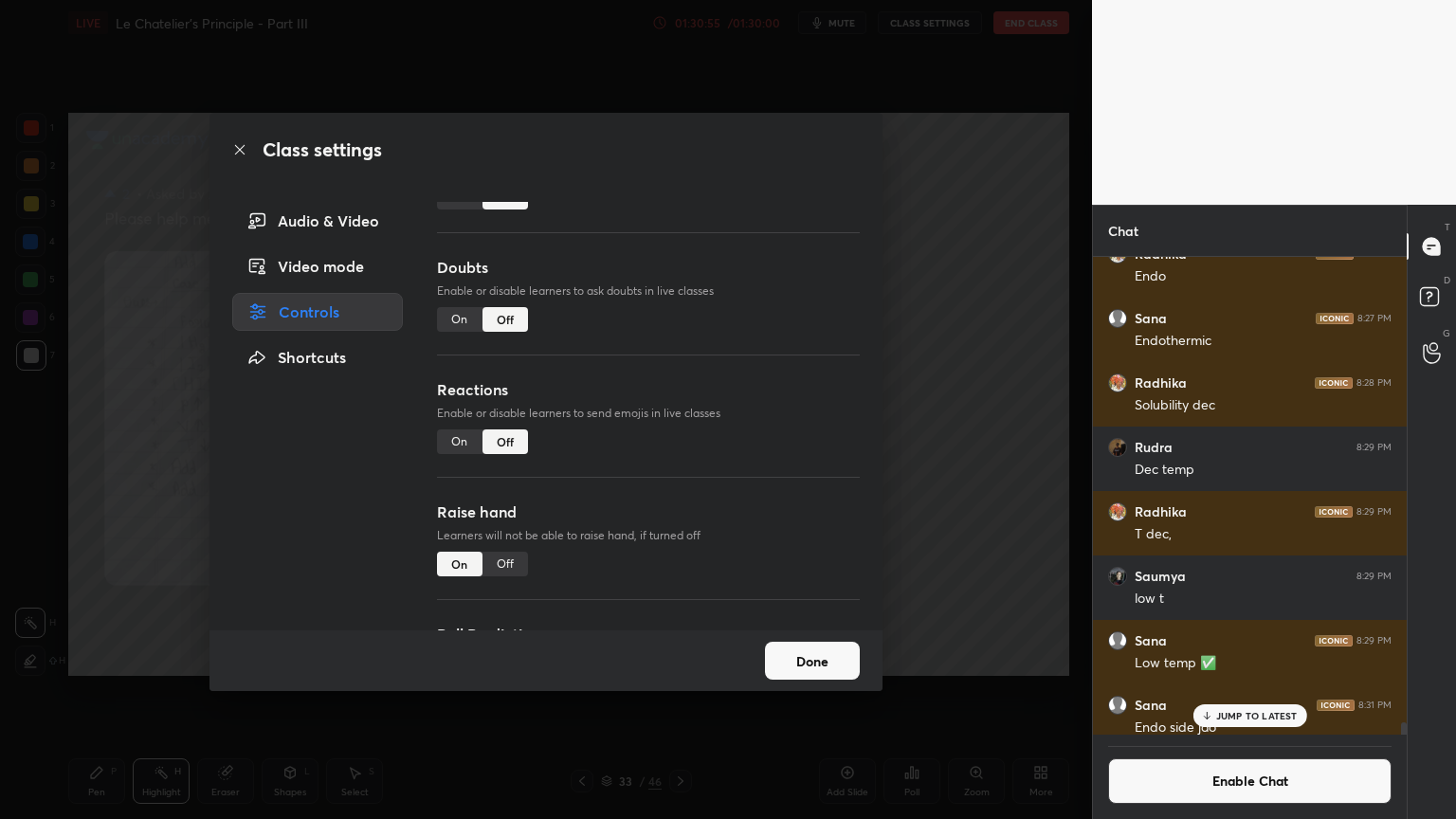 scroll, scrollTop: 164, scrollLeft: 0, axis: vertical 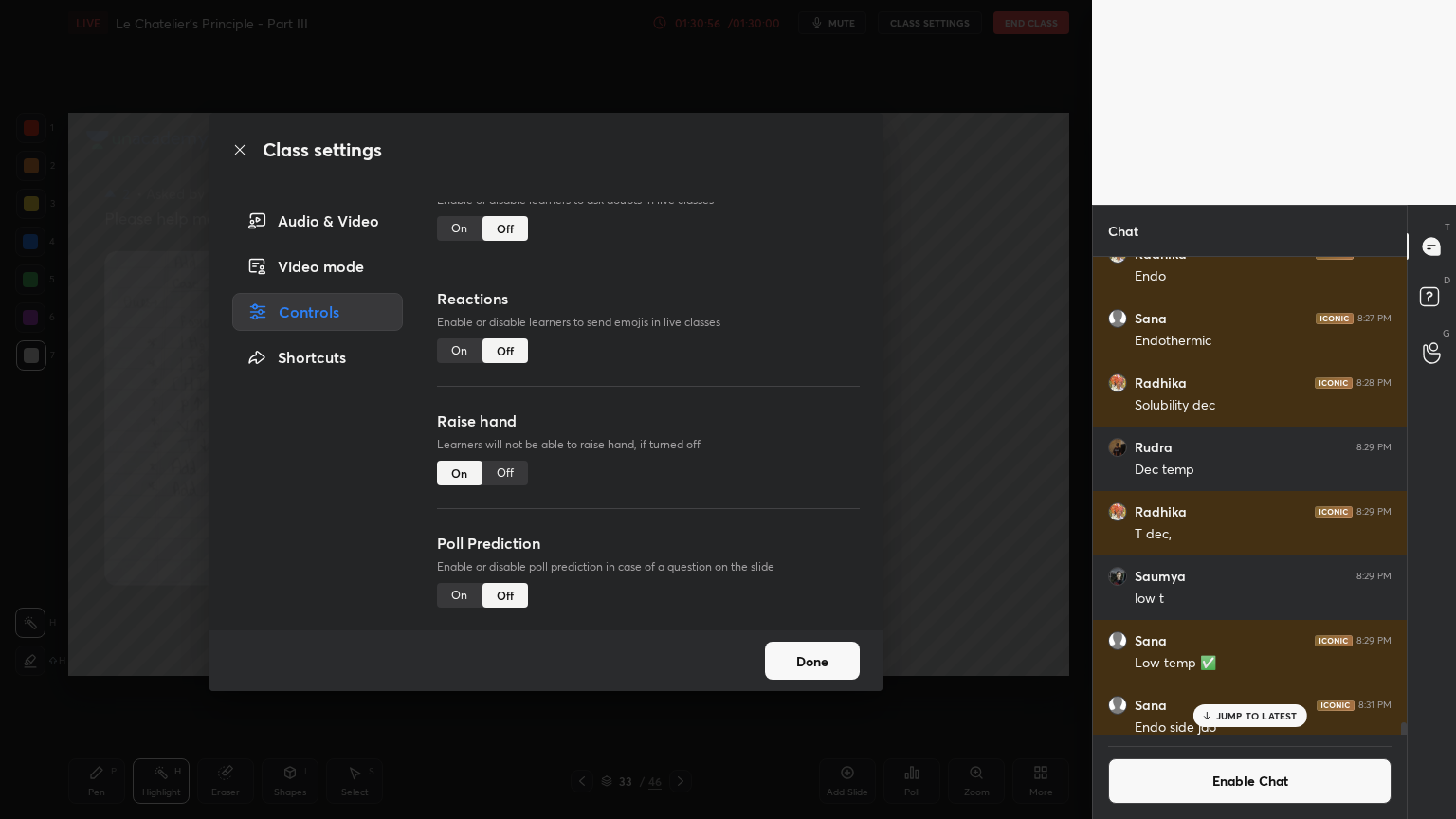 drag, startPoint x: 504, startPoint y: 470, endPoint x: 603, endPoint y: 430, distance: 106.7755 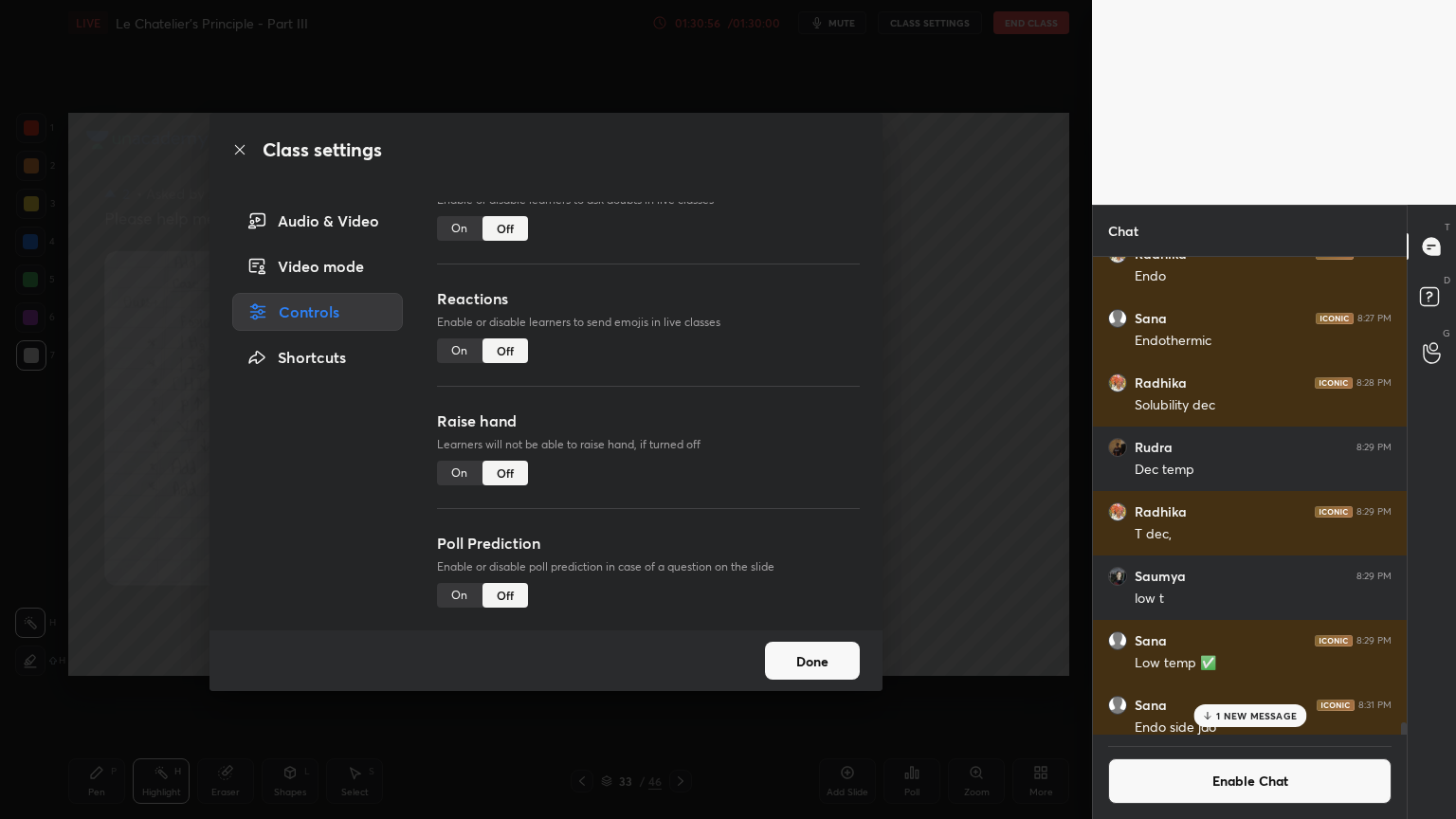 click on "Class settings Audio & Video Video mode Controls Shortcuts Chat Enable or disable learners to send messages in live classes On Off Doubts Enable or disable learners to ask doubts in live classes On Off Reactions Enable or disable learners to send emojis in live classes On Off Raise hand Learners will not be able to raise hand, if turned off On Off Poll Prediction Enable or disable poll prediction in case of a question on the slide On Off Done" at bounding box center (546, 410) 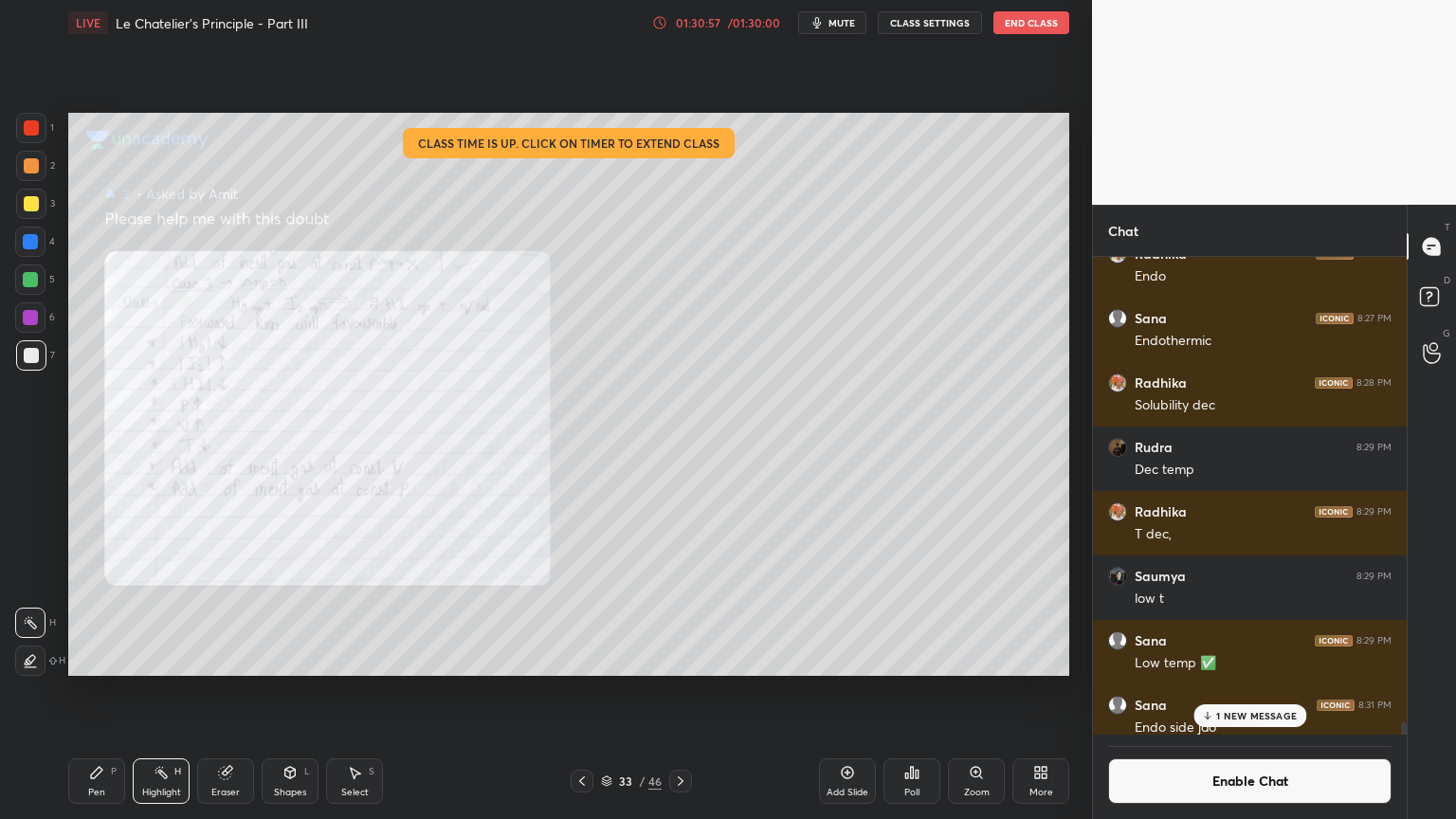 click on "End Class" at bounding box center [1031, 23] 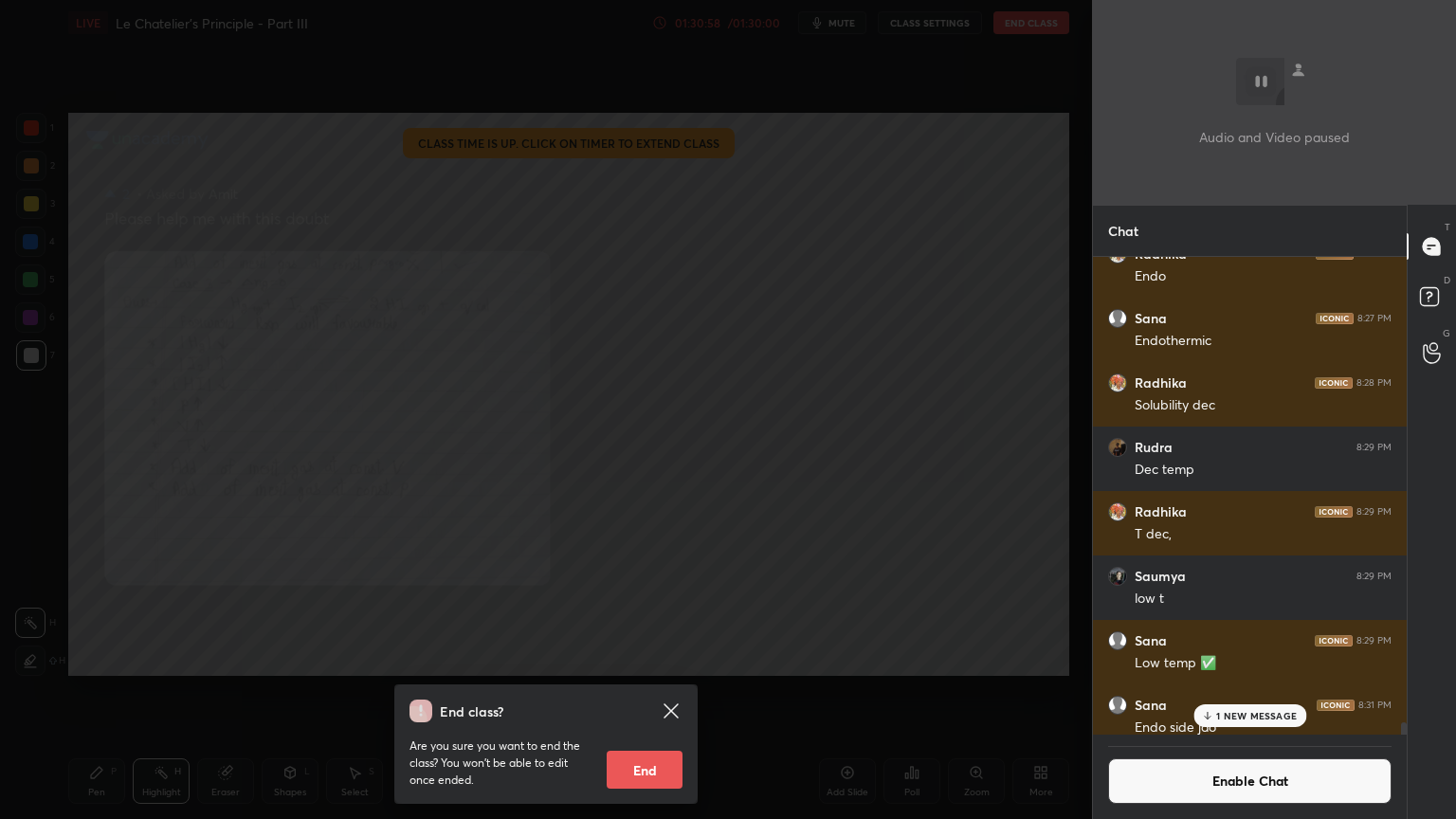 drag, startPoint x: 648, startPoint y: 774, endPoint x: 646, endPoint y: 745, distance: 29.068884 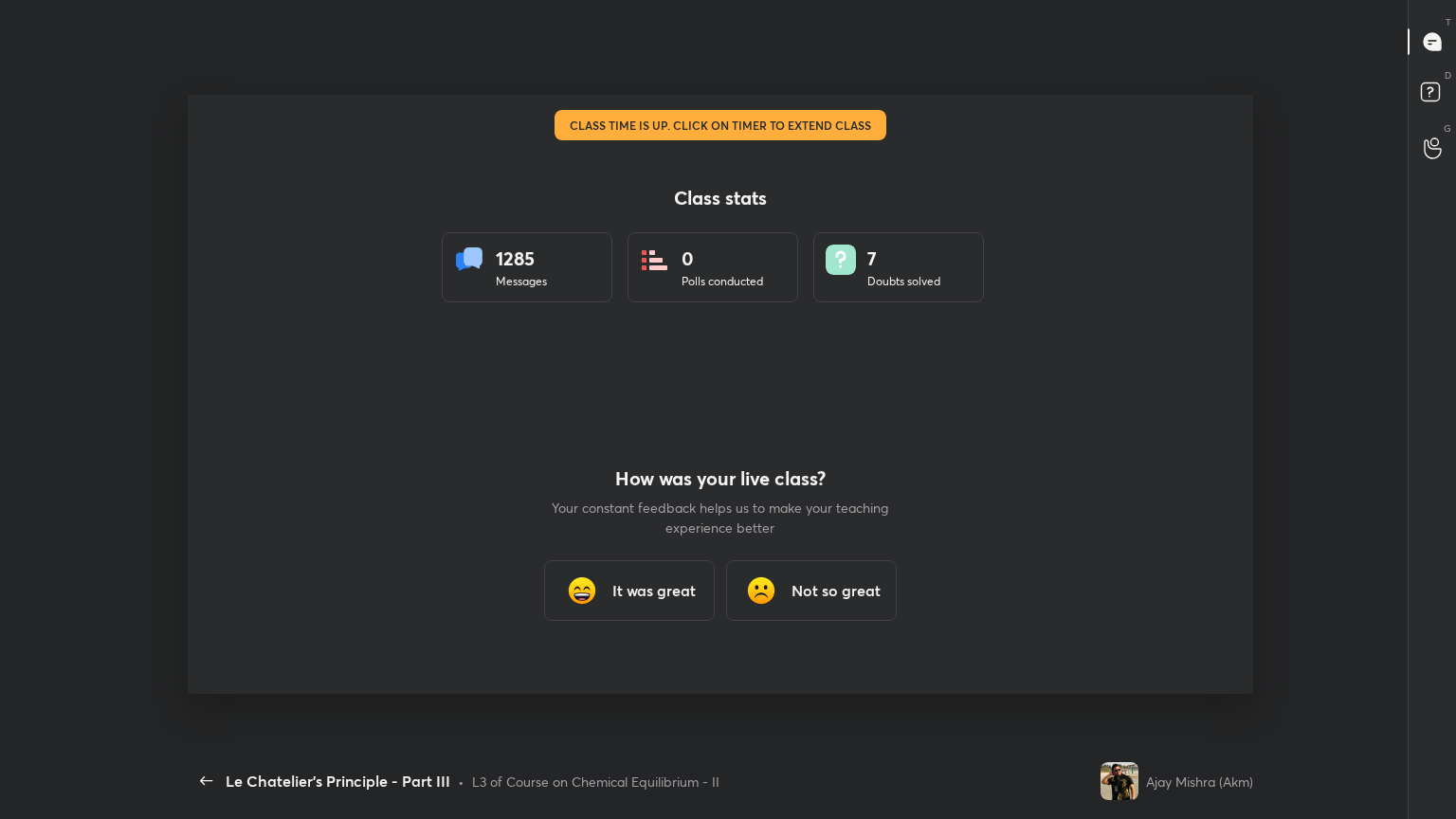 scroll, scrollTop: 94094, scrollLeft: 93594, axis: both 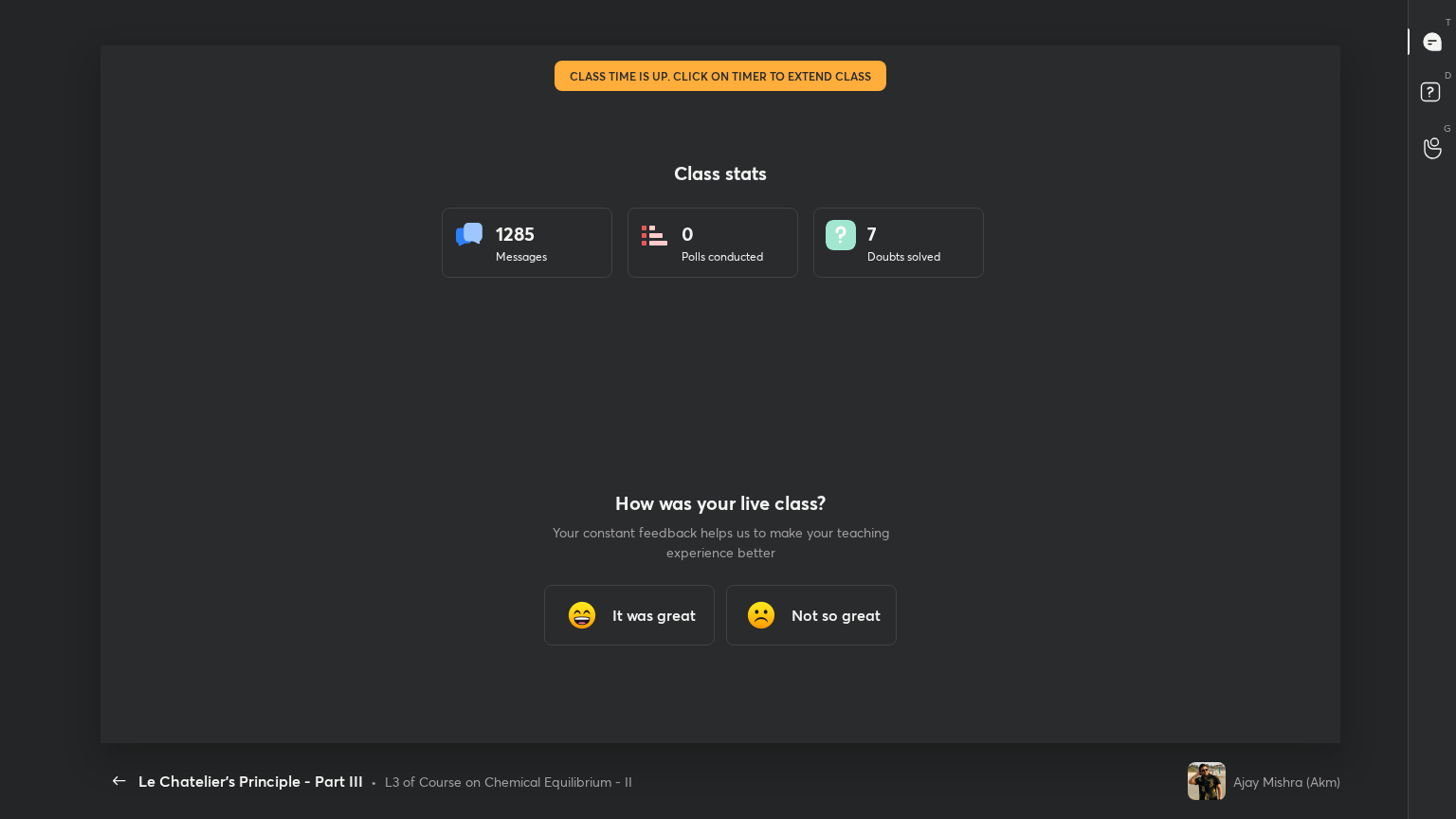 click on "It was great" at bounding box center (654, 615) 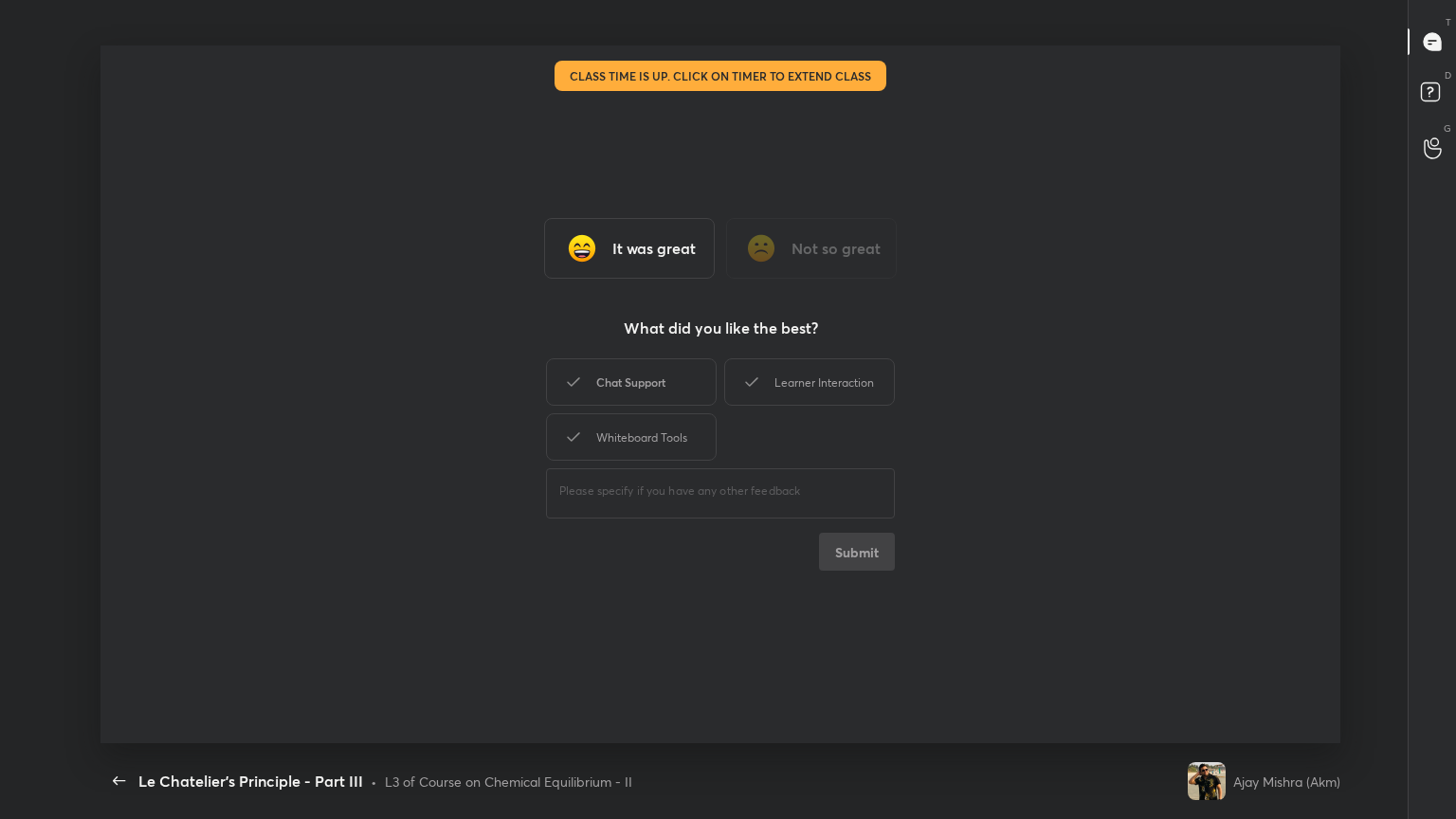 click on "Chat Support" at bounding box center (631, 382) 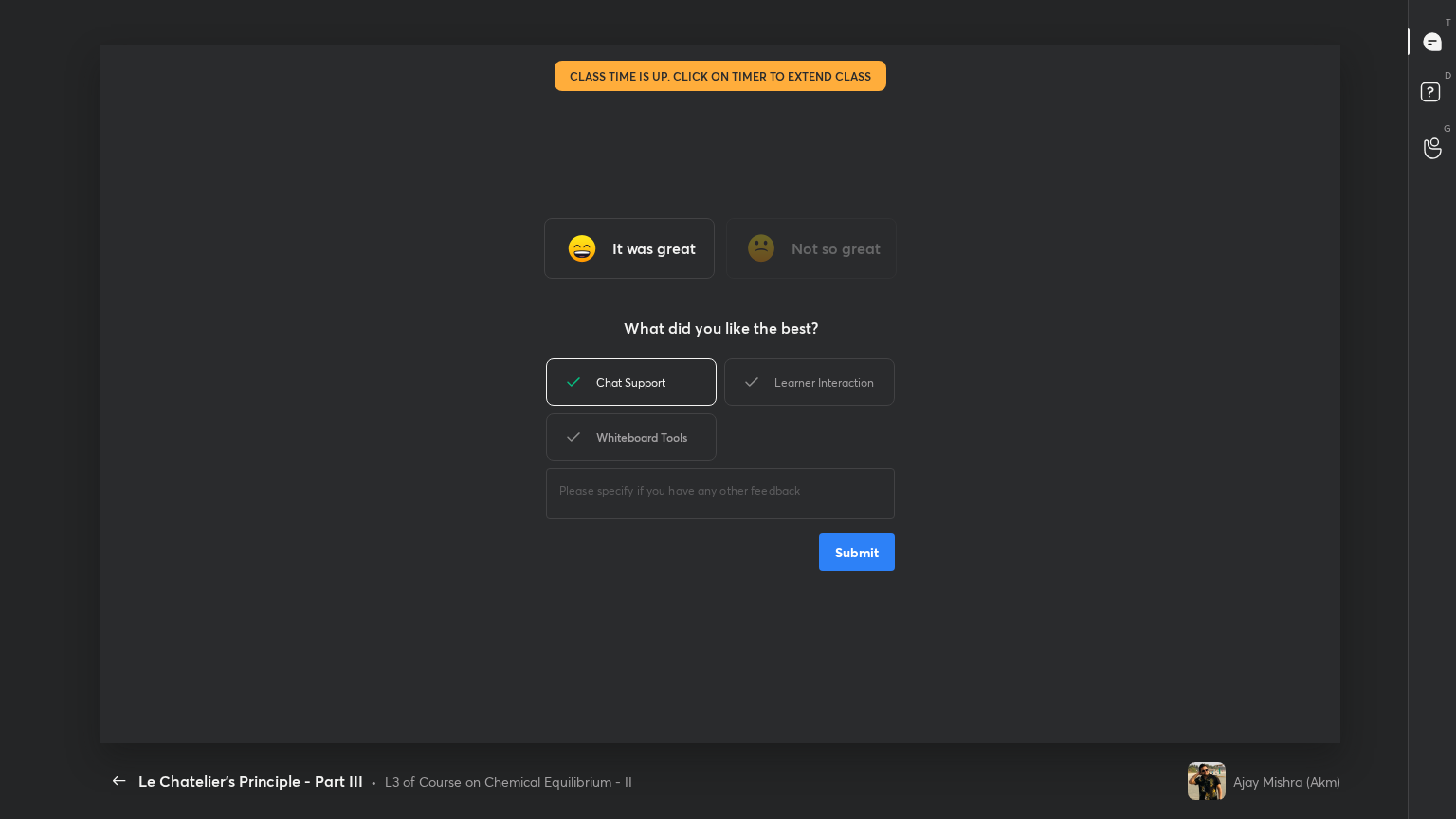 click on "Whiteboard Tools" at bounding box center [631, 437] 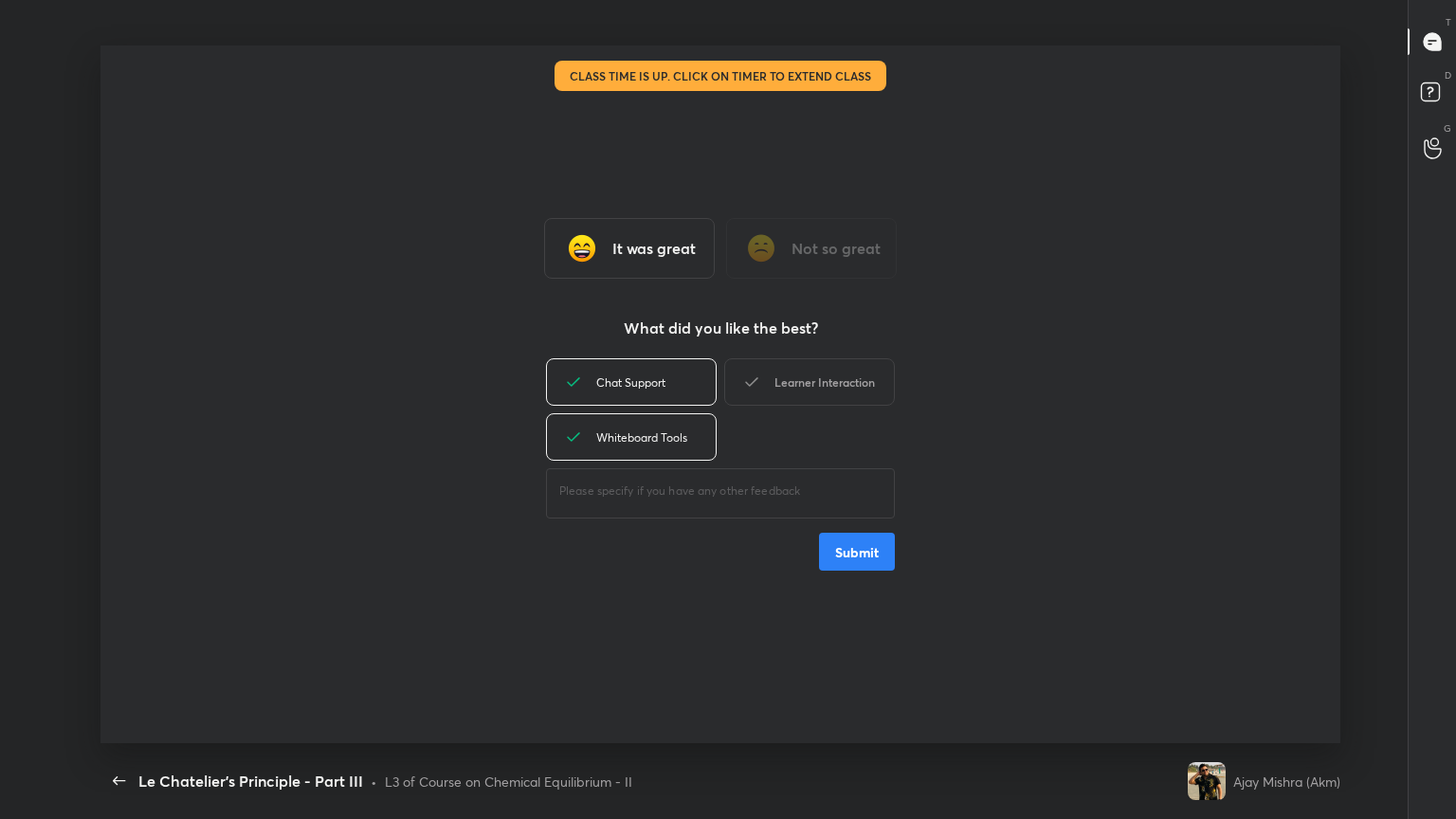 click on "Learner Interaction" at bounding box center (810, 382) 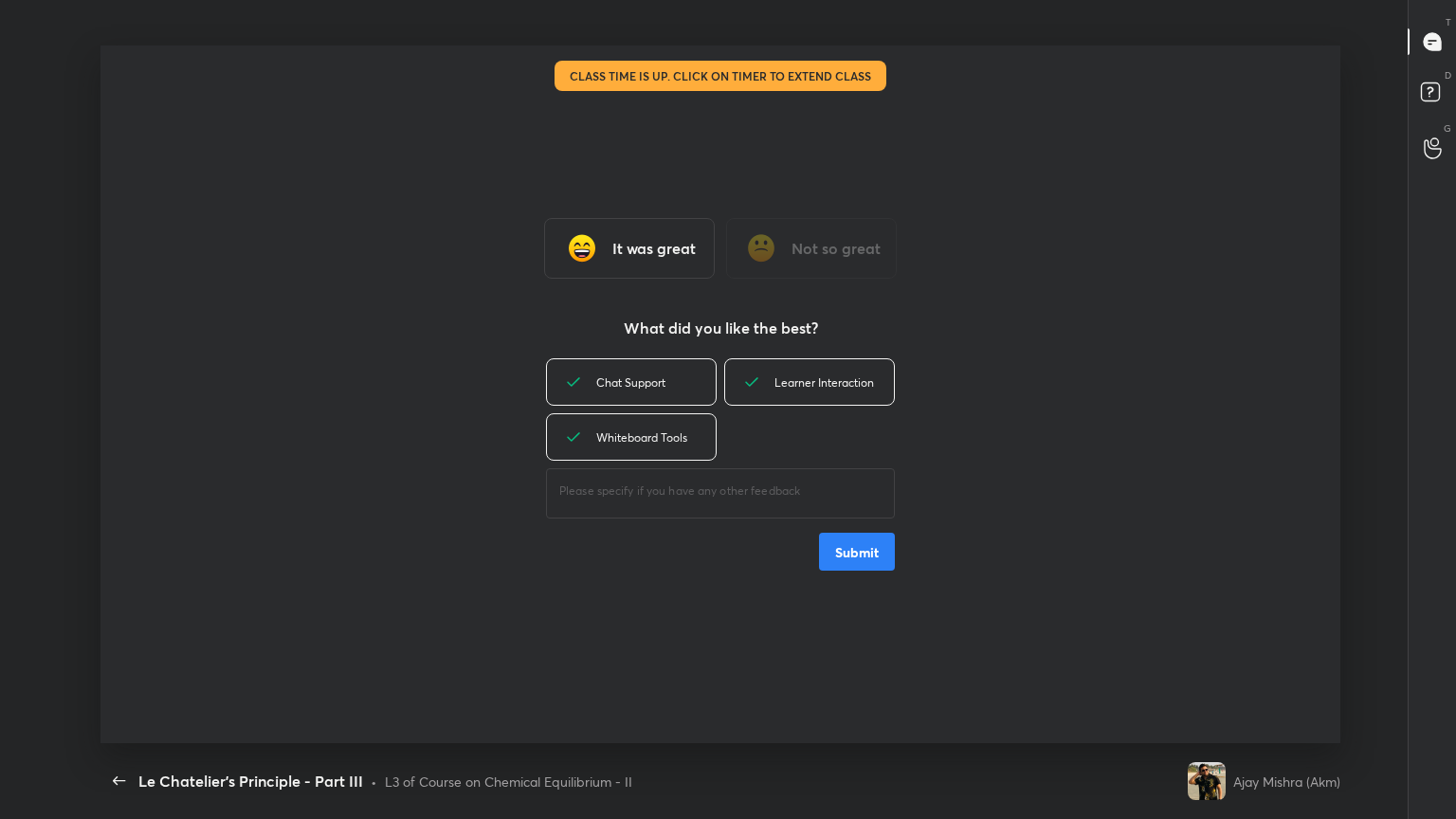 drag, startPoint x: 855, startPoint y: 545, endPoint x: 869, endPoint y: 519, distance: 29.52965 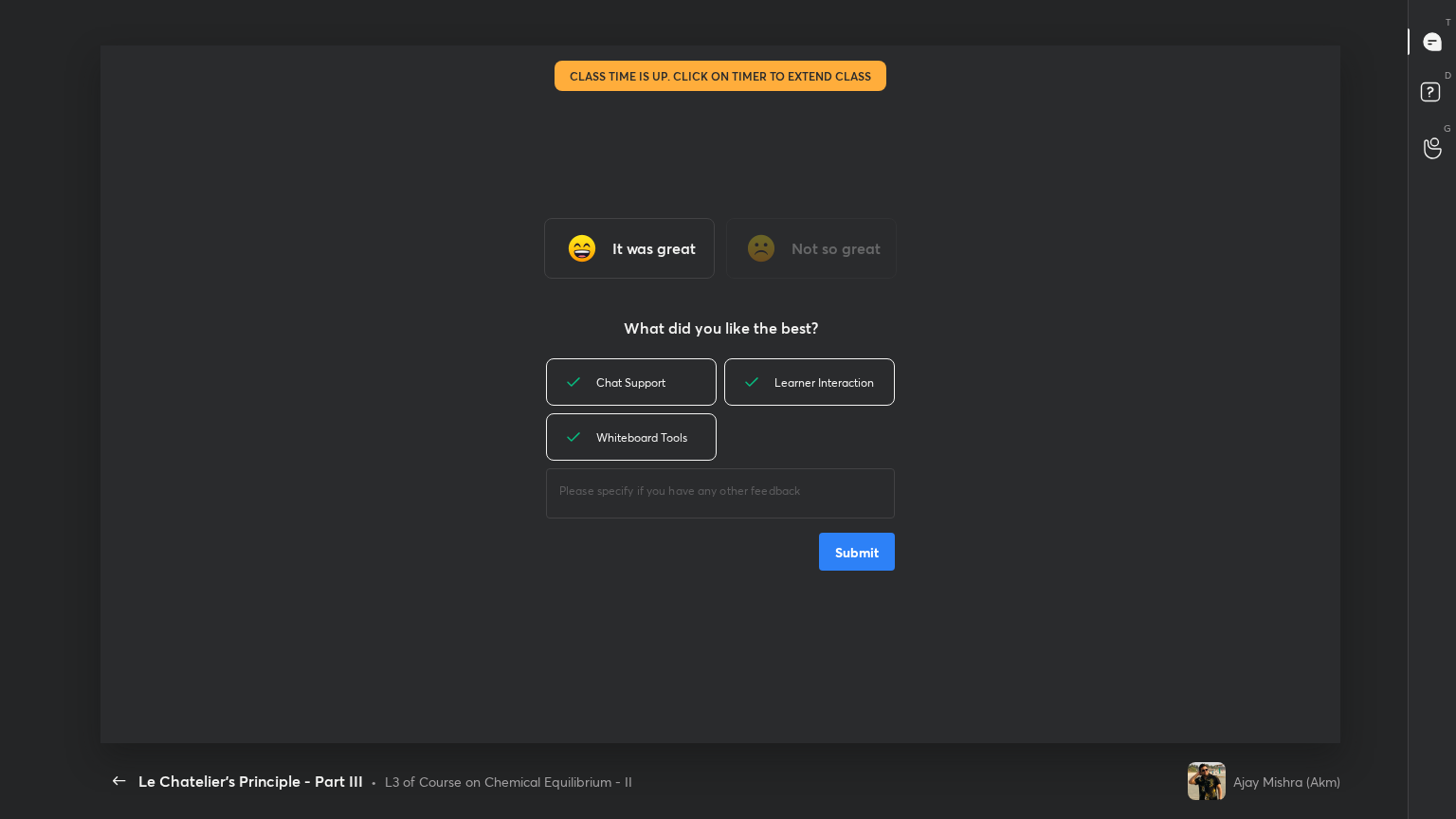 click on "Submit" at bounding box center (857, 552) 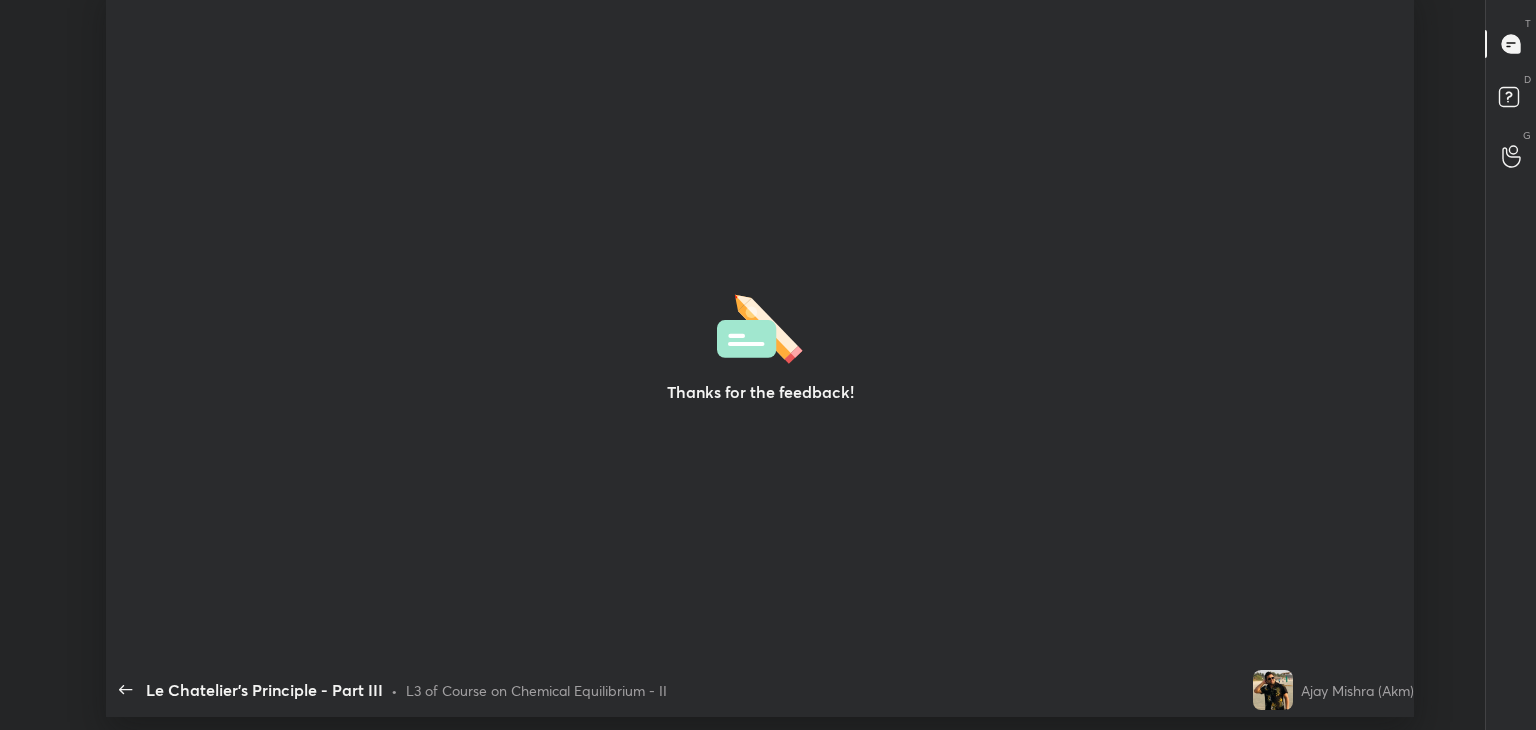 scroll, scrollTop: 602, scrollLeft: 1520, axis: both 